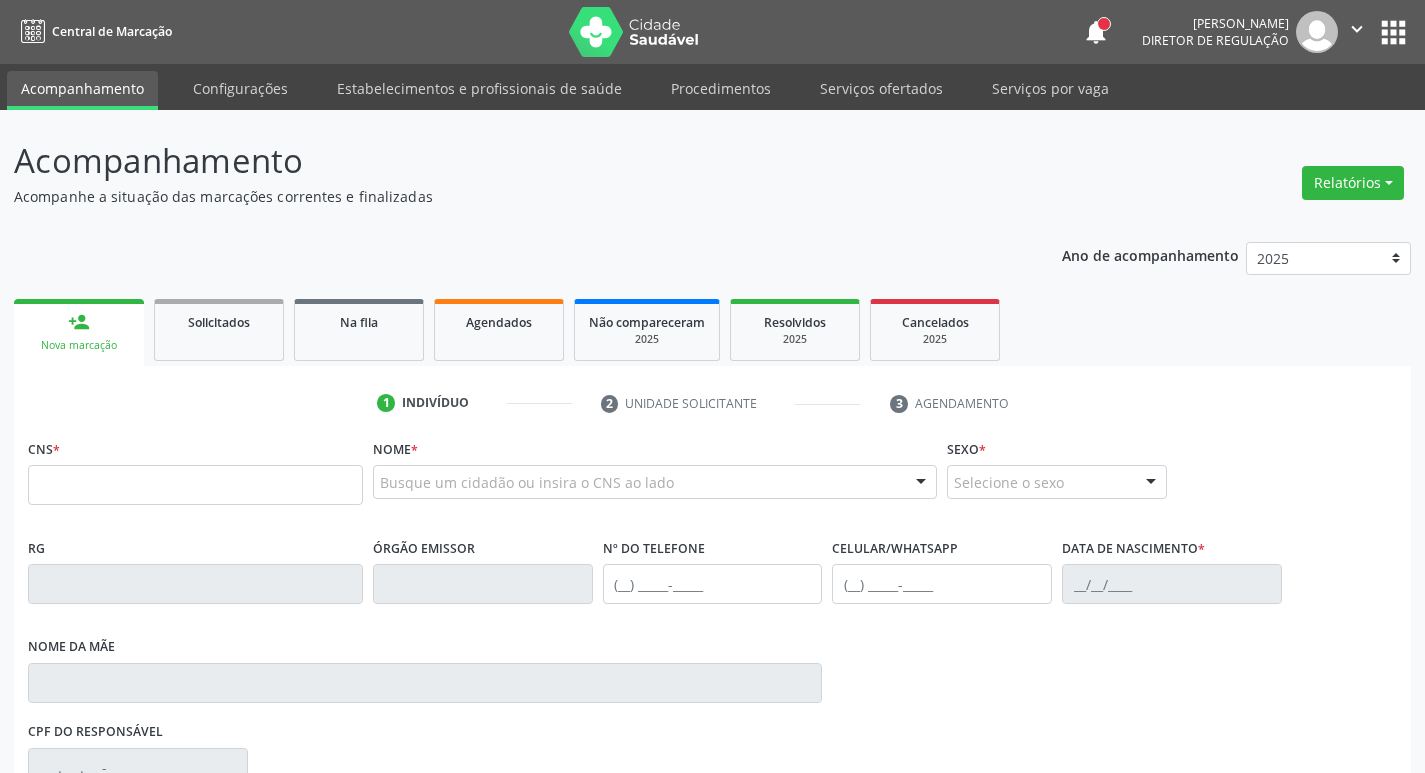 scroll, scrollTop: 0, scrollLeft: 0, axis: both 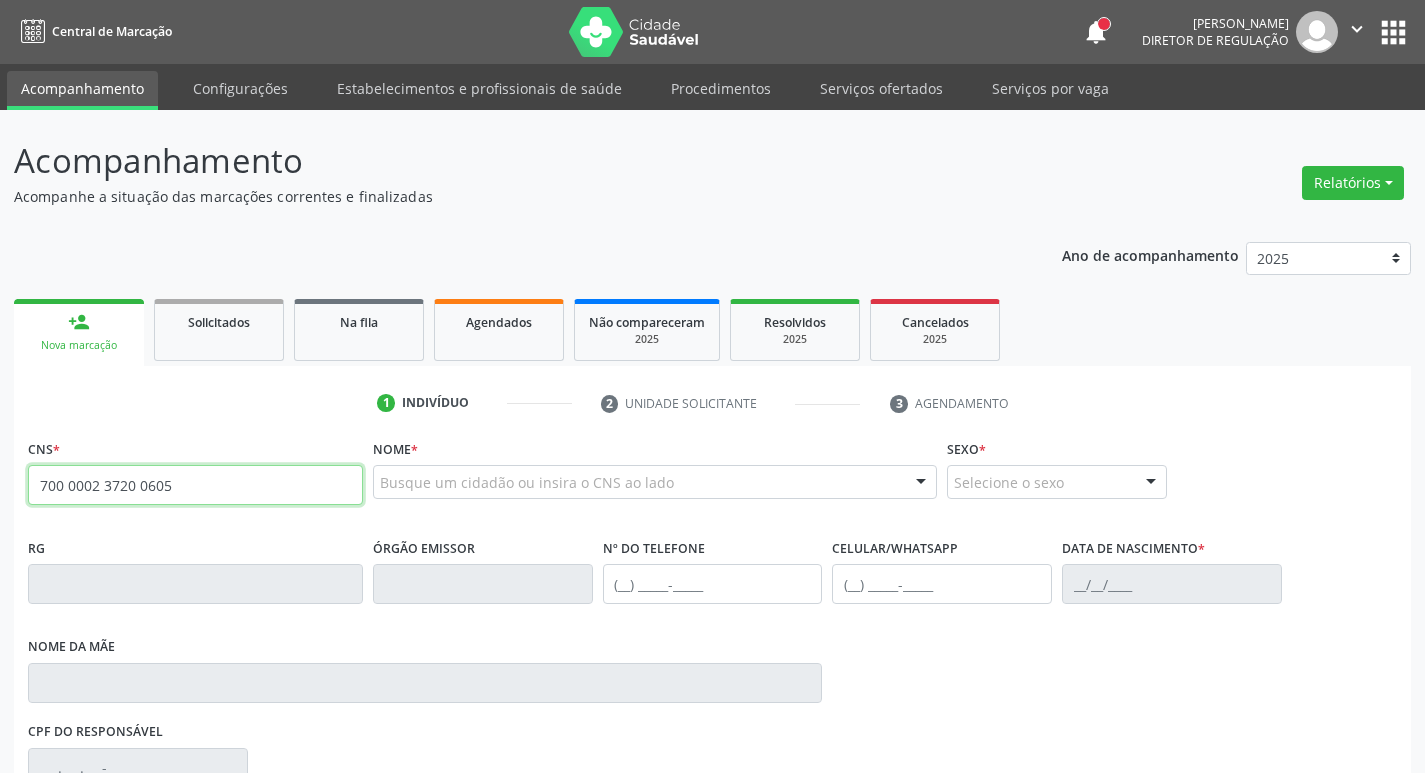 type on "700 0002 3720 0605" 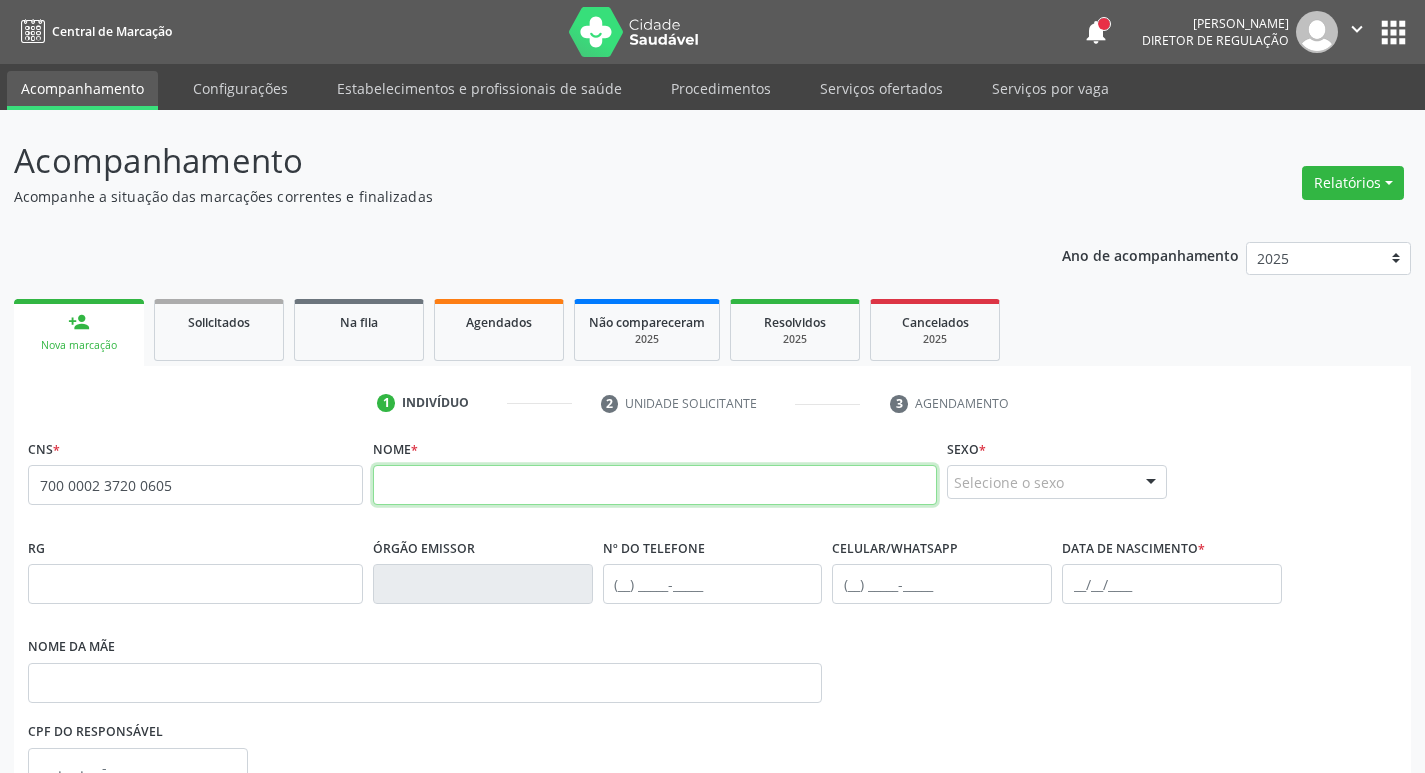 click at bounding box center [655, 485] 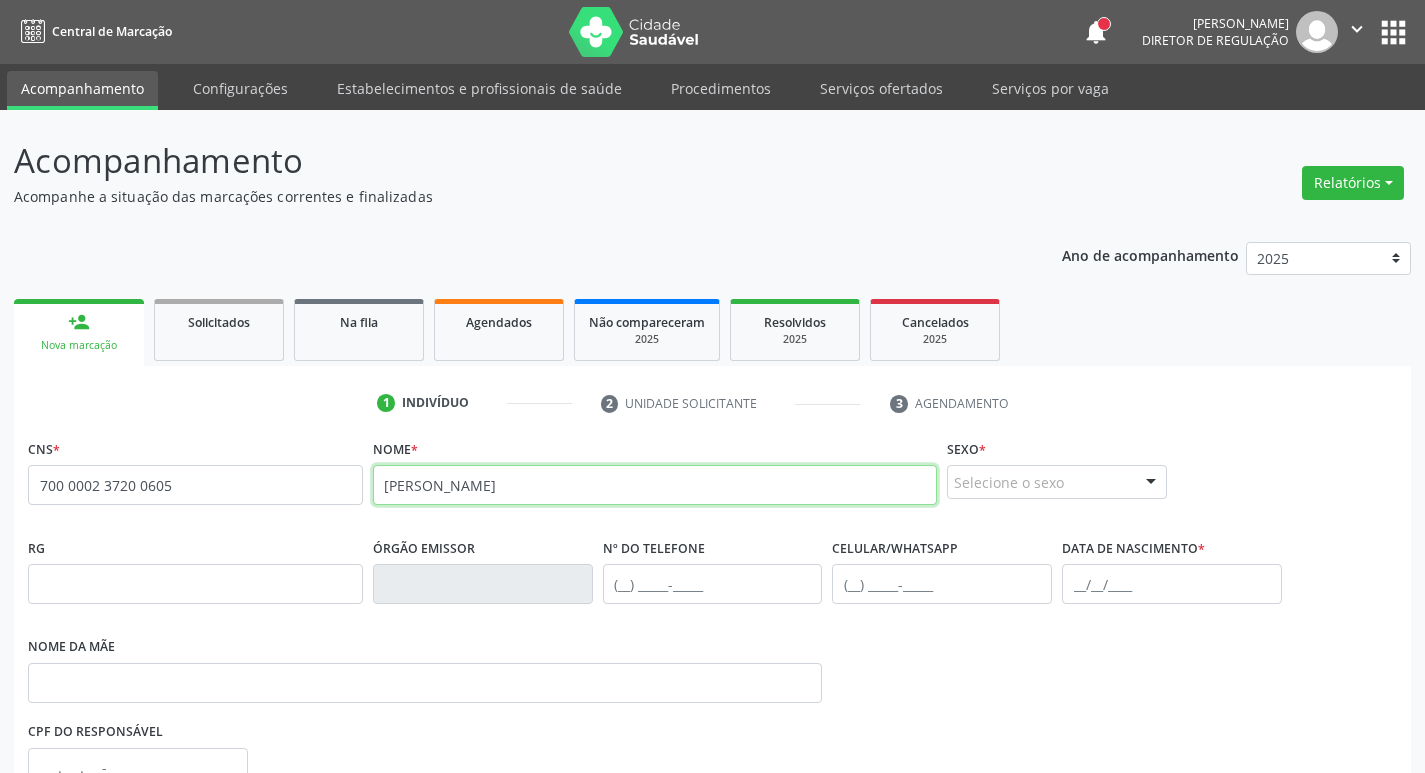 type on "MERLYA DAVINA" 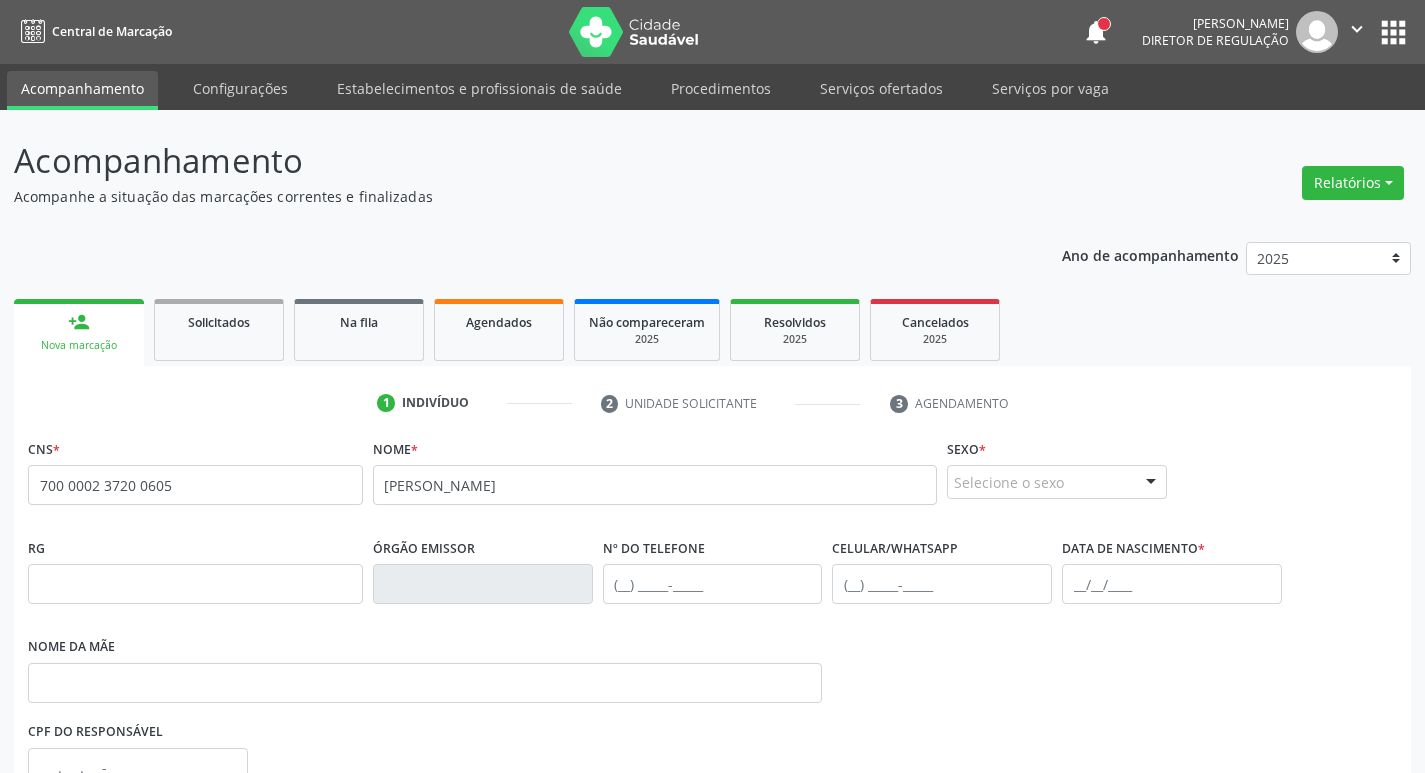 click on "Selecione o sexo" at bounding box center [1057, 482] 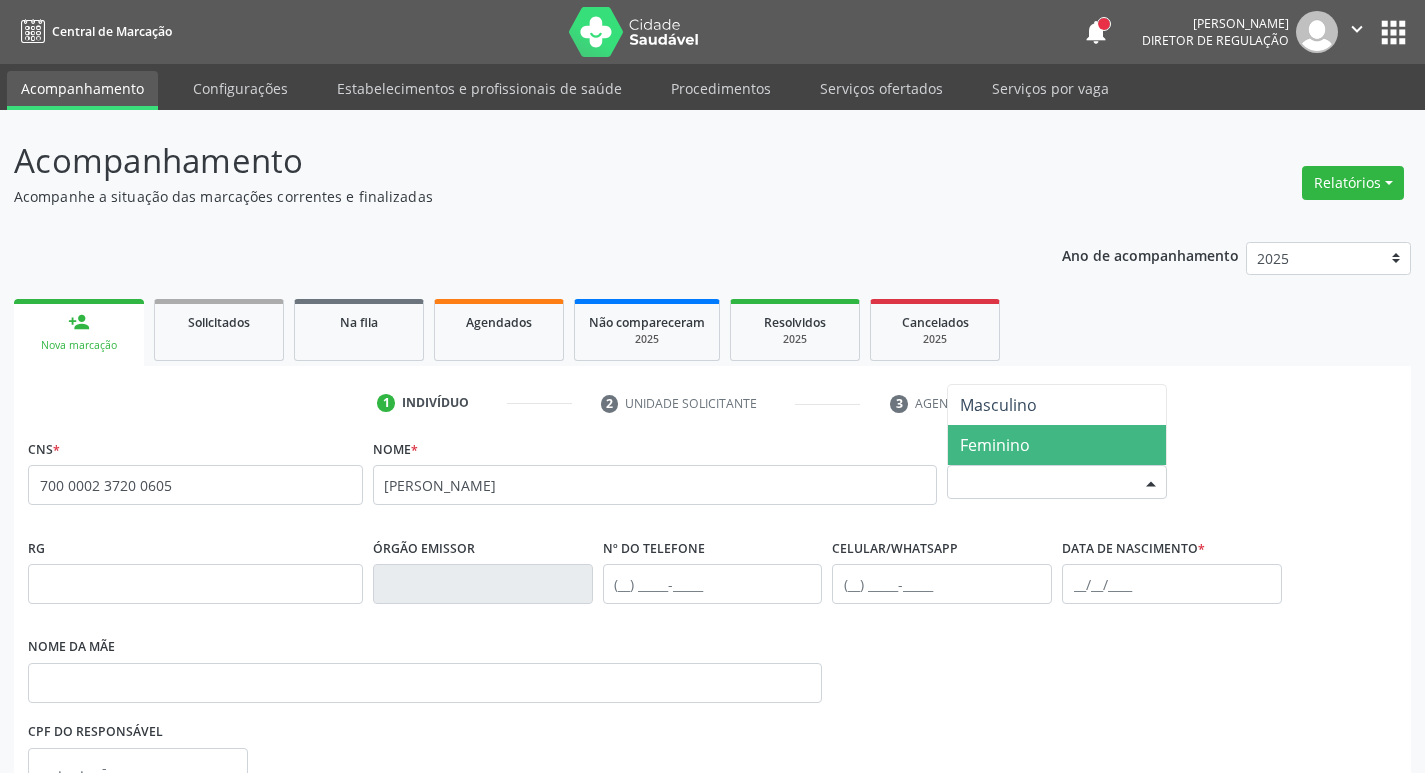 click on "Feminino" at bounding box center [1057, 445] 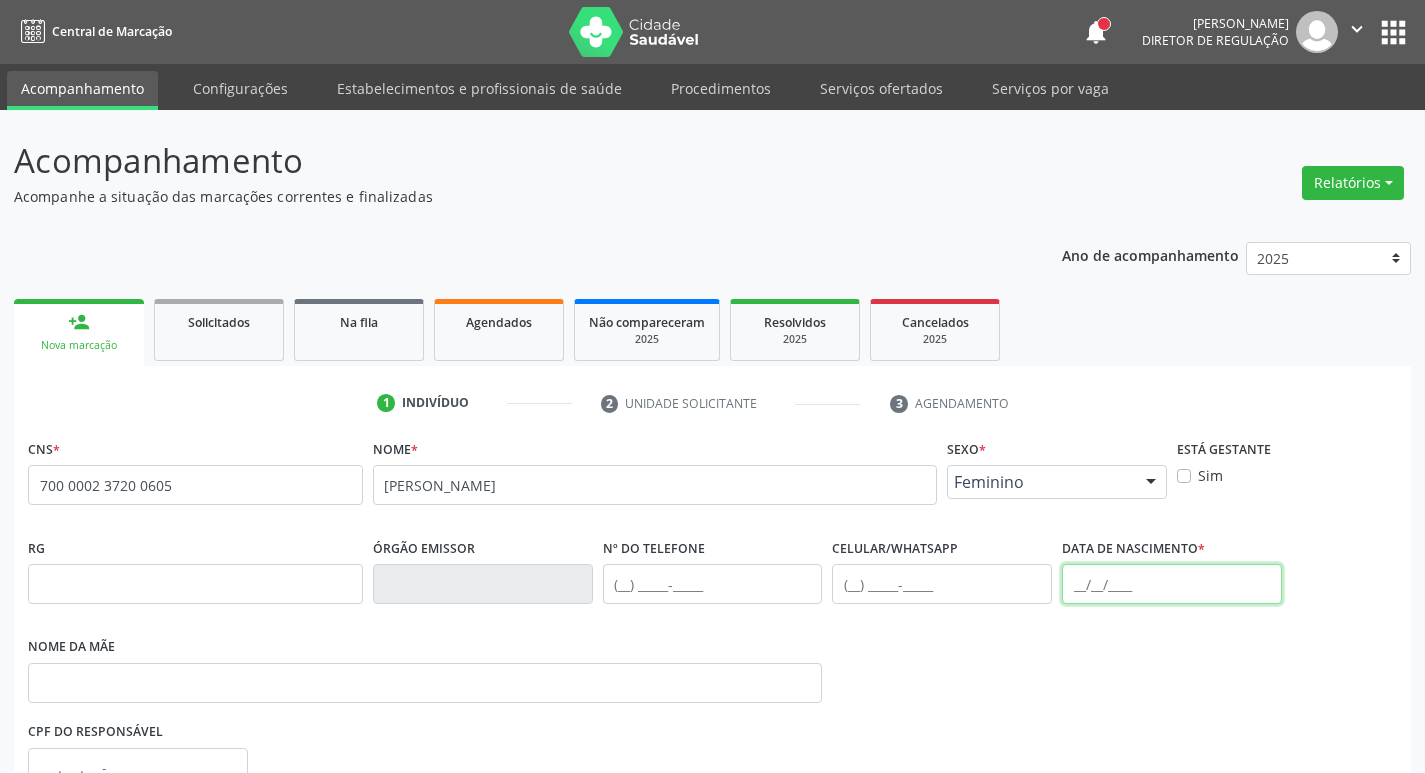 click at bounding box center [1172, 584] 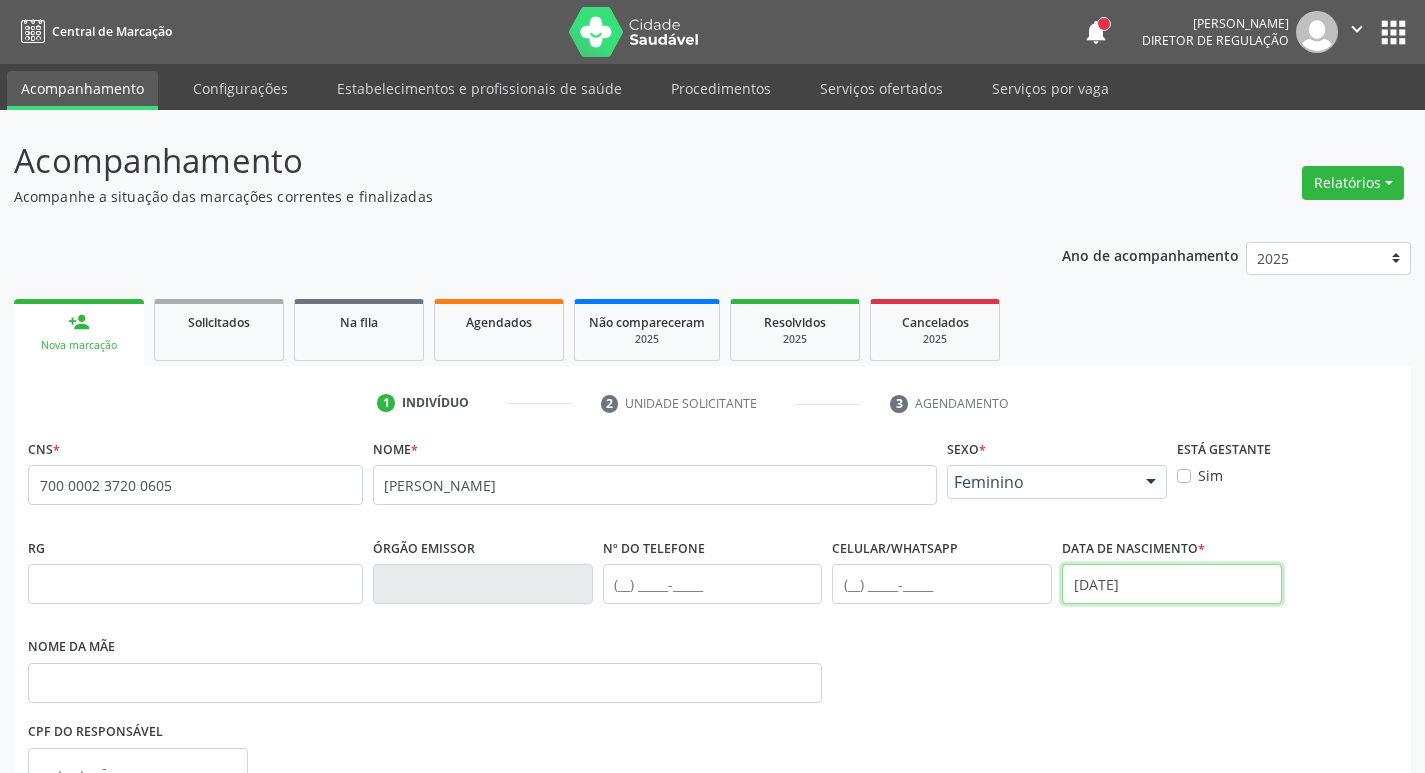 scroll, scrollTop: 200, scrollLeft: 0, axis: vertical 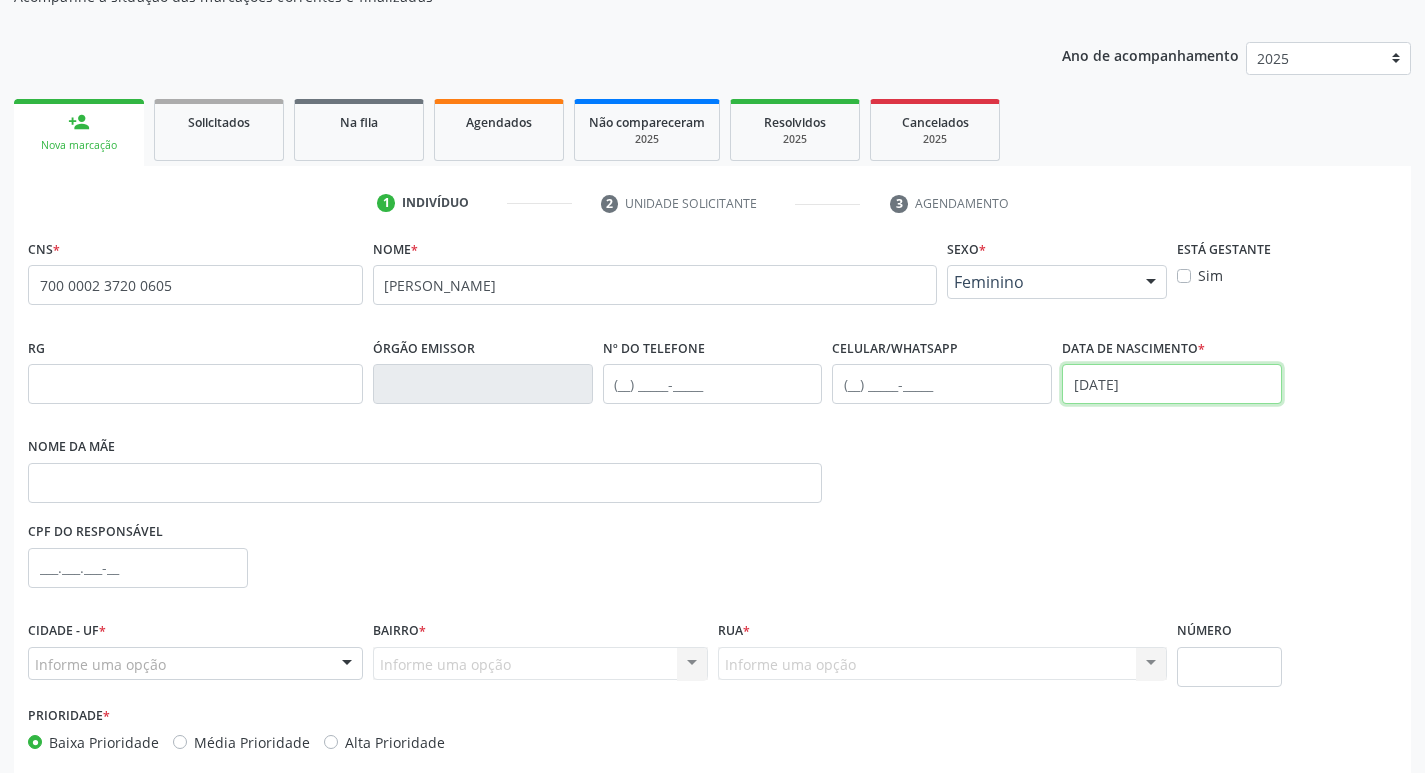 type on "[DATE]" 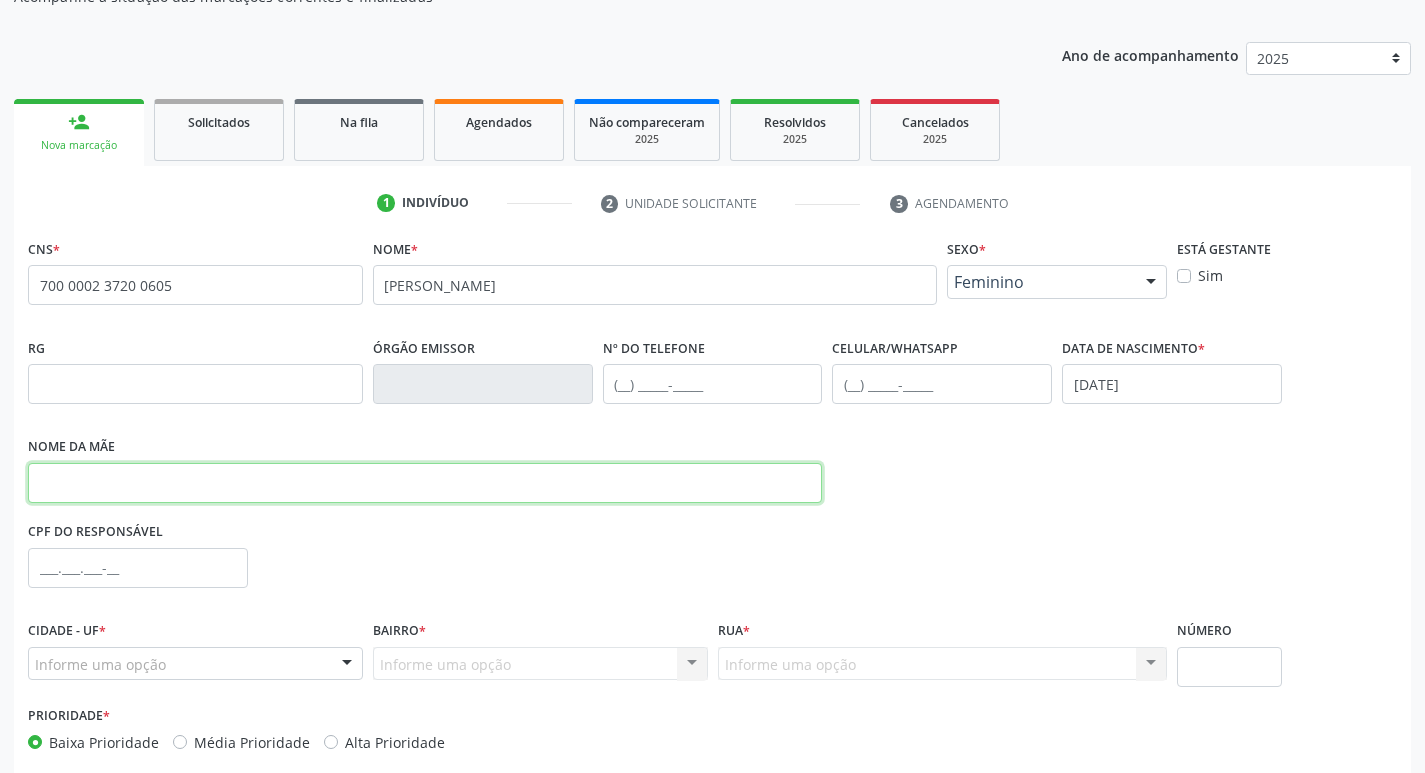 click at bounding box center (425, 483) 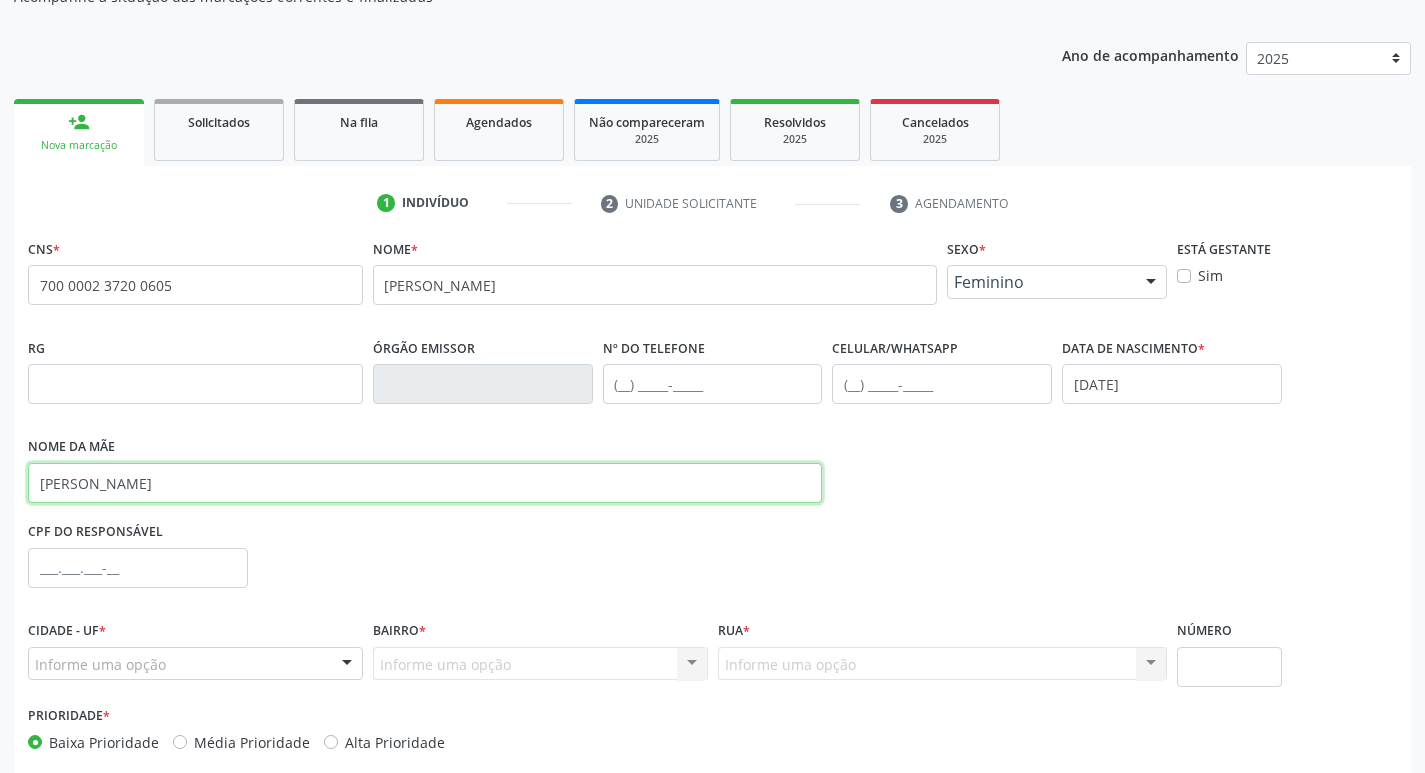 scroll, scrollTop: 297, scrollLeft: 0, axis: vertical 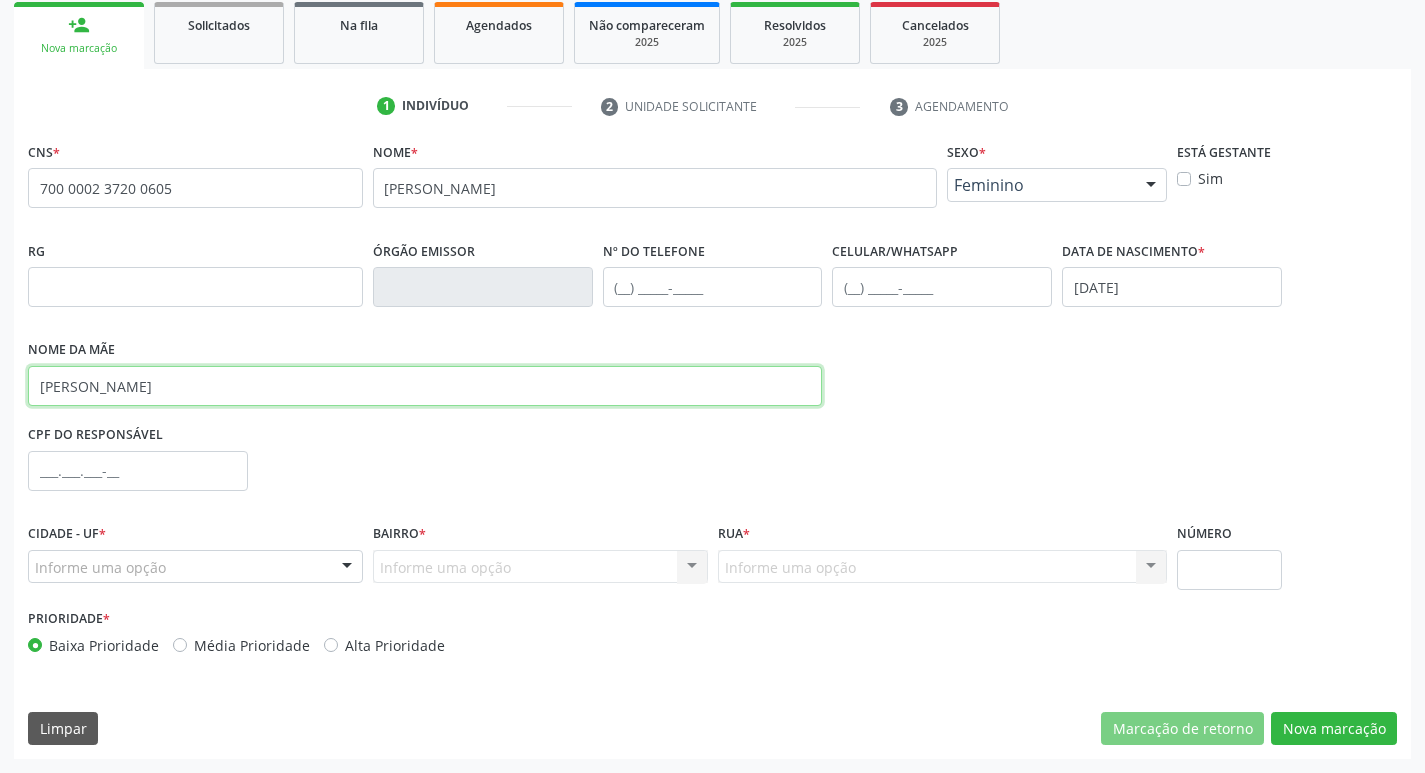 type on "EVELY KAUANY DA SOUZA FERREIRA" 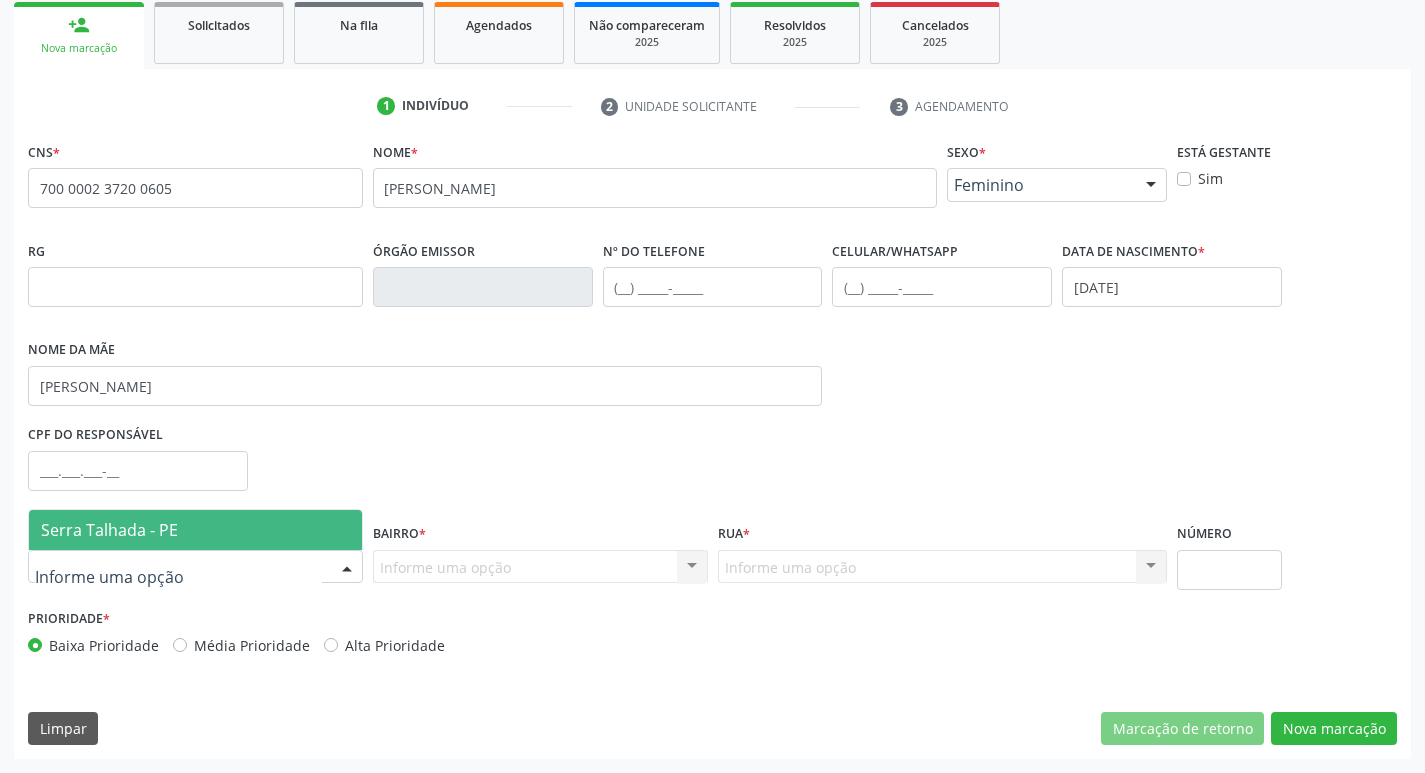 click at bounding box center (347, 568) 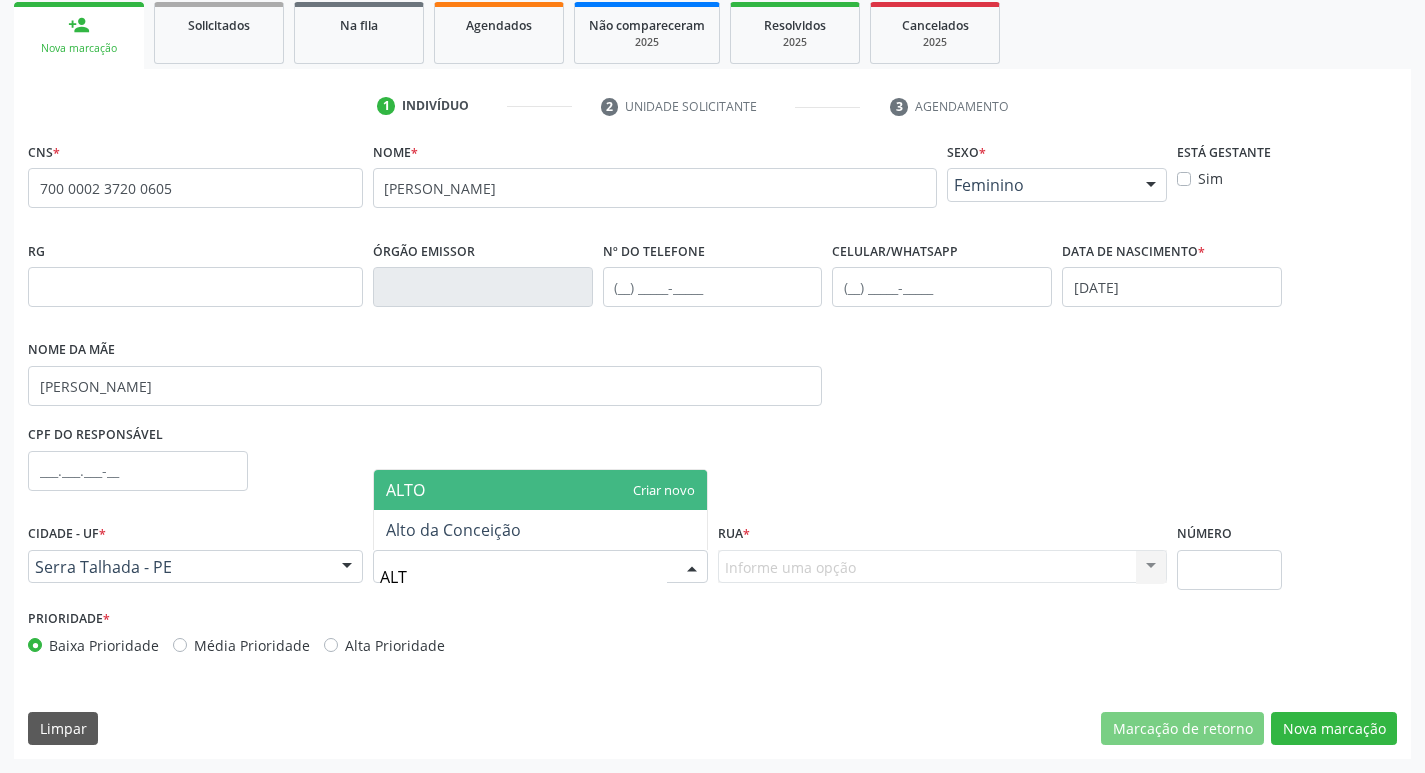 type on "ALTO" 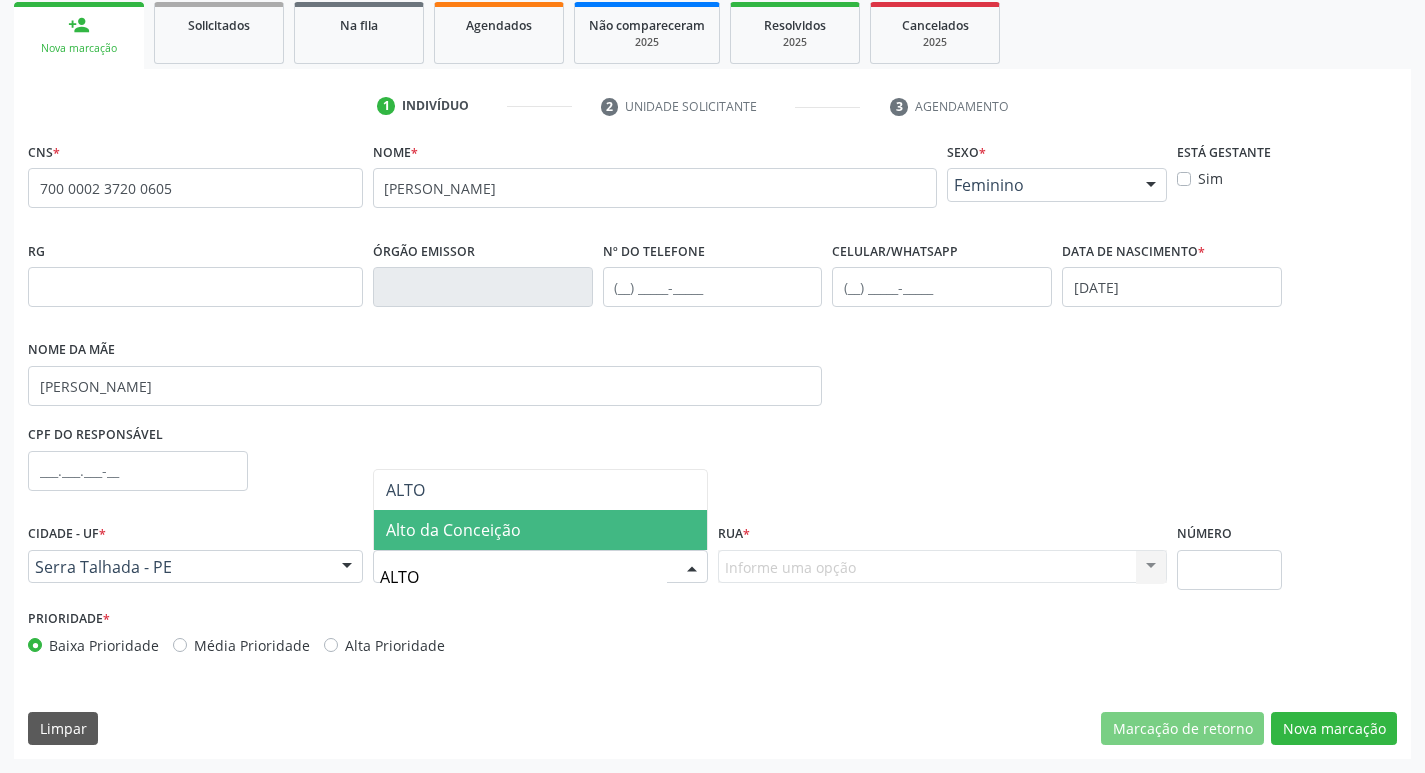click on "Alto da Conceição" at bounding box center (453, 530) 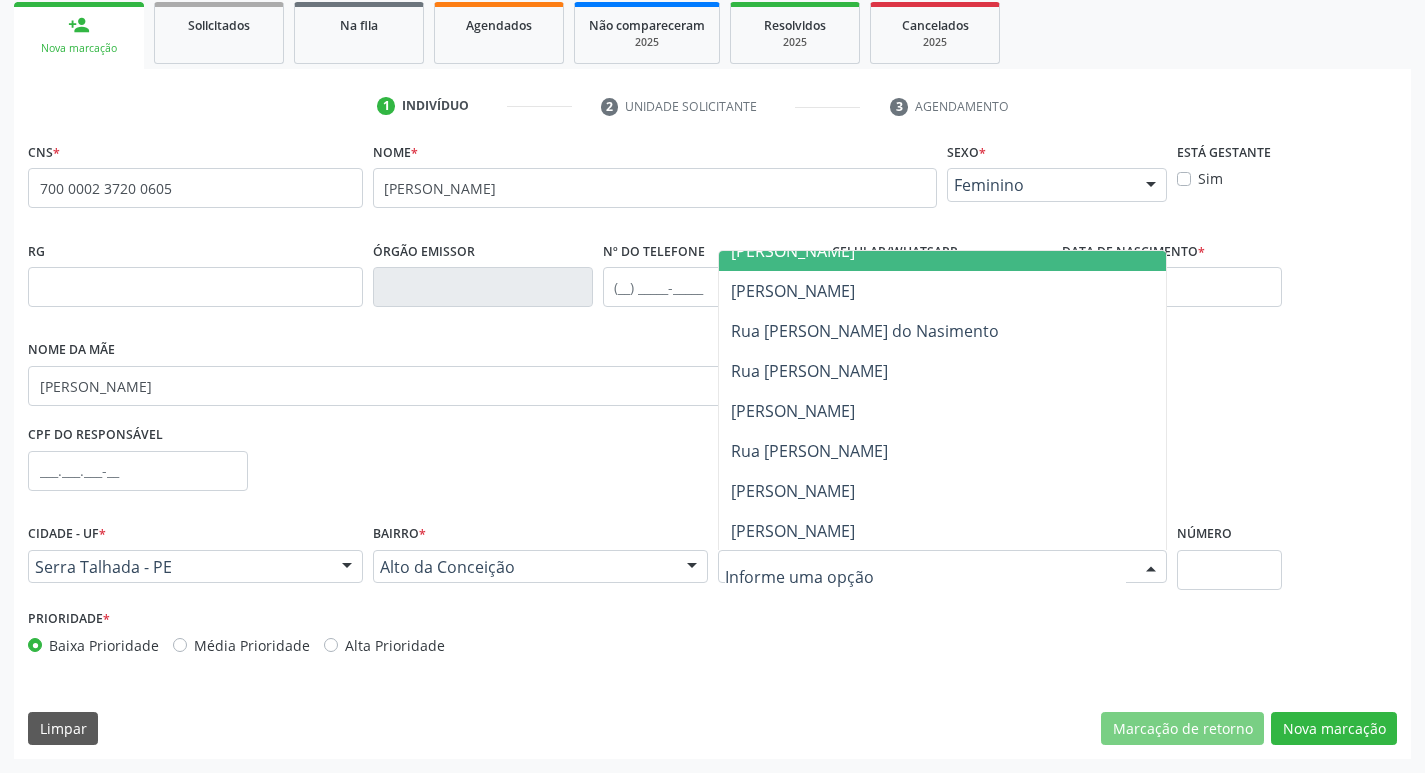 scroll, scrollTop: 901, scrollLeft: 0, axis: vertical 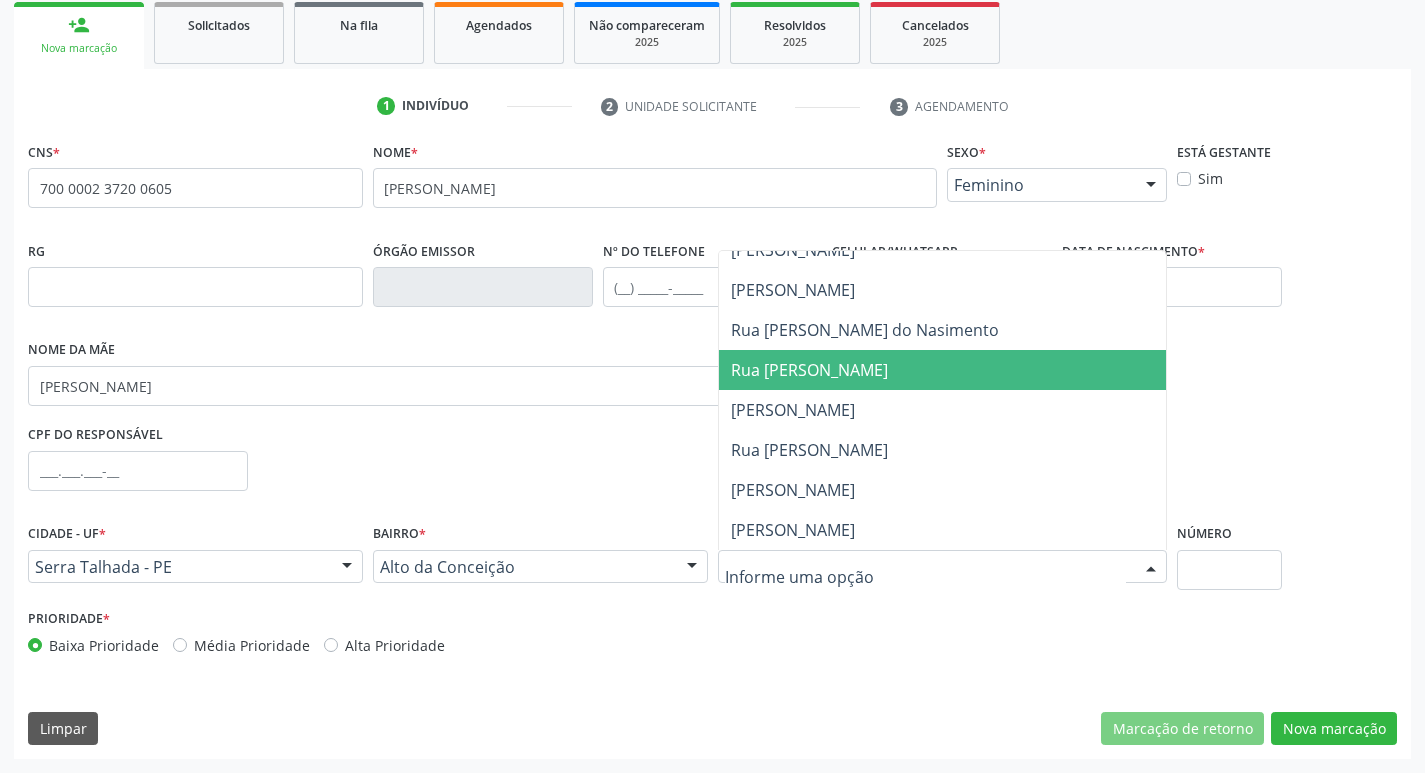 click on "Rua Manoel Pereira Lins" at bounding box center (809, 370) 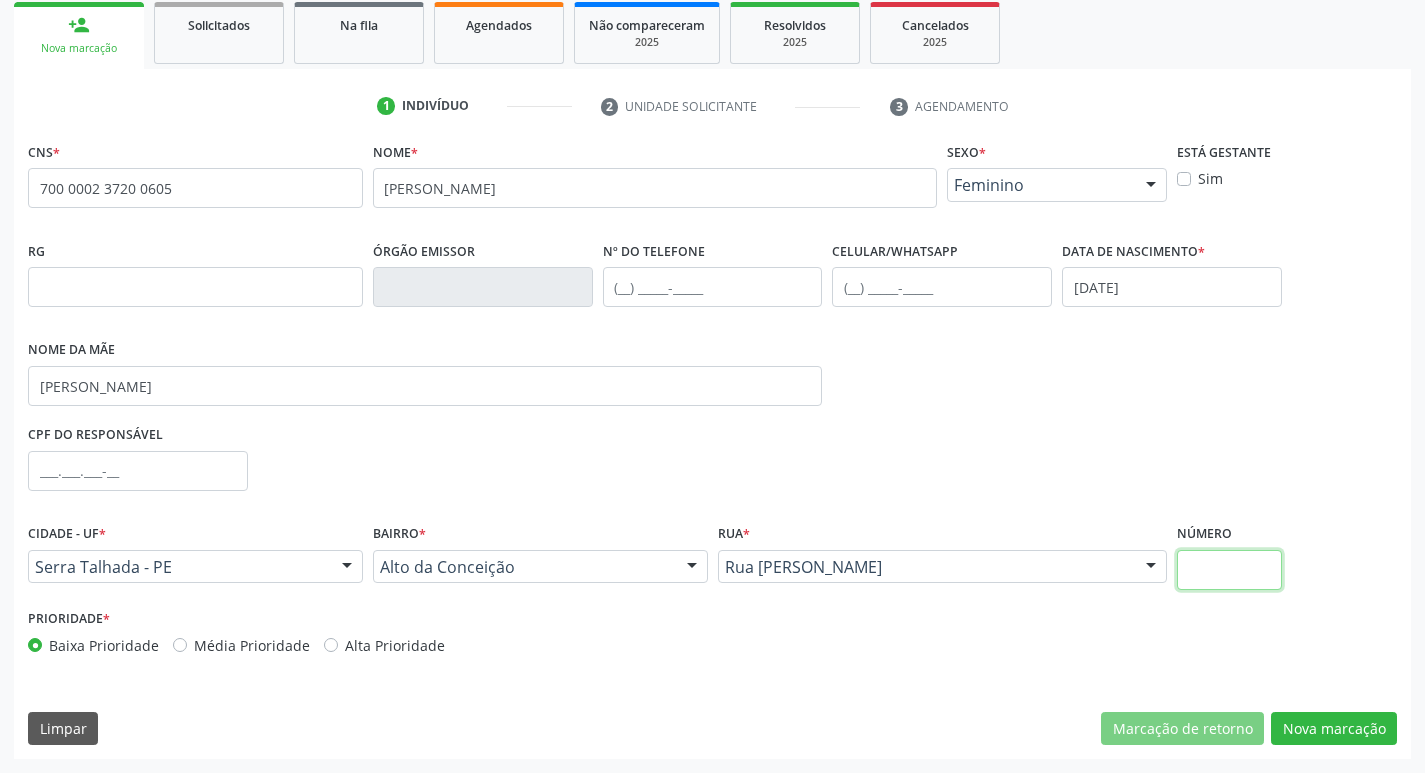 drag, startPoint x: 1235, startPoint y: 575, endPoint x: 1221, endPoint y: 569, distance: 15.231546 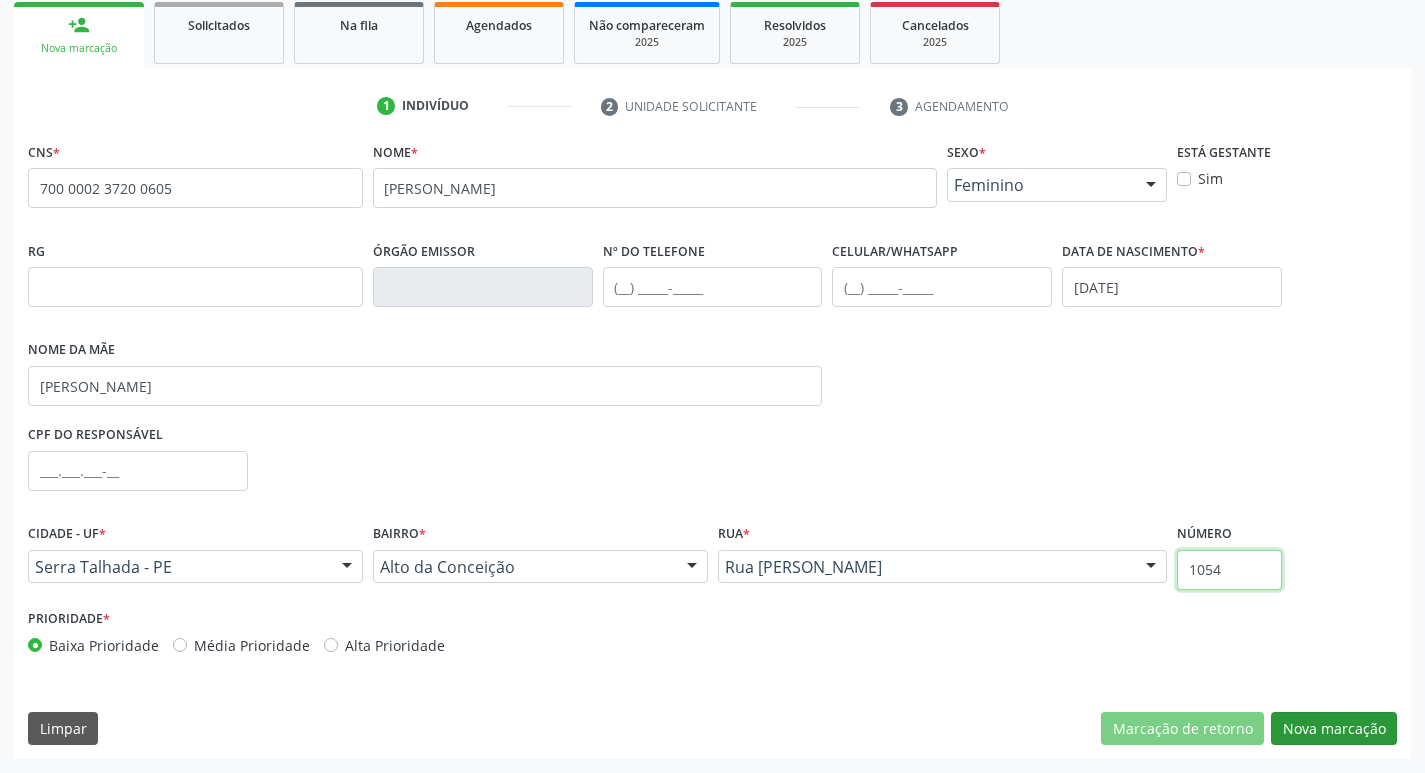 type on "1054" 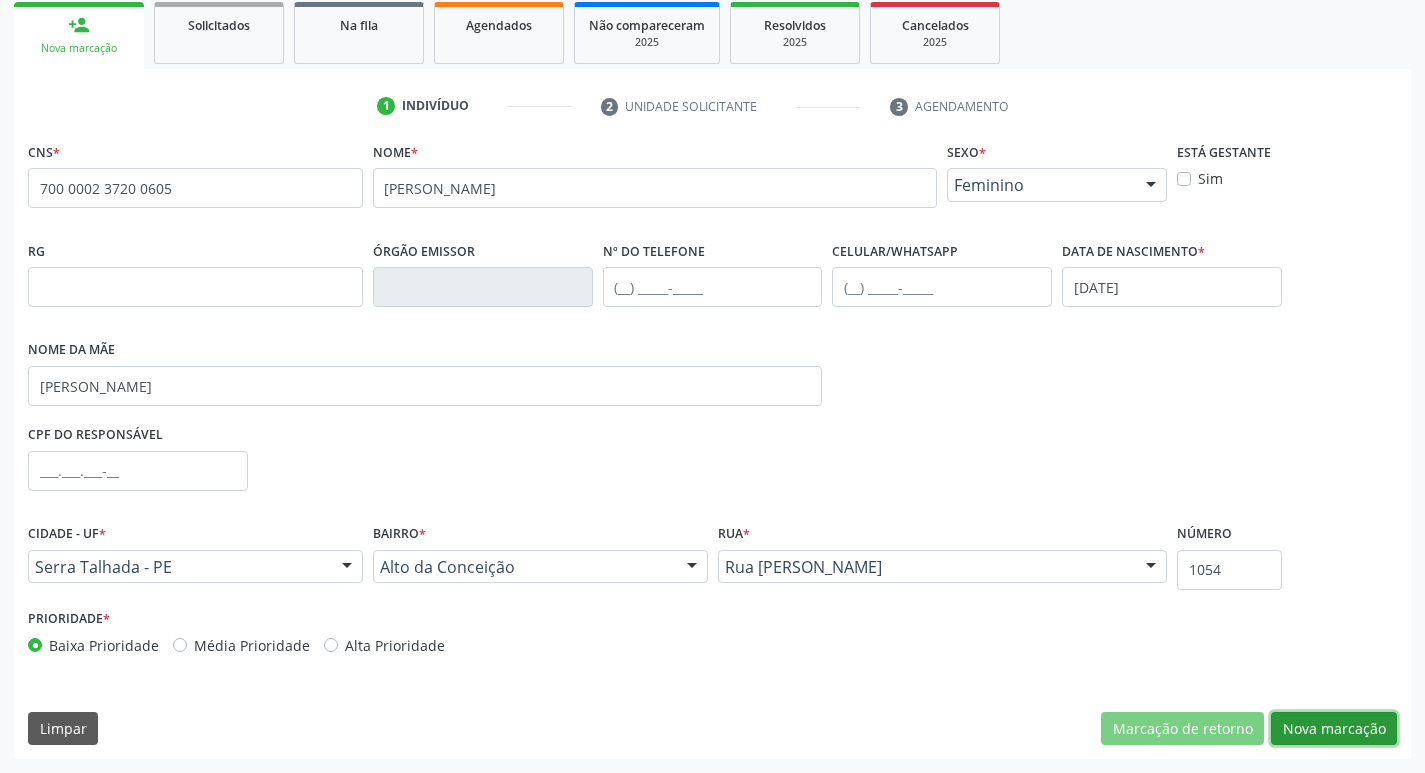 click on "Nova marcação" at bounding box center (1334, 729) 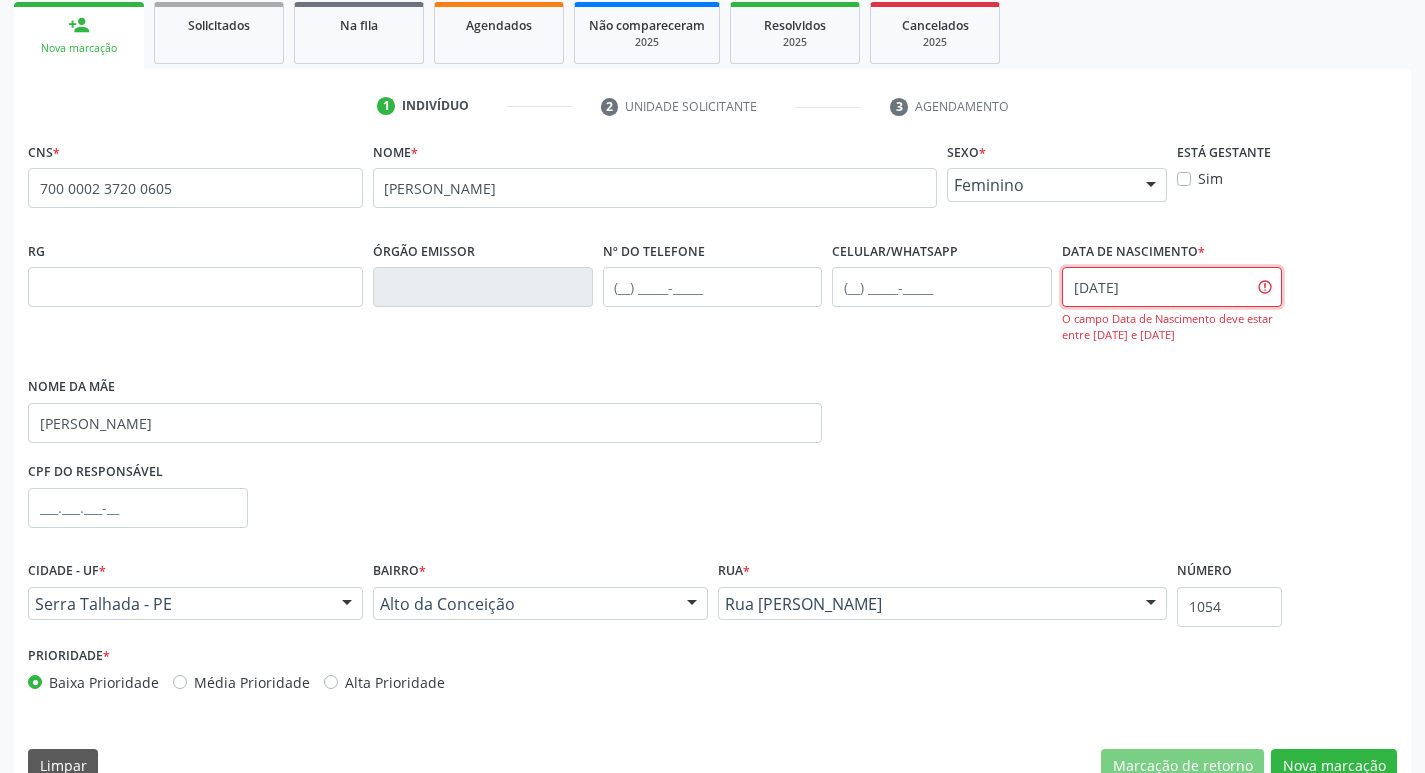 drag, startPoint x: 1165, startPoint y: 298, endPoint x: 1040, endPoint y: 294, distance: 125.06398 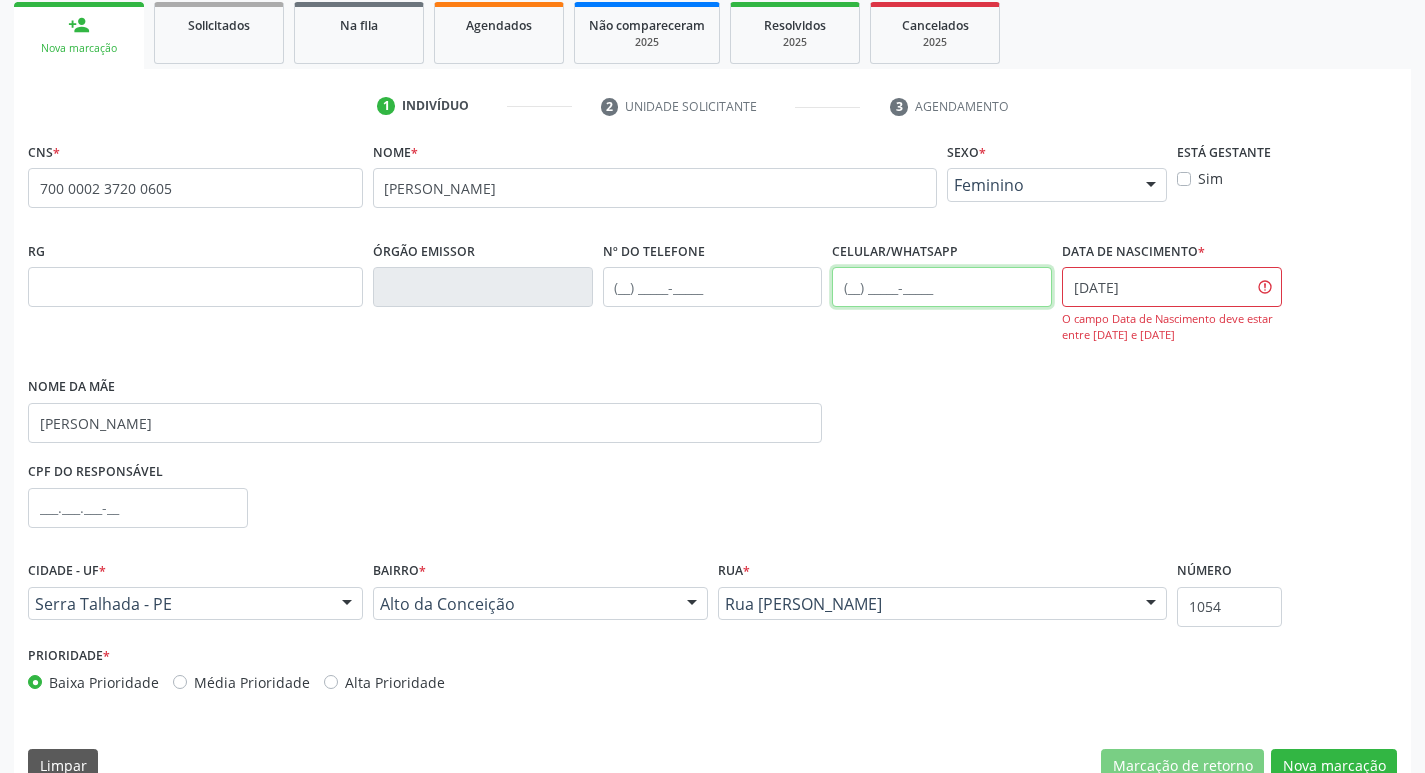 click at bounding box center (942, 287) 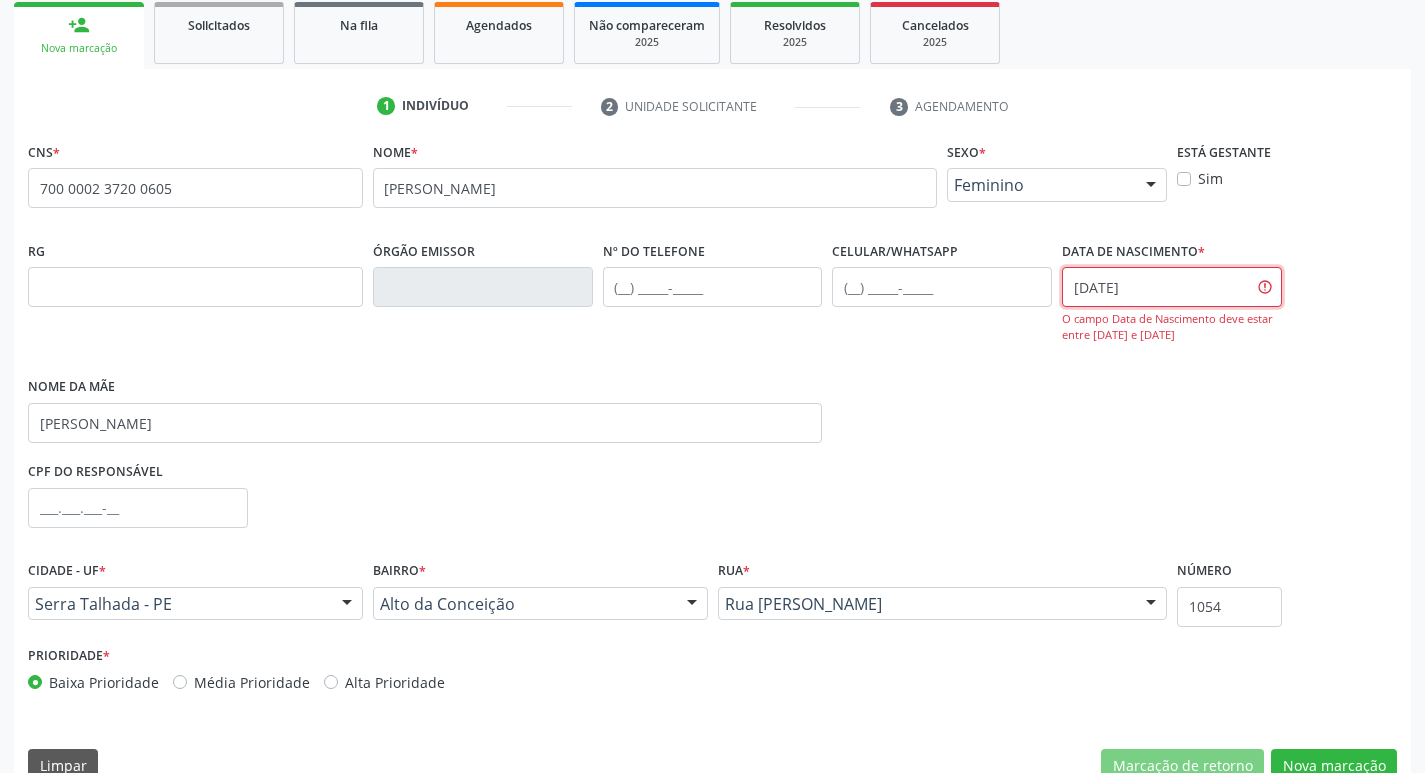 click on "[DATE]" at bounding box center [1172, 287] 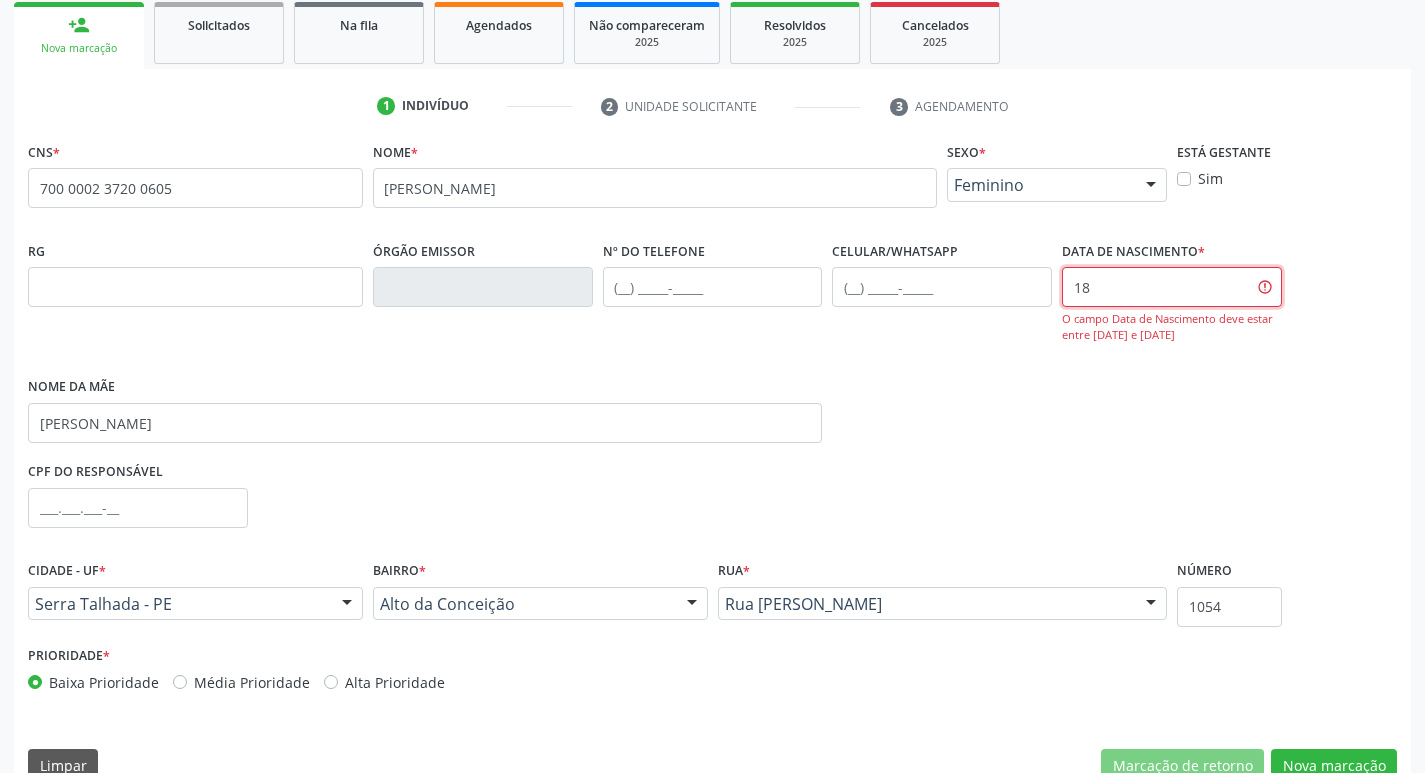 type on "1" 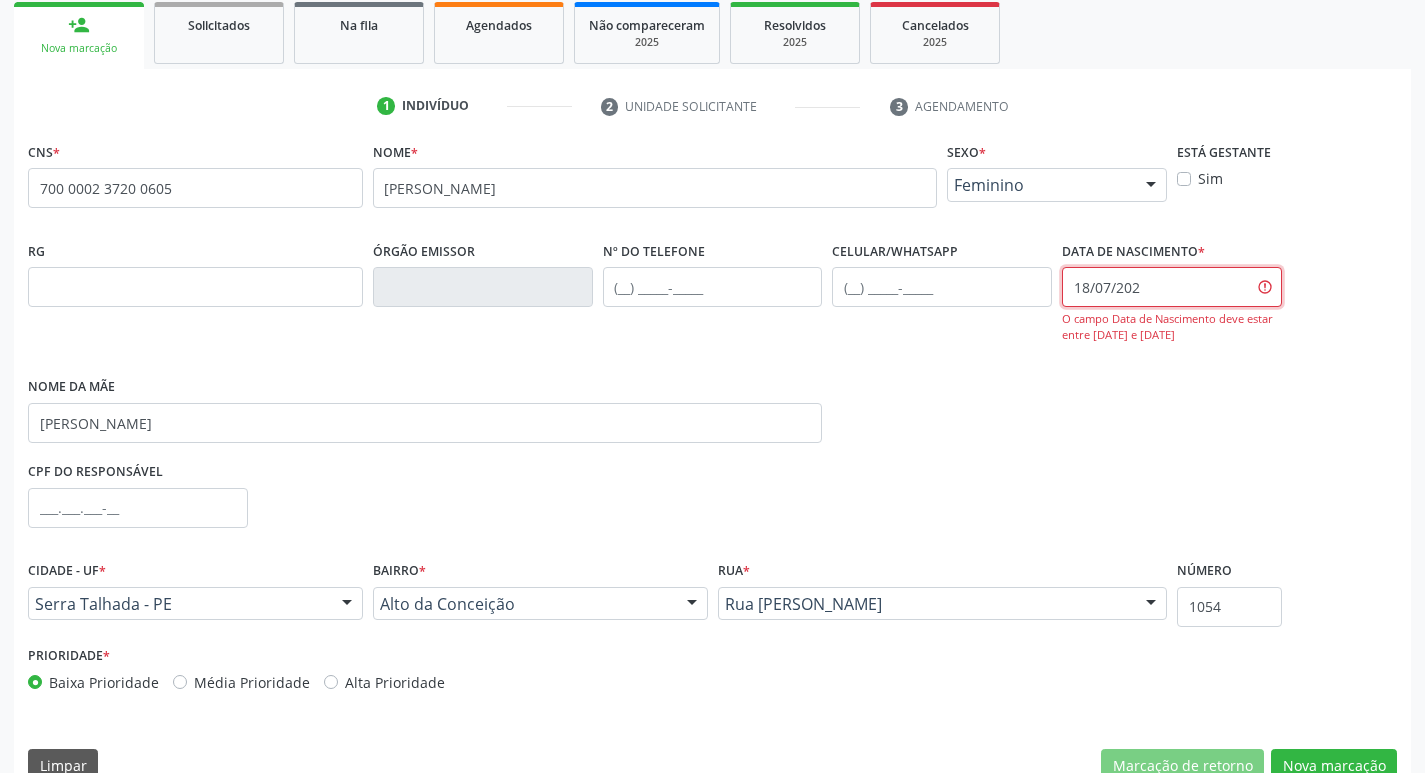 type on "[DATE]" 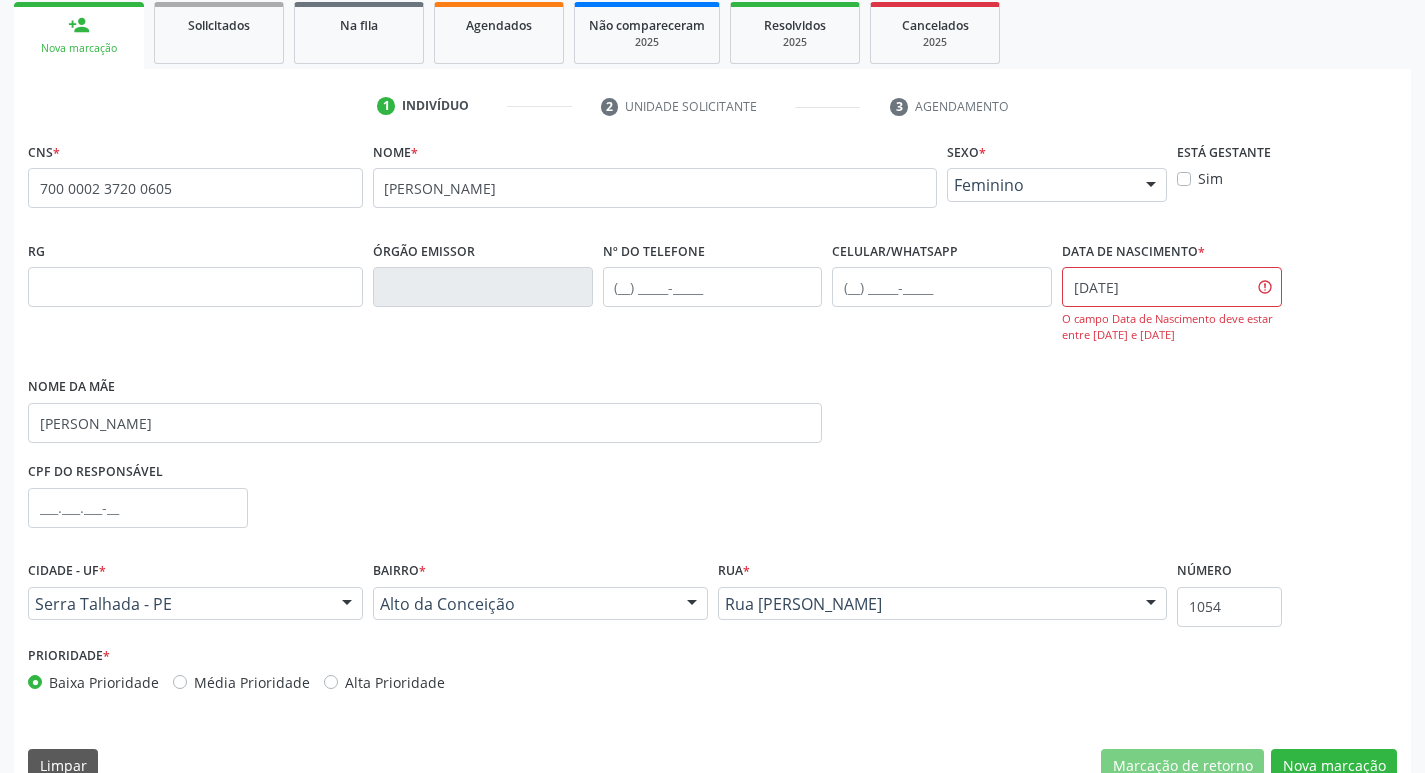 click on "RG
Órgão emissor
Nº do Telefone
Celular/WhatsApp
Data de nascimento
*
18/07/2025
O campo Data de Nascimento deve estar entre 01/01/1905 e 18/07/2025
Nome da mãe
EVELY KAUANY DA SOUZA FERREIRA" at bounding box center [712, 346] 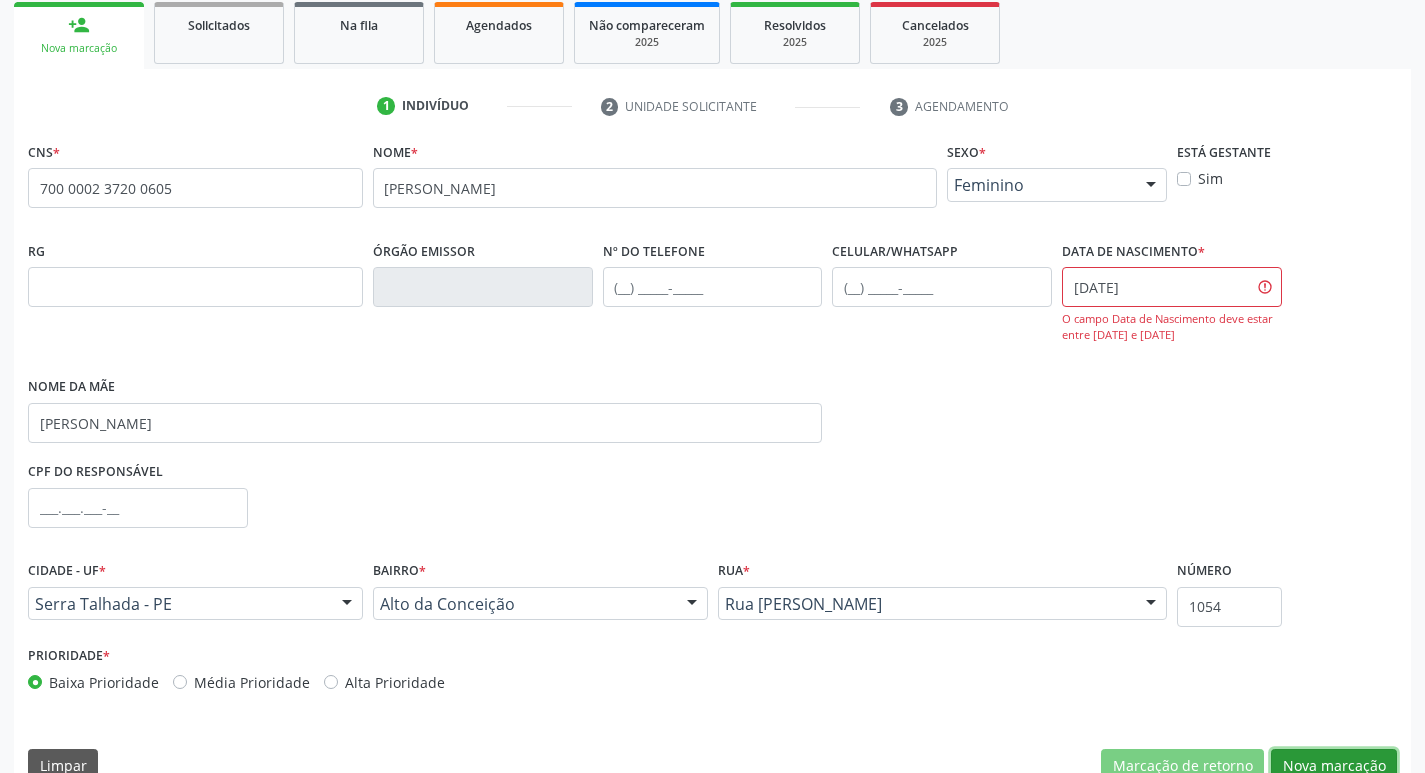 click on "Nova marcação" at bounding box center (1334, 766) 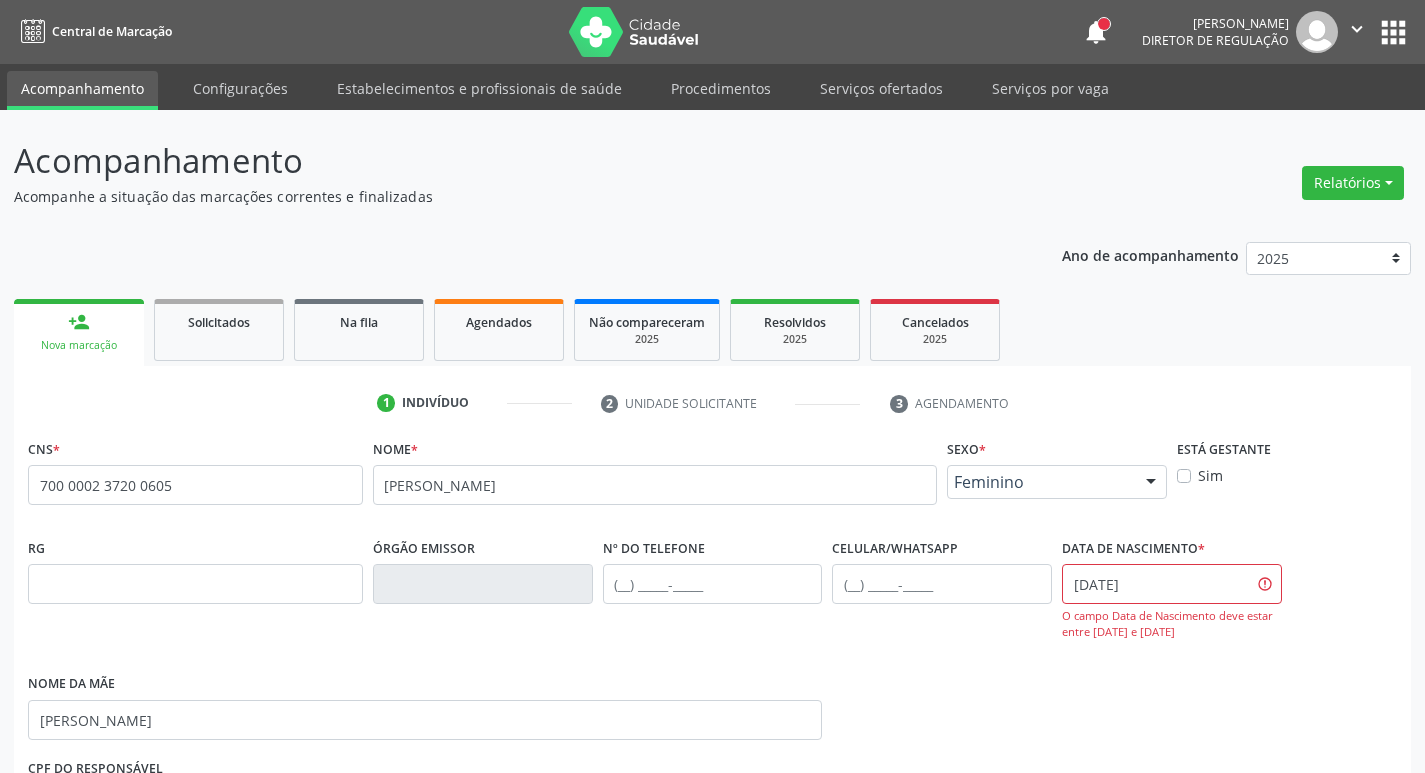 scroll, scrollTop: 334, scrollLeft: 0, axis: vertical 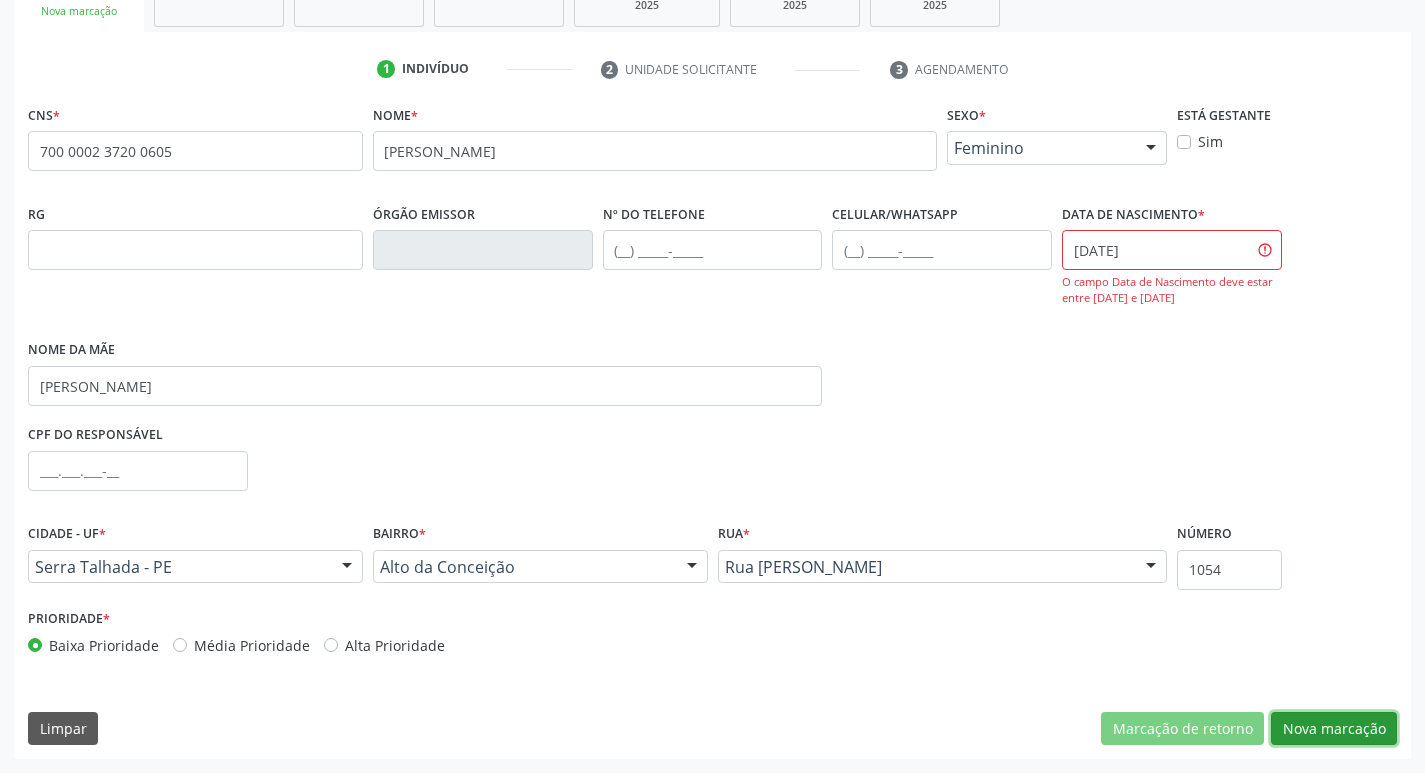 type 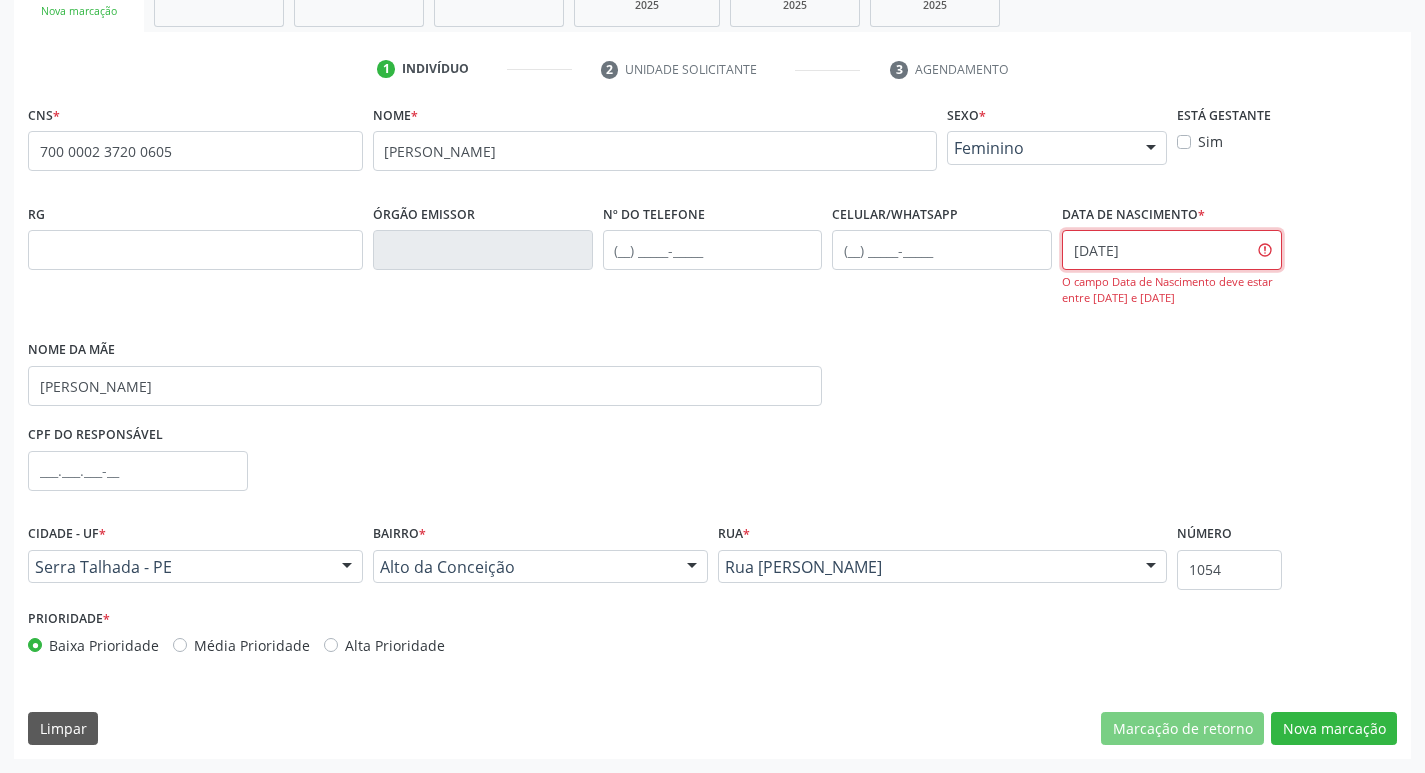 click on "[DATE]" at bounding box center [1172, 250] 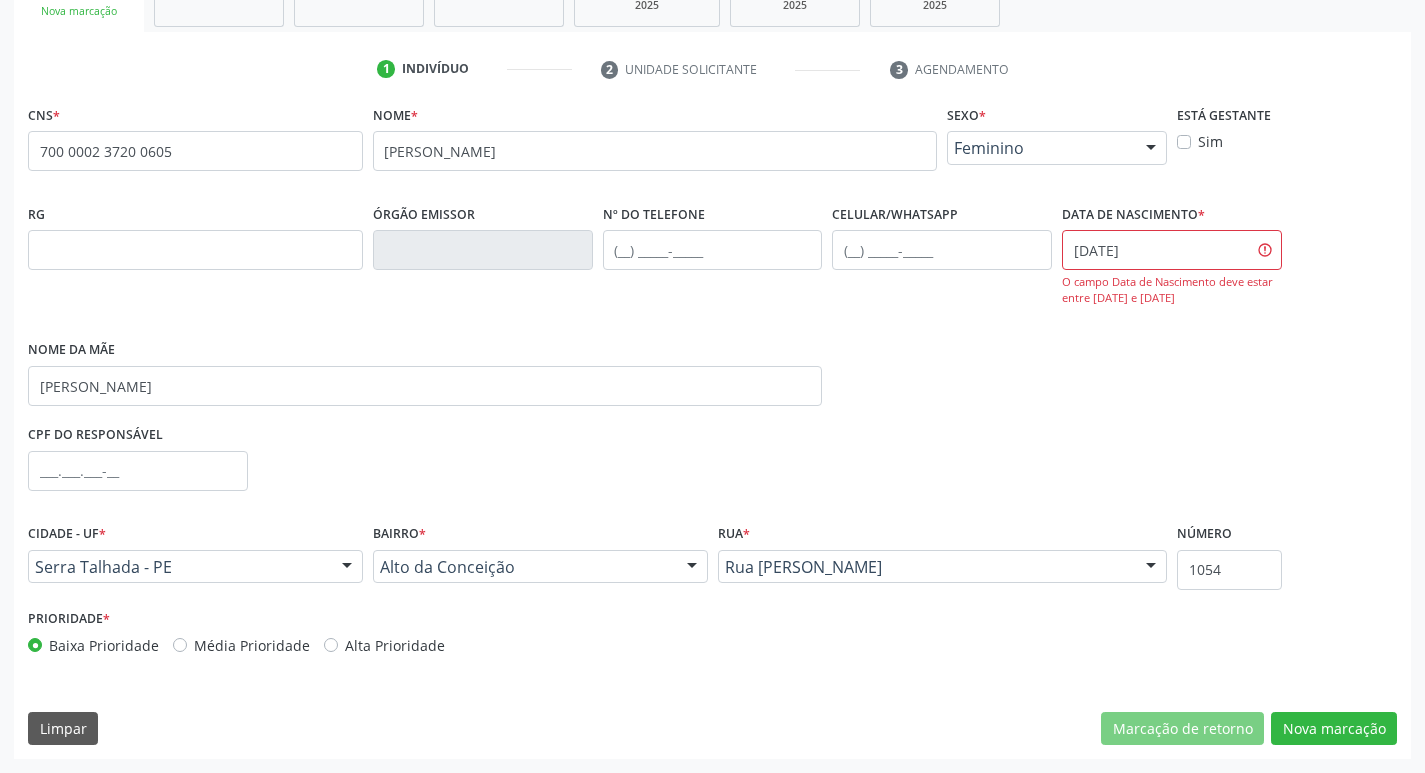 click on "Cidade - UF
*
Serra Talhada - PE         Serra Talhada - PE
Nenhum resultado encontrado para: "   "
Nenhuma opção encontrada
Bairro
*
Alto da Conceição         Zona Rural   Aabb   Alto da Conceição   Borborema   Cagep   Centro   Malhada   Baixa Renda   Dnocs (Br)   Bernardo Vieira   Santa Rita   Varzinha   Vila Bela   São Cristovão   José Tomé de Sousa (Mutirão)   Bom Jesus   Ipsep   Caiçarinha   Luanda   José Rufino Alves (Caxixola)   Tancredo Neves (Cohab)   Varzea   Fazenda Nova   universitario   vilabela   borborema   BR
Nenhum resultado encontrado para: "   "
Nenhuma opção encontrada. Digite para adicionar.
Rua
*
Rua Manoel Pereira Lins         Manoel Tomé de Souza   Antonio Inacio de Medeiros   Romildo Dantas de Queiroz   José Alves da Silveira   Fiscal Leopoldo   Severino Pereira Lins   Afonso Magalhães   Benício de Souza Ramos" at bounding box center [712, 561] 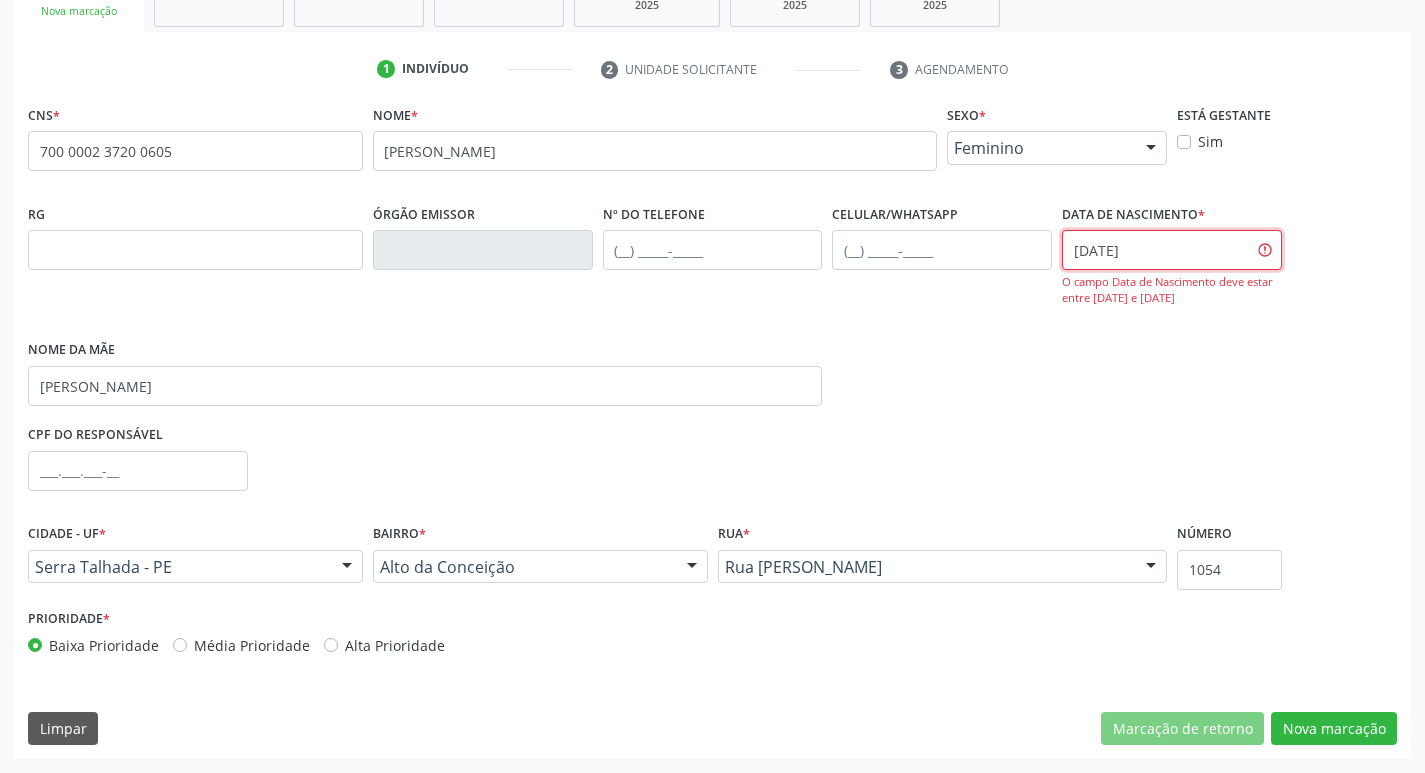 drag, startPoint x: 1175, startPoint y: 246, endPoint x: 1021, endPoint y: 262, distance: 154.82893 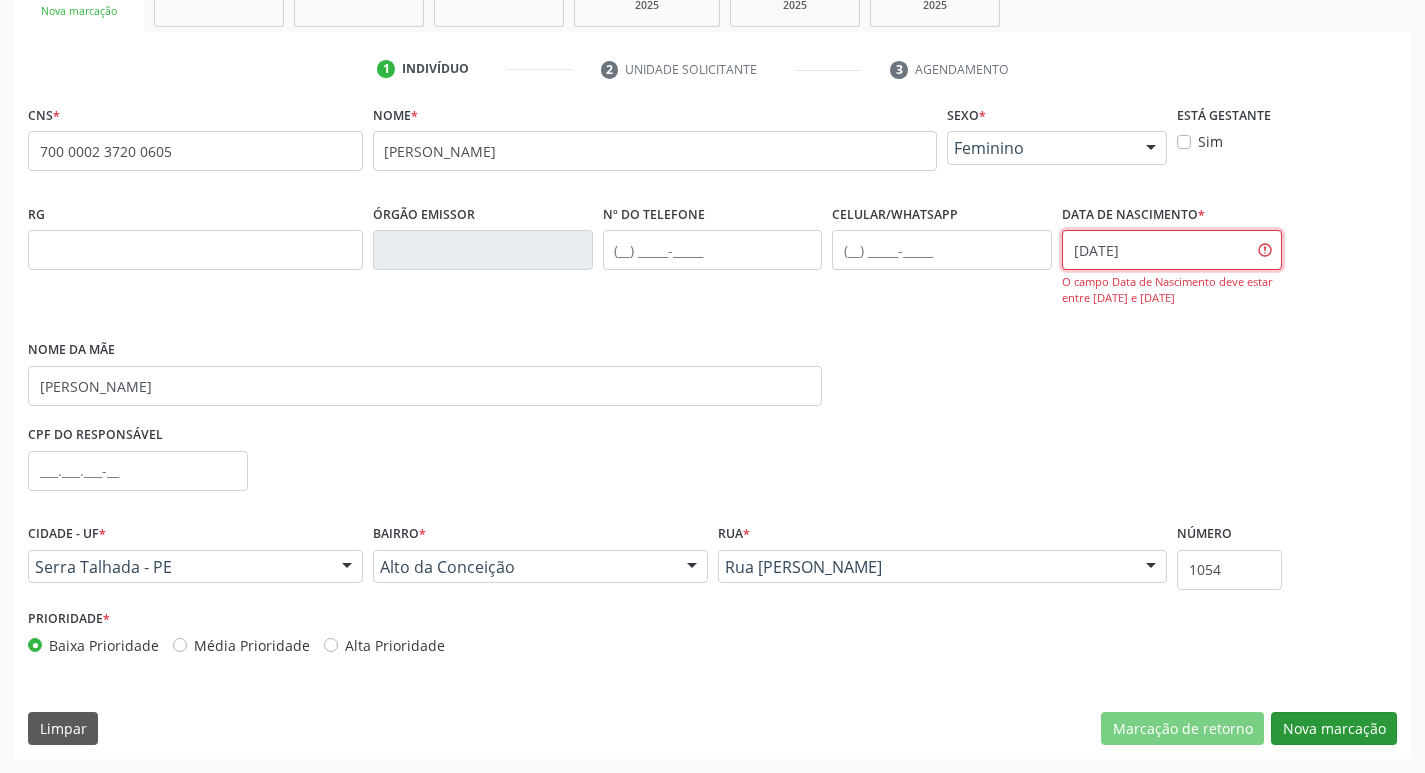 type on "[DATE]" 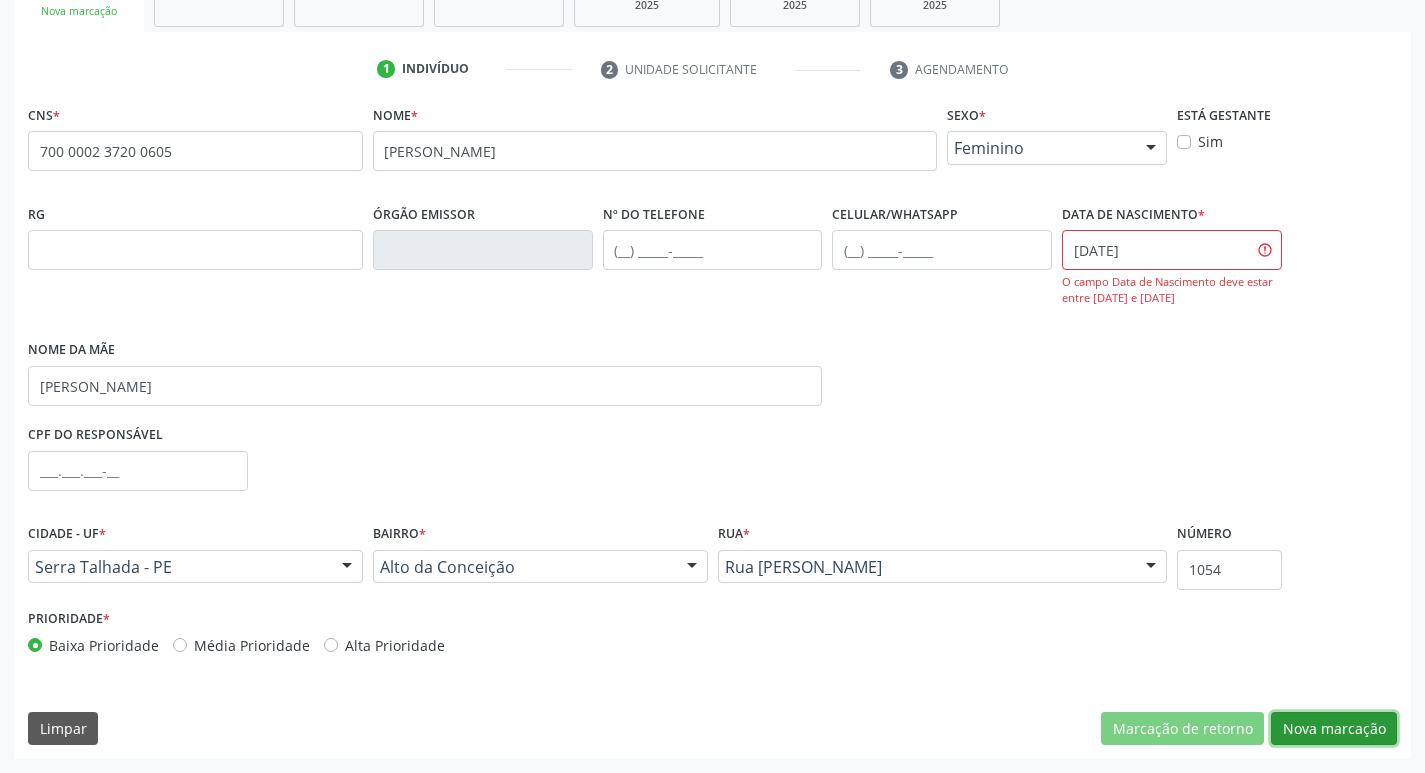 click on "Nova marcação" at bounding box center [1334, 729] 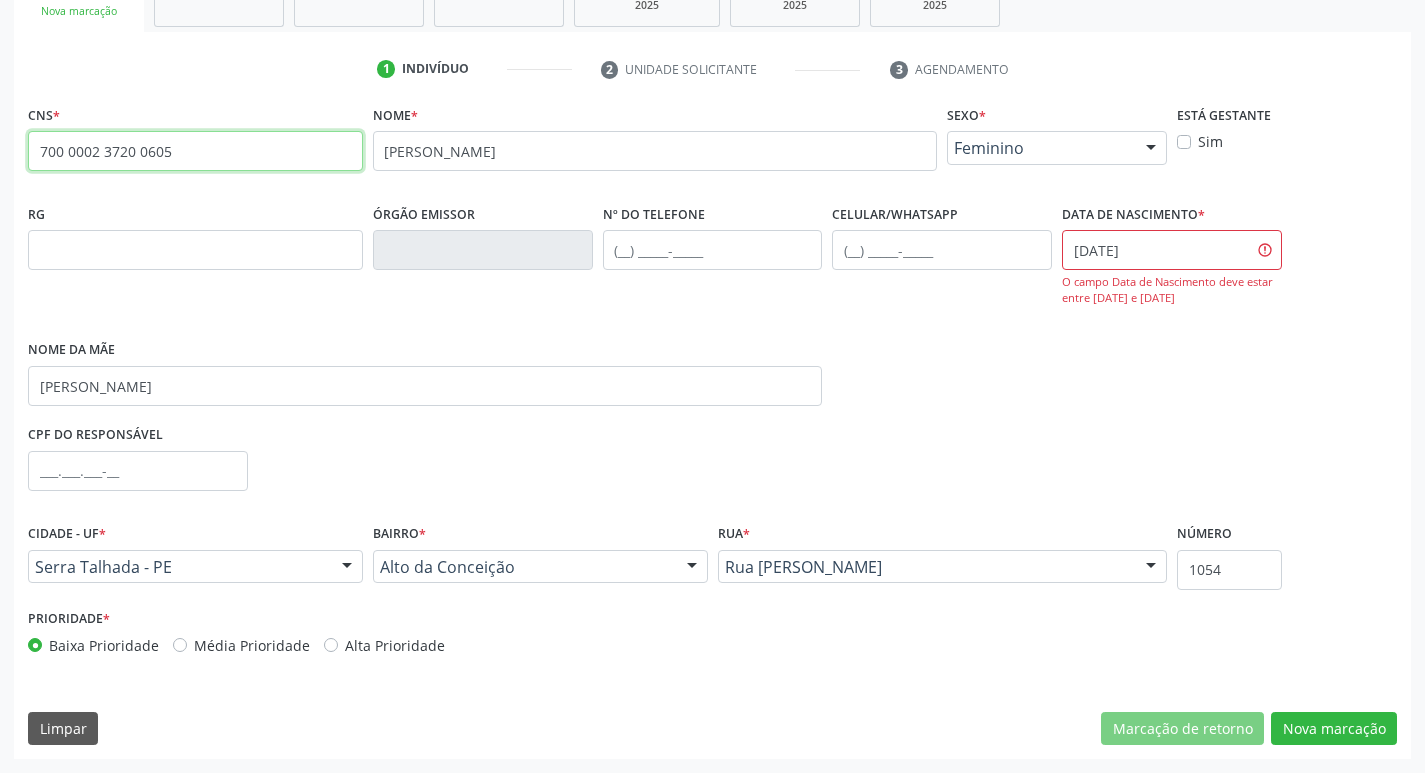 drag, startPoint x: 179, startPoint y: 151, endPoint x: 16, endPoint y: 154, distance: 163.0276 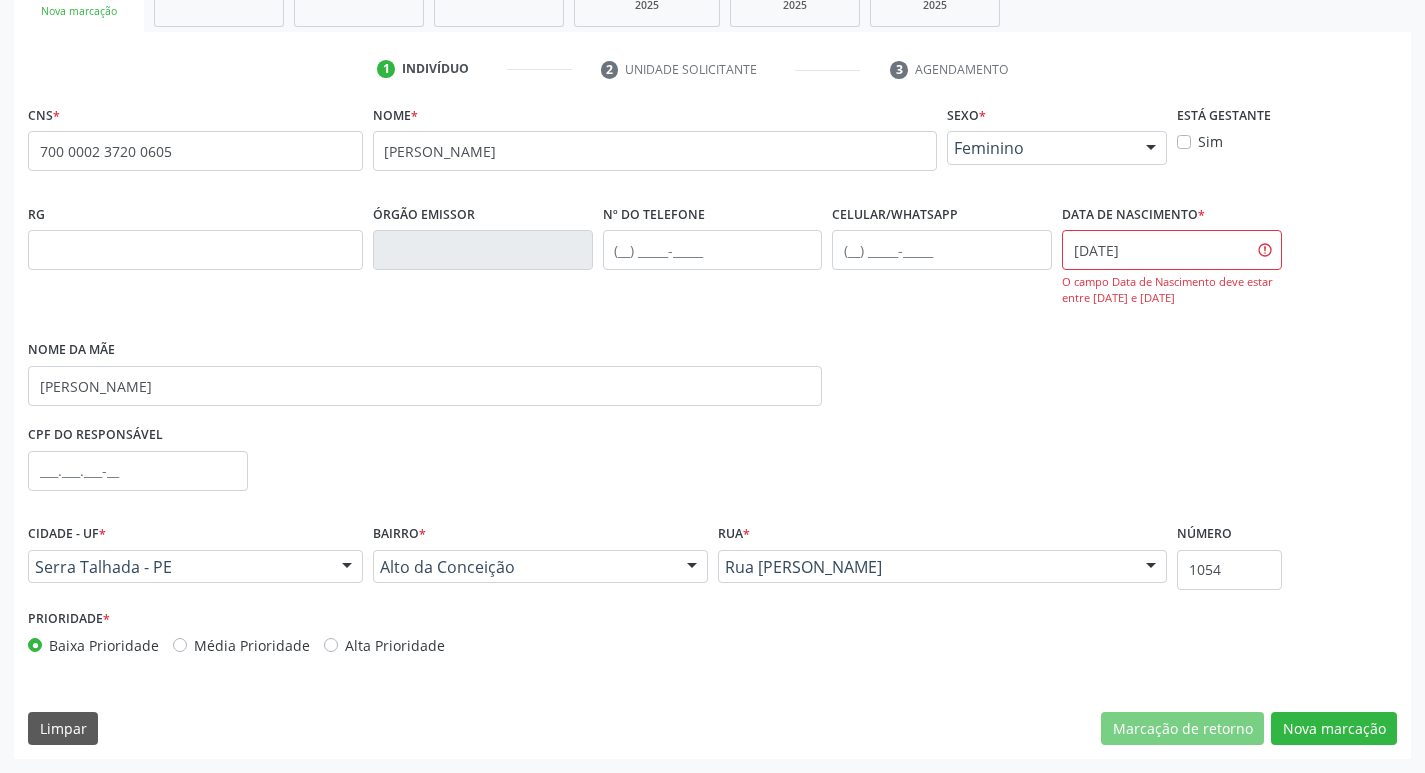 scroll, scrollTop: 234, scrollLeft: 0, axis: vertical 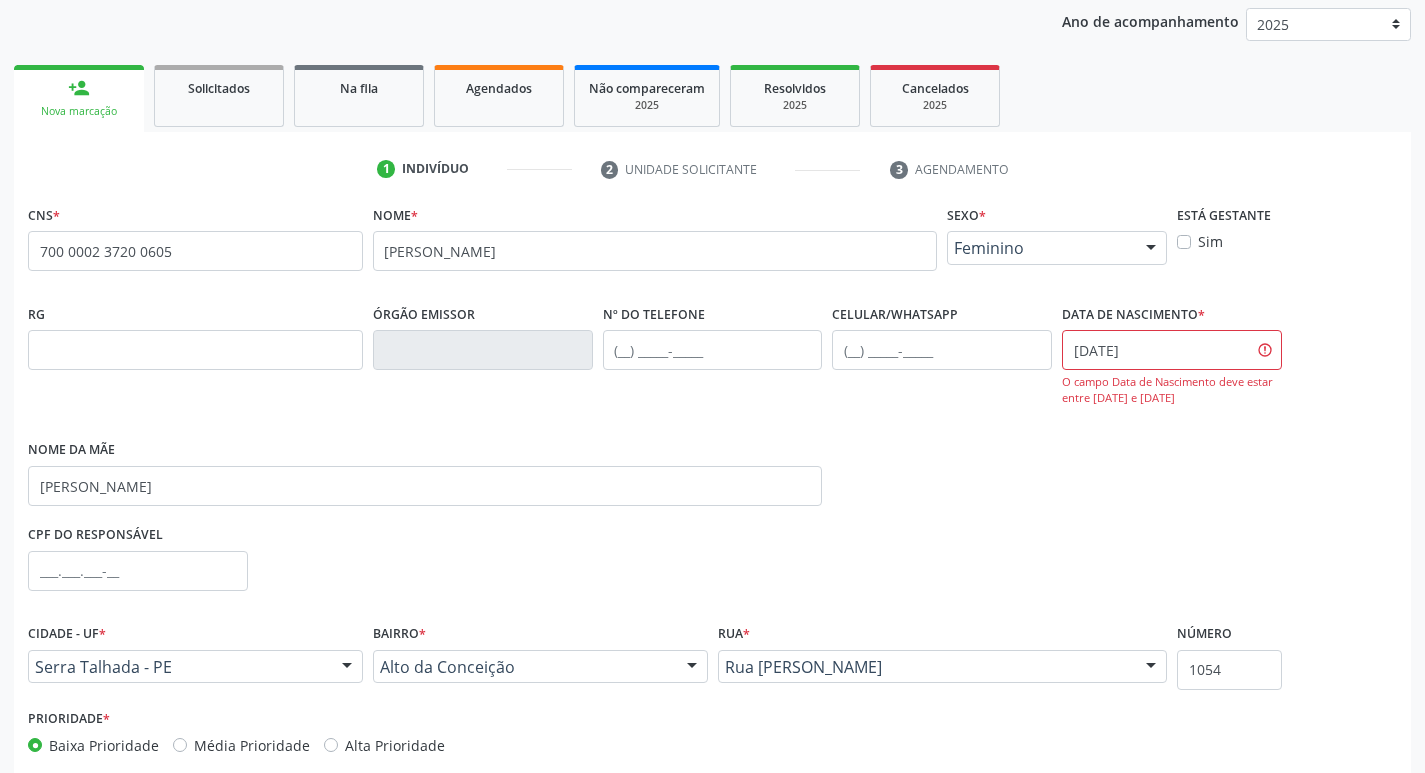 drag, startPoint x: 40, startPoint y: 155, endPoint x: 0, endPoint y: 236, distance: 90.33826 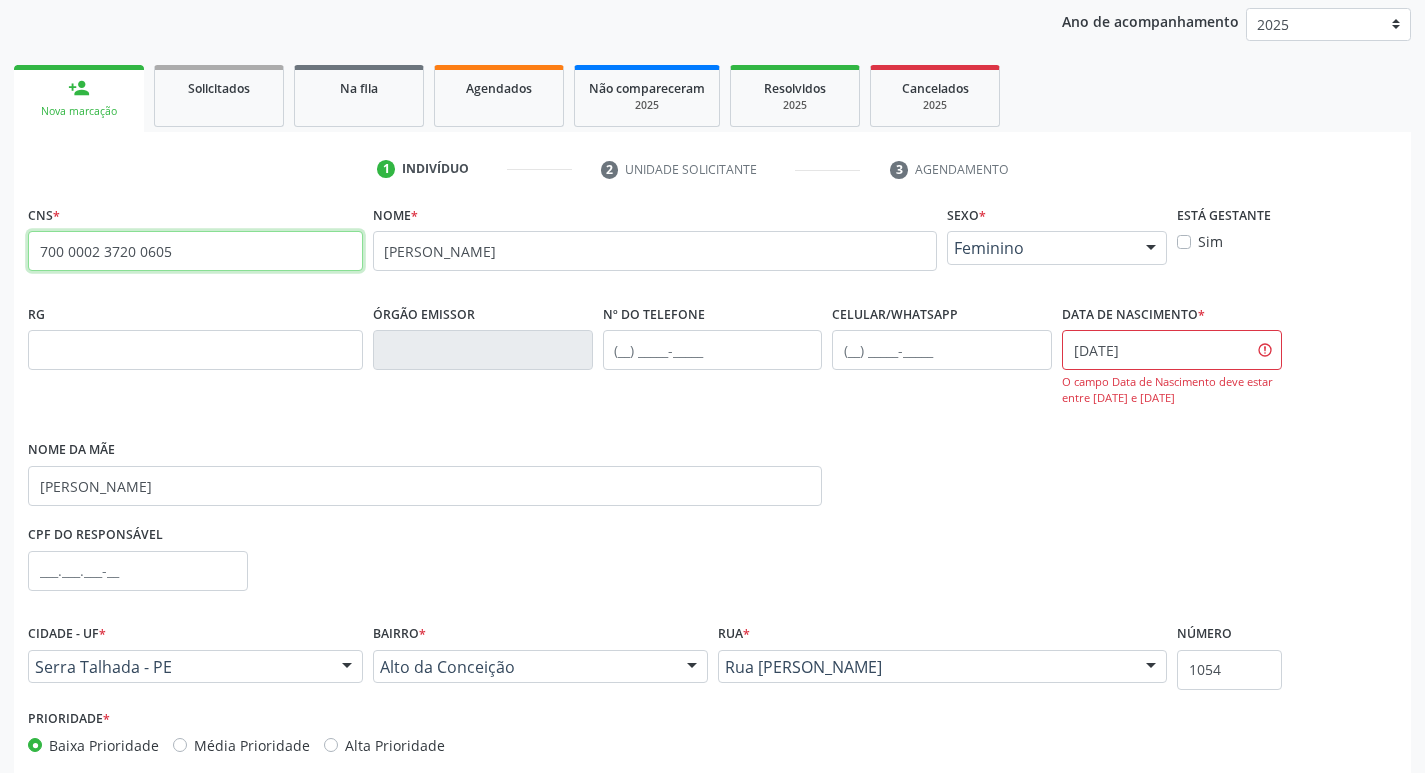drag, startPoint x: 163, startPoint y: 254, endPoint x: 21, endPoint y: 254, distance: 142 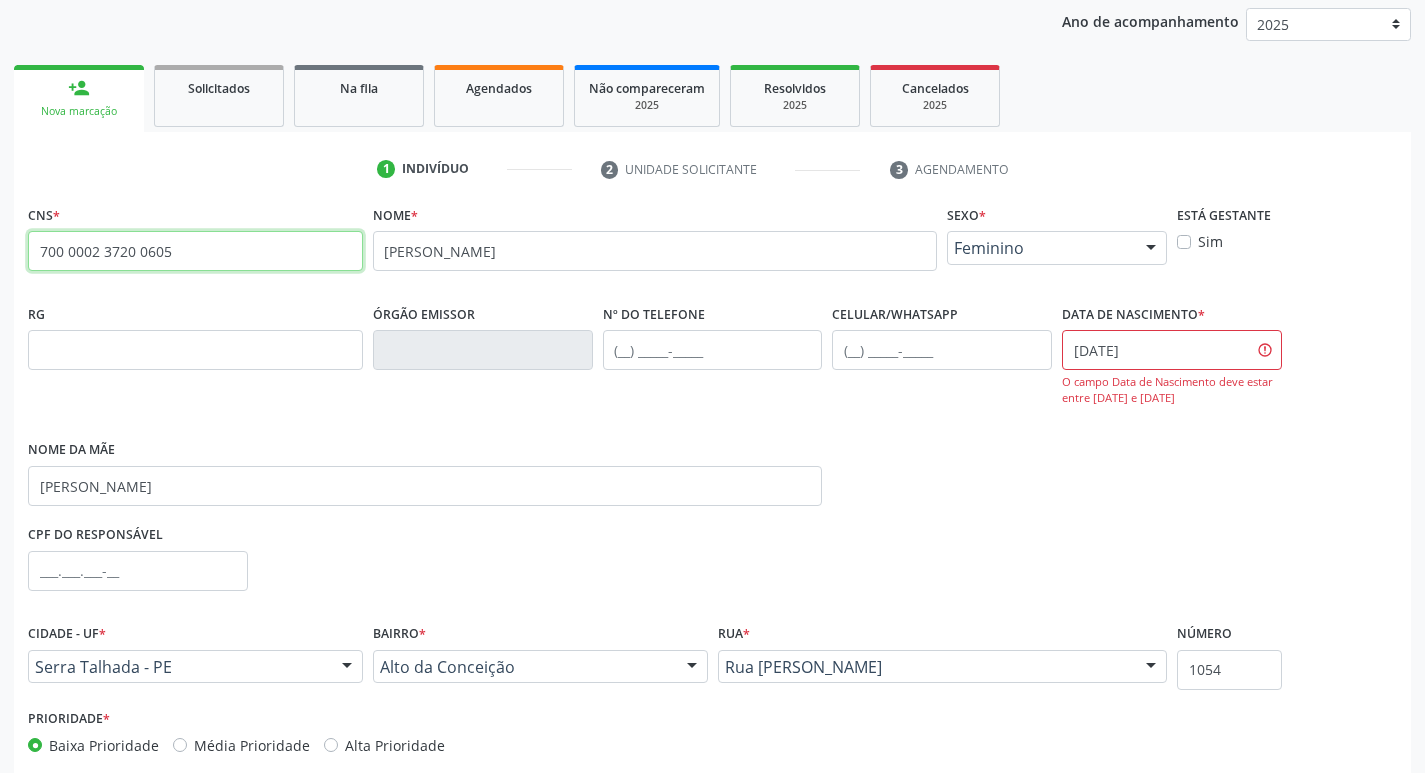 scroll, scrollTop: 0, scrollLeft: 0, axis: both 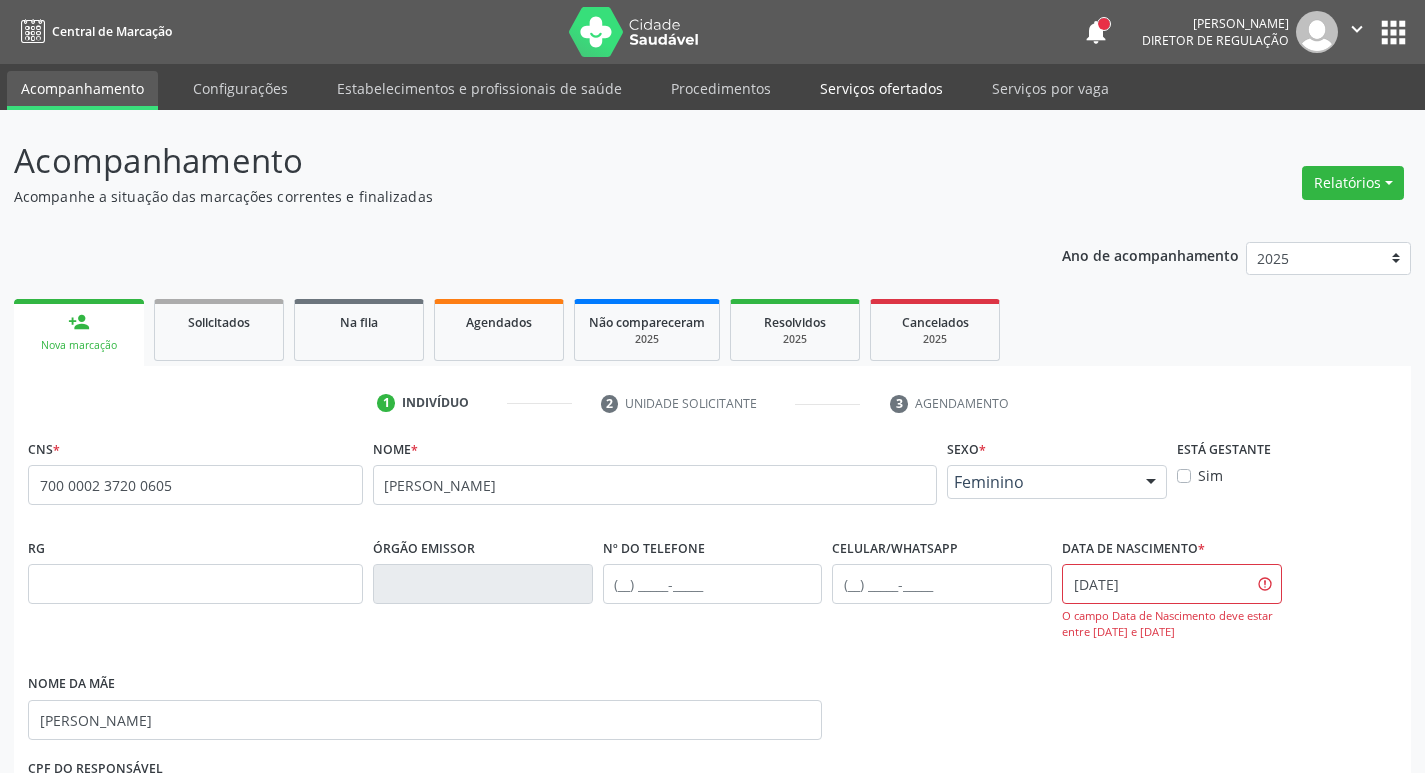 click on "Serviços ofertados" at bounding box center [881, 88] 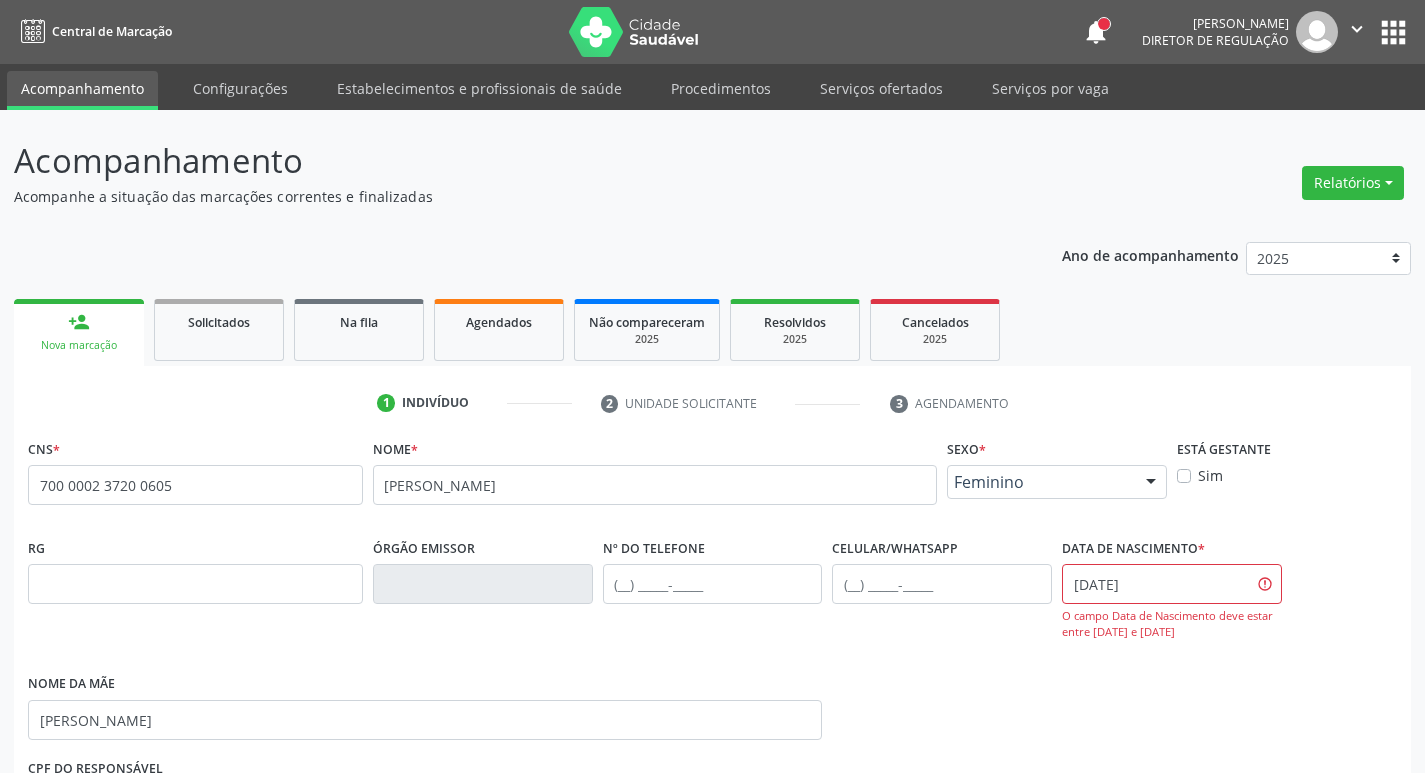 type 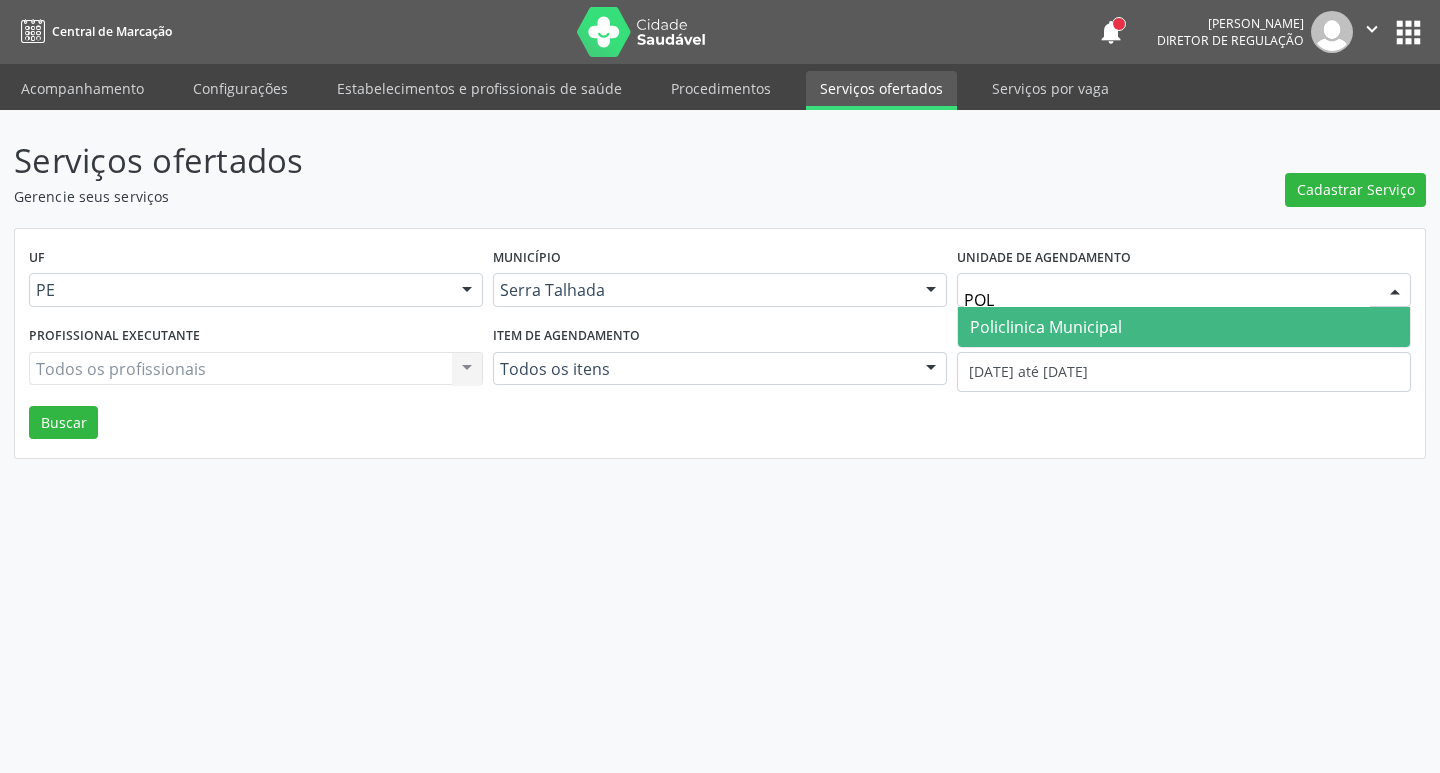 type on "POLI" 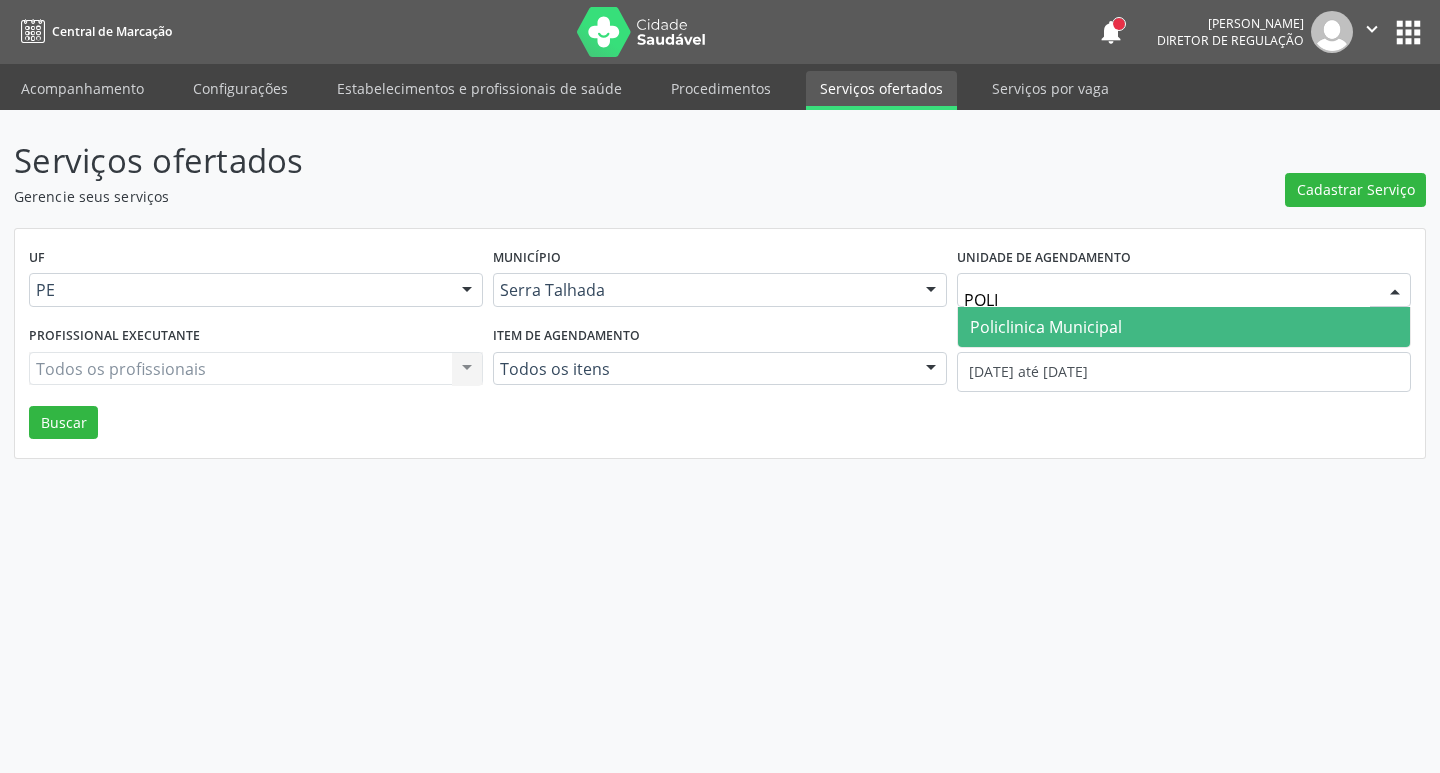 click on "Policlinica Municipal" at bounding box center [1184, 327] 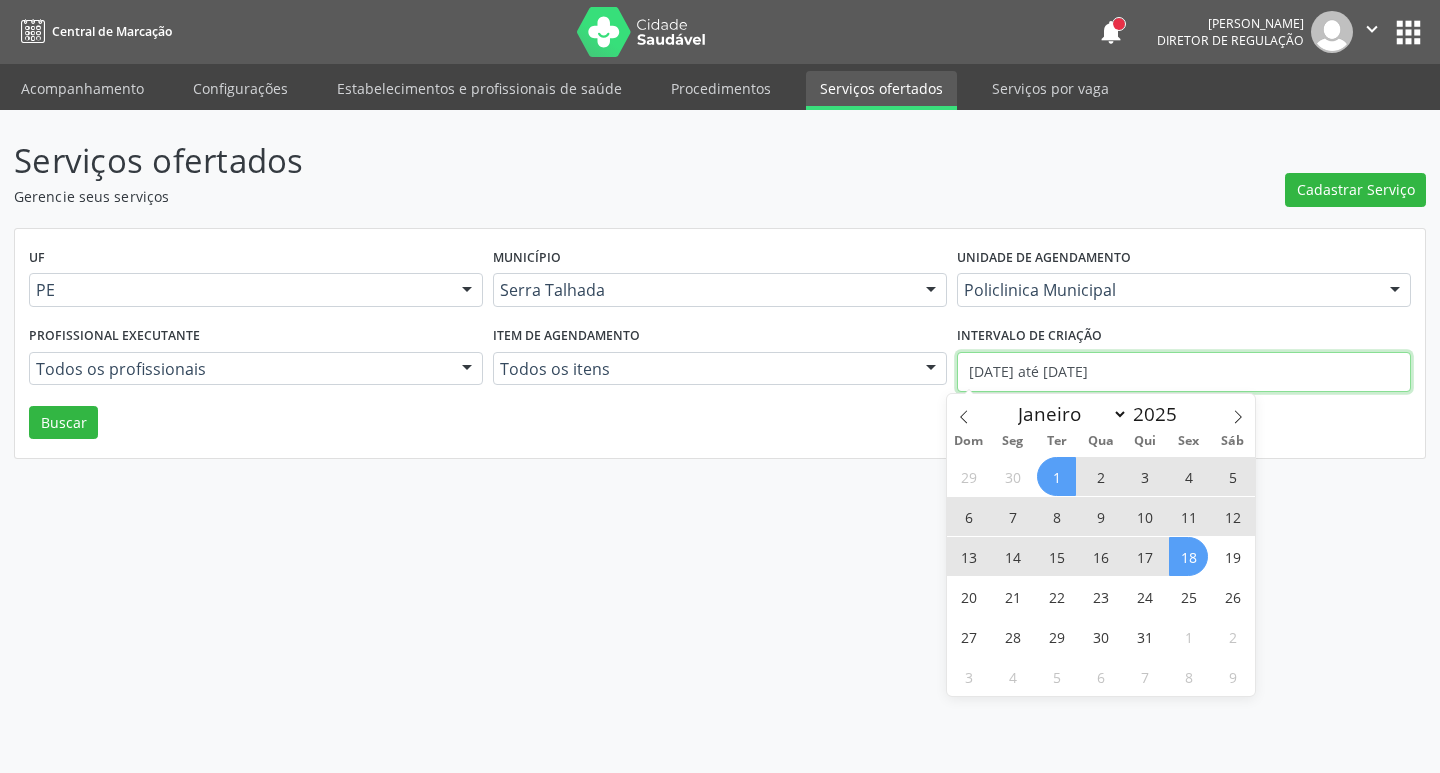click on "[DATE] até [DATE]" at bounding box center (1184, 372) 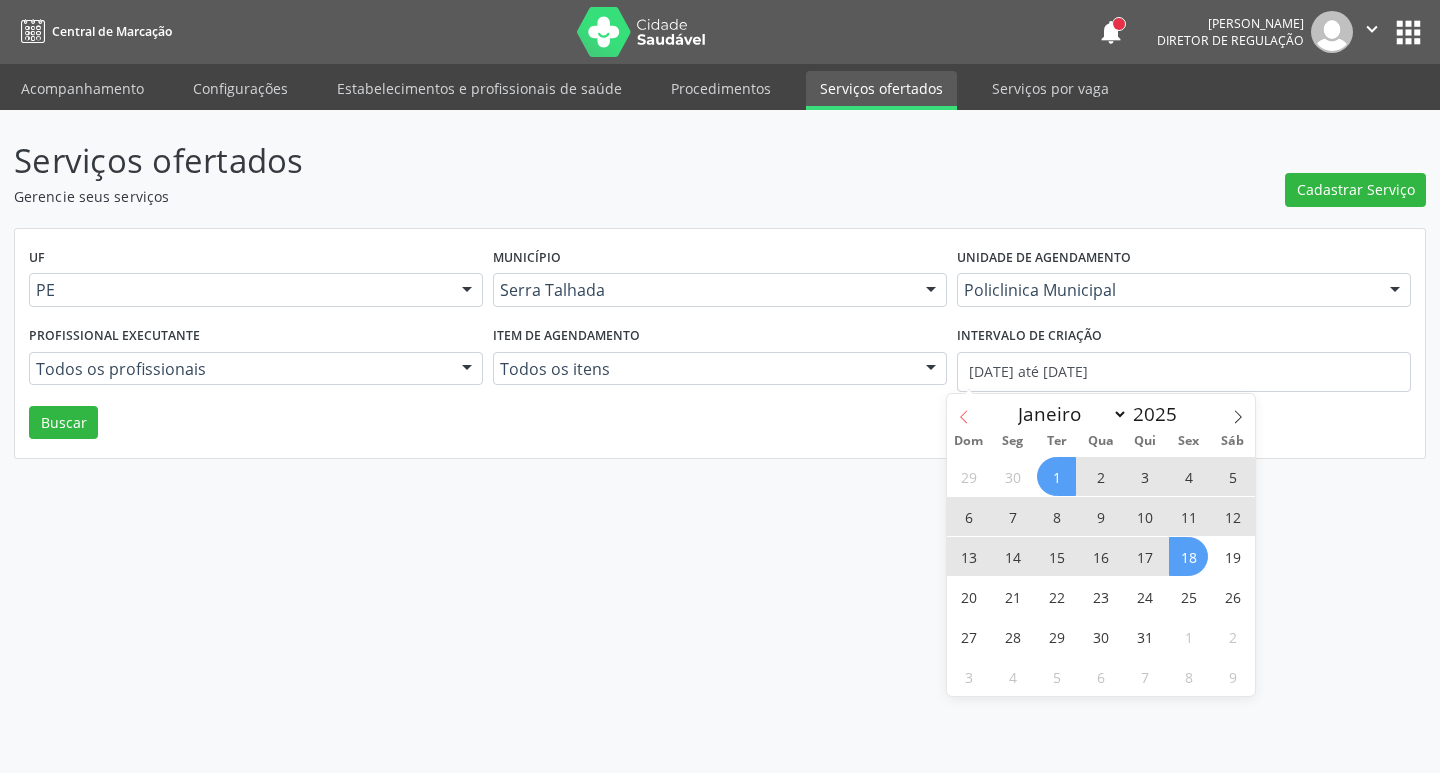 click 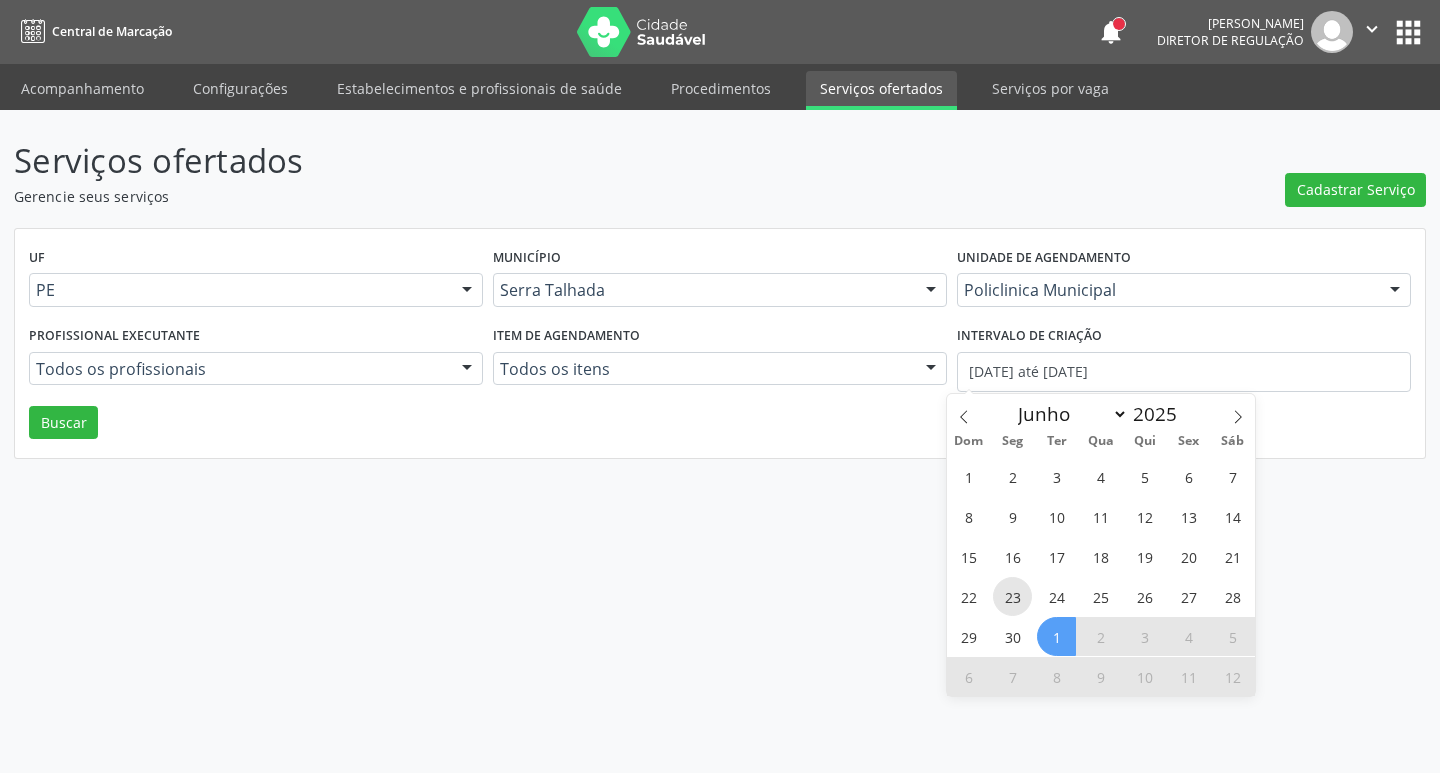 click on "23" at bounding box center [1012, 596] 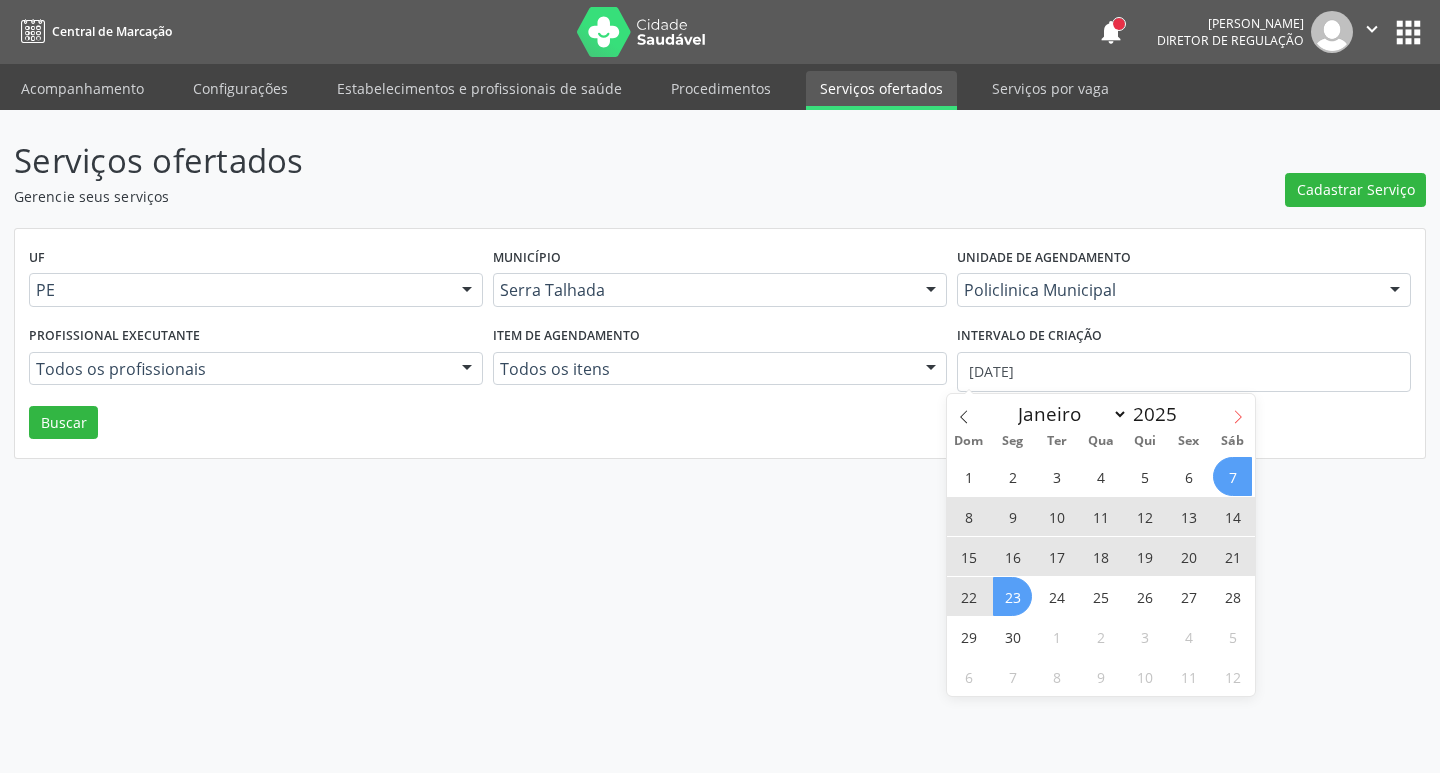 click at bounding box center [1238, 411] 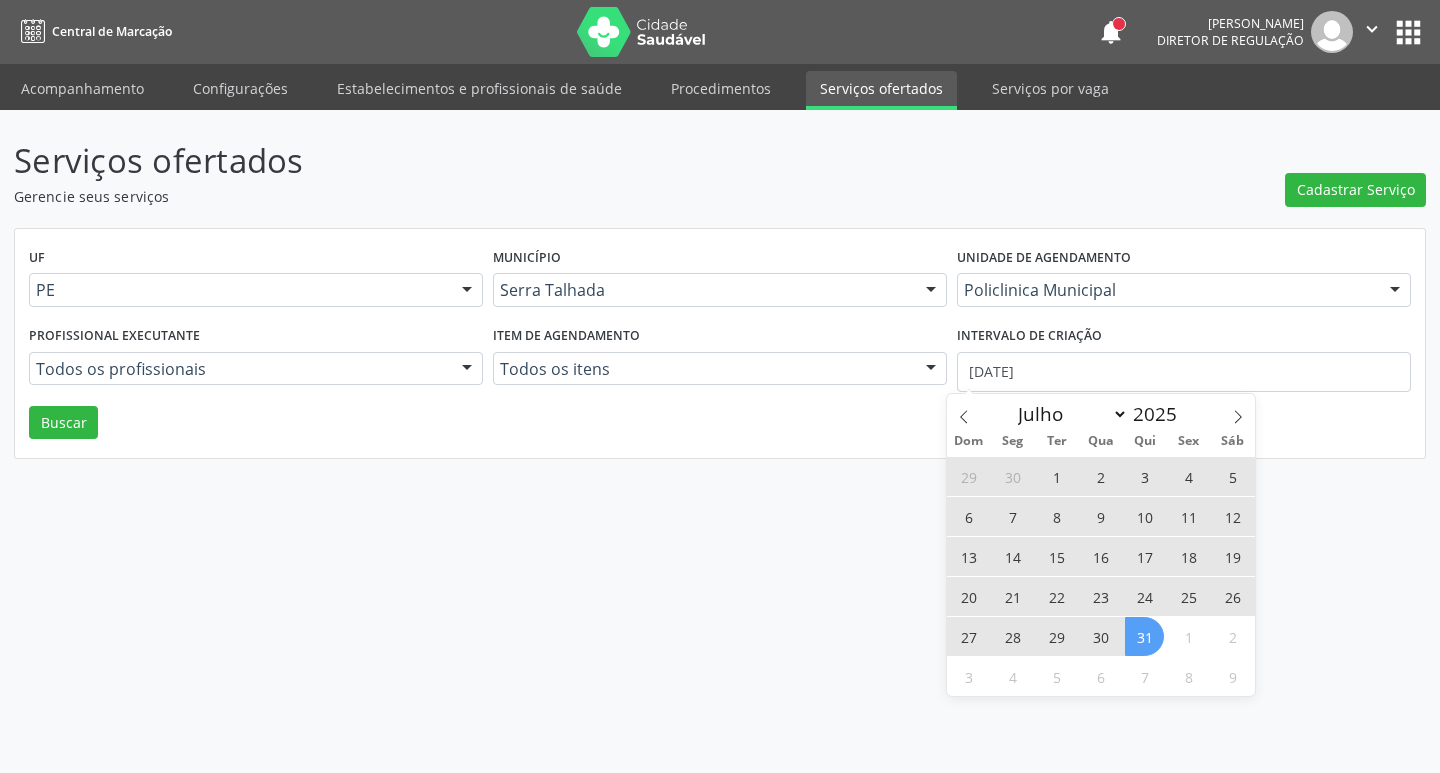 click on "31" at bounding box center [1144, 636] 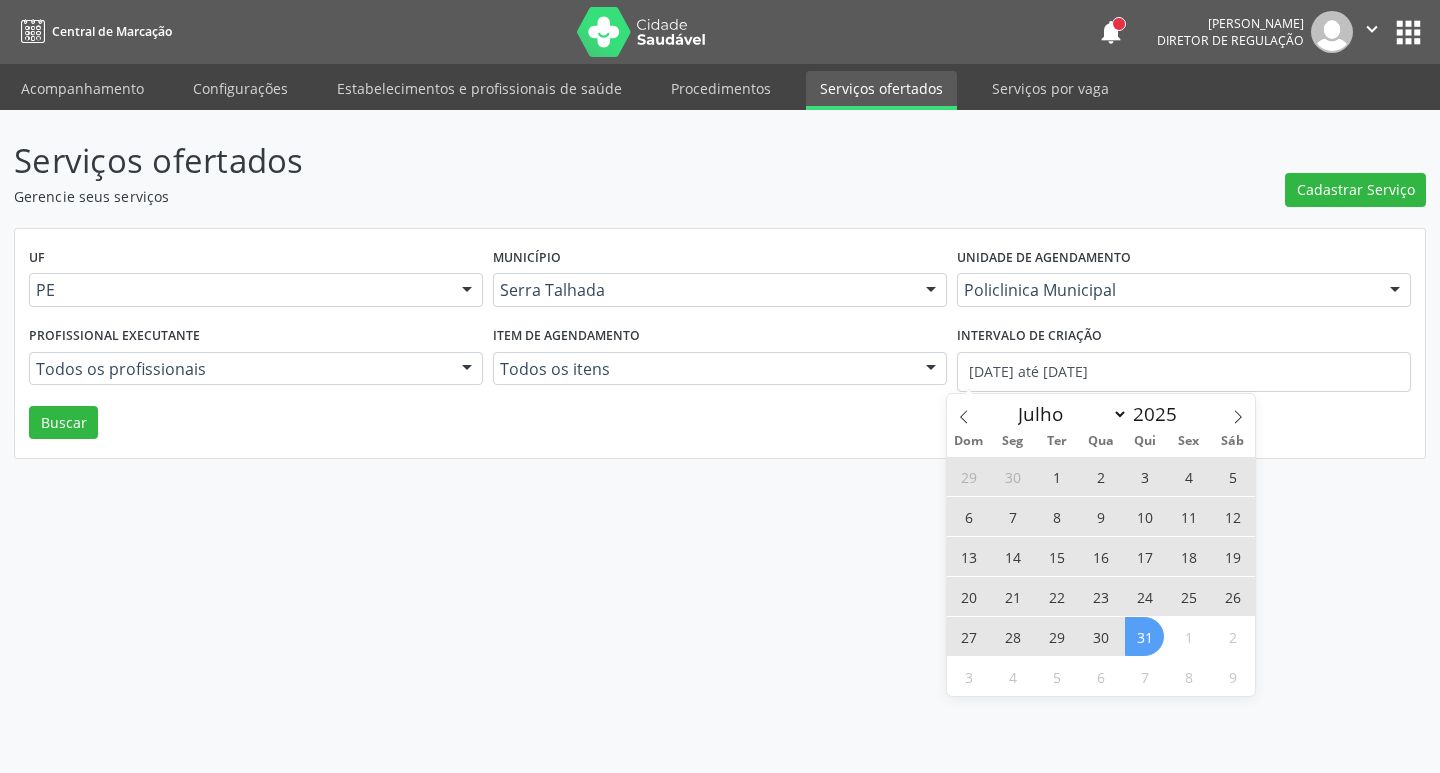 select on "6" 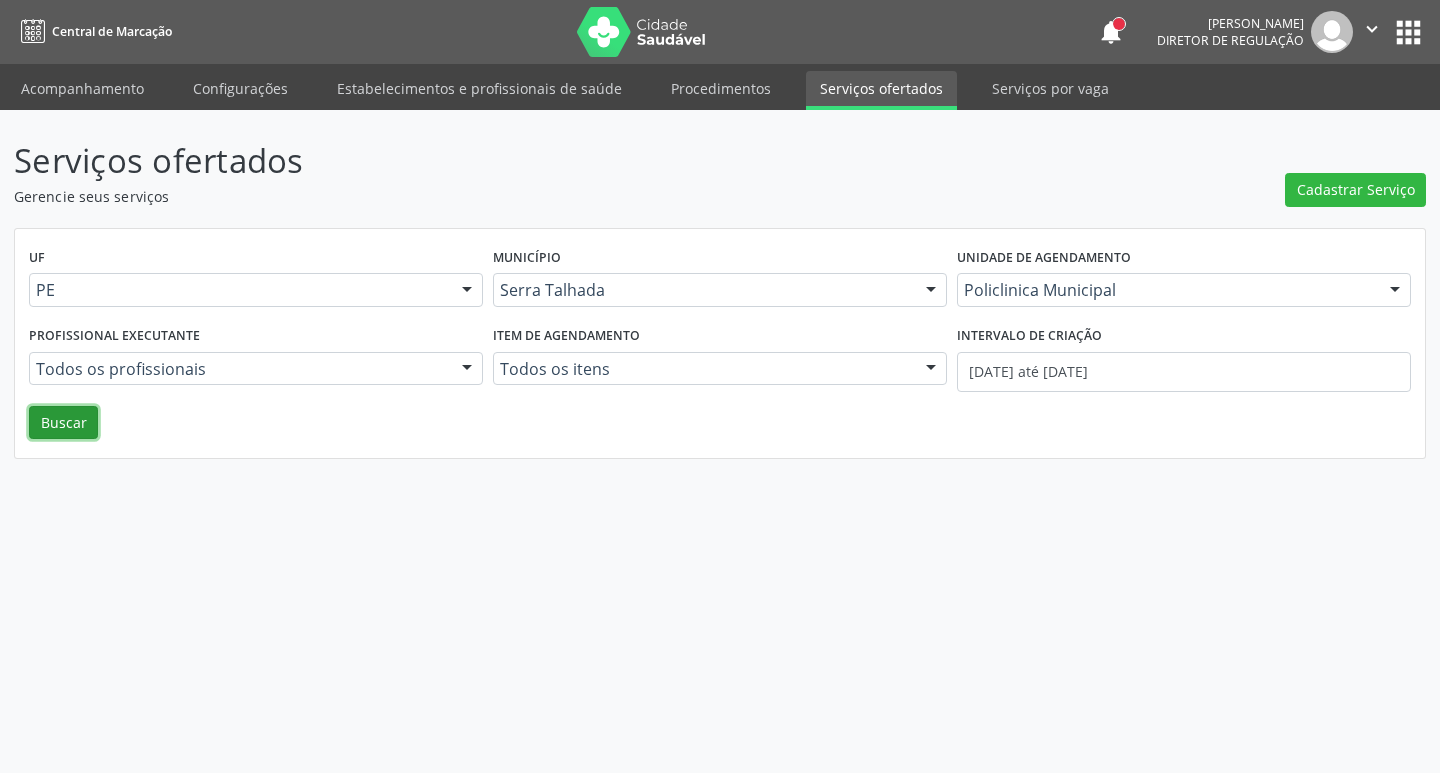 click on "Buscar" at bounding box center [63, 423] 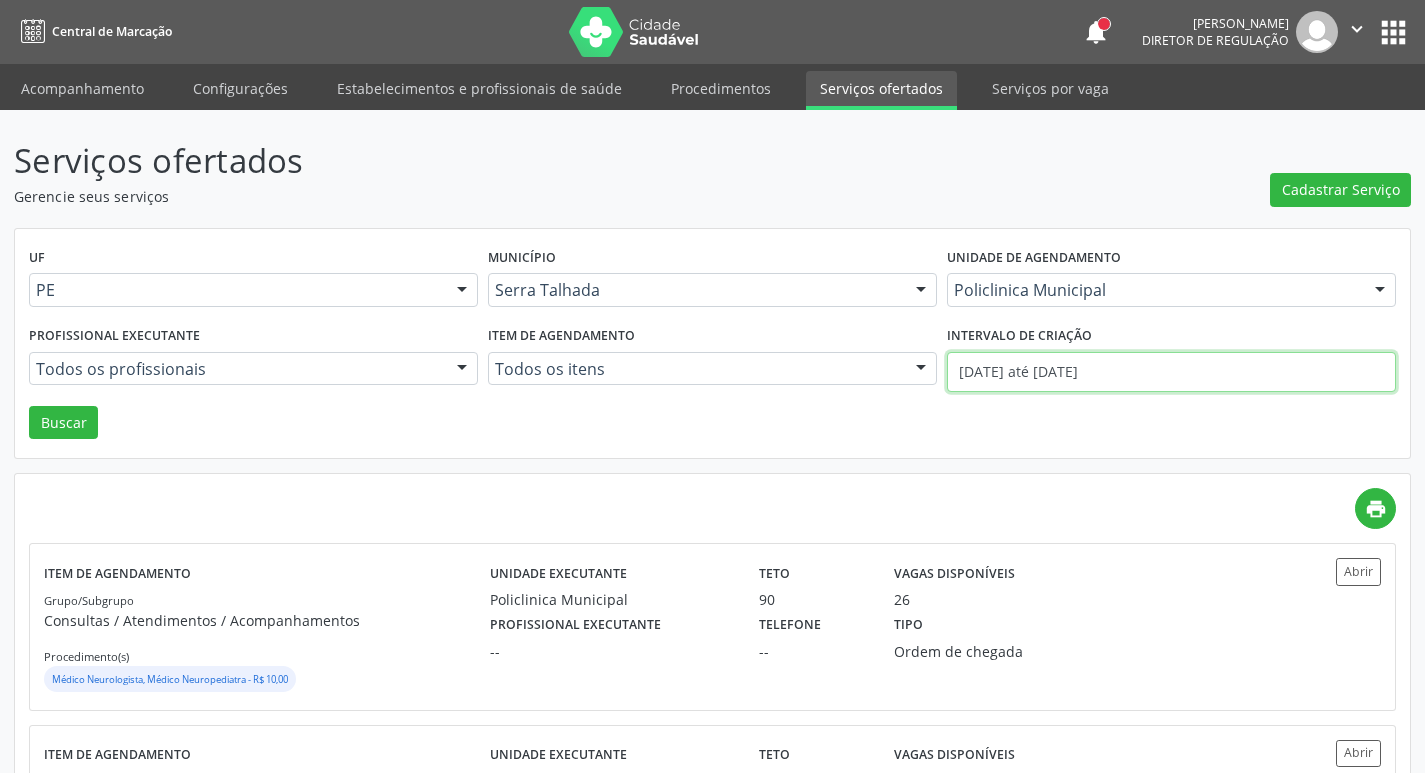 click on "23/06/2025 até 31/07/2025" at bounding box center [1171, 372] 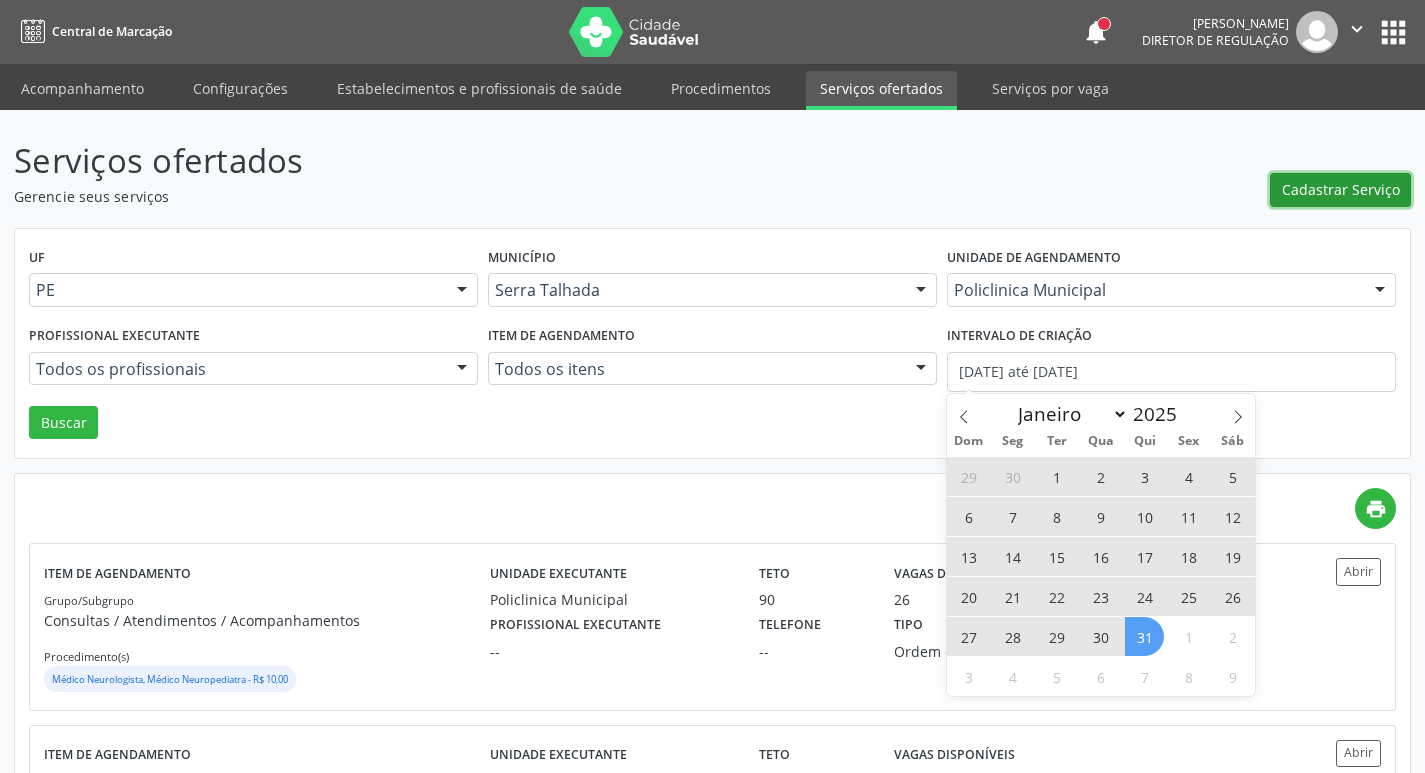 click on "Cadastrar Serviço" at bounding box center (1341, 189) 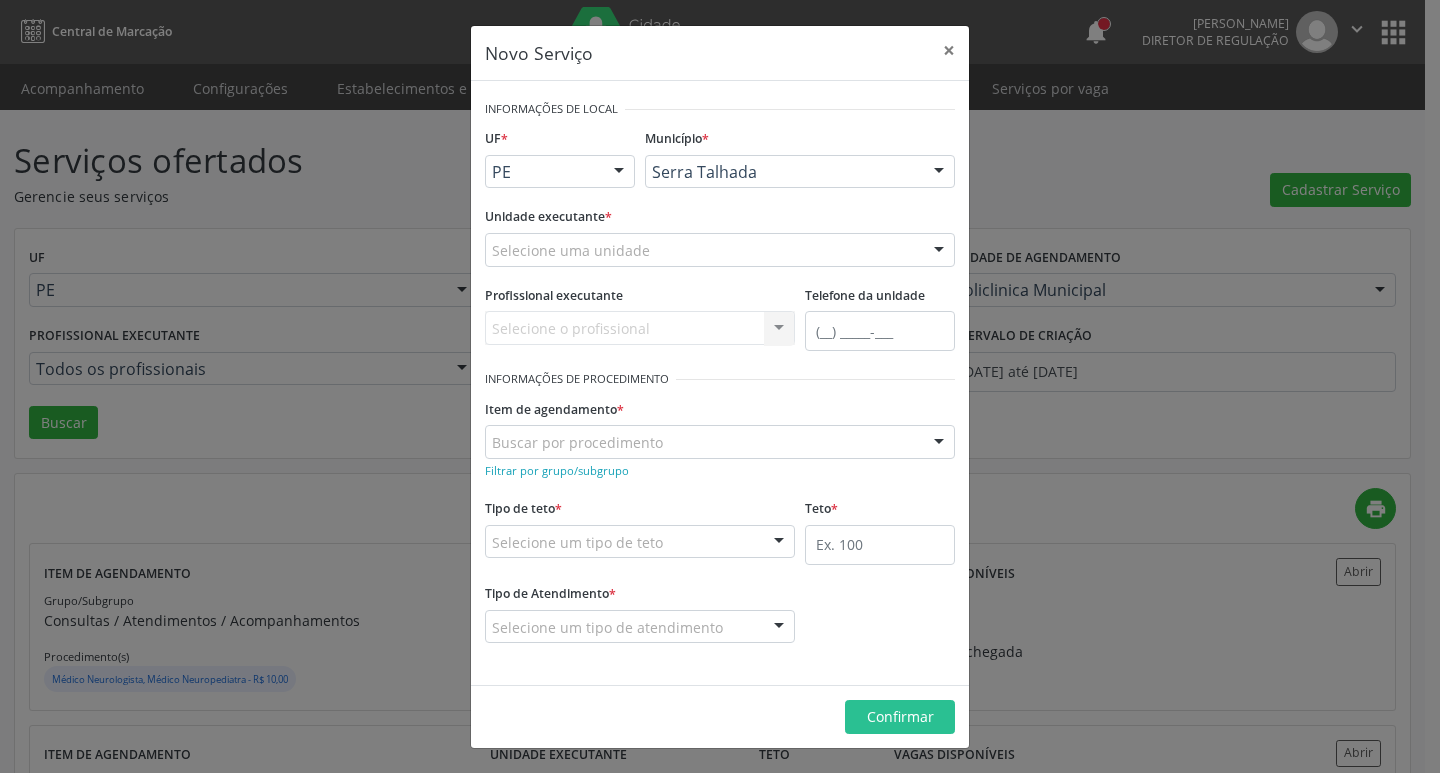 click on "Selecione uma unidade
3 Grupamento de Bombeiros   [PERSON_NAME] Dental   [GEOGRAPHIC_DATA][PERSON_NAME]   [GEOGRAPHIC_DATA]   [GEOGRAPHIC_DATA] I   [GEOGRAPHIC_DATA] do Forro   [GEOGRAPHIC_DATA][PERSON_NAME] da Cidade de [GEOGRAPHIC_DATA]   Academia da Cidade do Mutirao   Academia da Saude Cohab II   Alanalaiz [PERSON_NAME] [PERSON_NAME]   [PERSON_NAME] [PERSON_NAME] Servicos de Medicina e Nutricao   Amor Saude   Anaclin   Analise Laboratorio Clinico   [PERSON_NAME] [PERSON_NAME] Cia Ltda   [PERSON_NAME] [PERSON_NAME] Ltda   [PERSON_NAME] [PERSON_NAME] Ltda   Apae   Asmij Ambulatorio de Saude Mental Infanto Juvenil   Atelier do Sorriso   Bellatrix Odontologia e Qualidade de Vida   Biofisio Clinica de Fisioterapia e Saude Integrativa   Biofisio Kids   Biomedic   Blledsonn [PERSON_NAME] [PERSON_NAME]   Caf   Canespe   Cantarelli Odontologia   Caps Ad III   Caps III   Caps Infantil   Cardiologia e Diagnosticos   Cardiomed   [PERSON_NAME] [PERSON_NAME]" at bounding box center (720, 250) 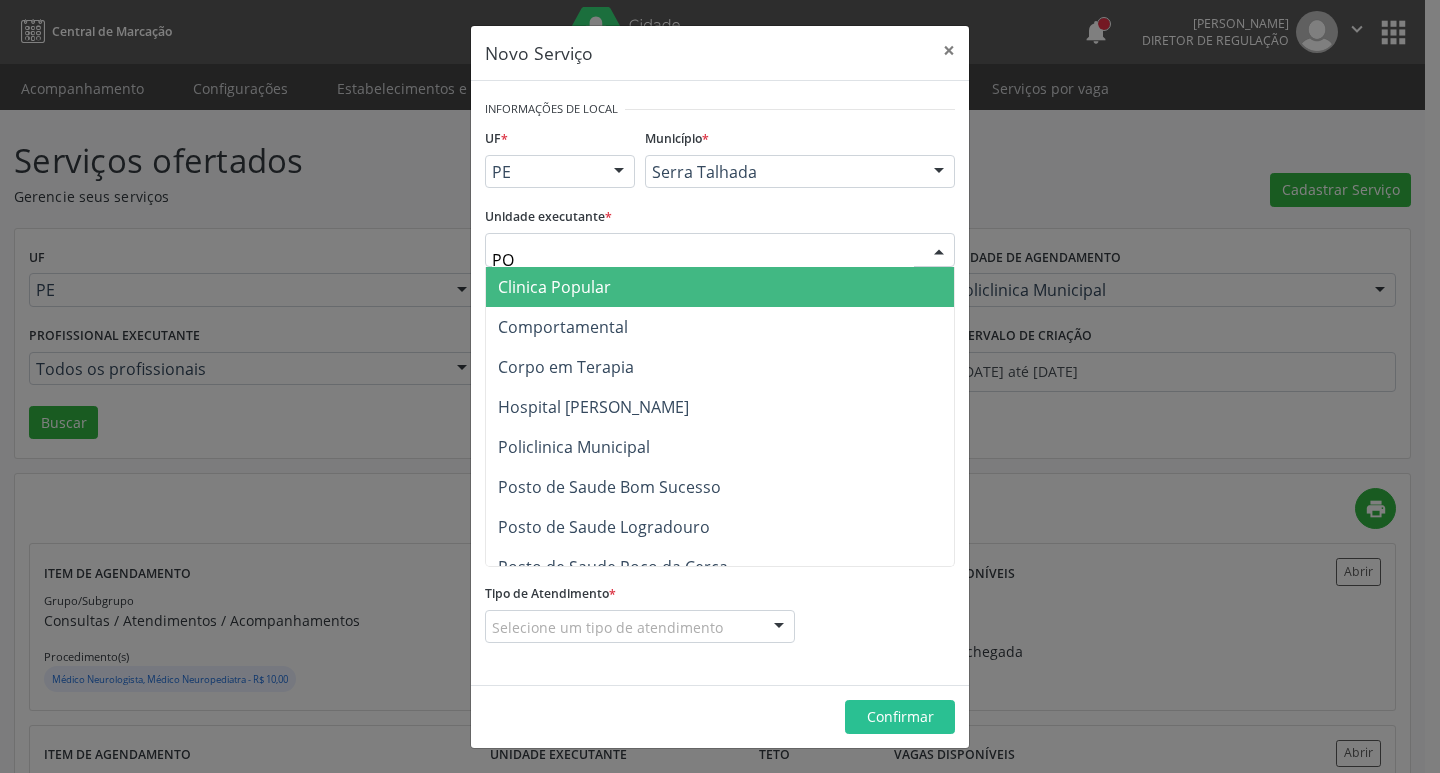 type on "POL" 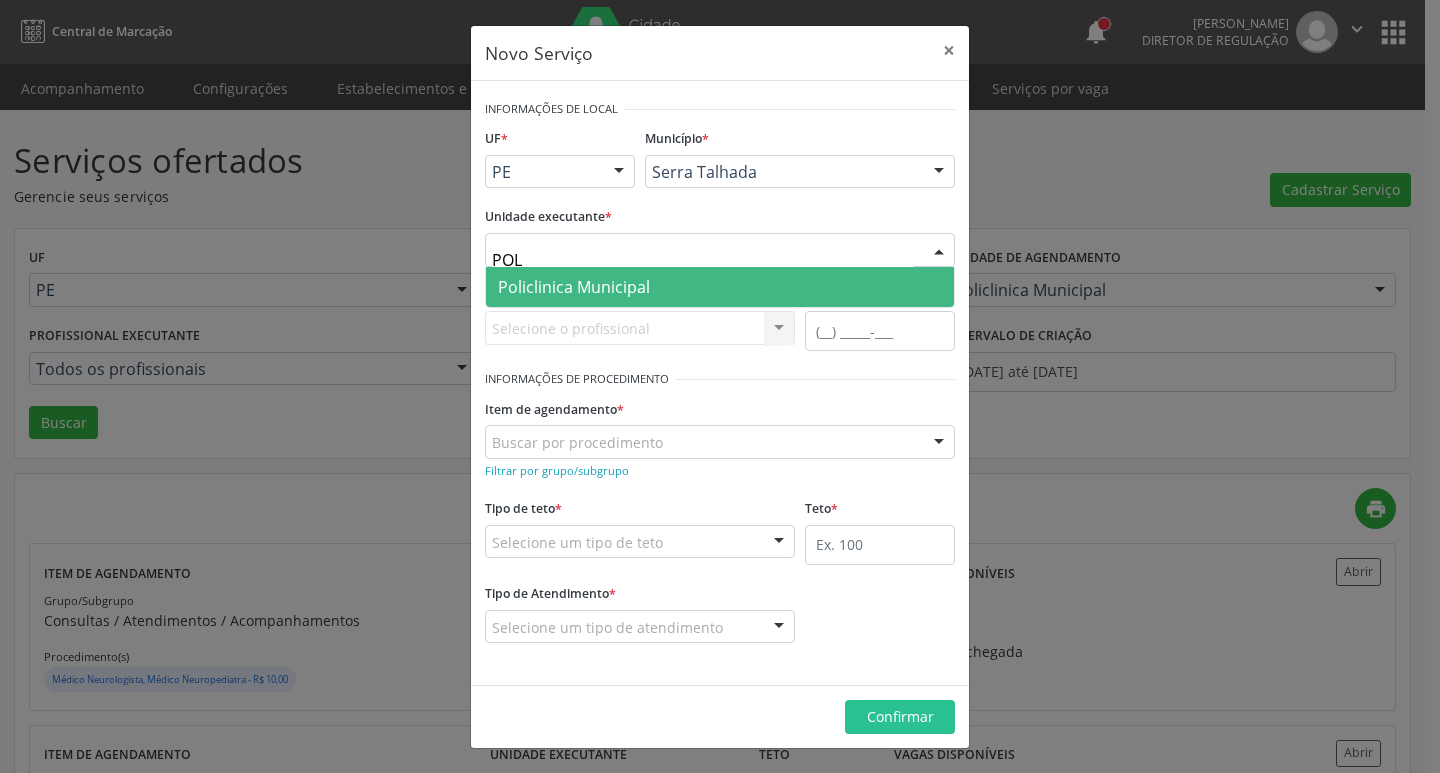 click on "Policlinica Municipal" at bounding box center (720, 287) 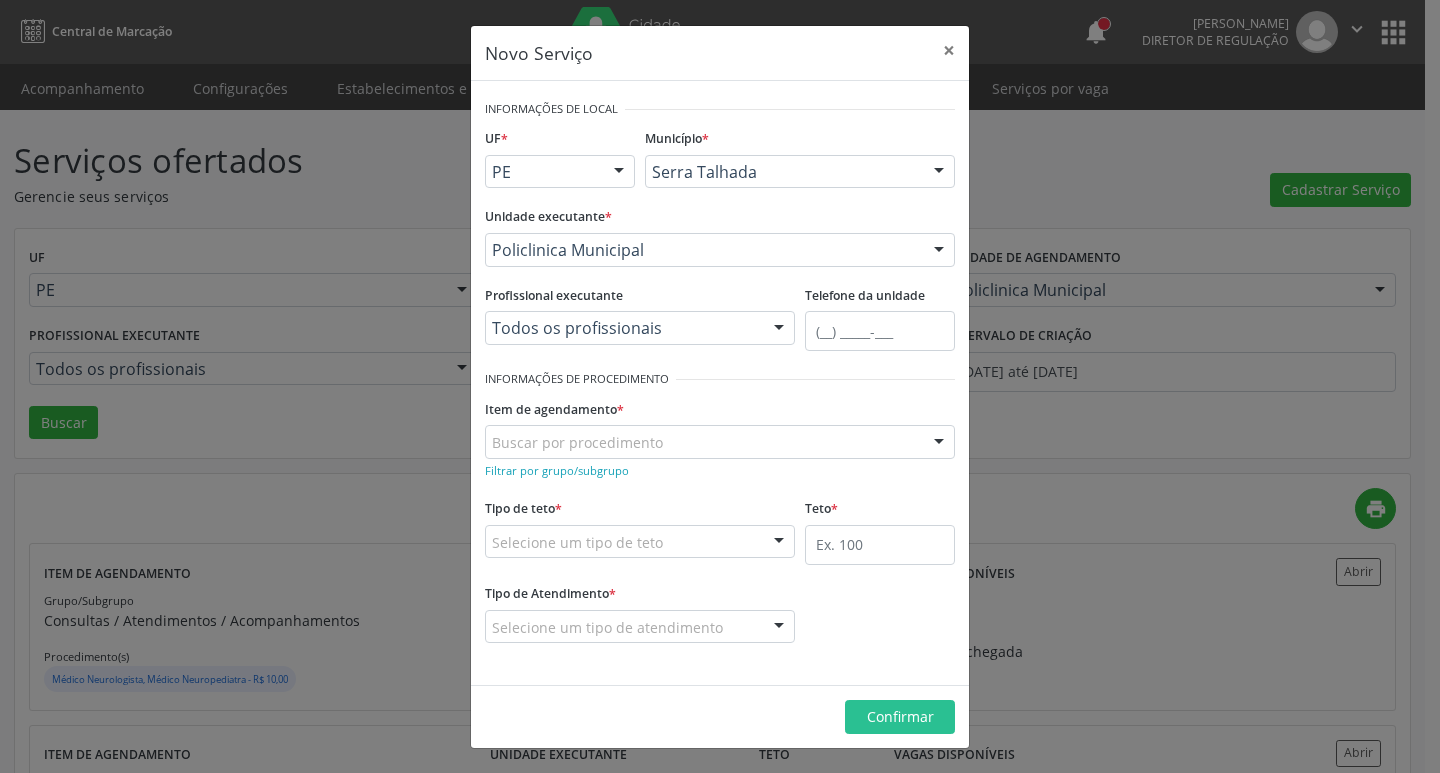 click at bounding box center [779, 329] 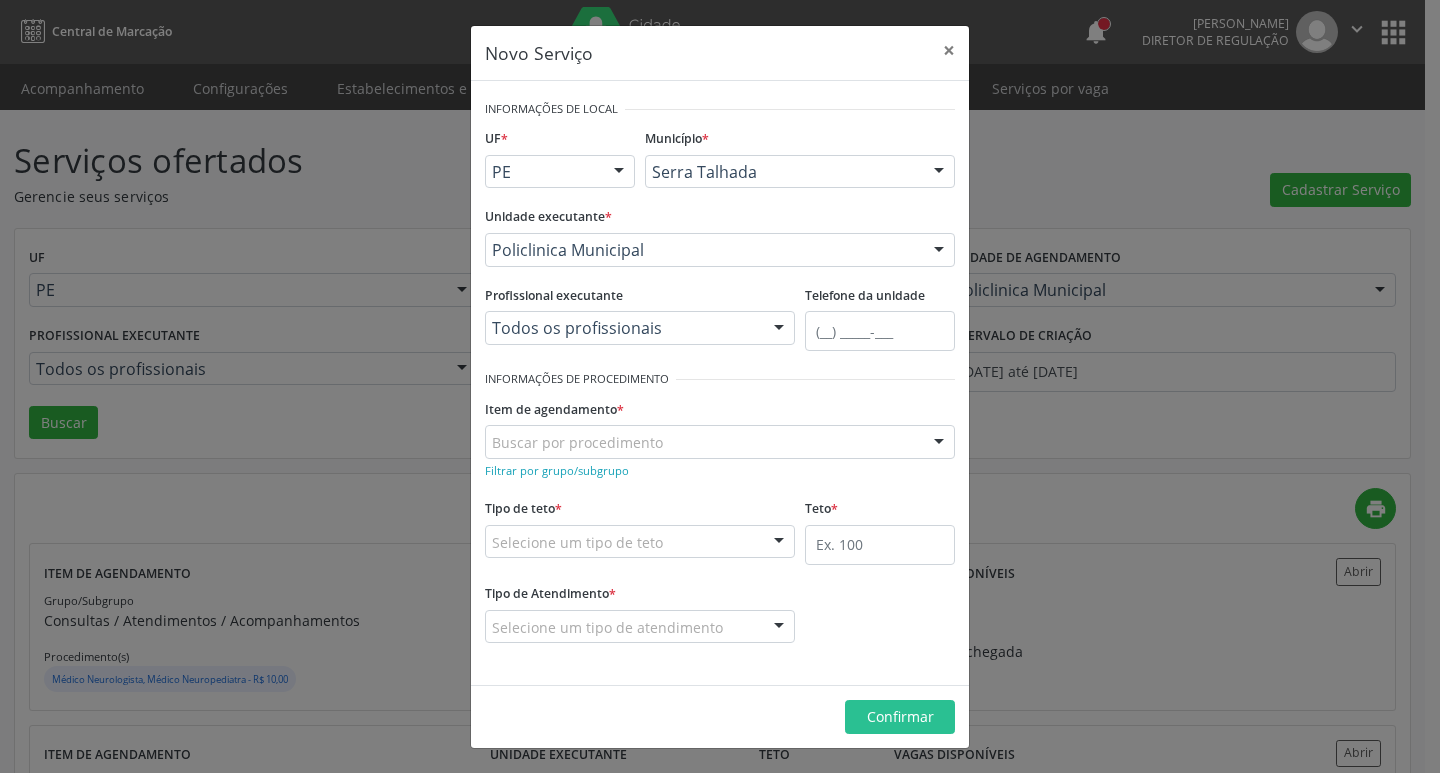 click on "Unidade executante
*
Policlinica Municipal         3 Grupamento de Bombeiros   Abfisio   Abimael Lira Atelie Dental   Academia da Cidade Bom Jesus de Serra Talhada   Academia da Cidade Caxixola   Academia da Cidade Cohab I   Academia da Cidade Estacao do Forro   Academia da Cidade Vila Bela   Academia da Cidade de Serra Talhada   Academia da Cidade do Mutirao   Academia da Saude Cohab II   Alanalaiz Magalhaes Pereira   Alves Guimaraes Servicos de Medicina e Nutricao   Amor Saude   Anaclin   Analise Laboratorio Clinico   Andre Gustavo Ferreira de Souza Cia Ltda   Andreia Lima Diniz Ltda   Andreia Lima Diniz Ltda   Apae   Asmij Ambulatorio de Saude Mental Infanto Juvenil   Atelier do Sorriso   Bellatrix Odontologia e Qualidade de Vida   Biofisio Clinica de Fisioterapia e Saude Integrativa   Biofisio Kids   Biomedic   Blledsonn Alves Ferreira   Caf   Canespe   Cantarelli Odontologia   Caps Ad III   Caps III   Caps Infantil   Cardiologia e Diagnosticos   Cardiomed         Cem" at bounding box center (720, 234) 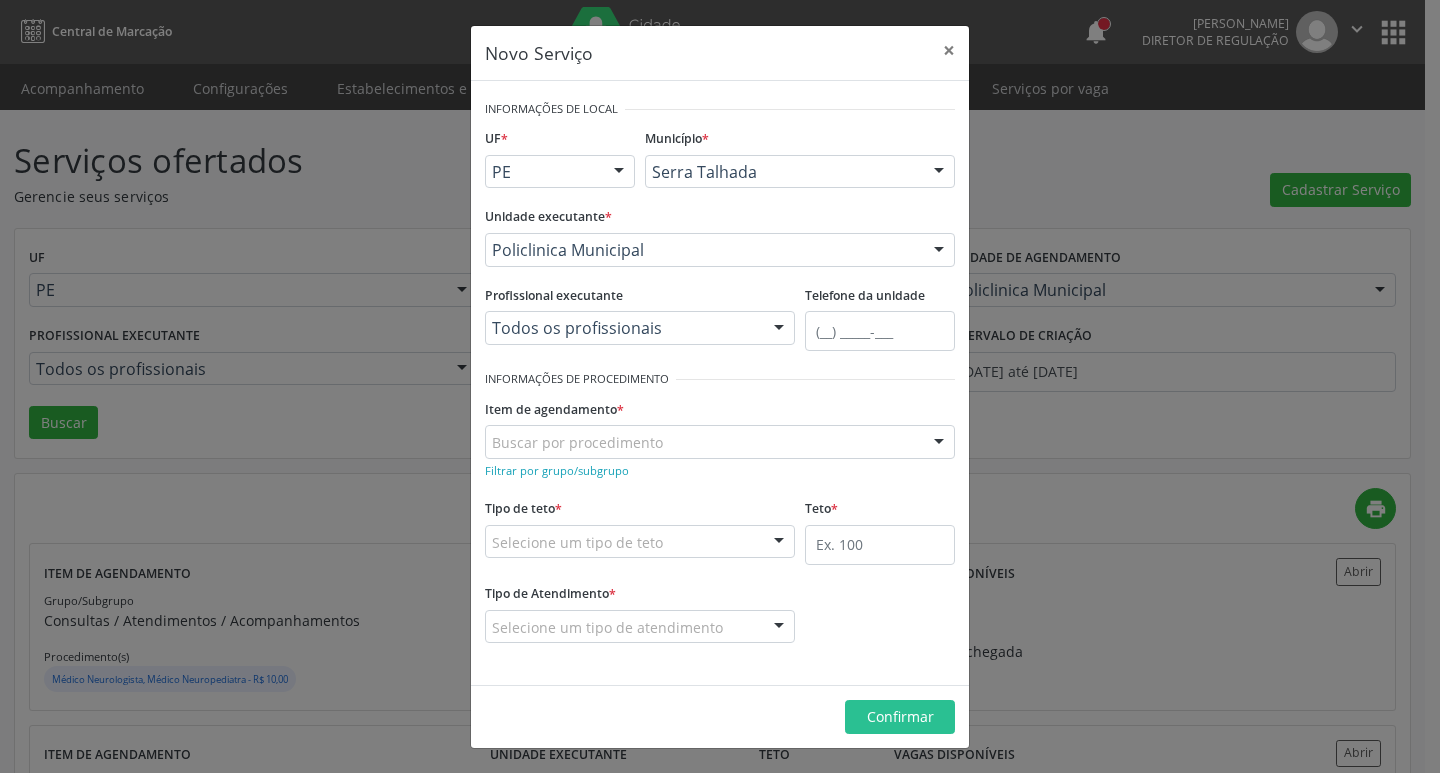 click at bounding box center (779, 329) 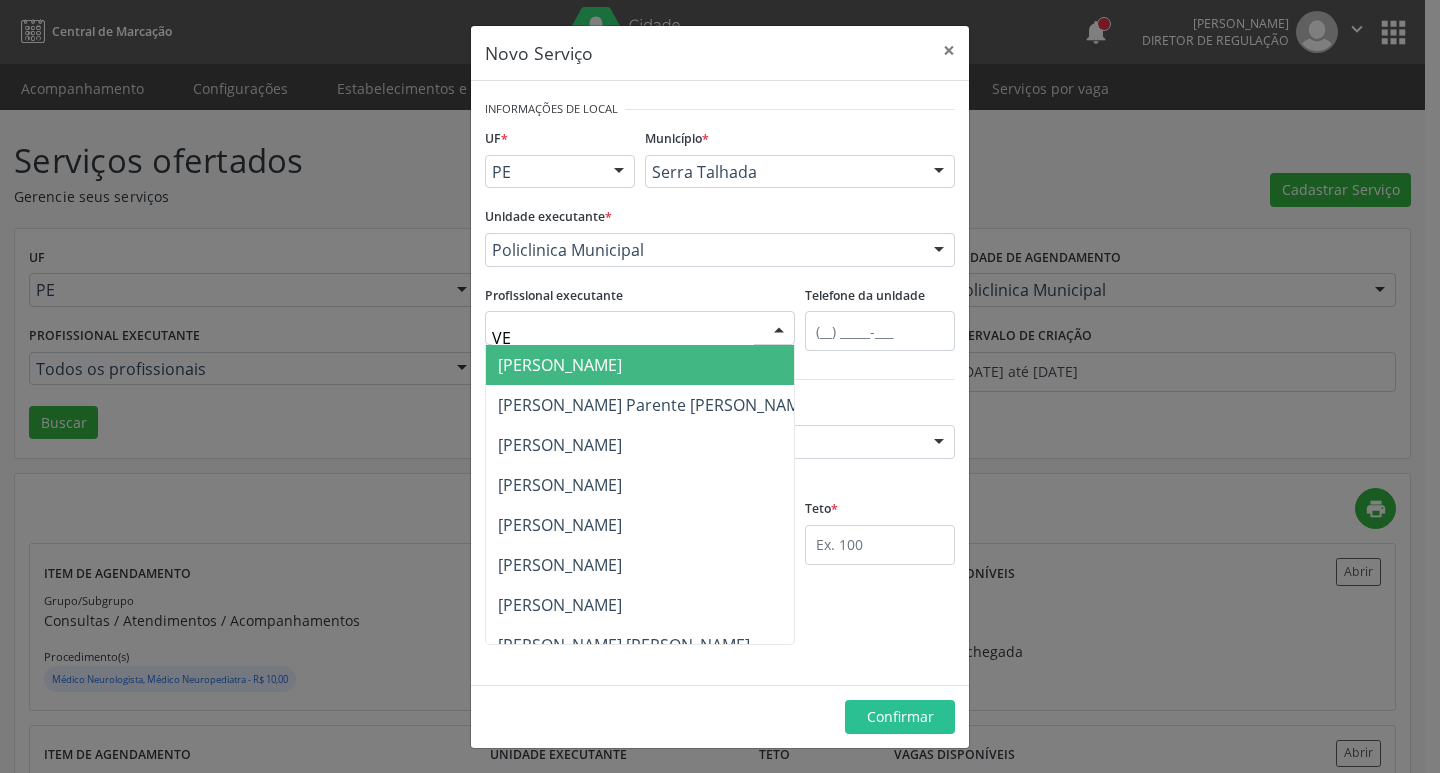 type on "V" 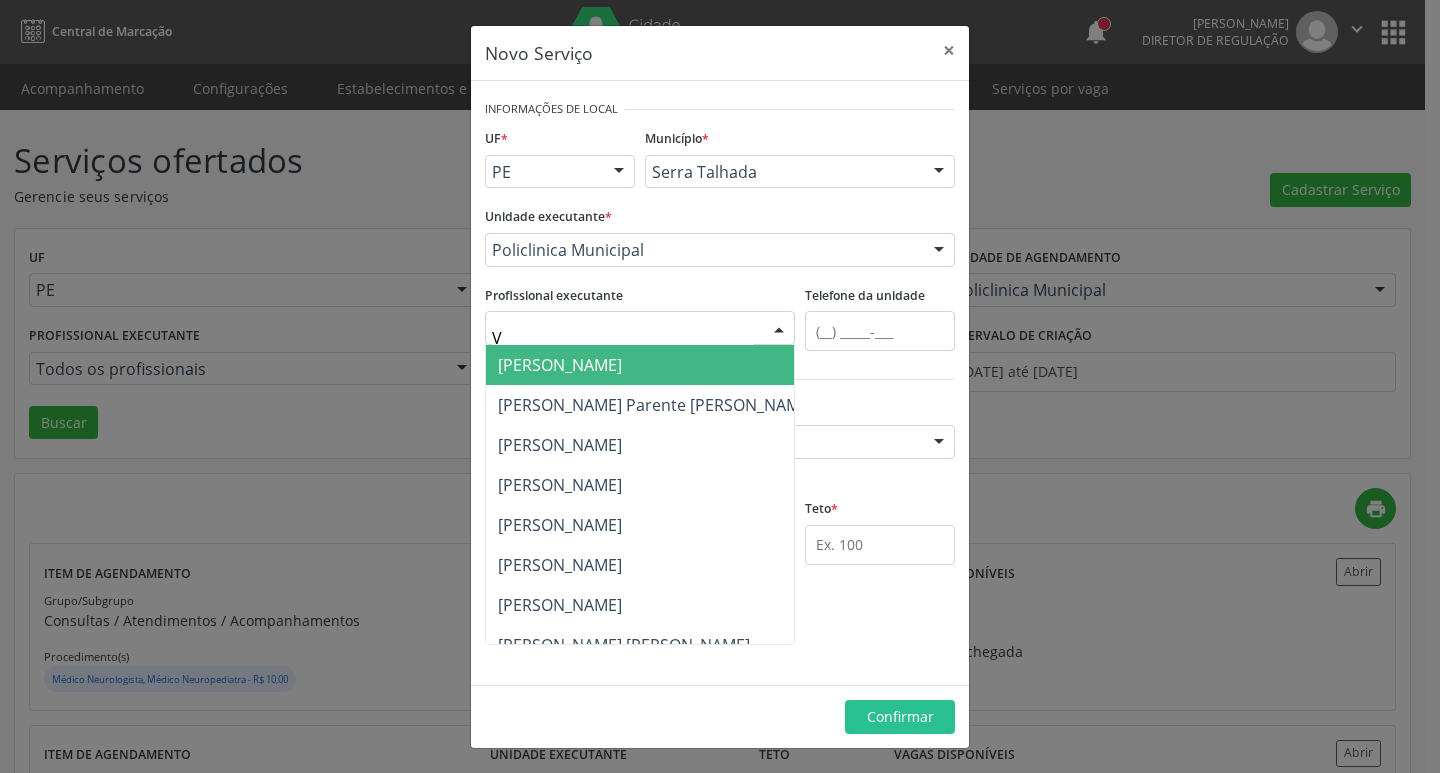 type 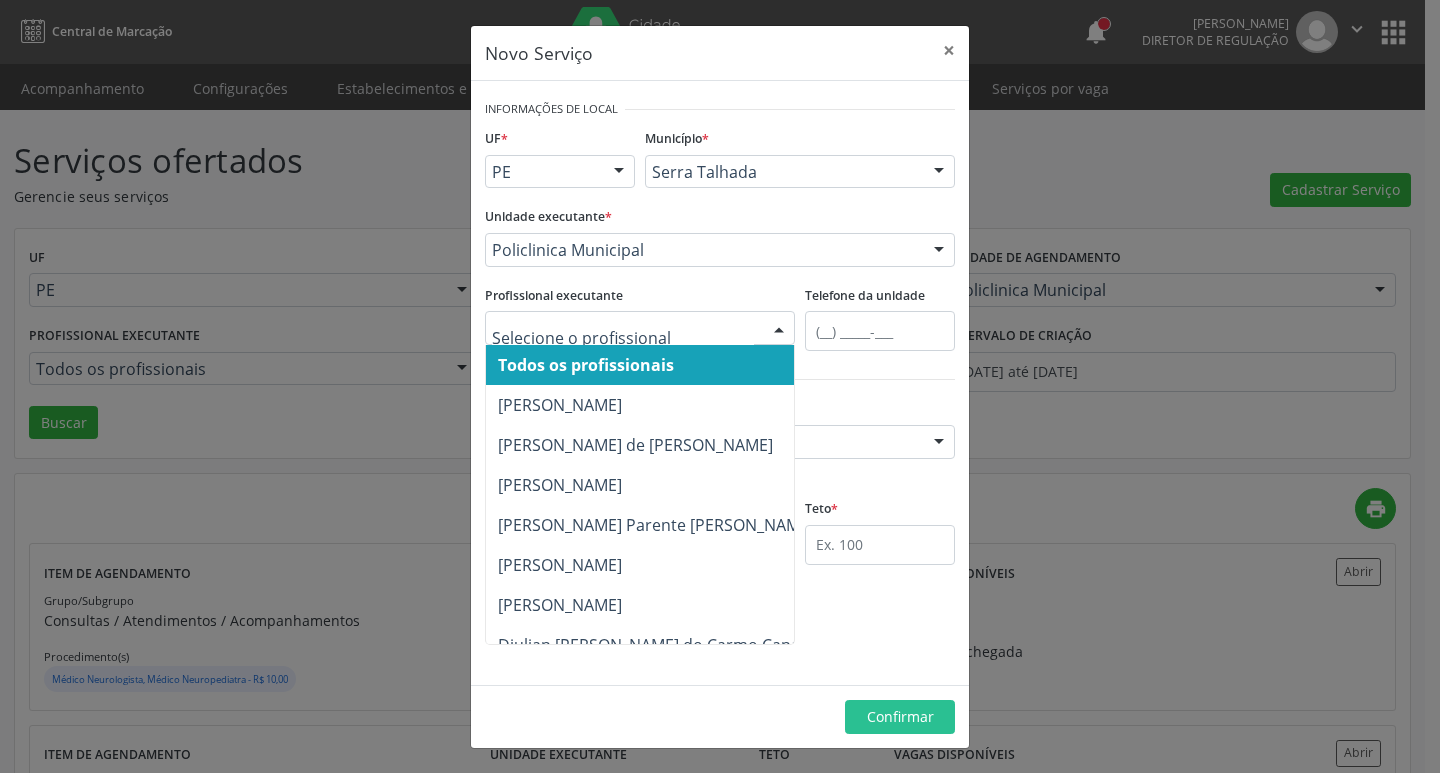click on "Todos os profissionais" at bounding box center [659, 365] 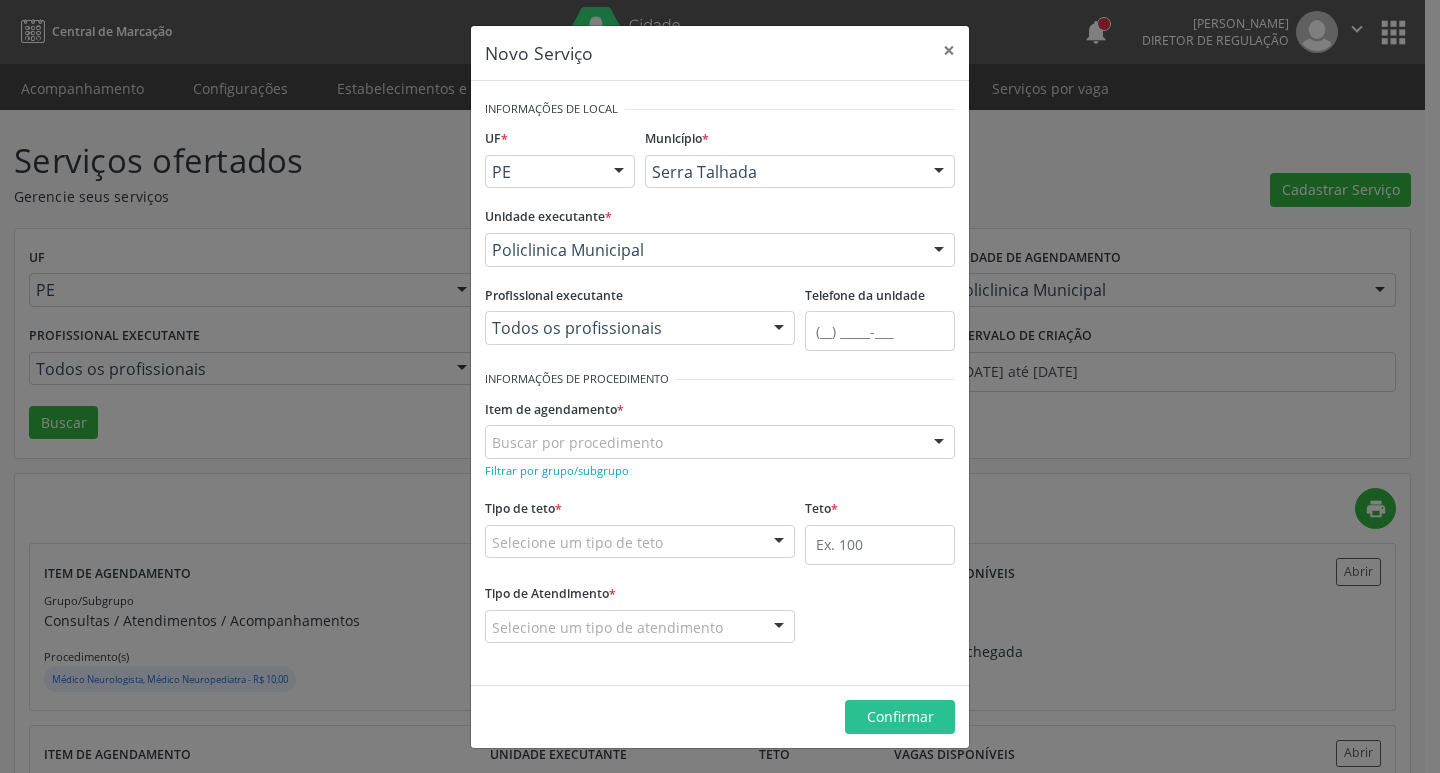 click on "Buscar por procedimento" at bounding box center (720, 442) 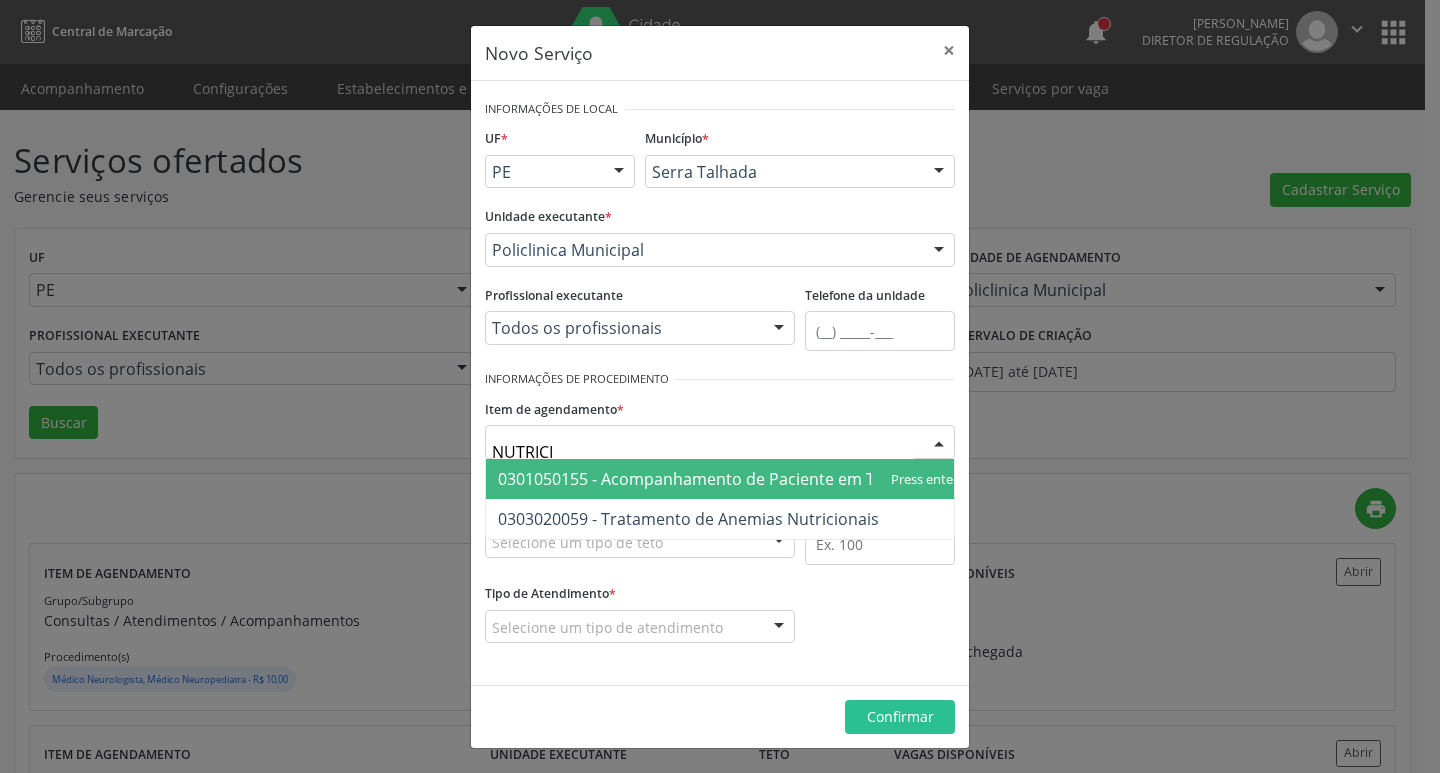 type on "NUTRICIO" 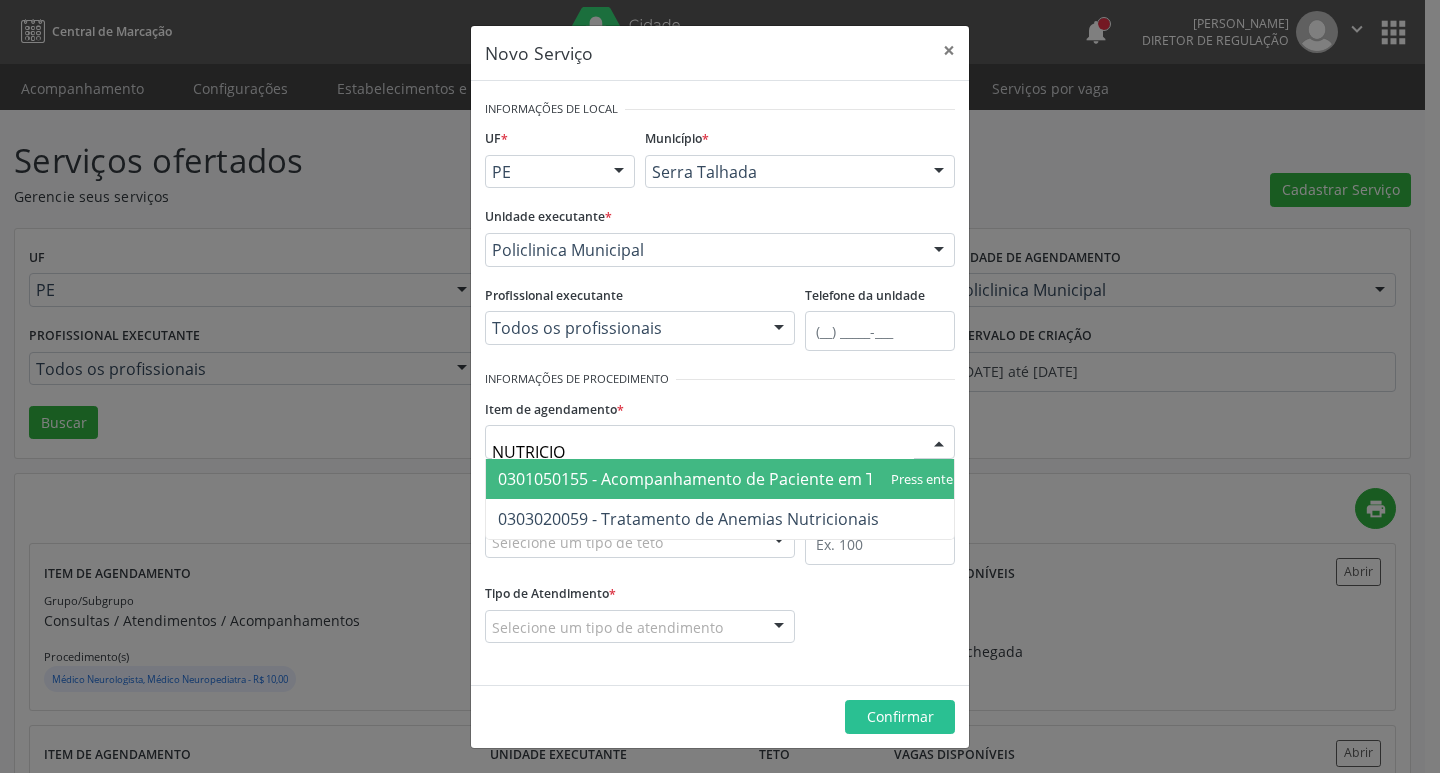 click on "0301050155 - Acompanhamento de Paciente em Terapia Nutricional" at bounding box center (754, 479) 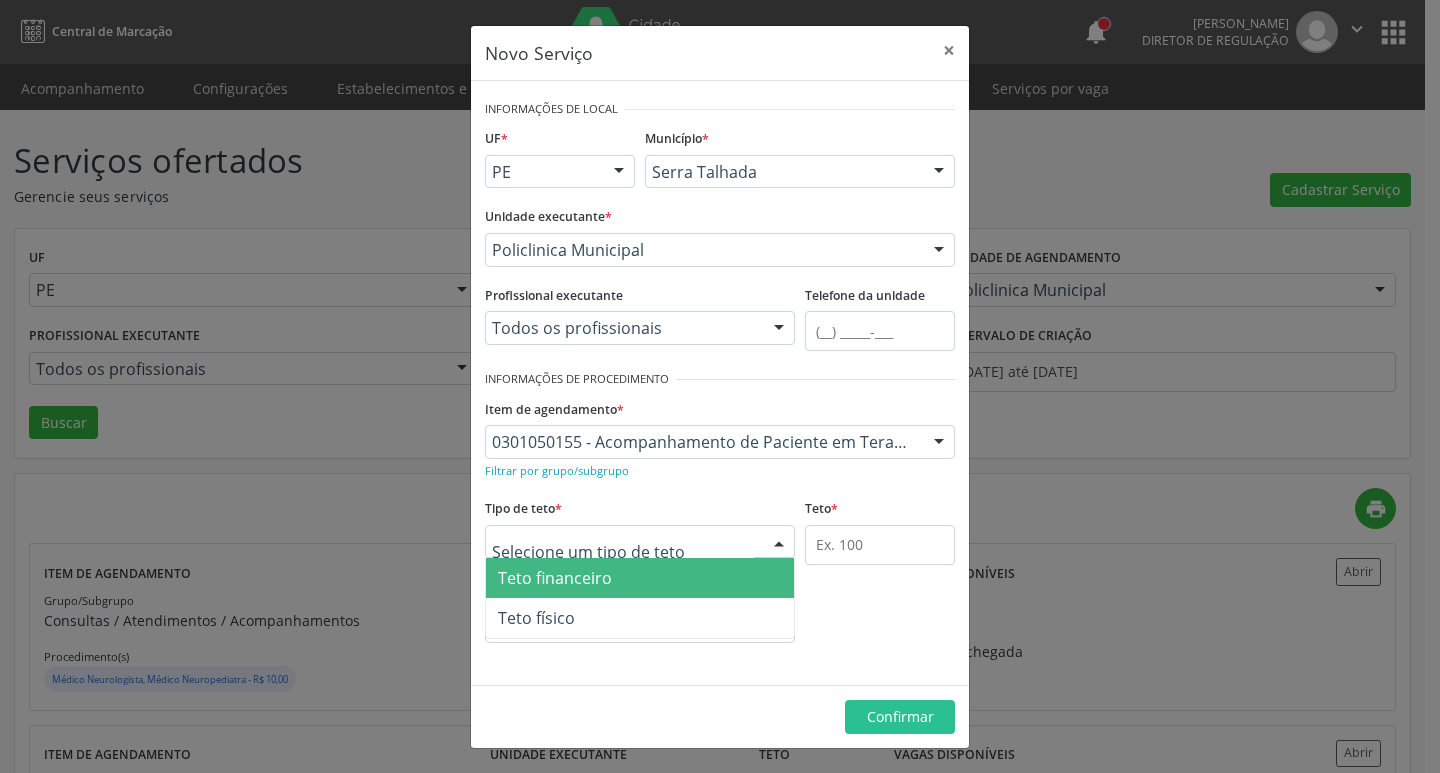 click at bounding box center [640, 542] 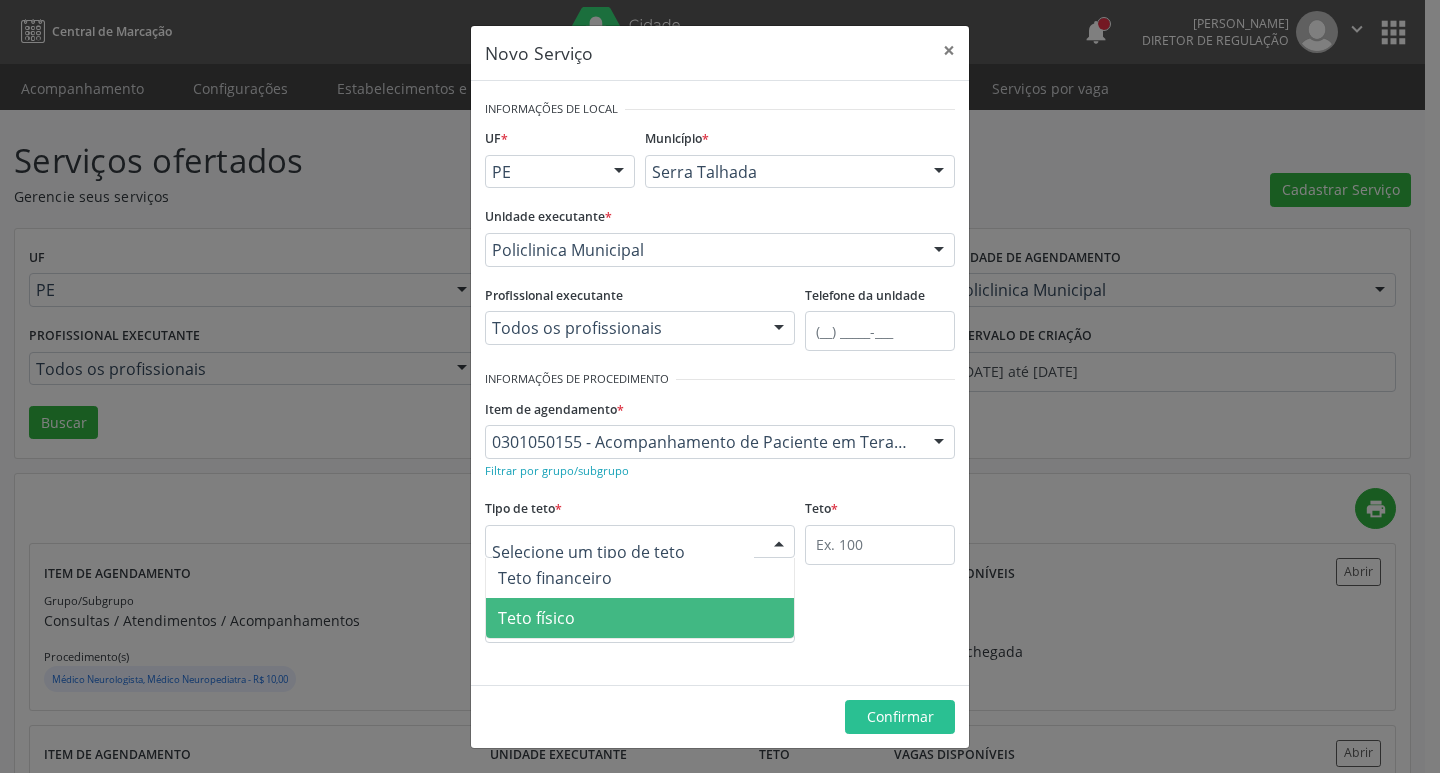 click on "Teto físico" at bounding box center [640, 618] 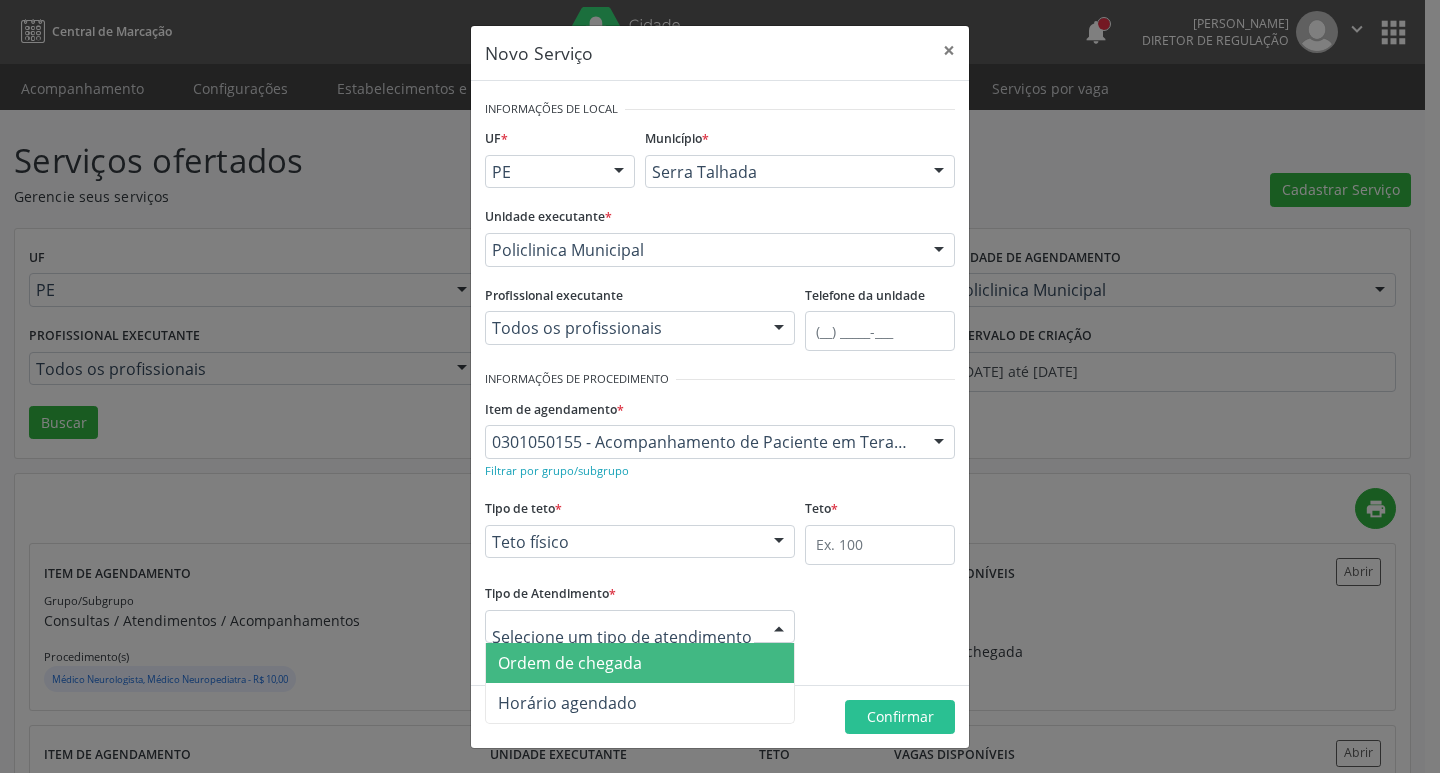 click at bounding box center (640, 627) 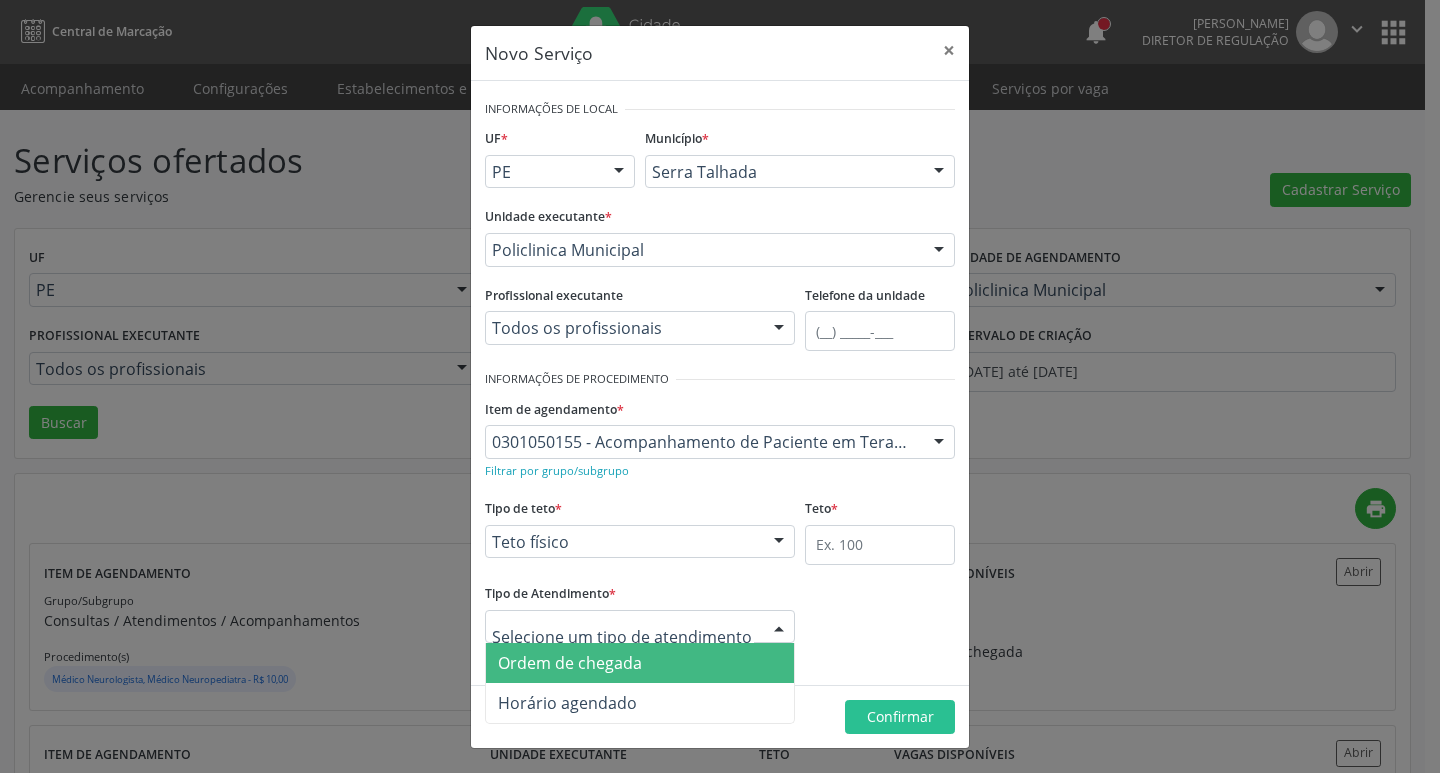 click on "Ordem de chegada" at bounding box center [640, 663] 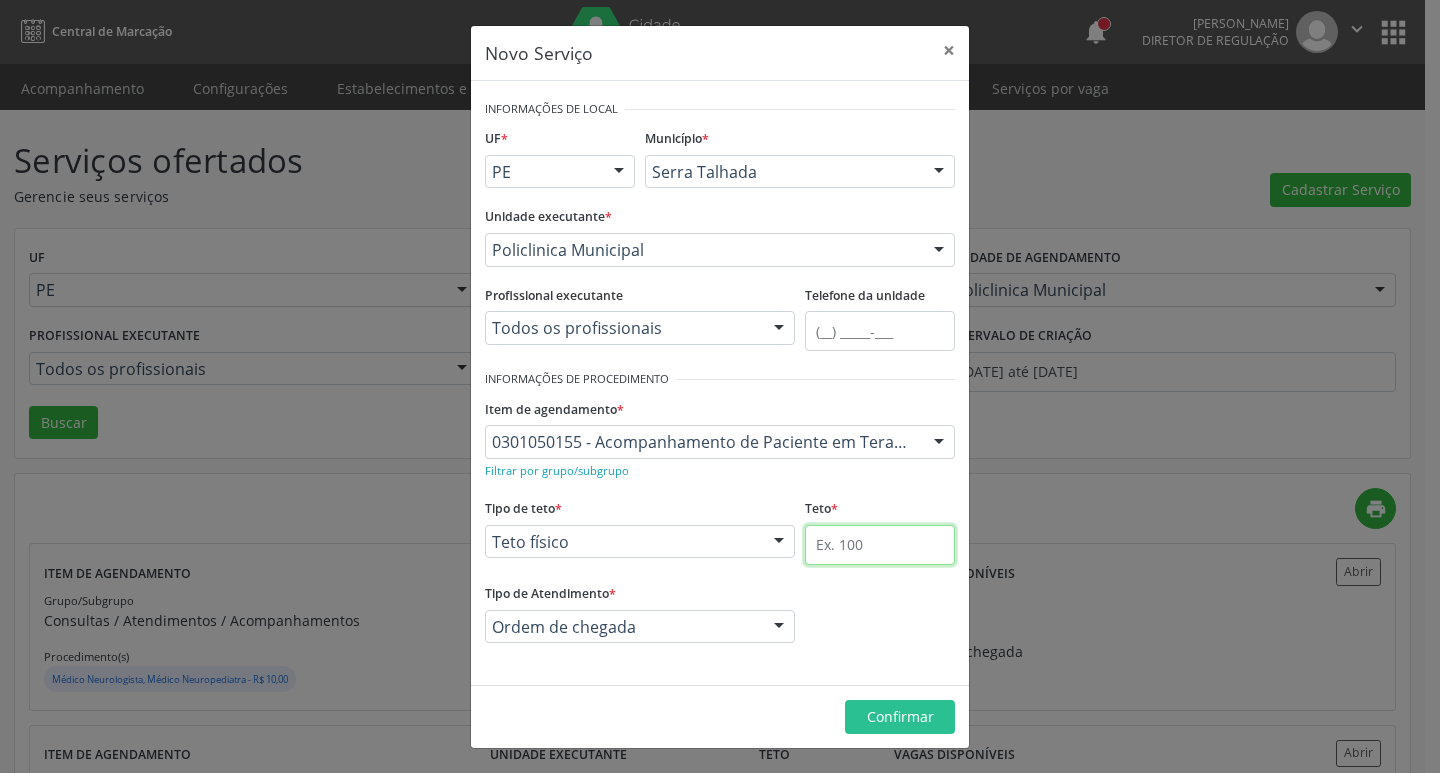 click at bounding box center [880, 545] 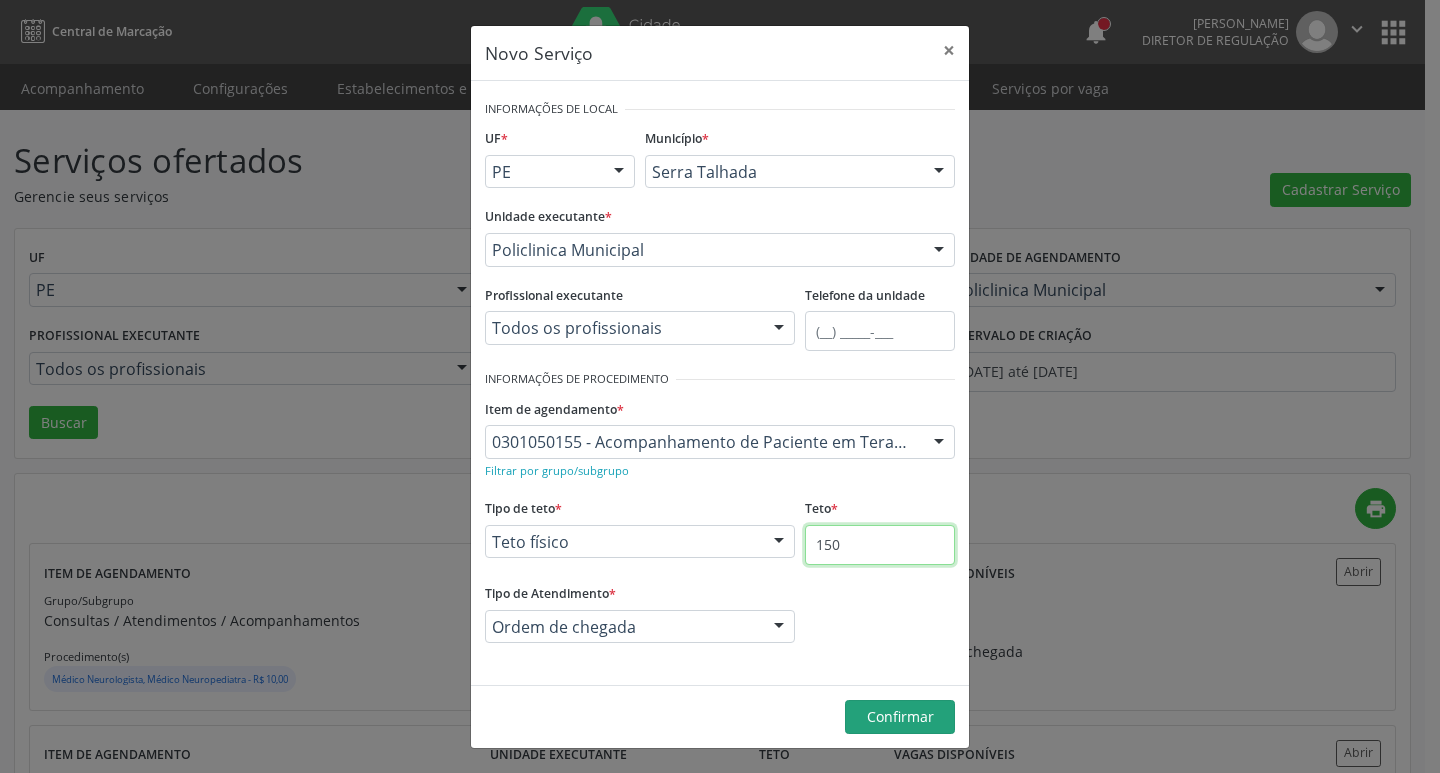 type on "150" 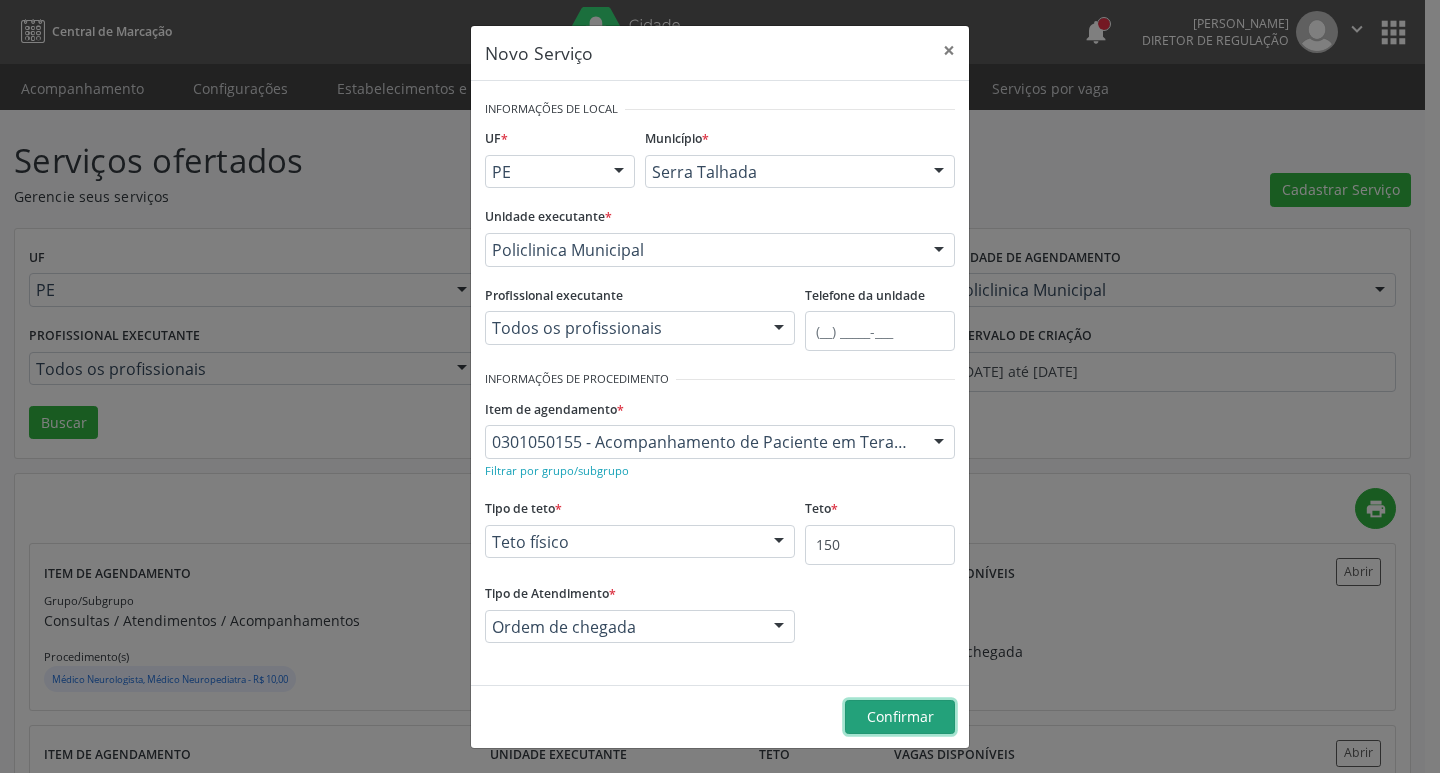 click on "Confirmar" at bounding box center [900, 716] 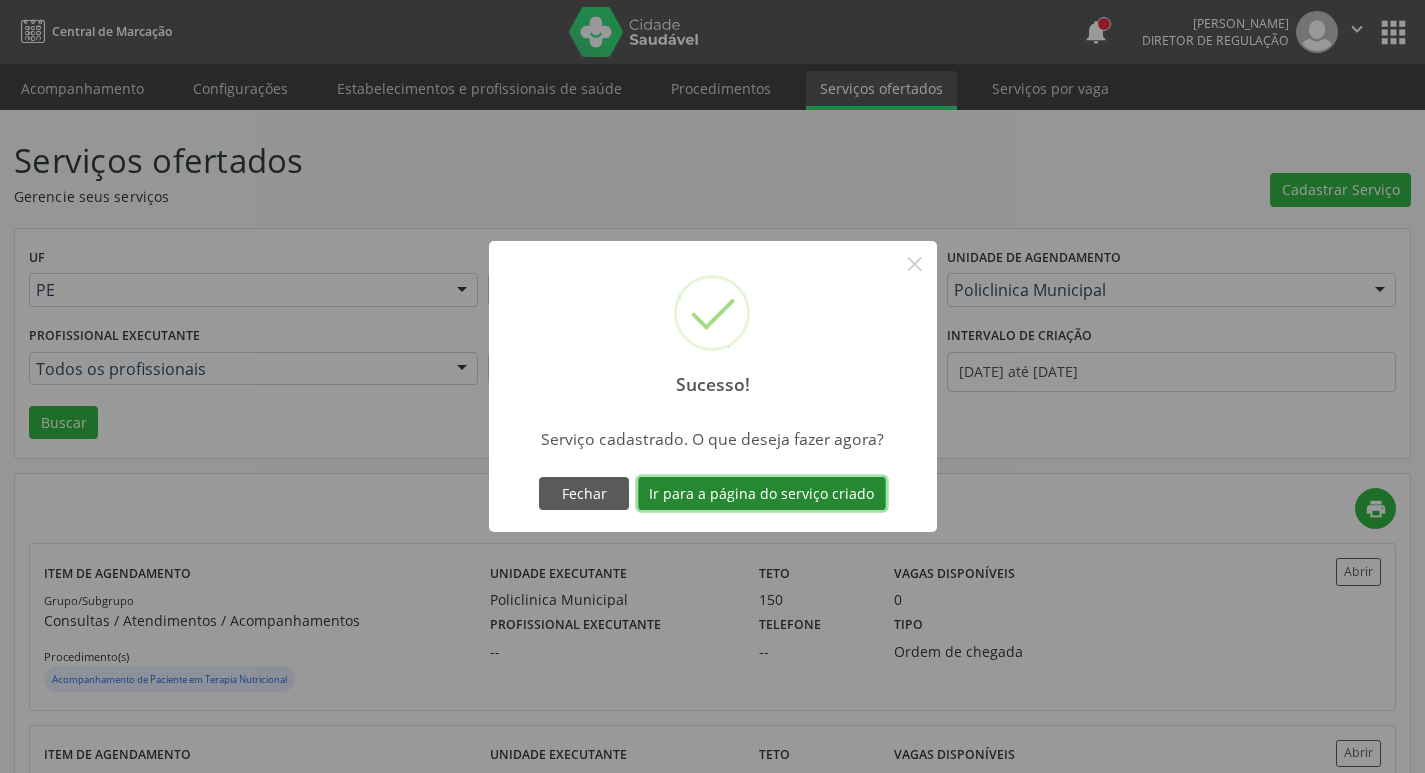 click on "Ir para a página do serviço criado" at bounding box center (762, 494) 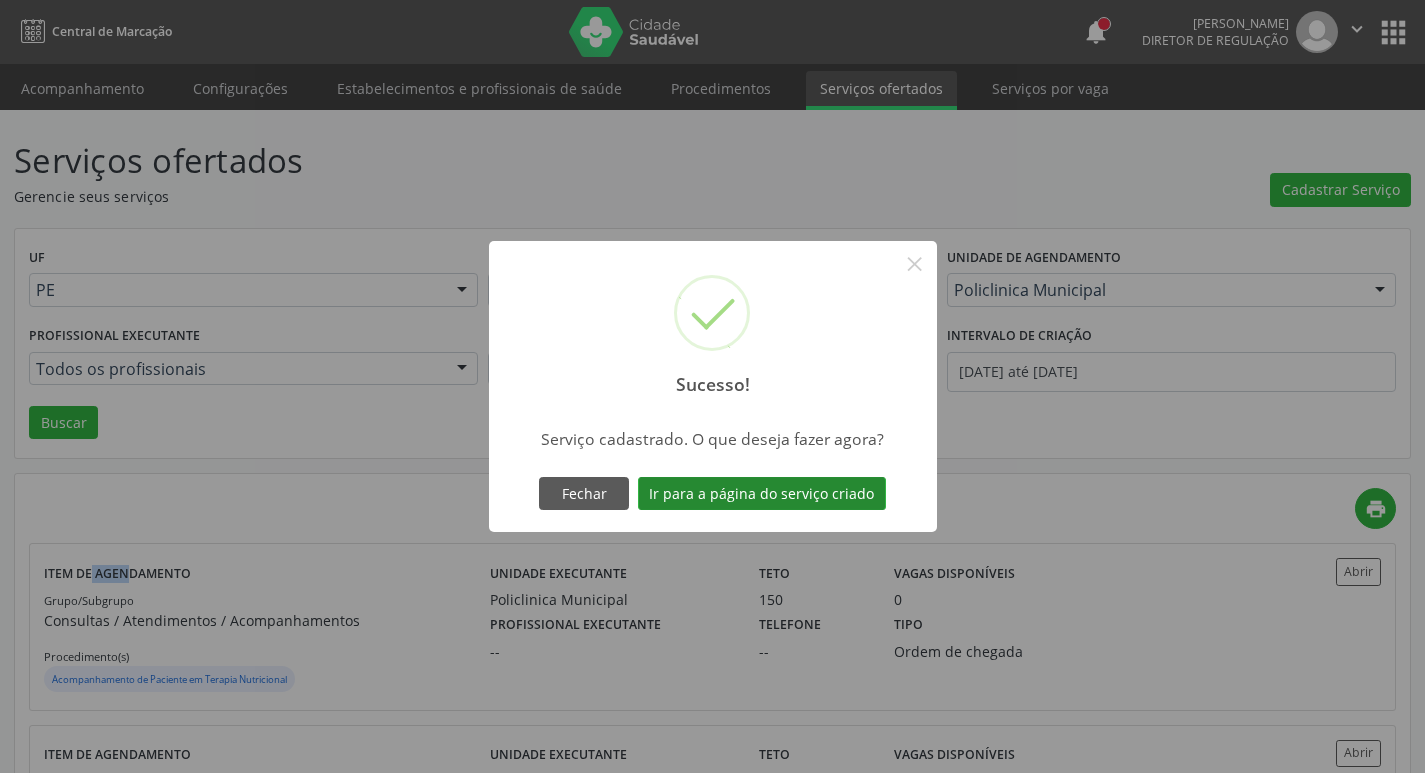click on "print
Item de agendamento
Grupo/Subgrupo   Consultas / Atendimentos / Acompanhamentos   Procedimento(s)     Acompanhamento de Paciente em Terapia Nutricional
Unidade executante
Policlinica Municipal
Teto
150
Vagas disponíveis
0
Profissional executante
--
Telefone
--
Tipo
Ordem de chegada
Abrir
Item de agendamento
Grupo/Subgrupo   Consultas / Atendimentos / Acompanhamentos   Procedimento(s)     Médico Neurologista, Médico Neuropediatra - R$ 10,00
Unidade executante
Policlinica Municipal
Teto
90
Vagas disponíveis
26
Profissional executante
--" at bounding box center (712, 1899) 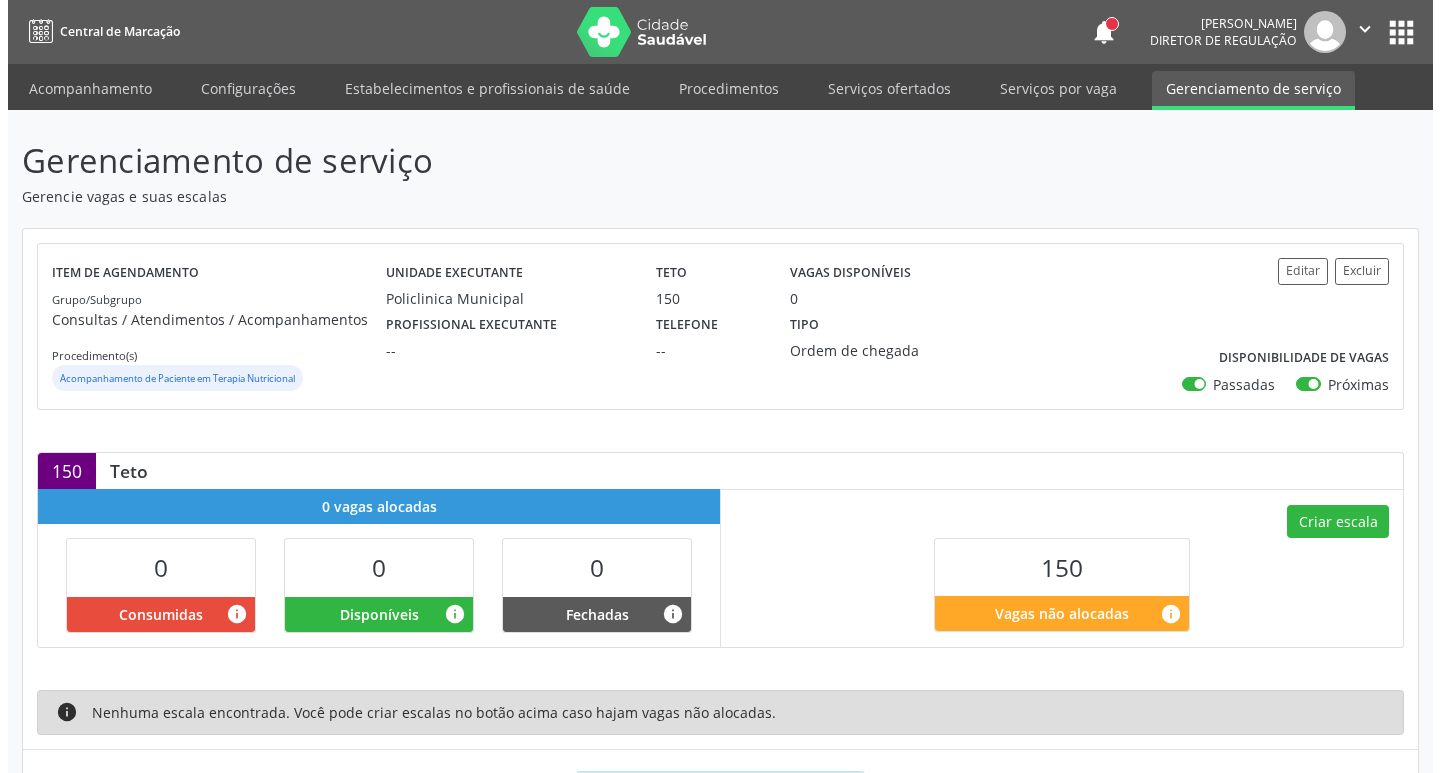 scroll, scrollTop: 99, scrollLeft: 0, axis: vertical 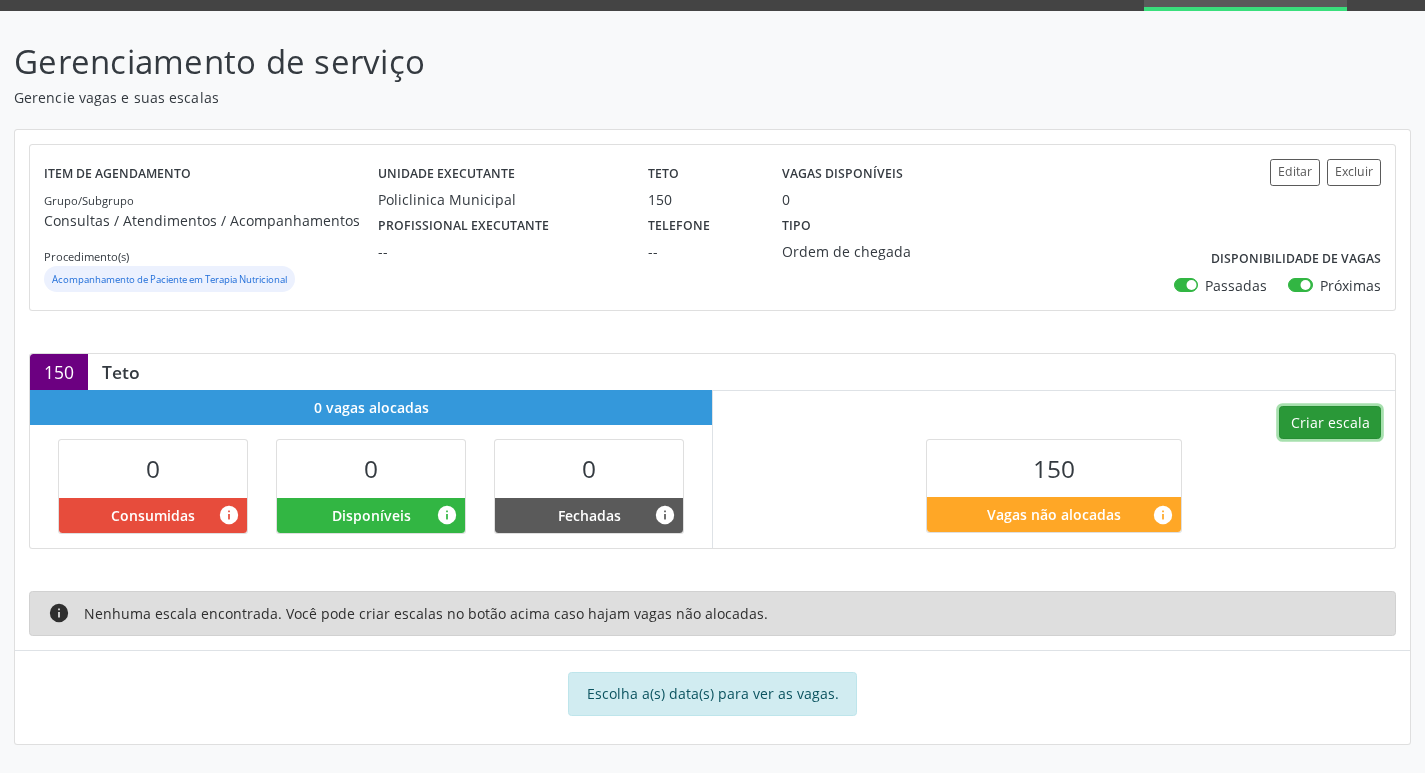 click on "Criar escala" at bounding box center (1330, 423) 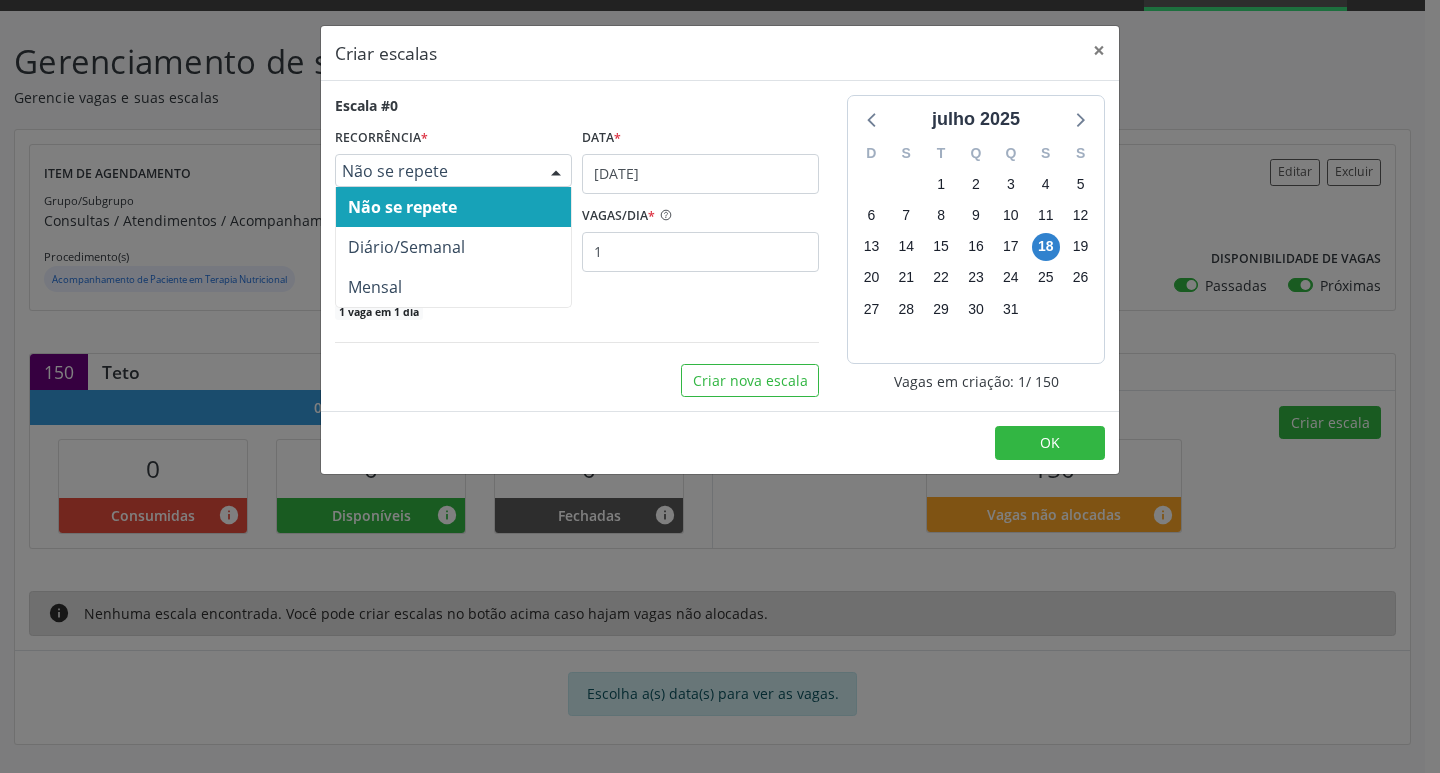 click at bounding box center [556, 172] 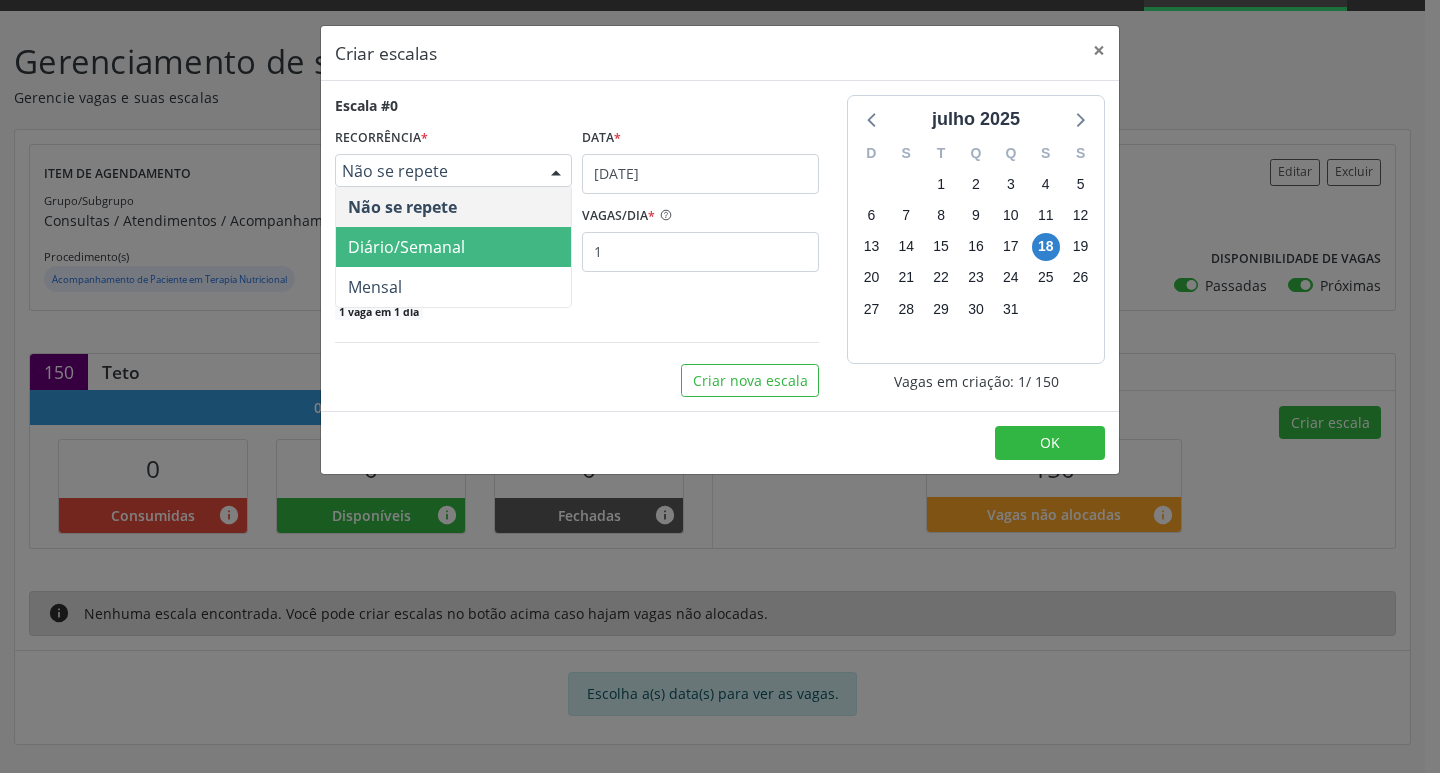 click on "Diário/Semanal" at bounding box center (453, 247) 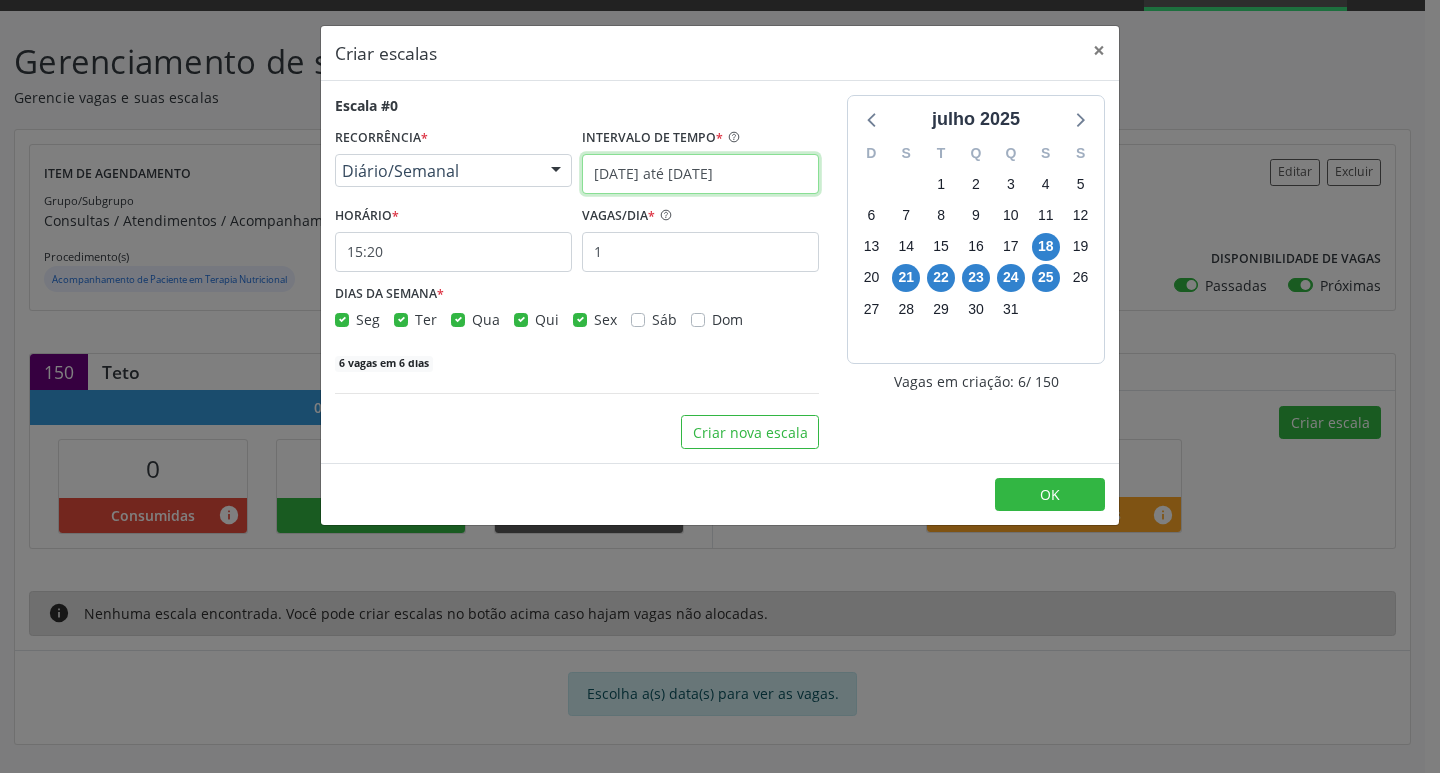 click on "[DATE] até [DATE]" at bounding box center [700, 174] 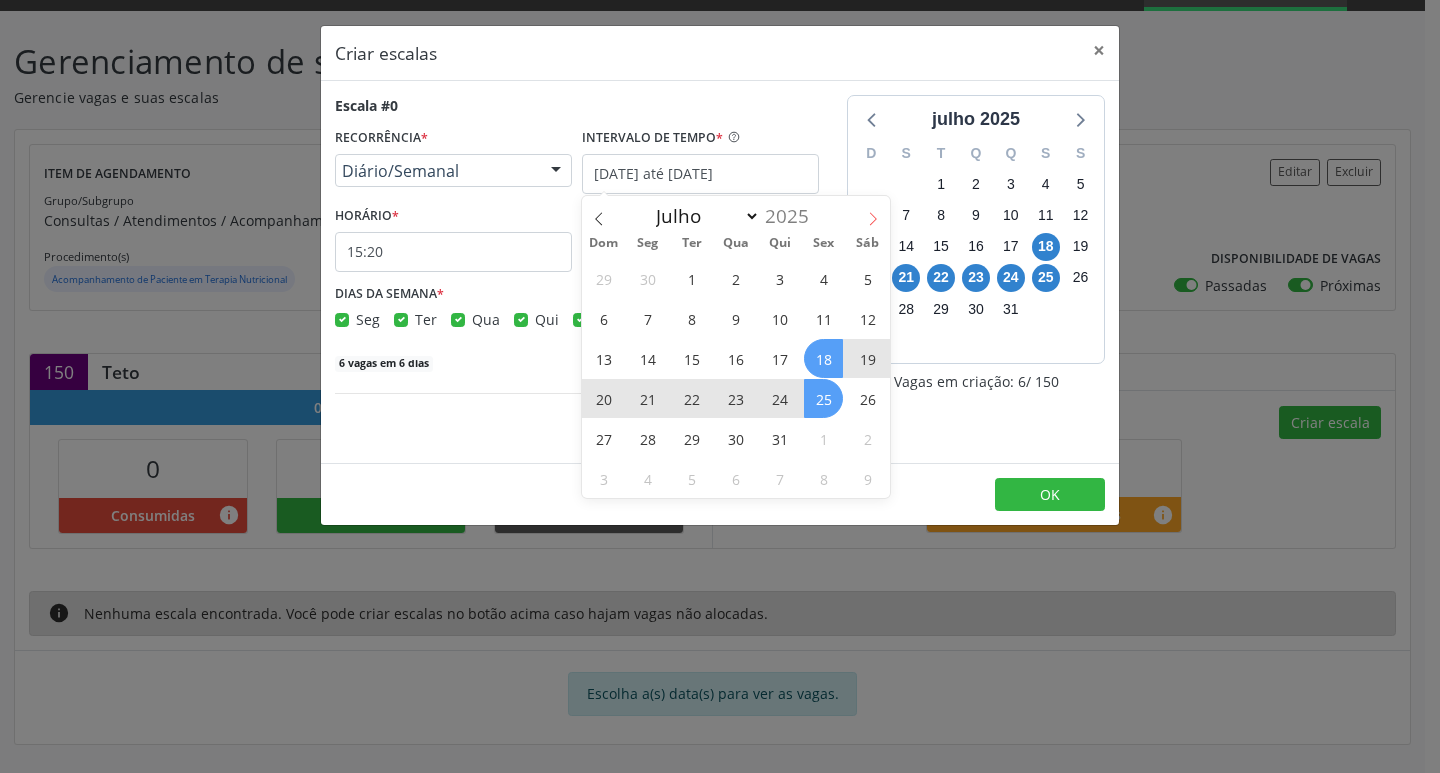 click 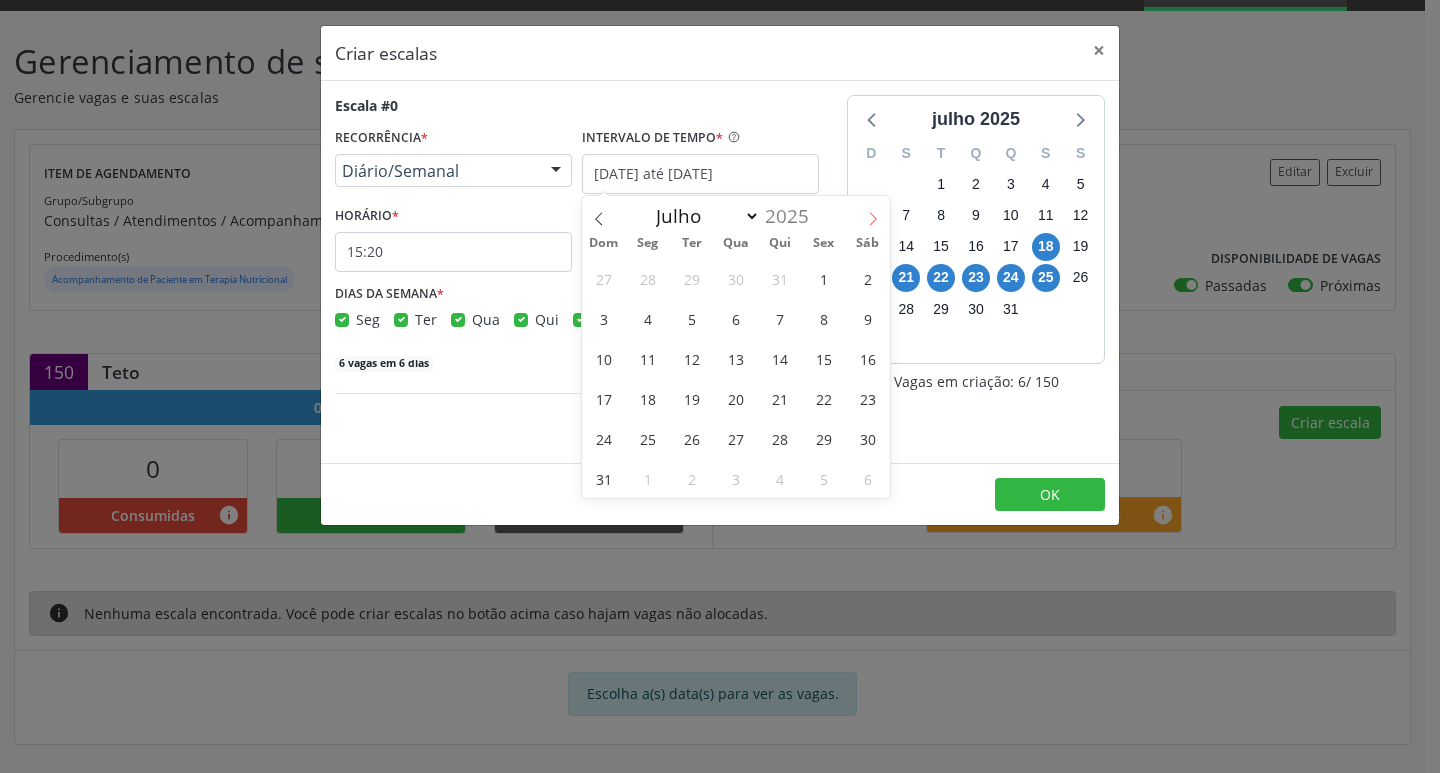 select on "7" 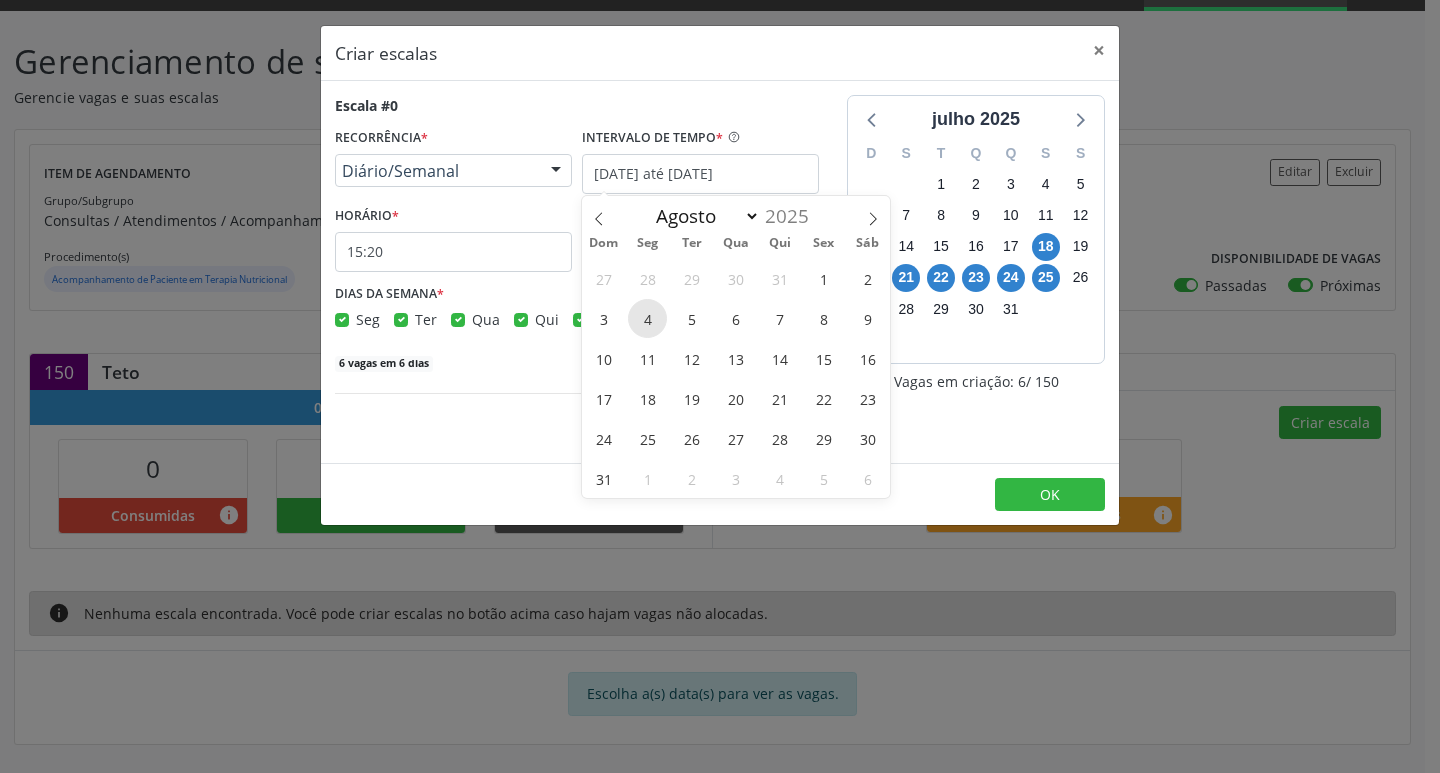 click on "4" at bounding box center (647, 318) 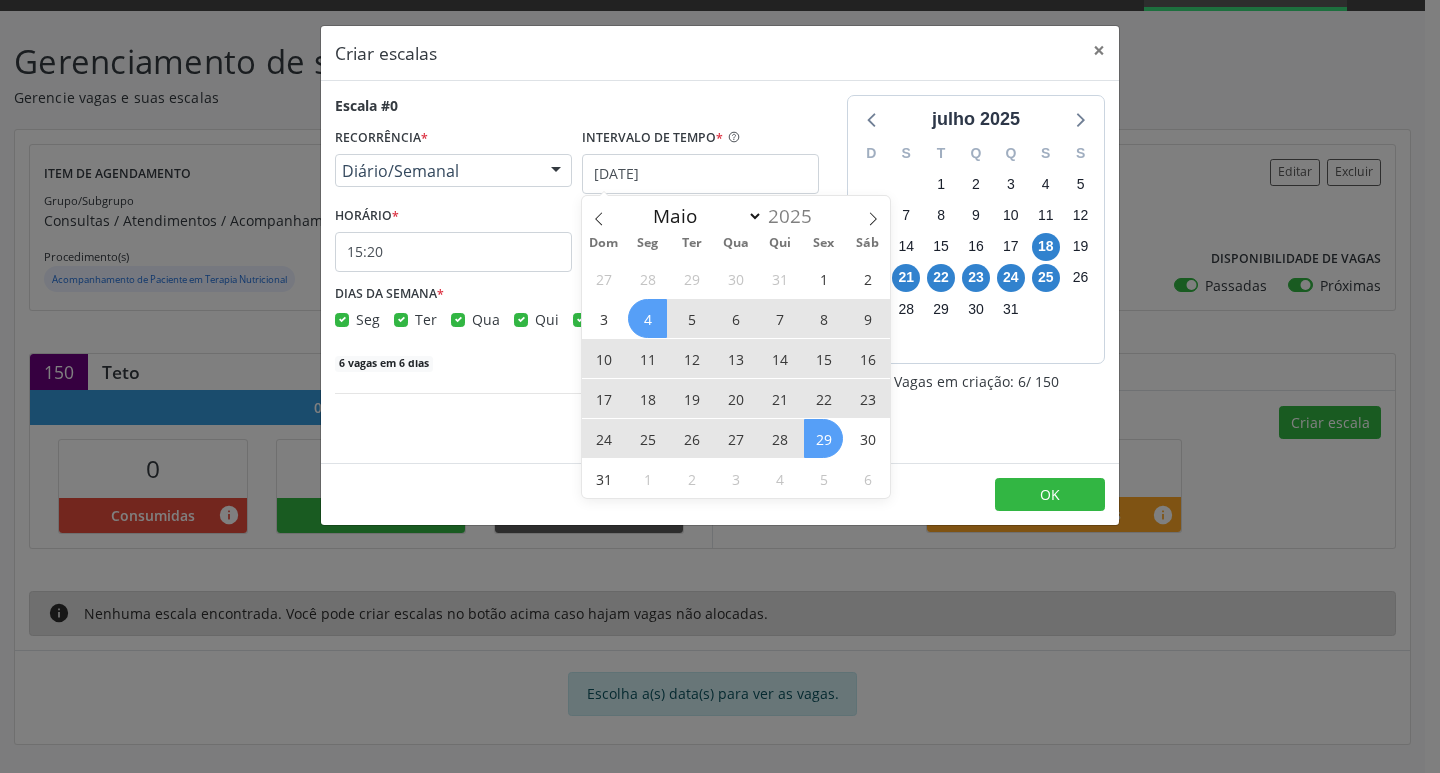 click on "29" at bounding box center [823, 438] 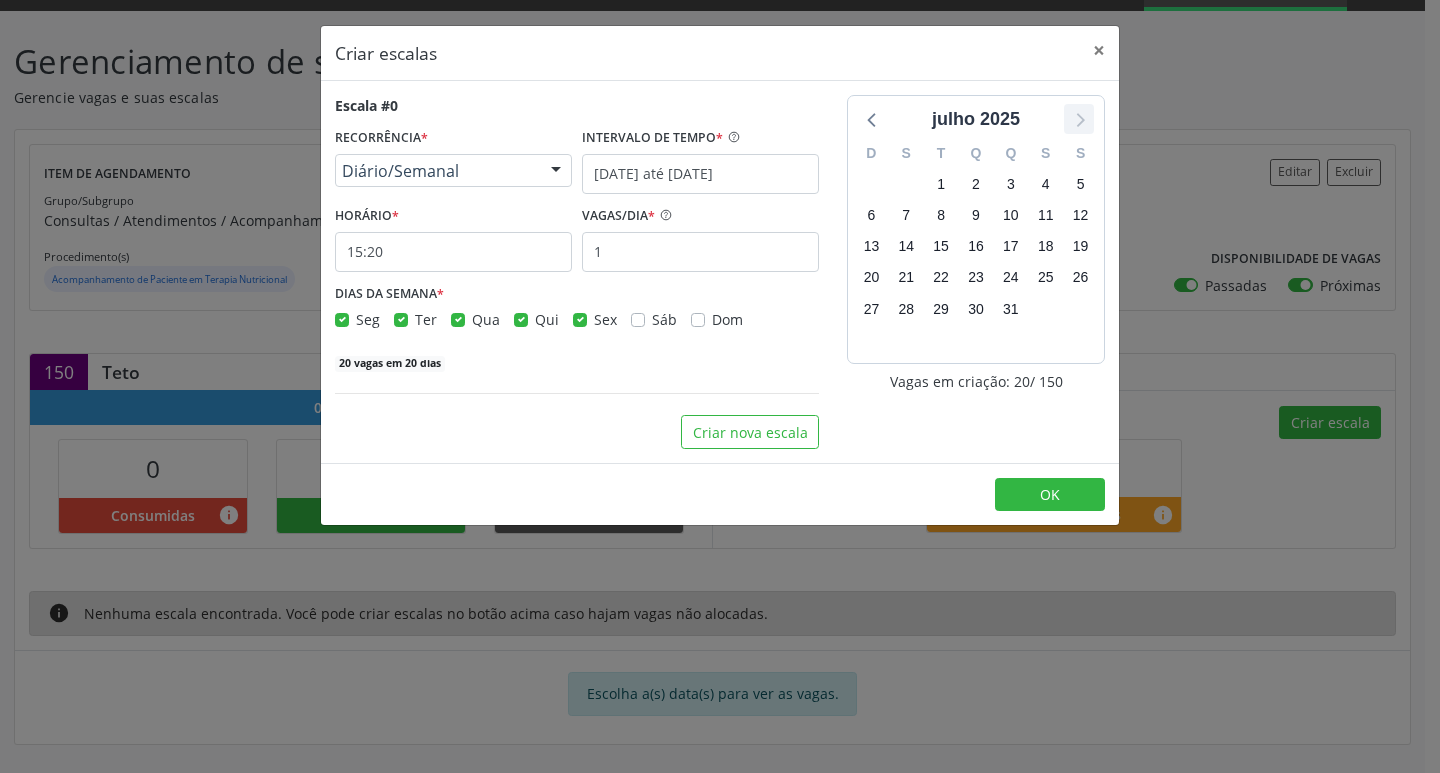 click 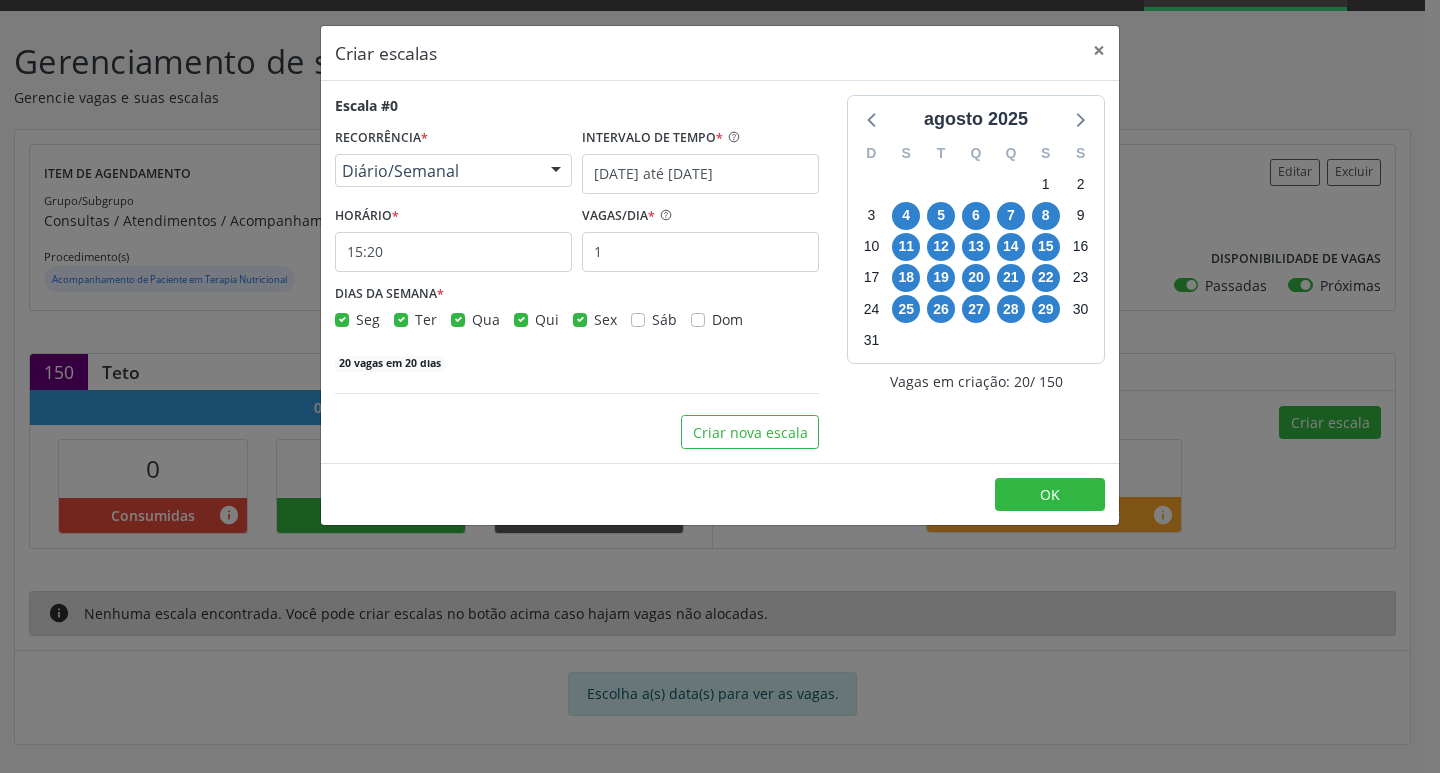 click on "Ter" at bounding box center (426, 319) 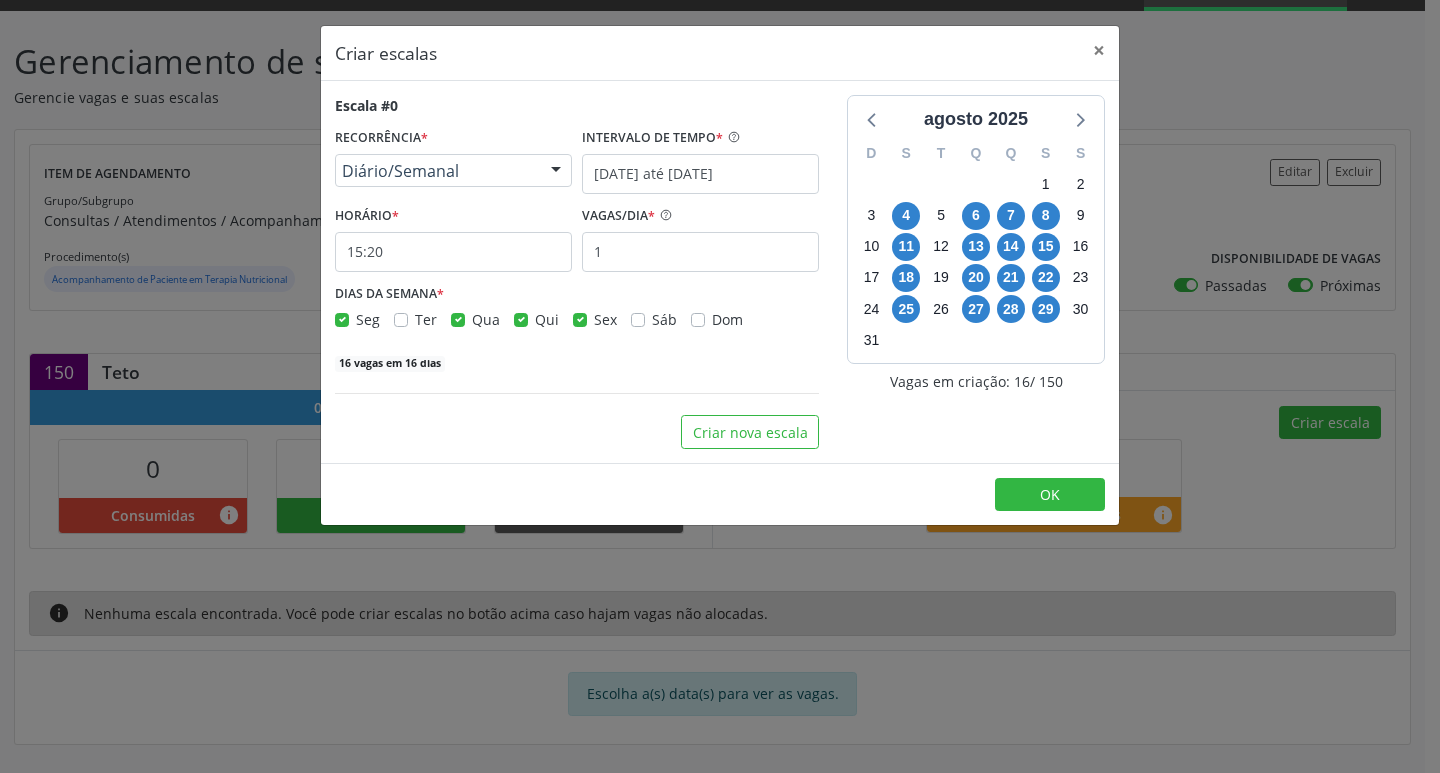 click on "Qui" at bounding box center [547, 319] 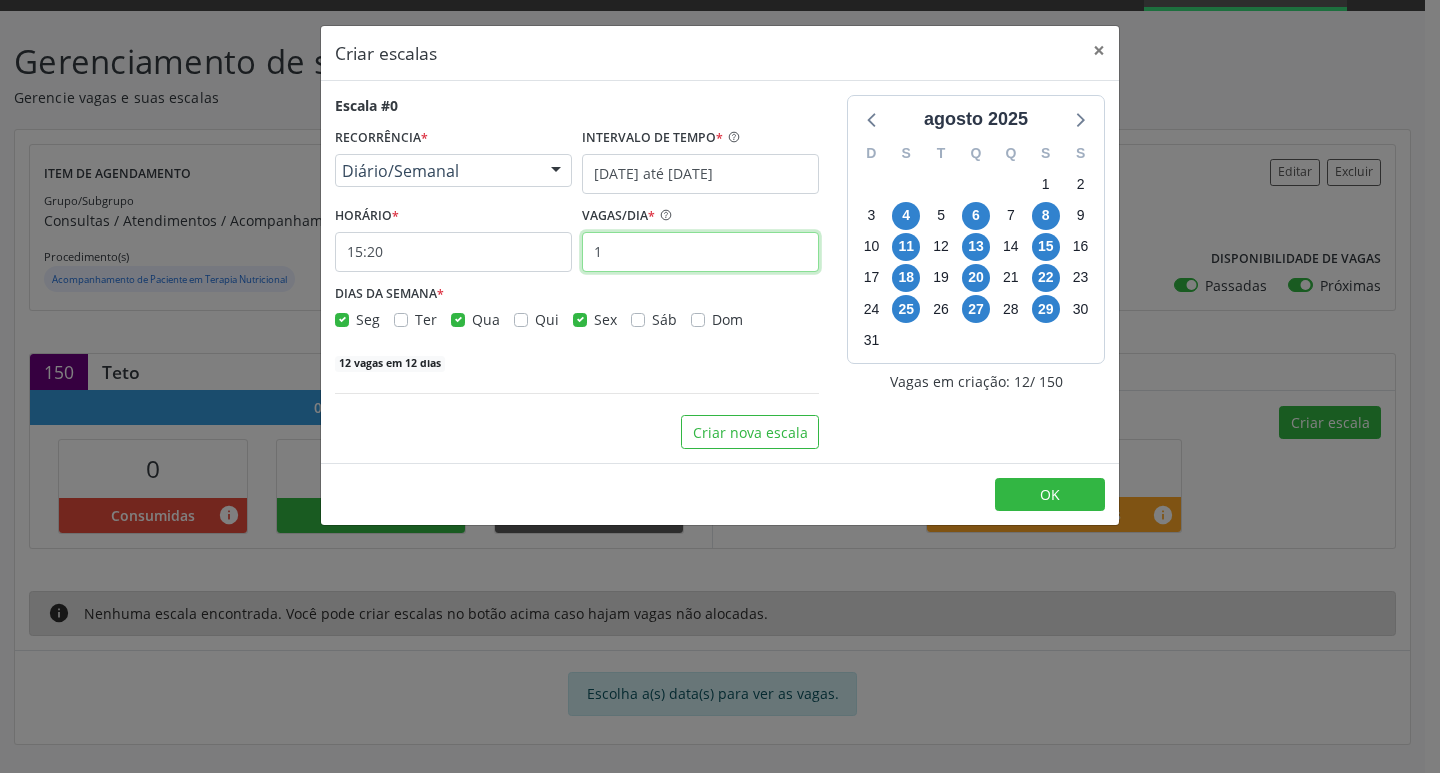 click on "1" at bounding box center [700, 252] 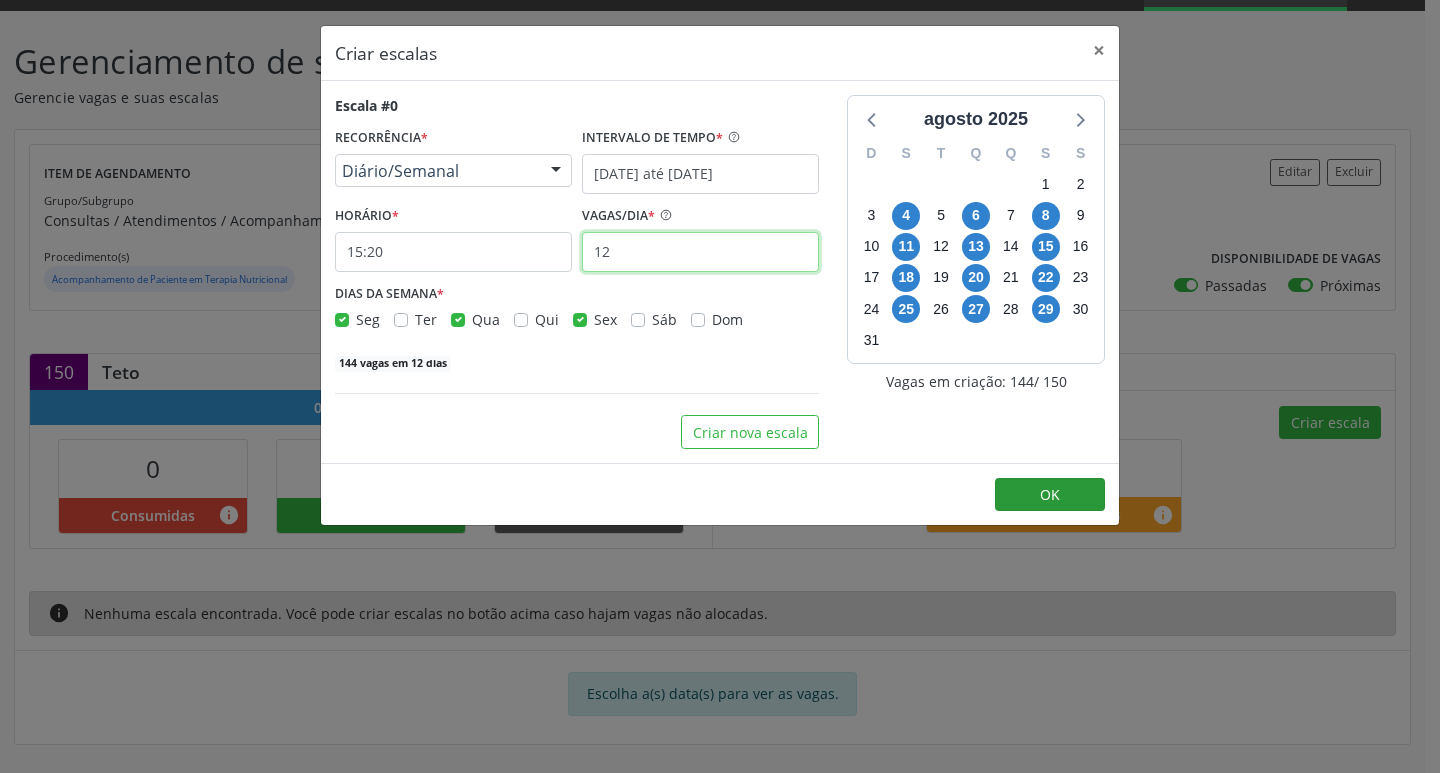 type on "12" 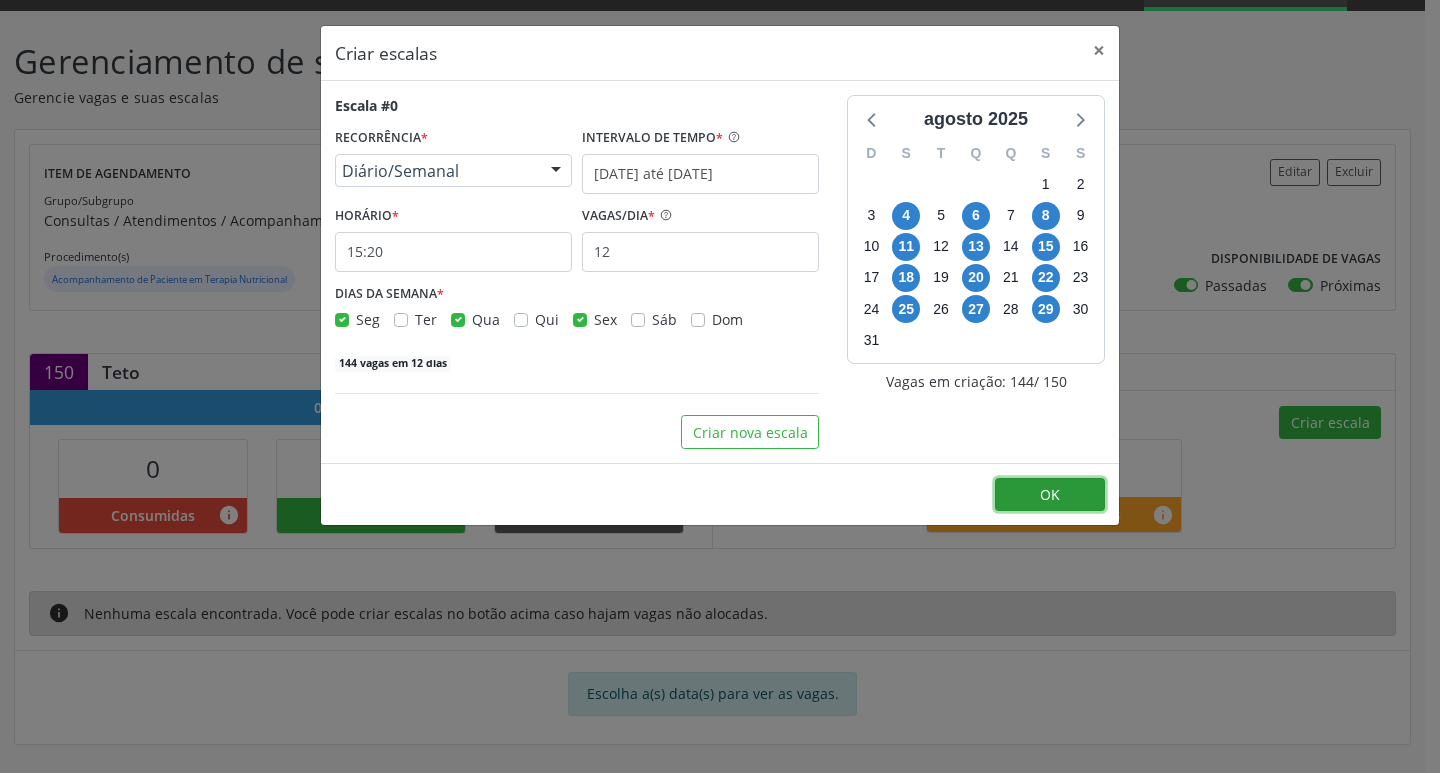 click on "OK" at bounding box center [1050, 495] 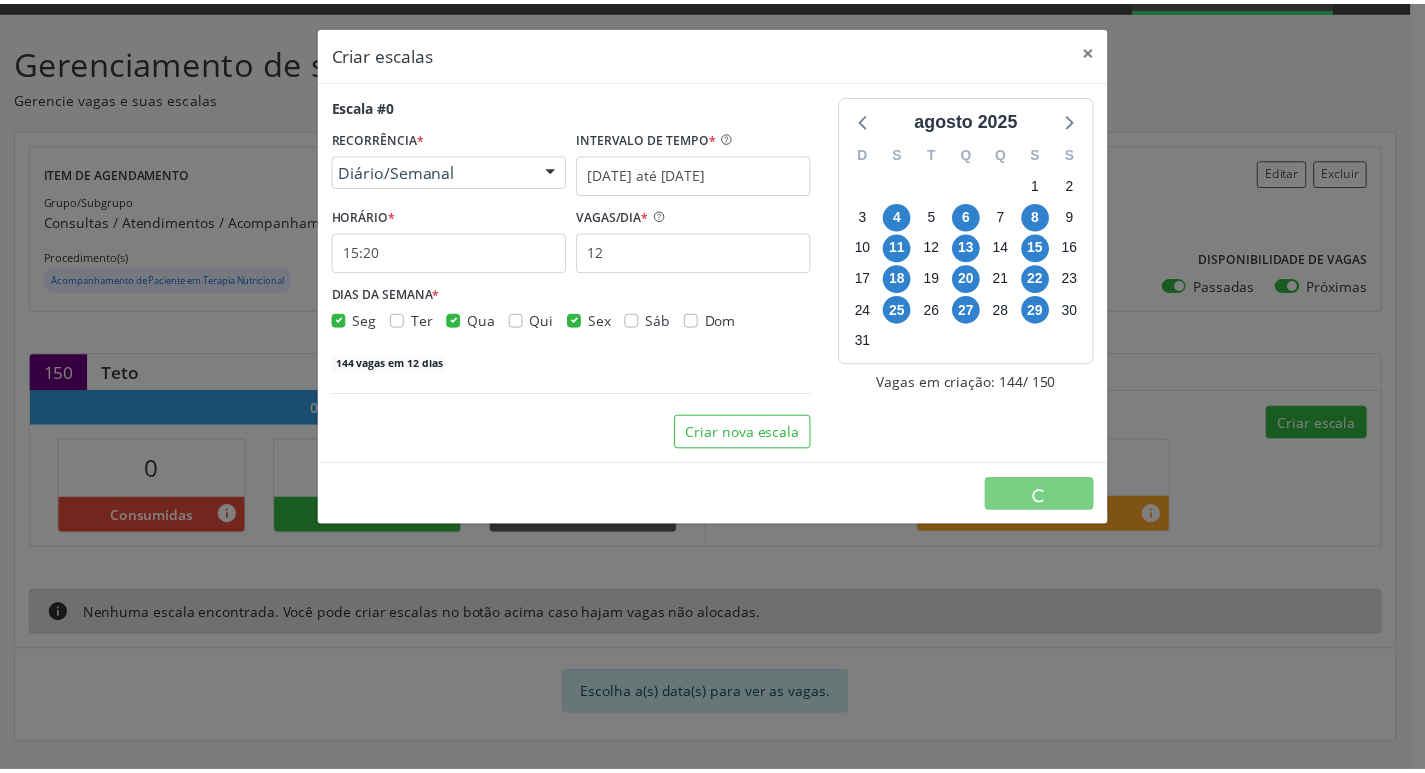 scroll, scrollTop: 0, scrollLeft: 0, axis: both 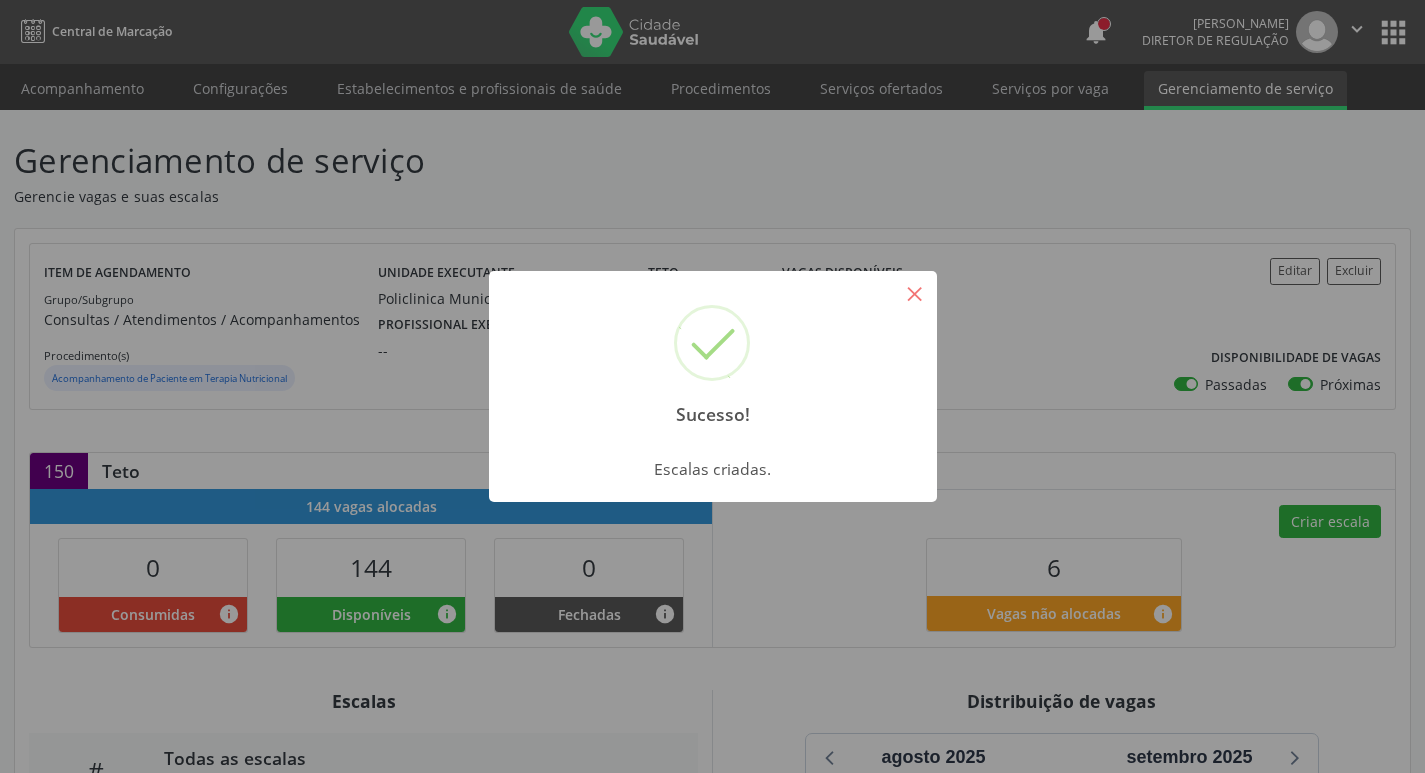 click on "×" at bounding box center (915, 293) 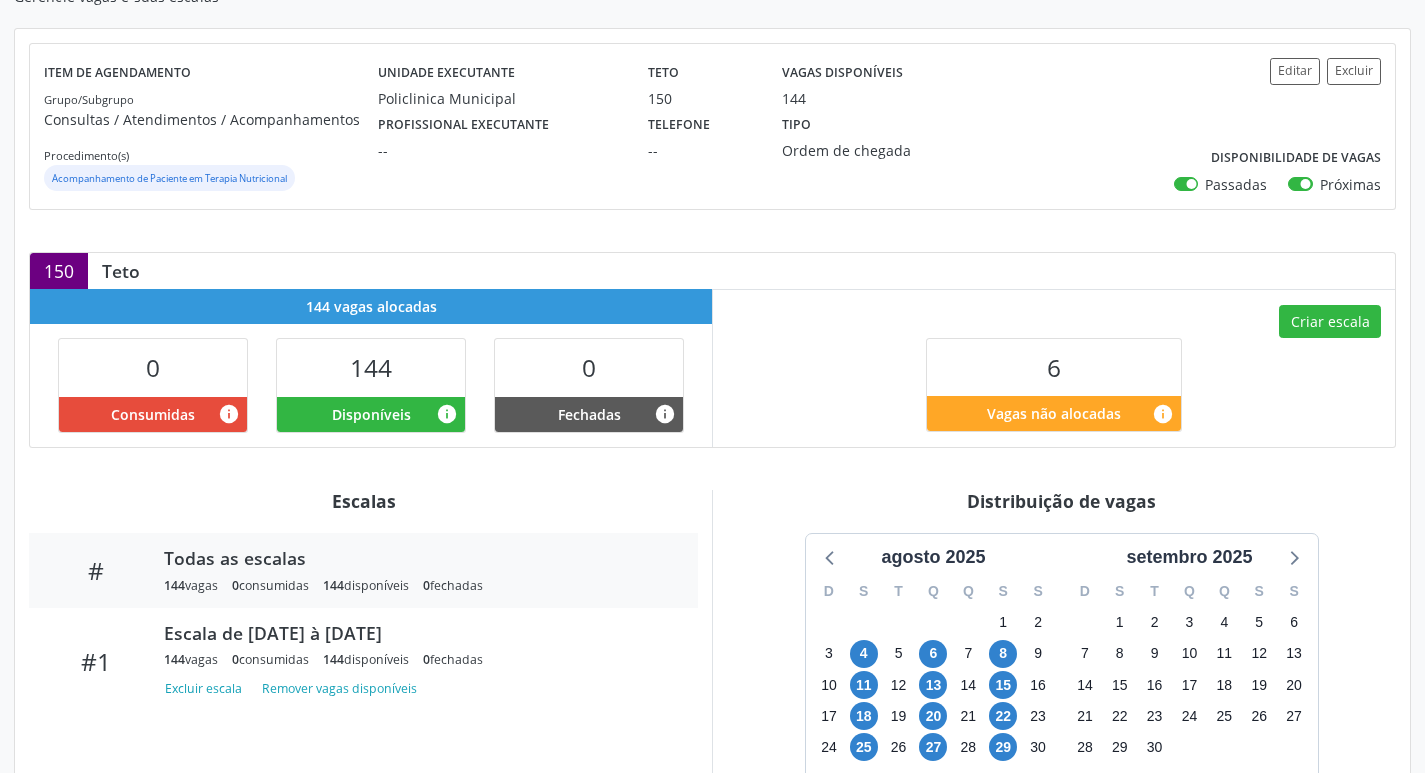scroll, scrollTop: 359, scrollLeft: 0, axis: vertical 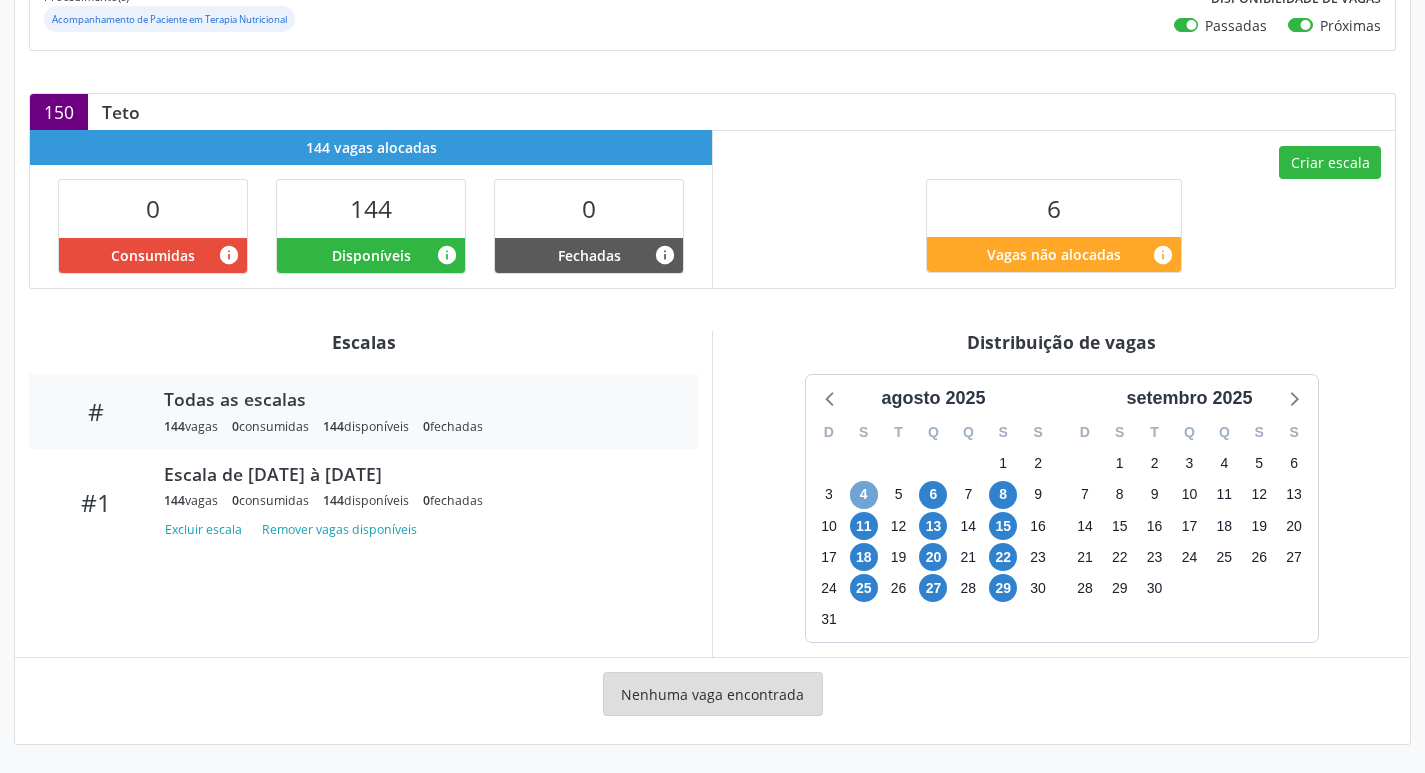 click on "4" at bounding box center (864, 495) 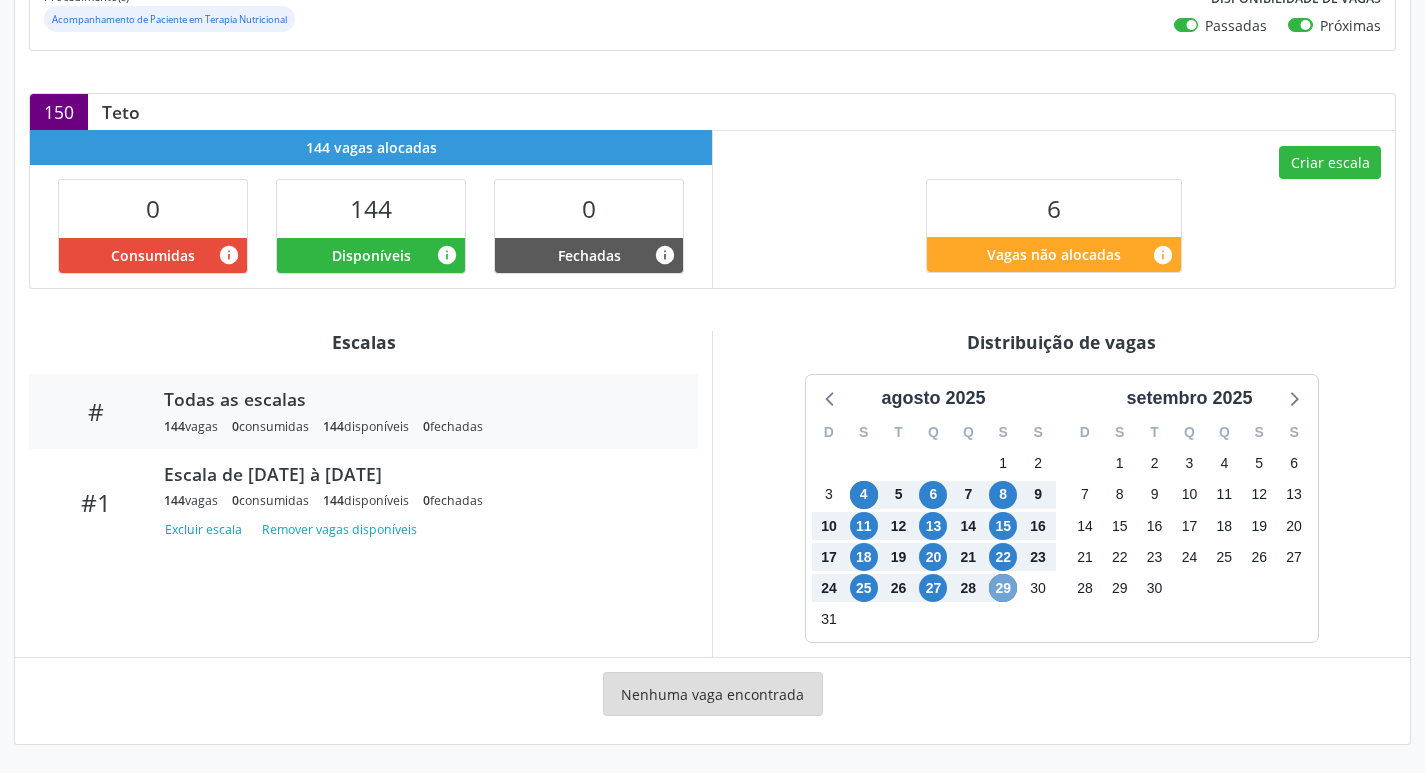 click on "29" at bounding box center [1003, 588] 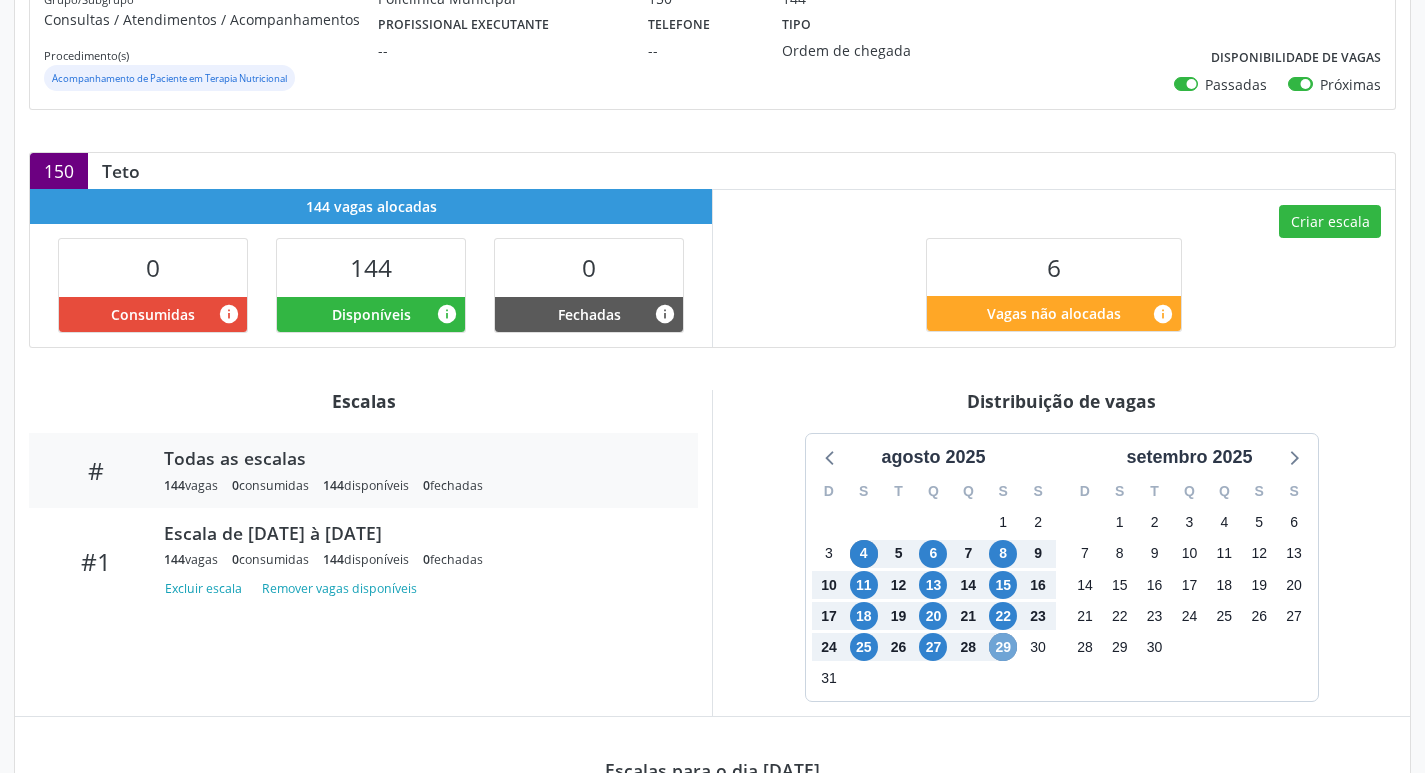 scroll, scrollTop: 0, scrollLeft: 0, axis: both 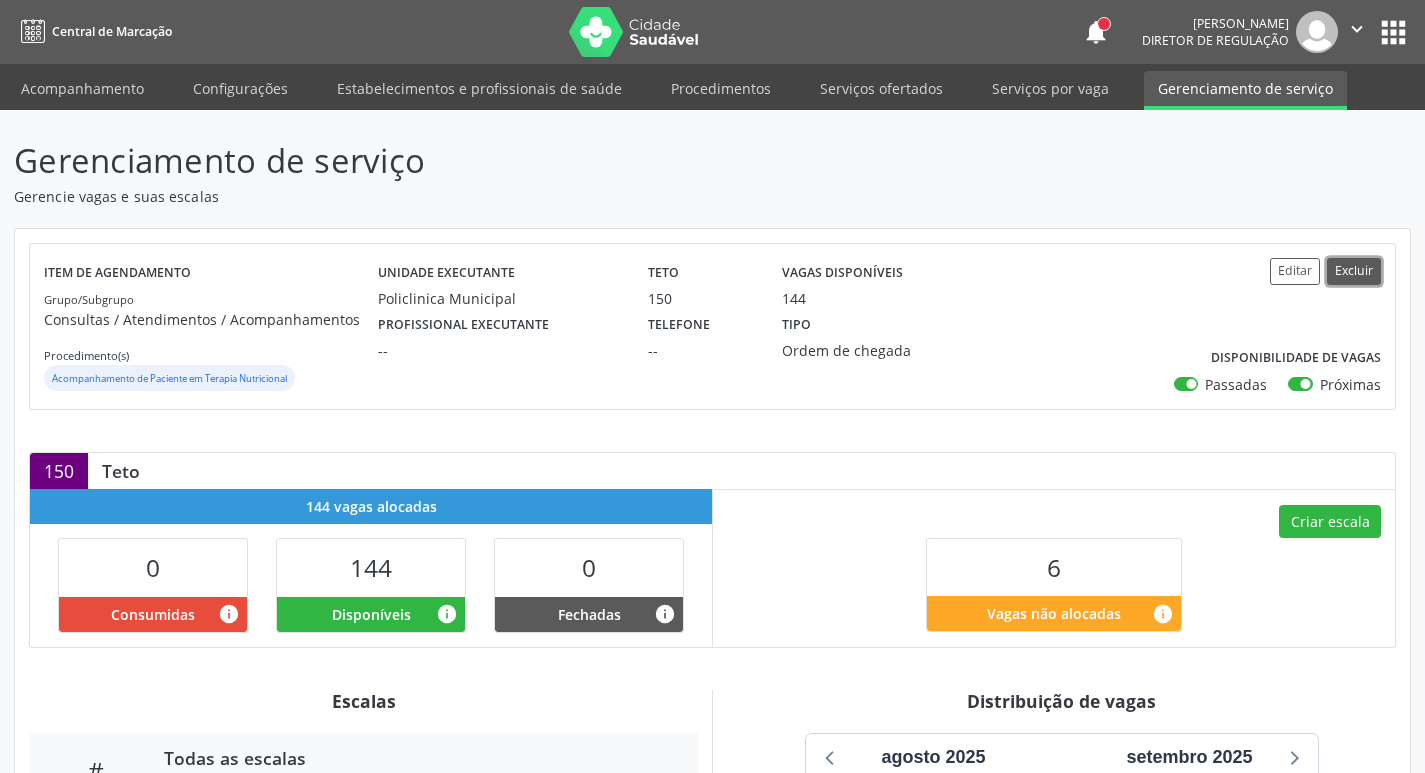 click on "Excluir" at bounding box center (1354, 271) 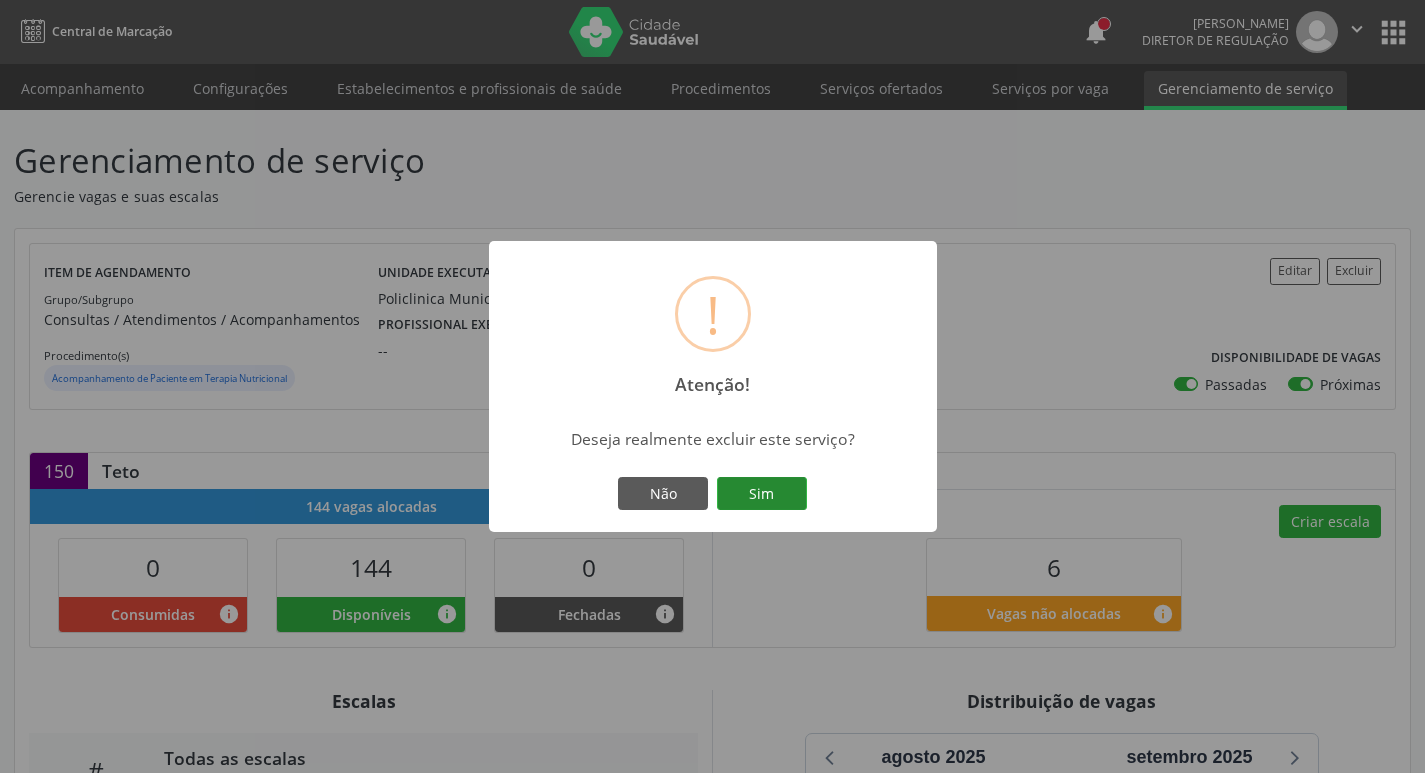 click on "Sim" at bounding box center [762, 494] 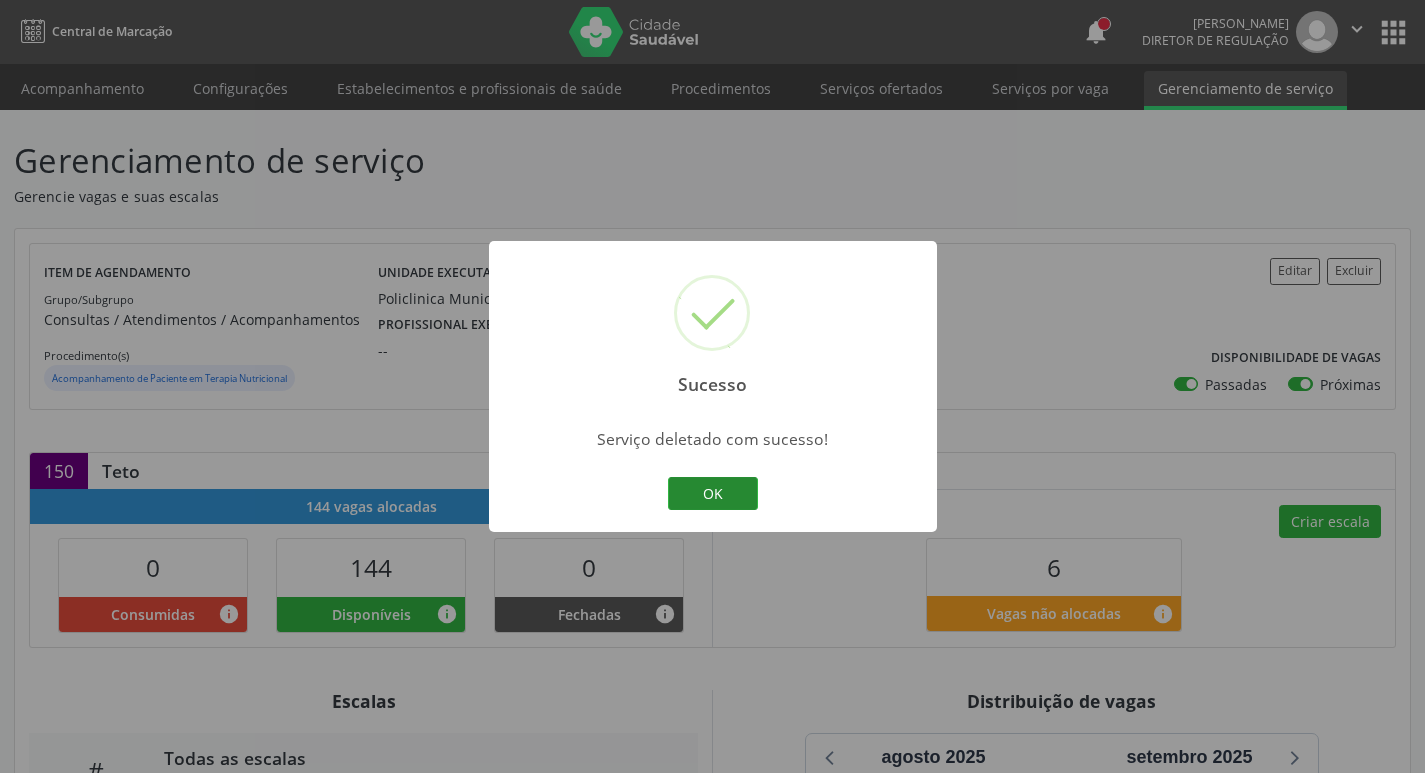 click on "OK" at bounding box center (713, 494) 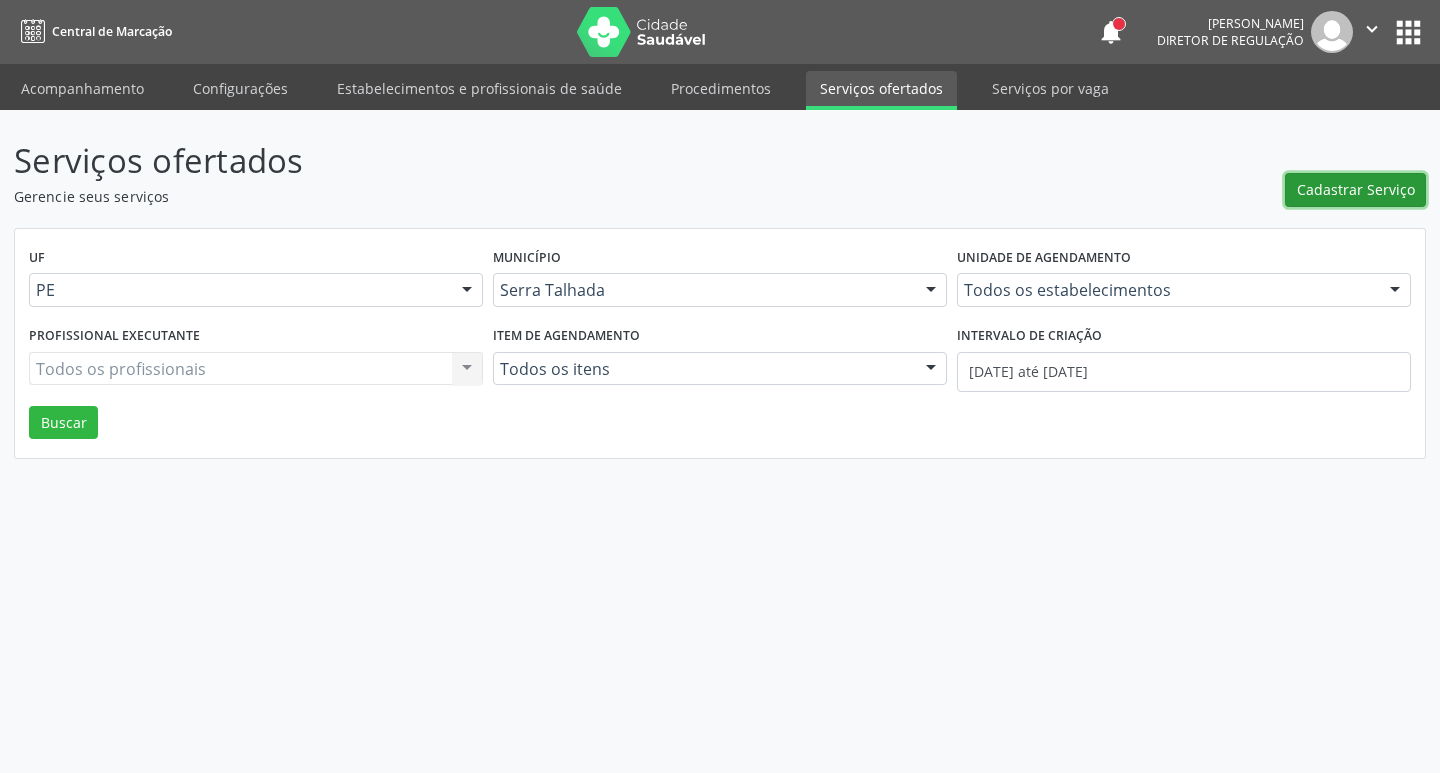 click on "Cadastrar Serviço" at bounding box center (1355, 190) 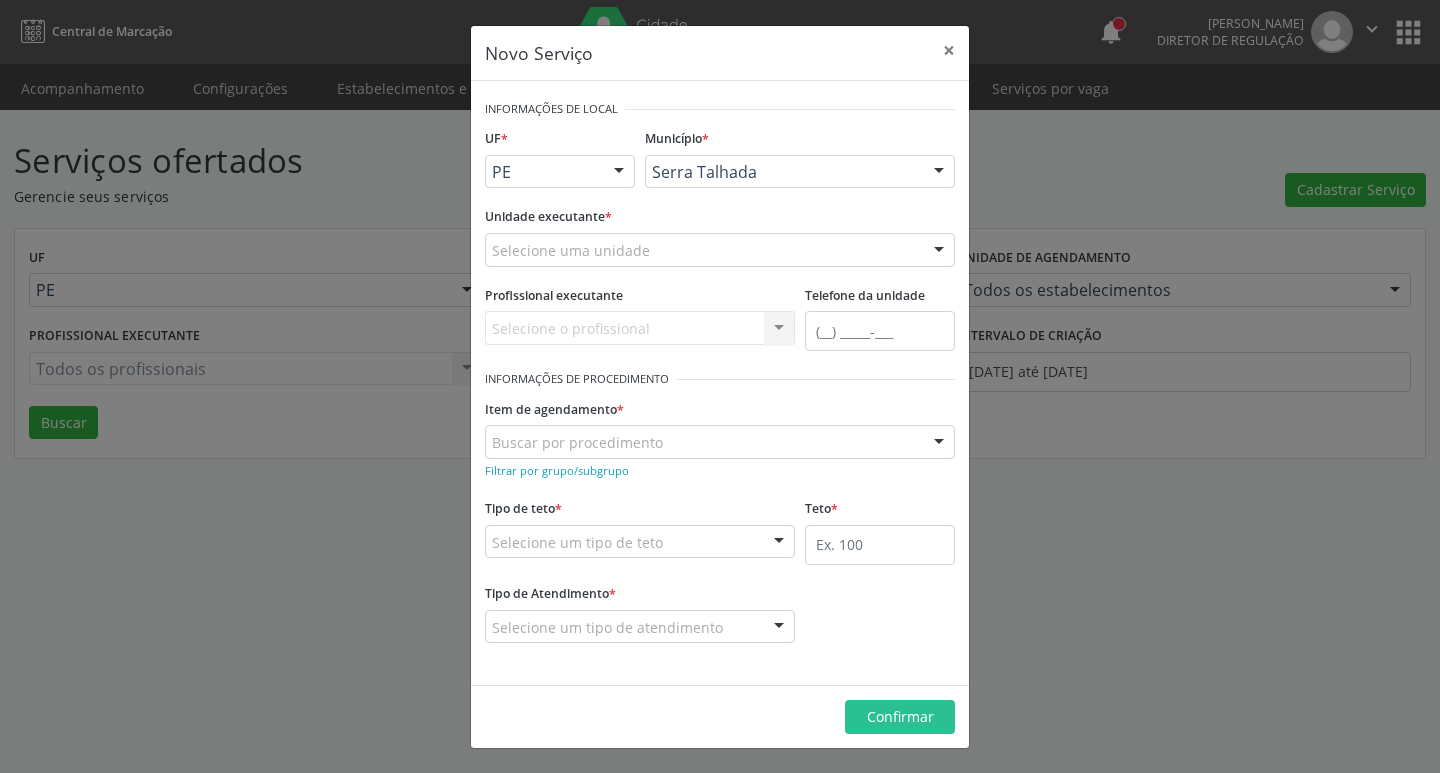 click on "Selecione uma unidade" at bounding box center (720, 250) 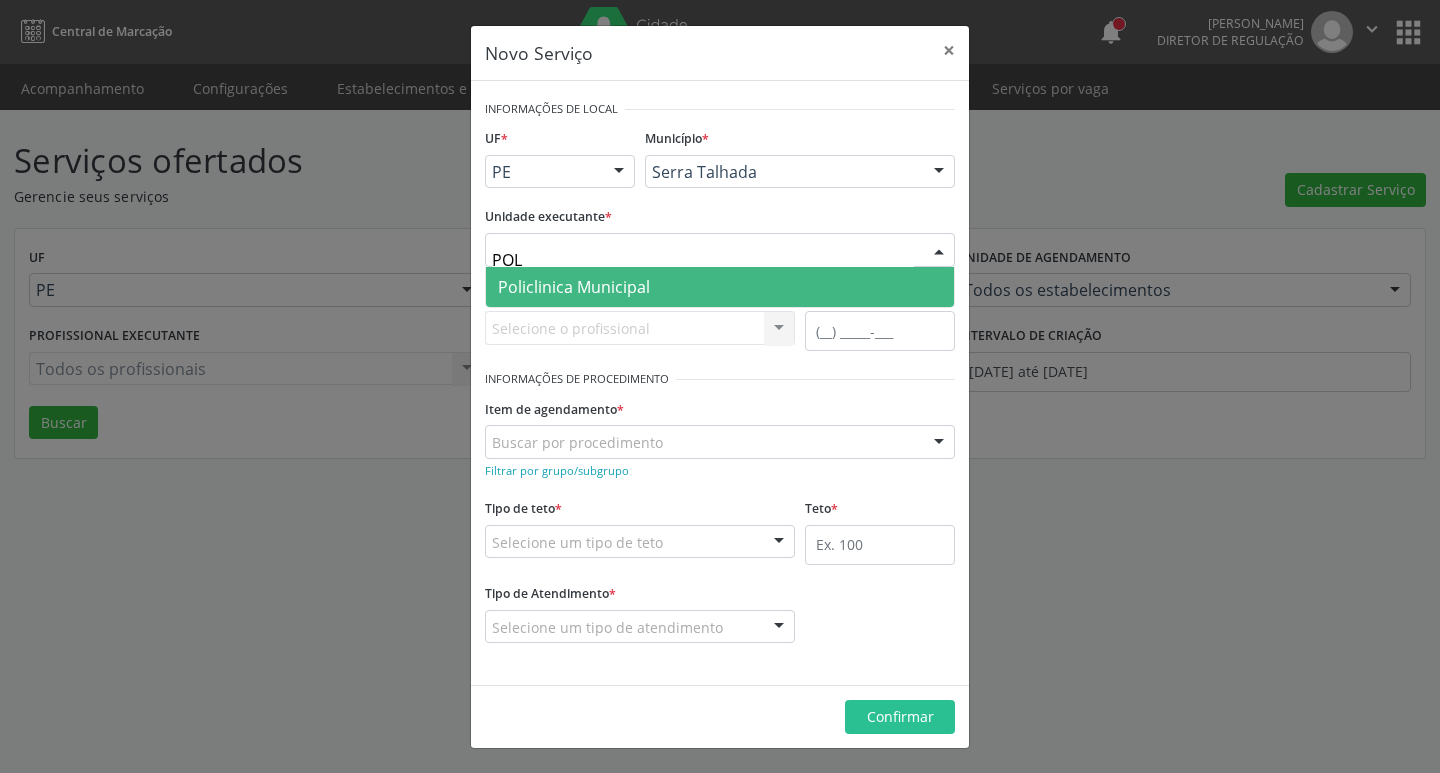 type on "POLI" 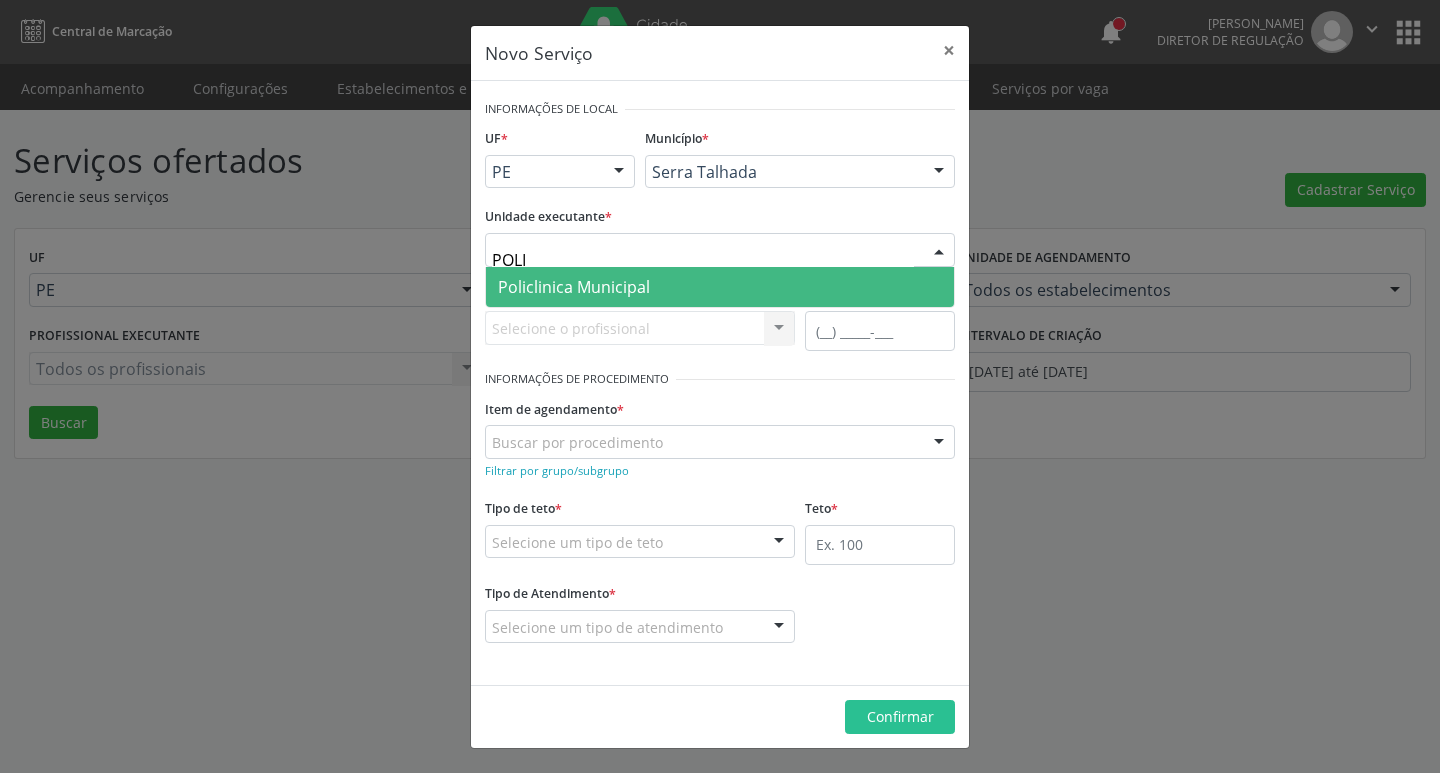 click on "Policlinica Municipal" at bounding box center [720, 287] 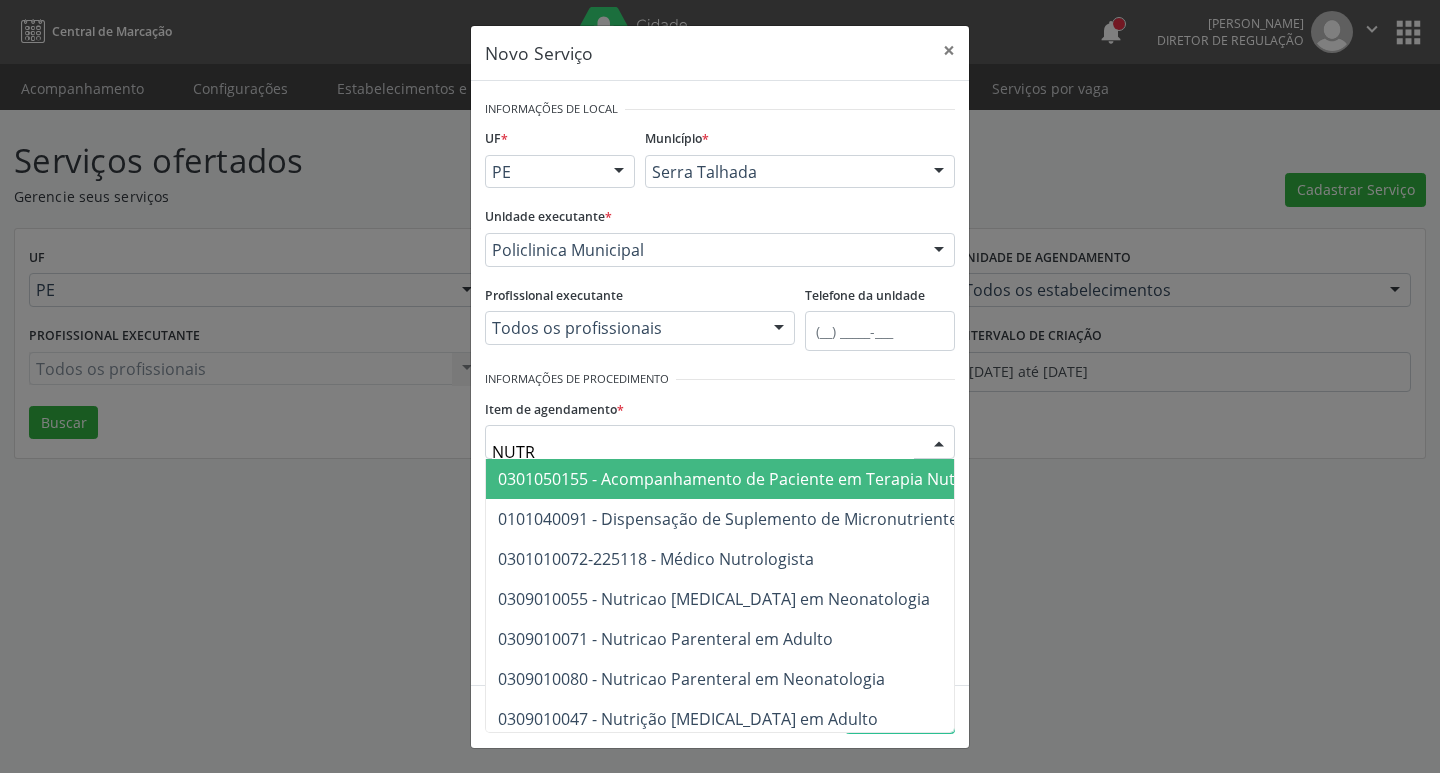 type on "NUTRI" 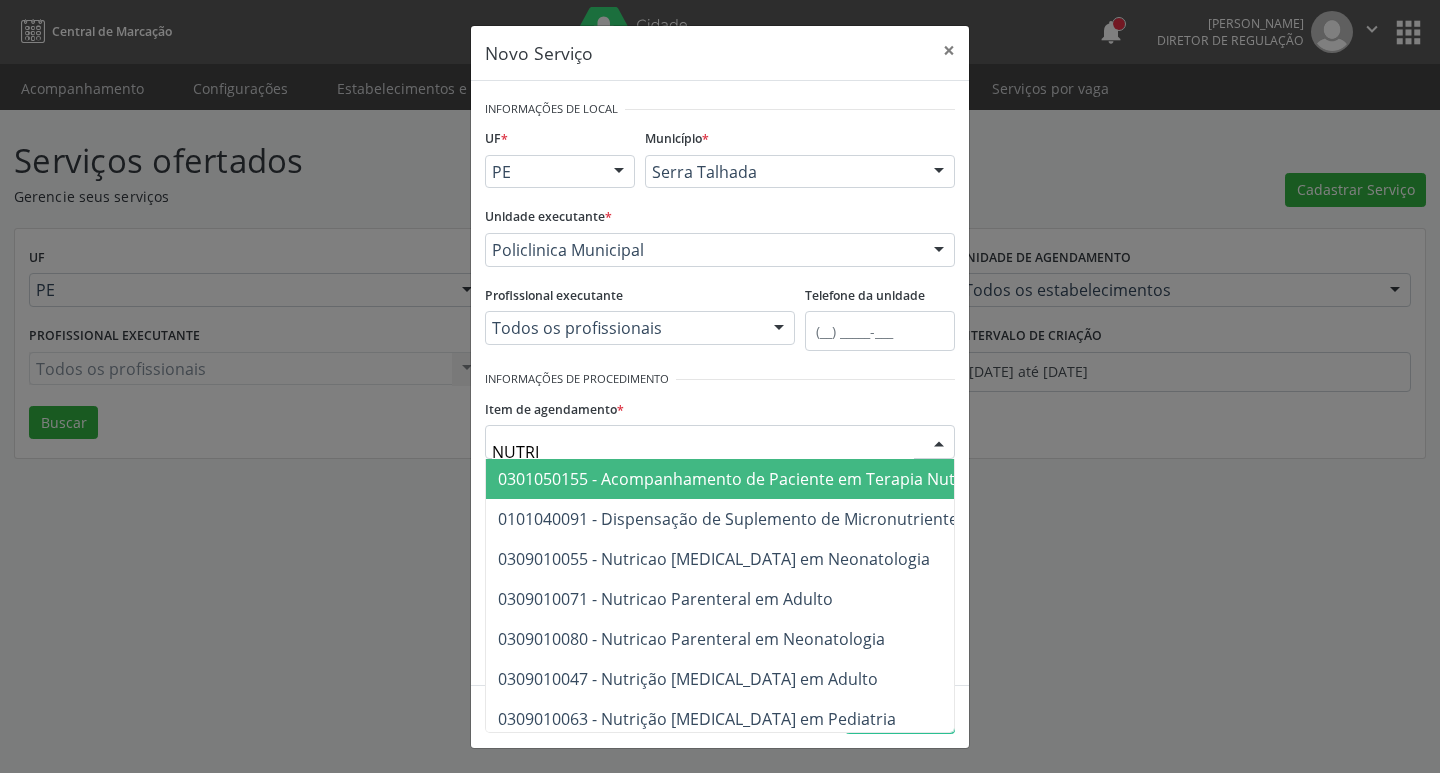 click on "0301050155 - Acompanhamento de Paciente em Terapia Nutricional" at bounding box center [754, 479] 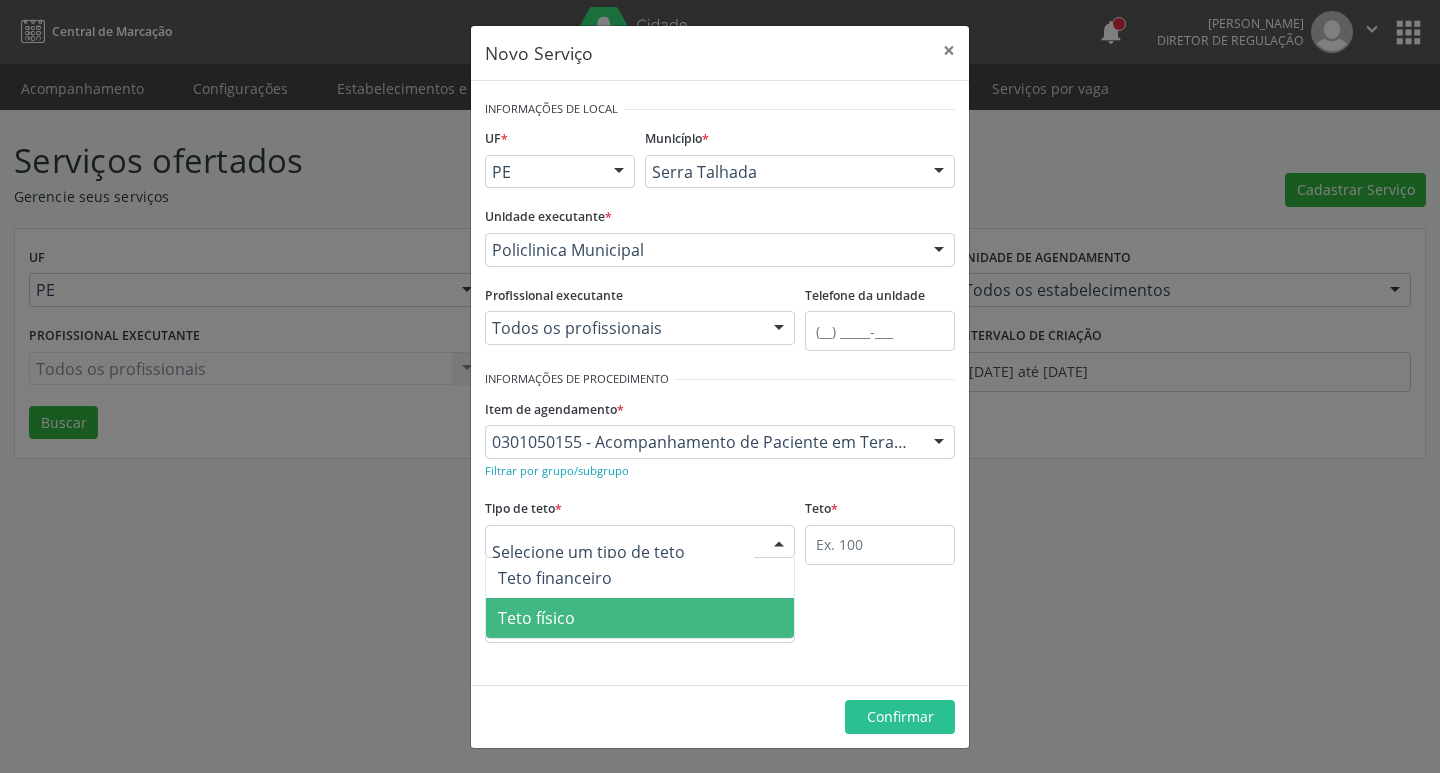 click on "Teto físico" at bounding box center (640, 618) 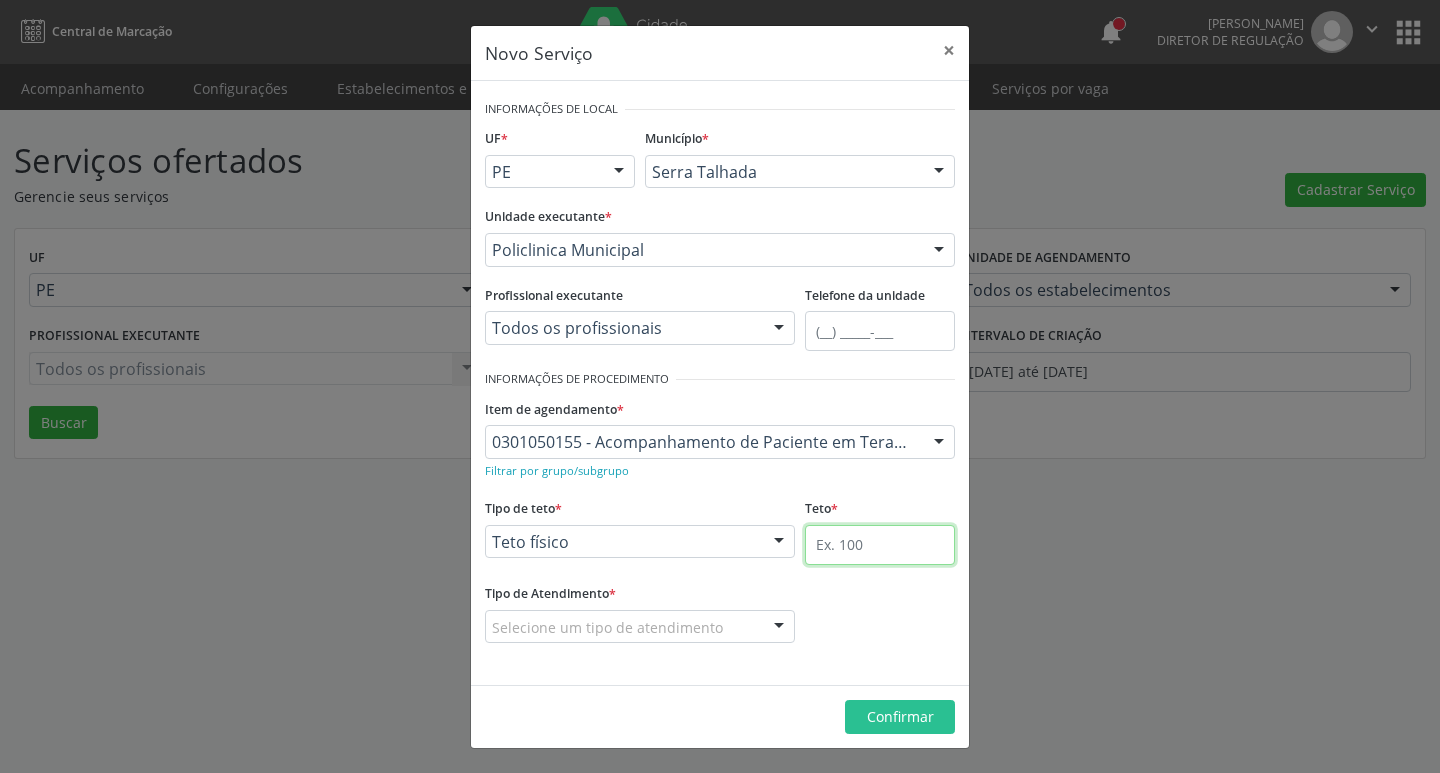 click at bounding box center (880, 545) 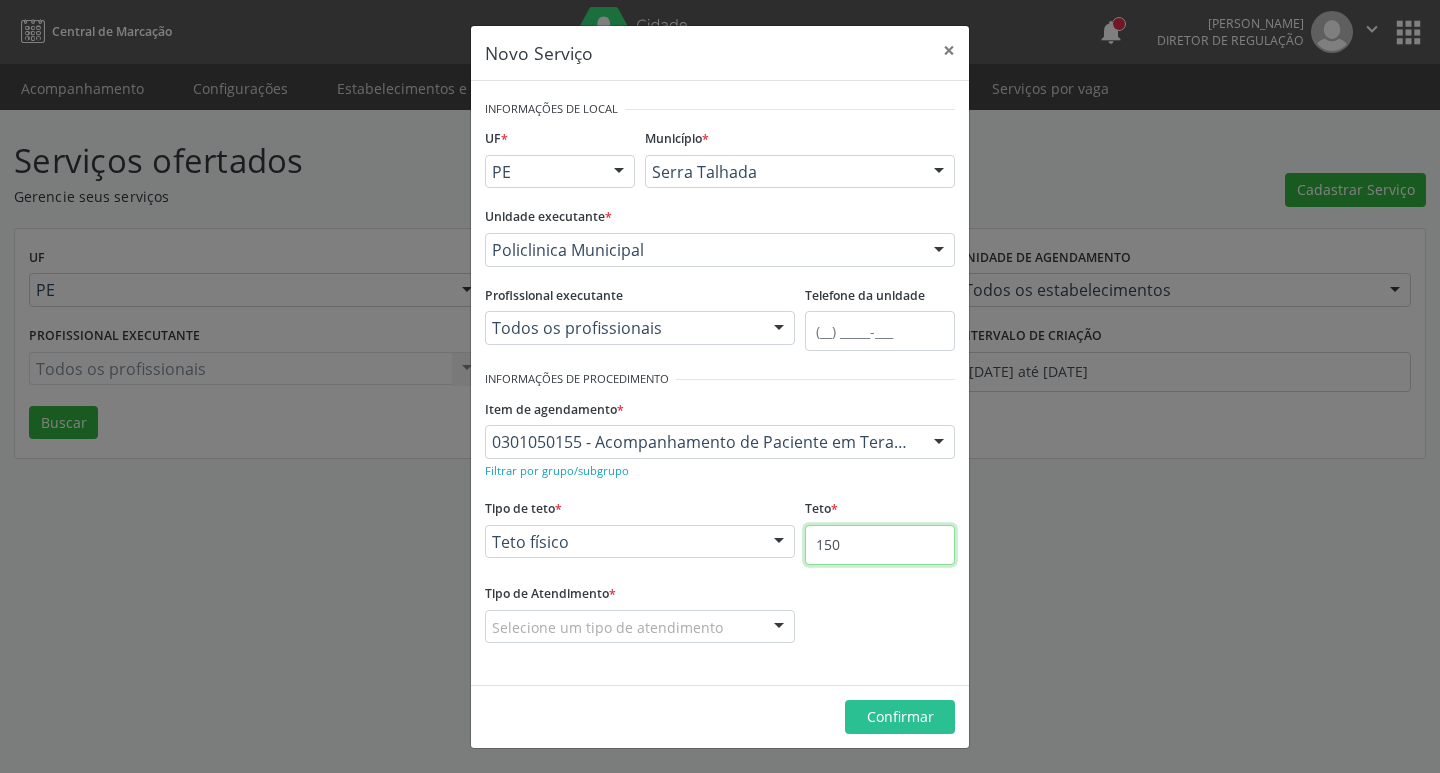 type on "150" 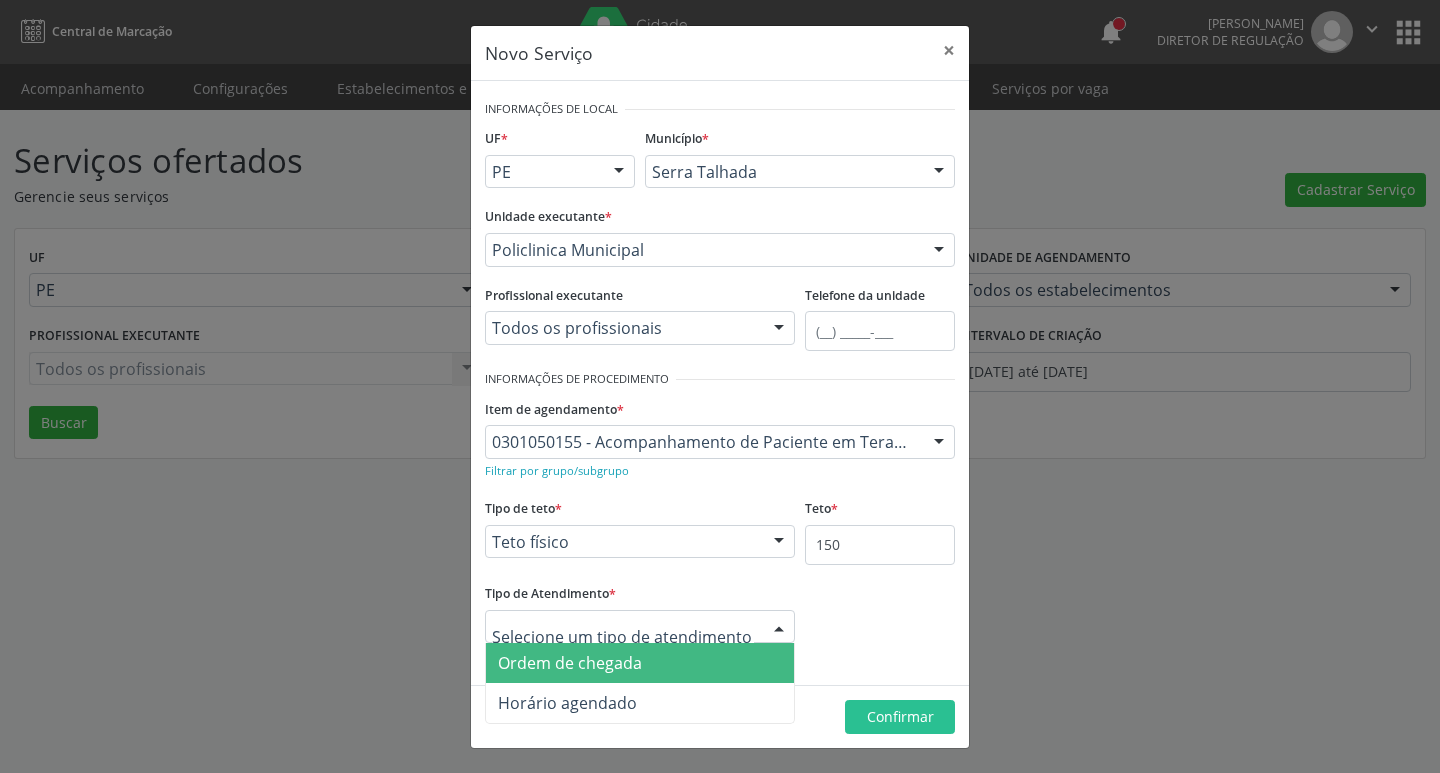 click on "Ordem de chegada" at bounding box center (640, 663) 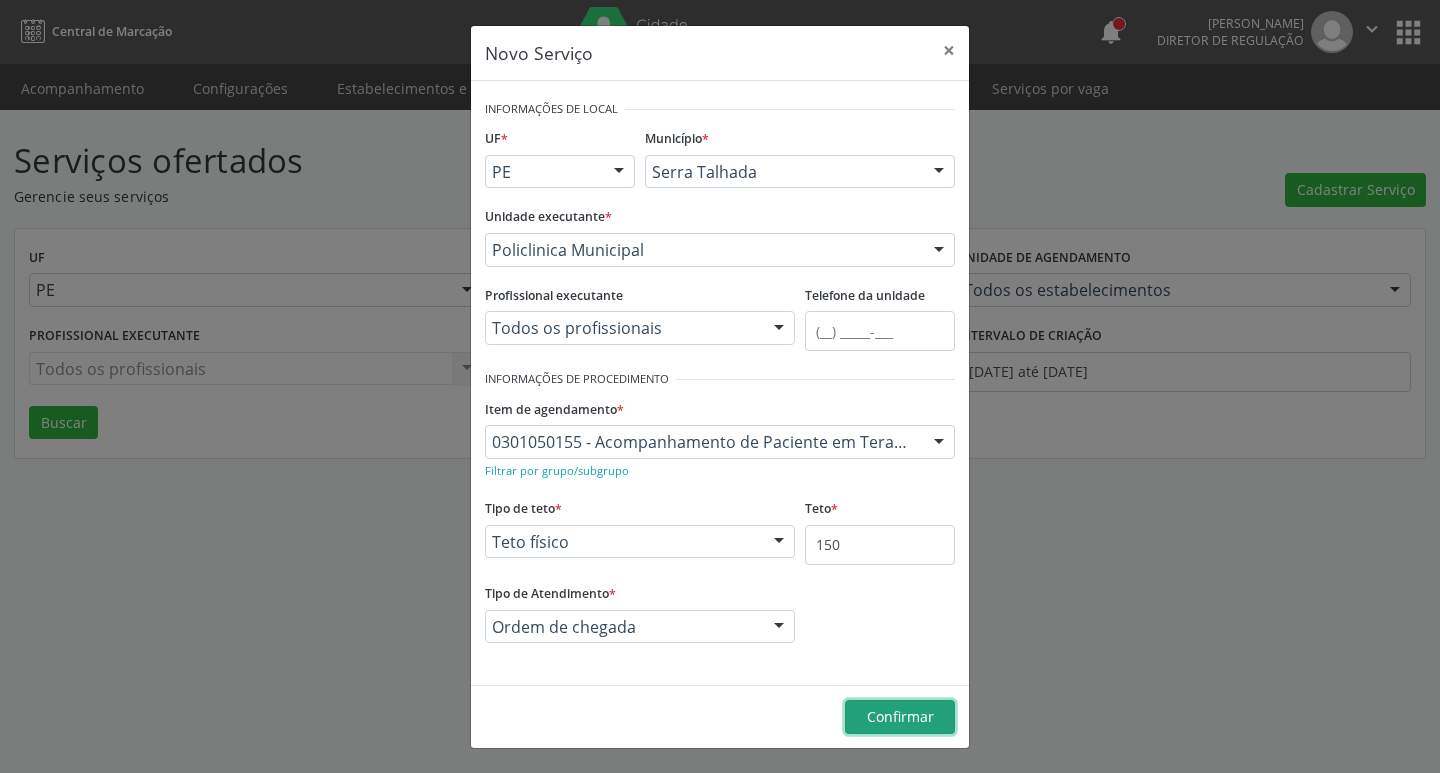 click on "Confirmar" at bounding box center [900, 716] 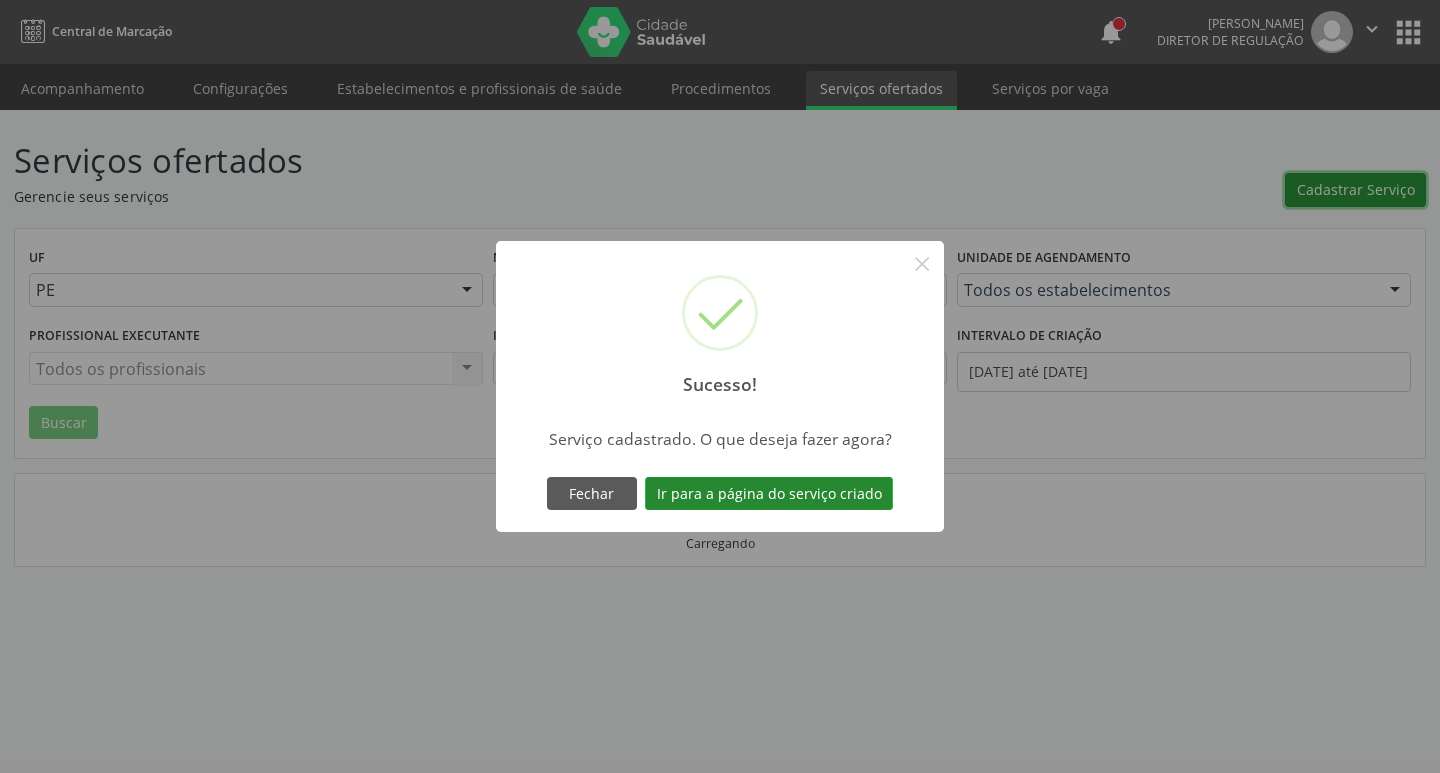 click on "Ir para a página do serviço criado" at bounding box center [769, 494] 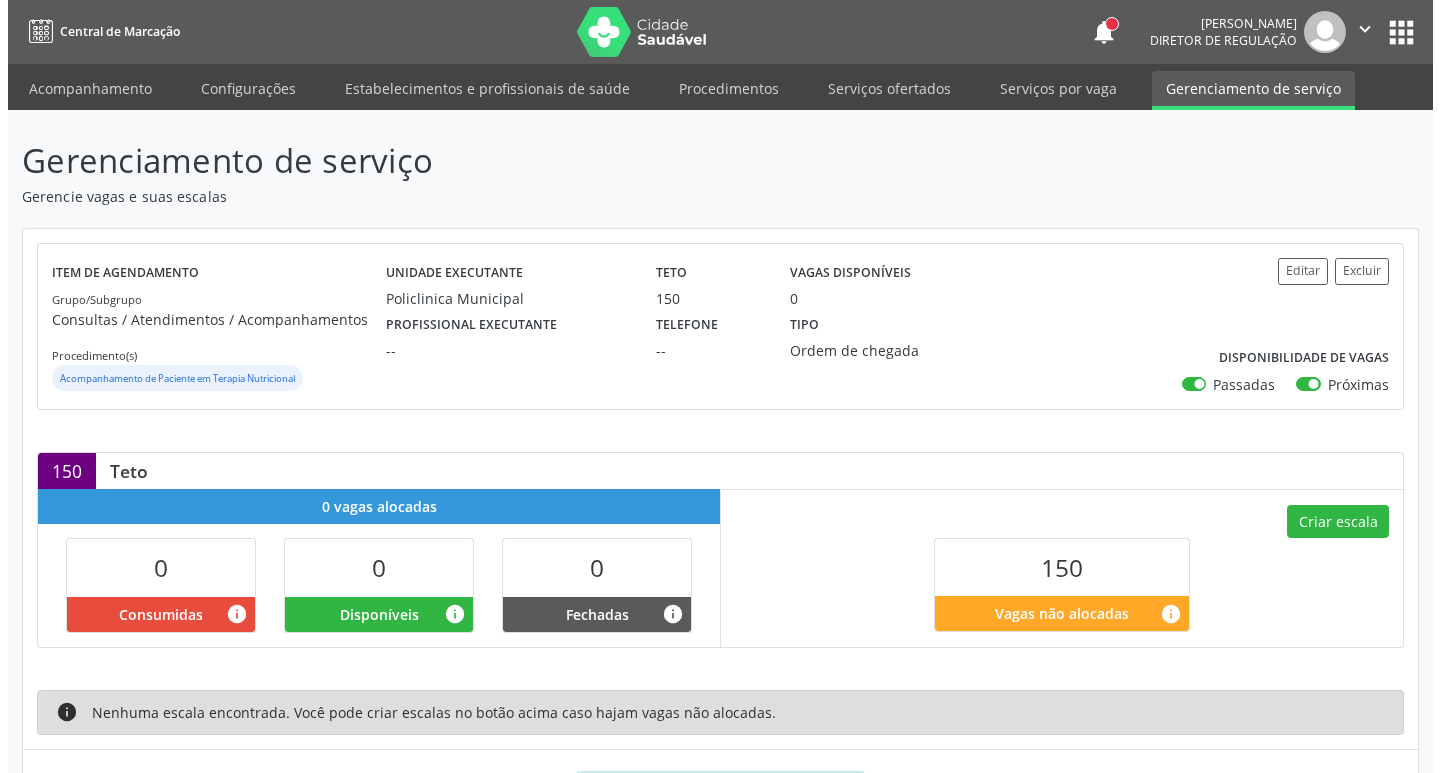 scroll, scrollTop: 99, scrollLeft: 0, axis: vertical 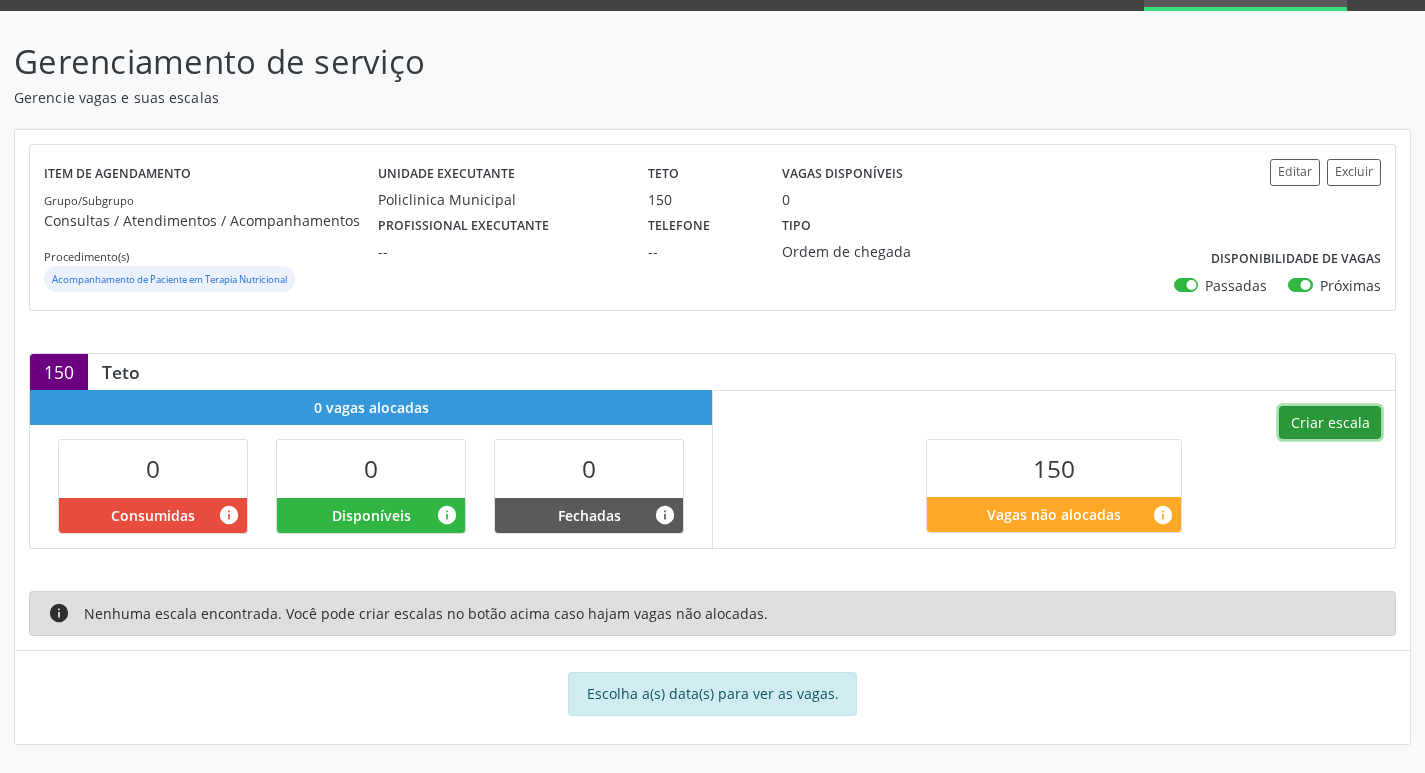click on "Criar escala" at bounding box center (1330, 423) 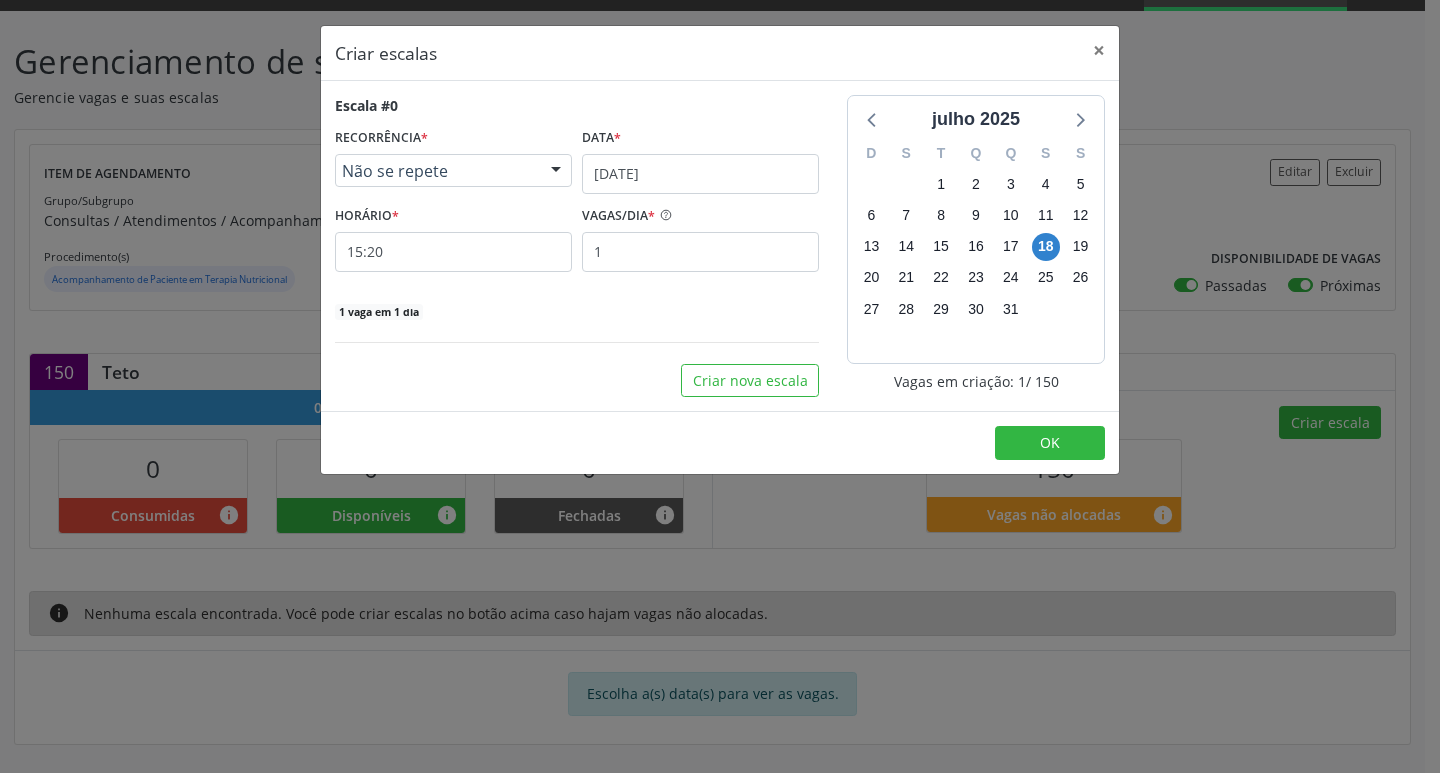 click at bounding box center (556, 172) 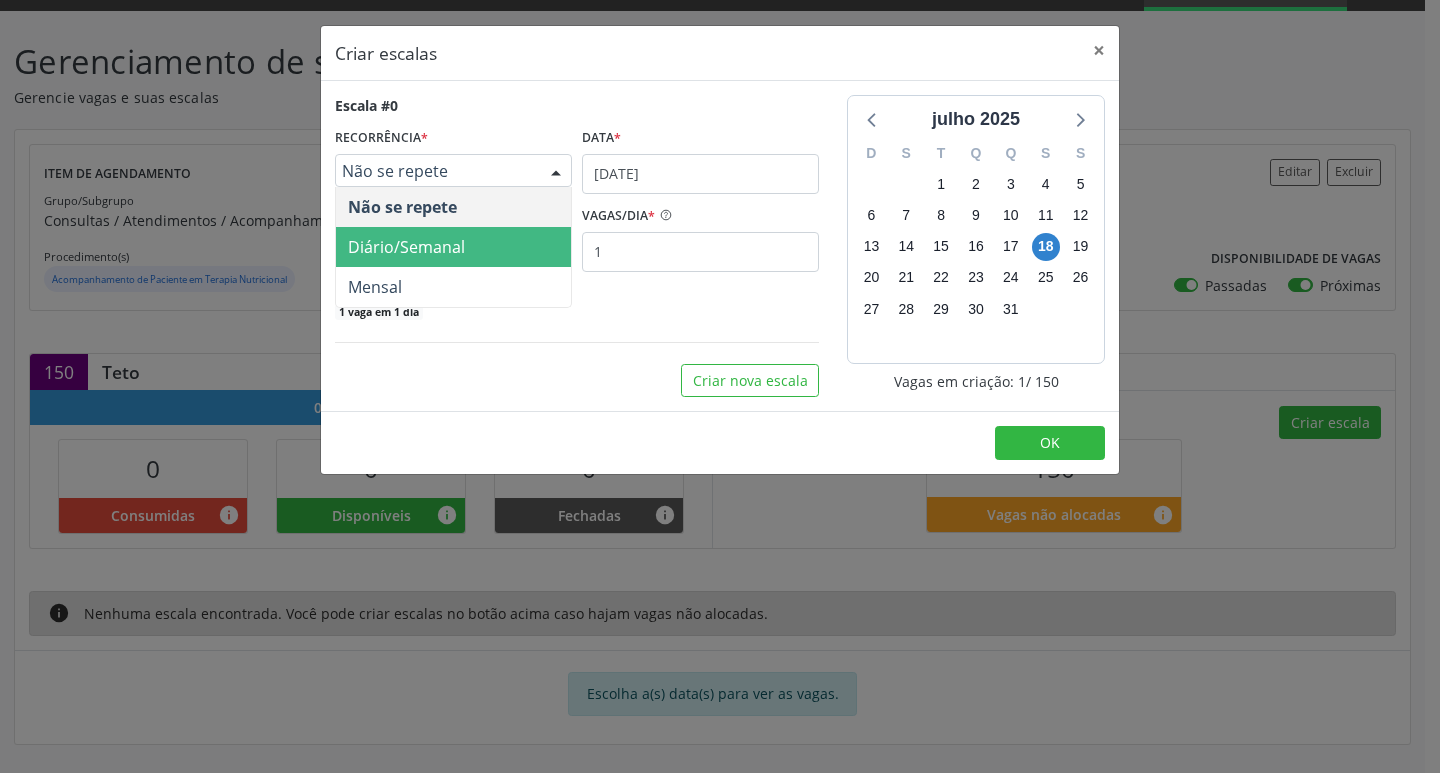 click on "Diário/Semanal" at bounding box center [453, 247] 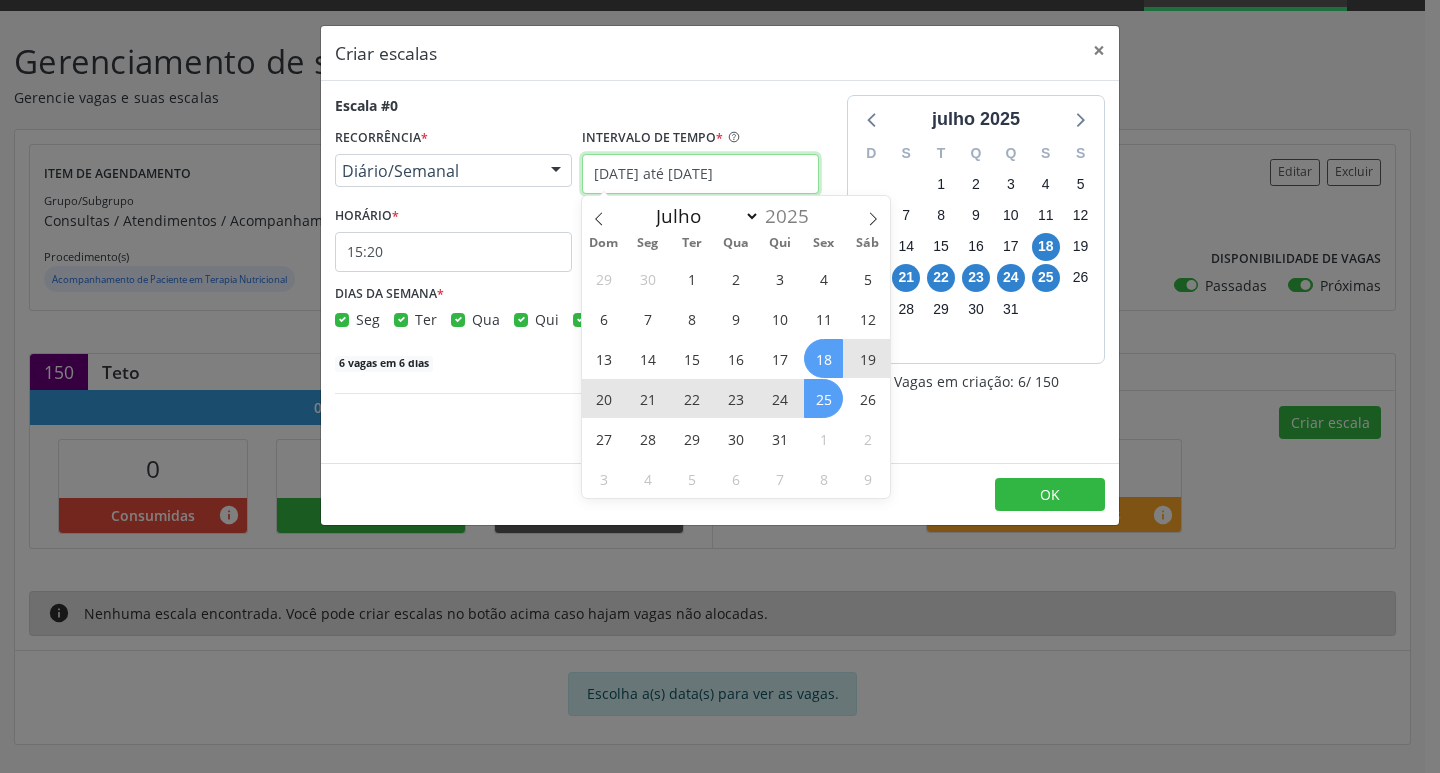 click on "[DATE] até [DATE]" at bounding box center [700, 174] 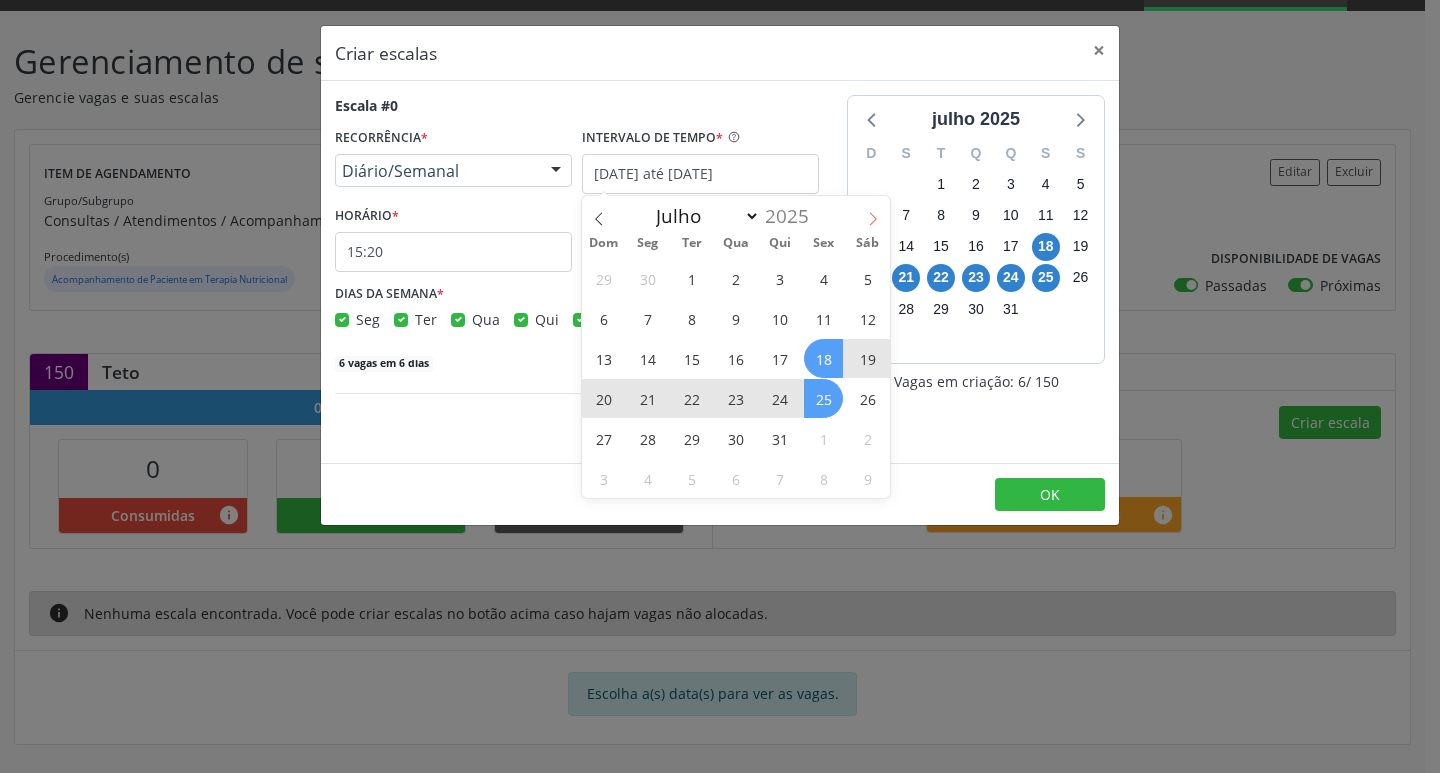 click 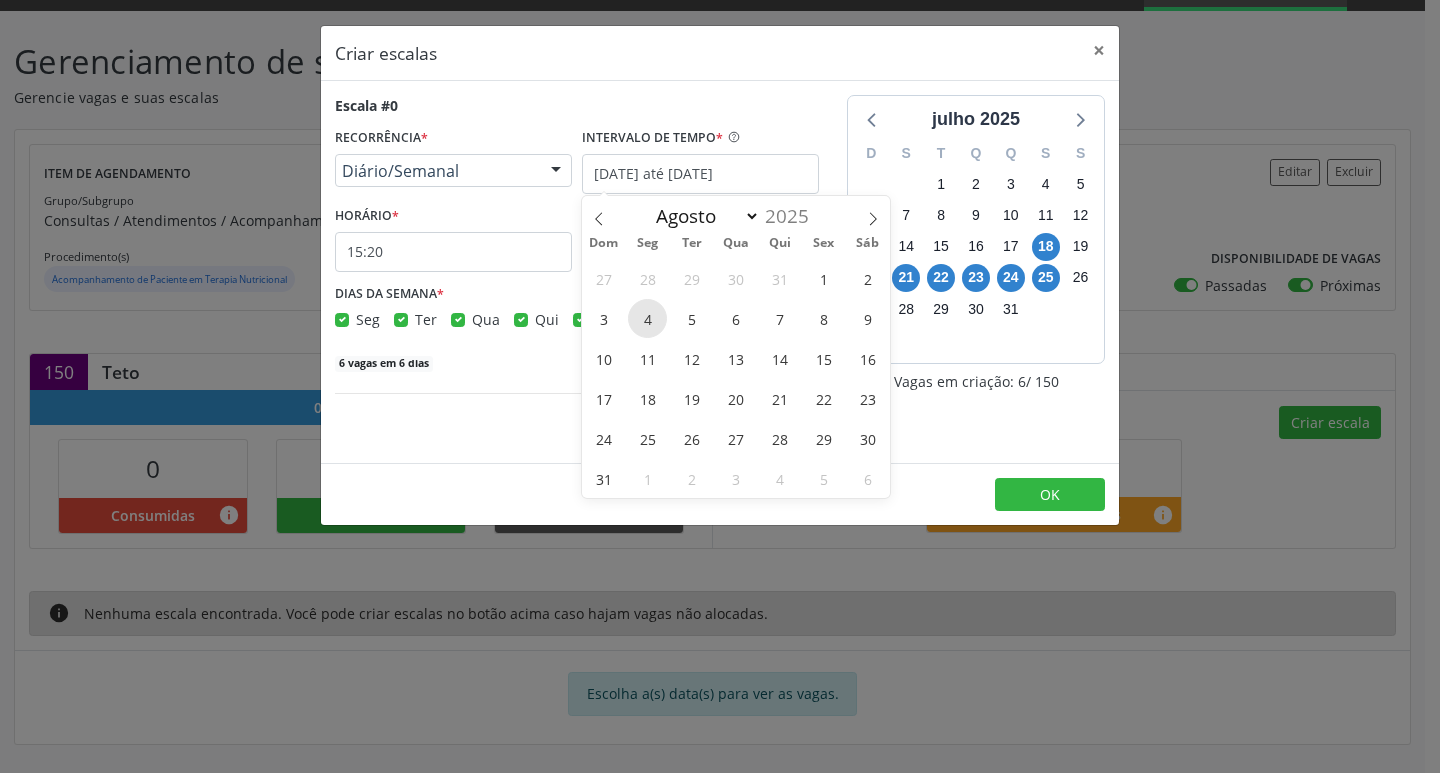 click on "4" at bounding box center (647, 318) 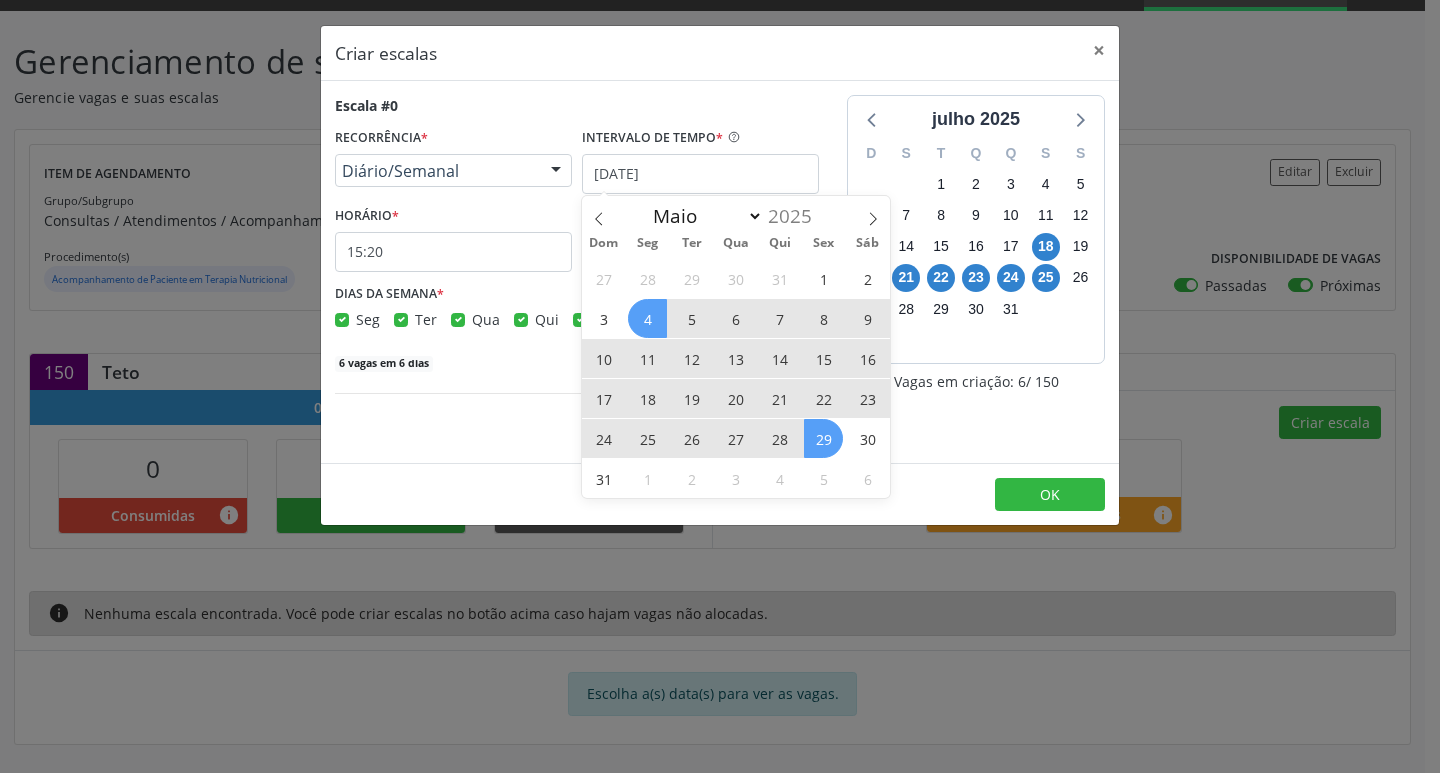 click on "29" at bounding box center [823, 438] 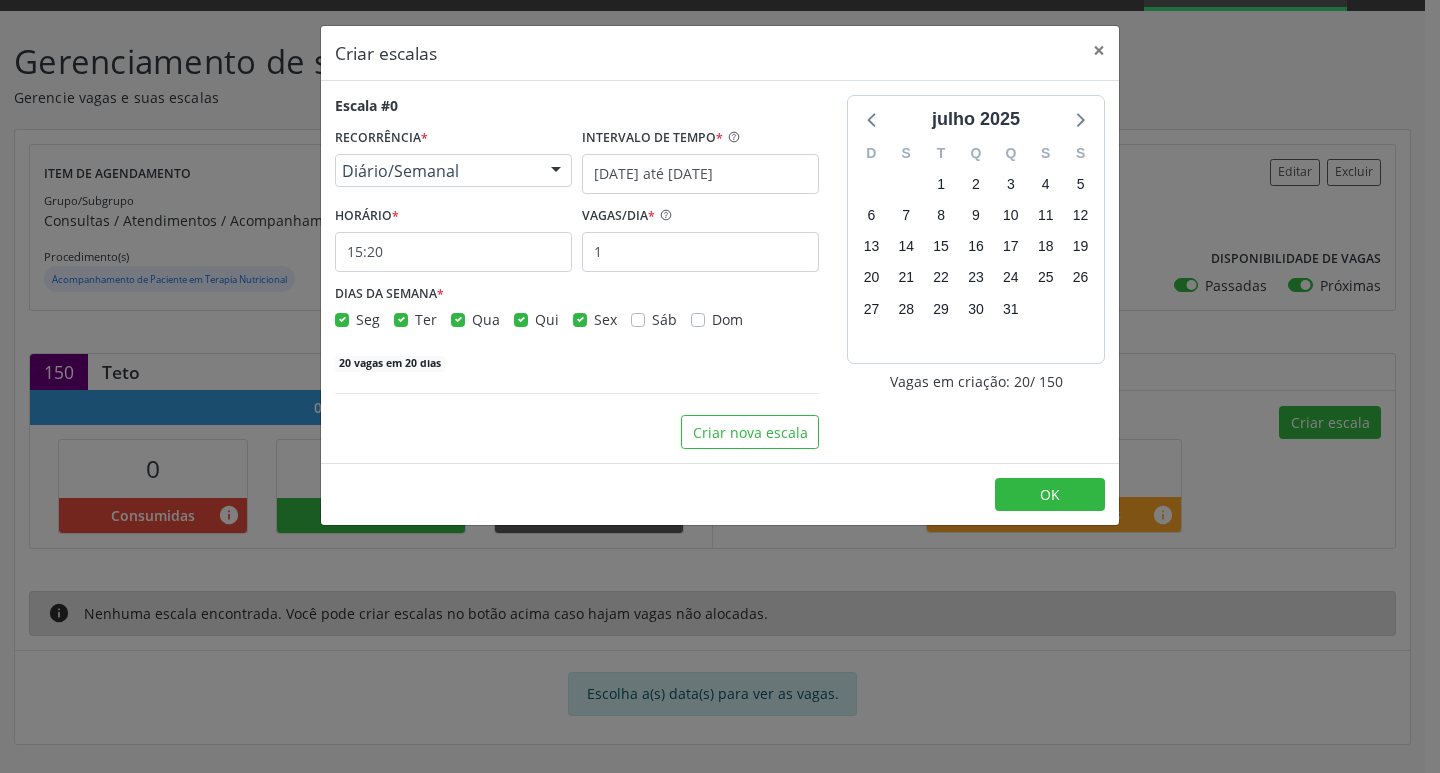 click on "Ter" at bounding box center (415, 319) 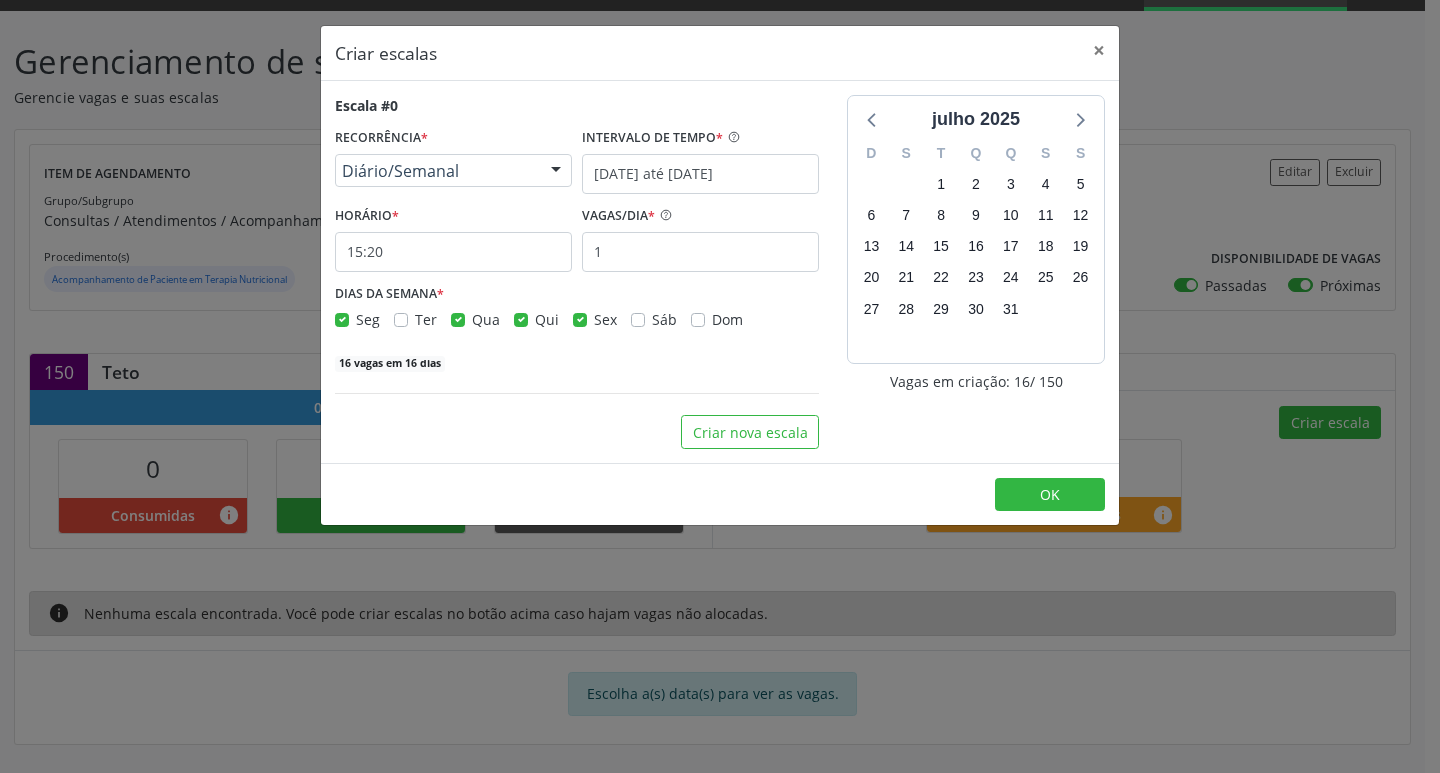 click on "Qui" at bounding box center (547, 319) 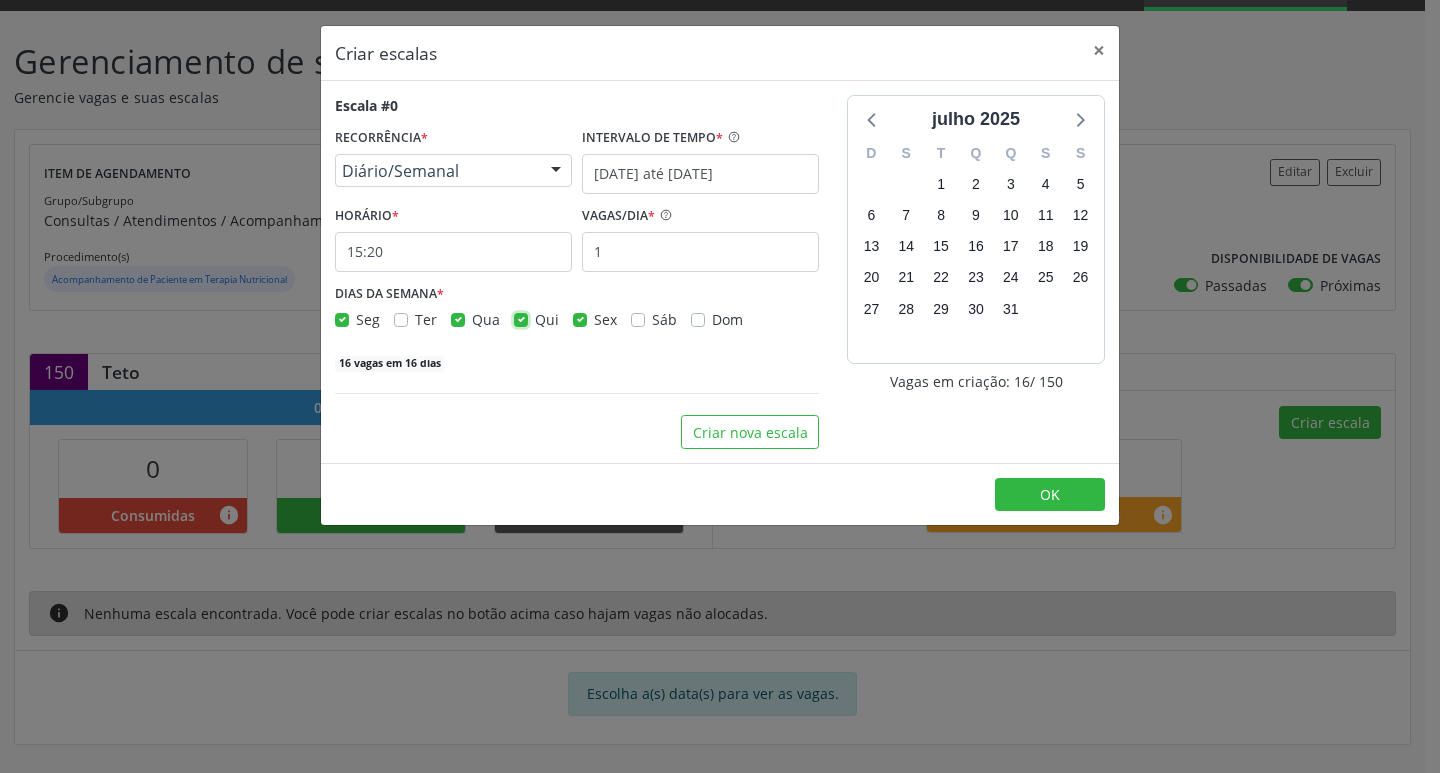 click on "Qui" at bounding box center (521, 318) 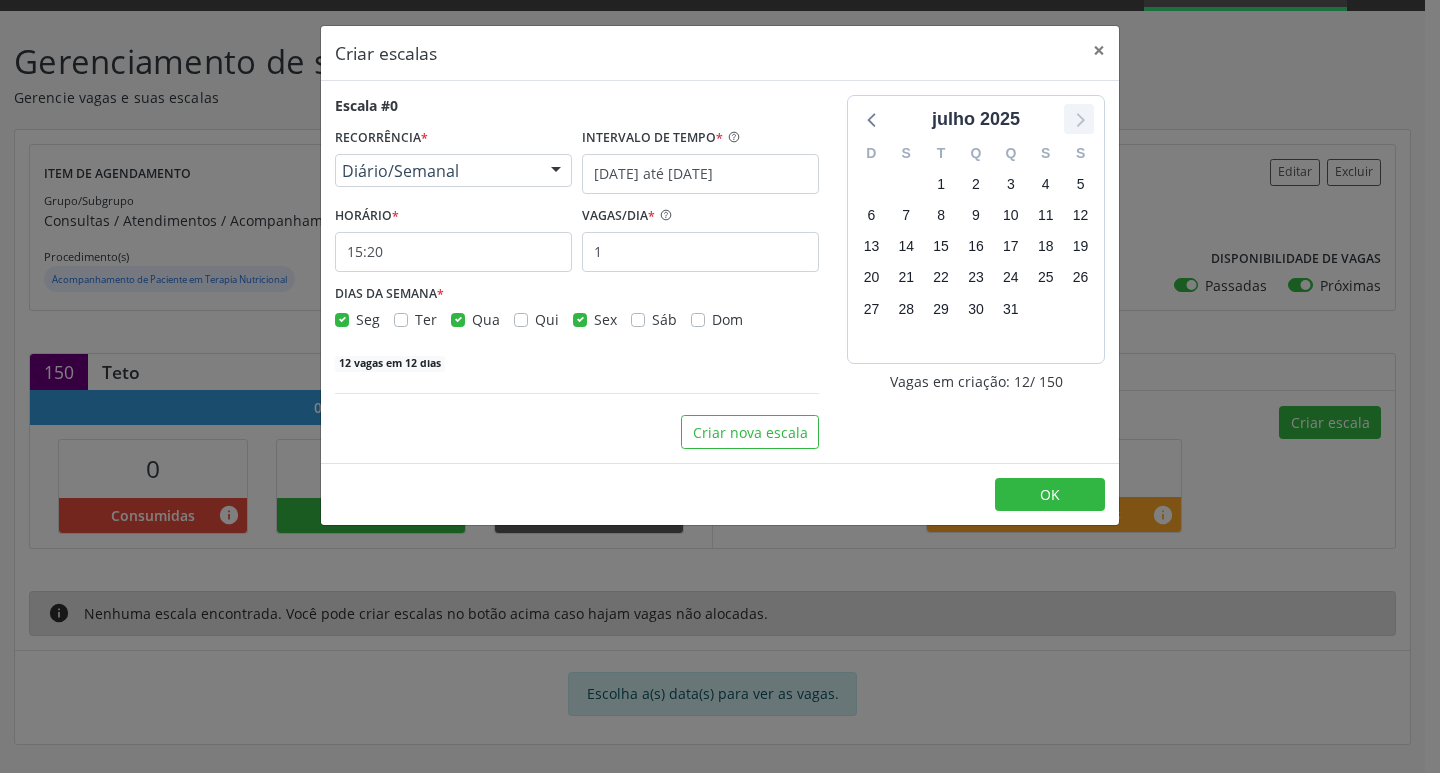 click 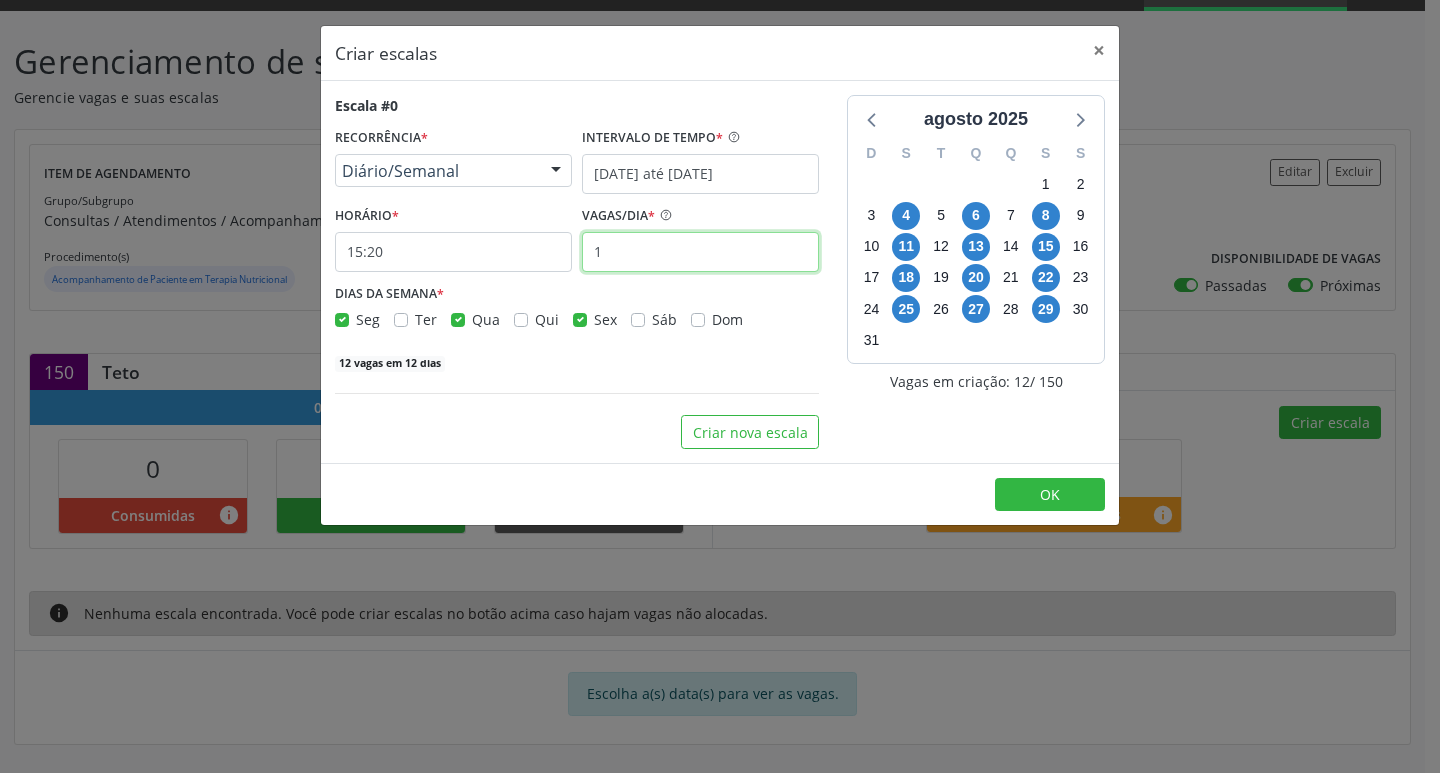 click on "1" at bounding box center (700, 252) 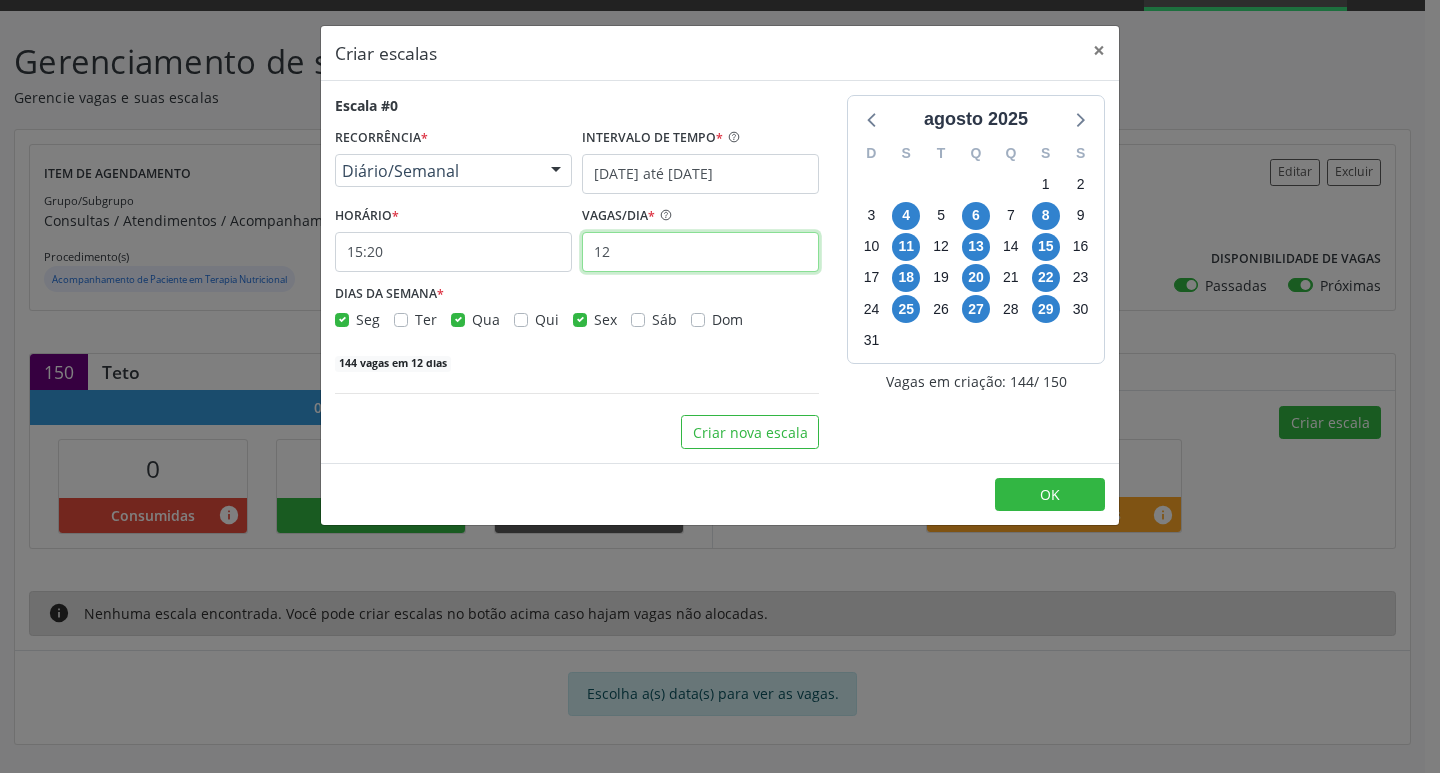 type on "12" 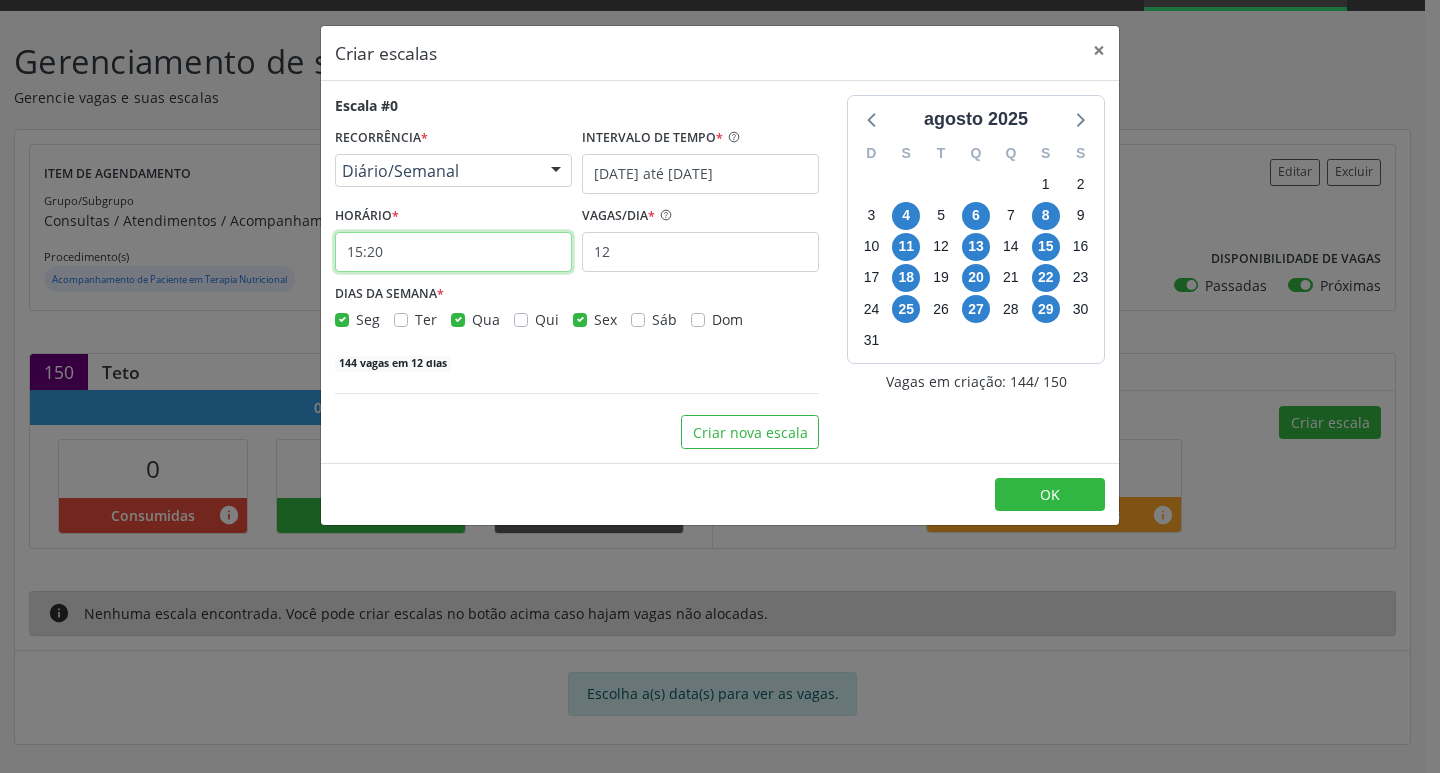 click on "15:20" at bounding box center [453, 252] 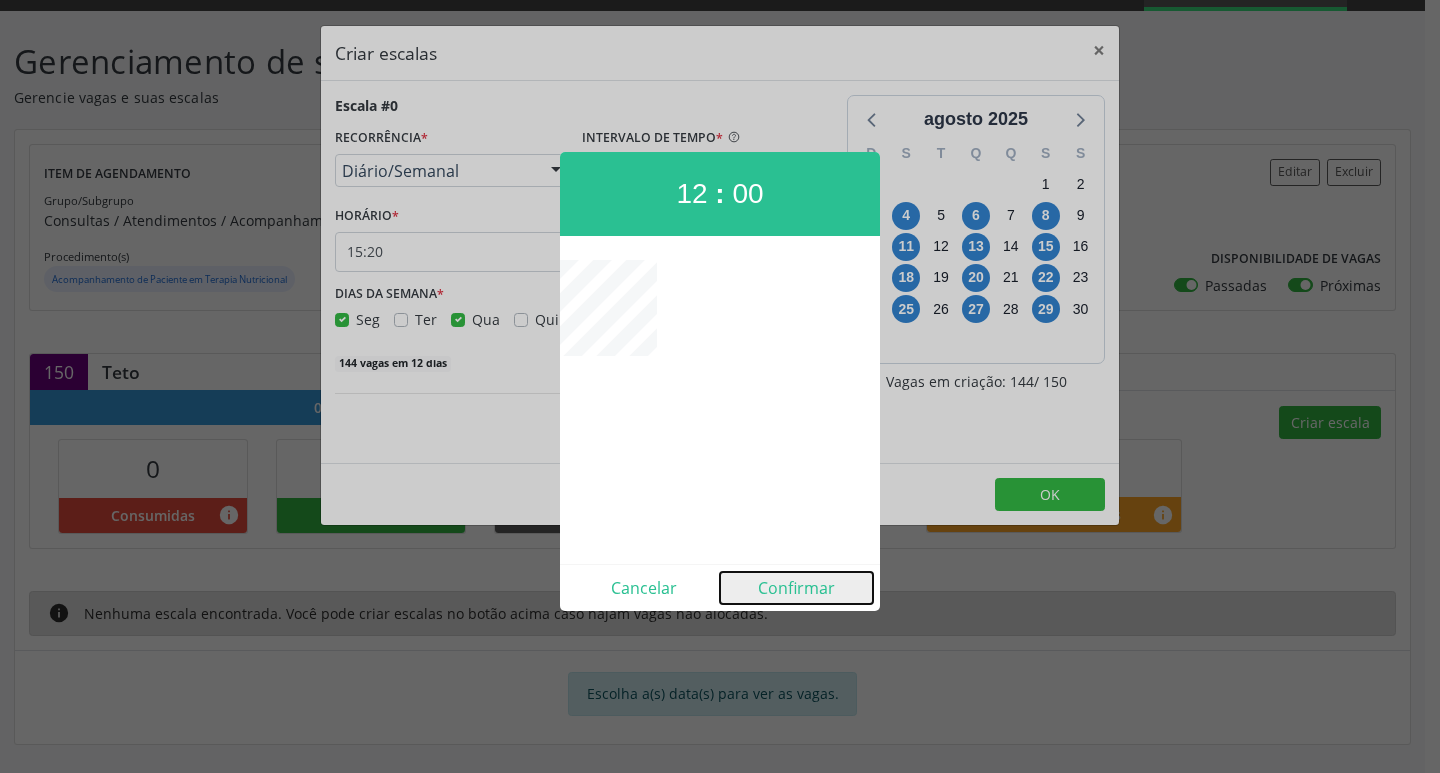 click on "Confirmar" at bounding box center [796, 588] 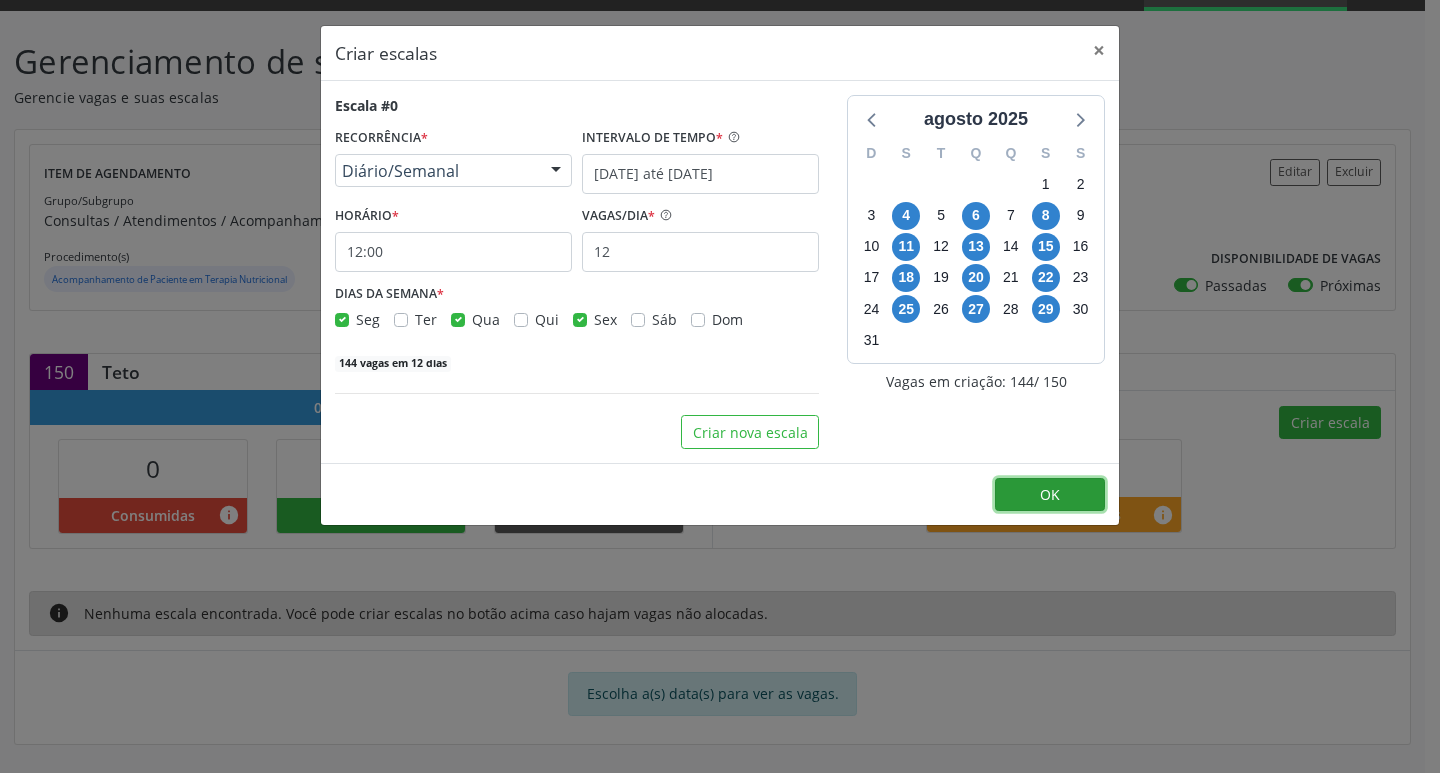 click on "OK" at bounding box center [1050, 495] 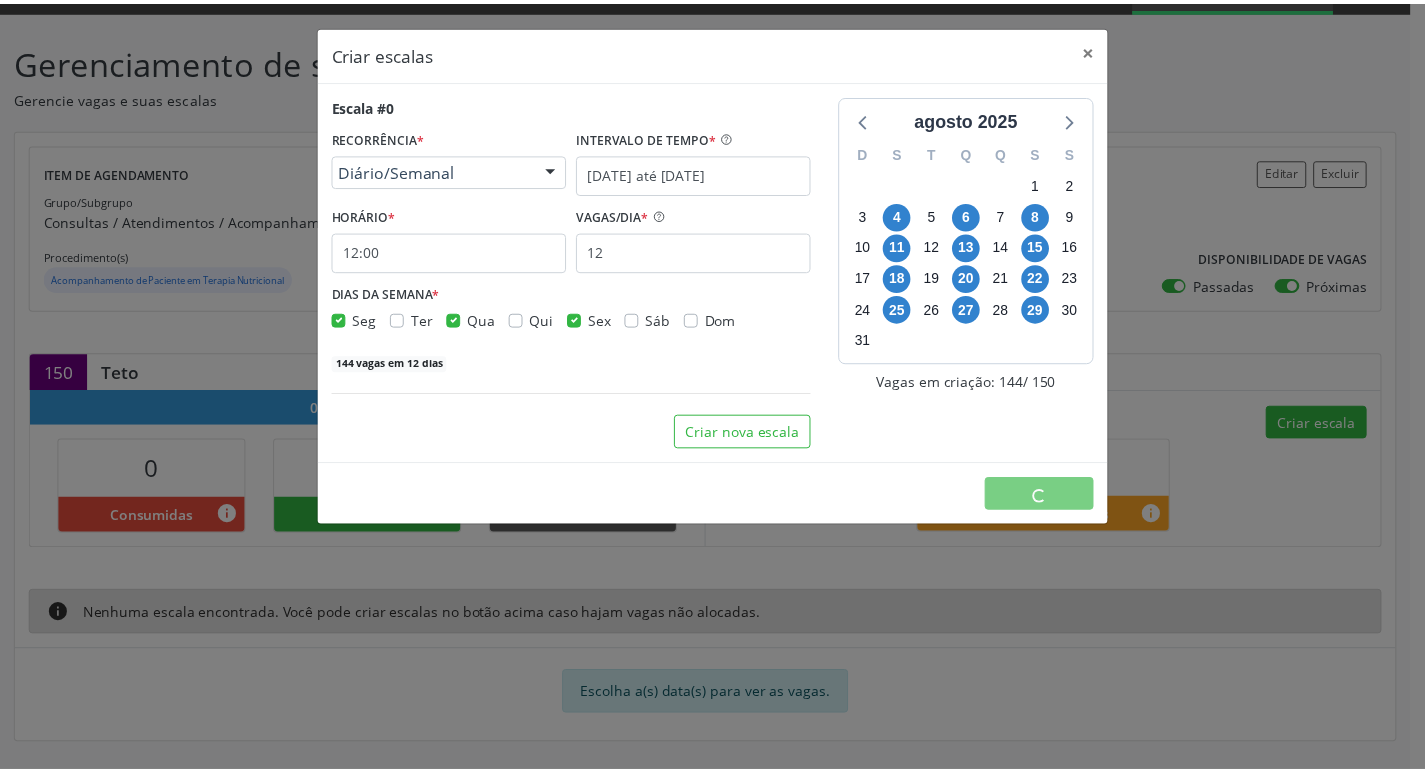 scroll, scrollTop: 0, scrollLeft: 0, axis: both 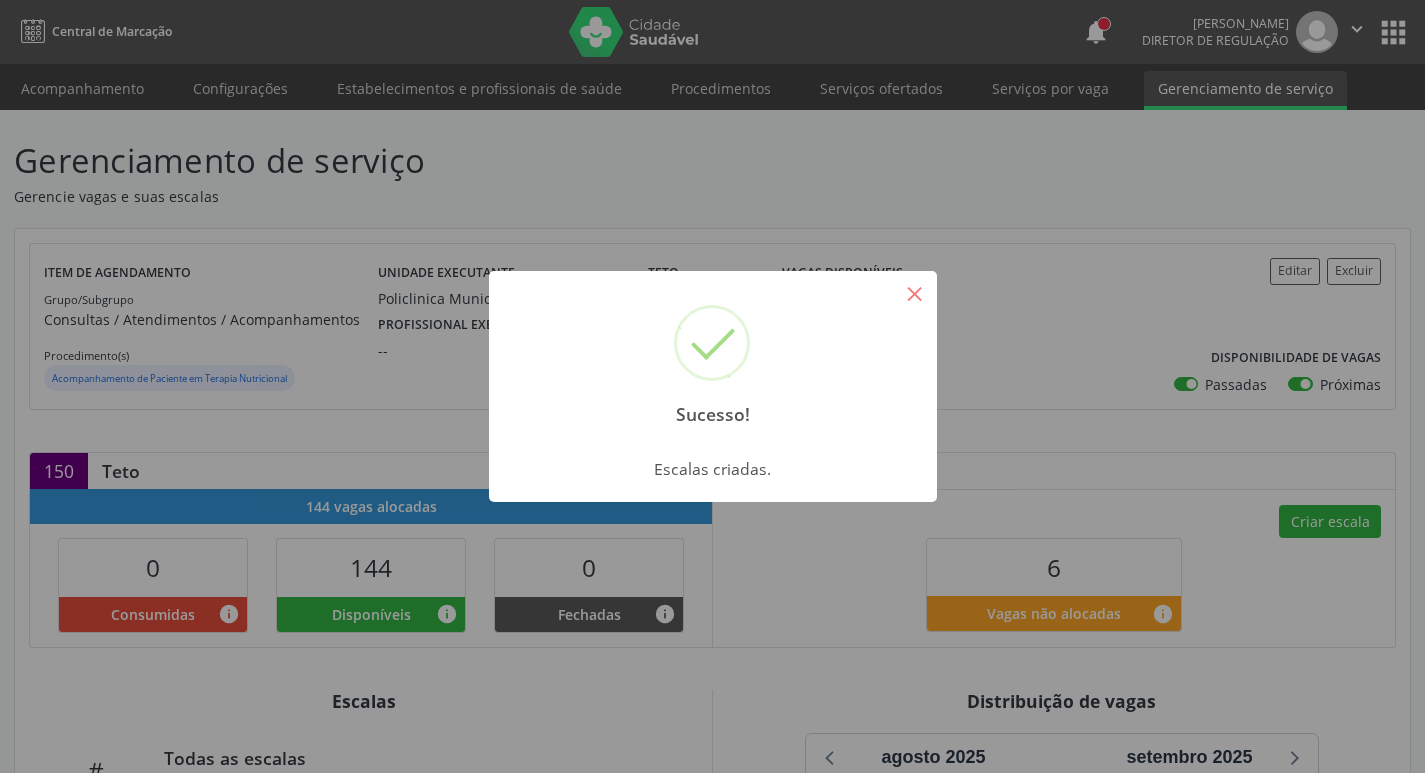 click on "×" at bounding box center [915, 293] 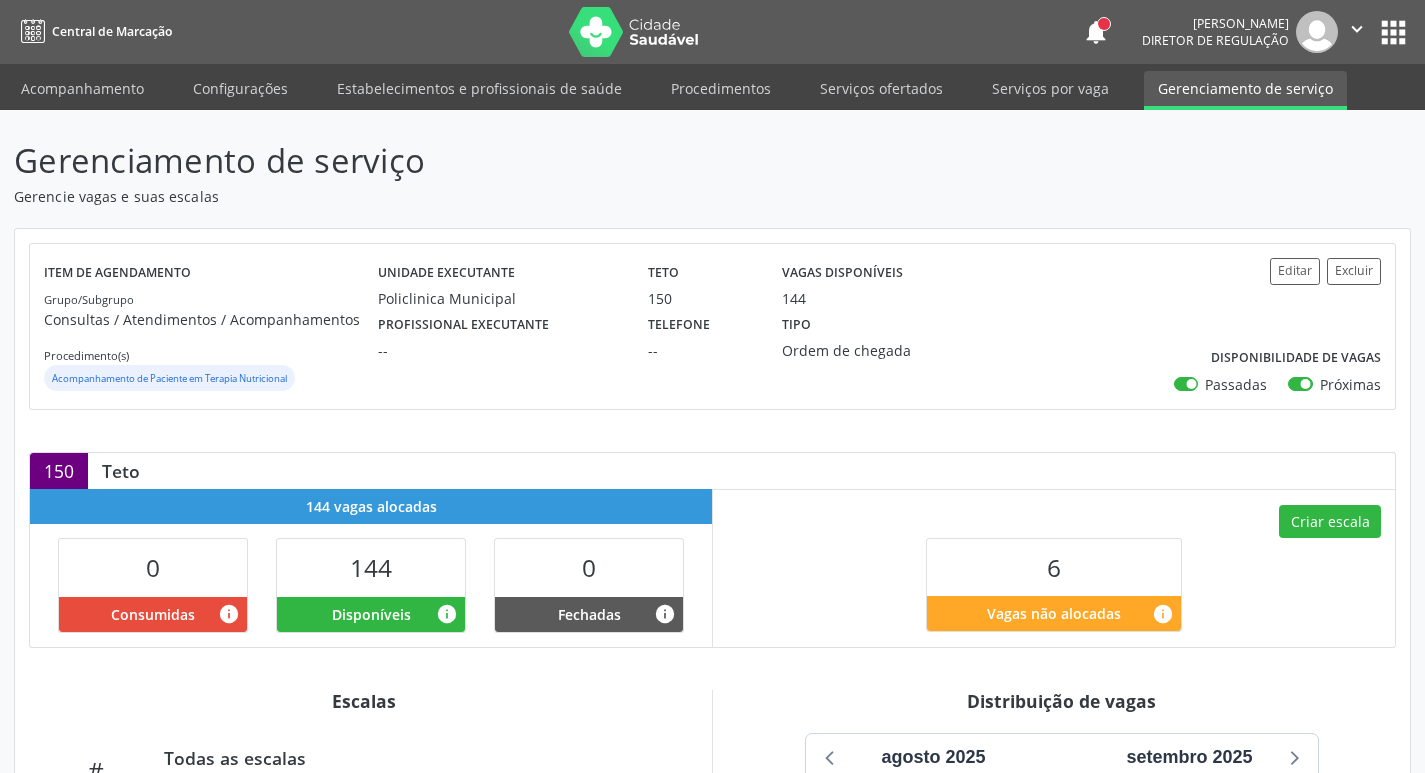 scroll, scrollTop: 463, scrollLeft: 0, axis: vertical 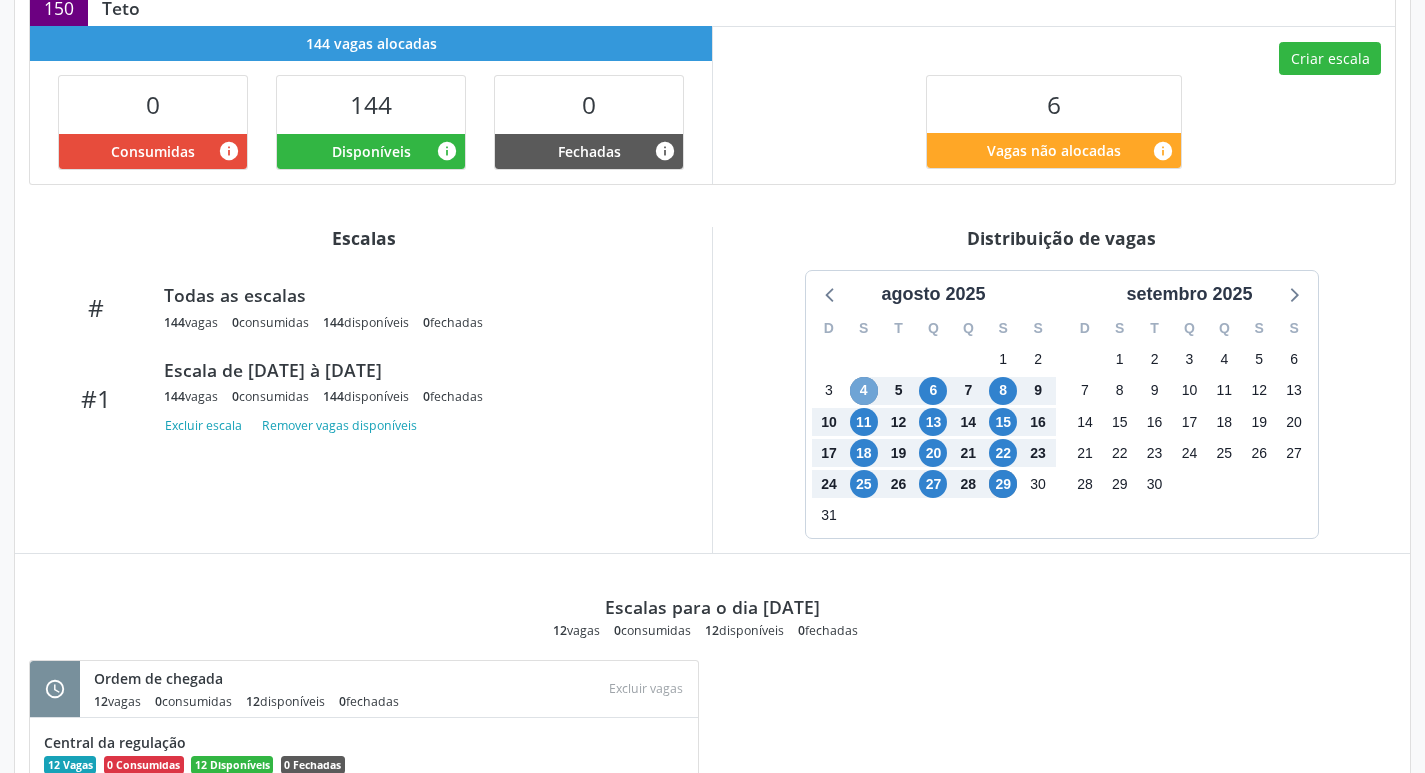 click on "4" at bounding box center (864, 391) 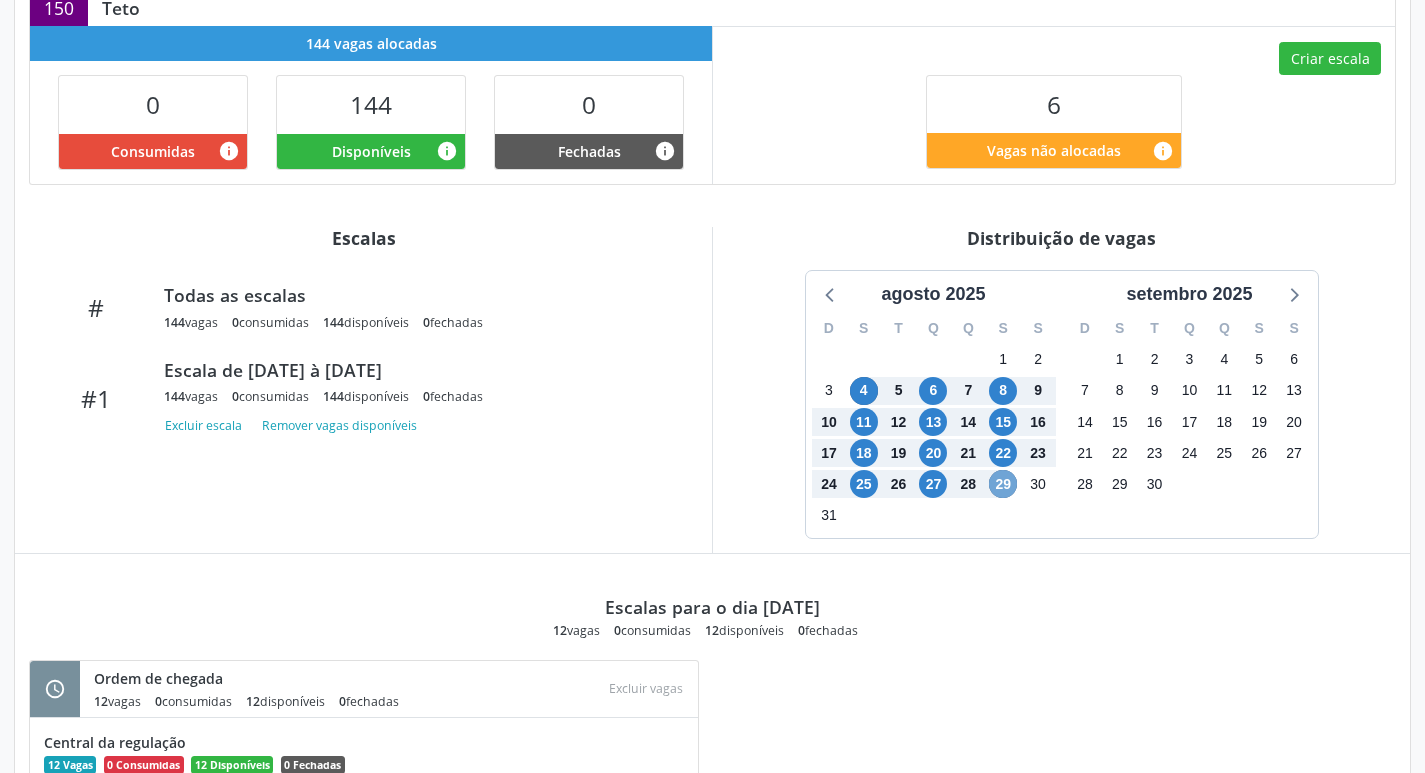 click on "29" at bounding box center [1003, 484] 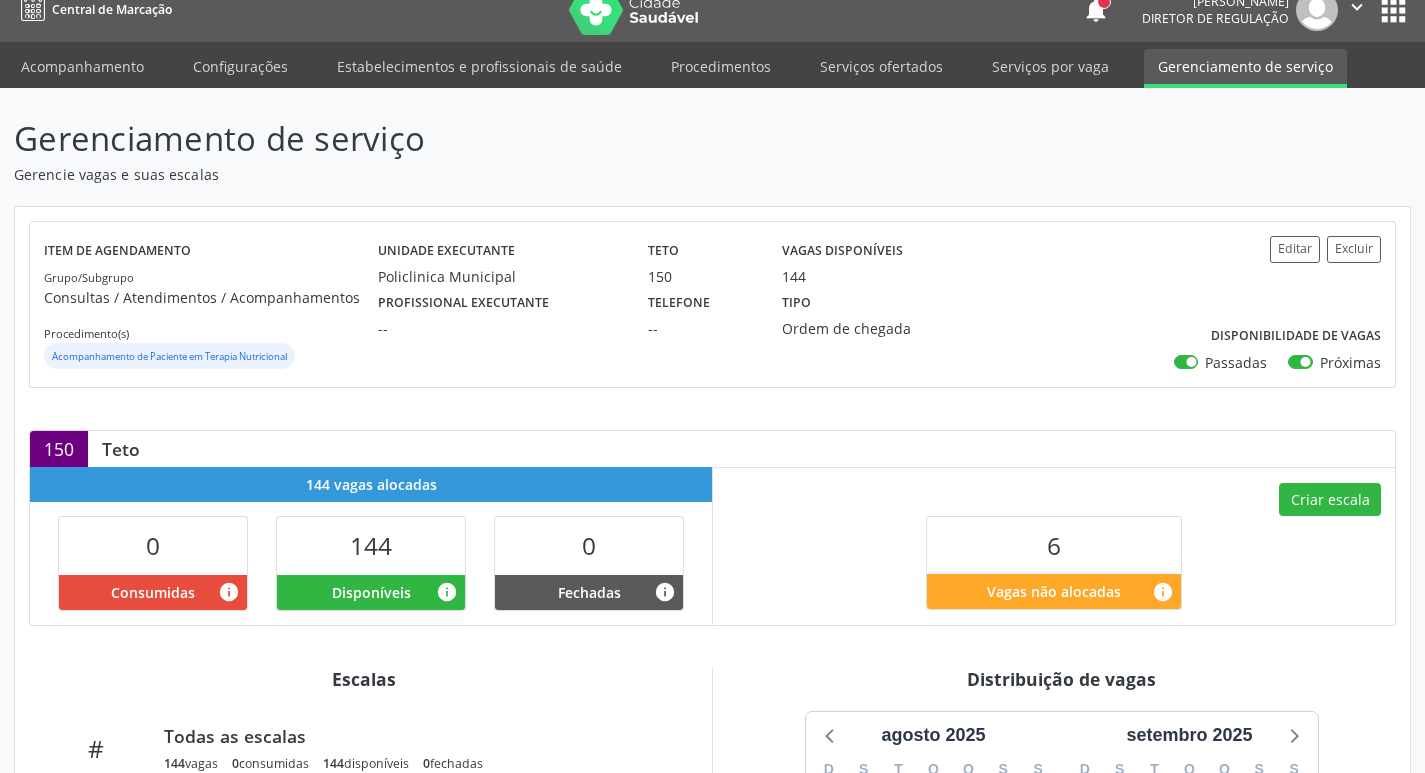 scroll, scrollTop: 0, scrollLeft: 0, axis: both 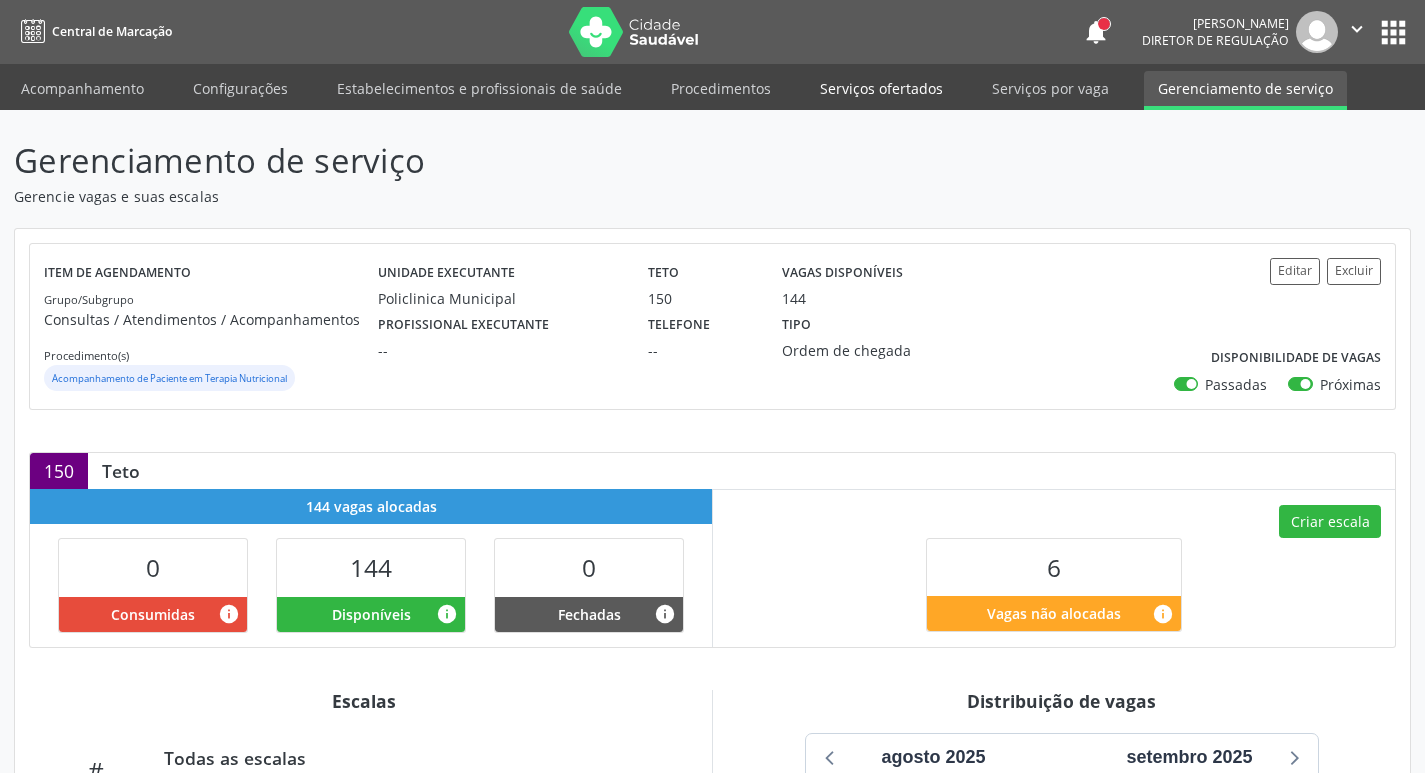 click on "Serviços ofertados" at bounding box center (881, 88) 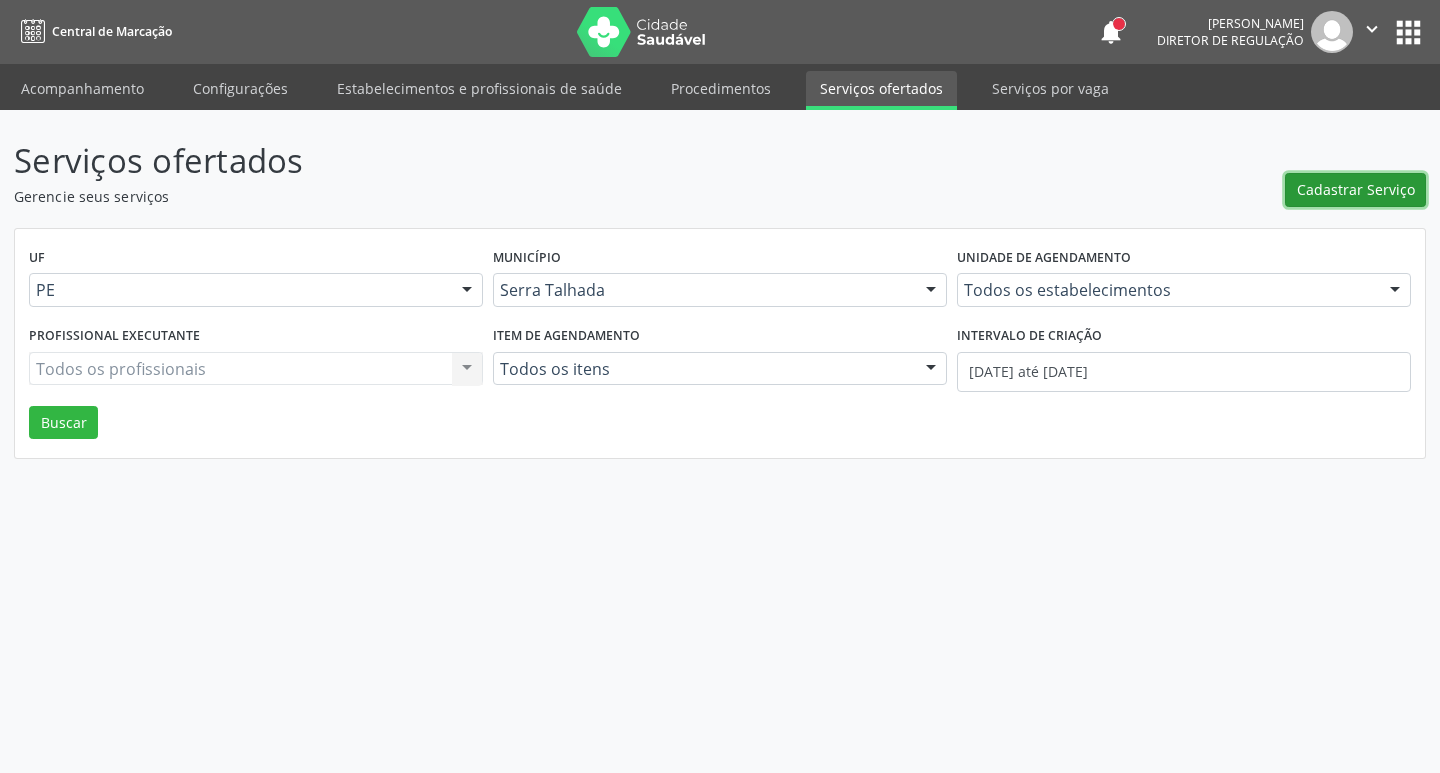 click on "Cadastrar Serviço" at bounding box center [1356, 189] 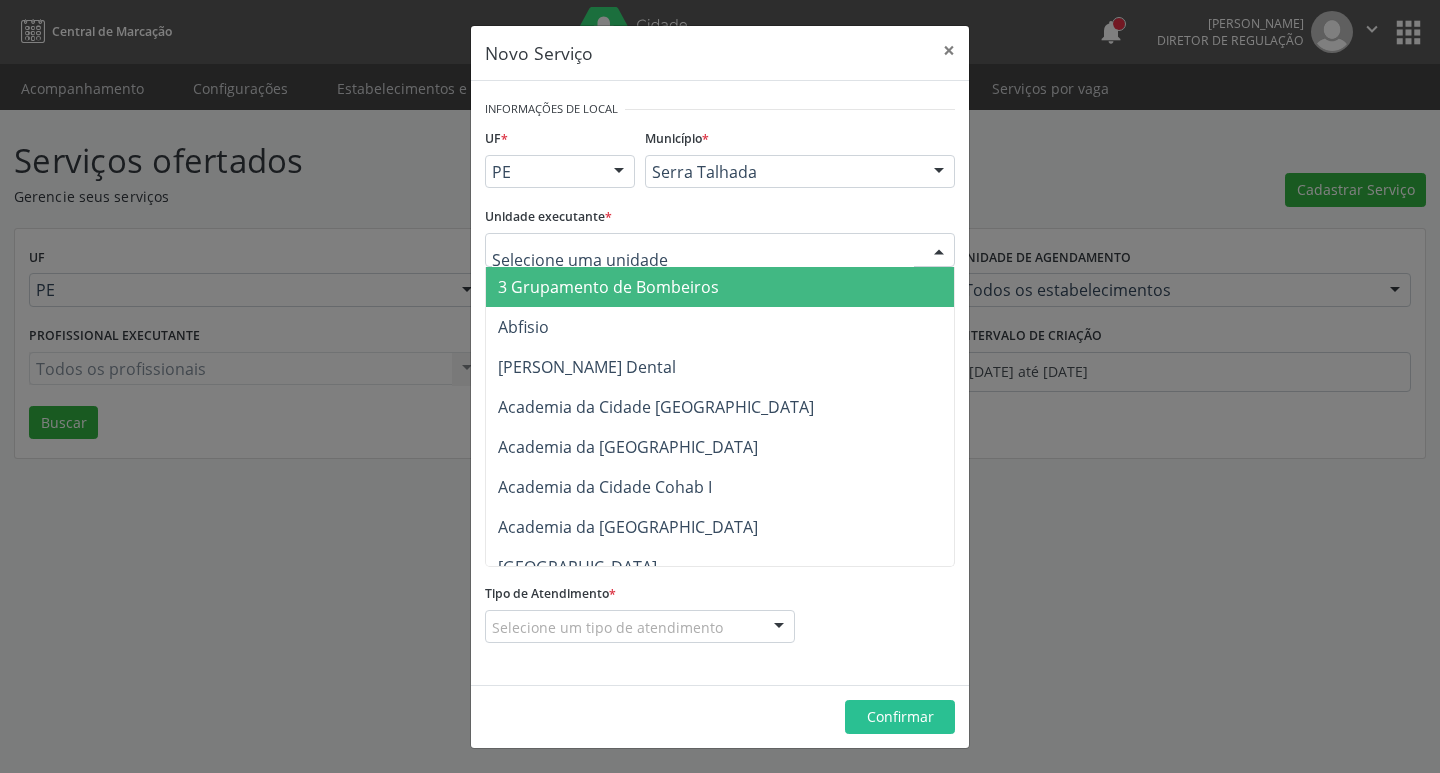 click at bounding box center [720, 250] 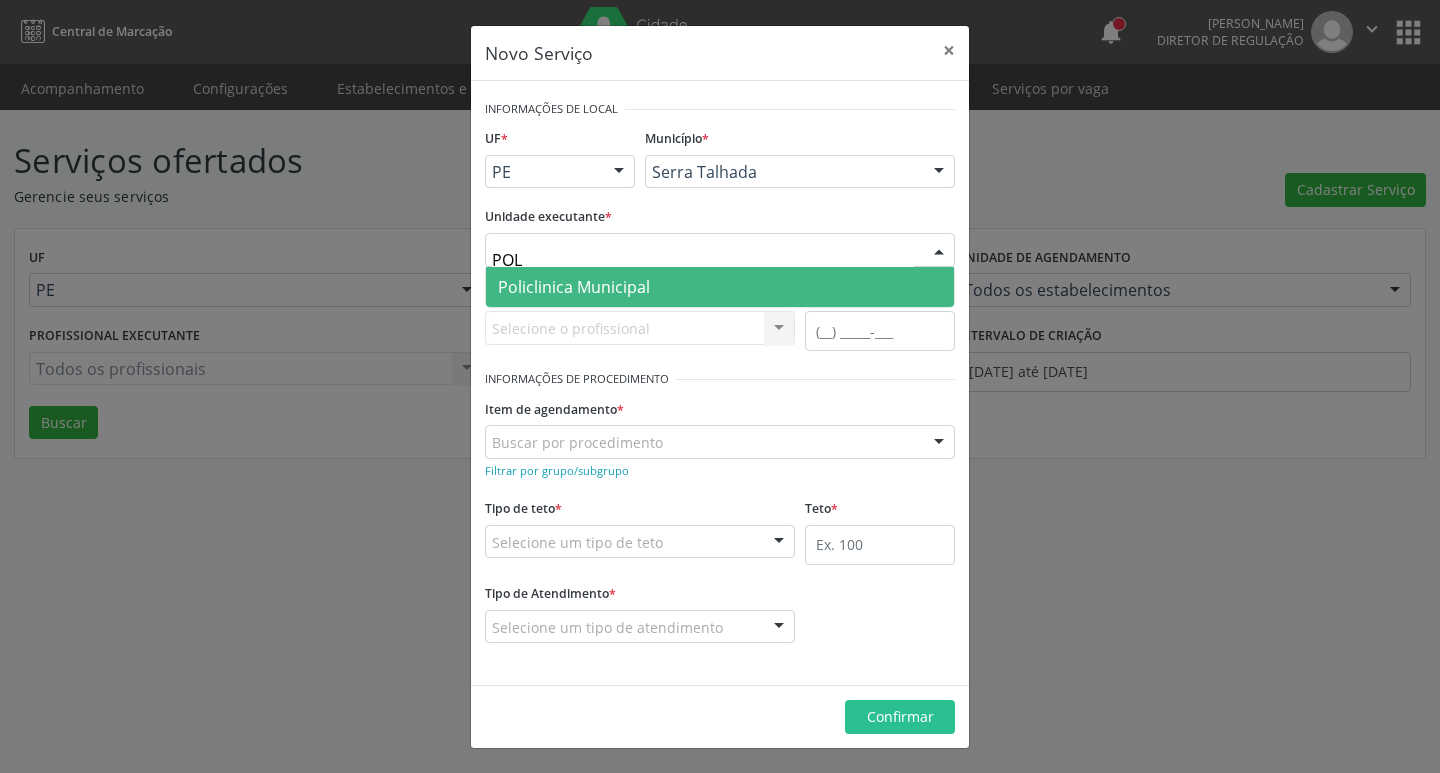 type on "POLI" 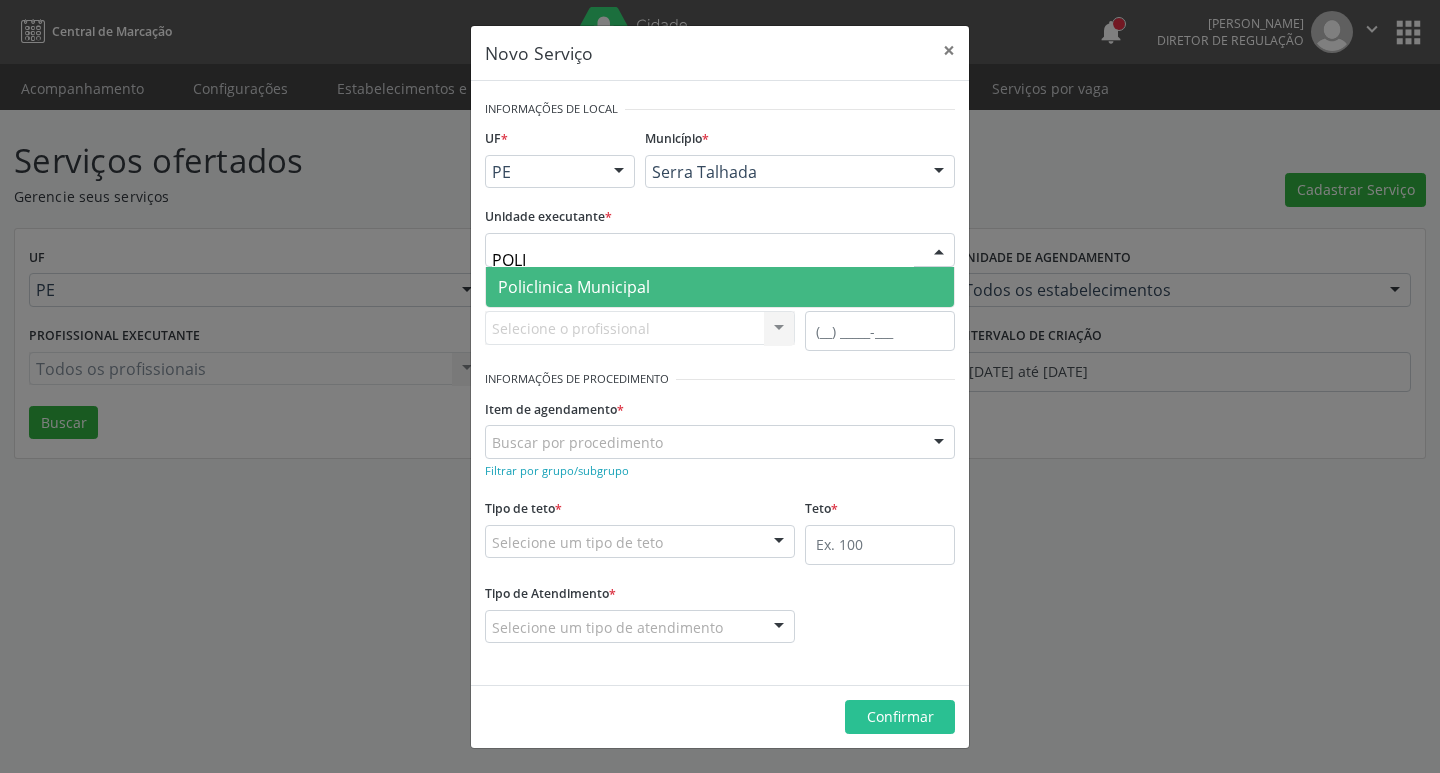 click on "Policlinica Municipal" at bounding box center (720, 287) 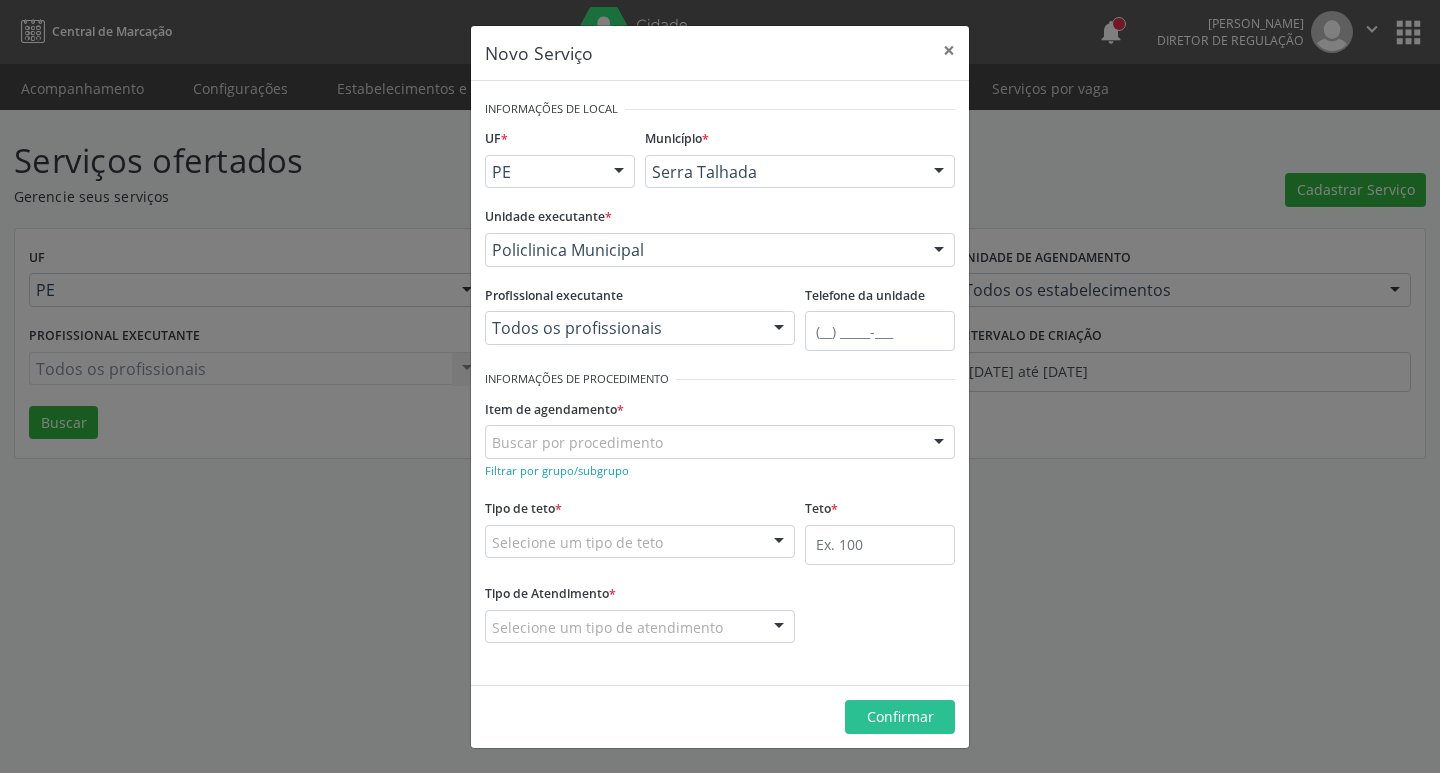 click on "Buscar por procedimento" at bounding box center (720, 442) 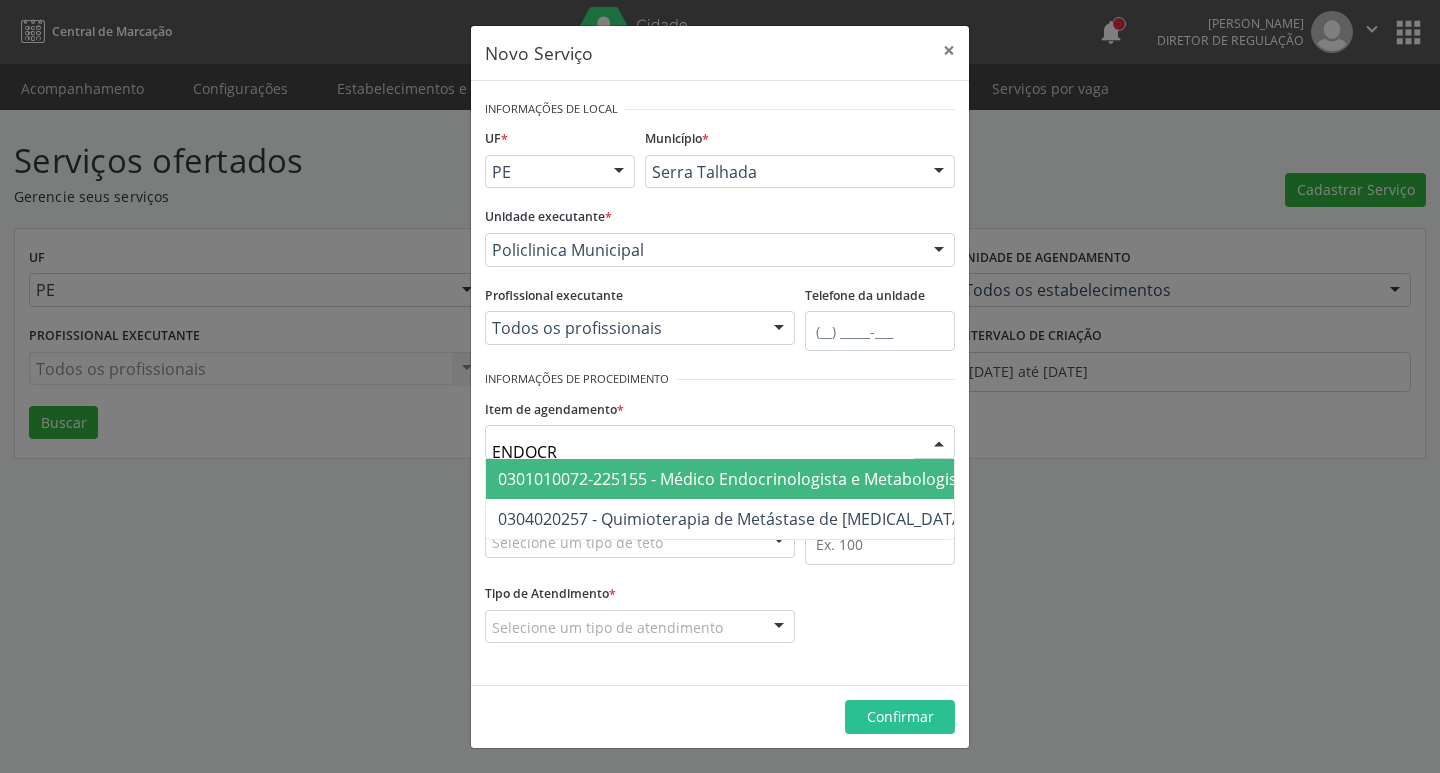type on "ENDOCRI" 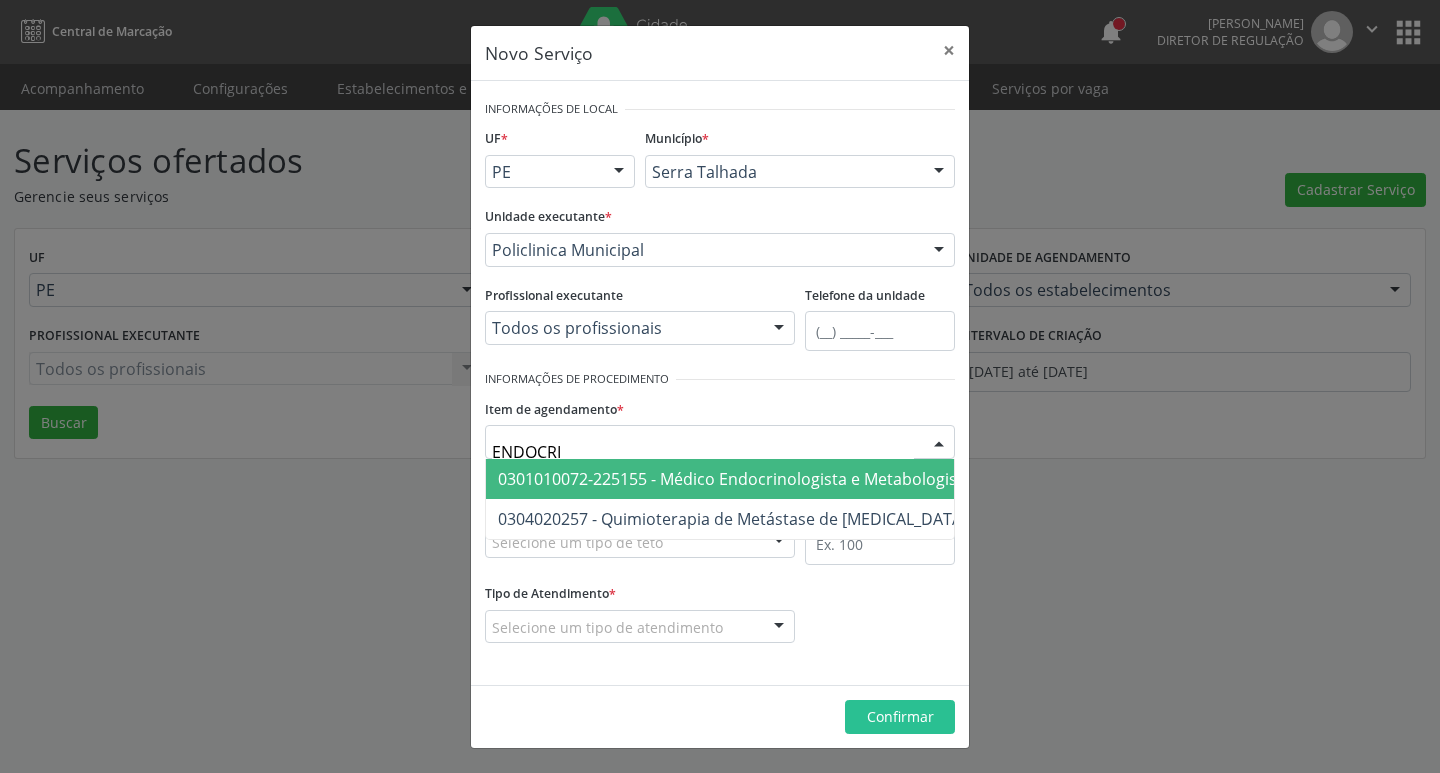 click on "0301010072-225155 - Médico Endocrinologista e Metabologista" at bounding box center (735, 479) 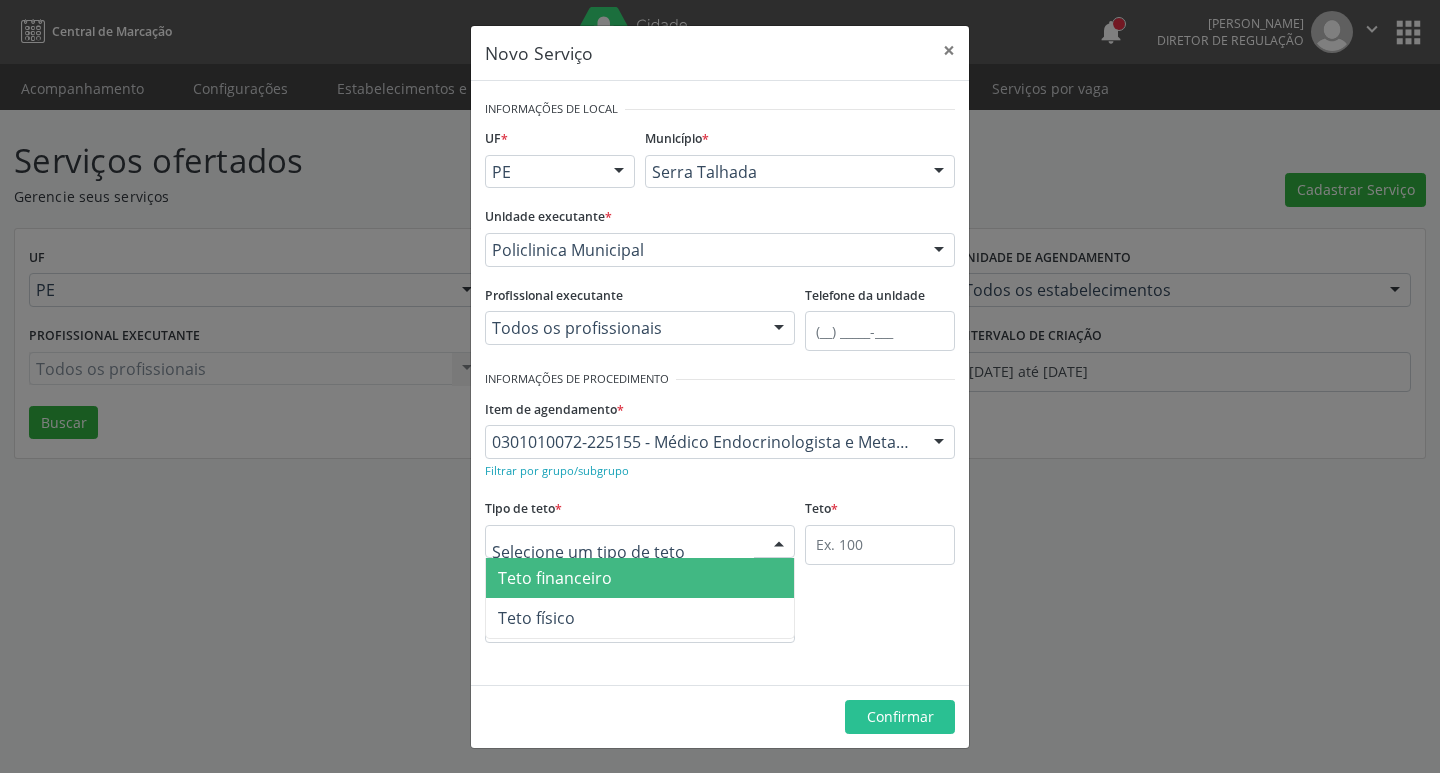 click at bounding box center [779, 543] 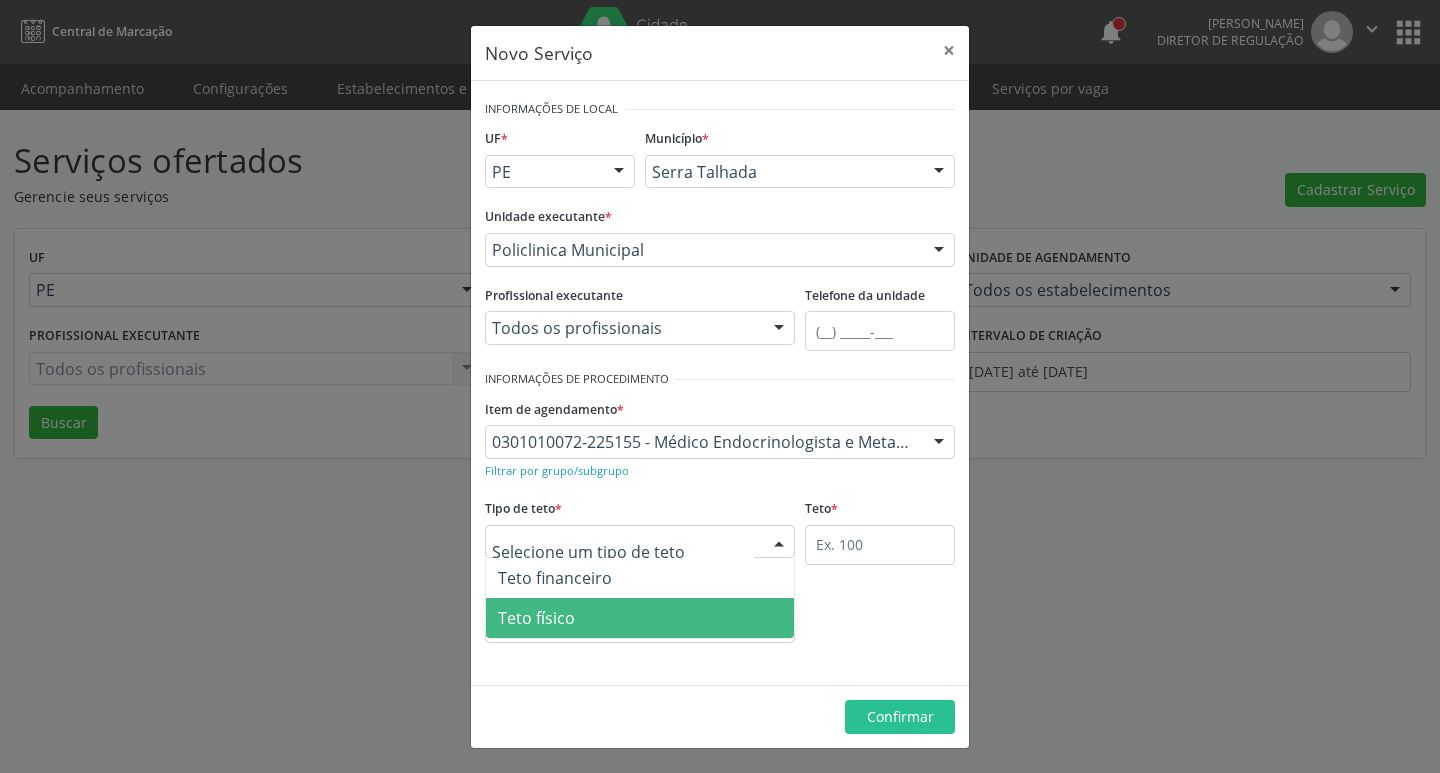 click on "Teto físico" at bounding box center [640, 618] 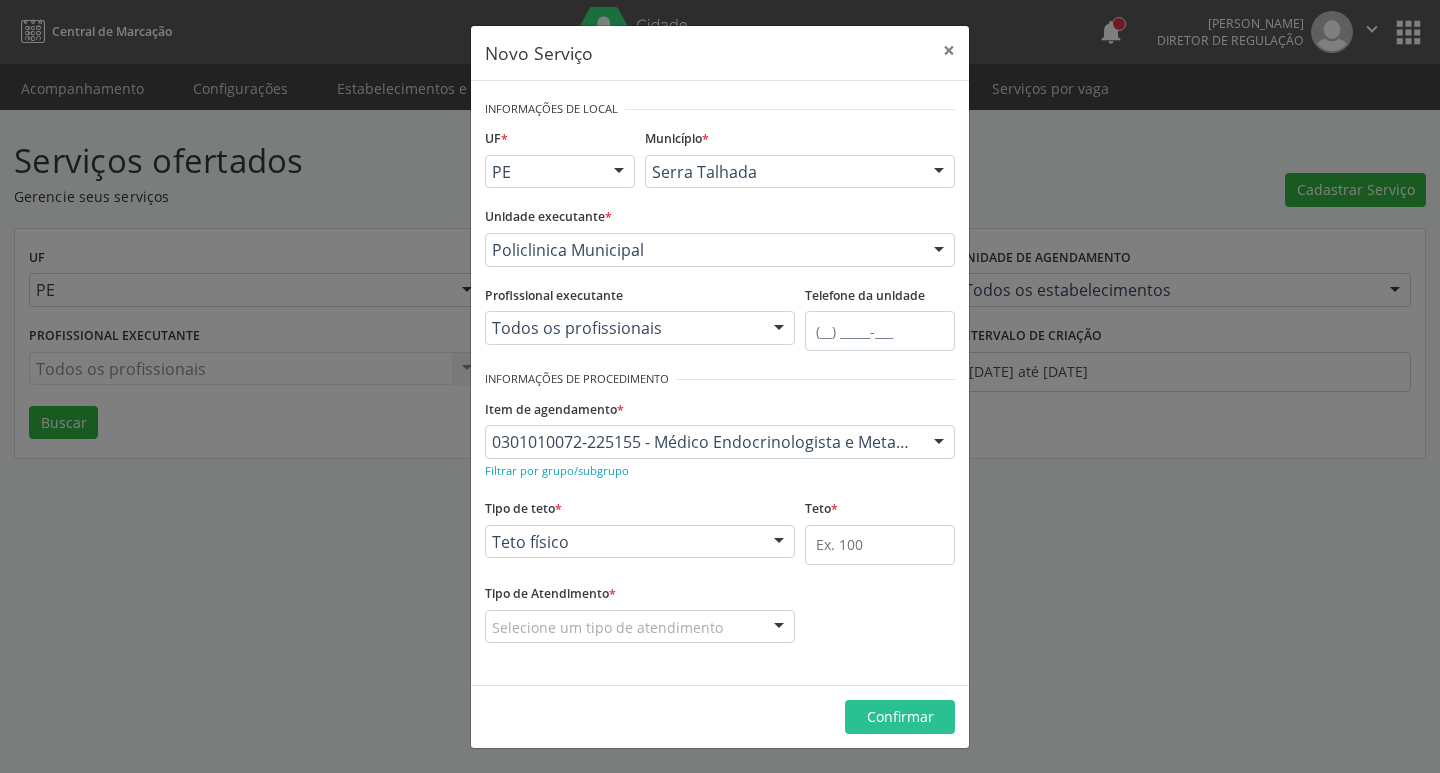 click on "Selecione um tipo de atendimento" at bounding box center [640, 627] 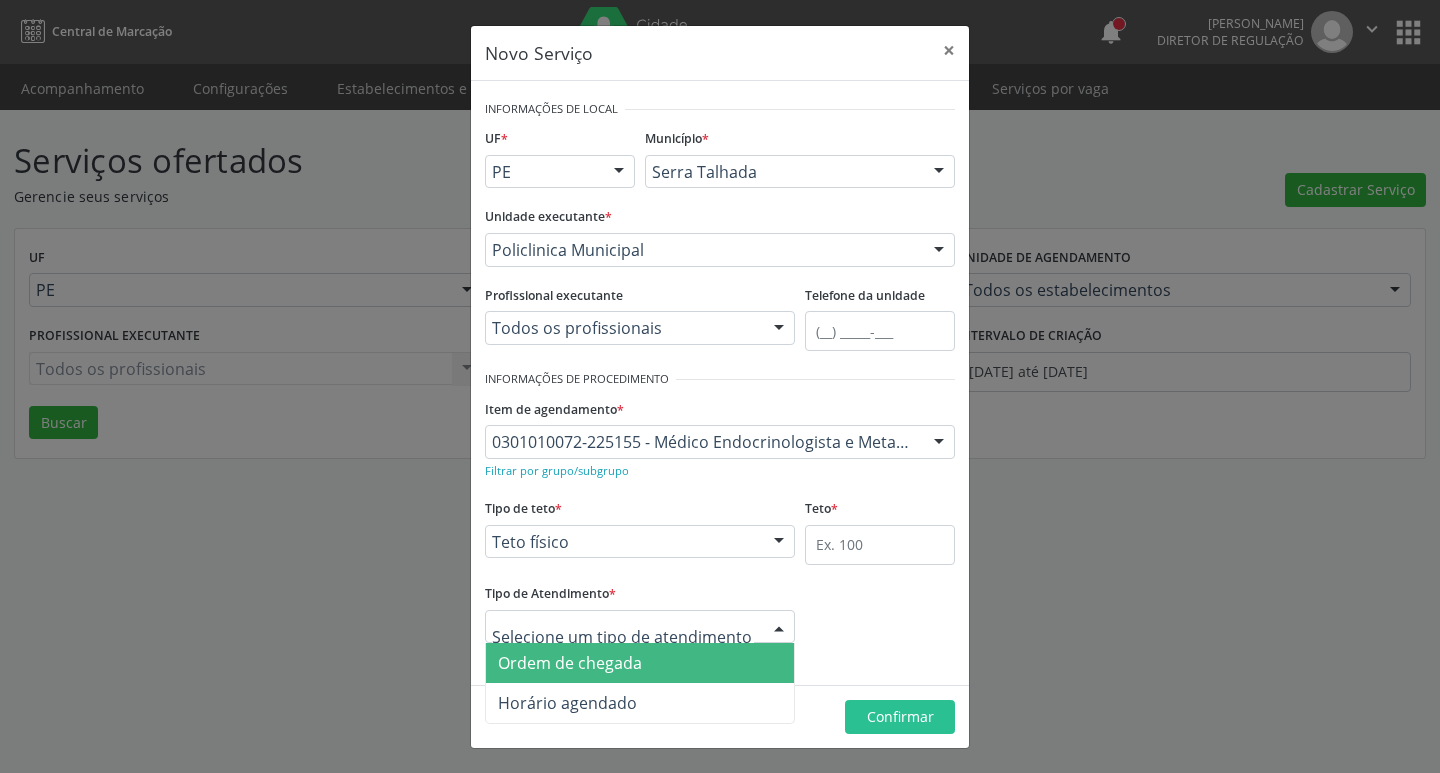 click on "Ordem de chegada" at bounding box center (640, 663) 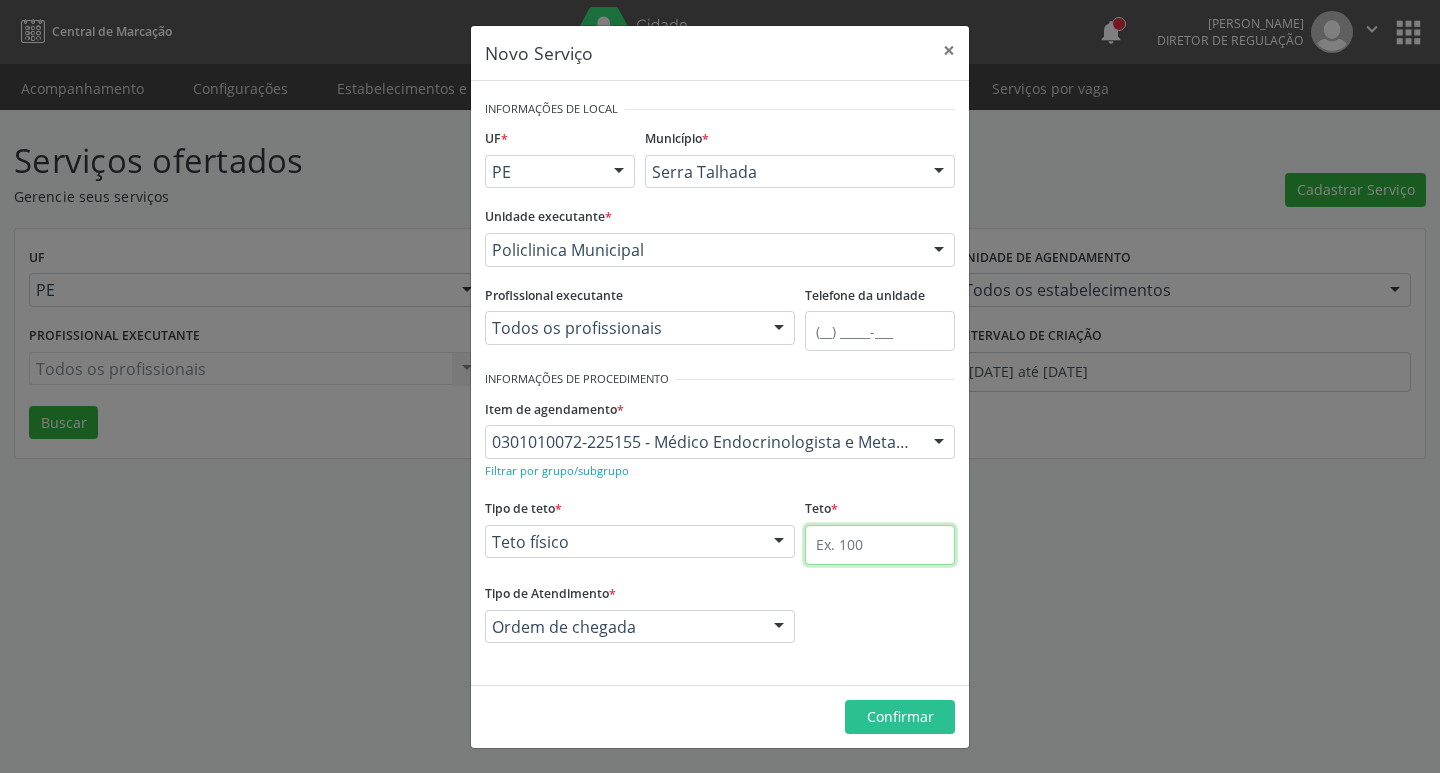 click at bounding box center [880, 545] 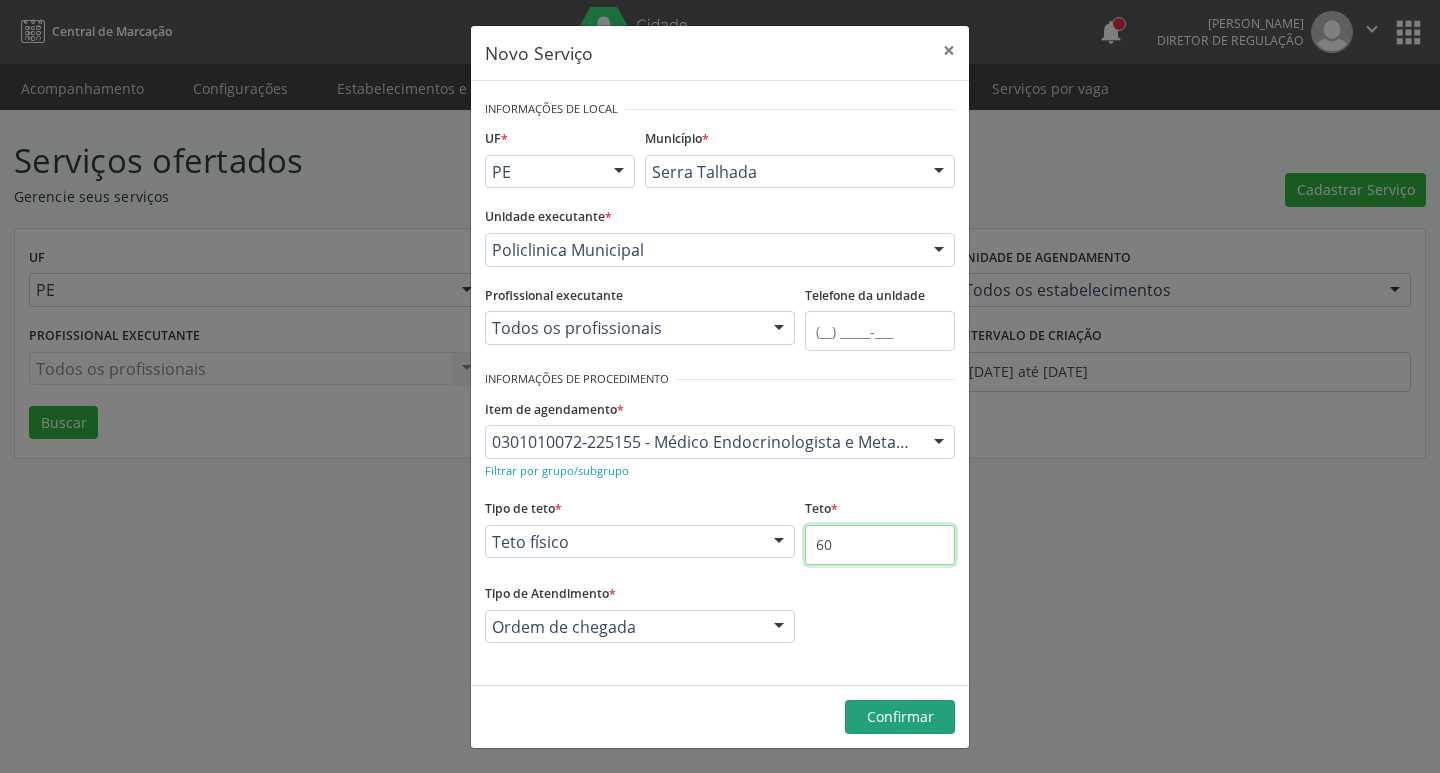 type on "60" 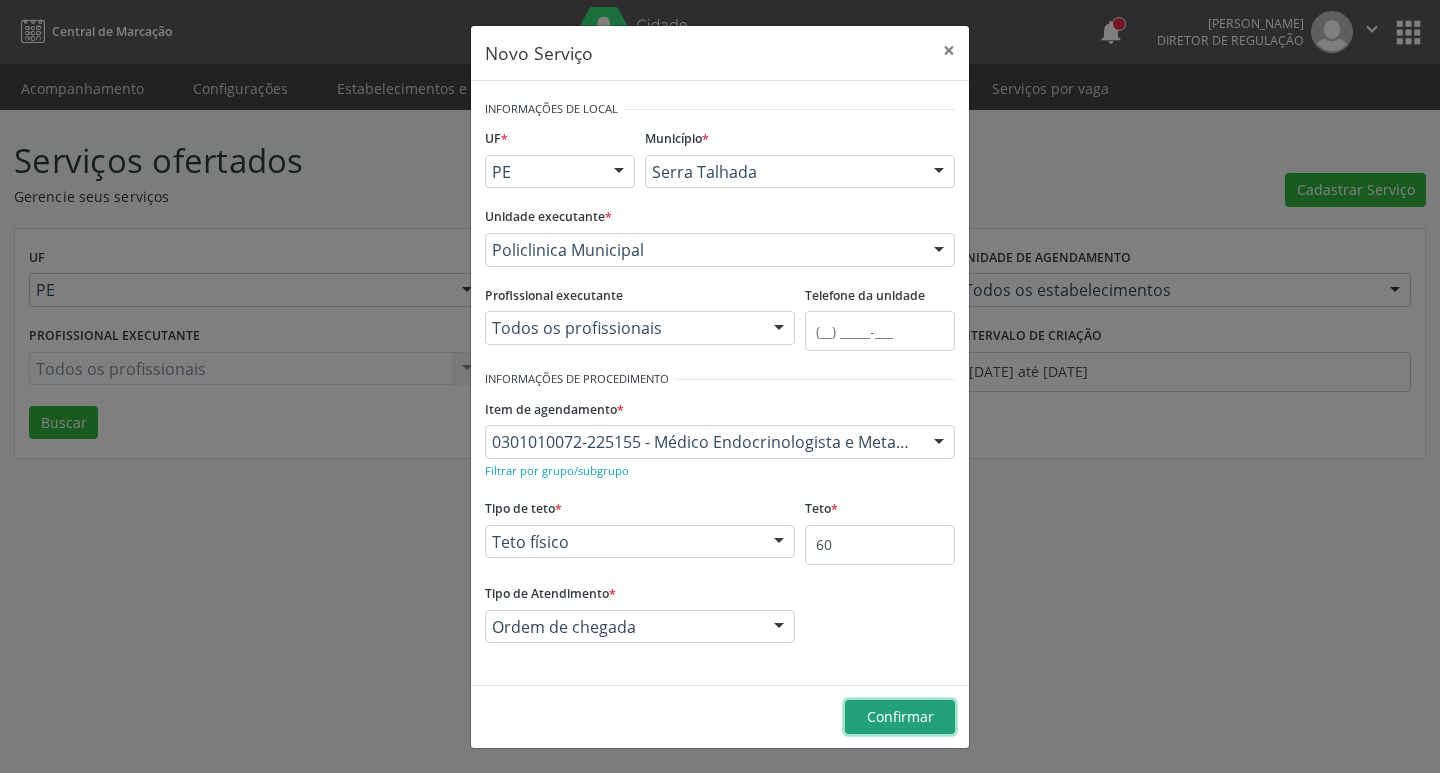 click on "Confirmar" at bounding box center (900, 717) 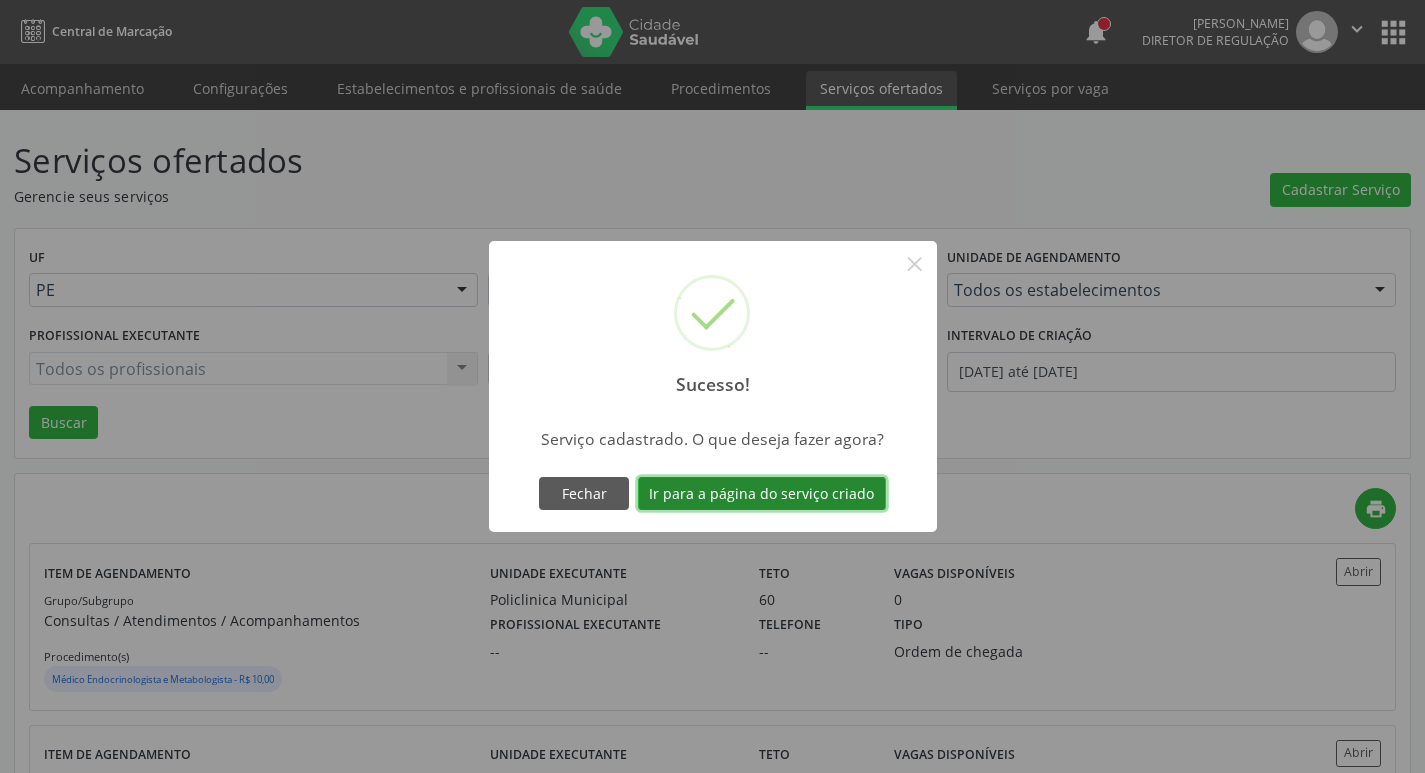 click on "Ir para a página do serviço criado" at bounding box center (762, 494) 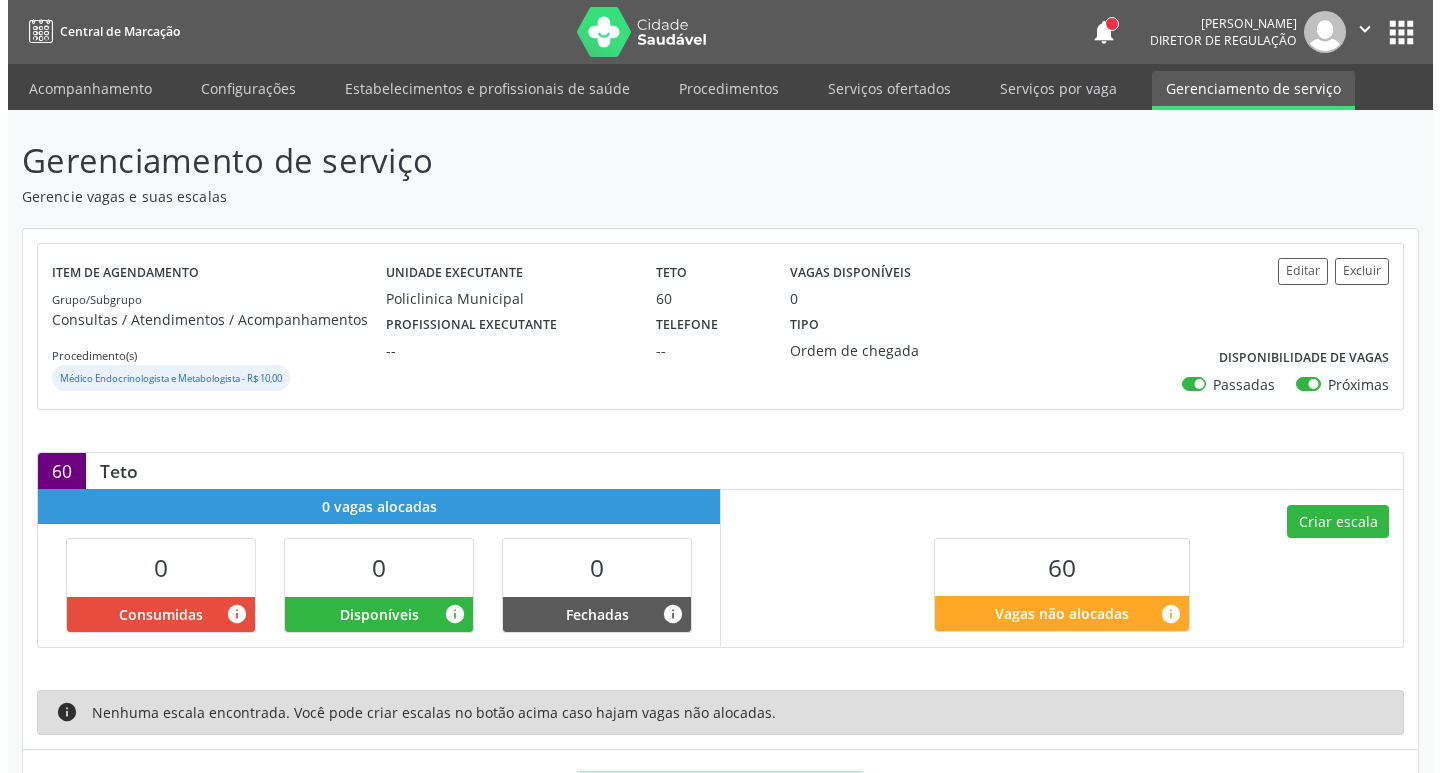 scroll, scrollTop: 99, scrollLeft: 0, axis: vertical 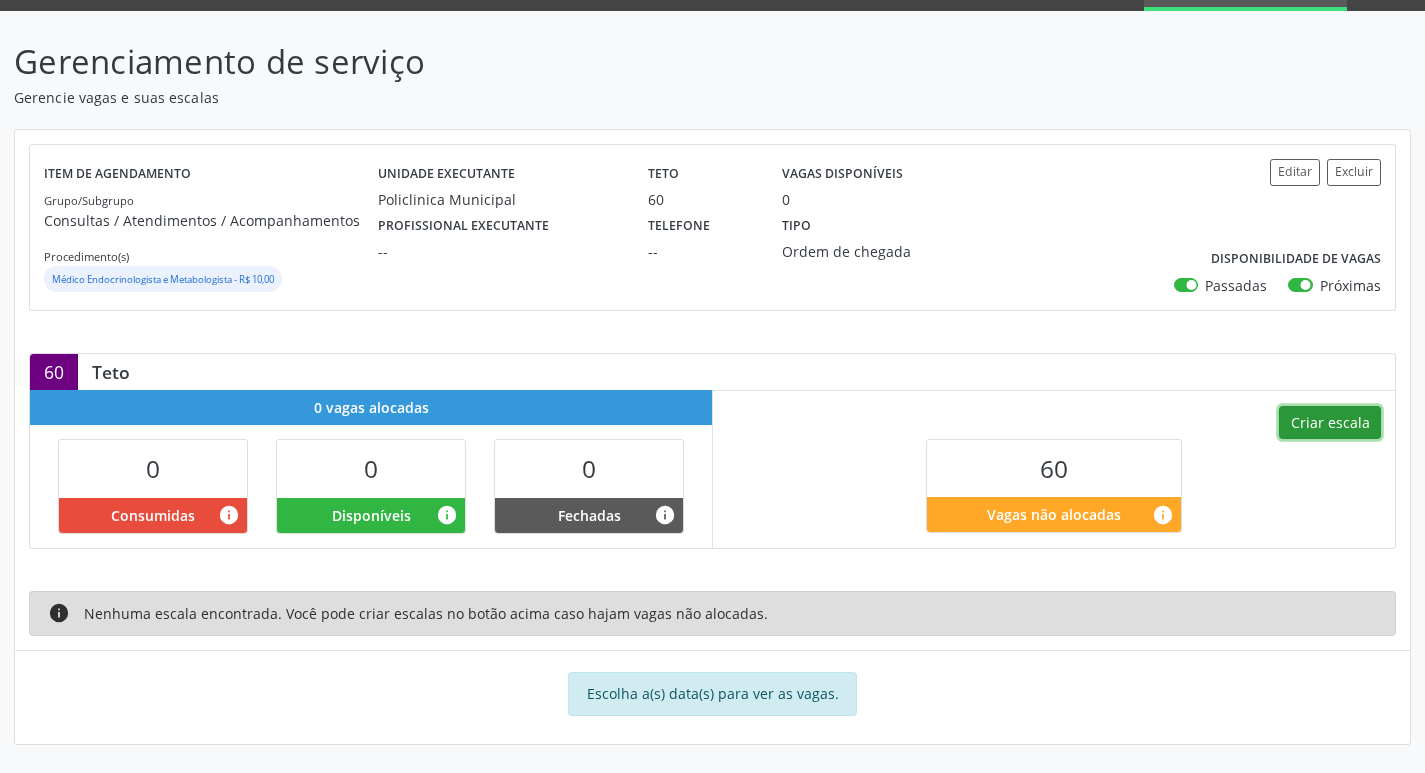 click on "Criar escala" at bounding box center (1330, 423) 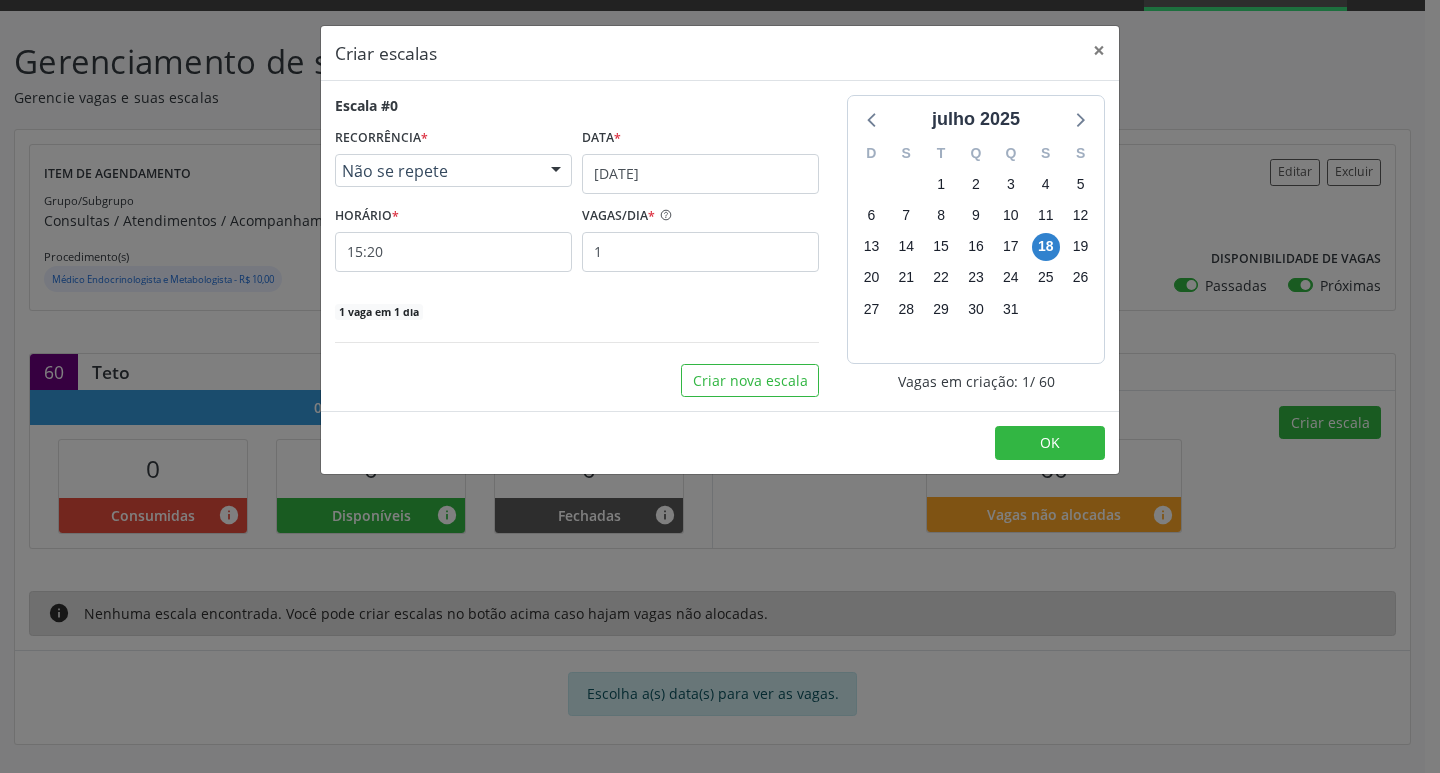 click at bounding box center [556, 172] 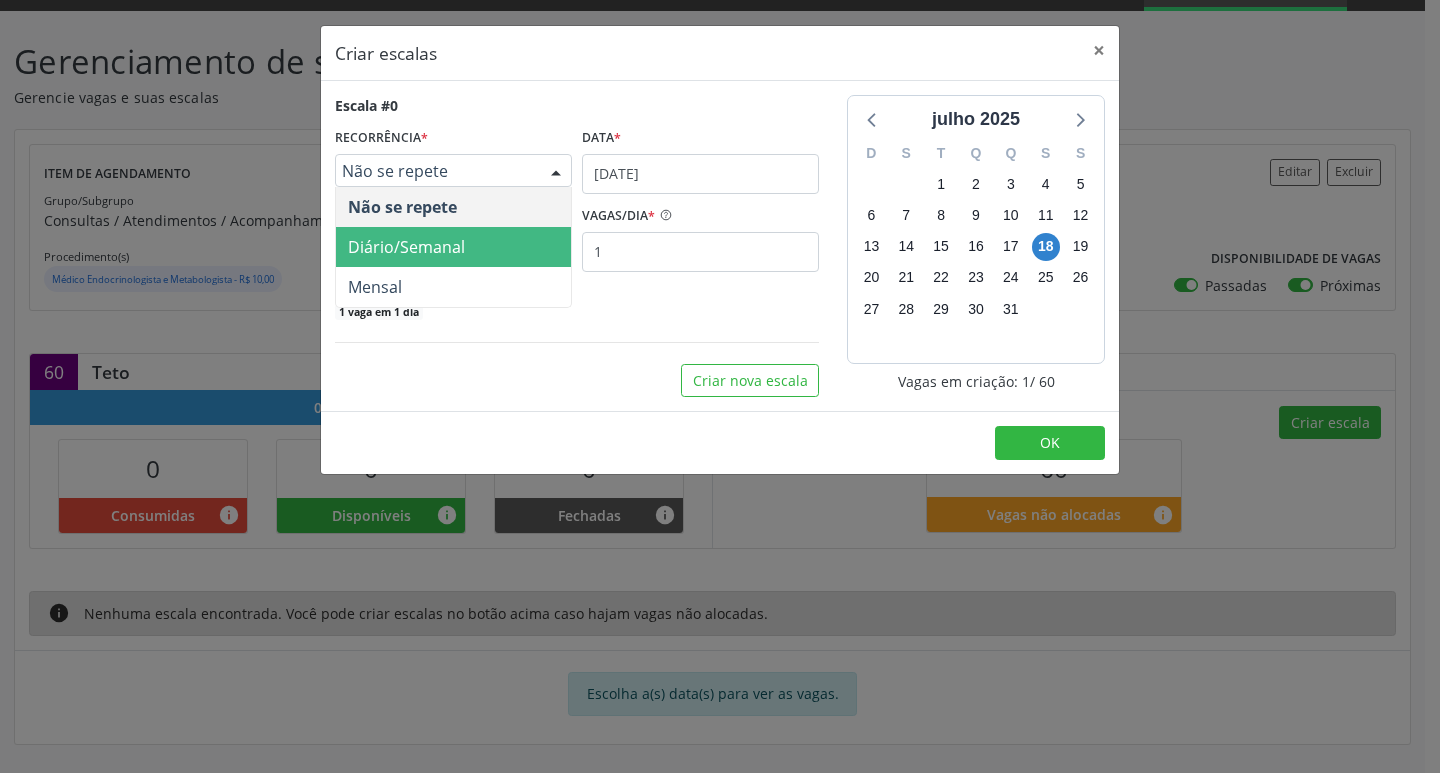 click on "Diário/Semanal" at bounding box center (453, 247) 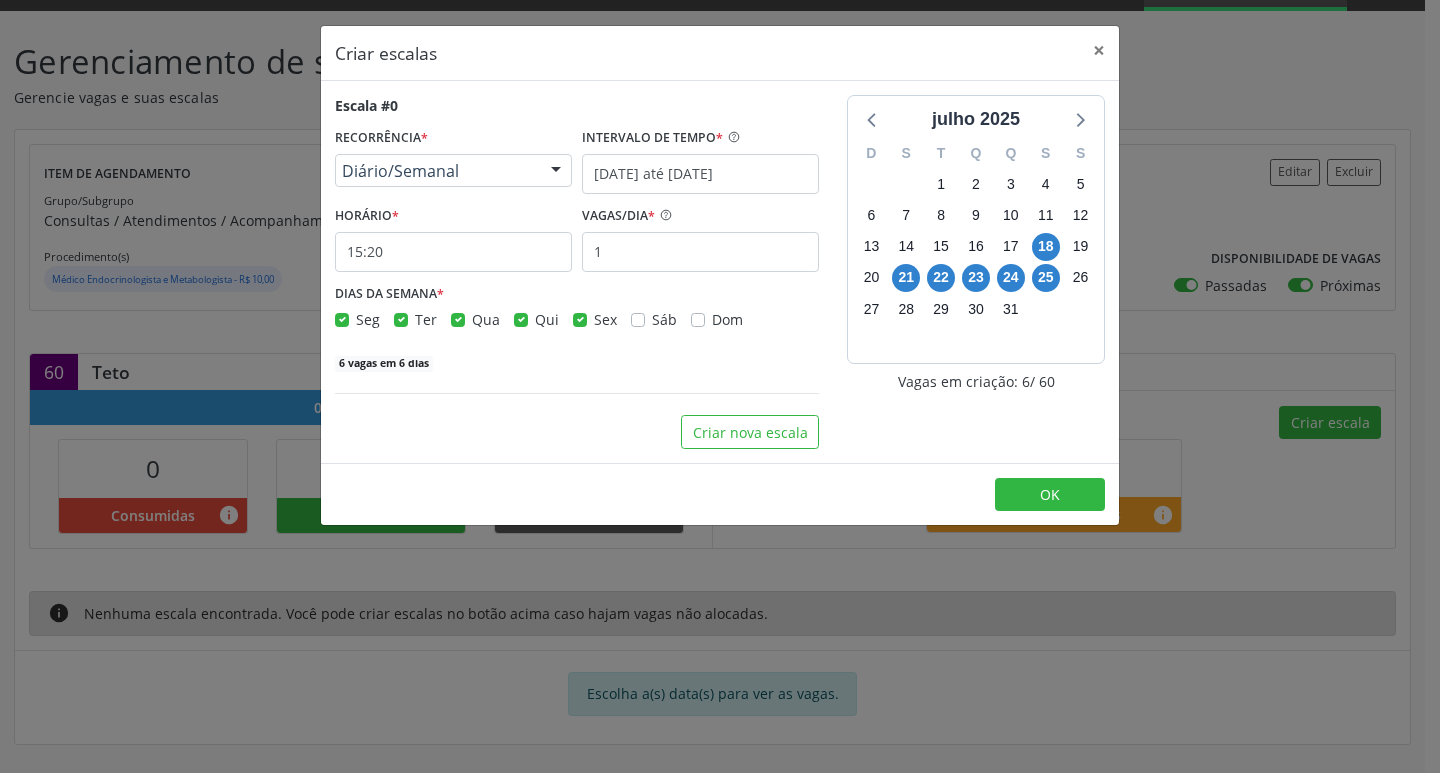 click on "Escala #0
RECORRÊNCIA
*
Diário/Semanal         Não se repete   Diário/Semanal   Mensal
Nenhum resultado encontrado para: "   "
Não há nenhuma opção para ser exibida.
INTERVALO DE TEMPO
*
18/07/2025 até 25/07/2025
HORÁRIO
*
15:20
VAGAS/DIA
*
1
DIAS DA SEMANA
*
Seg Ter Qua Qui Sex Sáb Dom
6 vagas em 6 dias" at bounding box center [577, 234] 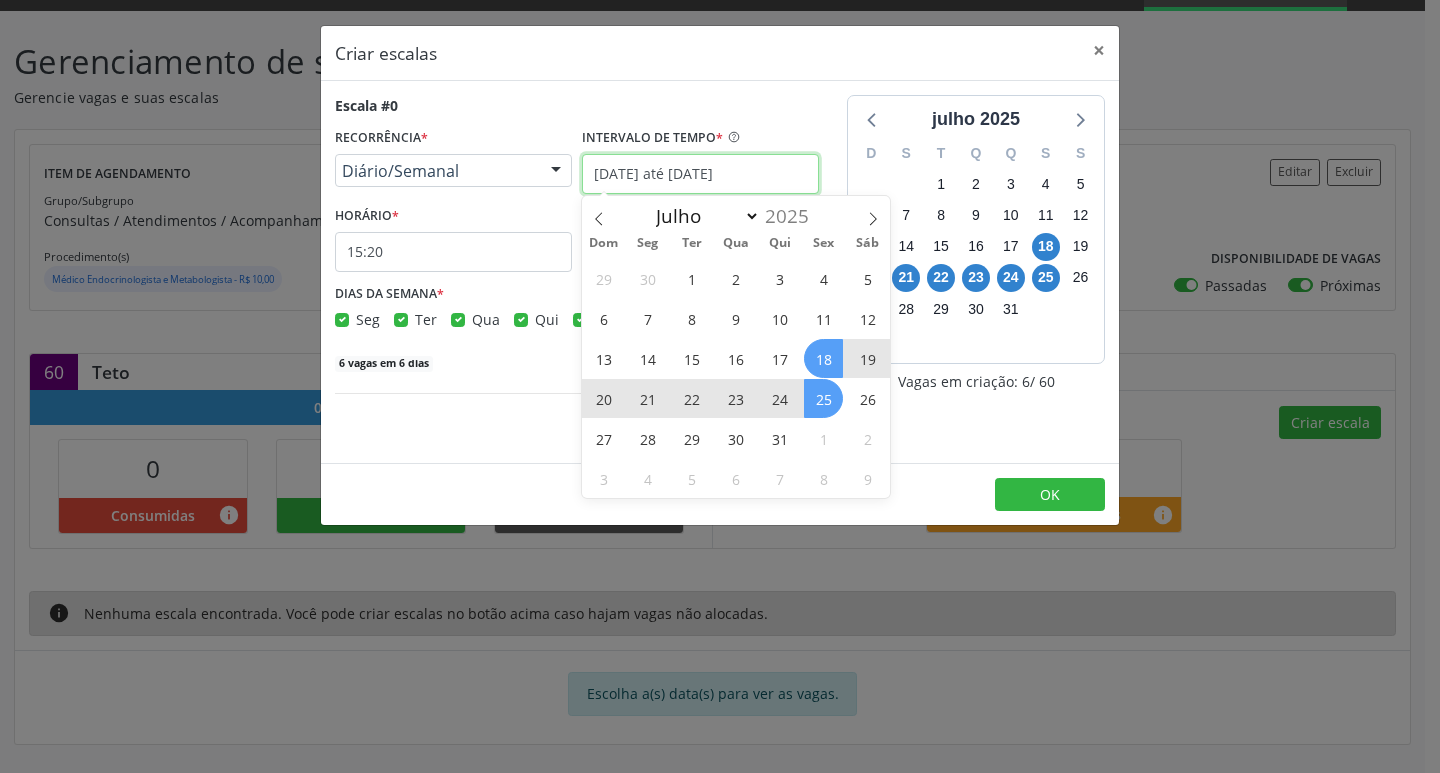 click on "[DATE] até [DATE]" at bounding box center (700, 174) 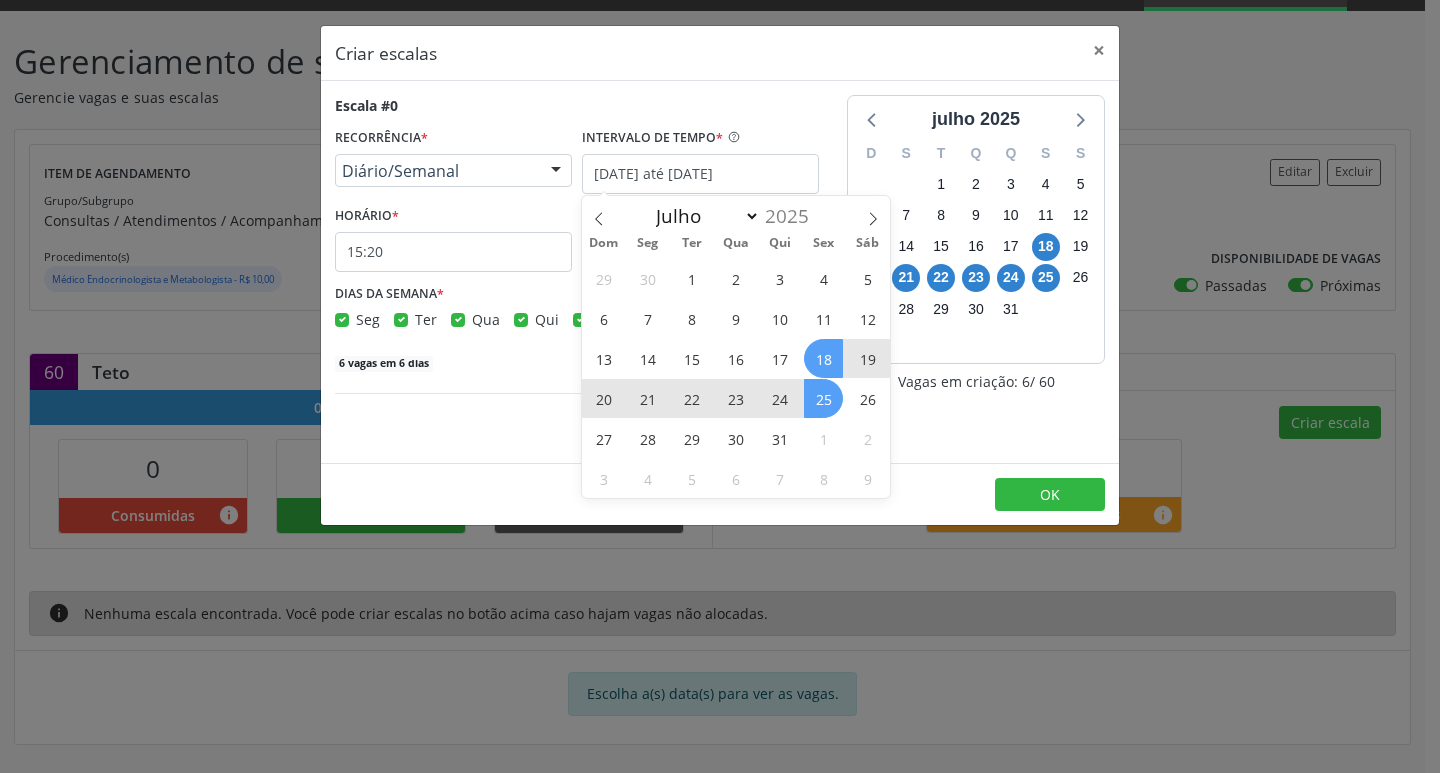 click on "Dom Seg Ter Qua Qui Sex Sáb" at bounding box center [736, 244] 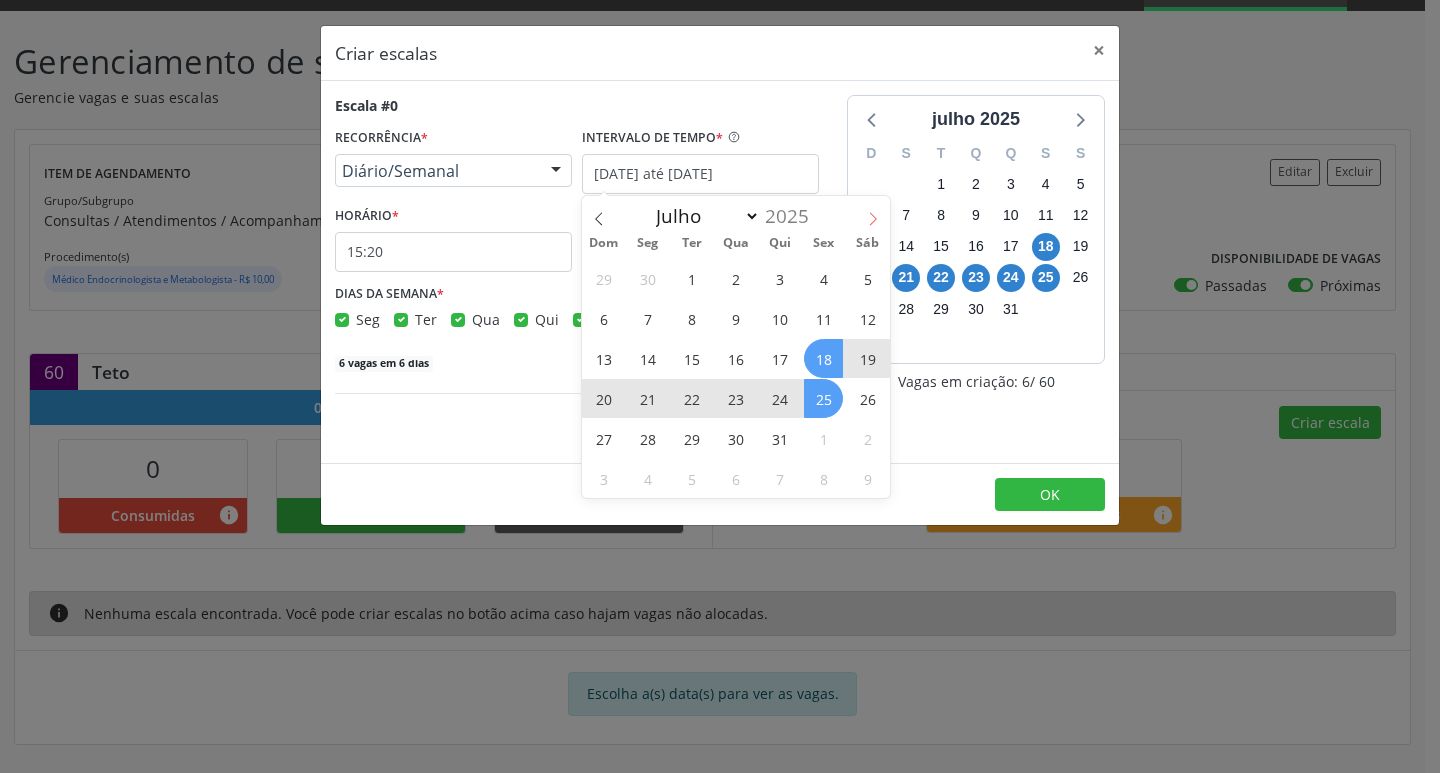 click 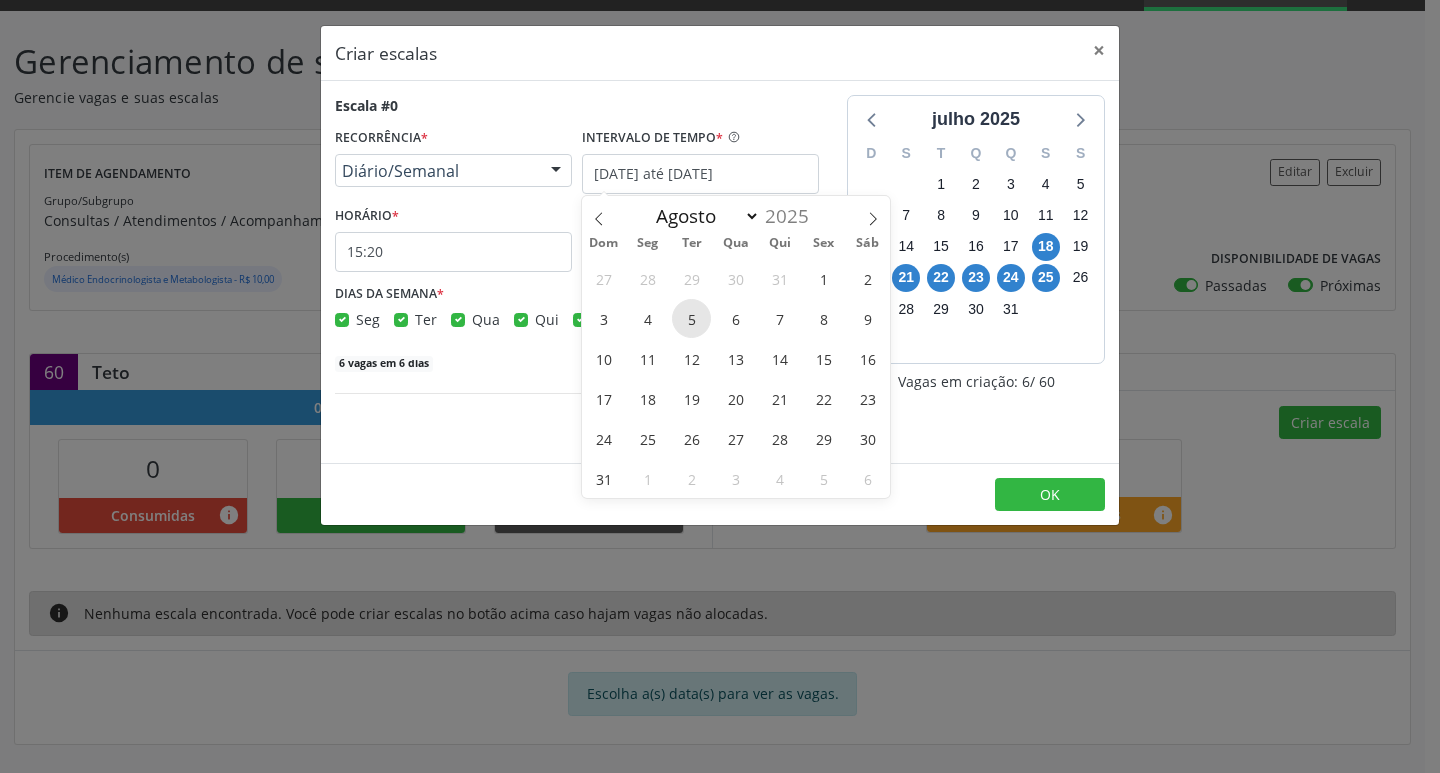 click on "5" at bounding box center [691, 318] 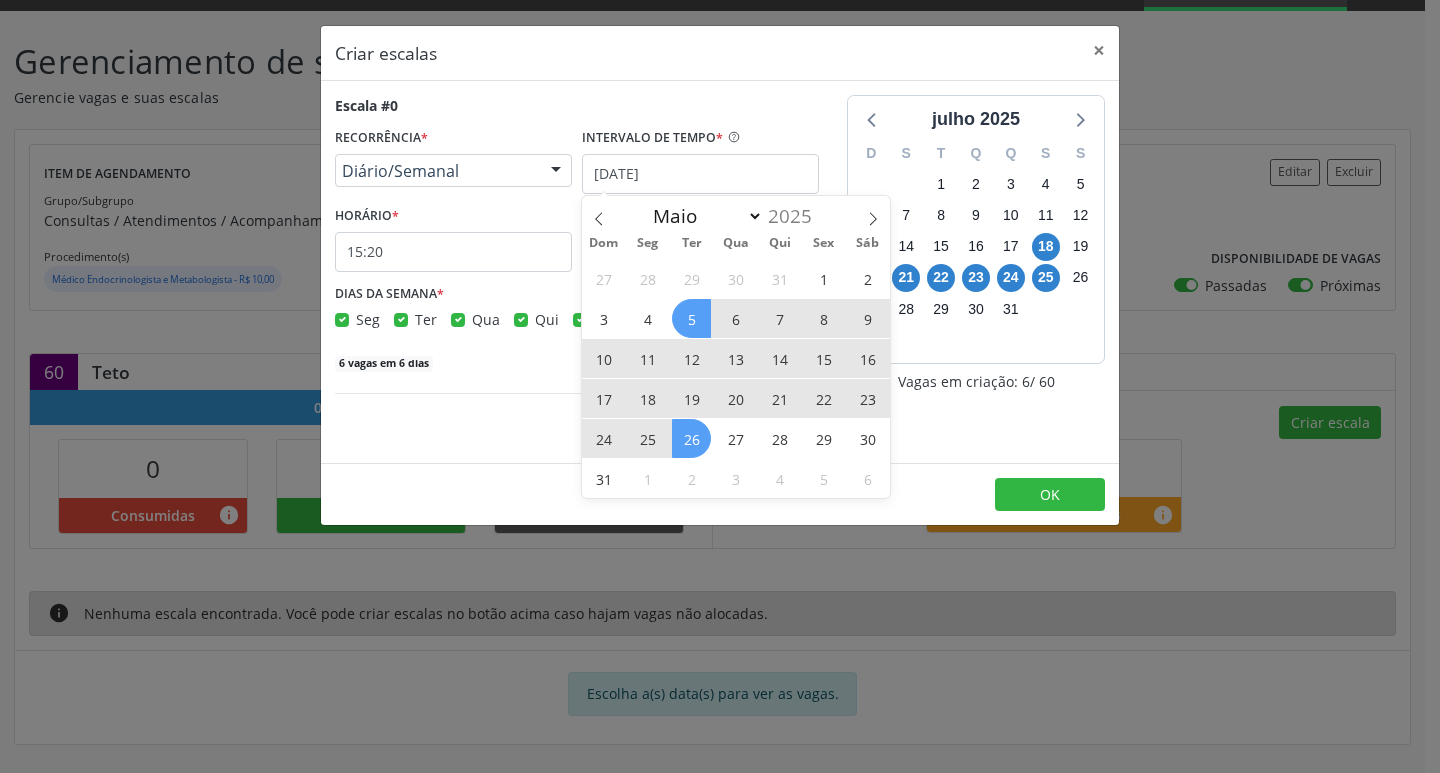 click on "26" at bounding box center (691, 438) 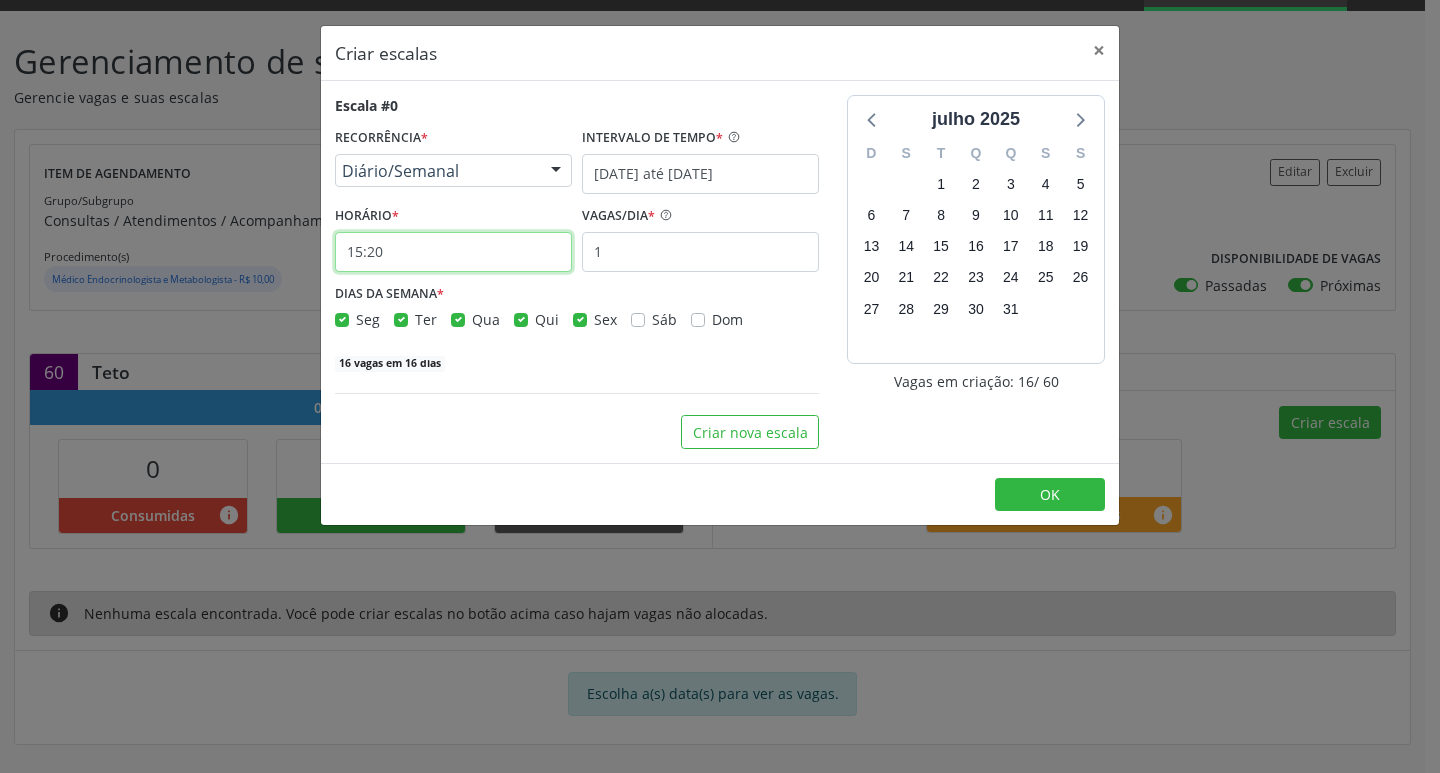click on "15:20" at bounding box center (453, 252) 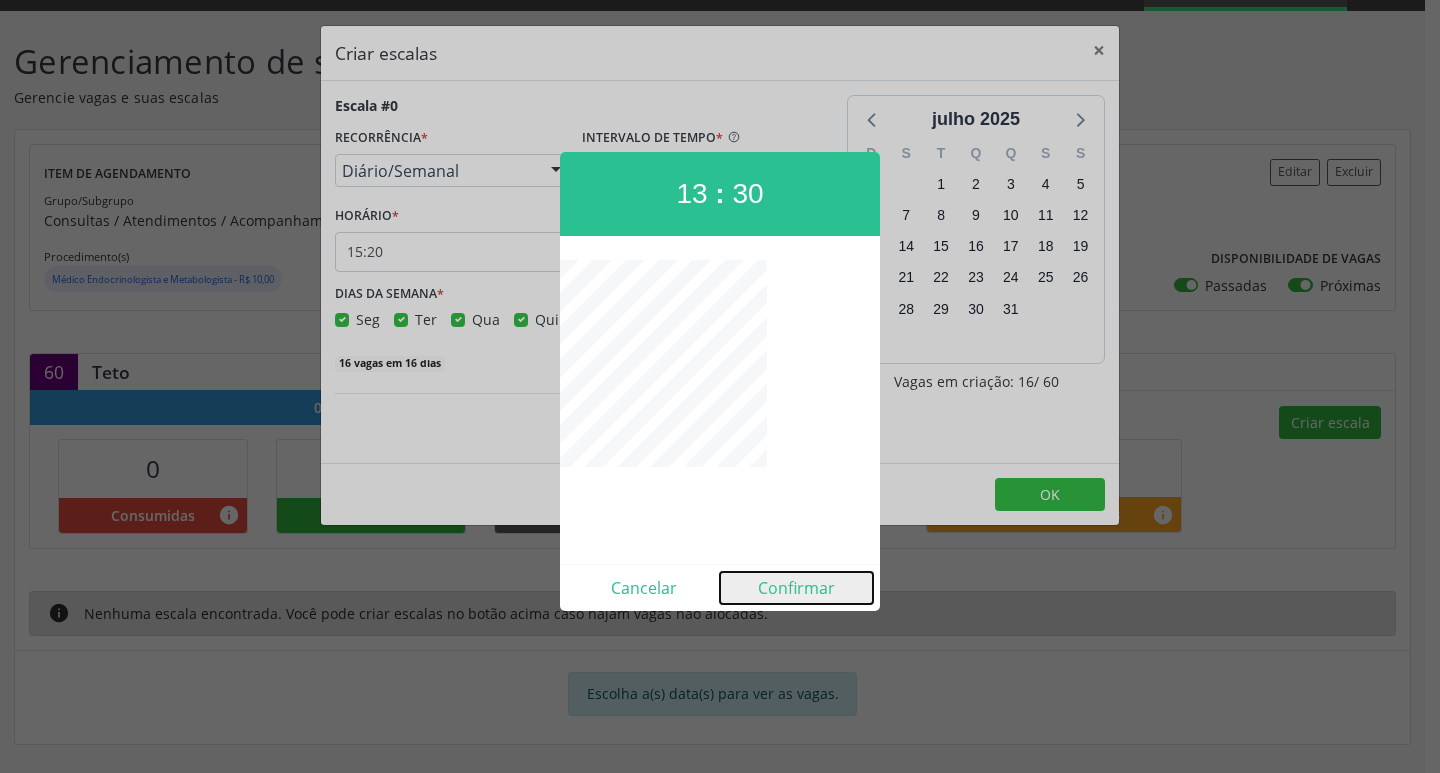 click on "Confirmar" at bounding box center (796, 588) 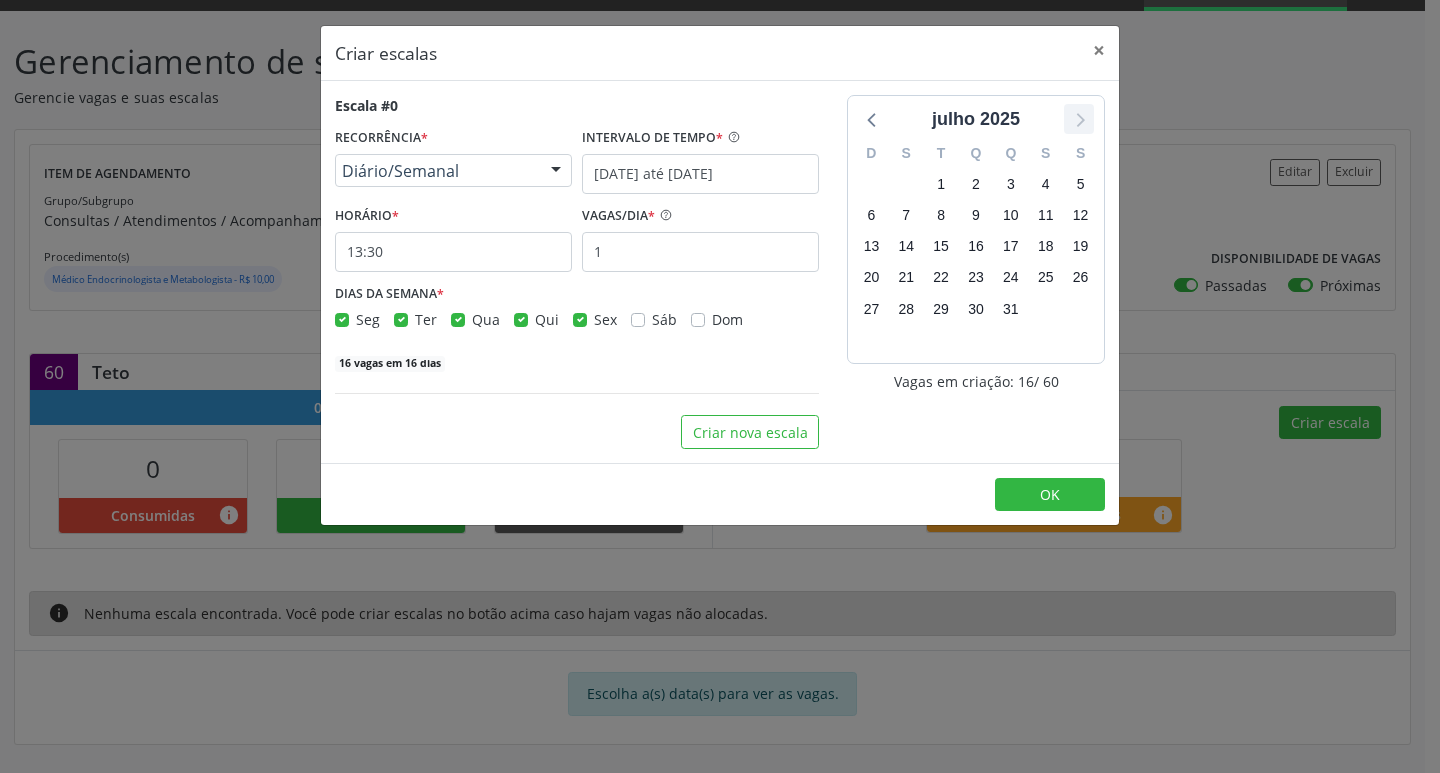 click 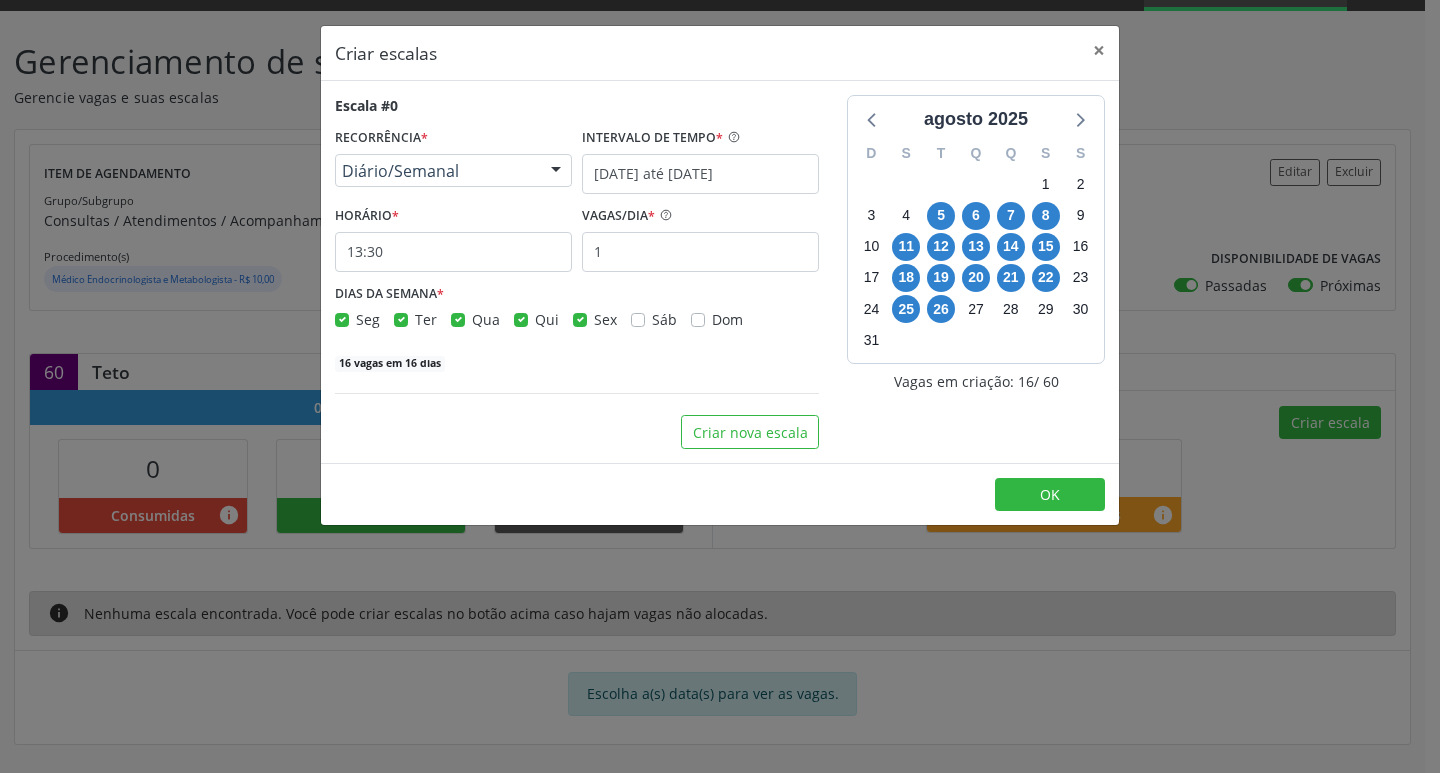 click on "Seg" at bounding box center [368, 319] 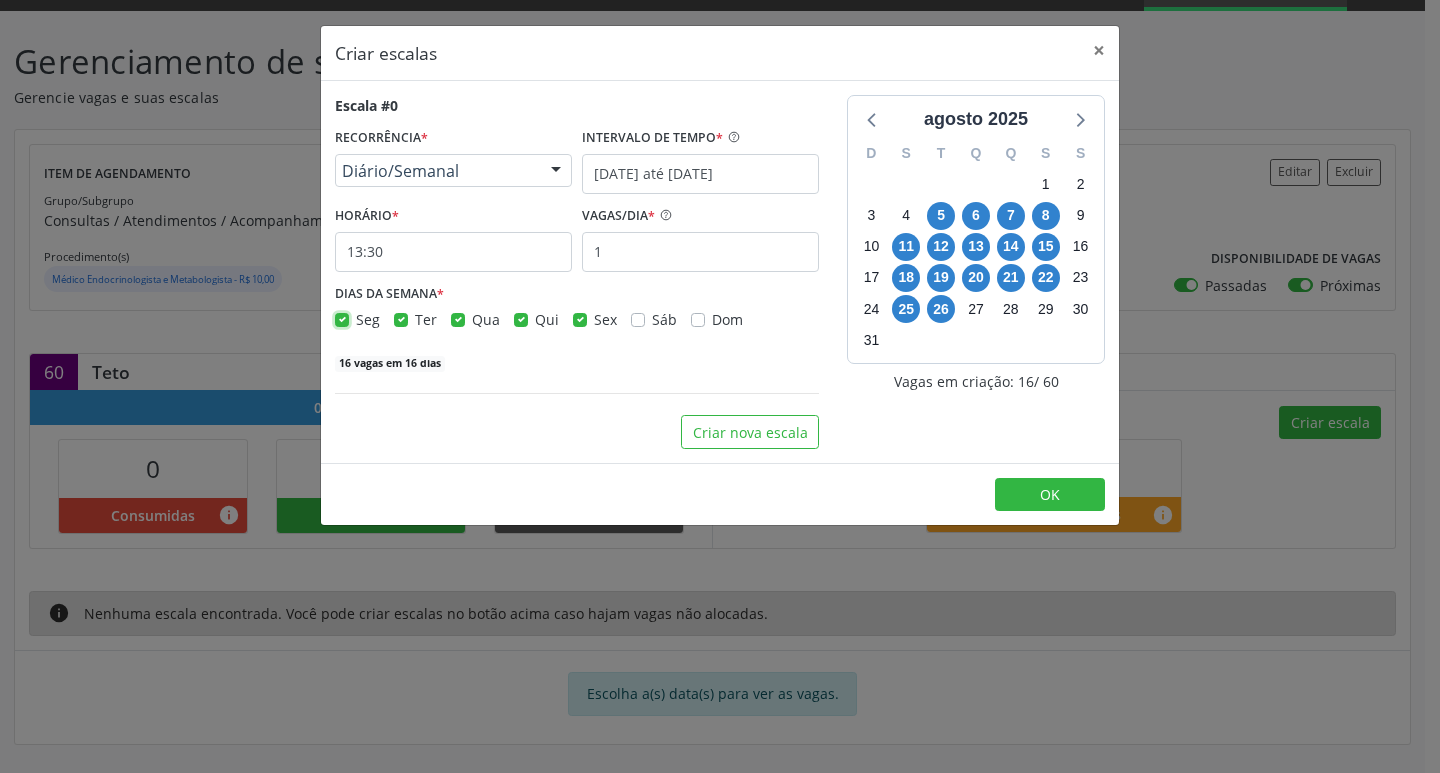 checkbox on "false" 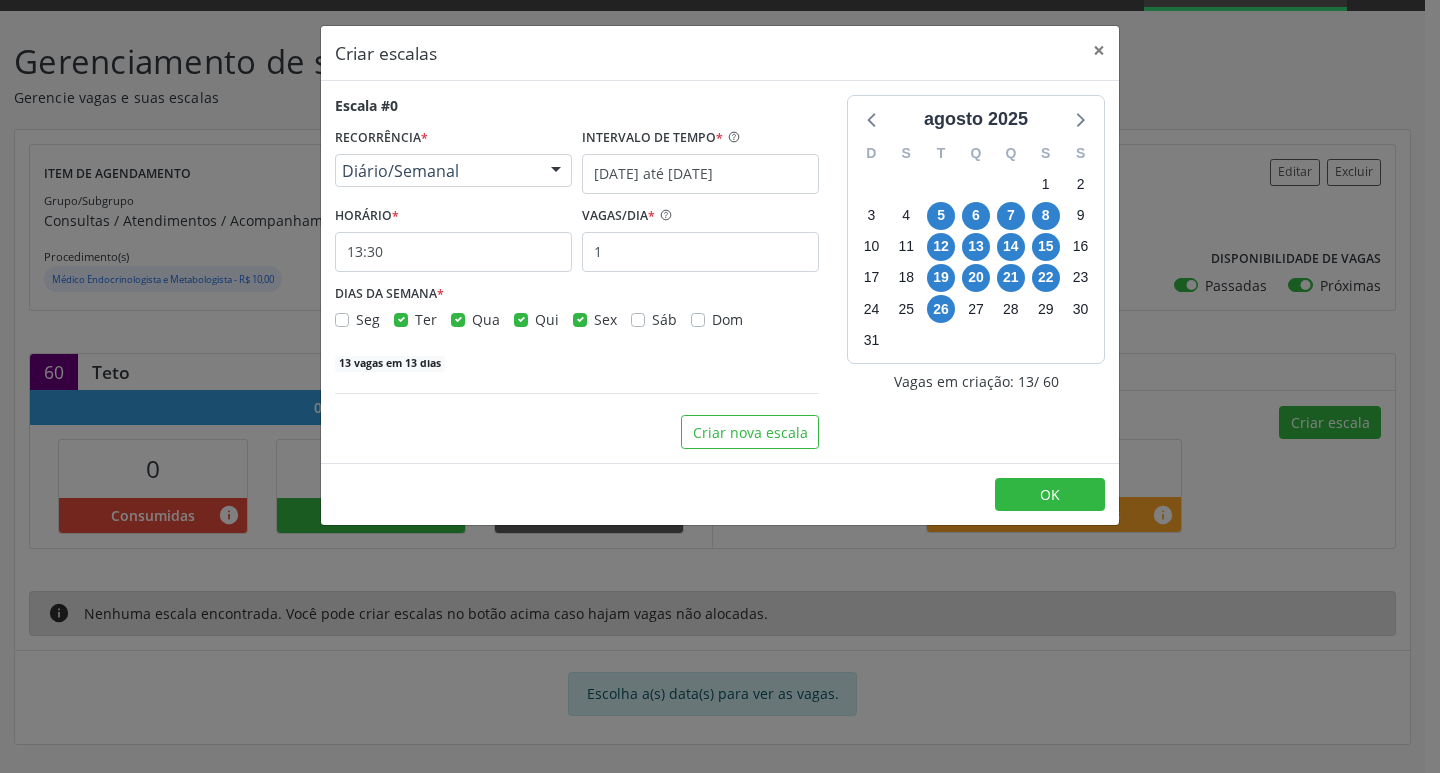 click on "Qua" at bounding box center (486, 319) 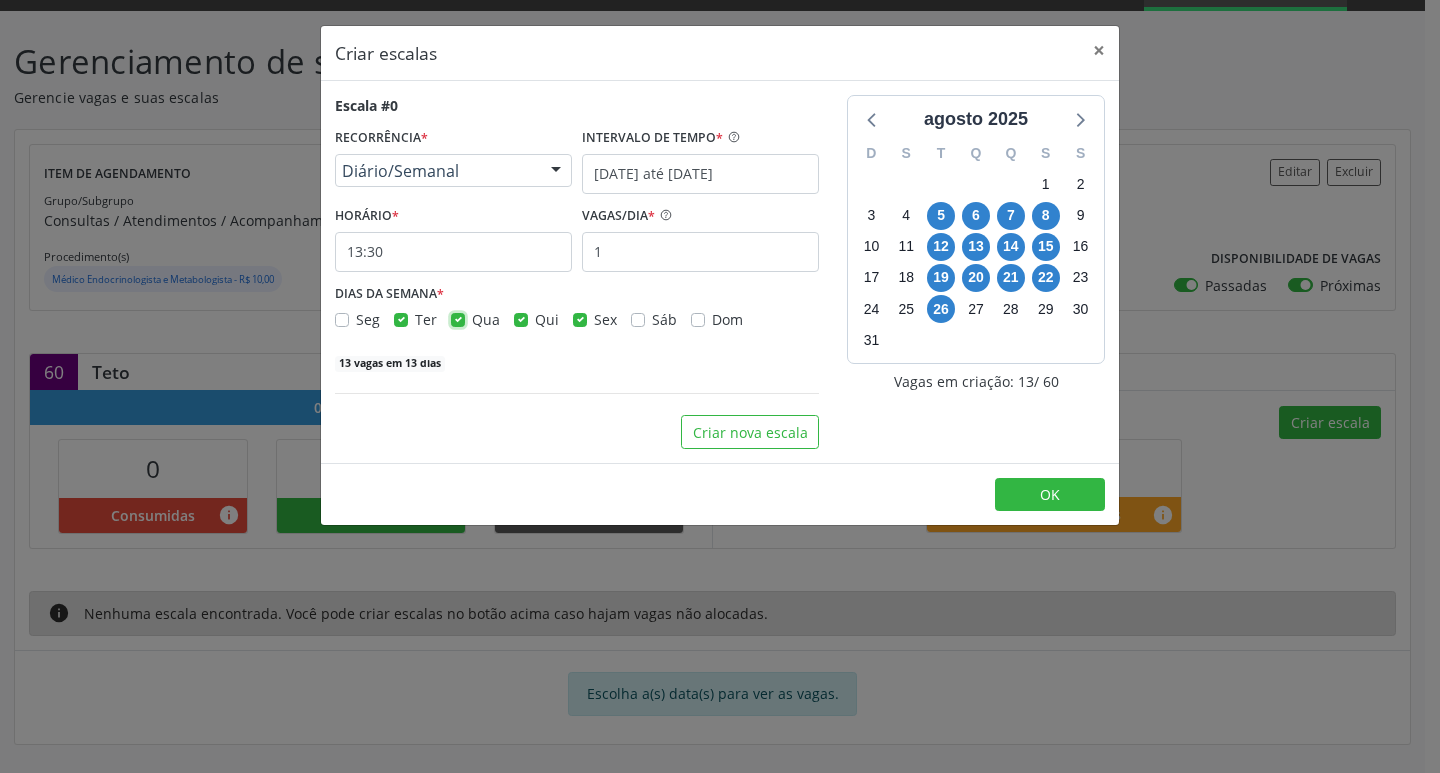click on "Qua" at bounding box center (458, 318) 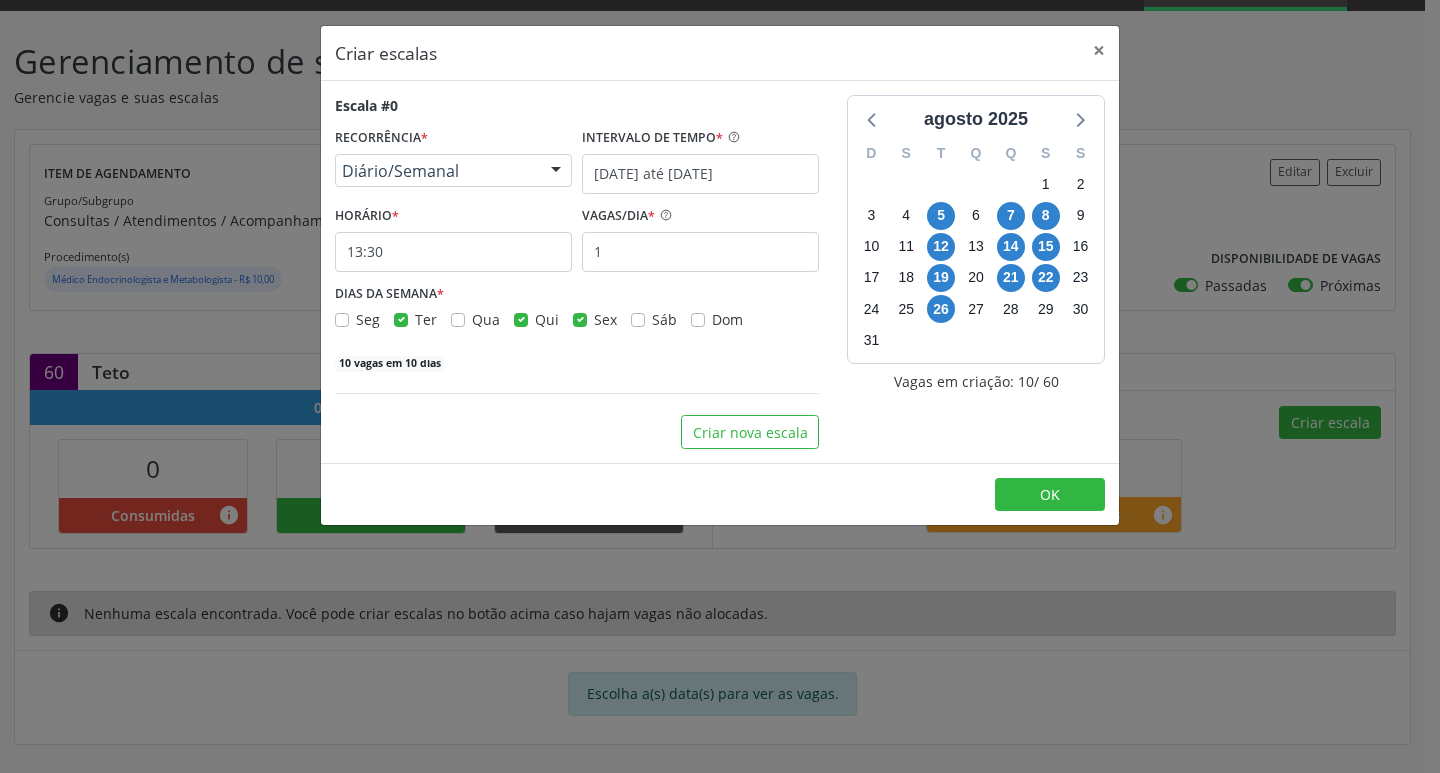 click on "Qui" at bounding box center [547, 319] 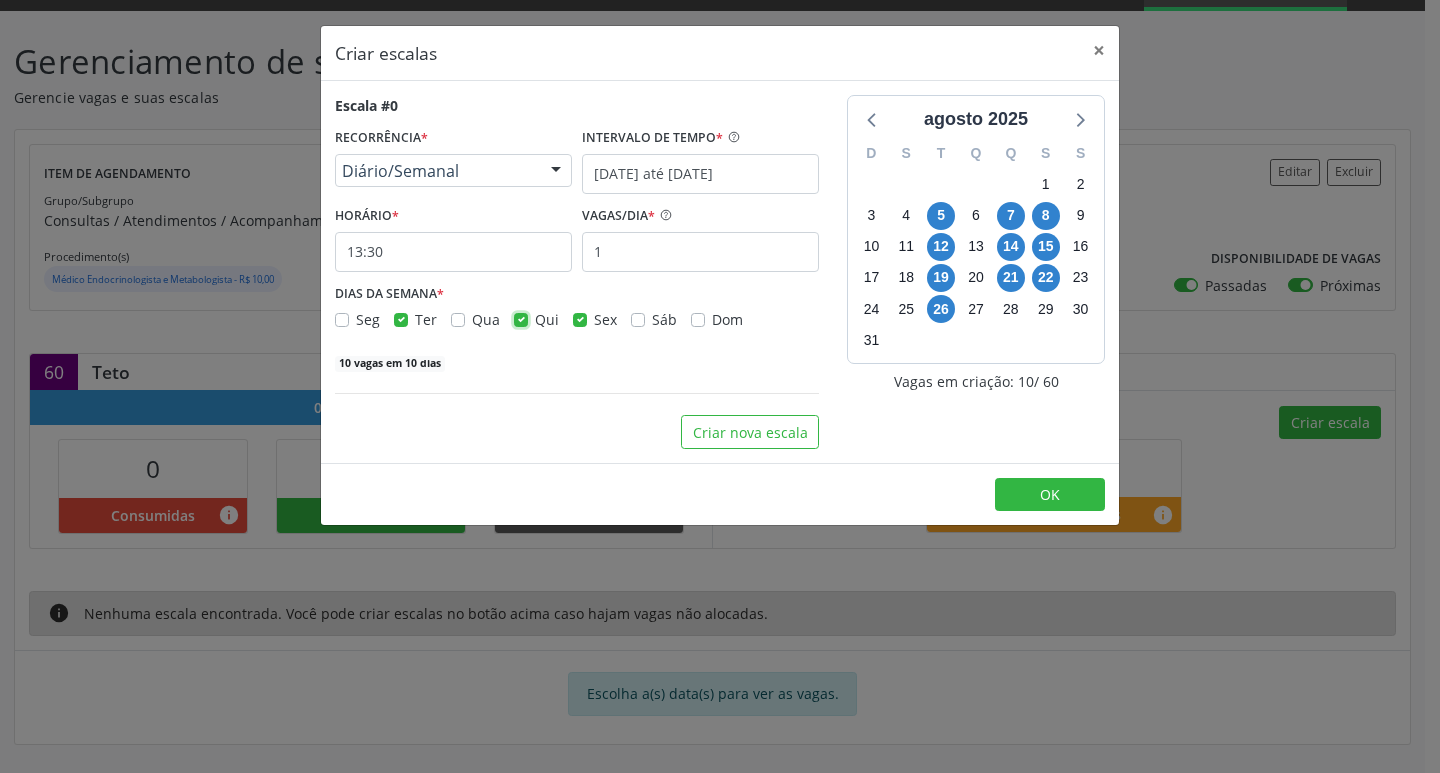 click on "Qui" at bounding box center [521, 318] 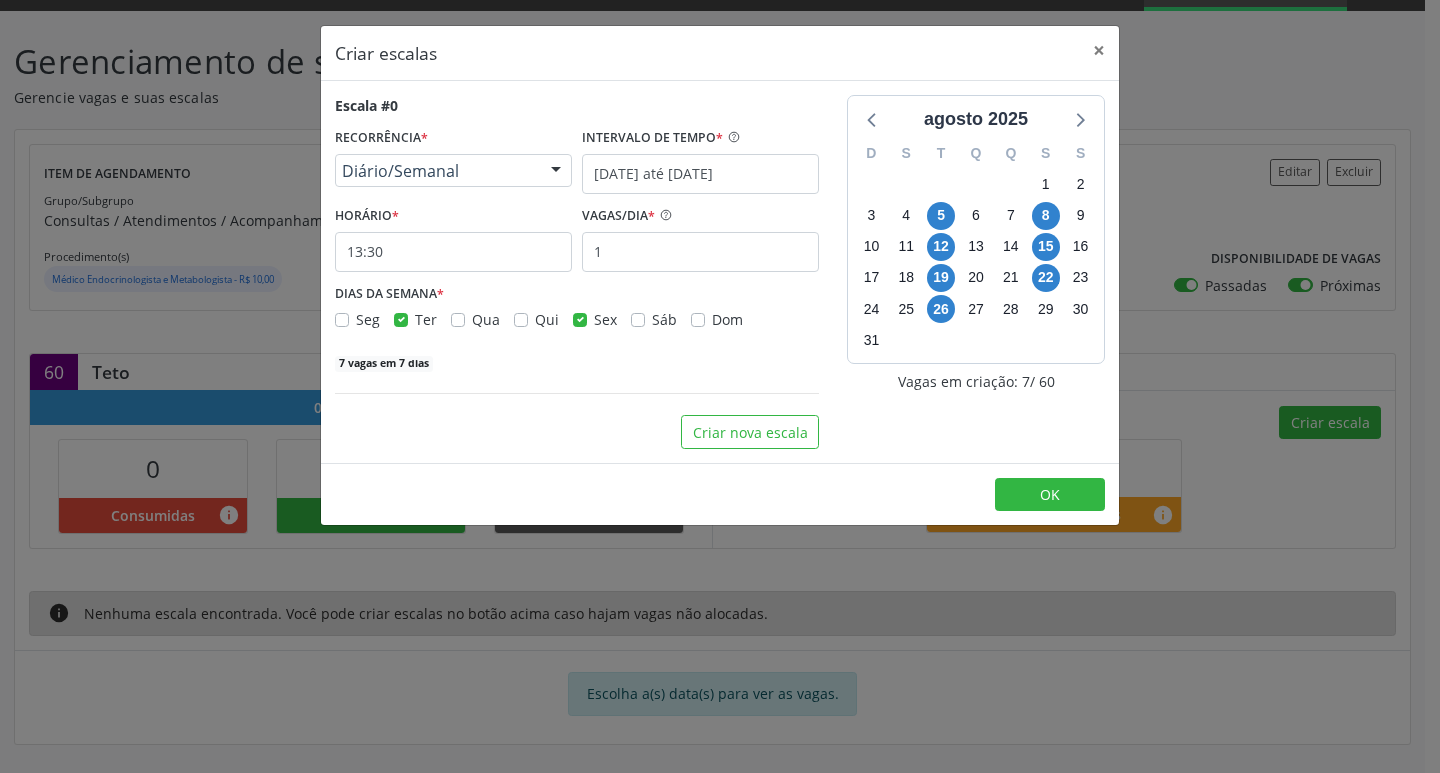 click on "Sex" at bounding box center (605, 319) 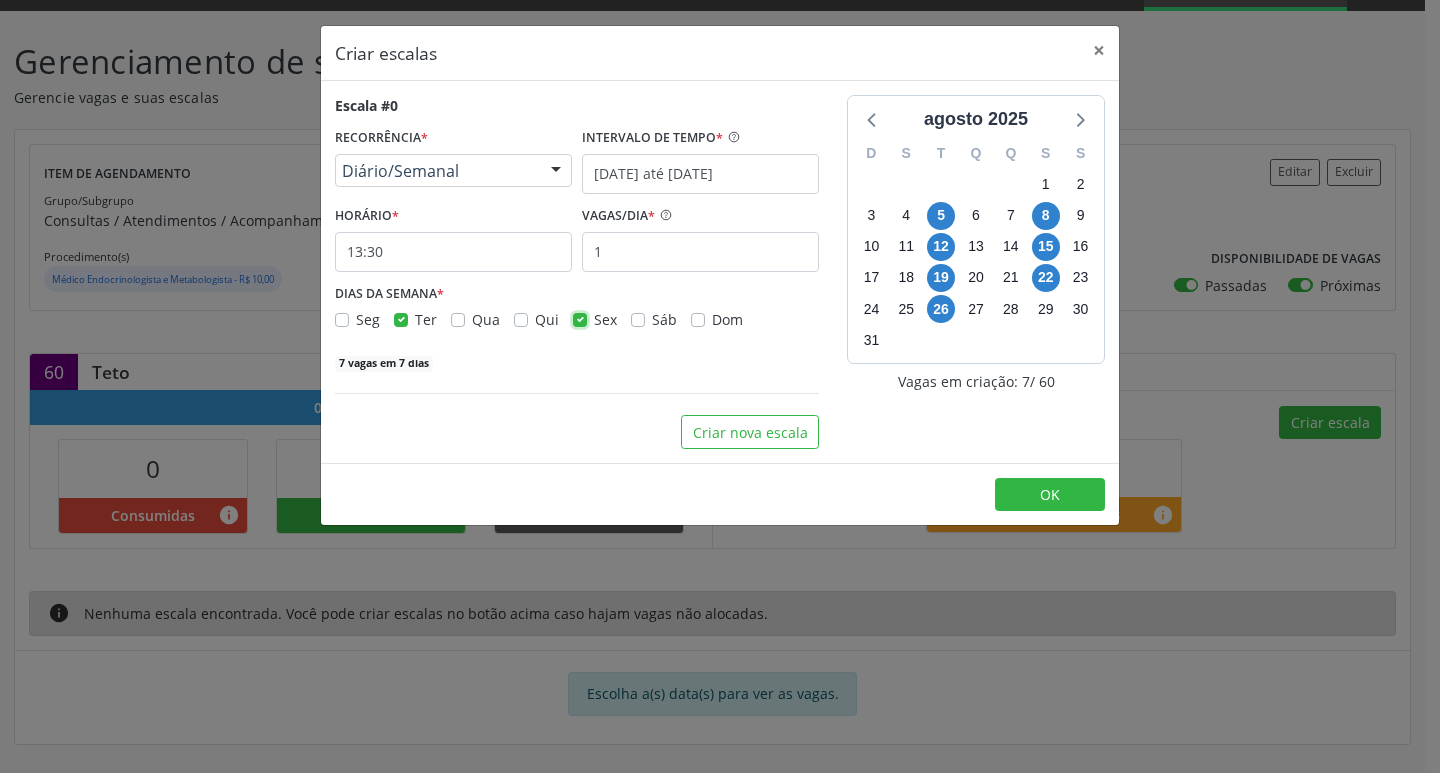 click on "Sex" at bounding box center (580, 318) 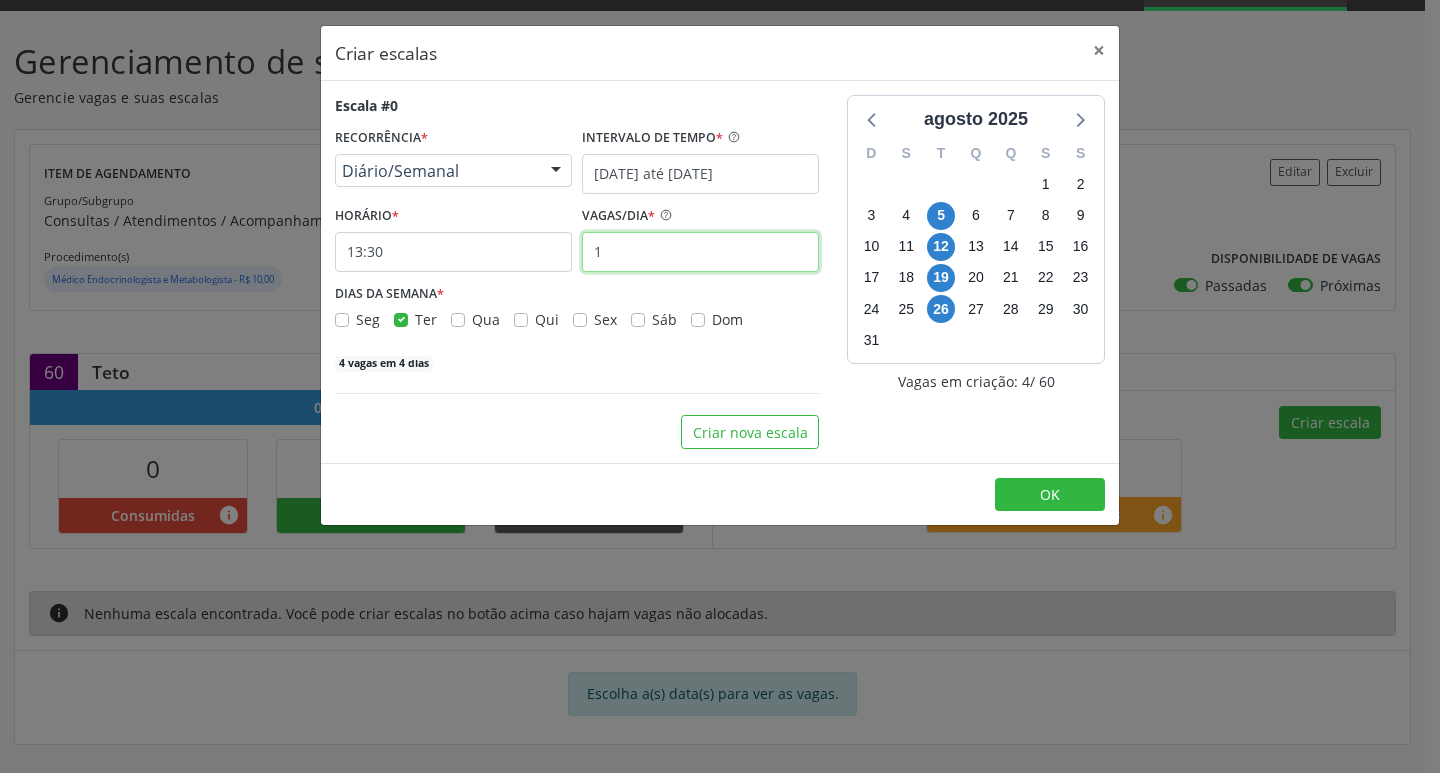 click on "1" at bounding box center [700, 252] 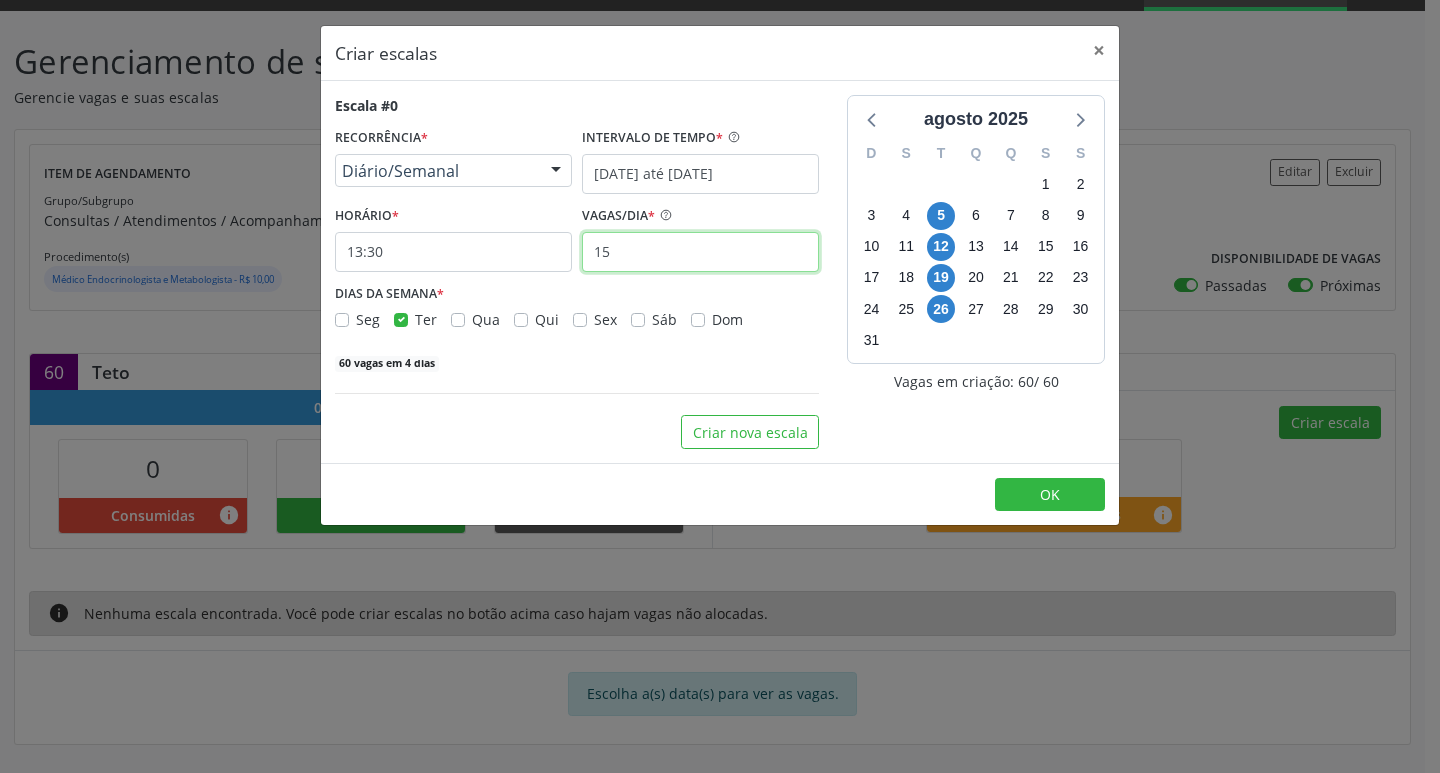 type on "15" 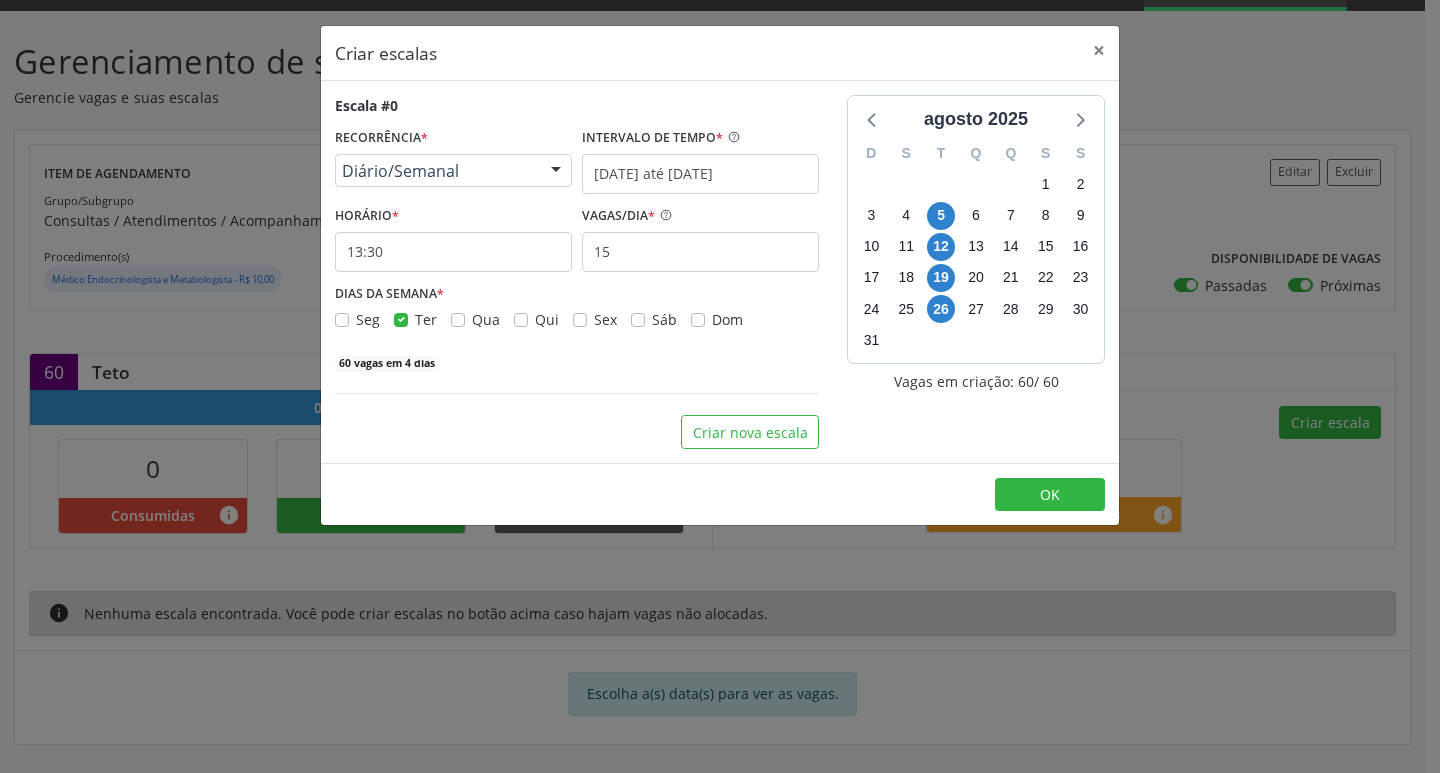 click on "agosto 2025 D S T Q Q S S 27 28 29 30 31 1 2 3 4 5 6 7 8 9 10 11 12 13 14 15 16 17 18 19 20 21 22 23 24 25 26 27 28 29 30 31 1 2 3 4 5 6
Vagas em criação: 60
/ 60" at bounding box center (976, 272) 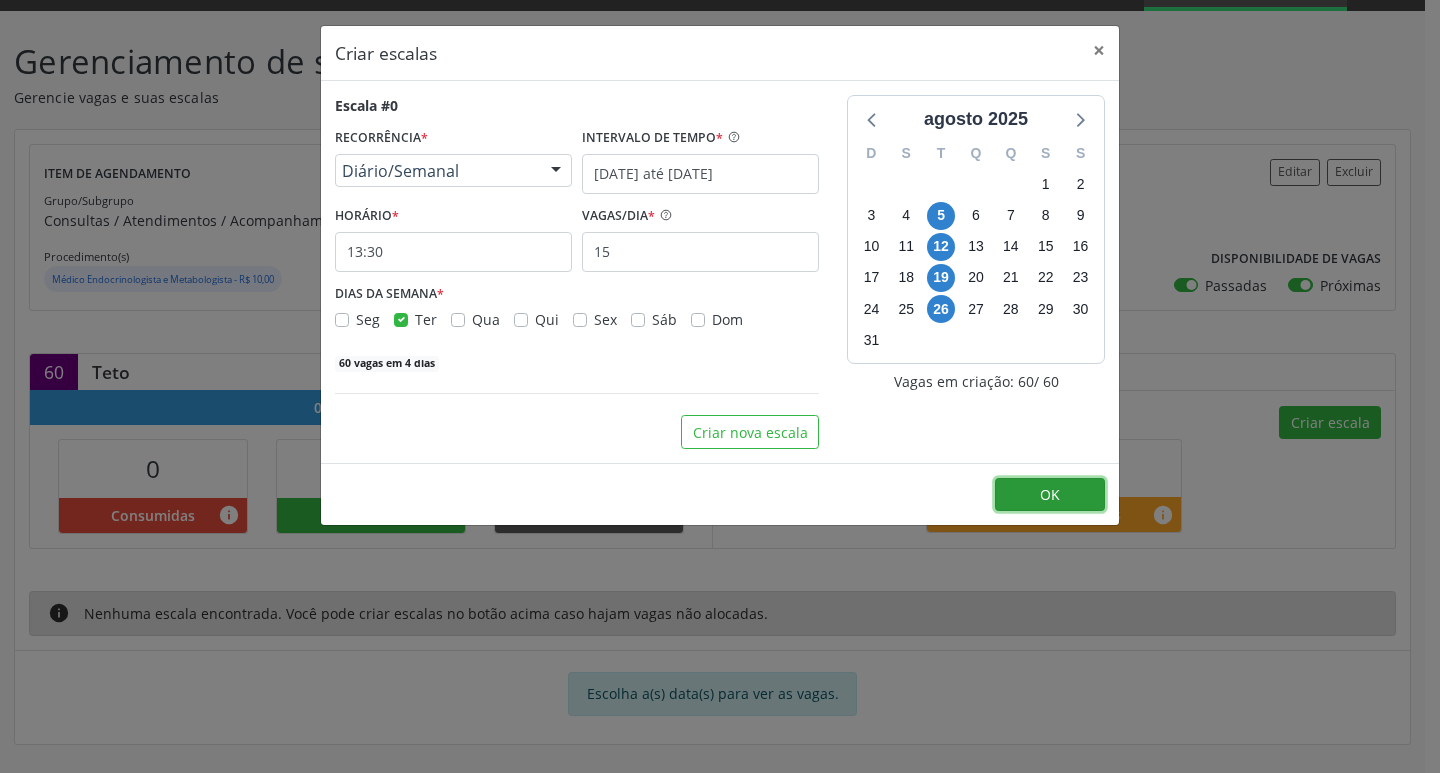 click on "OK" at bounding box center [1050, 494] 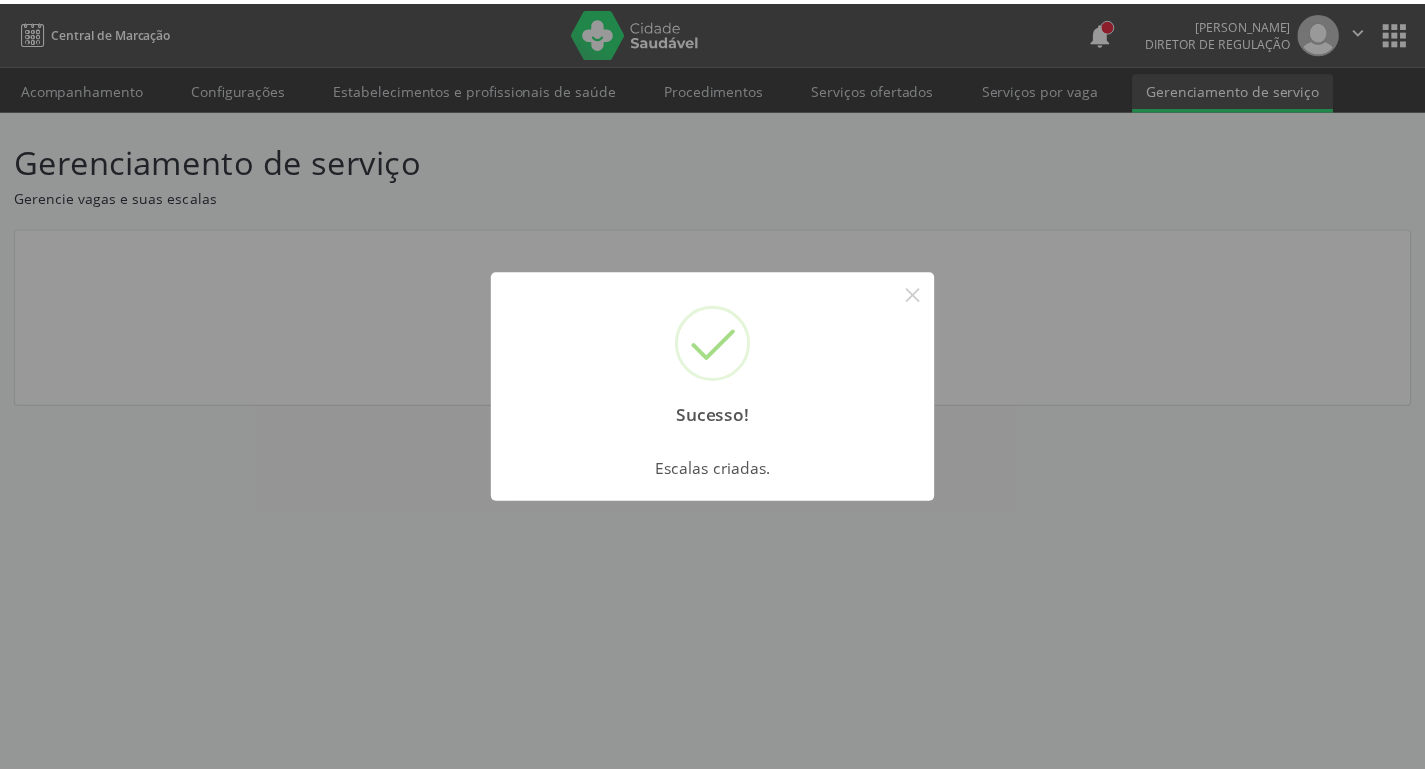 scroll, scrollTop: 0, scrollLeft: 0, axis: both 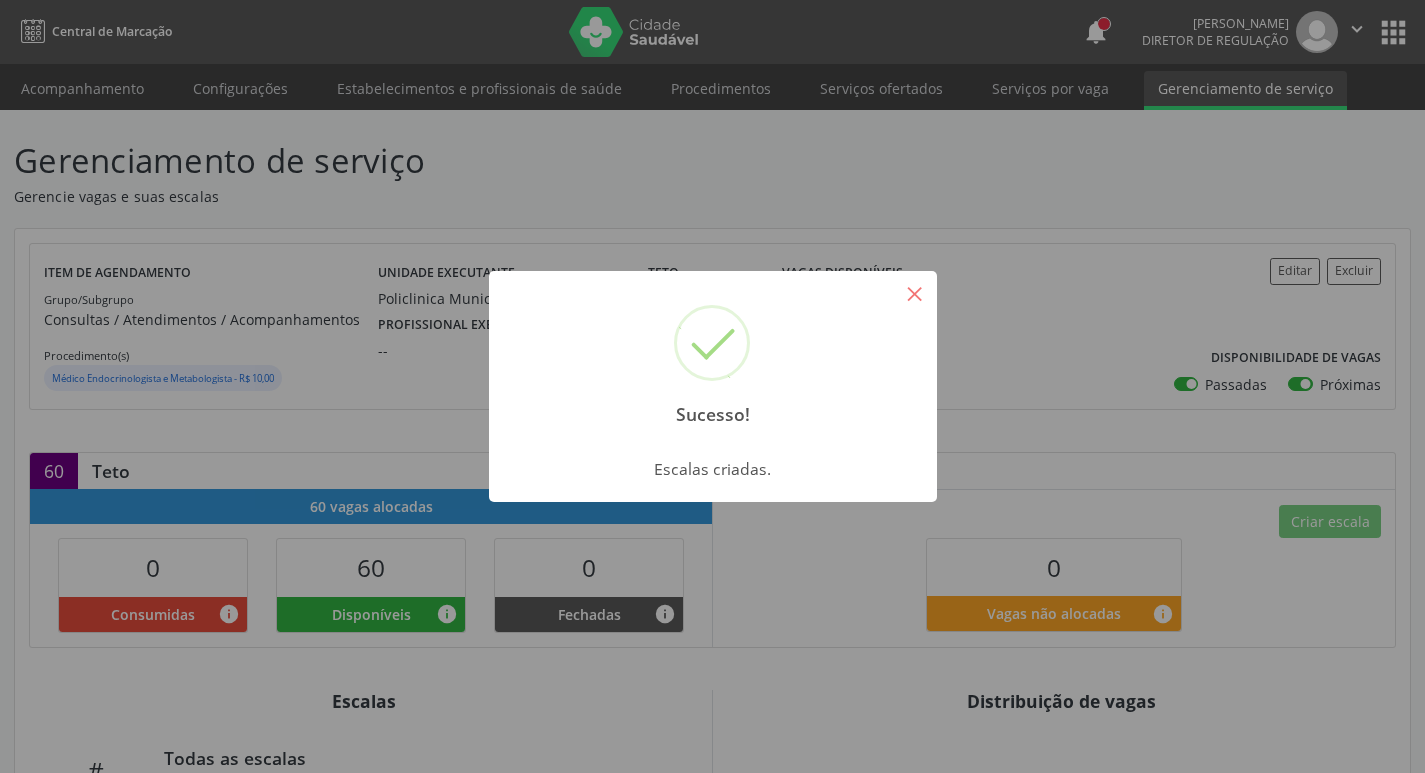 click on "×" at bounding box center [915, 293] 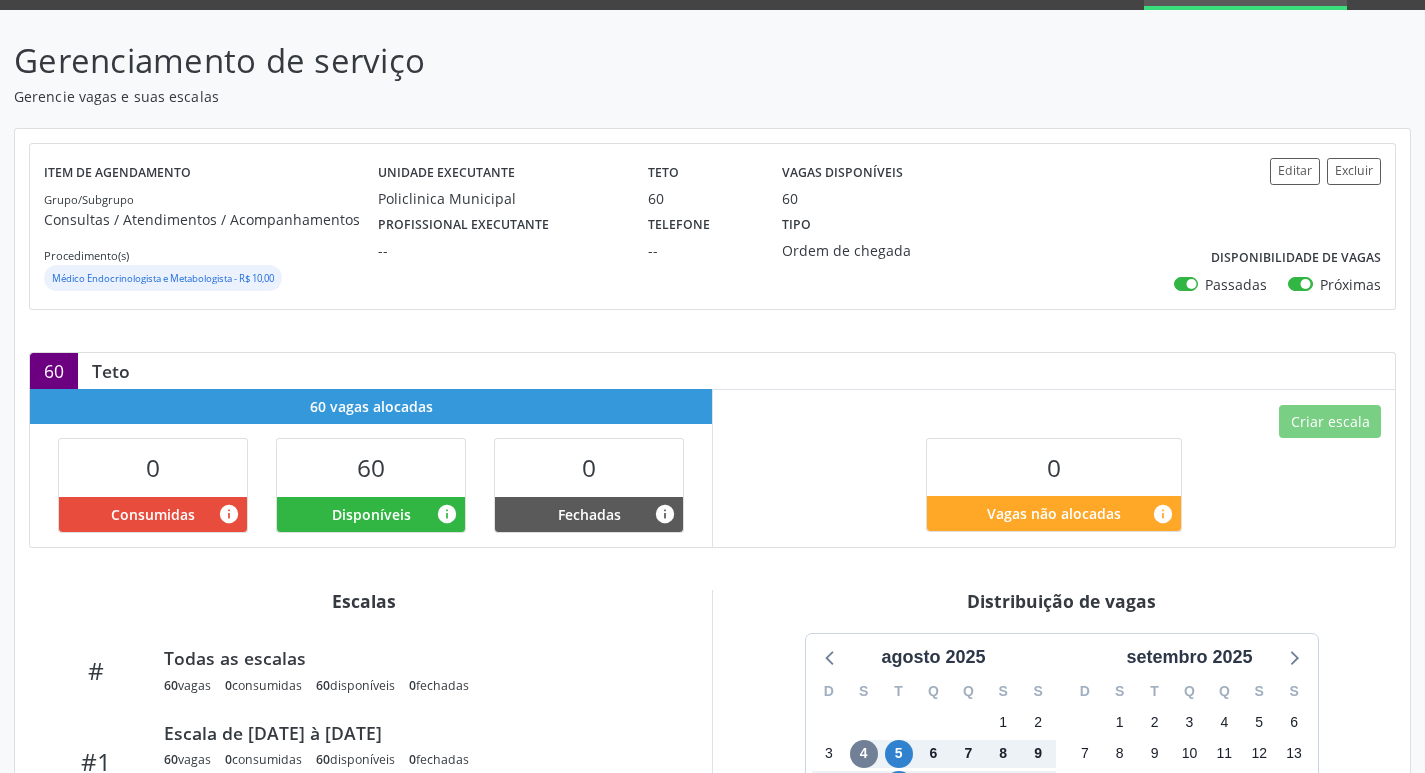 scroll, scrollTop: 463, scrollLeft: 0, axis: vertical 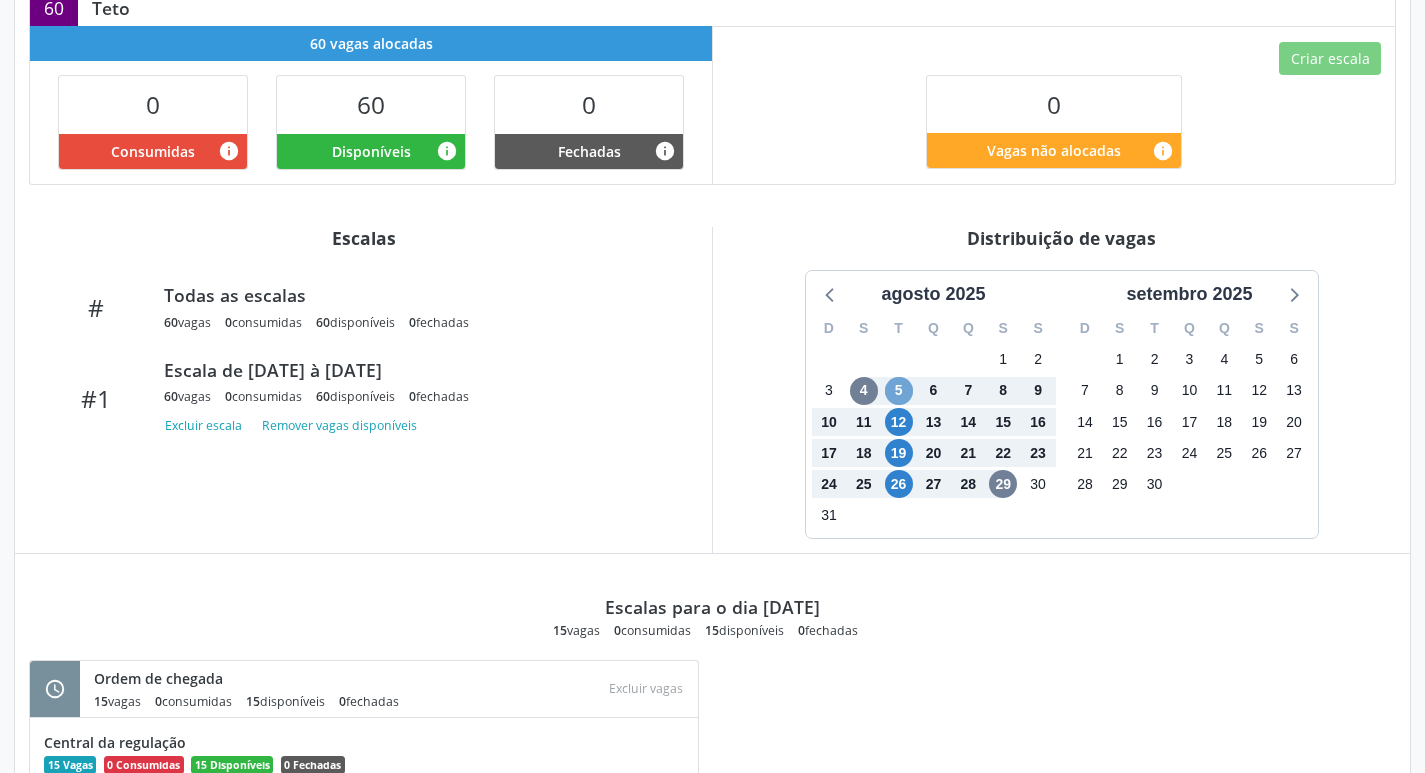 click on "5" at bounding box center [899, 391] 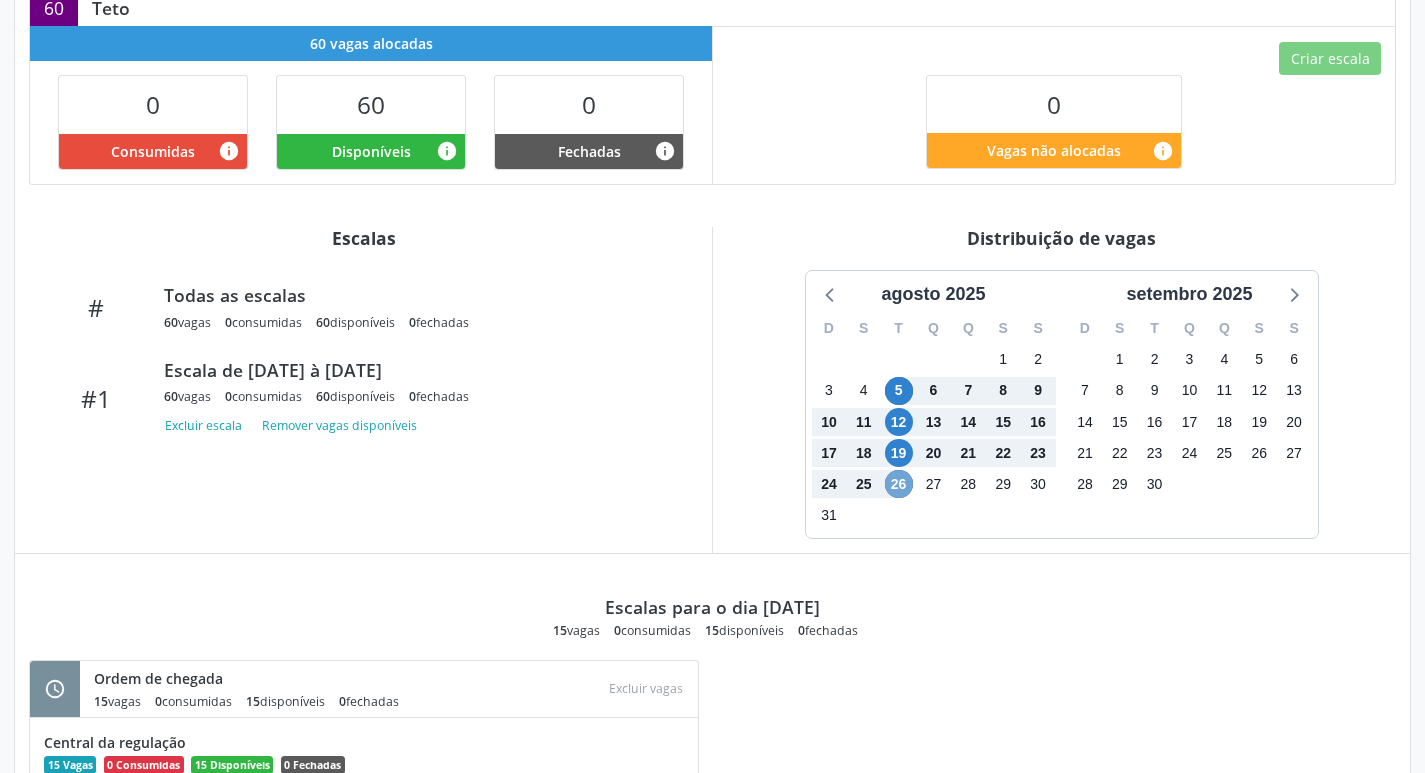 click on "26" at bounding box center [899, 484] 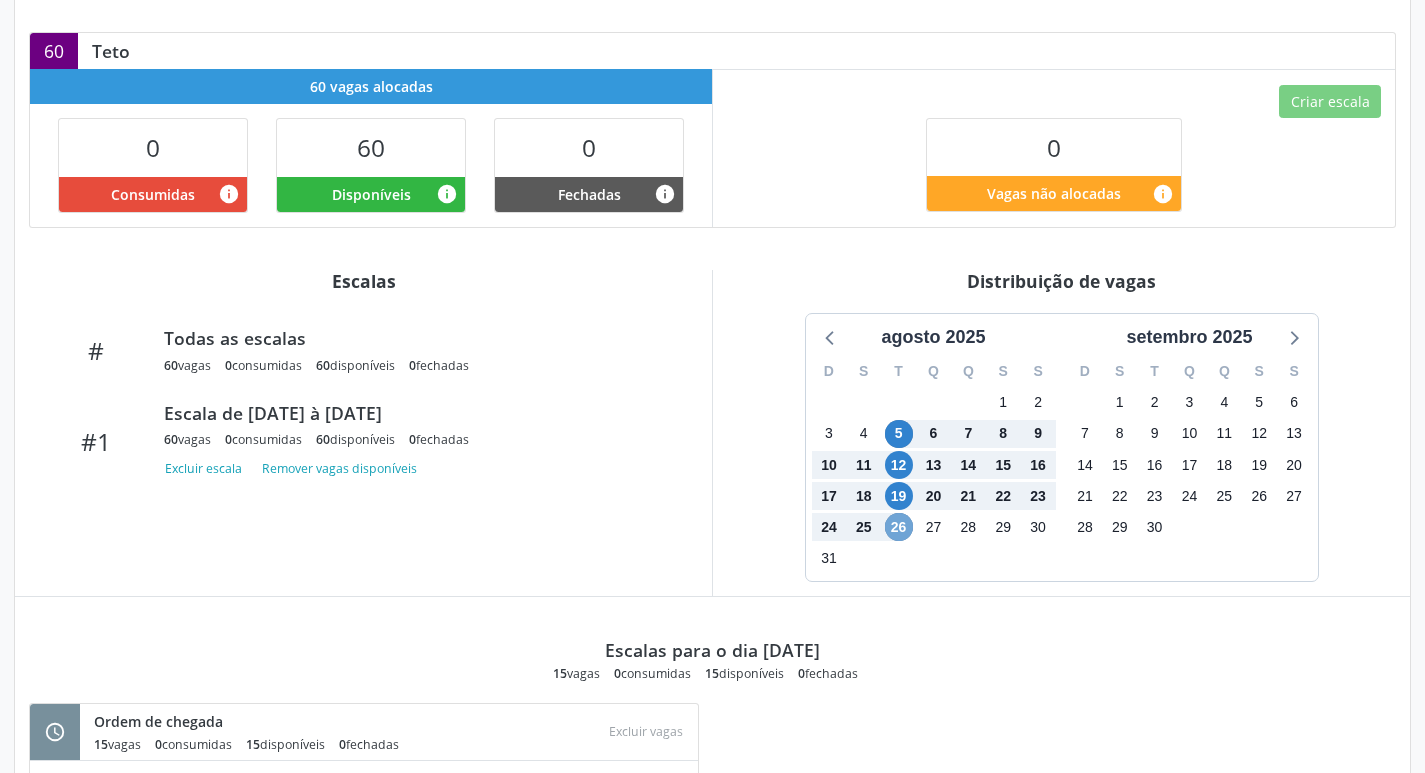 scroll, scrollTop: 0, scrollLeft: 0, axis: both 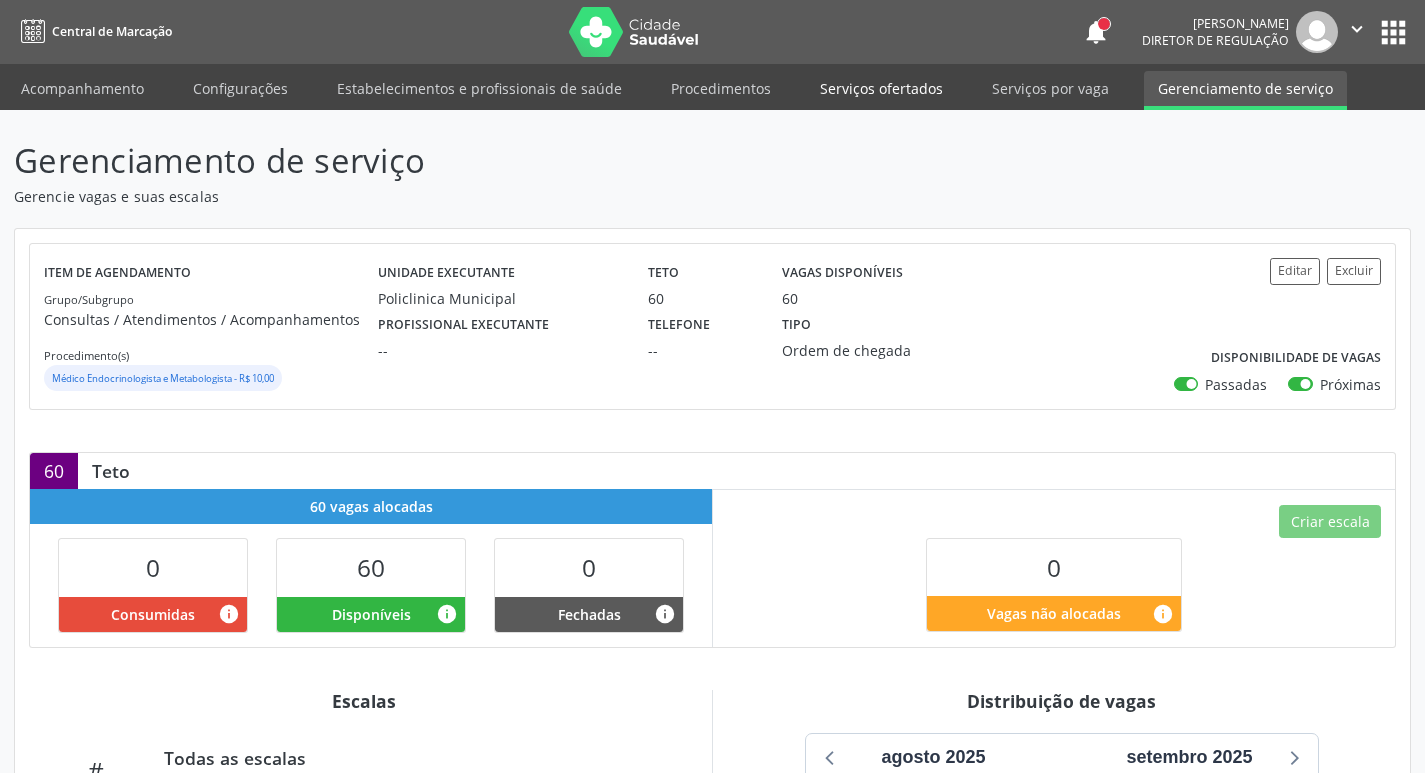 click on "Serviços ofertados" at bounding box center (881, 88) 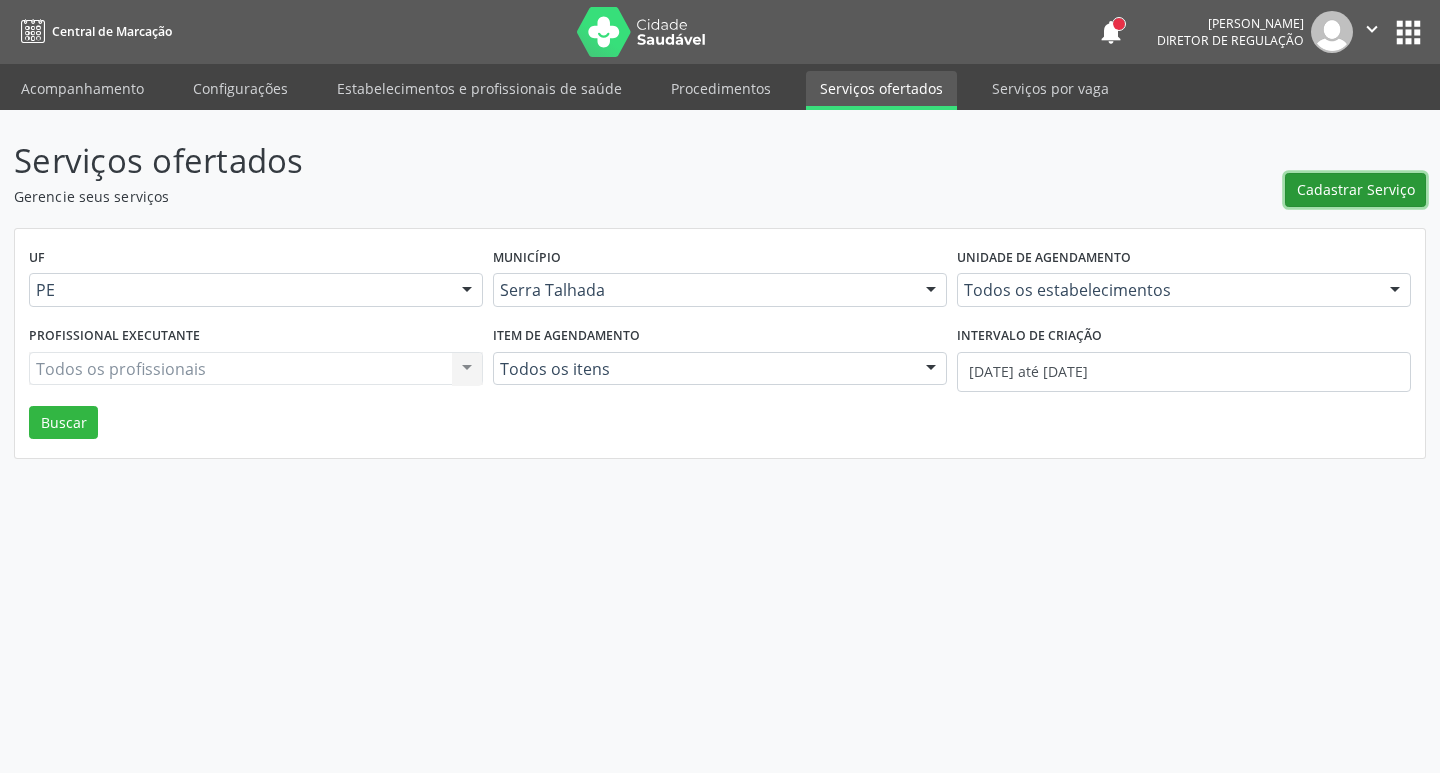 click on "Cadastrar Serviço" at bounding box center (1356, 189) 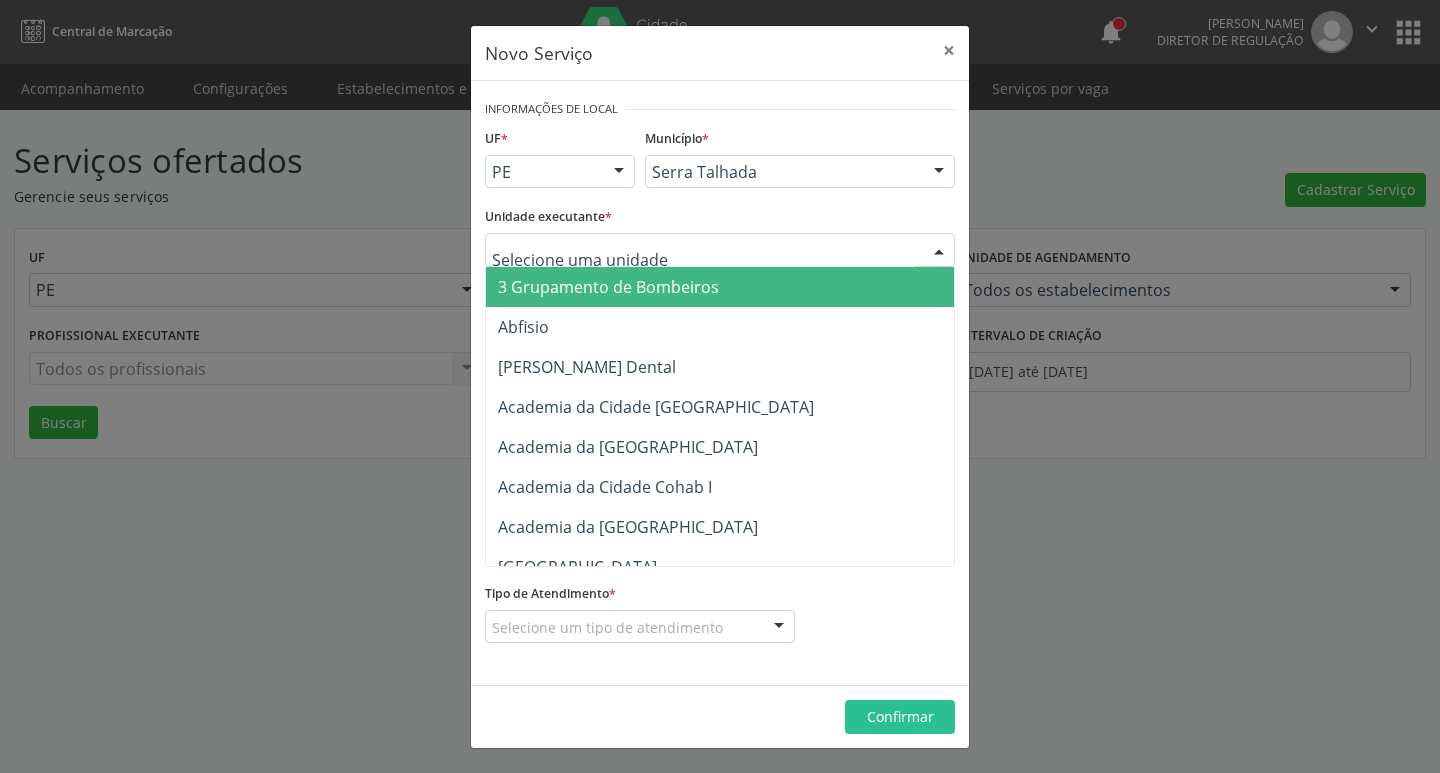 click at bounding box center [720, 250] 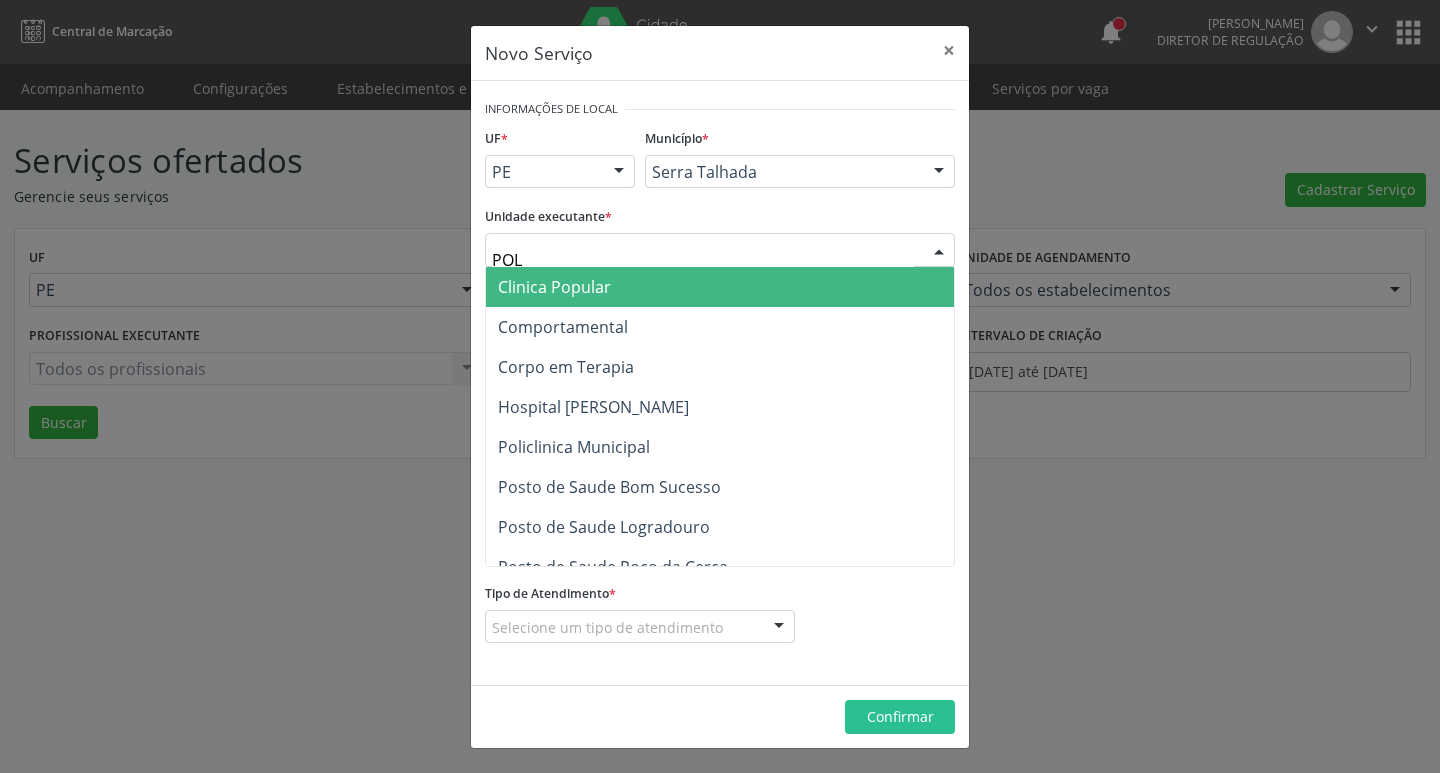 type on "POLI" 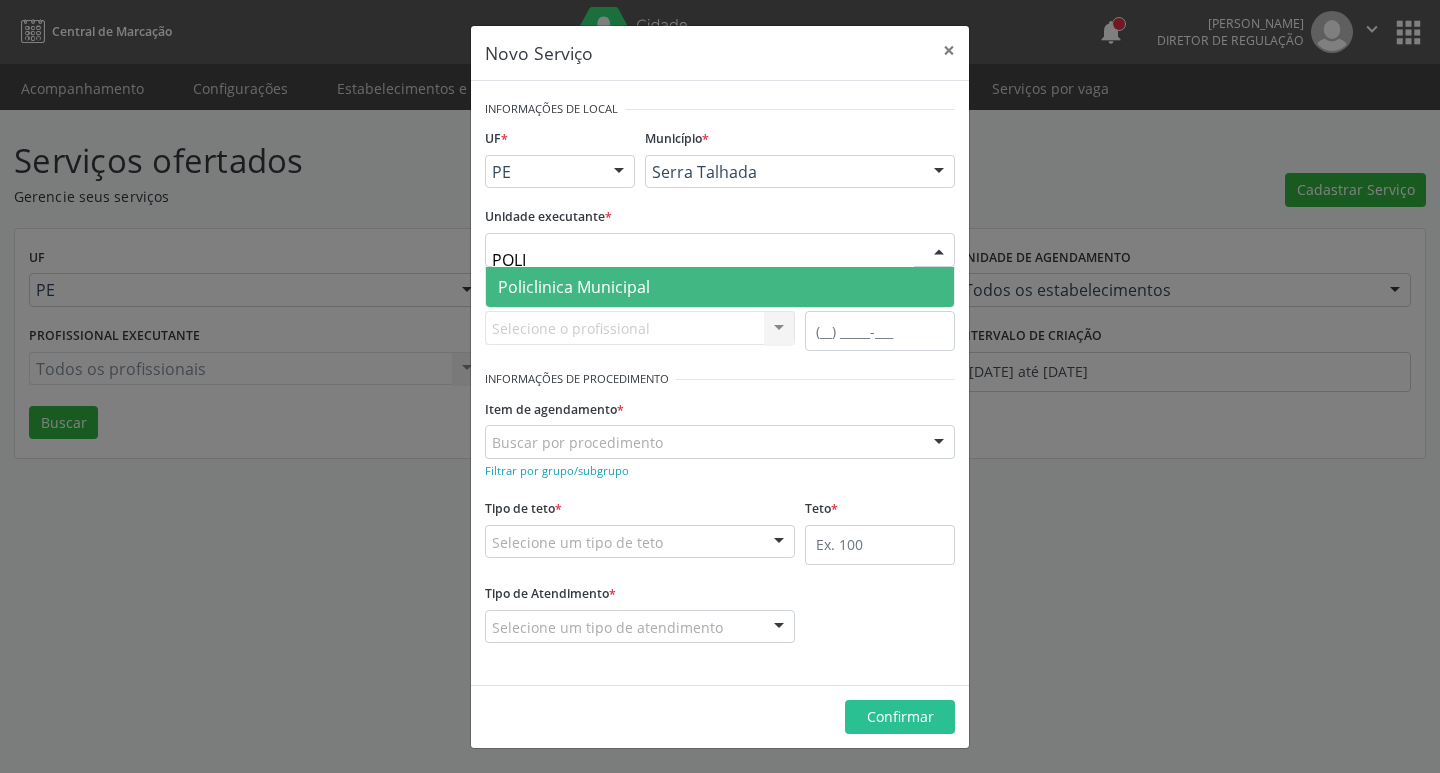 click on "Policlinica Municipal" at bounding box center [720, 287] 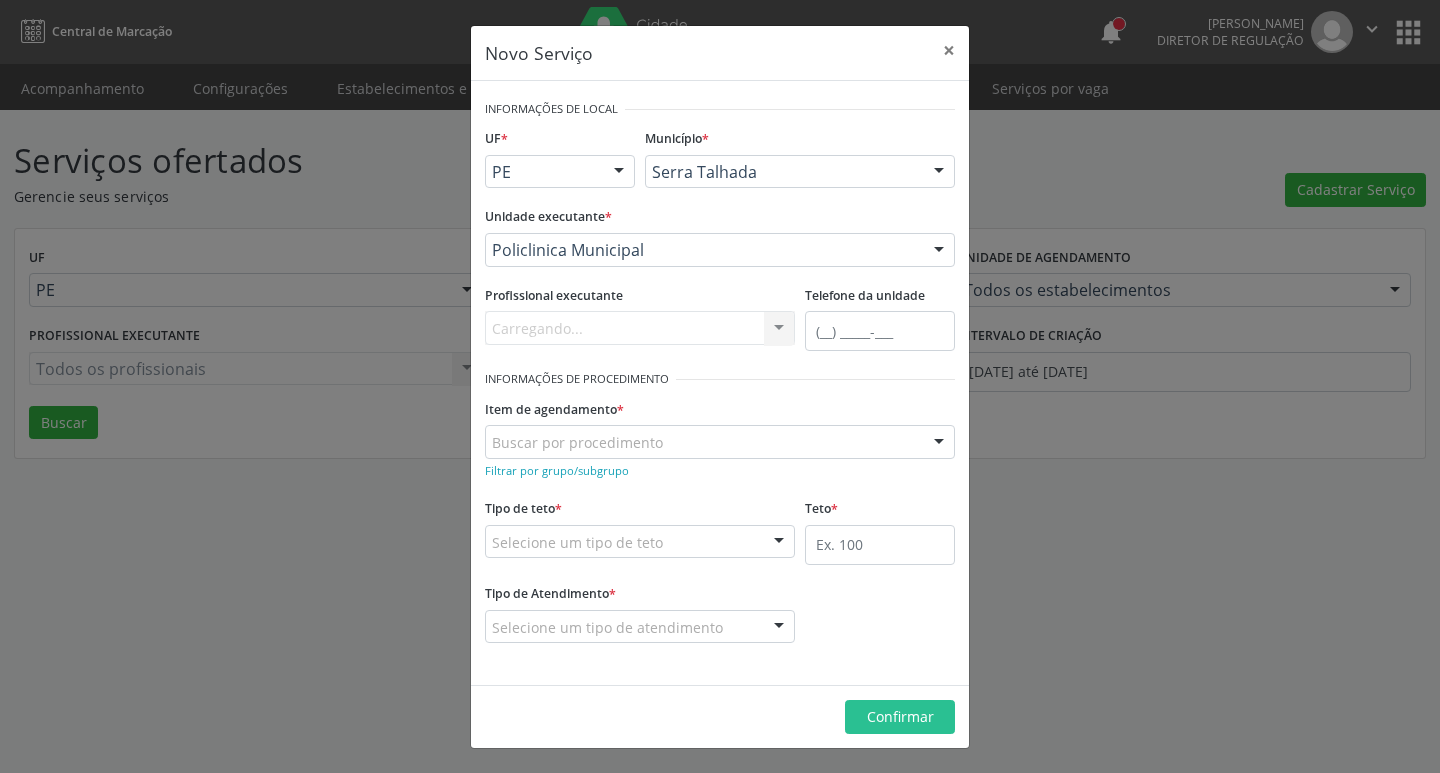 click on "Carregando...
Nenhum resultado encontrado para: "   "
Não há nenhuma opção para ser exibida." at bounding box center (640, 328) 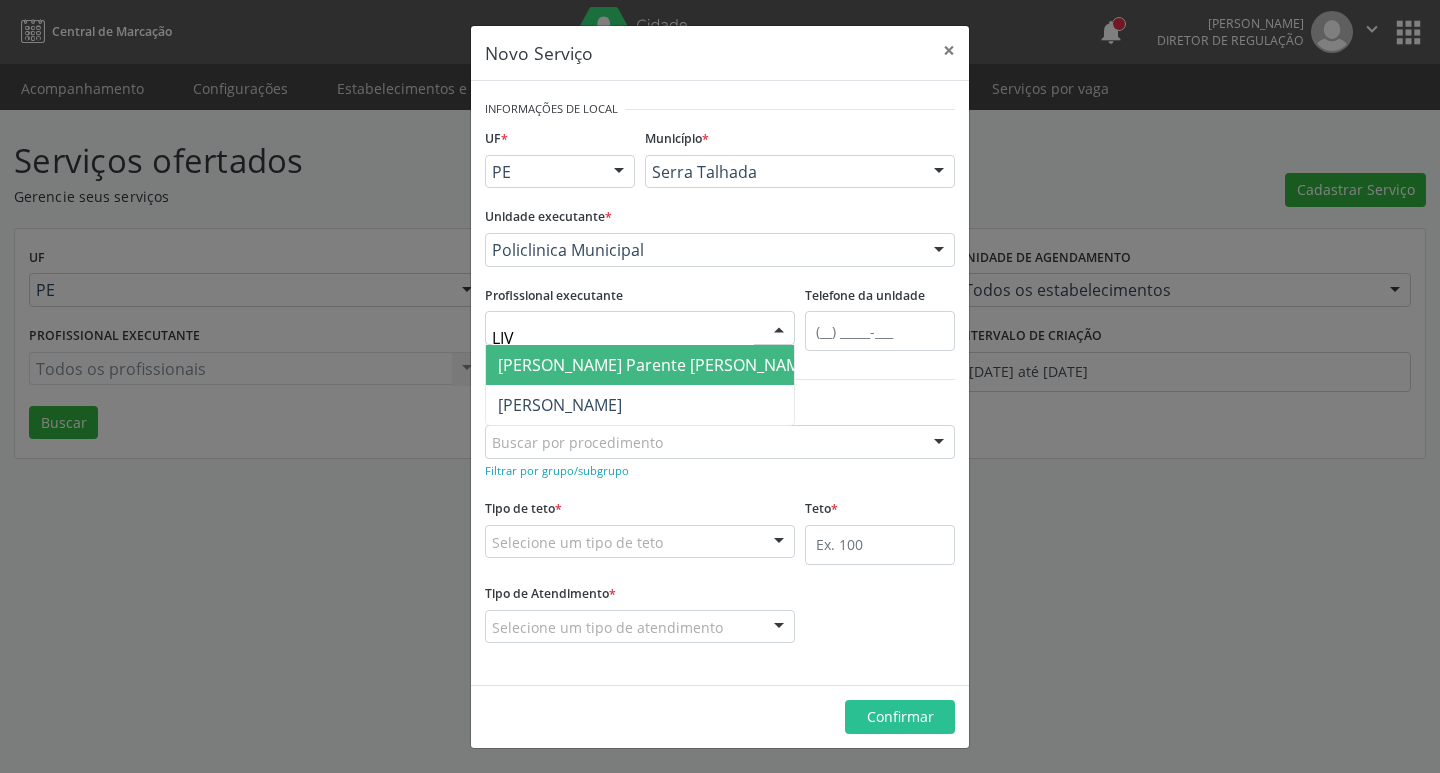type on "LIVY" 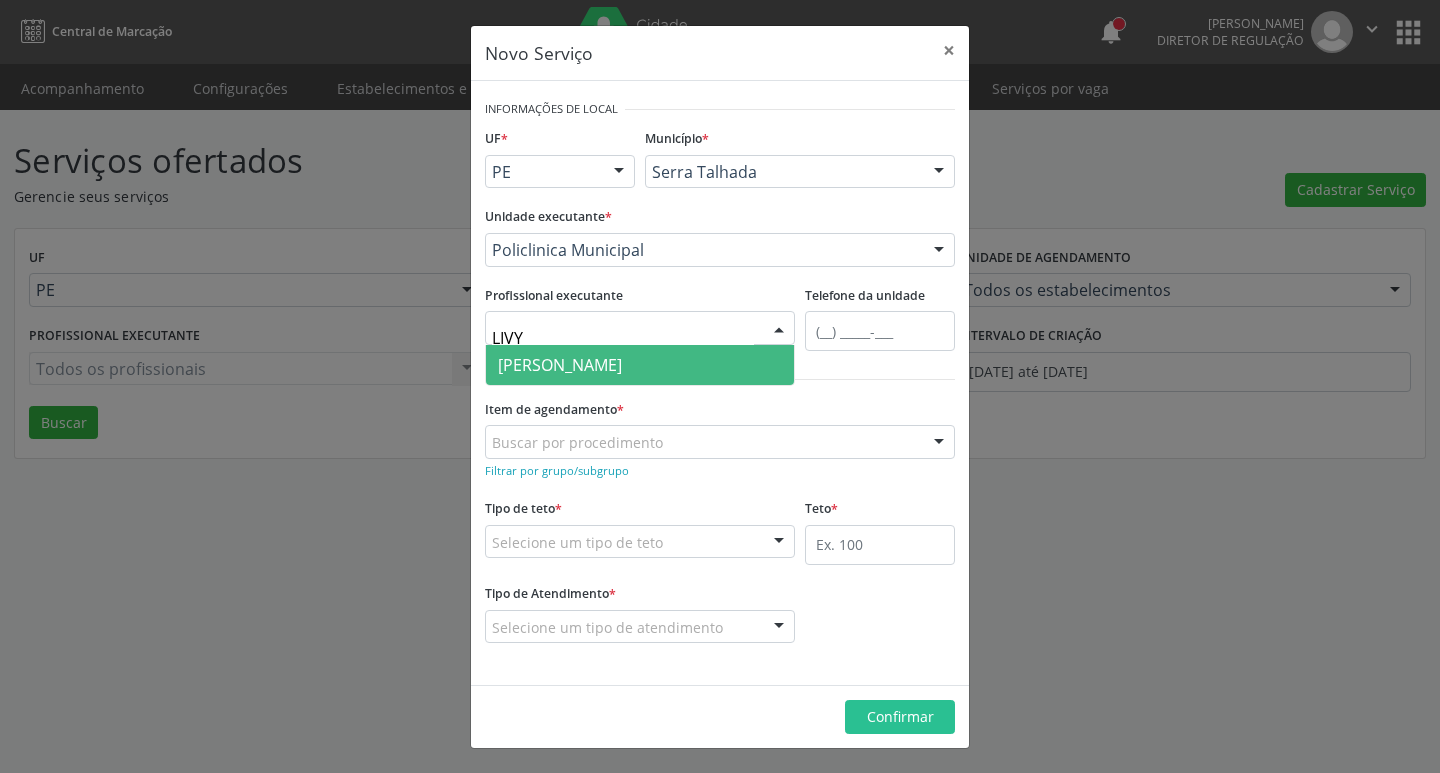 click on "[PERSON_NAME] [PERSON_NAME] [PERSON_NAME]" at bounding box center [560, 365] 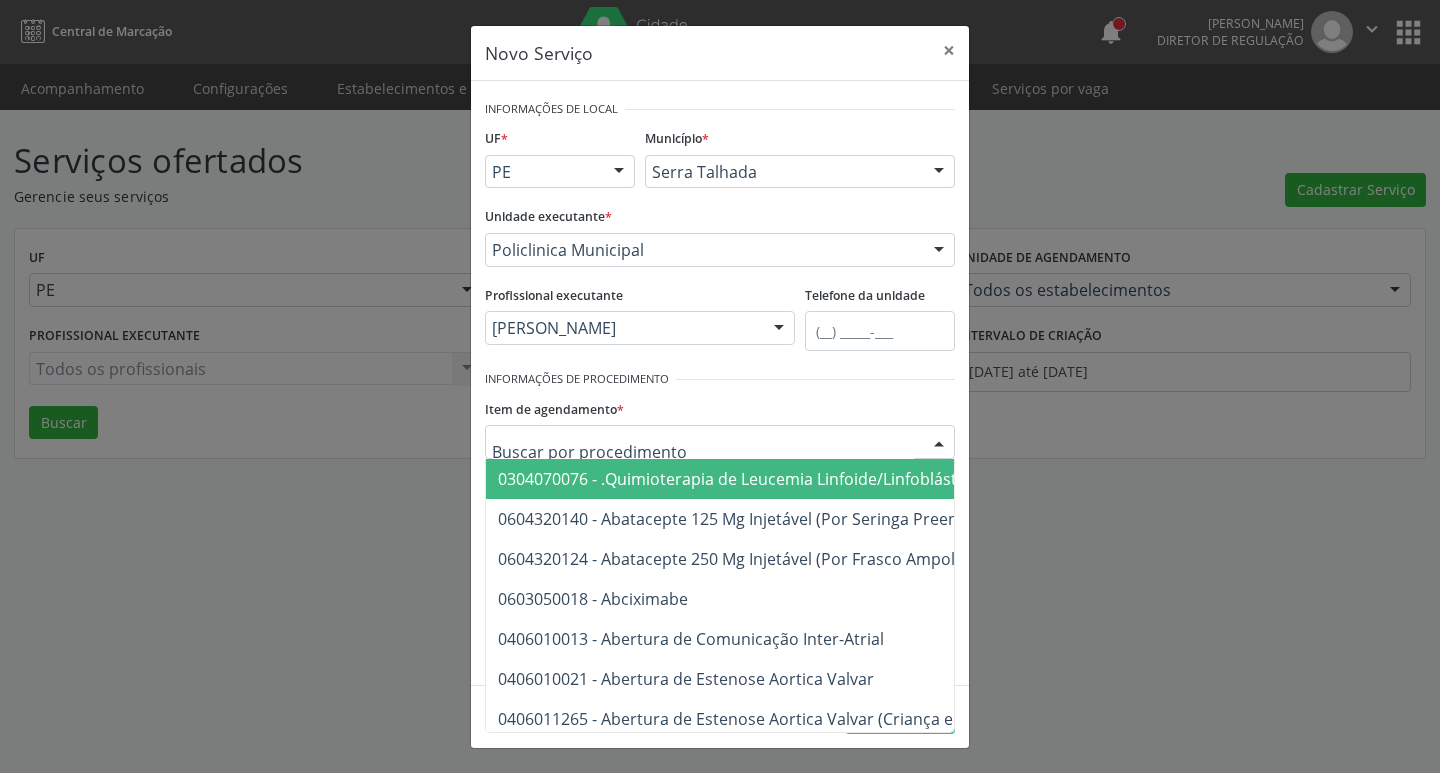 click at bounding box center [720, 442] 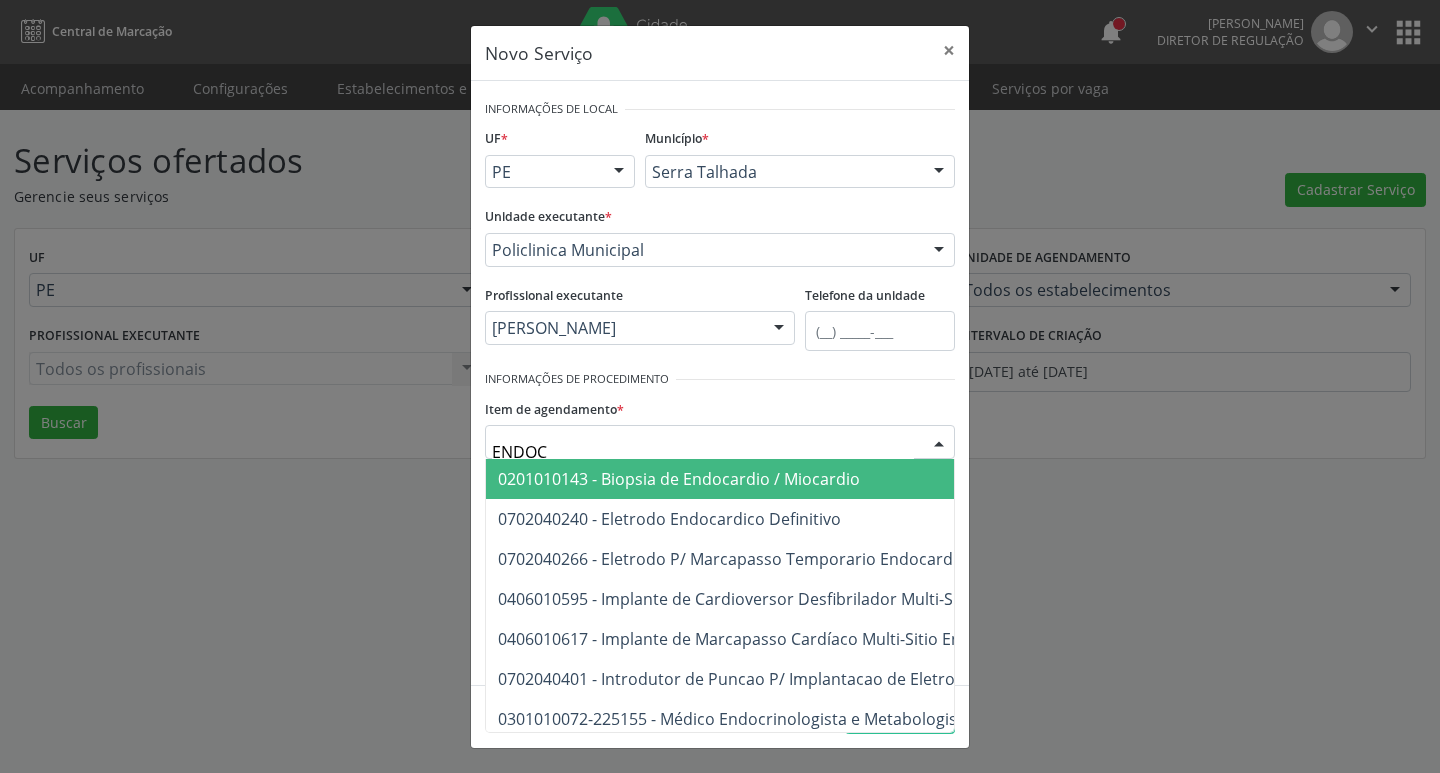 type on "ENDOCR" 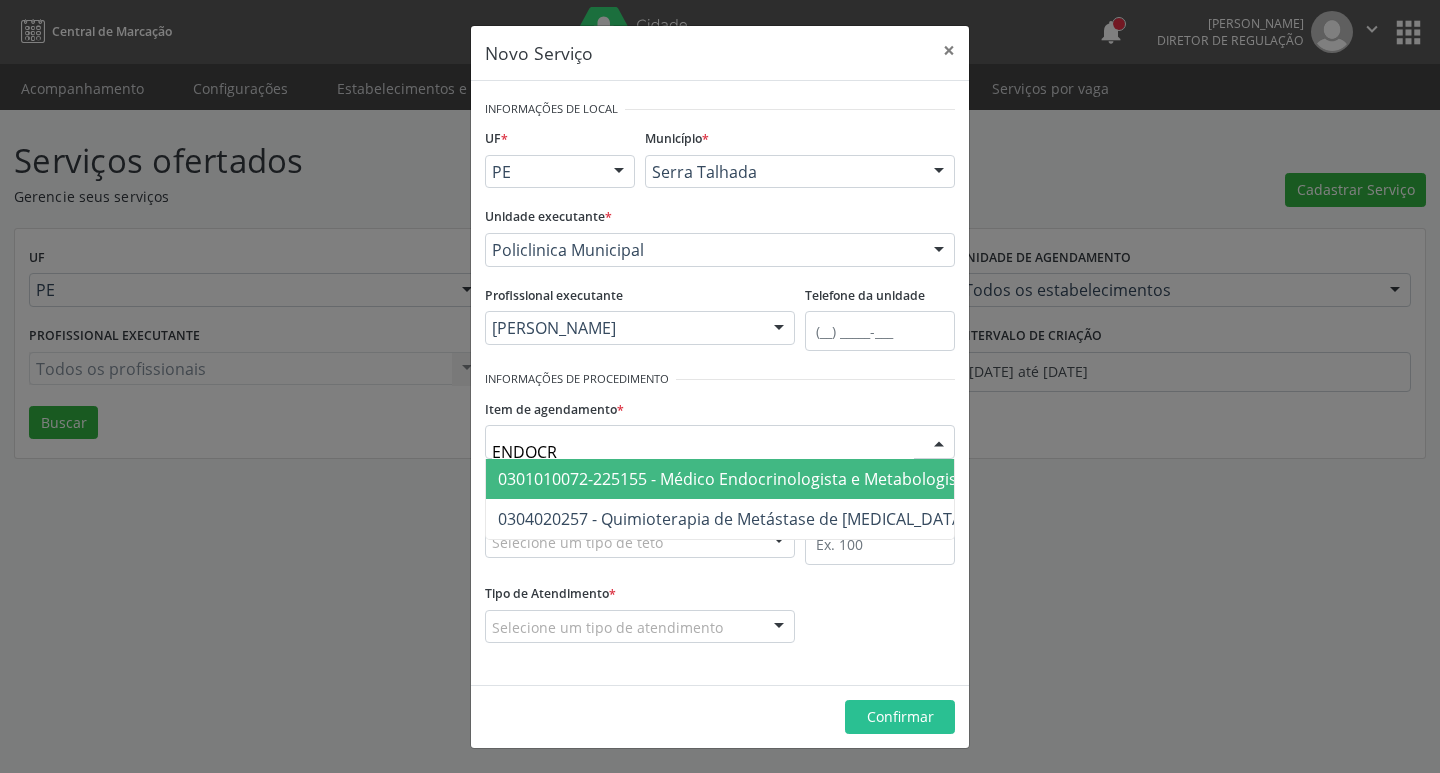 click on "0301010072-225155 - Médico Endocrinologista e Metabologista" at bounding box center [735, 479] 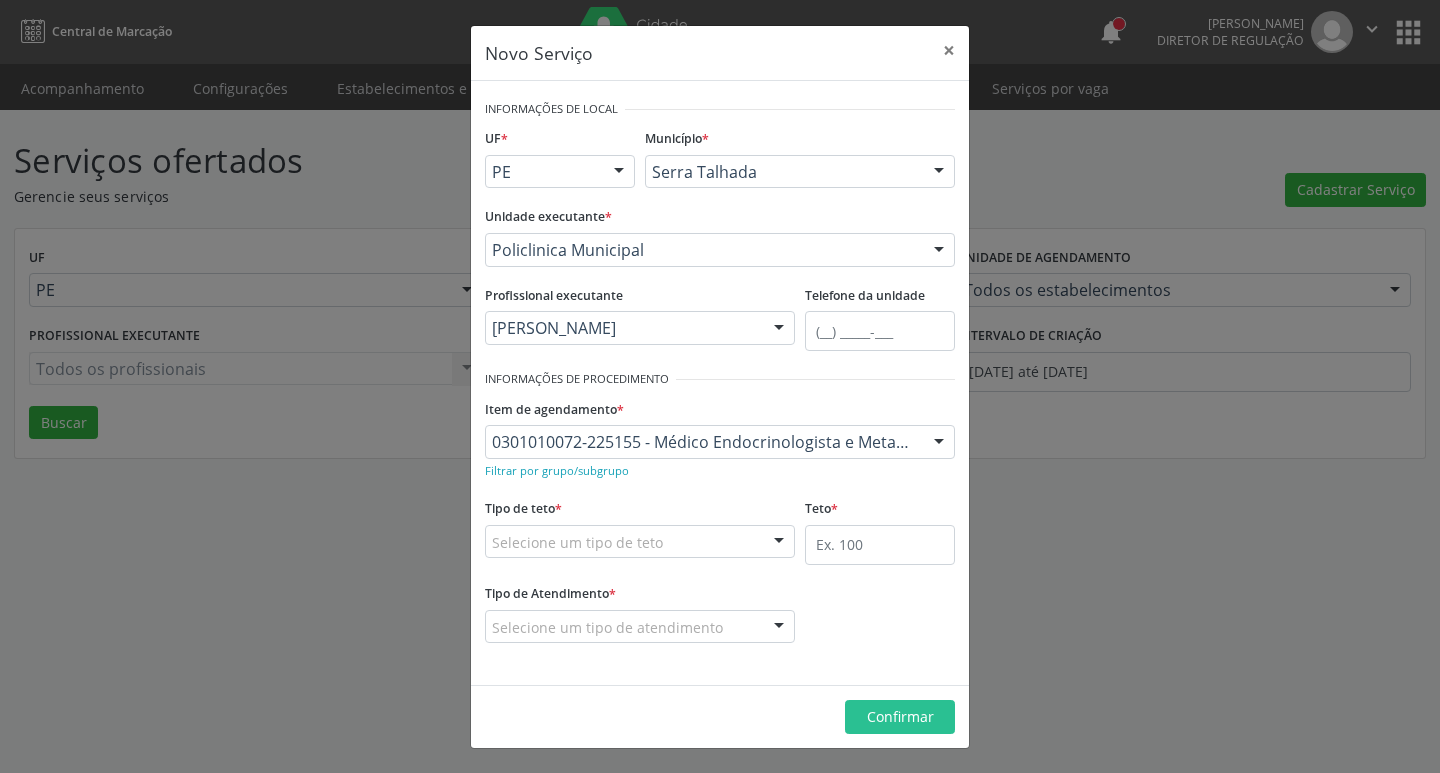 click on "Selecione um tipo de teto" at bounding box center [640, 542] 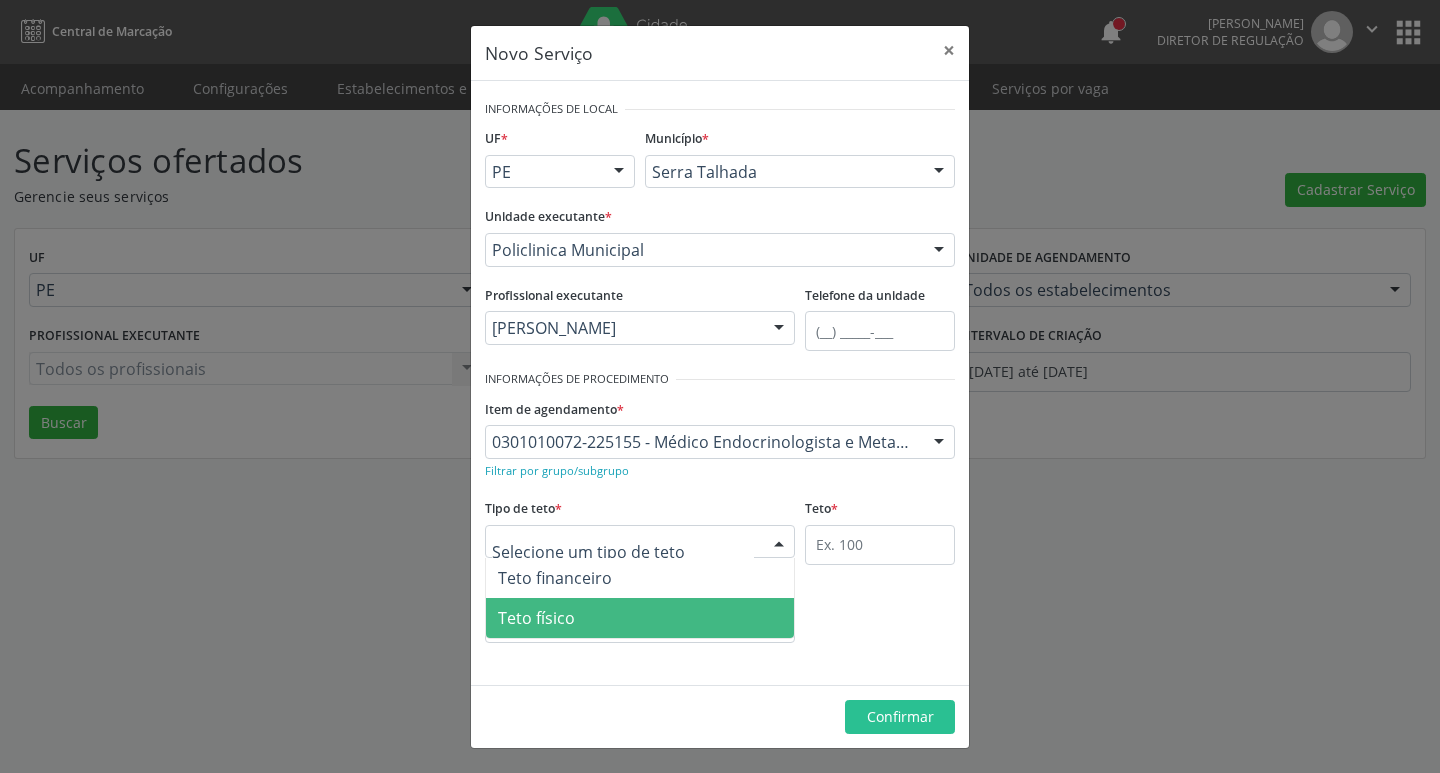 click on "Teto físico" at bounding box center (640, 618) 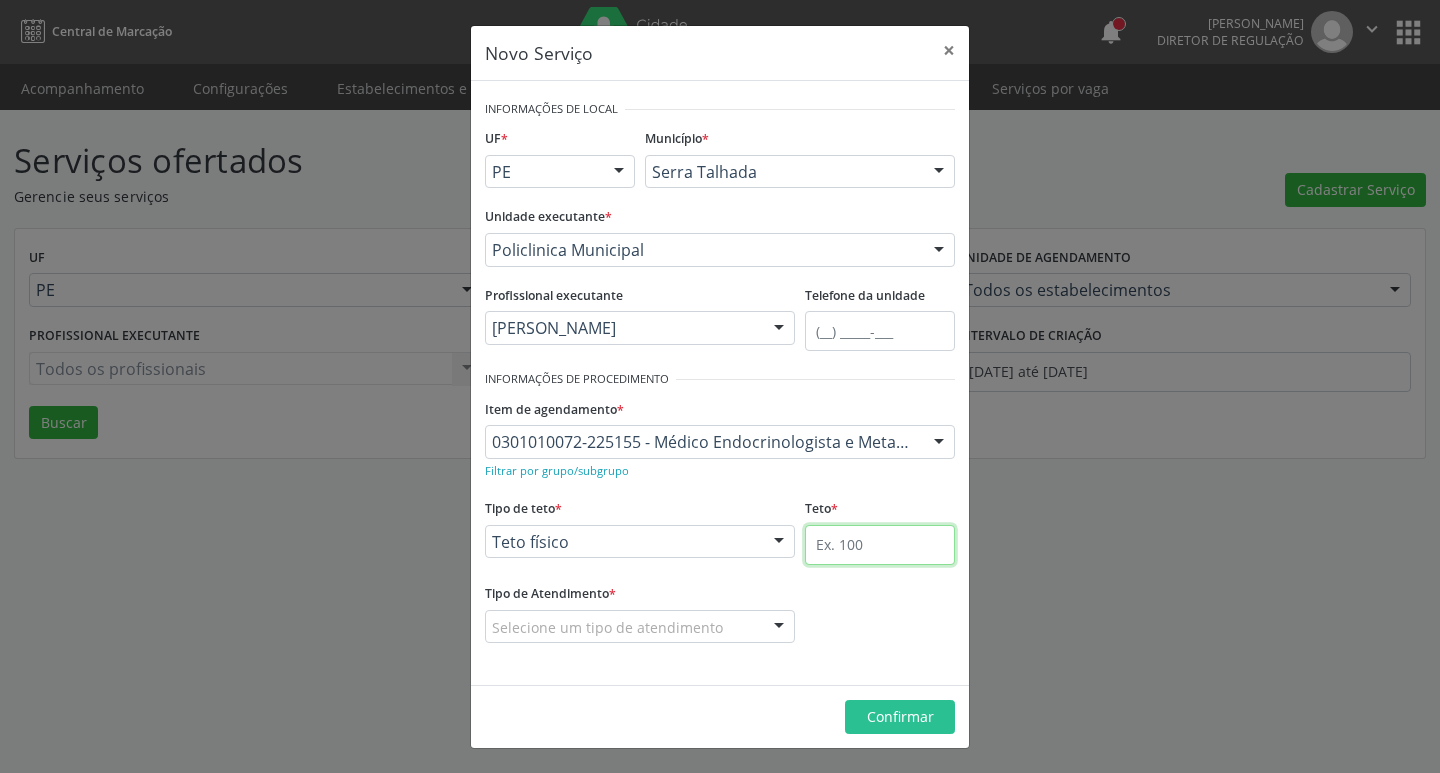 click at bounding box center [880, 545] 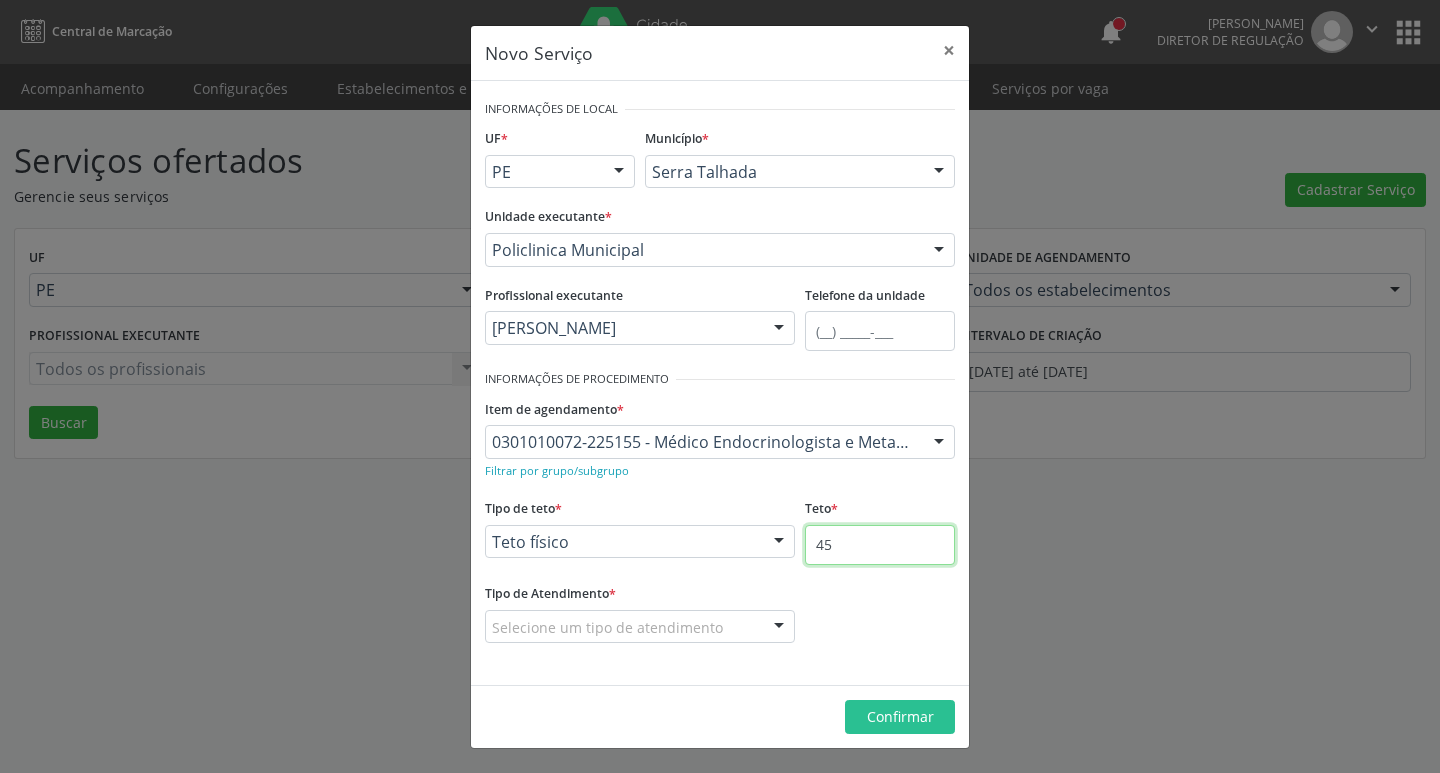 type on "45" 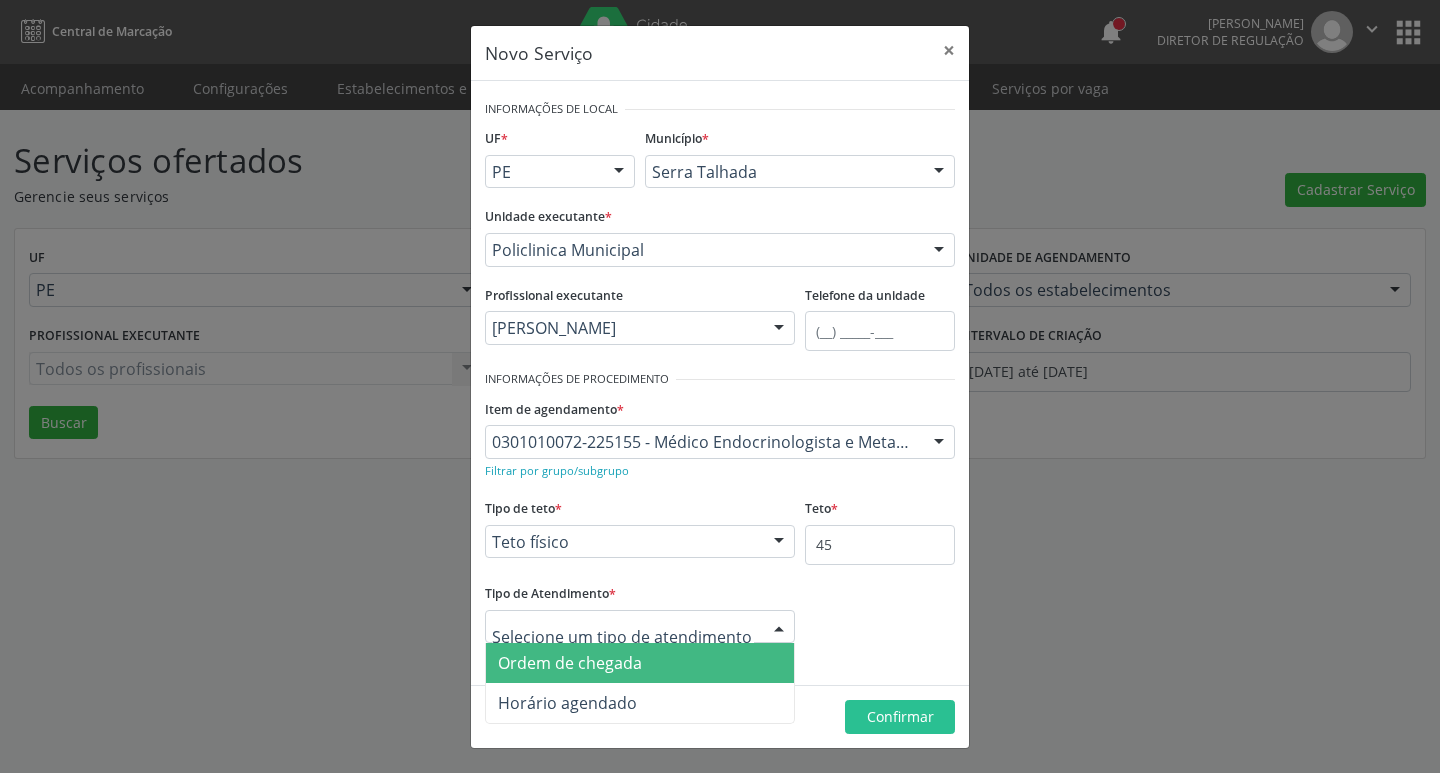 click on "Ordem de chegada" at bounding box center [640, 663] 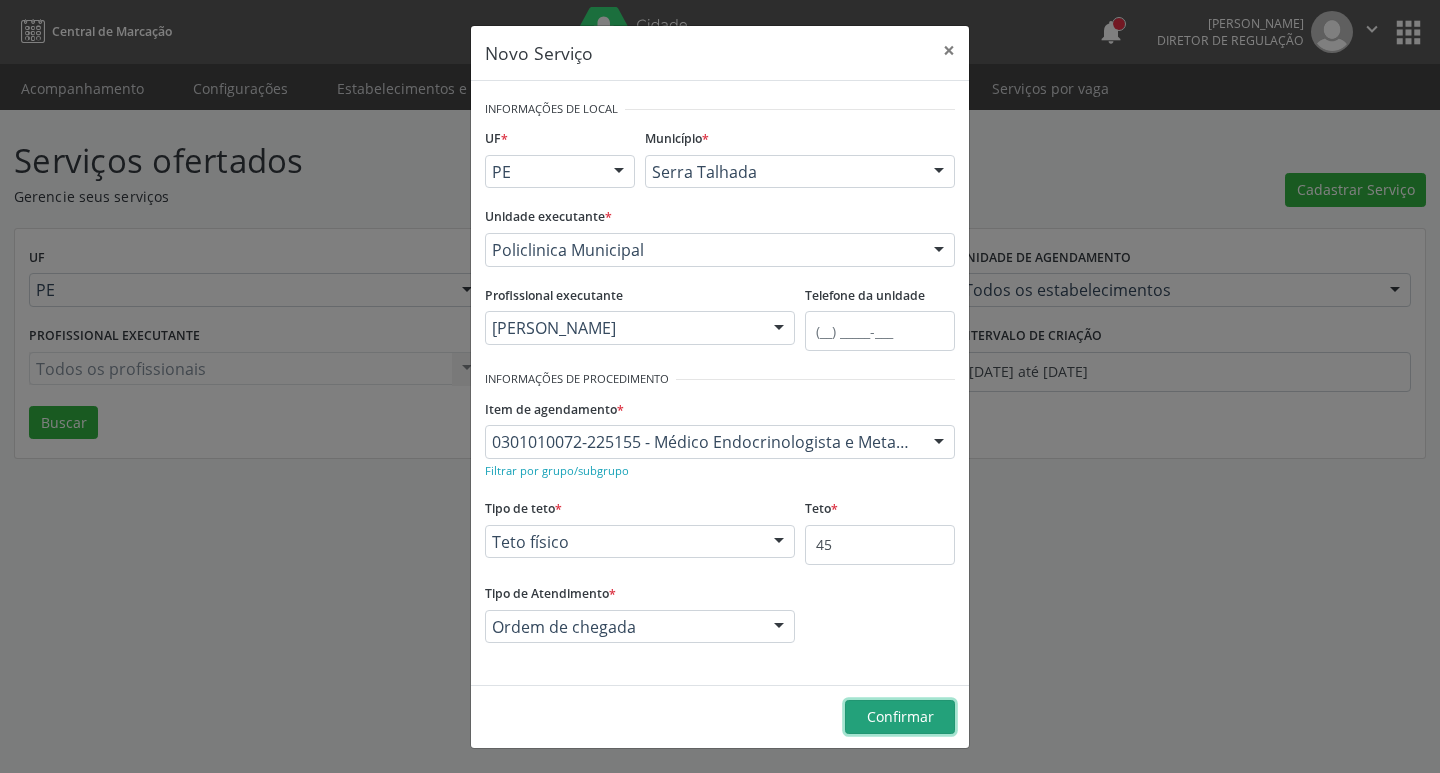 click on "Confirmar" at bounding box center [900, 716] 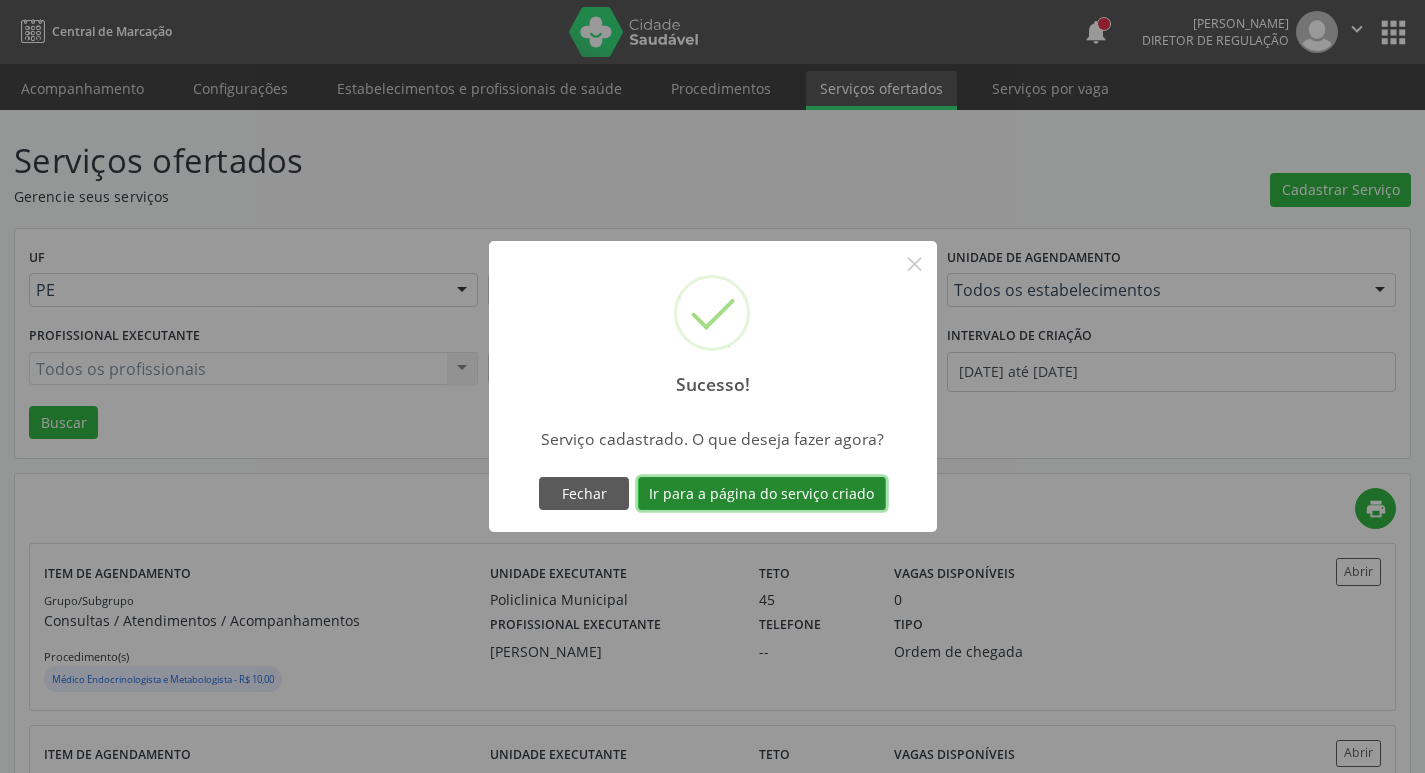 click on "Ir para a página do serviço criado" at bounding box center [762, 494] 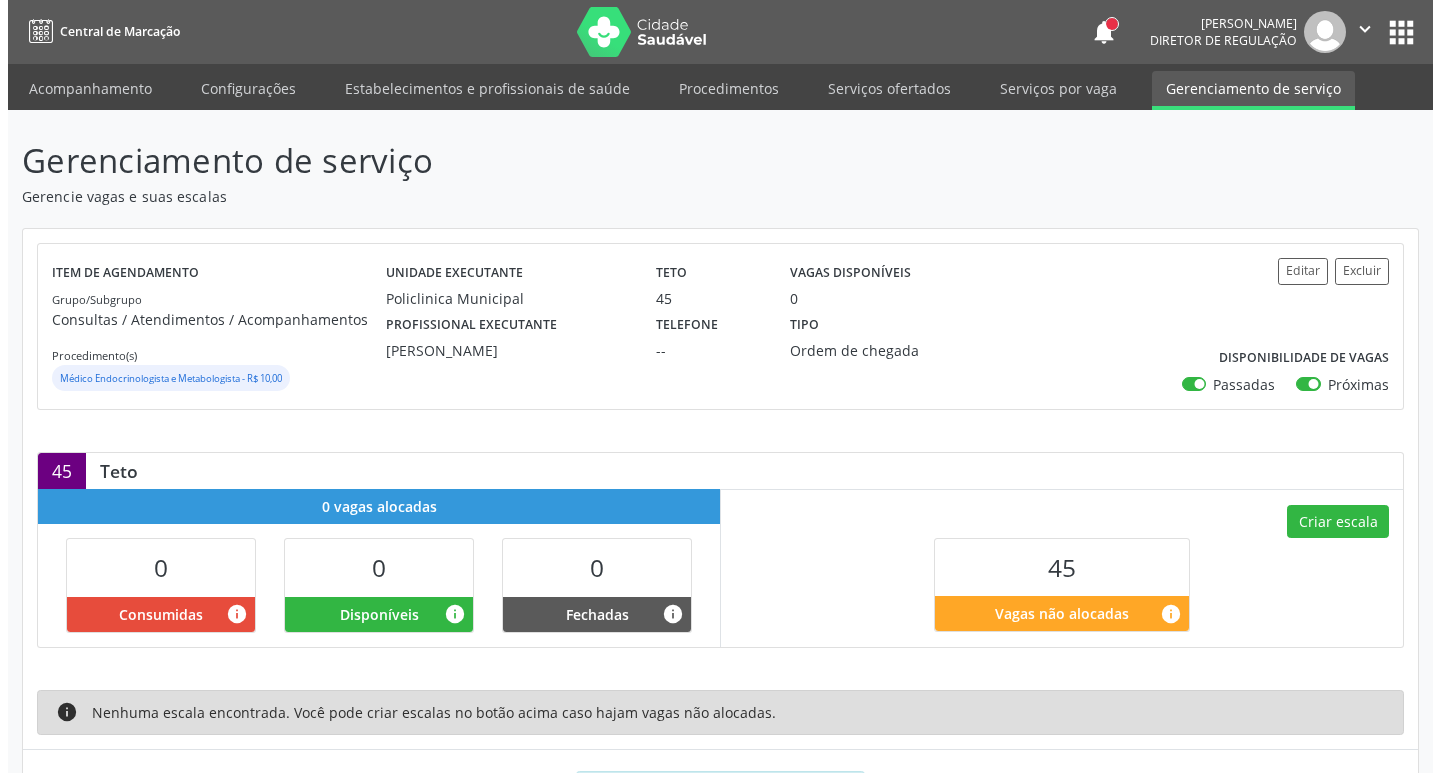 scroll, scrollTop: 99, scrollLeft: 0, axis: vertical 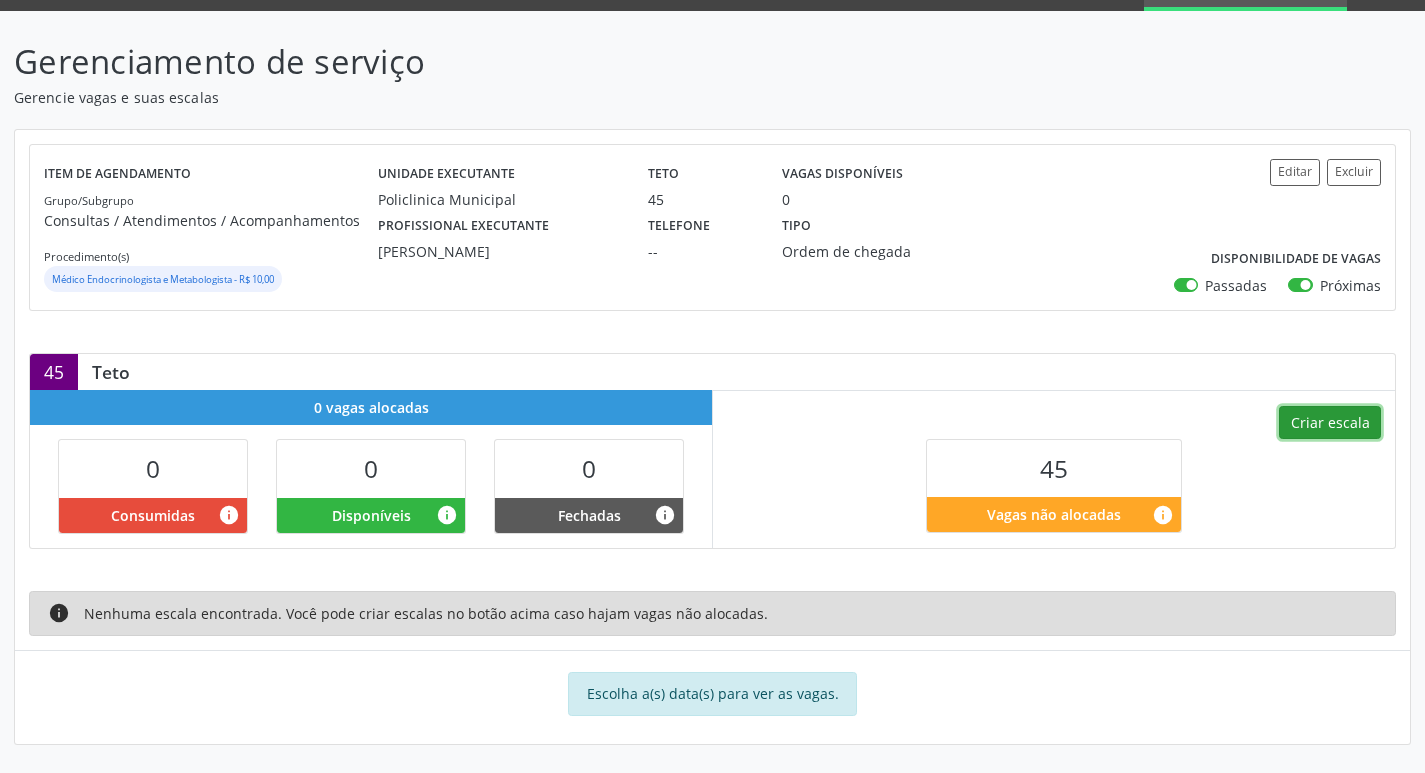 click on "Criar escala" at bounding box center [1330, 423] 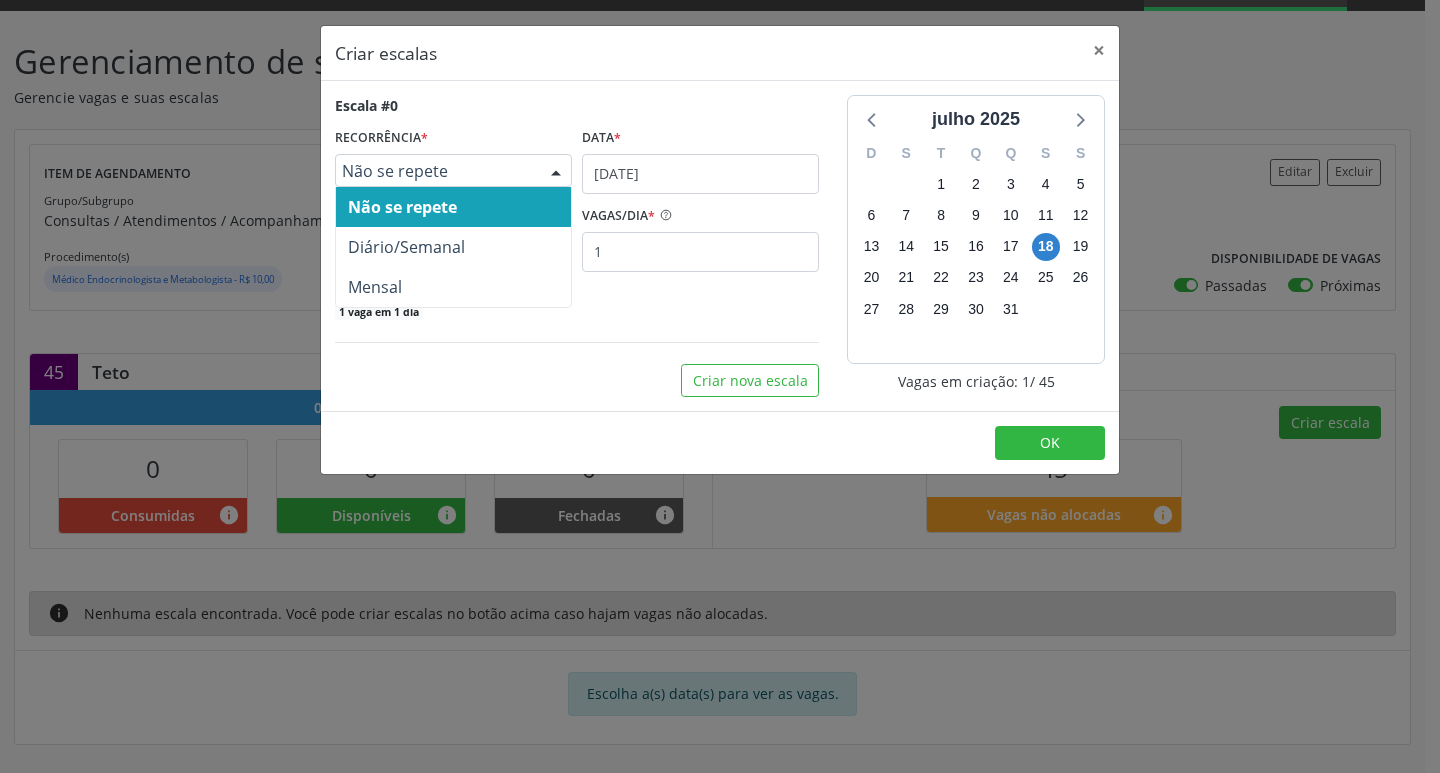 click on "Não se repete" at bounding box center [436, 171] 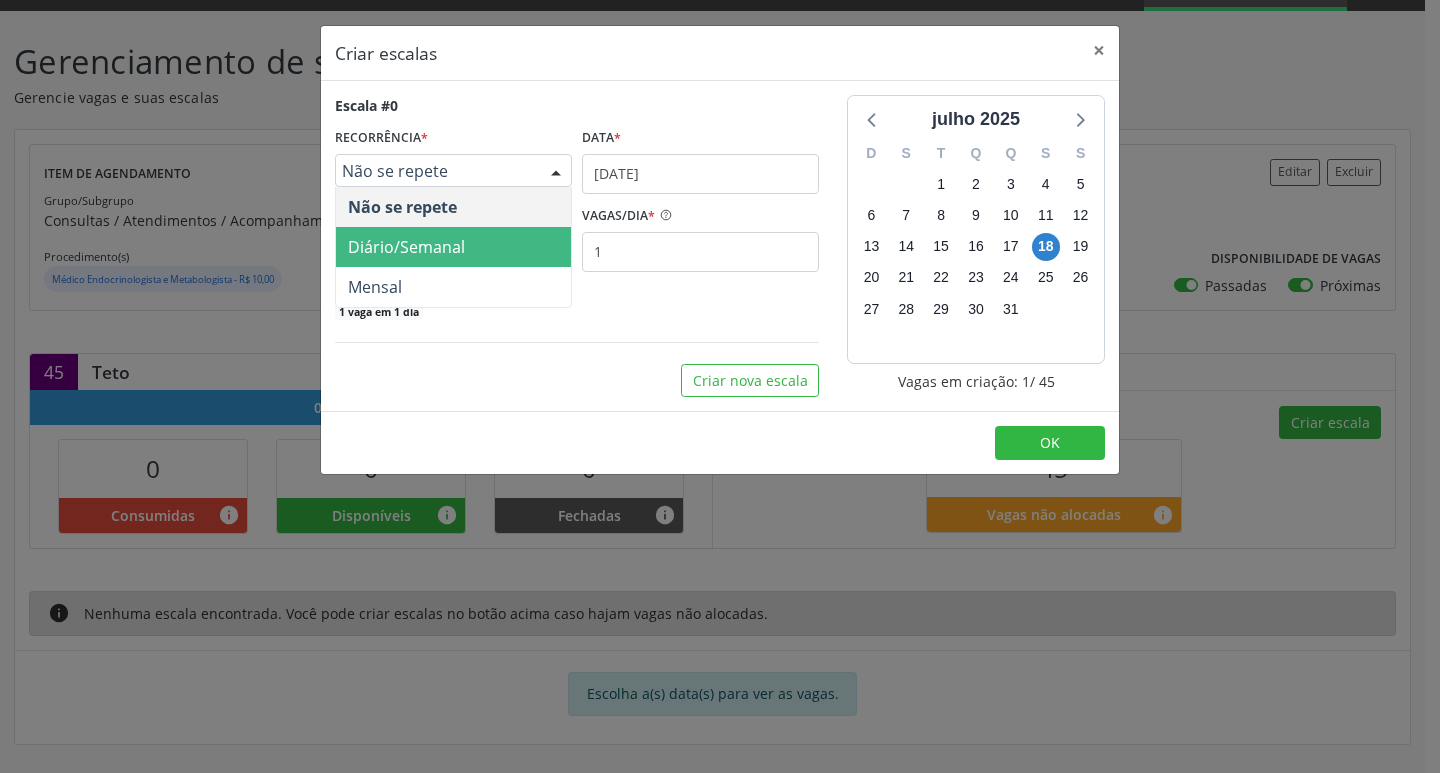 click on "Diário/Semanal" at bounding box center [453, 247] 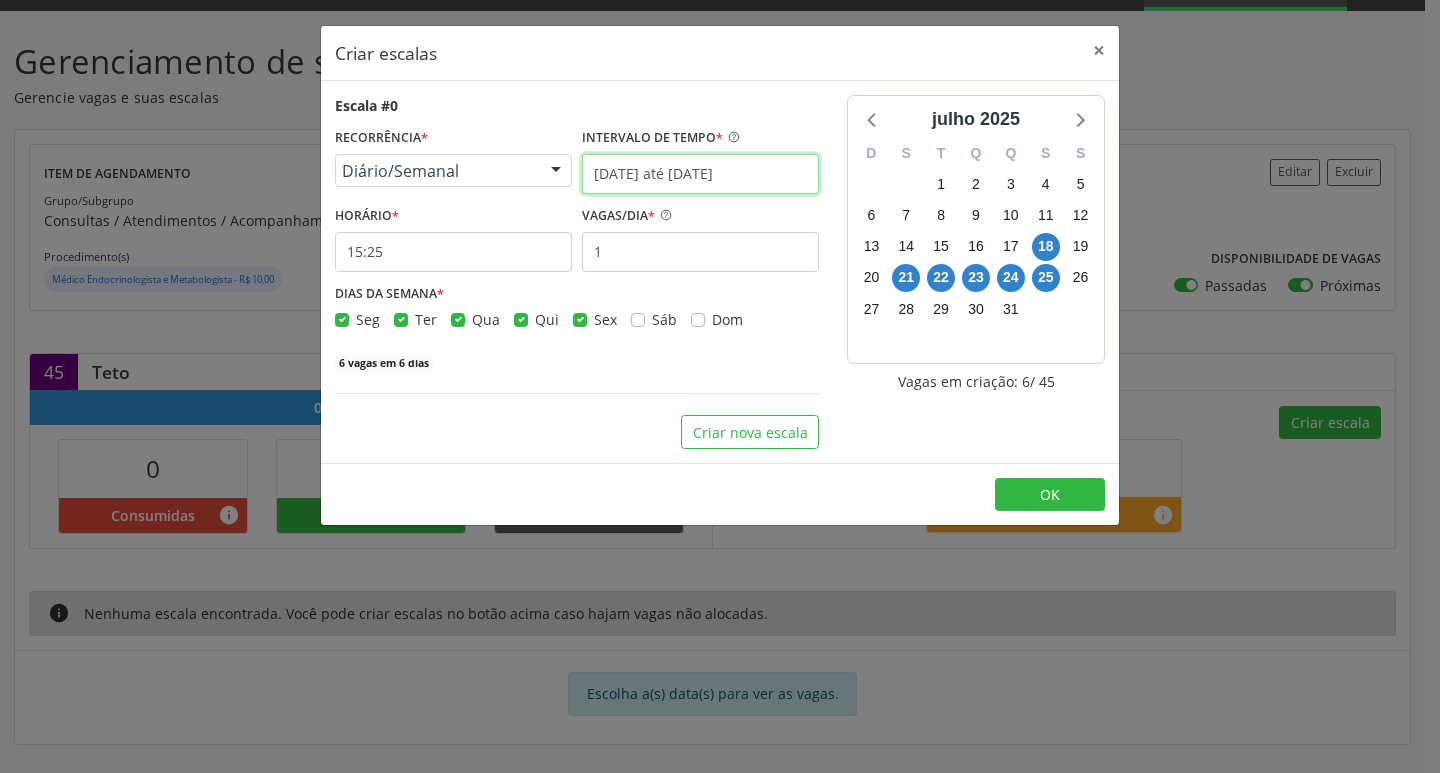 click on "[DATE] até [DATE]" at bounding box center [700, 174] 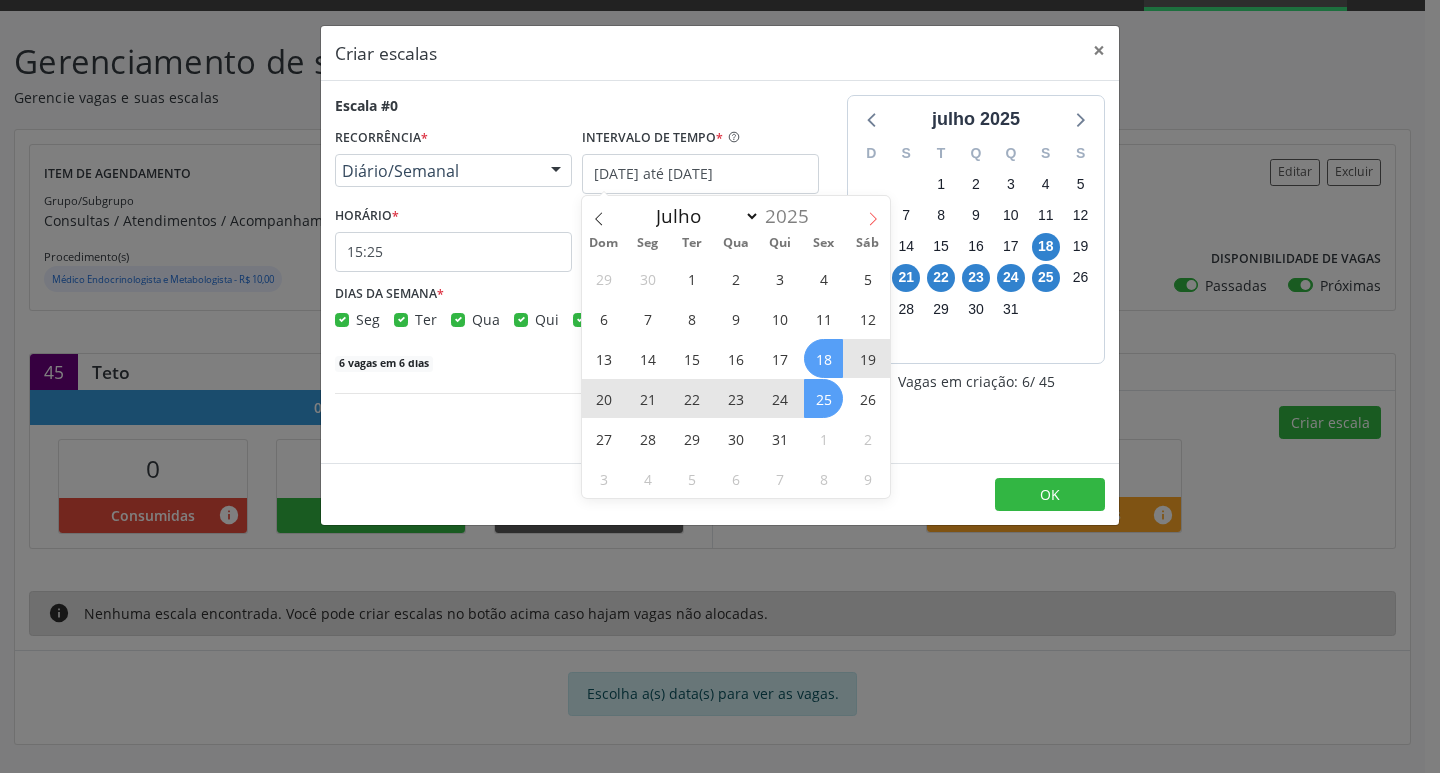 click at bounding box center [873, 213] 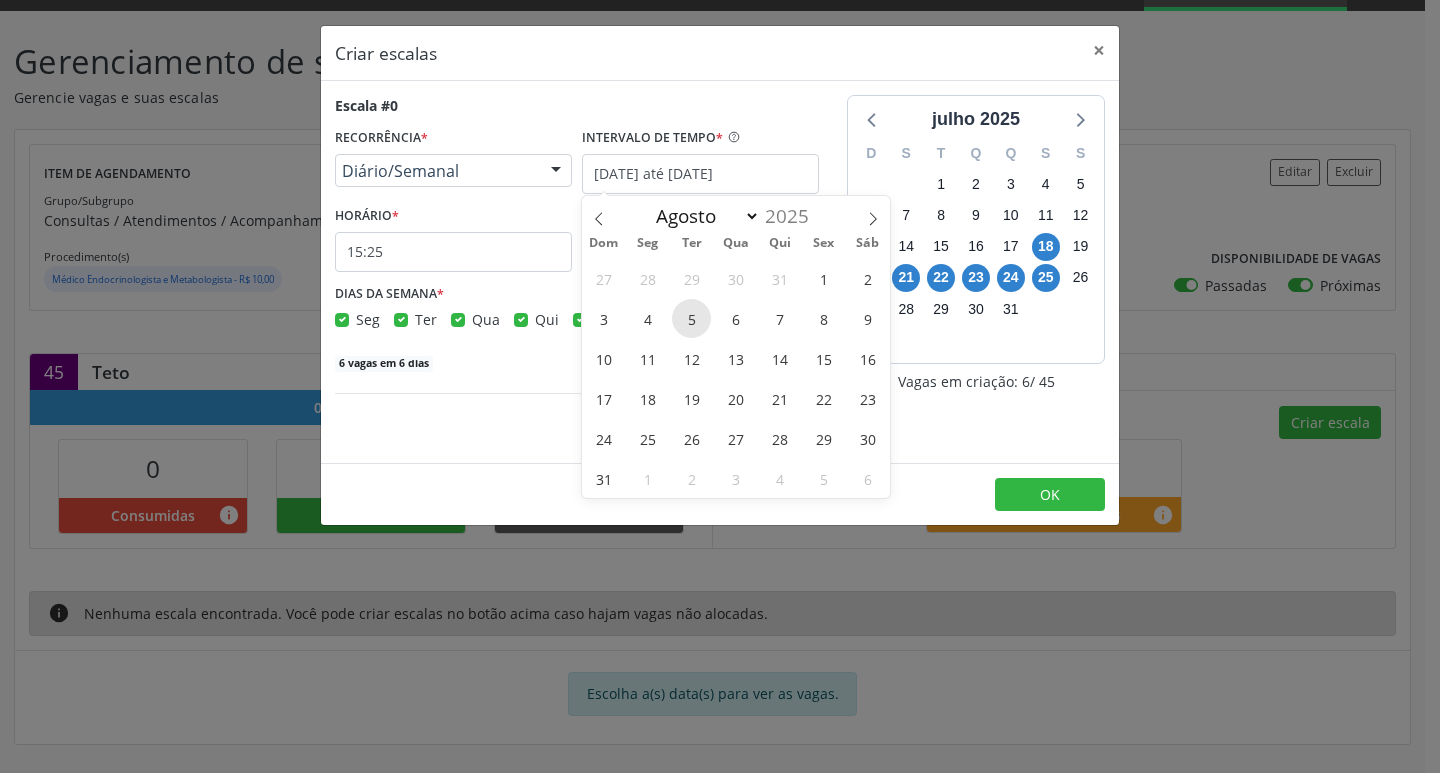 click on "5" at bounding box center [691, 318] 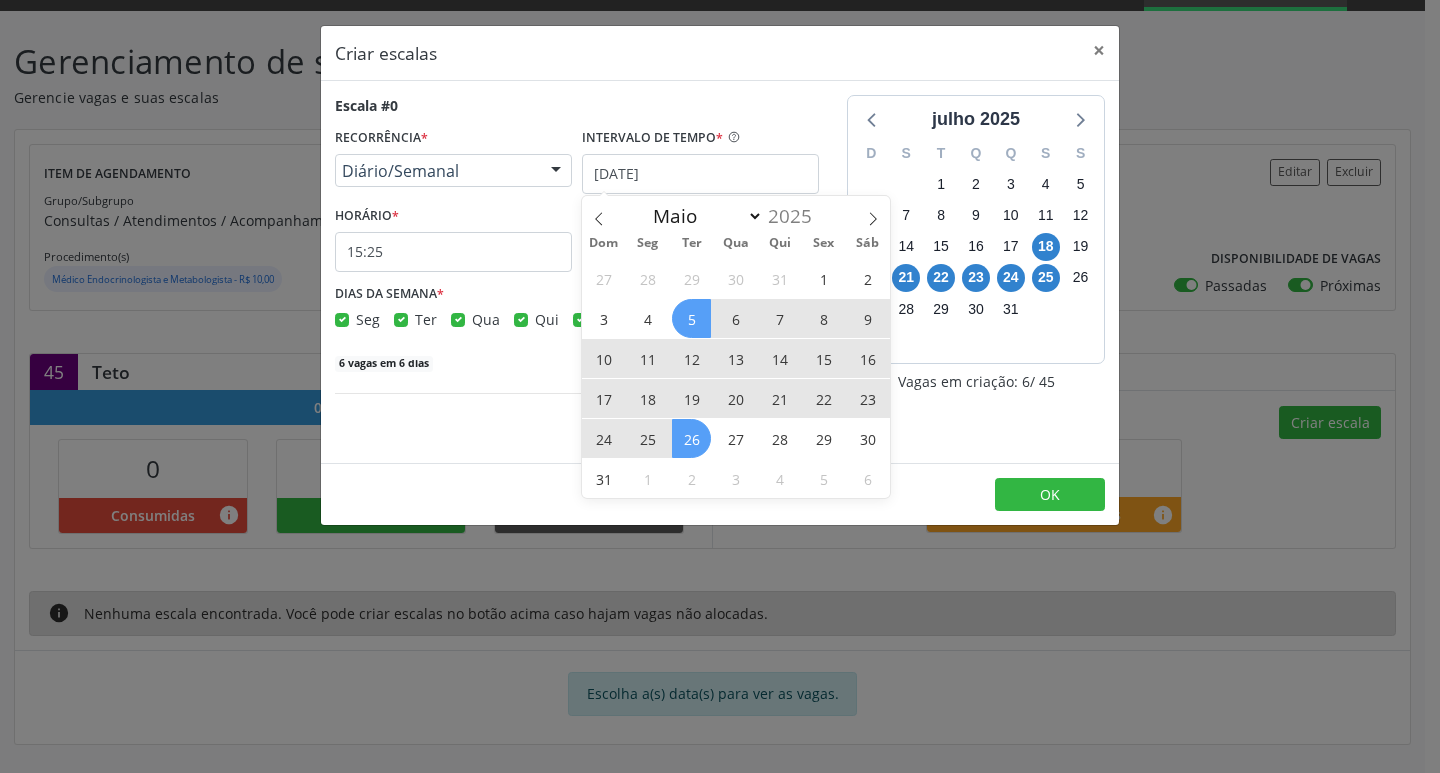 click on "26" at bounding box center (691, 438) 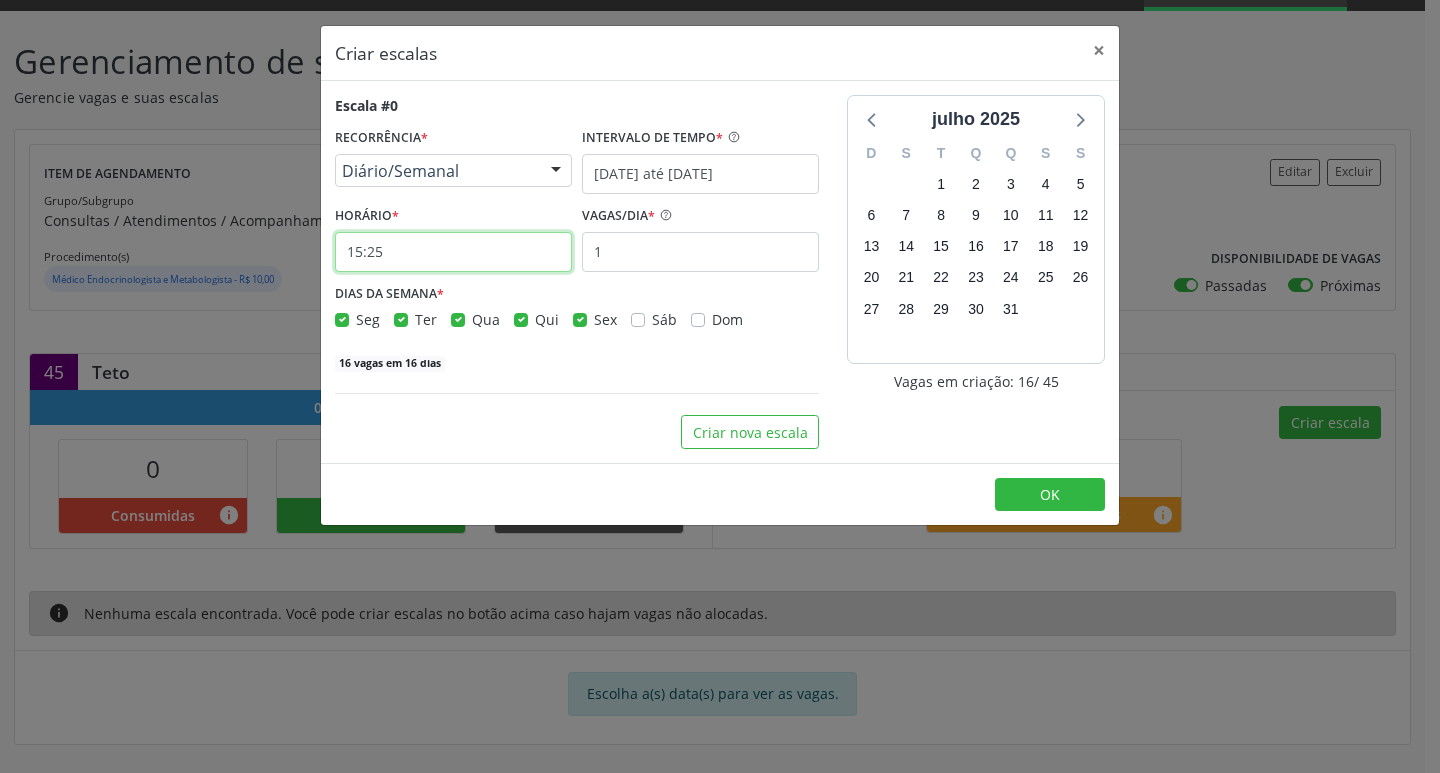 click on "15:25" at bounding box center (453, 252) 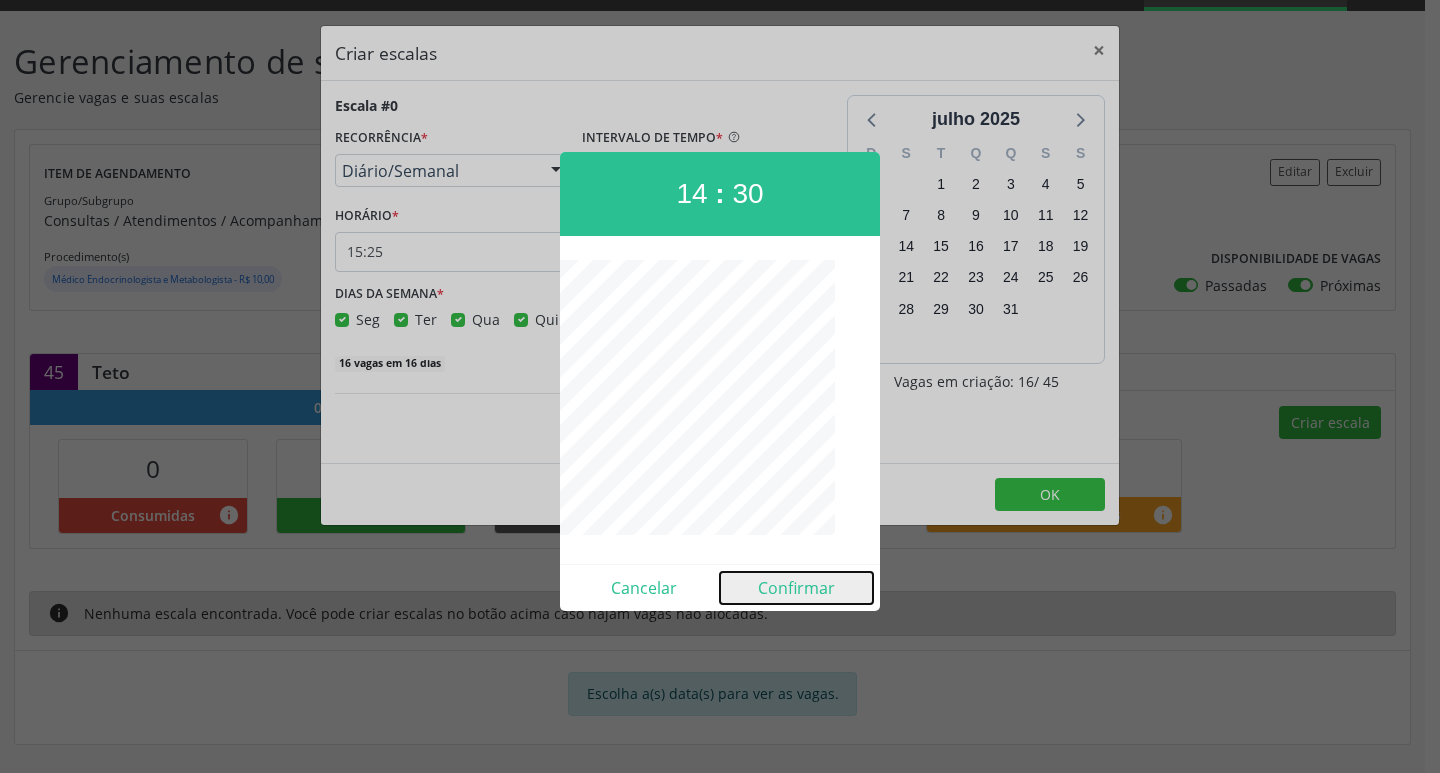 click on "Confirmar" at bounding box center [796, 588] 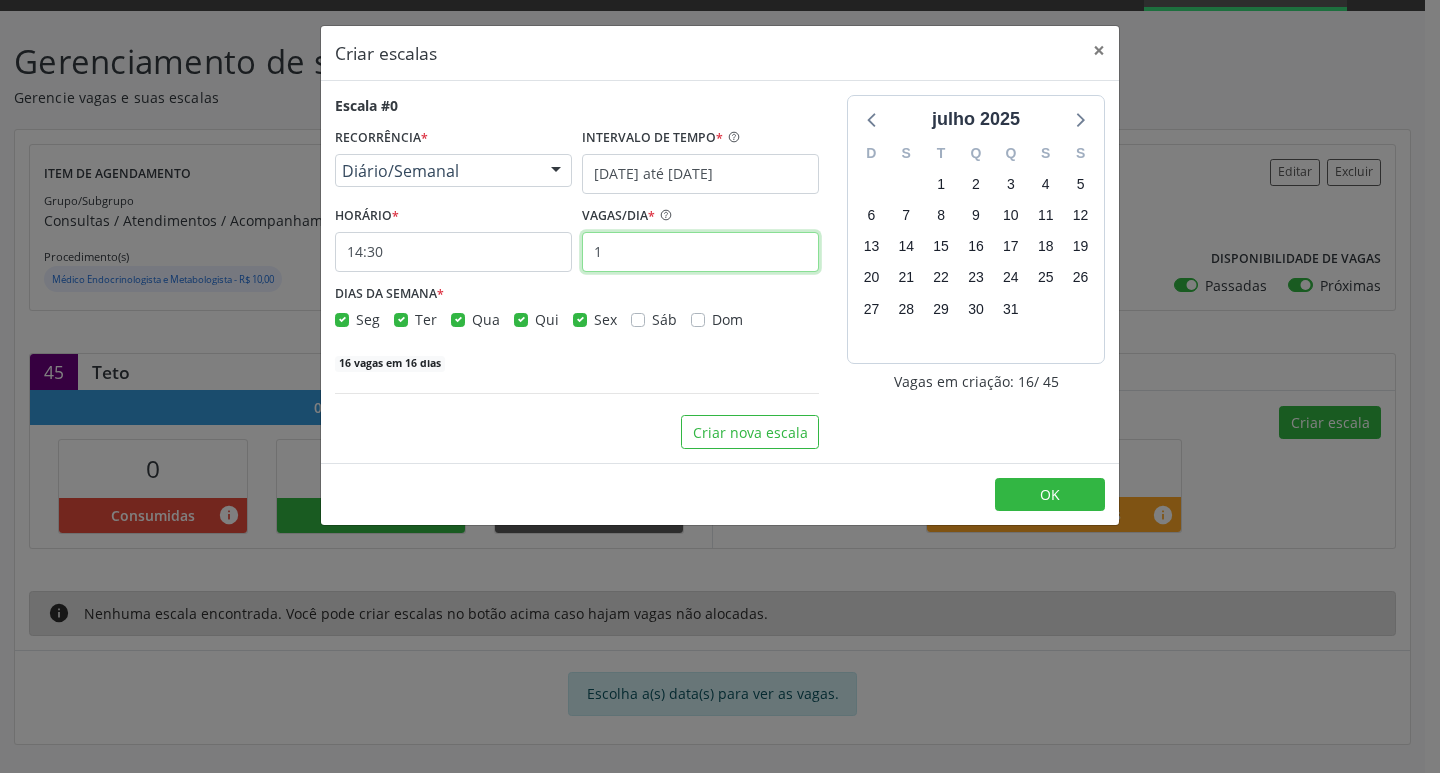 click on "1" at bounding box center [700, 252] 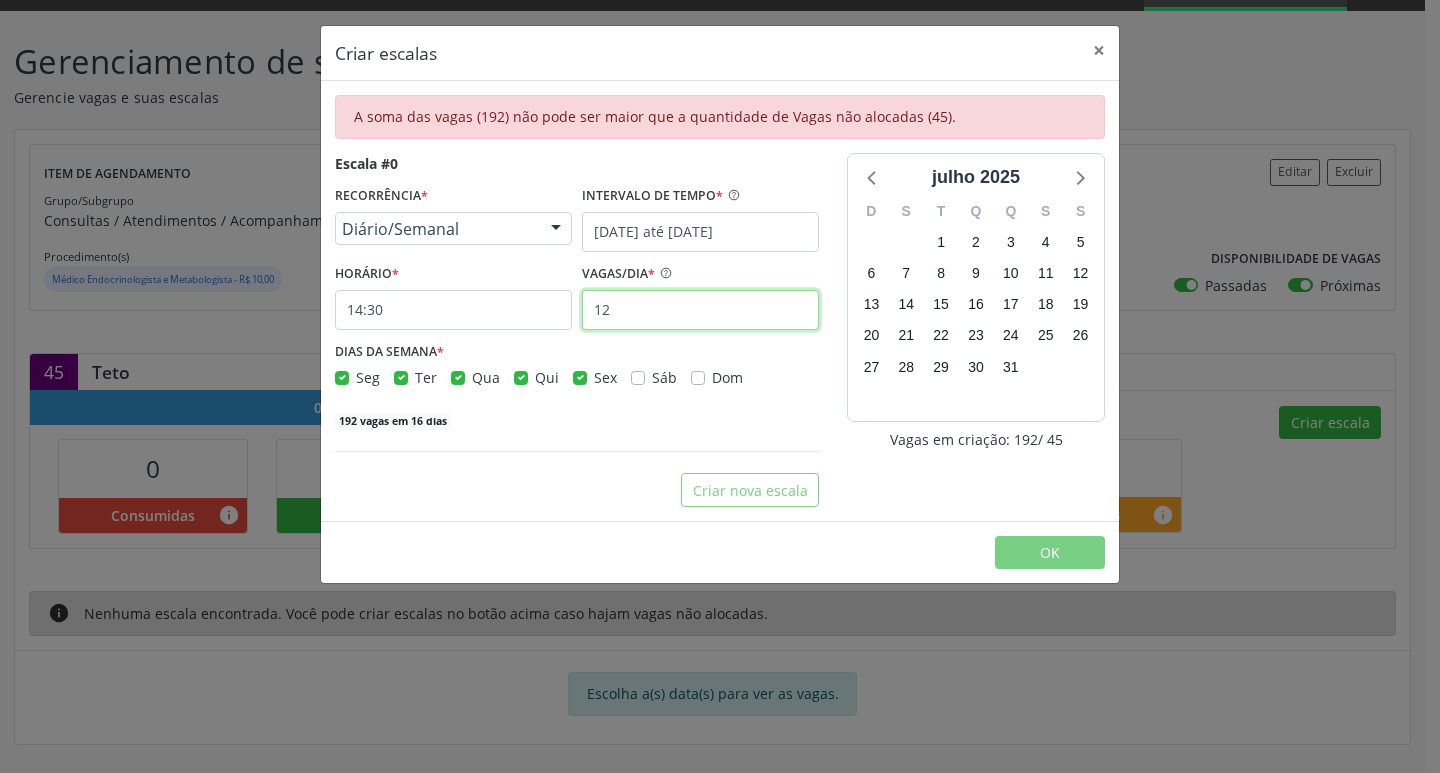 type on "12" 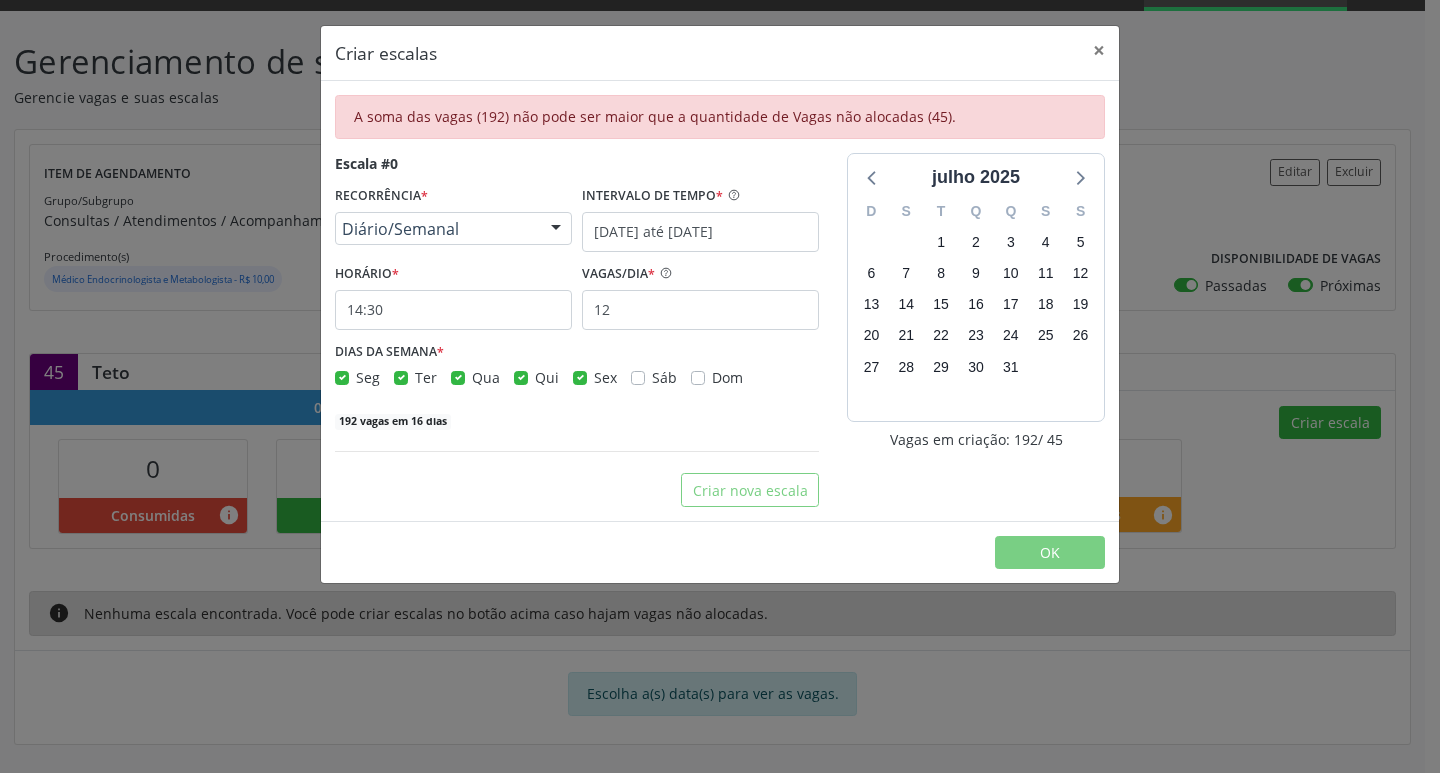 click on "Sex" at bounding box center [605, 377] 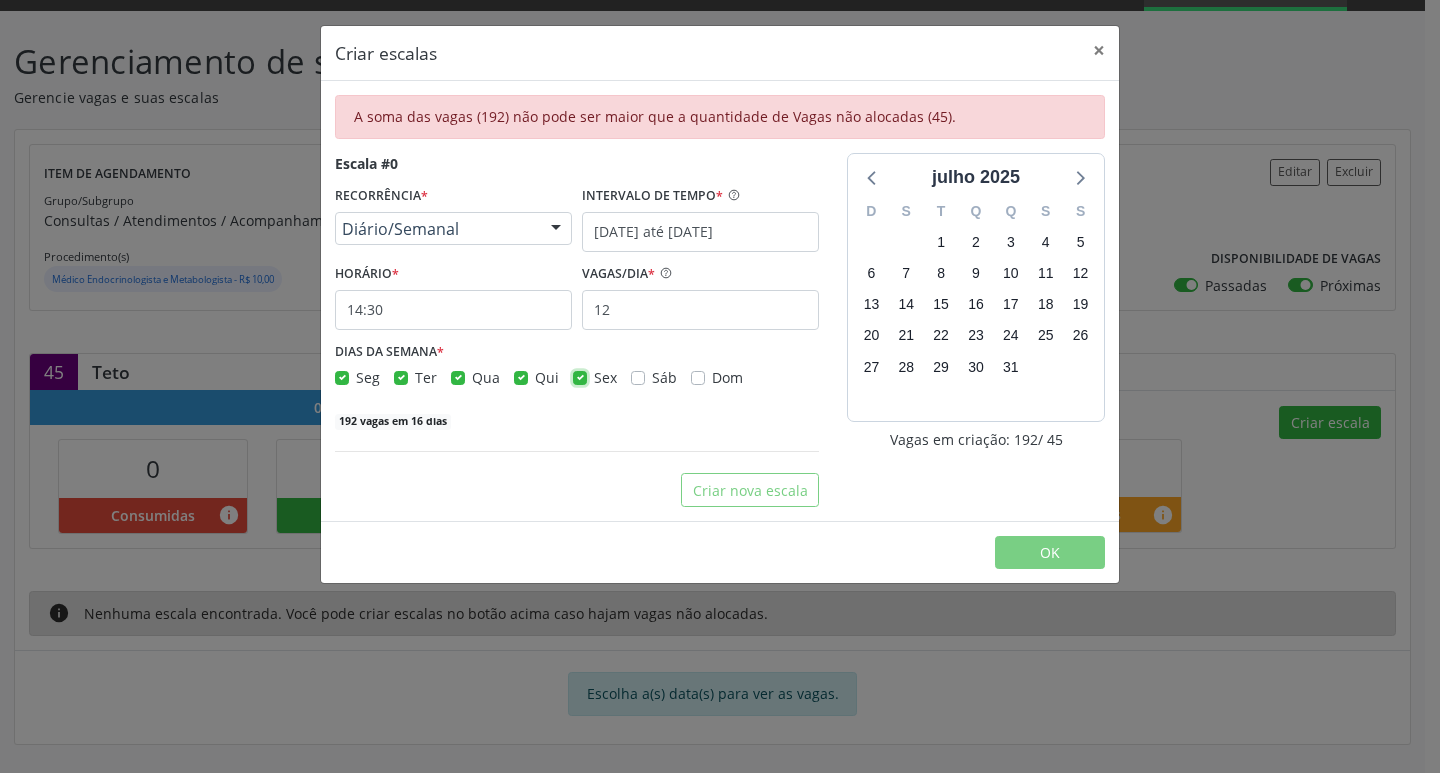 click on "Sex" at bounding box center [580, 376] 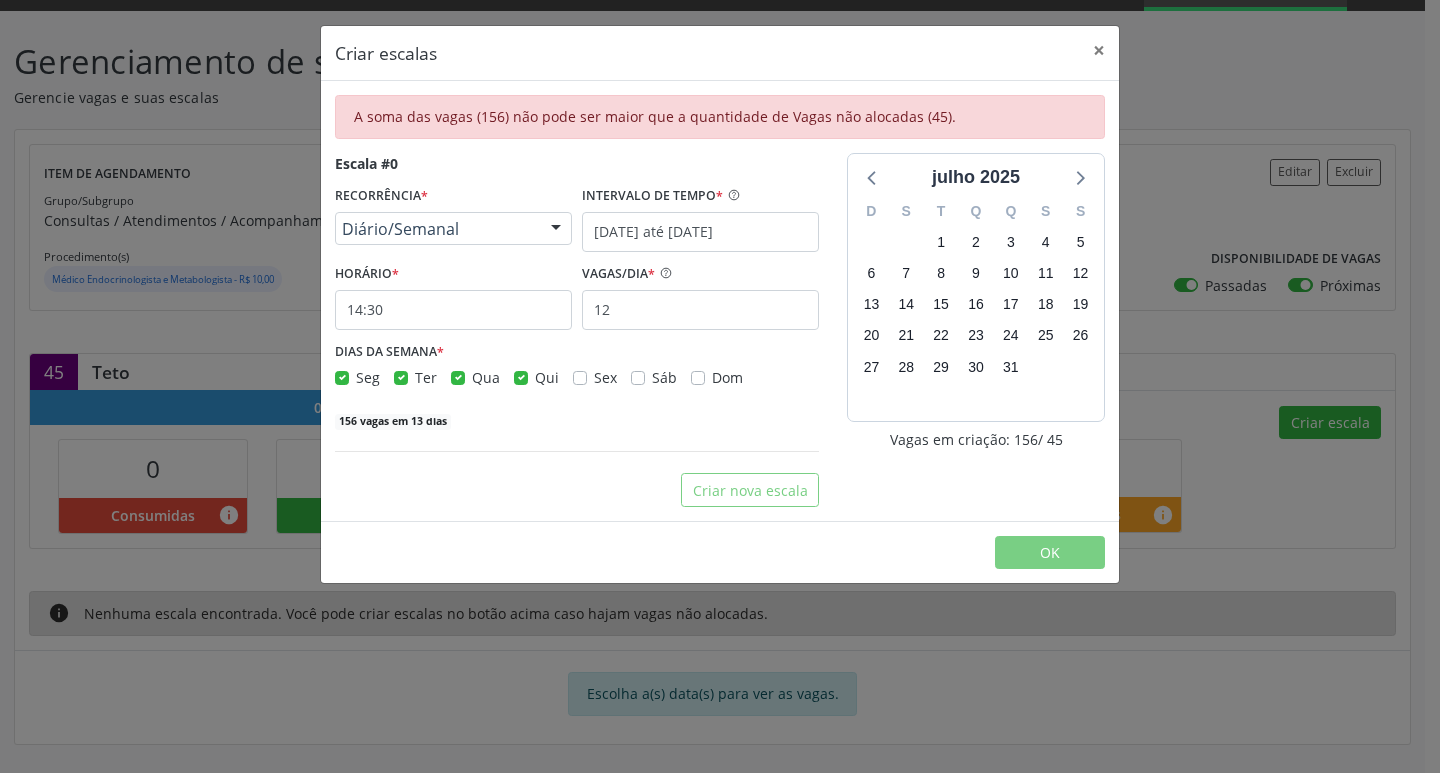 click on "Qui" at bounding box center (547, 377) 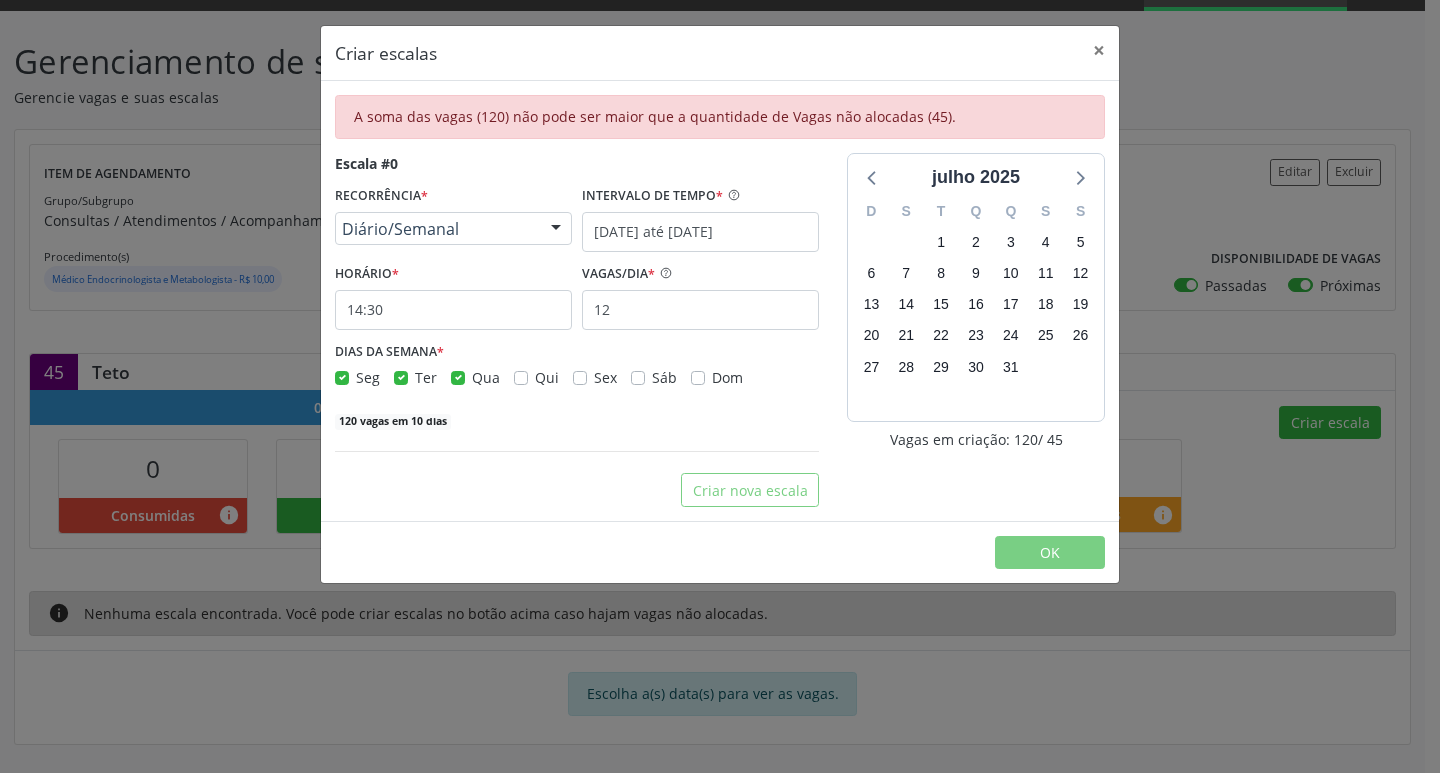 click on "Qua" at bounding box center [486, 377] 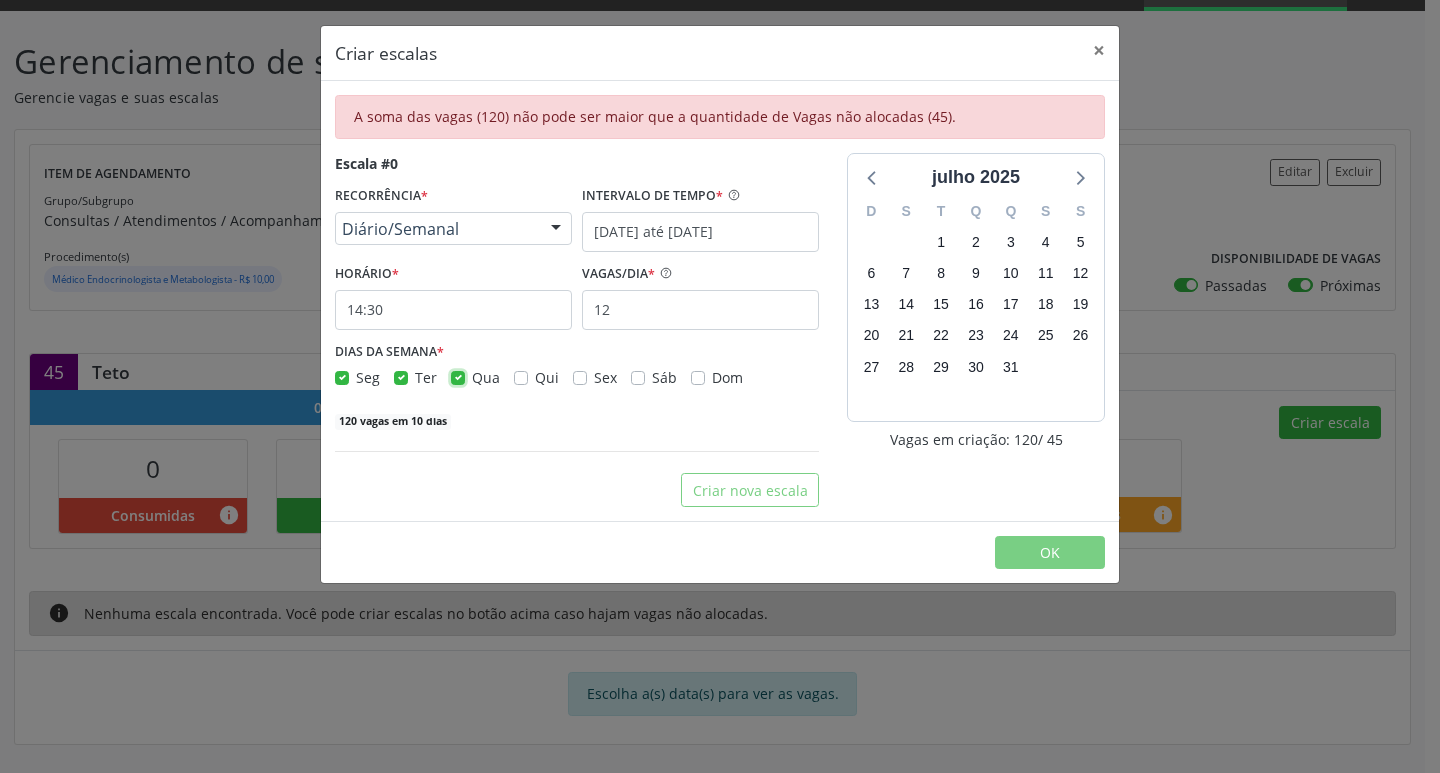 click on "Qua" at bounding box center [458, 376] 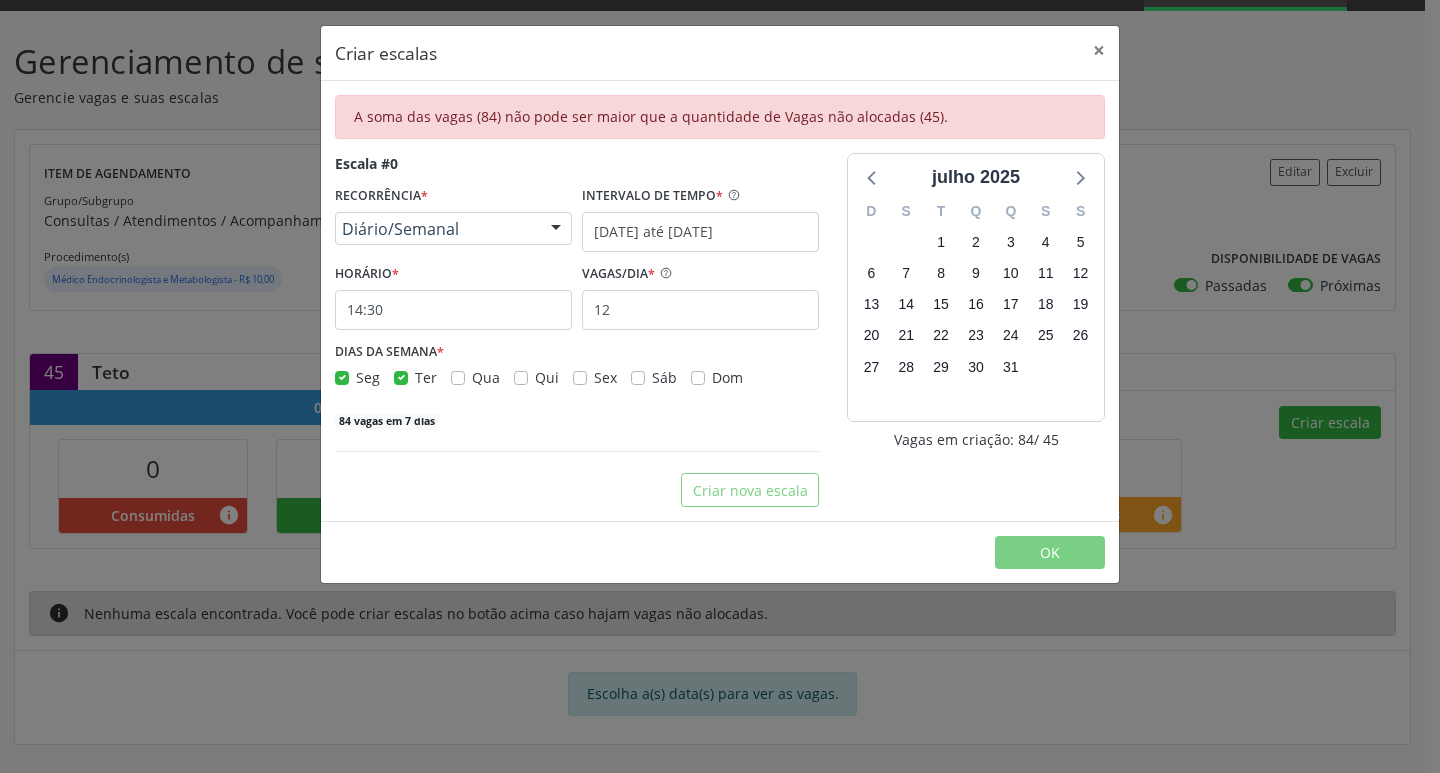 click on "Seg" at bounding box center (368, 377) 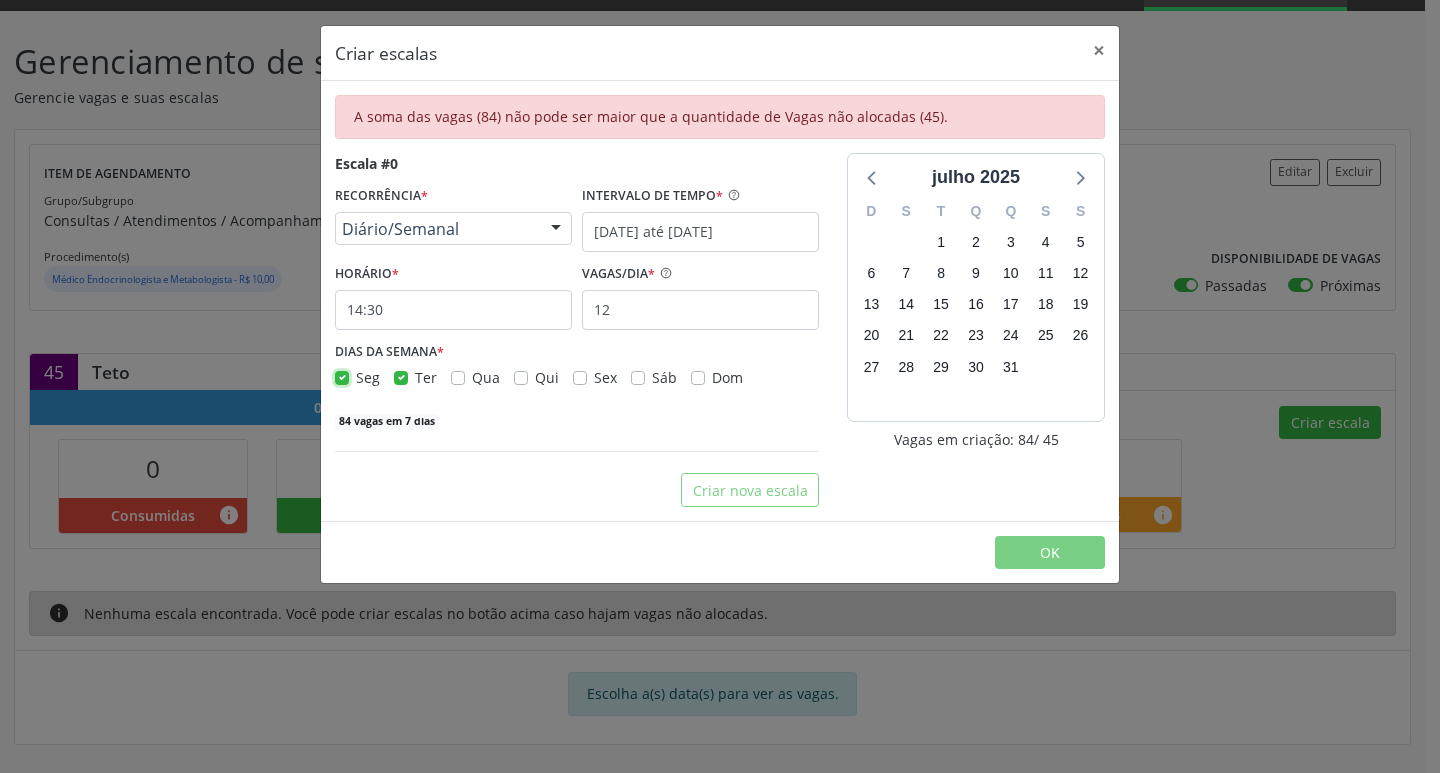 click on "Seg" at bounding box center [342, 376] 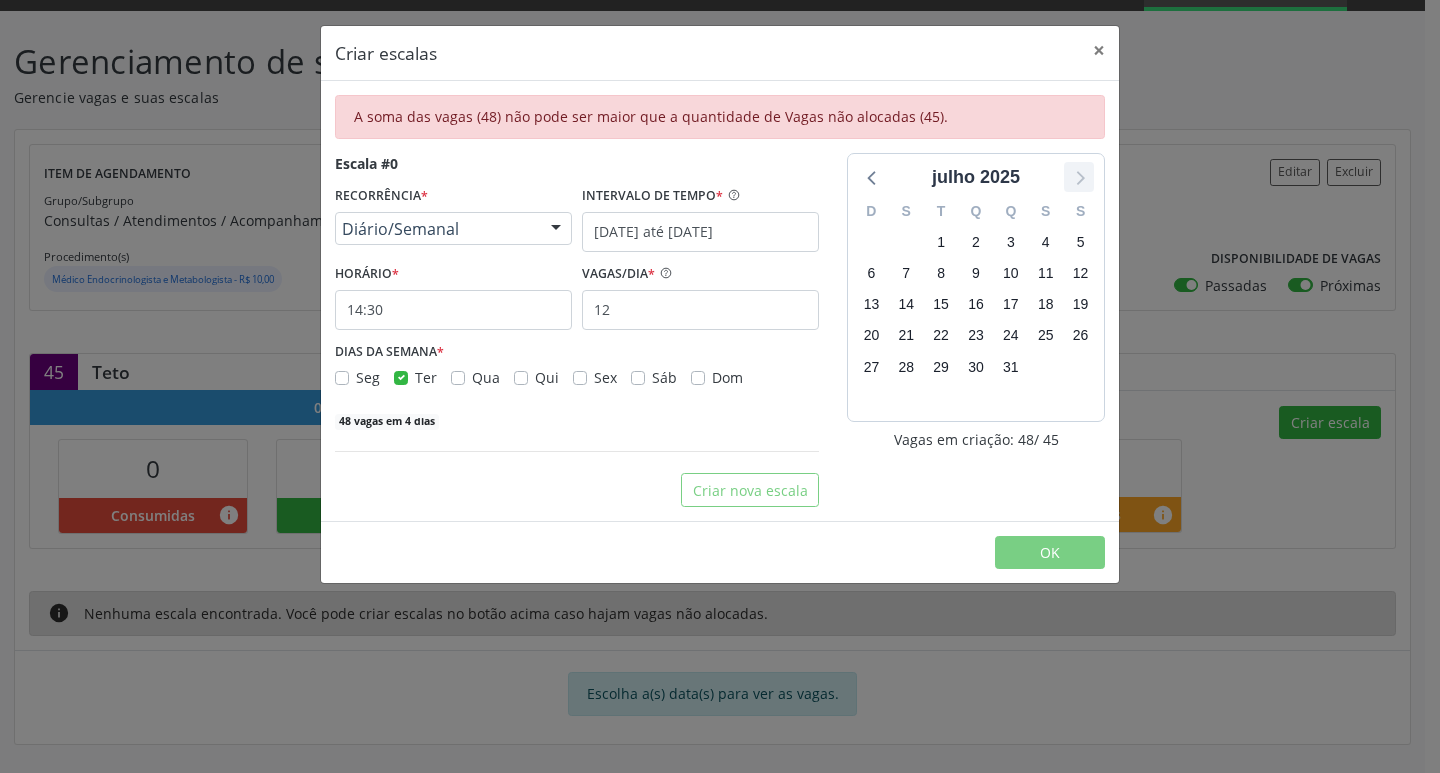 click 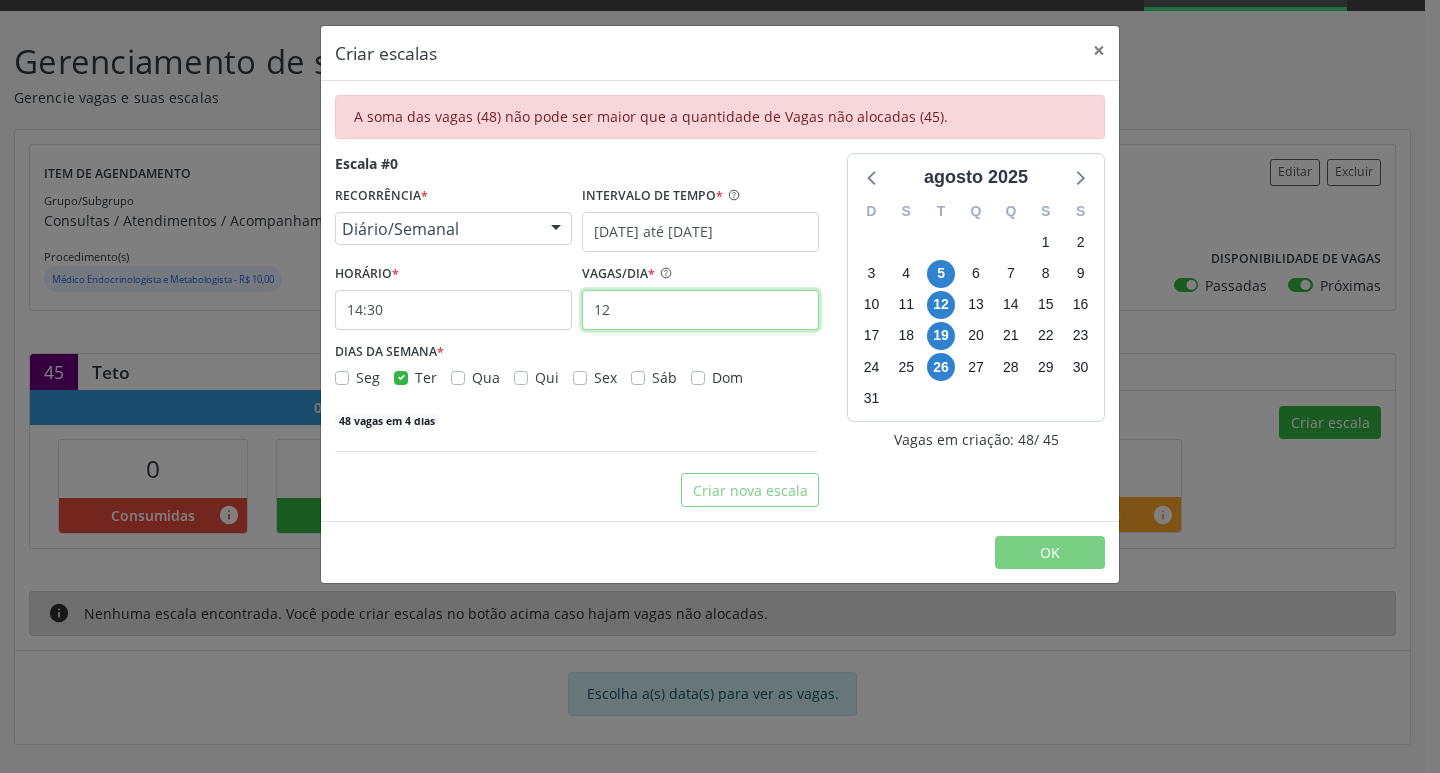 click on "12" at bounding box center [700, 310] 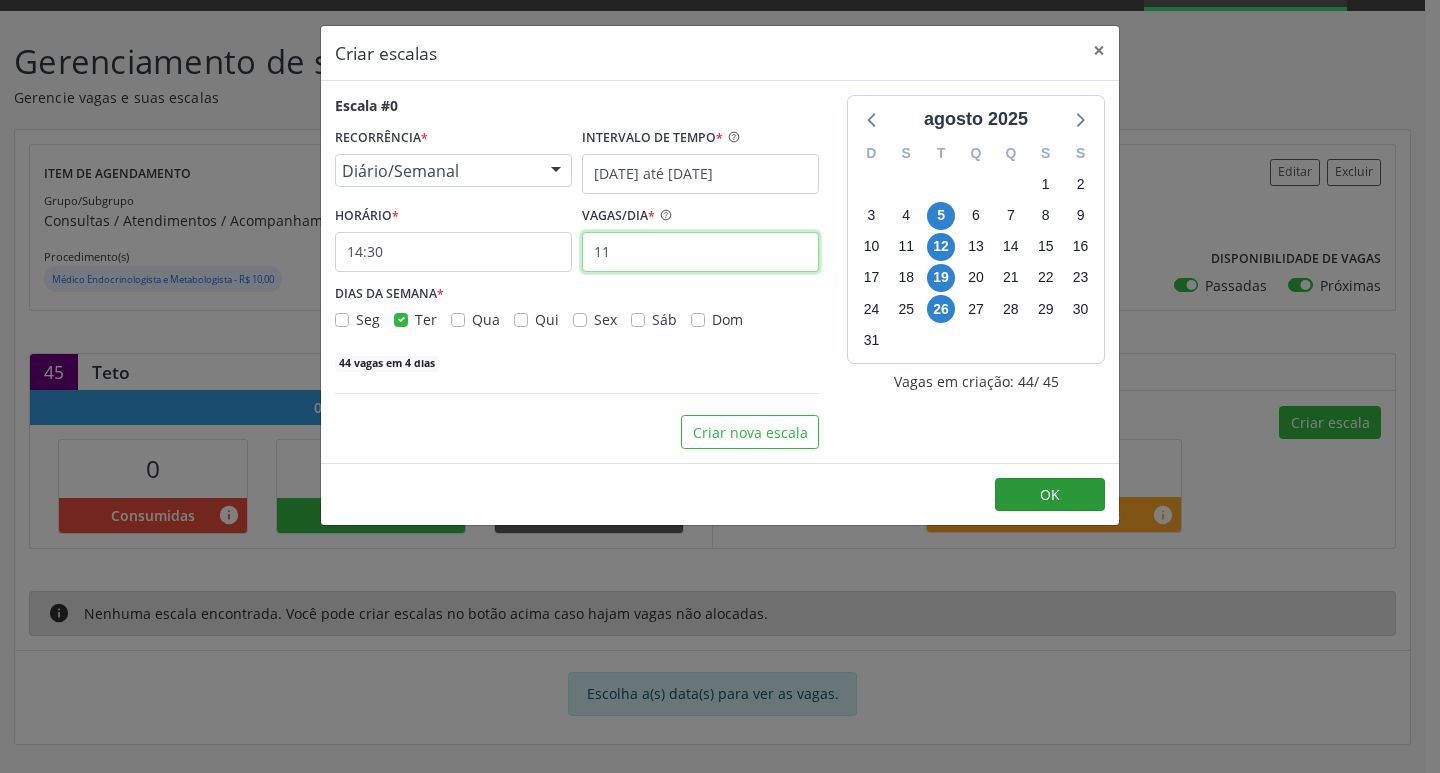 type on "11" 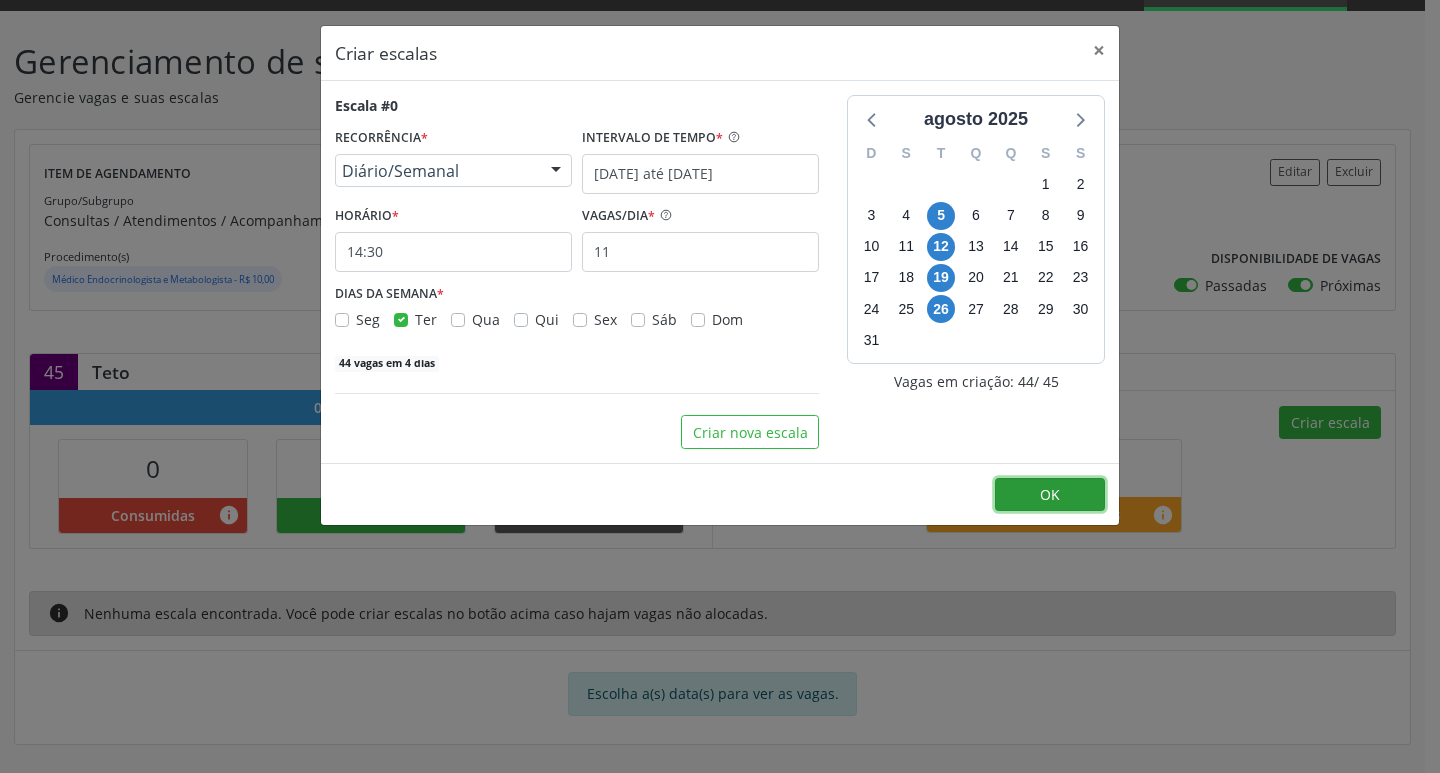 click on "OK" at bounding box center [1050, 494] 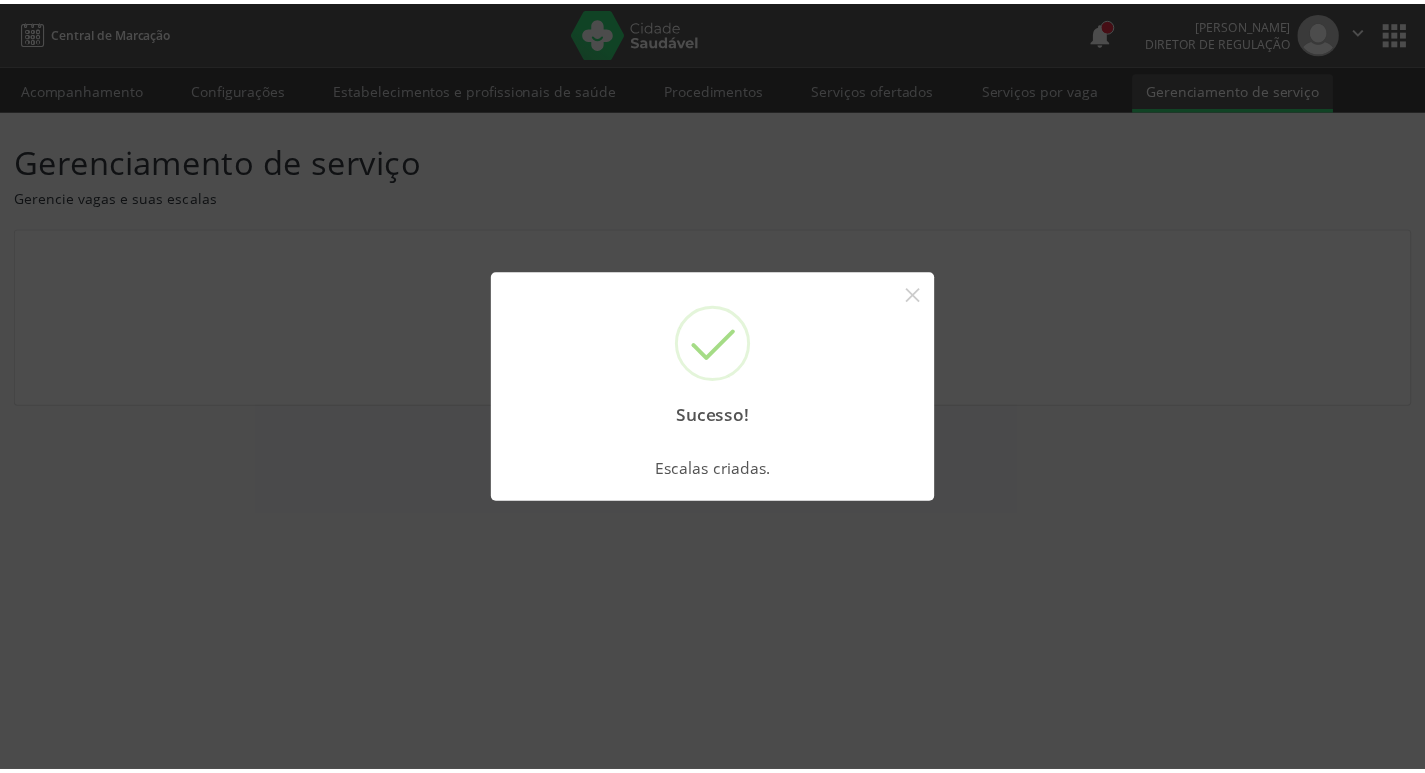 scroll, scrollTop: 0, scrollLeft: 0, axis: both 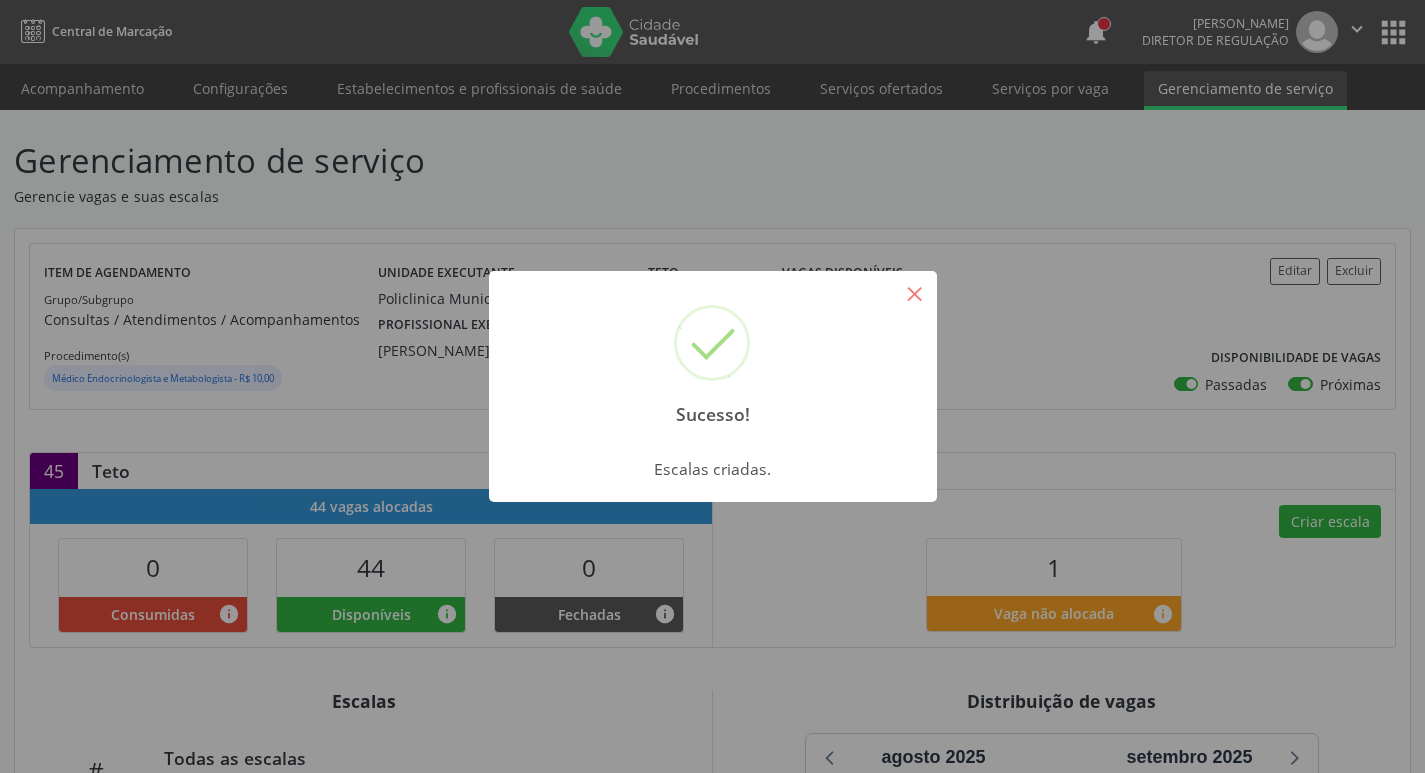 click on "×" at bounding box center [915, 293] 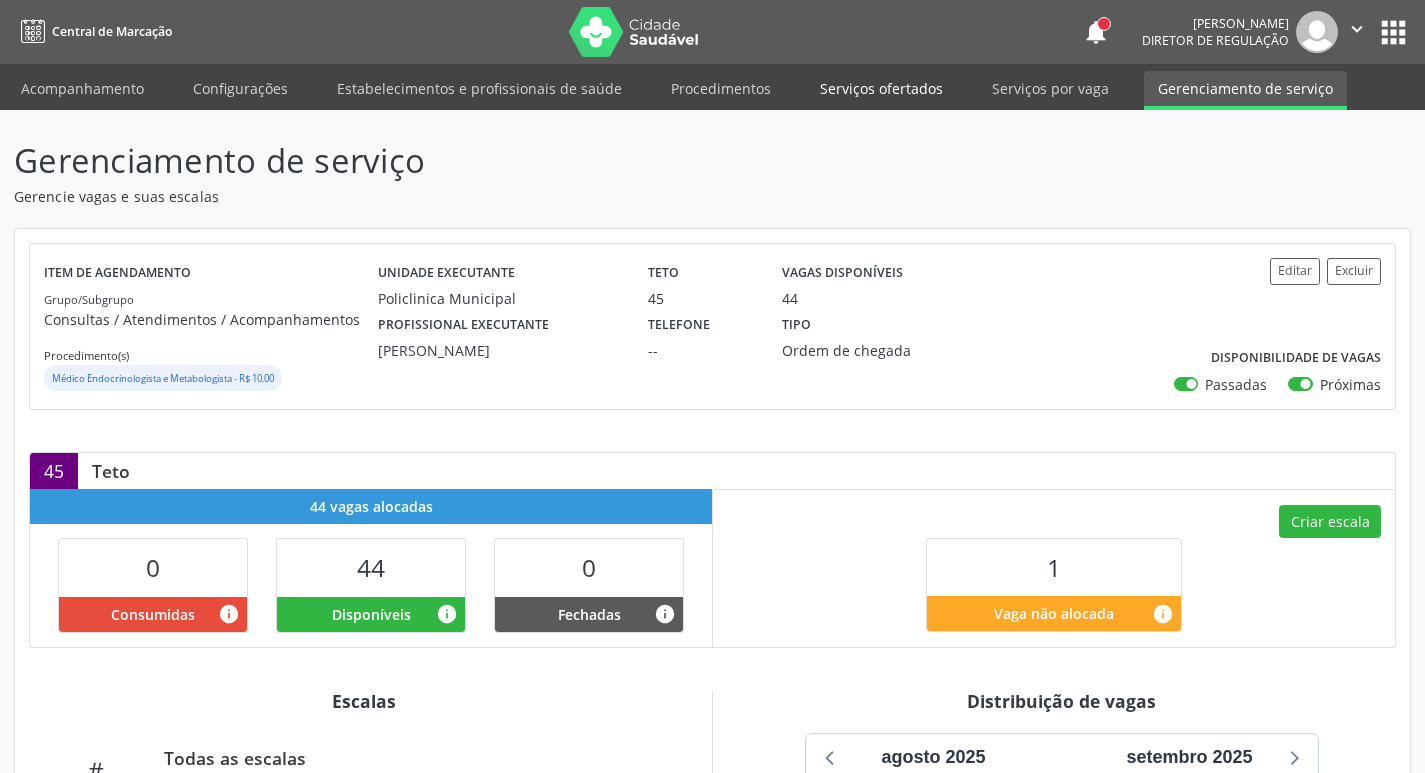 click on "Serviços ofertados" at bounding box center [881, 88] 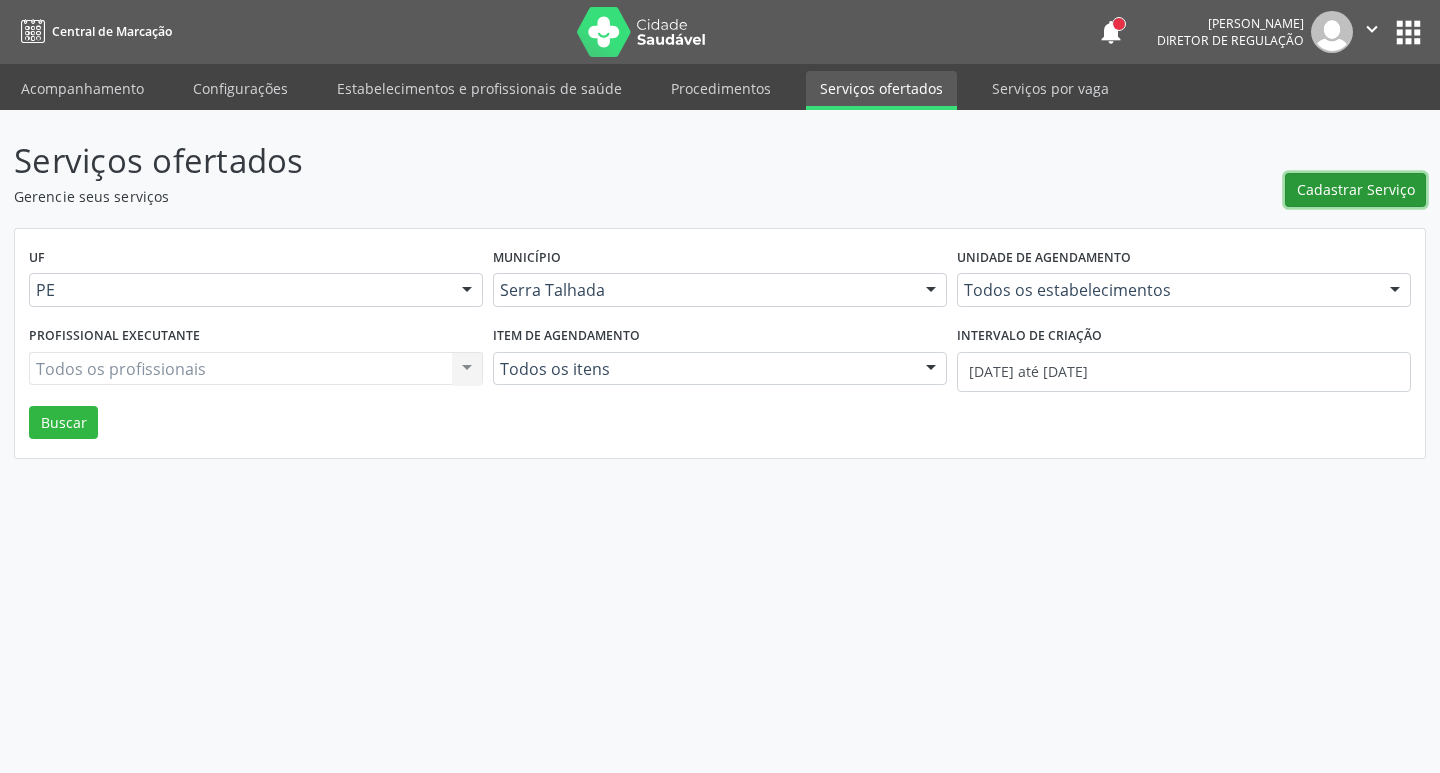click on "Cadastrar Serviço" at bounding box center [1355, 190] 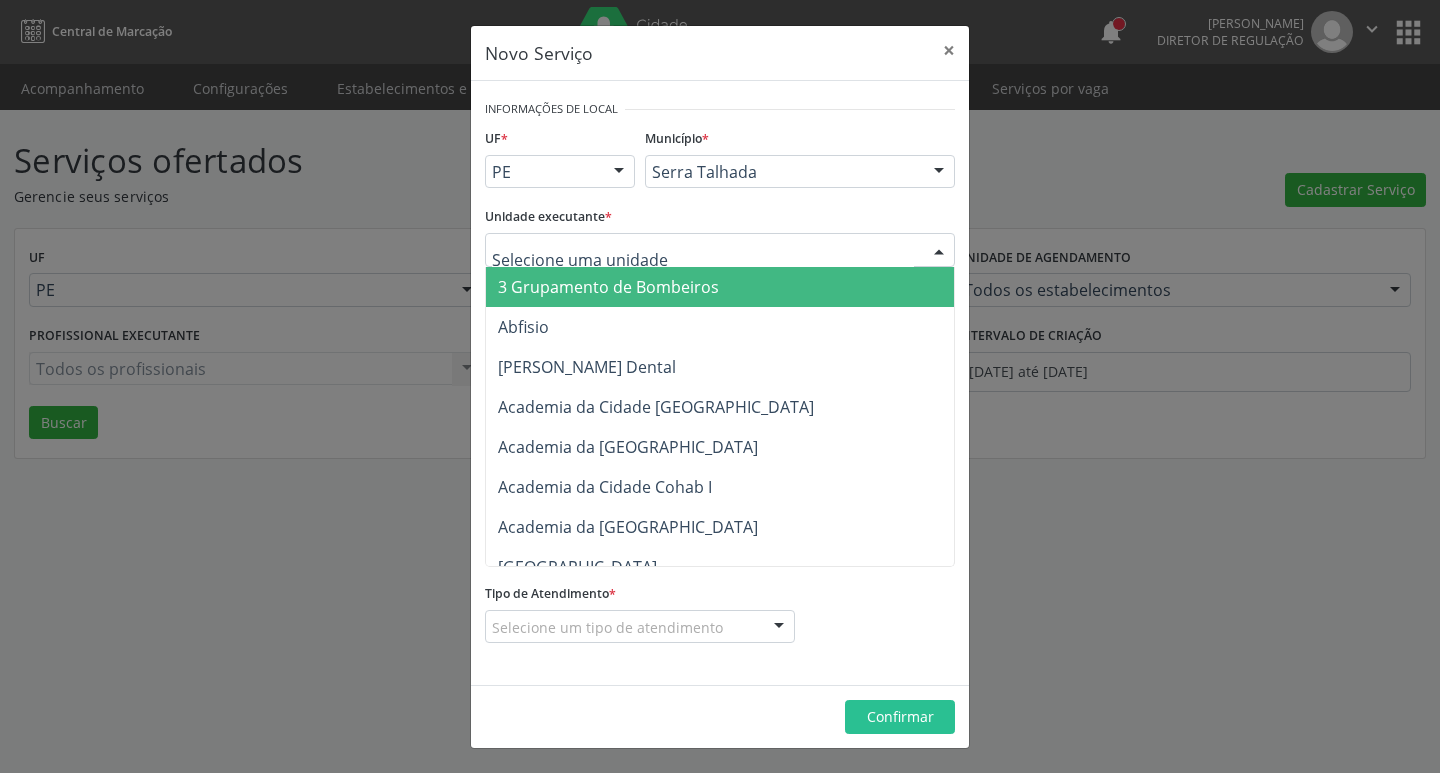 click at bounding box center [720, 250] 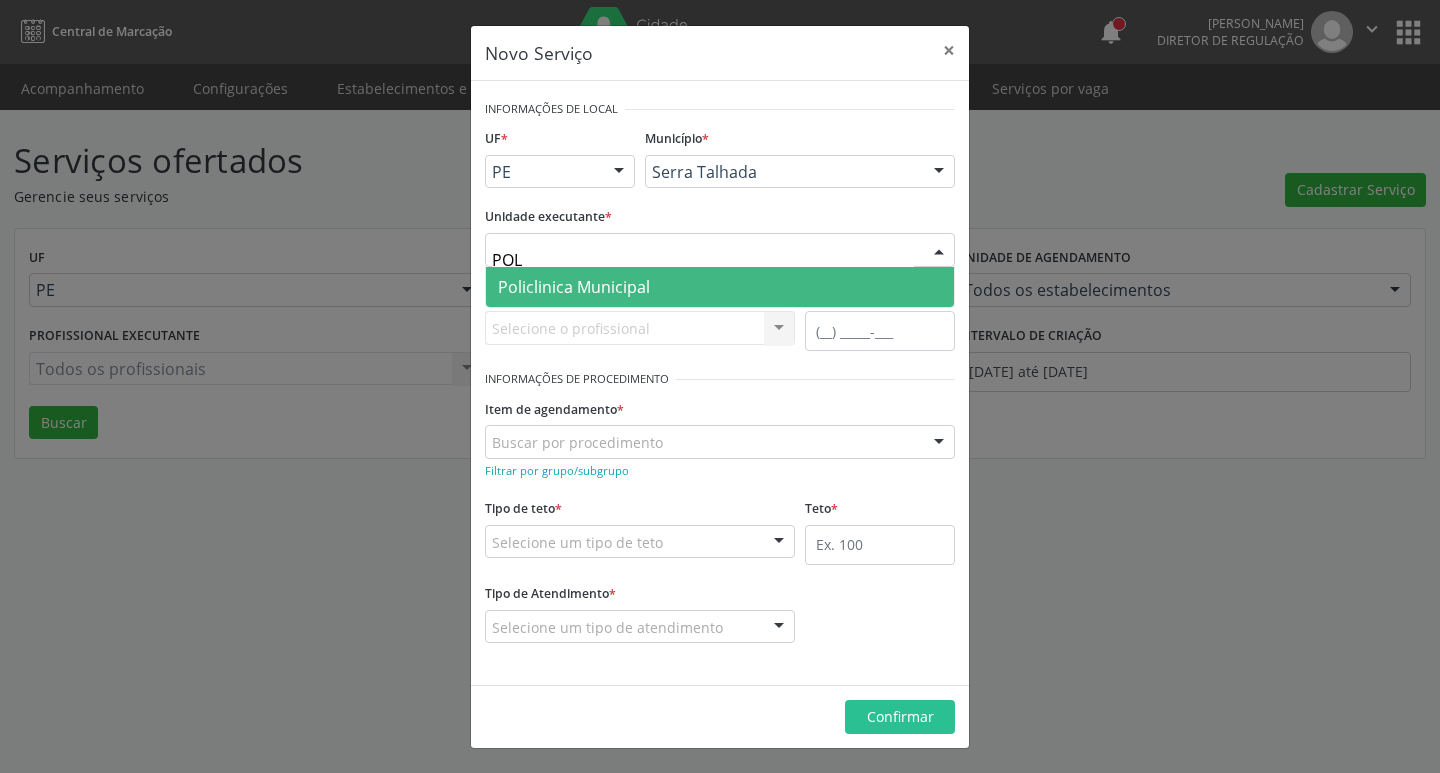 type on "POLI" 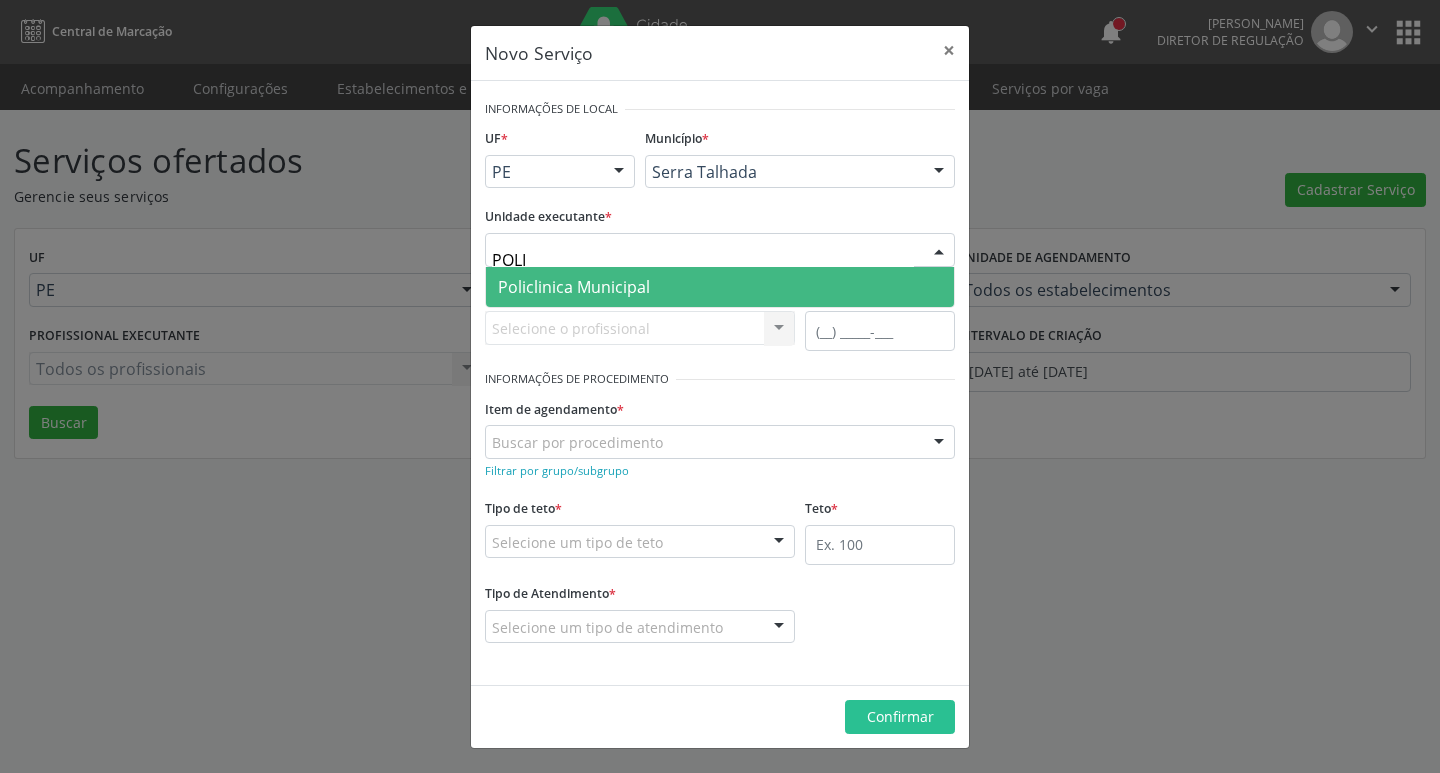 click on "Policlinica Municipal" at bounding box center (720, 287) 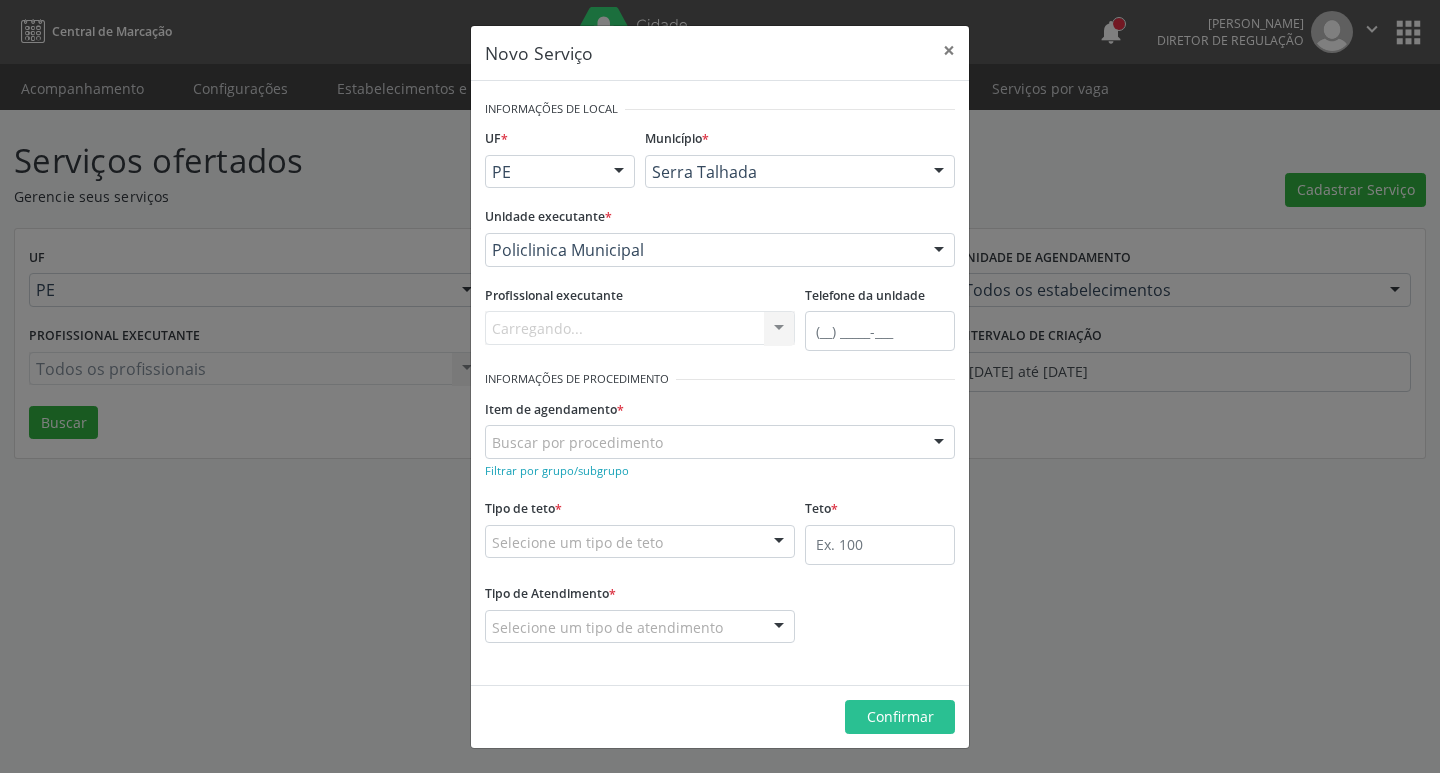 click on "Carregando...
Nenhum resultado encontrado para: "   "
Não há nenhuma opção para ser exibida." at bounding box center (640, 328) 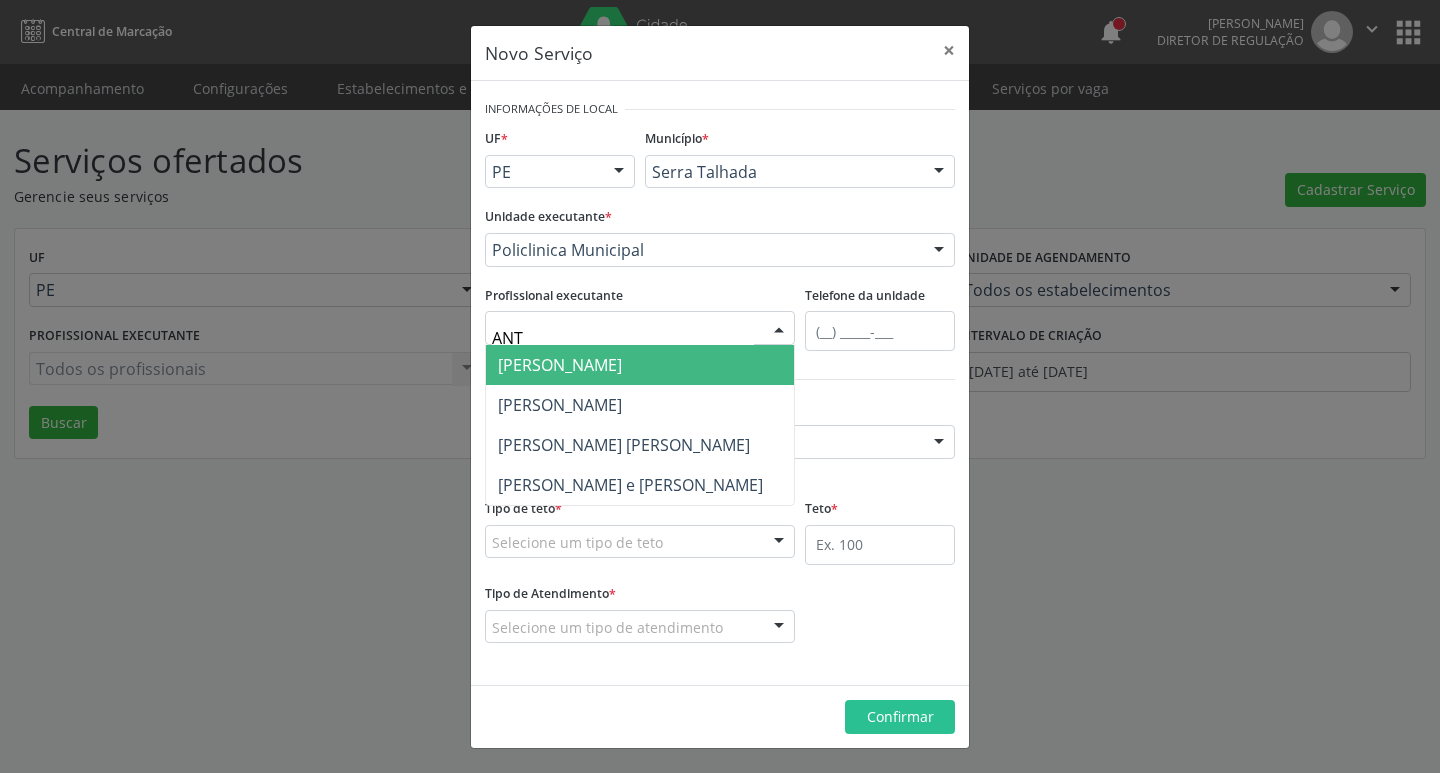 type on "ANTO" 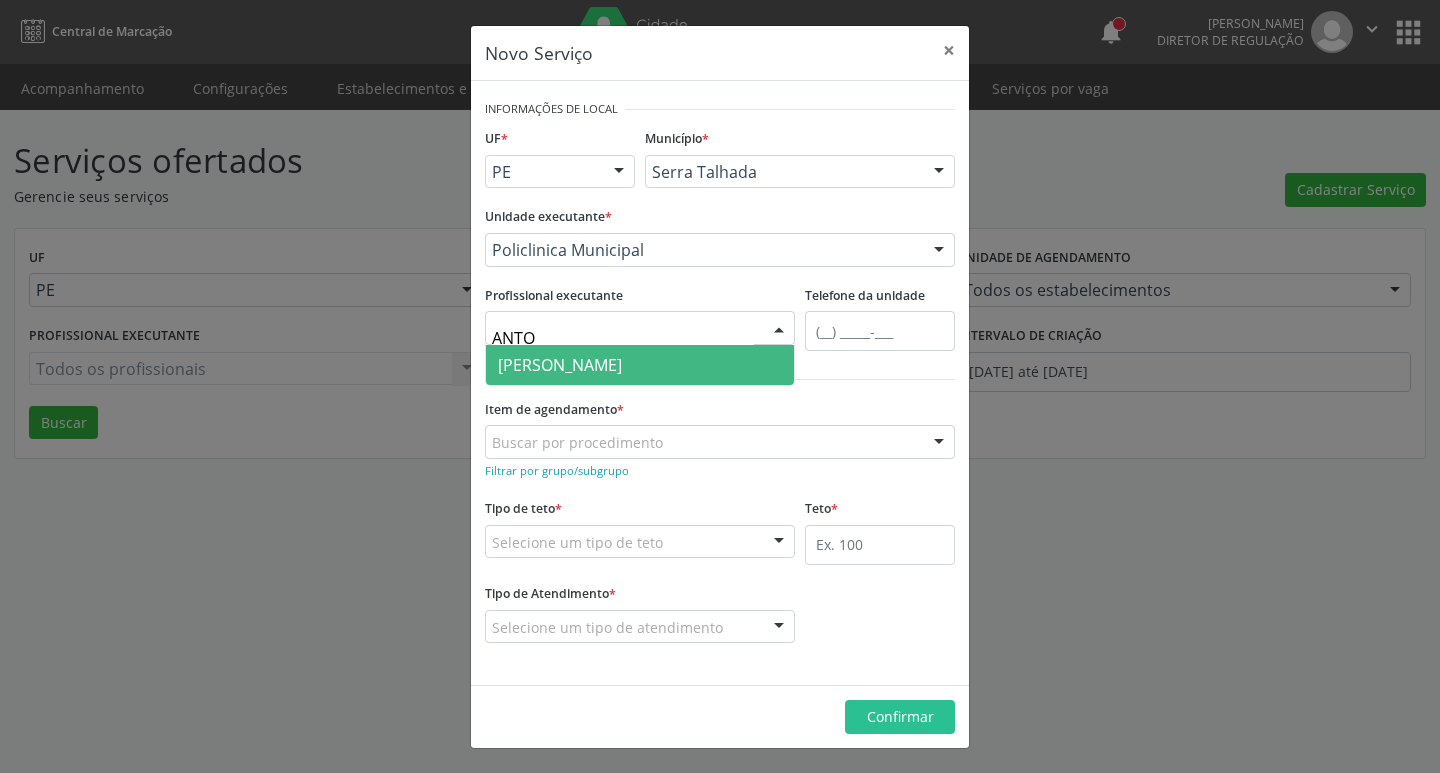 click on "[PERSON_NAME] [PERSON_NAME] [PERSON_NAME] [PERSON_NAME]" at bounding box center [640, 365] 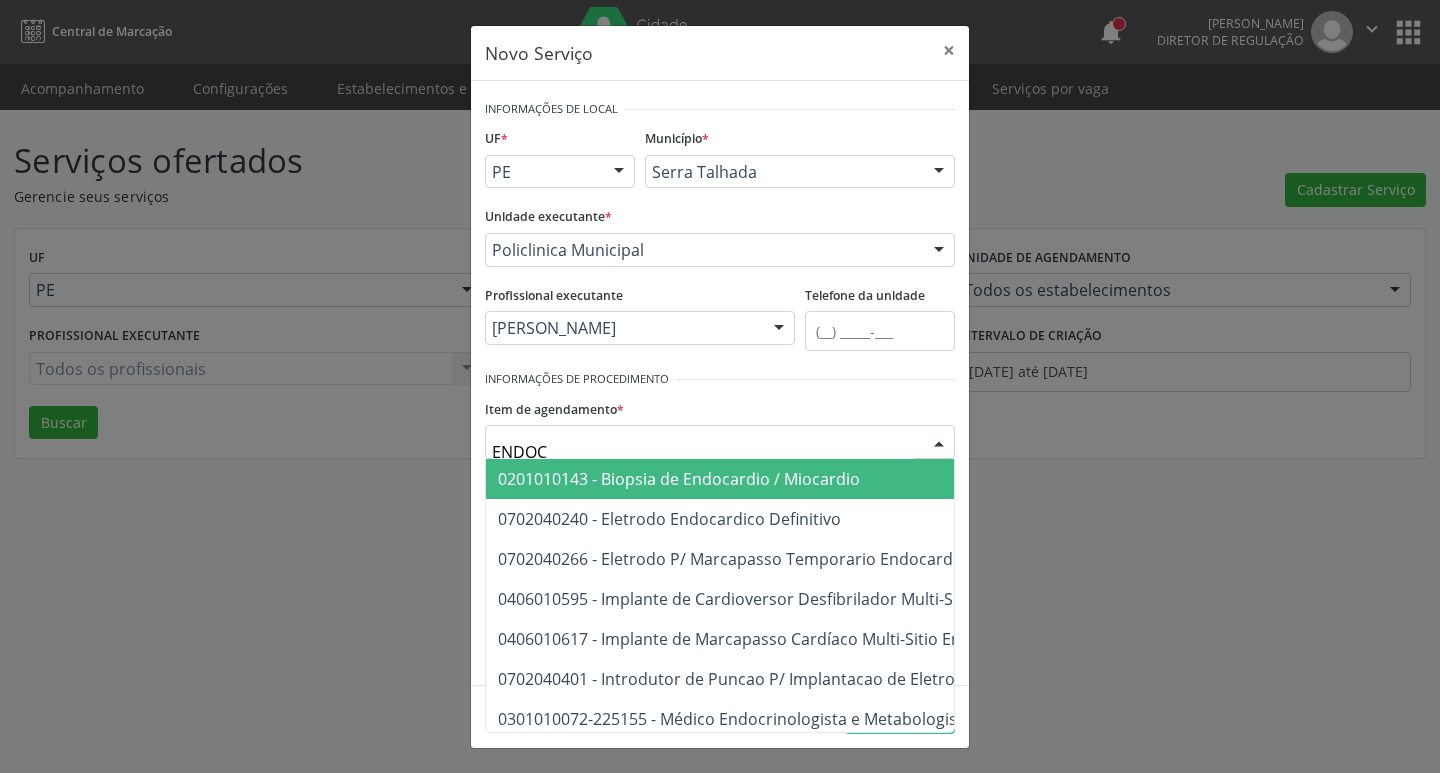 type on "ENDOCR" 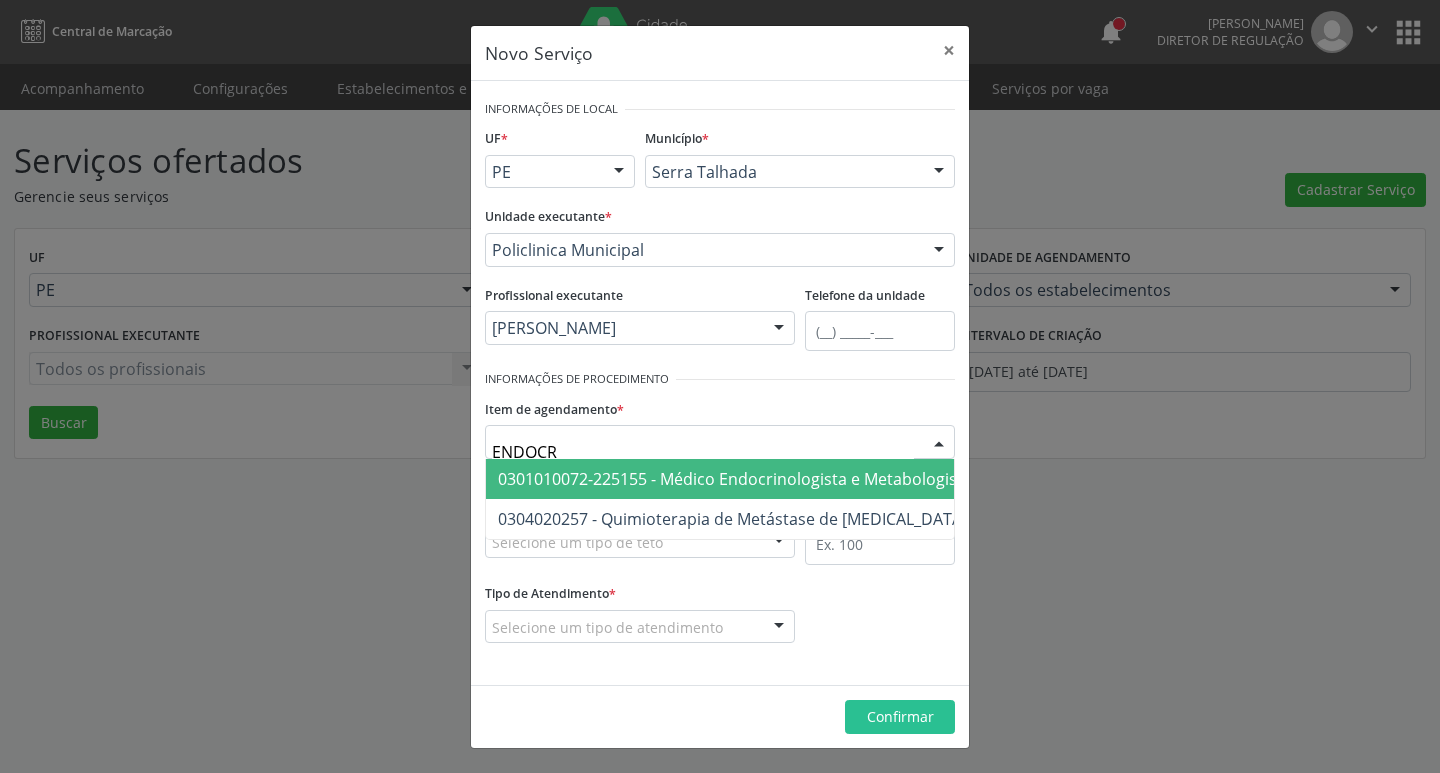 click on "0301010072-225155 - Médico Endocrinologista e Metabologista" at bounding box center (735, 479) 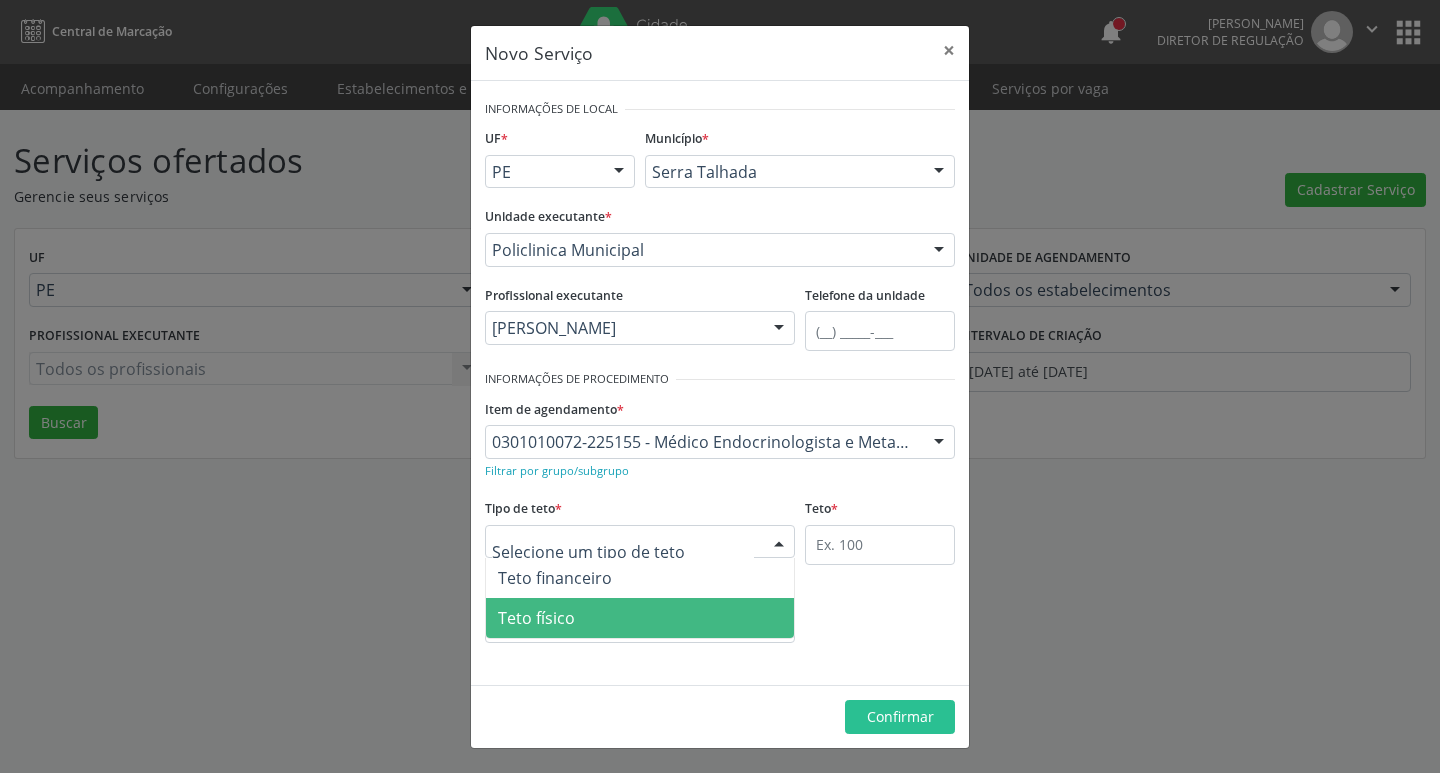 click on "Teto físico" at bounding box center [640, 618] 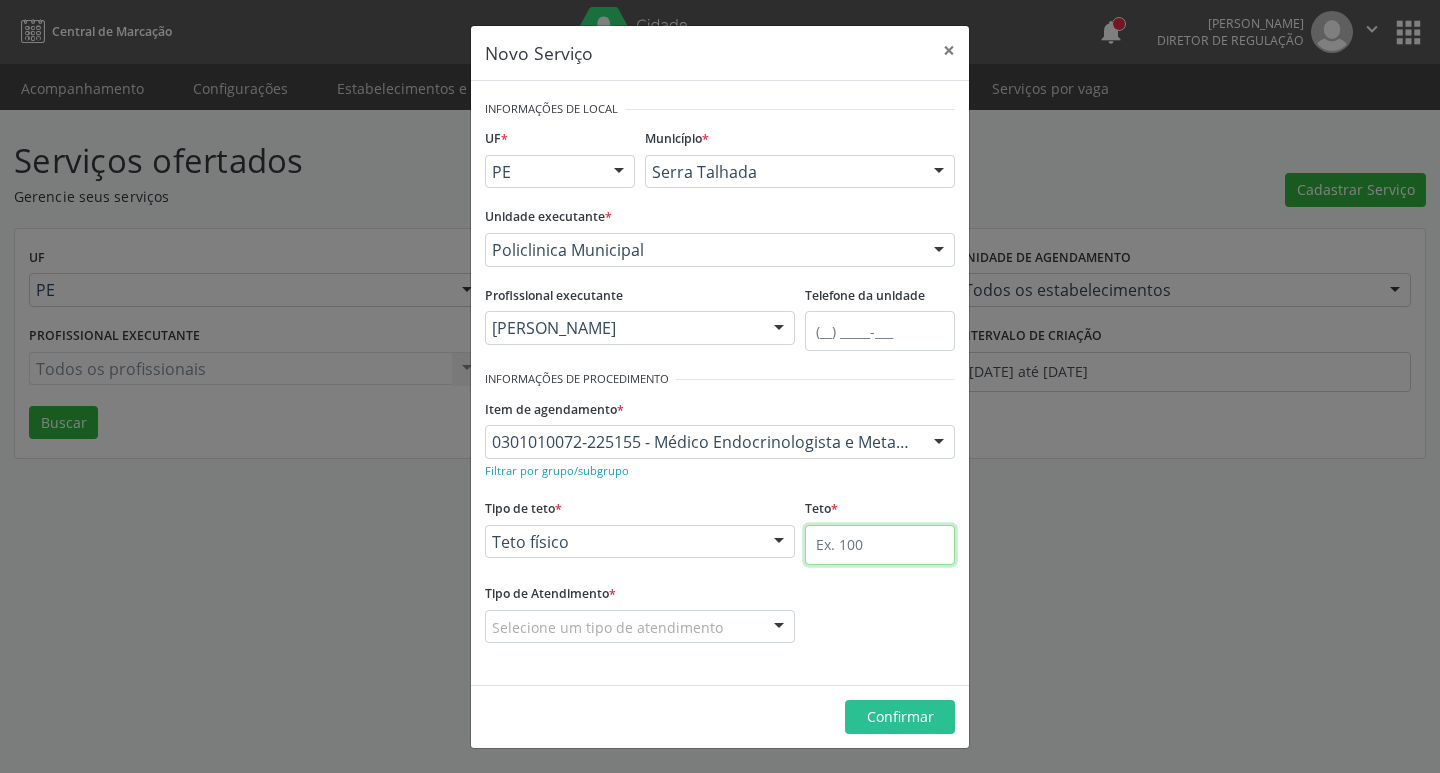 click at bounding box center [880, 545] 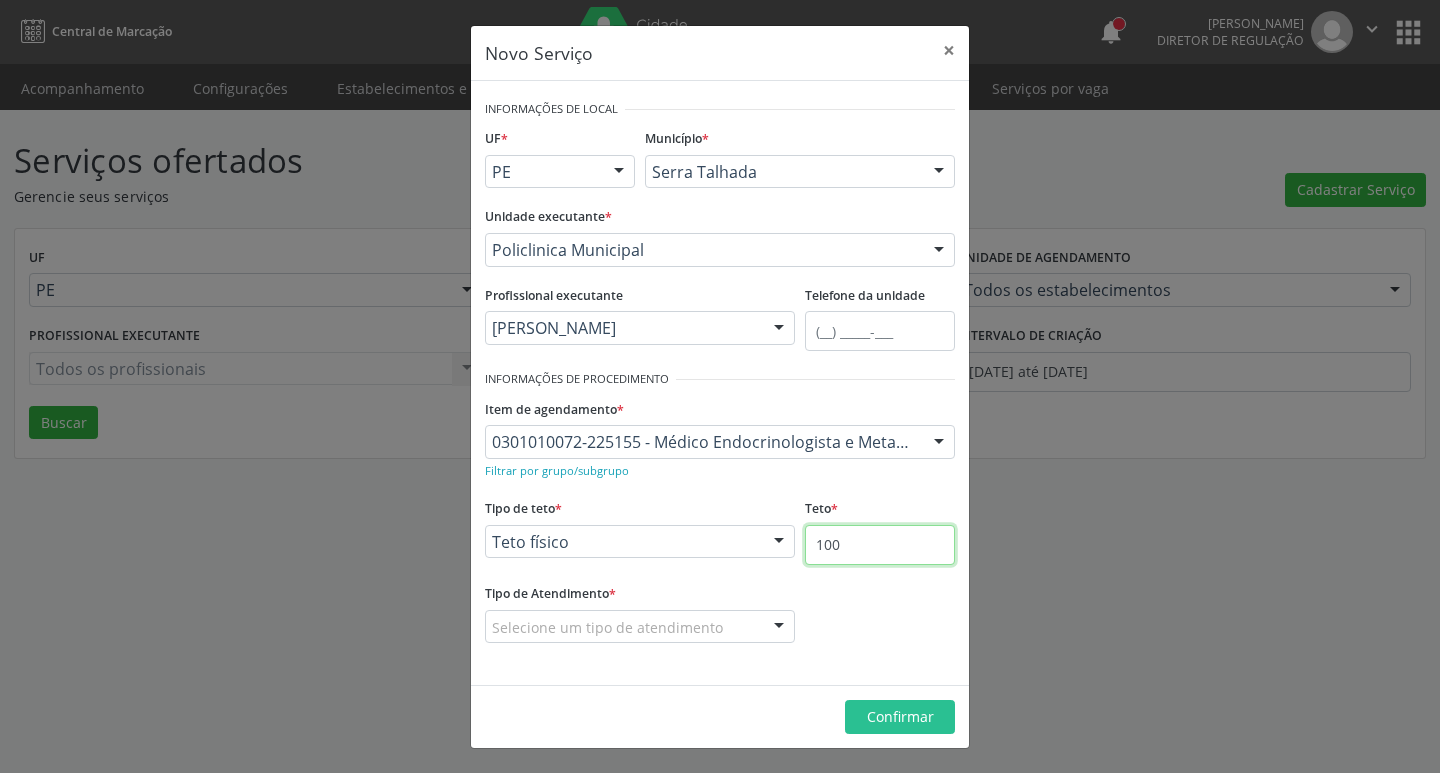 type on "100" 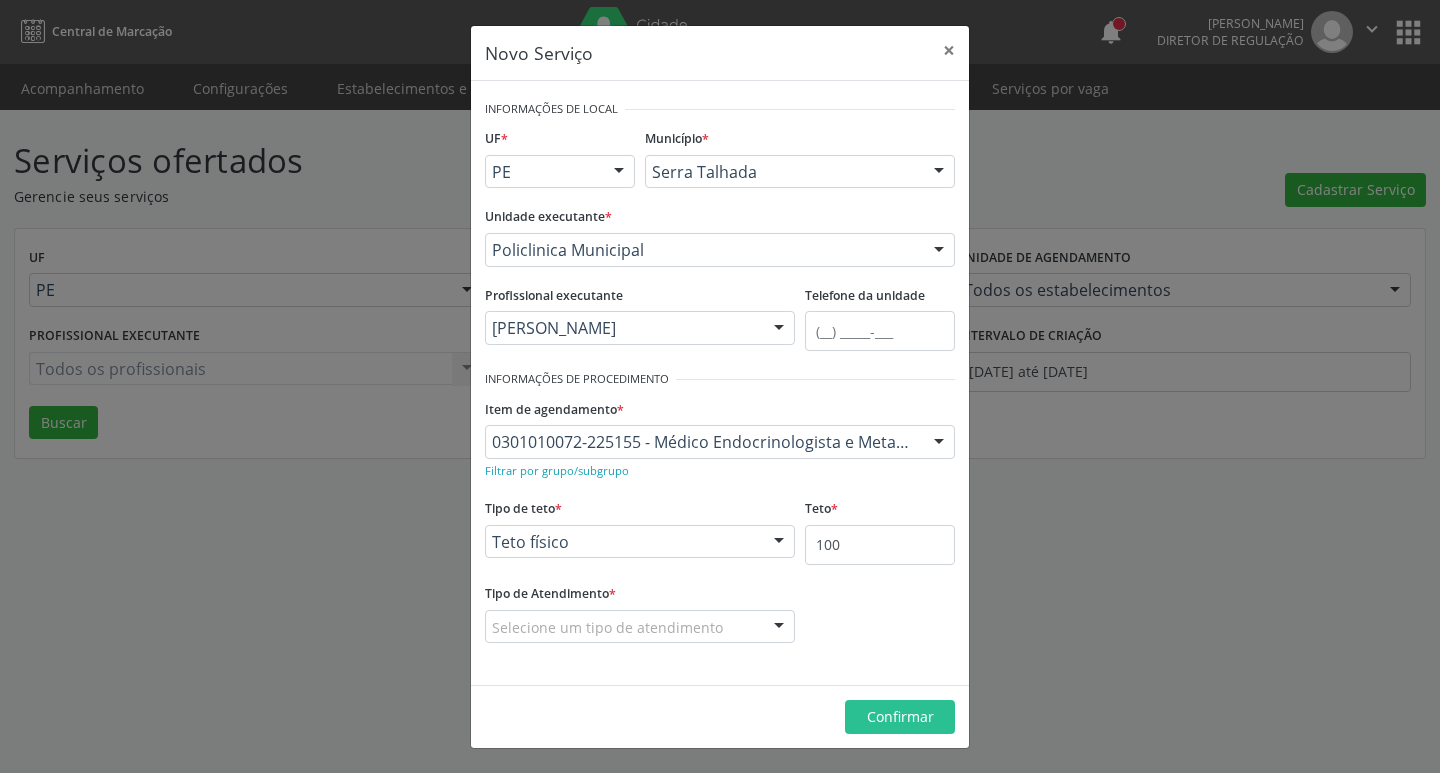 click on "Selecione um tipo de atendimento" at bounding box center [640, 627] 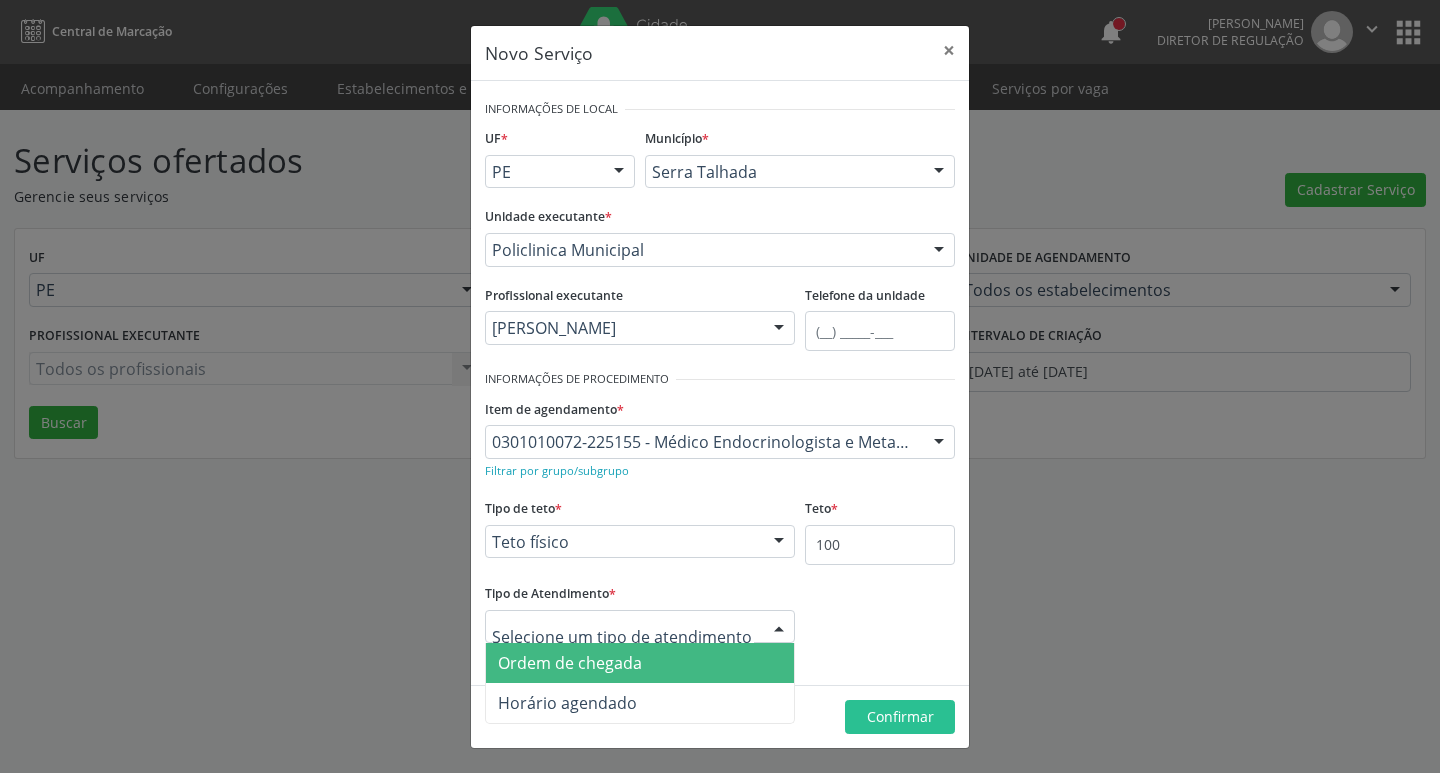 click on "Ordem de chegada" at bounding box center [640, 663] 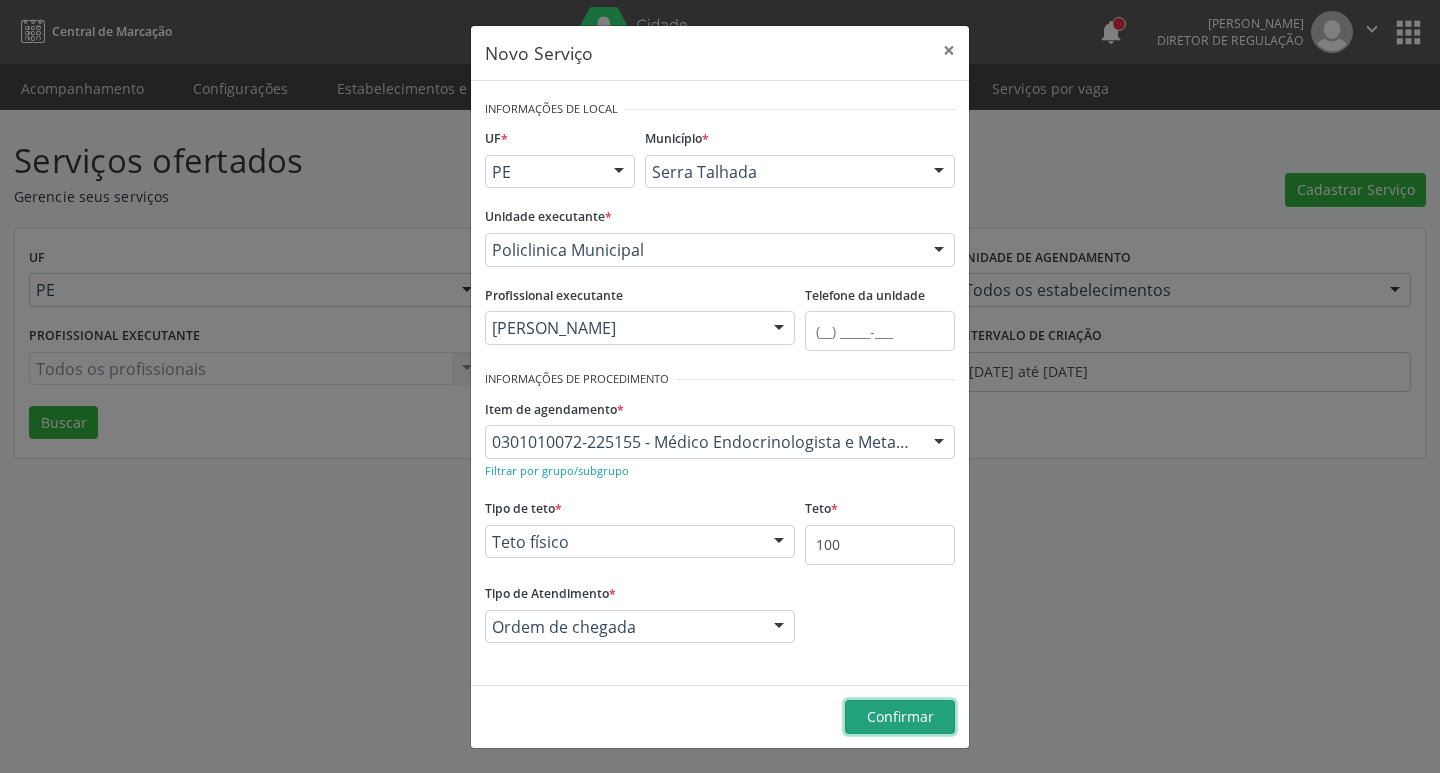click on "Confirmar" at bounding box center (900, 717) 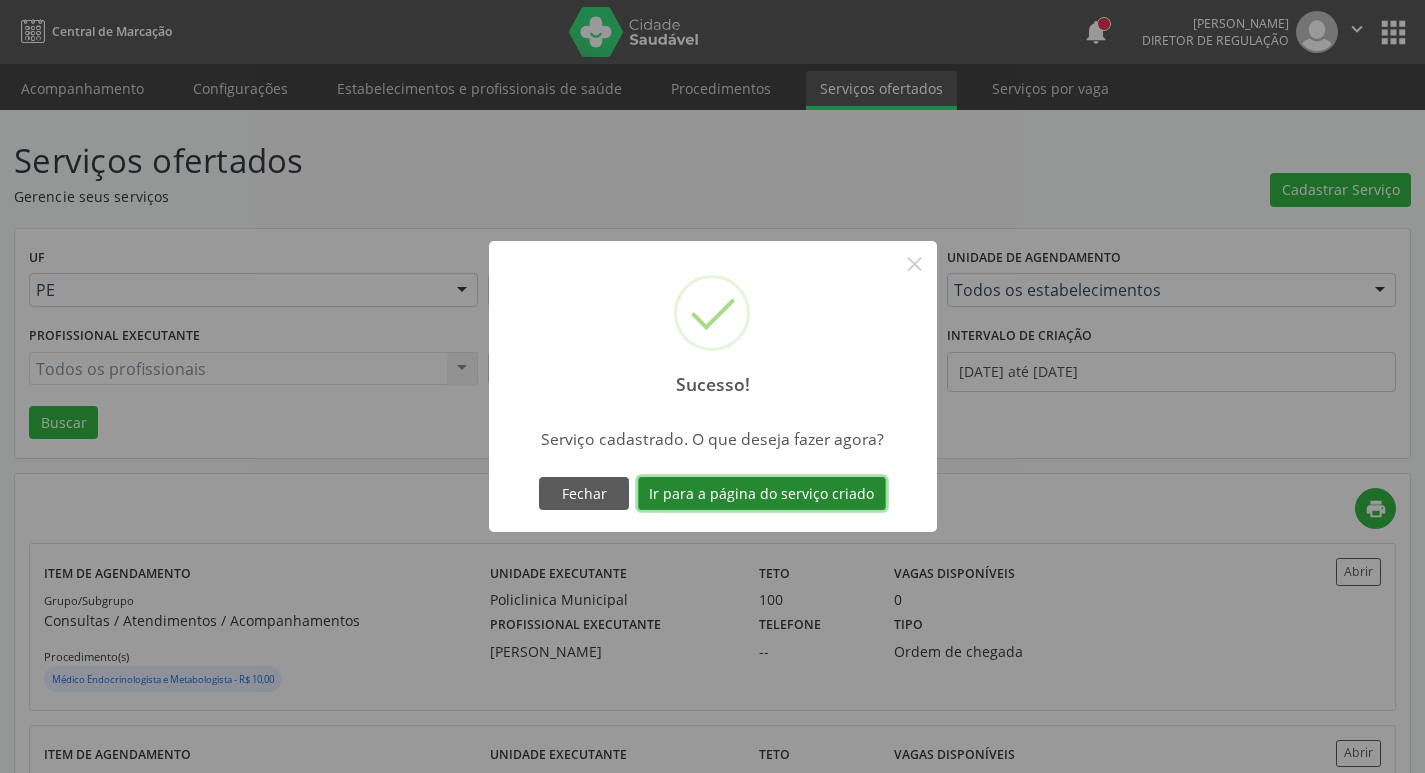 click on "Ir para a página do serviço criado" at bounding box center (762, 494) 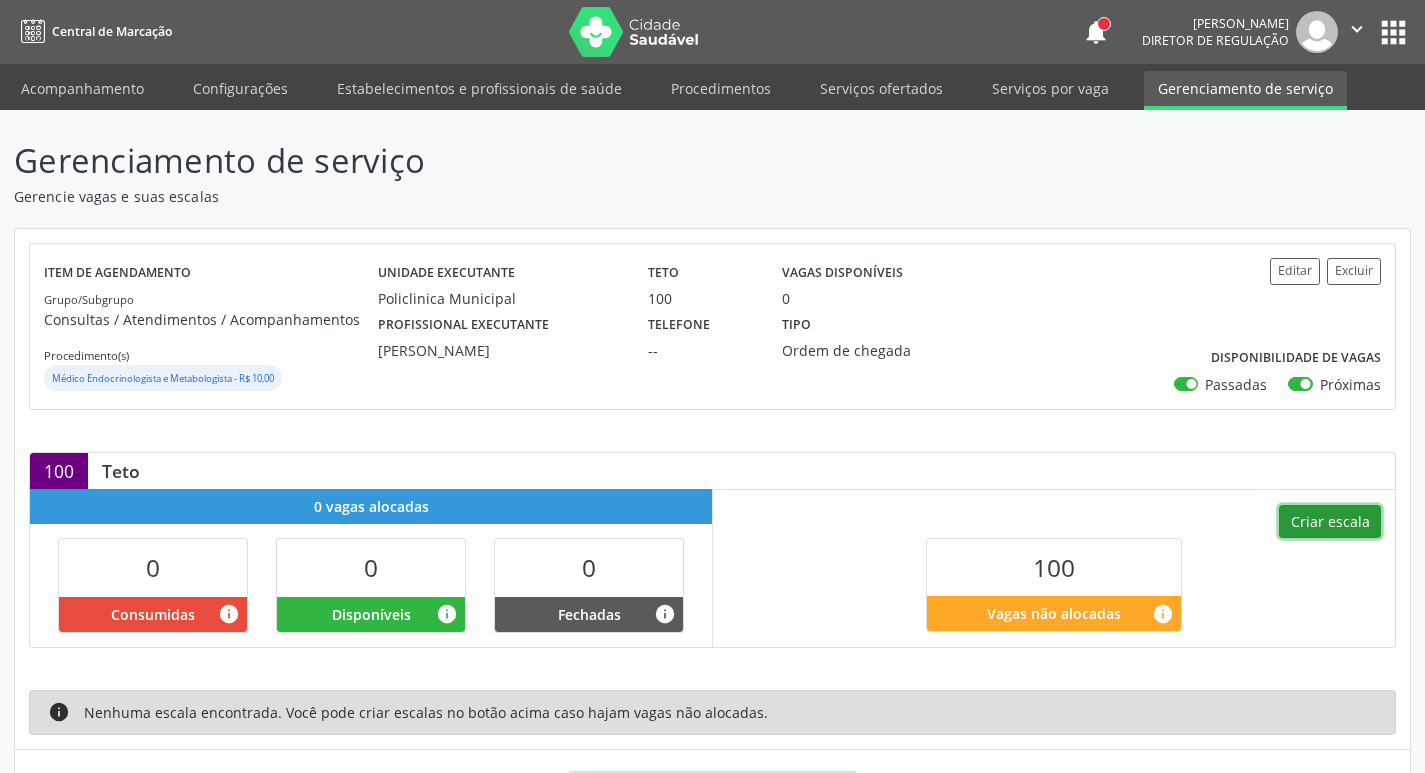 click on "Criar escala" at bounding box center (1330, 522) 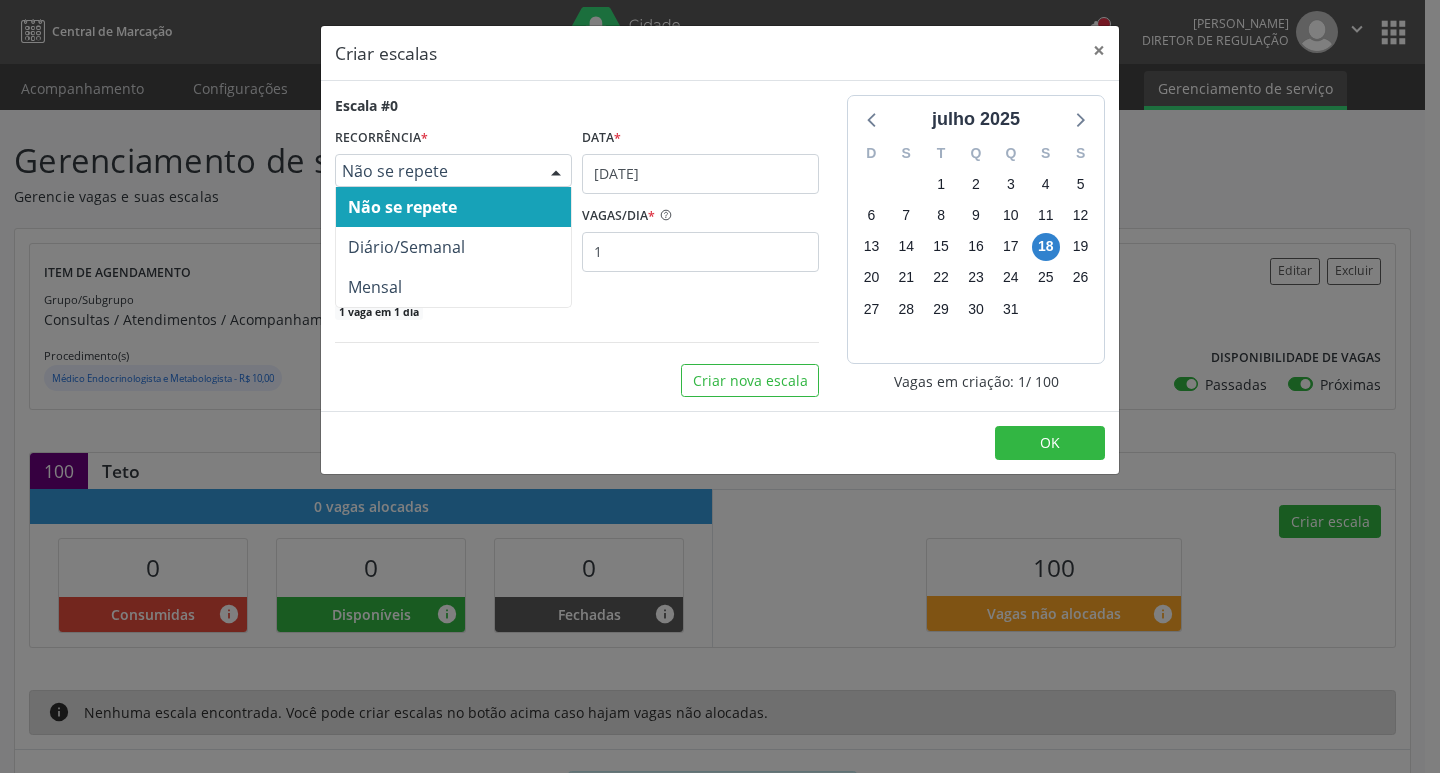 click at bounding box center [556, 172] 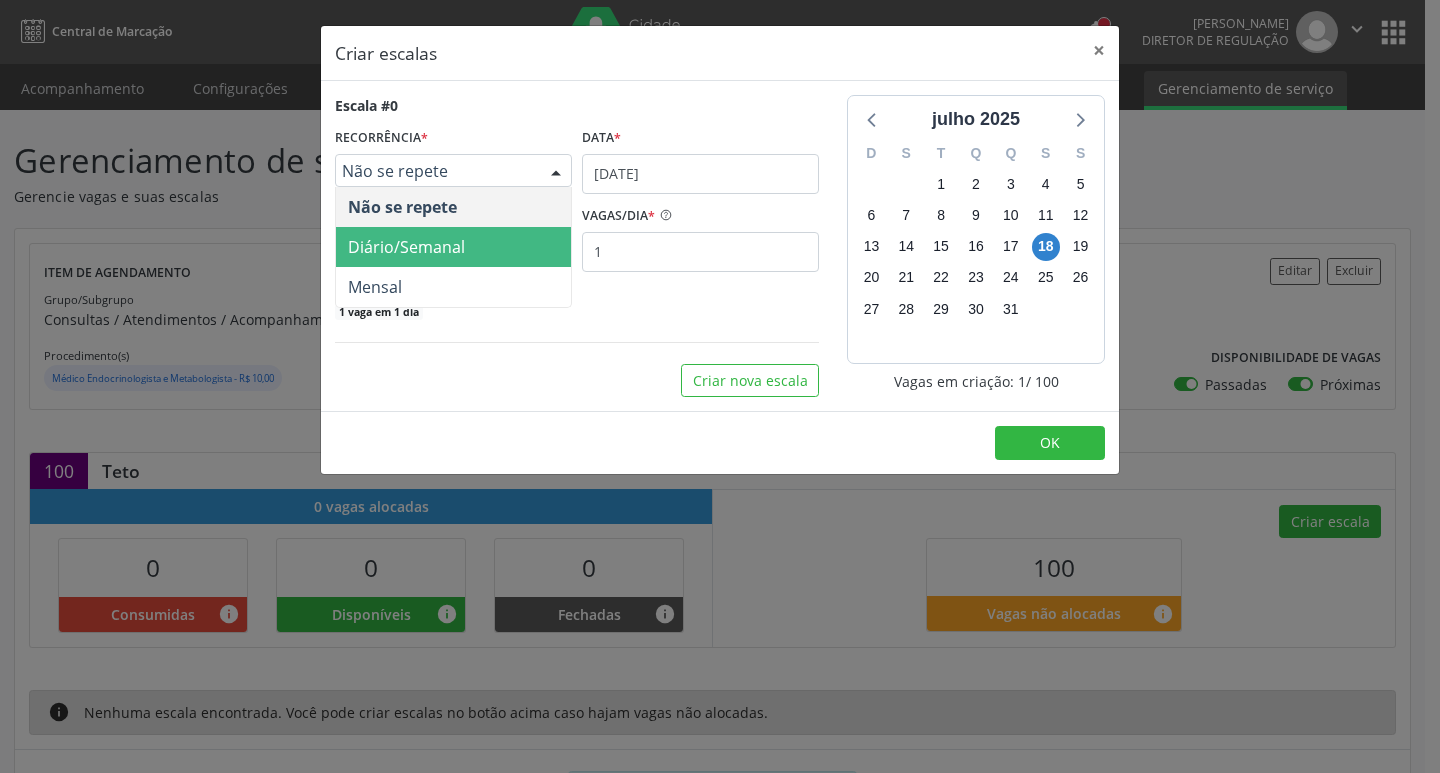 click on "Diário/Semanal" at bounding box center [453, 247] 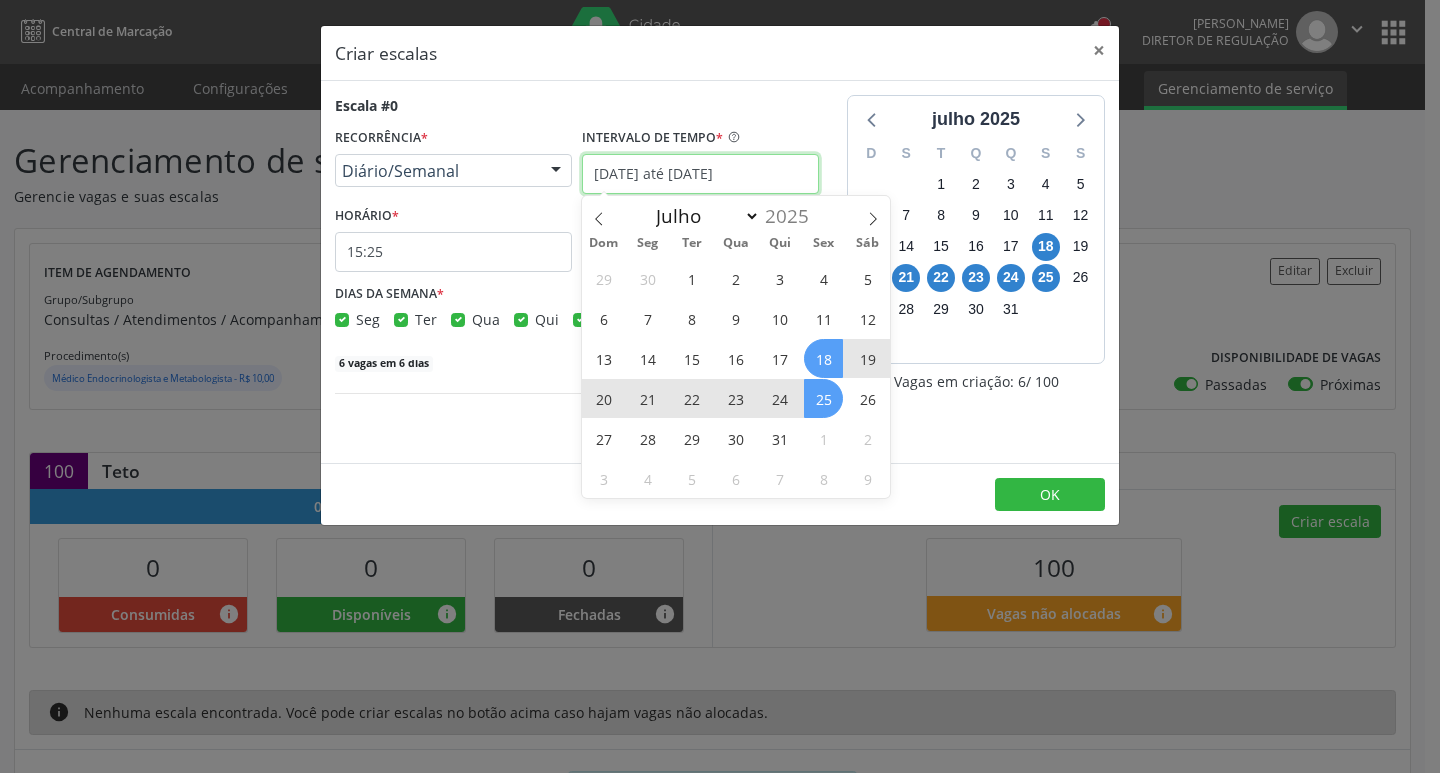 click on "[DATE] até [DATE]" at bounding box center [700, 174] 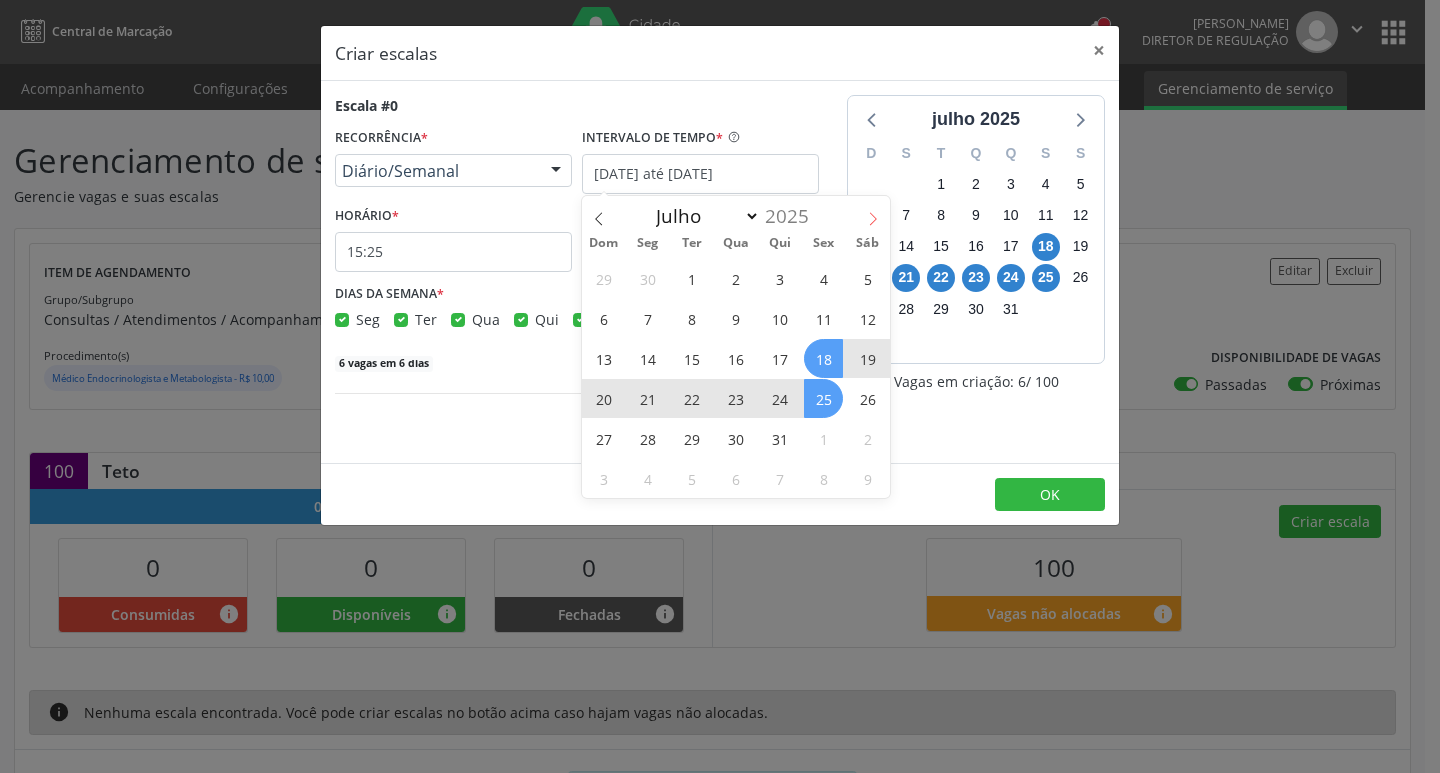 click at bounding box center [873, 213] 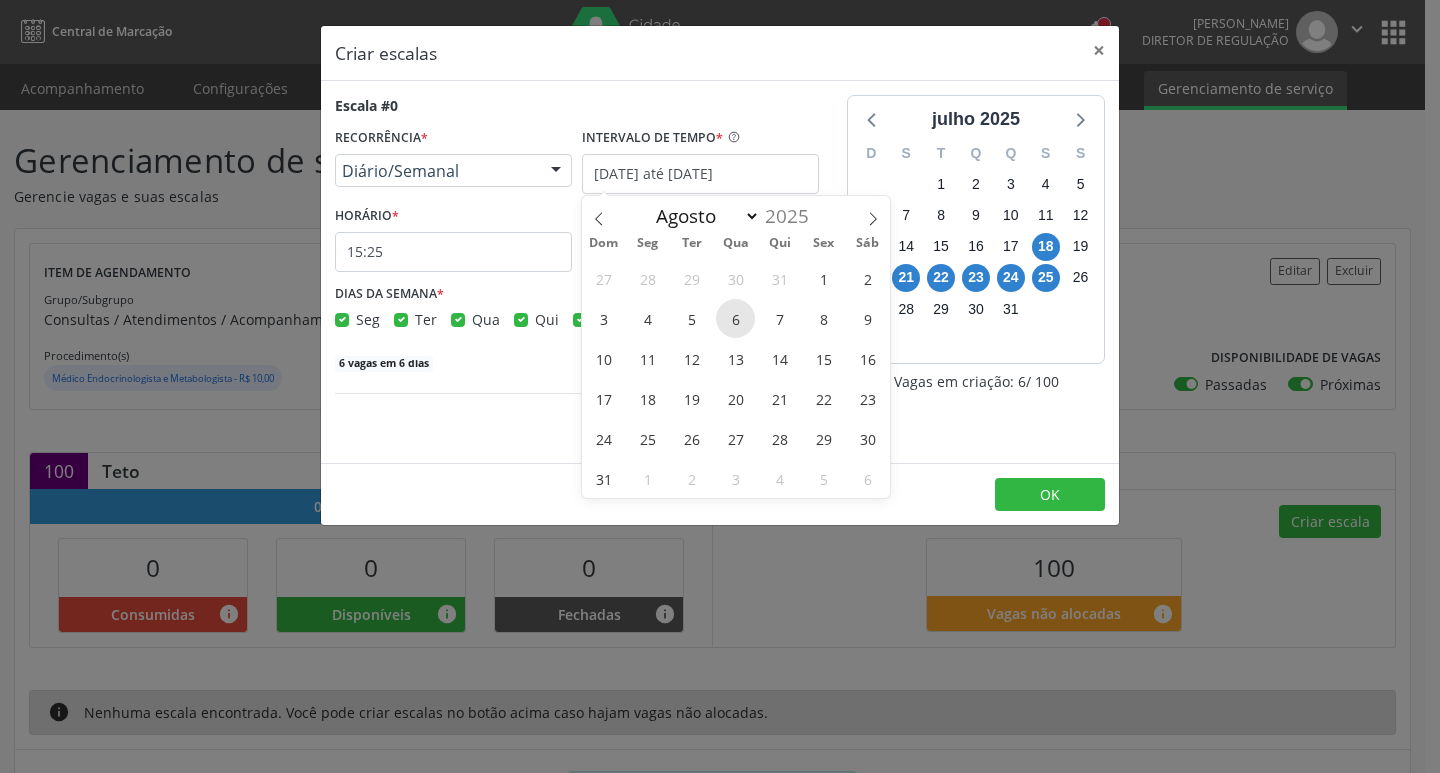 click on "6" at bounding box center [735, 318] 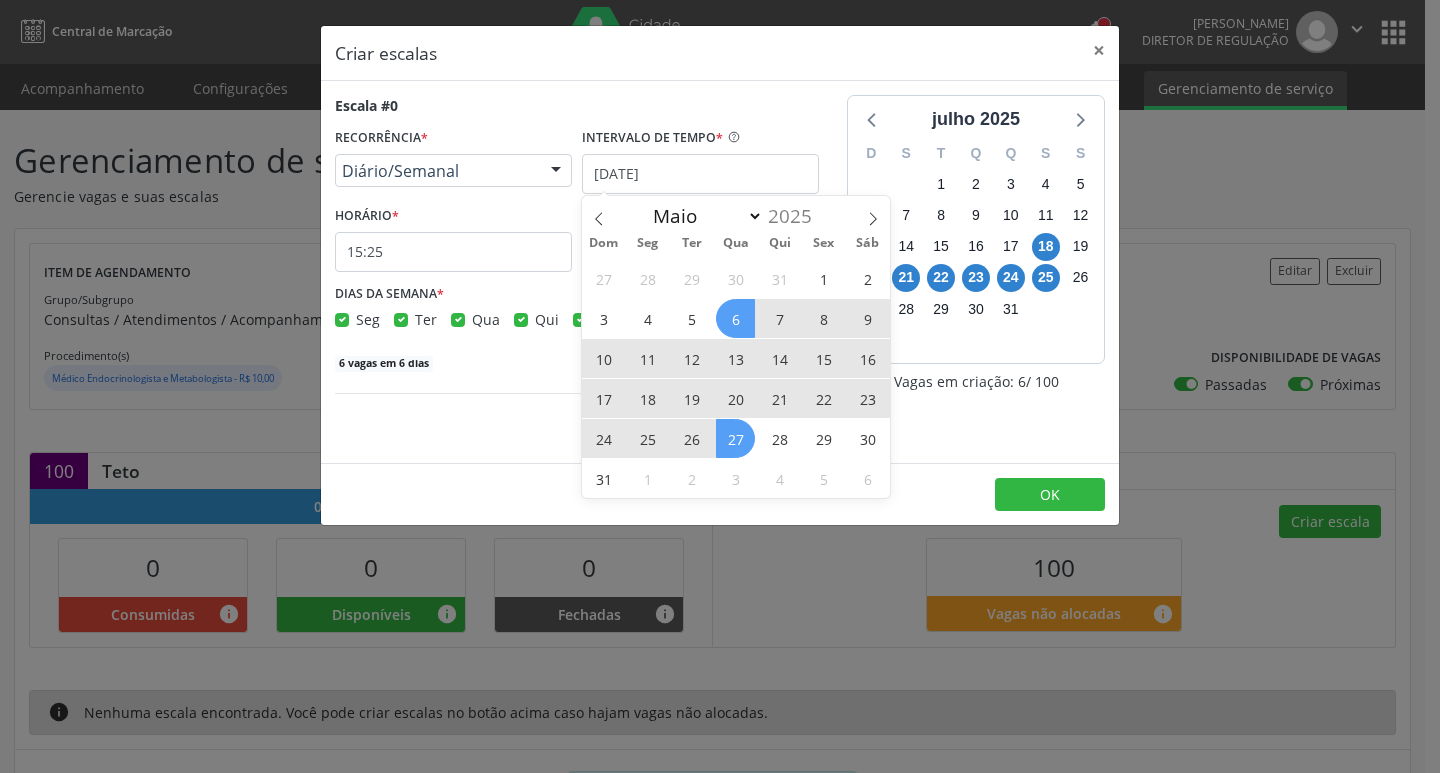 click on "27" at bounding box center [735, 438] 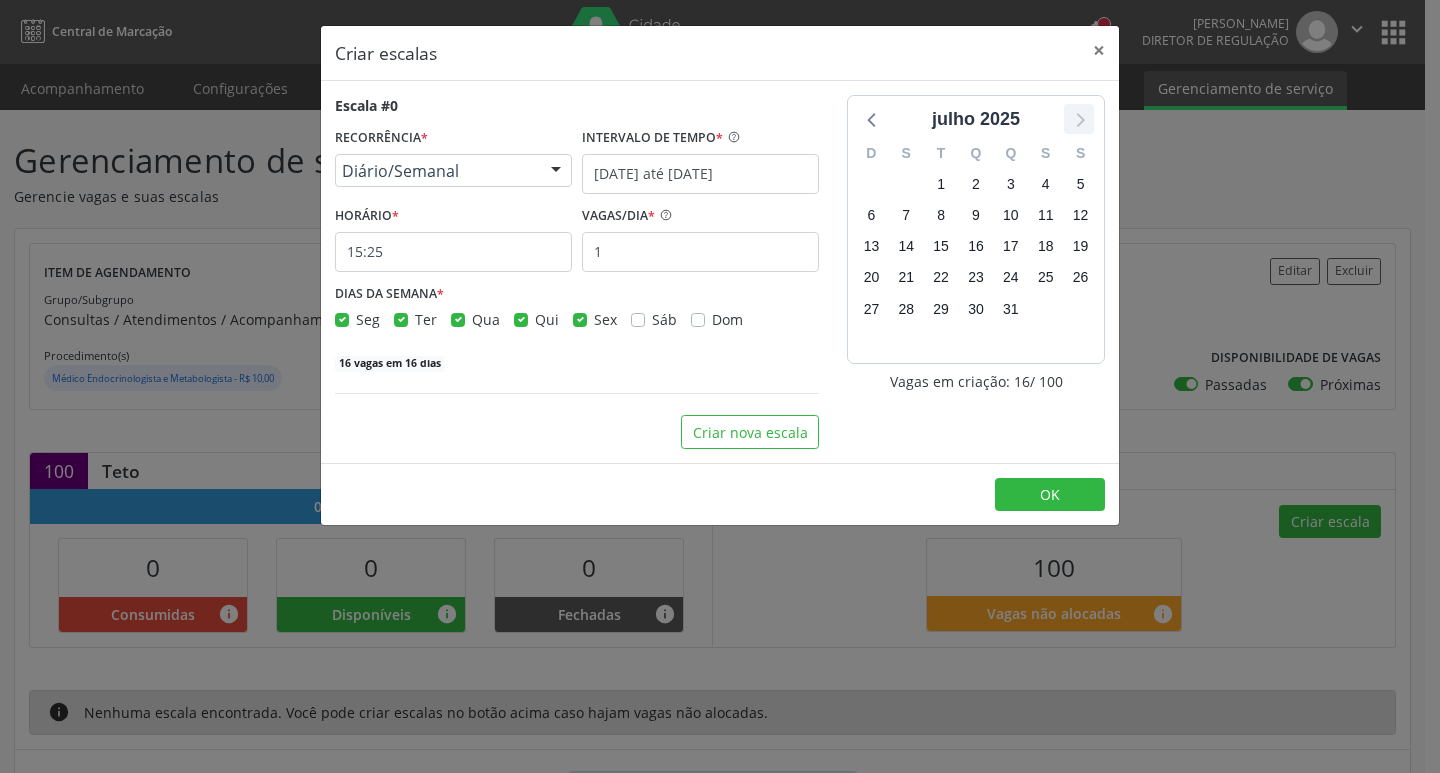 click 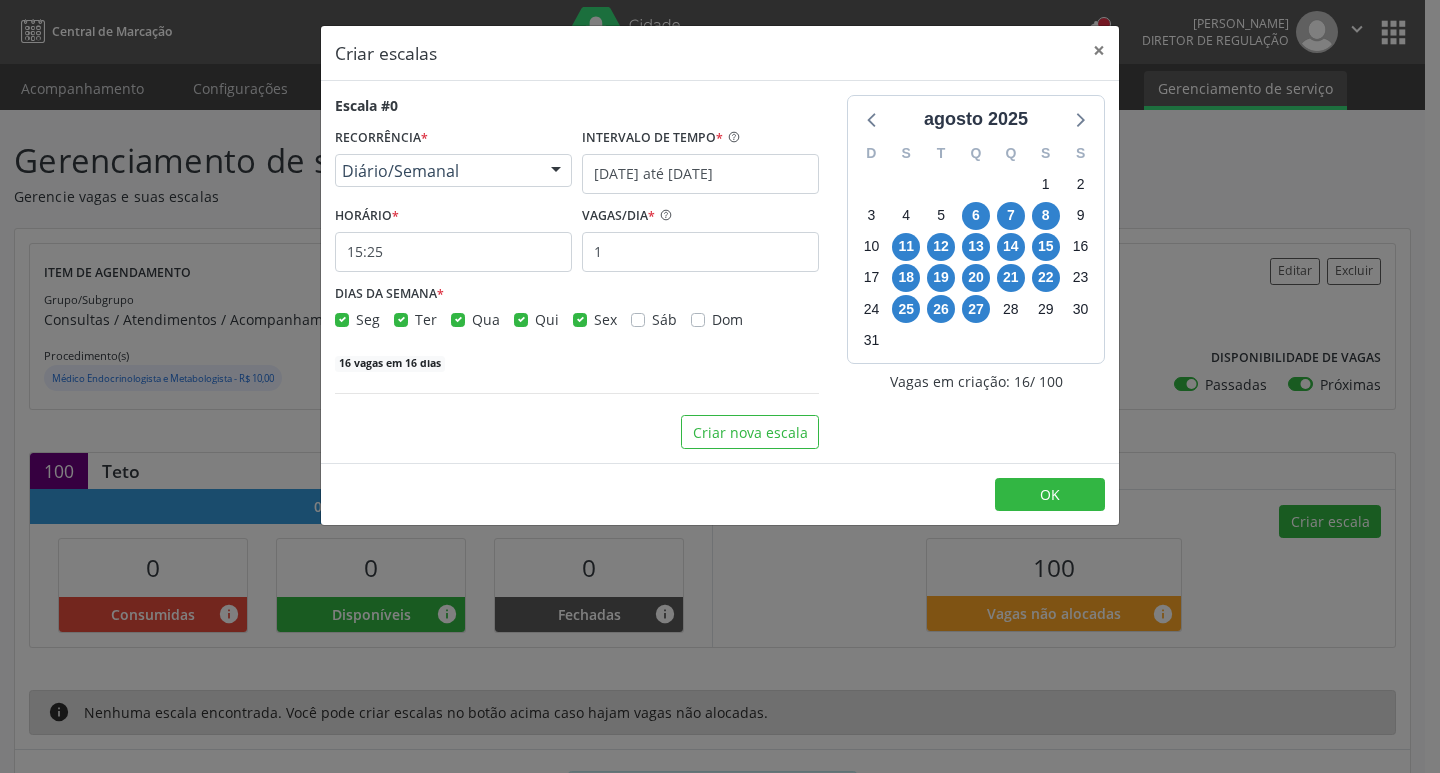 click on "Seg" at bounding box center (357, 319) 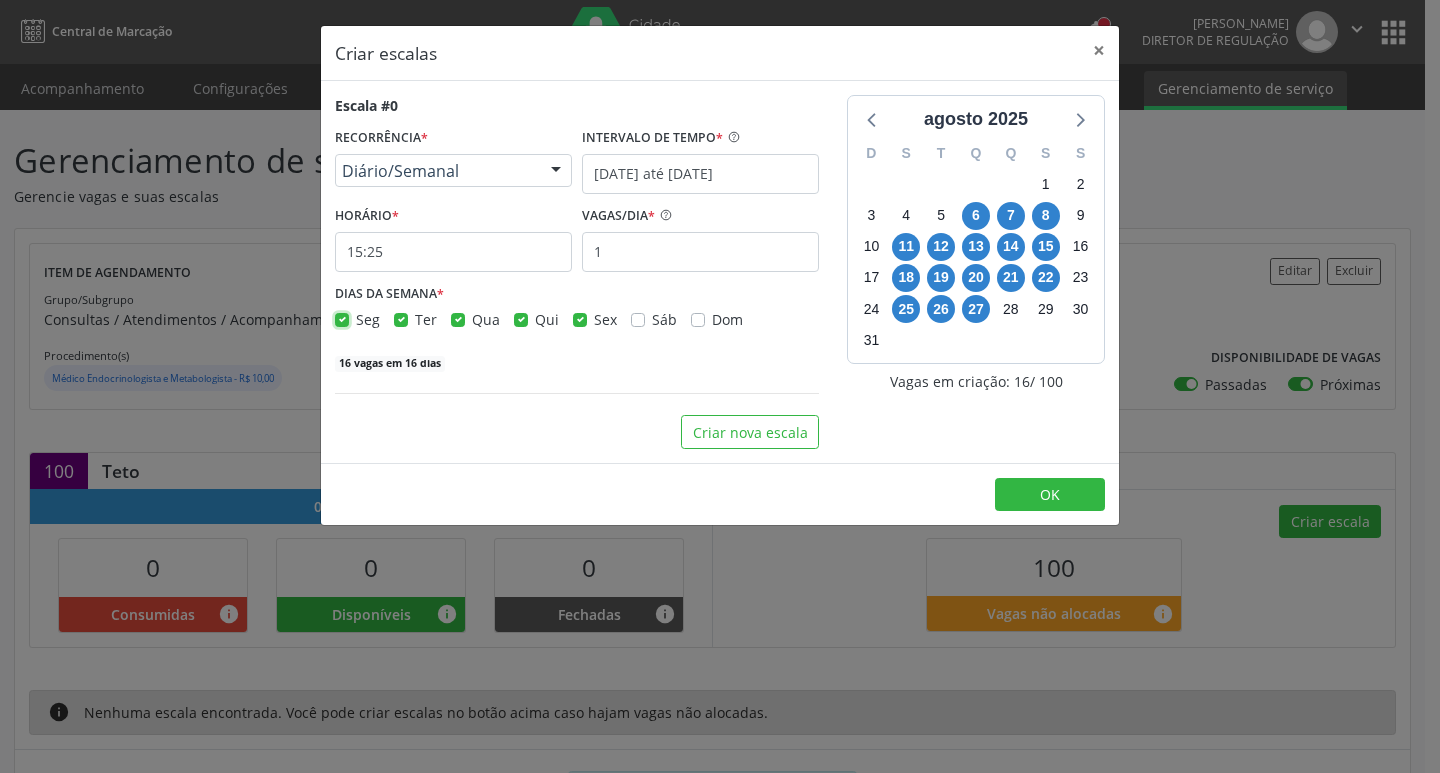 checkbox on "false" 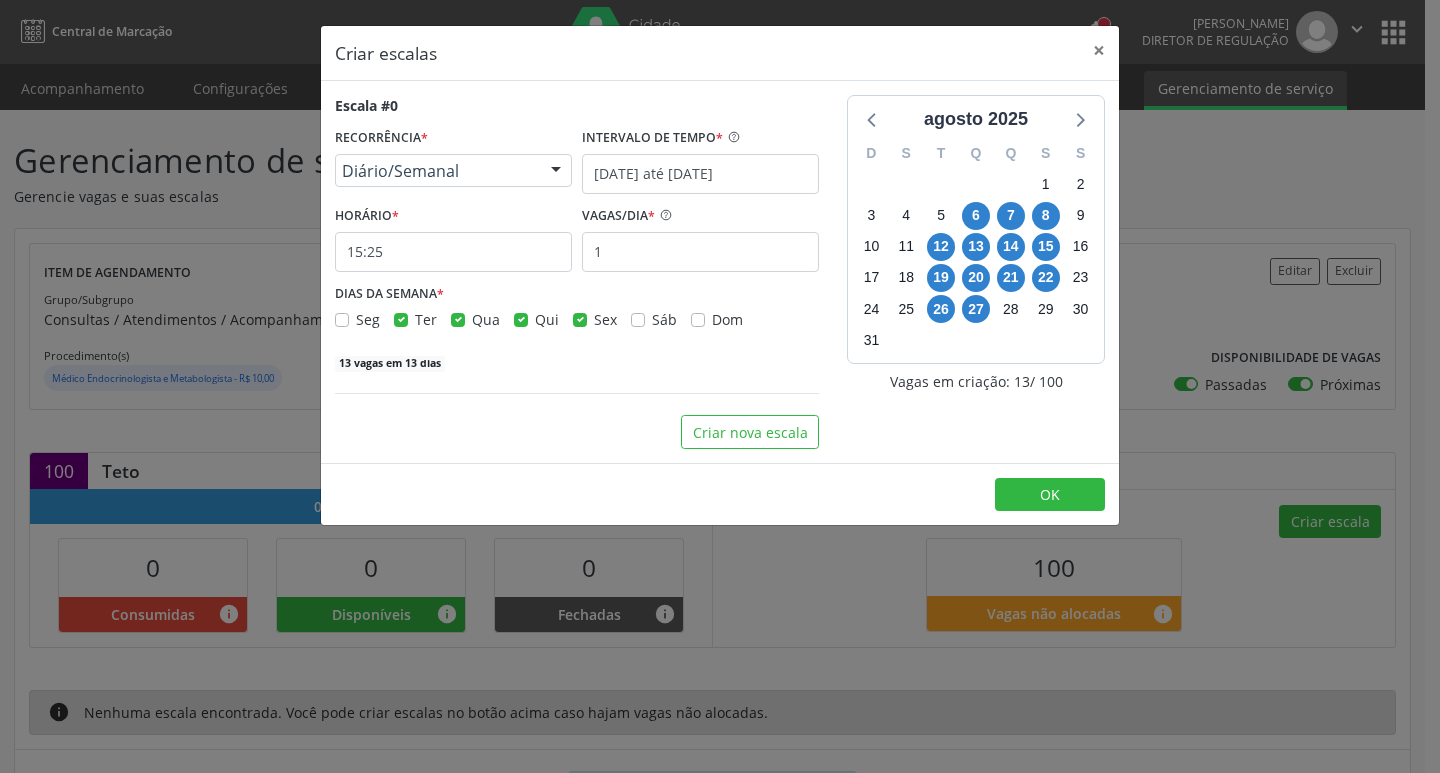 click on "Ter" at bounding box center (426, 319) 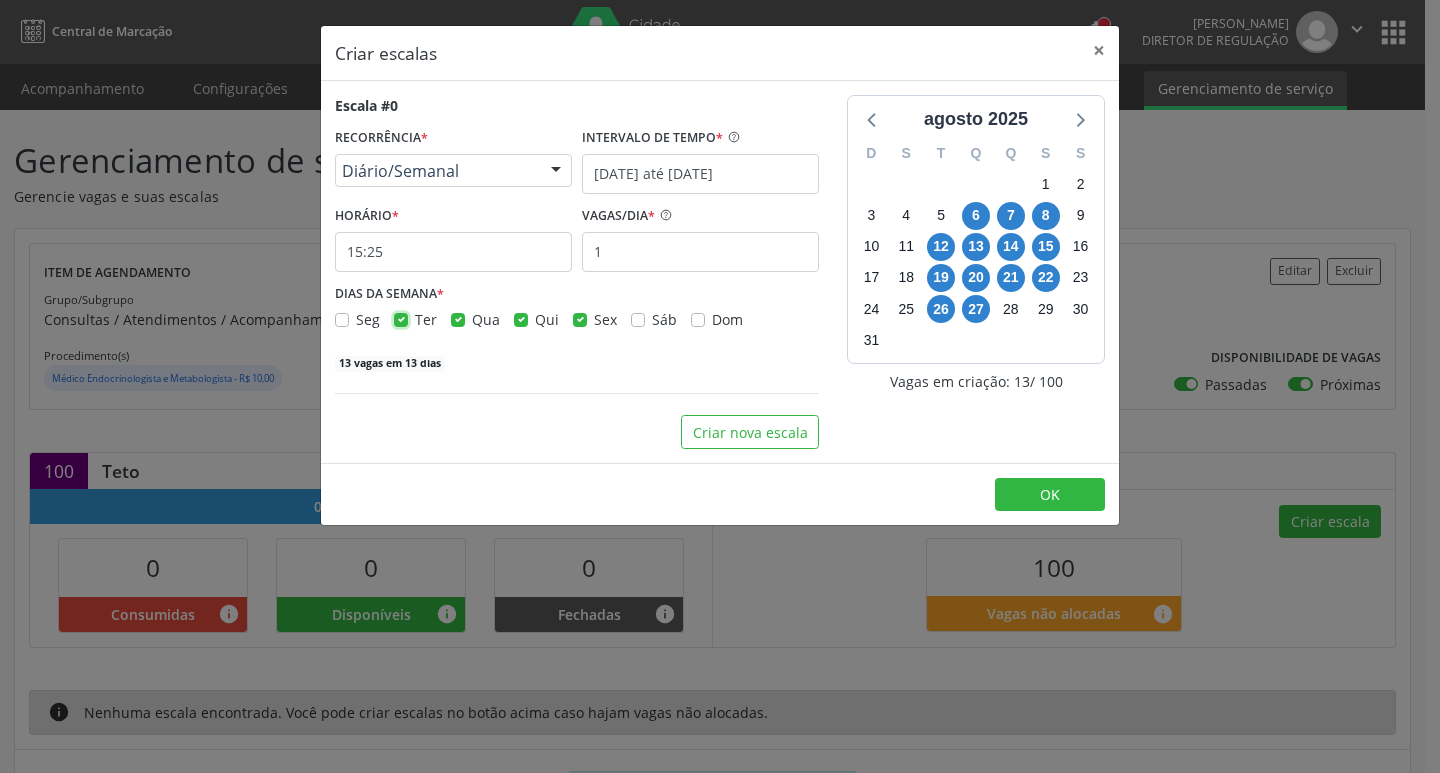 checkbox on "false" 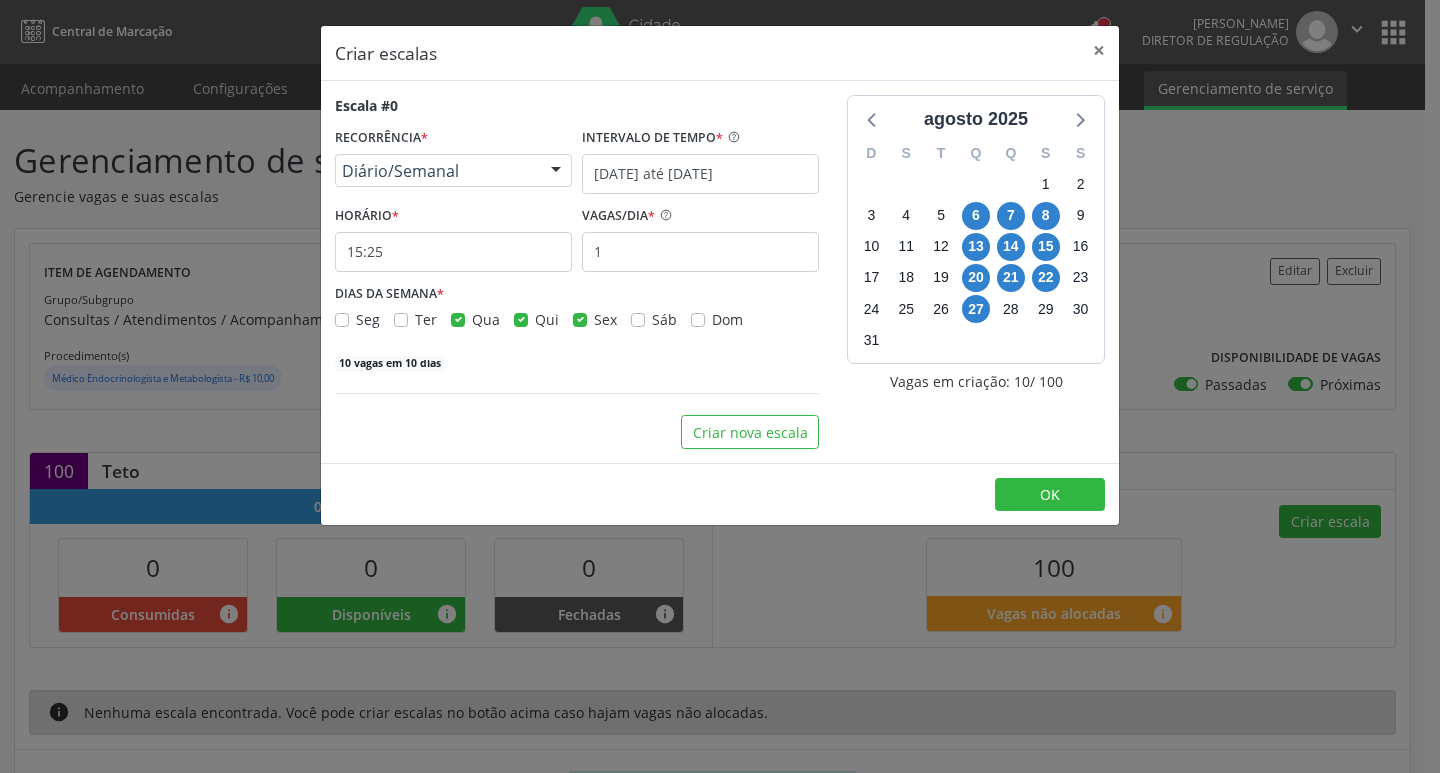 click on "Qui" at bounding box center [547, 319] 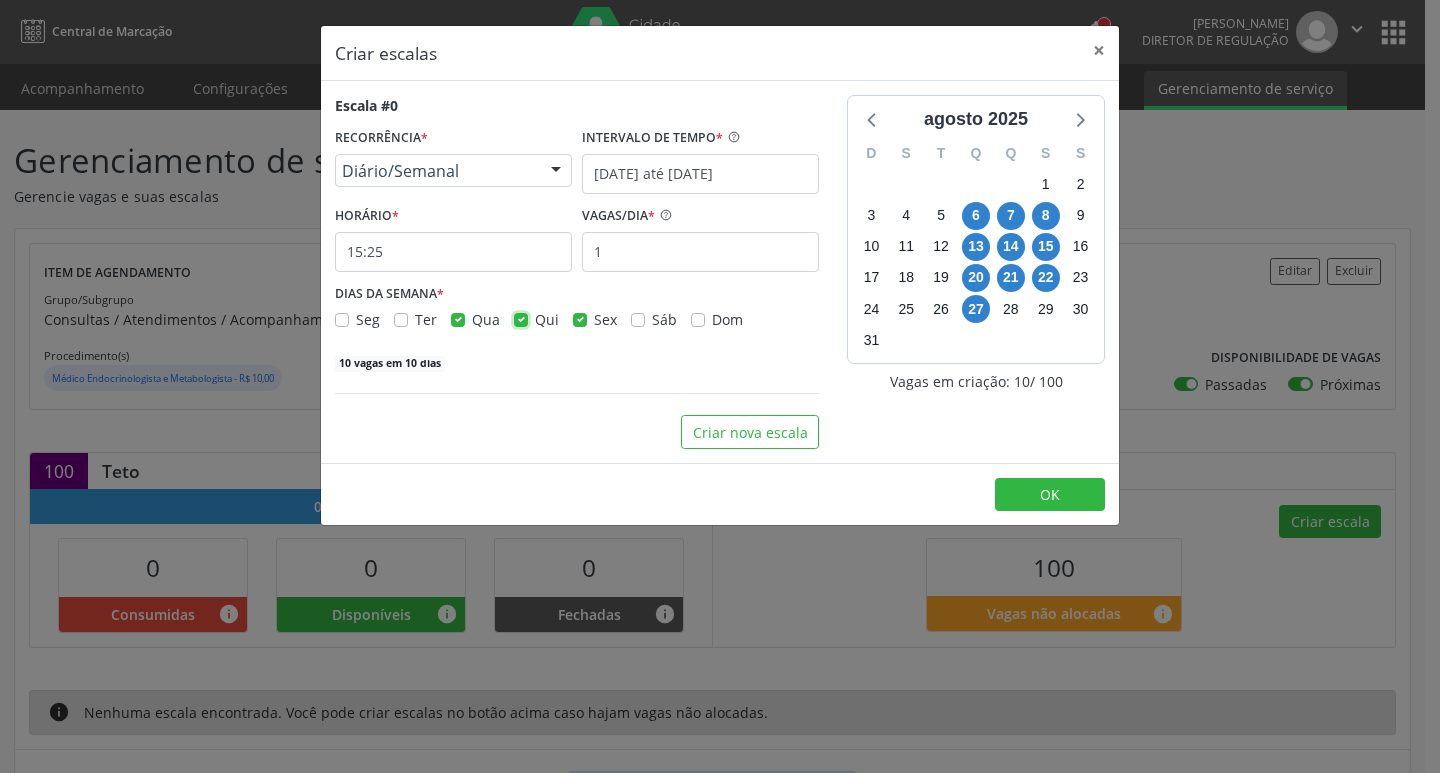 checkbox on "false" 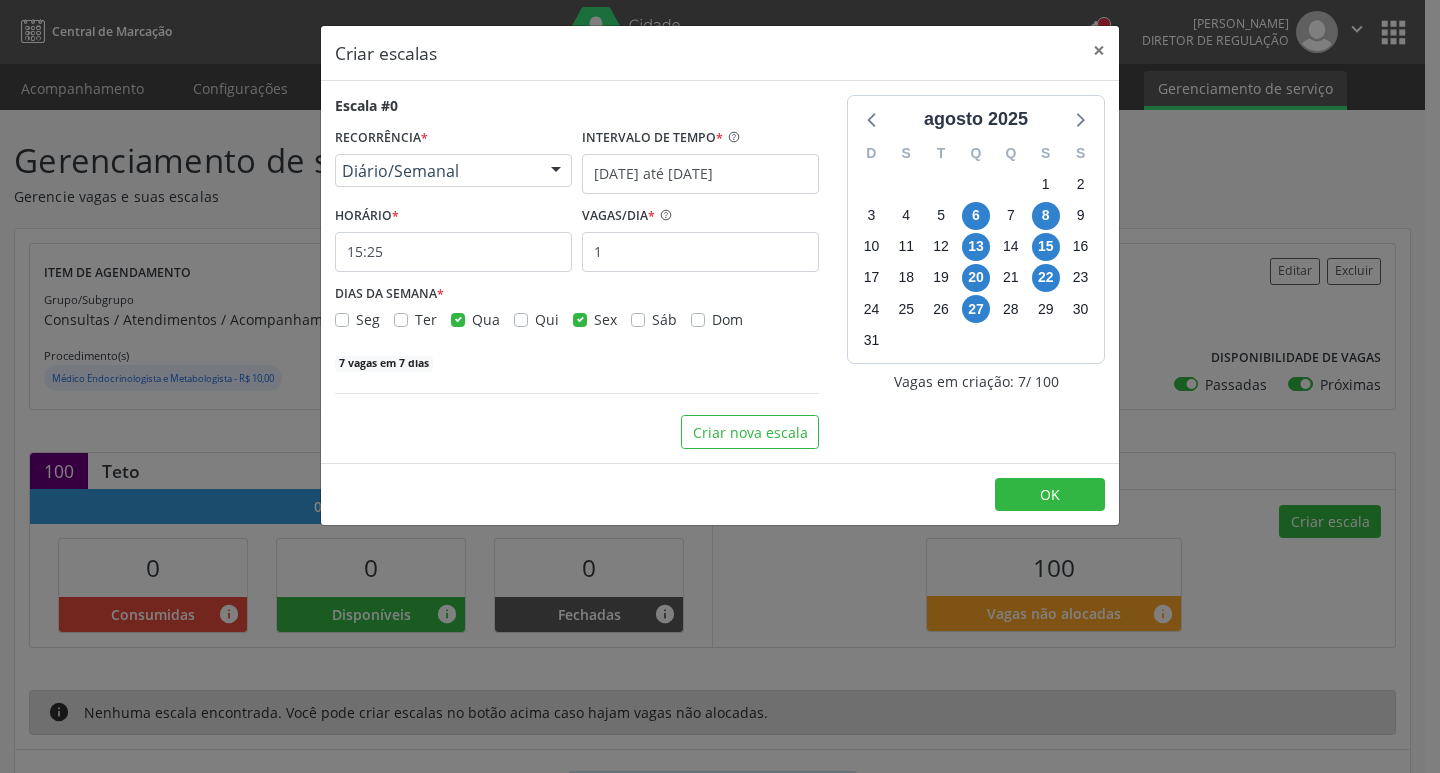 click on "Sex" at bounding box center [605, 319] 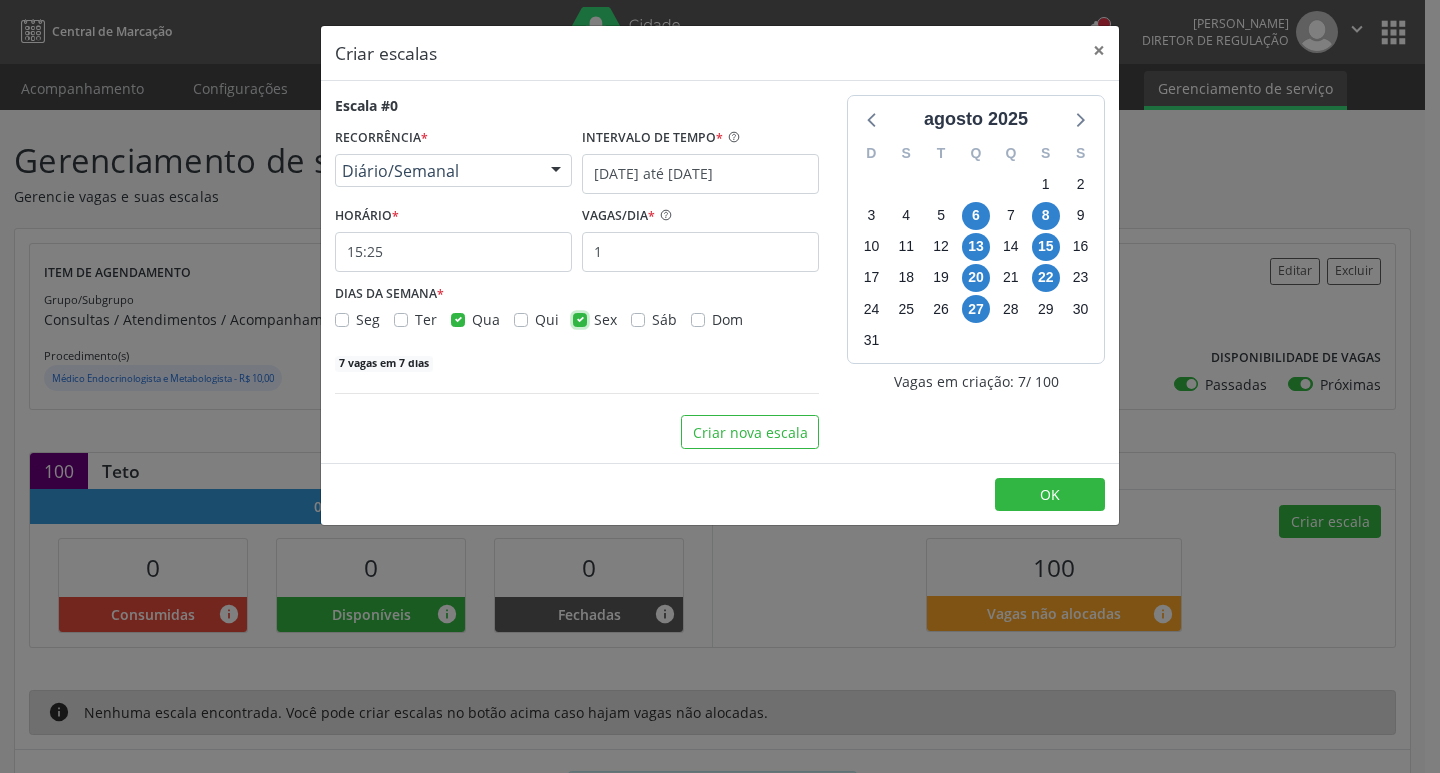 click on "Sex" at bounding box center [580, 318] 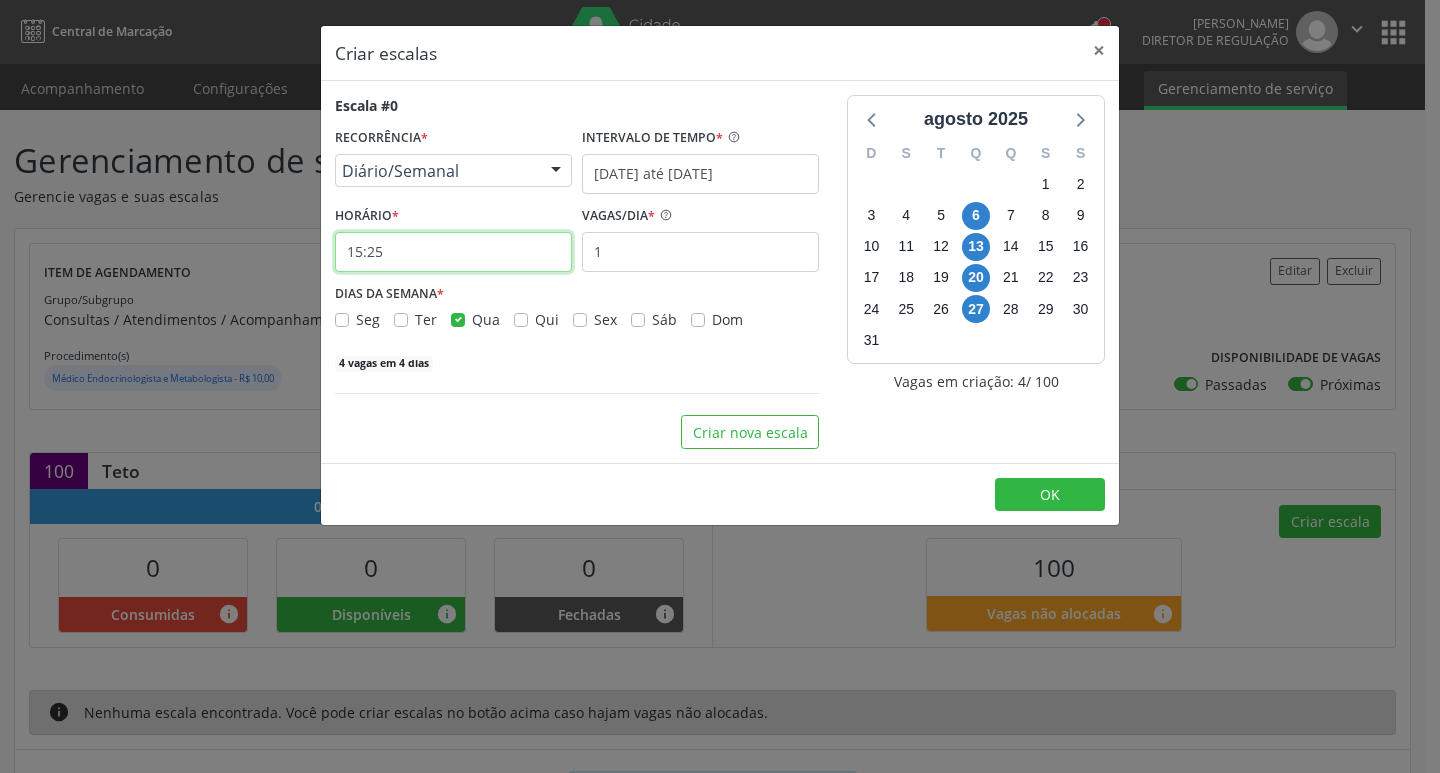click on "15:25" at bounding box center [453, 252] 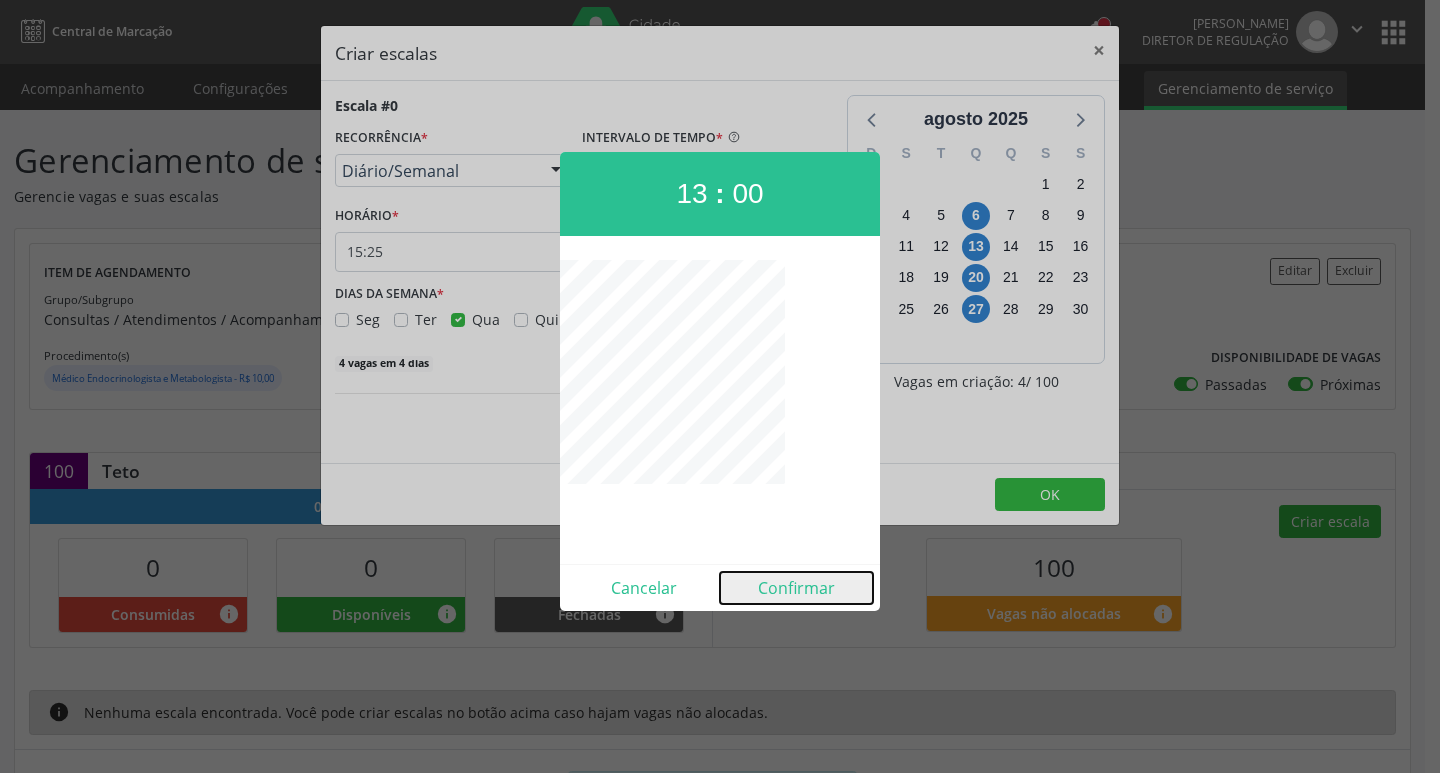 click on "Confirmar" at bounding box center (796, 588) 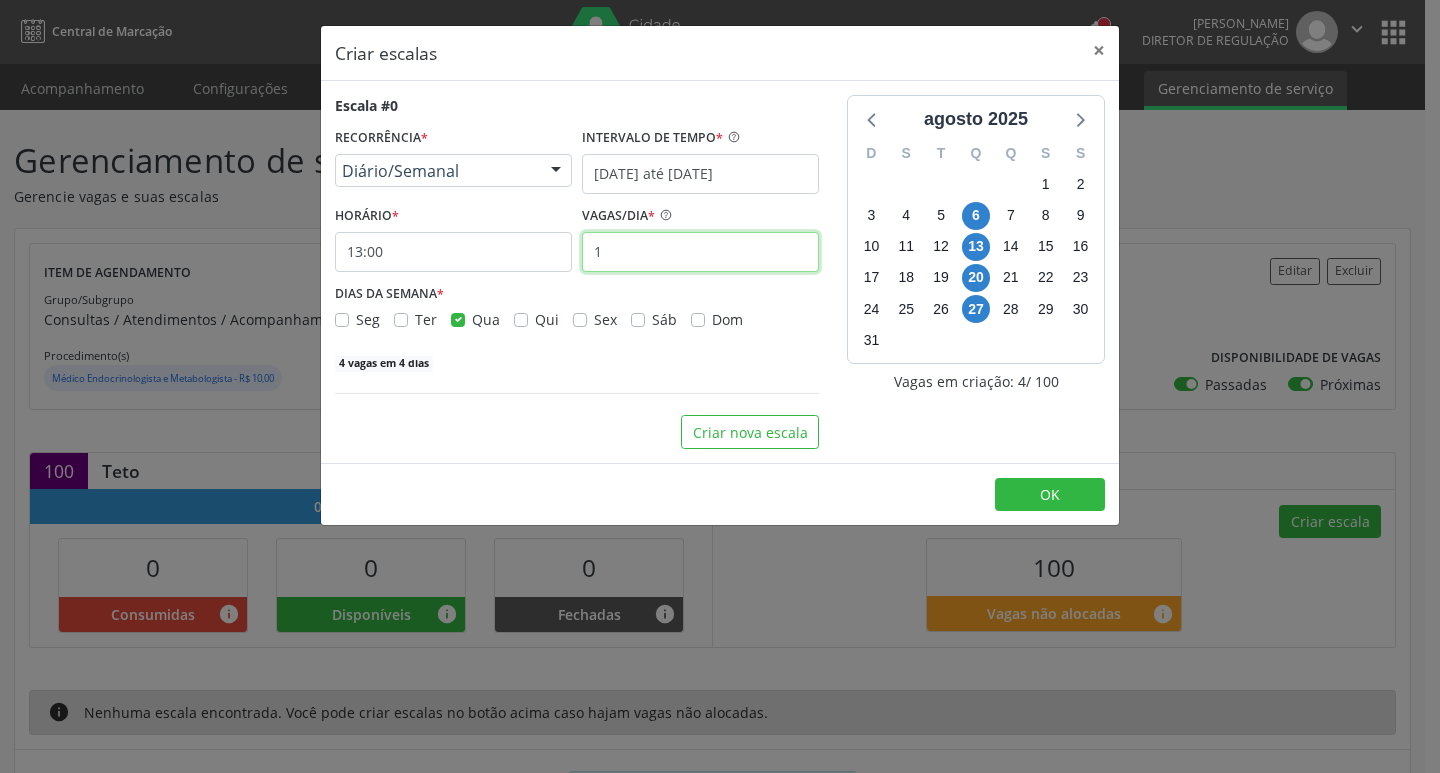 click on "1" at bounding box center [700, 252] 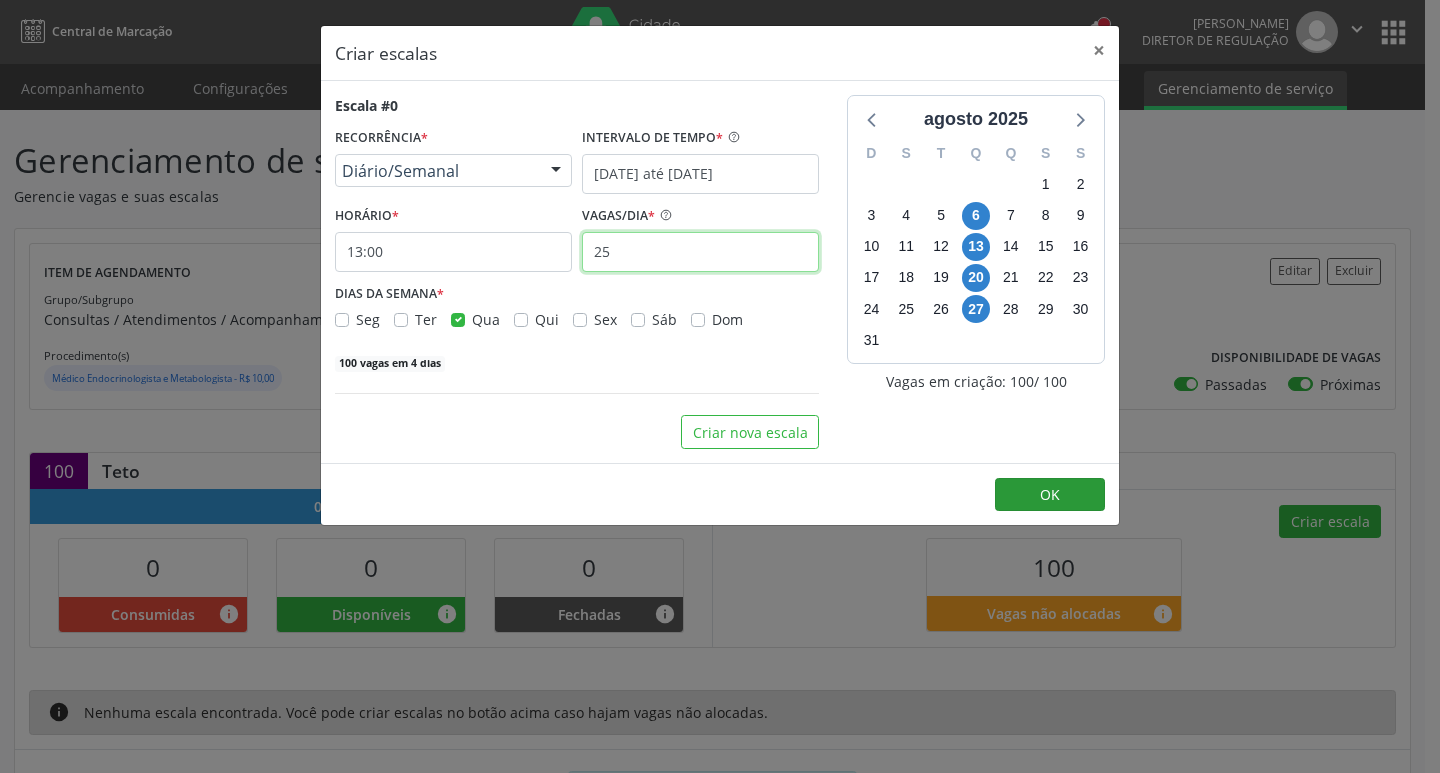 type on "25" 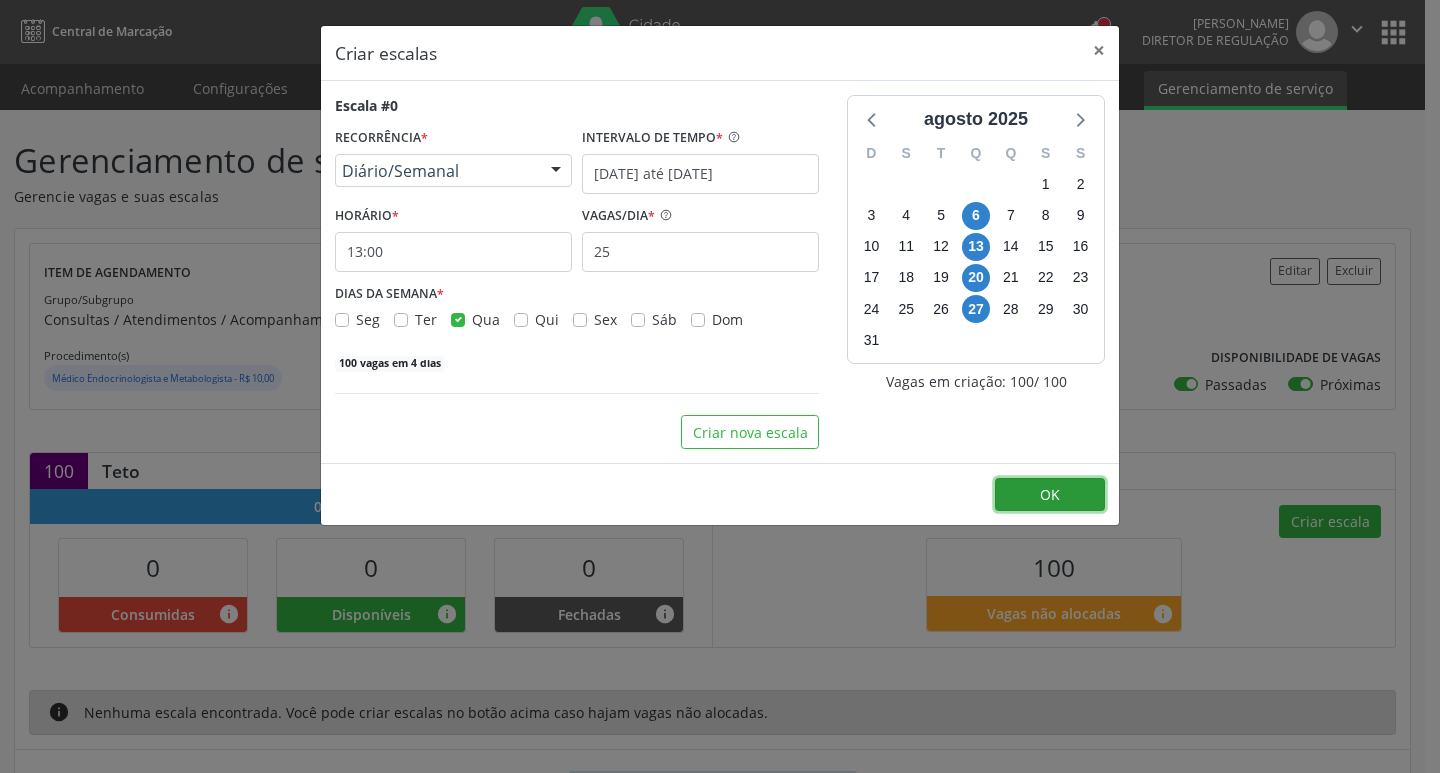 click on "OK" at bounding box center [1050, 494] 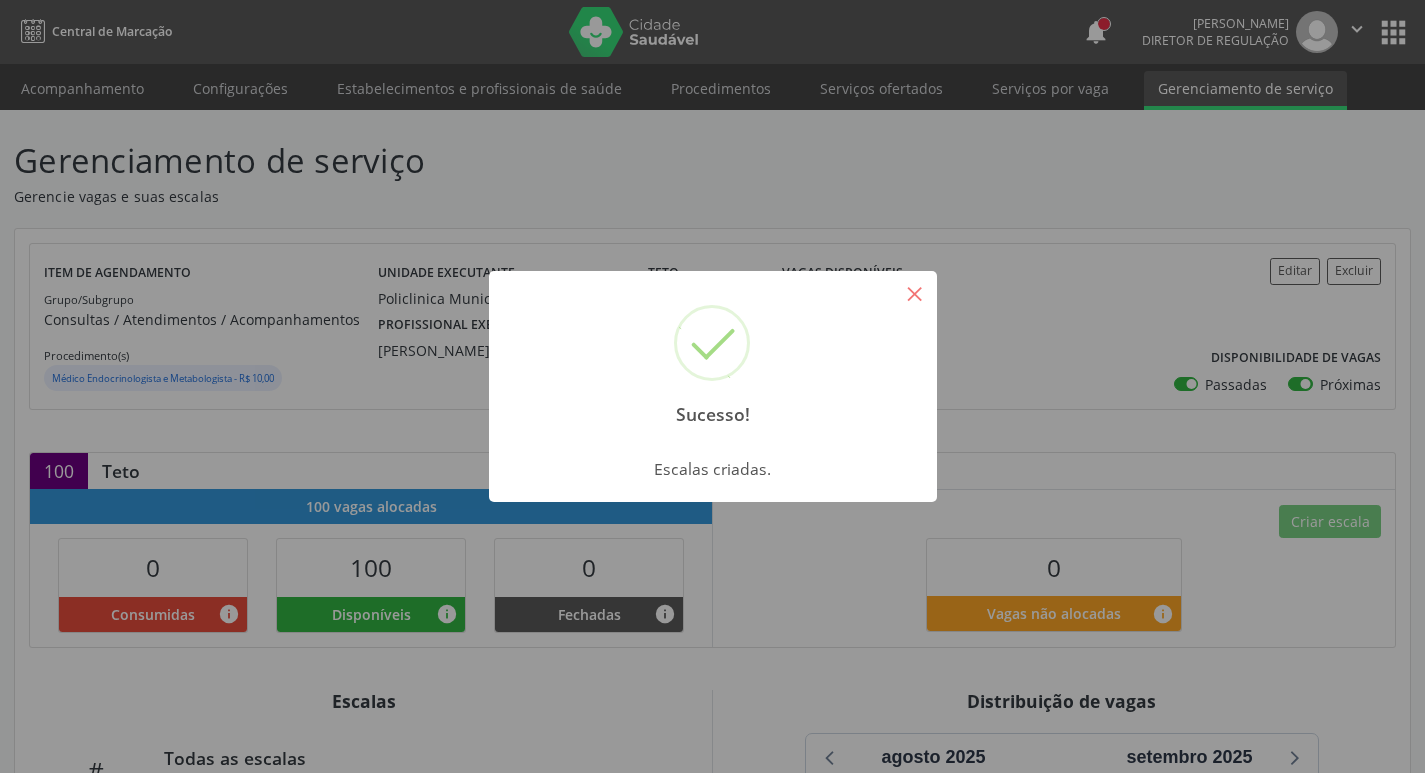 click on "×" at bounding box center (915, 293) 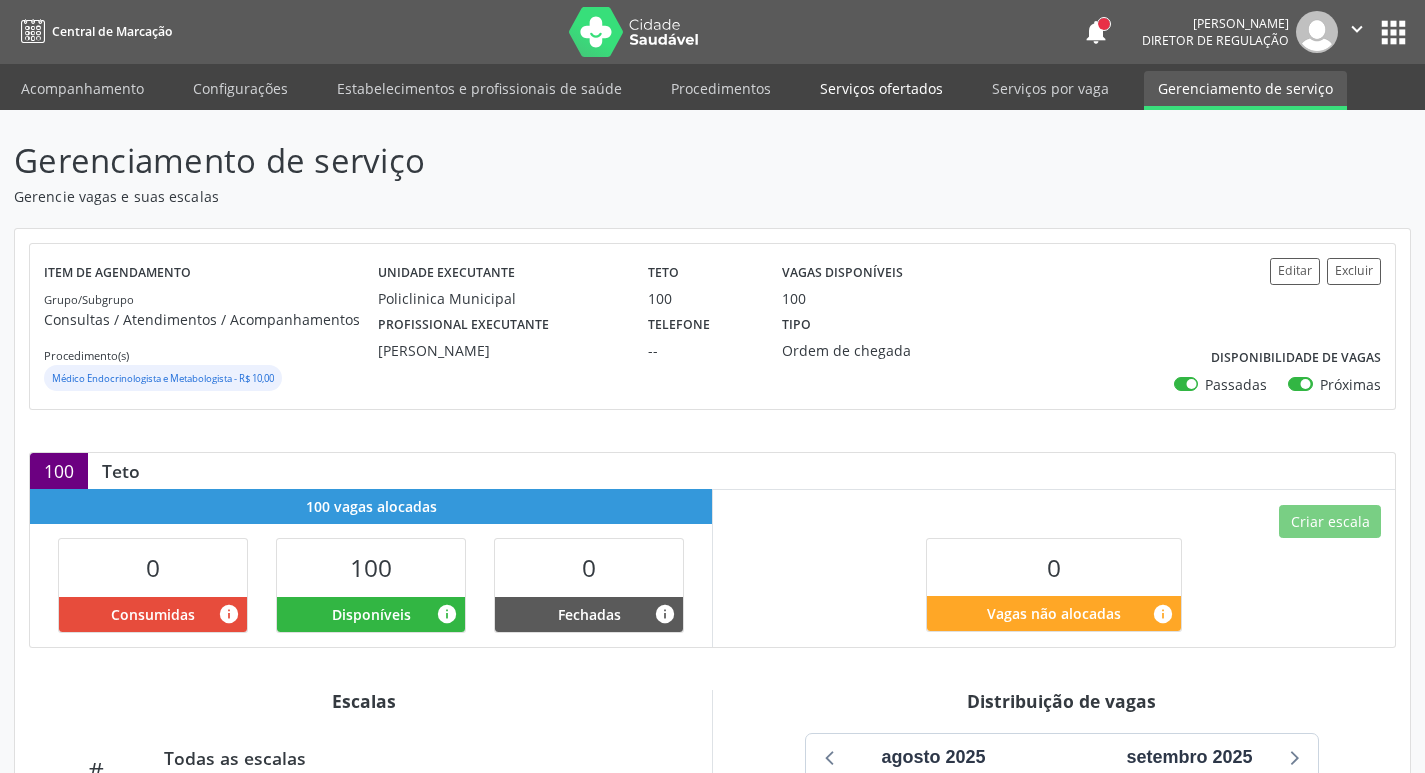click on "Serviços ofertados" at bounding box center [881, 88] 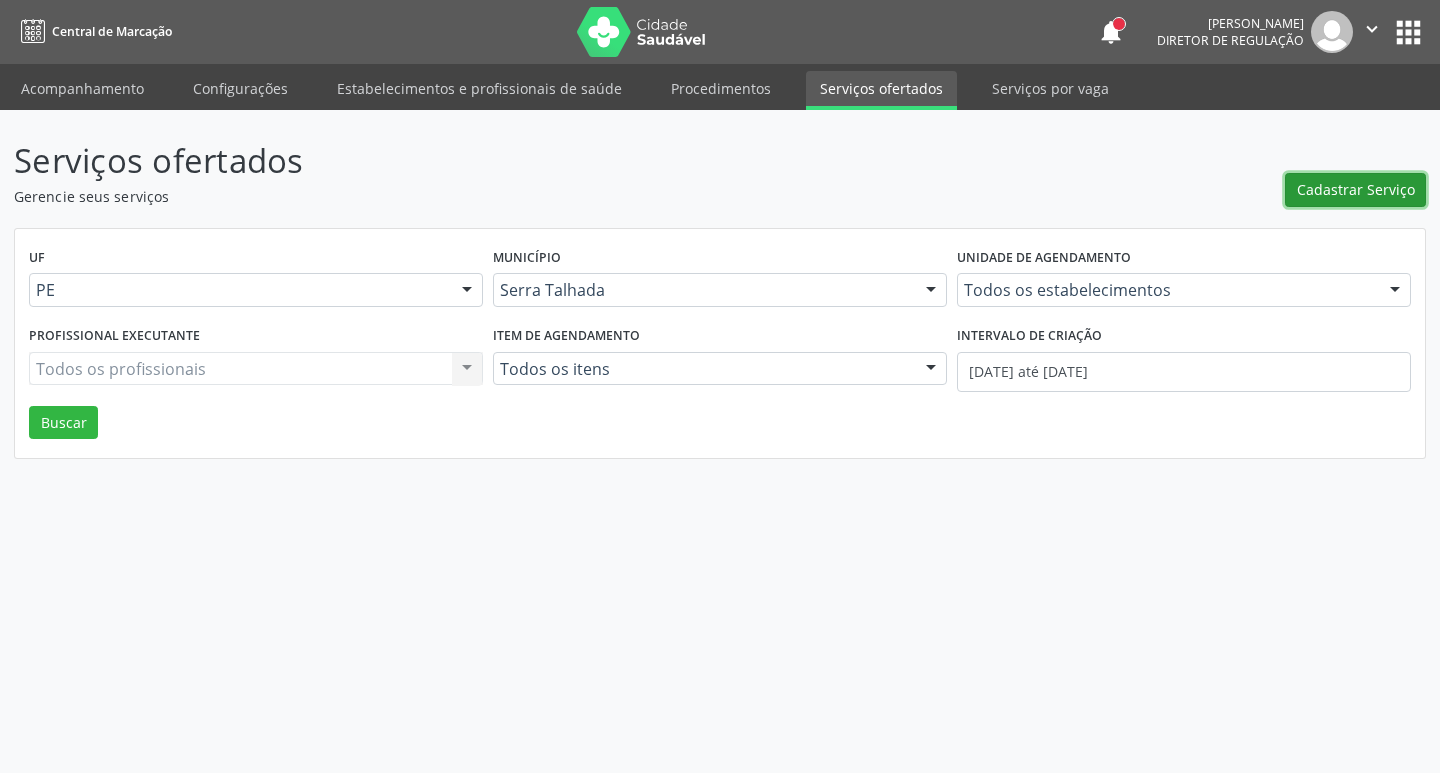 click on "Cadastrar Serviço" at bounding box center (1355, 190) 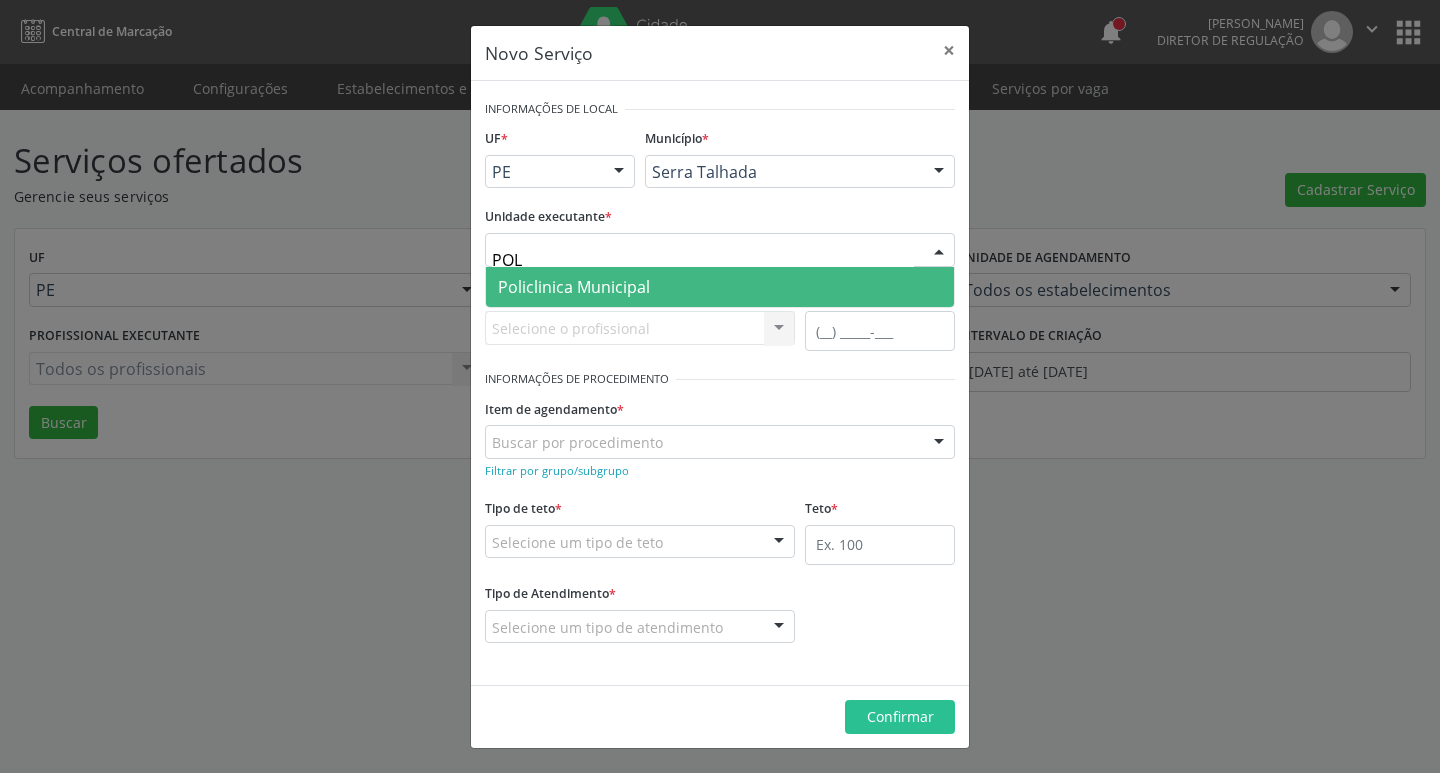 type on "POLI" 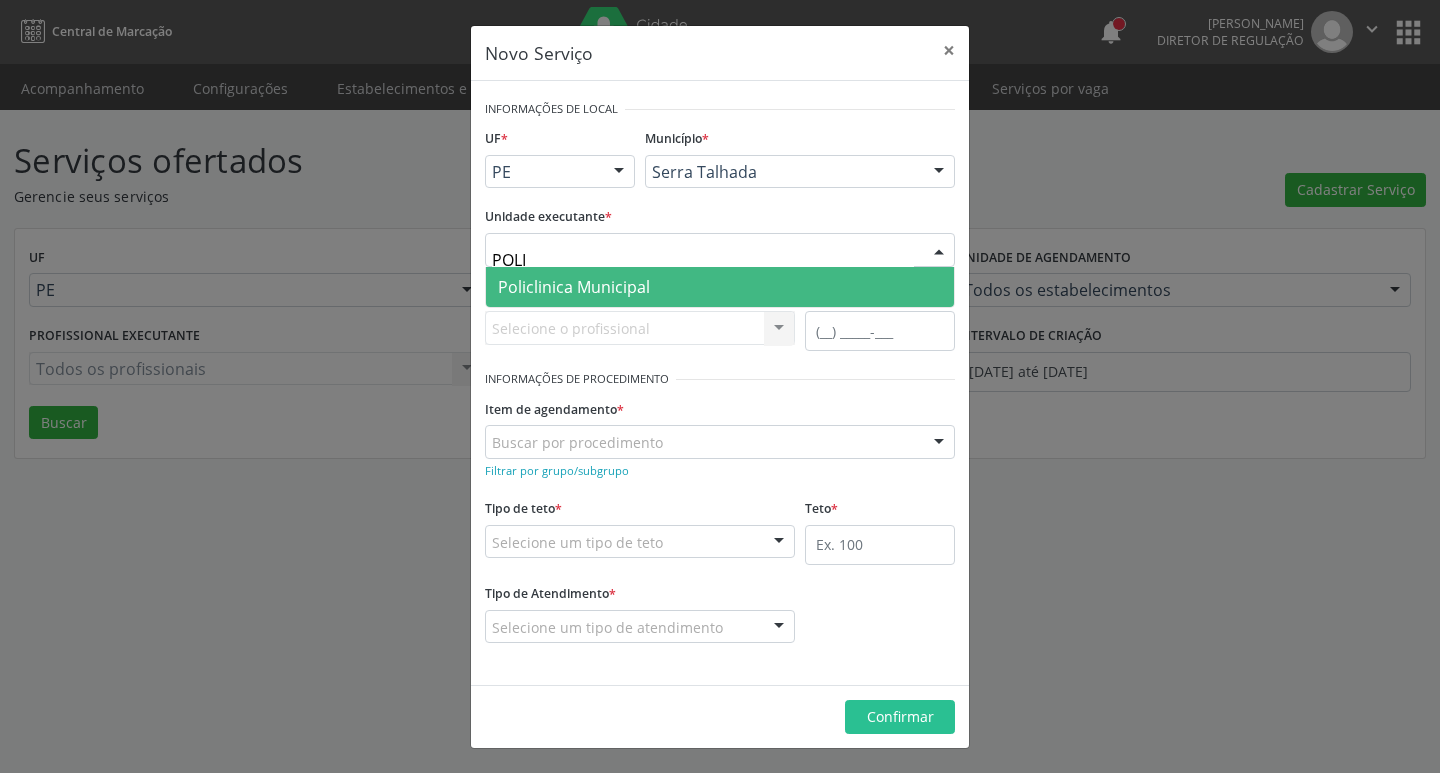 click on "Policlinica Municipal" at bounding box center (574, 287) 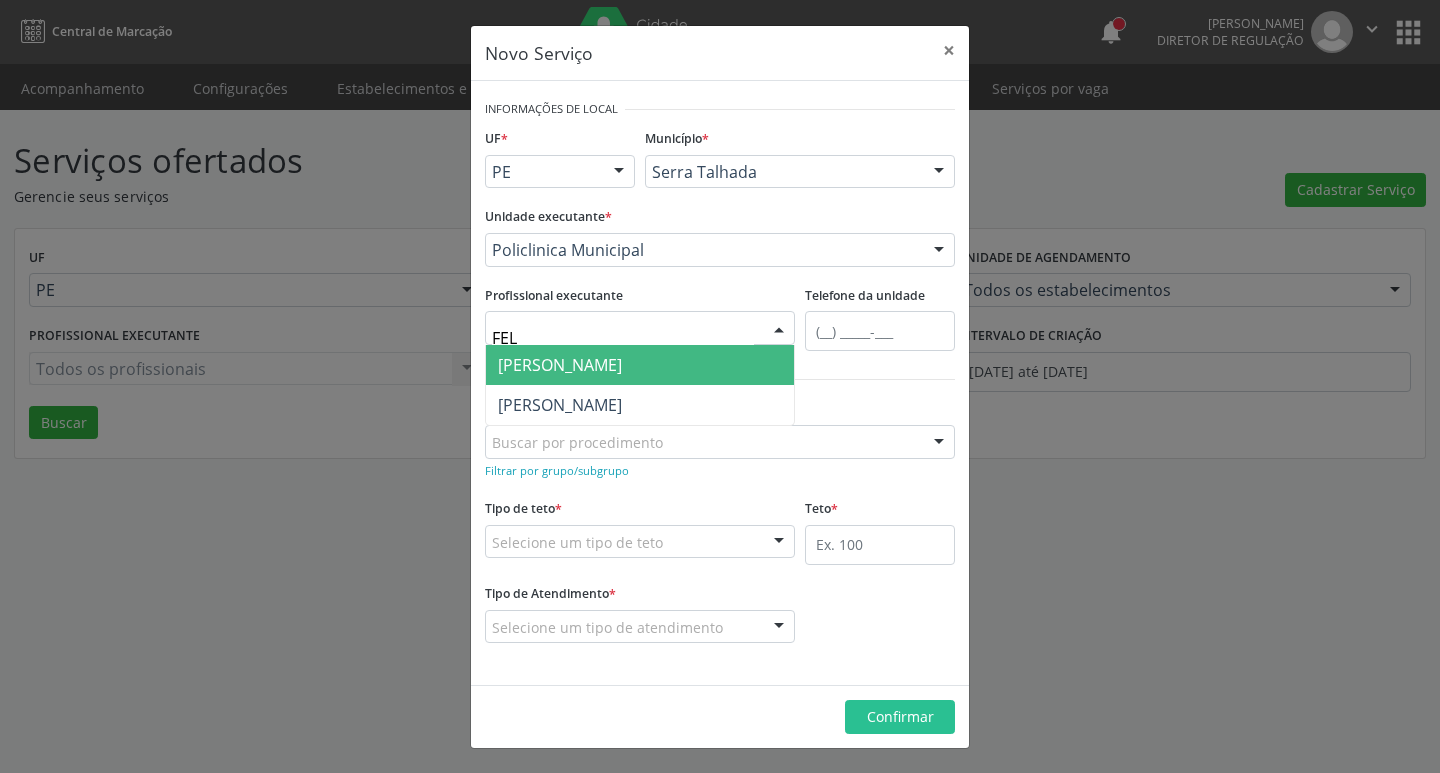 type on "FELI" 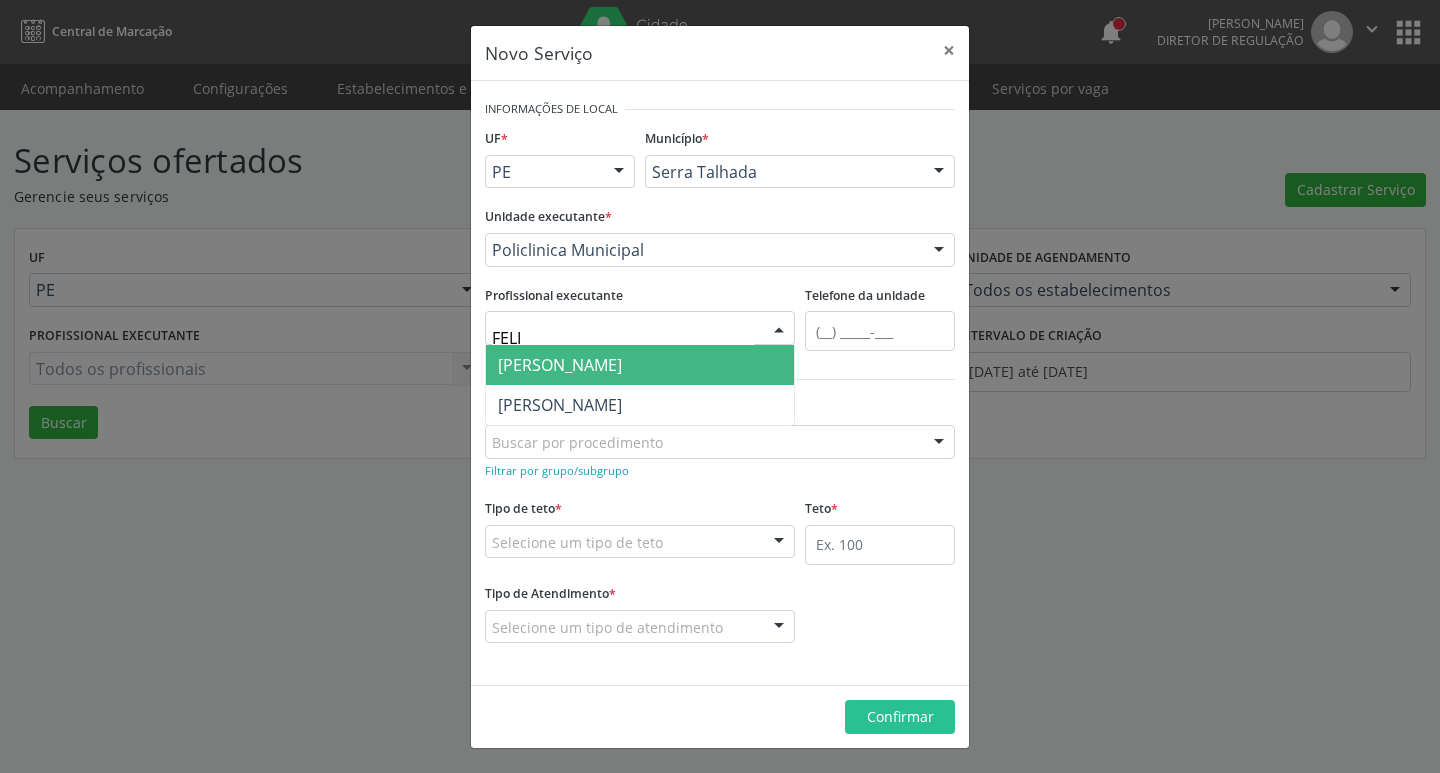 click on "[PERSON_NAME] [PERSON_NAME]" at bounding box center [560, 365] 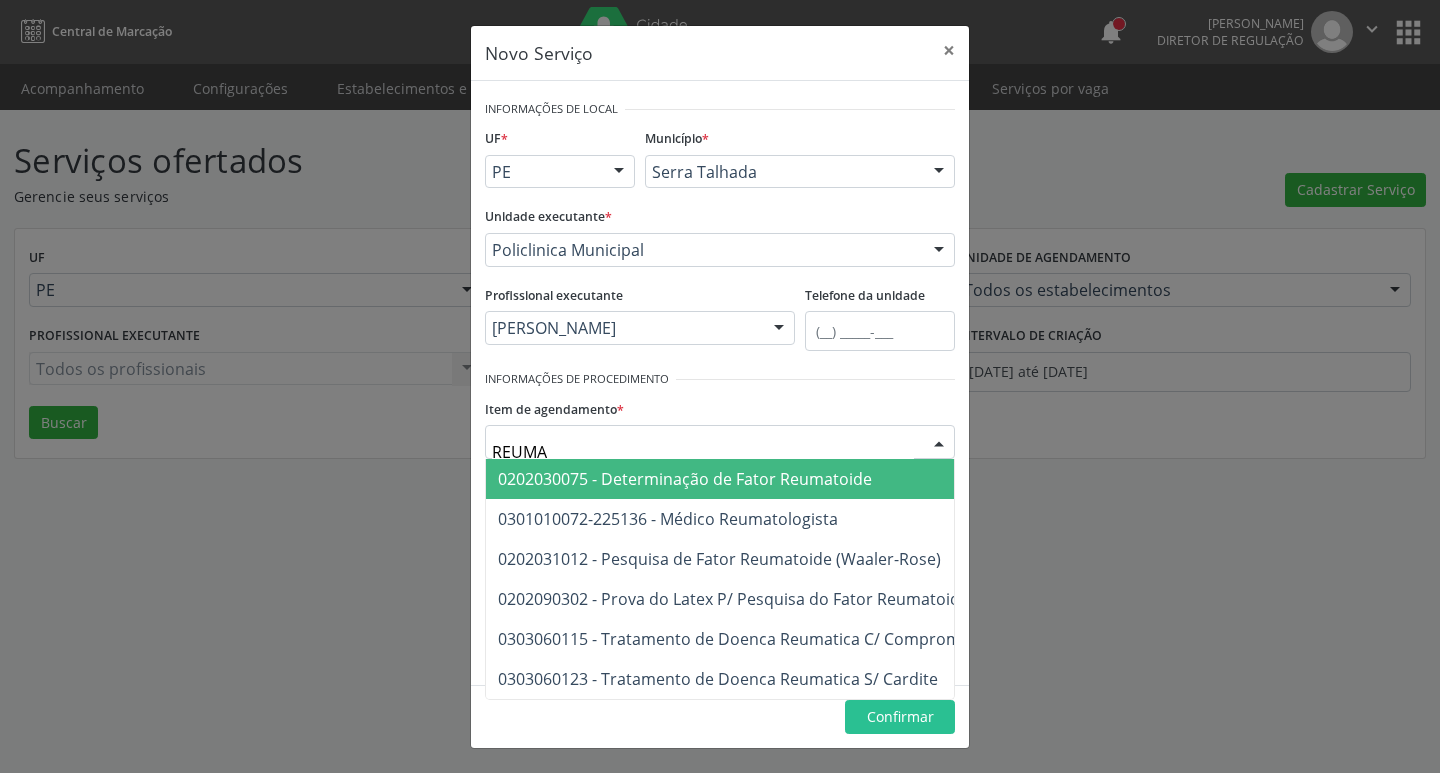 type on "REUMAT" 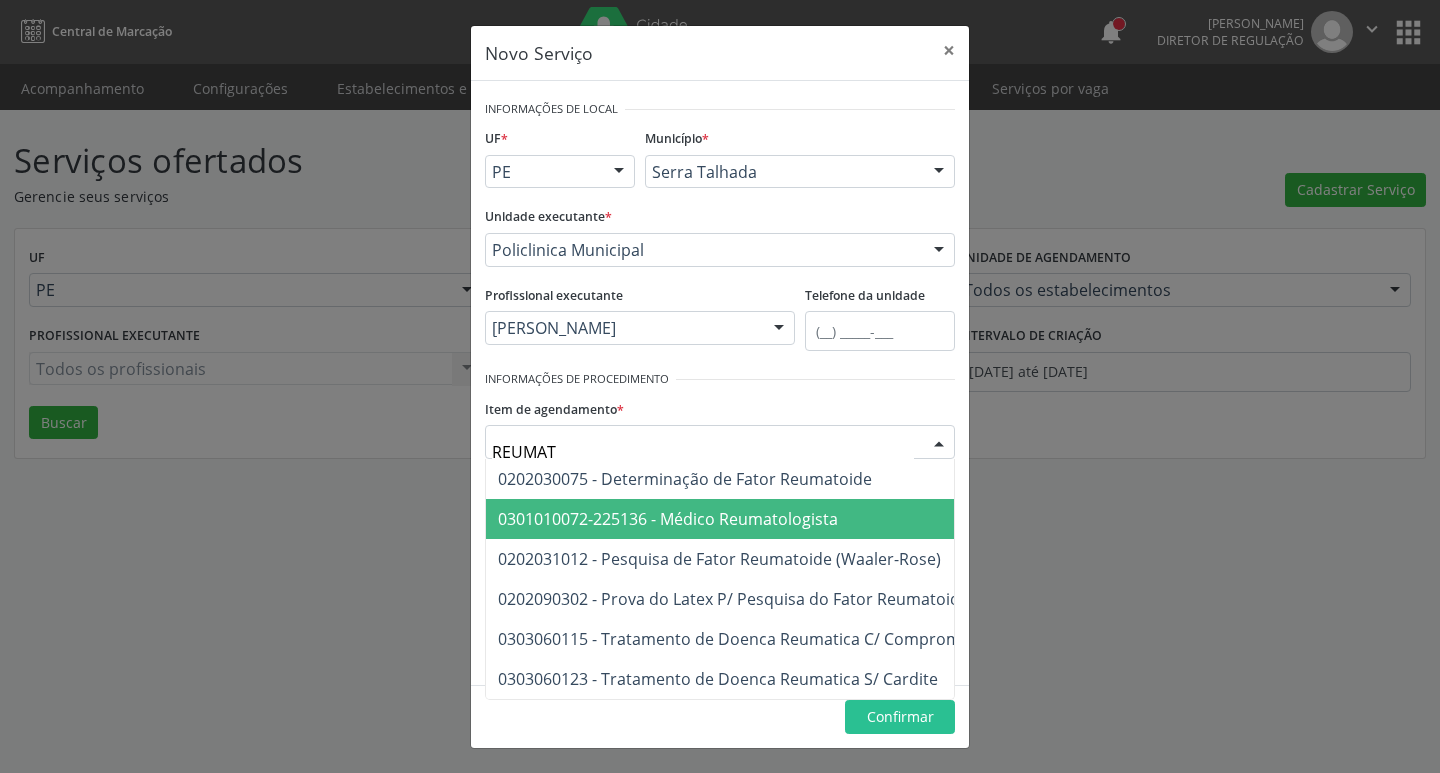 click on "0301010072-225136 - Médico Reumatologista" at bounding box center [668, 519] 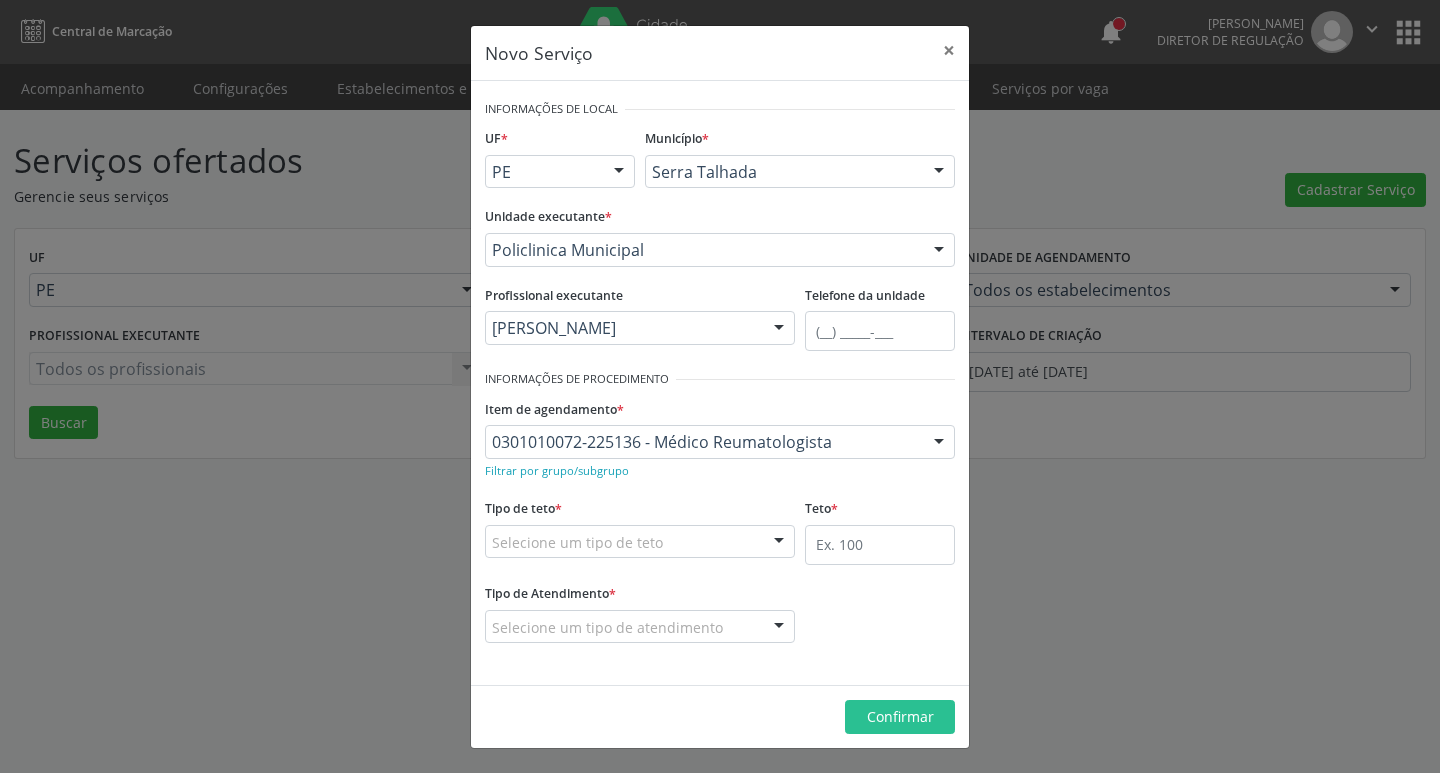 click on "Selecione um tipo de teto" at bounding box center [640, 542] 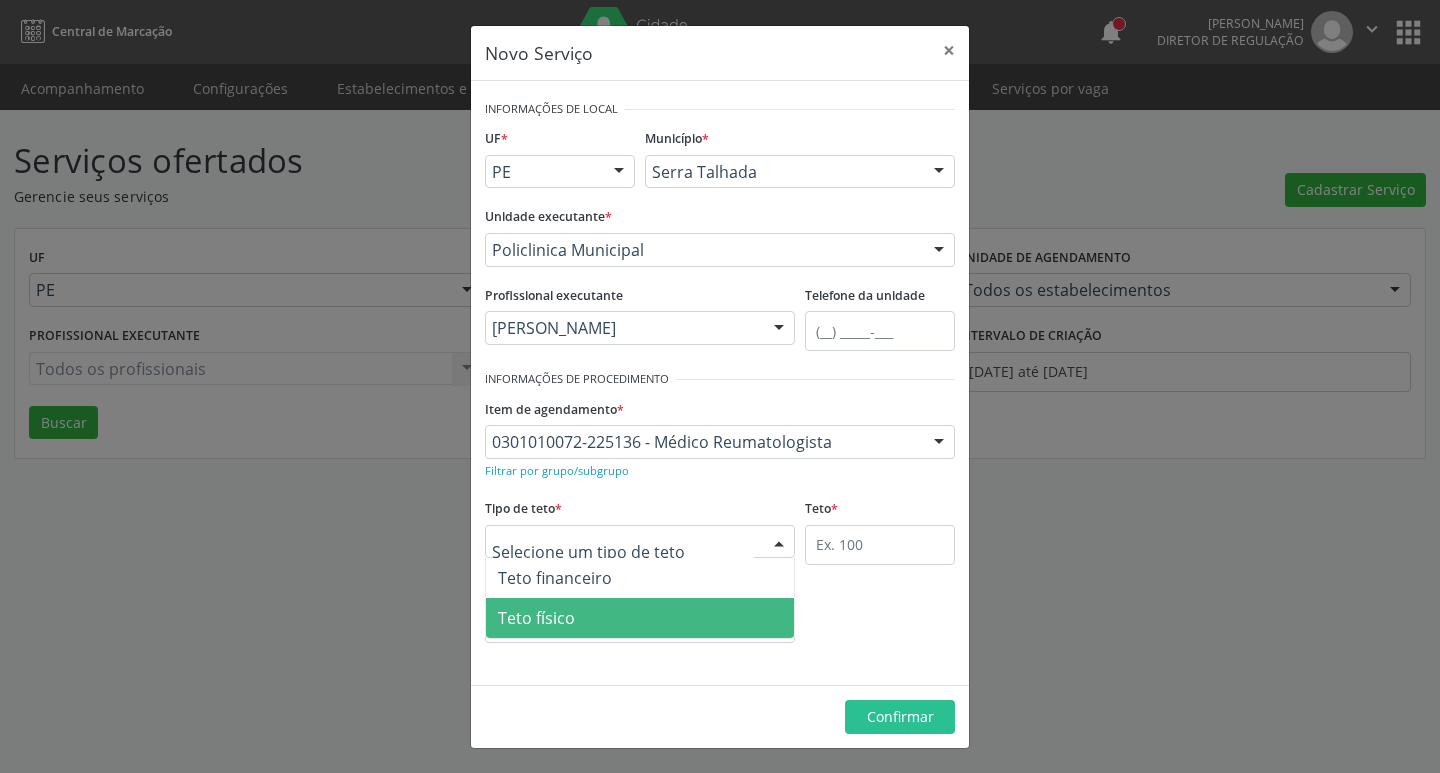 click on "Teto físico" at bounding box center [640, 618] 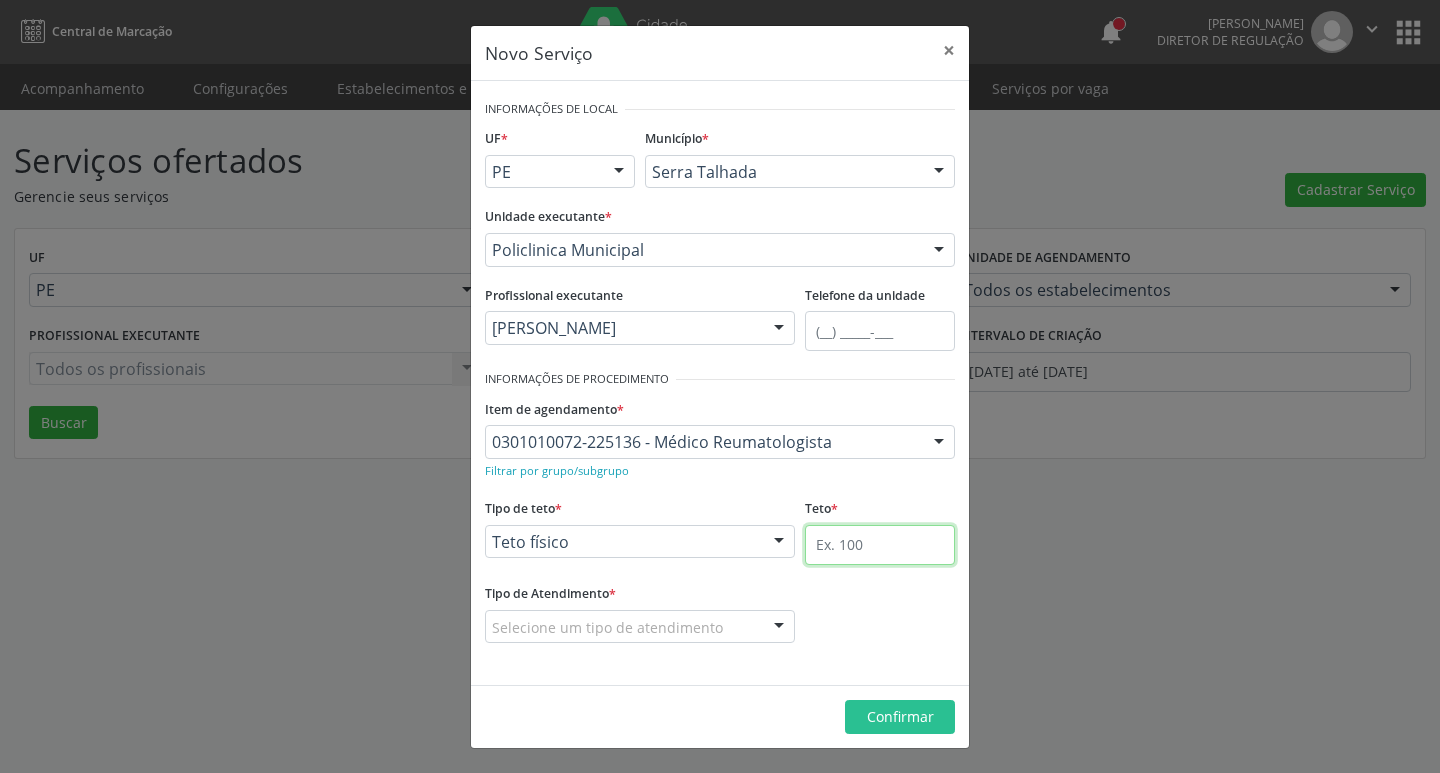 click at bounding box center [880, 545] 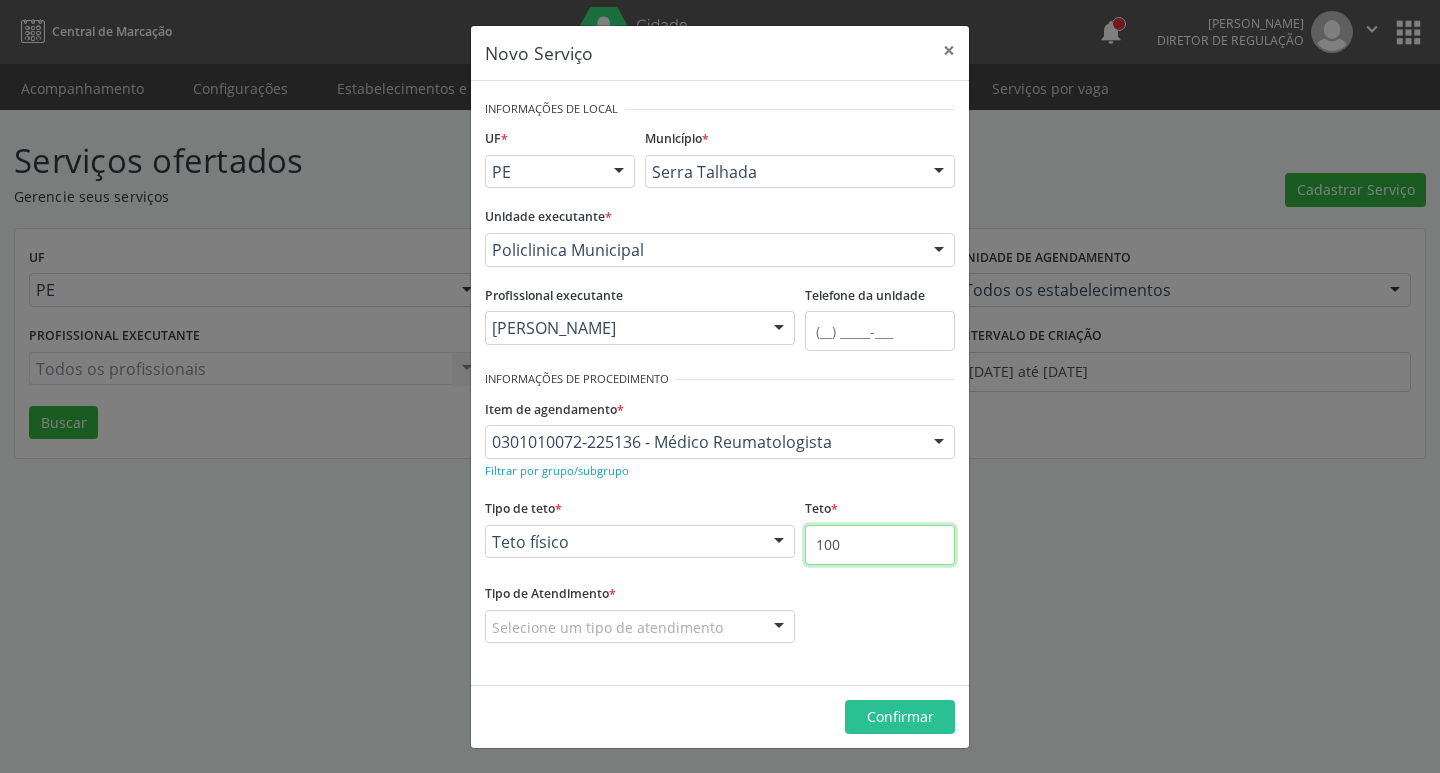 type on "100" 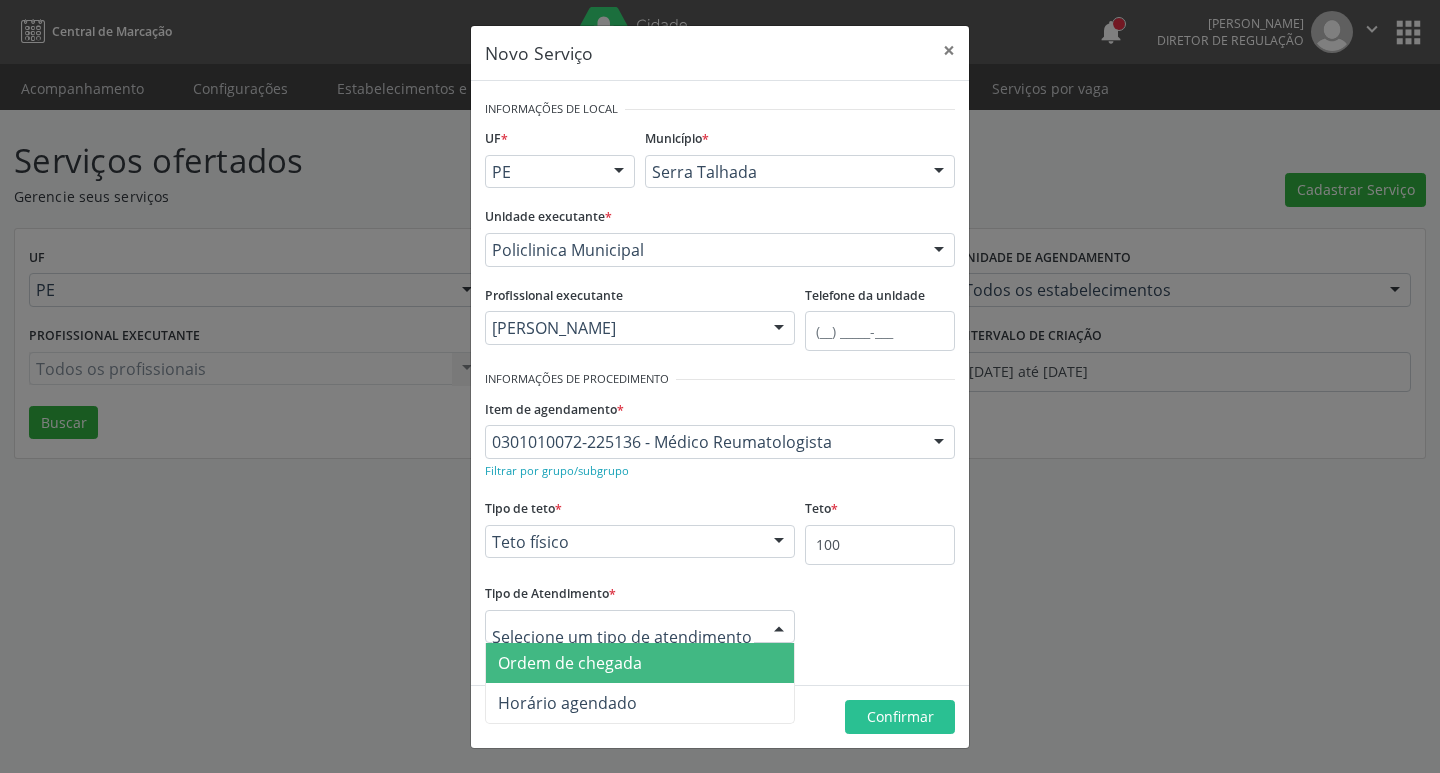 click on "Ordem de chegada" at bounding box center [640, 663] 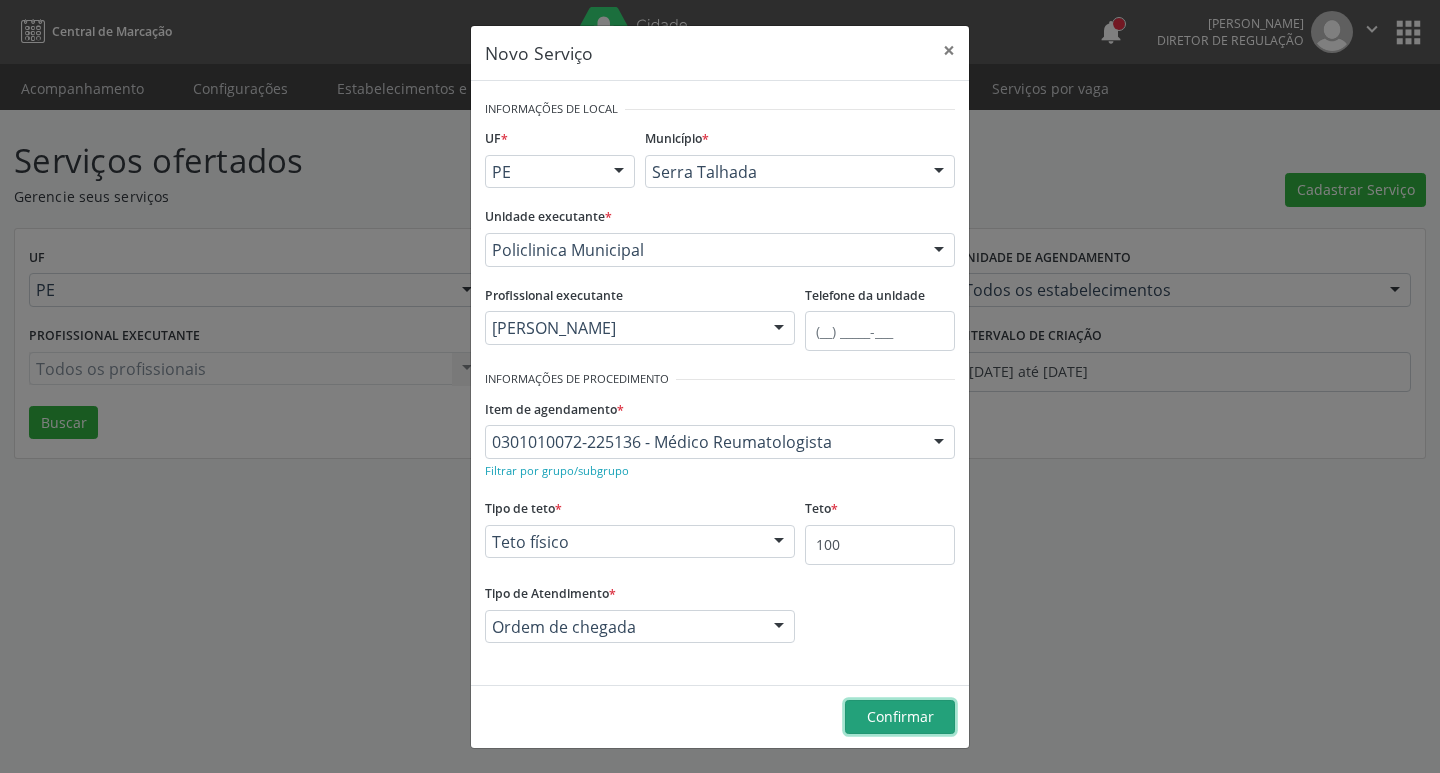click on "Confirmar" at bounding box center [900, 716] 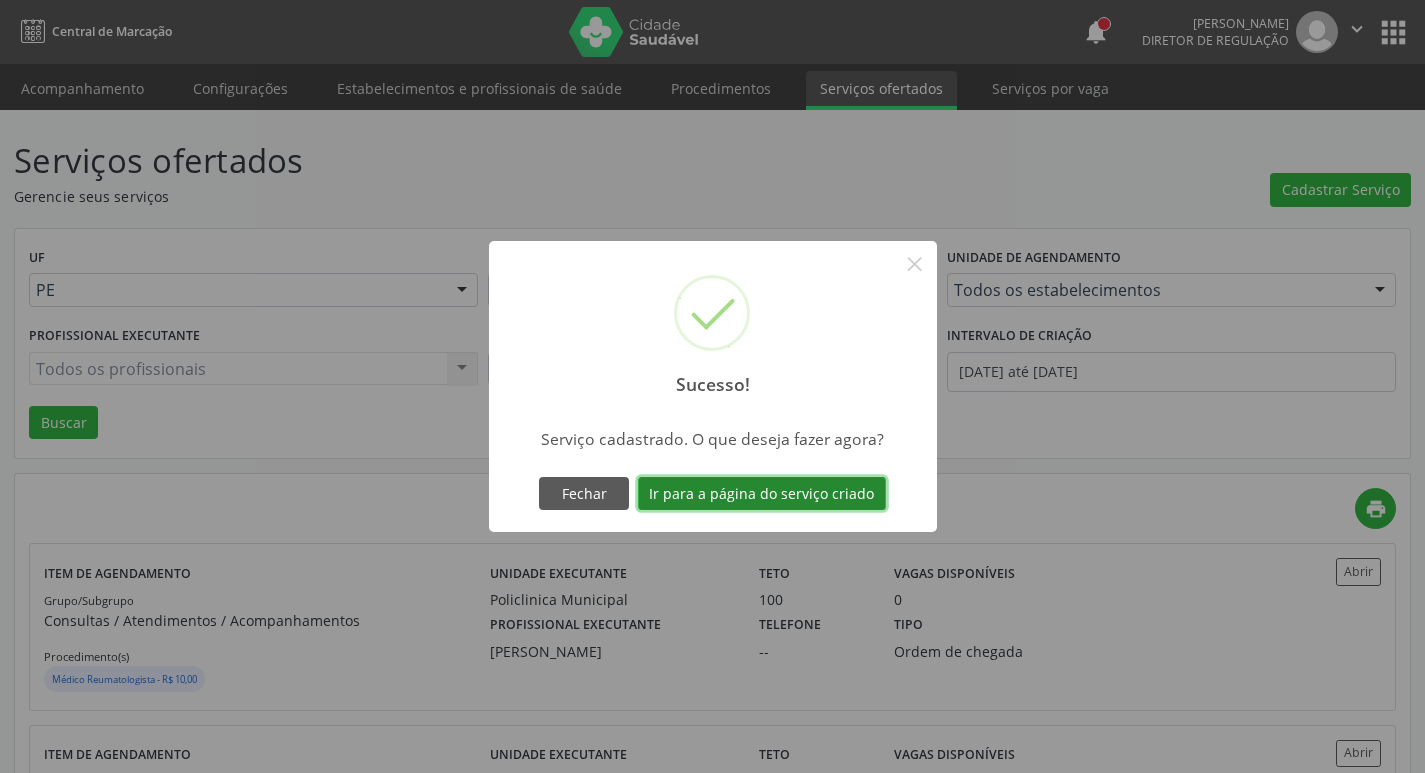 click on "Ir para a página do serviço criado" at bounding box center (762, 494) 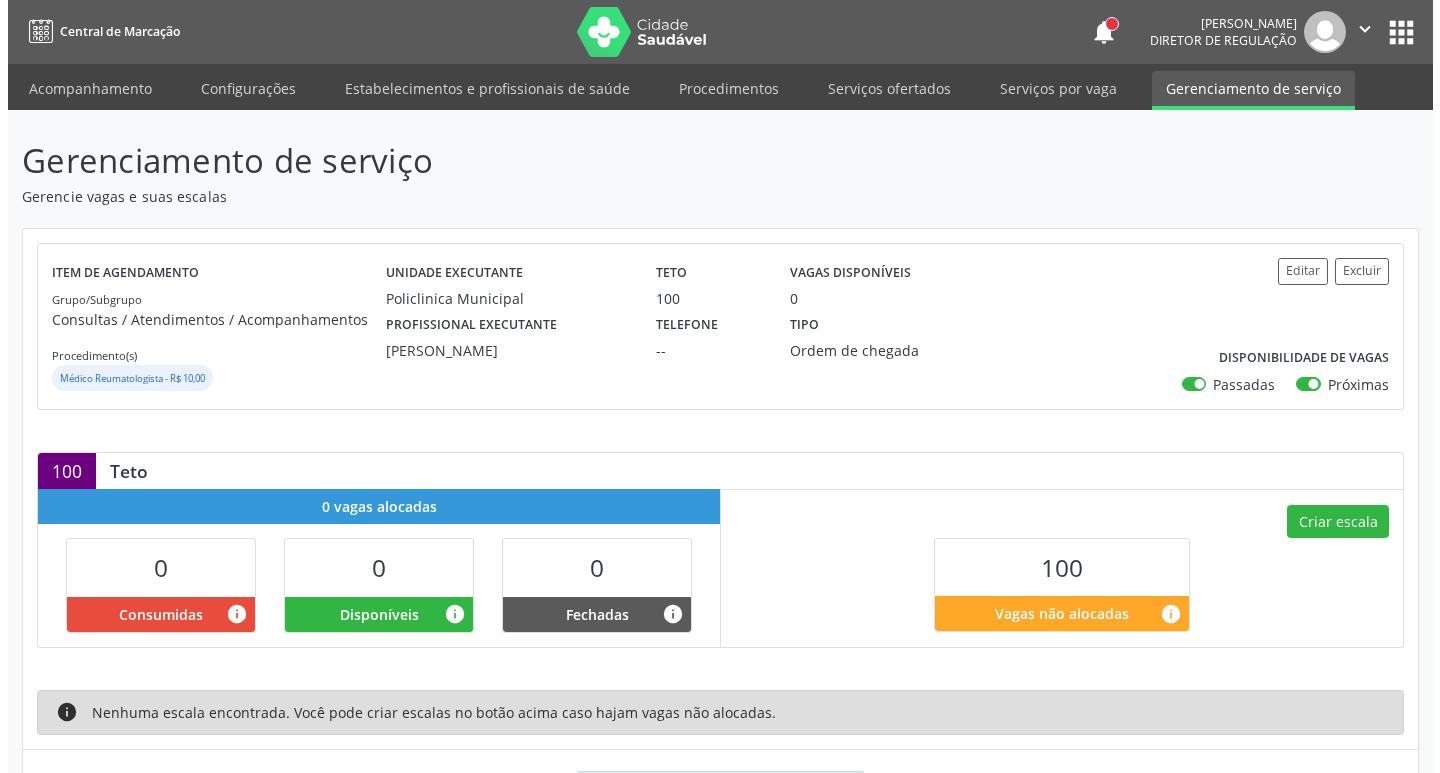 scroll, scrollTop: 99, scrollLeft: 0, axis: vertical 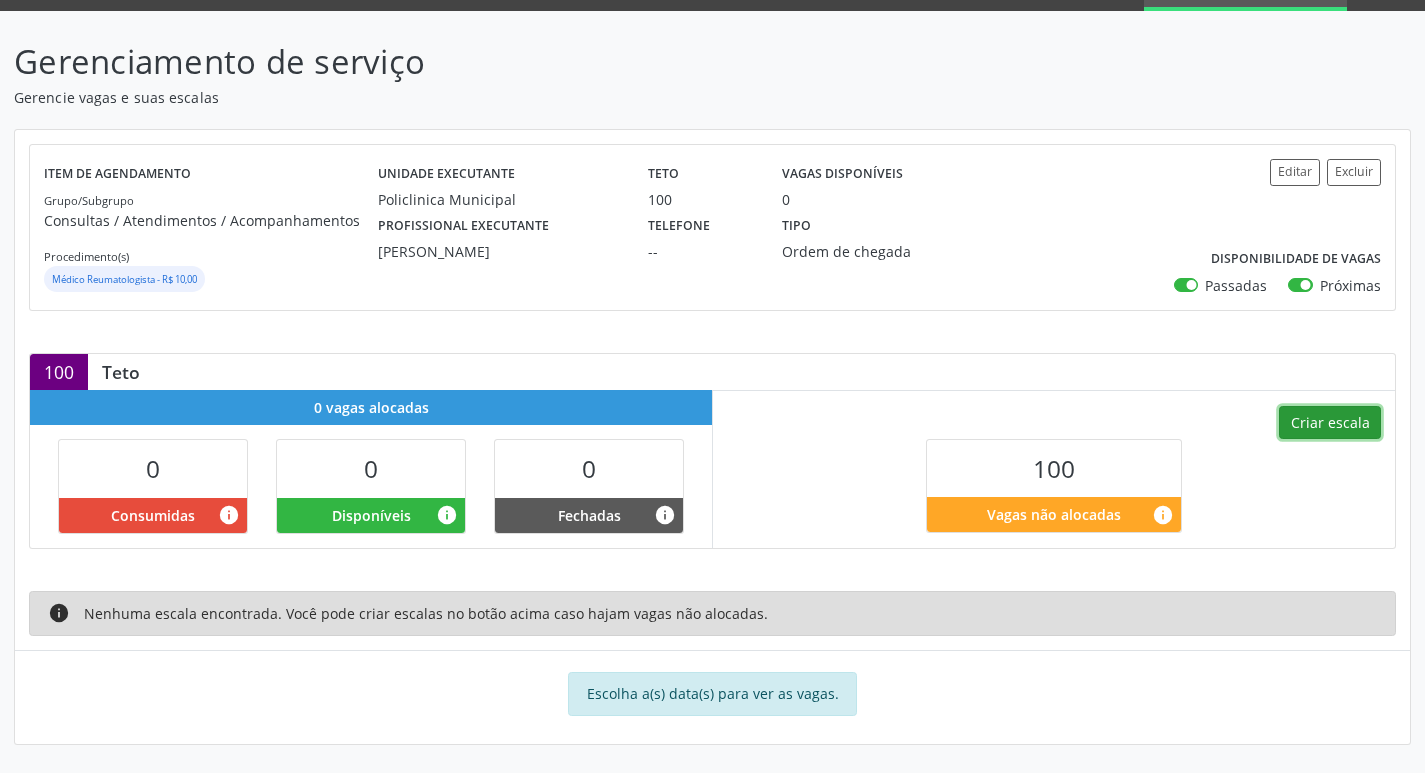 click on "Criar escala" at bounding box center [1330, 423] 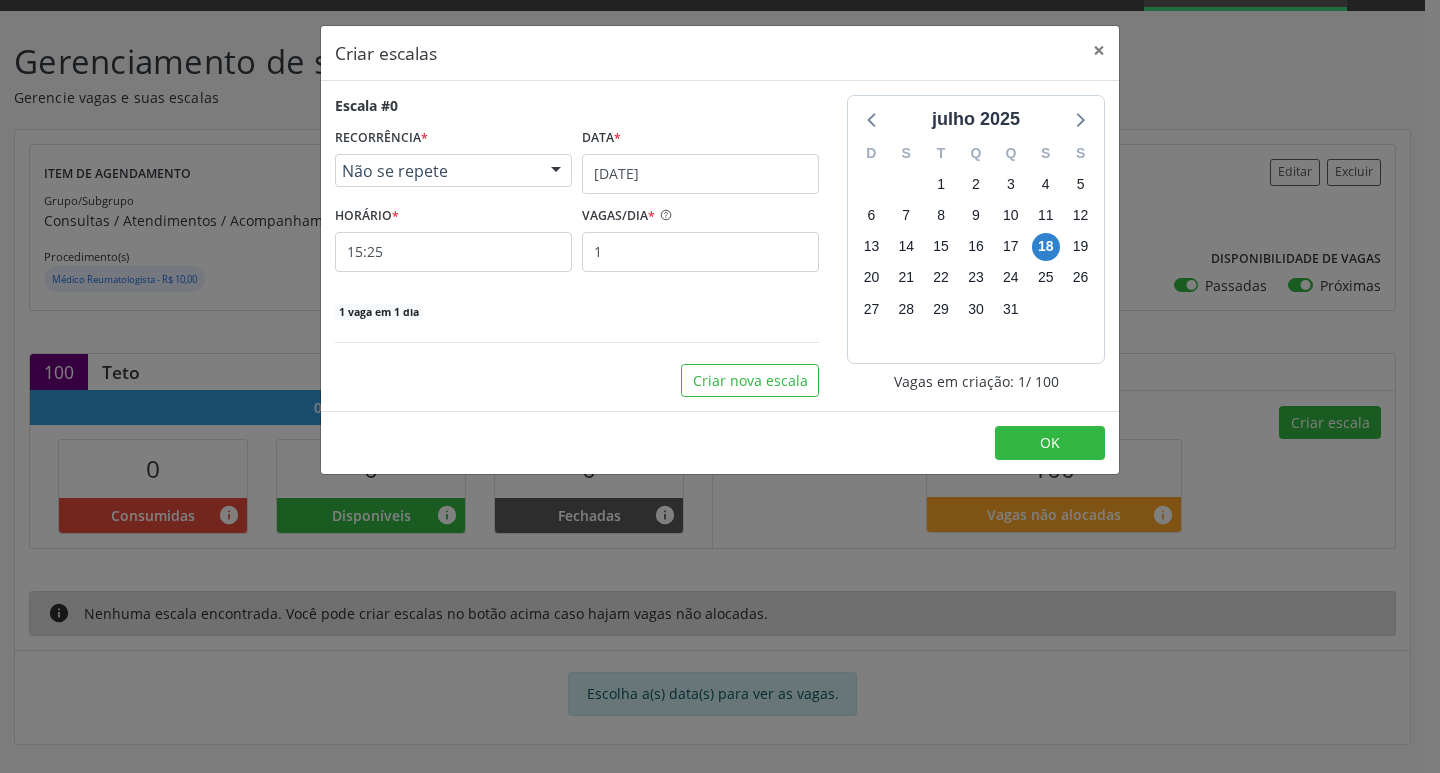 click at bounding box center (556, 172) 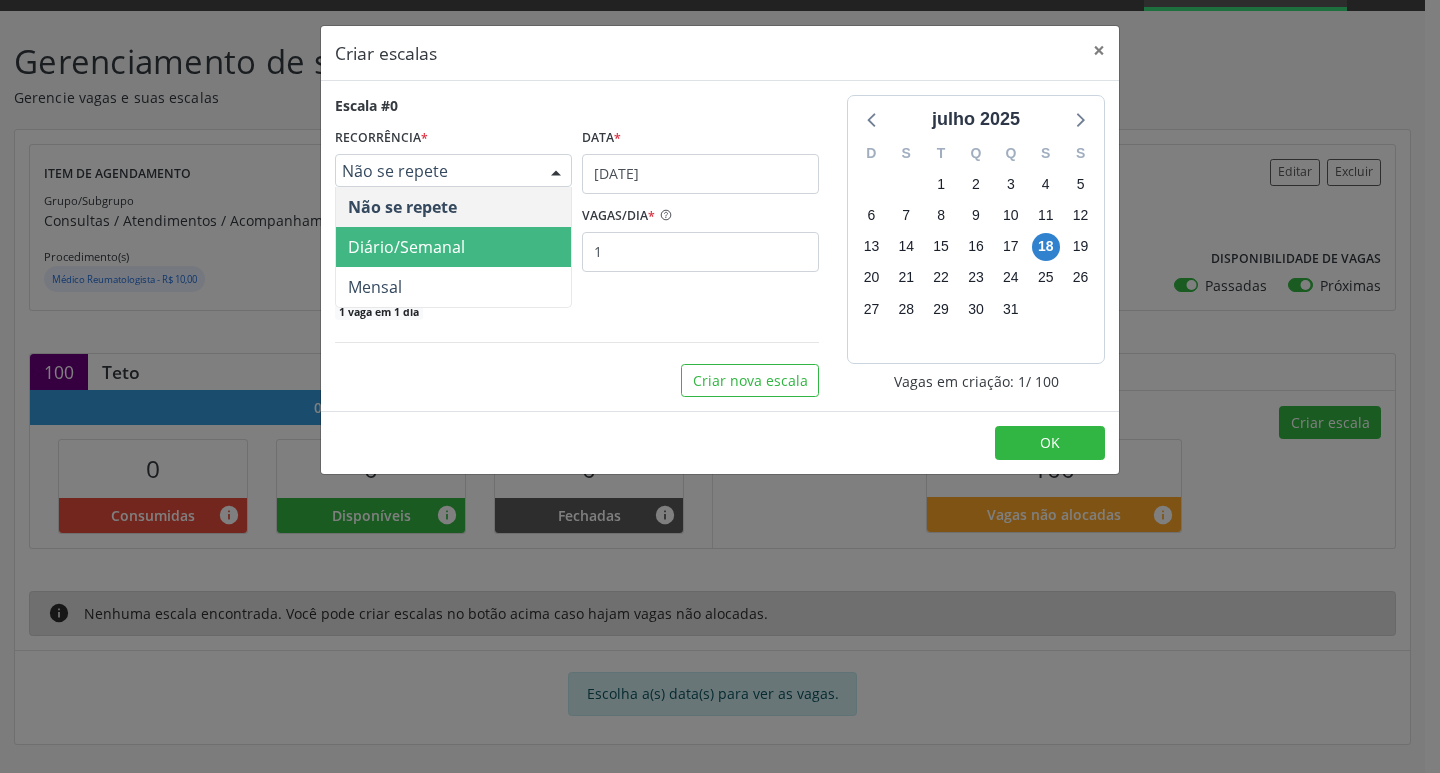 click on "Diário/Semanal" at bounding box center [453, 247] 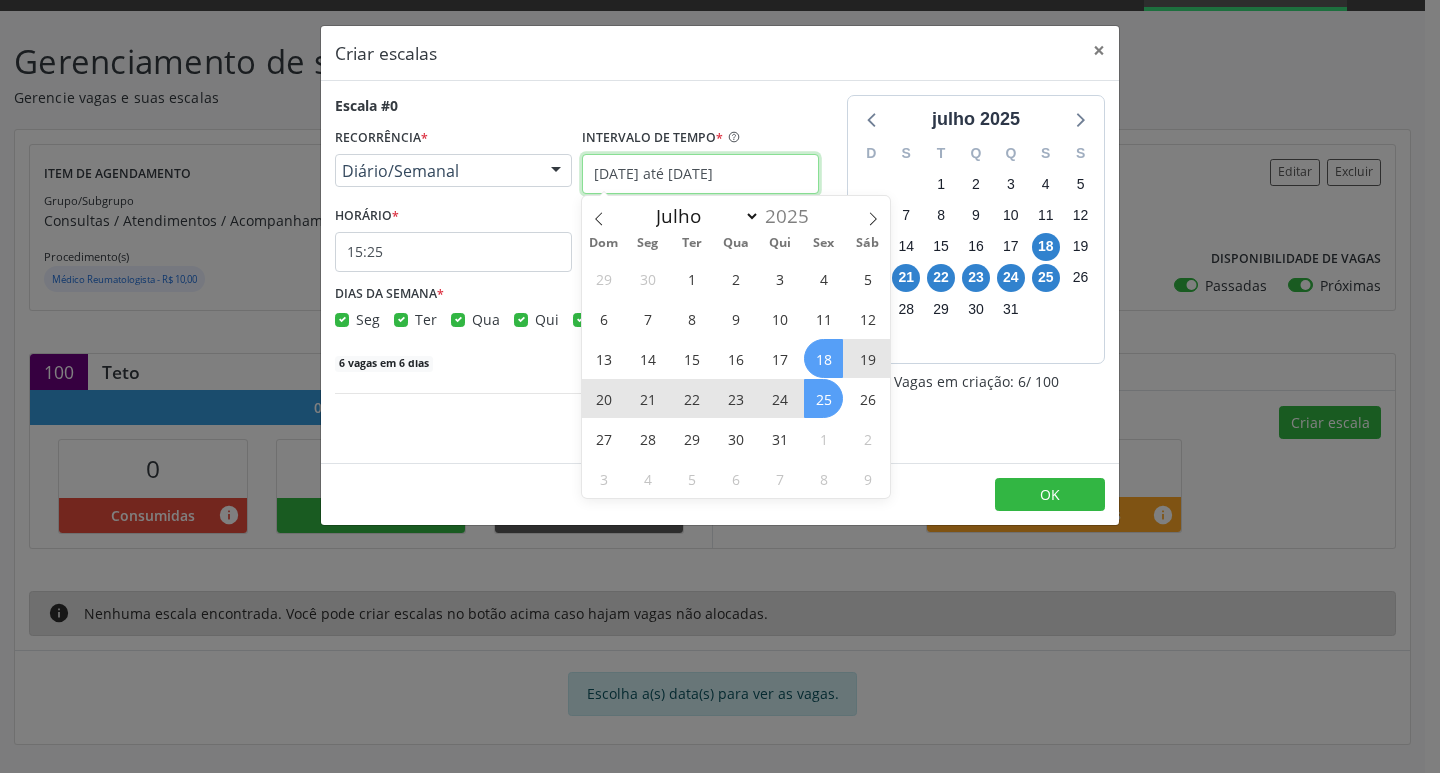 click on "[DATE] até [DATE]" at bounding box center [700, 174] 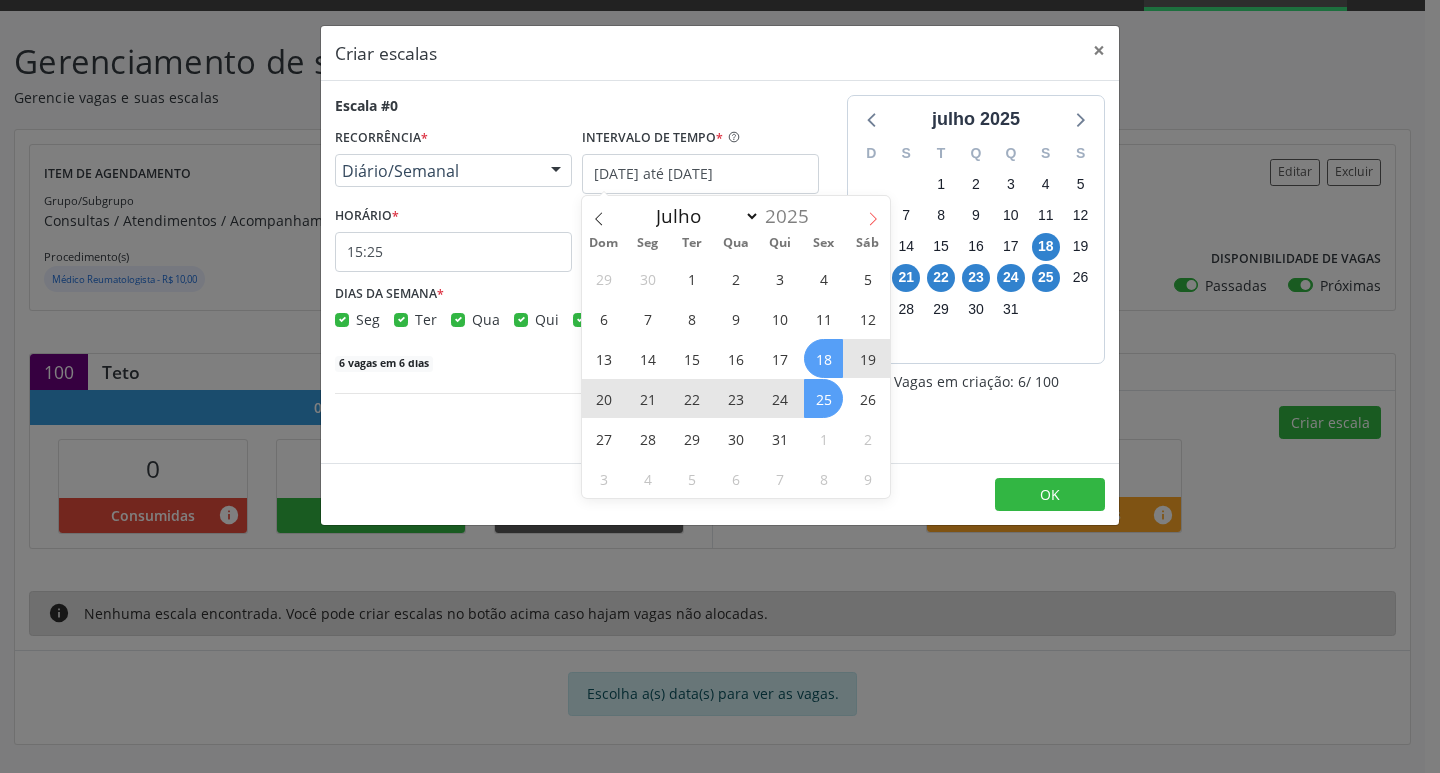 click 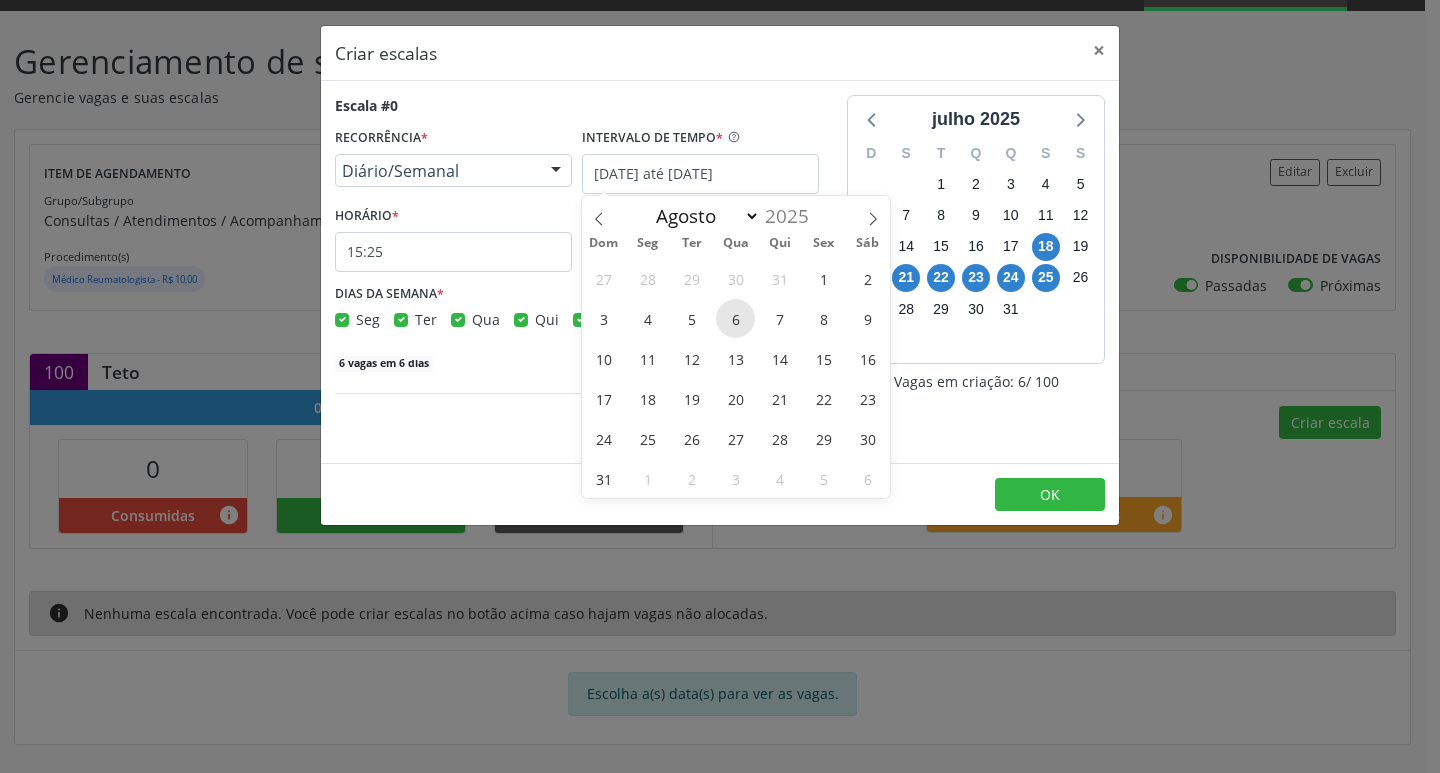 click on "6" at bounding box center (735, 318) 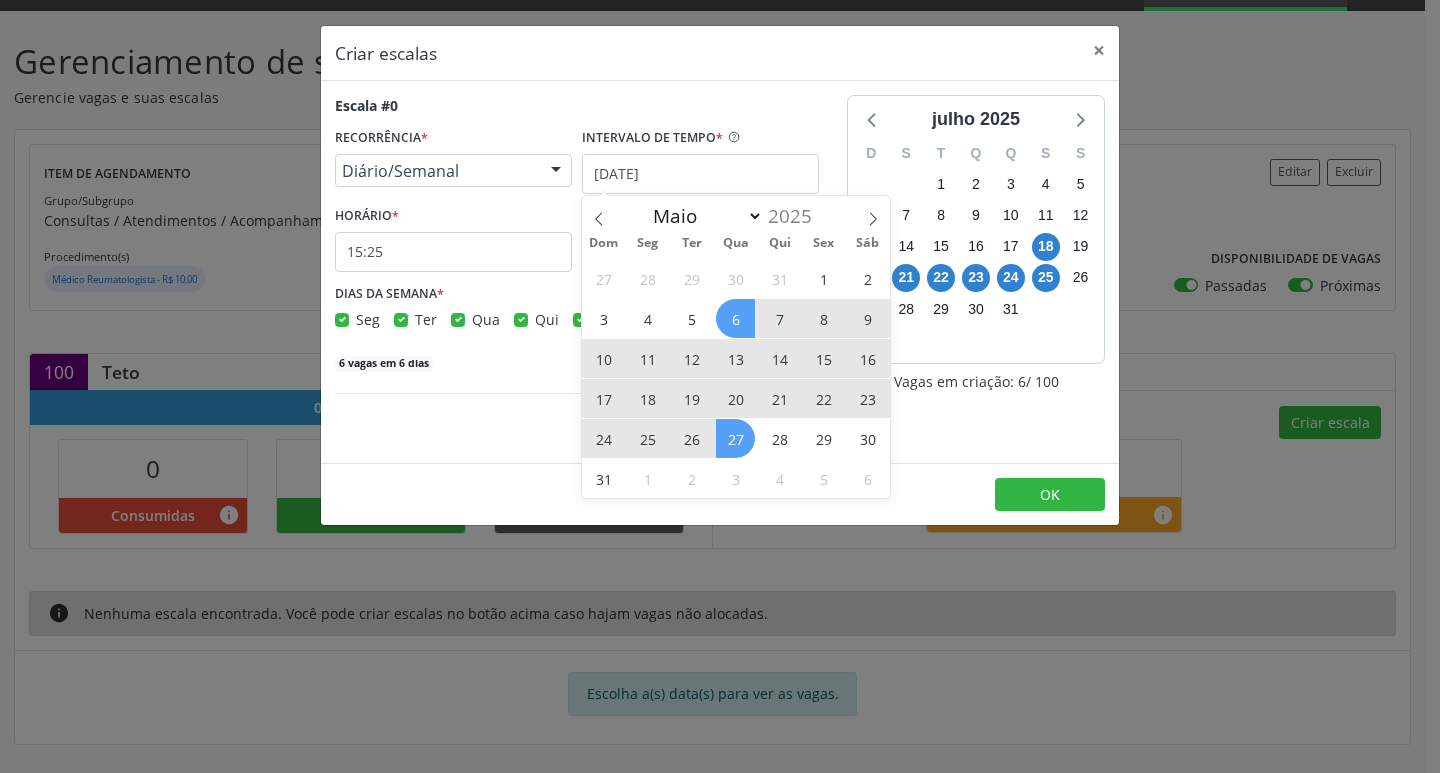 click on "27" at bounding box center [735, 438] 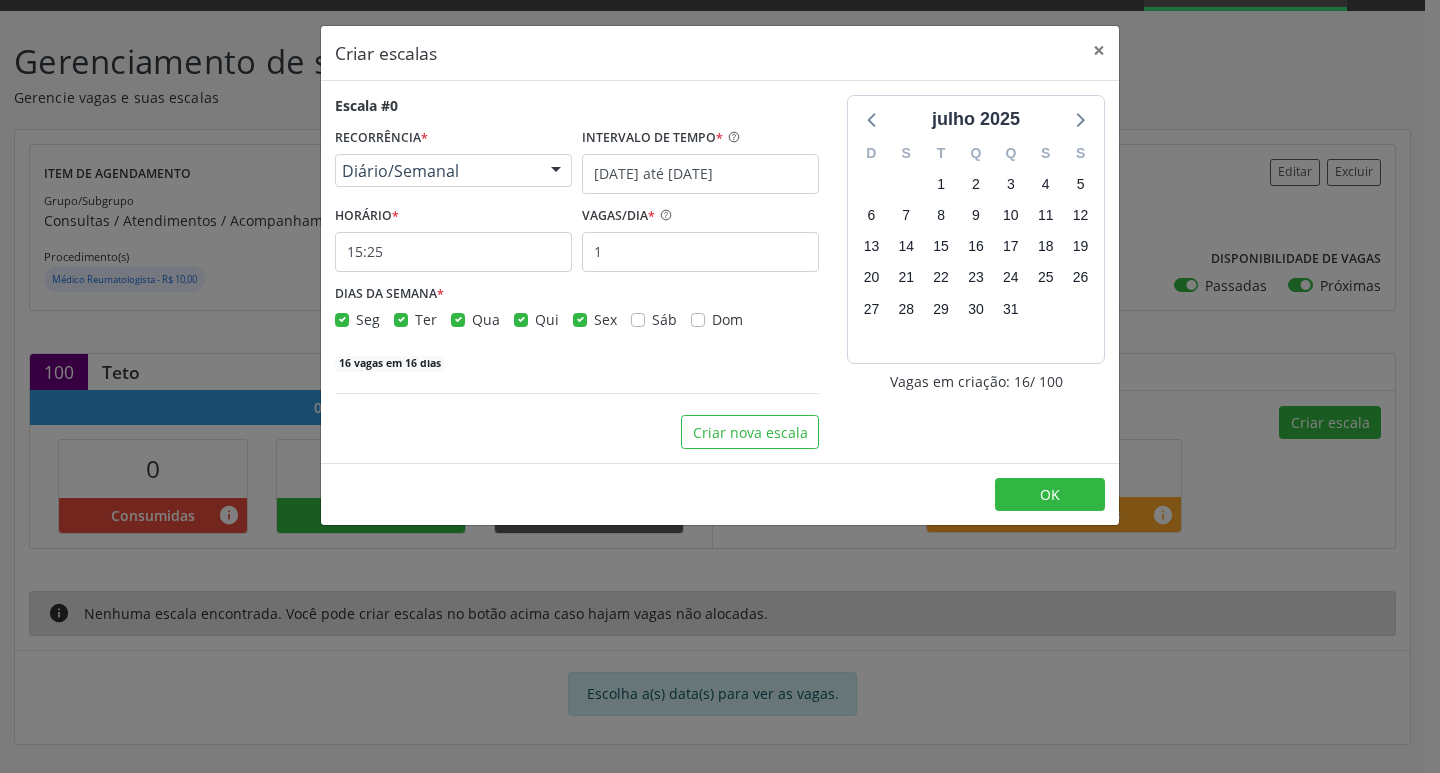 click on "Seg" at bounding box center (368, 319) 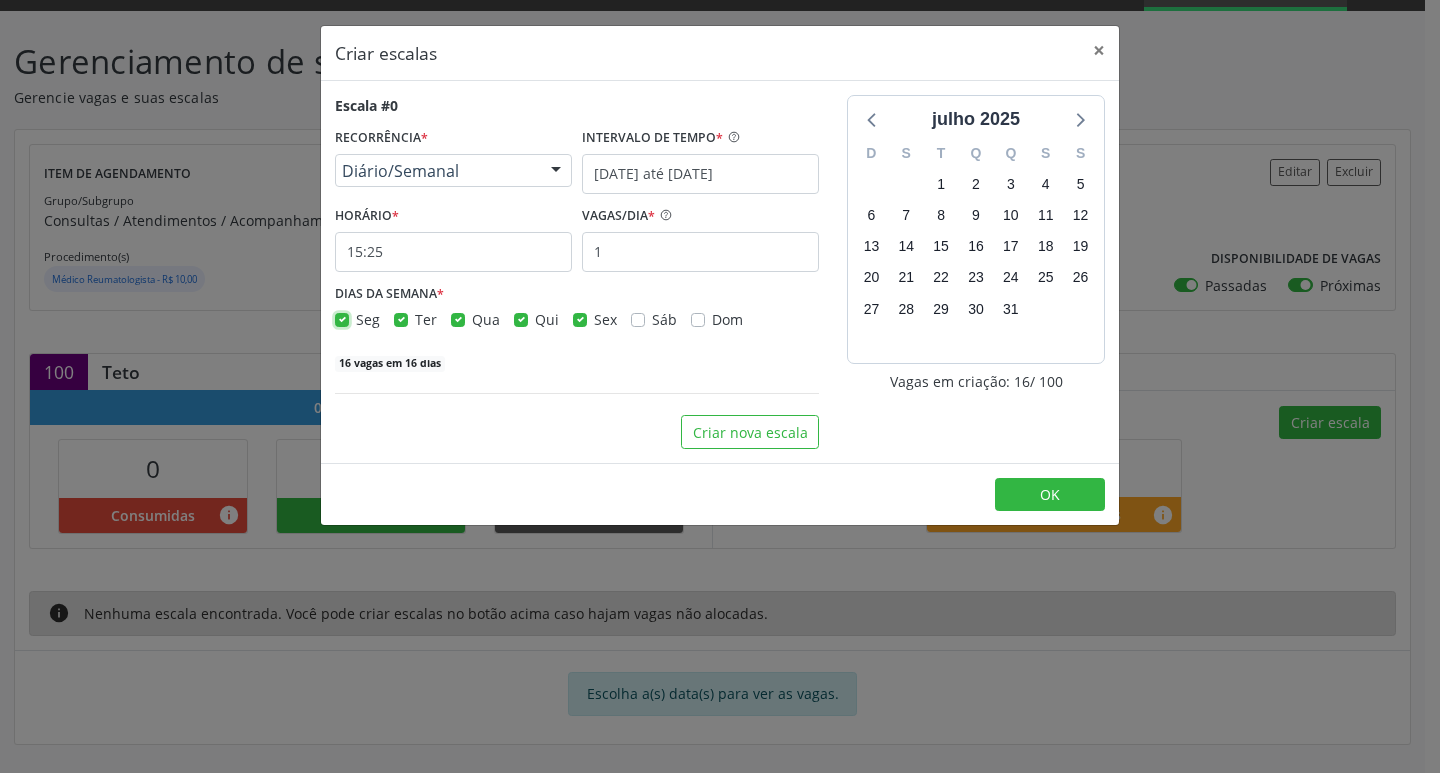 click on "Seg" at bounding box center [342, 318] 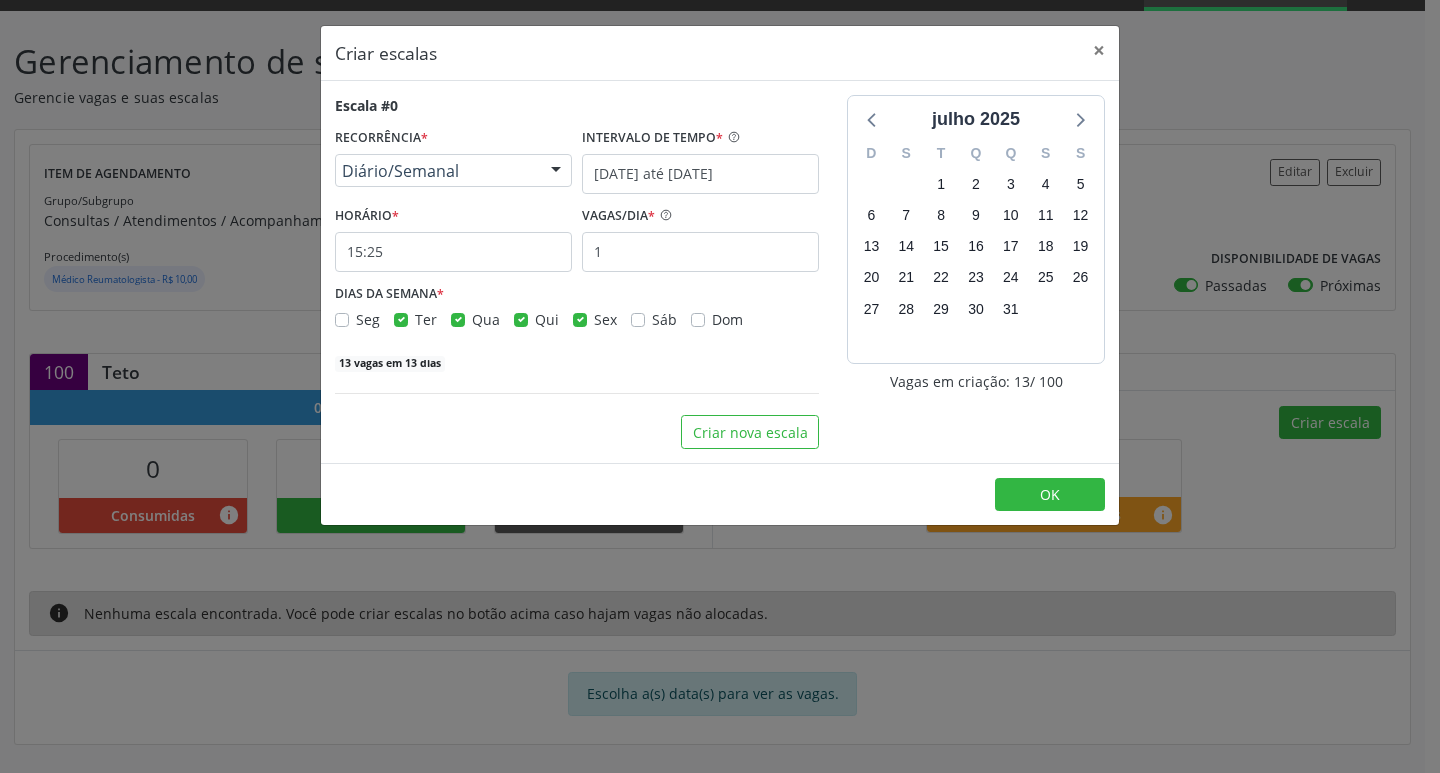 click on "Ter" at bounding box center [426, 319] 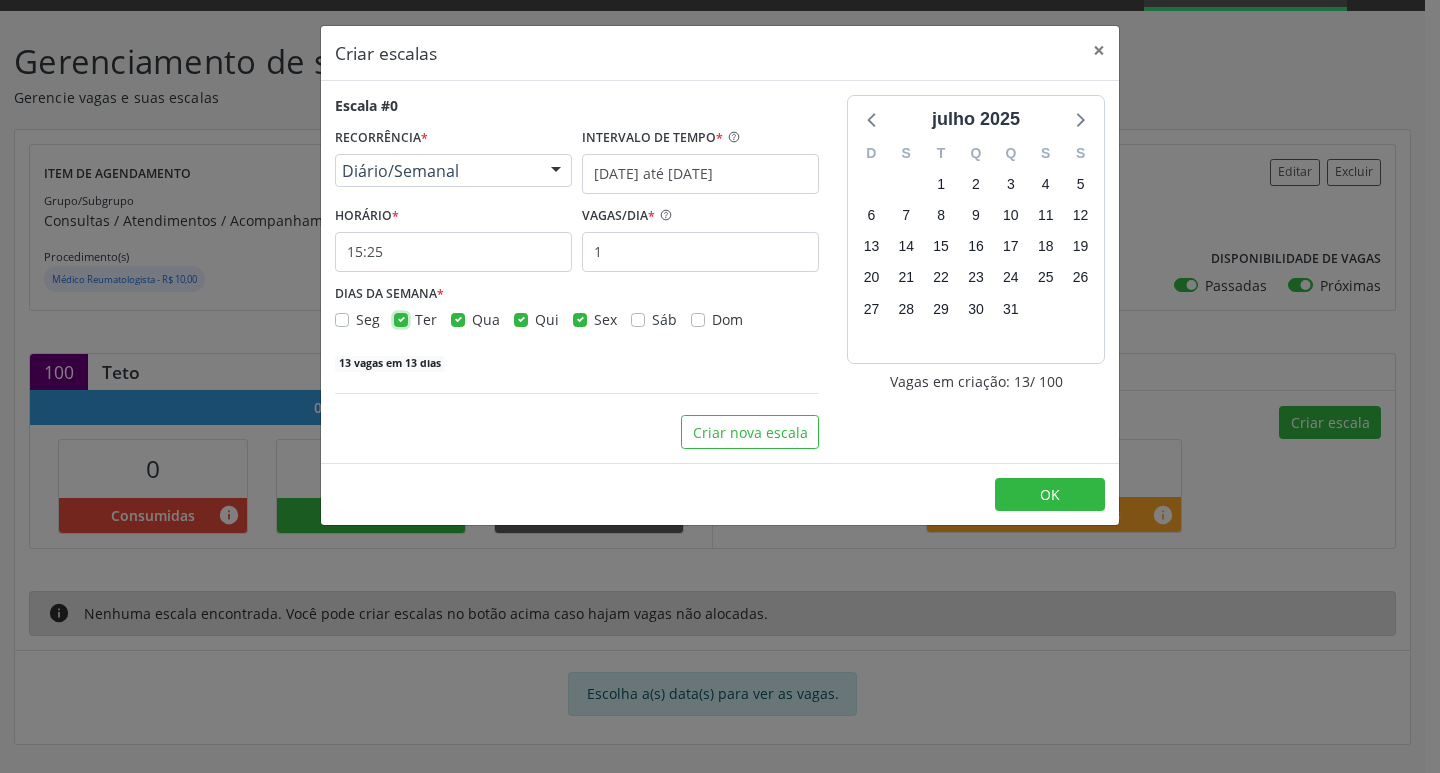 click on "Ter" at bounding box center [401, 318] 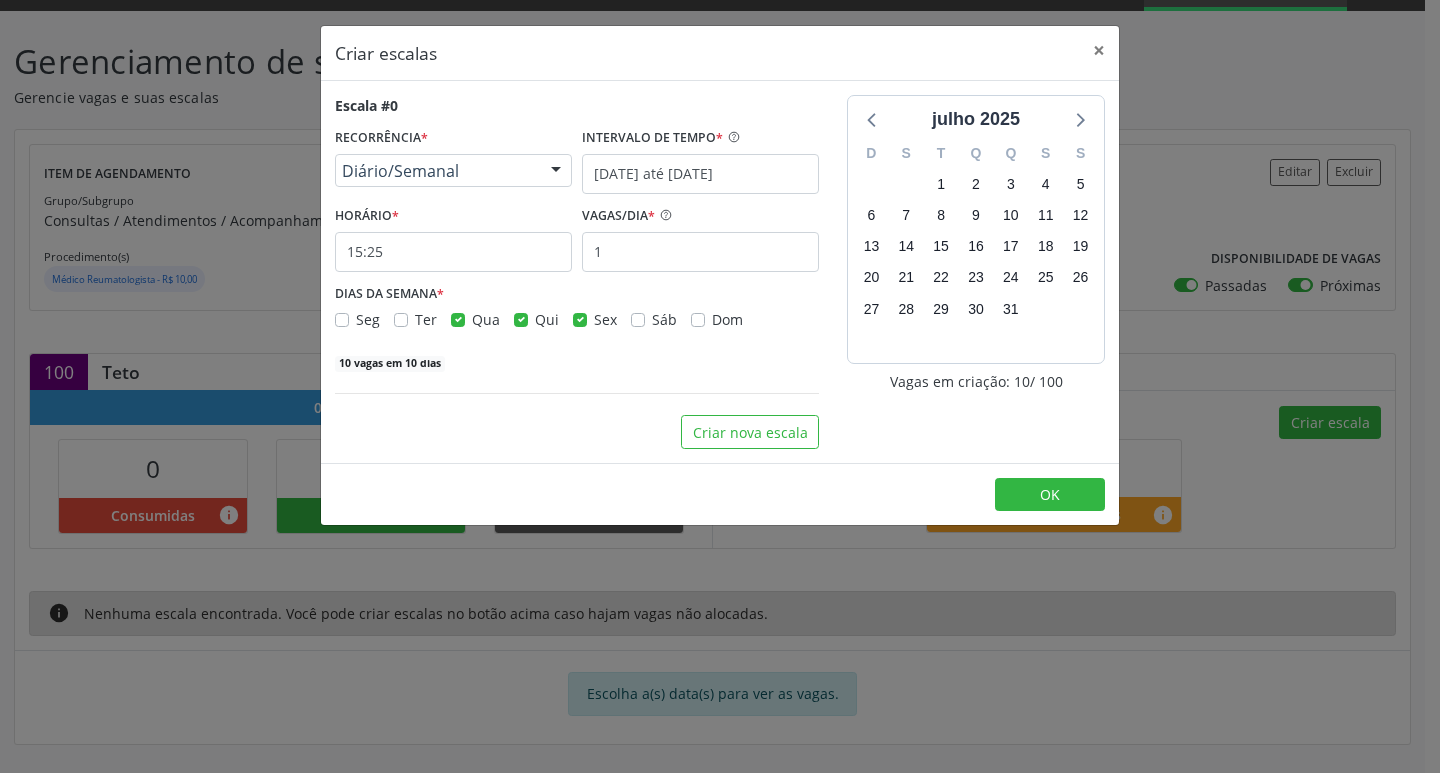 click on "Qui" at bounding box center [547, 319] 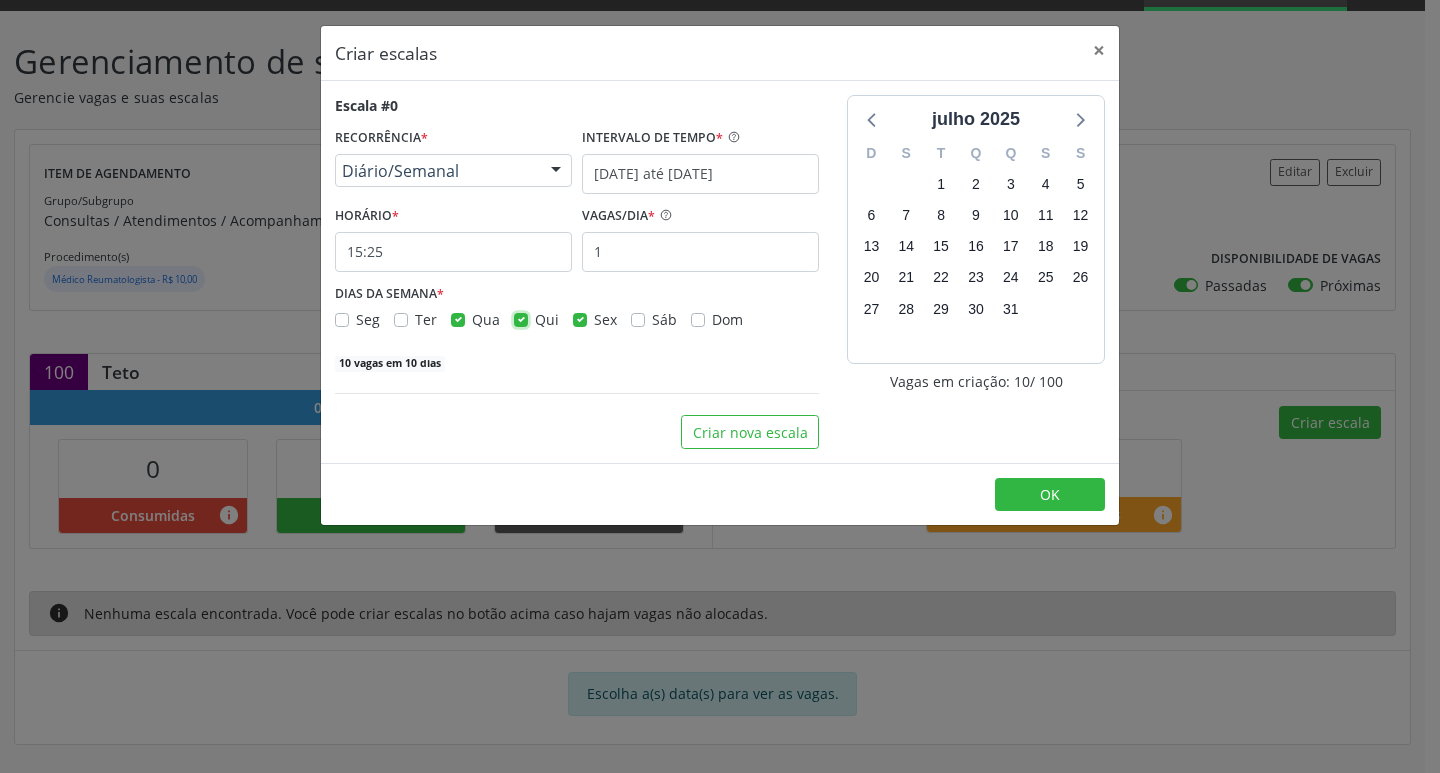 click on "Qui" at bounding box center [521, 318] 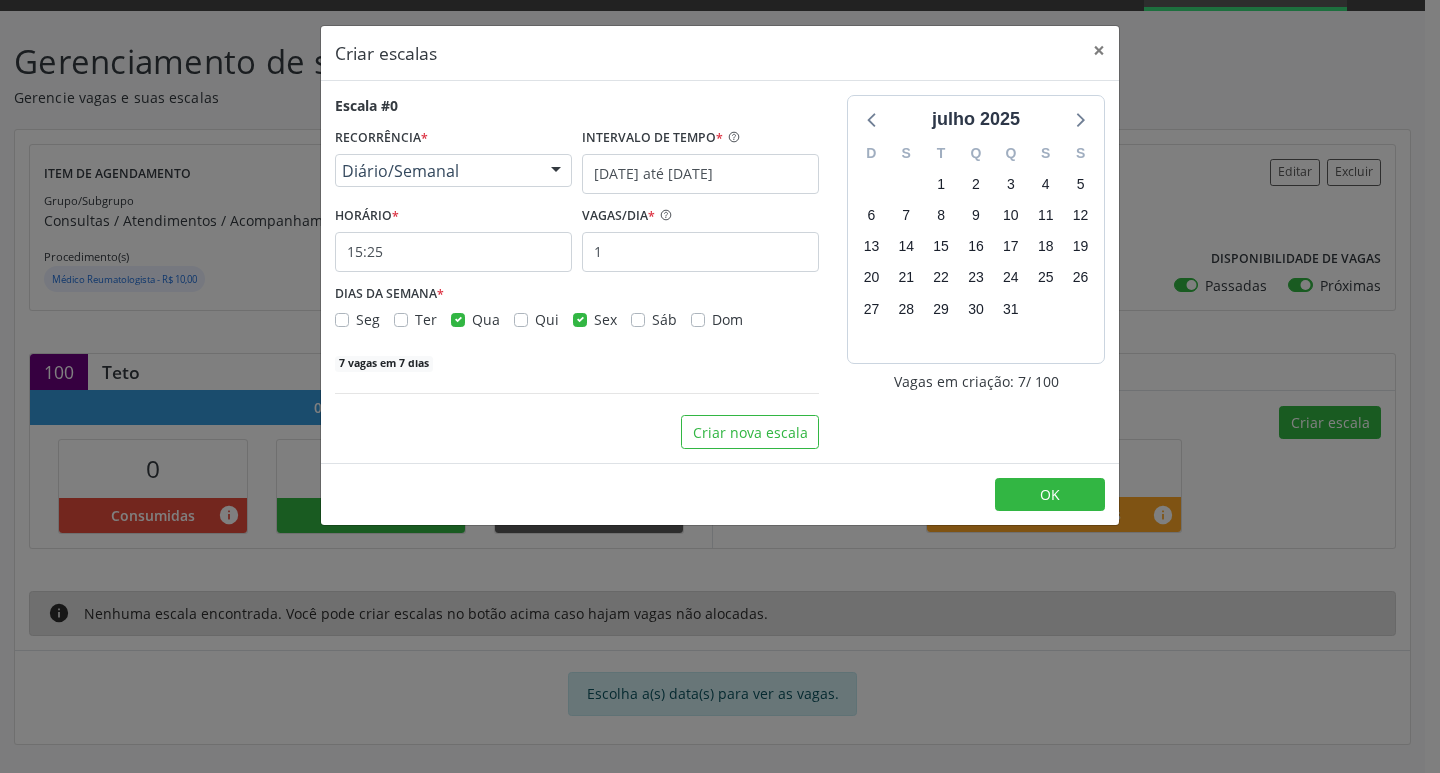 click on "Sex" at bounding box center (605, 319) 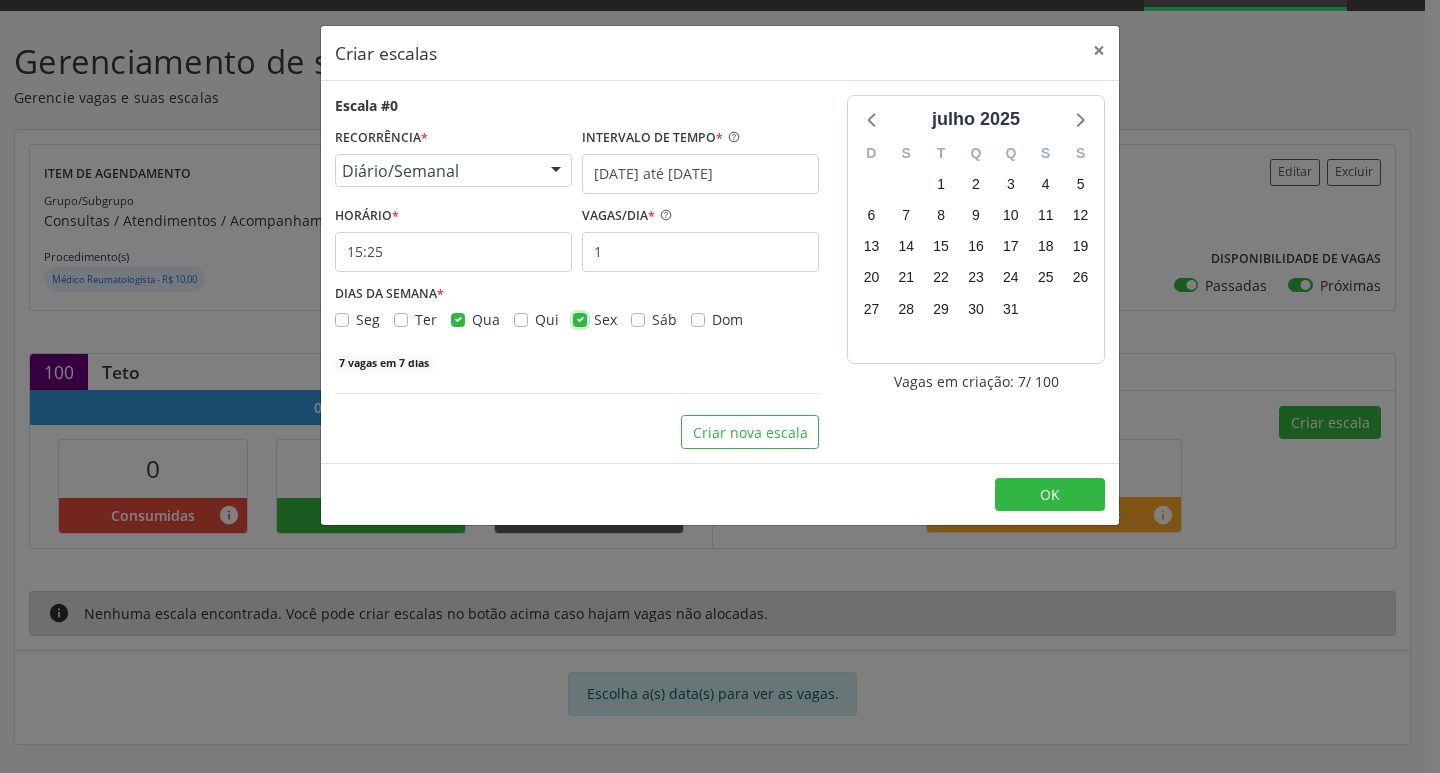 click on "Sex" at bounding box center [580, 318] 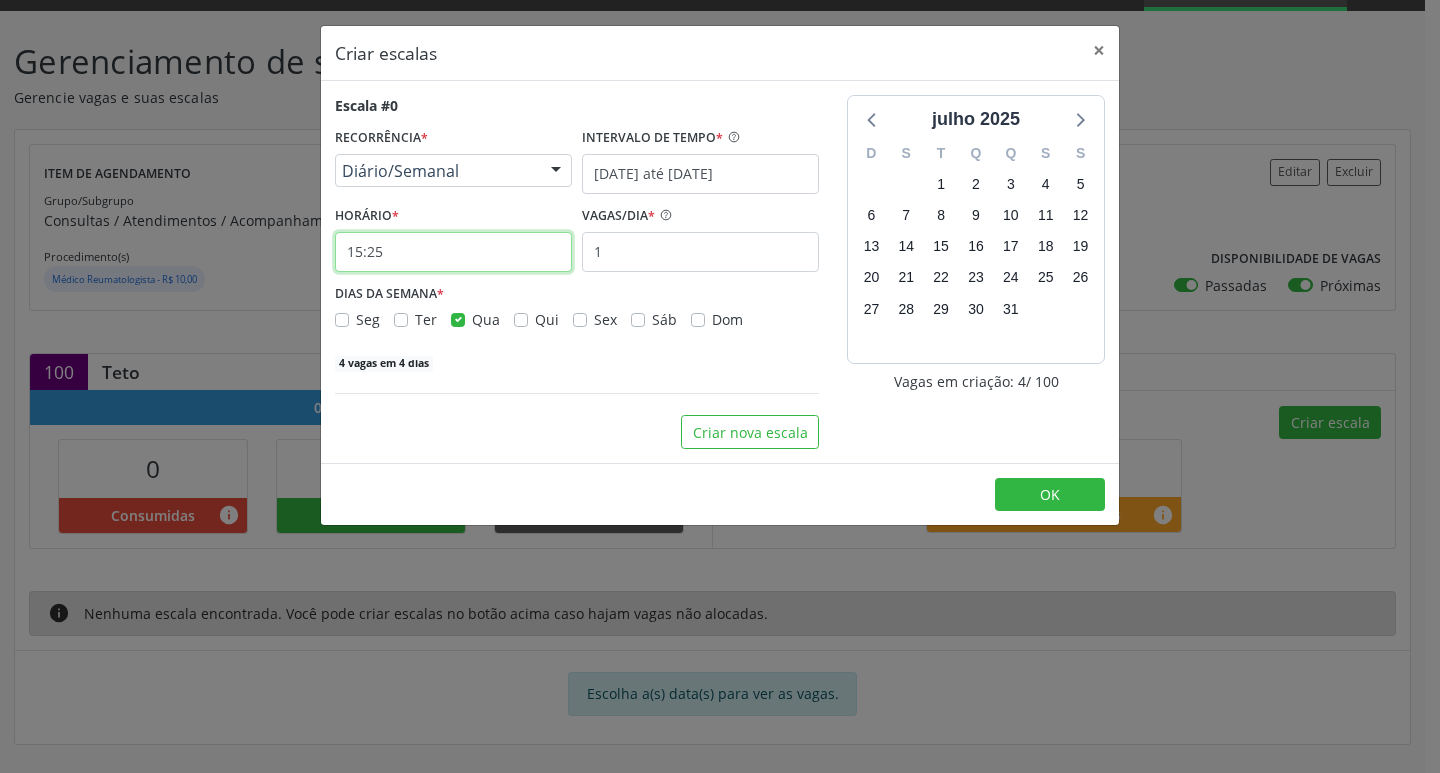 click on "15:25" at bounding box center (453, 252) 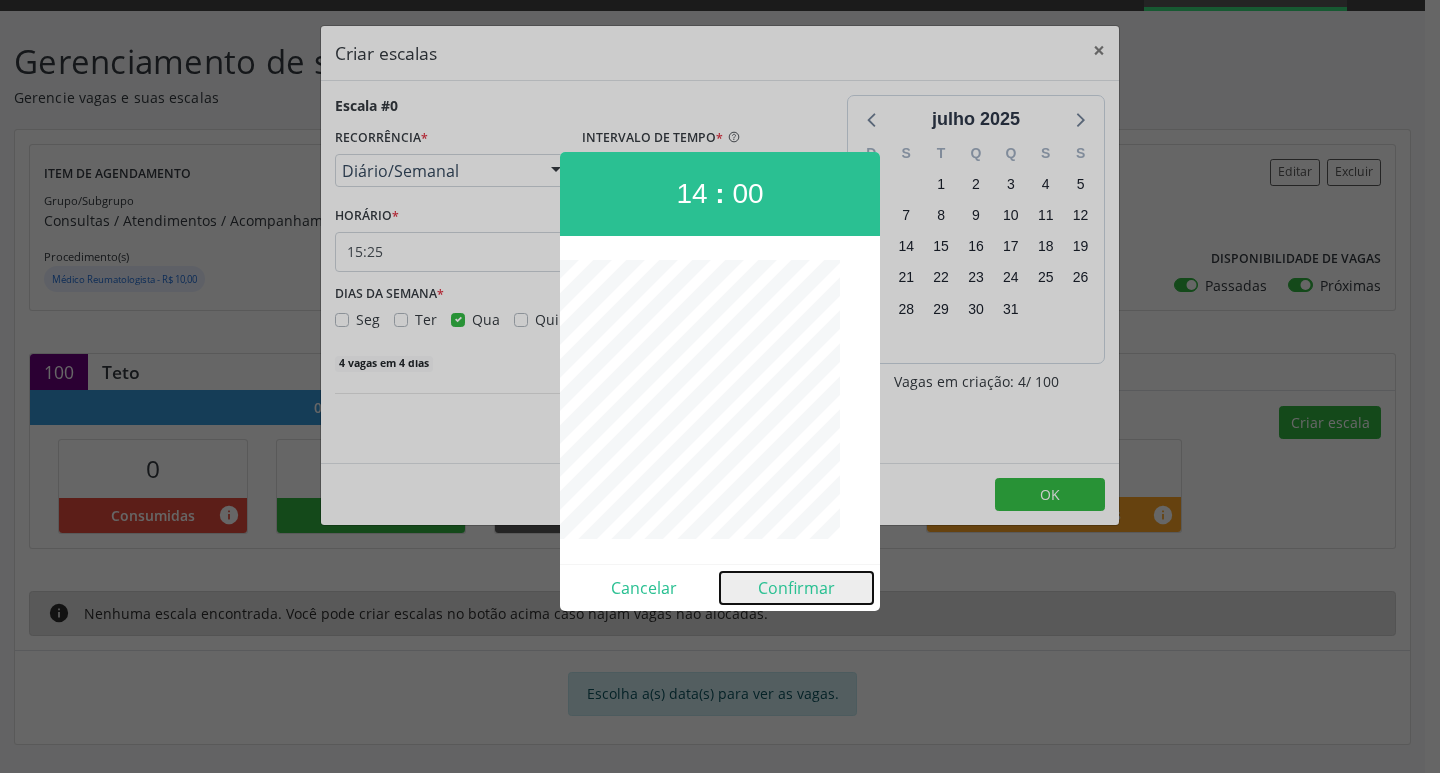 click on "Confirmar" at bounding box center (796, 588) 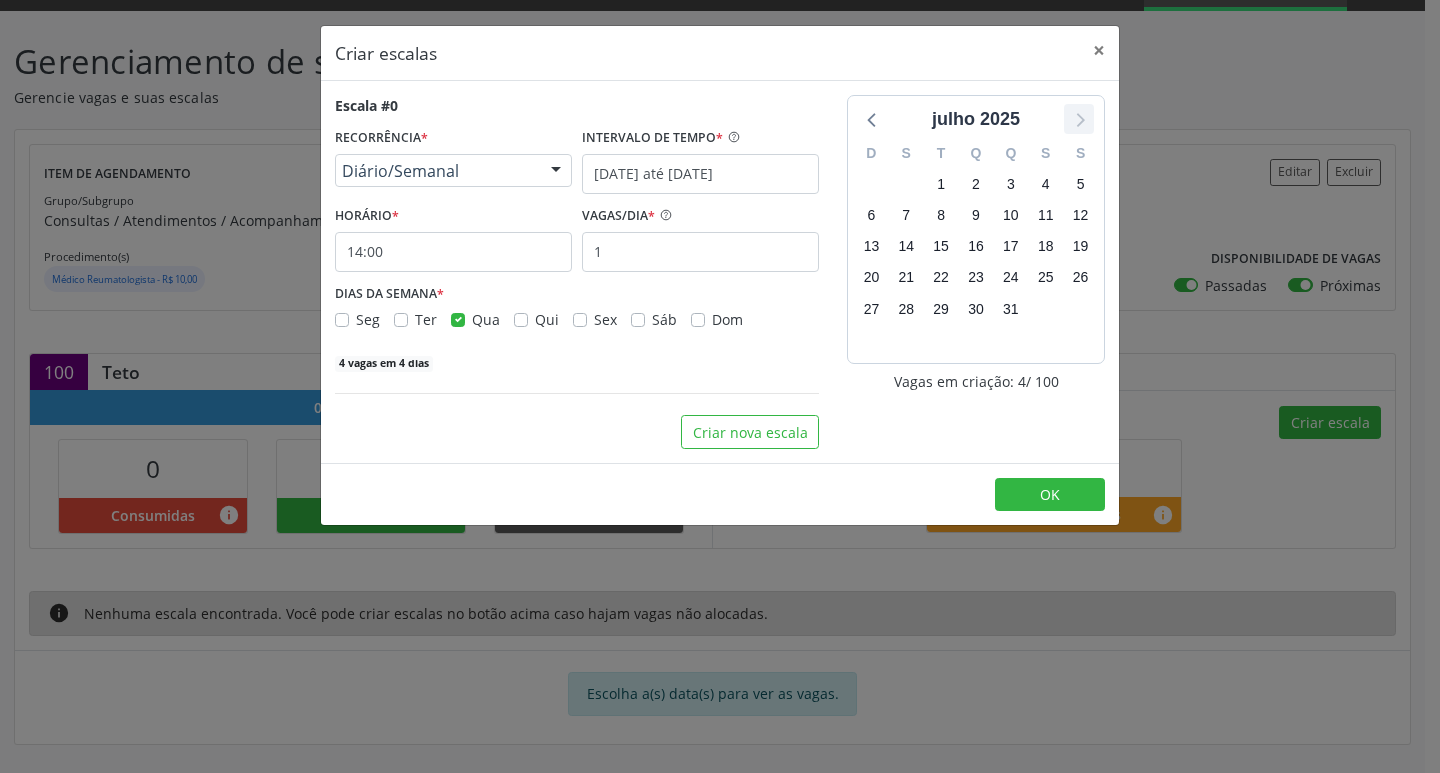 click 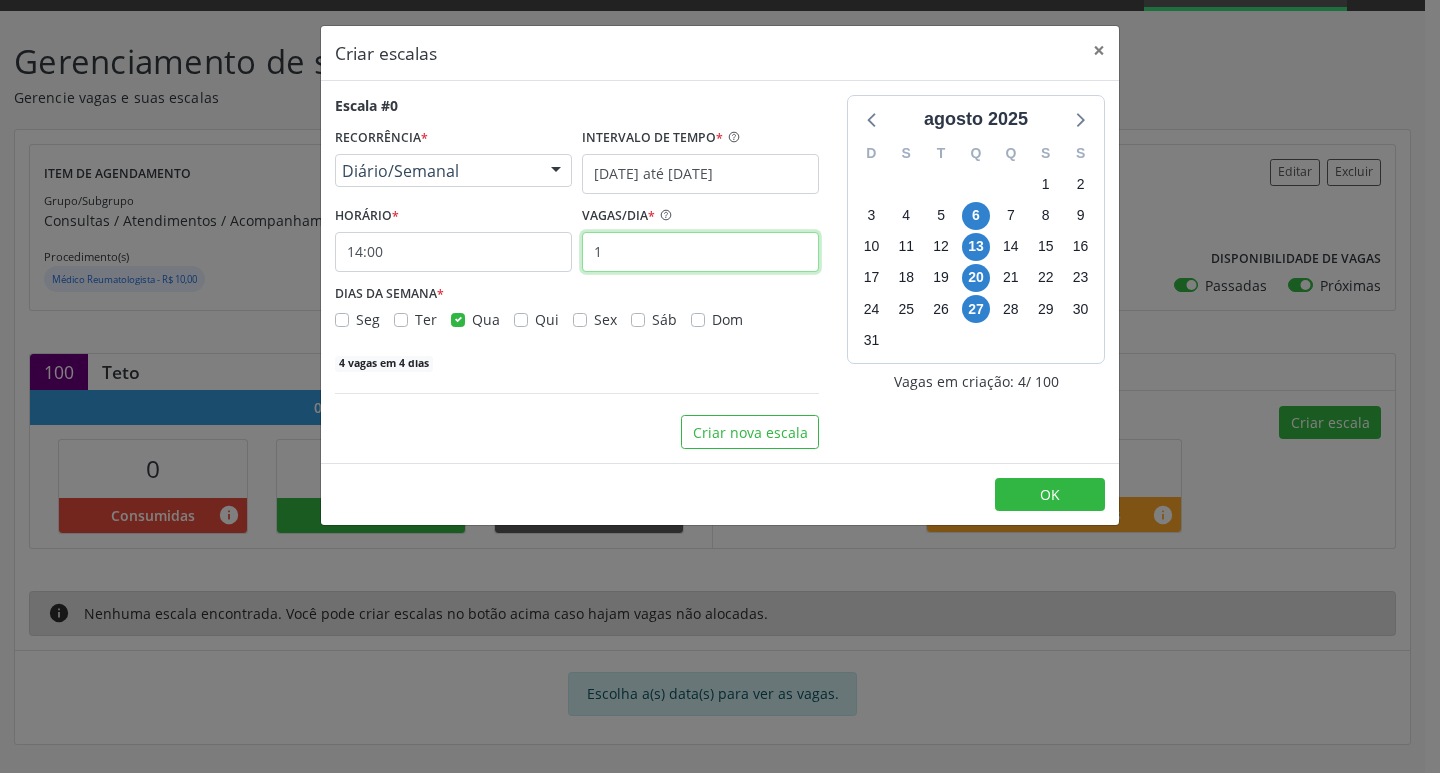 click on "1" at bounding box center [700, 252] 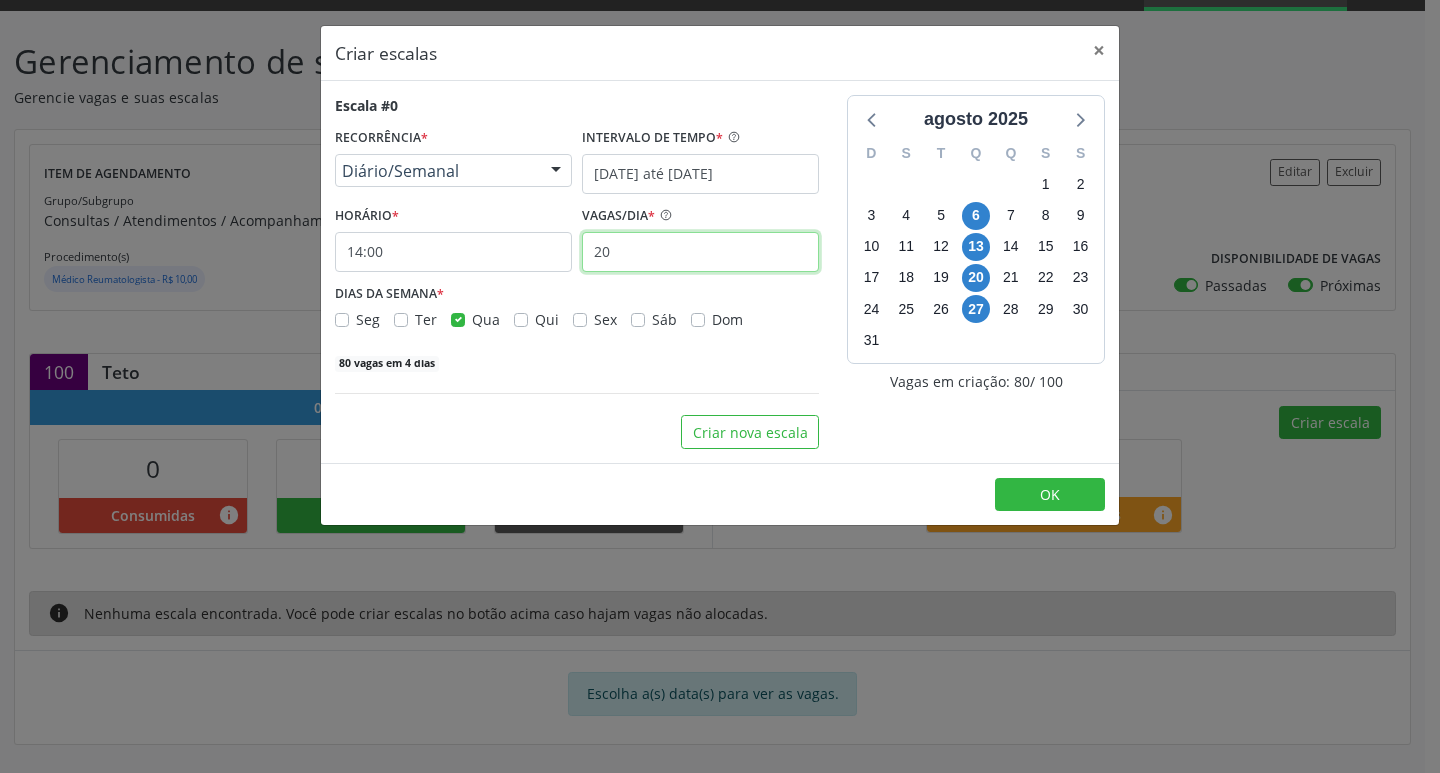 type on "20" 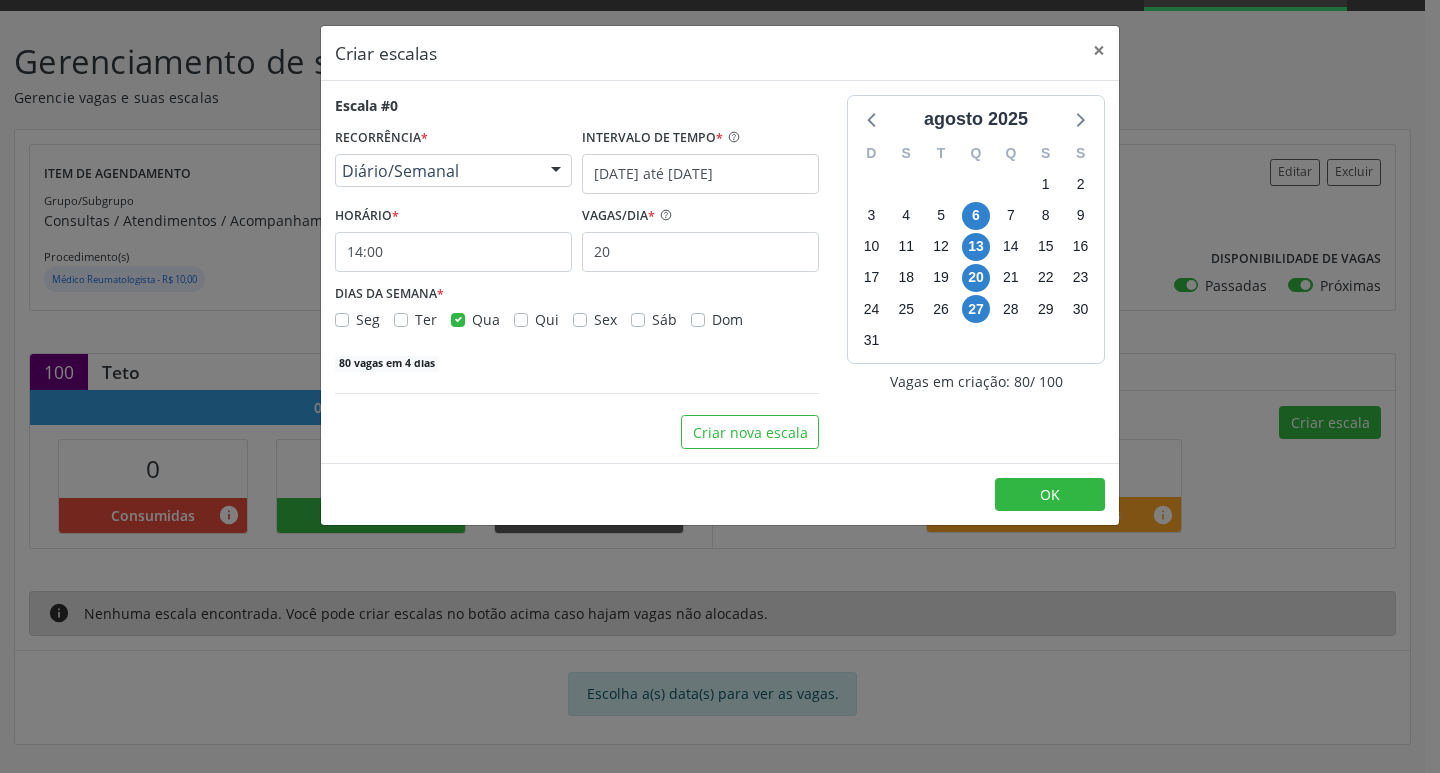 click on "agosto 2025 D S T Q Q S S 27 28 29 30 31 1 2 3 4 5 6 7 8 9 10 11 12 13 14 15 16 17 18 19 20 21 22 23 24 25 26 27 28 29 30 31 1 2 3 4 5 6
Vagas em criação: 80
/ 100" at bounding box center (976, 272) 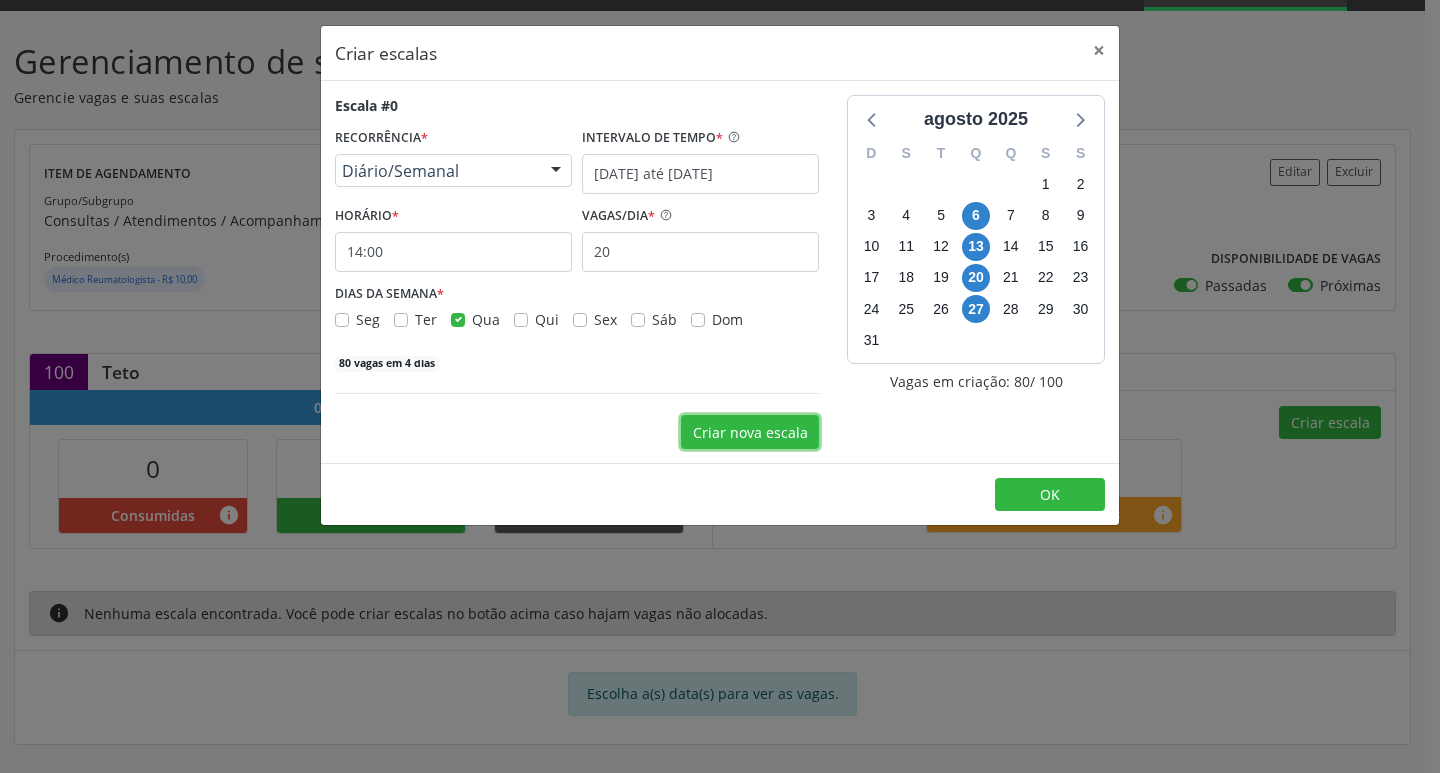 click on "Criar nova escala" at bounding box center [750, 432] 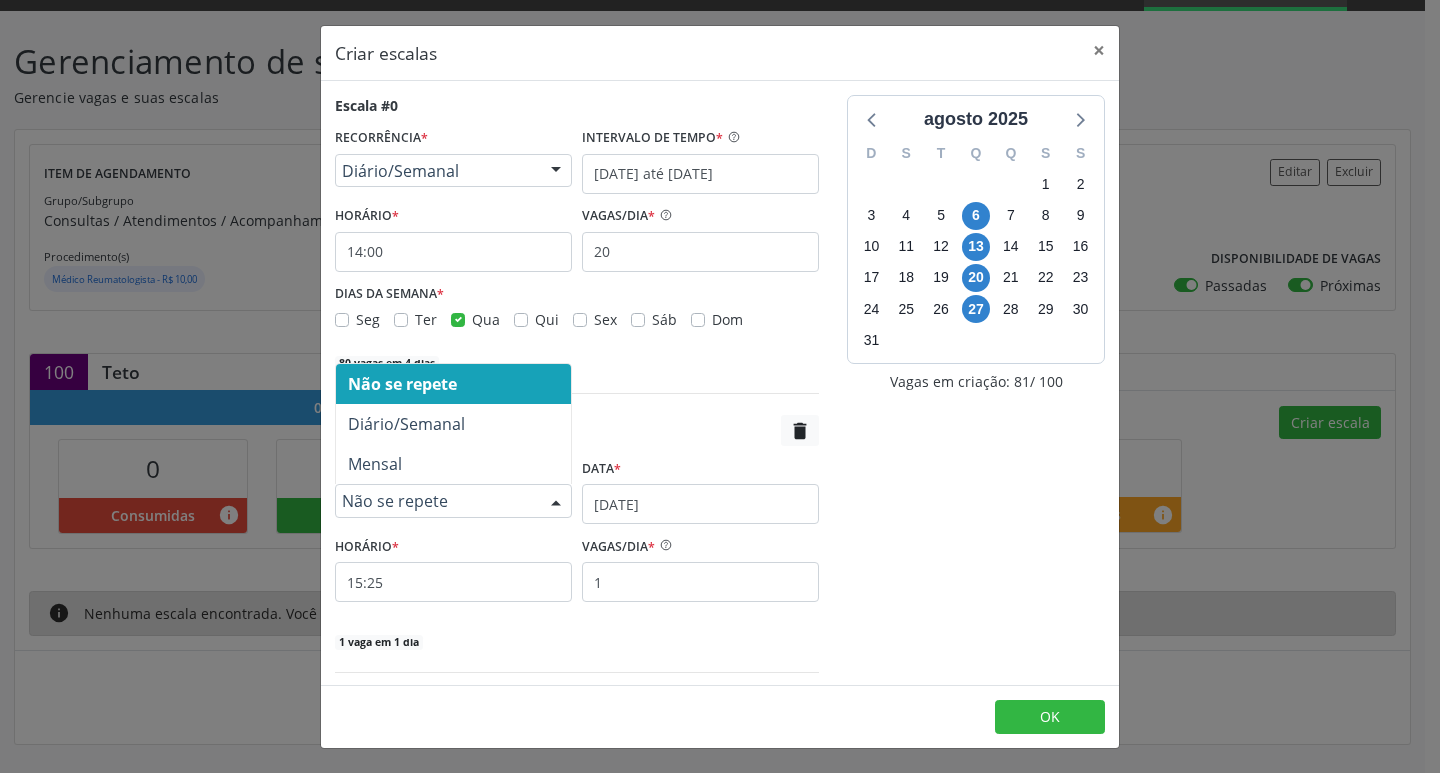 click on "Não se repete" at bounding box center (436, 501) 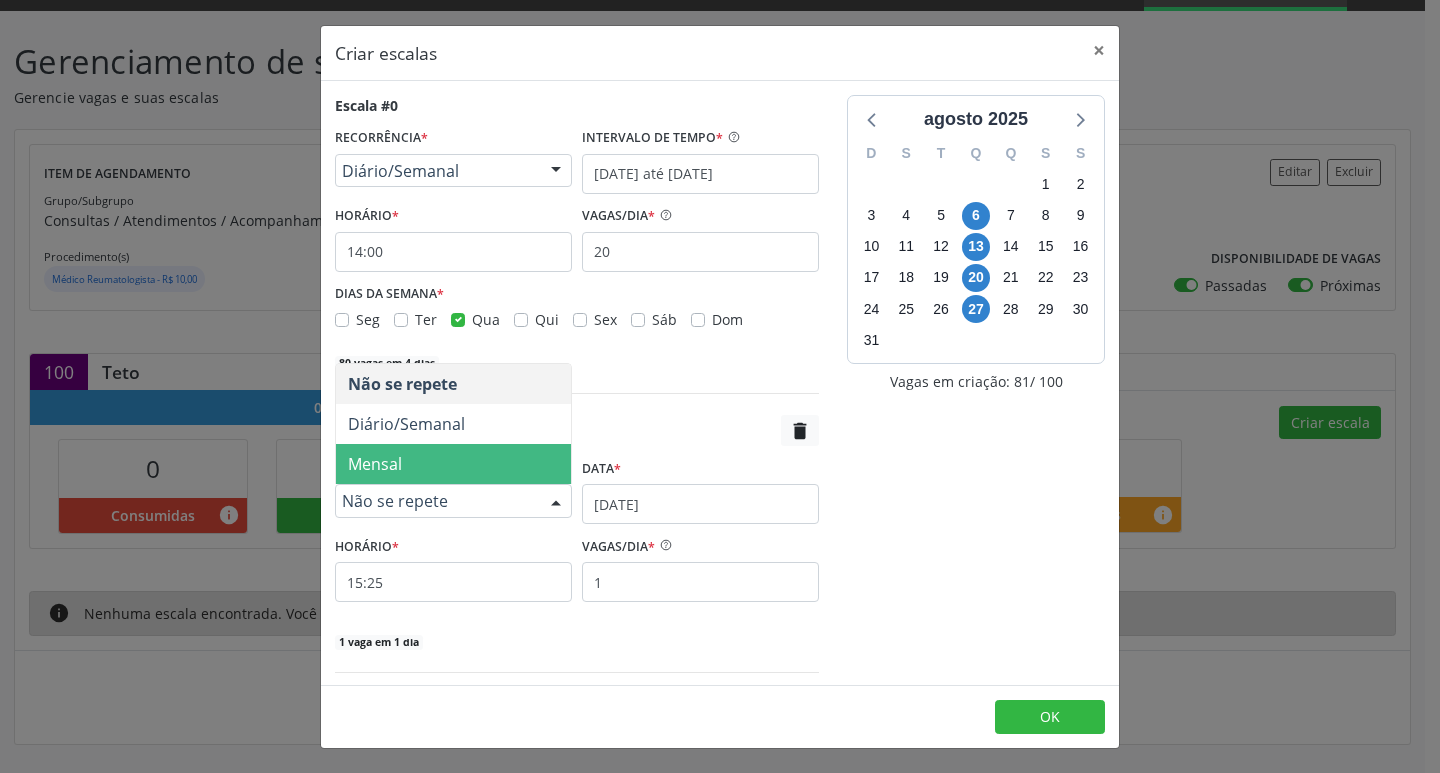 click on "agosto 2025 D S T Q Q S S 27 28 29 30 31 1 2 3 4 5 6 7 8 9 10 11 12 13 14 15 16 17 18 19 20 21 22 23 24 25 26 27 28 29 30 31 1 2 3 4 5 6
Vagas em criação: 81
/ 100" at bounding box center (976, 411) 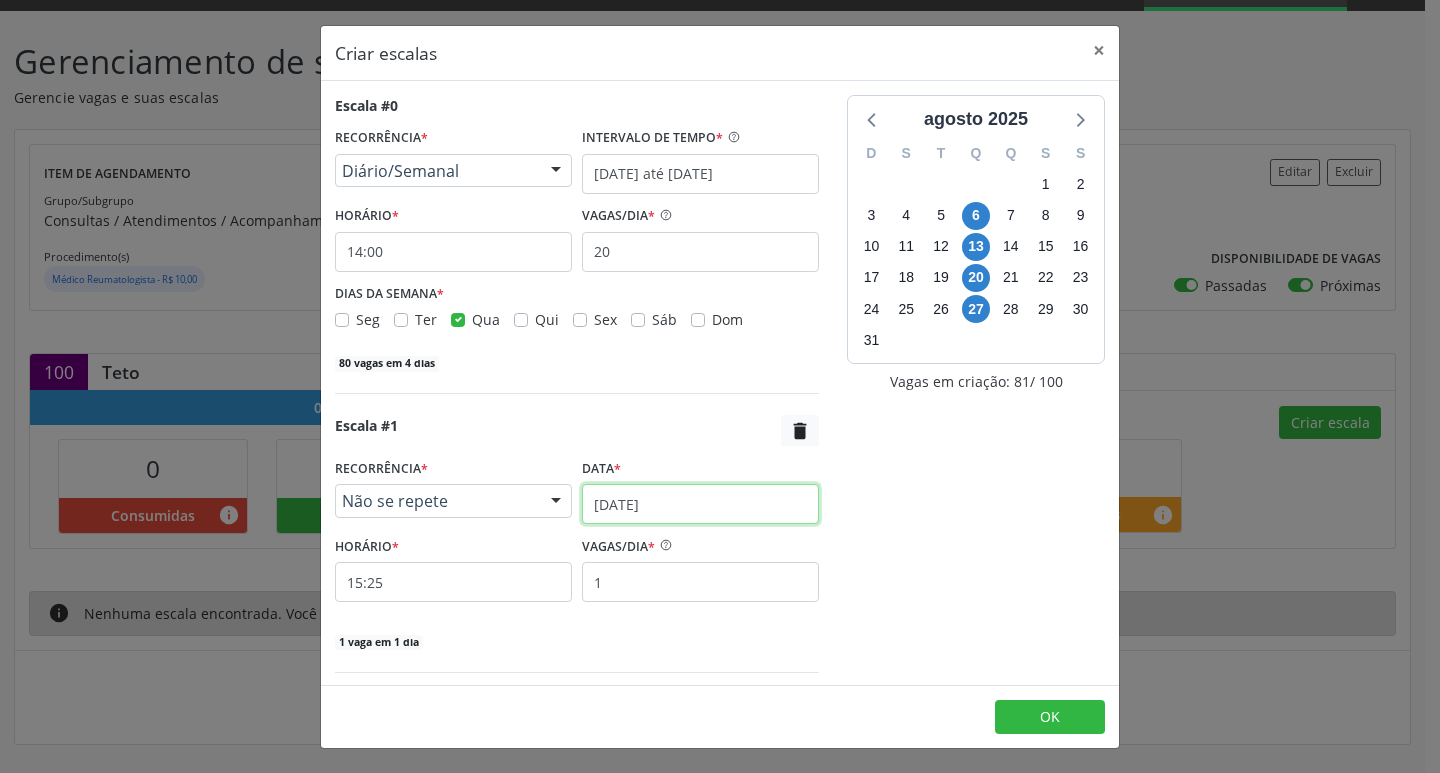 click on "[DATE]" at bounding box center [700, 504] 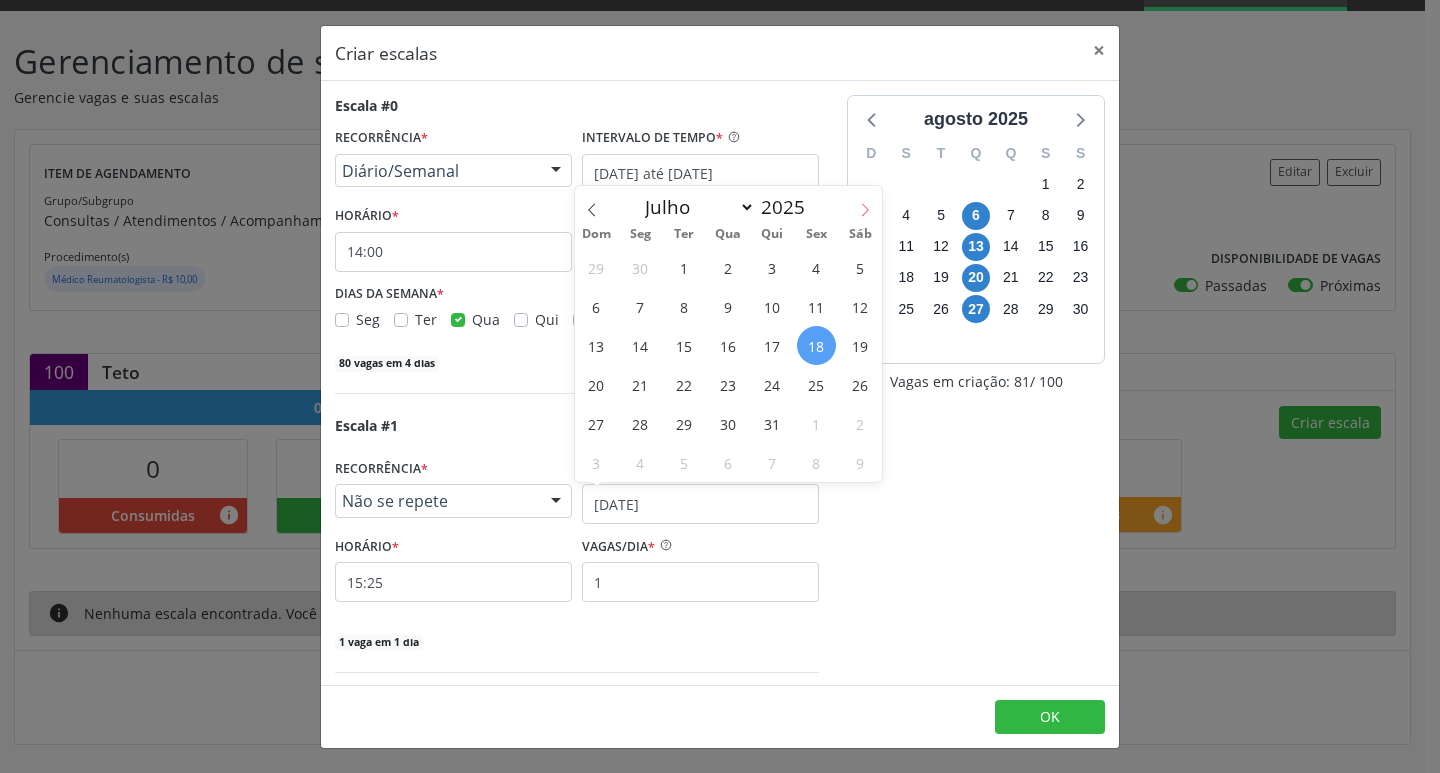click 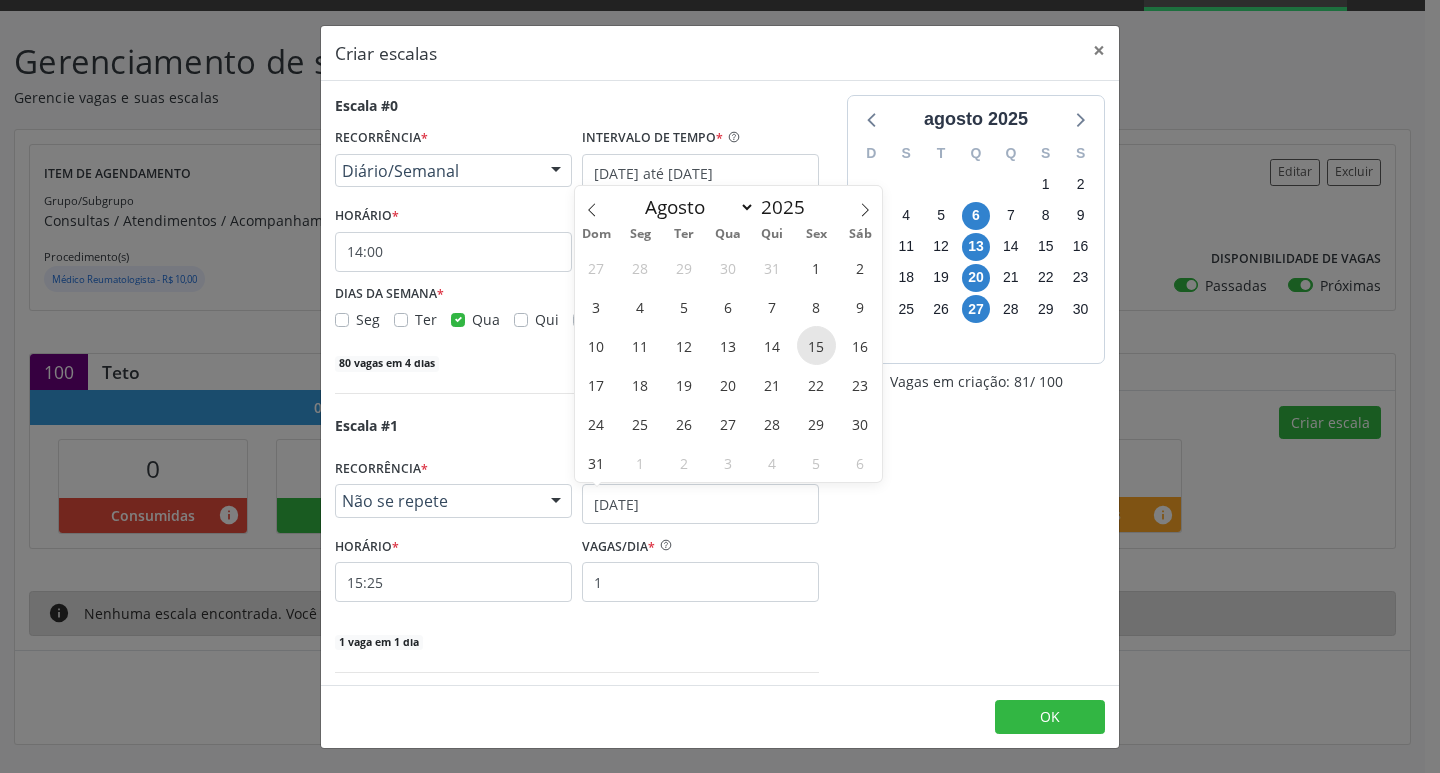 click on "15" at bounding box center [816, 345] 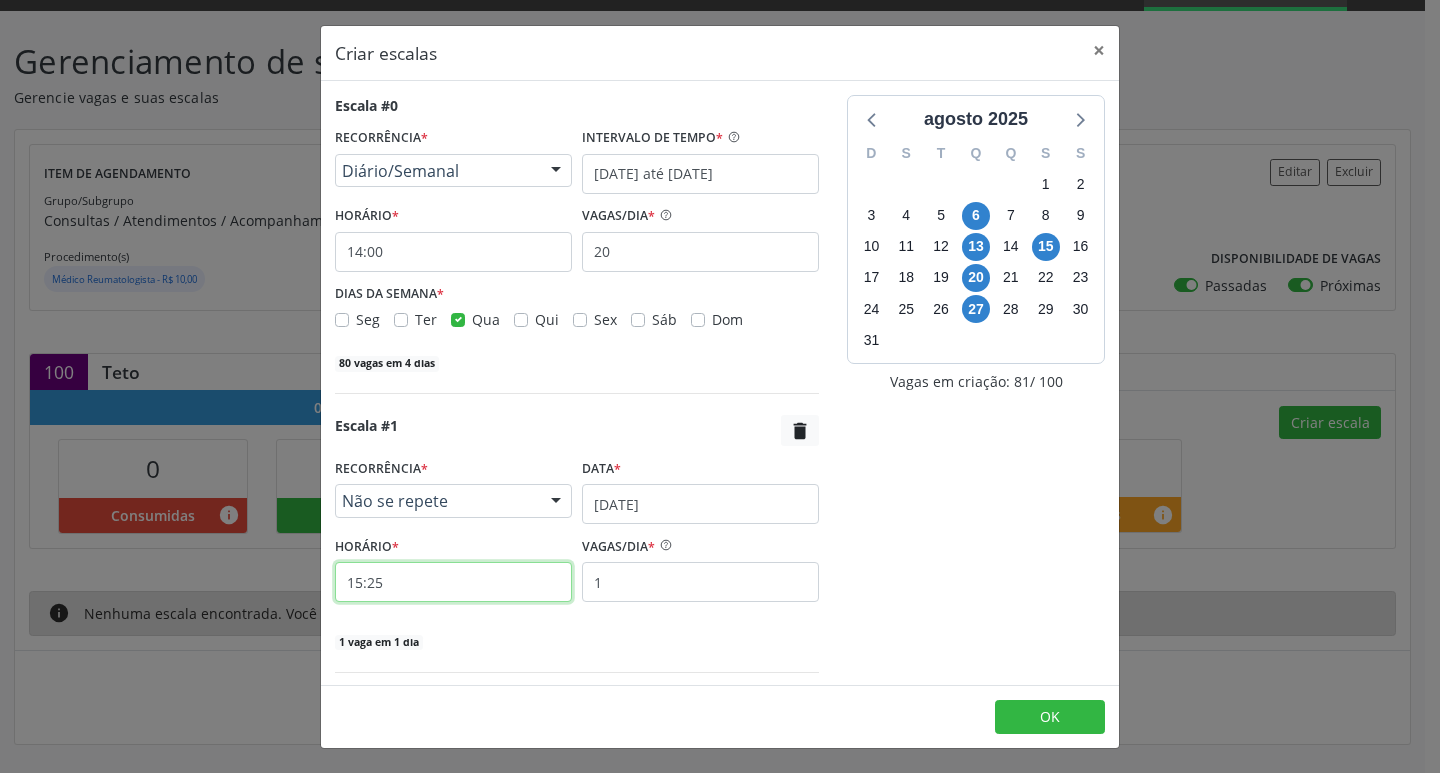 click on "15:25" at bounding box center [453, 582] 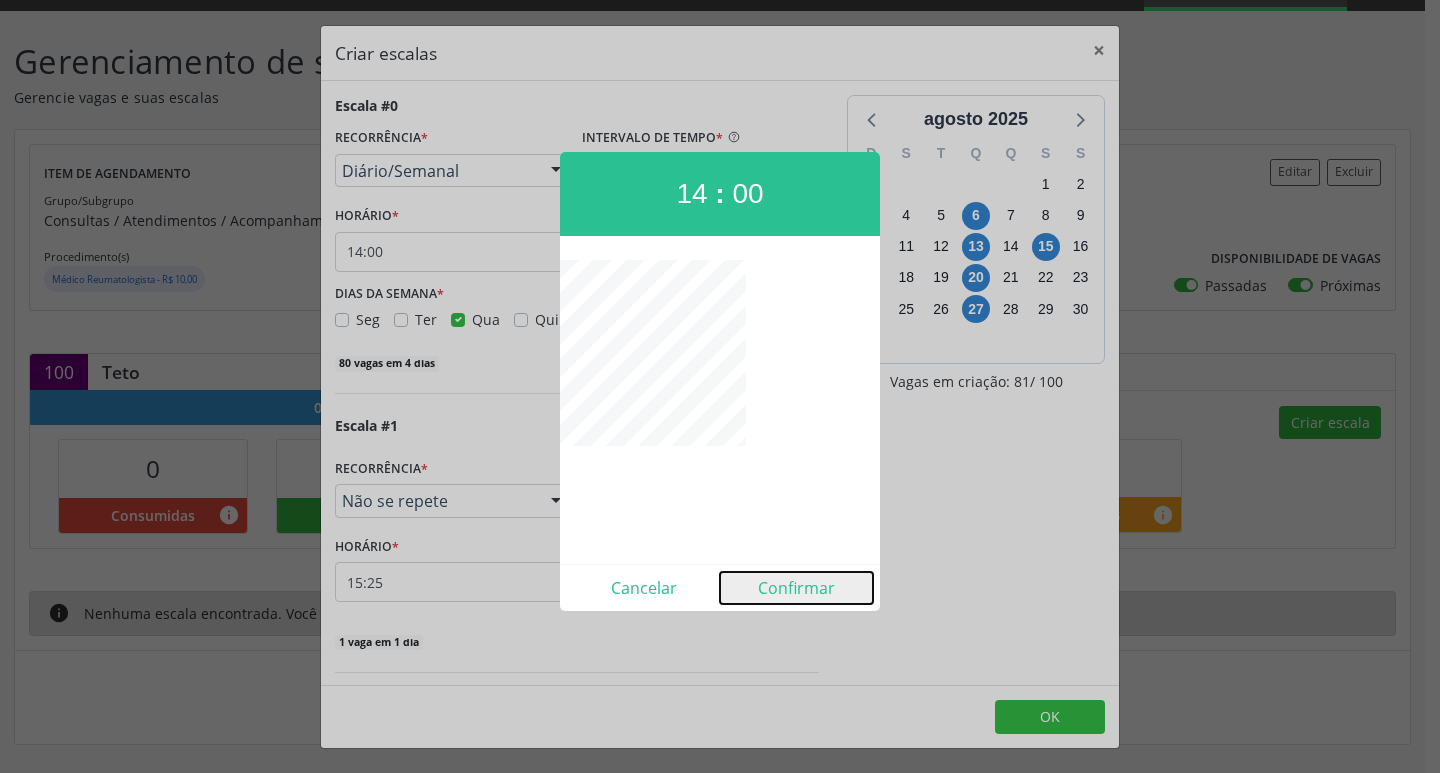 click on "Confirmar" at bounding box center [796, 588] 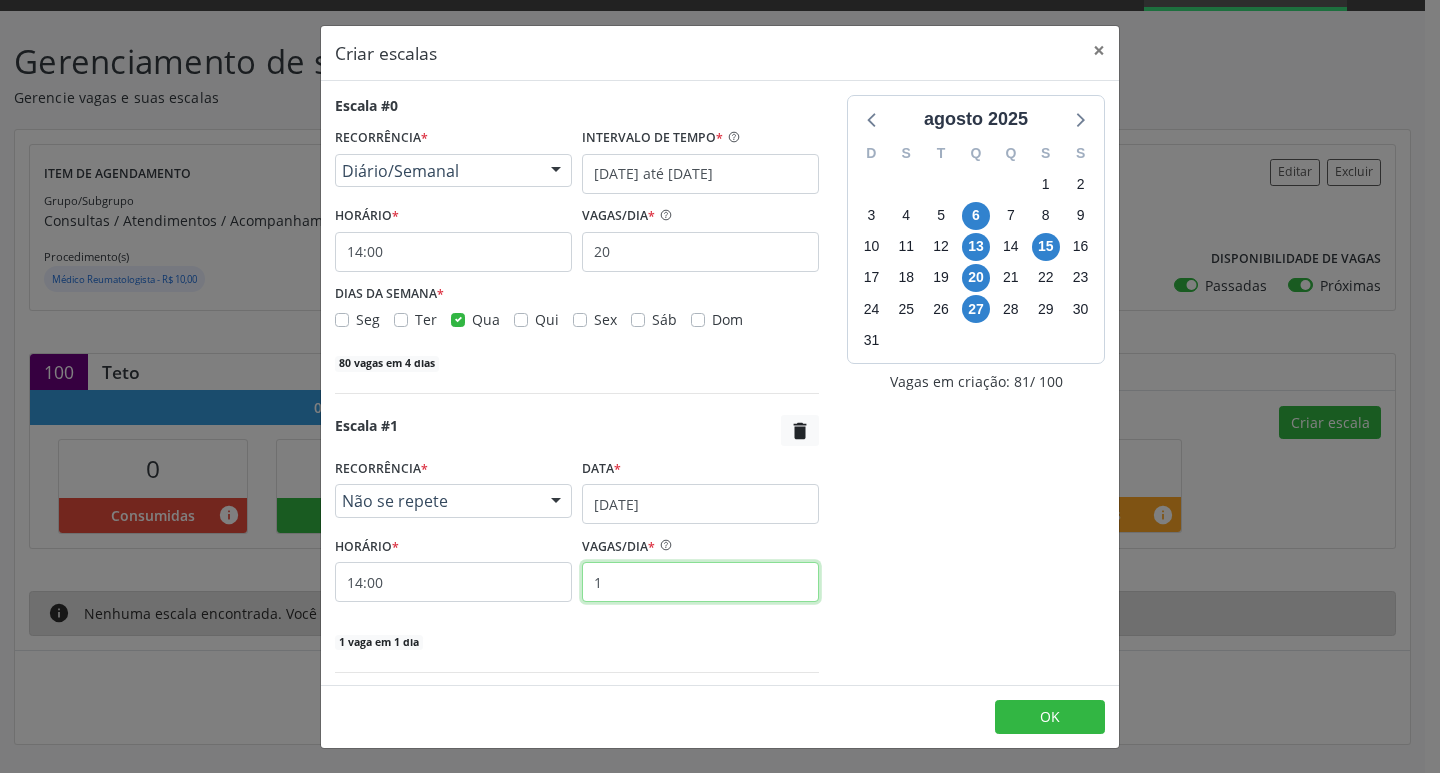 click on "1" at bounding box center [700, 582] 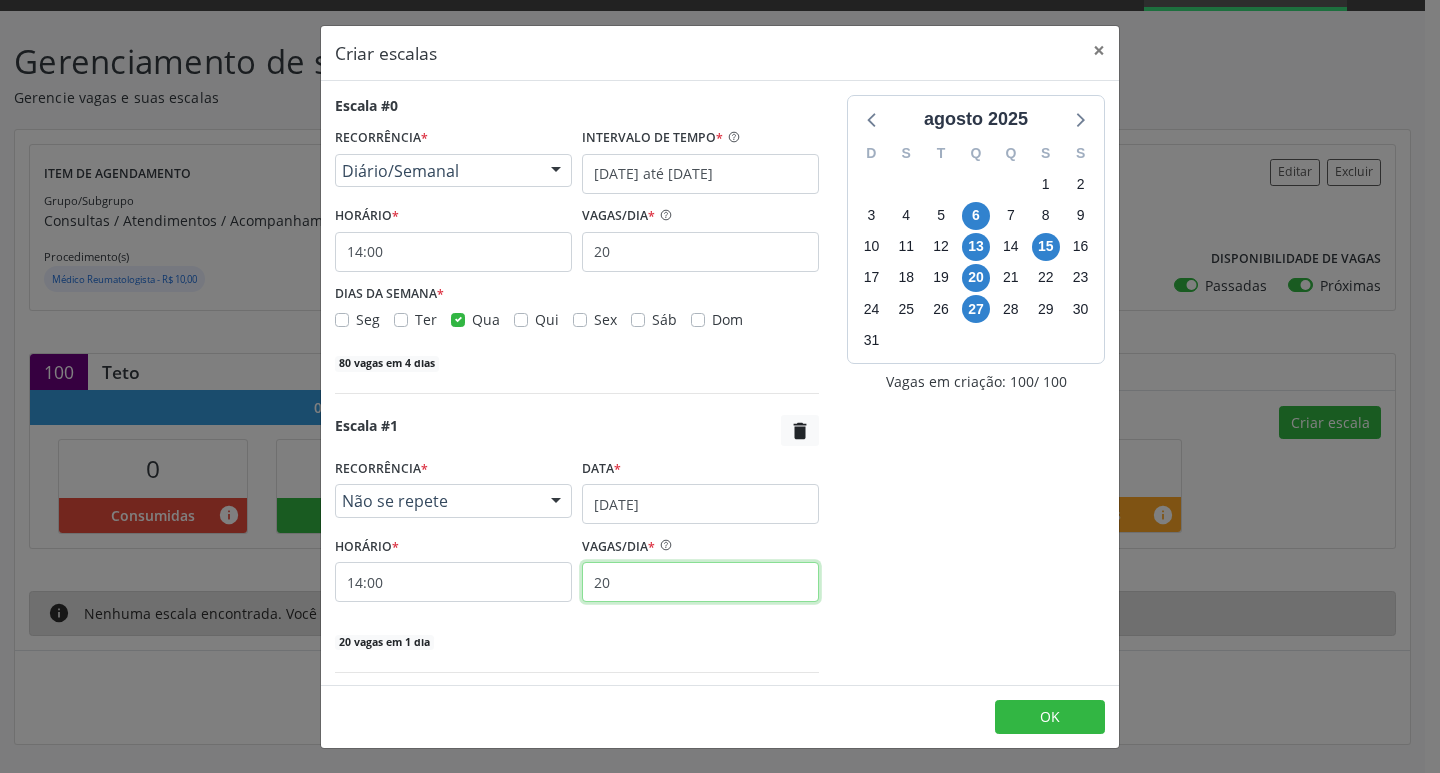 type on "20" 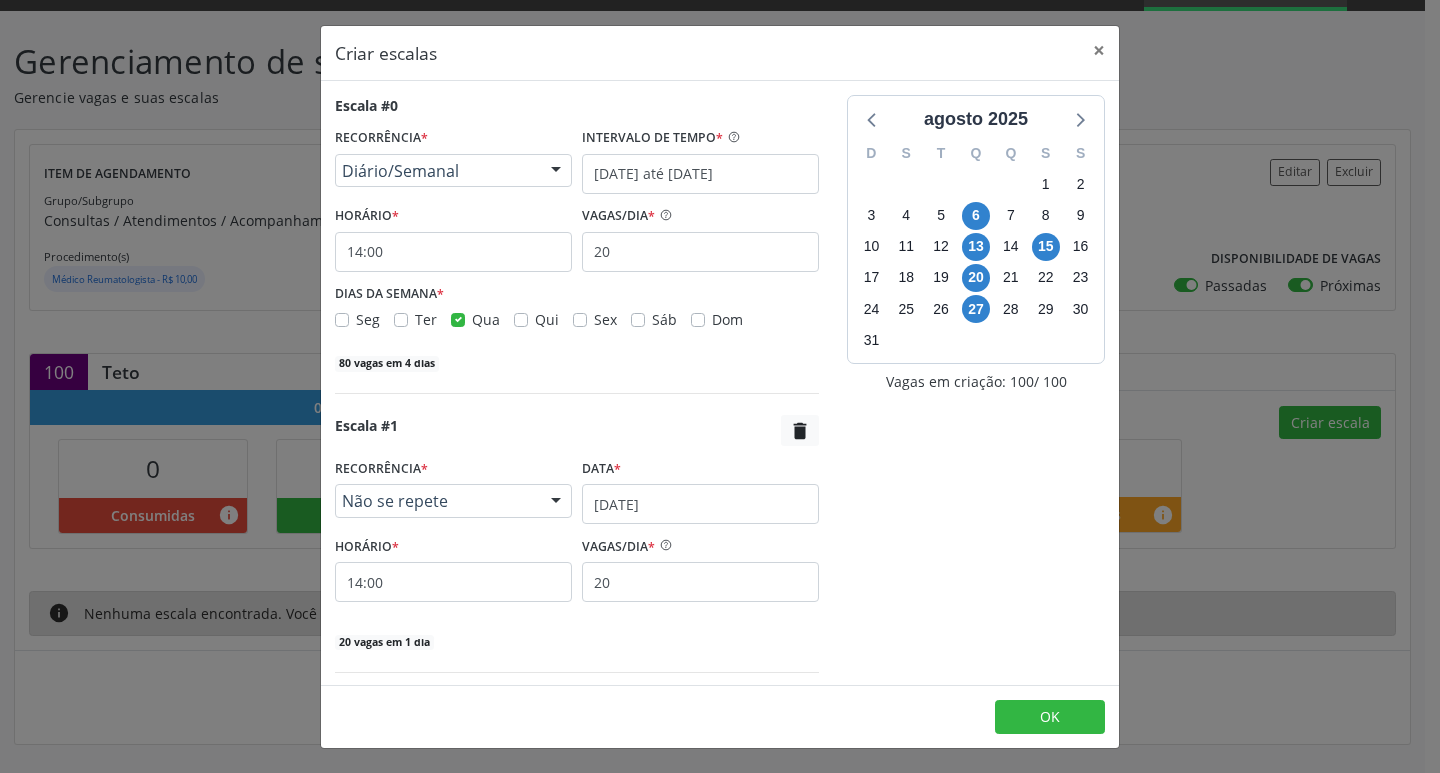 click on "agosto 2025 D S T Q Q S S 27 28 29 30 31 1 2 3 4 5 6 7 8 9 10 11 12 13 14 15 16 17 18 19 20 21 22 23 24 25 26 27 28 29 30 31 1 2 3 4 5 6
Vagas em criação: 100
/ 100" at bounding box center (976, 411) 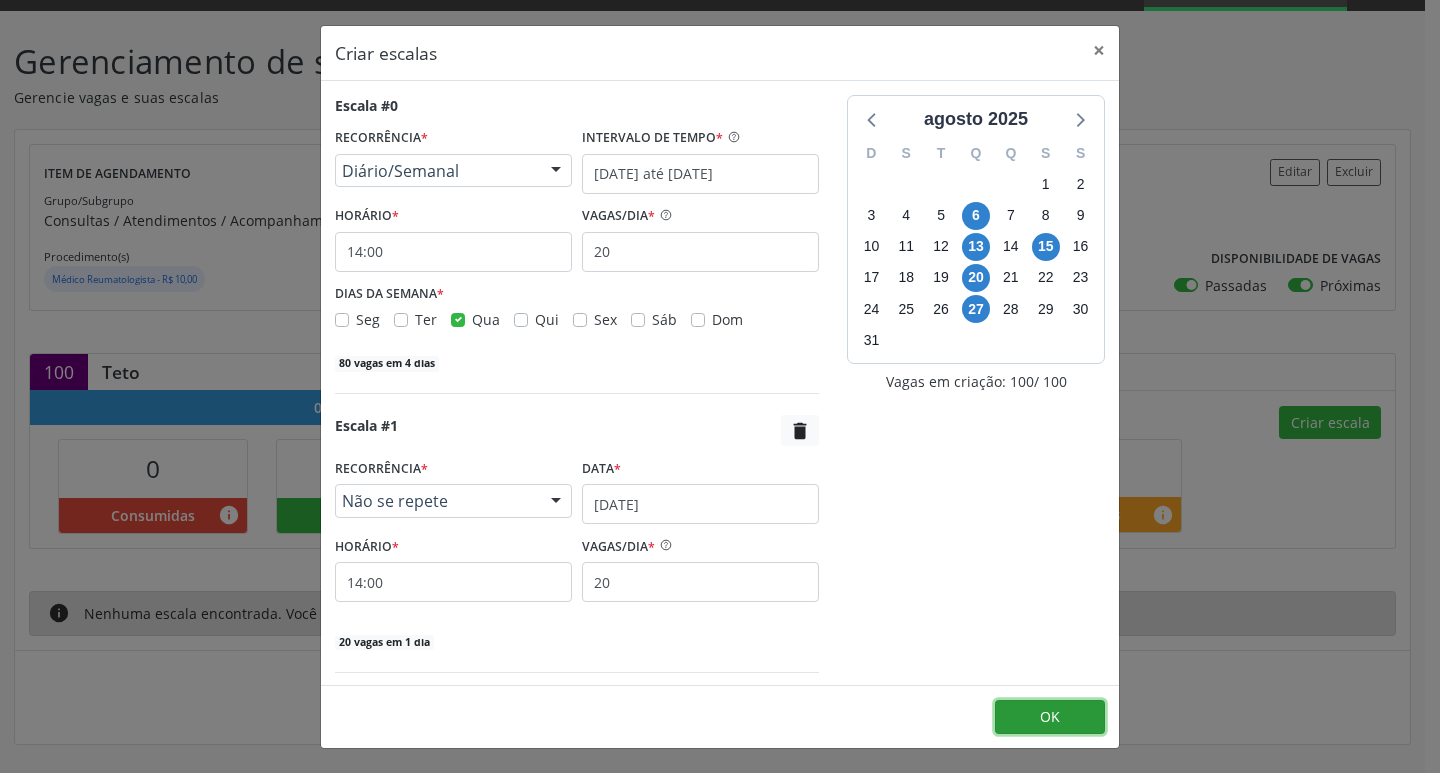 click on "OK" at bounding box center [1050, 717] 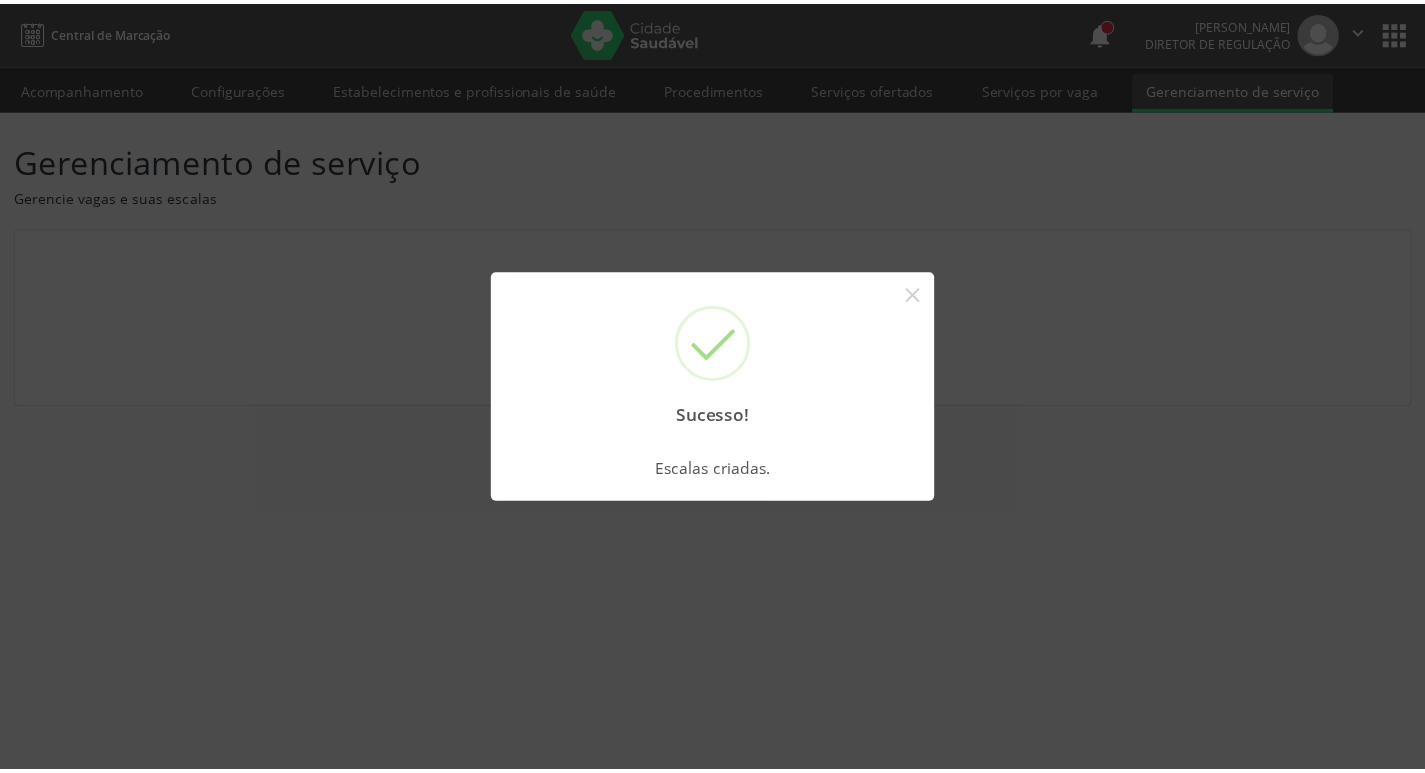 scroll, scrollTop: 0, scrollLeft: 0, axis: both 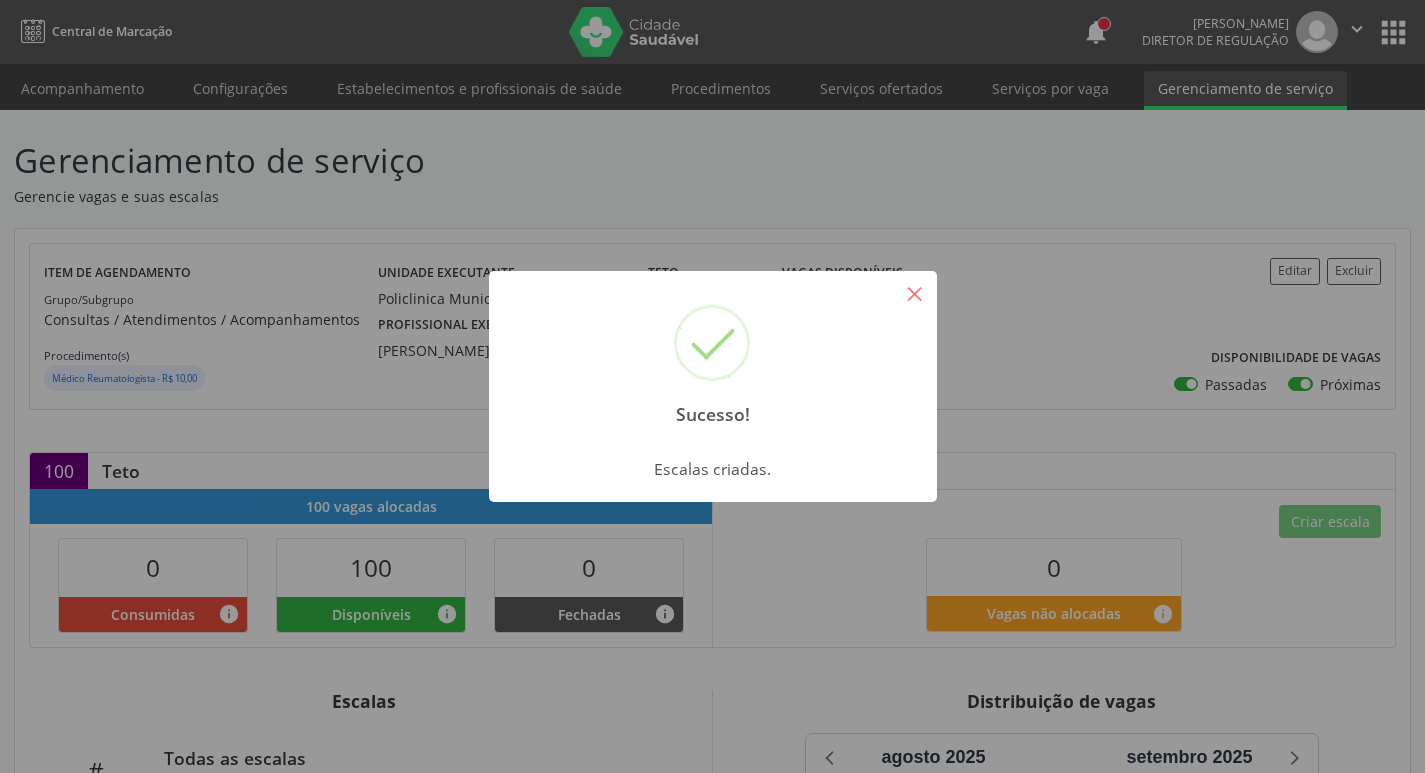 click on "×" at bounding box center (915, 293) 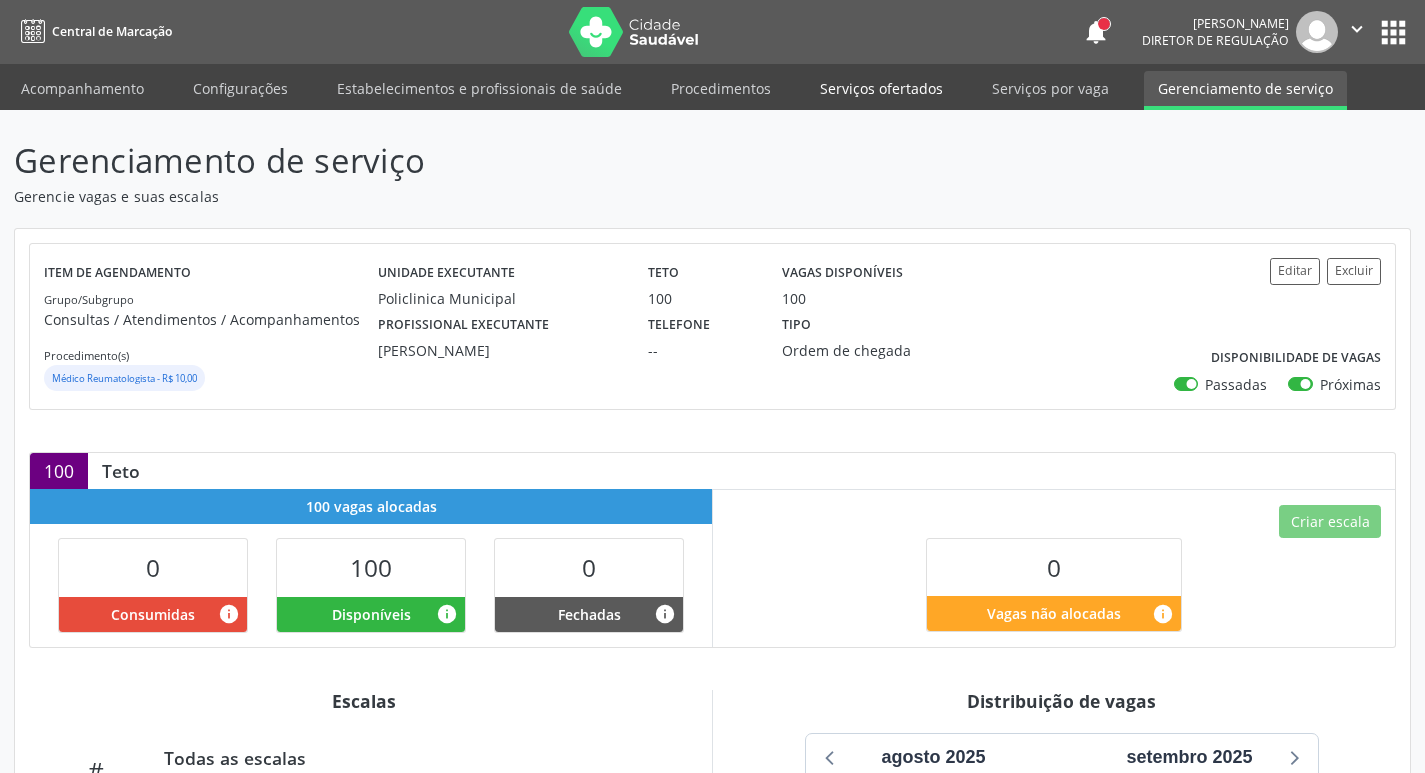 click on "Serviços ofertados" at bounding box center [881, 88] 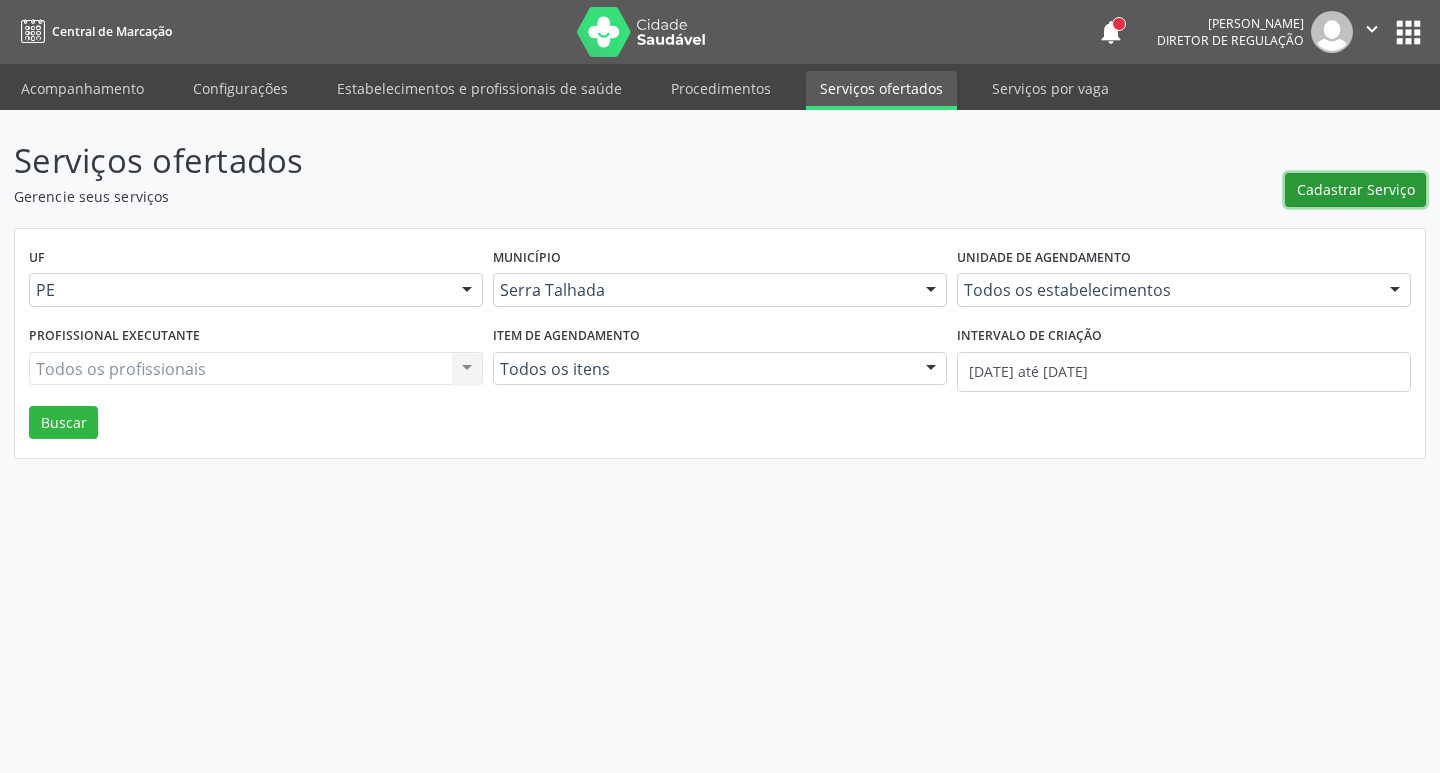 click on "Cadastrar Serviço" at bounding box center [1356, 189] 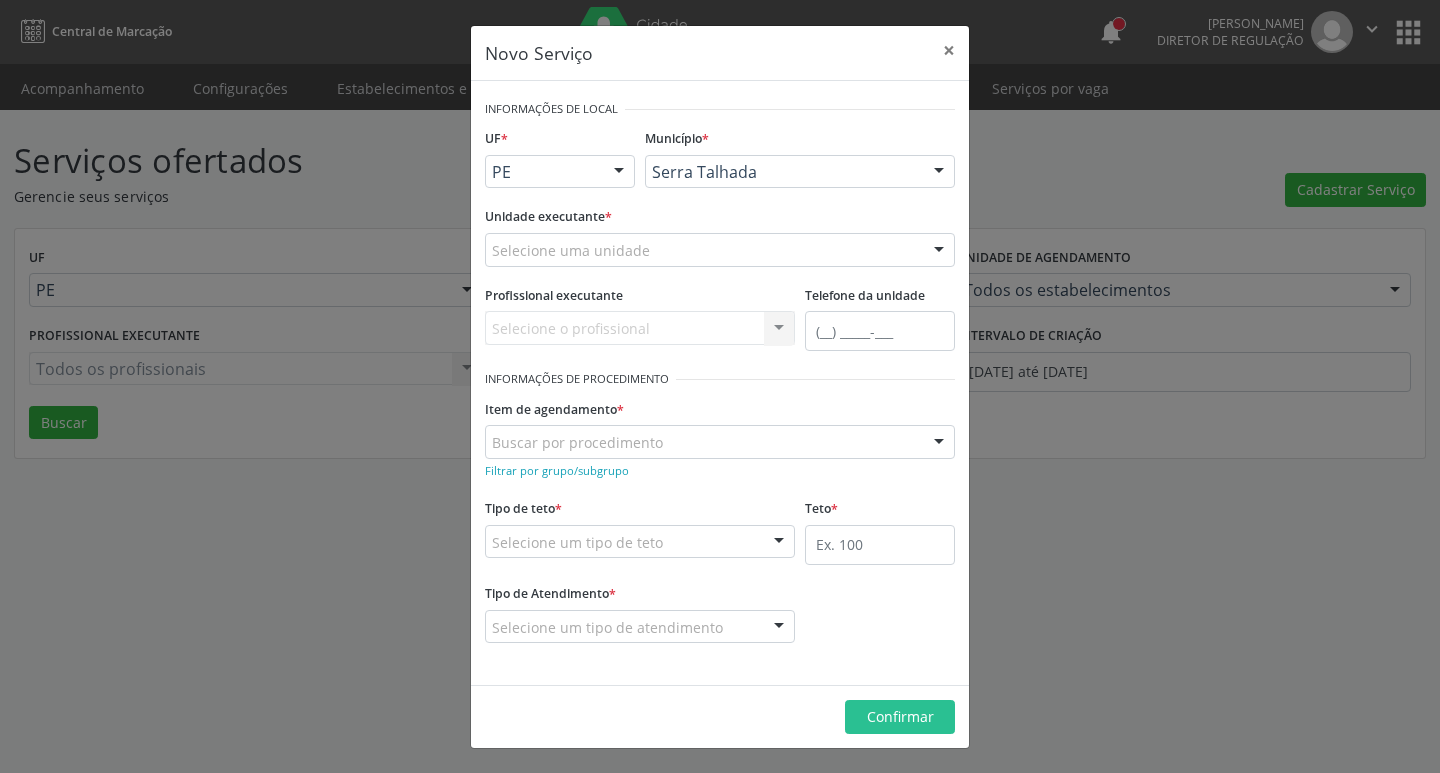 click on "Selecione uma unidade" at bounding box center (720, 250) 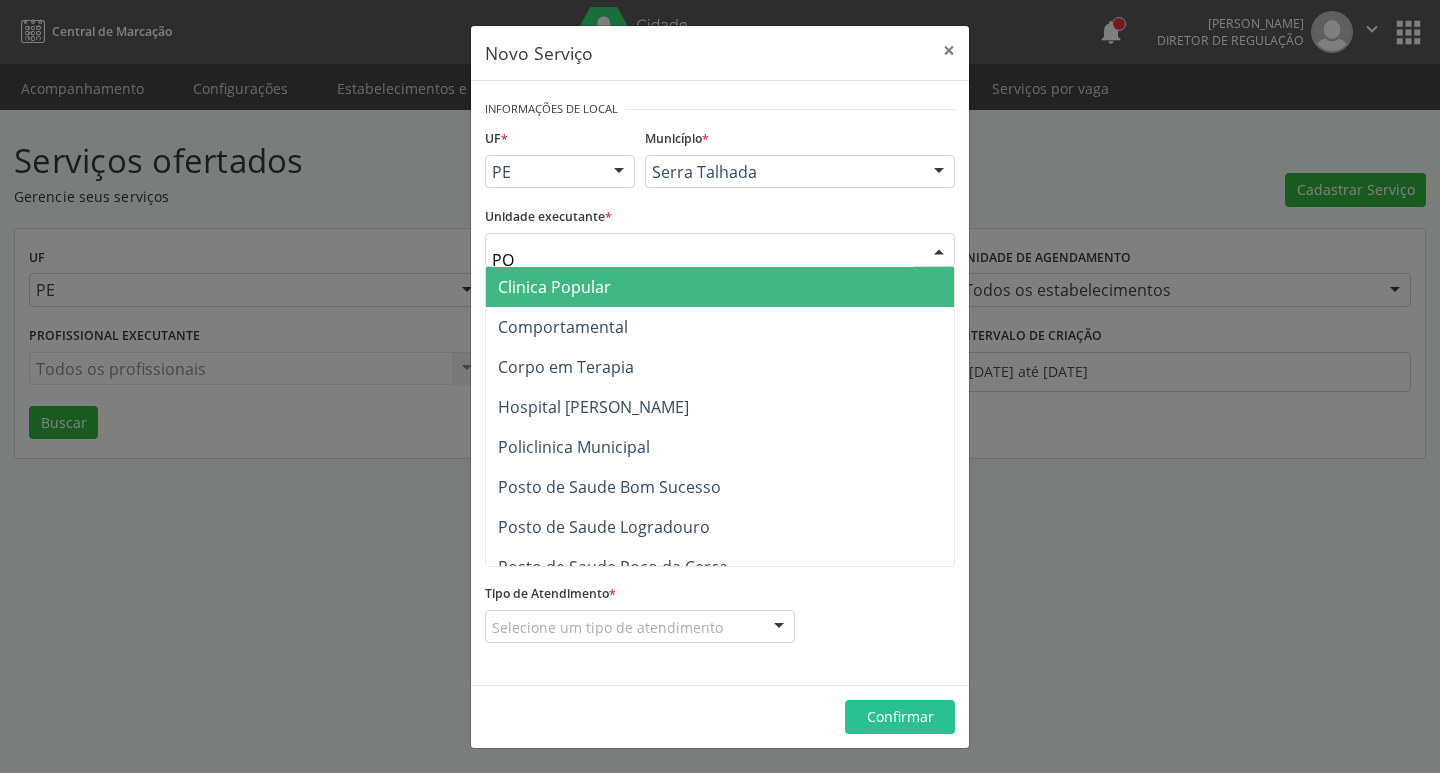 type on "POL" 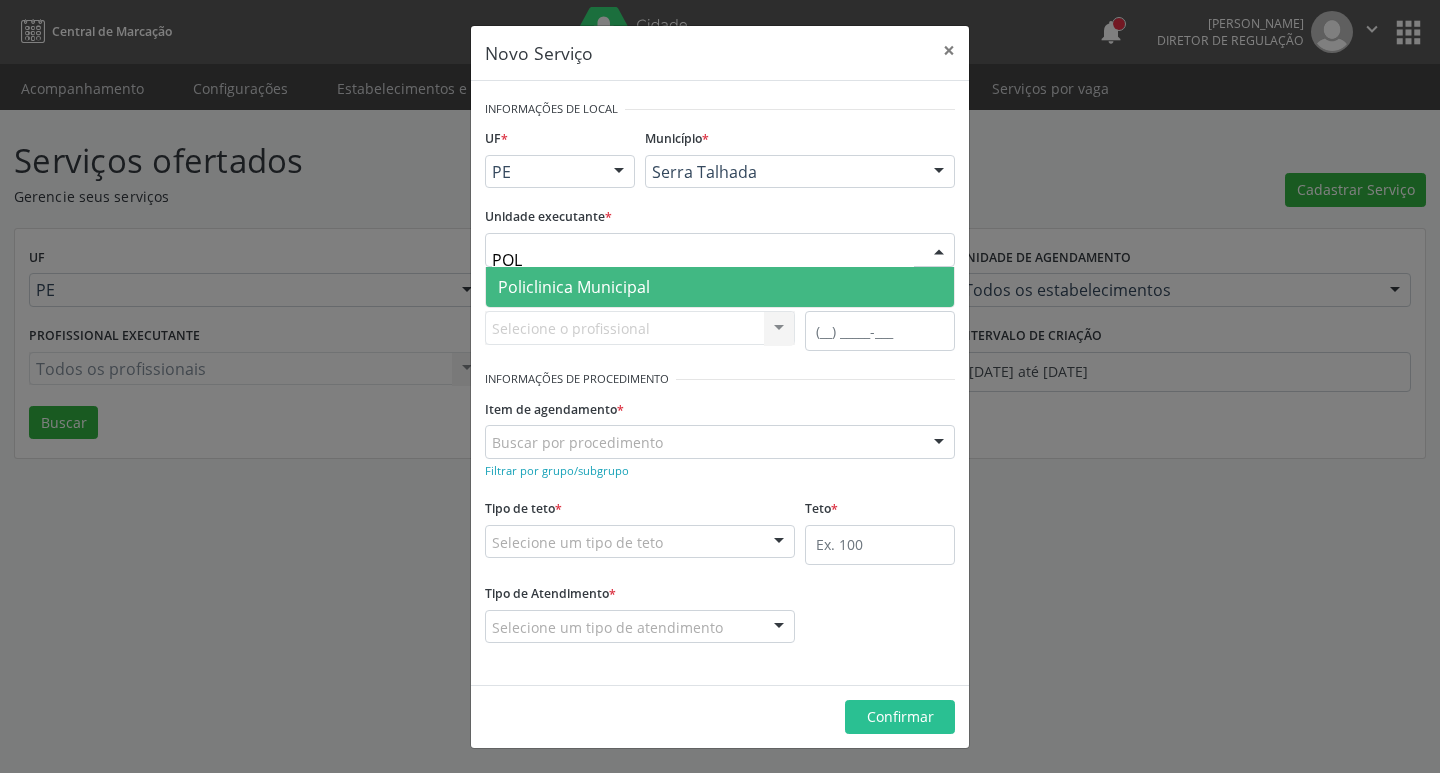 click on "Policlinica Municipal" at bounding box center (720, 287) 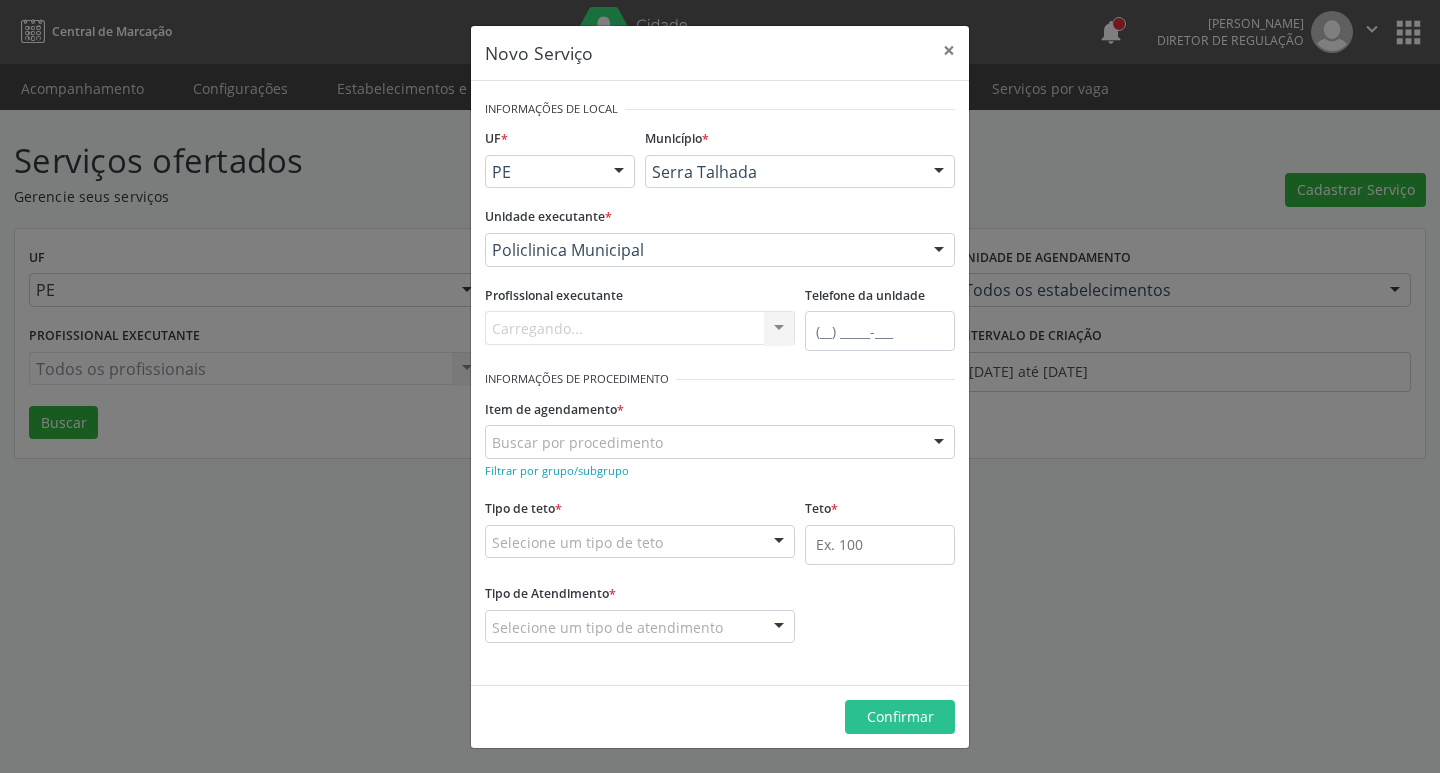 click on "Carregando...
Nenhum resultado encontrado para: "   "
Não há nenhuma opção para ser exibida." at bounding box center (640, 328) 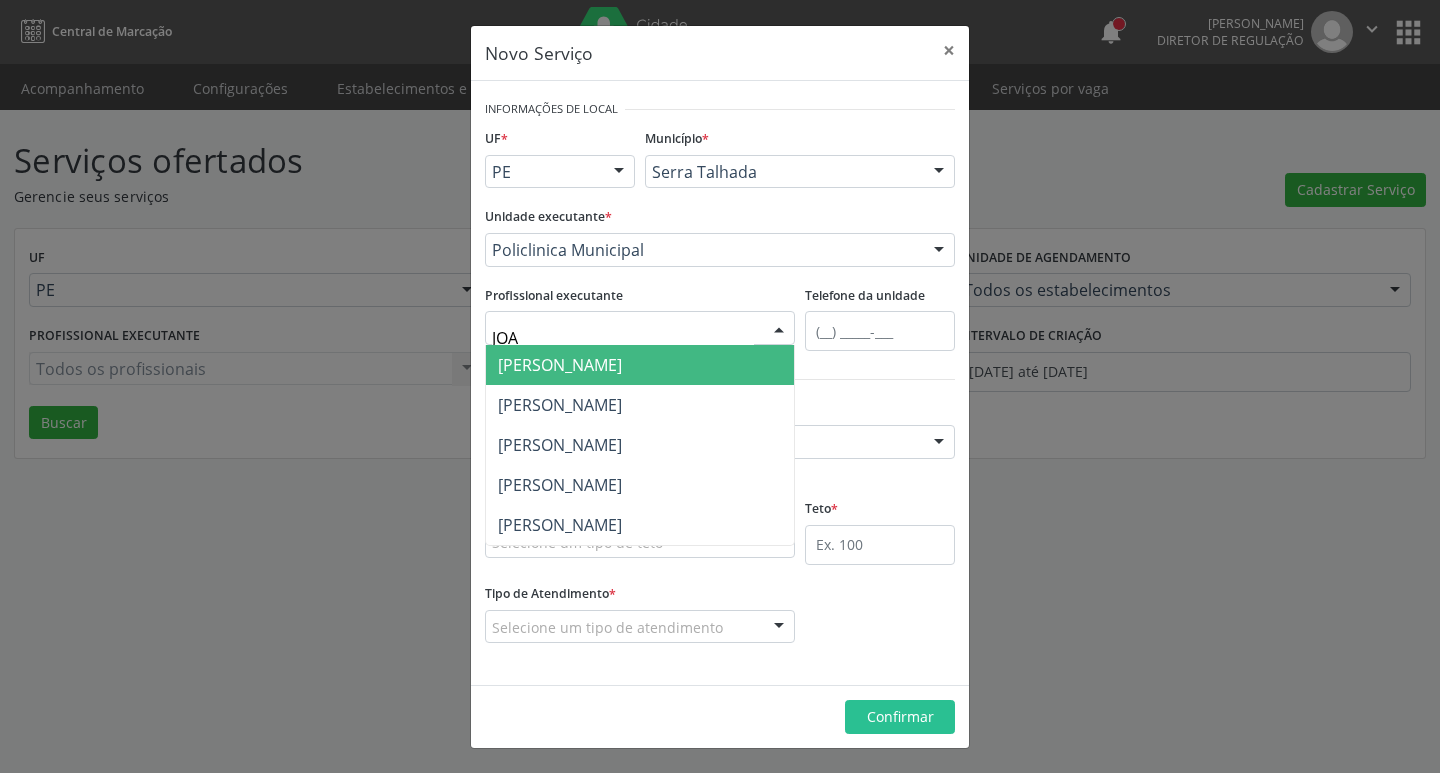 type on "JOAO" 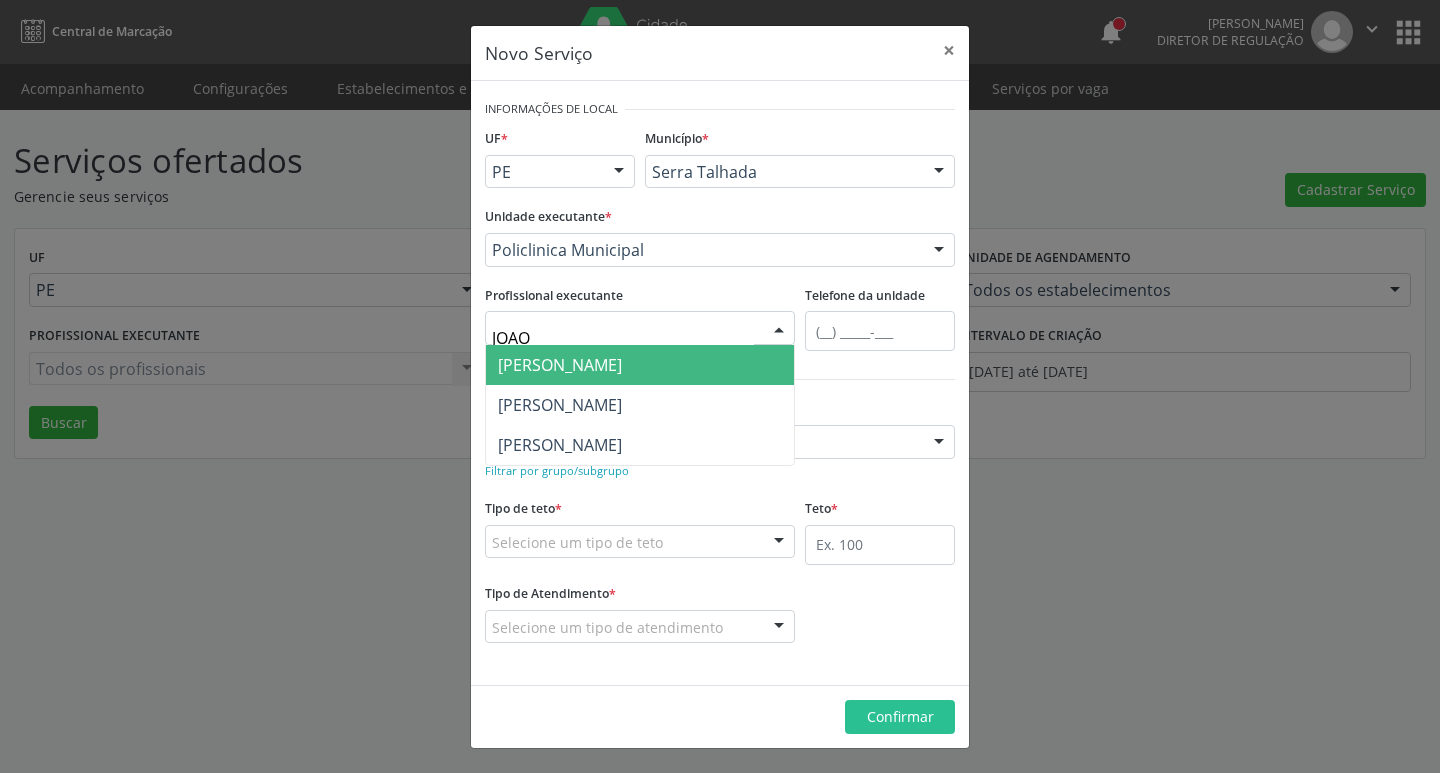 click on "[PERSON_NAME] [PERSON_NAME] [PERSON_NAME] [PERSON_NAME]" at bounding box center [560, 365] 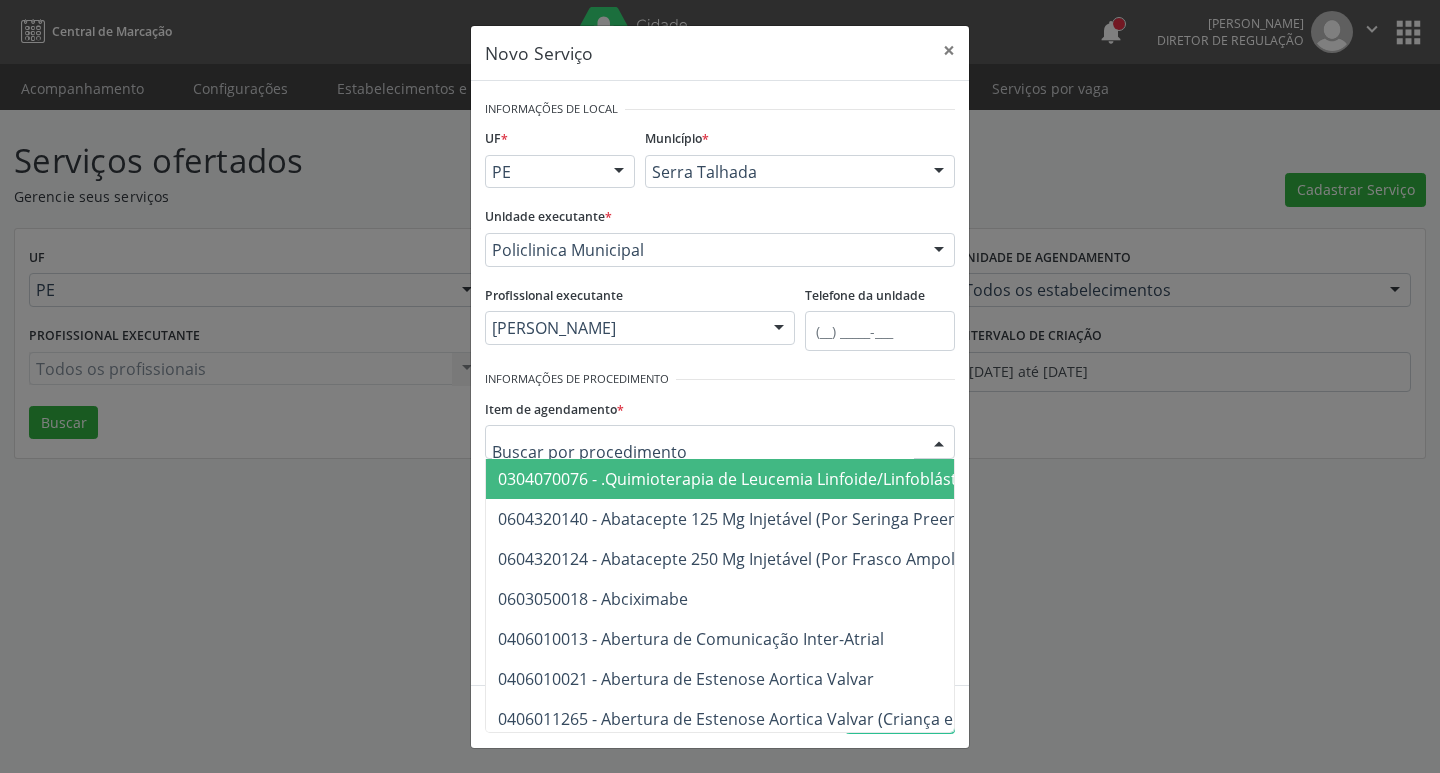 click at bounding box center [720, 442] 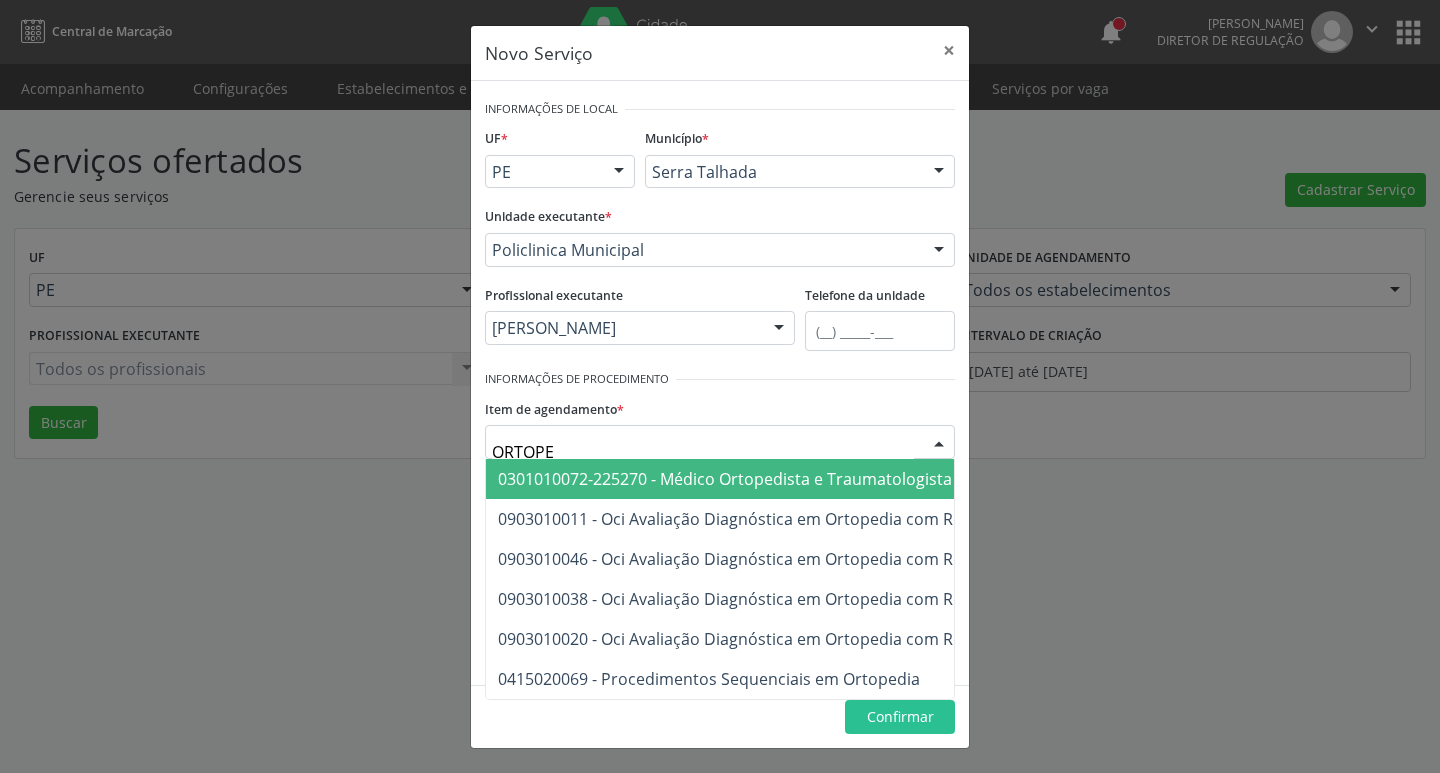 type on "ORTOPED" 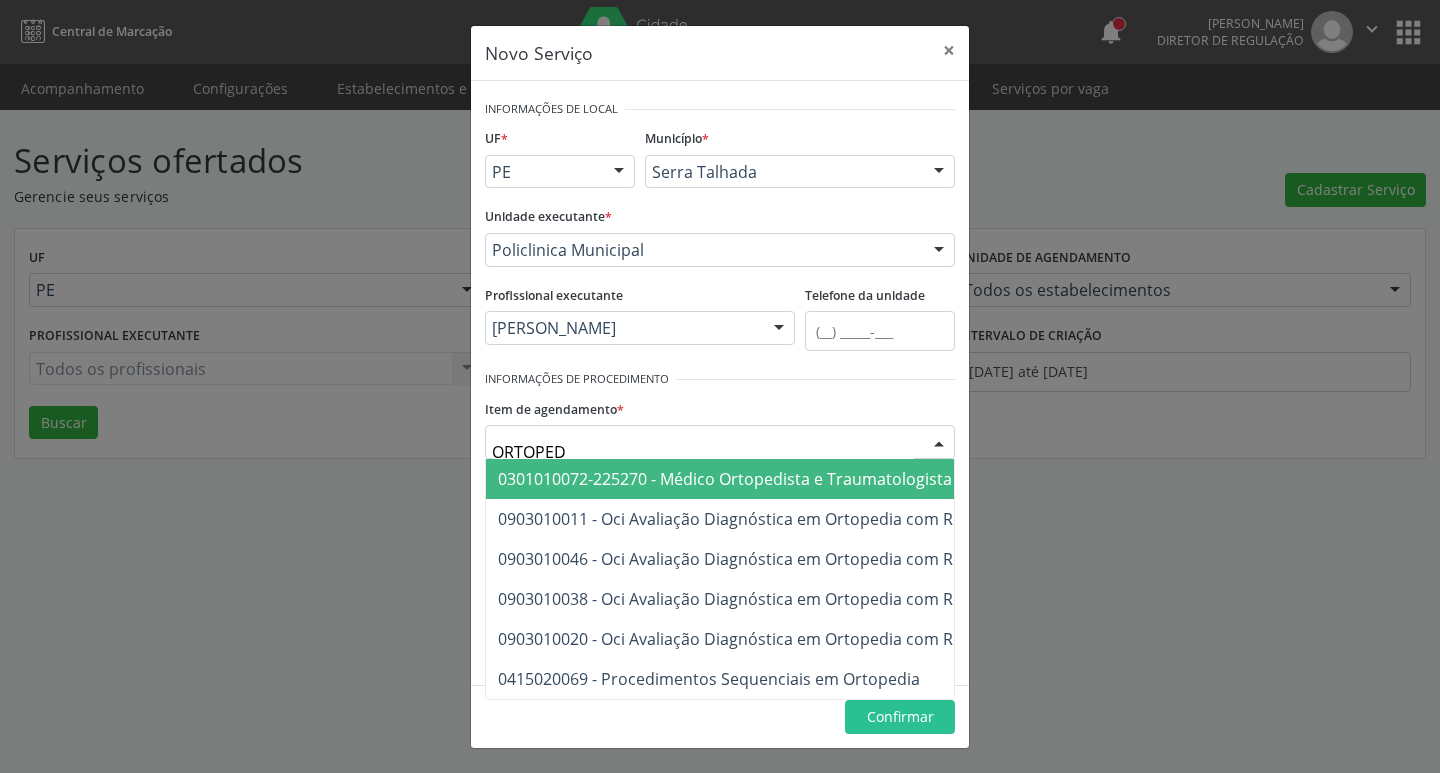 click on "0301010072-225270 - Médico Ortopedista e Traumatologista" at bounding box center (725, 479) 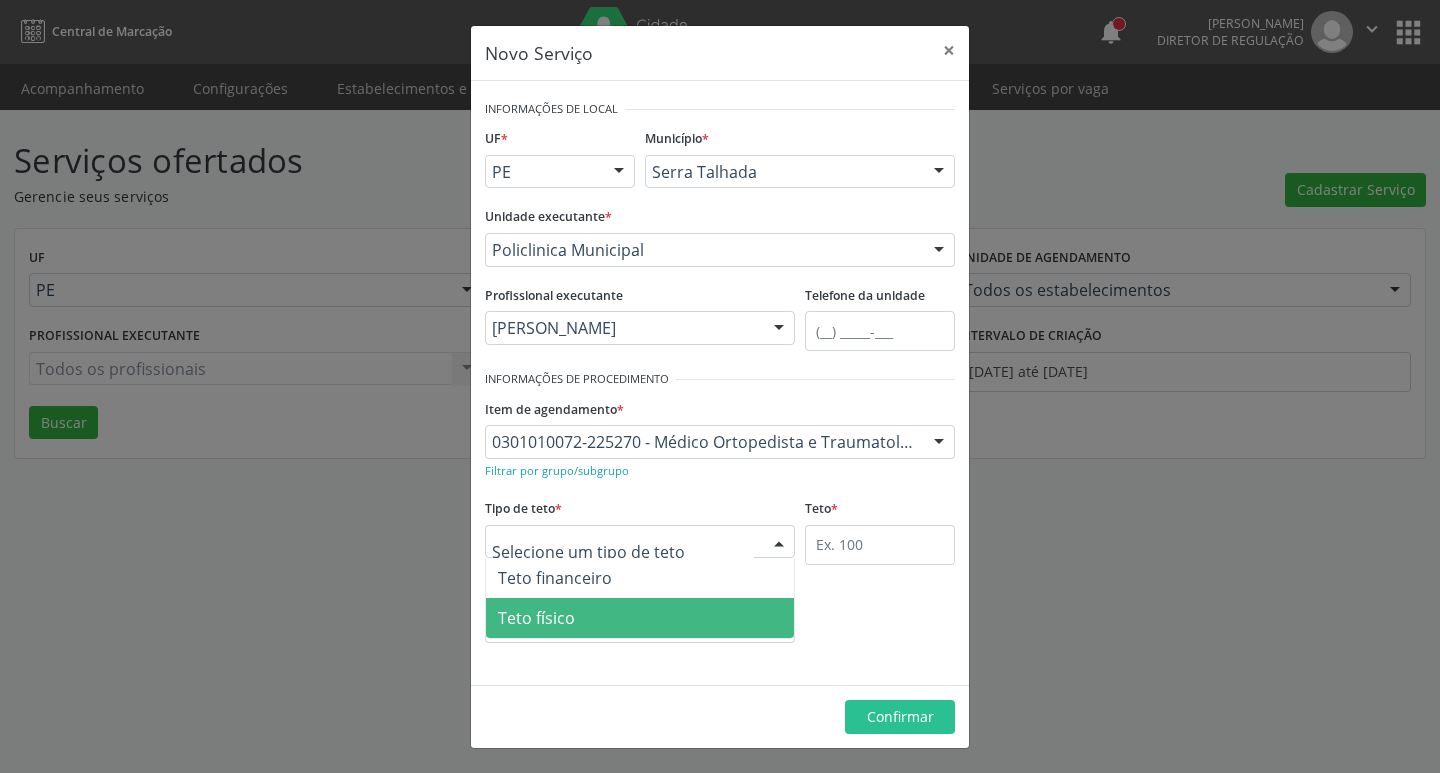 click on "Teto físico" at bounding box center (640, 618) 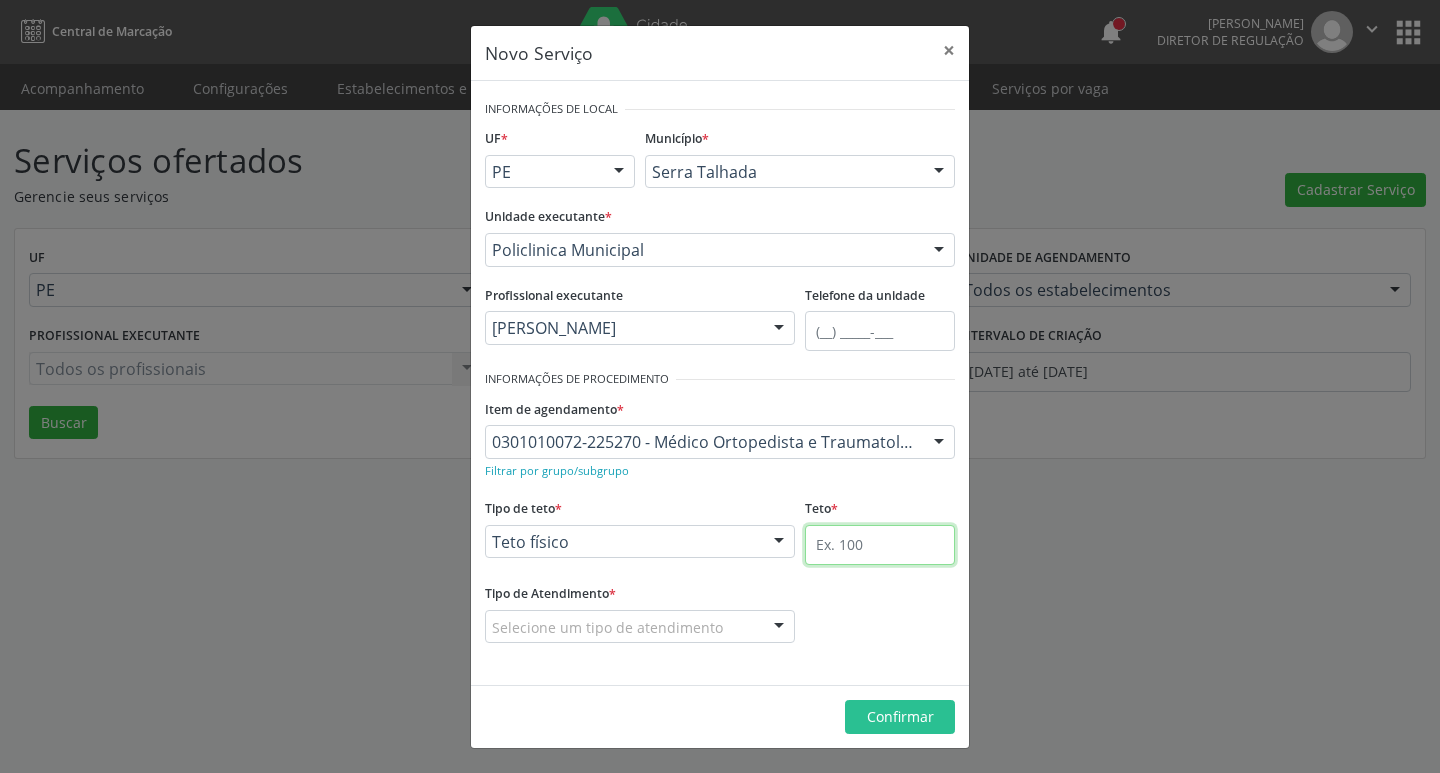 click at bounding box center (880, 545) 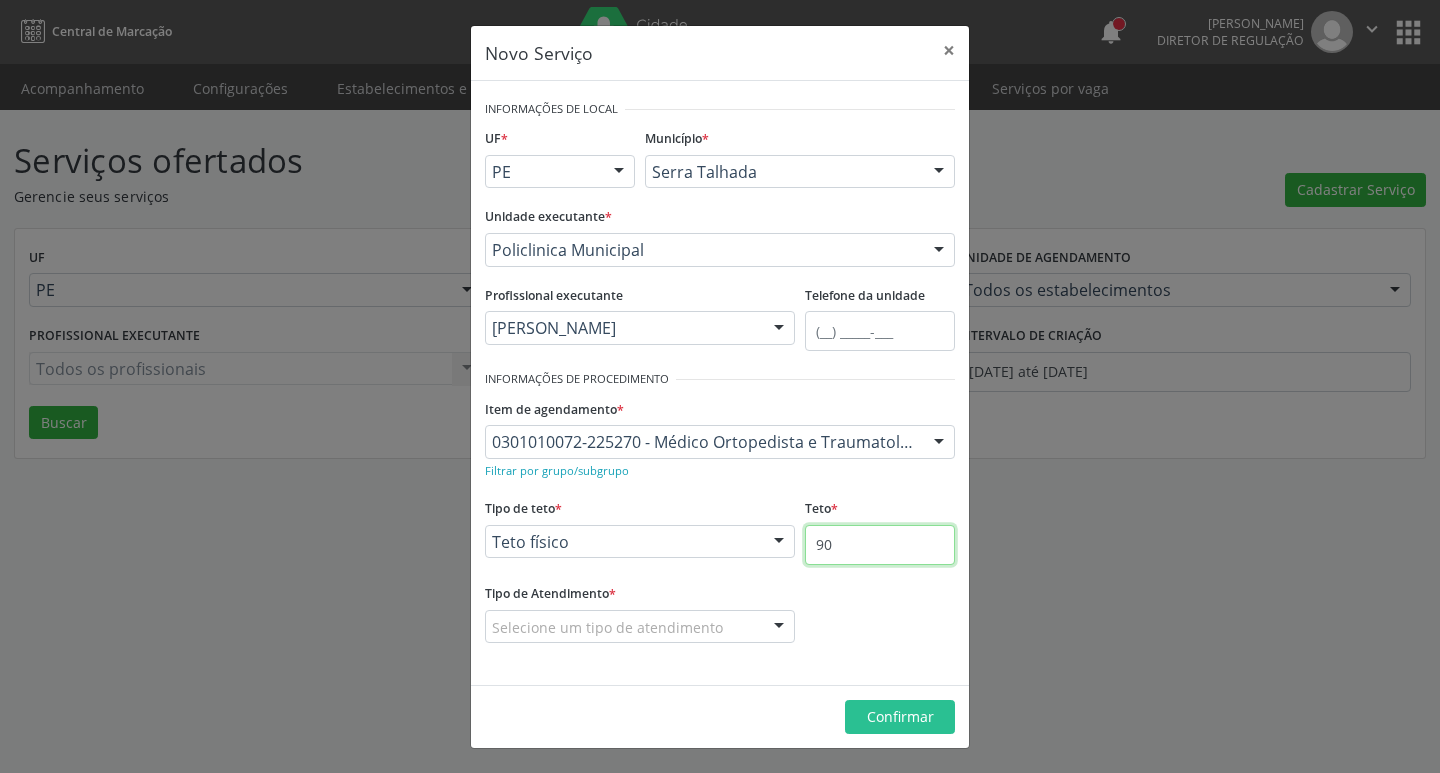 type on "90" 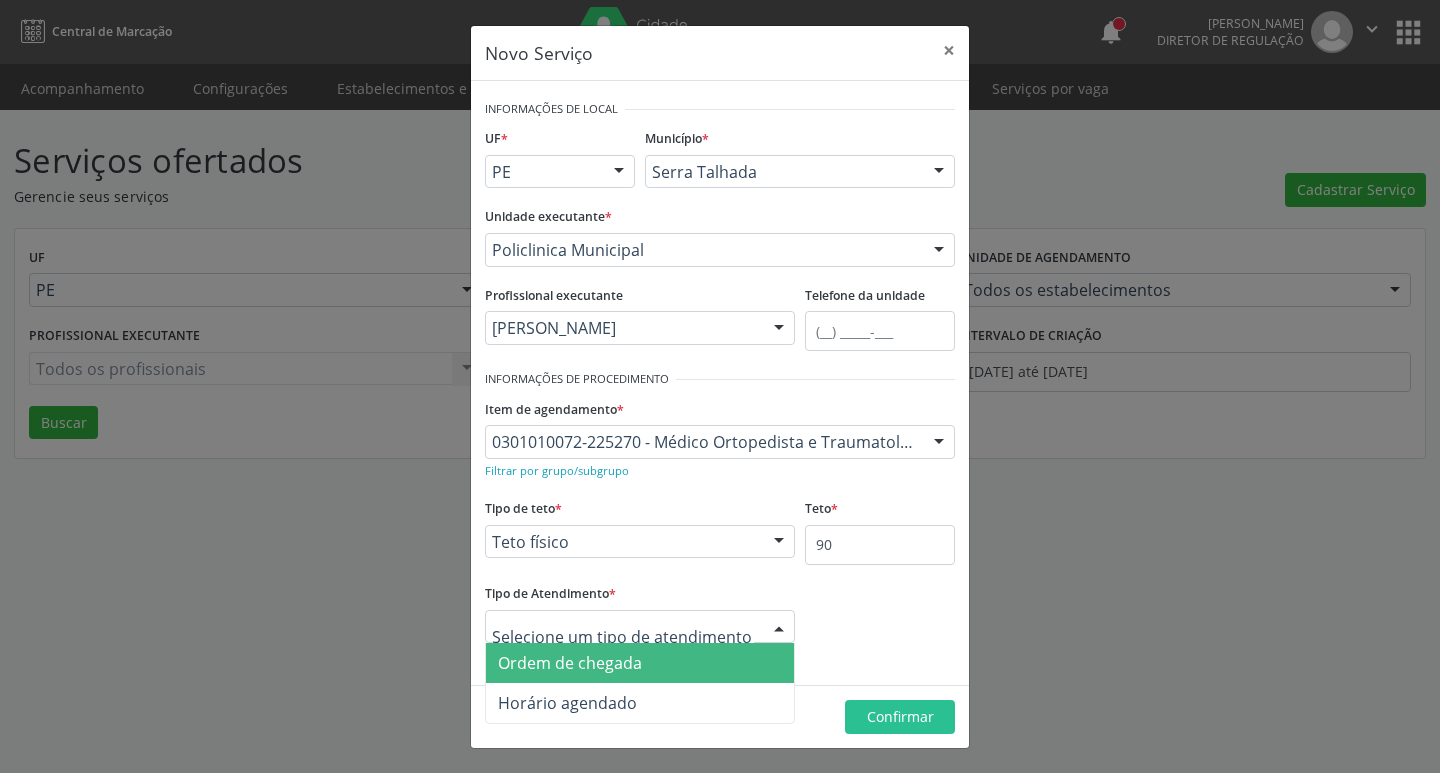 click at bounding box center (640, 627) 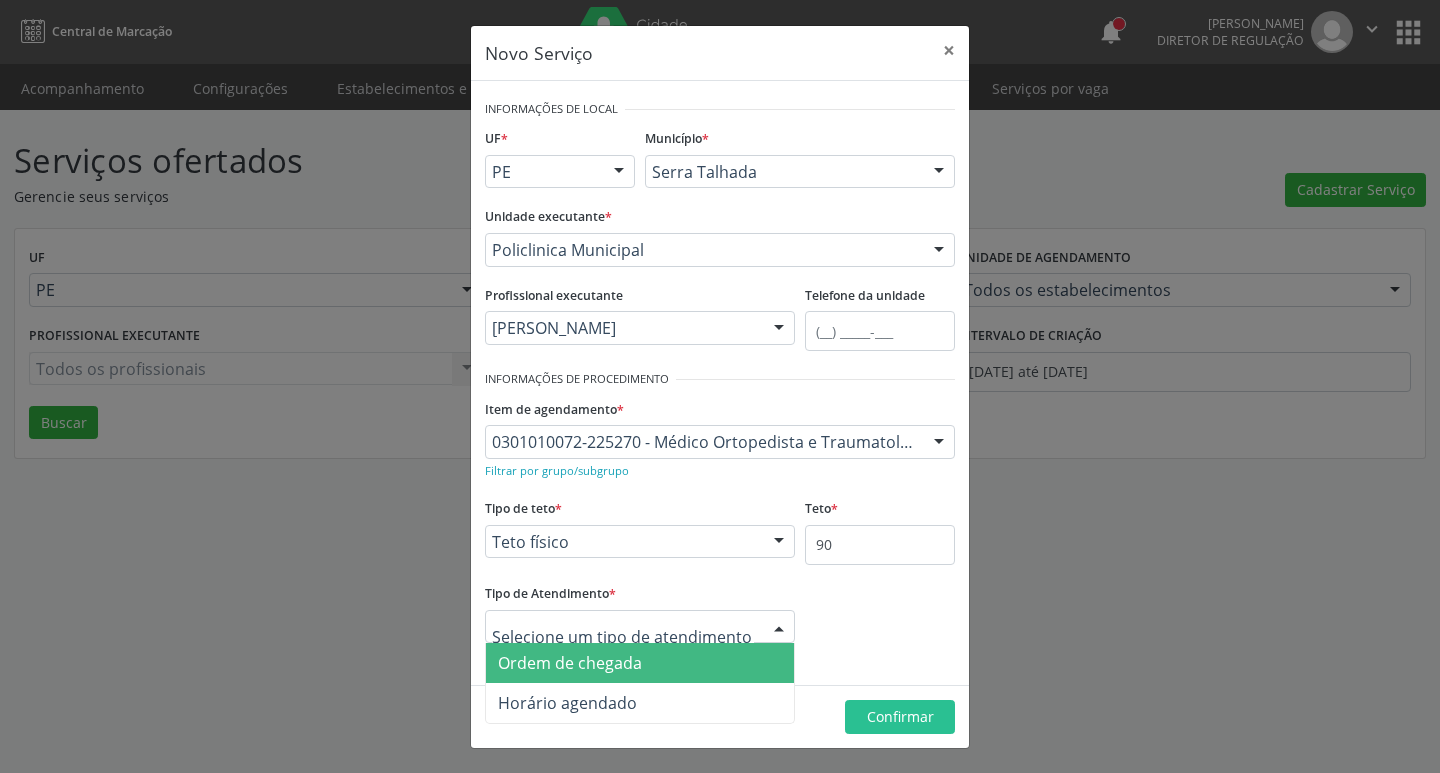 click on "Ordem de chegada" at bounding box center [640, 663] 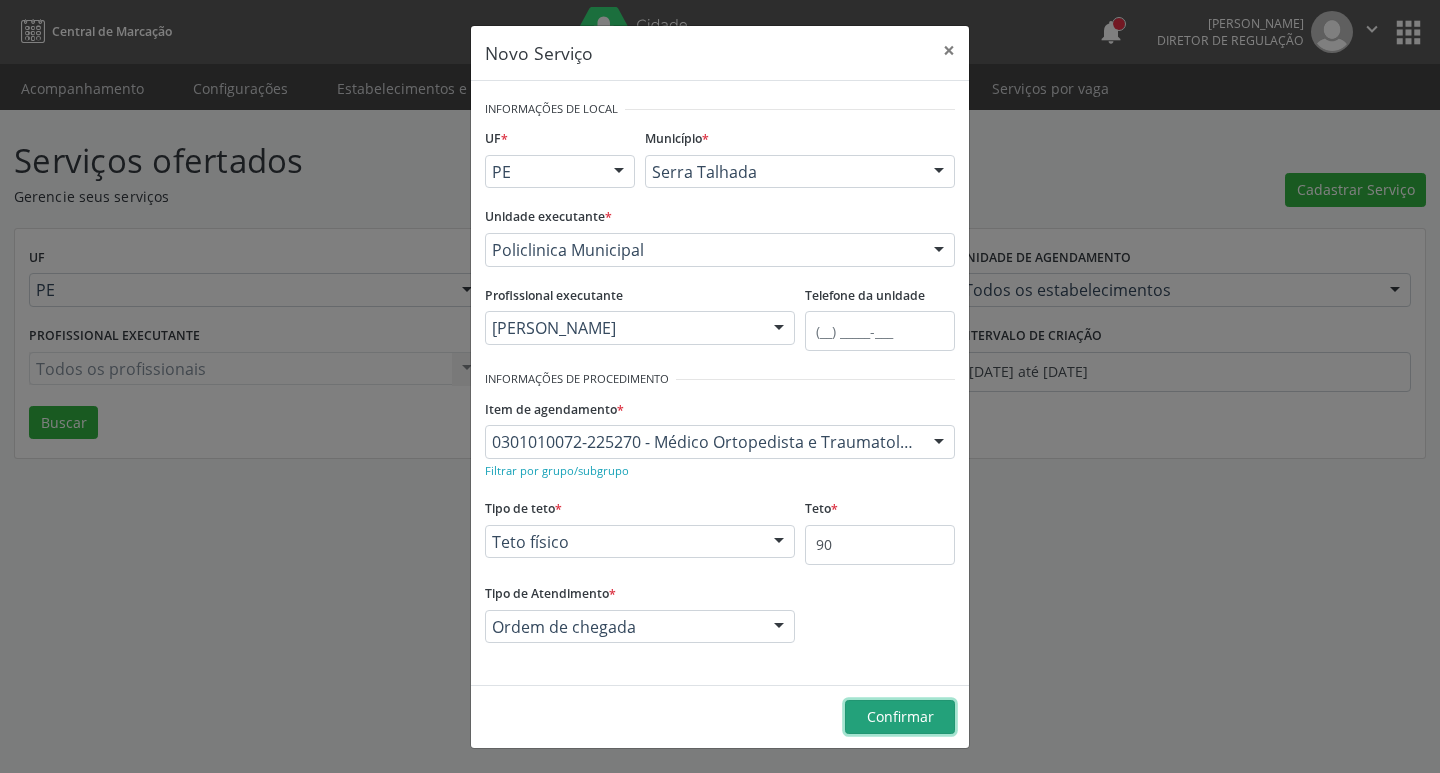 click on "Confirmar" at bounding box center [900, 716] 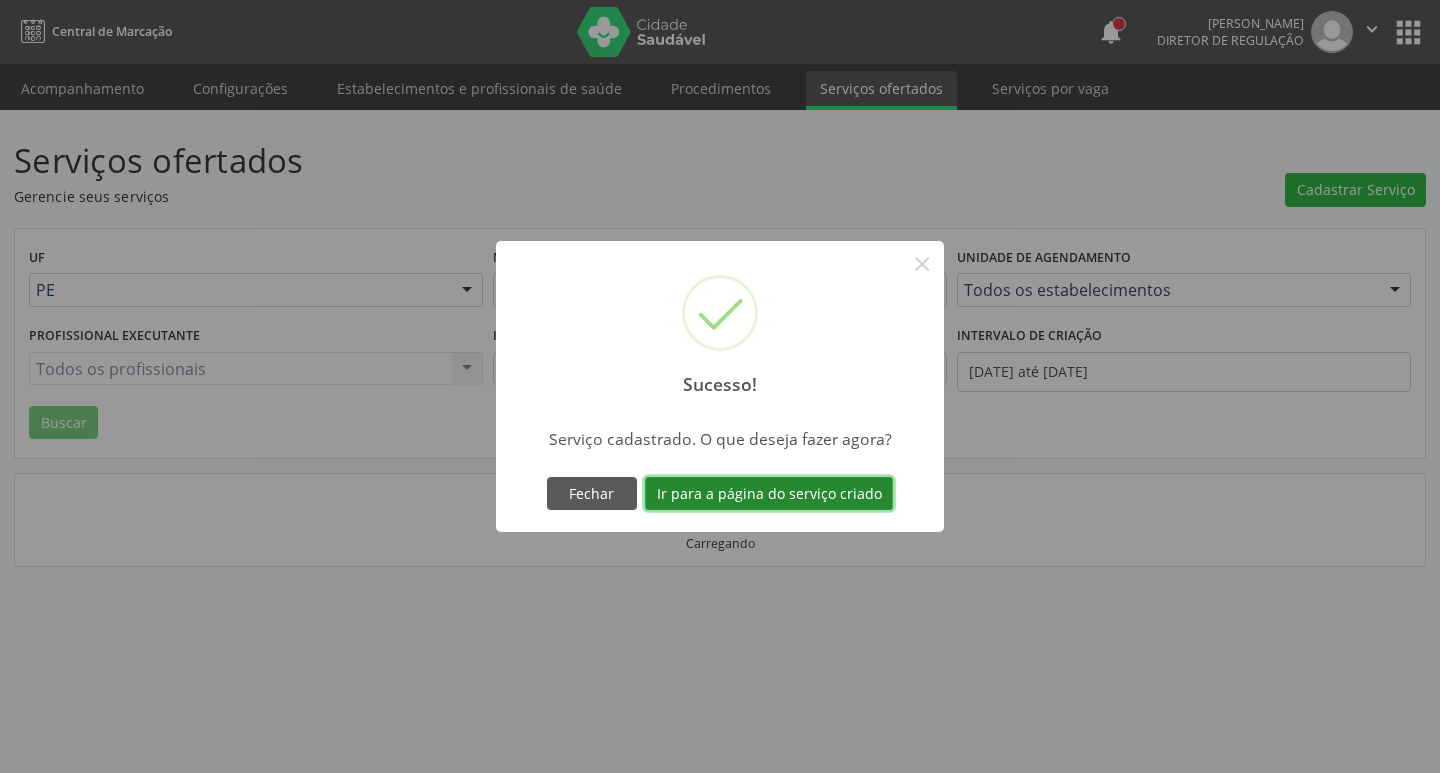 click on "Ir para a página do serviço criado" at bounding box center [769, 494] 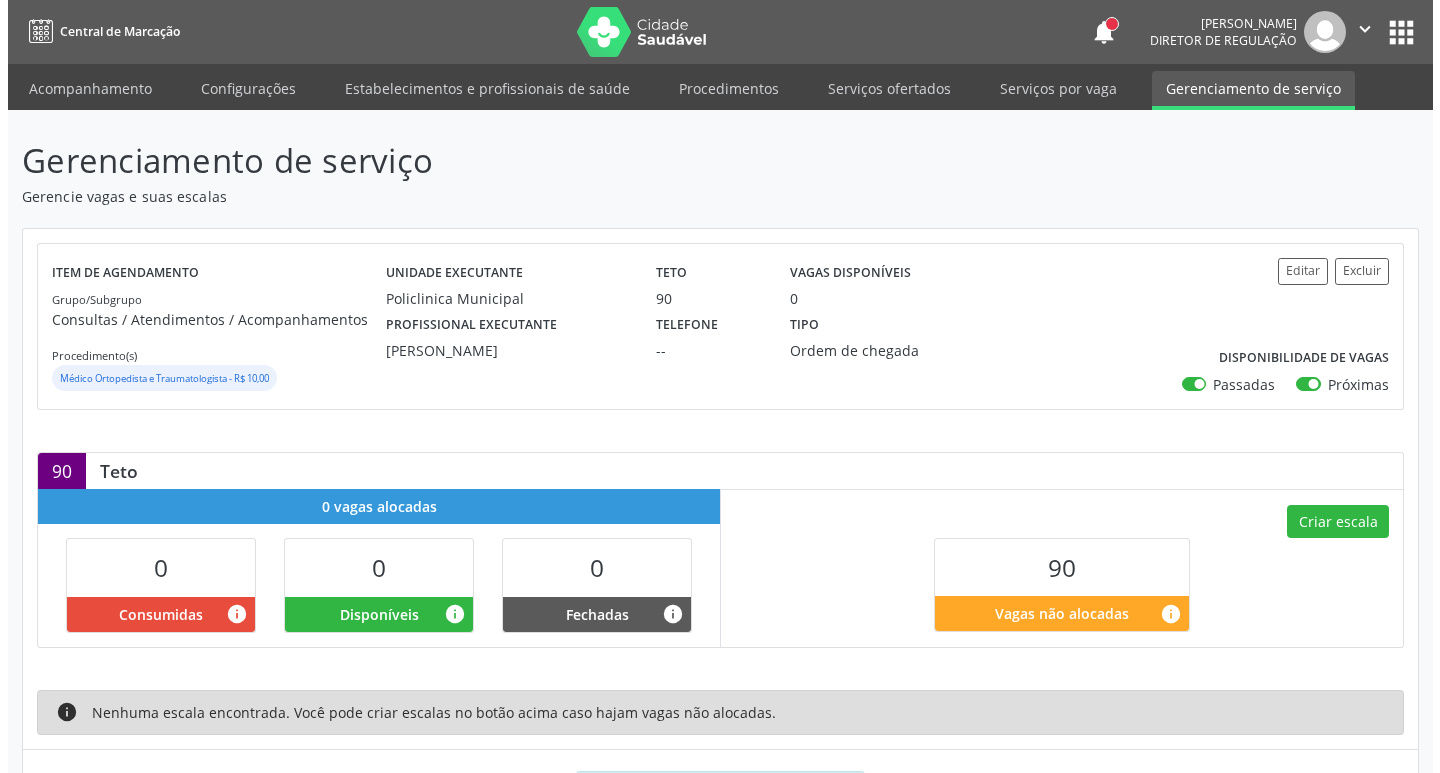 scroll, scrollTop: 99, scrollLeft: 0, axis: vertical 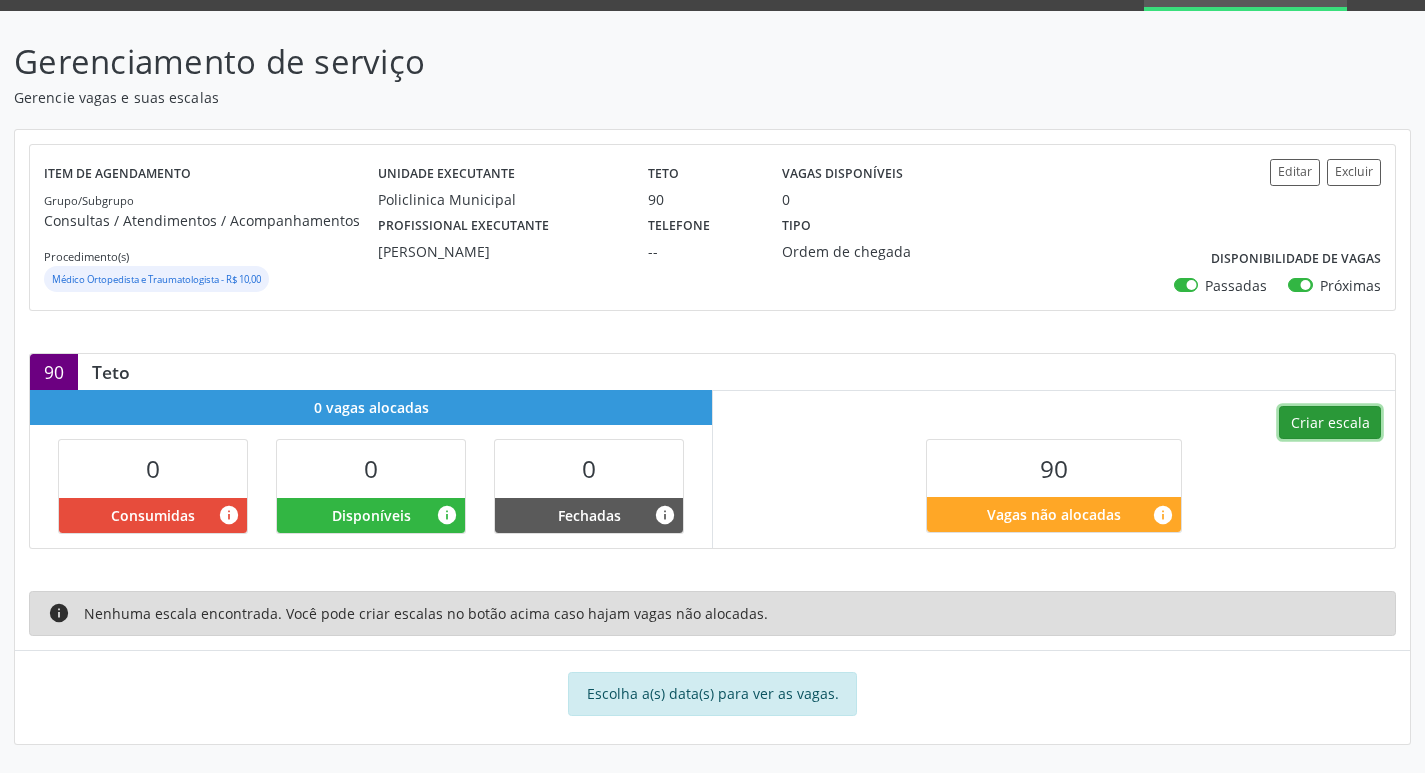 click on "Criar escala" at bounding box center [1330, 423] 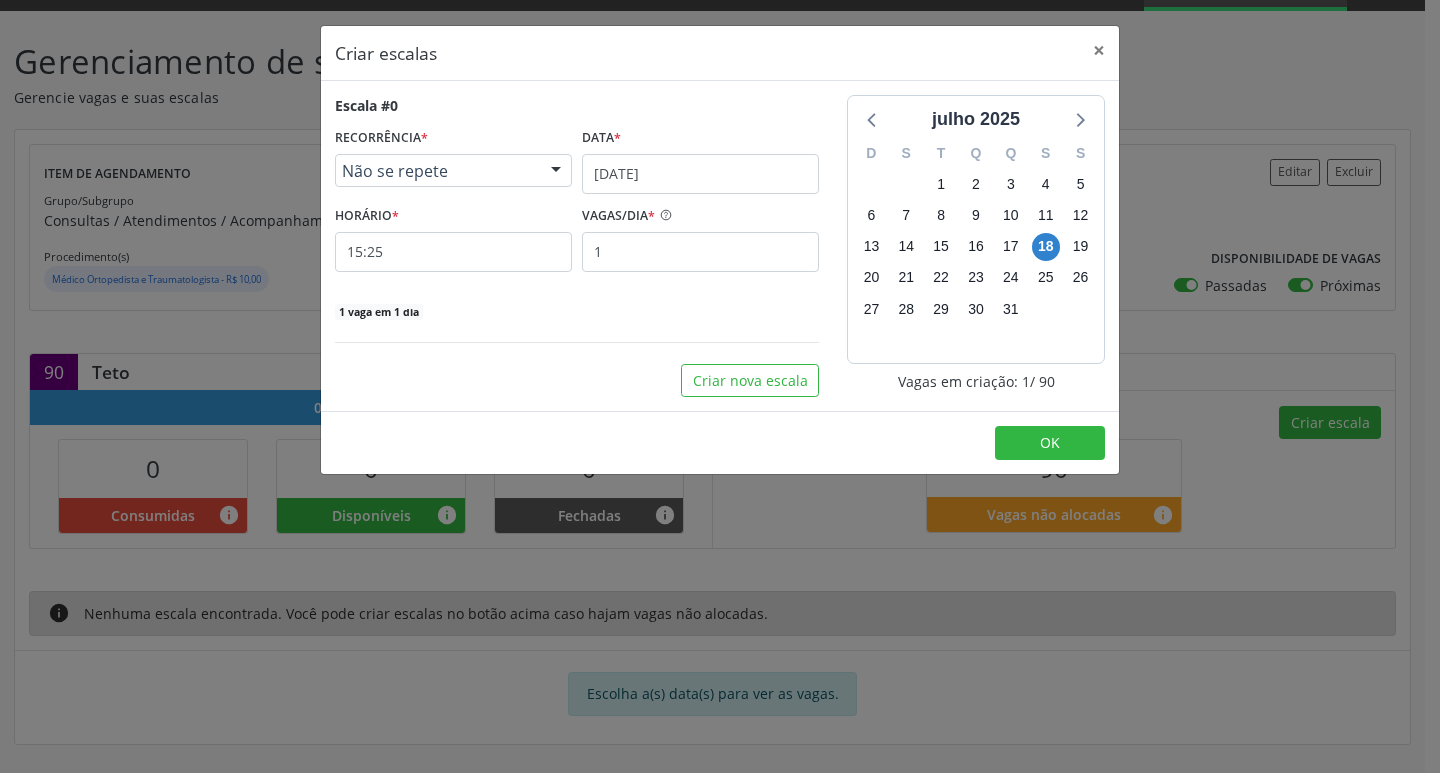click on "Não se repete" at bounding box center (436, 171) 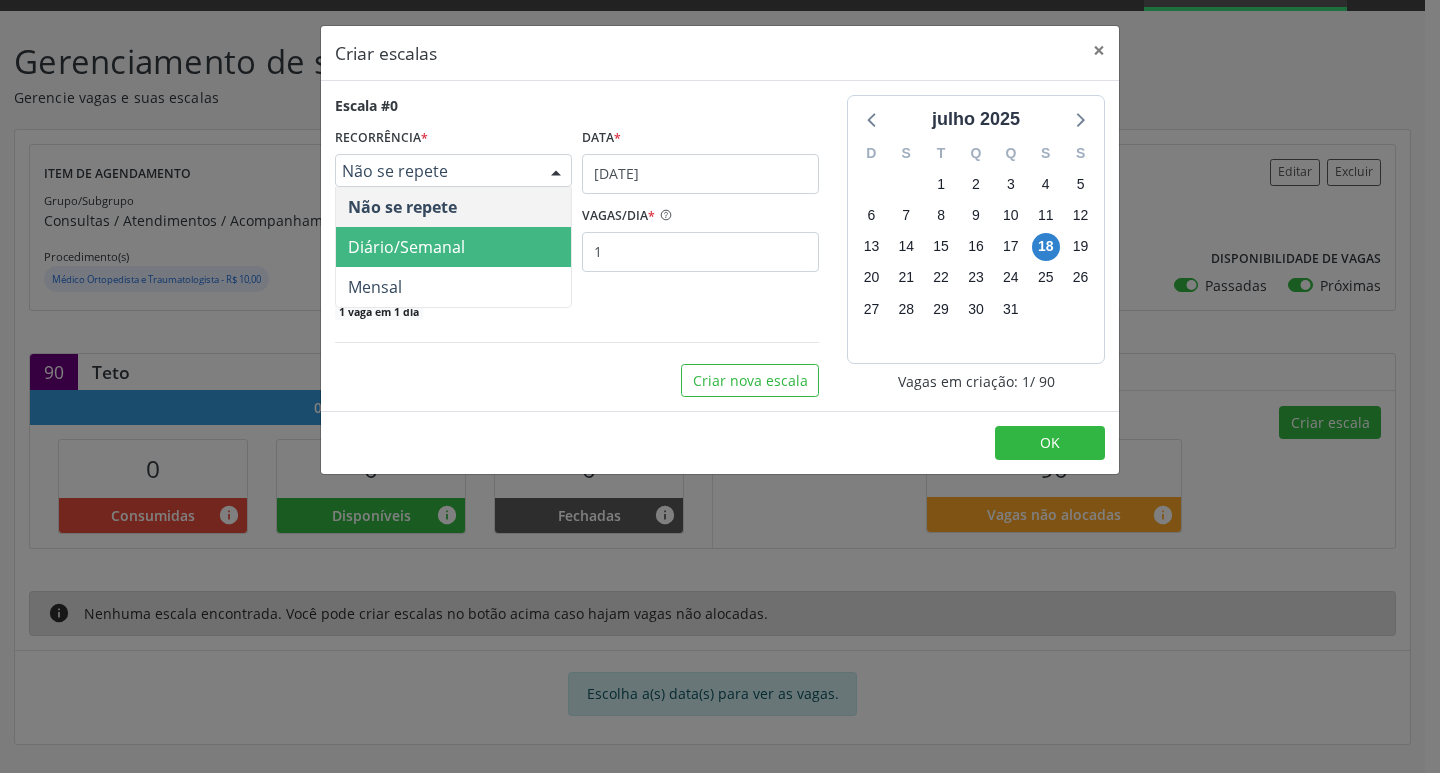 click on "Diário/Semanal" at bounding box center (453, 247) 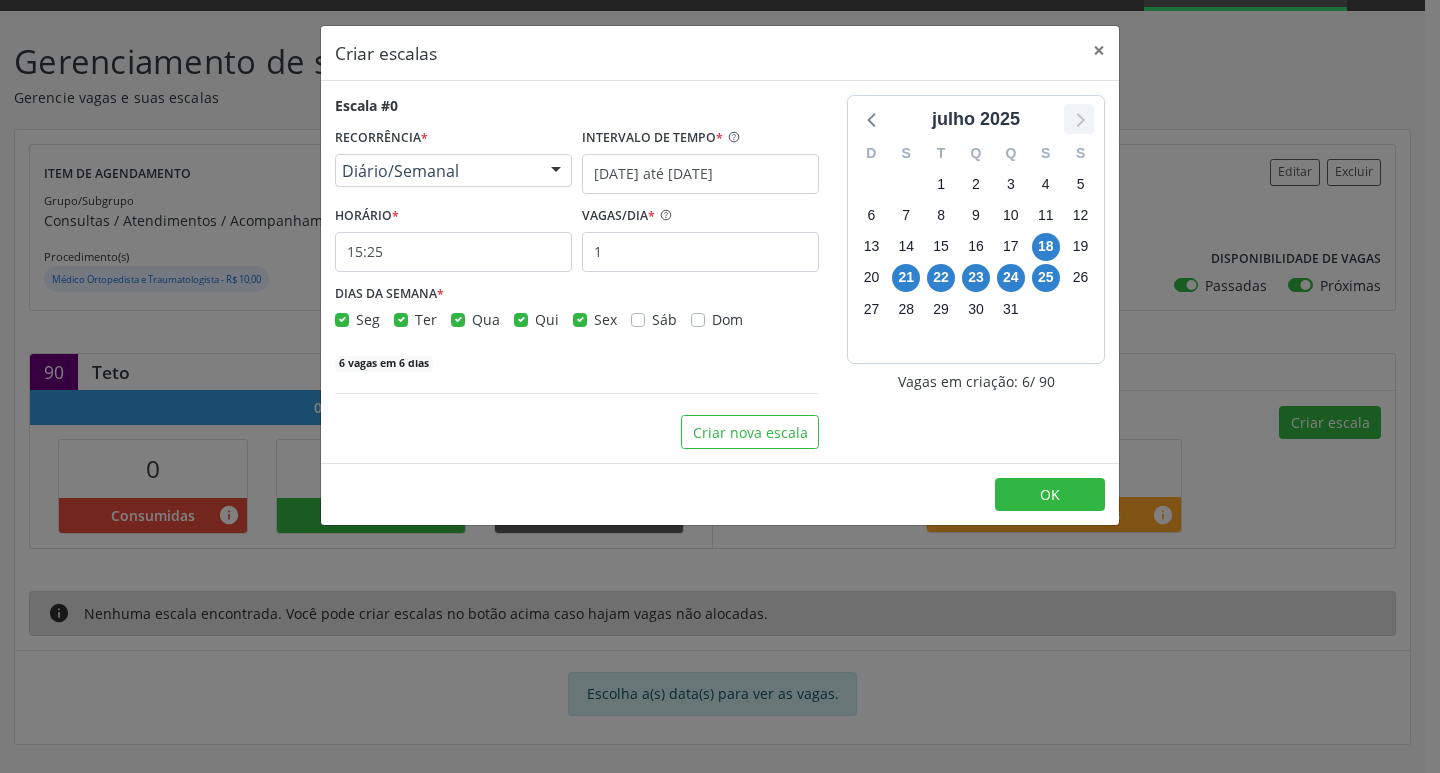 click 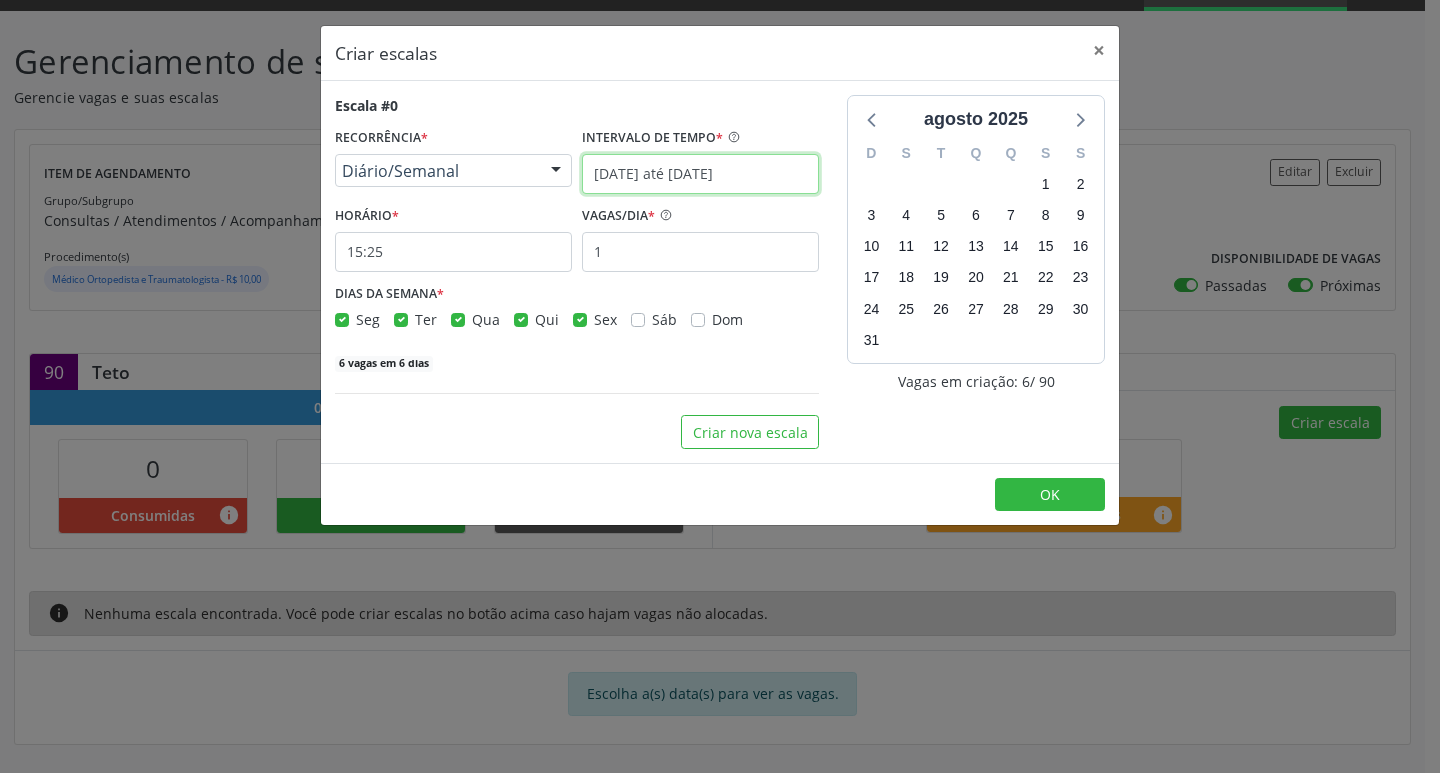 click on "[DATE] até [DATE]" at bounding box center (700, 174) 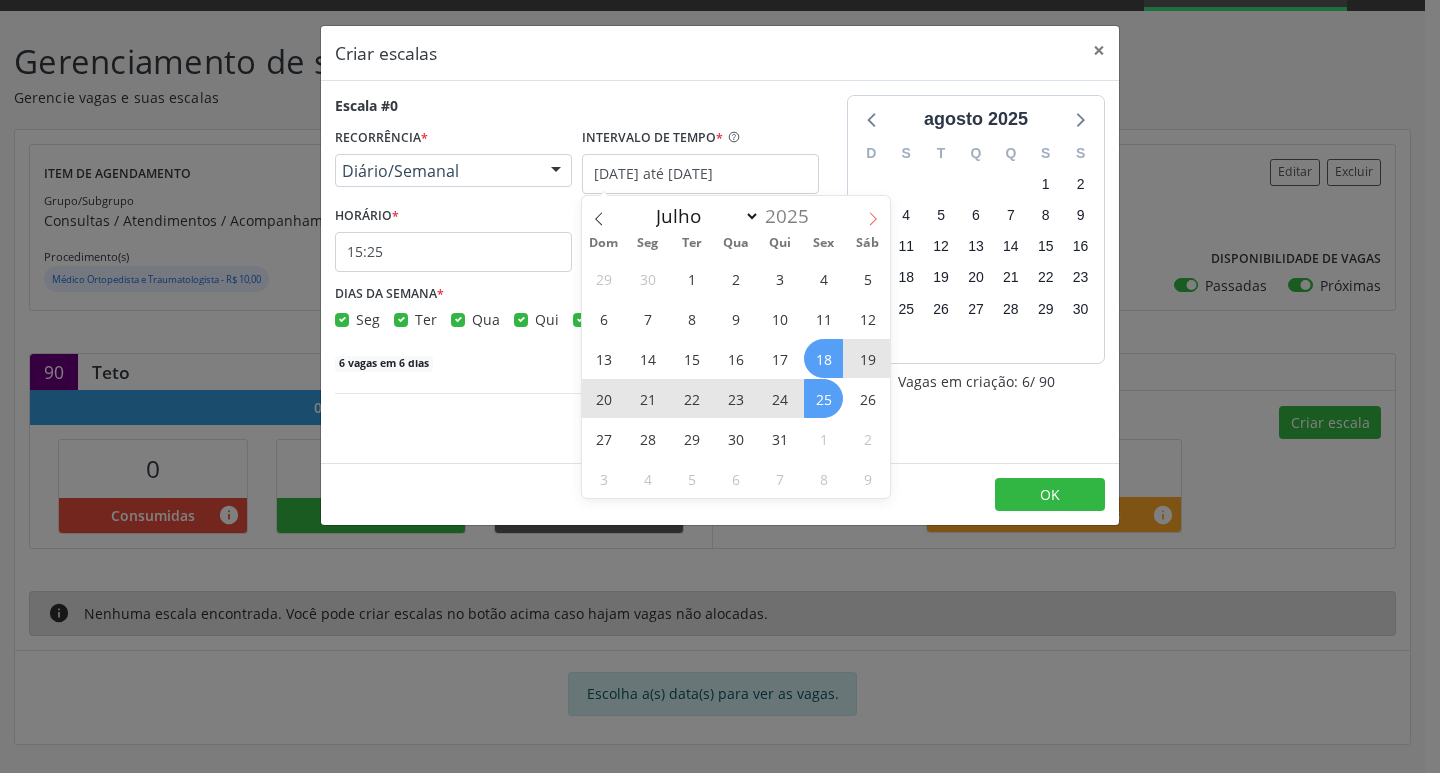click at bounding box center [873, 213] 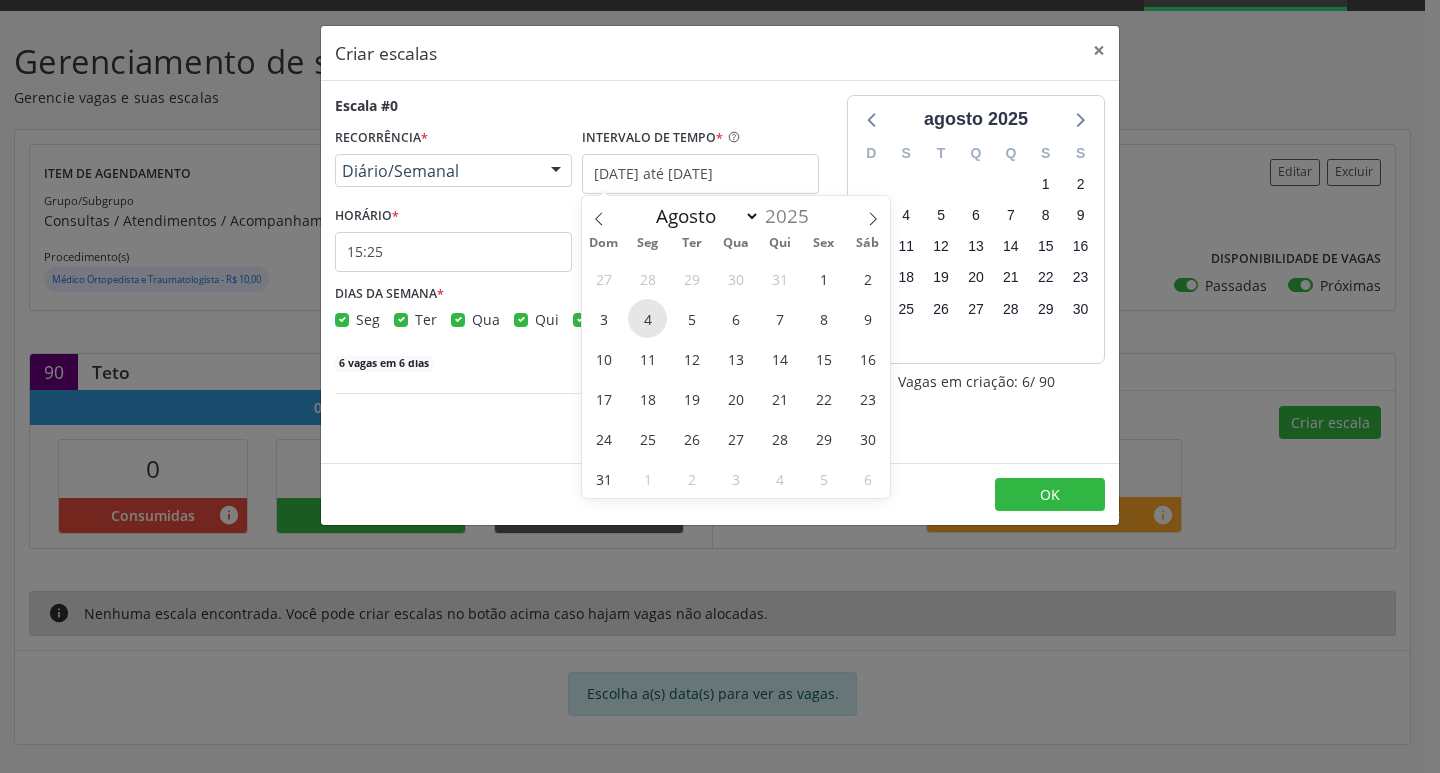 click on "4" at bounding box center (647, 318) 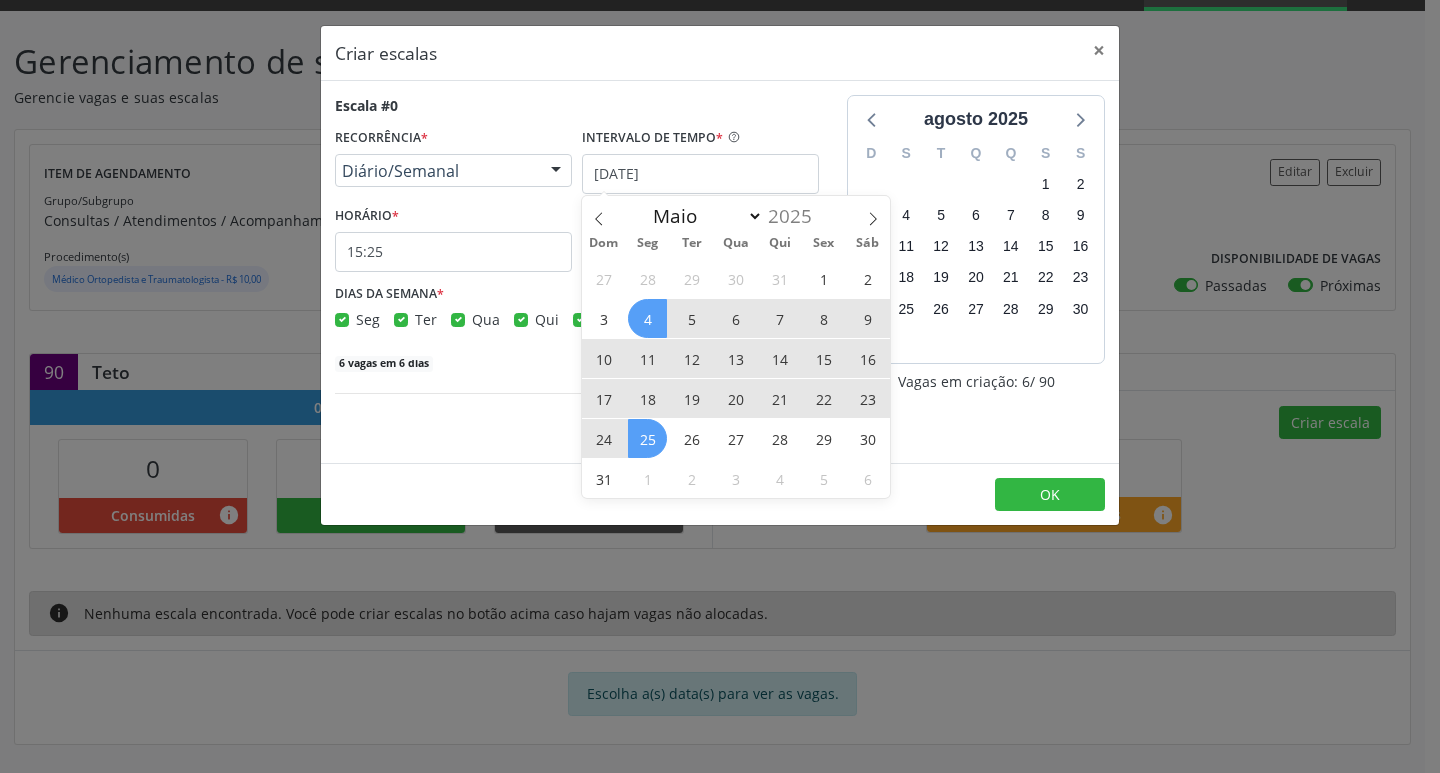 click on "25" at bounding box center [647, 438] 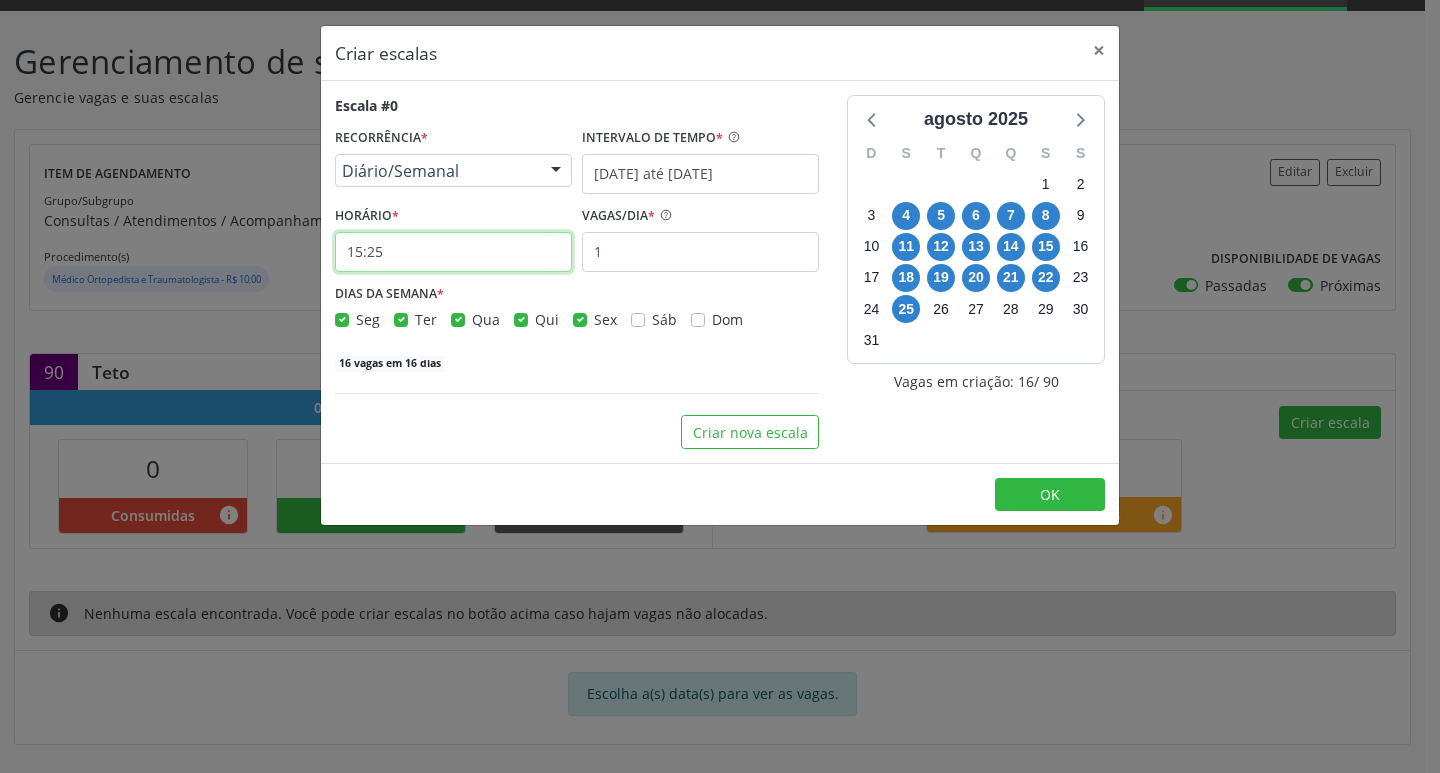 click on "15:25" at bounding box center [453, 252] 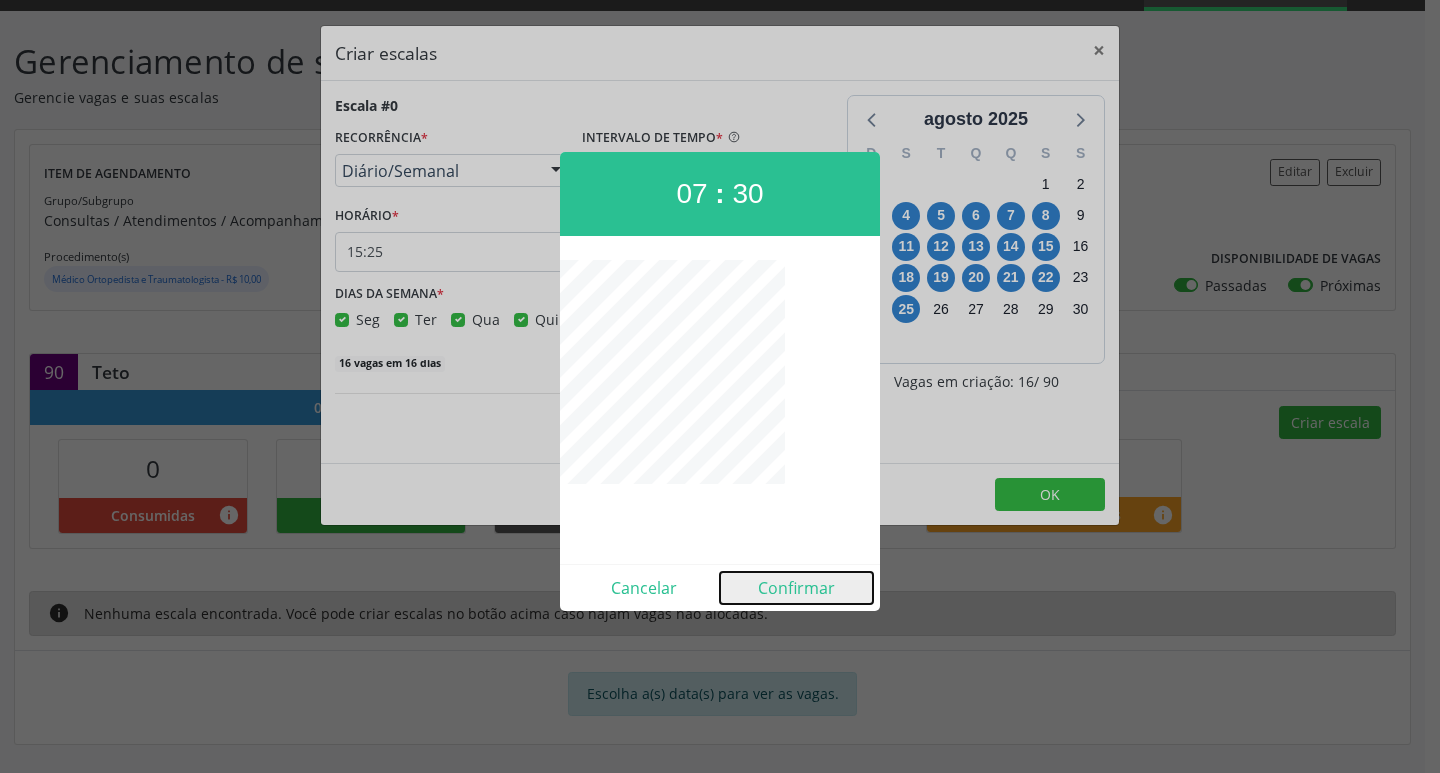 click on "Confirmar" at bounding box center (796, 588) 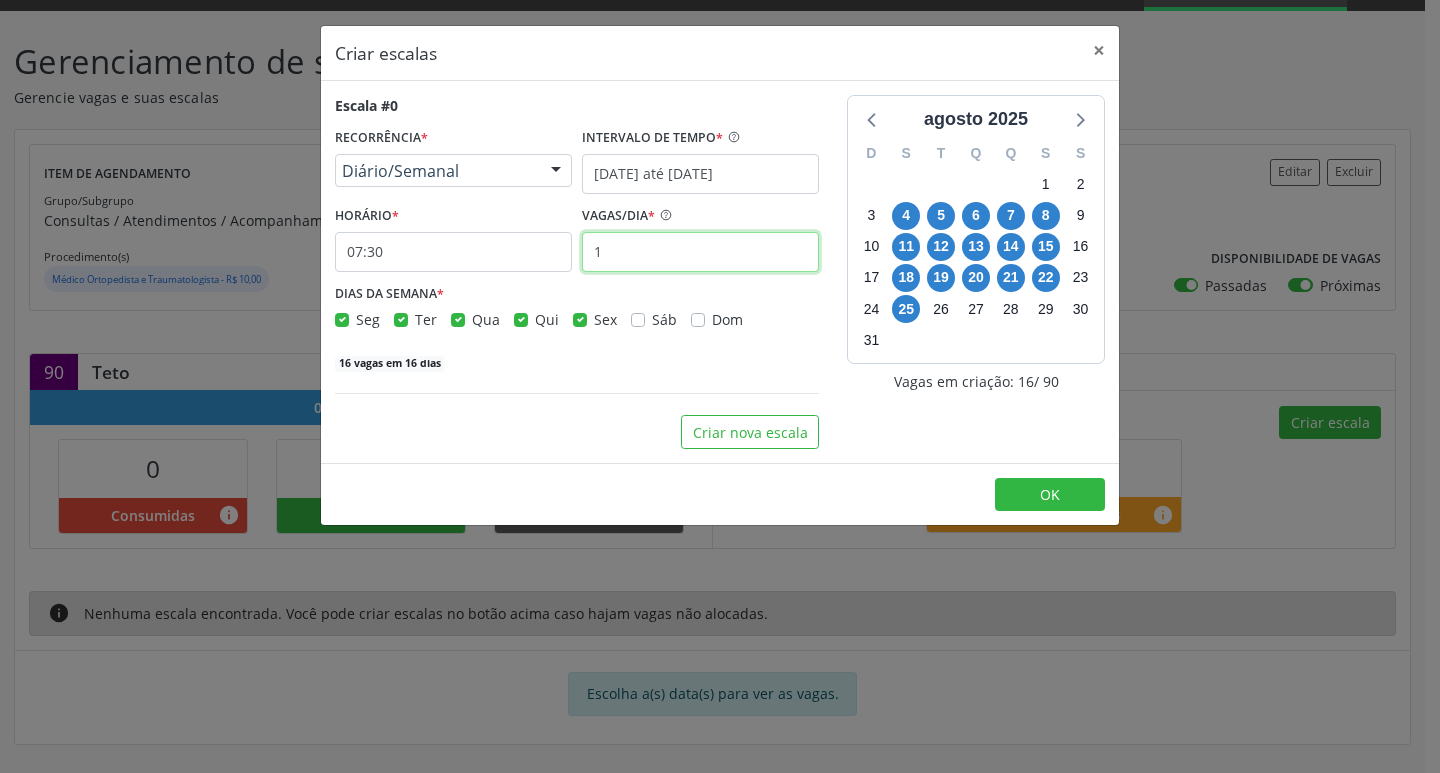click on "1" at bounding box center [700, 252] 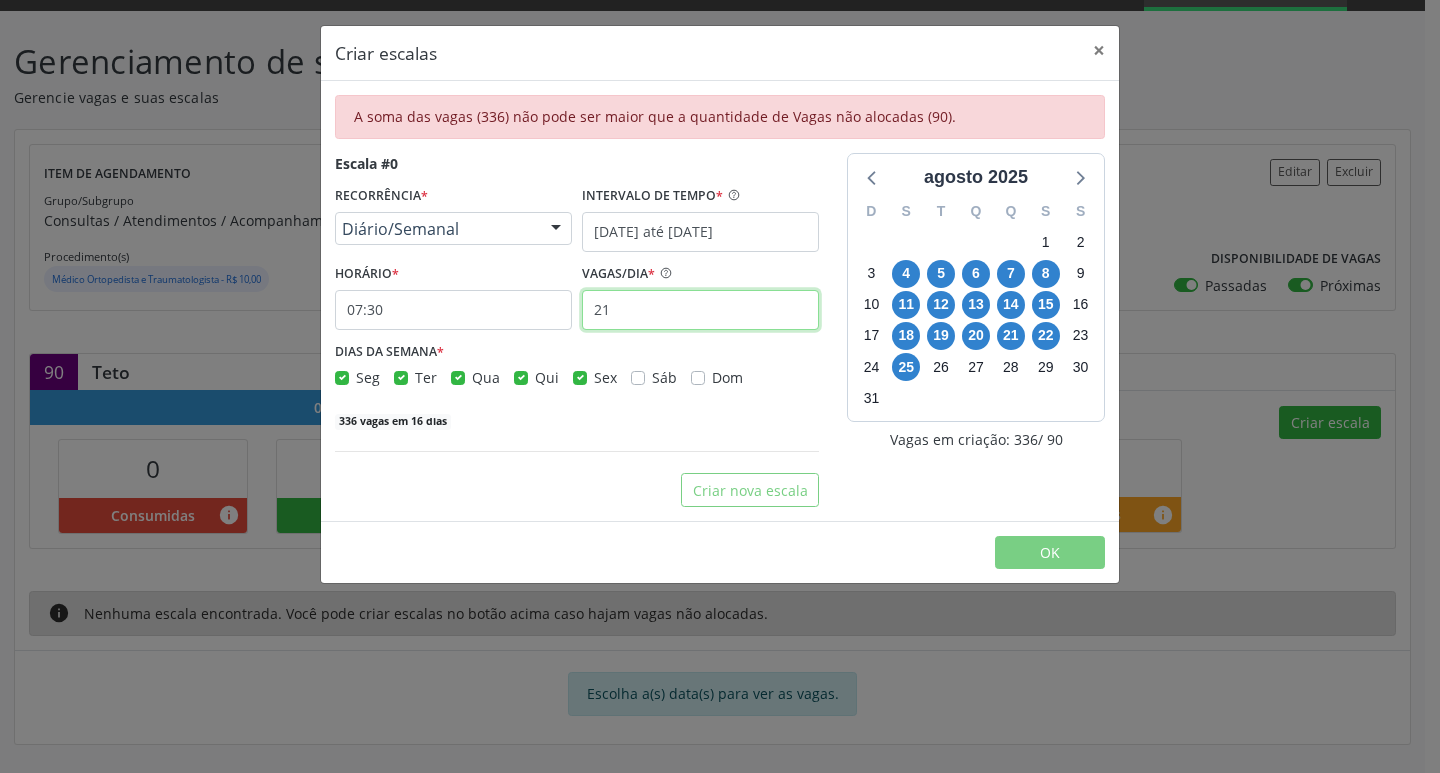 type on "21" 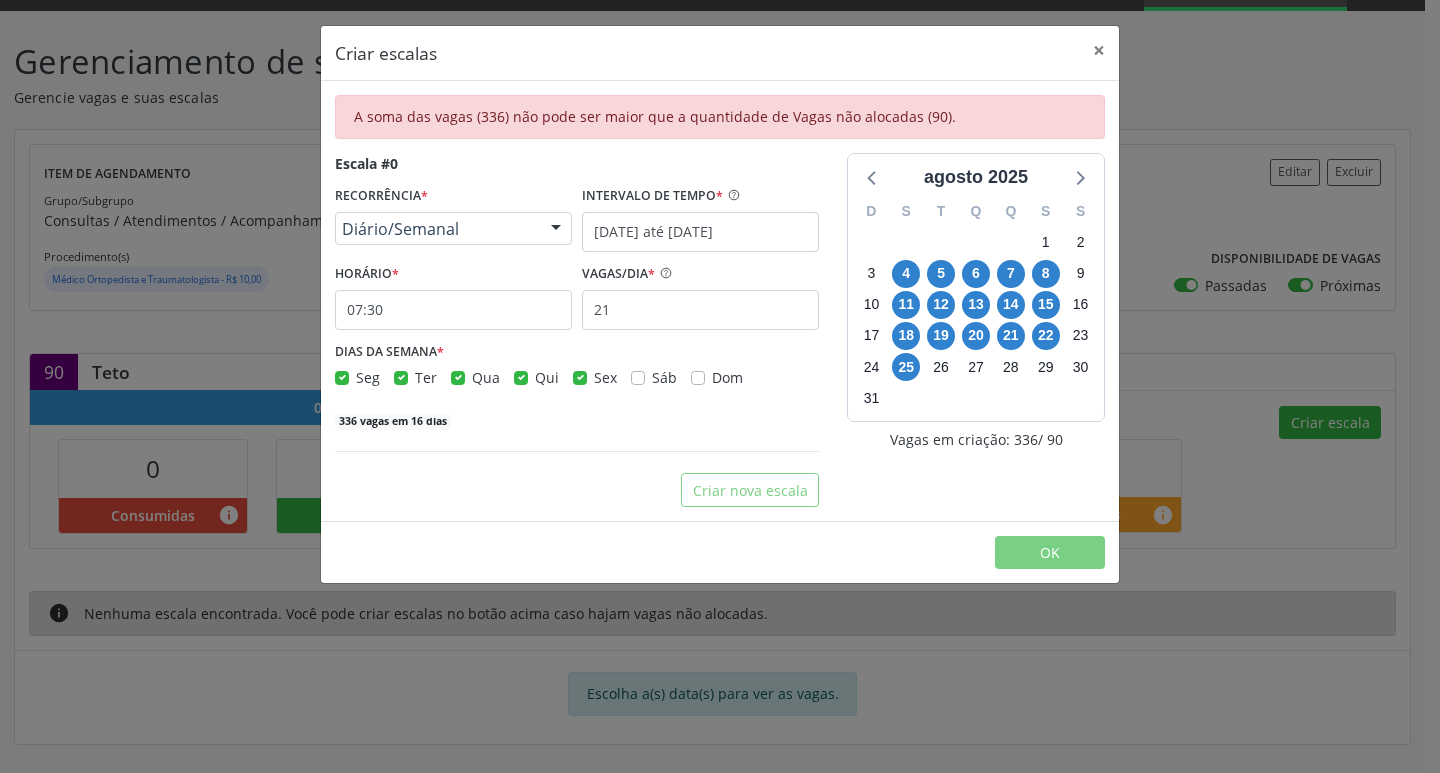 click on "Ter" at bounding box center (426, 377) 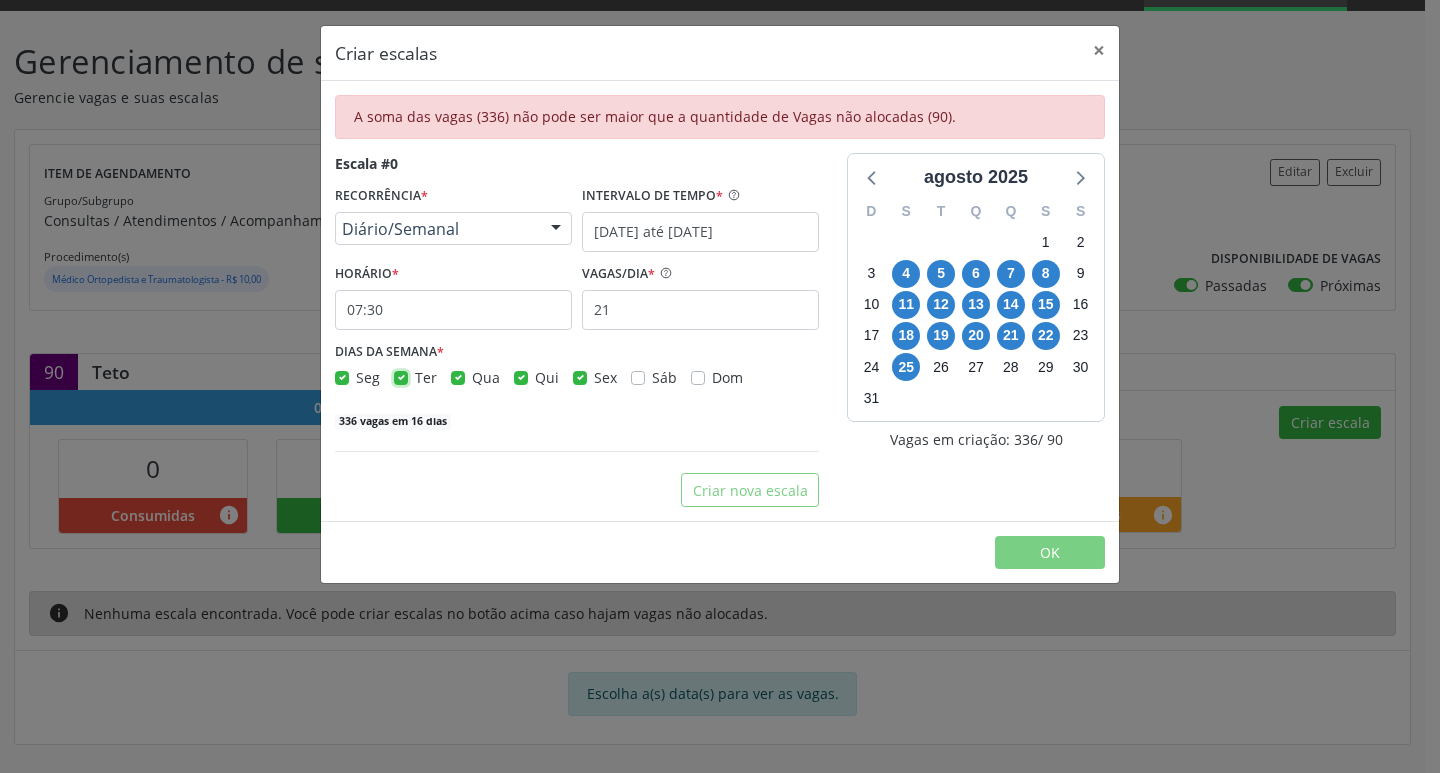 click on "Ter" at bounding box center [401, 376] 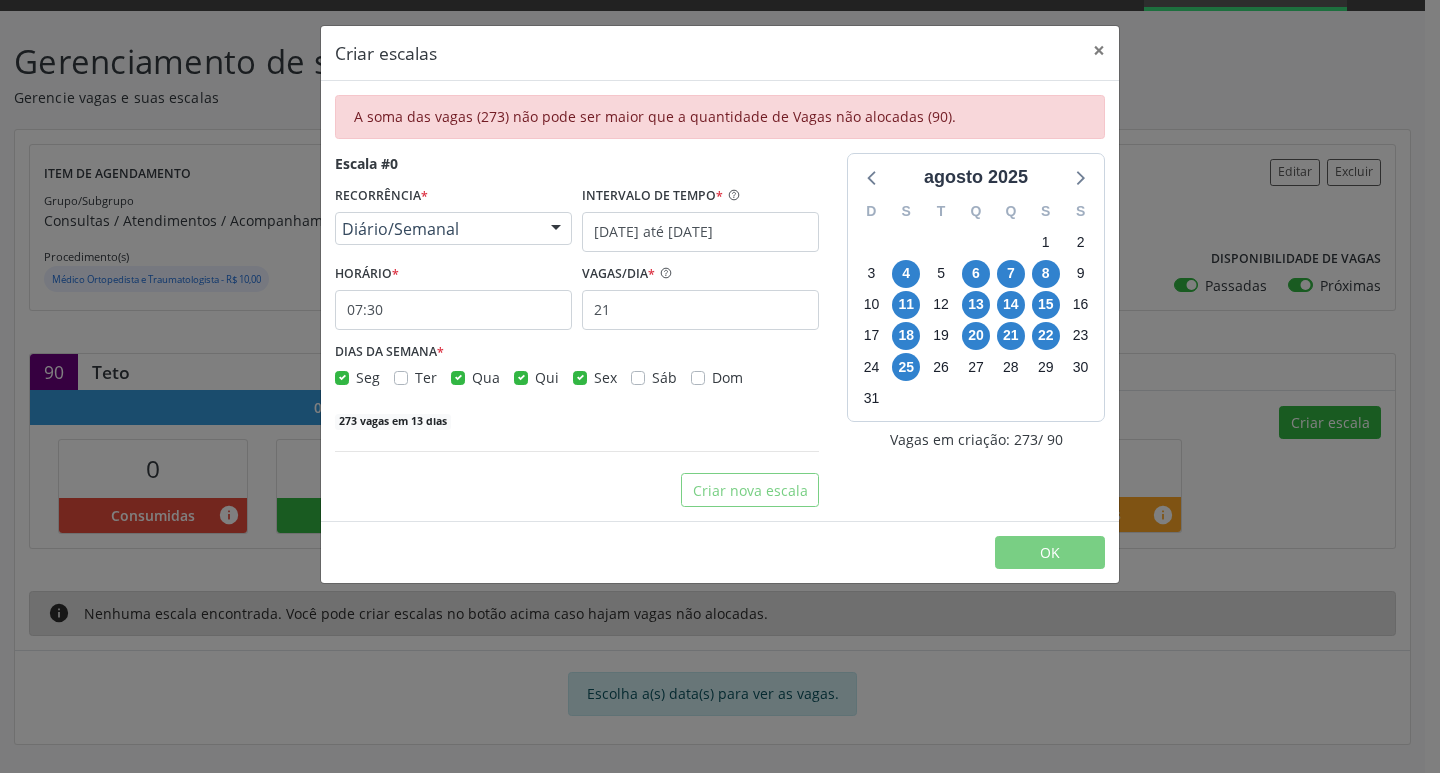 click on "Qua" at bounding box center [486, 377] 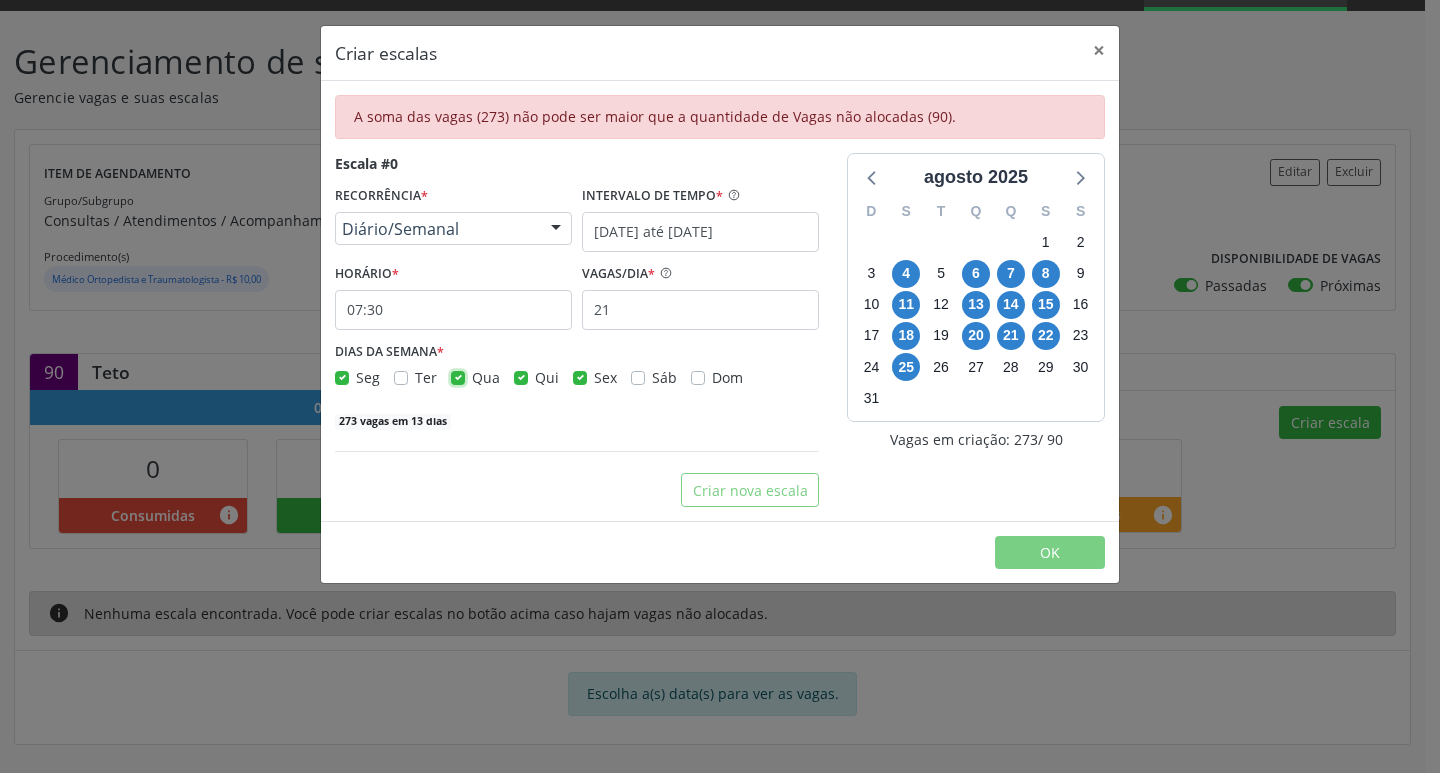 click on "Qua" at bounding box center [458, 376] 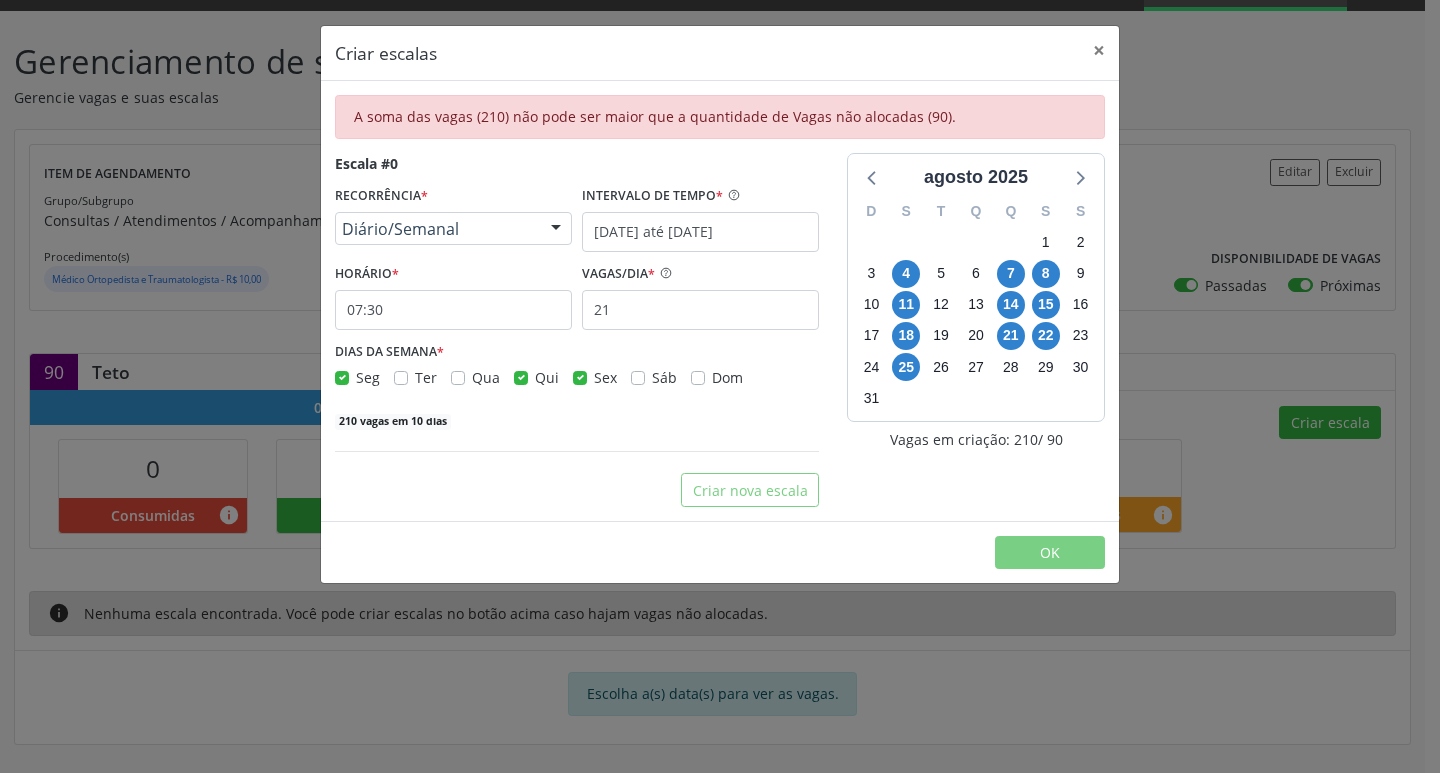 click on "Qui" at bounding box center [547, 377] 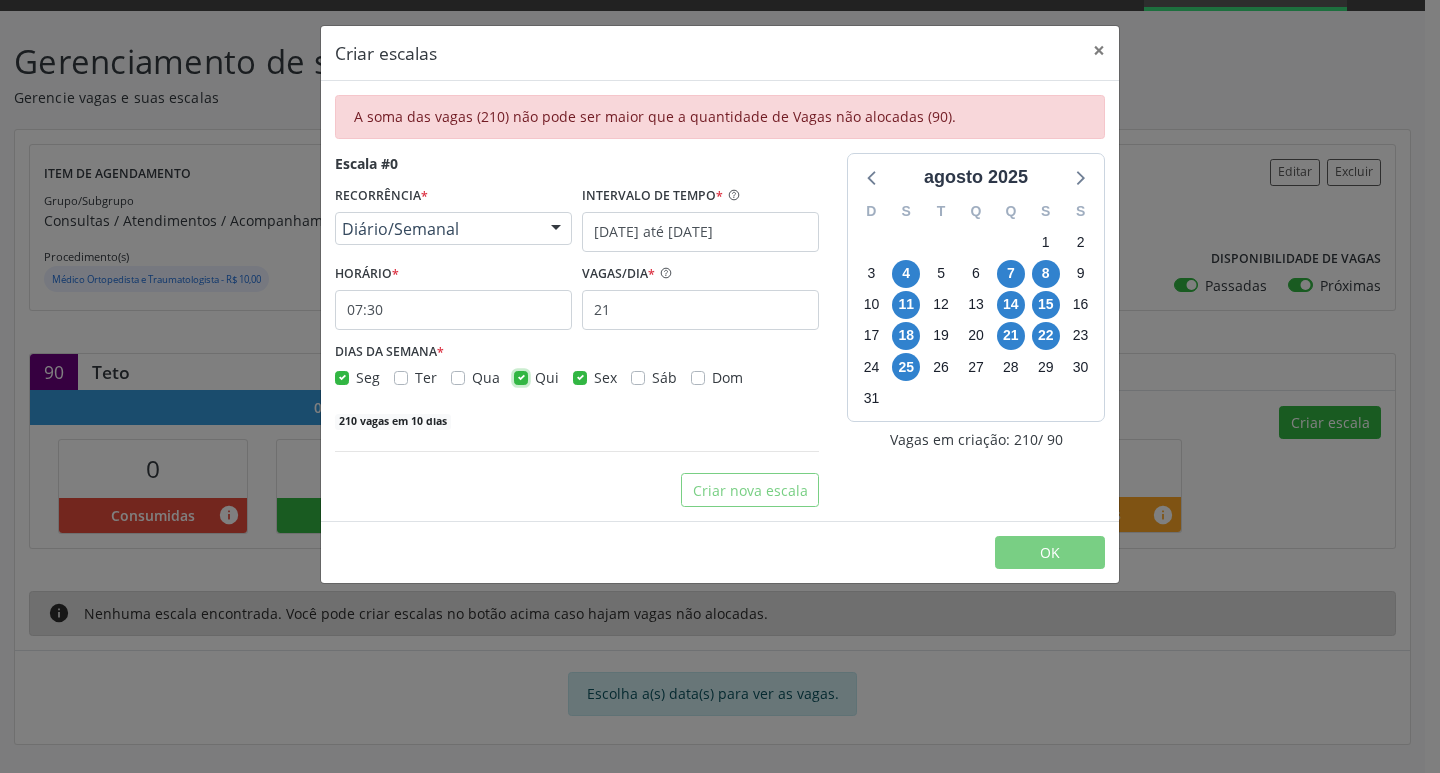 checkbox on "false" 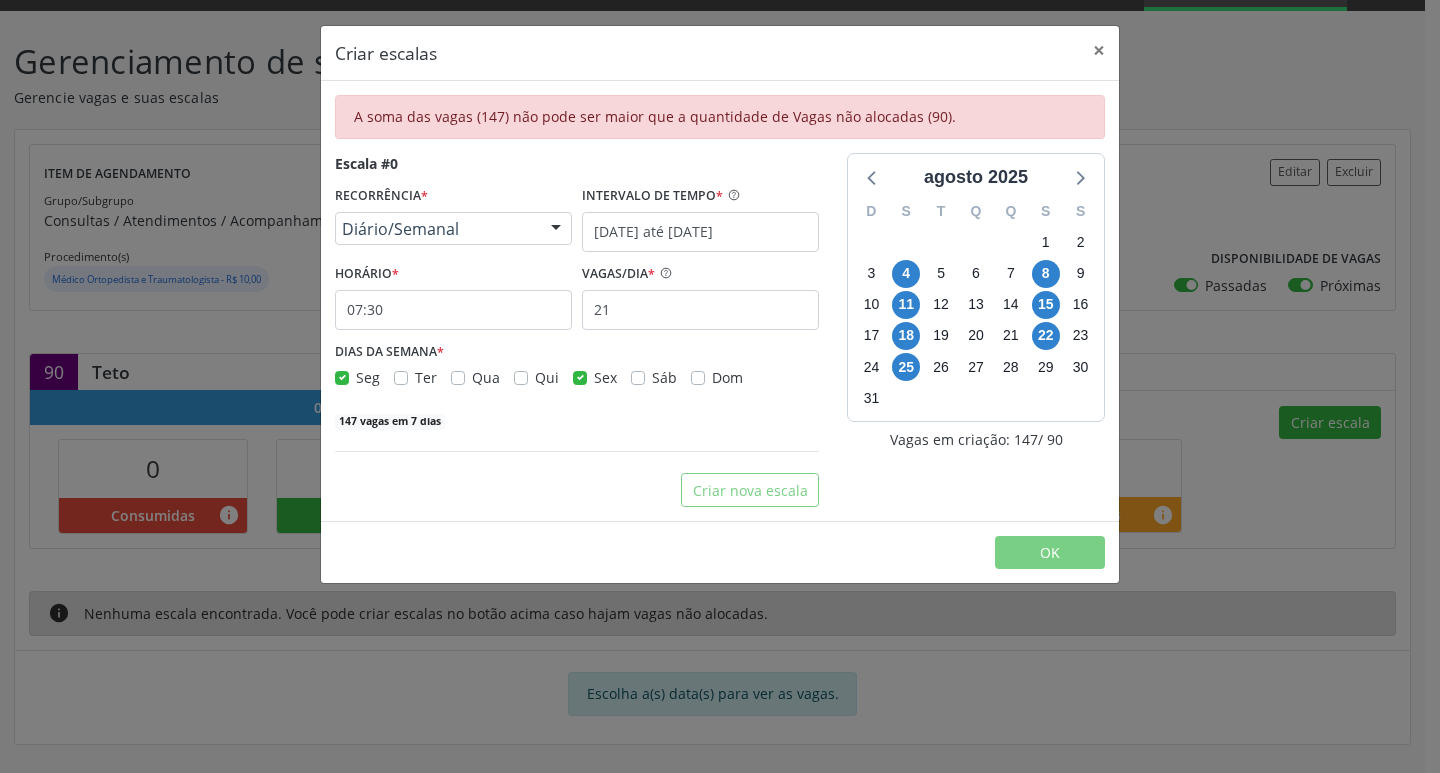 click on "Sex" at bounding box center (605, 377) 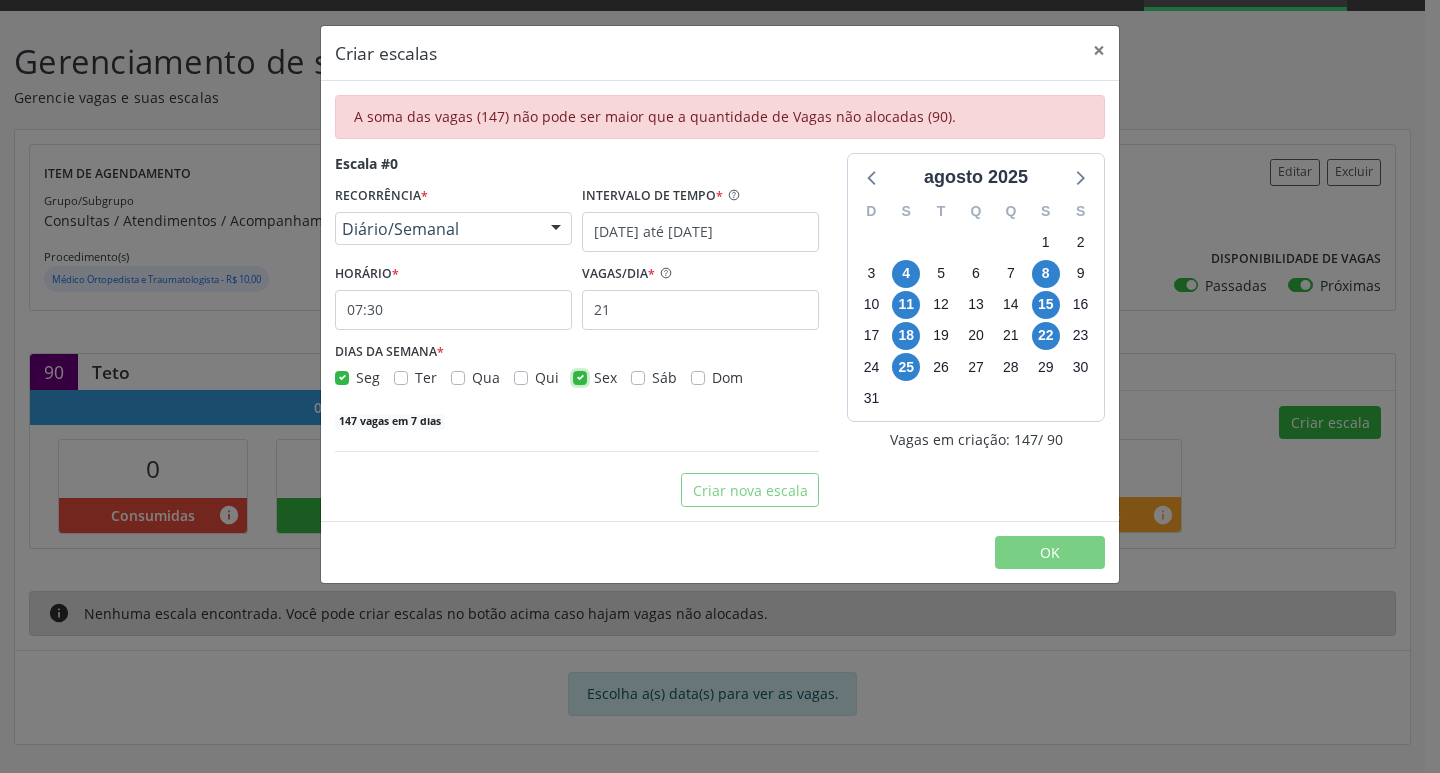 click on "Sex" at bounding box center (580, 376) 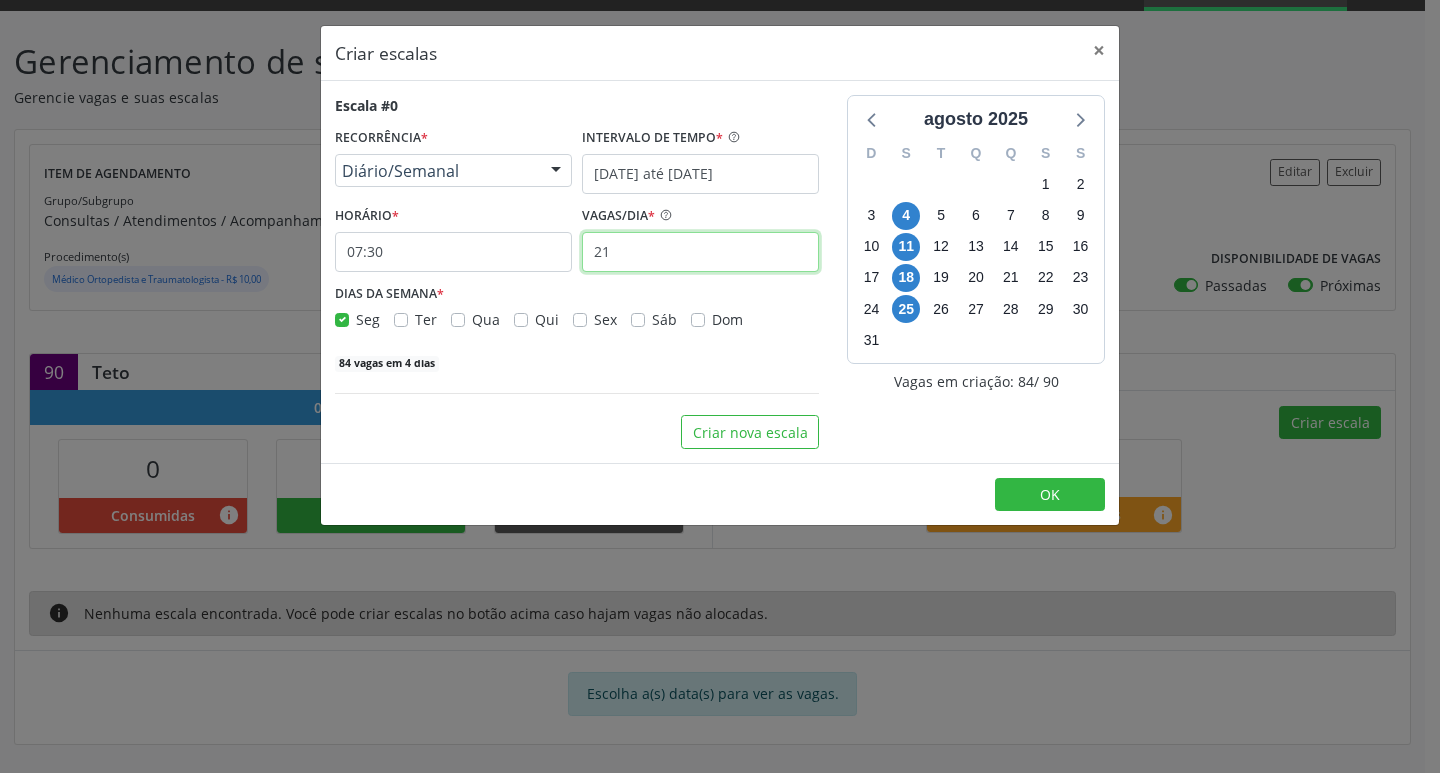 click on "21" at bounding box center (700, 252) 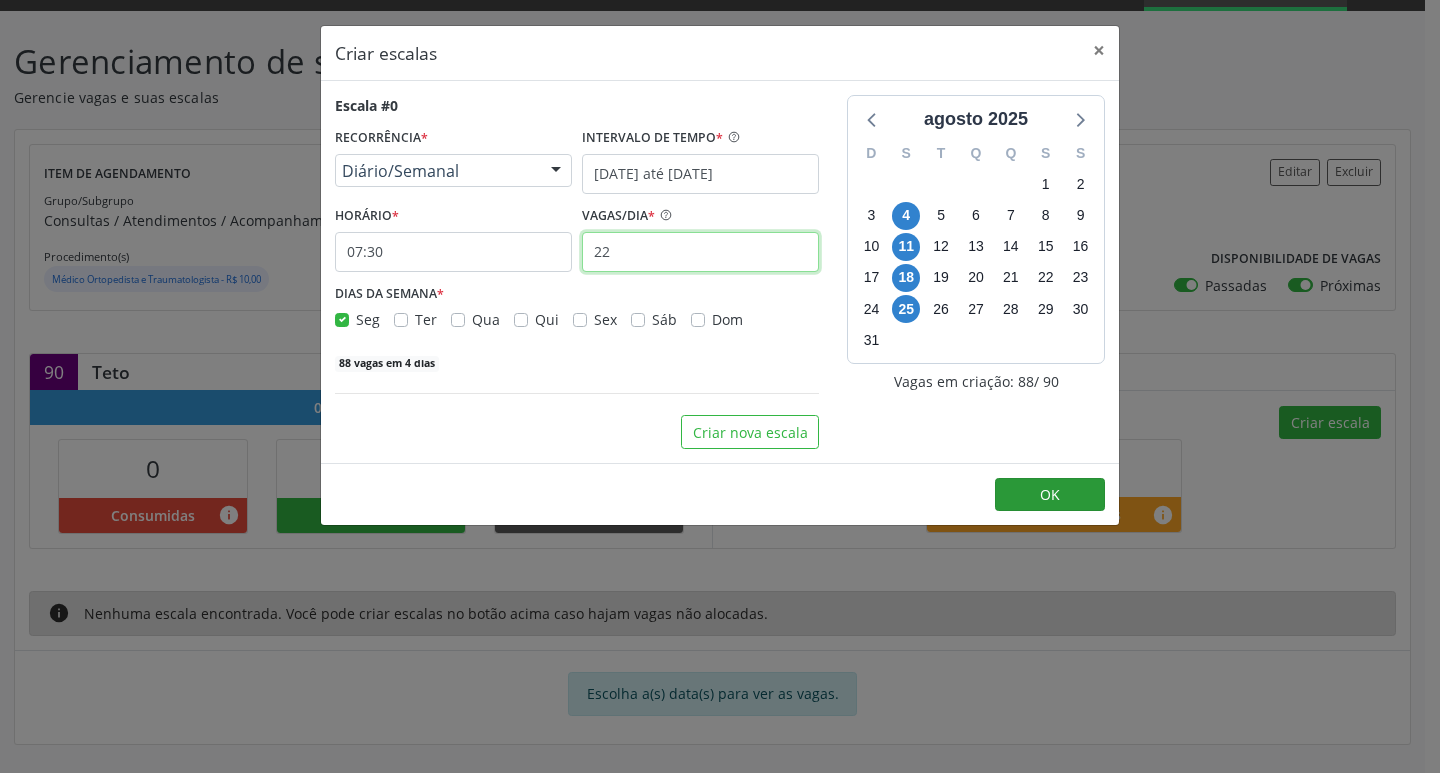 type on "22" 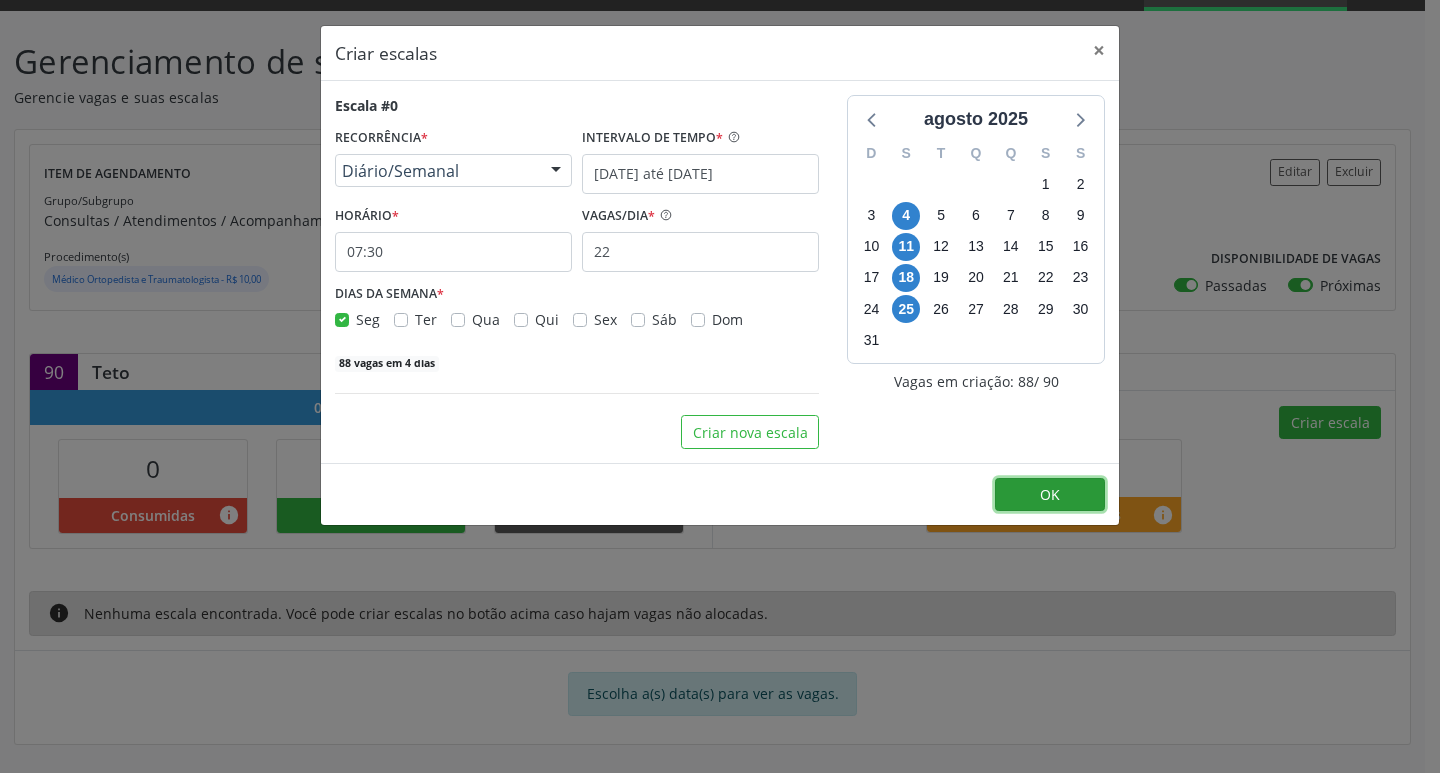 click on "OK" at bounding box center [1050, 495] 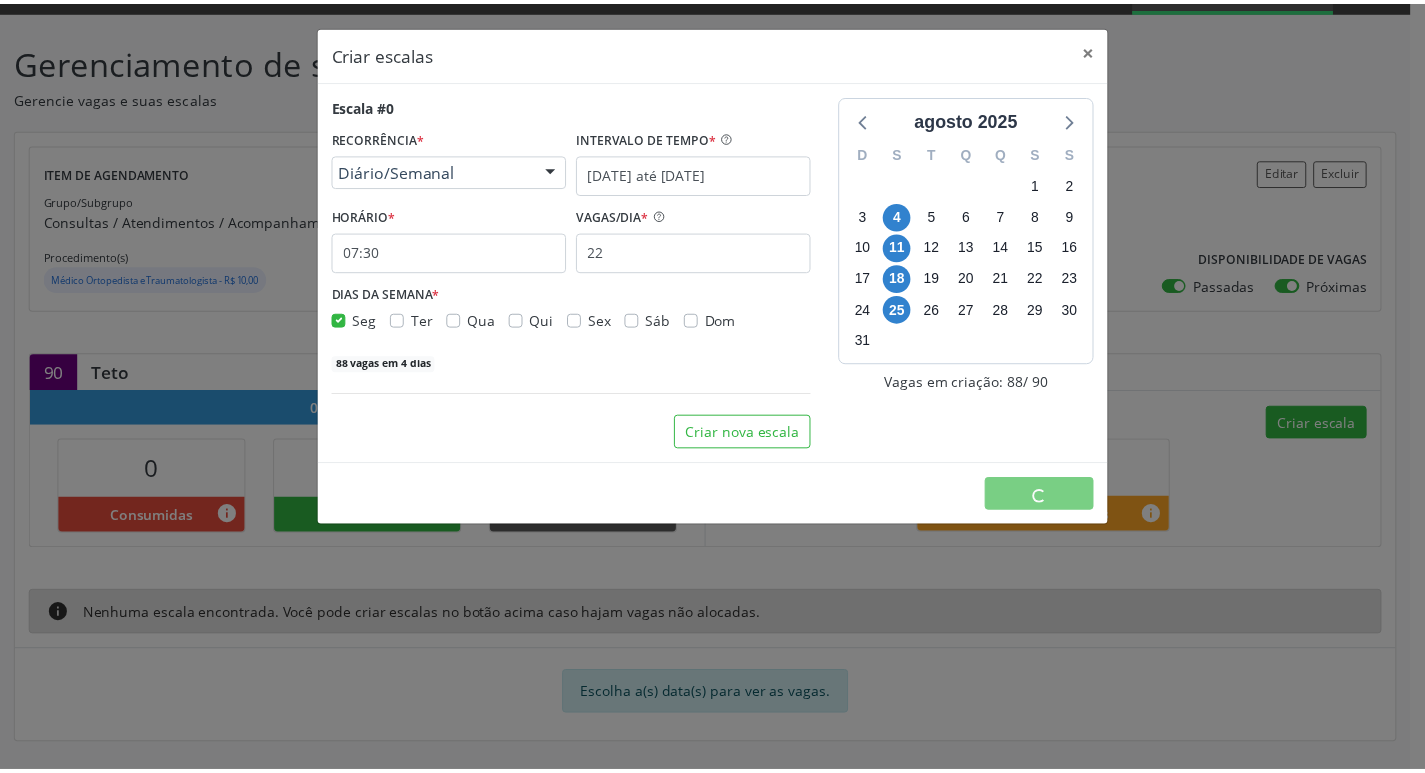scroll, scrollTop: 0, scrollLeft: 0, axis: both 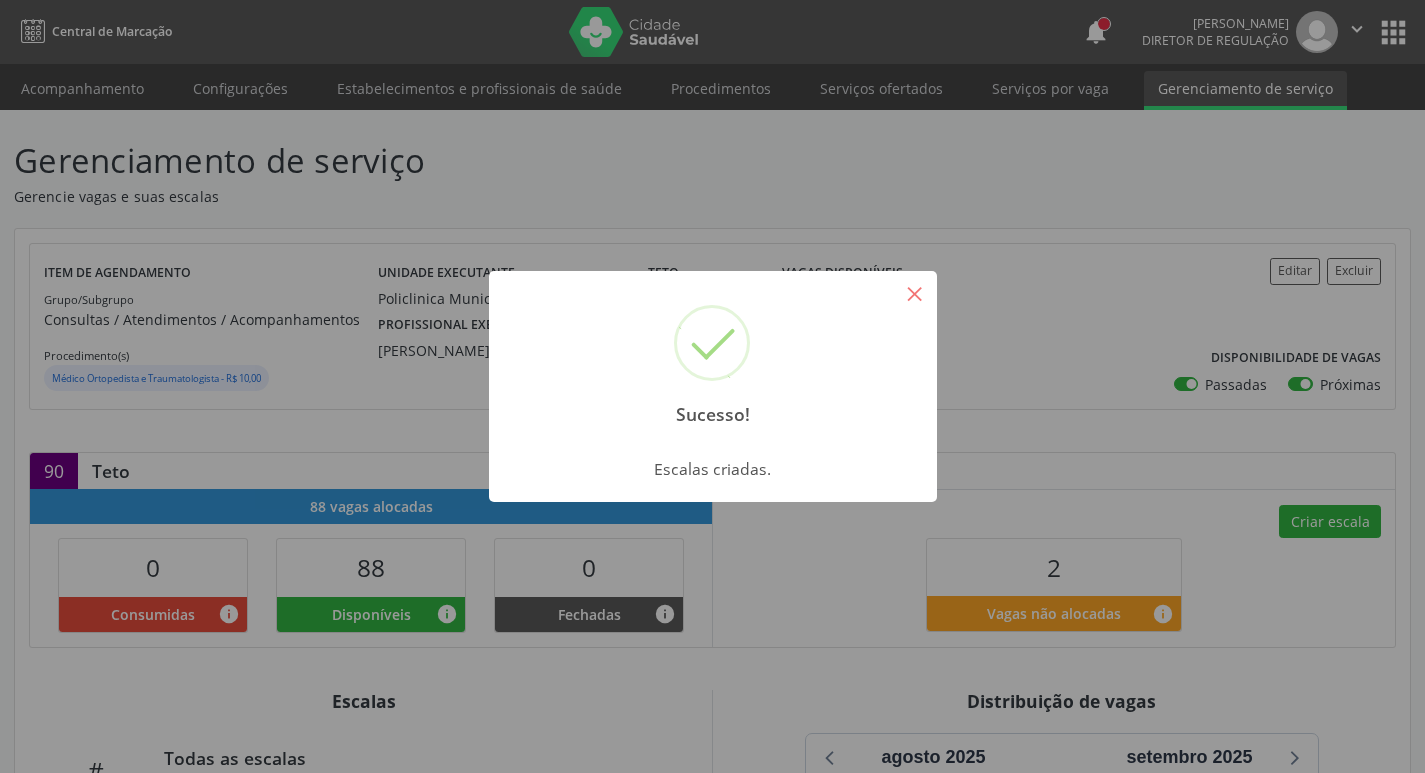 click on "×" at bounding box center [915, 293] 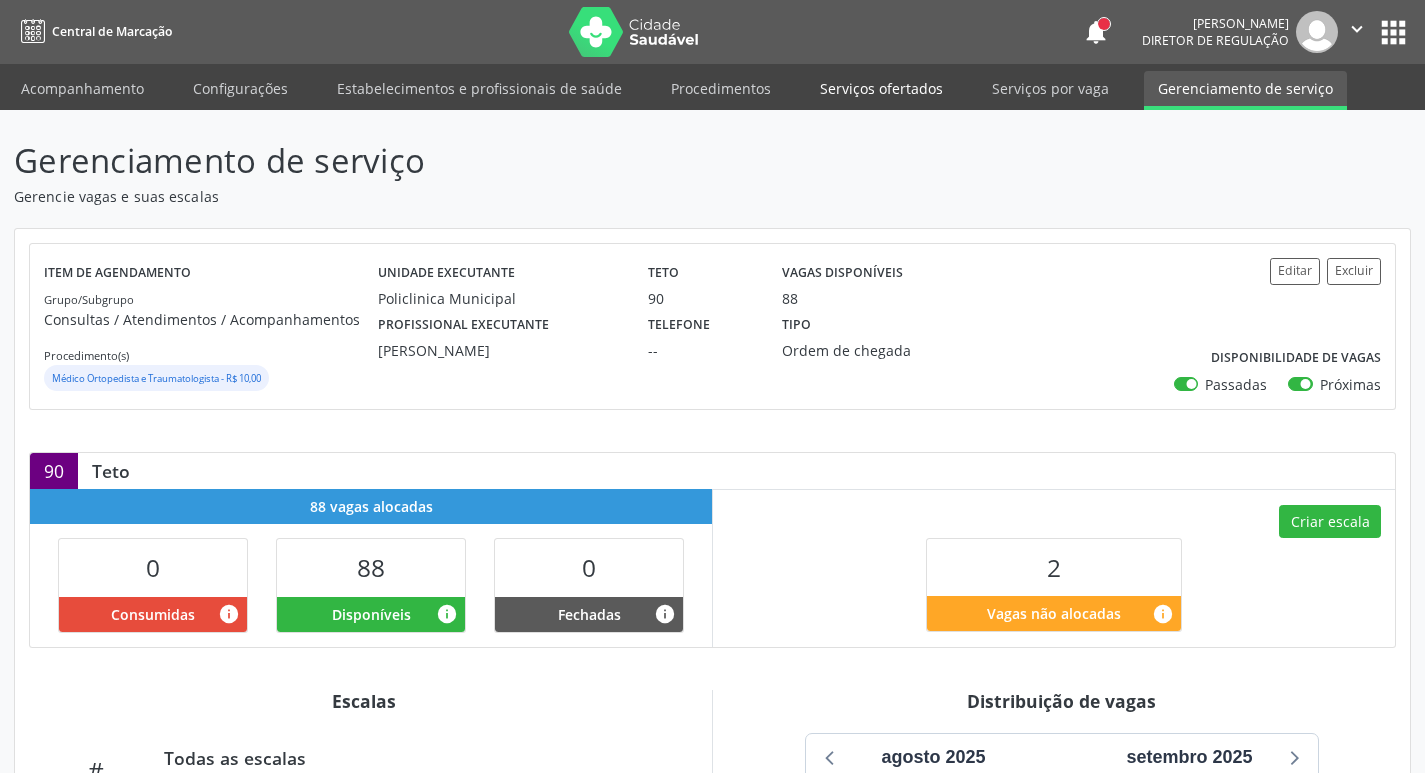 click on "Serviços ofertados" at bounding box center (881, 88) 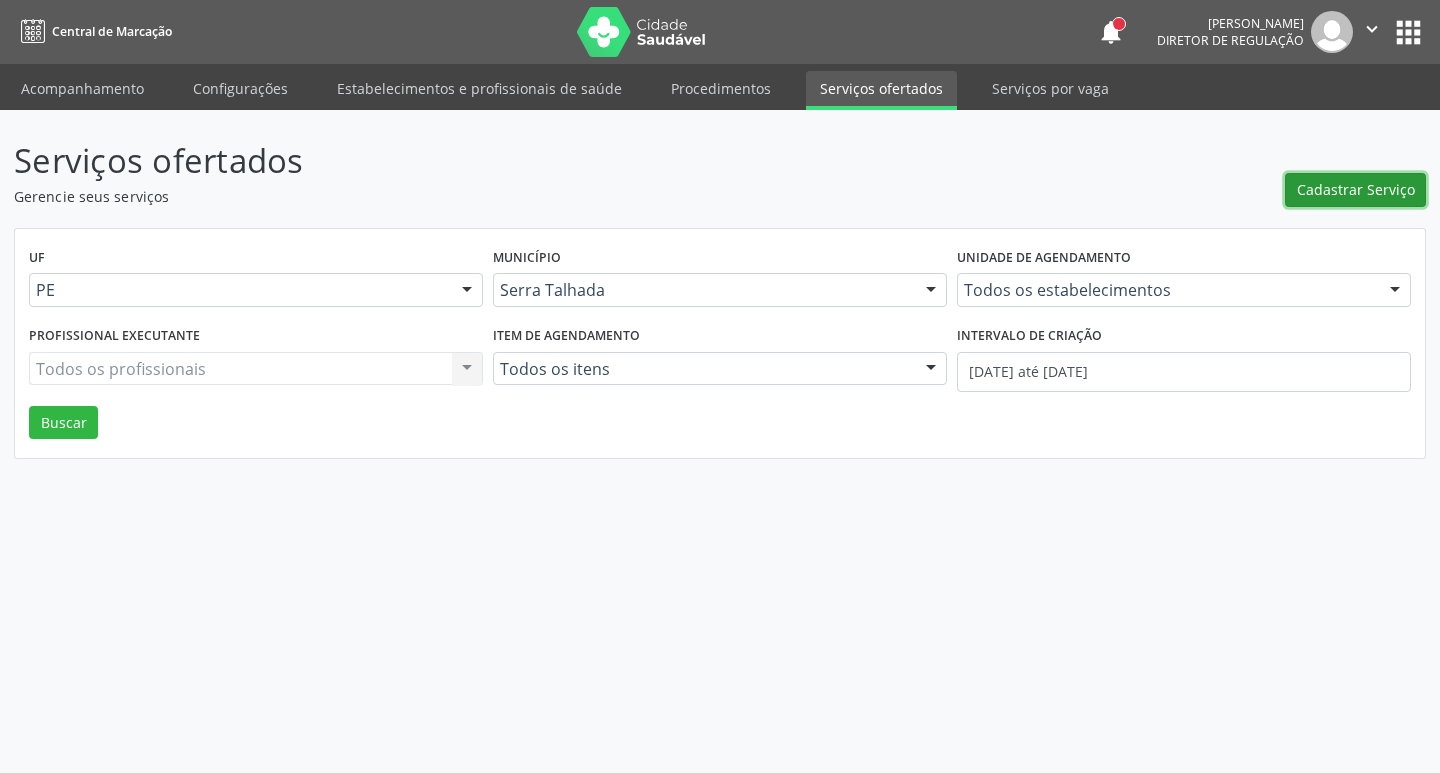 click on "Cadastrar Serviço" at bounding box center [1355, 190] 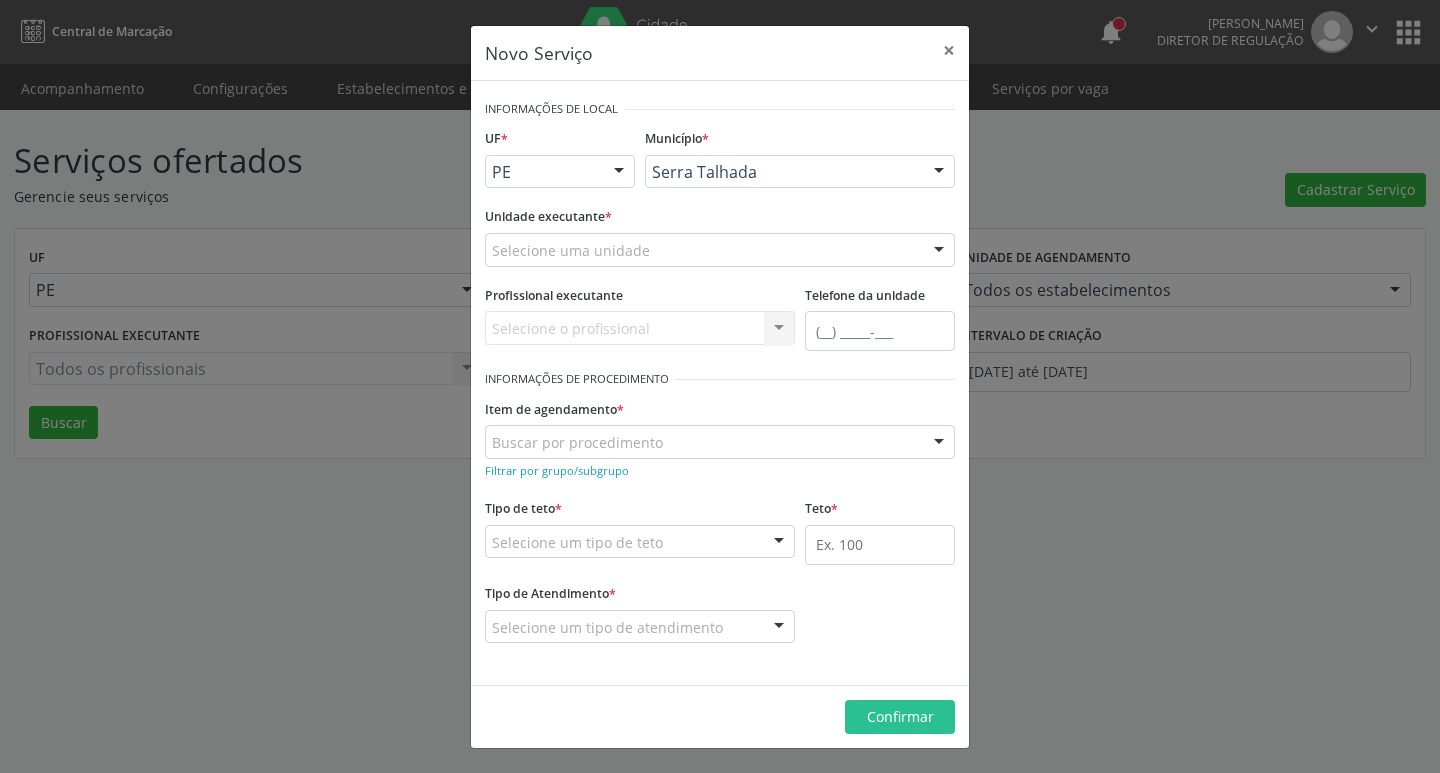 click on "Selecione uma unidade" at bounding box center (720, 250) 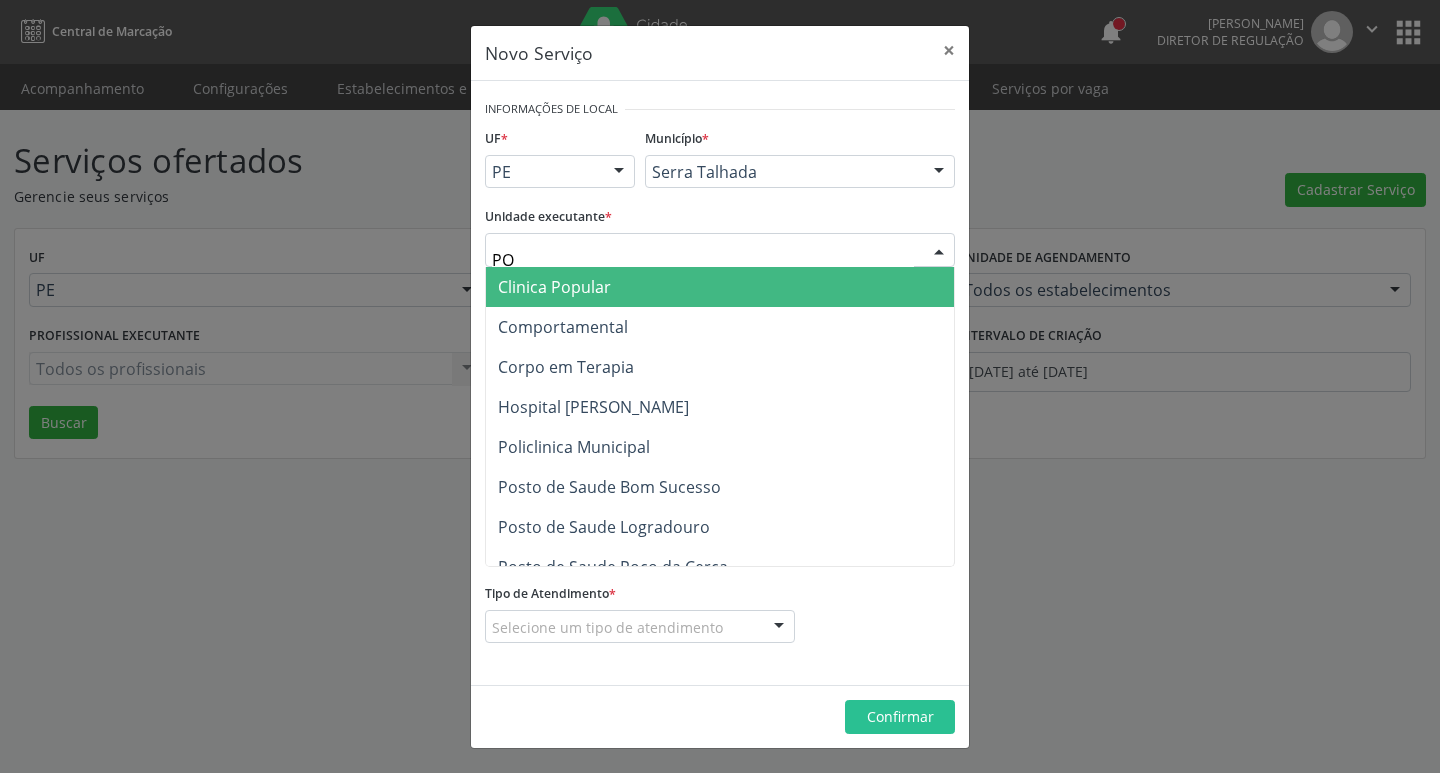 type on "POL" 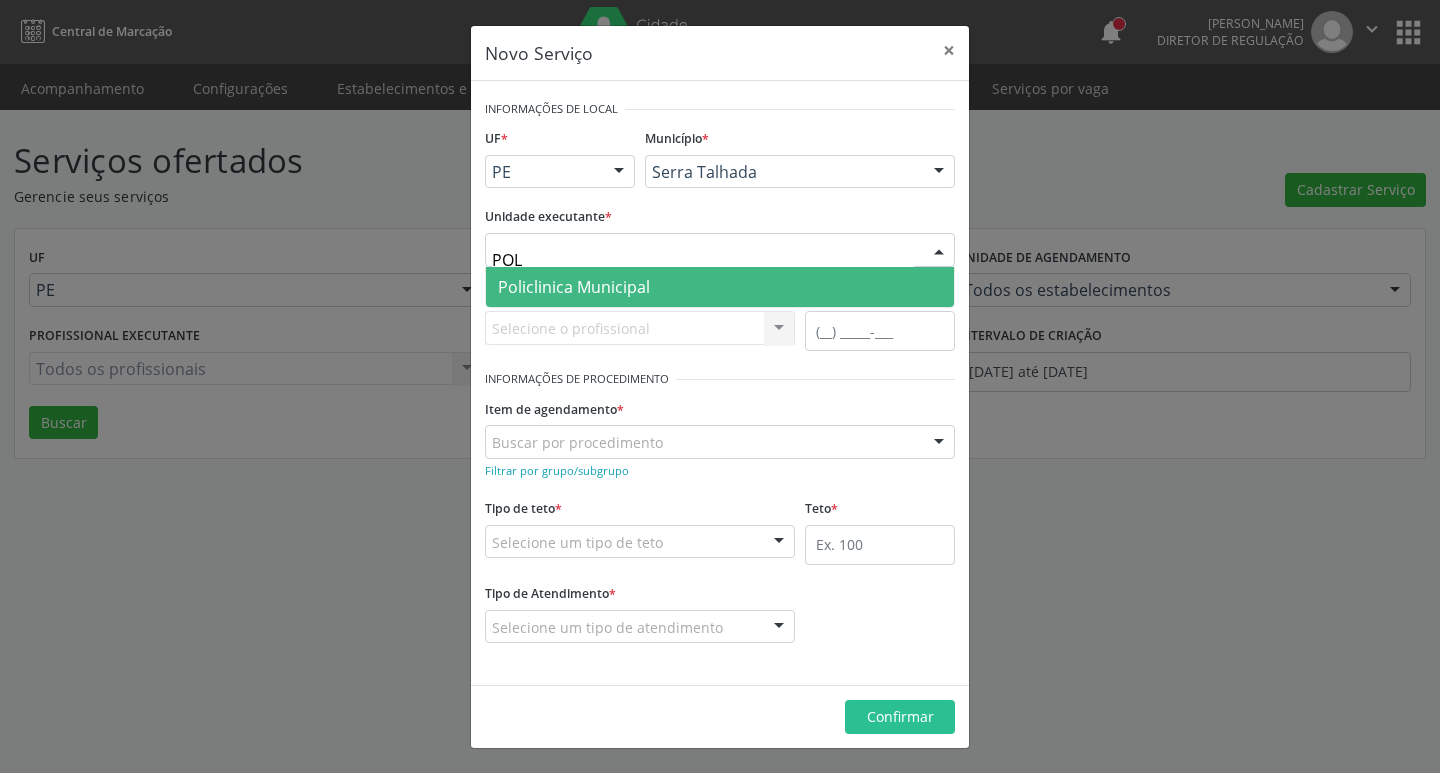 click on "Policlinica Municipal" at bounding box center (720, 287) 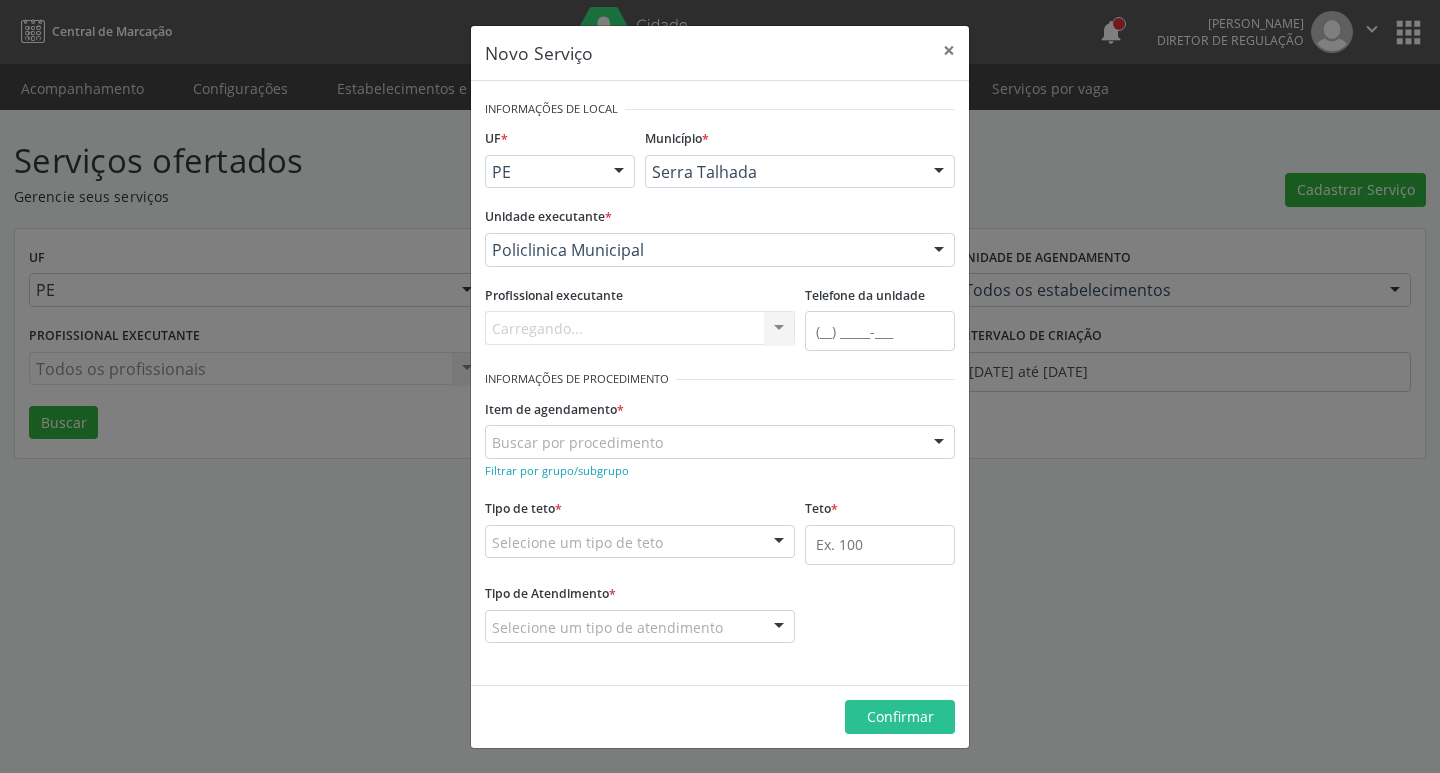 click on "Carregando...
Nenhum resultado encontrado para: "   "
Não há nenhuma opção para ser exibida." at bounding box center [640, 328] 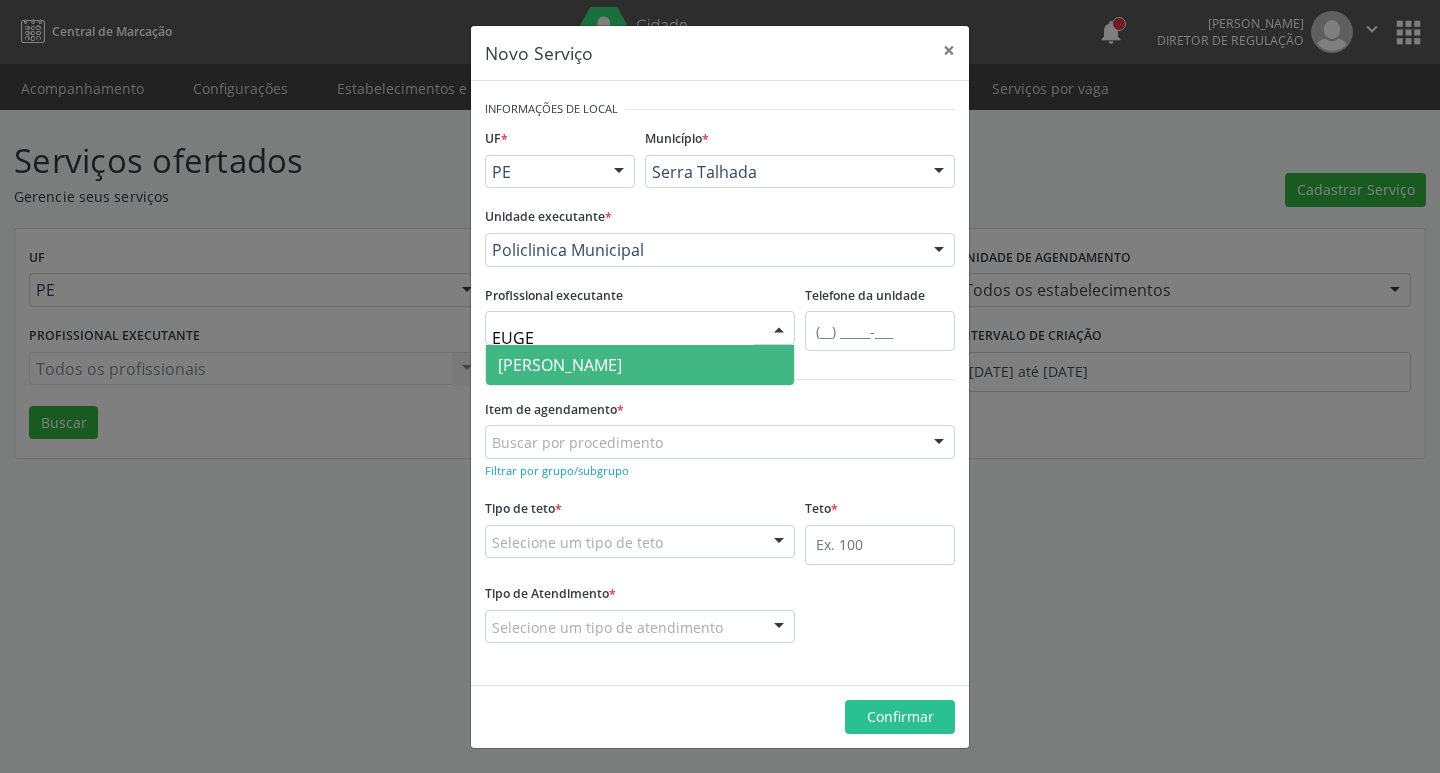 type on "EUGEN" 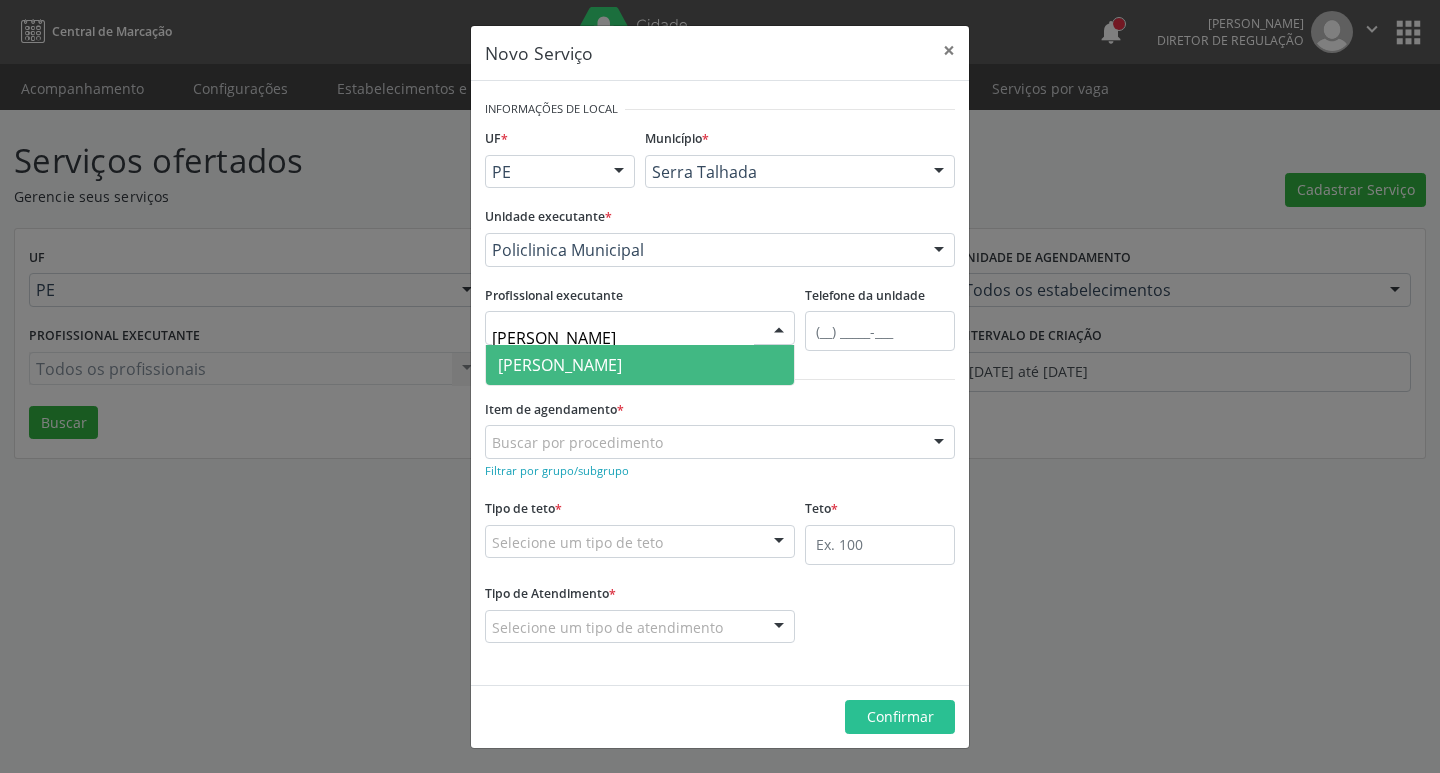 click on "[PERSON_NAME] [PERSON_NAME]" at bounding box center (560, 365) 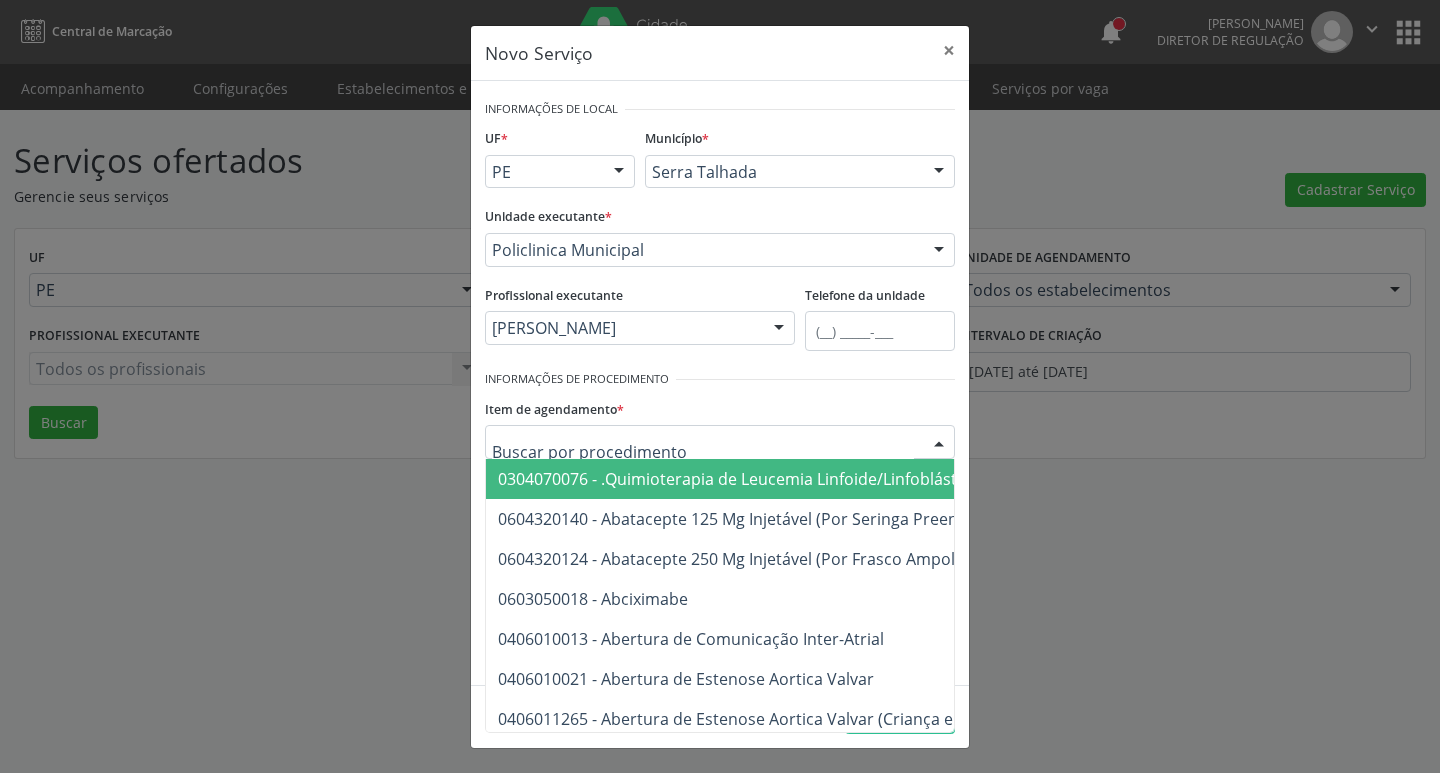 click at bounding box center (720, 442) 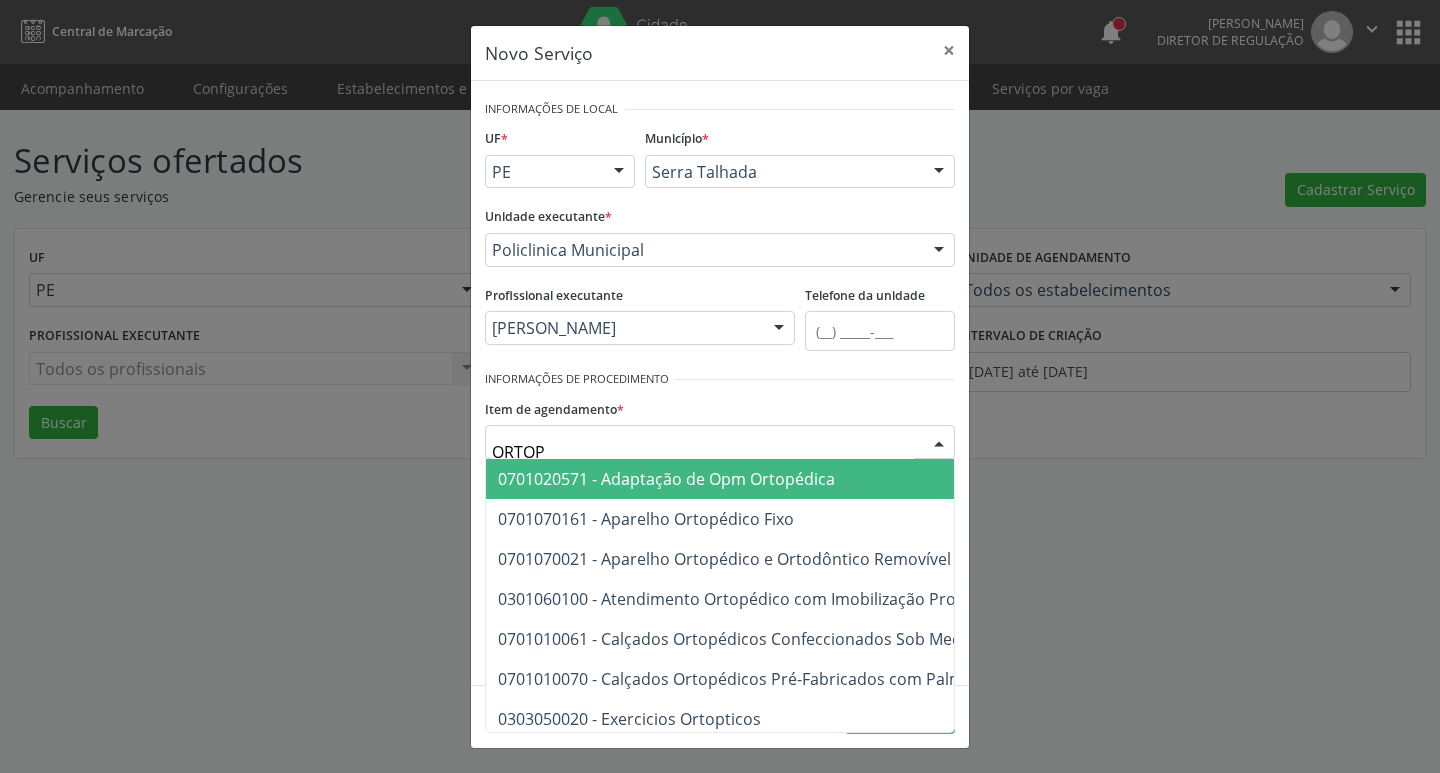 type on "ORTOPE" 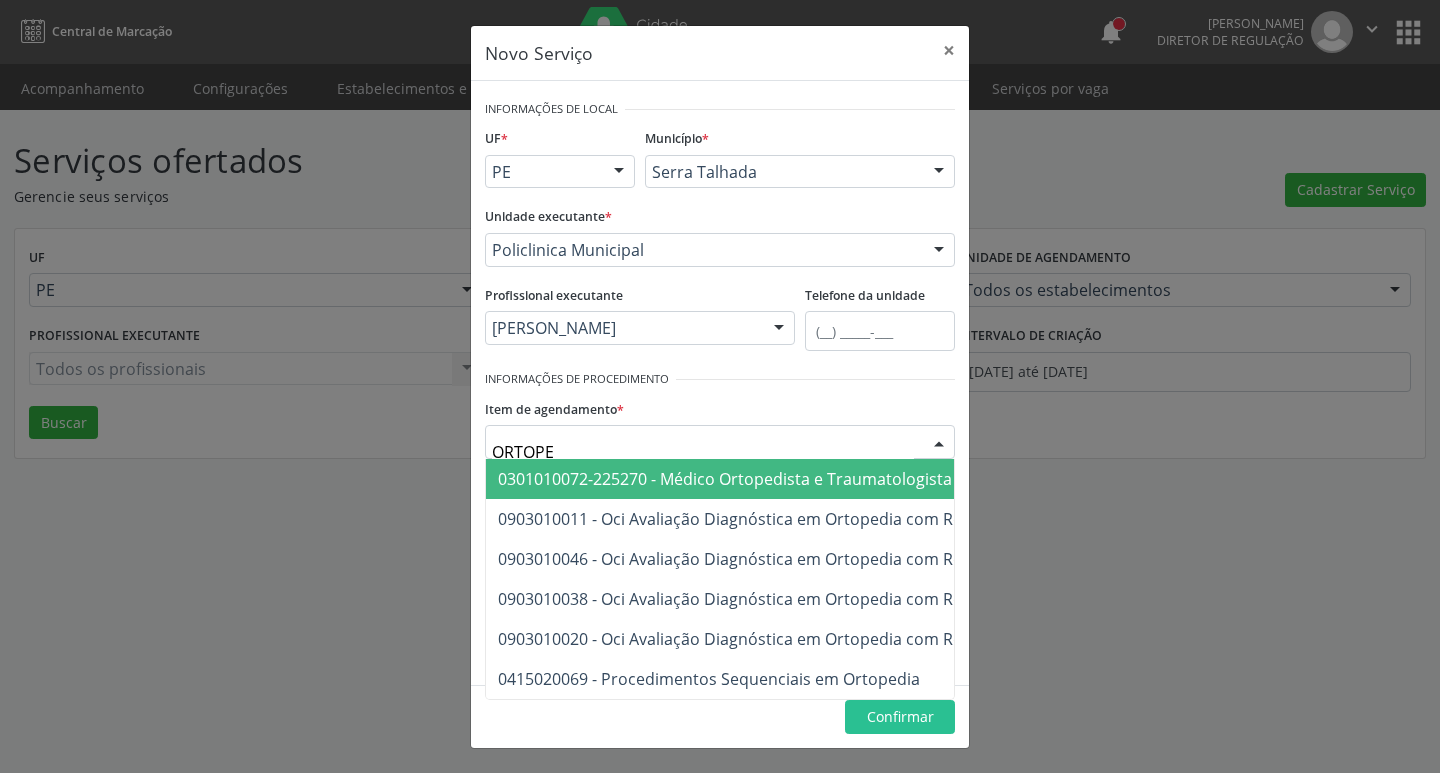 click on "0301010072-225270 - Médico Ortopedista e Traumatologista" at bounding box center (725, 479) 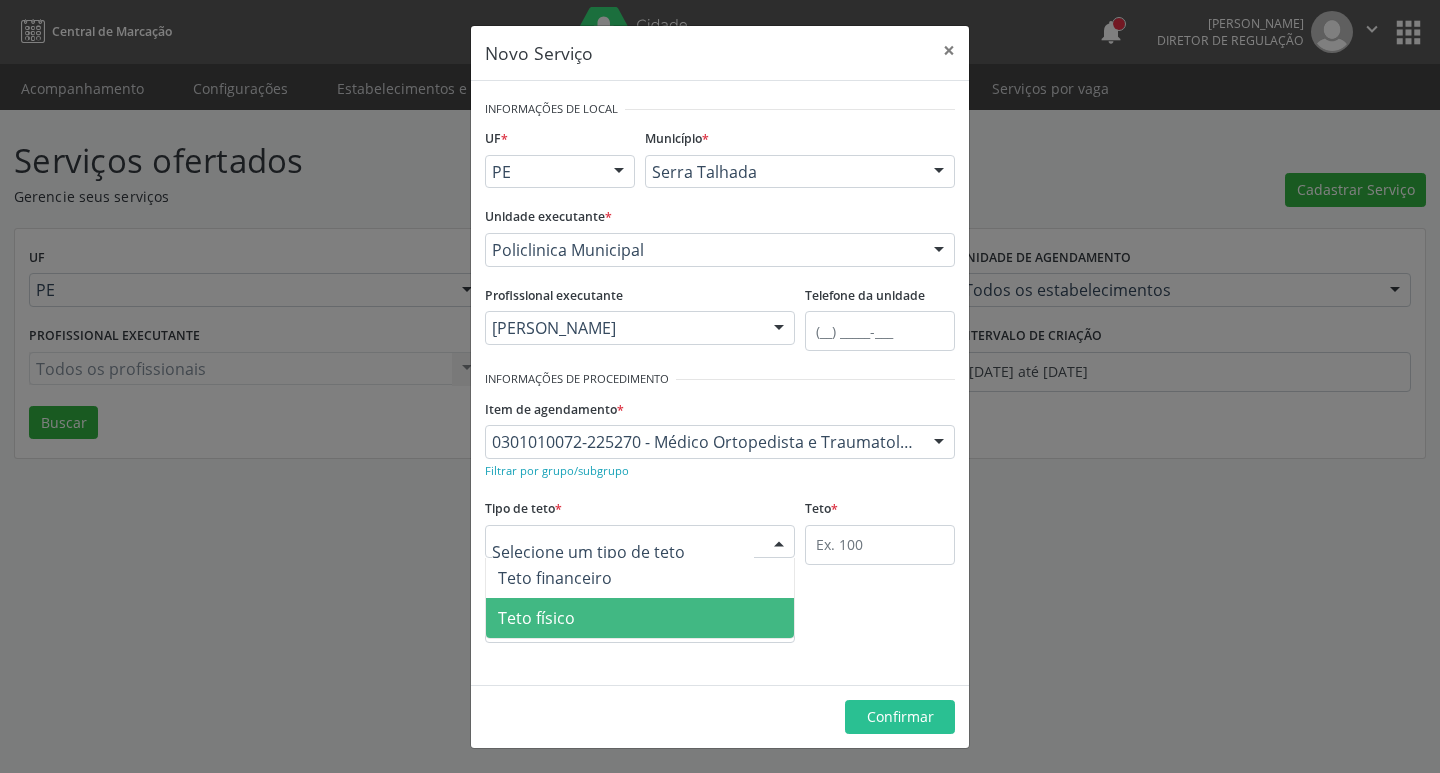 click on "Teto físico" at bounding box center [640, 618] 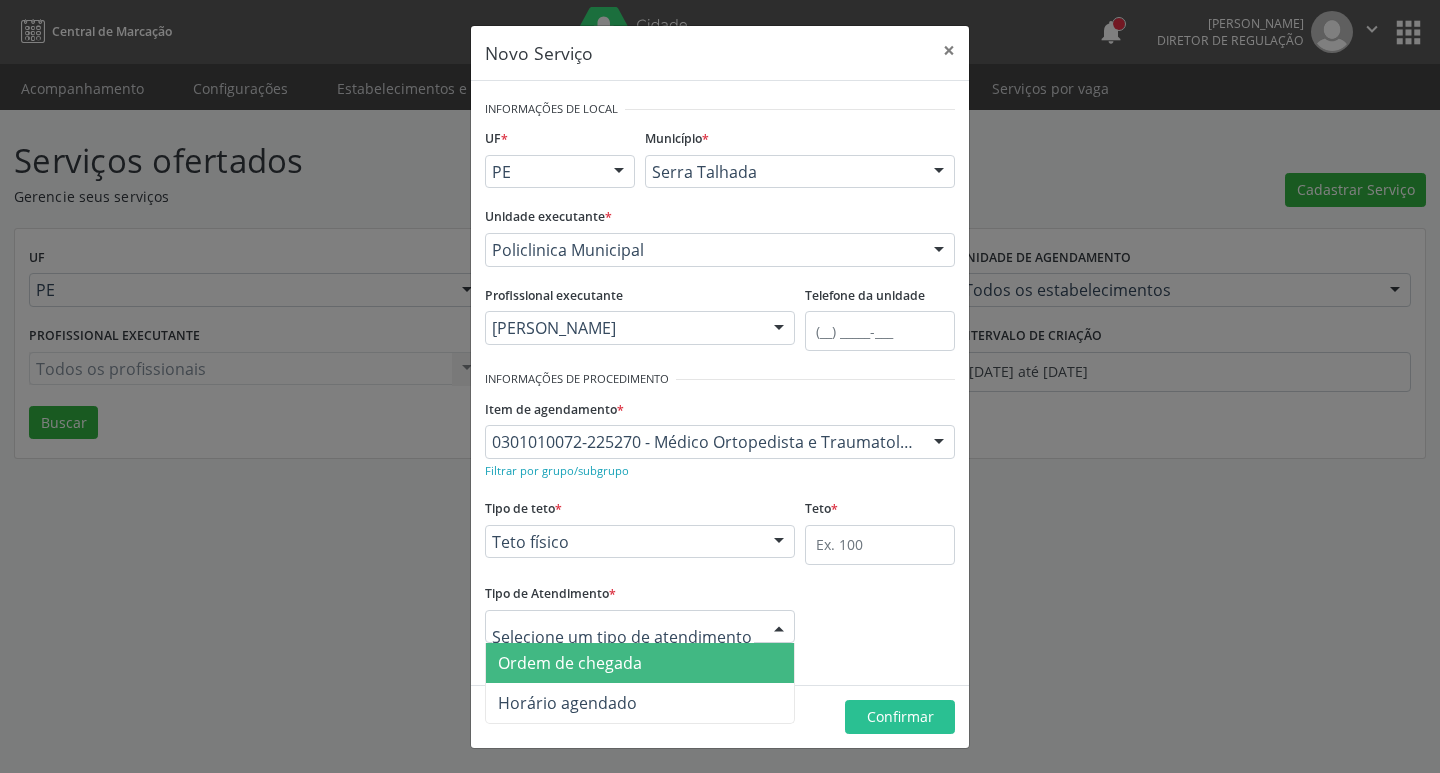 click on "Ordem de chegada" at bounding box center (570, 663) 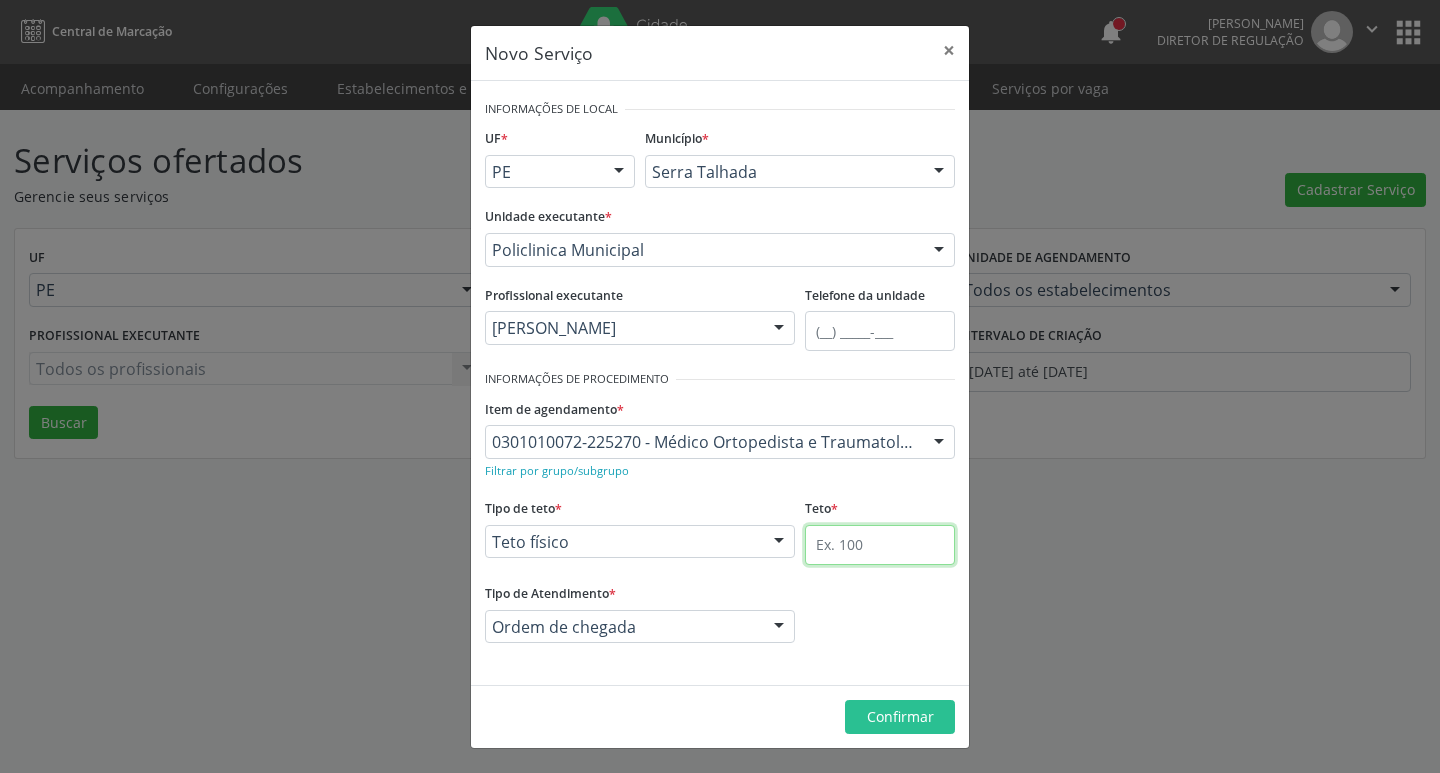 click at bounding box center [880, 545] 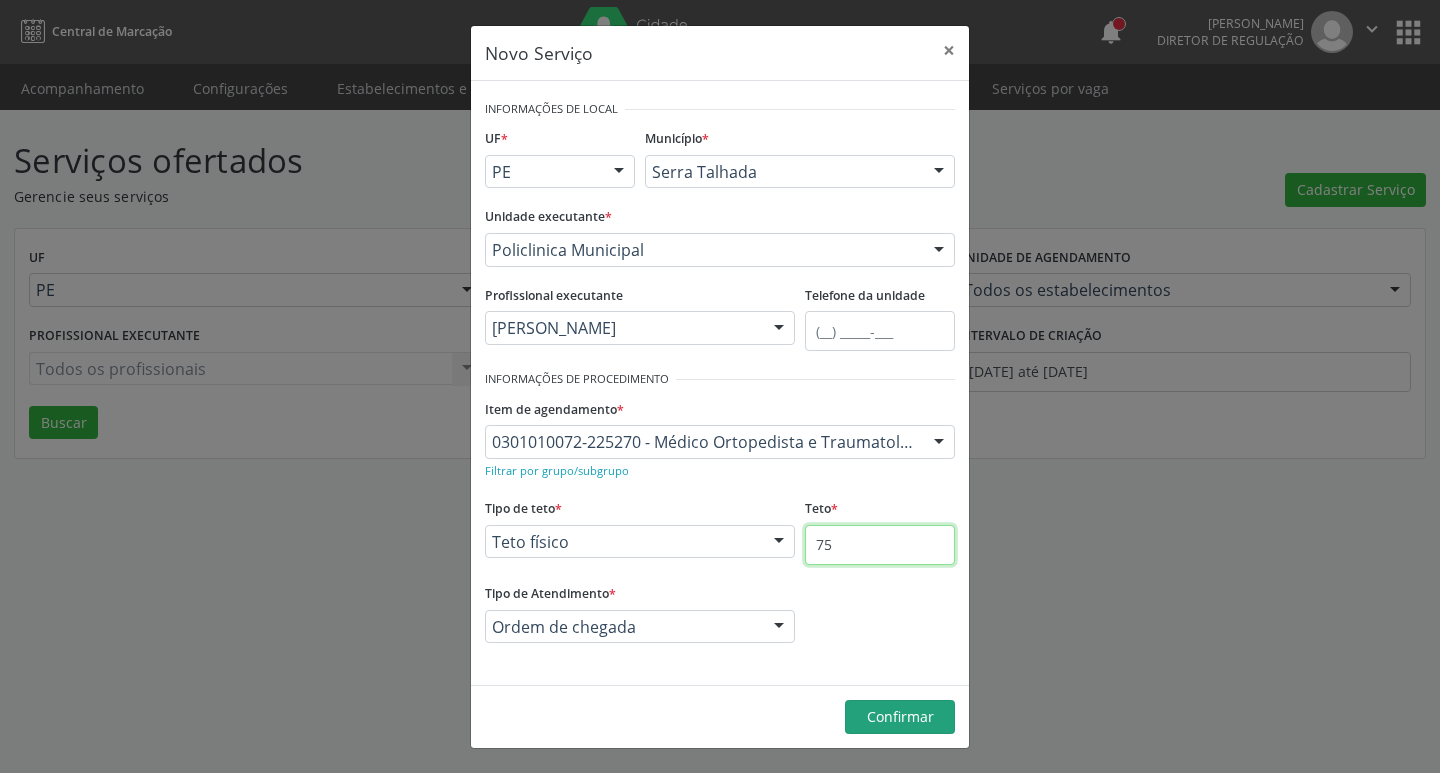 type on "75" 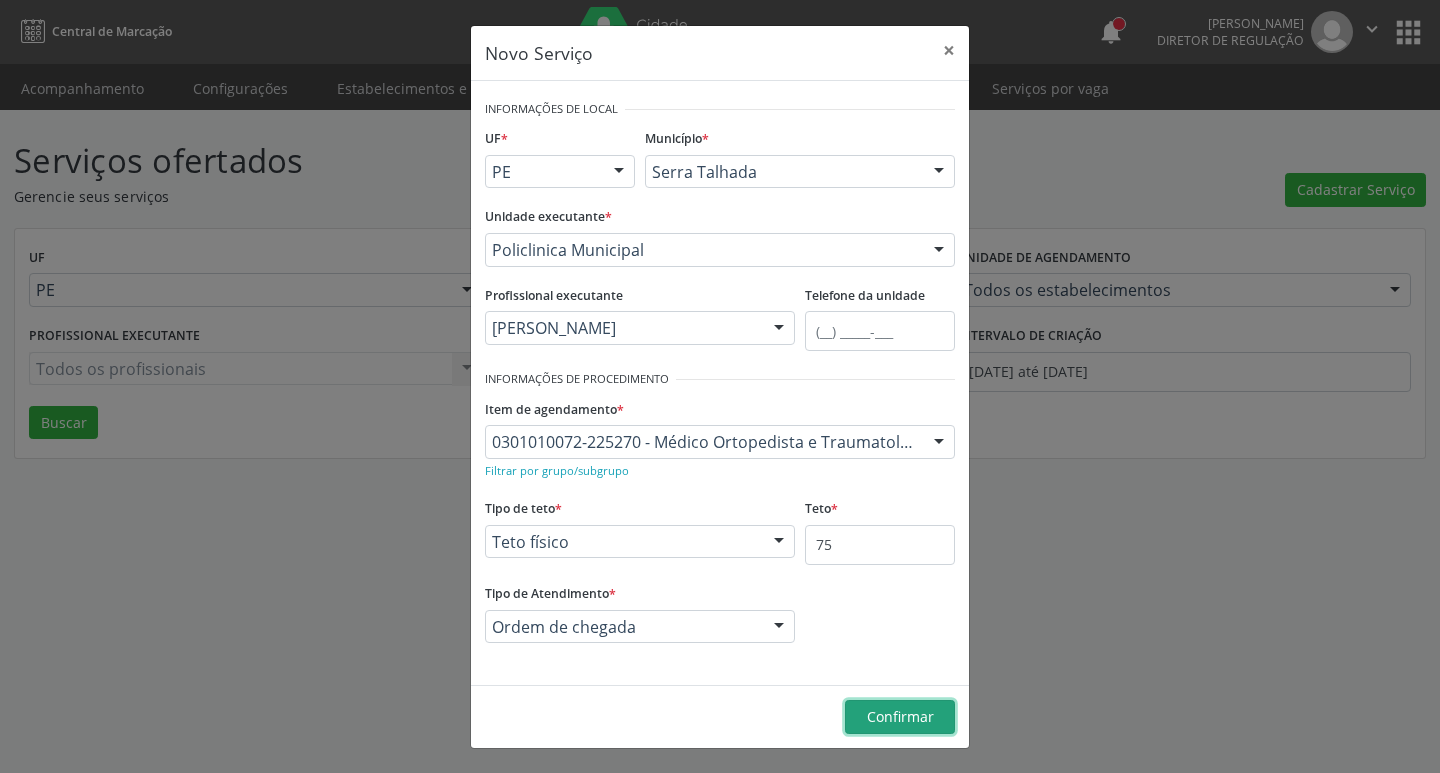 click on "Confirmar" at bounding box center (900, 716) 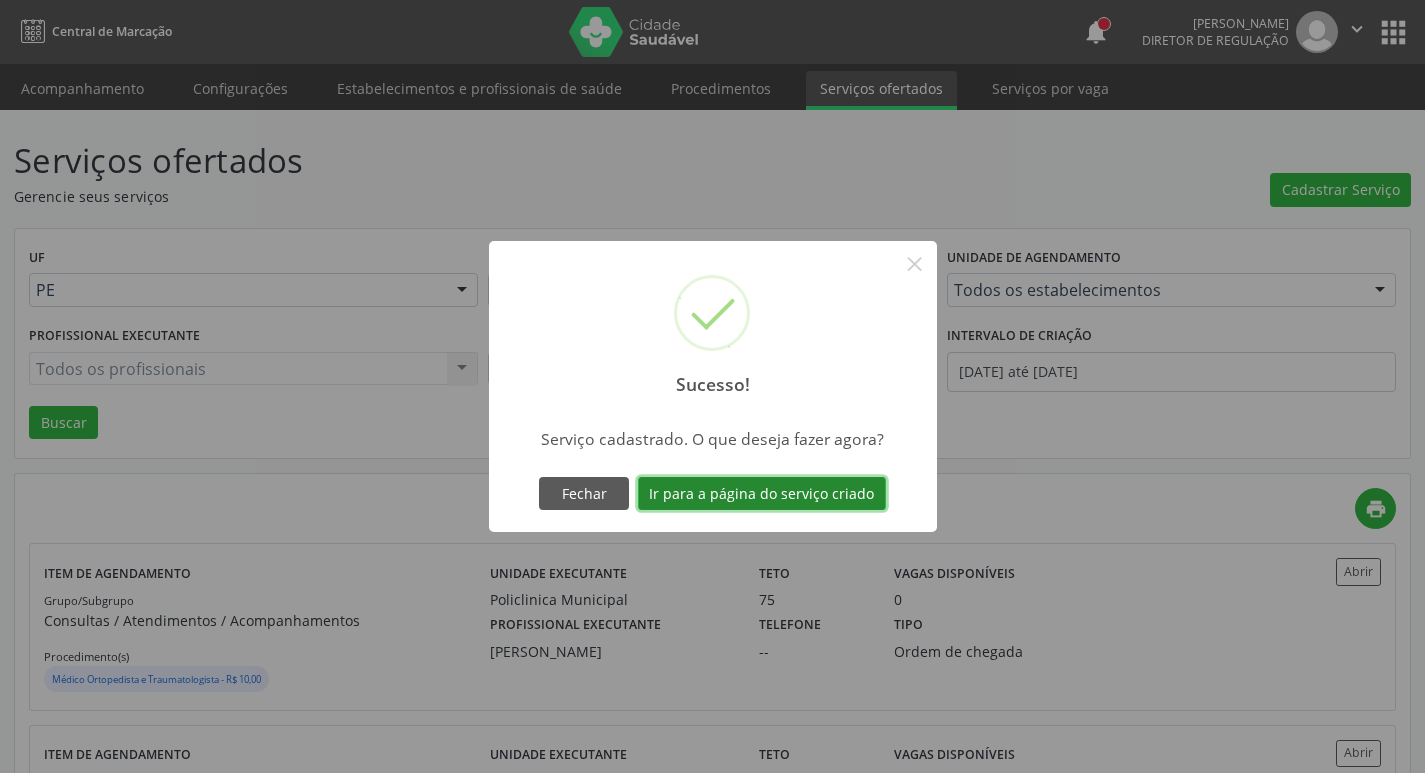 click on "Ir para a página do serviço criado" at bounding box center [762, 494] 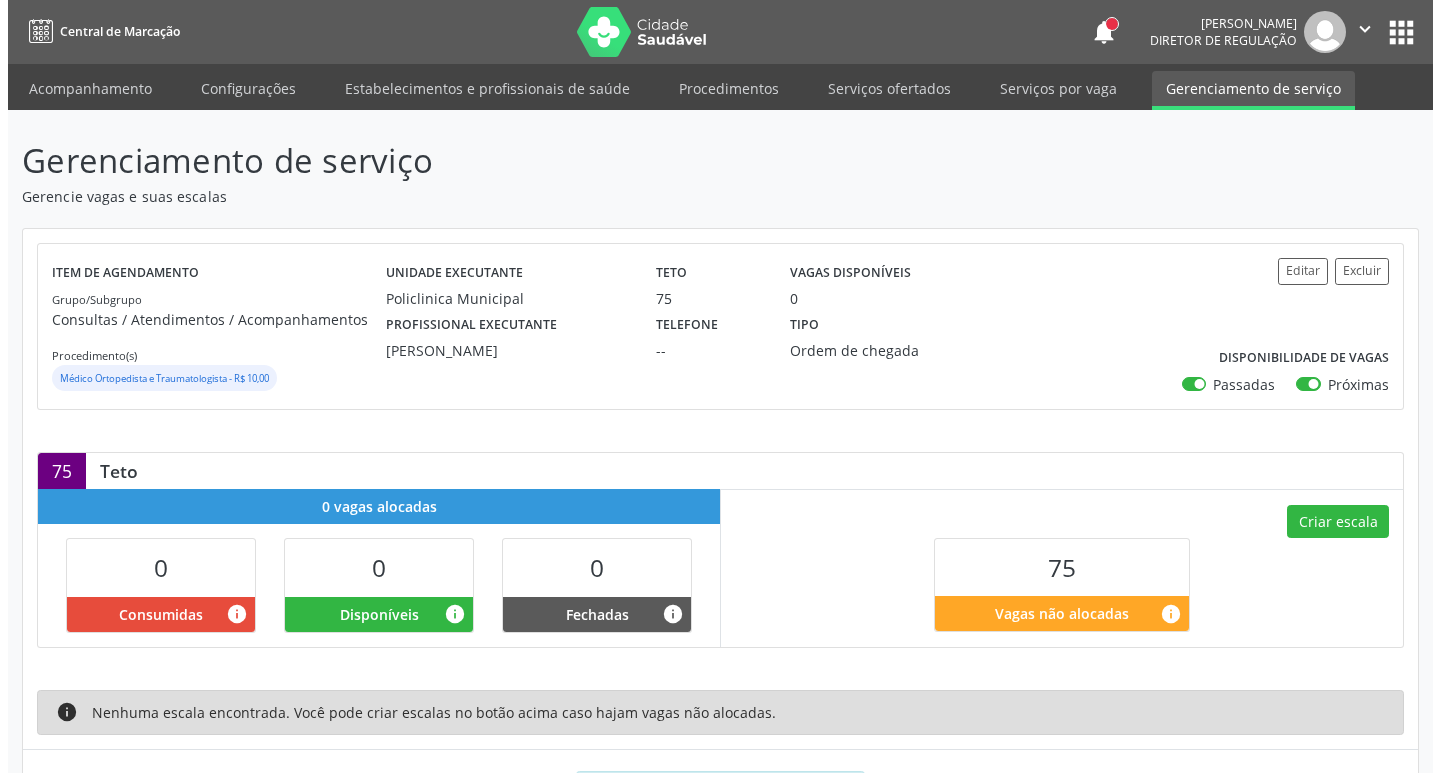 scroll, scrollTop: 99, scrollLeft: 0, axis: vertical 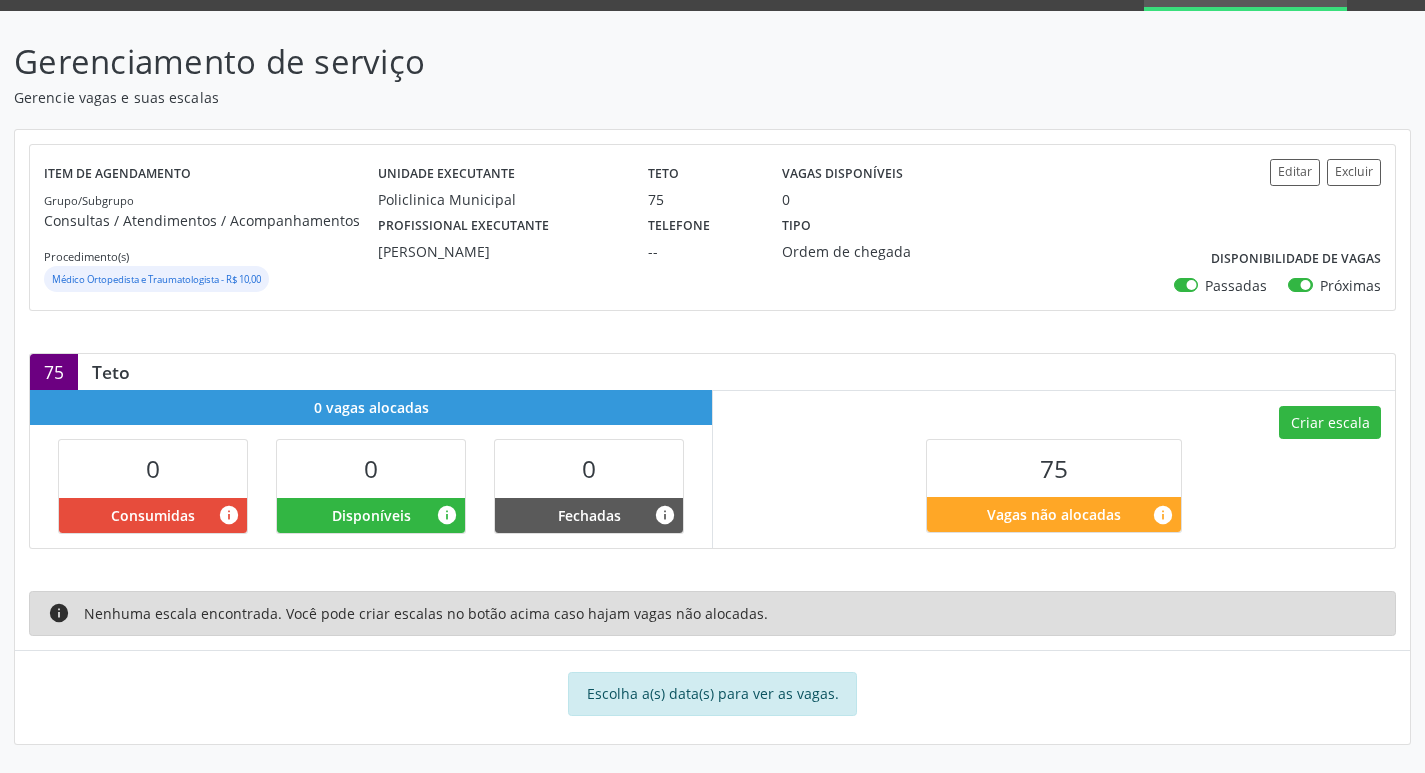 click on "Criar escala
75
Vagas não alocadas
info" at bounding box center (1054, 468) 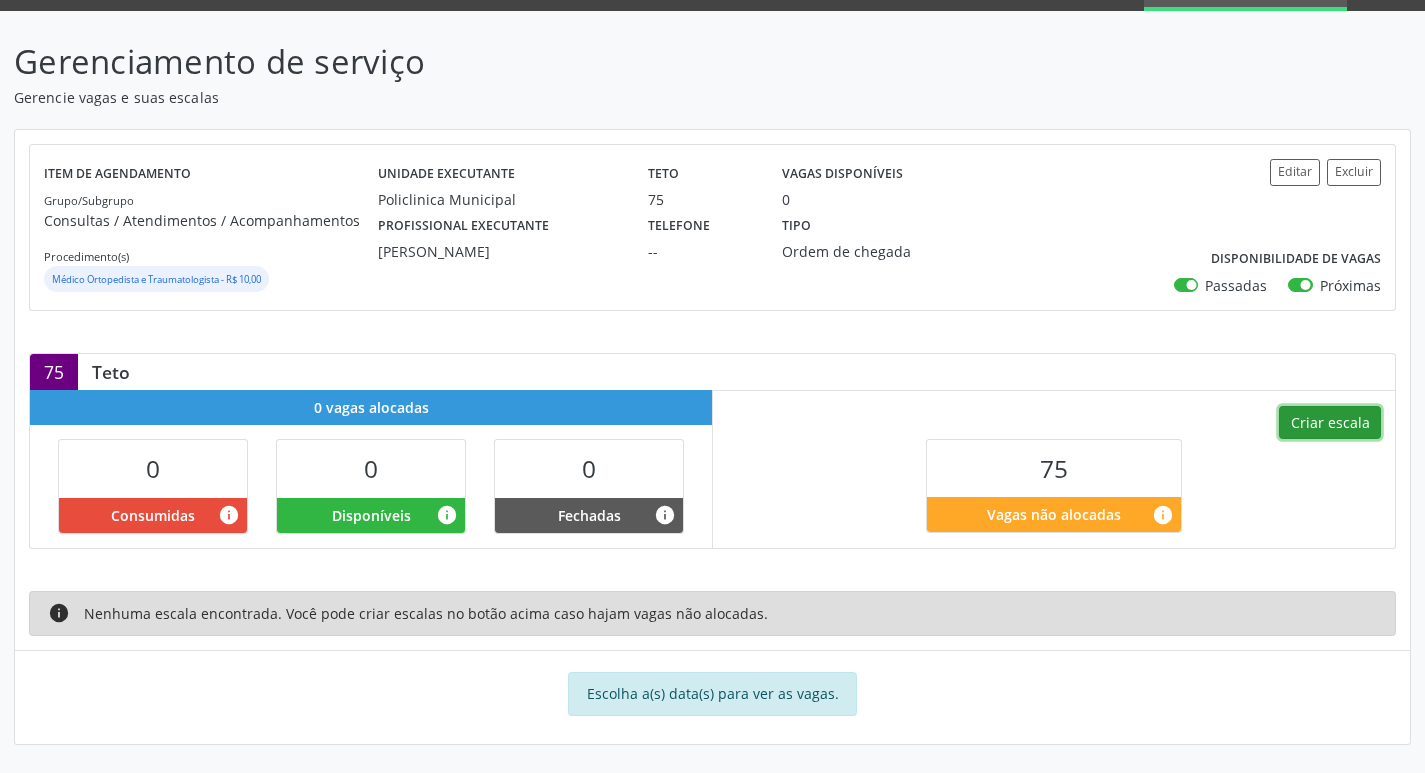 click on "Criar escala" at bounding box center (1330, 423) 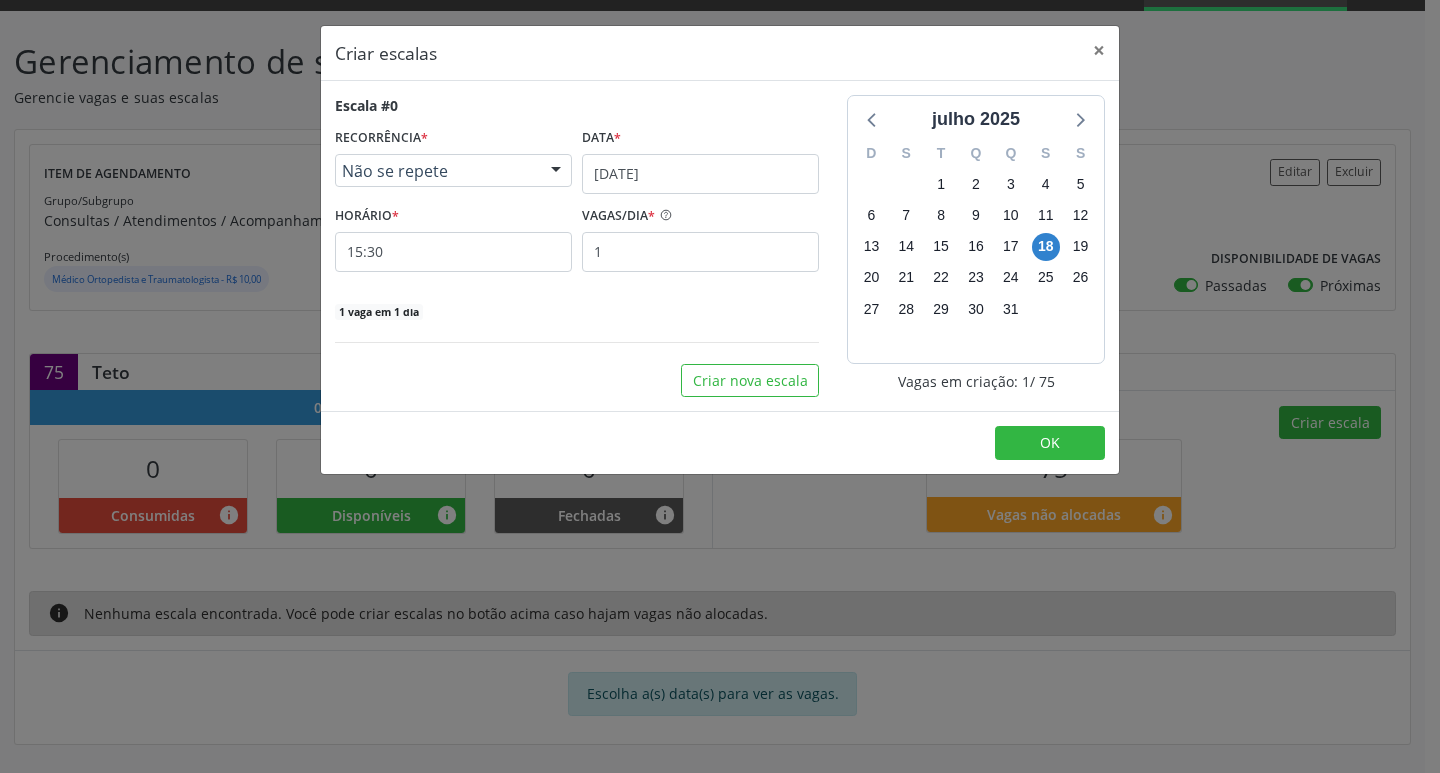 click on "Não se repete" at bounding box center [436, 171] 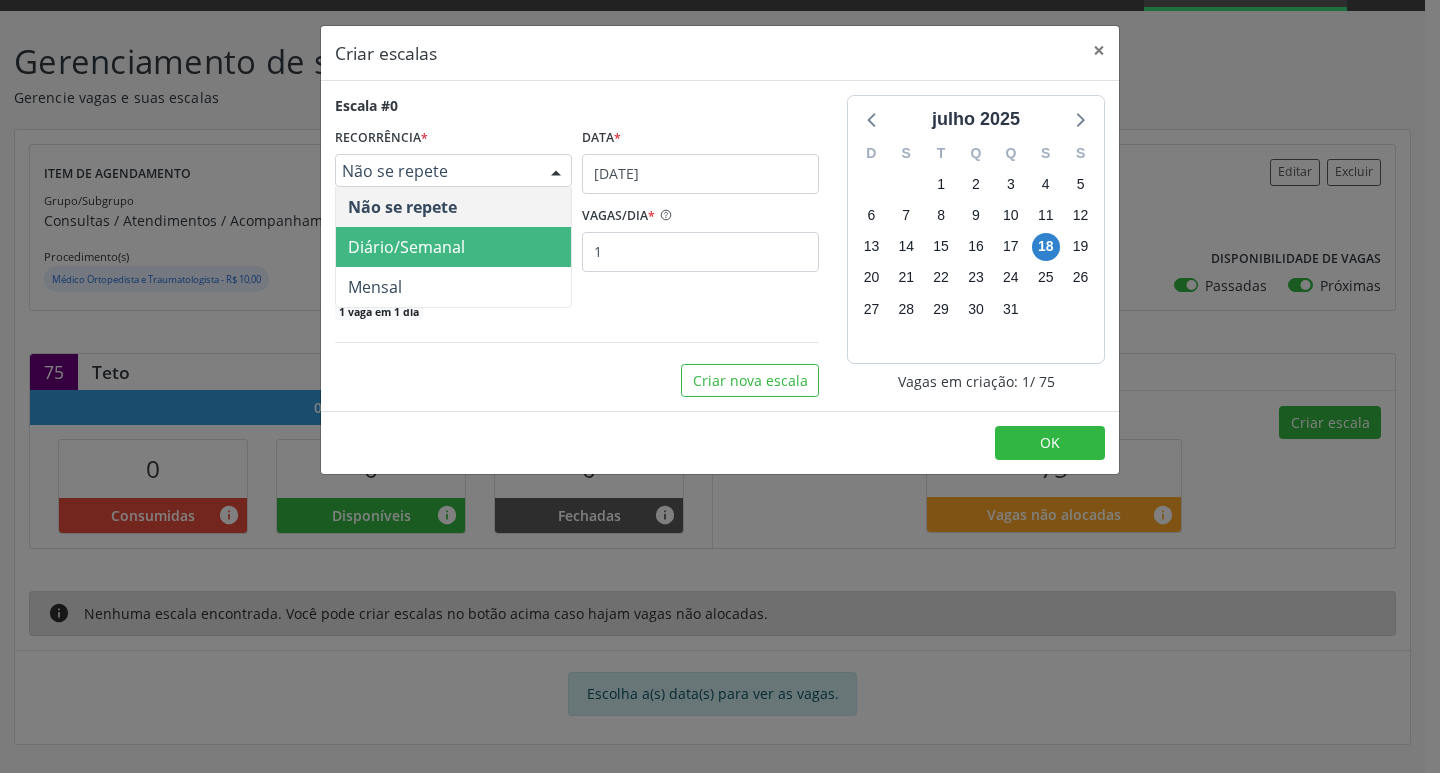 click on "Diário/Semanal" at bounding box center (406, 247) 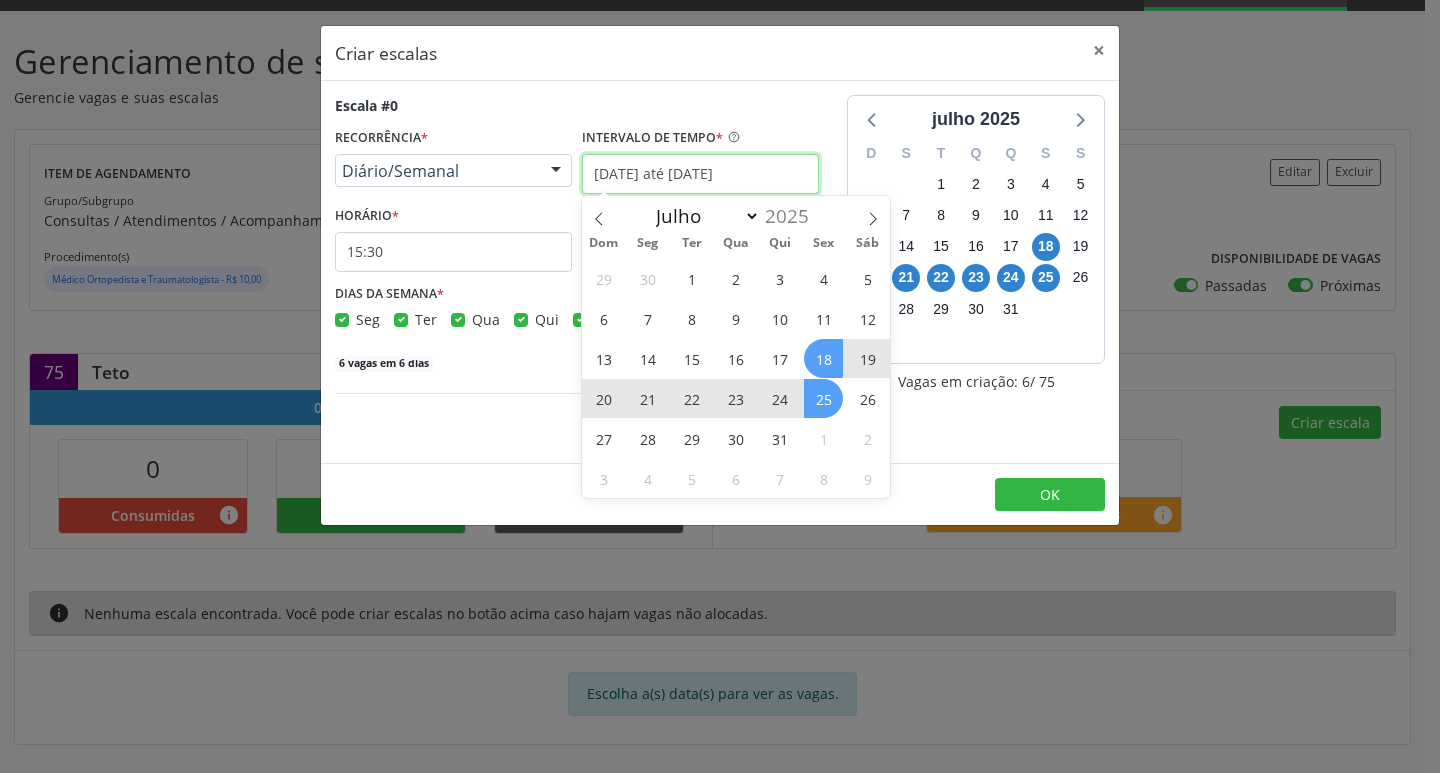 click on "[DATE] até [DATE]" at bounding box center [700, 174] 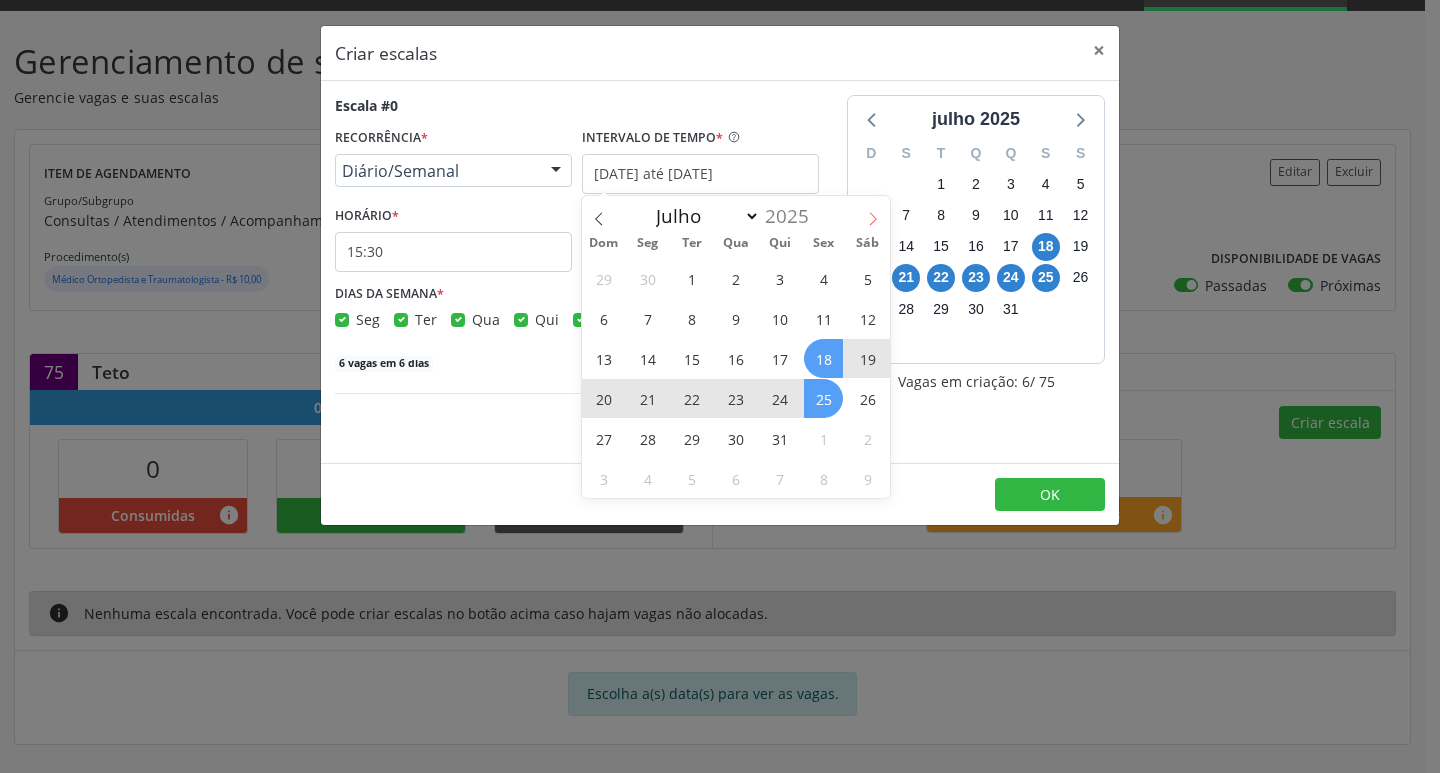 click at bounding box center [873, 213] 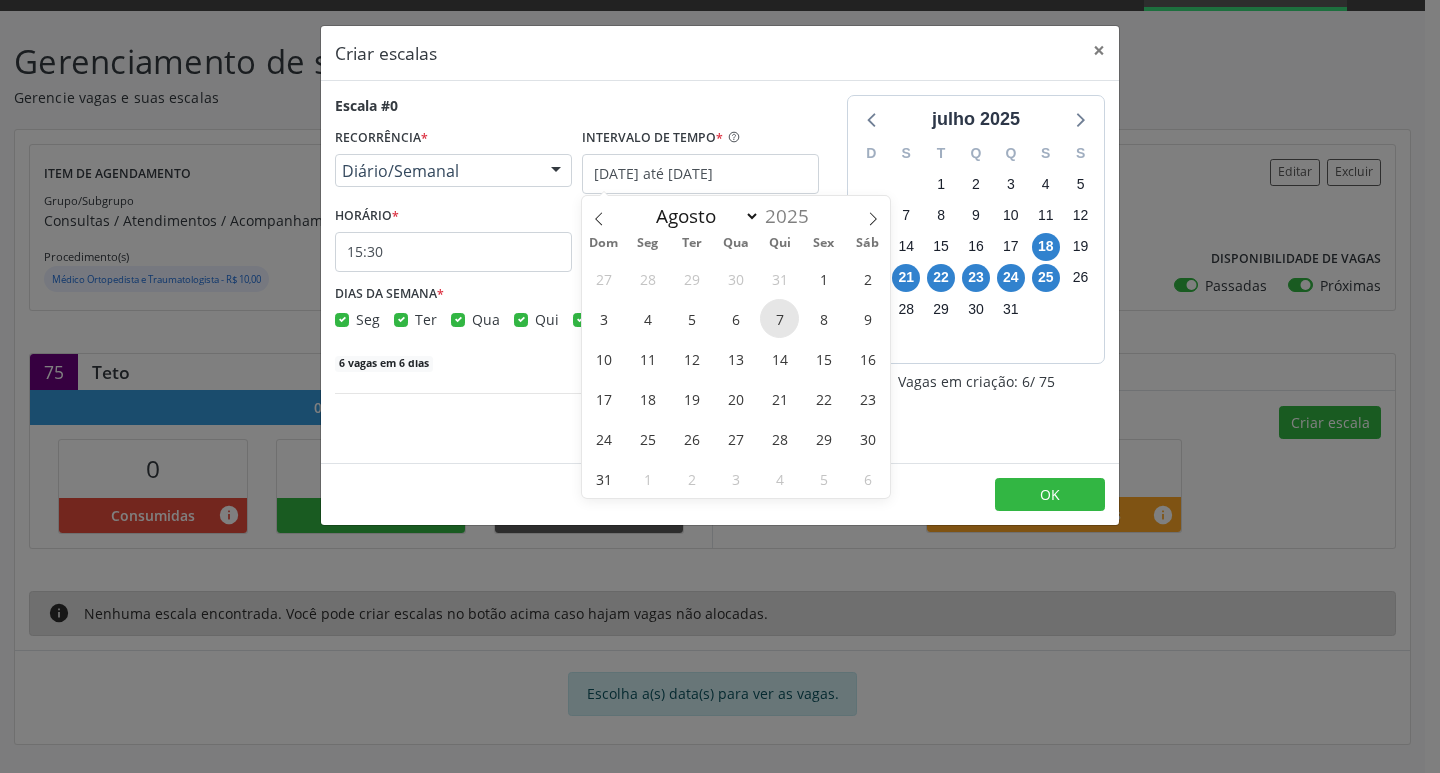 click on "7" at bounding box center (779, 318) 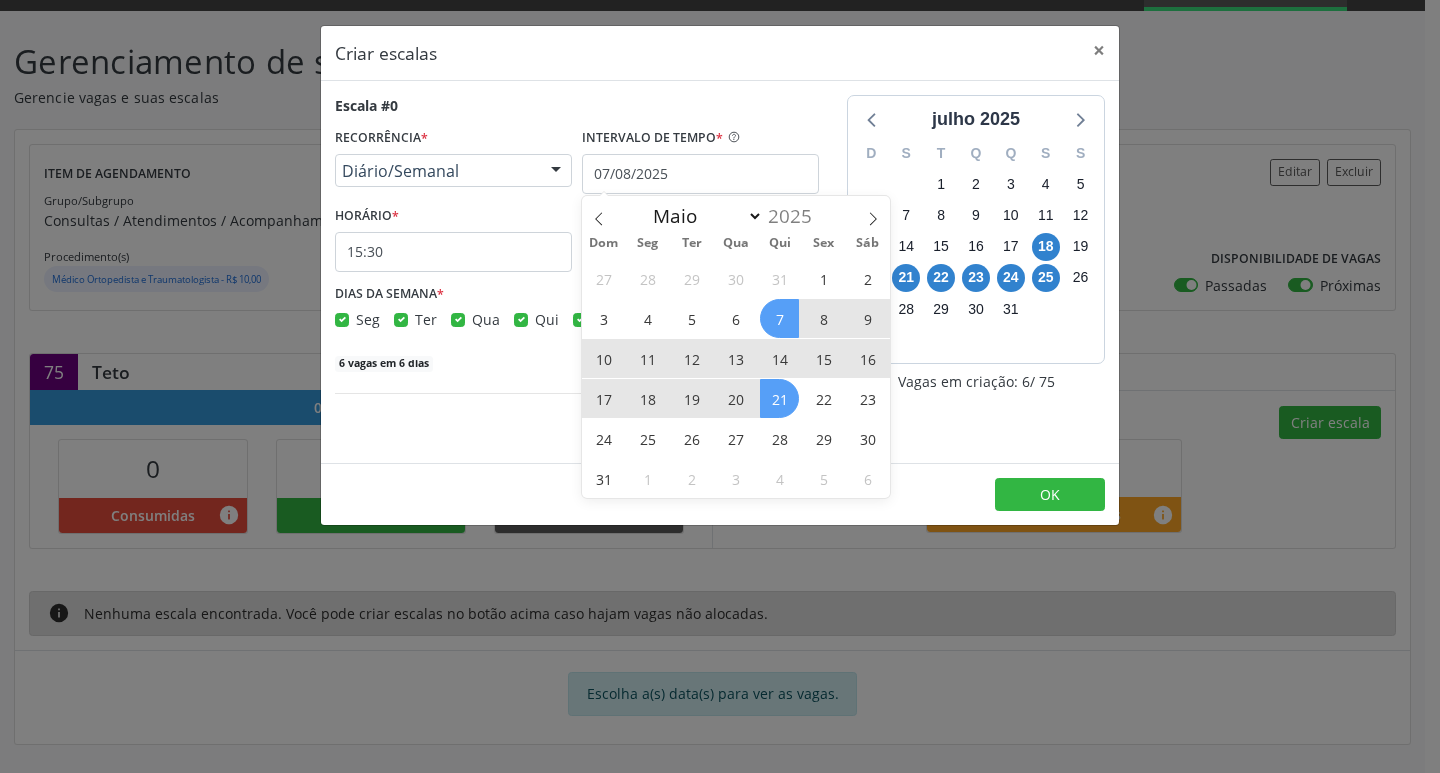 click on "21" at bounding box center (779, 398) 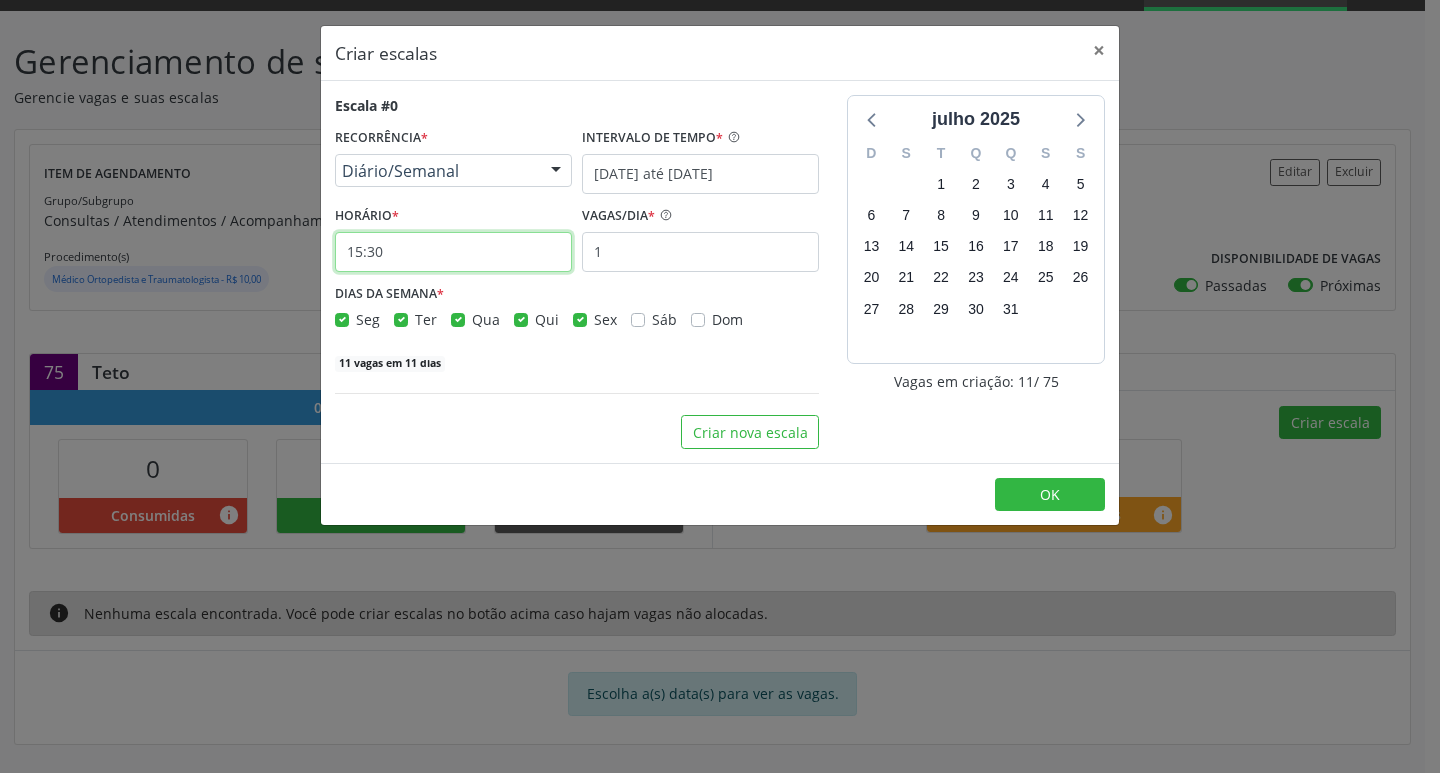 click on "15:30" at bounding box center [453, 252] 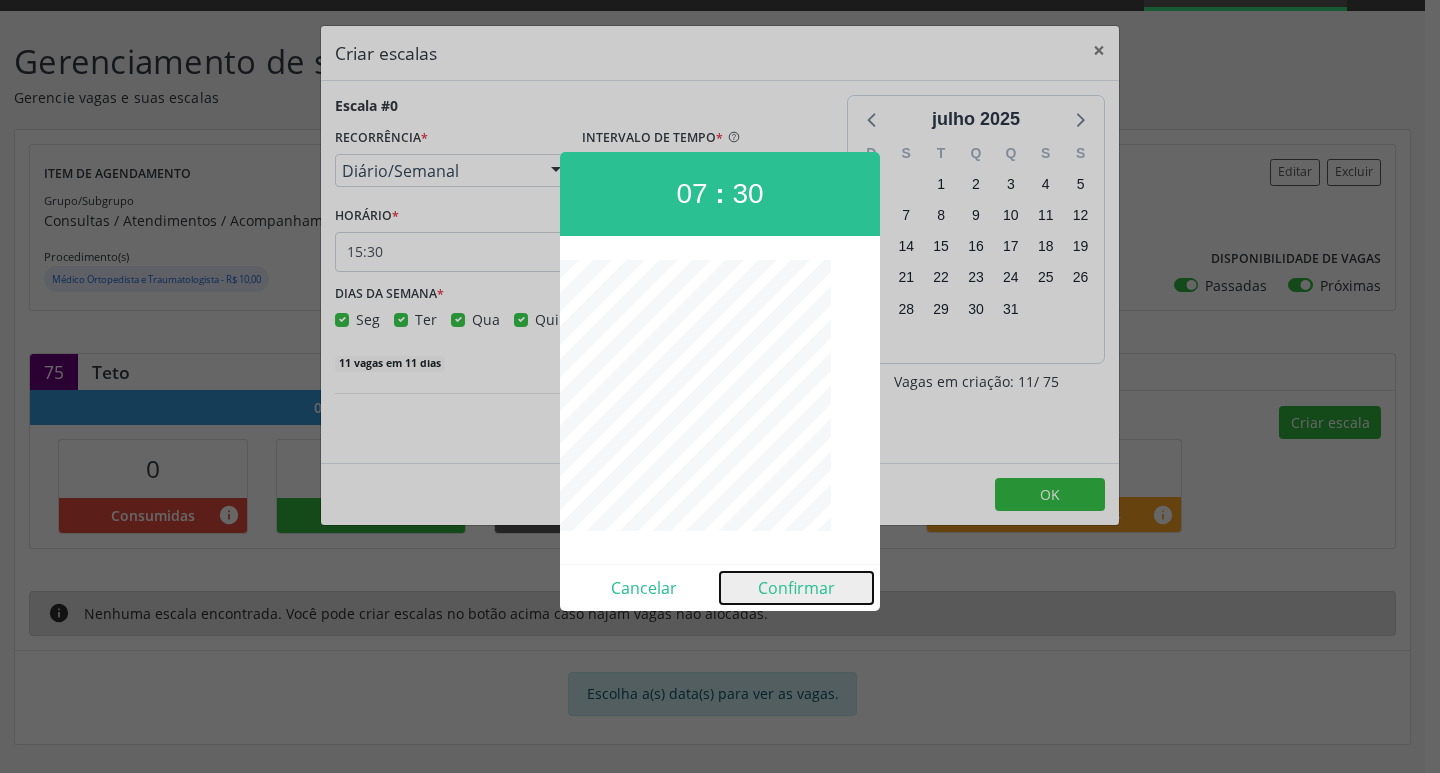 click on "Confirmar" at bounding box center [796, 588] 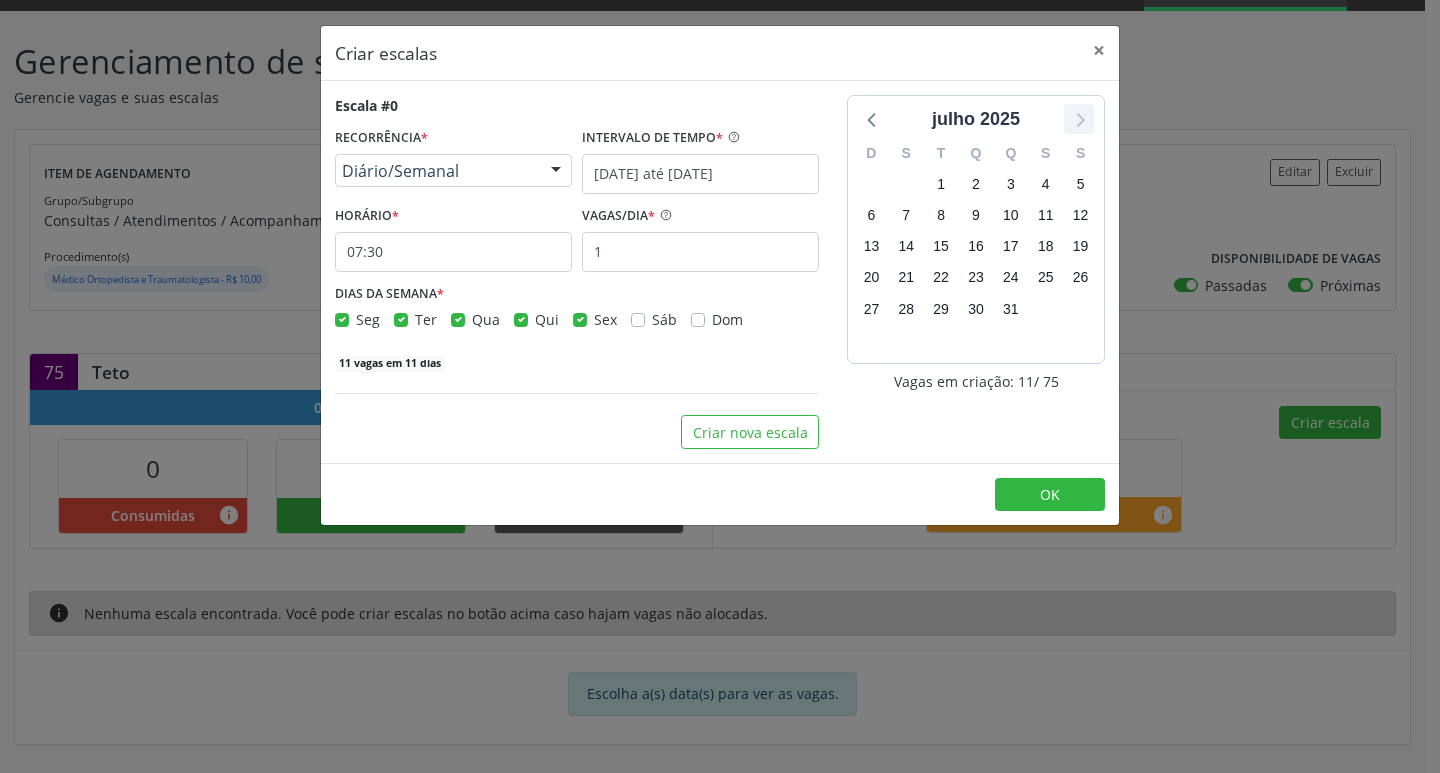 click at bounding box center [1079, 119] 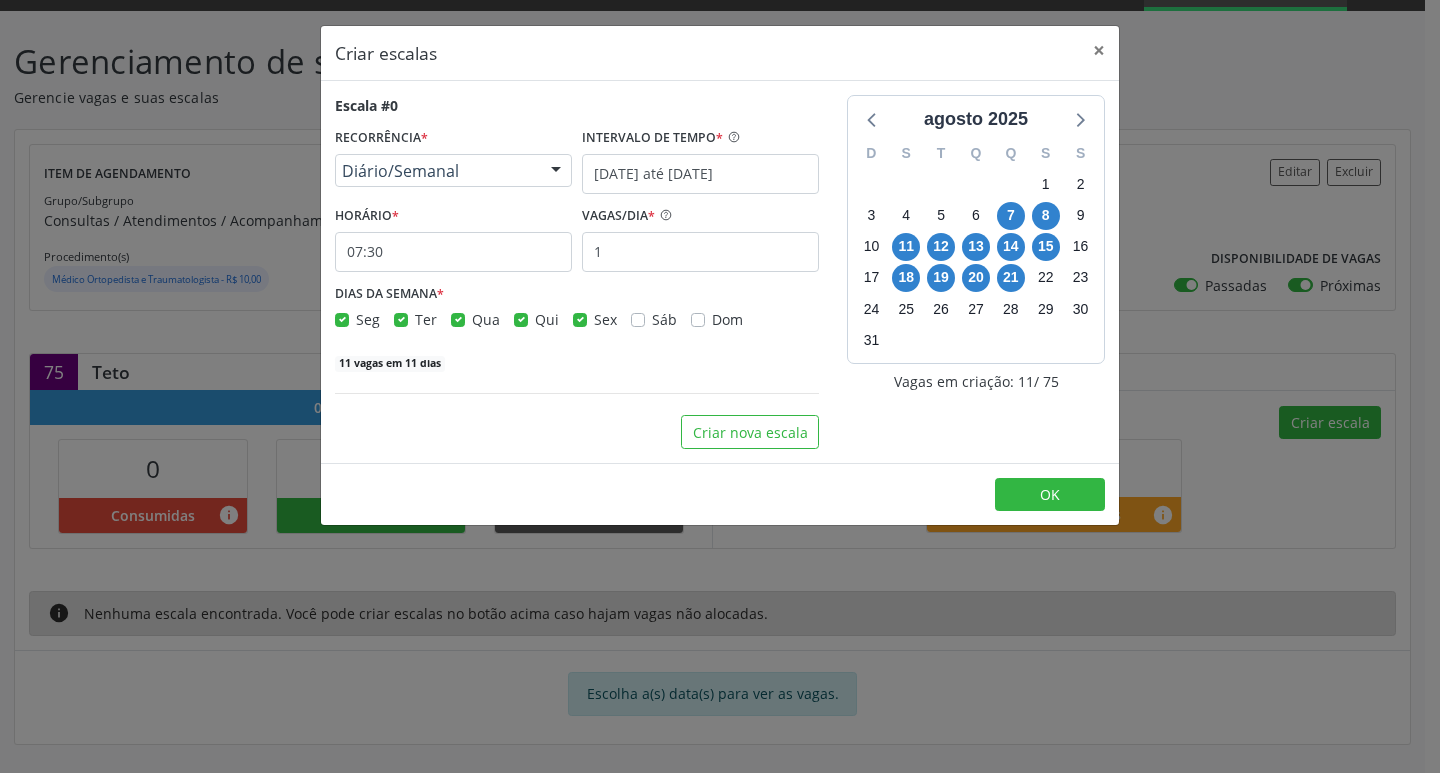 click on "Seg" at bounding box center [357, 319] 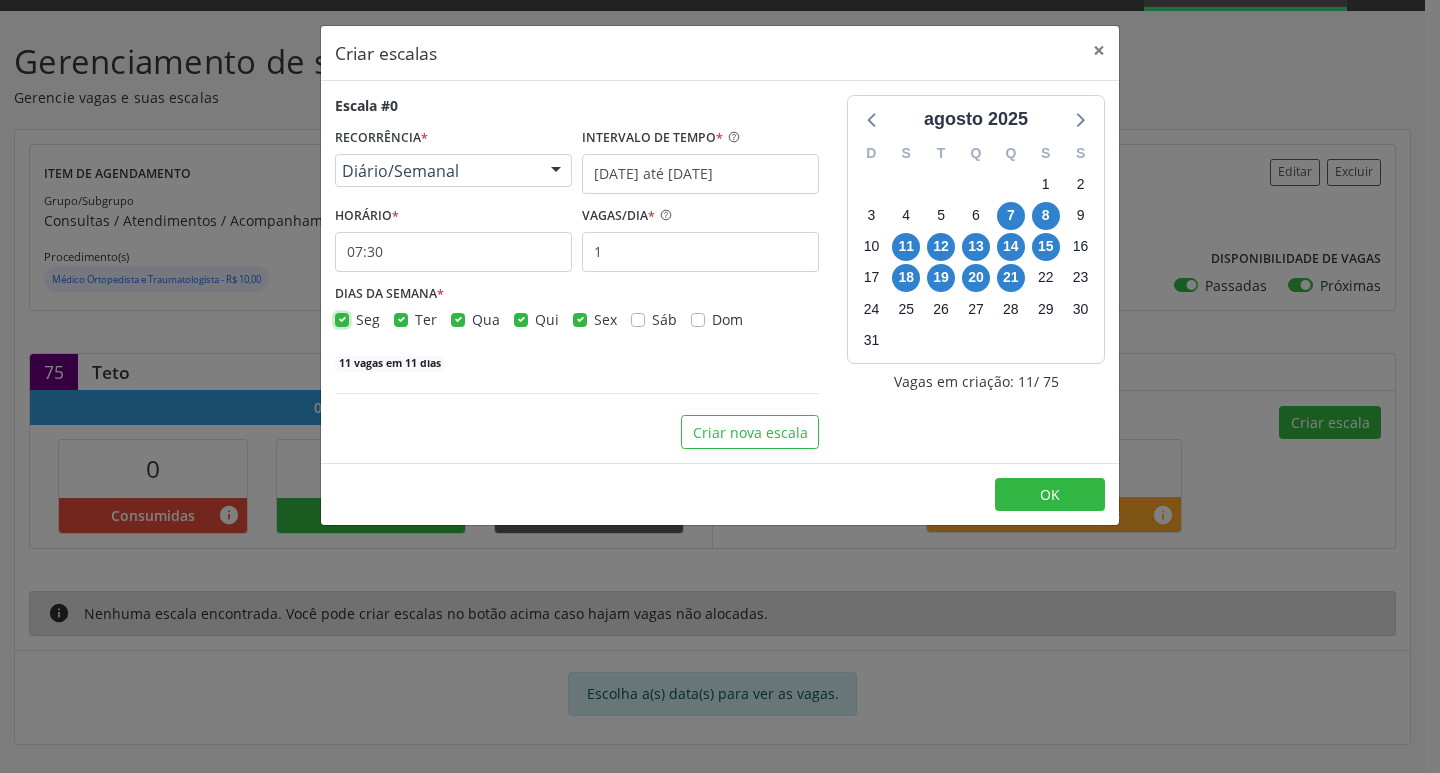 click on "Seg" at bounding box center (342, 318) 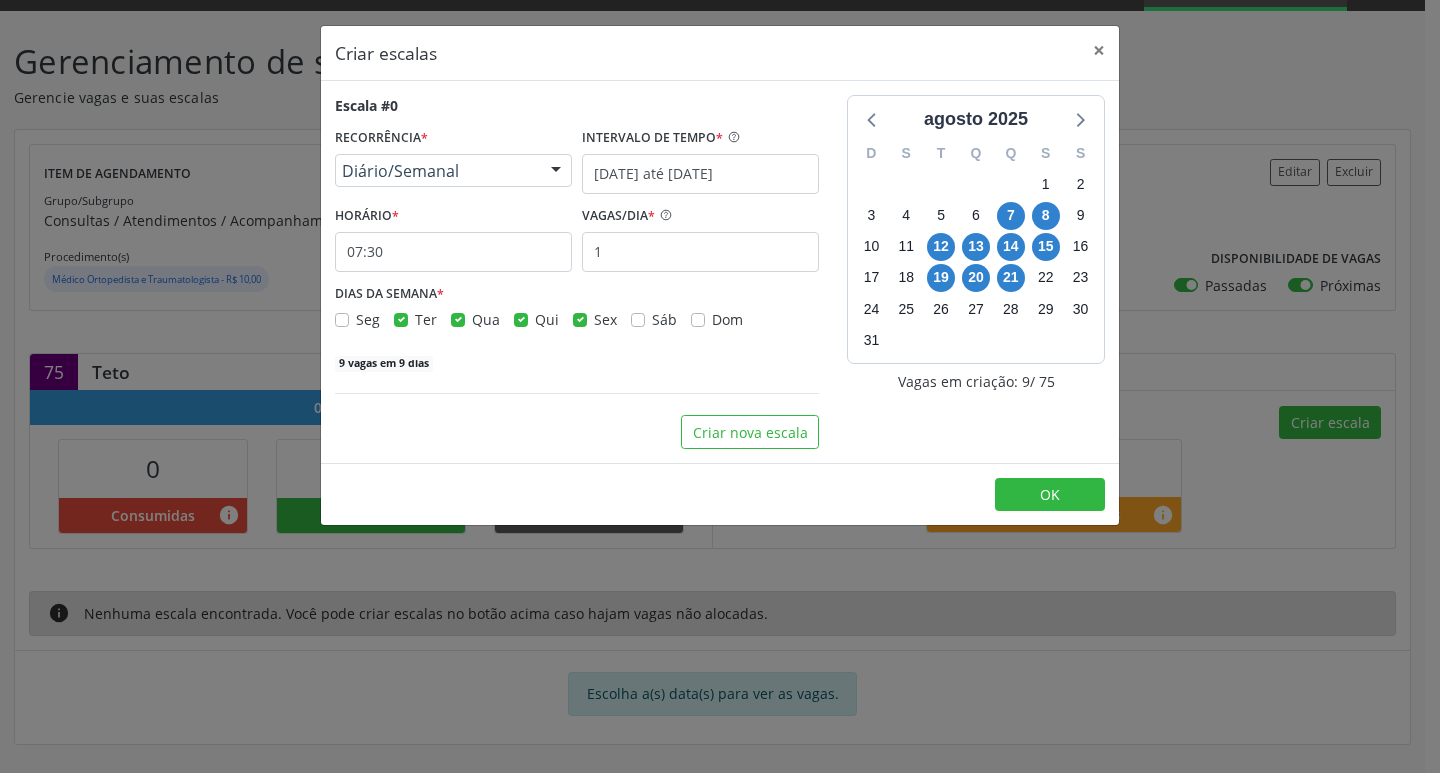 click on "Ter" at bounding box center (426, 319) 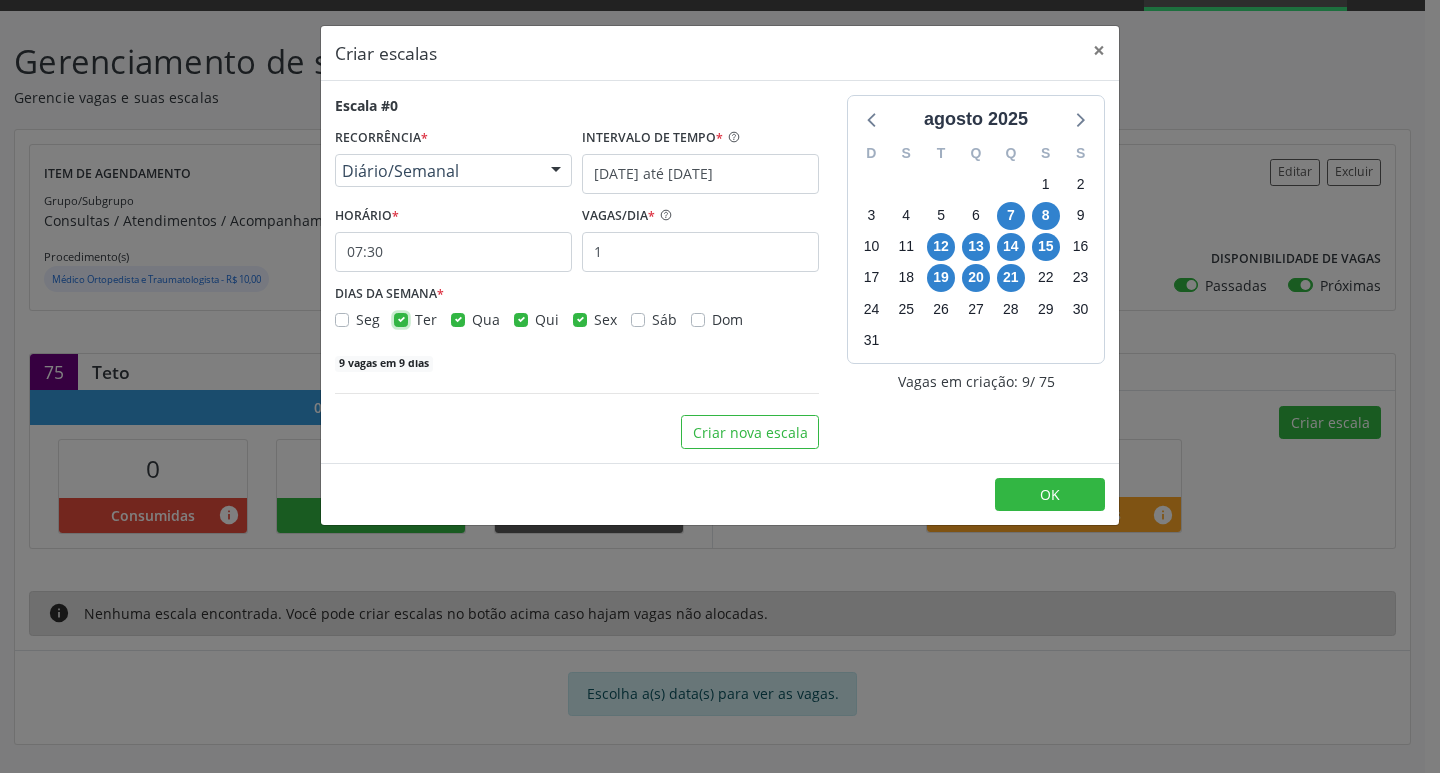 click on "Ter" at bounding box center [401, 318] 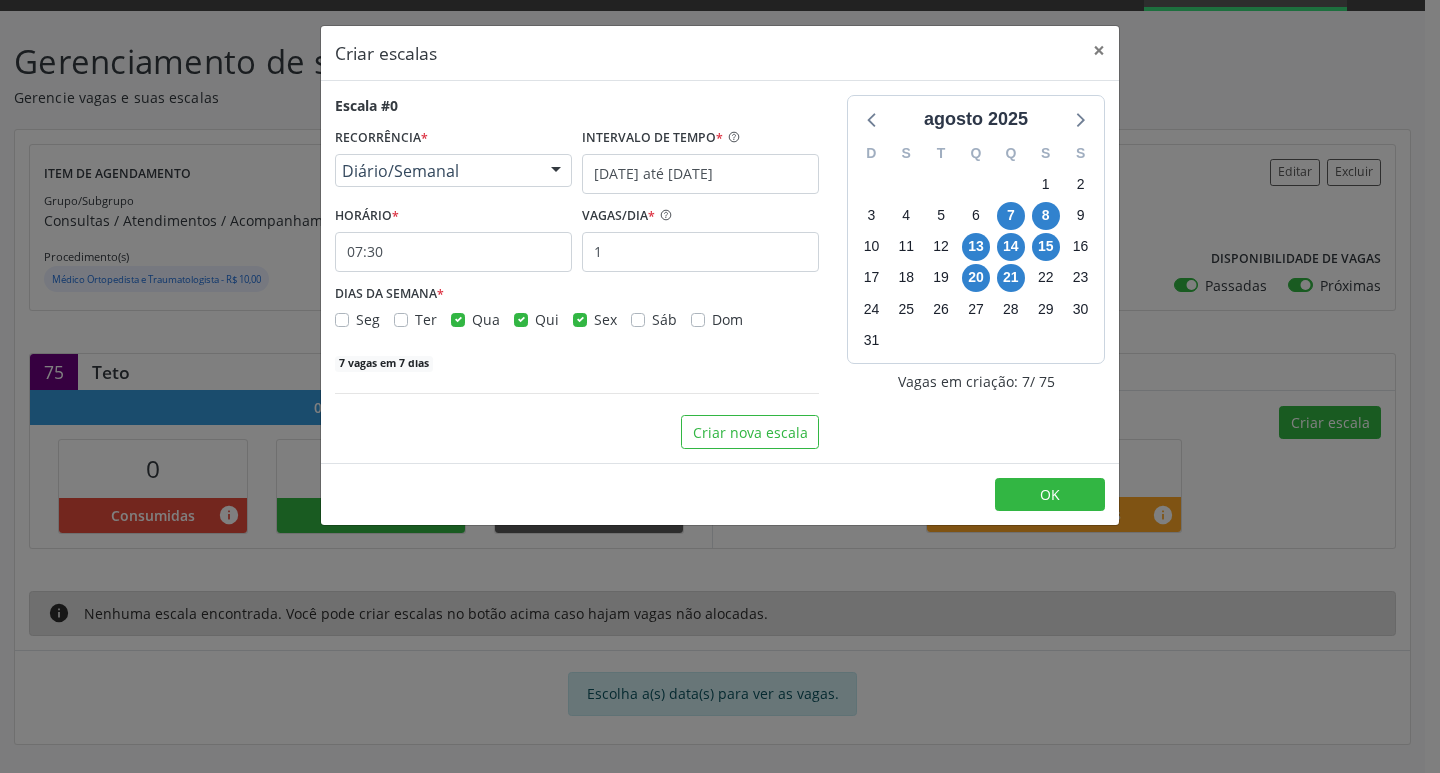 click on "Qua" at bounding box center [486, 319] 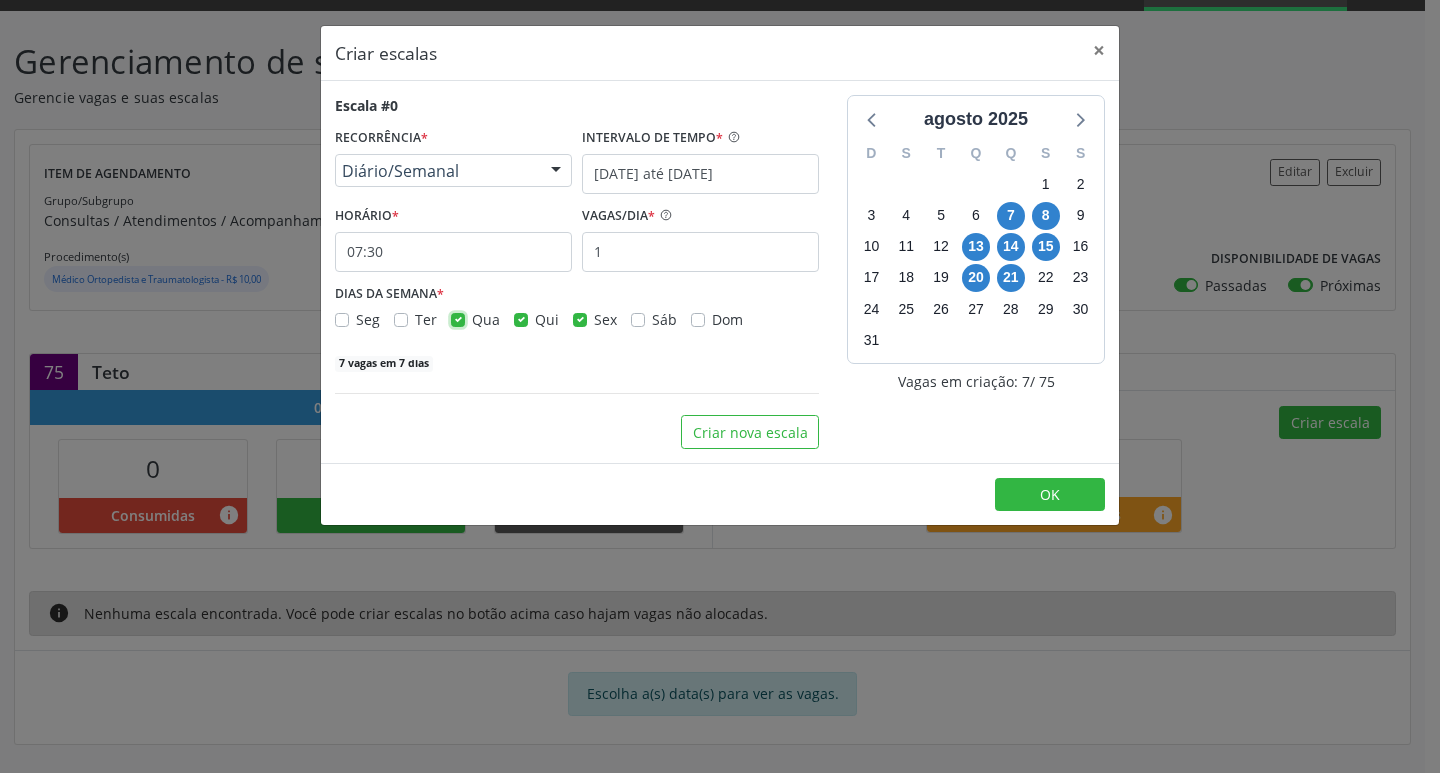 checkbox on "false" 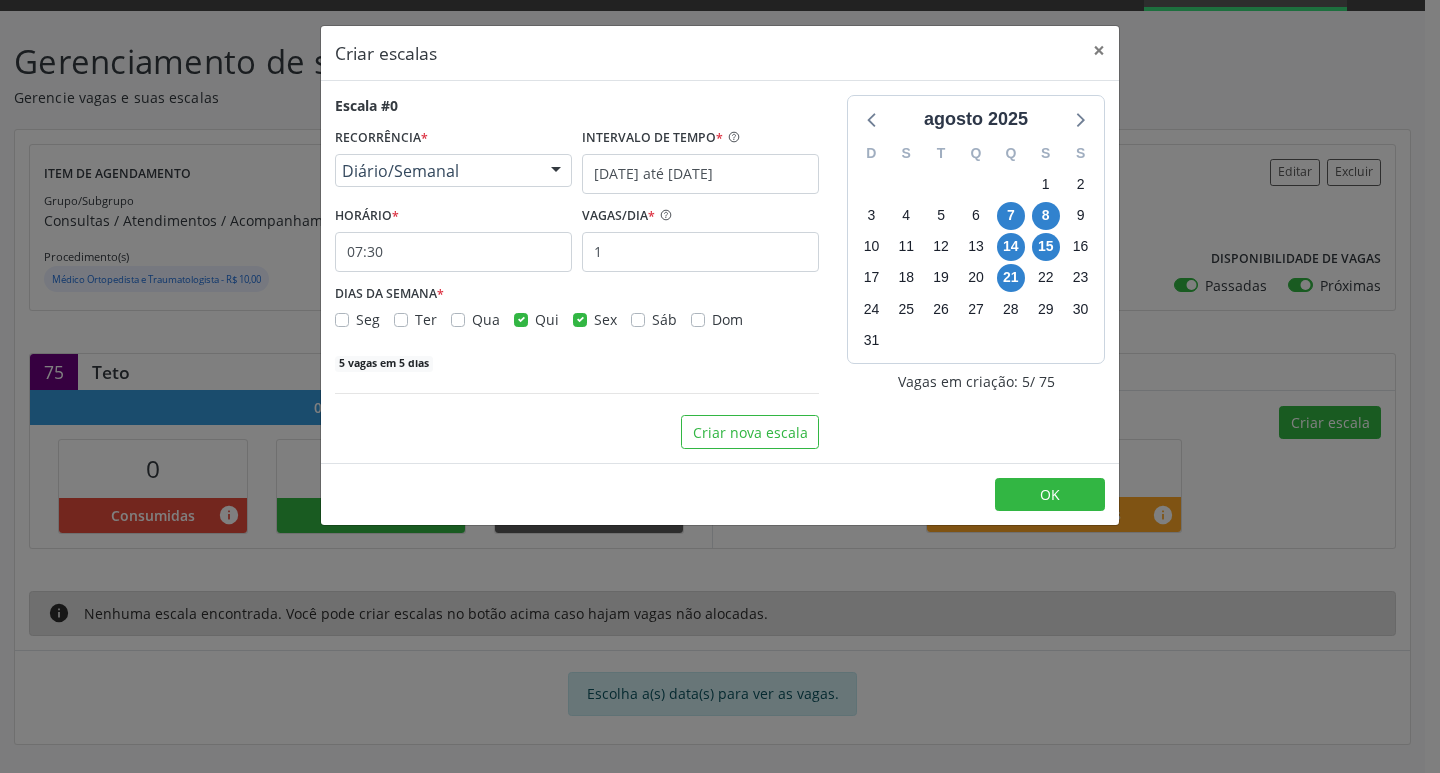 click on "Sex" at bounding box center [605, 319] 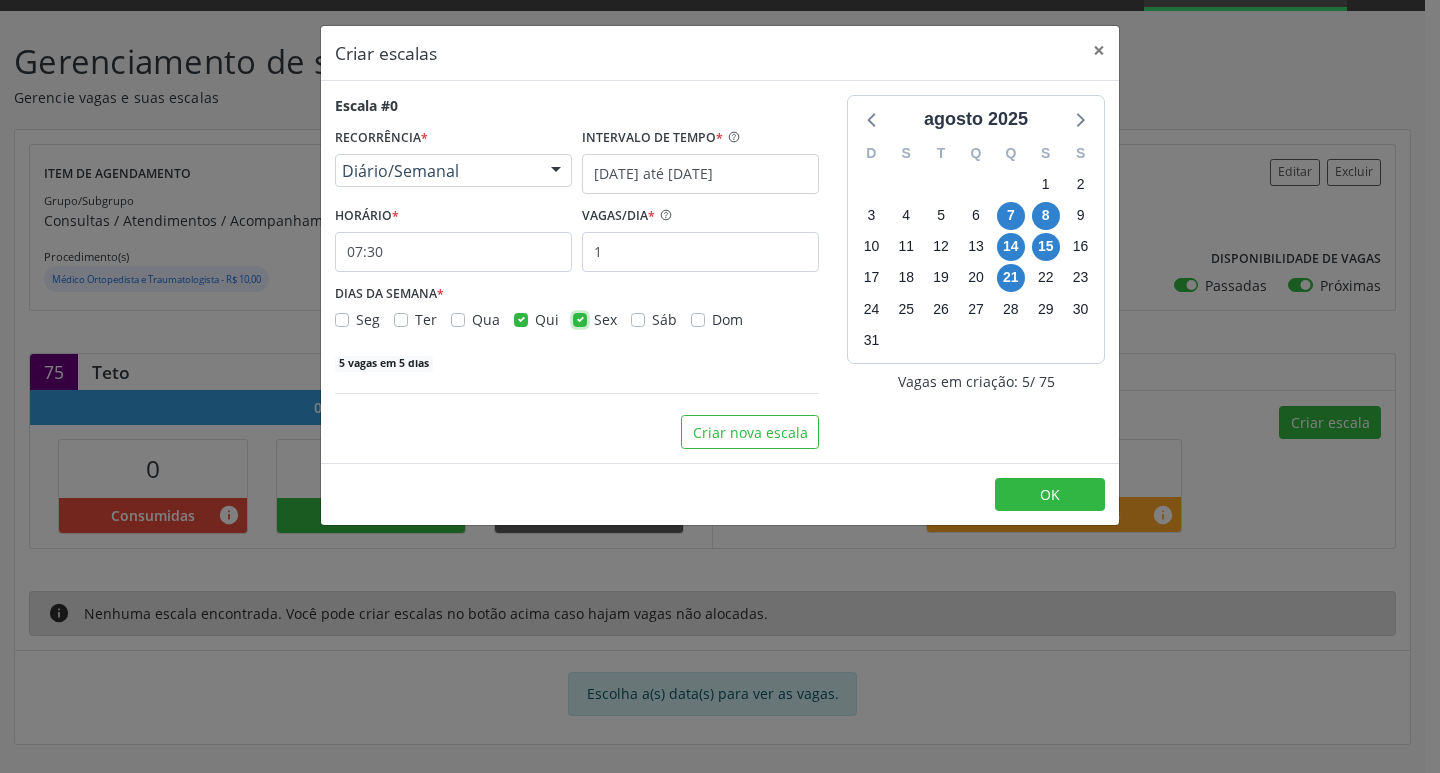 click on "Sex" at bounding box center (580, 318) 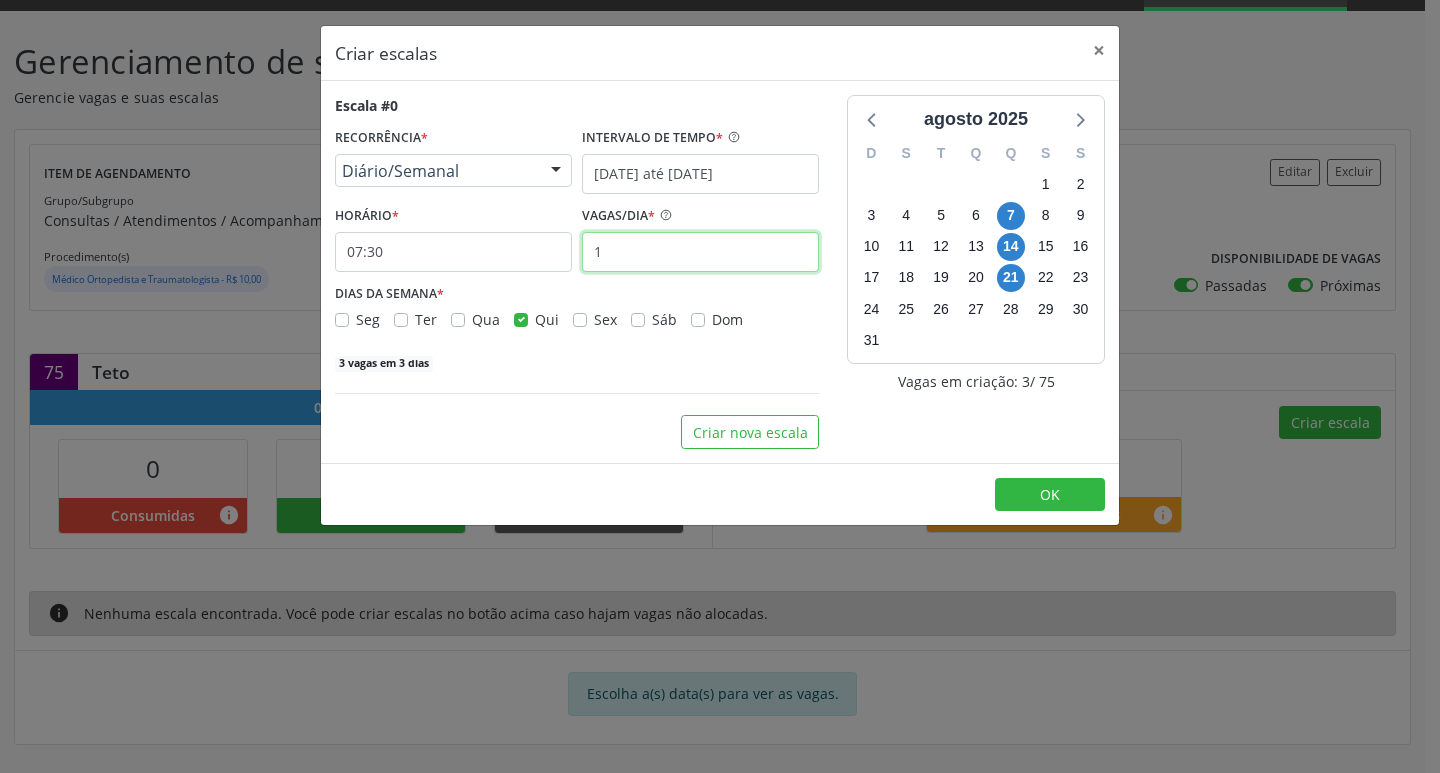 click on "1" at bounding box center [700, 252] 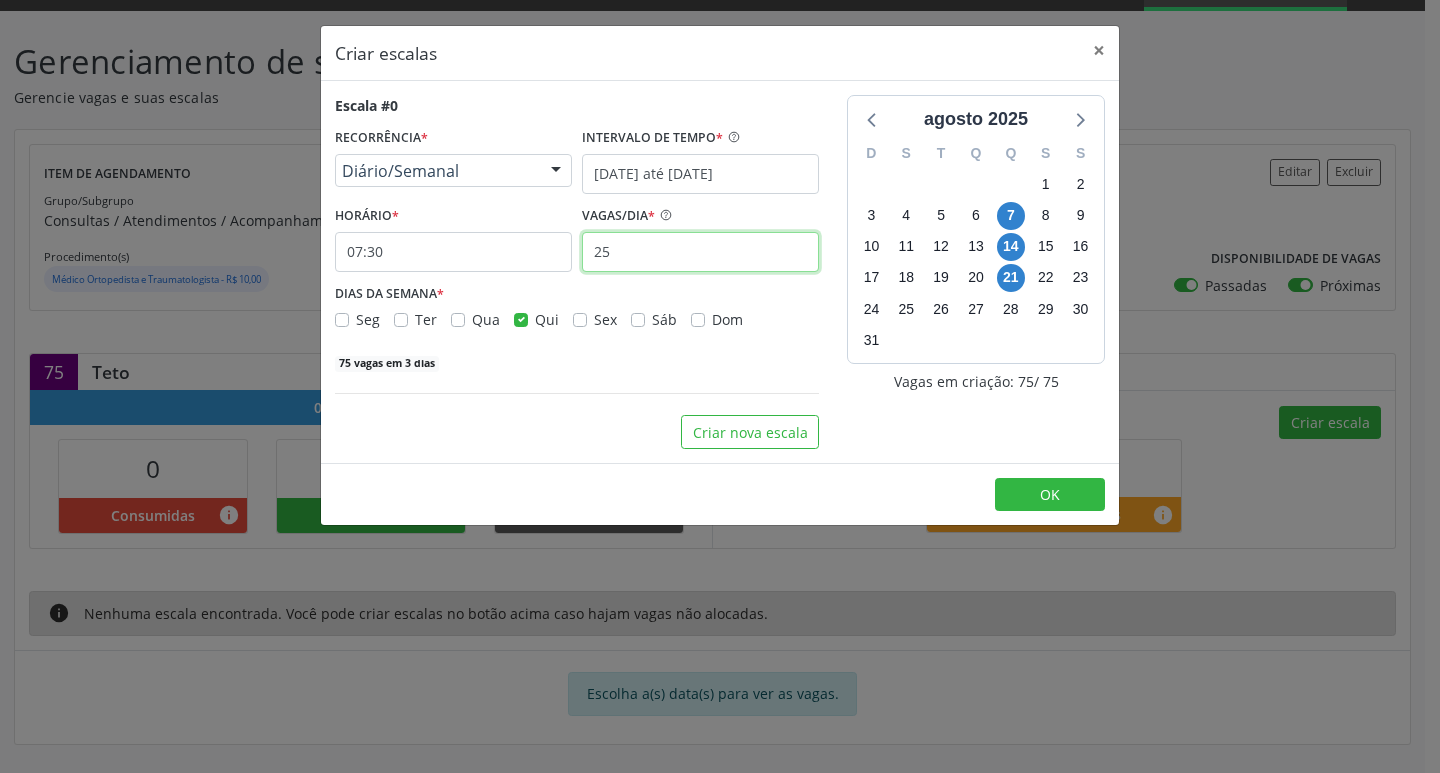 type on "25" 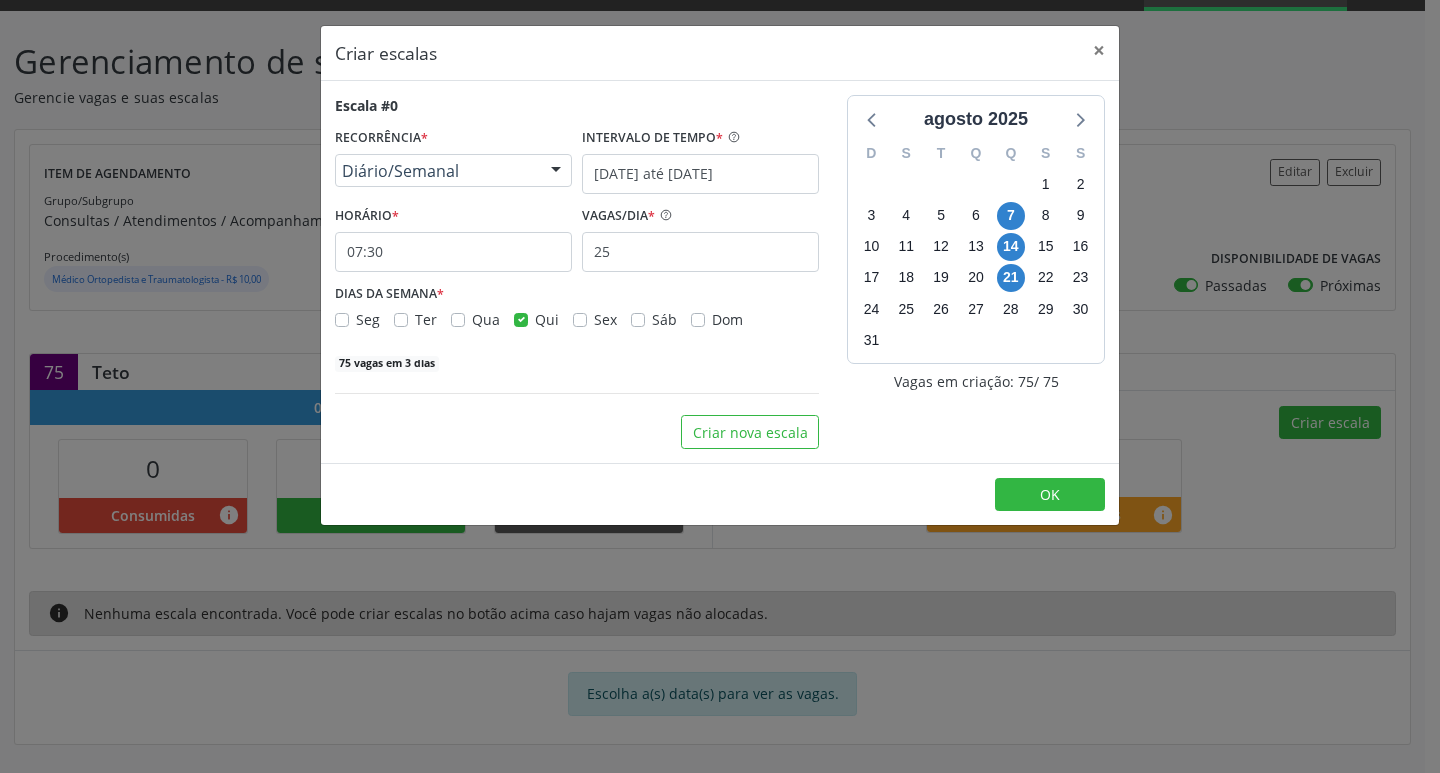 click on "agosto 2025 D S T Q Q S S 27 28 29 30 31 1 2 3 4 5 6 7 8 9 10 11 12 13 14 15 16 17 18 19 20 21 22 23 24 25 26 27 28 29 30 31 1 2 3 4 5 6
Vagas em criação: 75
/ 75" at bounding box center [976, 272] 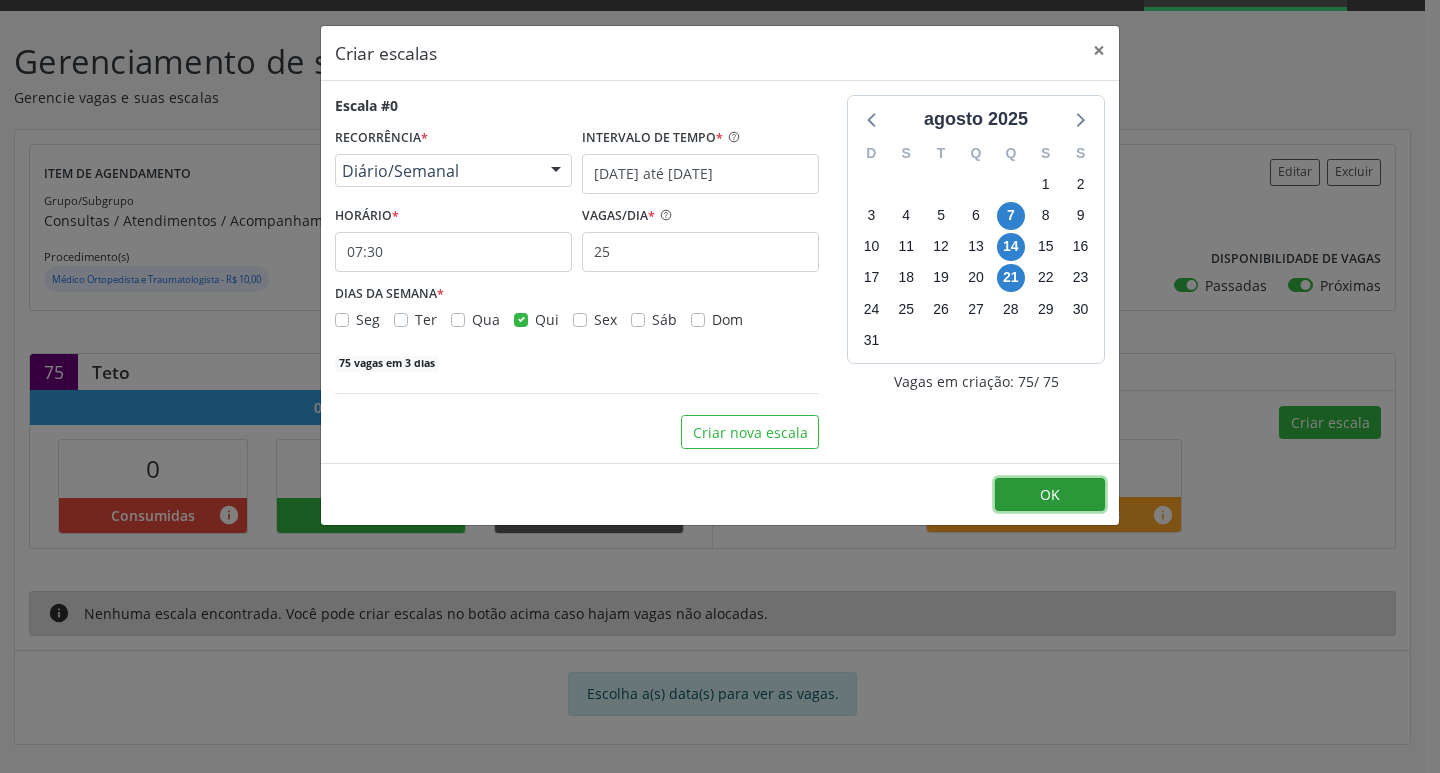 click on "OK" at bounding box center (1050, 495) 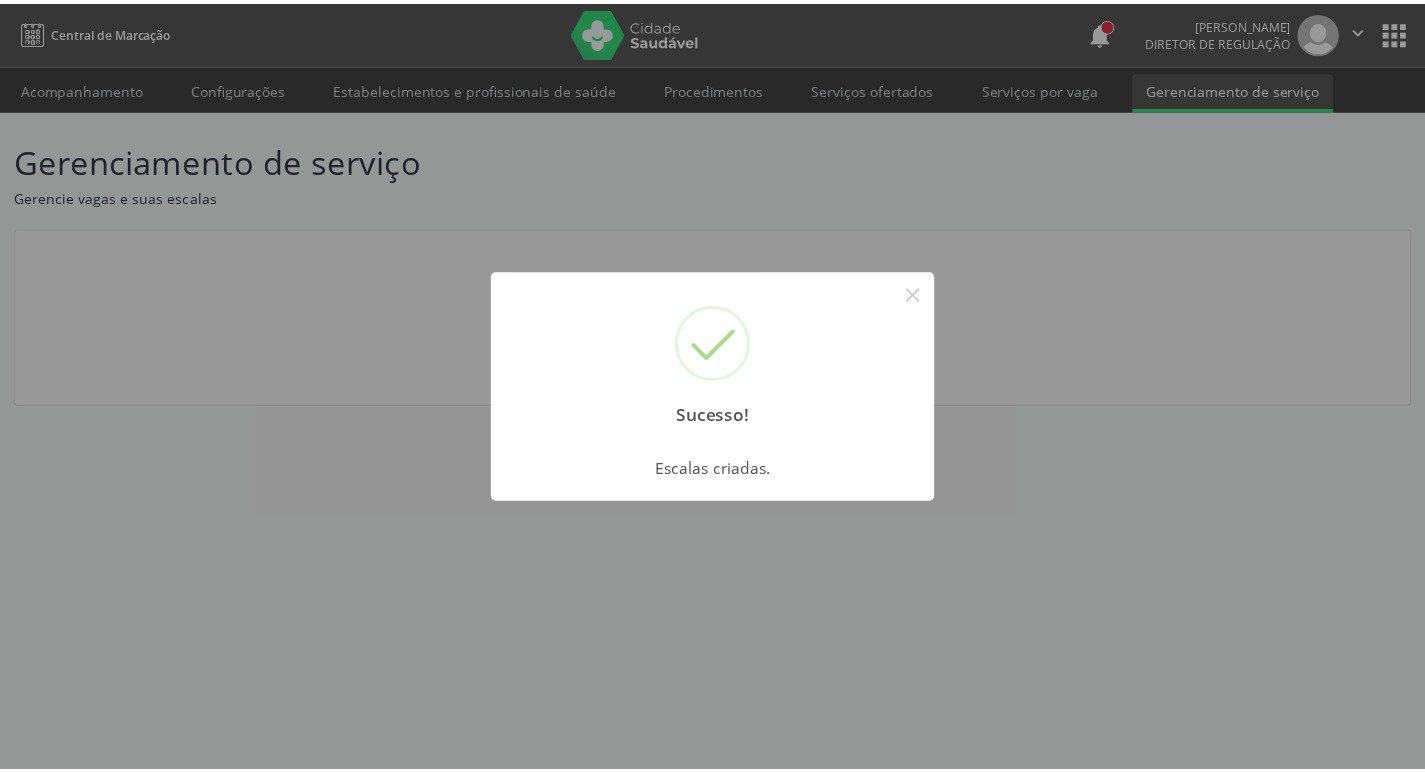 scroll, scrollTop: 0, scrollLeft: 0, axis: both 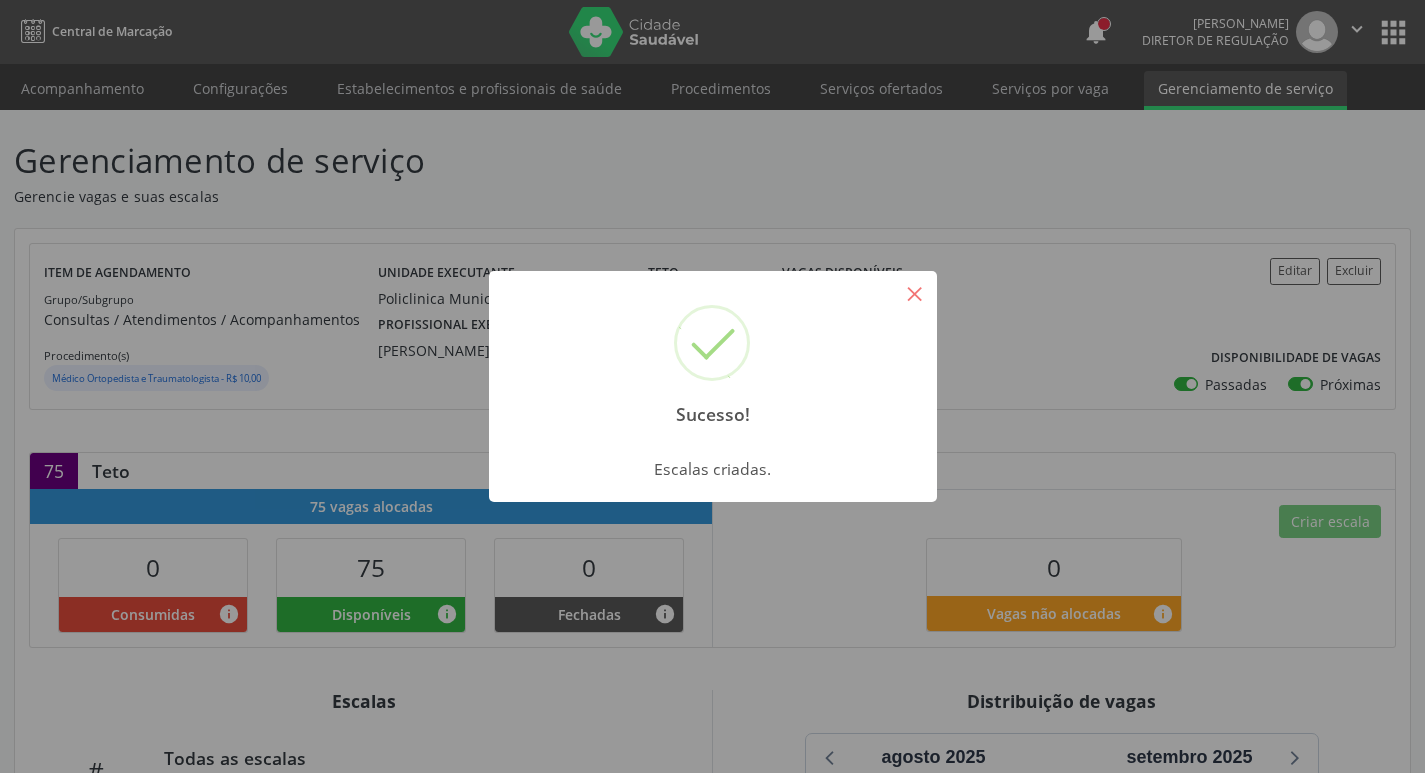 click on "×" at bounding box center (915, 293) 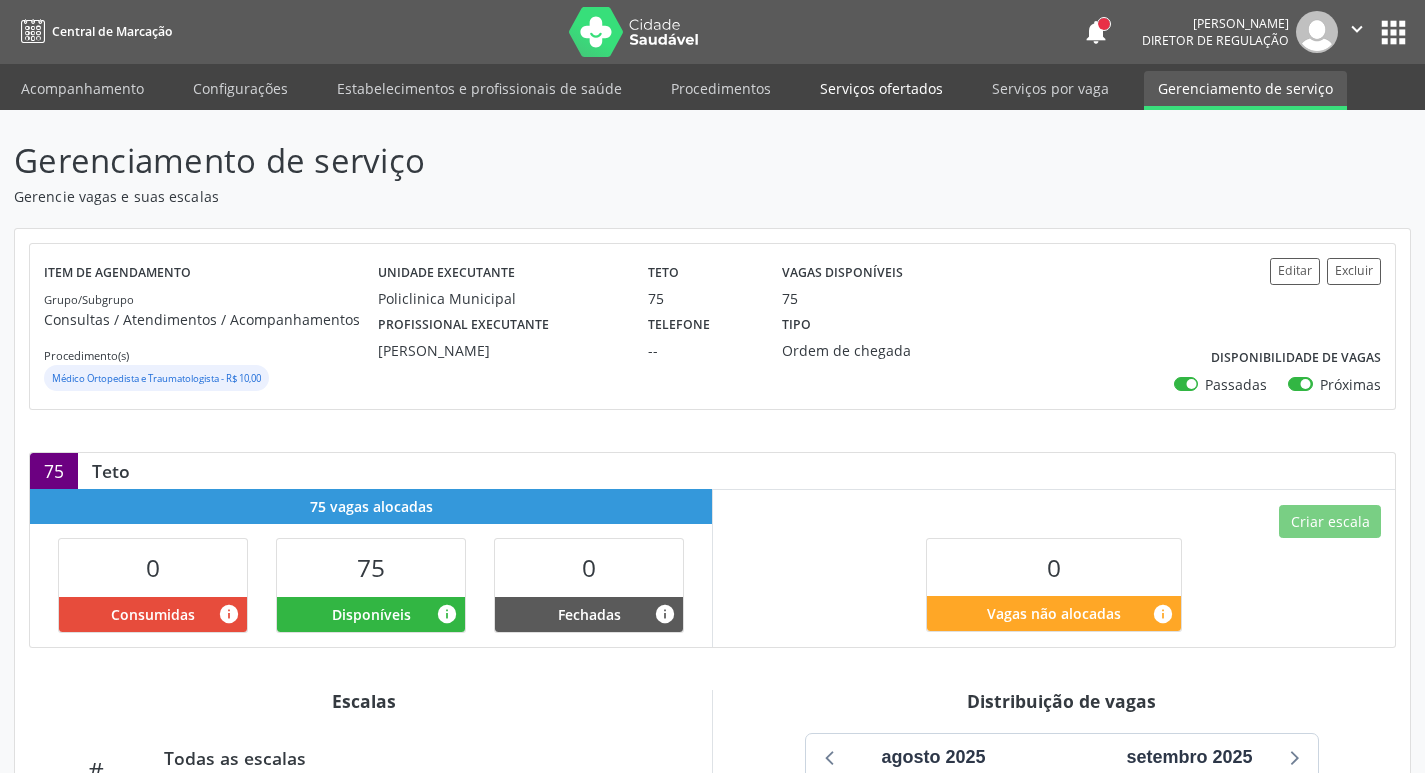 click on "Serviços ofertados" at bounding box center (881, 88) 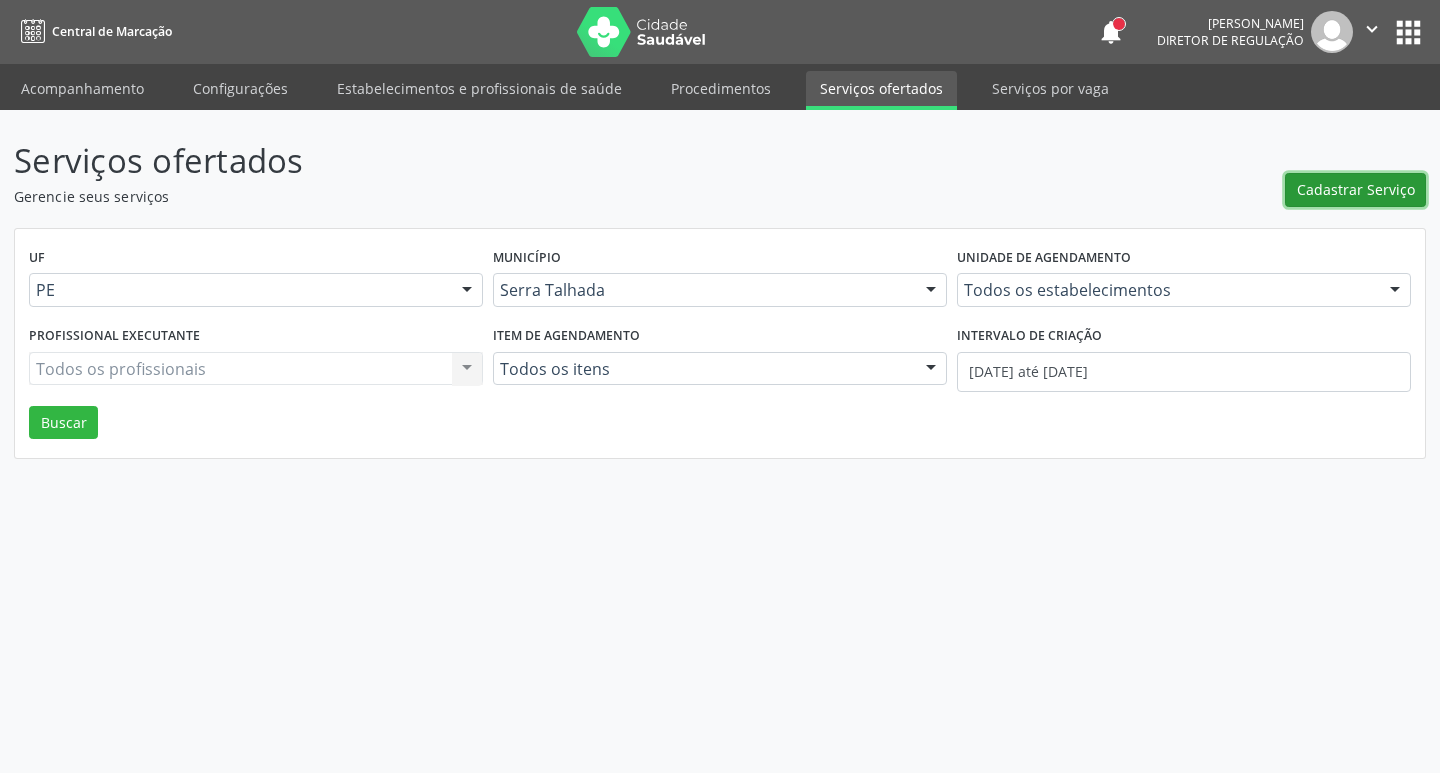 click on "Cadastrar Serviço" at bounding box center (1356, 189) 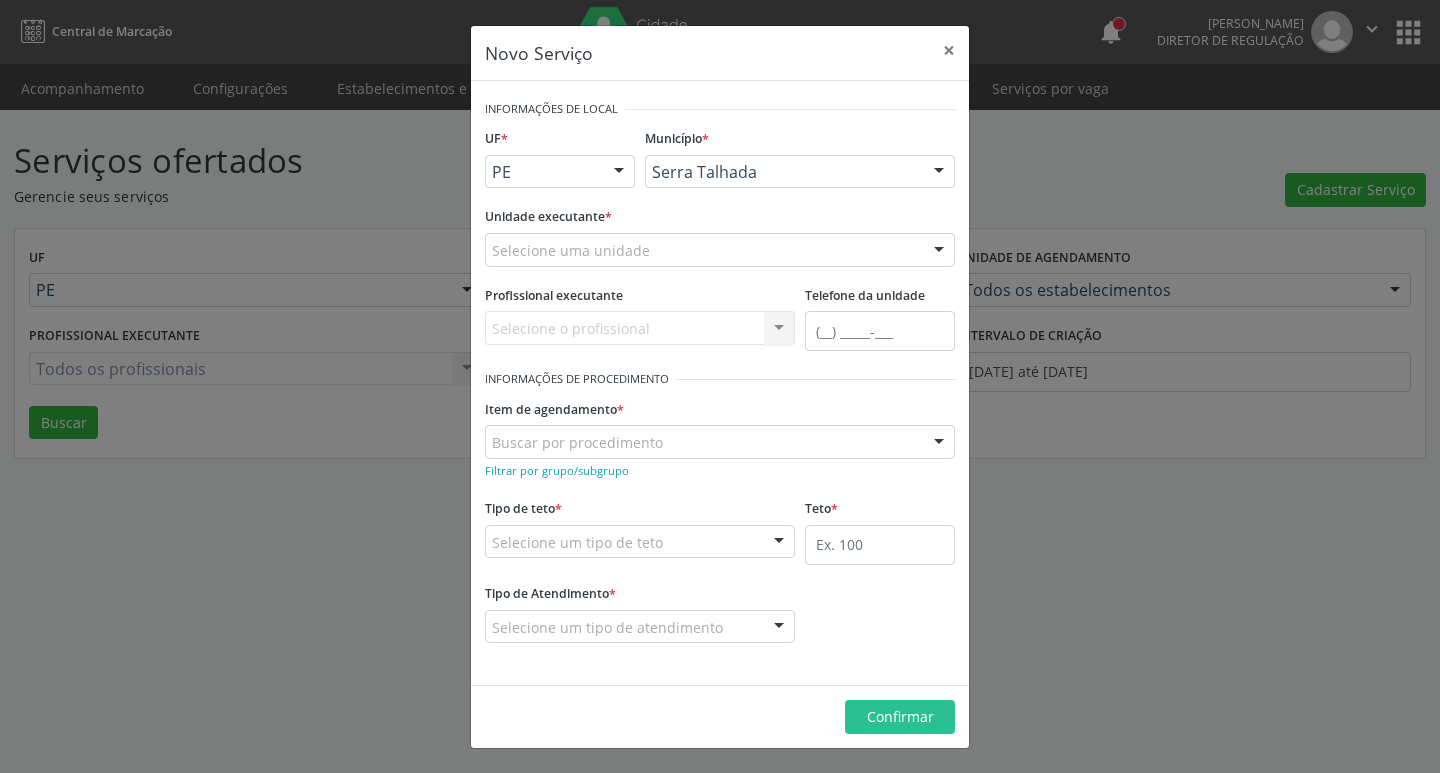click on "Selecione uma unidade" at bounding box center [720, 250] 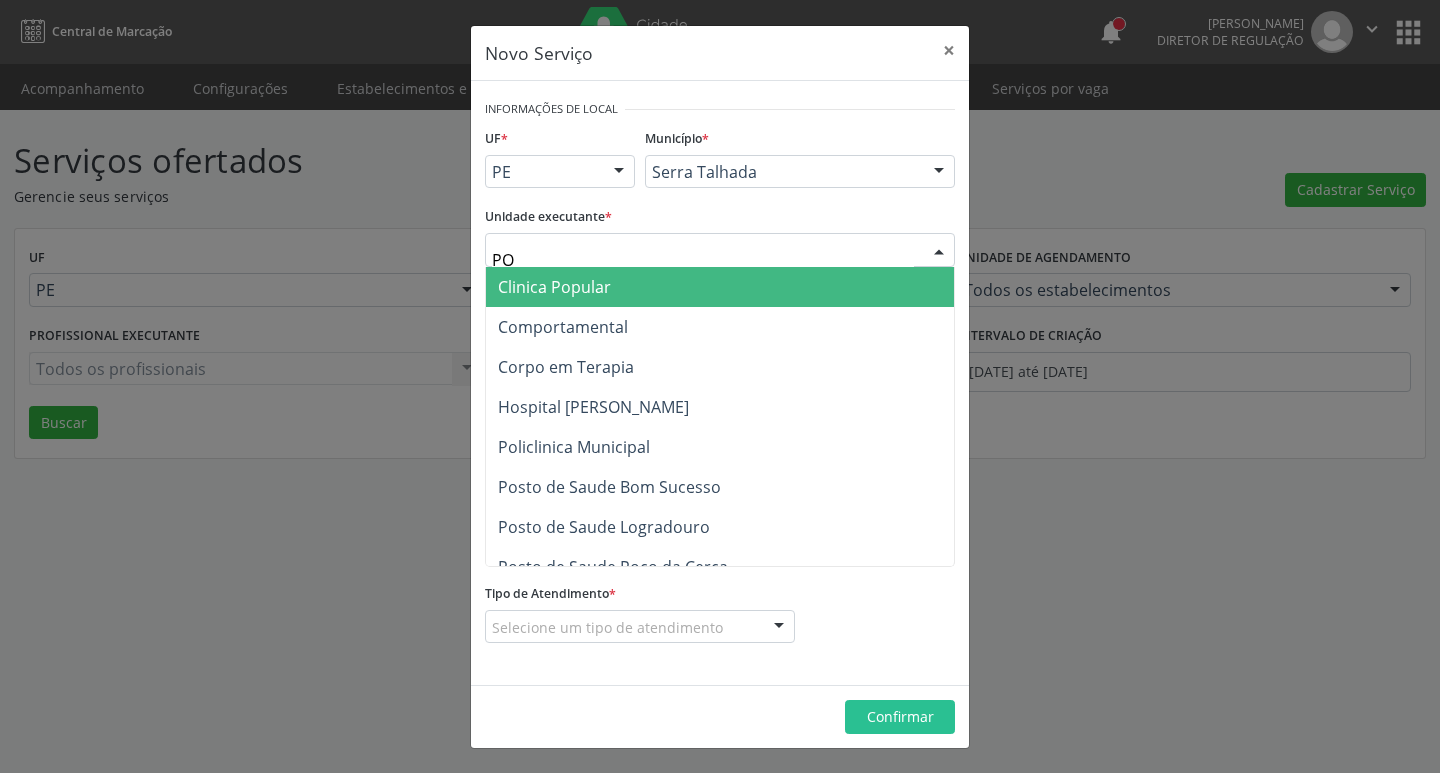 type on "POL" 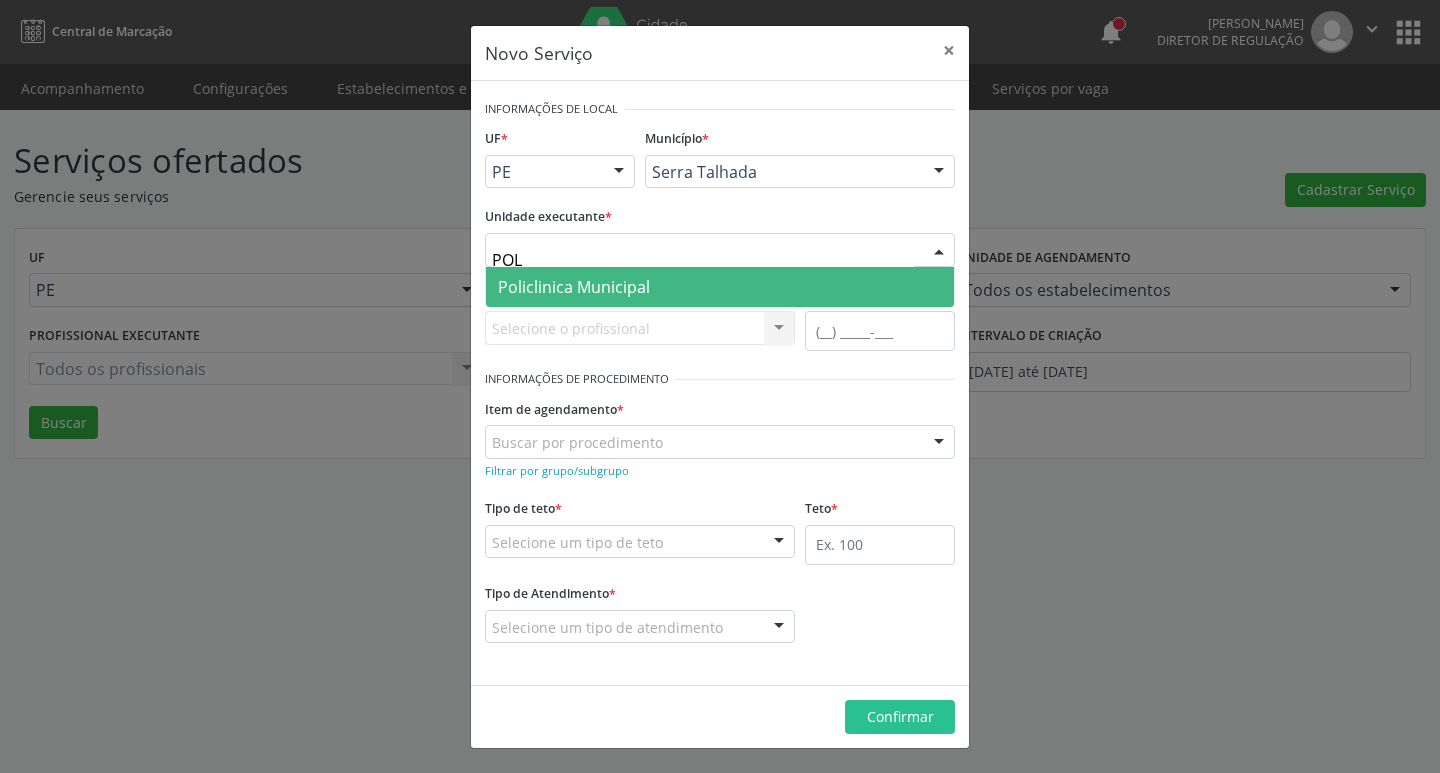 click on "Policlinica Municipal" at bounding box center (720, 287) 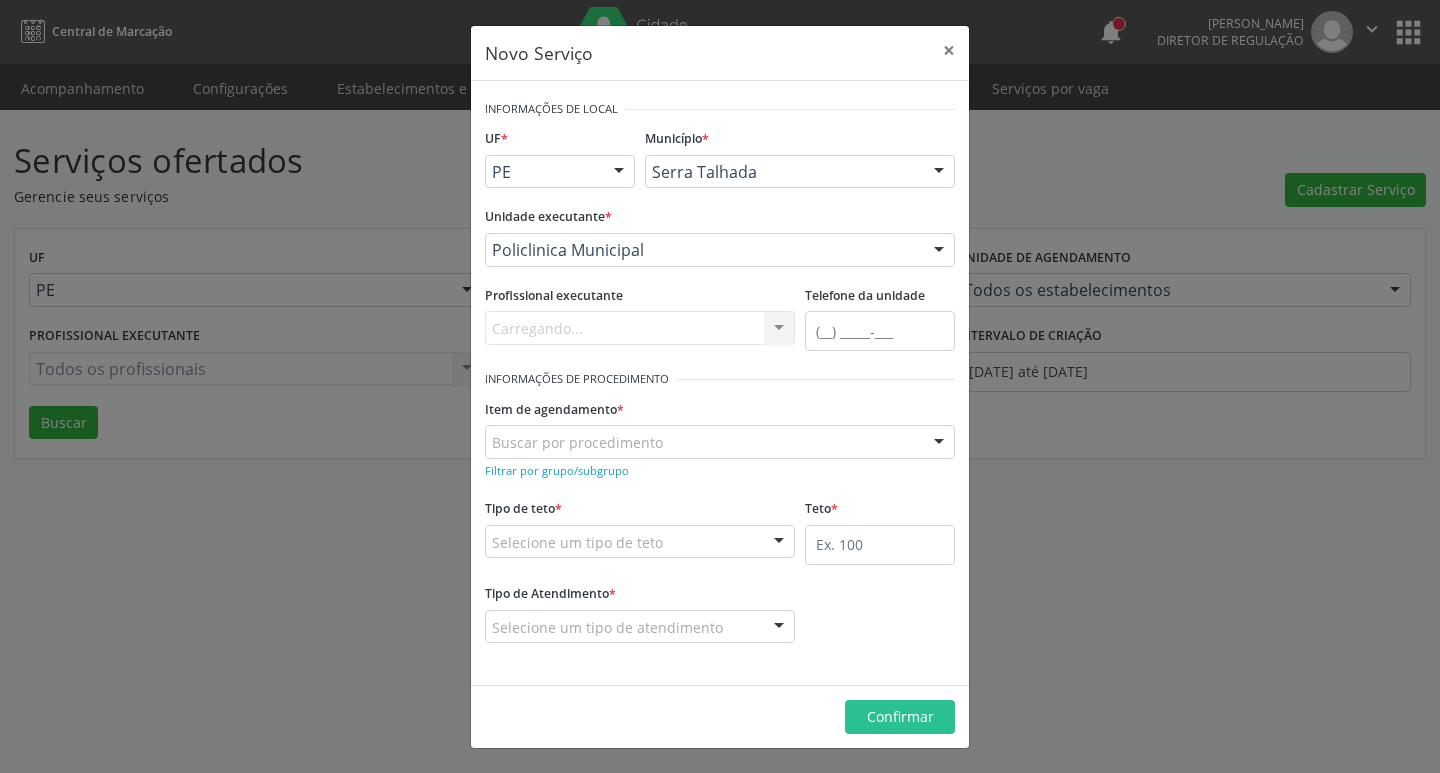 click on "Carregando...
Nenhum resultado encontrado para: "   "
Não há nenhuma opção para ser exibida." at bounding box center (640, 328) 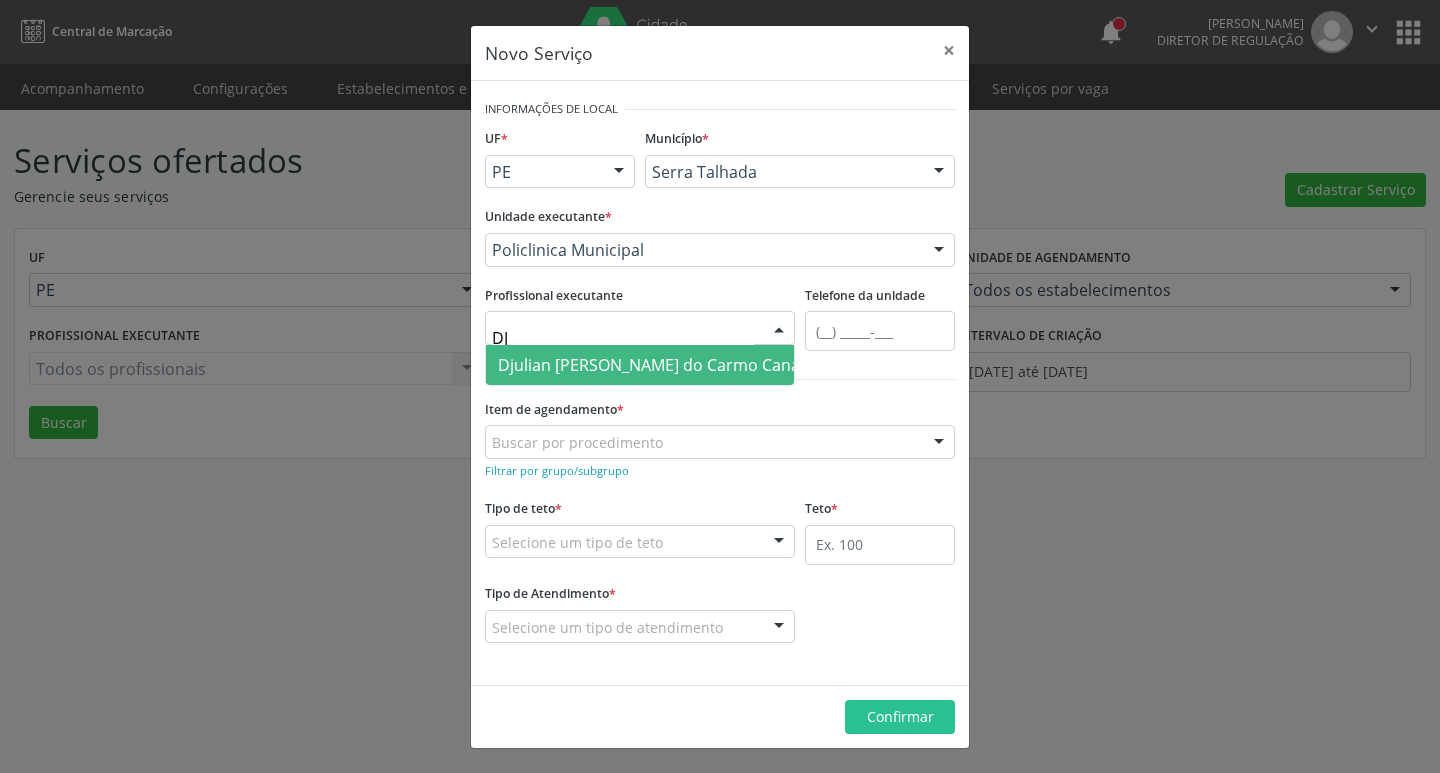 type on "DJU" 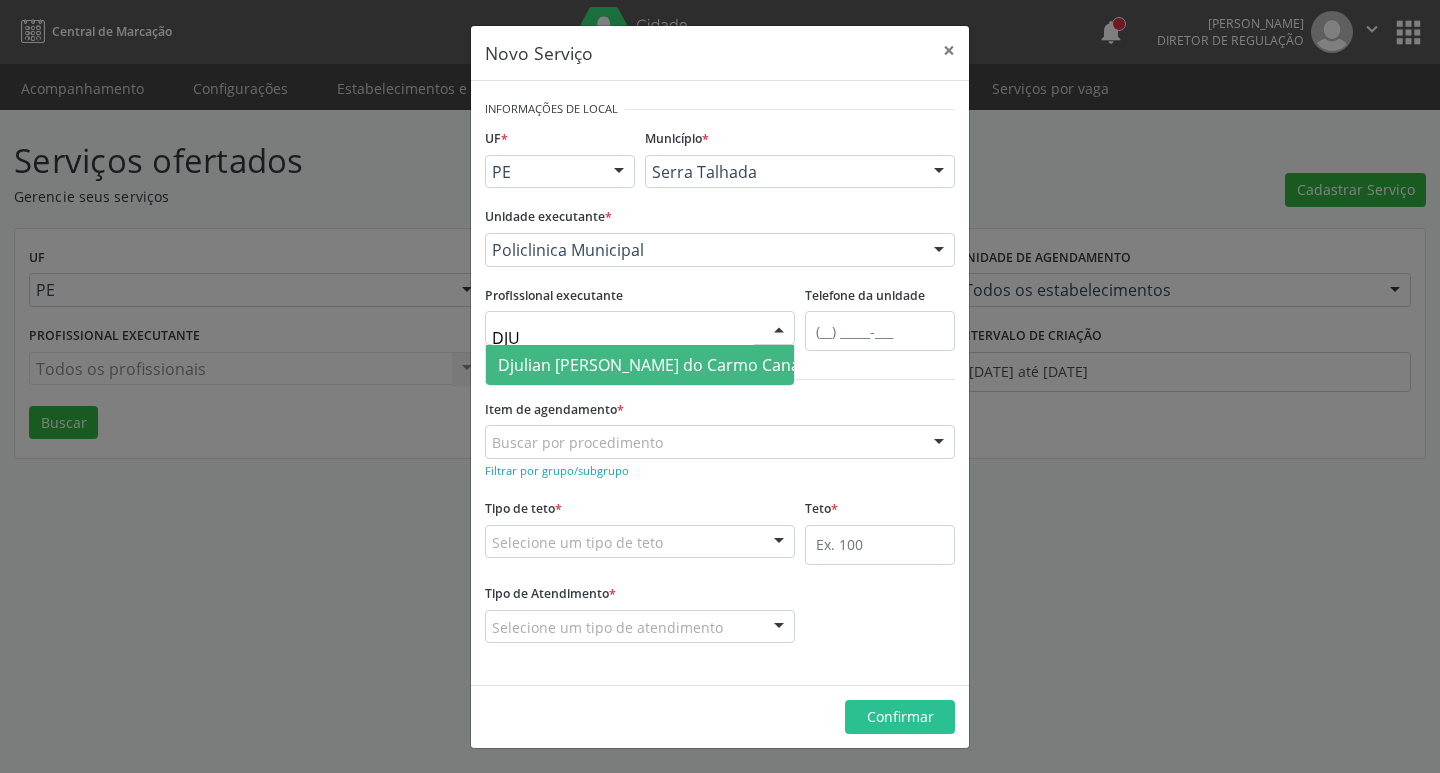 click on "Djulian [PERSON_NAME] do [PERSON_NAME]" at bounding box center (659, 365) 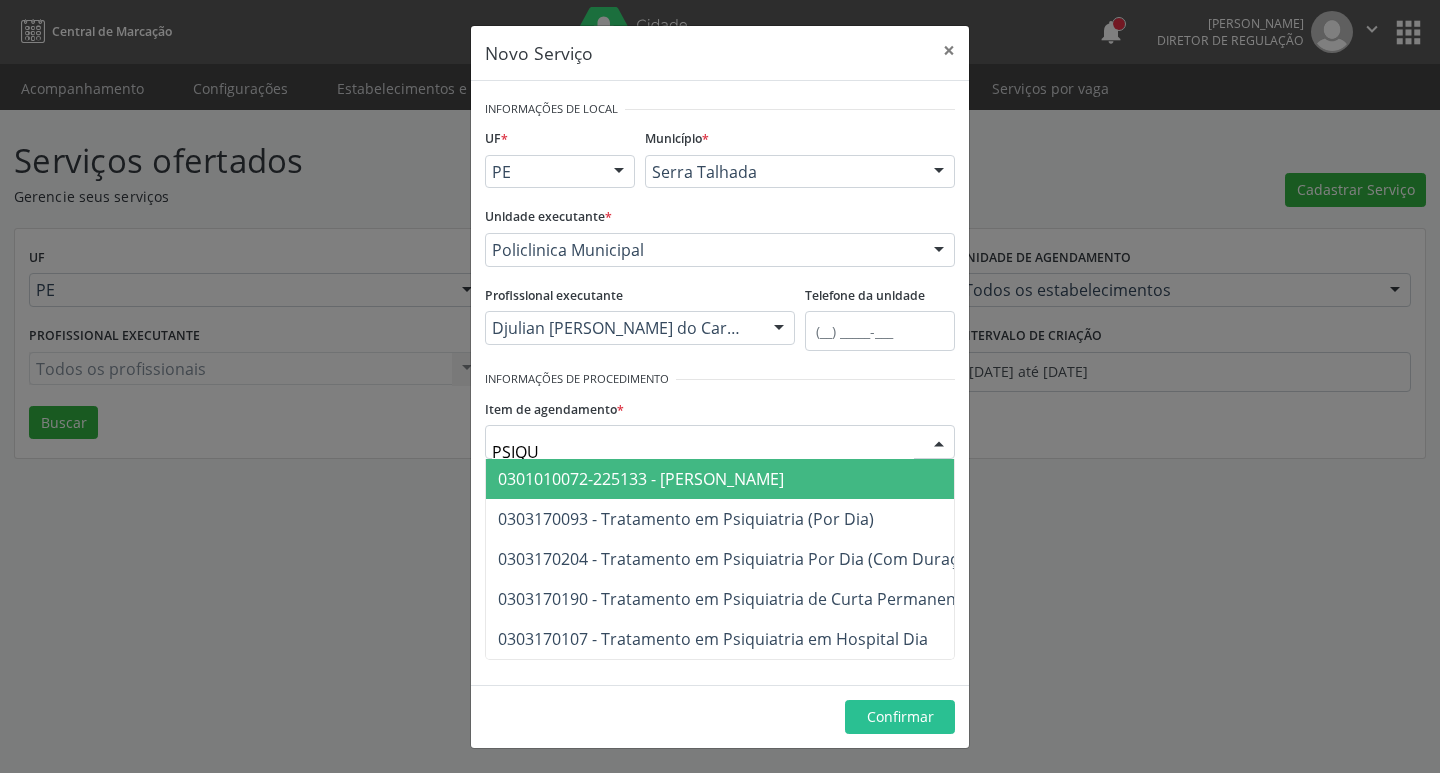 type on "PSIQUI" 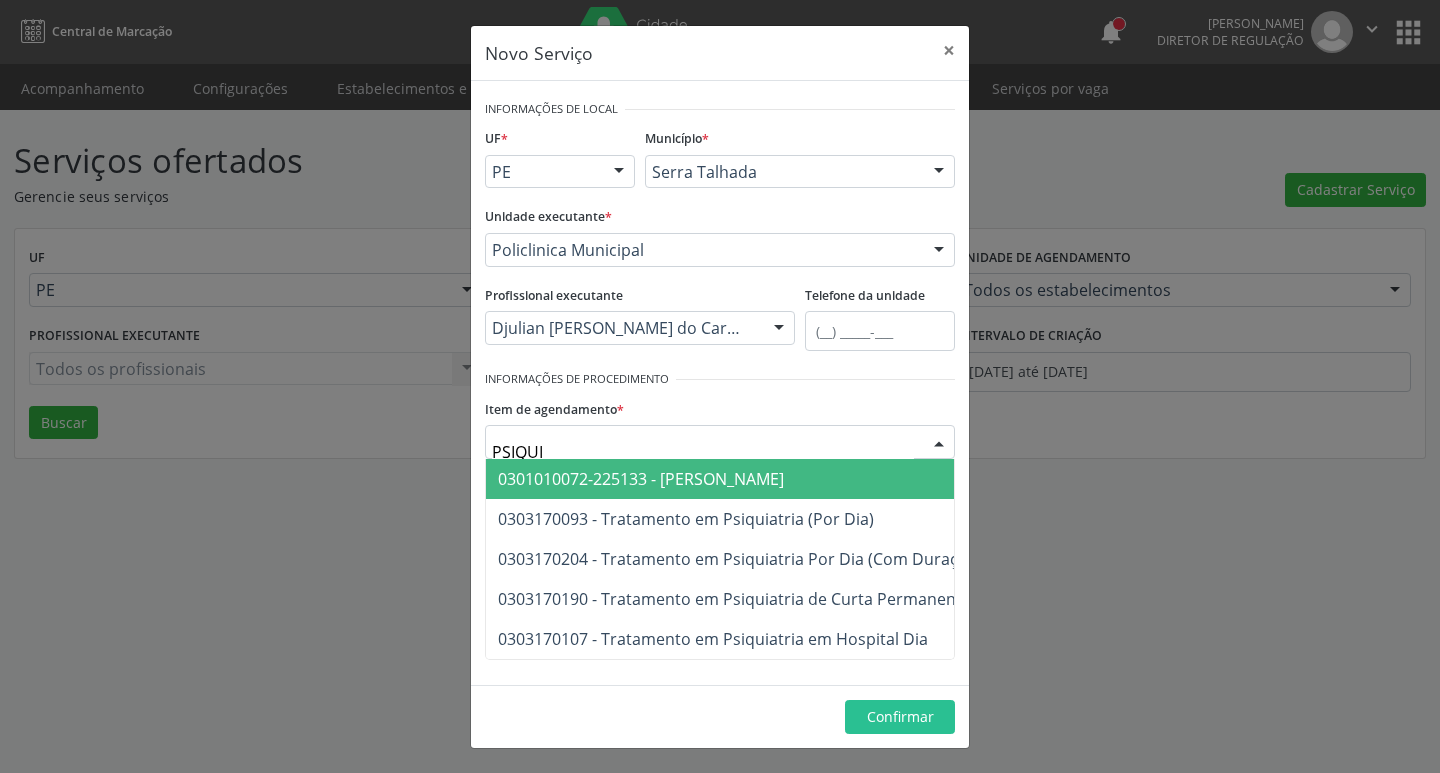 click on "0301010072-225133 - [PERSON_NAME]" at bounding box center (641, 479) 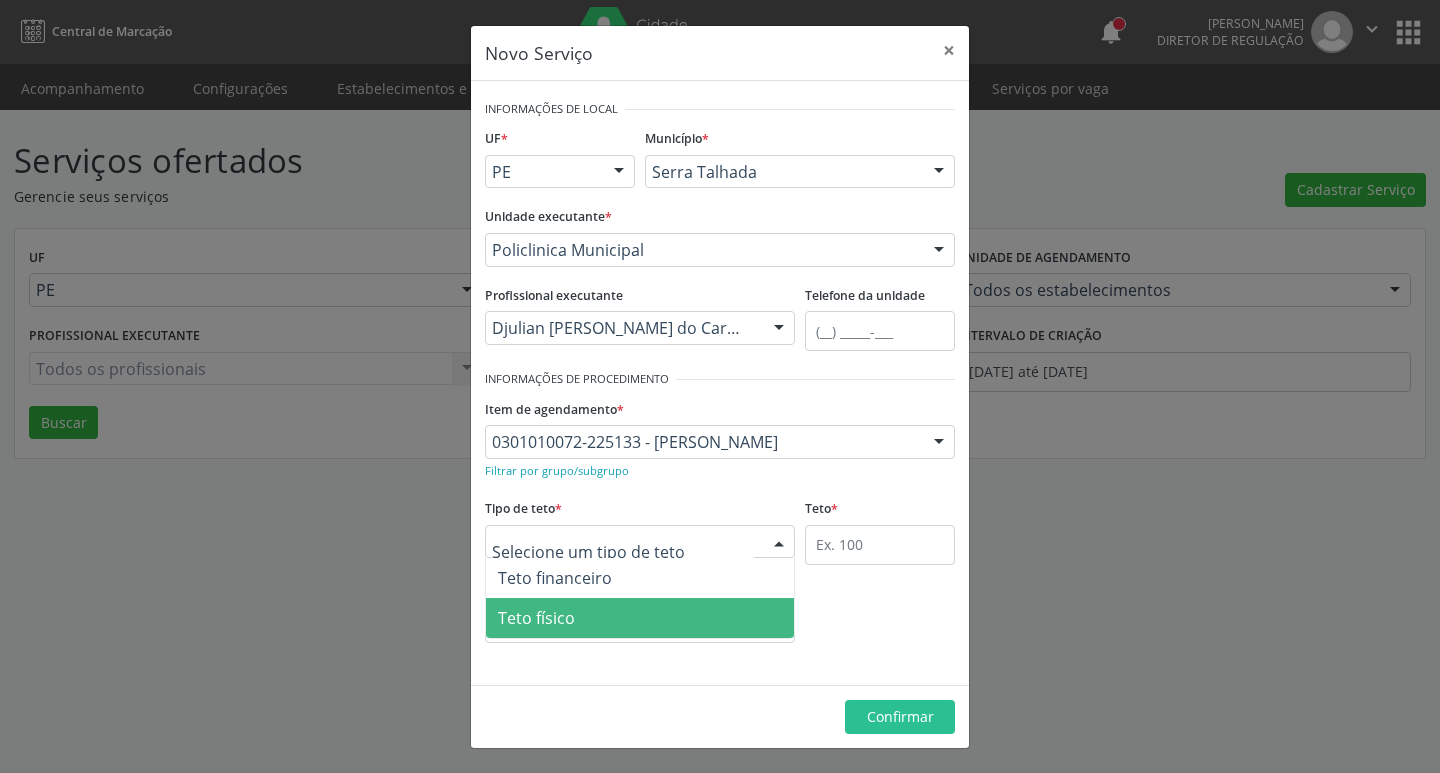 click on "Teto físico" at bounding box center (640, 618) 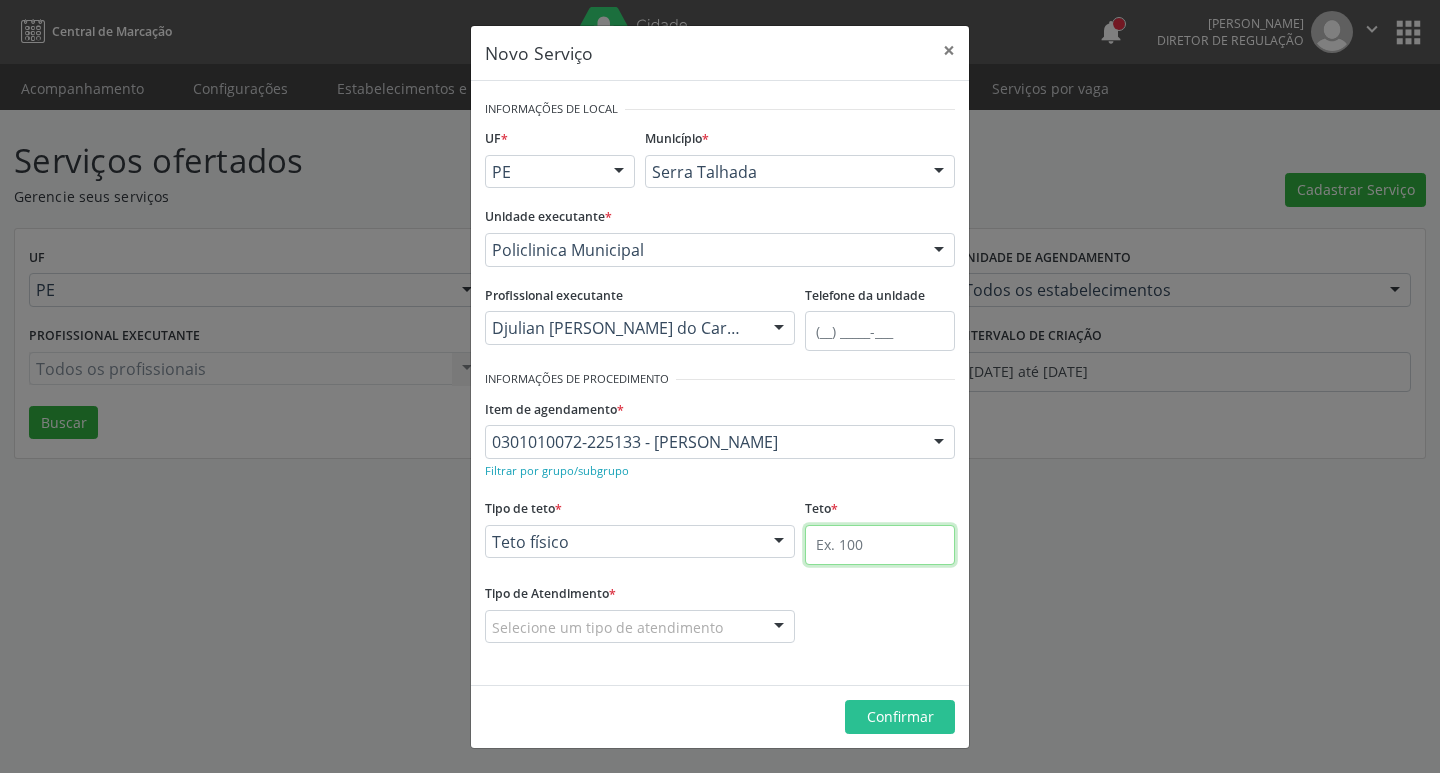 click at bounding box center (880, 545) 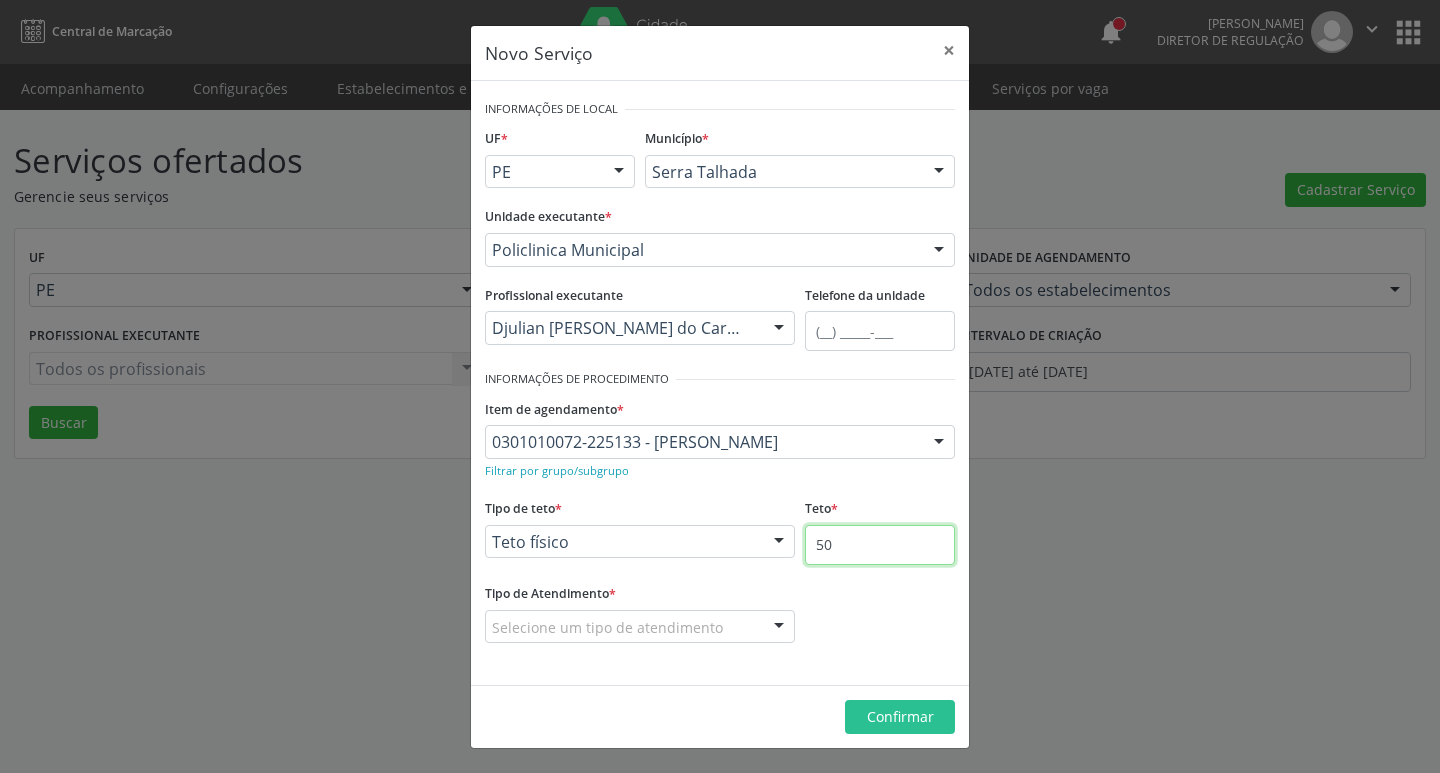 type on "50" 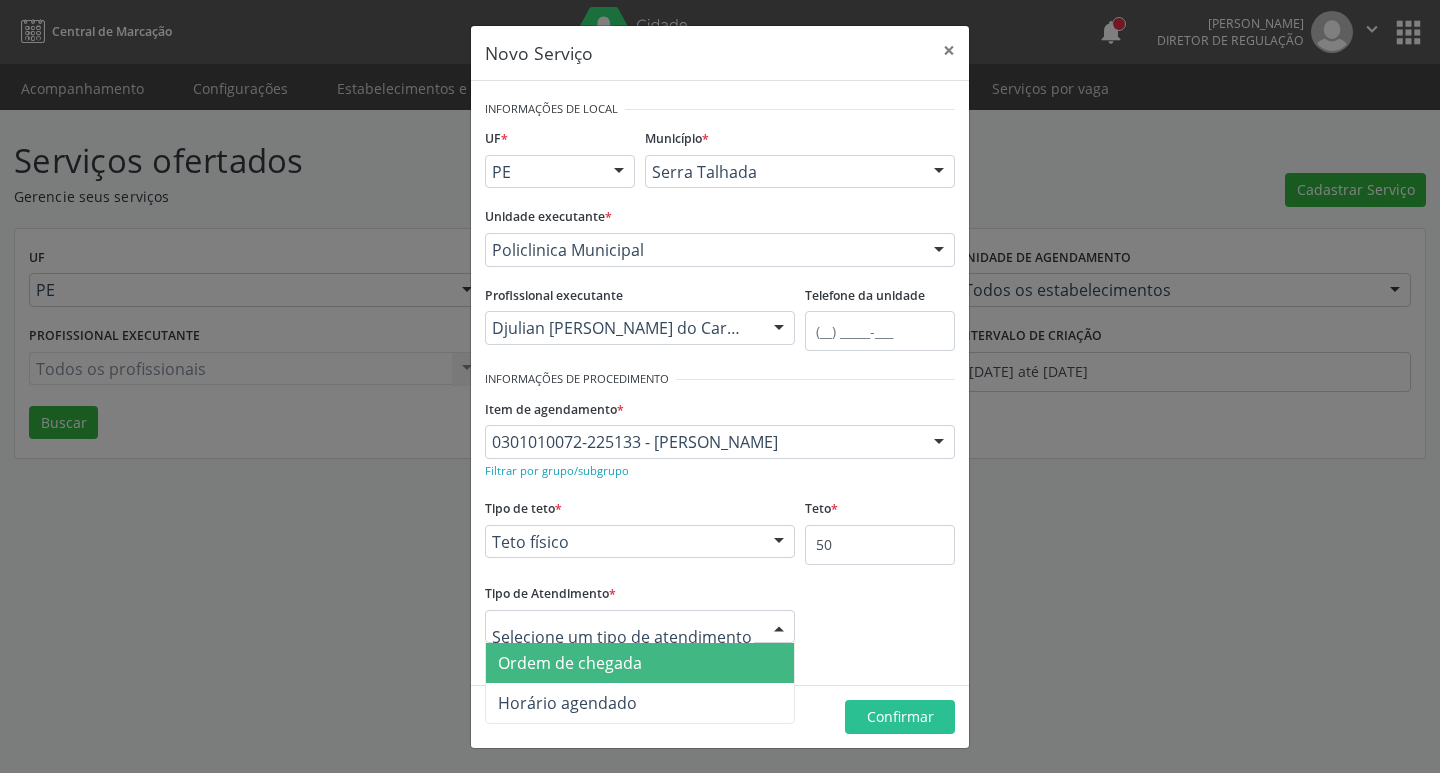 click on "Ordem de chegada" at bounding box center (570, 663) 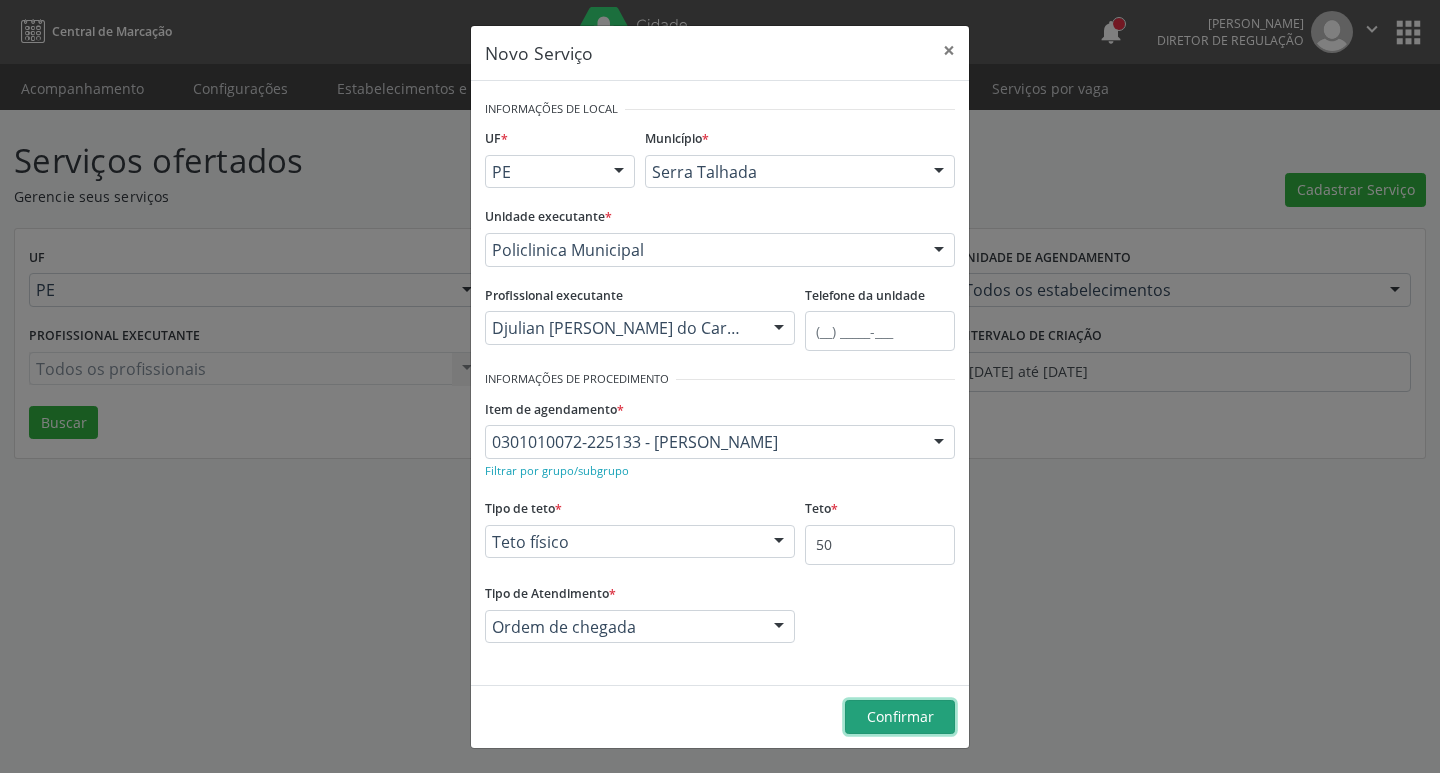 click on "Confirmar" at bounding box center [900, 716] 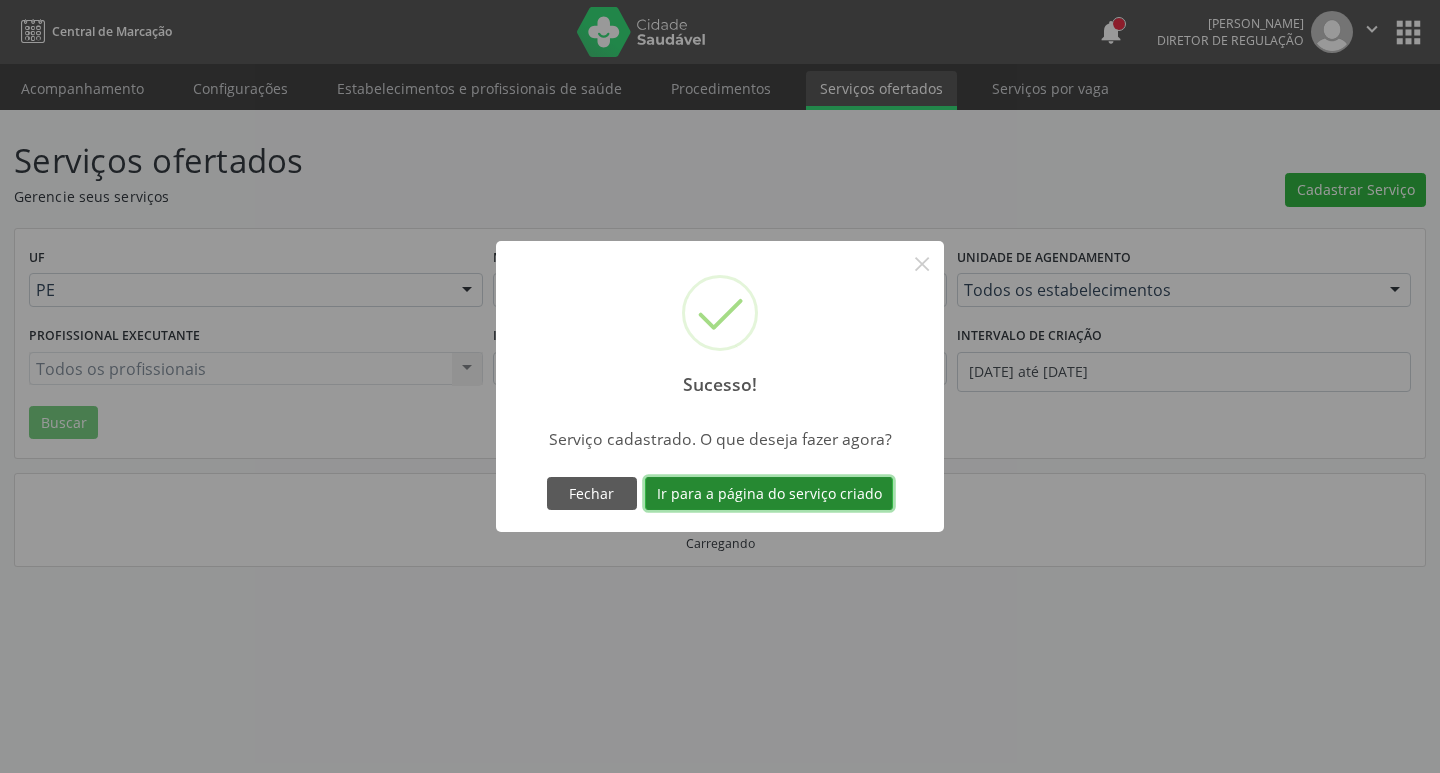 click on "Ir para a página do serviço criado" at bounding box center (769, 494) 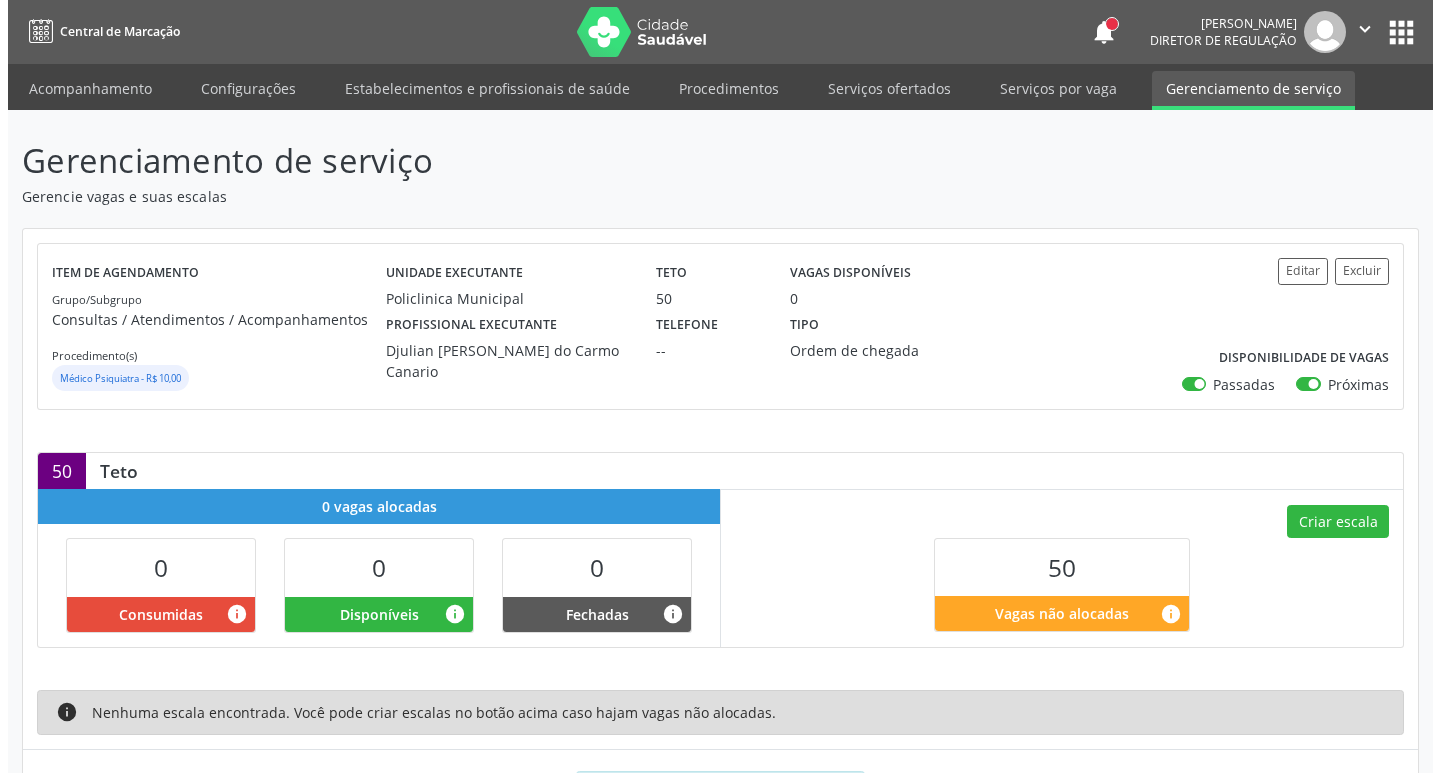 scroll, scrollTop: 99, scrollLeft: 0, axis: vertical 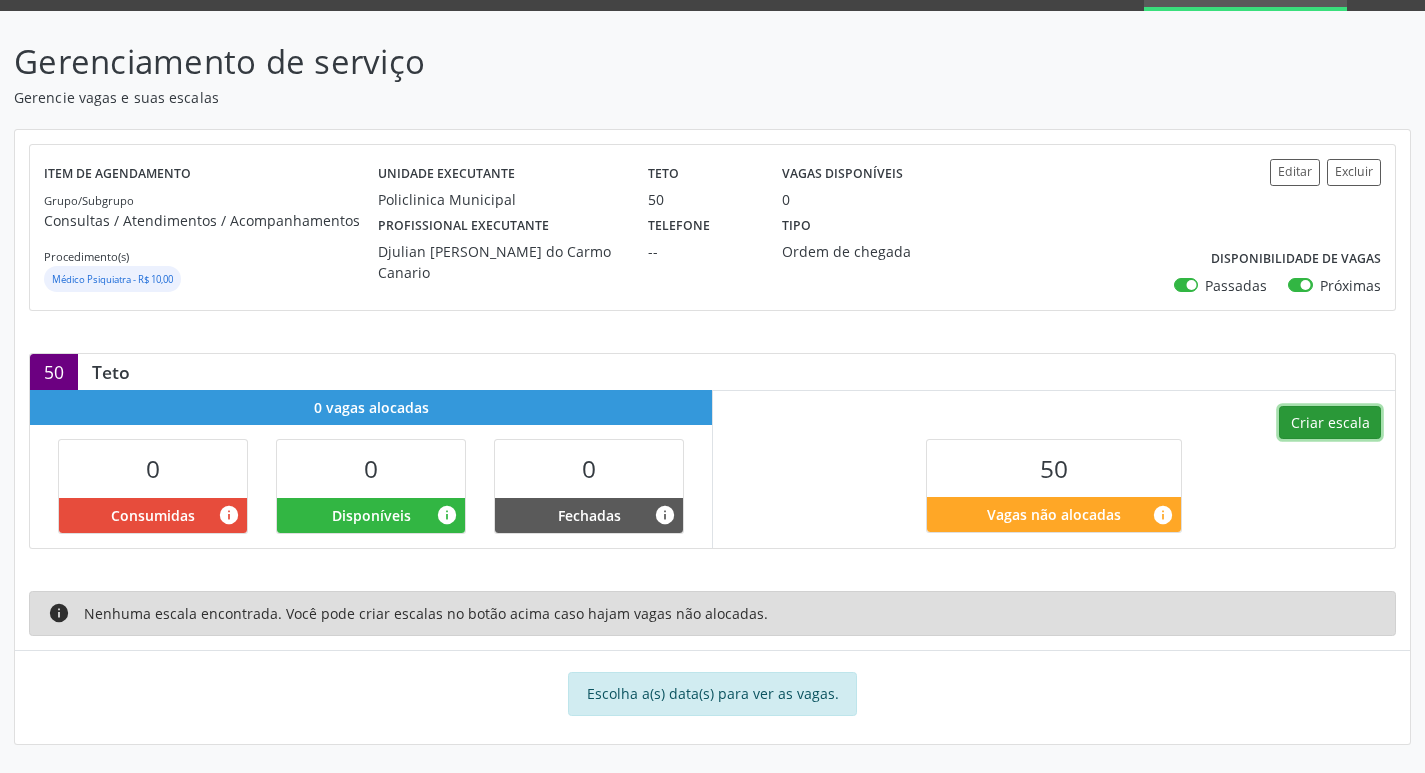 click on "Criar escala" at bounding box center [1330, 423] 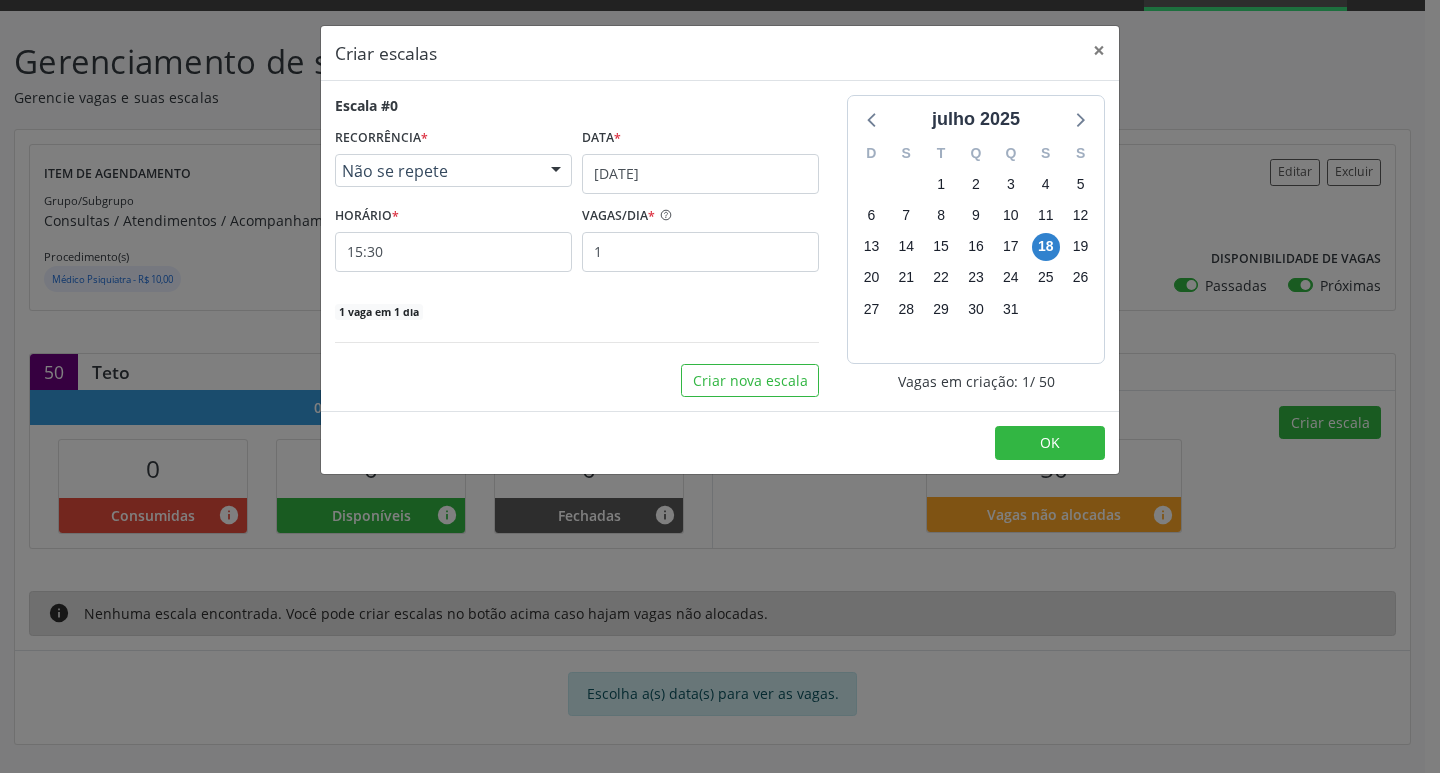 click on "Não se repete" at bounding box center [436, 171] 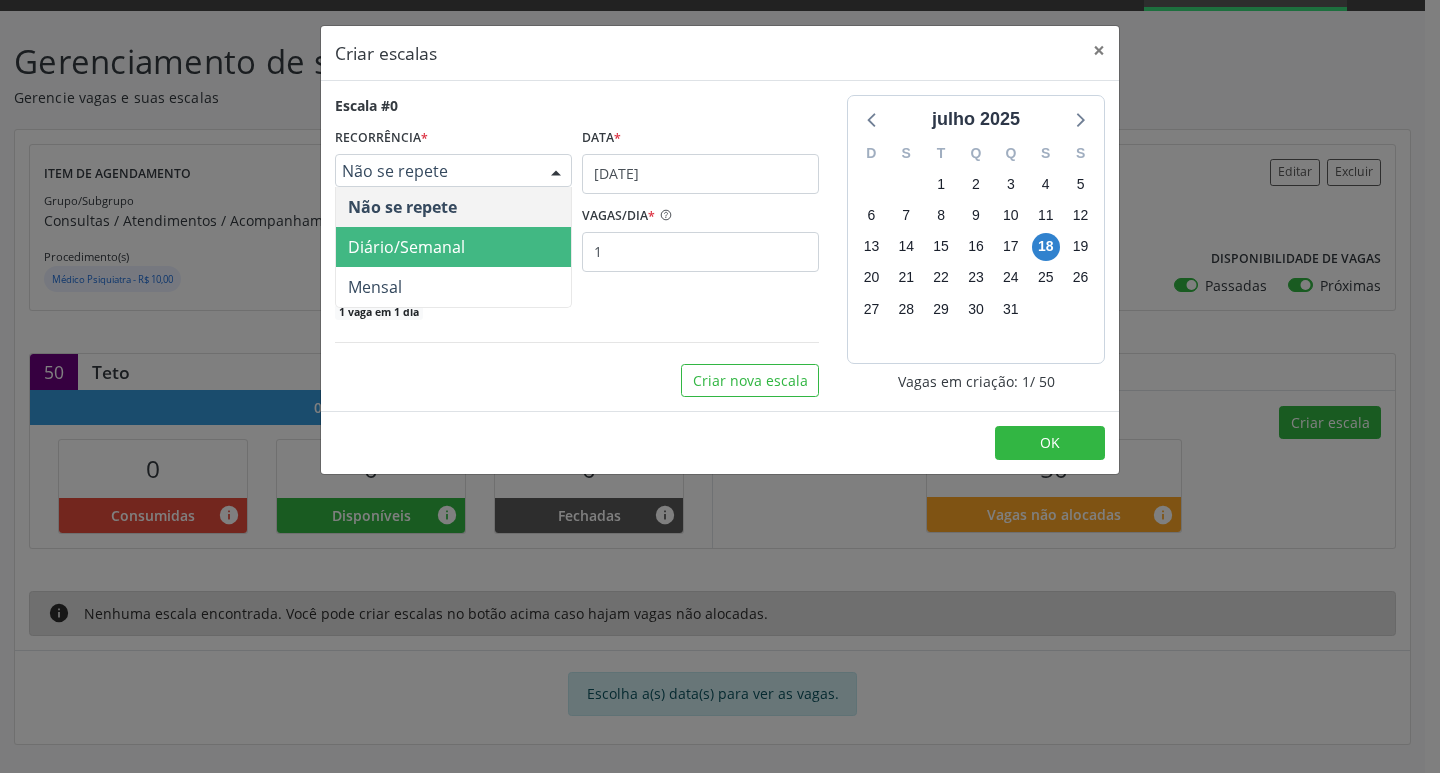 click on "Mensal" at bounding box center [453, 287] 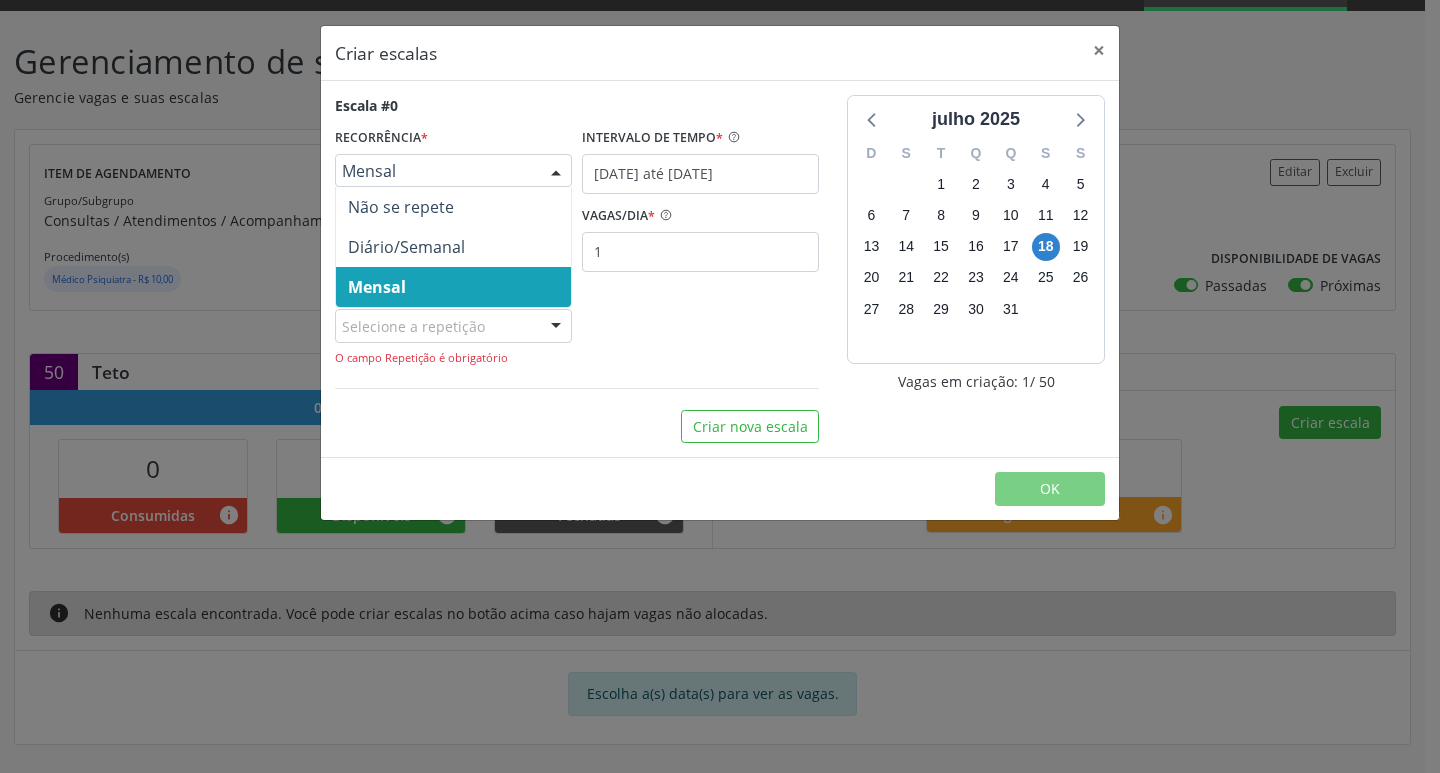 click on "Mensal" at bounding box center (436, 171) 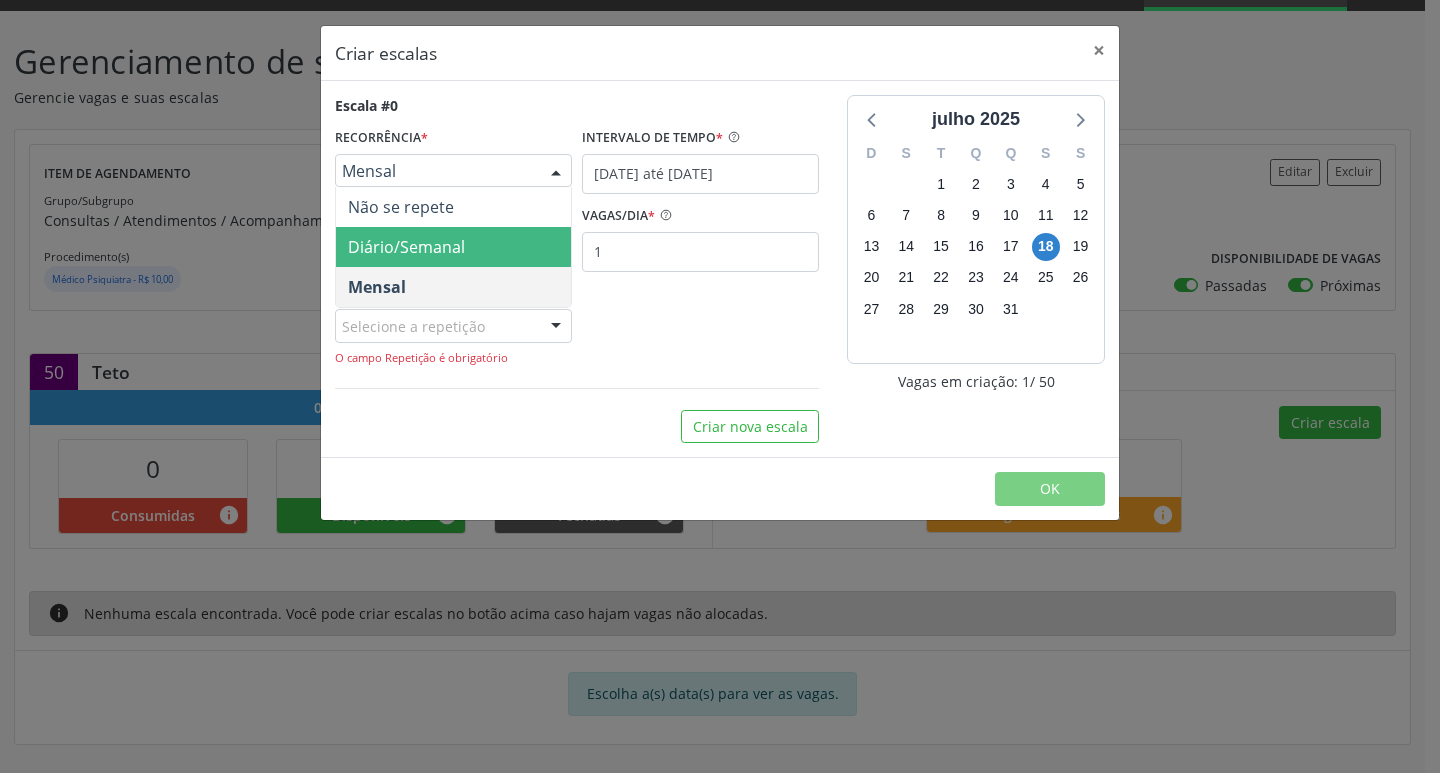 click on "Diário/Semanal" at bounding box center (406, 247) 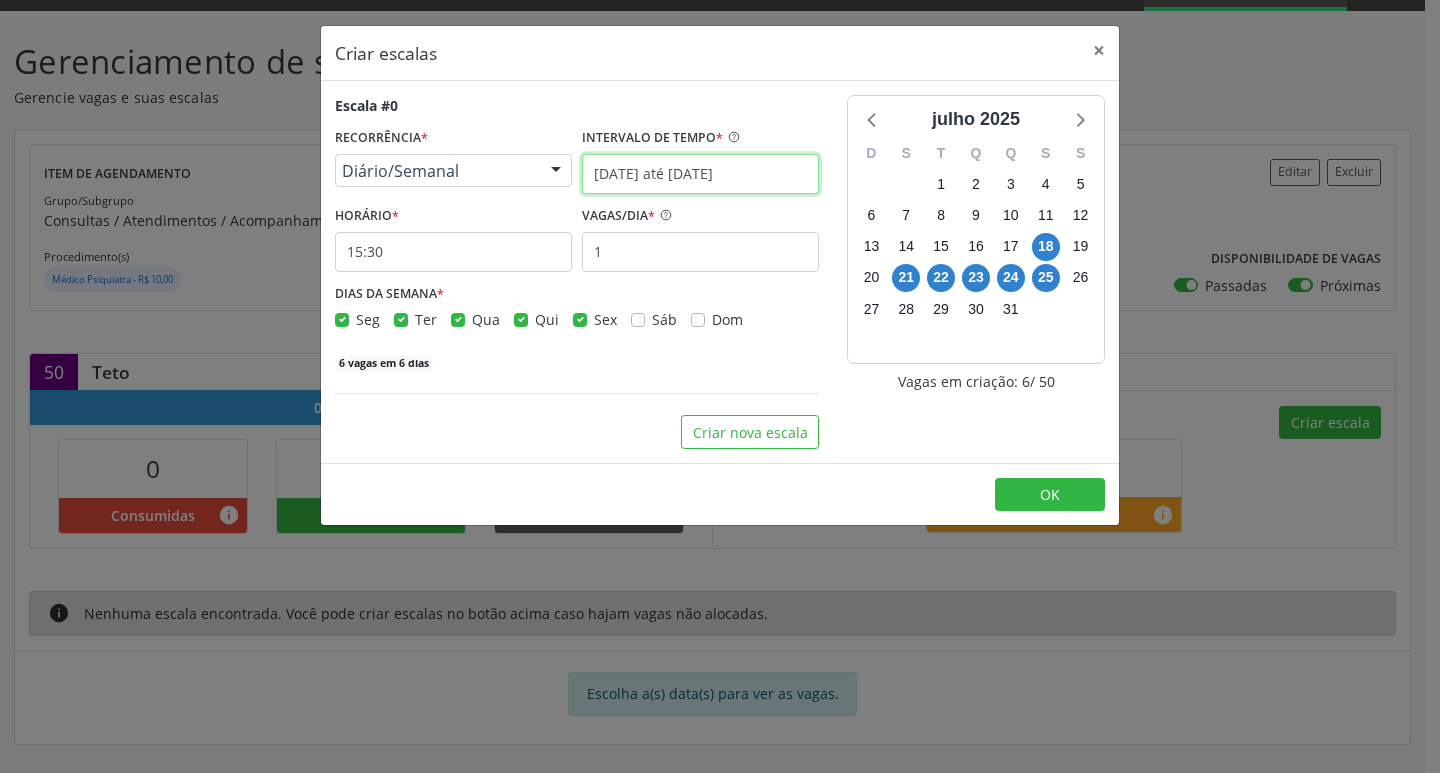 click on "[DATE] até [DATE]" at bounding box center [700, 174] 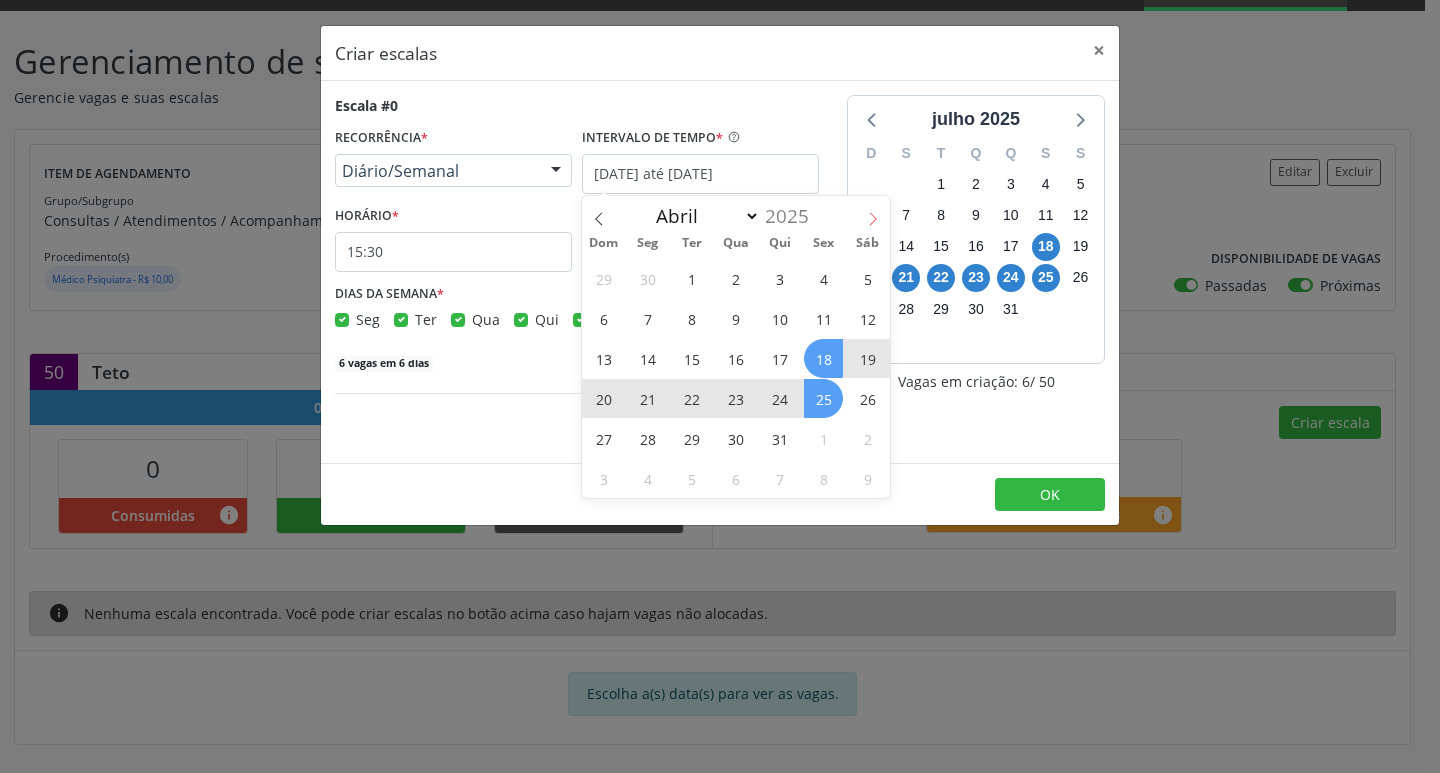 click 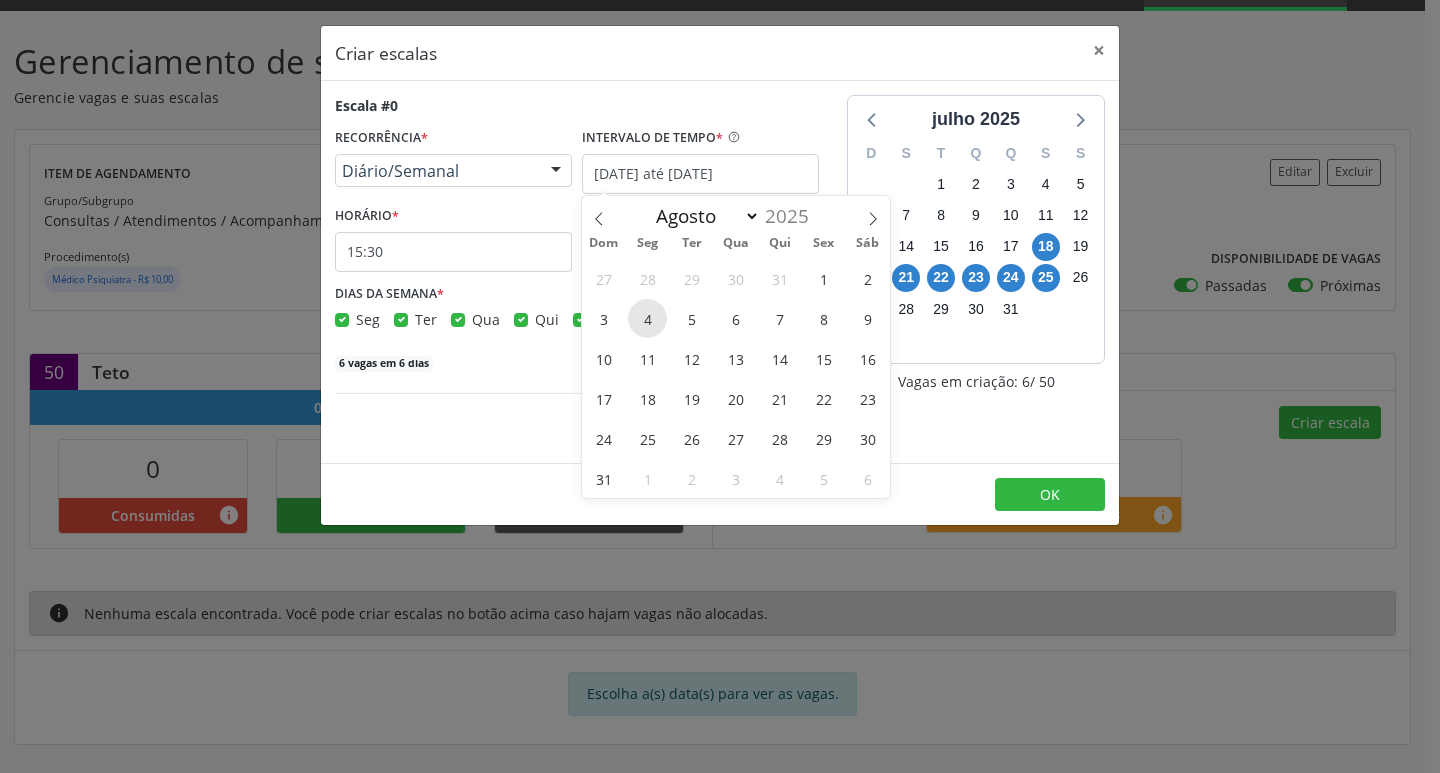 click on "4" at bounding box center (647, 318) 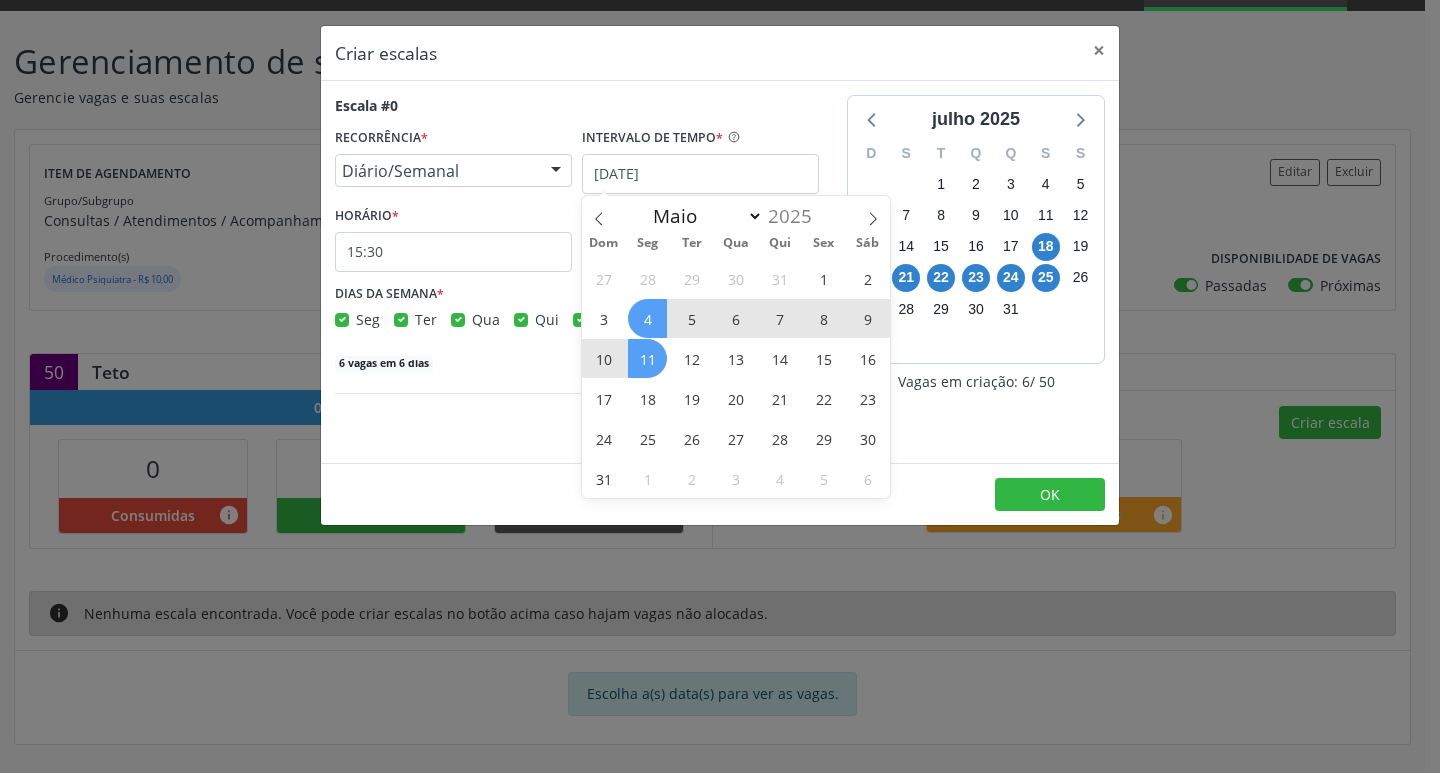 click on "11" at bounding box center [647, 358] 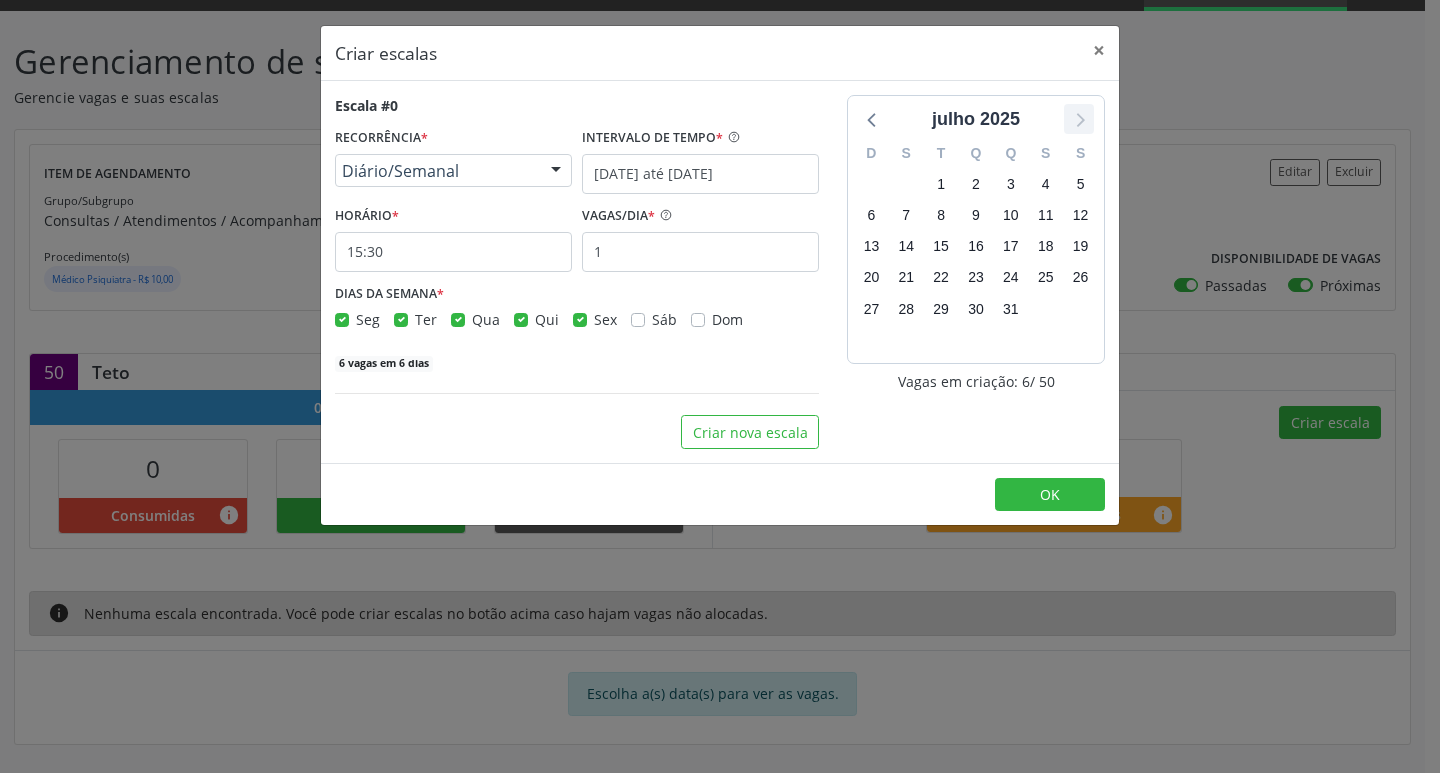 click 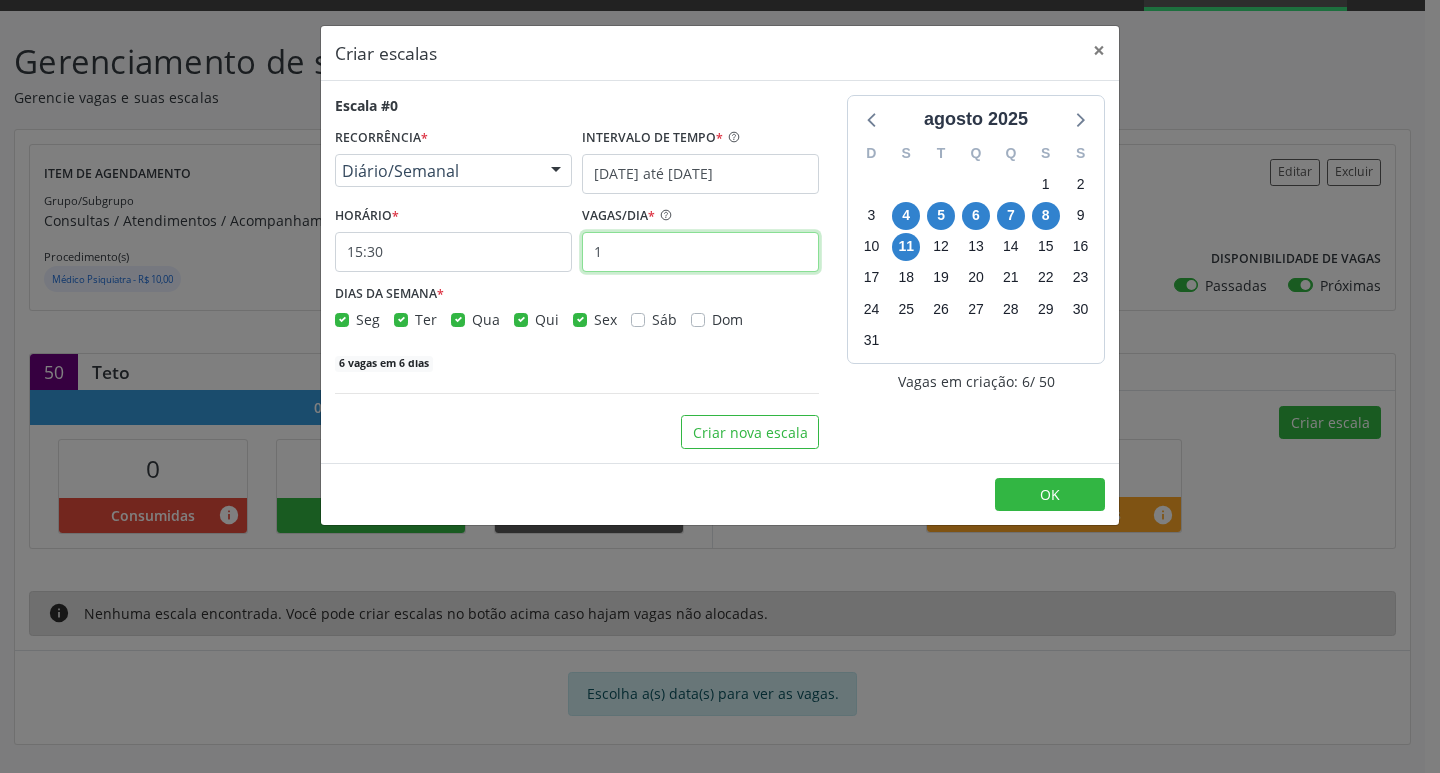 click on "1" at bounding box center [700, 252] 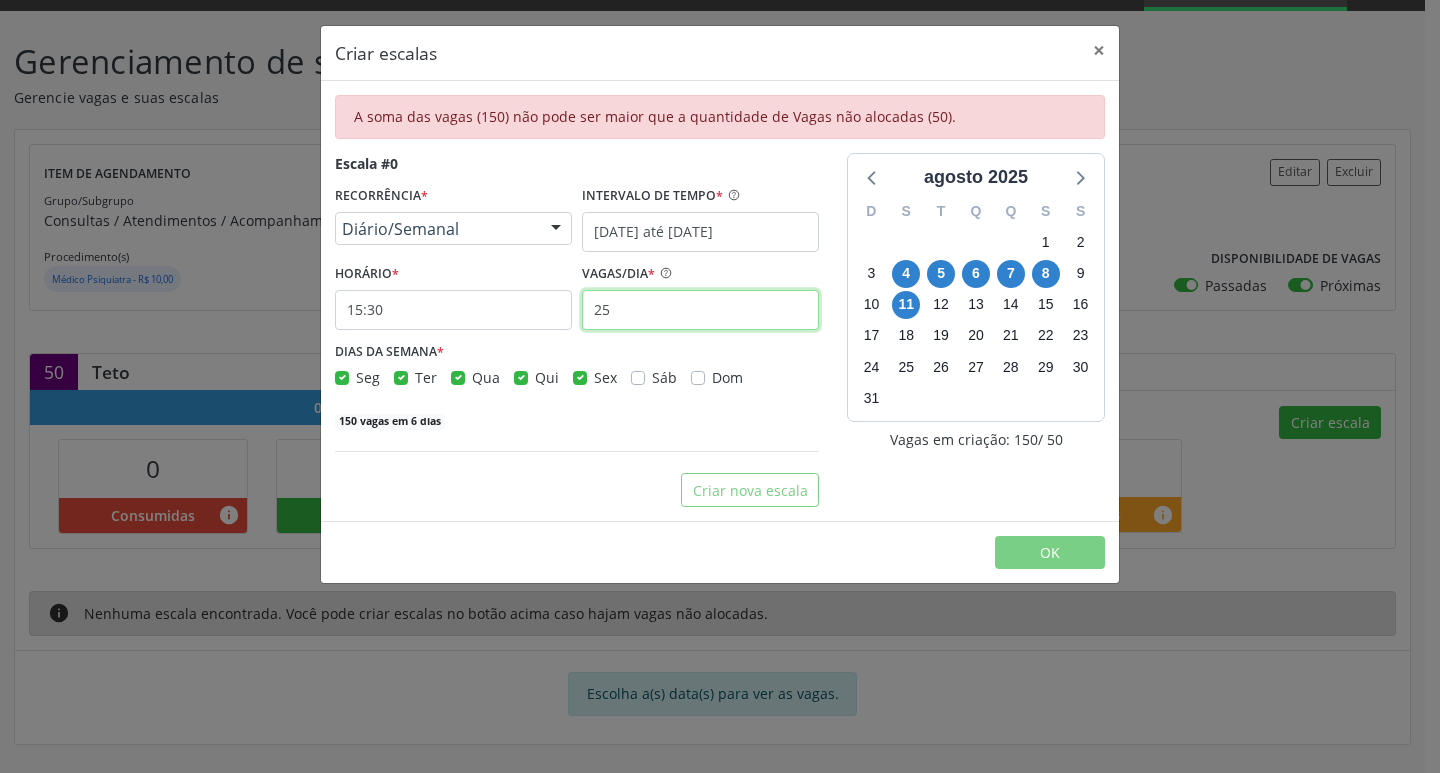 type on "25" 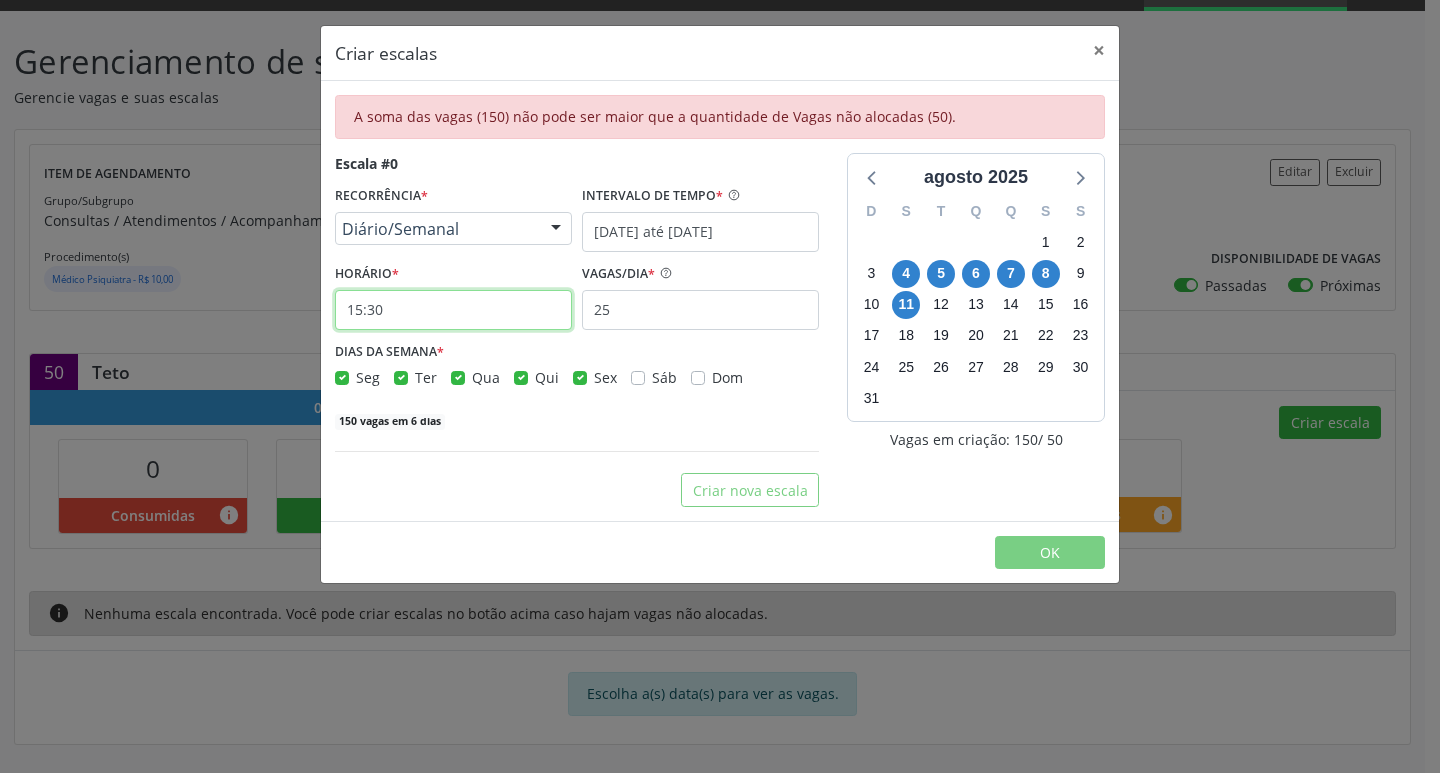 click on "15:30" at bounding box center [453, 310] 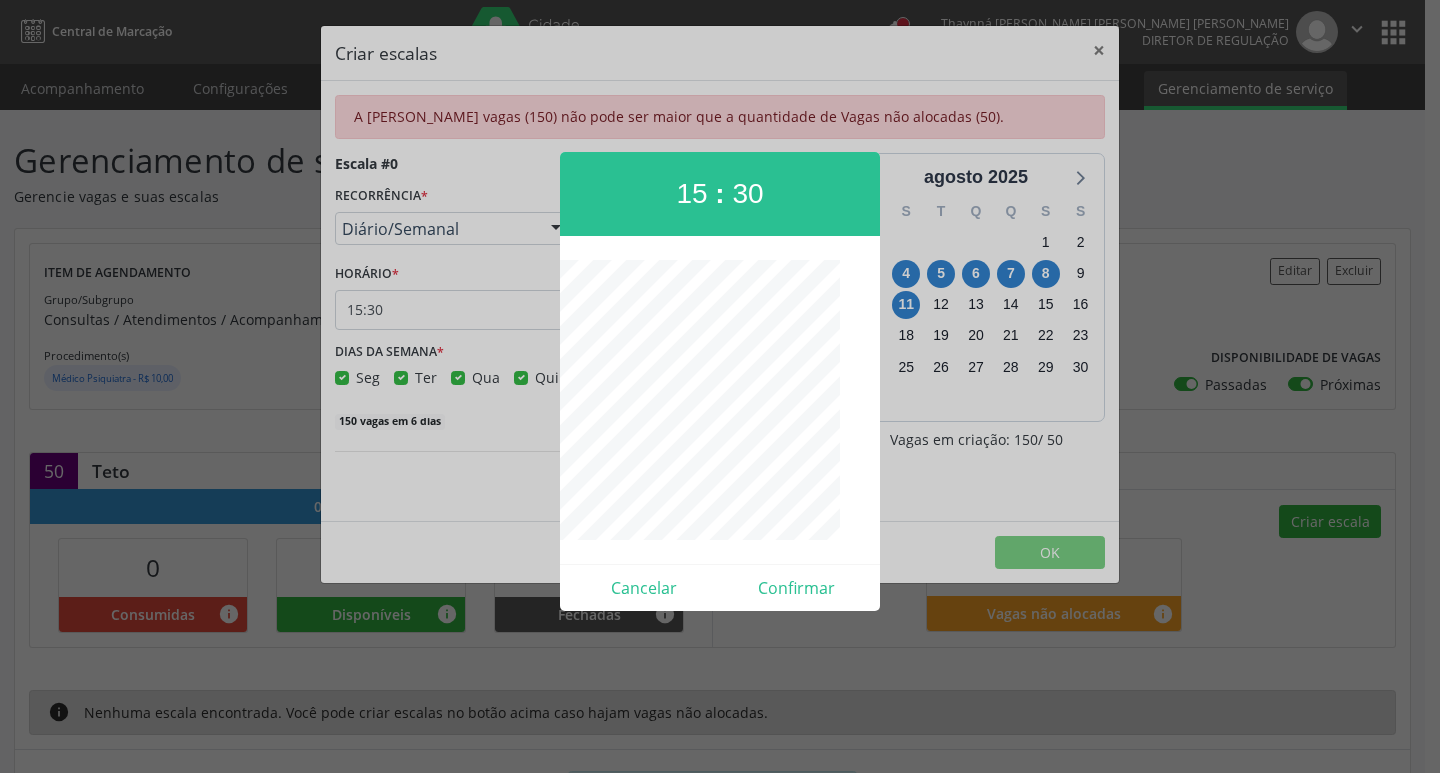 scroll, scrollTop: 99, scrollLeft: 0, axis: vertical 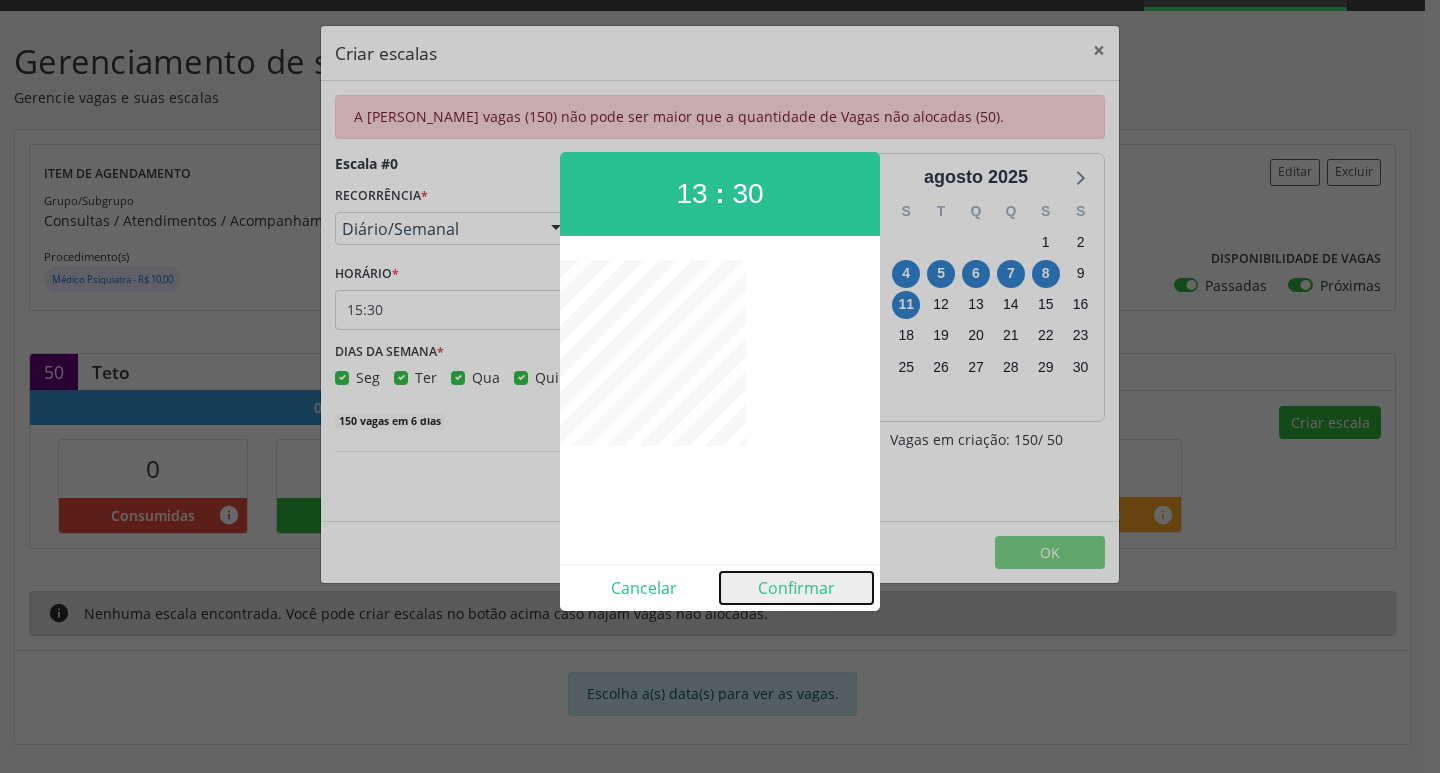 click on "Confirmar" at bounding box center [796, 588] 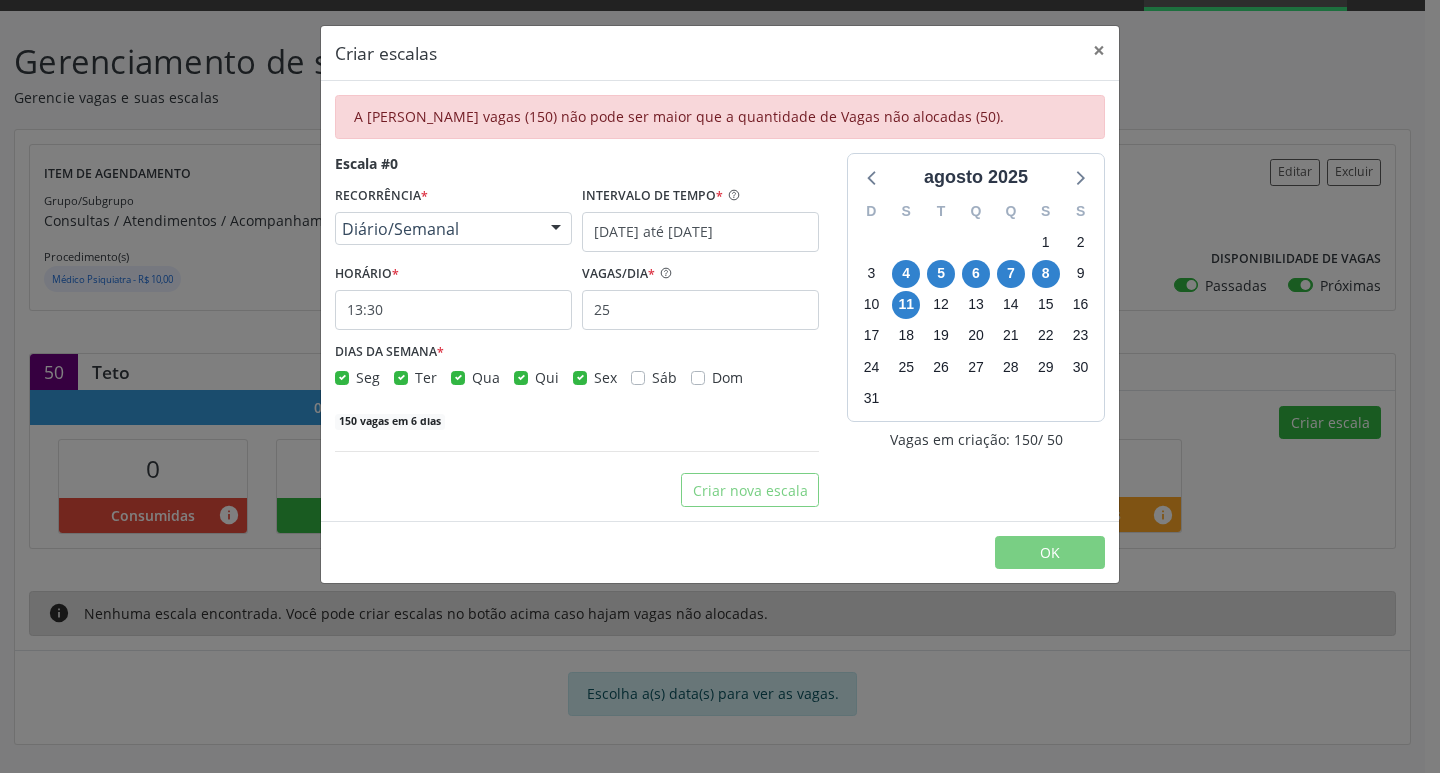 click on "Ter" at bounding box center (426, 377) 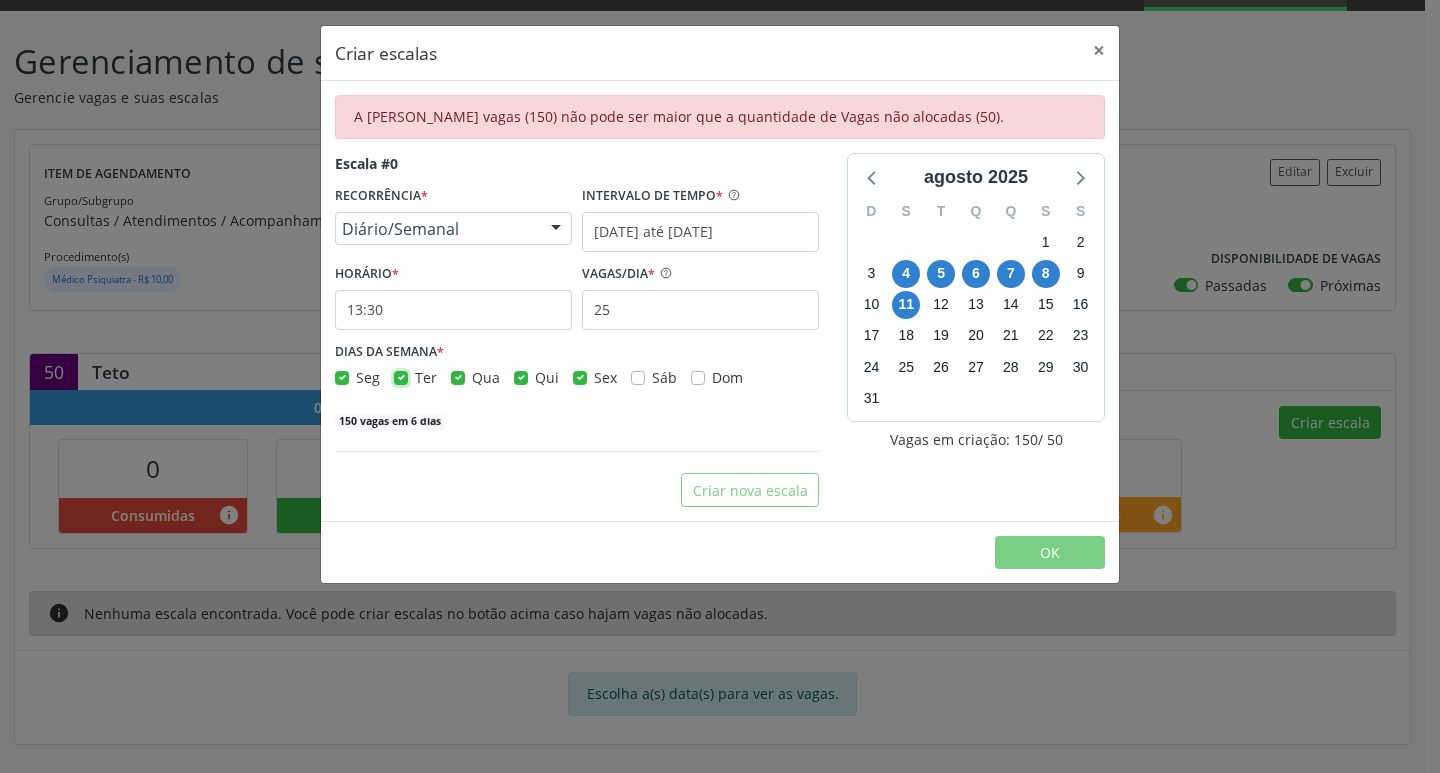 checkbox on "false" 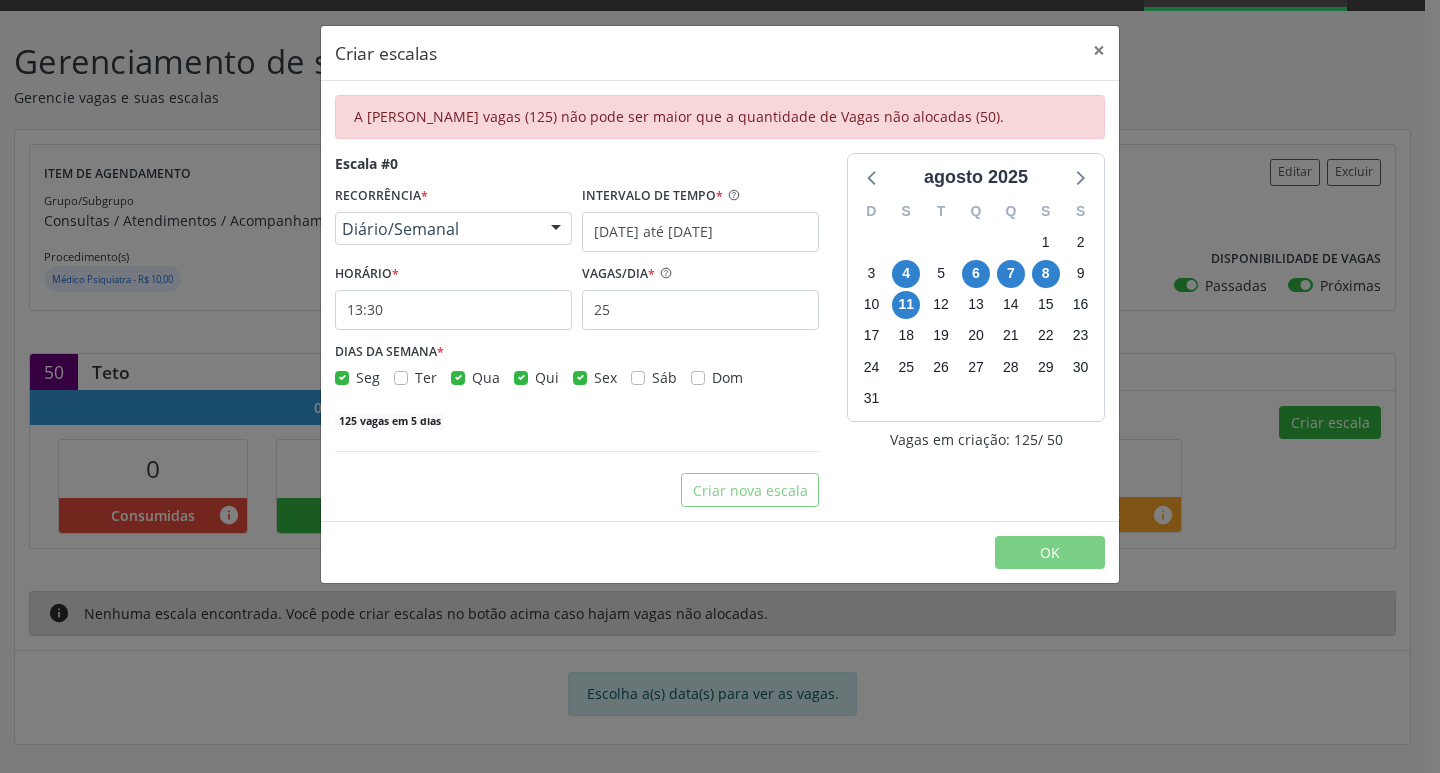 click on "Qua" at bounding box center [486, 377] 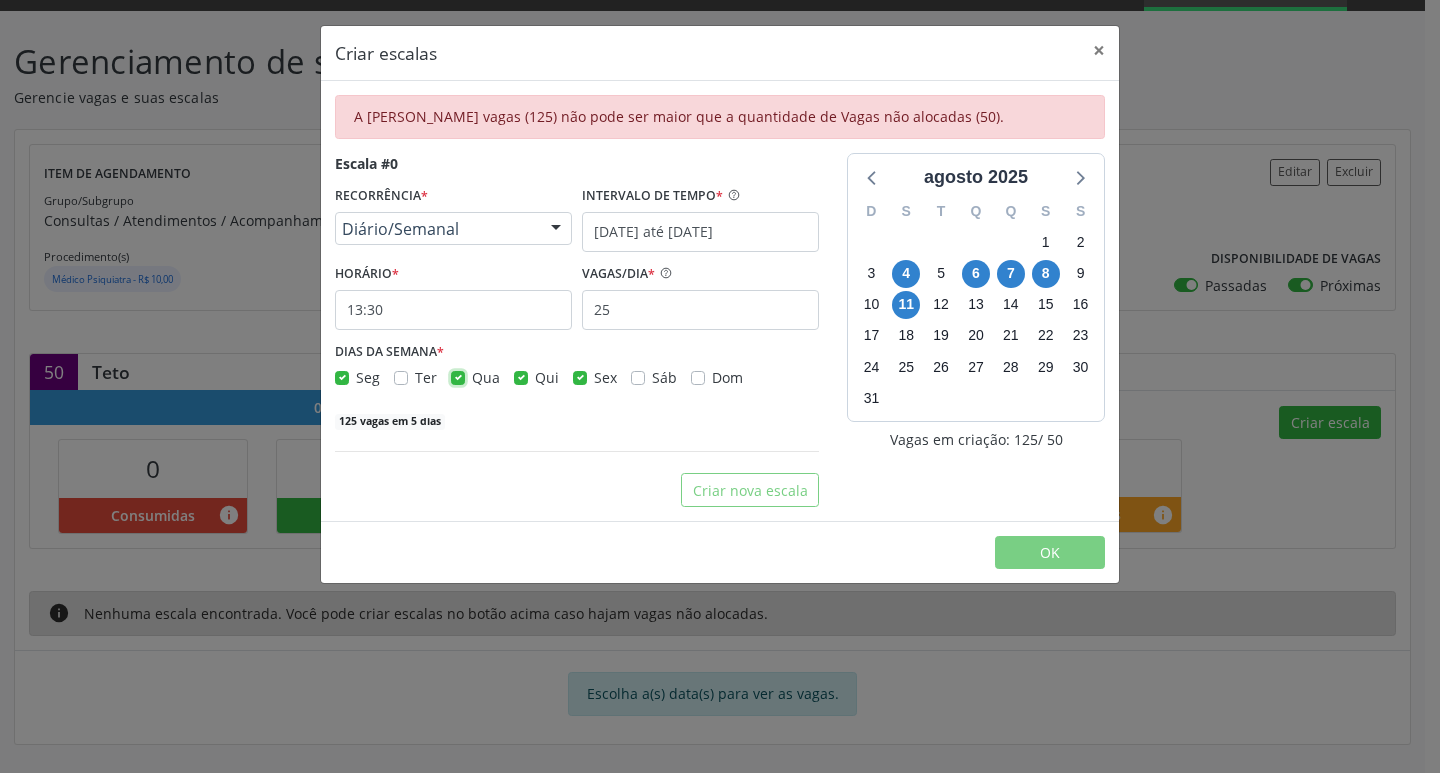 click on "Qua" at bounding box center [458, 376] 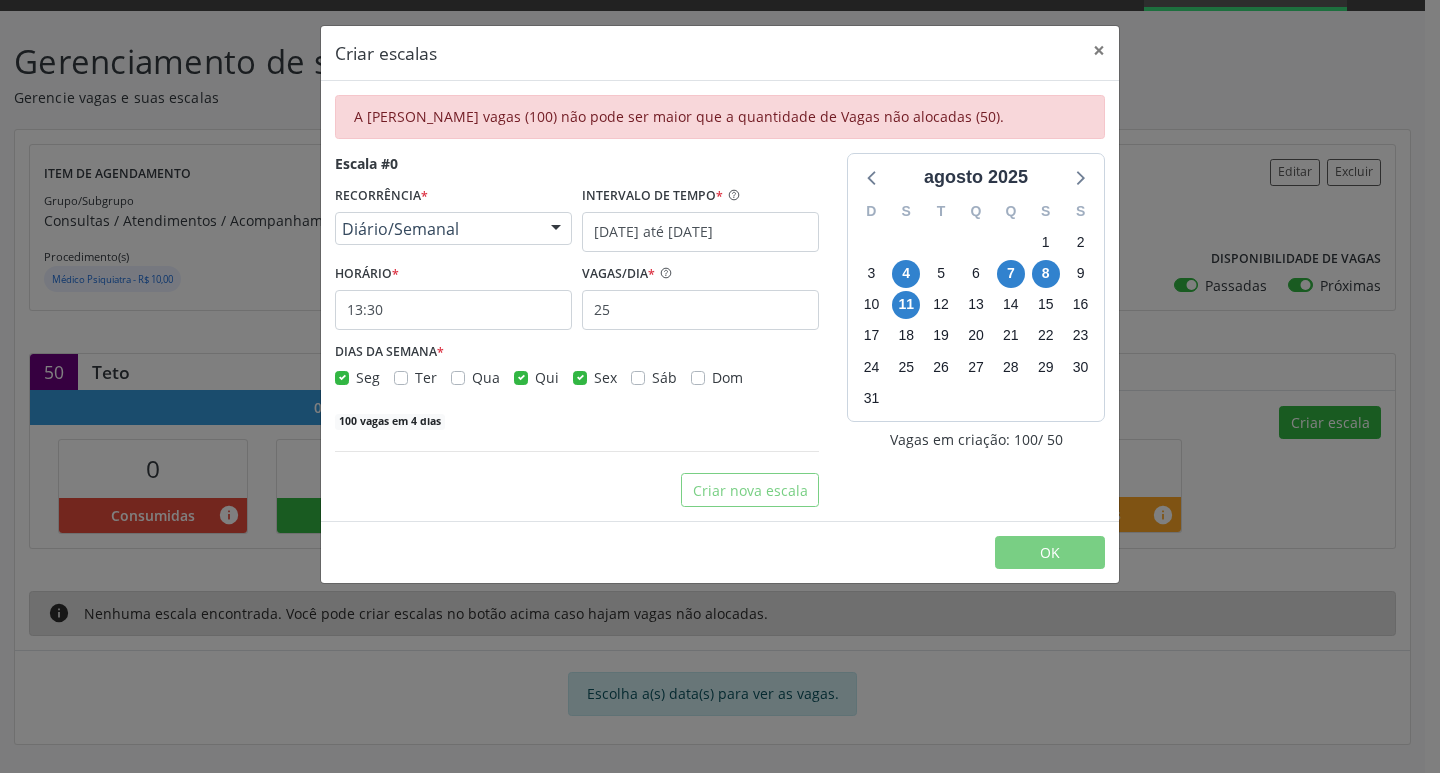 click on "Qui" at bounding box center (547, 377) 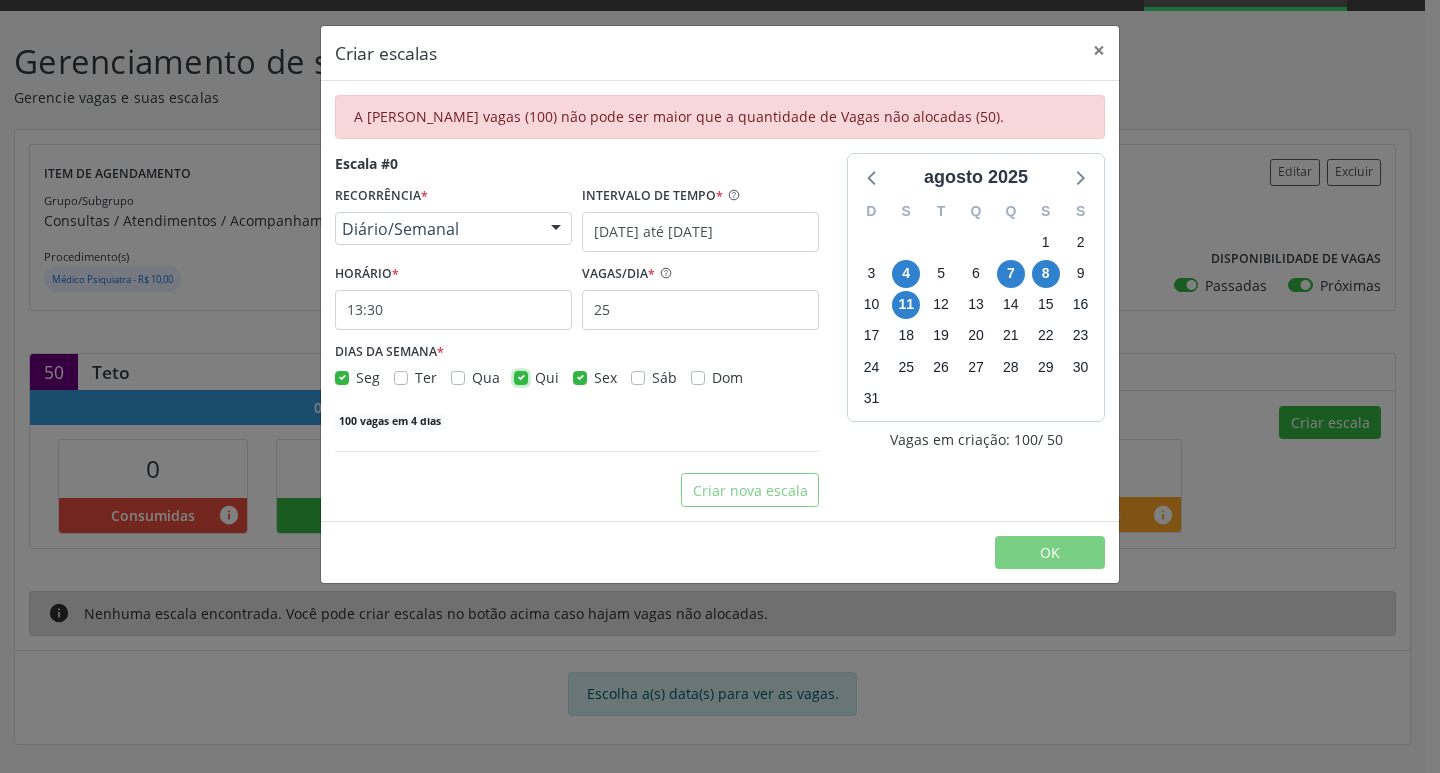 click on "Qui" at bounding box center [521, 376] 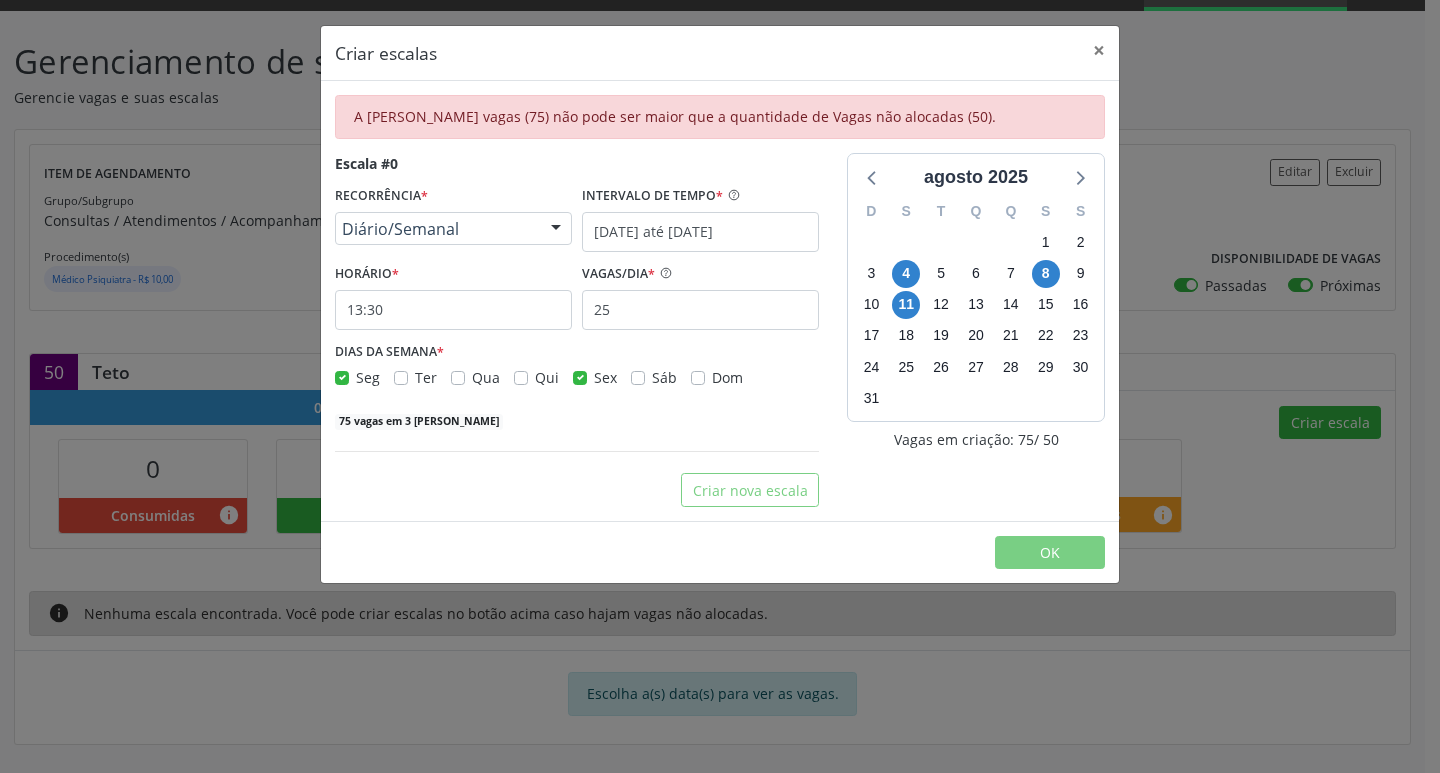 click on "Sex" at bounding box center (605, 377) 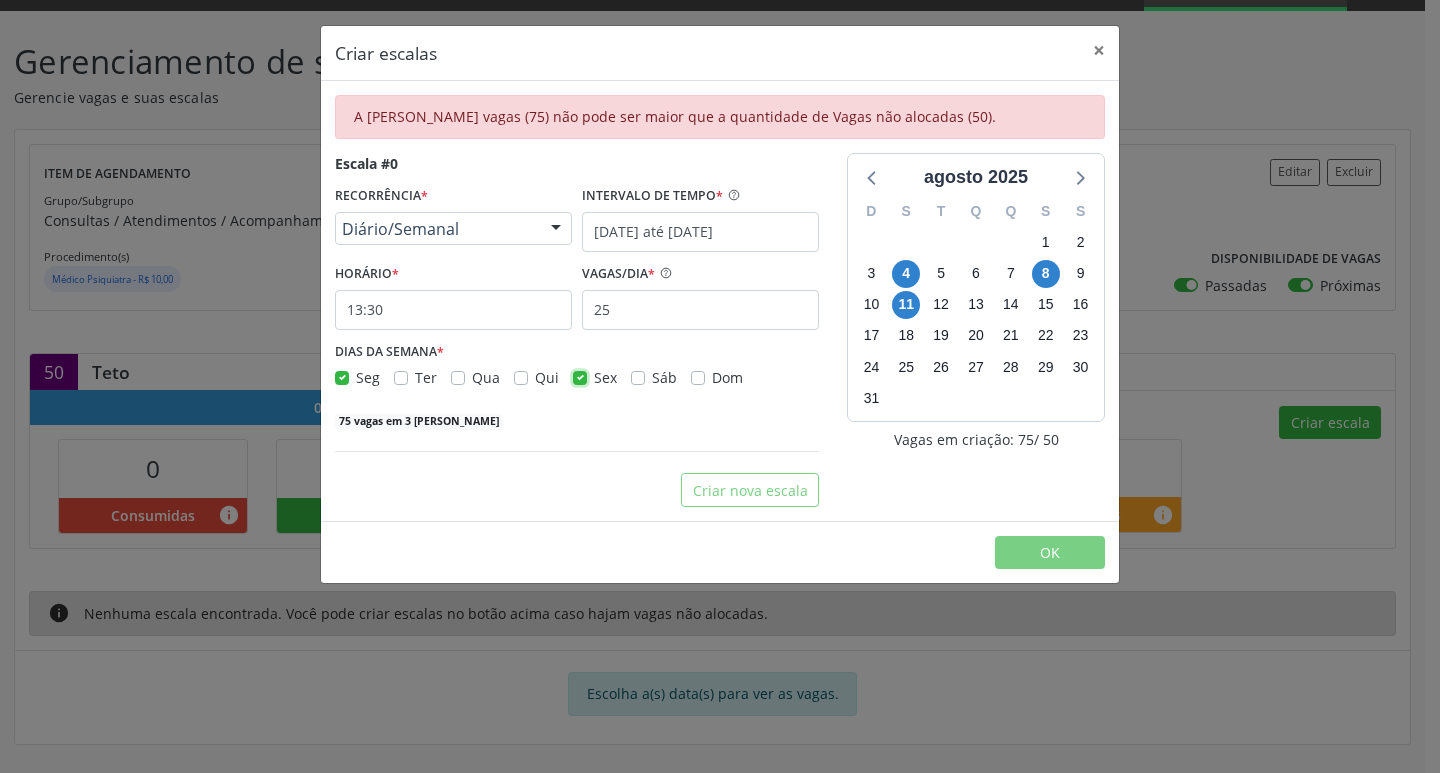 click on "Sex" at bounding box center [580, 376] 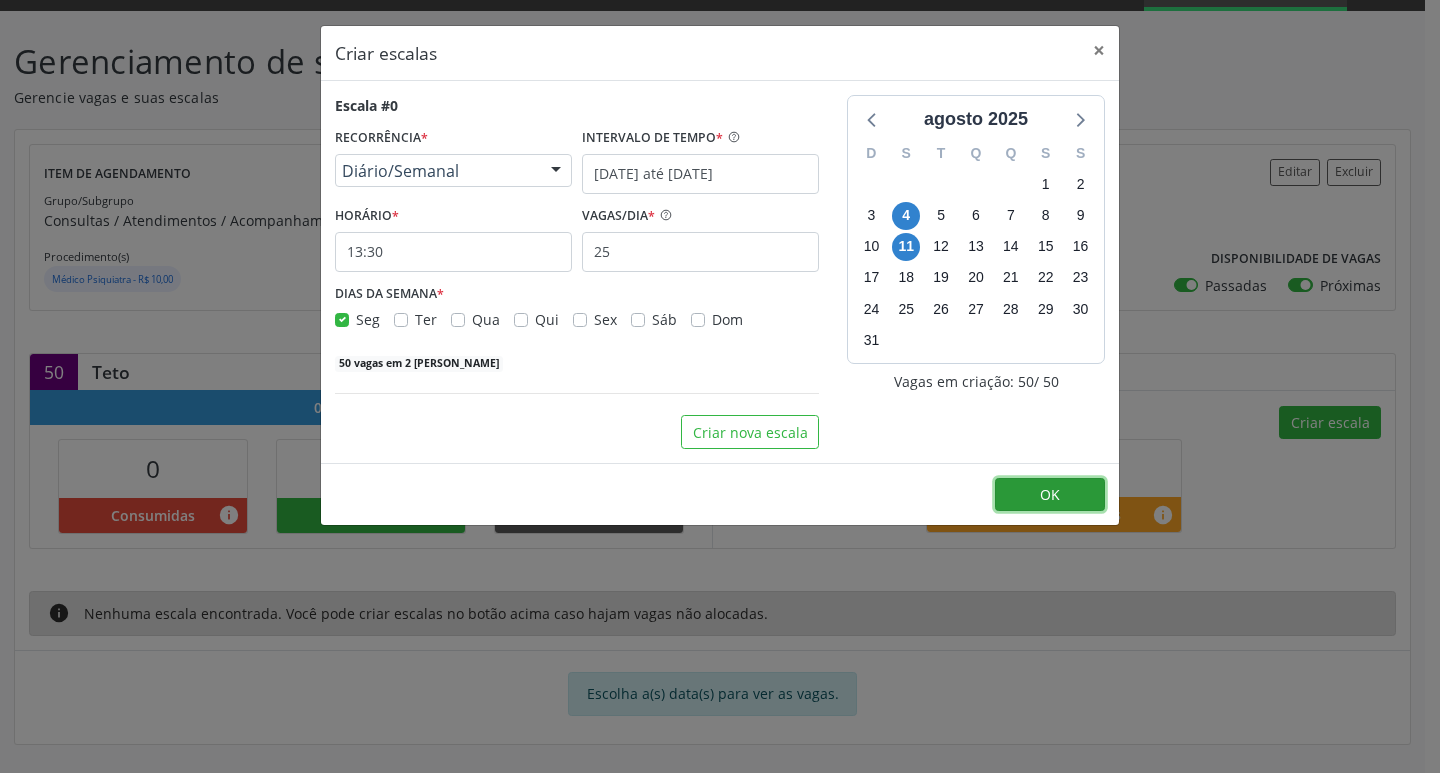 click on "OK" at bounding box center (1050, 495) 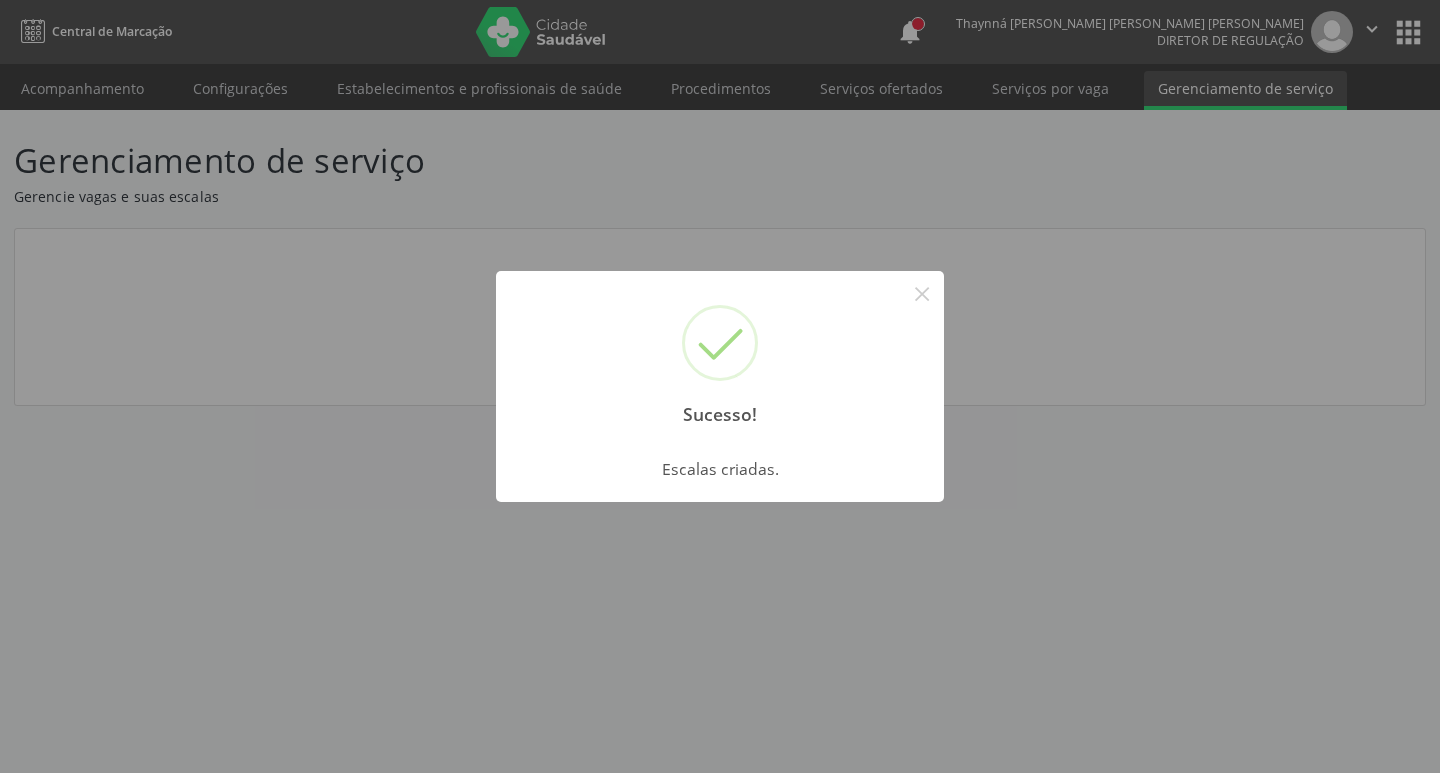 scroll, scrollTop: 0, scrollLeft: 0, axis: both 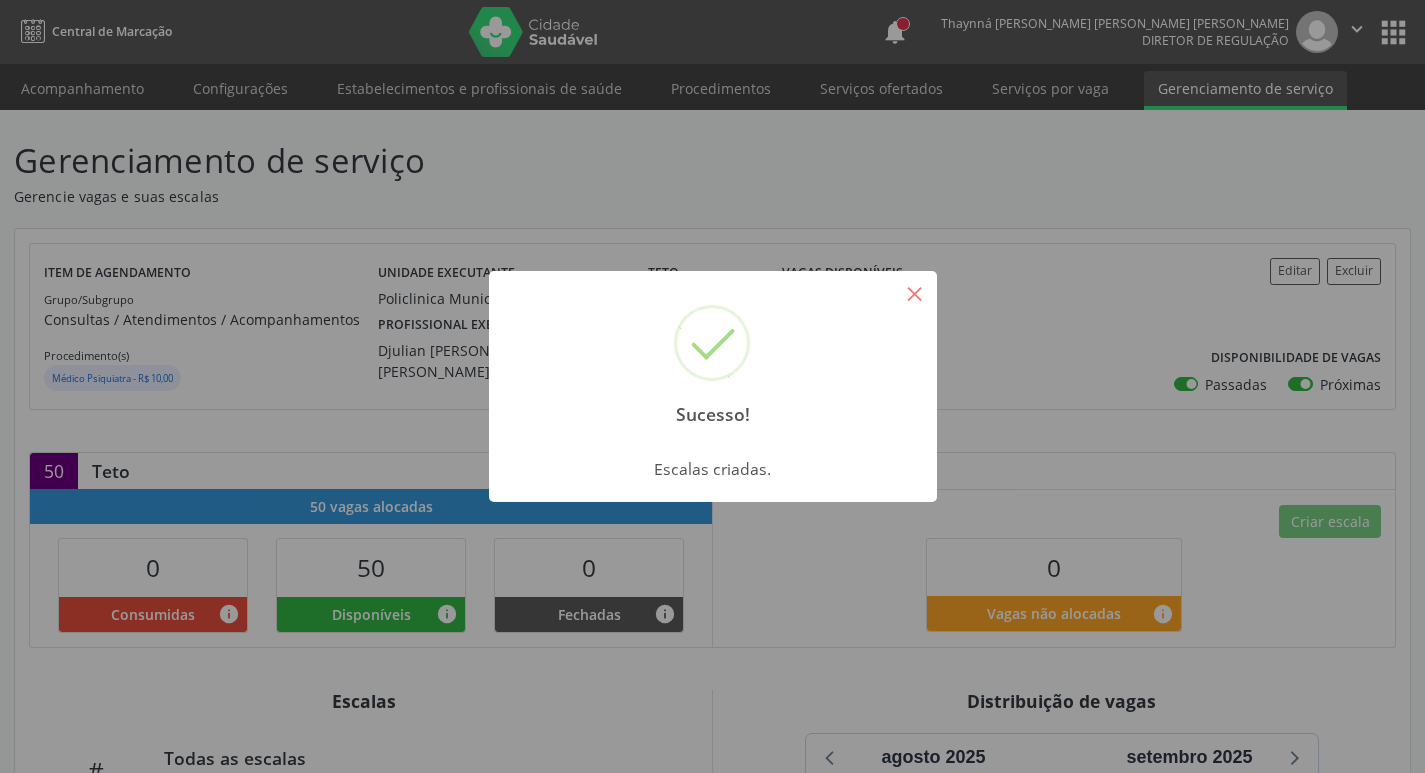 click on "×" at bounding box center (915, 293) 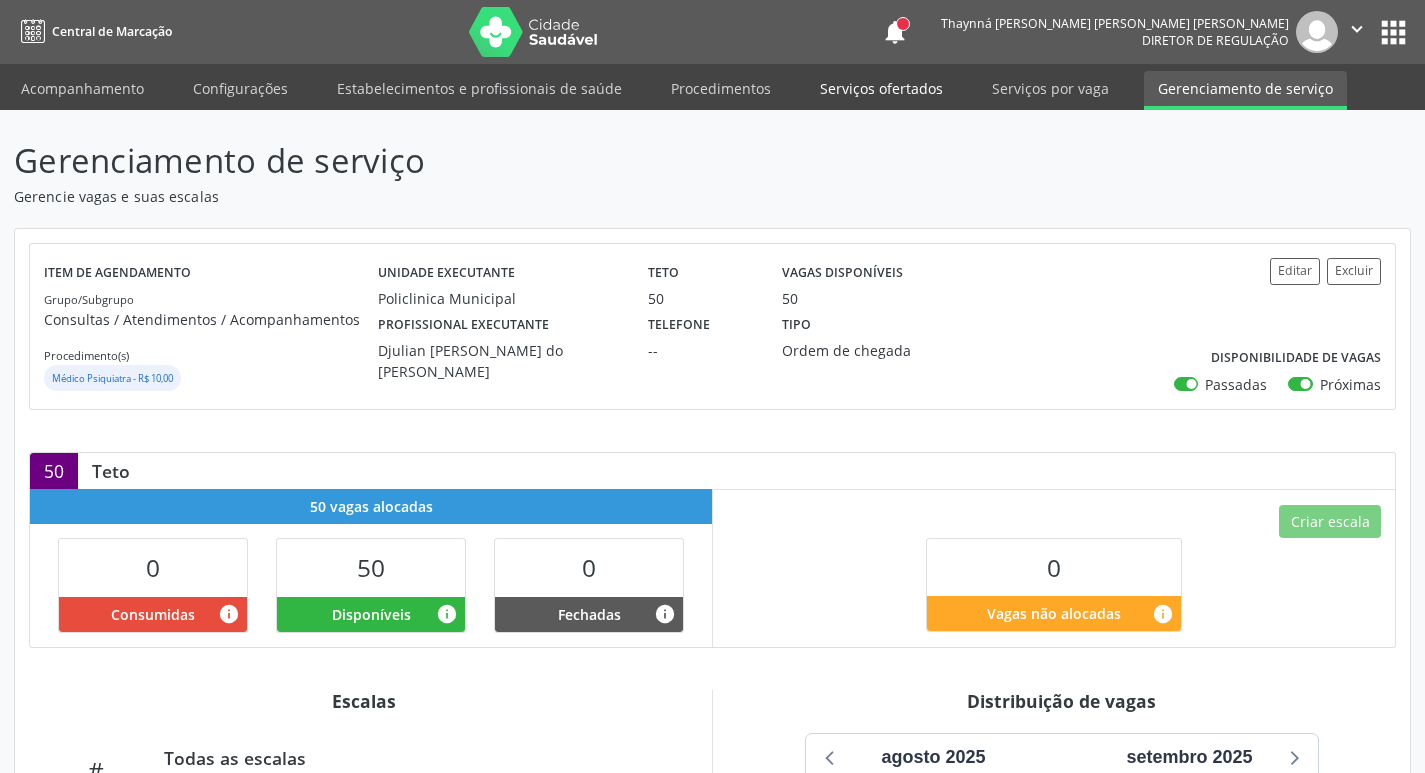 click on "Serviços ofertados" at bounding box center [881, 88] 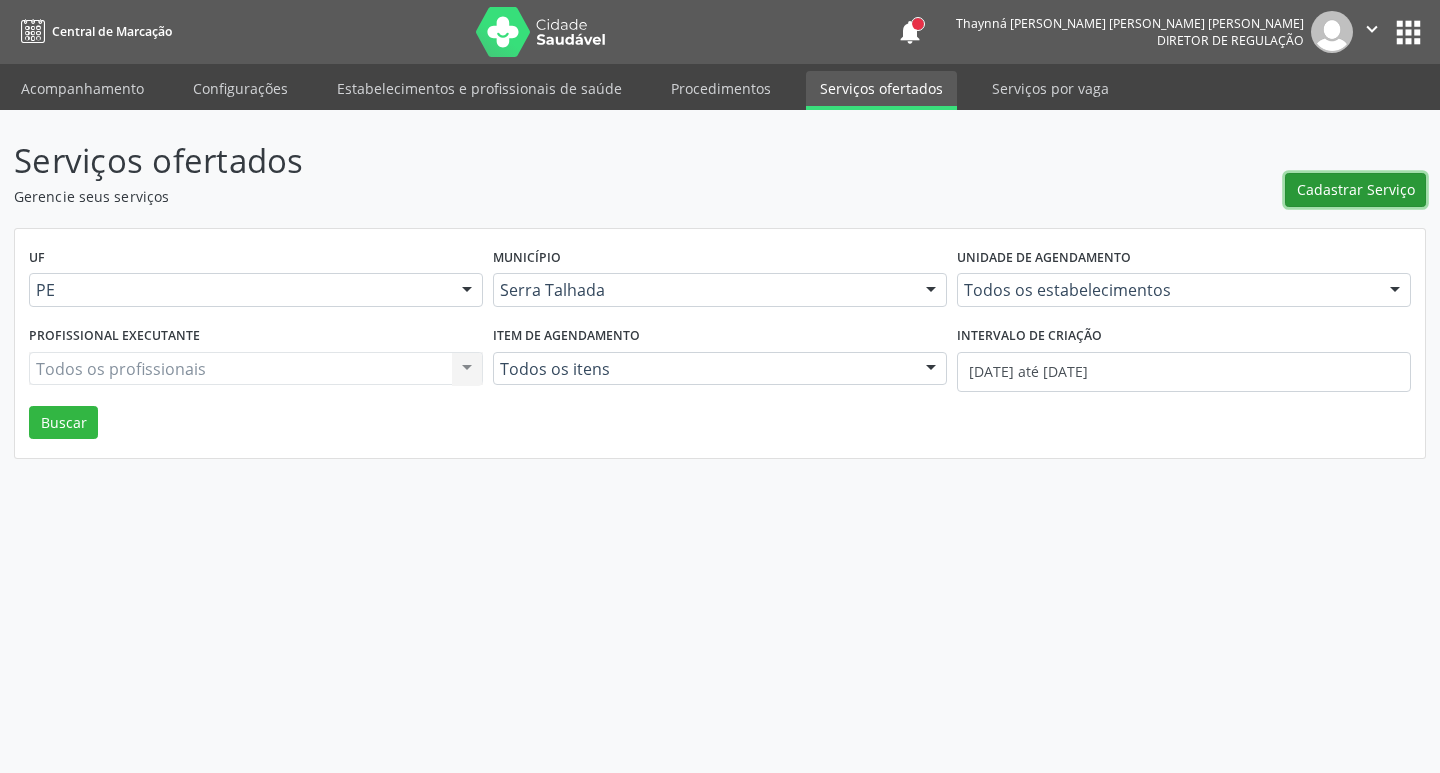 click on "Cadastrar Serviço" at bounding box center (1356, 189) 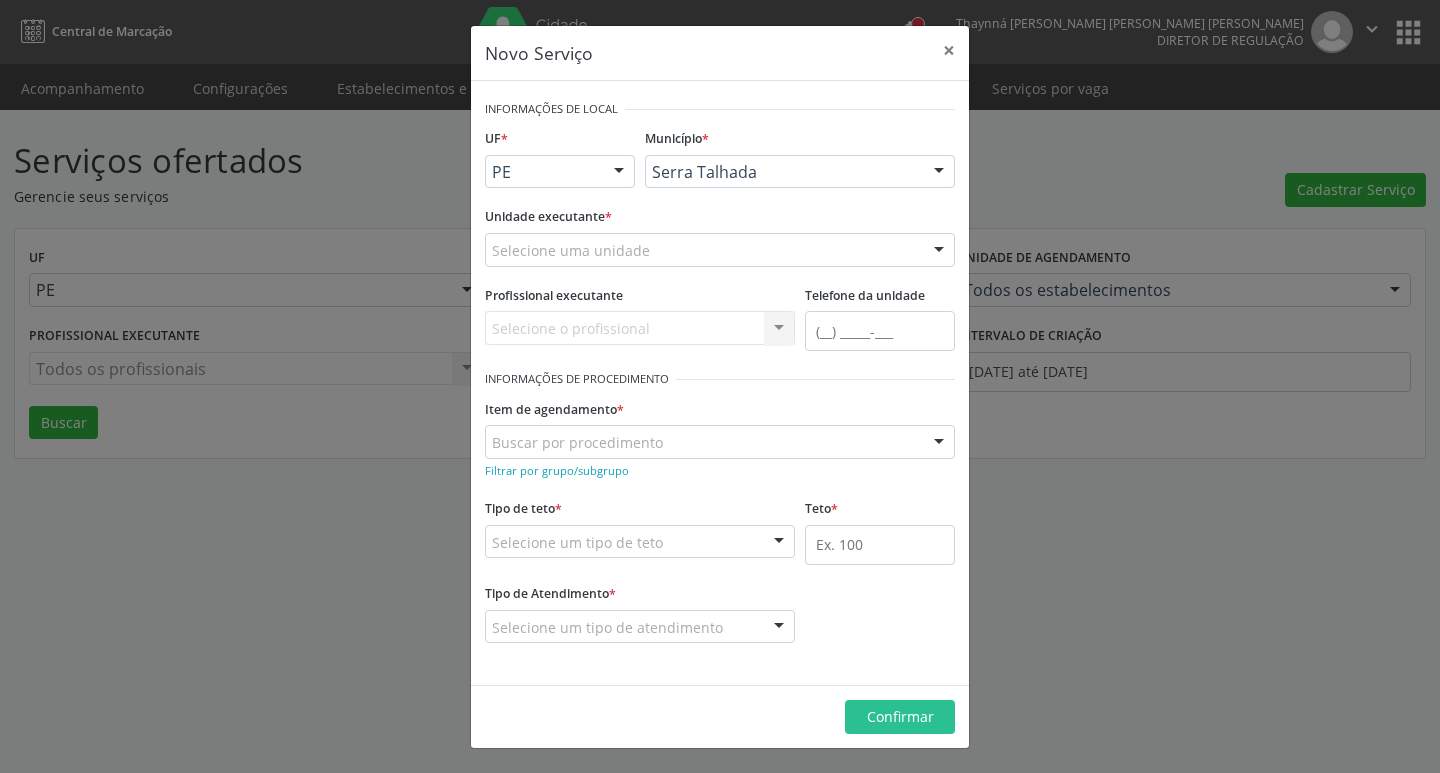 click on "Selecione uma unidade" at bounding box center (720, 250) 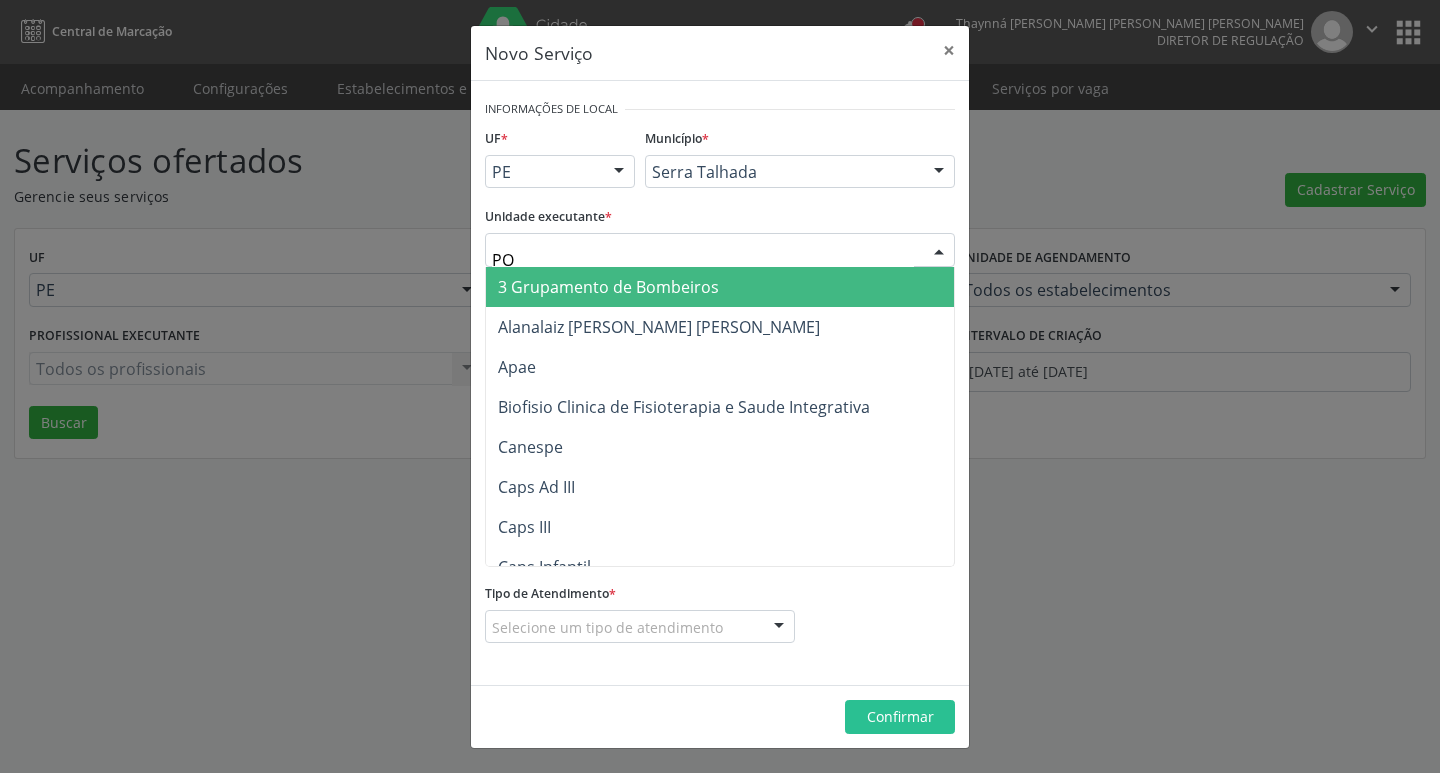 type on "POL" 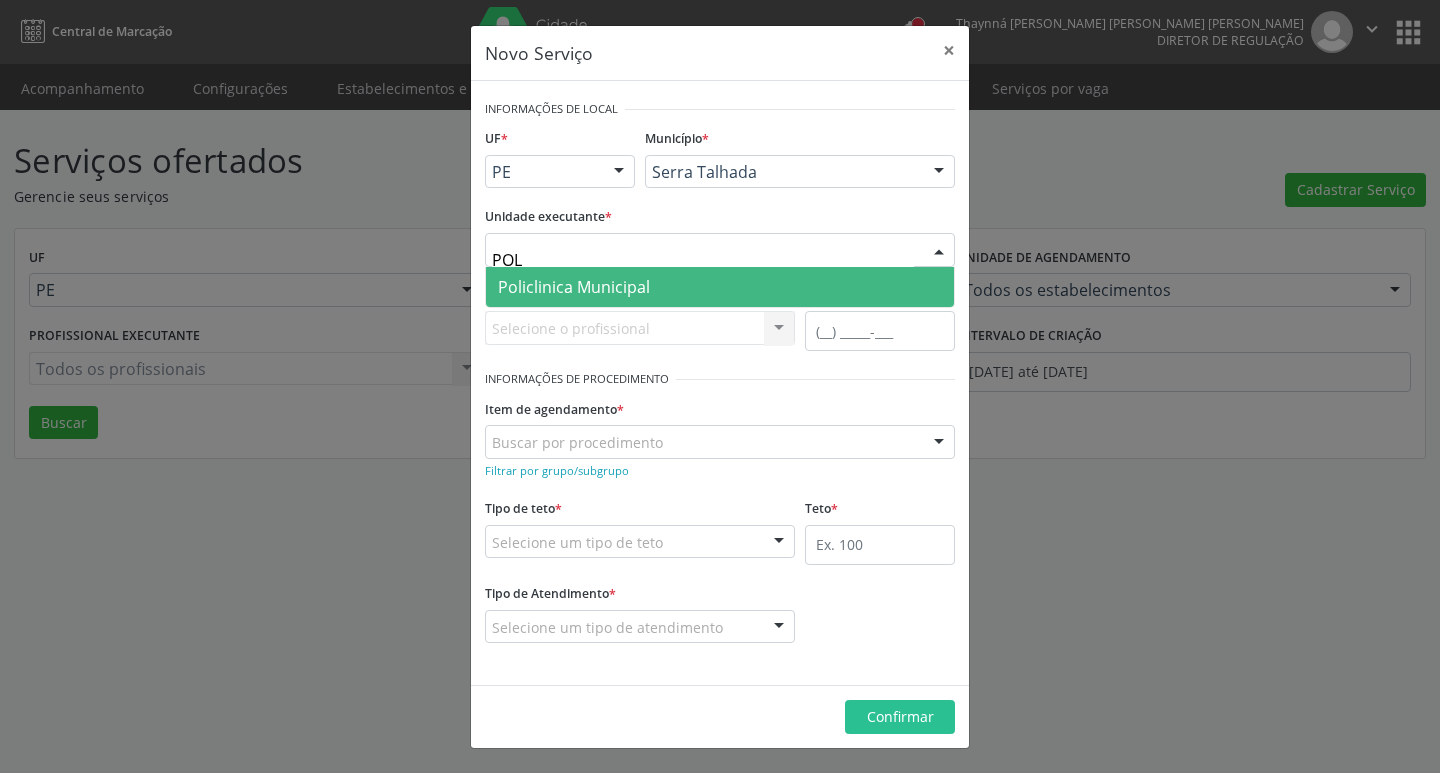 click on "Policlinica Municipal" at bounding box center [720, 287] 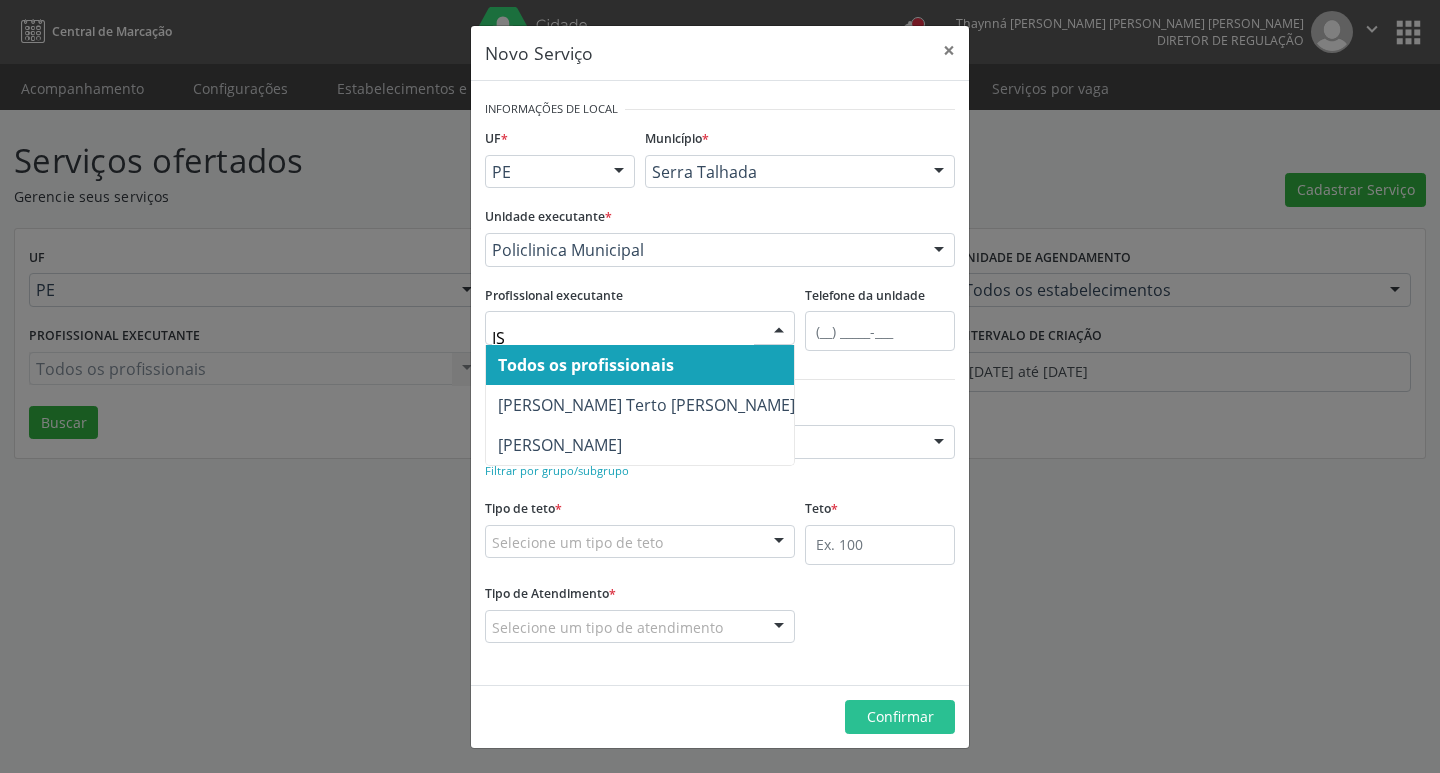 type on "I" 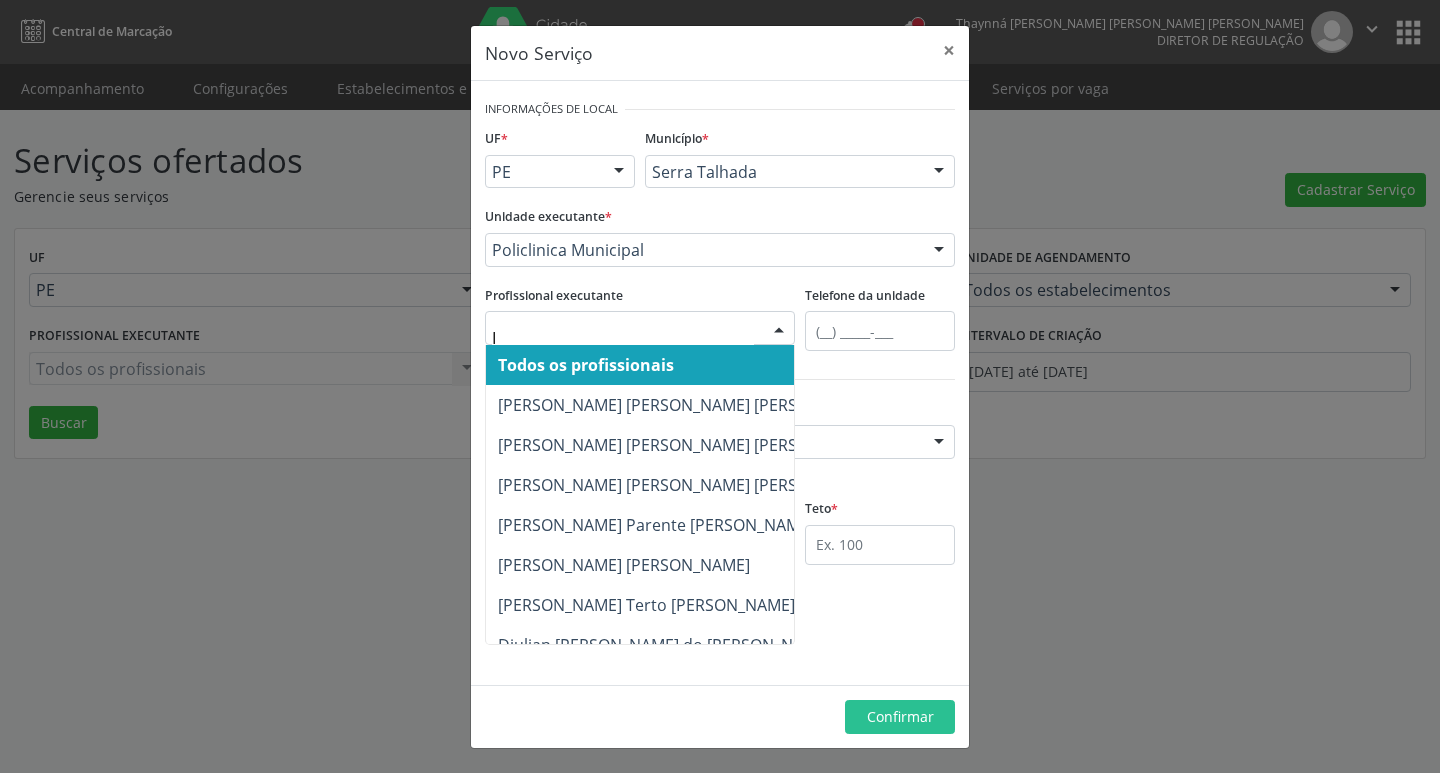 type 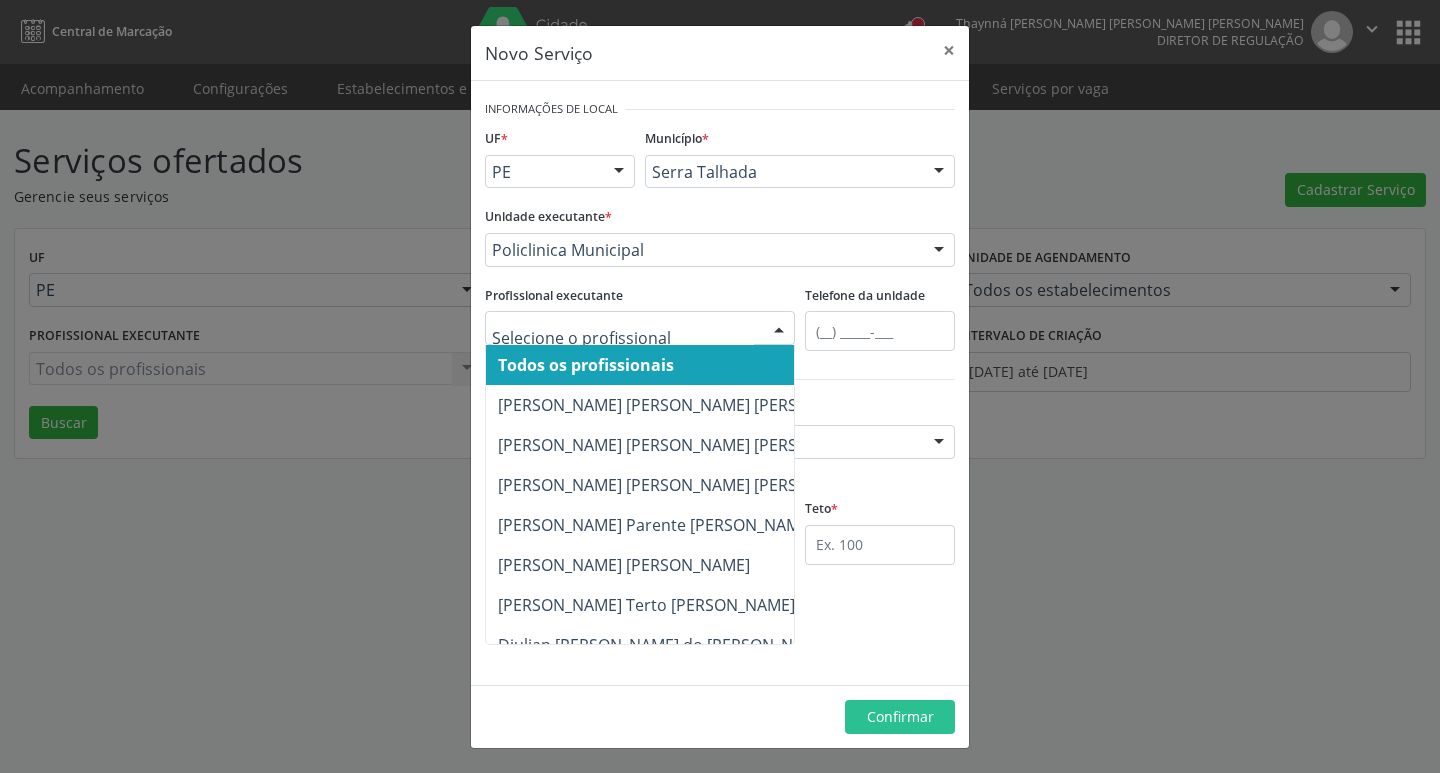 click on "Todos os profissionais" at bounding box center (752, 365) 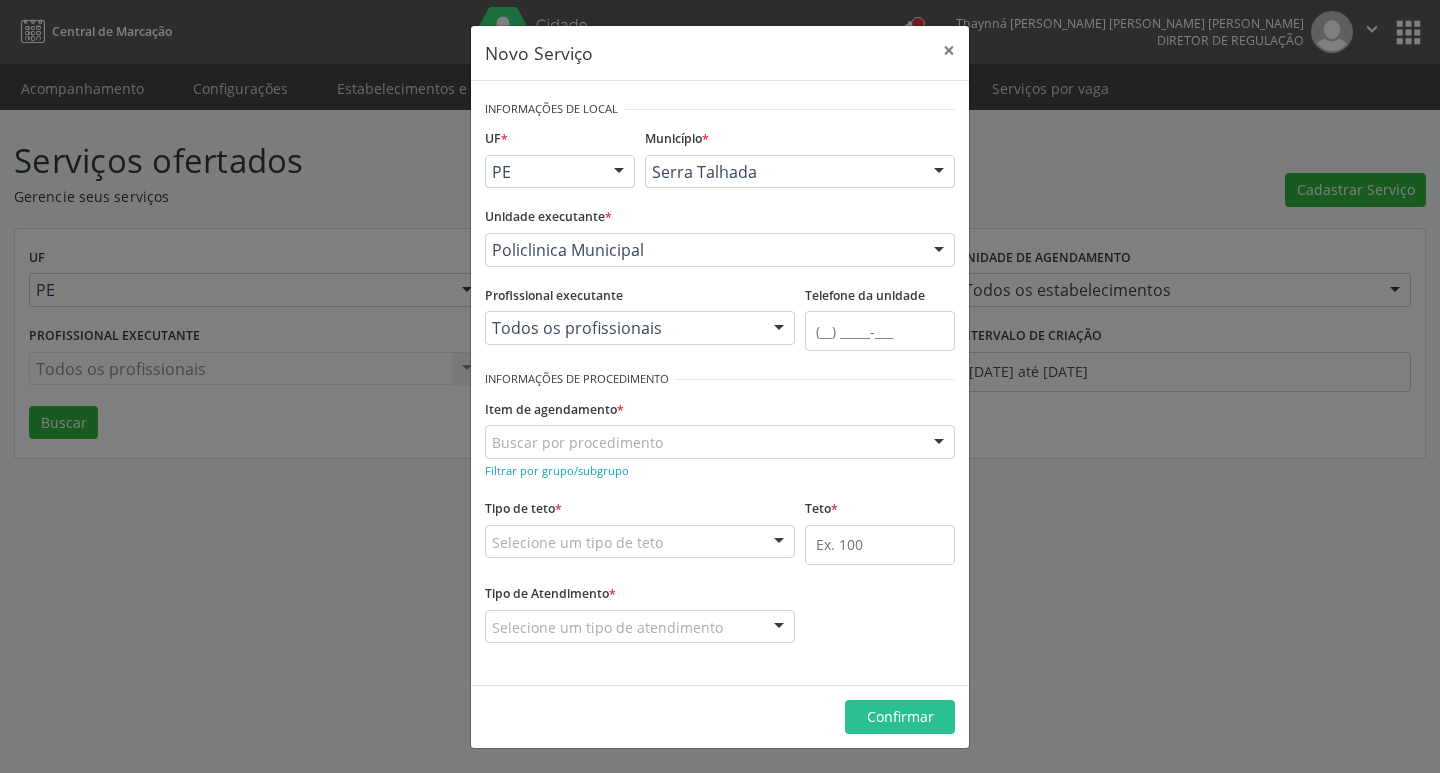 click on "Buscar por procedimento" at bounding box center (720, 442) 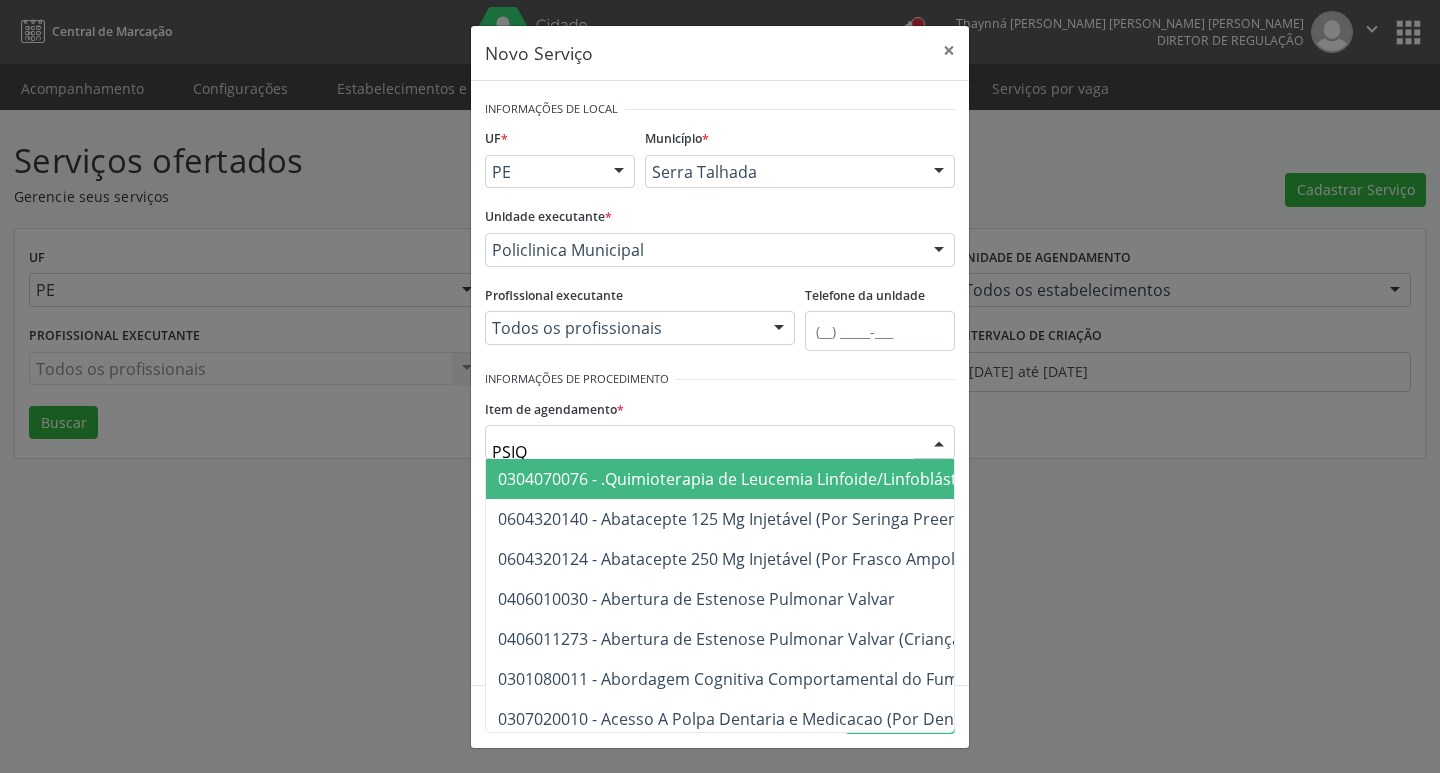 type on "PSIQU" 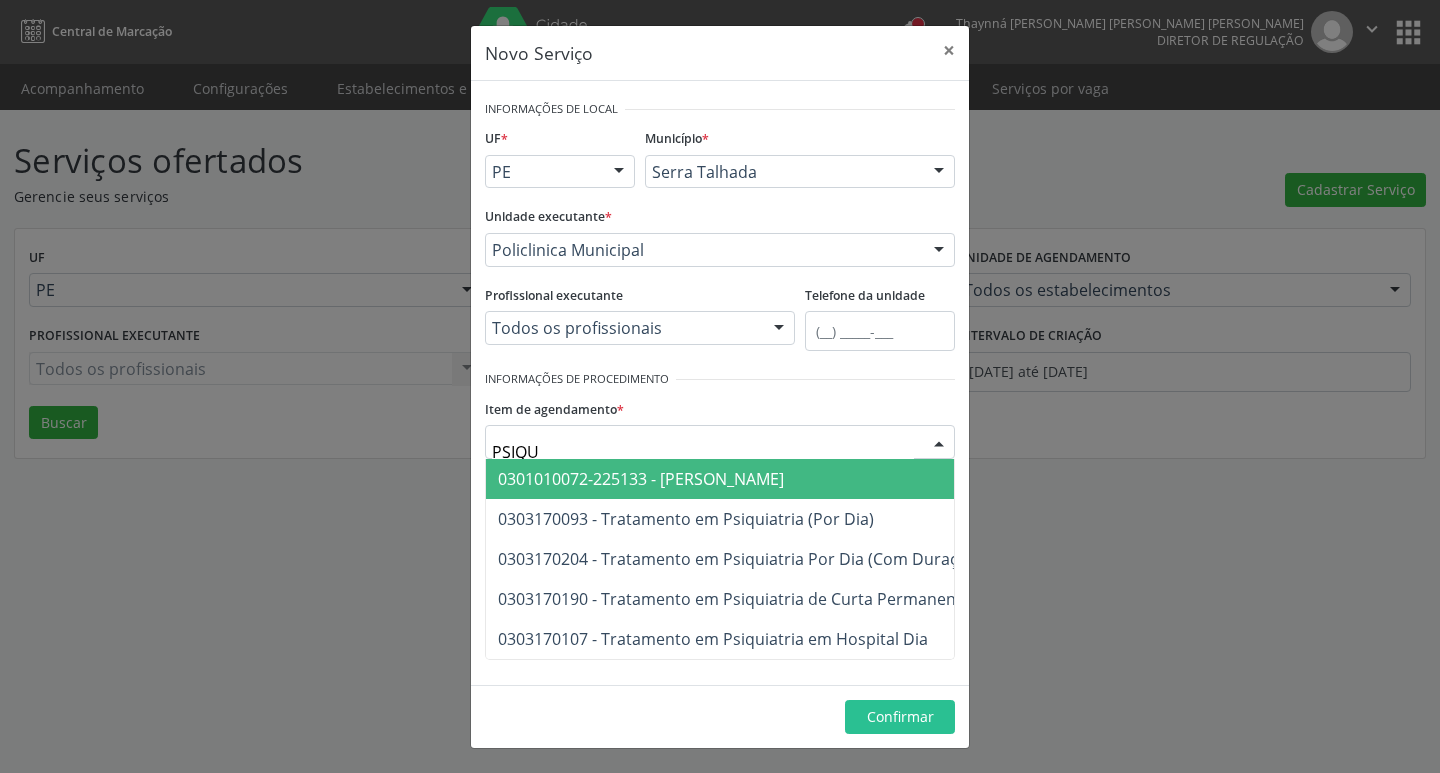 click on "0301010072-225133 - [PERSON_NAME]" at bounding box center (641, 479) 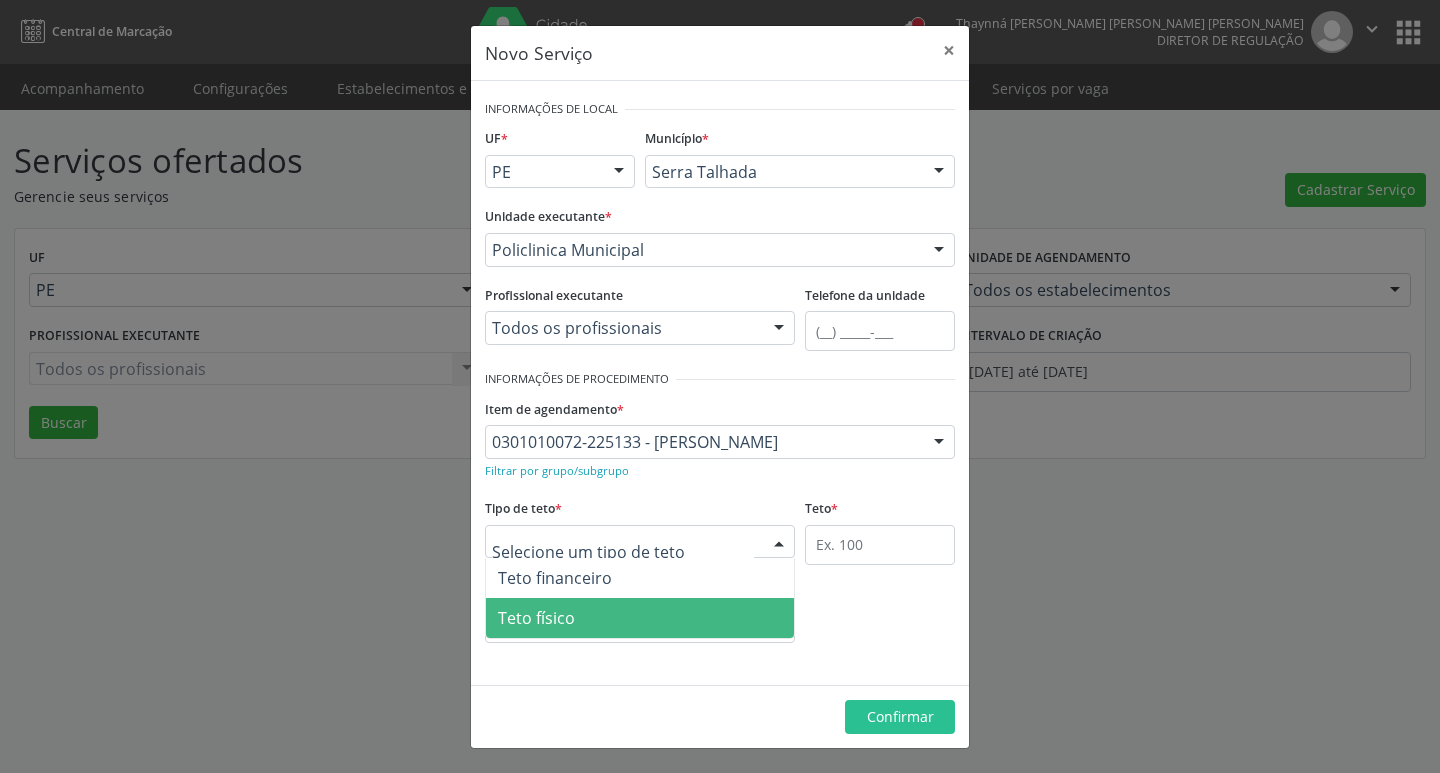 click on "Teto físico" at bounding box center (640, 618) 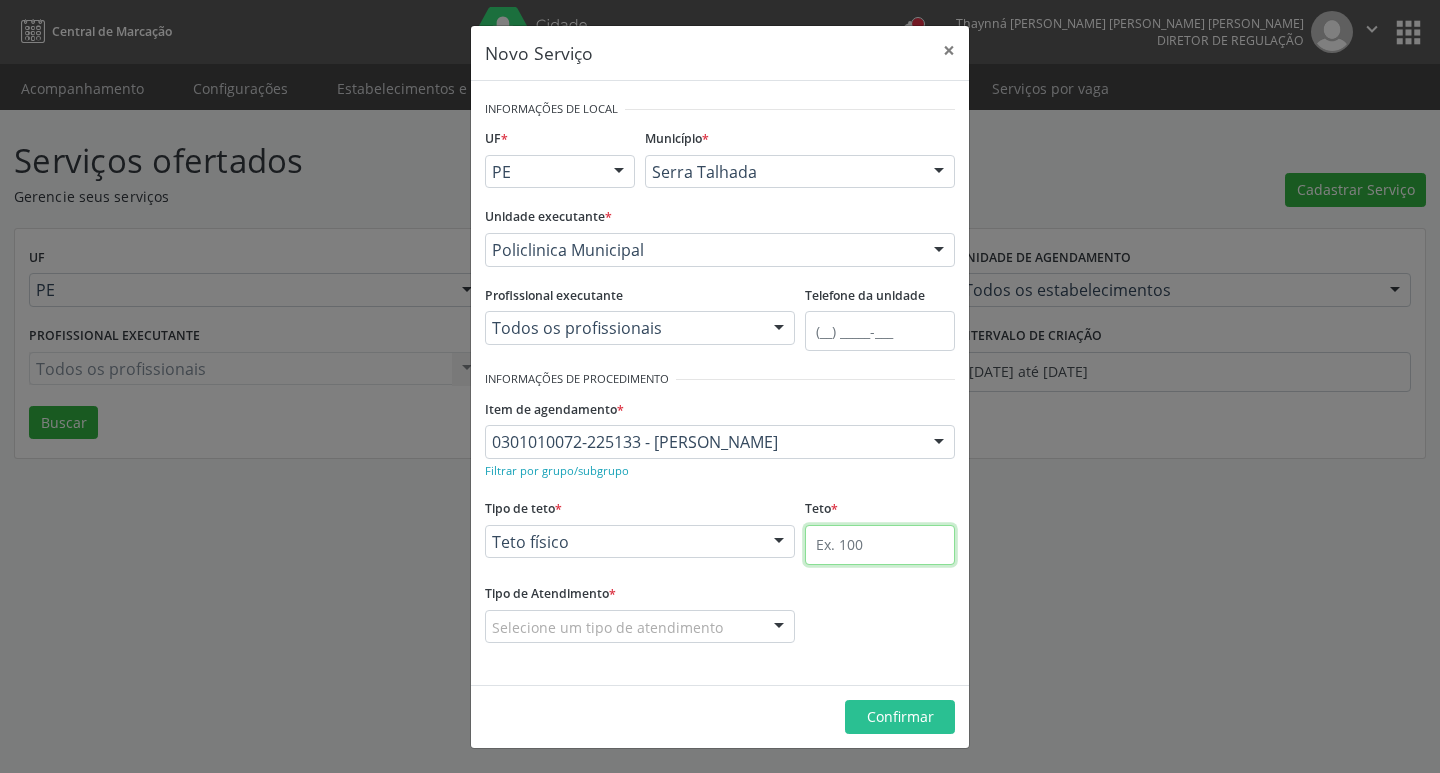 click at bounding box center (880, 545) 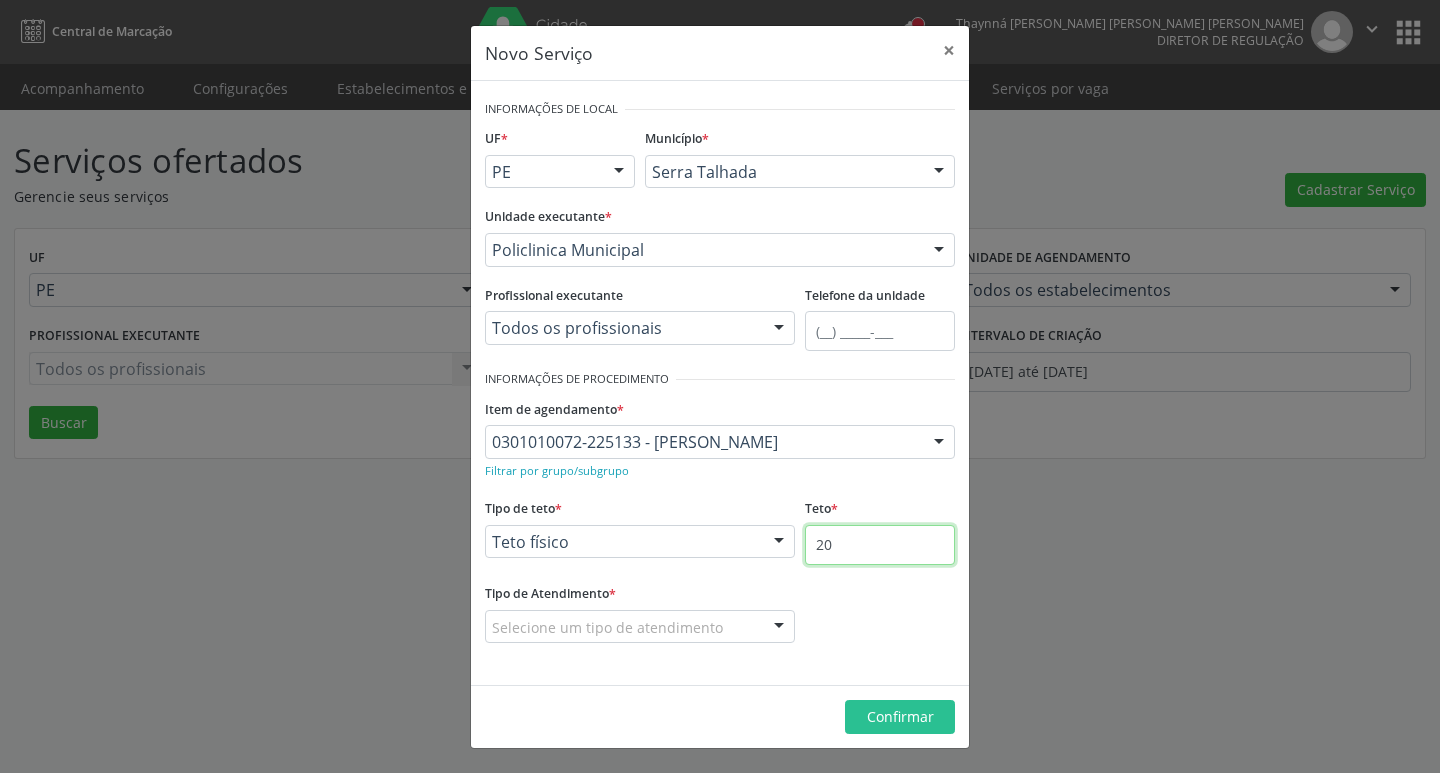 type on "20" 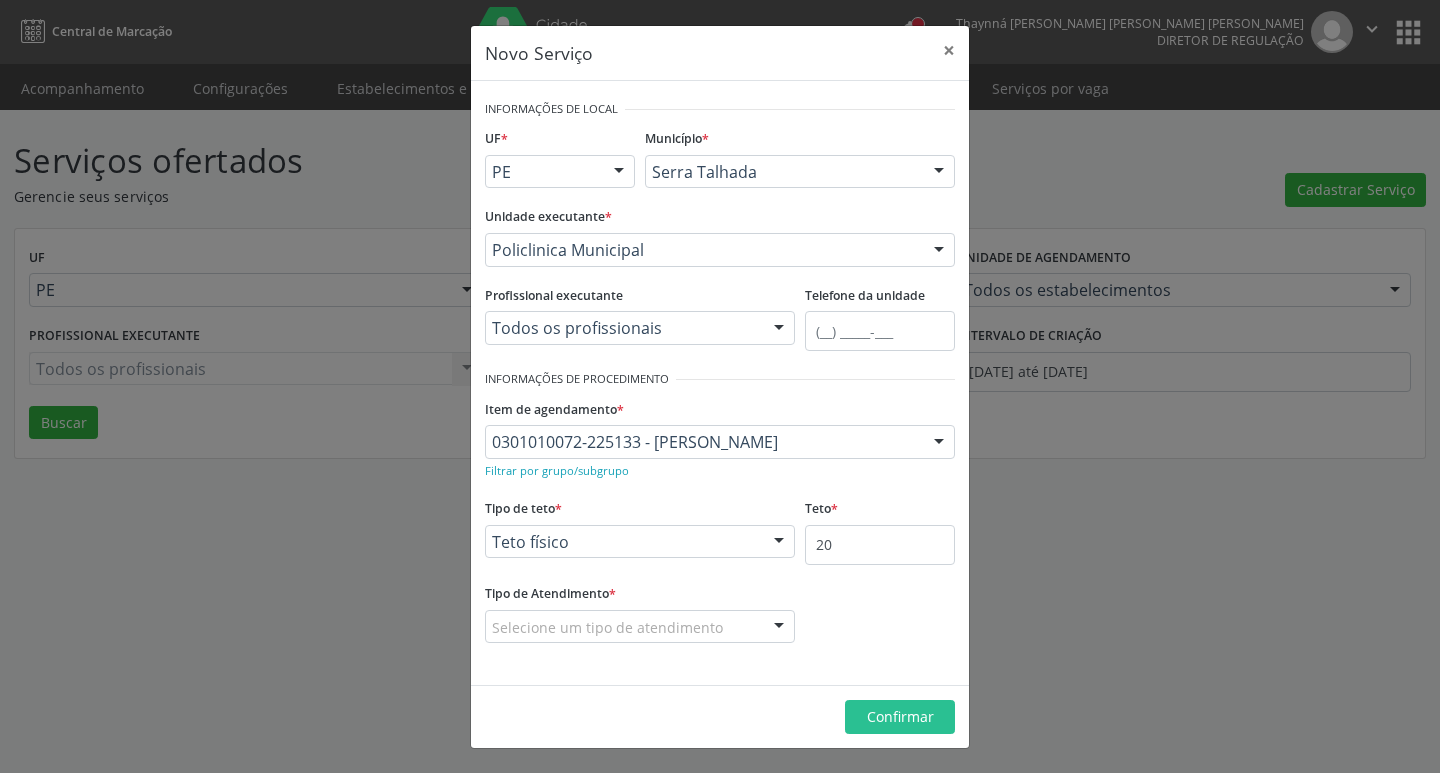 click on "Selecione um tipo de atendimento" at bounding box center (640, 627) 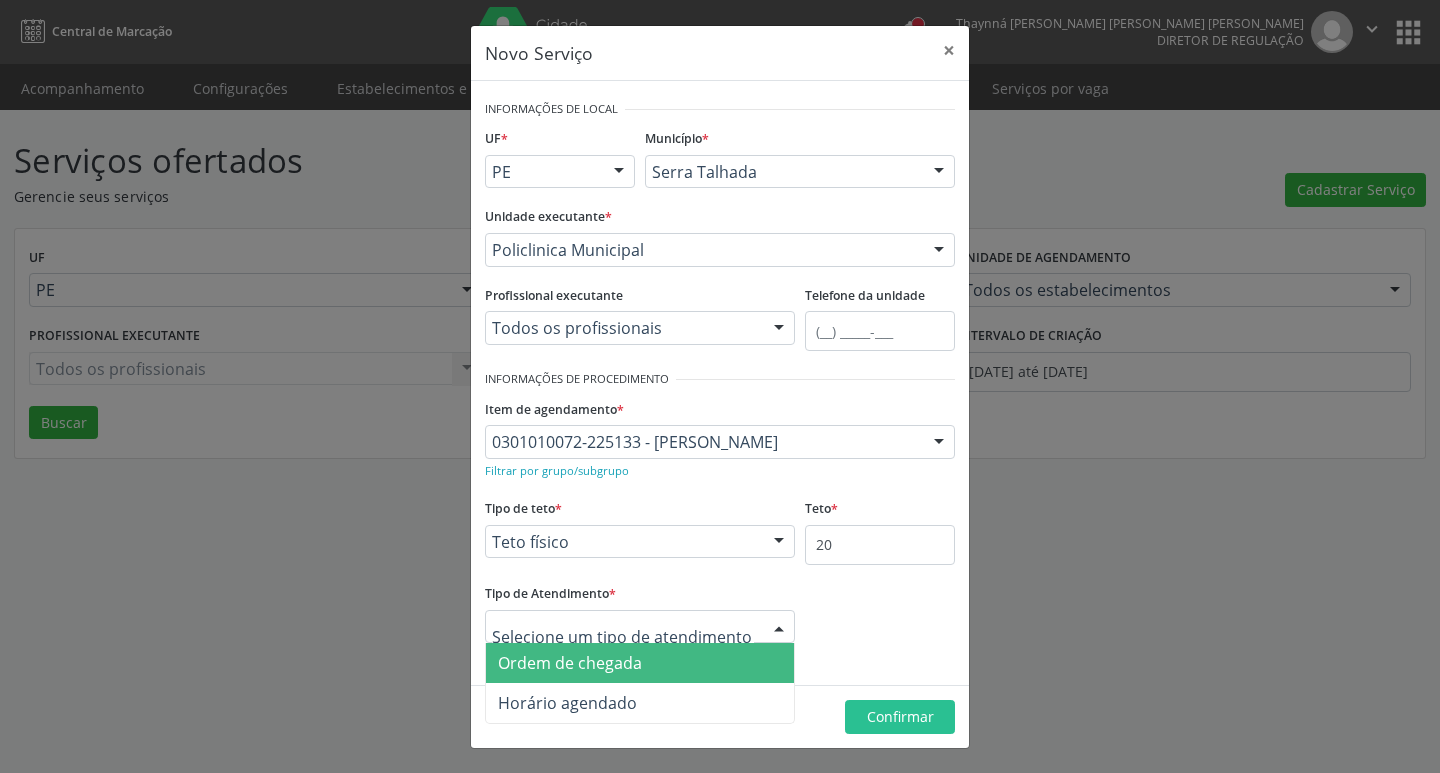 click on "Ordem de chegada" at bounding box center (640, 663) 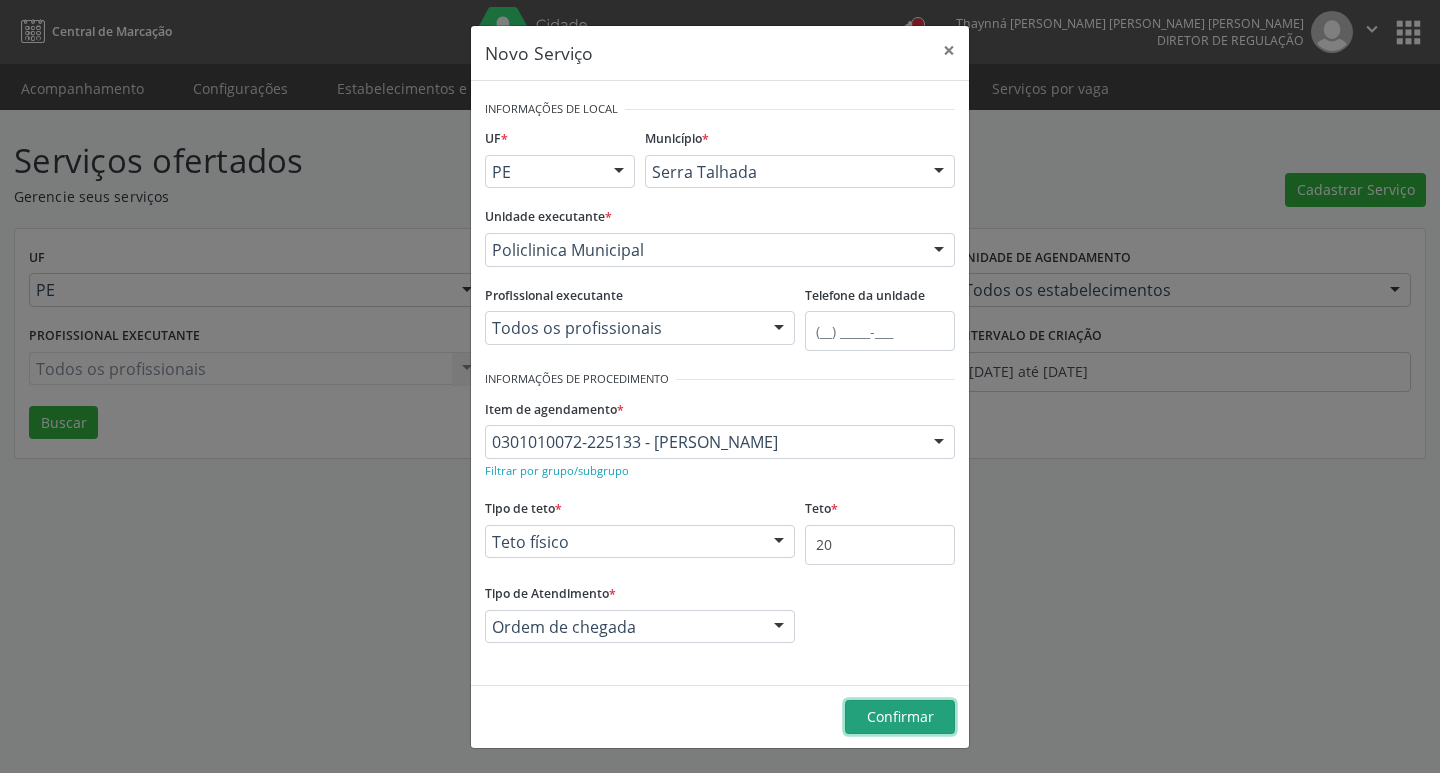 click on "Confirmar" at bounding box center [900, 716] 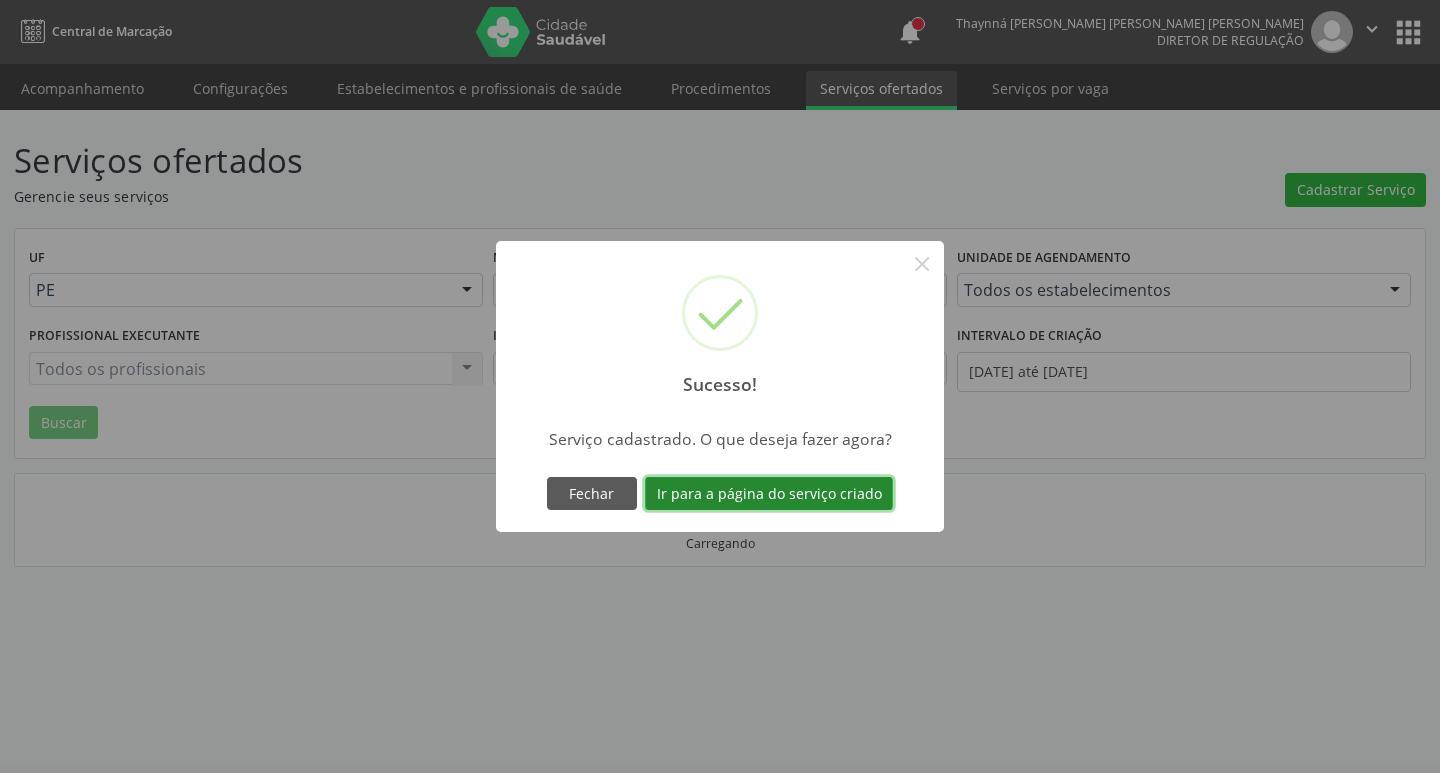 click on "Ir para a página do serviço criado" at bounding box center (769, 494) 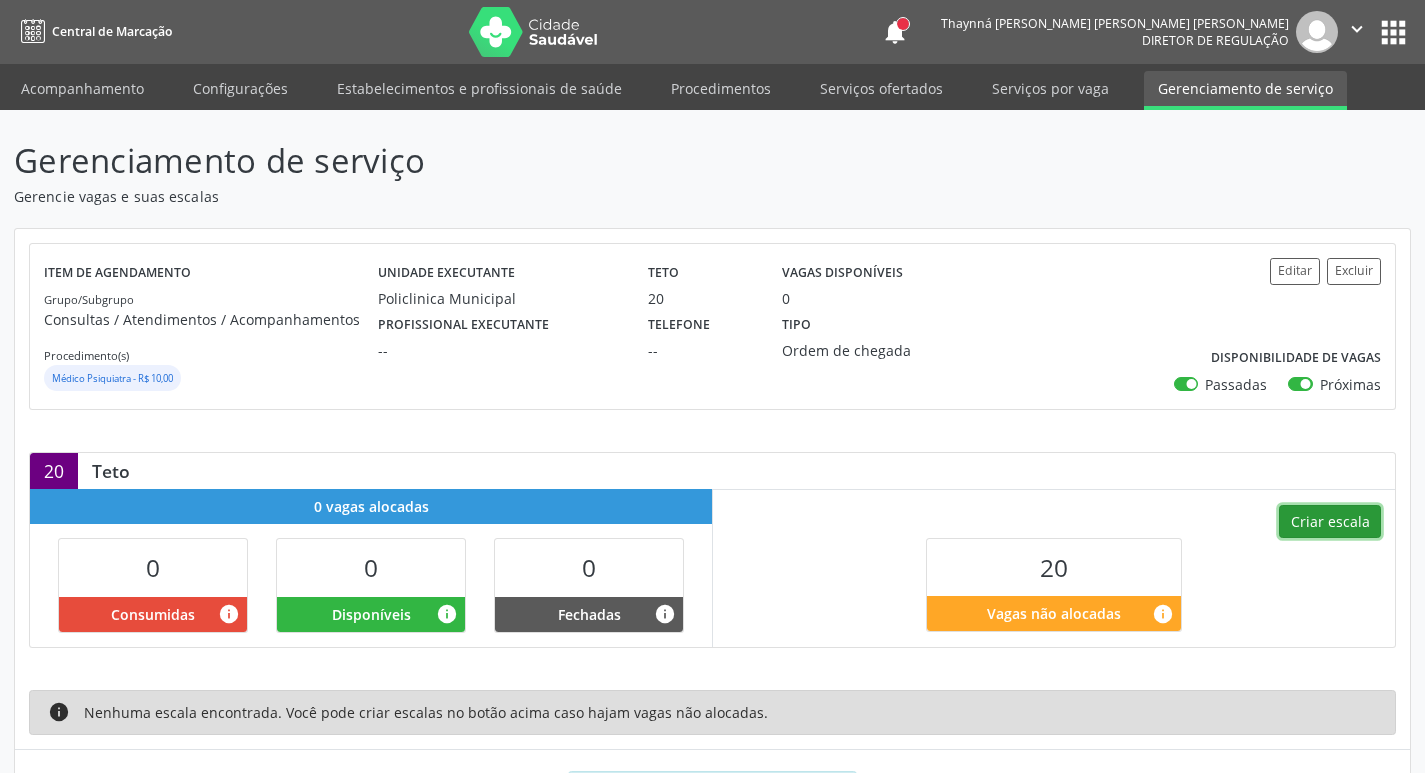click on "Criar escala" at bounding box center (1330, 522) 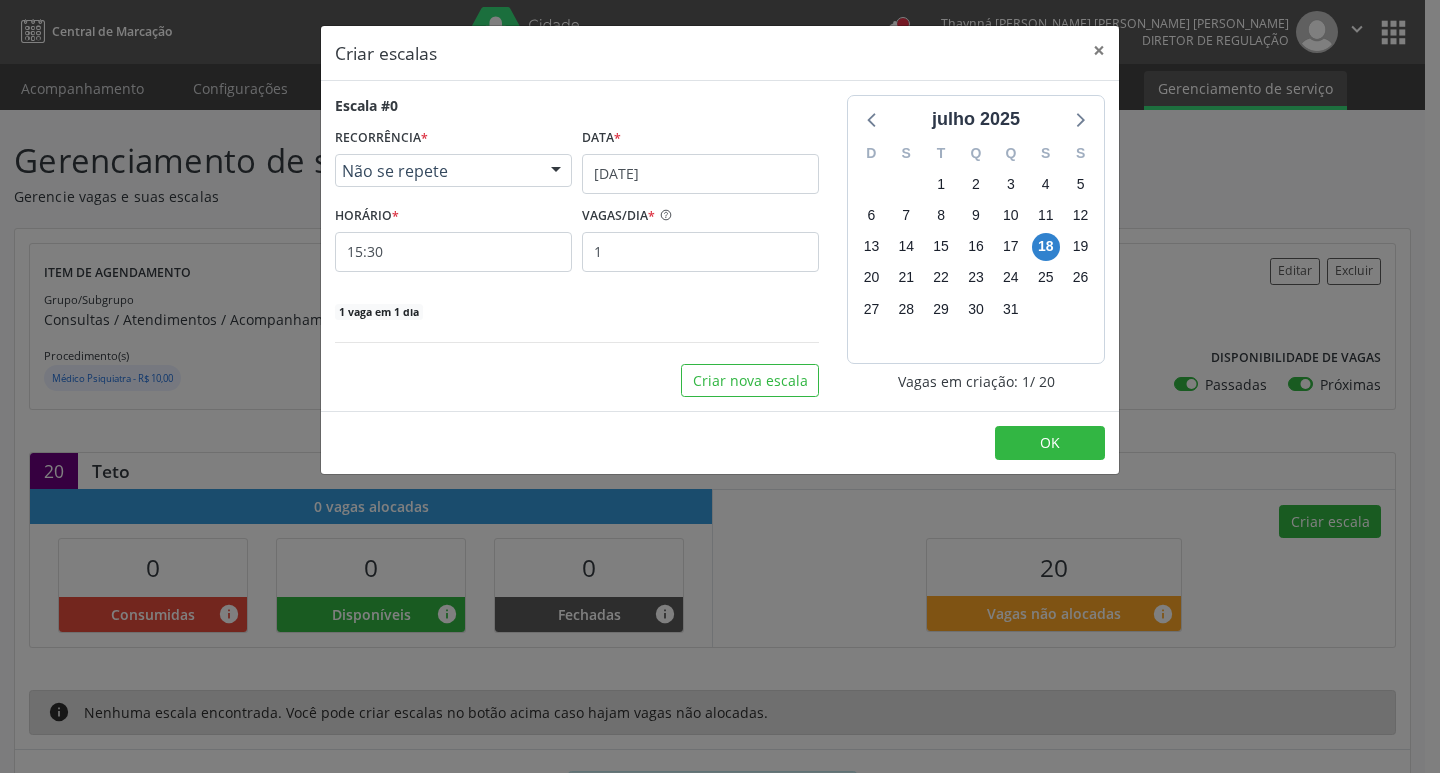 click at bounding box center (556, 172) 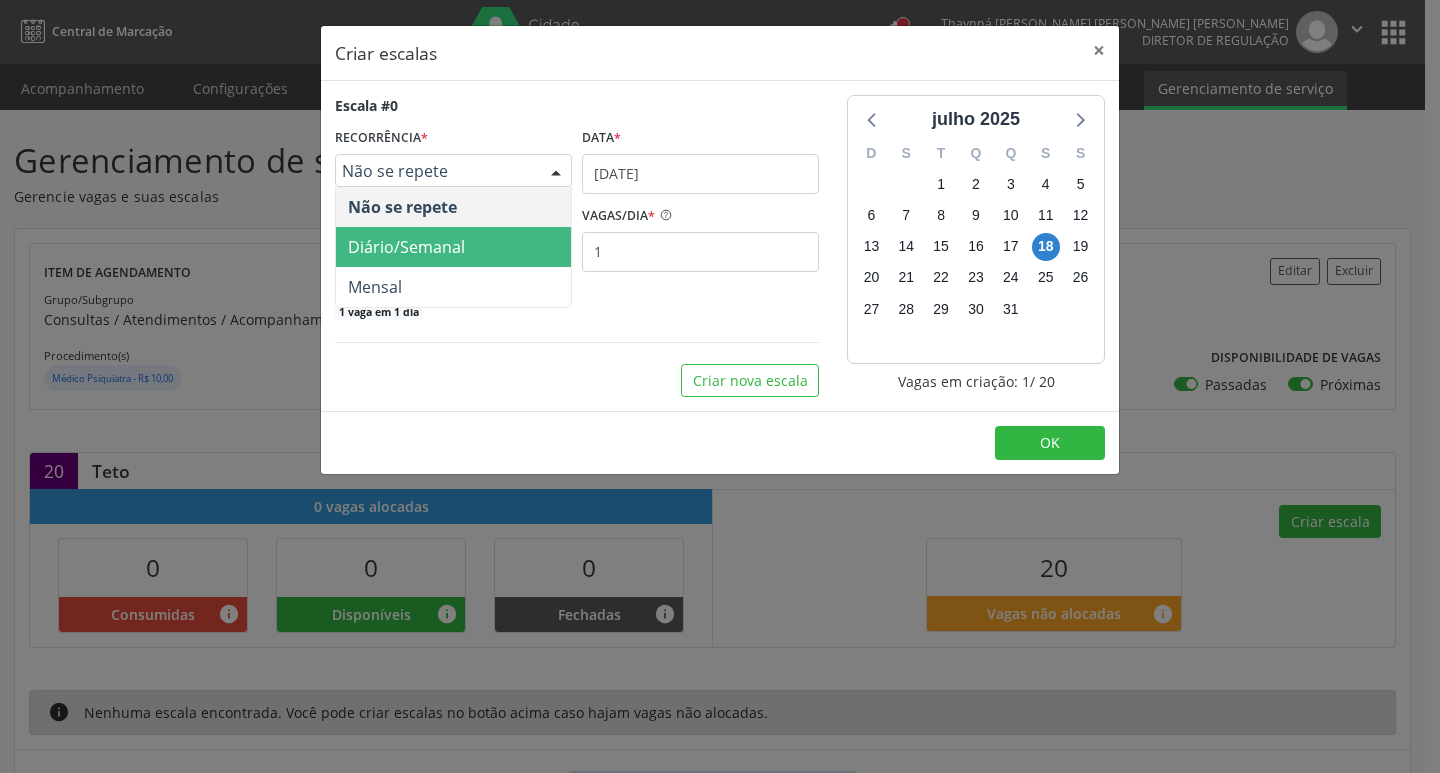 click on "Diário/Semanal" at bounding box center [453, 247] 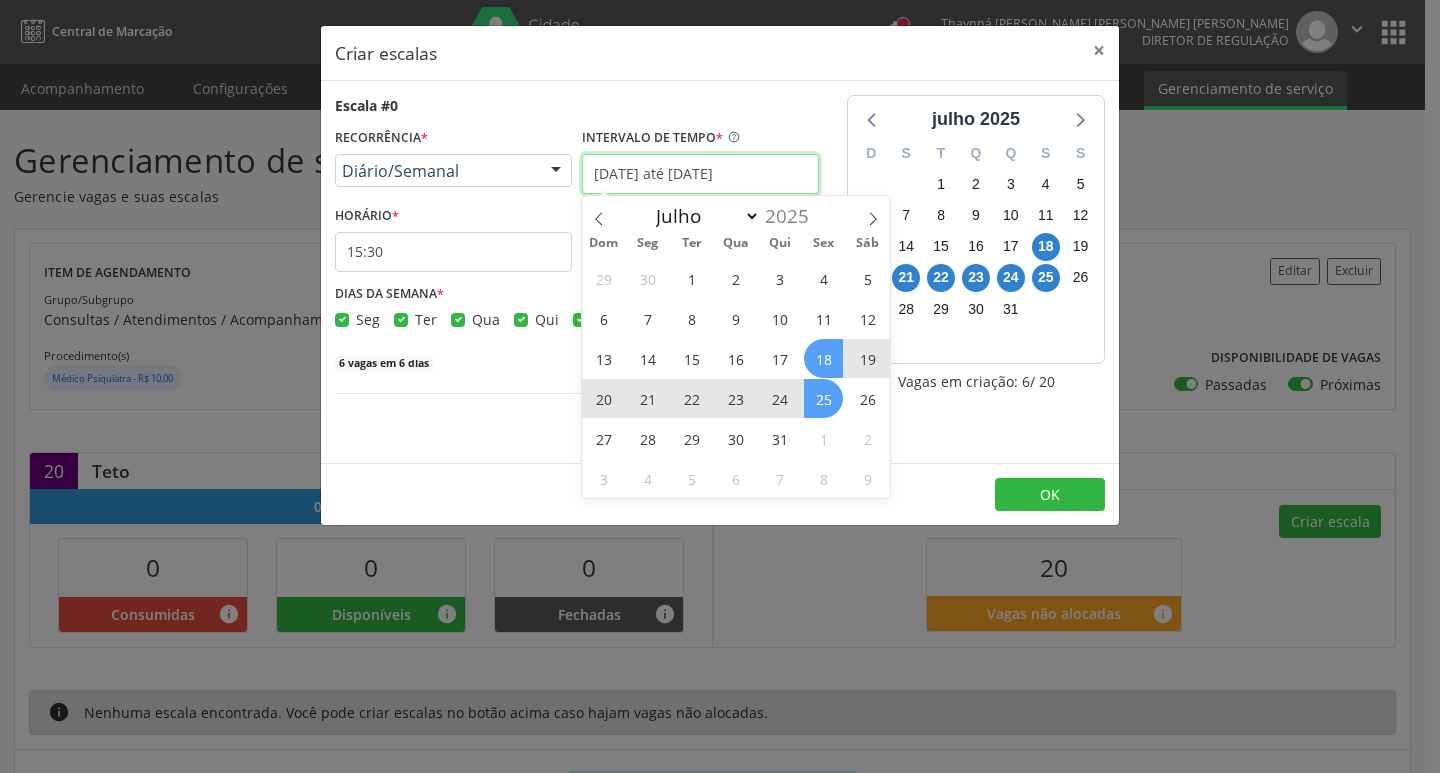 click on "[DATE] até [DATE]" at bounding box center (700, 174) 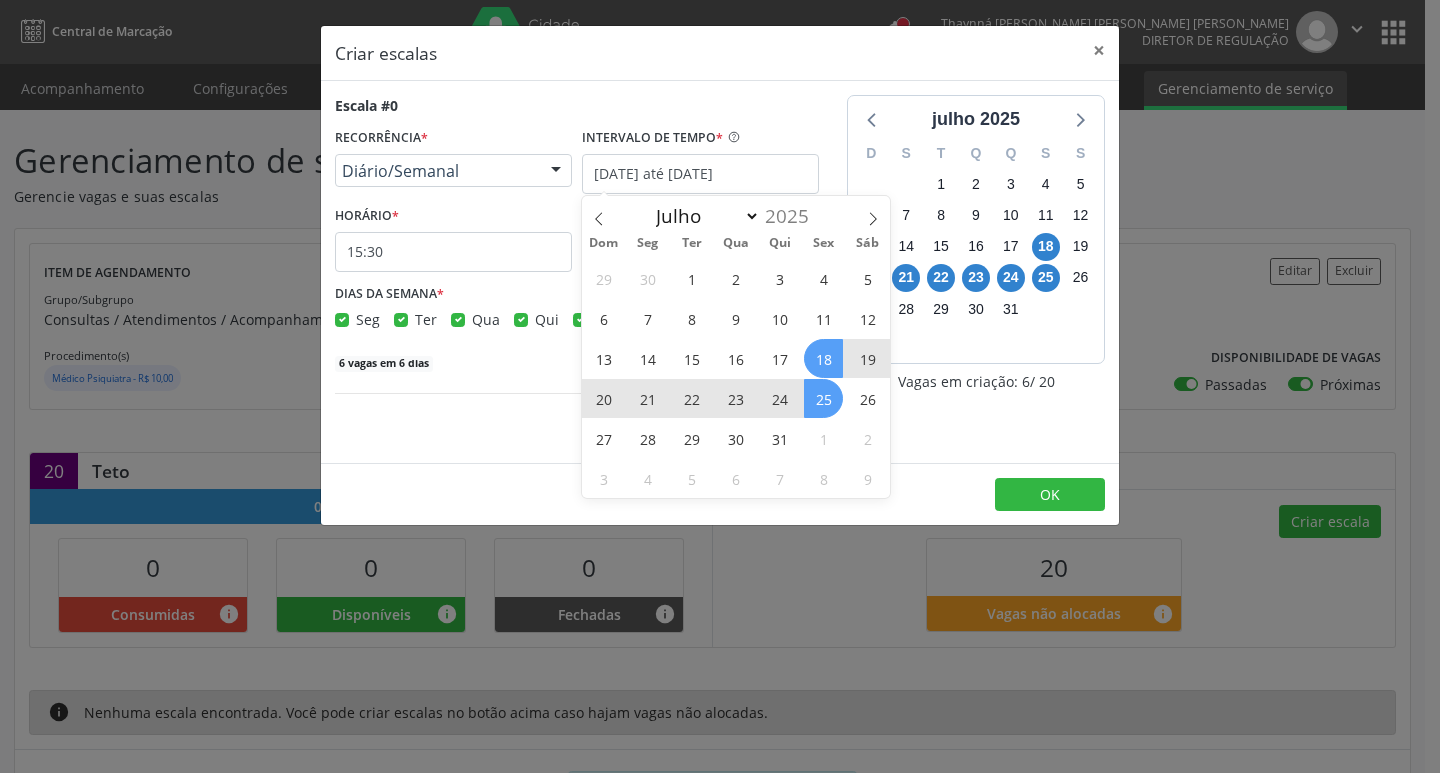click at bounding box center [556, 172] 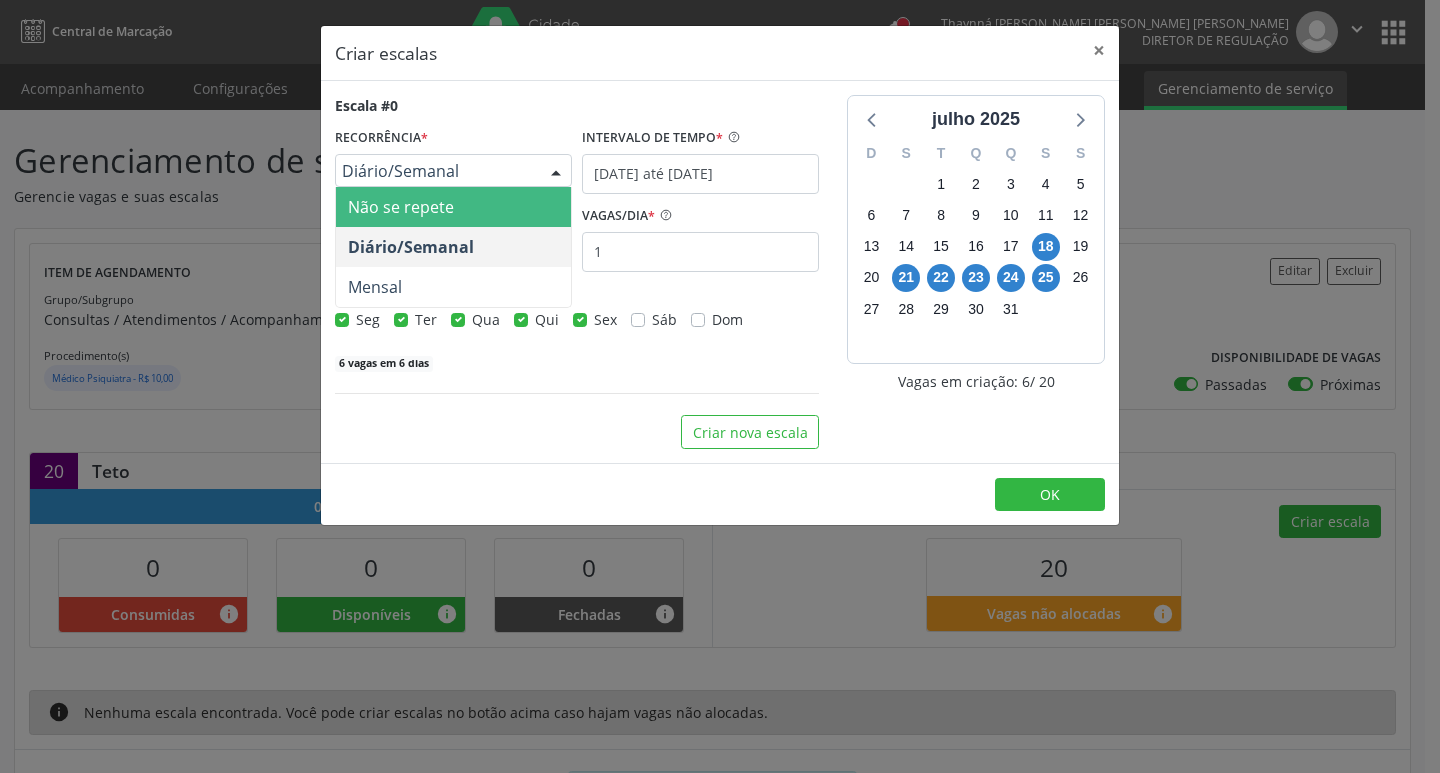 click on "Não se repete" at bounding box center [453, 207] 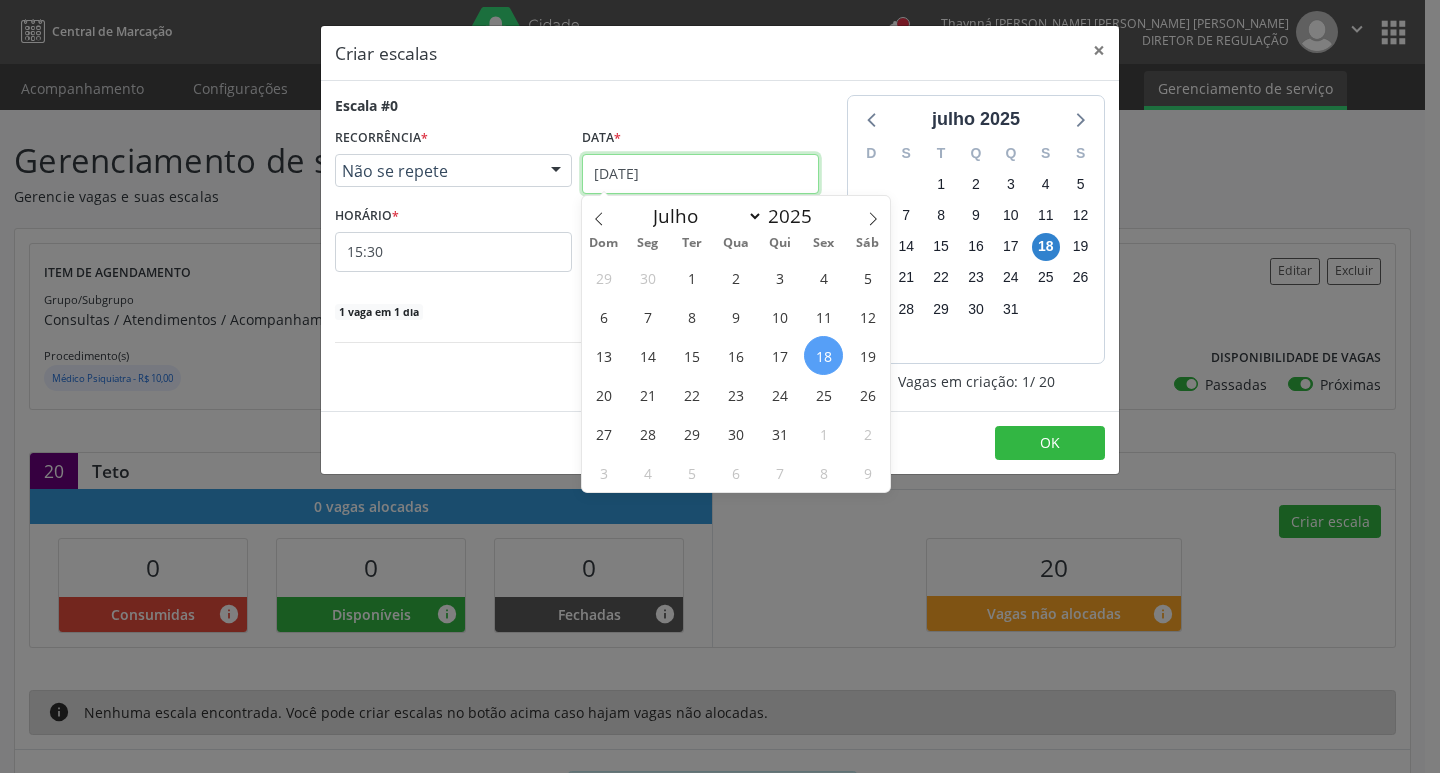 click on "[DATE]" at bounding box center [700, 174] 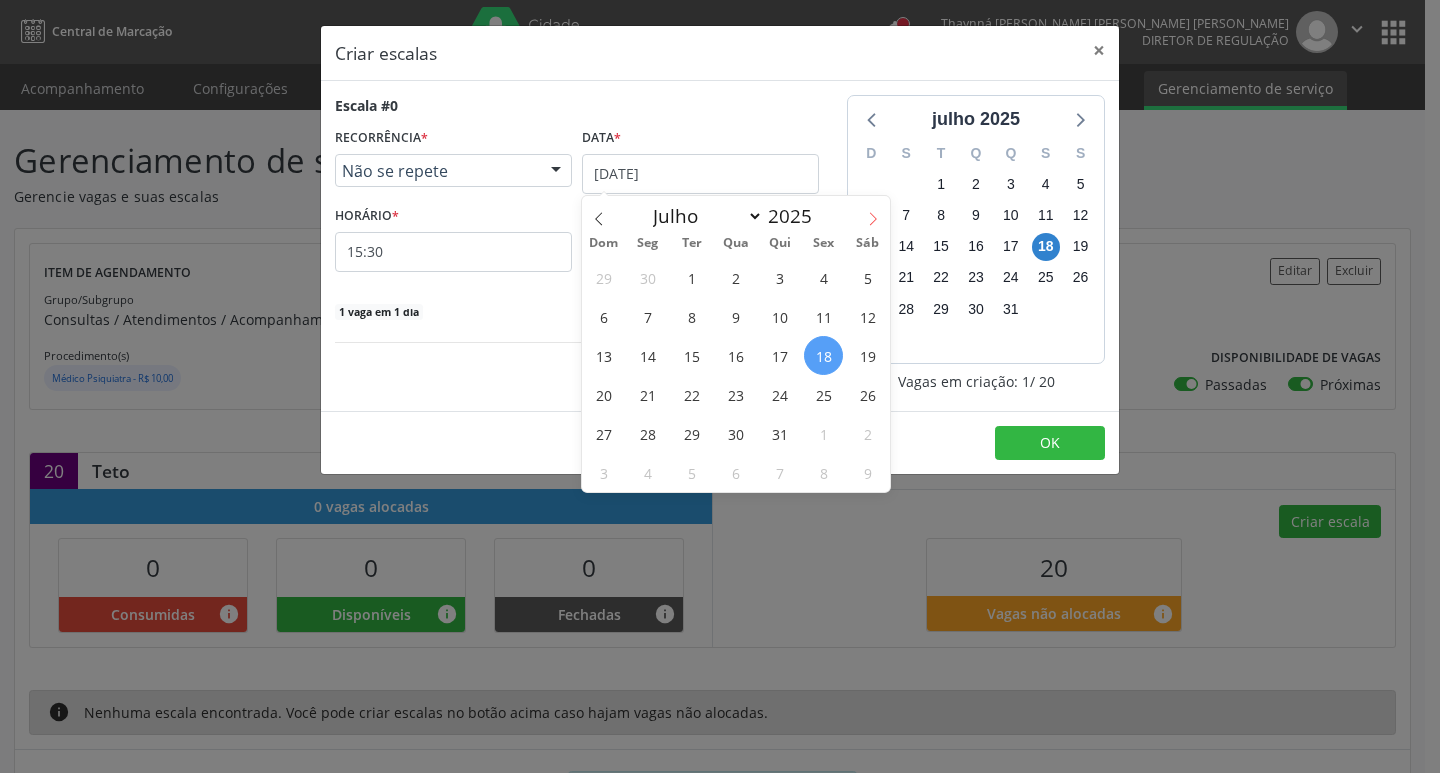 click at bounding box center [873, 213] 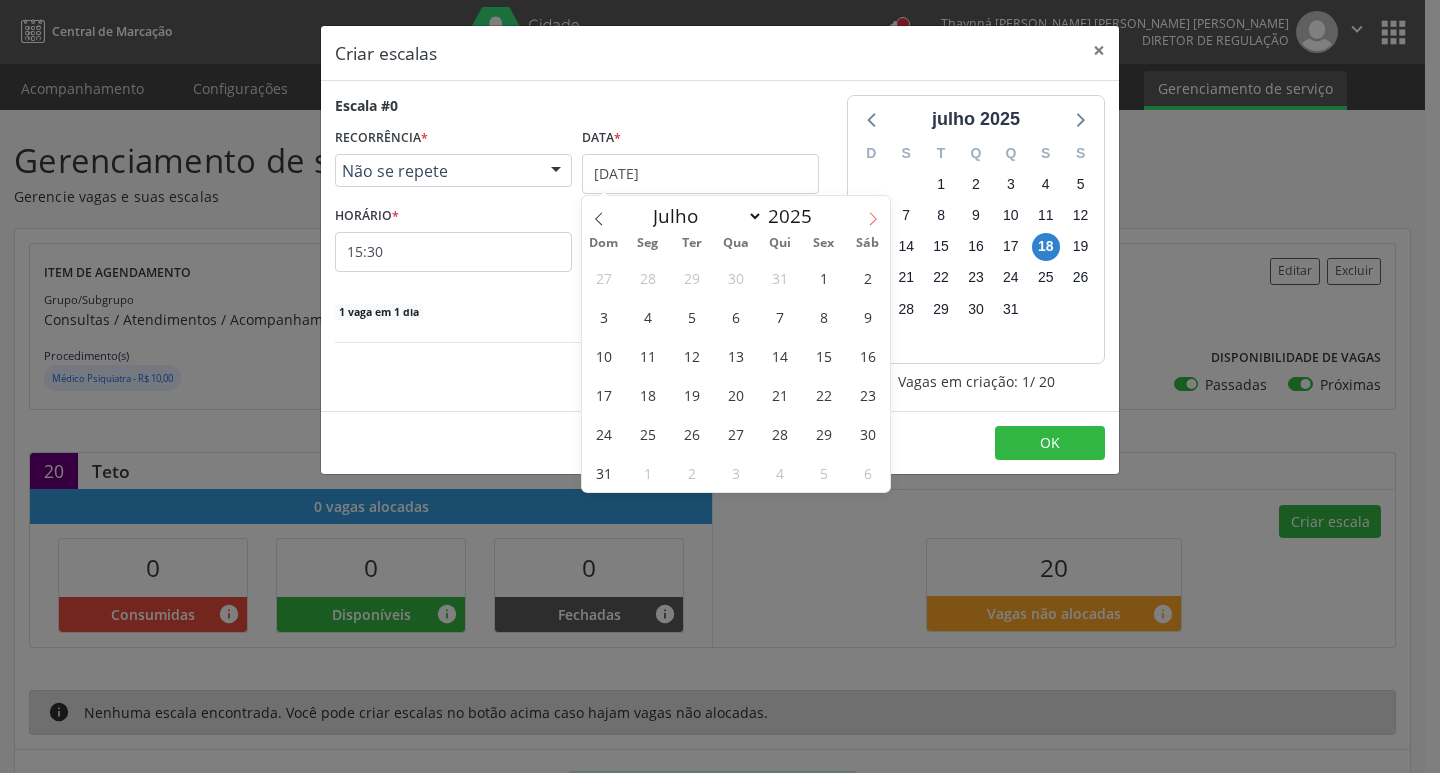select on "7" 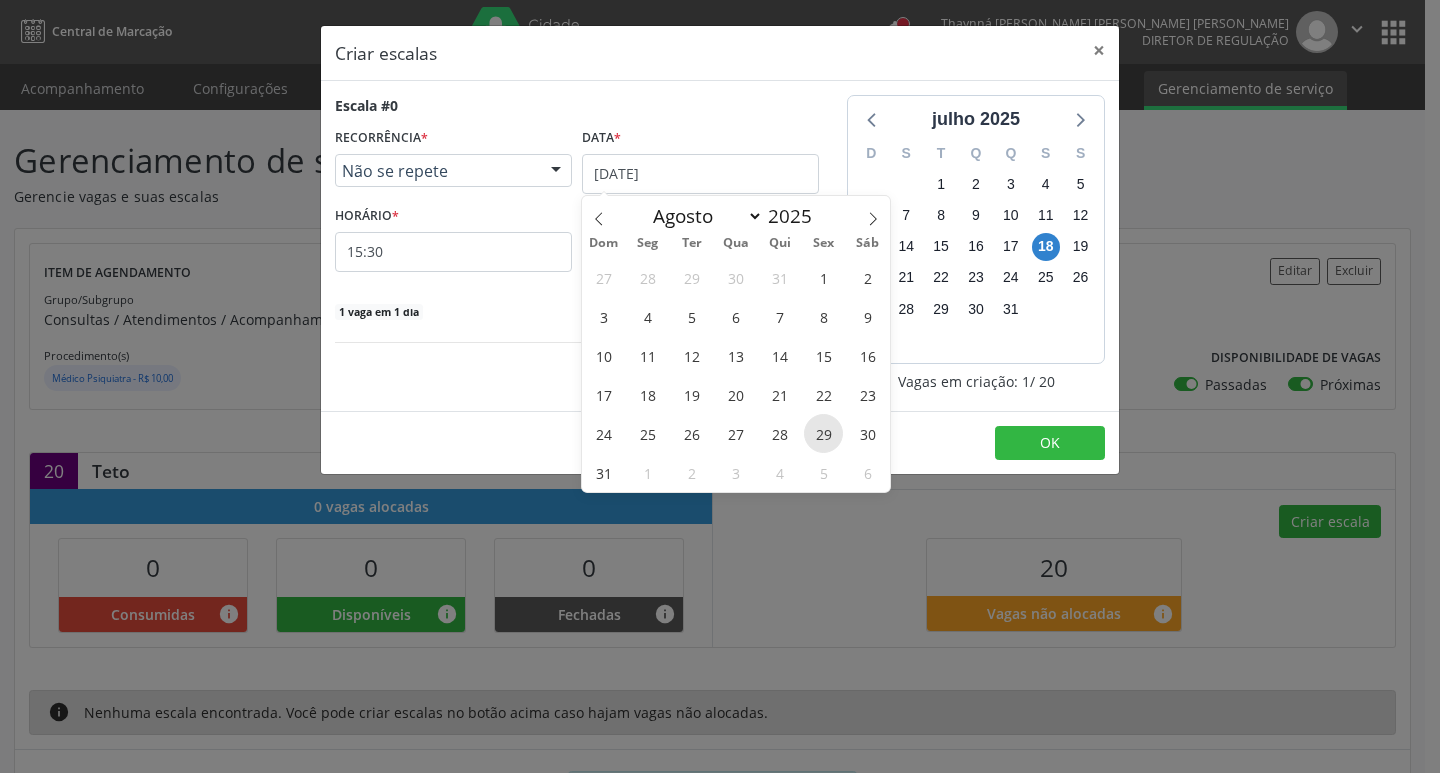 click on "29" at bounding box center [823, 433] 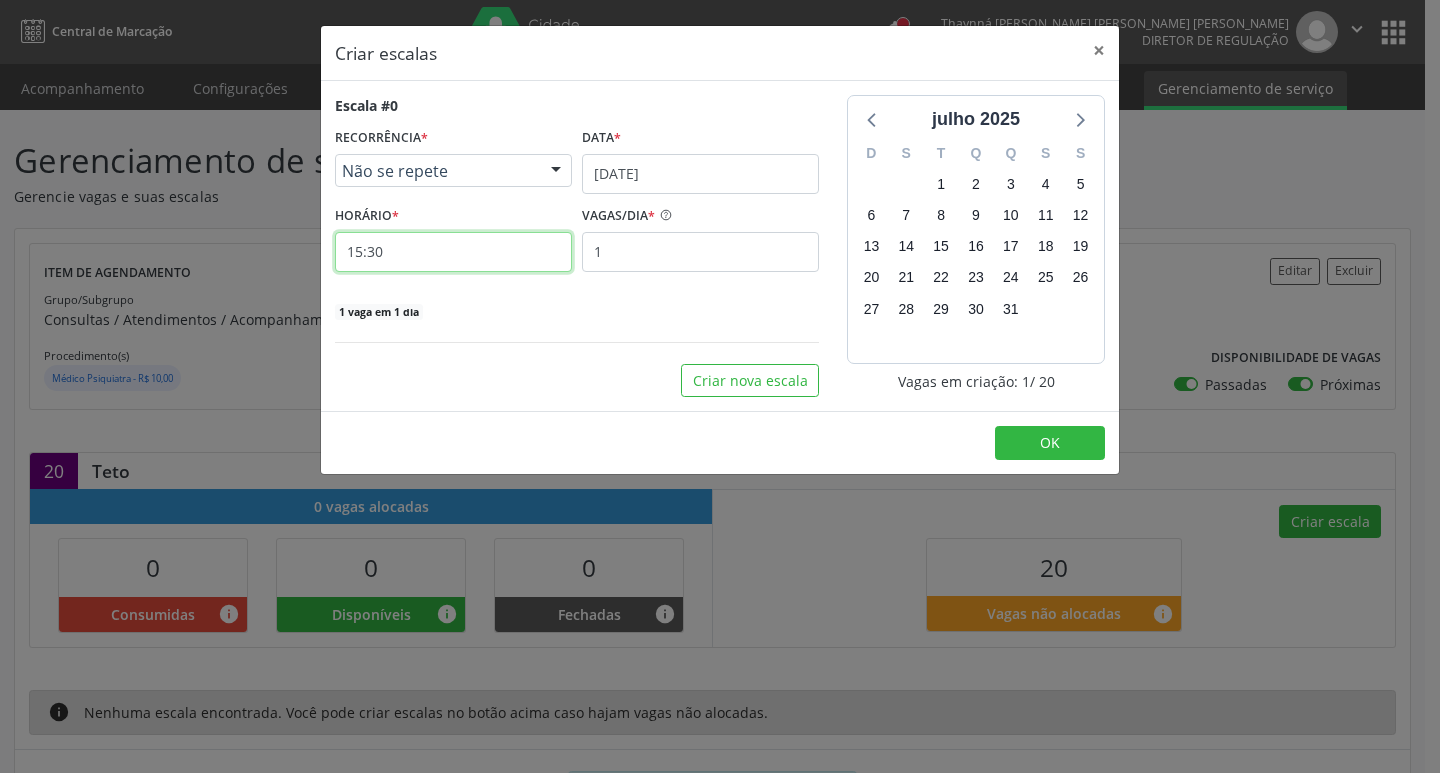 click on "15:30" at bounding box center (453, 252) 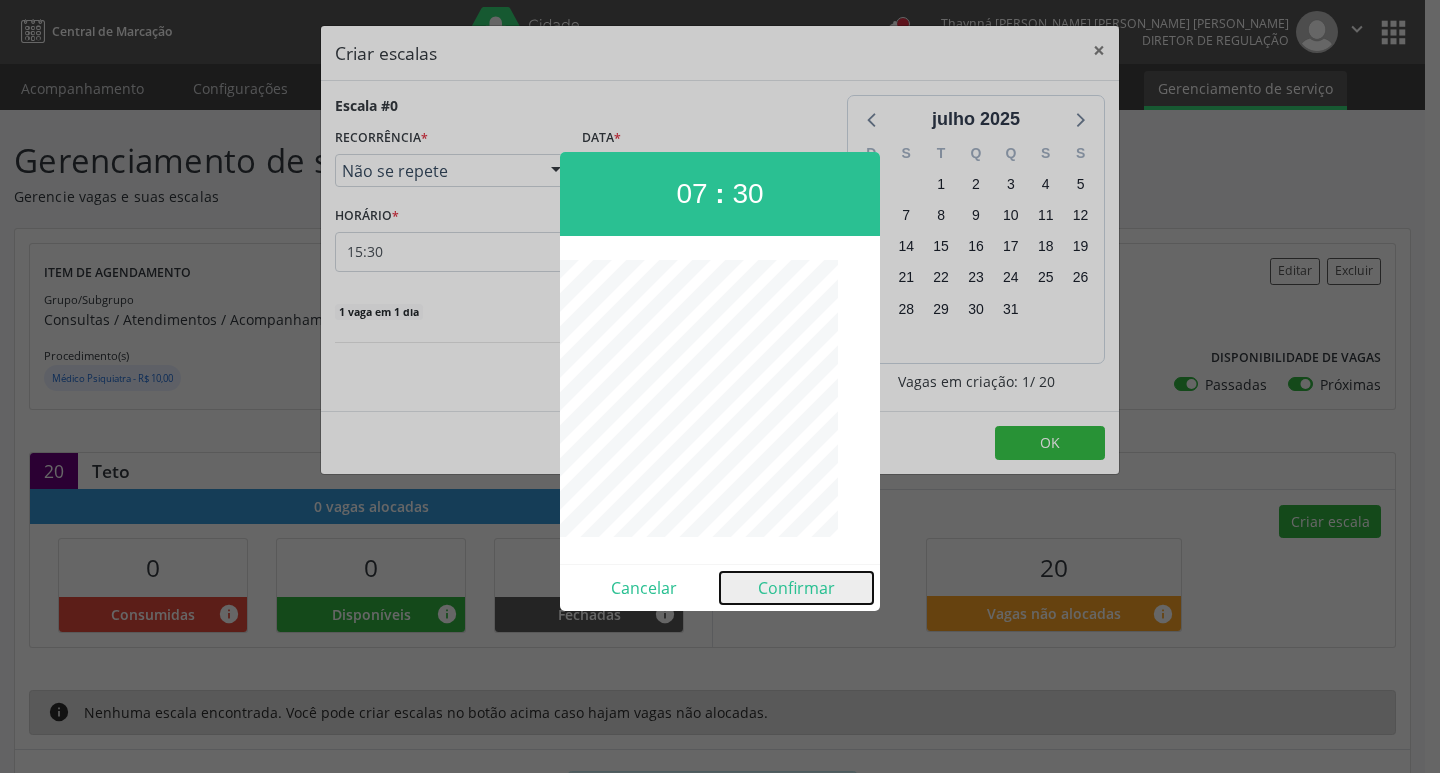 click on "Confirmar" at bounding box center [796, 588] 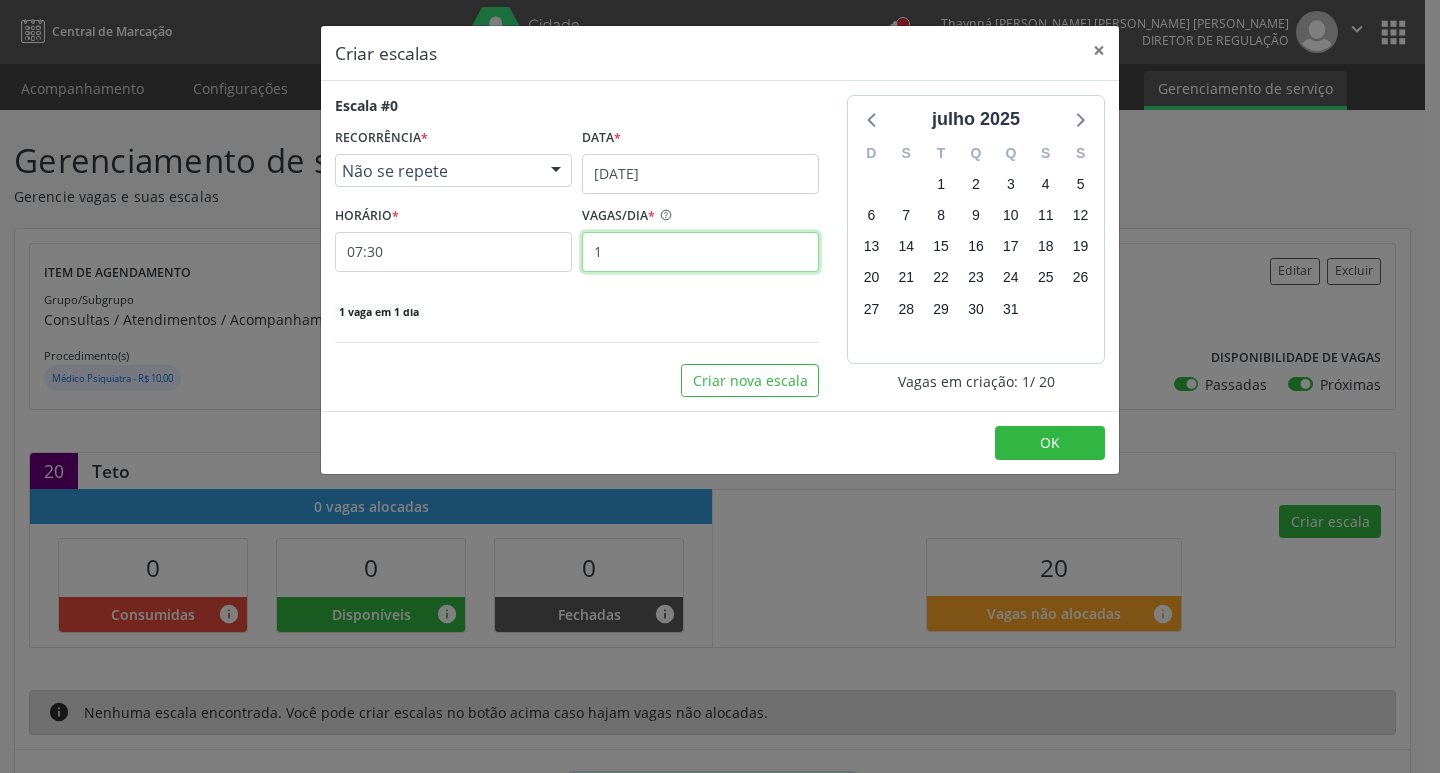 click on "1" at bounding box center [700, 252] 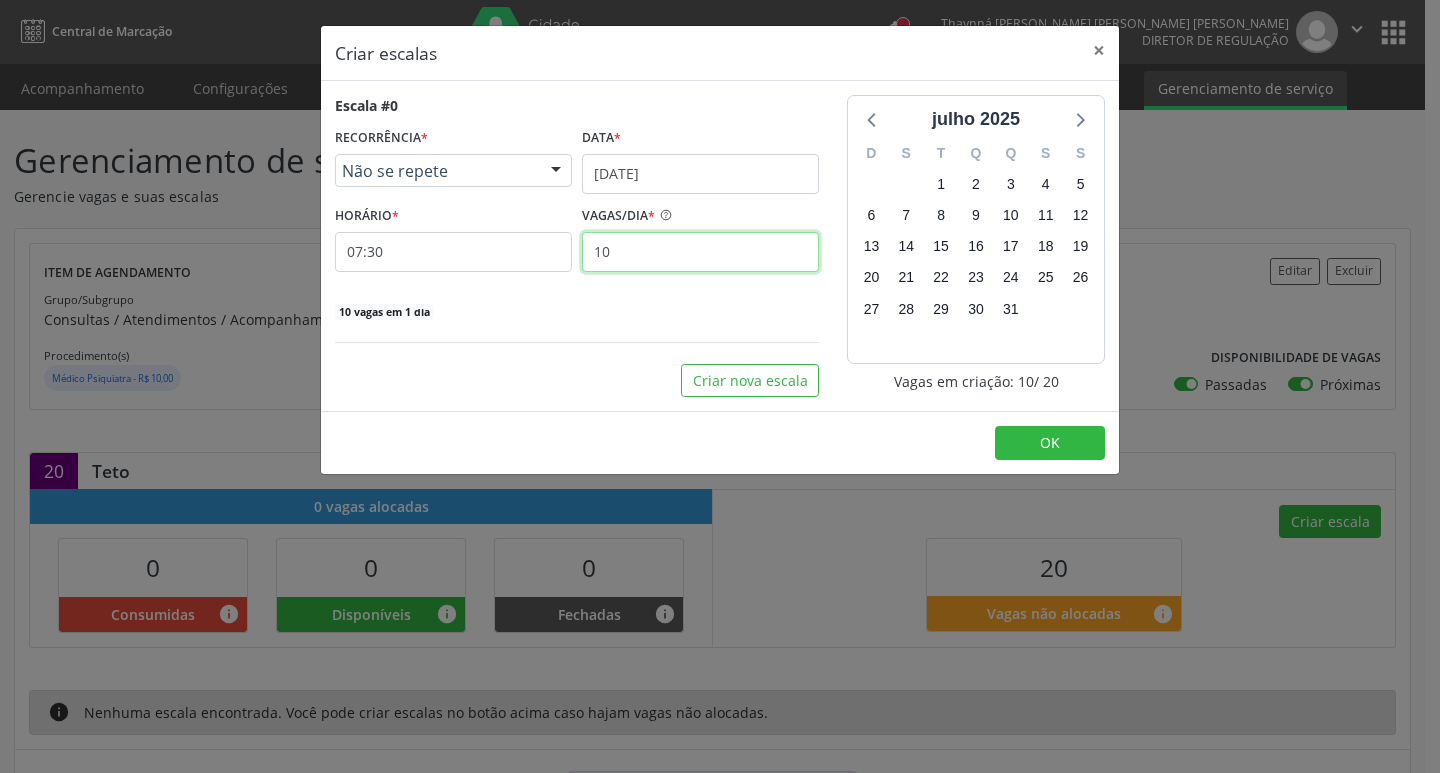 type on "10" 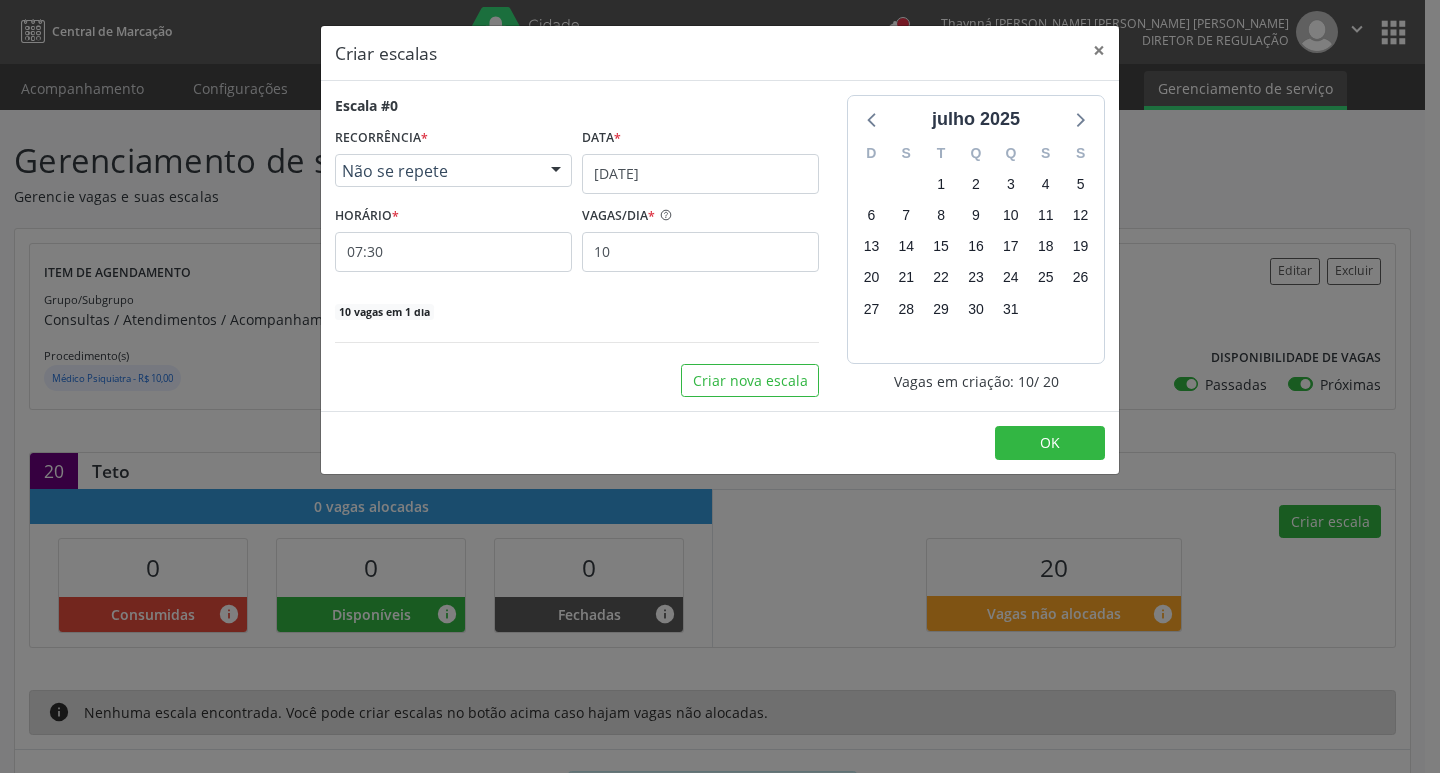 click on "Escala #0
RECORRÊNCIA
*
Não se repete         Não se repete   Diário/Semanal   Mensal
Nenhum resultado encontrado para: "   "
Não há nenhuma opção para ser exibida.
Data
*
[DATE]
HORÁRIO
*
07:30
VAGAS/DIA
*
10
10 vagas em 1 dia
Criar nova escala" at bounding box center [577, 246] 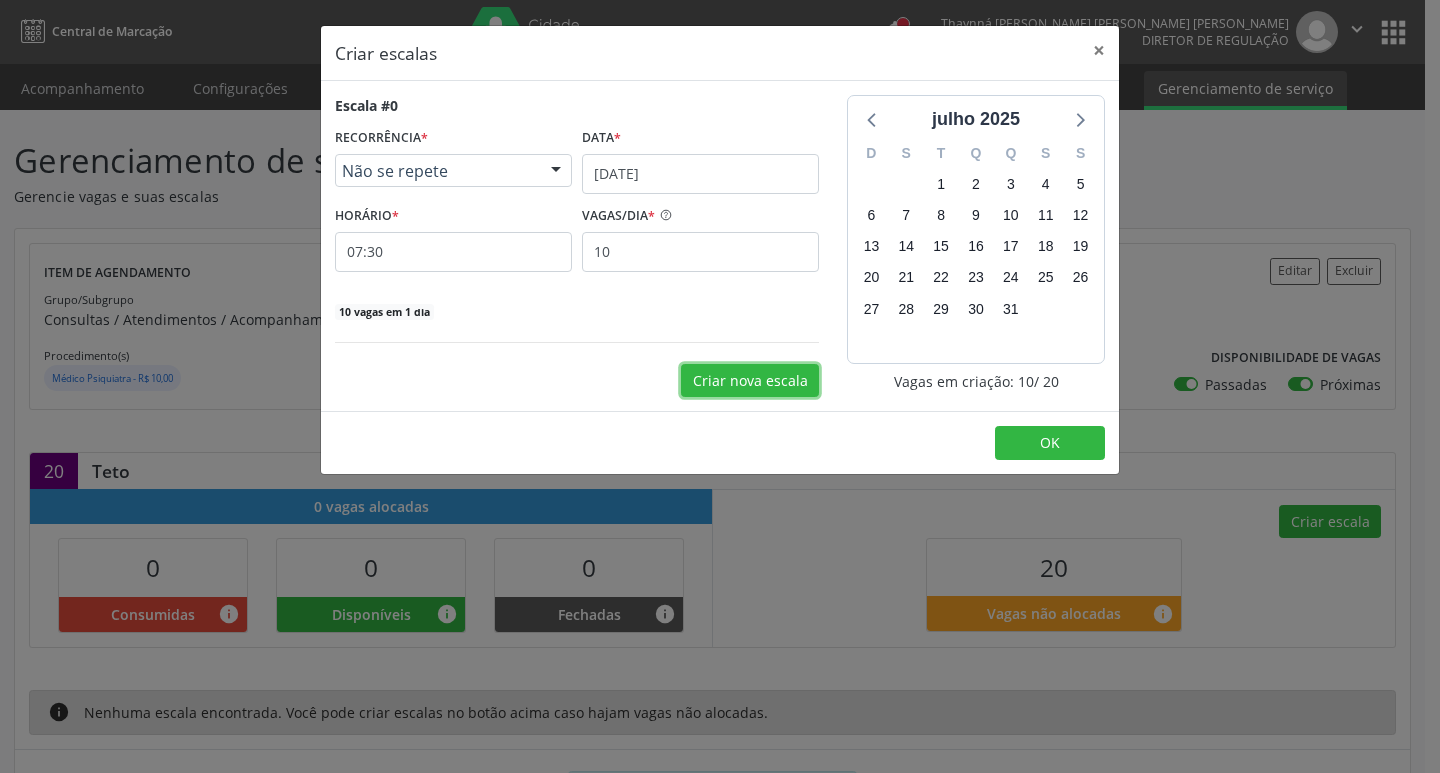 click on "Criar nova escala" at bounding box center [750, 381] 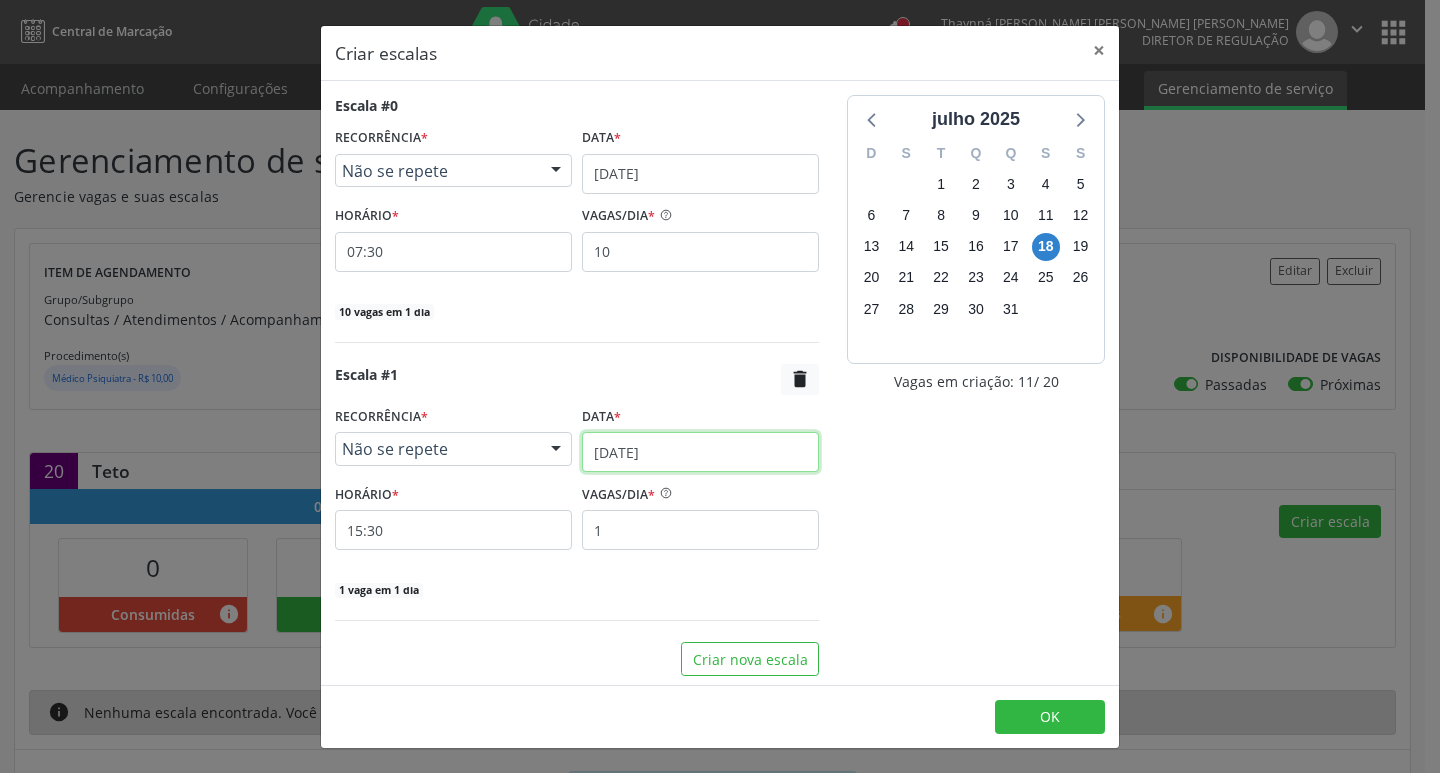 click on "[DATE]" at bounding box center [700, 452] 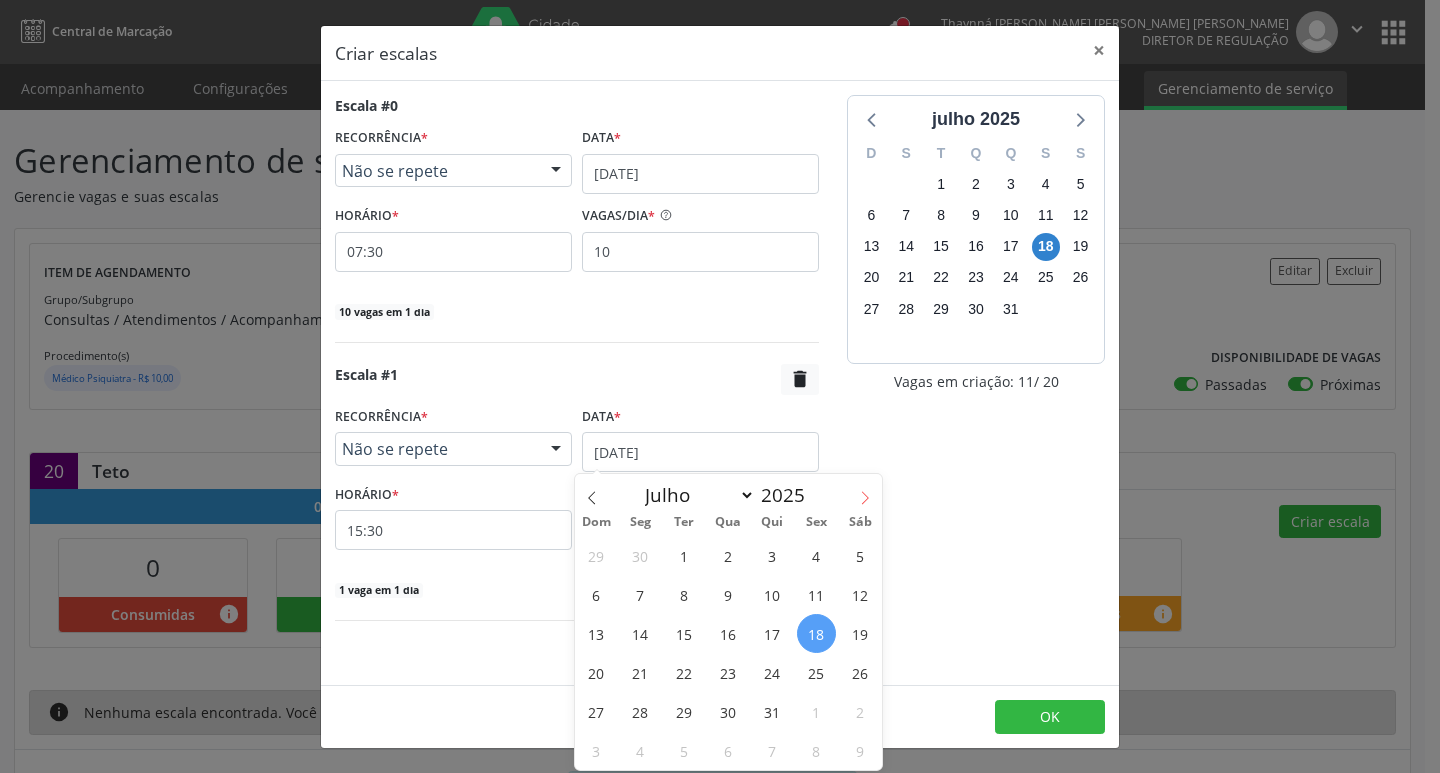 click 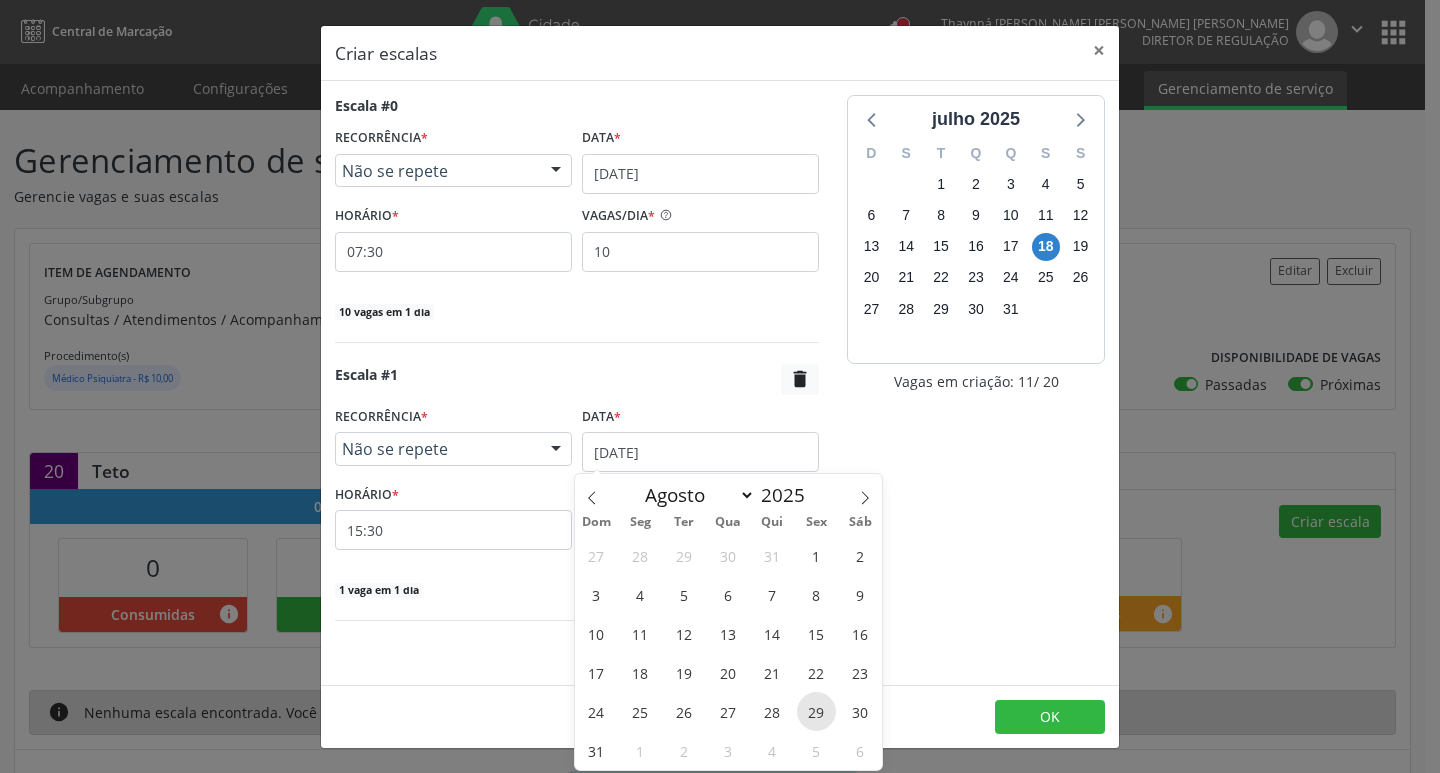 click on "29" at bounding box center [816, 711] 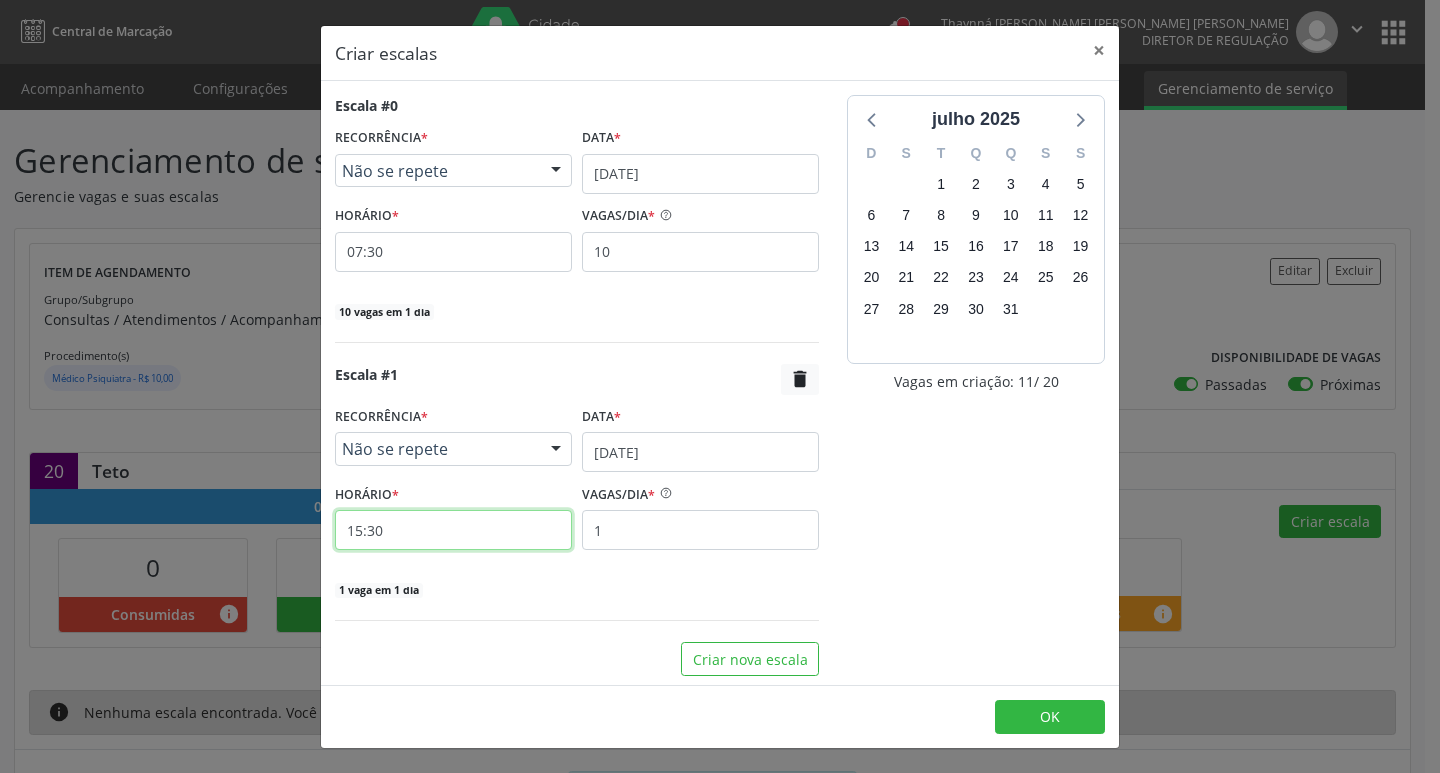 click on "15:30" at bounding box center (453, 530) 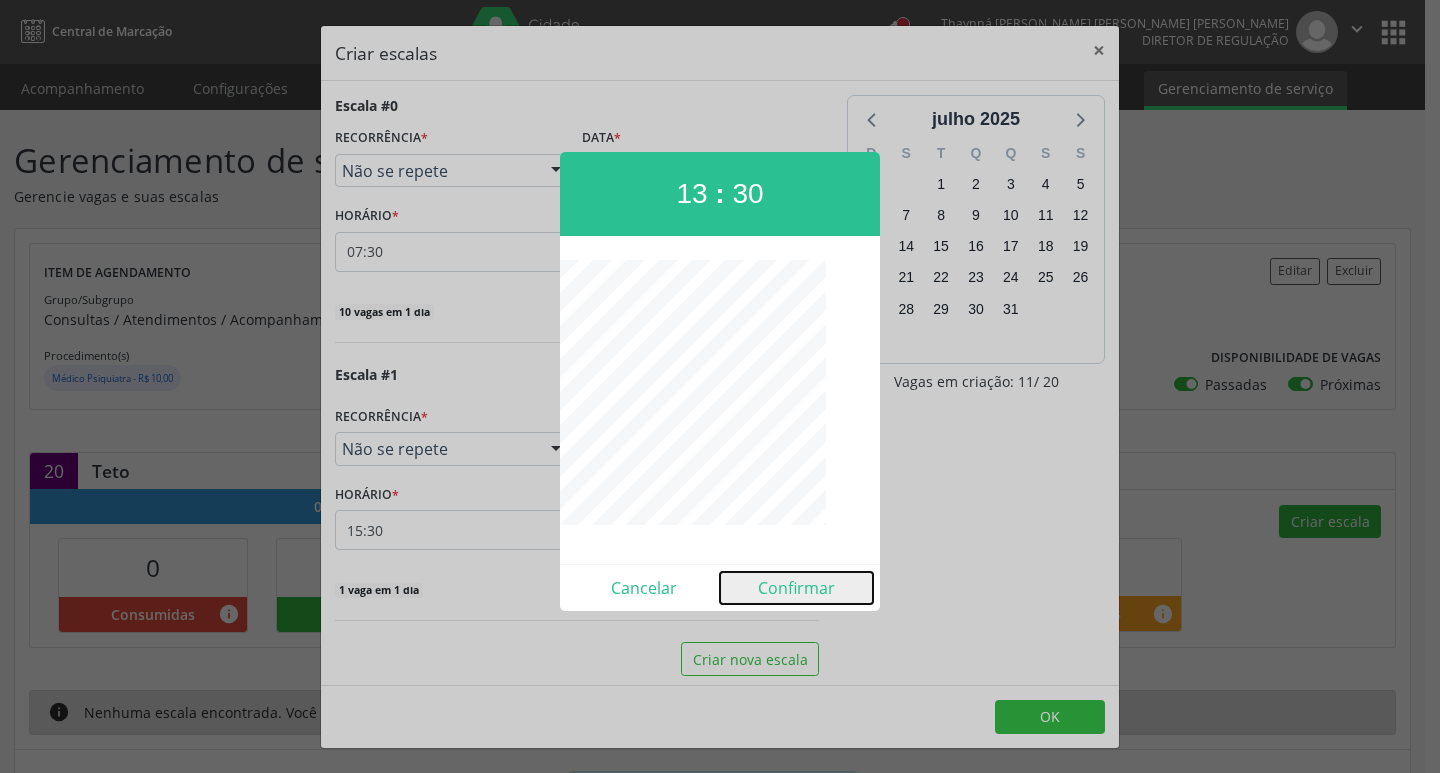 click on "Confirmar" at bounding box center [796, 588] 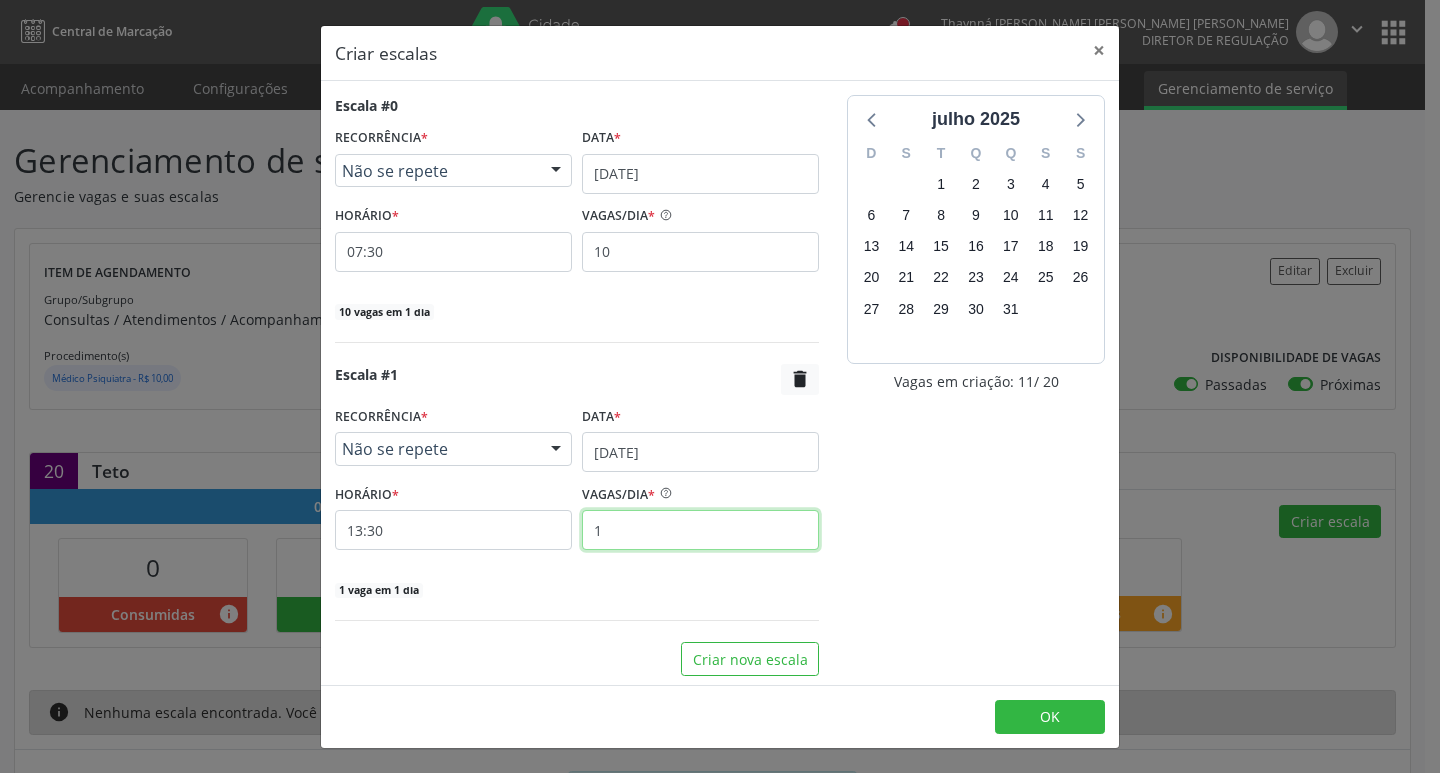 click on "1" at bounding box center (700, 530) 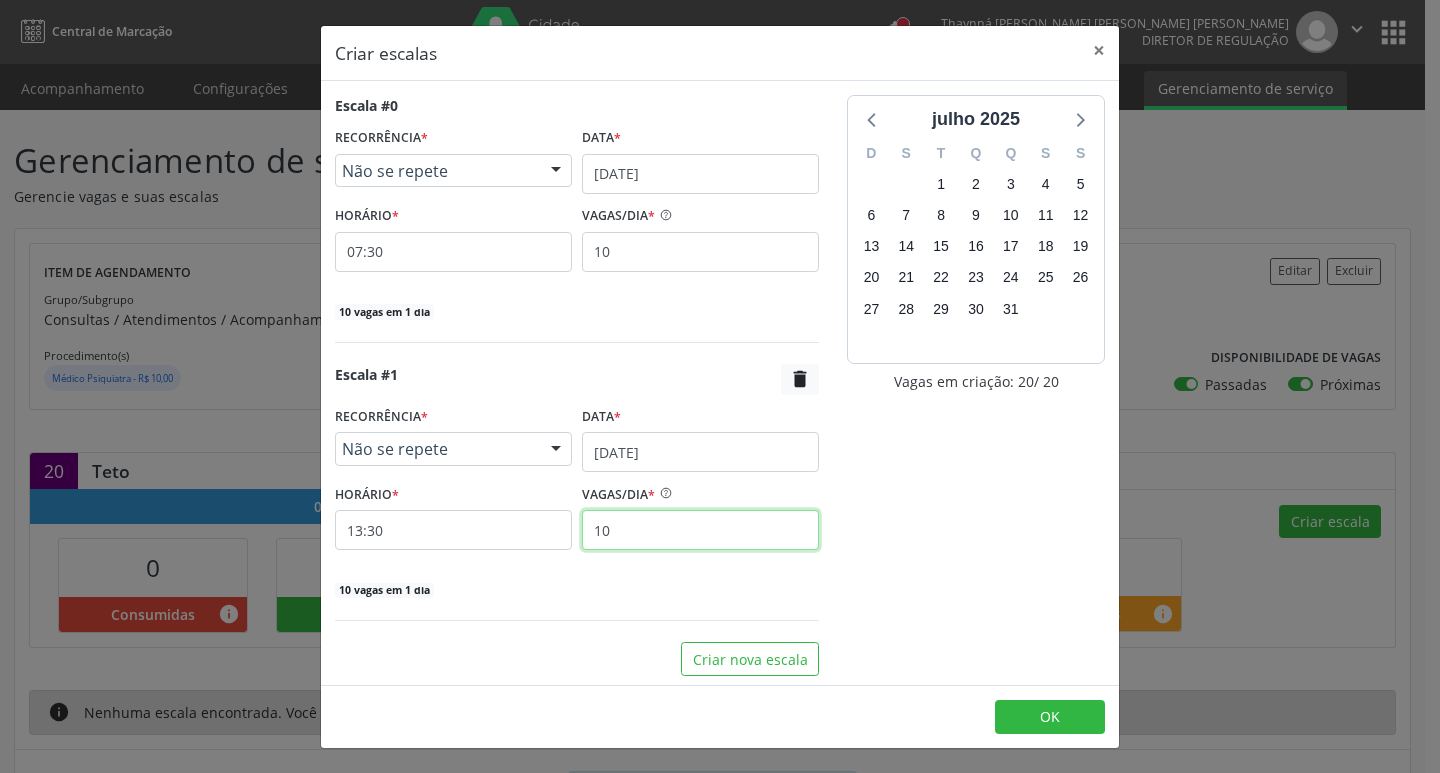 type on "10" 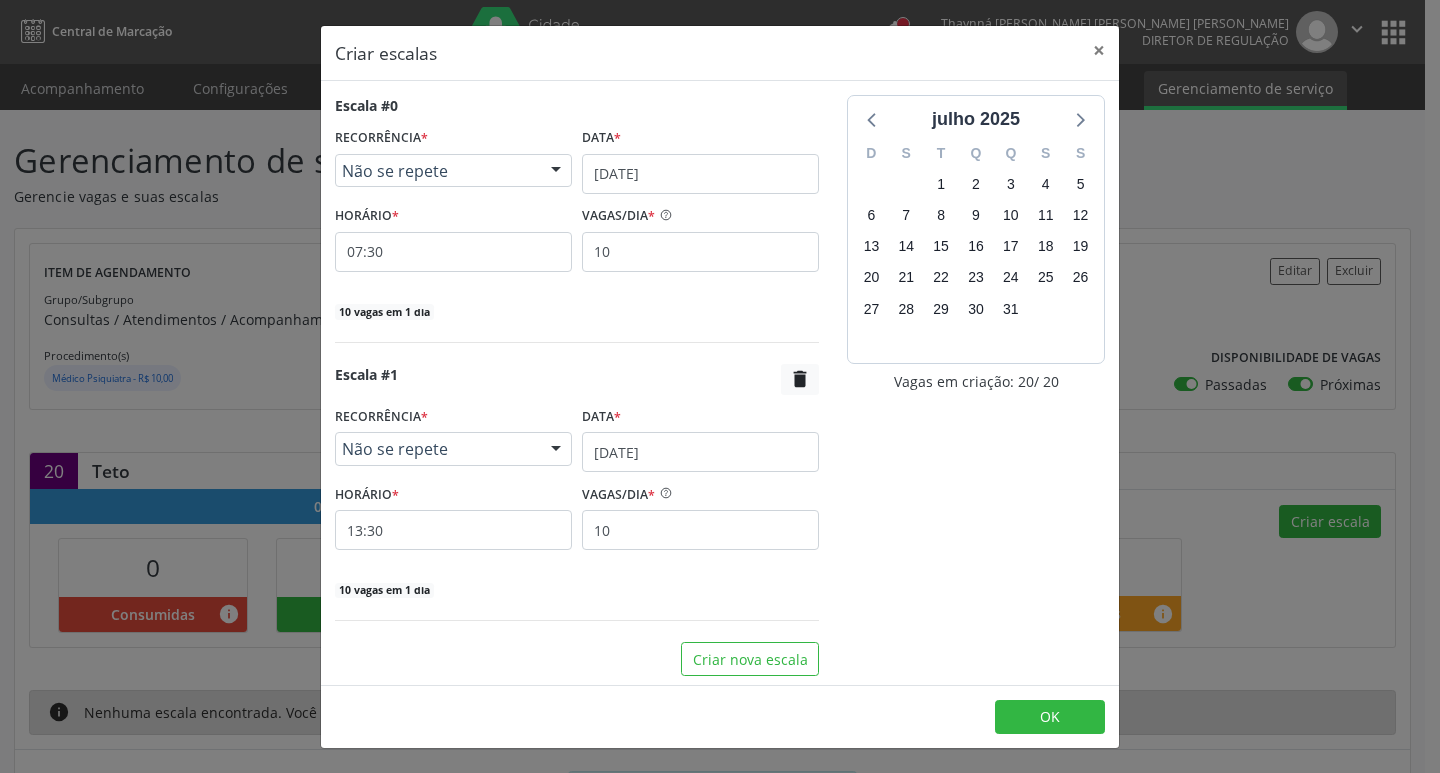 click on "julho 2025 D S T Q Q S S 29 30 1 2 3 4 5 6 7 8 9 10 11 12 13 14 15 16 17 18 19 20 21 22 23 24 25 26 27 28 29 30 31 1 2 3 4 5 6 7 8 9
Vagas em criação: 20
/ 20" at bounding box center [976, 385] 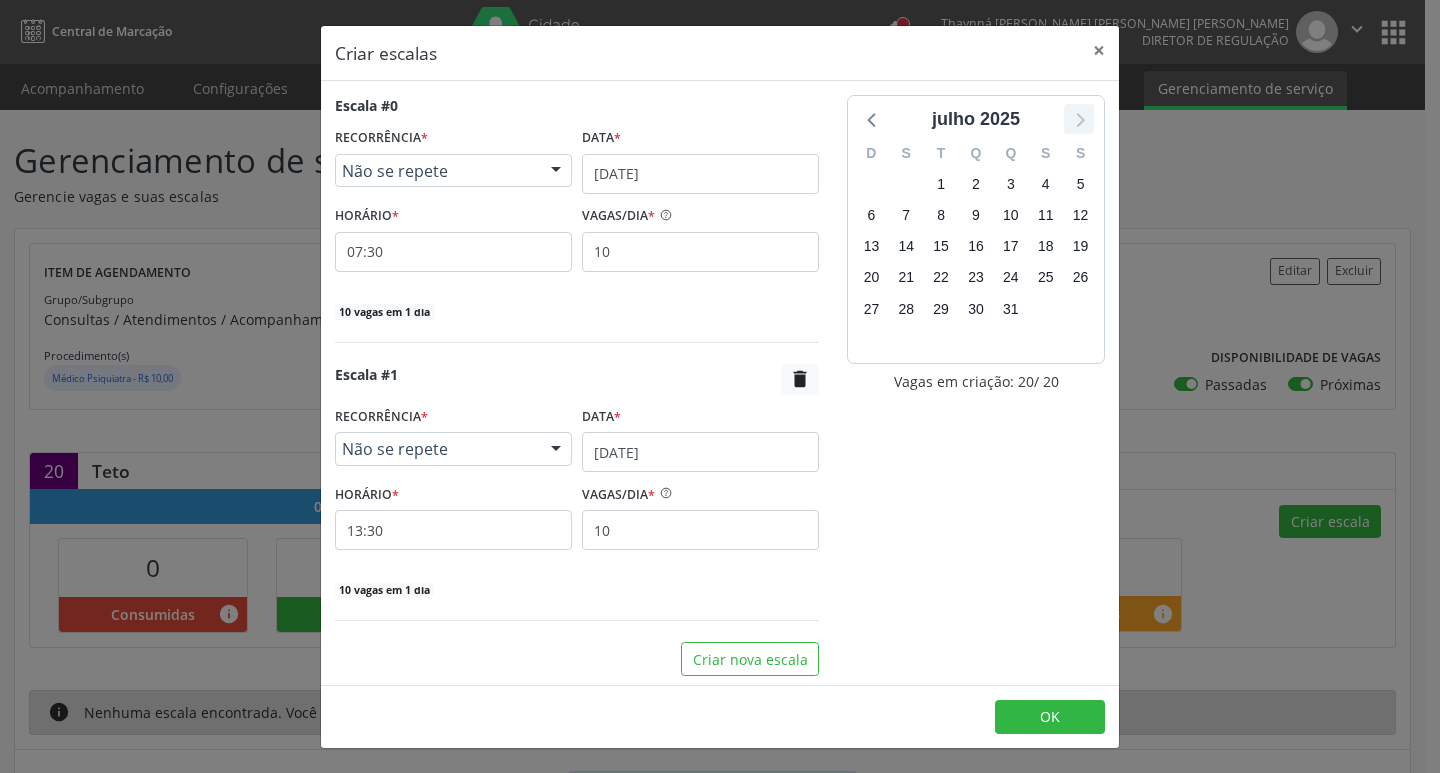 click 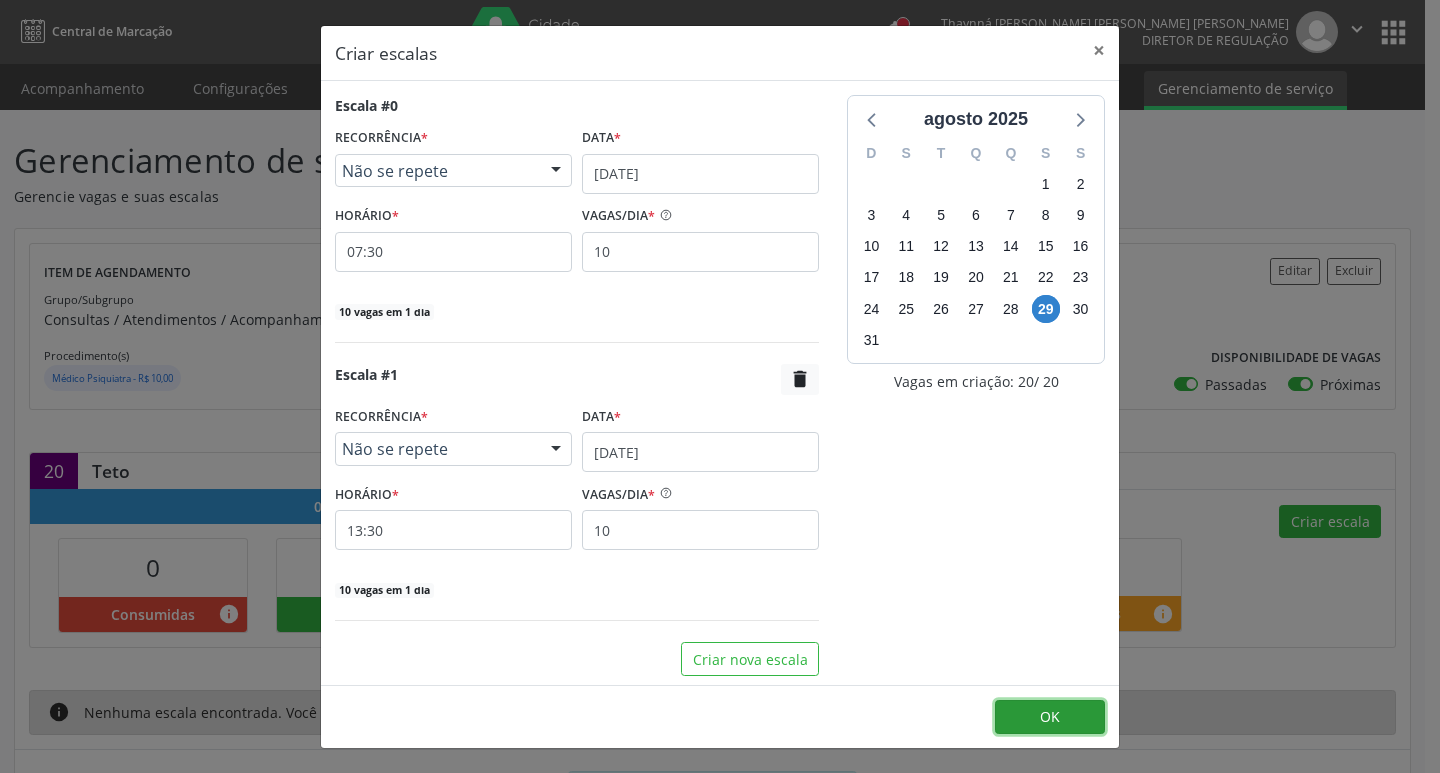 click on "OK" at bounding box center (1050, 717) 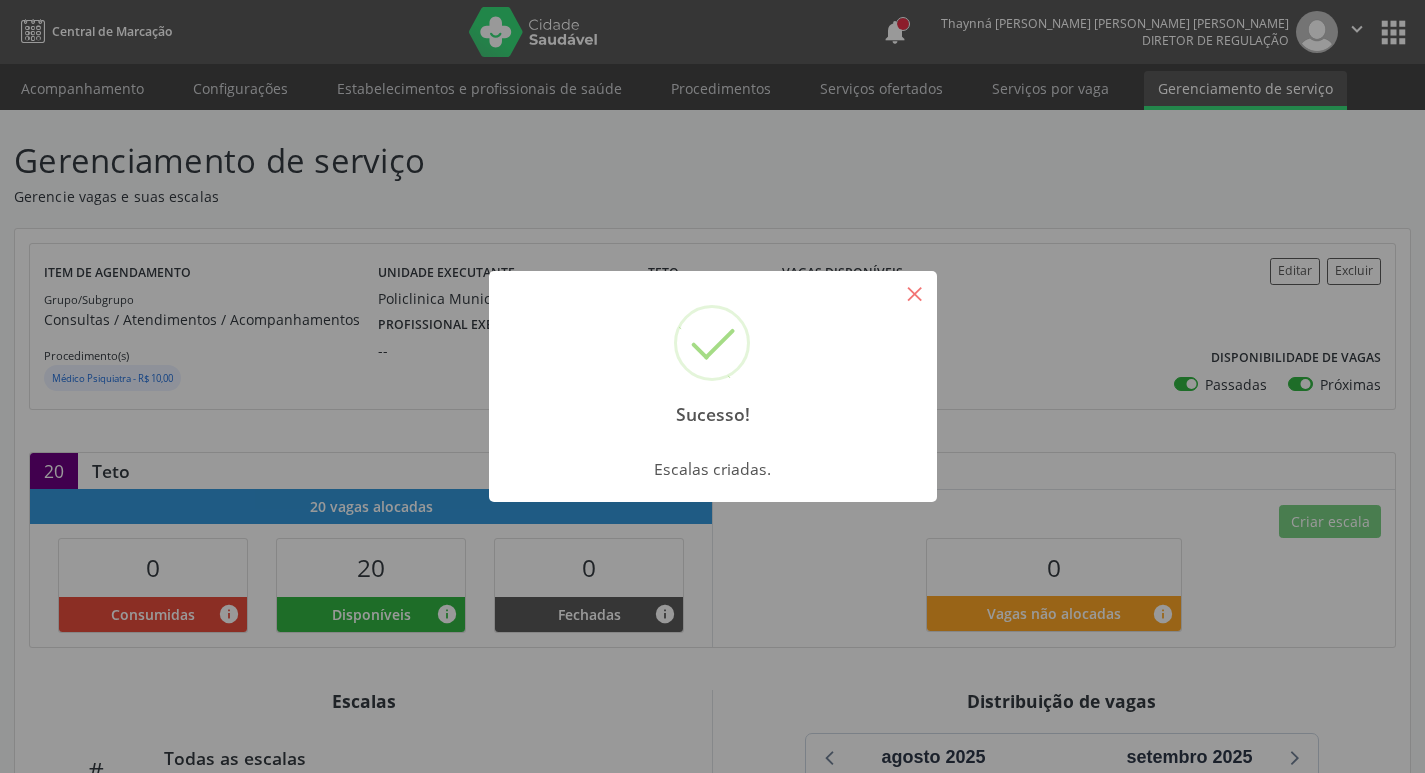 click on "×" at bounding box center [915, 293] 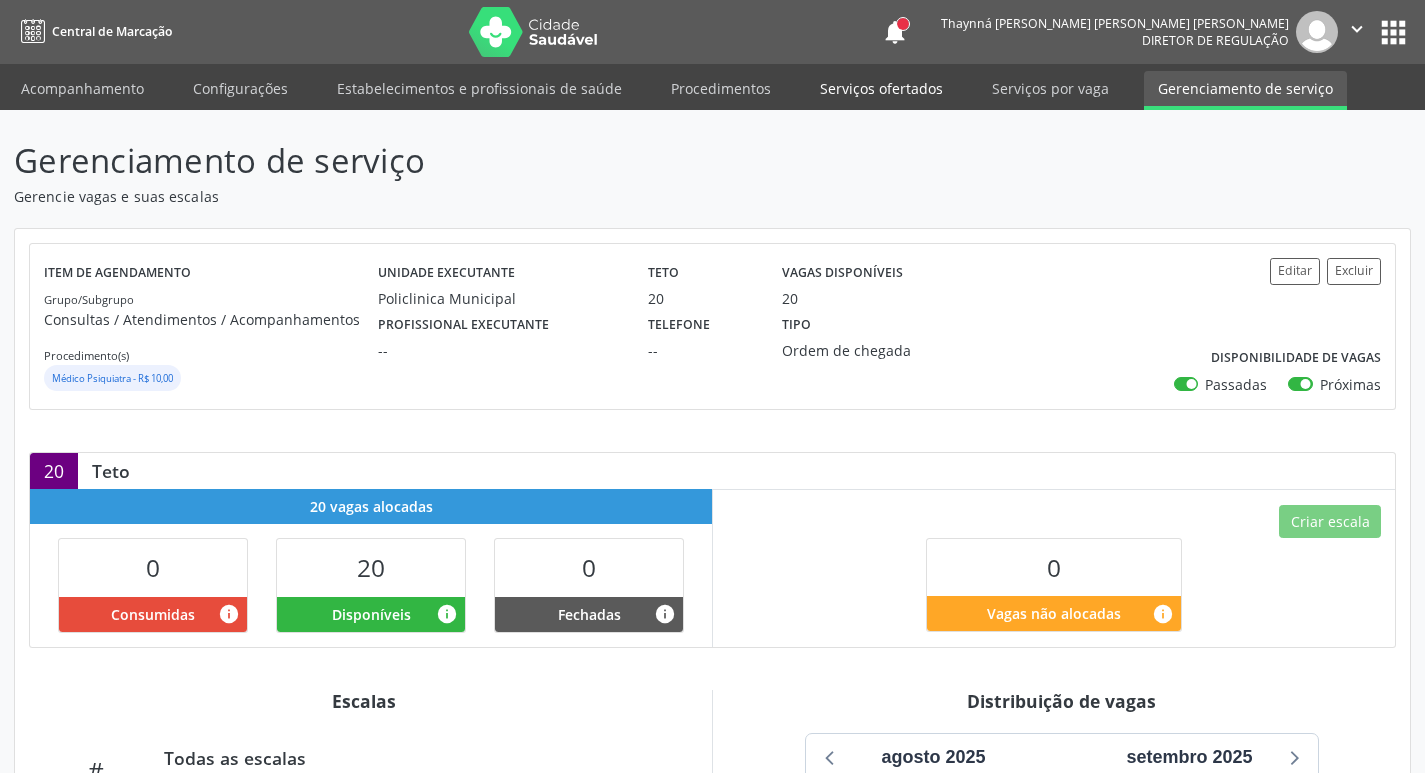 click on "Serviços ofertados" at bounding box center [881, 88] 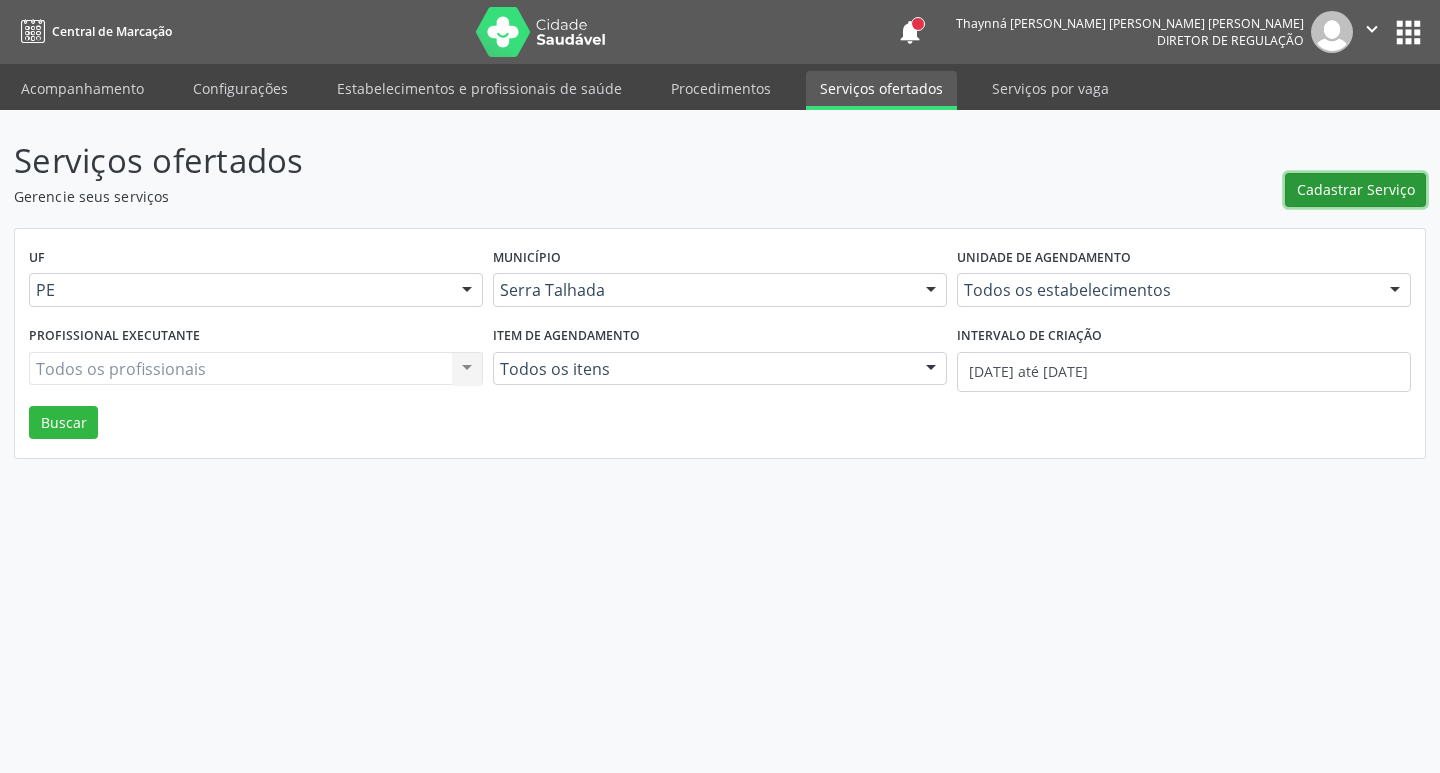 click on "Cadastrar Serviço" at bounding box center [1356, 189] 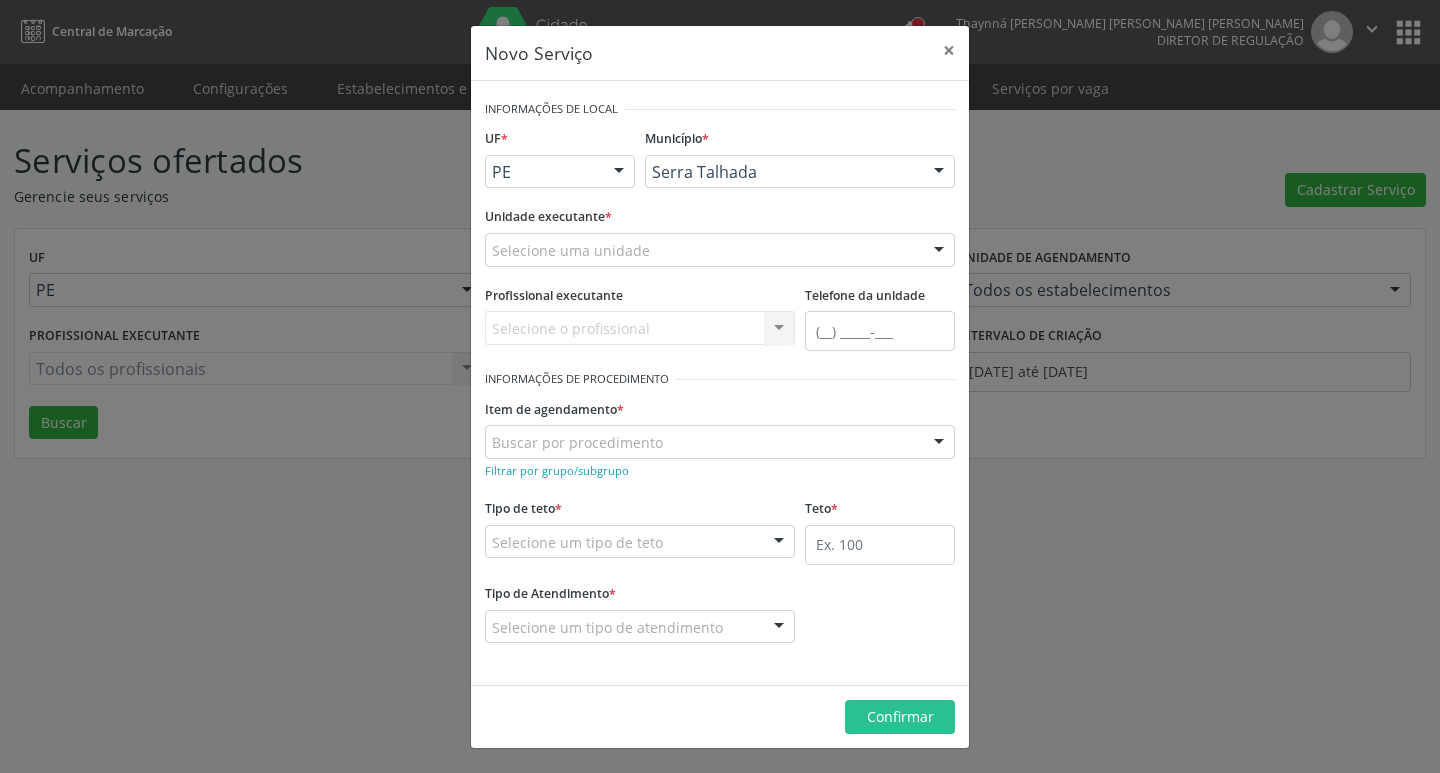 click on "Selecione uma unidade" at bounding box center [720, 250] 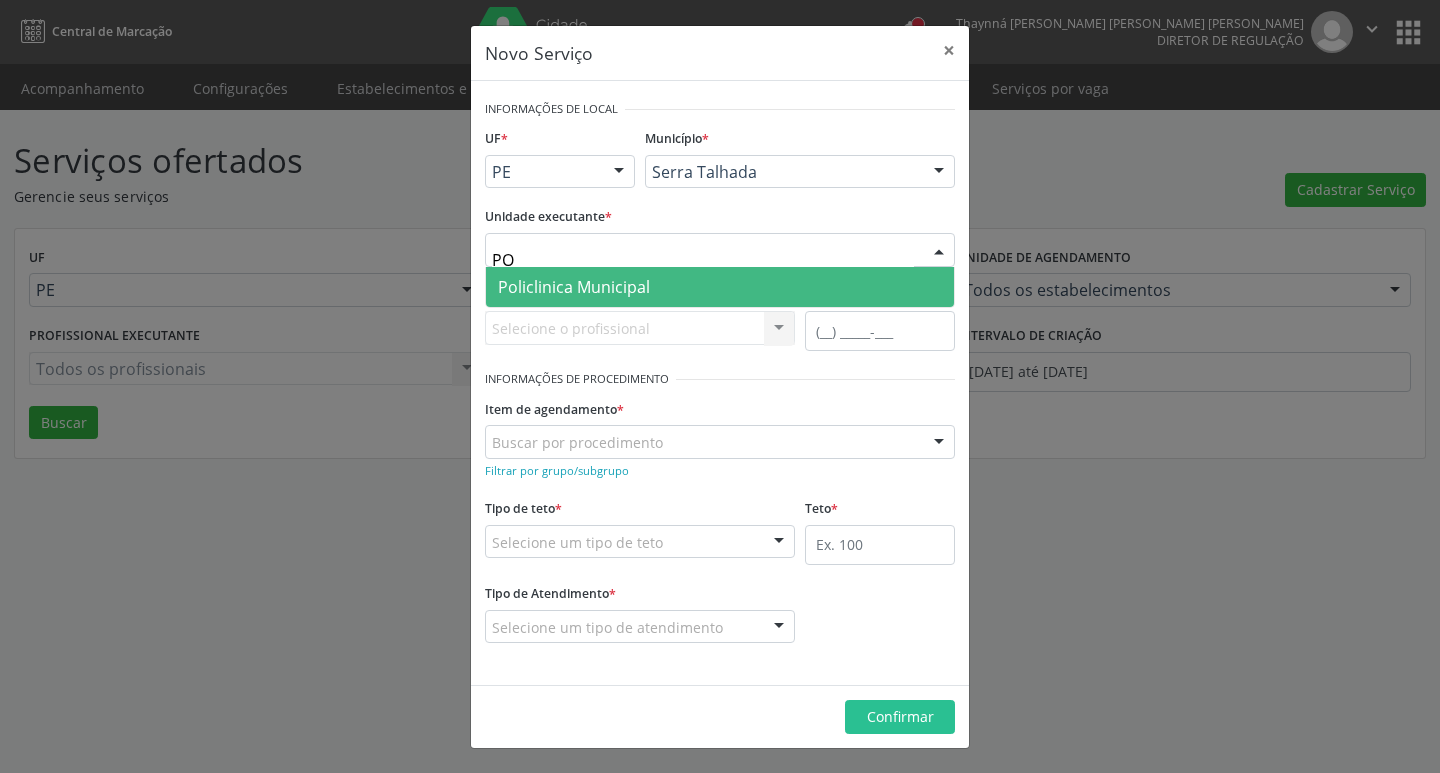 type on "POL" 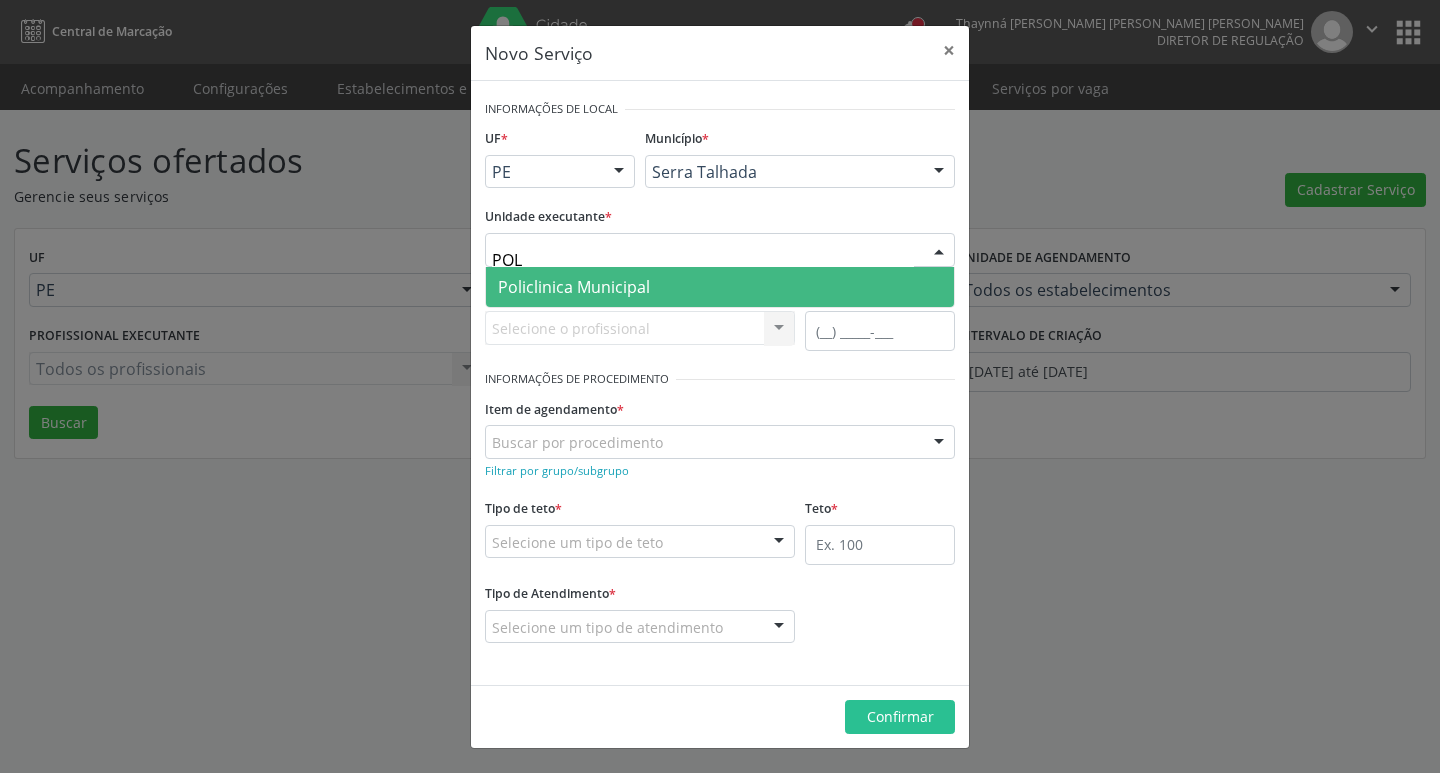click on "Policlinica Municipal" at bounding box center (720, 287) 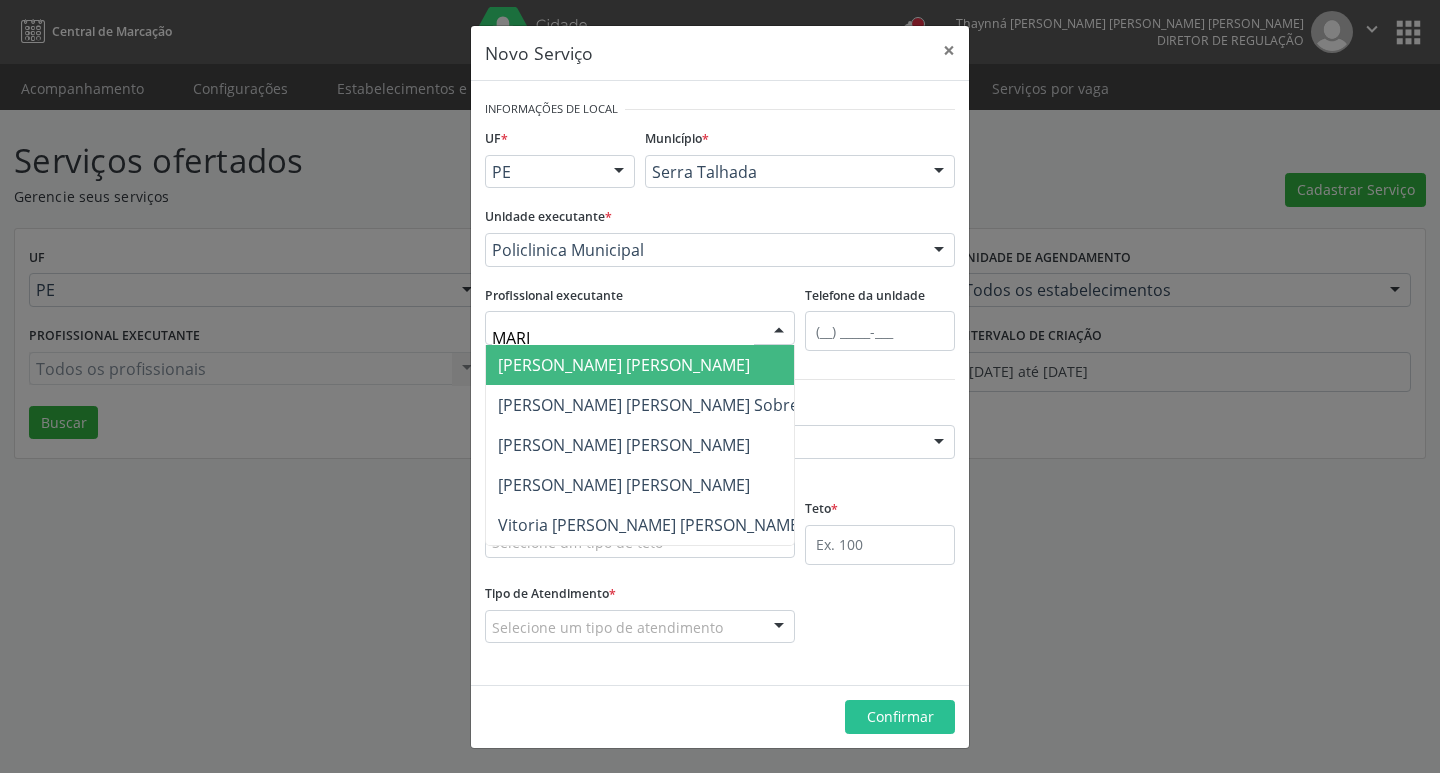 type on "[PERSON_NAME]" 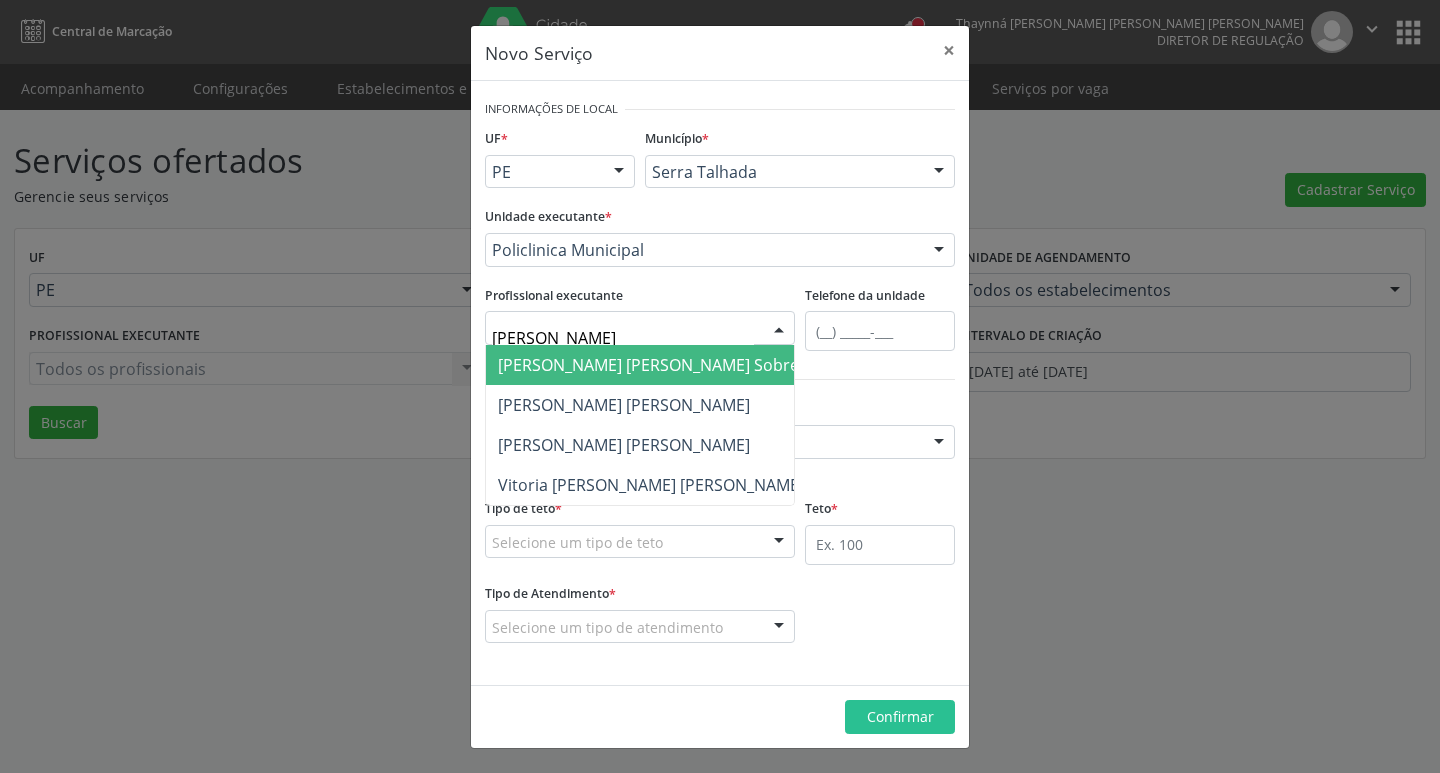 click on "[PERSON_NAME] [PERSON_NAME] Sobreira [PERSON_NAME]" at bounding box center [722, 365] 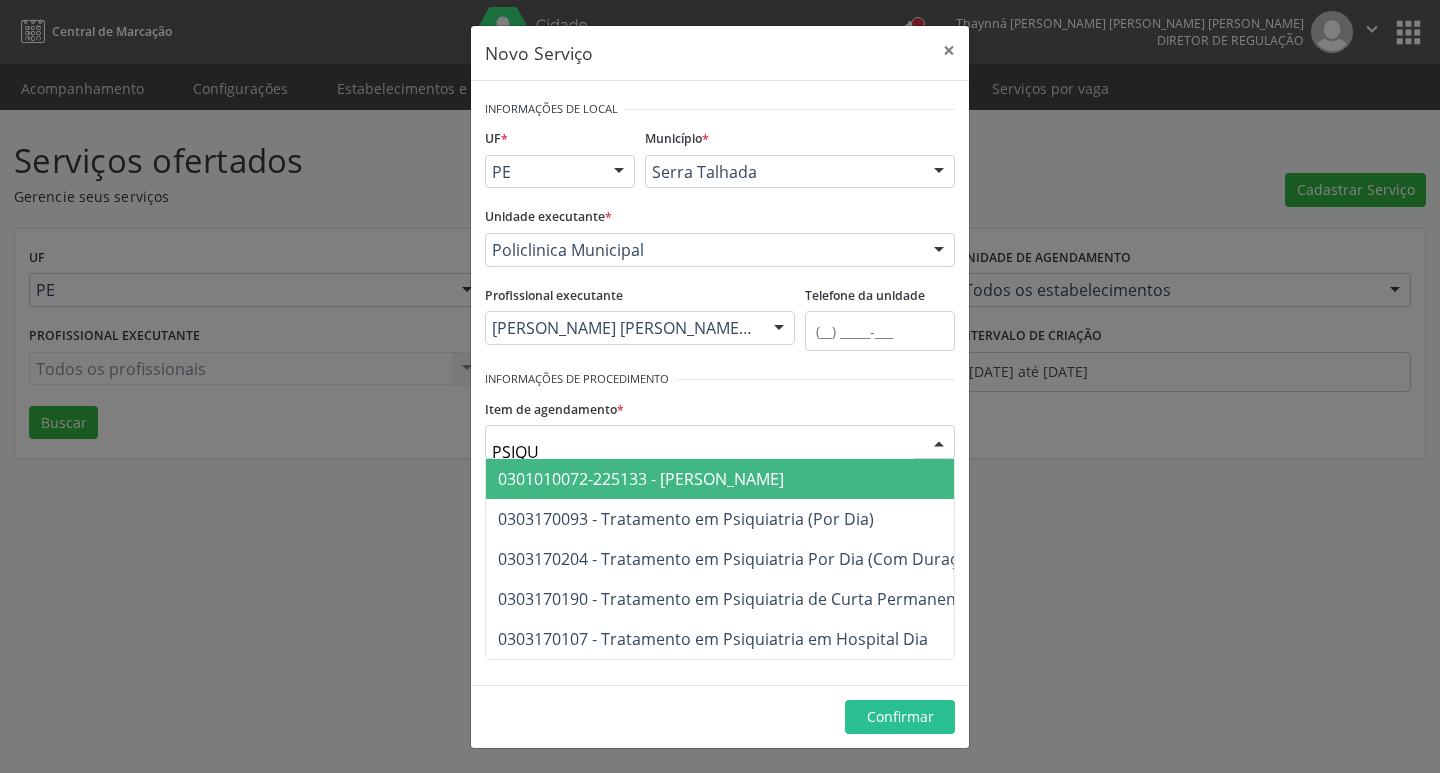 type on "PSIQUI" 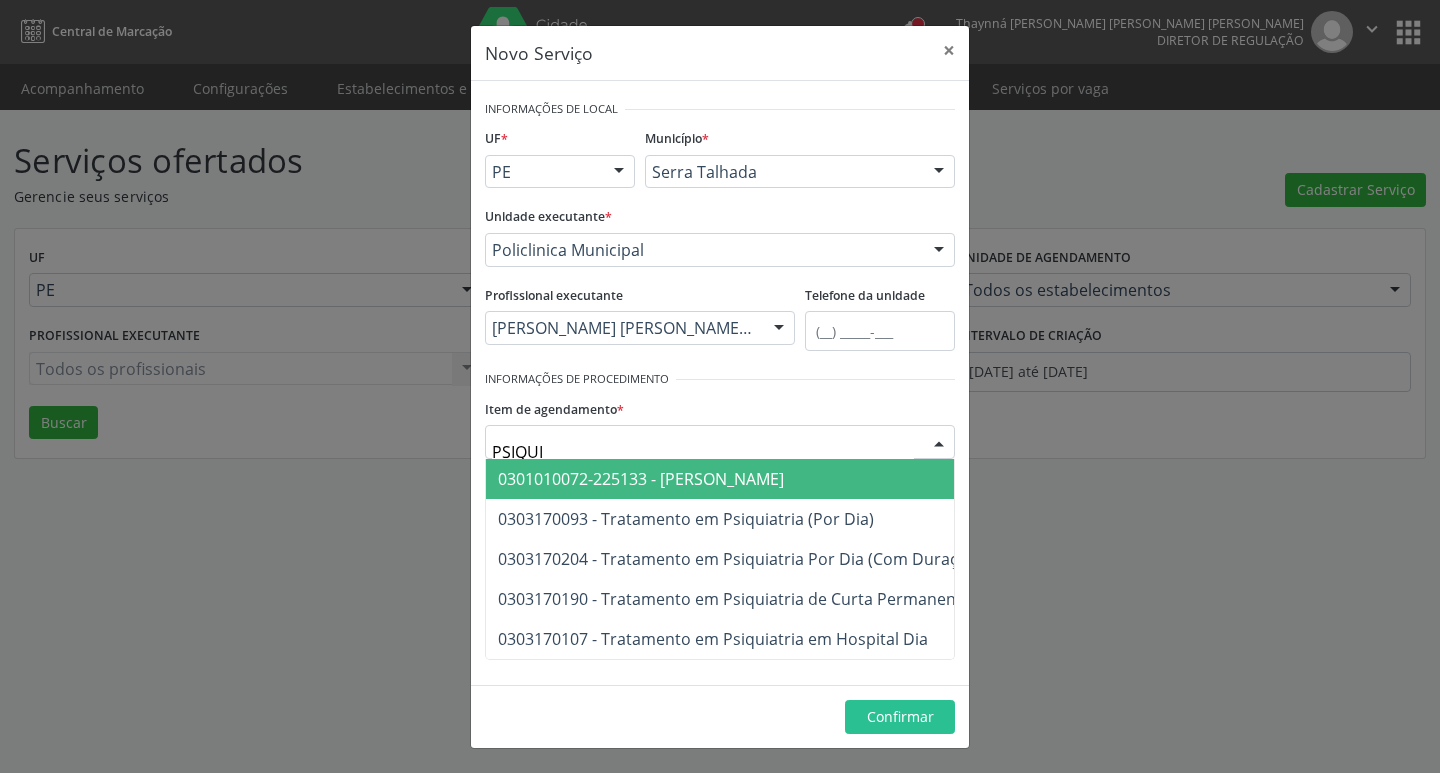 click on "0301010072-225133 - [PERSON_NAME]" at bounding box center (995, 479) 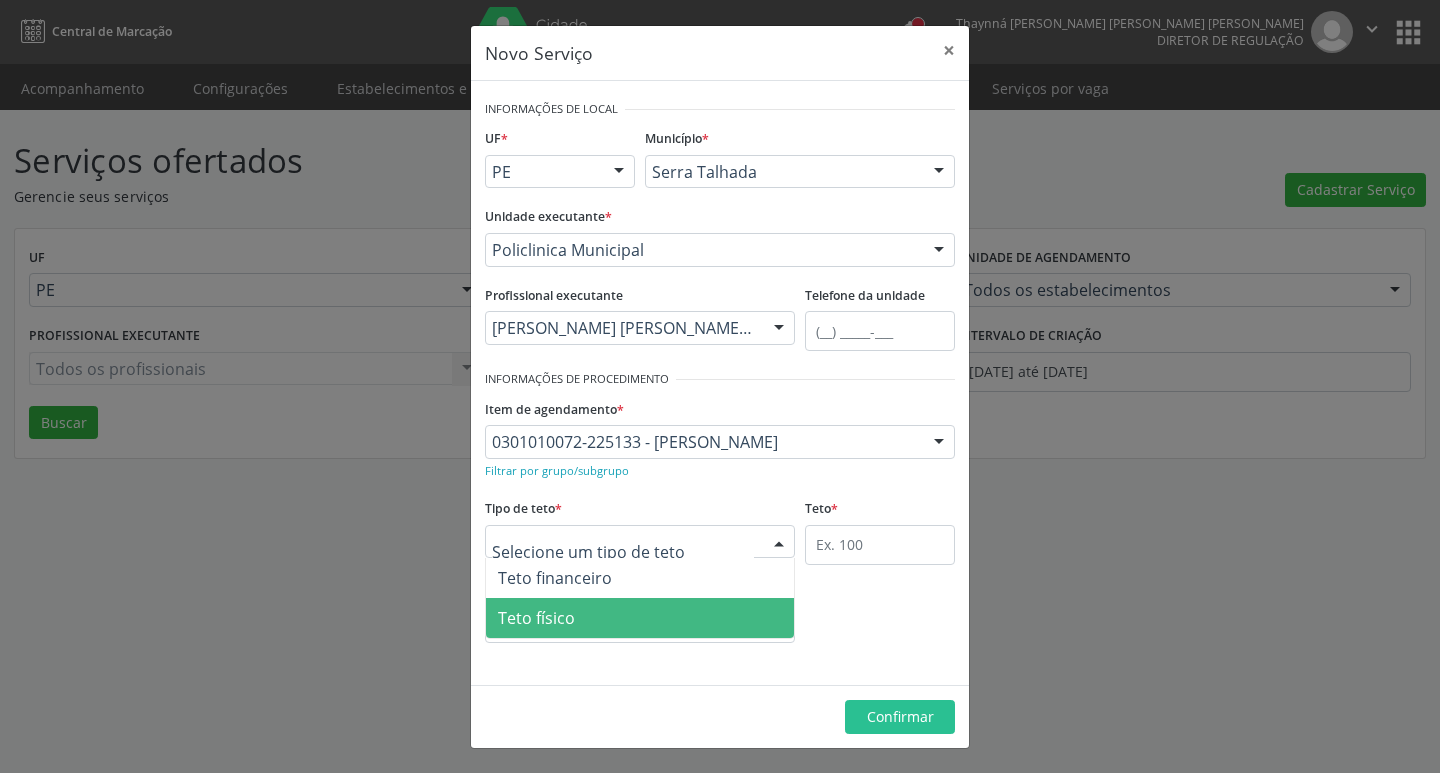 click on "Teto físico" at bounding box center [640, 618] 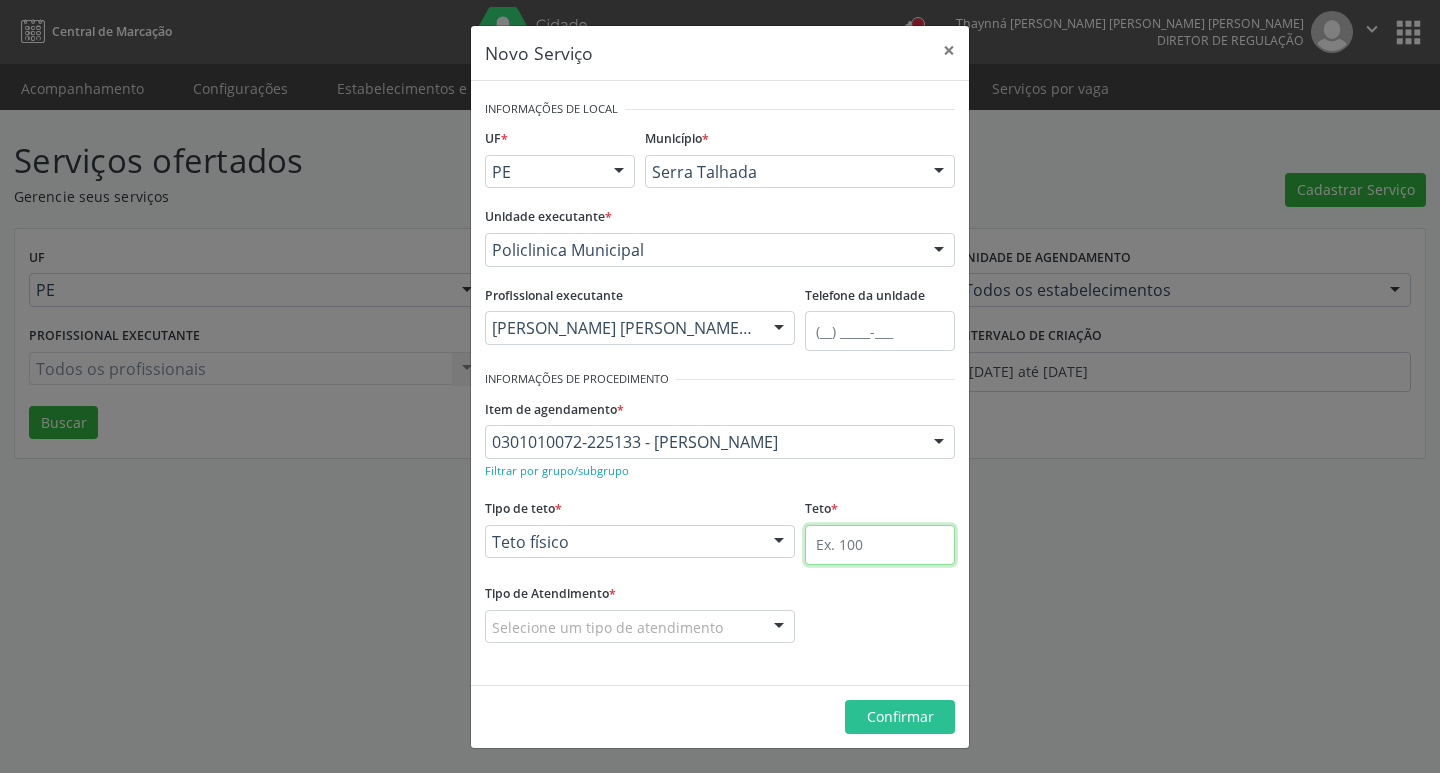 click at bounding box center [880, 545] 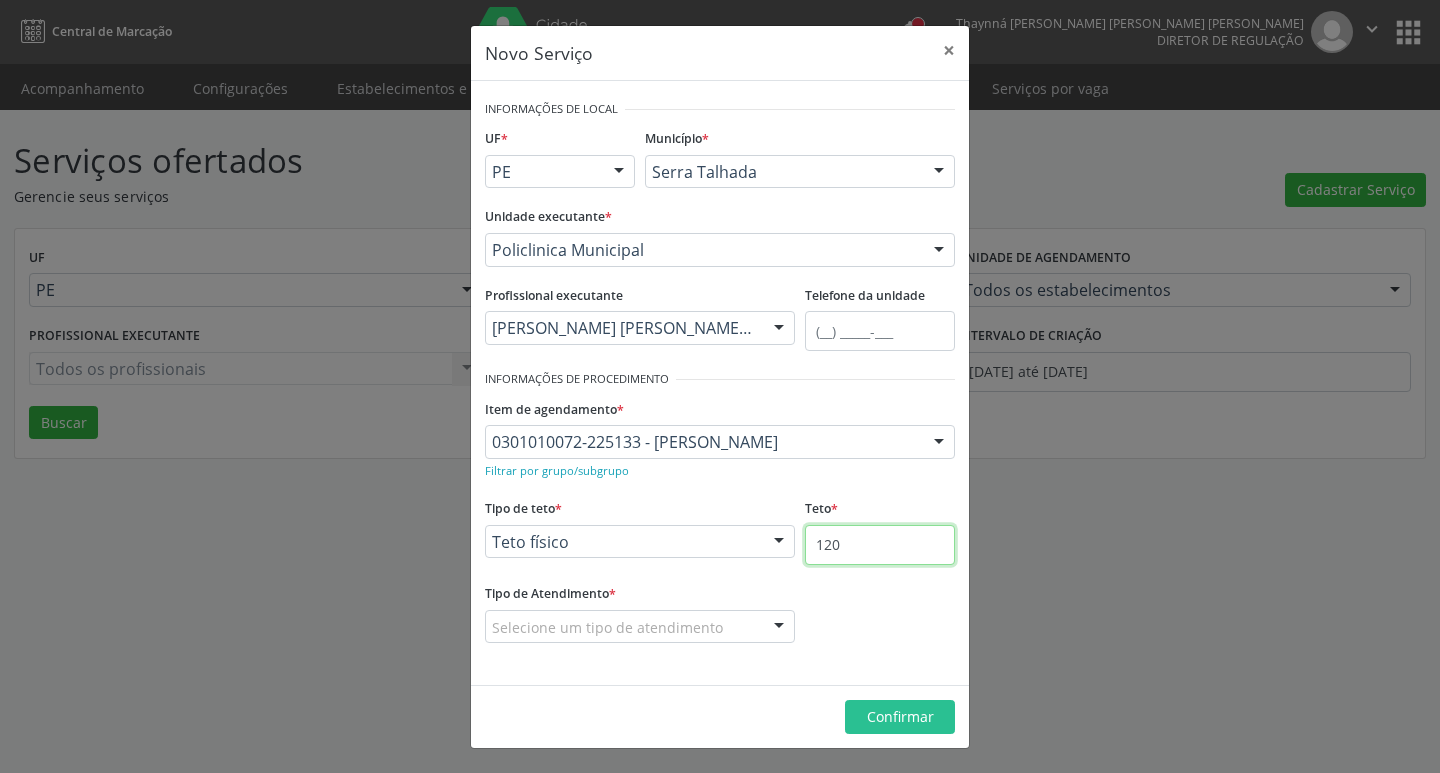 type on "120" 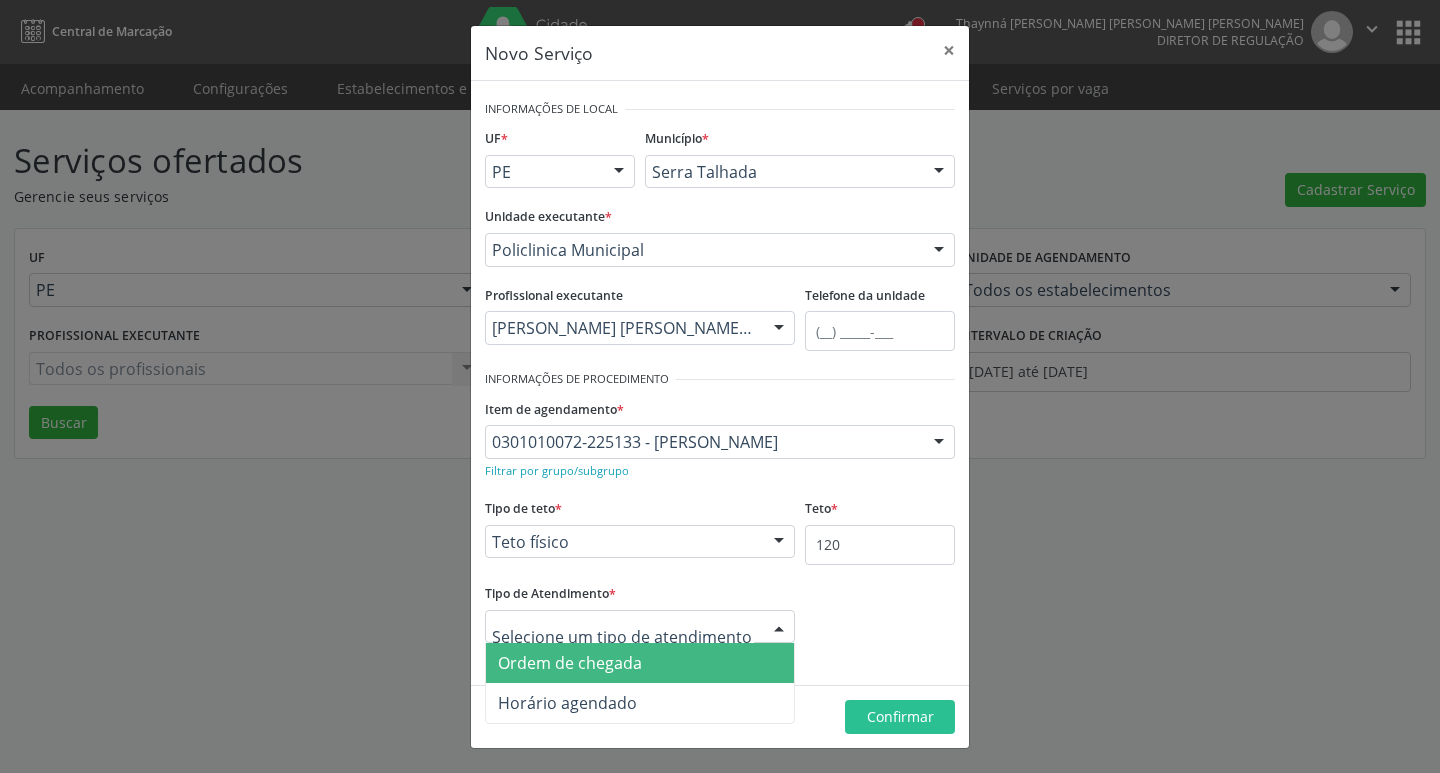 click on "Ordem de chegada" at bounding box center [640, 663] 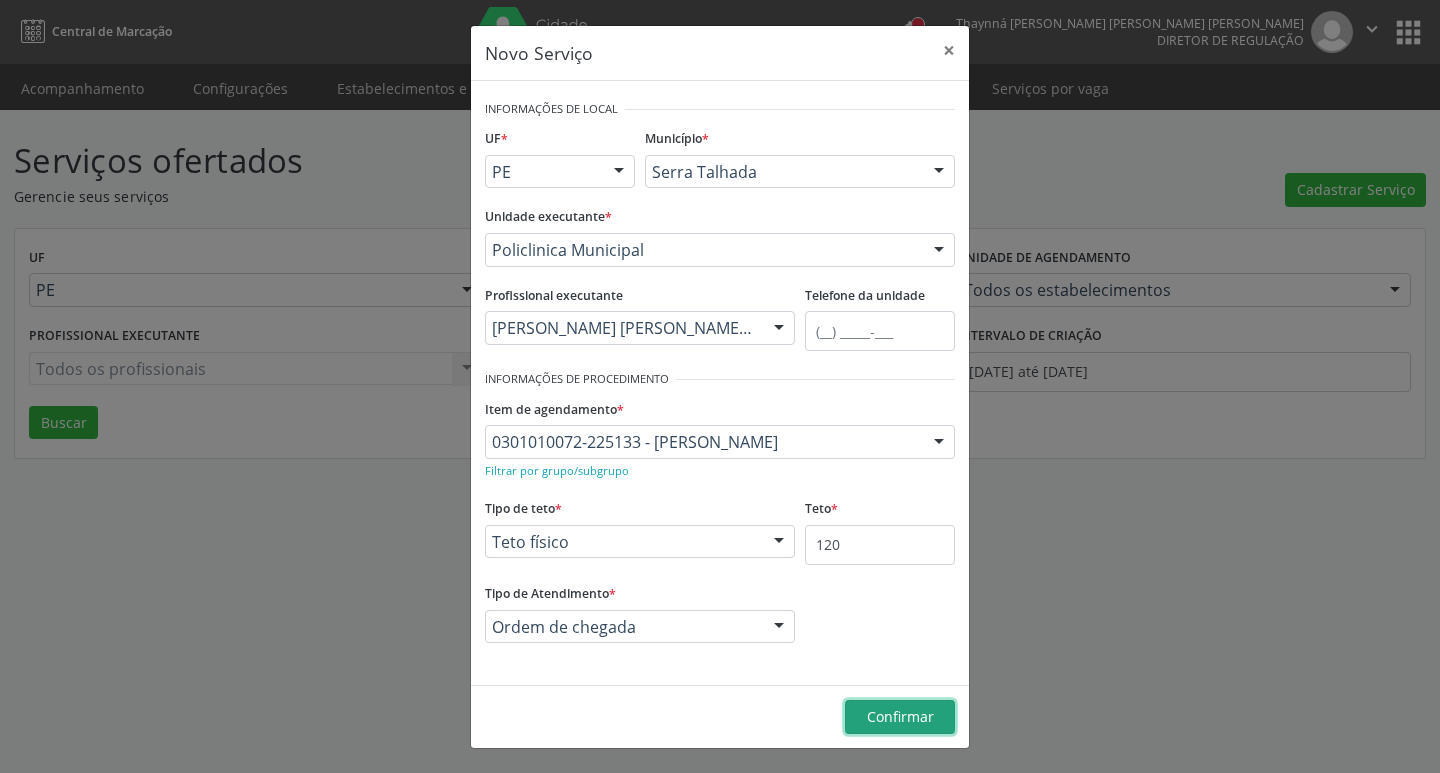 click on "Confirmar" at bounding box center [900, 717] 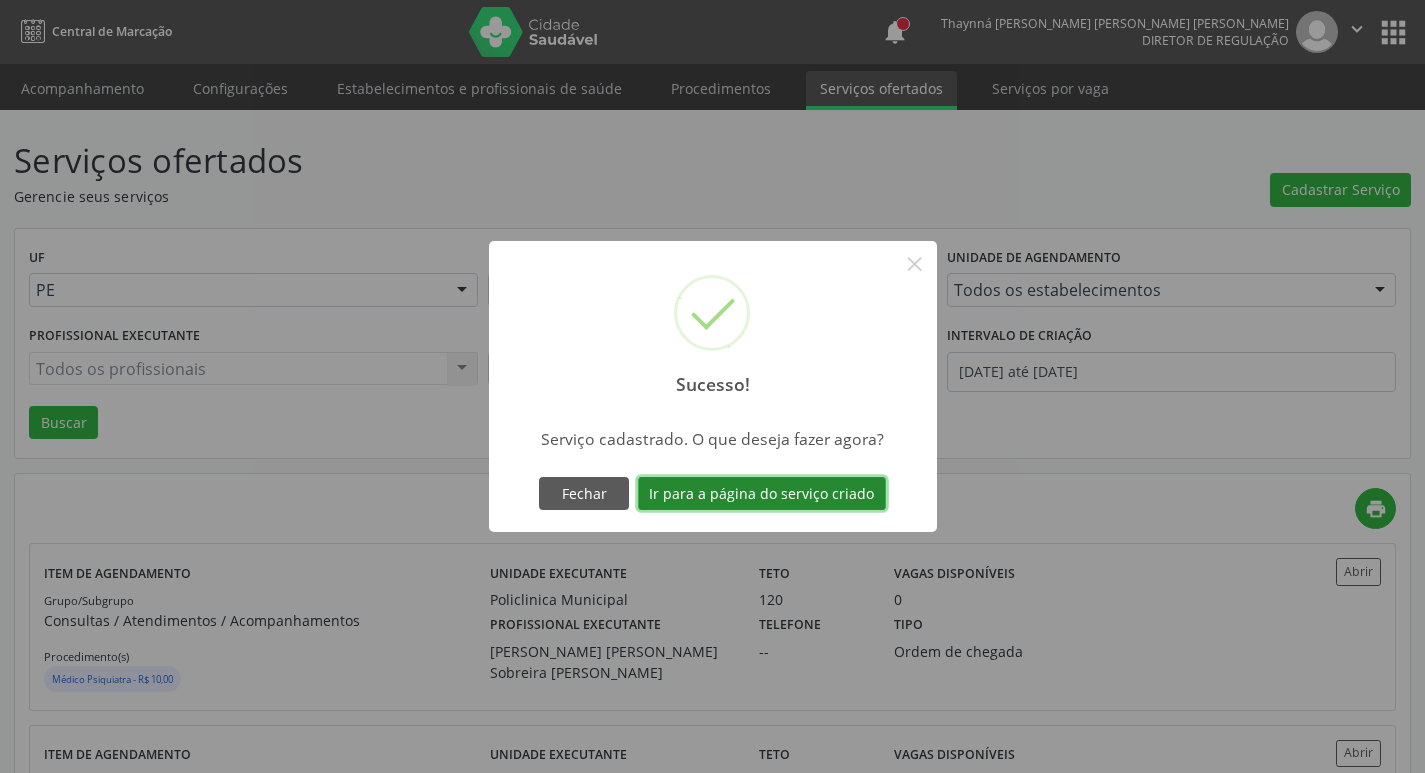 click on "Ir para a página do serviço criado" at bounding box center (762, 494) 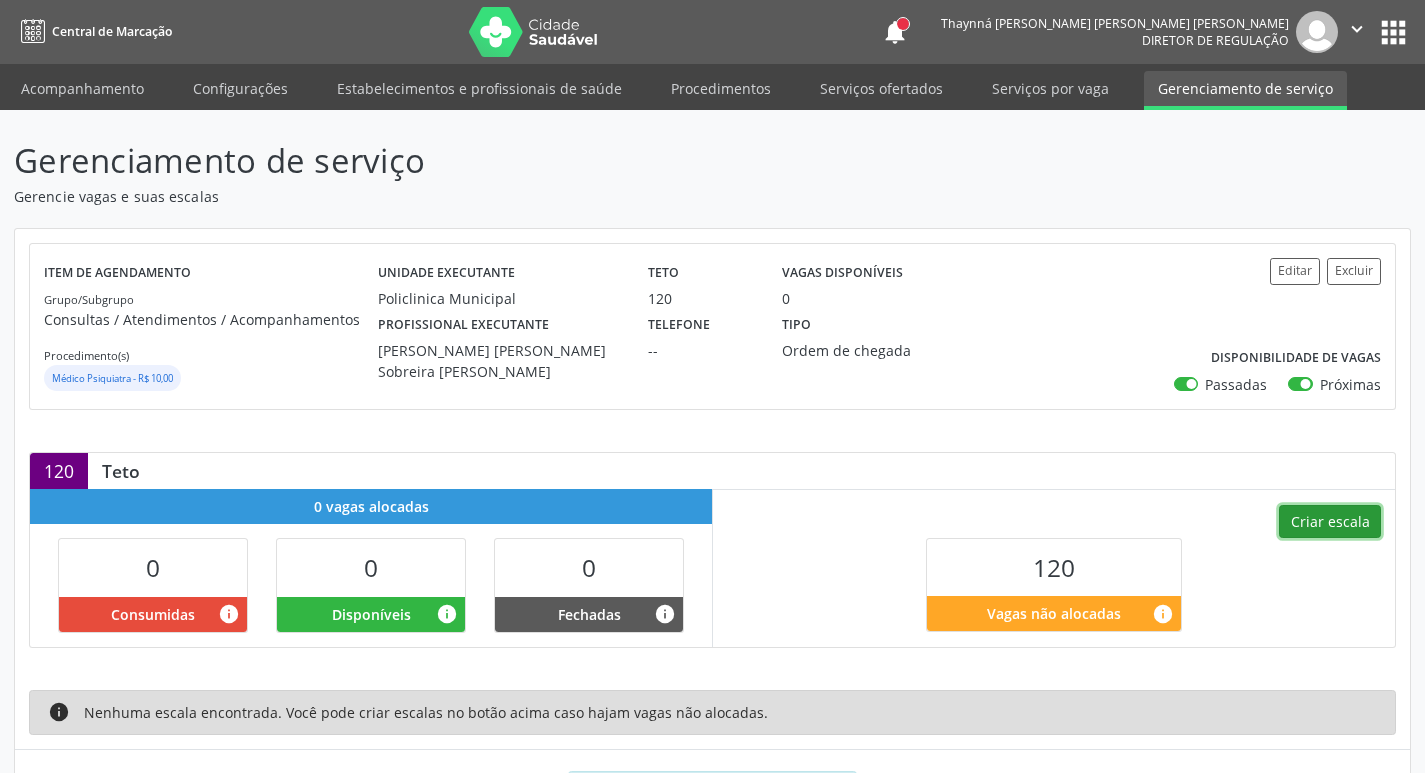 click on "Criar escala" at bounding box center [1330, 522] 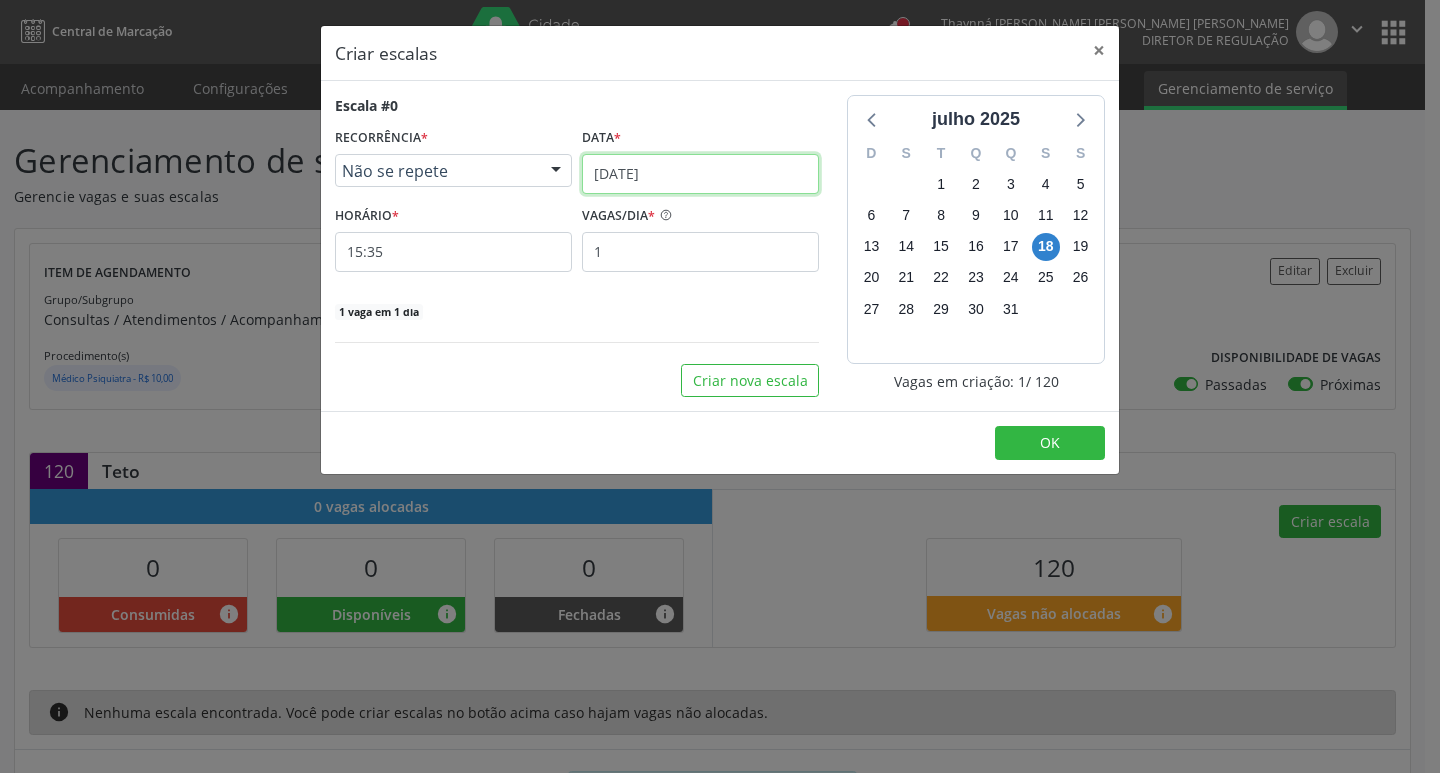 click on "[DATE]" at bounding box center [700, 174] 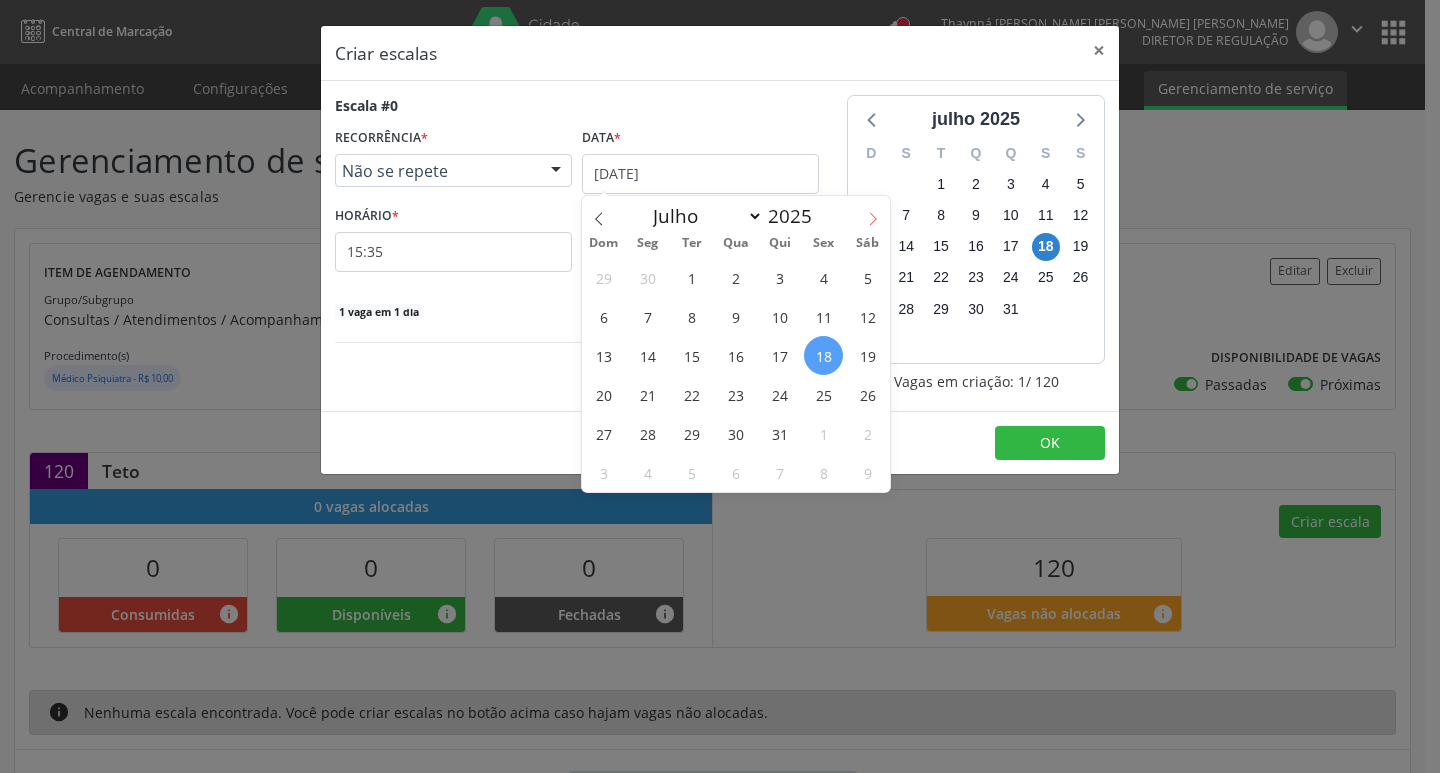 click at bounding box center [873, 213] 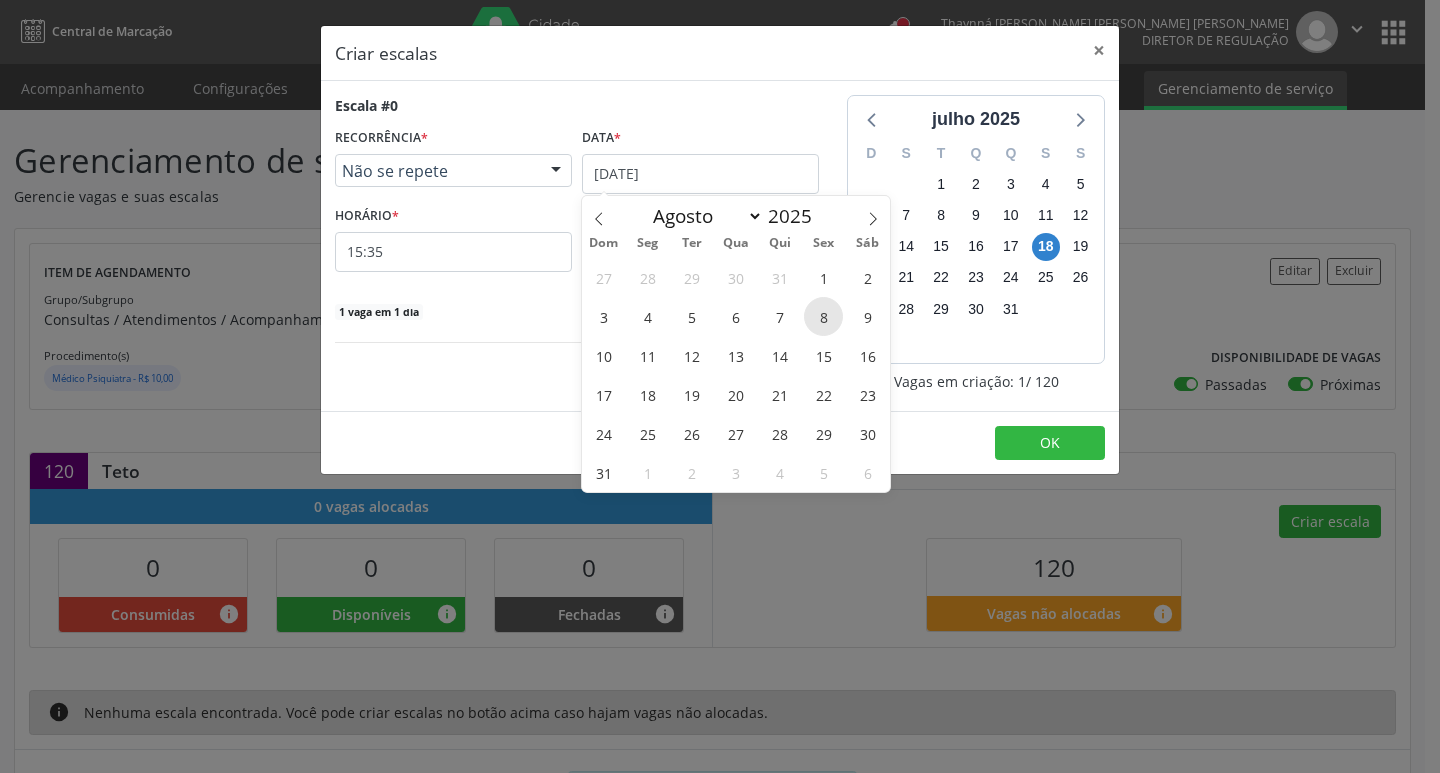click on "8" at bounding box center (823, 316) 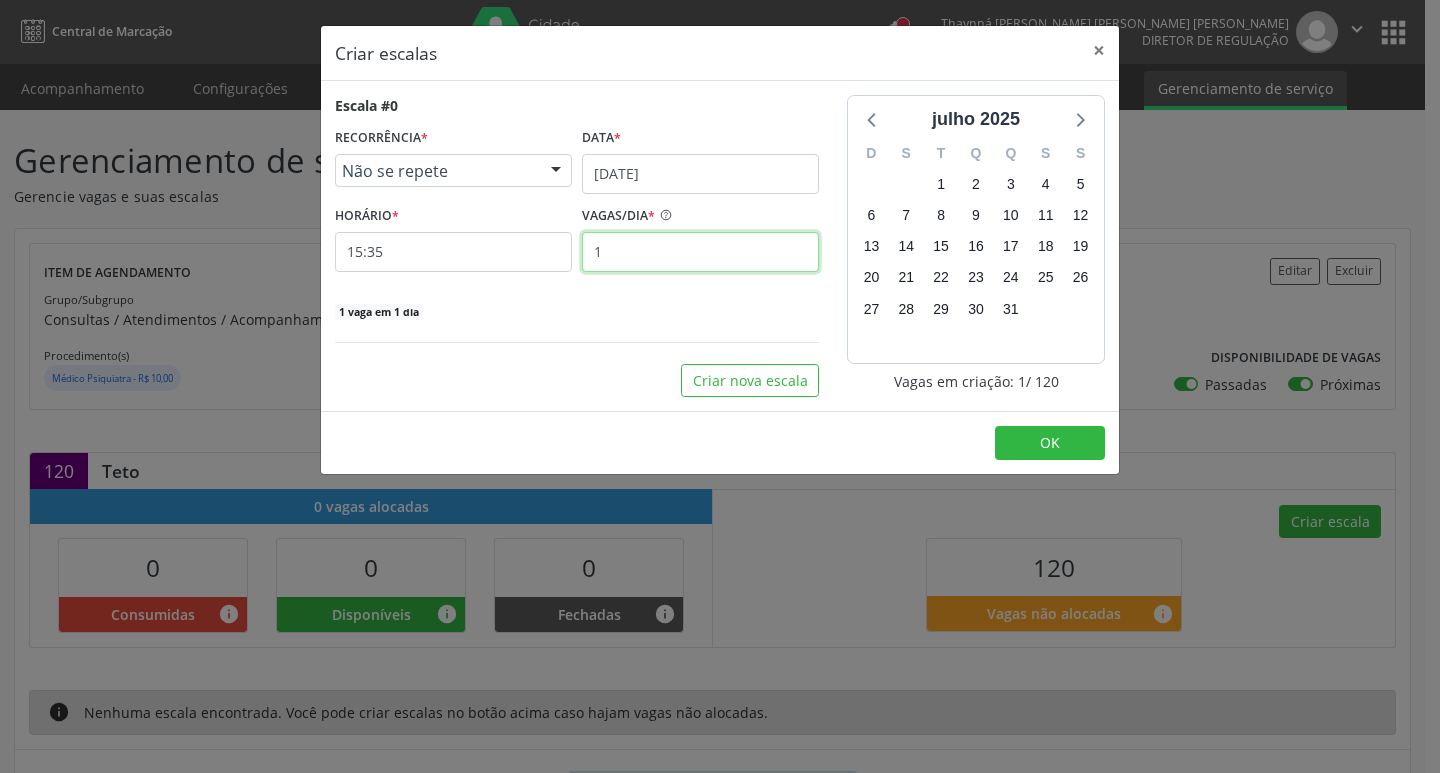 click on "1" at bounding box center [700, 252] 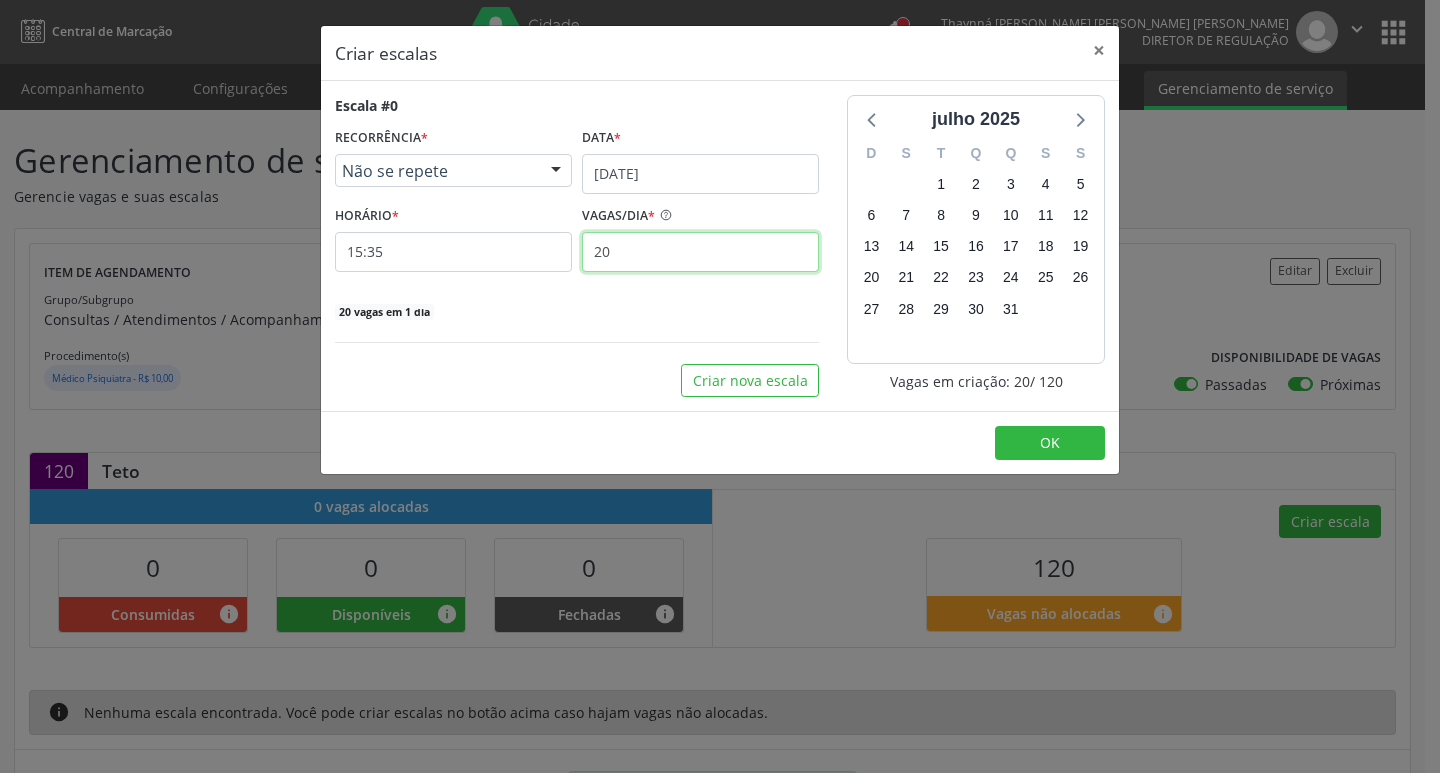 type on "20" 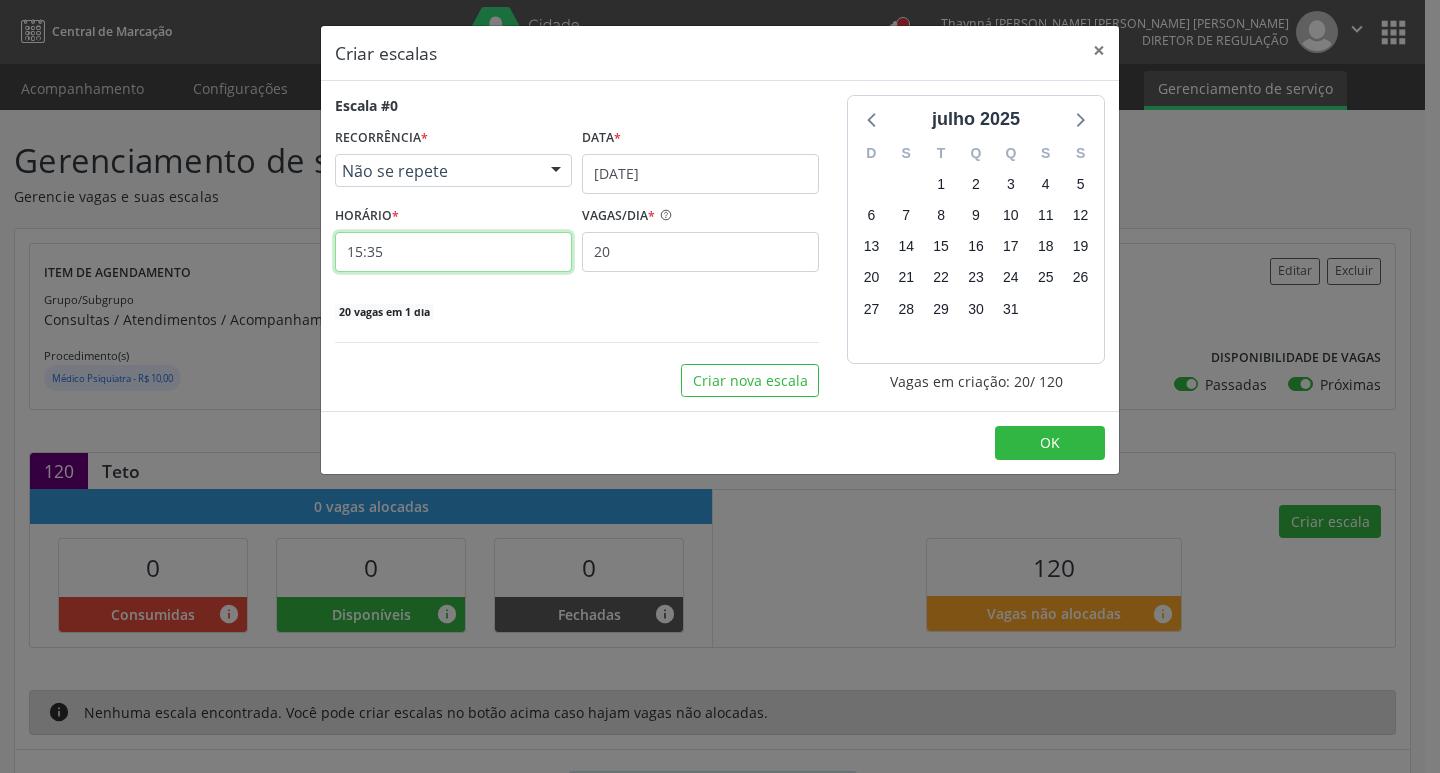 click on "15:35" at bounding box center (453, 252) 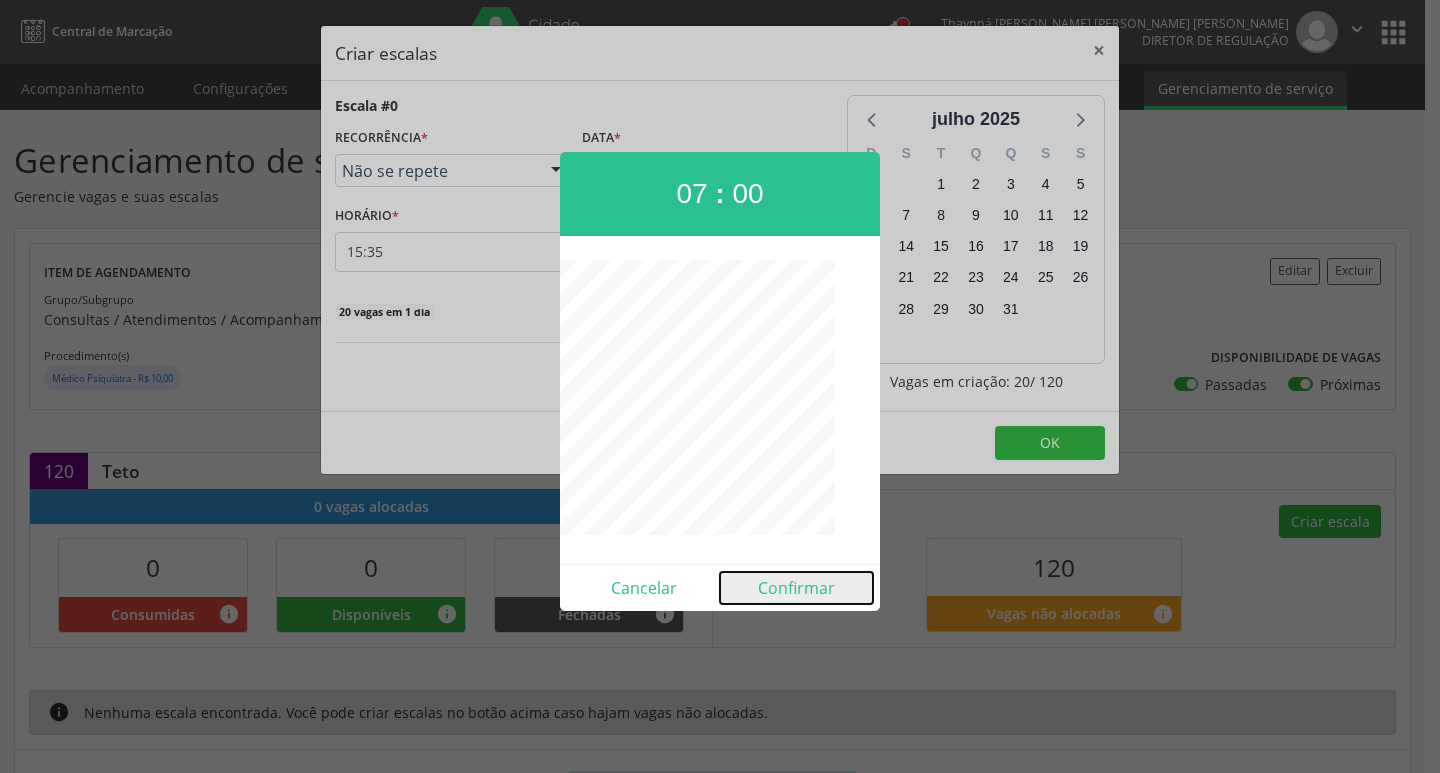 click on "Confirmar" at bounding box center (796, 588) 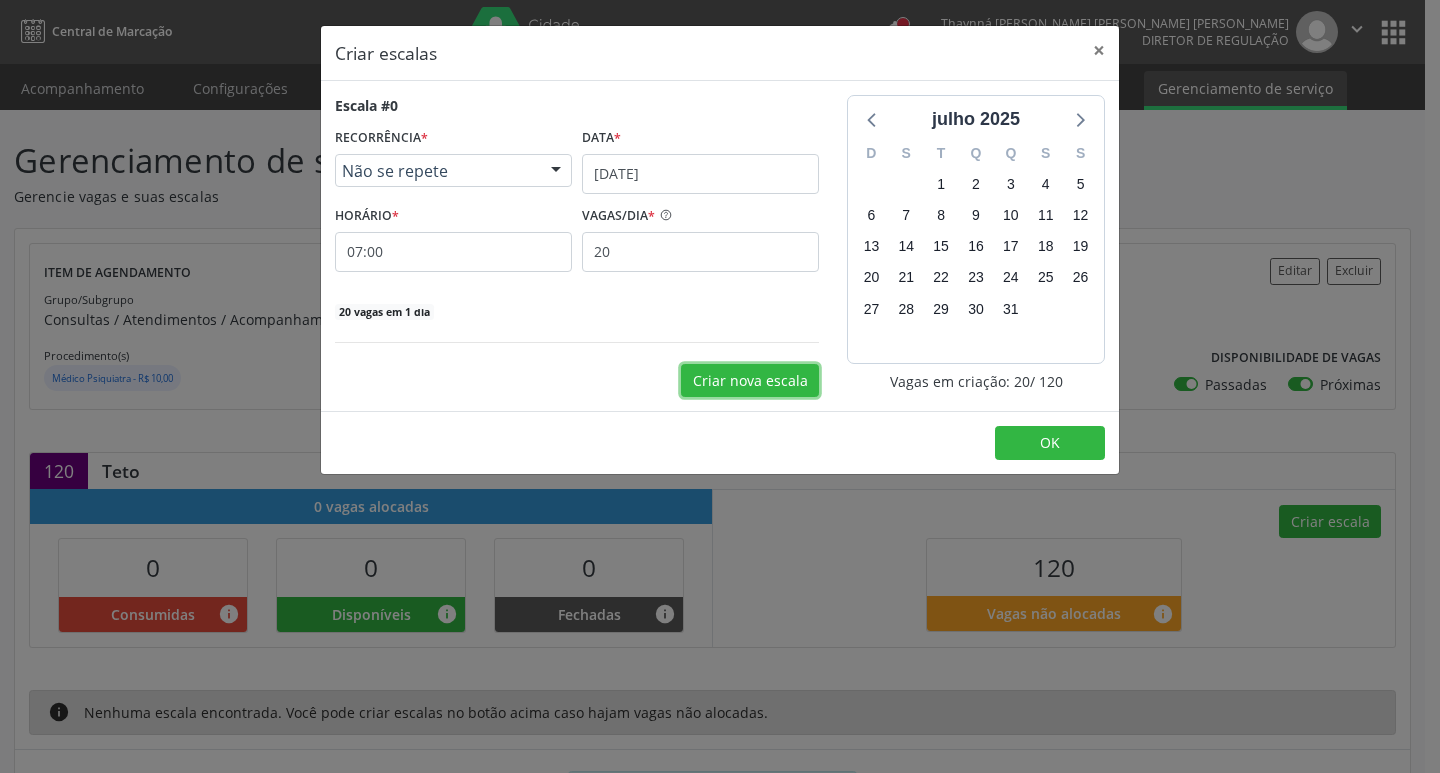click on "Criar nova escala" at bounding box center (750, 381) 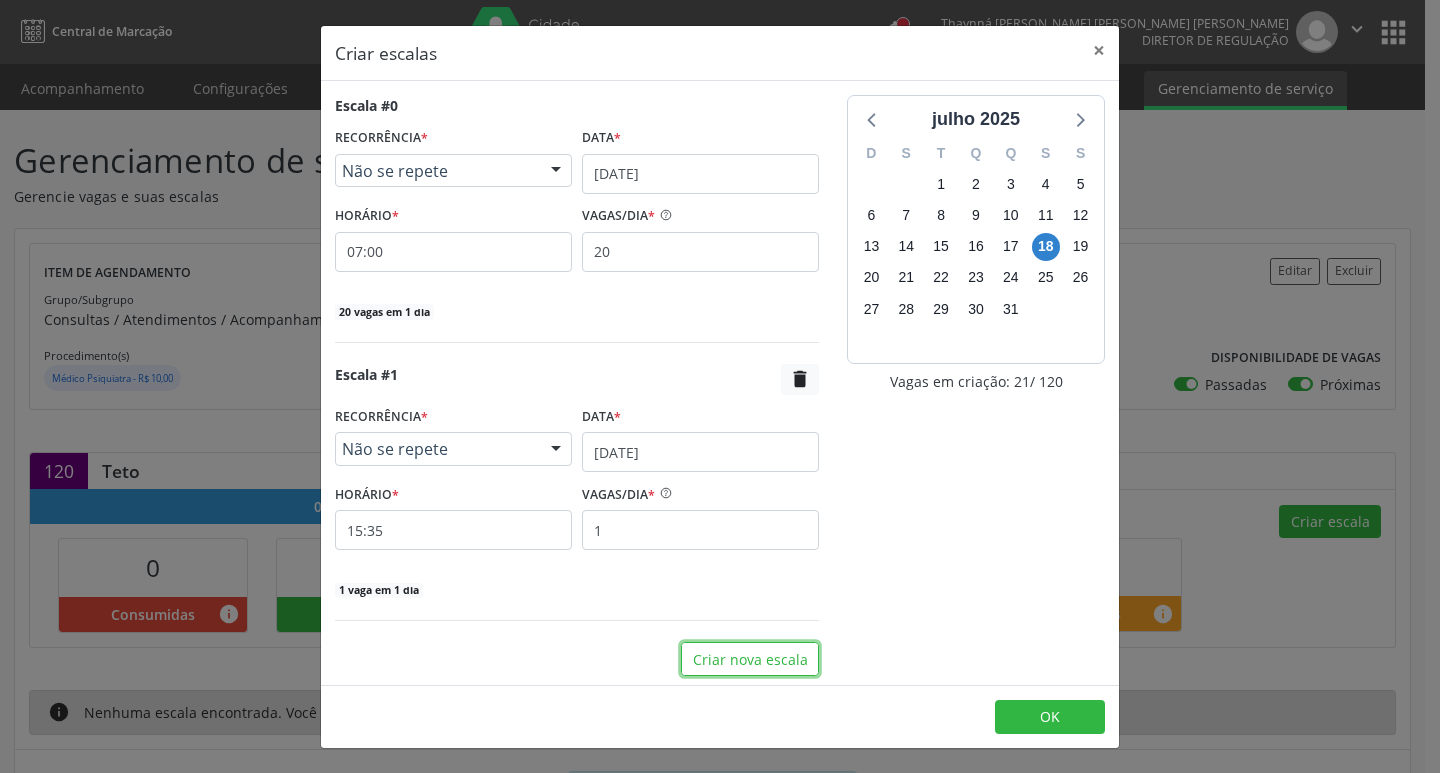 scroll, scrollTop: 5, scrollLeft: 0, axis: vertical 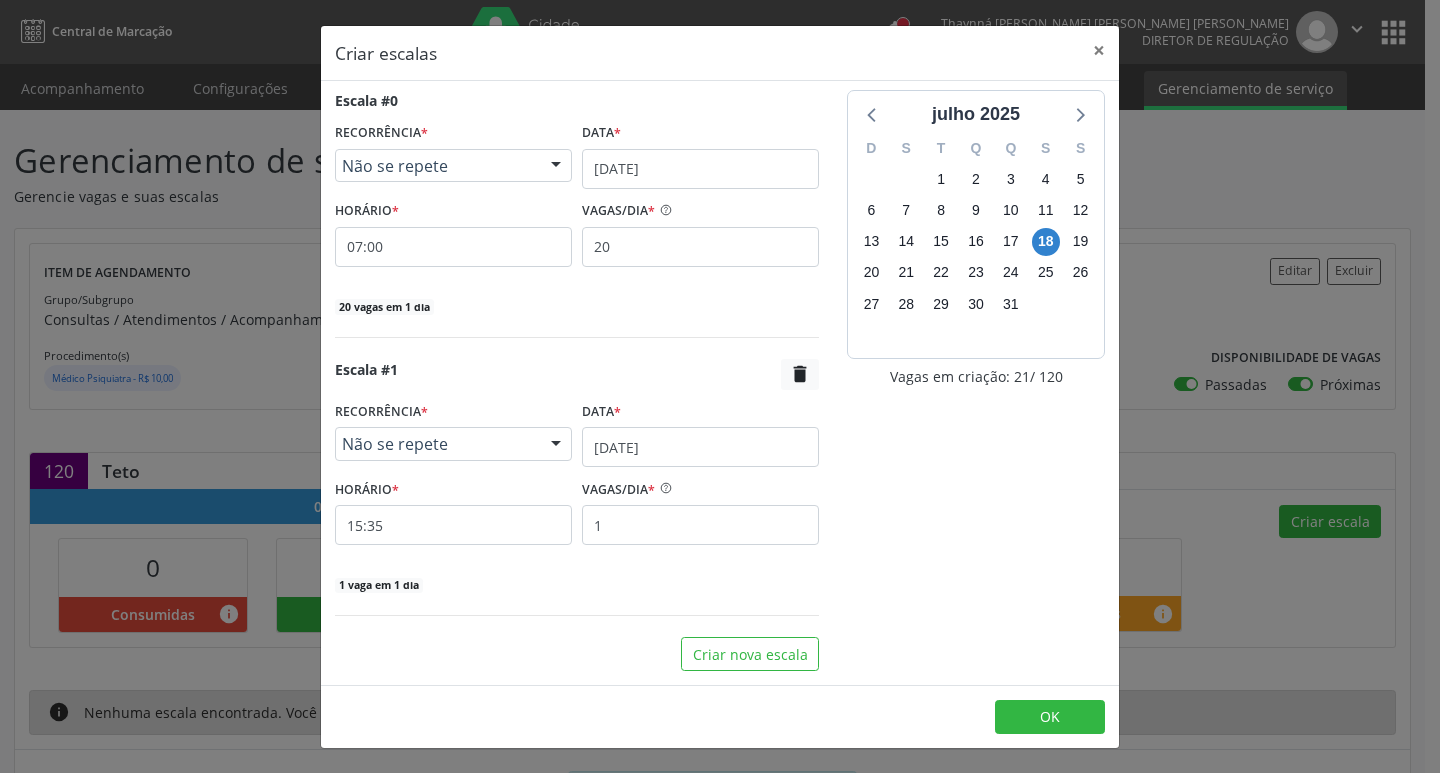 click at bounding box center (556, 445) 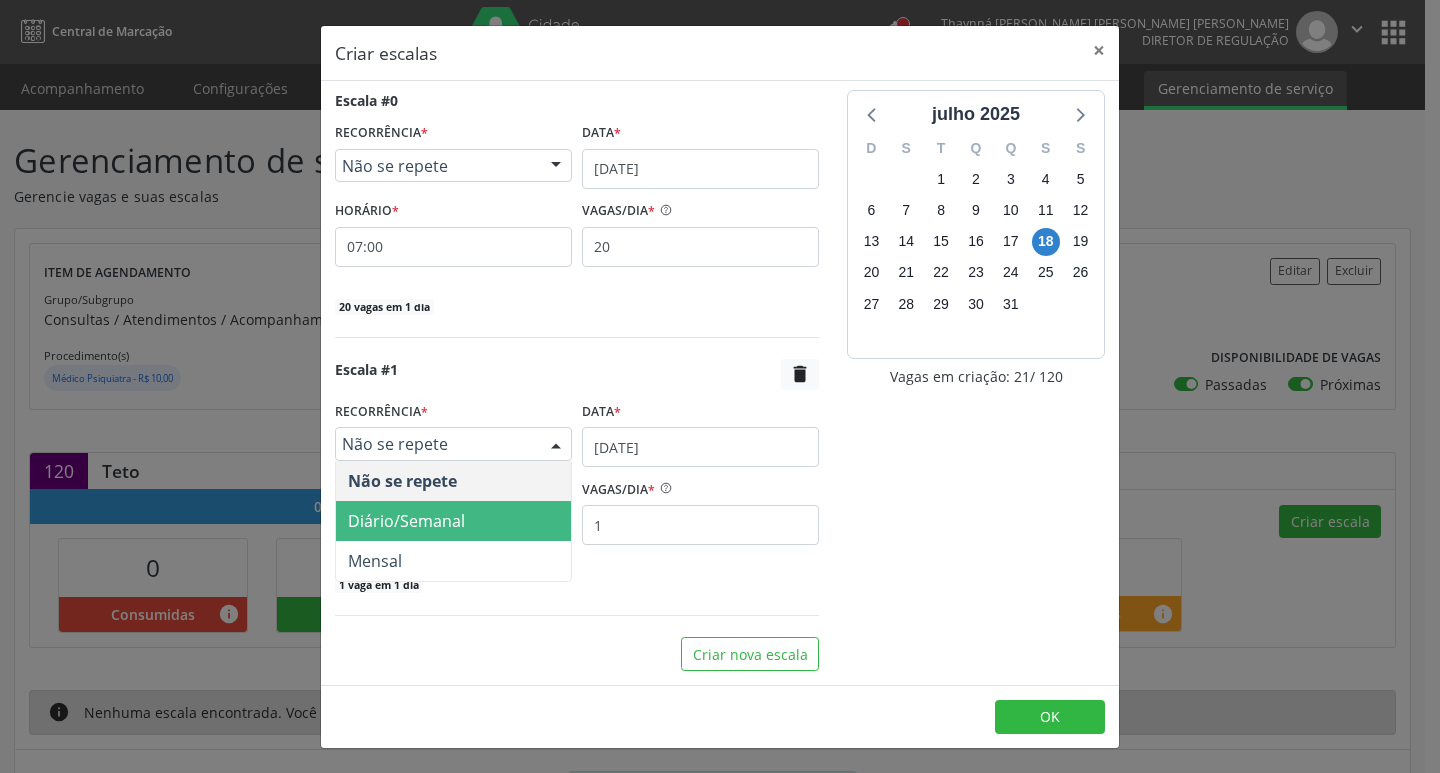 click on "Diário/Semanal" at bounding box center (453, 521) 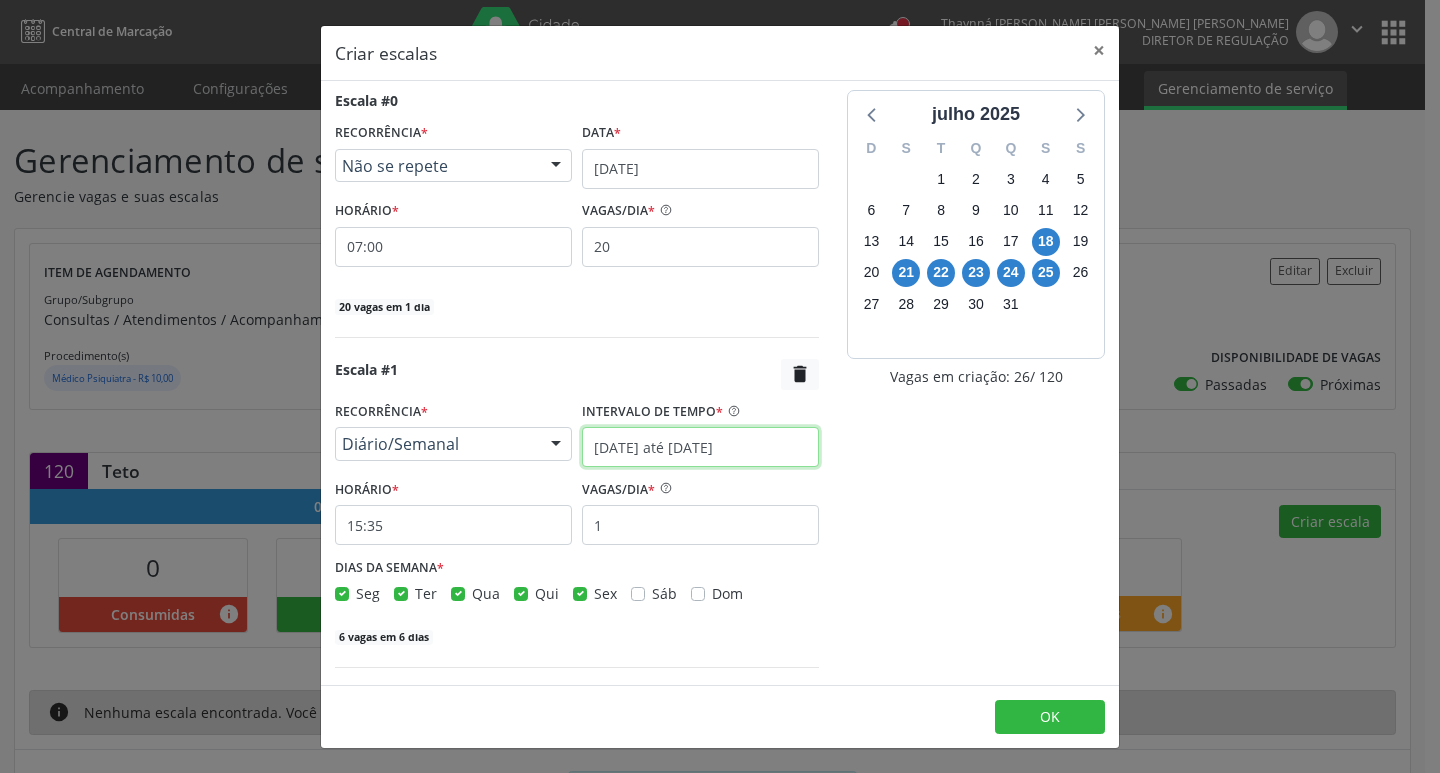 click on "[DATE] até [DATE]" at bounding box center (700, 447) 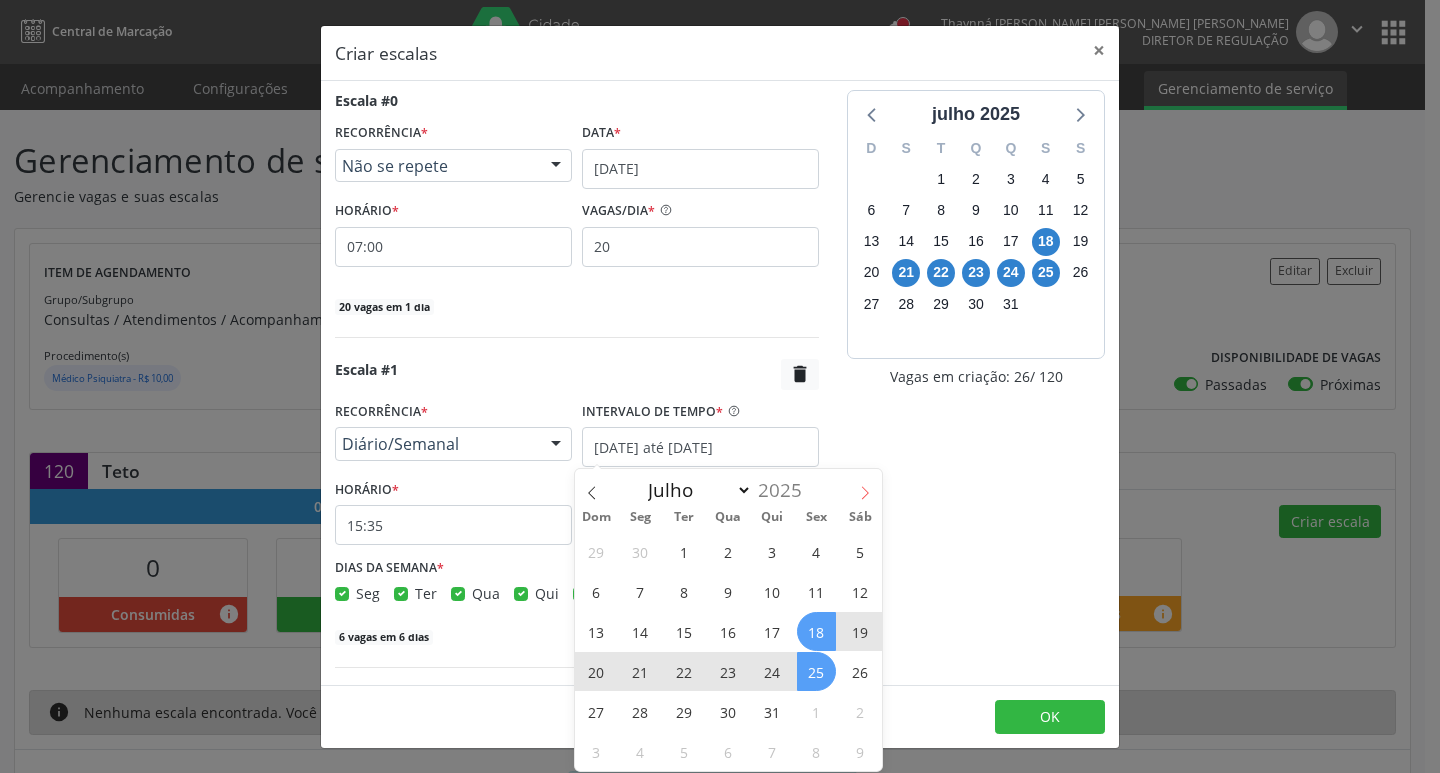 click 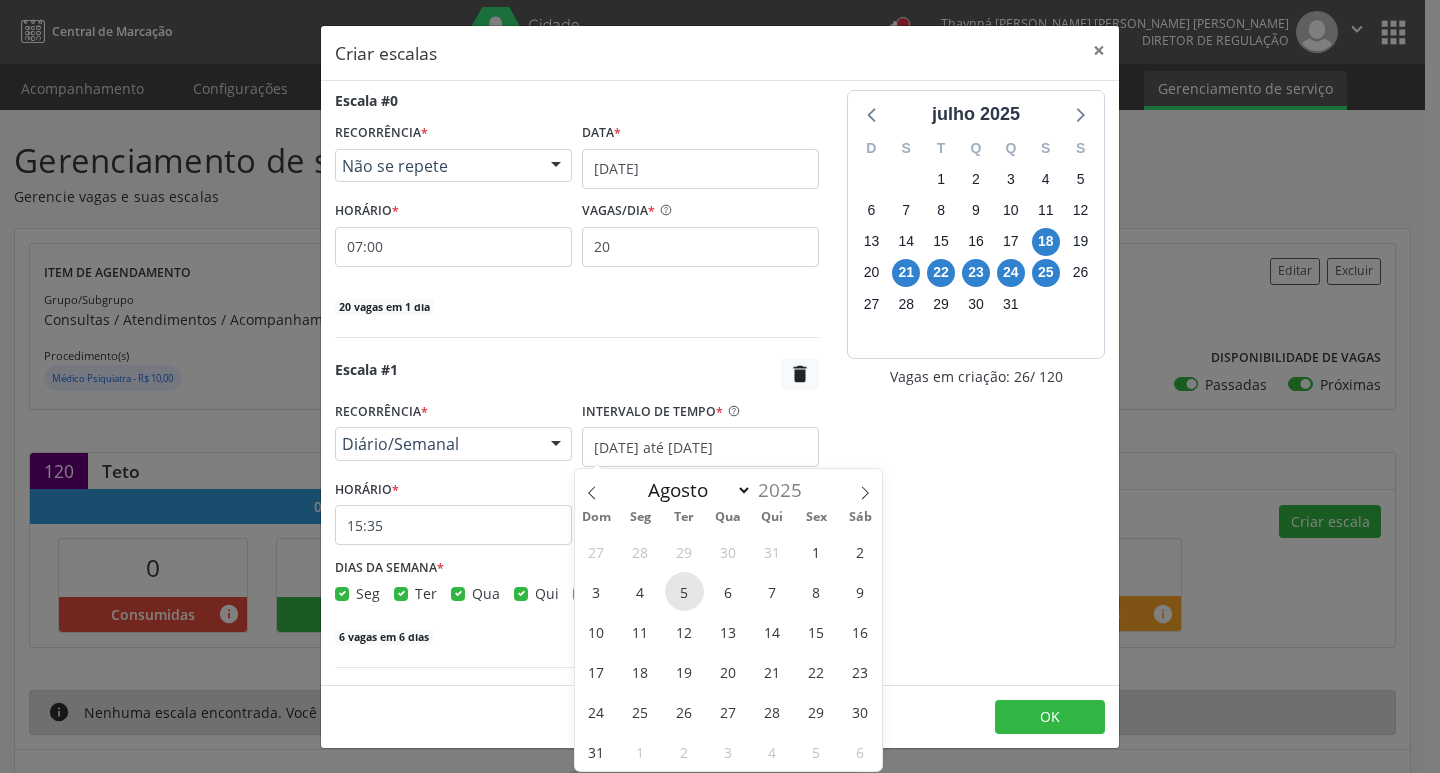 click on "5" at bounding box center [684, 591] 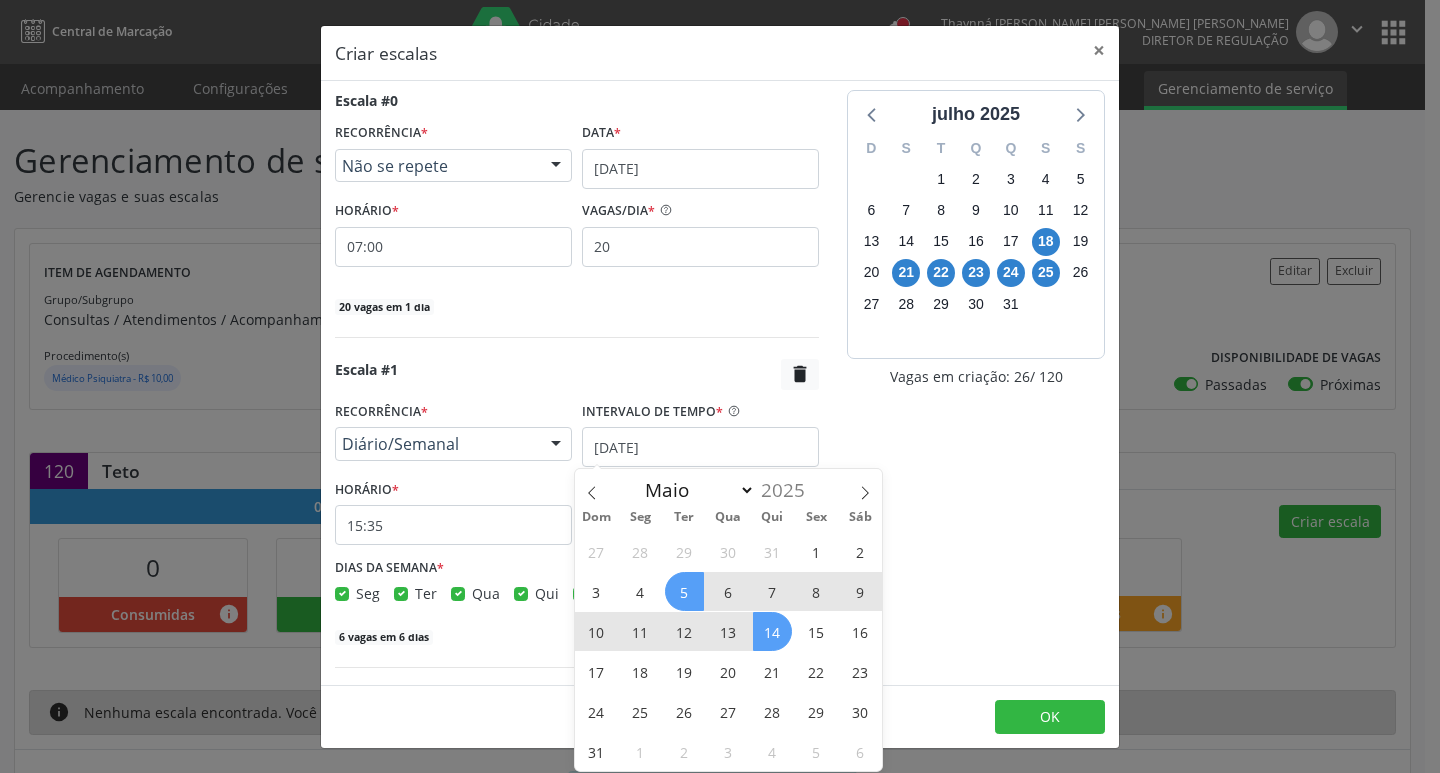 click on "14" at bounding box center [772, 631] 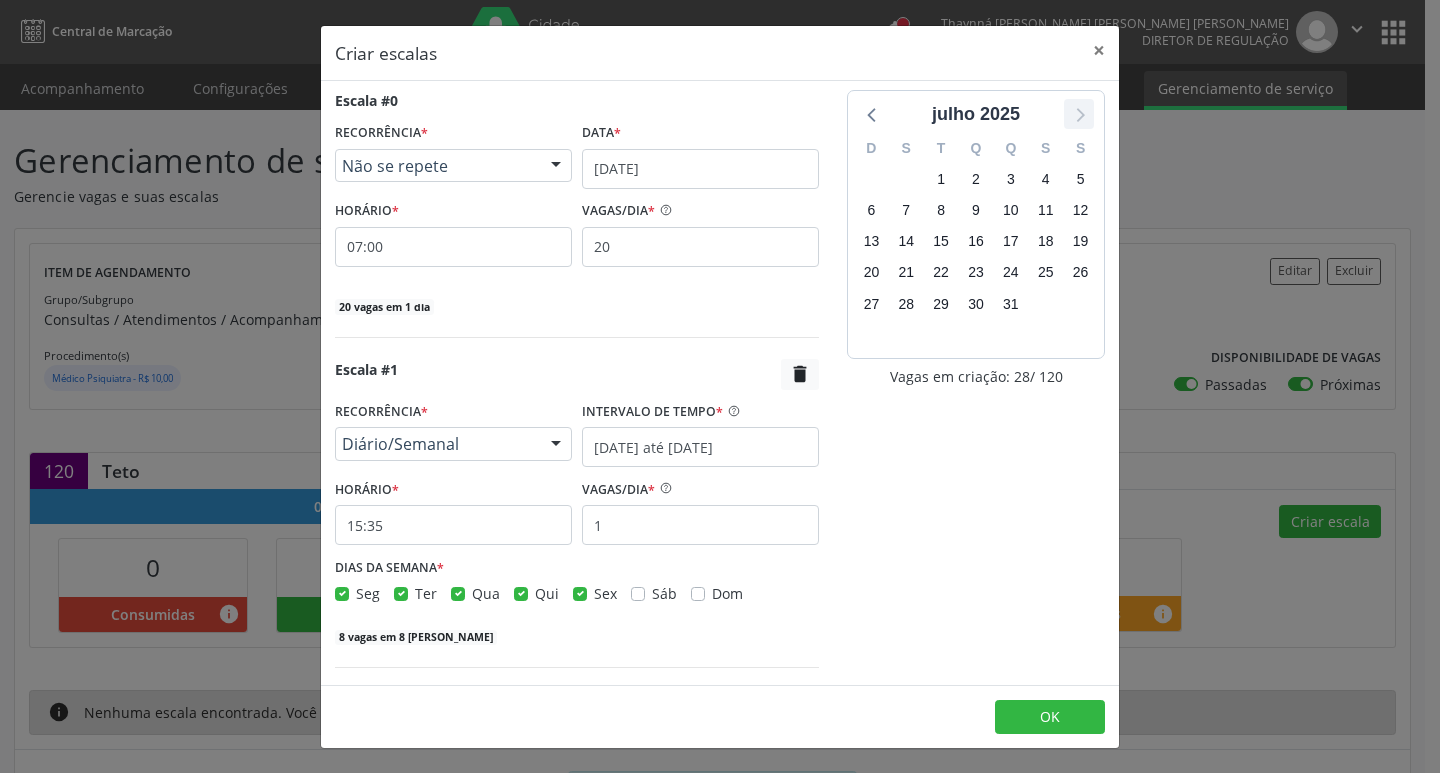 click 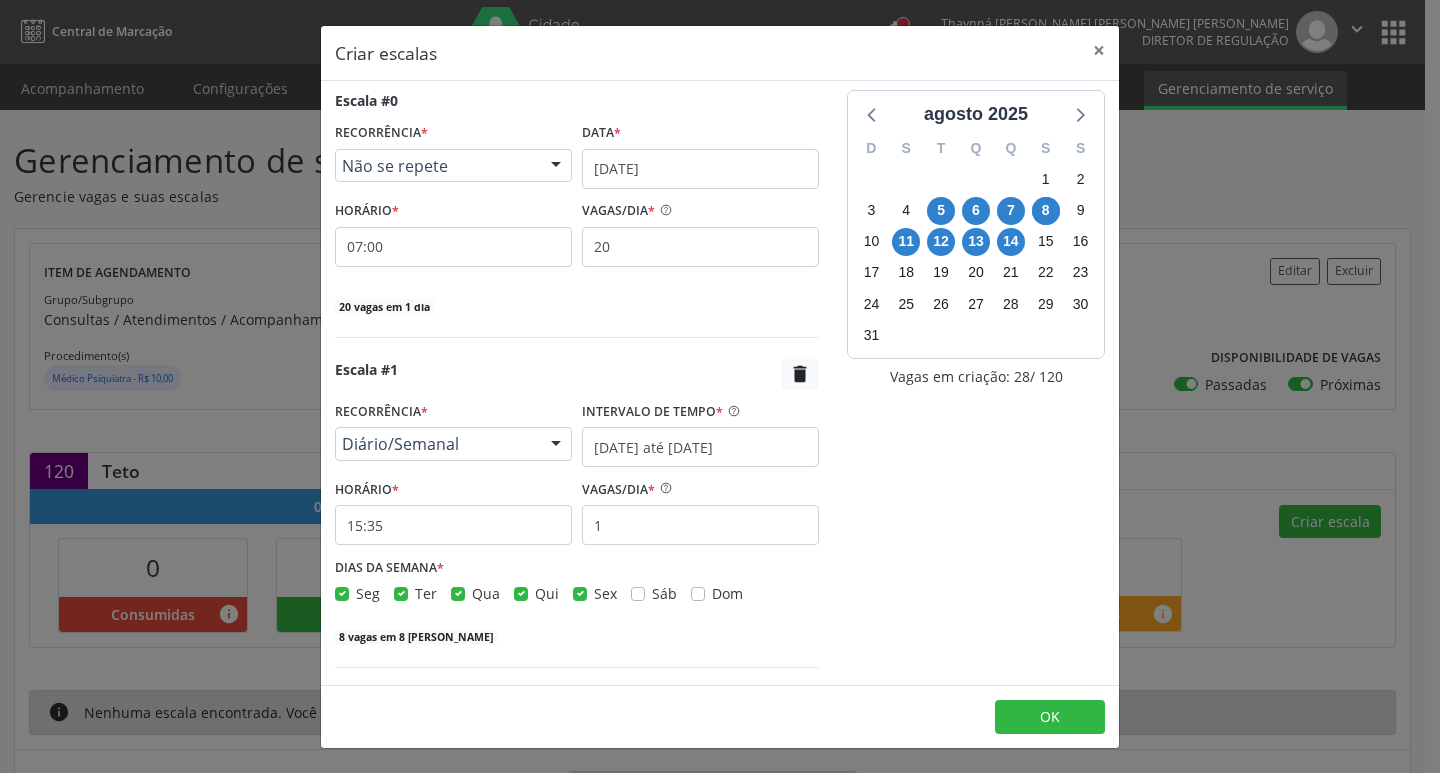 click on "Sex" at bounding box center [605, 593] 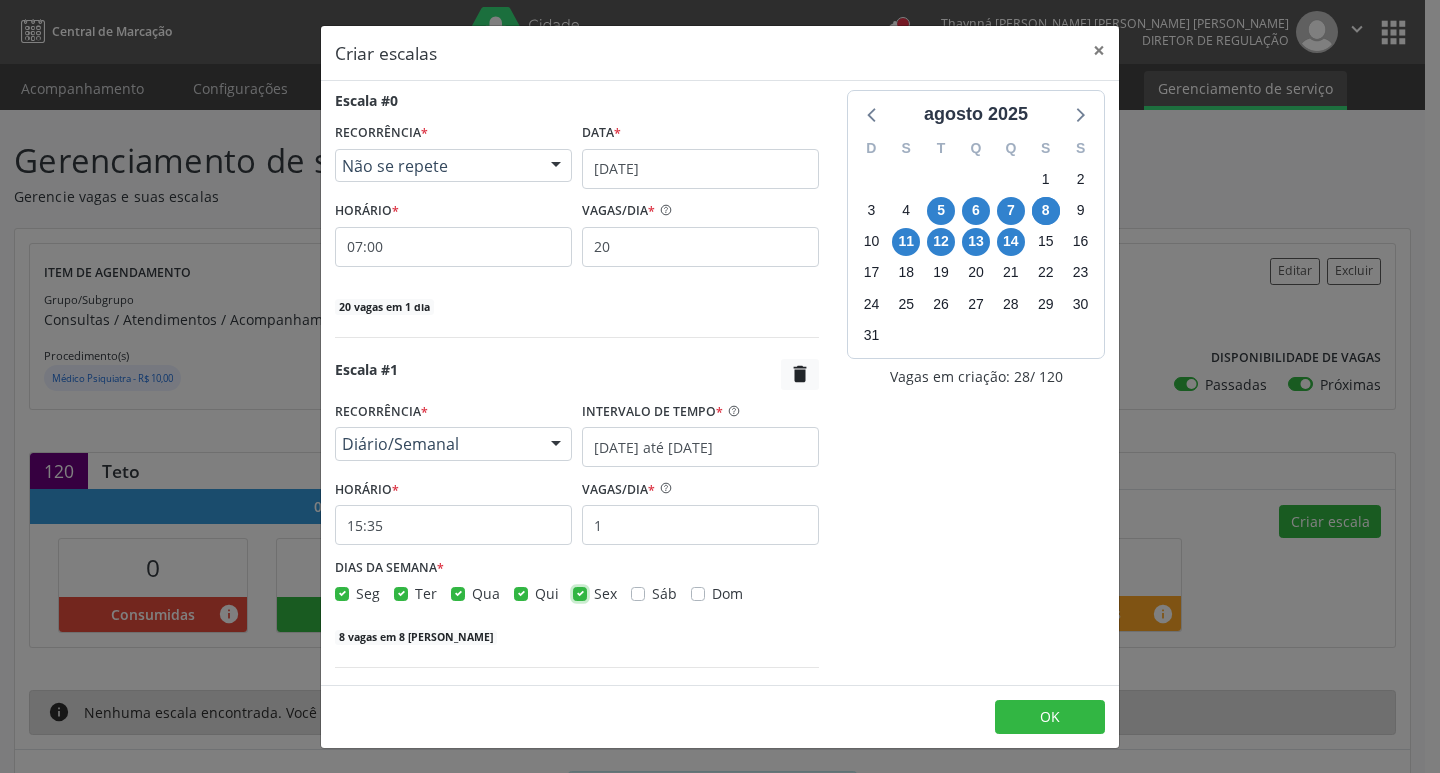 click on "Sex" at bounding box center [580, 592] 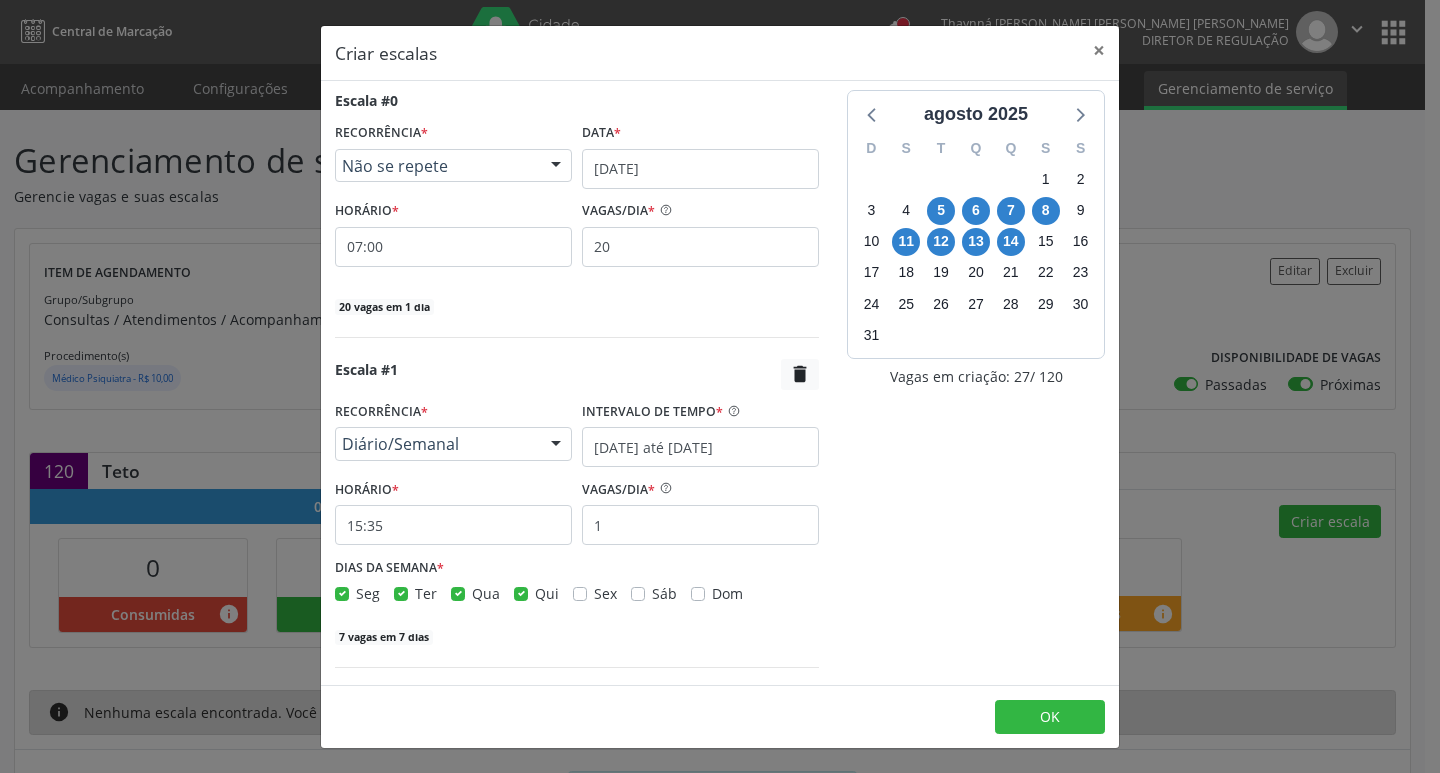 click on "Seg" at bounding box center (368, 593) 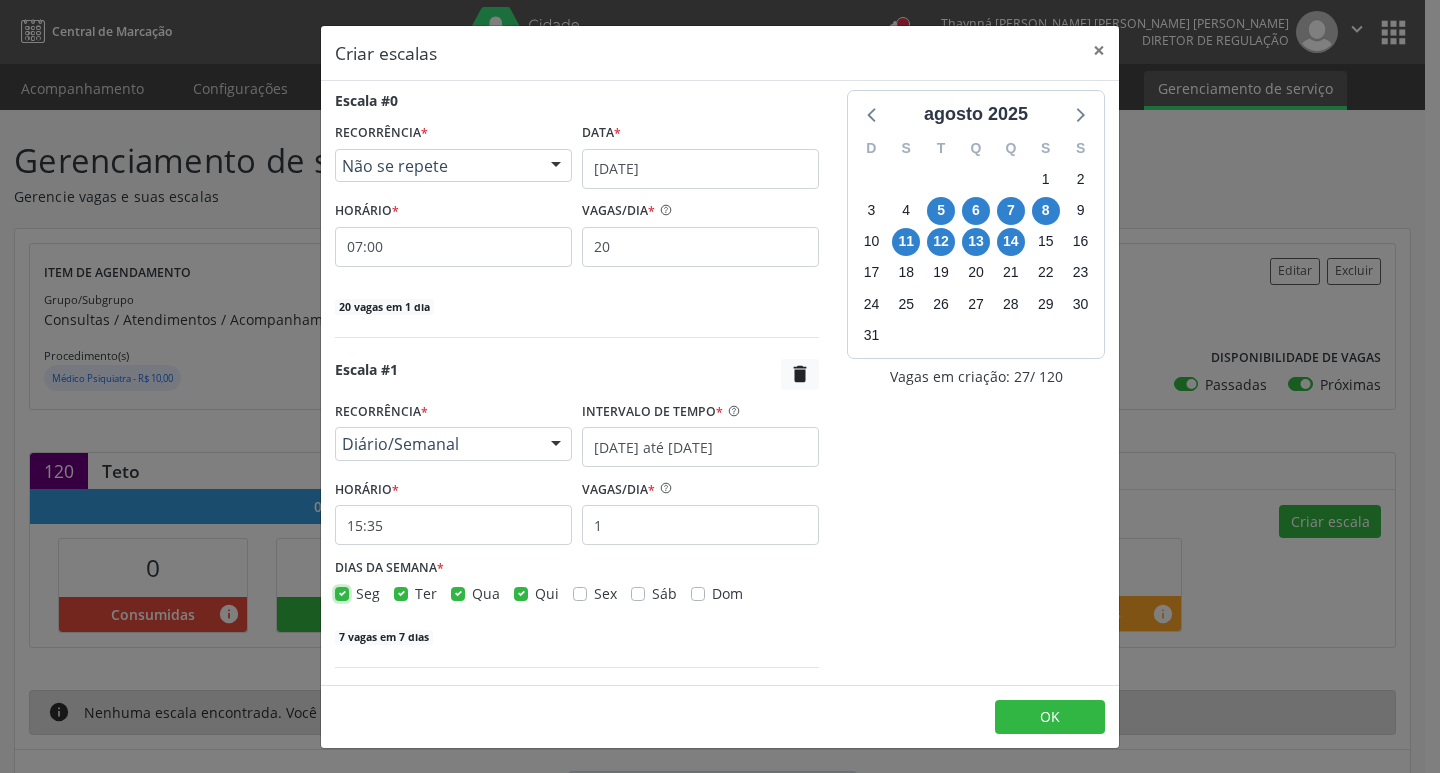 click on "Seg" at bounding box center (342, 592) 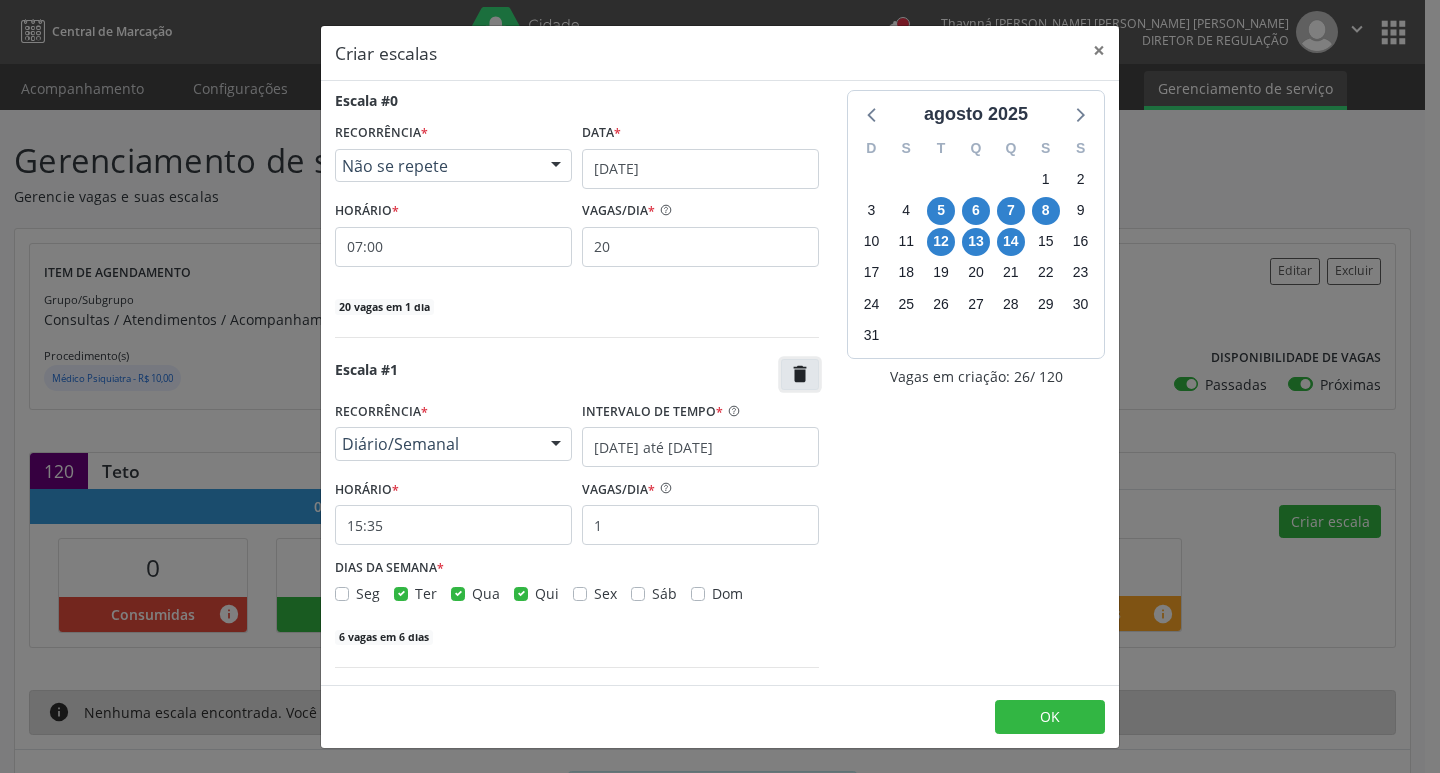 drag, startPoint x: 778, startPoint y: 370, endPoint x: 926, endPoint y: 537, distance: 223.14345 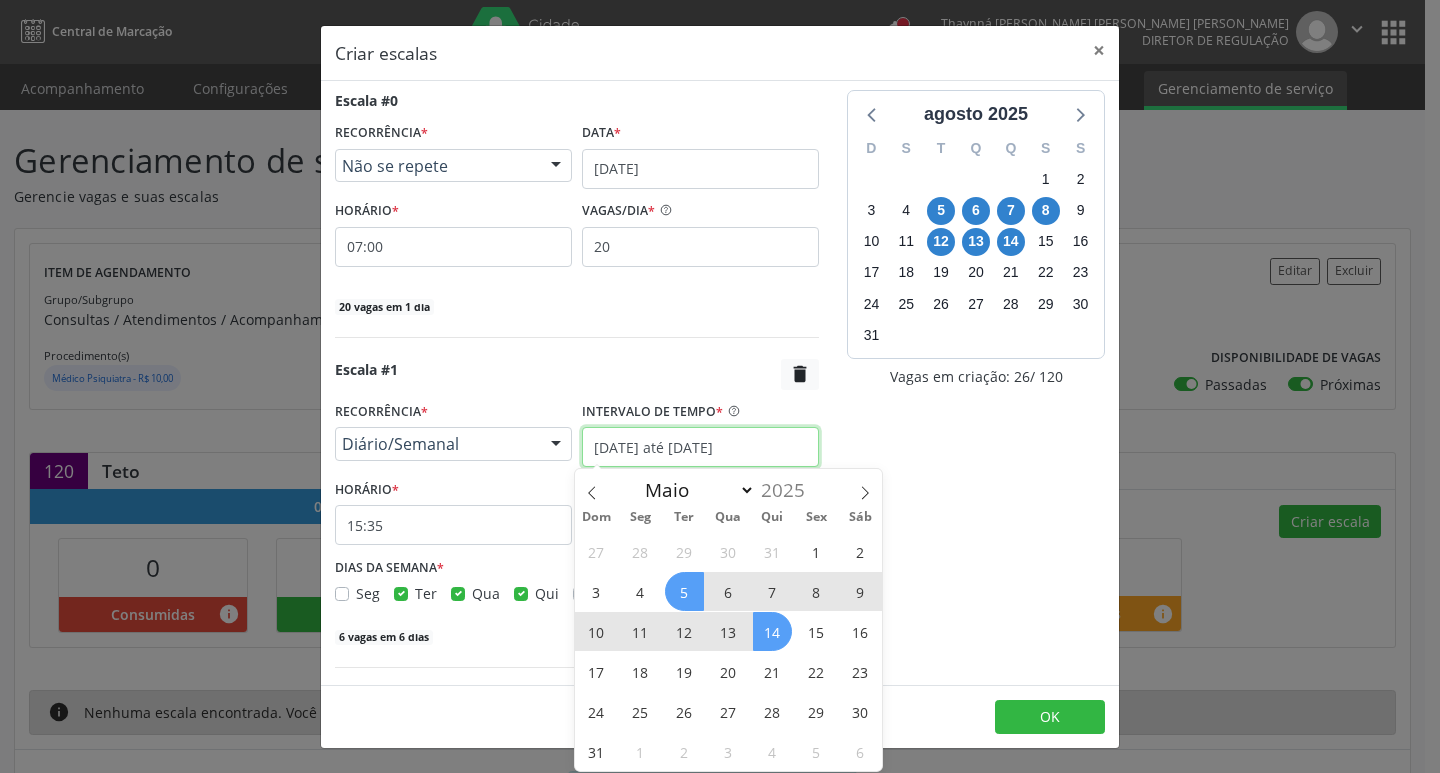 click on "[DATE] até [DATE]" at bounding box center (700, 447) 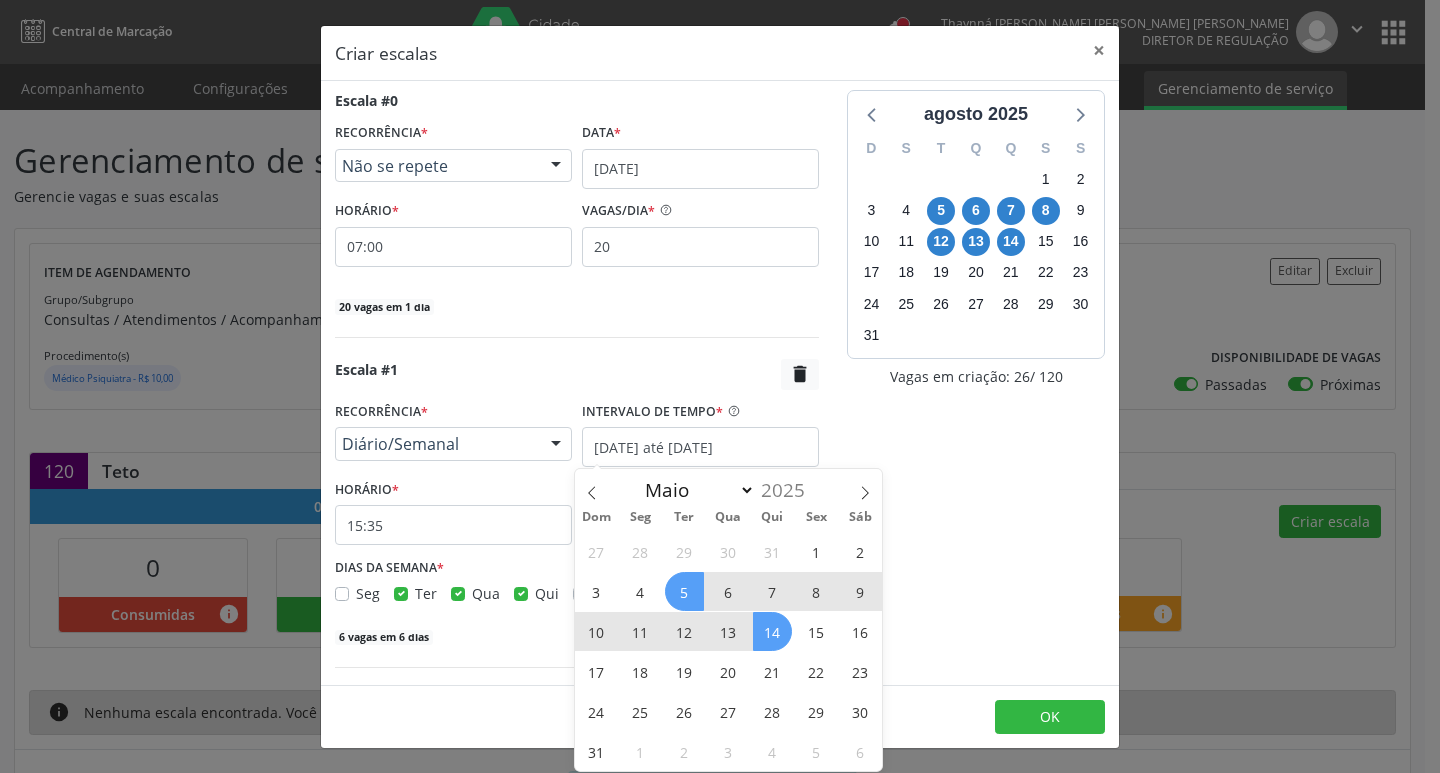 click on "5" at bounding box center (684, 591) 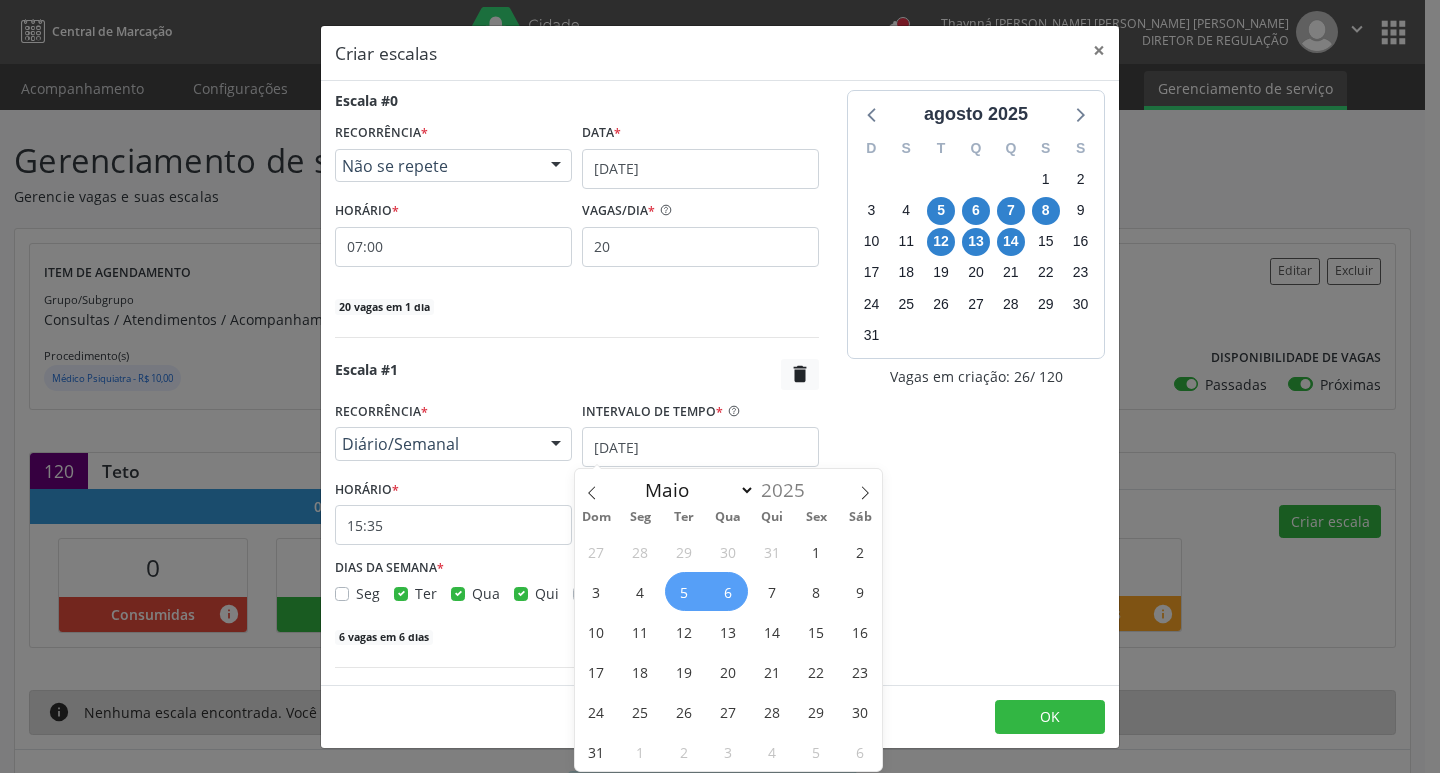 click on "6" at bounding box center [728, 591] 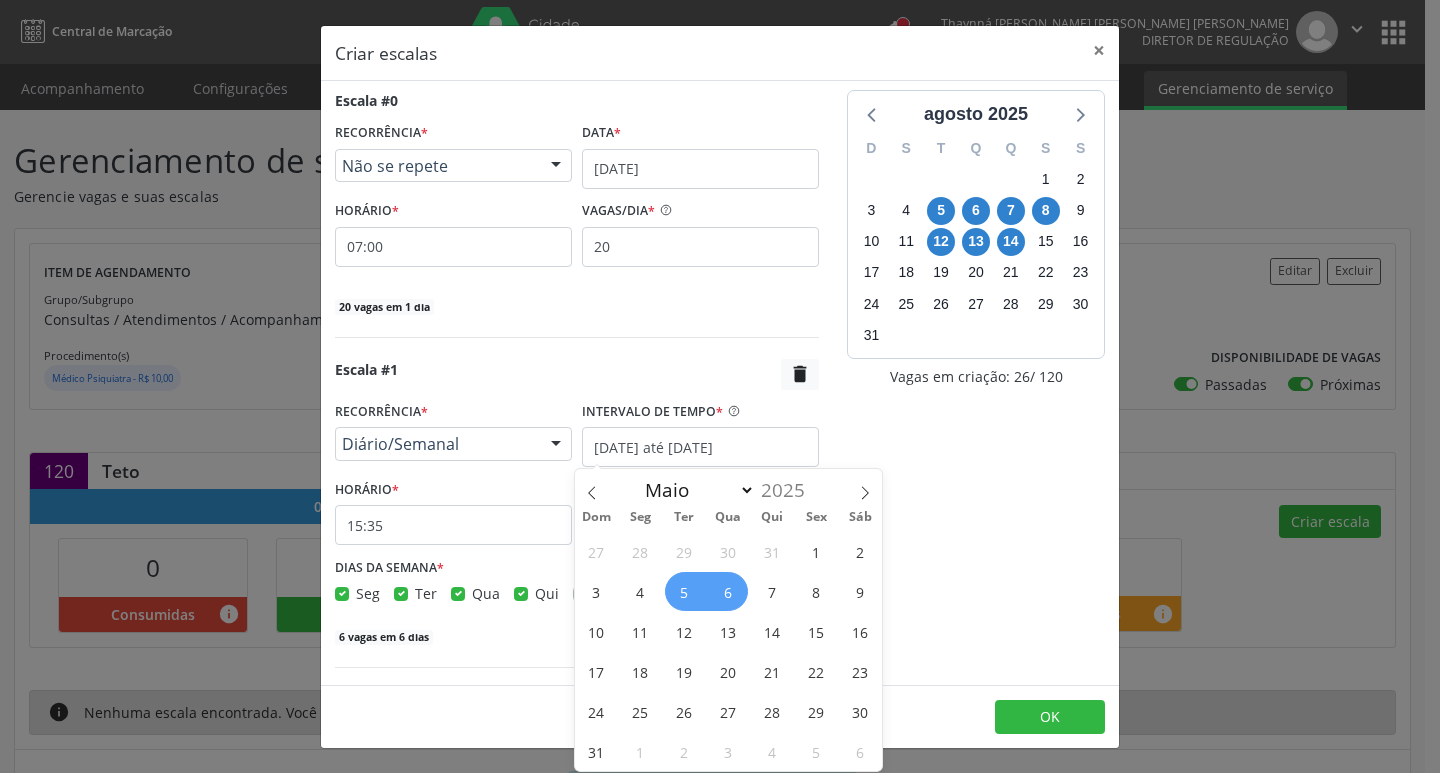 checkbox on "true" 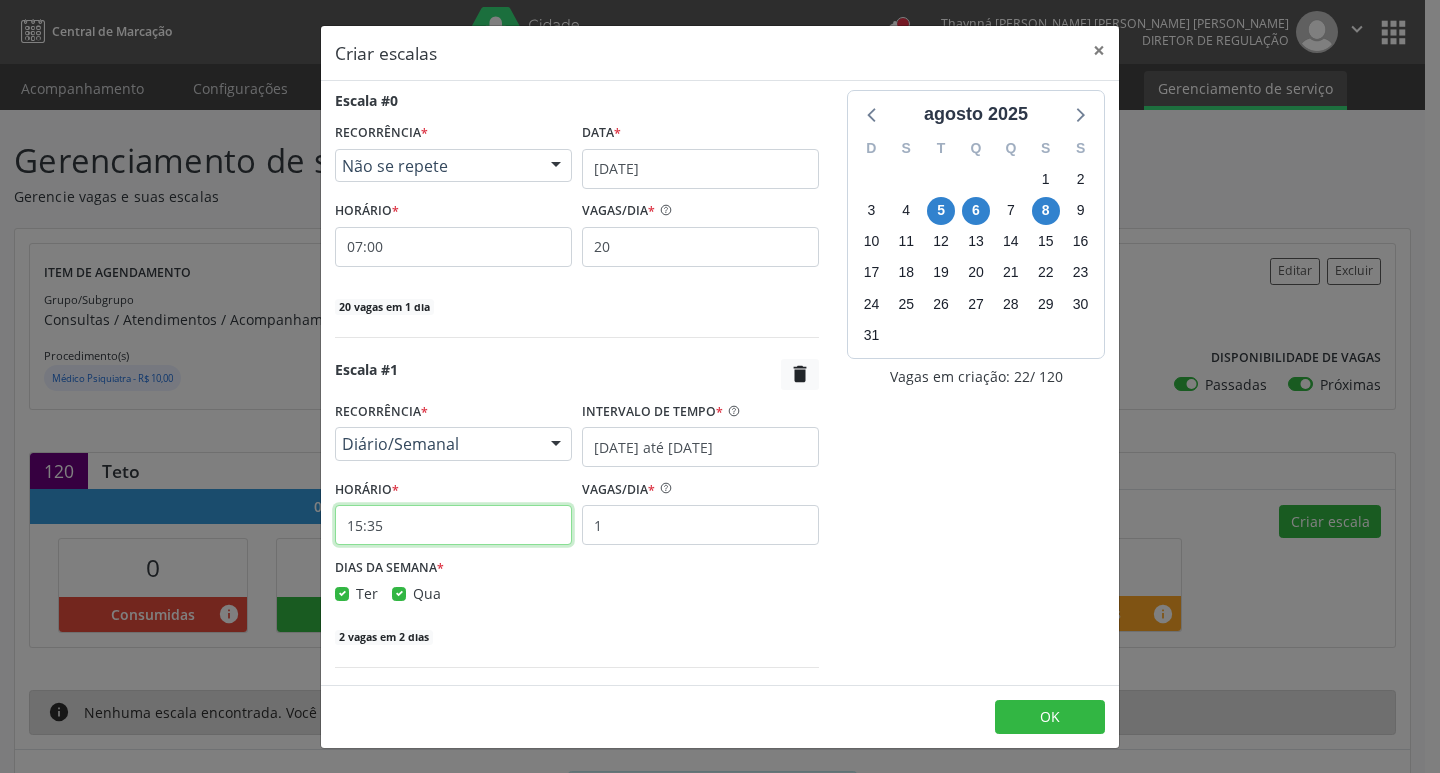 click on "15:35" at bounding box center [453, 525] 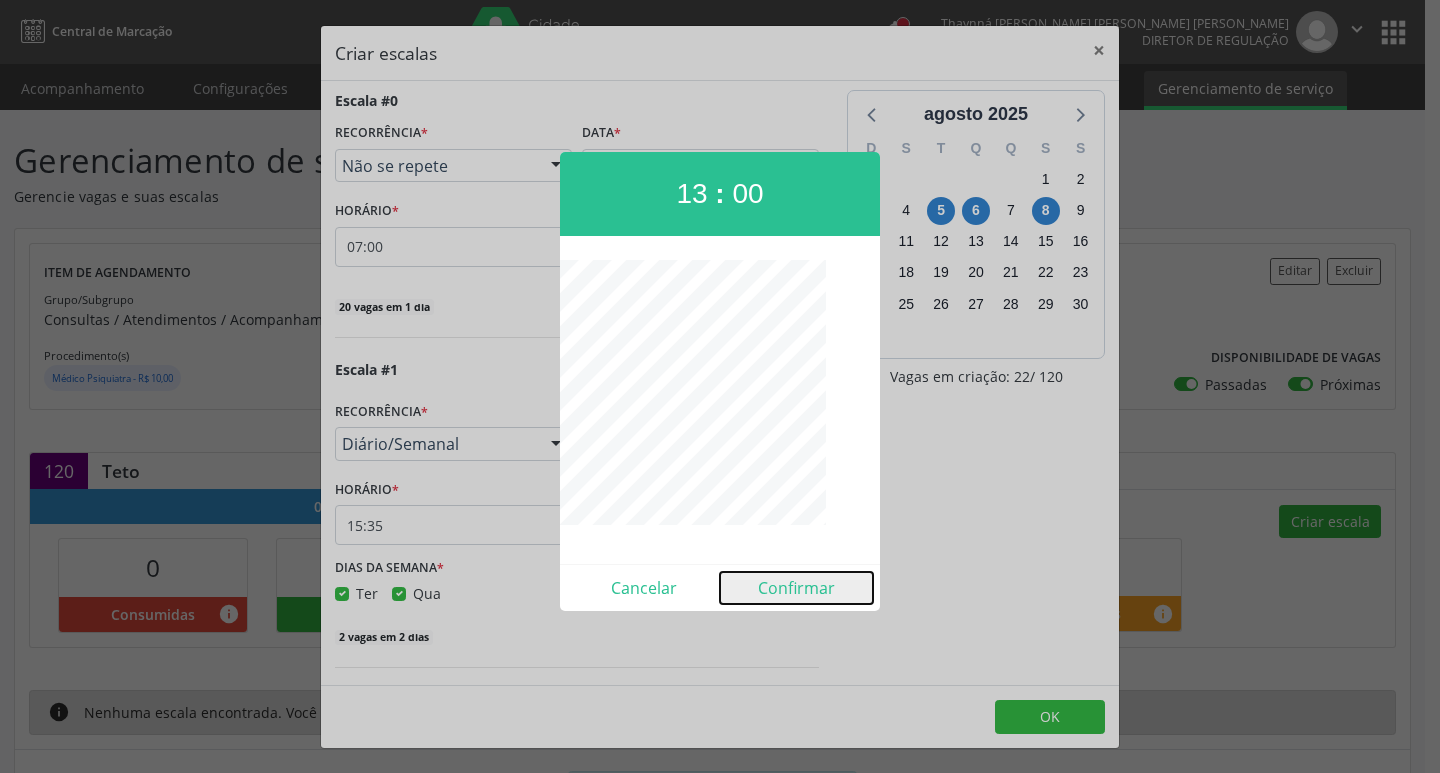 click on "Confirmar" at bounding box center (796, 588) 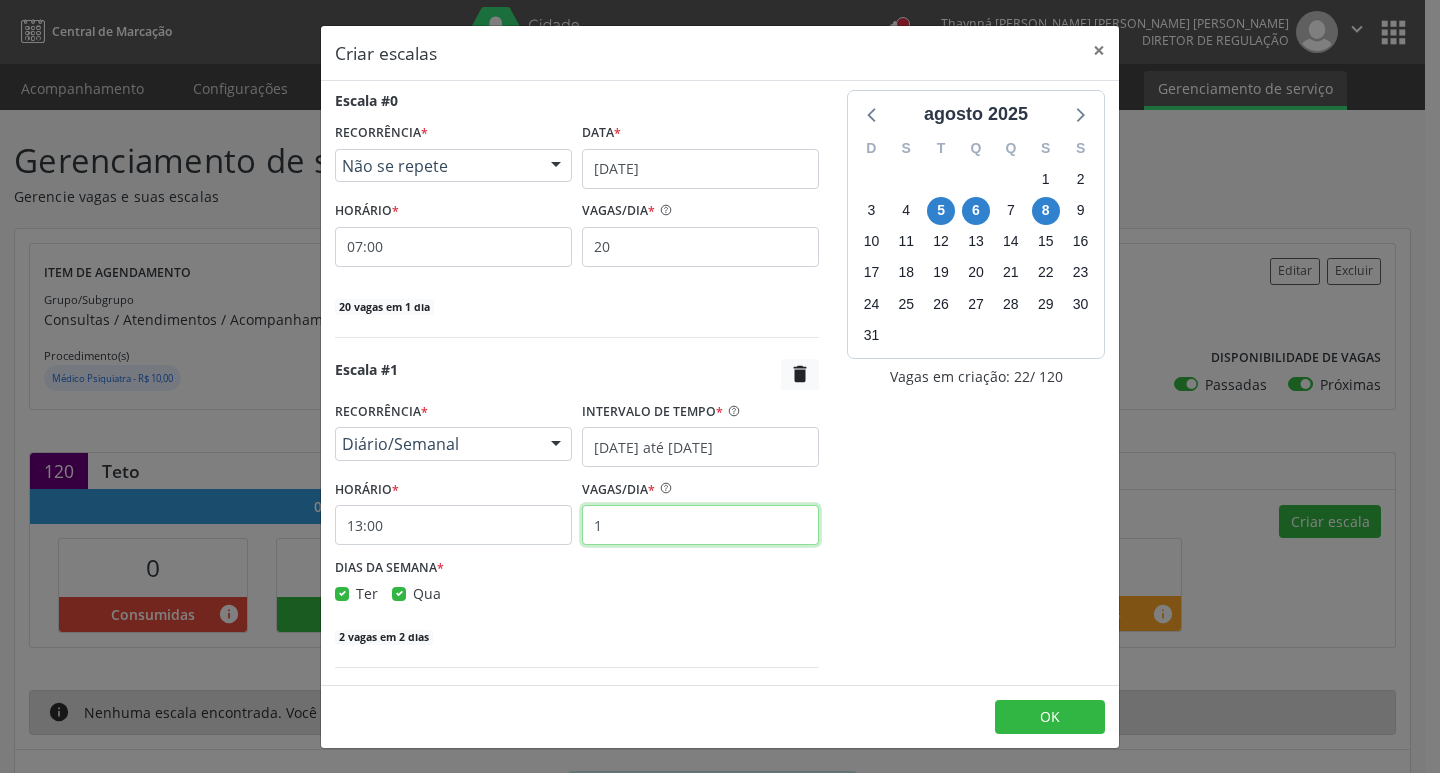 click on "1" at bounding box center [700, 525] 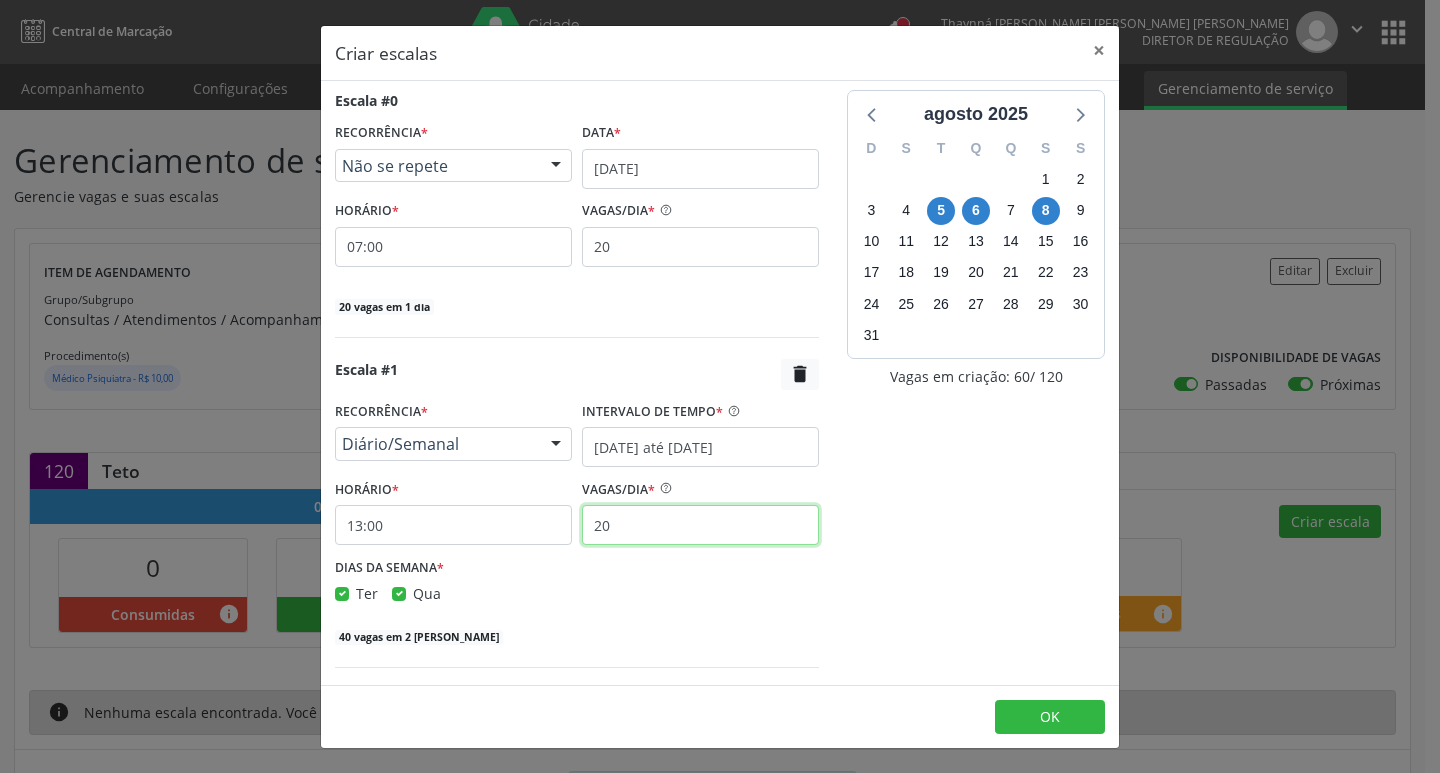 type on "20" 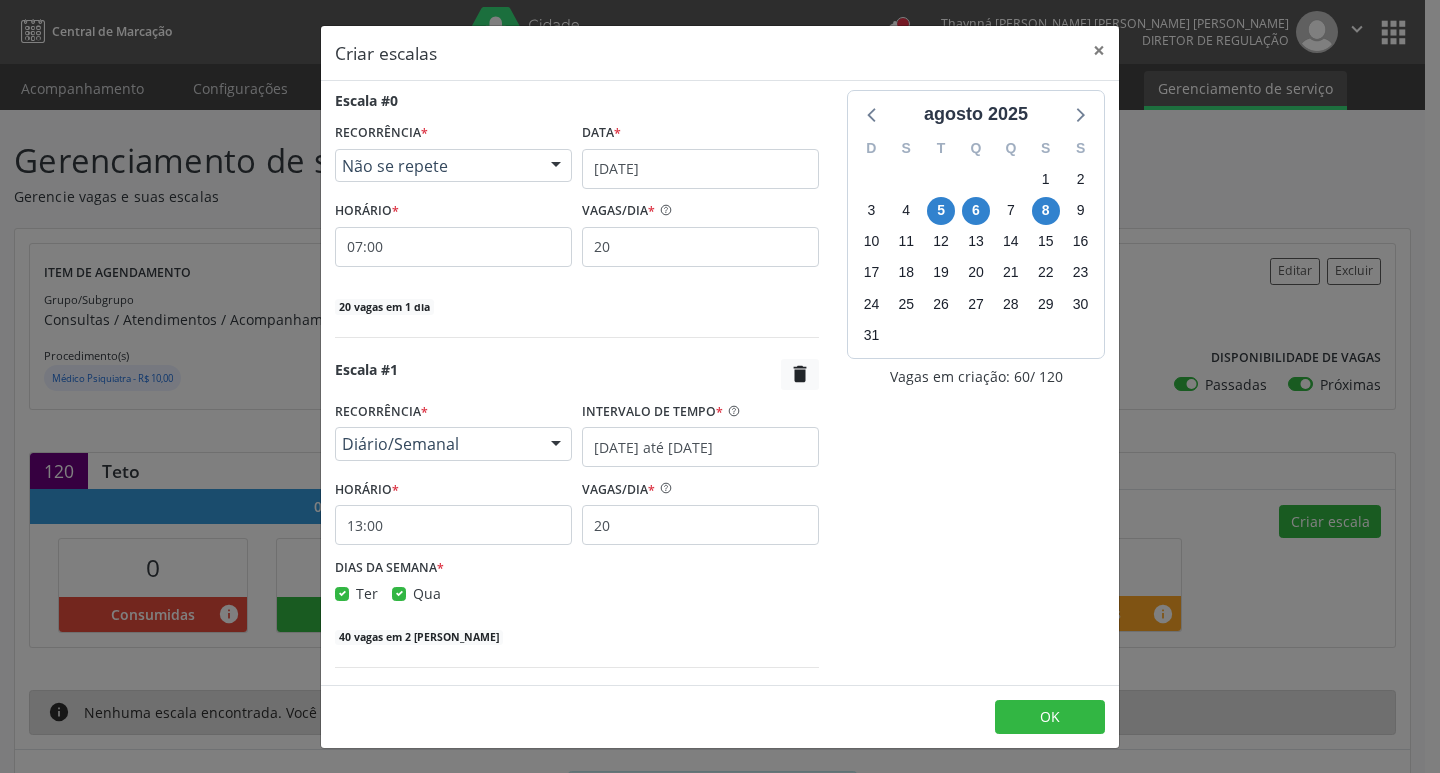 click on "agosto 2025 D S T Q Q S S 27 28 29 30 31 1 2 3 4 5 6 7 8 9 10 11 12 13 14 15 16 17 18 19 20 21 22 23 24 25 26 27 28 29 30 31 1 2 3 4 5 6
Vagas em criação: 60
/ 120" at bounding box center (976, 406) 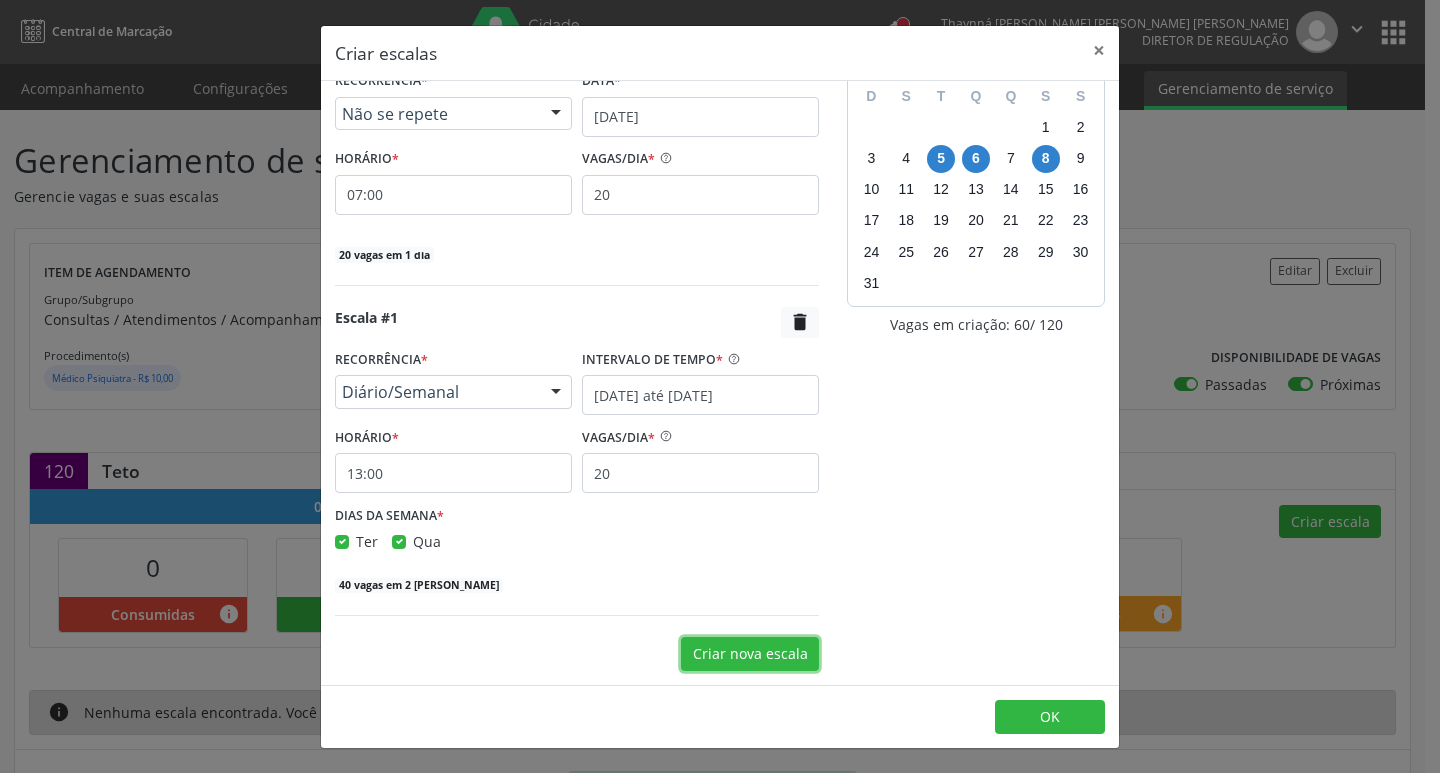 click on "Criar nova escala" at bounding box center (750, 654) 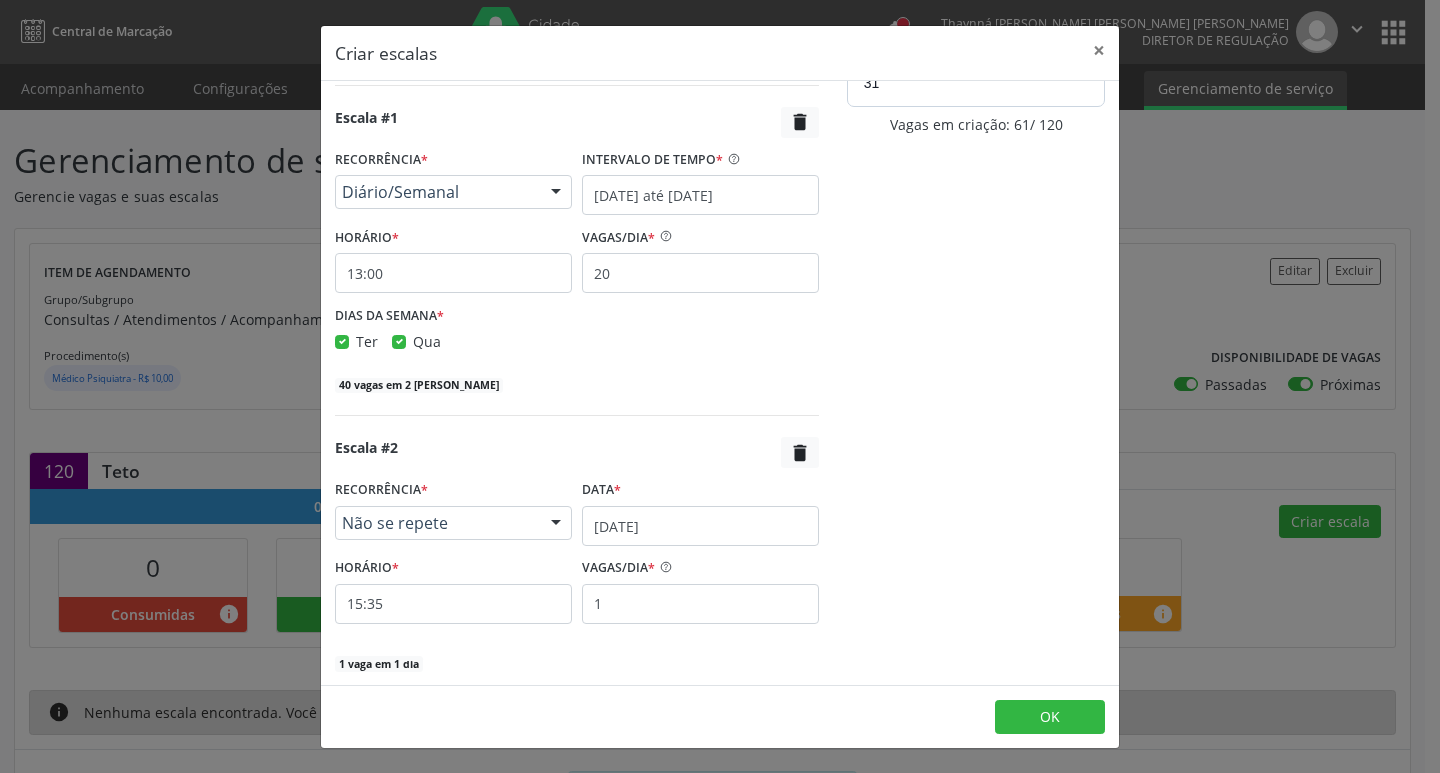 scroll, scrollTop: 335, scrollLeft: 0, axis: vertical 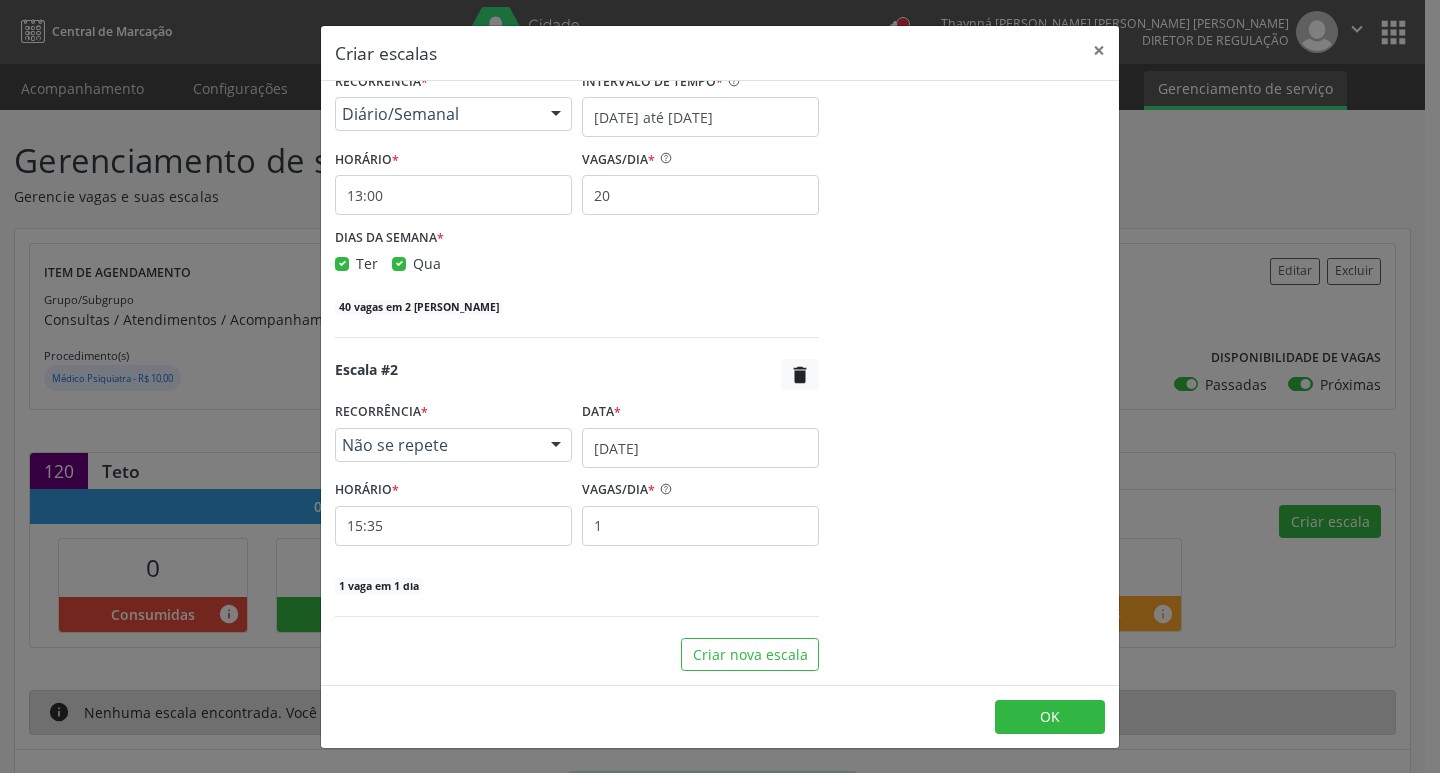 click on "Não se repete" at bounding box center [436, 445] 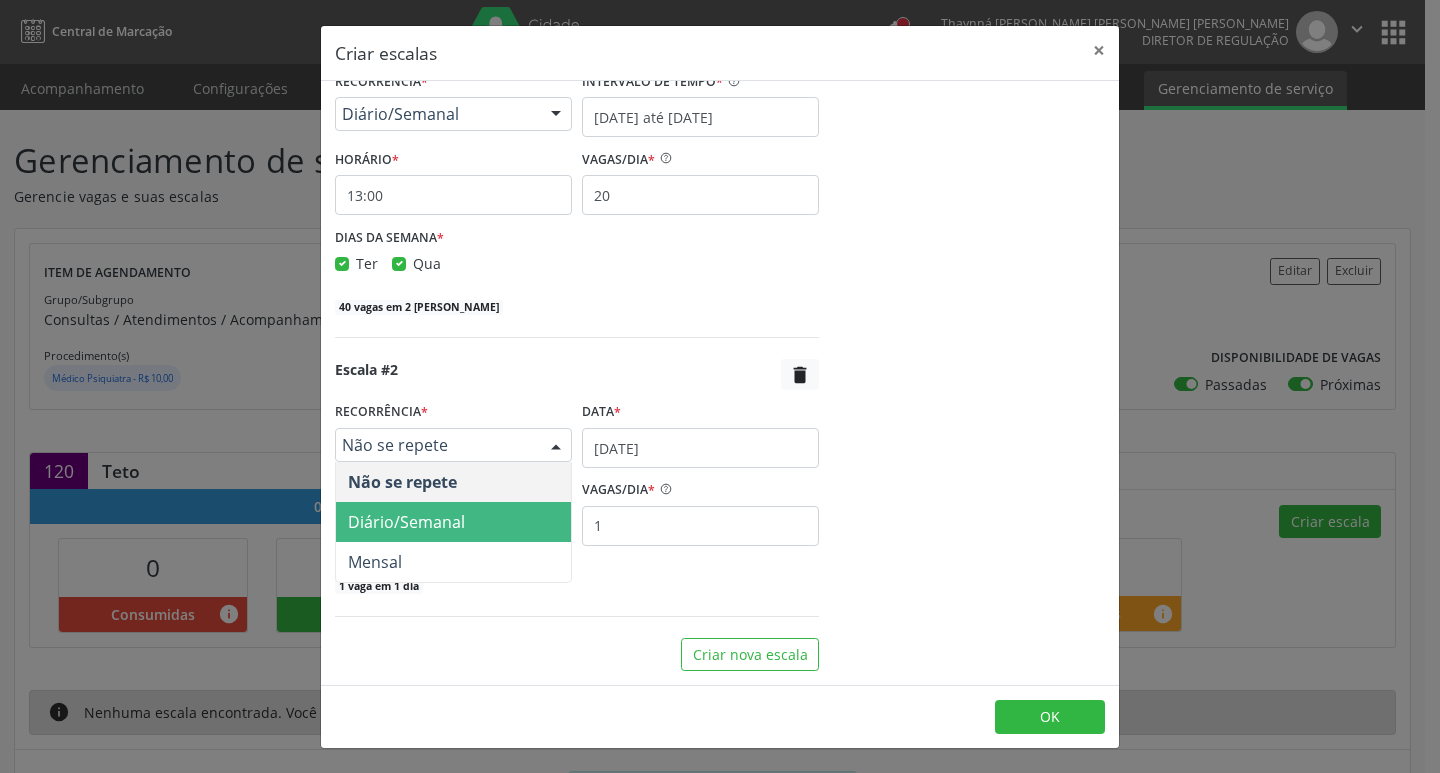 click on "Diário/Semanal" at bounding box center [453, 522] 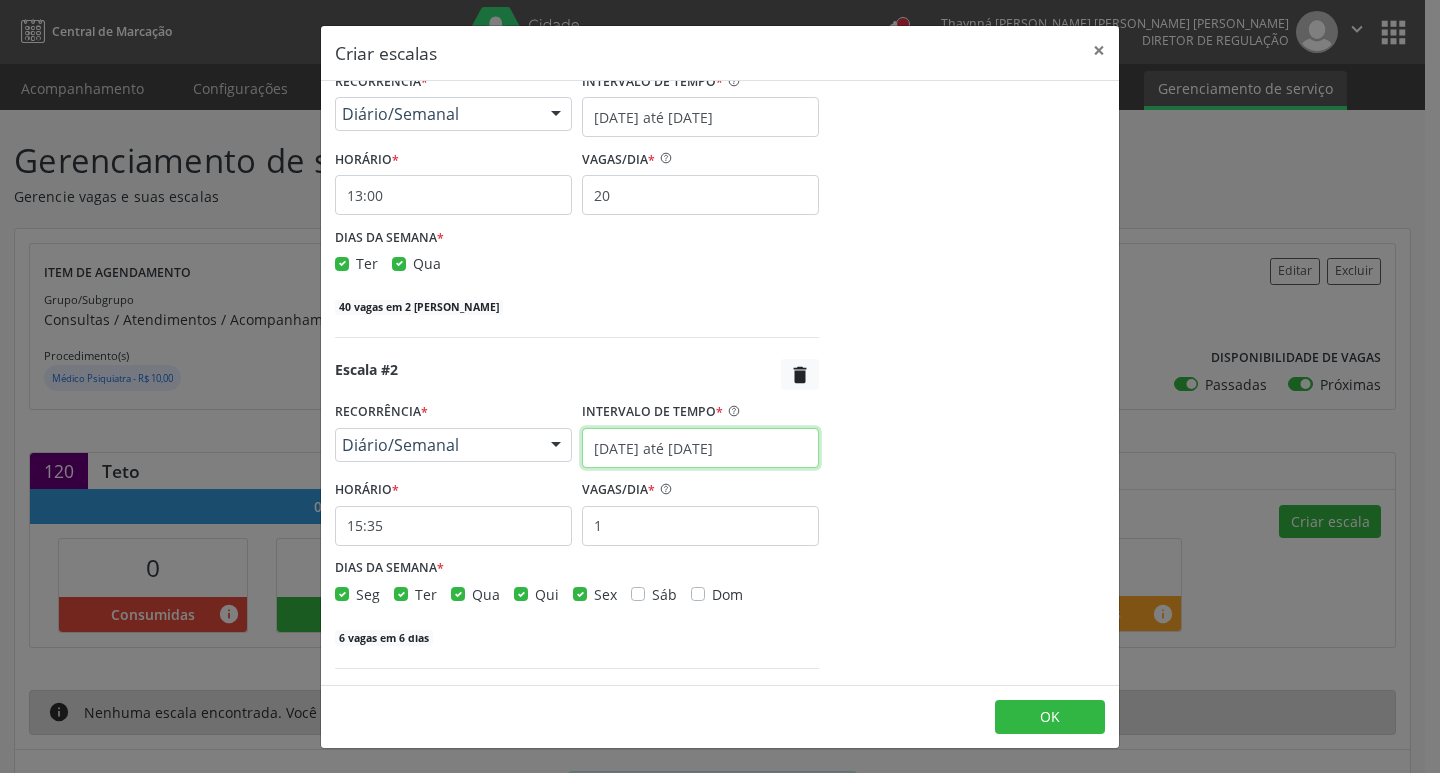 click on "[DATE] até [DATE]" at bounding box center [700, 448] 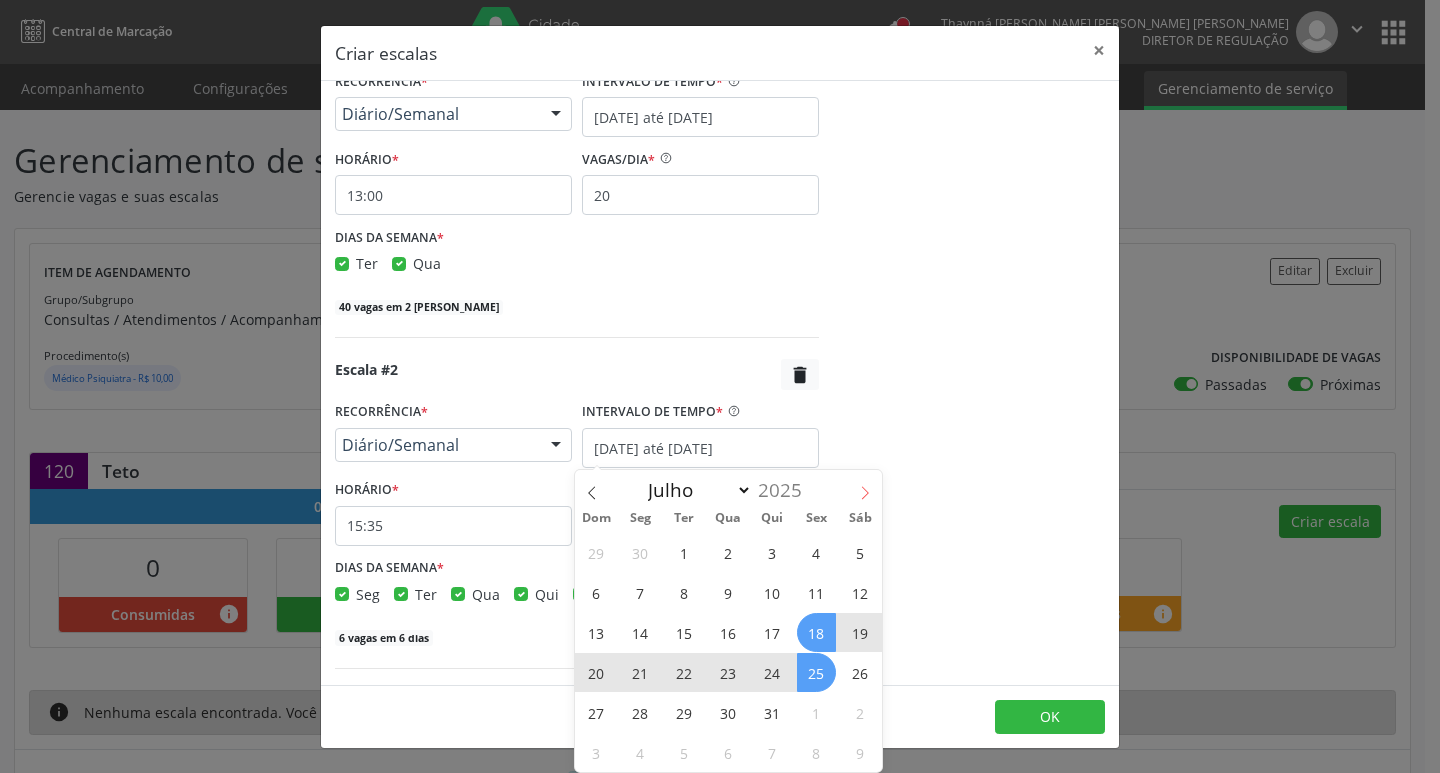 click at bounding box center [865, 487] 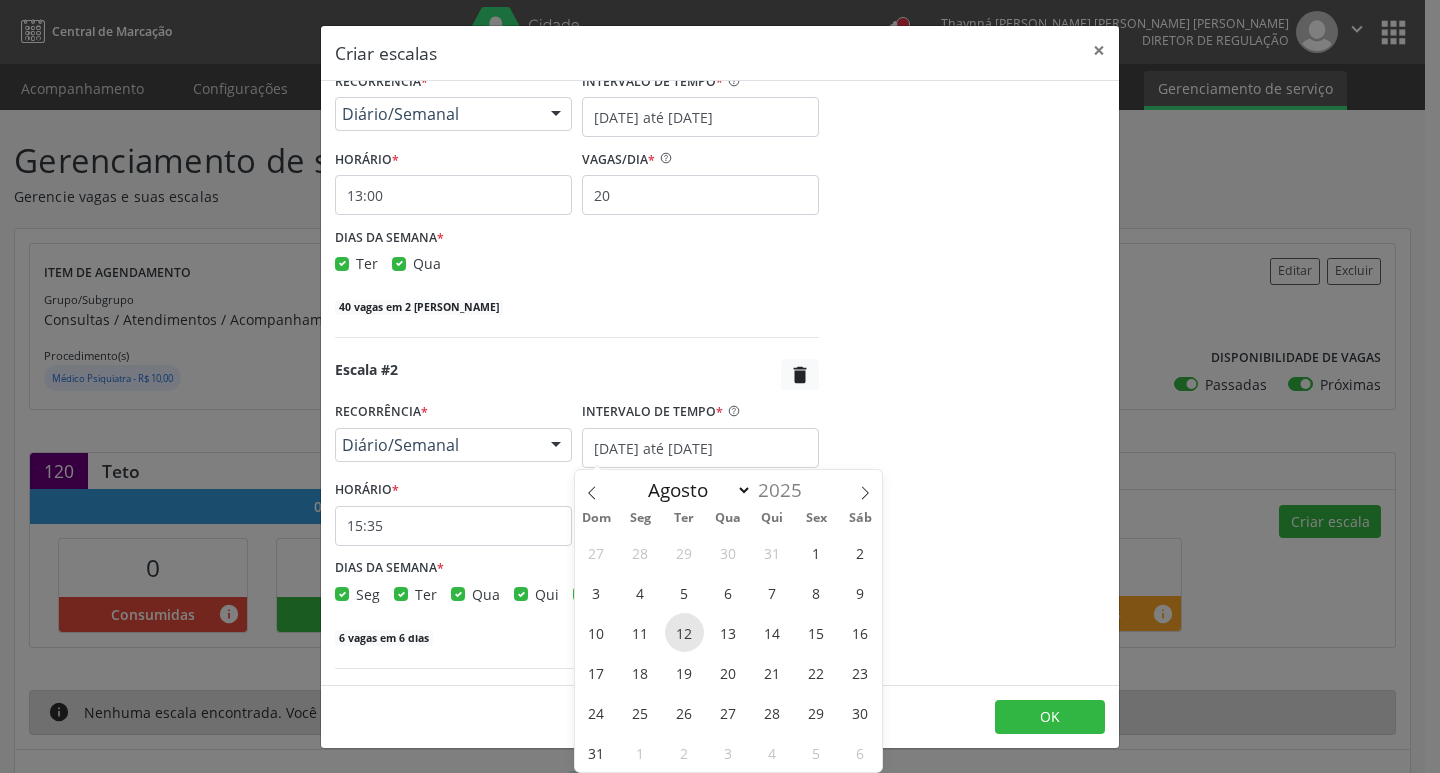 click on "12" at bounding box center [684, 632] 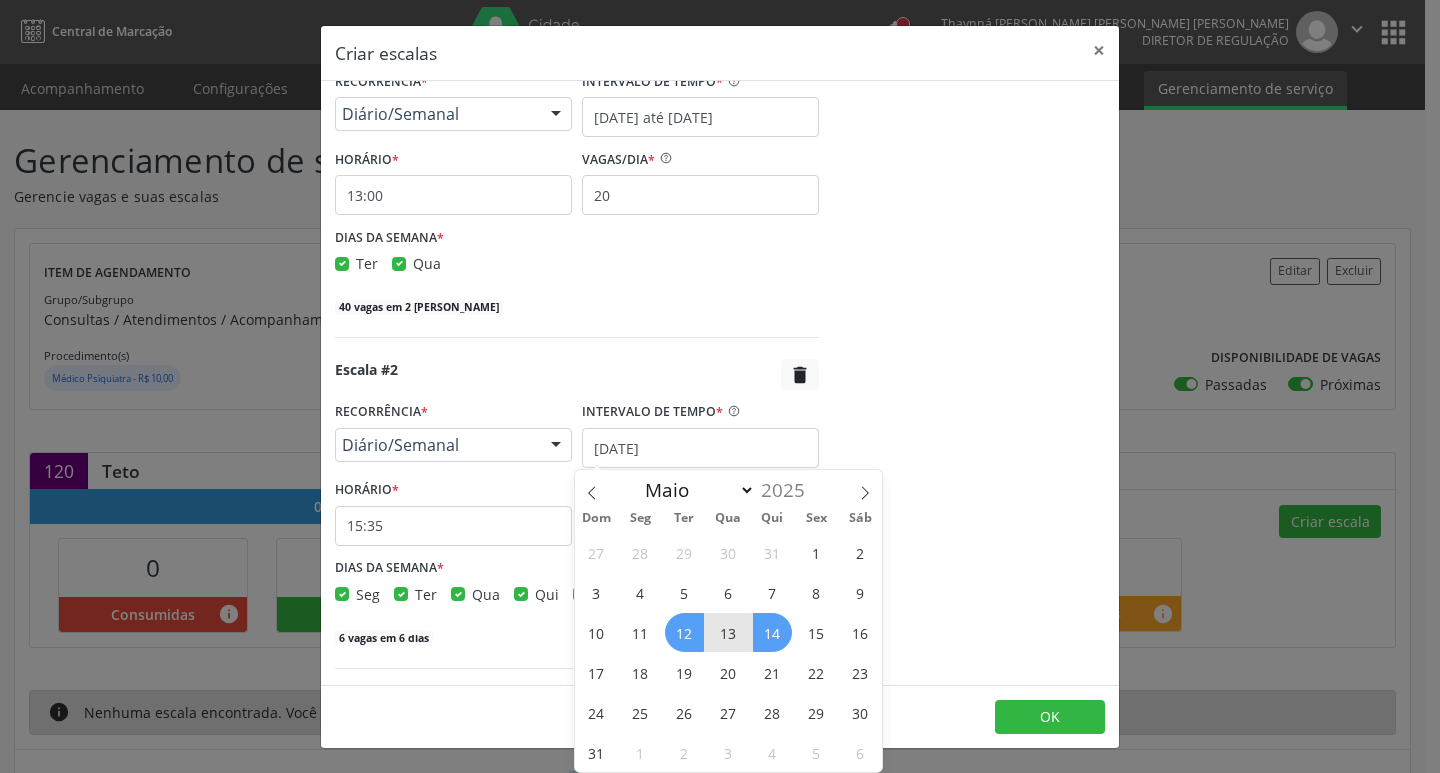 click on "14" at bounding box center (772, 632) 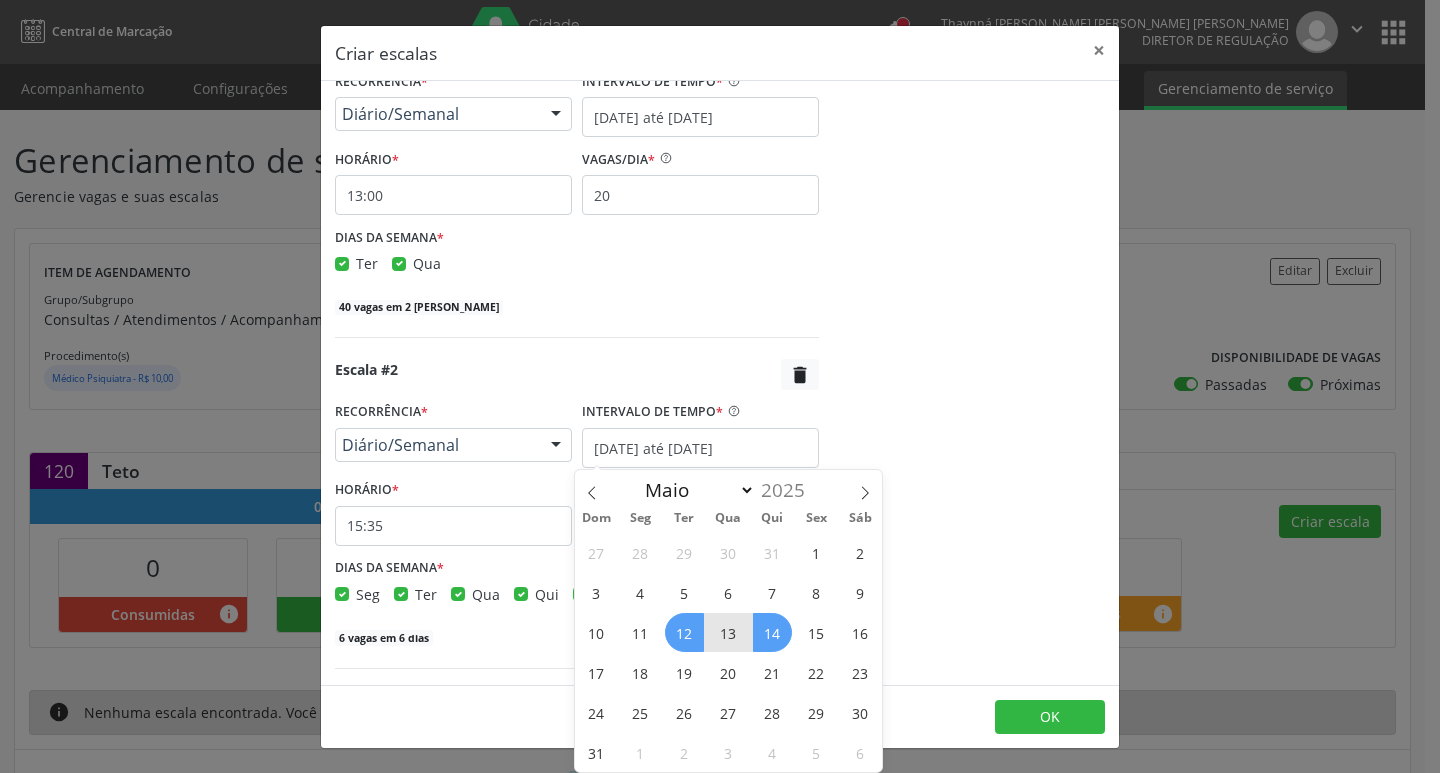 checkbox on "true" 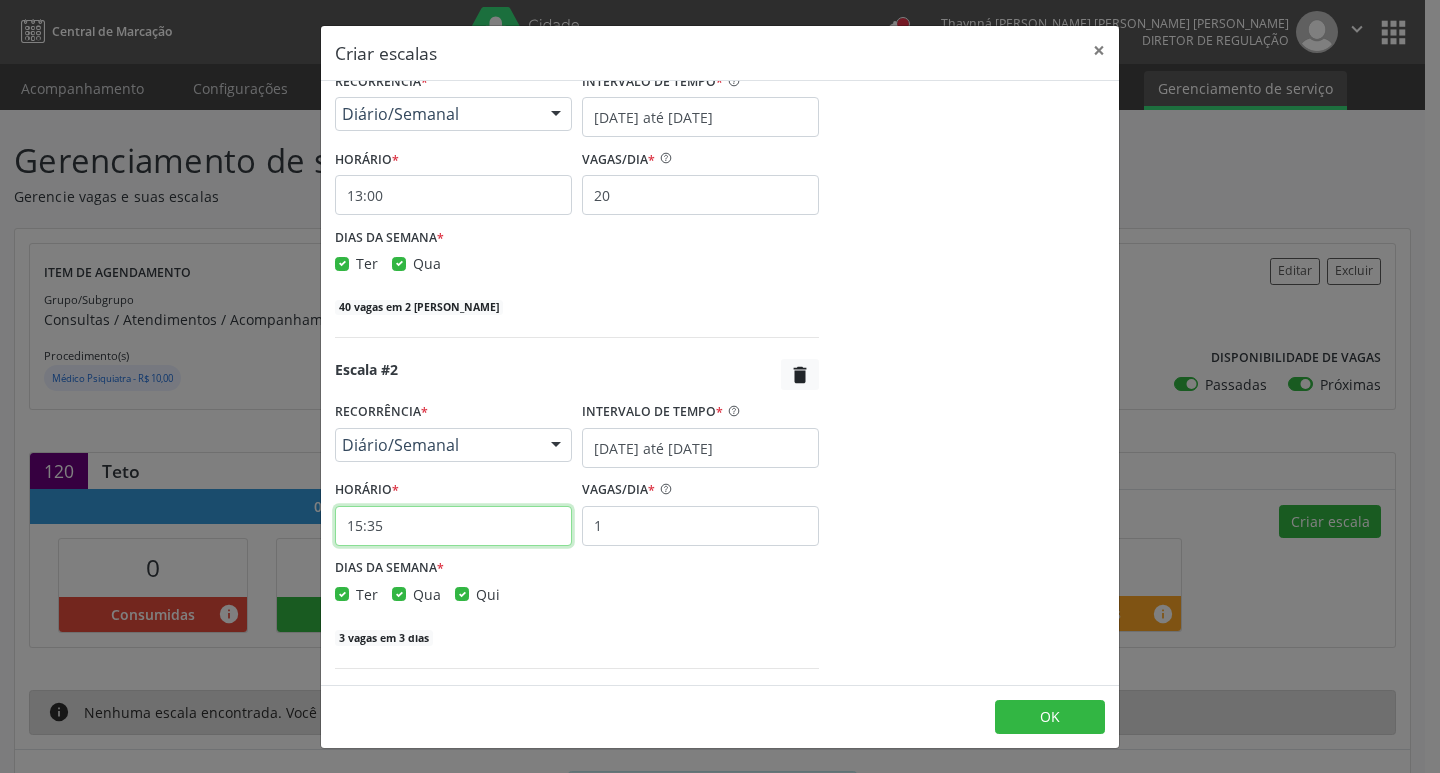 click on "15:35" at bounding box center (453, 526) 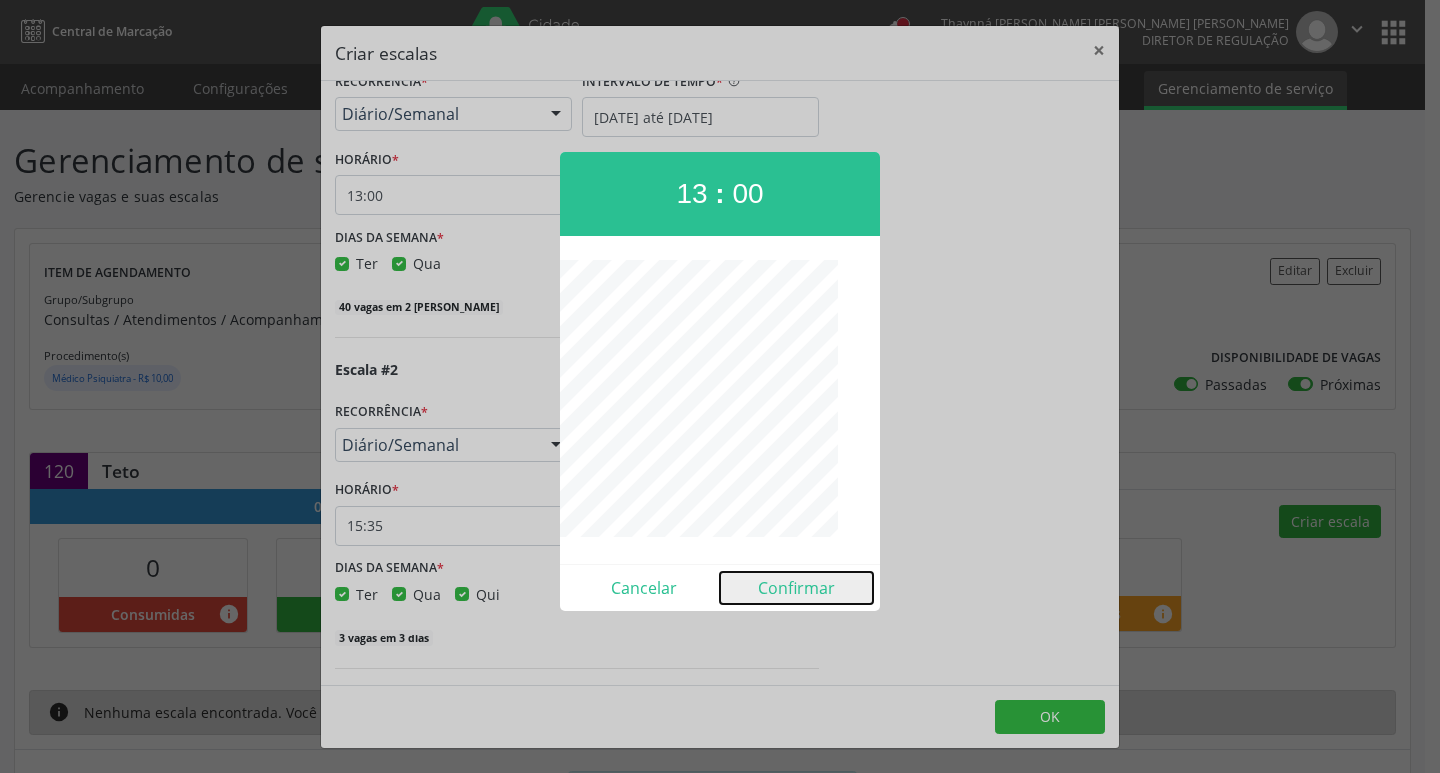 click on "Confirmar" at bounding box center (796, 588) 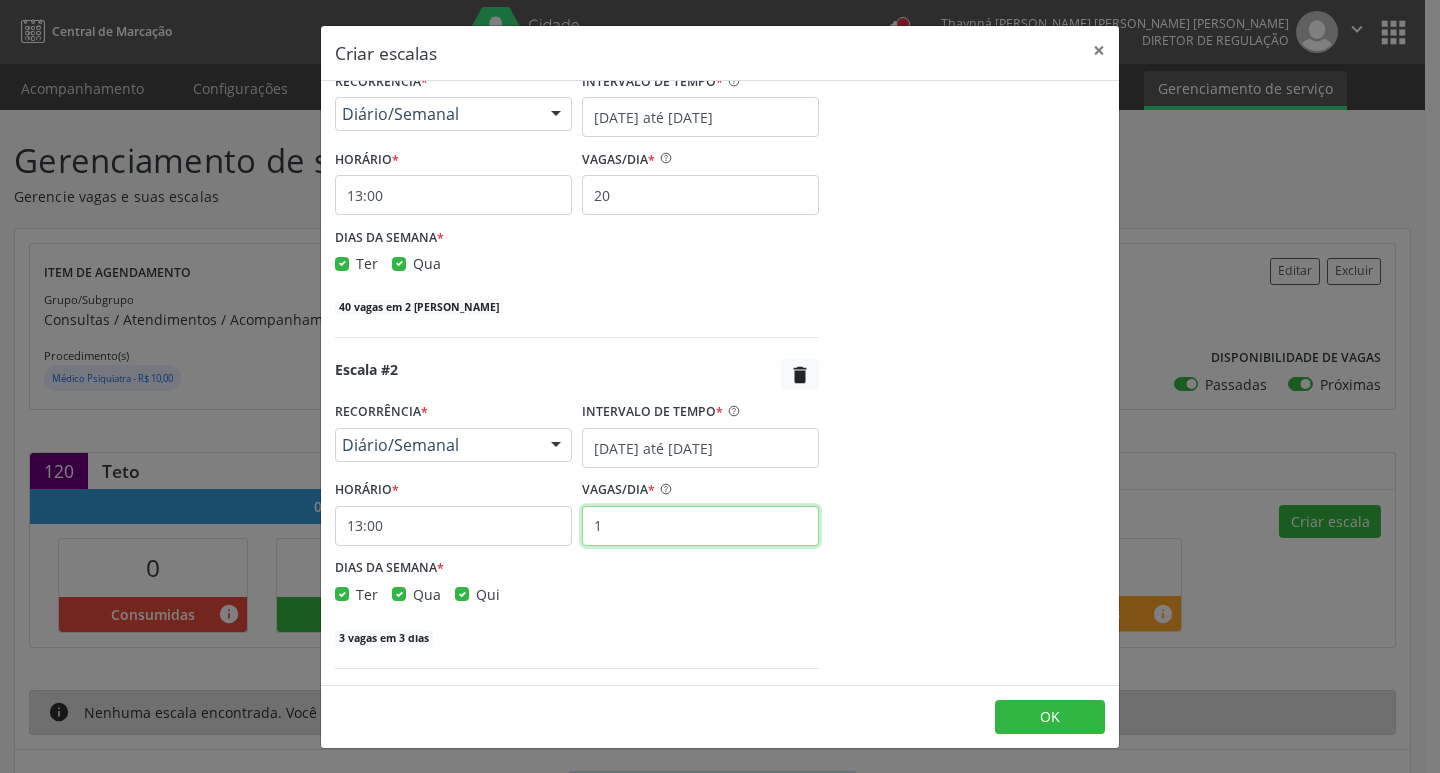 click on "1" at bounding box center (700, 526) 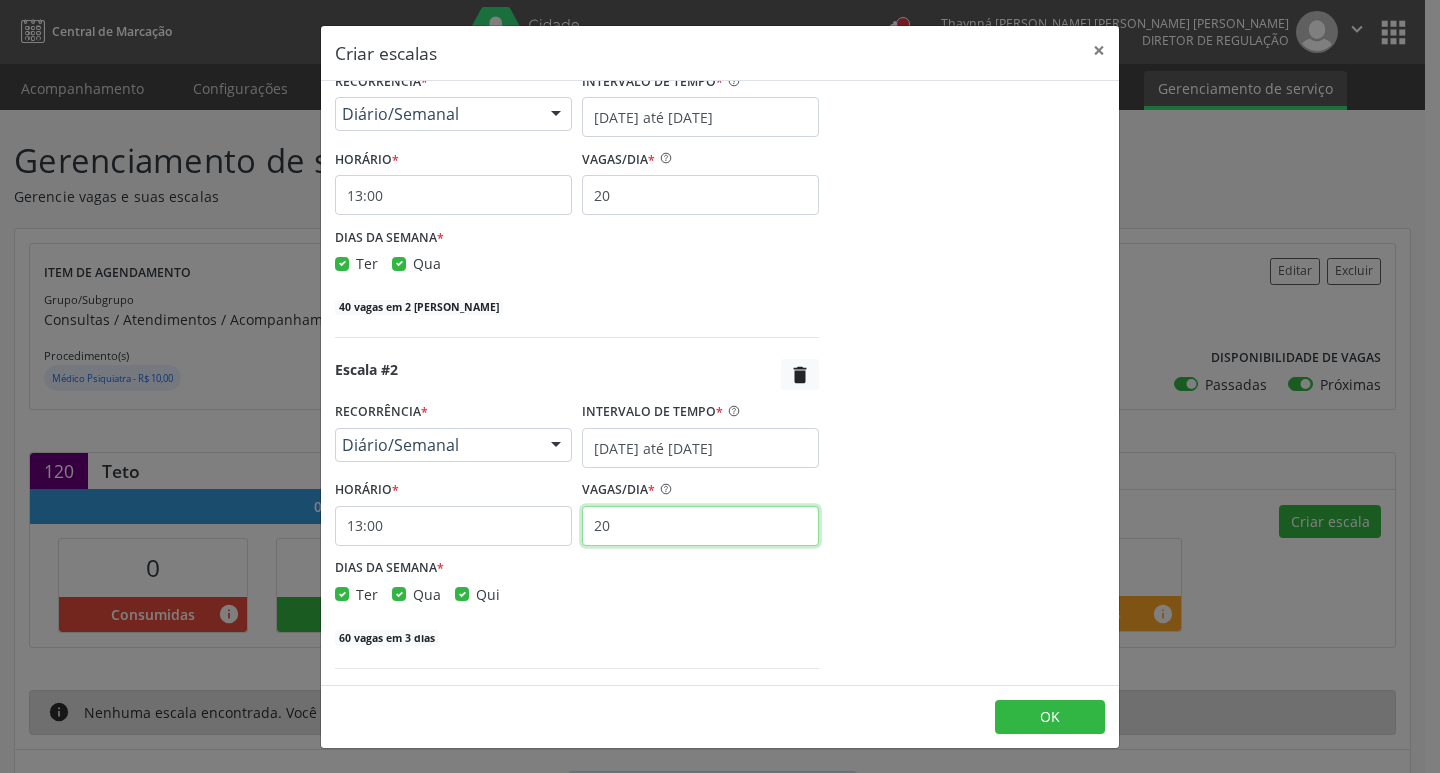 type on "20" 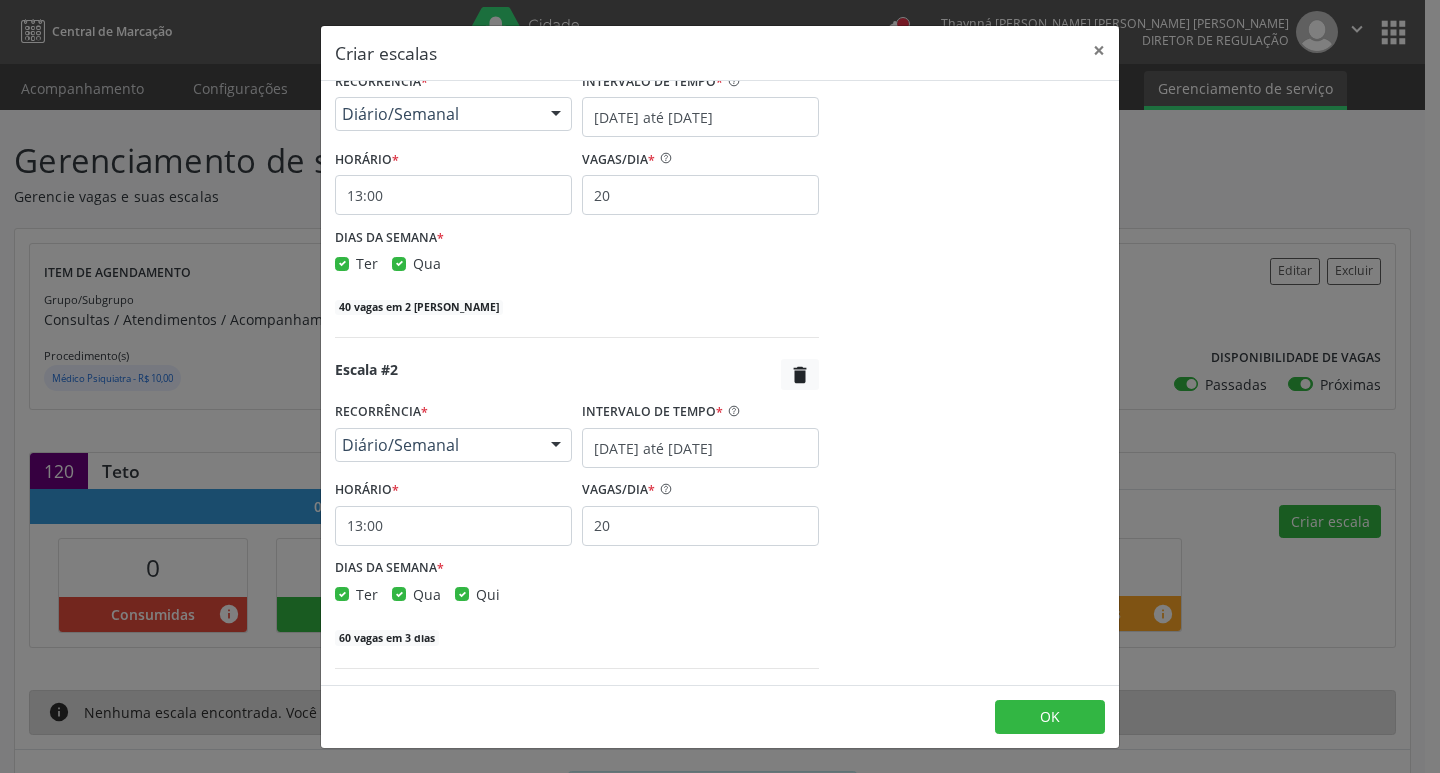click on "agosto 2025 D S T Q Q S S 27 28 29 30 31 1 2 3 4 5 6 7 8 9 10 11 12 13 14 15 16 17 18 19 20 21 22 23 24 25 26 27 28 29 30 31 1 2 3 4 5 6
Vagas em criação: 120
/ 120" at bounding box center [976, 242] 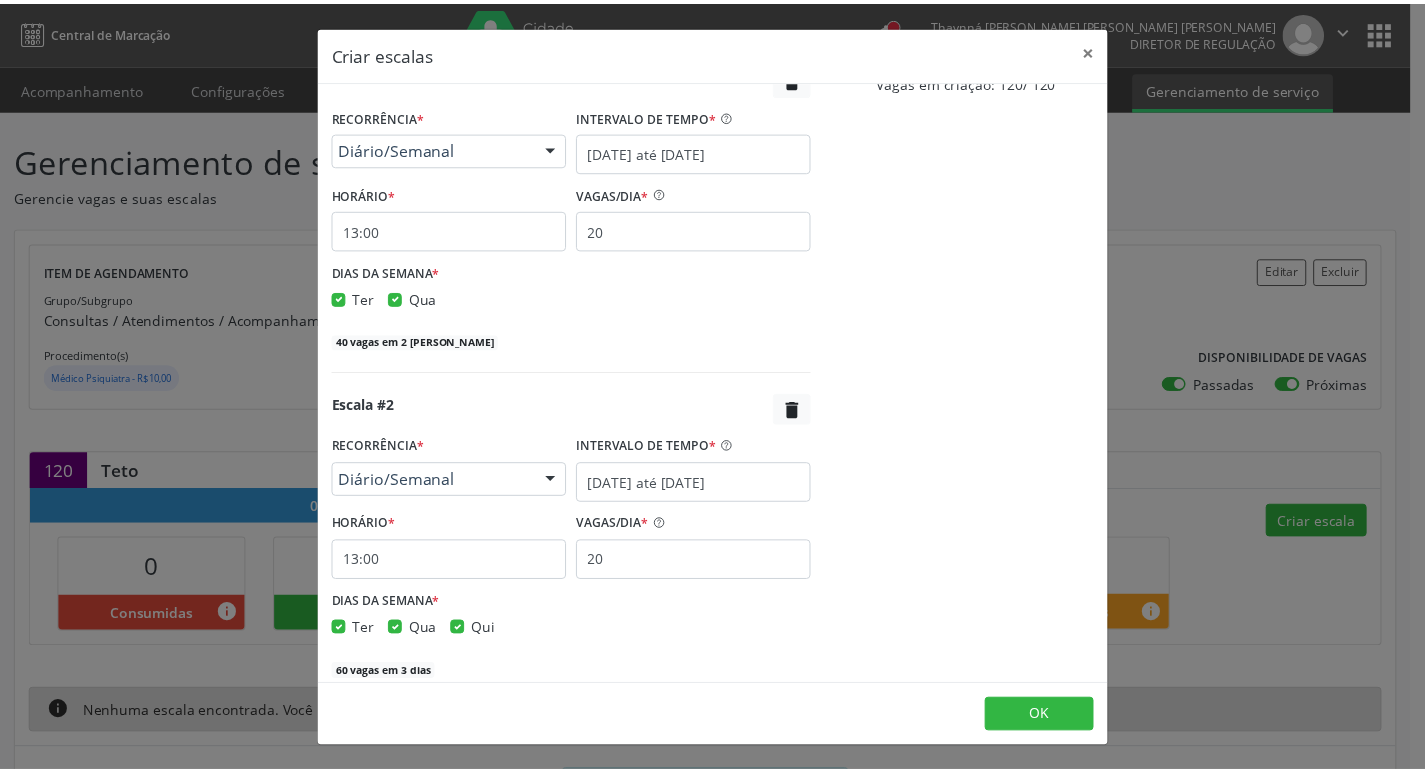 scroll, scrollTop: 387, scrollLeft: 0, axis: vertical 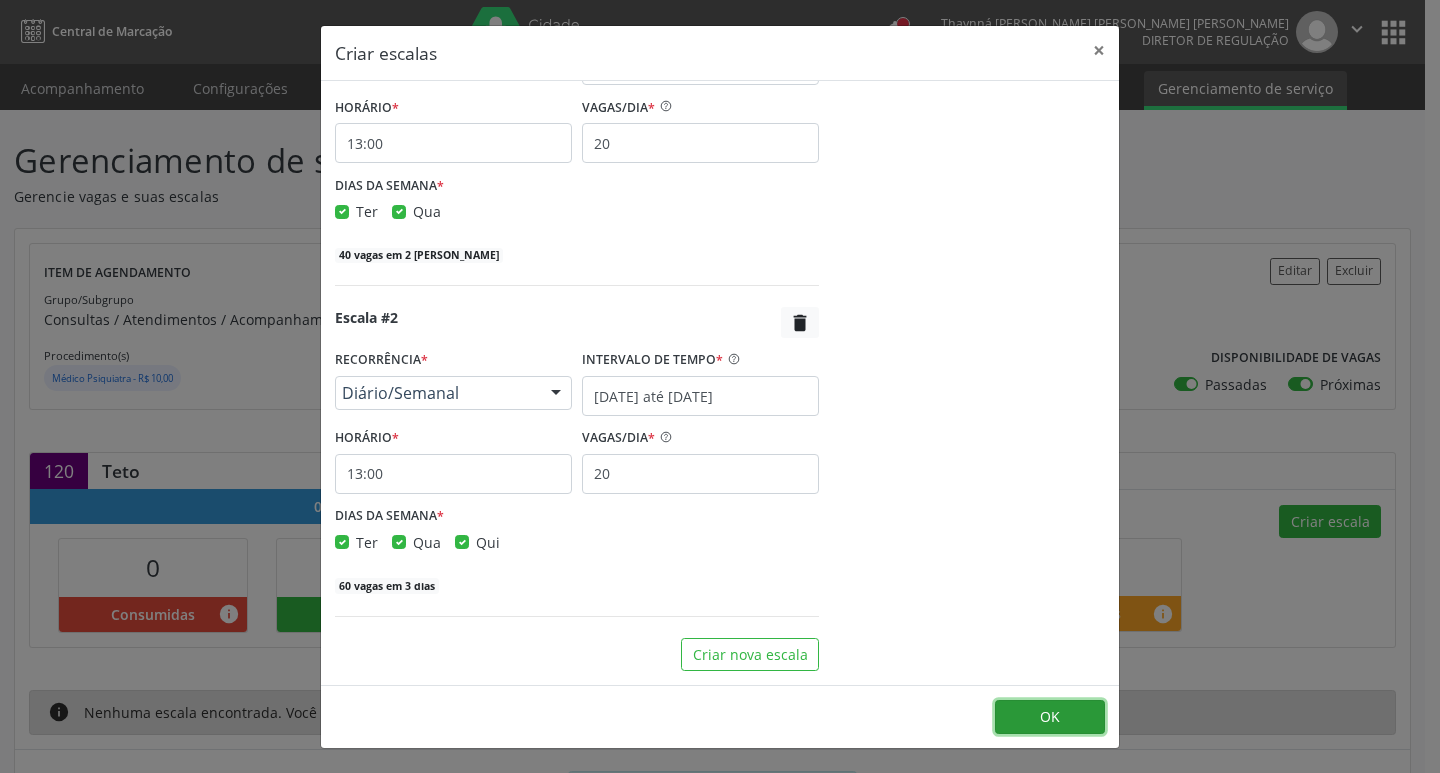 click on "OK" at bounding box center [1050, 716] 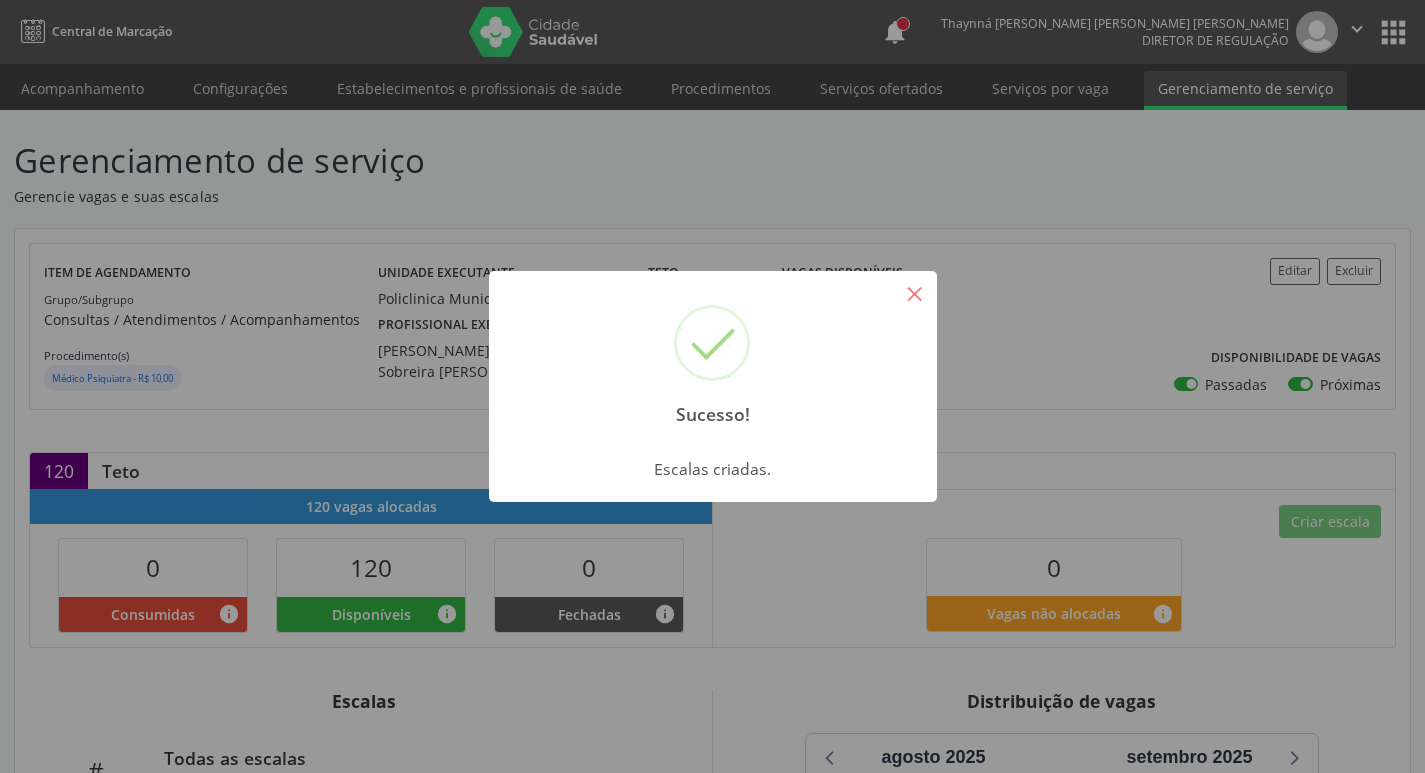 click on "×" at bounding box center [915, 293] 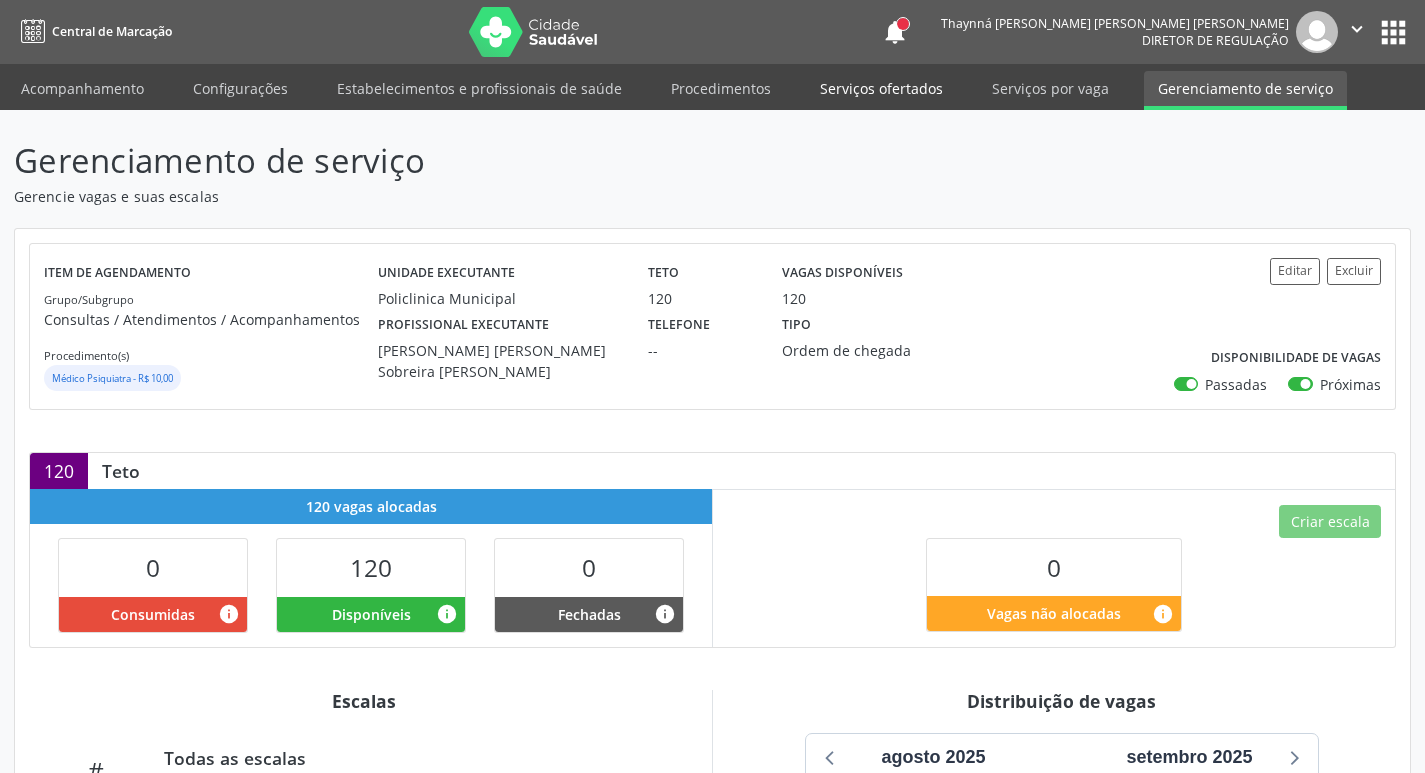 click on "Serviços ofertados" at bounding box center (881, 88) 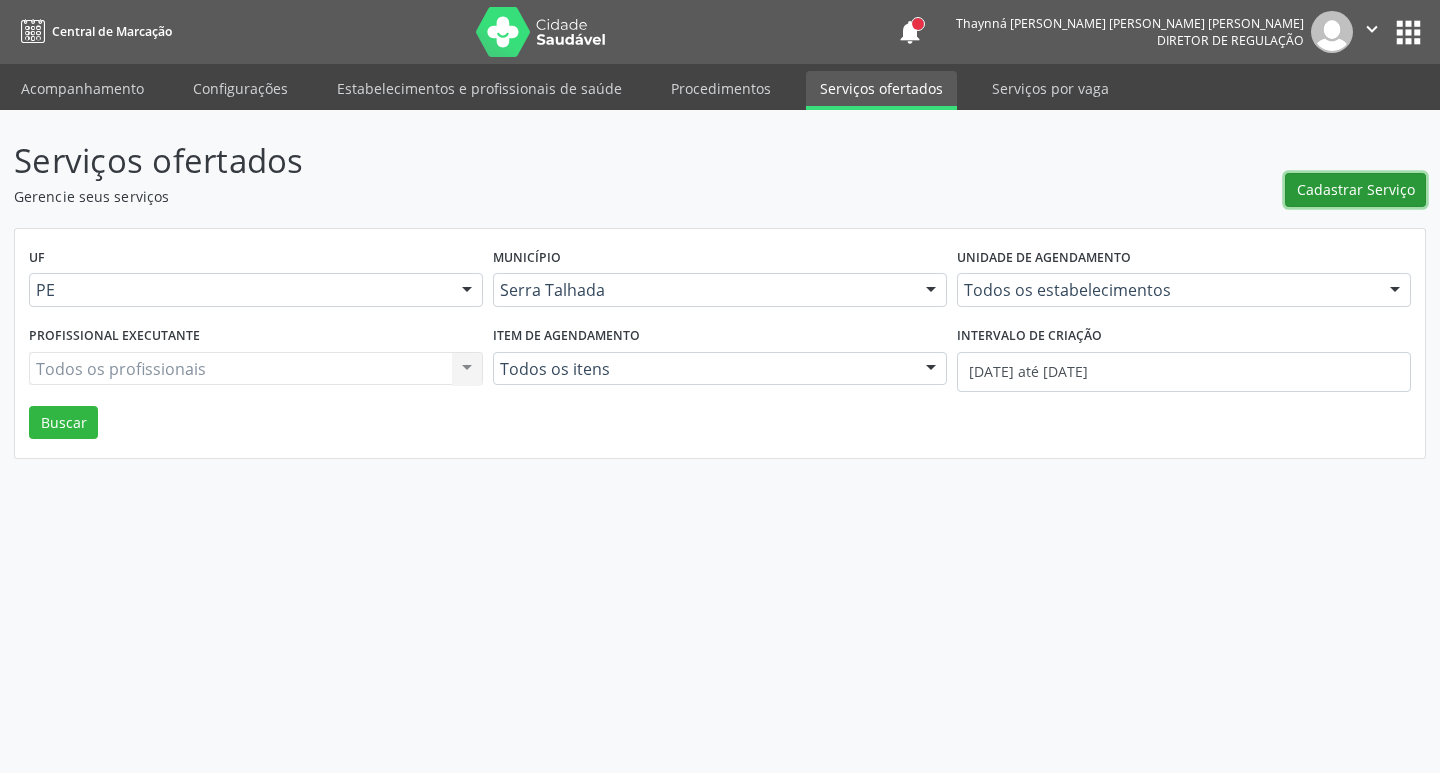 click on "Cadastrar Serviço" at bounding box center (1356, 189) 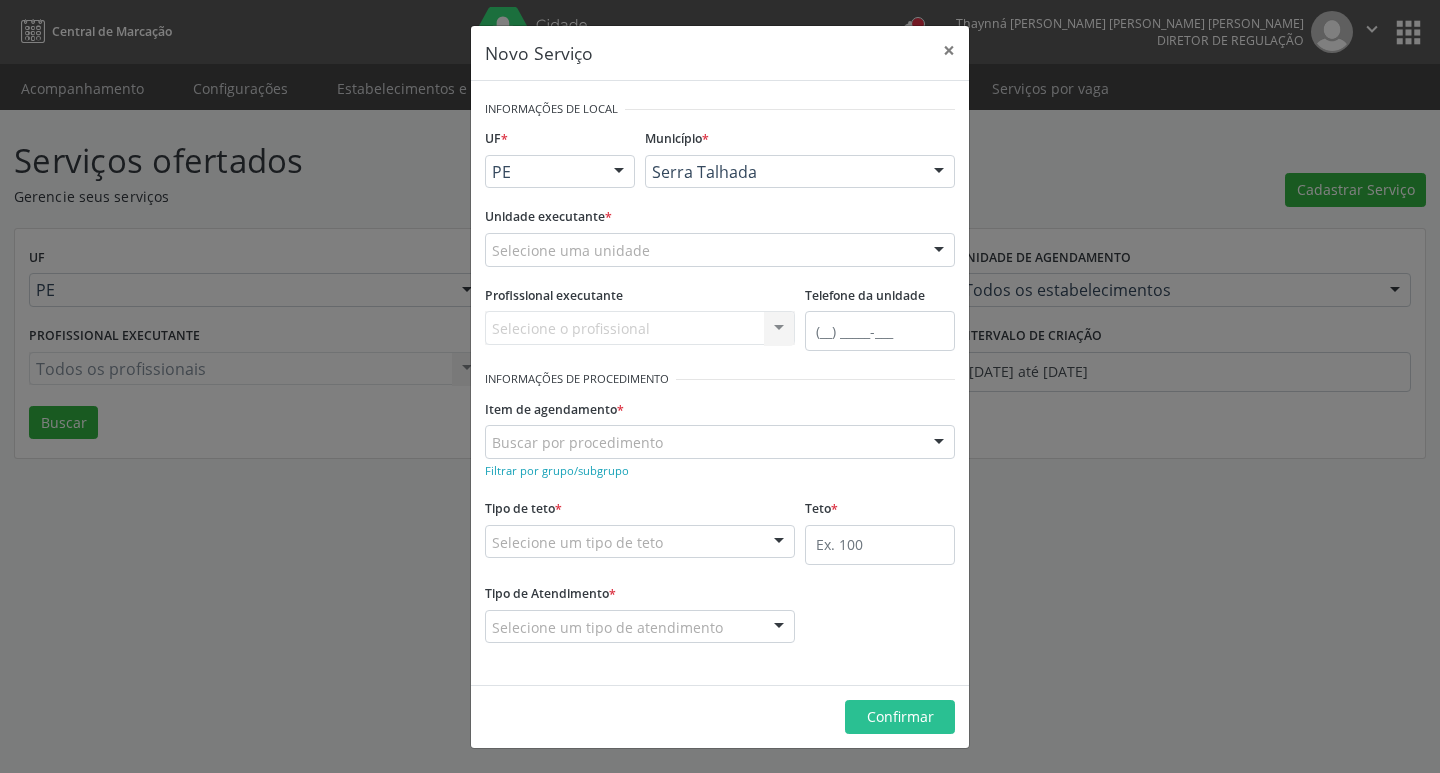 click on "Selecione uma unidade" at bounding box center (720, 250) 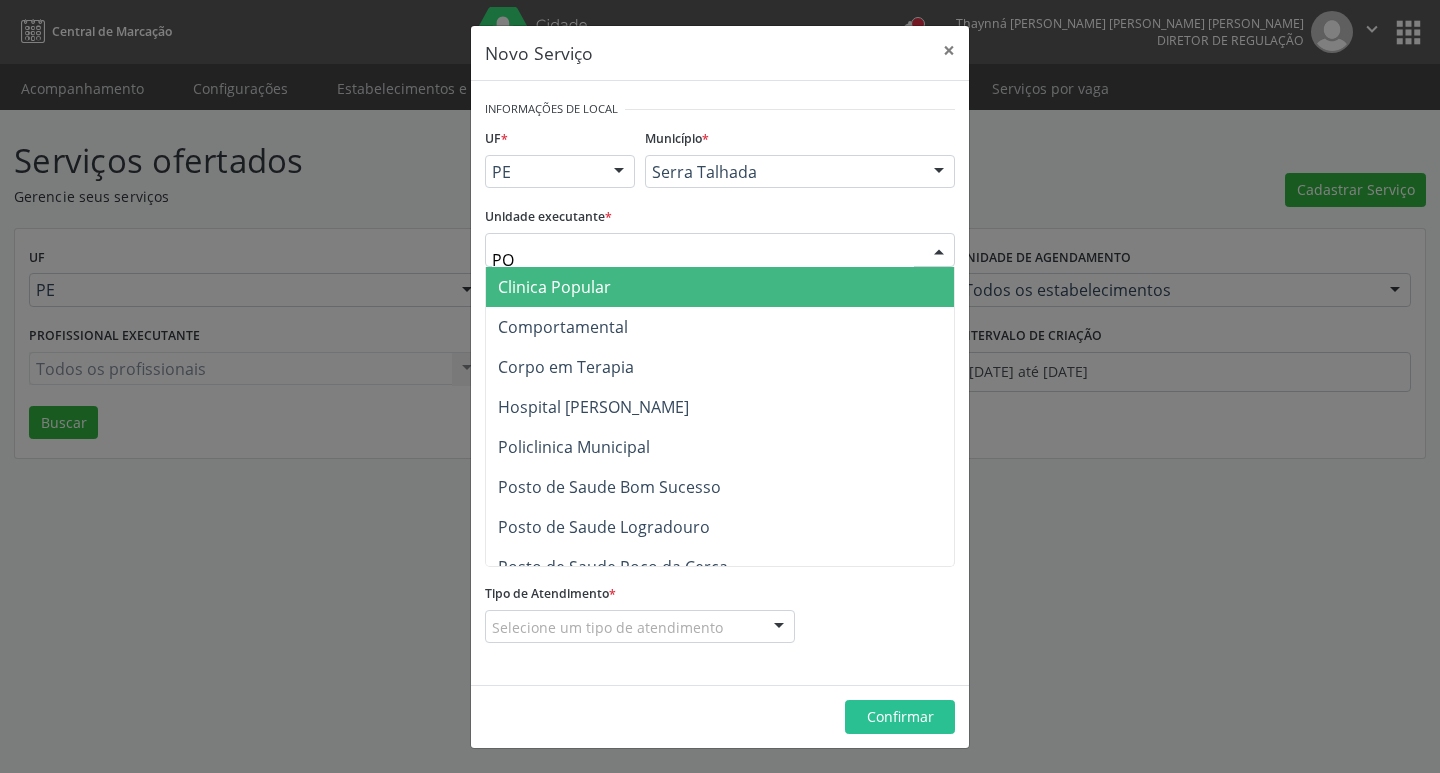 type on "POL" 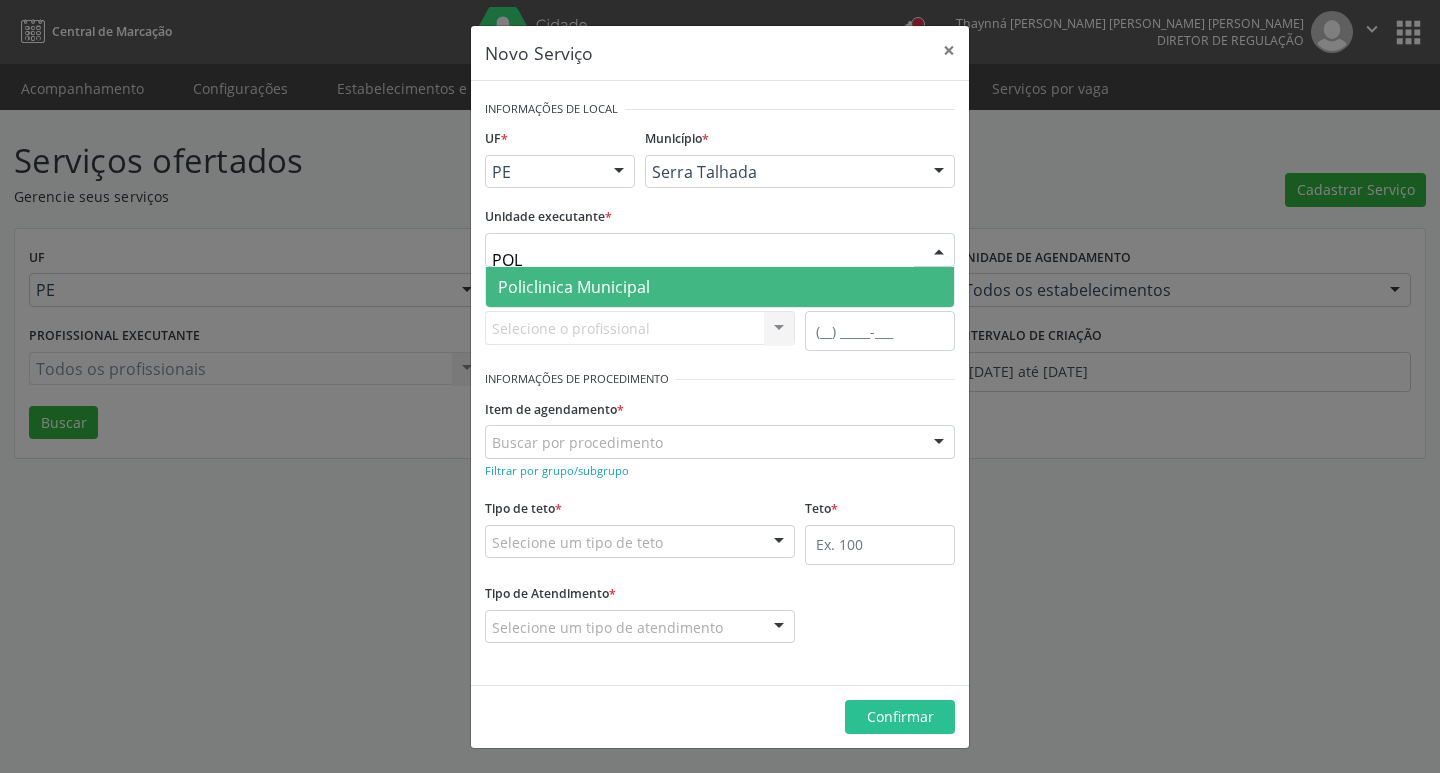 click on "Policlinica Municipal" at bounding box center [720, 287] 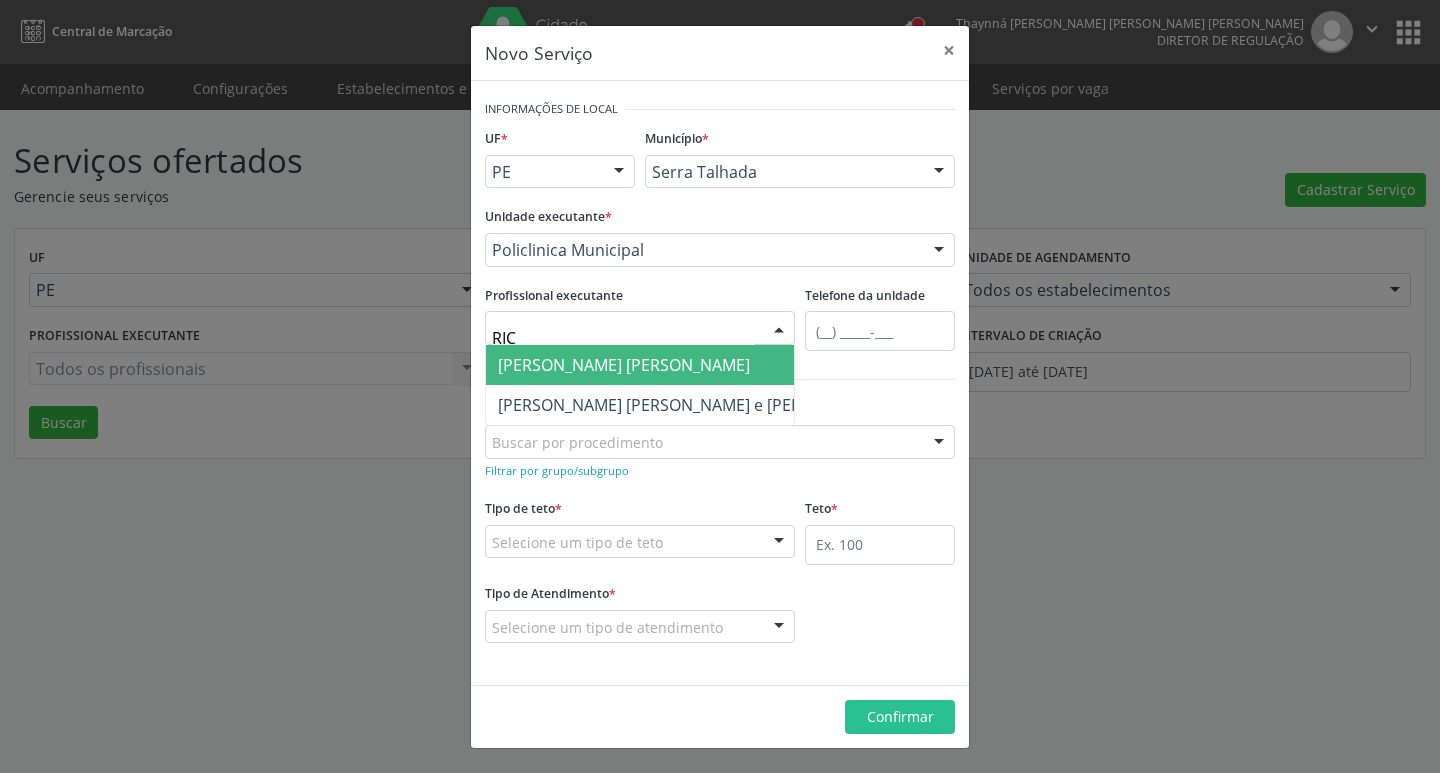 type on "RICA" 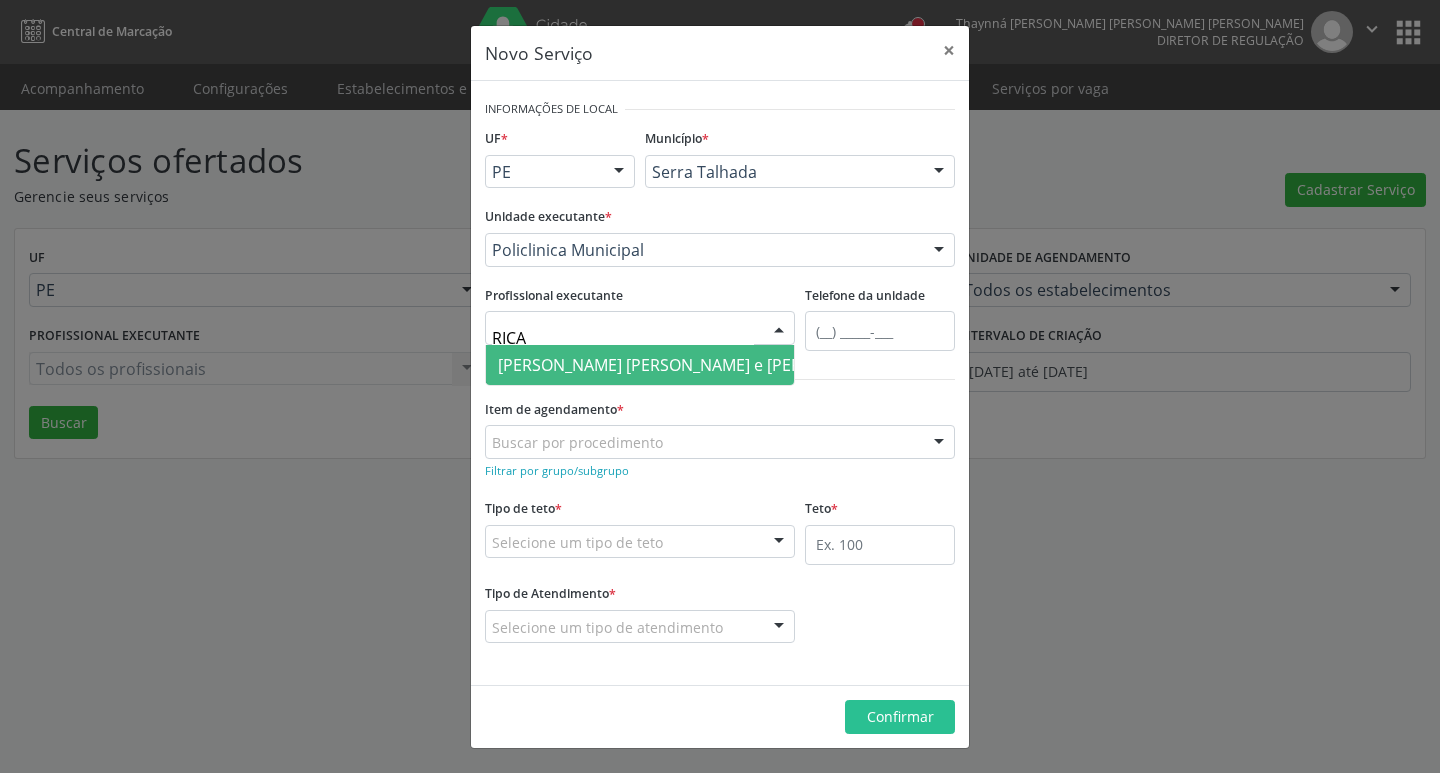 click on "[PERSON_NAME] [PERSON_NAME] e [PERSON_NAME]" at bounding box center (694, 365) 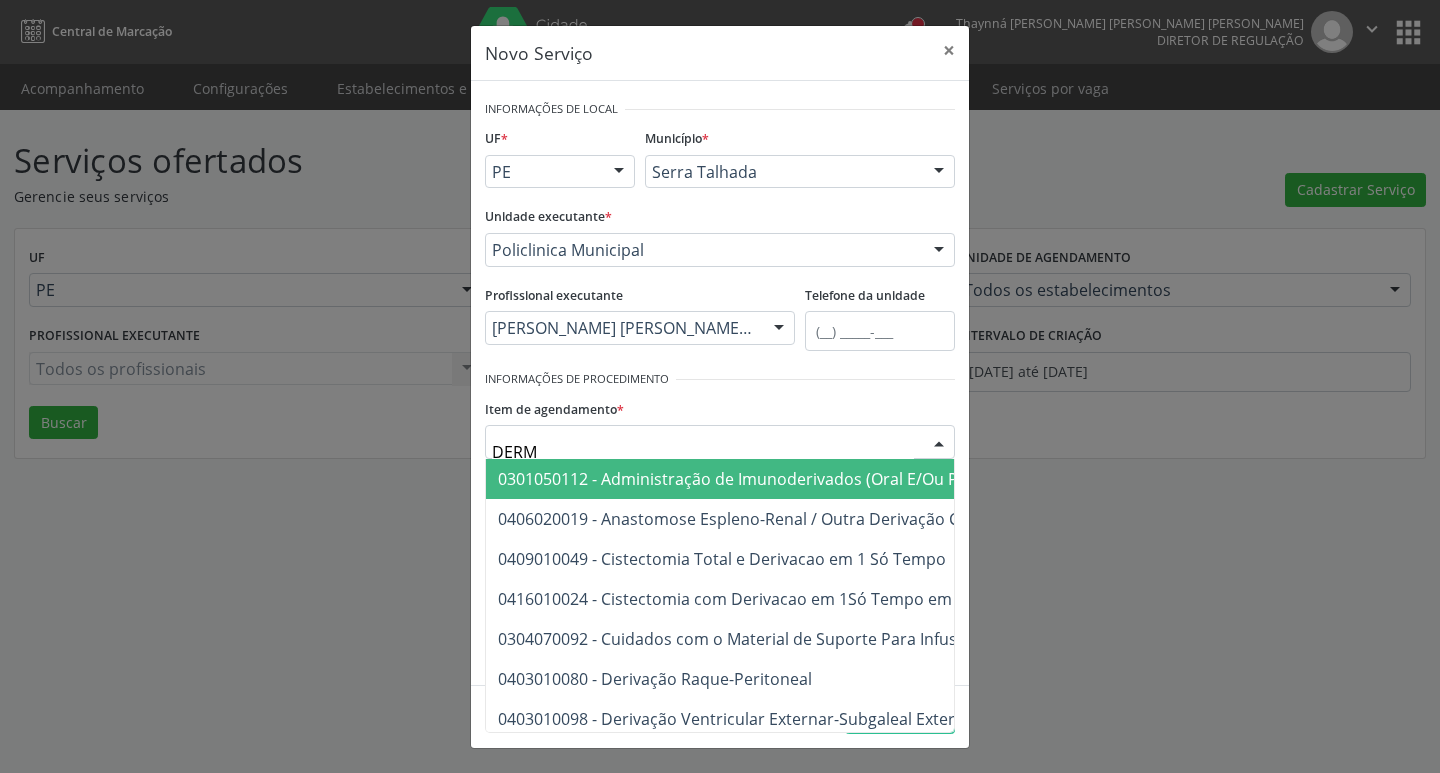type on "DERMA" 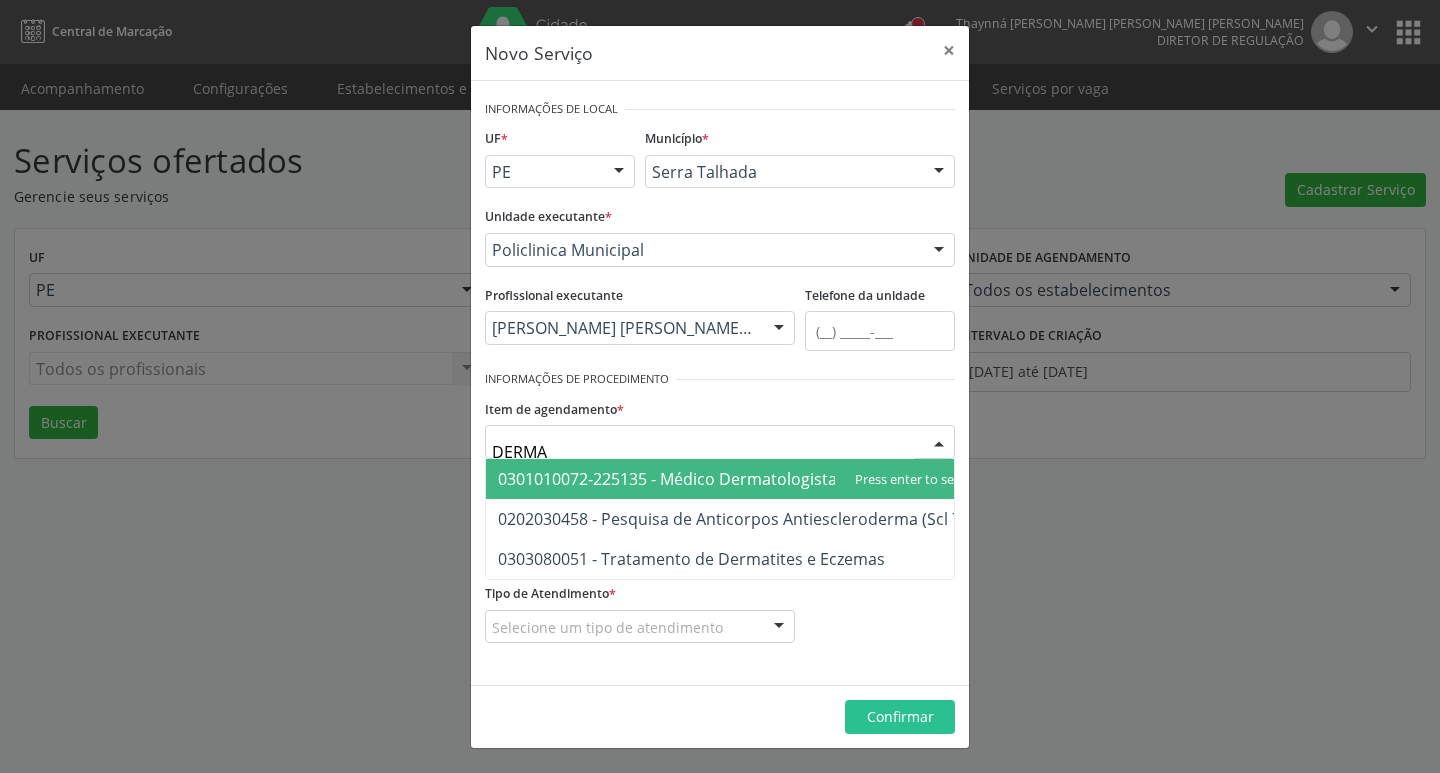 drag, startPoint x: 643, startPoint y: 519, endPoint x: 650, endPoint y: 488, distance: 31.780497 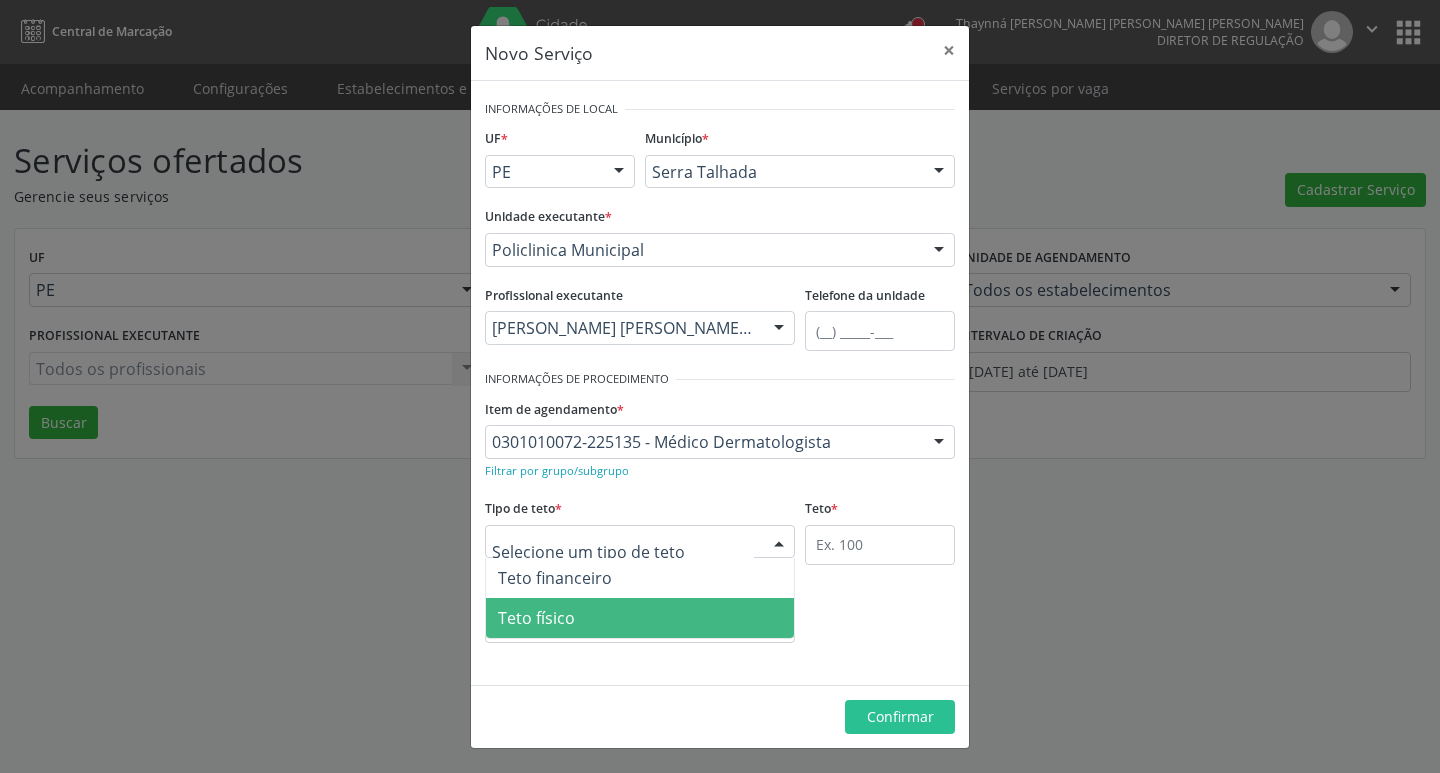 click on "Teto físico" at bounding box center [640, 618] 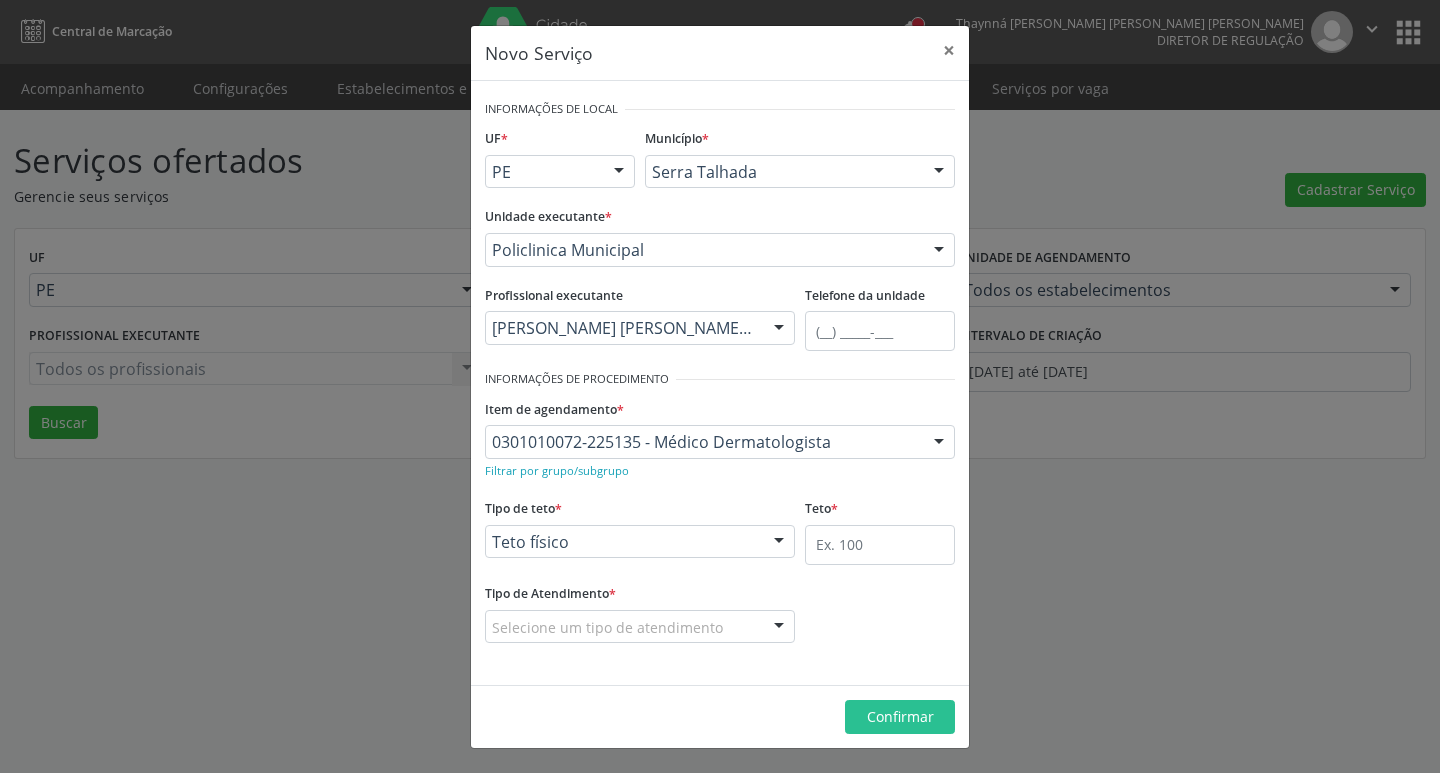 click on "Selecione um tipo de atendimento" at bounding box center [640, 627] 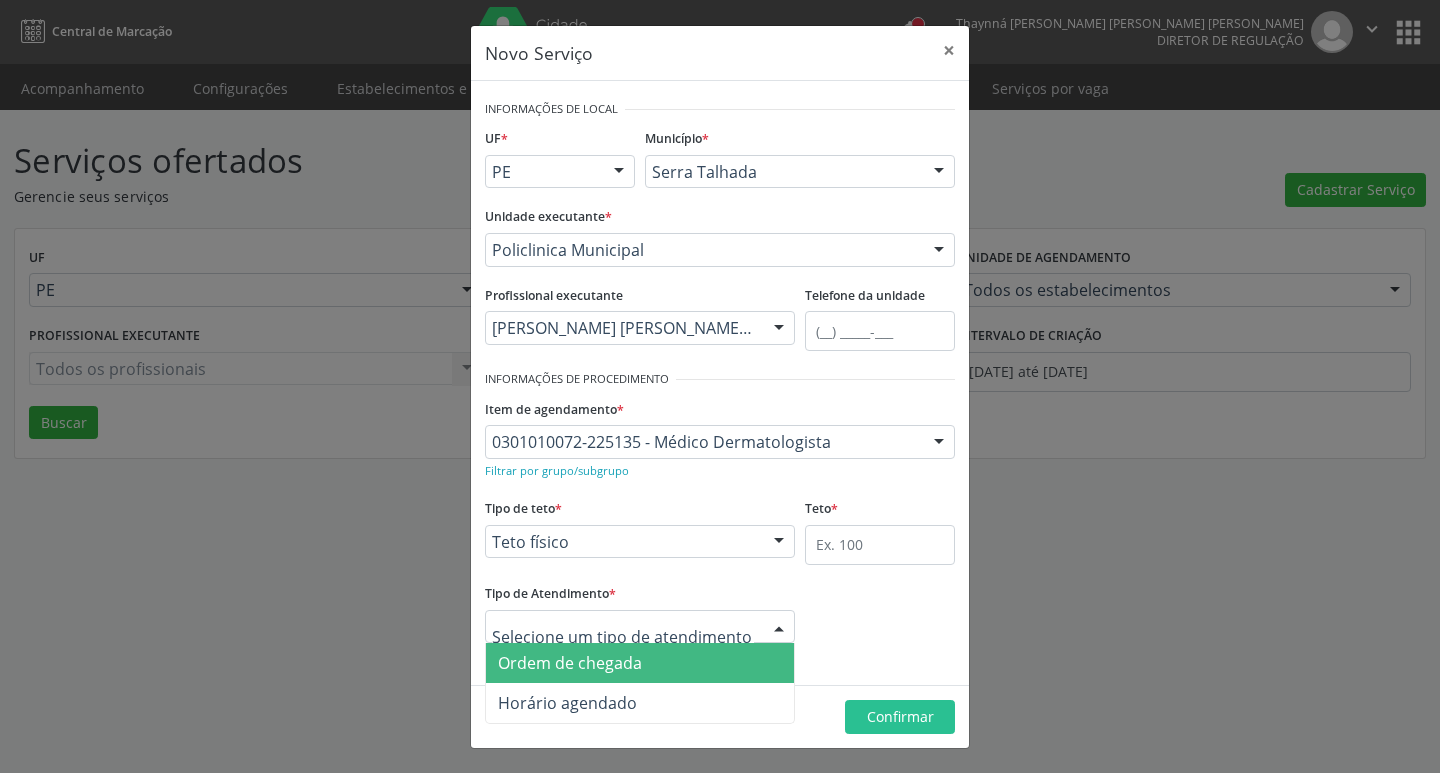 click on "Ordem de chegada" at bounding box center [640, 663] 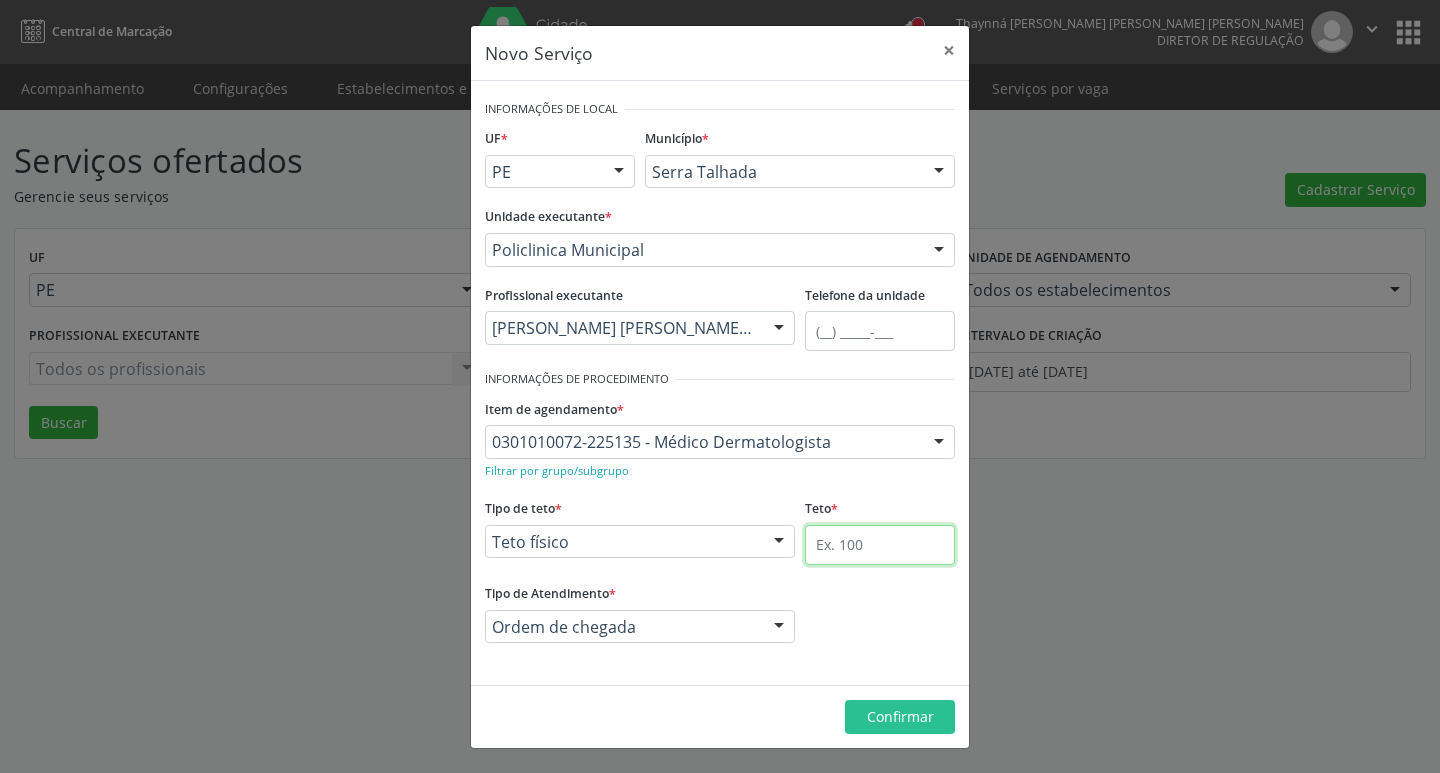 click at bounding box center [880, 545] 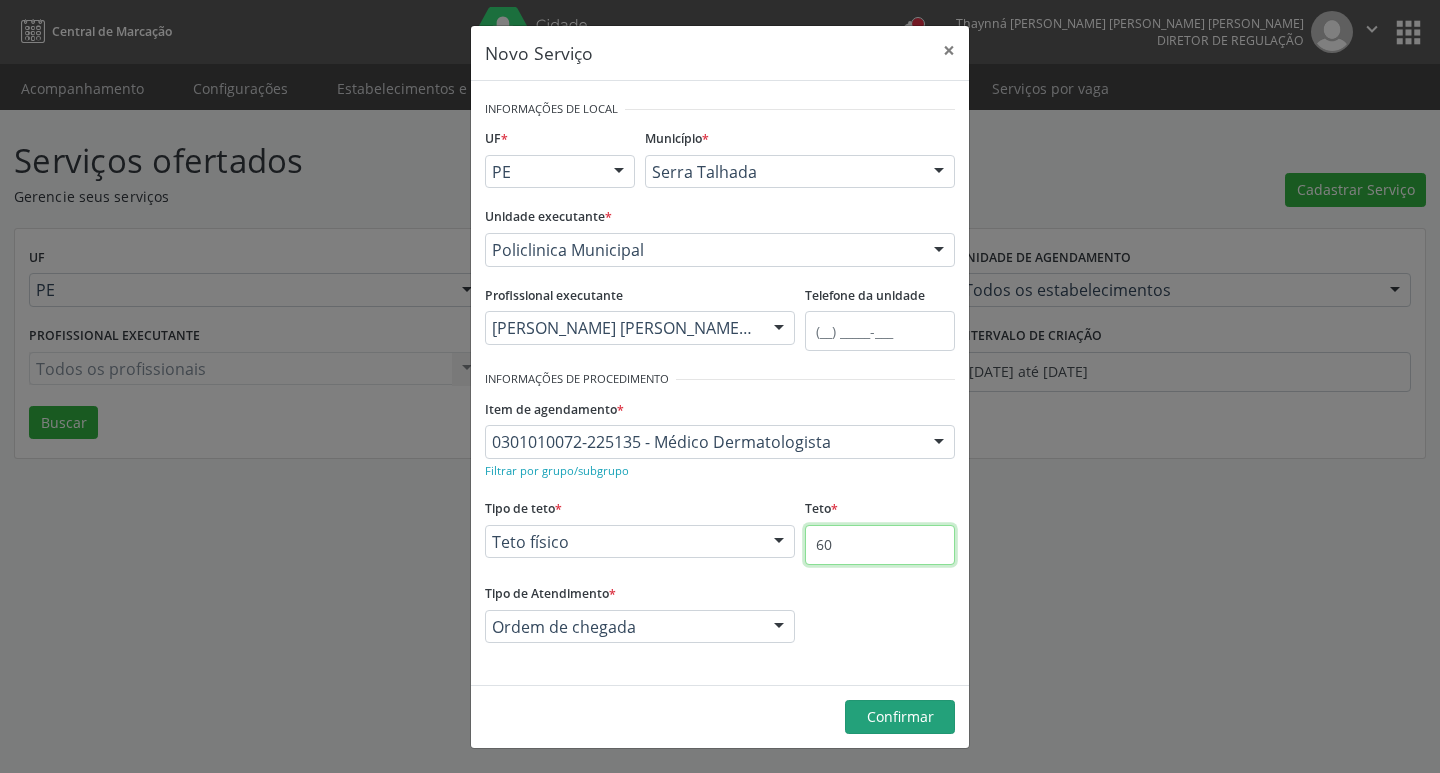 type on "60" 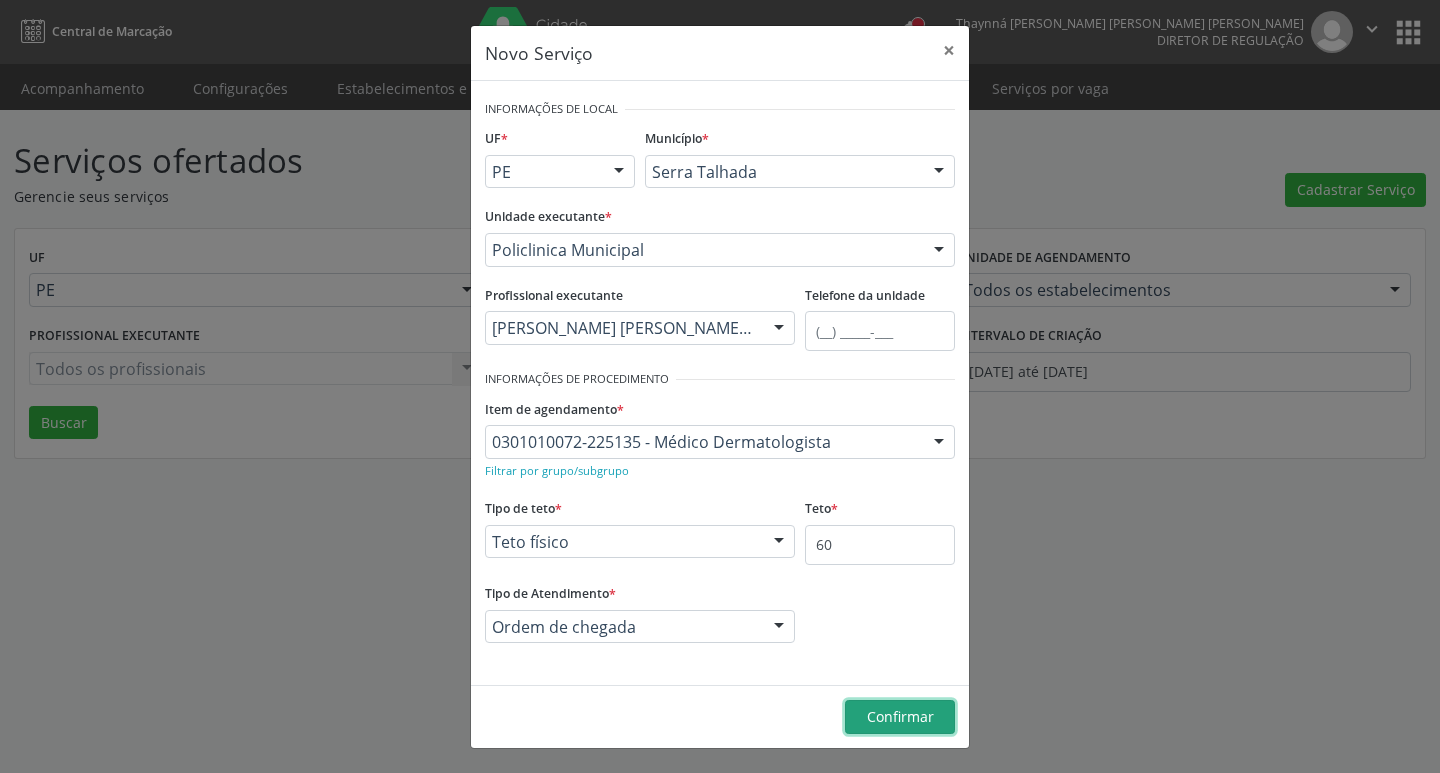 click on "Confirmar" at bounding box center (900, 716) 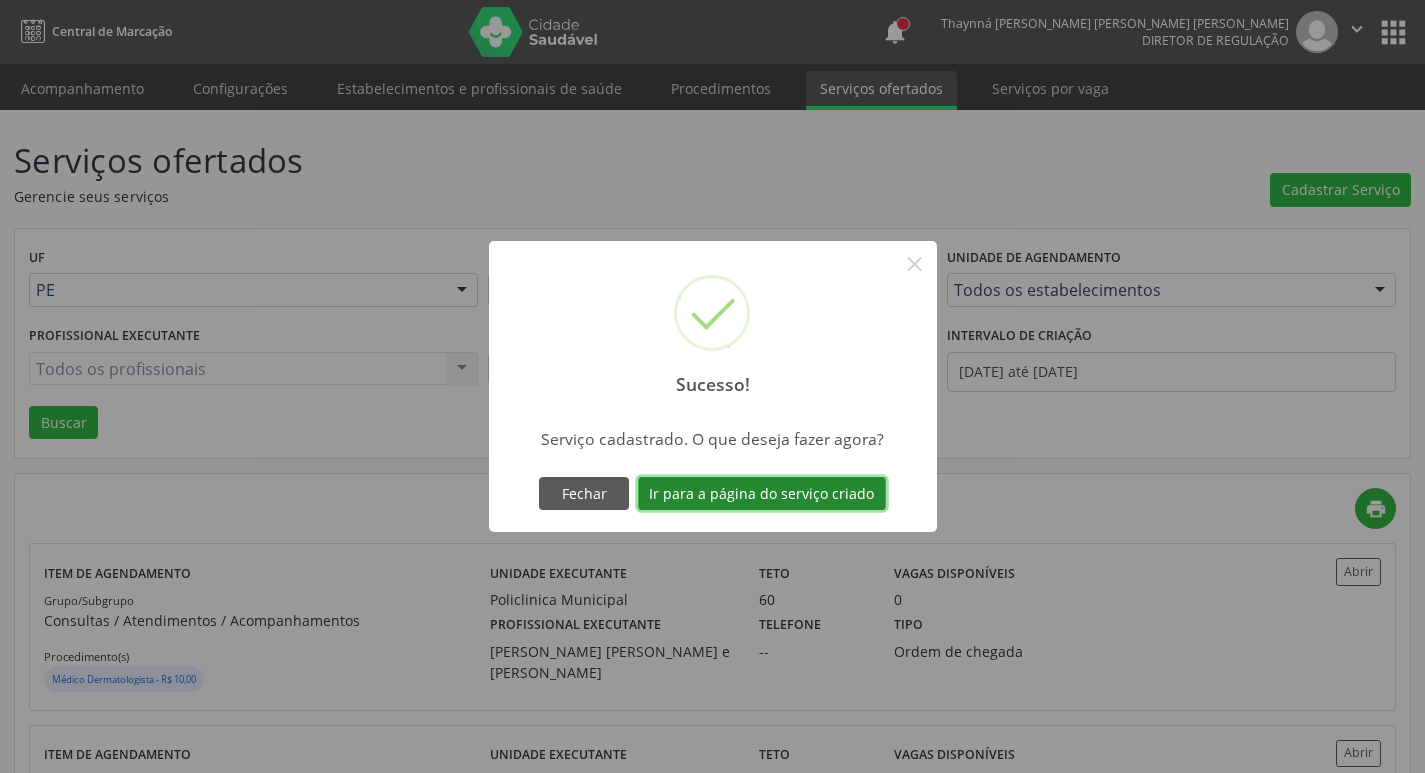 click on "Ir para a página do serviço criado" at bounding box center [762, 494] 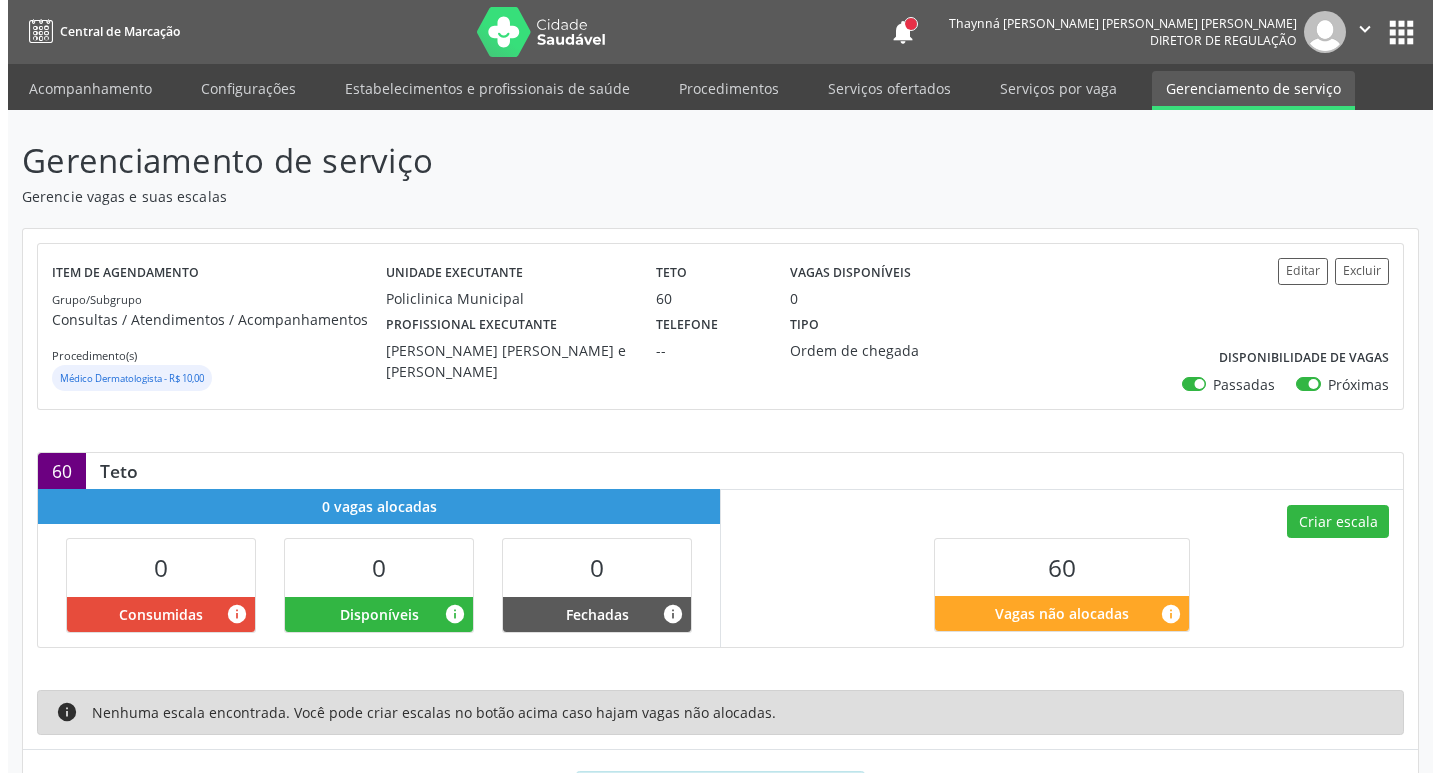 scroll, scrollTop: 99, scrollLeft: 0, axis: vertical 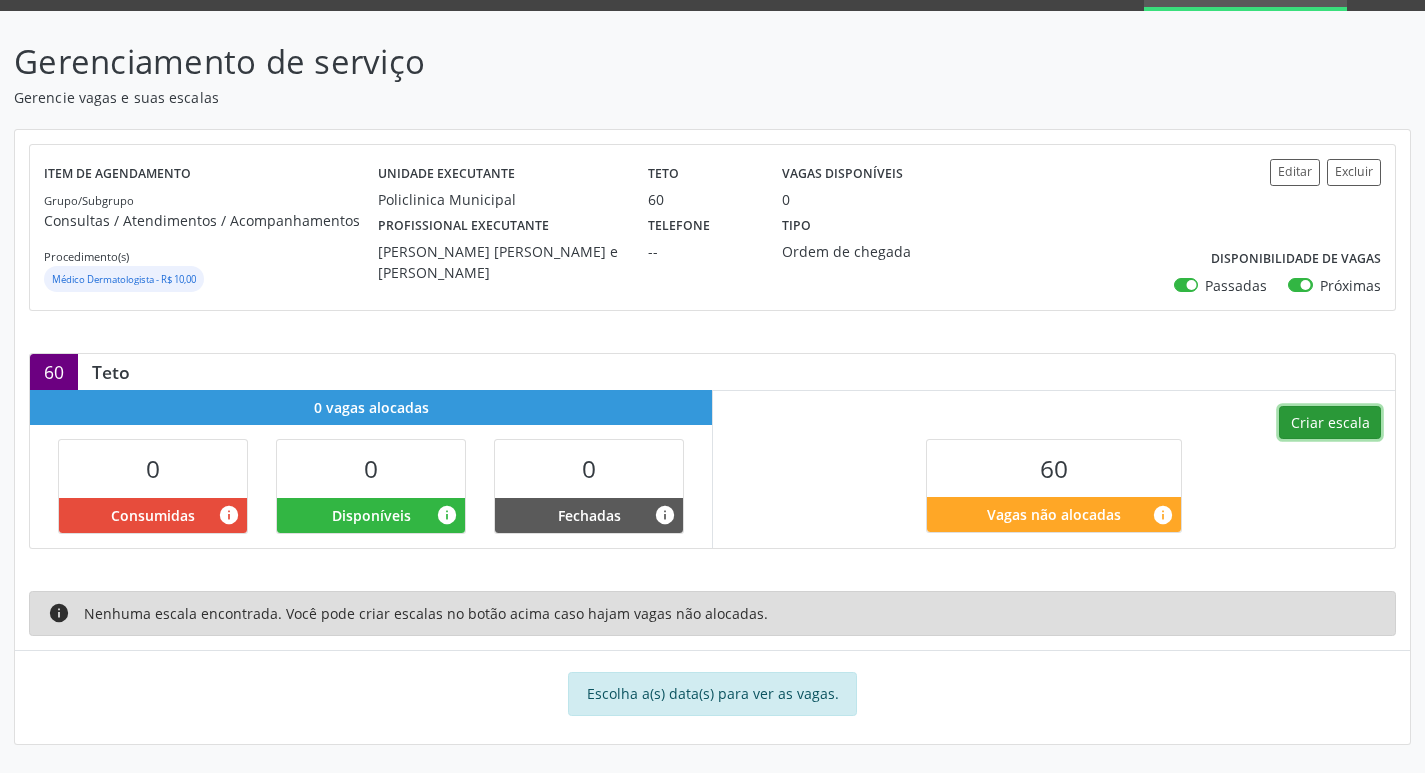 click on "Criar escala" at bounding box center [1330, 423] 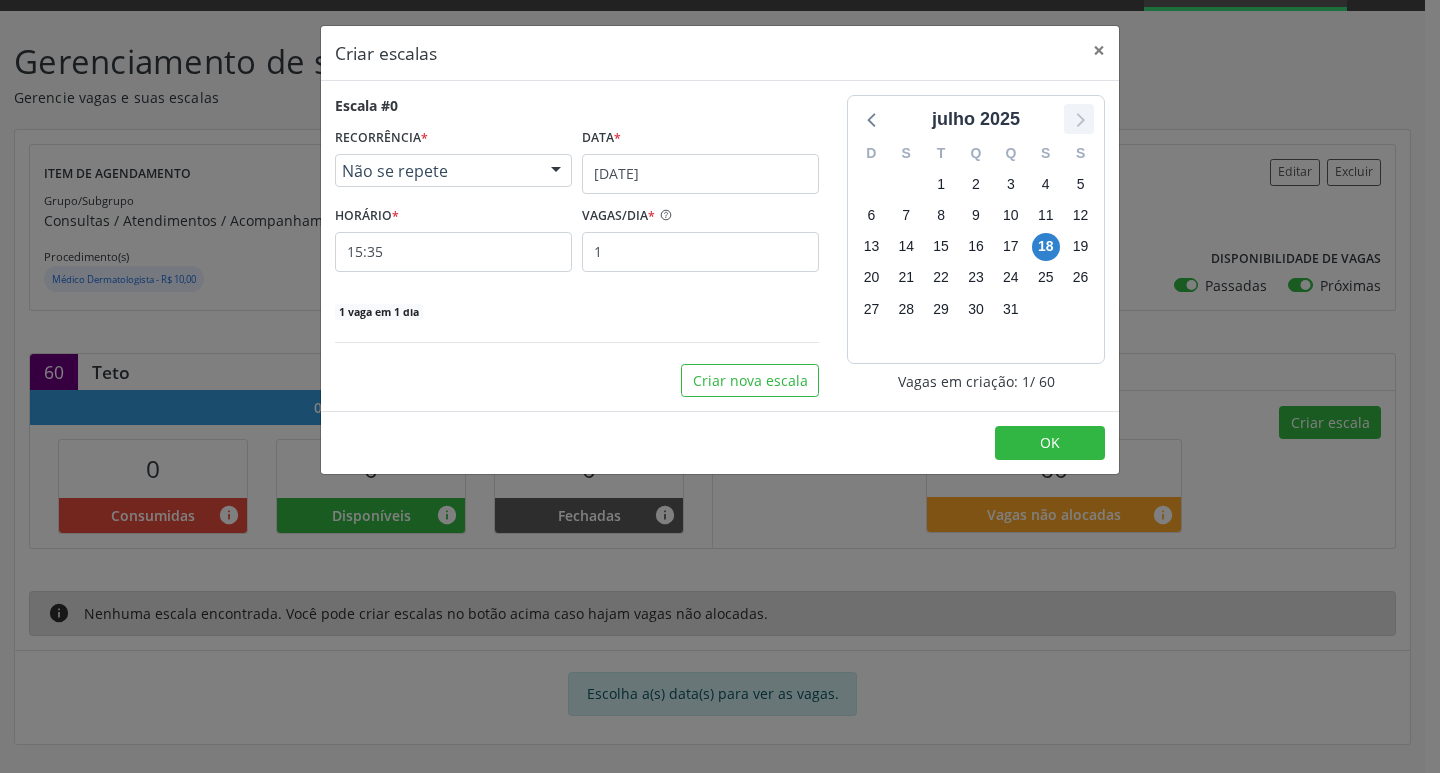 click 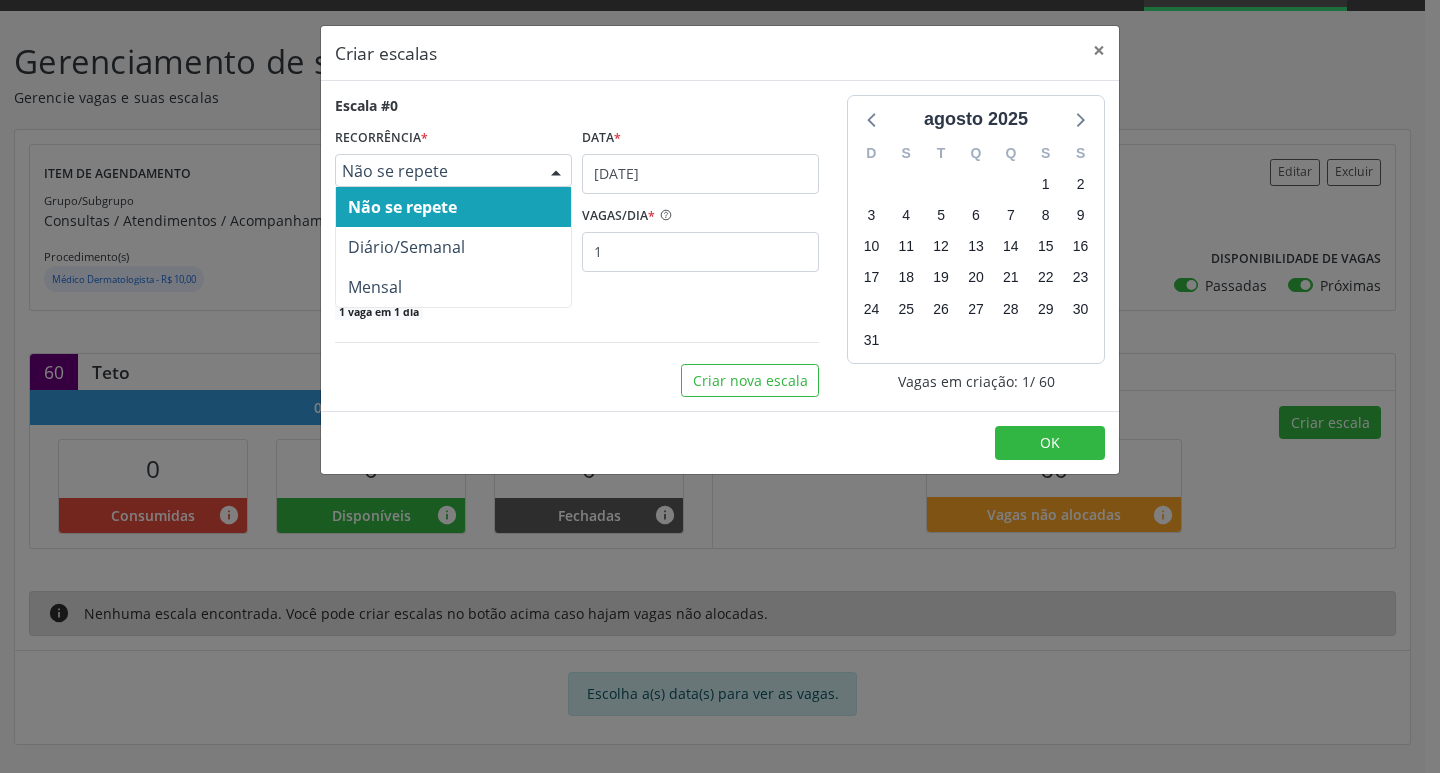 click on "Não se repete" at bounding box center (436, 171) 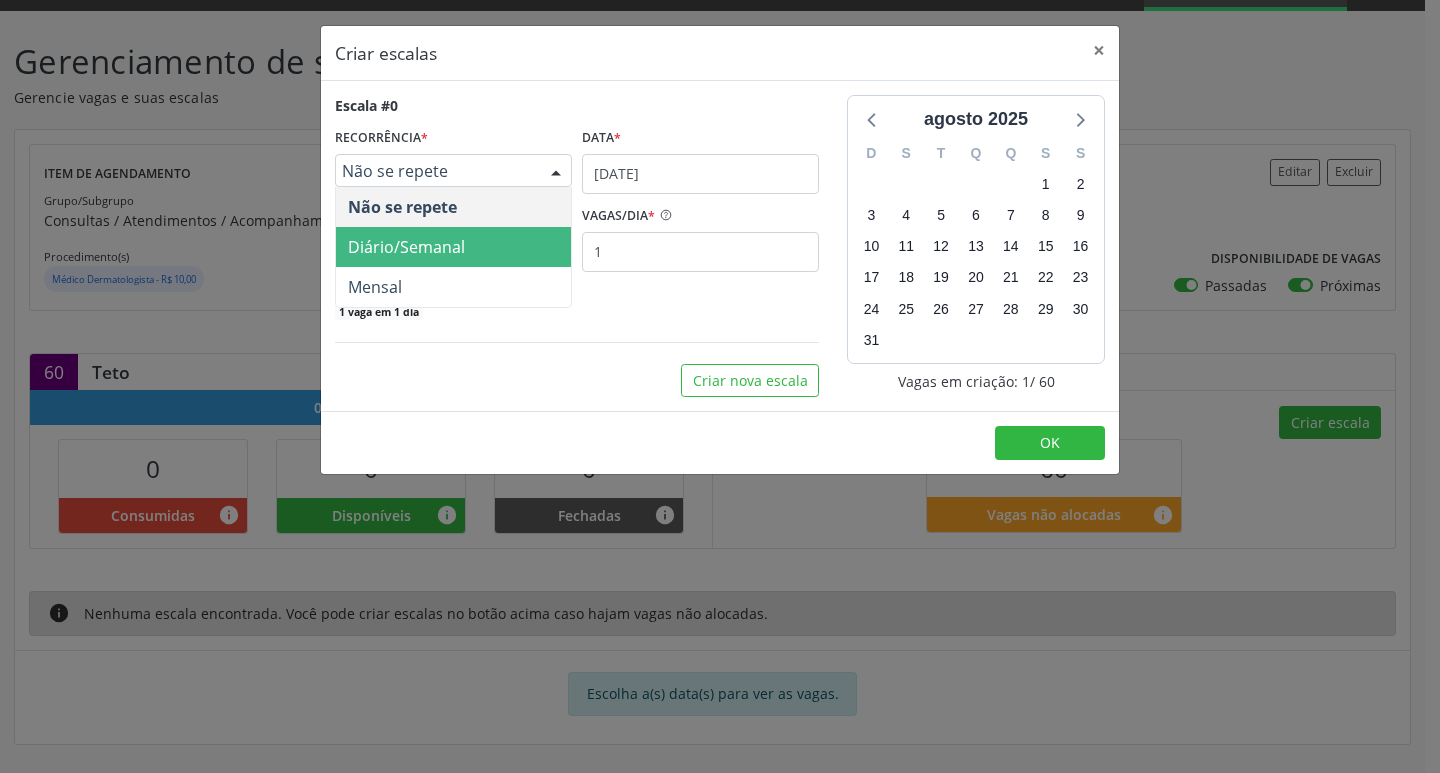 click on "Diário/Semanal" at bounding box center [453, 247] 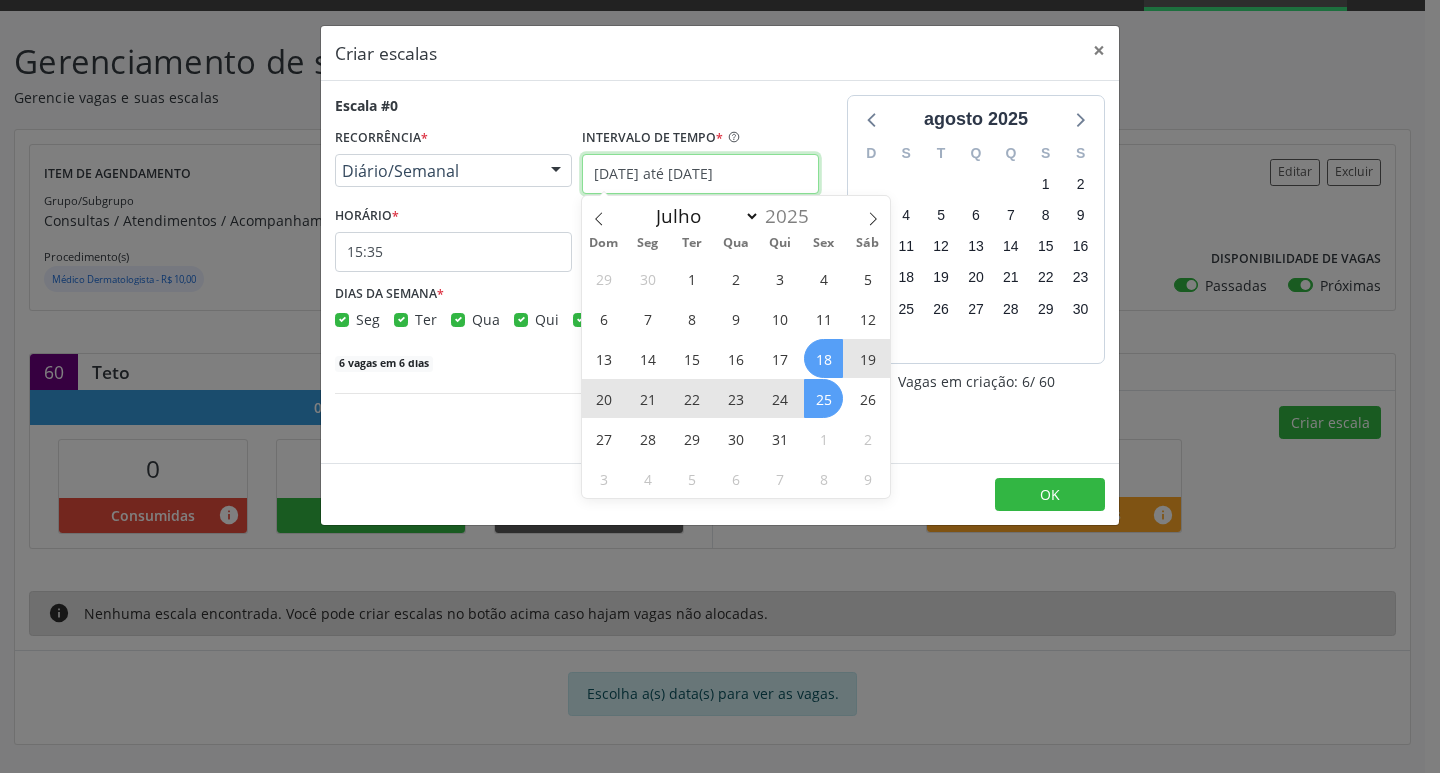 click on "[DATE] até [DATE]" at bounding box center [700, 174] 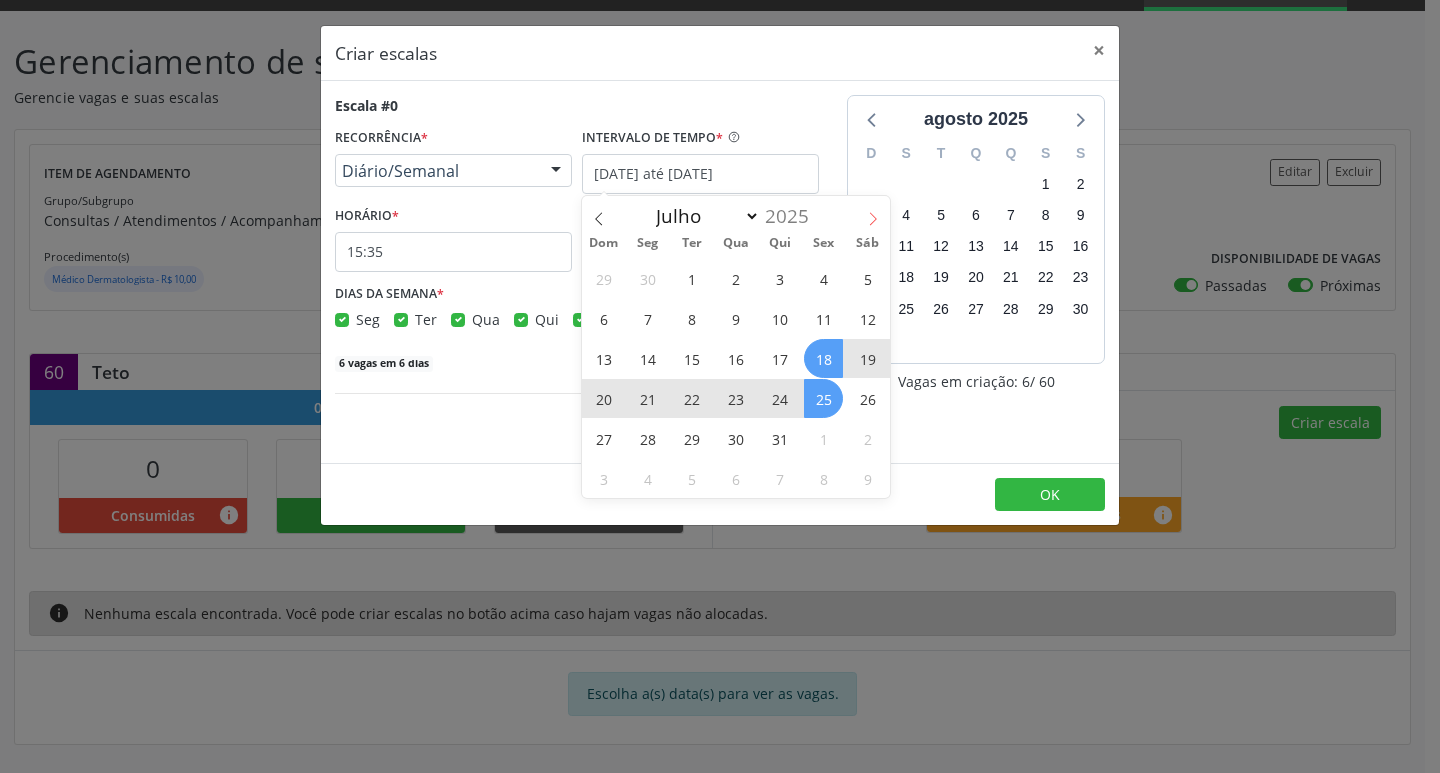 click 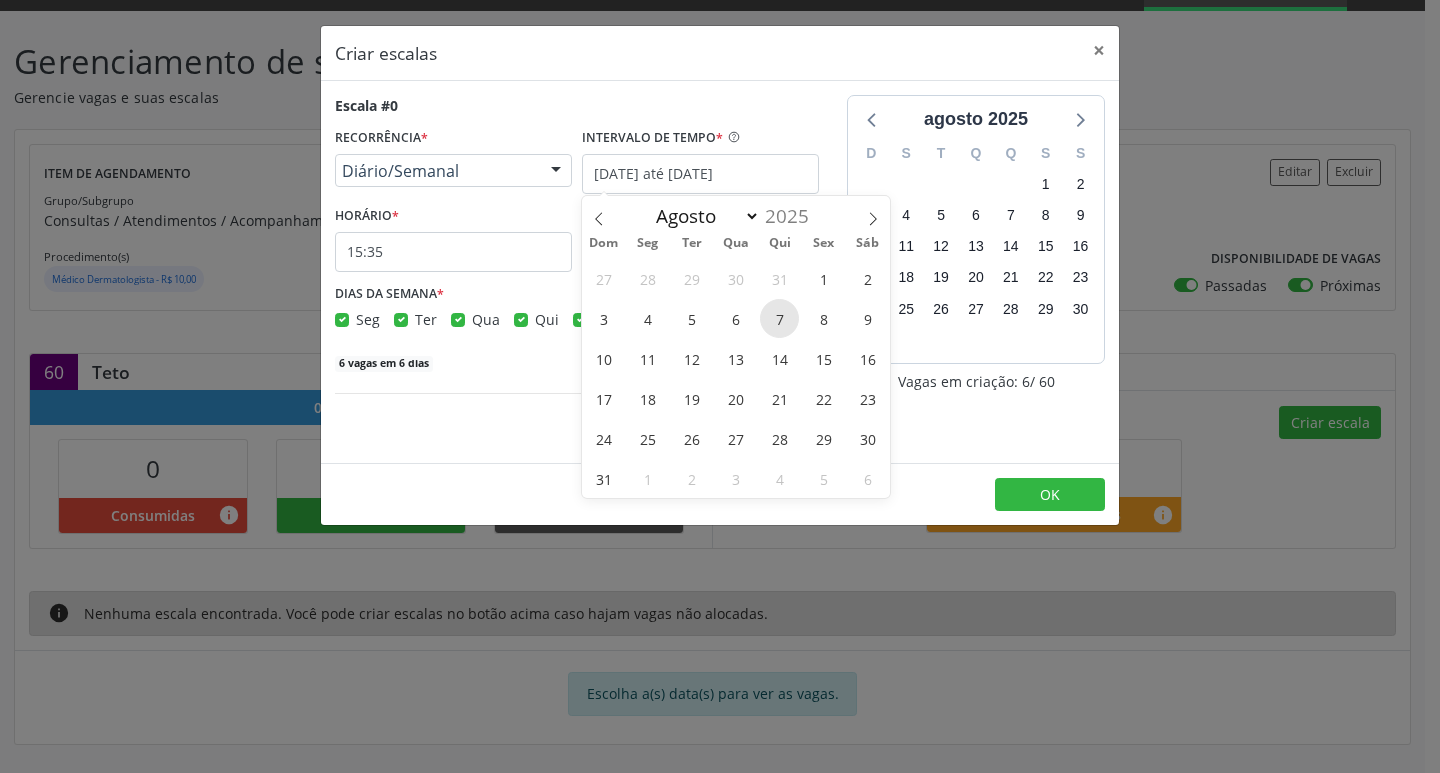 click on "7" at bounding box center [779, 318] 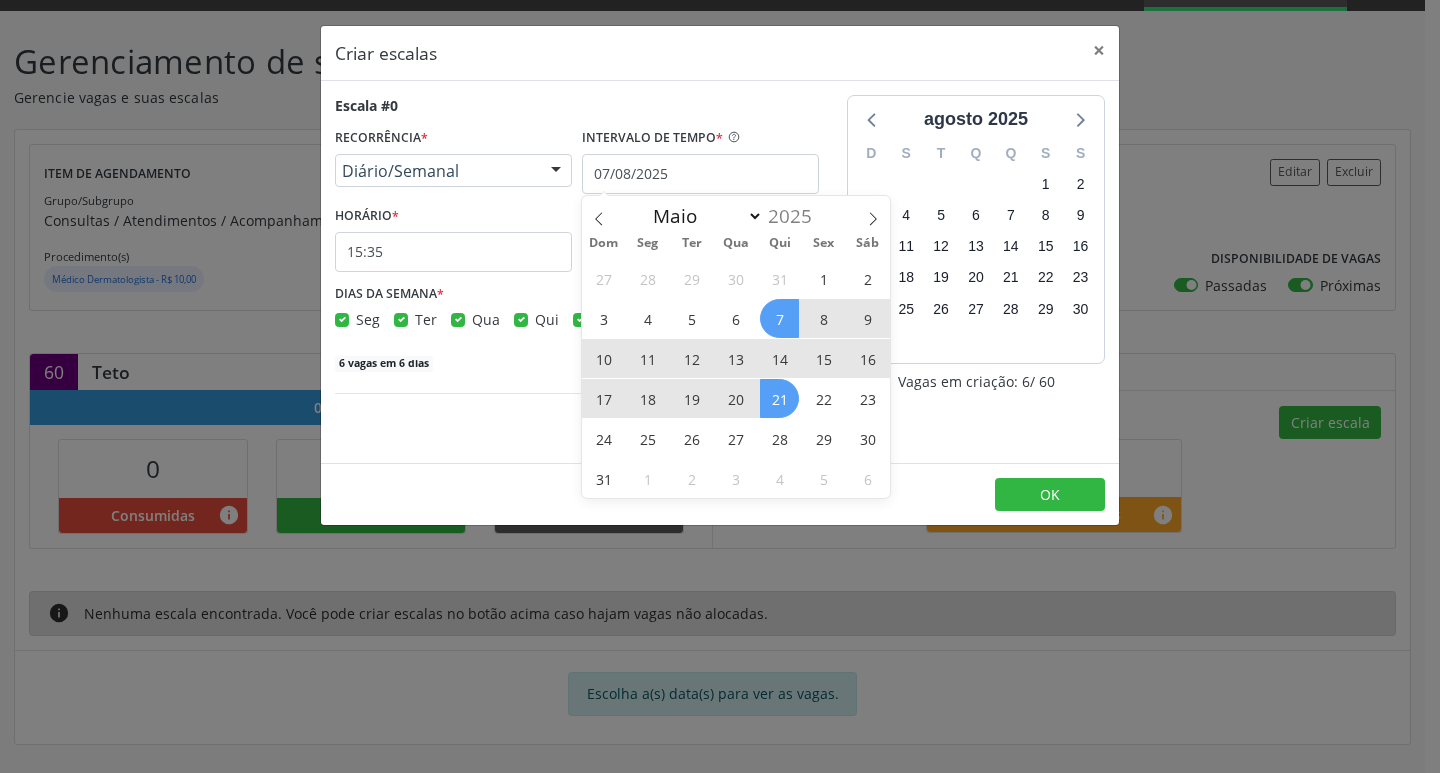 click on "21" at bounding box center [779, 398] 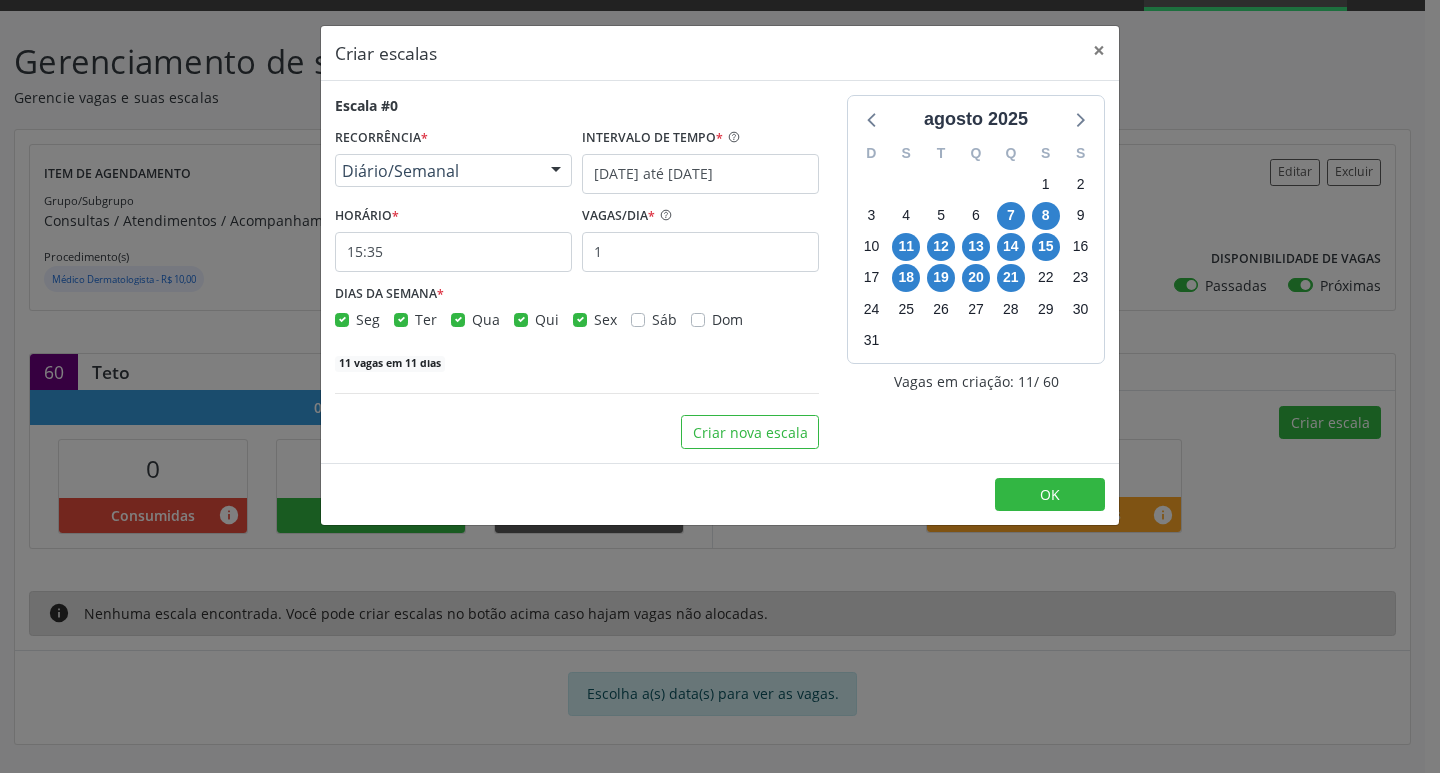 click on "Sex" at bounding box center (605, 319) 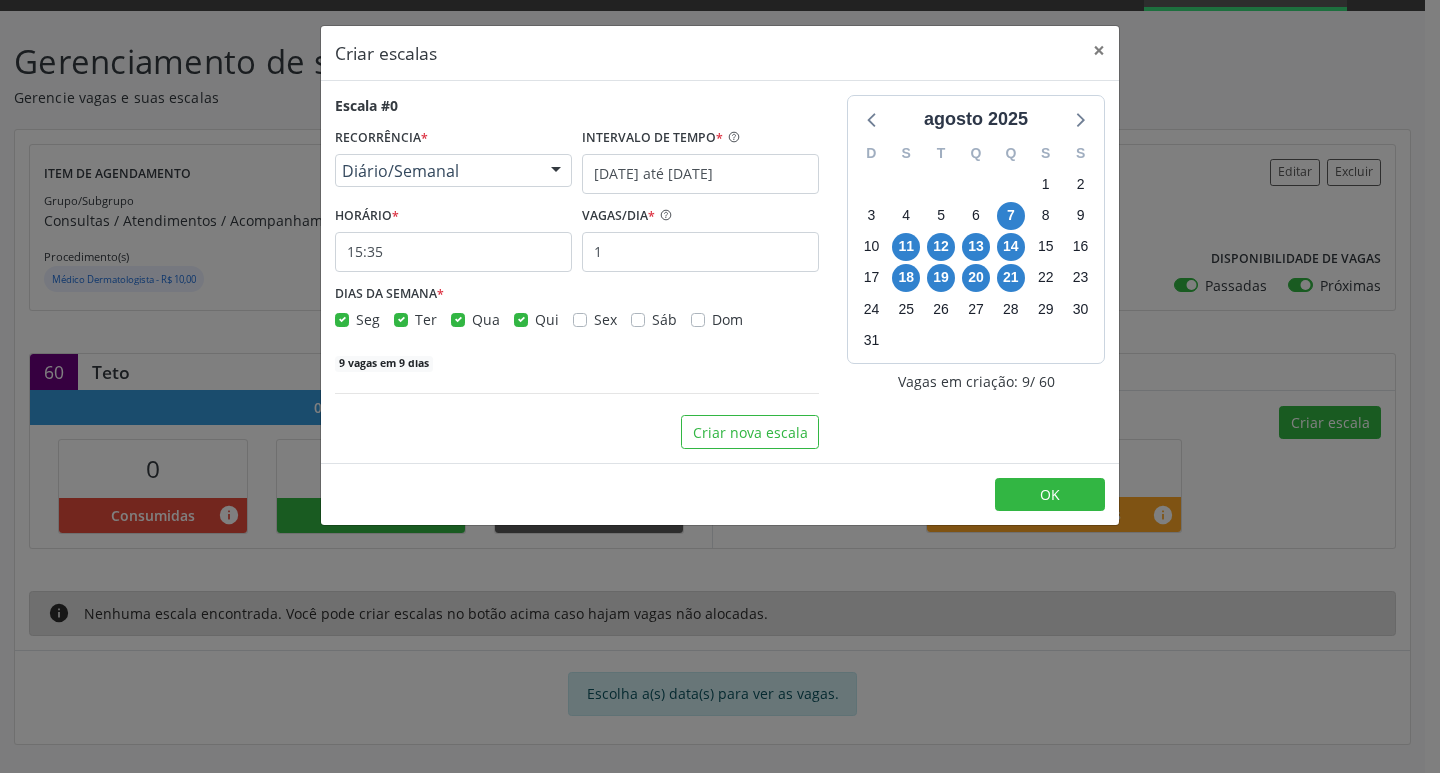 click on "Qua" at bounding box center [475, 319] 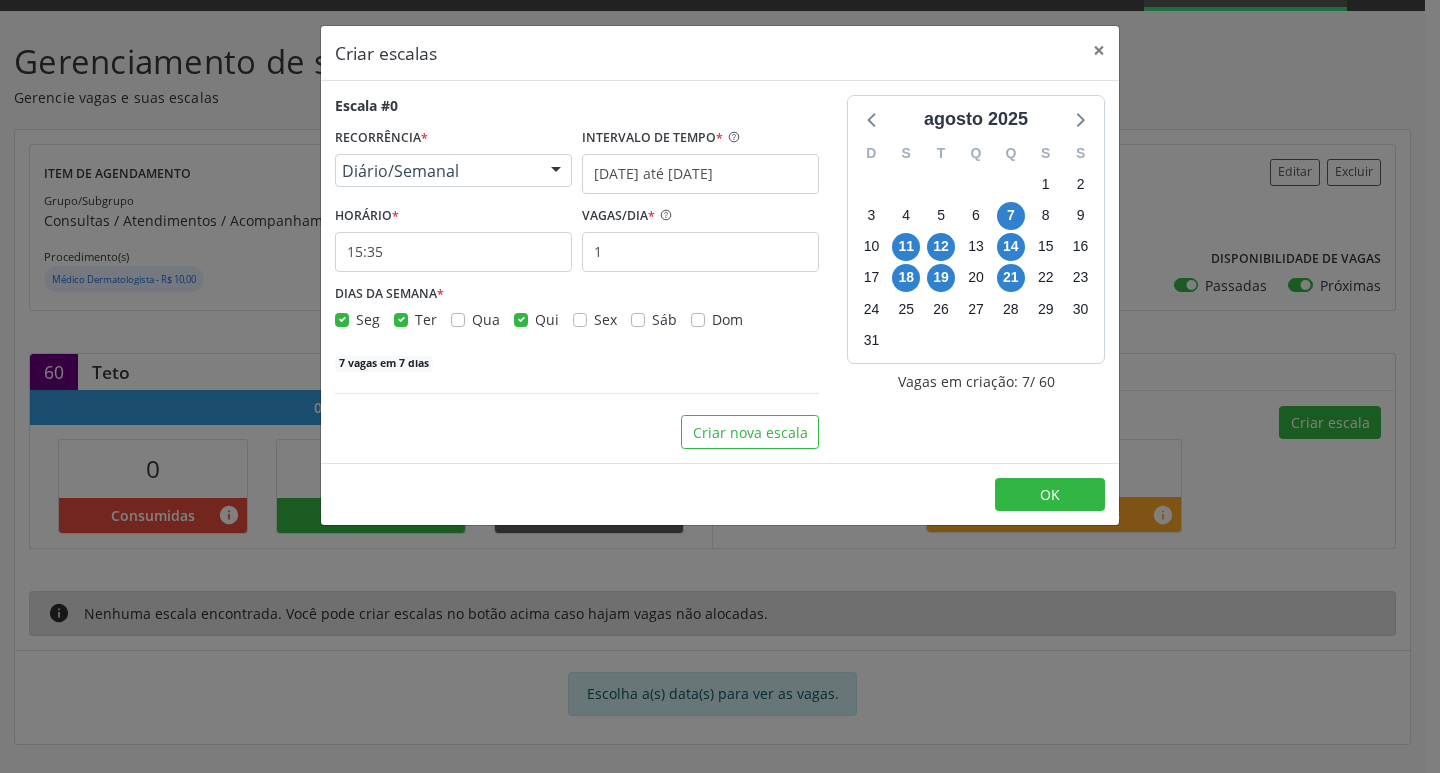 click on "Ter" at bounding box center (426, 319) 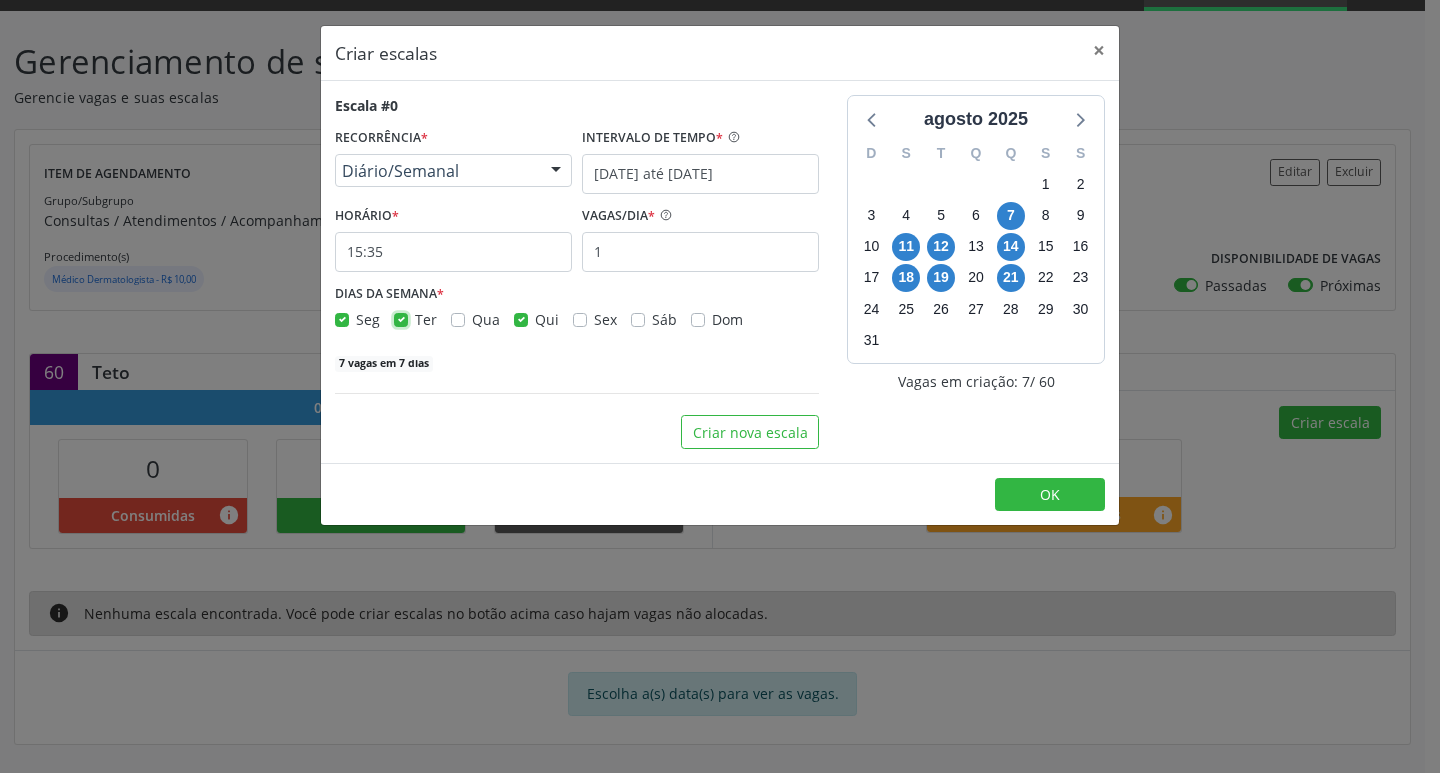 click on "Ter" at bounding box center [401, 318] 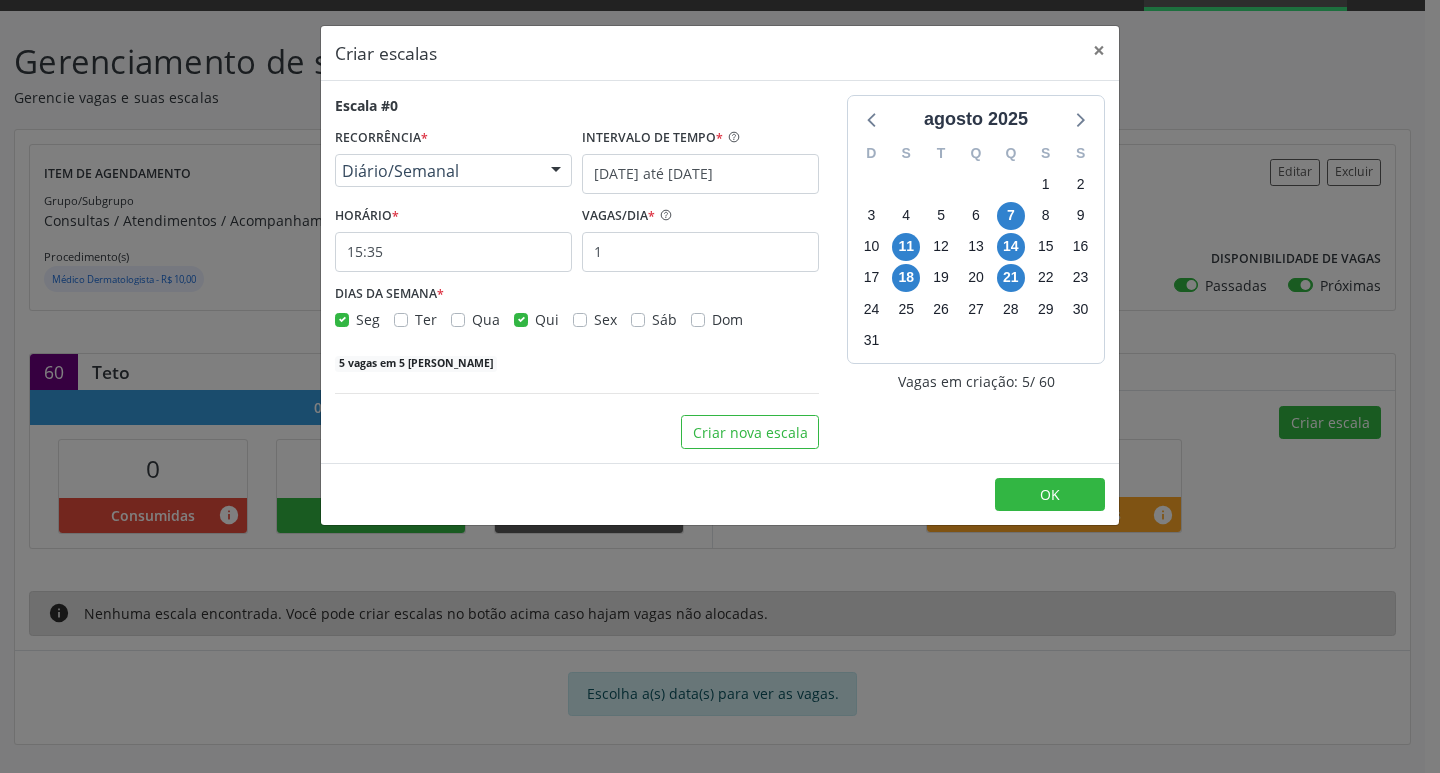 click on "Seg" at bounding box center [368, 319] 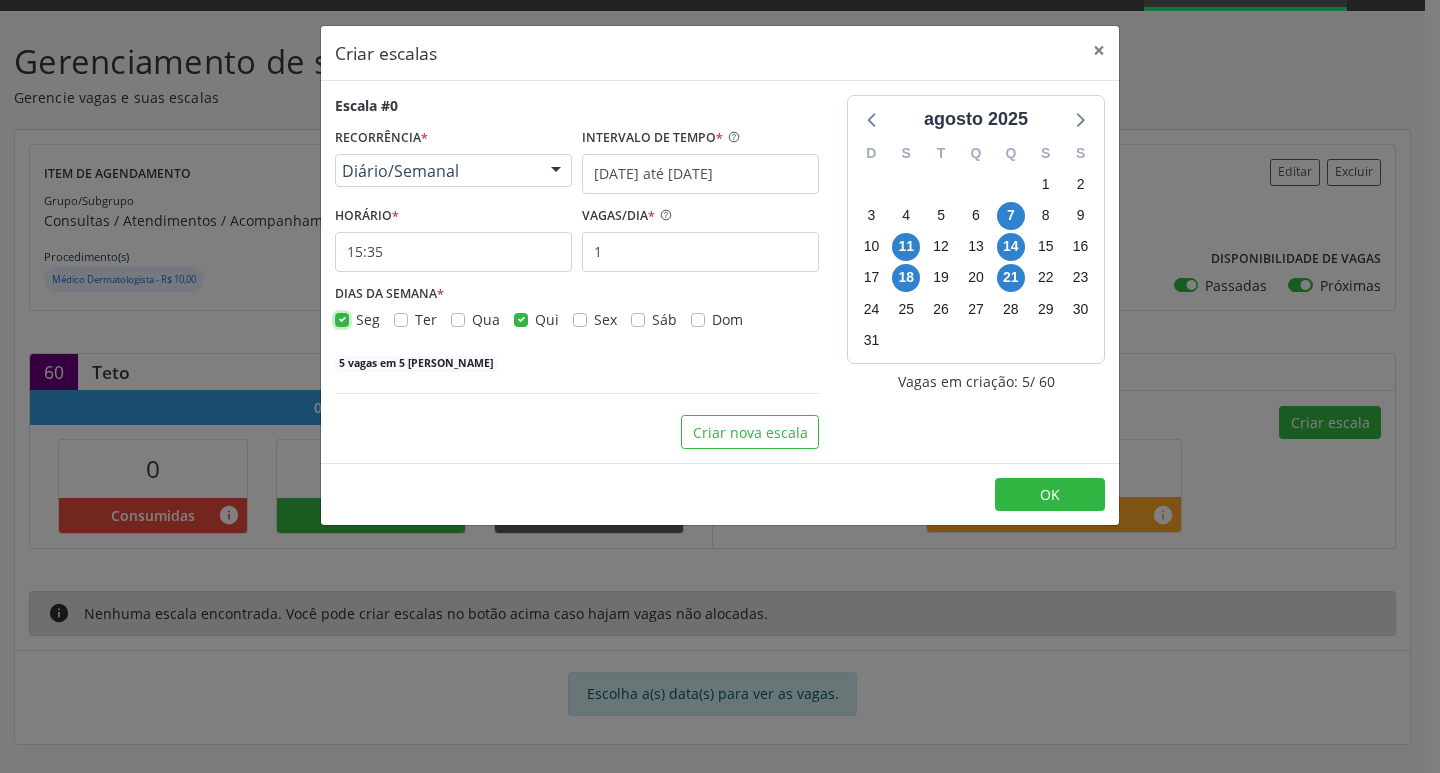 click on "Seg" at bounding box center [342, 318] 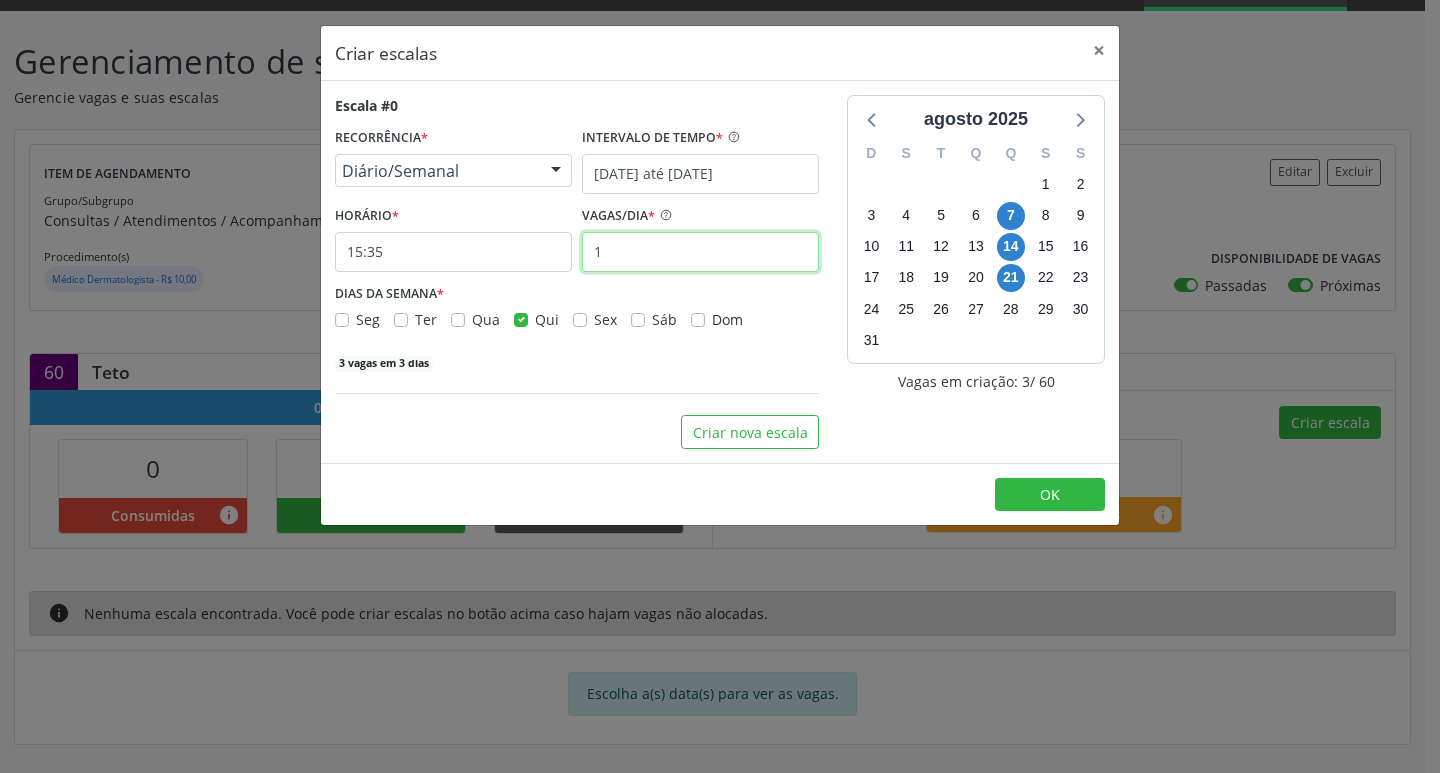 click on "1" at bounding box center [700, 252] 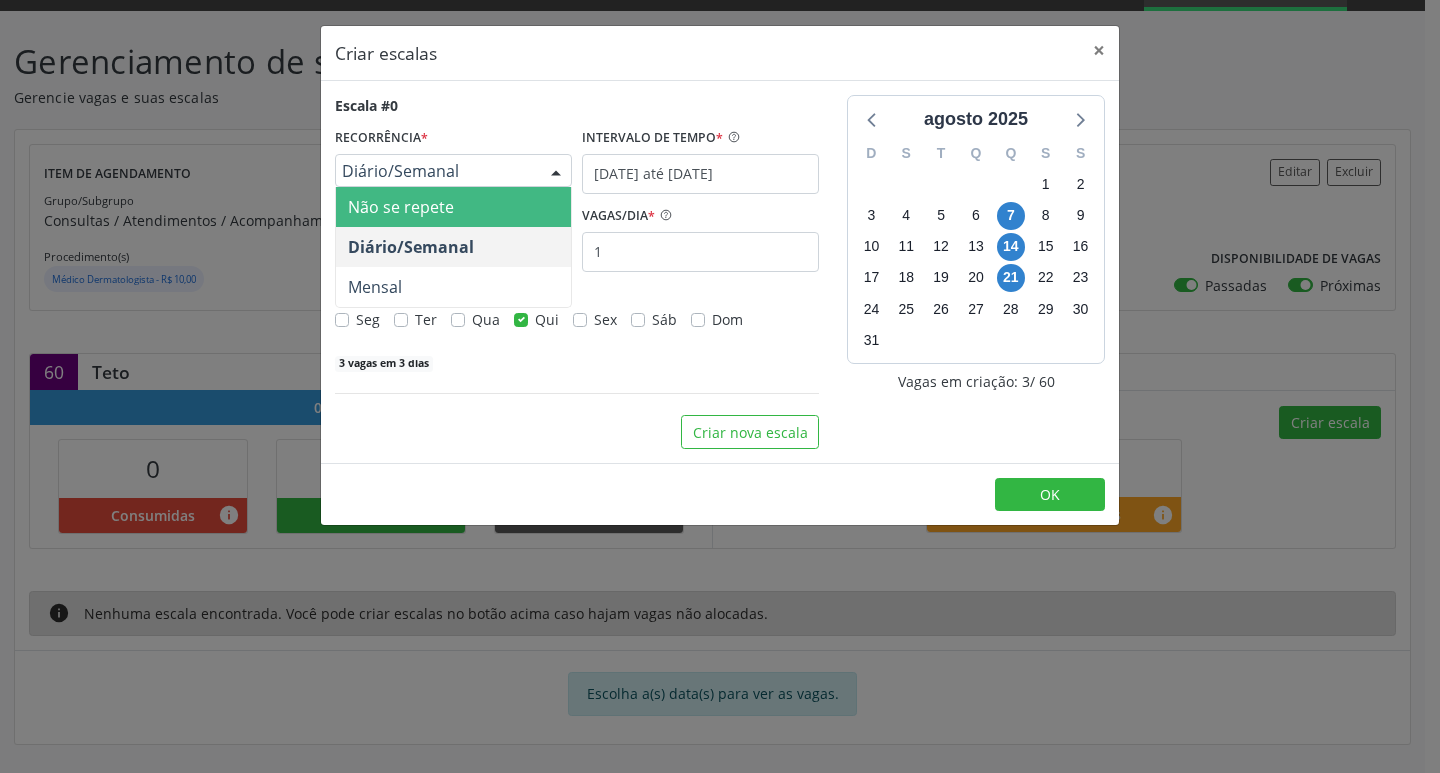 click at bounding box center (556, 172) 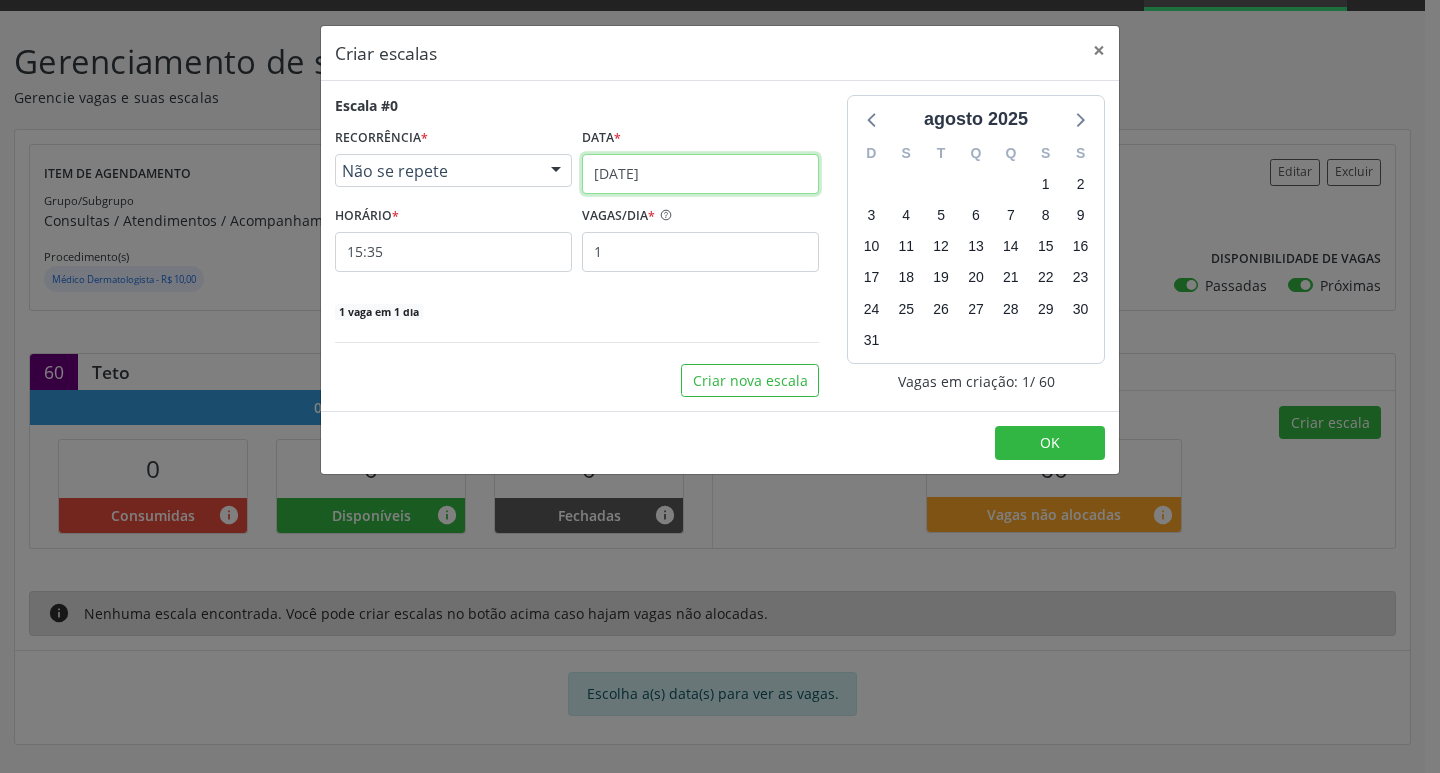 click on "[DATE]" at bounding box center [700, 174] 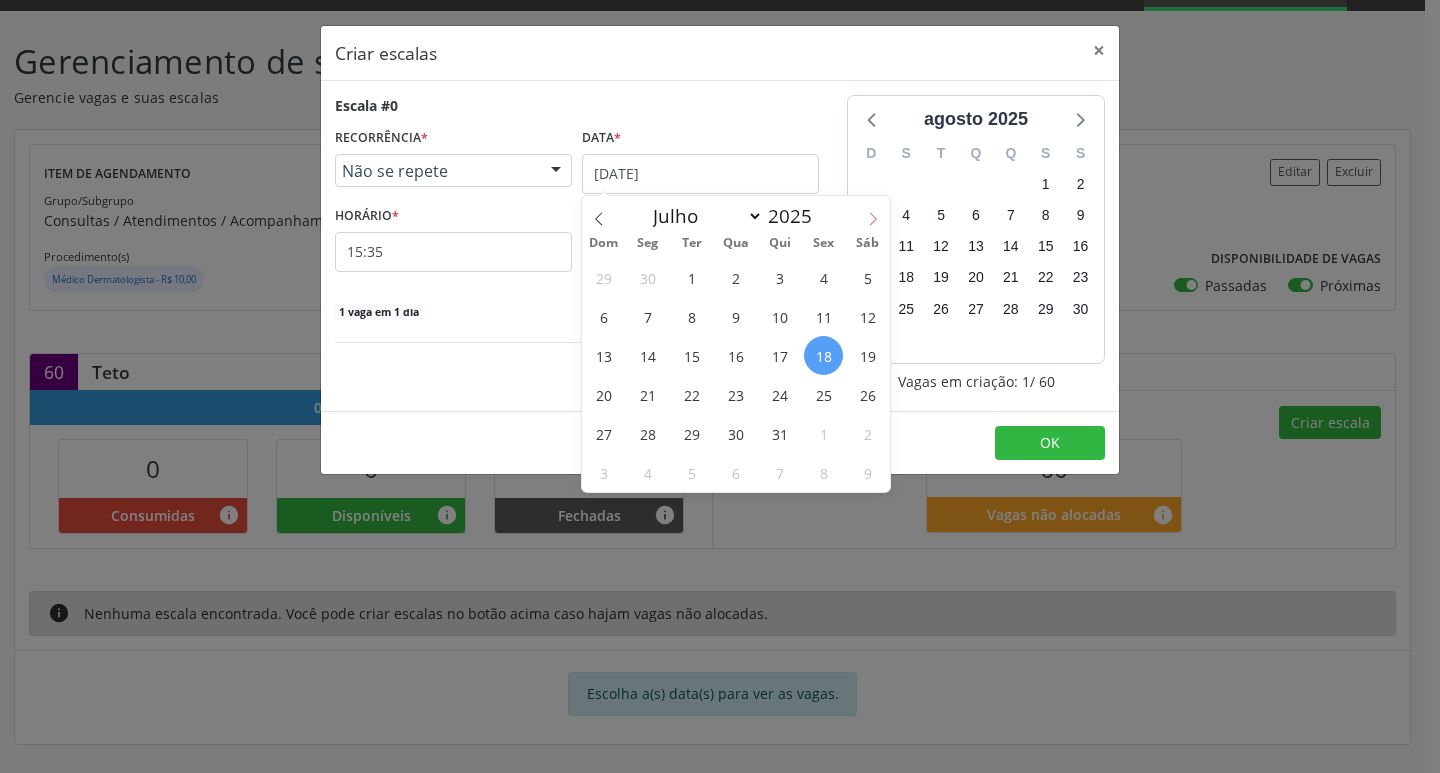 click at bounding box center [873, 213] 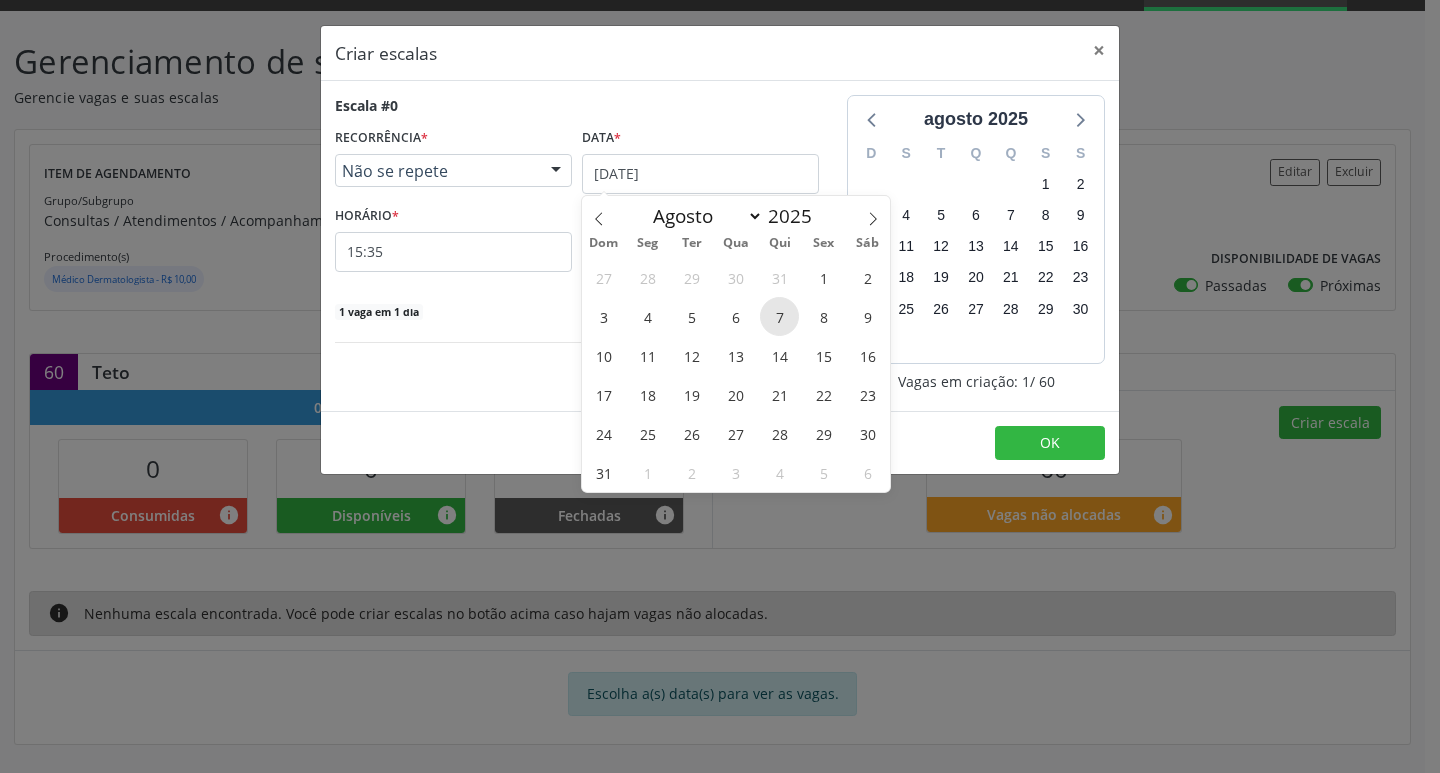 click on "7" at bounding box center (779, 316) 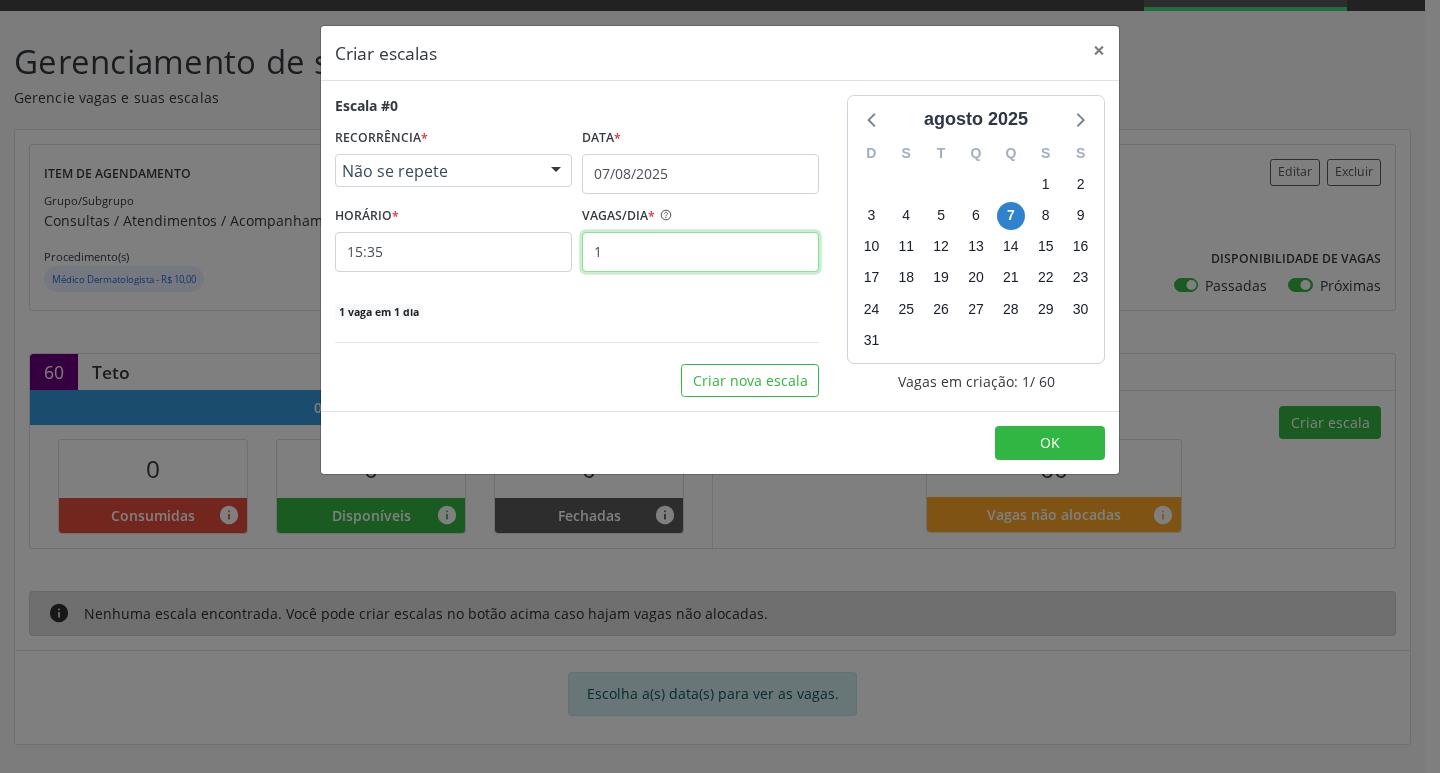 click on "1" at bounding box center (700, 252) 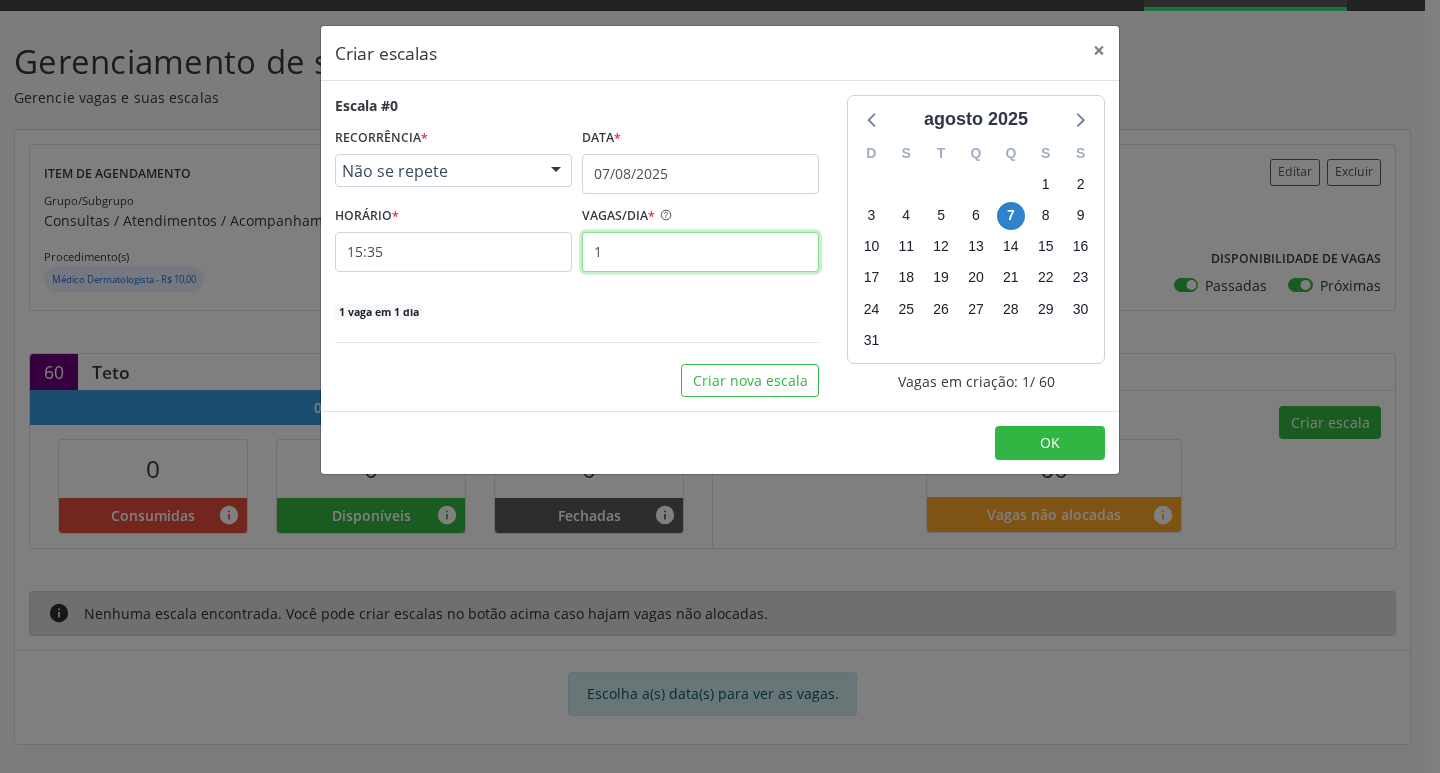 click on "1" at bounding box center (700, 252) 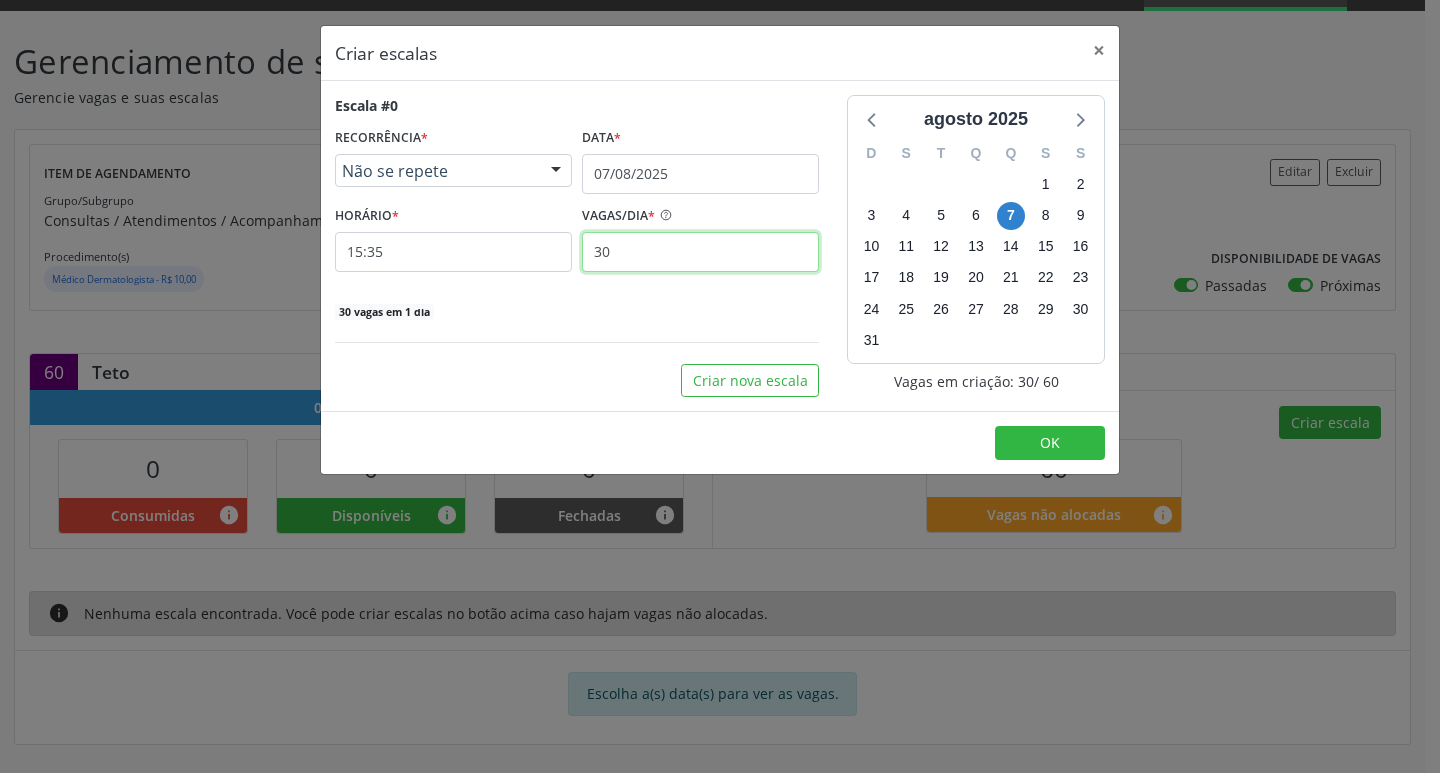 type on "30" 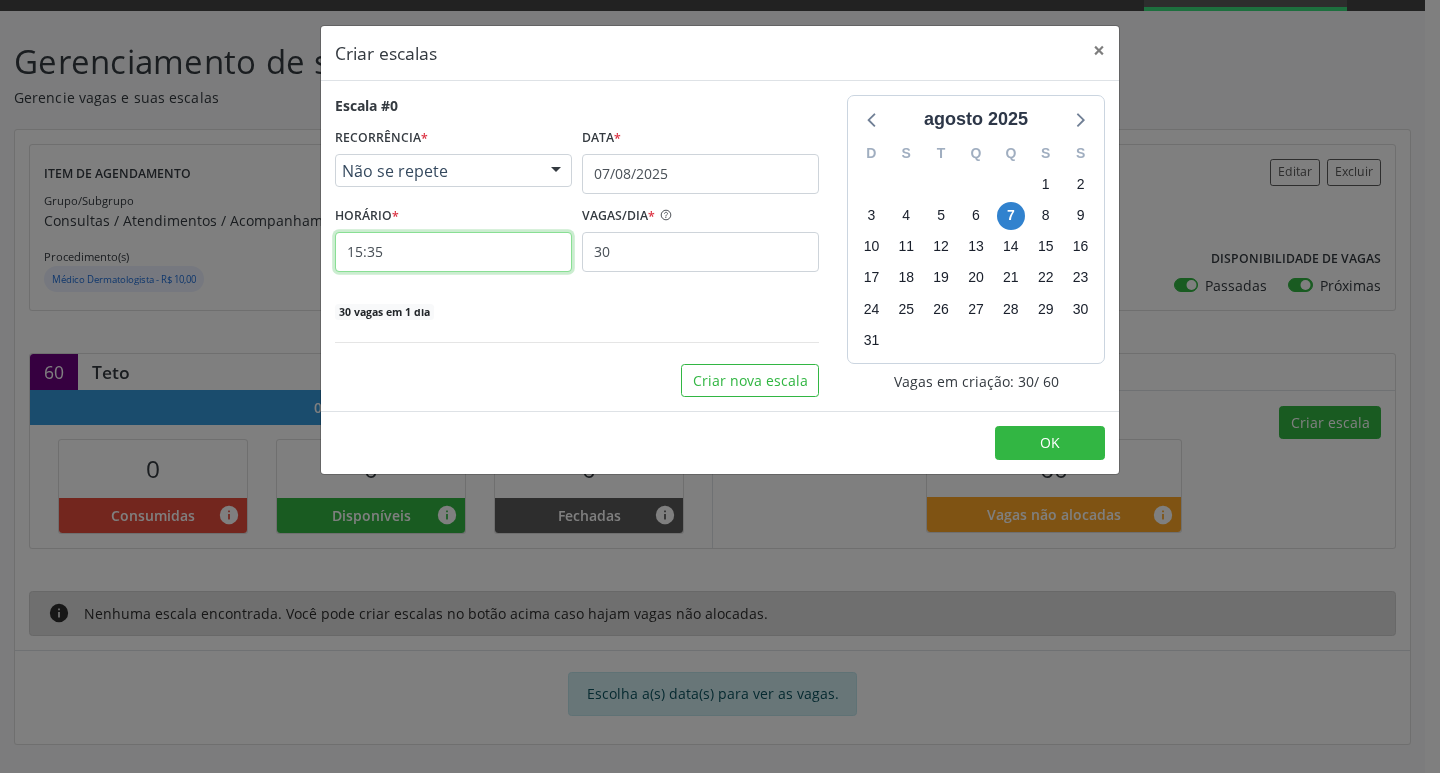 click on "15:35" at bounding box center (453, 252) 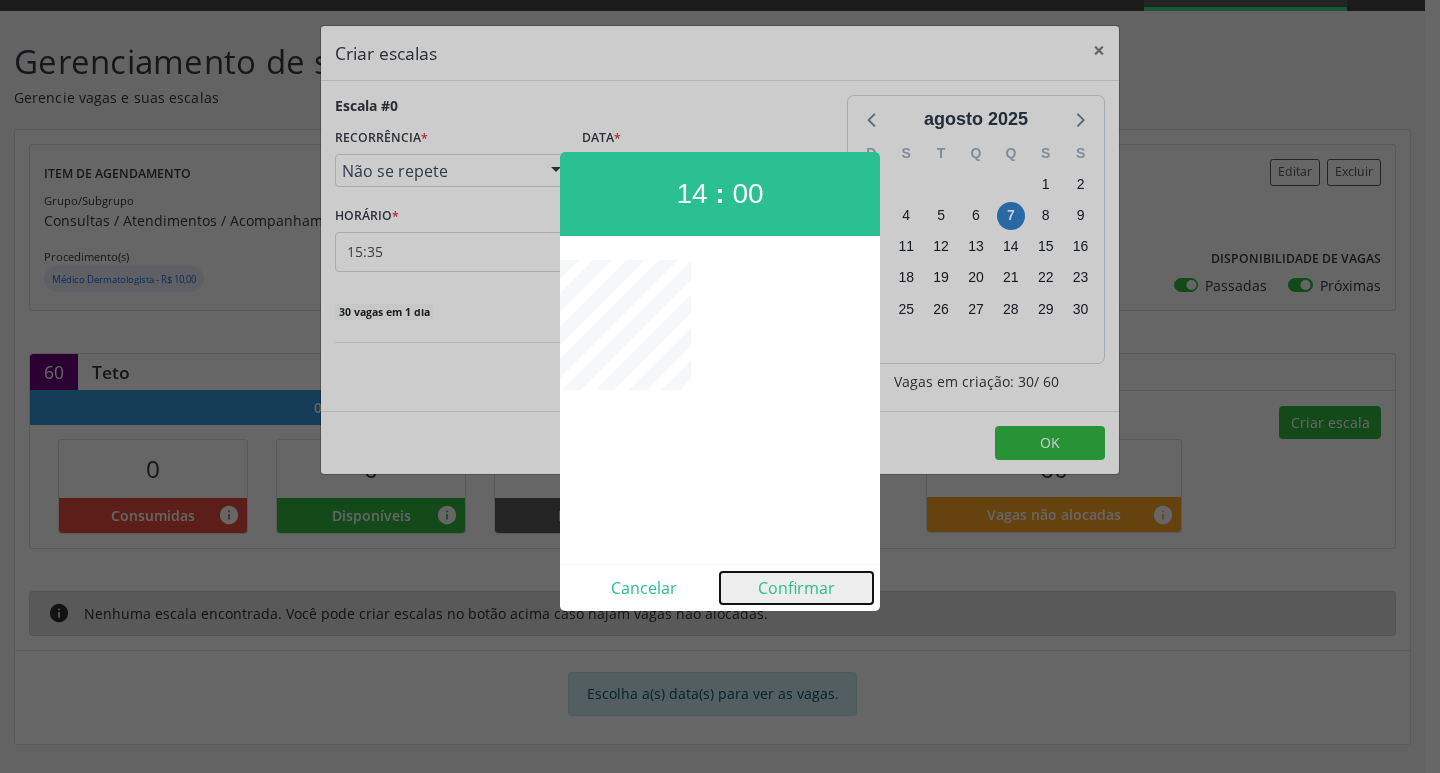 click on "Confirmar" at bounding box center [796, 588] 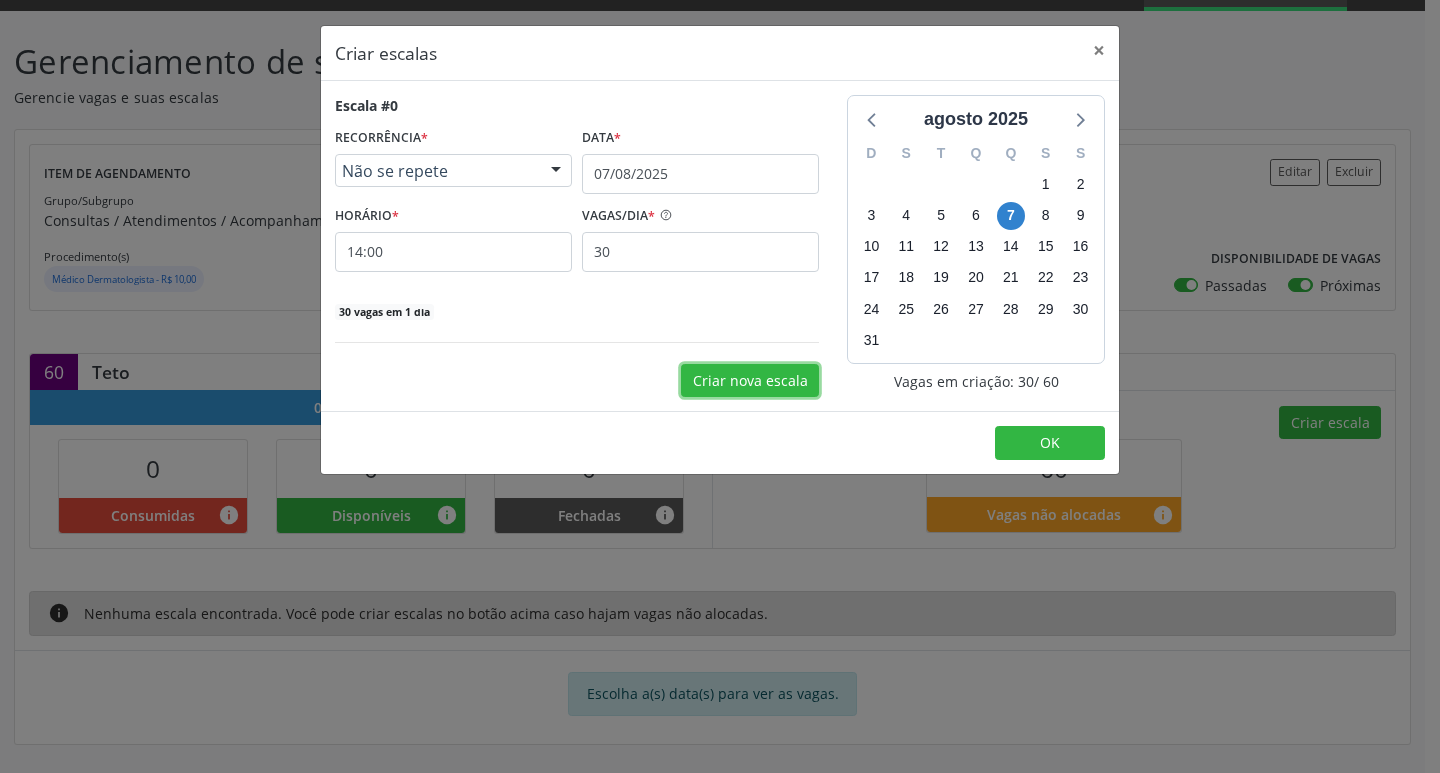 click on "Criar nova escala" at bounding box center [750, 381] 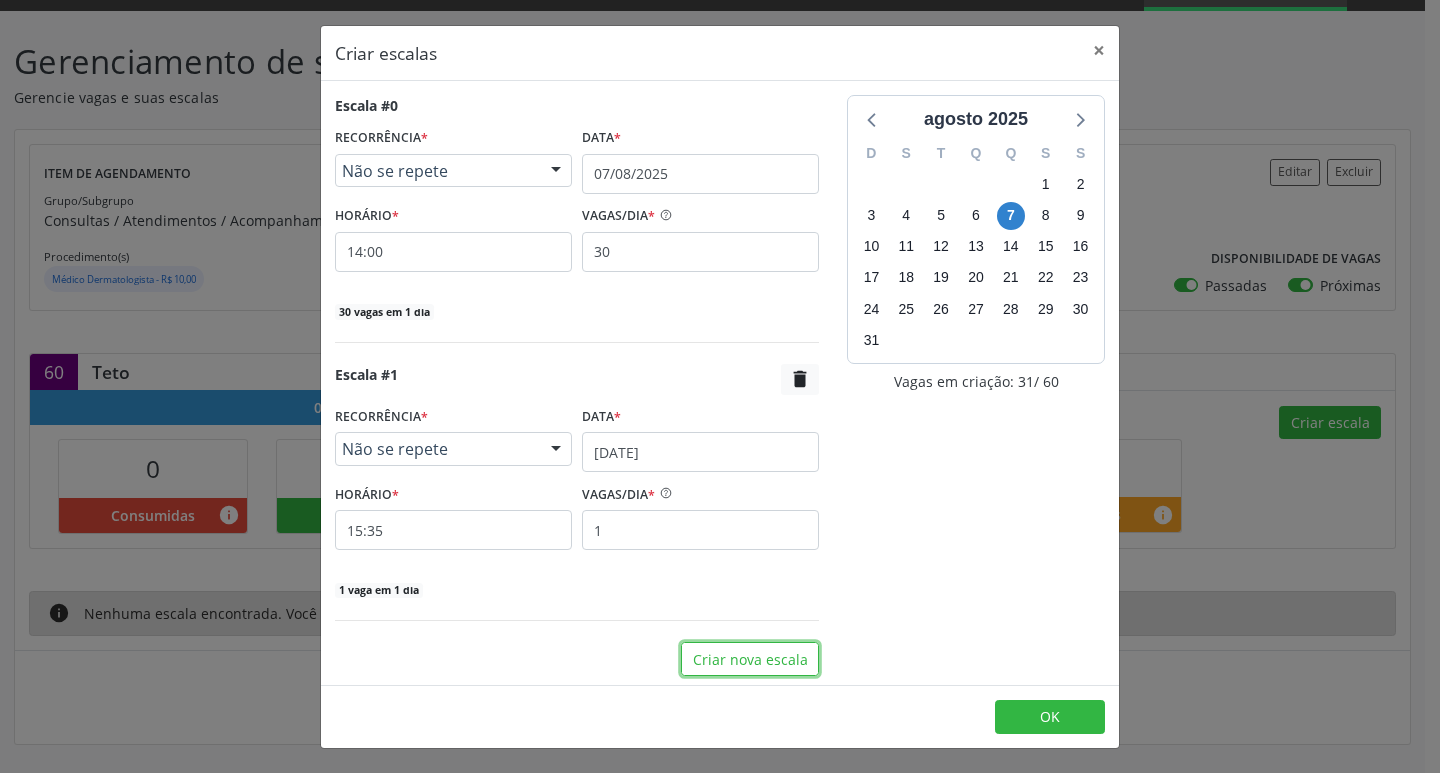 scroll, scrollTop: 5, scrollLeft: 0, axis: vertical 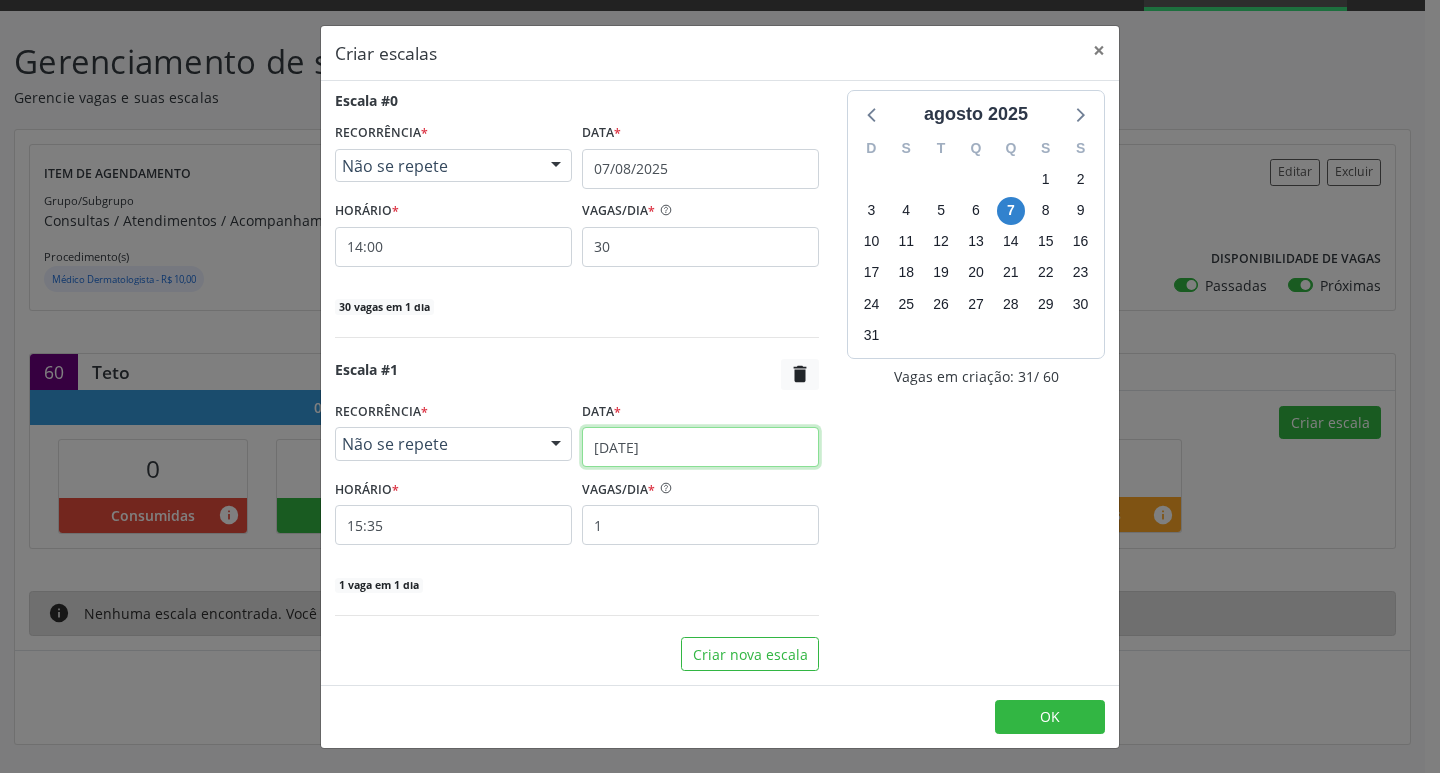 click on "[DATE]" at bounding box center [700, 447] 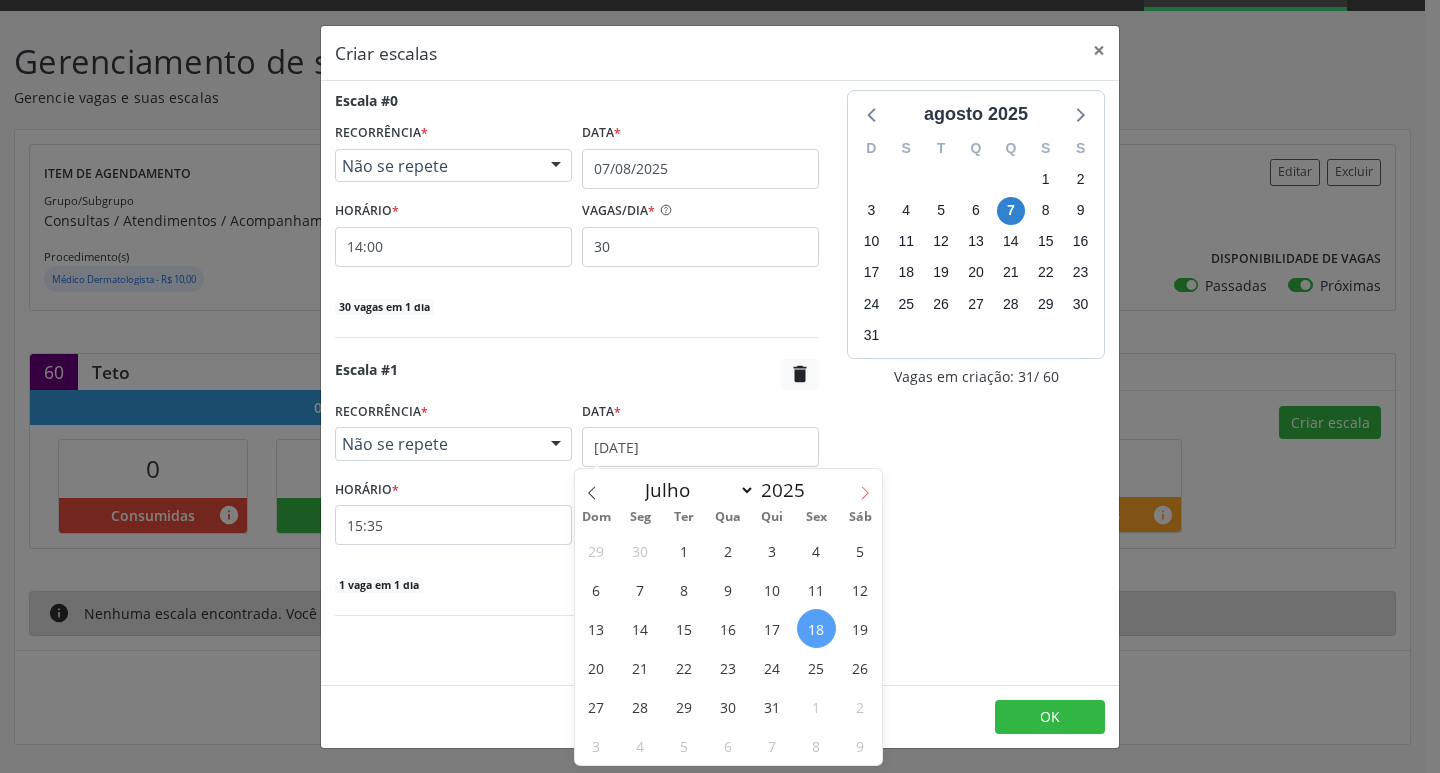 click 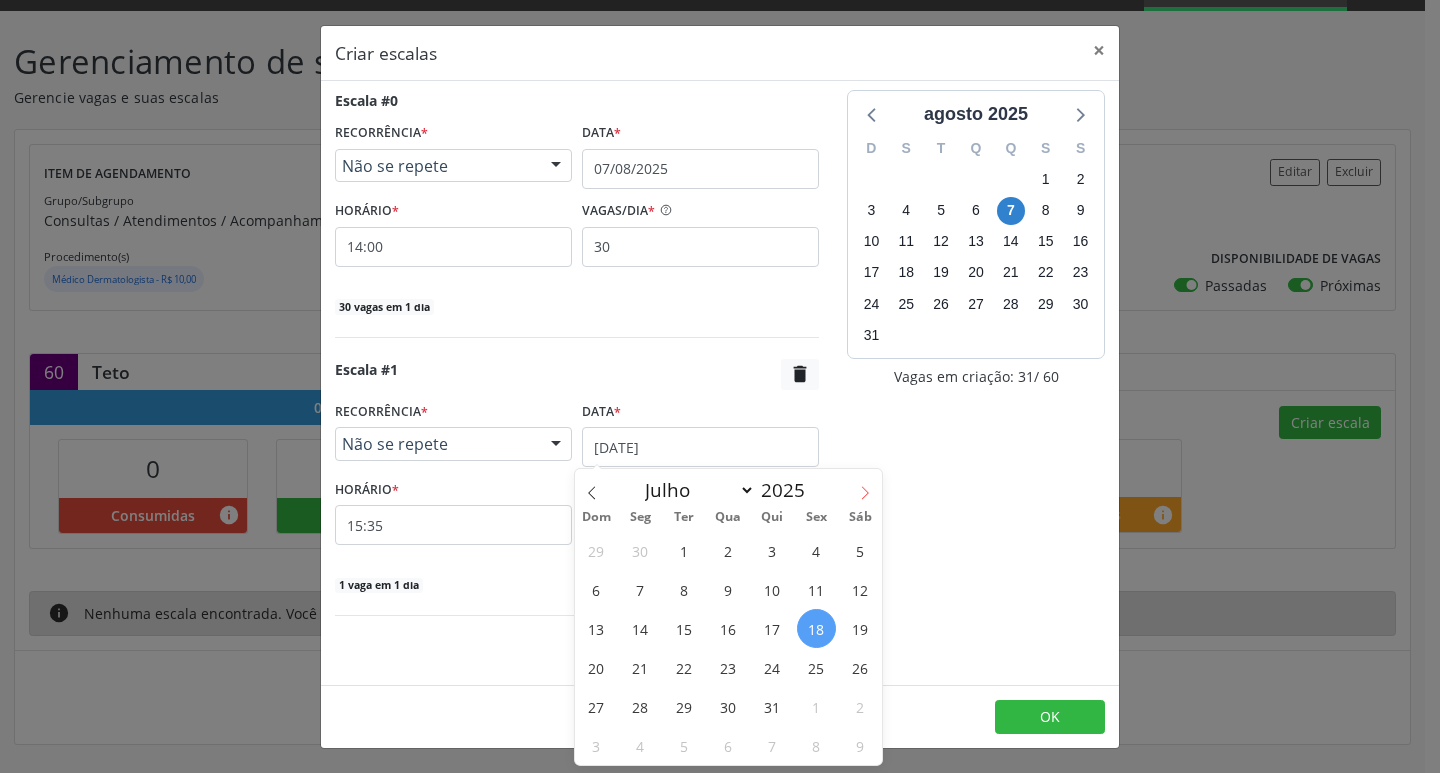 select on "7" 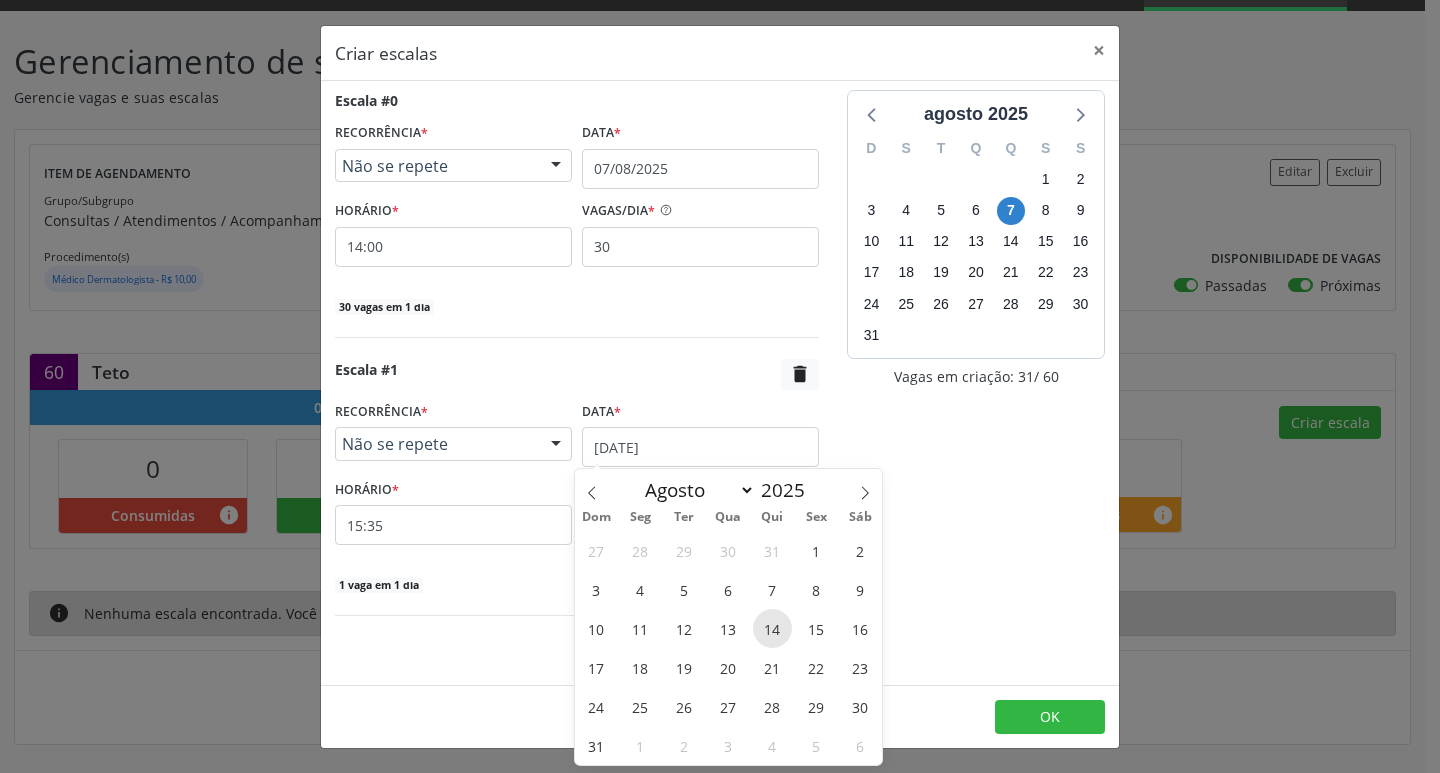 click on "14" at bounding box center [772, 628] 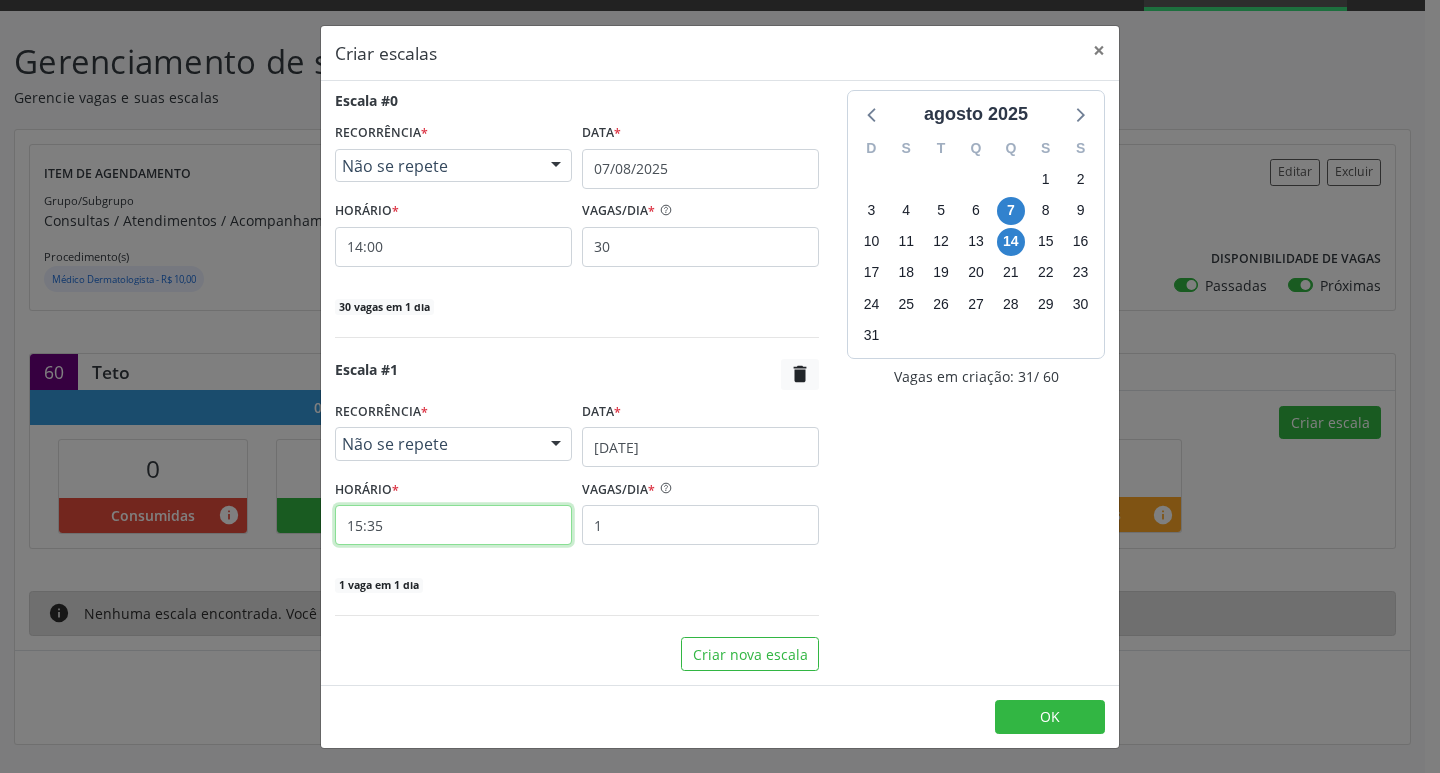 click on "15:35" at bounding box center [453, 525] 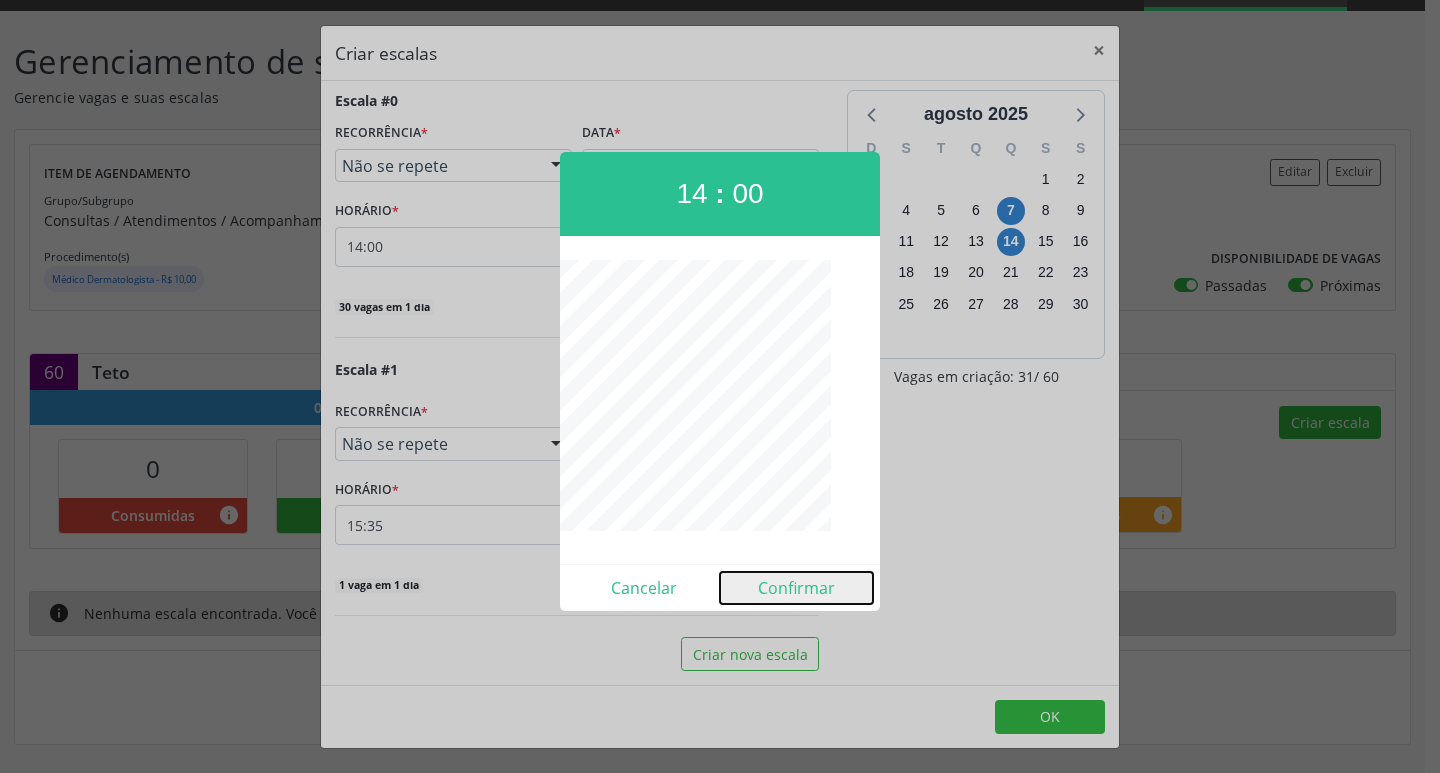 click on "Confirmar" at bounding box center [796, 588] 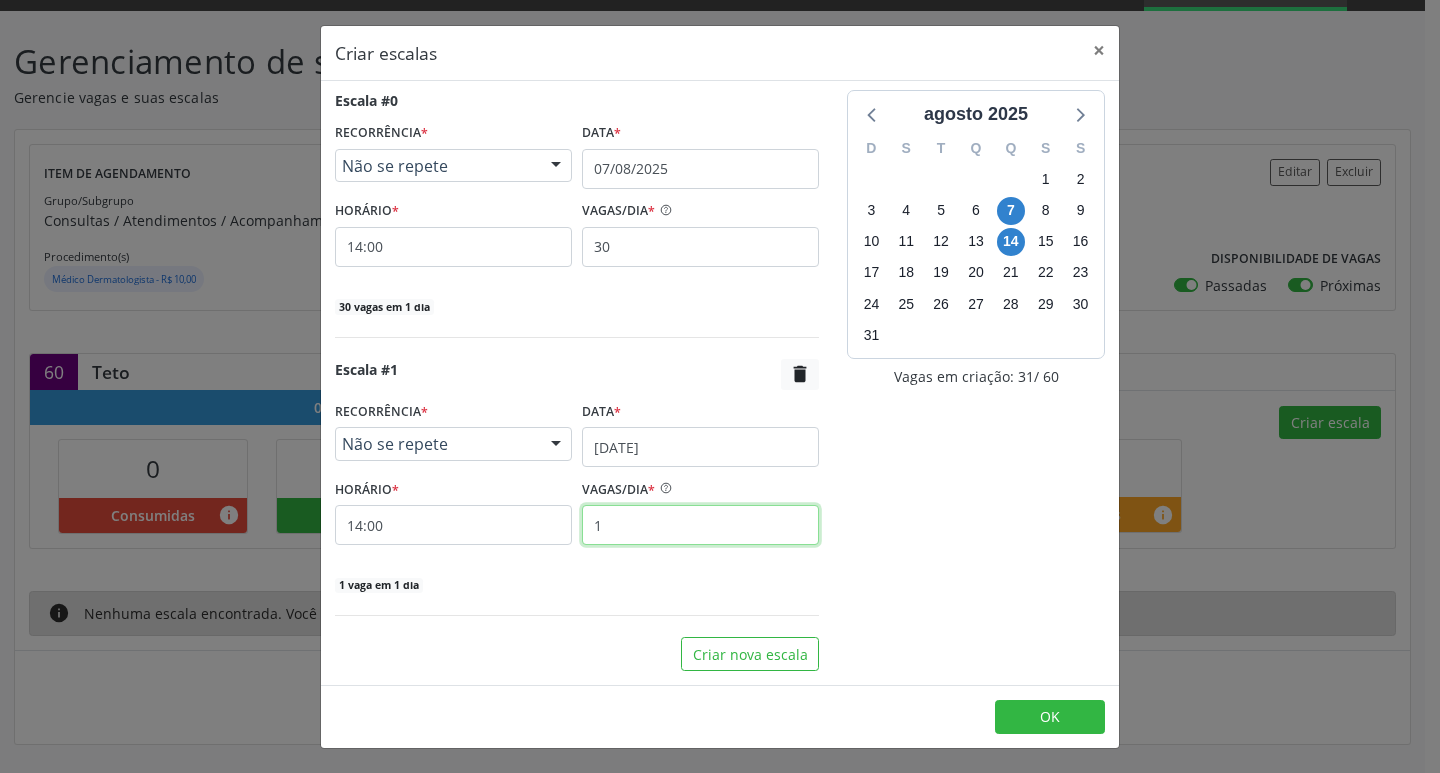click on "1" at bounding box center [700, 525] 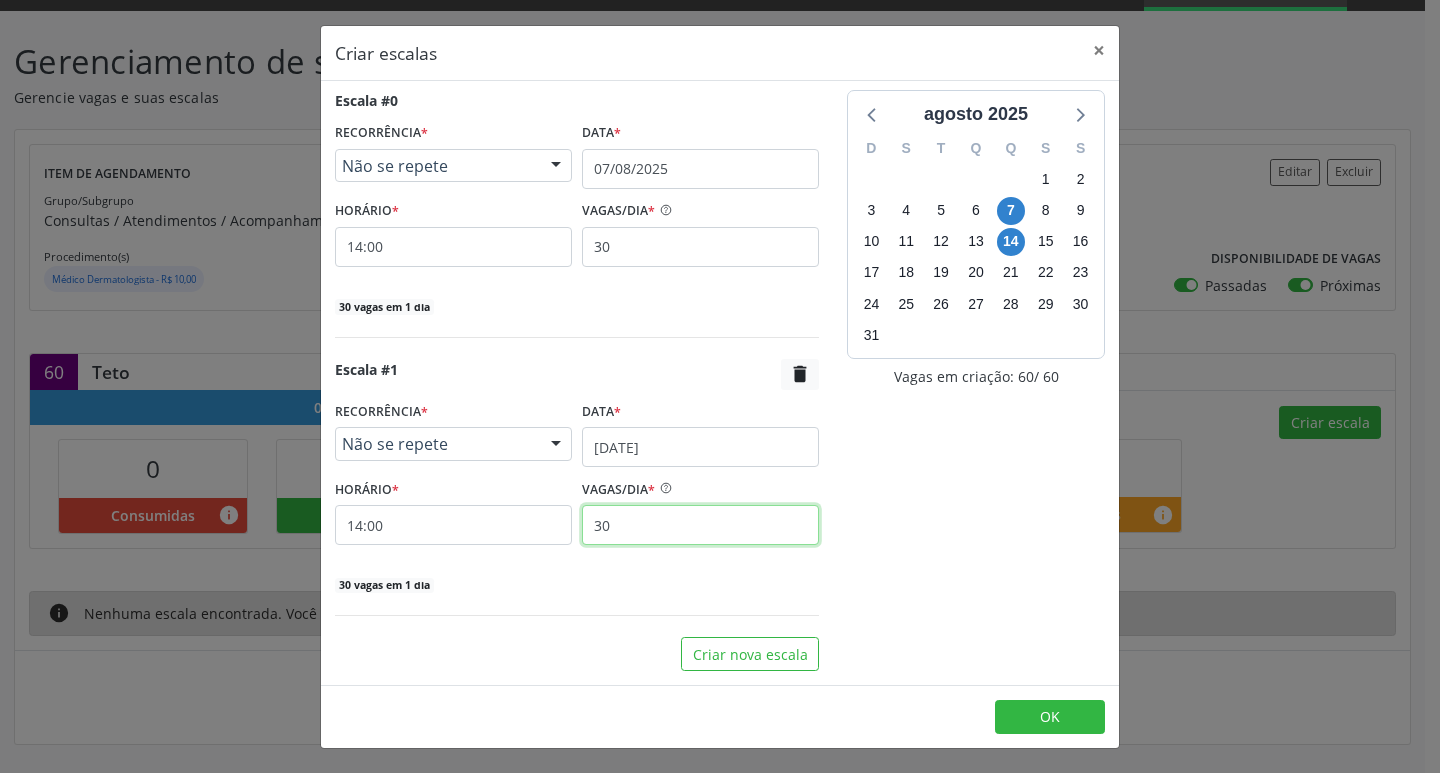type on "30" 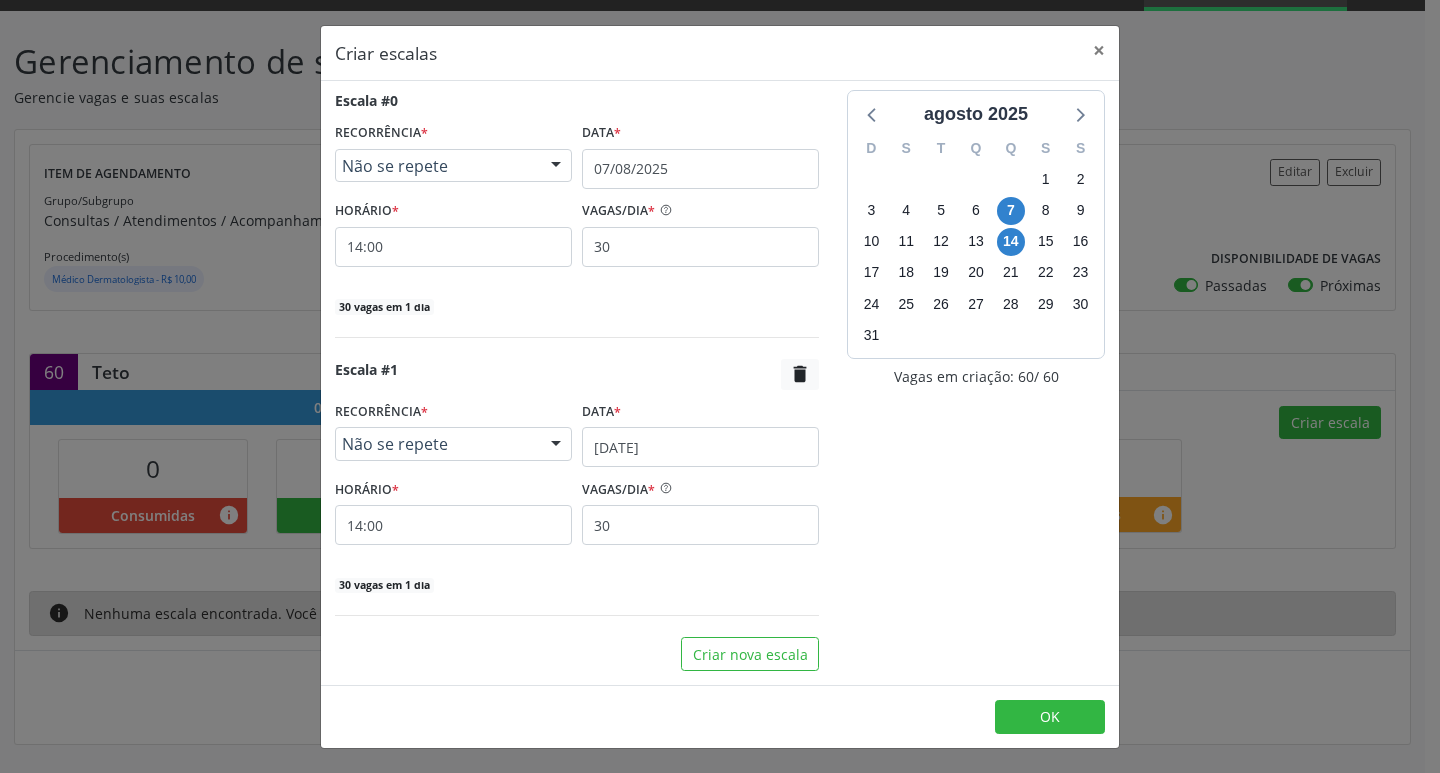 click on "agosto 2025 D S T Q Q S S 27 28 29 30 31 1 2 3 4 5 6 7 8 9 10 11 12 13 14 15 16 17 18 19 20 21 22 23 24 25 26 27 28 29 30 31 1 2 3 4 5 6
Vagas em criação: 60
/ 60" at bounding box center [976, 380] 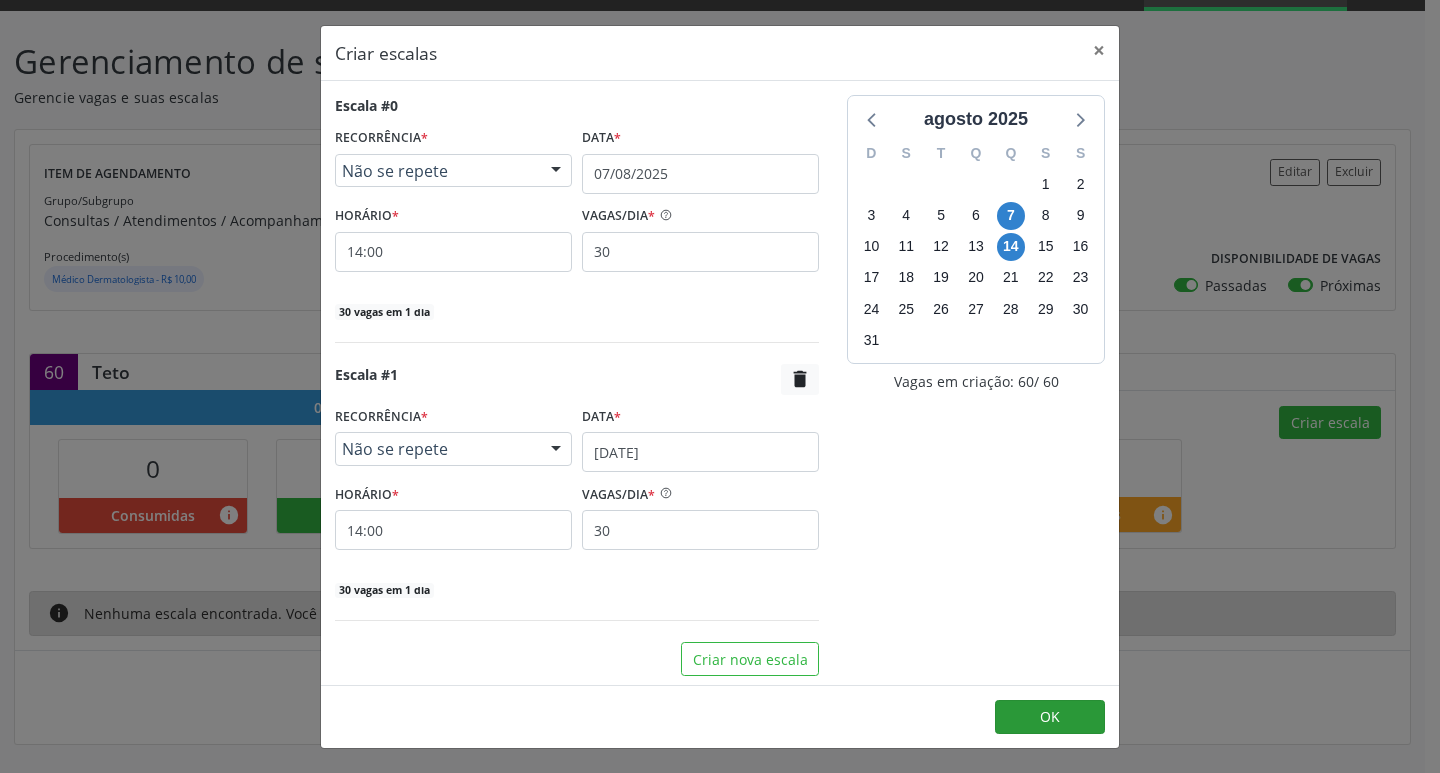 scroll, scrollTop: 5, scrollLeft: 0, axis: vertical 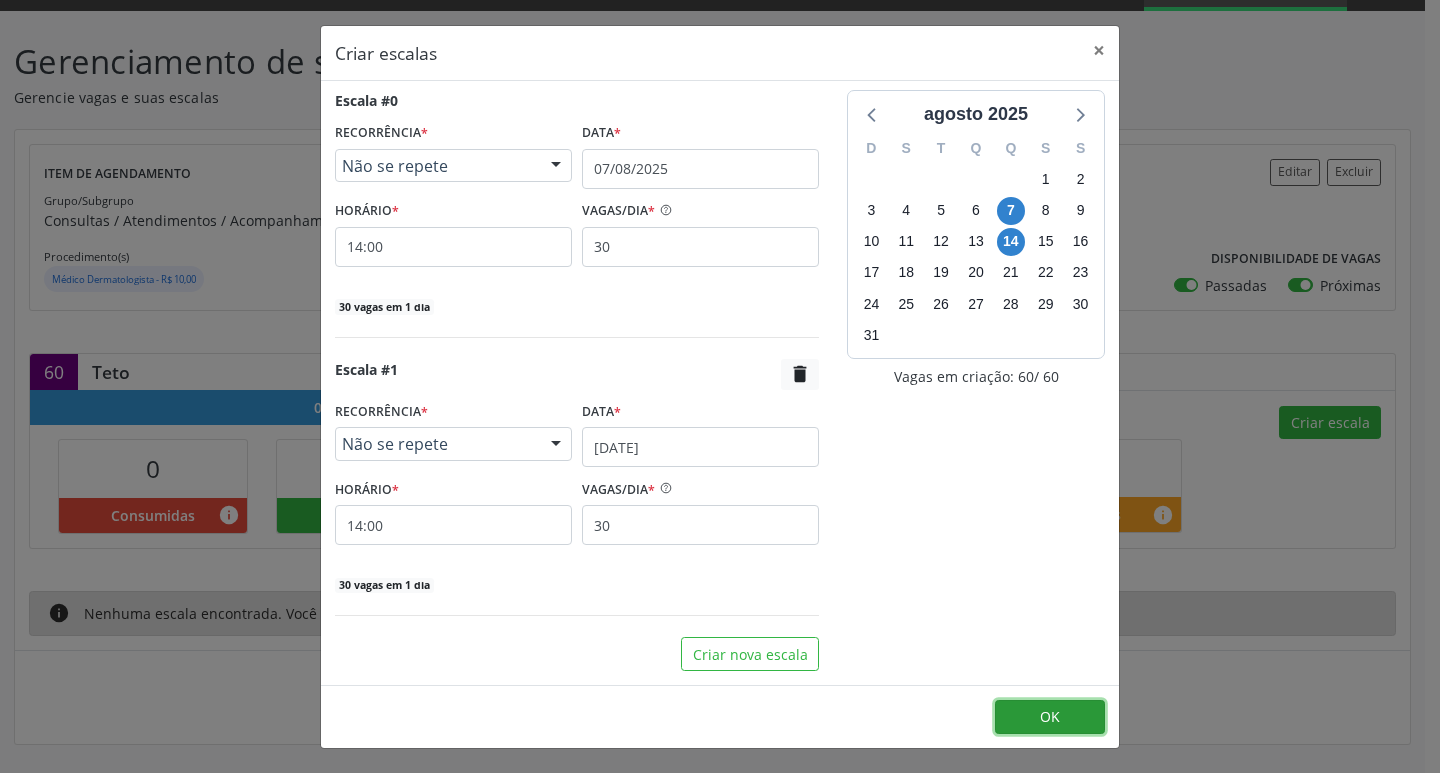 click on "OK" at bounding box center (1050, 717) 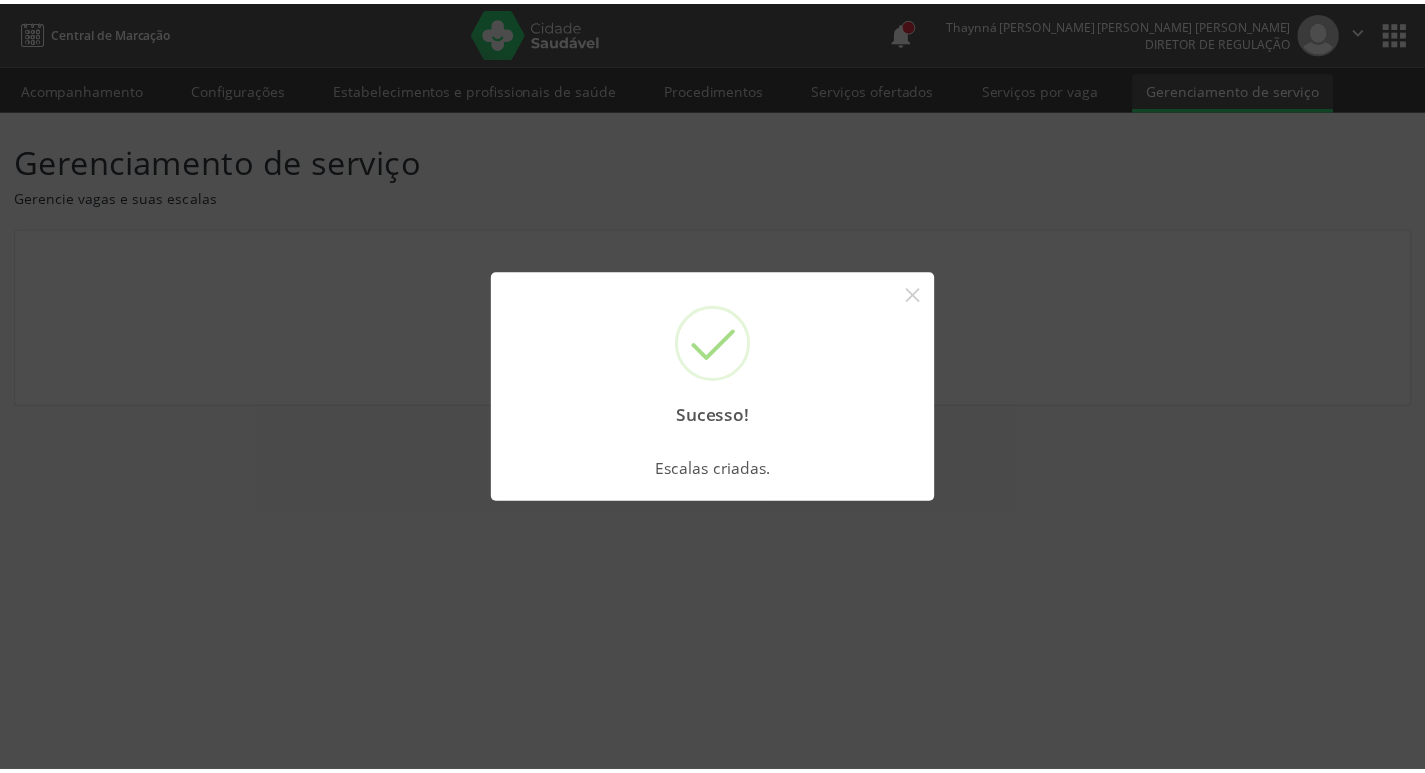 scroll, scrollTop: 0, scrollLeft: 0, axis: both 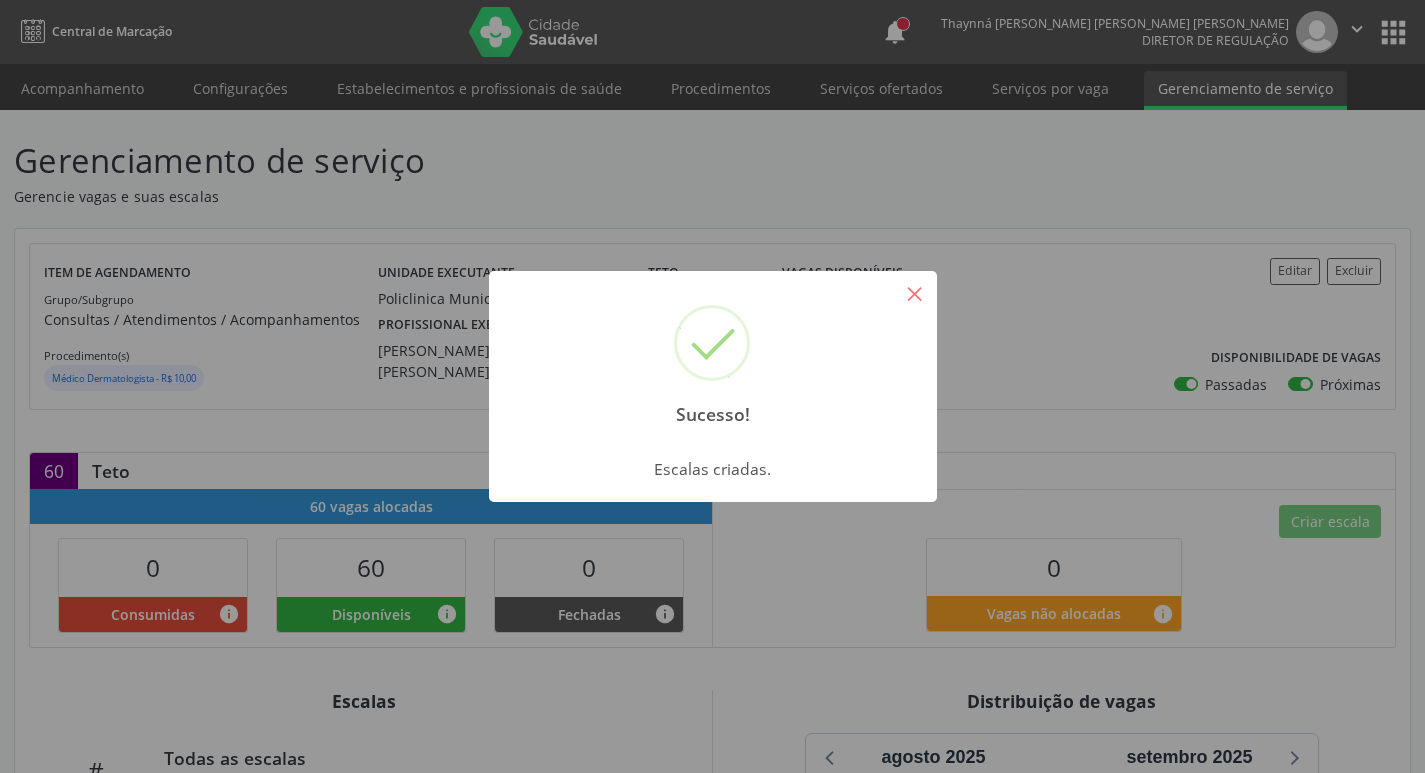 click on "×" at bounding box center [915, 293] 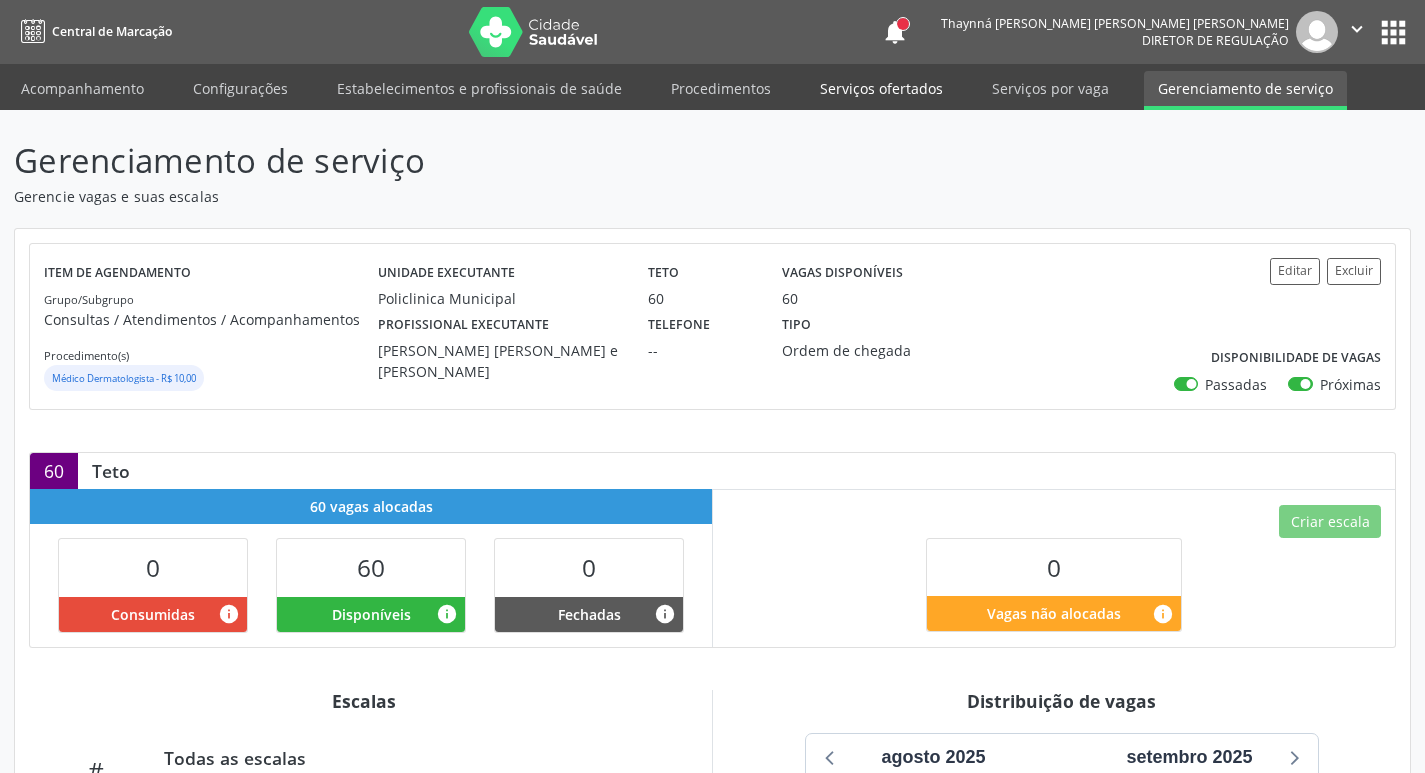 click on "Serviços ofertados" at bounding box center (881, 88) 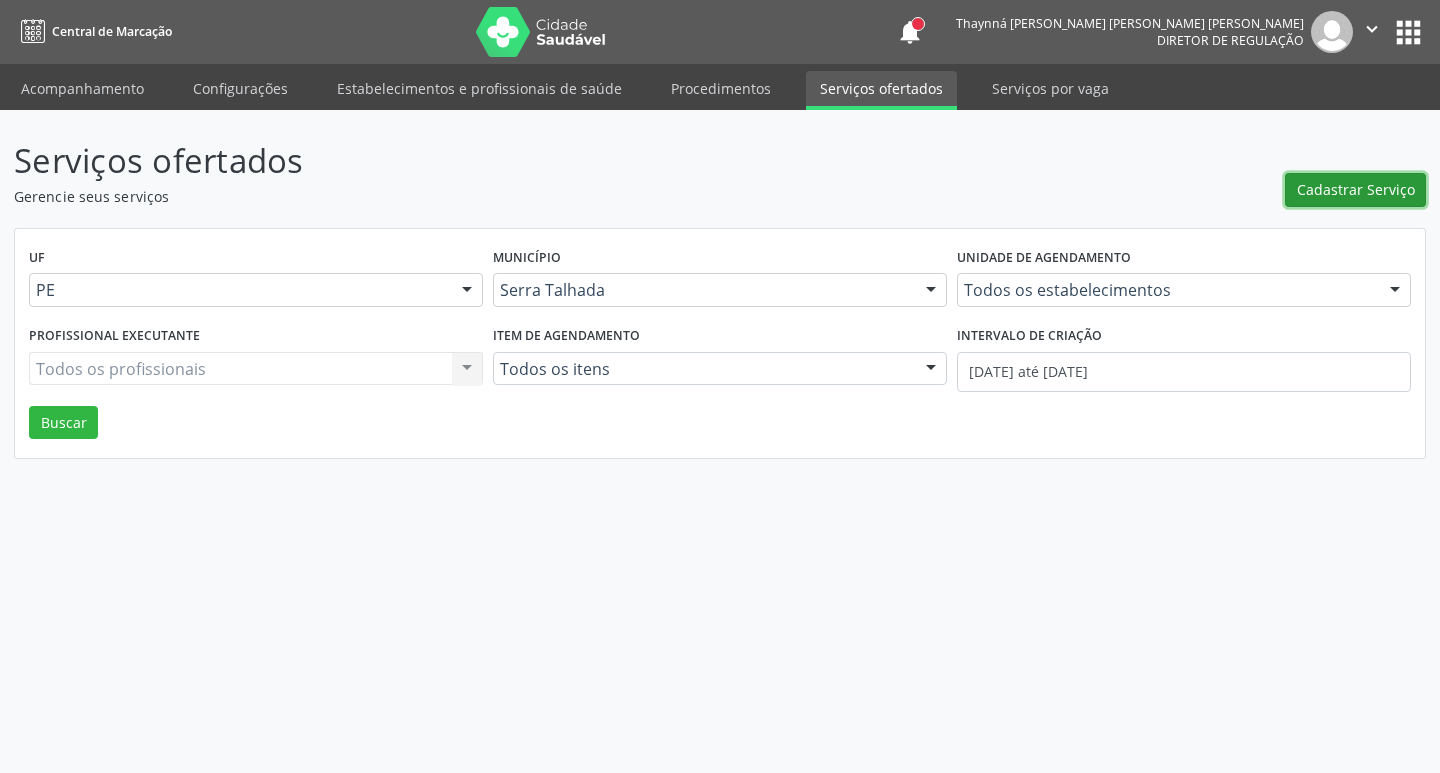 click on "Cadastrar Serviço" at bounding box center (1356, 189) 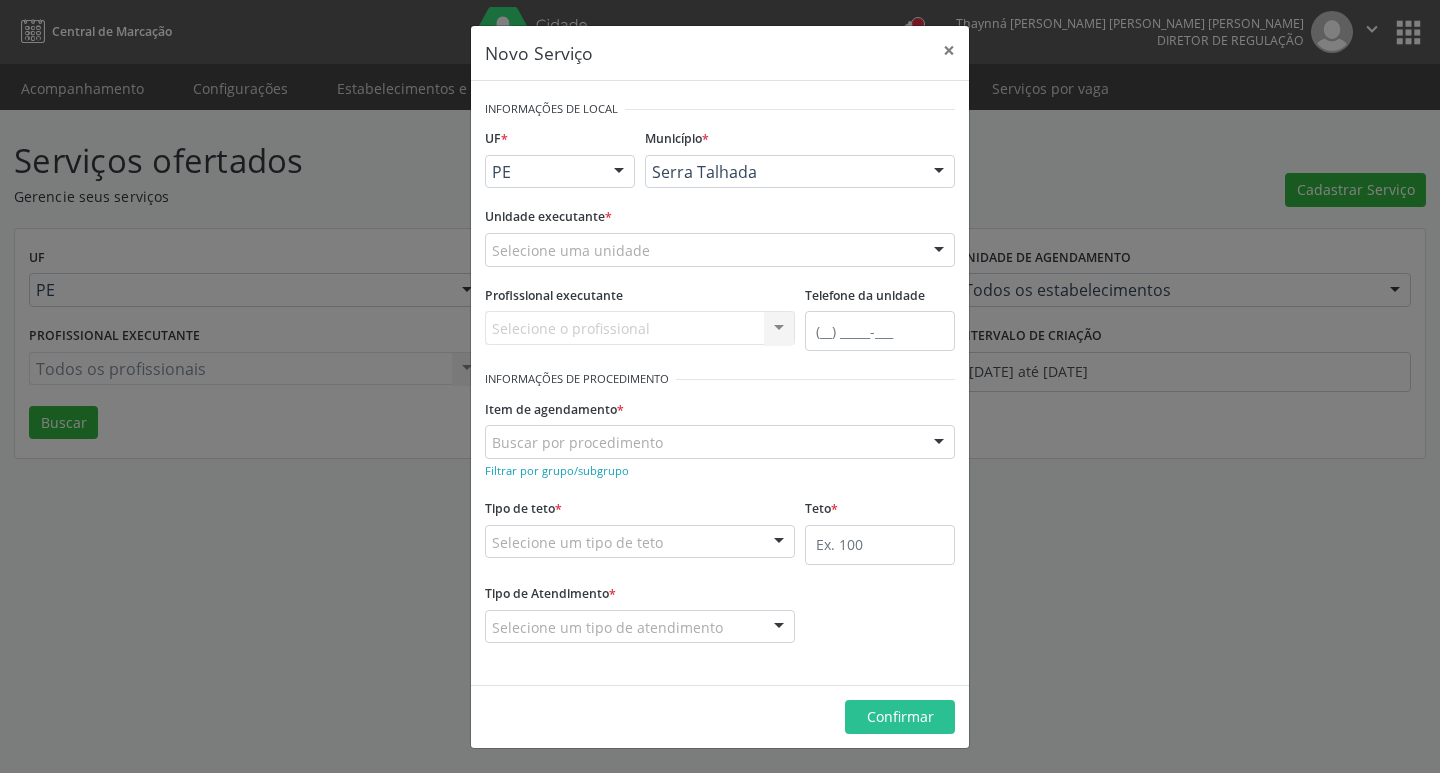 click on "Selecione uma unidade" at bounding box center [720, 250] 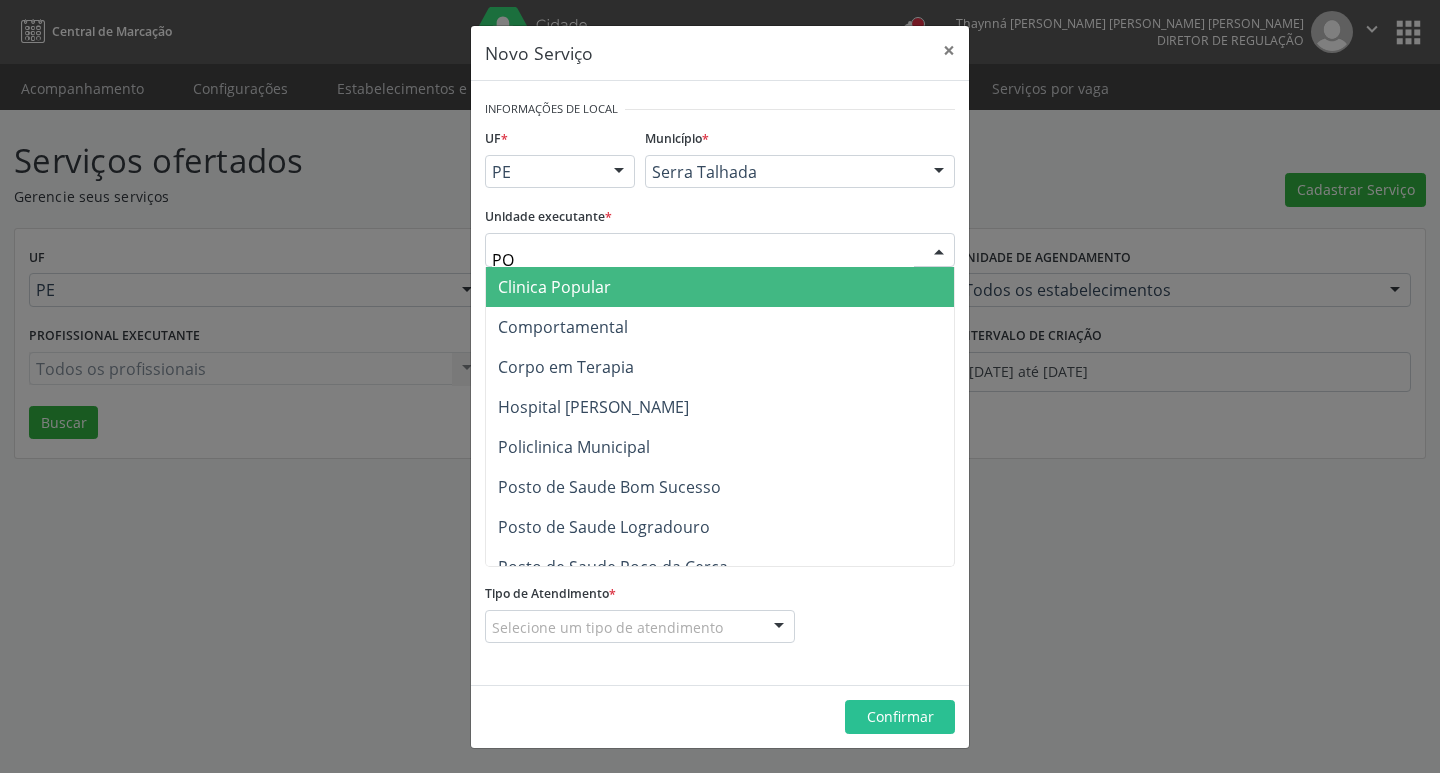 type on "POL" 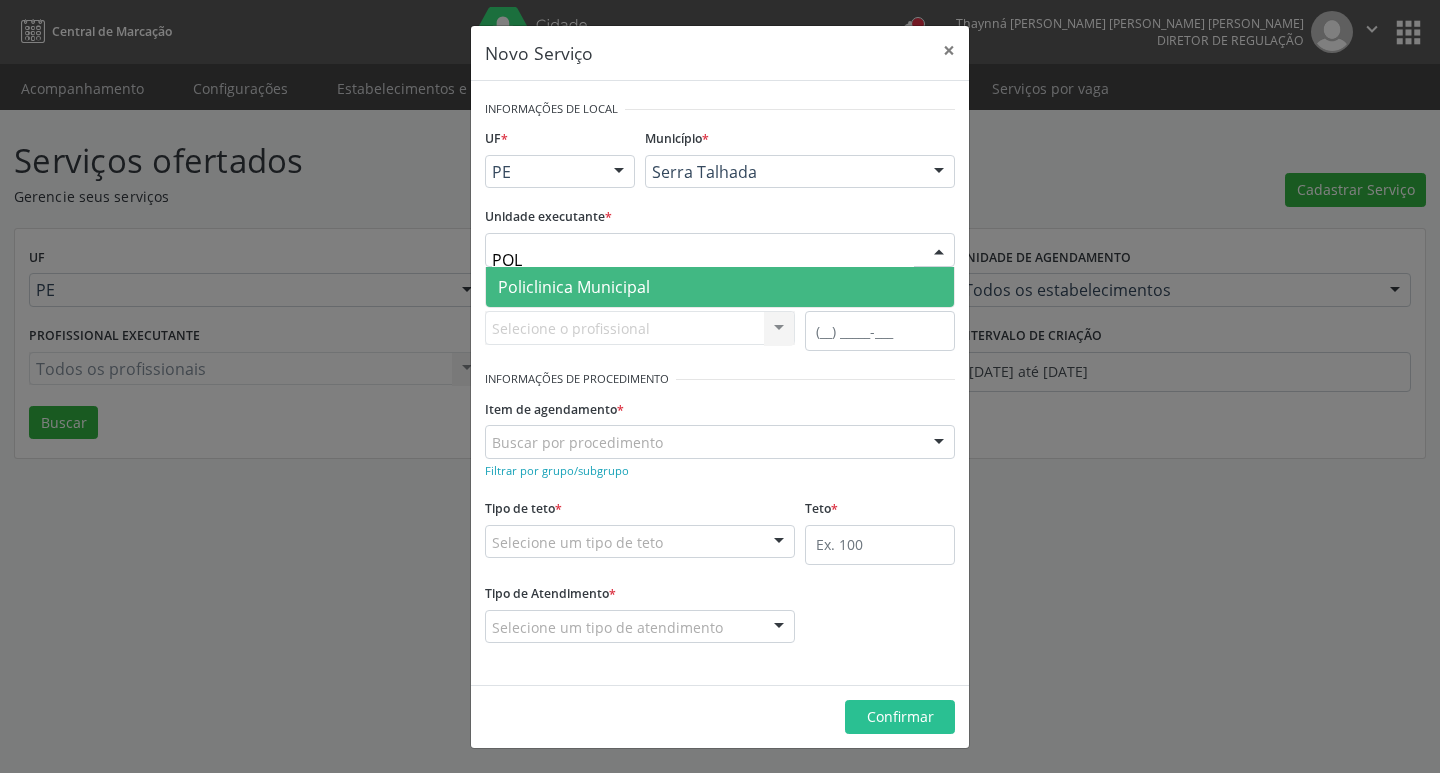 click on "Policlinica Municipal" at bounding box center [720, 287] 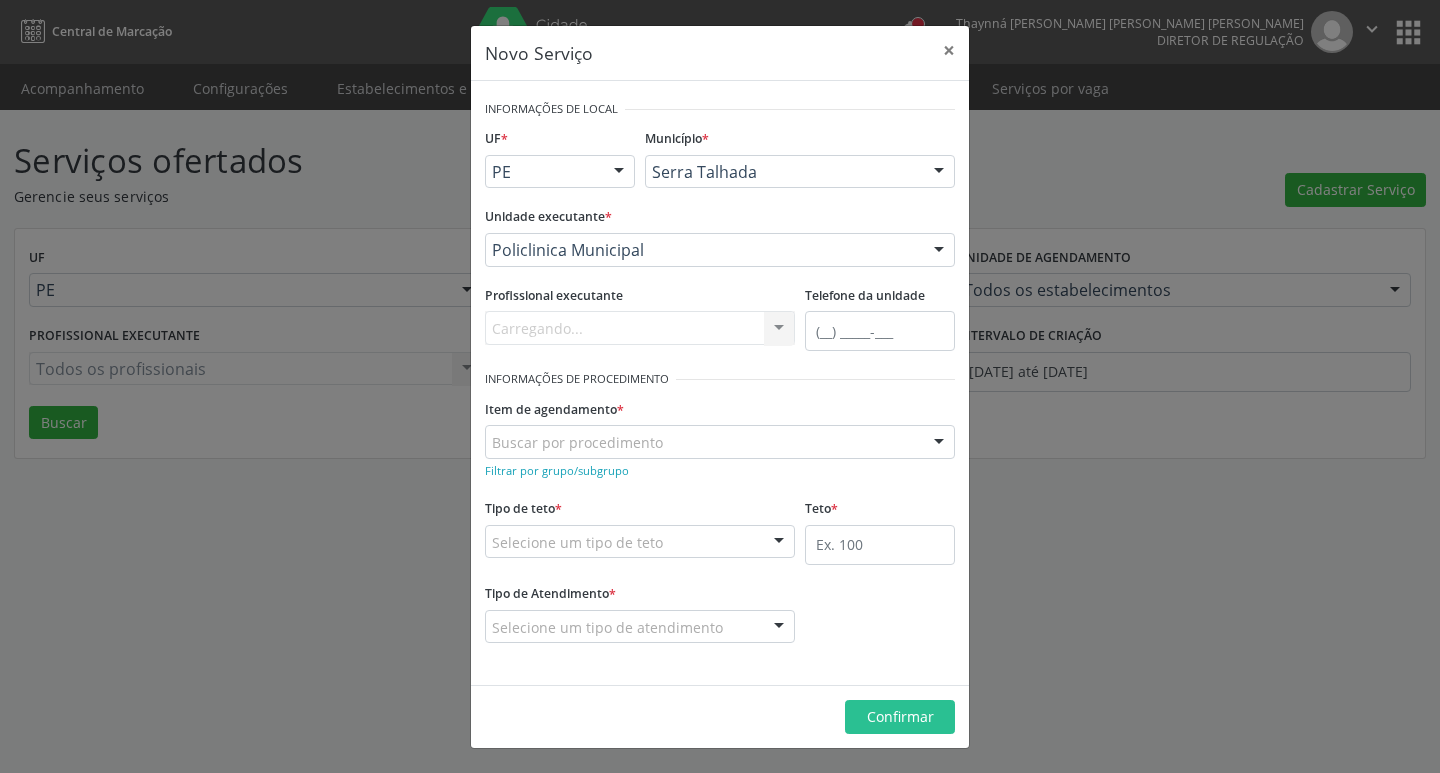 click on "Carregando...
Nenhum resultado encontrado para: "   "
Não há nenhuma opção para ser exibida." at bounding box center (640, 328) 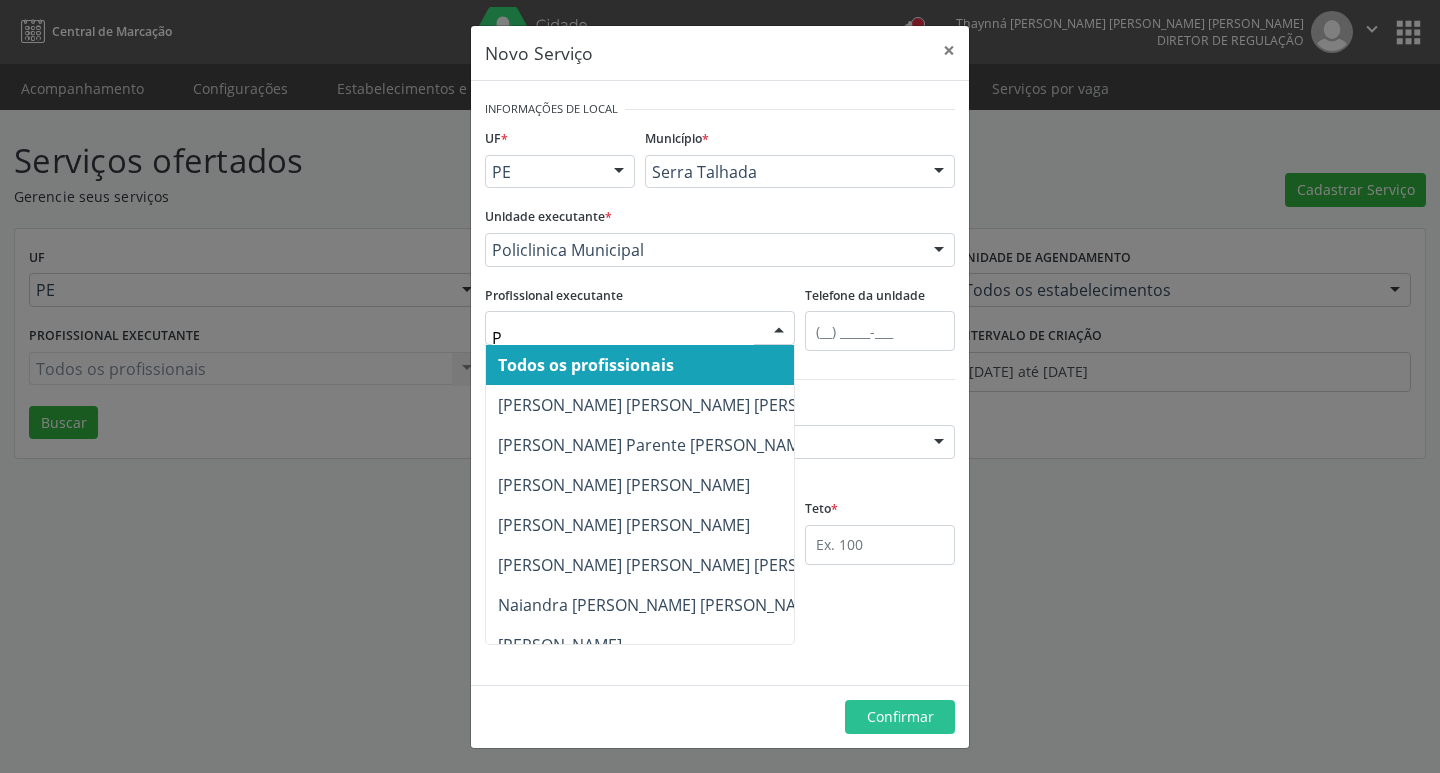 type on "PA" 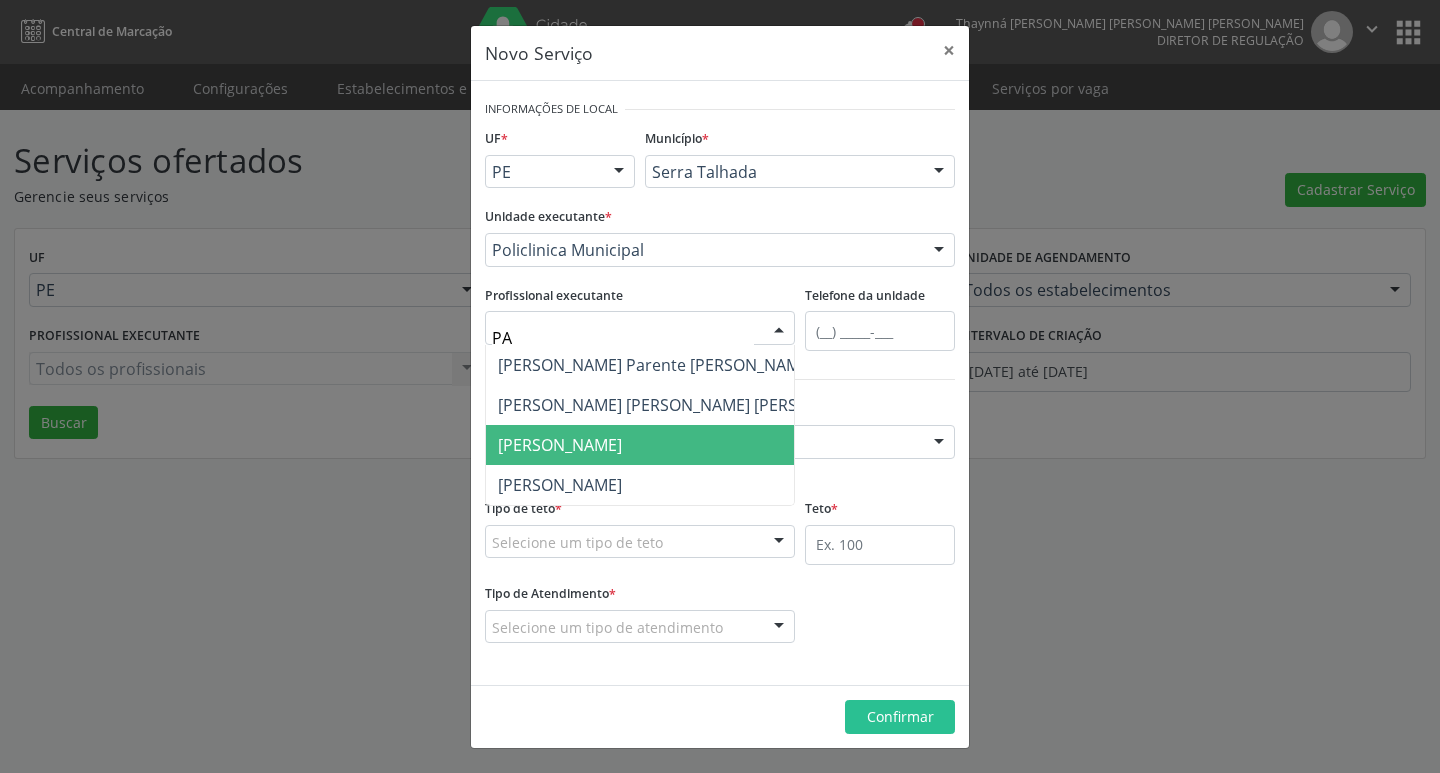 click on "[PERSON_NAME]" at bounding box center (688, 445) 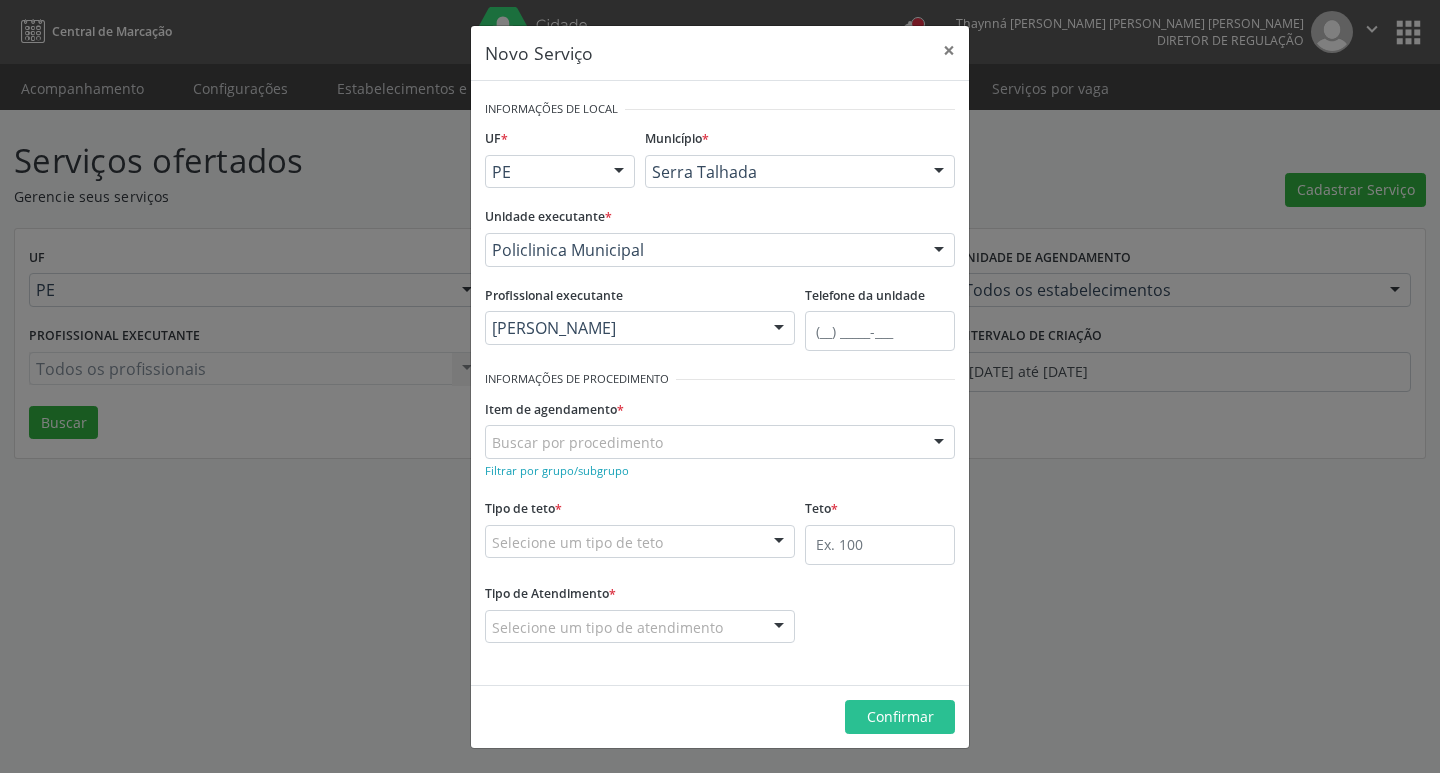 click on "Buscar por procedimento" at bounding box center (720, 442) 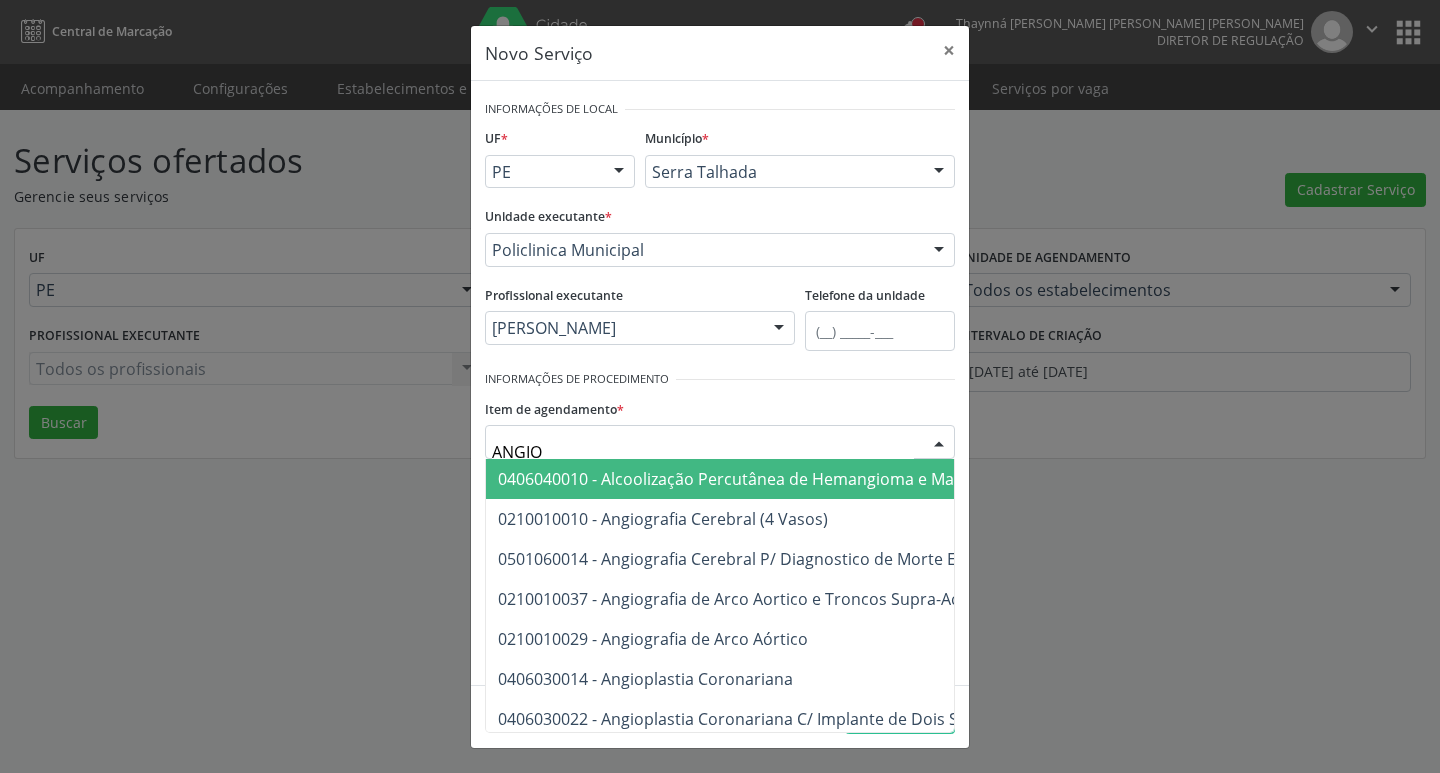 type on "ANGIOL" 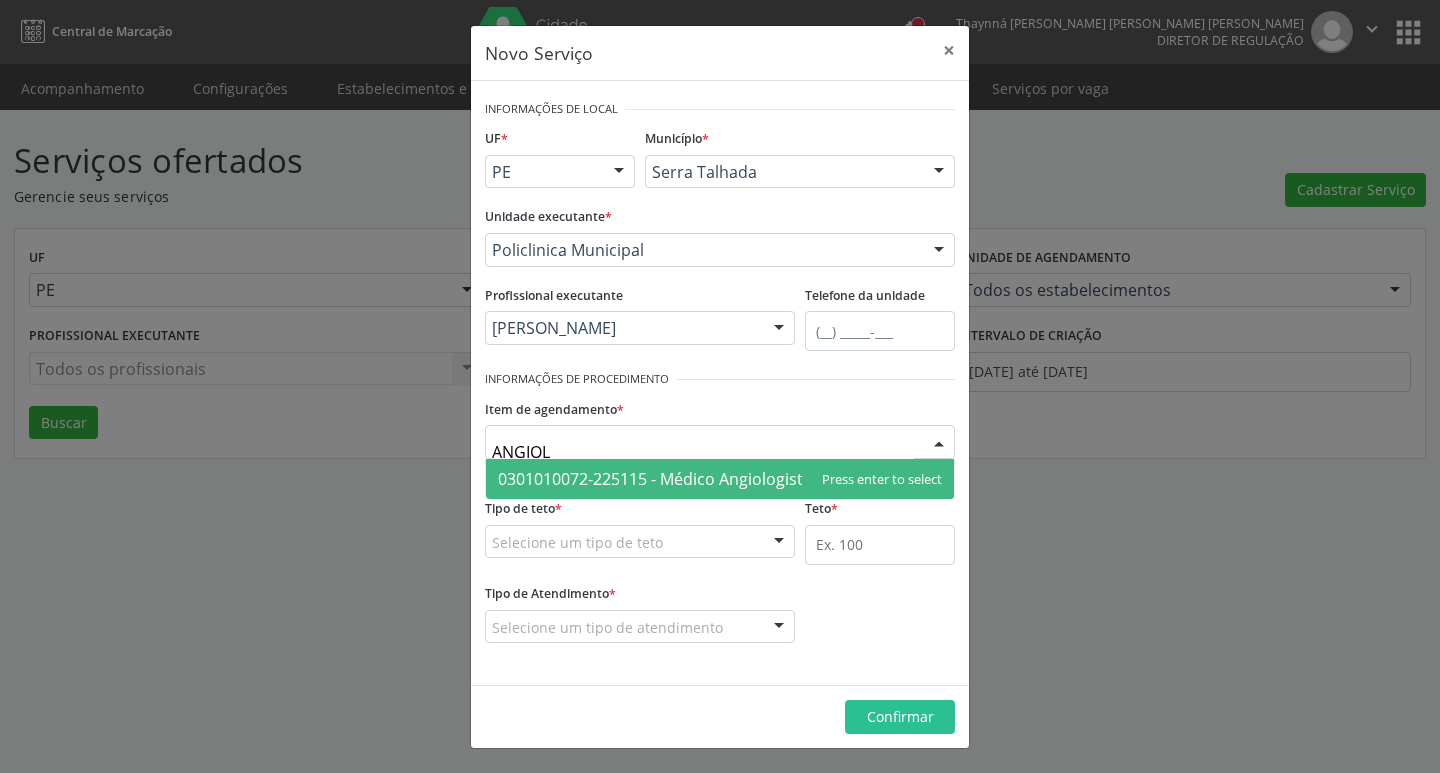 click on "0301010072-225115 - Médico Angiologista" at bounding box center (655, 479) 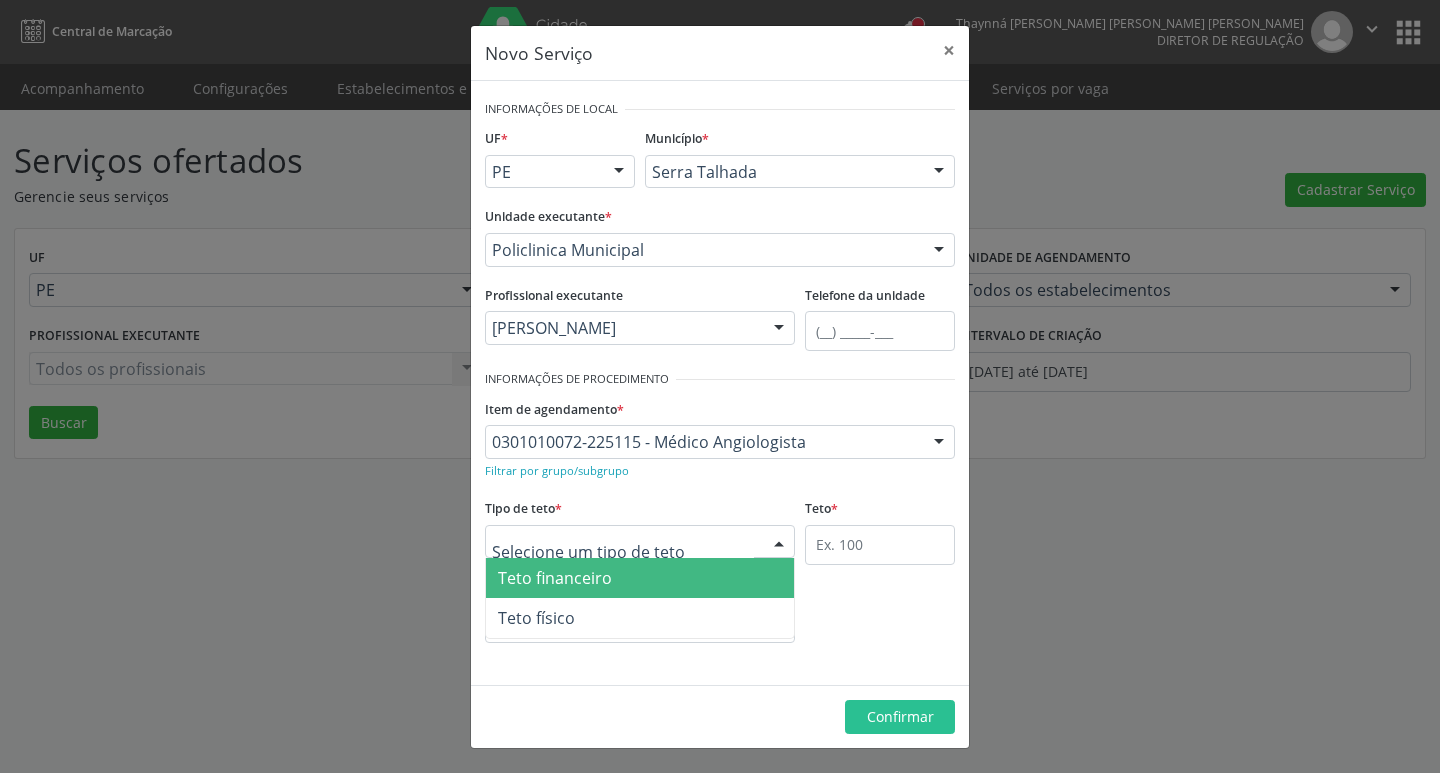 click at bounding box center (640, 542) 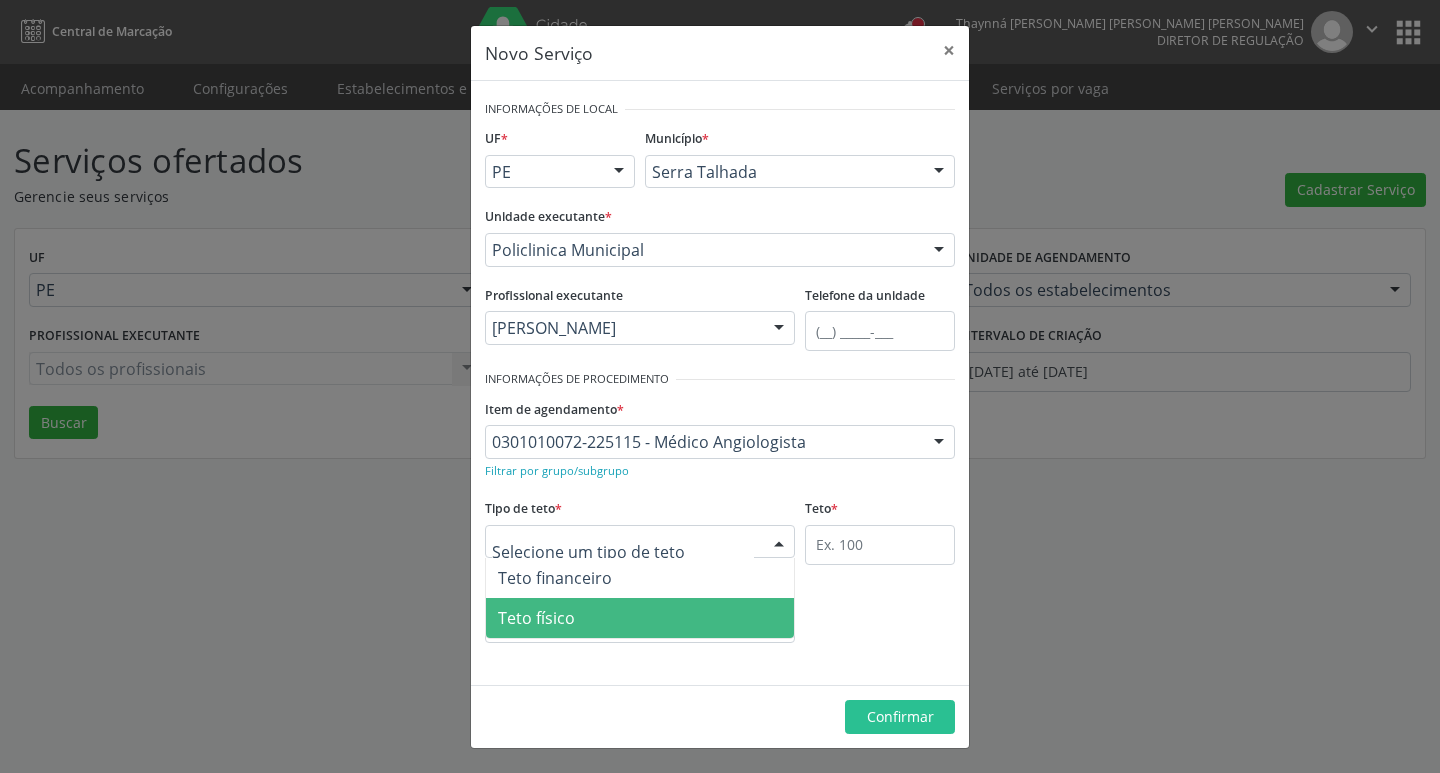 click on "Teto físico" at bounding box center [640, 618] 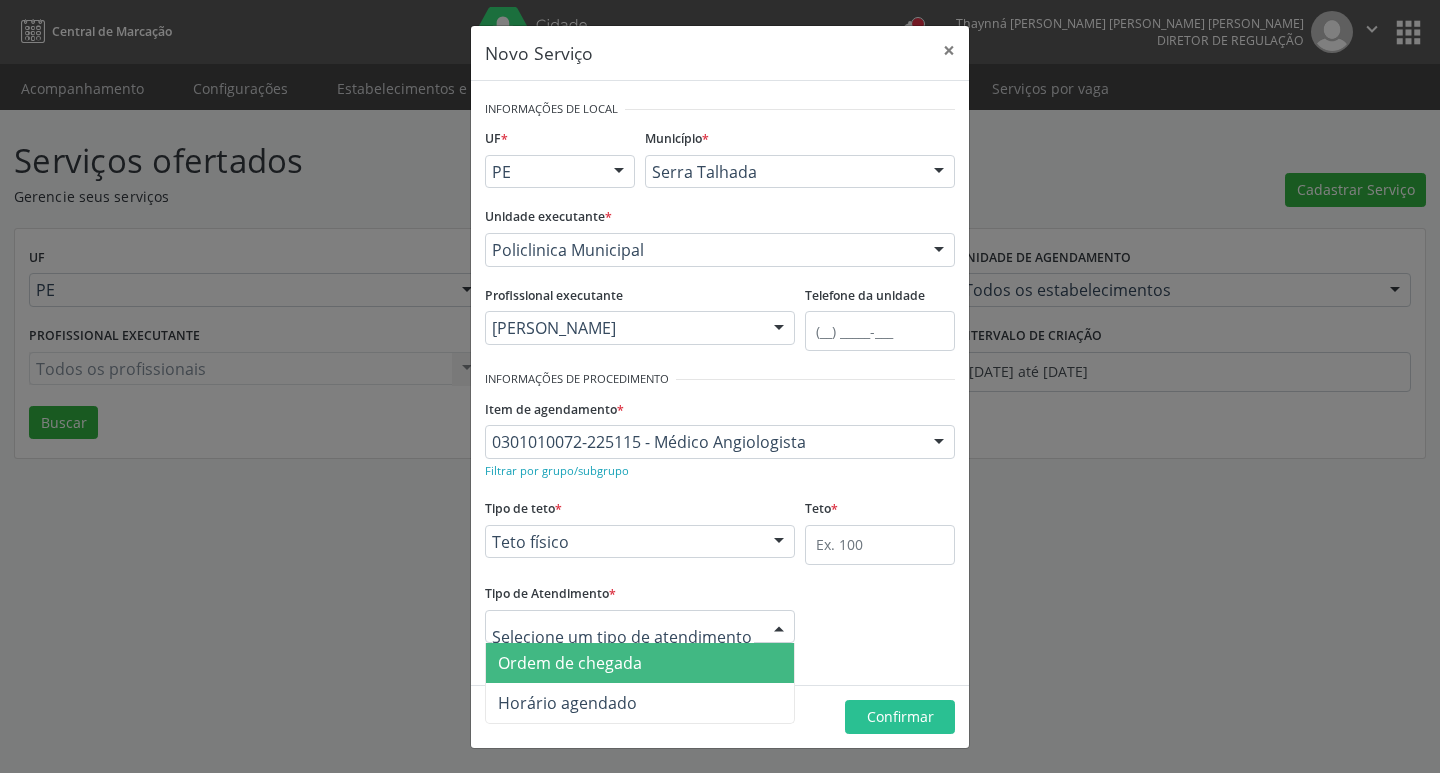 click on "Ordem de chegada" at bounding box center (640, 663) 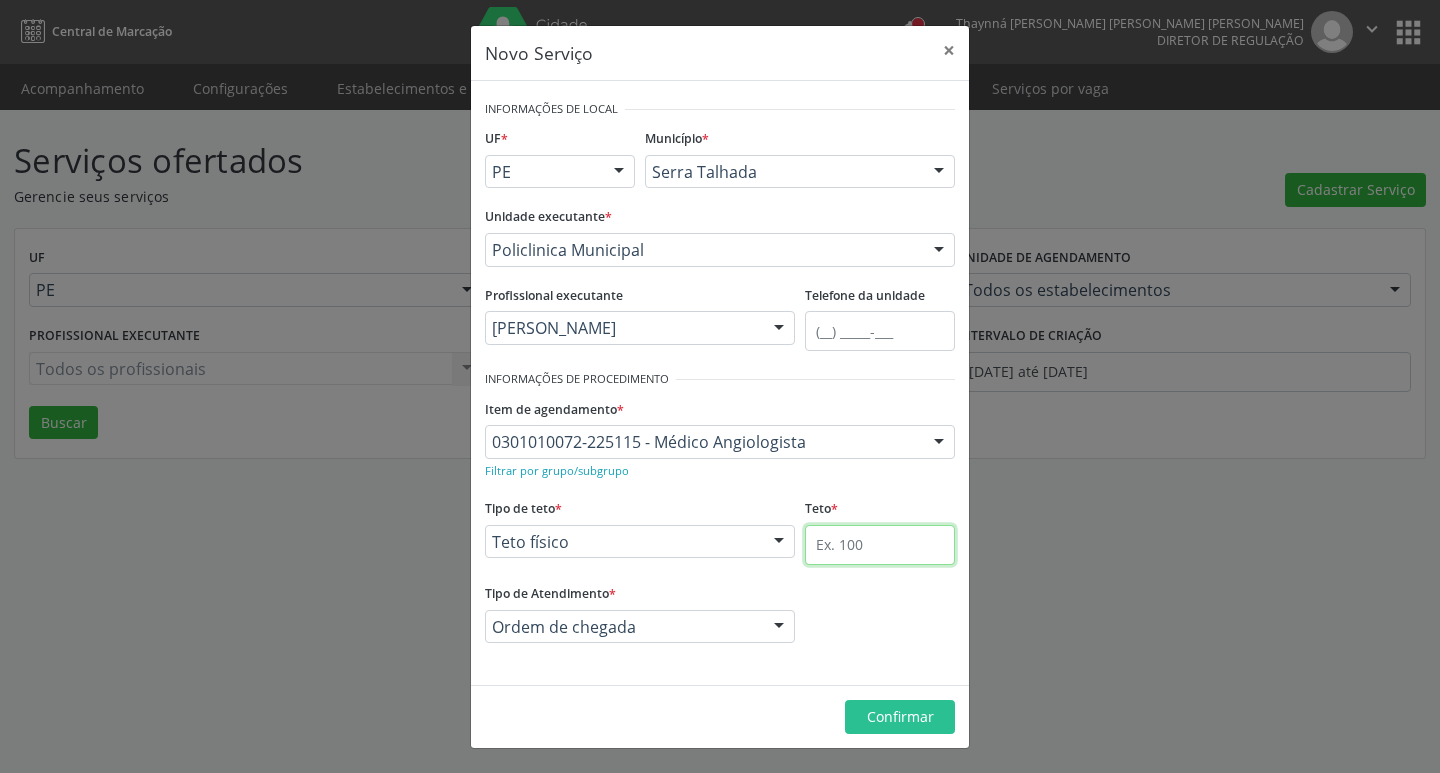click at bounding box center (880, 545) 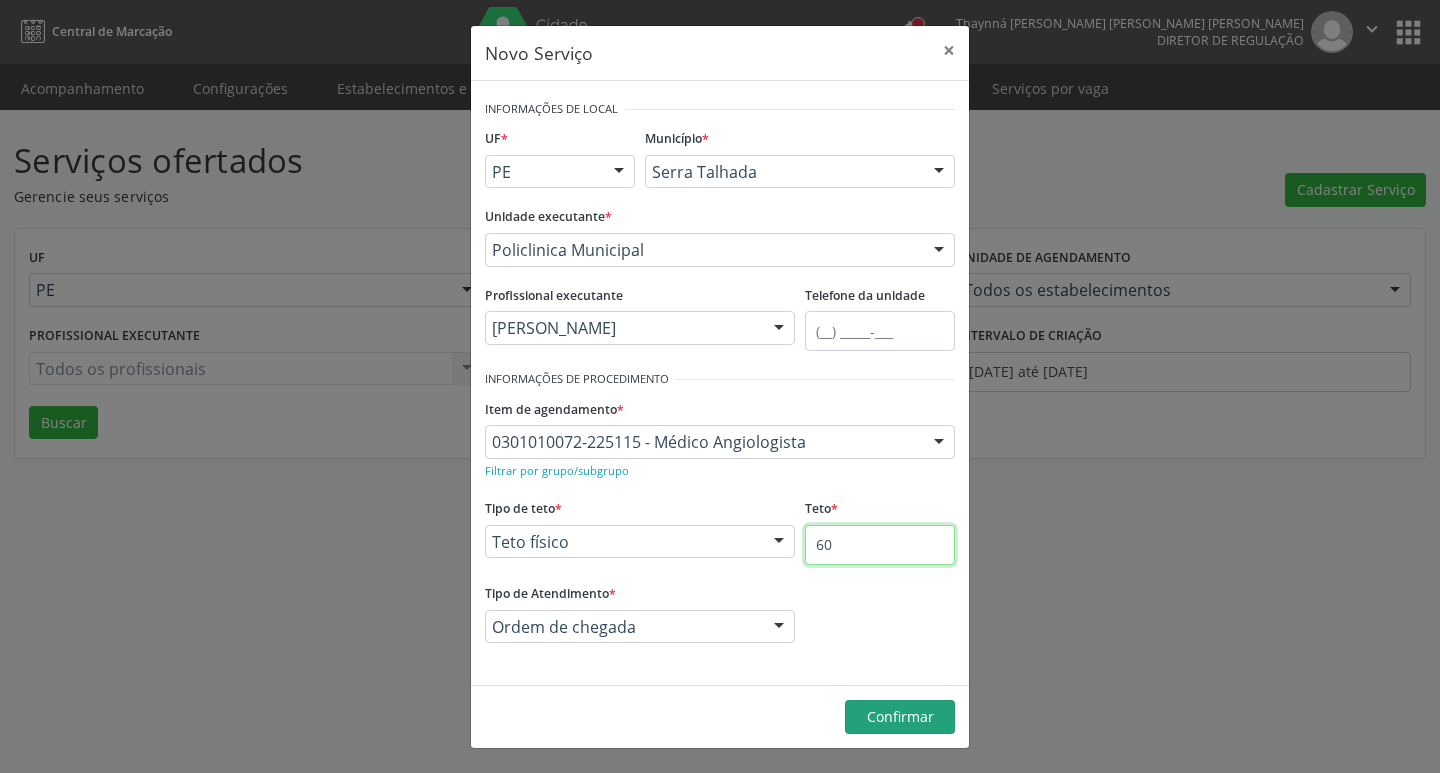 type on "60" 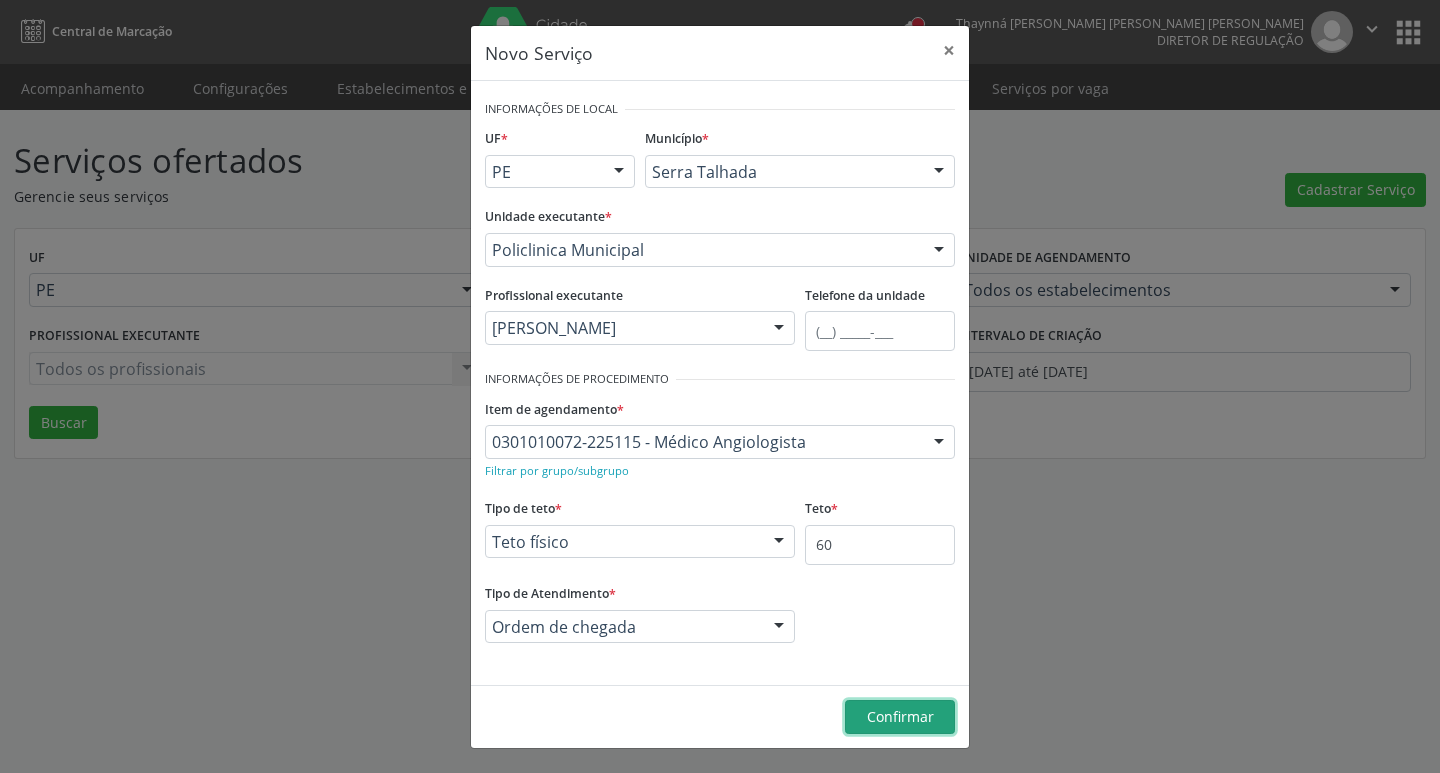 click on "Confirmar" at bounding box center (900, 717) 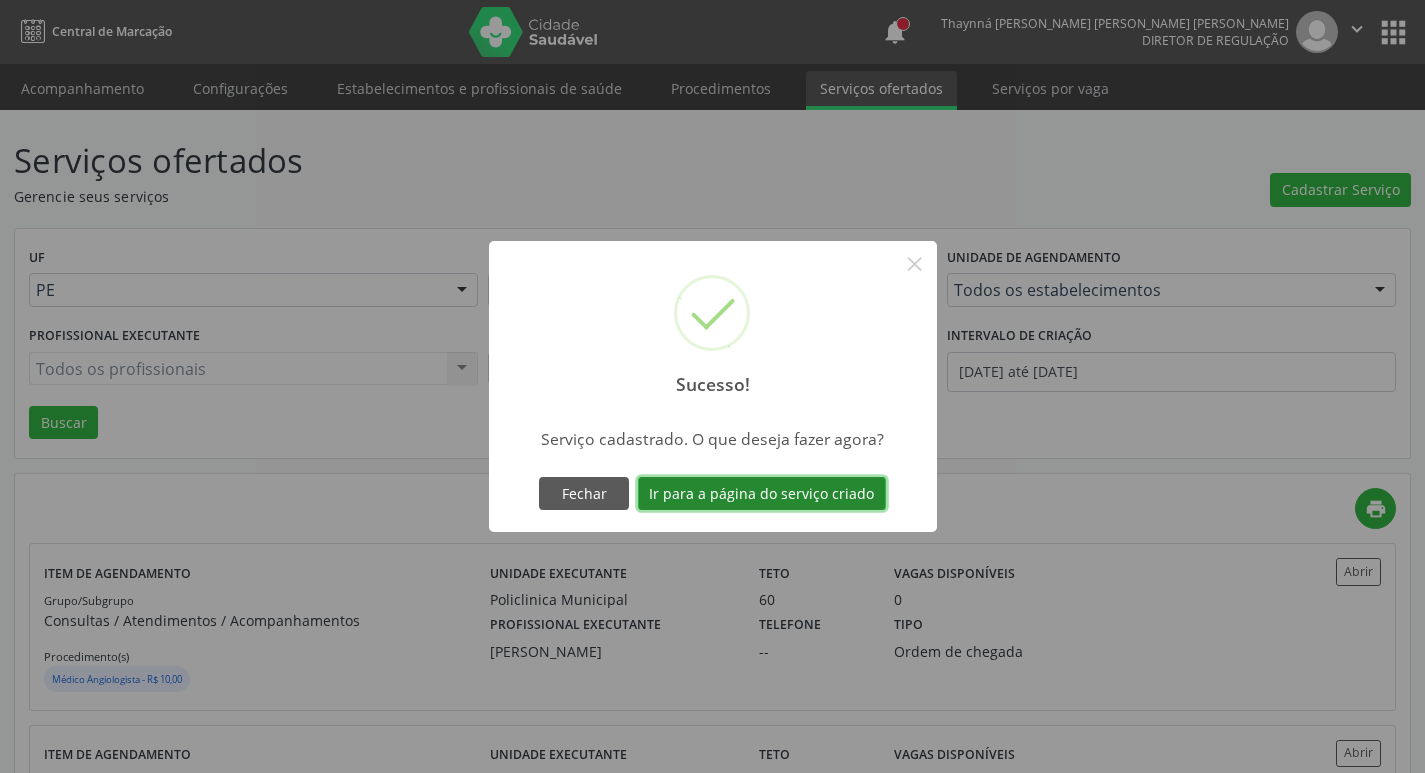 click on "Ir para a página do serviço criado" at bounding box center (762, 494) 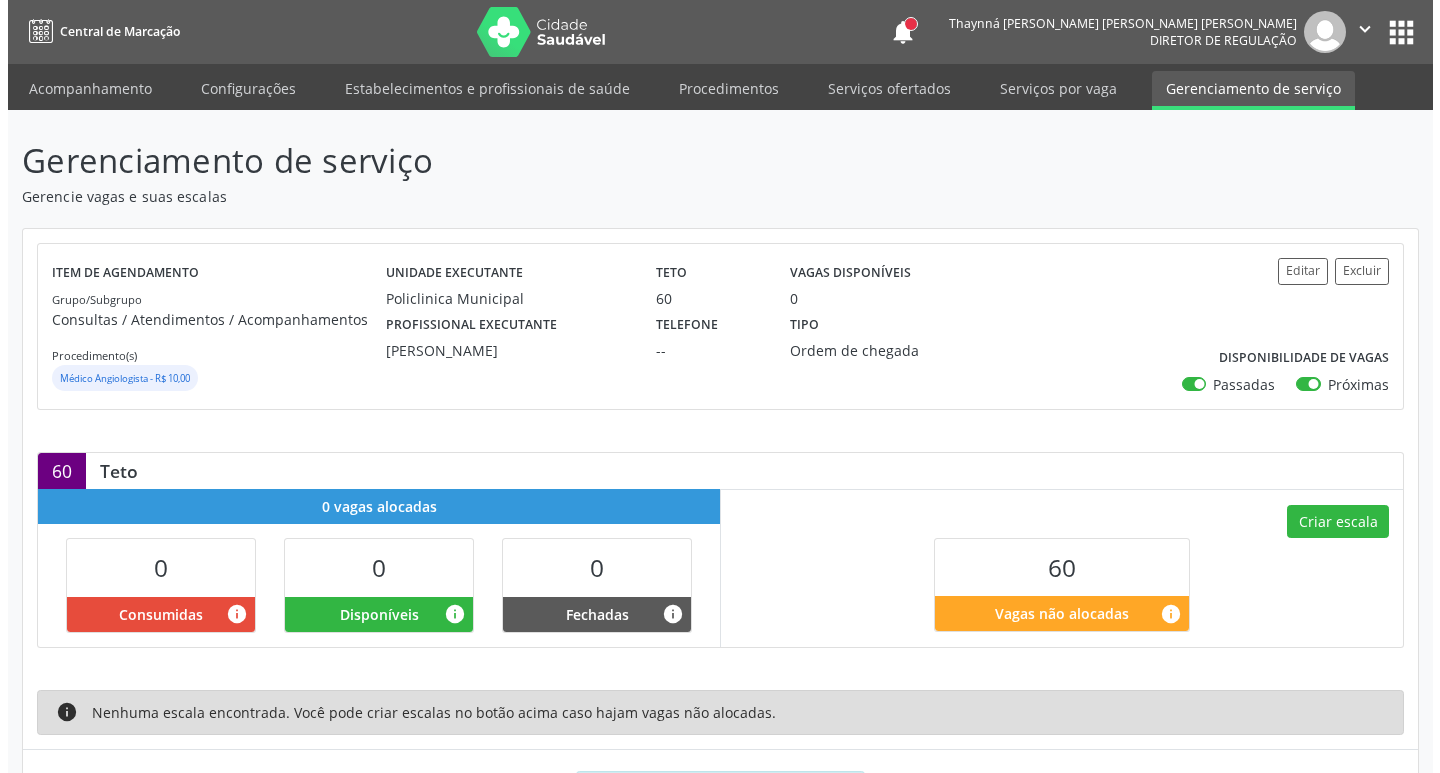 scroll, scrollTop: 99, scrollLeft: 0, axis: vertical 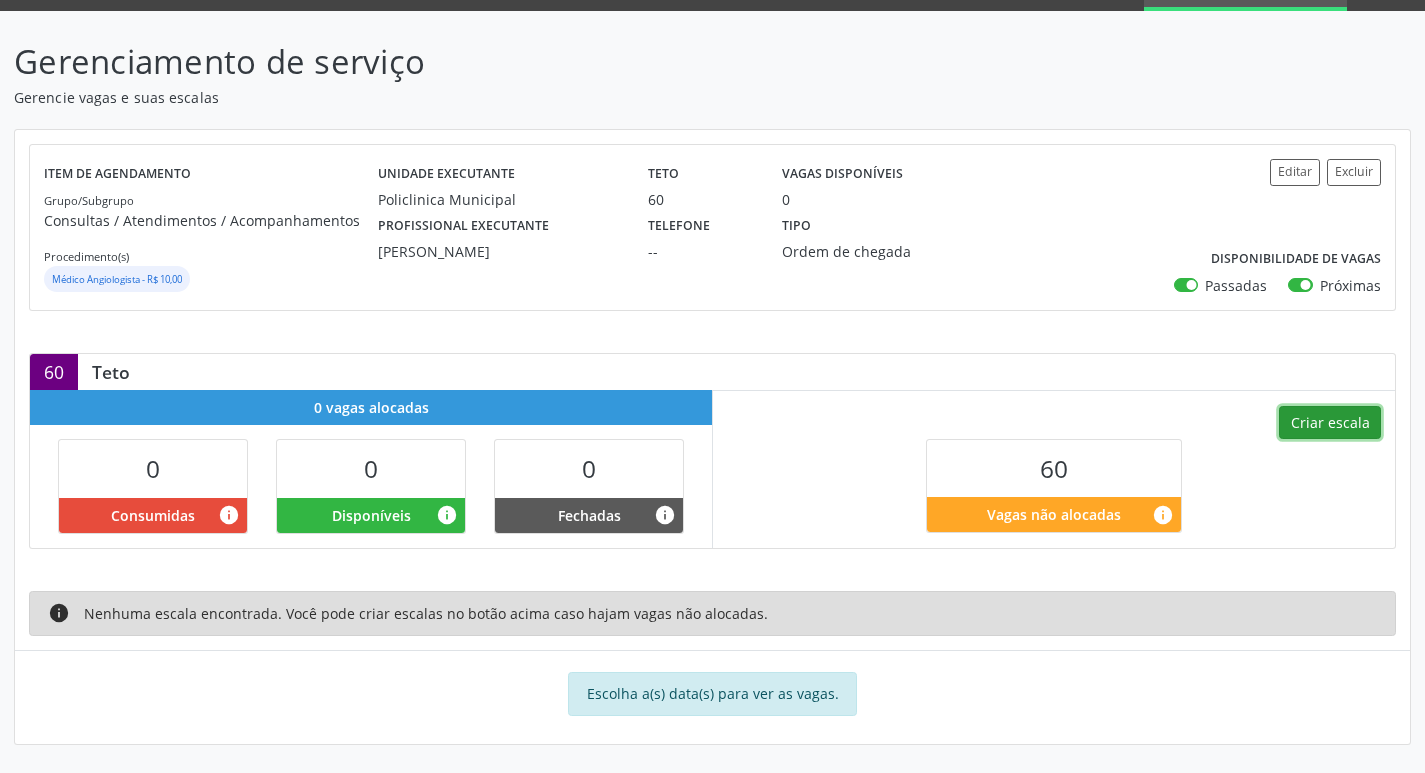 click on "Criar escala" at bounding box center [1330, 423] 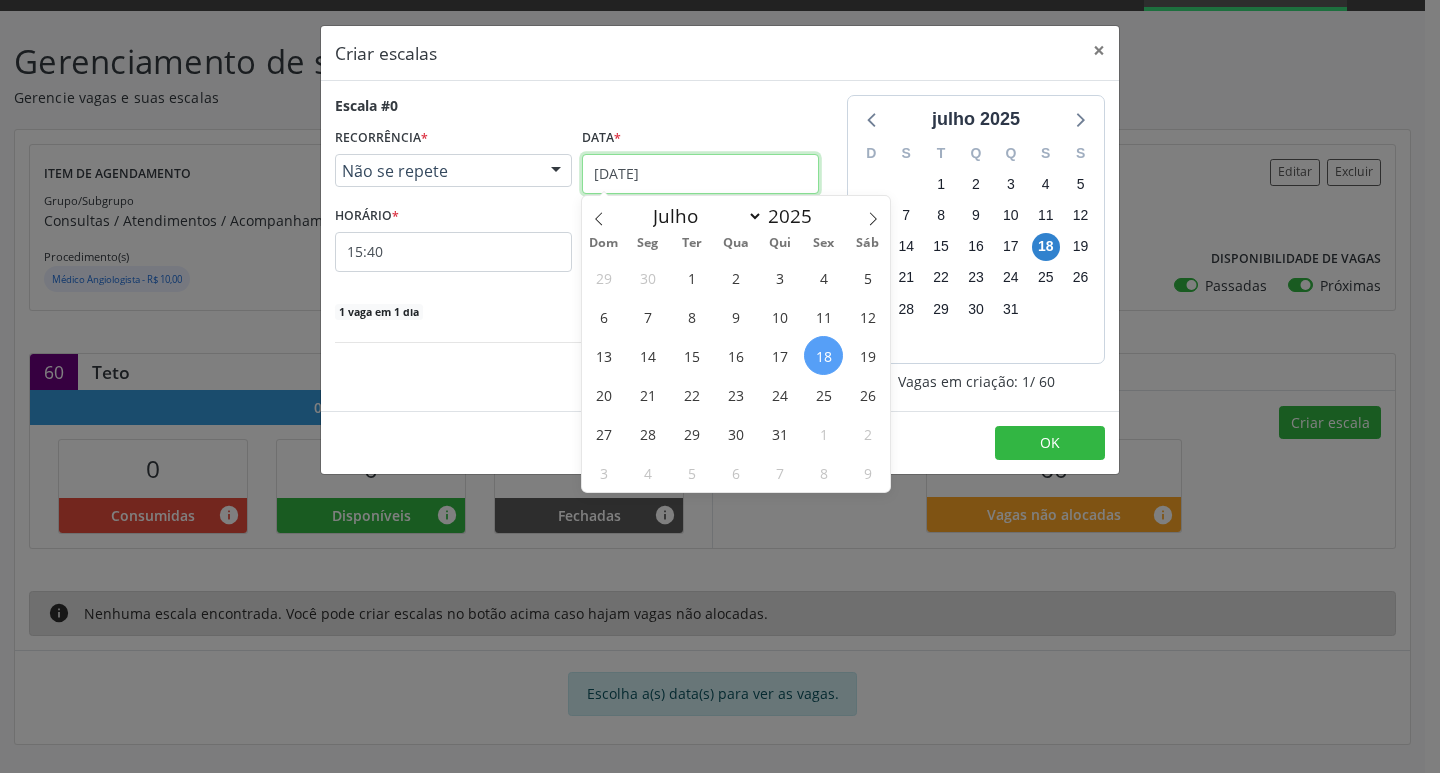 click on "[DATE]" at bounding box center [700, 174] 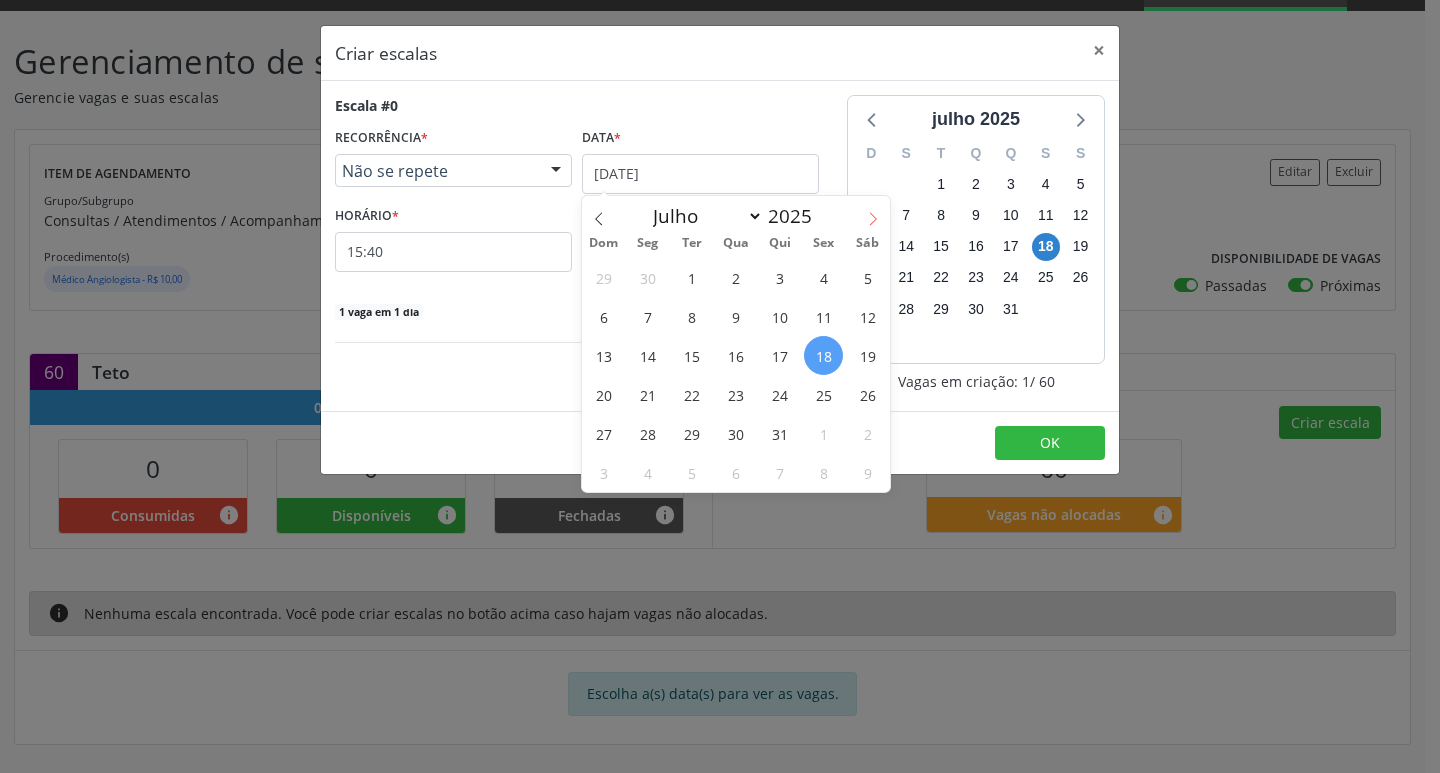 click 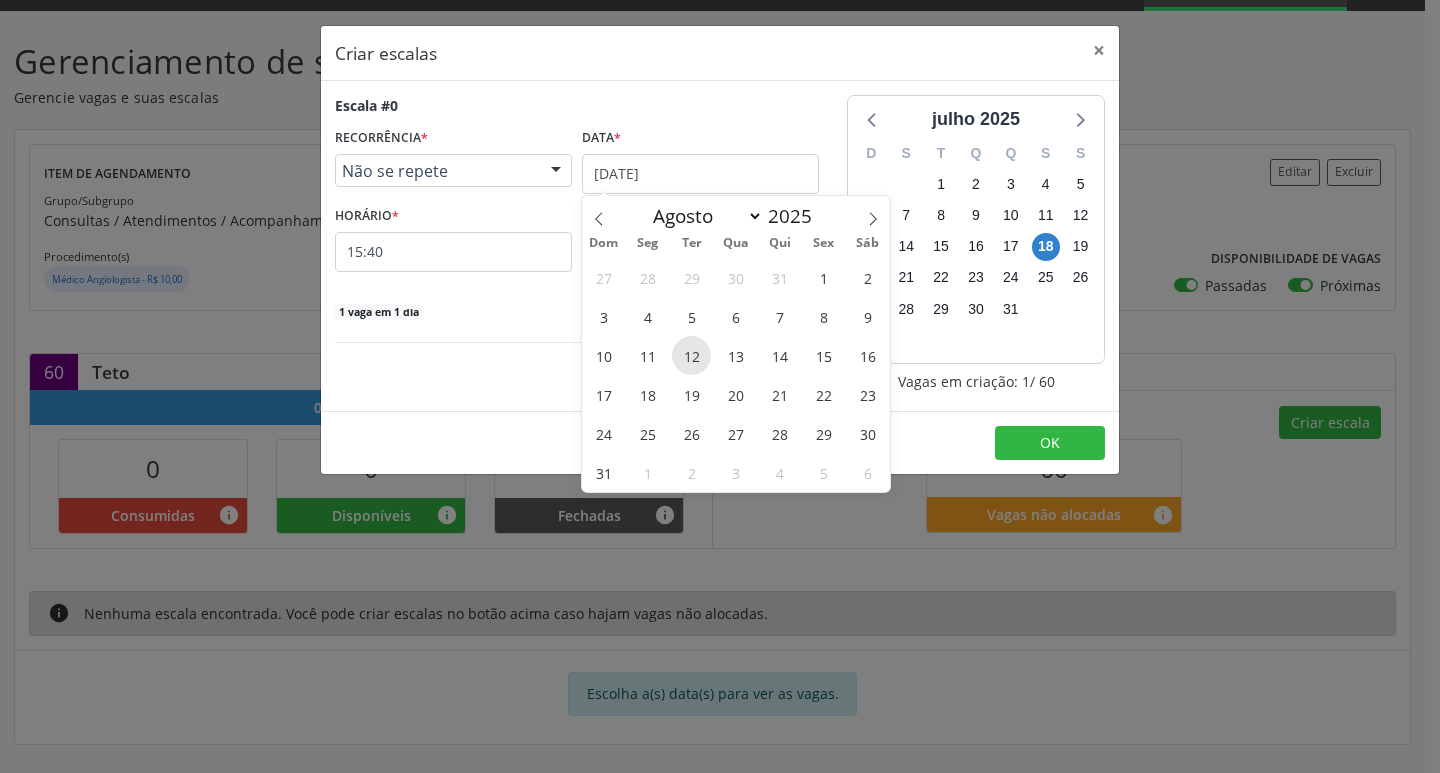 click on "12" at bounding box center (691, 355) 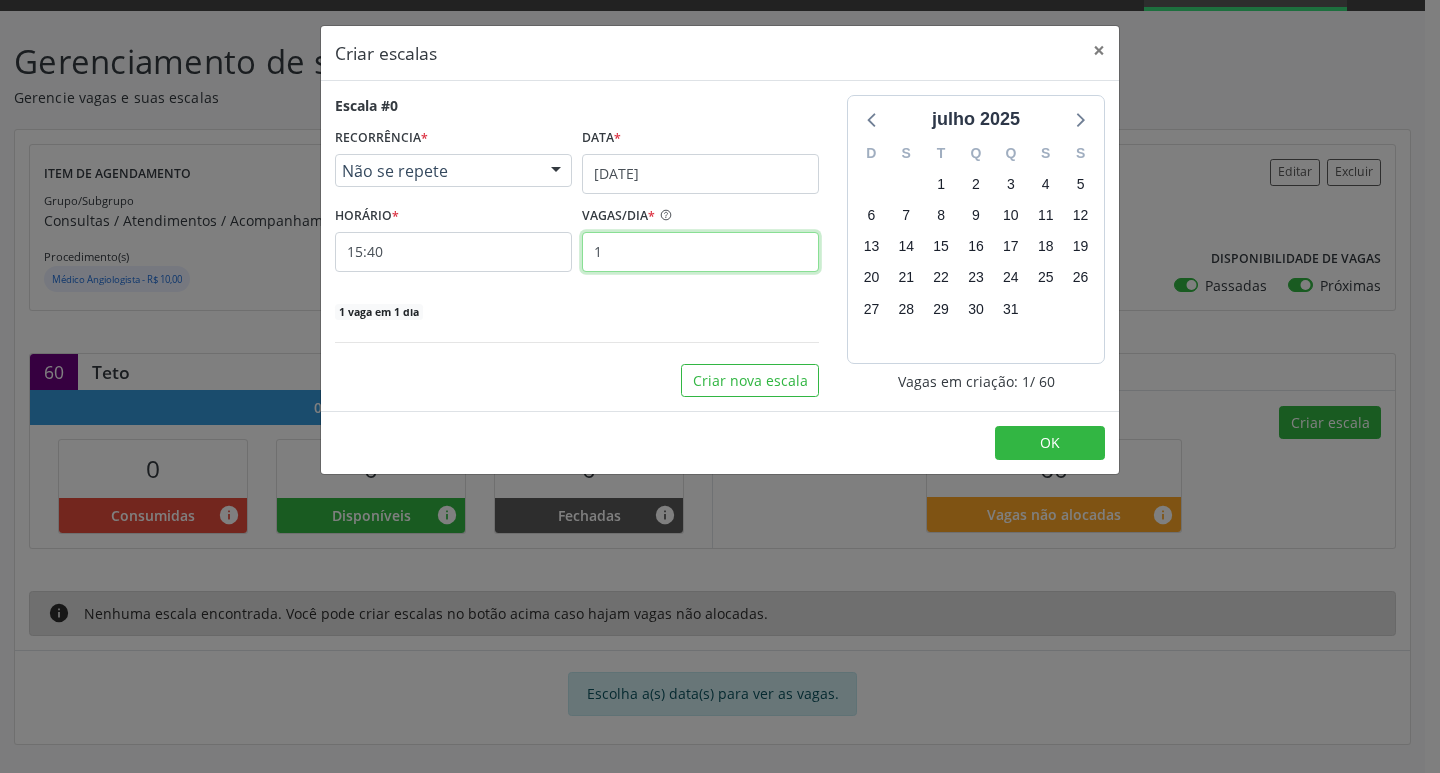 click on "1" at bounding box center (700, 252) 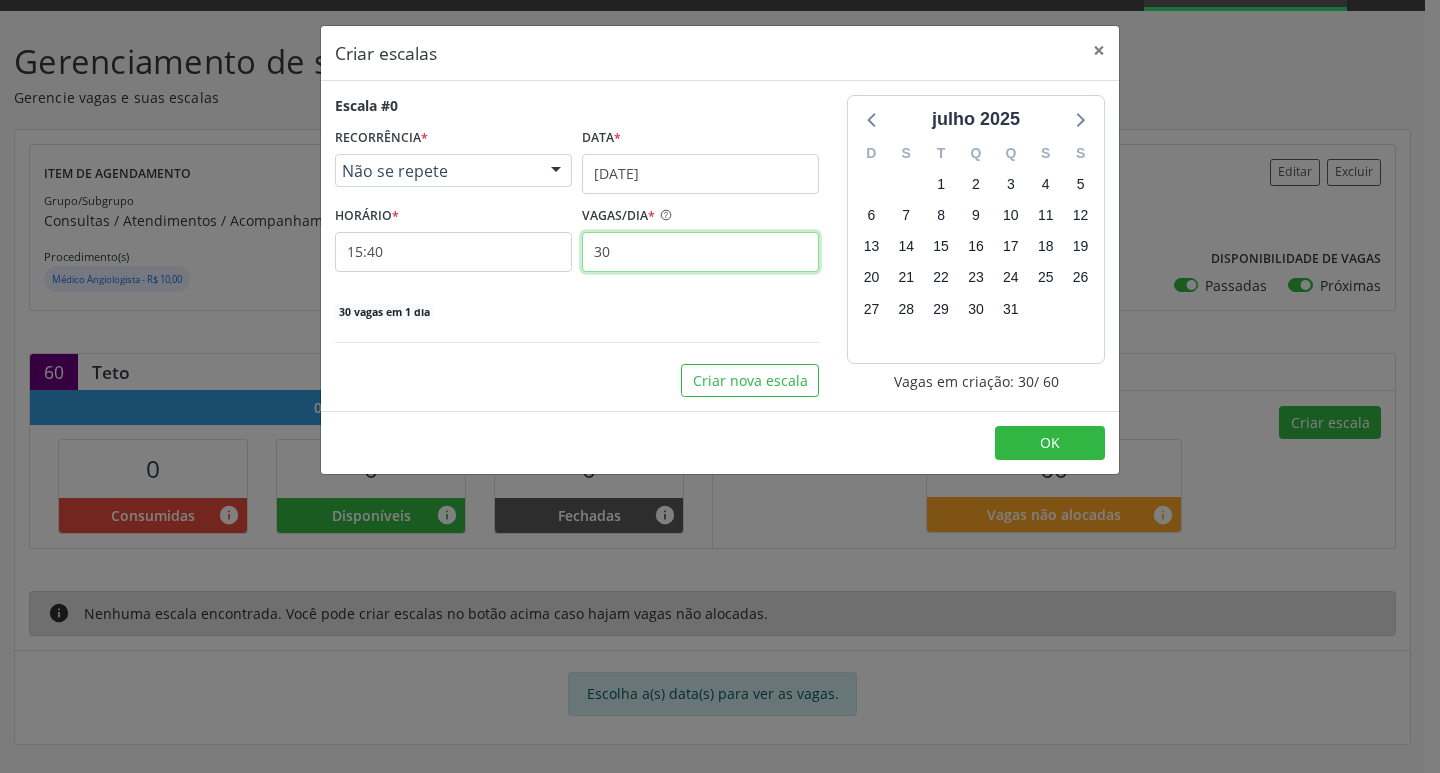 type on "30" 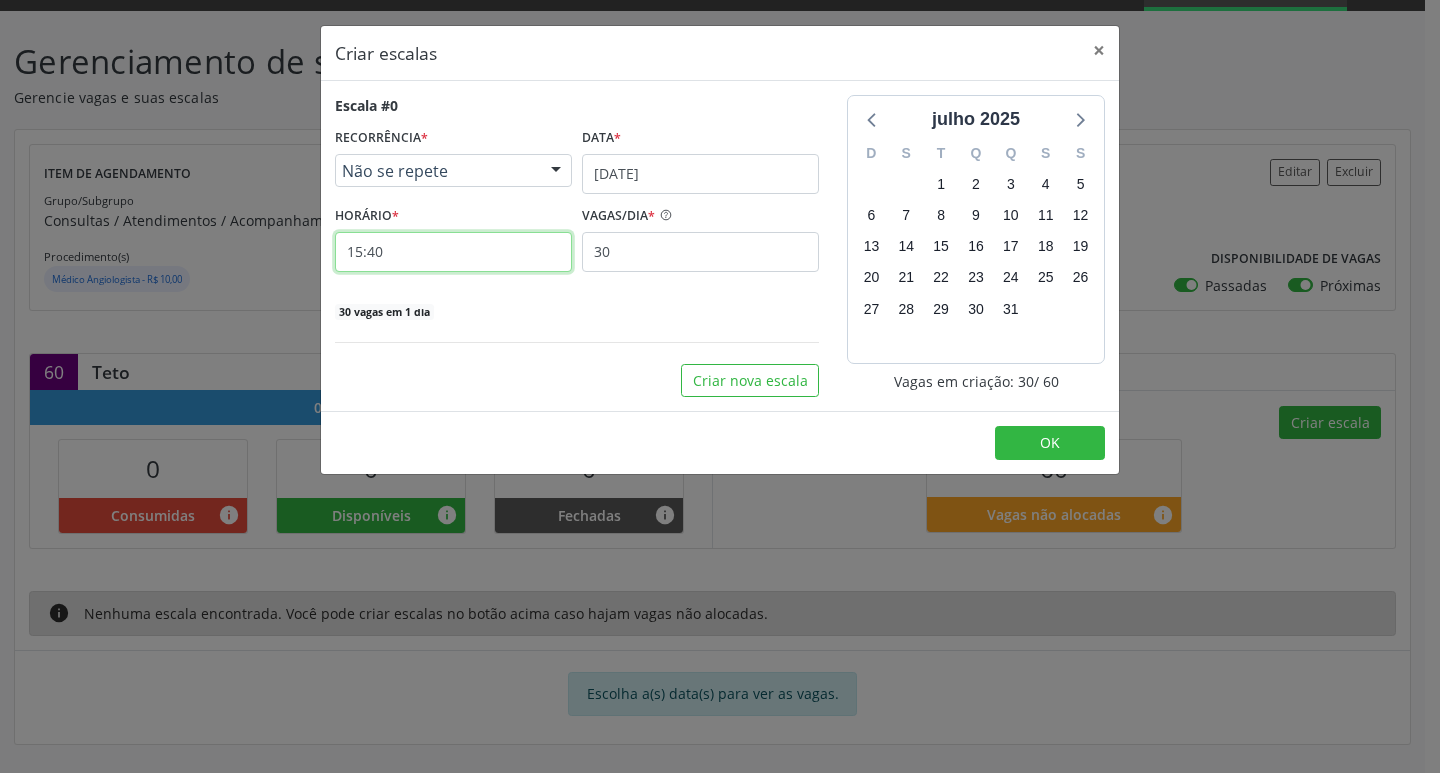 click on "15:40" at bounding box center [453, 252] 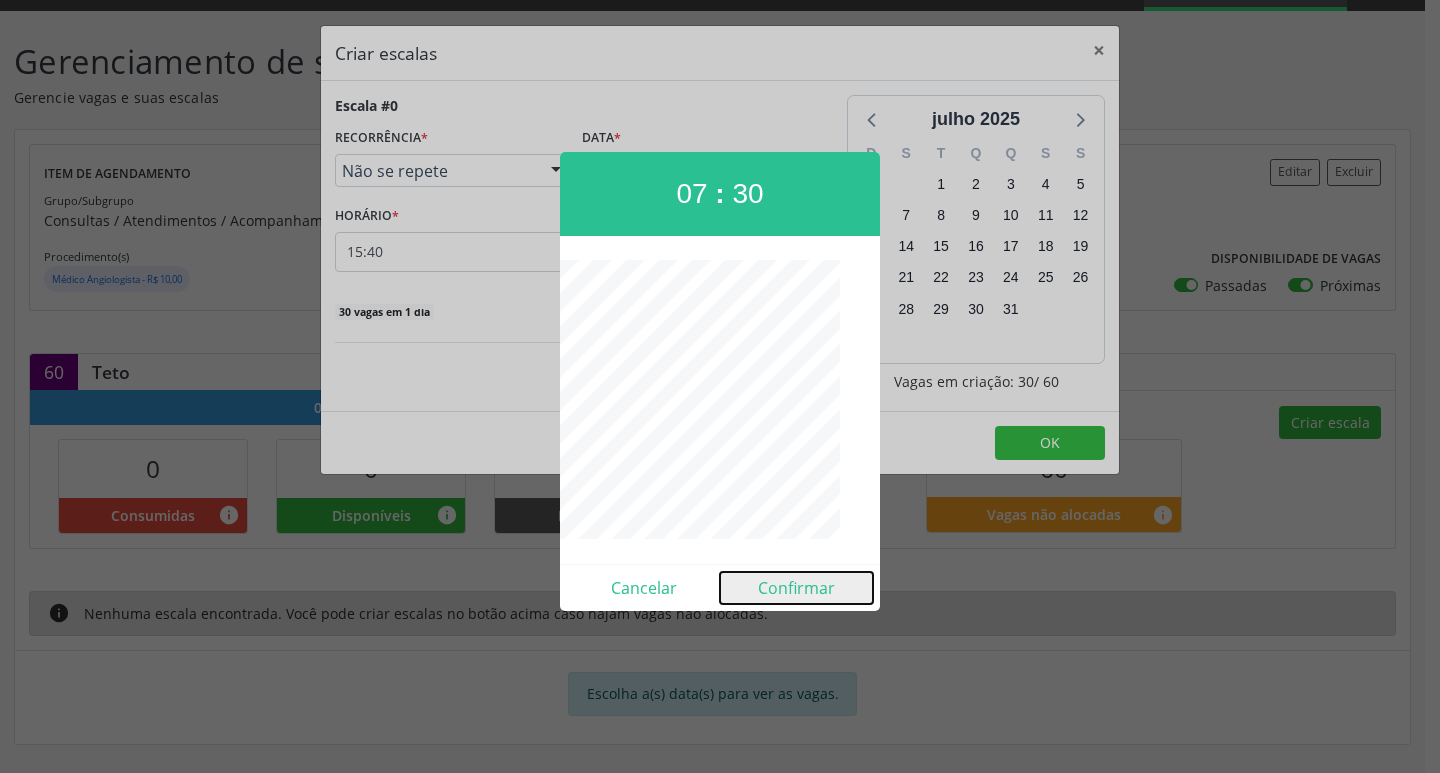 click on "Confirmar" at bounding box center (796, 588) 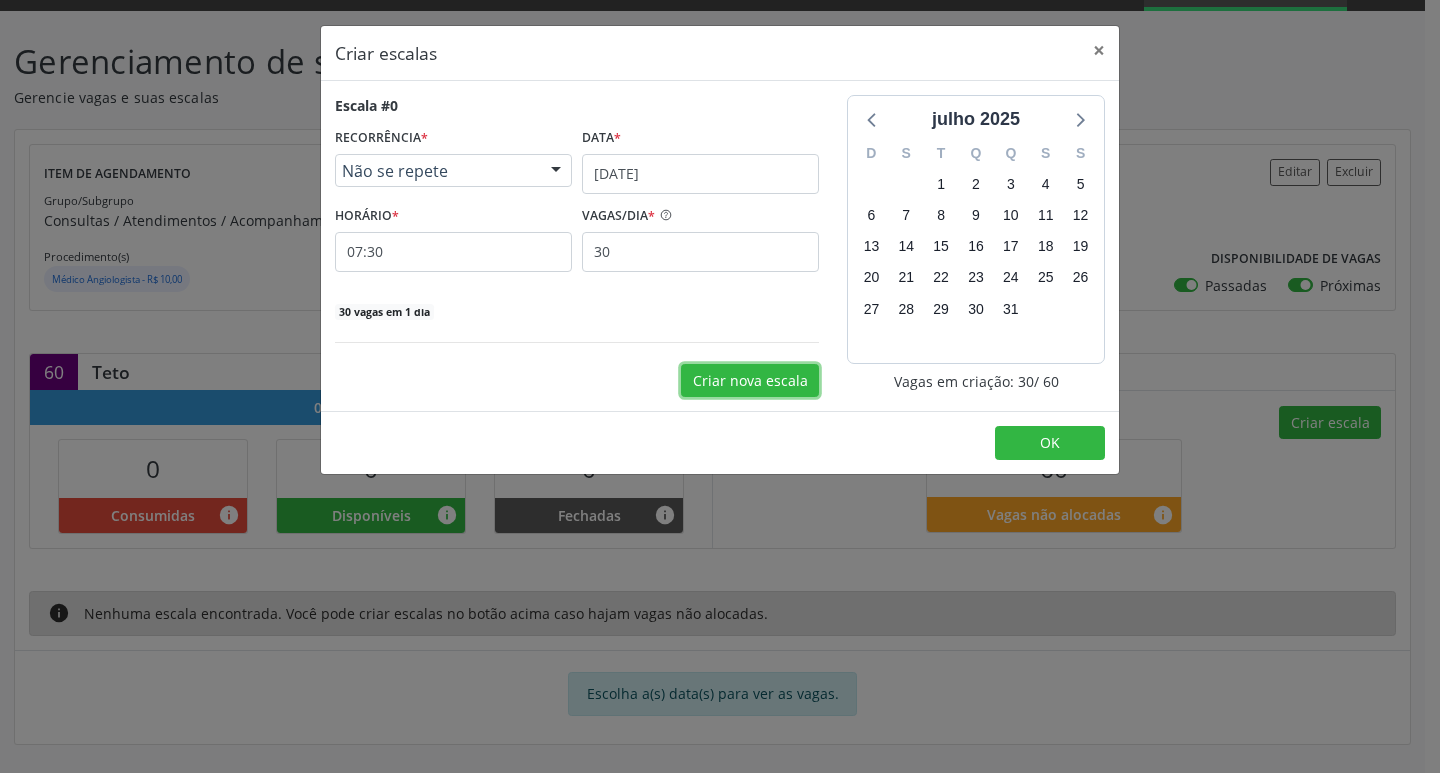 click on "Criar nova escala" at bounding box center (750, 381) 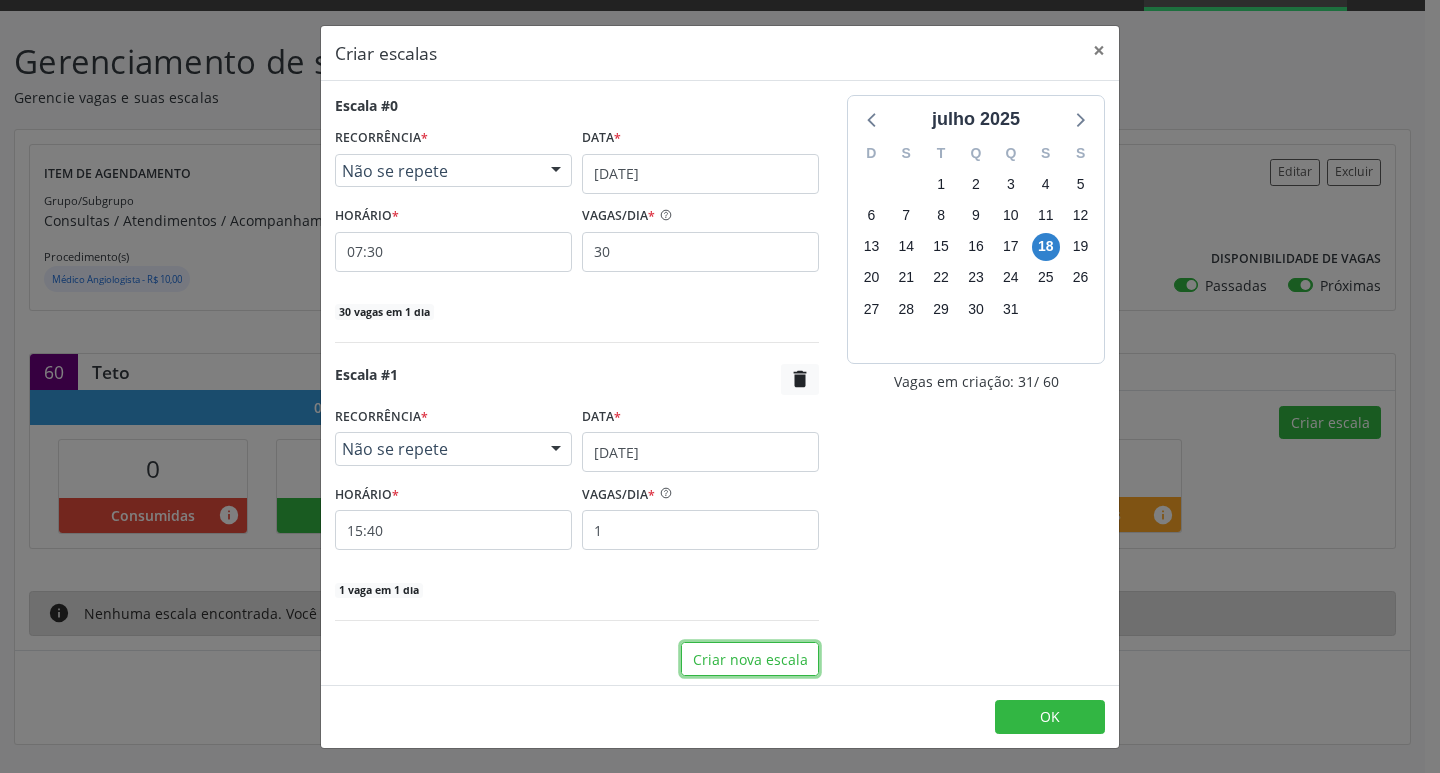 scroll, scrollTop: 5, scrollLeft: 0, axis: vertical 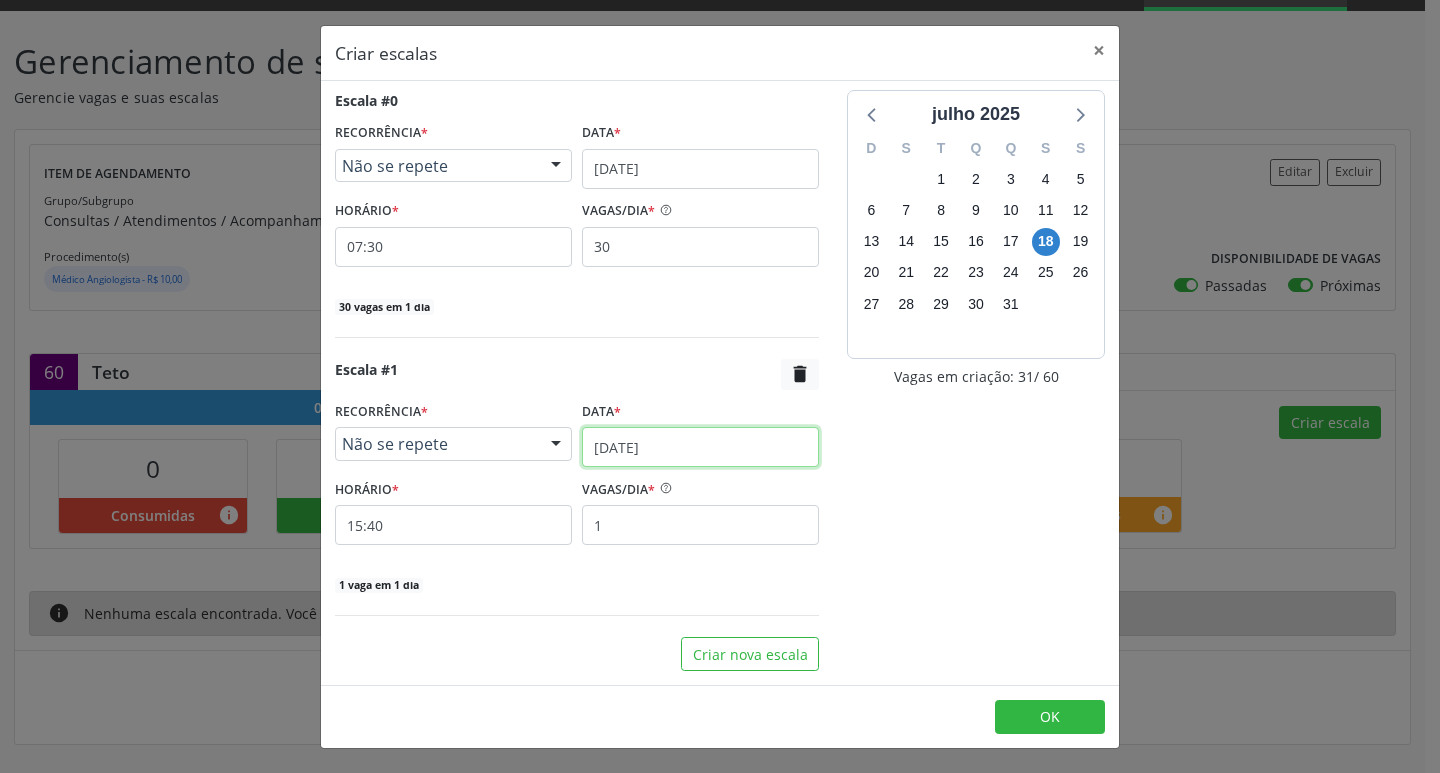 click on "[DATE]" at bounding box center (700, 447) 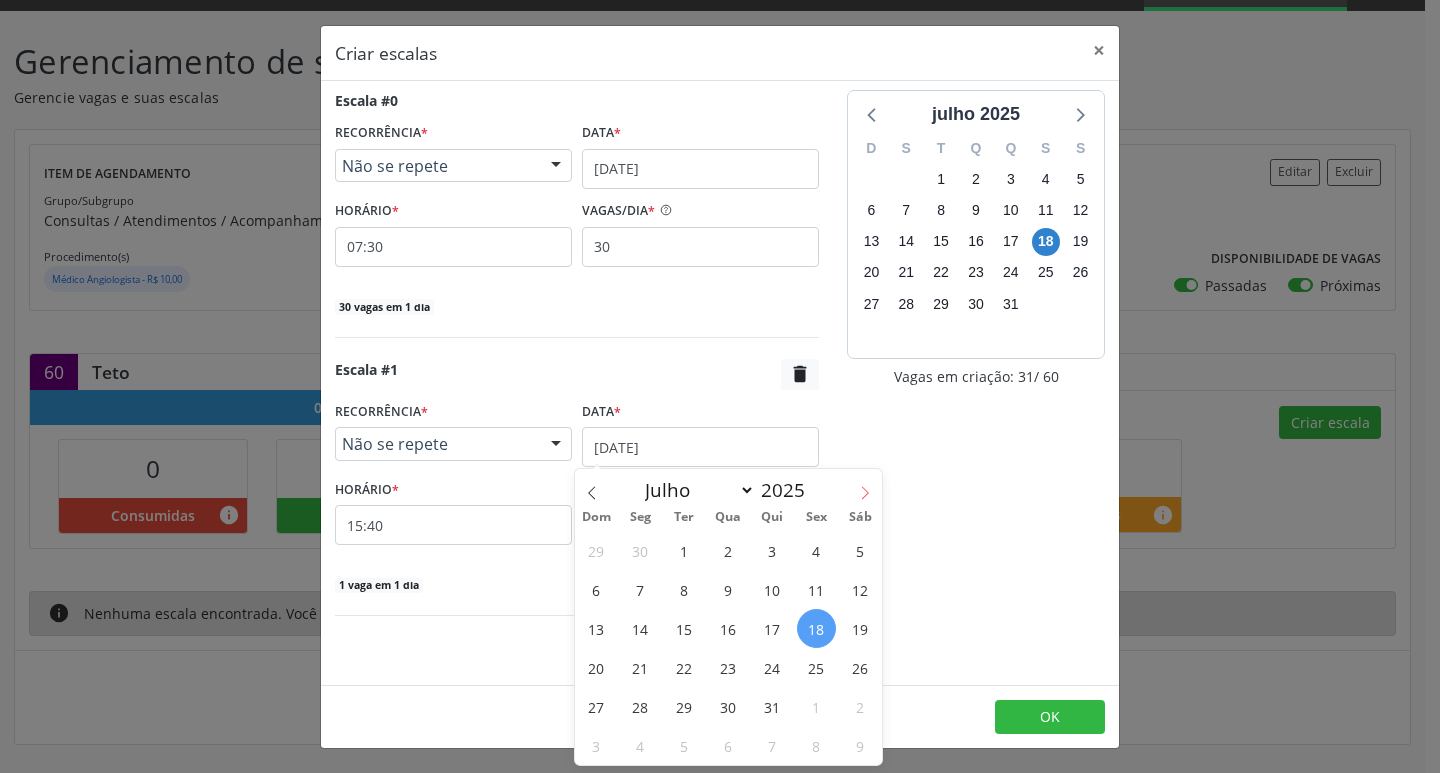 click 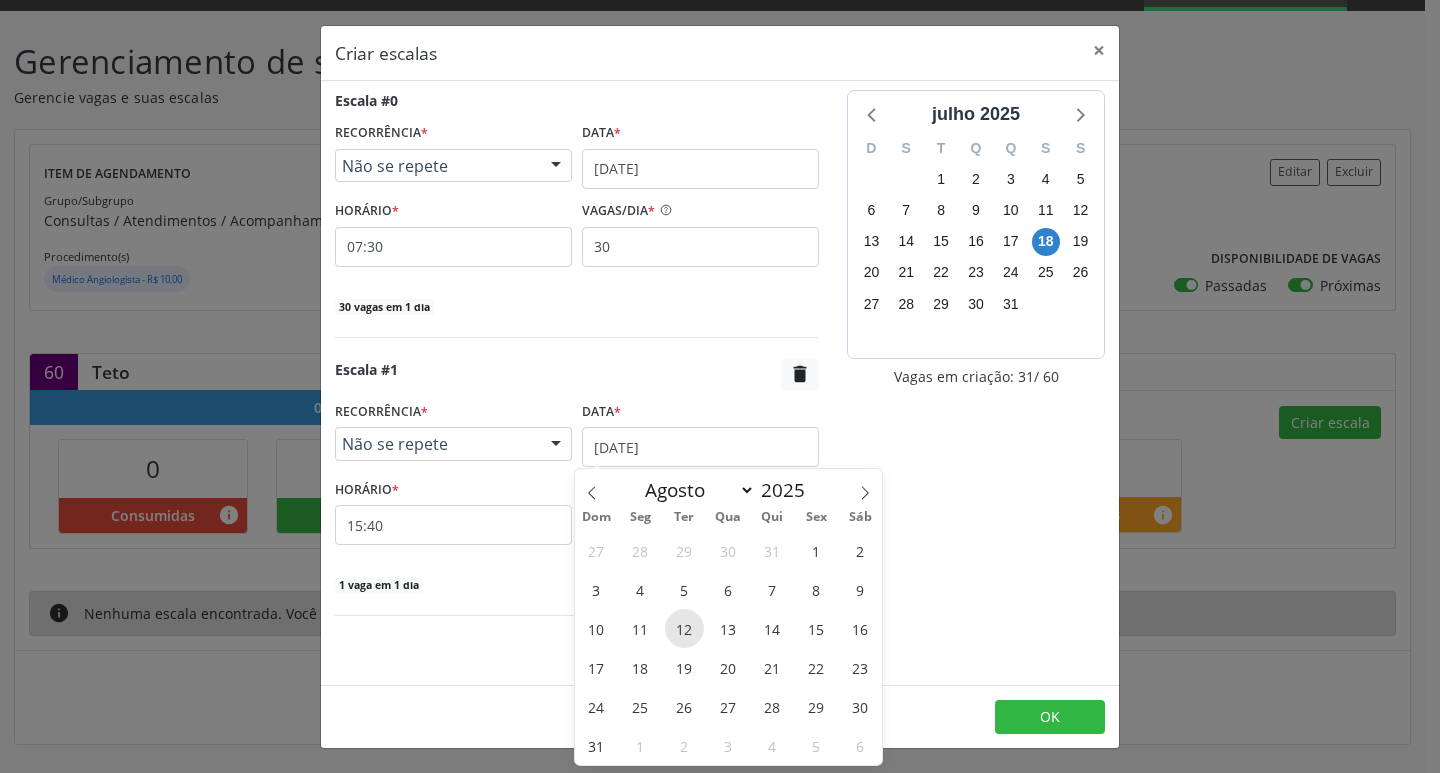click on "12" at bounding box center (684, 628) 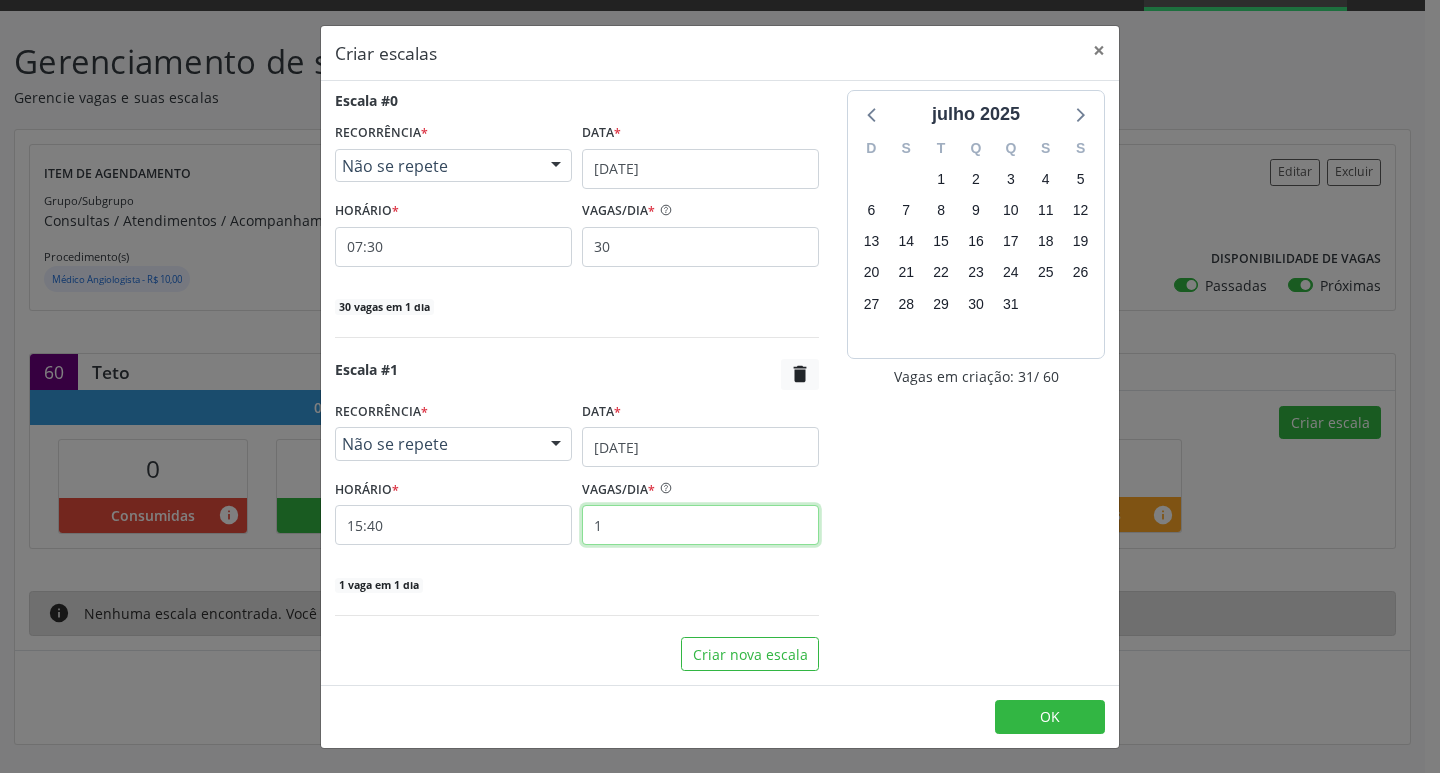 click on "1" at bounding box center [700, 525] 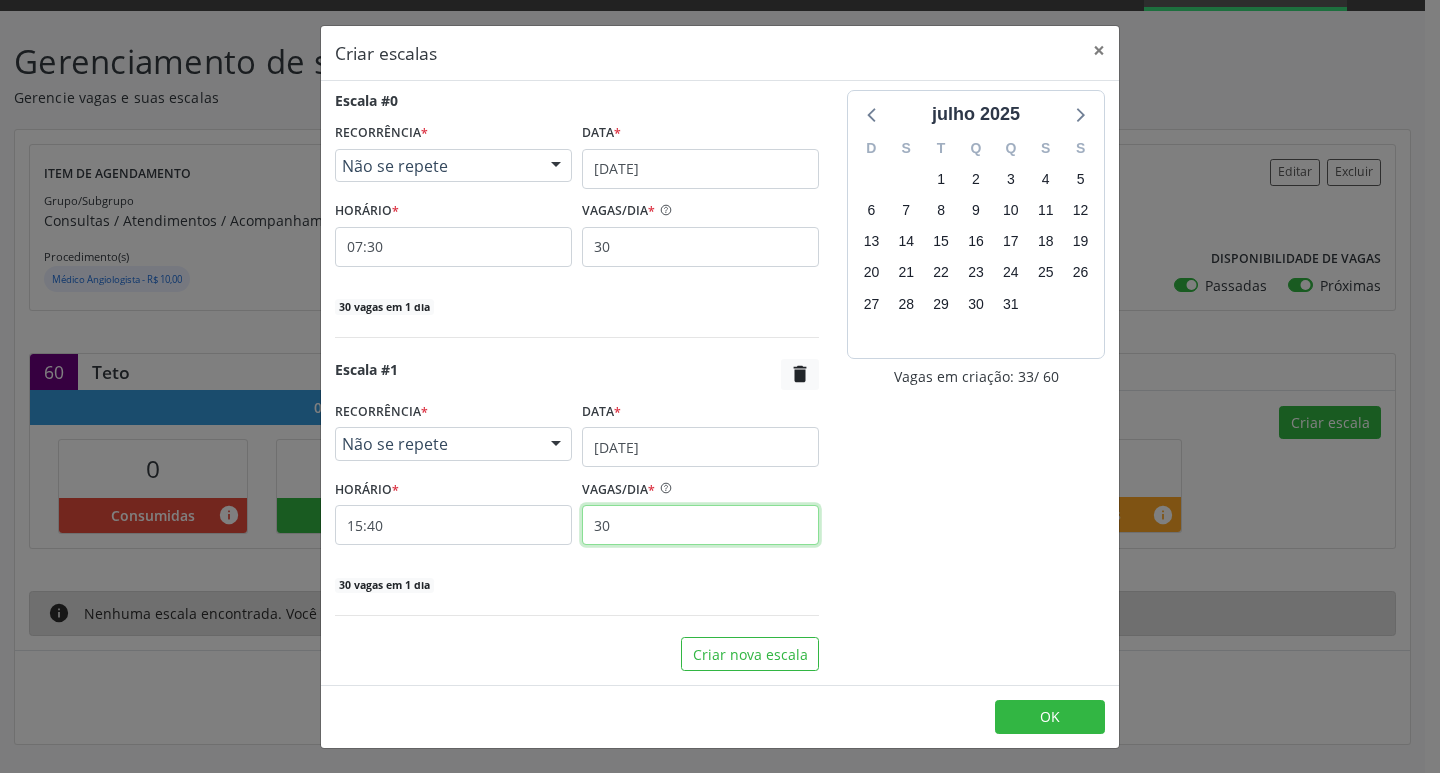type on "30" 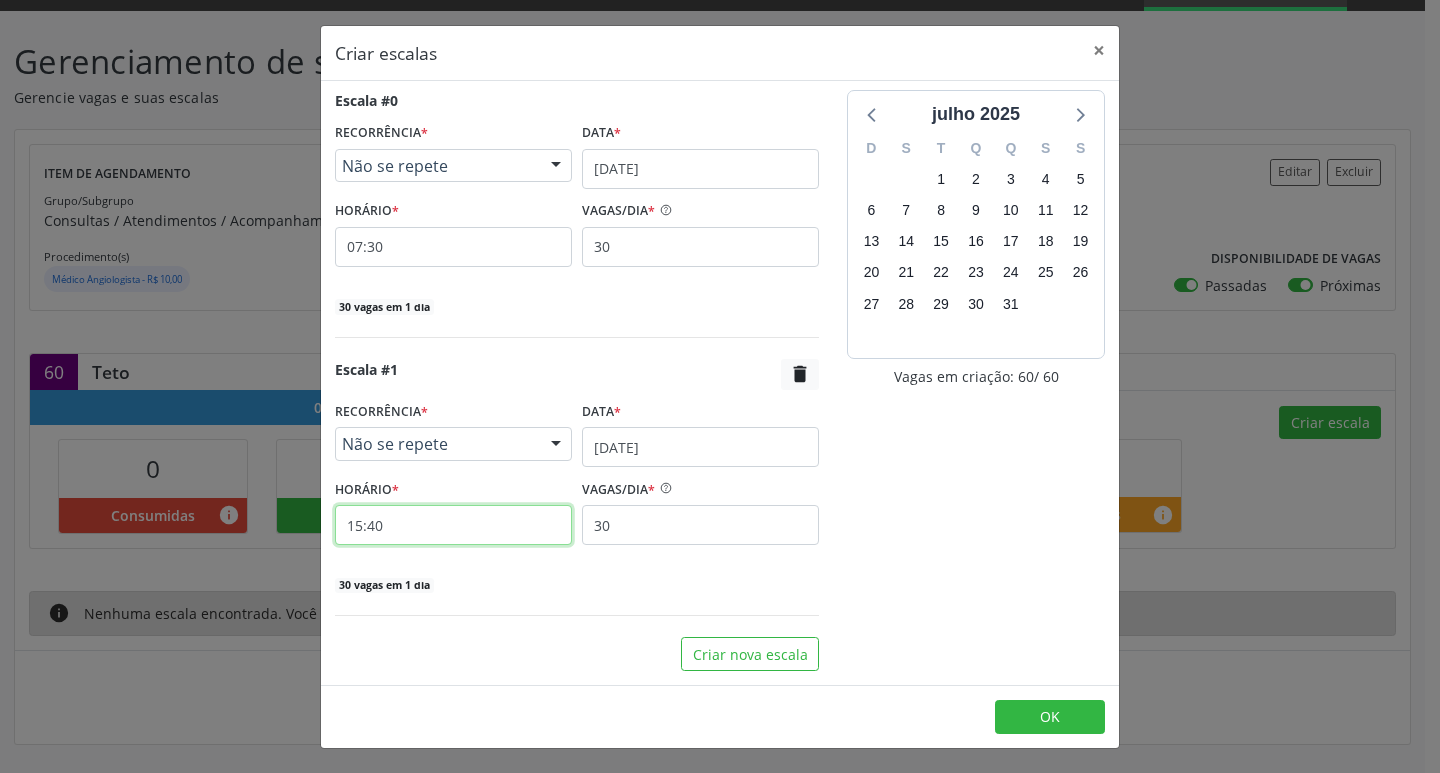 click on "15:40" at bounding box center [453, 525] 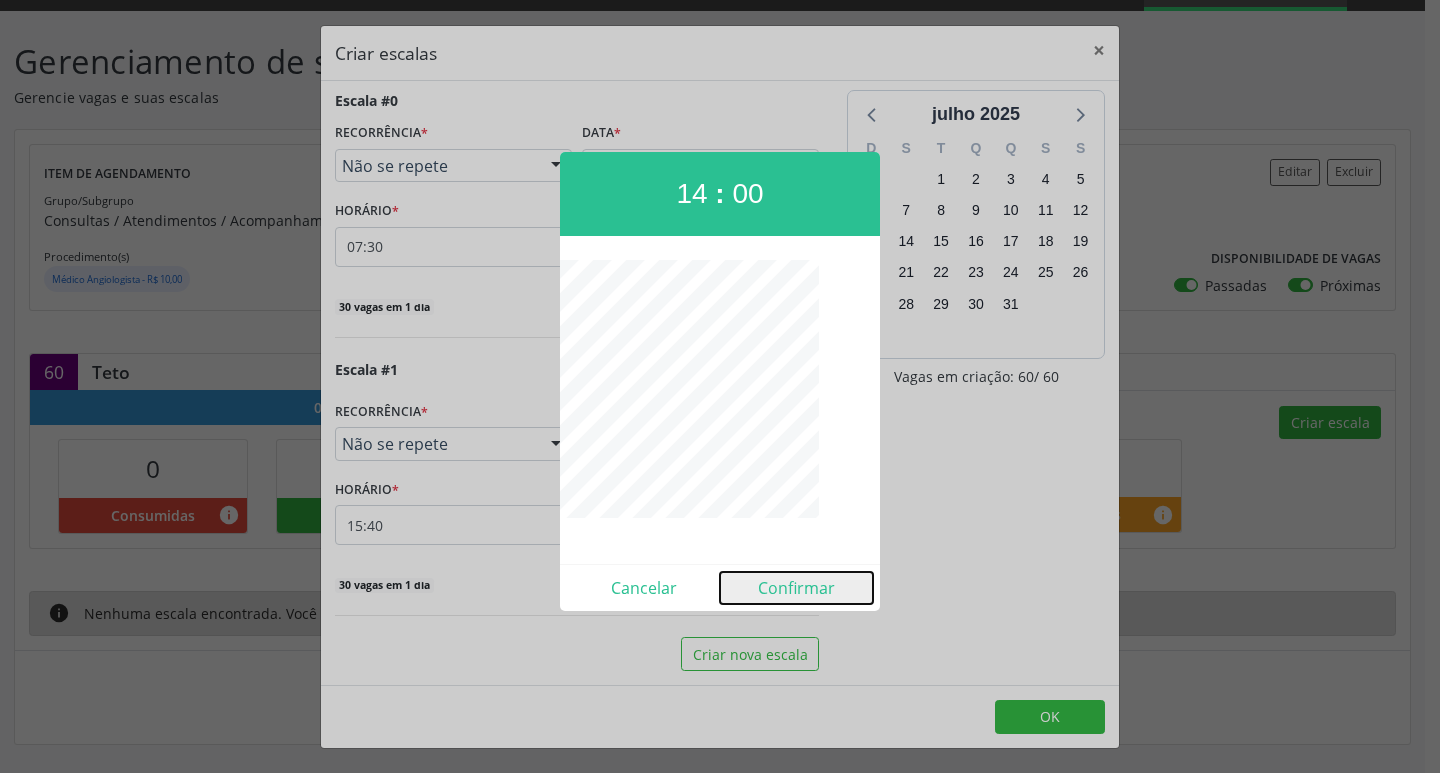 click on "Confirmar" at bounding box center [796, 588] 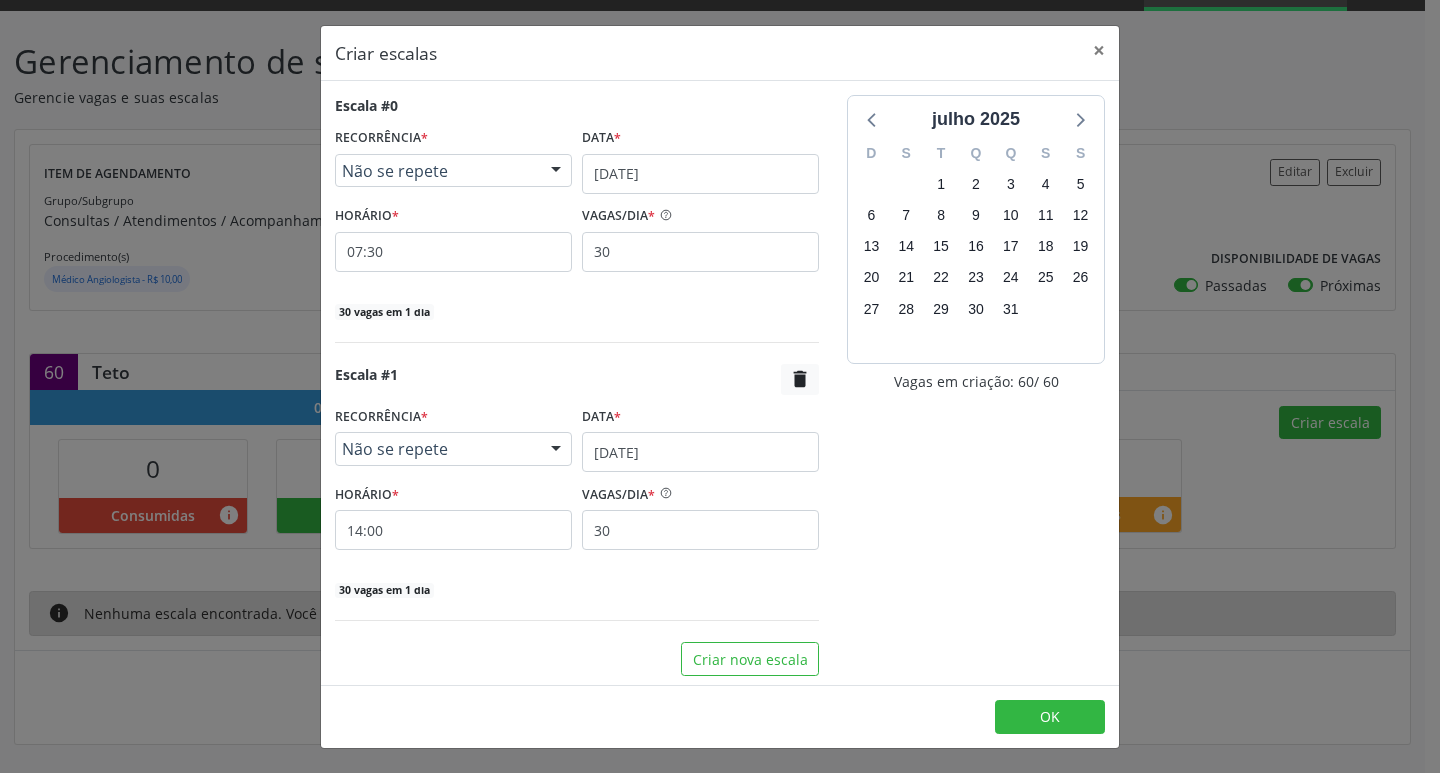 scroll, scrollTop: 5, scrollLeft: 0, axis: vertical 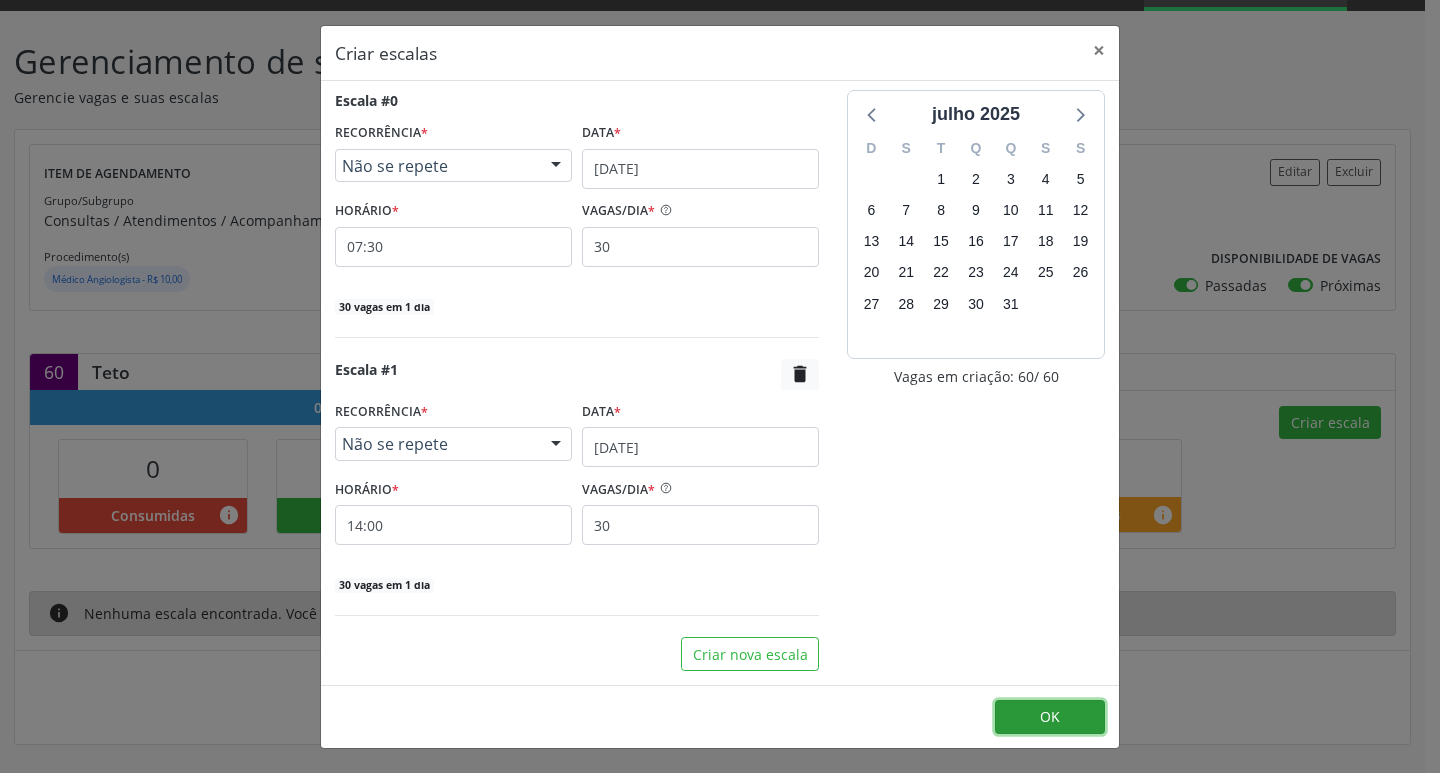 click on "OK" at bounding box center (1050, 717) 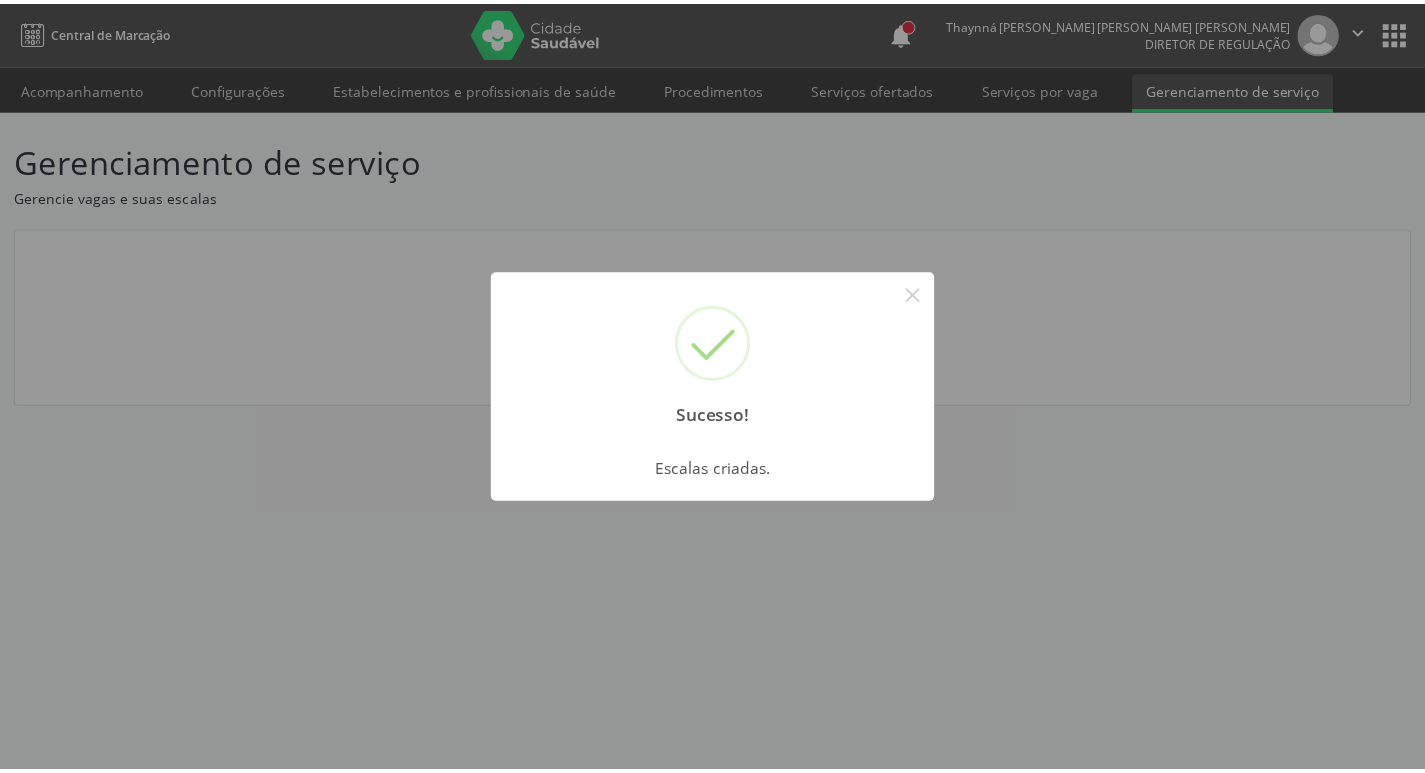 scroll, scrollTop: 0, scrollLeft: 0, axis: both 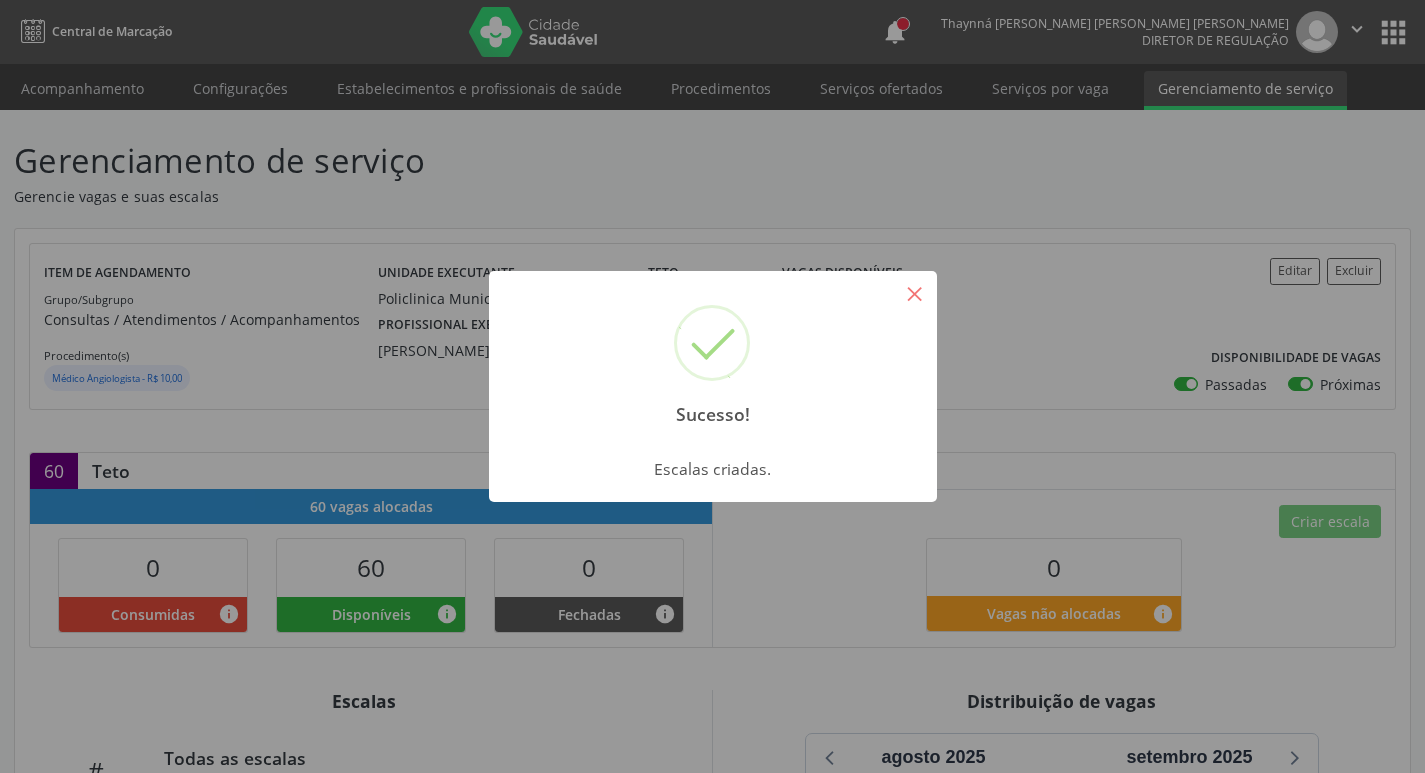 drag, startPoint x: 902, startPoint y: 299, endPoint x: 902, endPoint y: 225, distance: 74 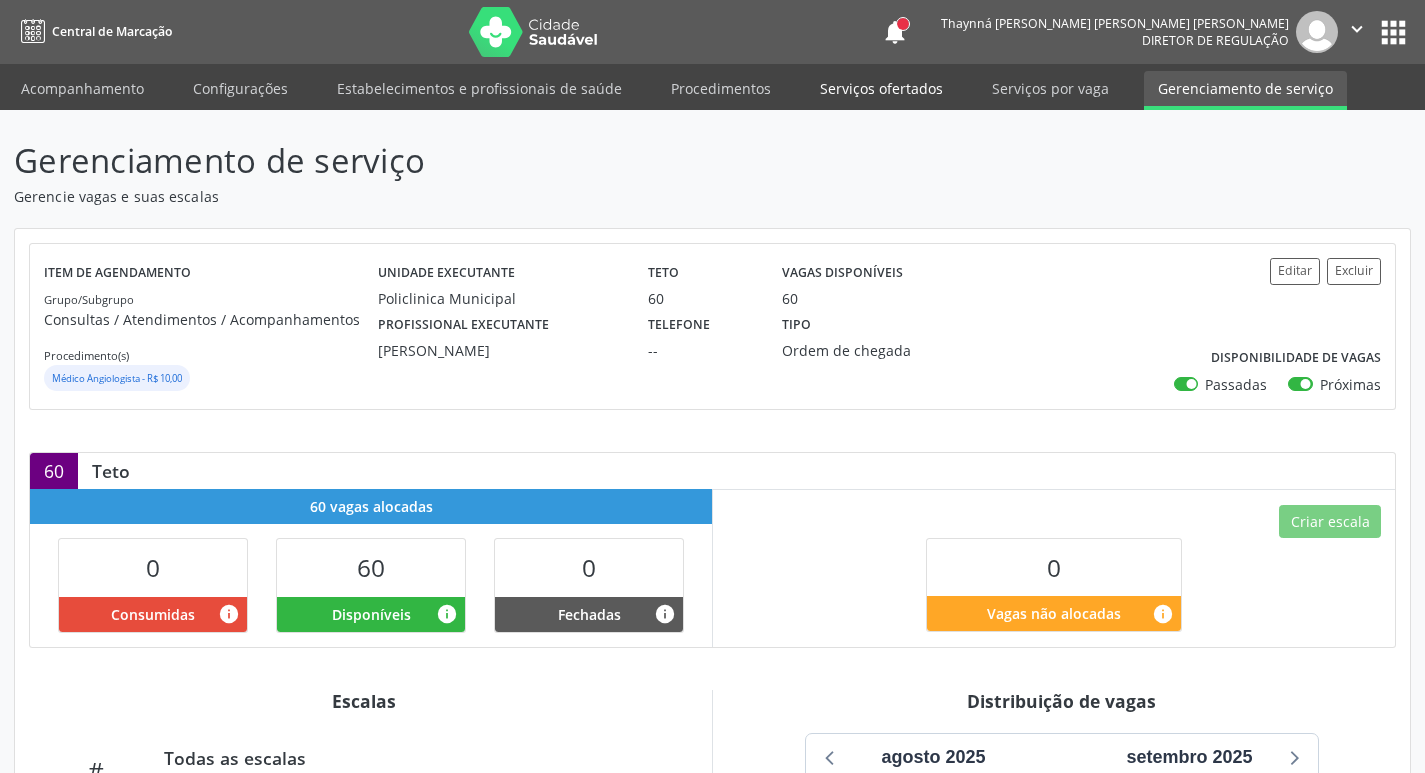 click on "Serviços ofertados" at bounding box center (881, 88) 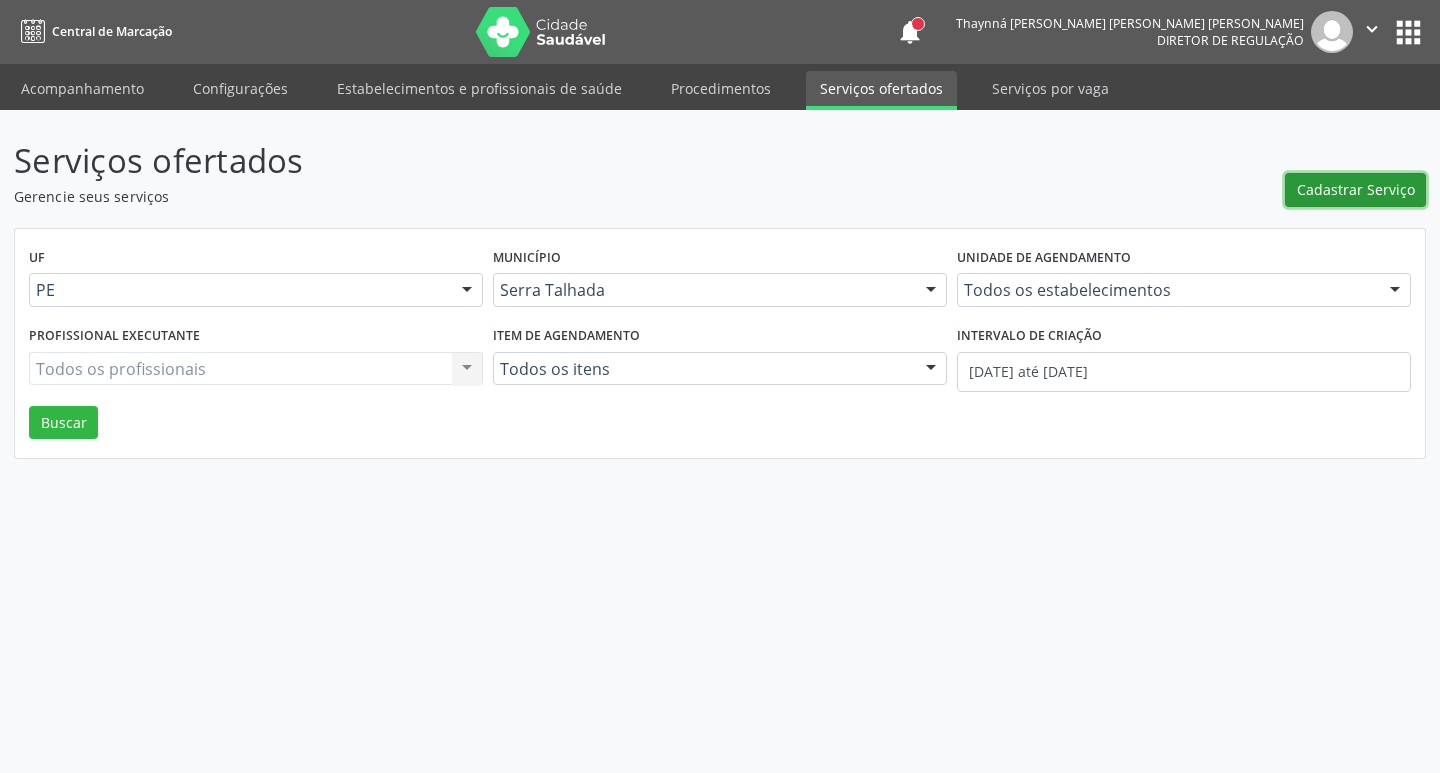 click on "Cadastrar Serviço" at bounding box center [1355, 190] 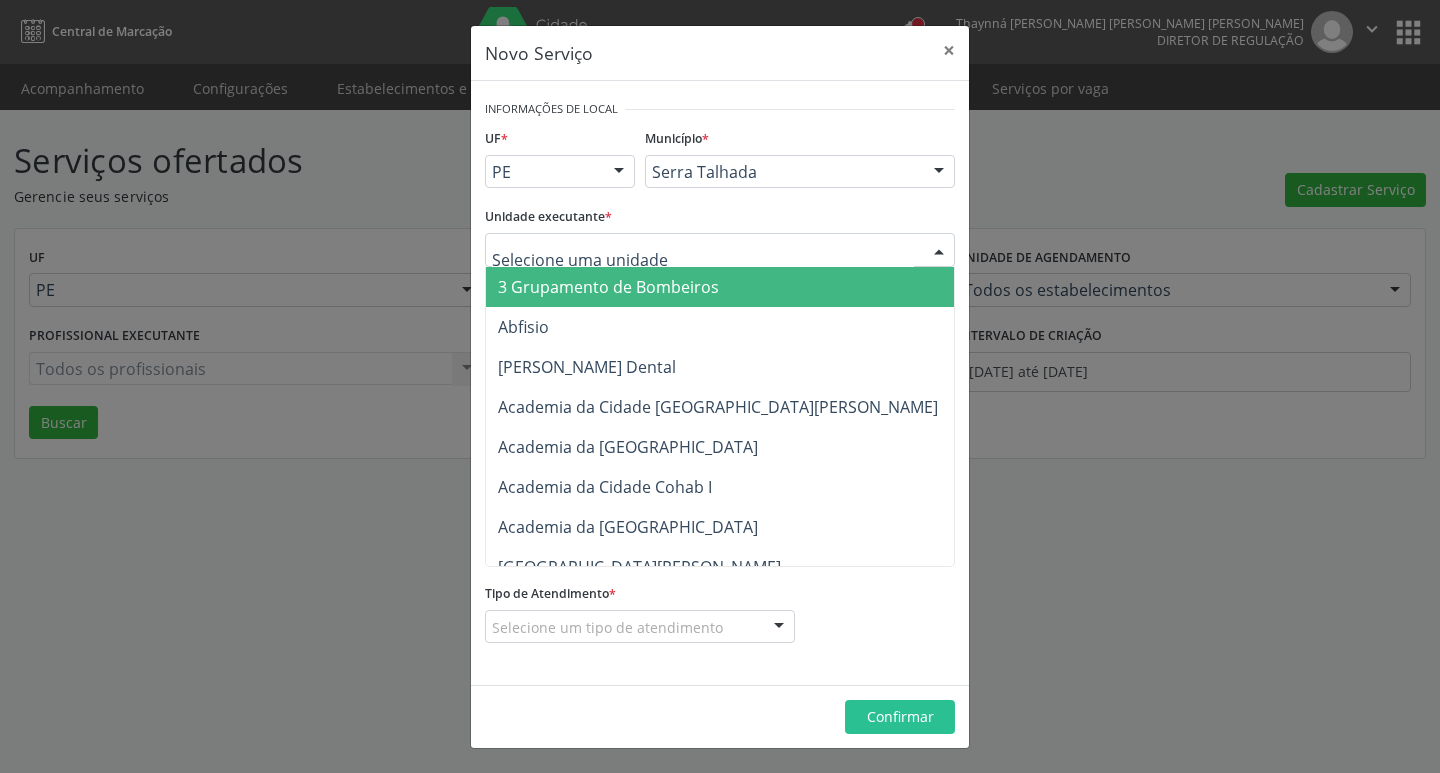 click at bounding box center [720, 250] 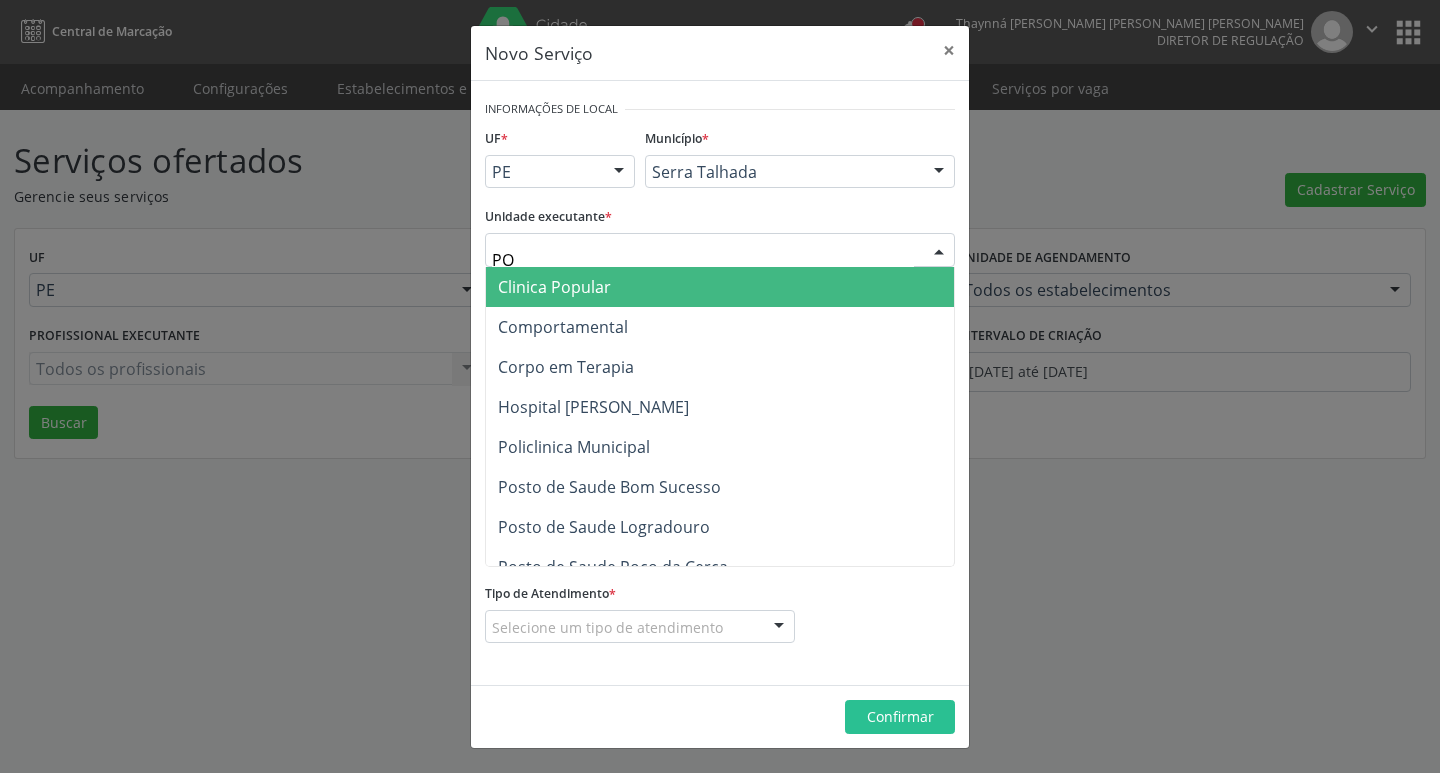 type on "POL" 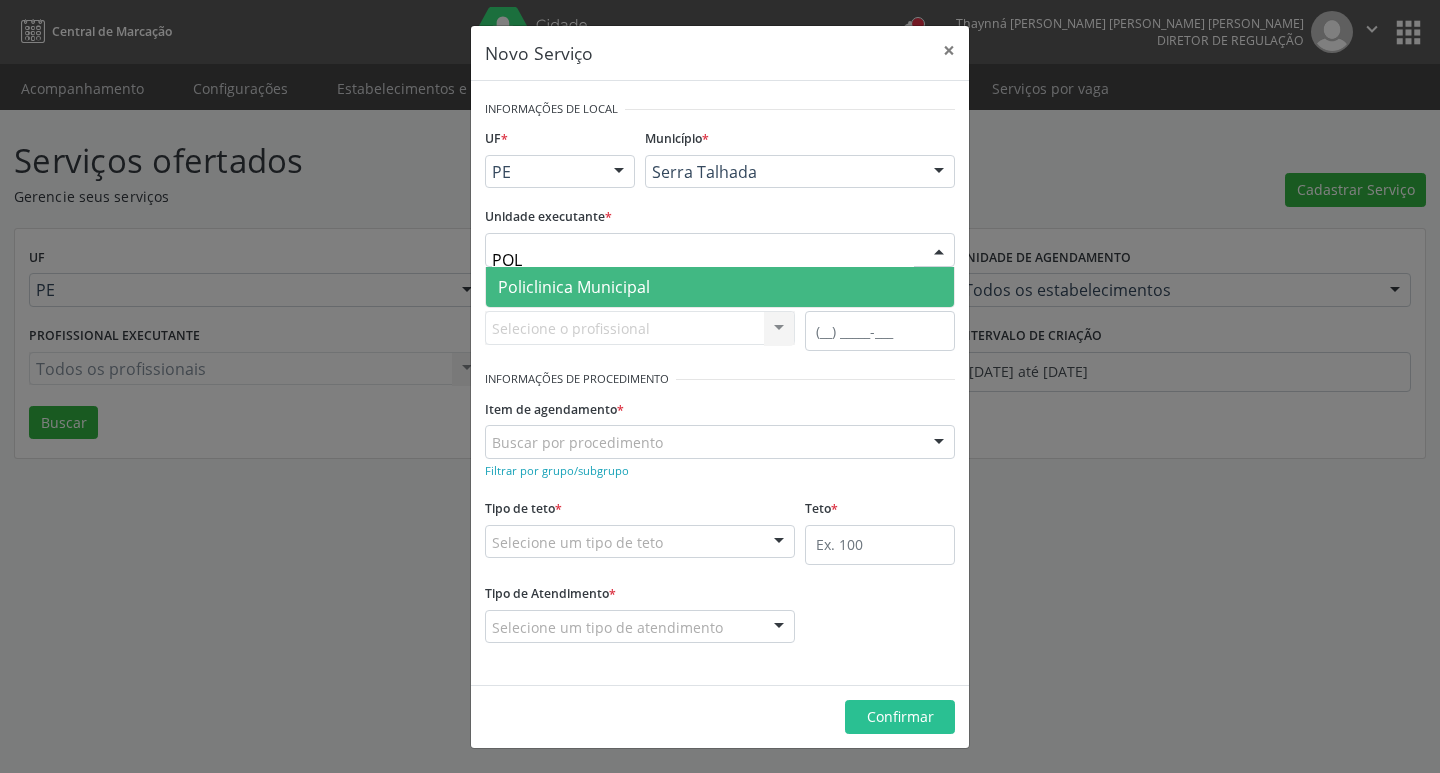 click on "Policlinica Municipal" at bounding box center [720, 287] 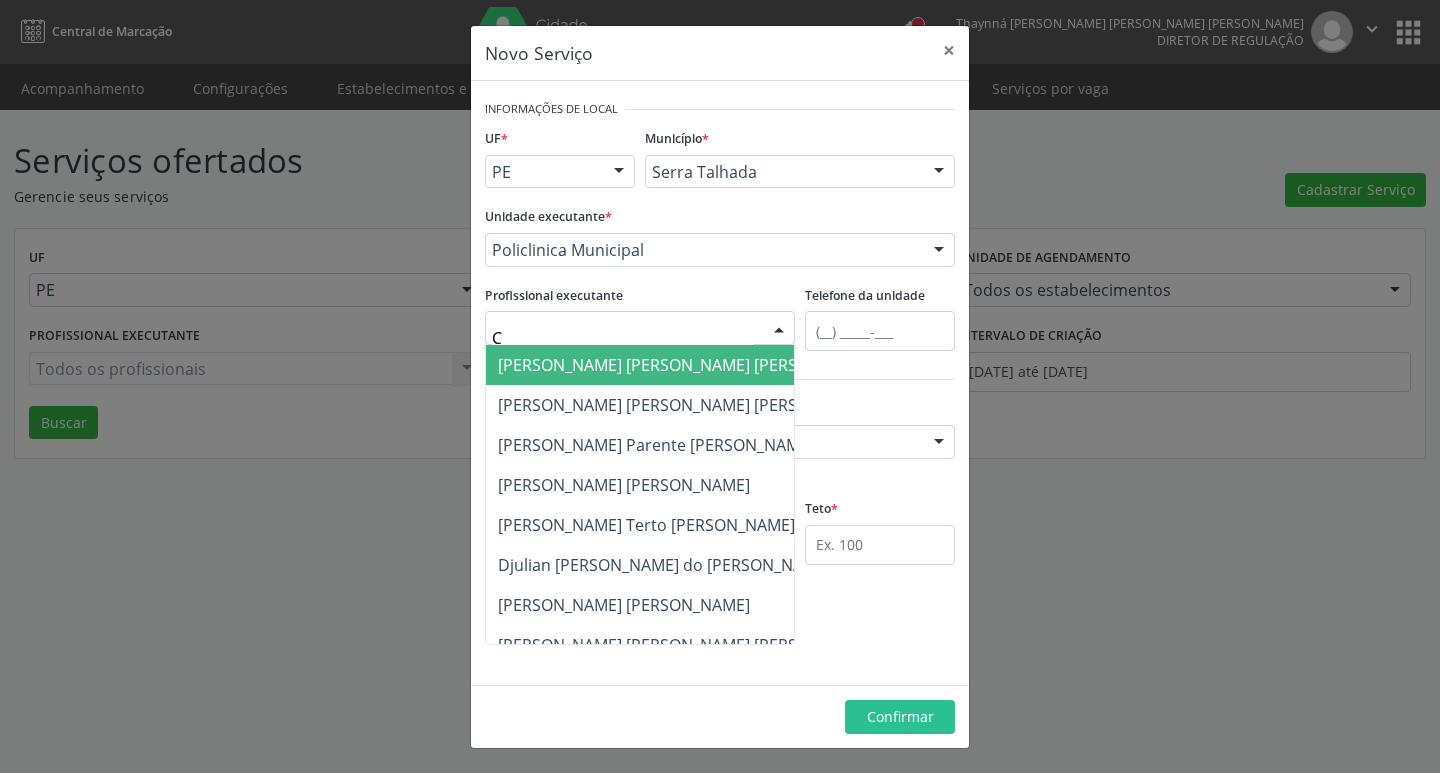 type on "CE" 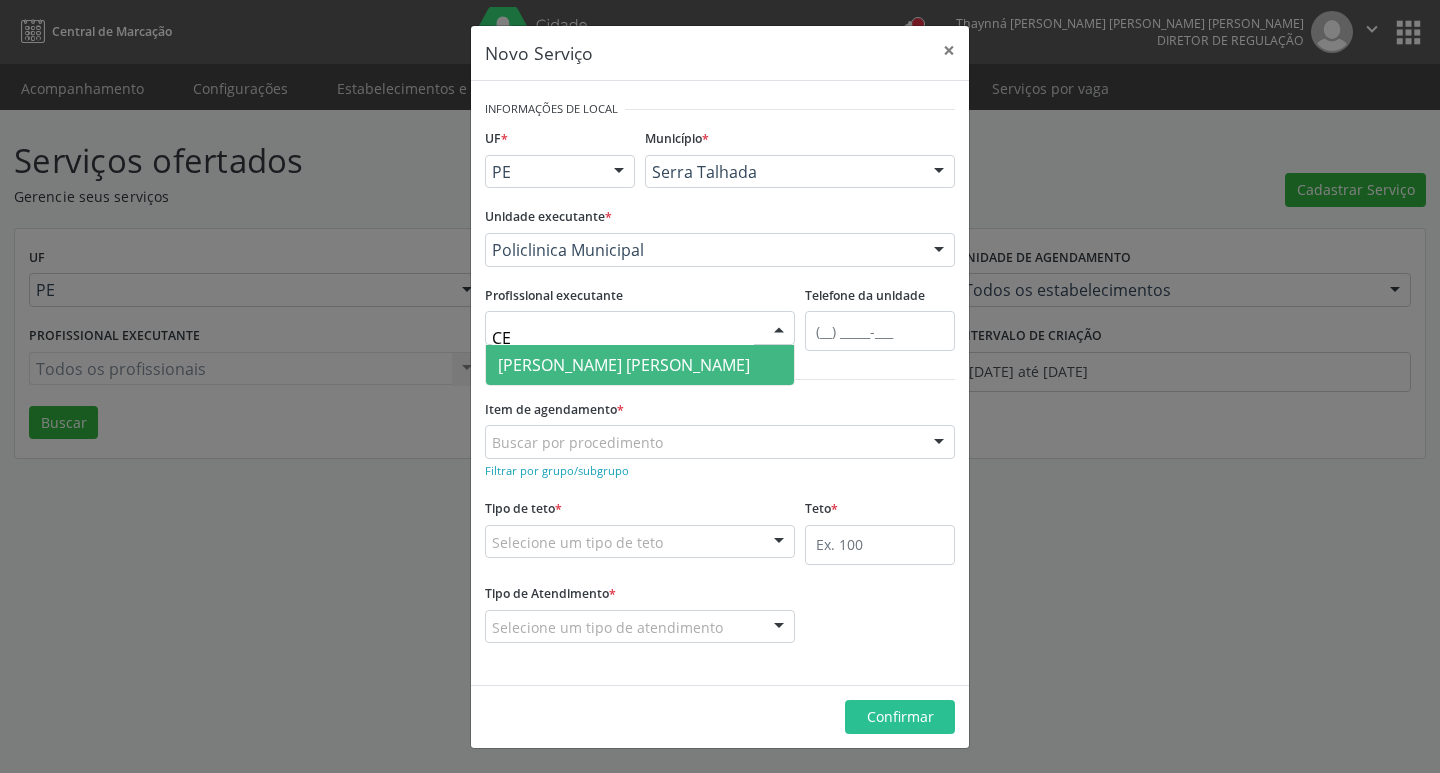 click on "[PERSON_NAME] [PERSON_NAME]" at bounding box center (624, 365) 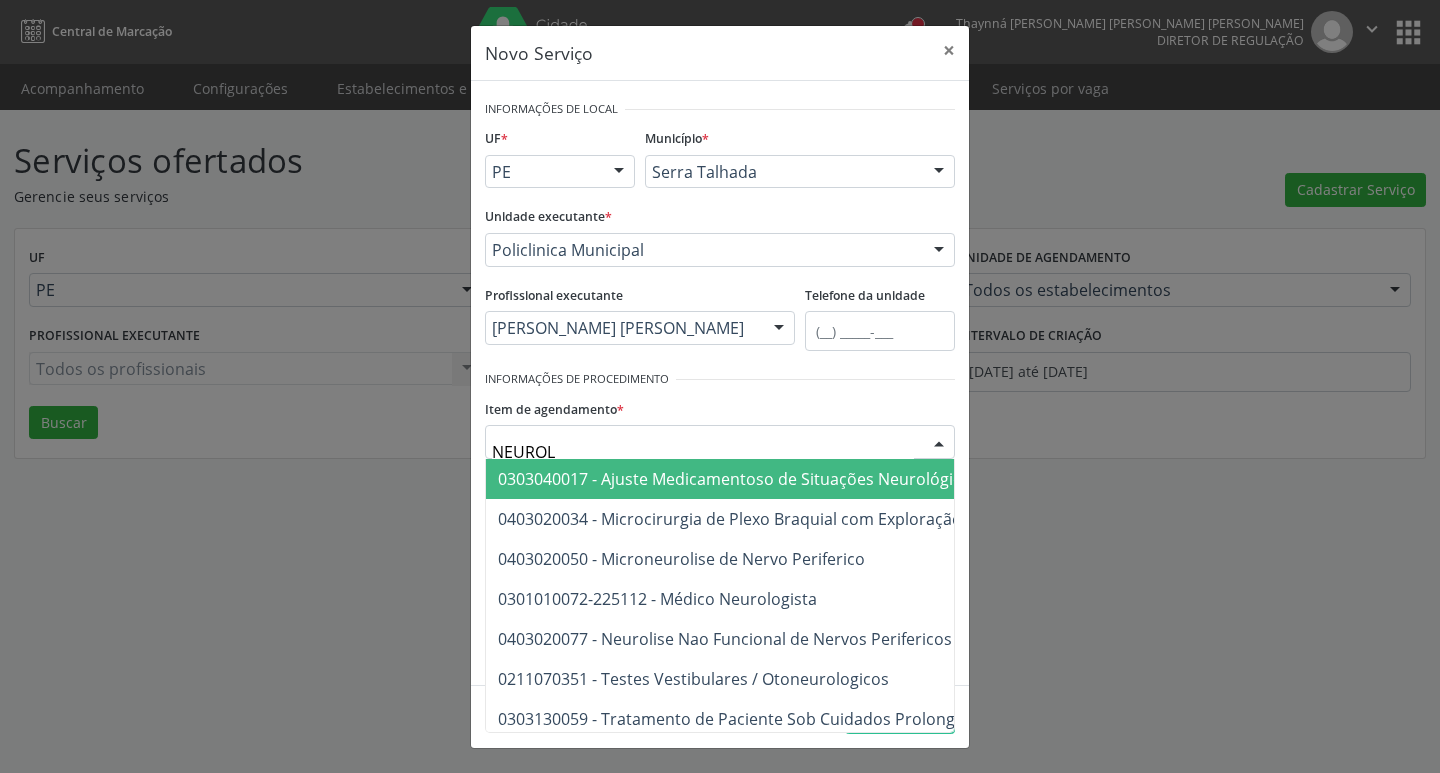 type on "NEUROLO" 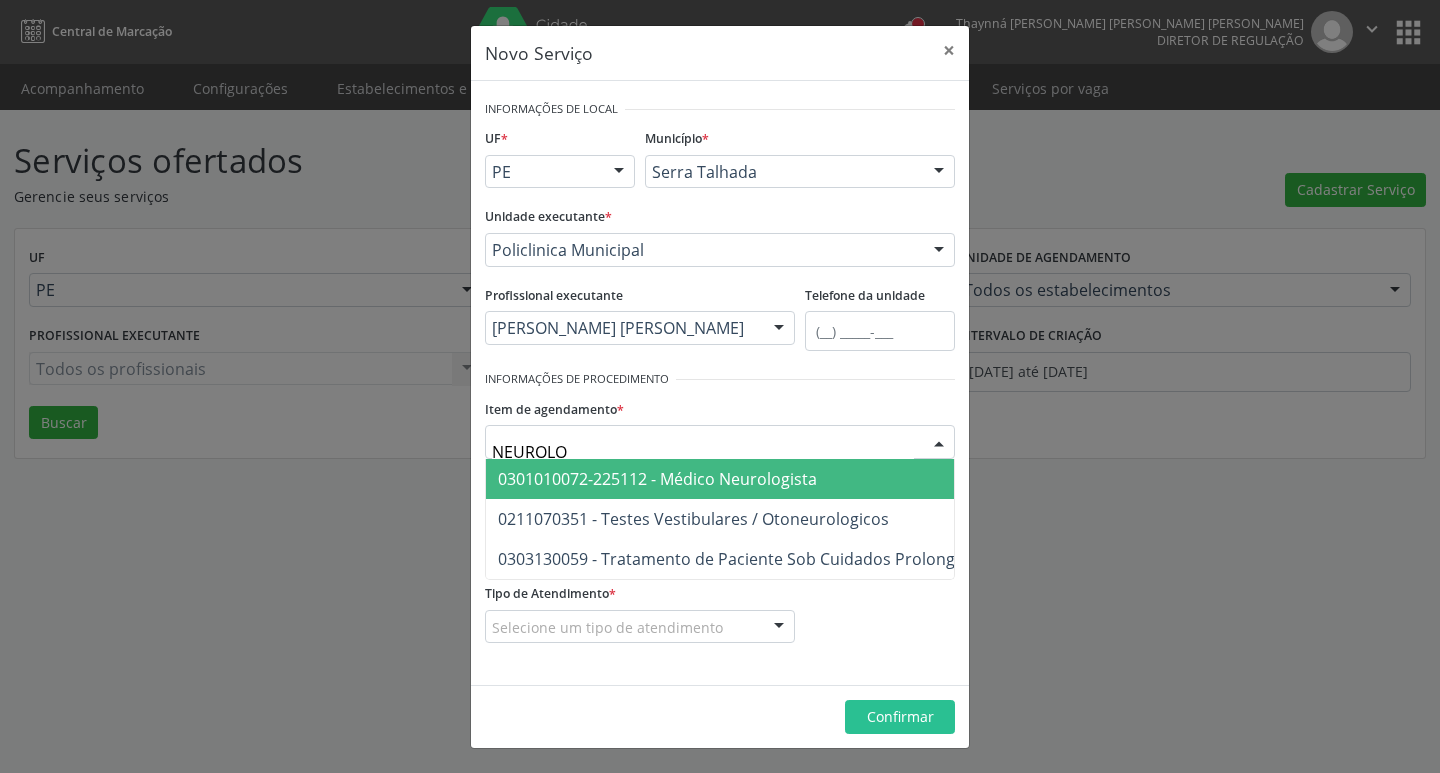 click on "0301010072-225112 - Médico Neurologista" at bounding box center [657, 479] 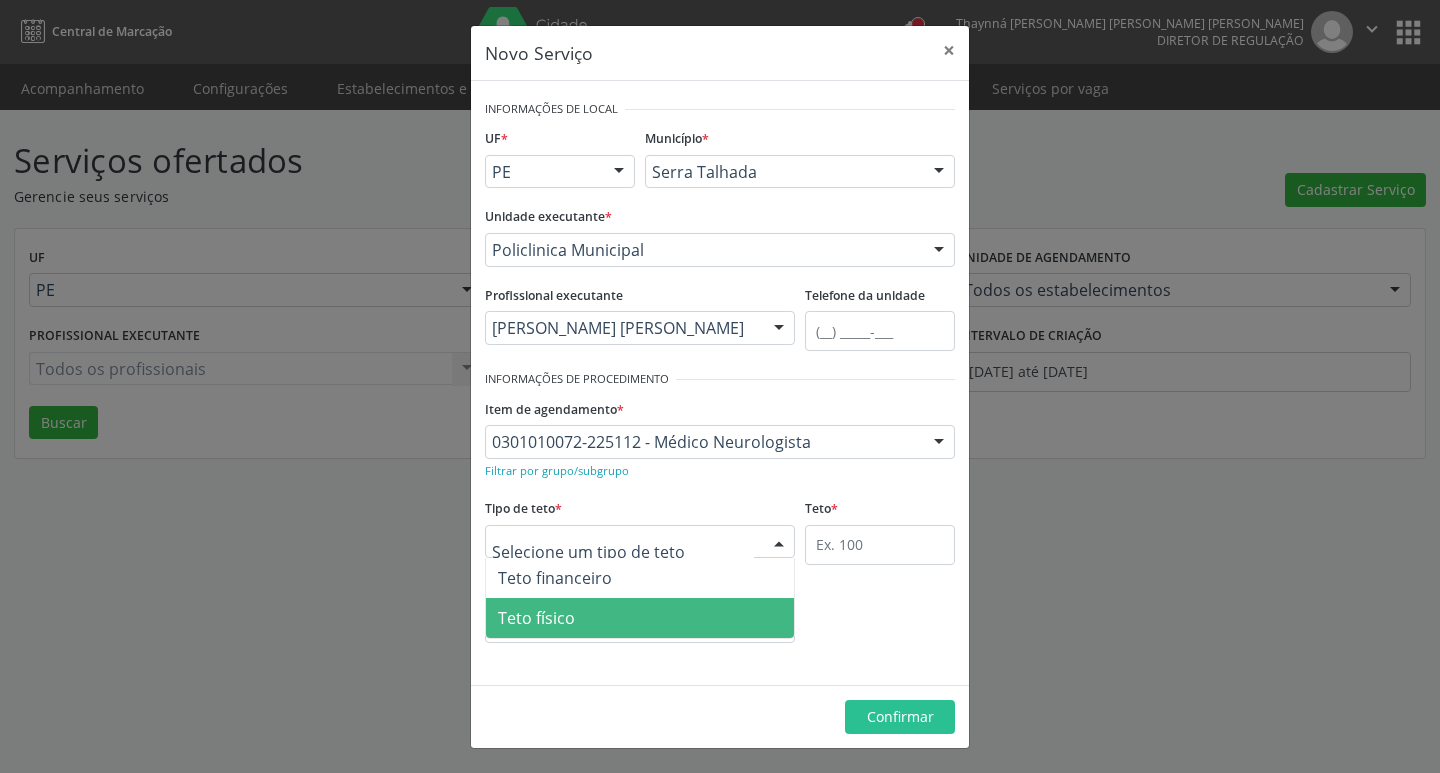 drag, startPoint x: 613, startPoint y: 592, endPoint x: 609, endPoint y: 612, distance: 20.396078 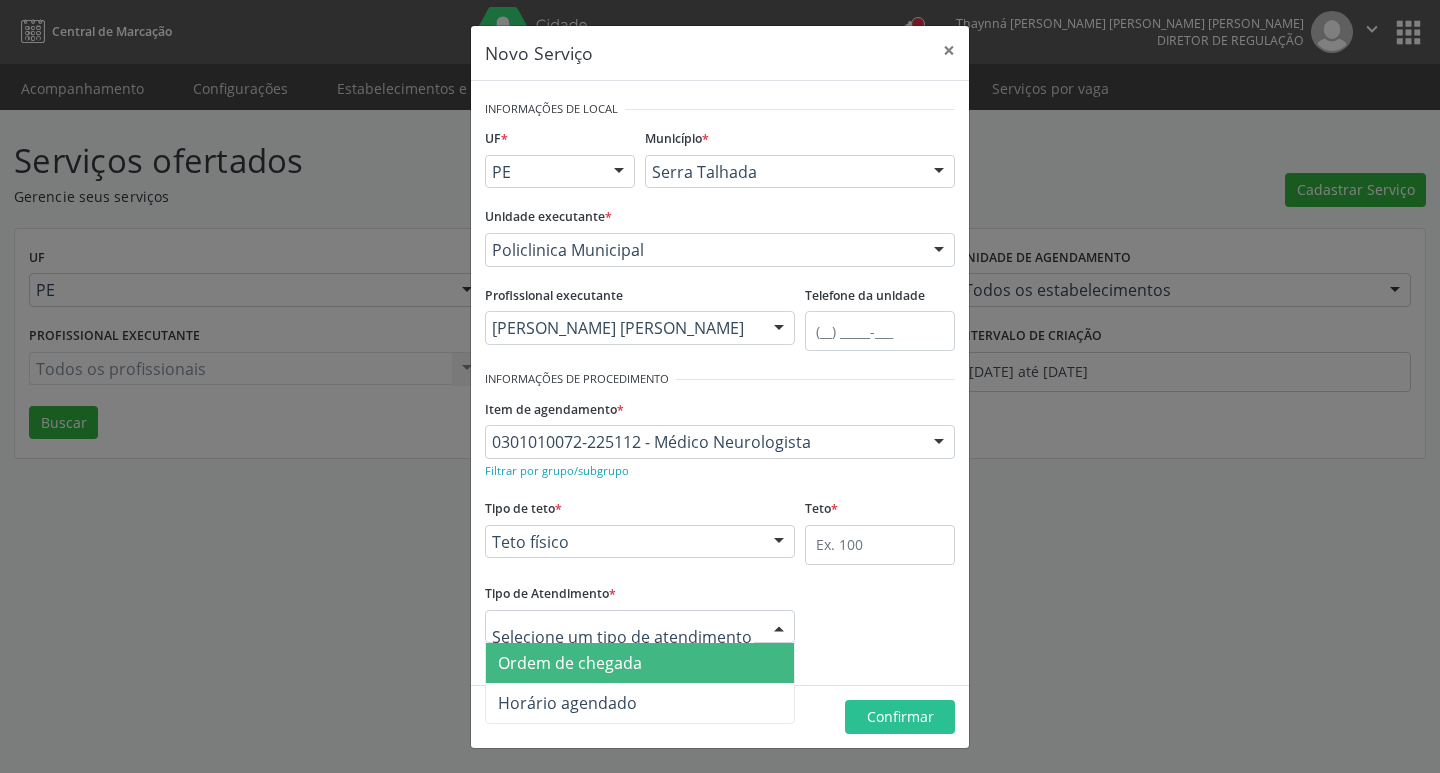 click on "Ordem de chegada" at bounding box center [570, 663] 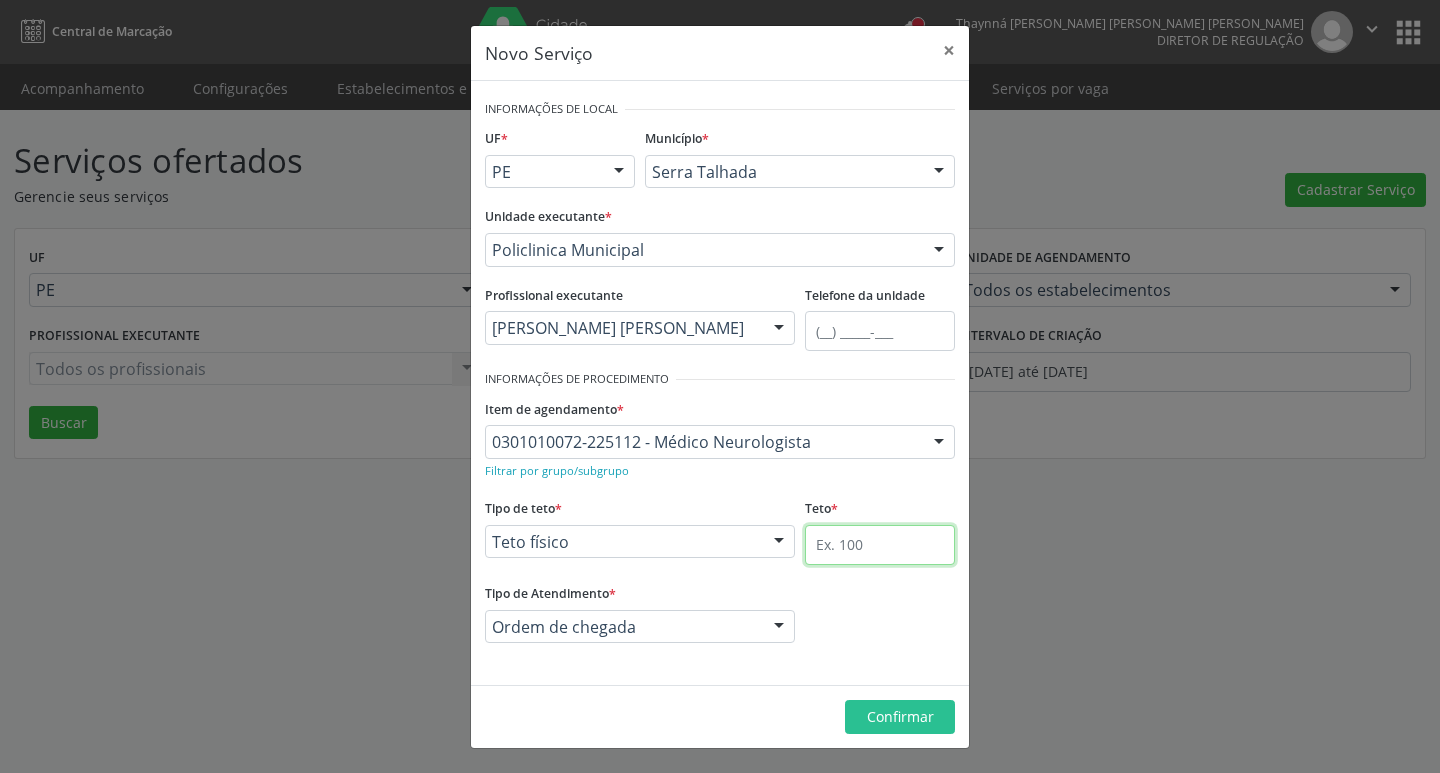click at bounding box center (880, 545) 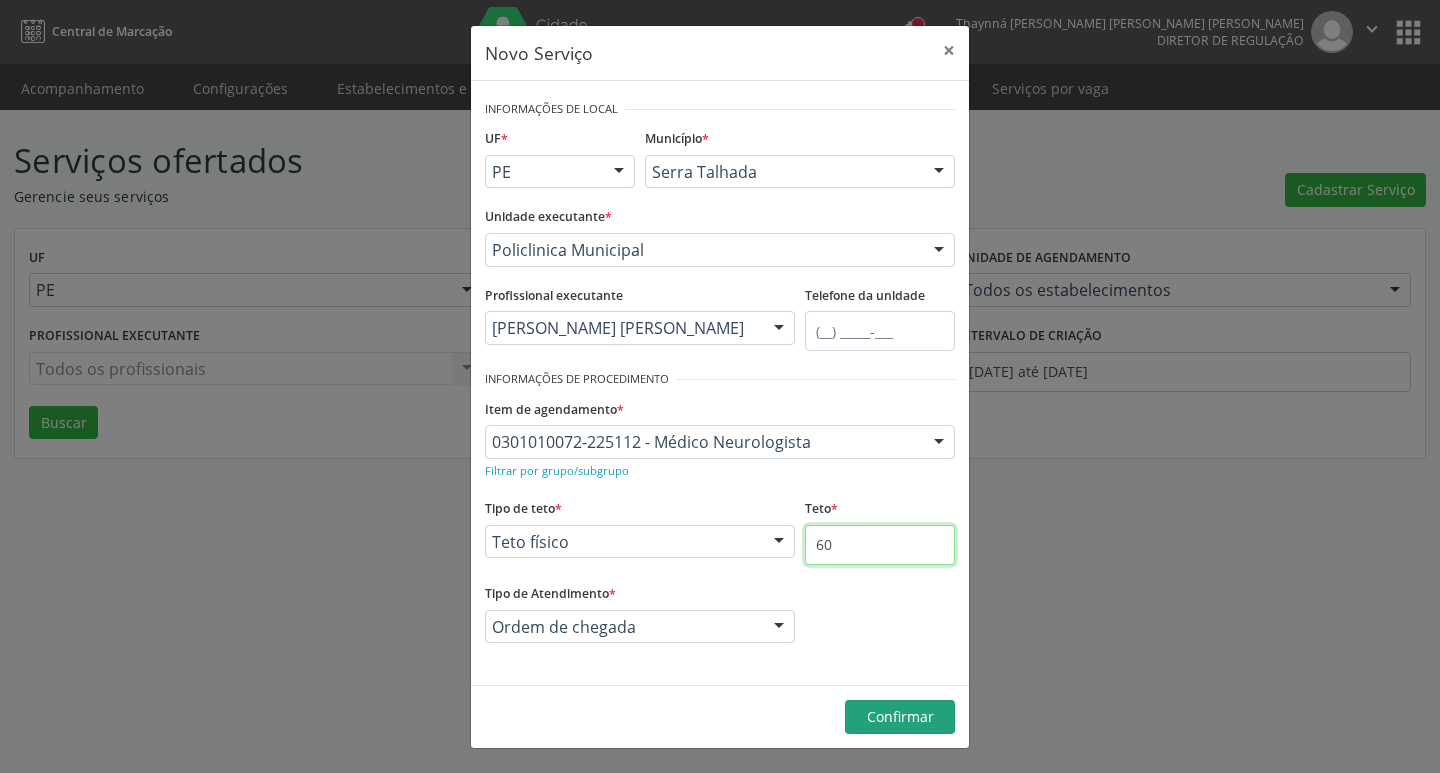 type on "60" 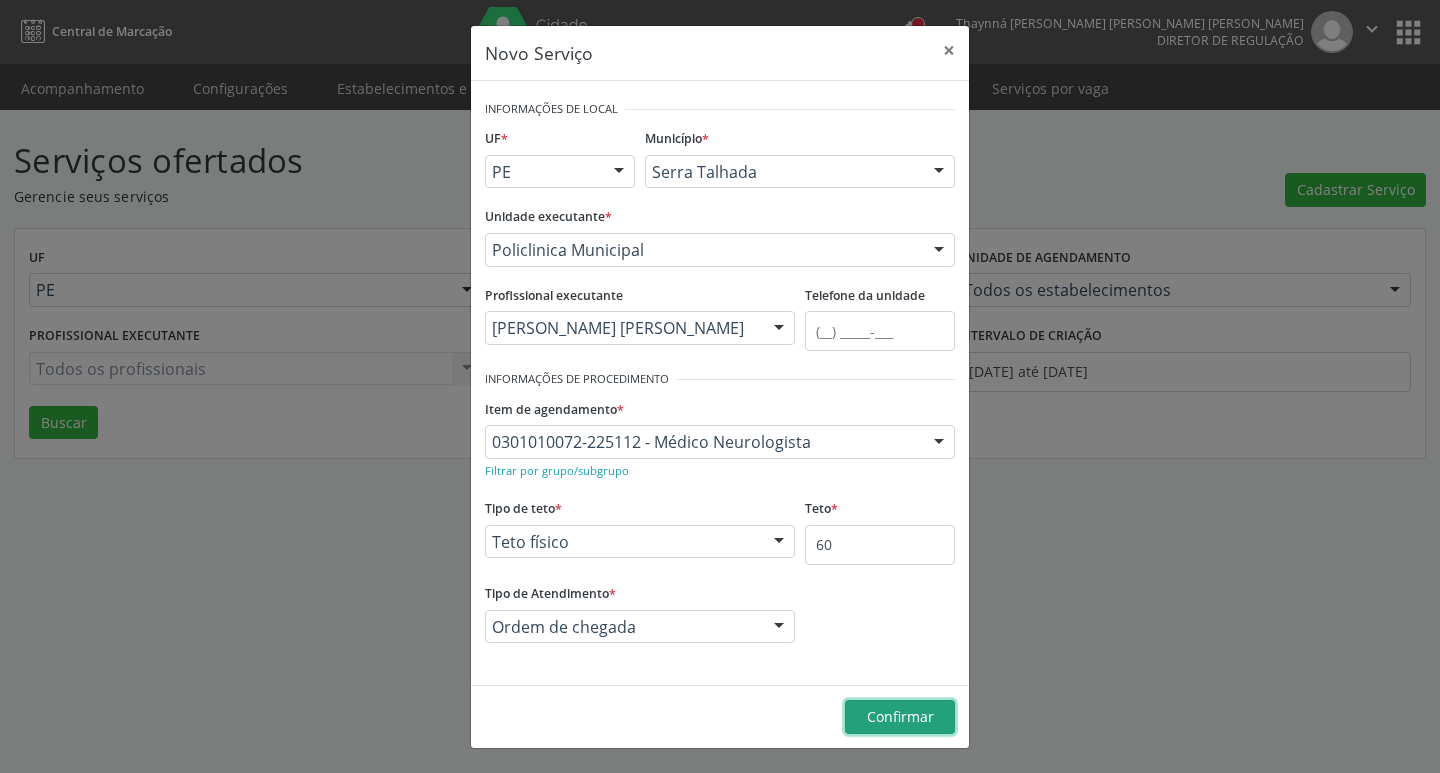 click on "Confirmar" at bounding box center [900, 716] 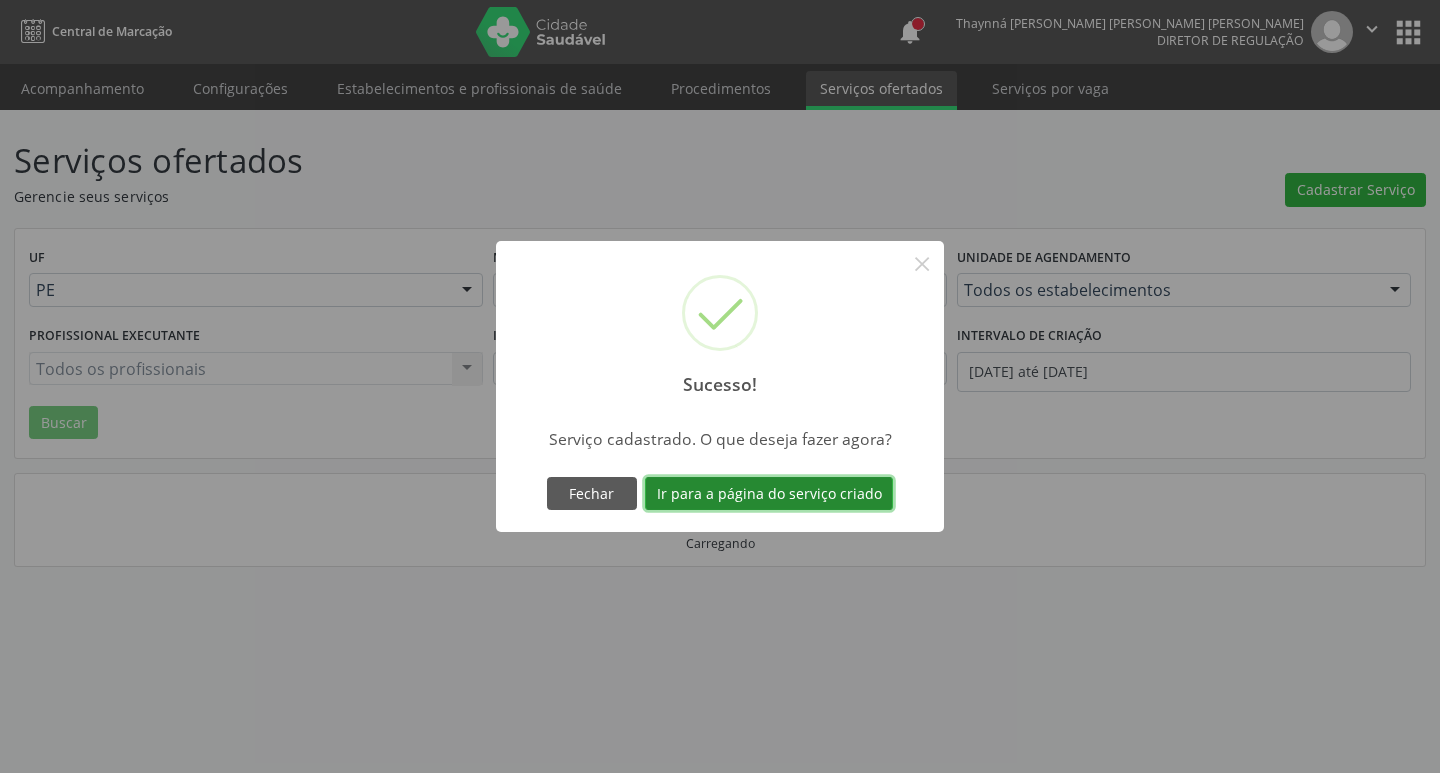 click on "Ir para a página do serviço criado" at bounding box center (769, 494) 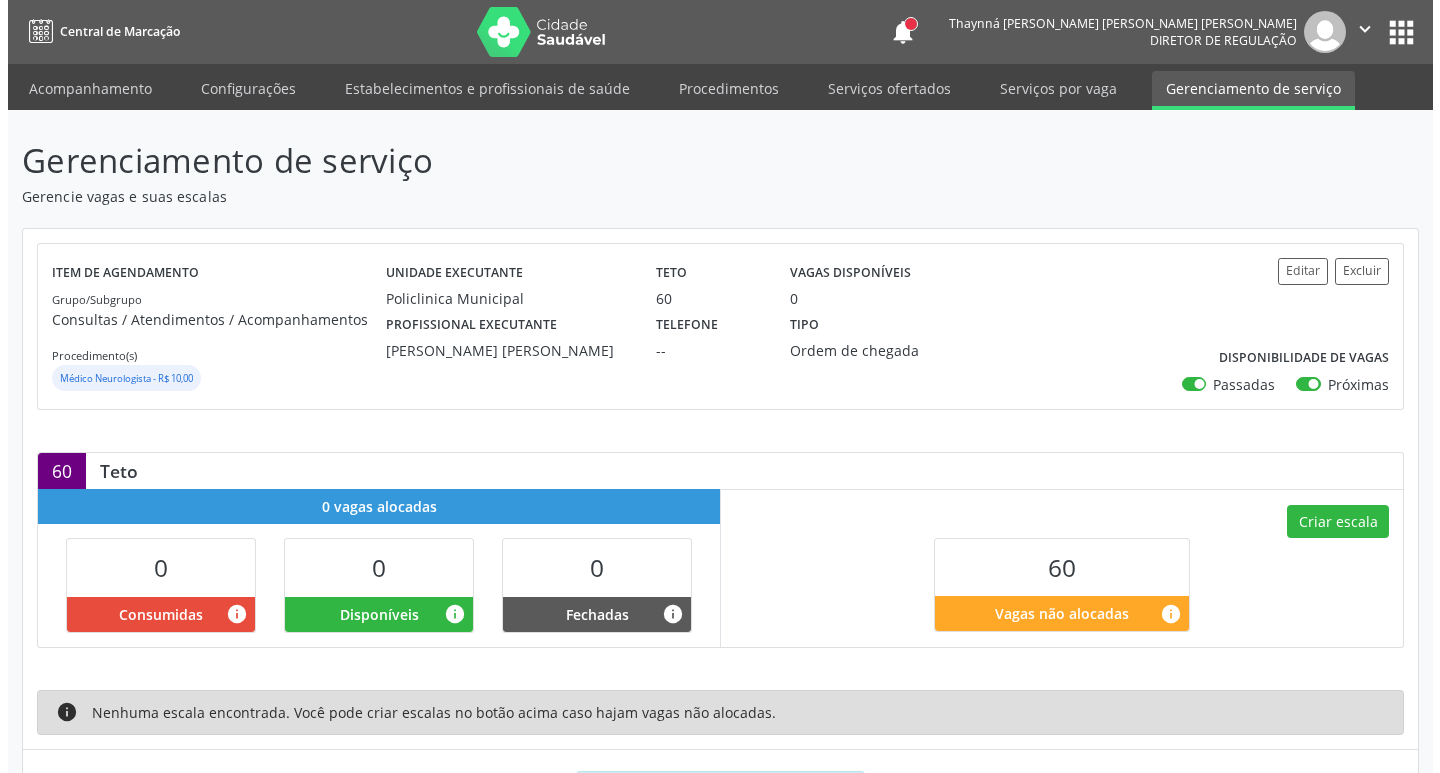 scroll, scrollTop: 99, scrollLeft: 0, axis: vertical 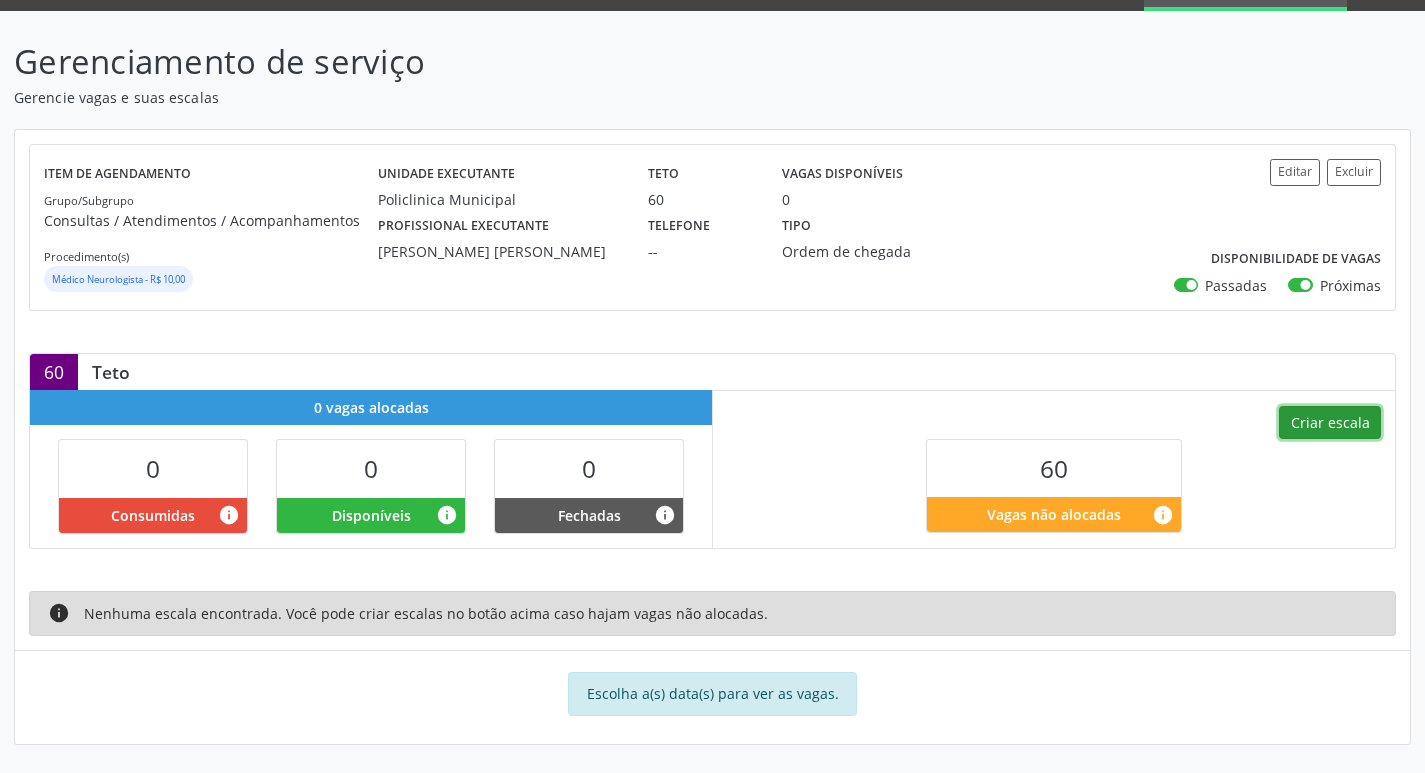 click on "Criar escala" at bounding box center (1330, 423) 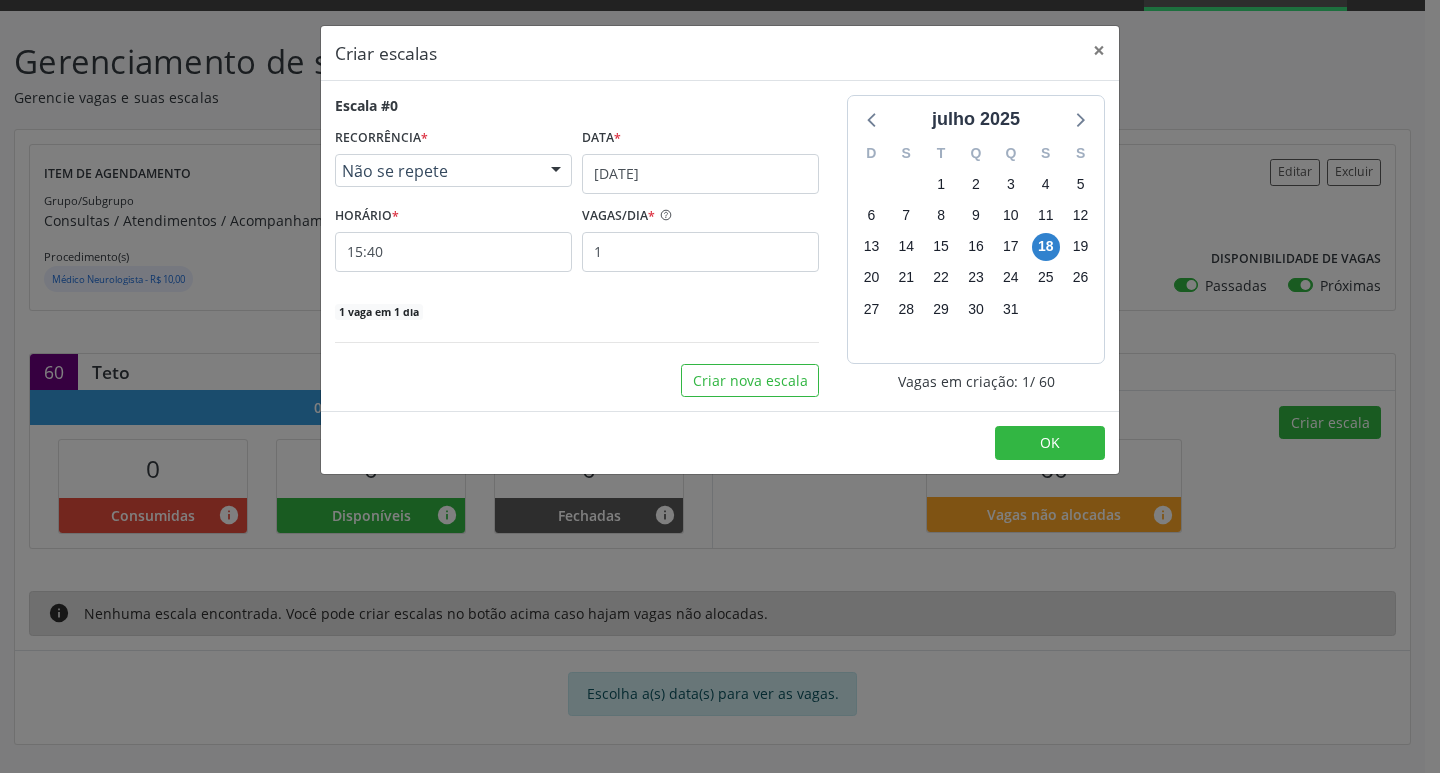 click on "Não se repete" at bounding box center (453, 171) 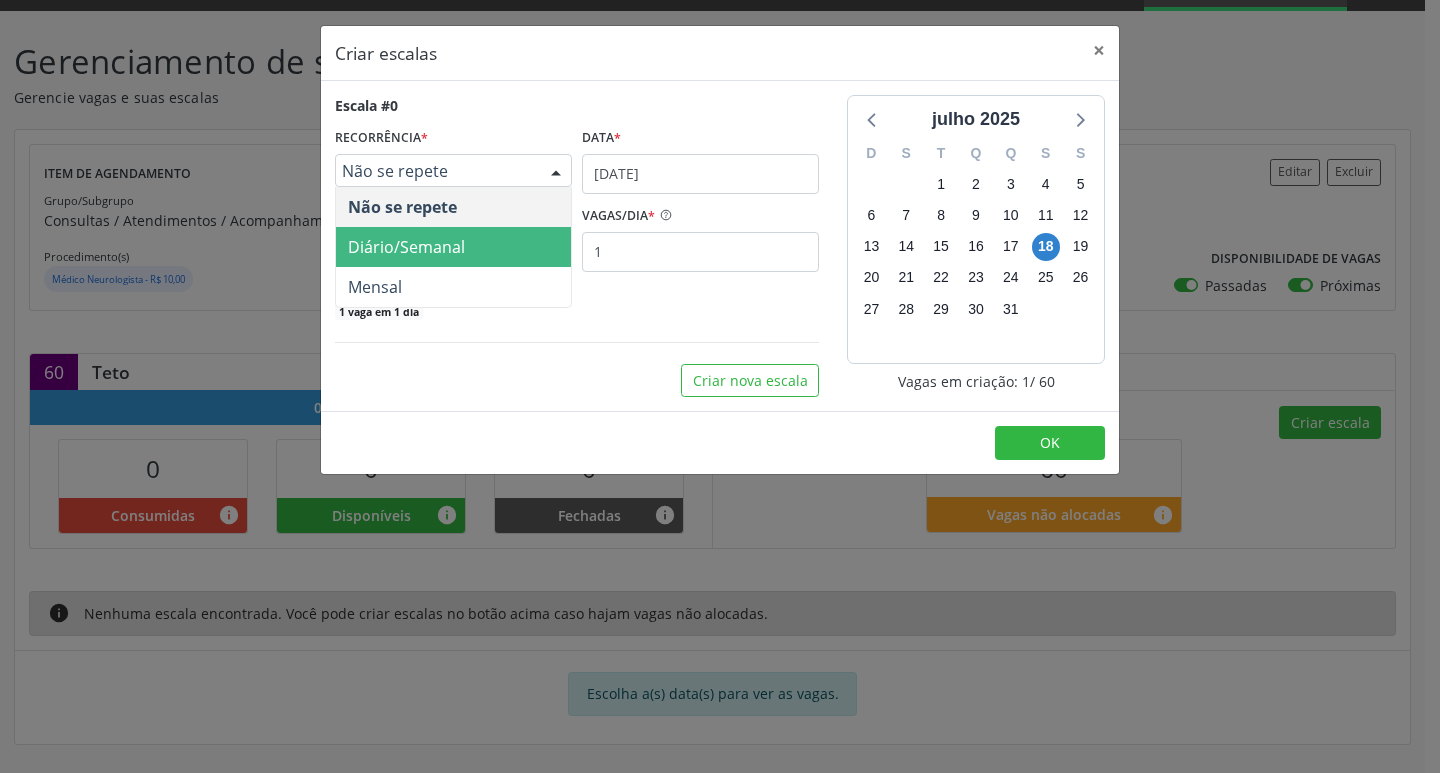 click on "Diário/Semanal" at bounding box center (453, 247) 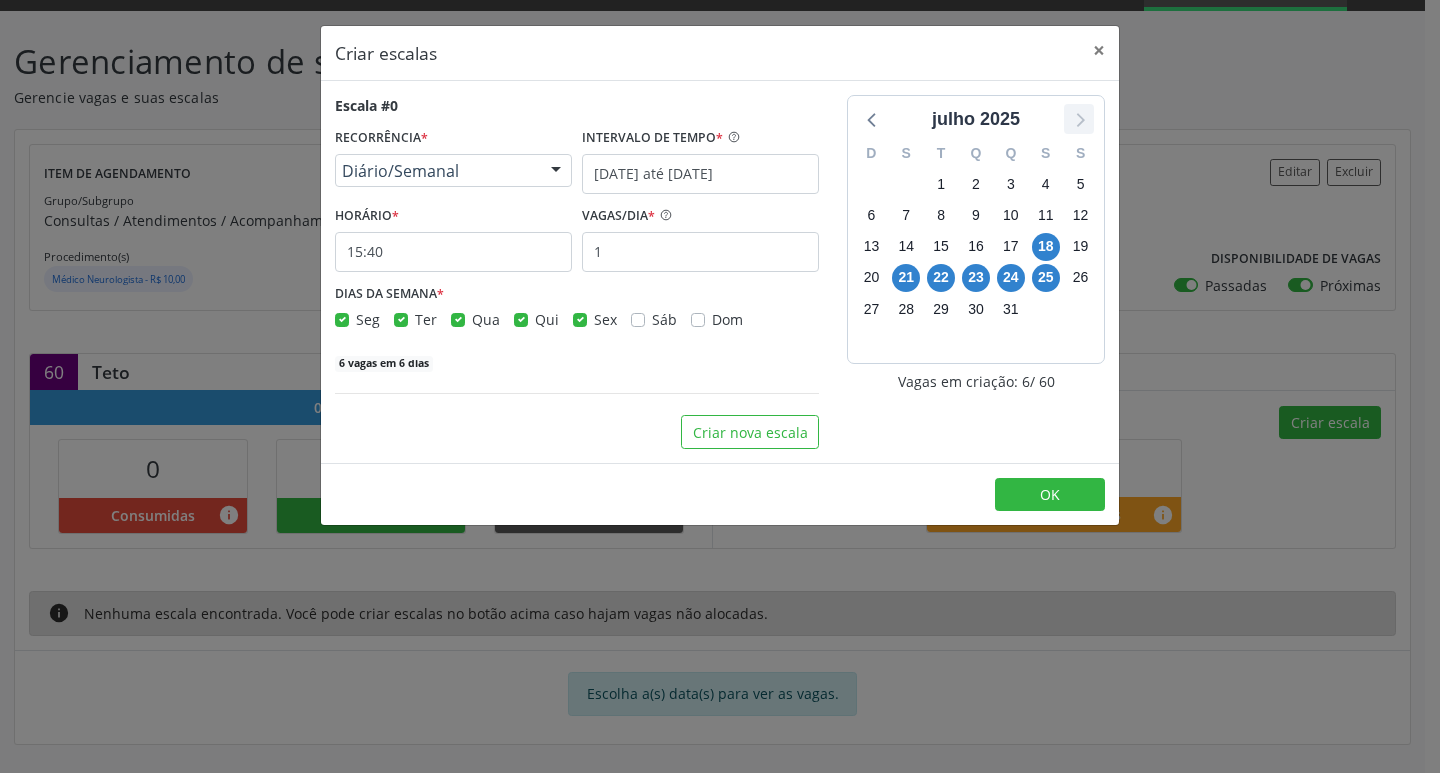 click 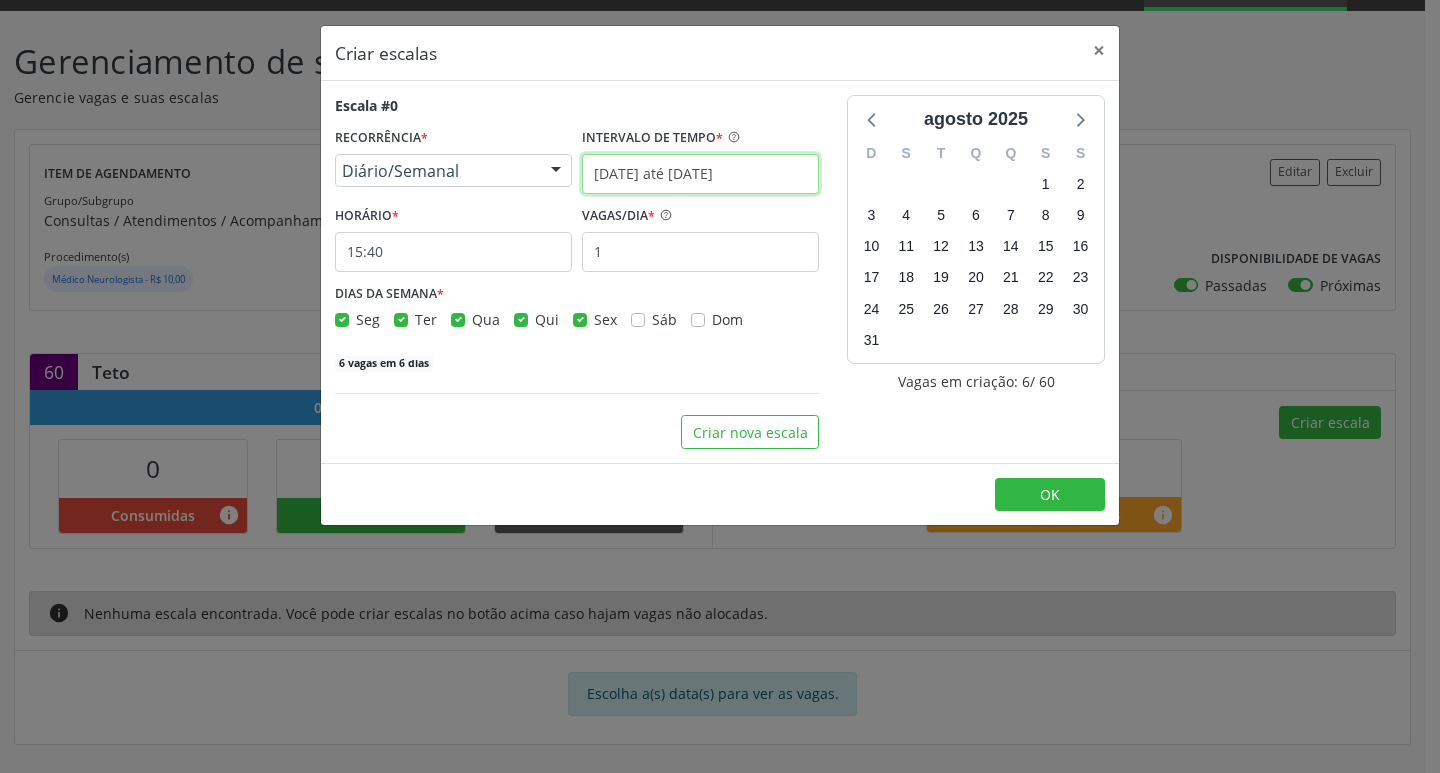 click on "[DATE] até [DATE]" at bounding box center [700, 174] 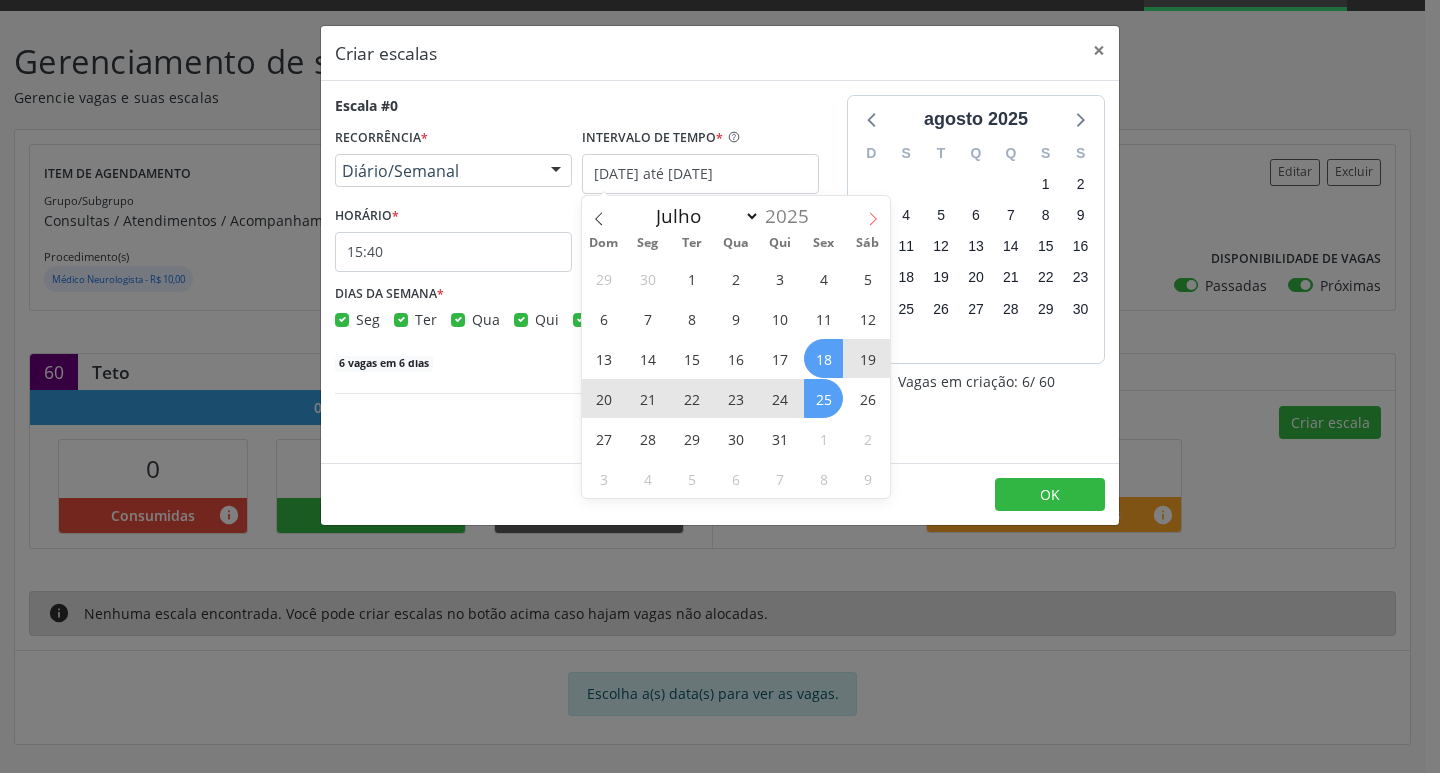 click at bounding box center [873, 213] 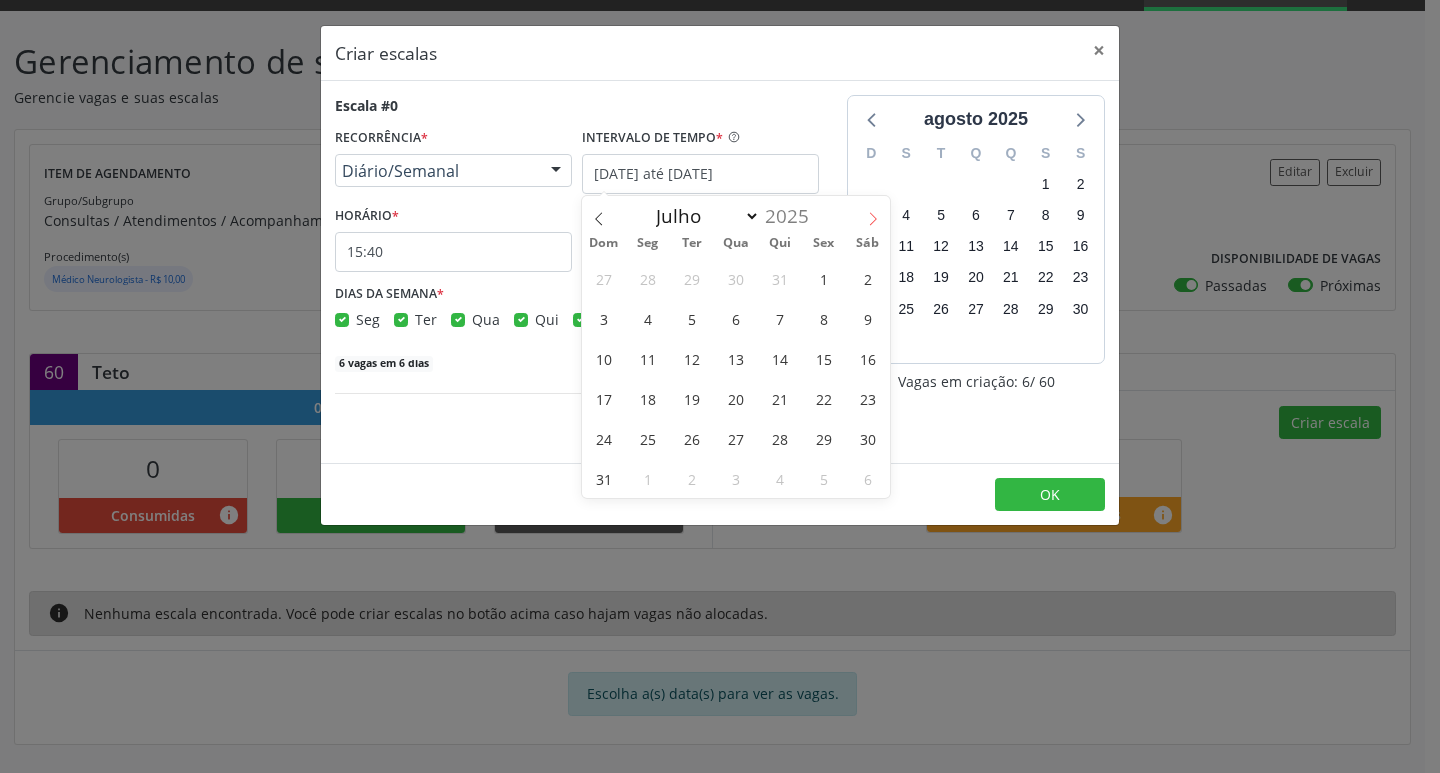 select on "7" 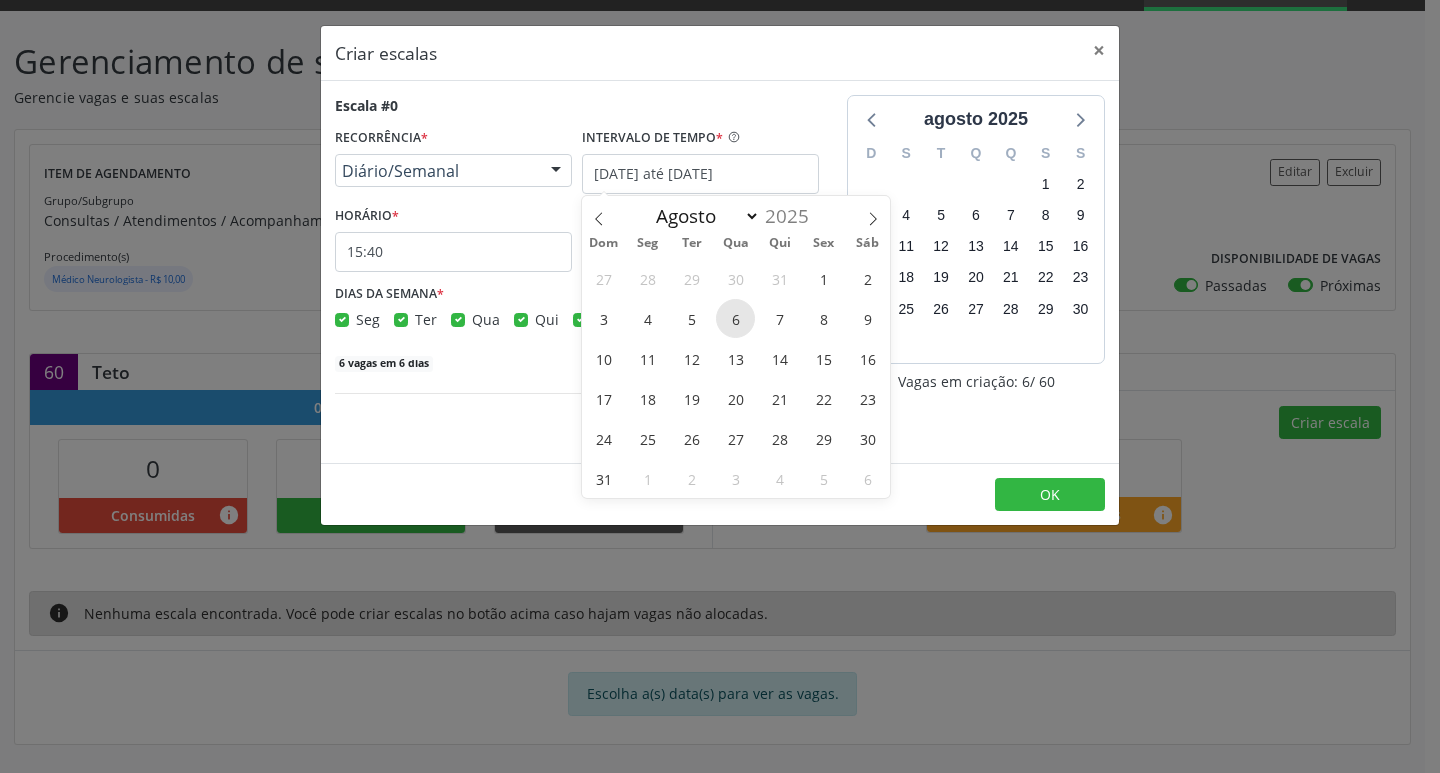 click on "6" at bounding box center (735, 318) 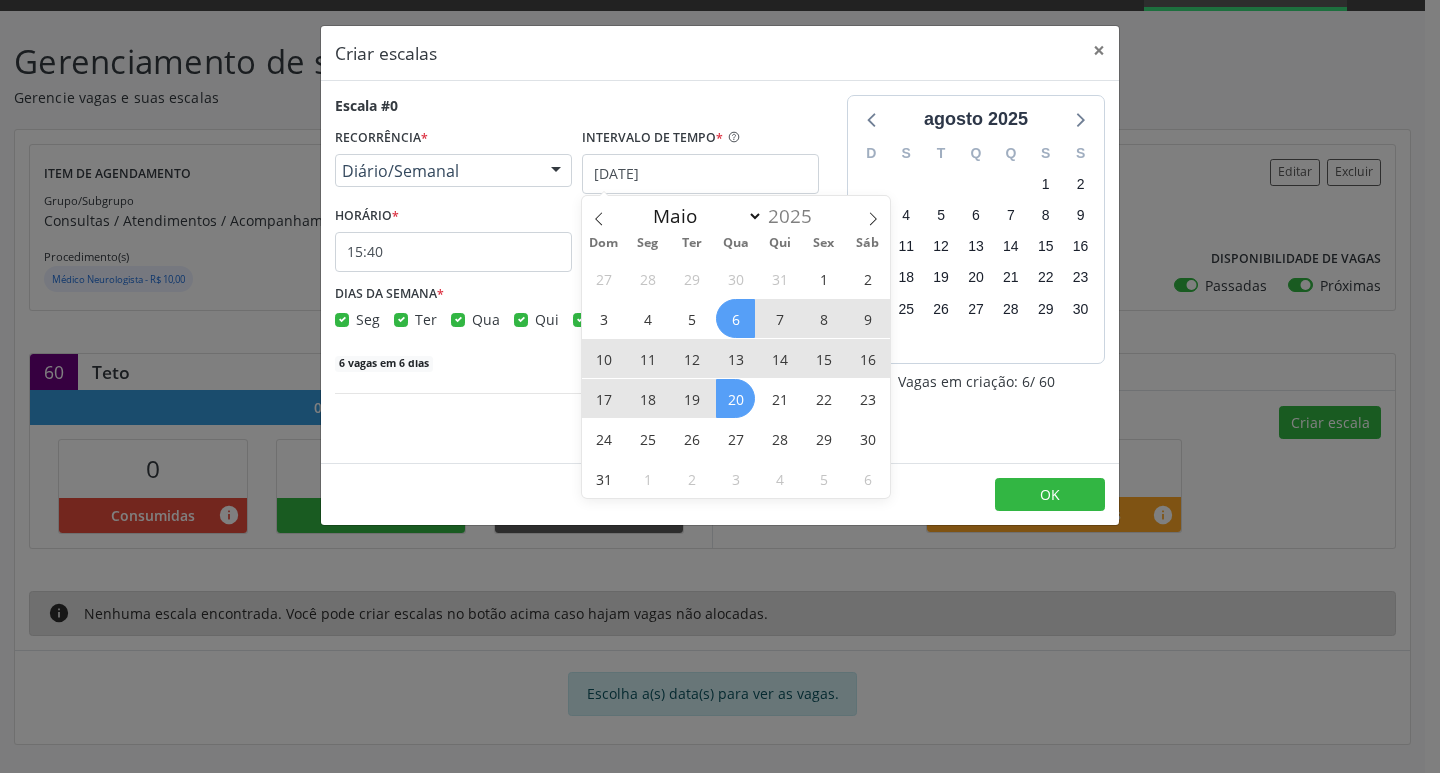click on "20" at bounding box center [735, 398] 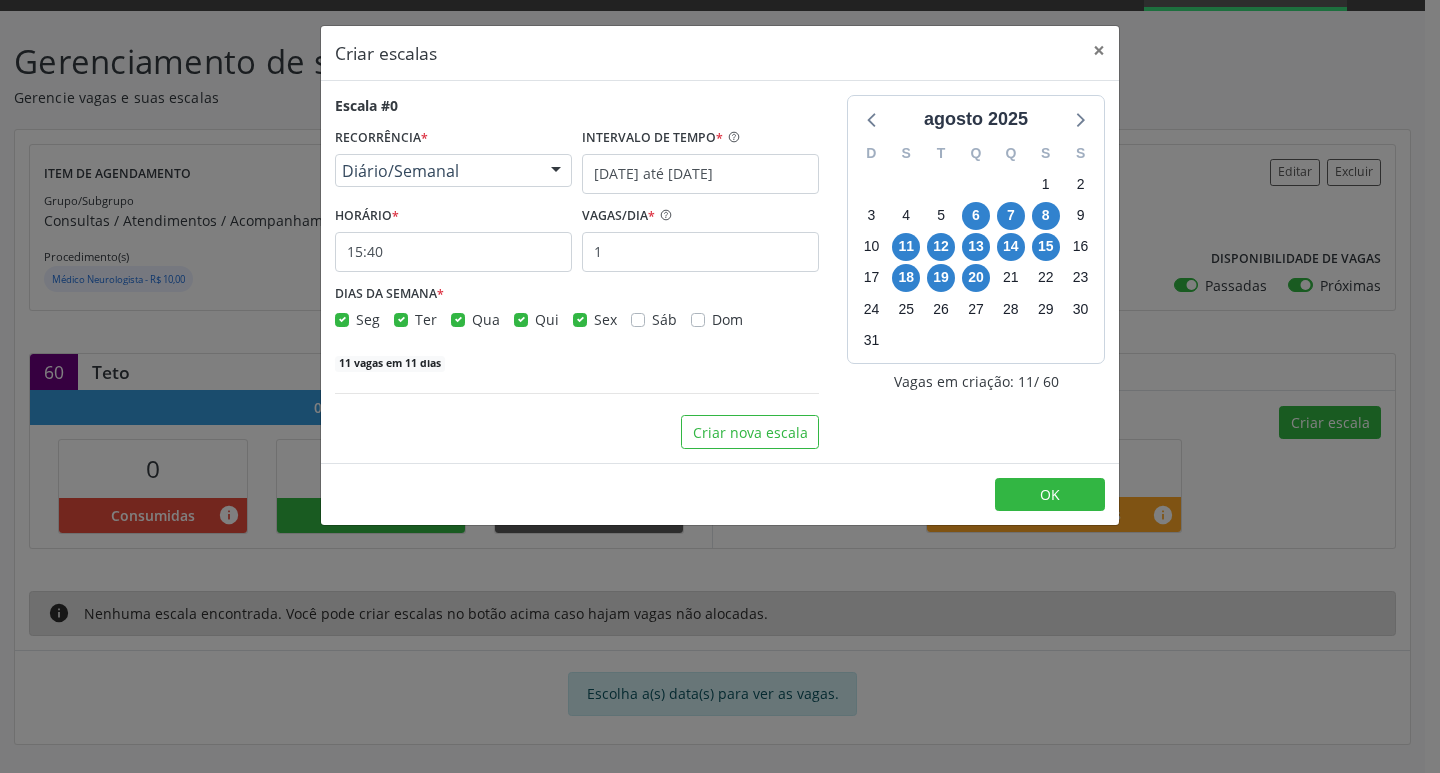 click on "Sex" at bounding box center (605, 319) 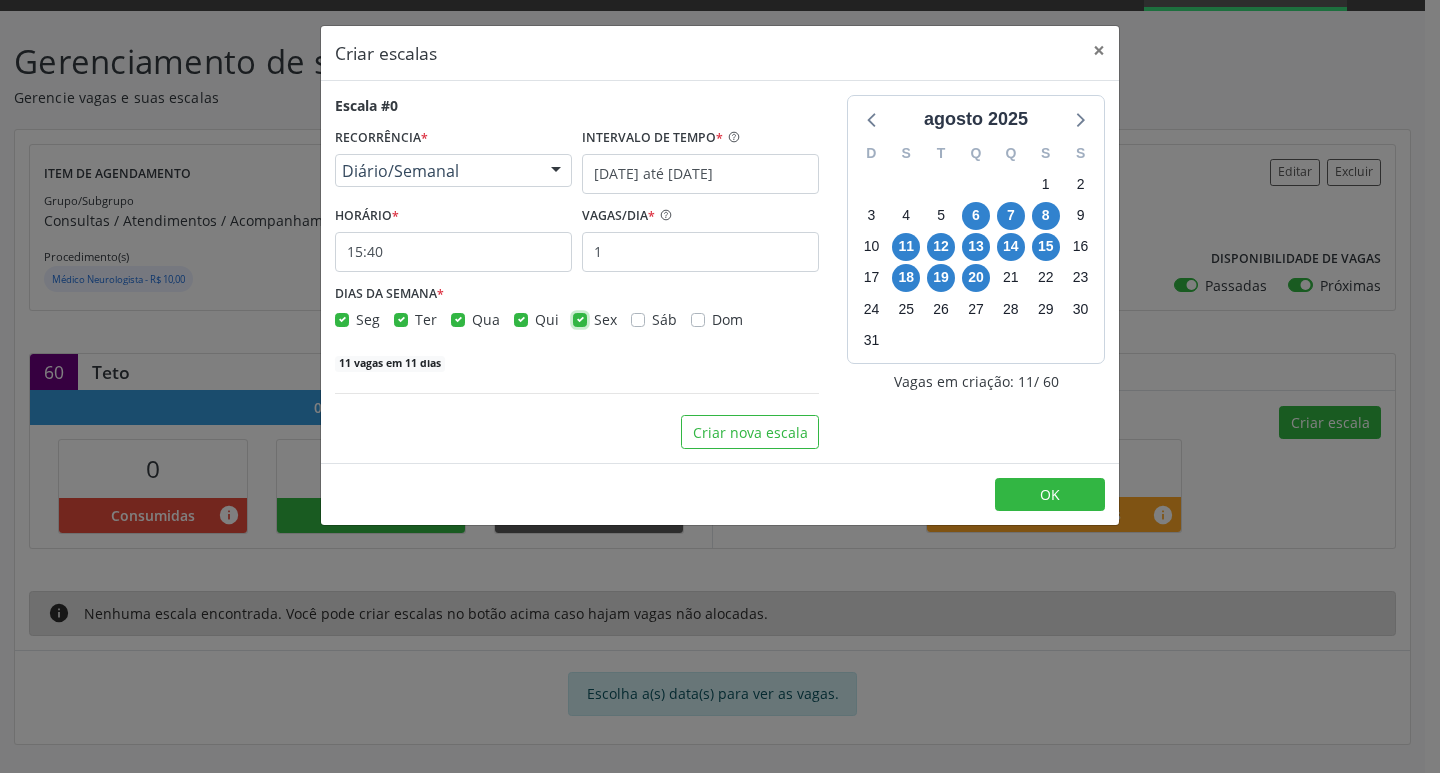 click on "Sex" at bounding box center (580, 318) 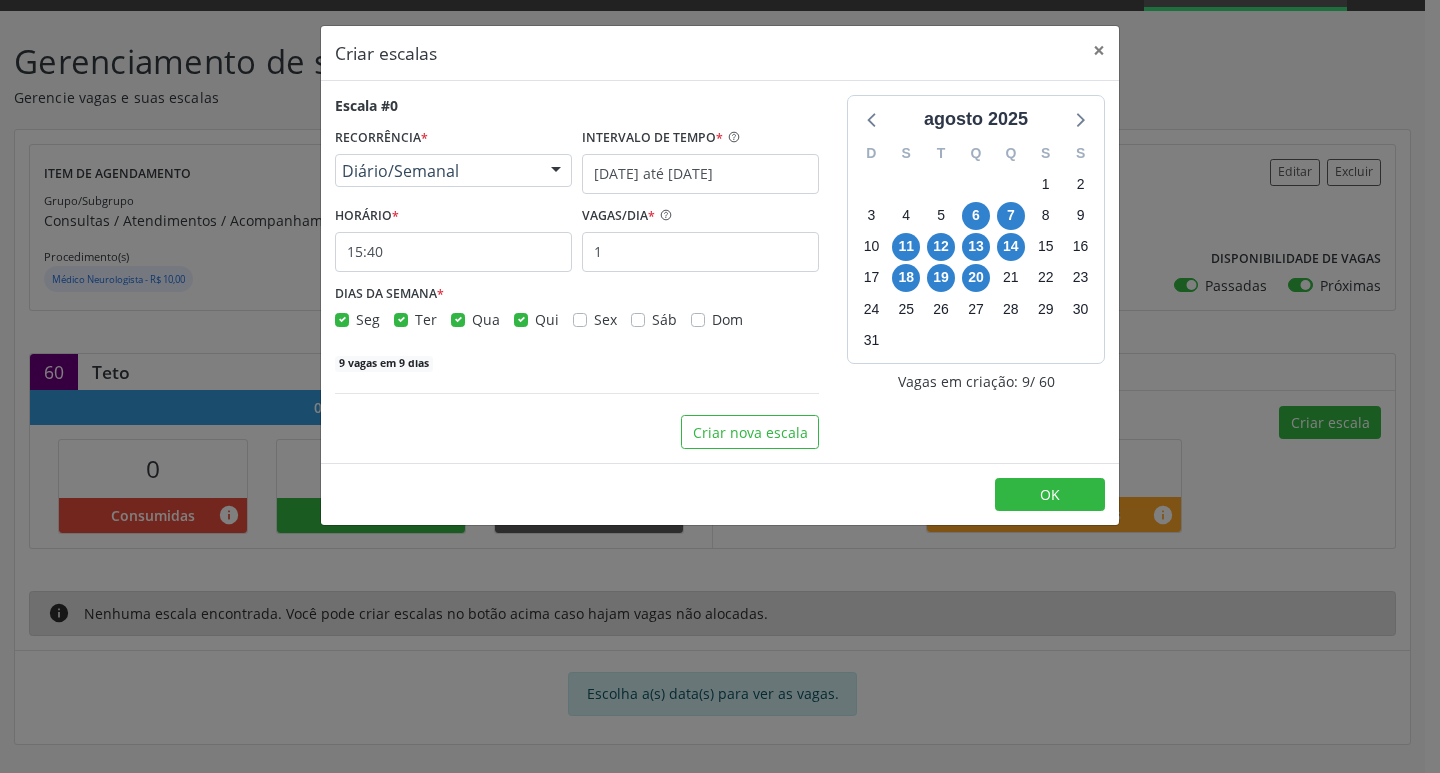 click on "Qui" at bounding box center [547, 319] 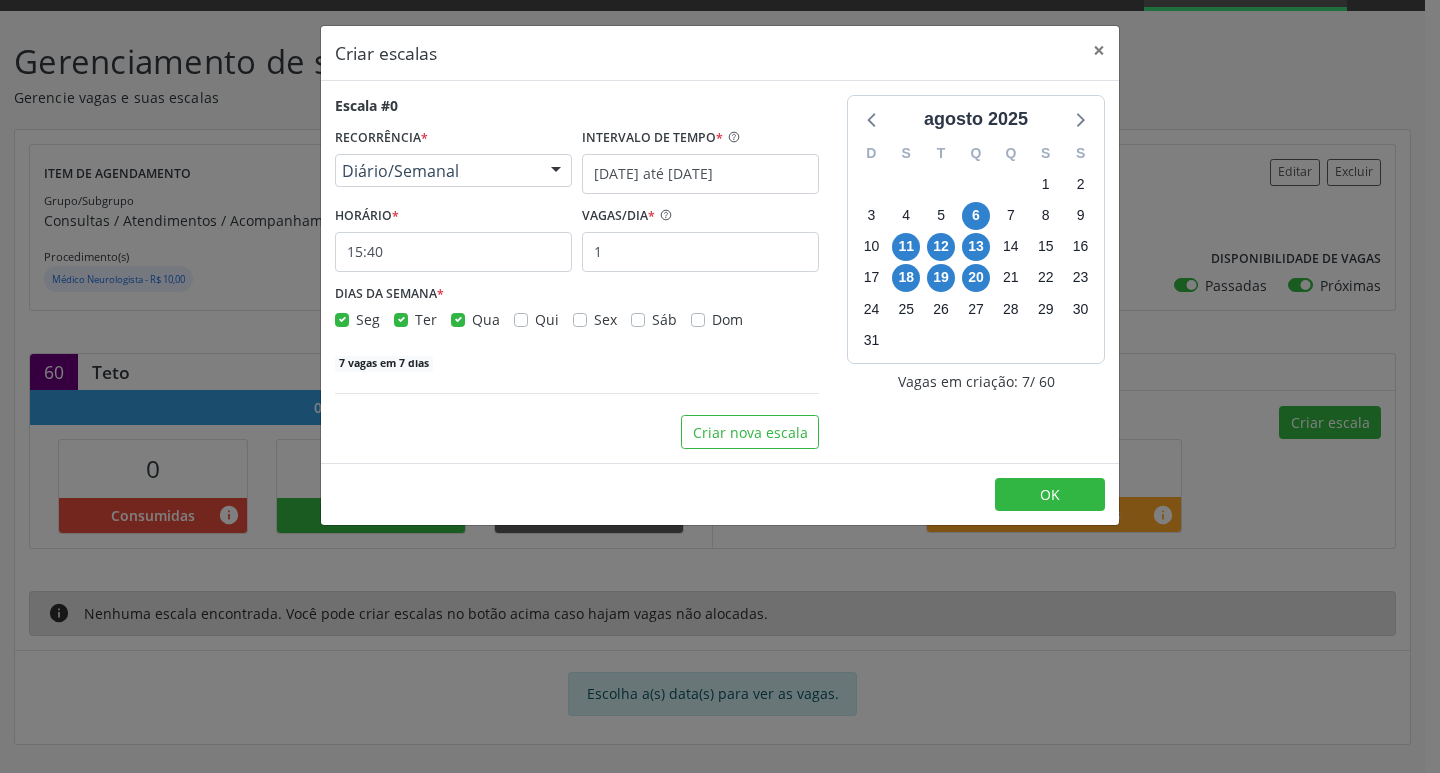 click on "Ter" at bounding box center [426, 319] 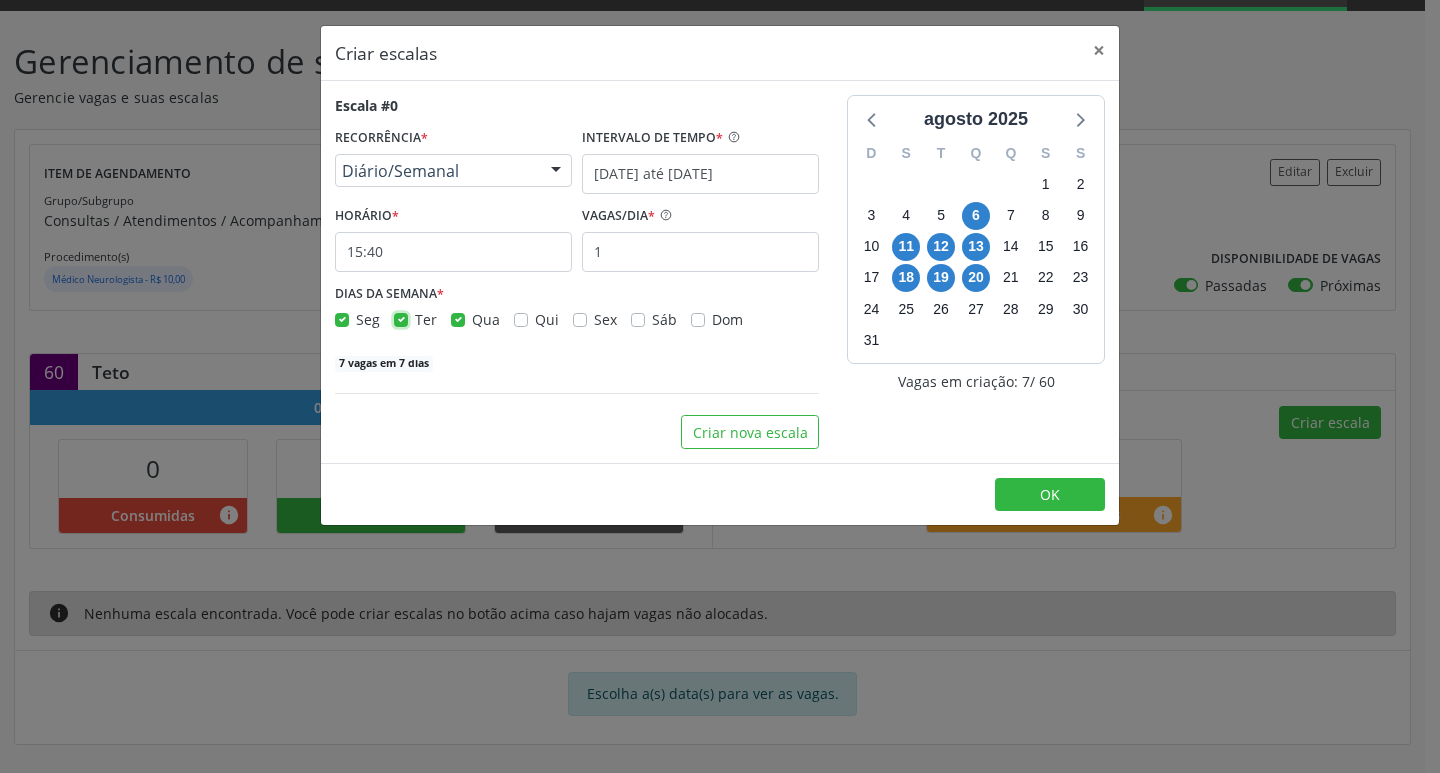 click on "Ter" at bounding box center (401, 318) 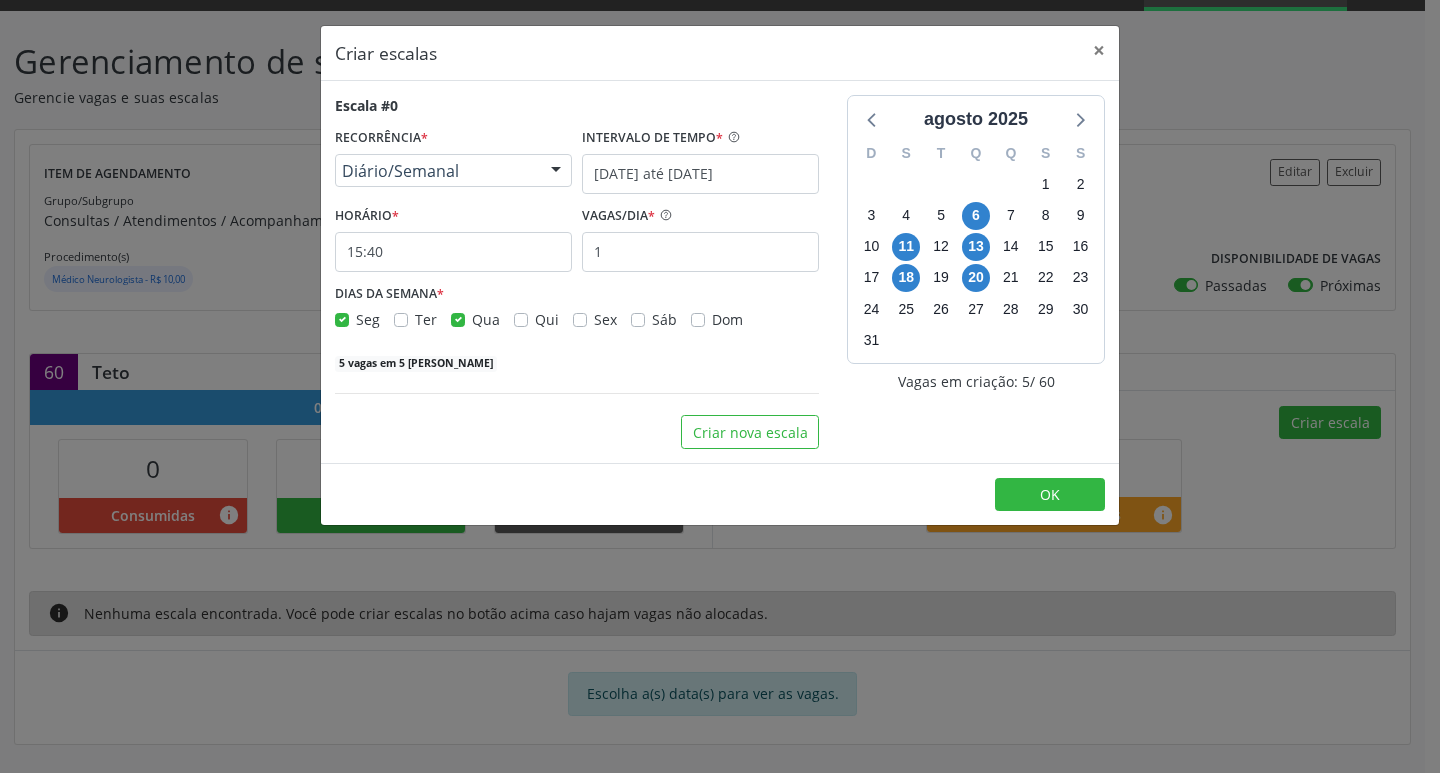 click on "Seg" at bounding box center [368, 319] 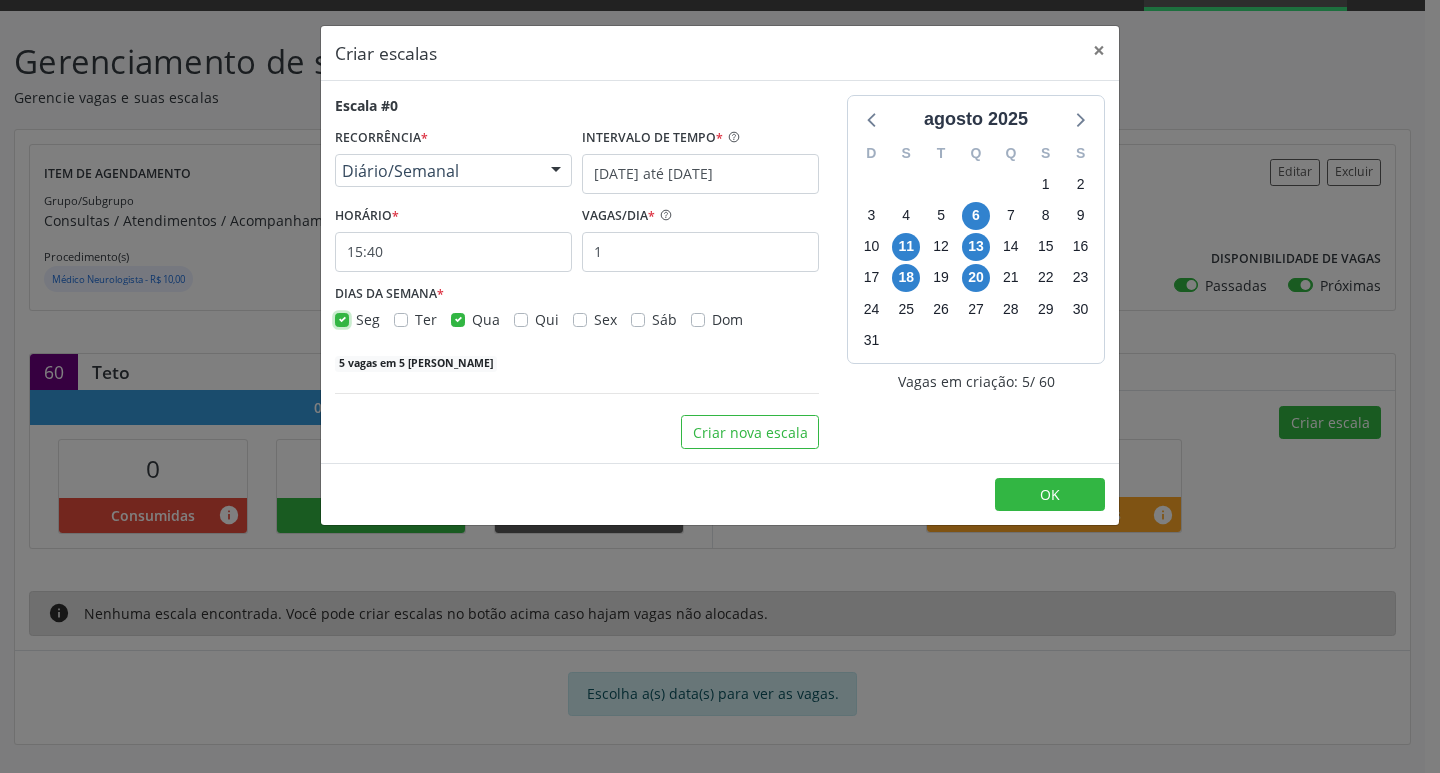 click on "Seg" at bounding box center (342, 318) 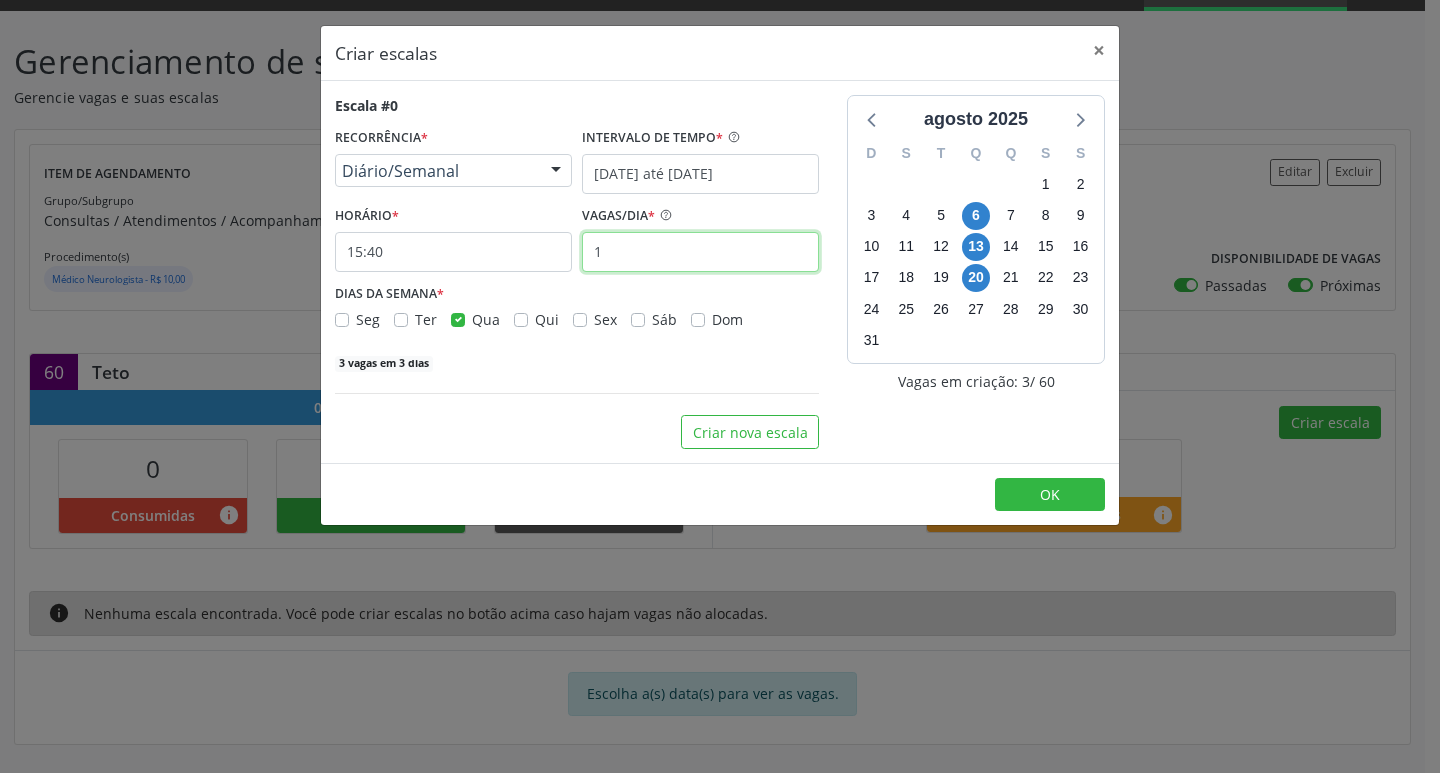 click on "1" at bounding box center (700, 252) 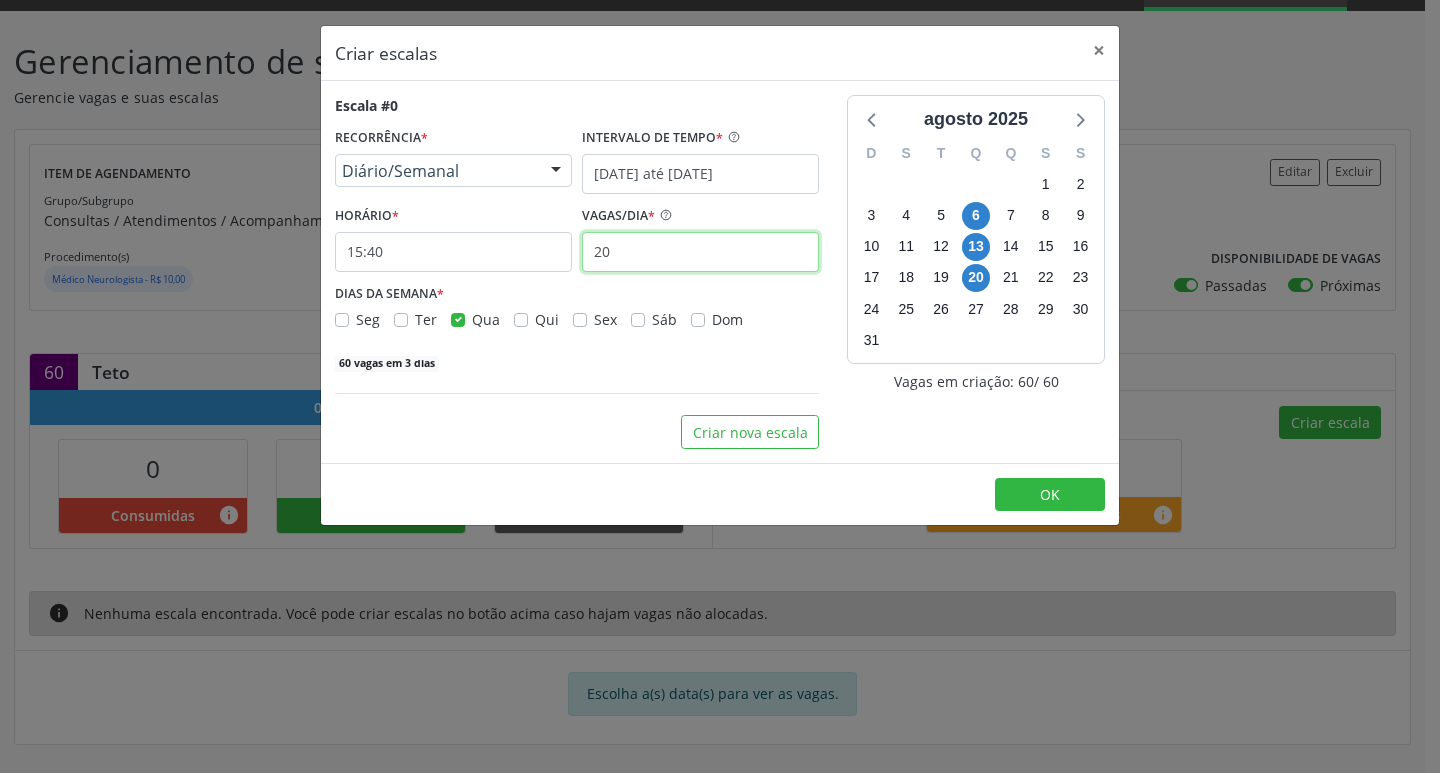 type on "20" 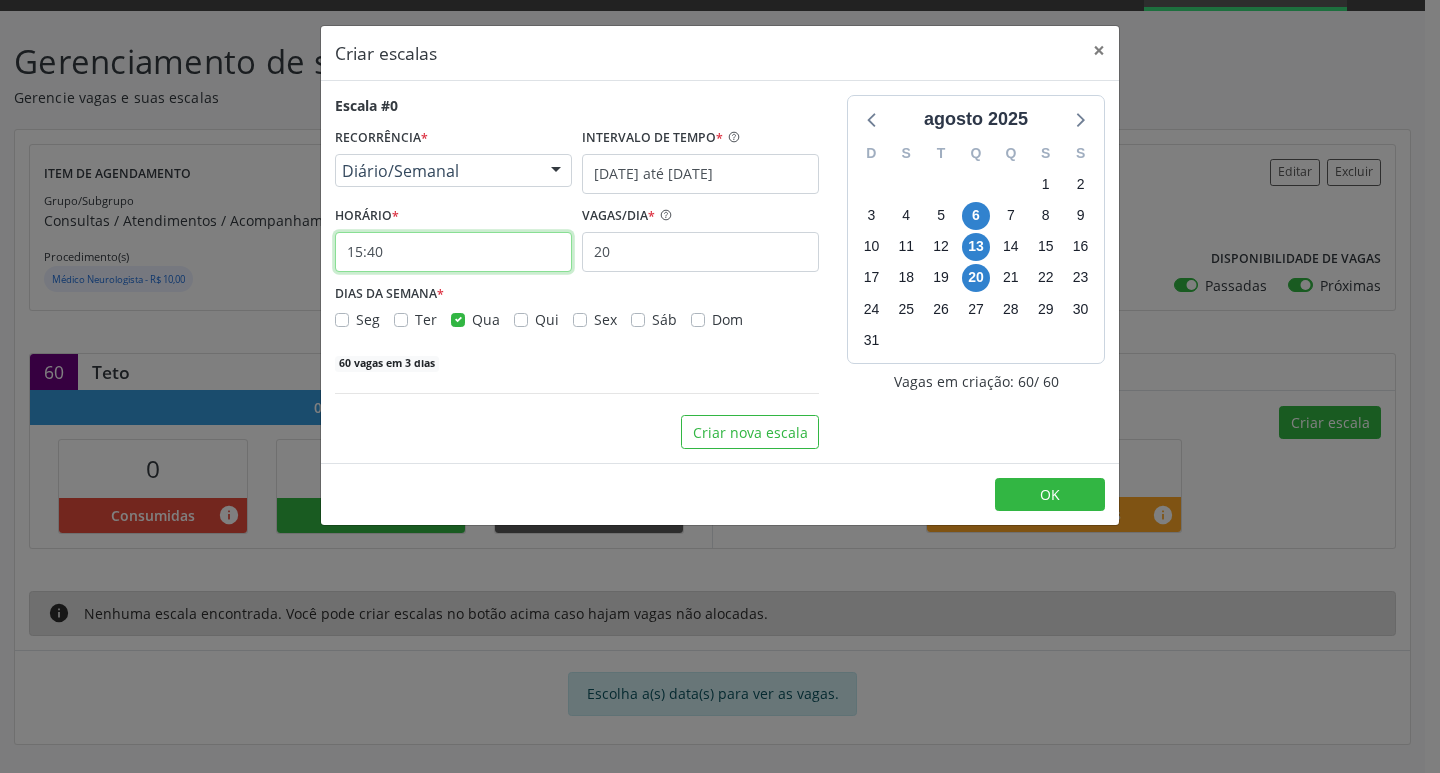 click on "15:40" at bounding box center (453, 252) 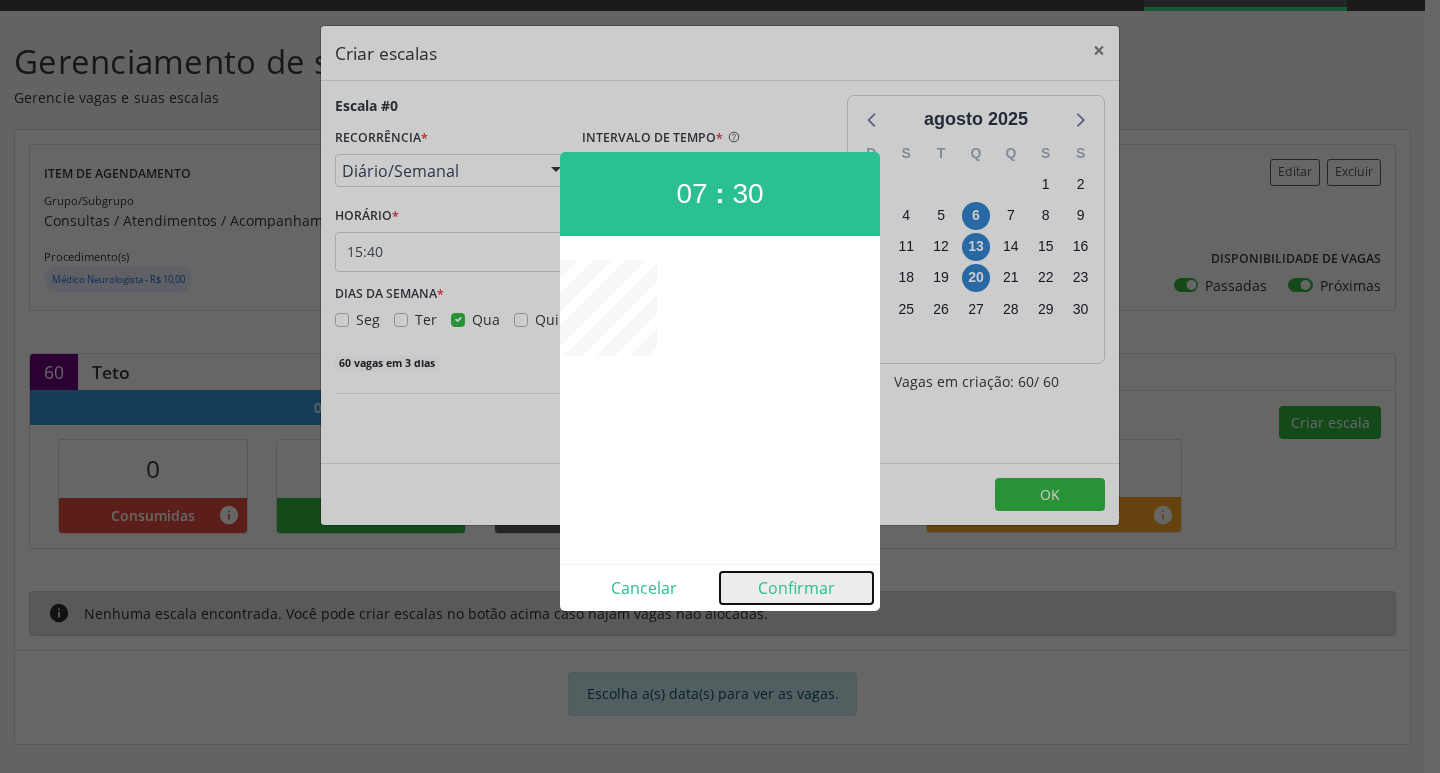click on "Confirmar" at bounding box center (796, 588) 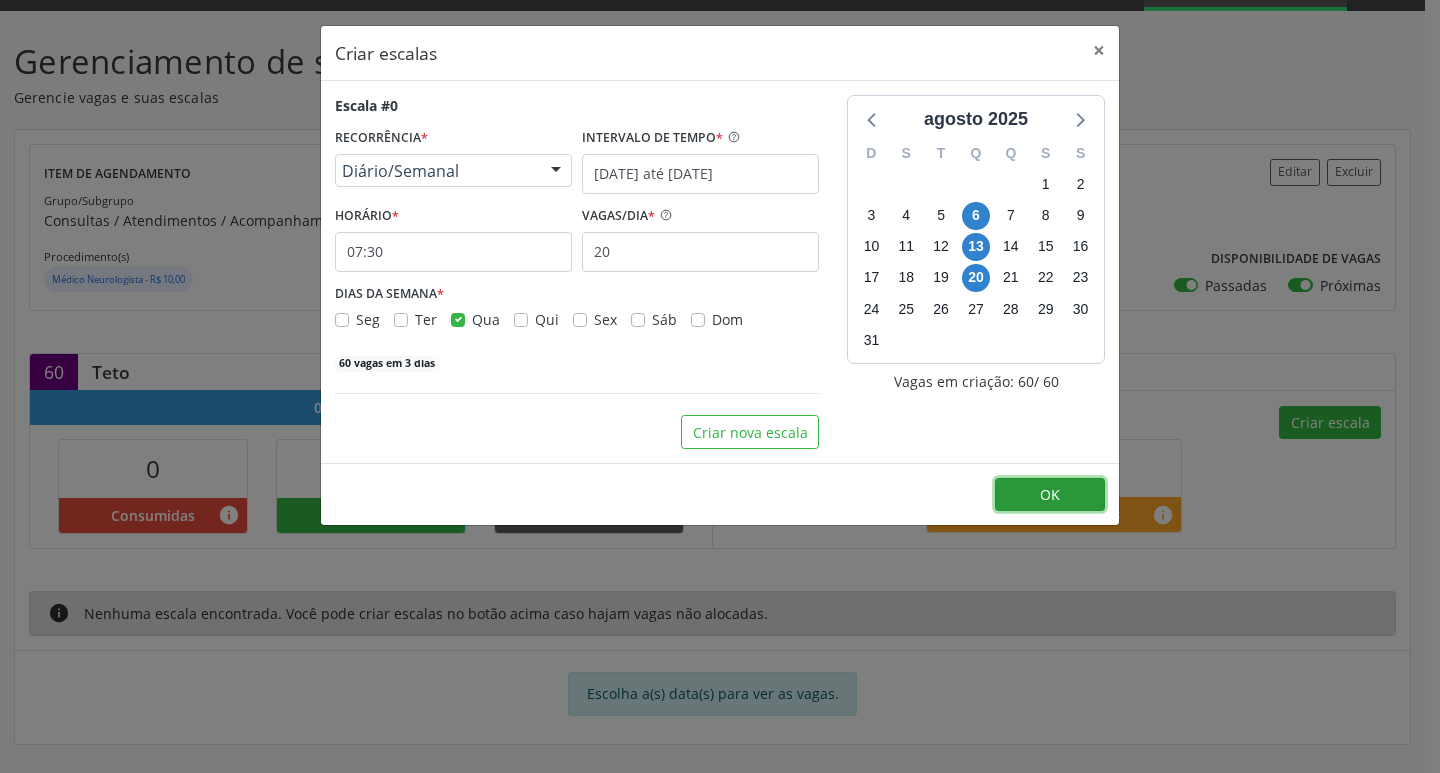 click on "OK" at bounding box center [1050, 495] 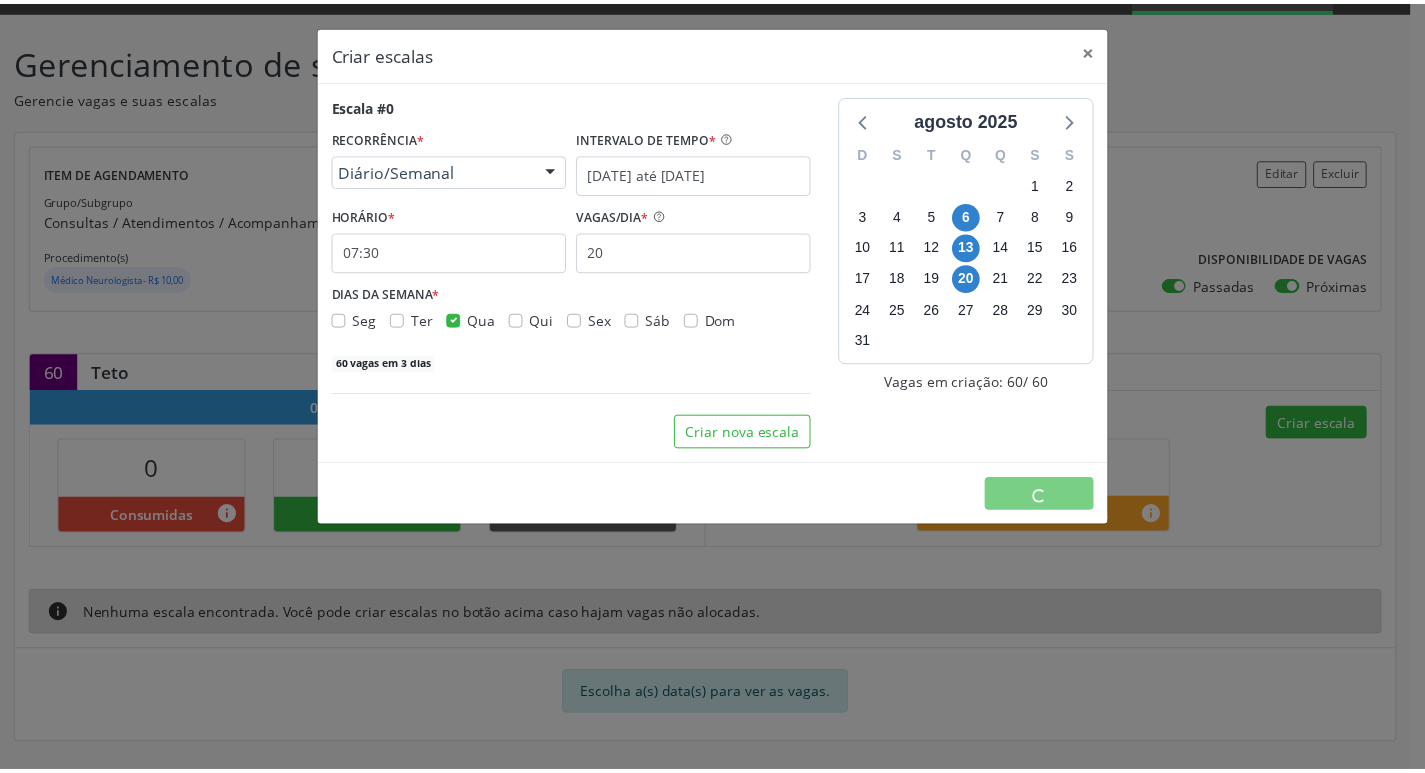scroll, scrollTop: 0, scrollLeft: 0, axis: both 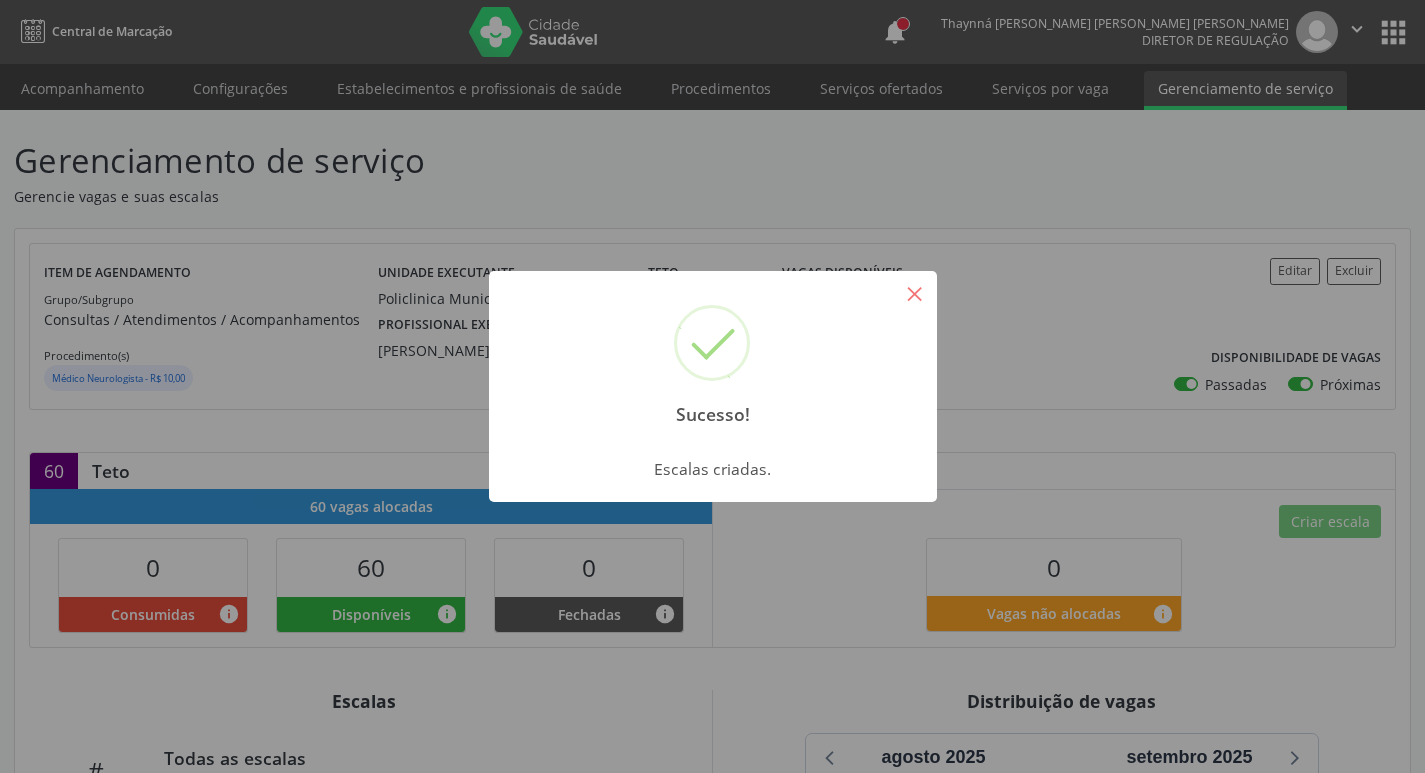 click on "×" at bounding box center [915, 293] 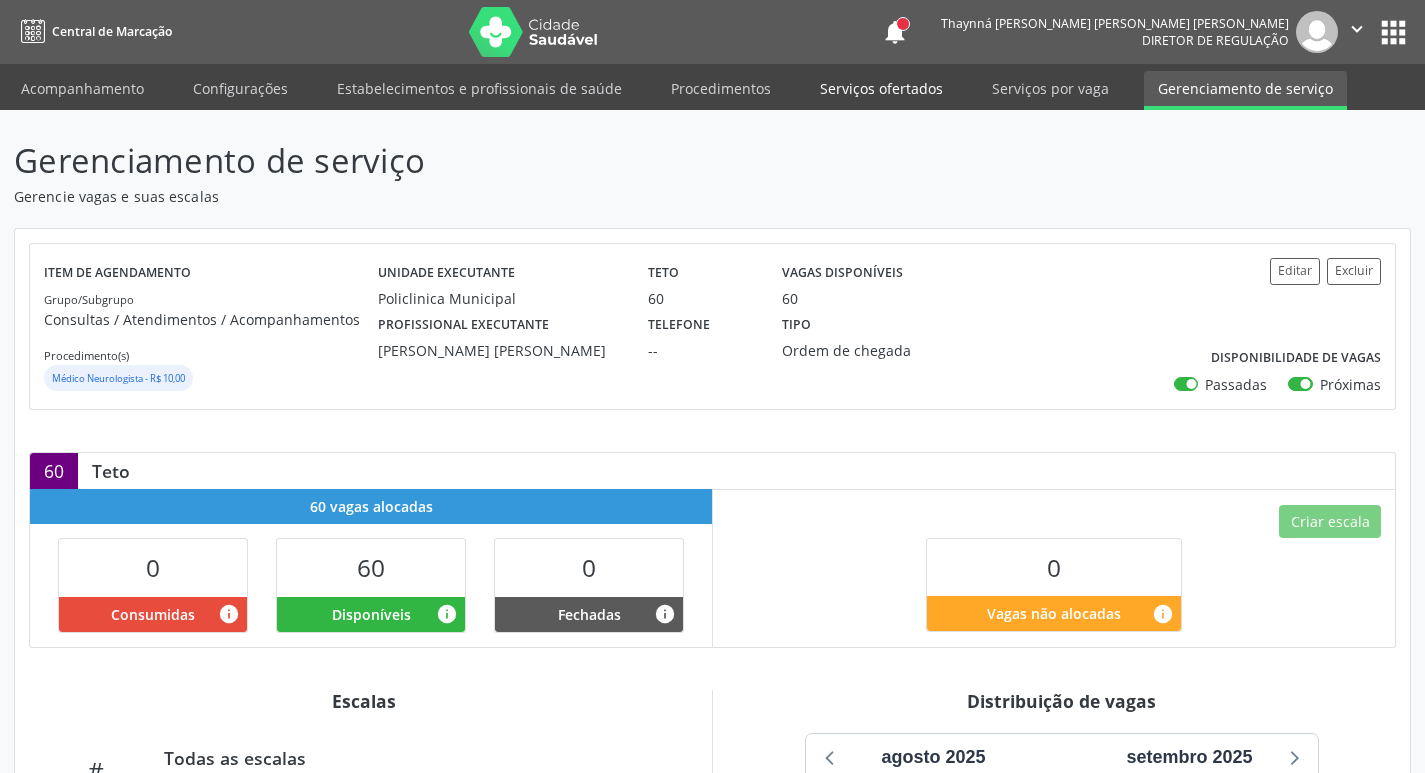 click on "Serviços ofertados" at bounding box center [881, 88] 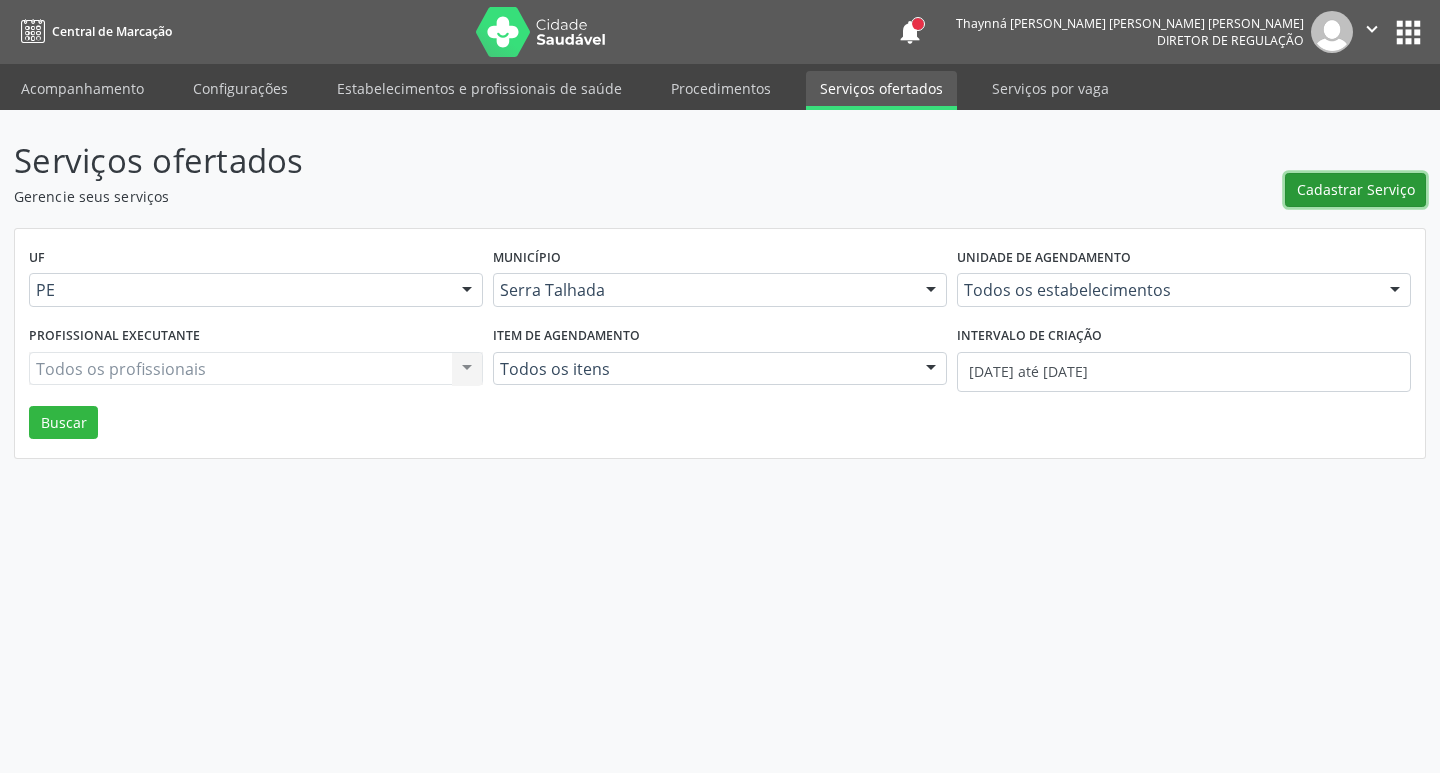click on "Cadastrar Serviço" at bounding box center (1356, 189) 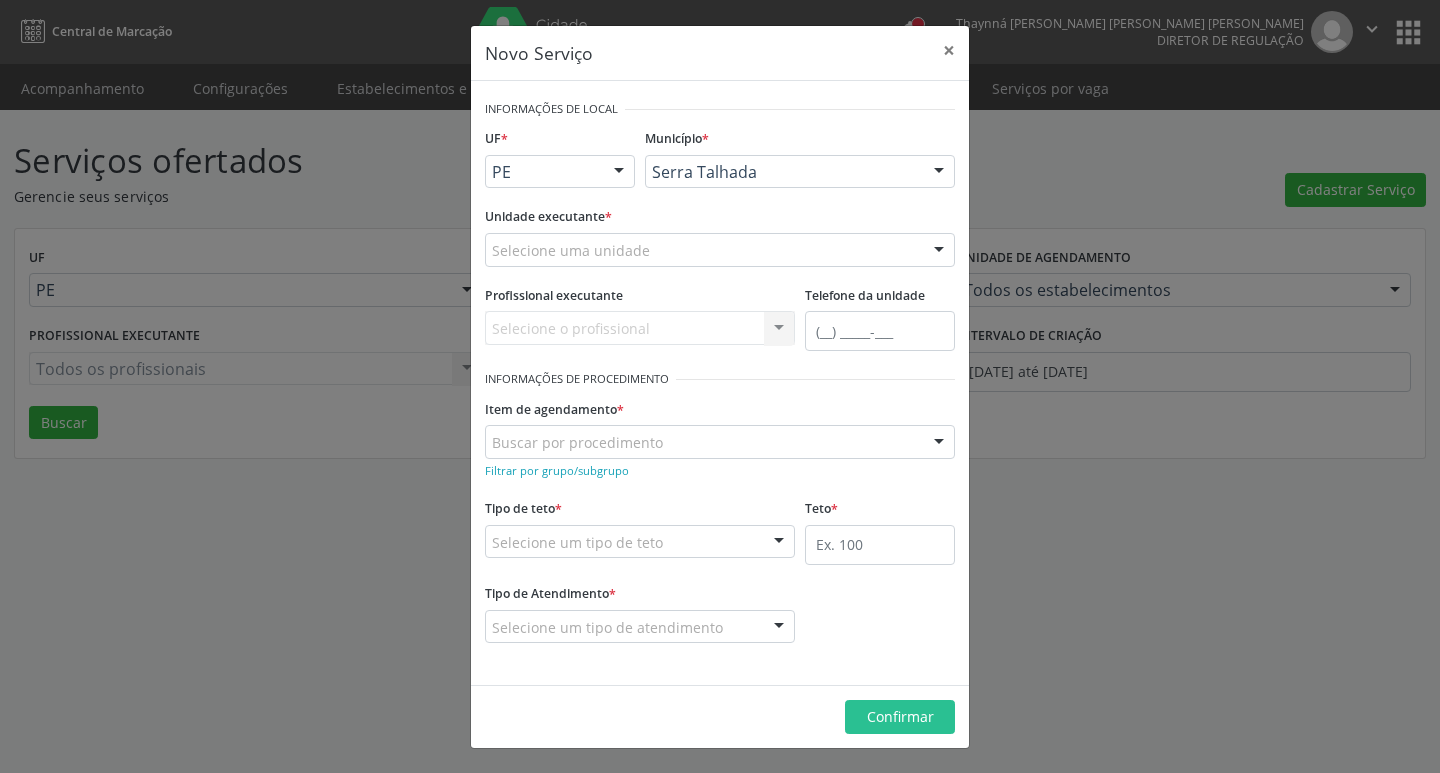 click on "Selecione uma unidade" at bounding box center [720, 250] 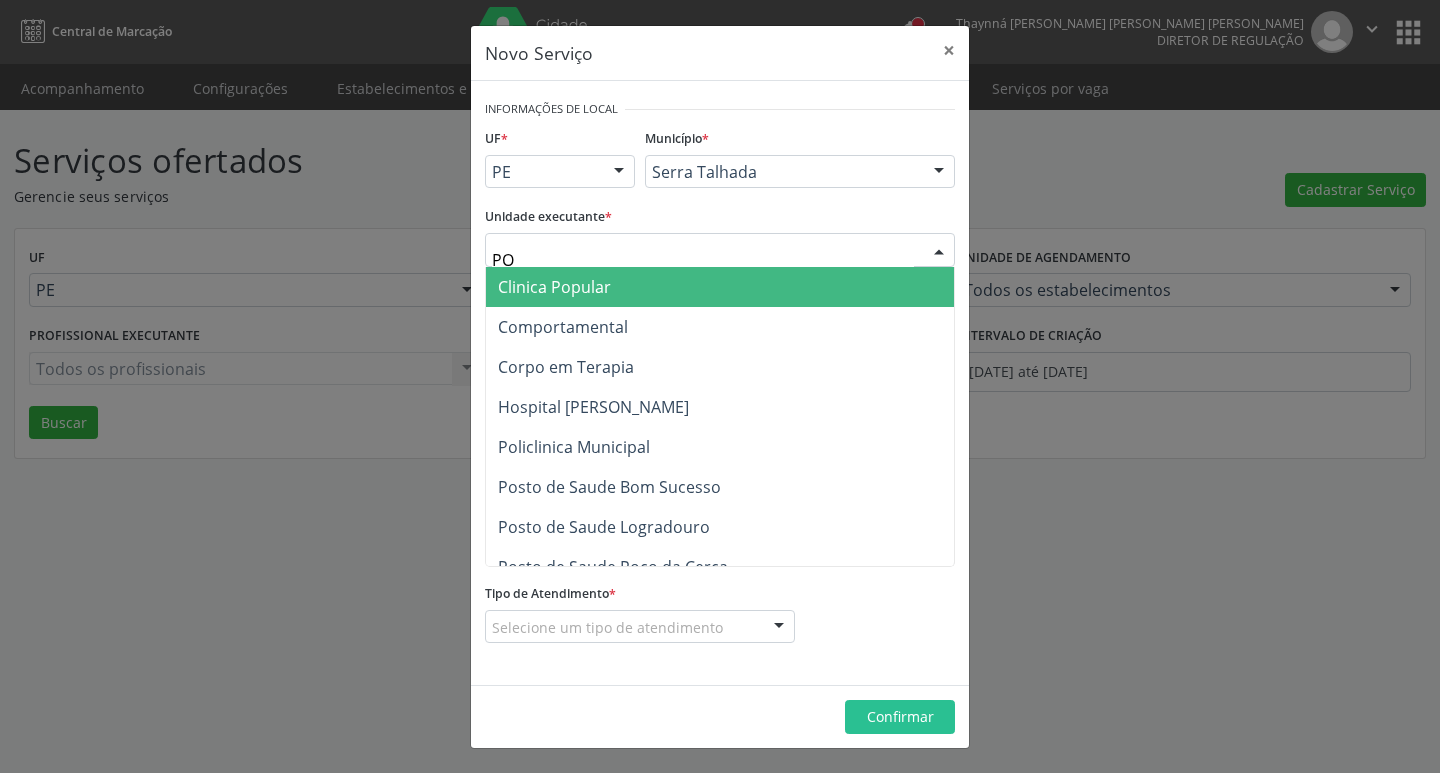 type on "POL" 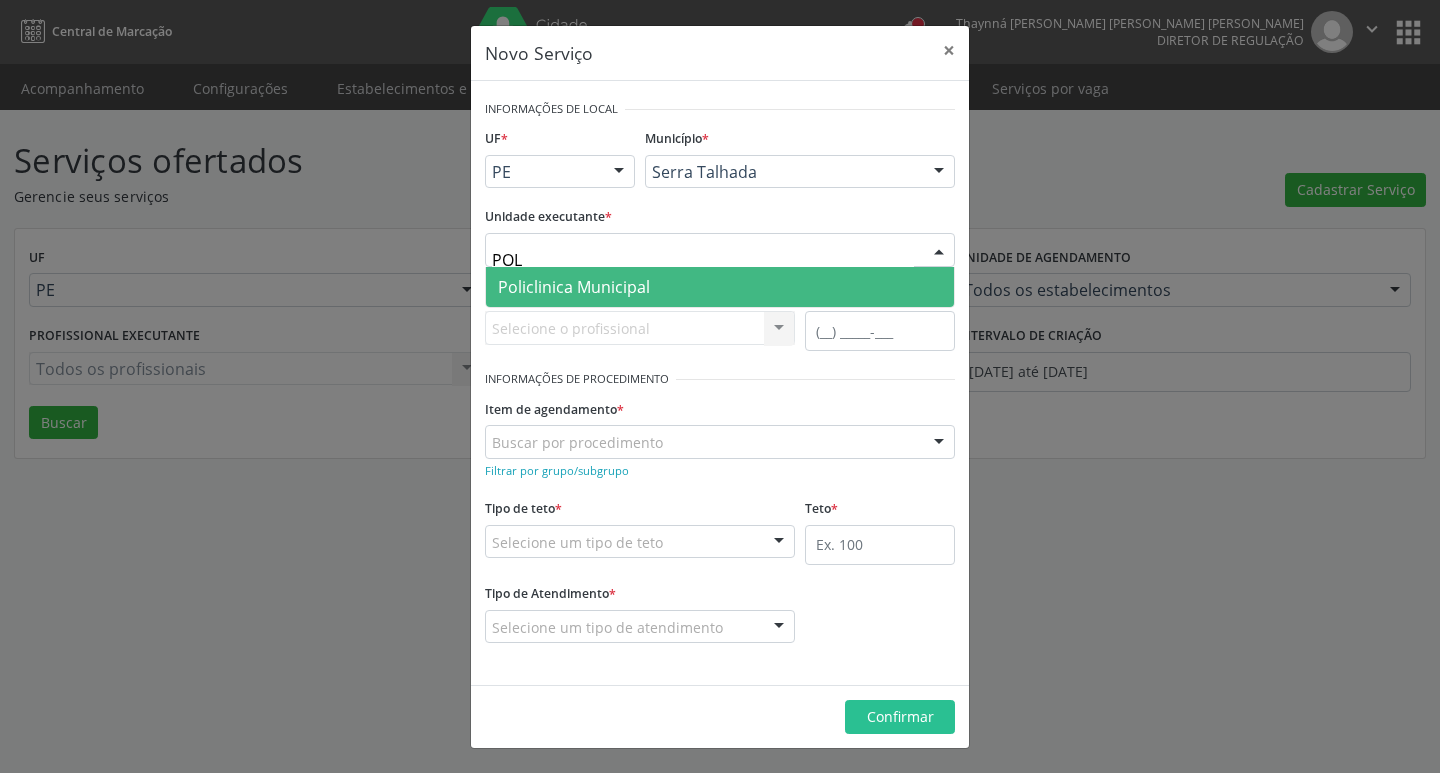 click on "Policlinica Municipal" at bounding box center (720, 287) 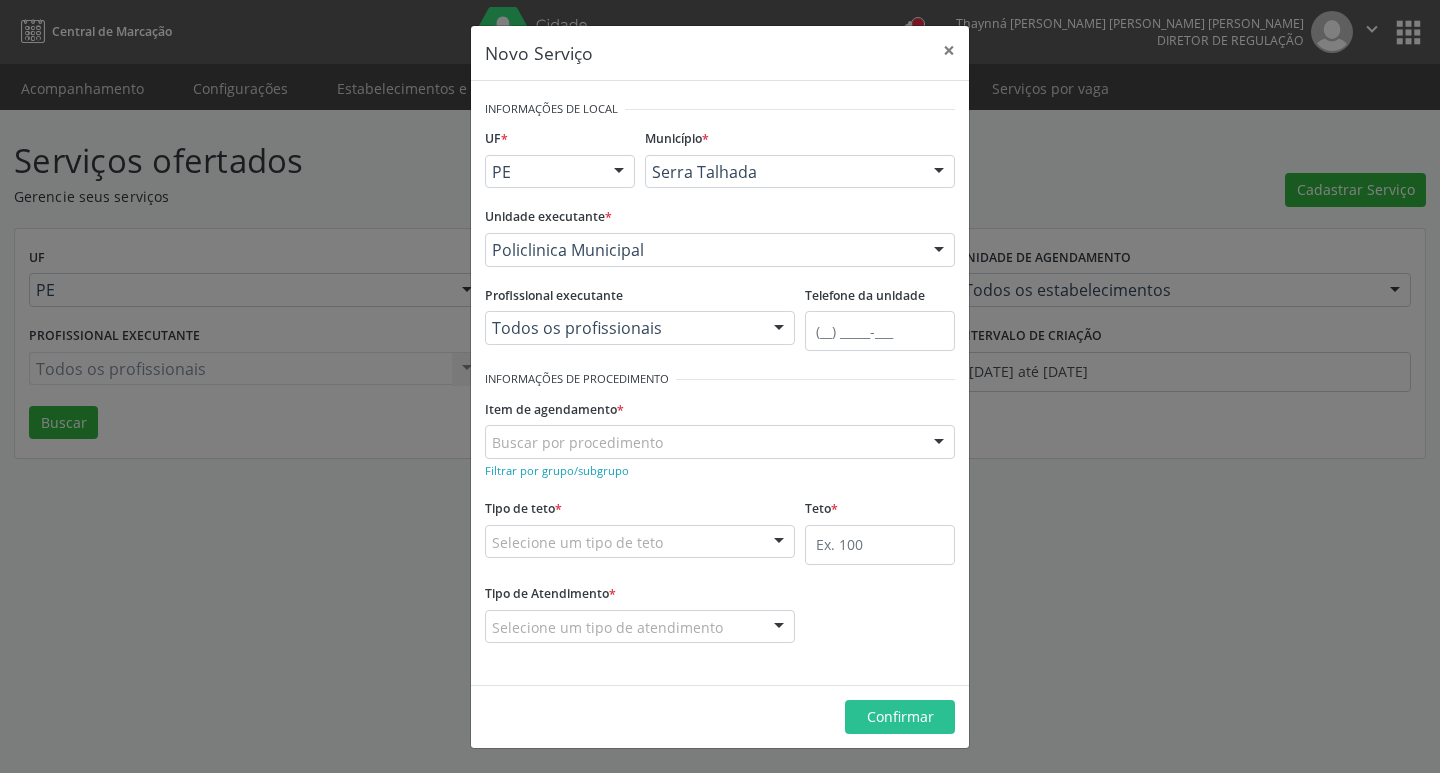 click on "Todos os profissionais         Todos os profissionais   [PERSON_NAME] [PERSON_NAME] [PERSON_NAME] [PERSON_NAME] [PERSON_NAME]   [PERSON_NAME] [PERSON_NAME] [PERSON_NAME] [PERSON_NAME]   [PERSON_NAME] [PERSON_NAME]   [PERSON_NAME] Antas [PERSON_NAME] [PERSON_NAME] [PERSON_NAME] [PERSON_NAME] do [PERSON_NAME] [PERSON_NAME] [PERSON_NAME]   [PERSON_NAME] [PERSON_NAME]   [PERSON_NAME]   [PERSON_NAME] [PERSON_NAME] [PERSON_NAME] [PERSON_NAME]   [PERSON_NAME] [PERSON_NAME] [PERSON_NAME] [PERSON_NAME] [PERSON_NAME] de [PERSON_NAME] [PERSON_NAME] [PERSON_NAME]   [PERSON_NAME] [PERSON_NAME] [PERSON_NAME]   [PERSON_NAME] Lima   [PERSON_NAME] Lima [PERSON_NAME] [PERSON_NAME] Sobreira [PERSON_NAME] [PERSON_NAME] [PERSON_NAME] [PERSON_NAME]   Naiandra [PERSON_NAME] [PERSON_NAME] [PERSON_NAME] da [PERSON_NAME] [PERSON_NAME] da [PERSON_NAME] [PERSON_NAME] e [PERSON_NAME] [PERSON_NAME] do [PERSON_NAME] [PERSON_NAME]   [PERSON_NAME] [PERSON_NAME] [PERSON_NAME]   [PERSON_NAME]   [PERSON_NAME] [PERSON_NAME] [DATE][PERSON_NAME] [PERSON_NAME]" at bounding box center (640, 328) 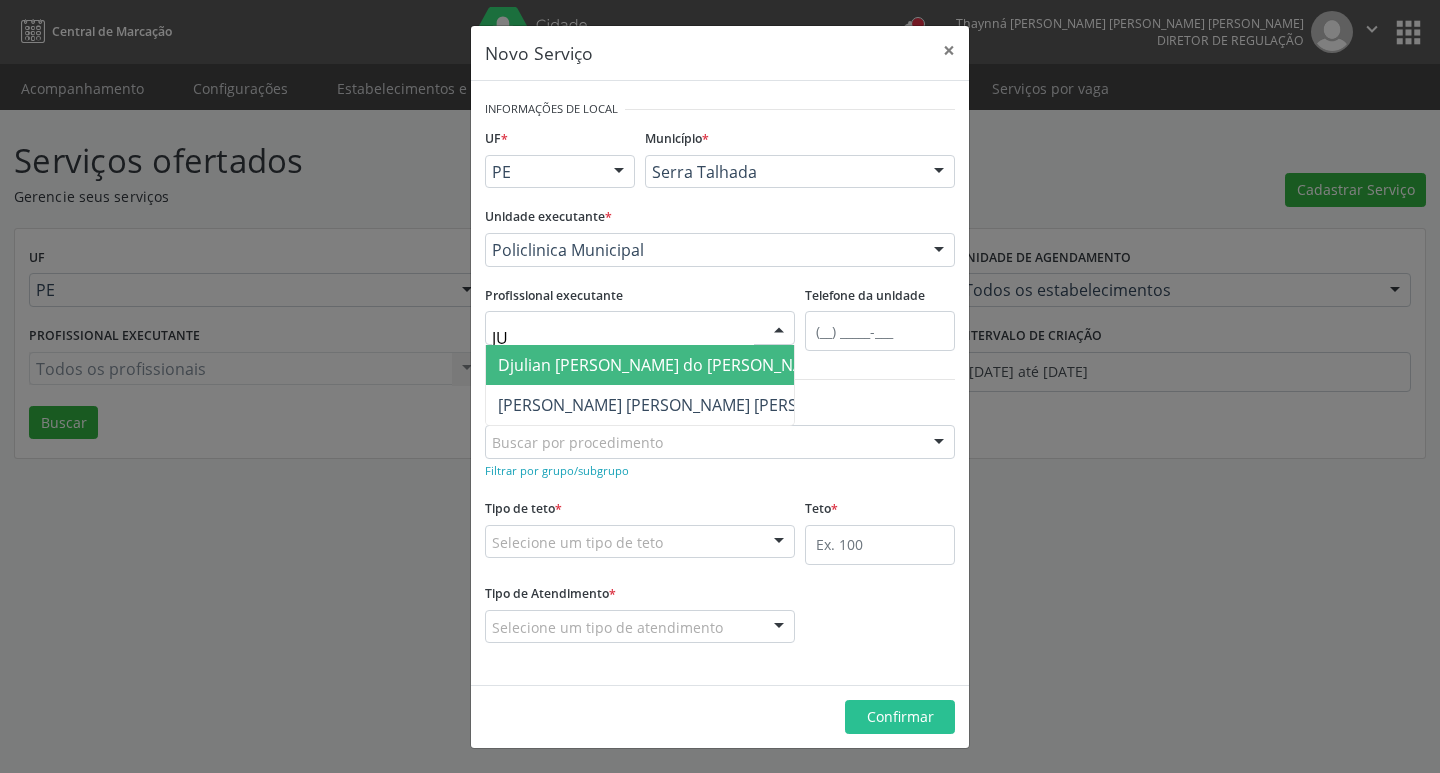 type on "[DATE]" 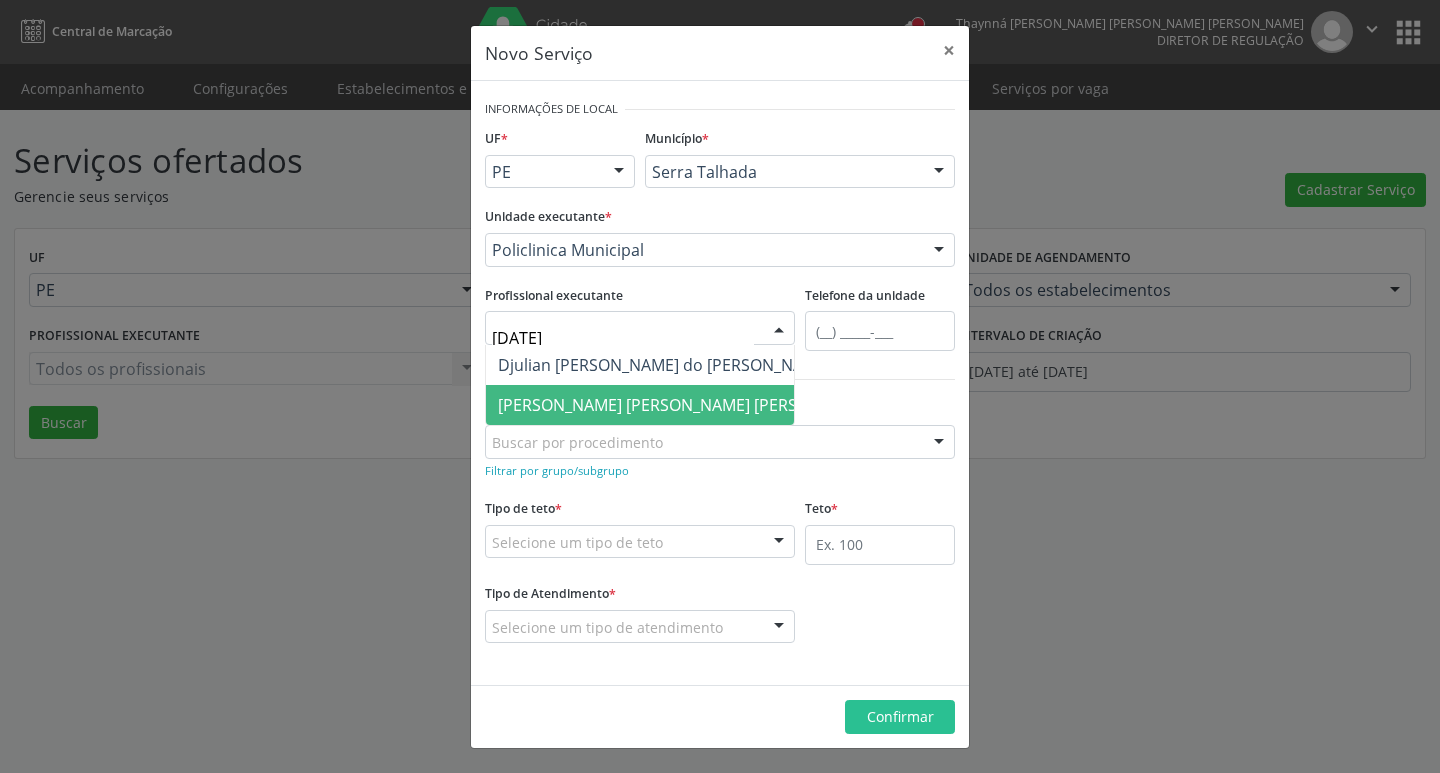 click on "[PERSON_NAME] [PERSON_NAME] [PERSON_NAME]" at bounding box center [688, 405] 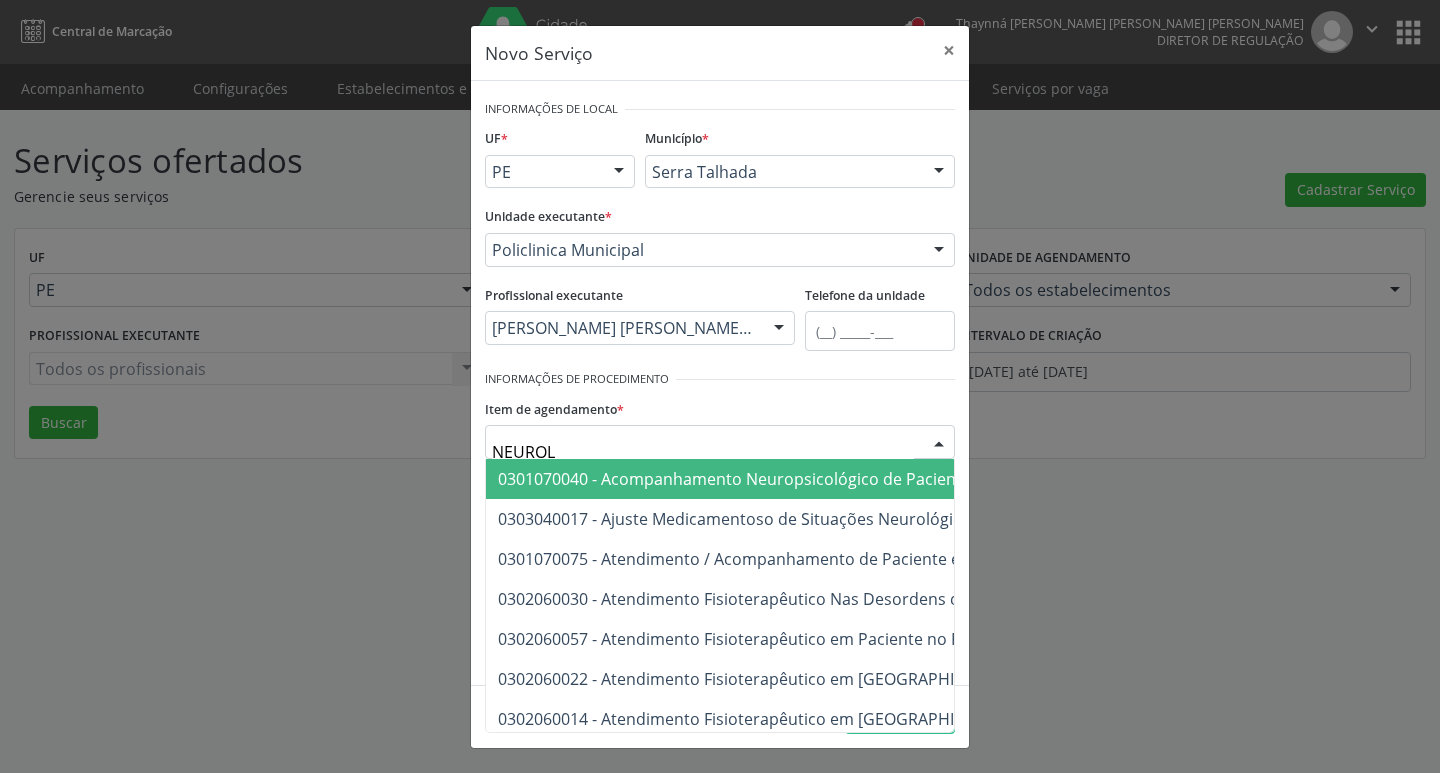 type on "NEUROLO" 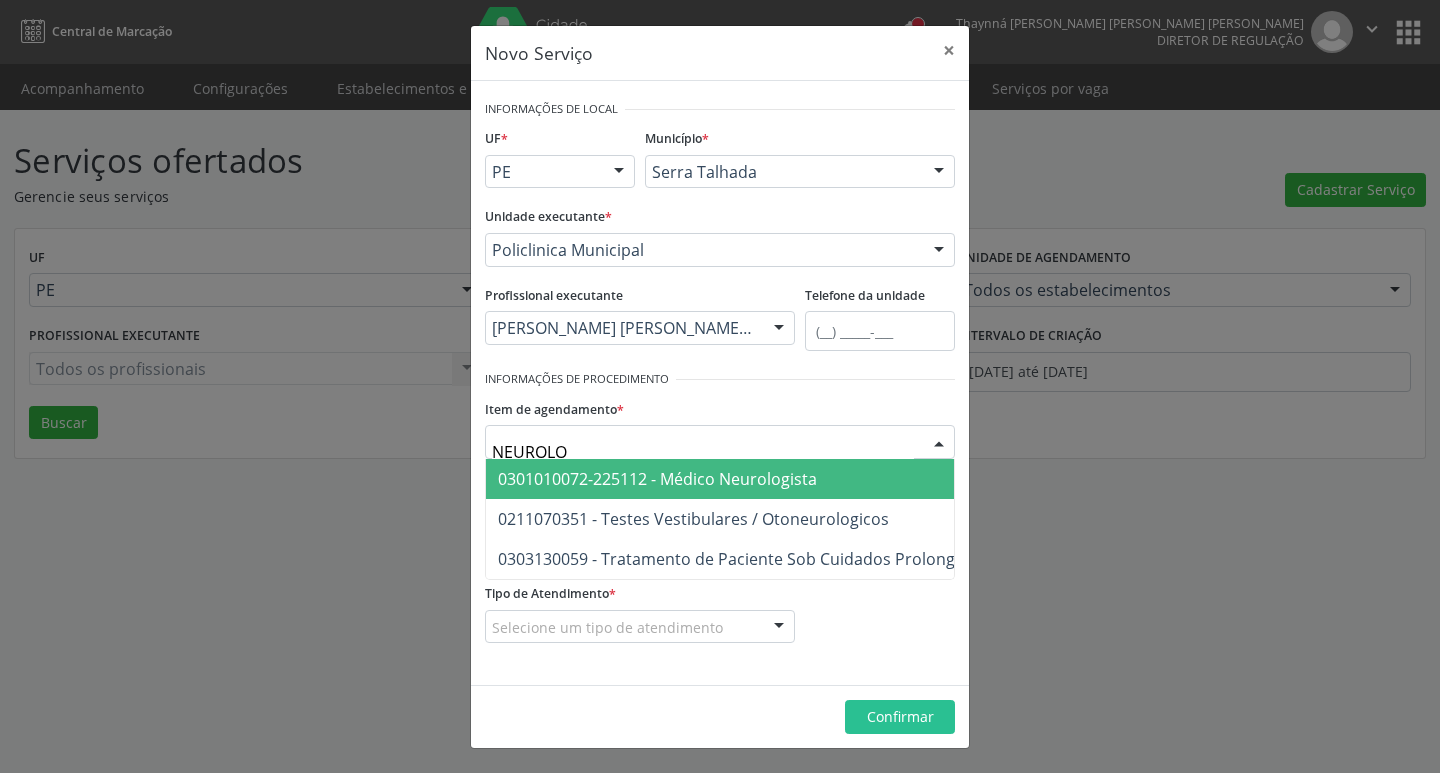 click on "0301010072-225112 - Médico Neurologista" at bounding box center (657, 479) 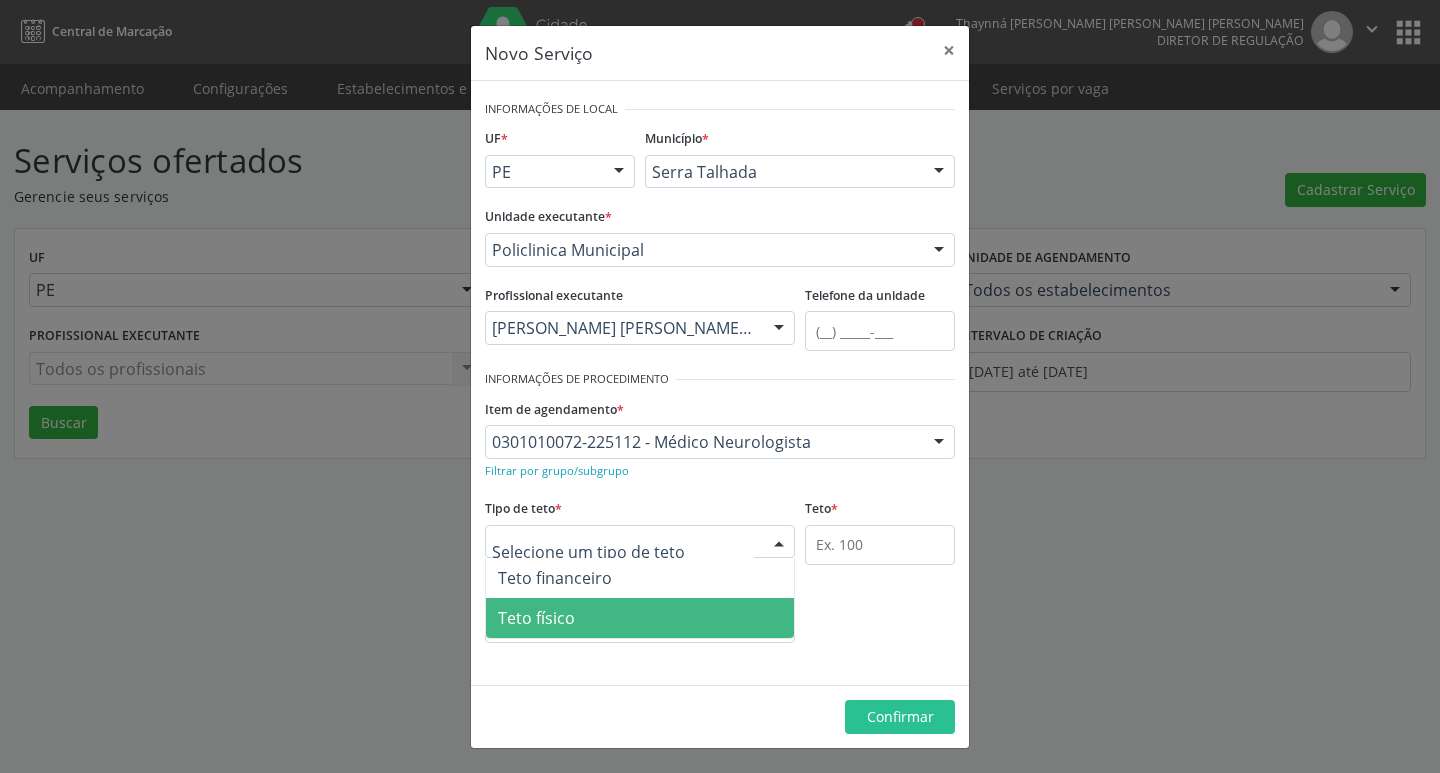 click on "Teto físico" at bounding box center (640, 618) 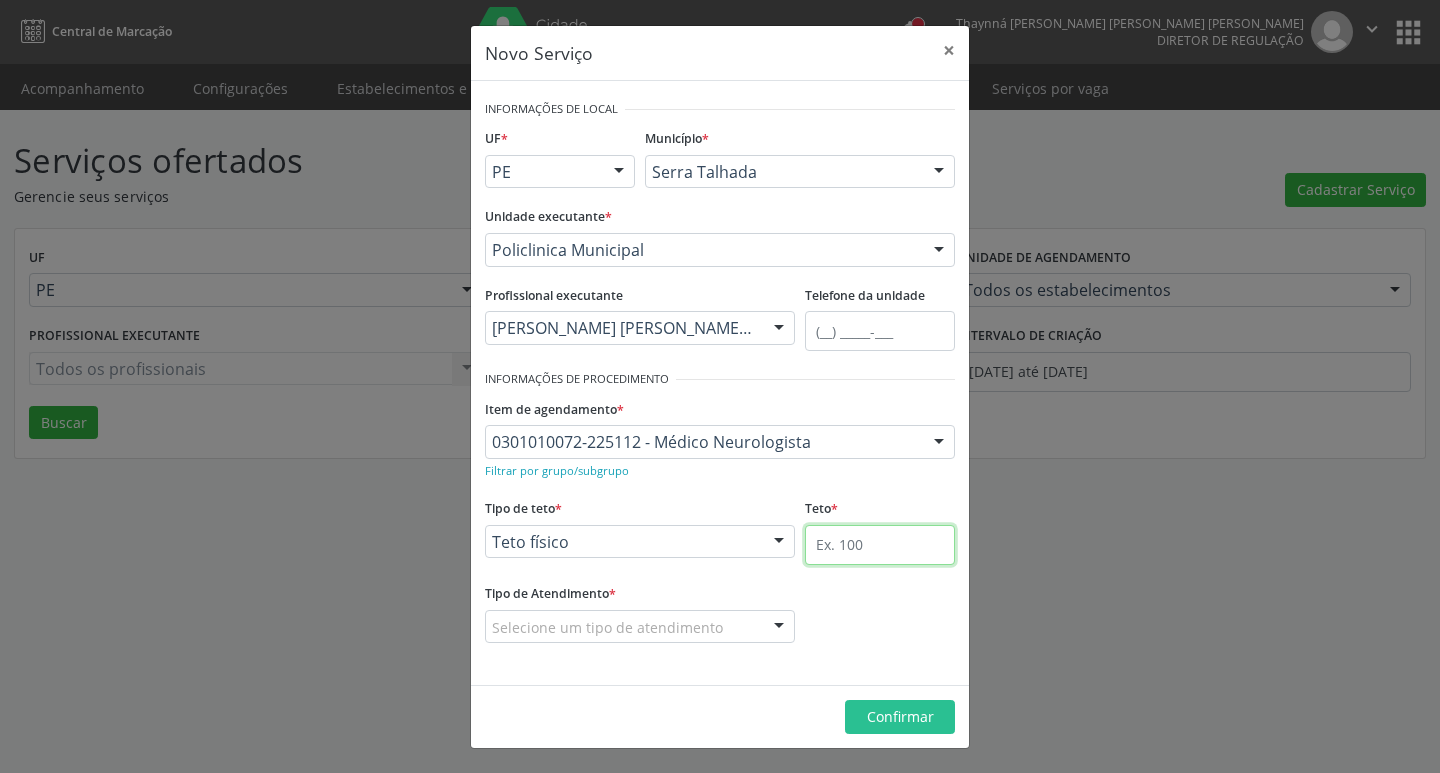 click at bounding box center (880, 545) 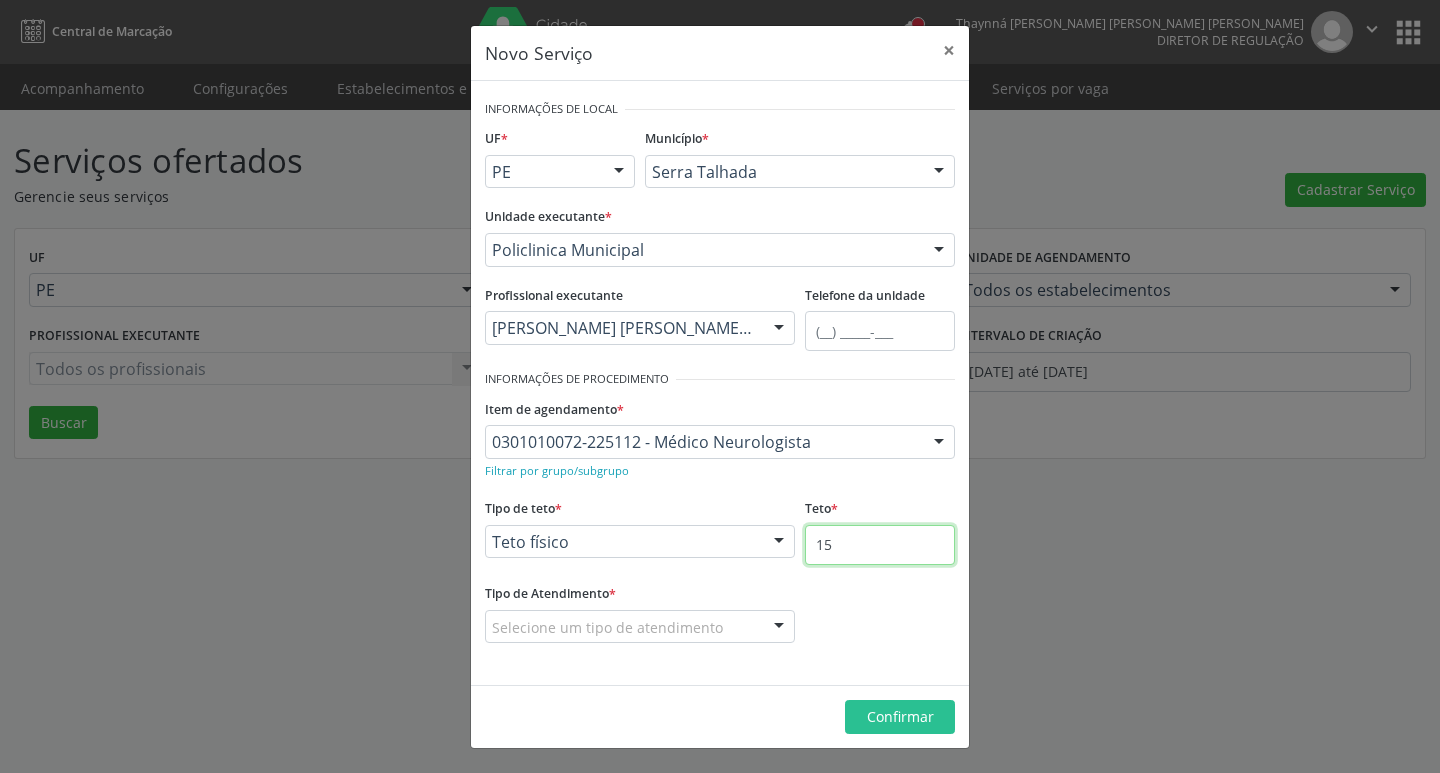 type on "15" 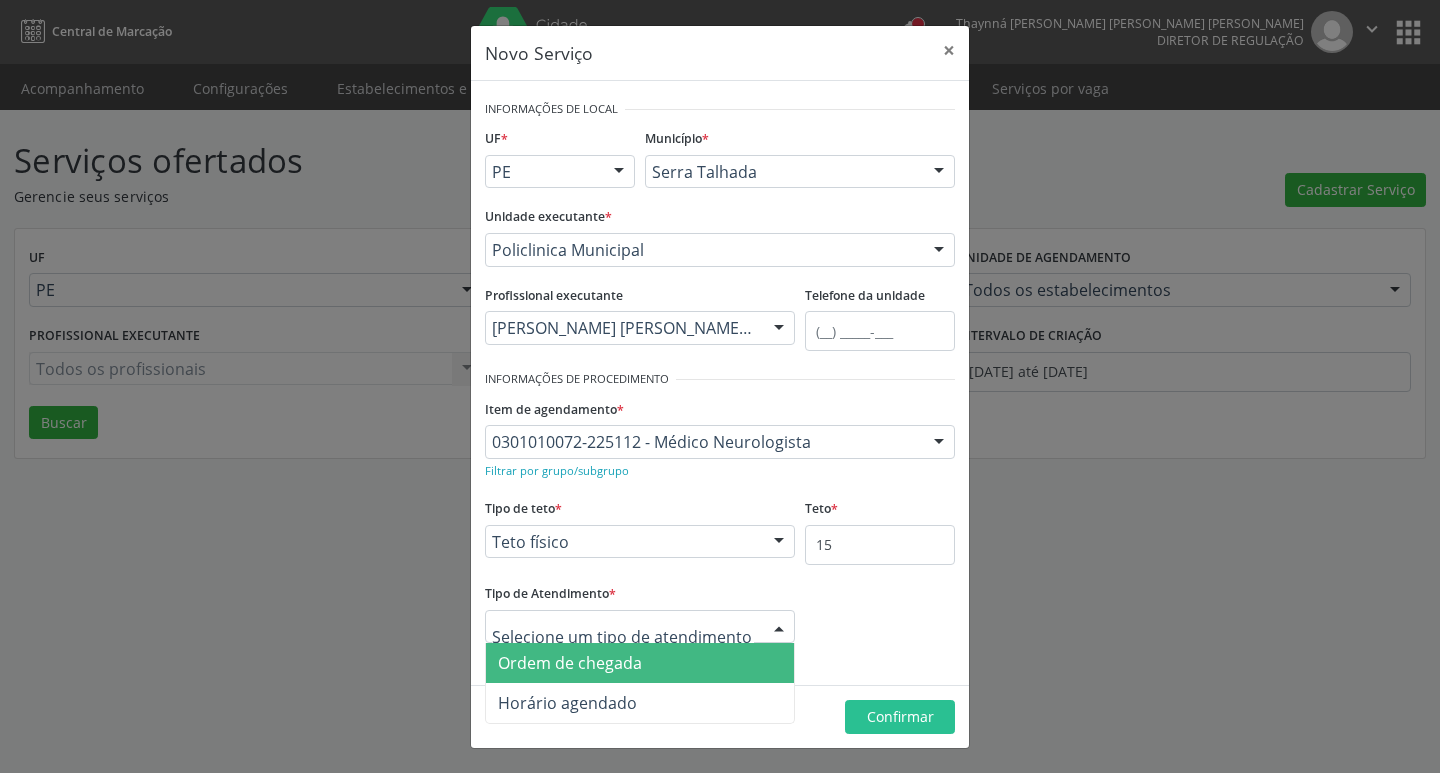 click at bounding box center [779, 628] 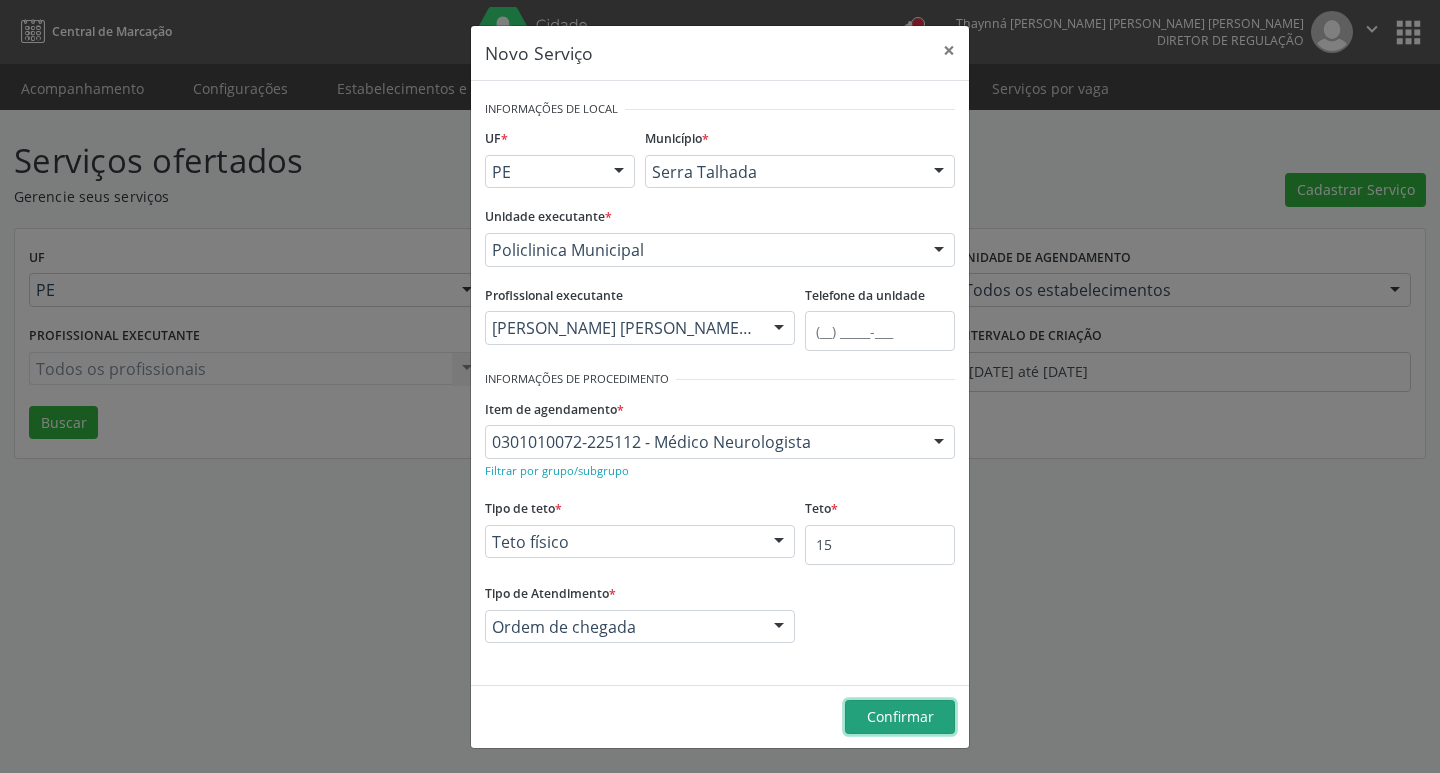 click on "Confirmar" at bounding box center [900, 716] 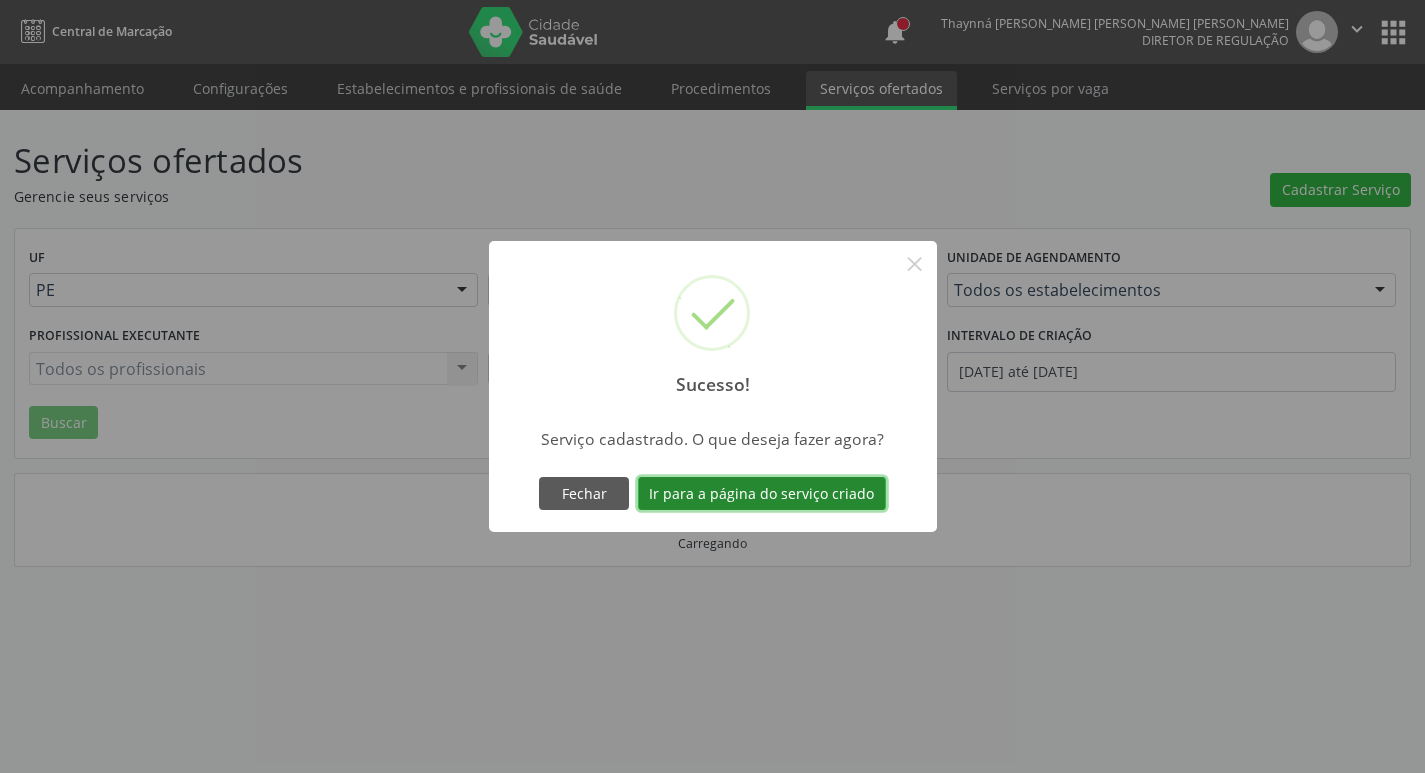 click on "Ir para a página do serviço criado" at bounding box center [762, 494] 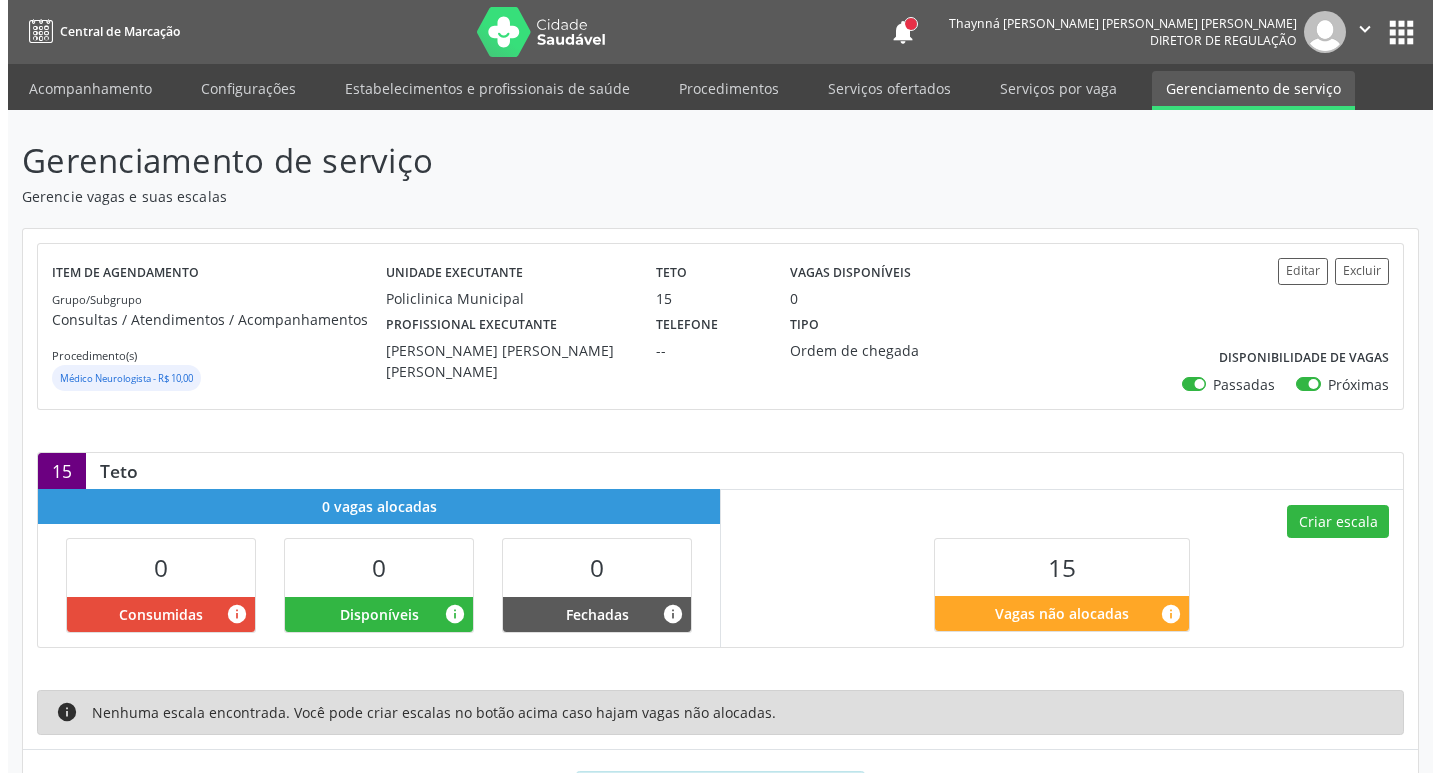 scroll, scrollTop: 99, scrollLeft: 0, axis: vertical 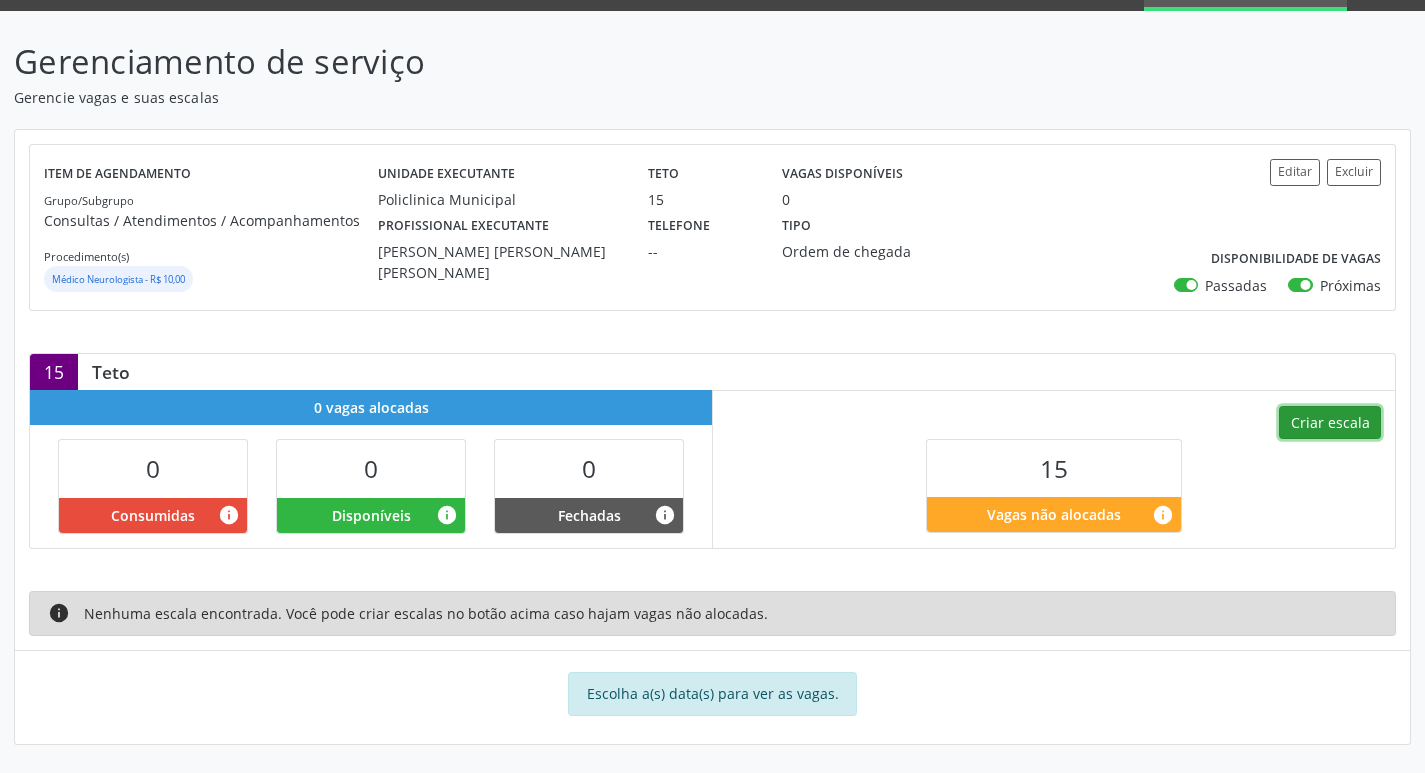click on "Criar escala" at bounding box center (1330, 423) 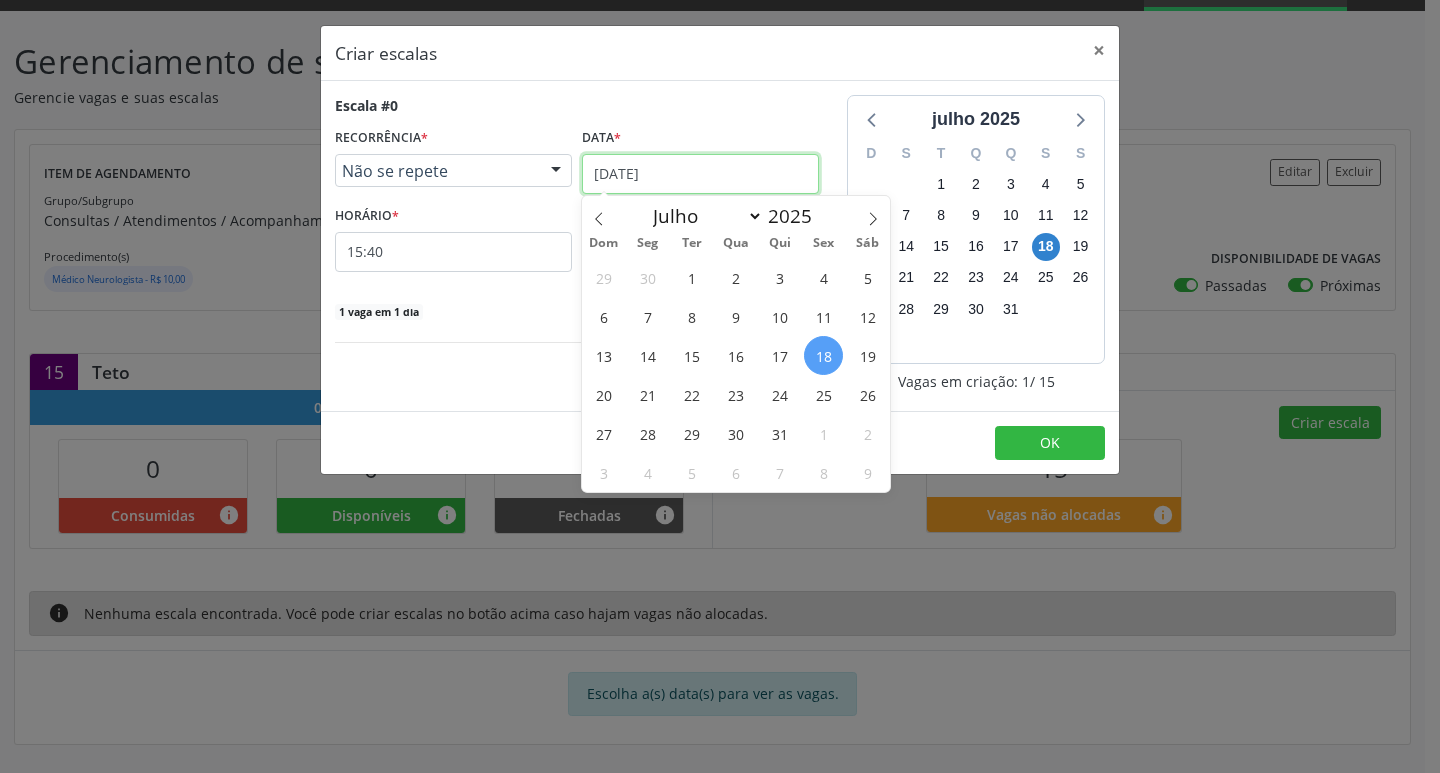 click on "[DATE]" at bounding box center [700, 174] 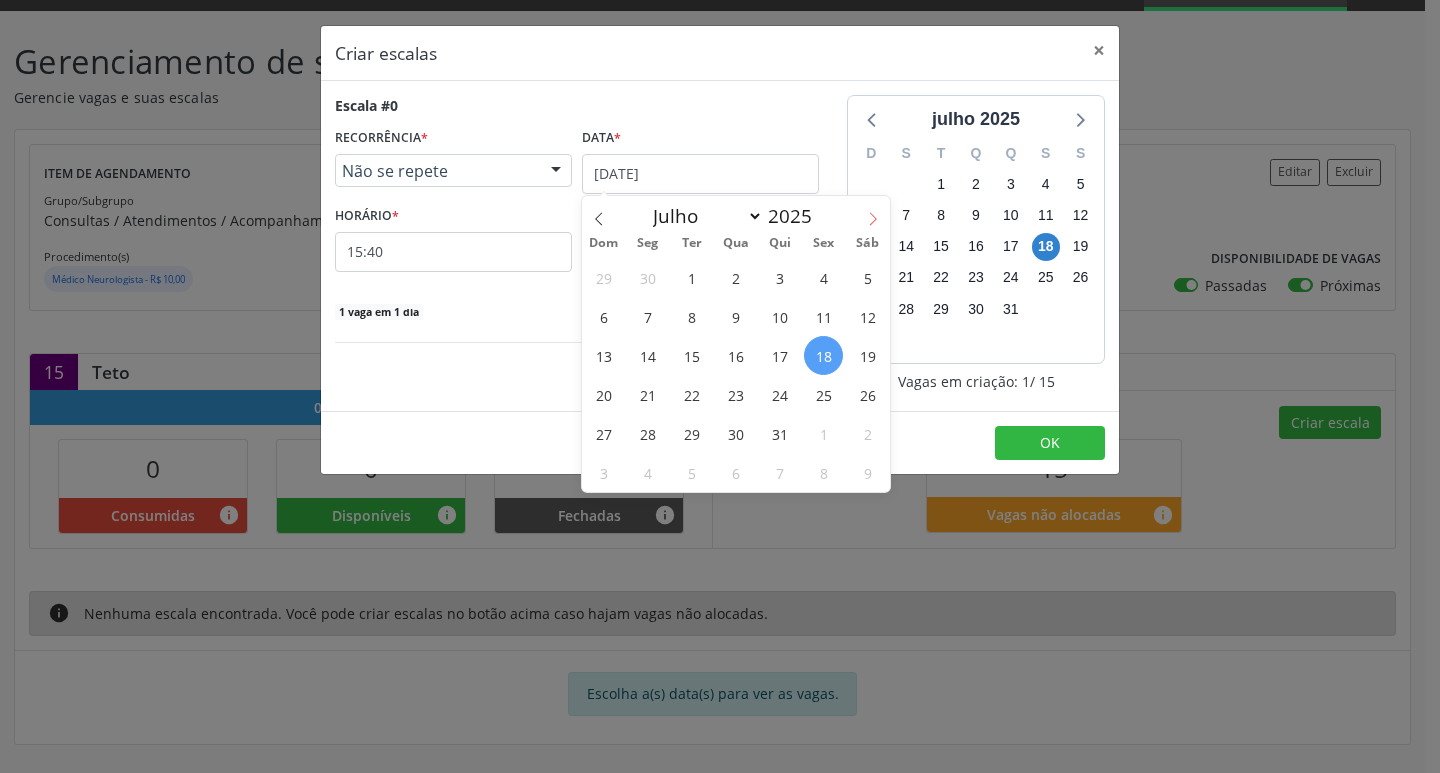 click at bounding box center [873, 213] 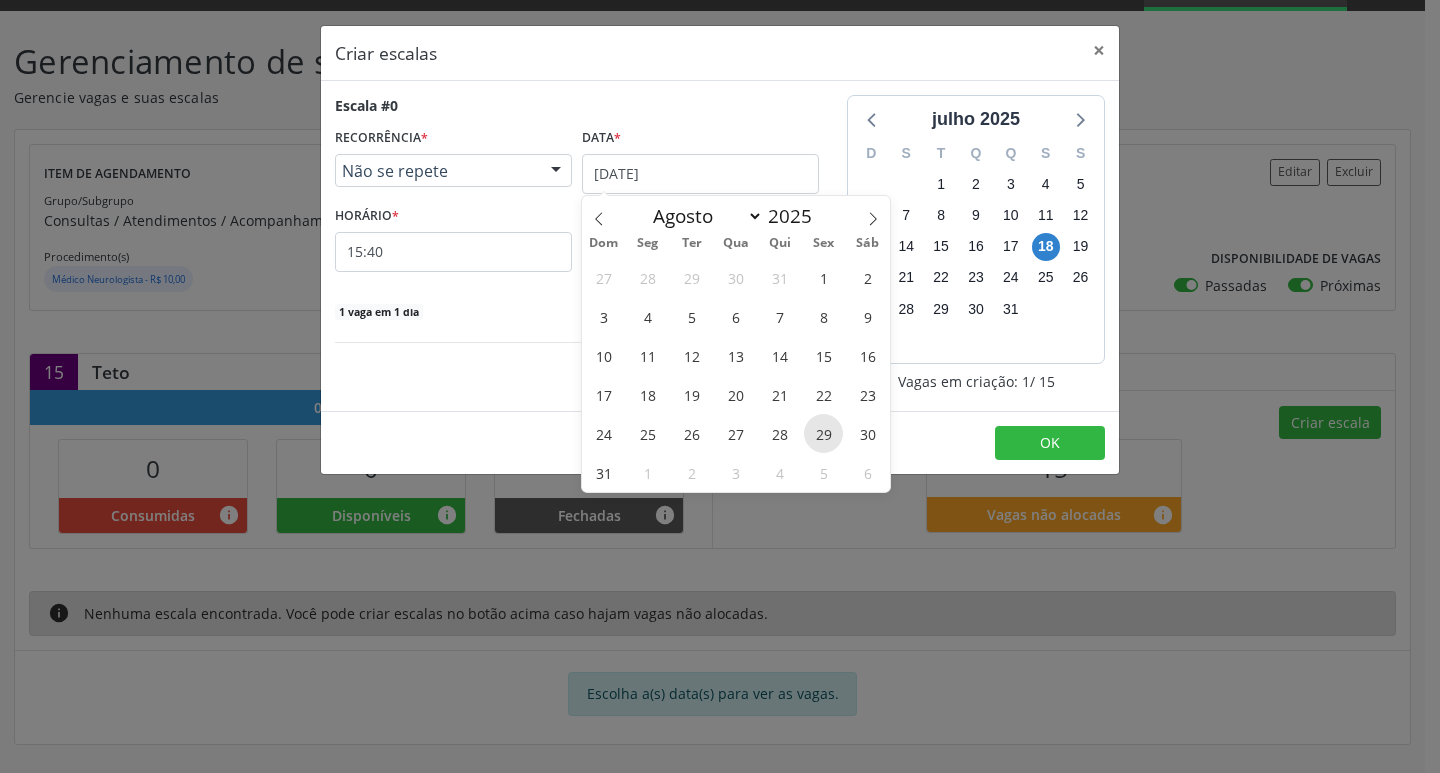 click on "29" at bounding box center [823, 433] 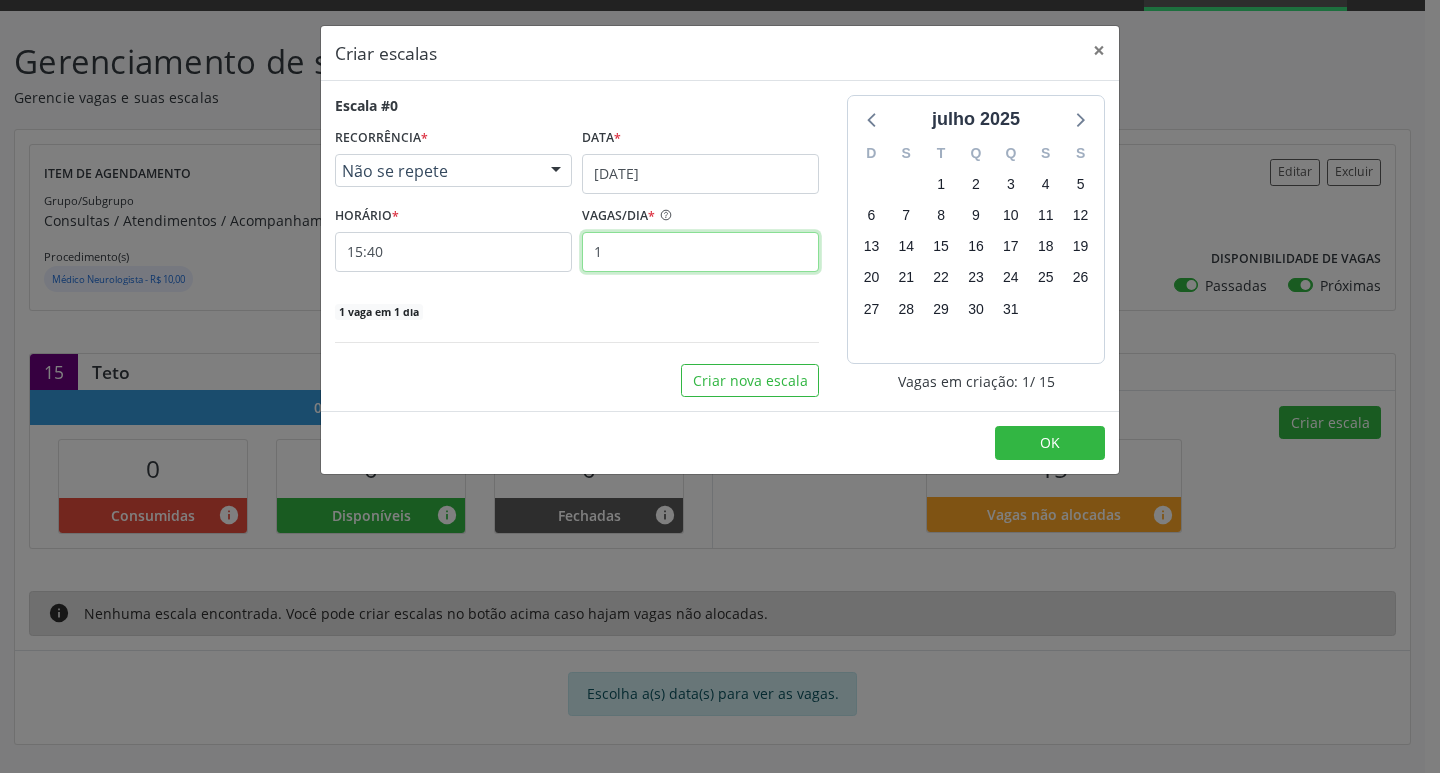 click on "1" at bounding box center (700, 252) 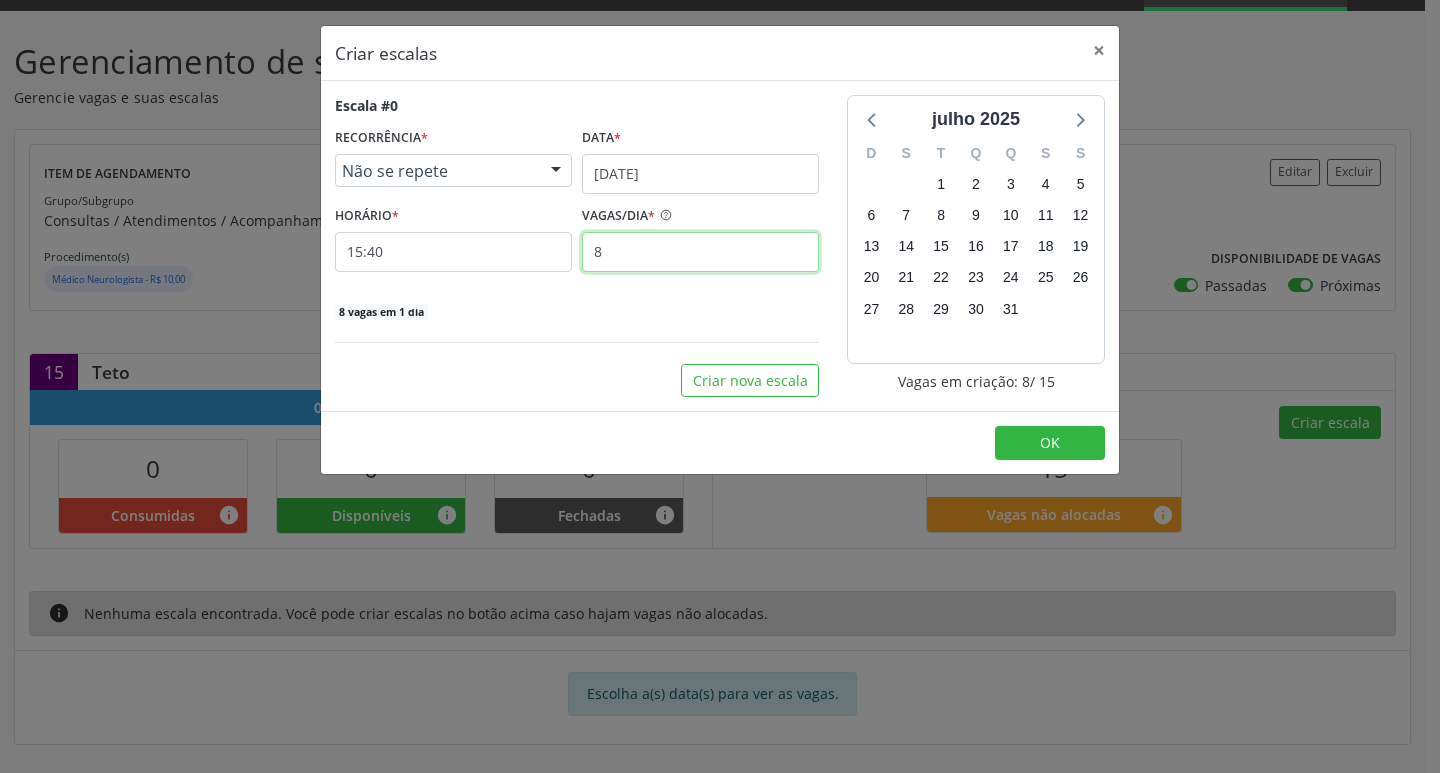 type on "8" 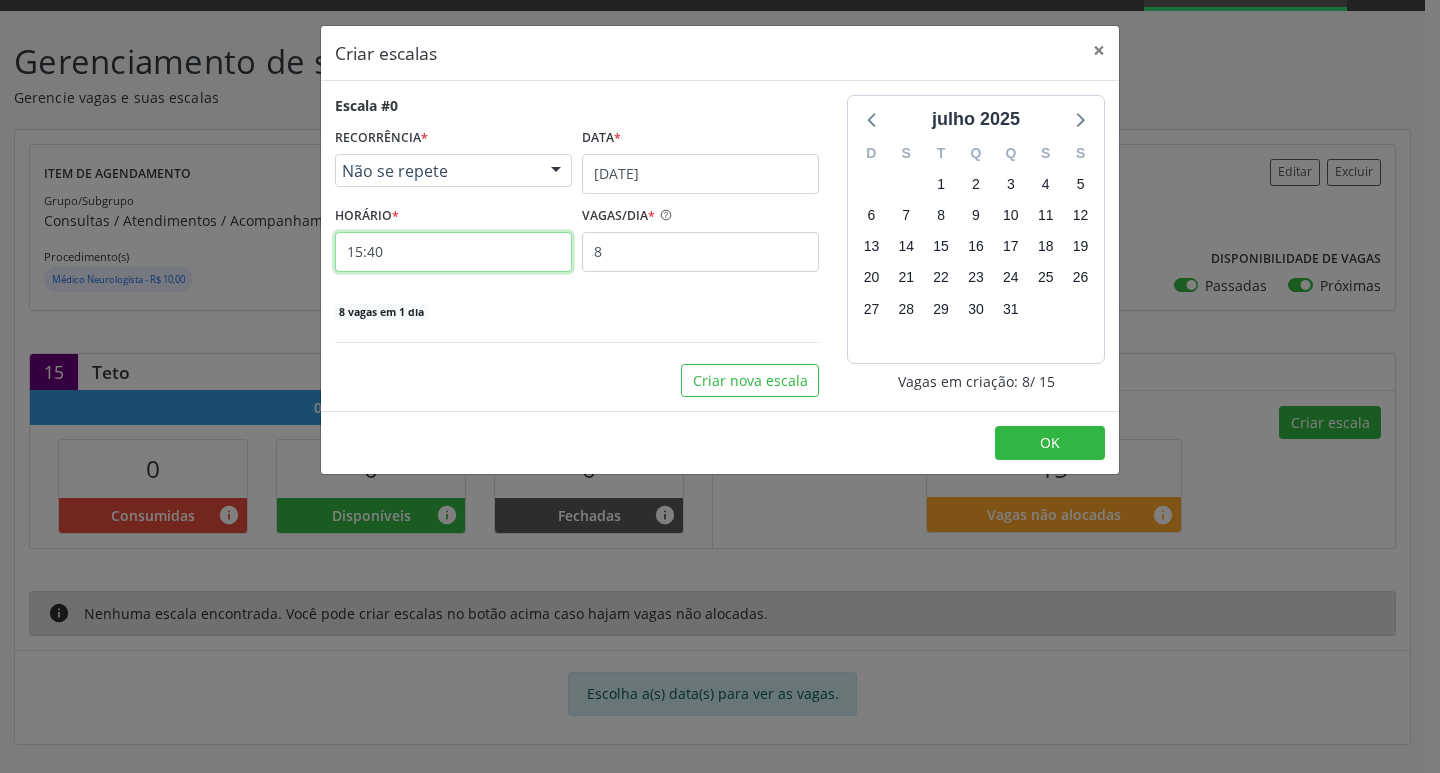 click on "15:40" at bounding box center [453, 252] 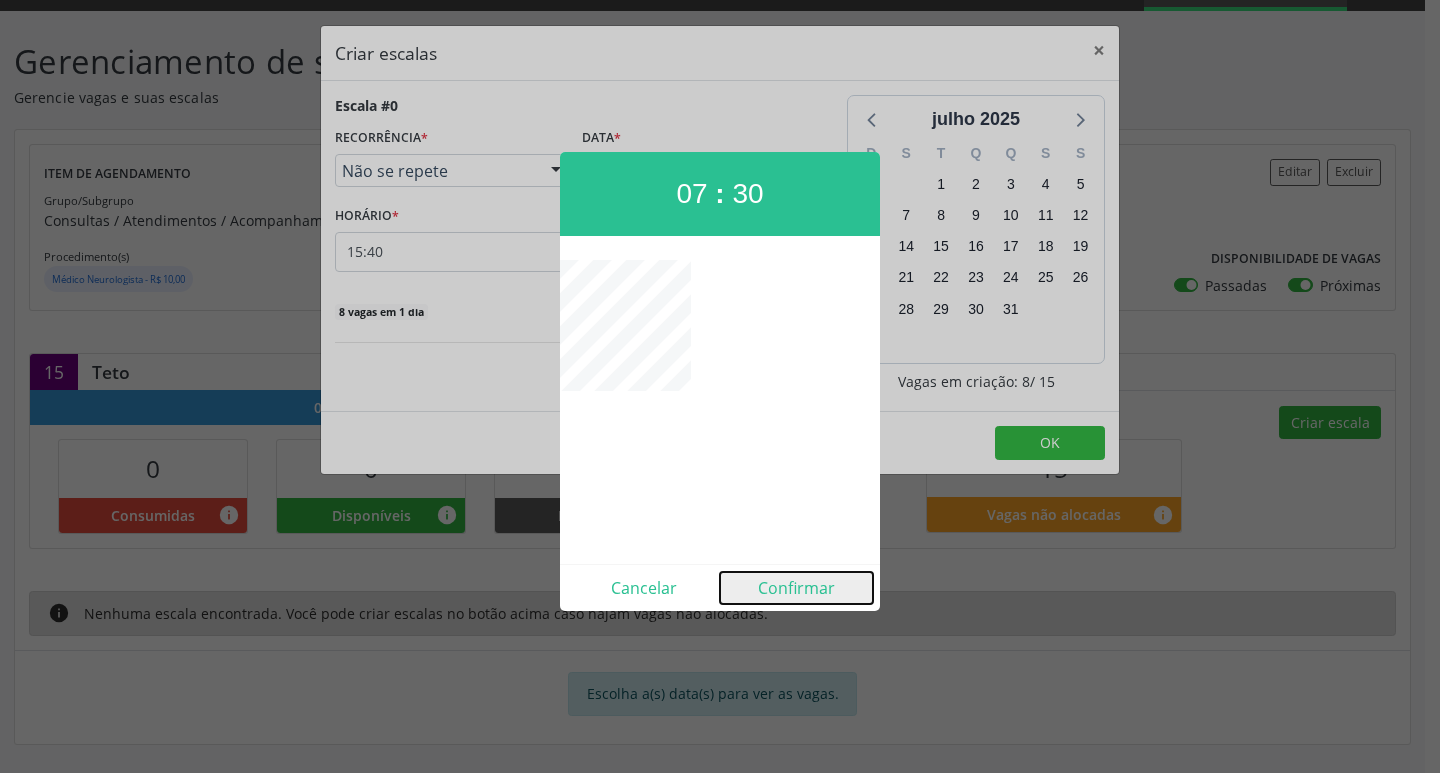 click on "Confirmar" at bounding box center [796, 588] 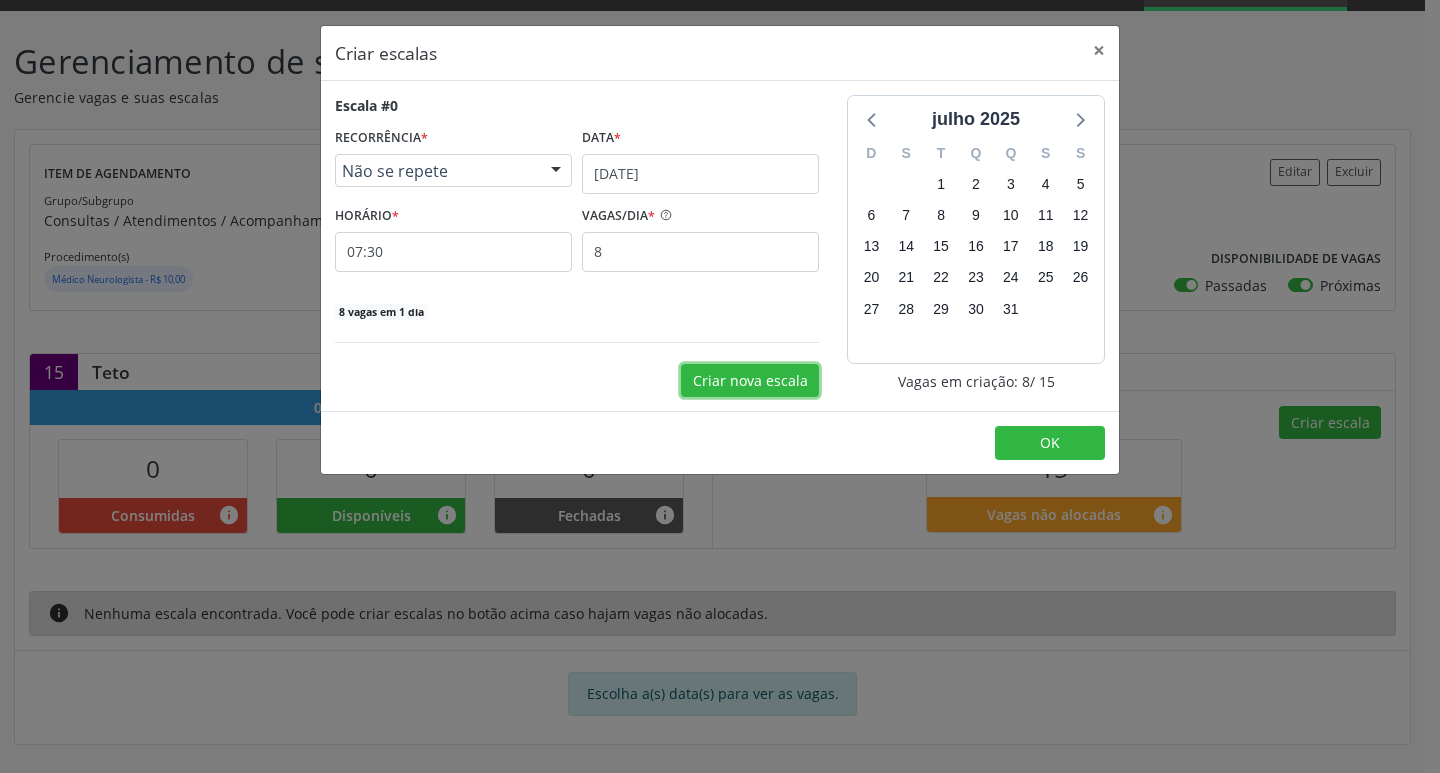 click on "Criar nova escala" at bounding box center [750, 381] 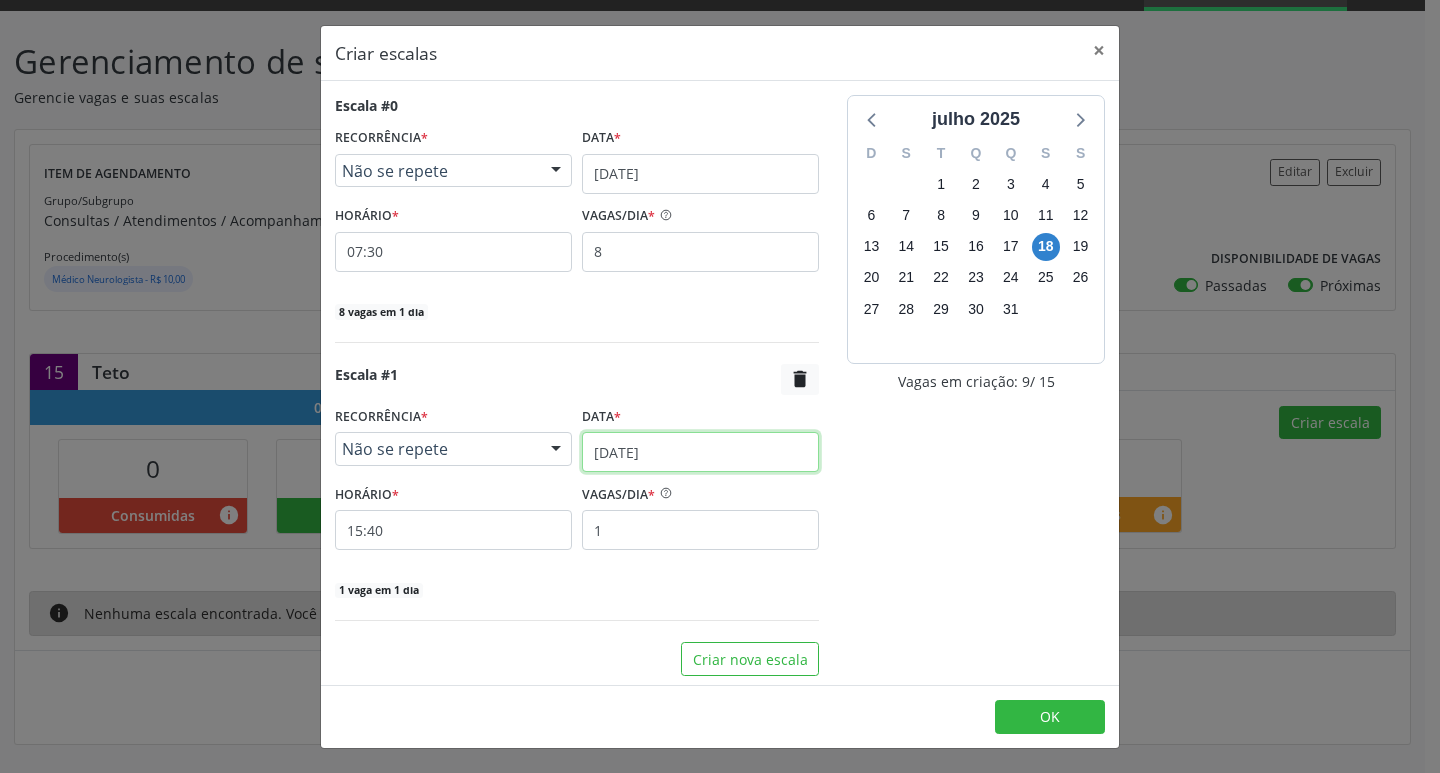 click on "[DATE]" at bounding box center (700, 452) 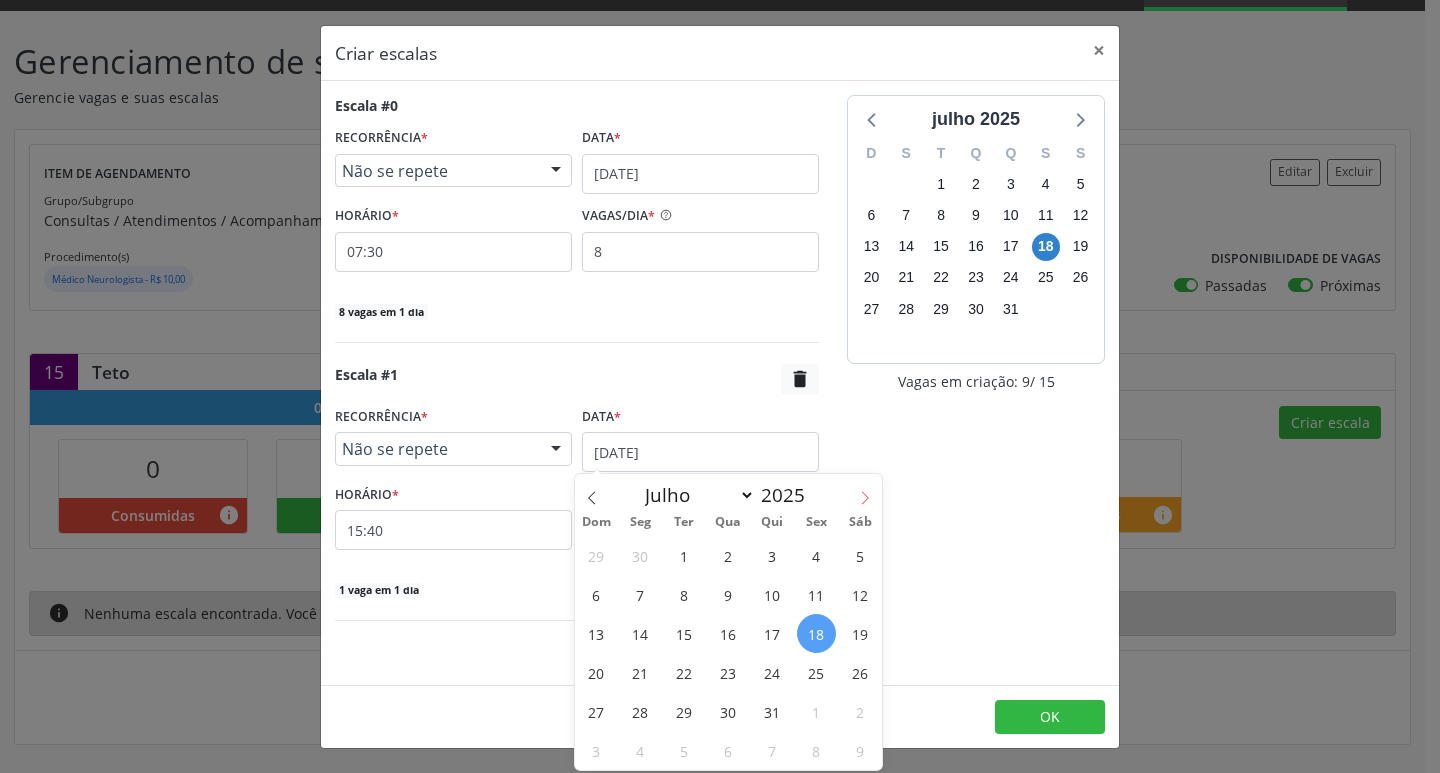 click 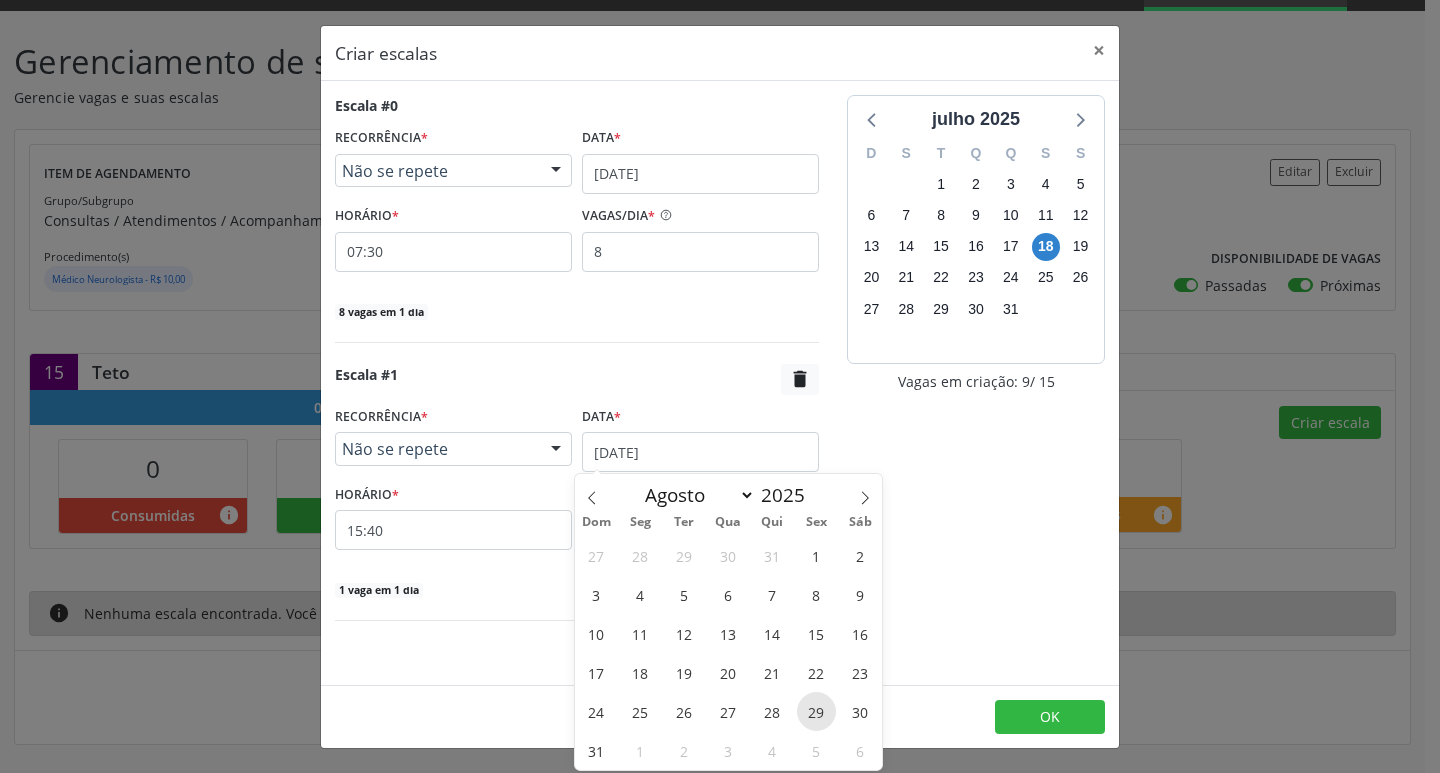 click on "29" at bounding box center (816, 711) 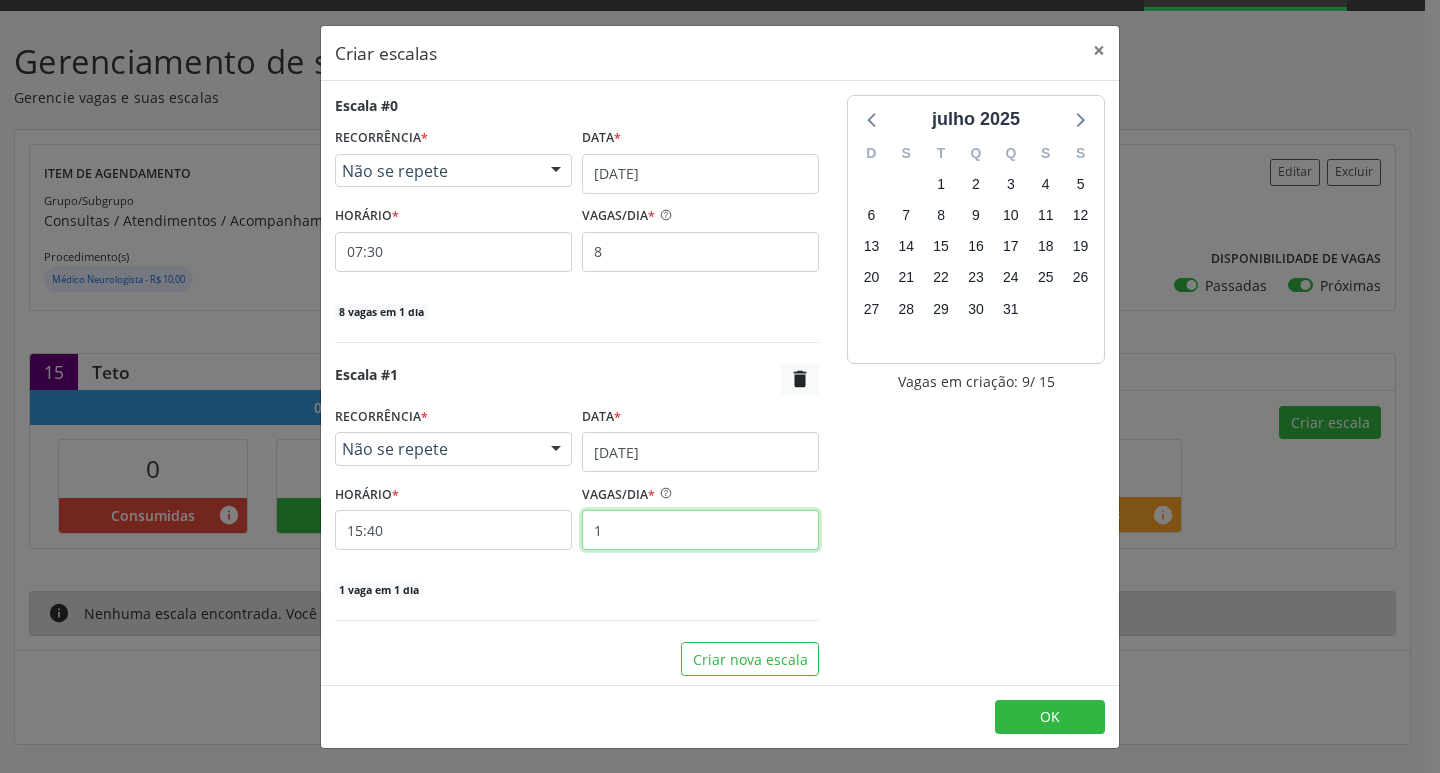 click on "1" at bounding box center (700, 530) 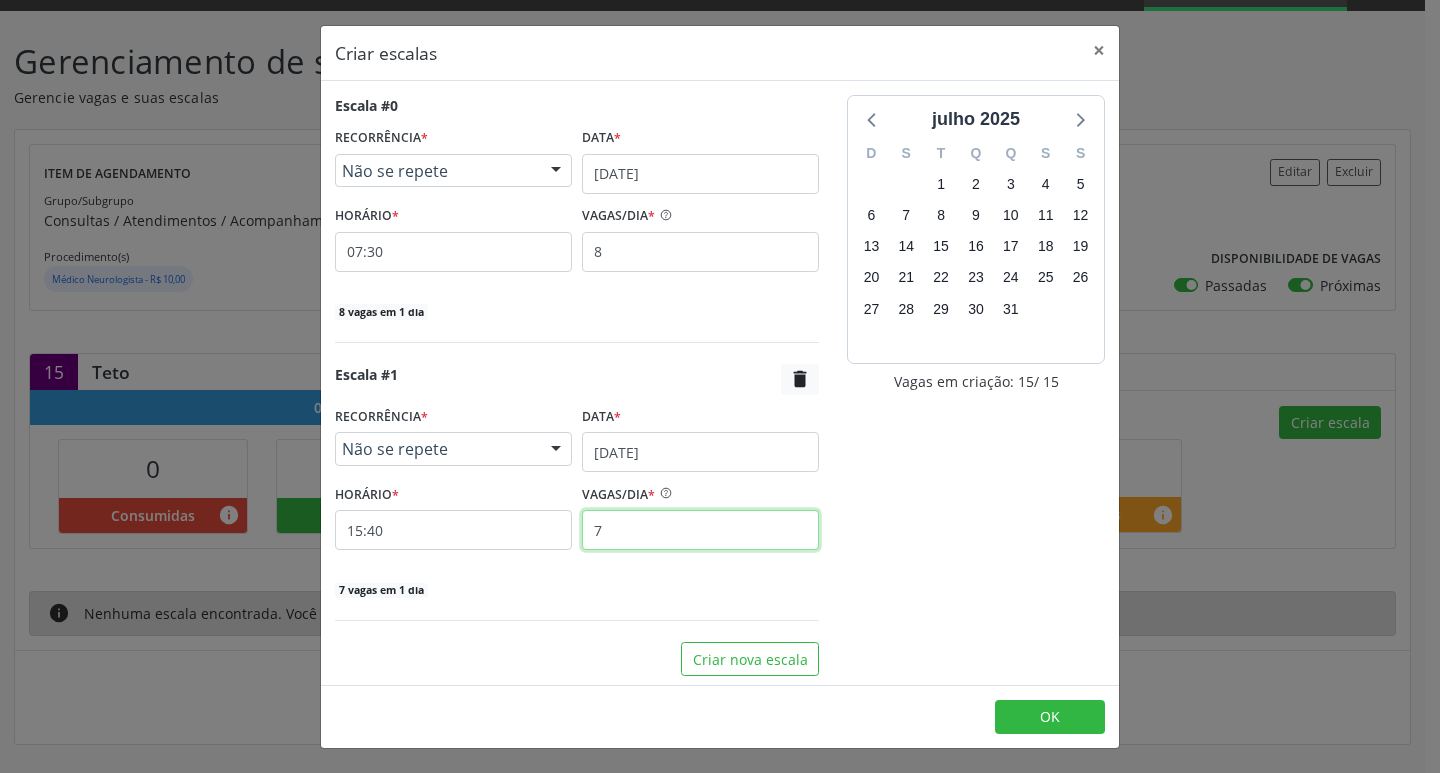 type on "7" 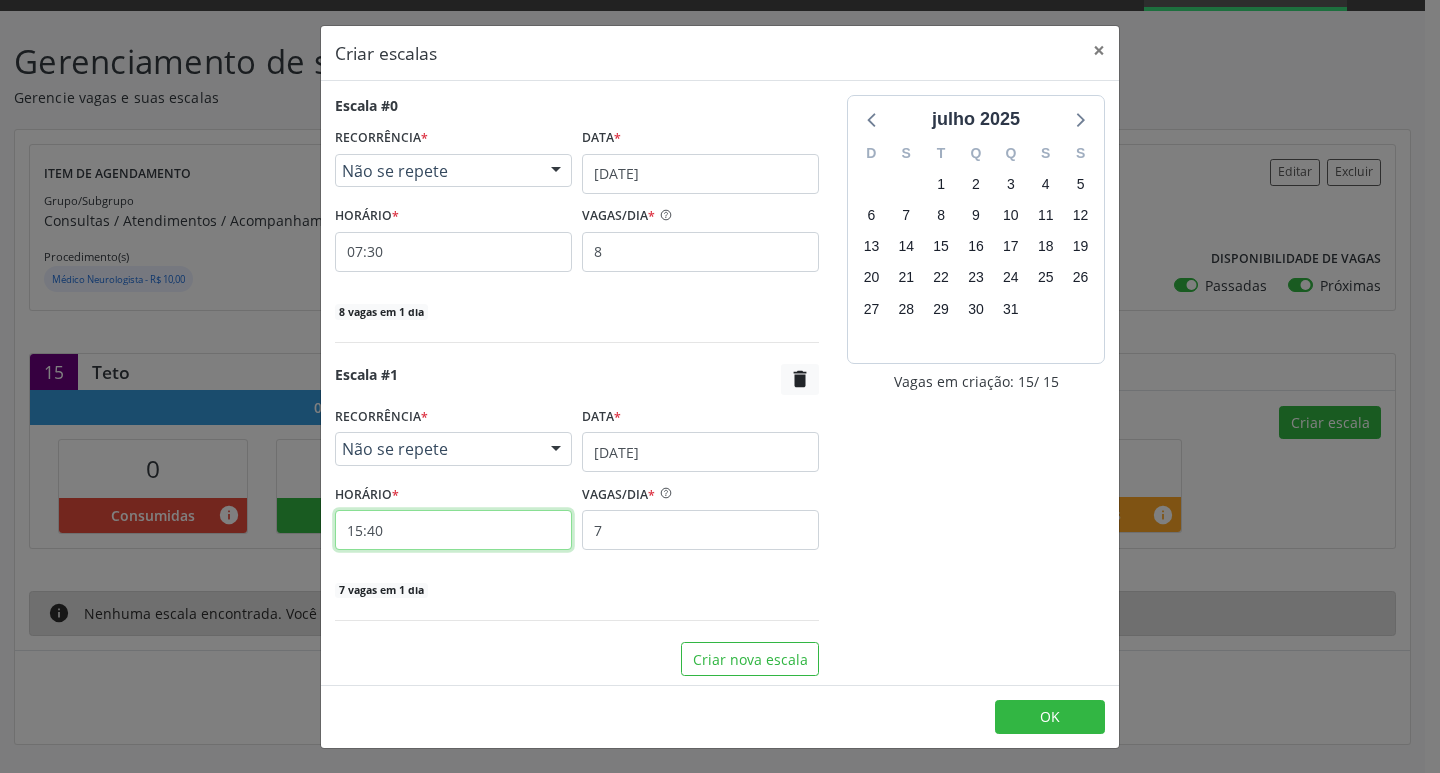 click on "15:40" at bounding box center (453, 530) 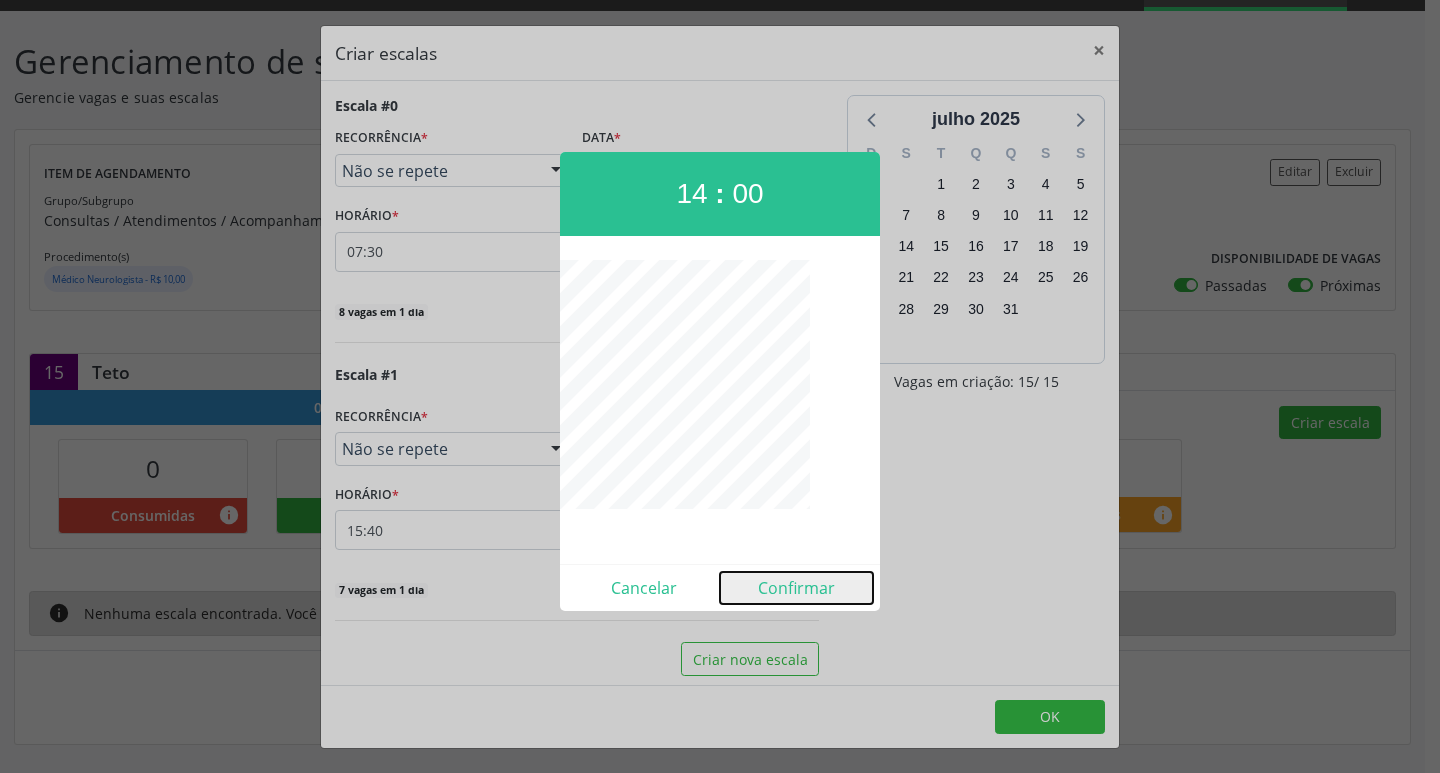 click on "Confirmar" at bounding box center (796, 588) 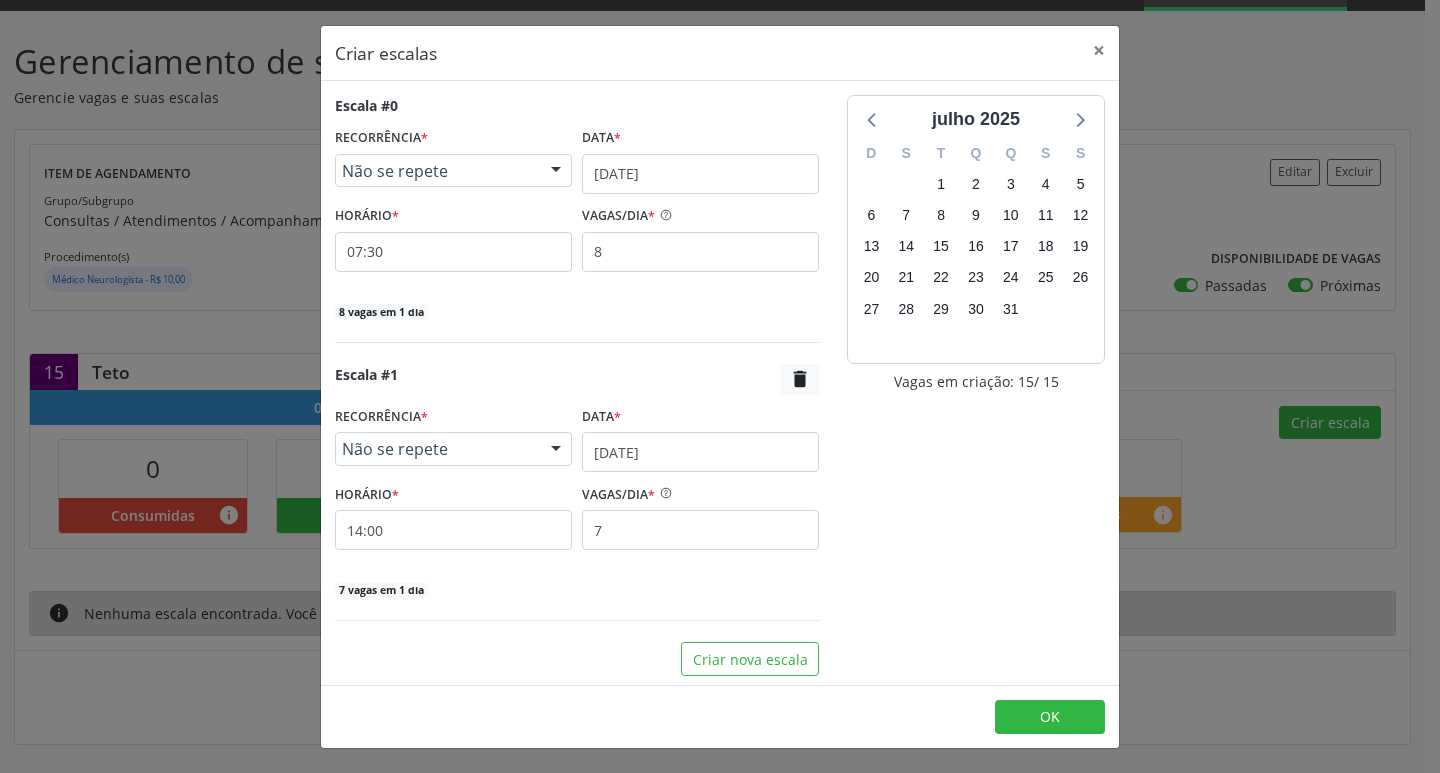 scroll, scrollTop: 5, scrollLeft: 0, axis: vertical 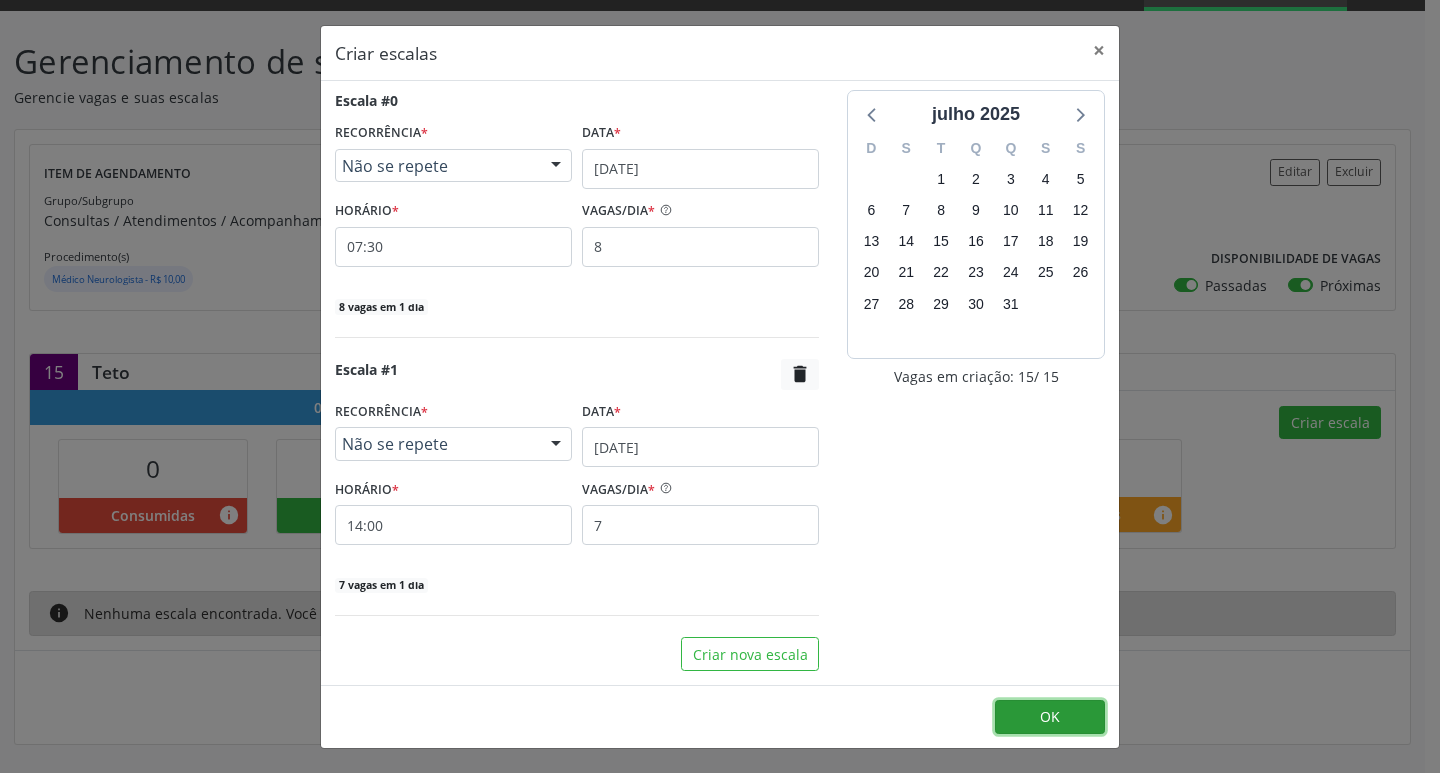 click on "OK" at bounding box center [1050, 717] 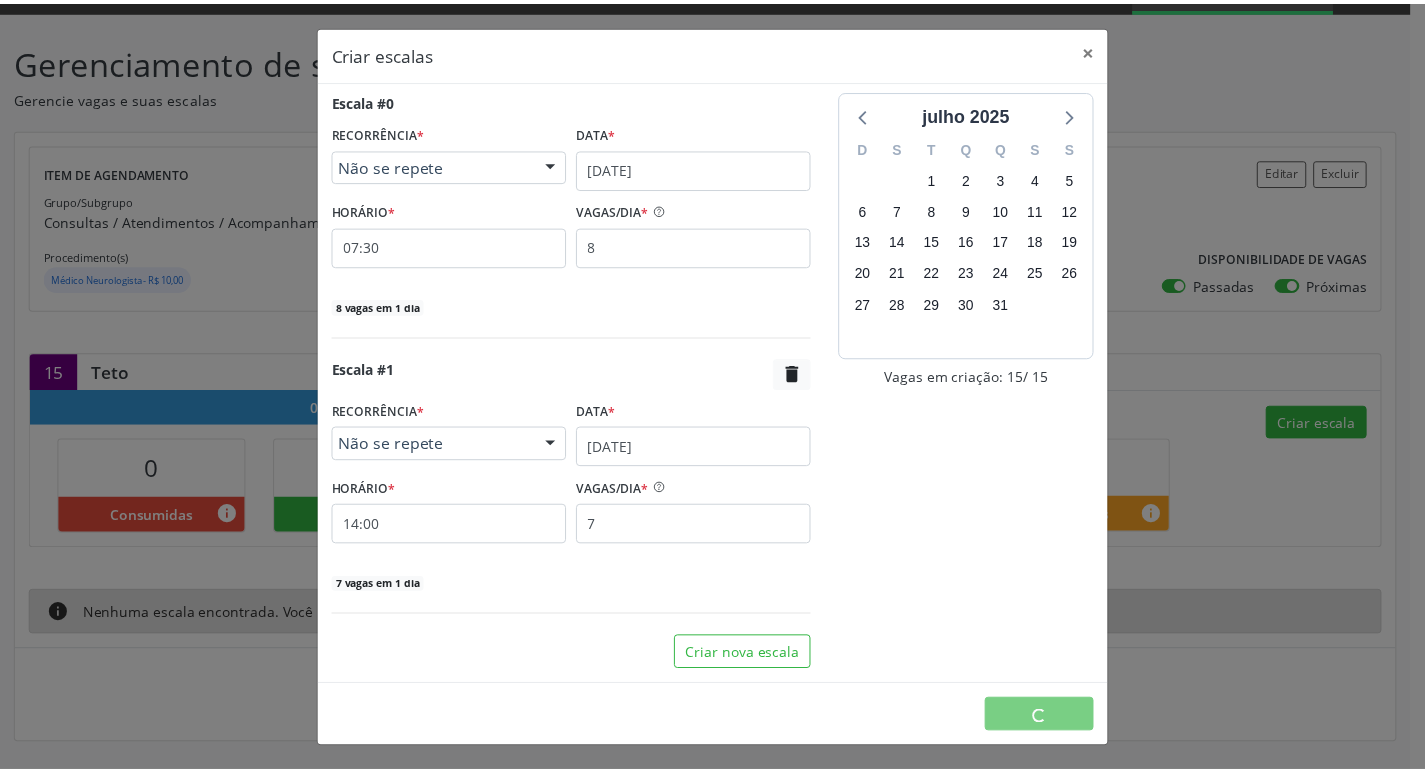 scroll, scrollTop: 0, scrollLeft: 0, axis: both 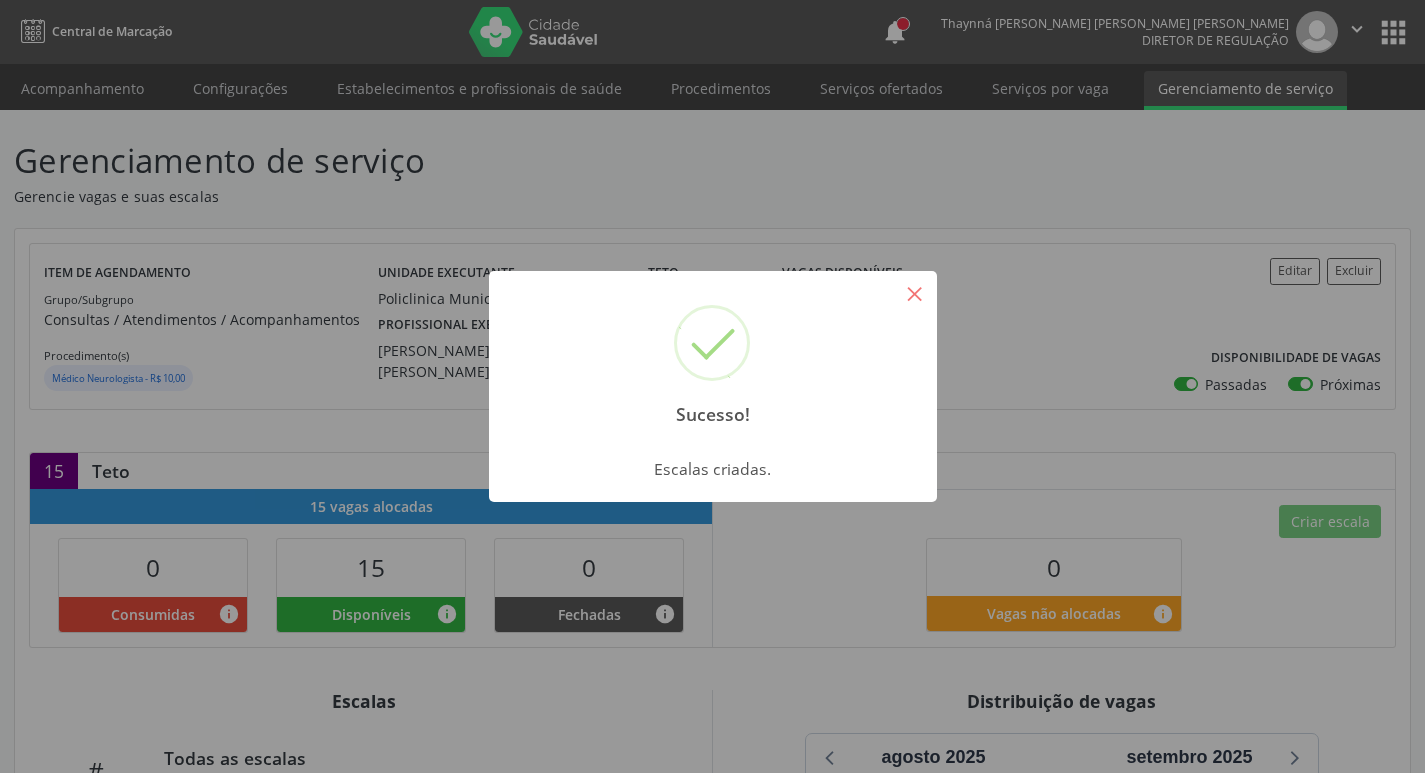 click on "×" at bounding box center (915, 293) 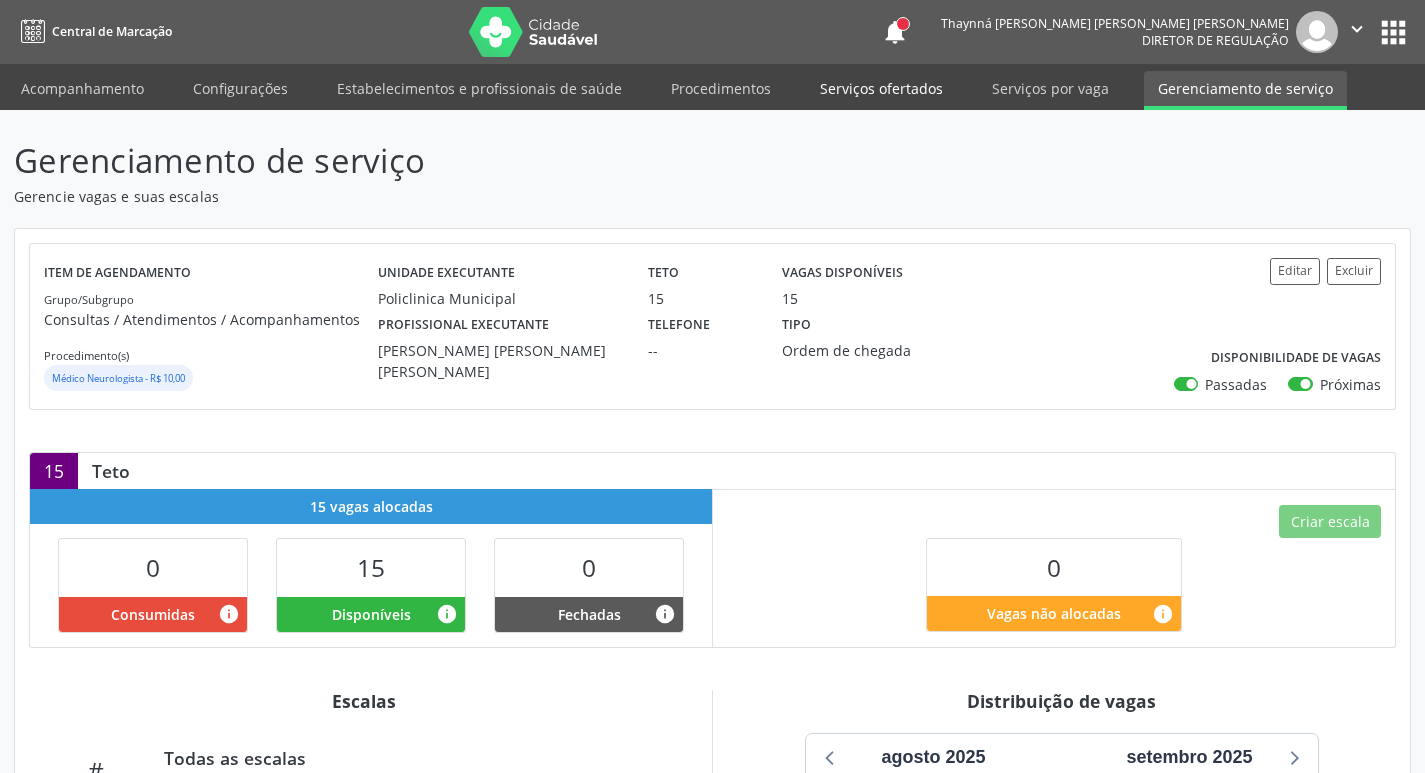 click on "Serviços ofertados" at bounding box center [881, 88] 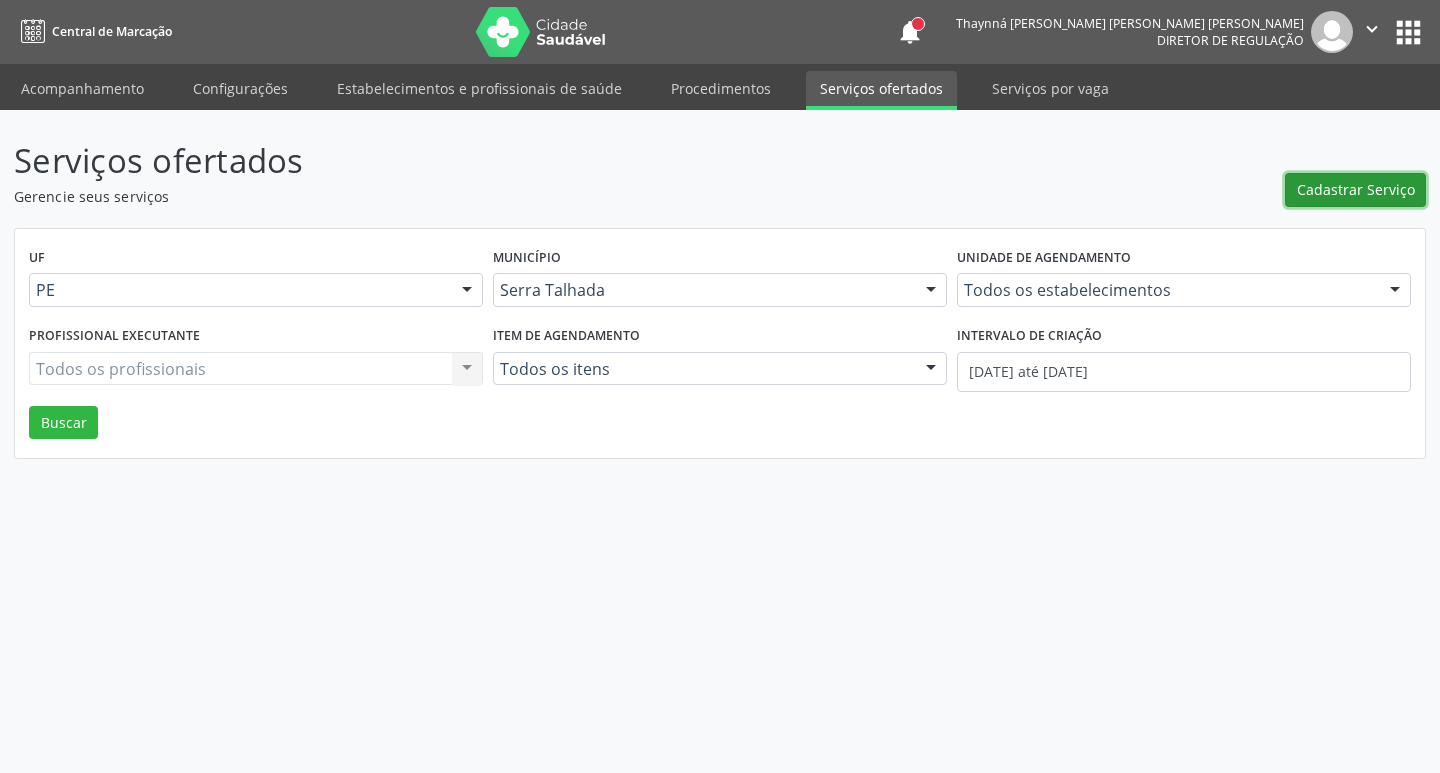 click on "Cadastrar Serviço" at bounding box center (1356, 189) 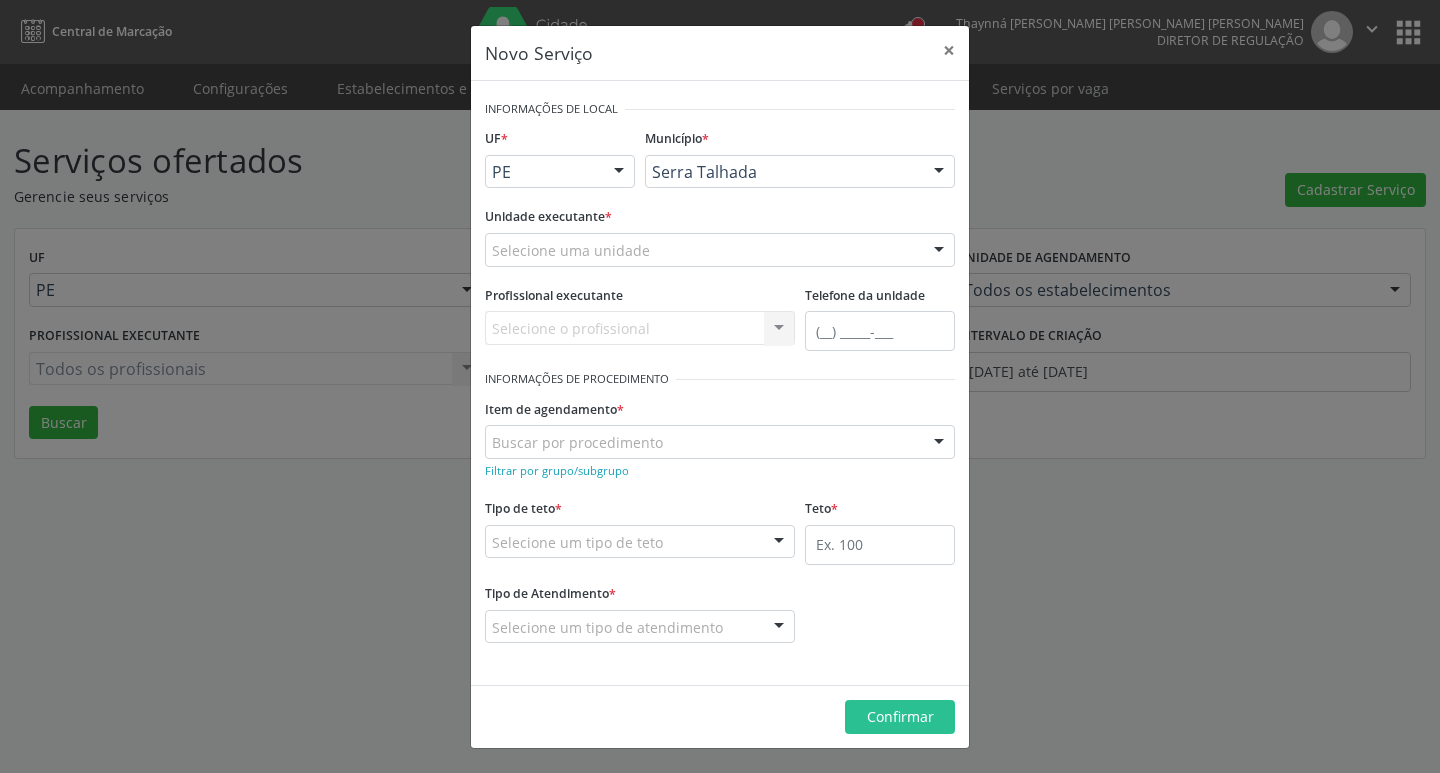 click on "Selecione uma unidade" at bounding box center [720, 250] 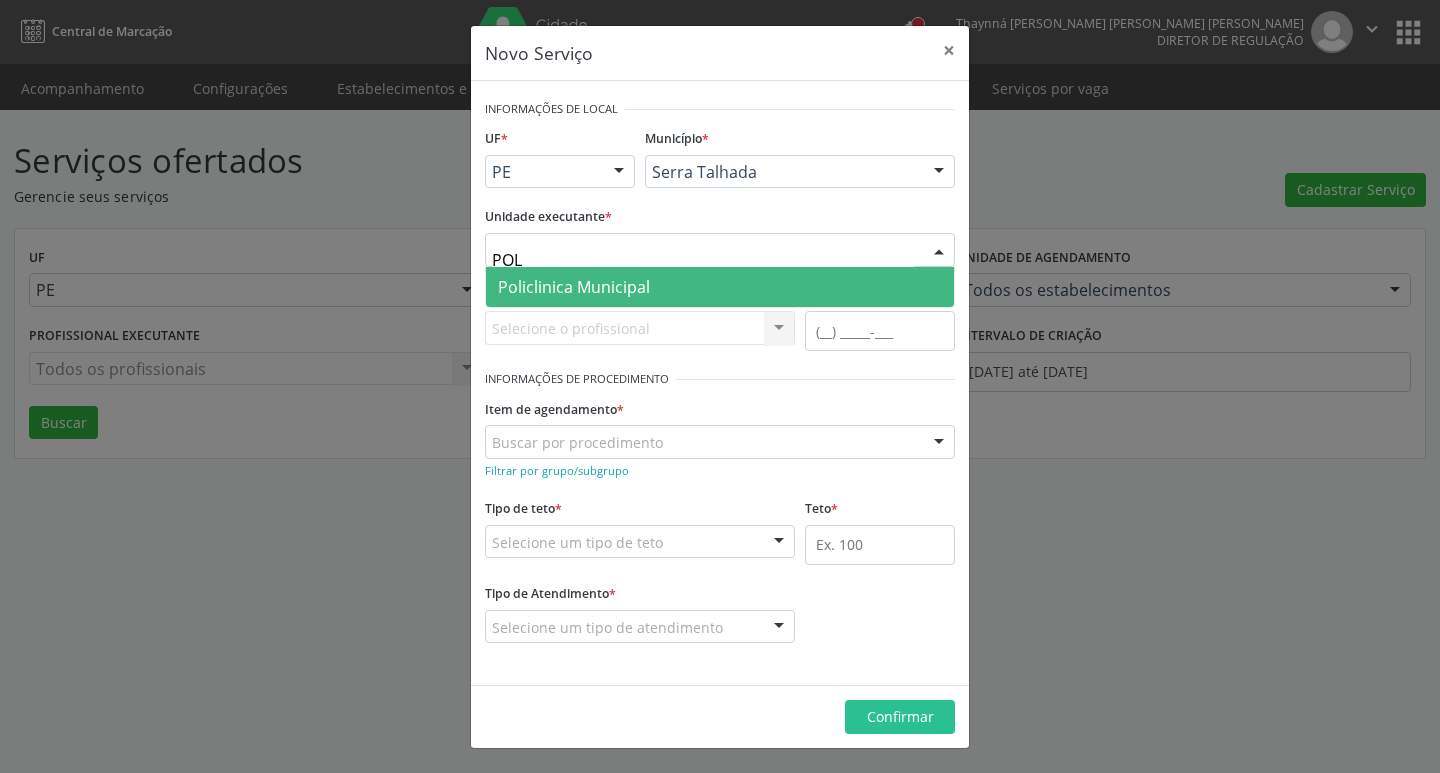 type on "POLI" 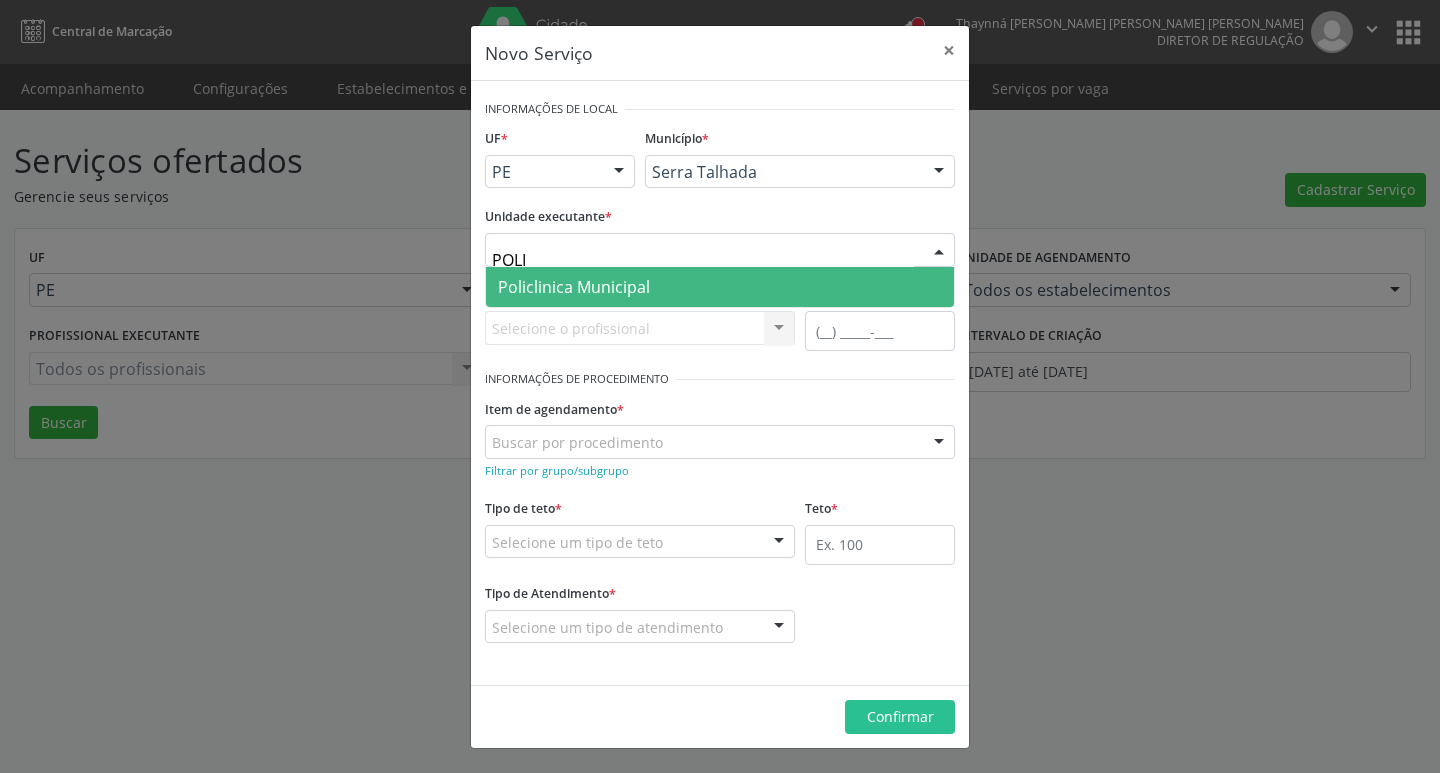 click on "Policlinica Municipal" at bounding box center [720, 287] 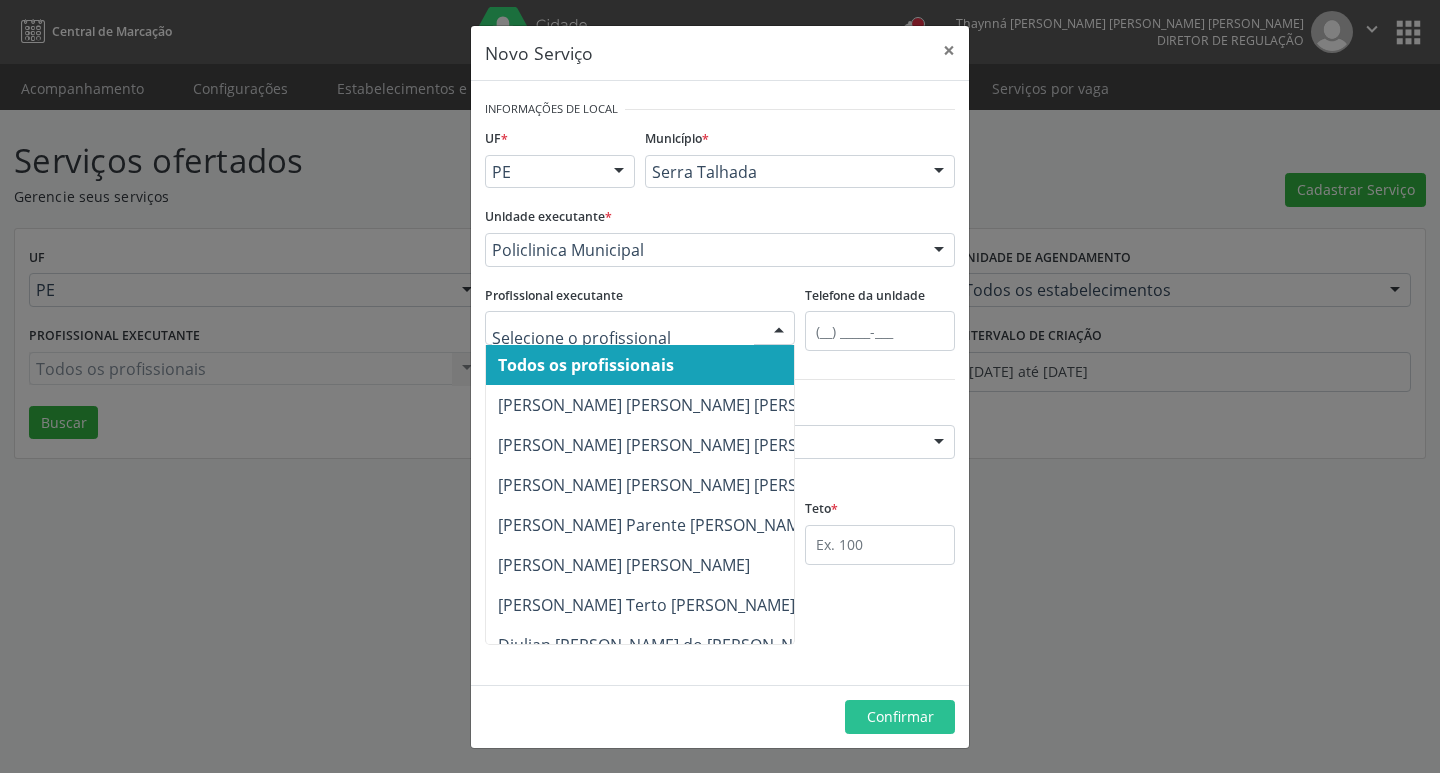 click at bounding box center (623, 338) 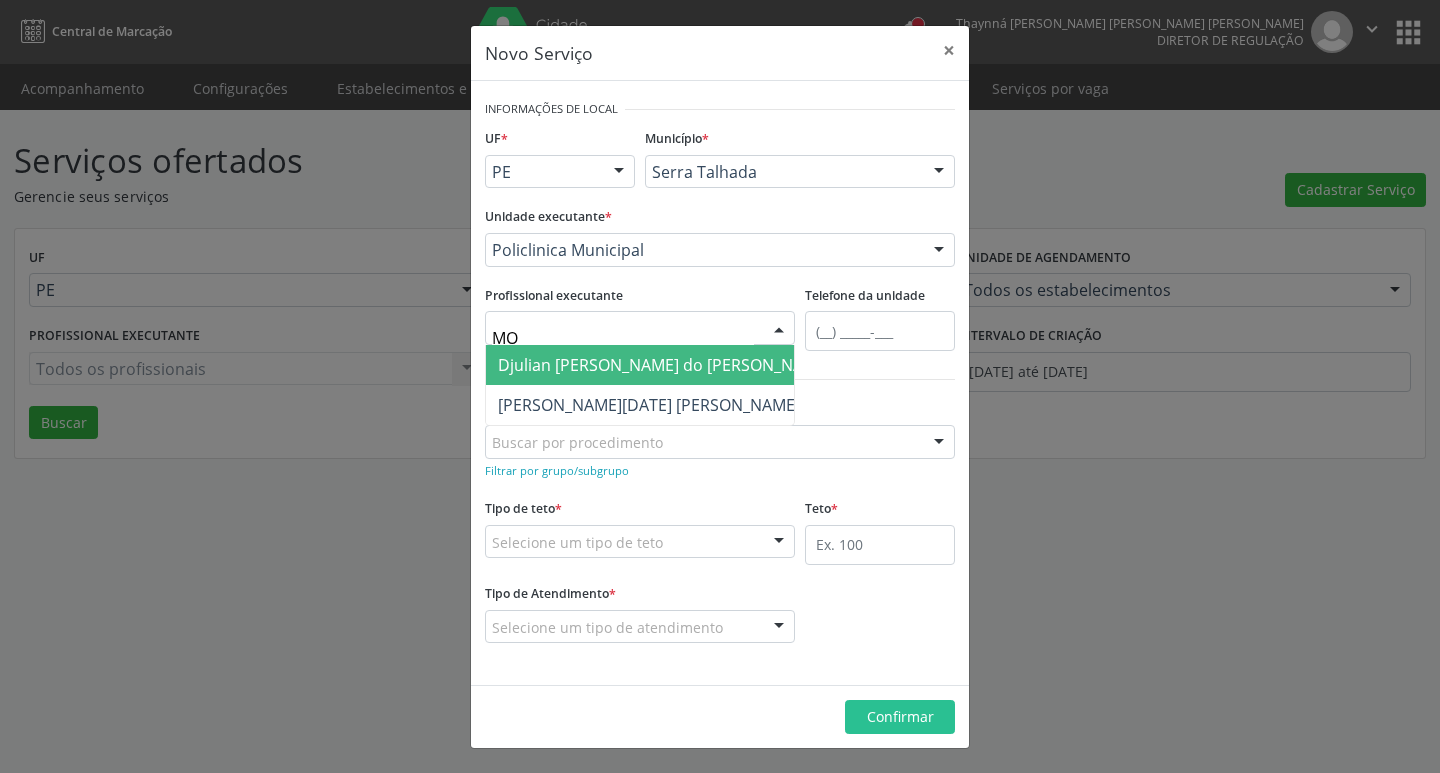 type on "M" 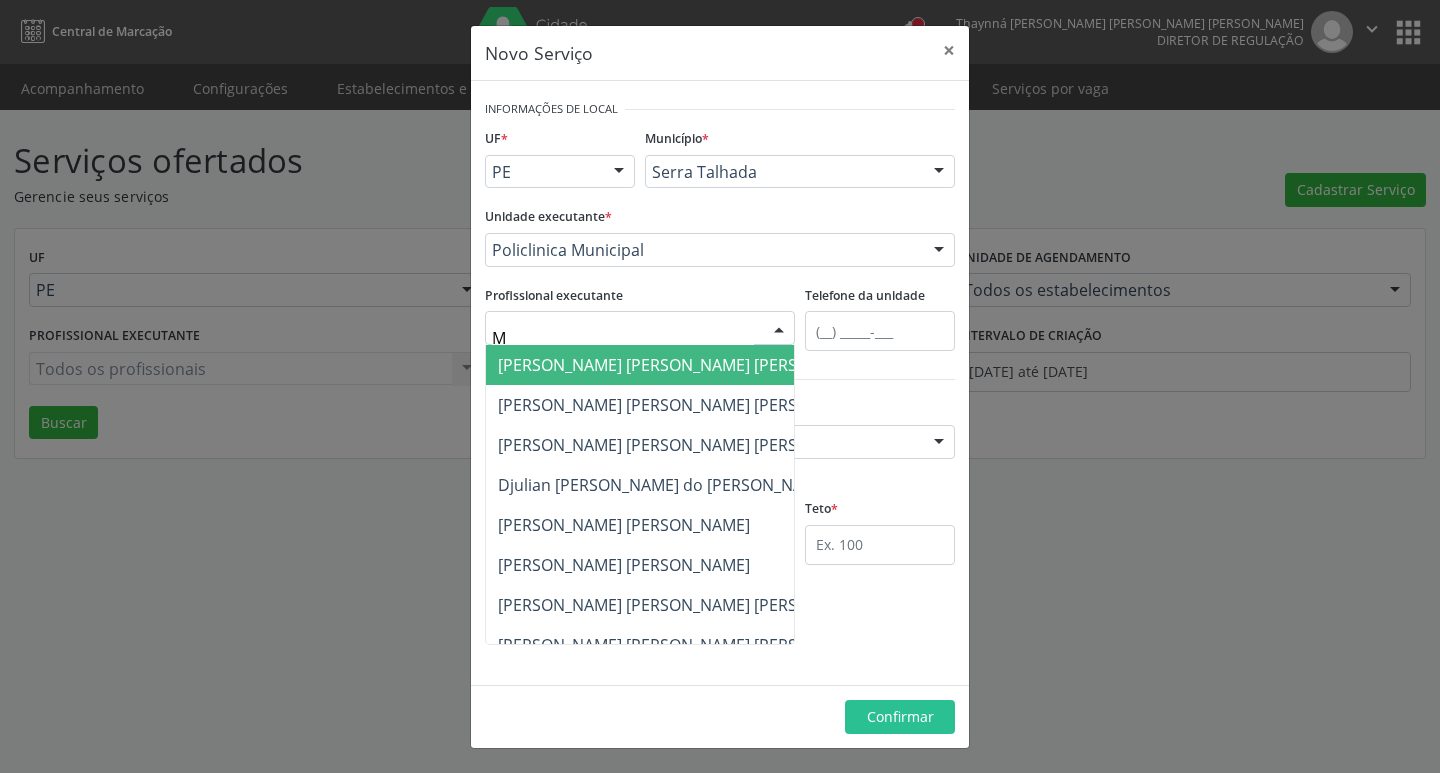 type 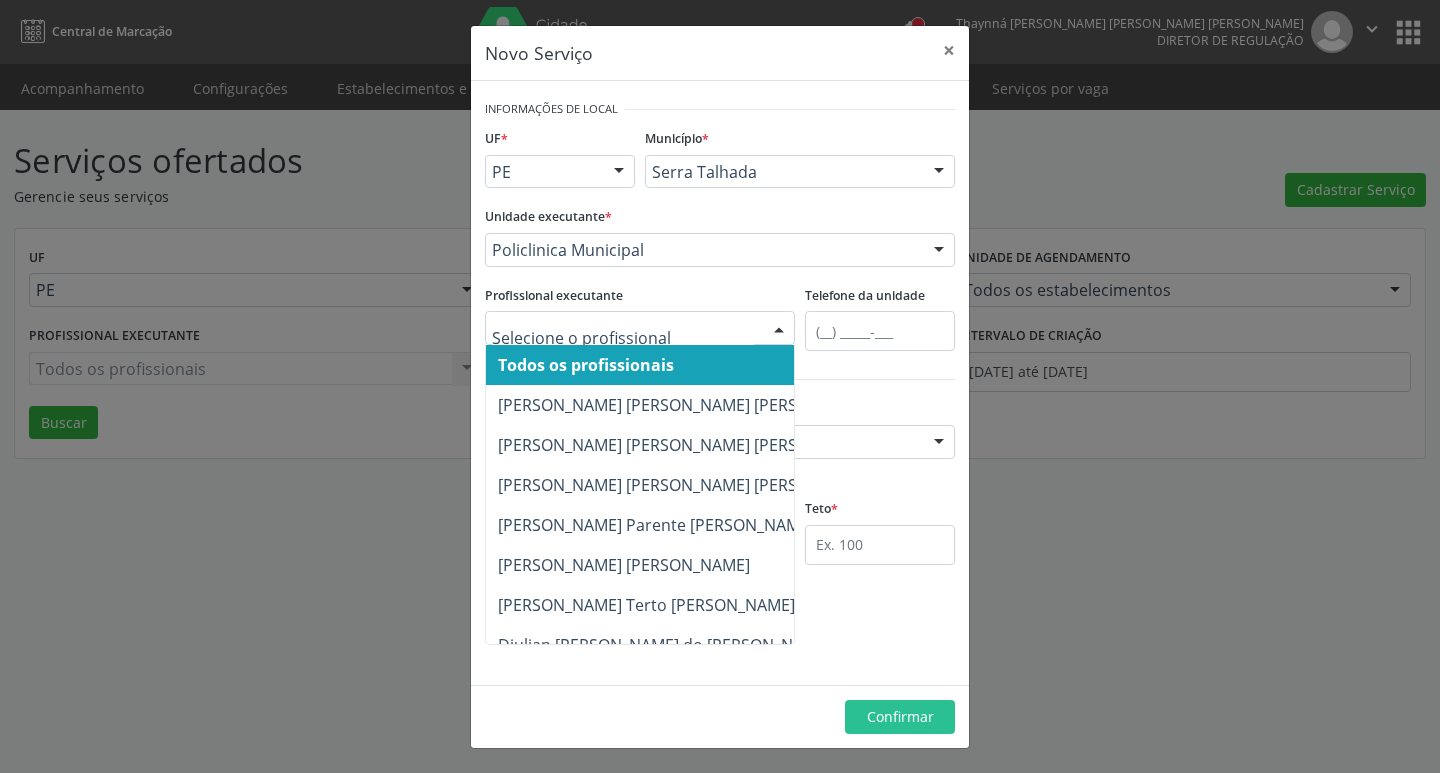 click on "Todos os profissionais" at bounding box center [752, 365] 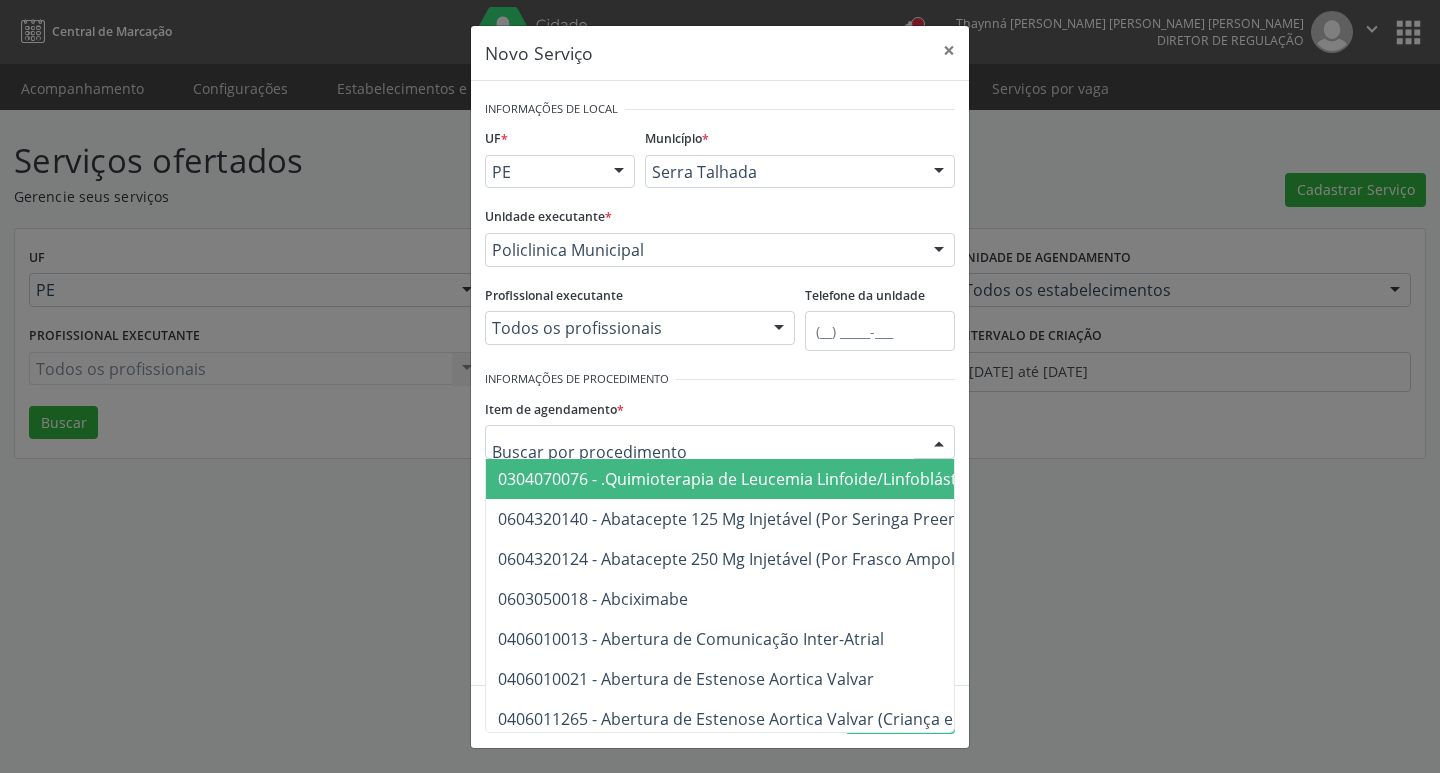 click at bounding box center [720, 442] 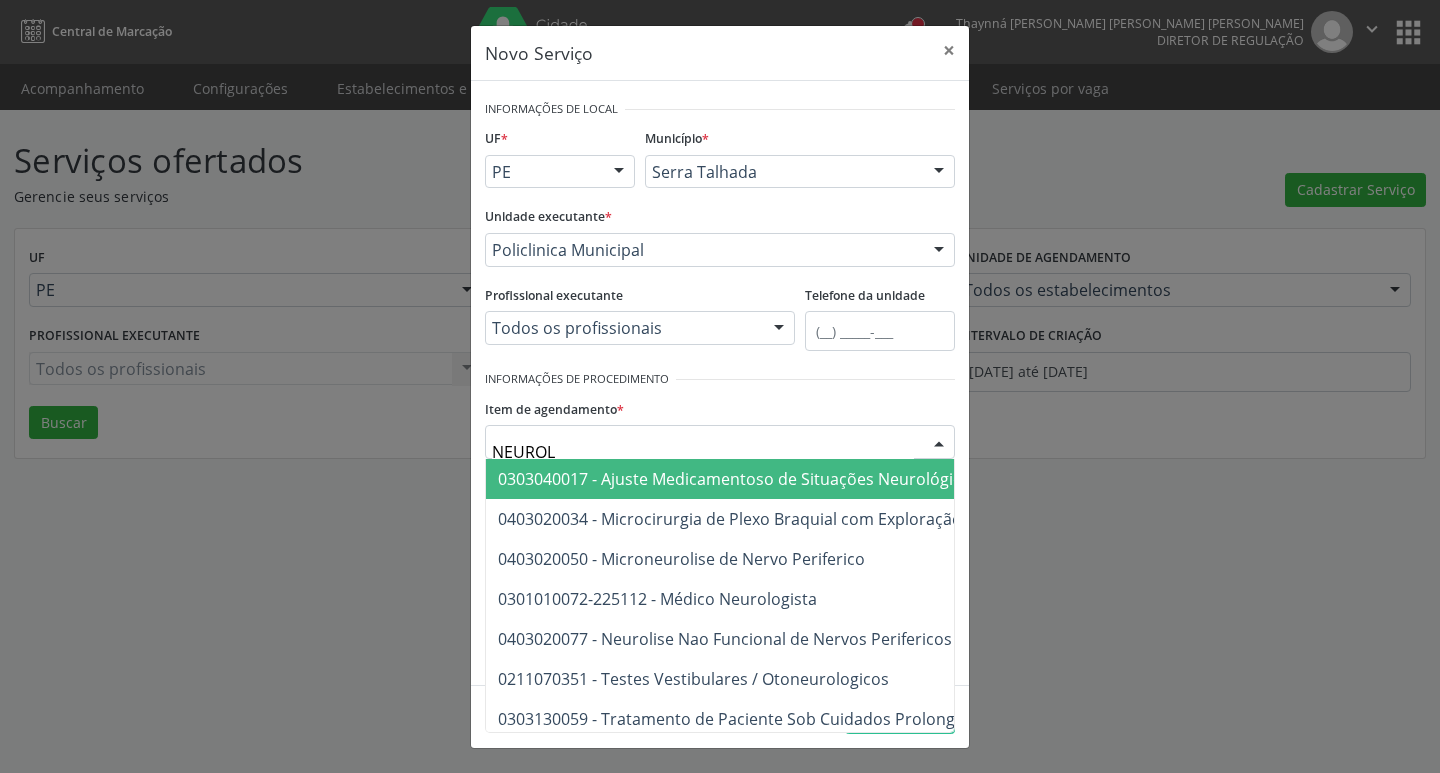 type on "NEUROLO" 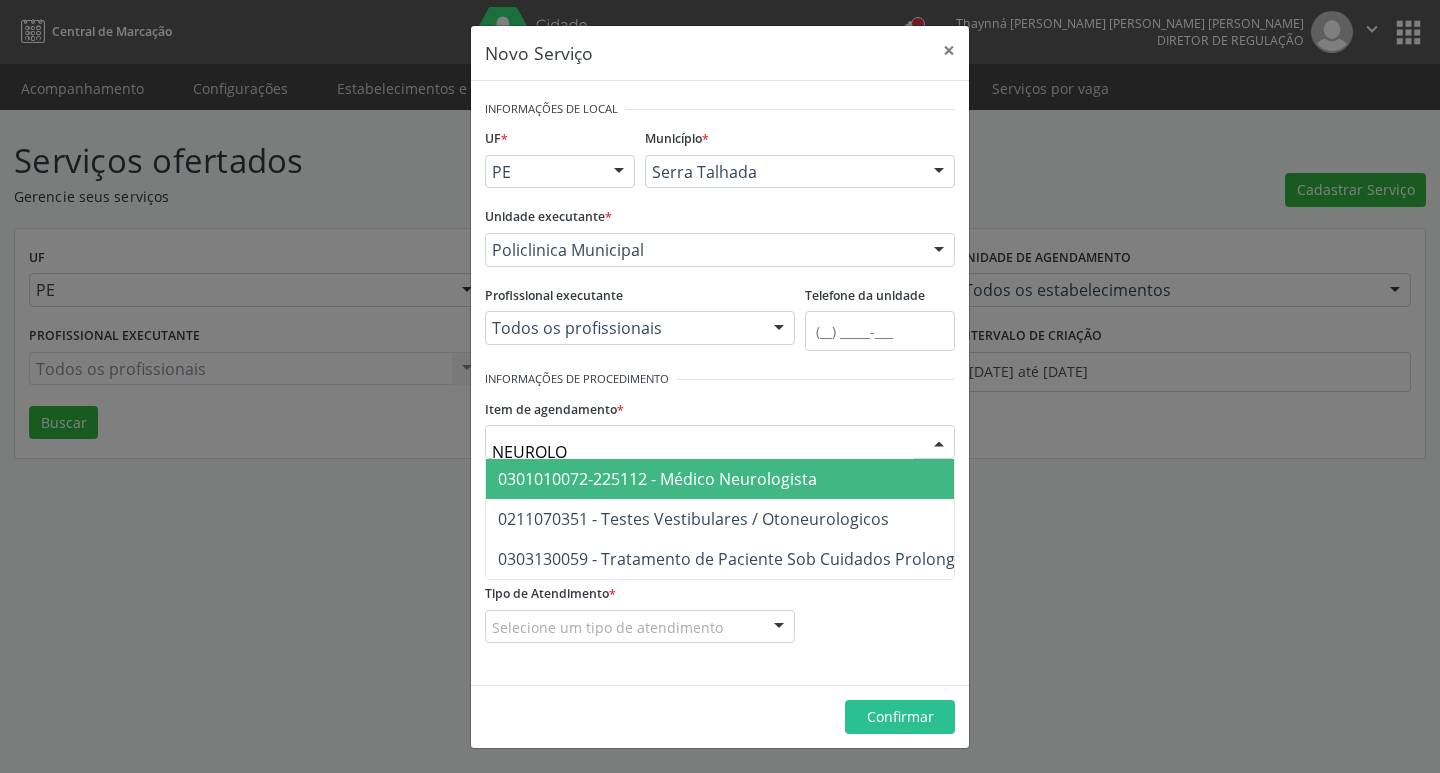 click on "0301010072-225112 - Médico Neurologista" at bounding box center [657, 479] 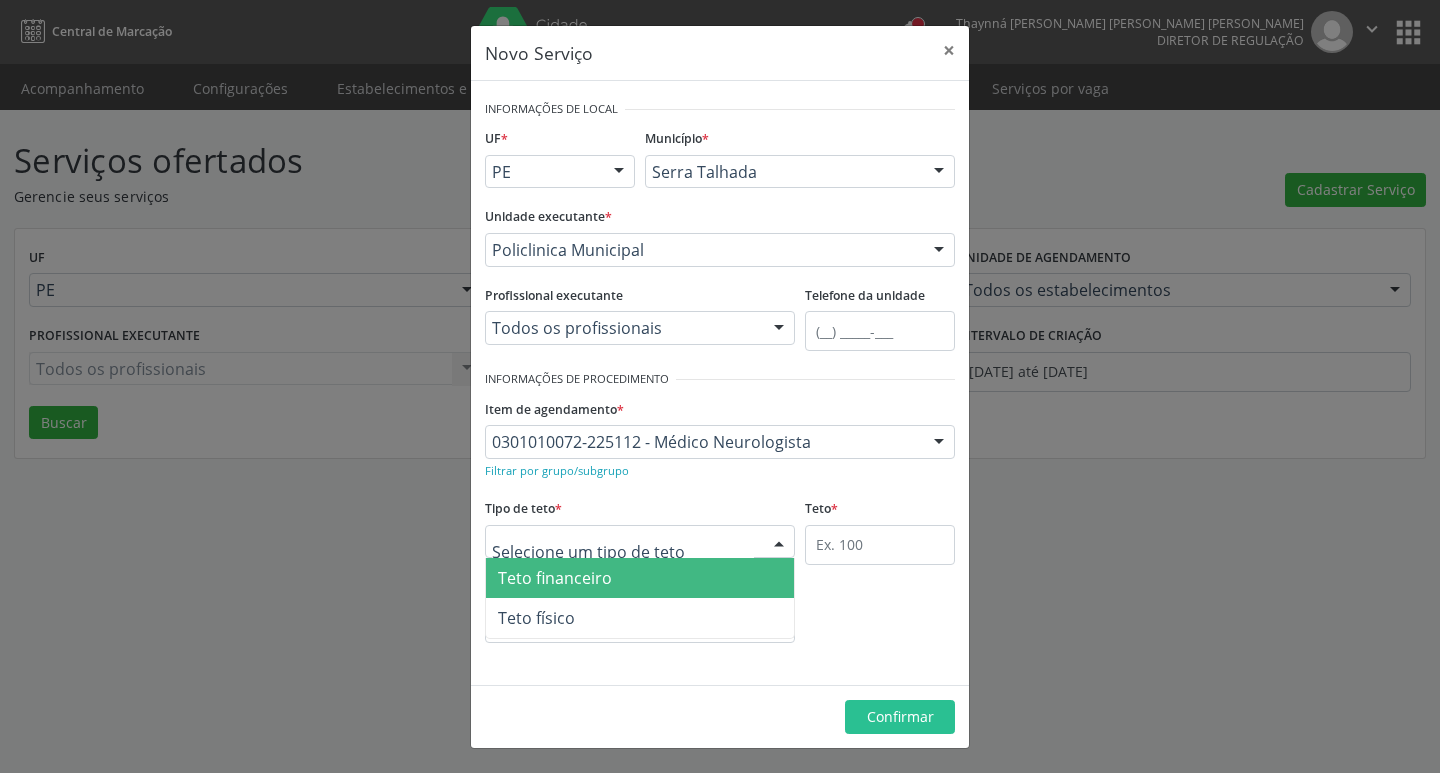 click at bounding box center [640, 542] 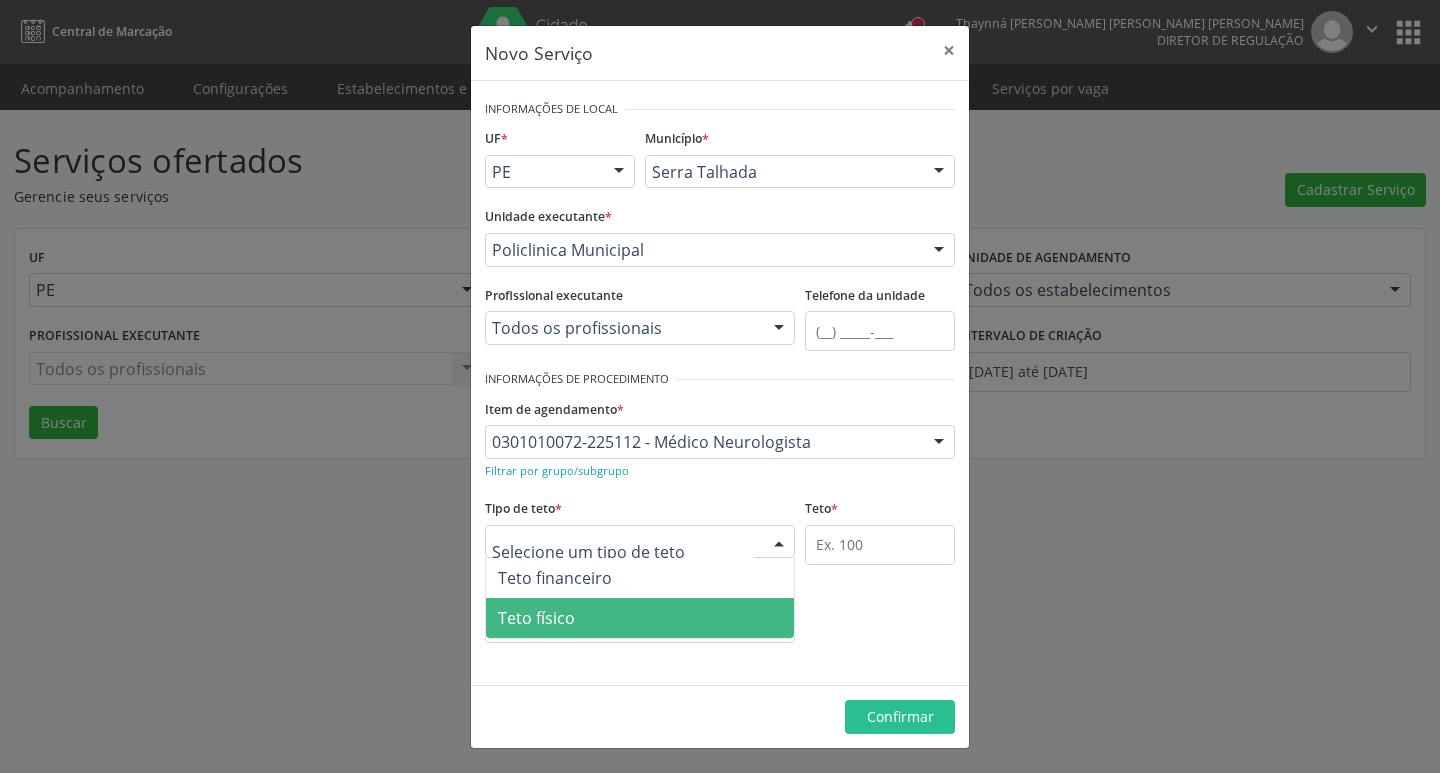 click on "Teto físico" at bounding box center [640, 618] 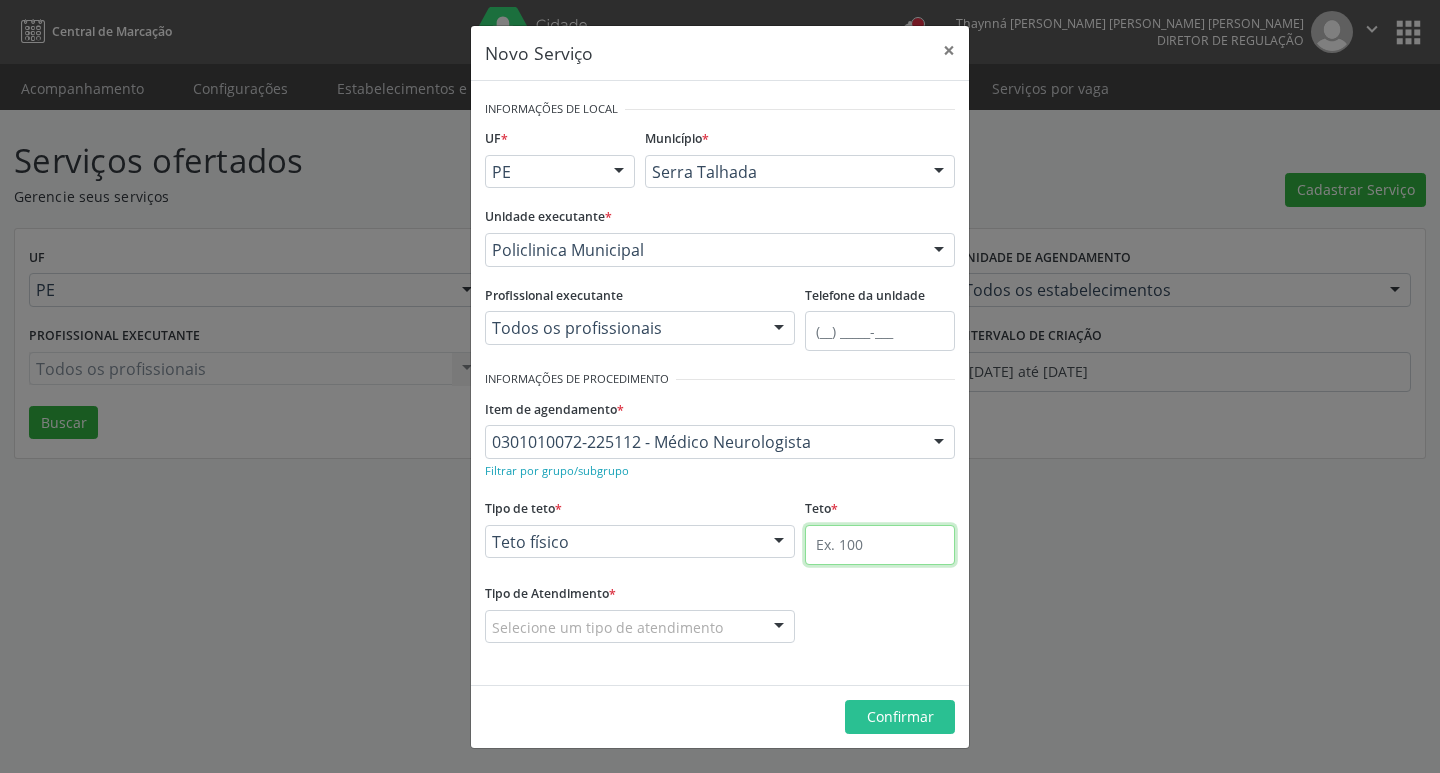 click at bounding box center [880, 545] 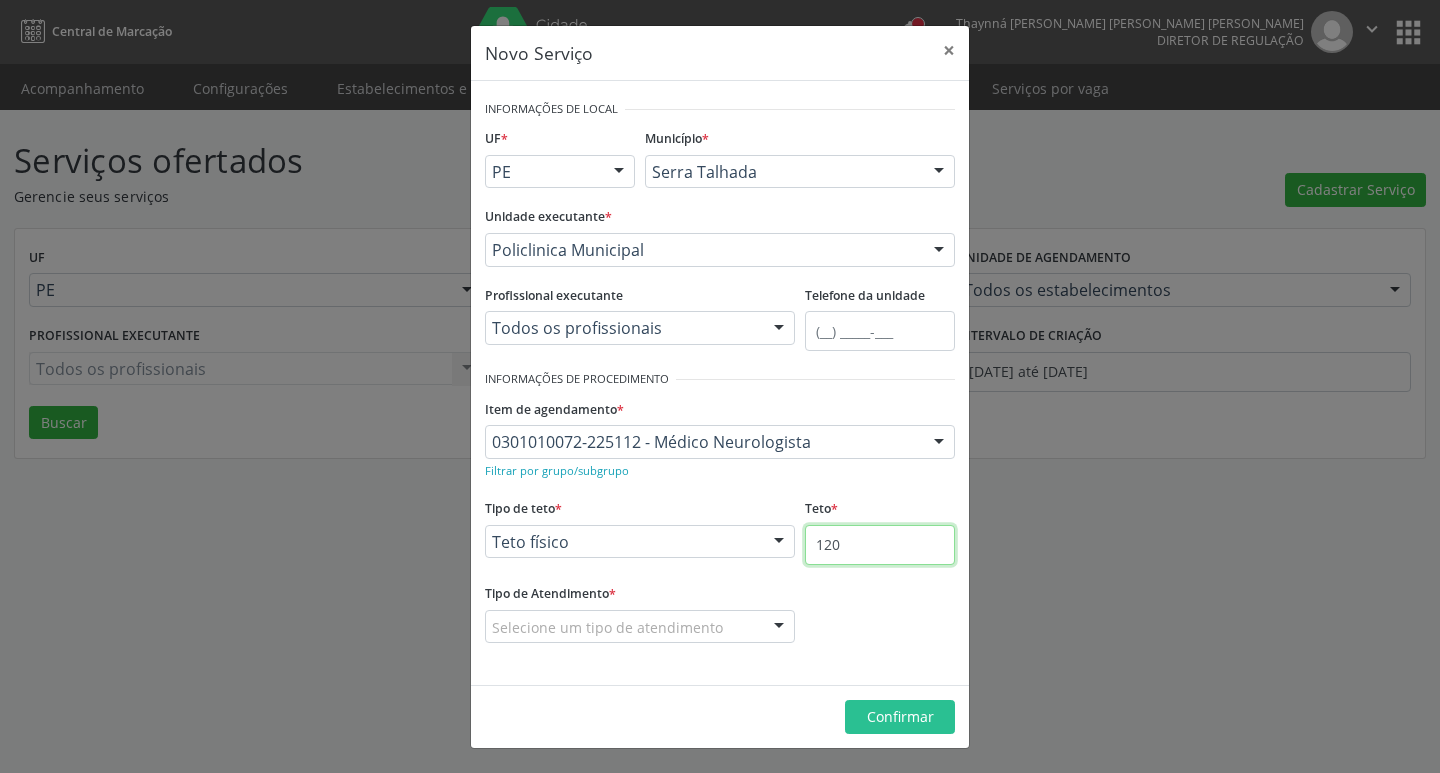 type on "120" 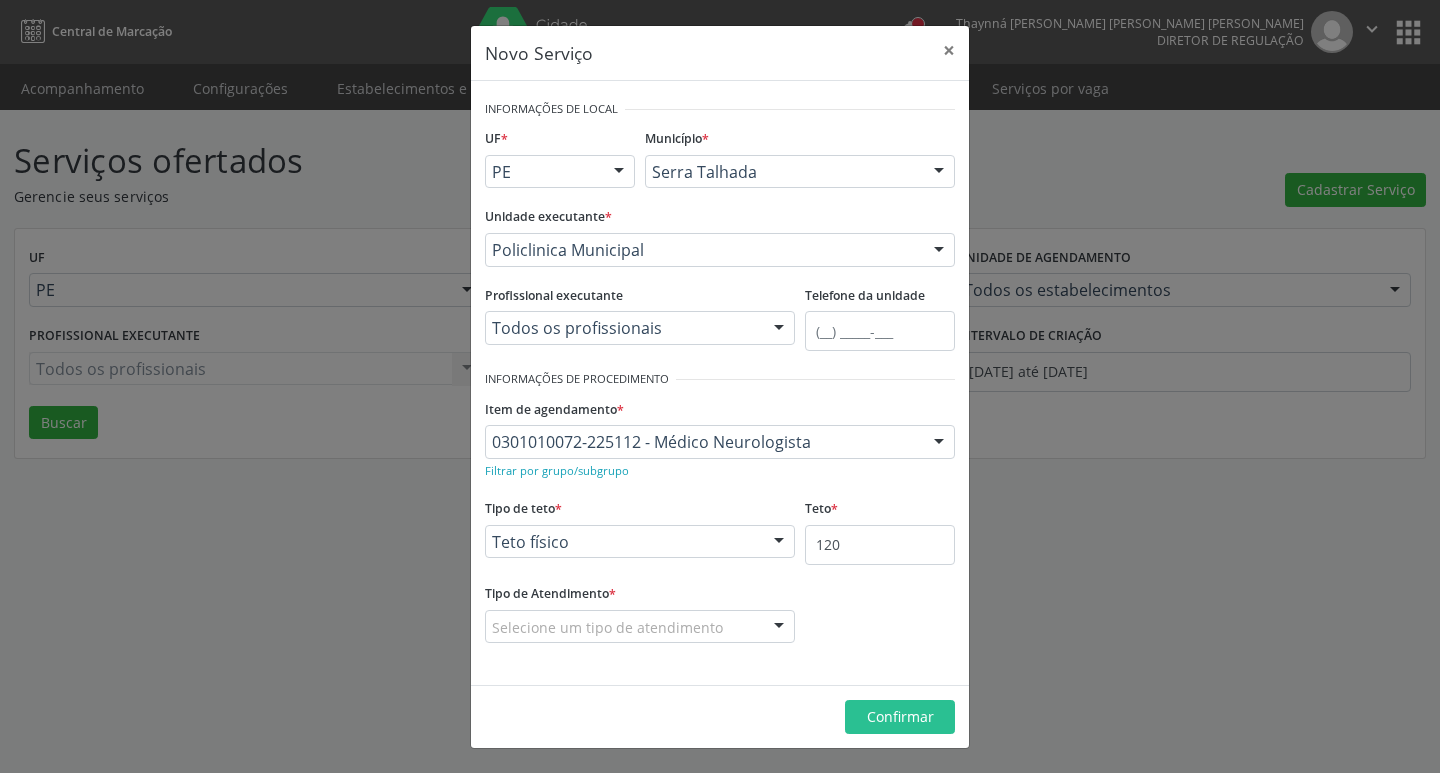 click on "Selecione um tipo de atendimento" at bounding box center [640, 627] 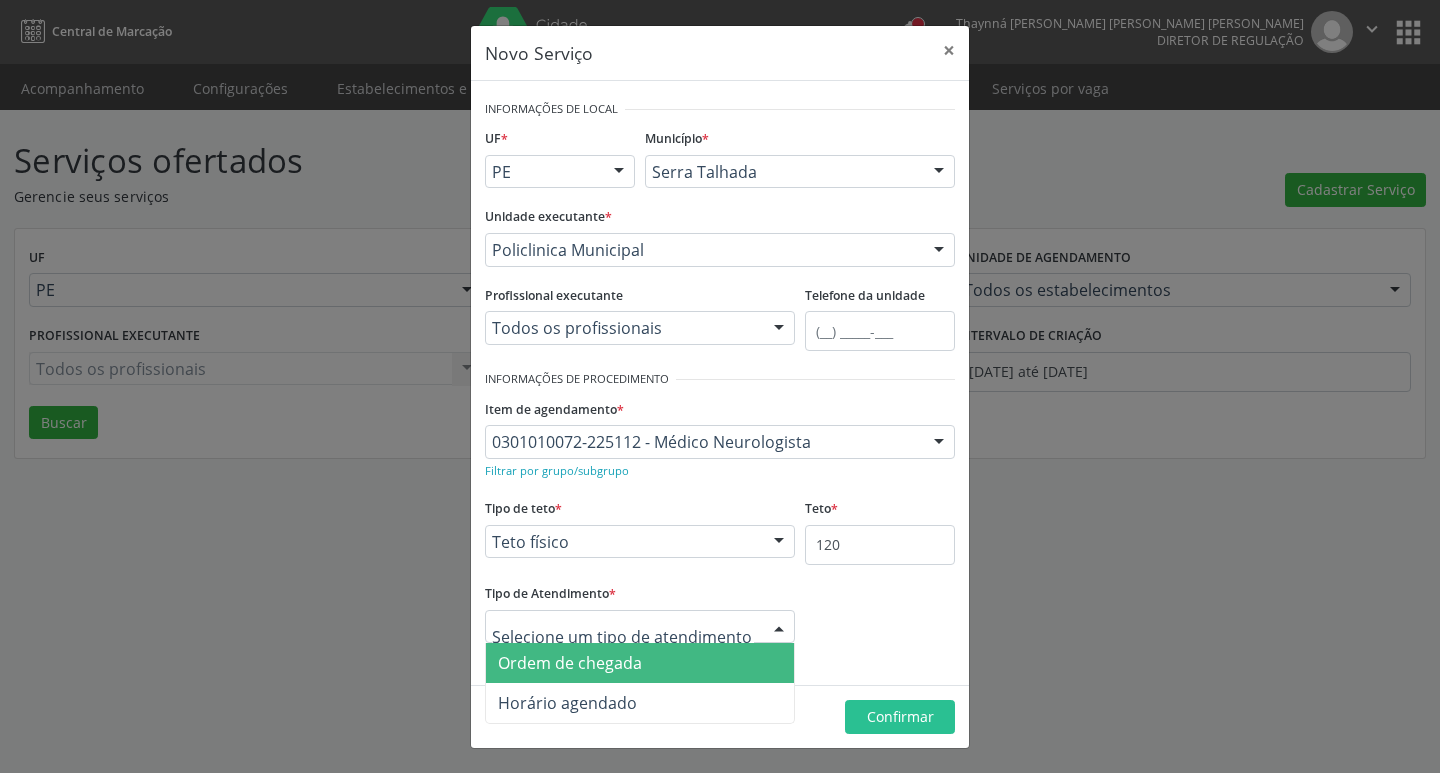 click on "Ordem de chegada" at bounding box center (640, 663) 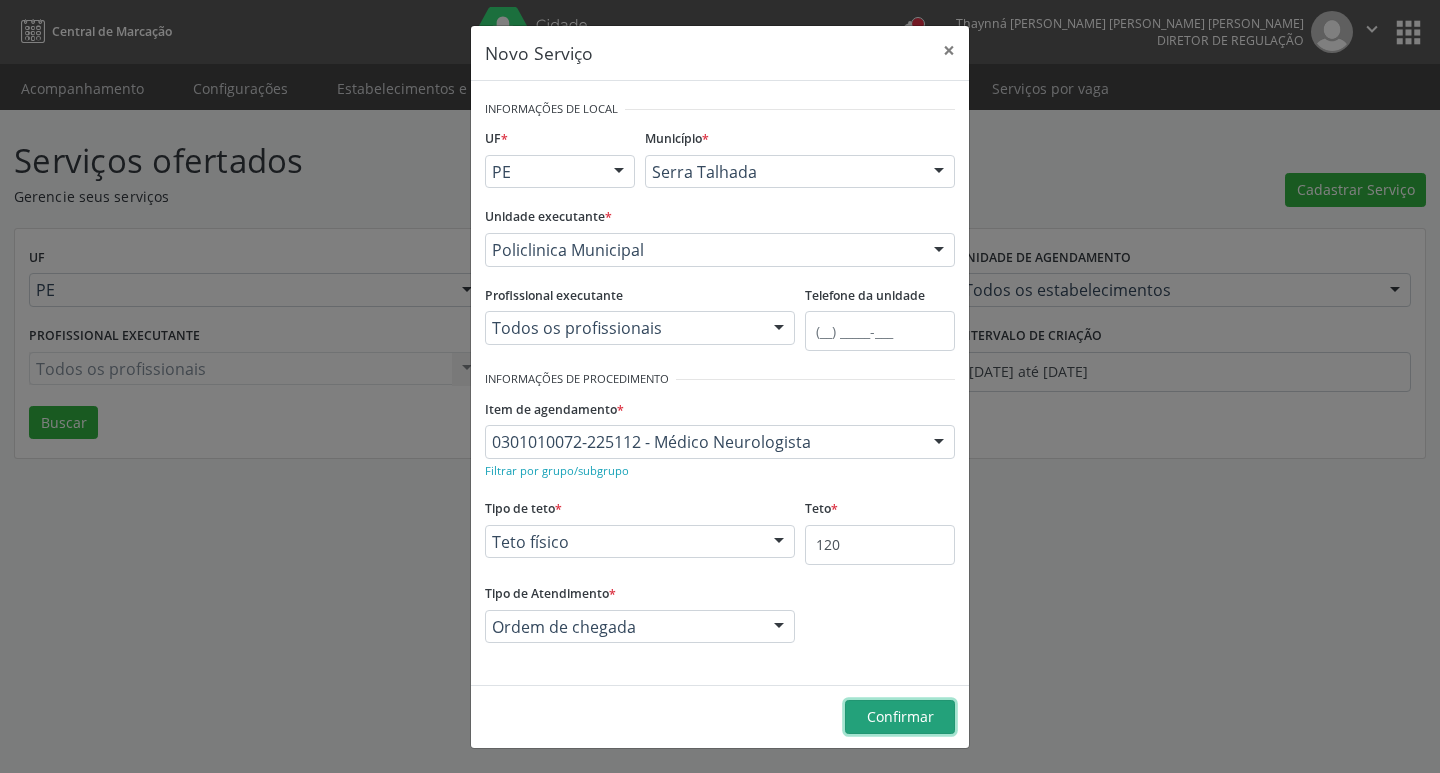 click on "Confirmar" at bounding box center (900, 716) 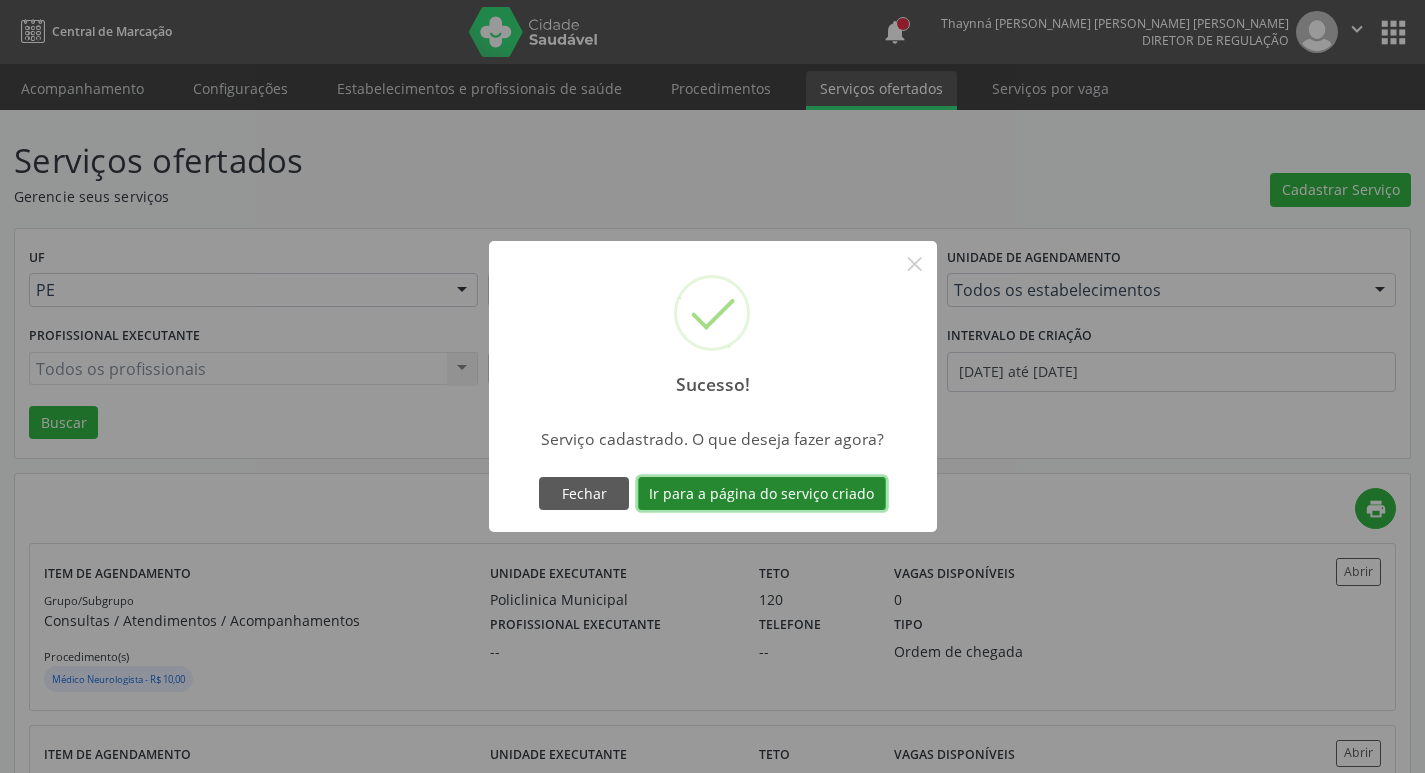 click on "Ir para a página do serviço criado" at bounding box center (762, 494) 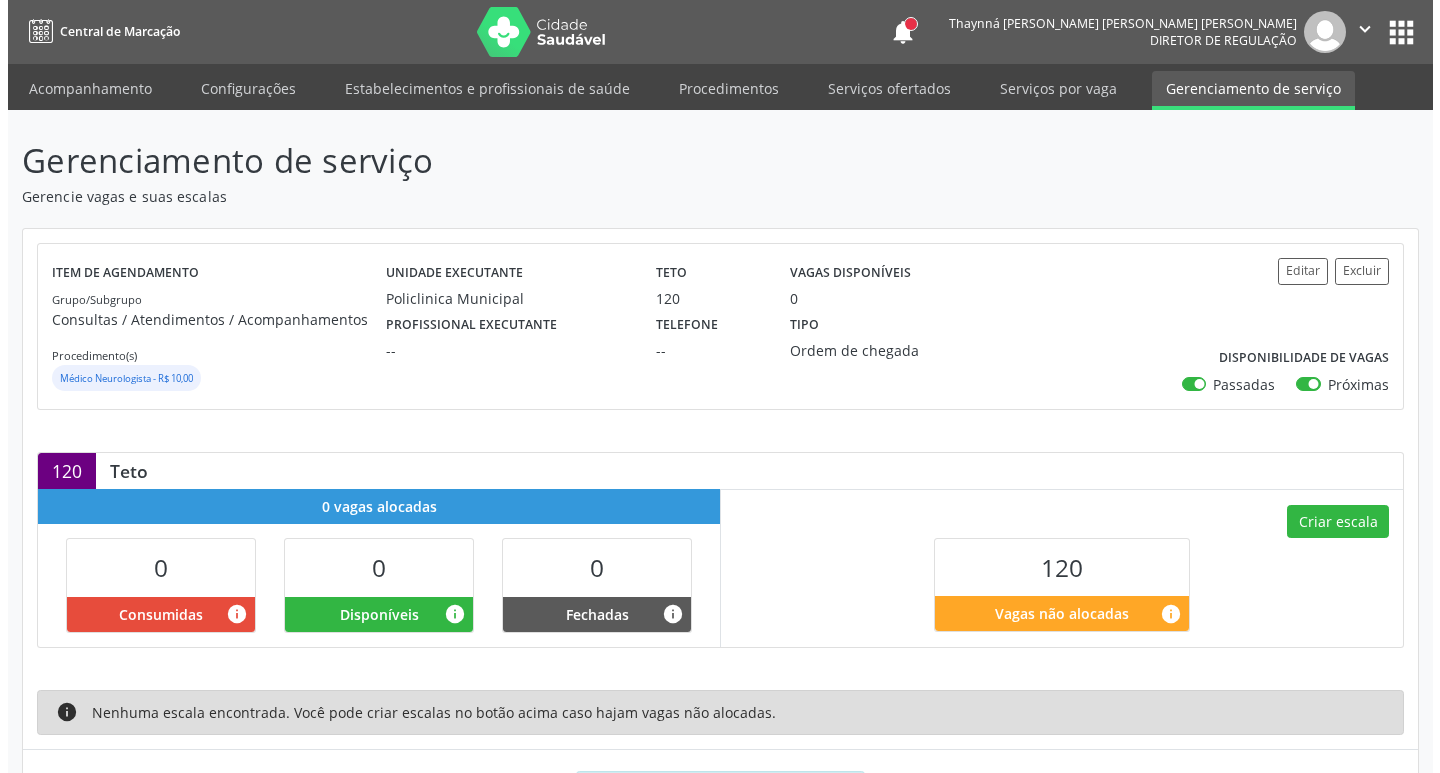 scroll, scrollTop: 99, scrollLeft: 0, axis: vertical 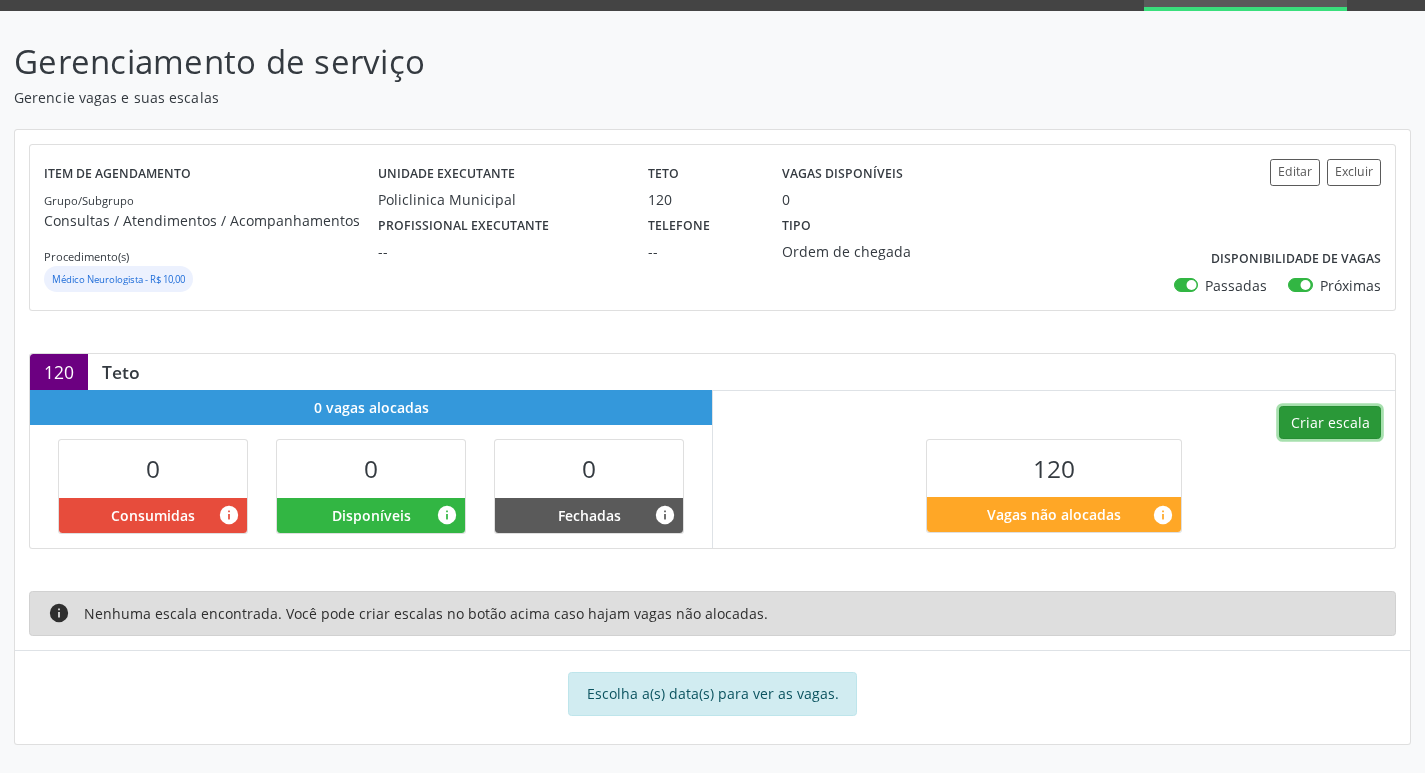 click on "Criar escala" at bounding box center (1330, 423) 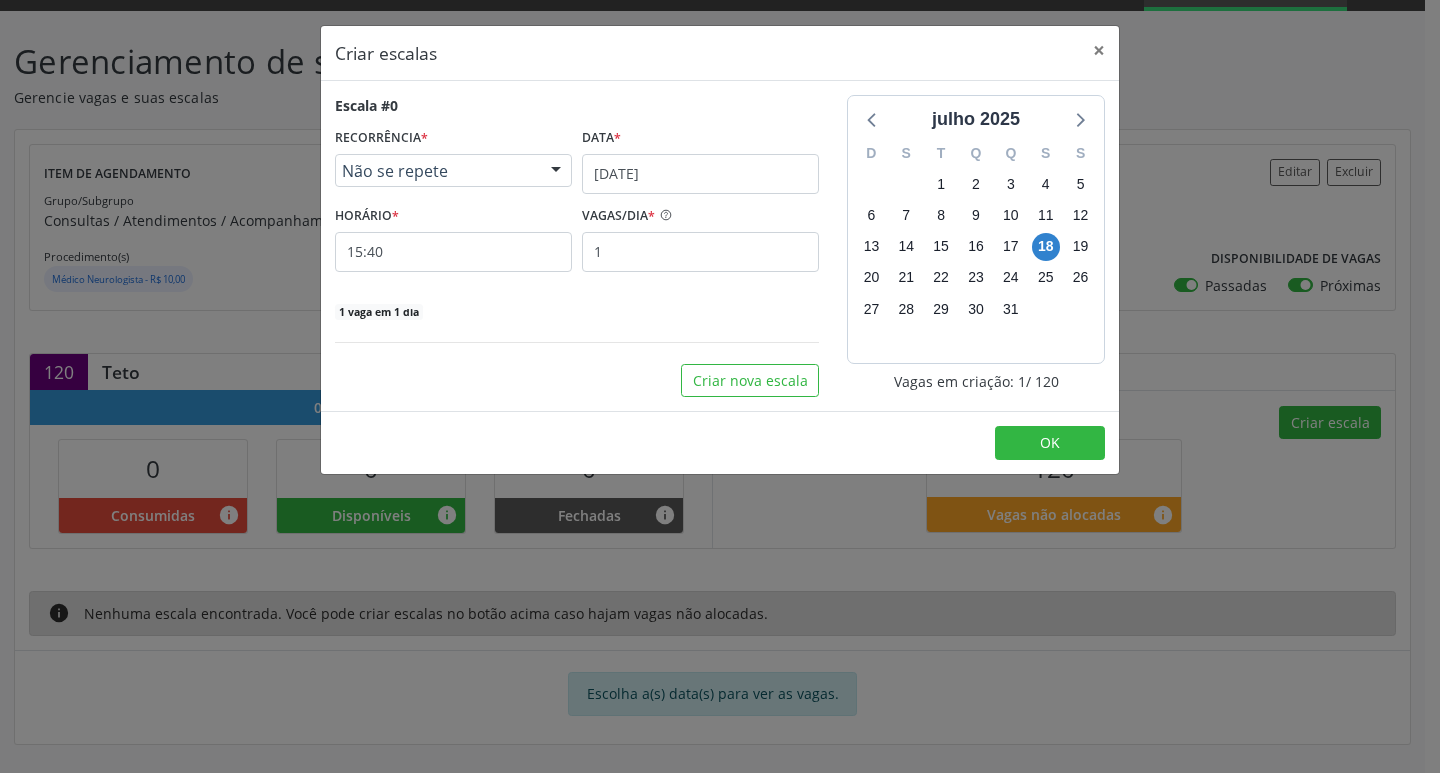 click at bounding box center [556, 172] 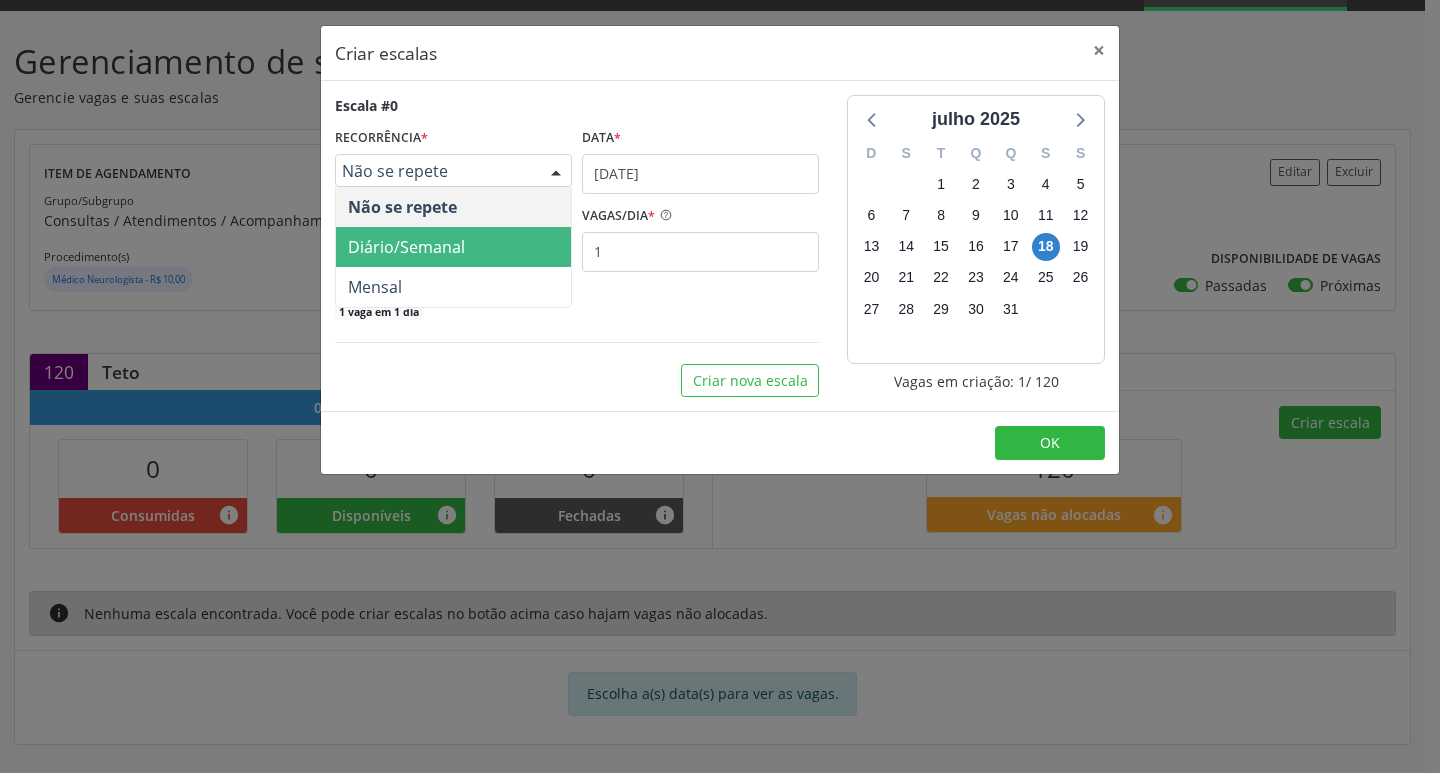 click on "Diário/Semanal" at bounding box center (453, 247) 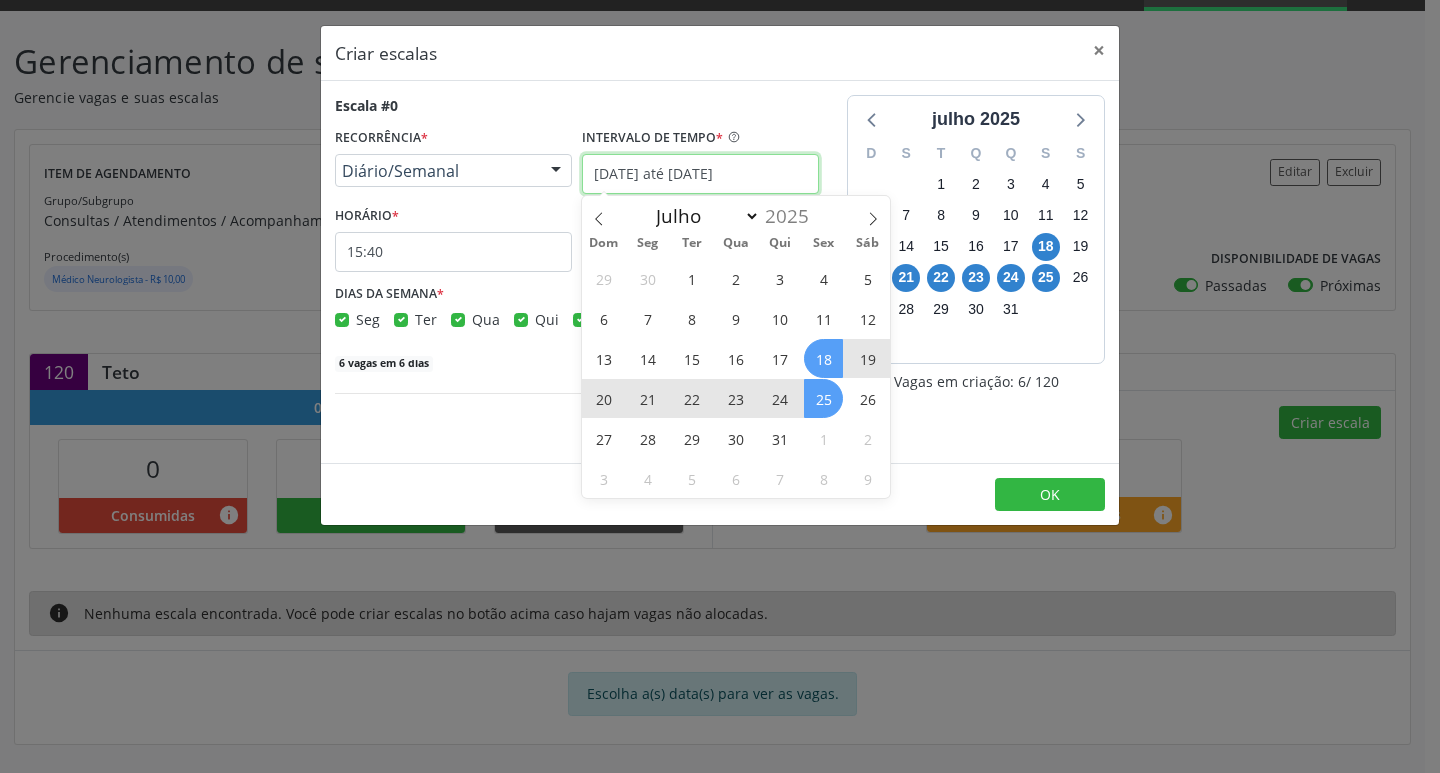 click on "[DATE] até [DATE]" at bounding box center [700, 174] 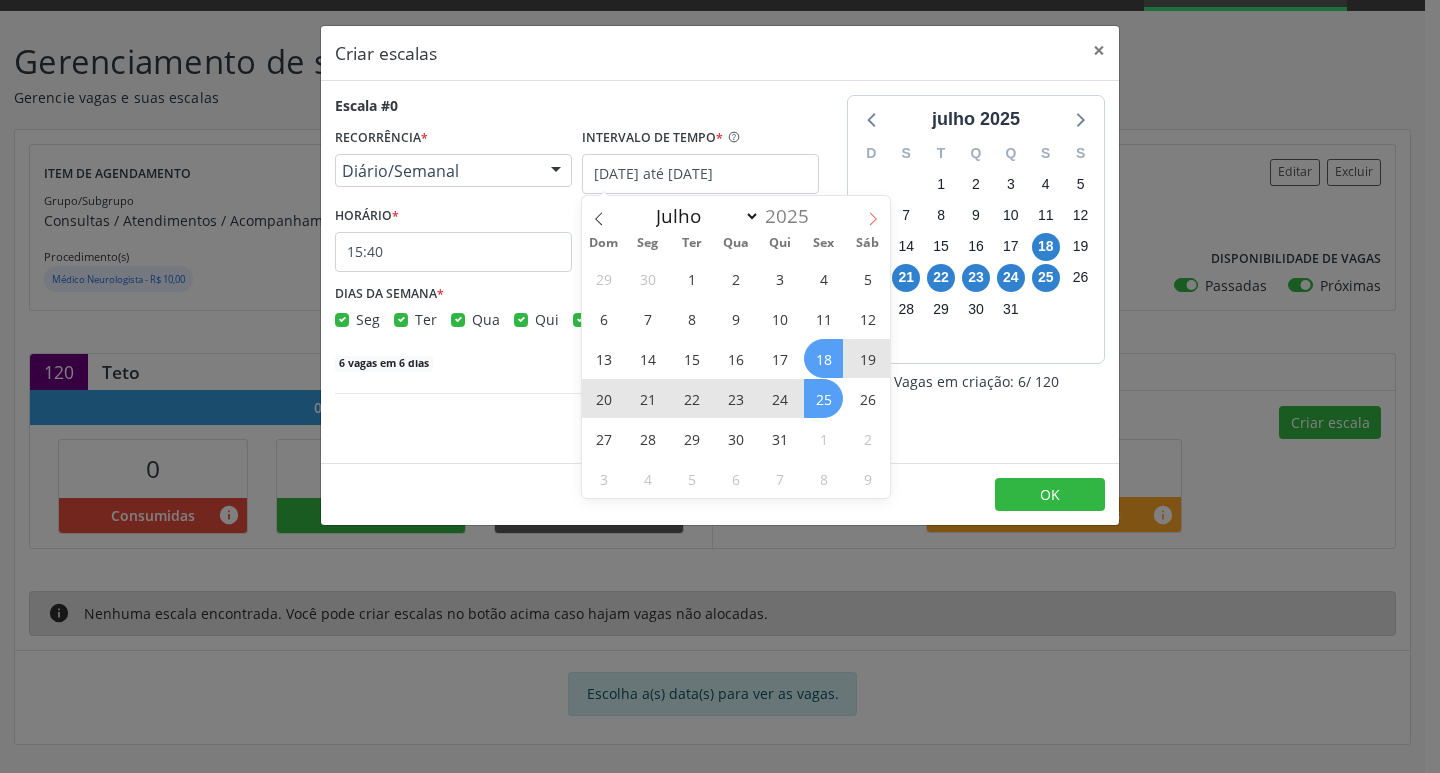 click 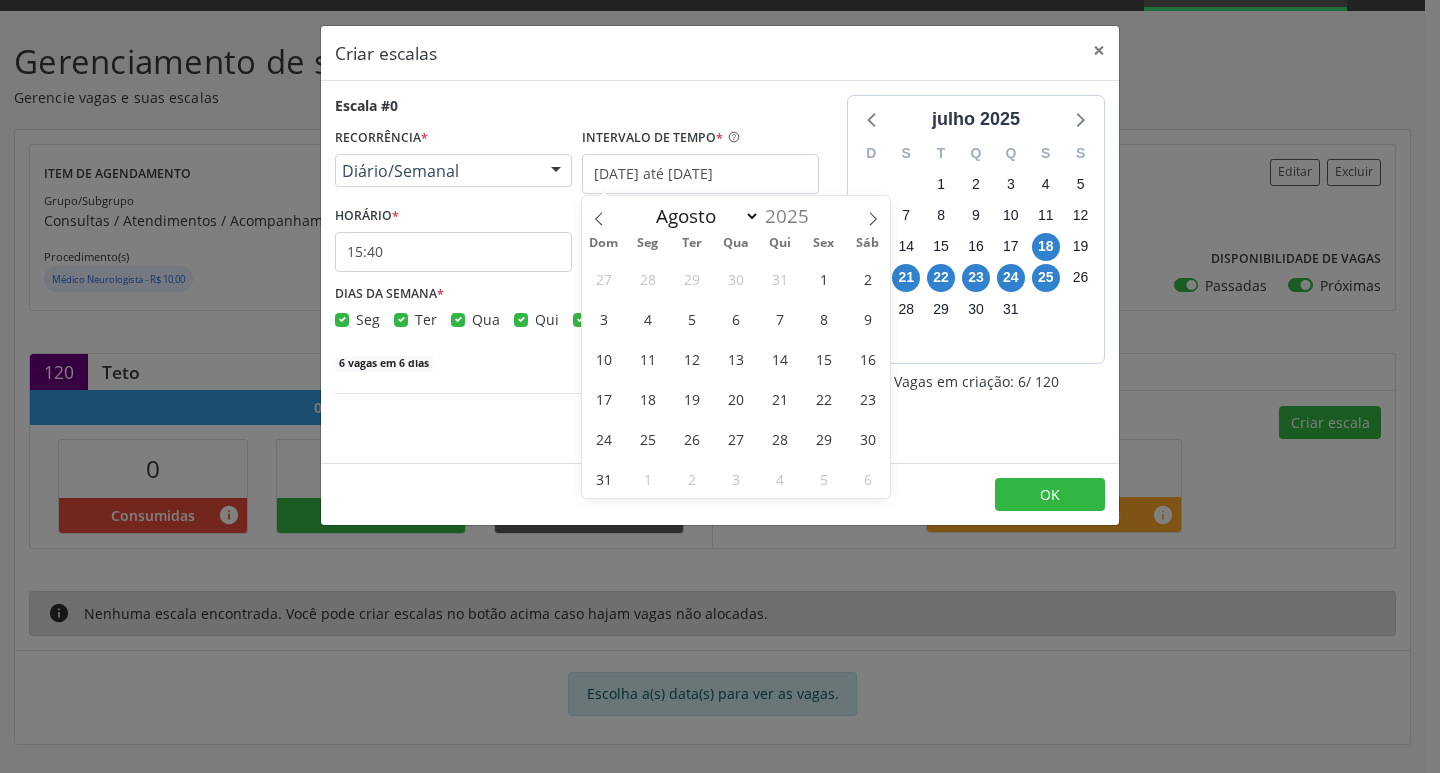 click on "Diário/Semanal" at bounding box center (453, 171) 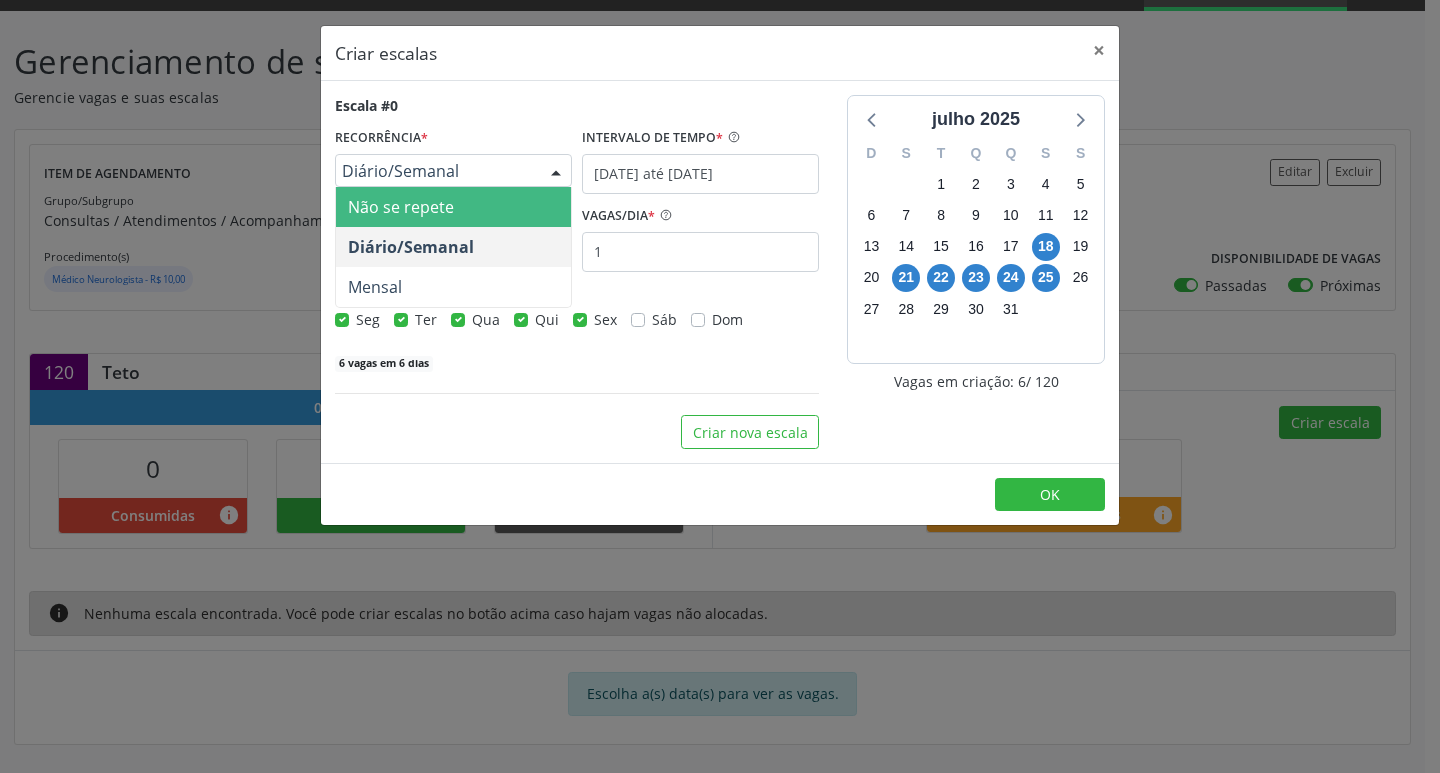 click on "Não se repete" at bounding box center [453, 207] 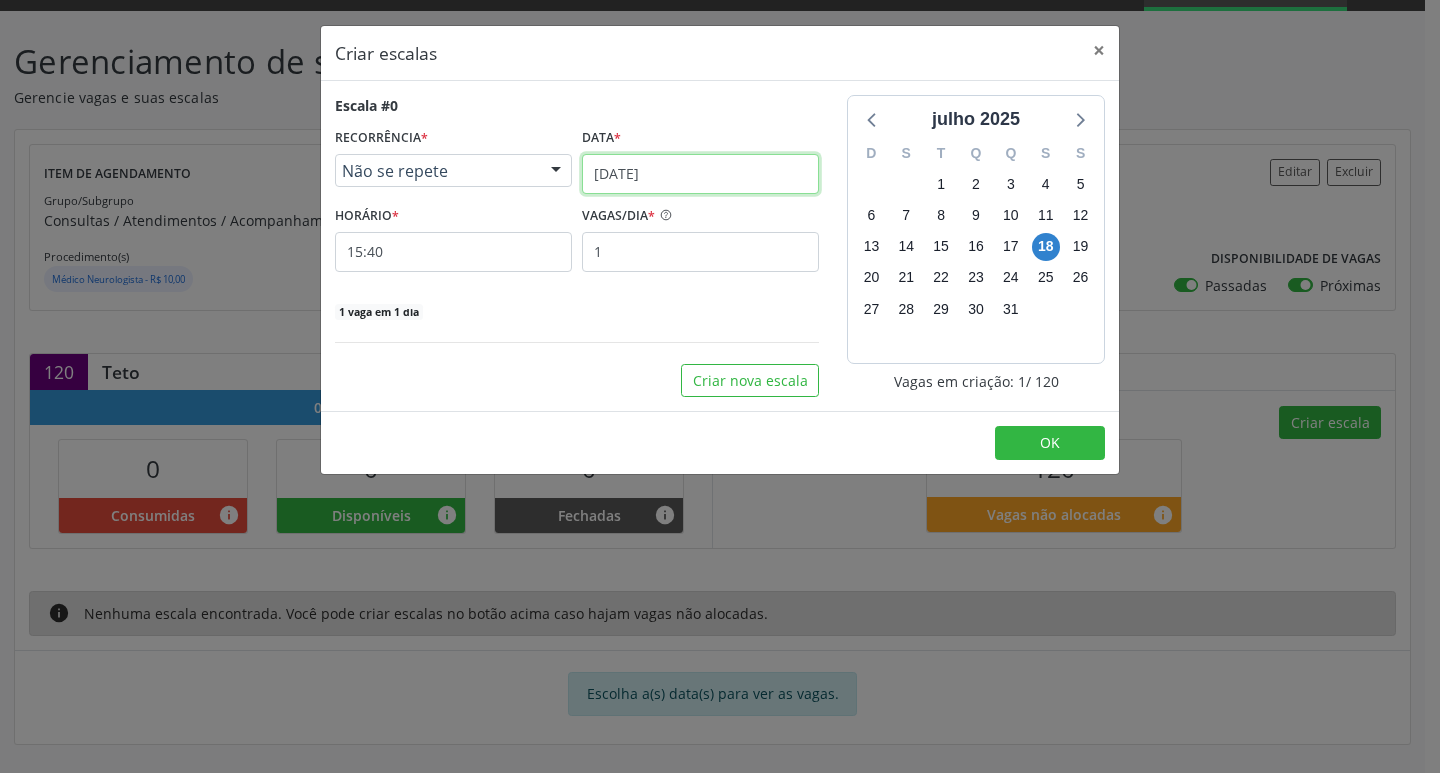 click on "[DATE]" at bounding box center (700, 174) 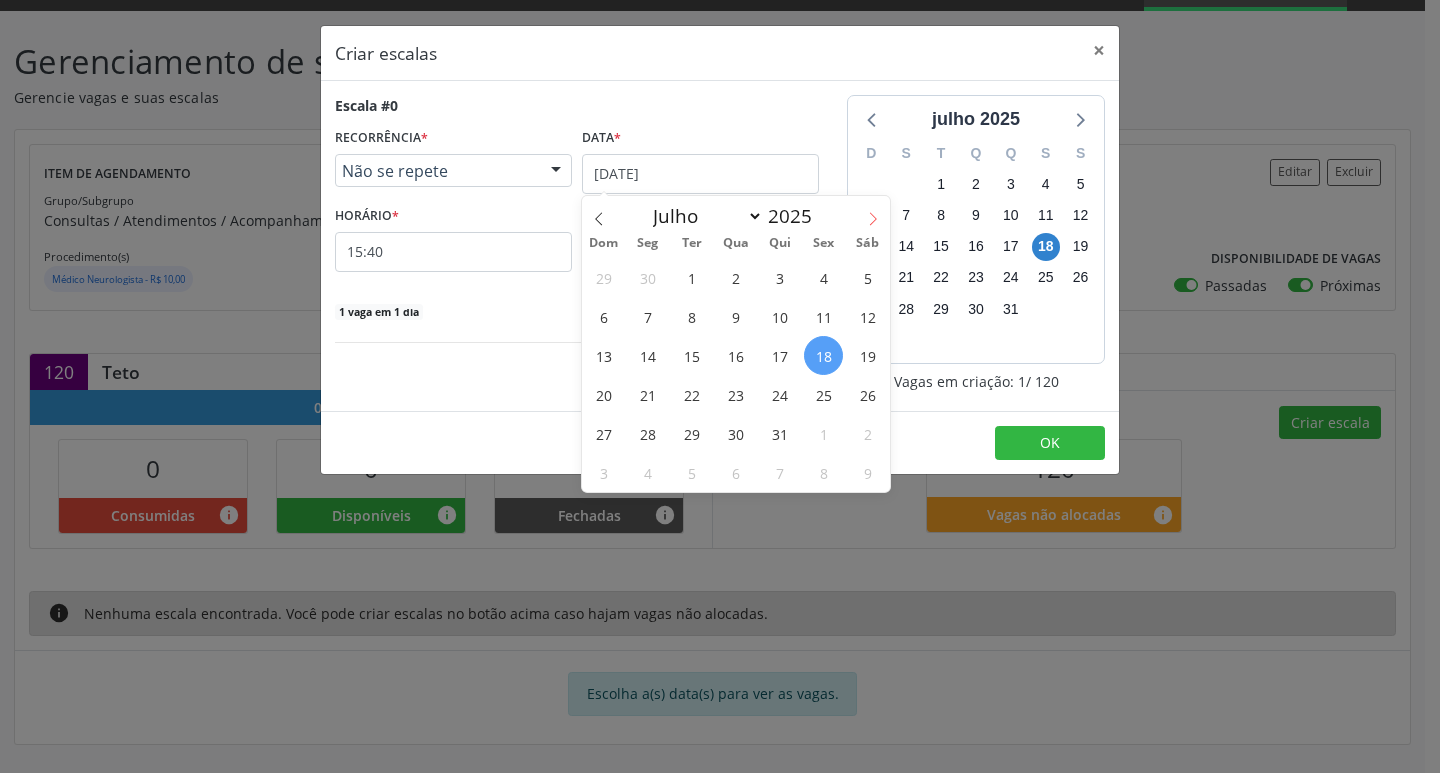 click at bounding box center (873, 213) 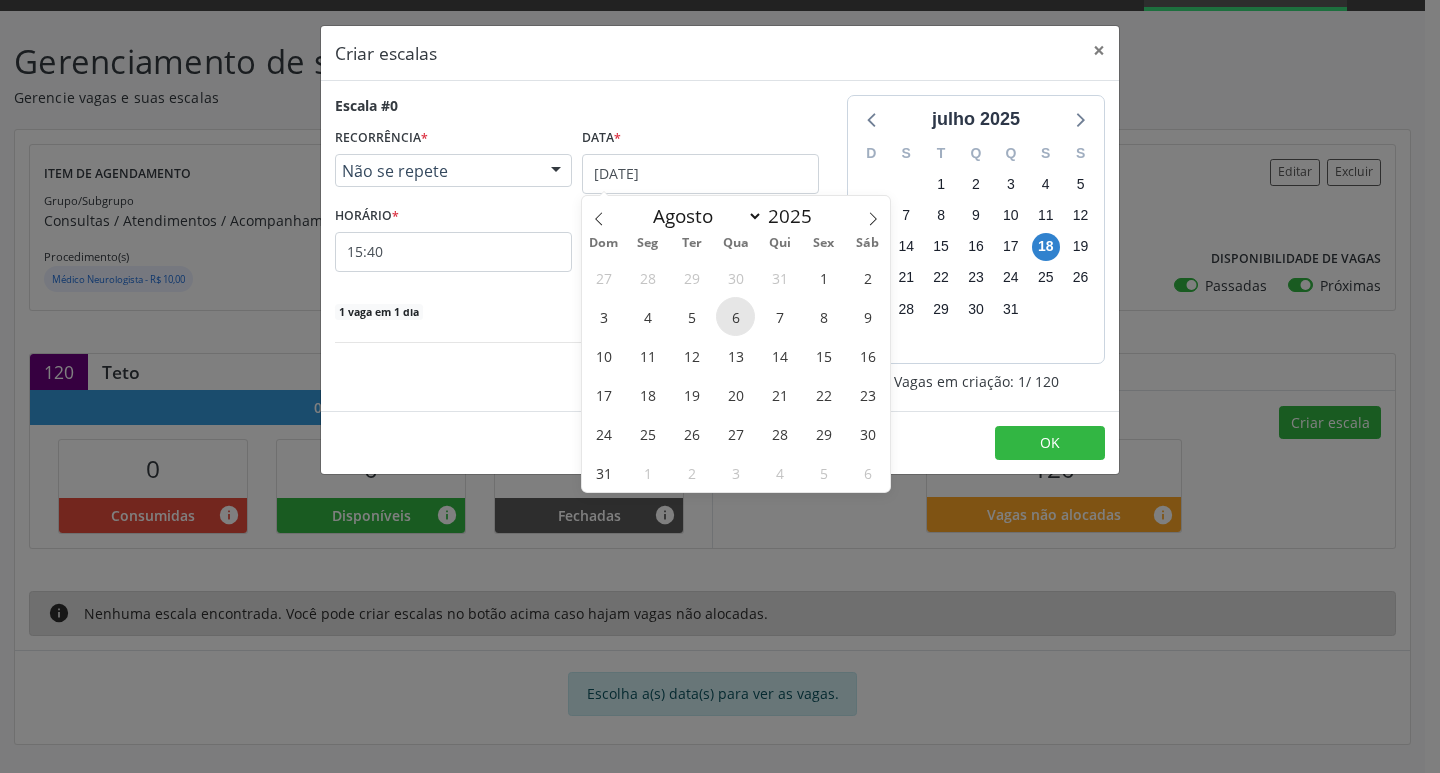 click on "6" at bounding box center (735, 316) 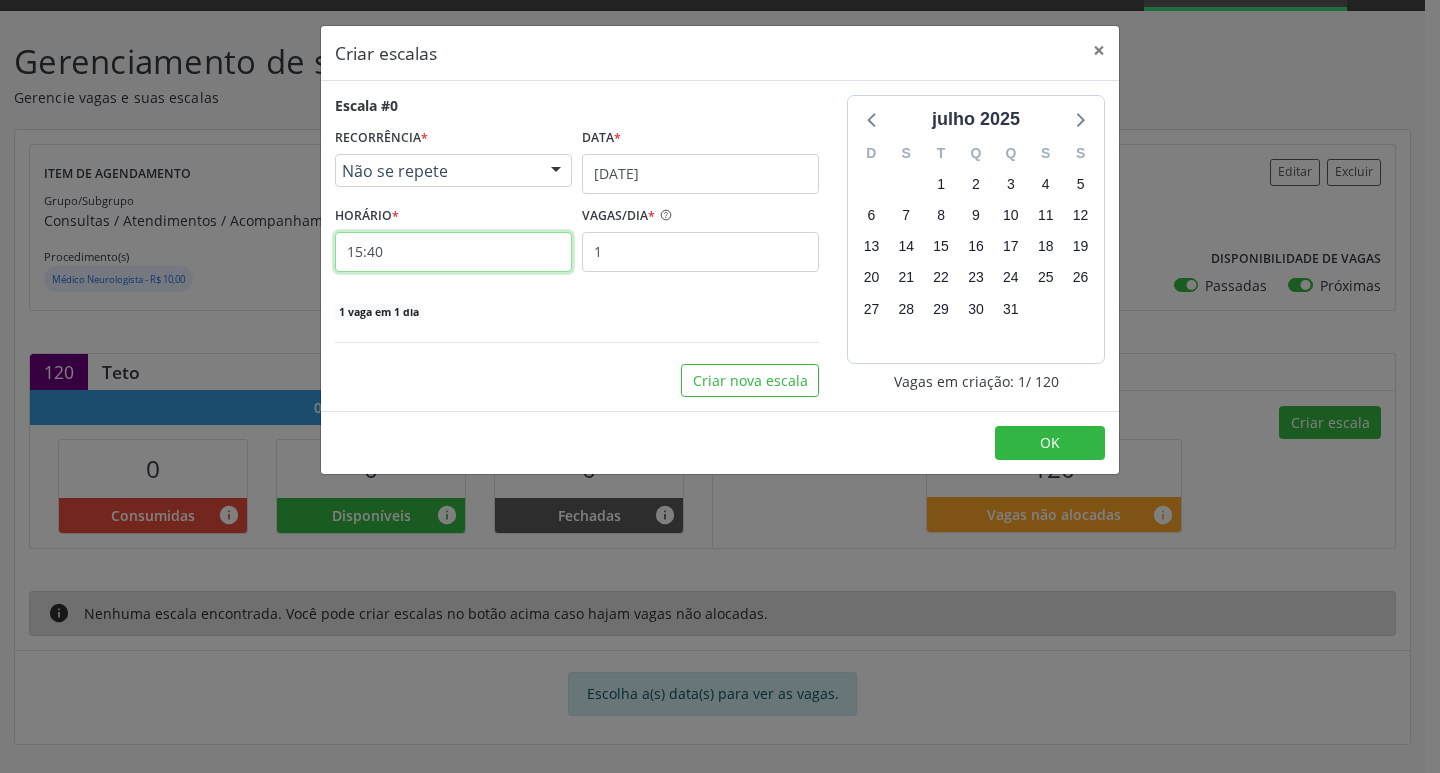 click on "15:40" at bounding box center [453, 252] 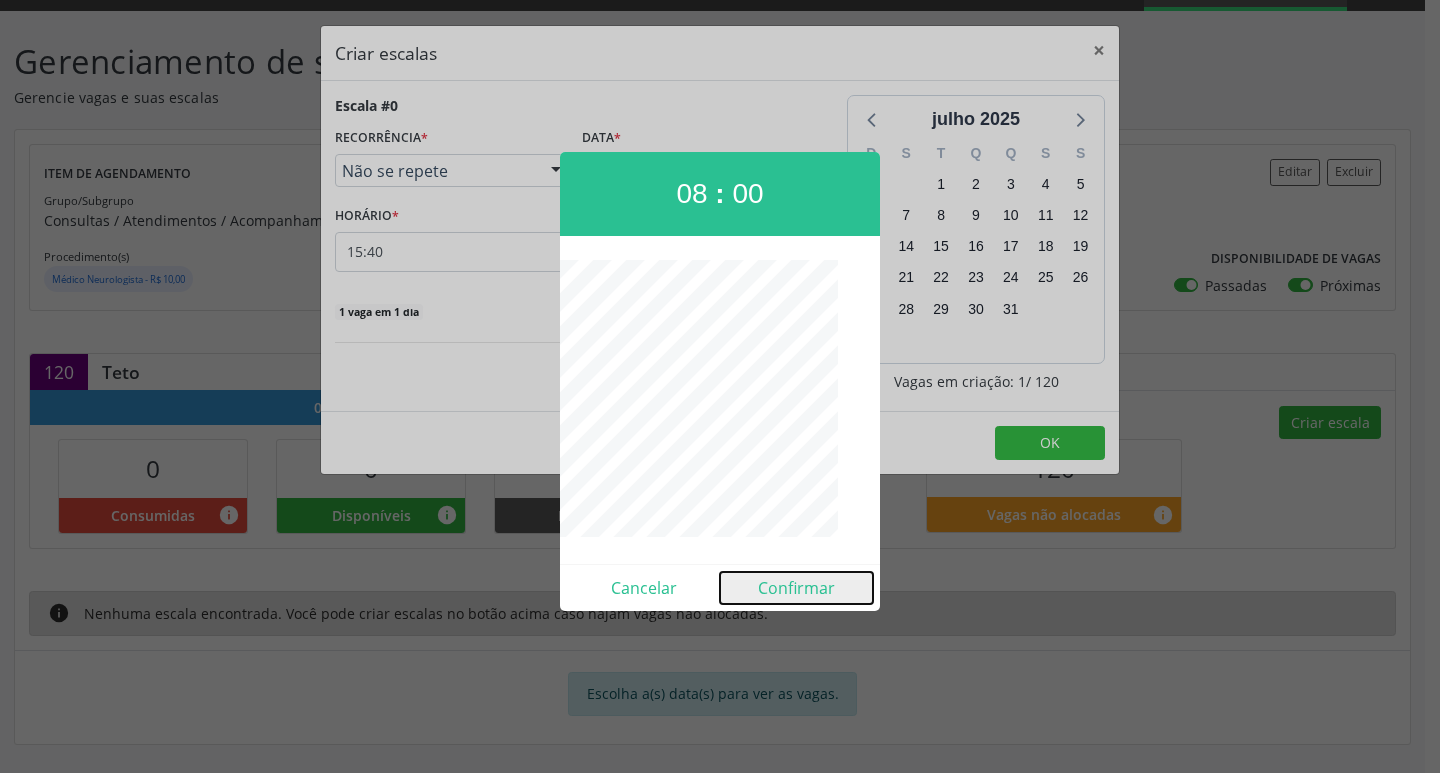 click on "Confirmar" at bounding box center [796, 588] 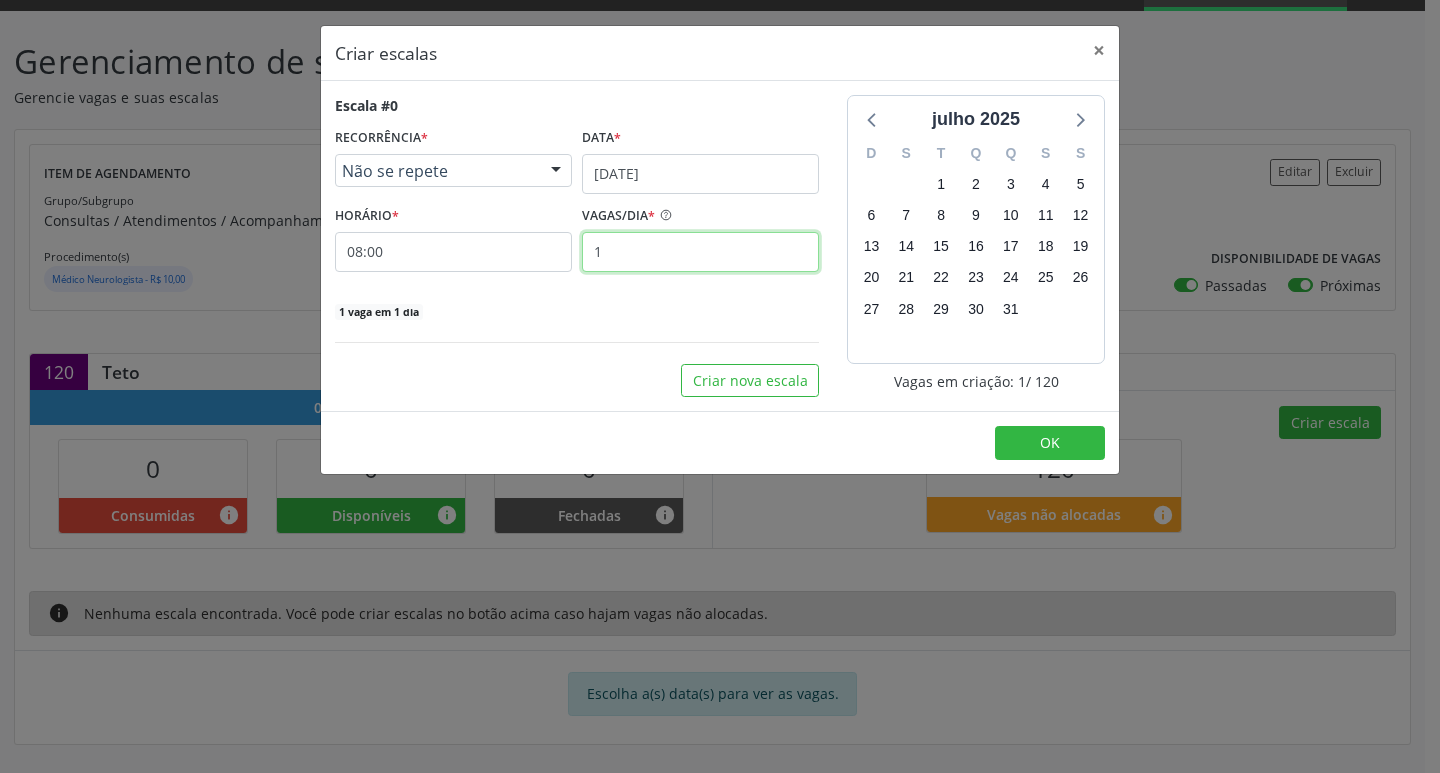 click on "1" at bounding box center (700, 252) 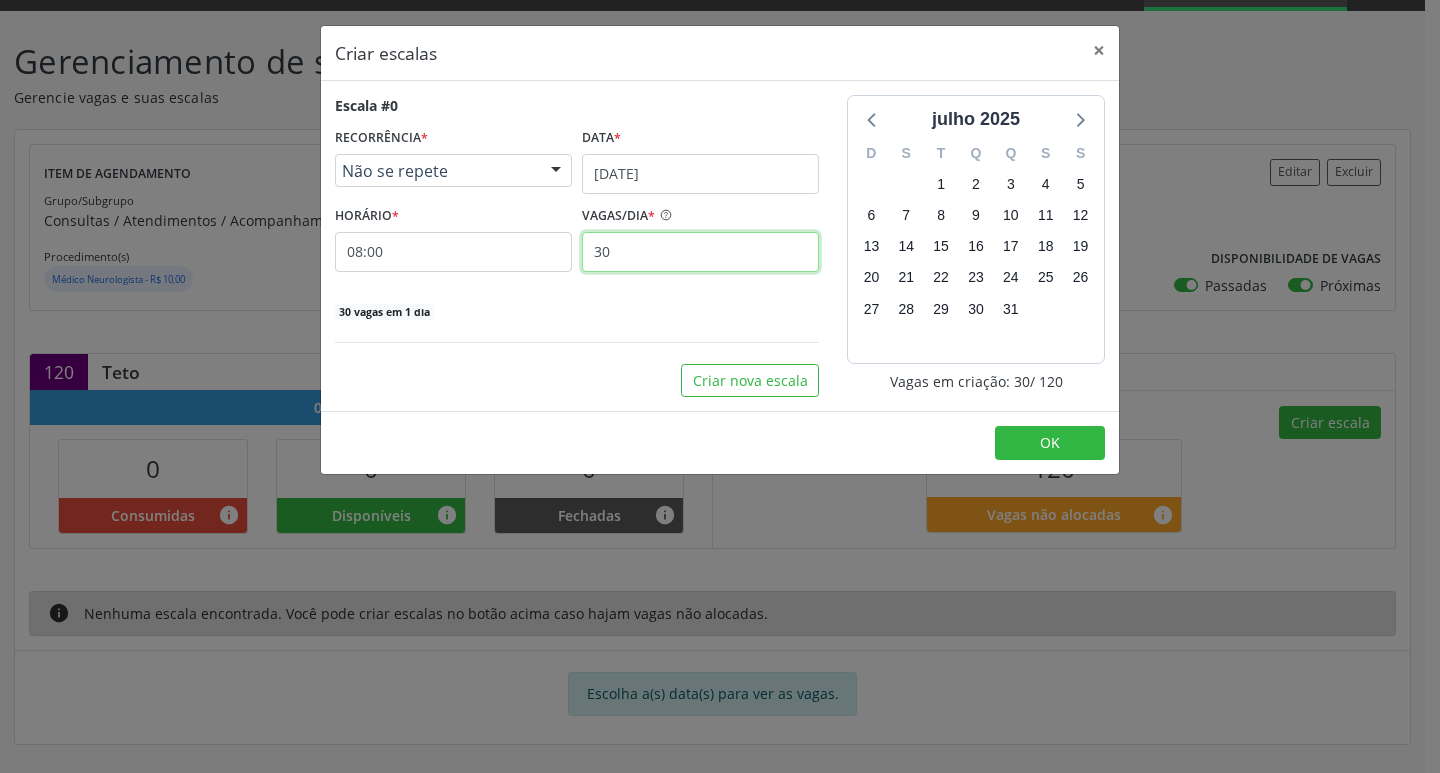 type on "30" 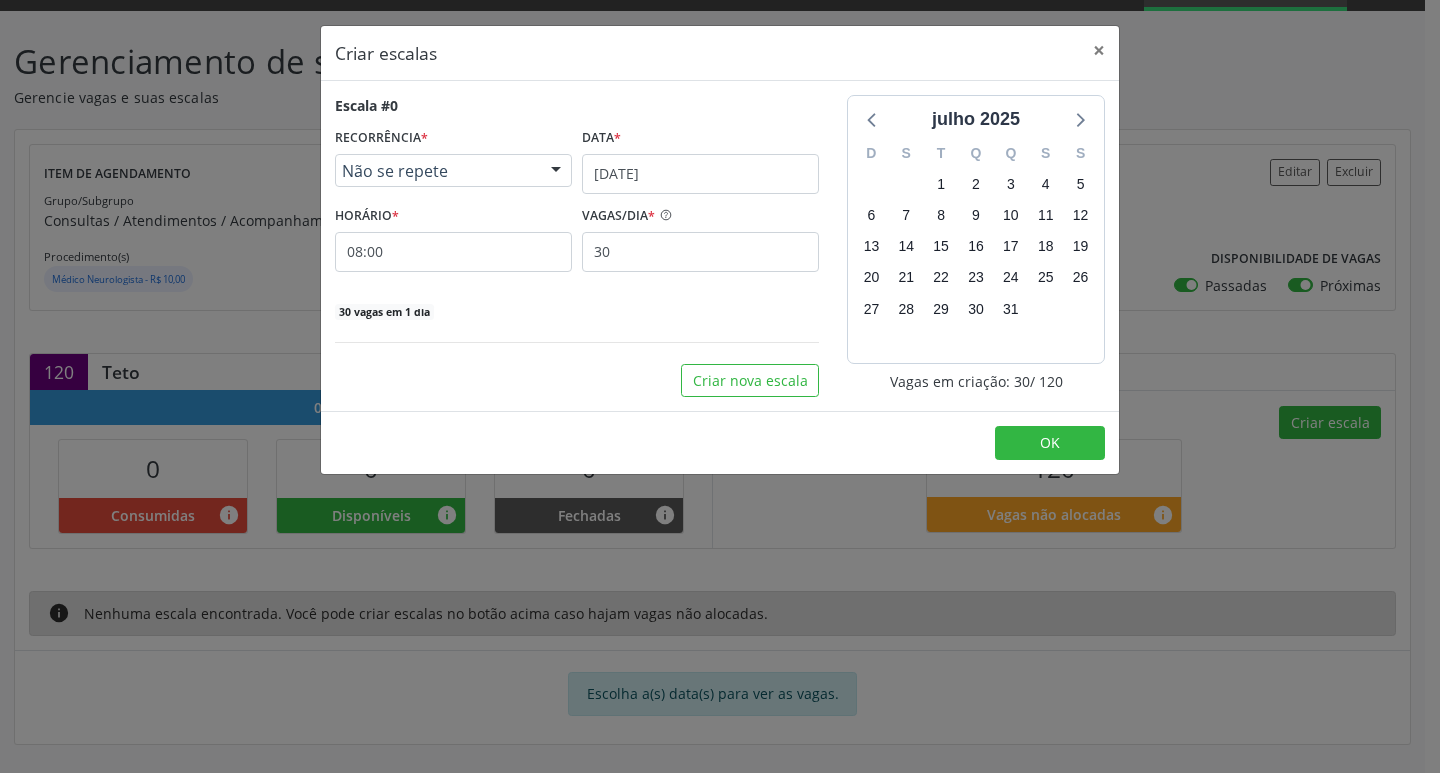 click on "Escala #0
RECORRÊNCIA
*
Não se repete         Não se repete   Diário/Semanal   Mensal
Nenhum resultado encontrado para: "   "
Não há nenhuma opção para ser exibida.
Data
*
[DATE]
HORÁRIO
*
08:00
VAGAS/DIA
*
30
30 vagas em 1 dia
Criar nova escala" at bounding box center [577, 246] 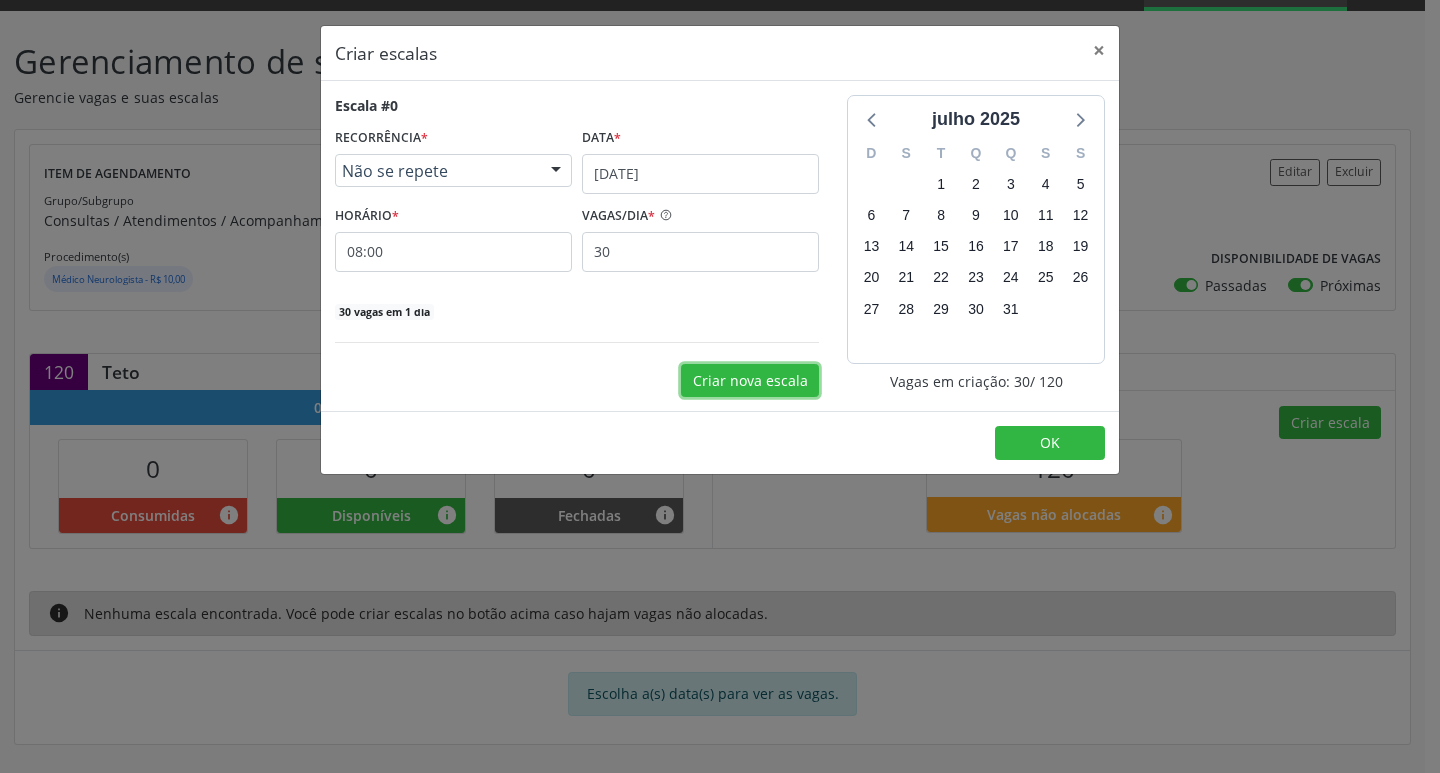 click on "Criar nova escala" at bounding box center (750, 381) 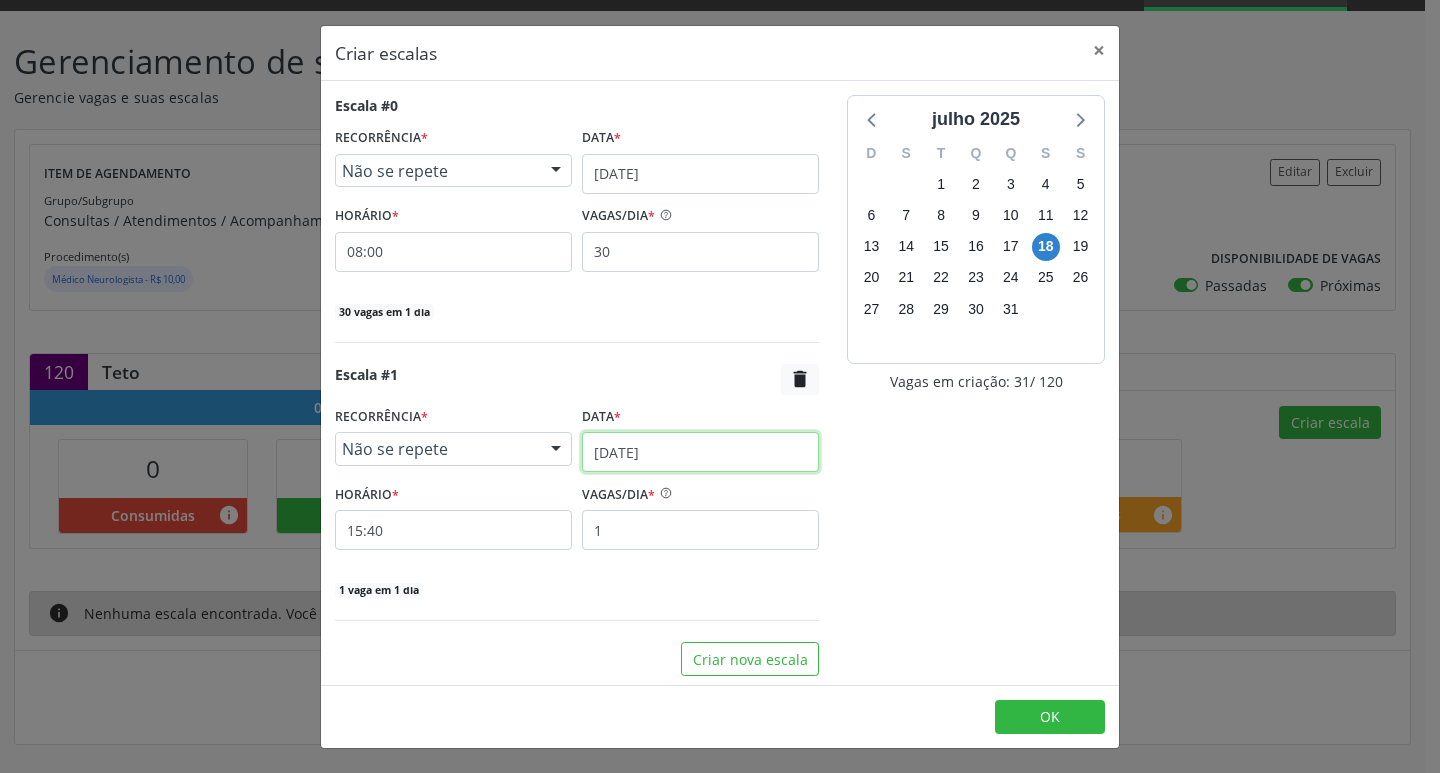 click on "[DATE]" at bounding box center (700, 452) 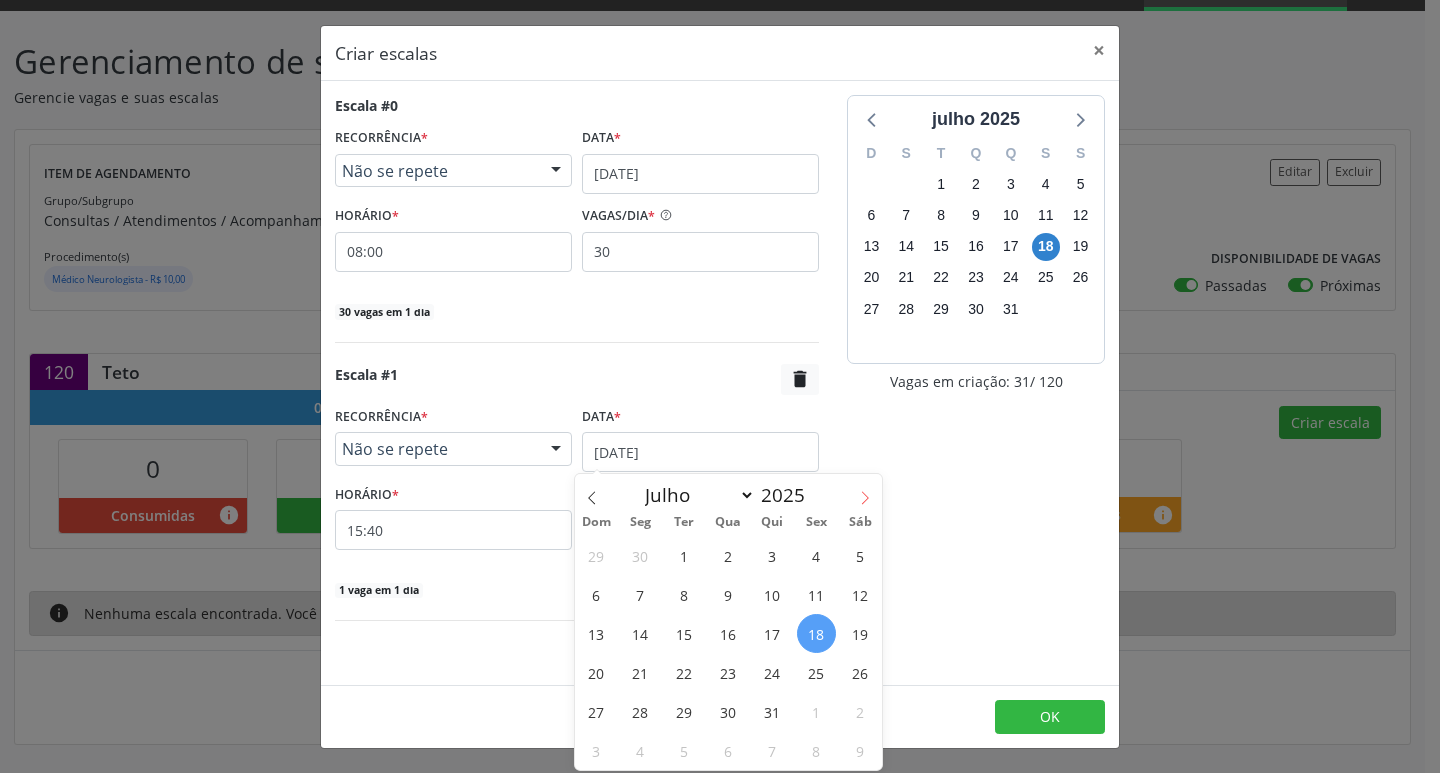 click at bounding box center [865, 491] 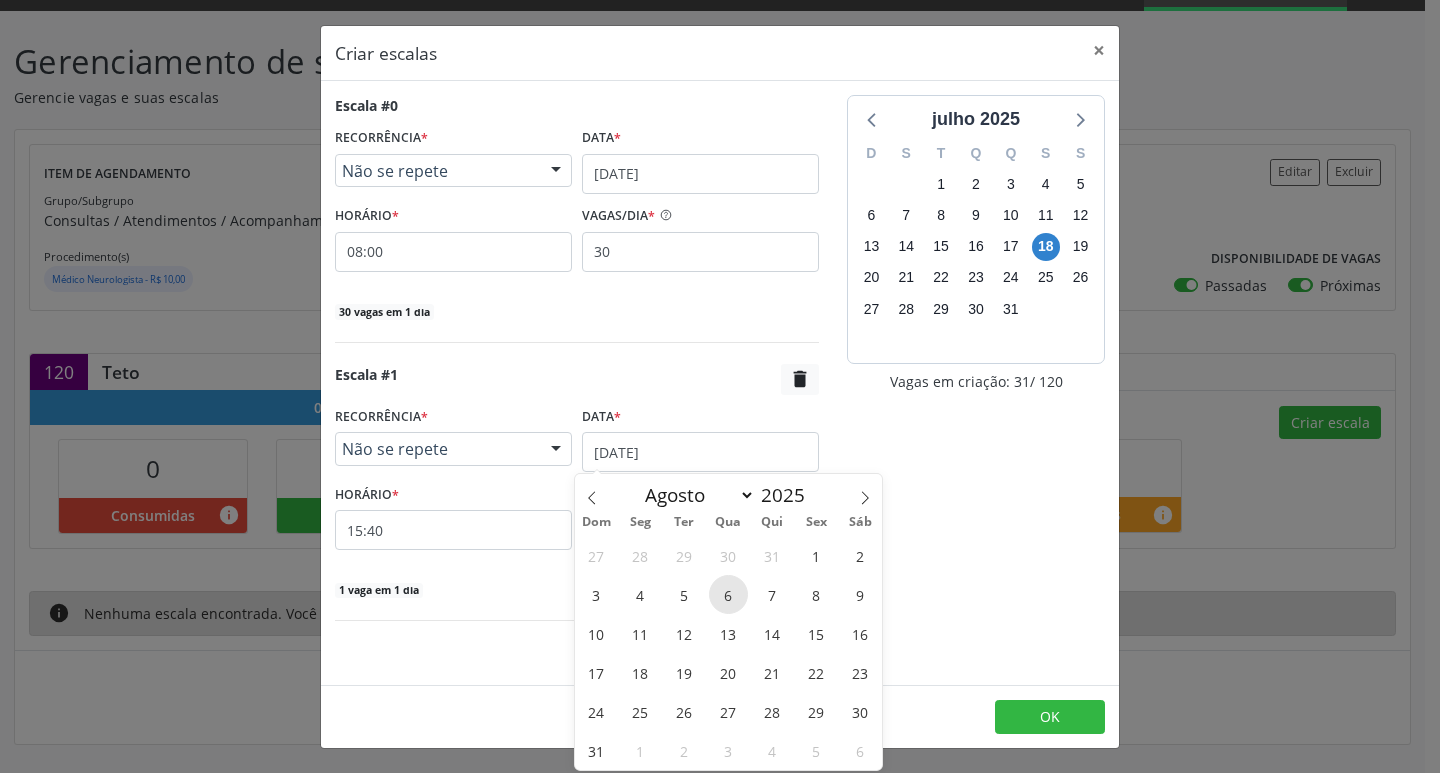 click on "6" at bounding box center (728, 594) 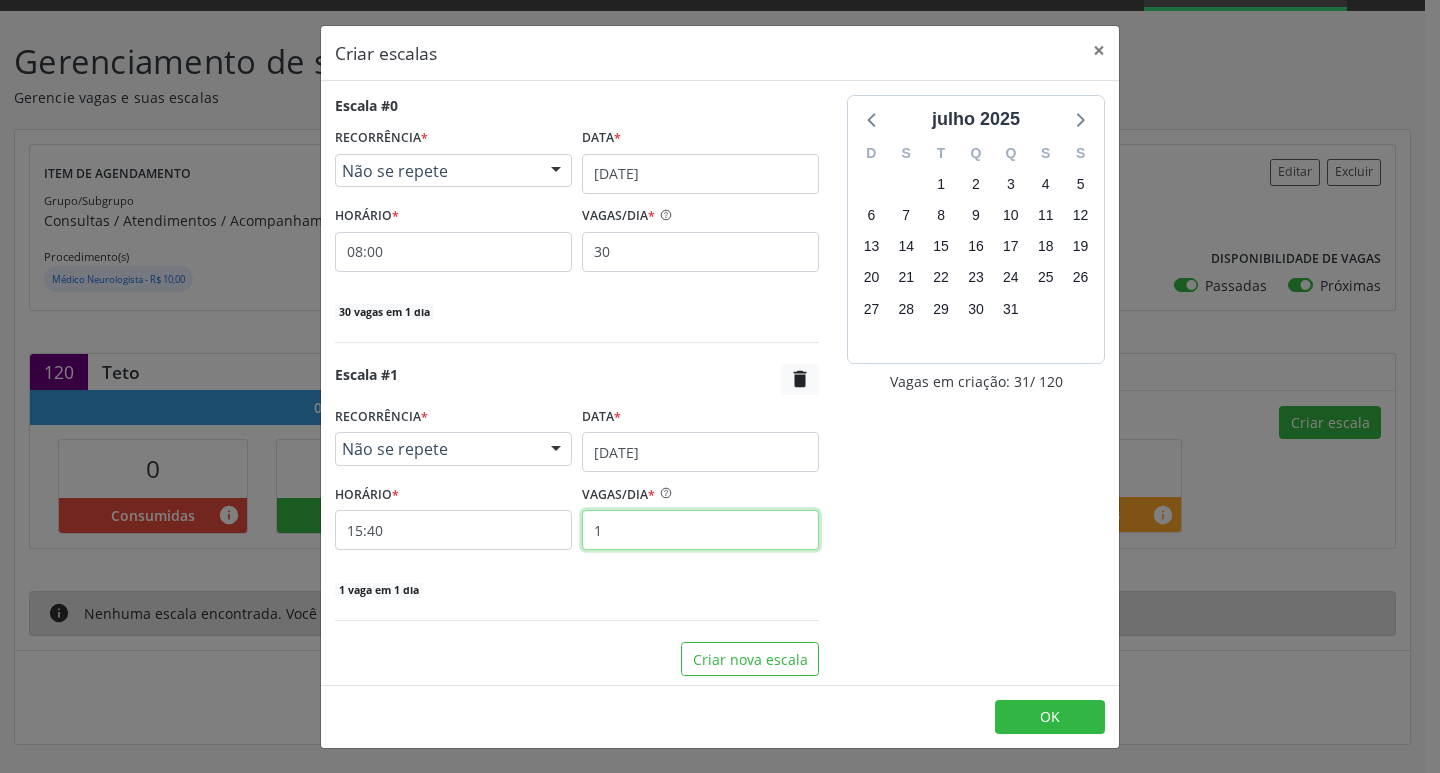 click on "1" at bounding box center (700, 530) 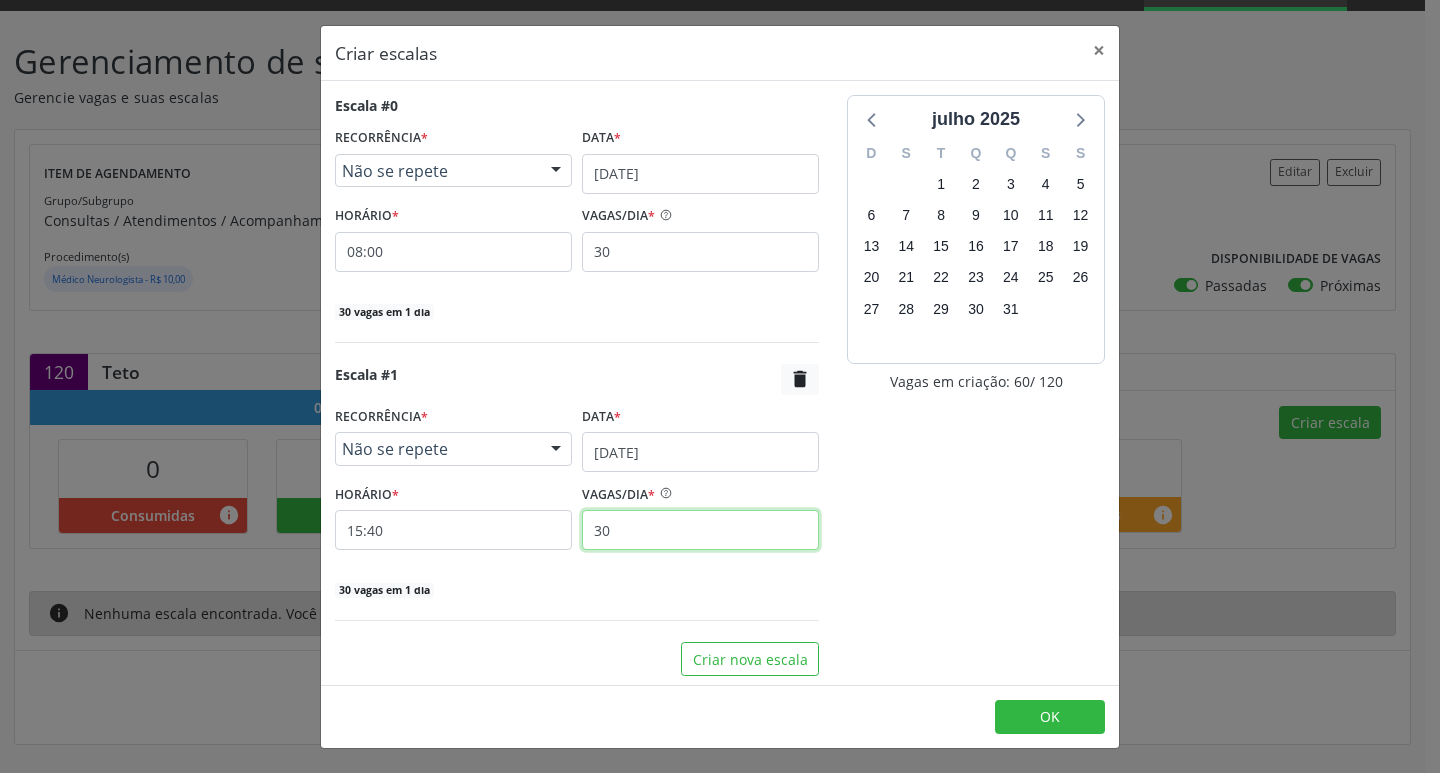 type on "30" 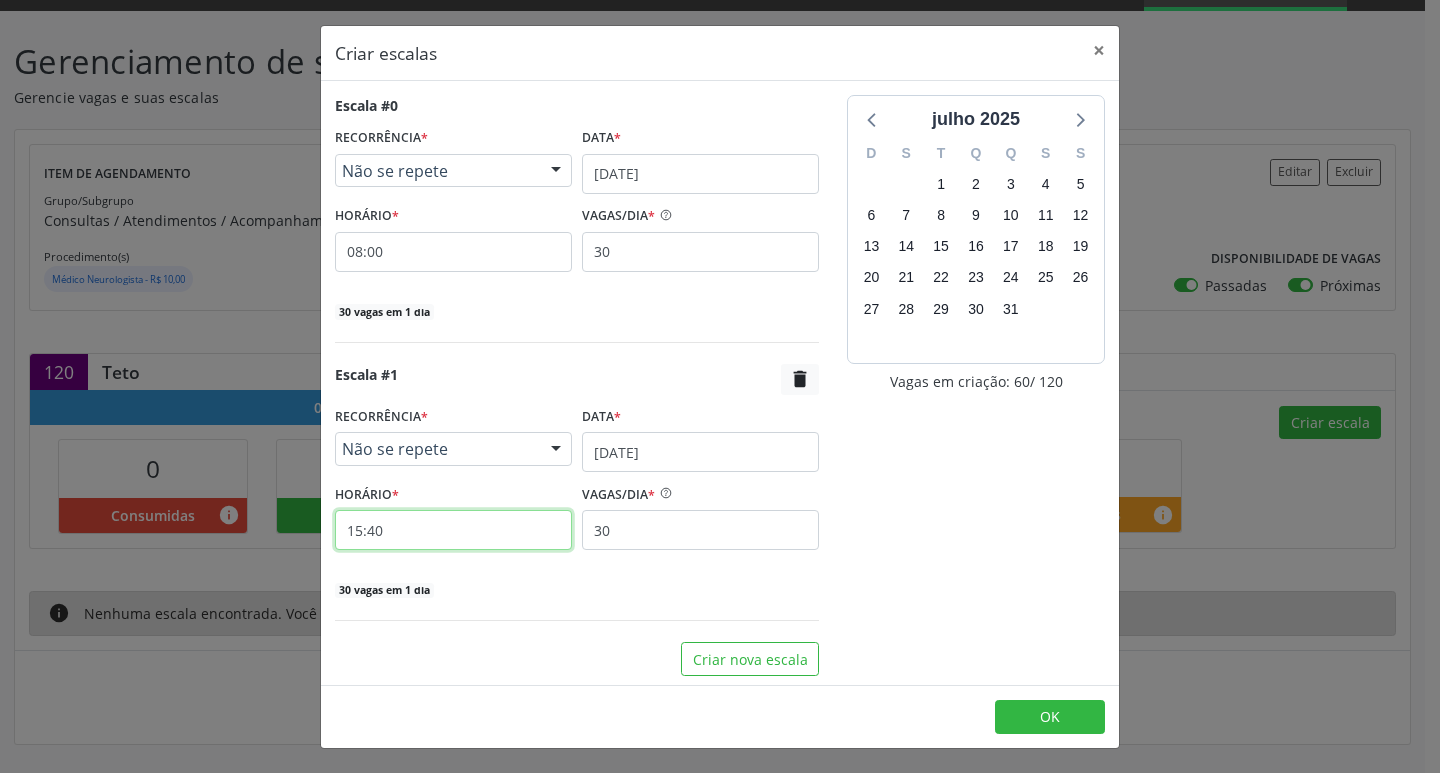 click on "15:40" at bounding box center (453, 530) 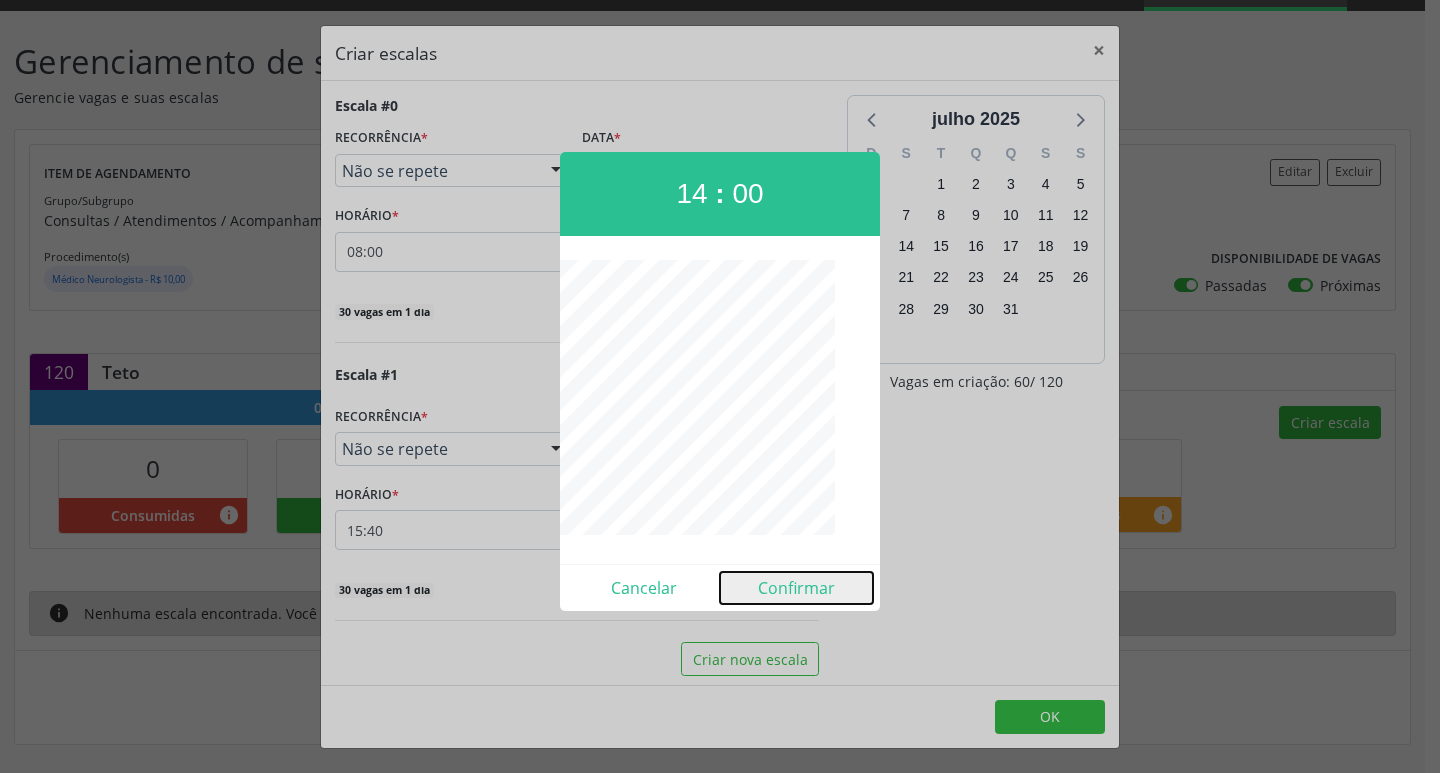 click on "Confirmar" at bounding box center (796, 588) 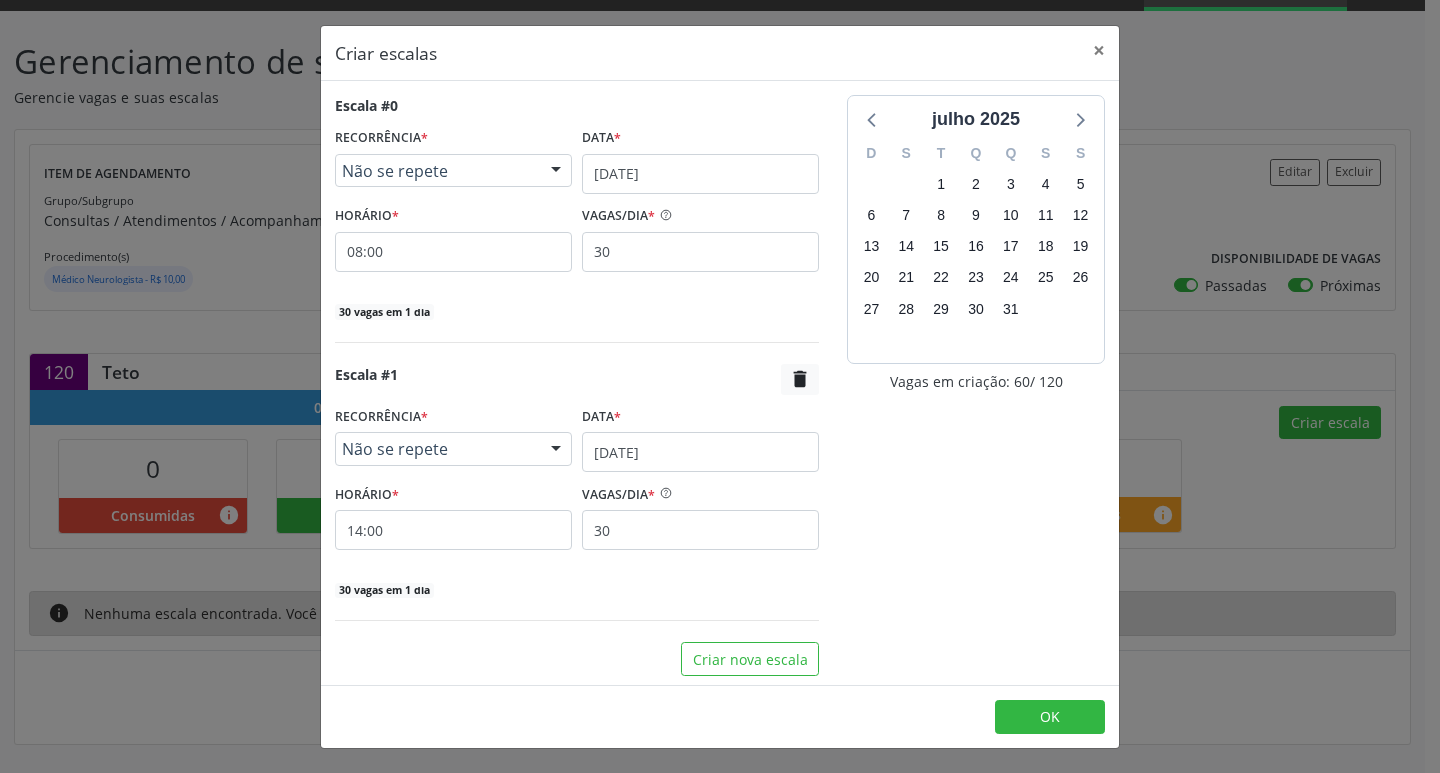 scroll, scrollTop: 5, scrollLeft: 0, axis: vertical 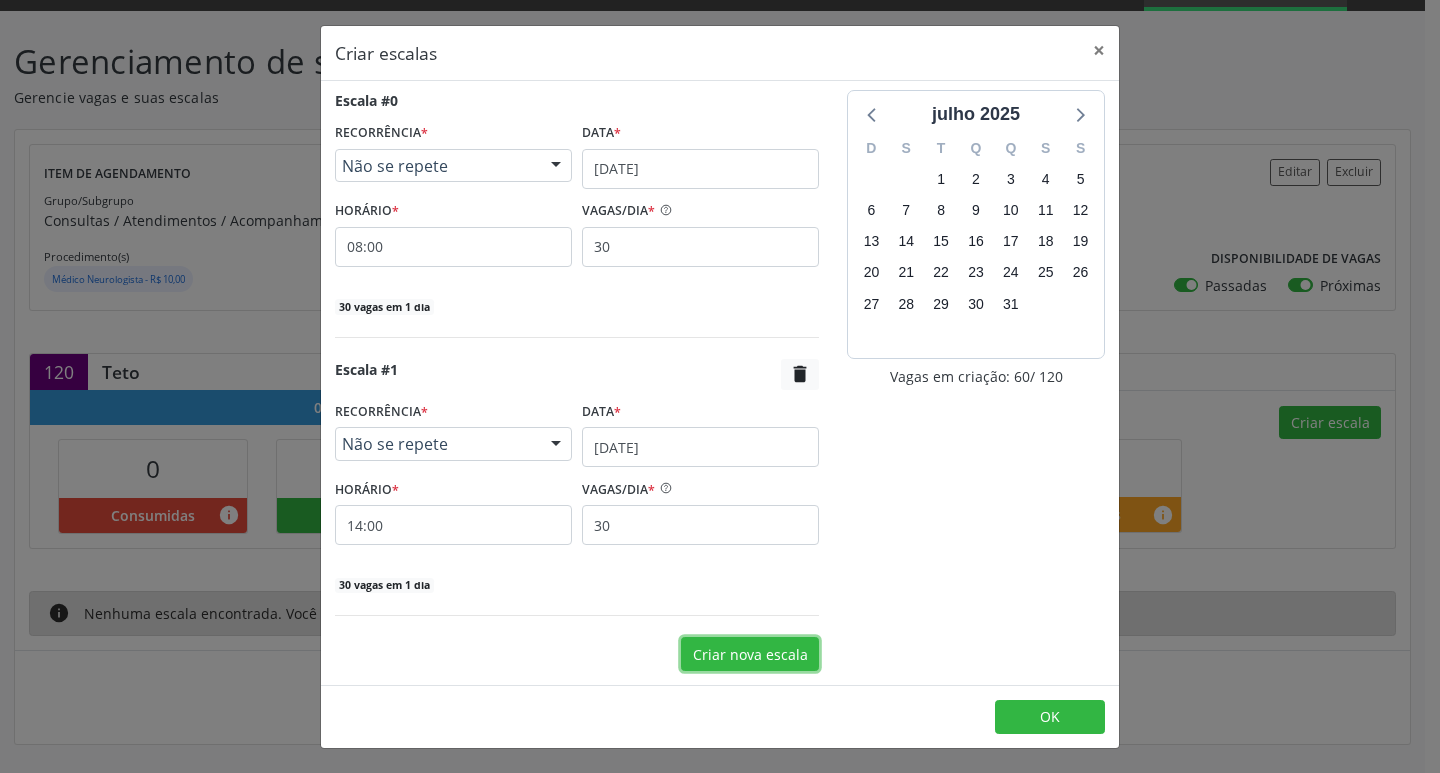click on "Criar nova escala" at bounding box center [750, 654] 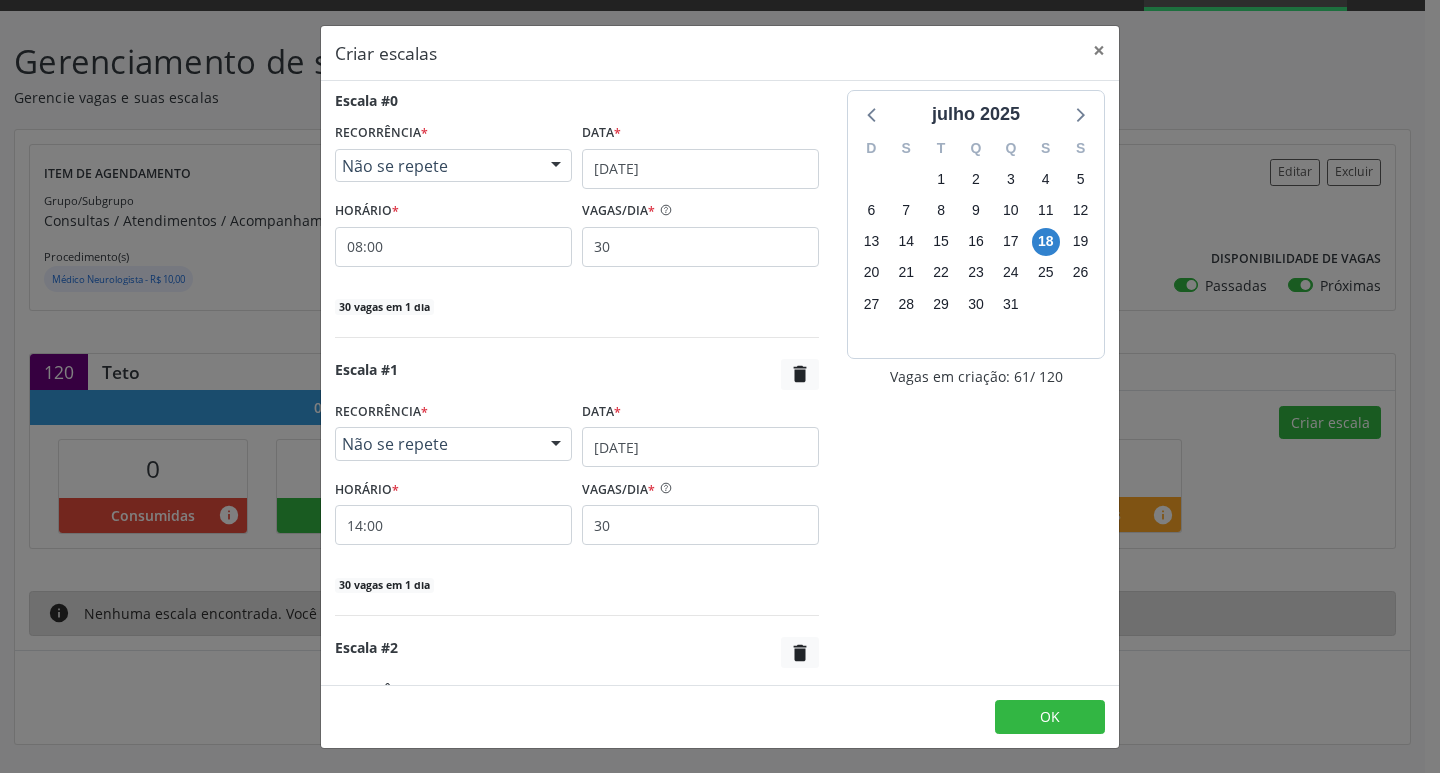 scroll, scrollTop: 284, scrollLeft: 0, axis: vertical 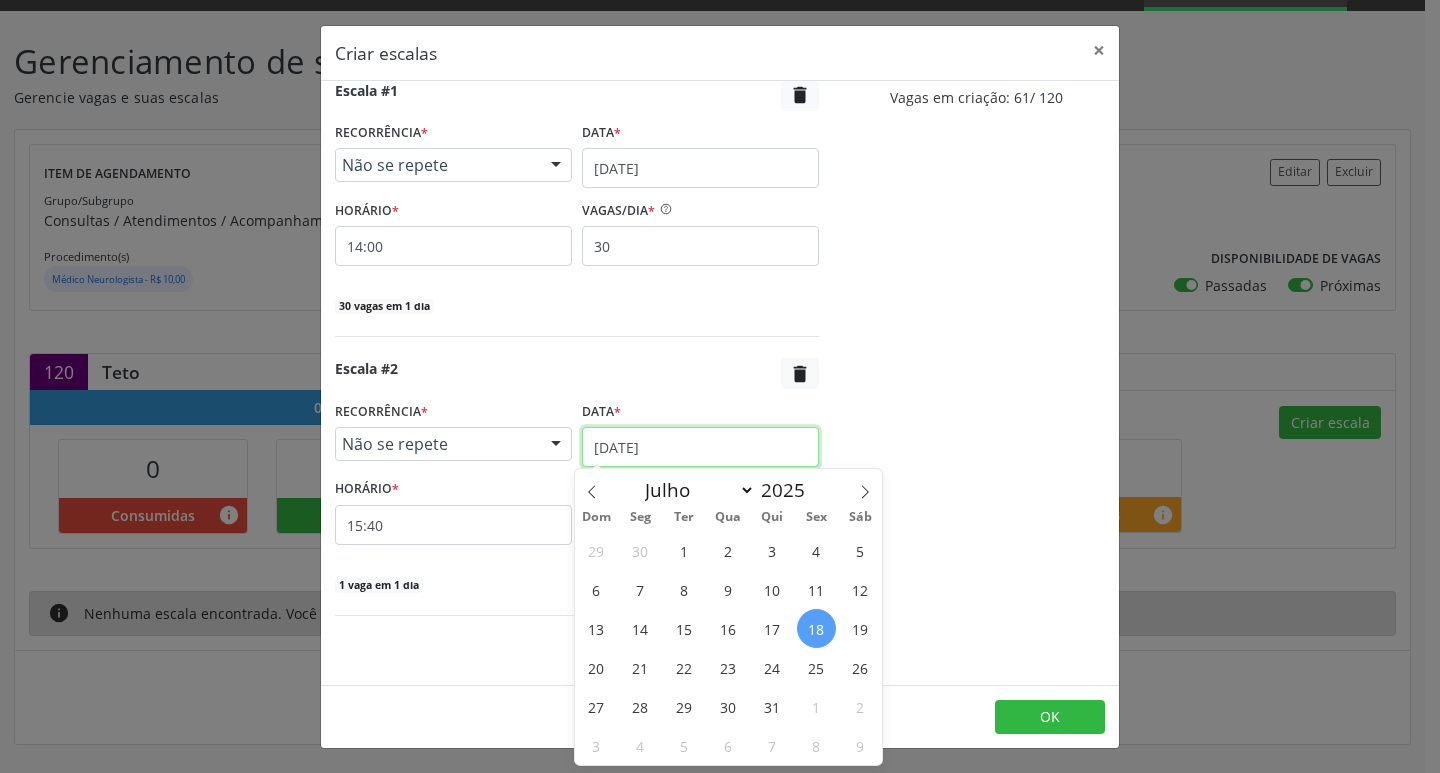 click on "[DATE]" at bounding box center [700, 447] 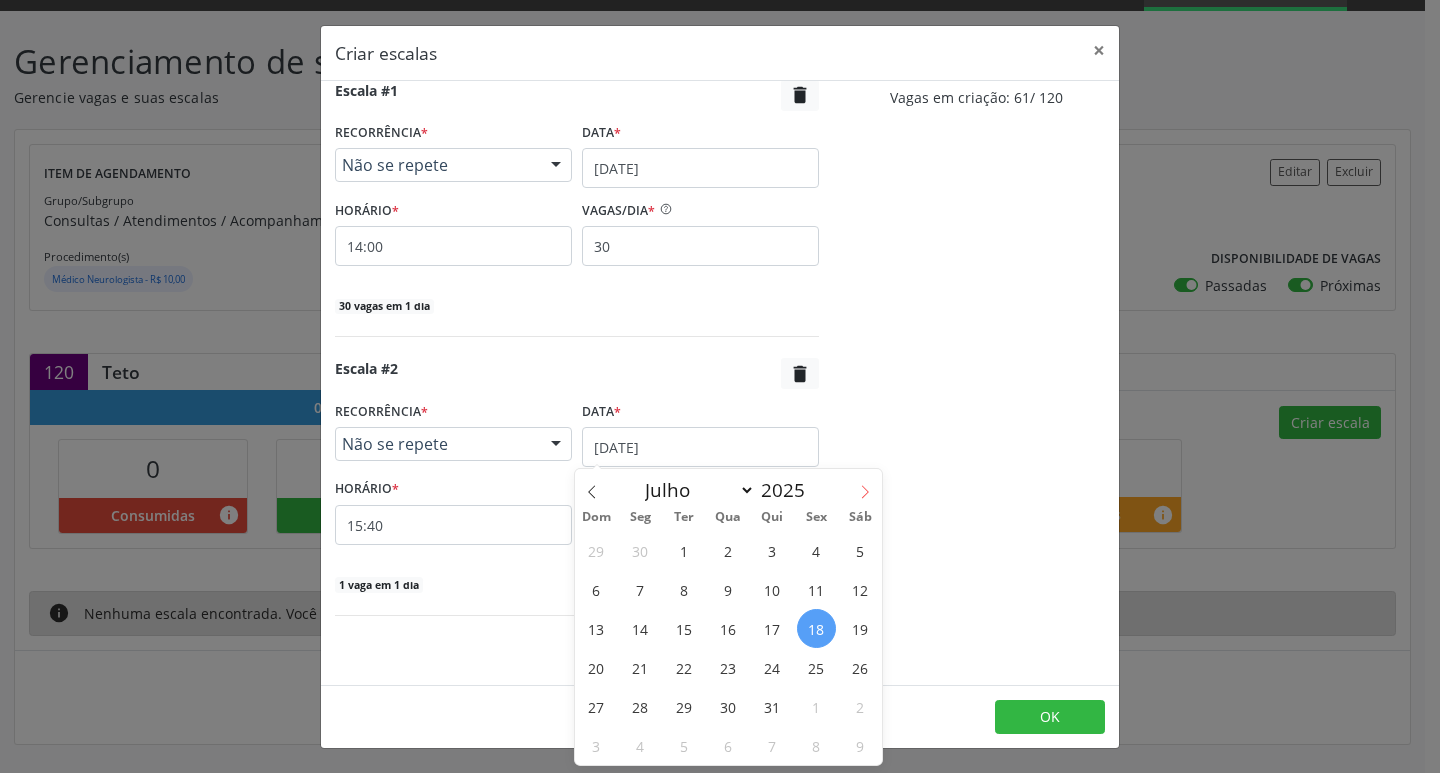 click at bounding box center [865, 486] 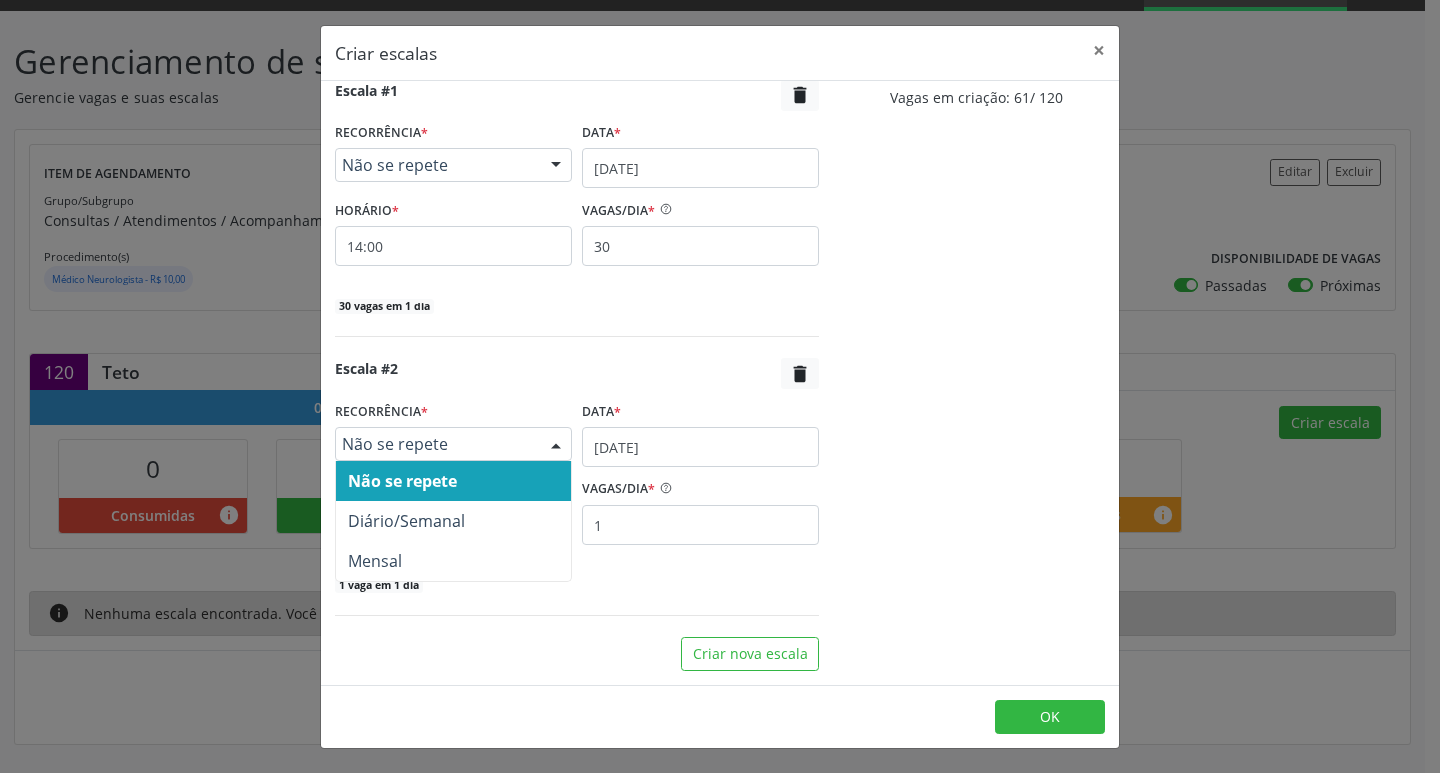 click at bounding box center (556, 445) 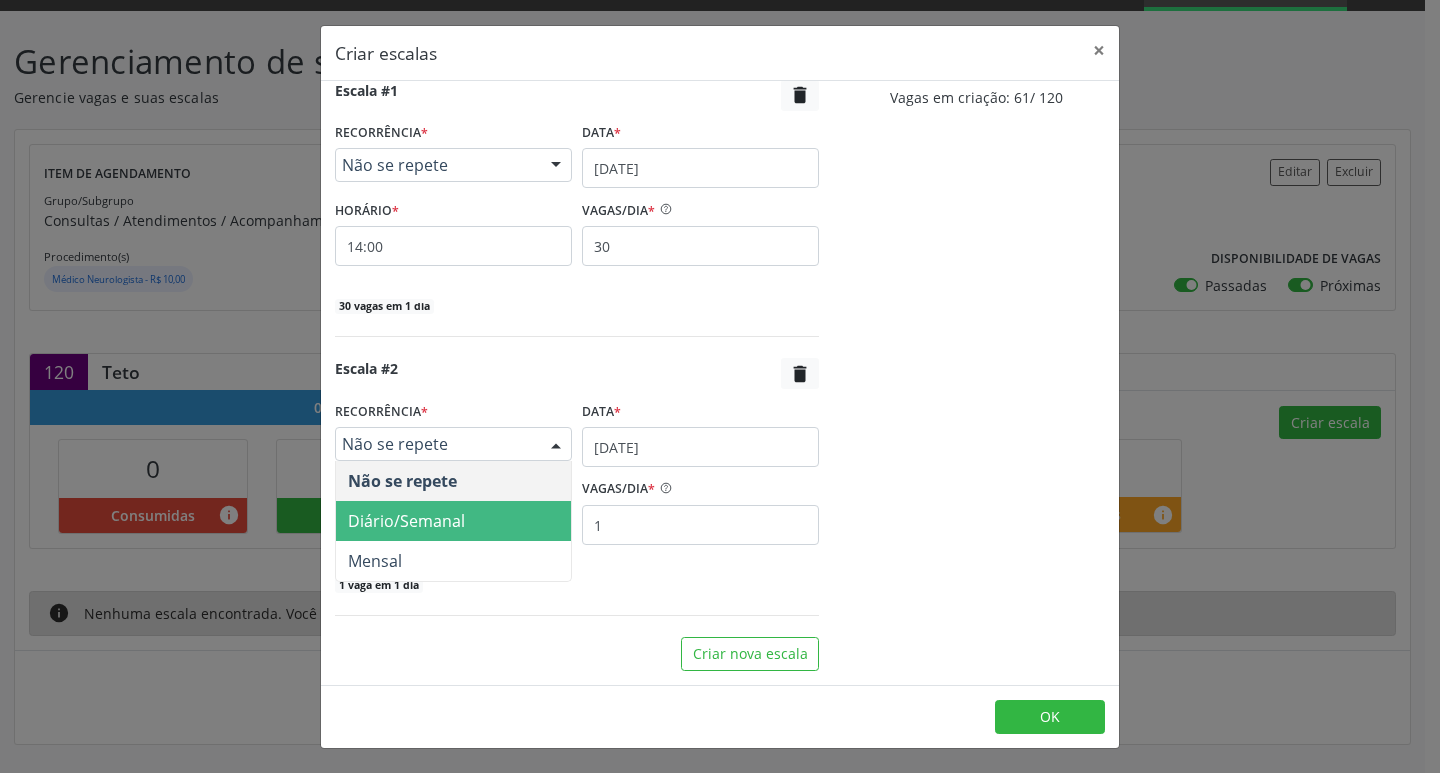 click on "Diário/Semanal" at bounding box center [453, 521] 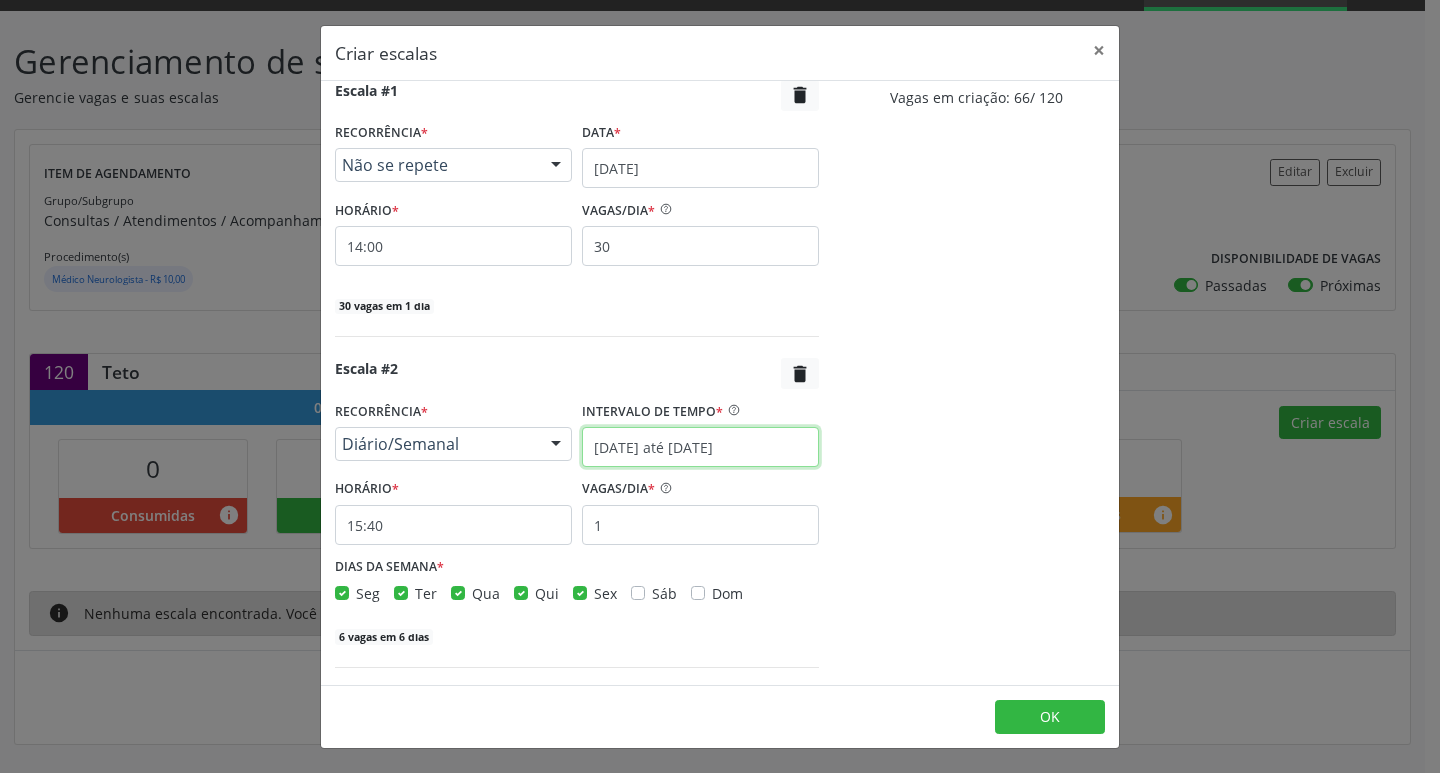 click on "[DATE] até [DATE]" at bounding box center [700, 447] 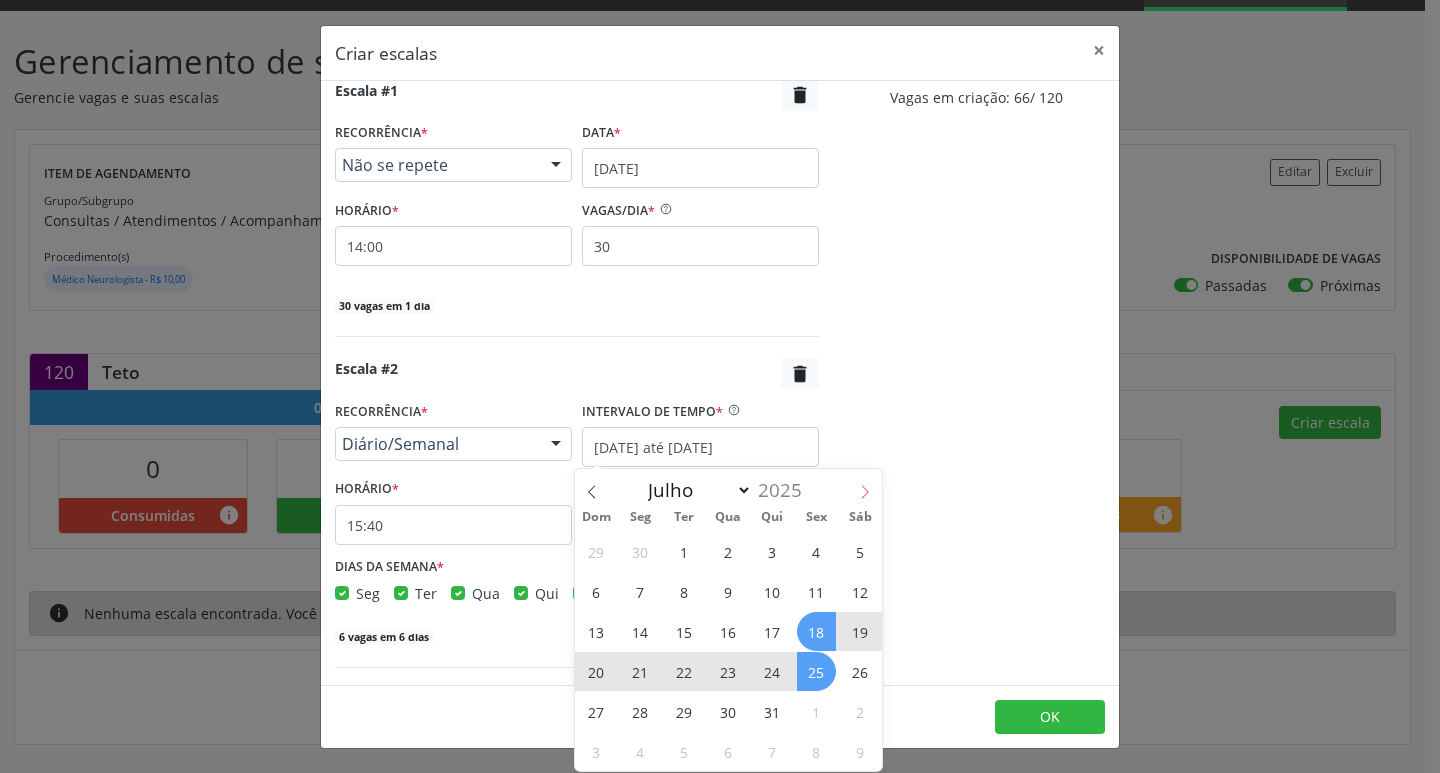 click 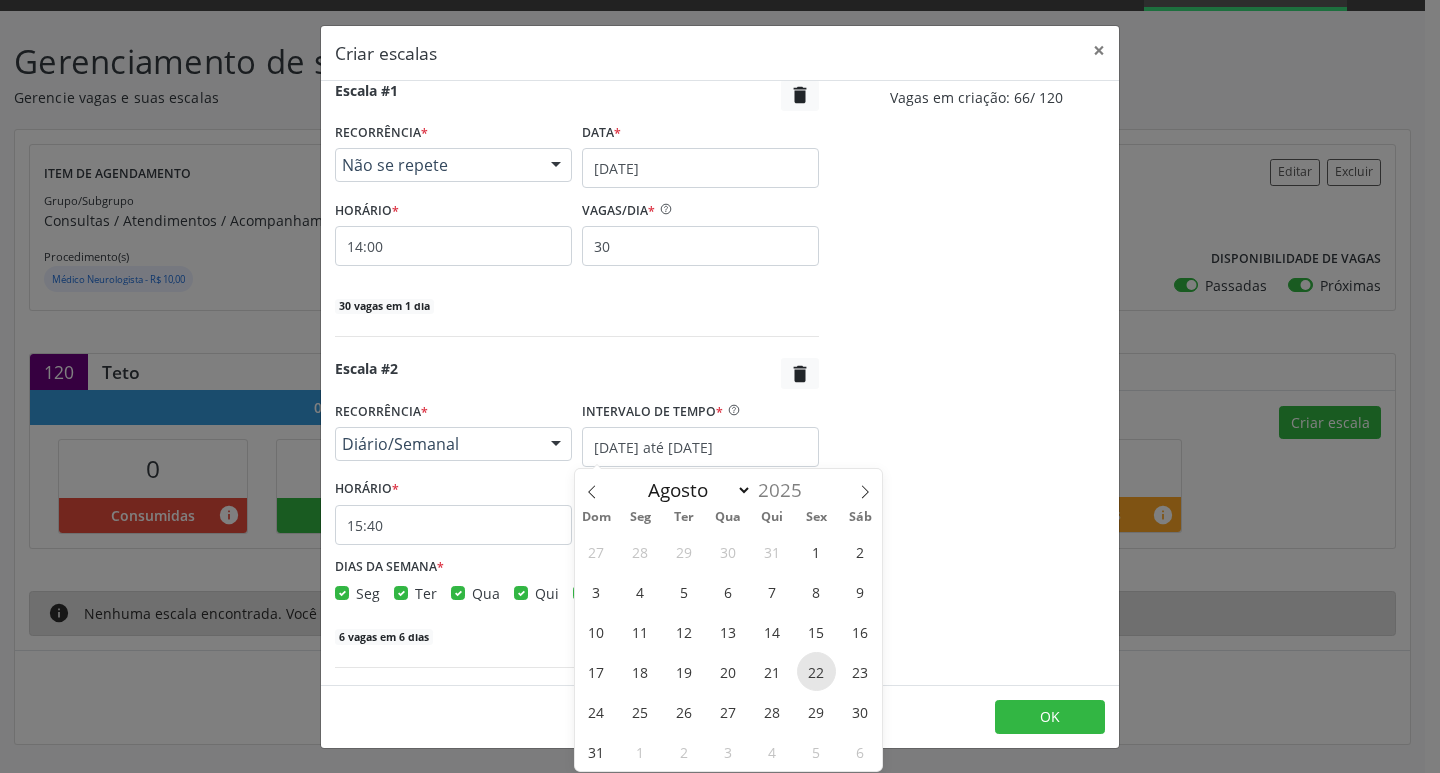 click on "22" at bounding box center [816, 671] 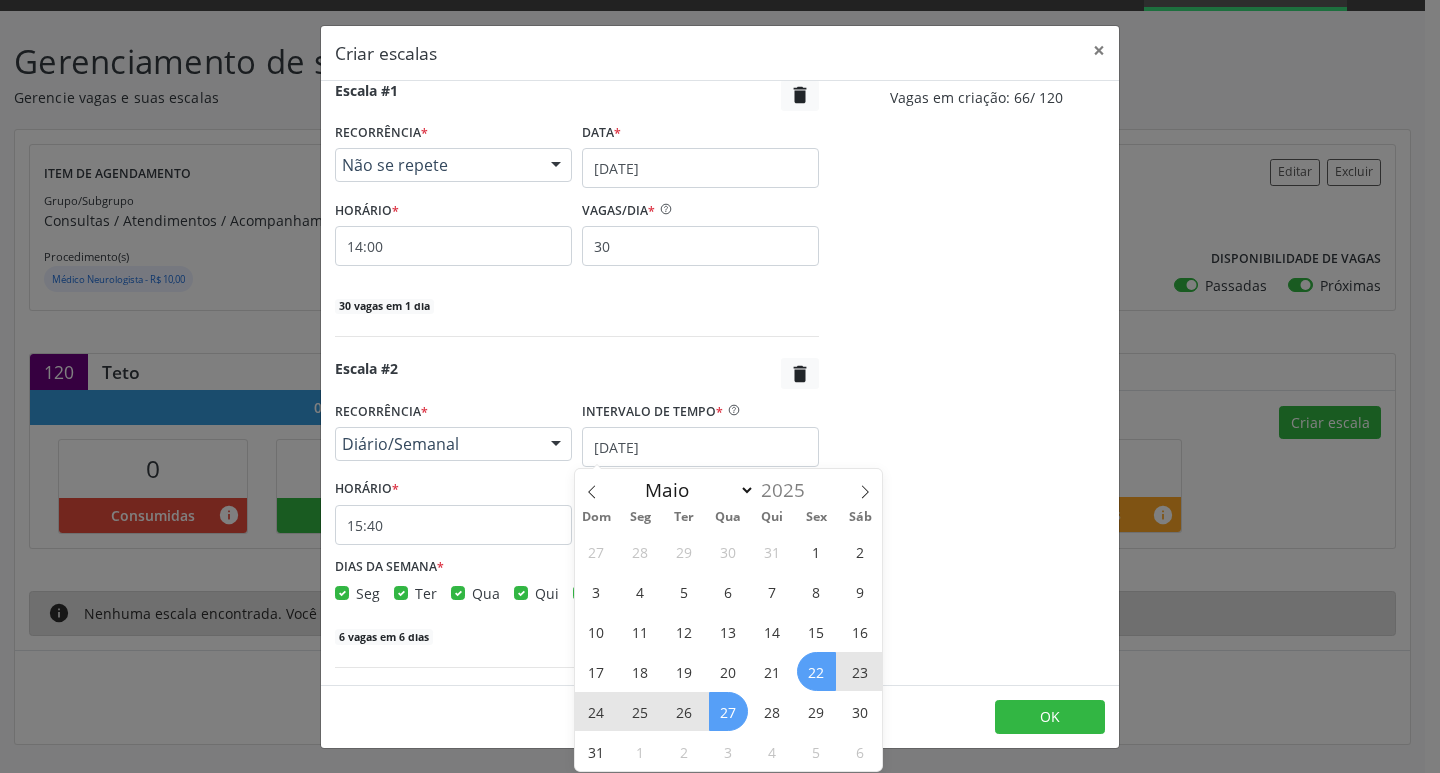 click on "27" at bounding box center [728, 711] 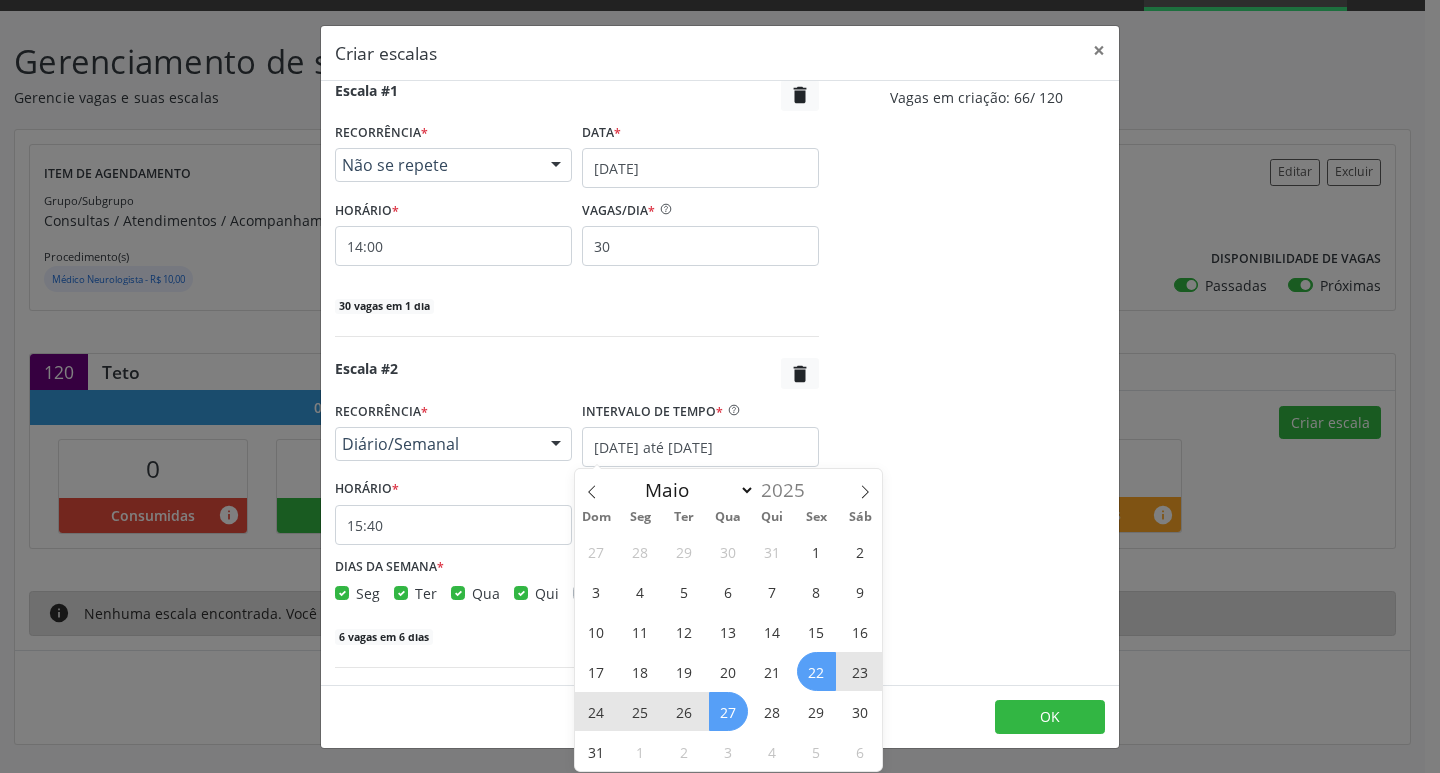 checkbox on "true" 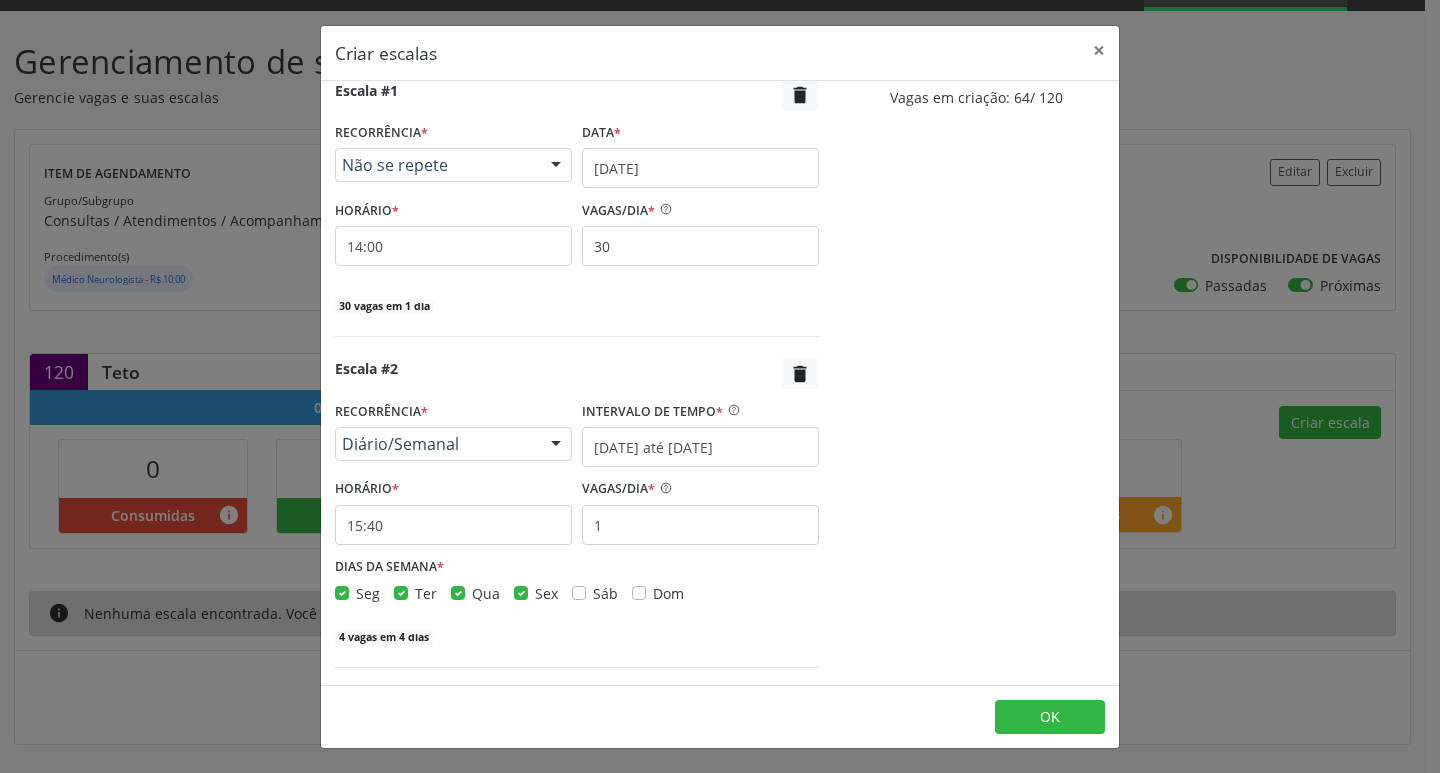 scroll, scrollTop: 0, scrollLeft: 0, axis: both 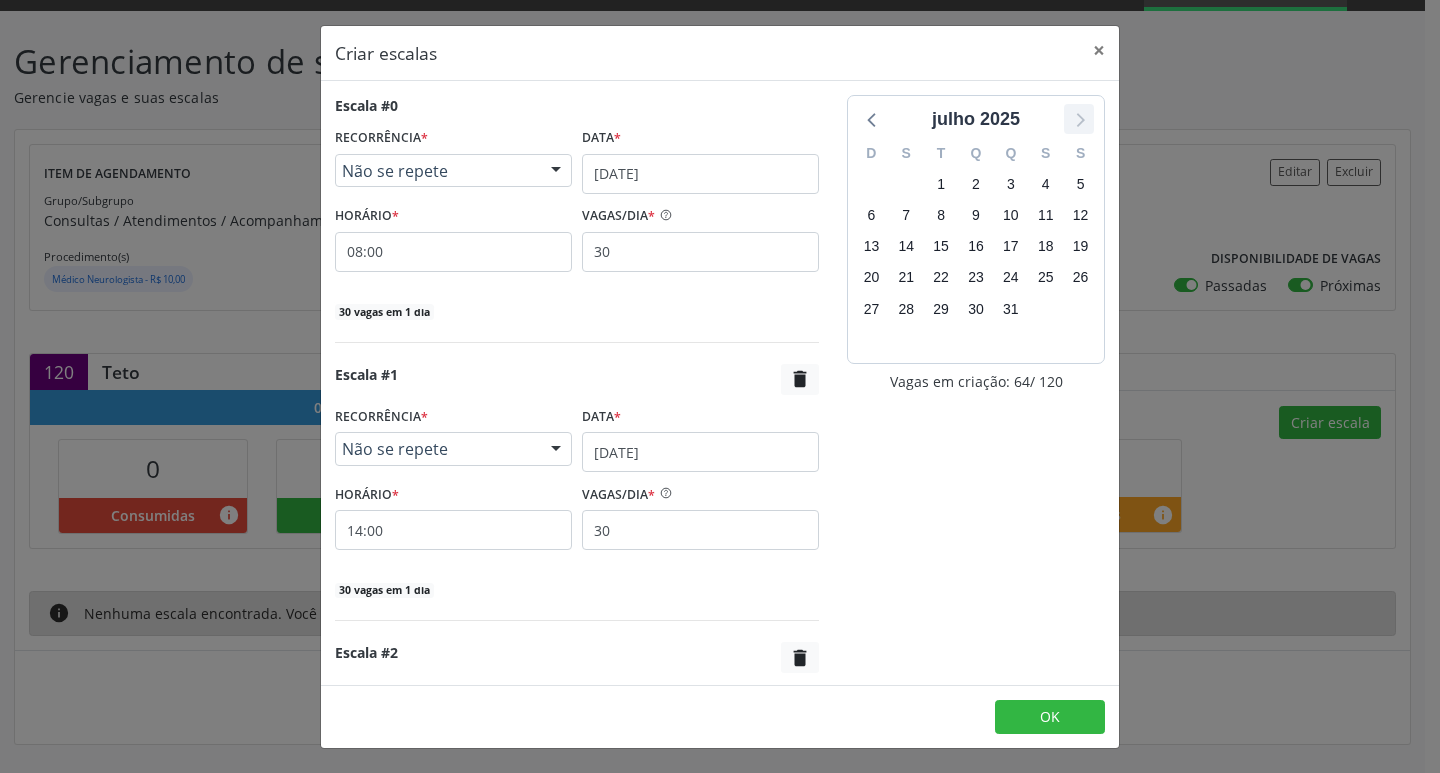 click 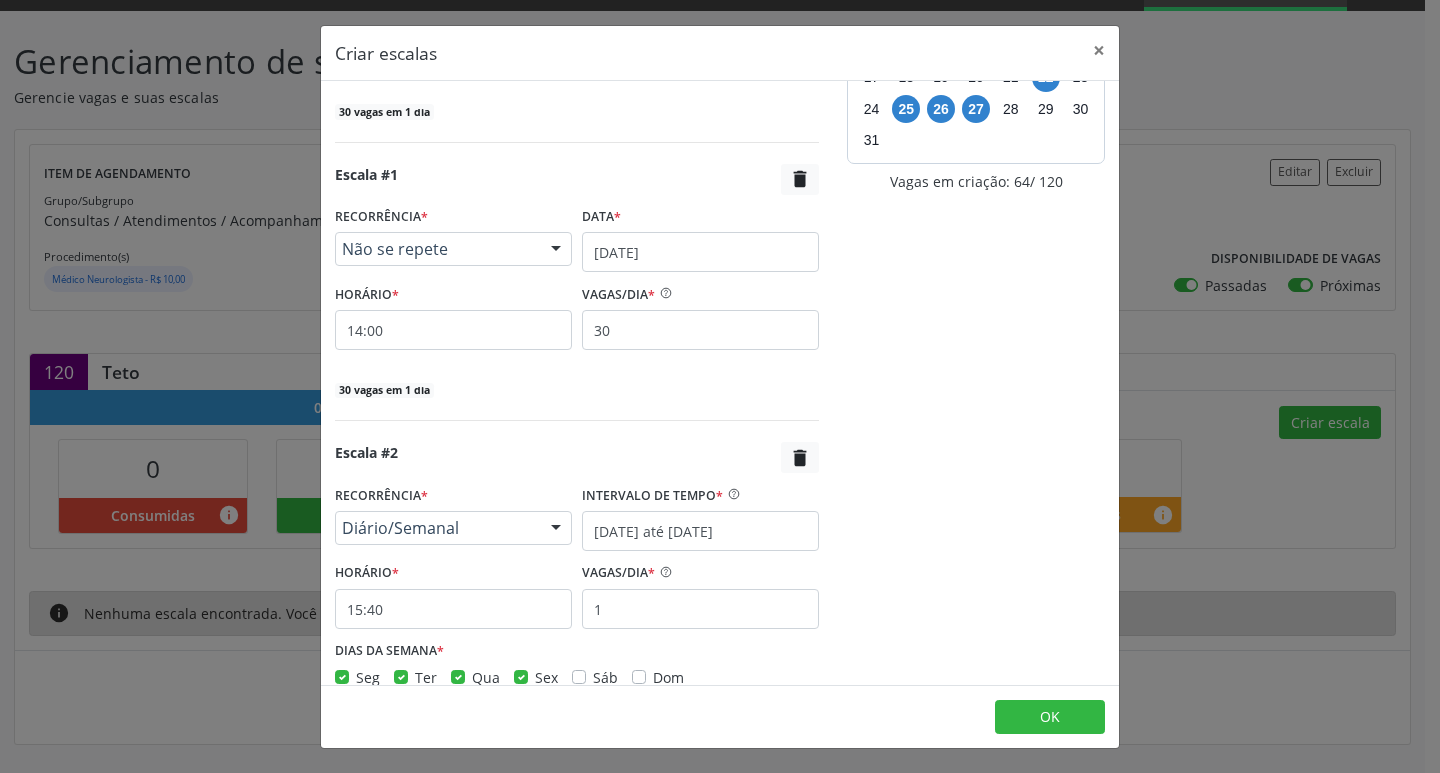 scroll, scrollTop: 335, scrollLeft: 0, axis: vertical 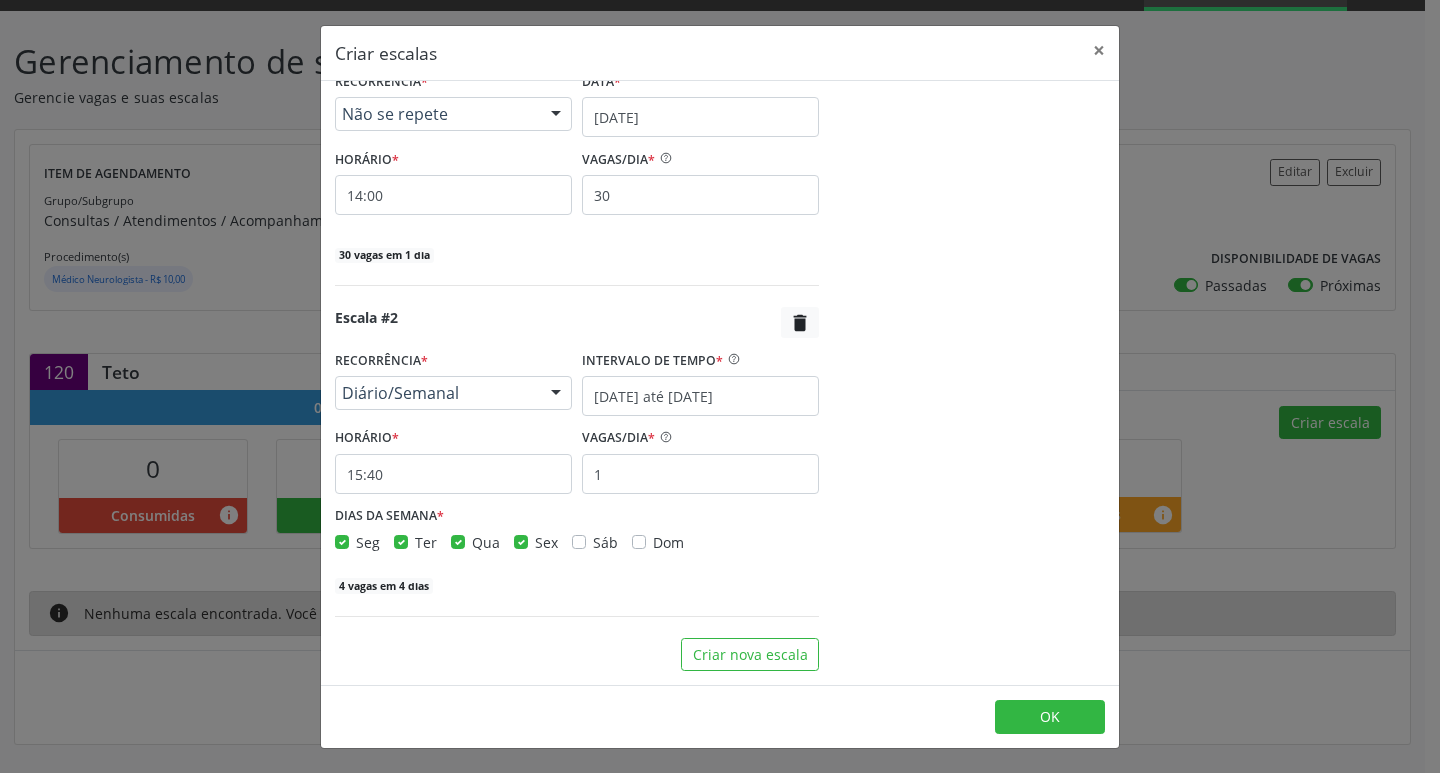 click on "Seg" at bounding box center [357, 542] 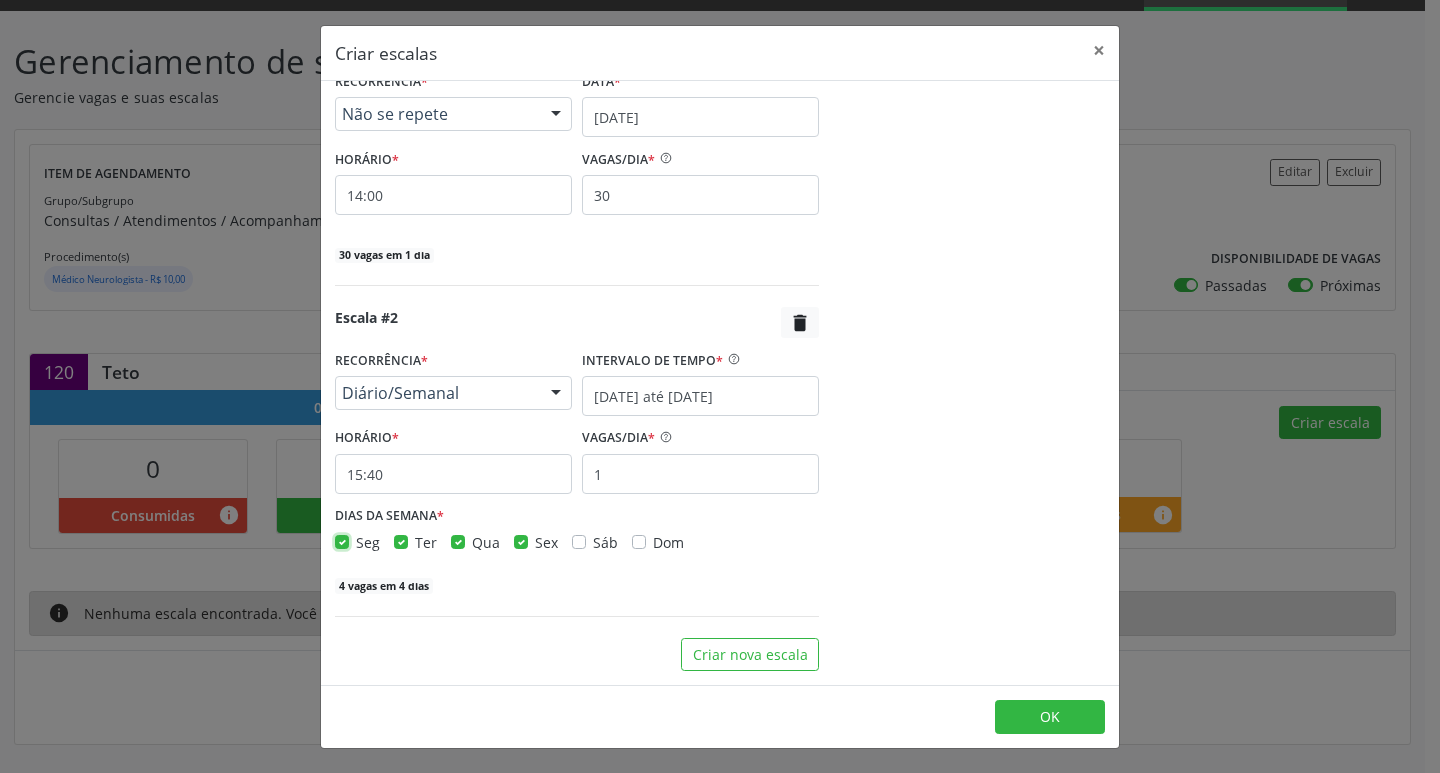click on "Seg" at bounding box center (342, 541) 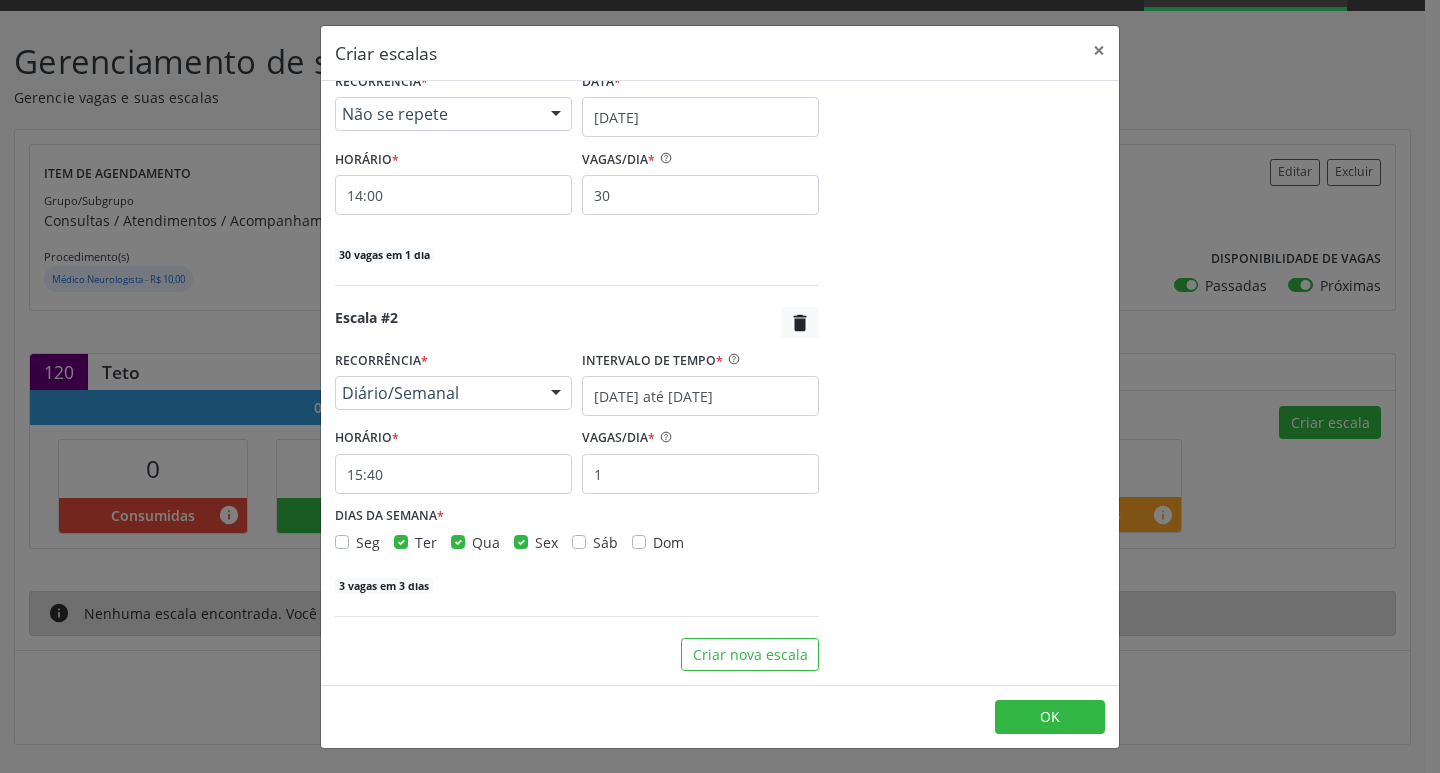 click on "Ter" at bounding box center (426, 542) 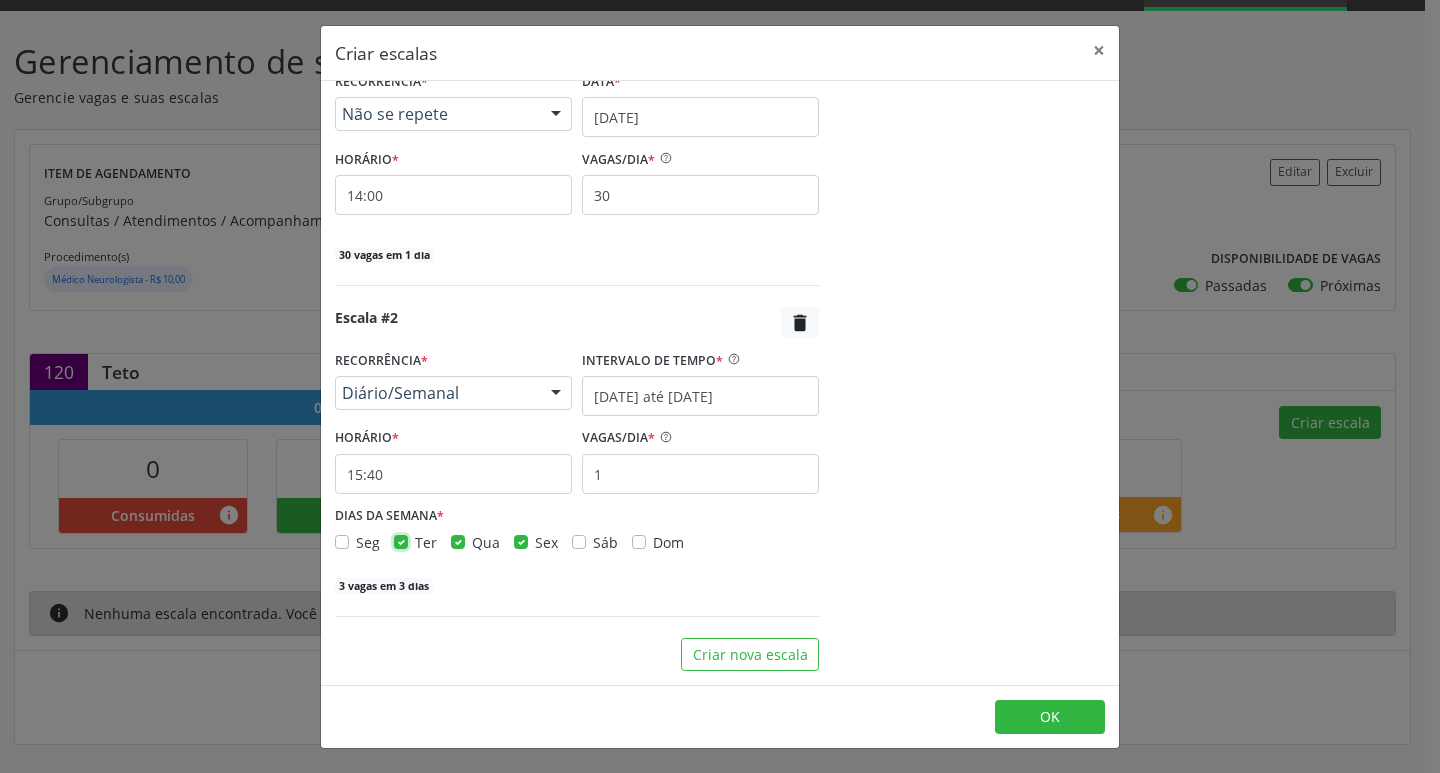 click on "Ter" at bounding box center [401, 541] 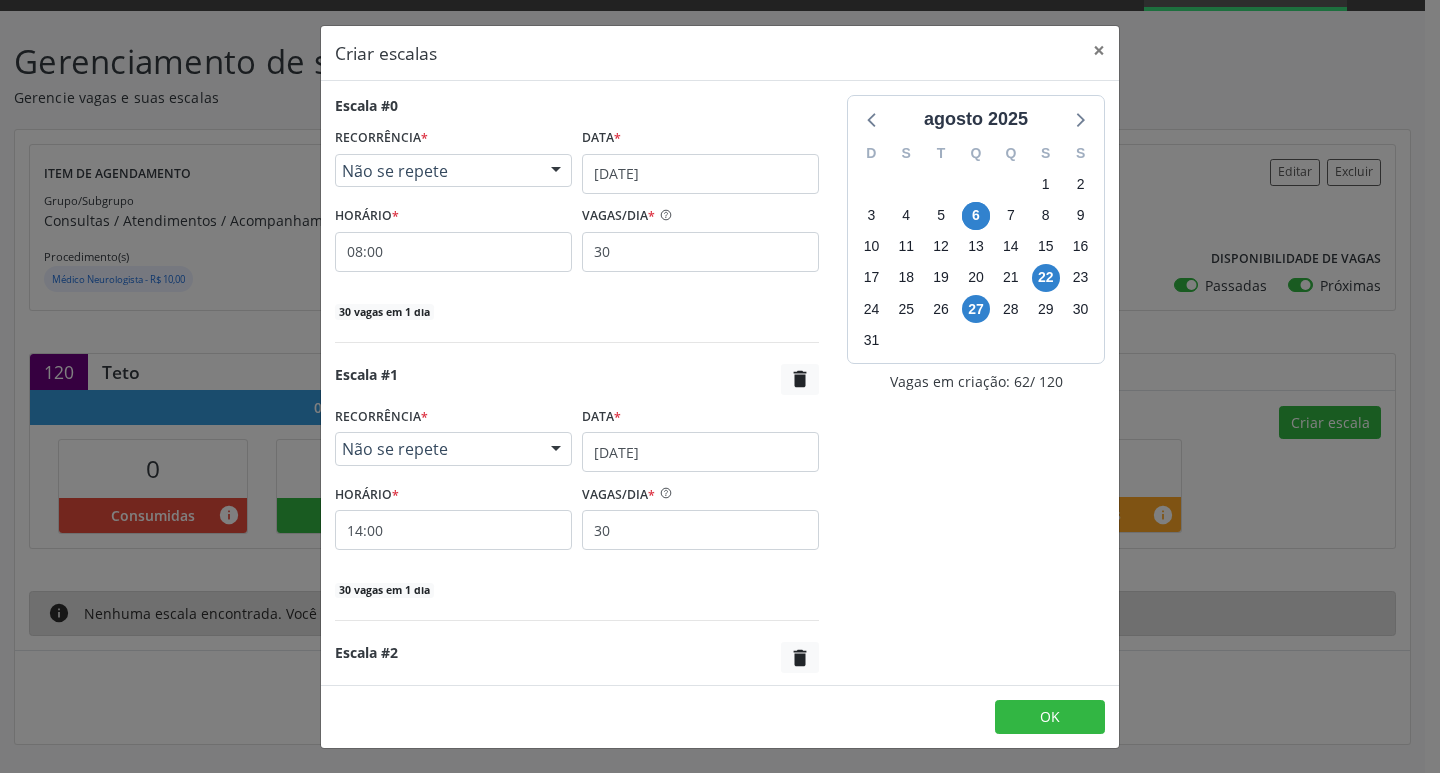 scroll, scrollTop: 335, scrollLeft: 0, axis: vertical 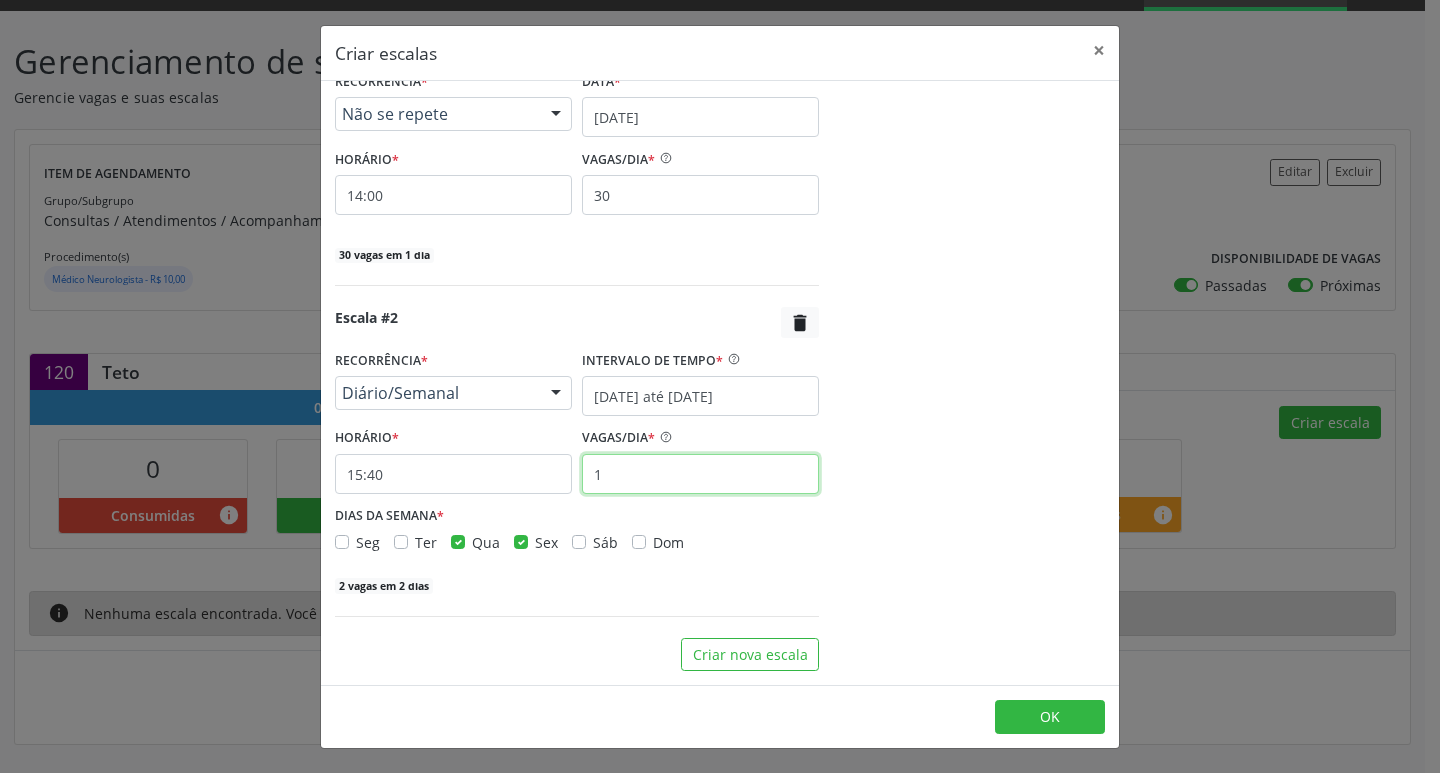 click on "1" at bounding box center [700, 474] 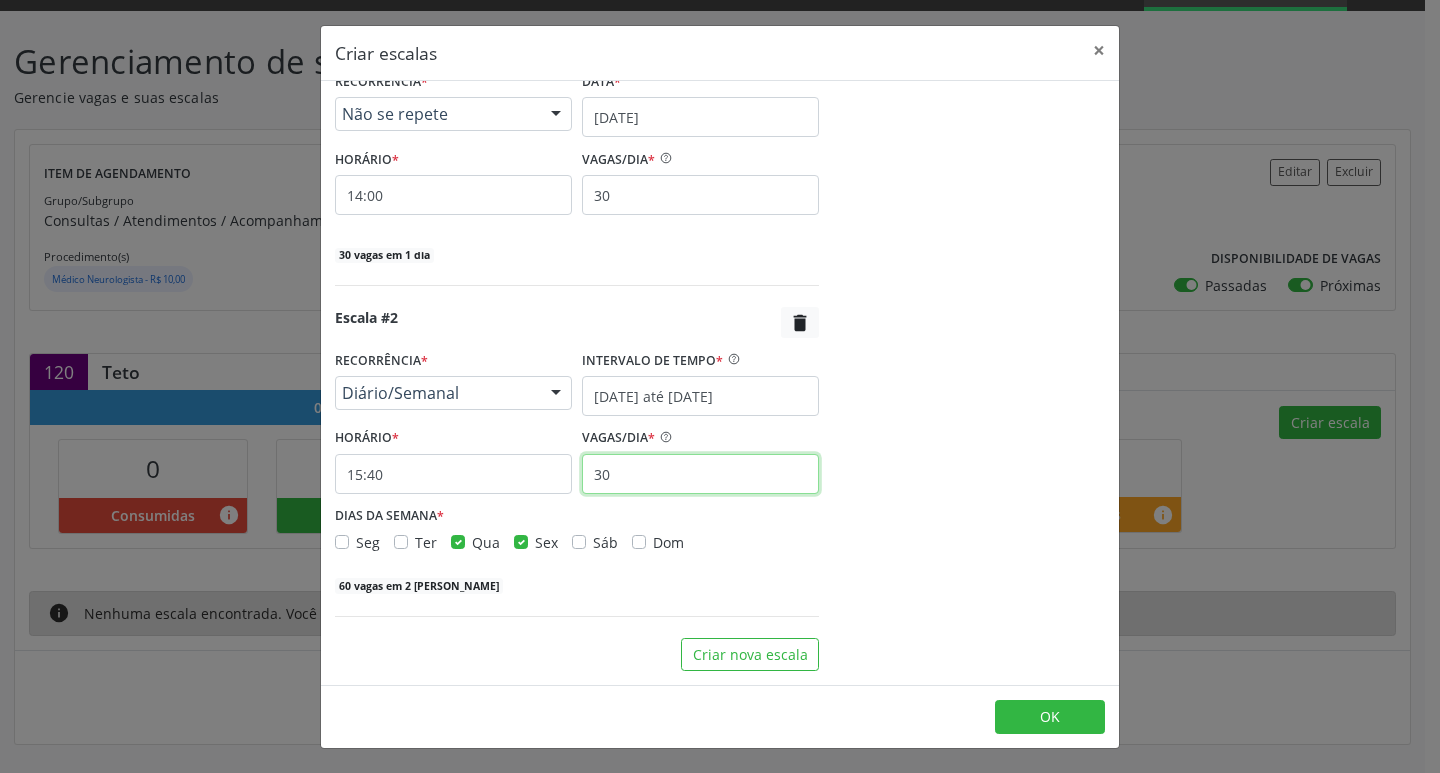 type on "30" 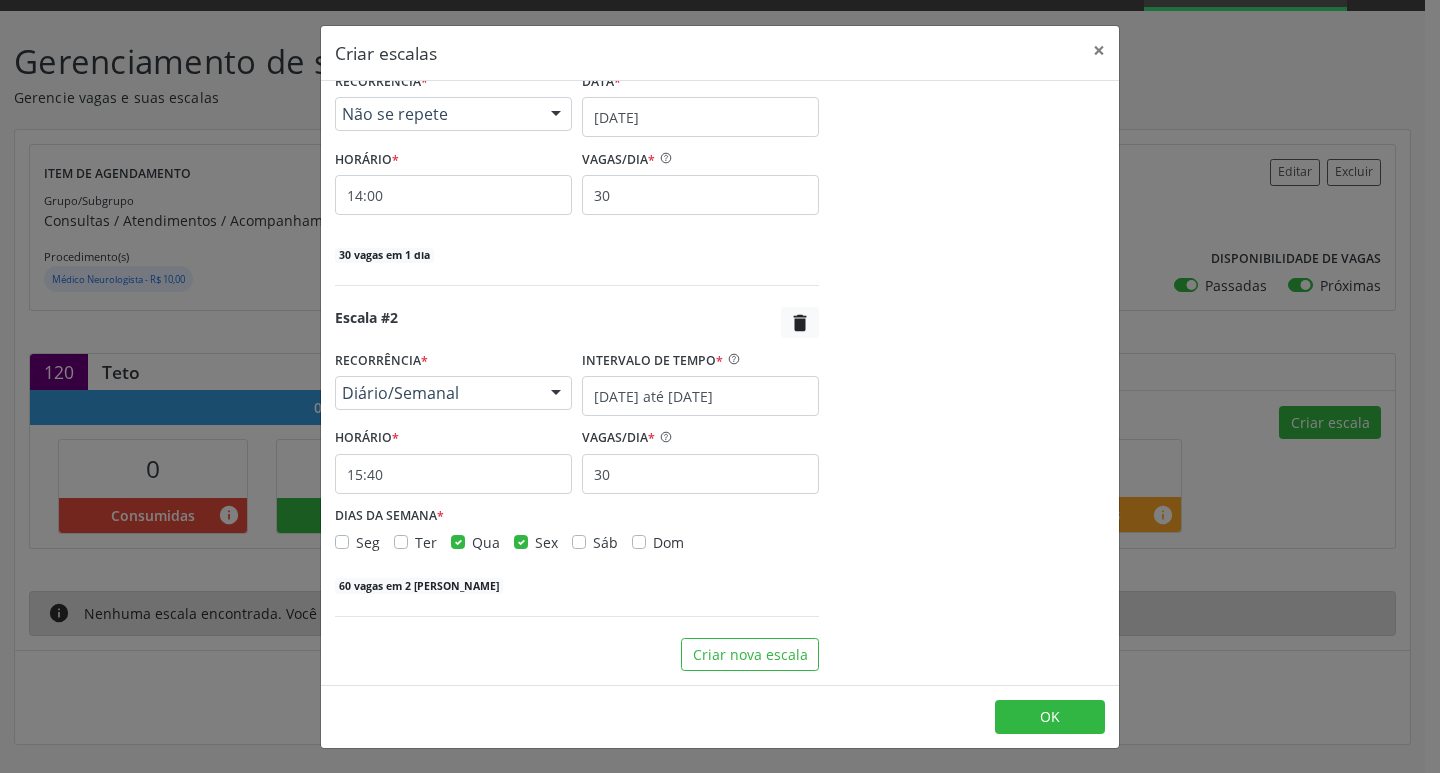 click on "agosto 2025 D S T Q Q S S 27 28 29 30 31 1 2 3 4 5 6 7 8 9 10 11 12 13 14 15 16 17 18 19 20 21 22 23 24 25 26 27 28 29 30 31 1 2 3 4 5 6
Vagas em criação: 120
/ 120" at bounding box center [976, 216] 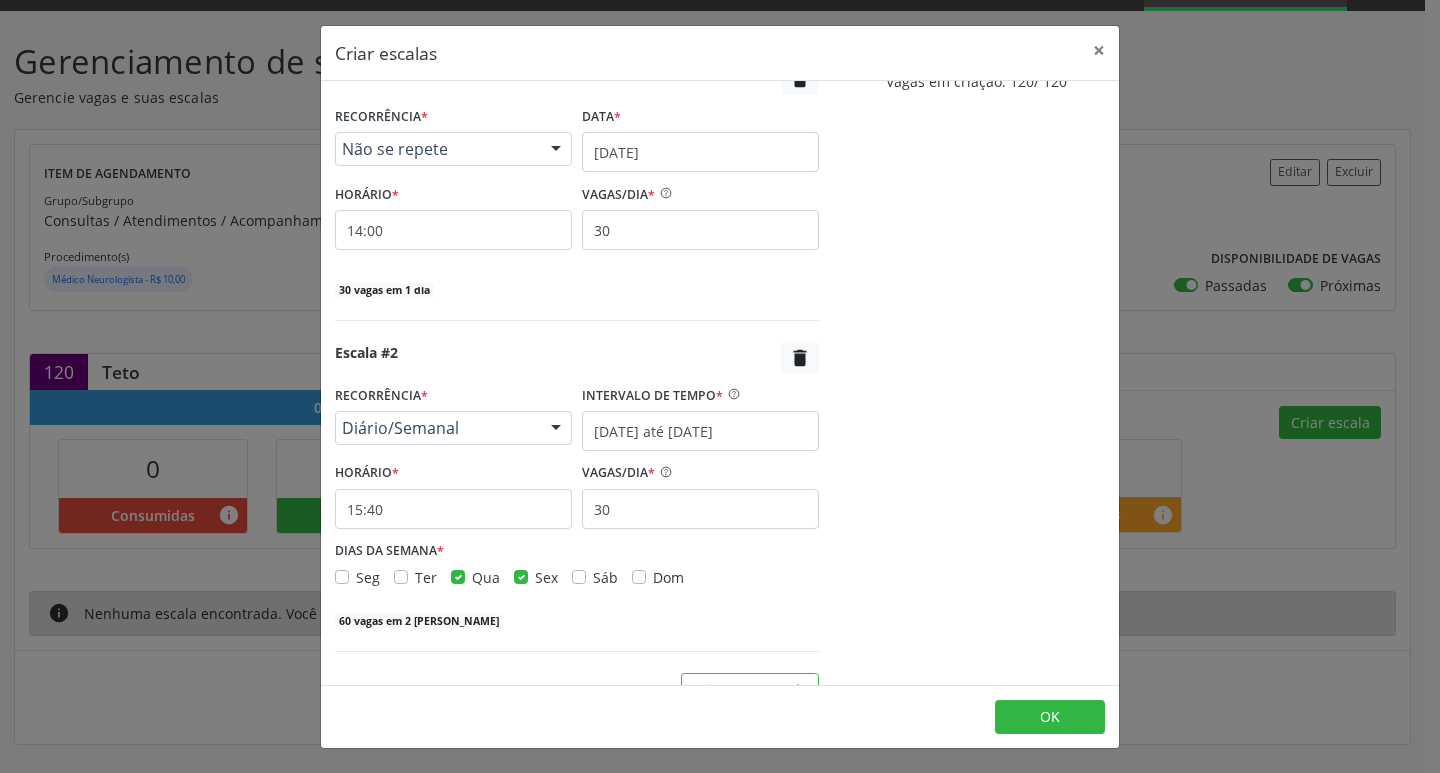 scroll, scrollTop: 335, scrollLeft: 0, axis: vertical 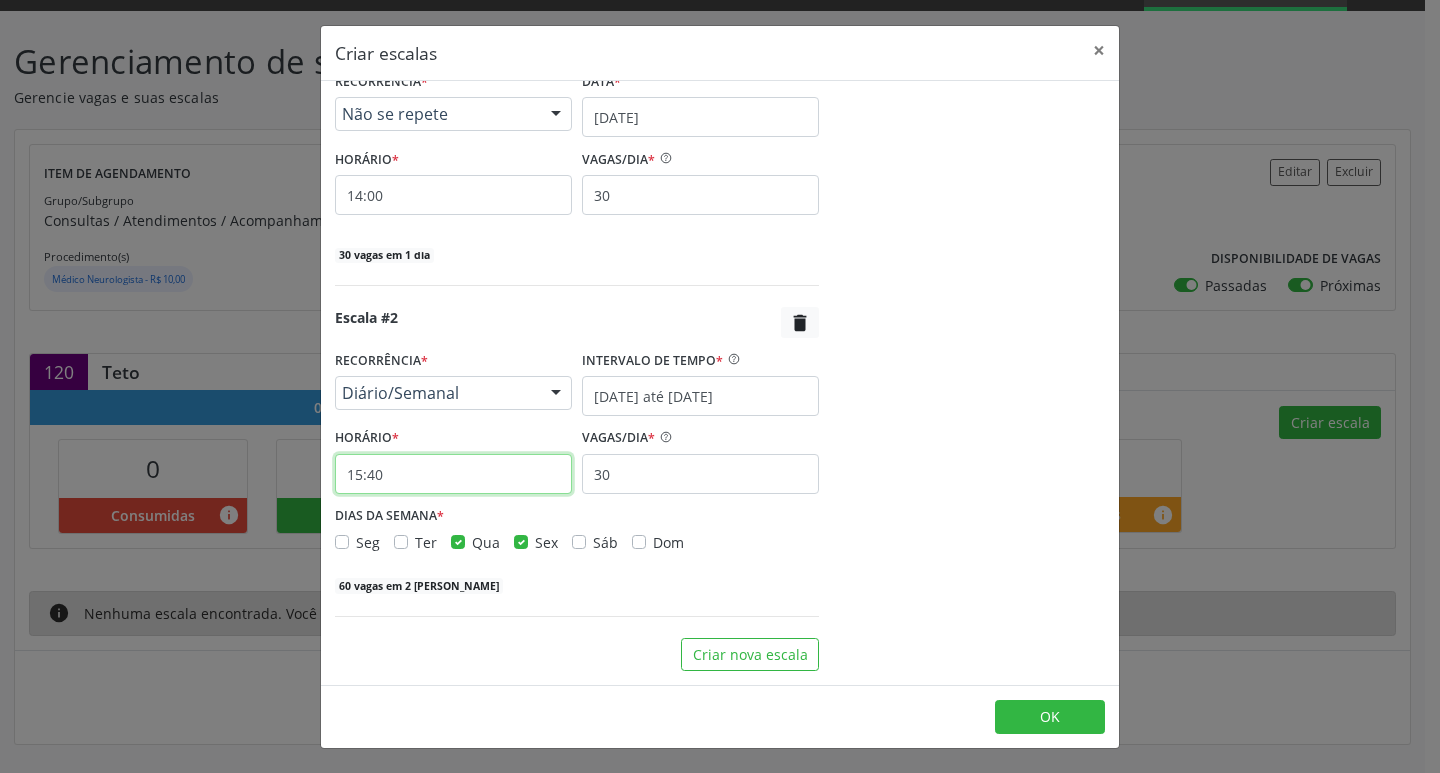 click on "15:40" at bounding box center [453, 474] 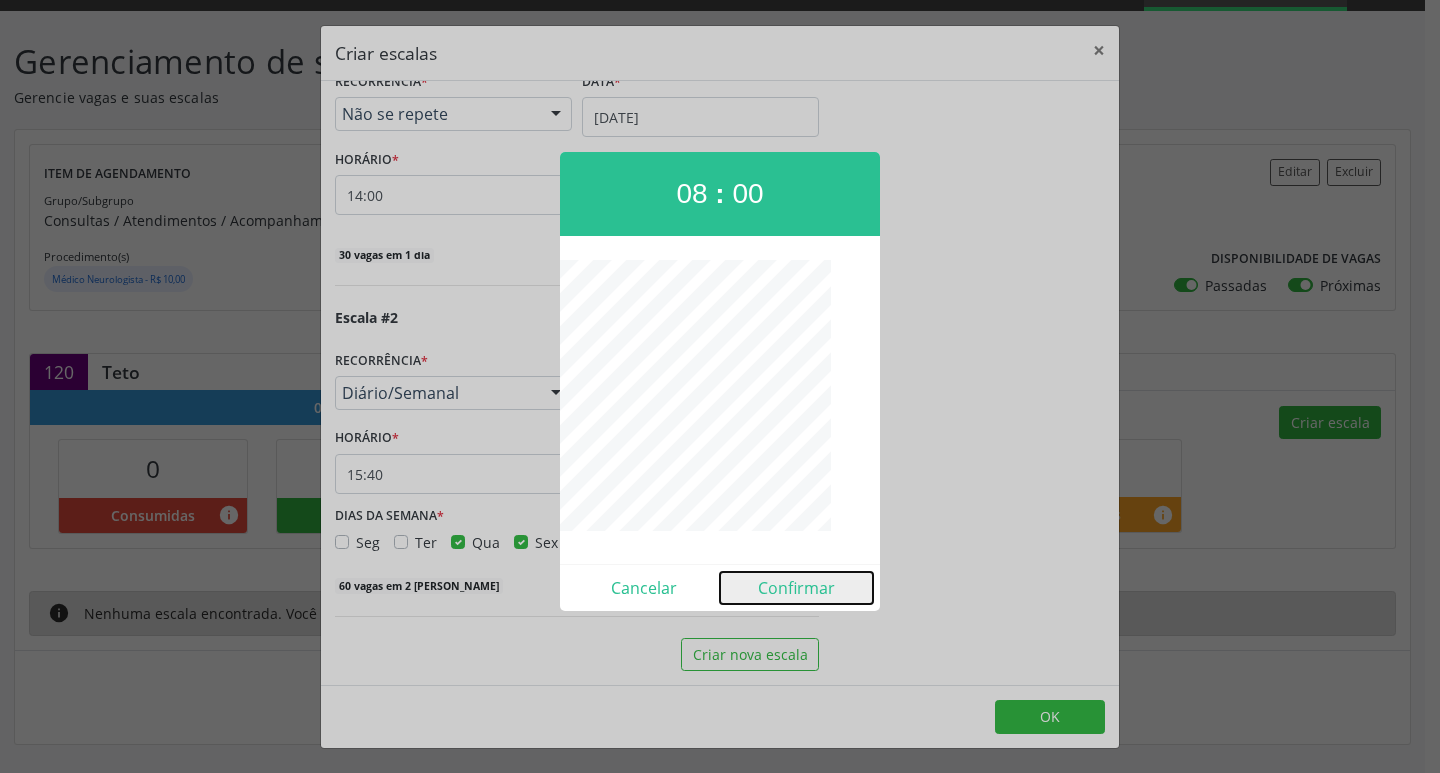 click on "Confirmar" at bounding box center [796, 588] 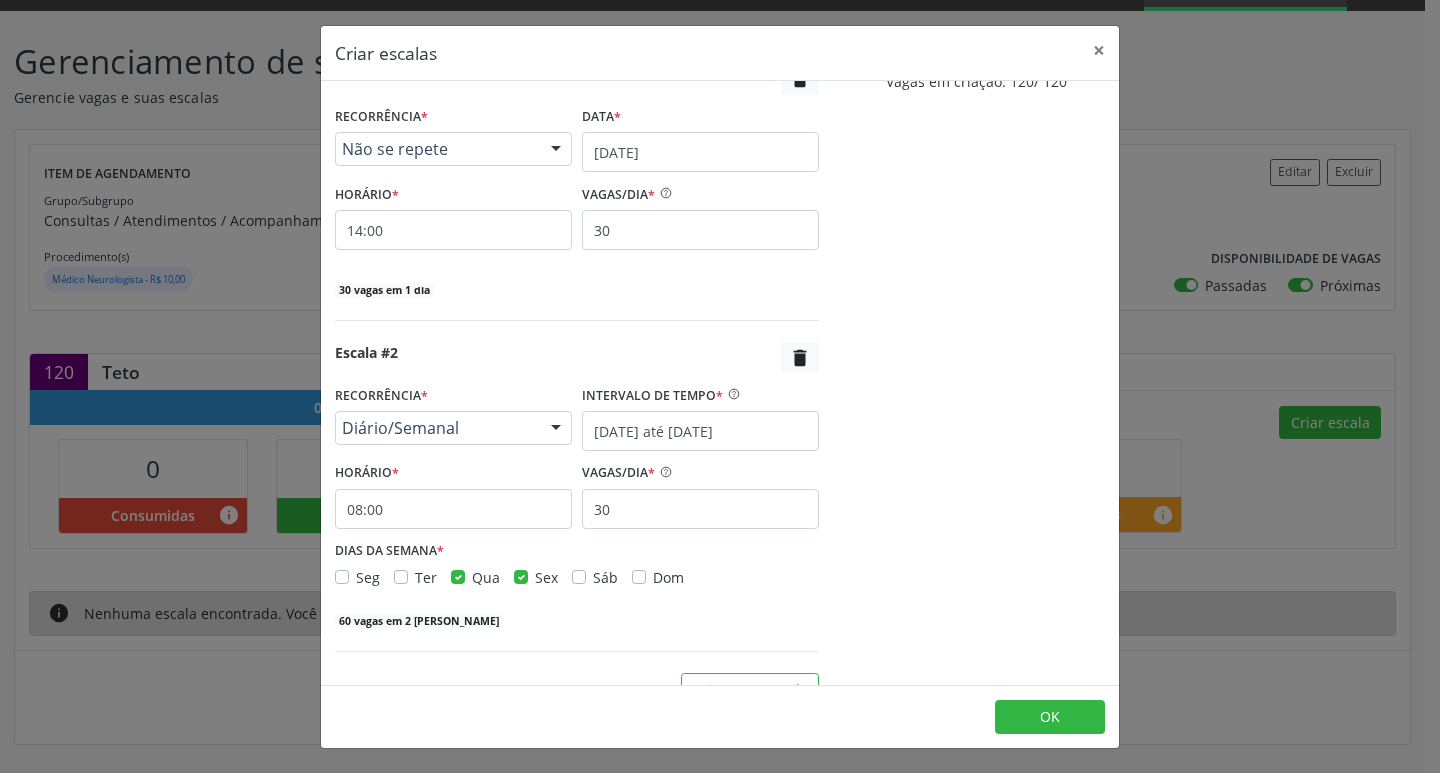scroll, scrollTop: 335, scrollLeft: 0, axis: vertical 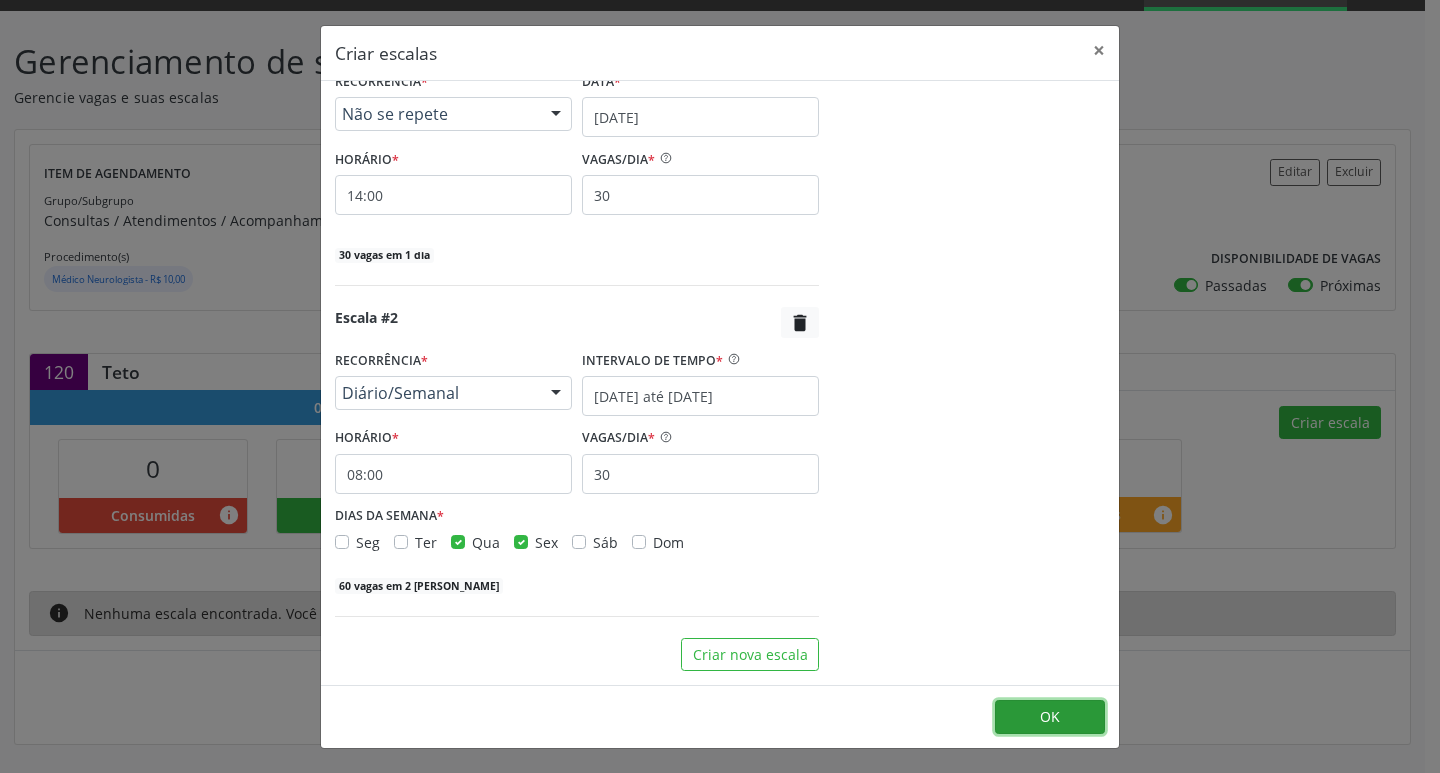 click on "OK" at bounding box center (1050, 717) 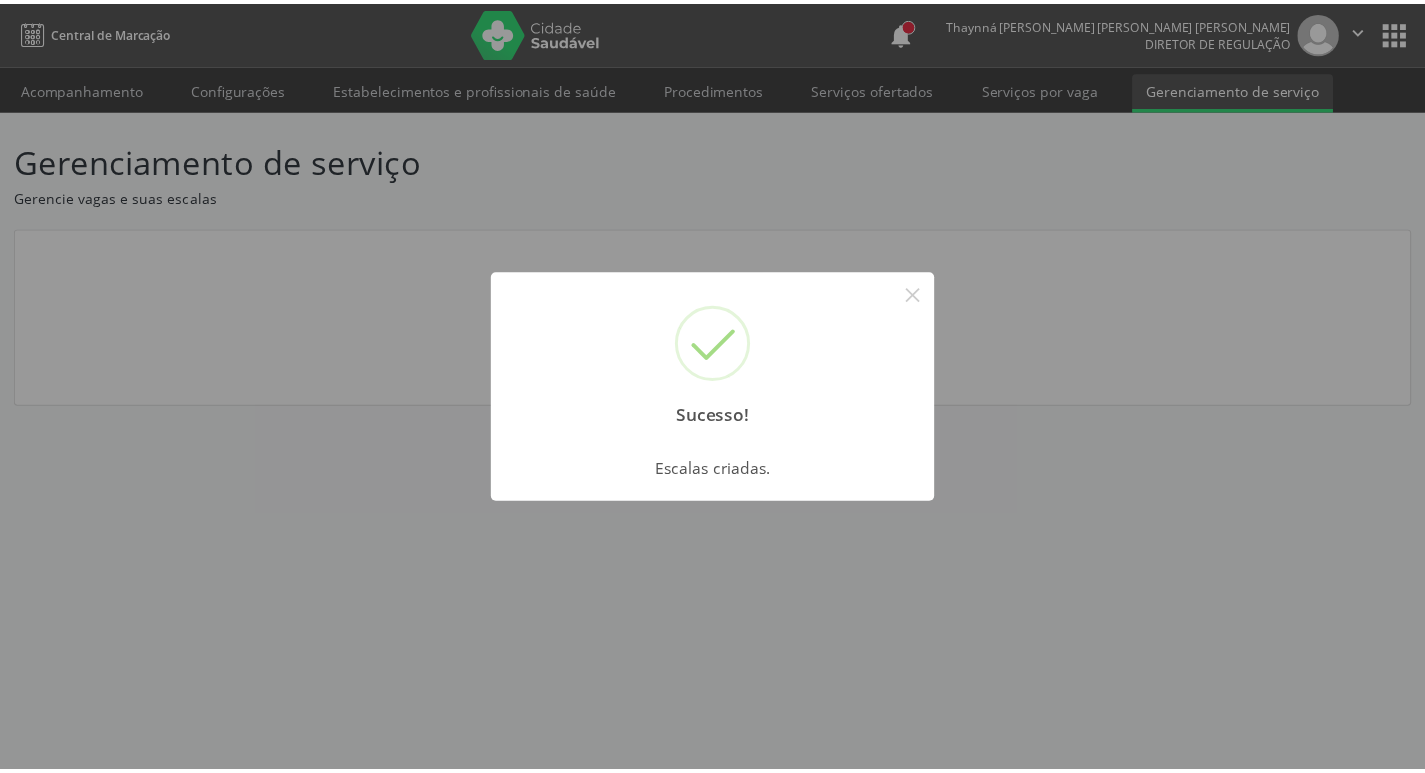 scroll, scrollTop: 0, scrollLeft: 0, axis: both 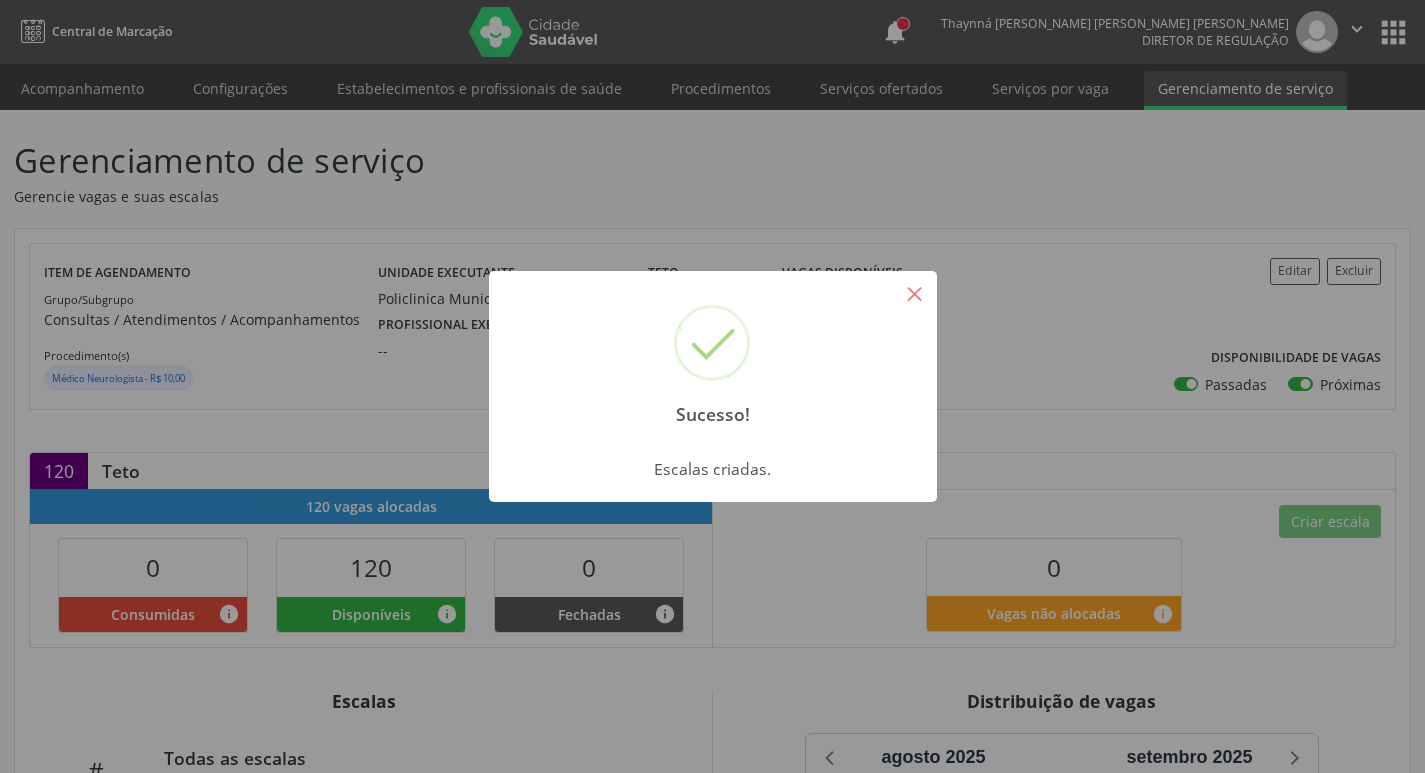 click on "×" at bounding box center (915, 293) 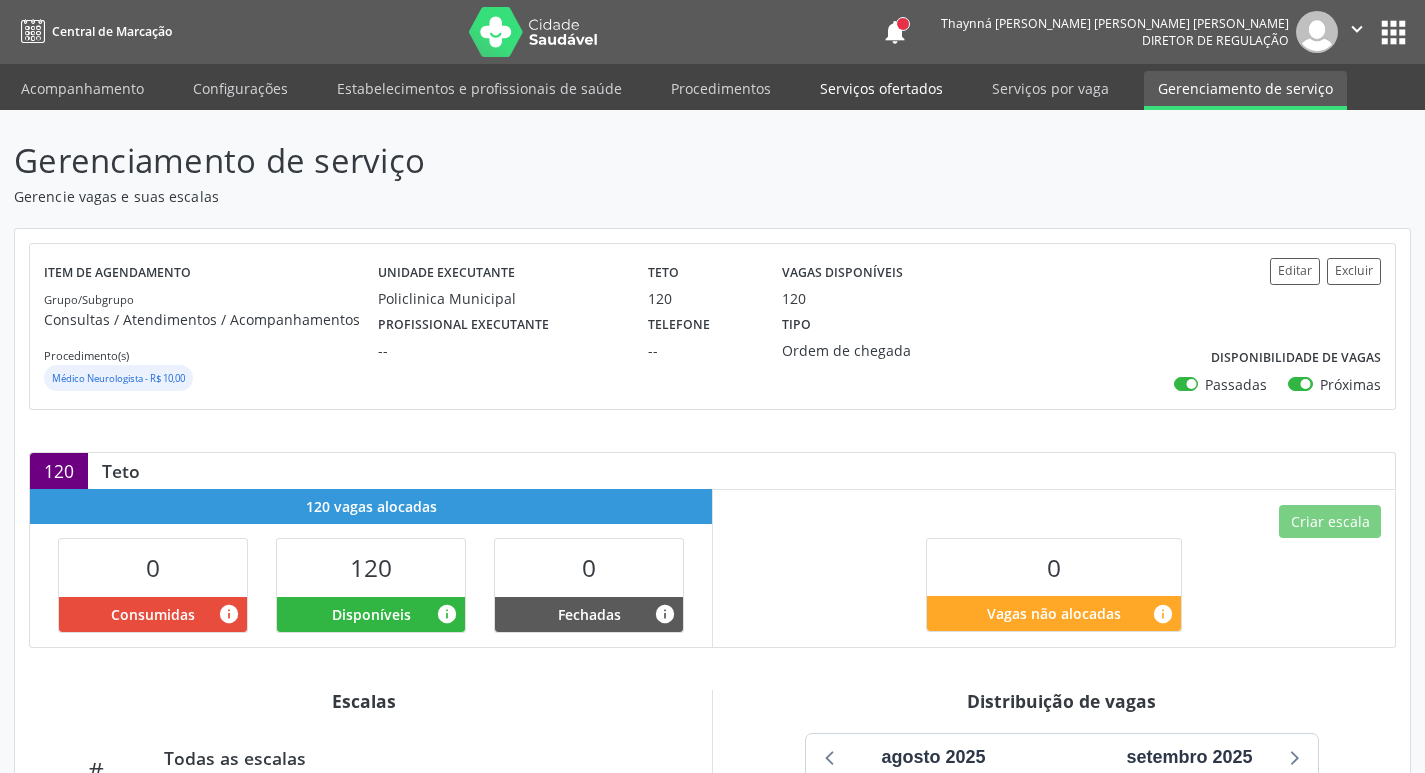 click on "Serviços ofertados" at bounding box center [881, 88] 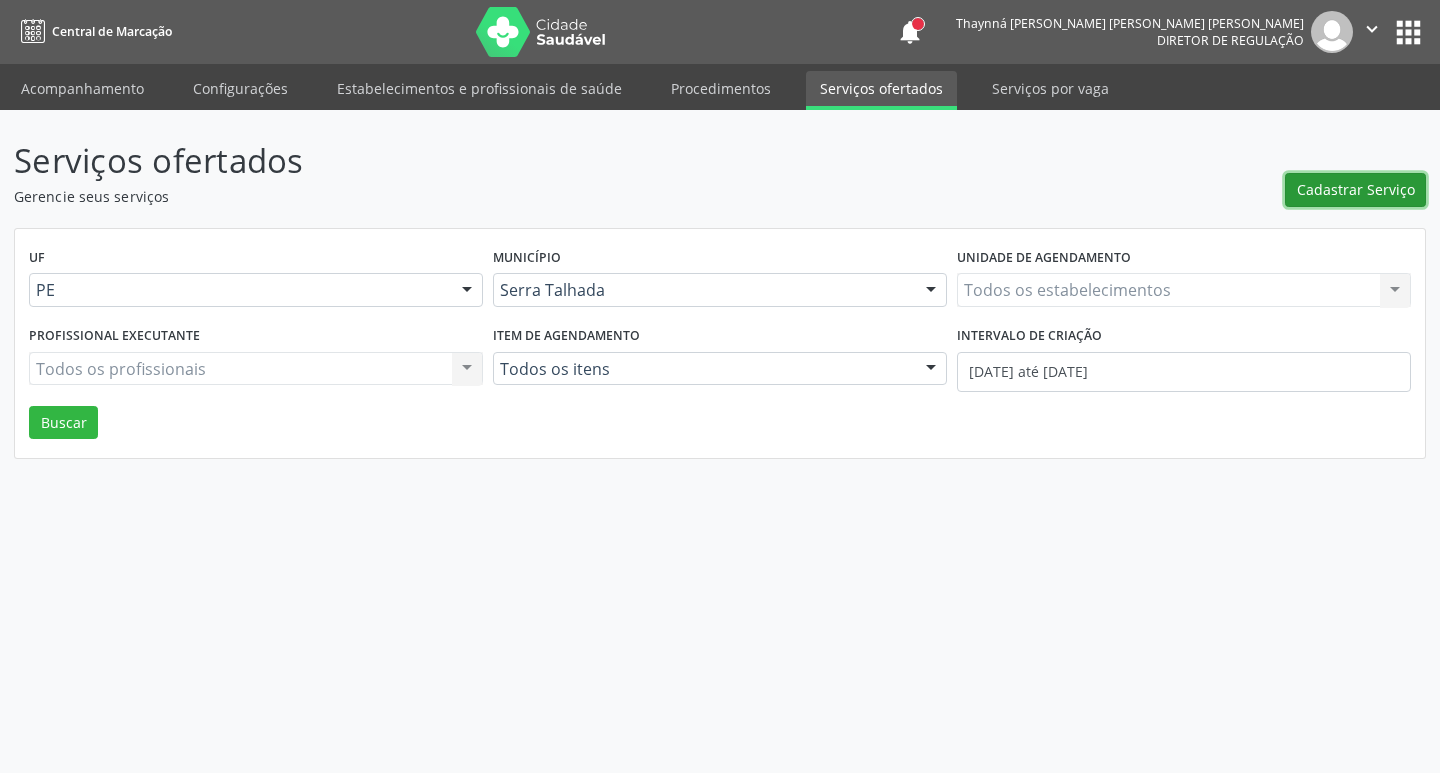 click on "Cadastrar Serviço" at bounding box center [1356, 189] 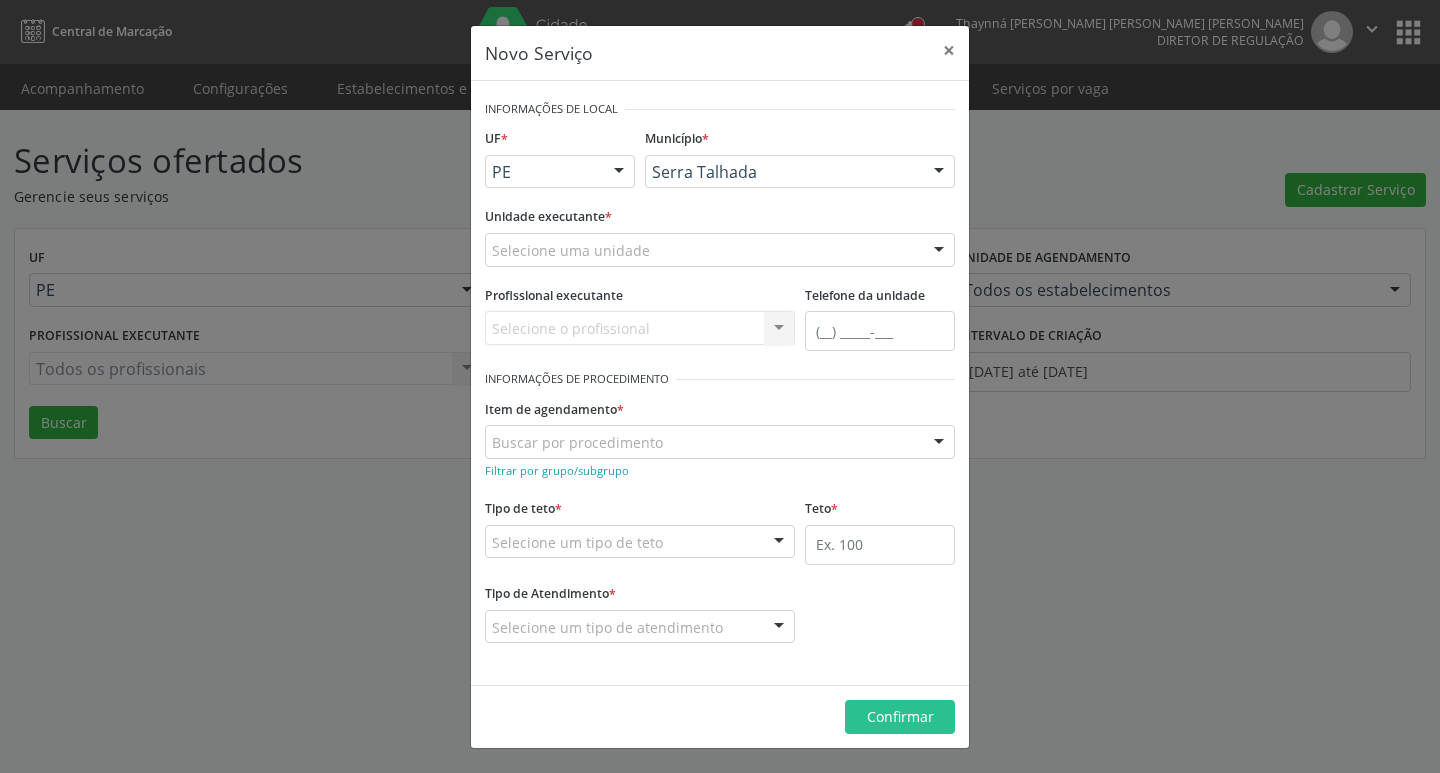click on "Selecione uma unidade" at bounding box center [720, 250] 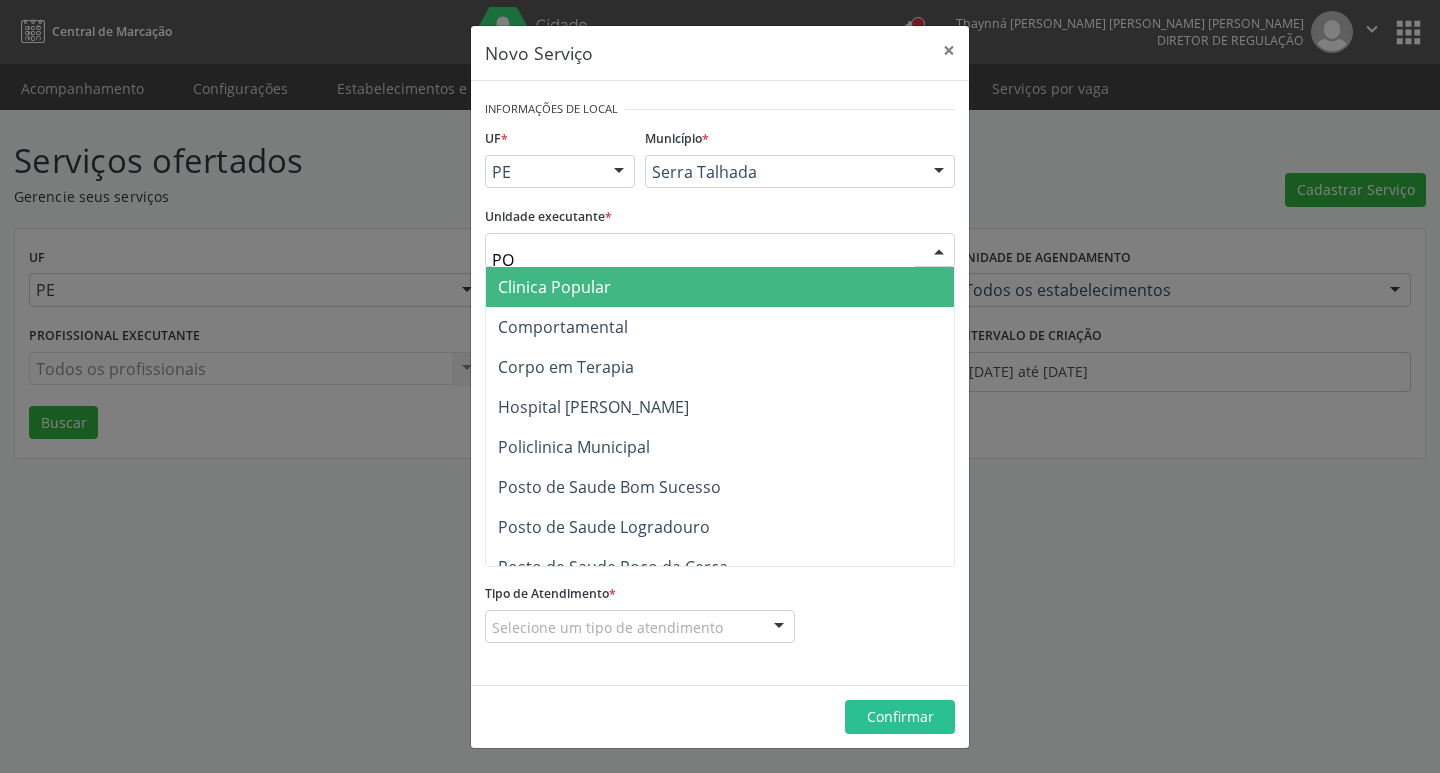 type on "POL" 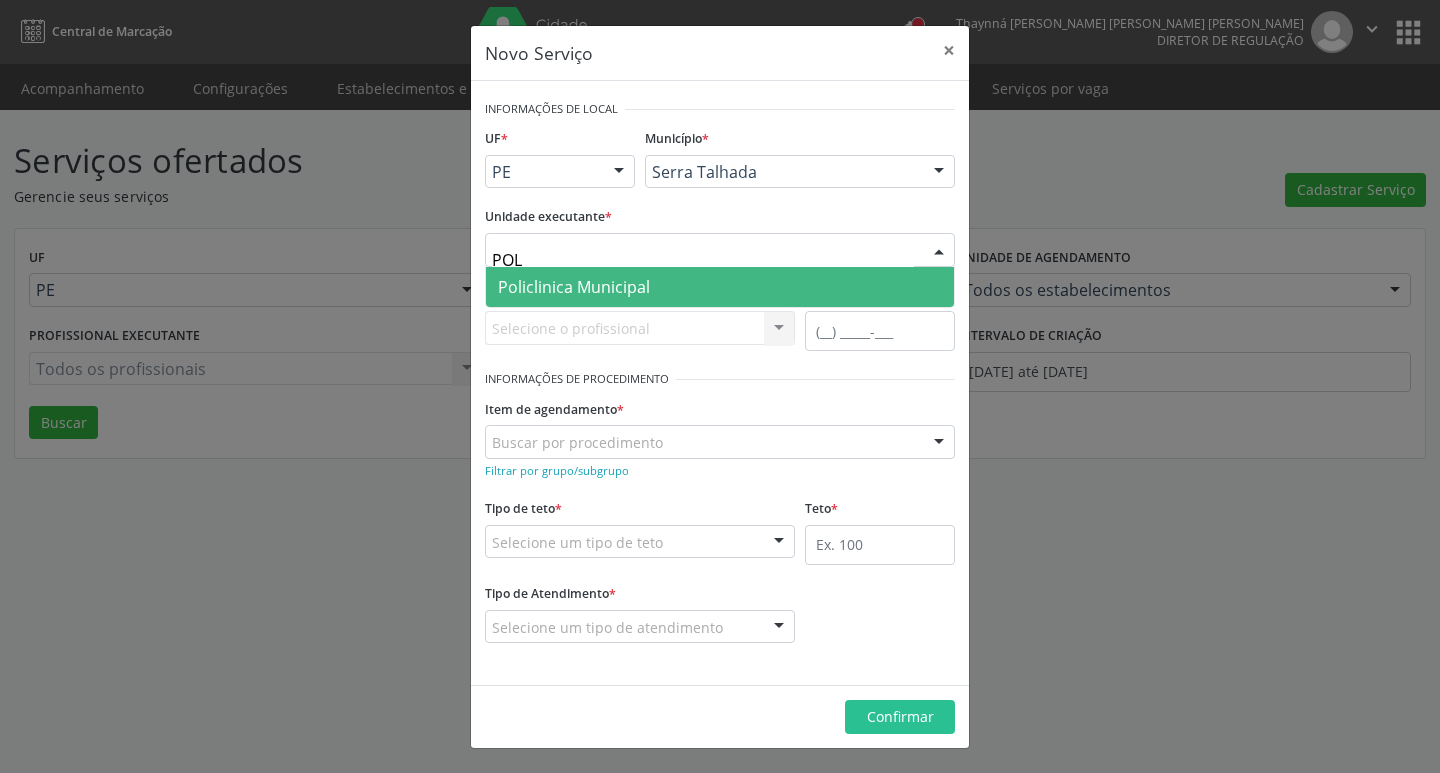 click on "Policlinica Municipal" at bounding box center [720, 287] 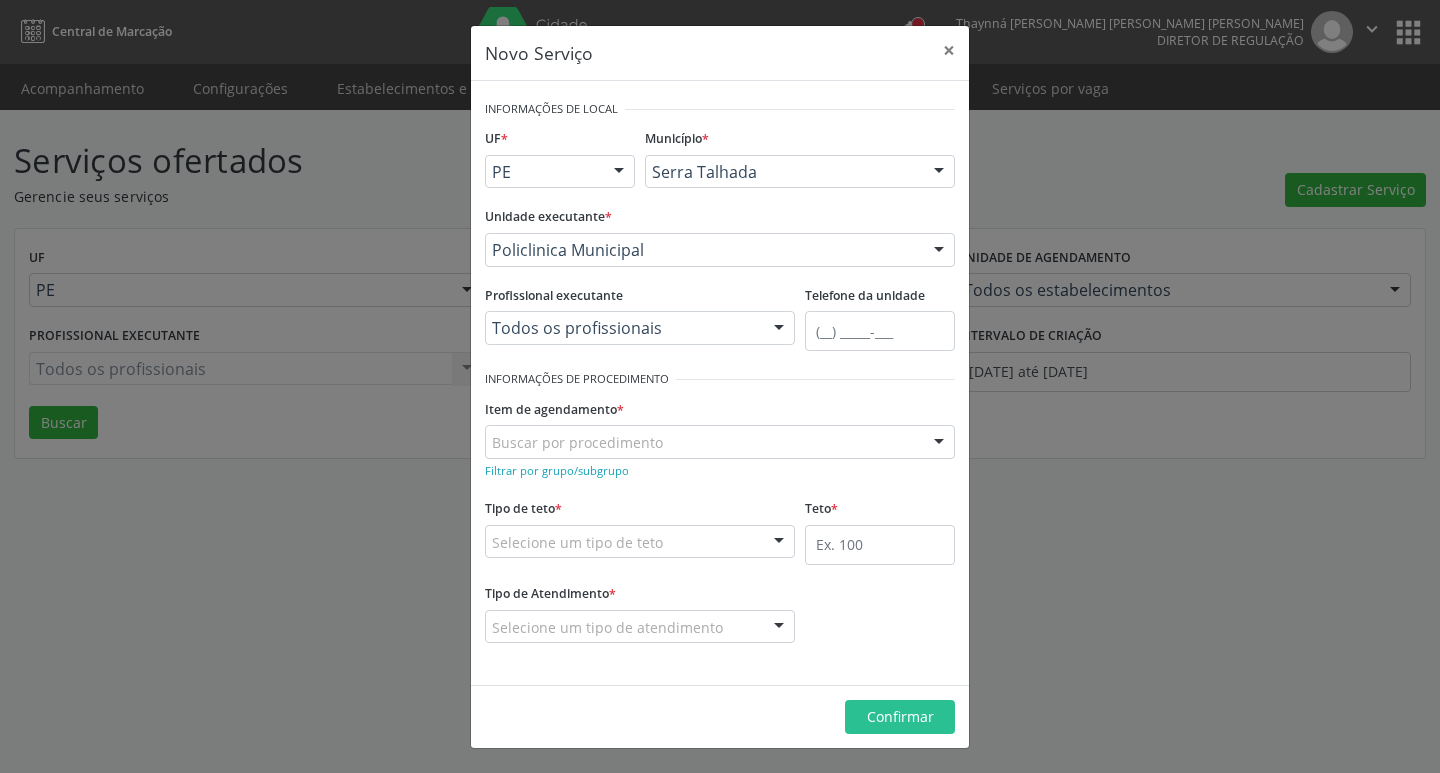 click on "Todos os profissionais         Todos os profissionais   [PERSON_NAME] [PERSON_NAME] [PERSON_NAME] [PERSON_NAME] [PERSON_NAME]   [PERSON_NAME] [PERSON_NAME] [PERSON_NAME] [PERSON_NAME]   [PERSON_NAME] [PERSON_NAME]   [PERSON_NAME] Antas [PERSON_NAME] [PERSON_NAME] [PERSON_NAME] [PERSON_NAME] do [PERSON_NAME] [PERSON_NAME] [PERSON_NAME]   [PERSON_NAME] [PERSON_NAME]   [PERSON_NAME]   [PERSON_NAME] [PERSON_NAME] [PERSON_NAME] [PERSON_NAME]   [PERSON_NAME] [PERSON_NAME] [PERSON_NAME] [PERSON_NAME] [PERSON_NAME] de [PERSON_NAME] [PERSON_NAME] [PERSON_NAME]   [PERSON_NAME] [PERSON_NAME] [PERSON_NAME]   [PERSON_NAME] Lima   [PERSON_NAME] Lima [PERSON_NAME] [PERSON_NAME] Sobreira [PERSON_NAME] [PERSON_NAME] [PERSON_NAME] [PERSON_NAME]   Naiandra [PERSON_NAME] [PERSON_NAME] [PERSON_NAME] da [PERSON_NAME] [PERSON_NAME] da [PERSON_NAME] [PERSON_NAME] e [PERSON_NAME] [PERSON_NAME] do [PERSON_NAME] [PERSON_NAME]   [PERSON_NAME] [PERSON_NAME] [PERSON_NAME]   [PERSON_NAME]   [PERSON_NAME] [PERSON_NAME] [DATE][PERSON_NAME] [PERSON_NAME]" at bounding box center (640, 328) 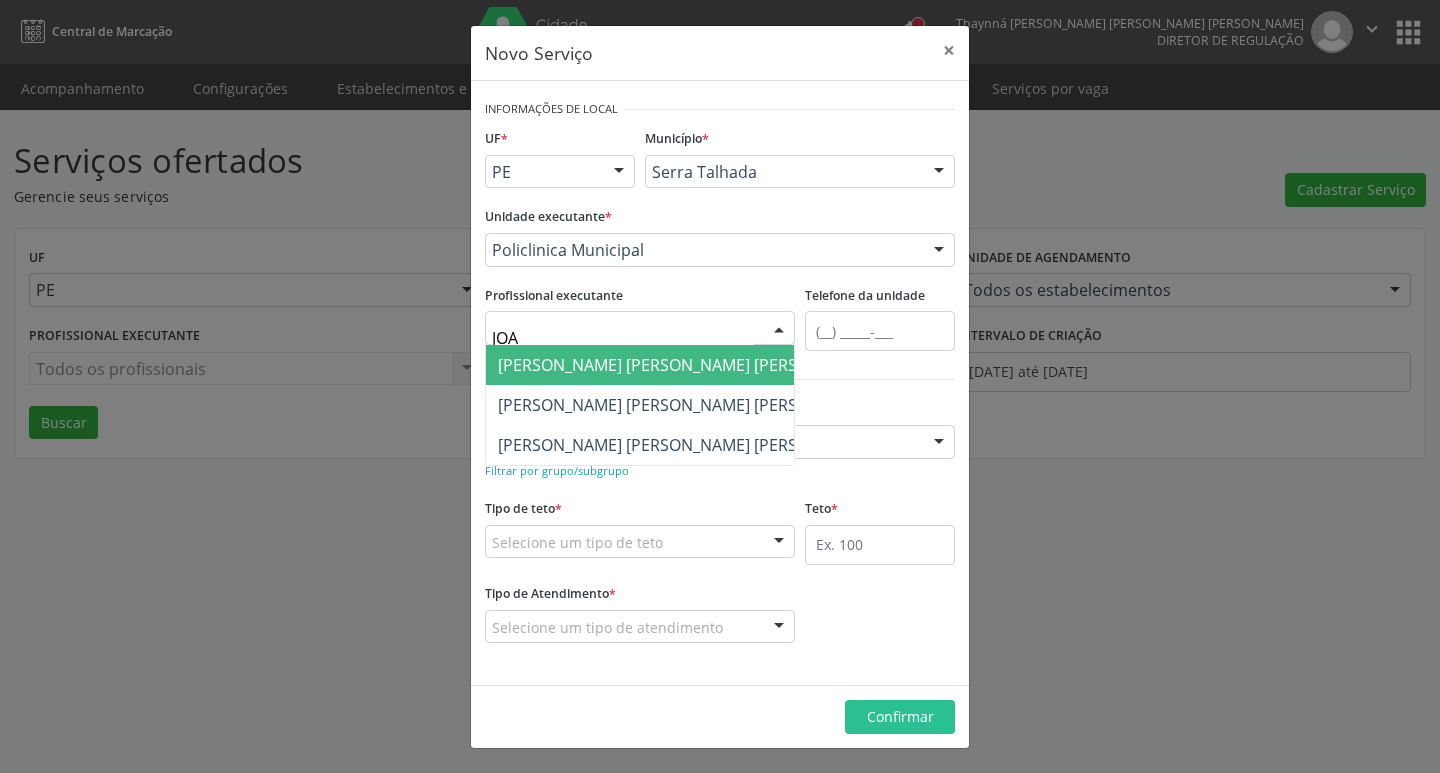 type on "JOAO" 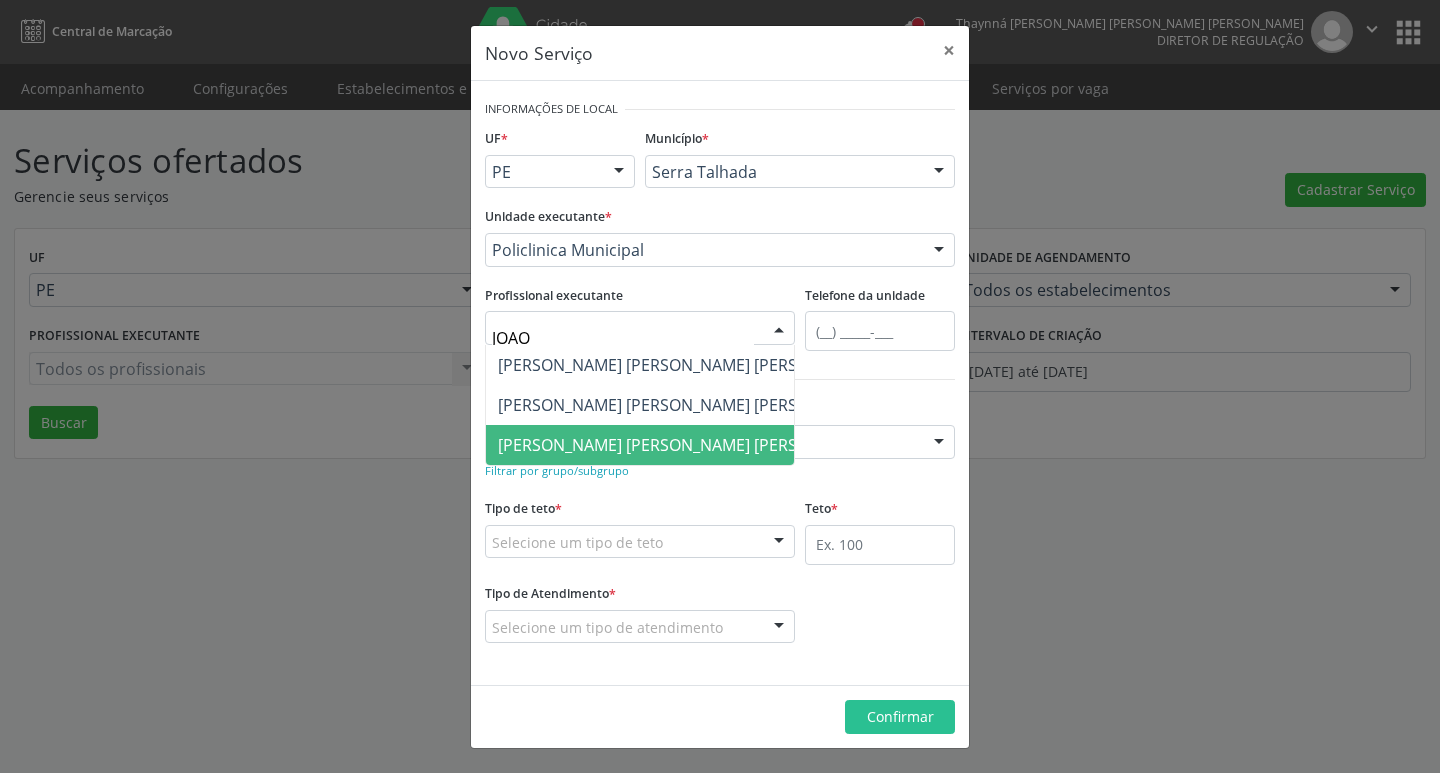 click on "[PERSON_NAME] [PERSON_NAME] [PERSON_NAME]" at bounding box center [688, 445] 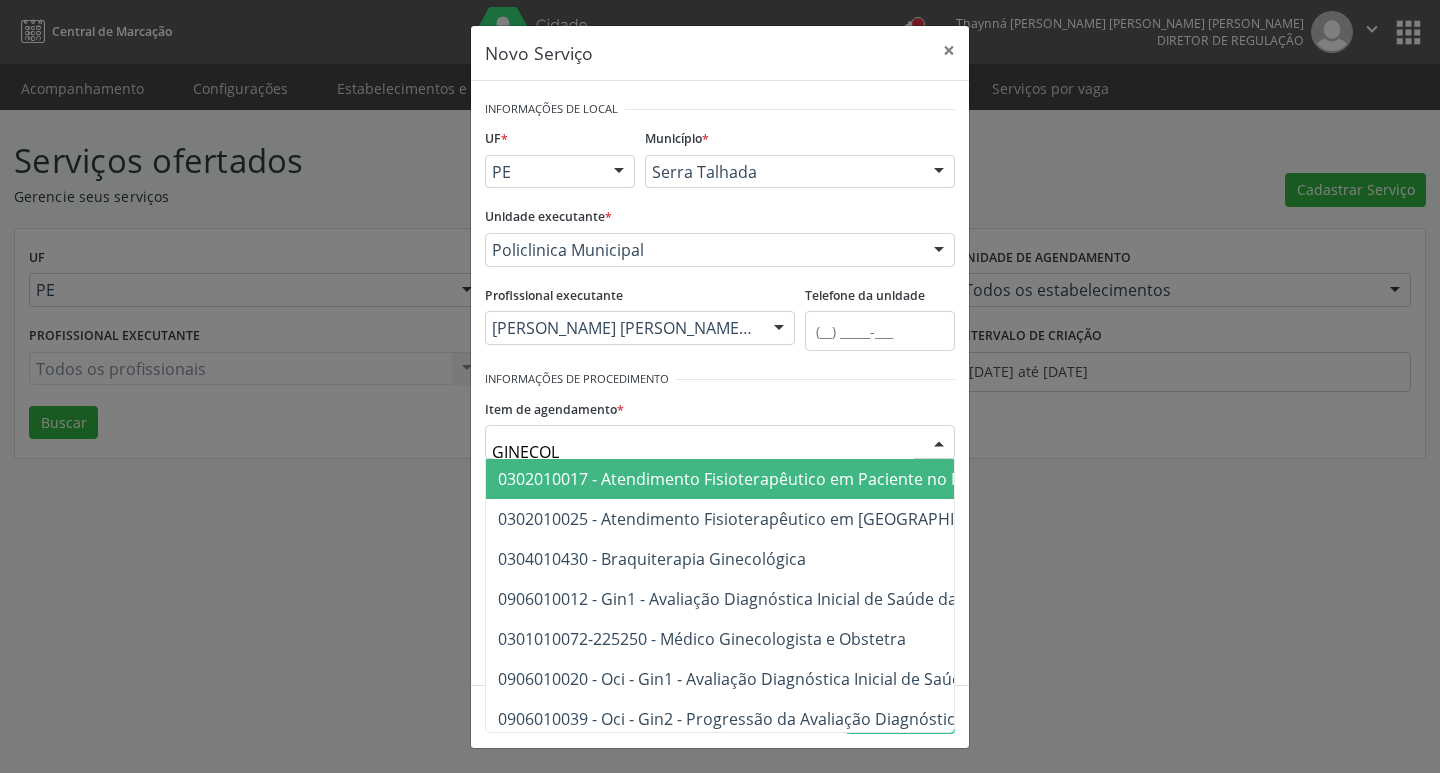 type on "GINECOLO" 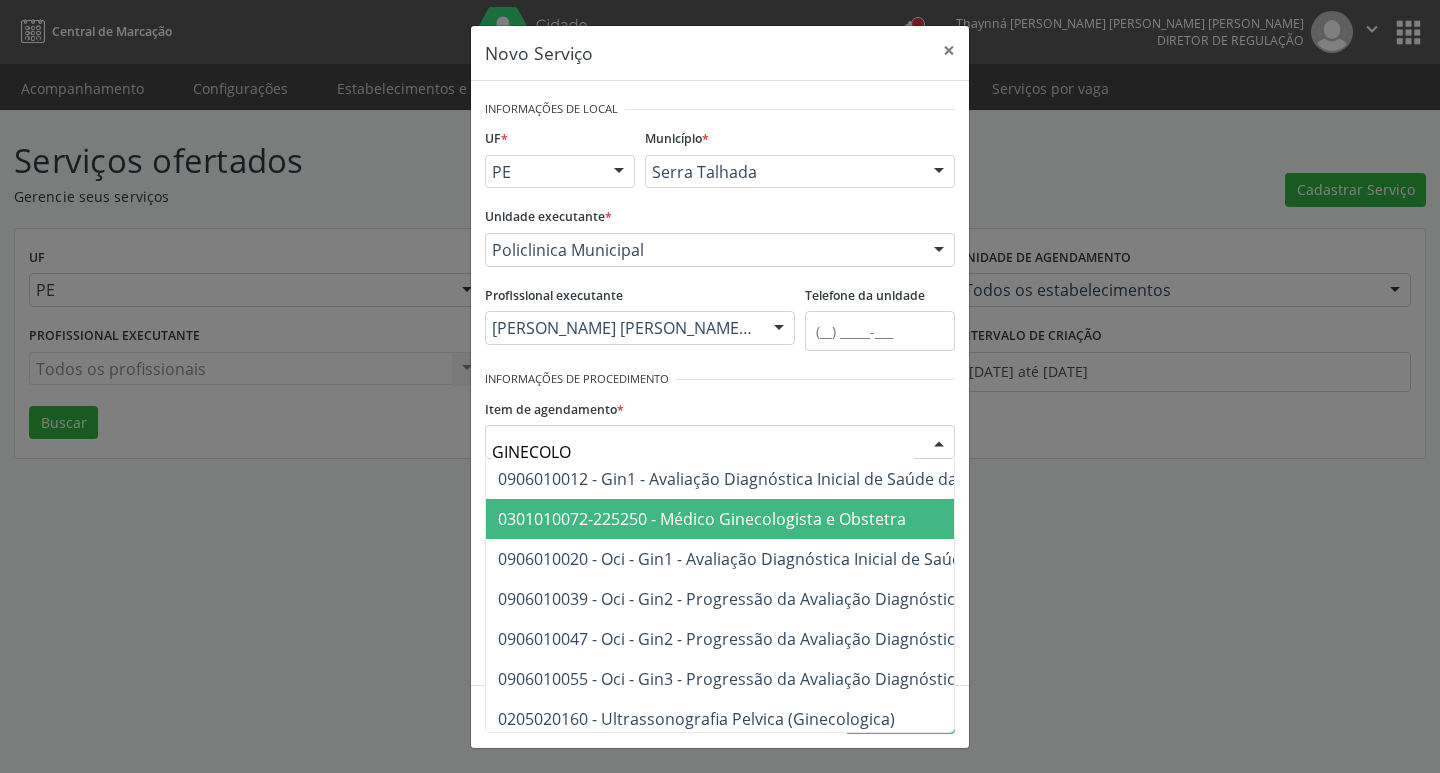 click on "0301010072-225250 - Médico Ginecologista e Obstetra" at bounding box center [702, 519] 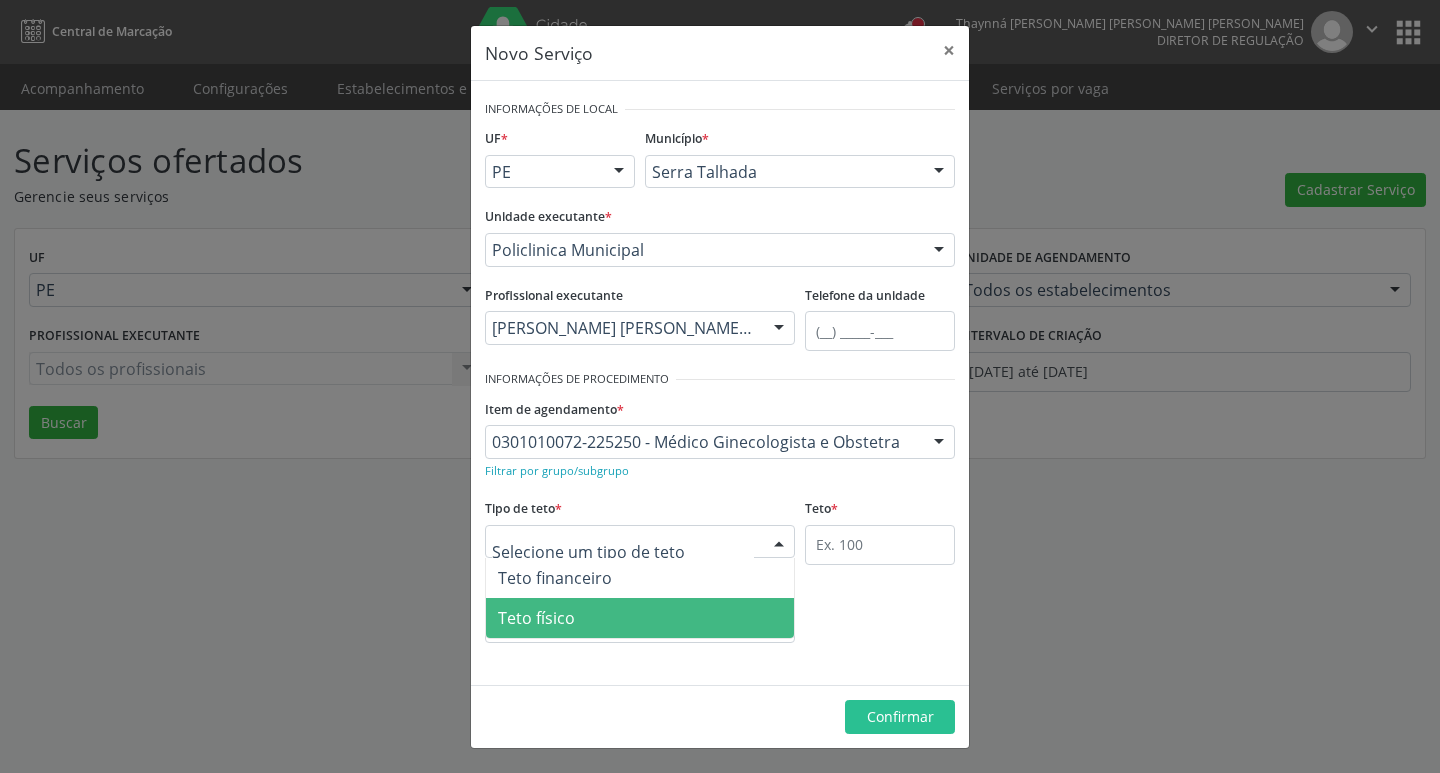 click on "Teto físico" at bounding box center [640, 618] 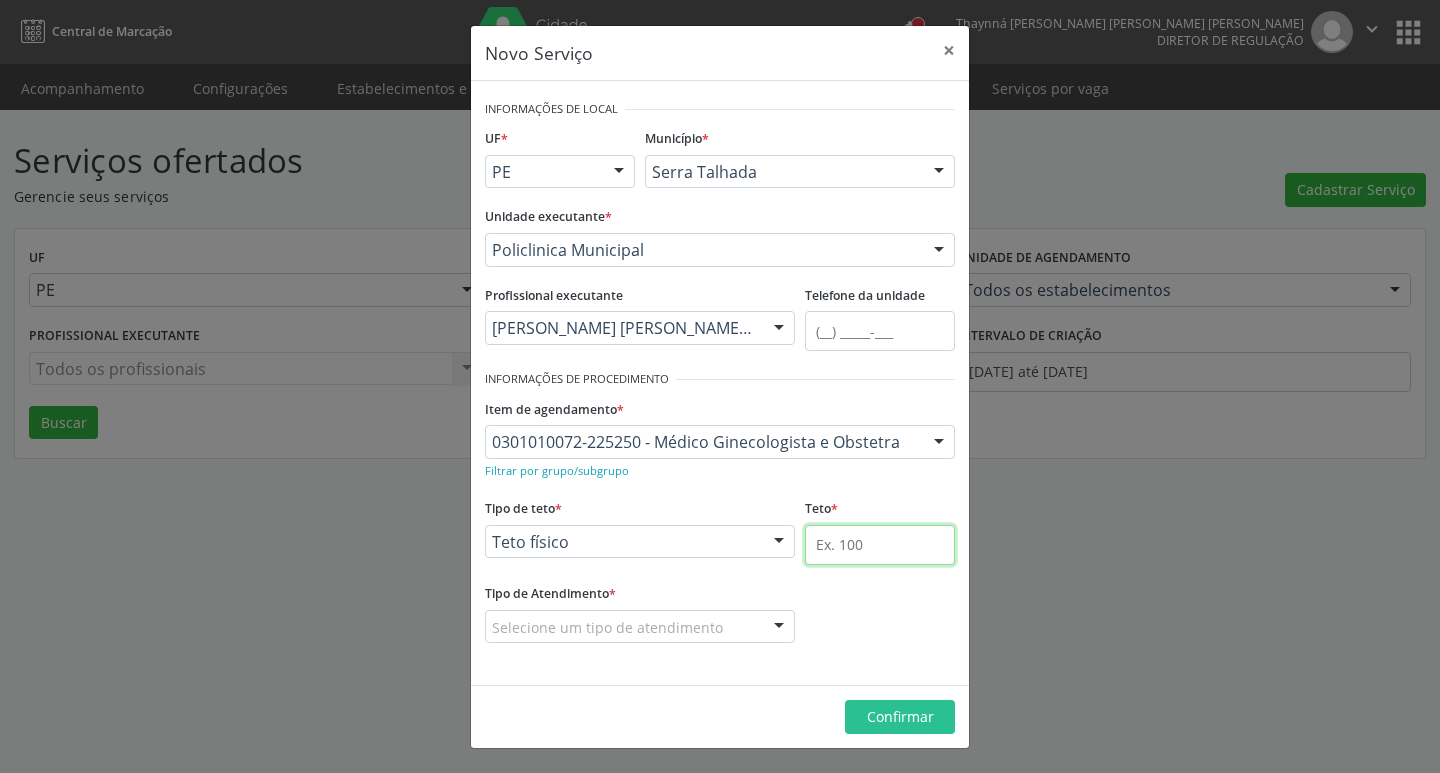click at bounding box center (880, 545) 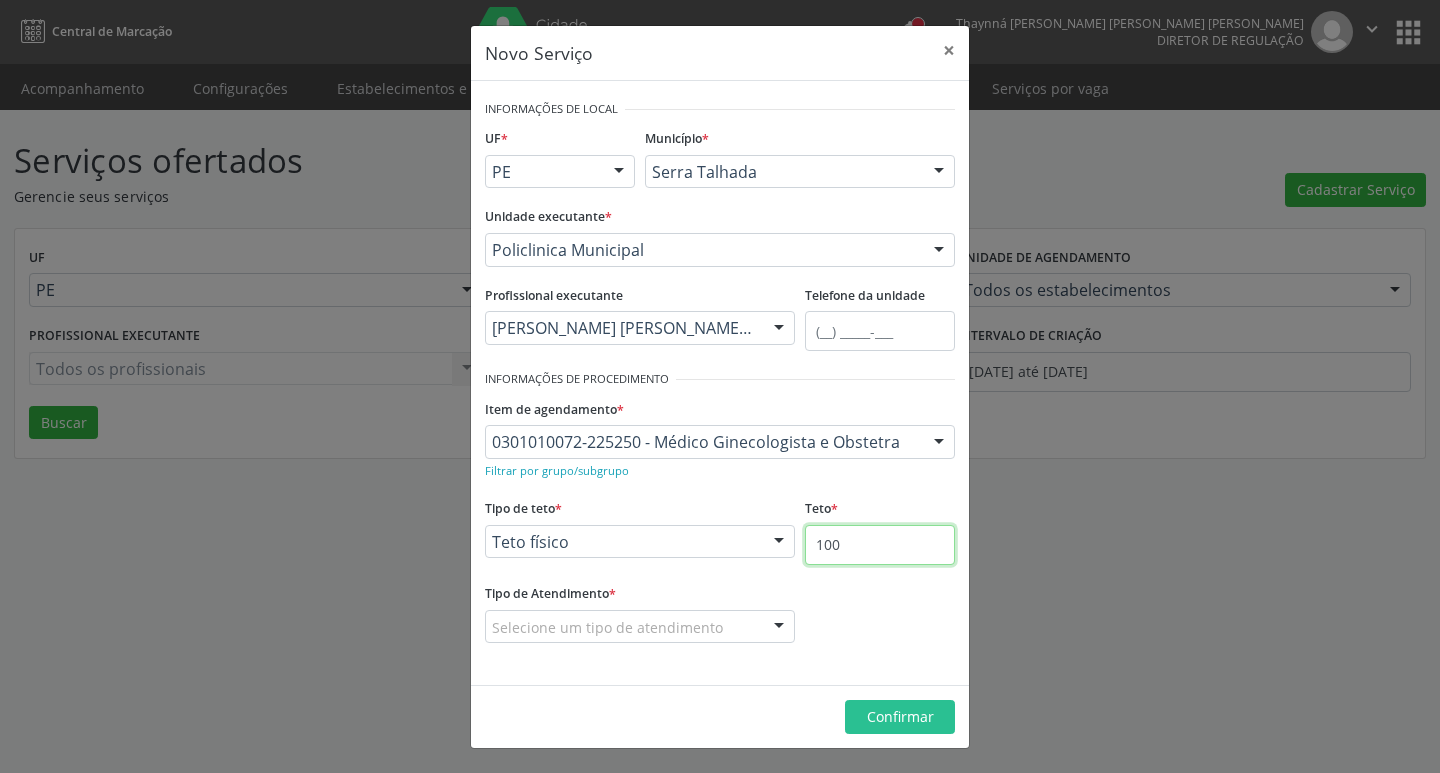 type on "100" 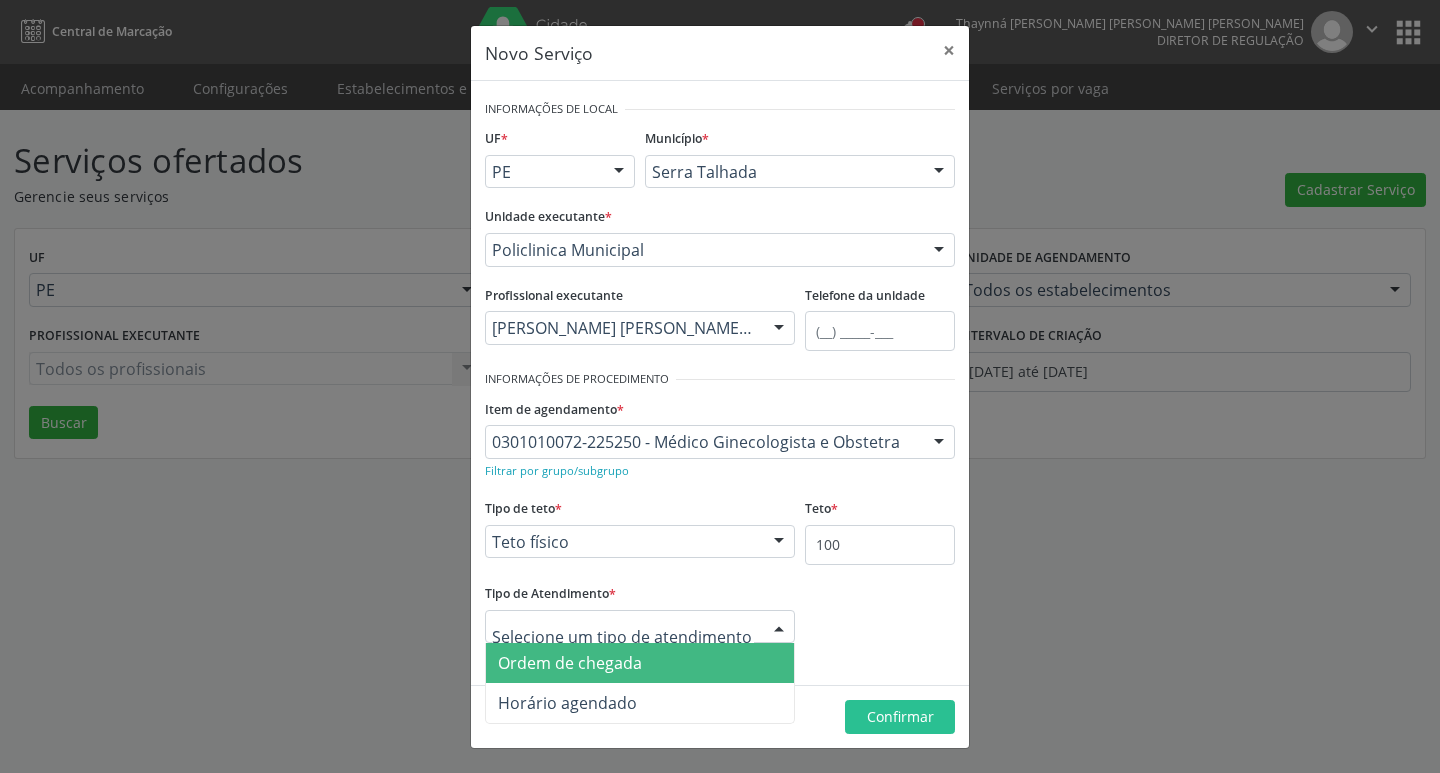 click on "Ordem de chegada" at bounding box center (640, 663) 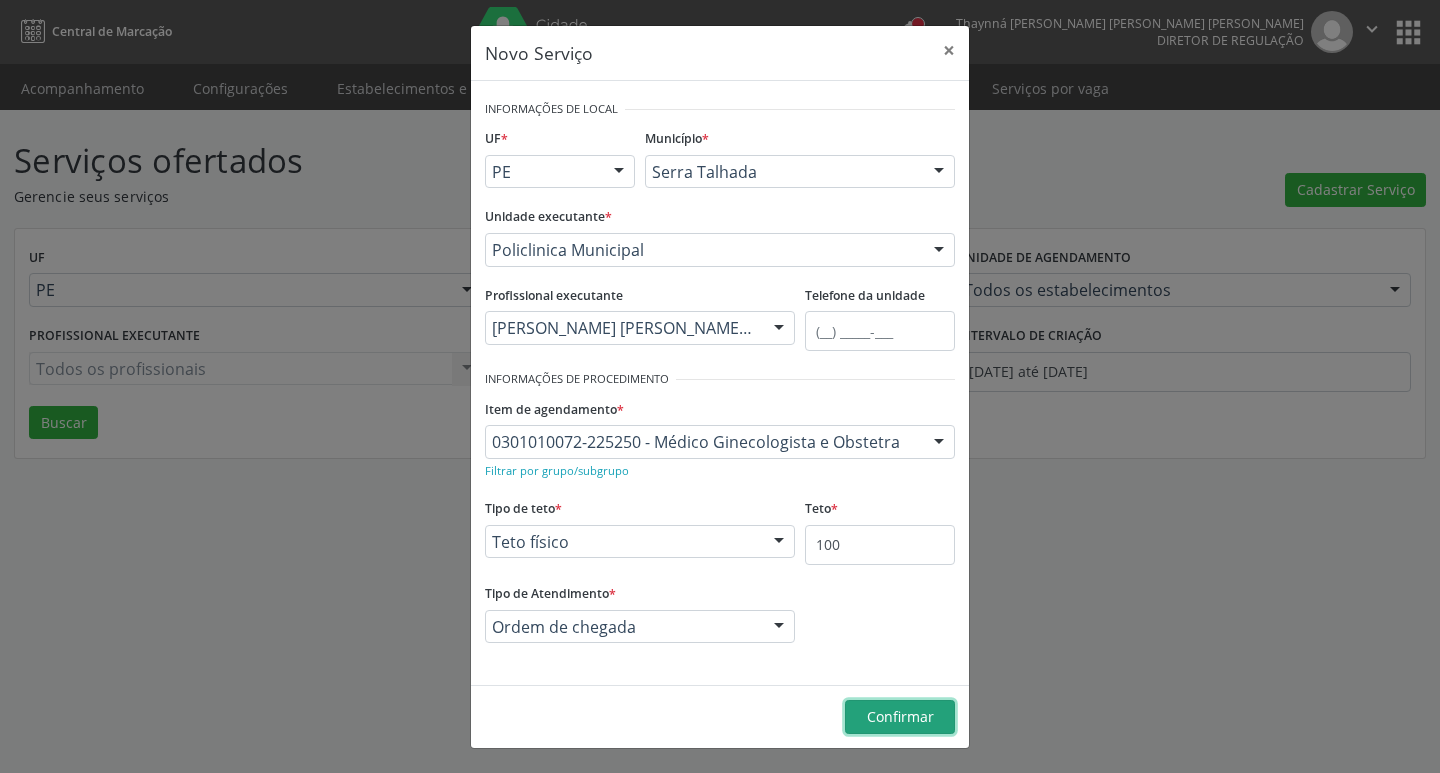 click on "Confirmar" at bounding box center [900, 716] 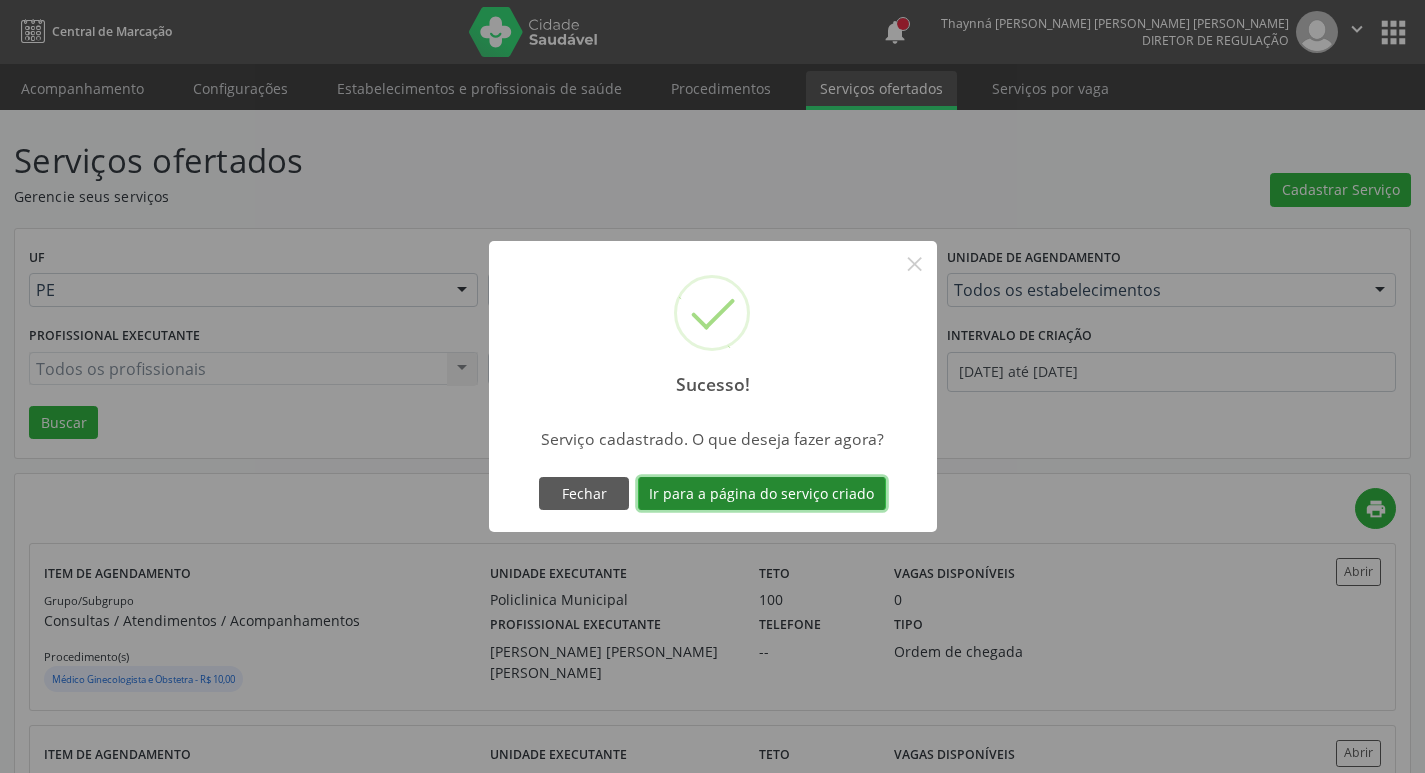 click on "Ir para a página do serviço criado" at bounding box center [762, 494] 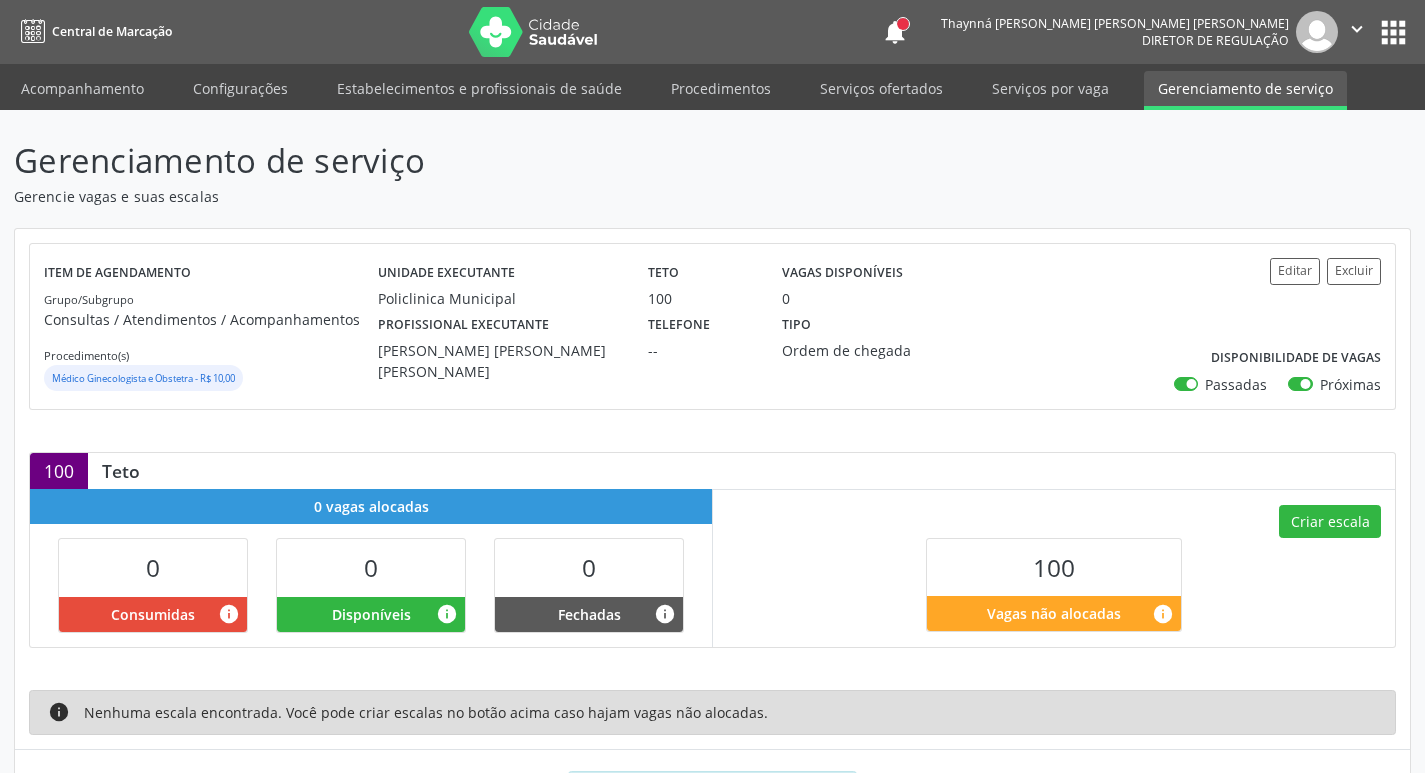 scroll, scrollTop: 99, scrollLeft: 0, axis: vertical 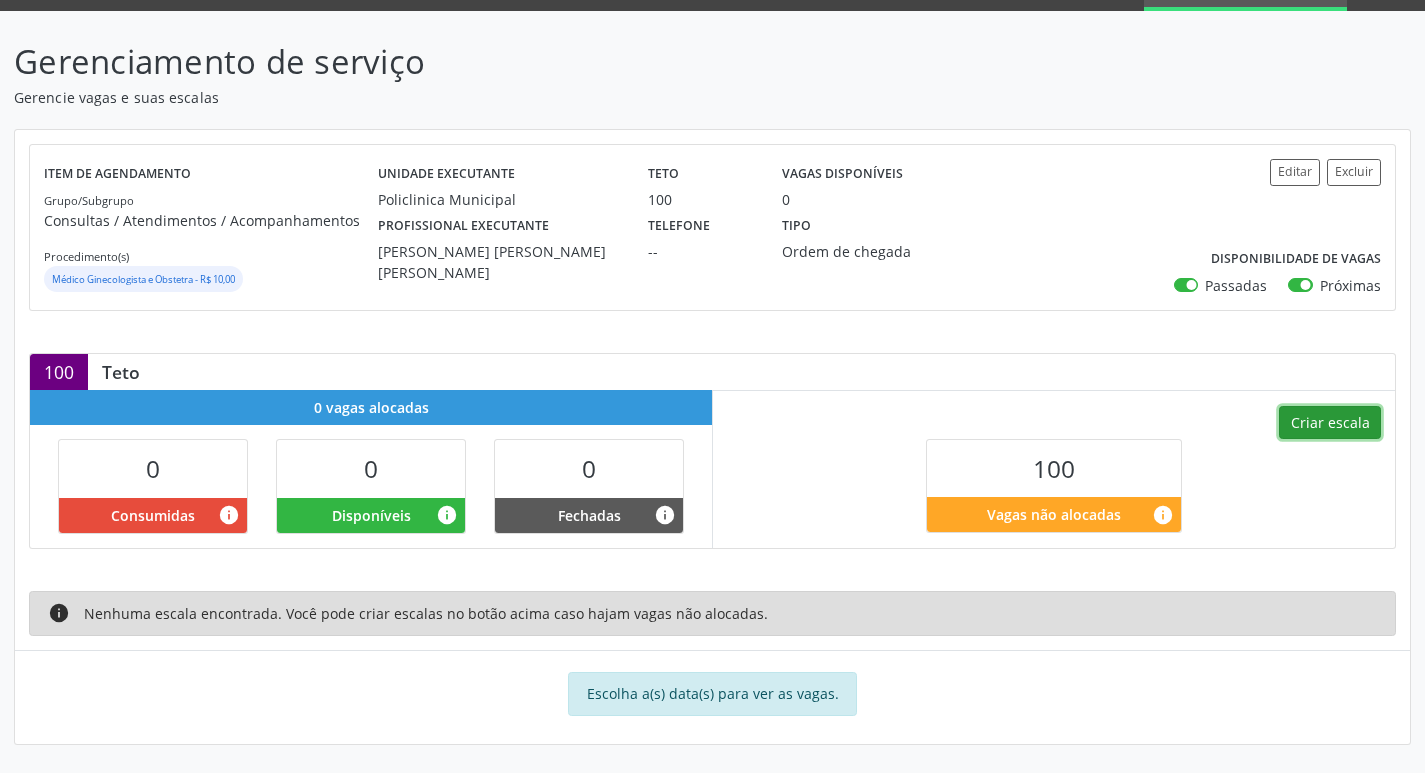 click on "Criar escala" at bounding box center [1330, 423] 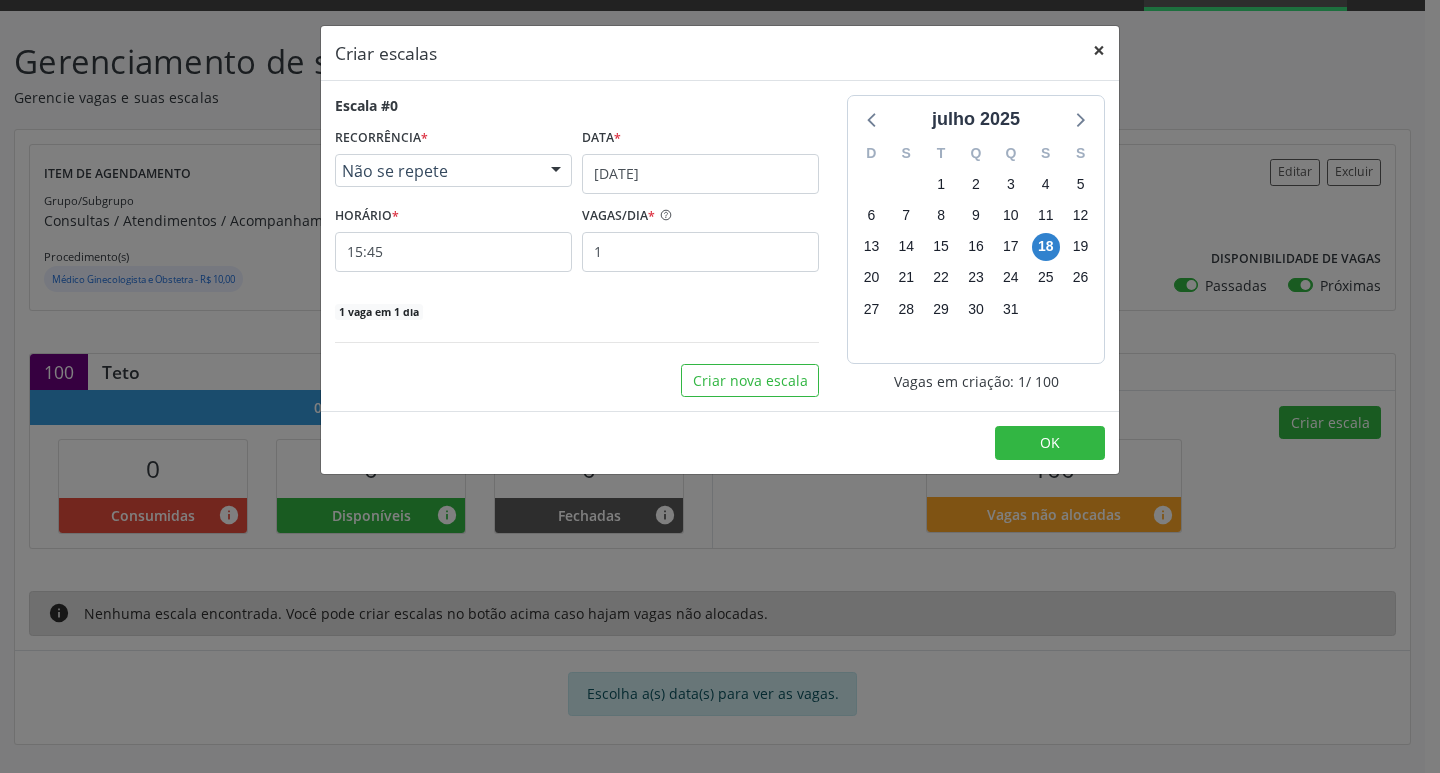 click on "×" at bounding box center [1099, 50] 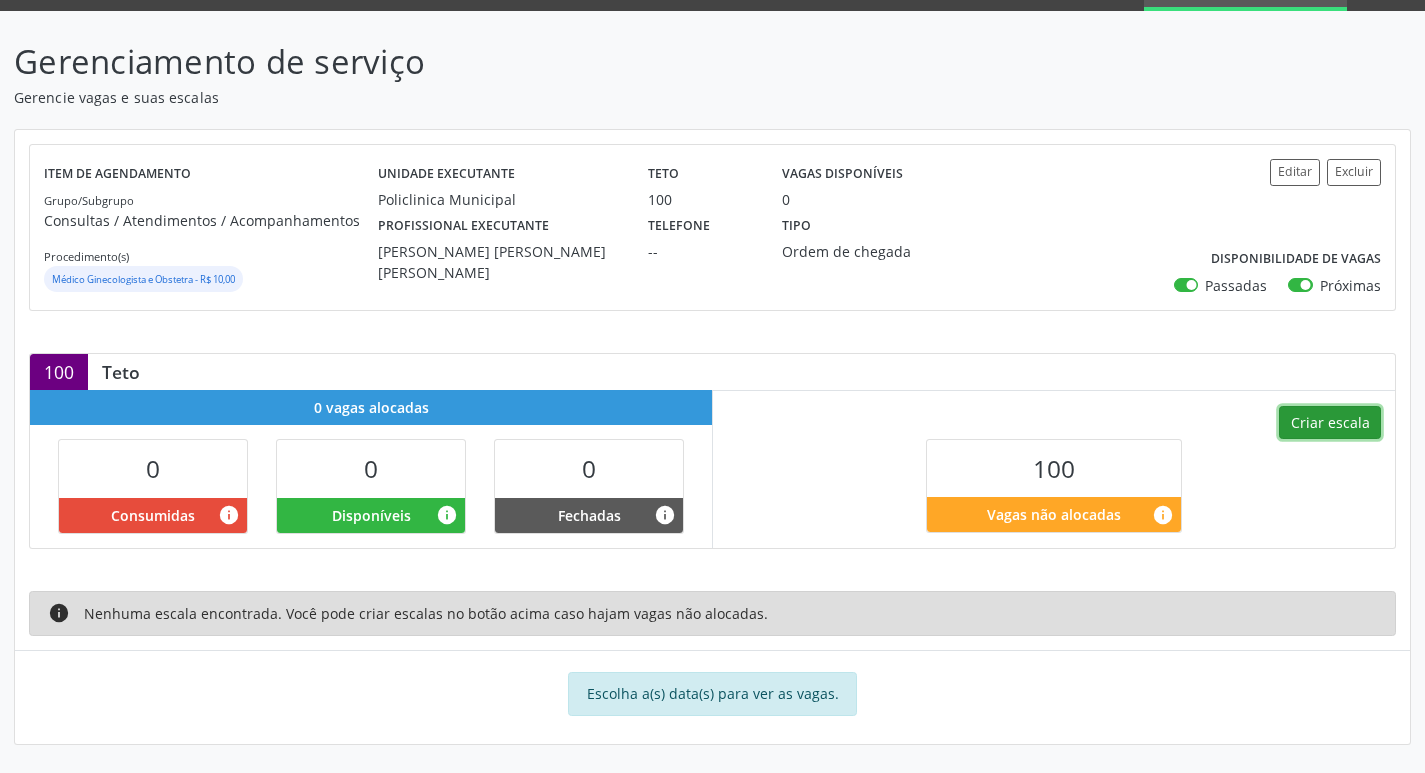 scroll, scrollTop: 0, scrollLeft: 0, axis: both 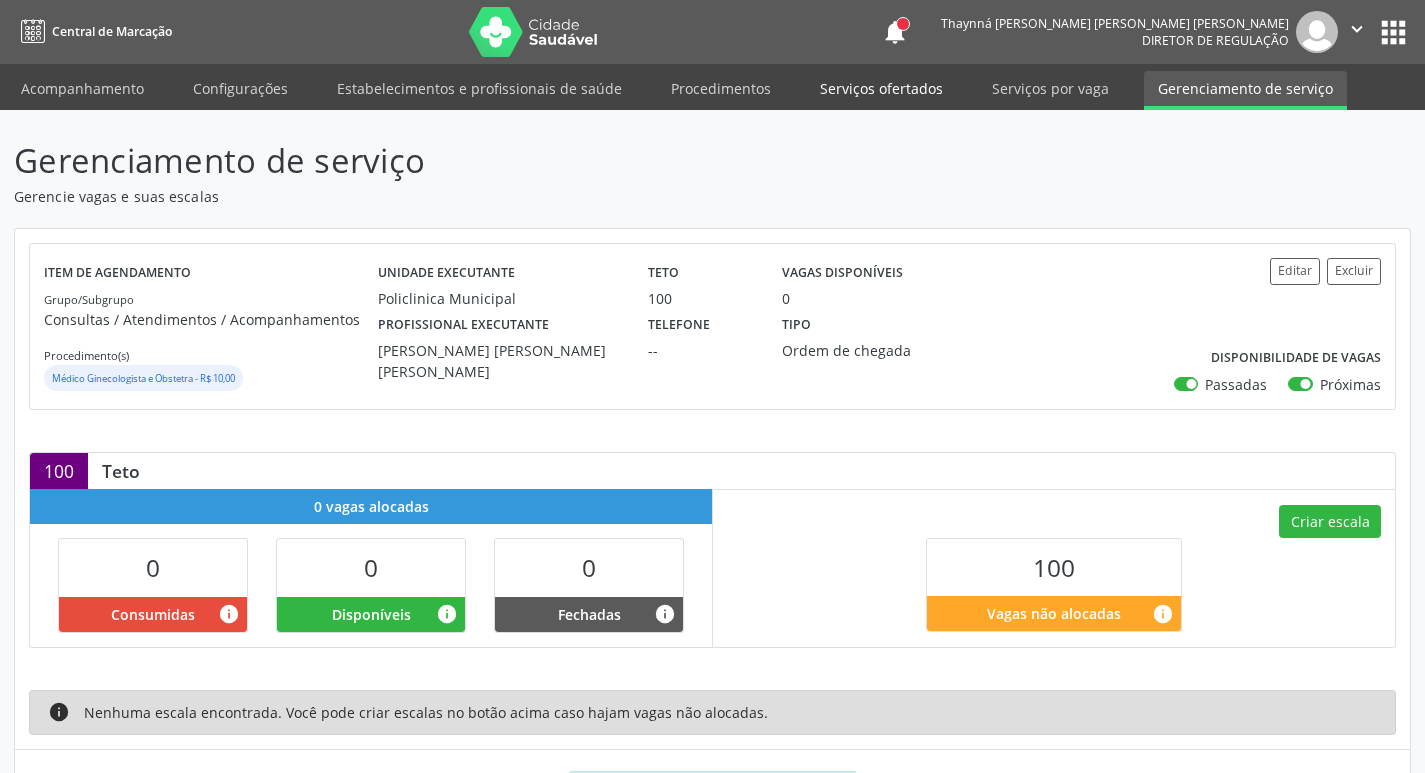 click on "Serviços ofertados" at bounding box center (881, 88) 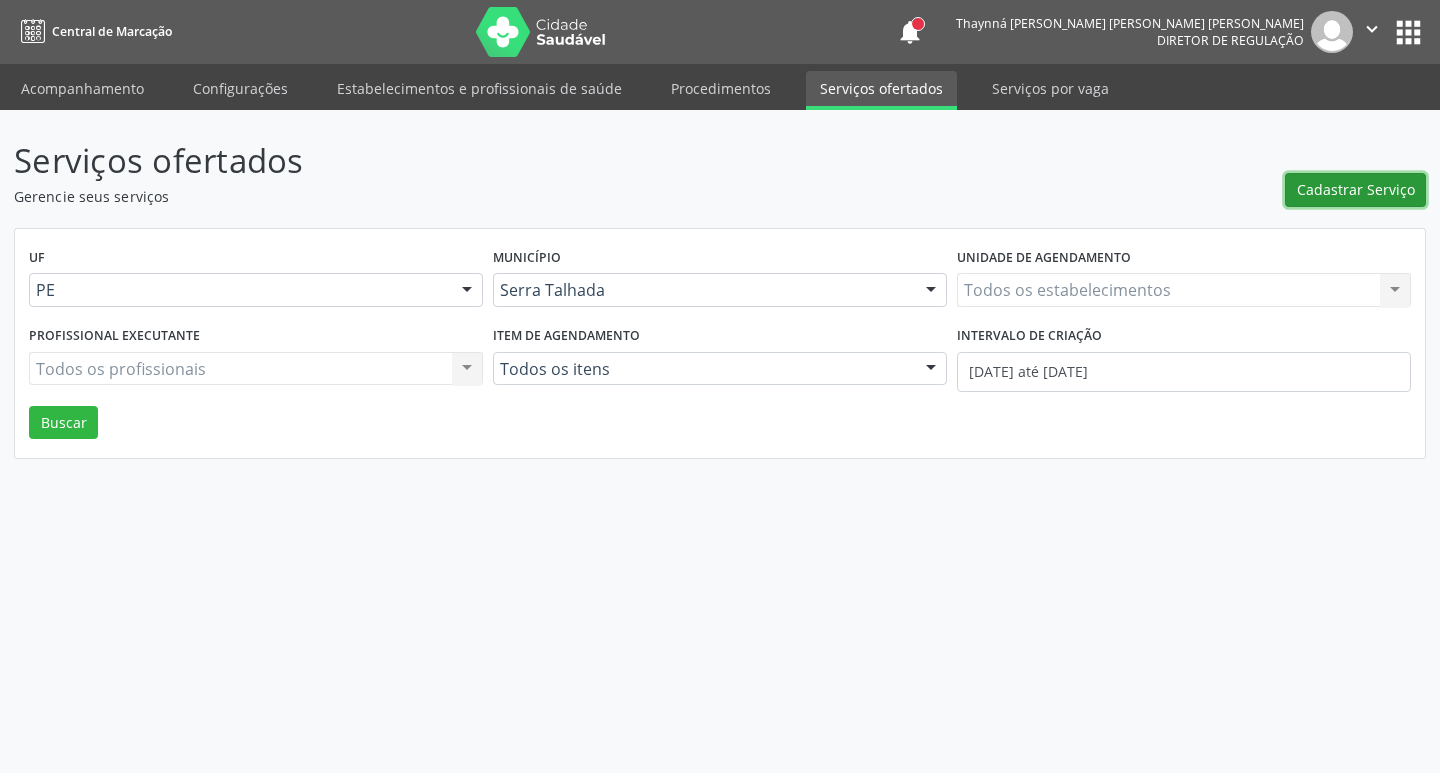 click on "Cadastrar Serviço" at bounding box center [1356, 189] 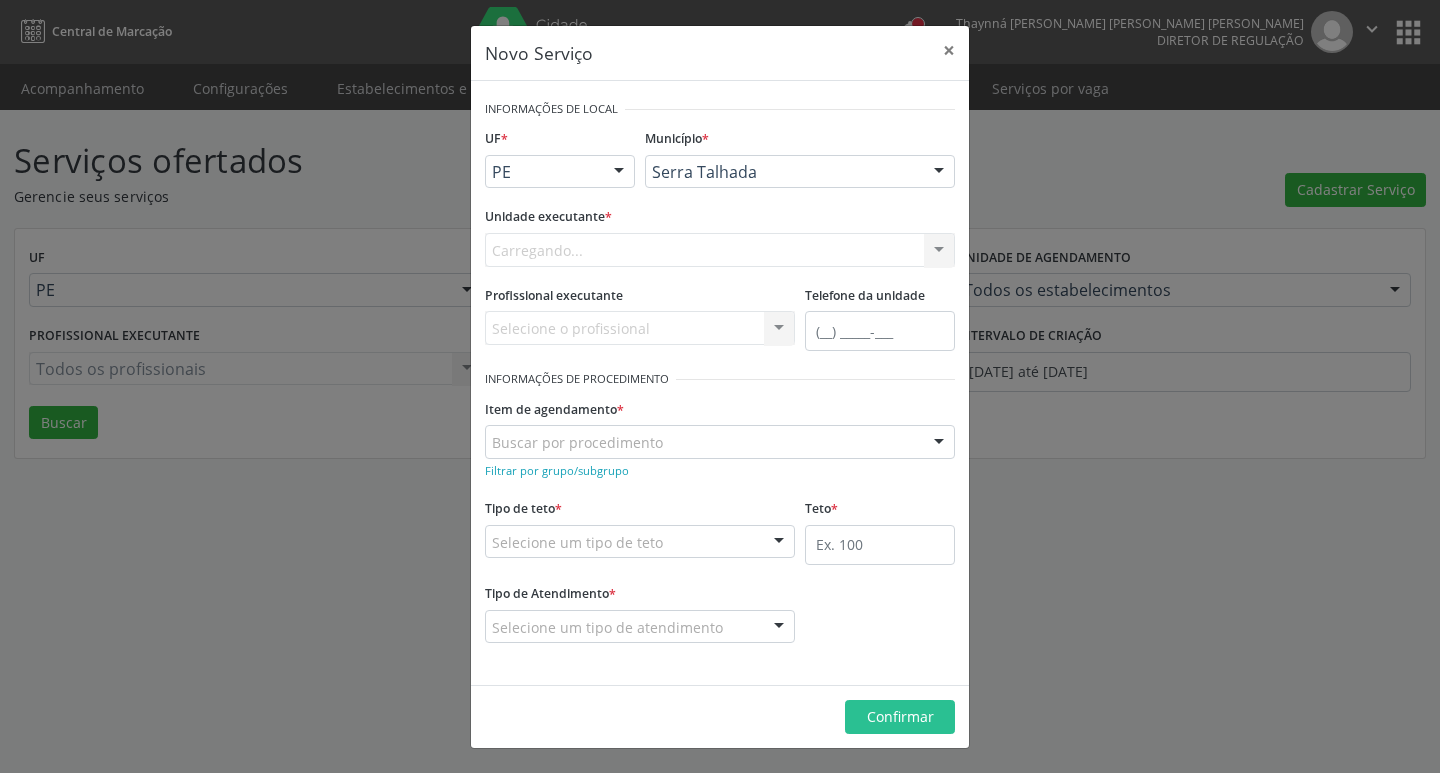 click on "Carregando...
Nenhum resultado encontrado para: "   "
Não há nenhuma opção para ser exibida." at bounding box center (720, 250) 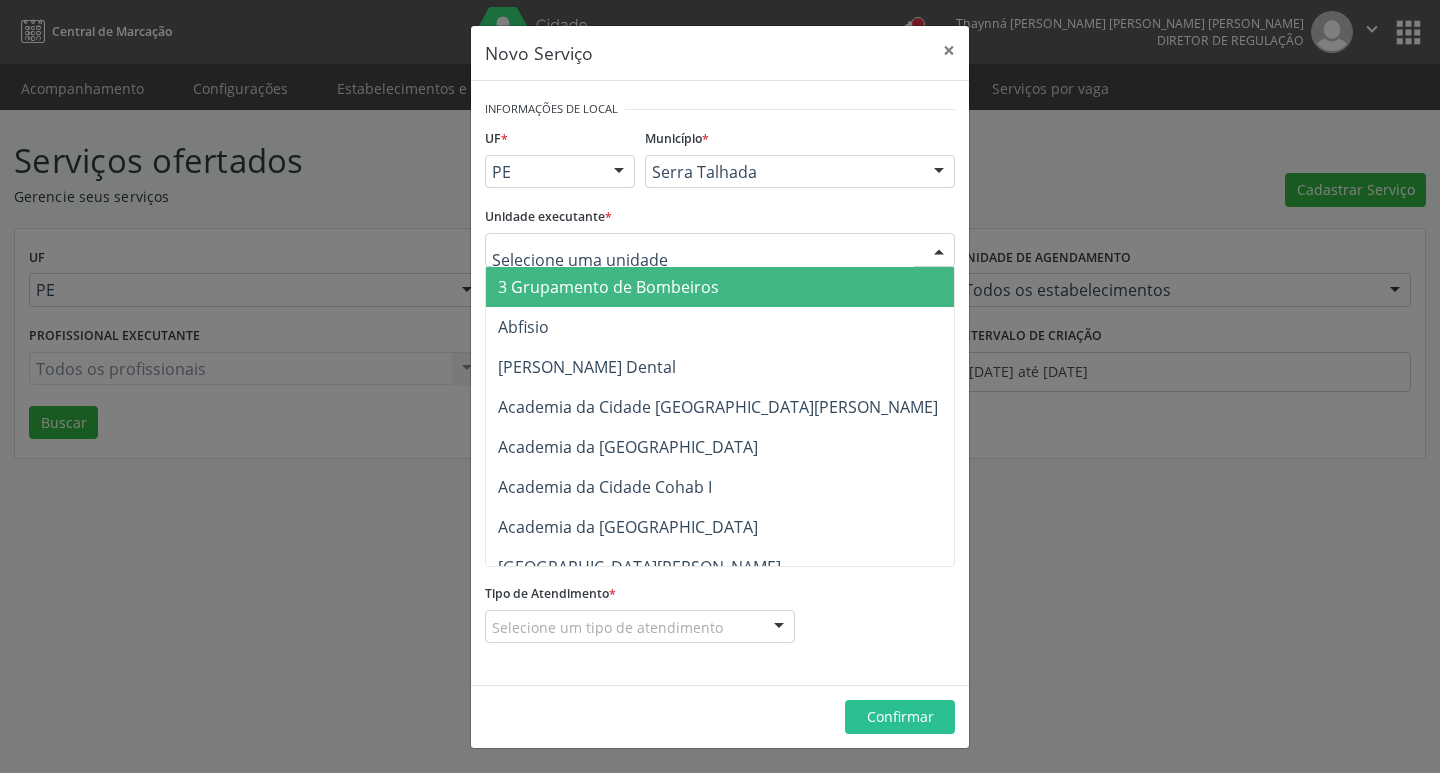 click at bounding box center (720, 250) 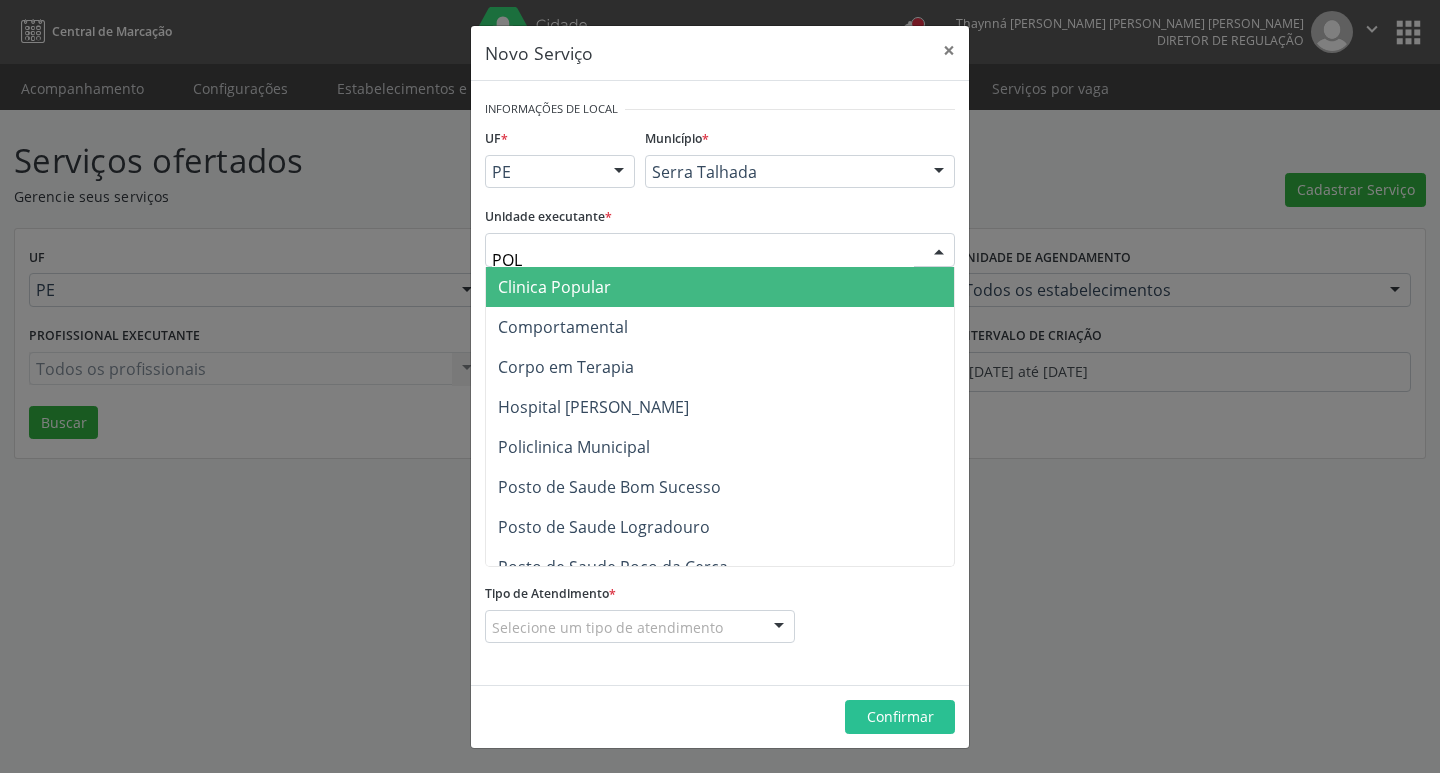 type on "POLI" 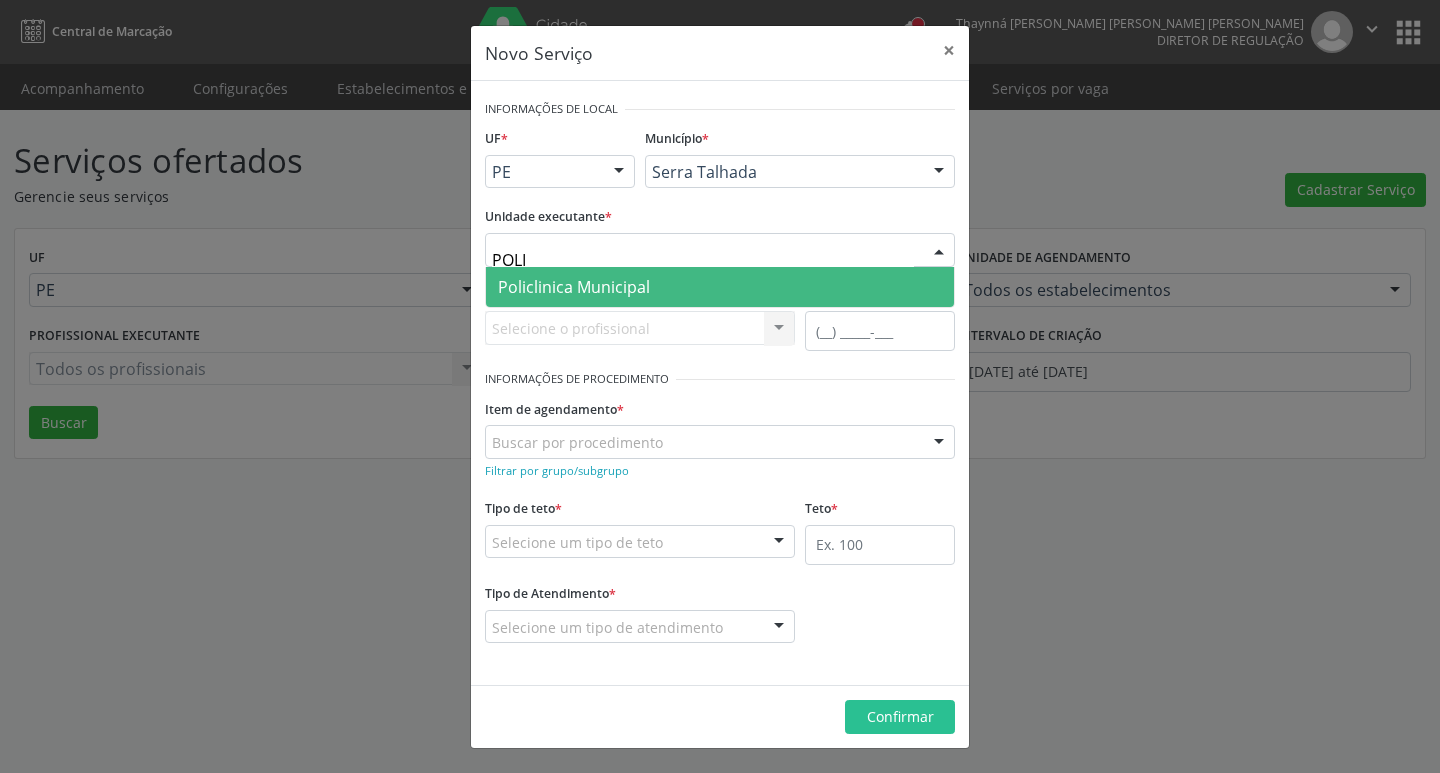 click on "Policlinica Municipal" at bounding box center (720, 287) 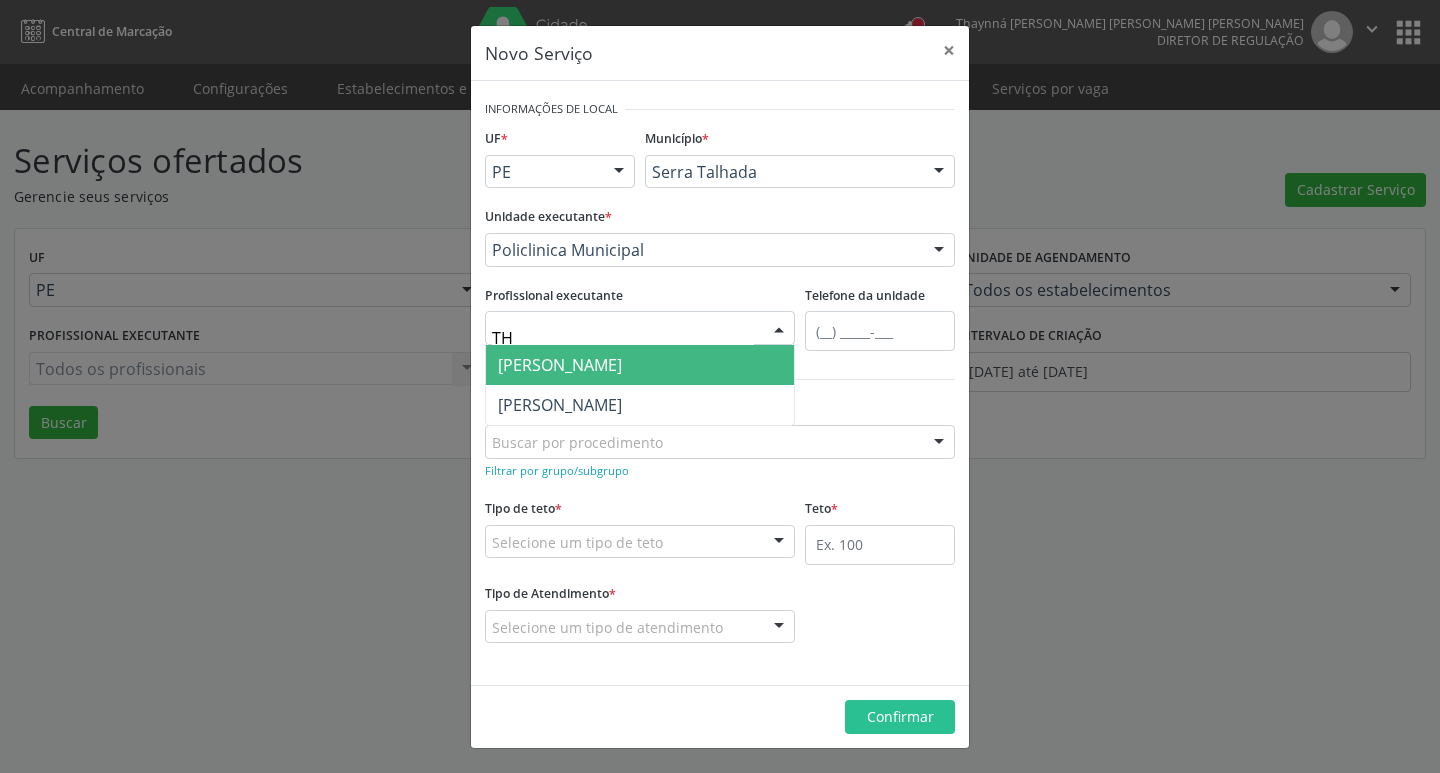 type on "THA" 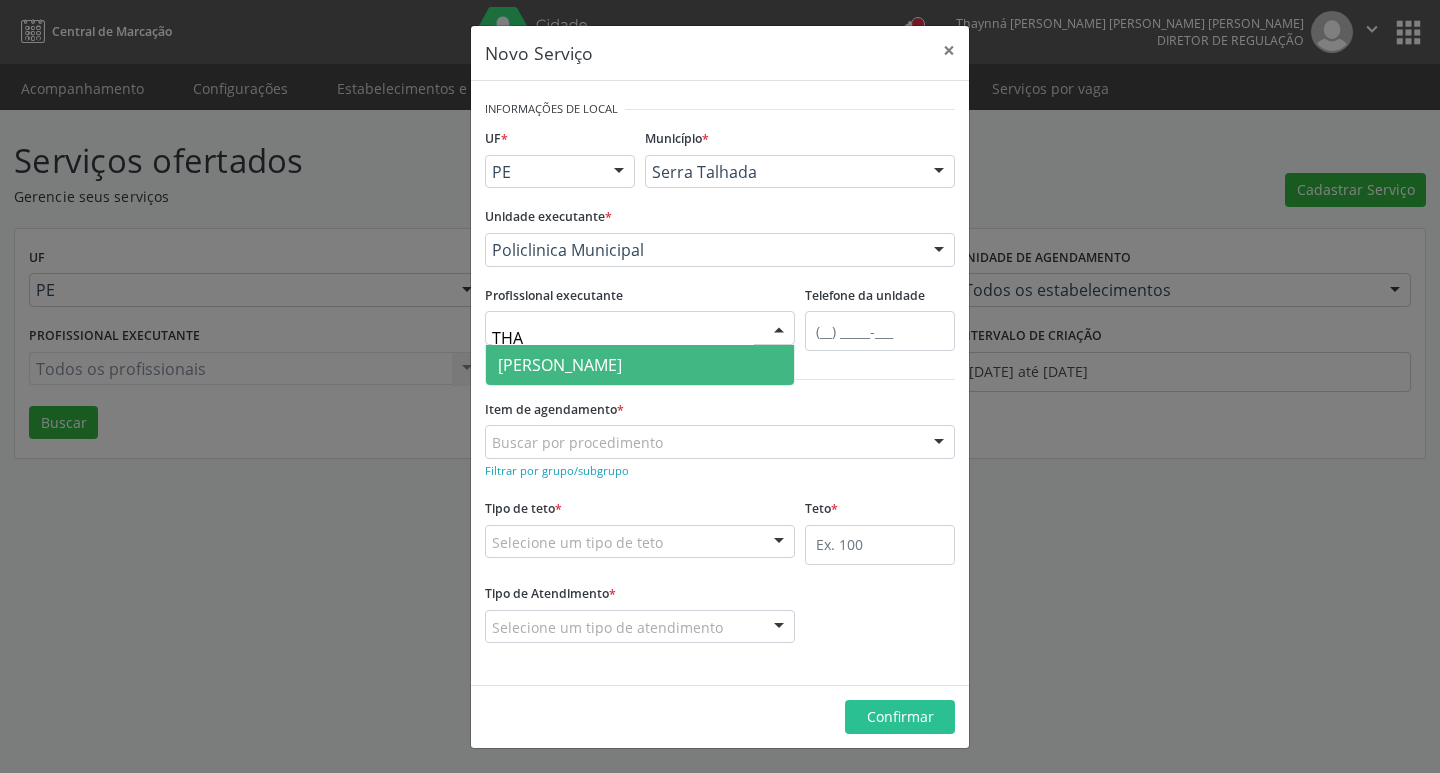 click on "[PERSON_NAME]" at bounding box center (560, 365) 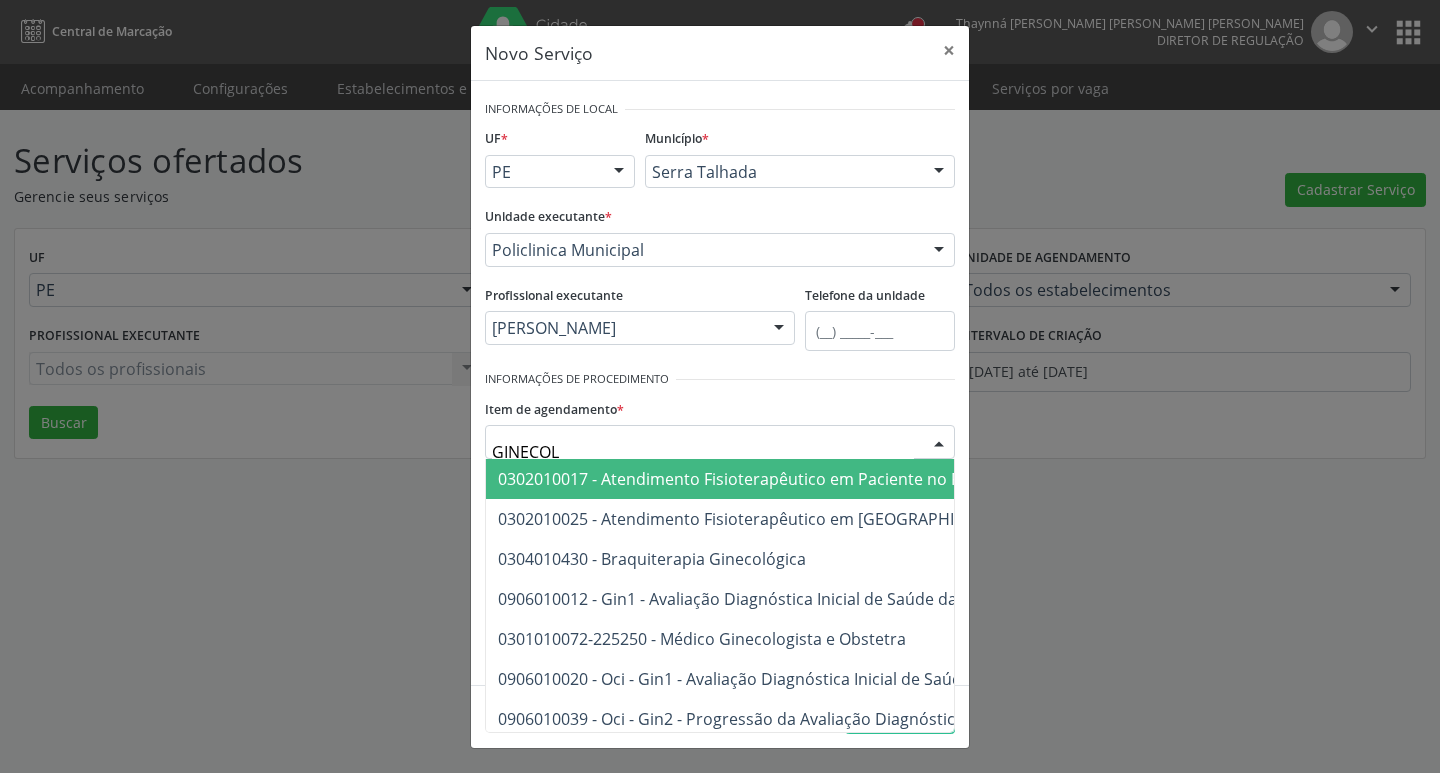type on "GINECOLO" 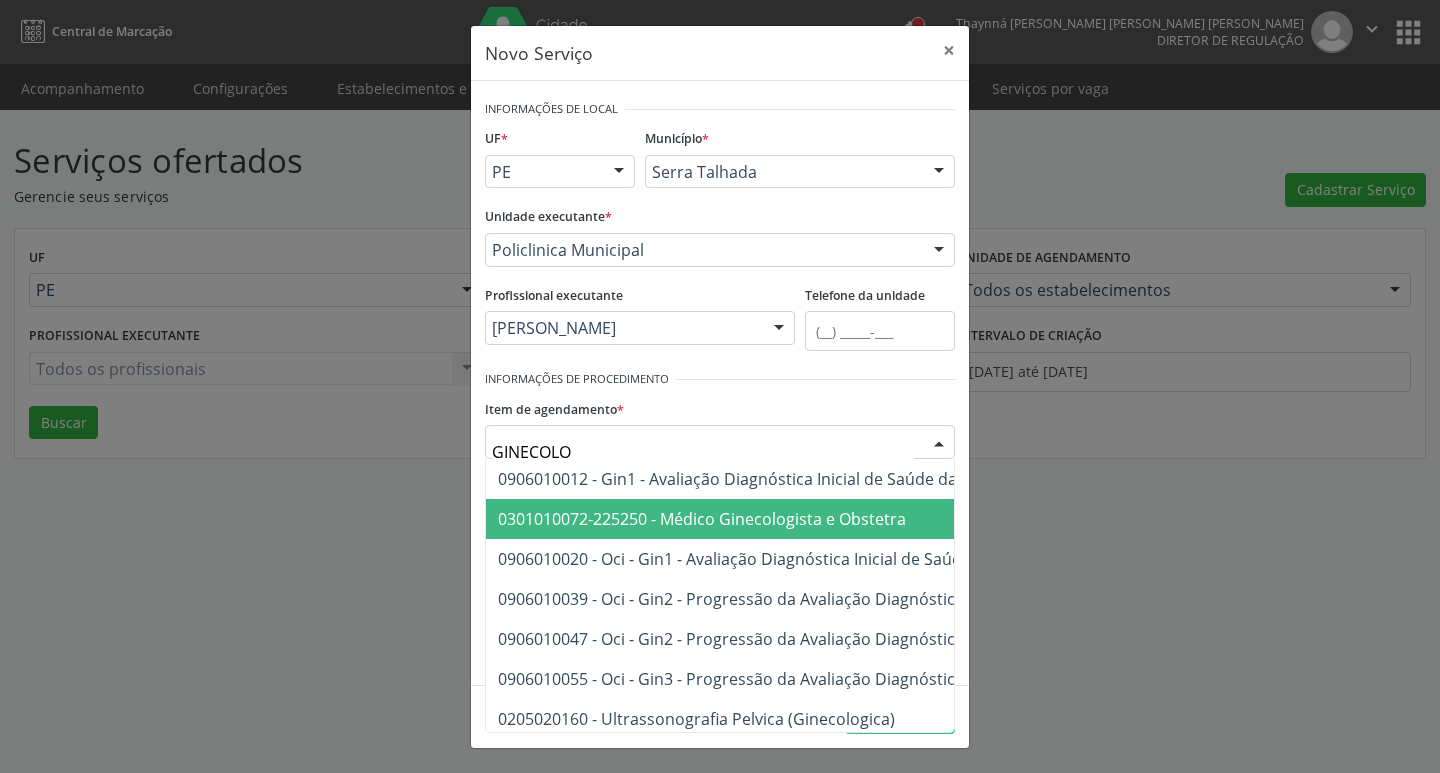 click on "0301010072-225250 - Médico Ginecologista e Obstetra" at bounding box center (1122, 519) 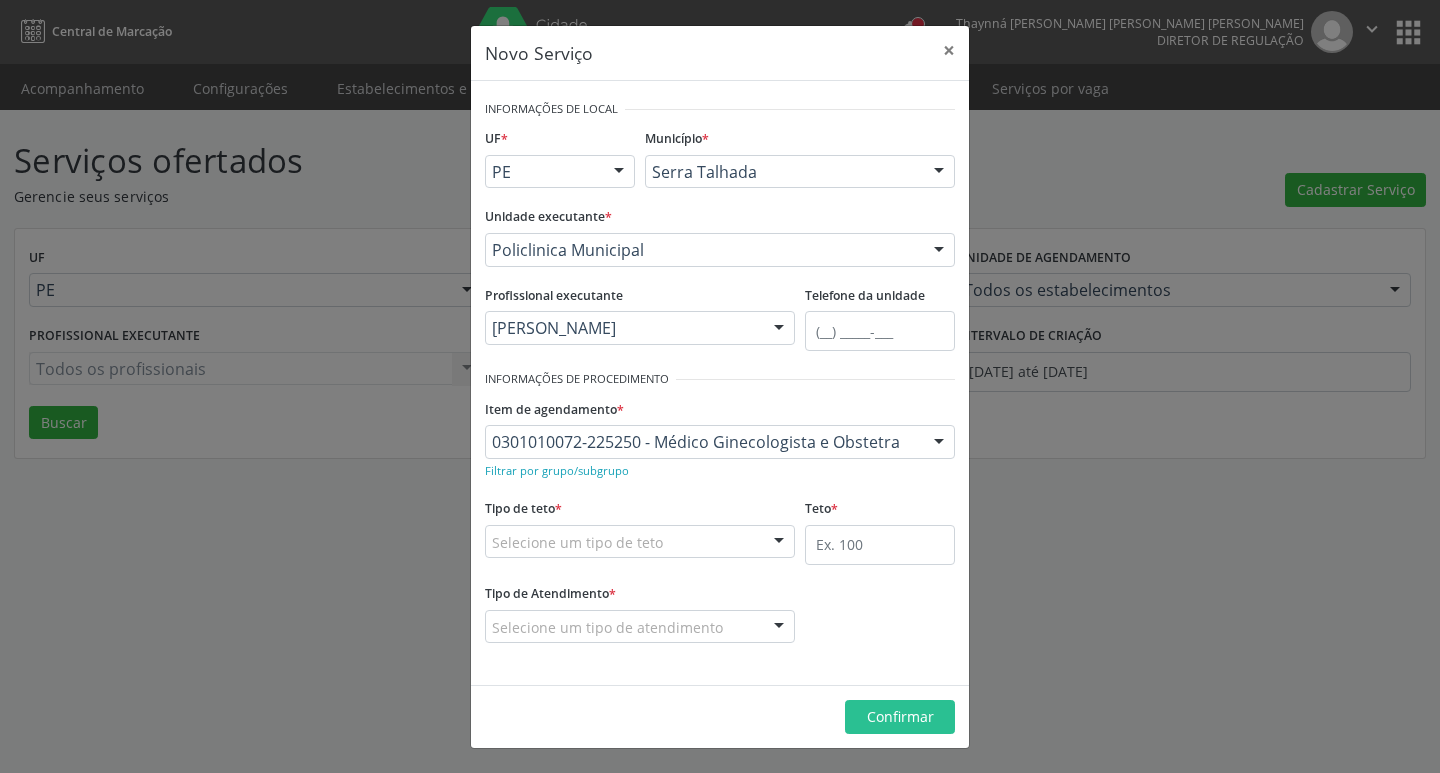 click on "Informações de Local
UF
*
PE         PE
Nenhum resultado encontrado para: "   "
Não há nenhuma opção para ser exibida.
Município
*
Serra Talhada         [GEOGRAPHIC_DATA] resultado encontrado para: "   "
Não há nenhuma opção para ser exibida.
Unidade executante
*
Policlinica Municipal         3 Grupamento de Bombeiros   [PERSON_NAME] Dental   [GEOGRAPHIC_DATA][PERSON_NAME]   [GEOGRAPHIC_DATA]   [GEOGRAPHIC_DATA] I   [GEOGRAPHIC_DATA] do Forro   [GEOGRAPHIC_DATA][PERSON_NAME] da Cidade de [GEOGRAPHIC_DATA]   Academia da Cidade do Mutirao   Academia da Saude Cohab II   Alanalaiz [PERSON_NAME] [PERSON_NAME]   [PERSON_NAME] [PERSON_NAME] Servicos de Medicina e Nutricao   Amor Saude   Anaclin   Analise Laboratorio Clinico   [PERSON_NAME] [PERSON_NAME] Cia Ltda   [PERSON_NAME] [PERSON_NAME] Ltda   [PERSON_NAME] [PERSON_NAME] Ltda   Apae" at bounding box center (720, 383) 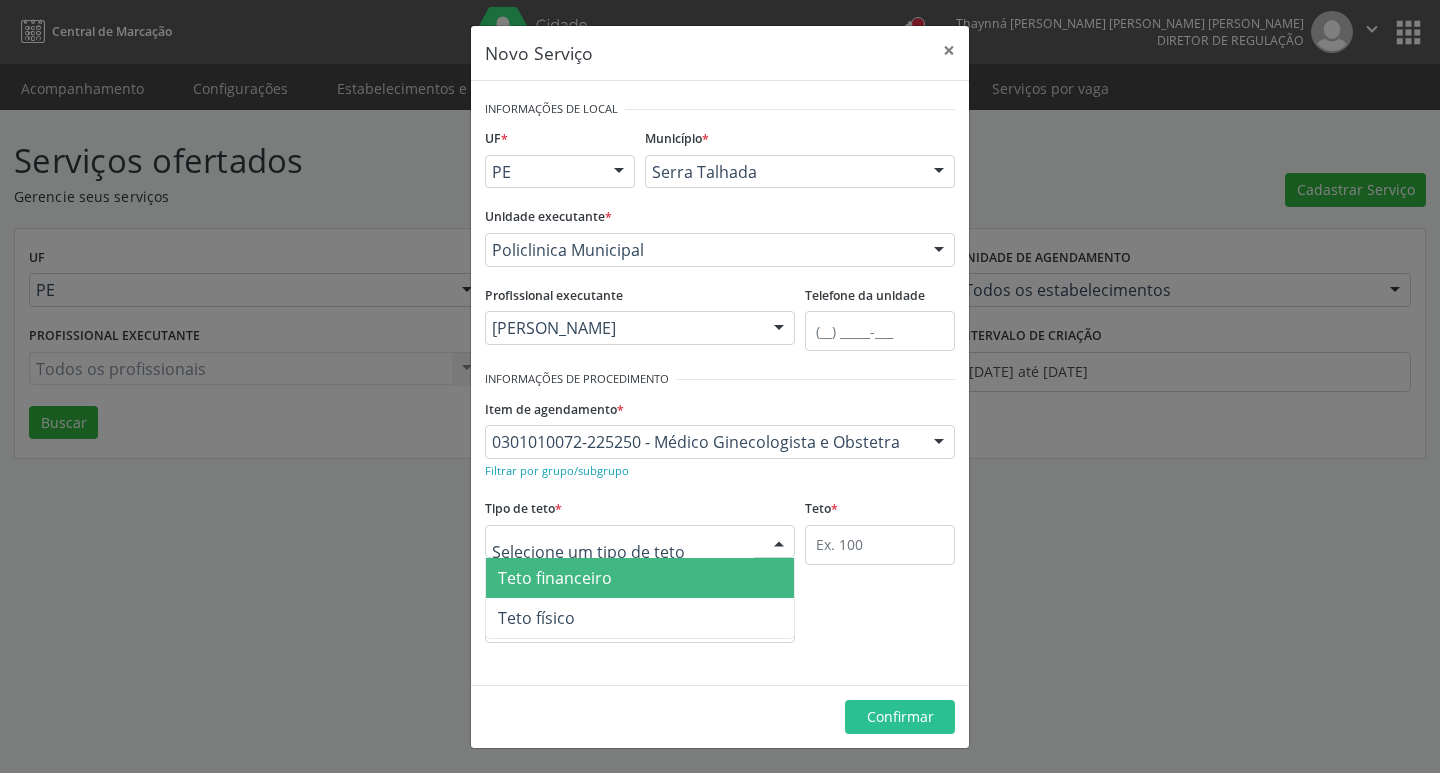 click at bounding box center [640, 542] 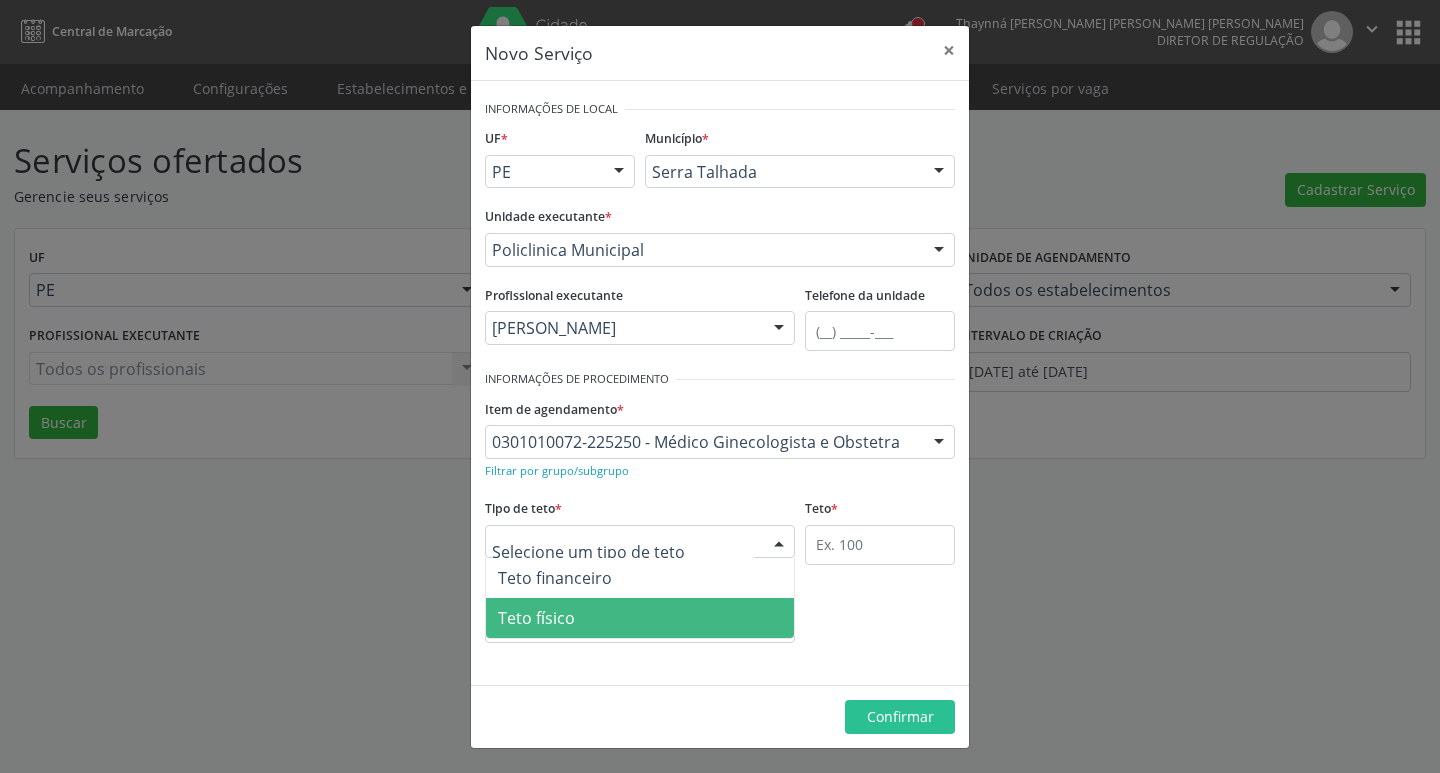 click on "Teto físico" at bounding box center [640, 618] 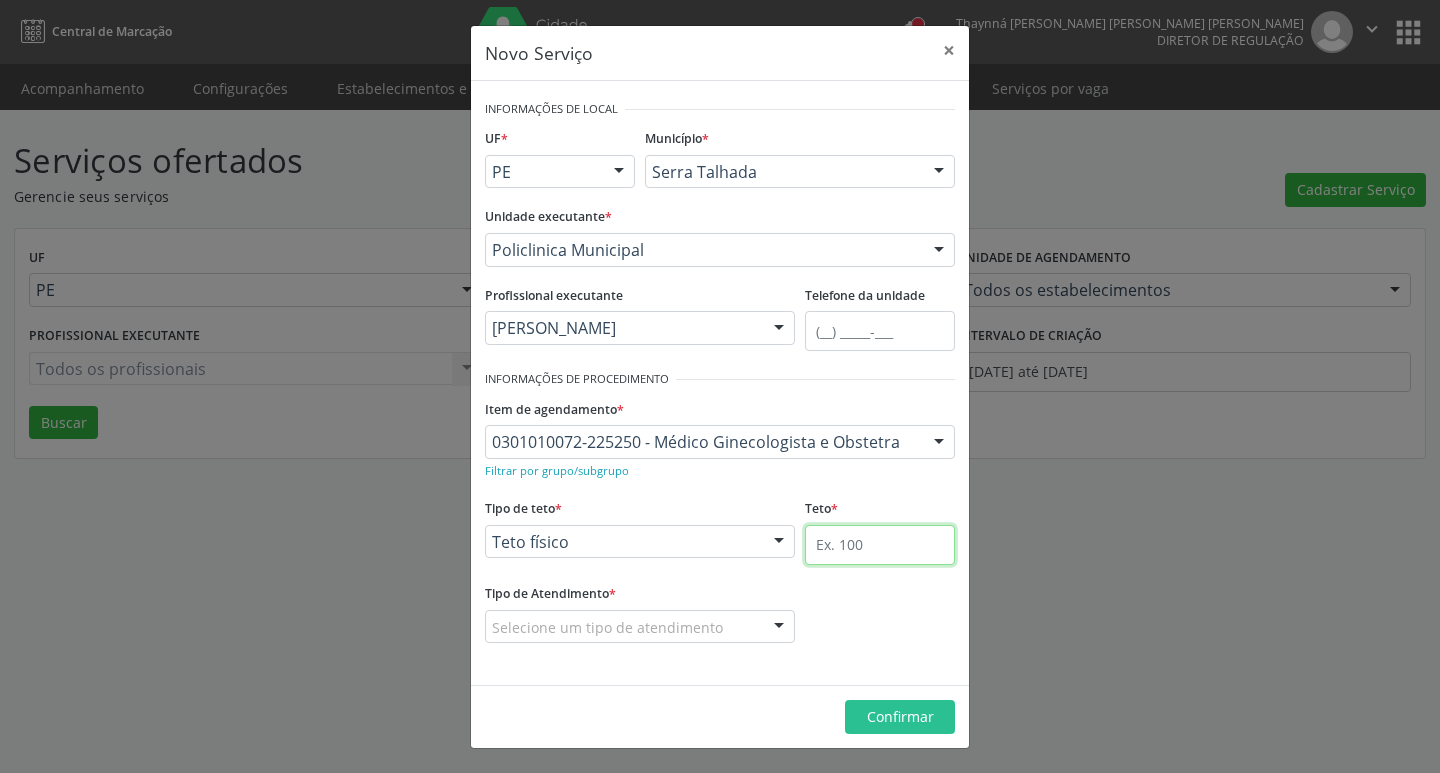 click at bounding box center [880, 545] 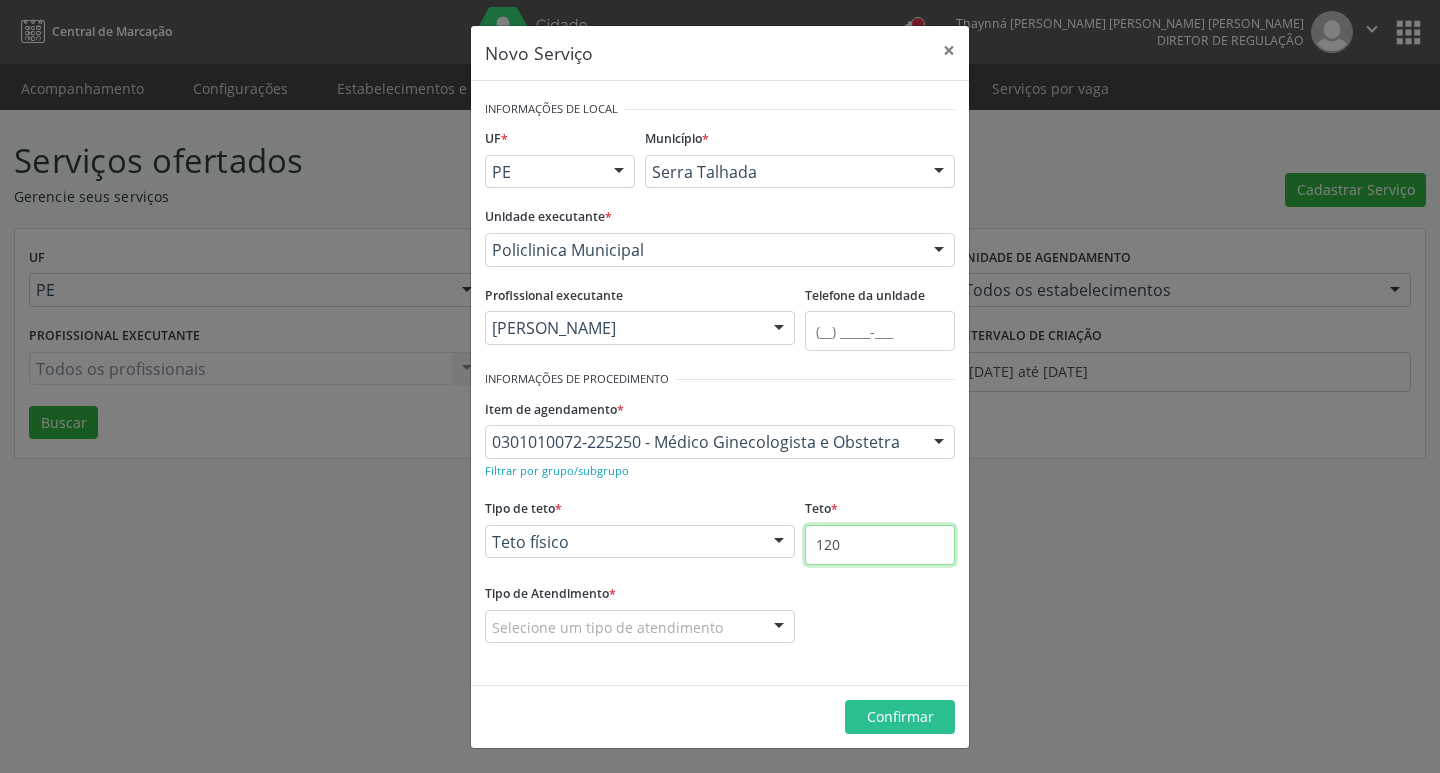 type on "120" 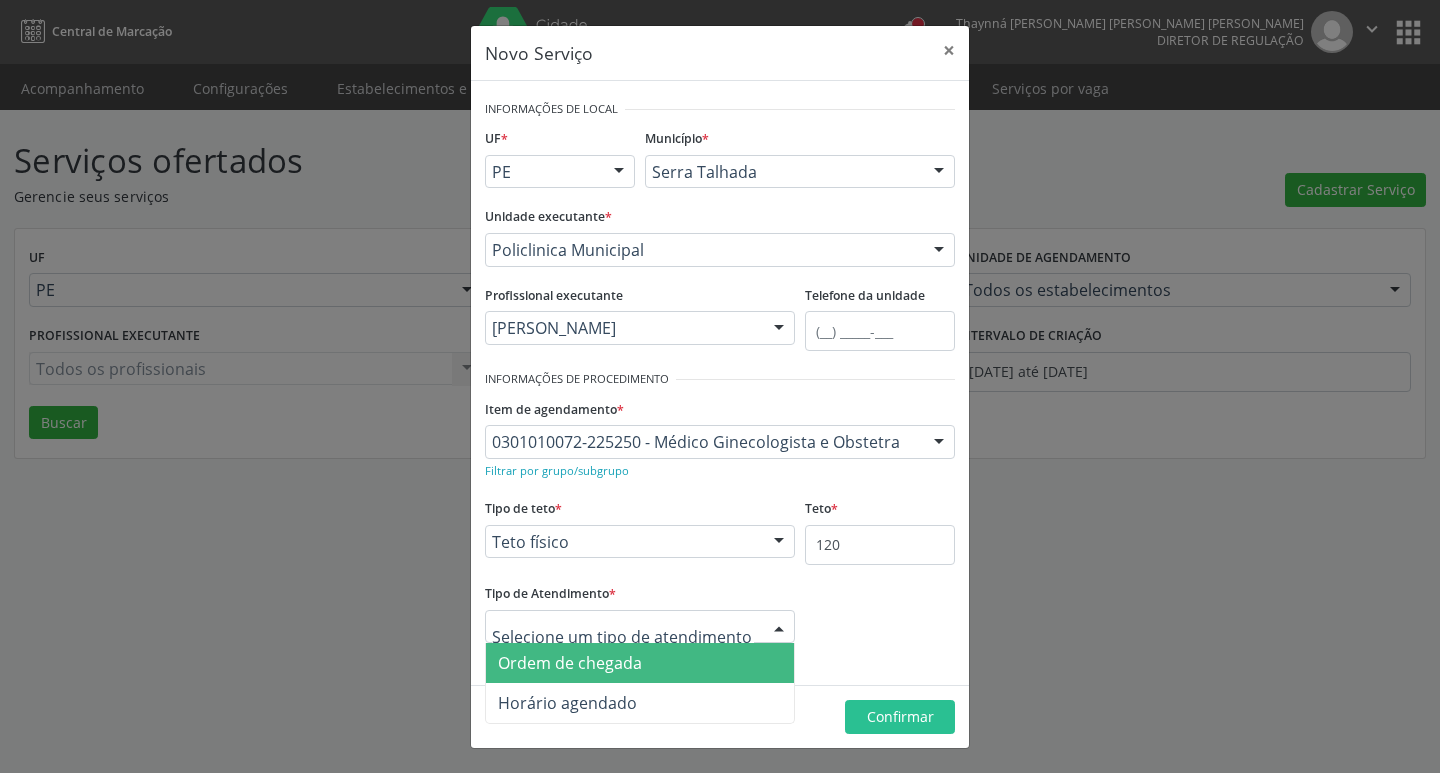 click at bounding box center (640, 627) 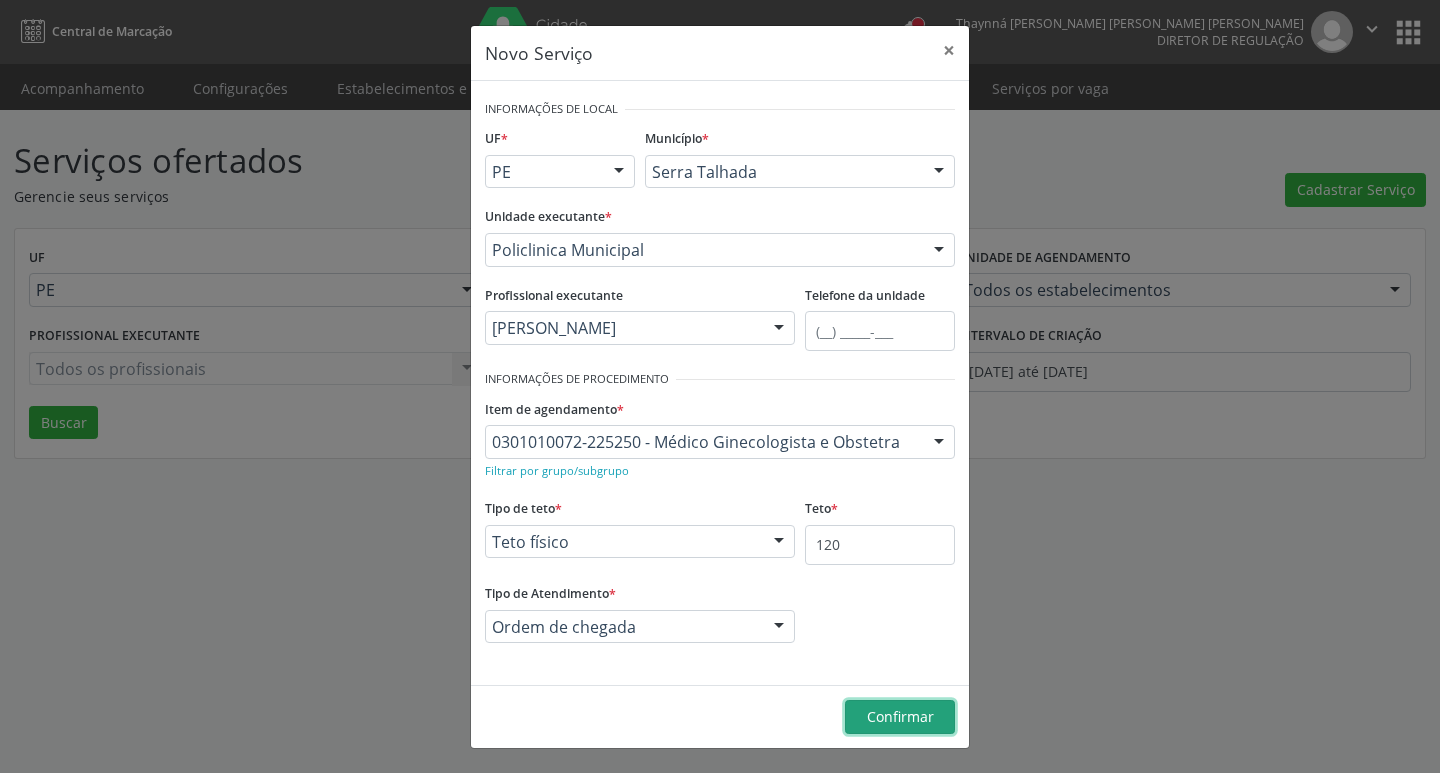 click on "Confirmar" at bounding box center (900, 716) 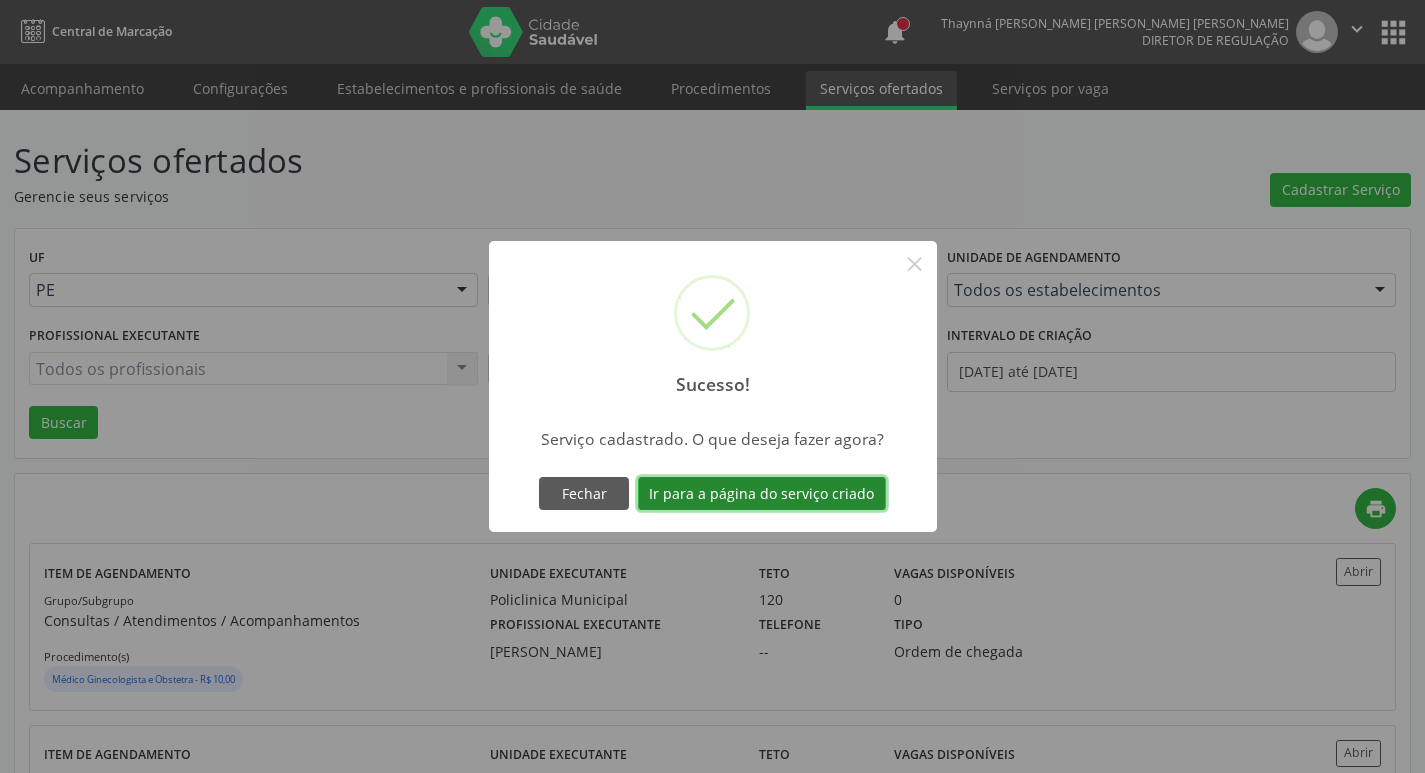 click on "Ir para a página do serviço criado" at bounding box center (762, 494) 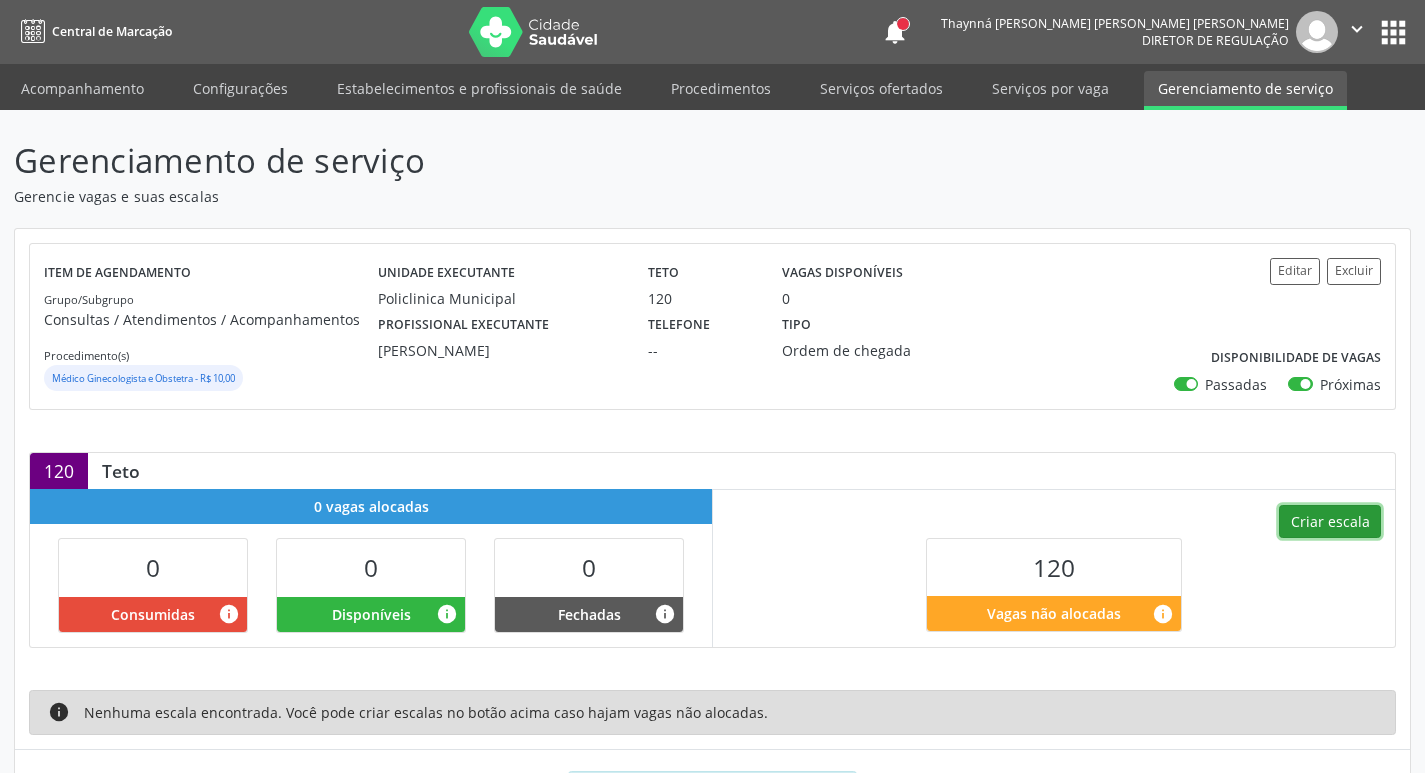 click on "Criar escala" at bounding box center (1330, 522) 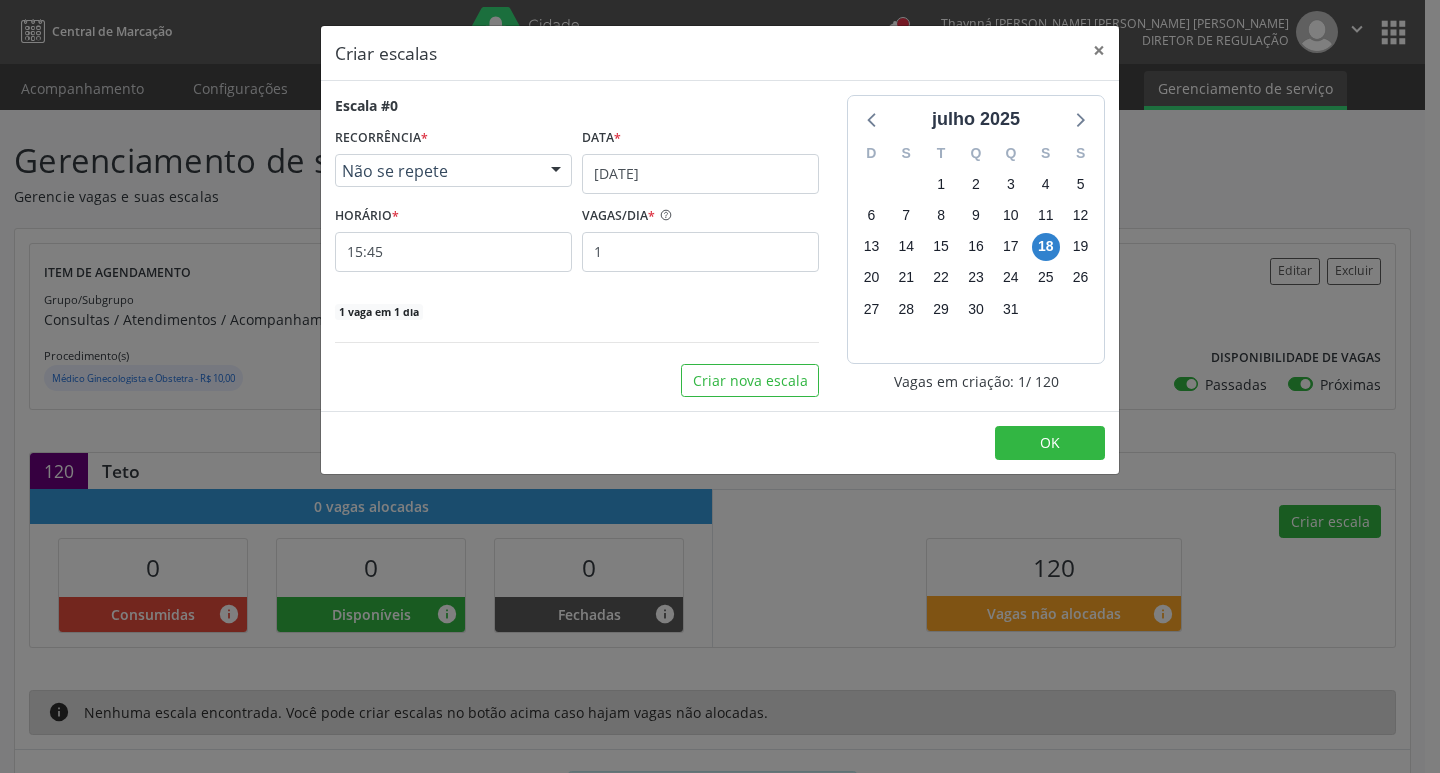 click at bounding box center (556, 172) 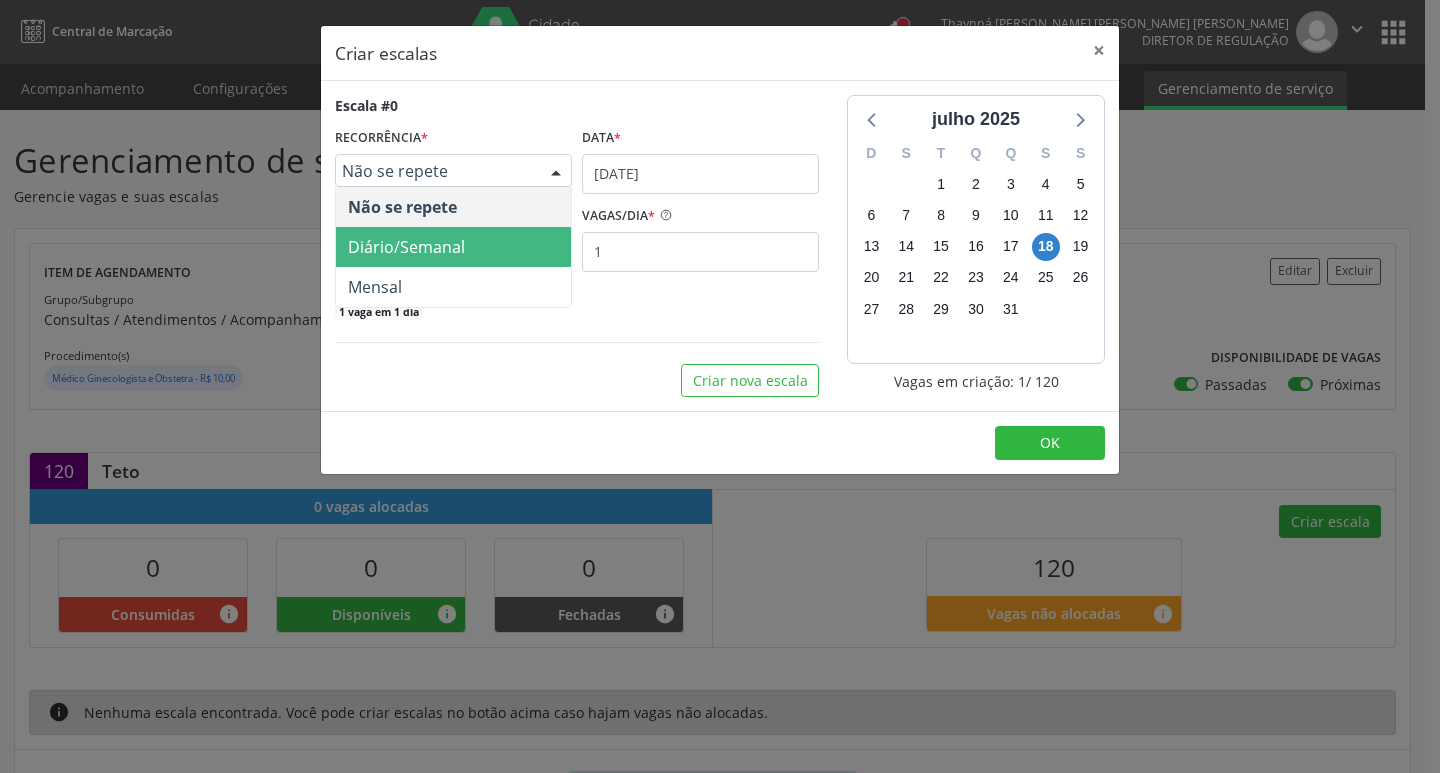 click on "Diário/Semanal" at bounding box center [453, 247] 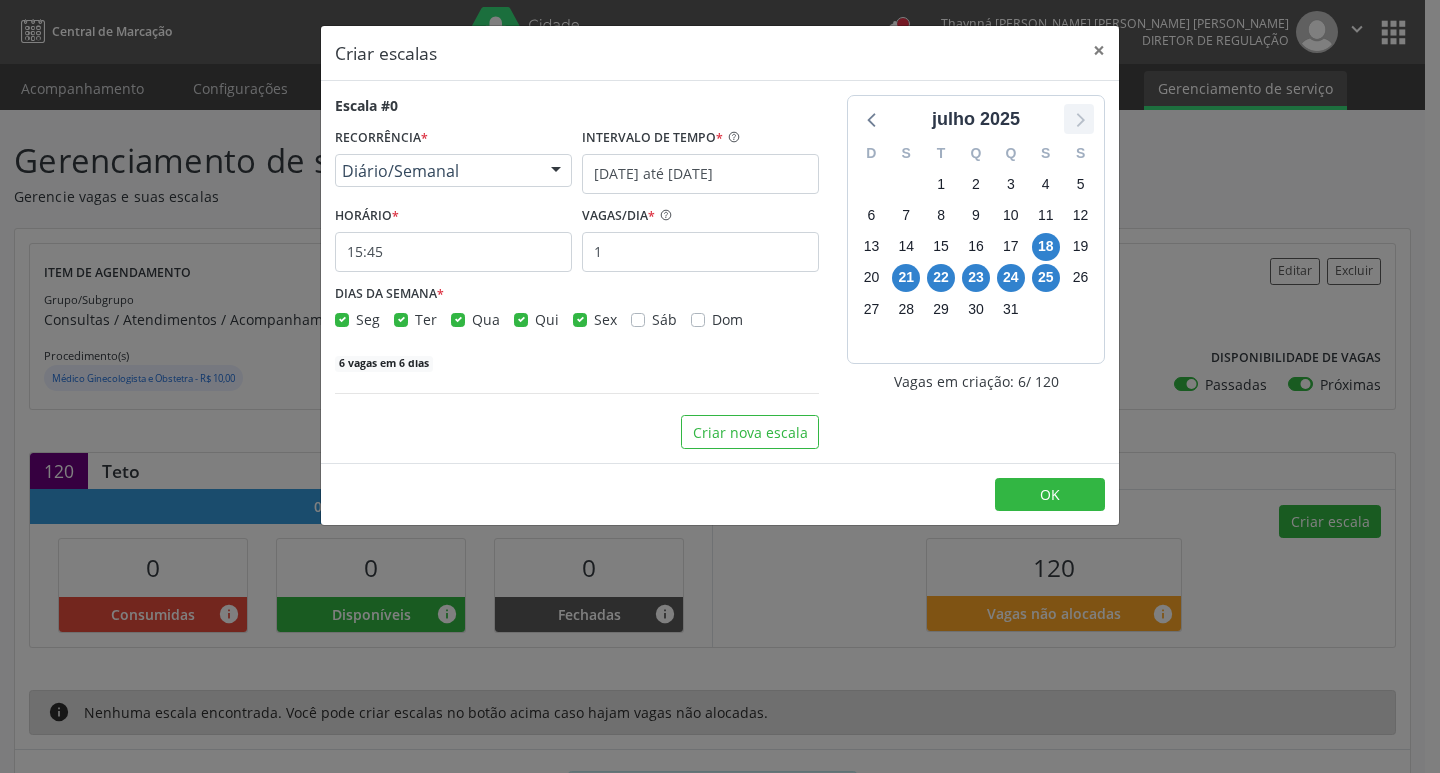 click 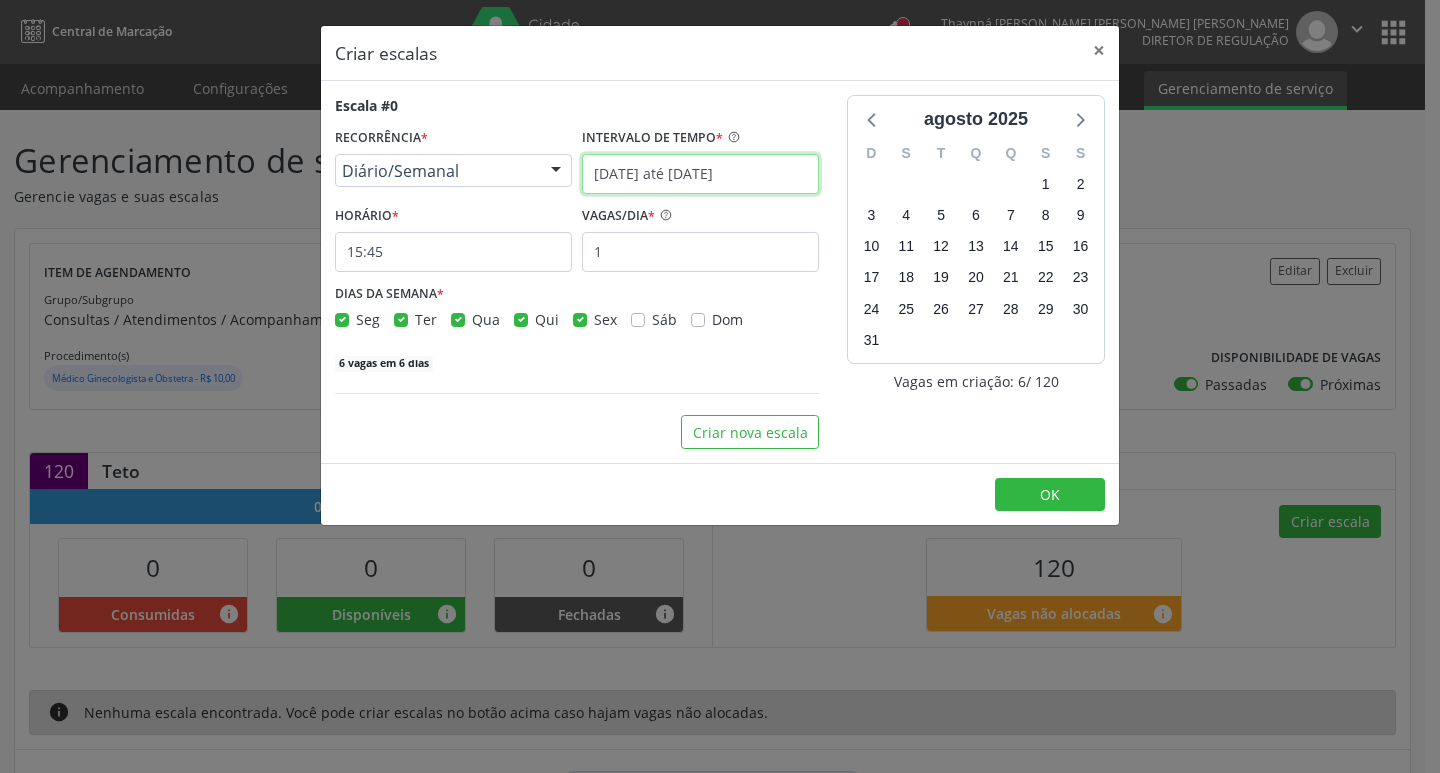click on "[DATE] até [DATE]" at bounding box center (700, 174) 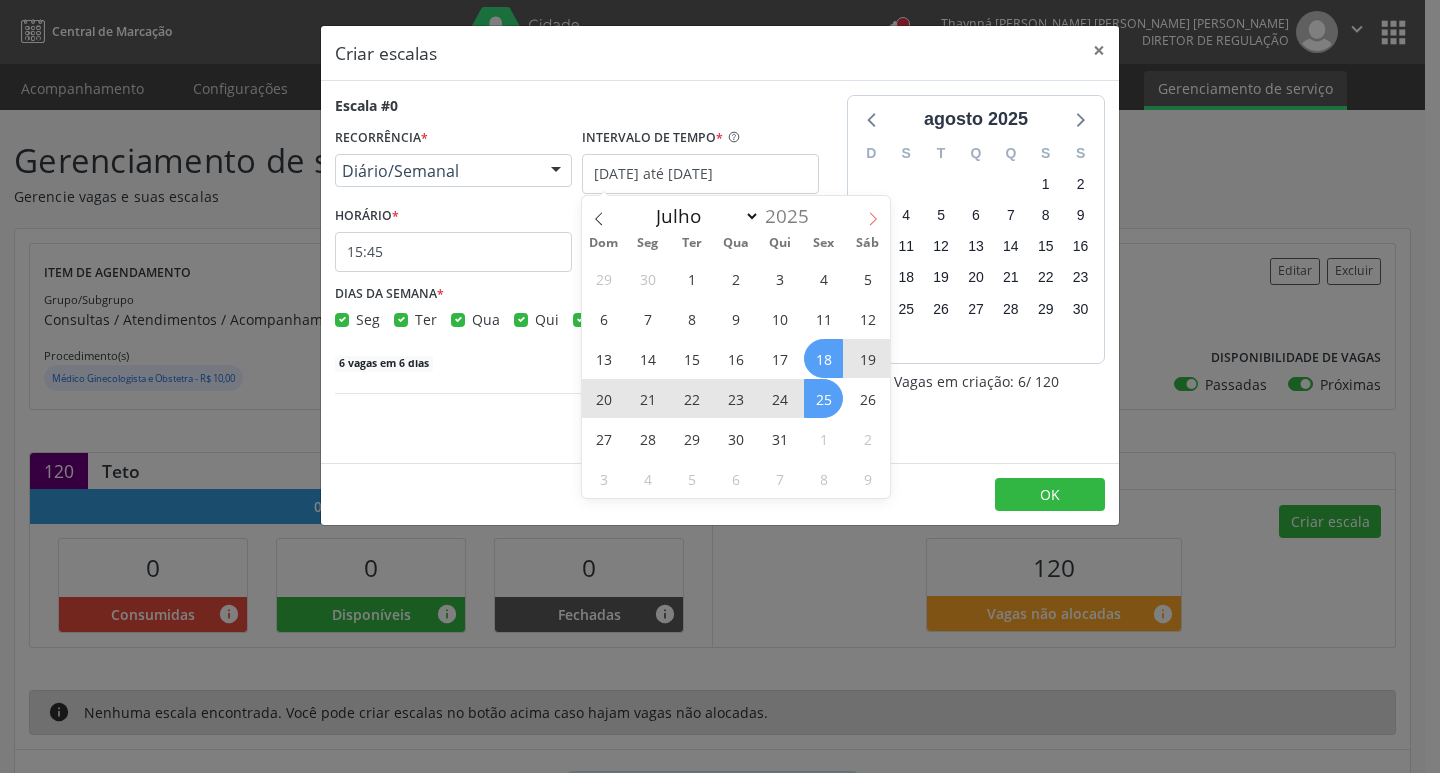 click 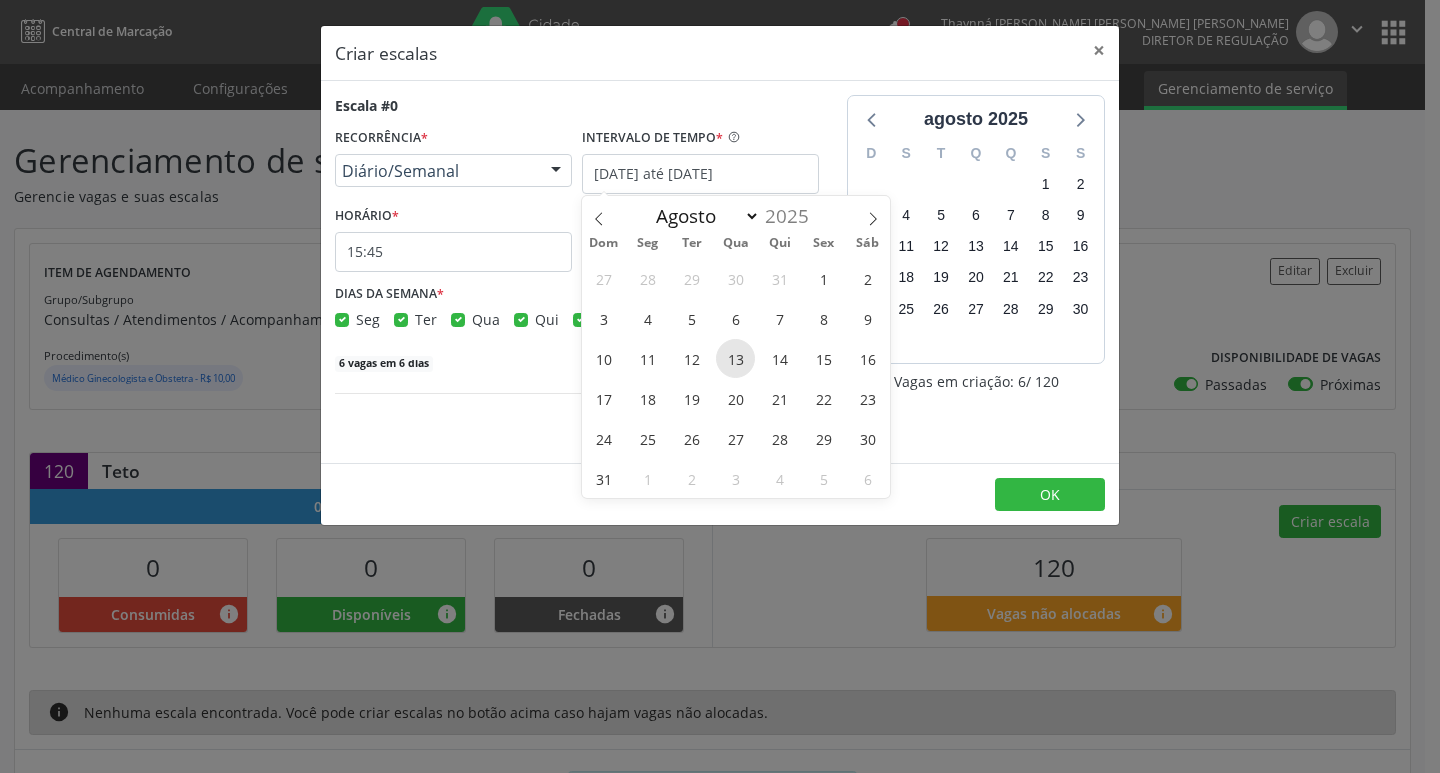 click on "13" at bounding box center [735, 358] 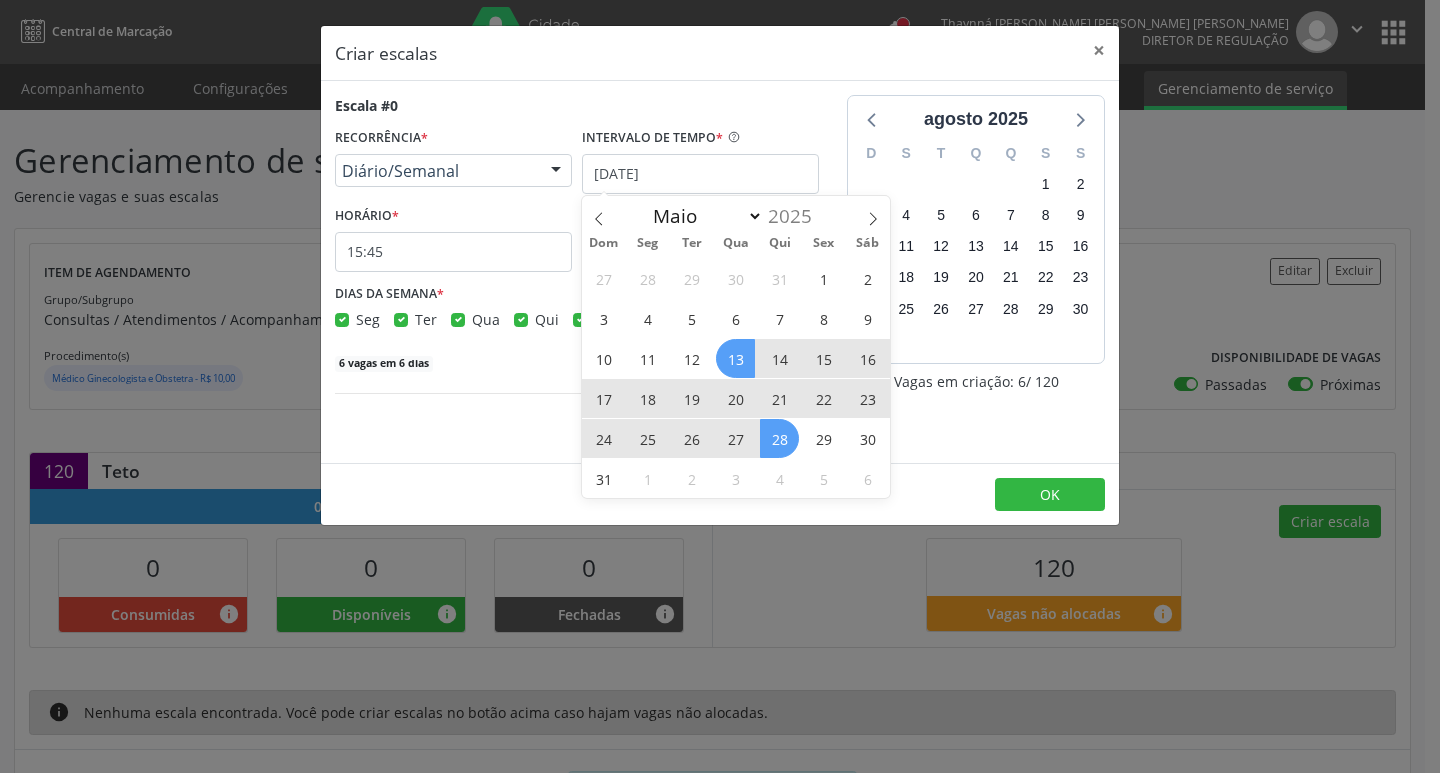 click on "28" at bounding box center (779, 438) 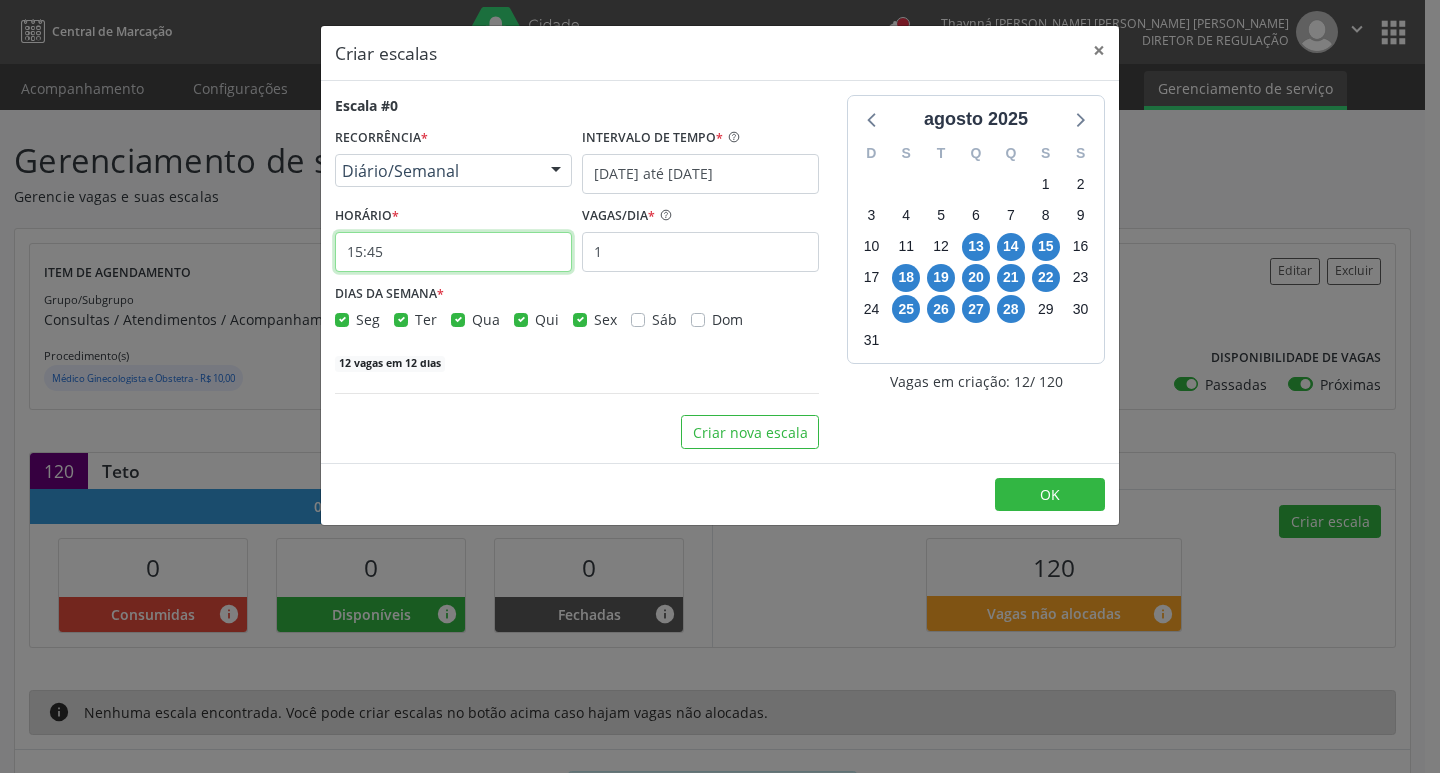 click on "15:45" at bounding box center [453, 252] 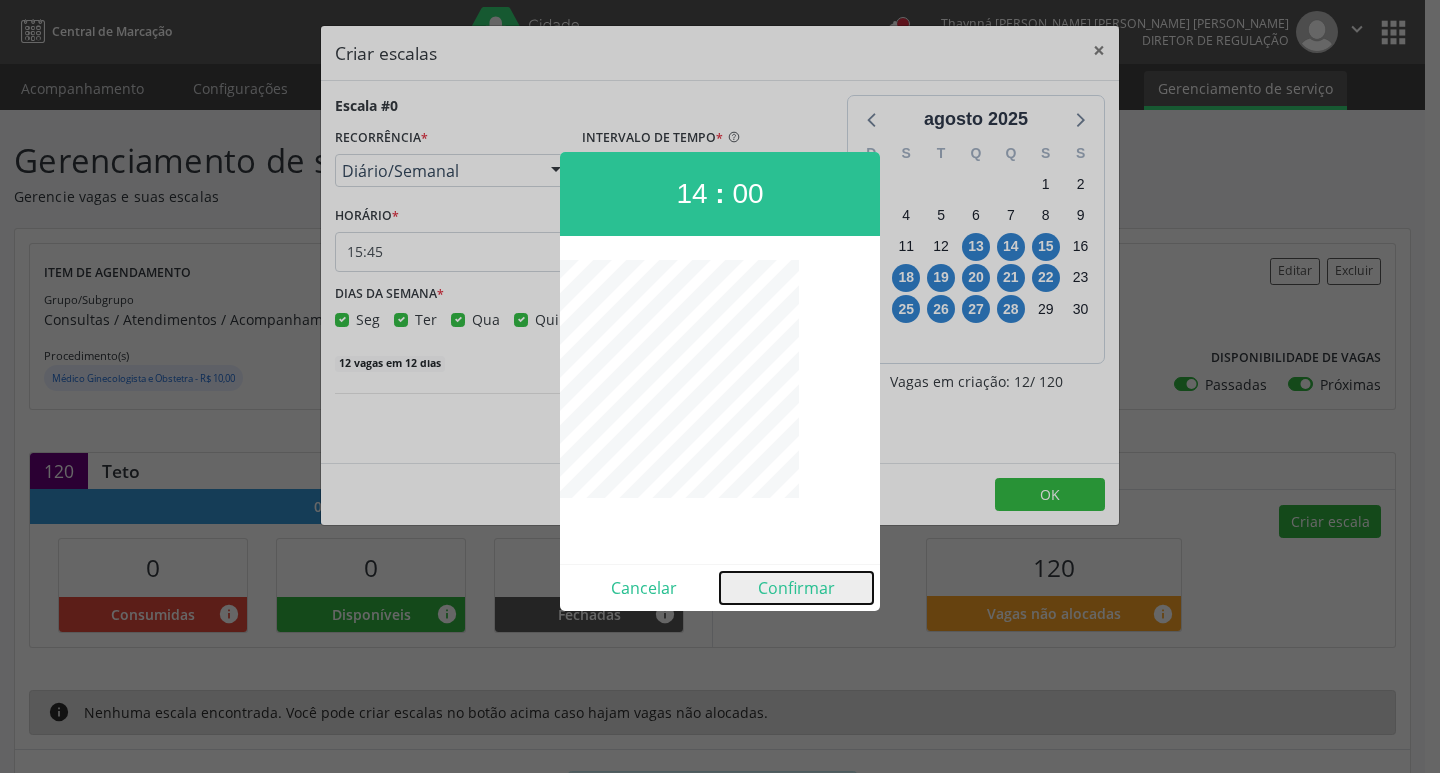 click on "Confirmar" at bounding box center (796, 588) 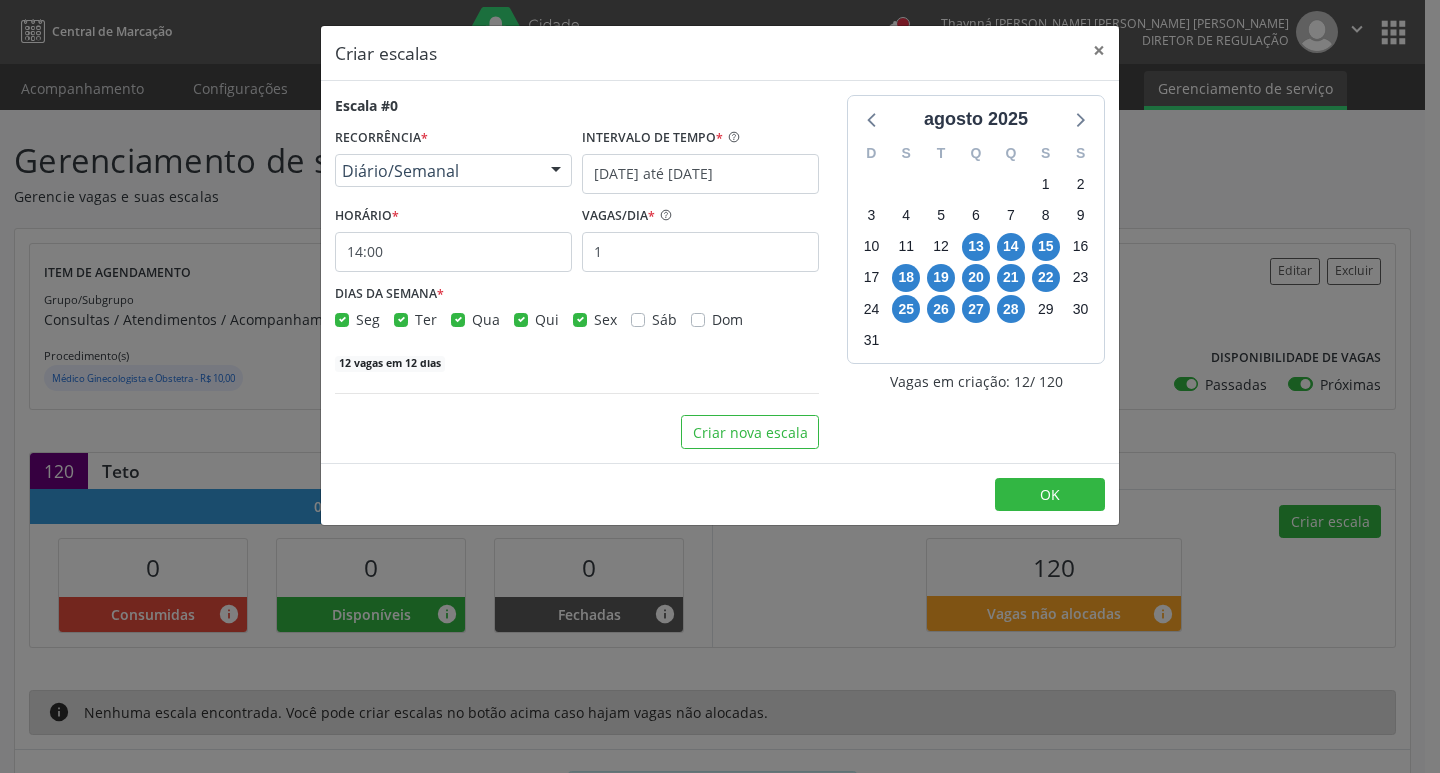 click on "Seg" at bounding box center [368, 319] 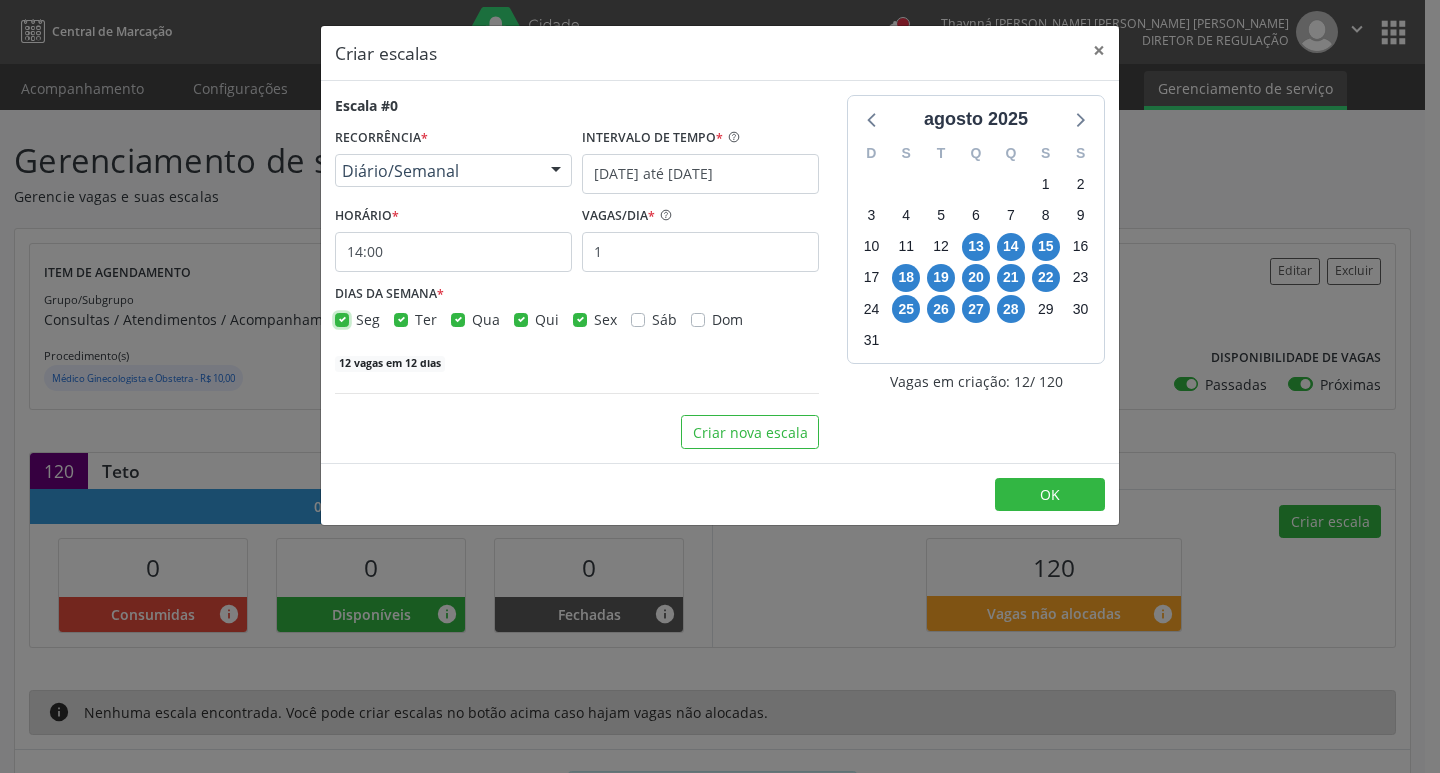 checkbox on "false" 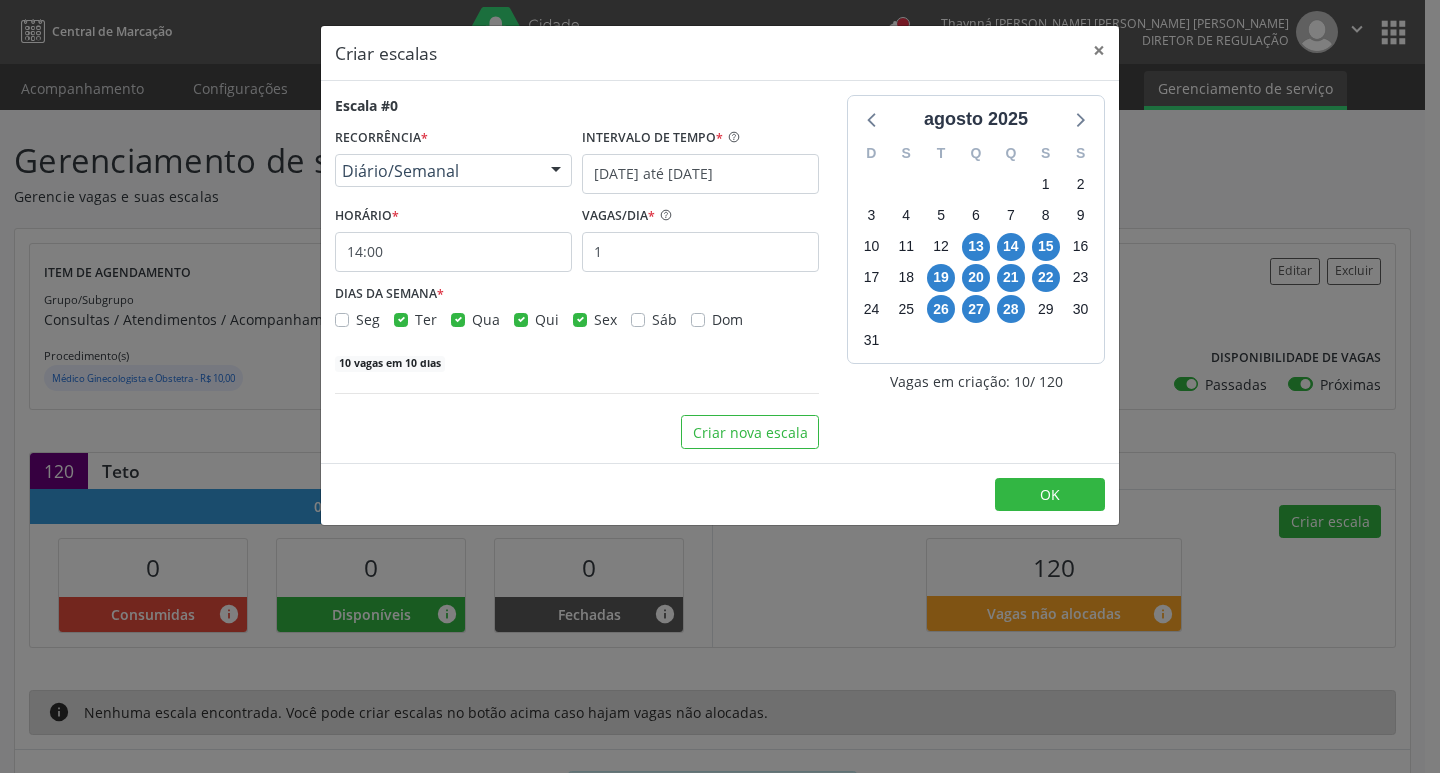 click on "Ter" at bounding box center [426, 319] 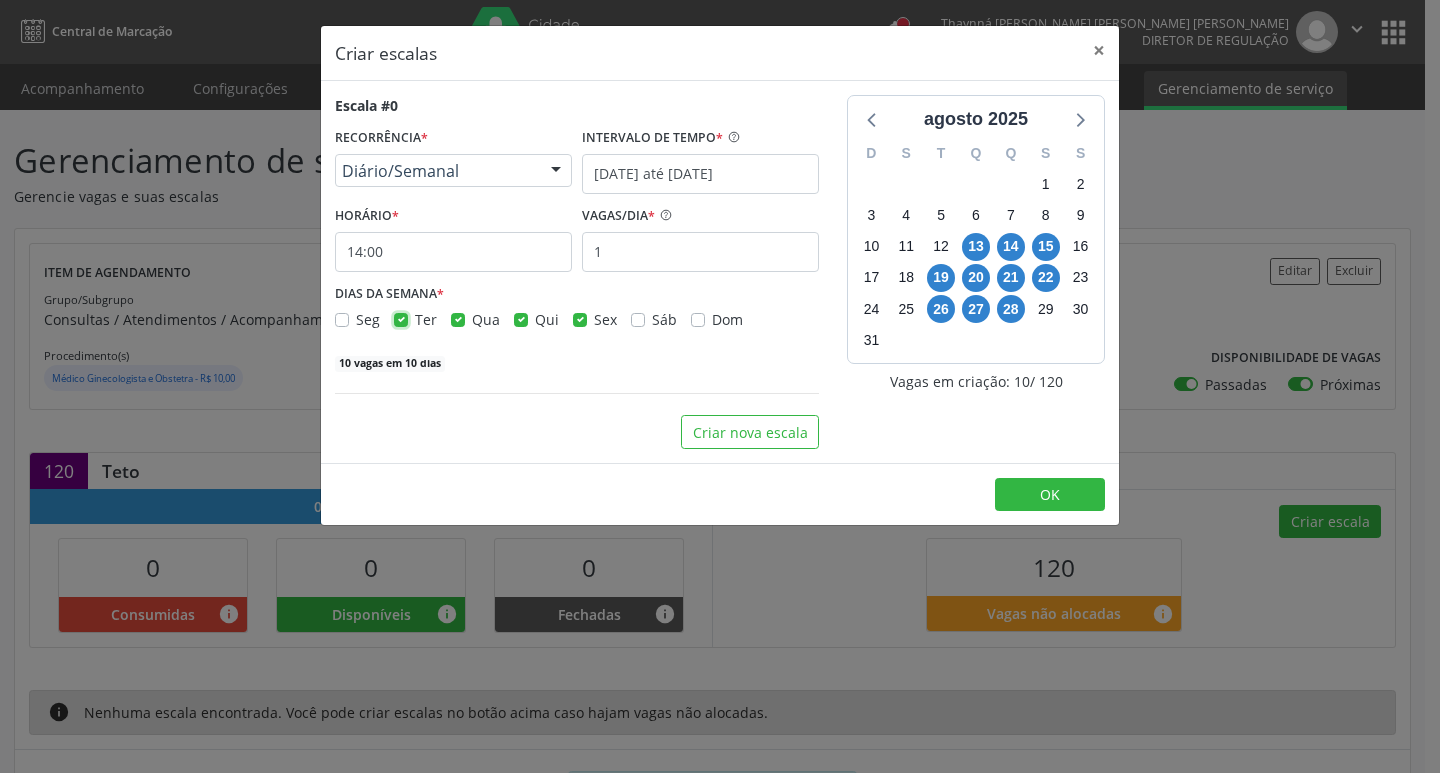 click on "Ter" at bounding box center (401, 318) 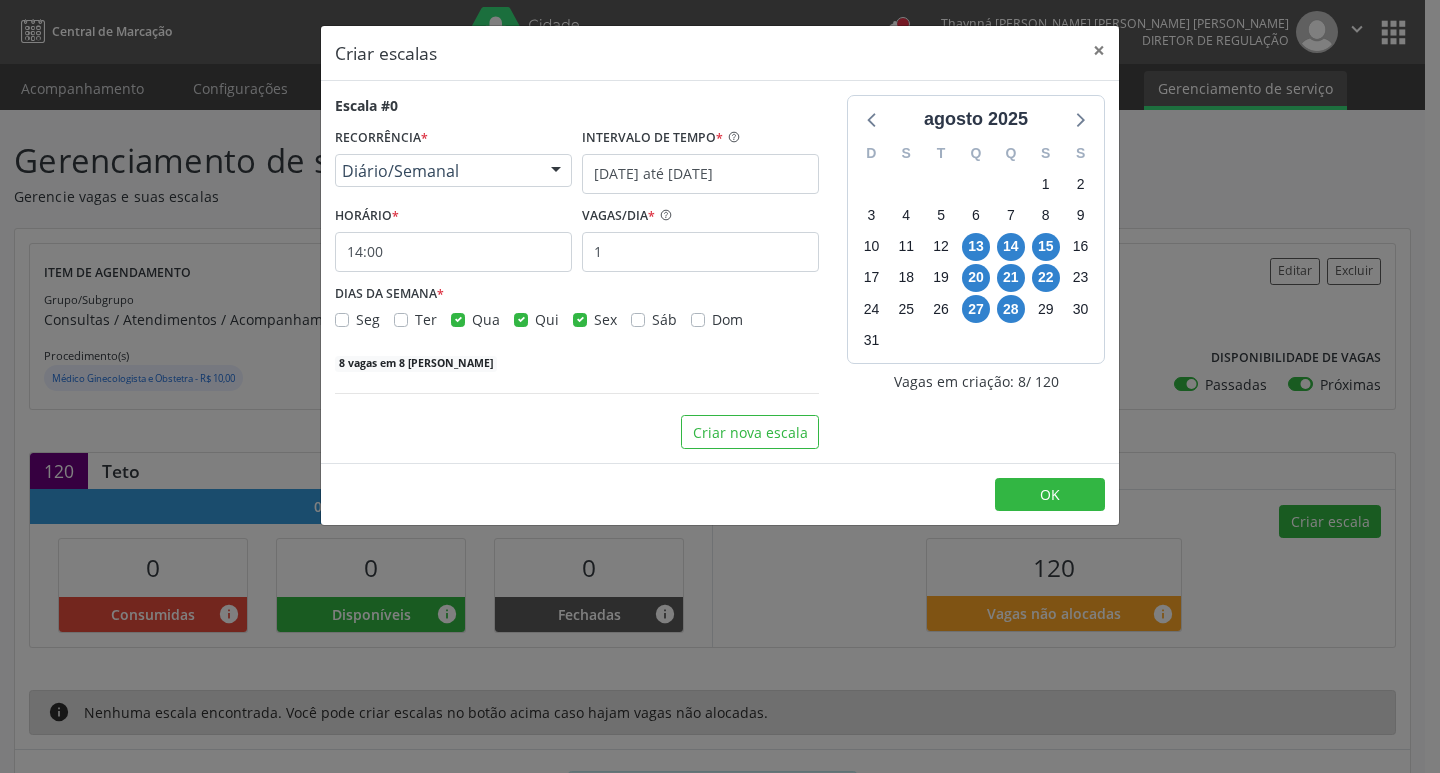 click on "Qui" at bounding box center (547, 319) 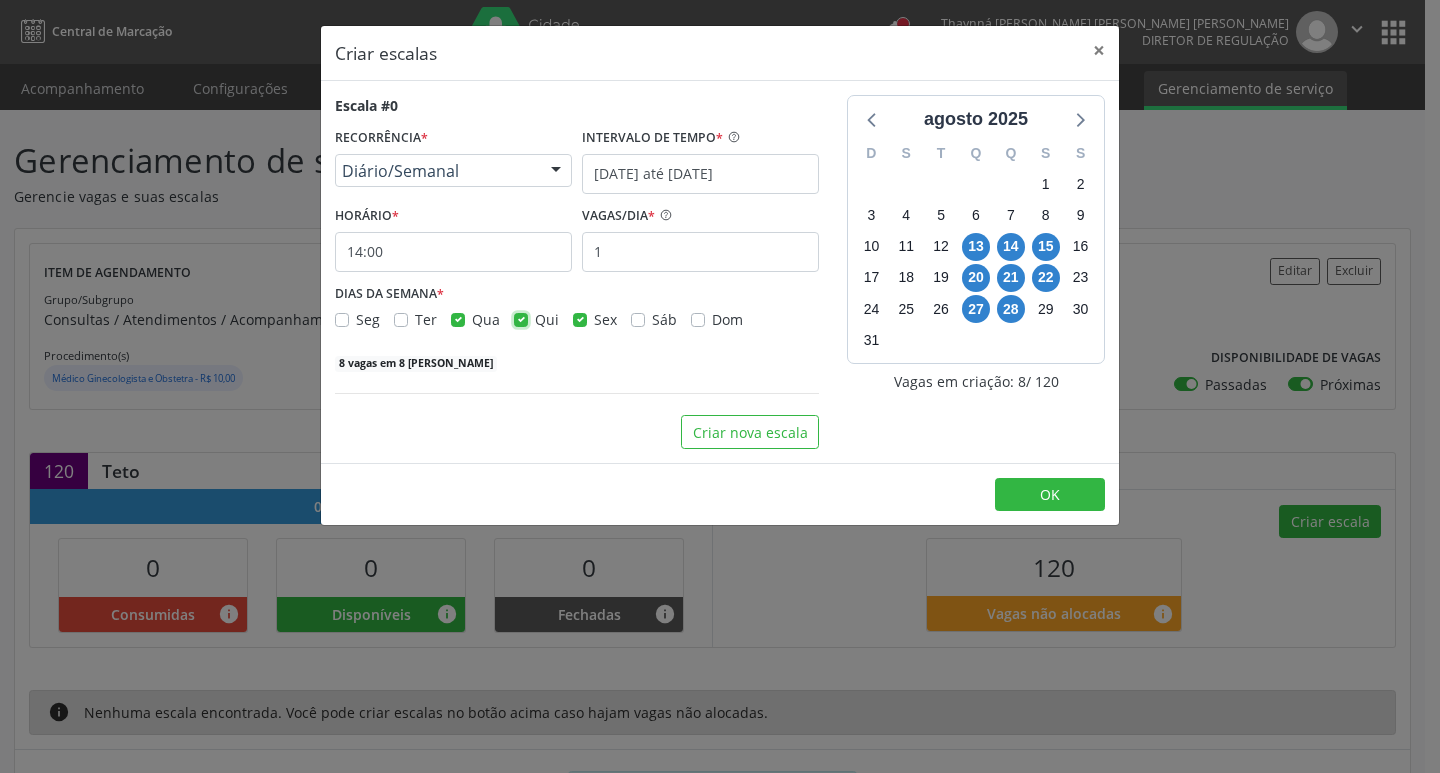 click on "Qui" at bounding box center [521, 318] 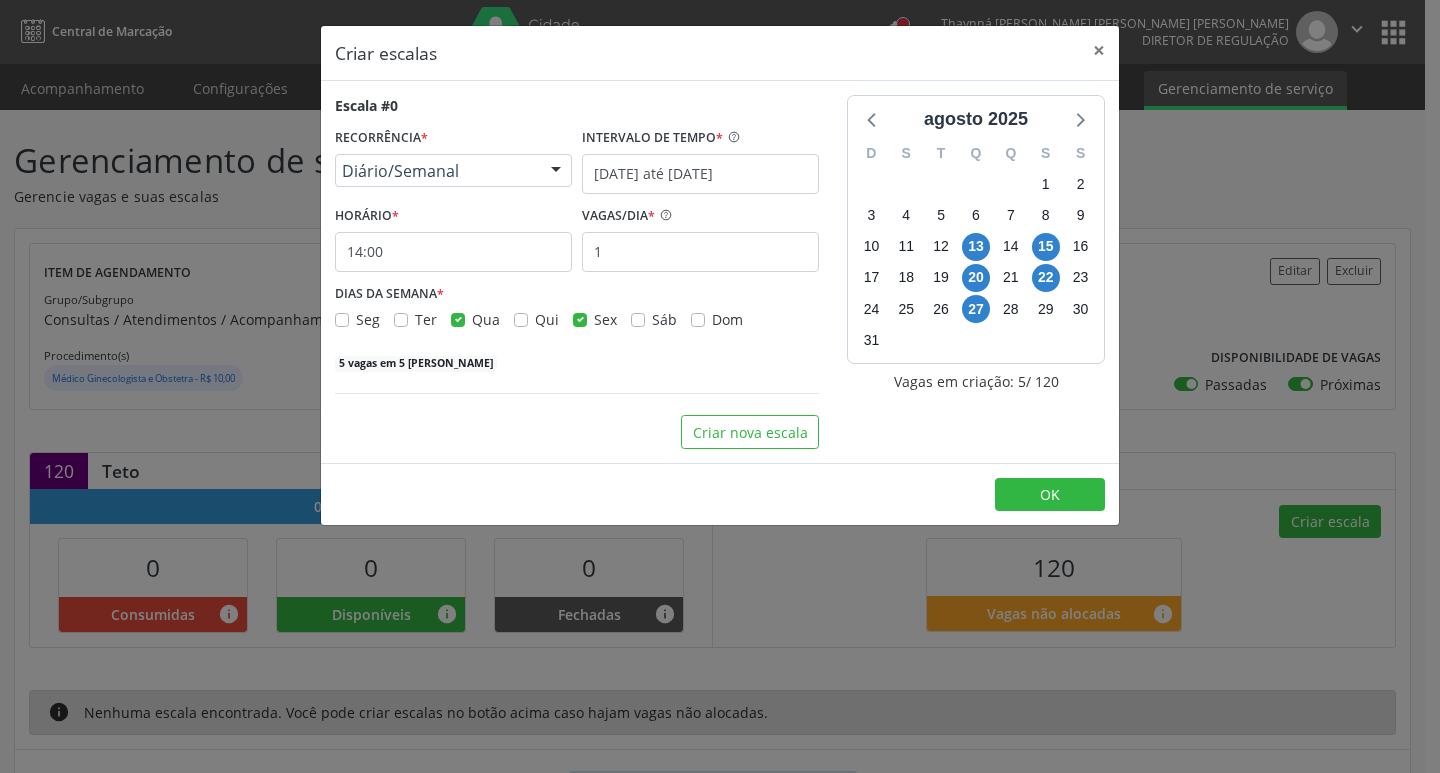 click on "Qui" at bounding box center [547, 319] 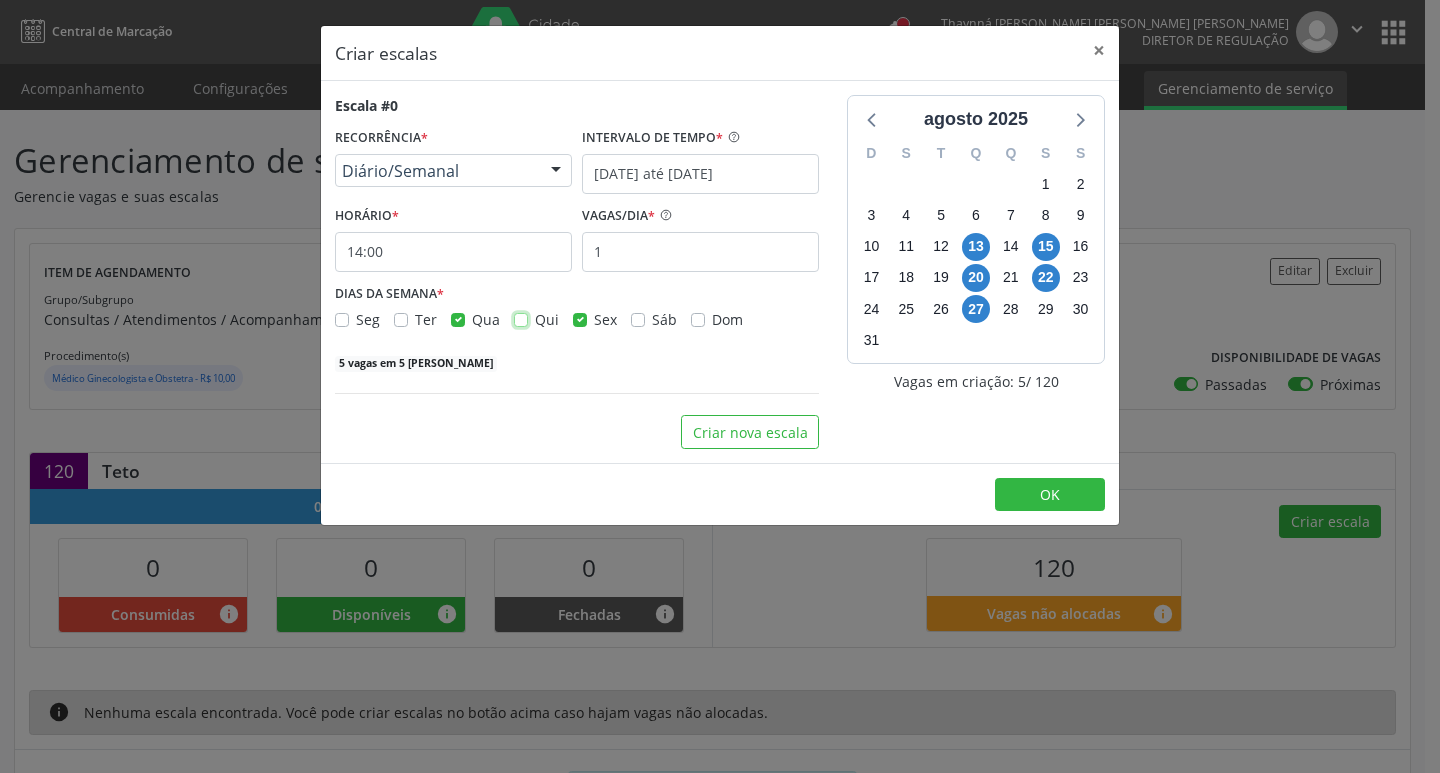 click on "Qui" at bounding box center (521, 318) 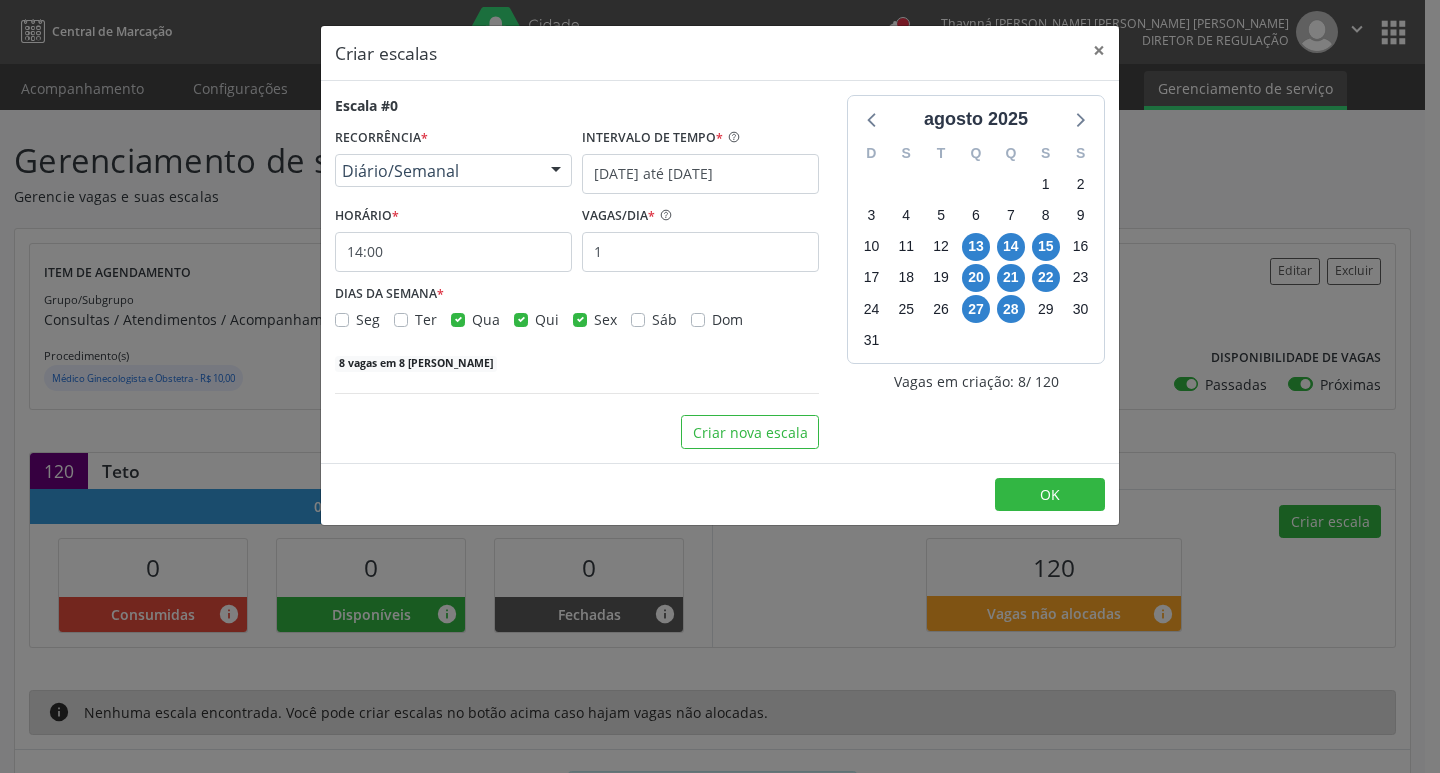 click on "Sex" at bounding box center (605, 319) 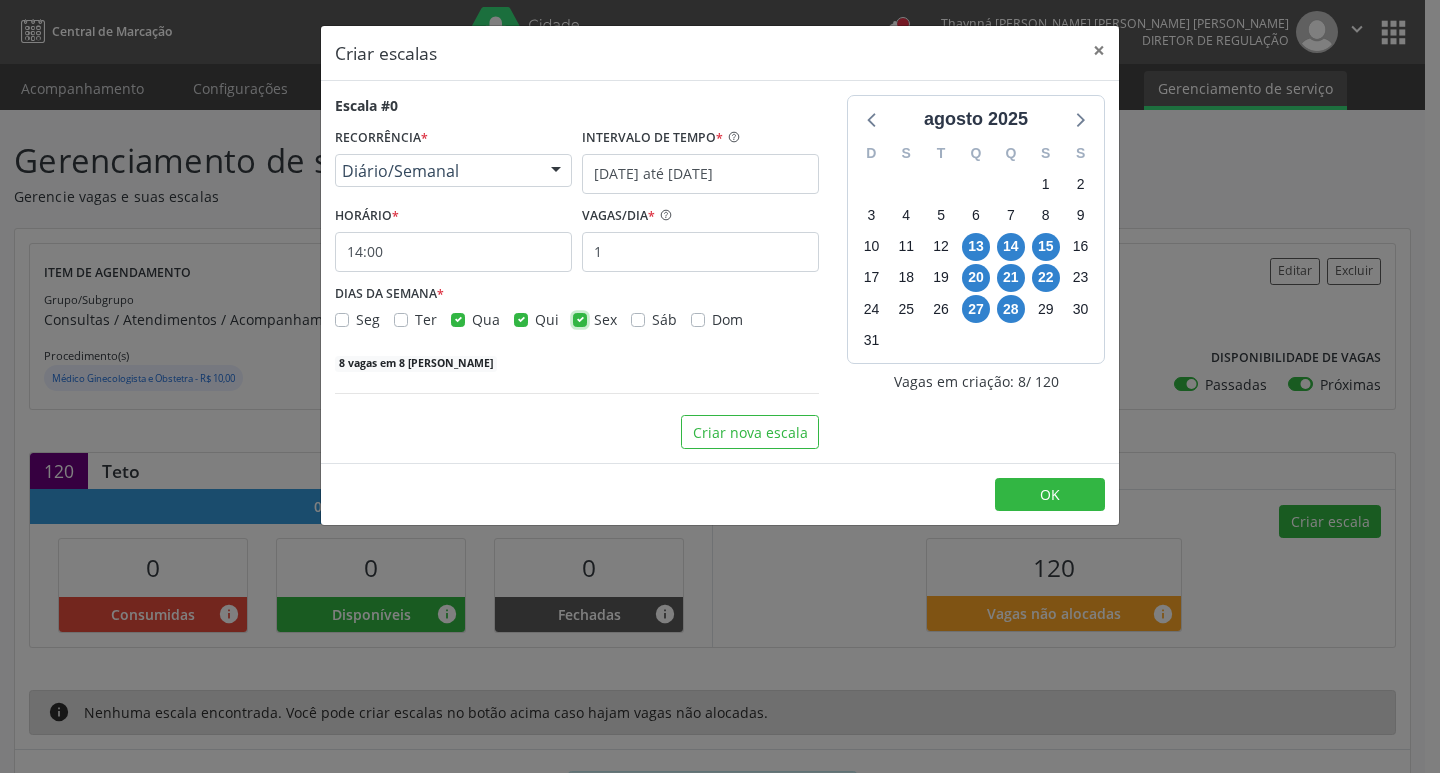 checkbox on "false" 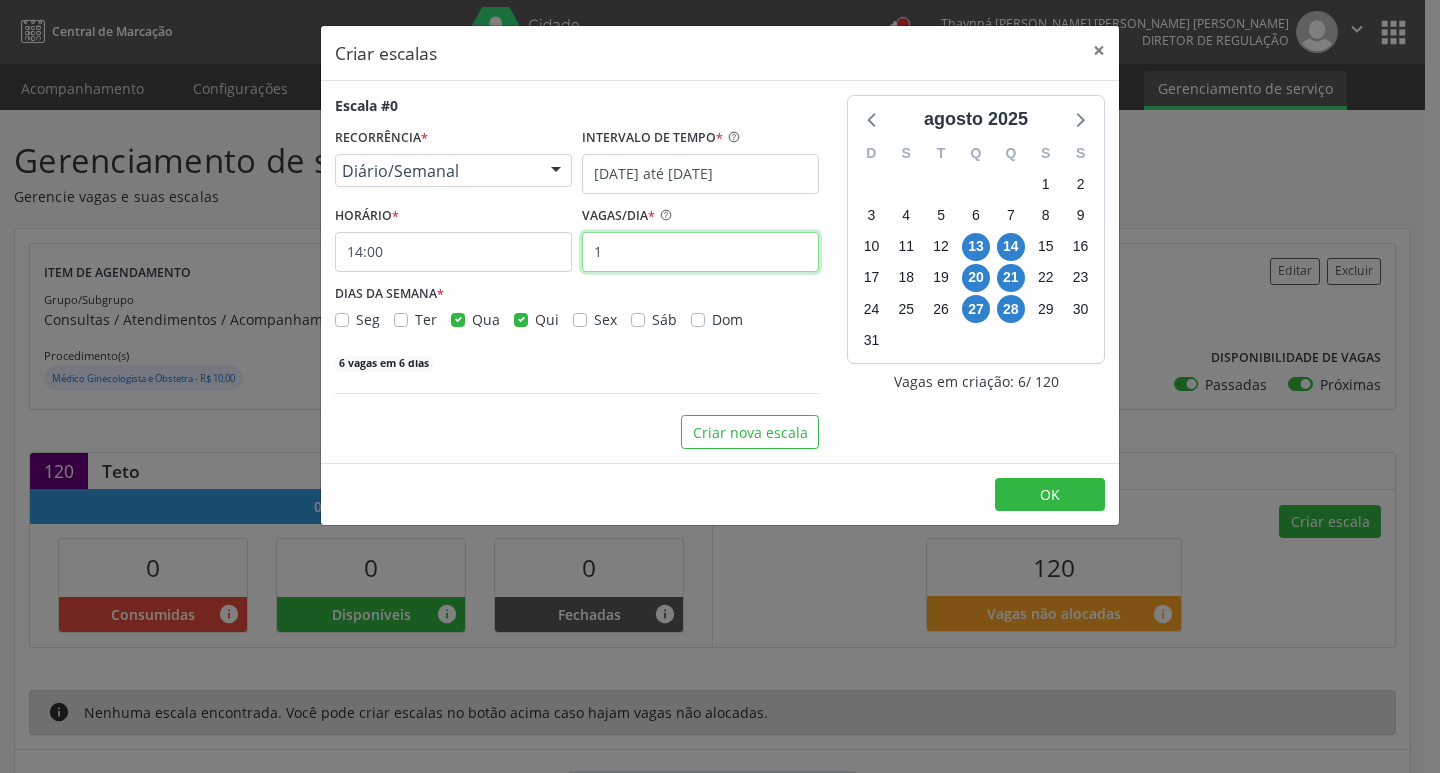 click on "1" at bounding box center (700, 252) 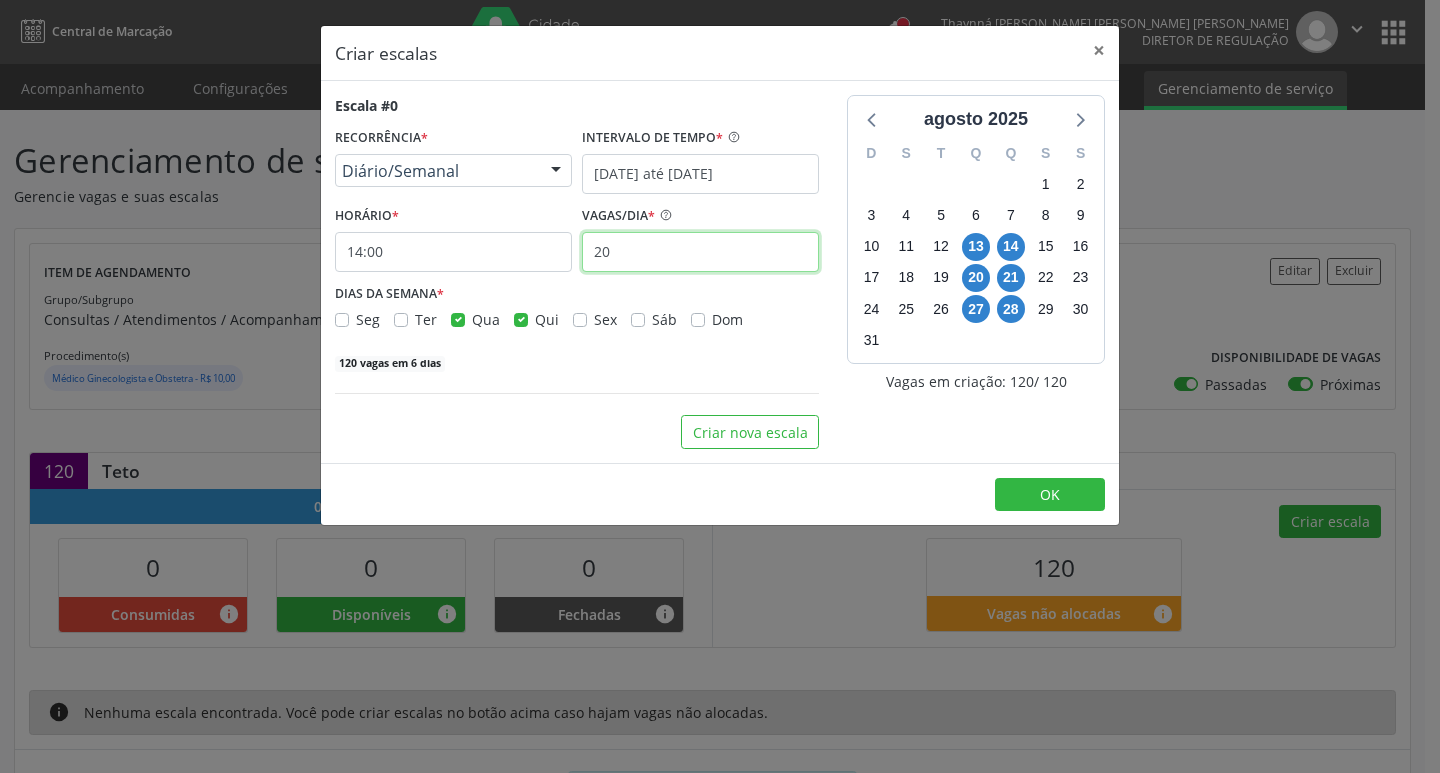 type on "20" 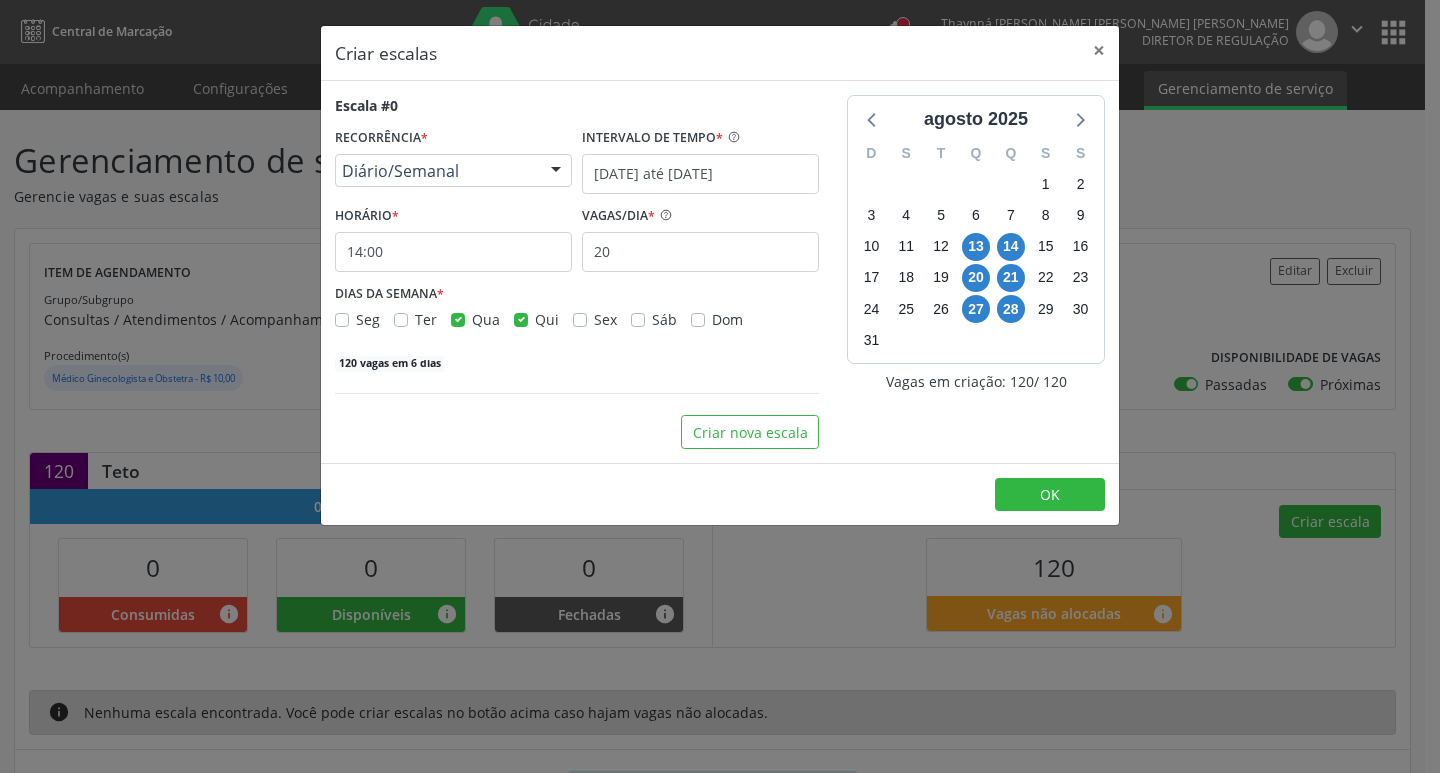 click on "agosto 2025 D S T Q Q S S 27 28 29 30 31 1 2 3 4 5 6 7 8 9 10 11 12 13 14 15 16 17 18 19 20 21 22 23 24 25 26 27 28 29 30 31 1 2 3 4 5 6
Vagas em criação: 120
/ 120" at bounding box center [976, 272] 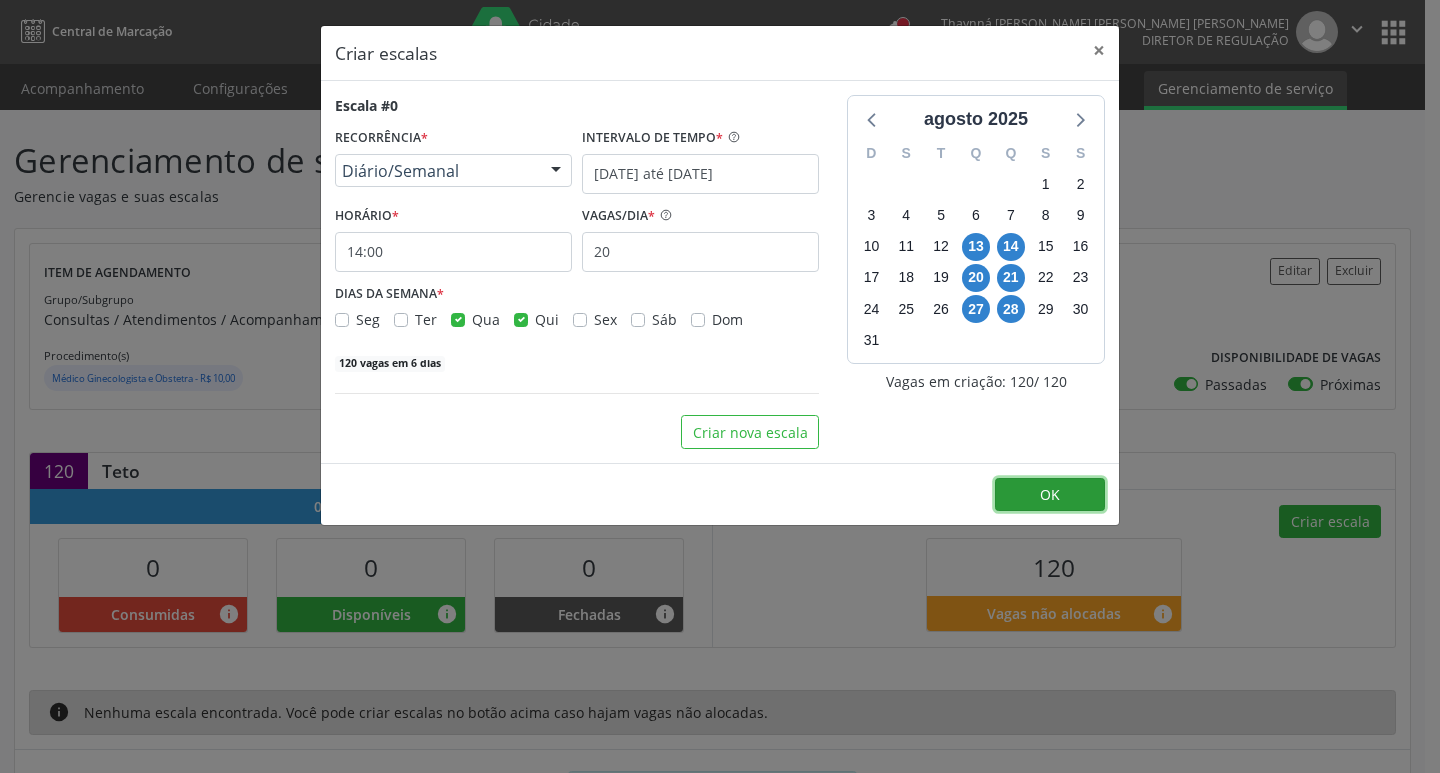 click on "OK" at bounding box center (1050, 495) 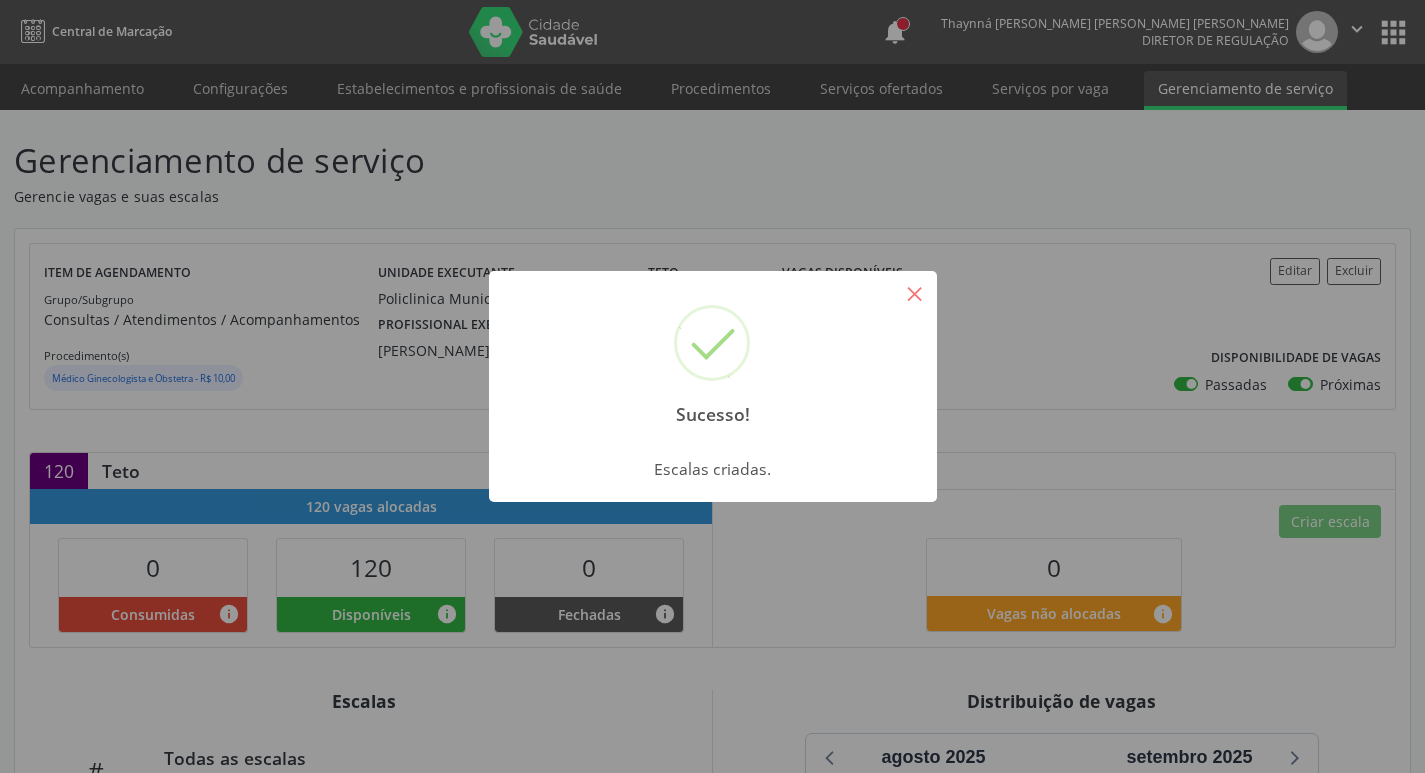 click on "×" at bounding box center (915, 293) 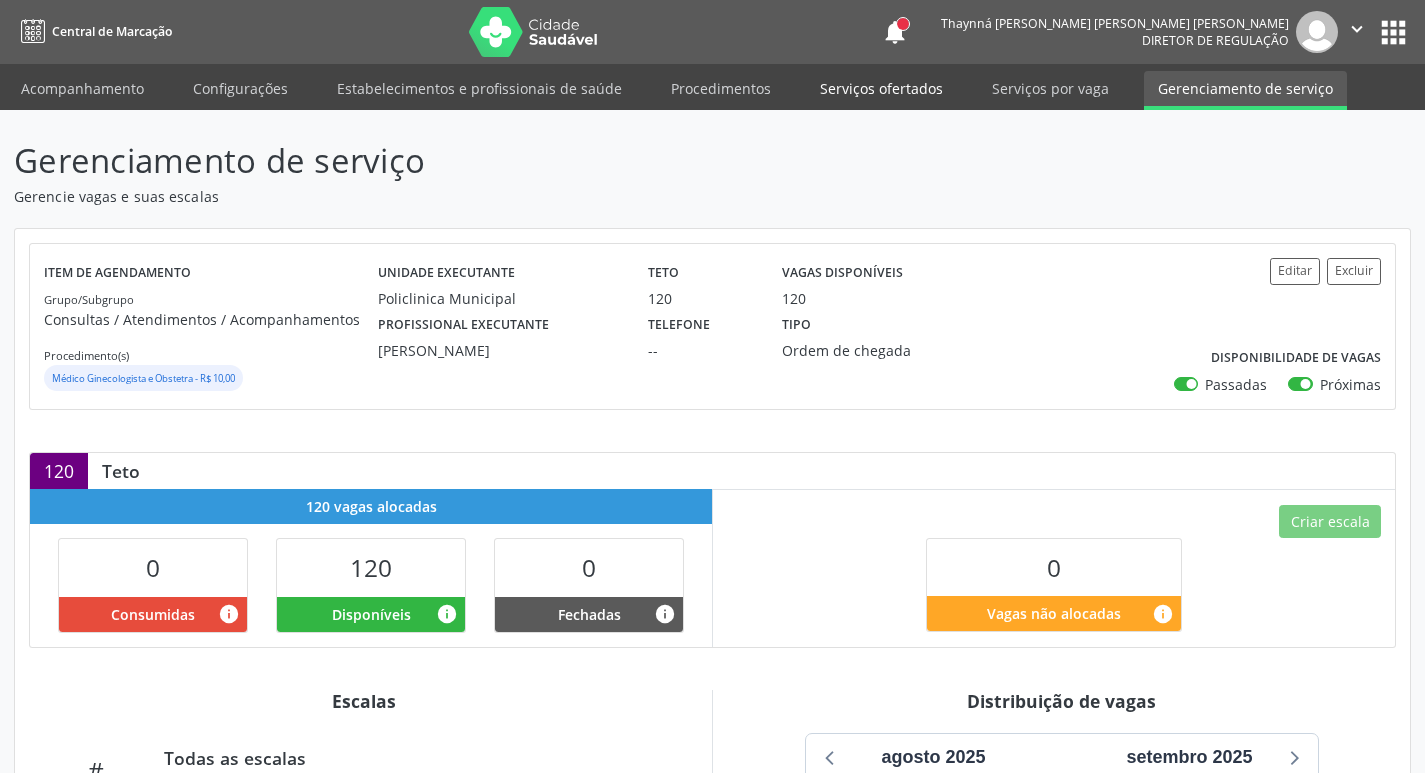 click on "Serviços ofertados" at bounding box center [881, 88] 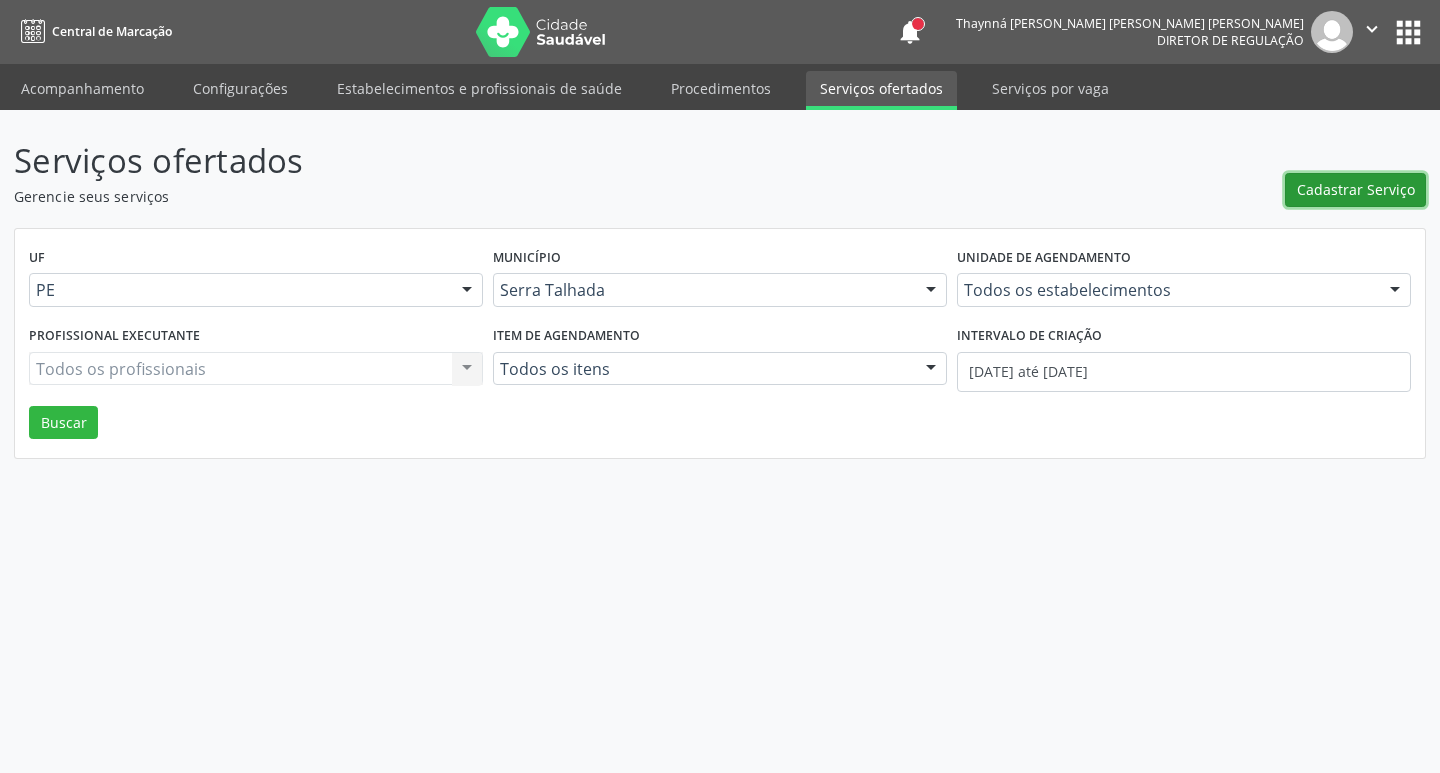 click on "Cadastrar Serviço" at bounding box center (1355, 190) 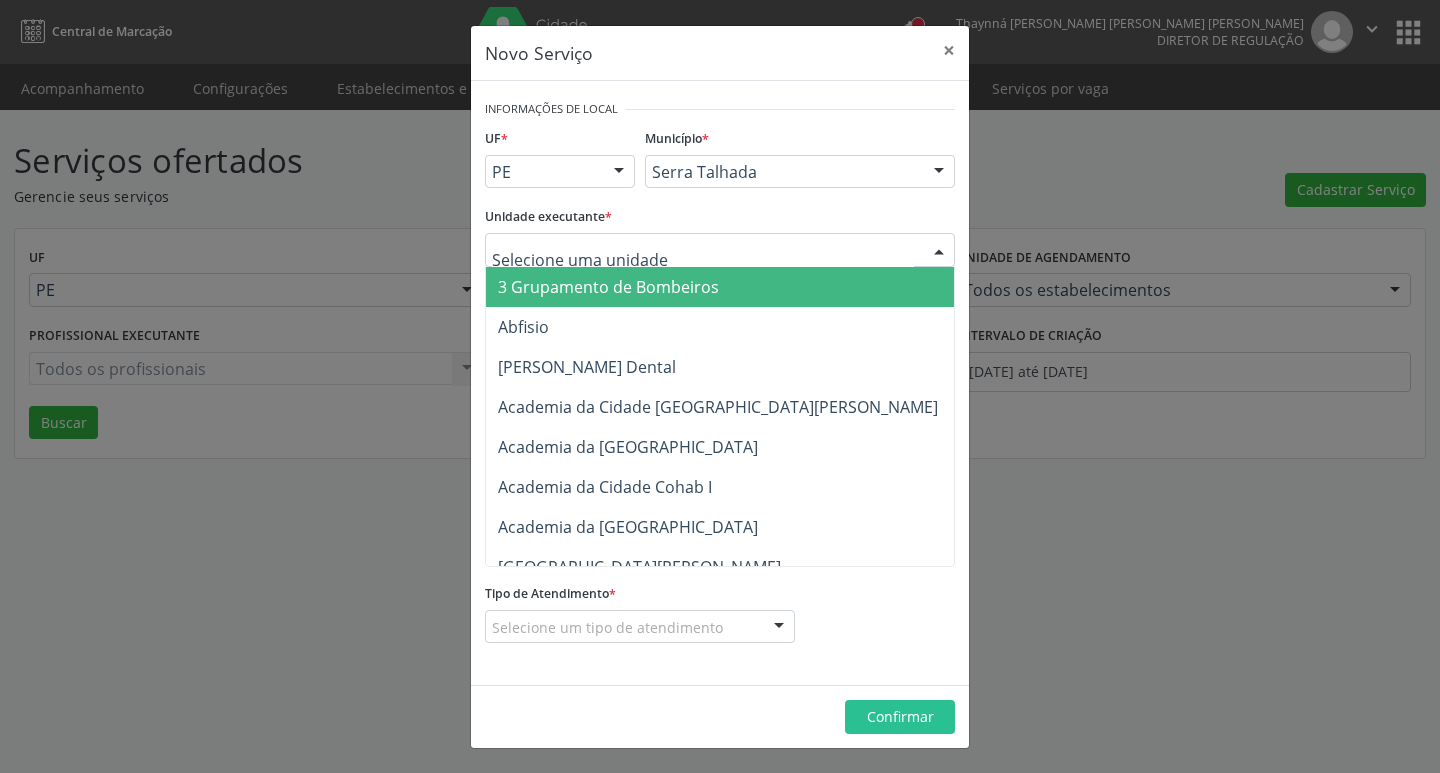 click at bounding box center (720, 250) 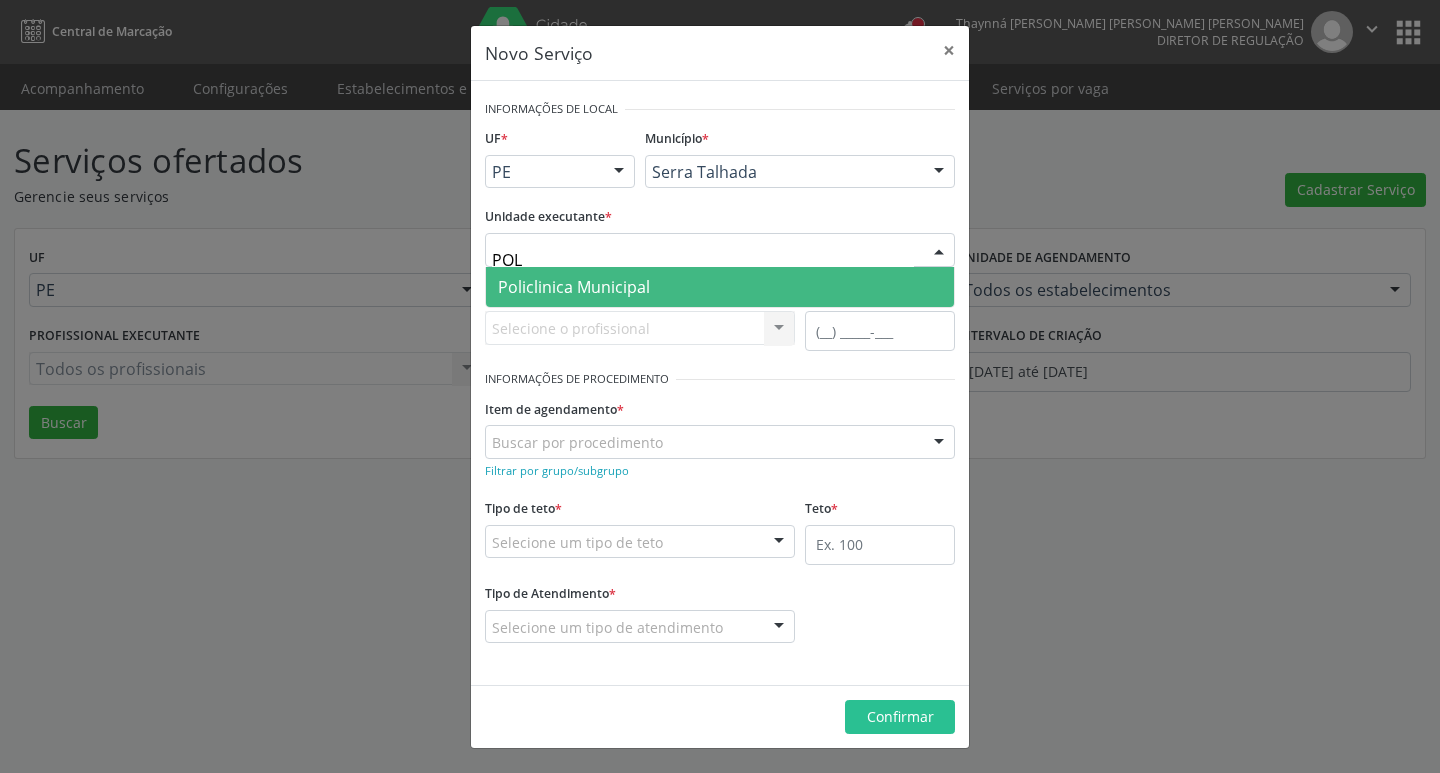 type on "POLI" 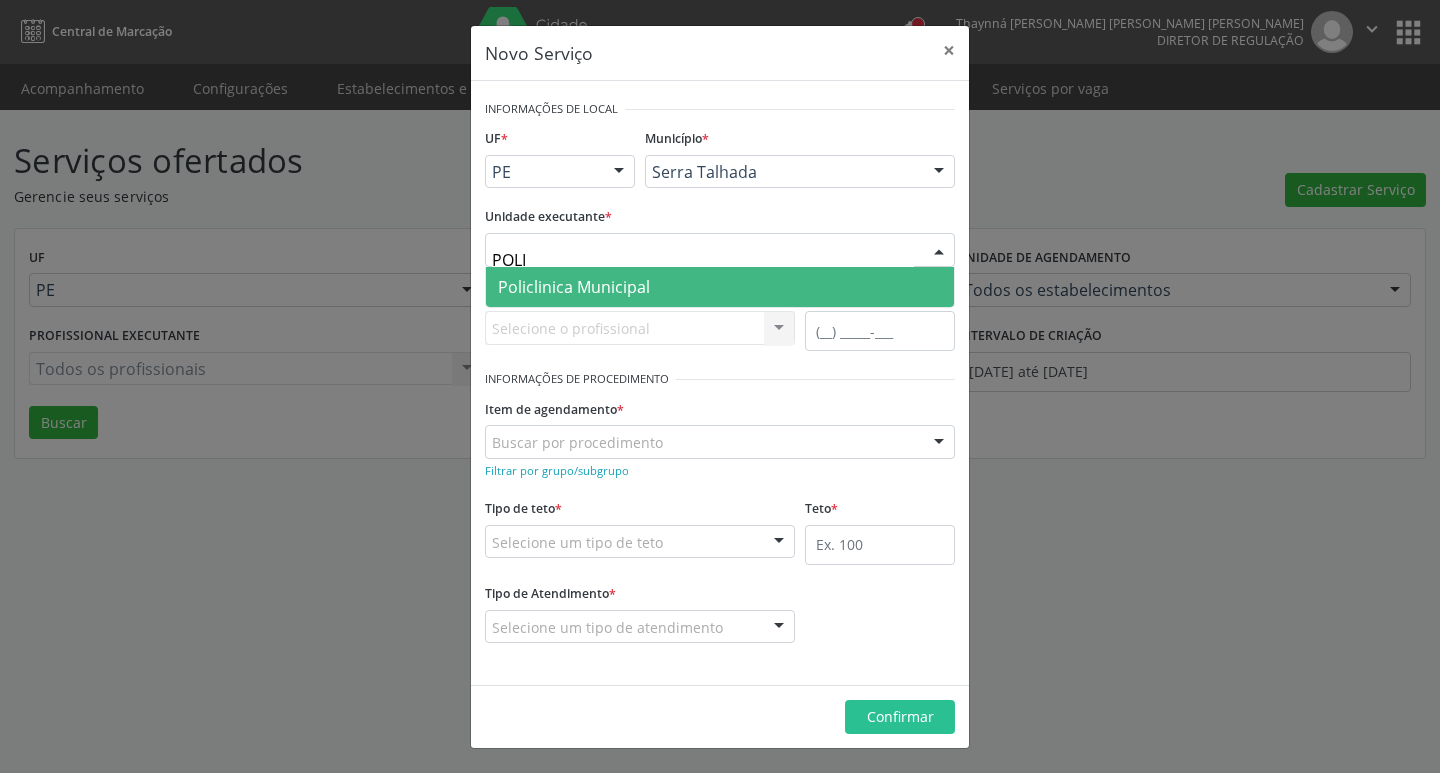 click on "Policlinica Municipal" at bounding box center (574, 287) 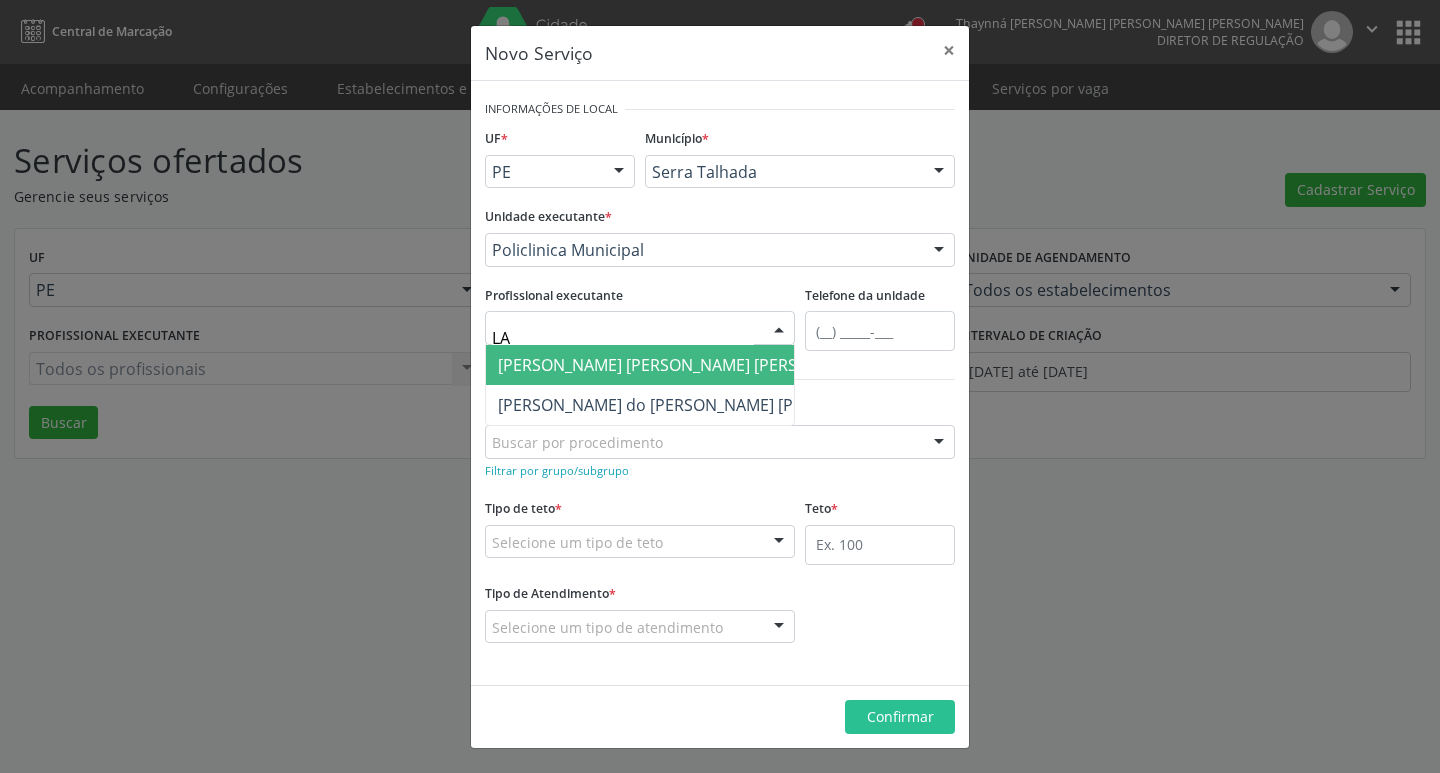 type on "L" 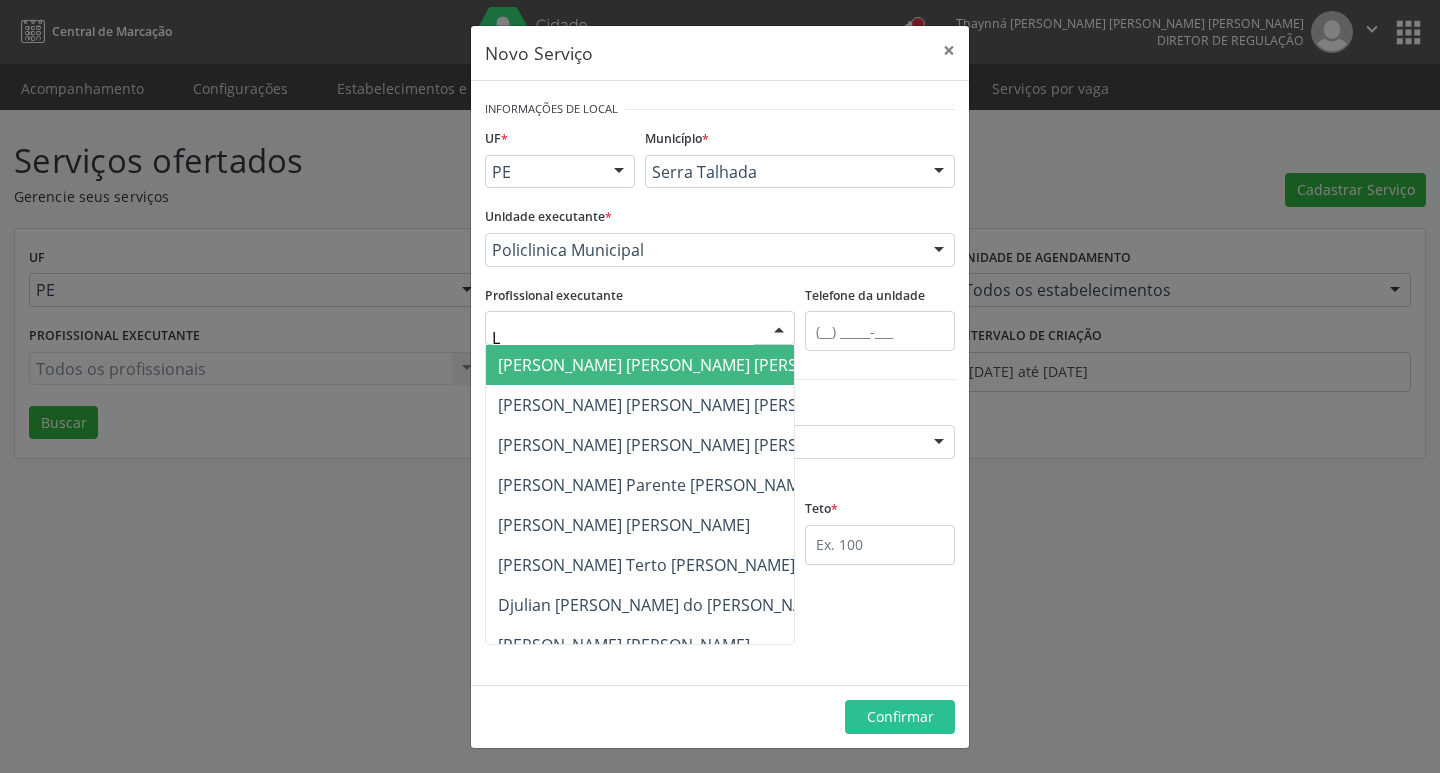 type 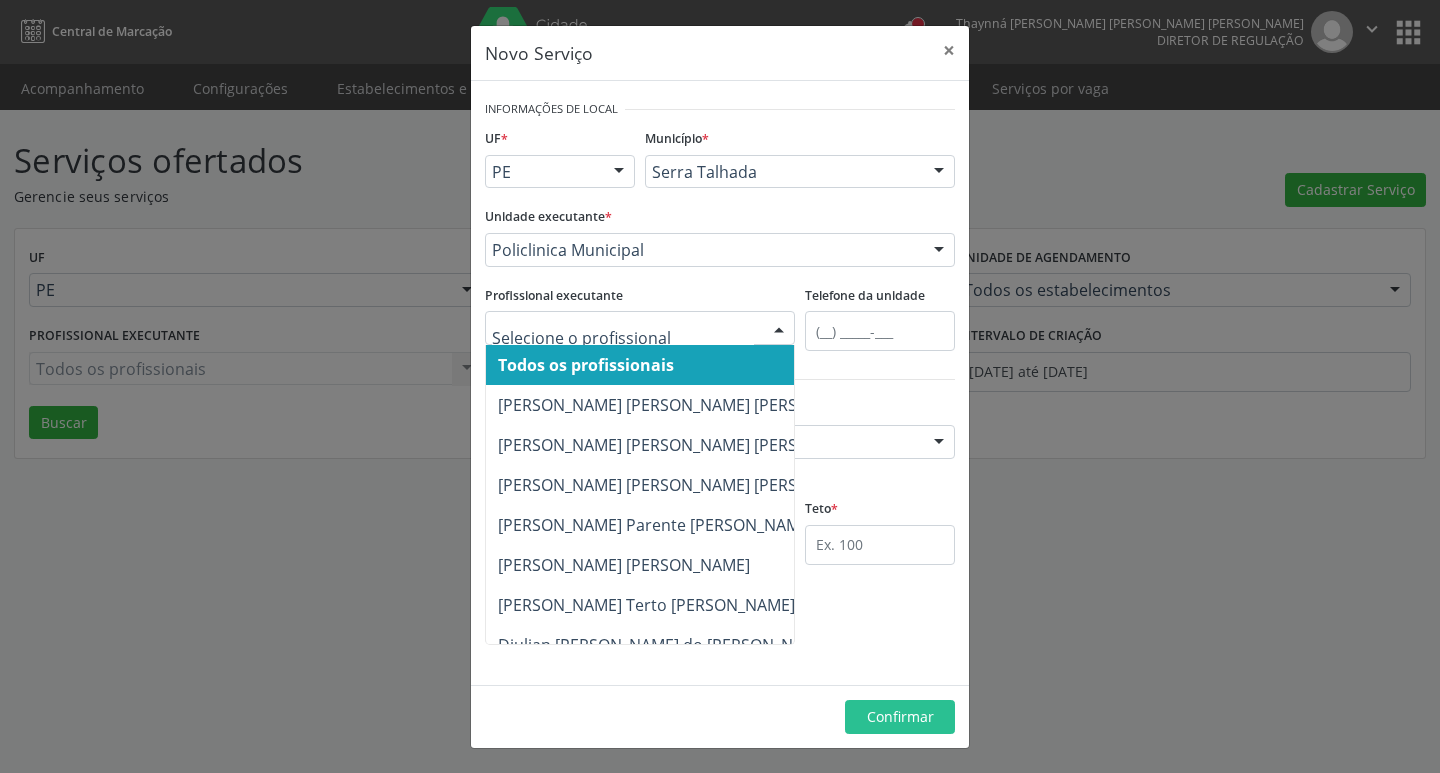 click on "Todos os profissionais" at bounding box center (752, 365) 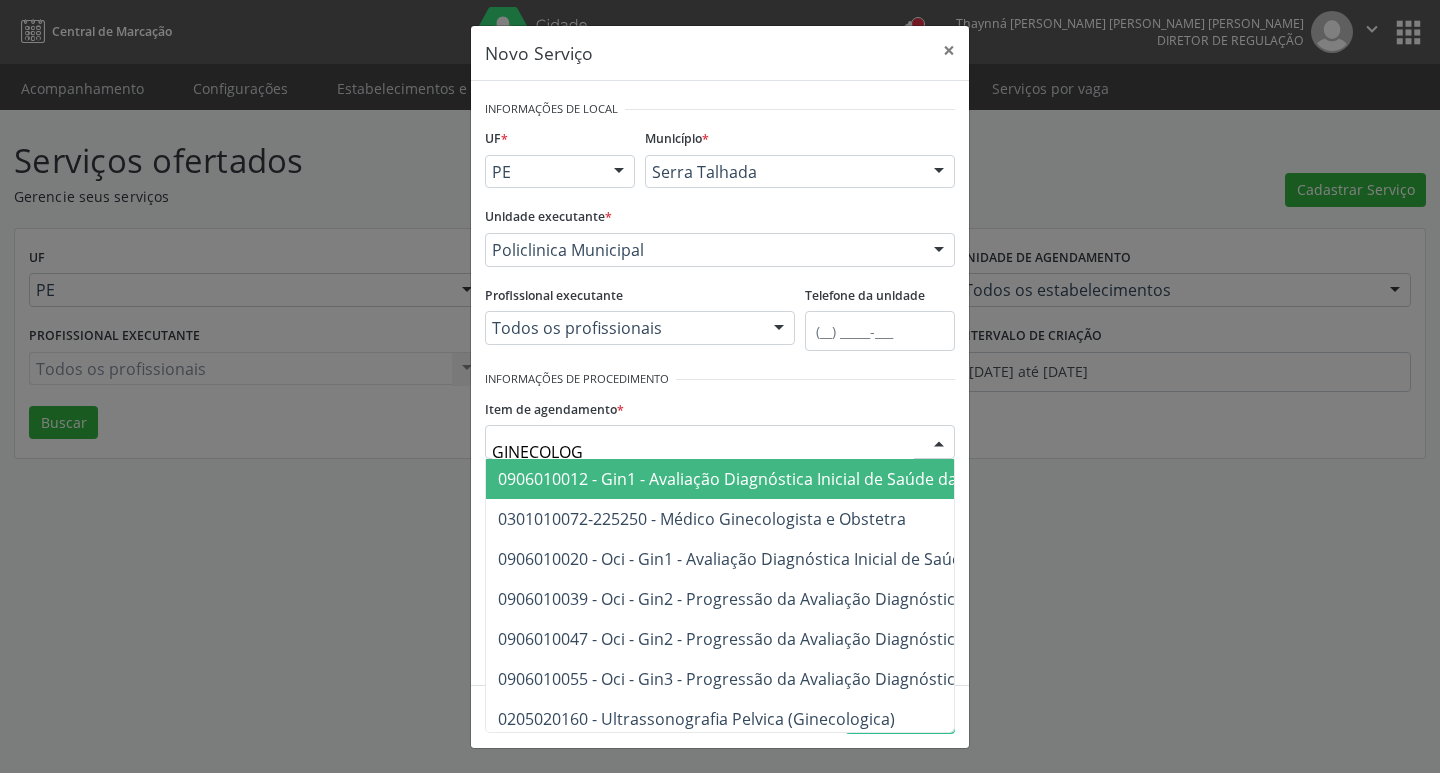 type on "GINECOLOGI" 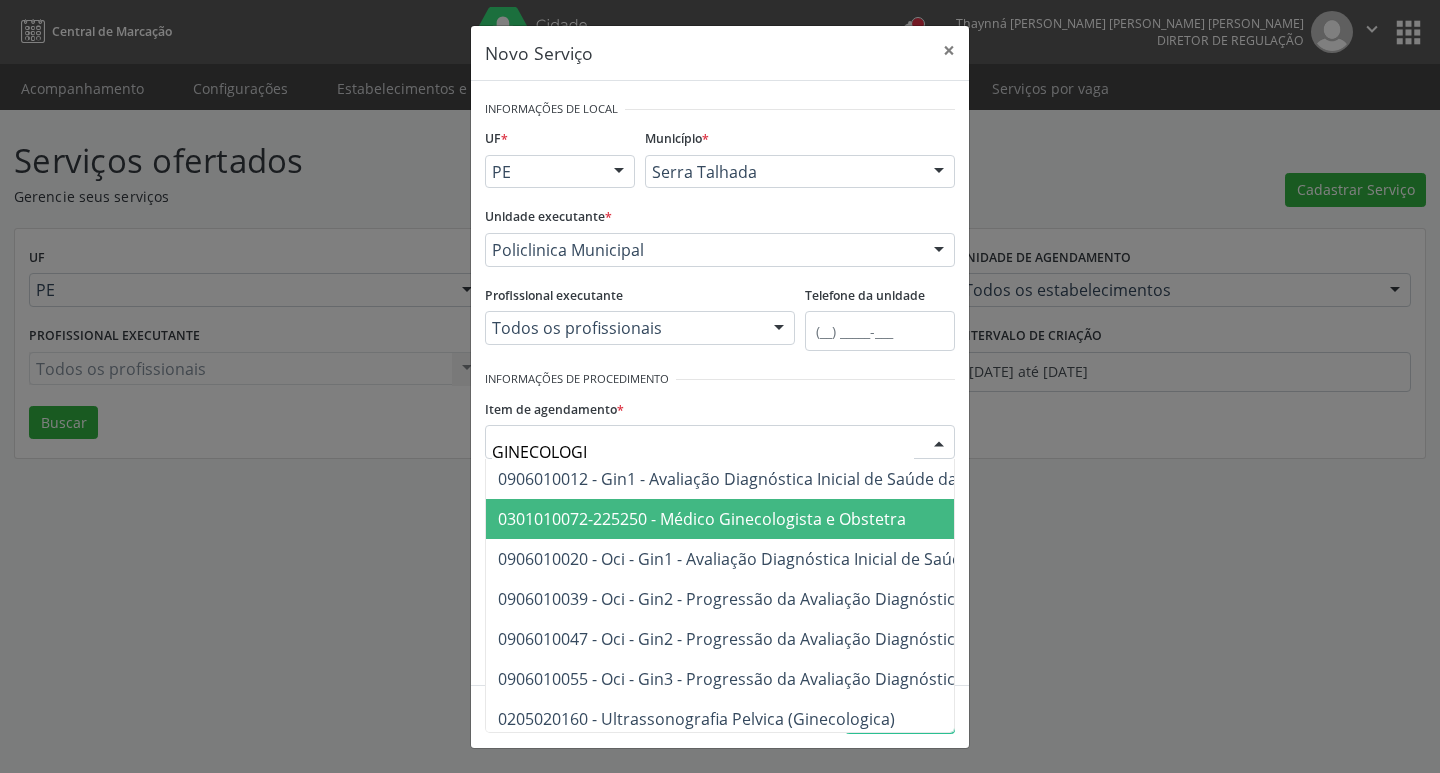 click on "0301010072-225250 - Médico Ginecologista e Obstetra" at bounding box center [702, 519] 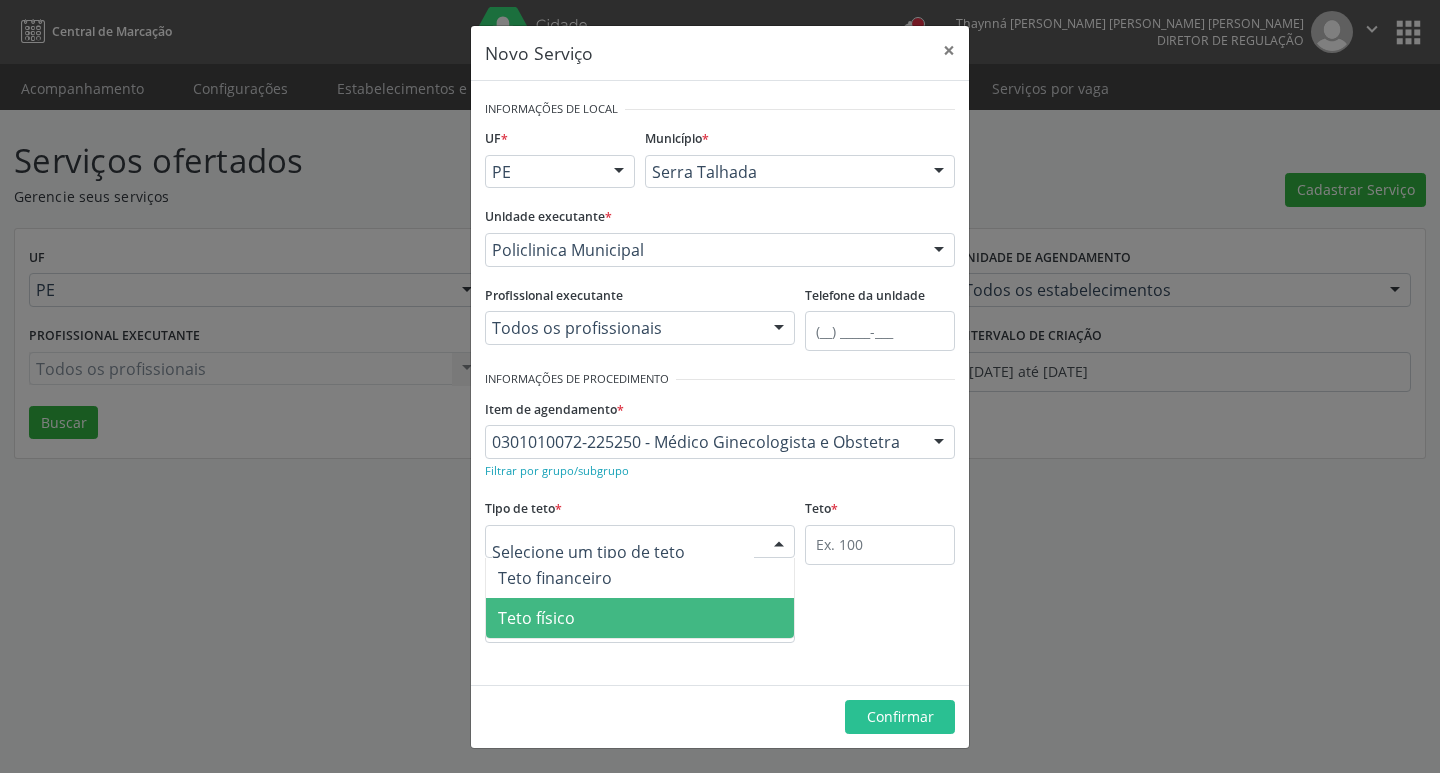 click on "Teto físico" at bounding box center (640, 618) 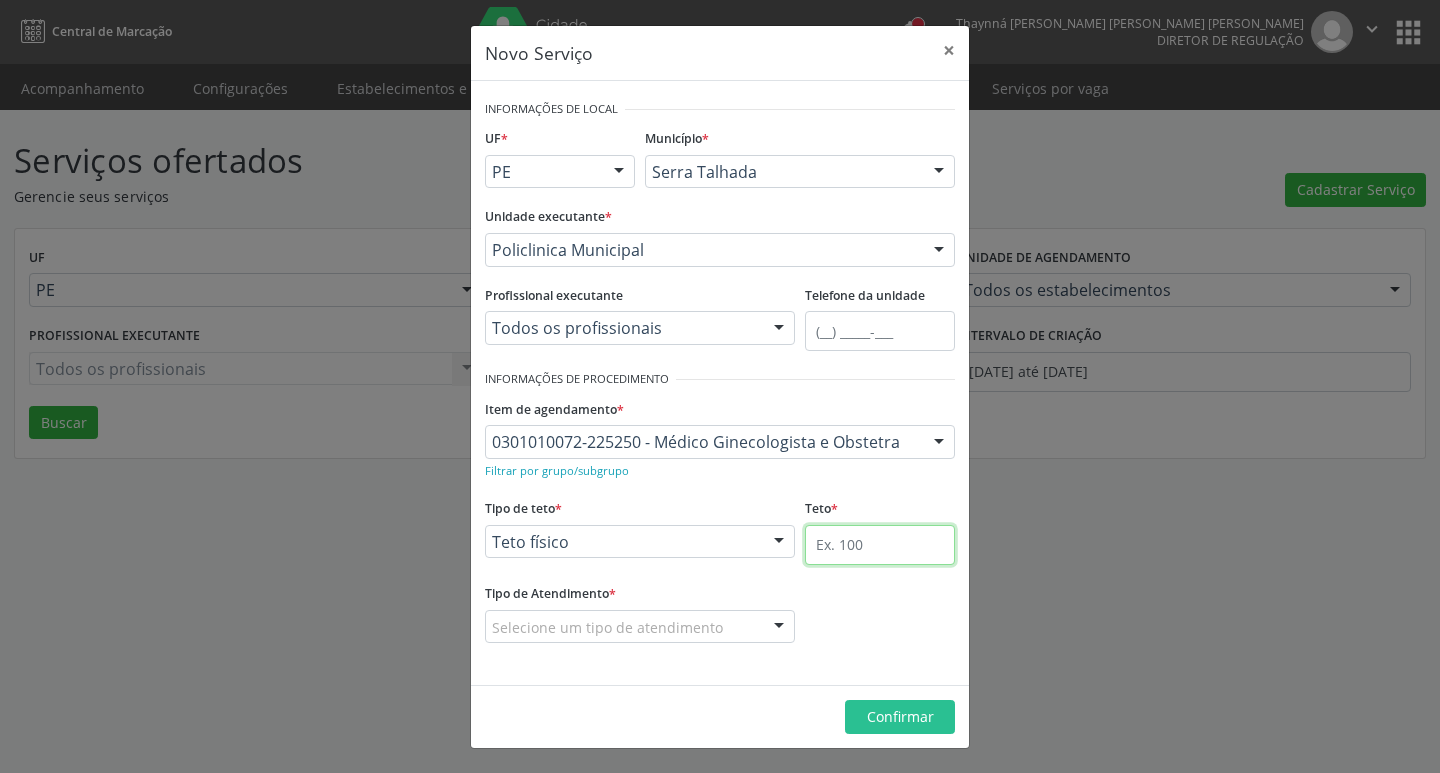 click at bounding box center [880, 545] 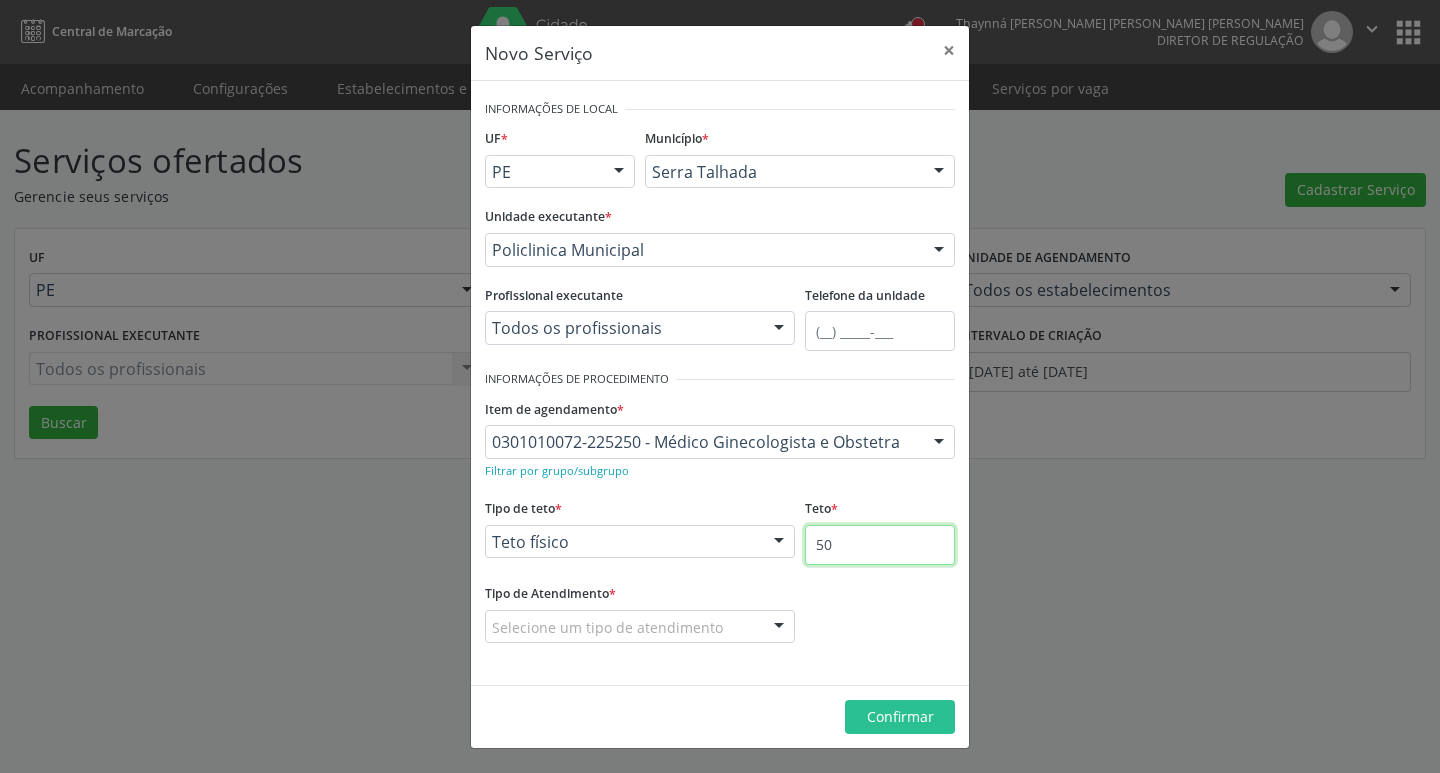 type on "50" 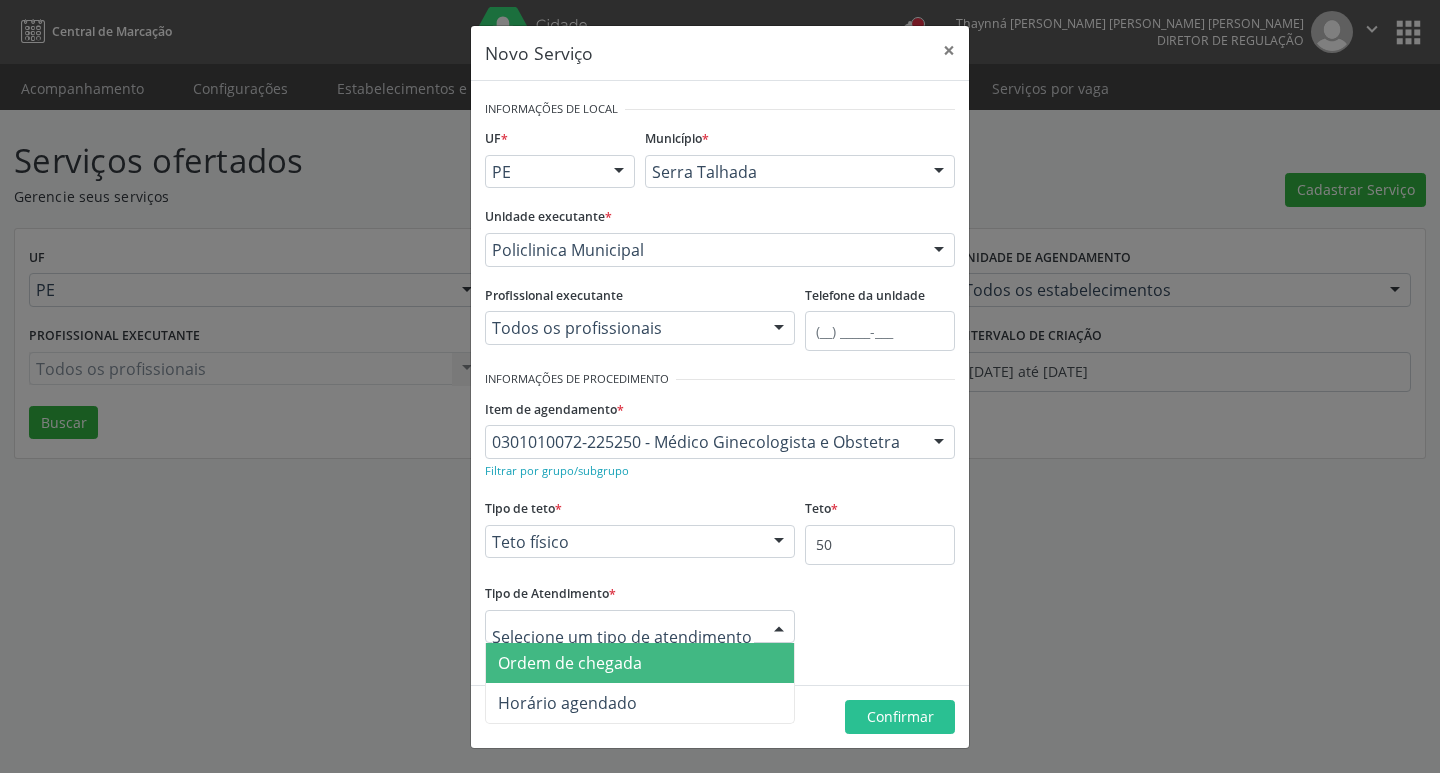 drag, startPoint x: 748, startPoint y: 631, endPoint x: 751, endPoint y: 620, distance: 11.401754 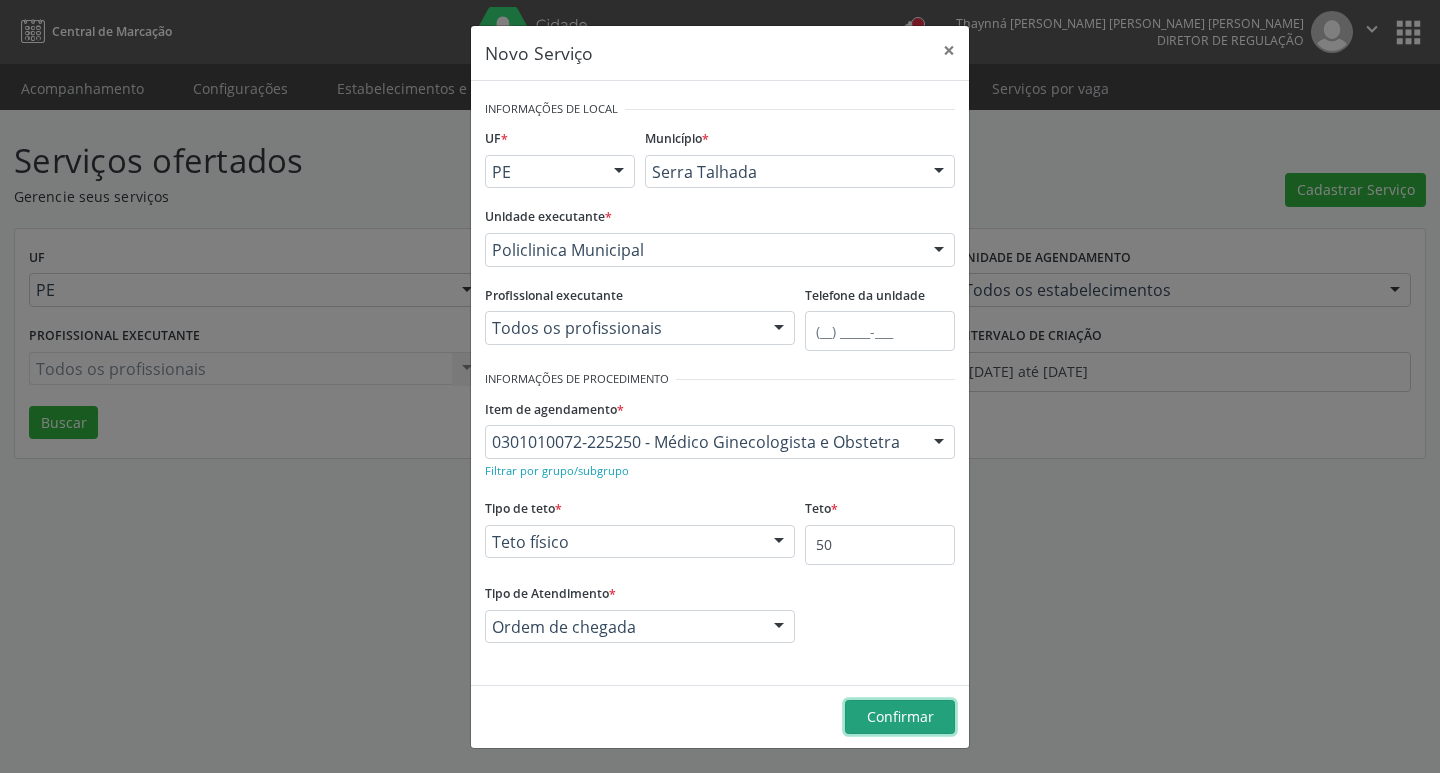 click on "Confirmar" at bounding box center (900, 716) 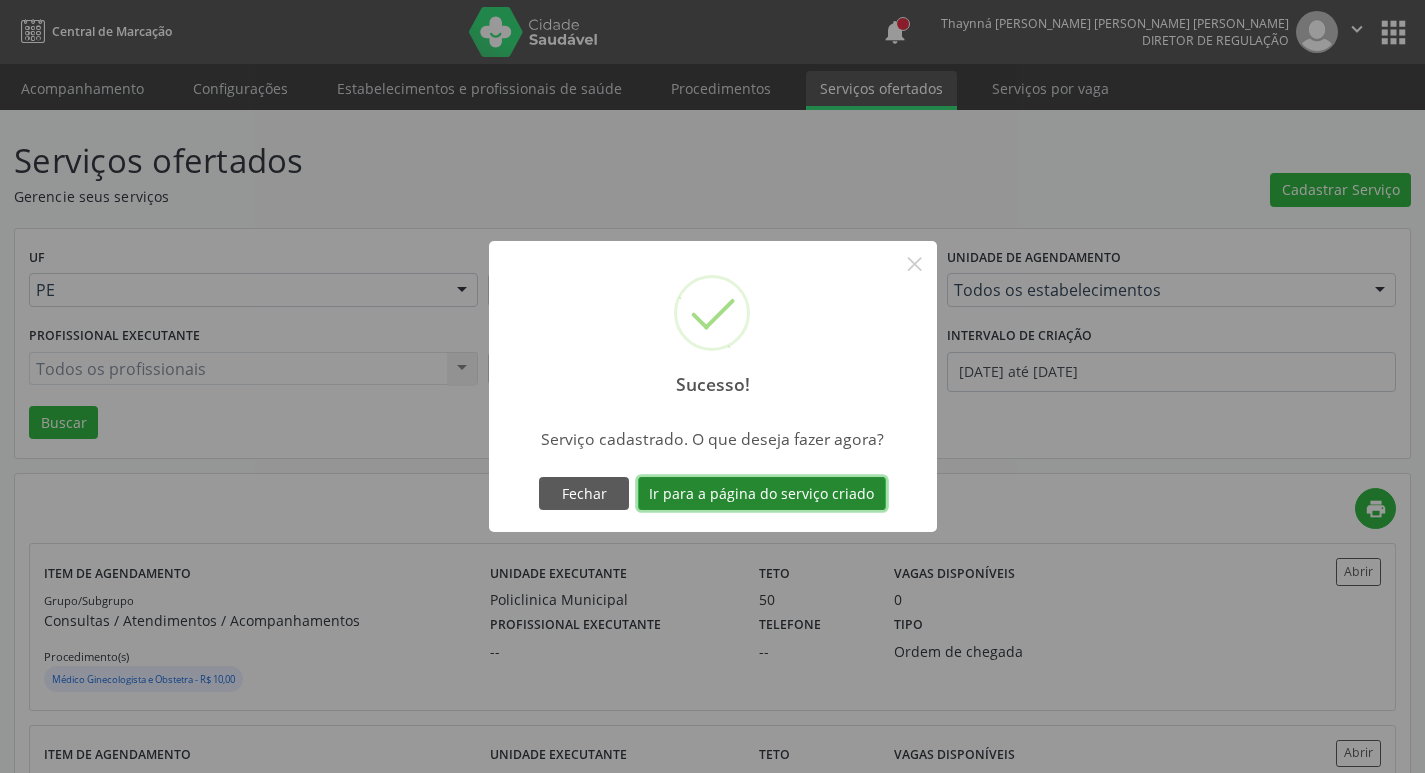click on "Ir para a página do serviço criado" at bounding box center [762, 494] 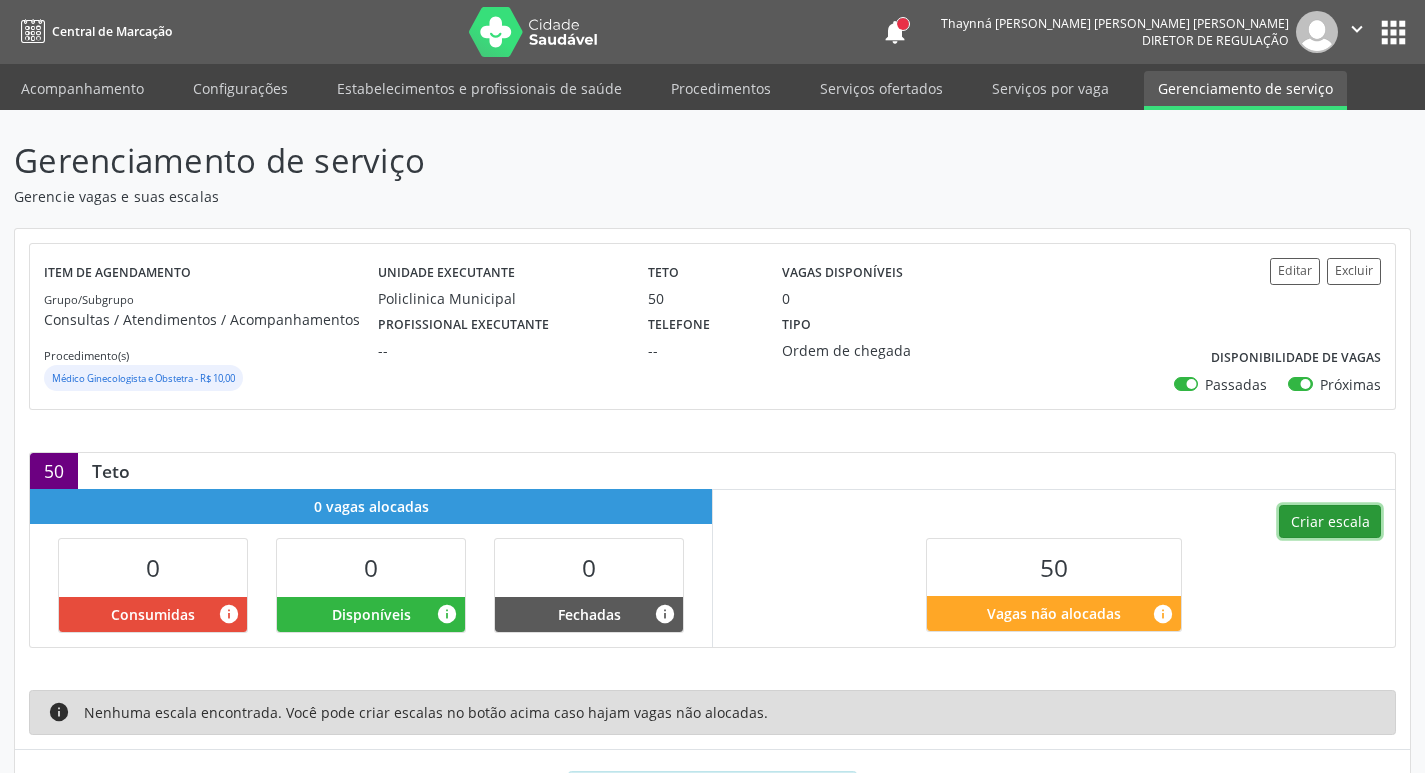 click on "Criar escala" at bounding box center (1330, 522) 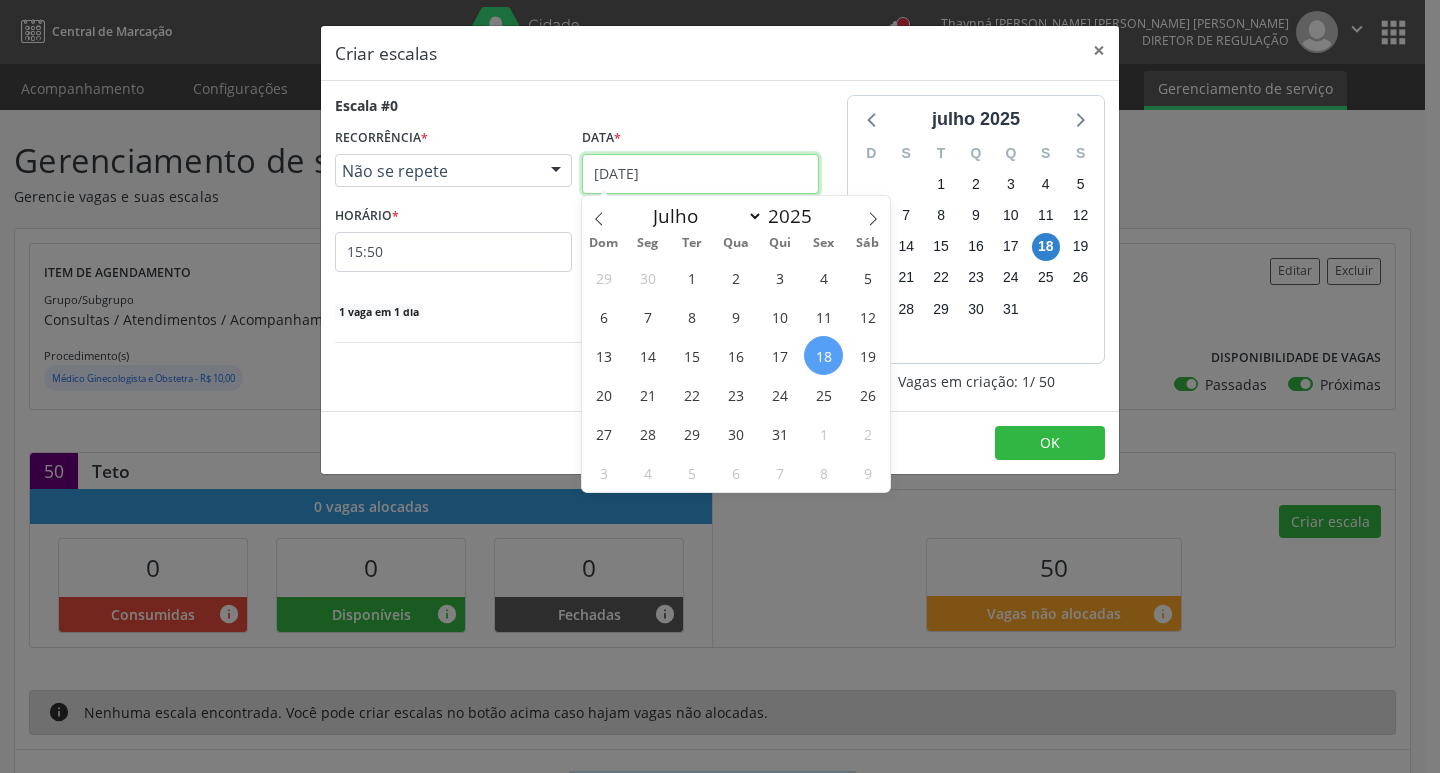 click on "[DATE]" at bounding box center [700, 174] 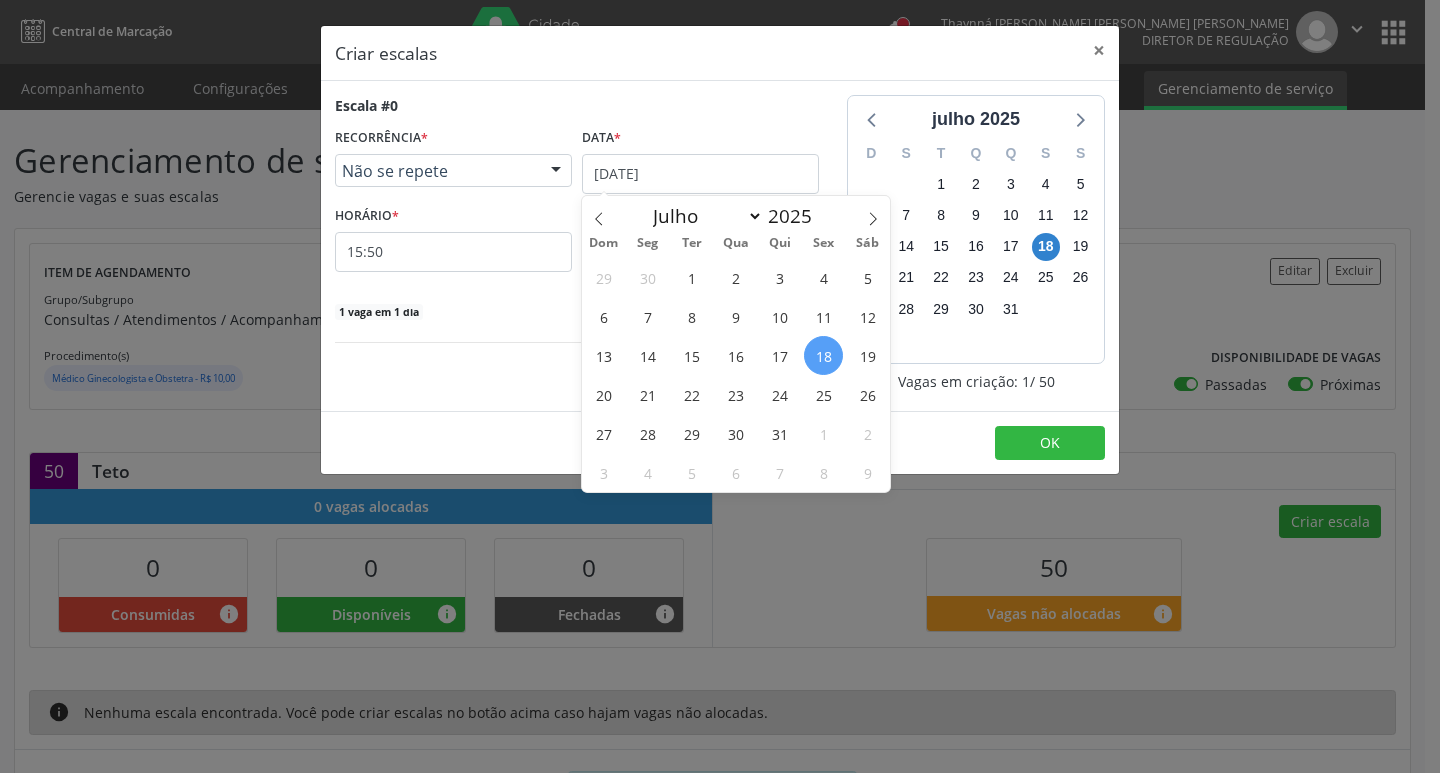 click on "Dom Seg Ter Qua Qui Sex Sáb" at bounding box center [736, 244] 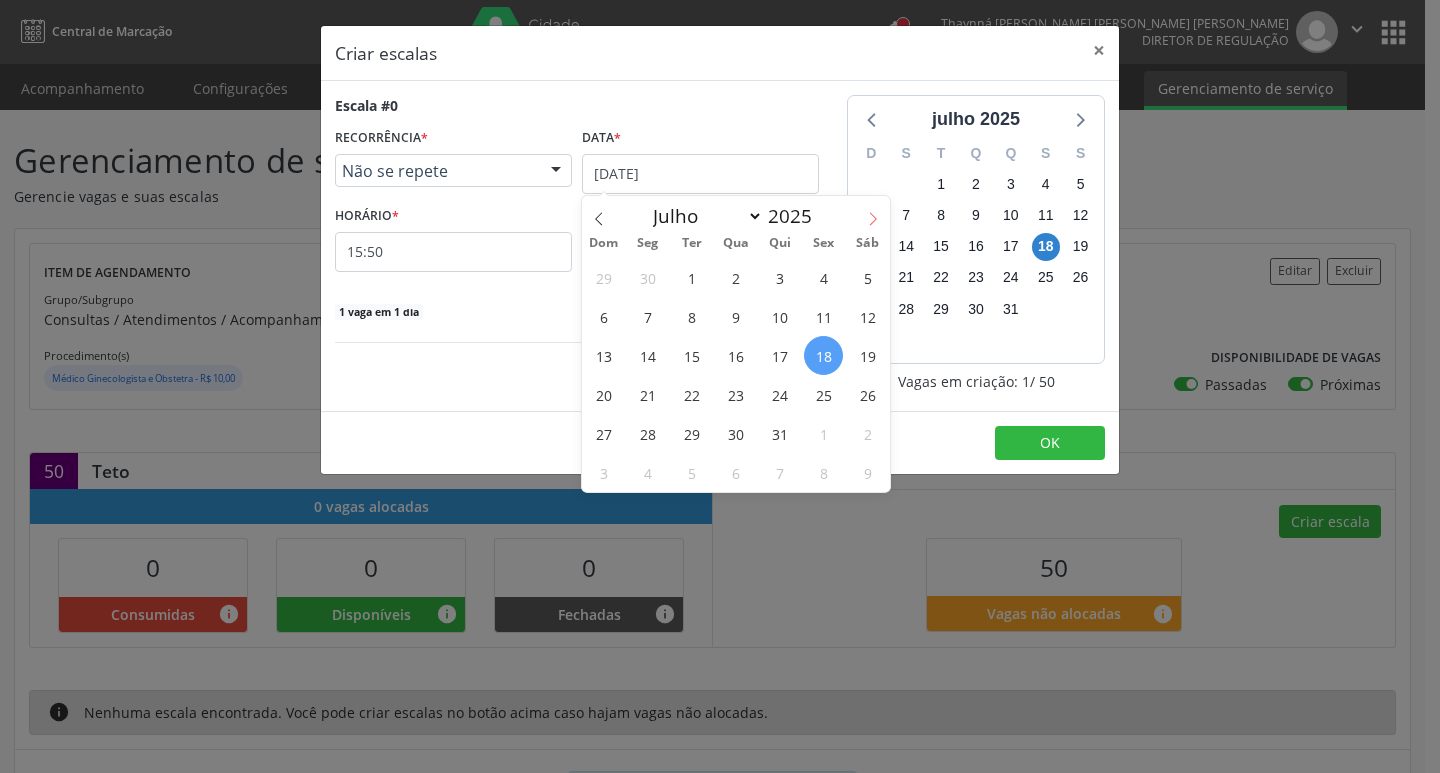 click 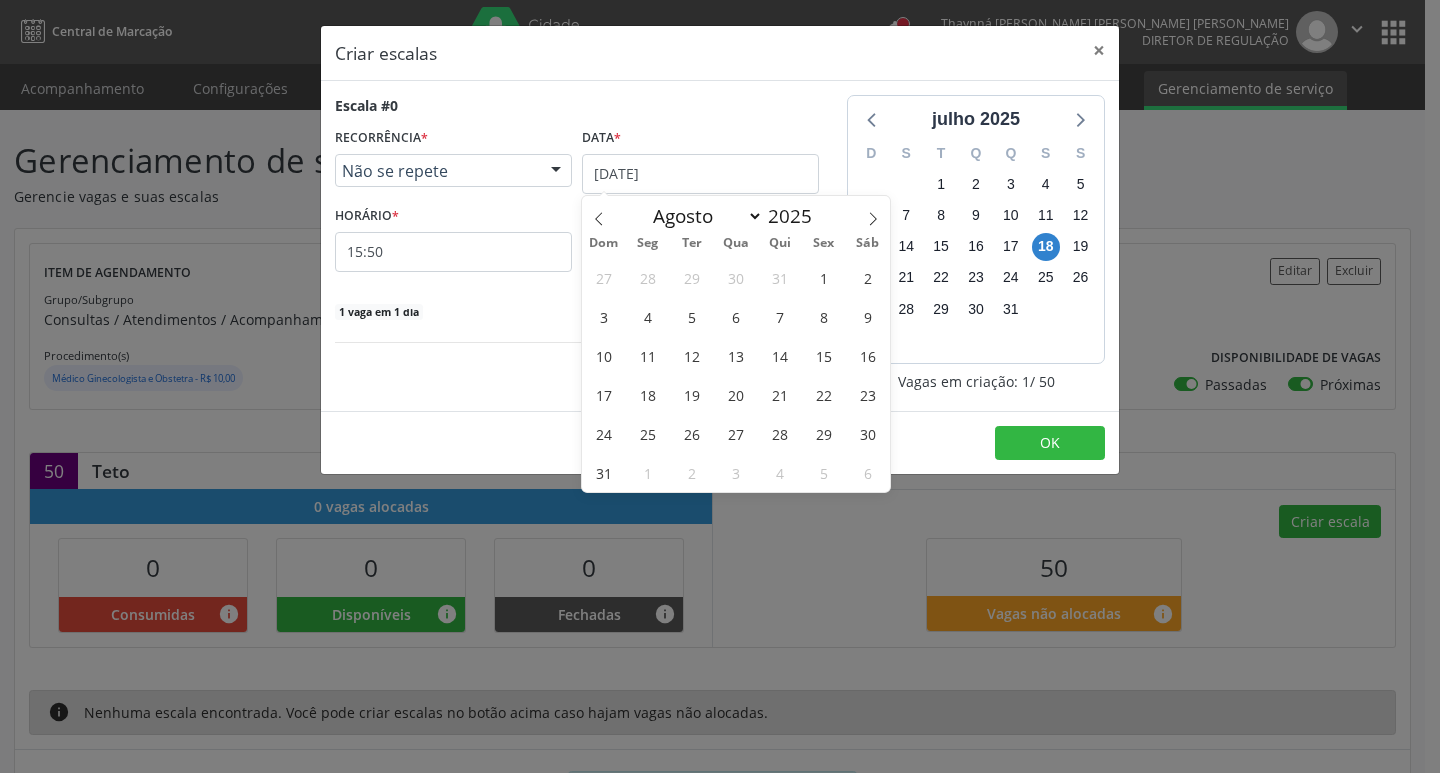 click on "Não se repete" at bounding box center [436, 171] 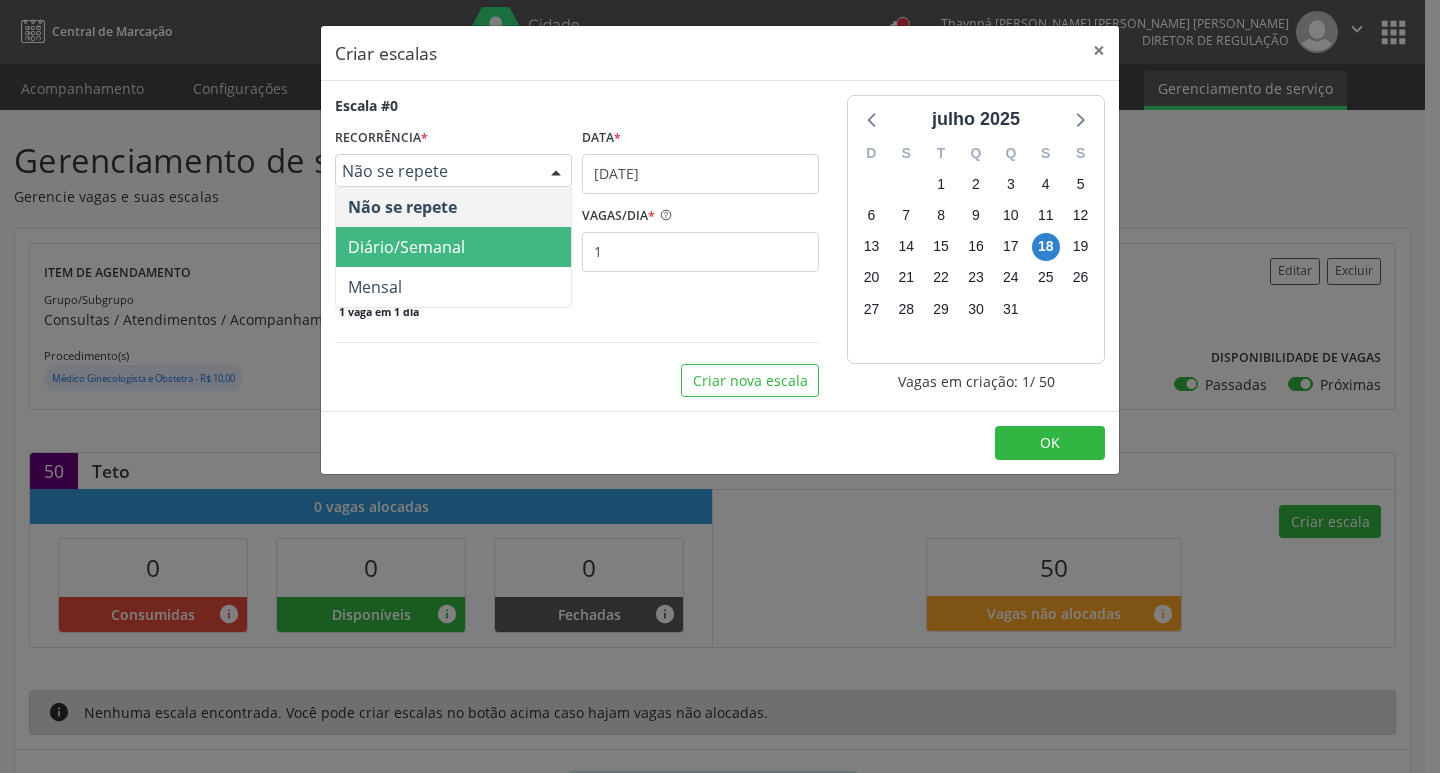 click on "Diário/Semanal" at bounding box center [406, 247] 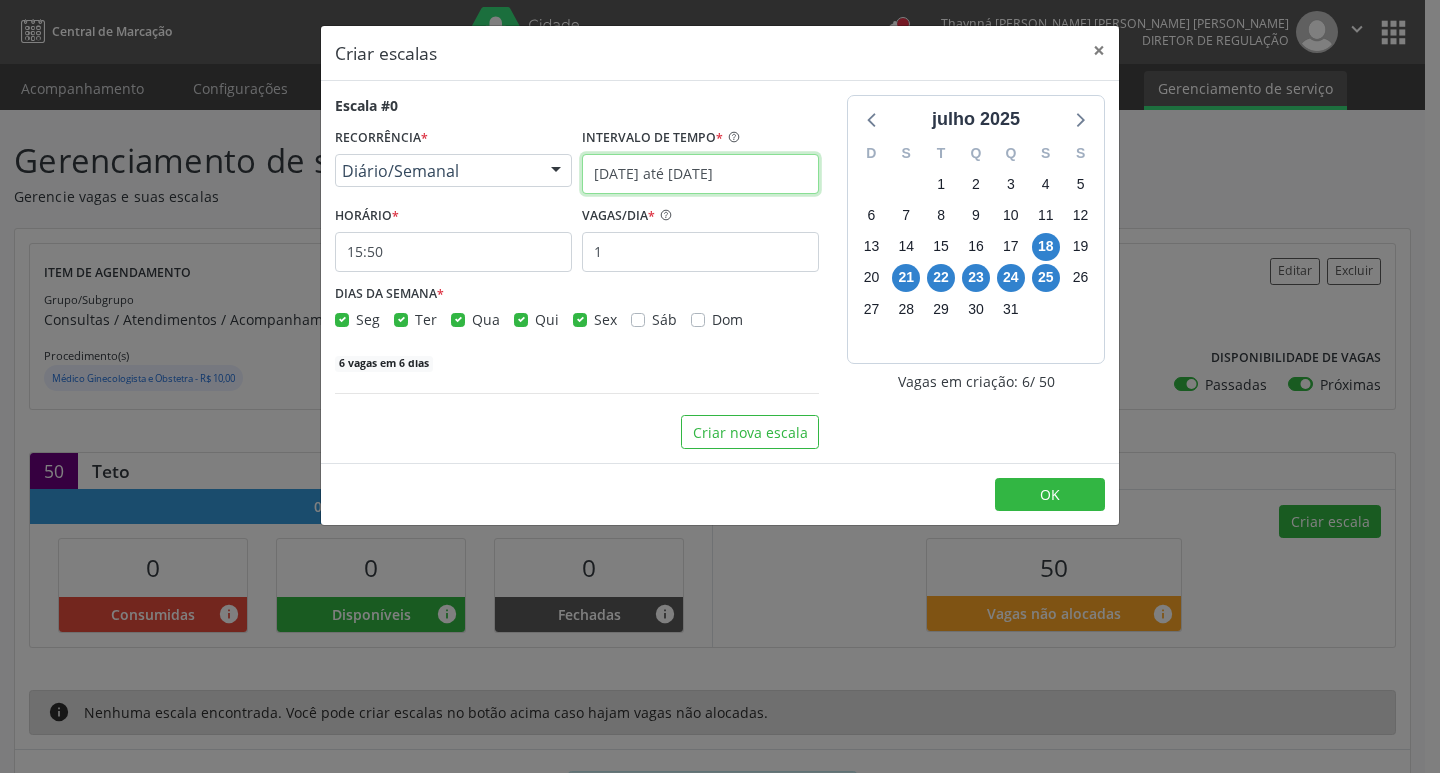 click on "[DATE] até [DATE]" at bounding box center (700, 174) 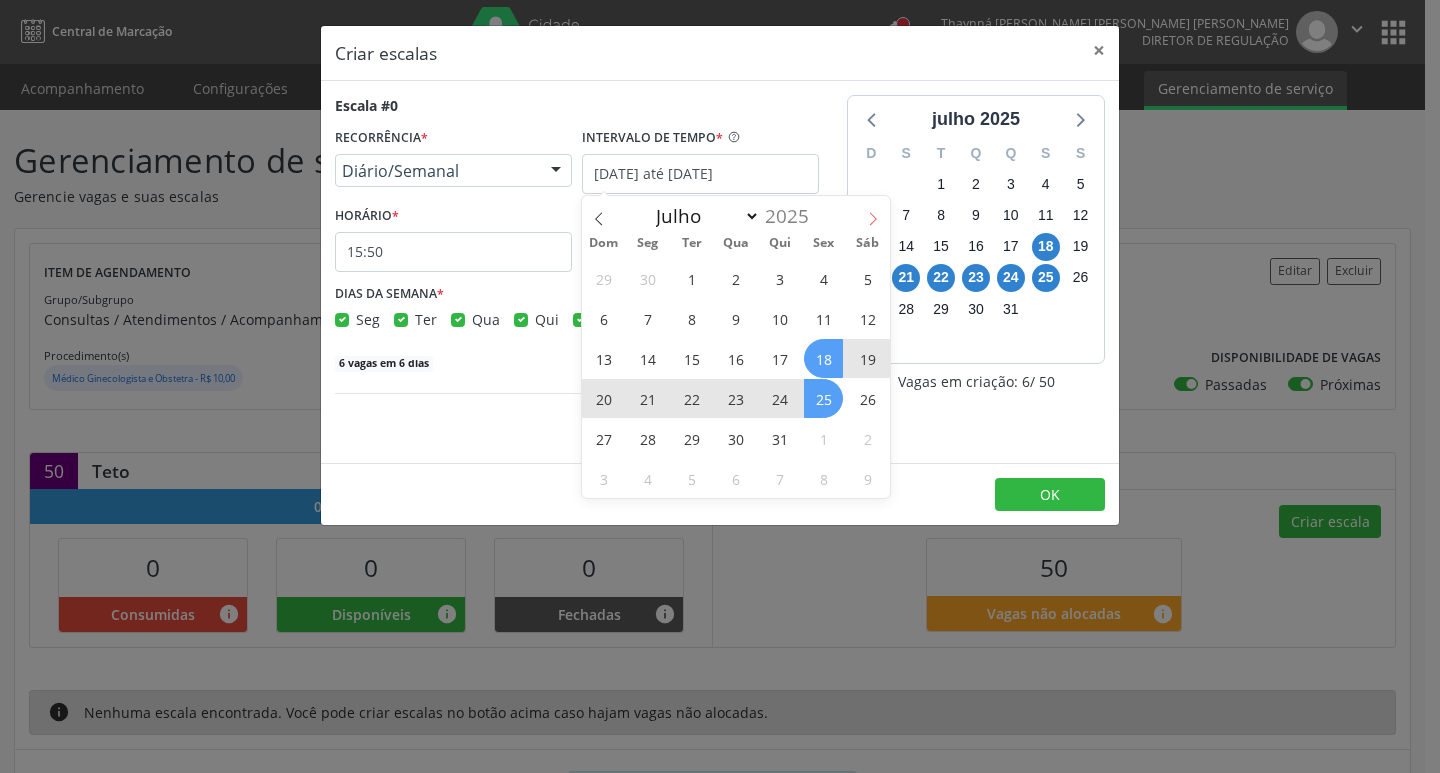 click 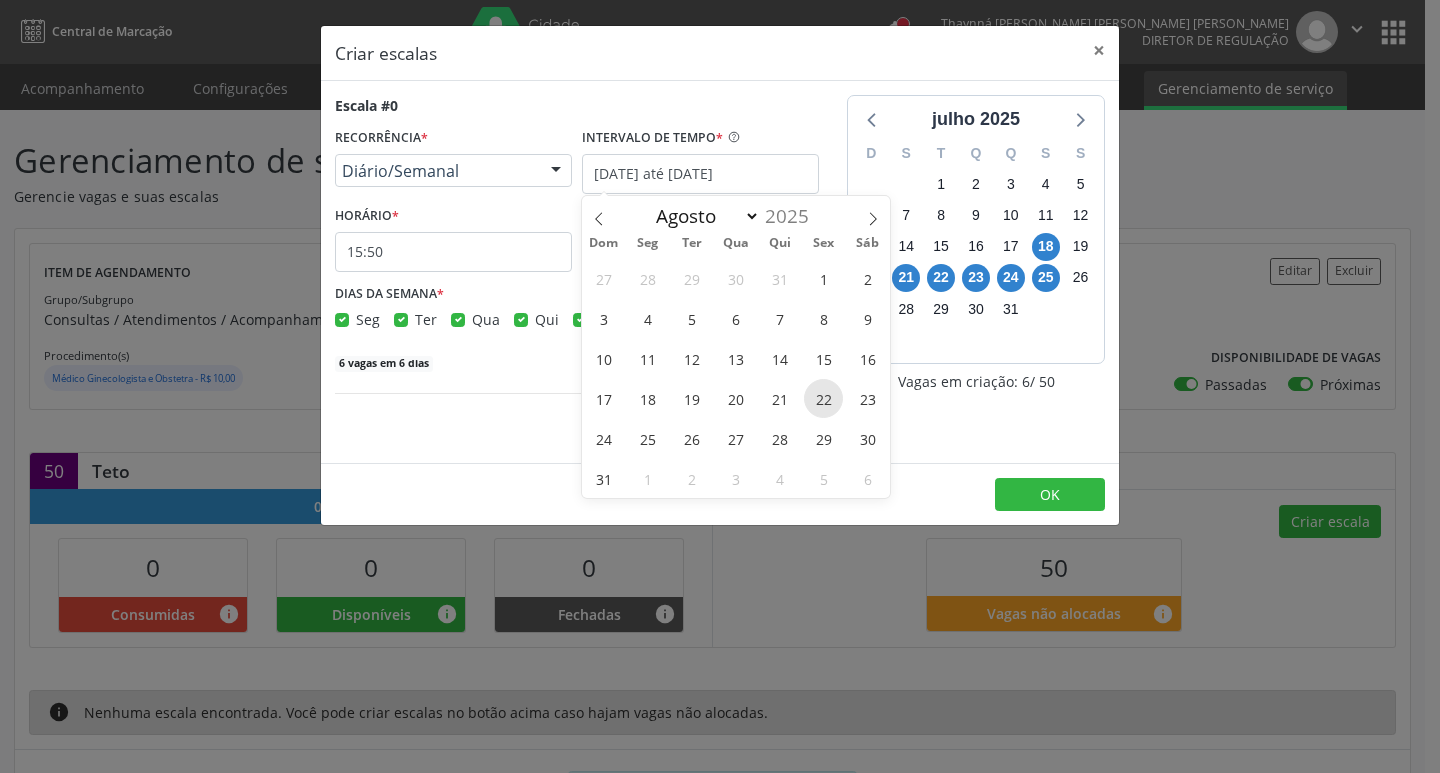 click on "22" at bounding box center (823, 398) 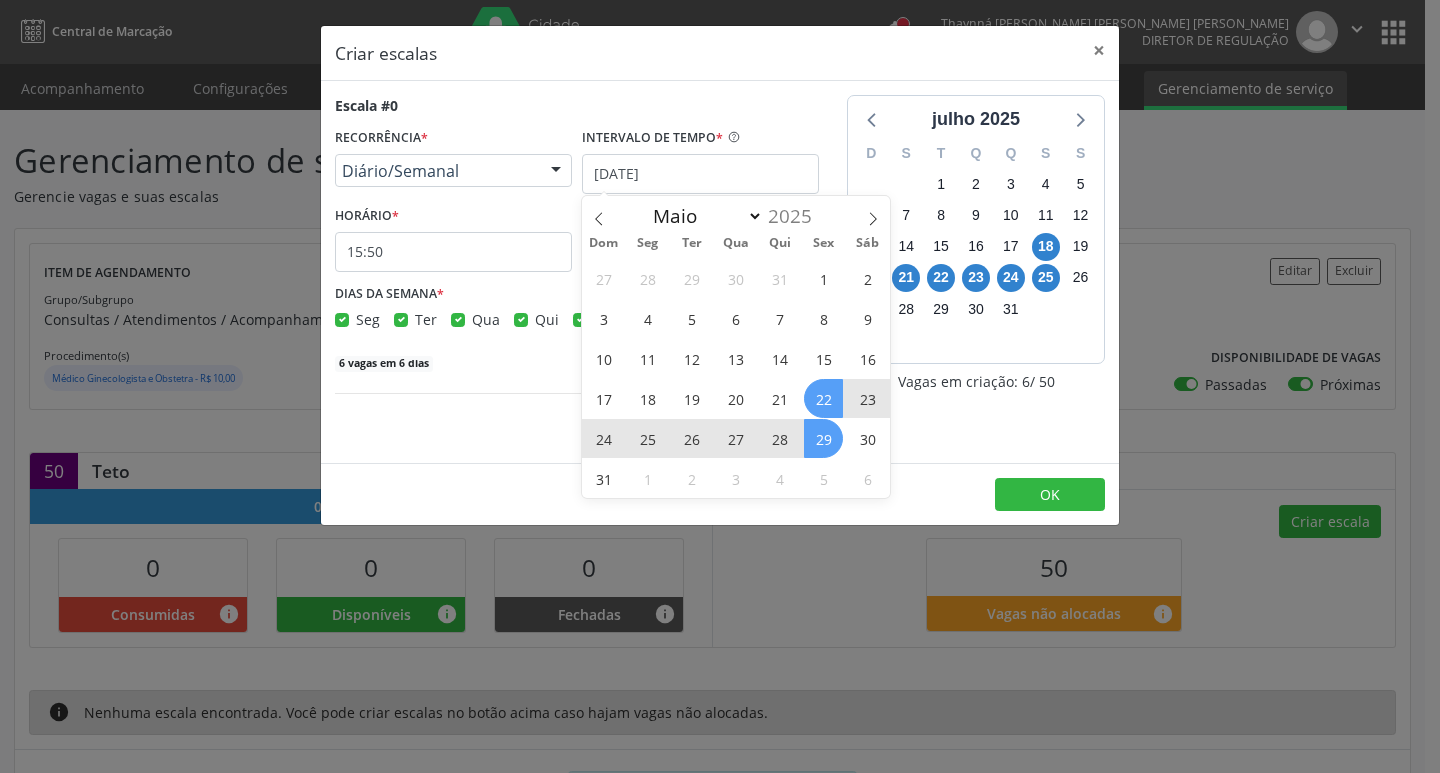 click on "29" at bounding box center [823, 438] 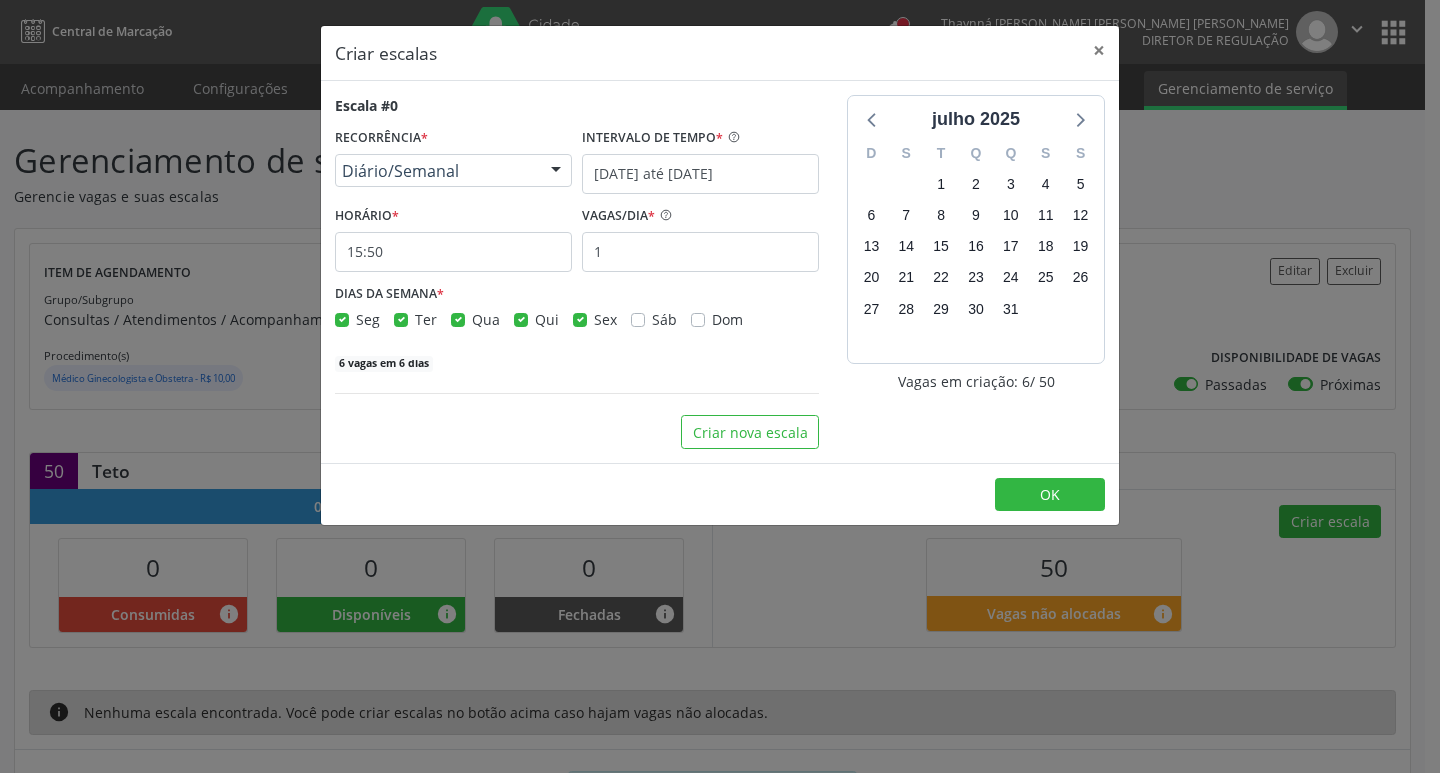 click on "Seg" at bounding box center [368, 319] 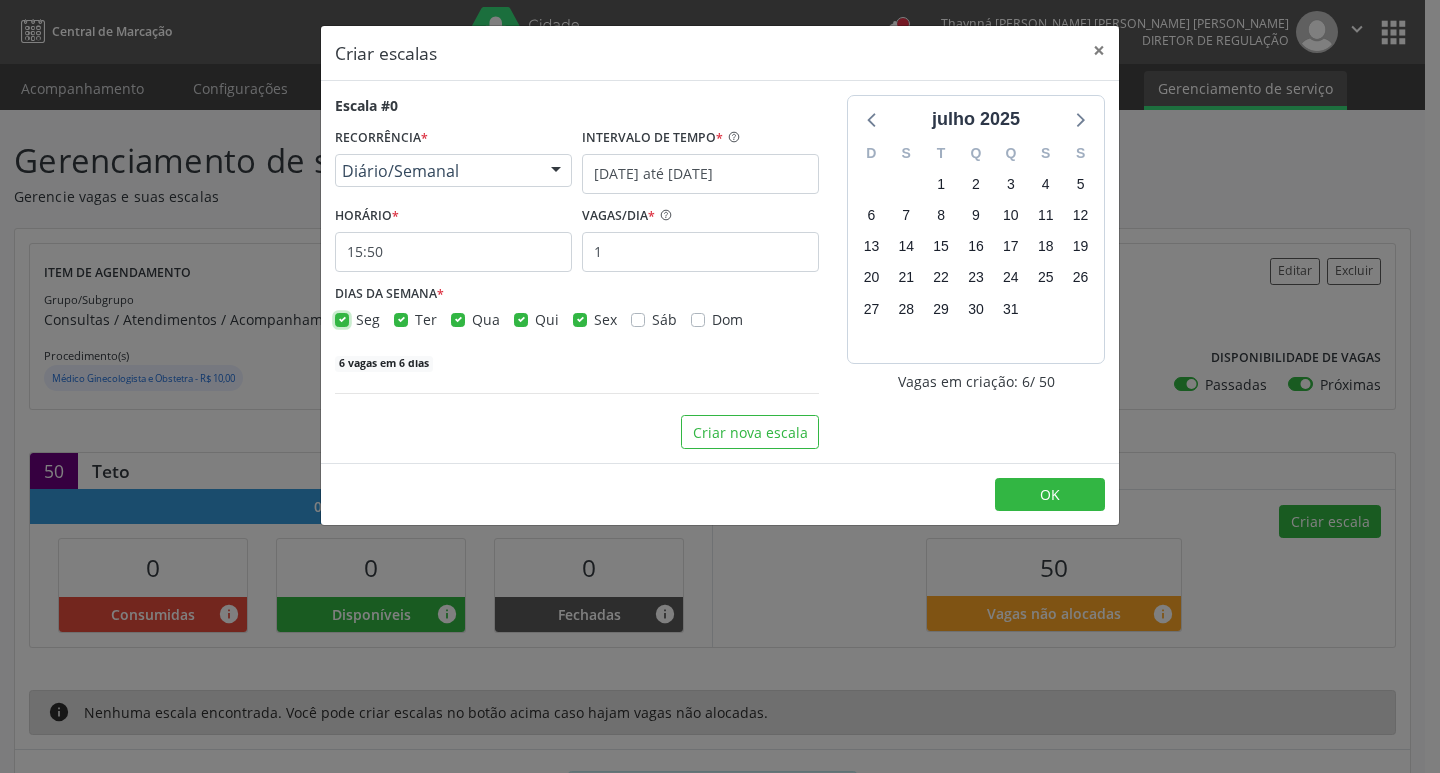 click on "Seg" at bounding box center [342, 318] 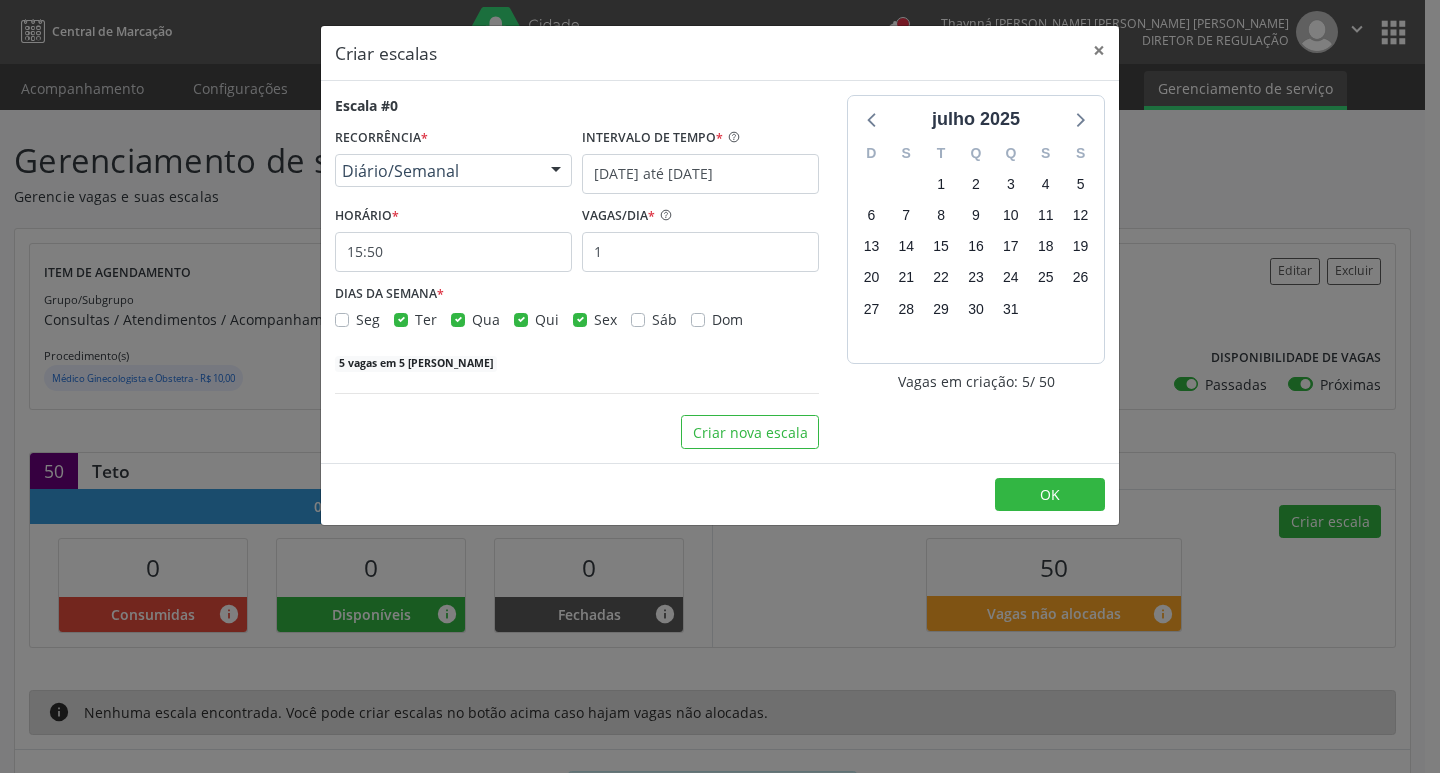click on "Ter" at bounding box center [426, 319] 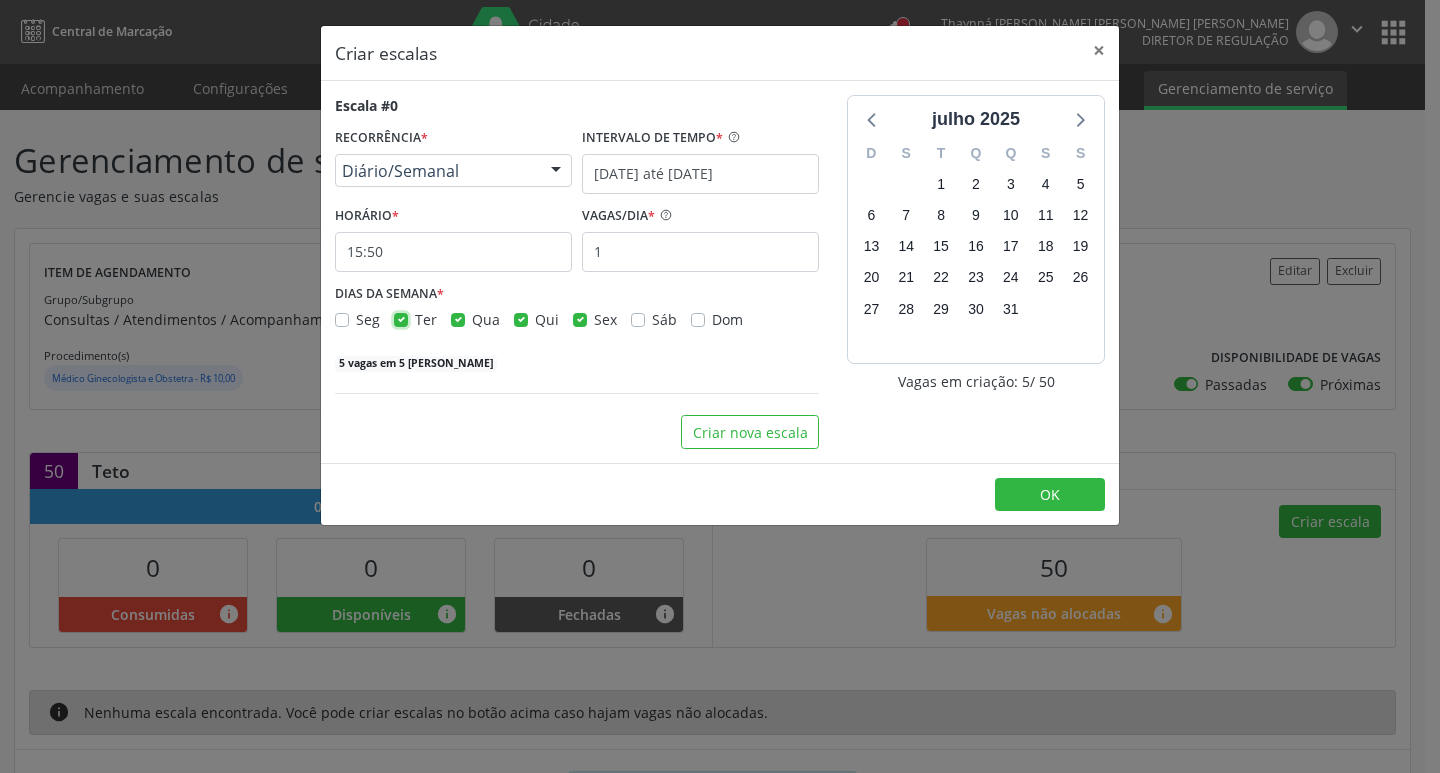 click on "Ter" at bounding box center (401, 318) 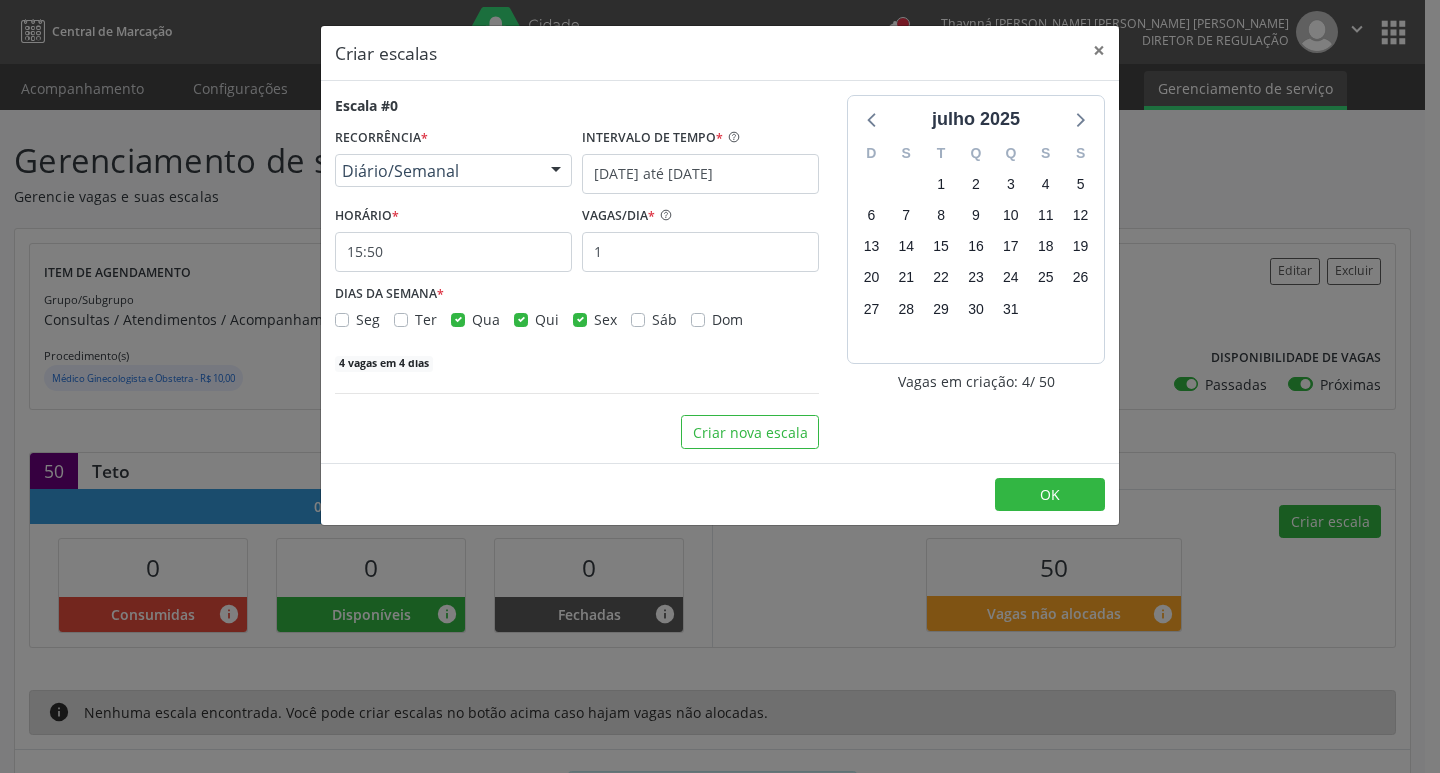 click on "Qua" at bounding box center [486, 319] 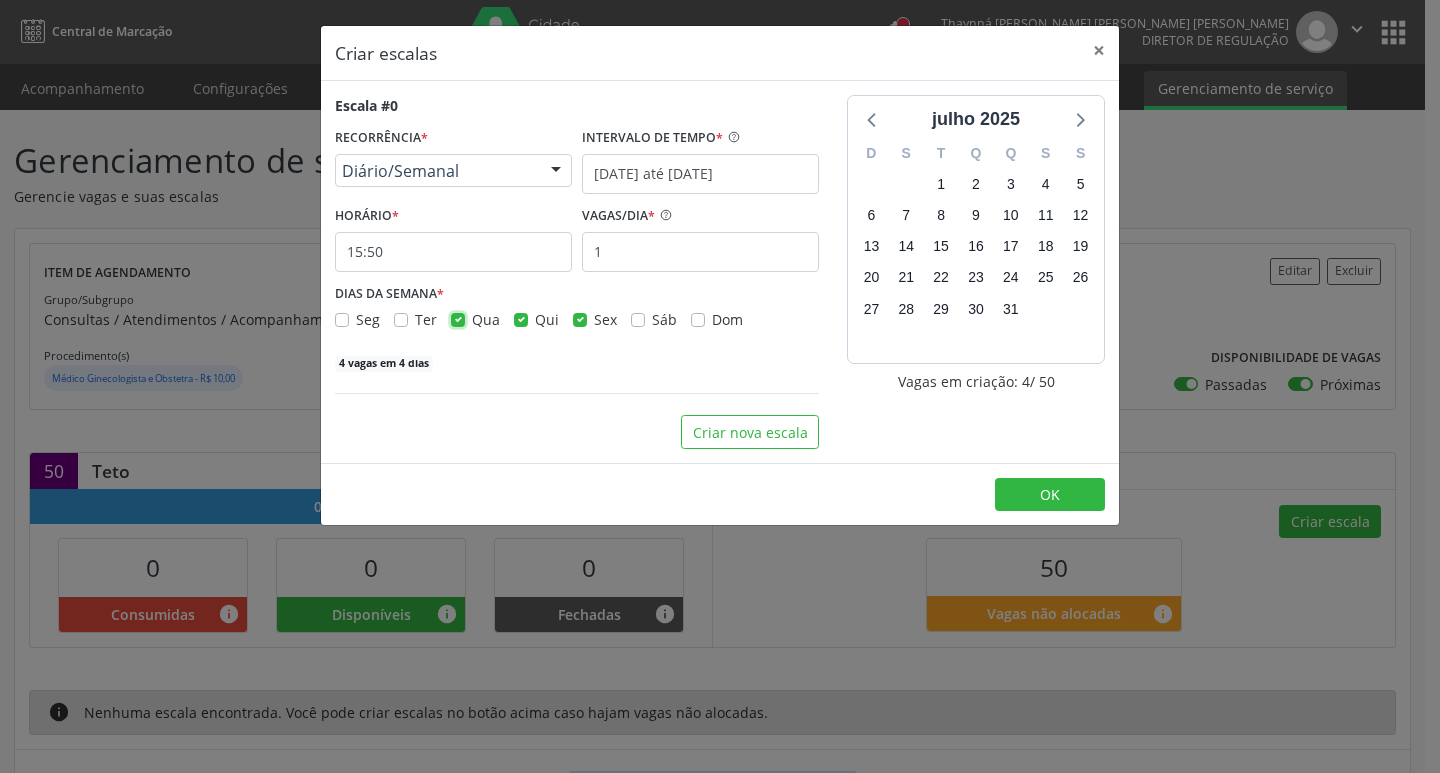click on "Qua" at bounding box center (458, 318) 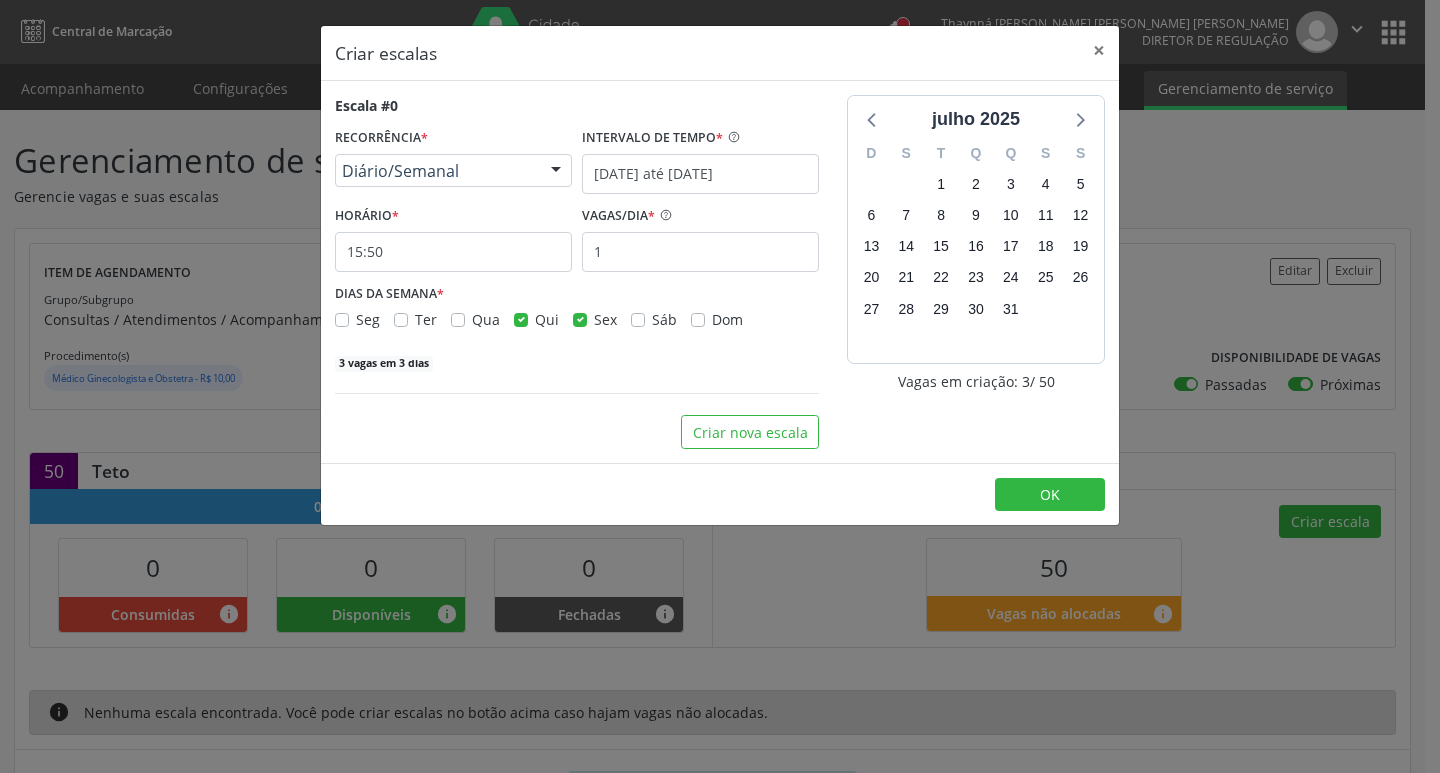 click on "Qui" at bounding box center [547, 319] 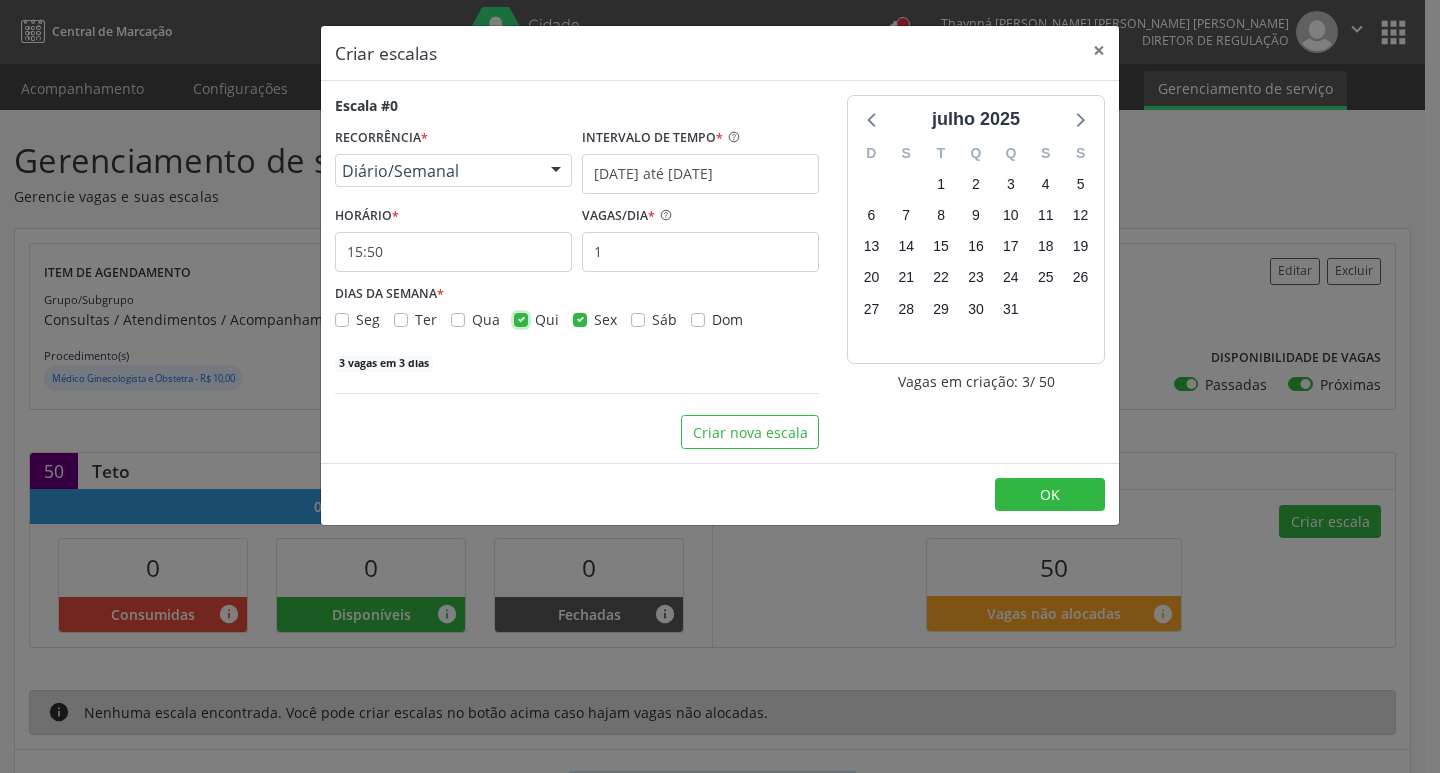 click on "Qui" at bounding box center [521, 318] 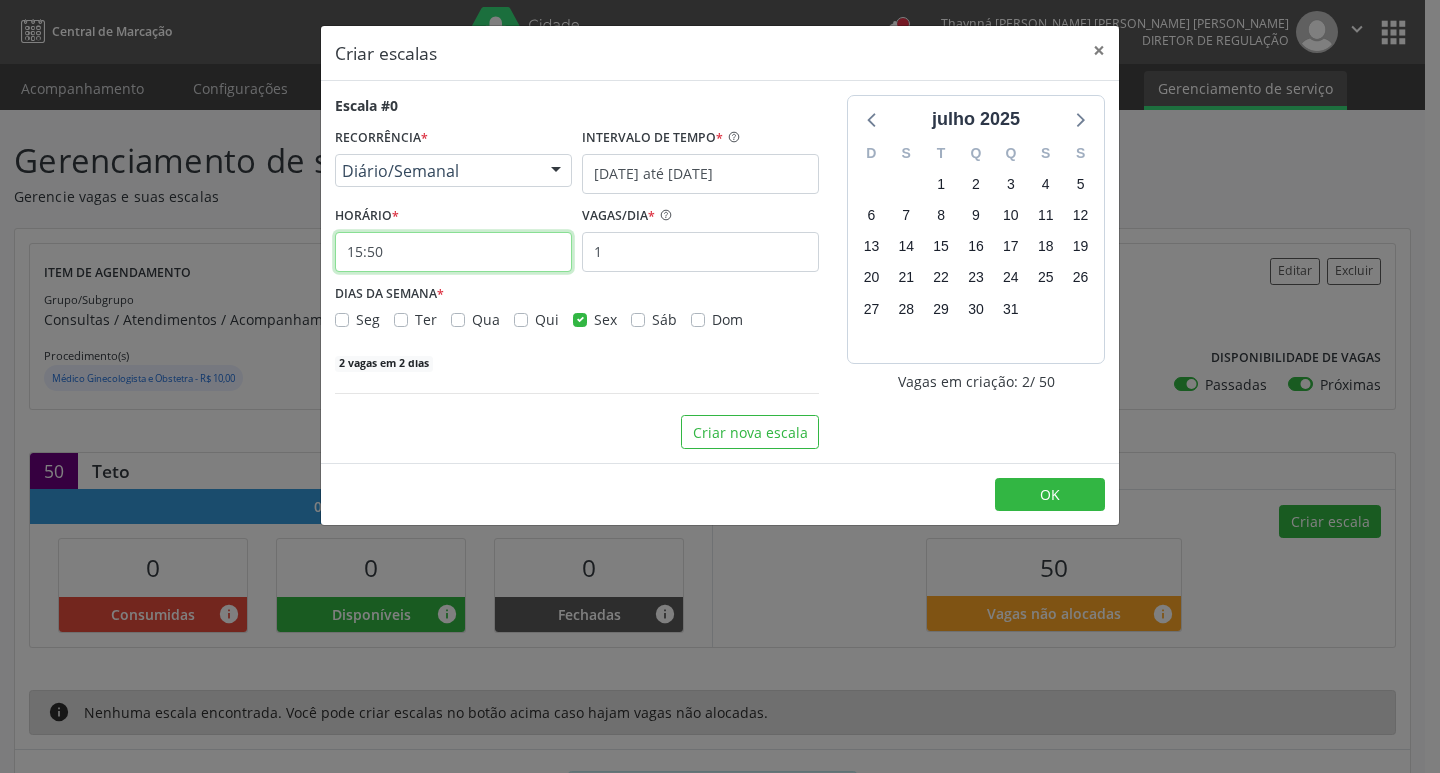 click on "15:50" at bounding box center [453, 252] 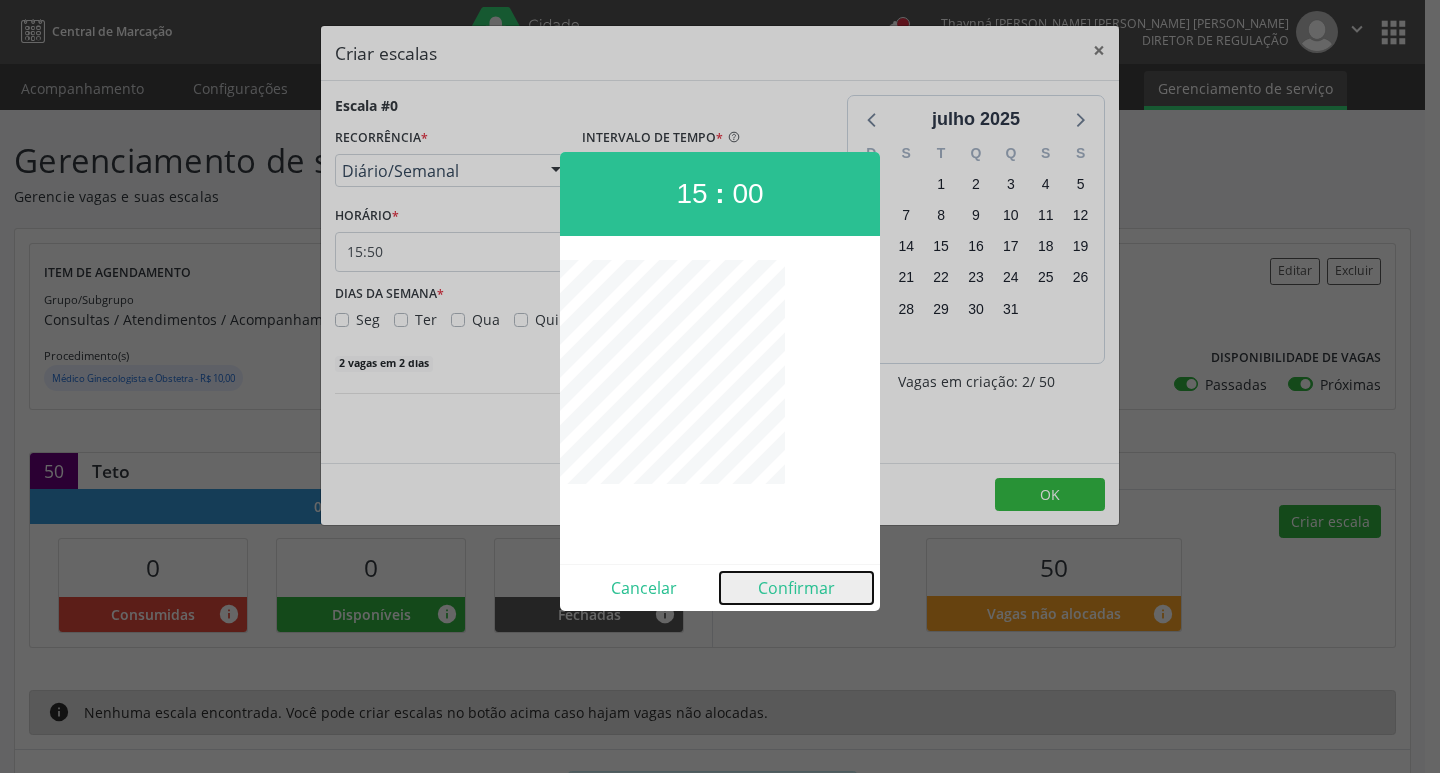 click on "Confirmar" at bounding box center (796, 588) 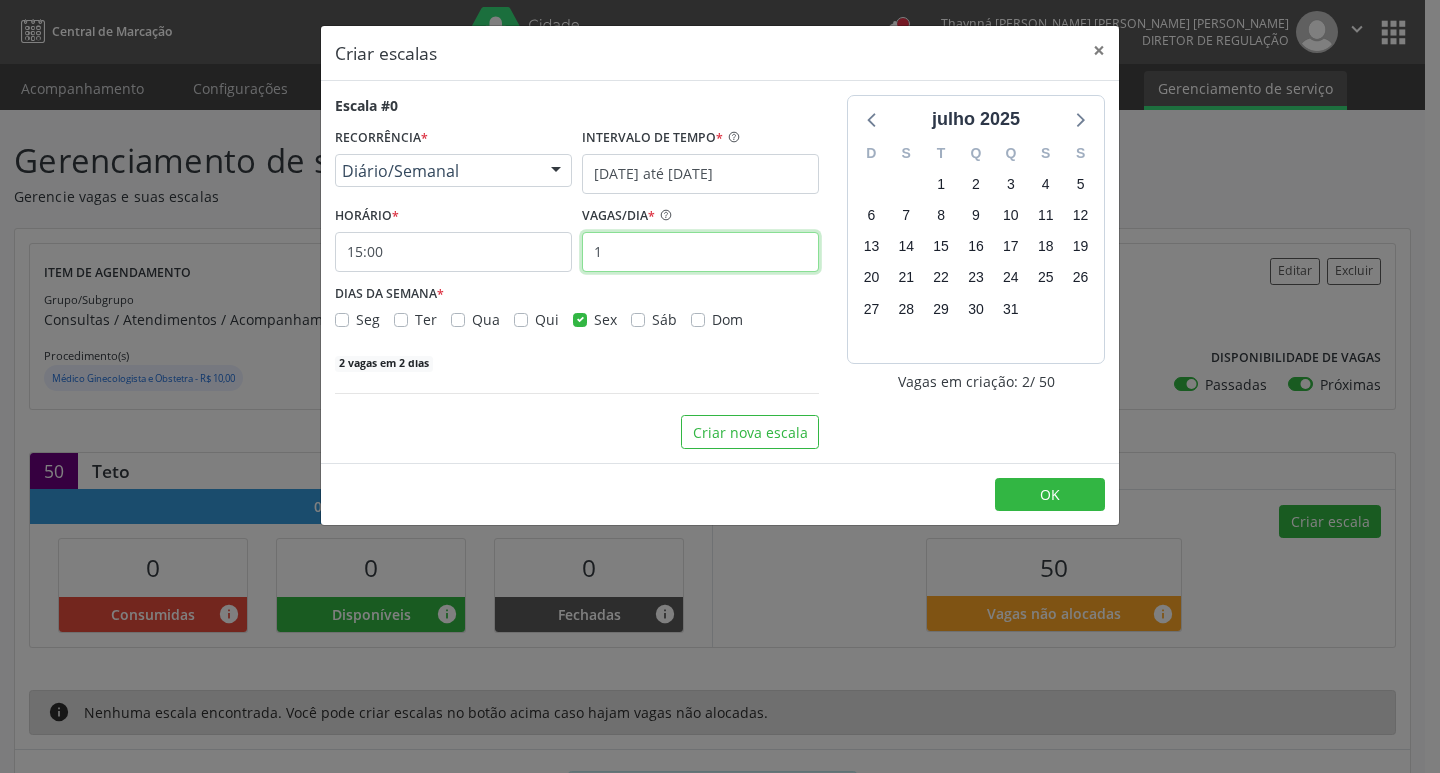 click on "1" at bounding box center [700, 252] 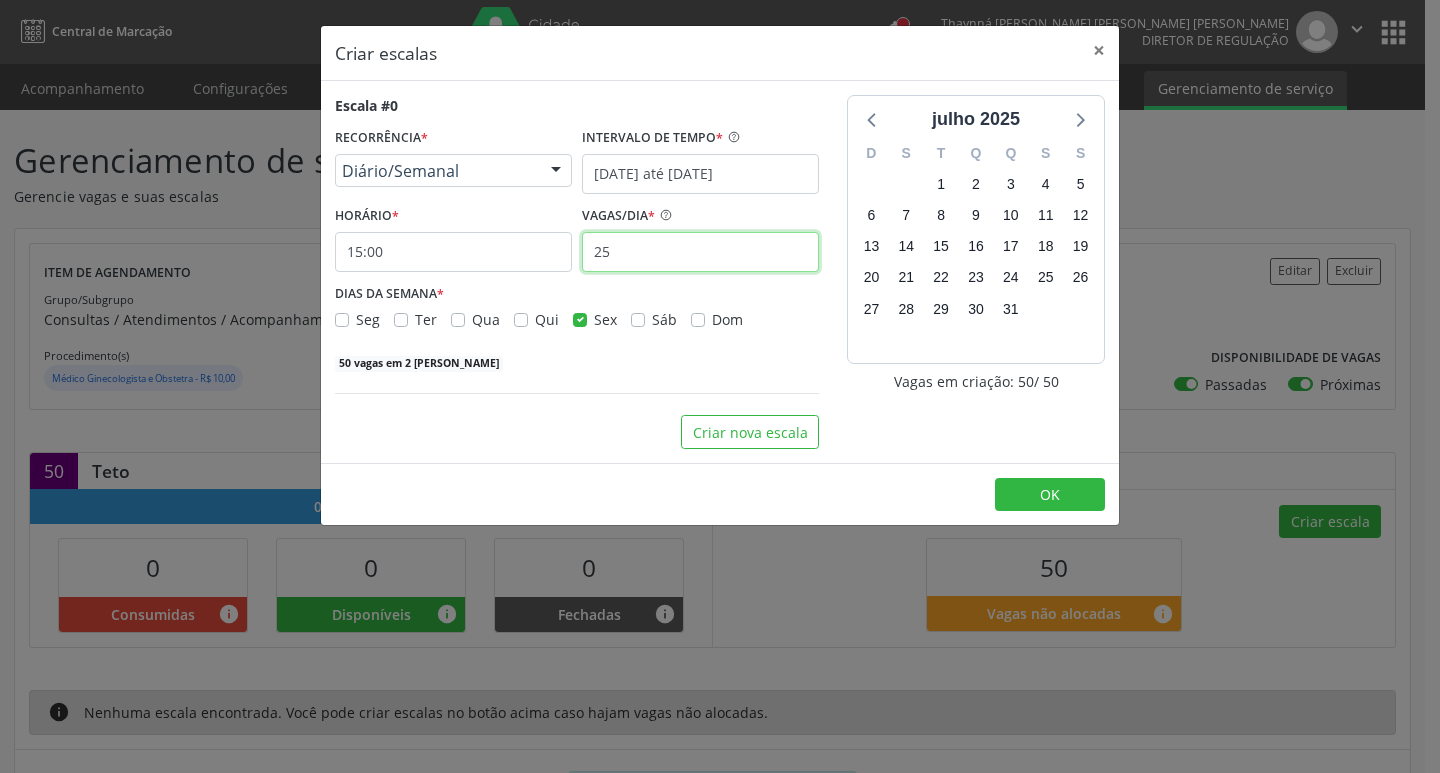 type on "25" 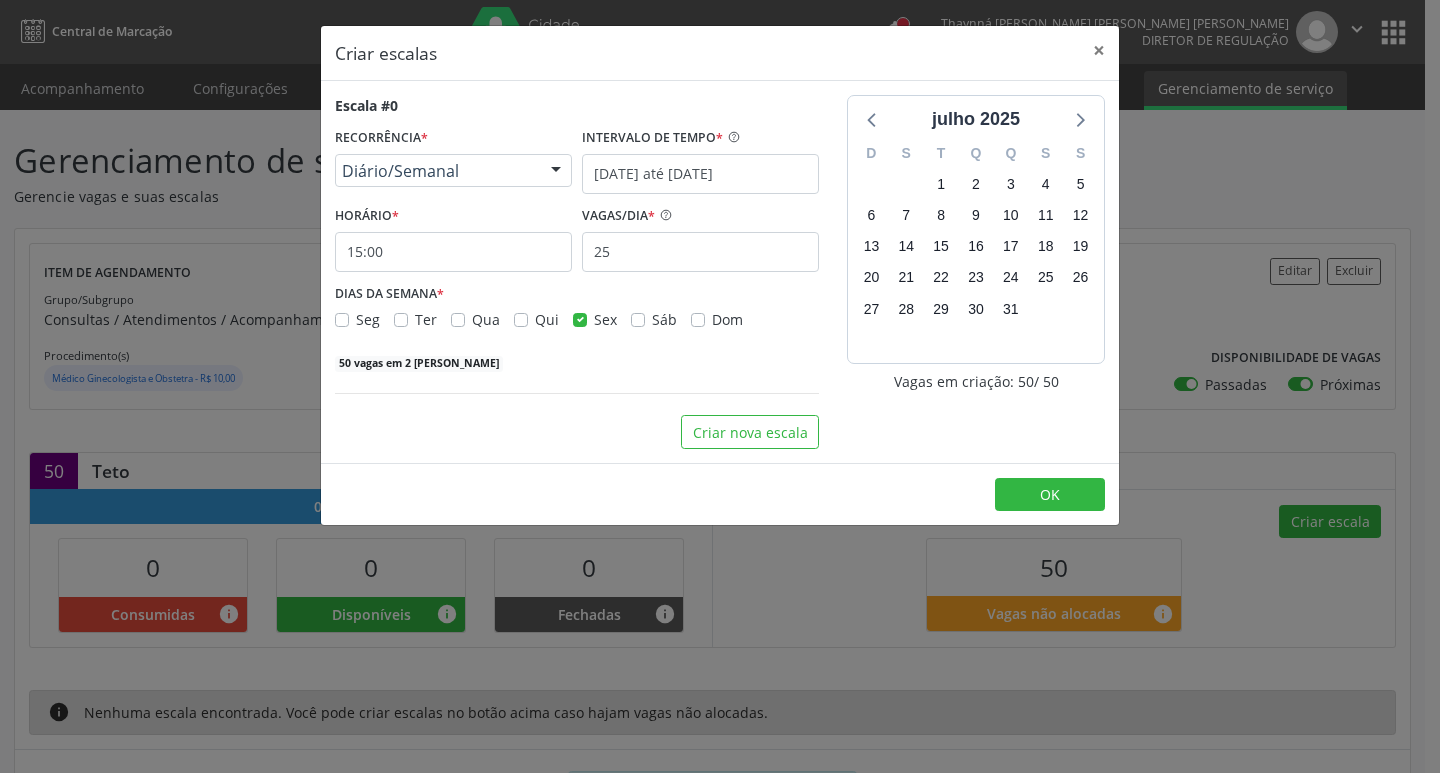 click on "julho 2025 D S T Q Q S S 29 30 1 2 3 4 5 6 7 8 9 10 11 12 13 14 15 16 17 18 19 20 21 22 23 24 25 26 27 28 29 30 31 1 2 3 4 5 6 7 8 9
Vagas em criação: 50
/ 50" at bounding box center [976, 272] 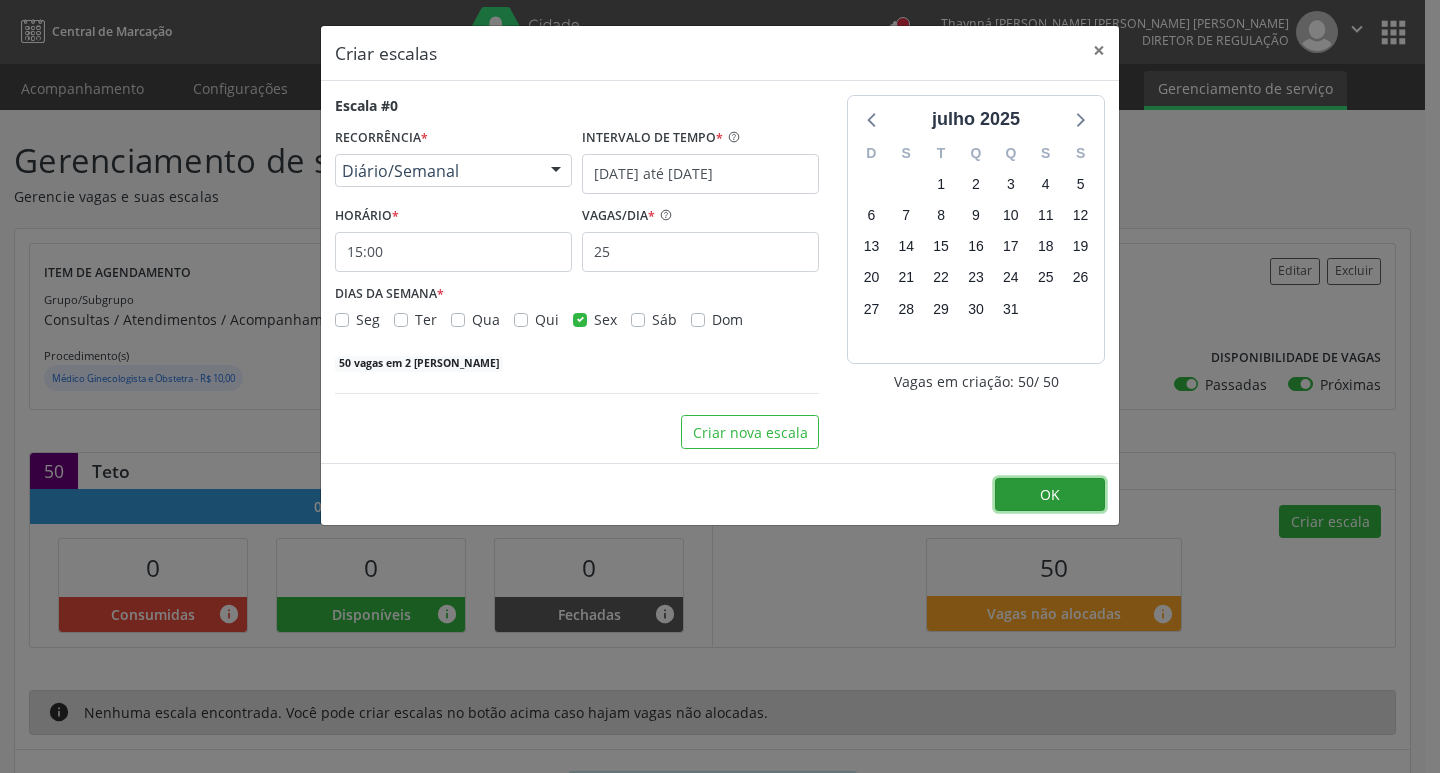 click on "OK" at bounding box center (1050, 494) 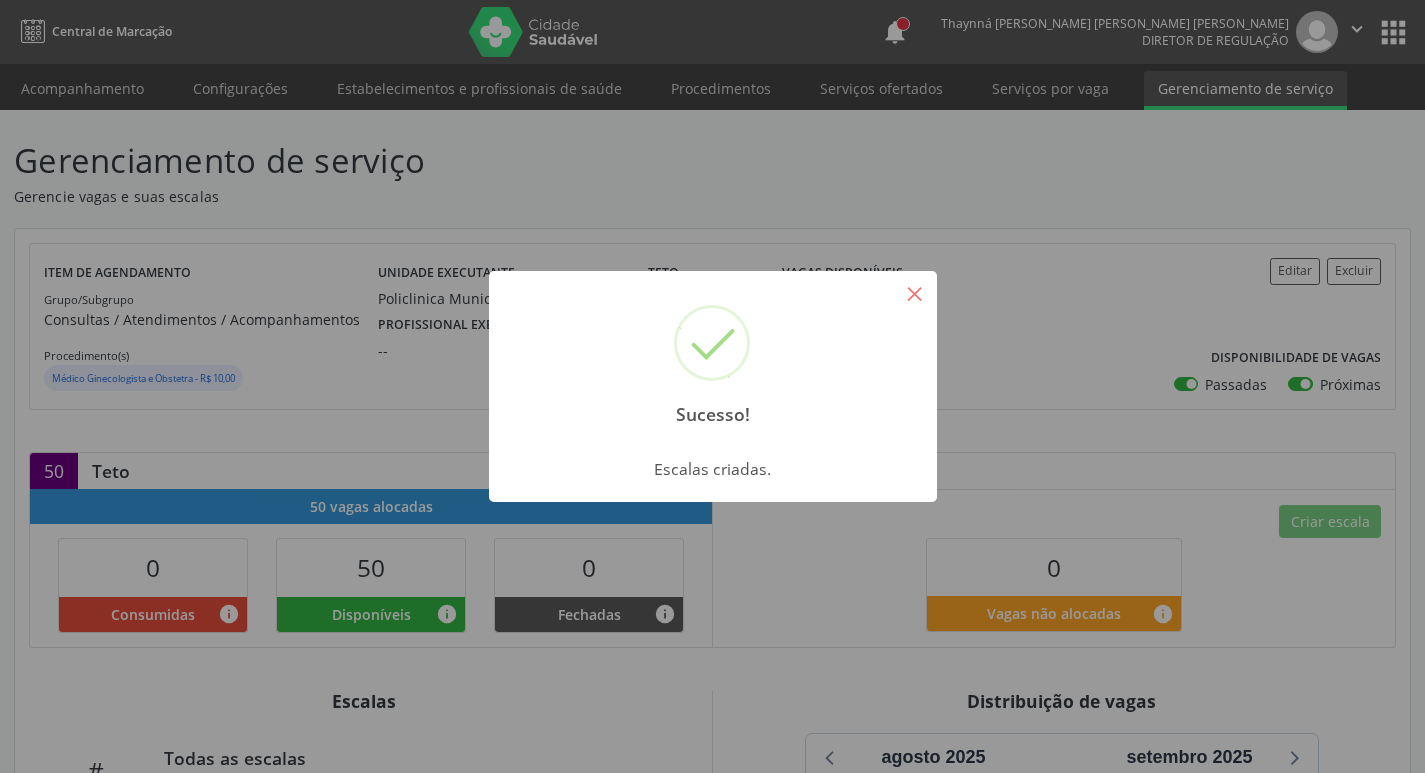 click on "×" at bounding box center (915, 293) 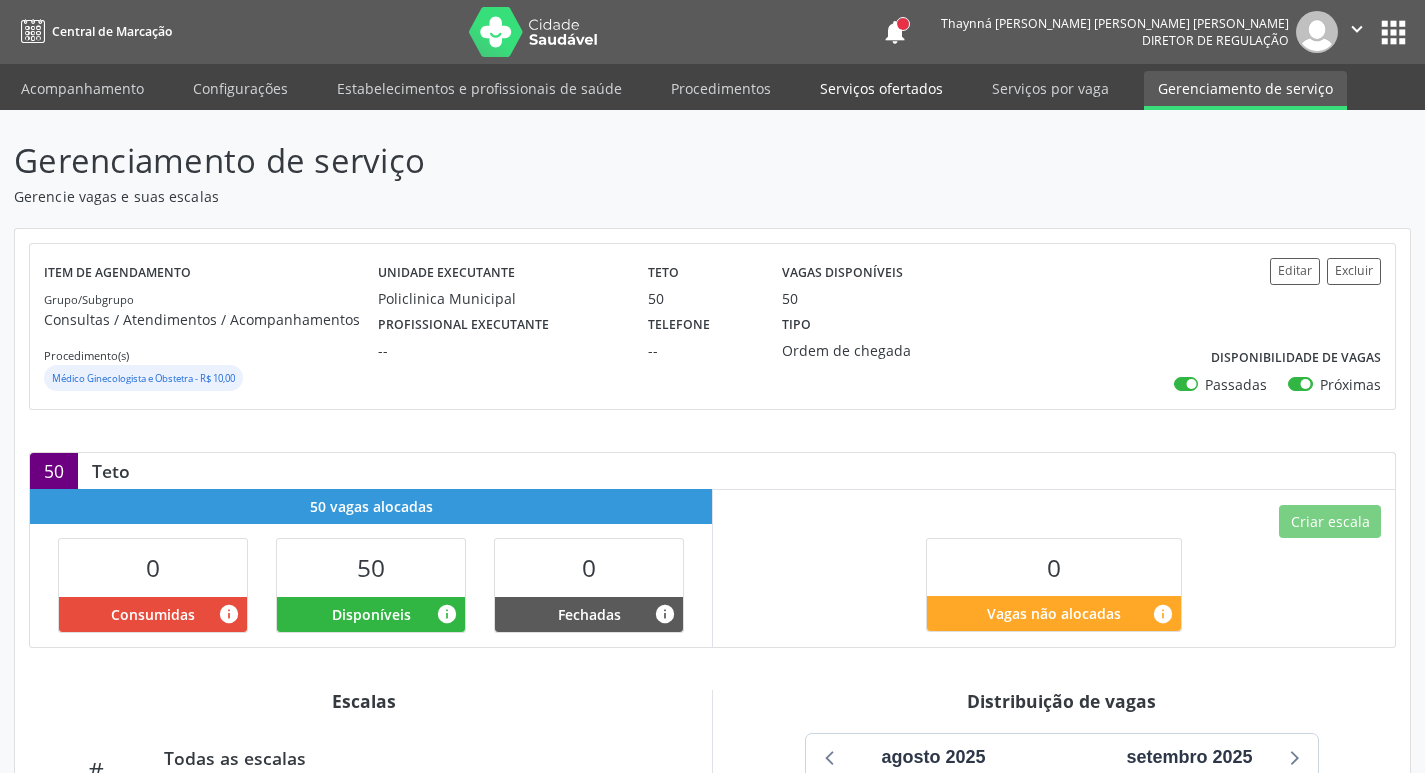 click on "Serviços ofertados" at bounding box center [881, 88] 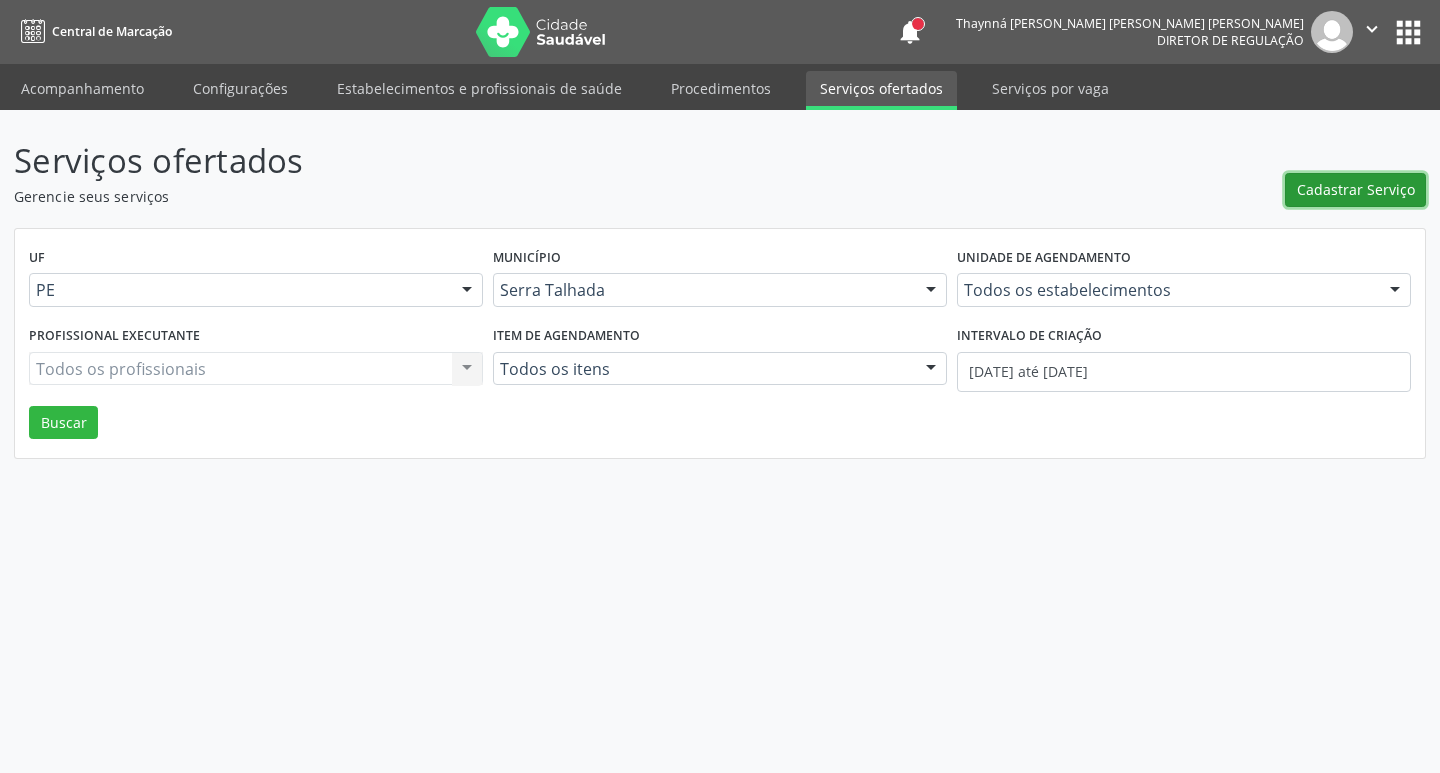 click on "Cadastrar Serviço" at bounding box center [1356, 189] 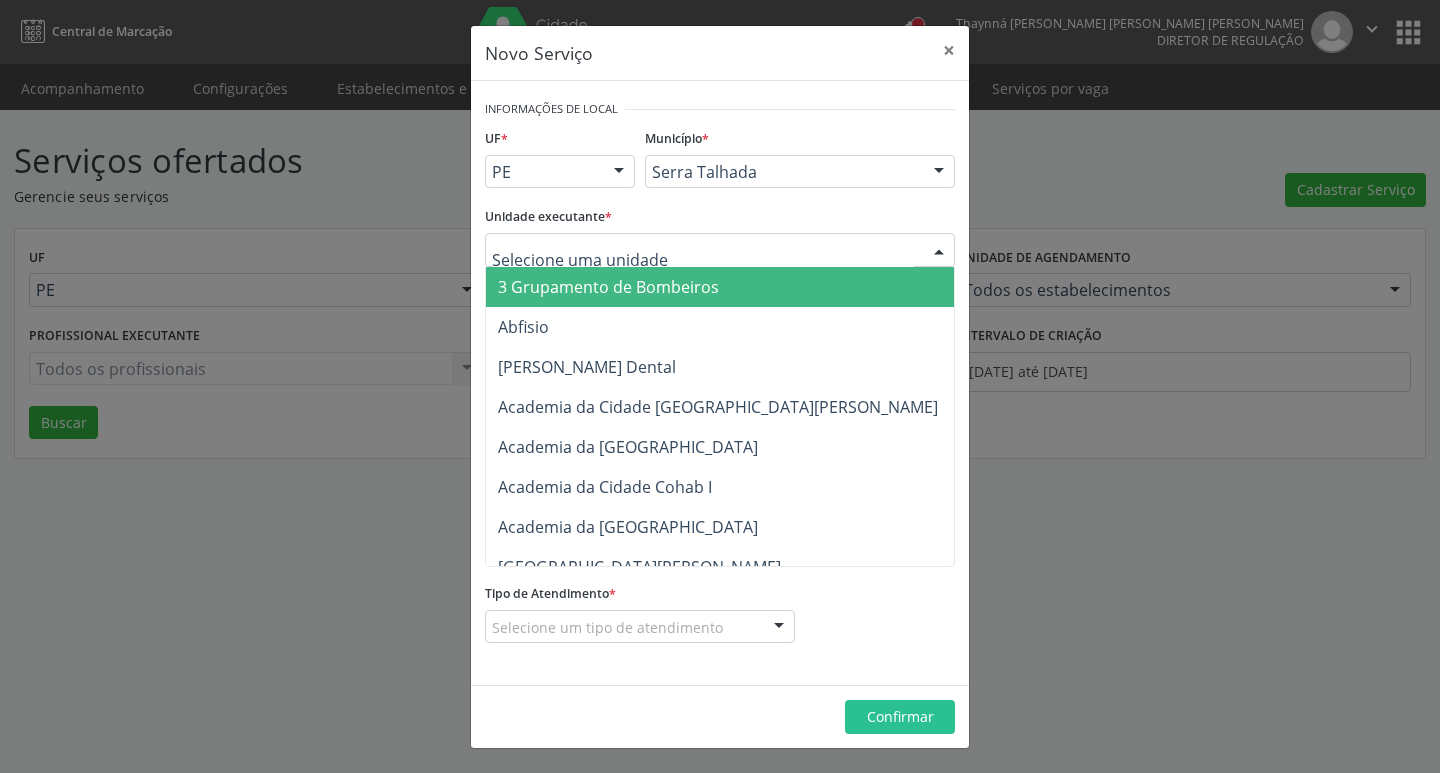 click at bounding box center [720, 250] 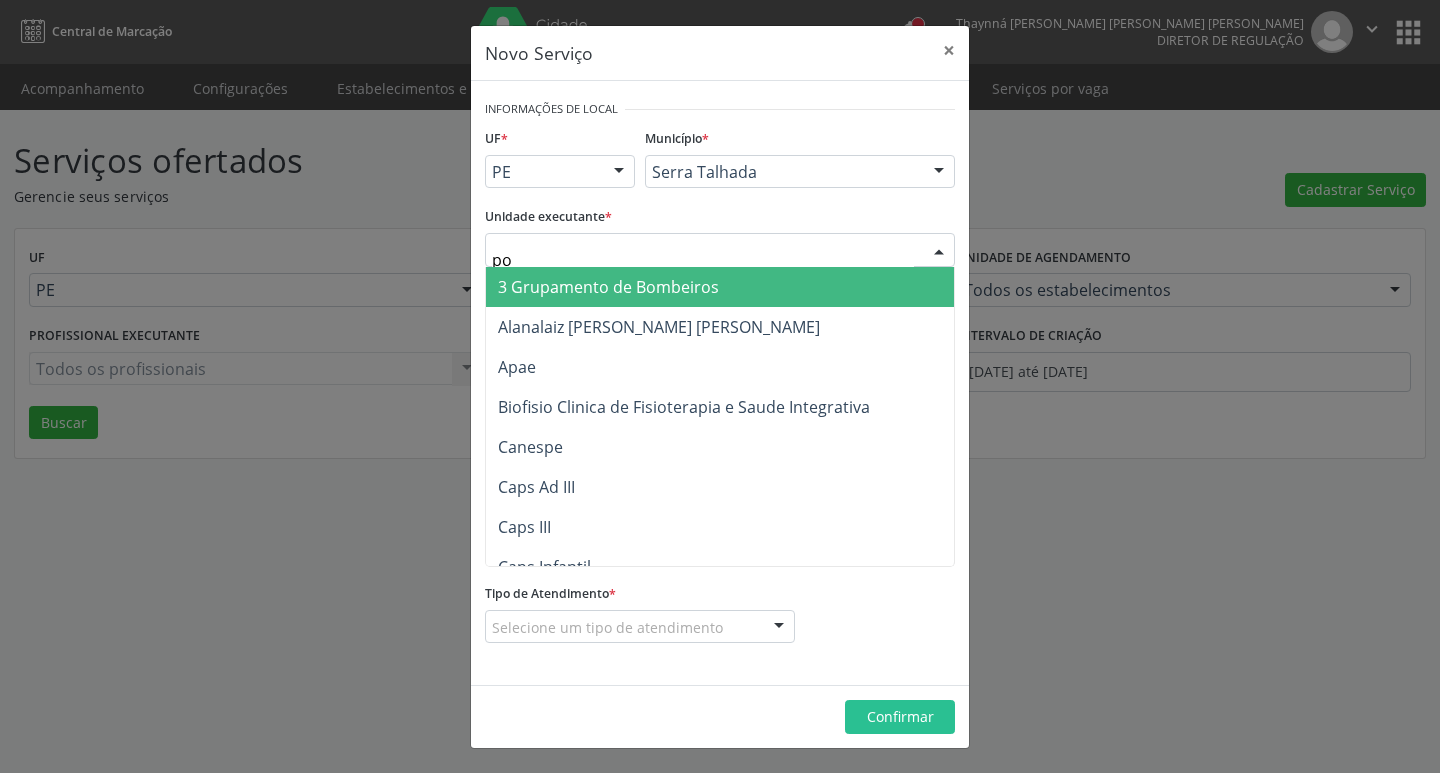 type on "pol" 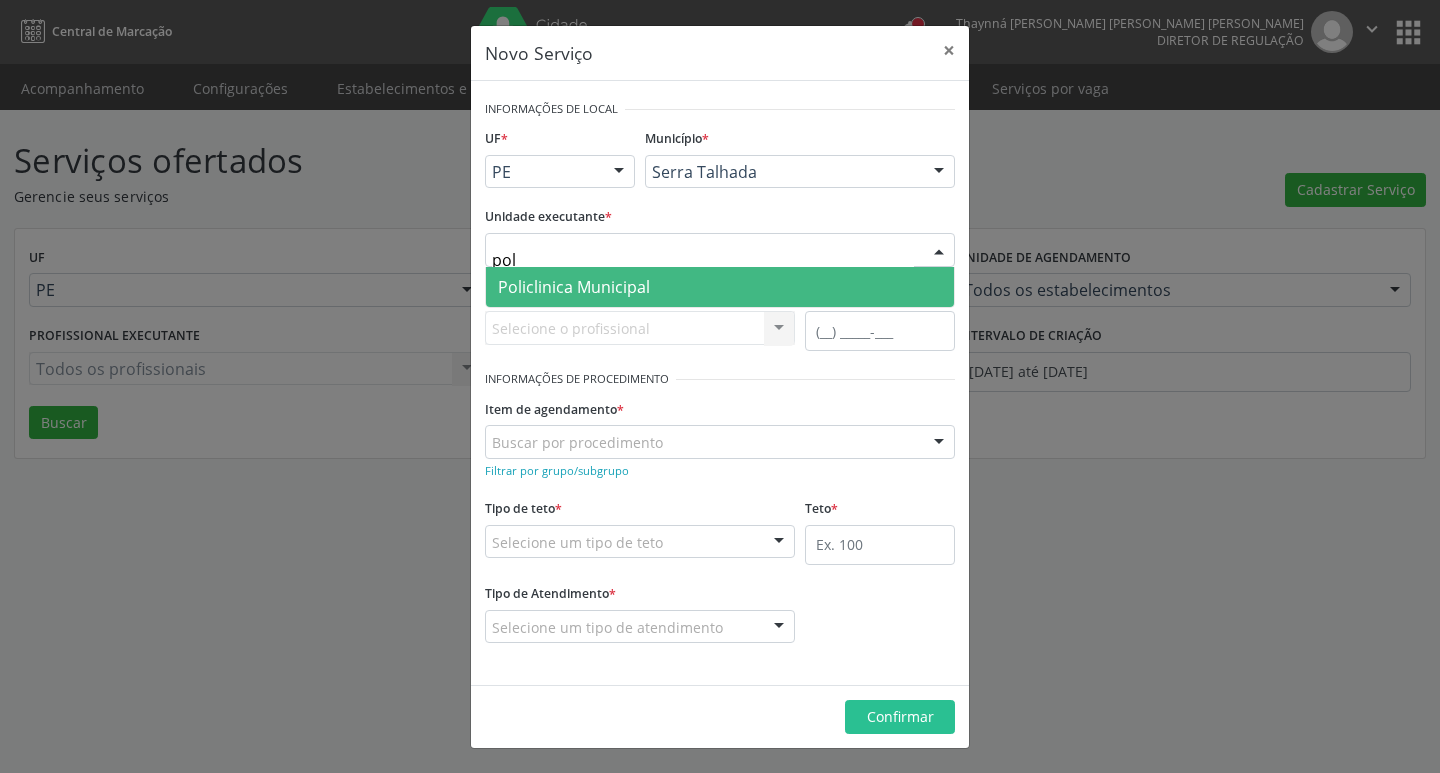 click on "Policlinica Municipal" at bounding box center (574, 287) 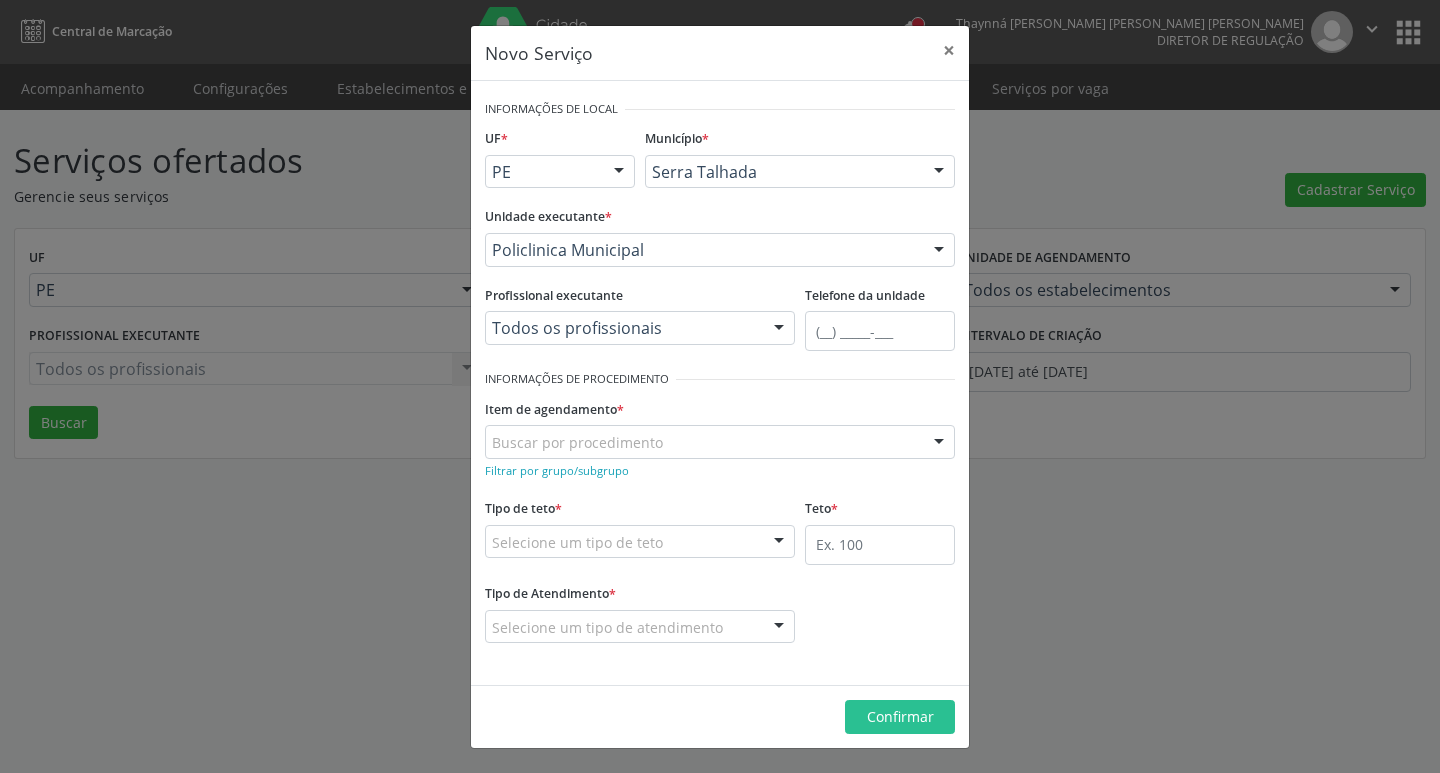 click on "Todos os profissionais" at bounding box center (640, 328) 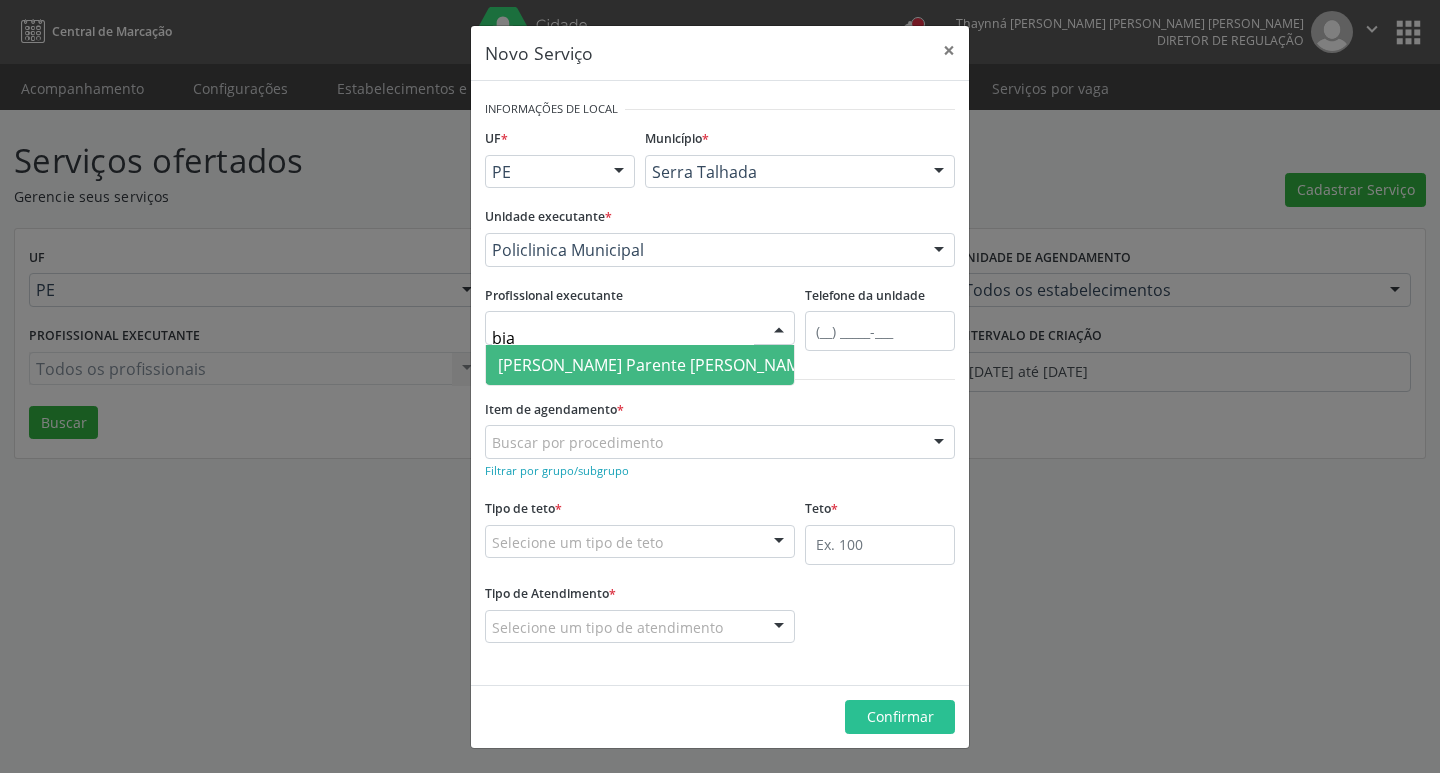 type on "bian" 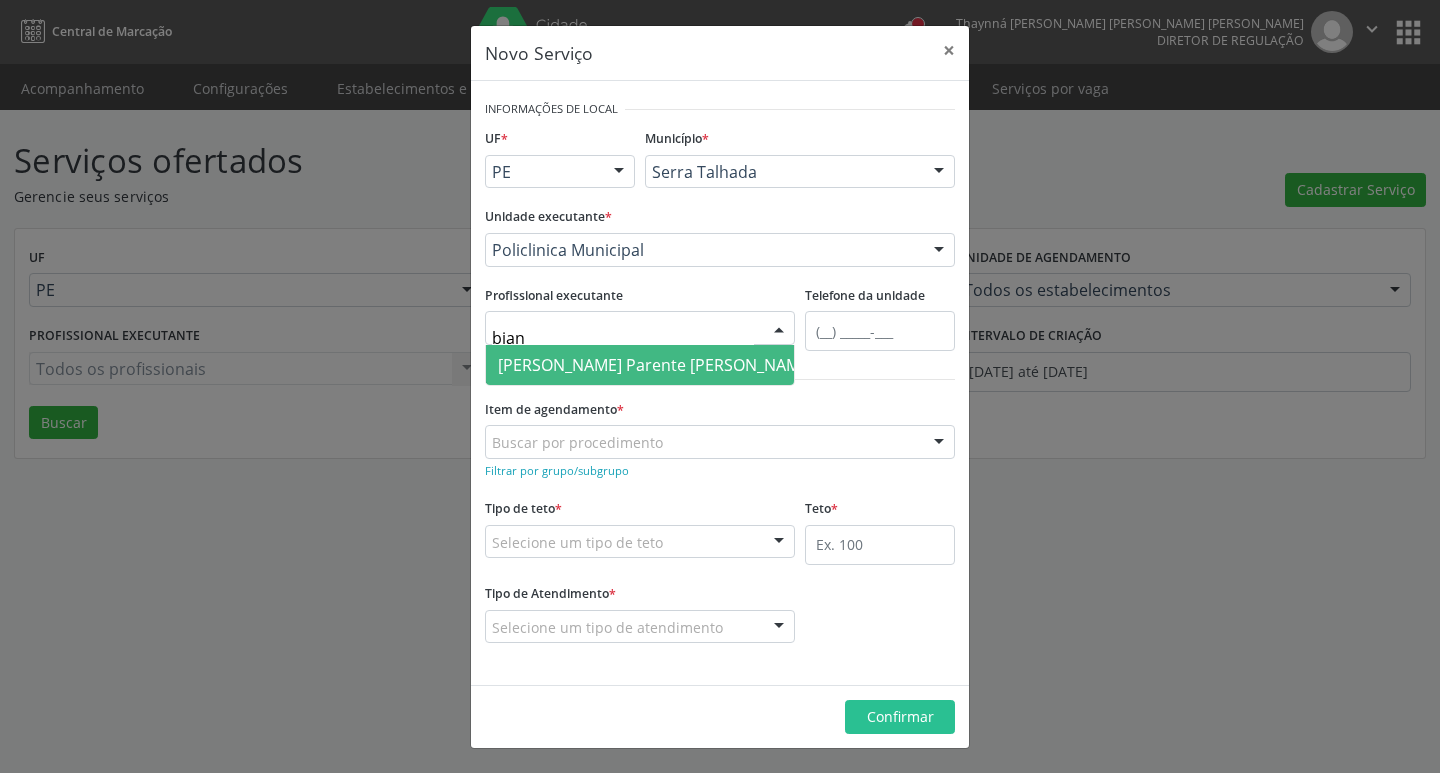 click on "[PERSON_NAME] Parente [PERSON_NAME]" at bounding box center (656, 365) 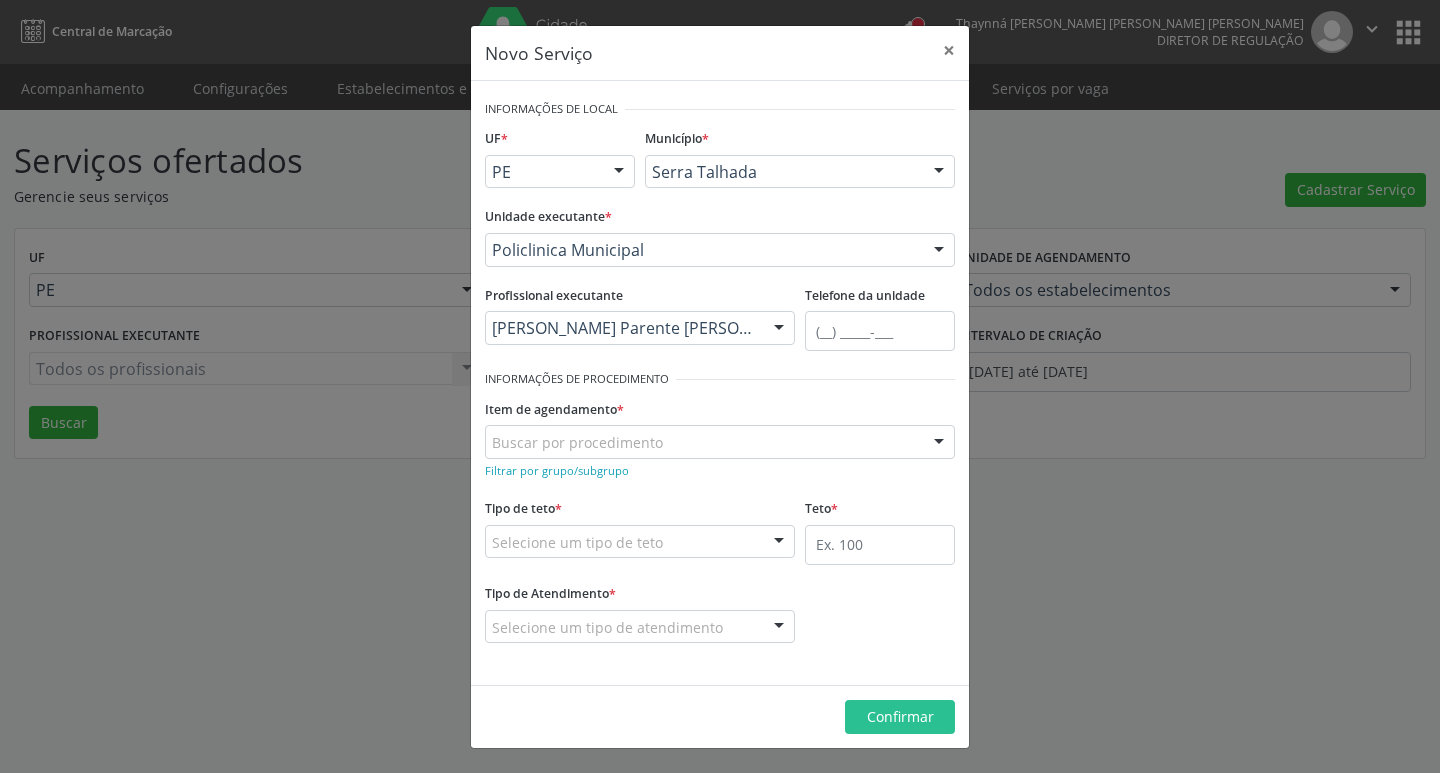 click on "Buscar por procedimento" at bounding box center [720, 442] 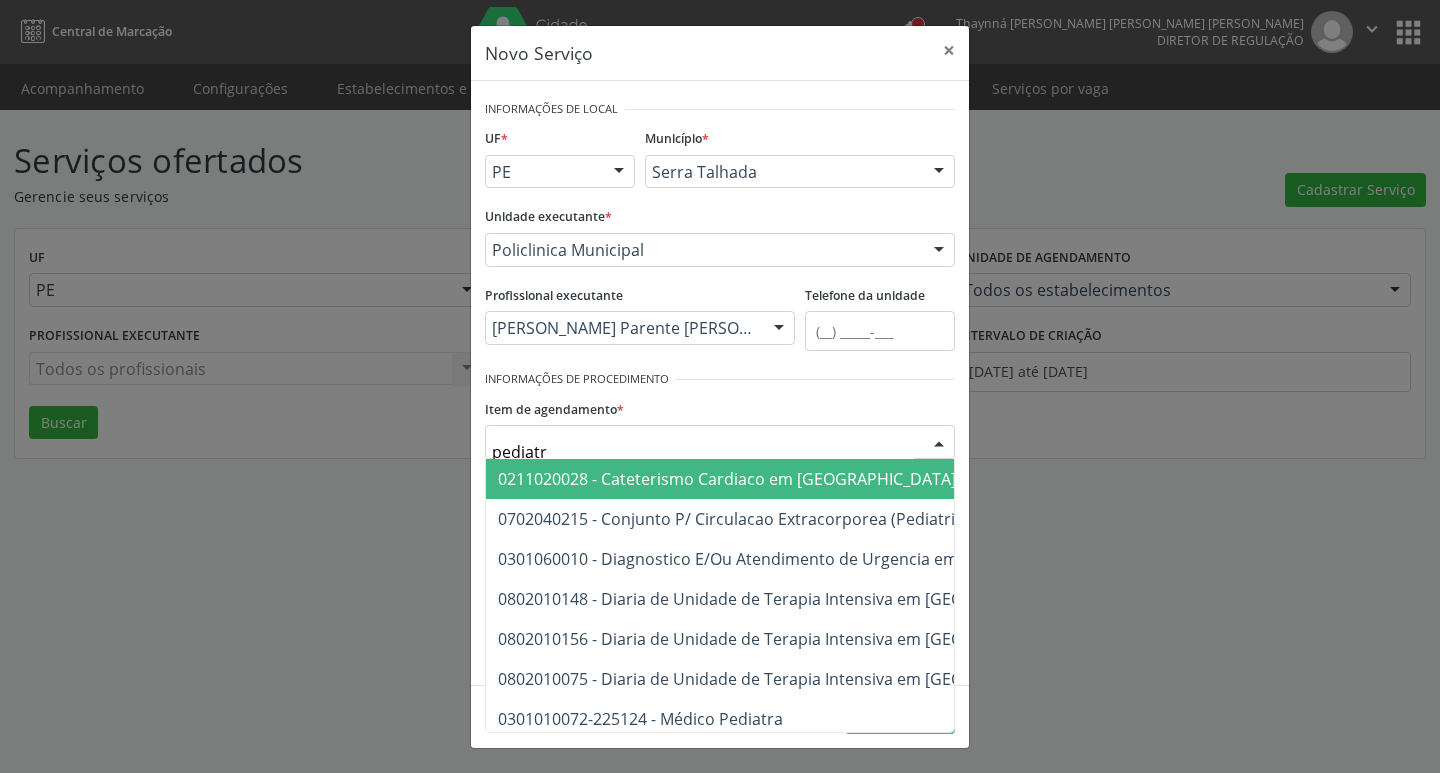 type on "pediatra" 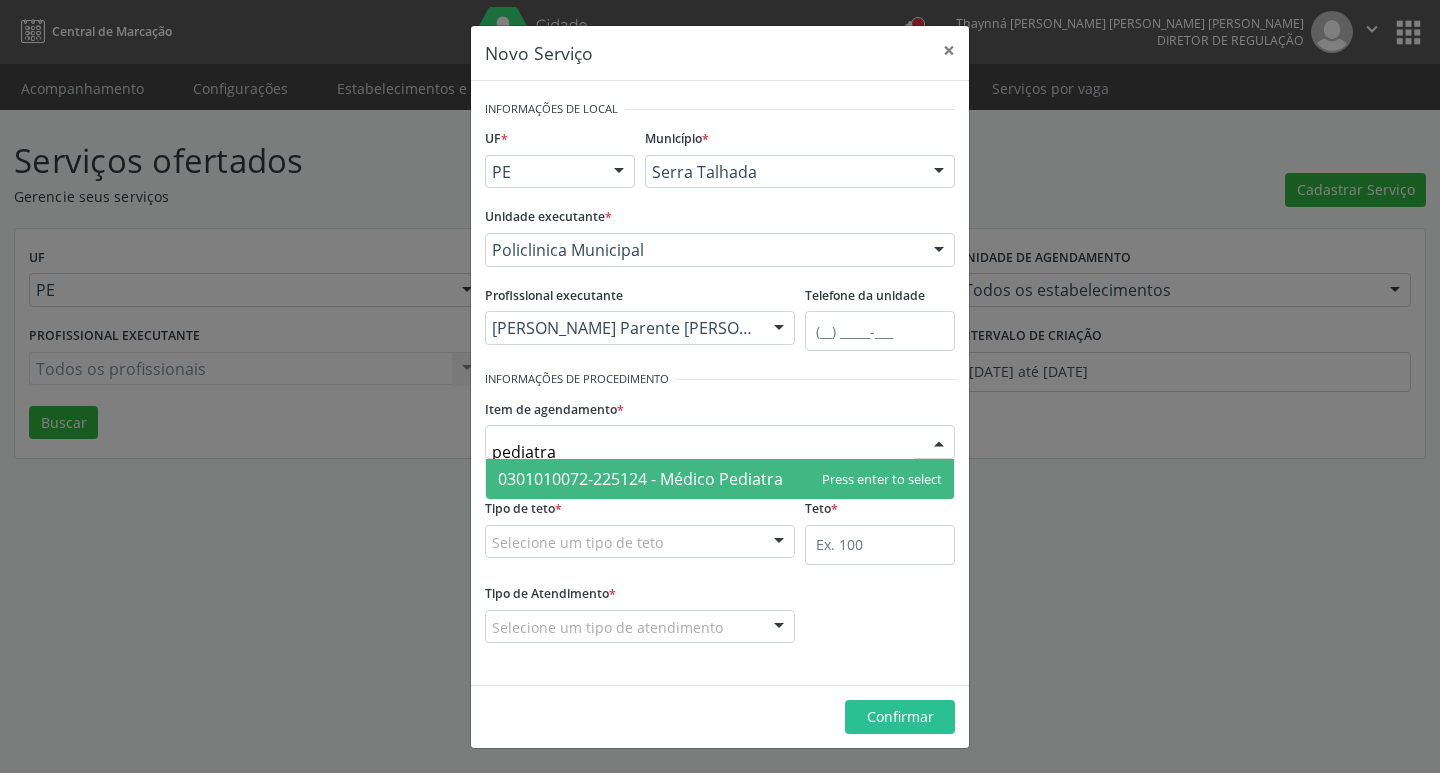 click on "0301010072-225124 - Médico Pediatra" at bounding box center (640, 479) 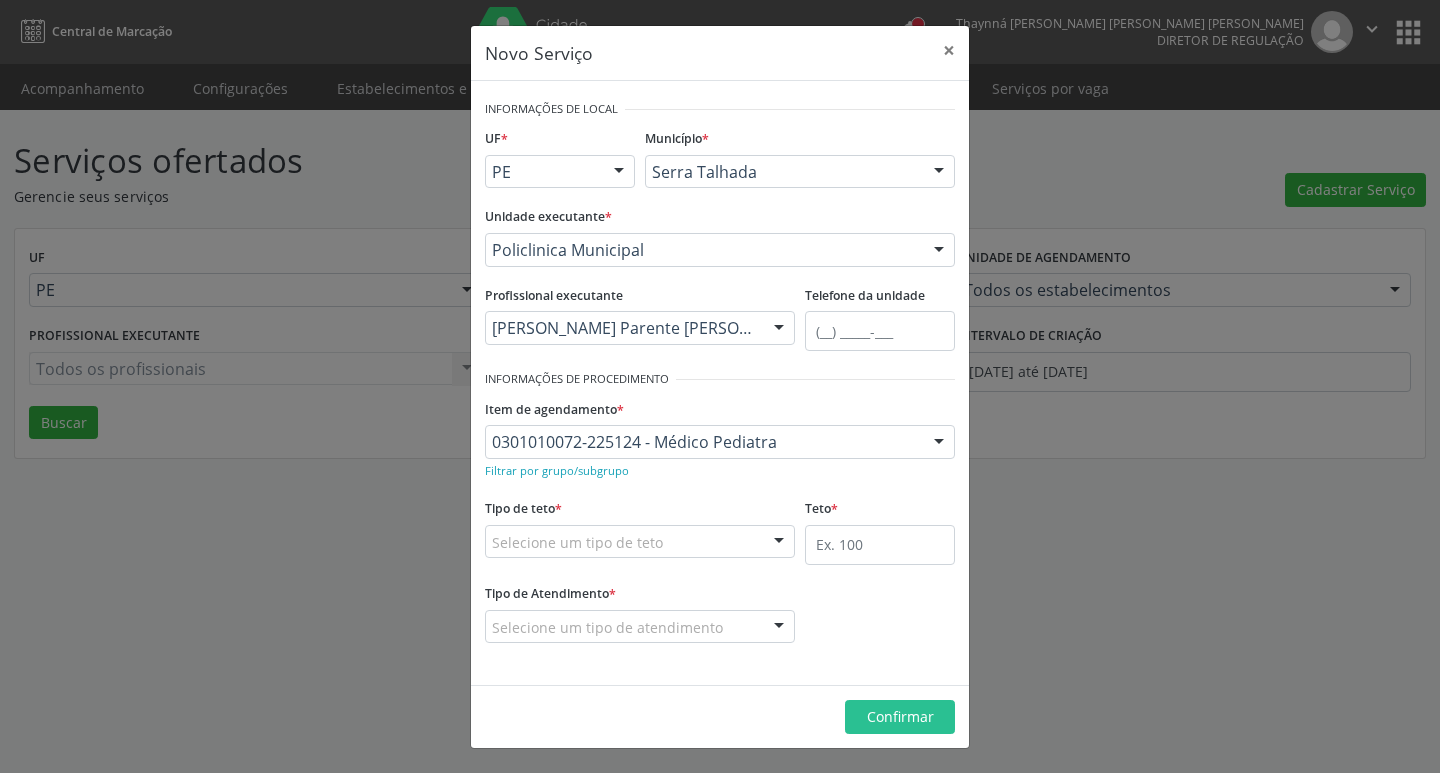 click on "Teto
*" at bounding box center (880, 536) 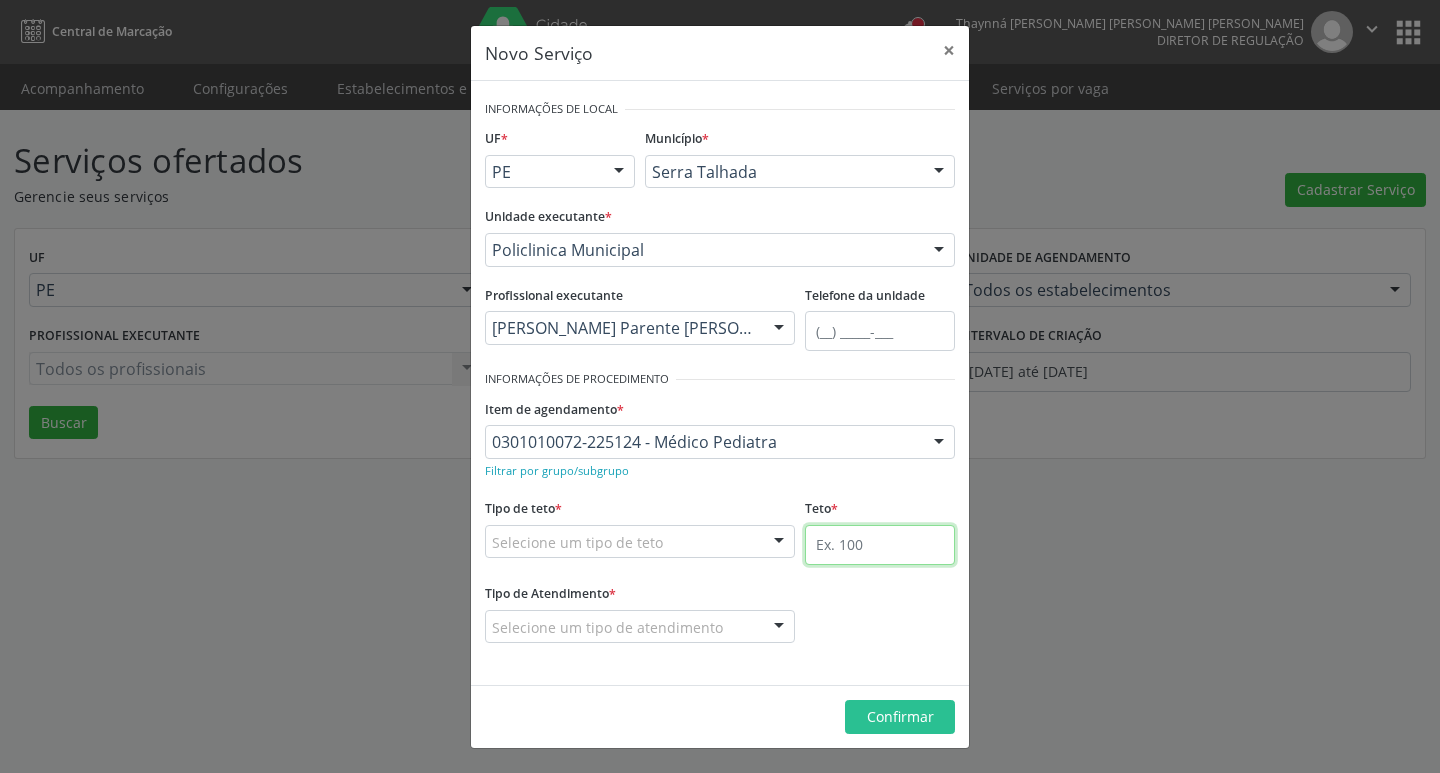 click at bounding box center [880, 545] 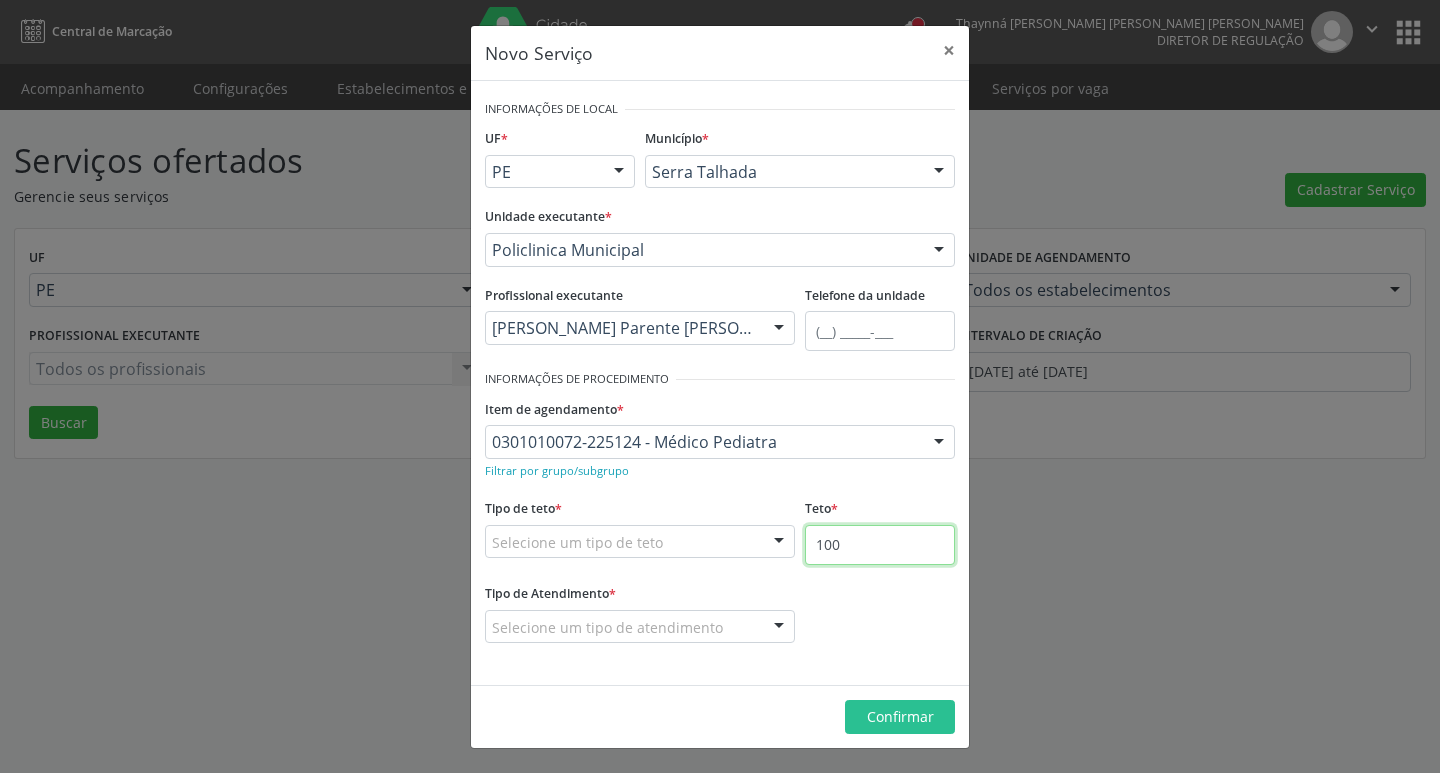 type on "100" 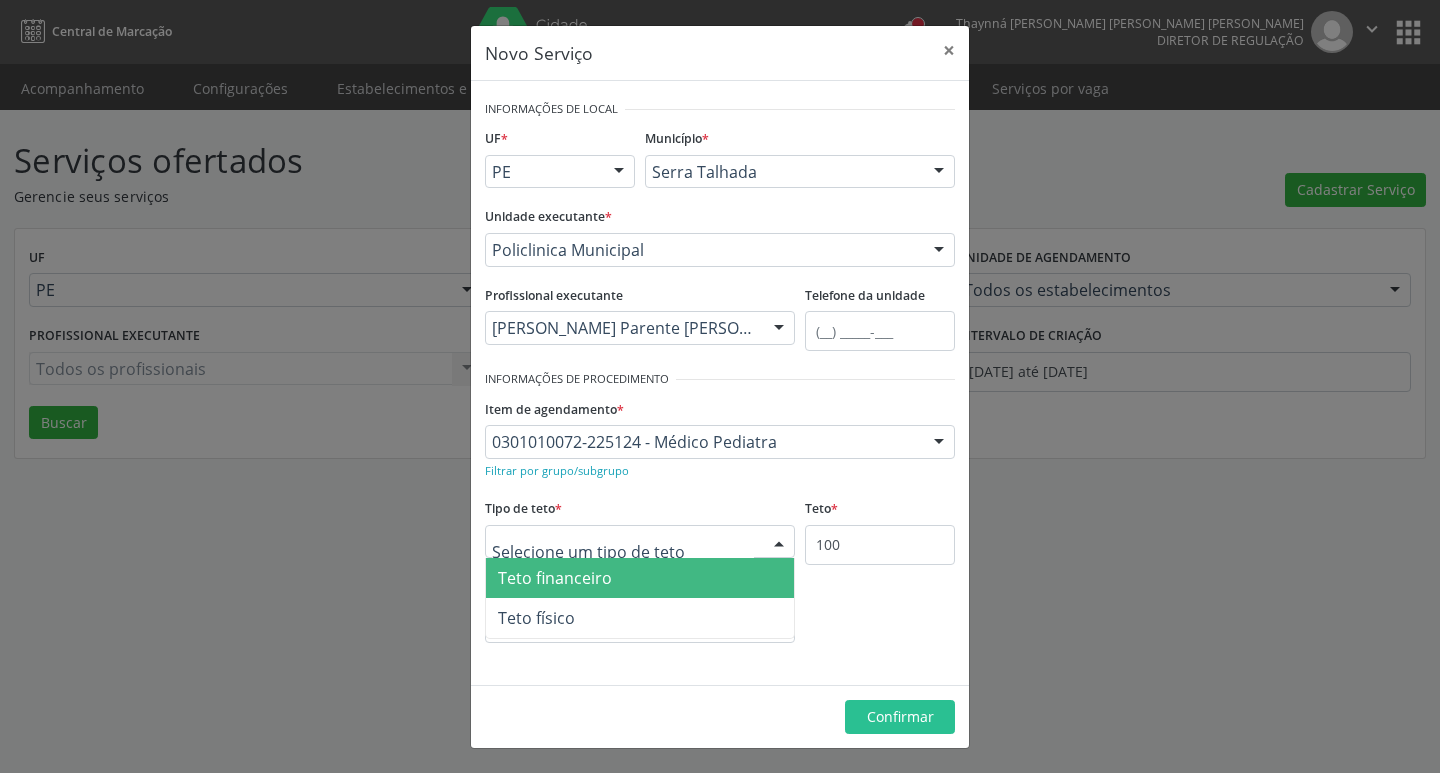 click at bounding box center (640, 542) 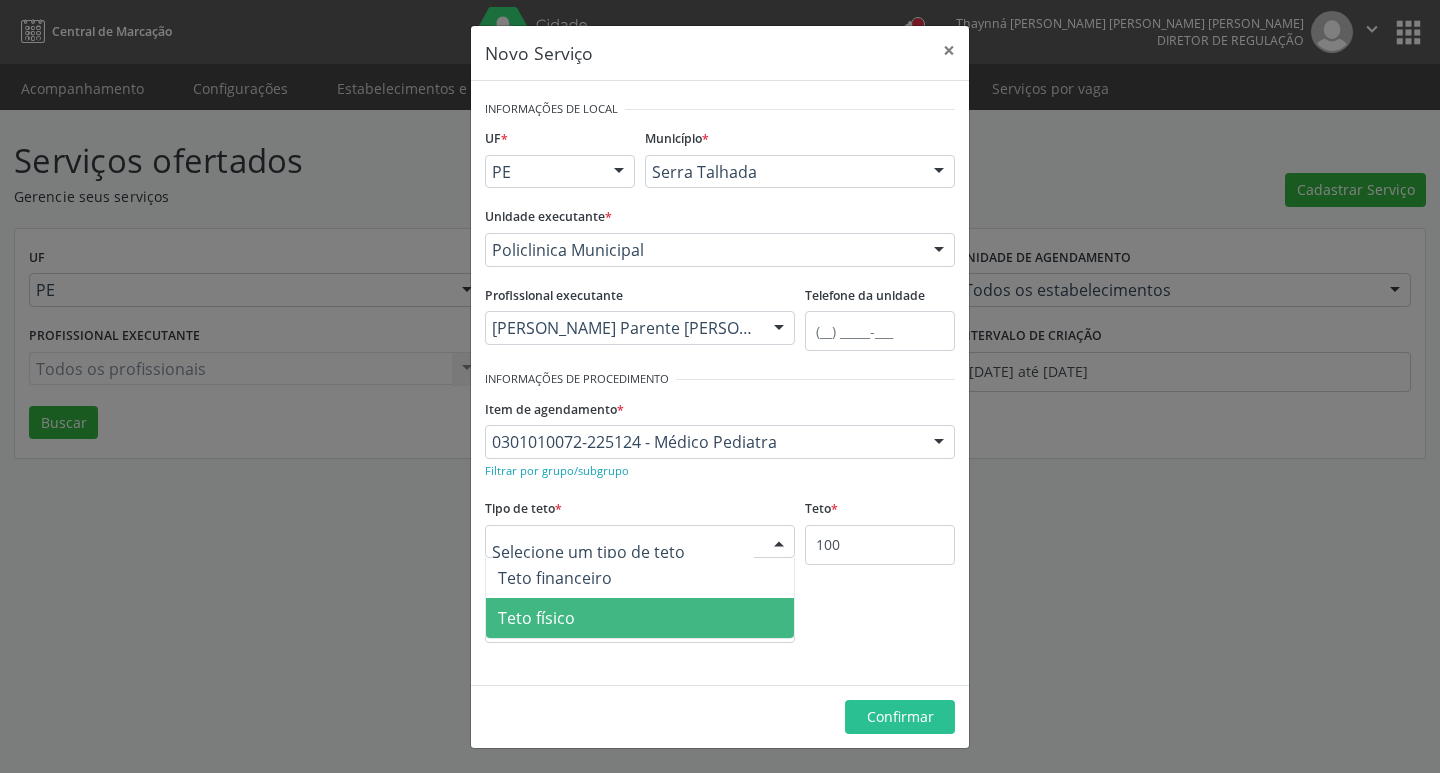 click on "Teto físico" at bounding box center (640, 618) 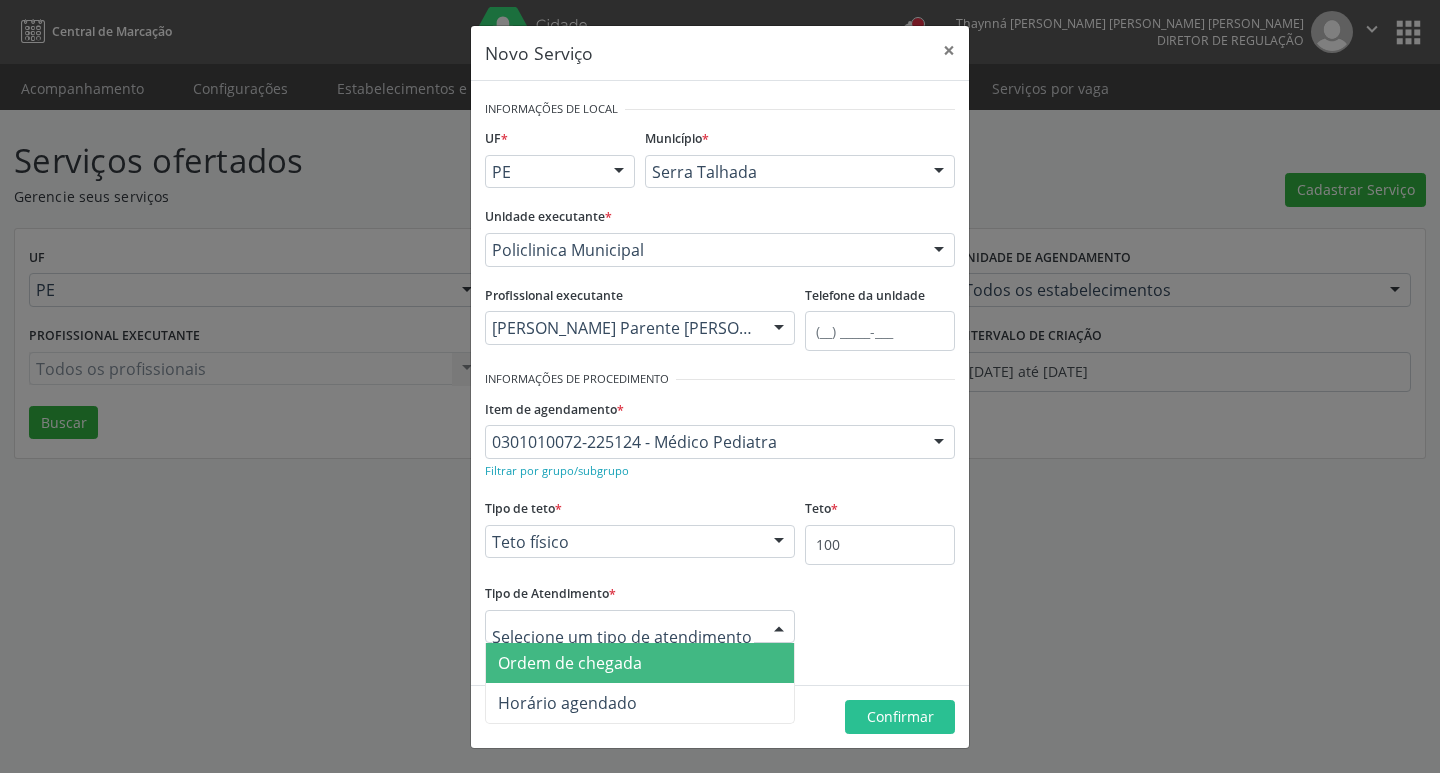 click on "Ordem de chegada" at bounding box center [640, 663] 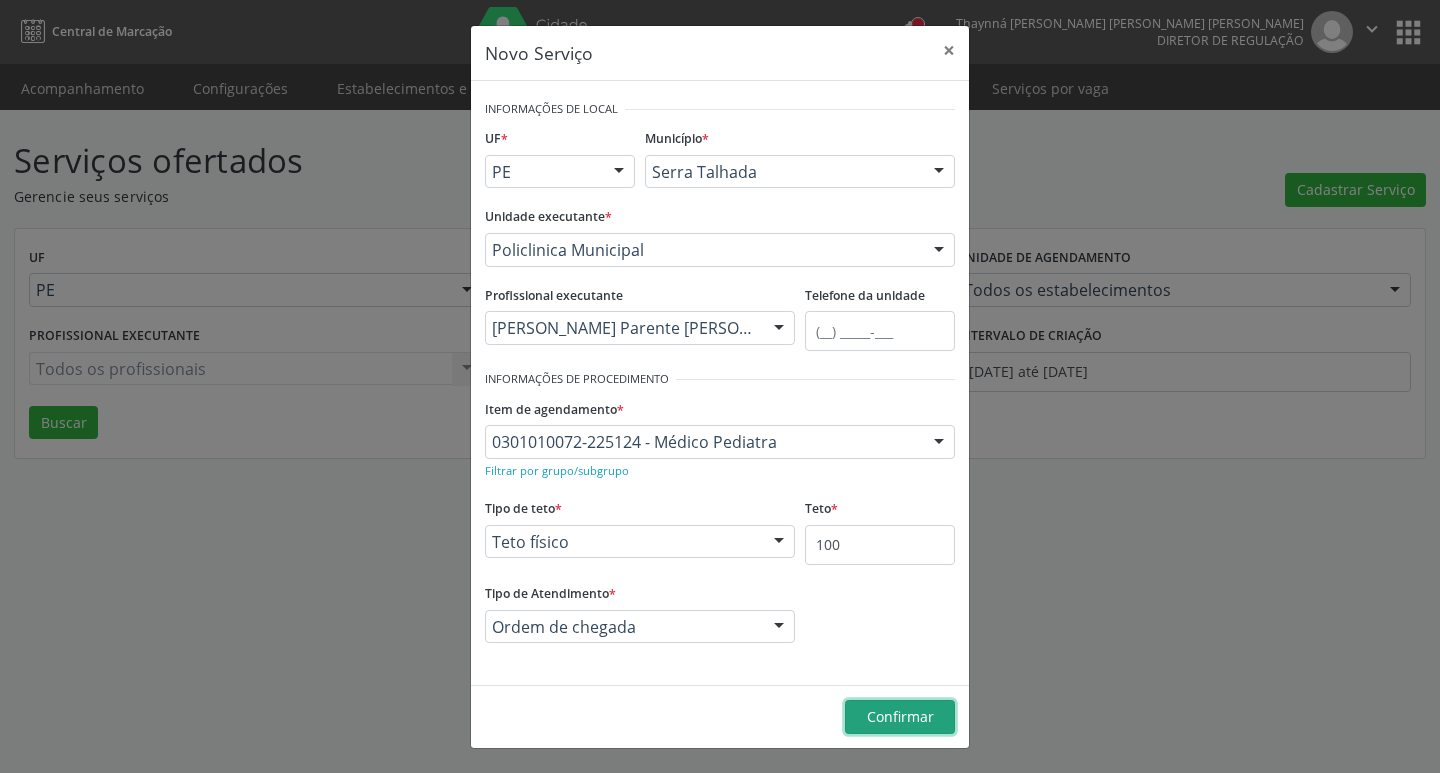 click on "Confirmar" at bounding box center (900, 717) 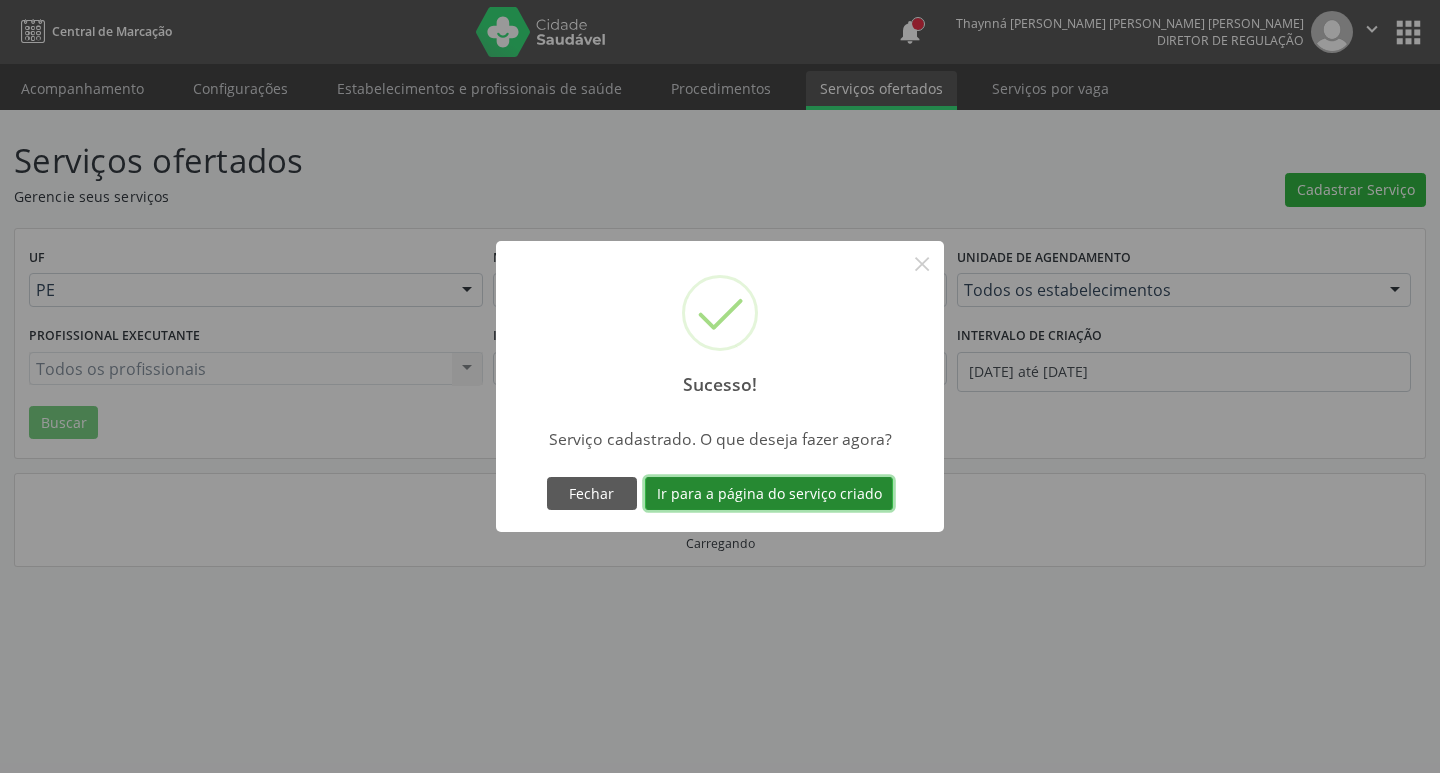 click on "Ir para a página do serviço criado" at bounding box center (769, 494) 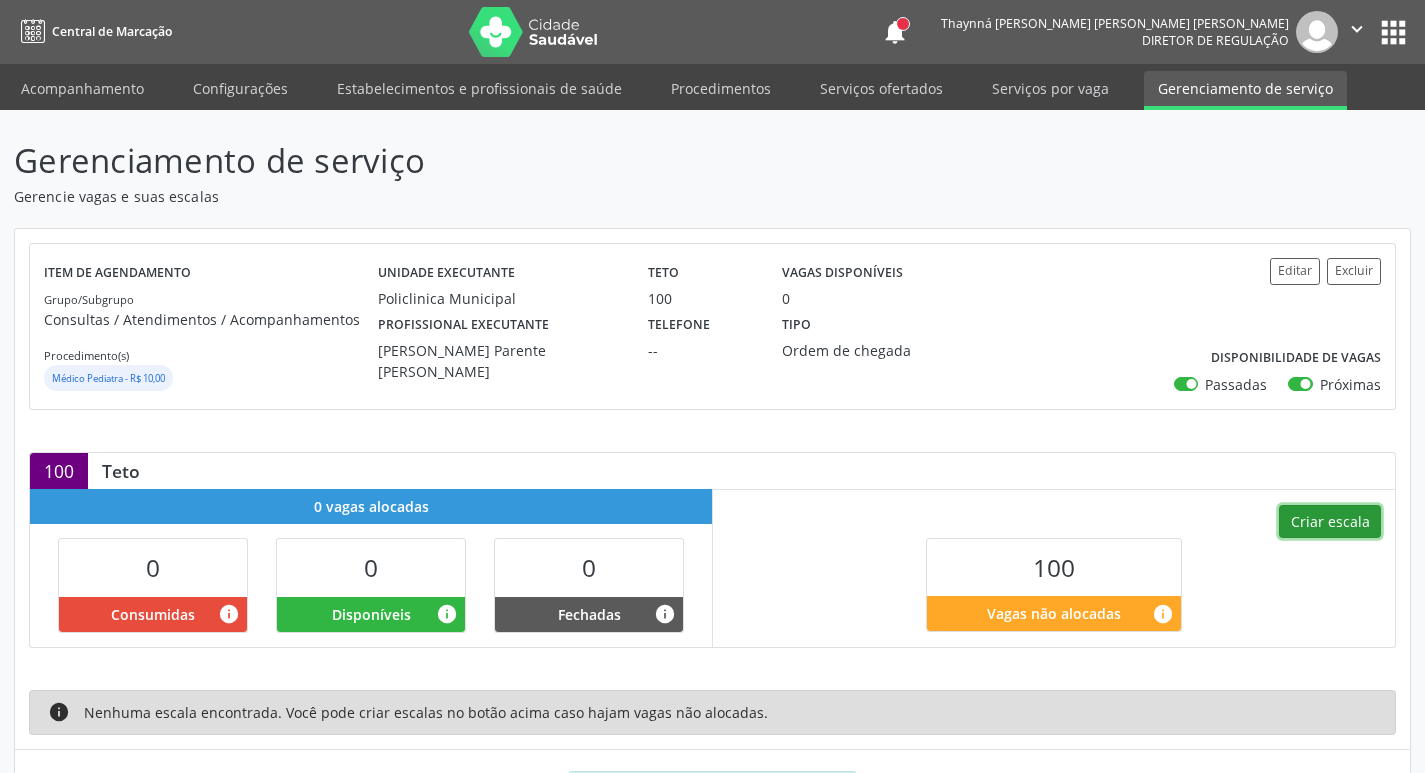 click on "Criar escala" at bounding box center [1330, 522] 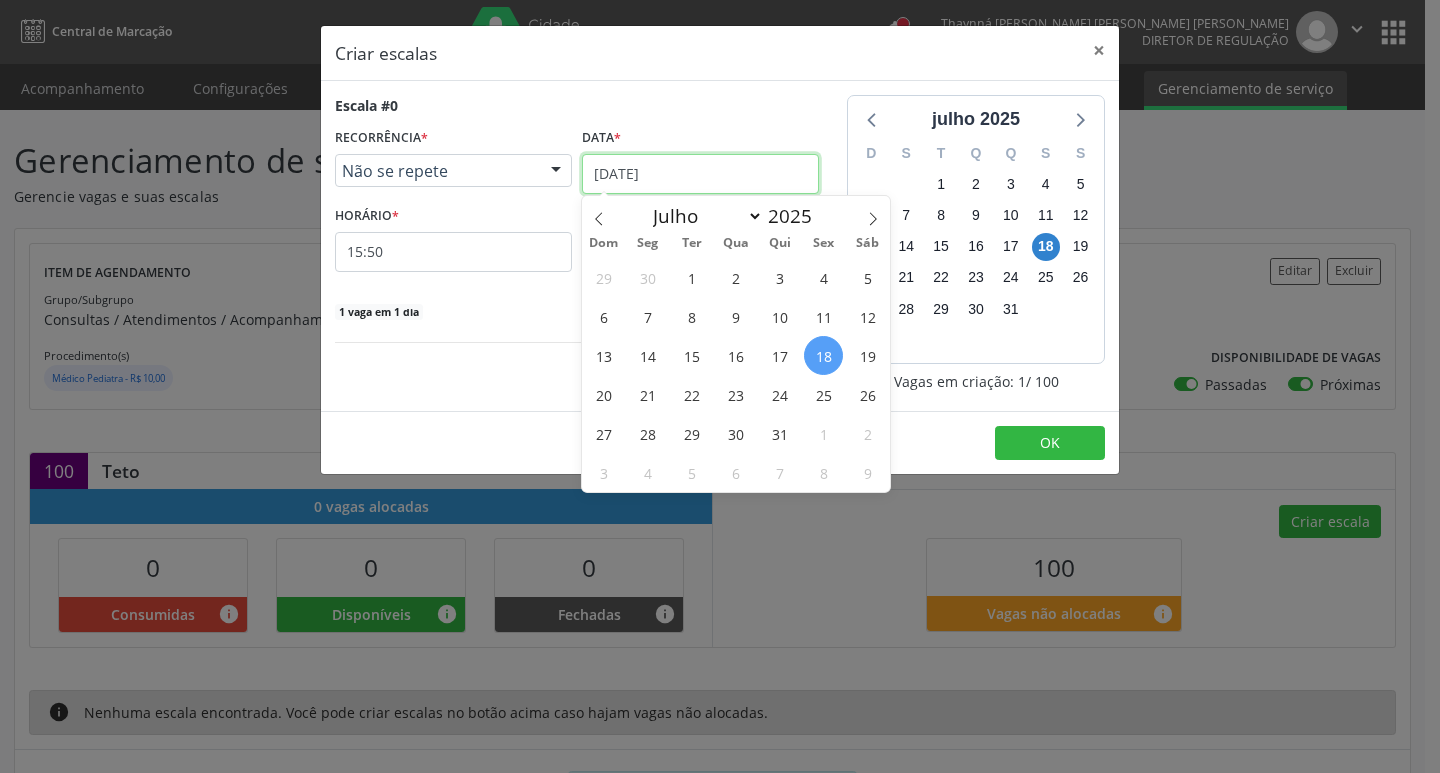 click on "[DATE]" at bounding box center [700, 174] 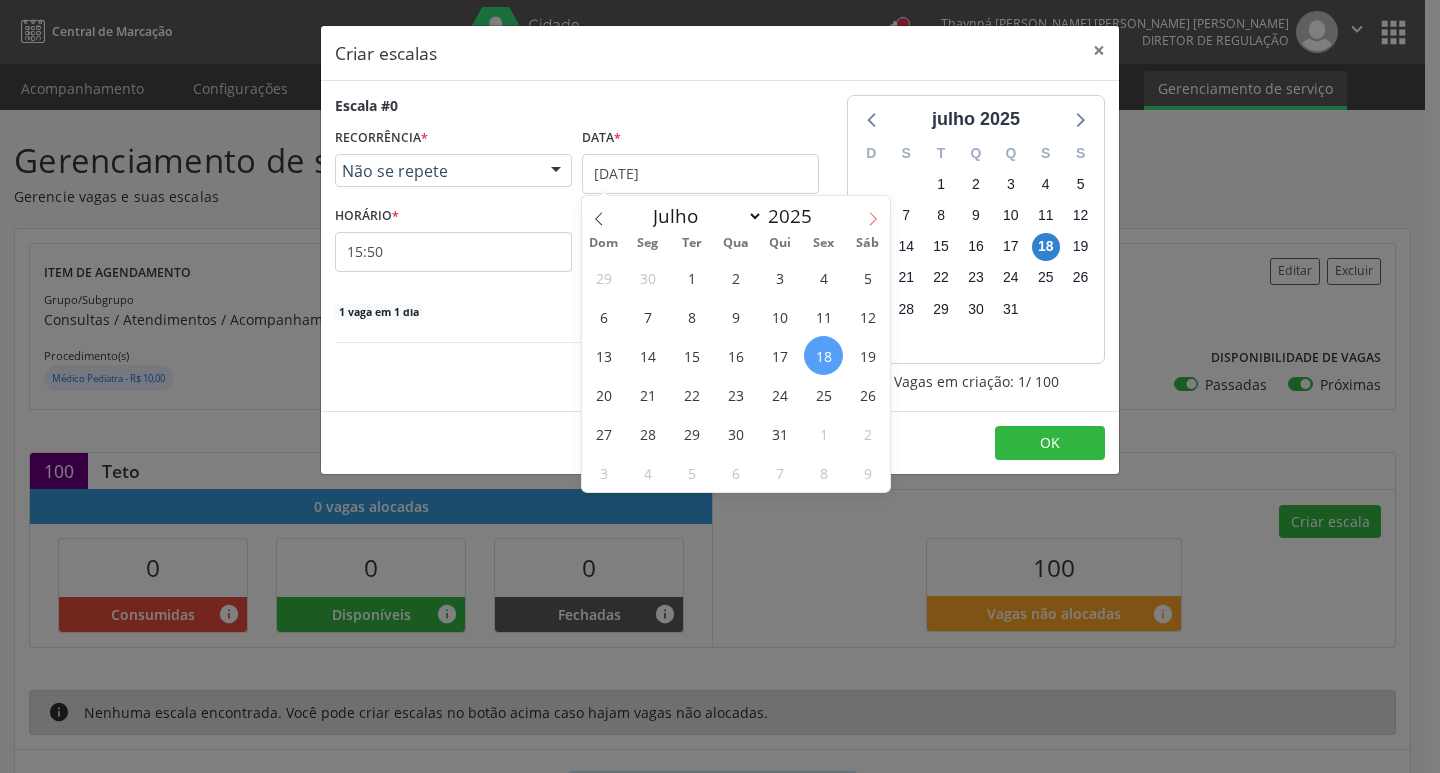 click at bounding box center (873, 213) 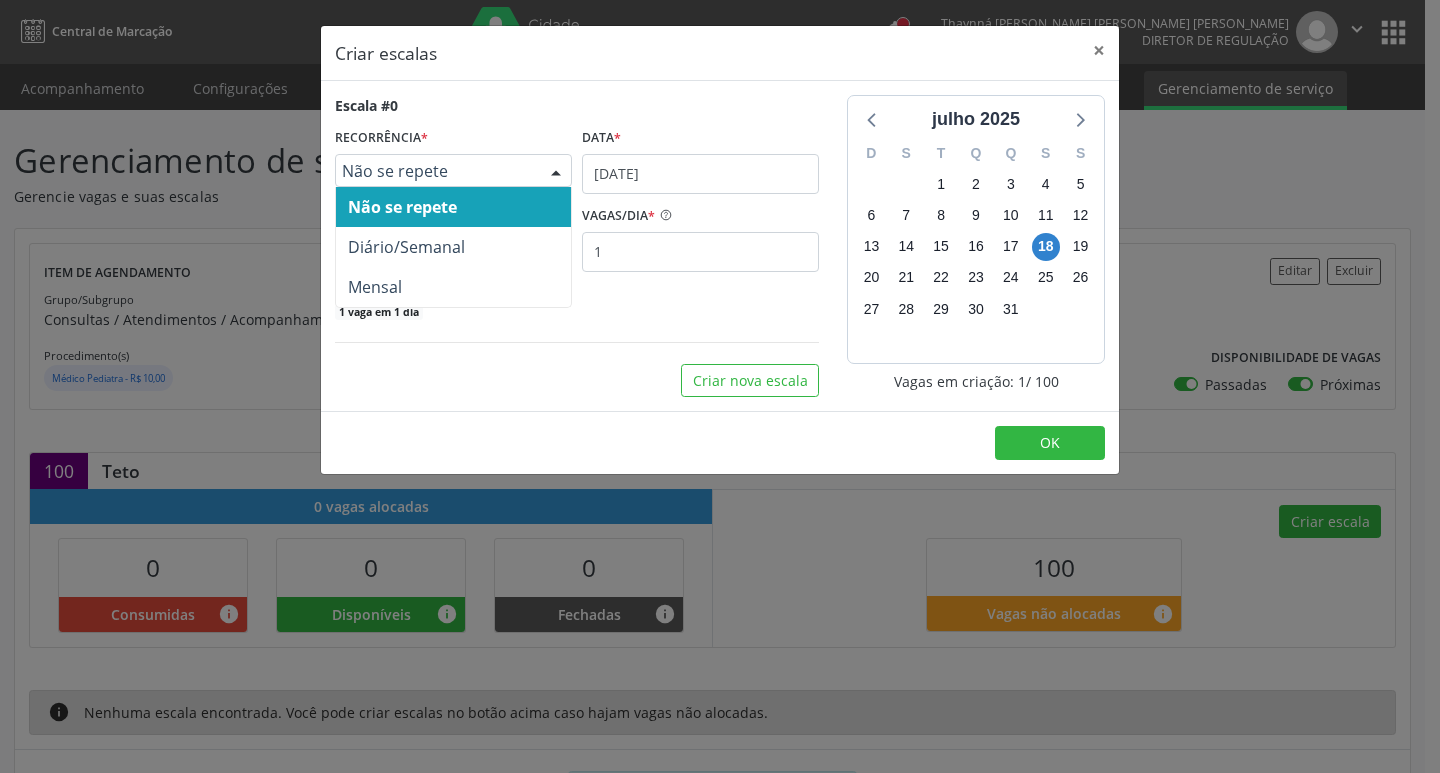 click at bounding box center [556, 172] 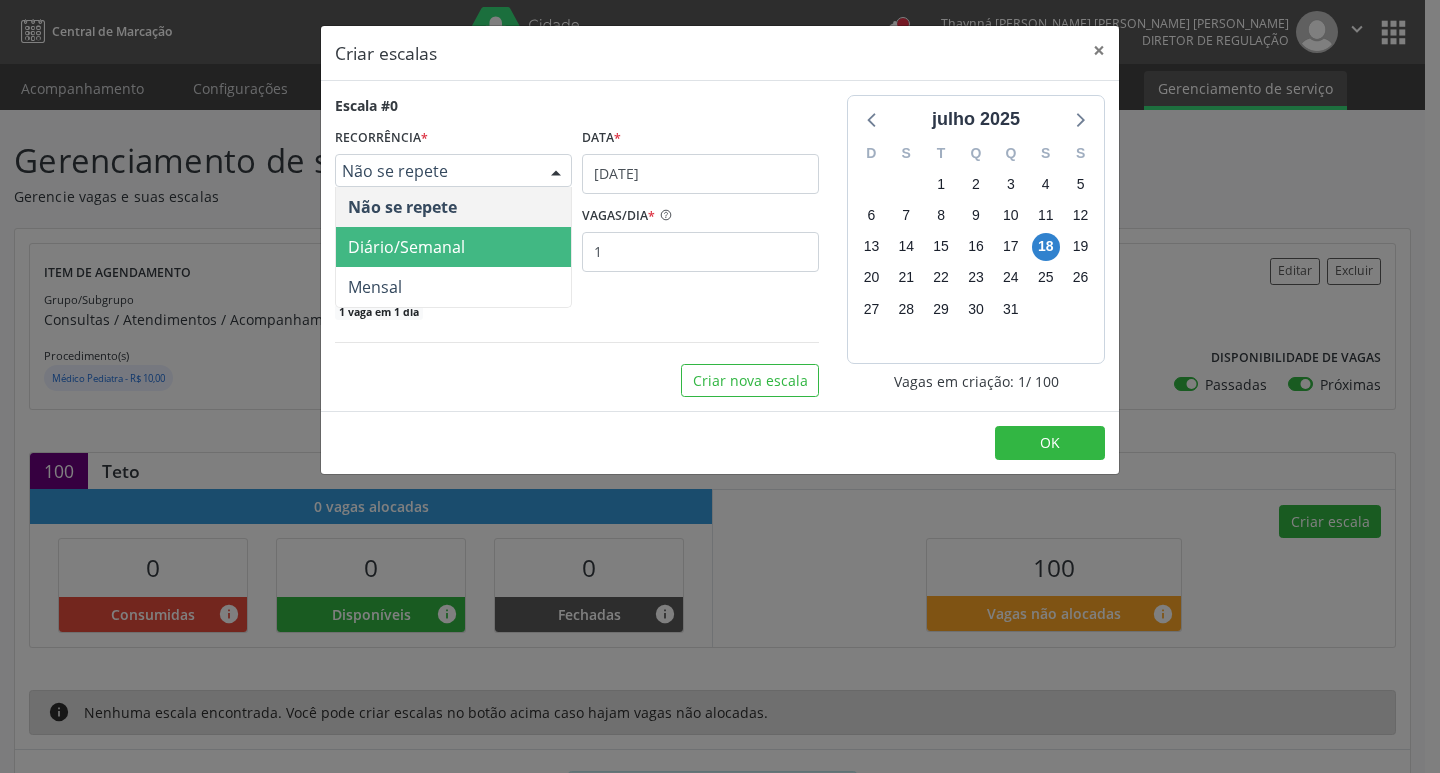 click on "Diário/Semanal" at bounding box center (453, 247) 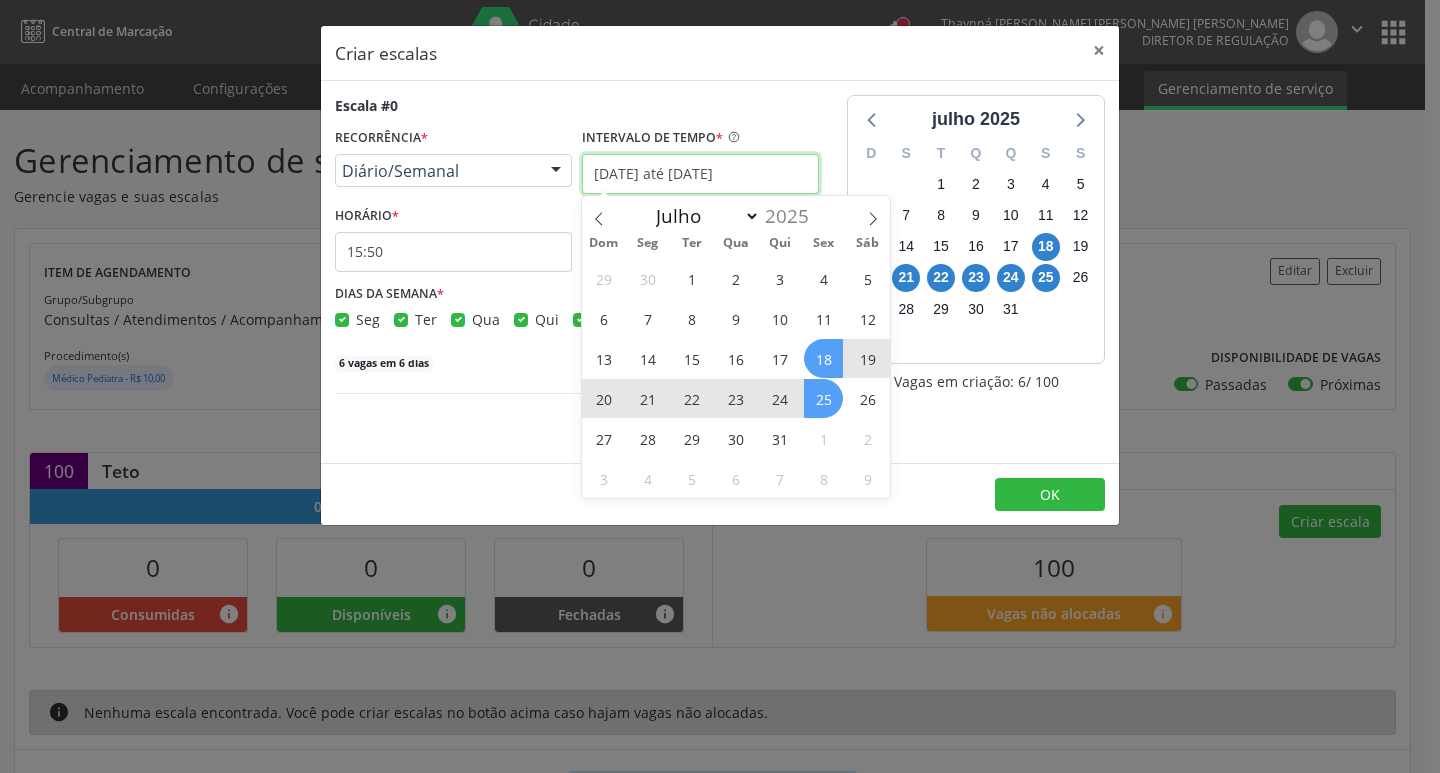 click on "Central de Marcação
notifications
Thaynná [PERSON_NAME] [PERSON_NAME] [PERSON_NAME]
Diretor de regulação

Configurações
Sair
apps
Acompanhamento
Configurações
Estabelecimentos e profissionais de saúde
Procedimentos
Serviços ofertados
Serviços por vaga
Gerenciamento de serviço
Gerenciamento de serviço
Gerencie vagas e suas escalas
Item de agendamento
Grupo/Subgrupo   Consultas / Atendimentos / Acompanhamentos   Procedimento(s)     Médico Pediatra - R$ 10,00
Unidade executante
Policlinica Municipal
Teto
100
Vagas disponíveis
0
Profissional executante
[PERSON_NAME] Parente [PERSON_NAME]
Telefone
--
Tipo" at bounding box center (720, 386) 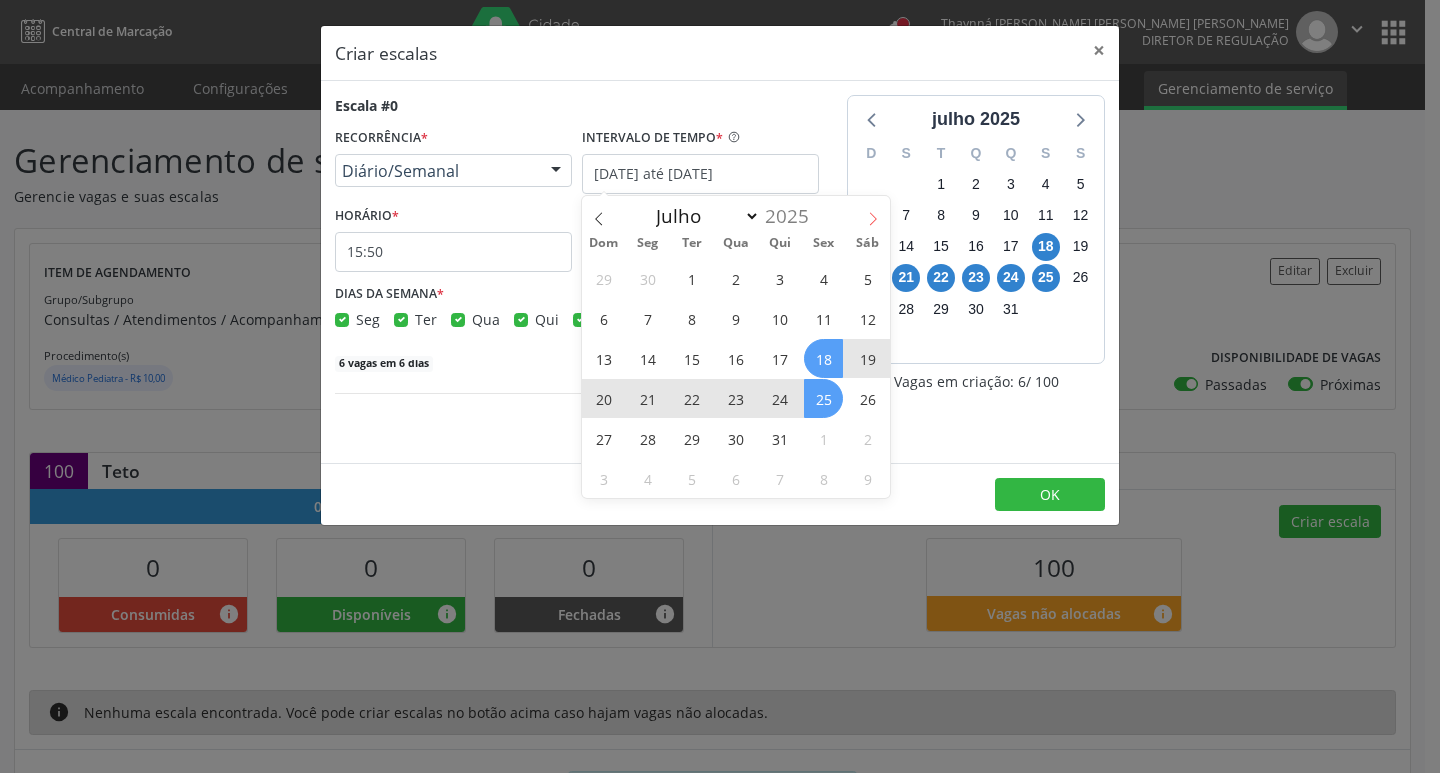 click 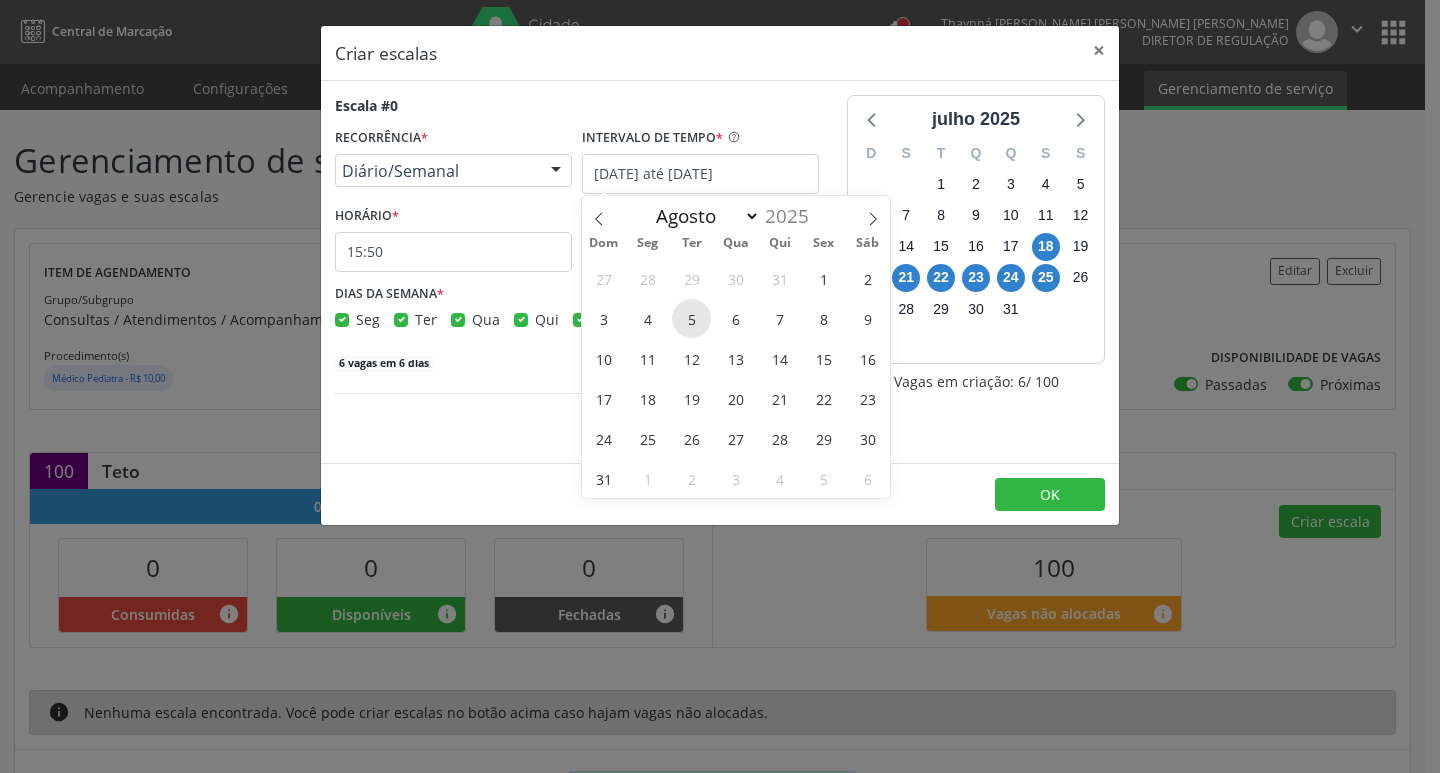 click on "5" at bounding box center (691, 318) 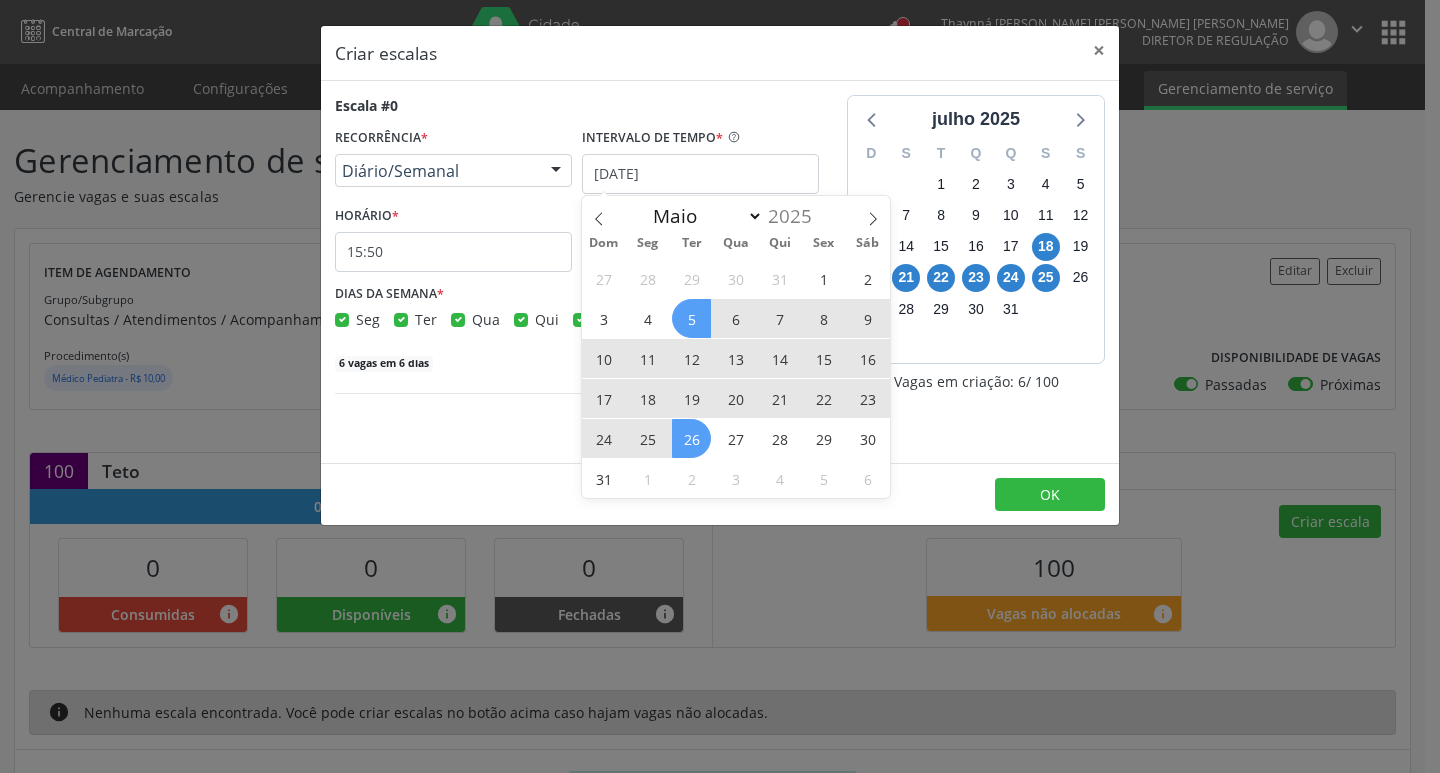 click on "26" at bounding box center (691, 438) 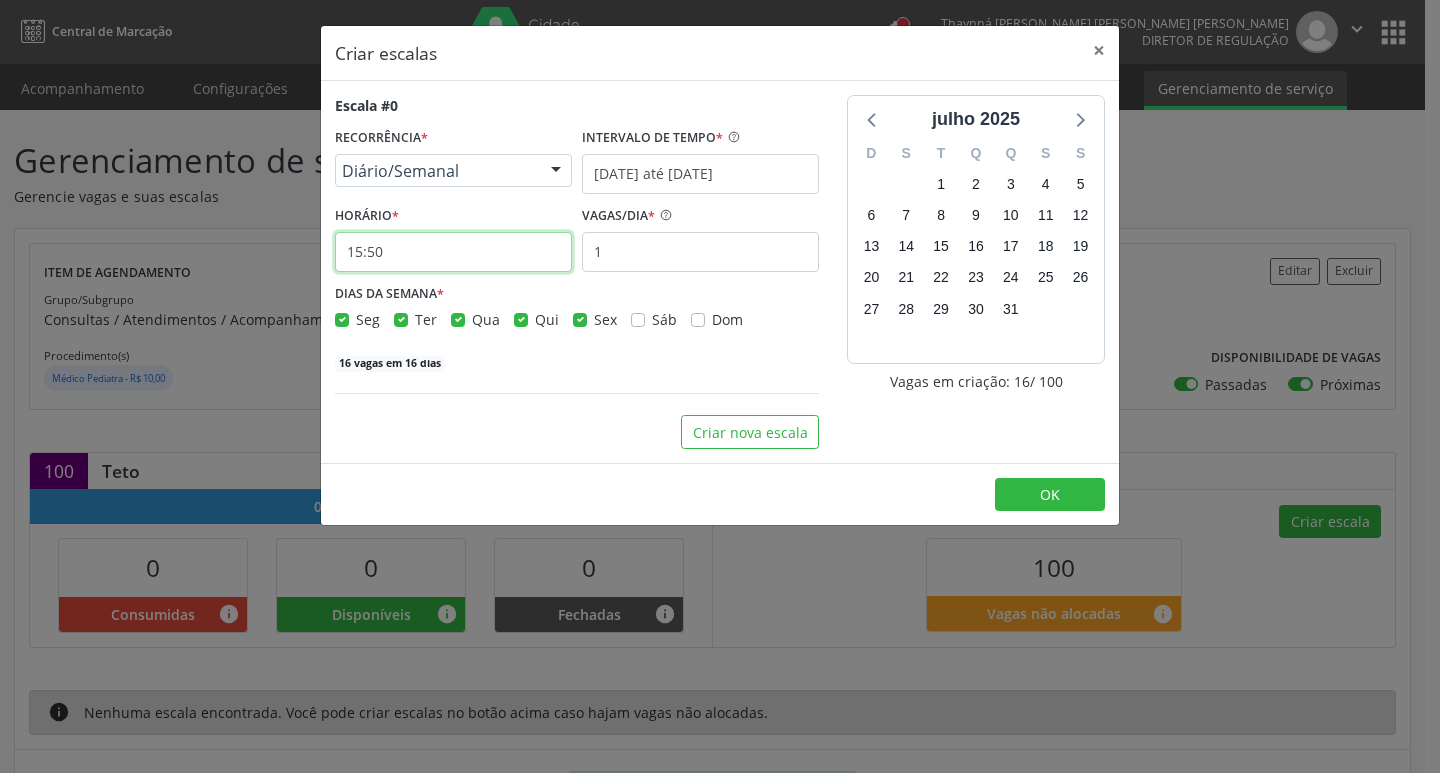 click on "15:50" at bounding box center [453, 252] 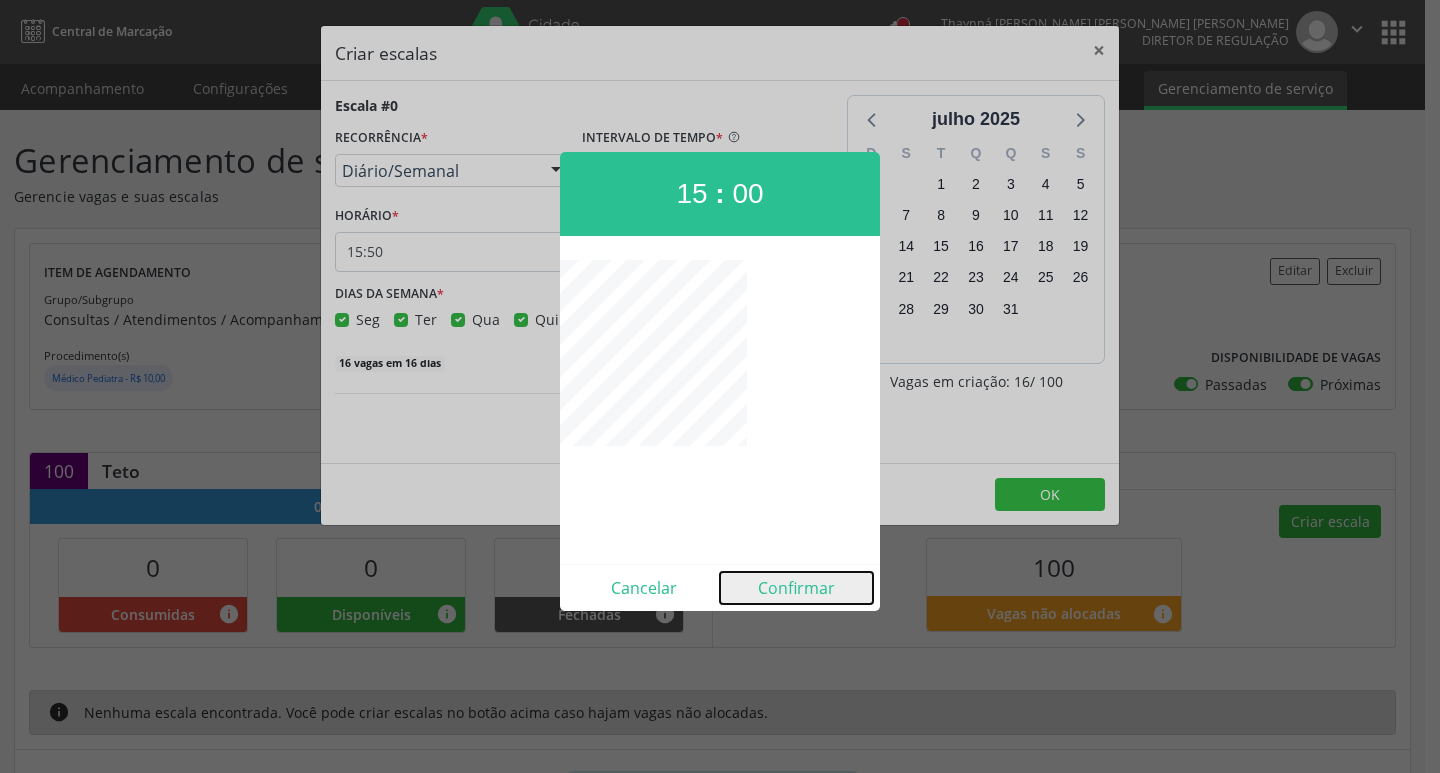 click on "Confirmar" at bounding box center (796, 588) 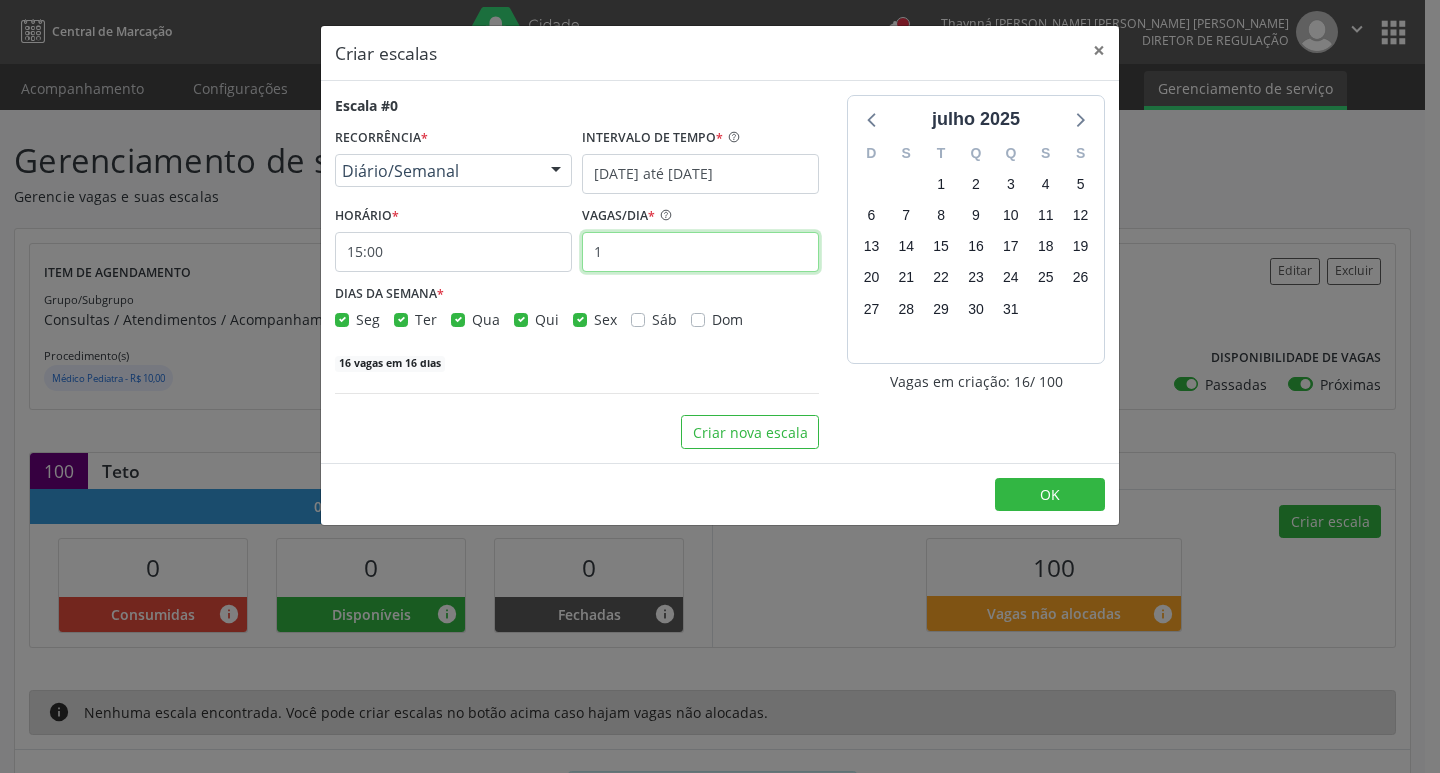 click on "1" at bounding box center (700, 252) 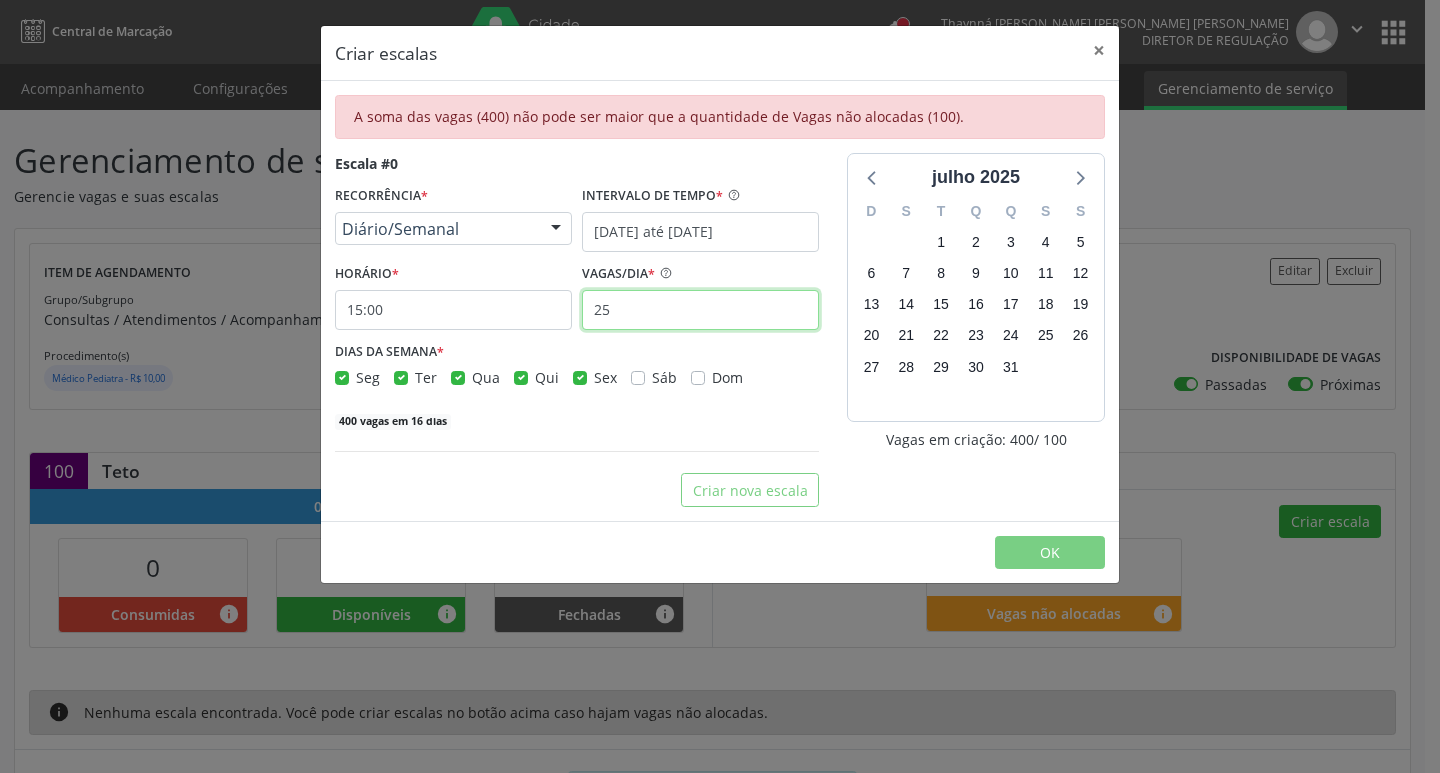 type on "25" 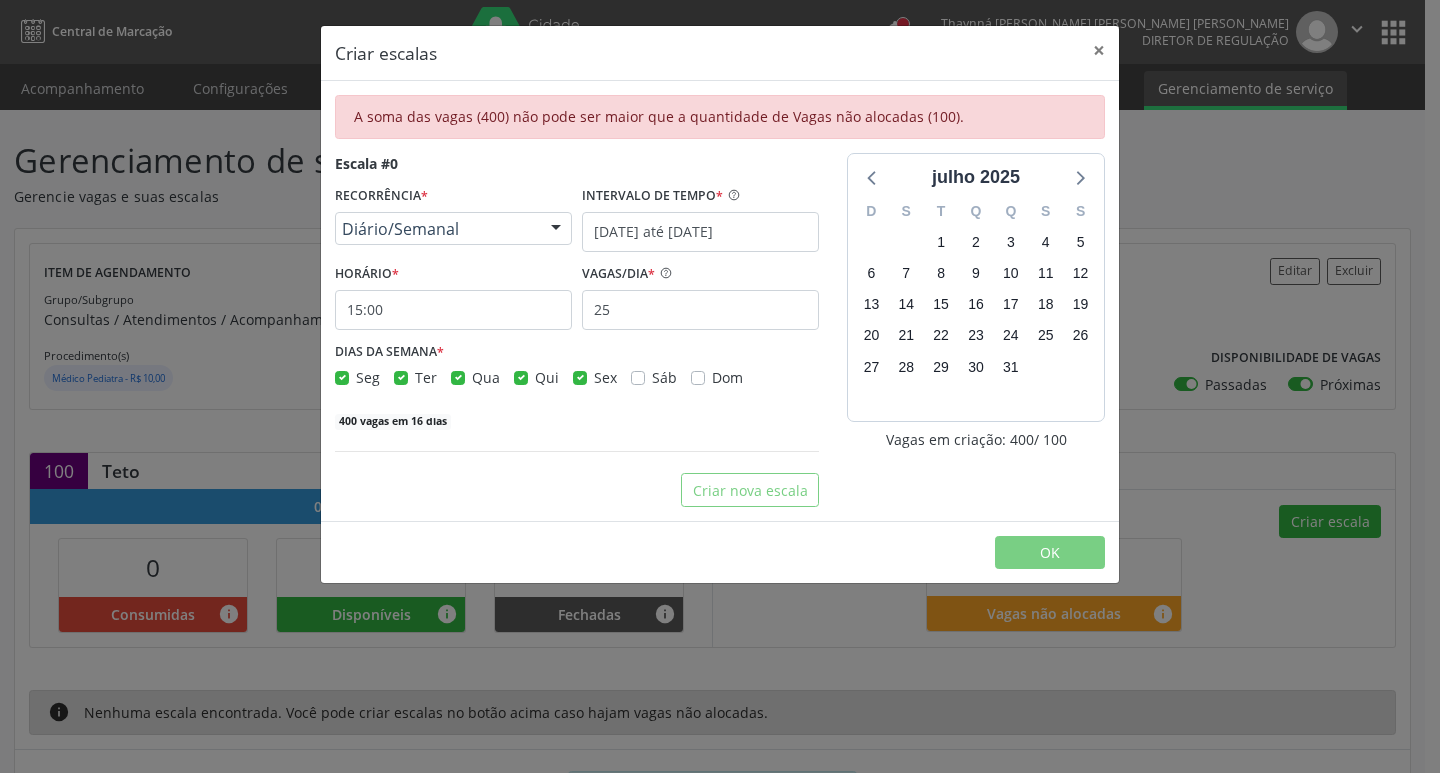 click on "Seg" at bounding box center [368, 377] 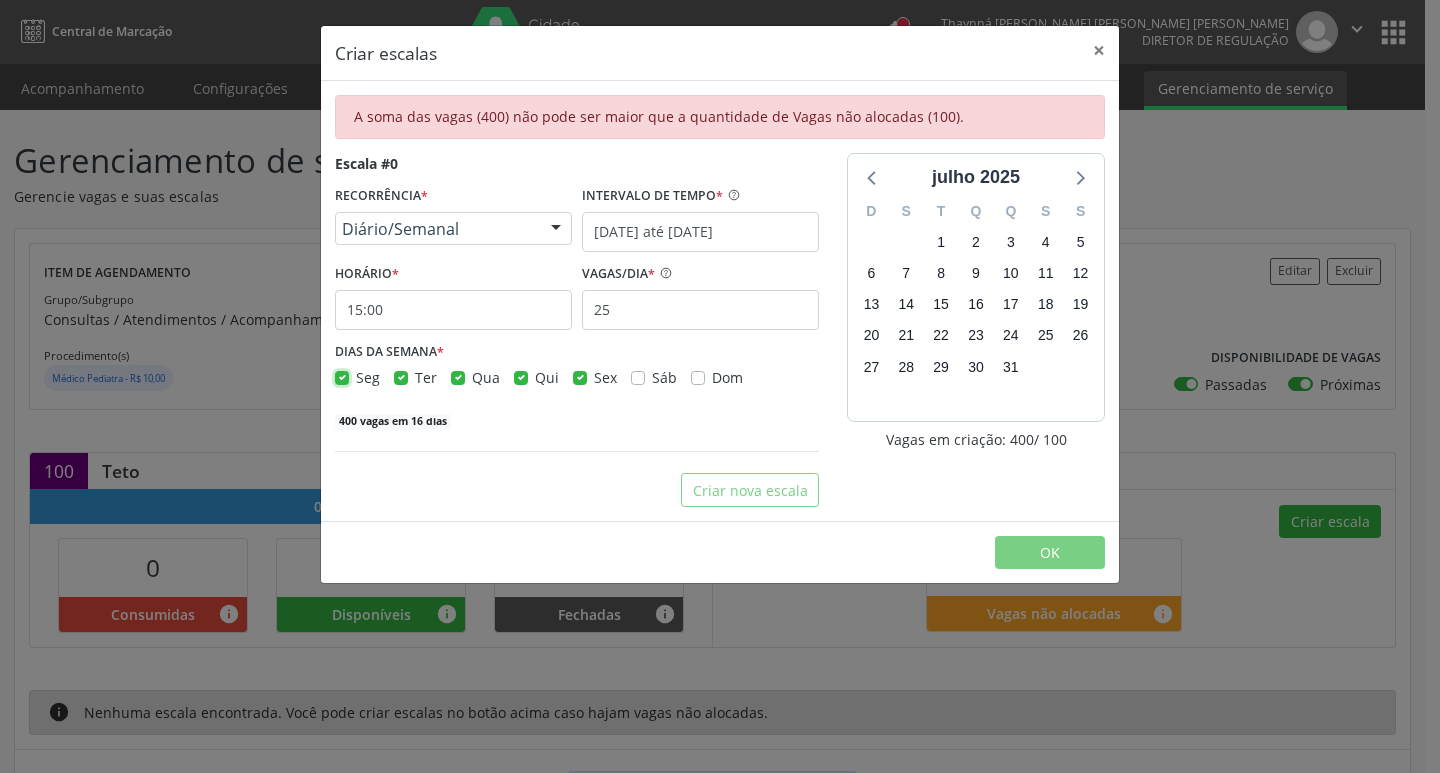 click on "Seg" at bounding box center (342, 376) 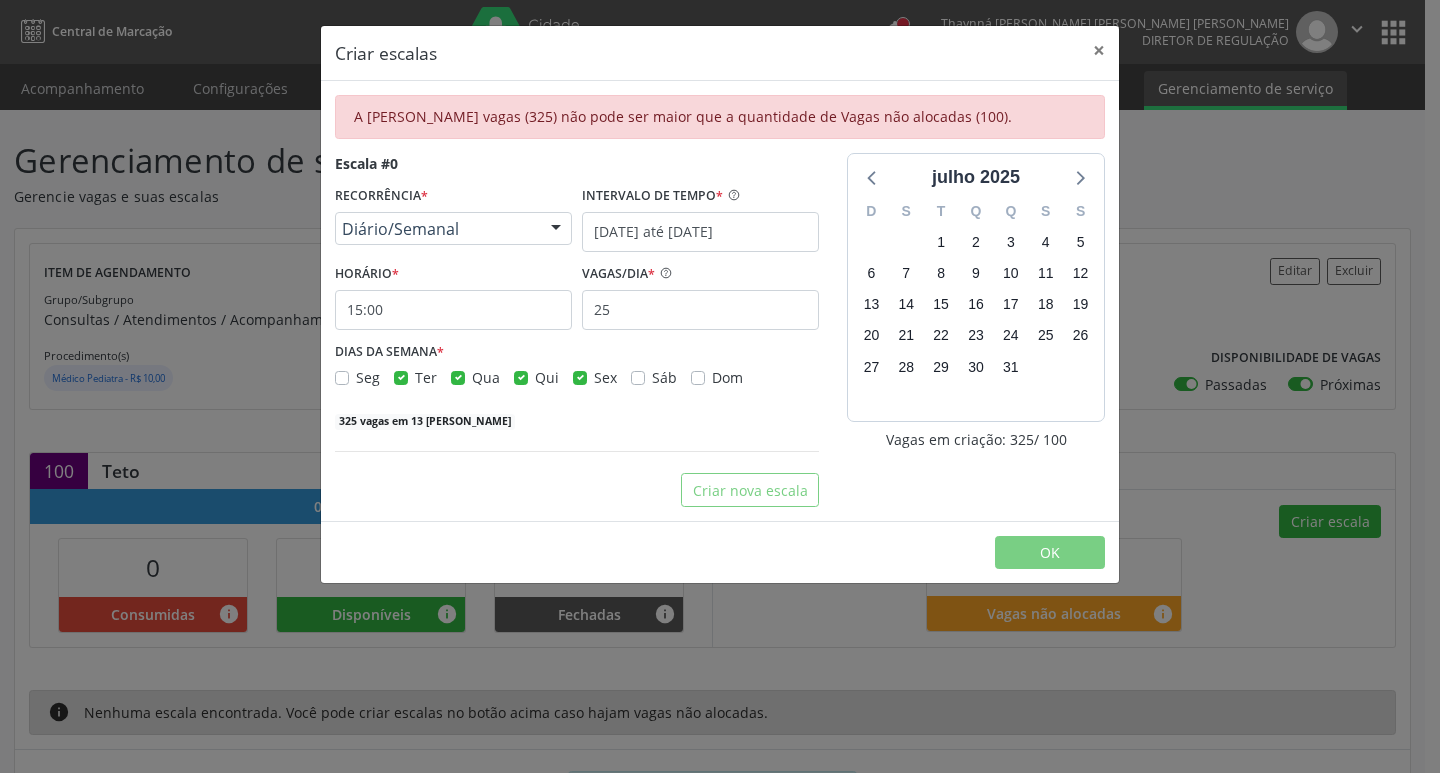 click on "Qua" at bounding box center (486, 377) 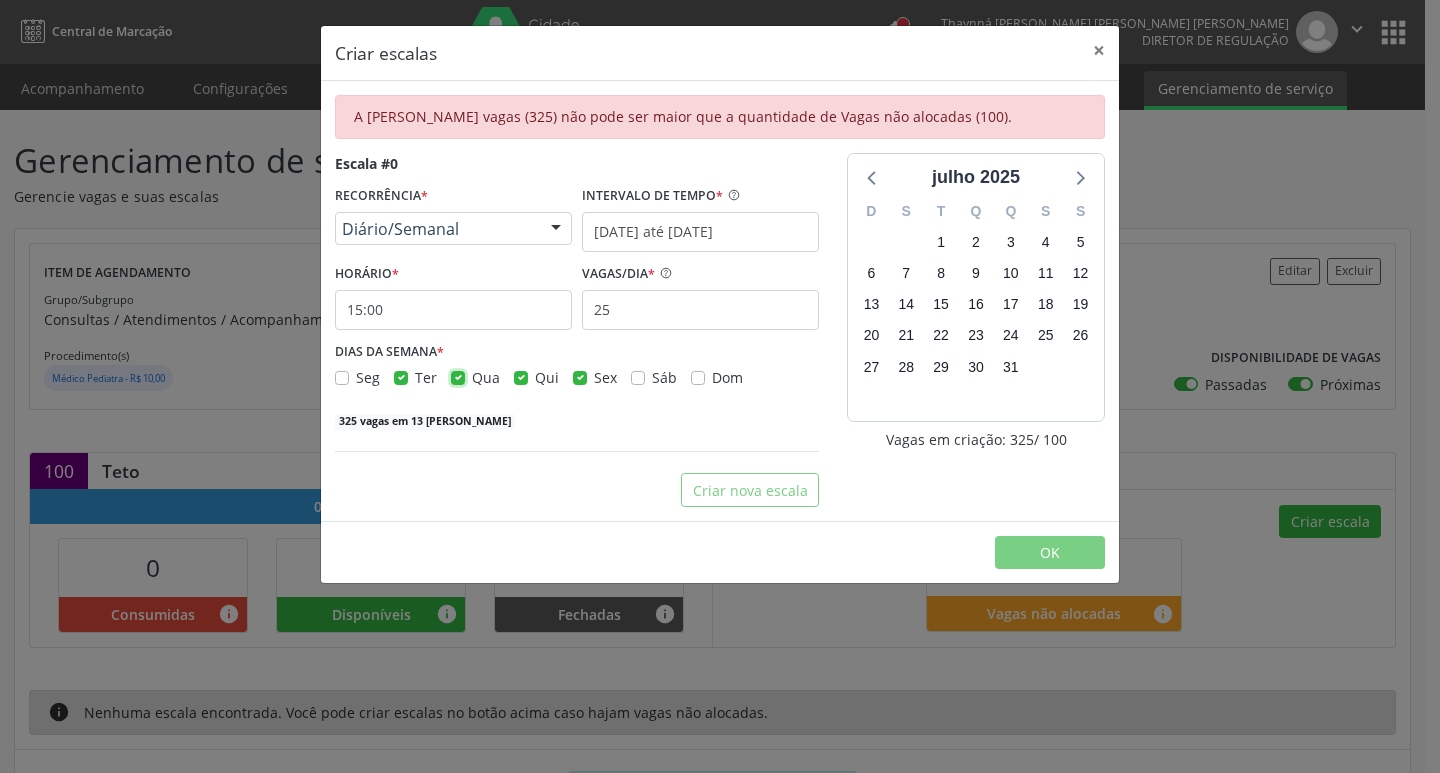 click on "Qua" at bounding box center [458, 376] 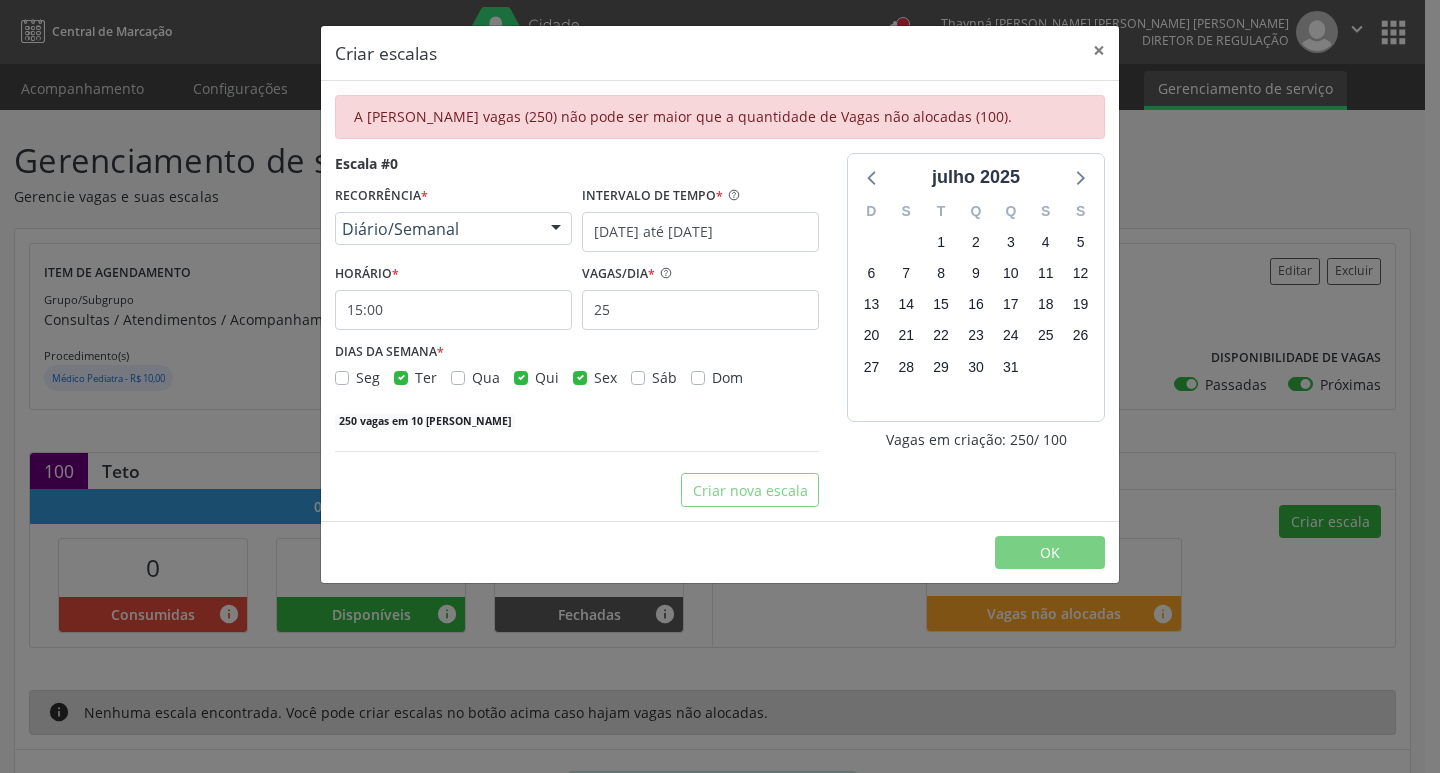 click on "Qui" at bounding box center (547, 377) 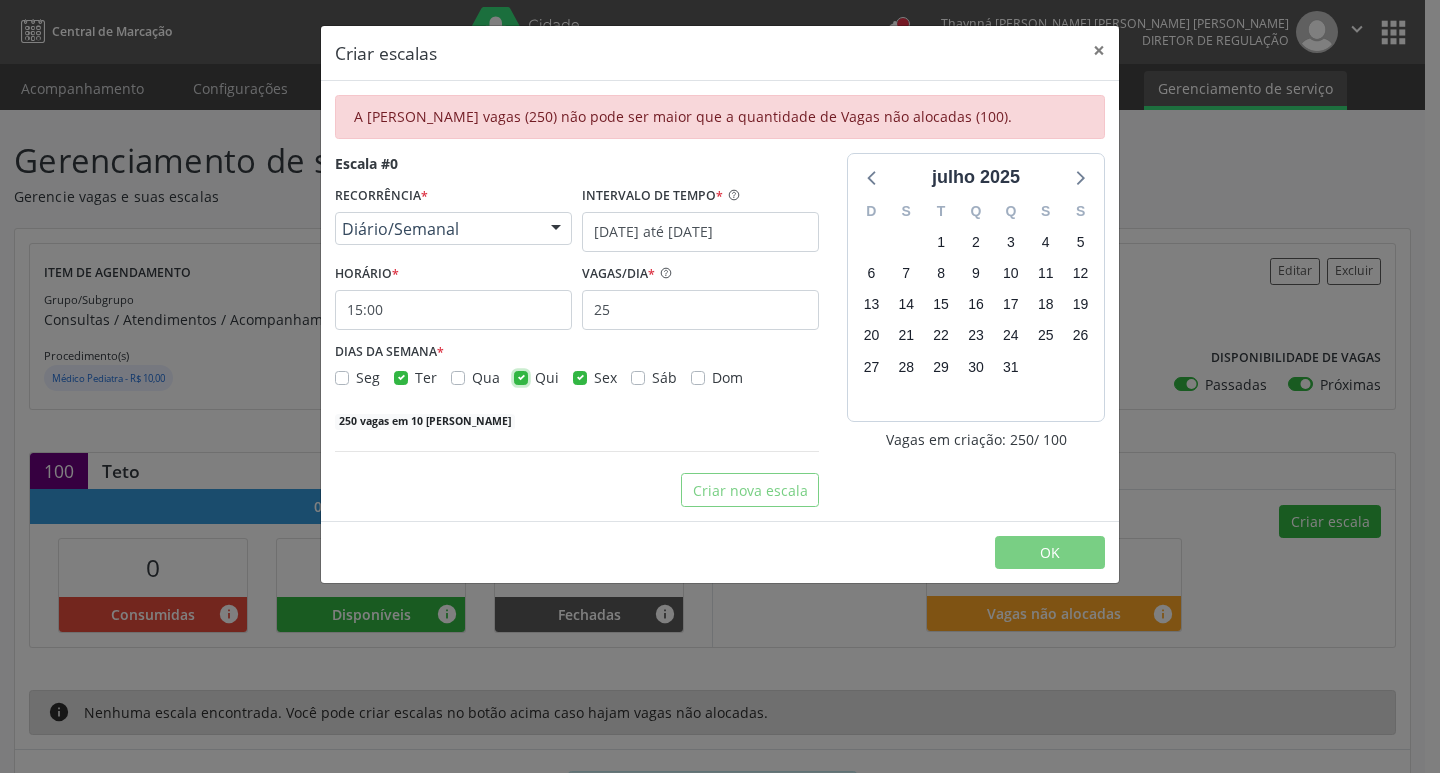 click on "Qui" at bounding box center [521, 376] 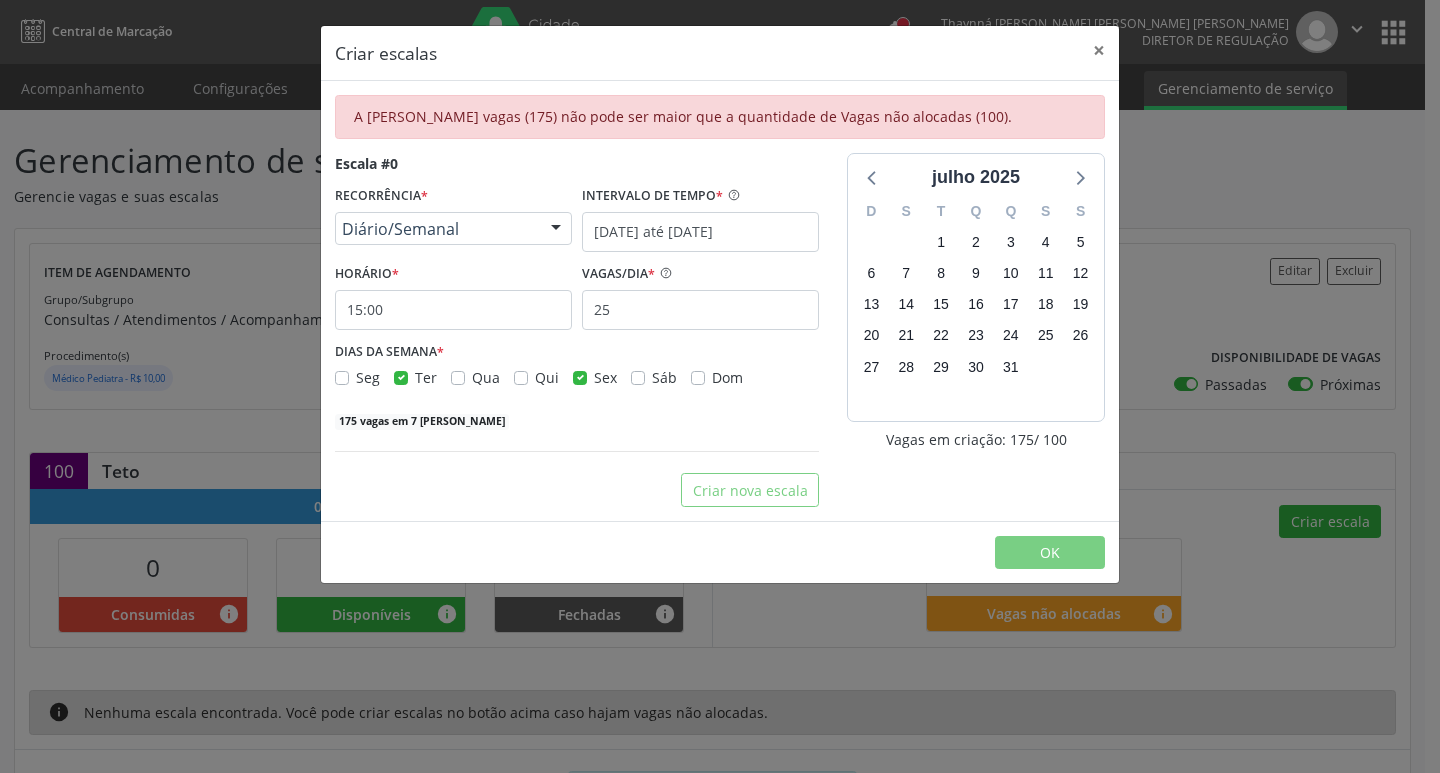 click on "Sex" at bounding box center (605, 377) 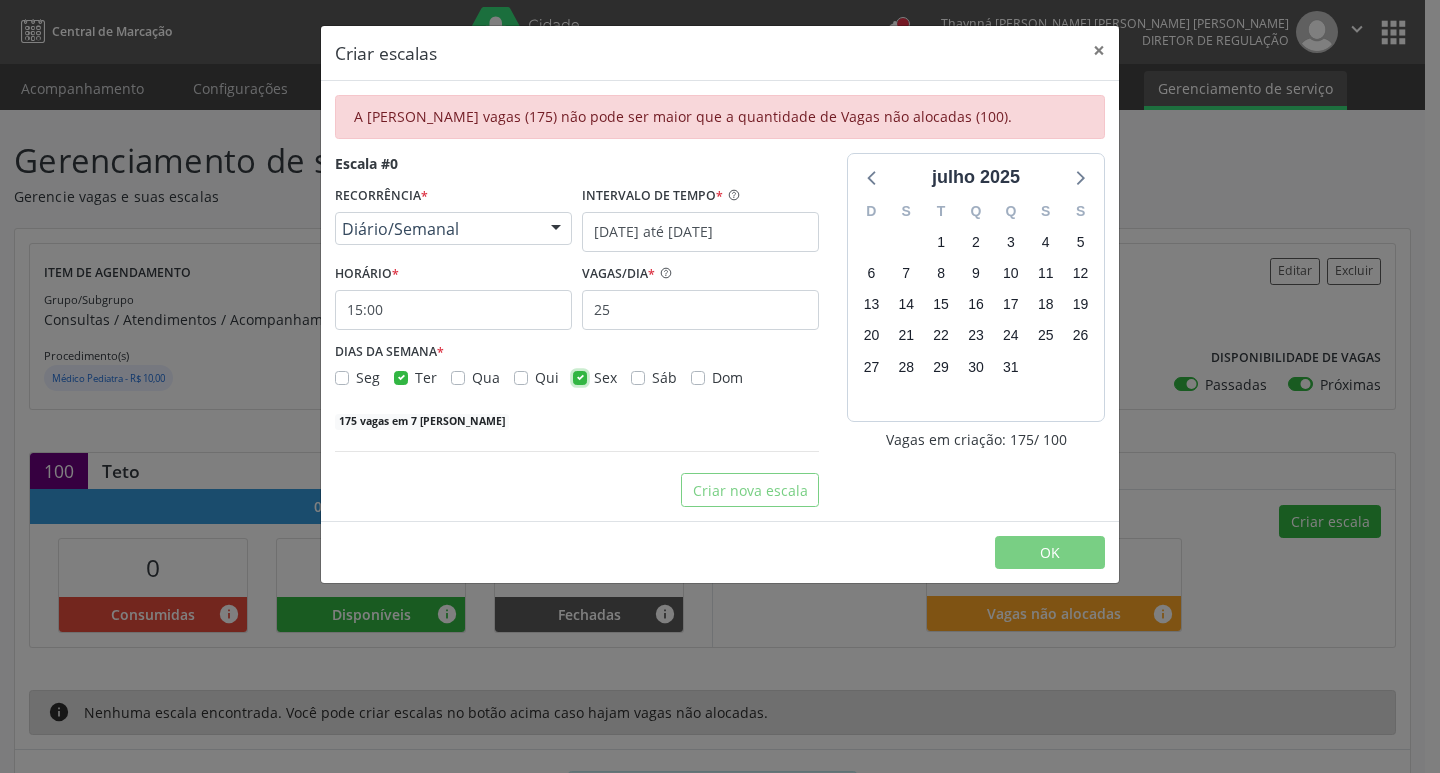click on "Sex" at bounding box center (580, 376) 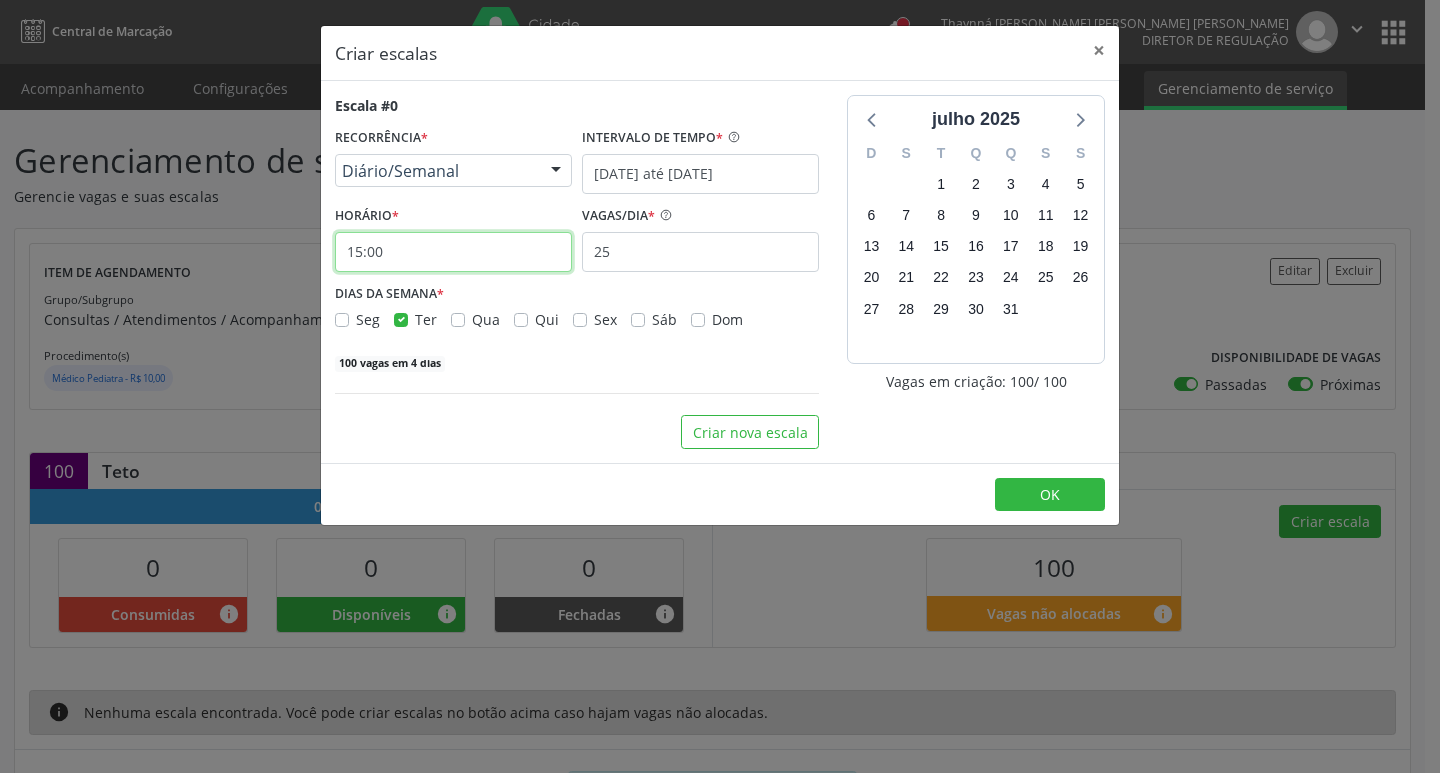 click on "15:00" at bounding box center [453, 252] 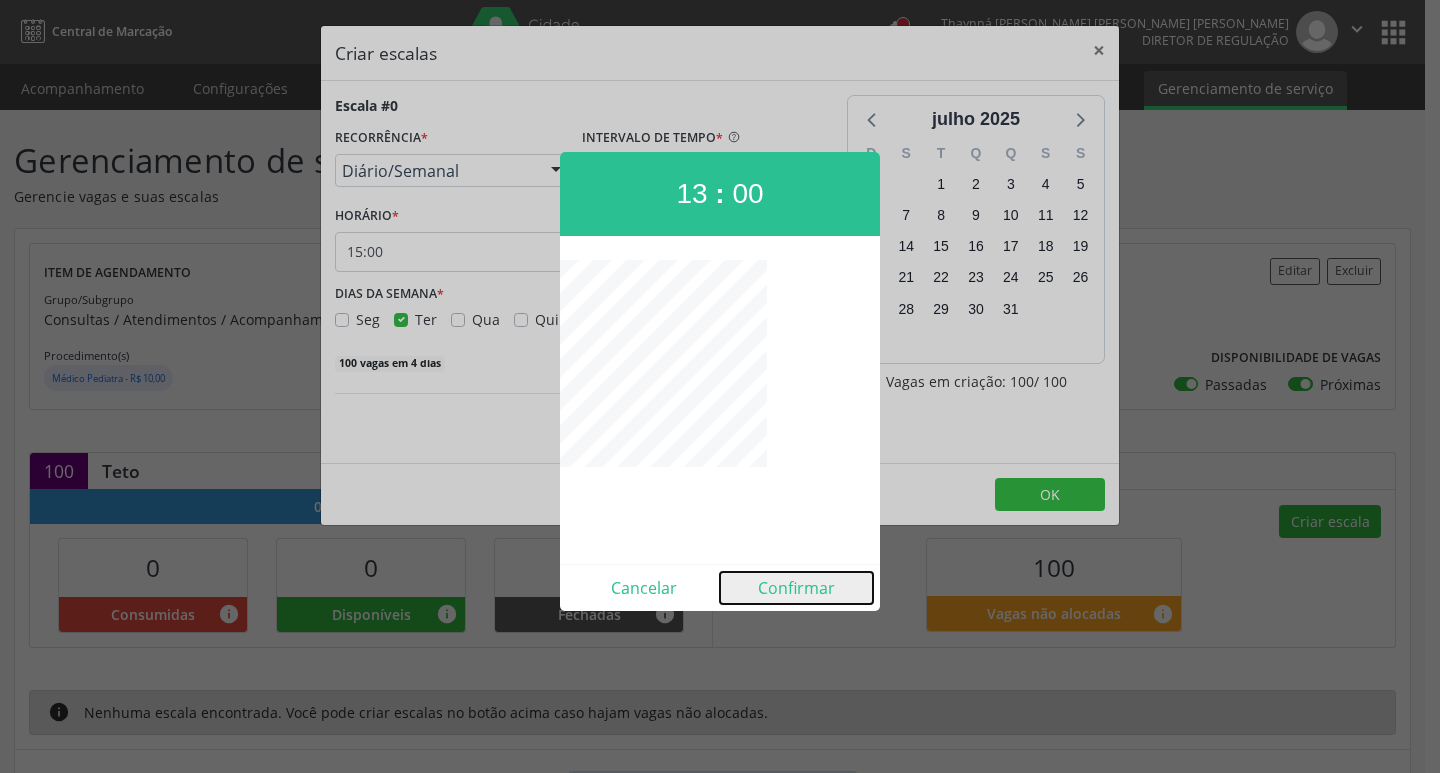 click on "Confirmar" at bounding box center [796, 588] 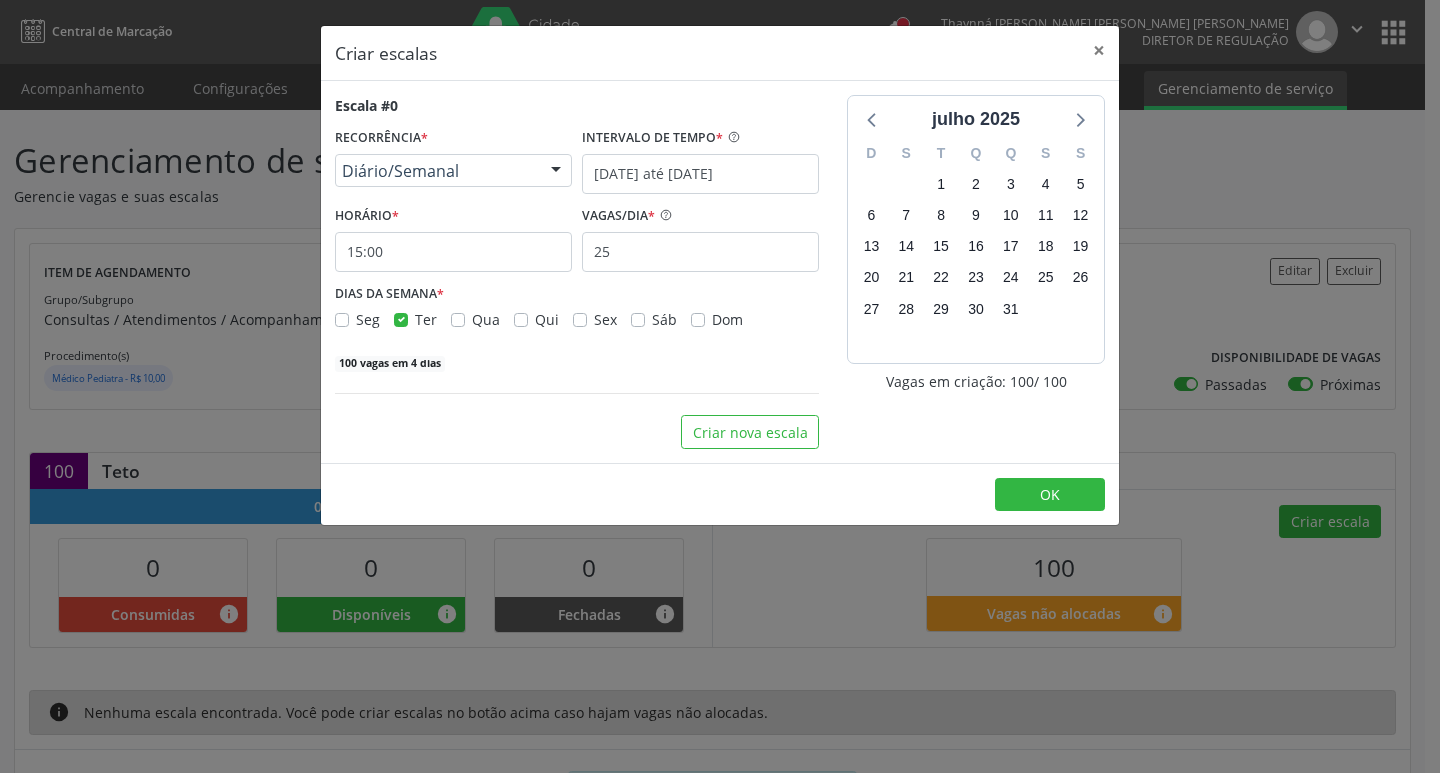 type on "13:00" 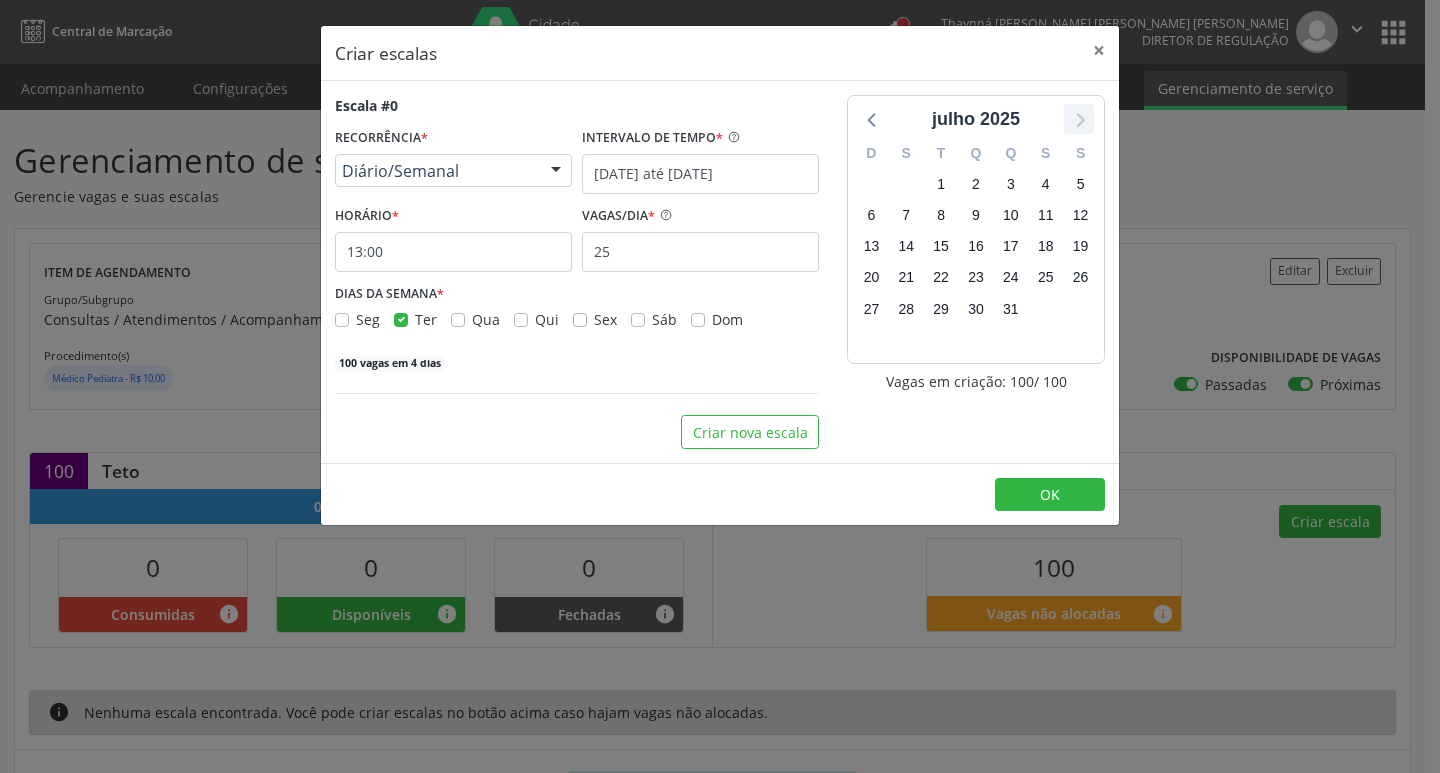 click 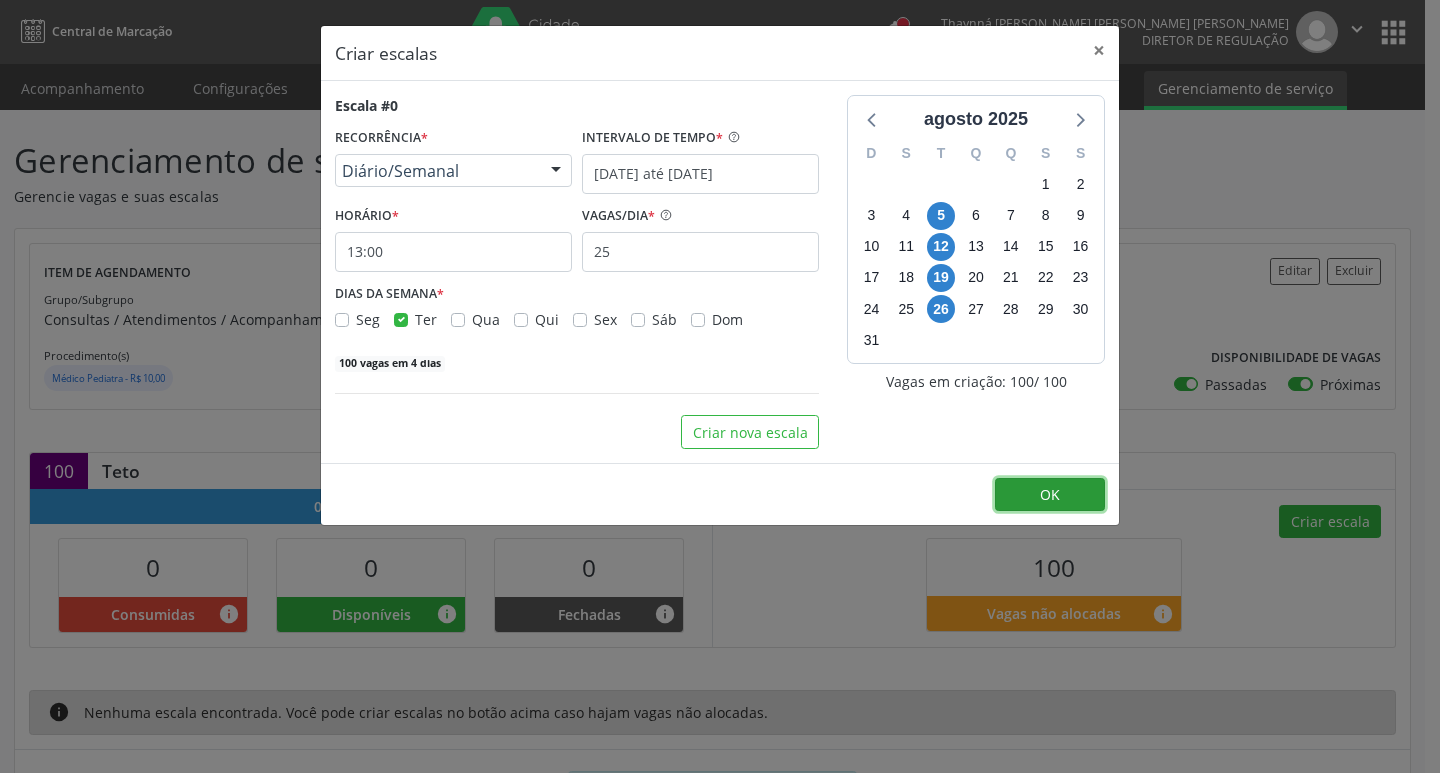 click on "OK" at bounding box center (1050, 495) 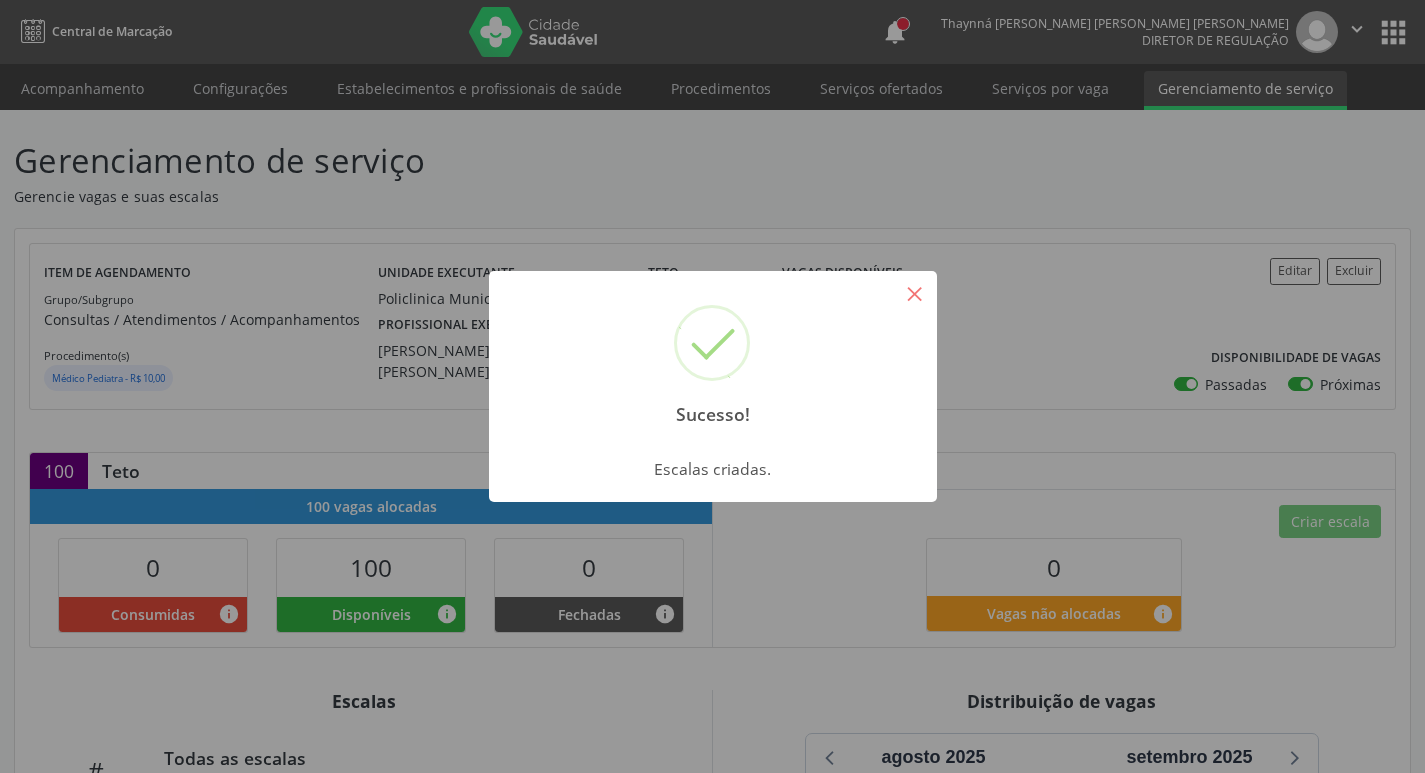 click on "×" at bounding box center [915, 293] 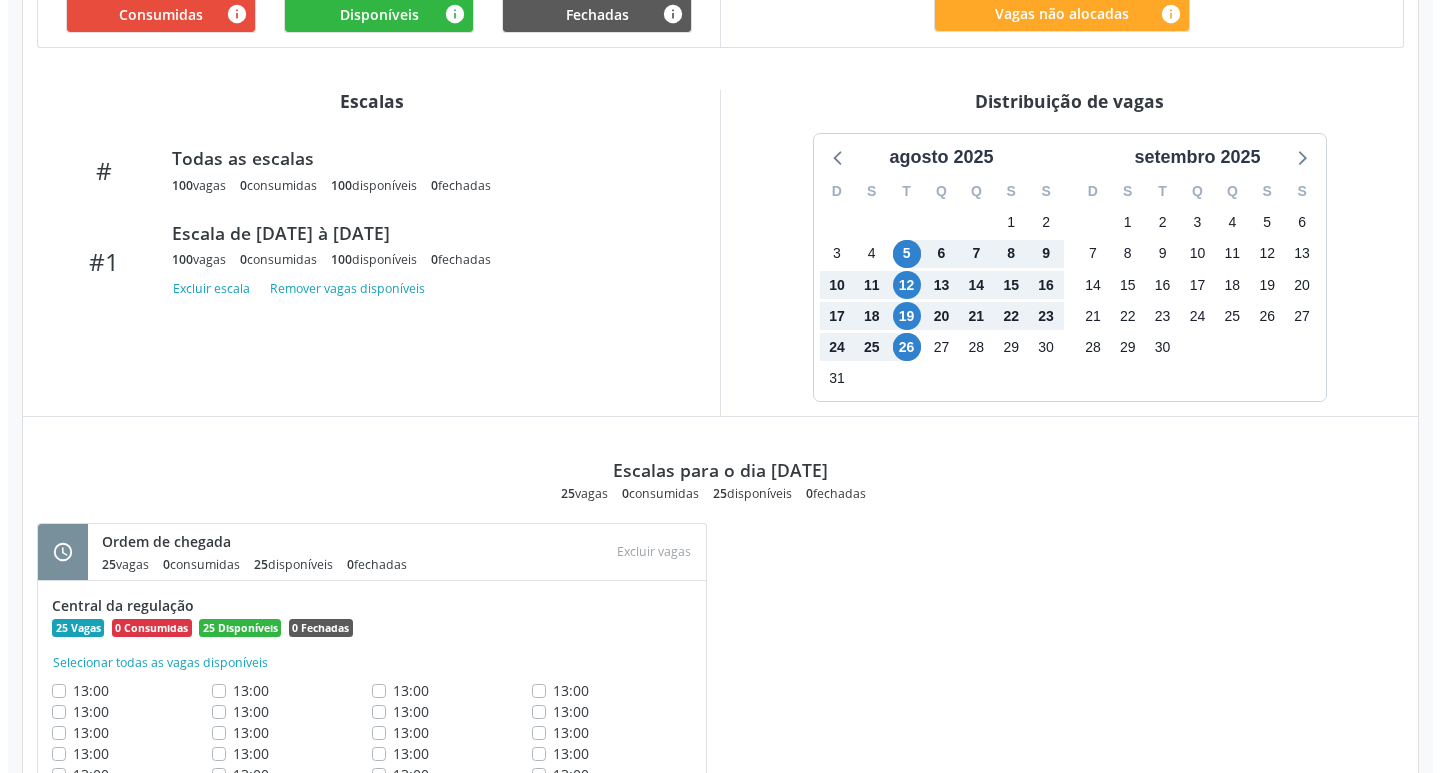 scroll, scrollTop: 0, scrollLeft: 0, axis: both 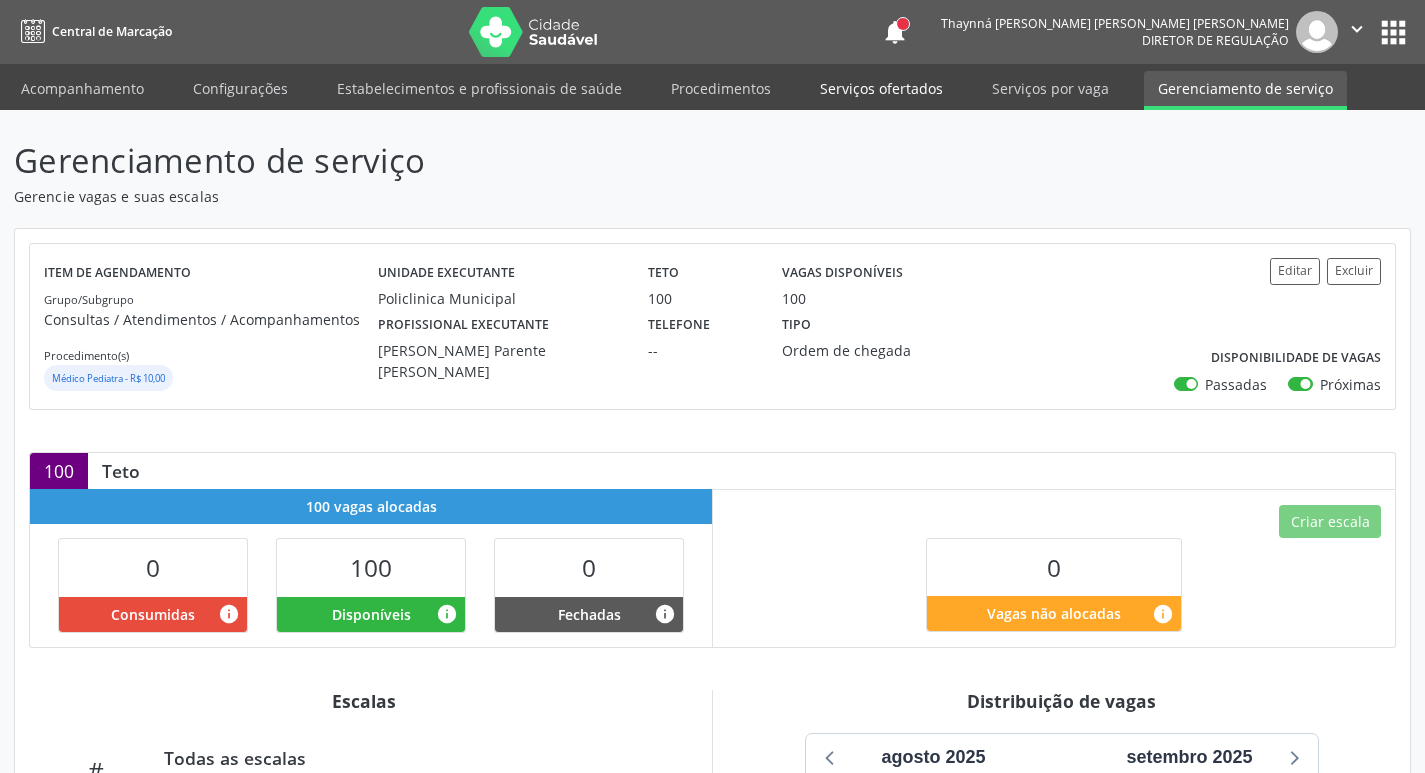 click on "Serviços ofertados" at bounding box center (881, 88) 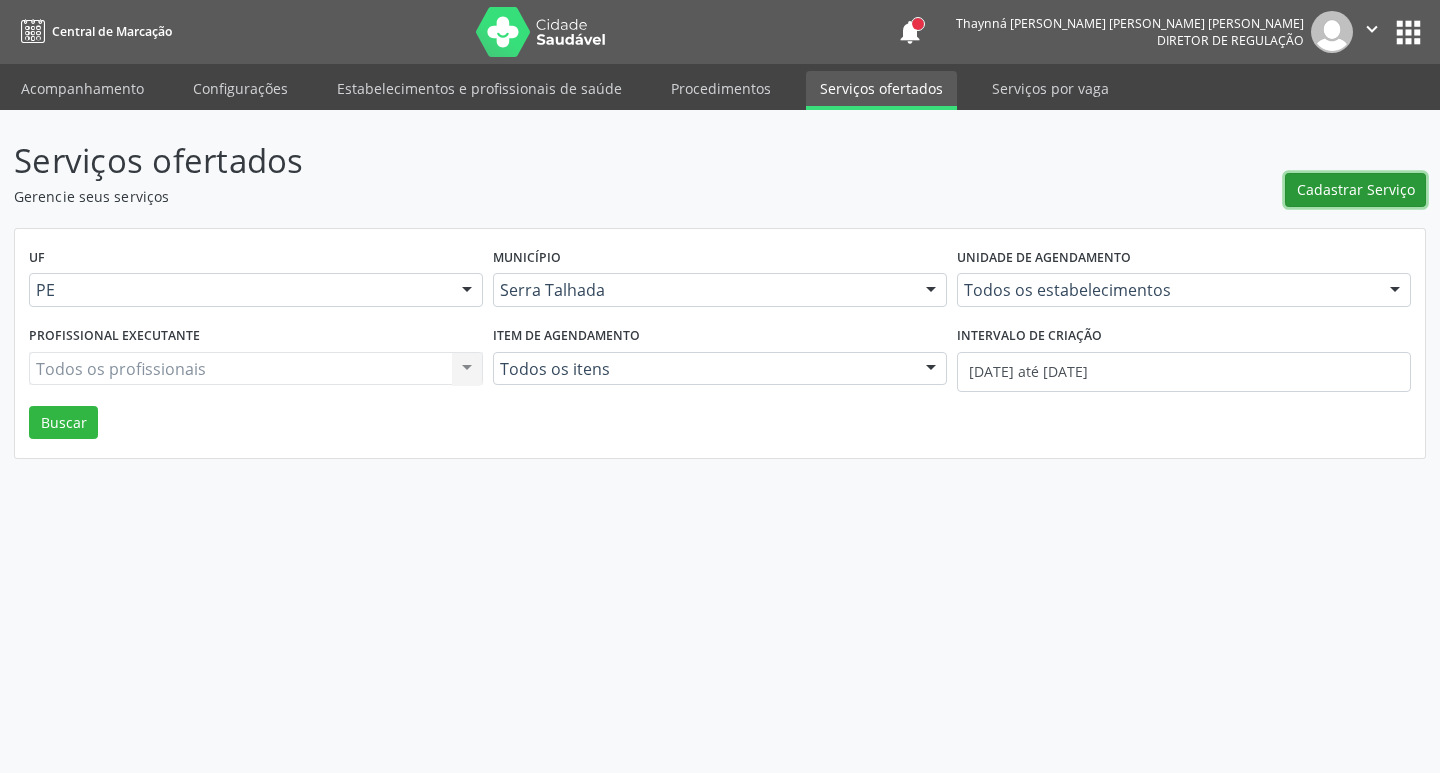 click on "Cadastrar Serviço" at bounding box center (1355, 190) 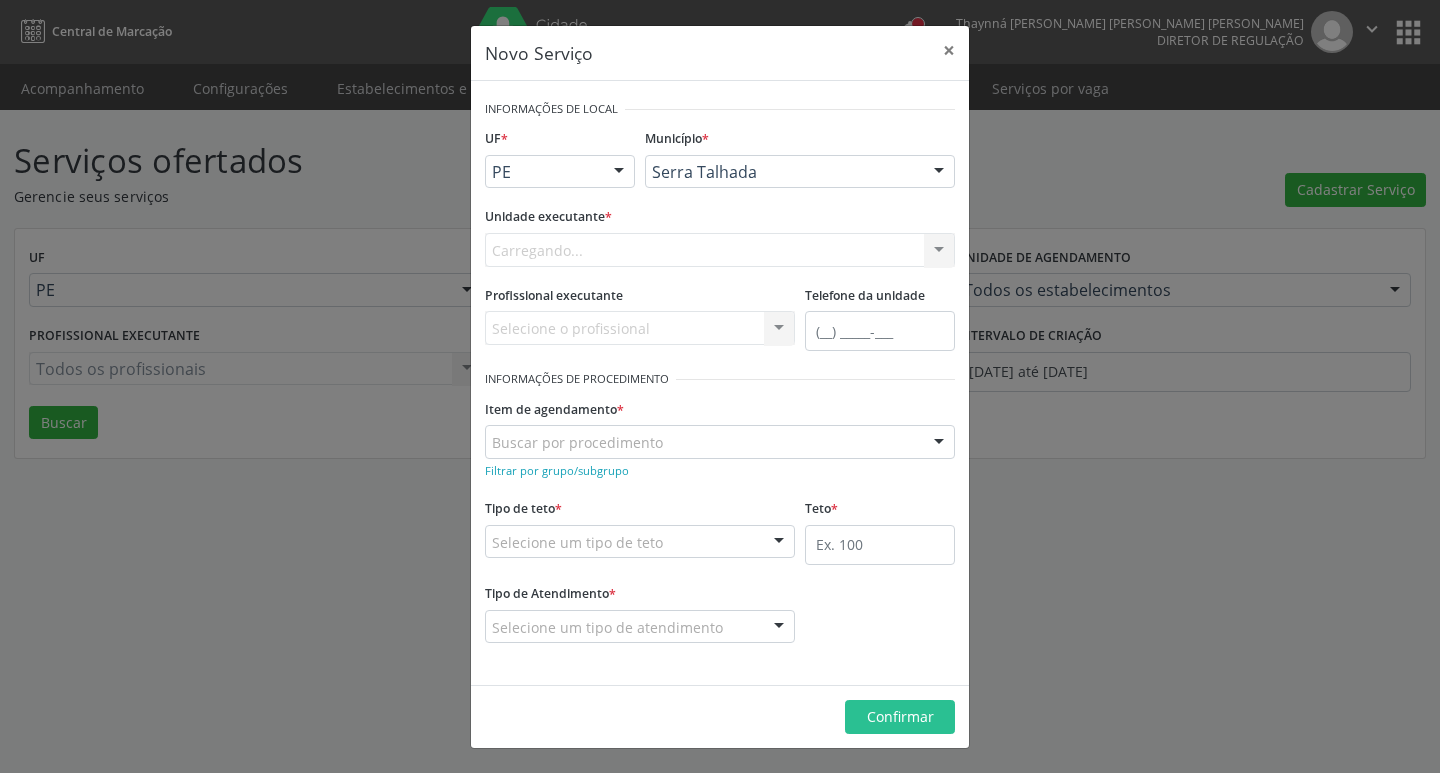 click on "Carregando..." at bounding box center (720, 250) 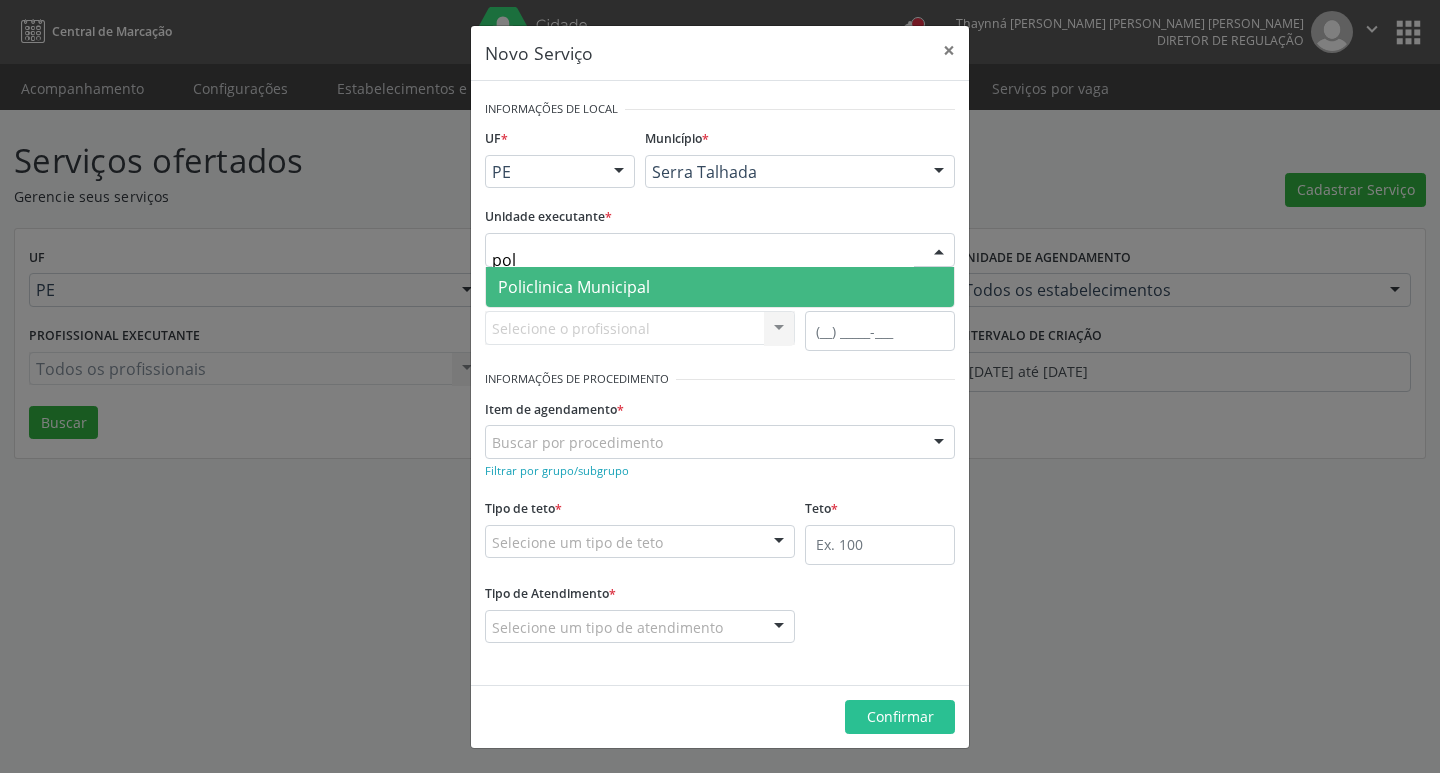 type on "poli" 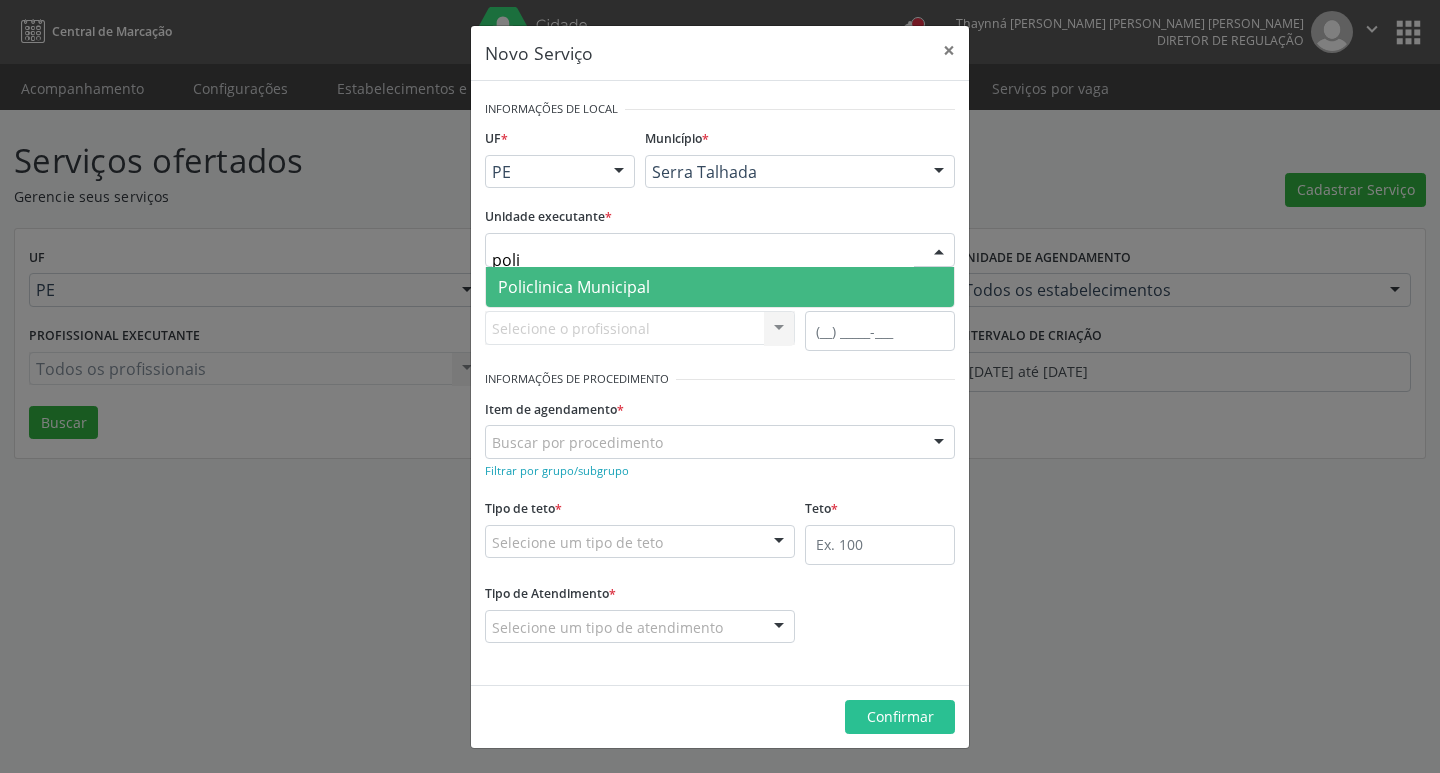 click on "Policlinica Municipal" at bounding box center [720, 287] 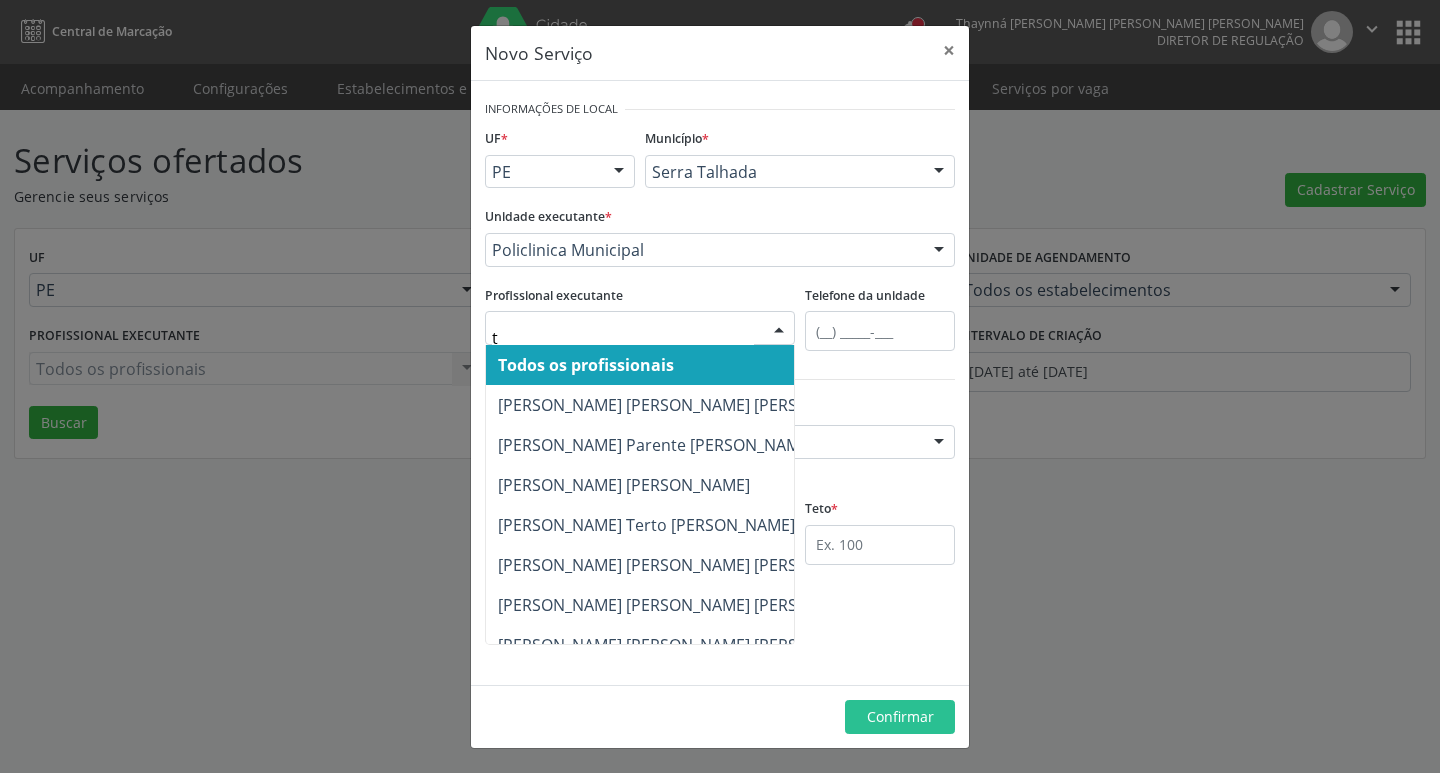 type on "th" 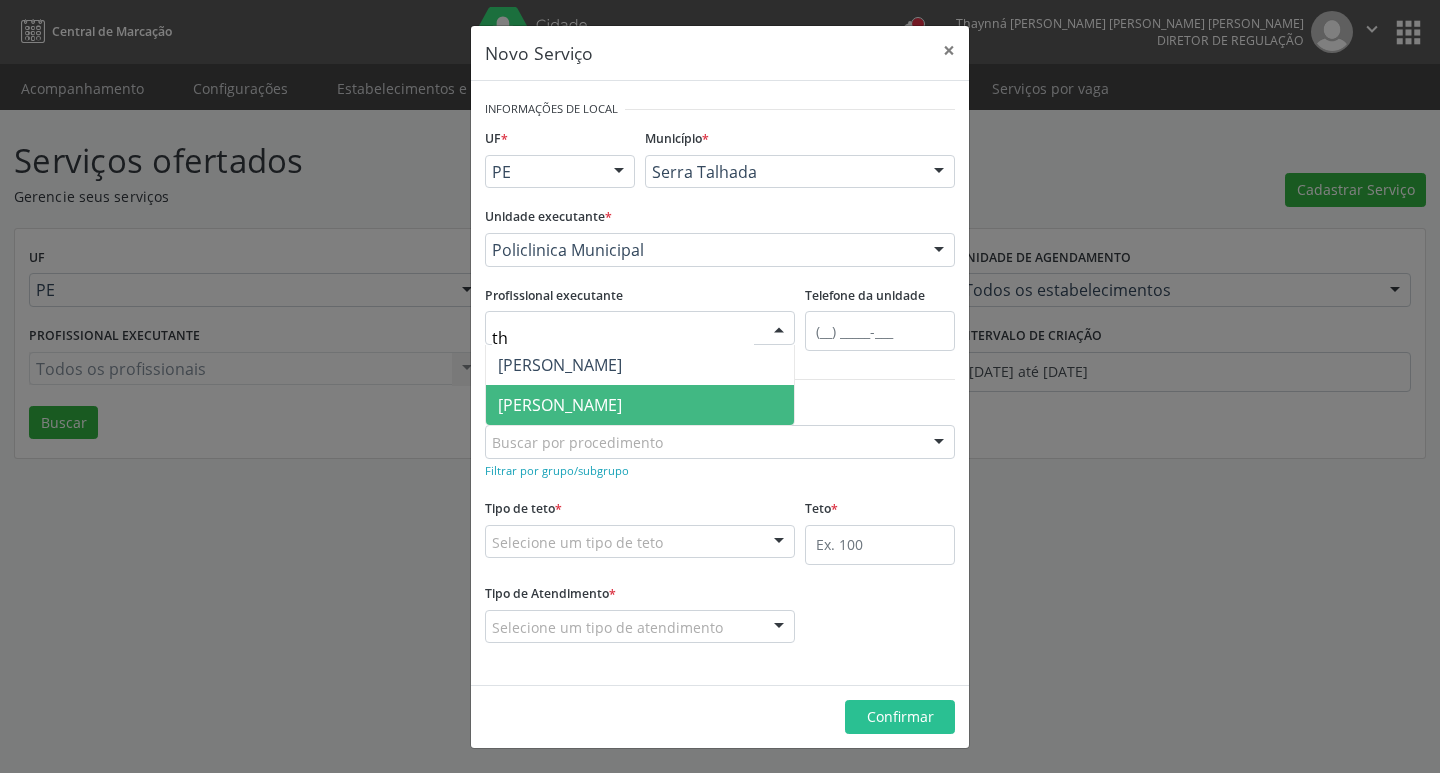 click on "[PERSON_NAME]" at bounding box center (560, 405) 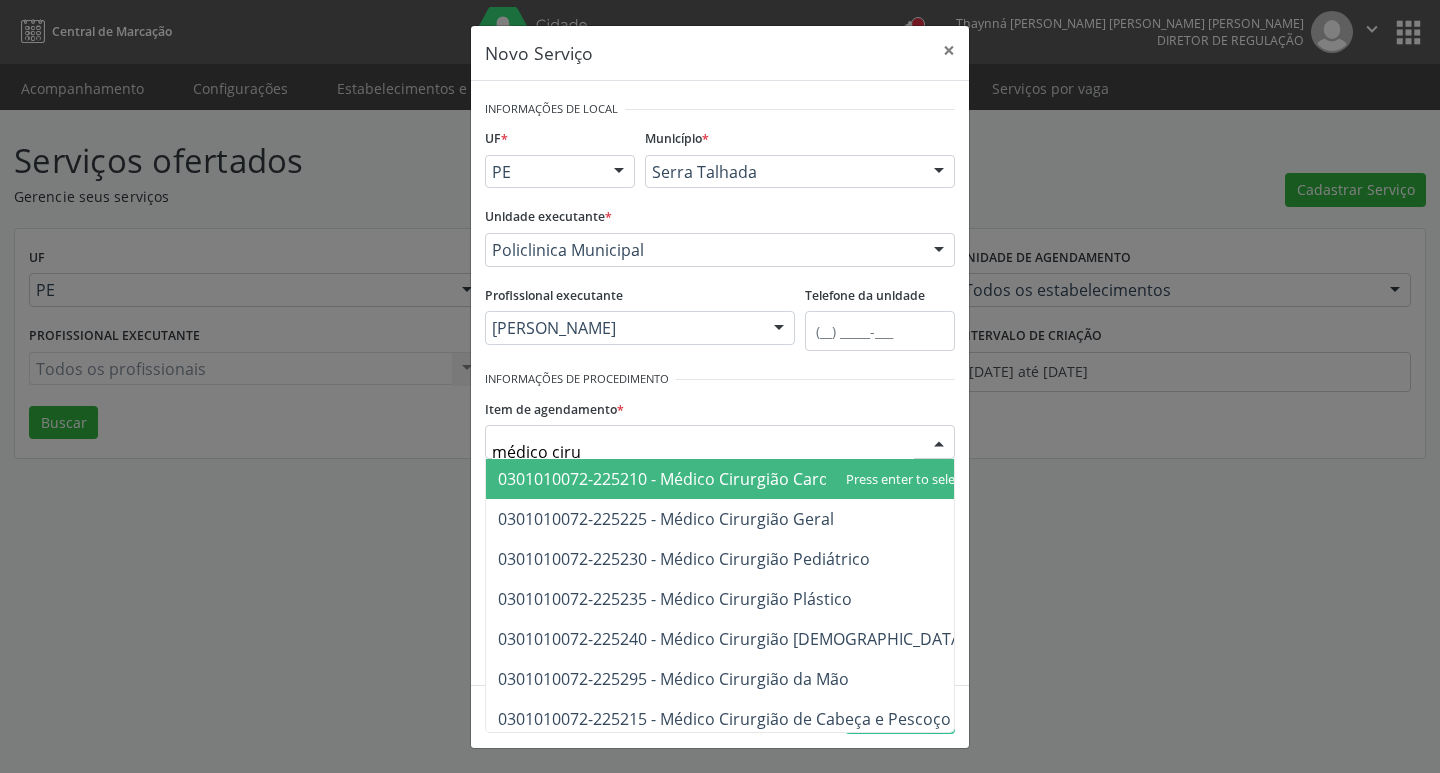 type on "médico cirur" 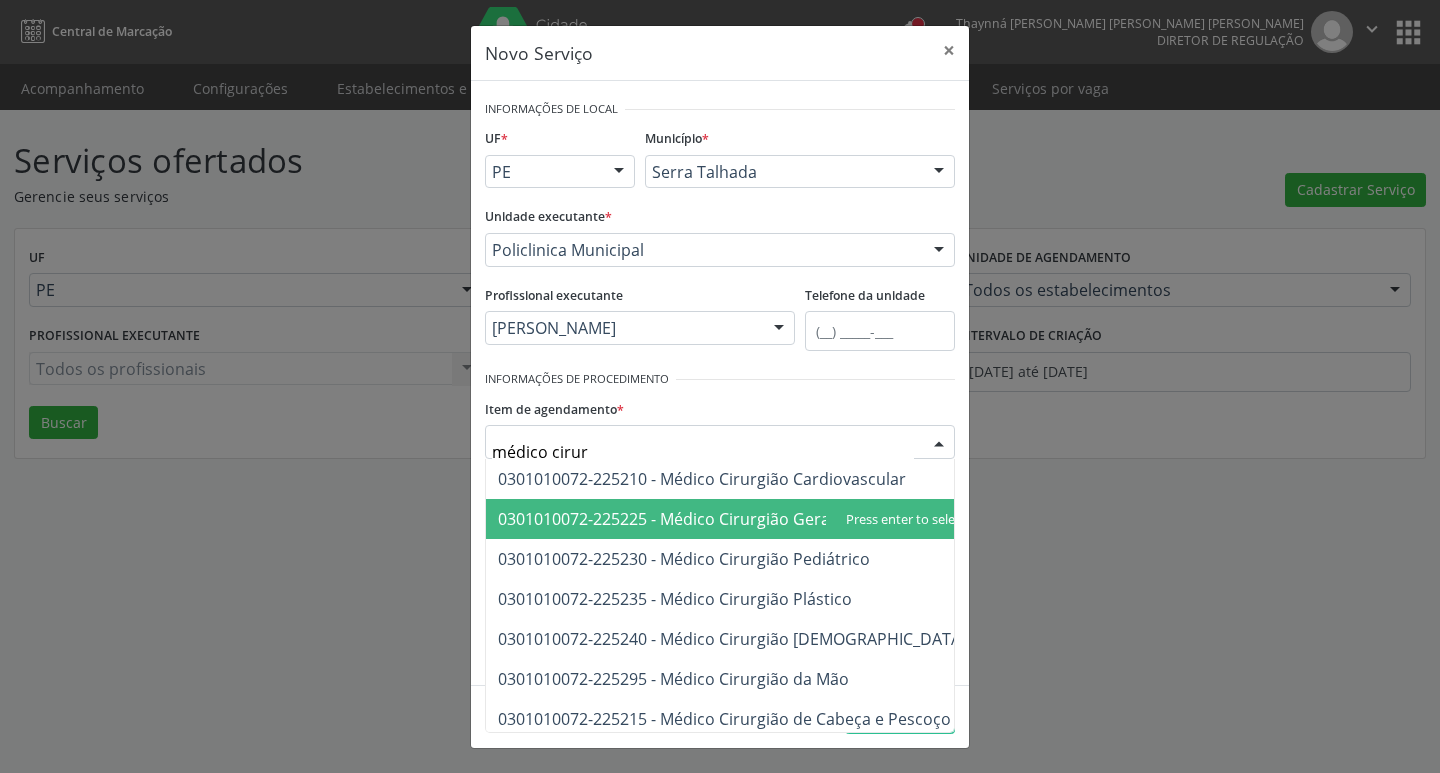 click on "0301010072-225225 - Médico Cirurgião Geral" at bounding box center (666, 519) 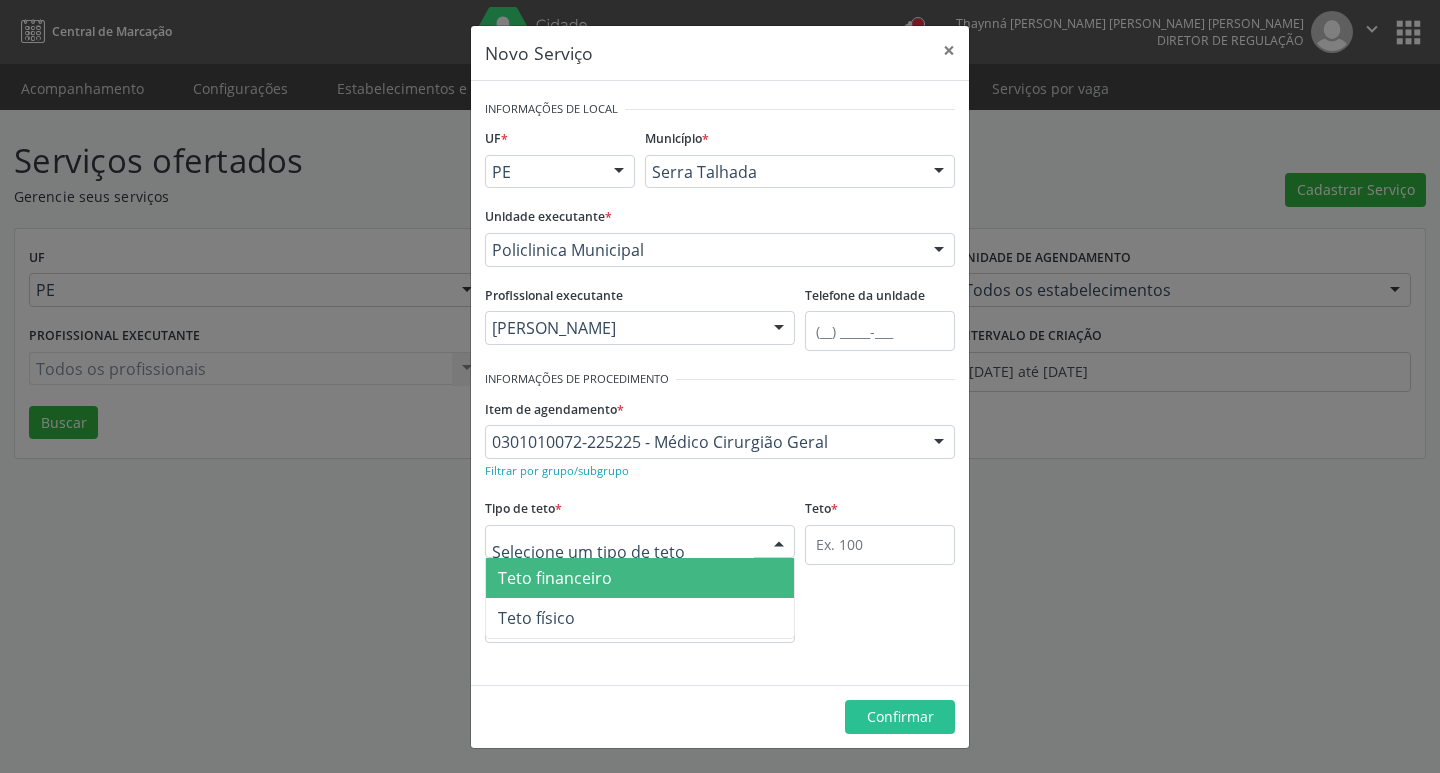 click at bounding box center [640, 542] 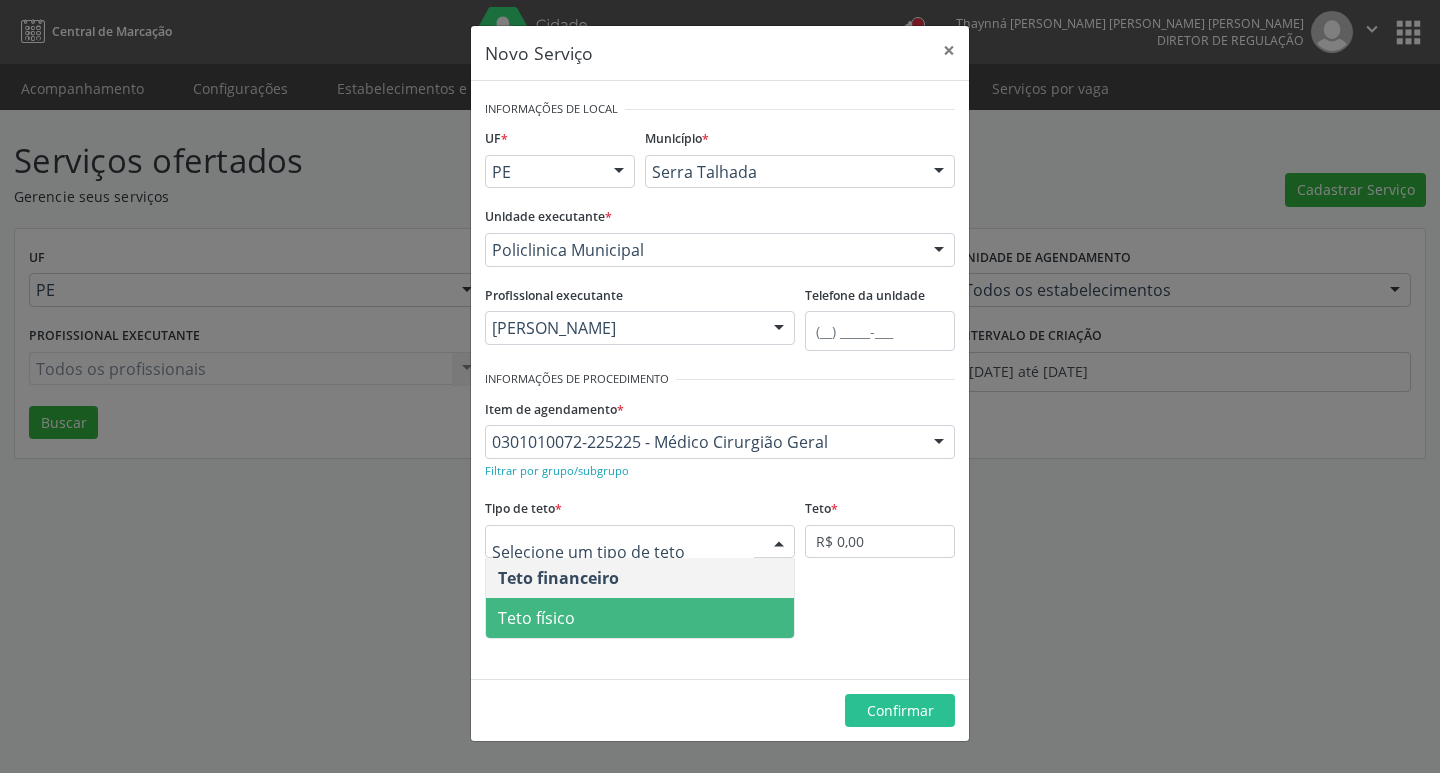 click on "Teto físico" at bounding box center (640, 618) 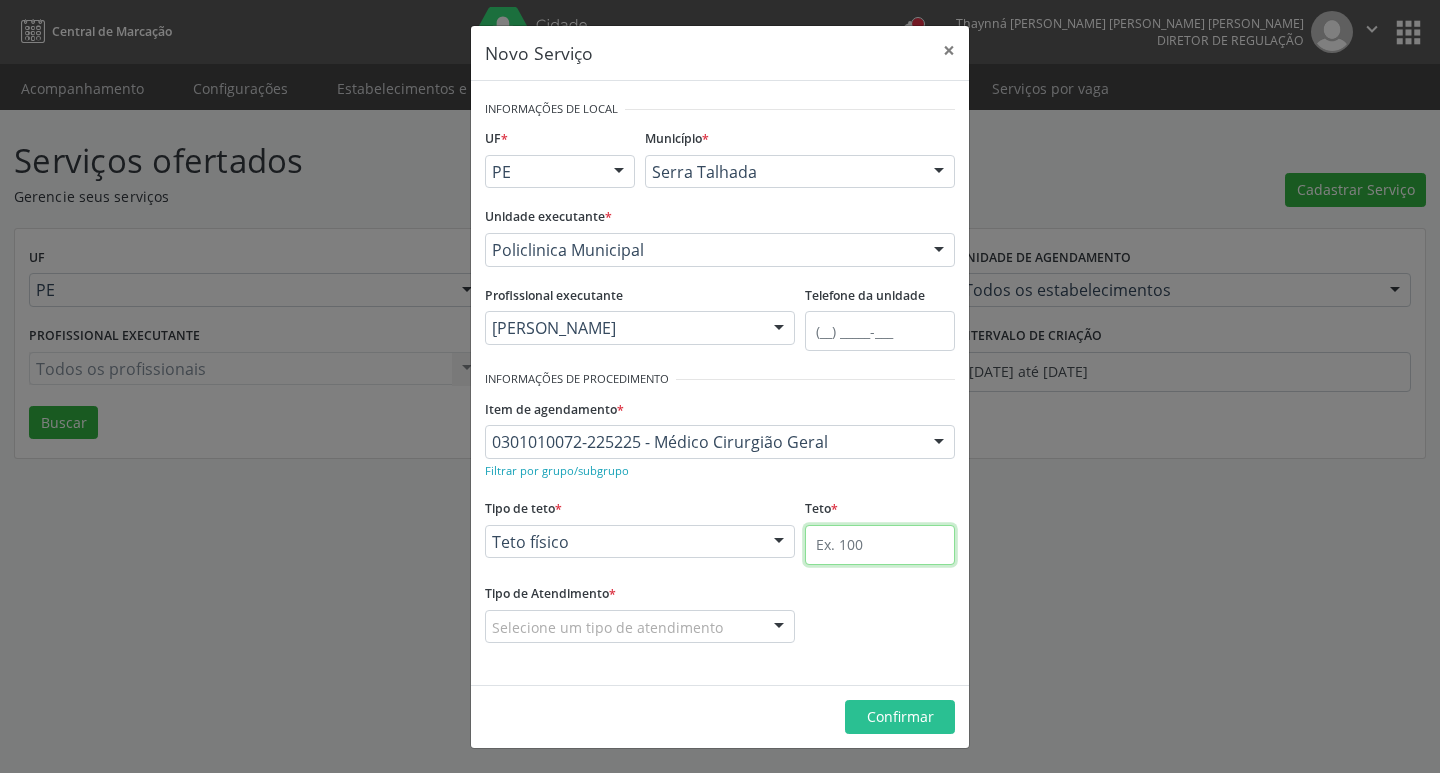 click at bounding box center (880, 545) 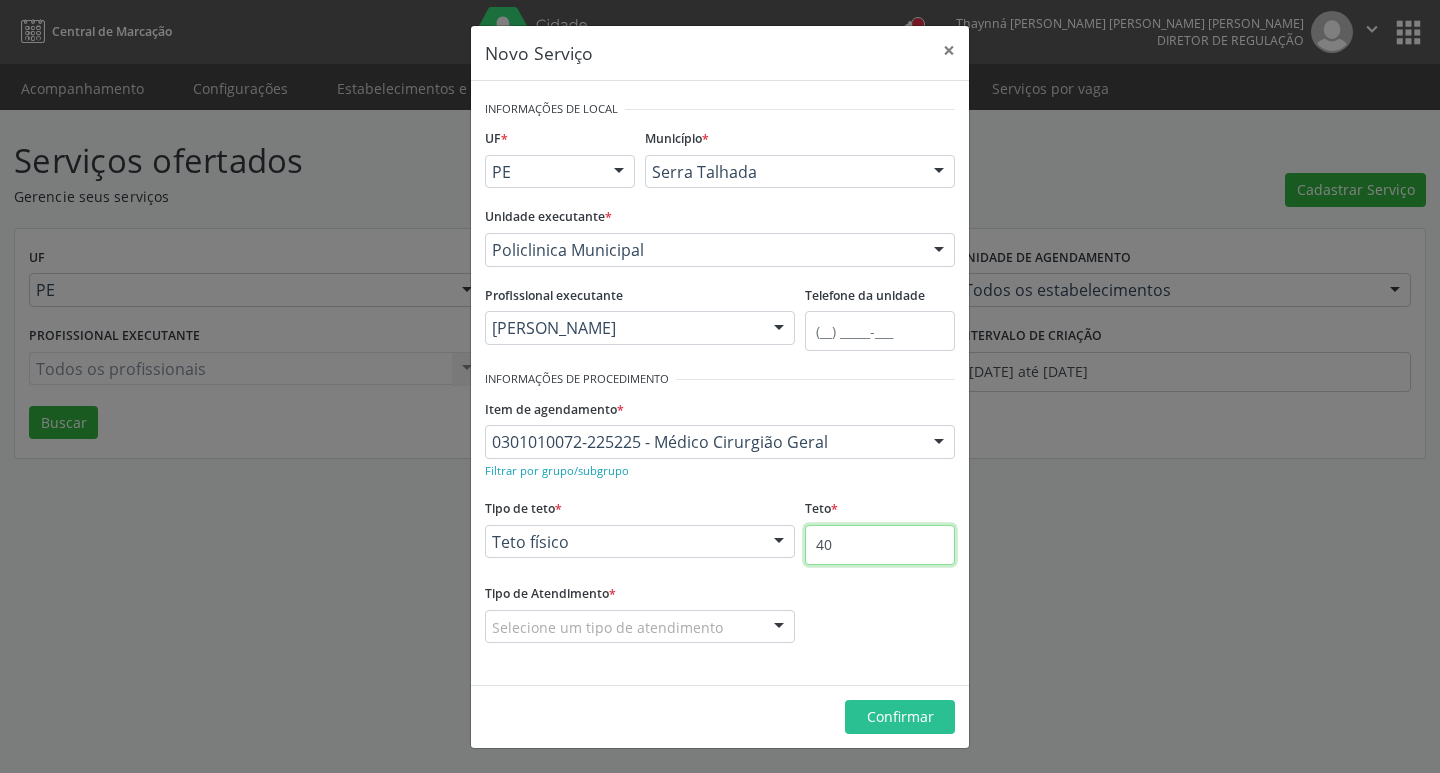 type on "40" 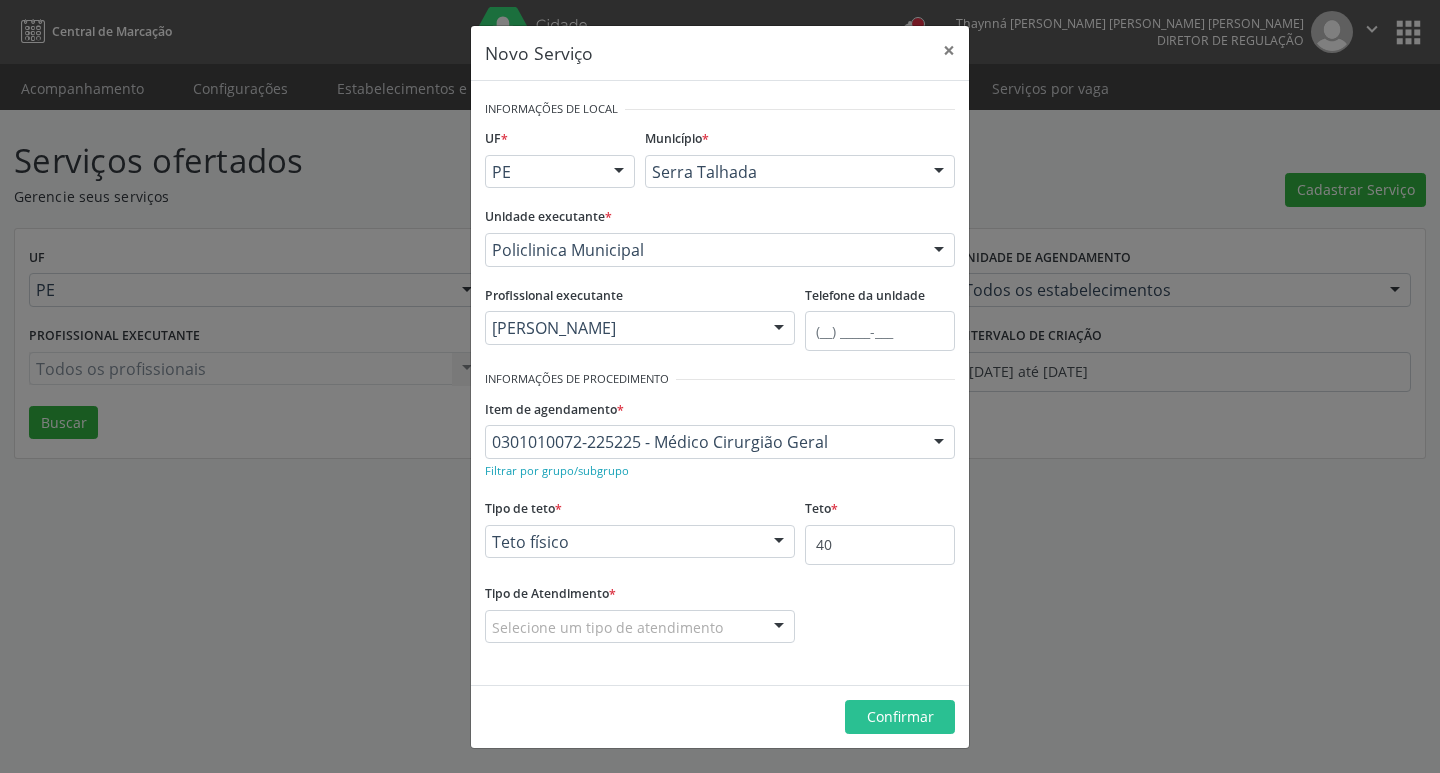 click on "Tipo de Atendimento  *
Selecione um tipo de atendimento
Ordem de chegada   Horário agendado
Nenhum resultado encontrado para: "   "
Não há nenhuma opção para ser exibida." at bounding box center (640, 611) 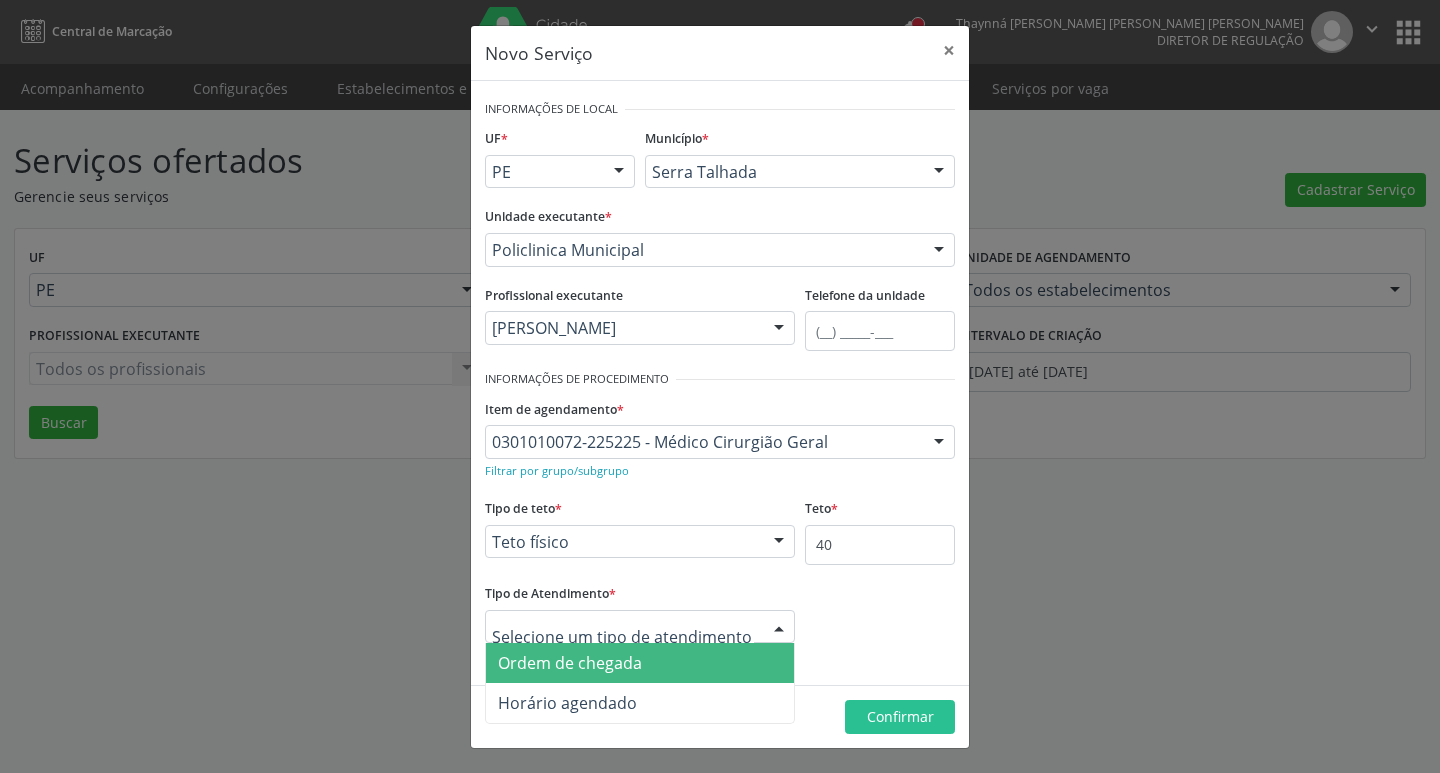 click on "Ordem de chegada" at bounding box center [640, 663] 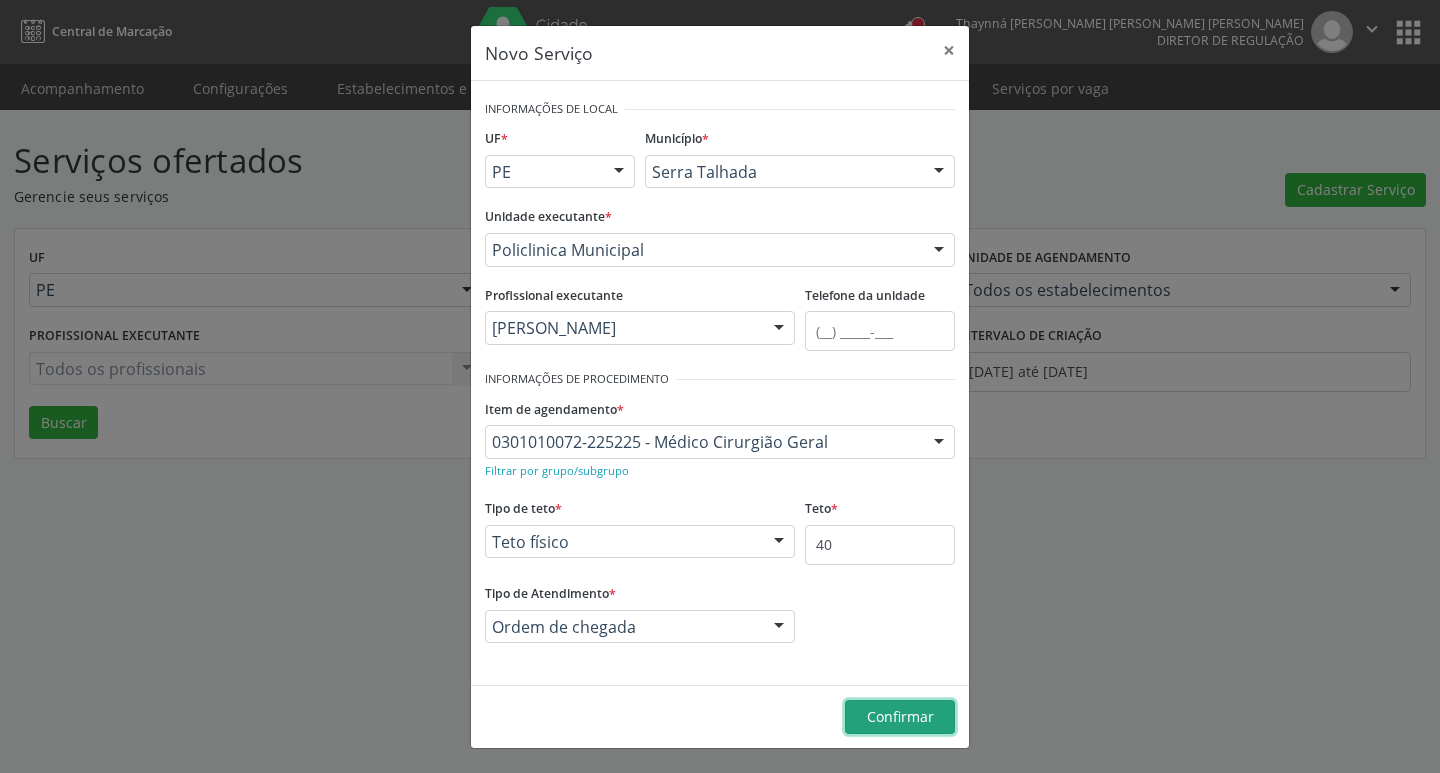 click on "Confirmar" at bounding box center [900, 717] 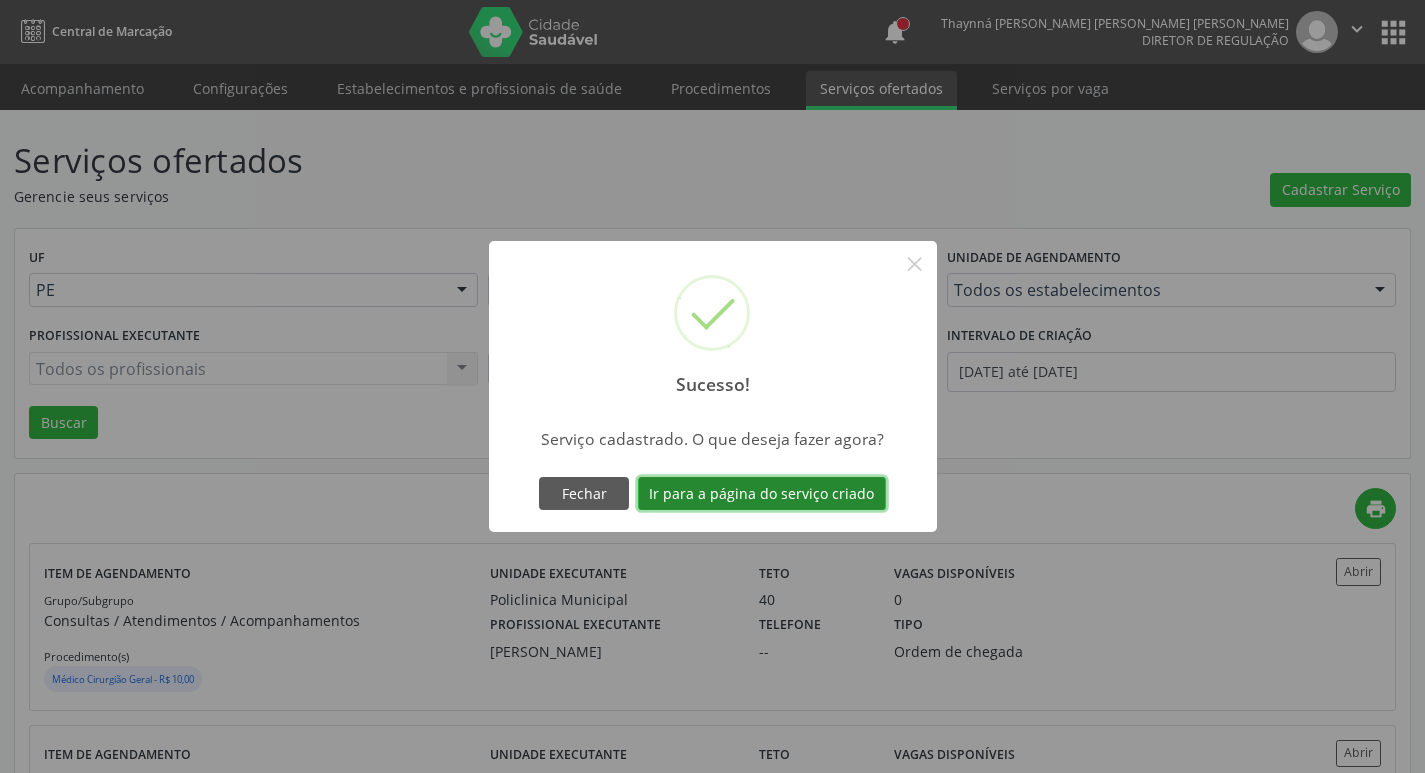 click on "Ir para a página do serviço criado" at bounding box center (762, 494) 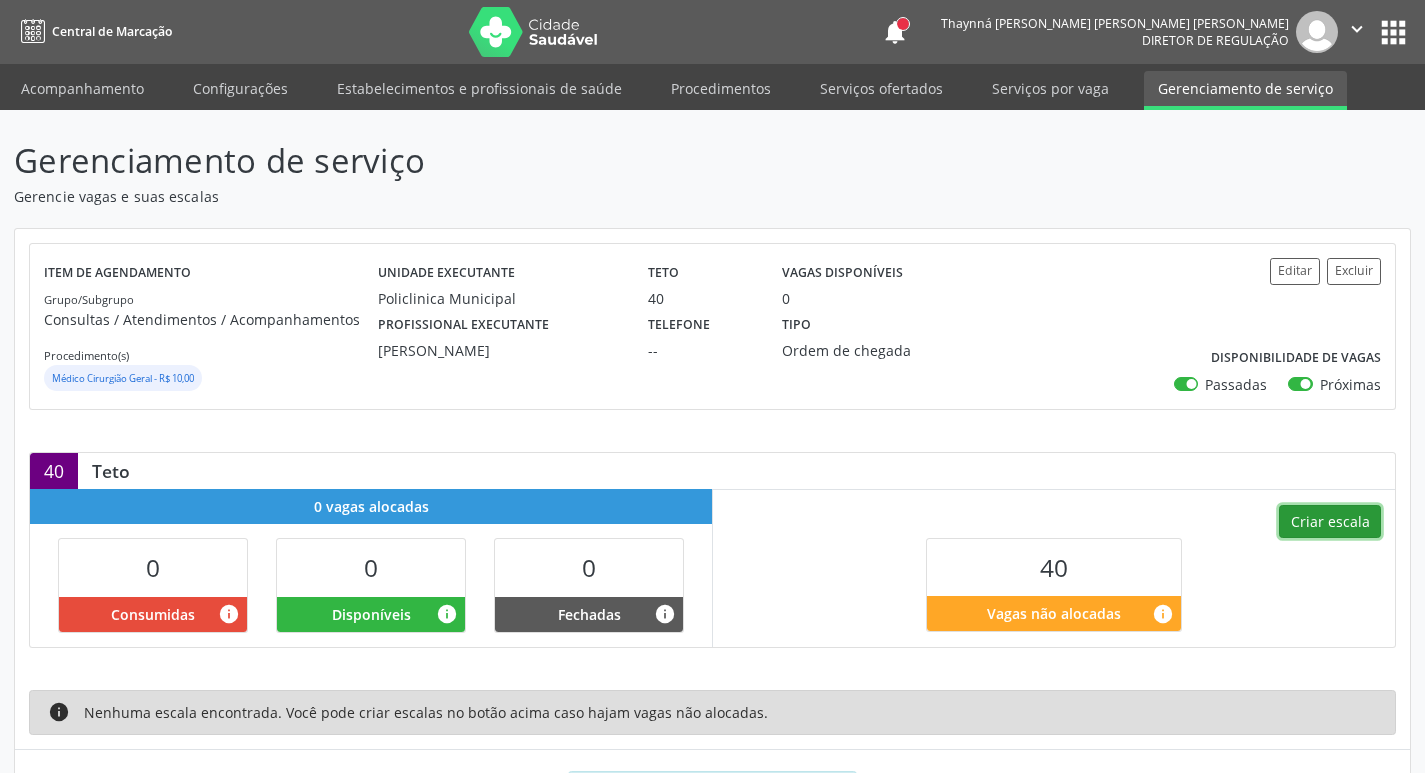 click on "Criar escala" at bounding box center [1330, 522] 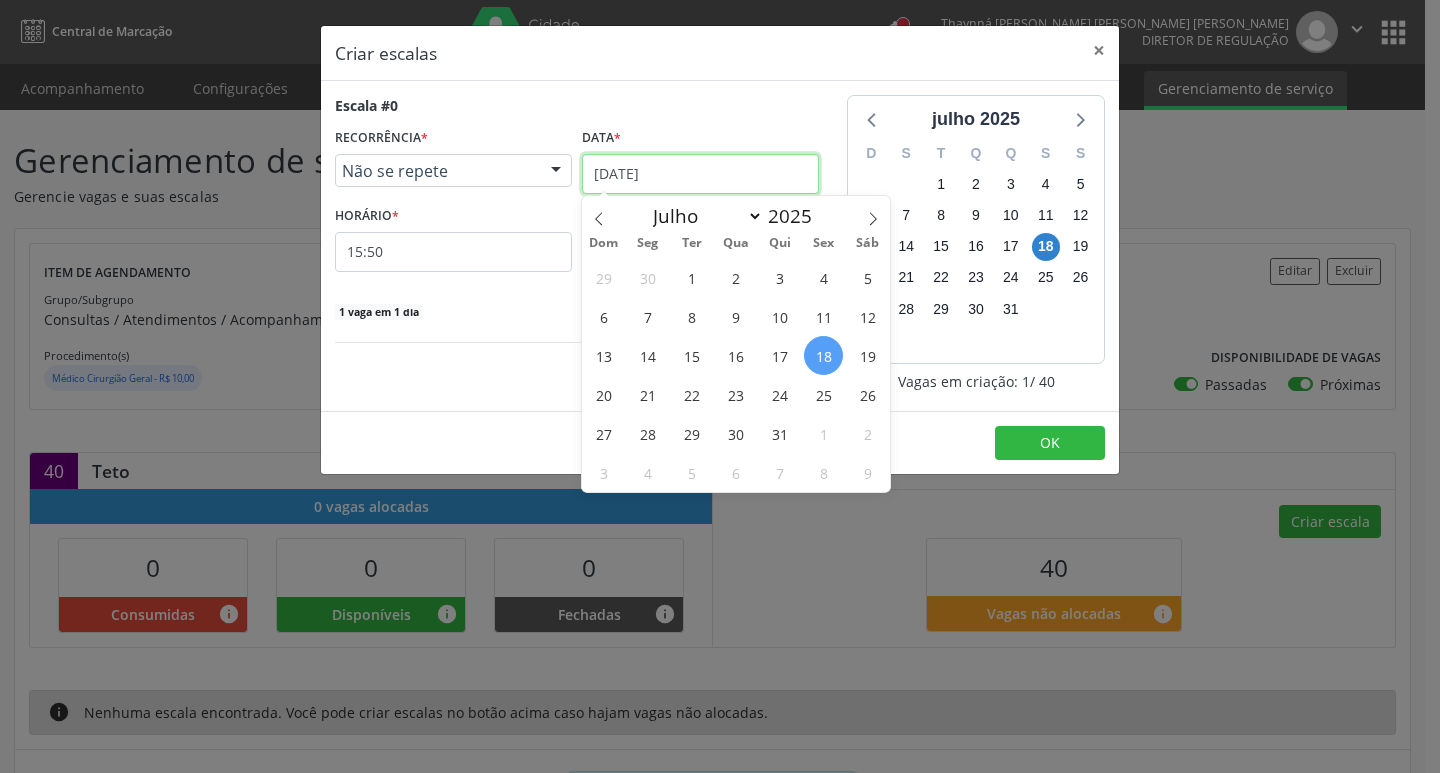 click on "[DATE]" at bounding box center (700, 174) 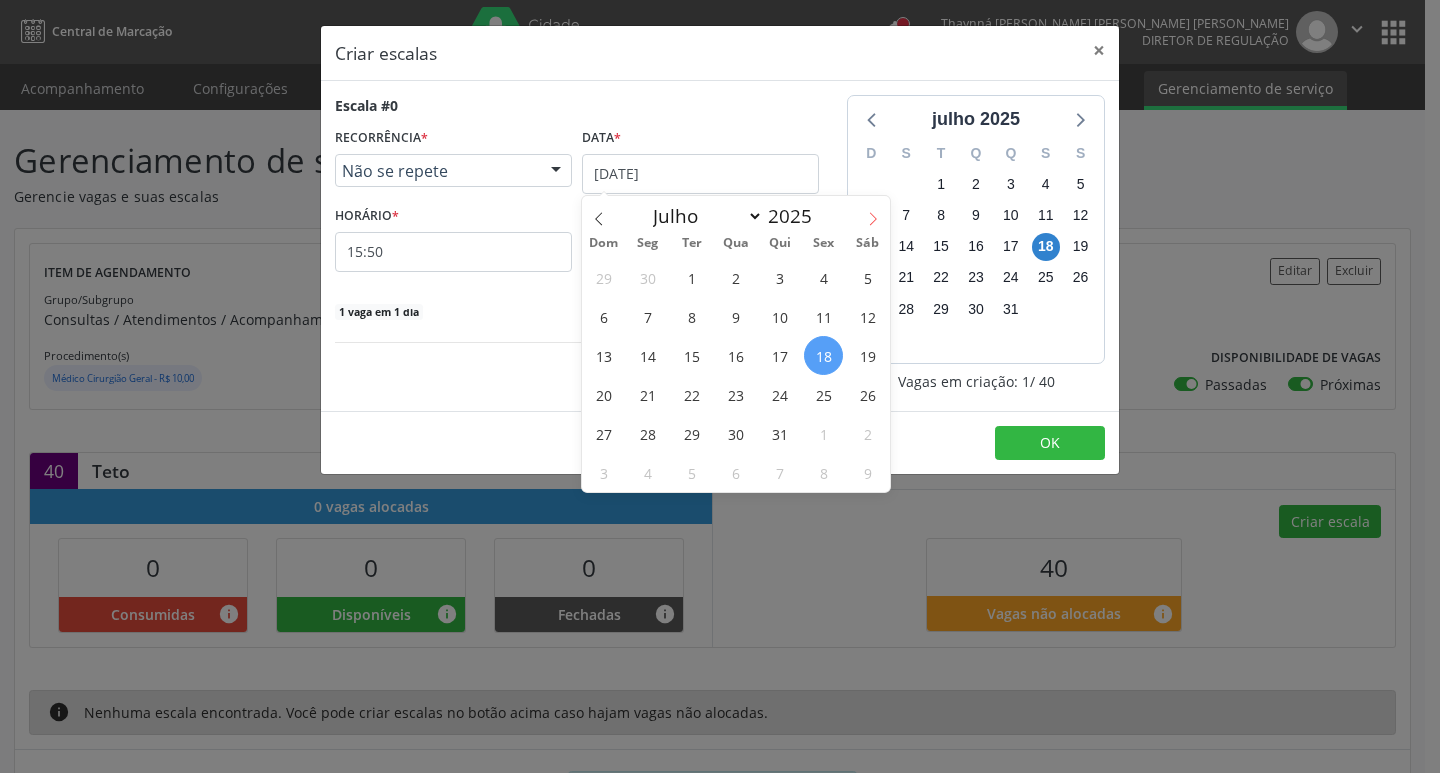 click 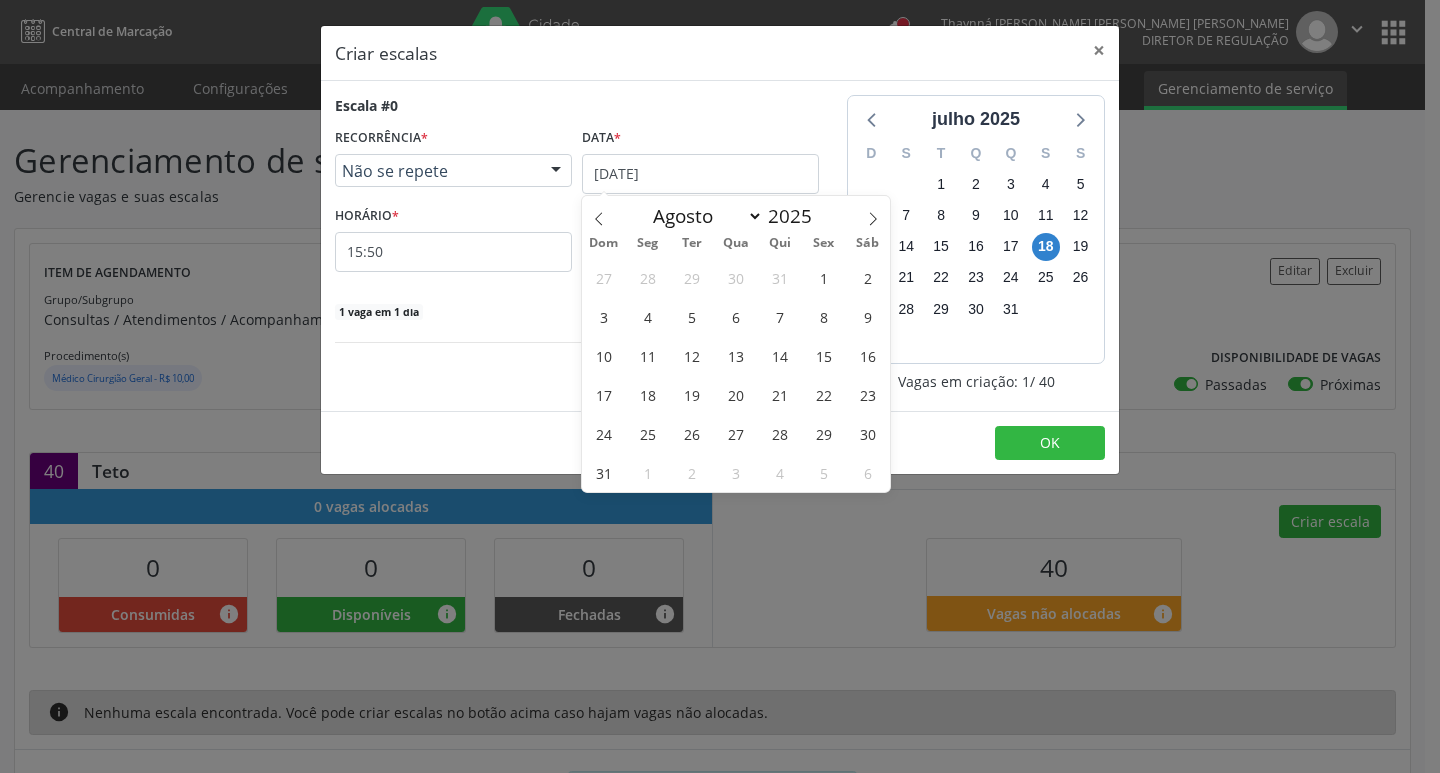 click on "Não se repete" at bounding box center (436, 171) 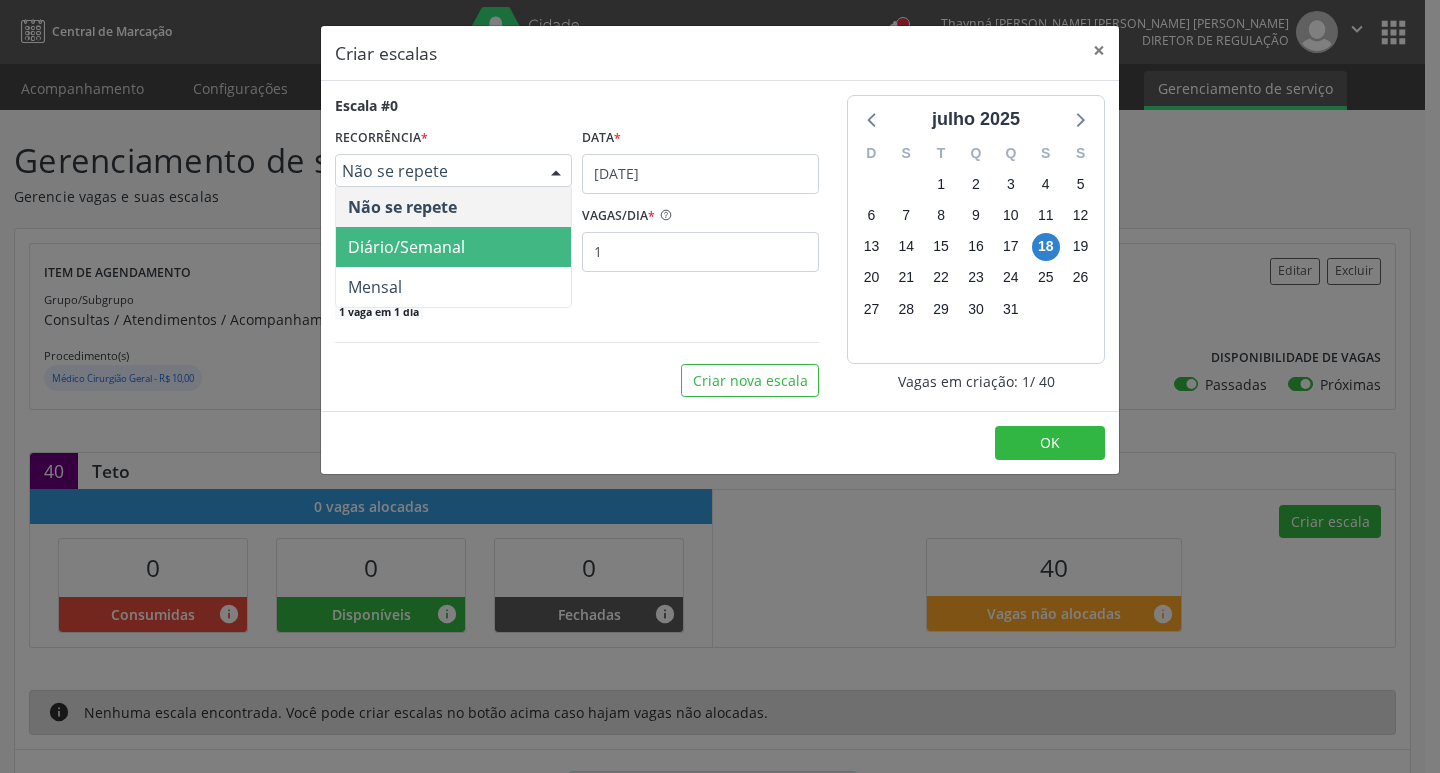 click on "Diário/Semanal" at bounding box center (453, 247) 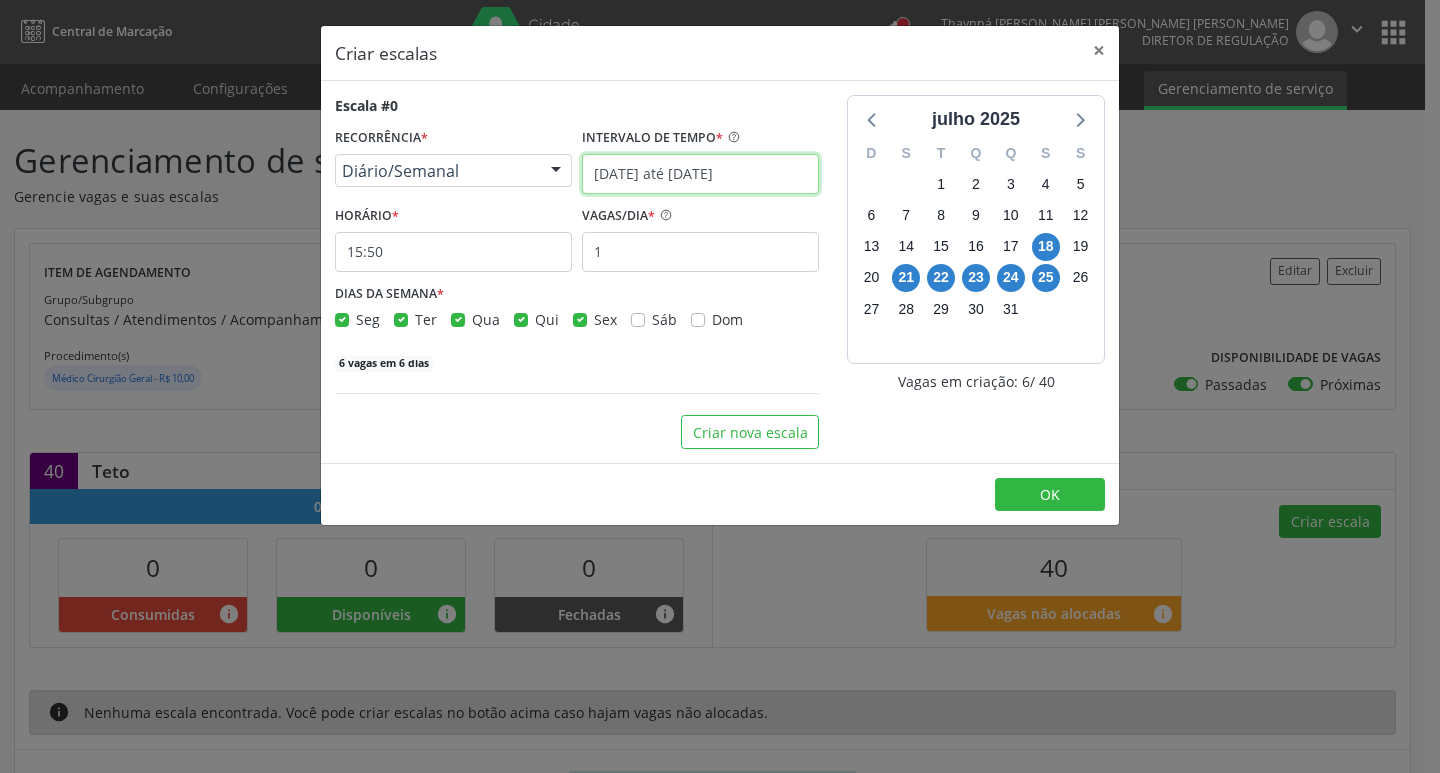 click on "[DATE] até [DATE]" at bounding box center [700, 174] 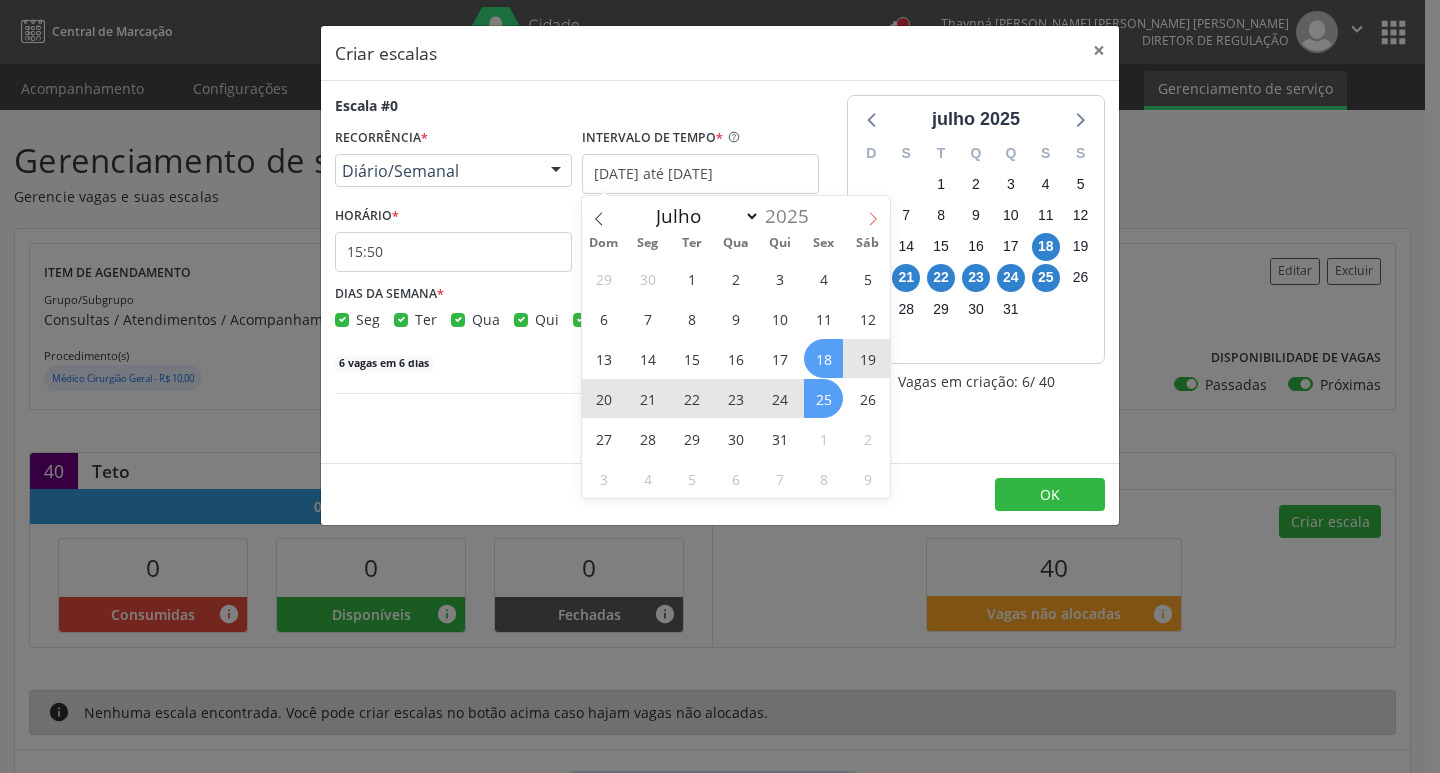 click 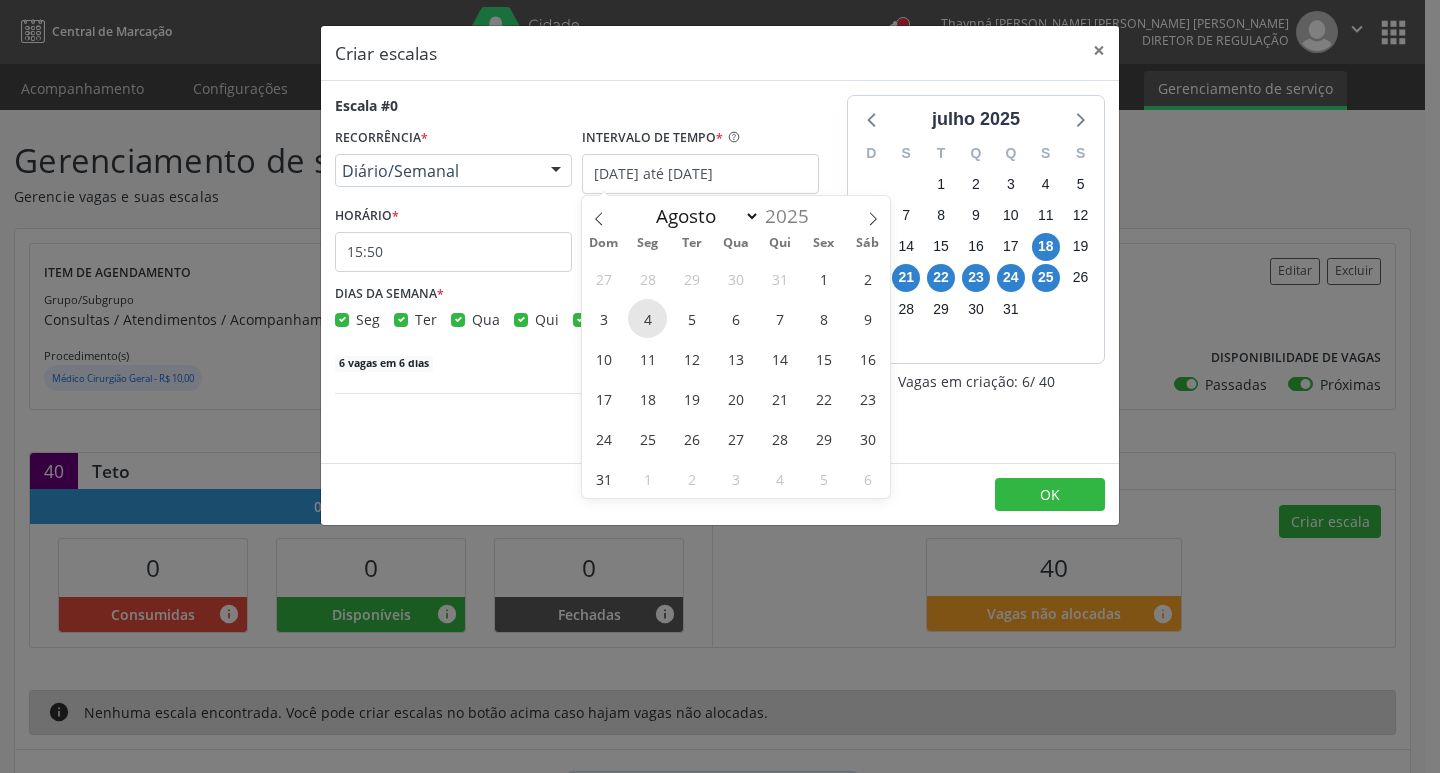 click on "4" at bounding box center [647, 318] 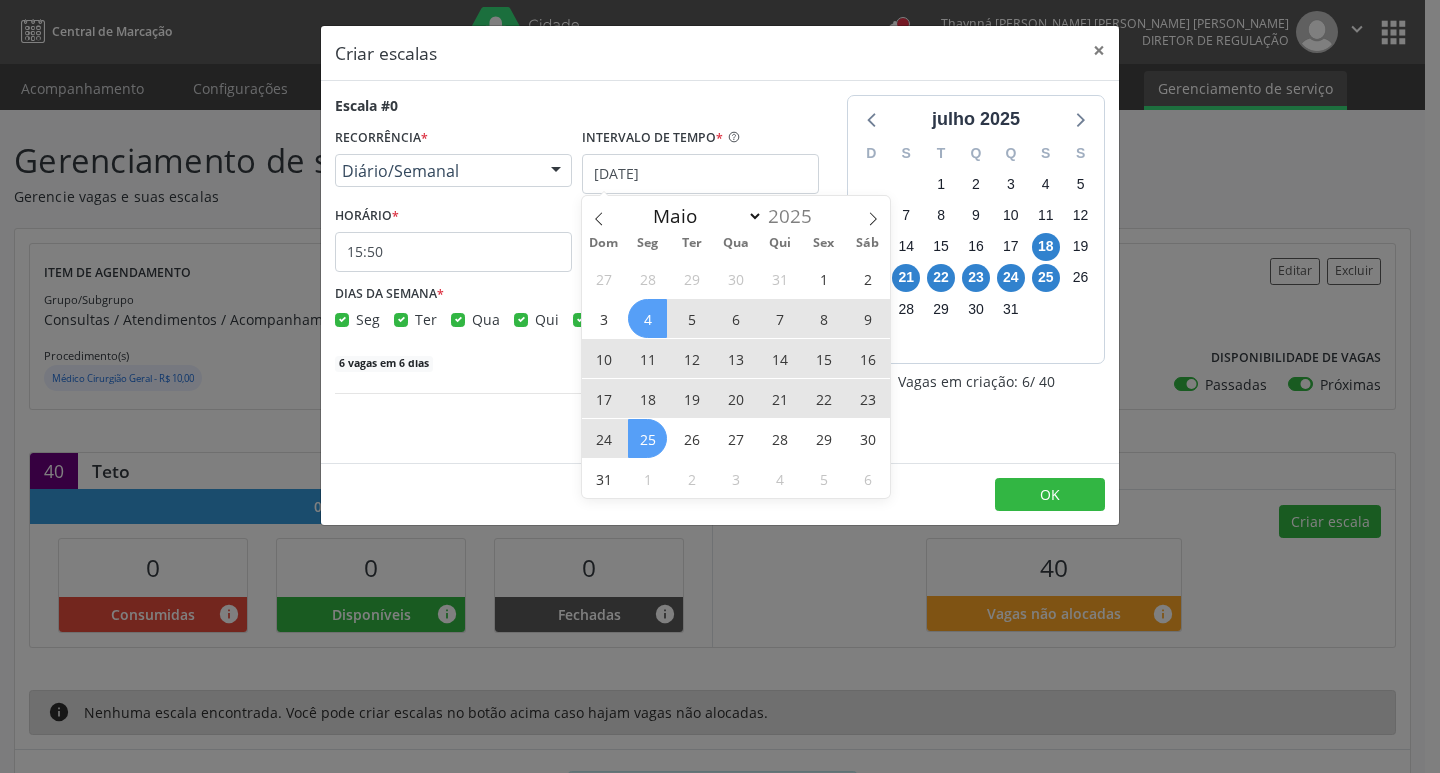 click on "25" at bounding box center (647, 438) 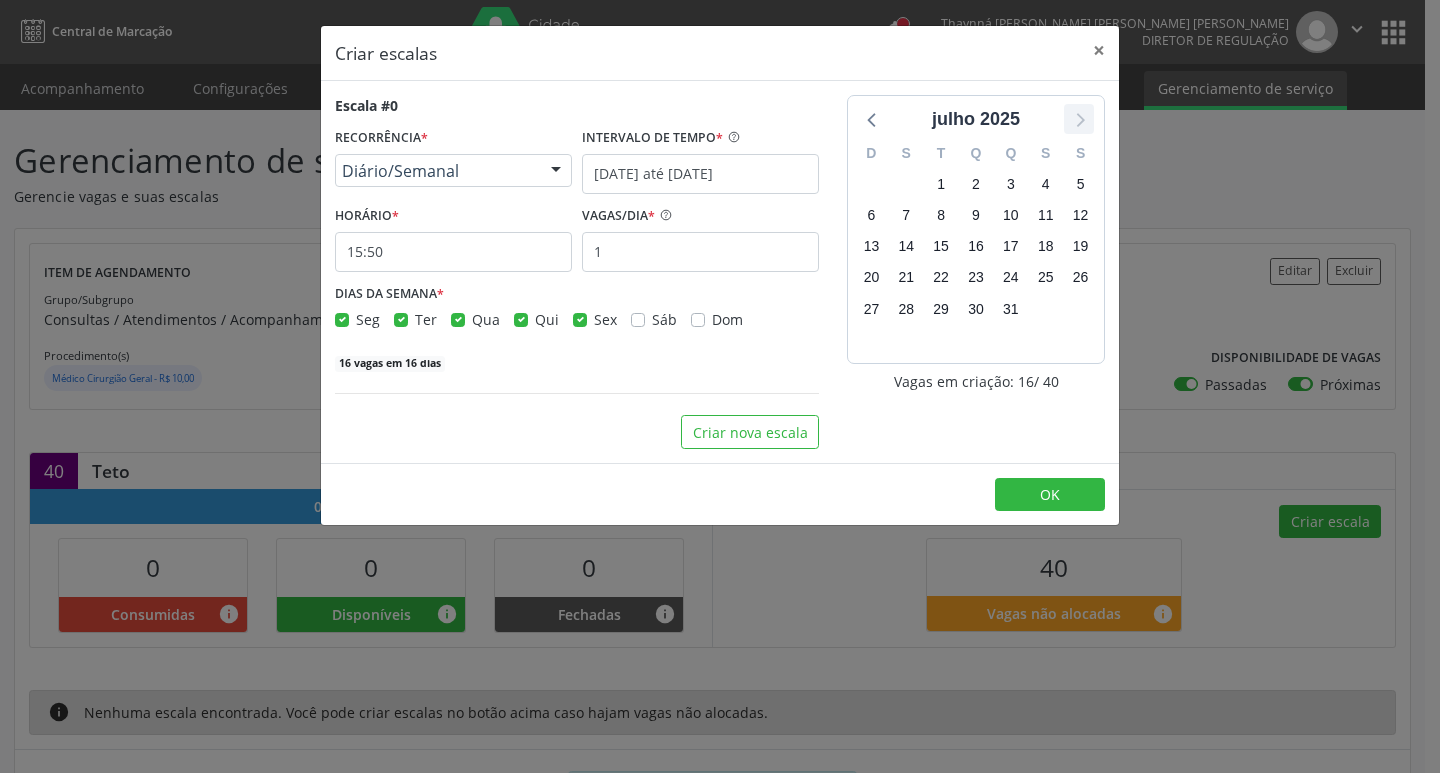 click 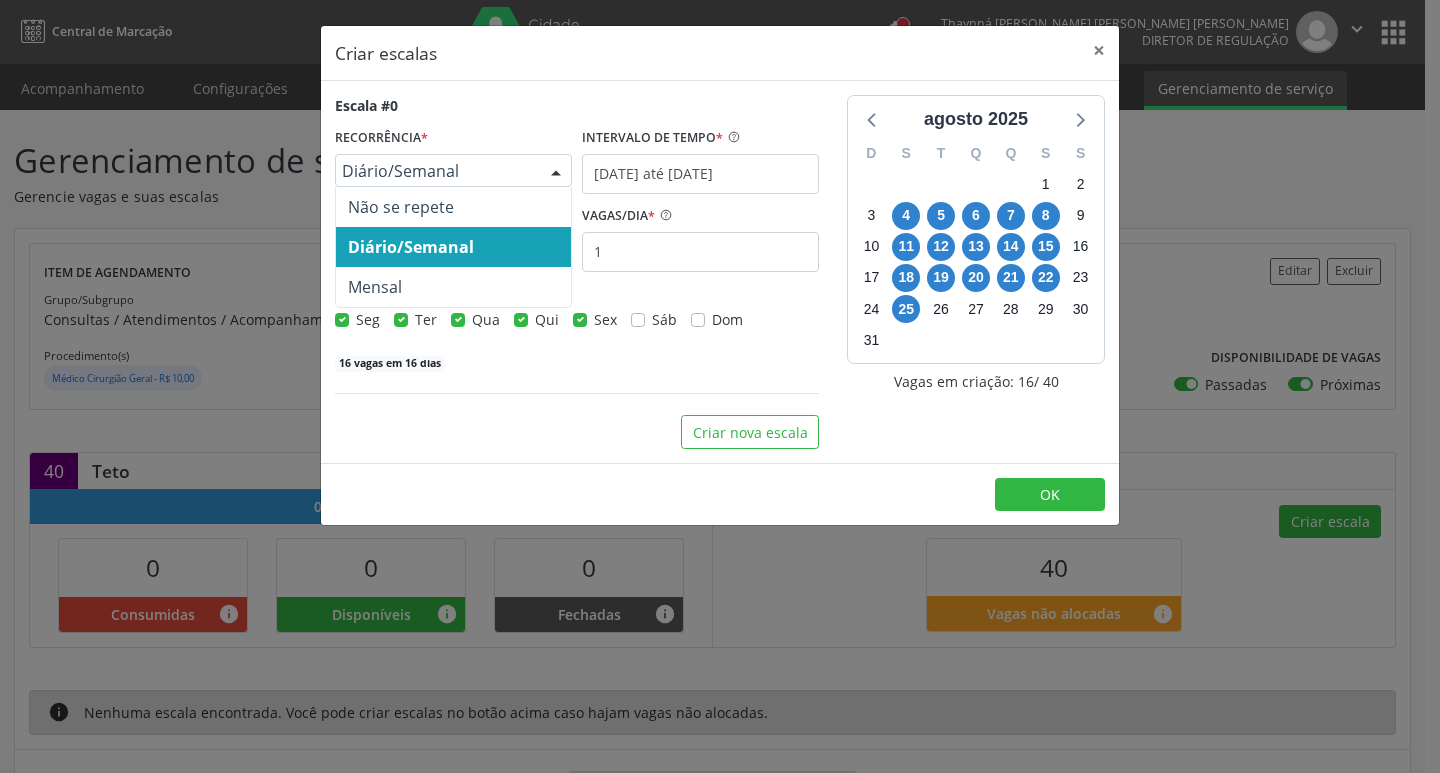 click at bounding box center [556, 172] 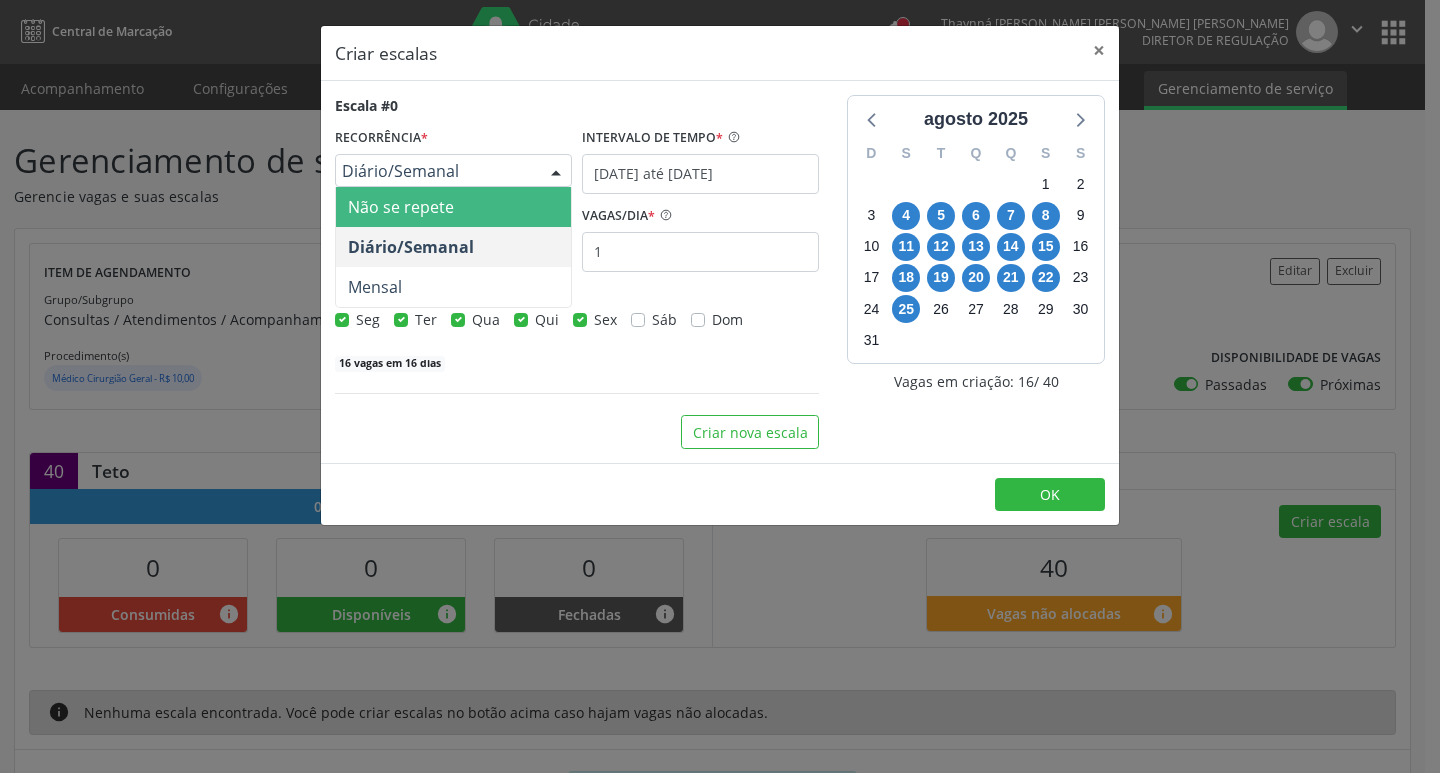 click on "Não se repete" at bounding box center (453, 207) 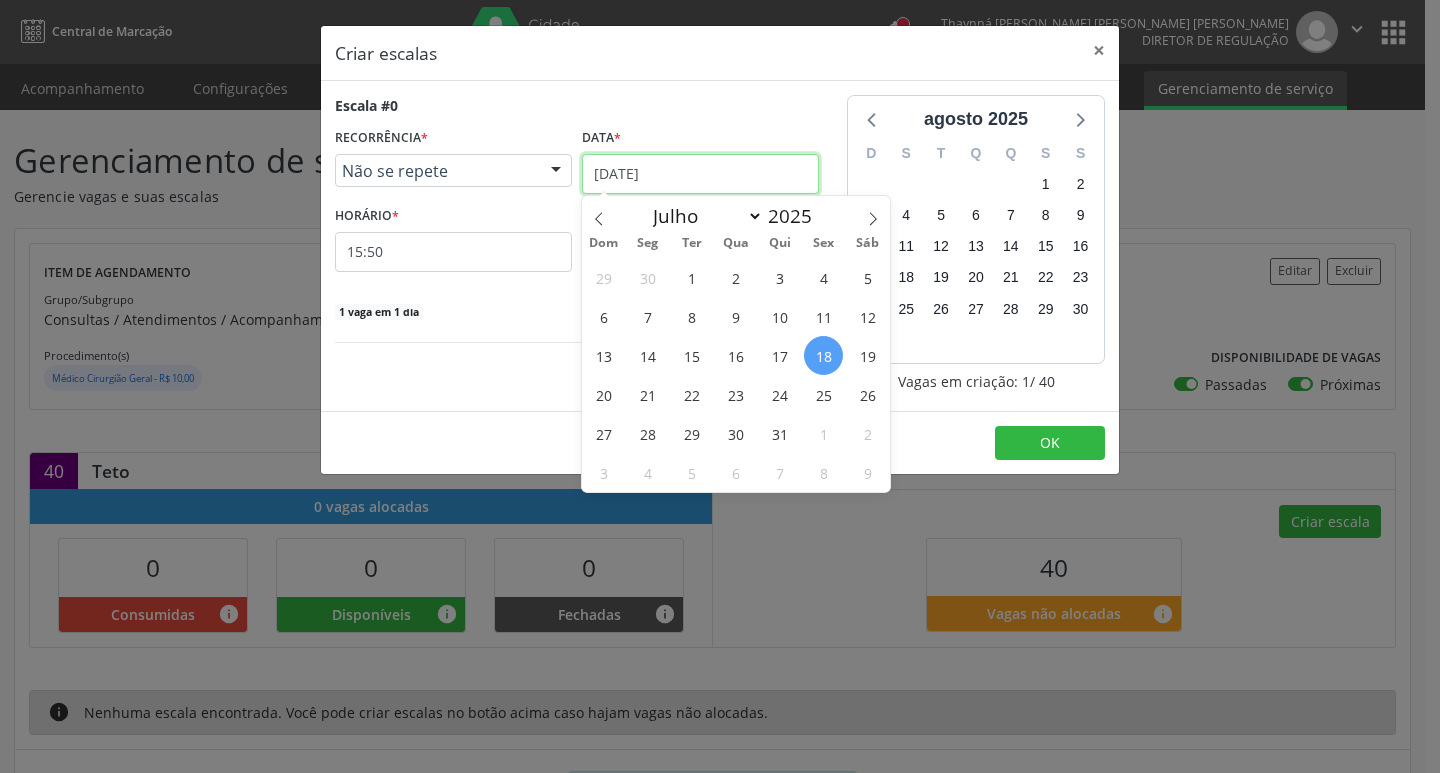 click on "[DATE]" at bounding box center [700, 174] 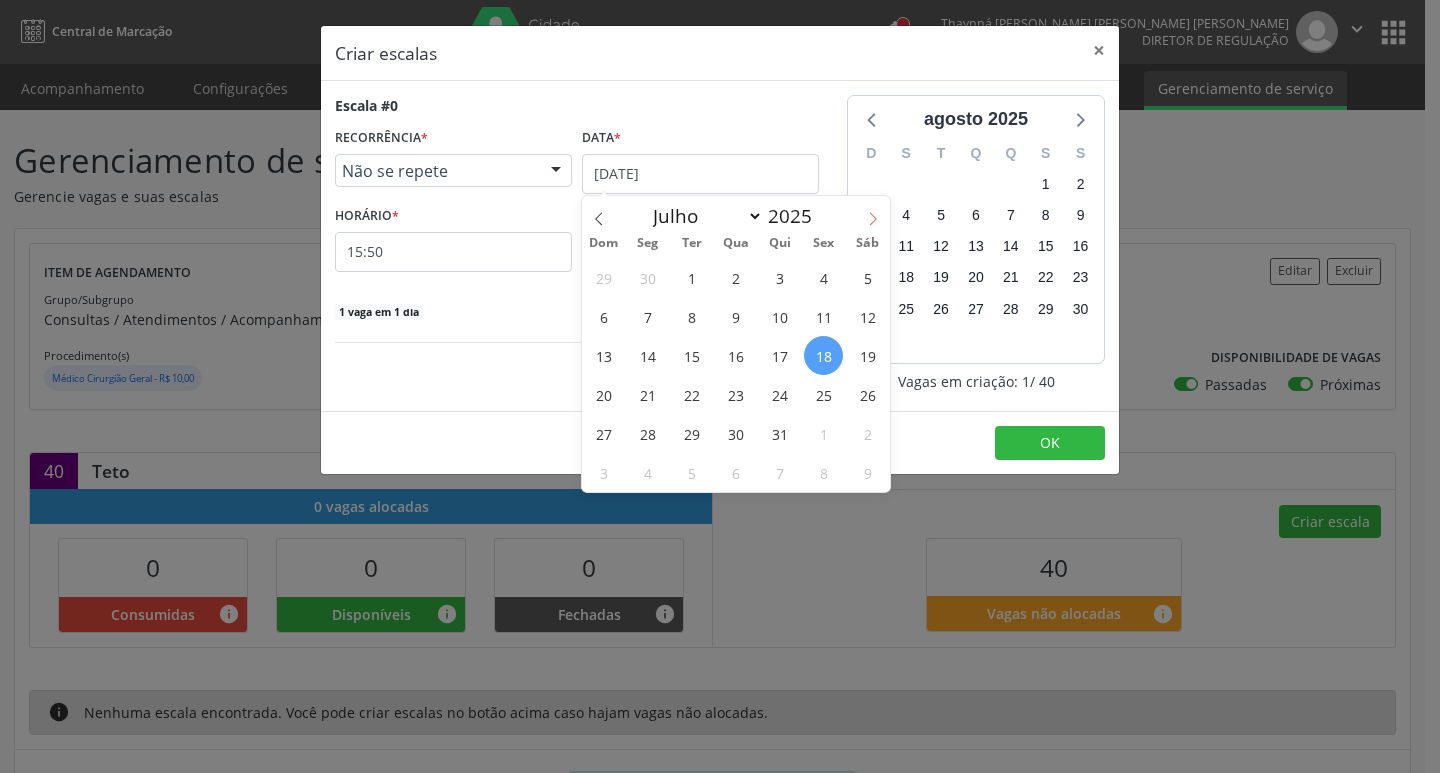 click 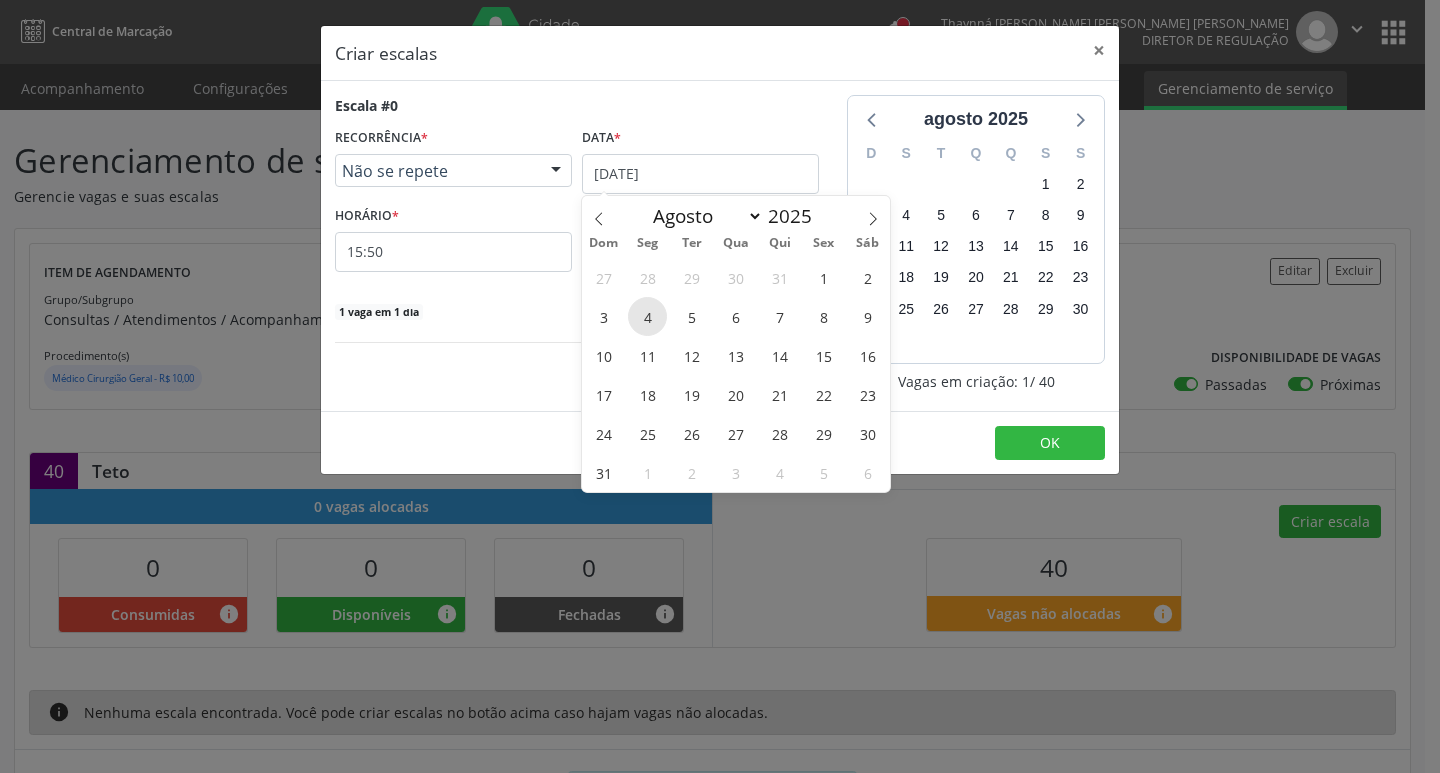 click on "4" at bounding box center [647, 316] 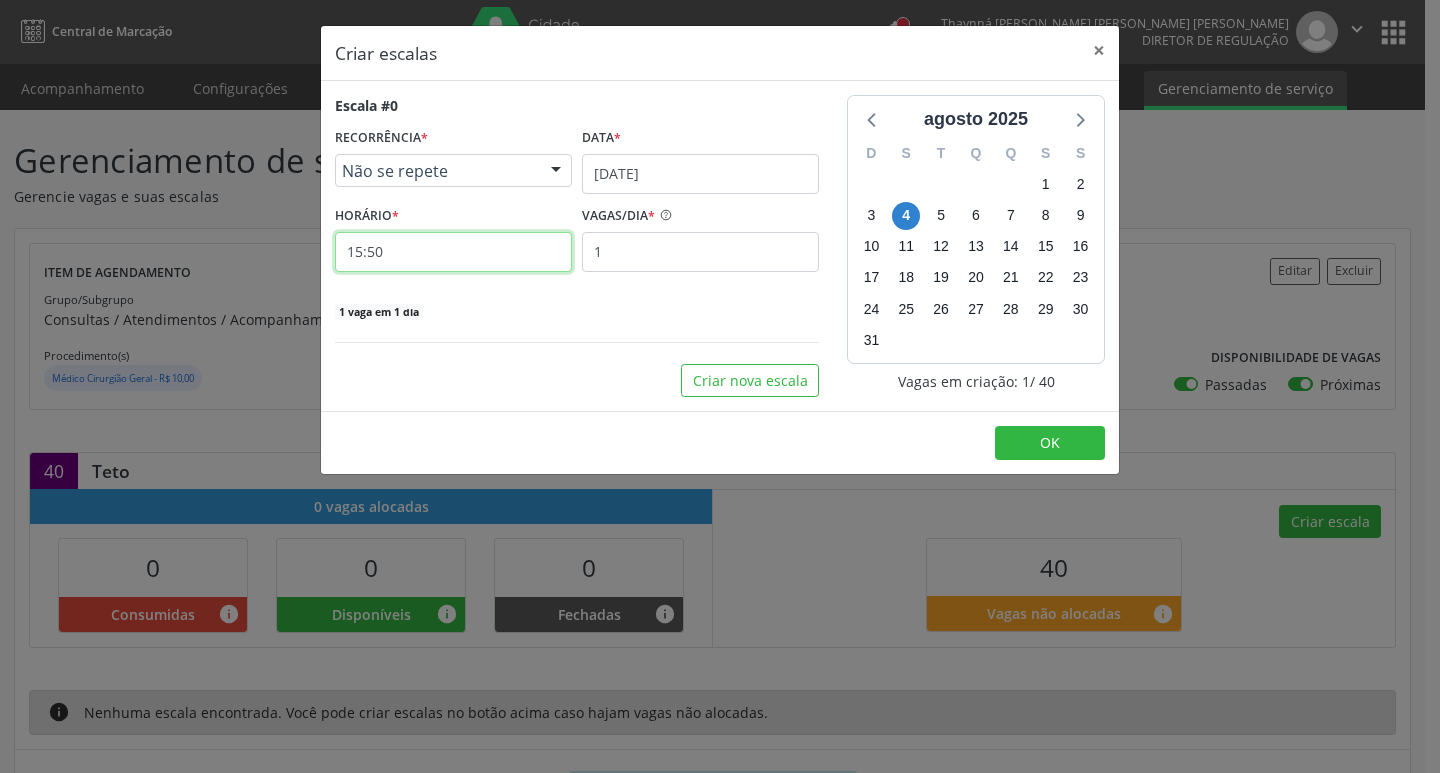 click on "15:50" at bounding box center [453, 252] 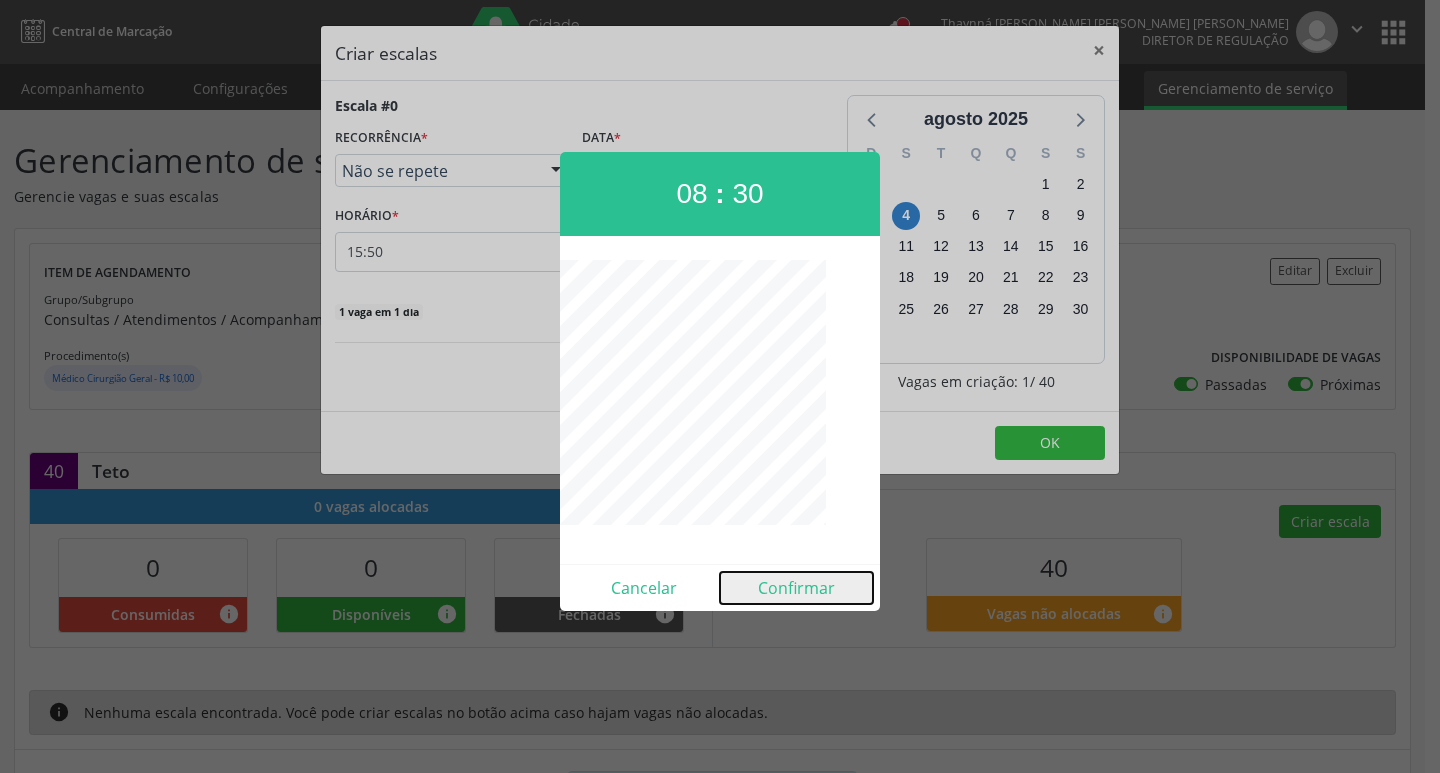 click on "Confirmar" at bounding box center (796, 588) 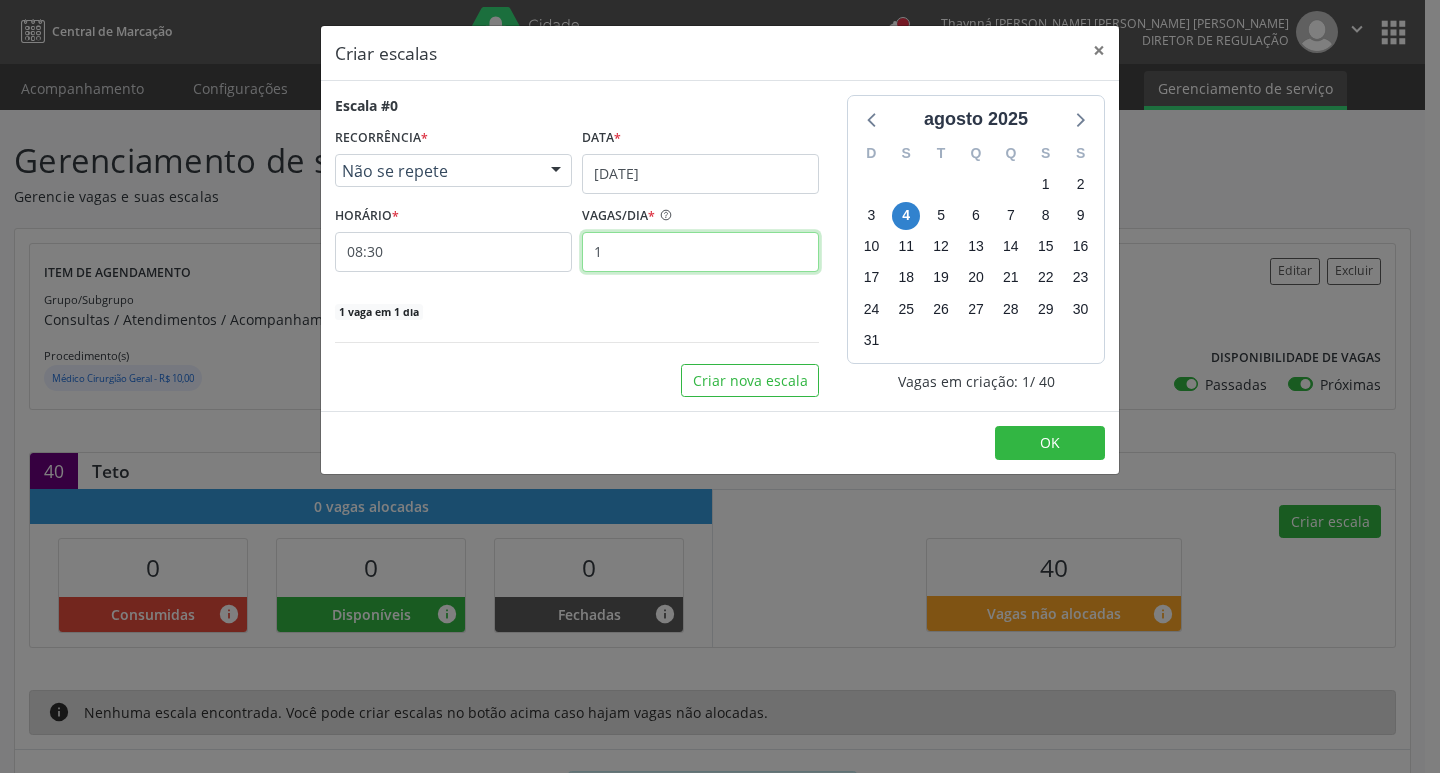 click on "1" at bounding box center (700, 252) 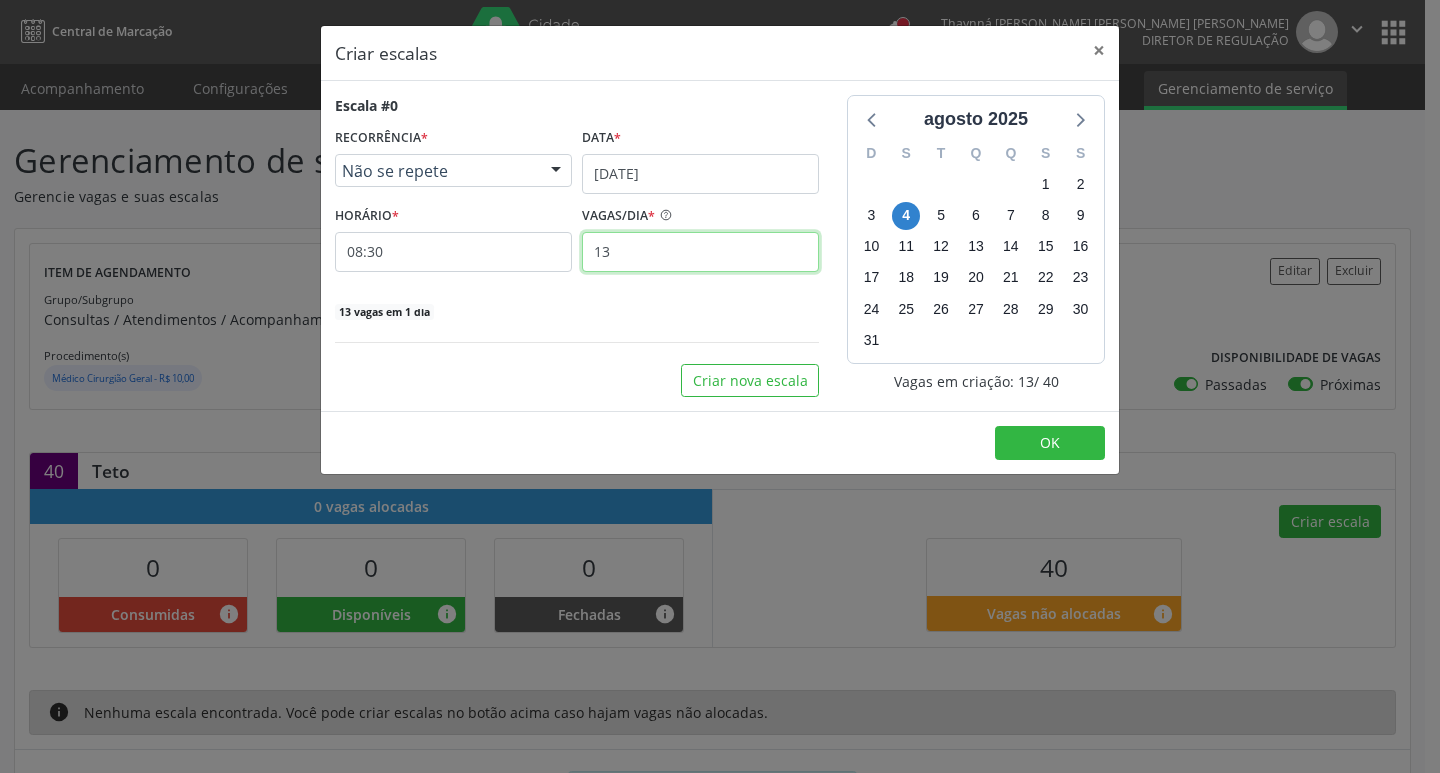 type on "13" 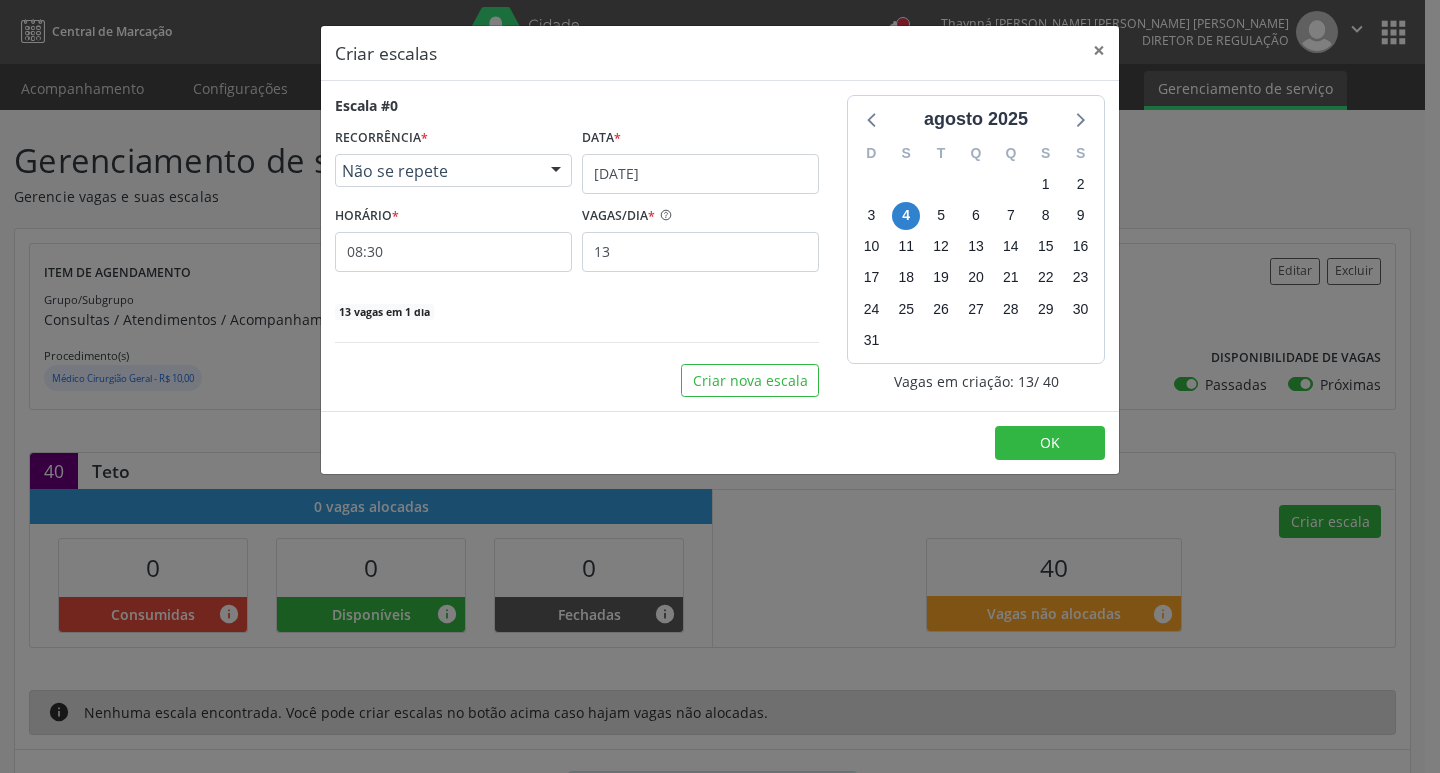 click on "agosto 2025 D S T Q Q S S 27 28 29 30 31 1 2 3 4 5 6 7 8 9 10 11 12 13 14 15 16 17 18 19 20 21 22 23 24 25 26 27 28 29 30 31 1 2 3 4 5 6
Vagas em criação: 13
/ 40" at bounding box center [976, 246] 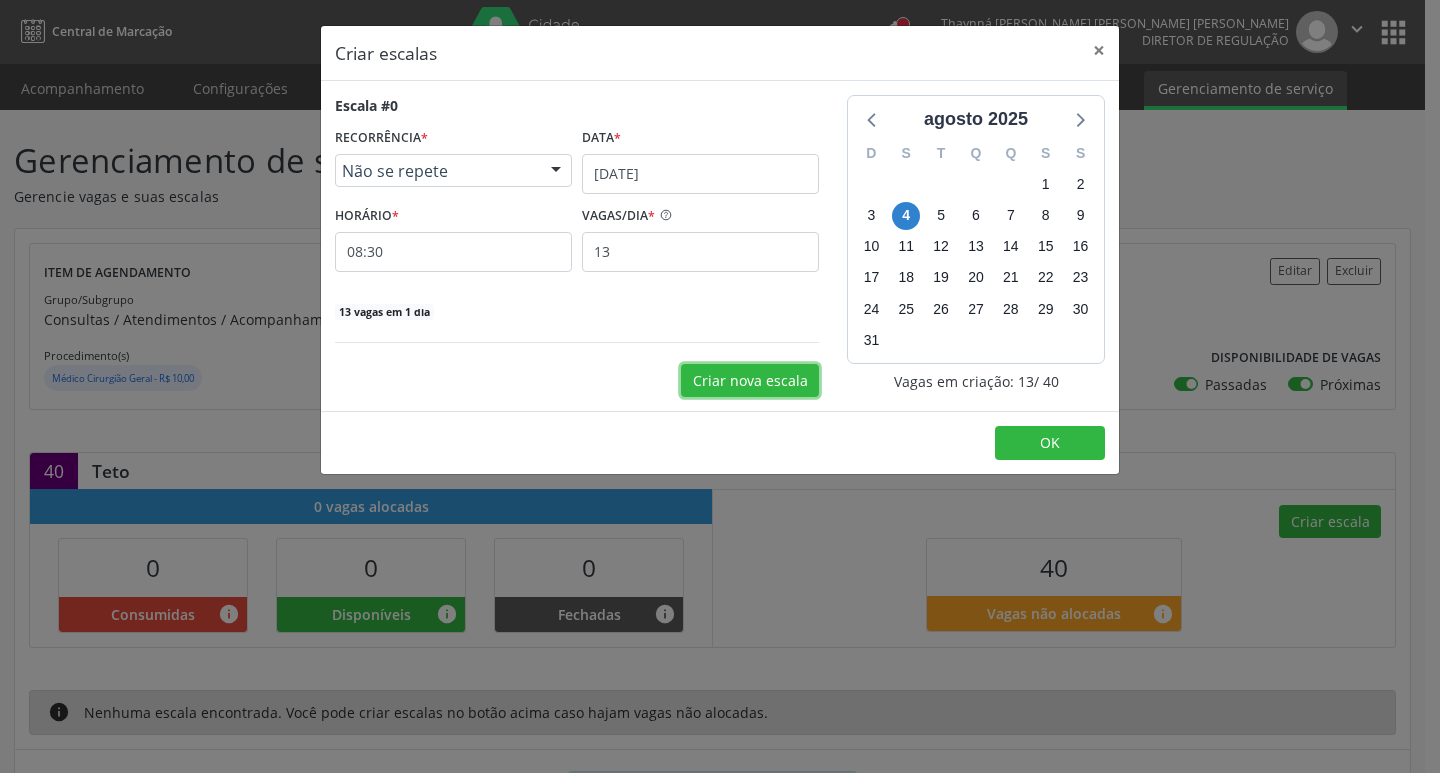 click on "Criar nova escala" at bounding box center (750, 381) 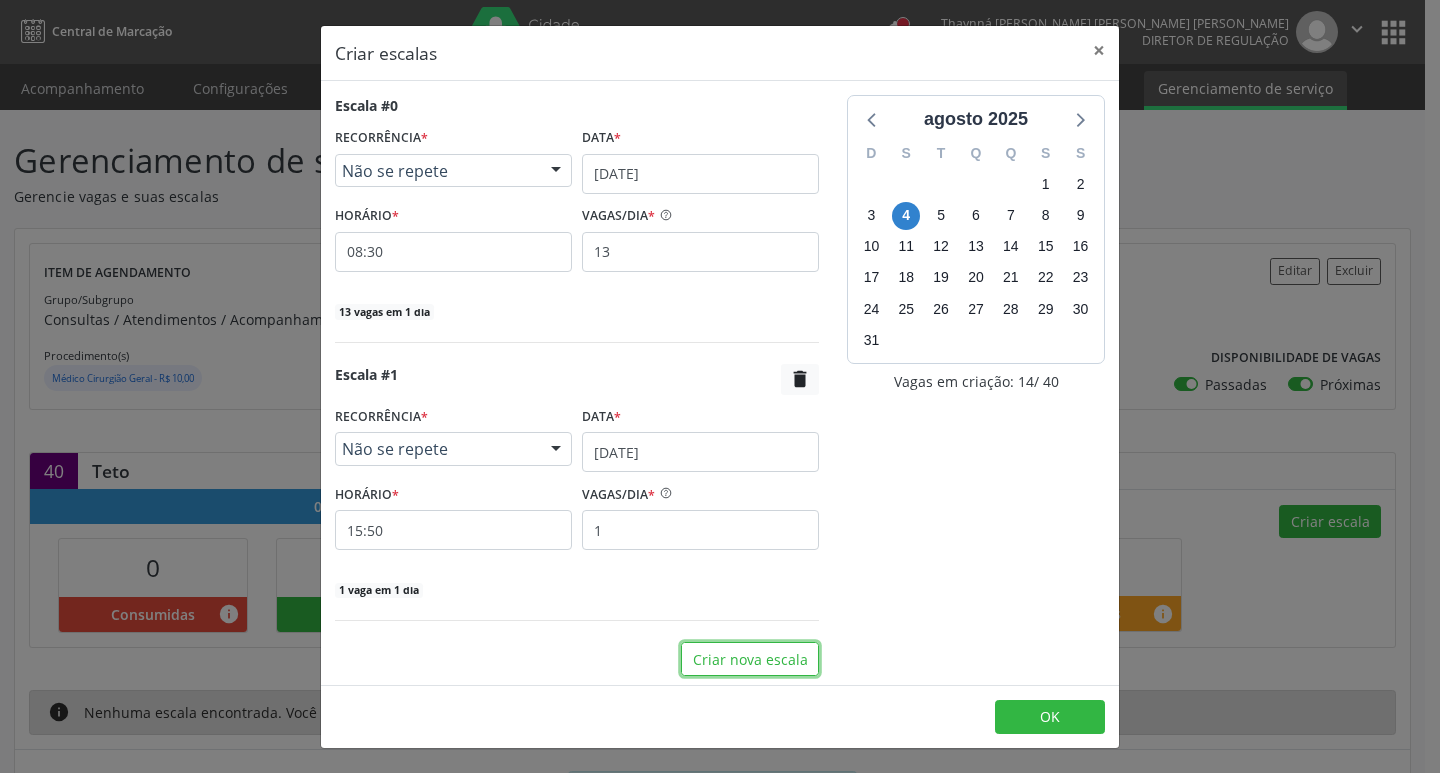 scroll, scrollTop: 5, scrollLeft: 0, axis: vertical 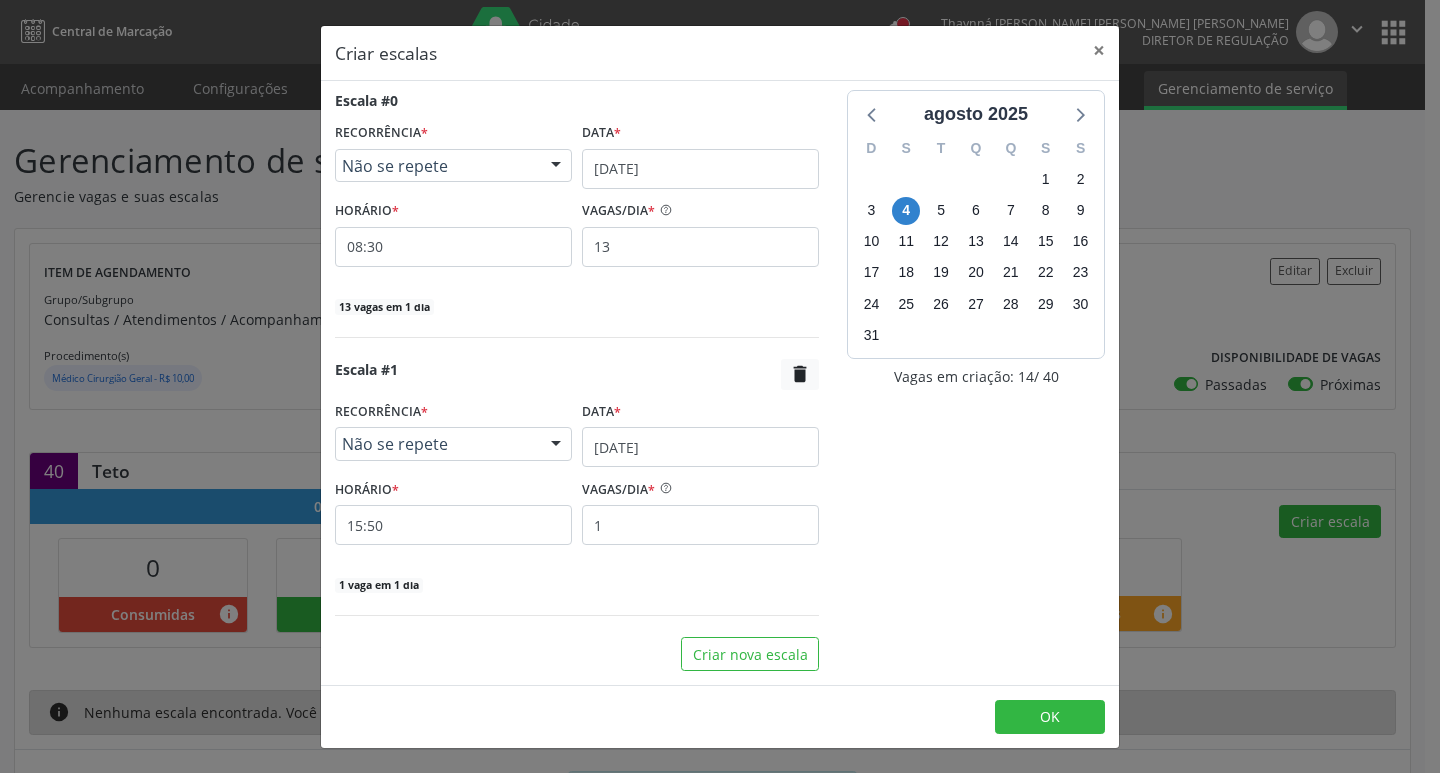 click at bounding box center (556, 445) 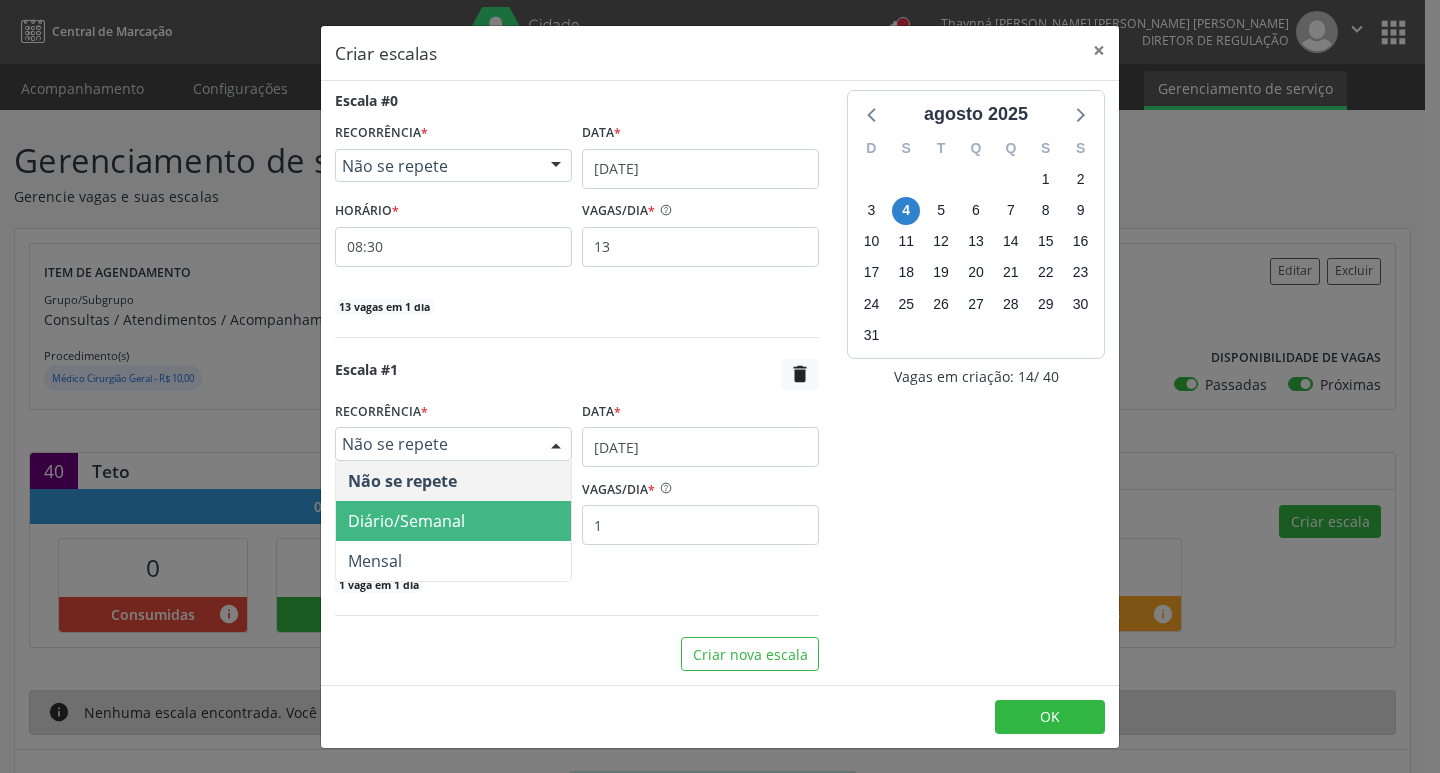 click on "Diário/Semanal" at bounding box center (453, 521) 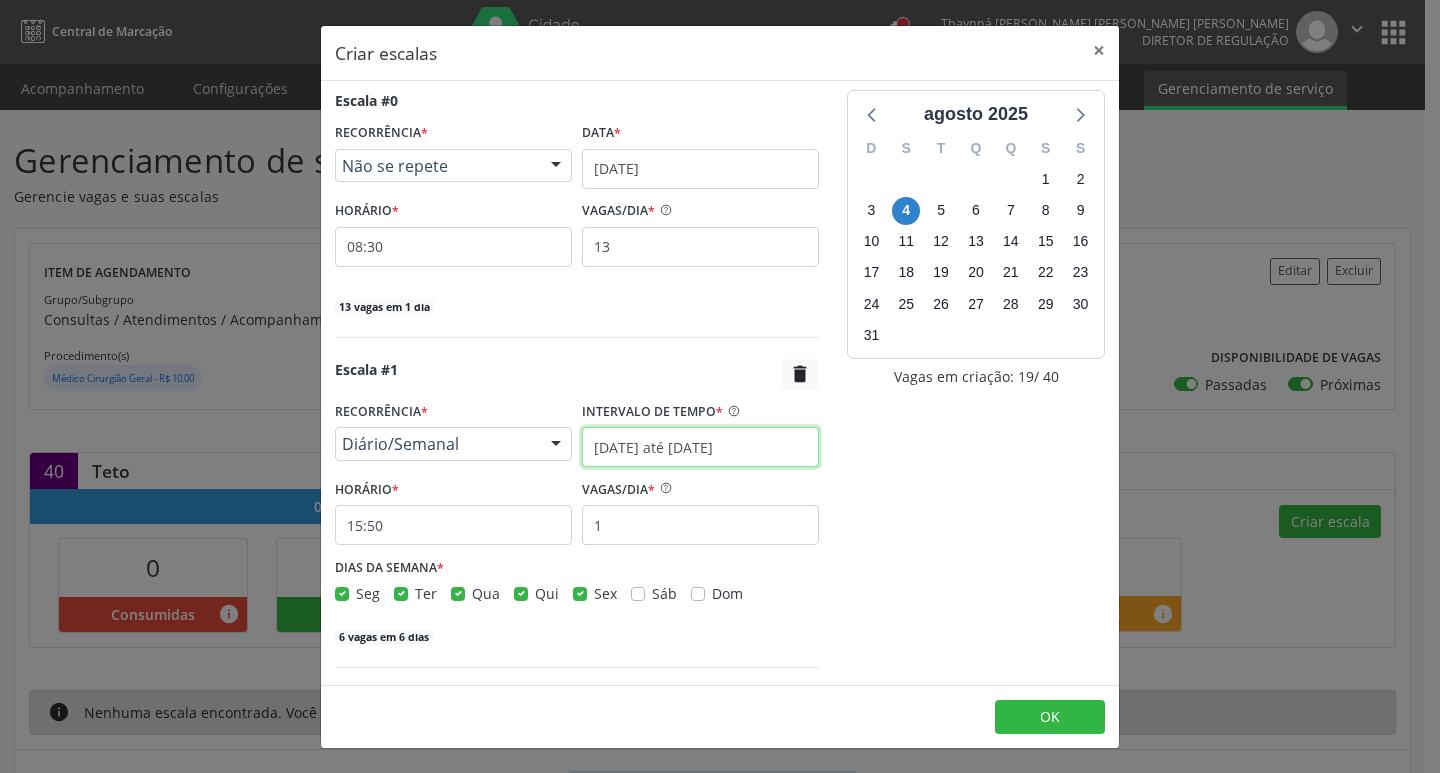 click on "[DATE] até [DATE]" at bounding box center (700, 447) 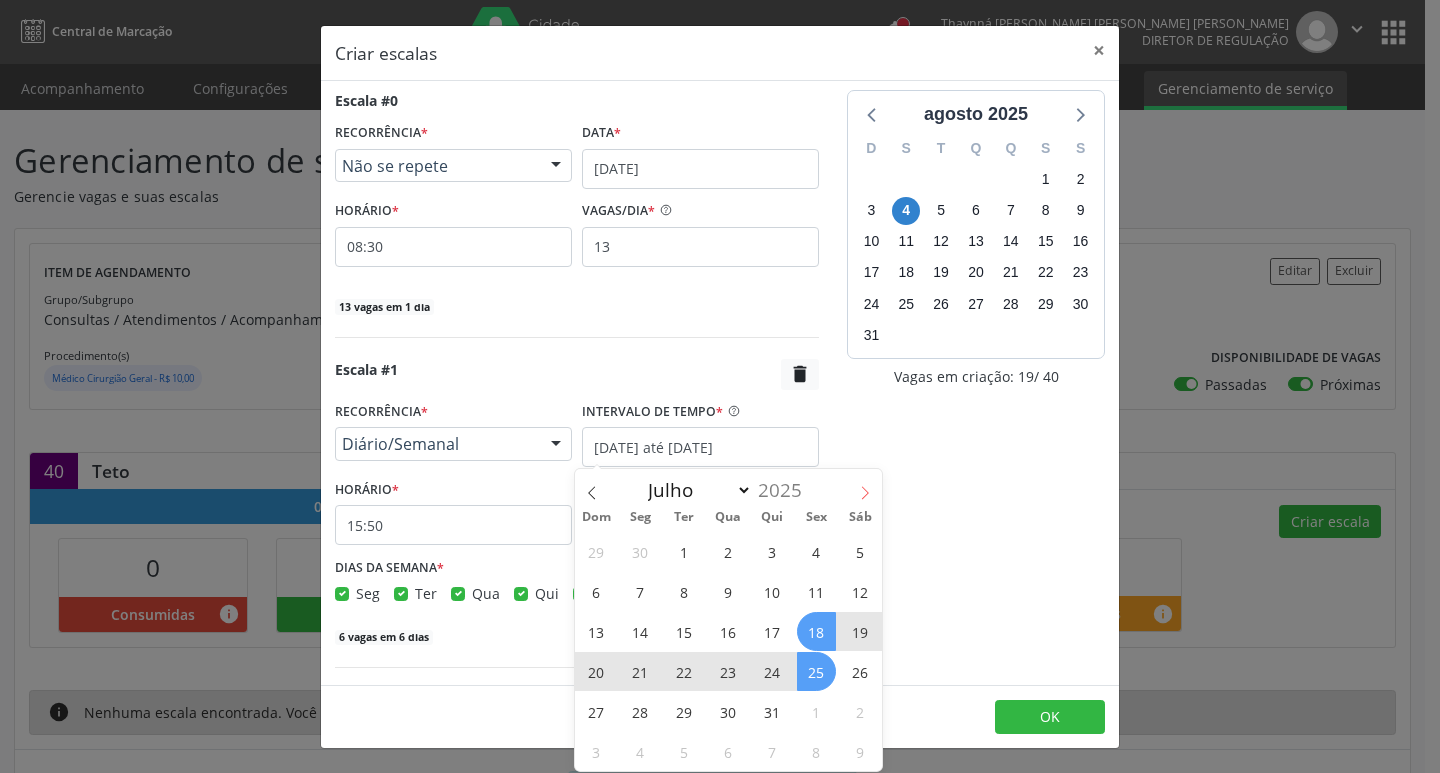 click 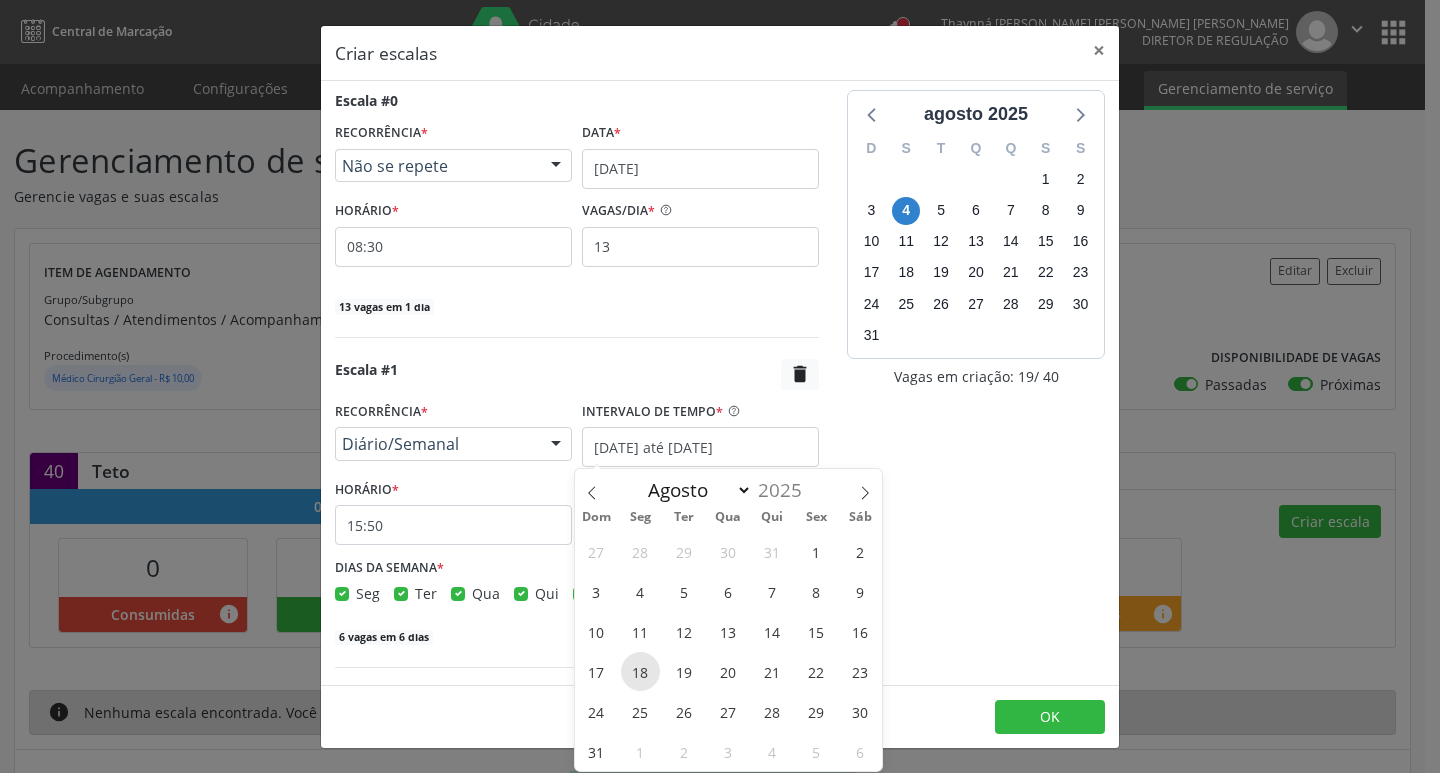 click on "18" at bounding box center [640, 671] 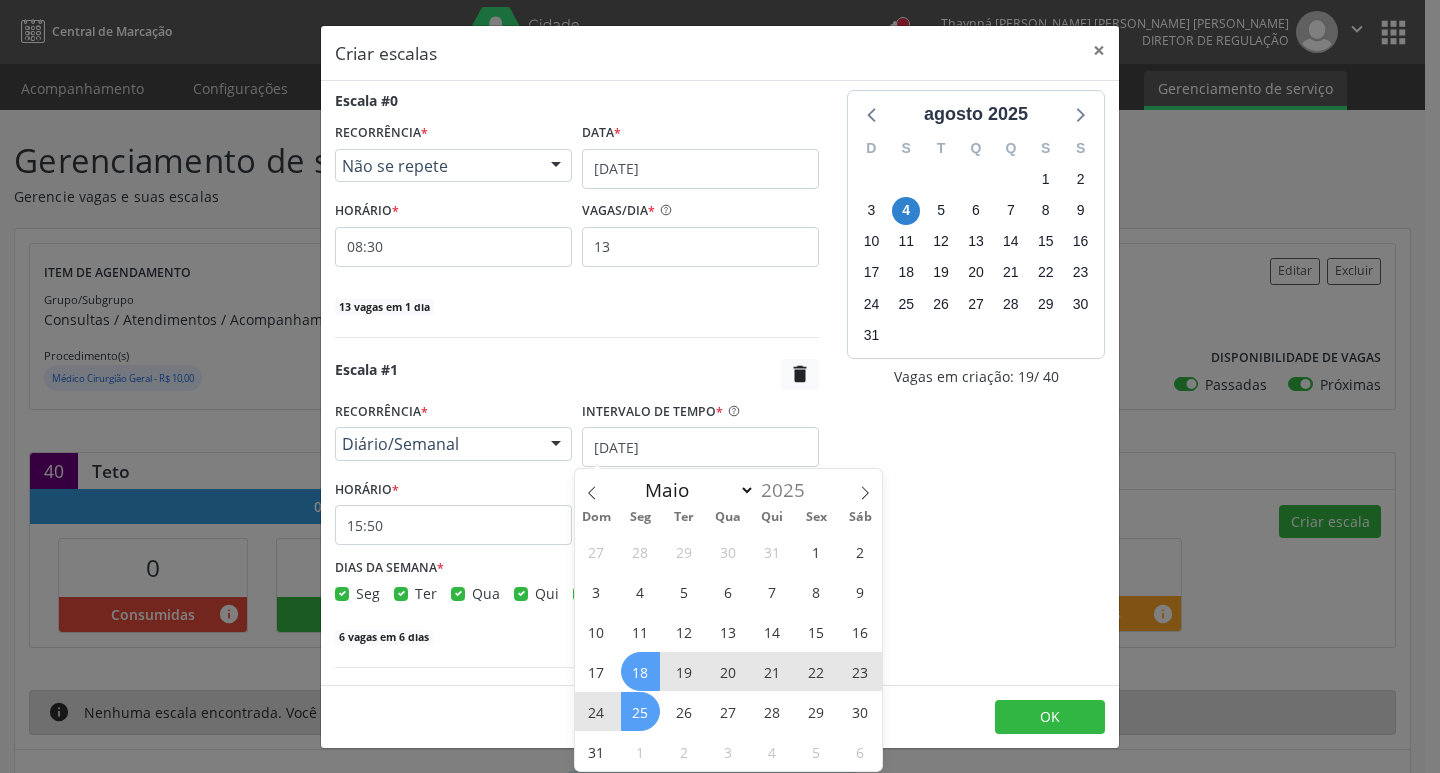 click on "25" at bounding box center (640, 711) 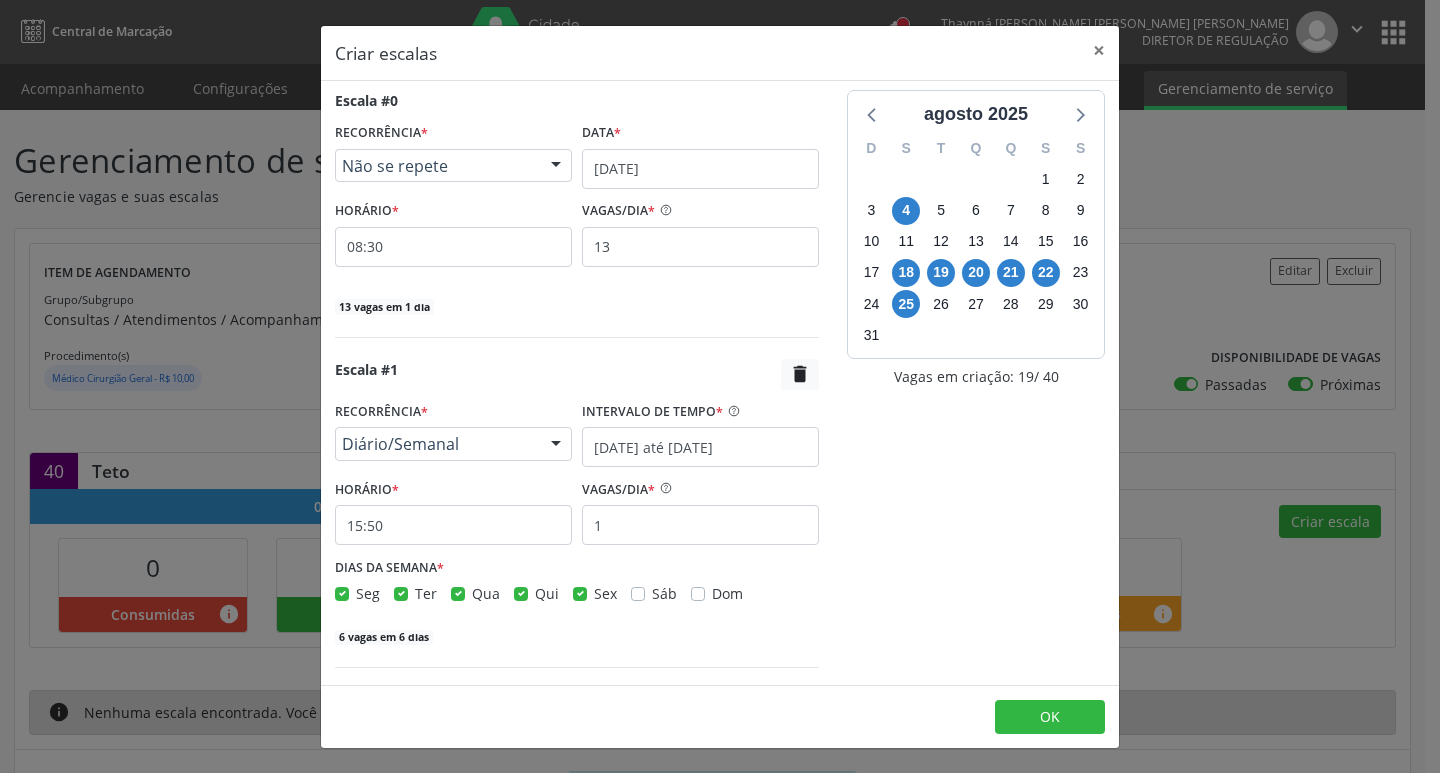 click on "Seg Ter Qua Qui Sex Sáb Dom" at bounding box center [577, 593] 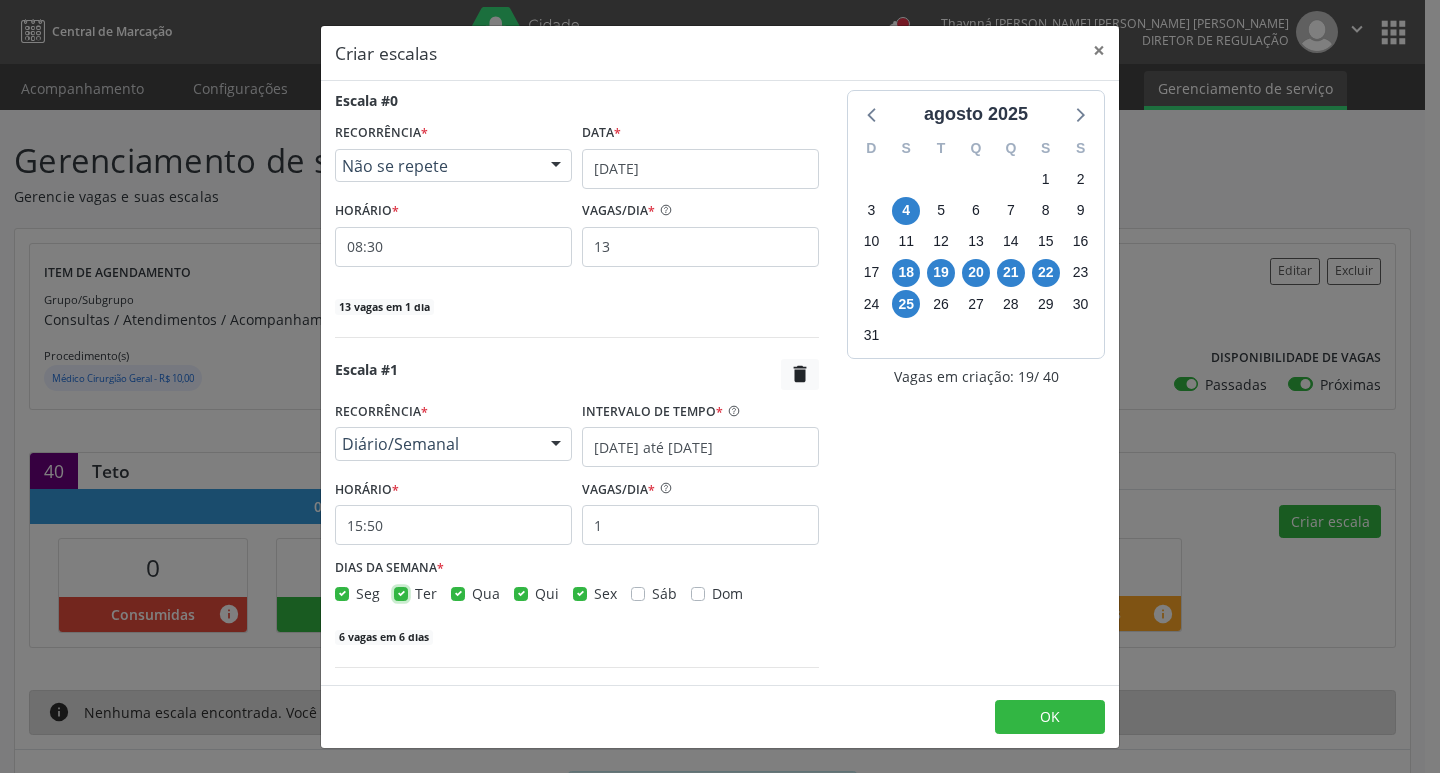 click on "Ter" at bounding box center (401, 592) 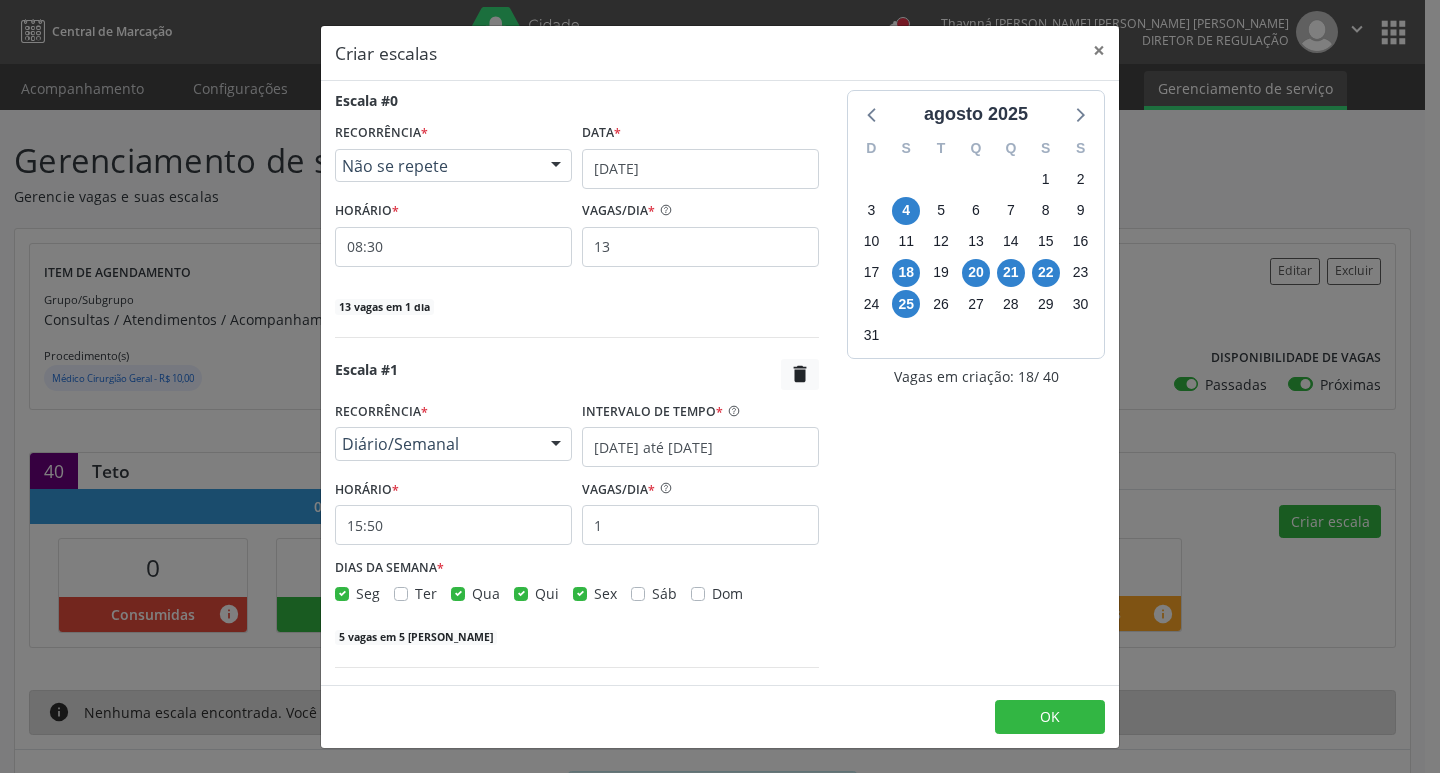 click on "Qua" at bounding box center [475, 593] 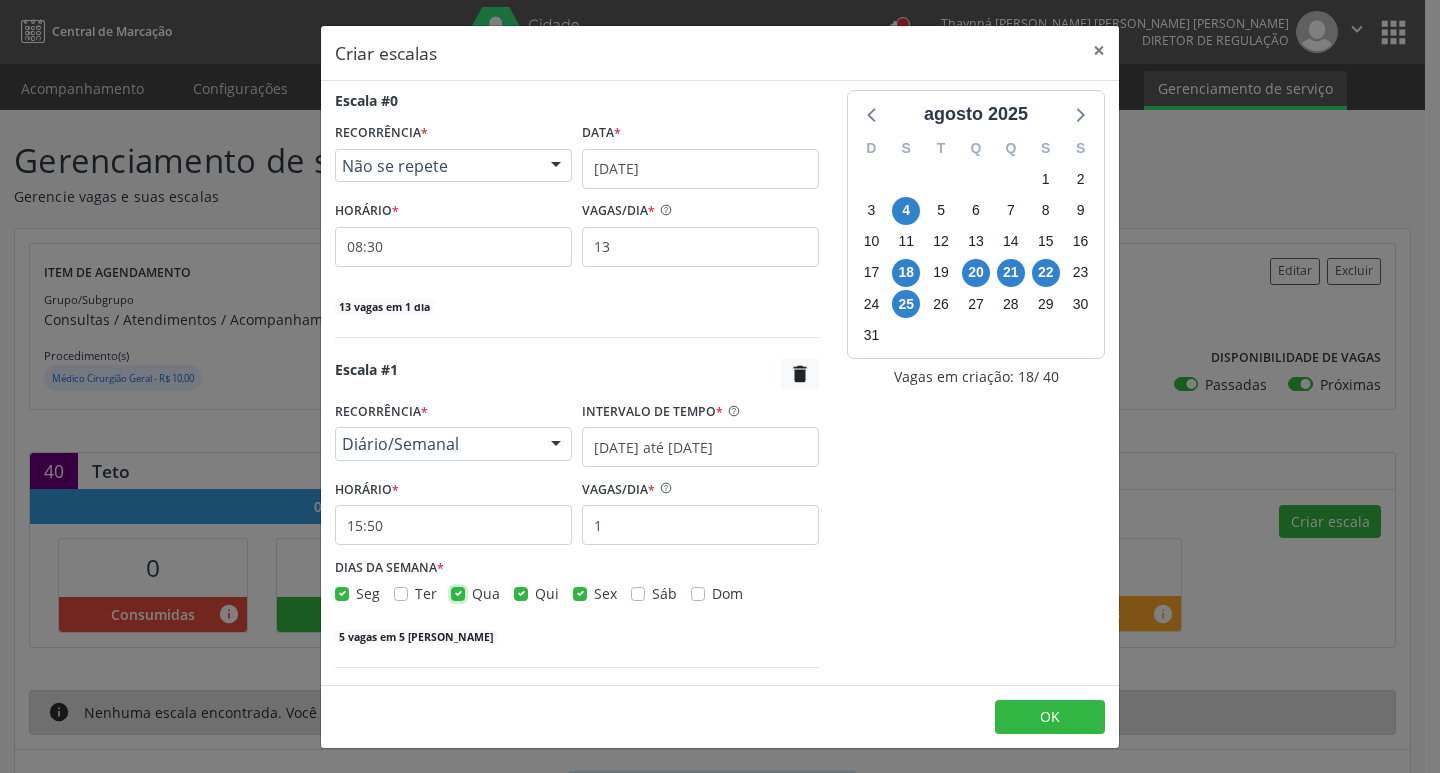 click on "Qua" at bounding box center (458, 592) 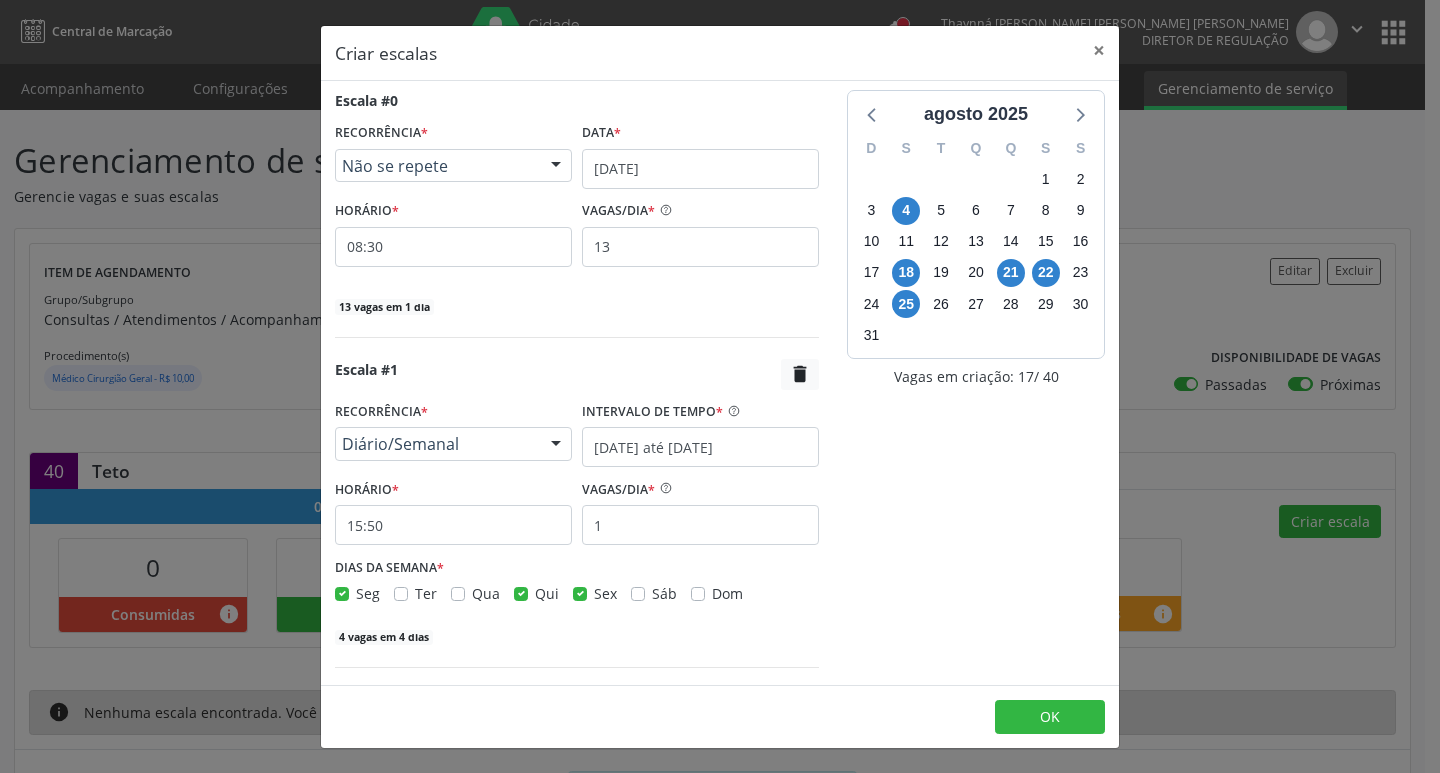click on "Qui" at bounding box center (547, 593) 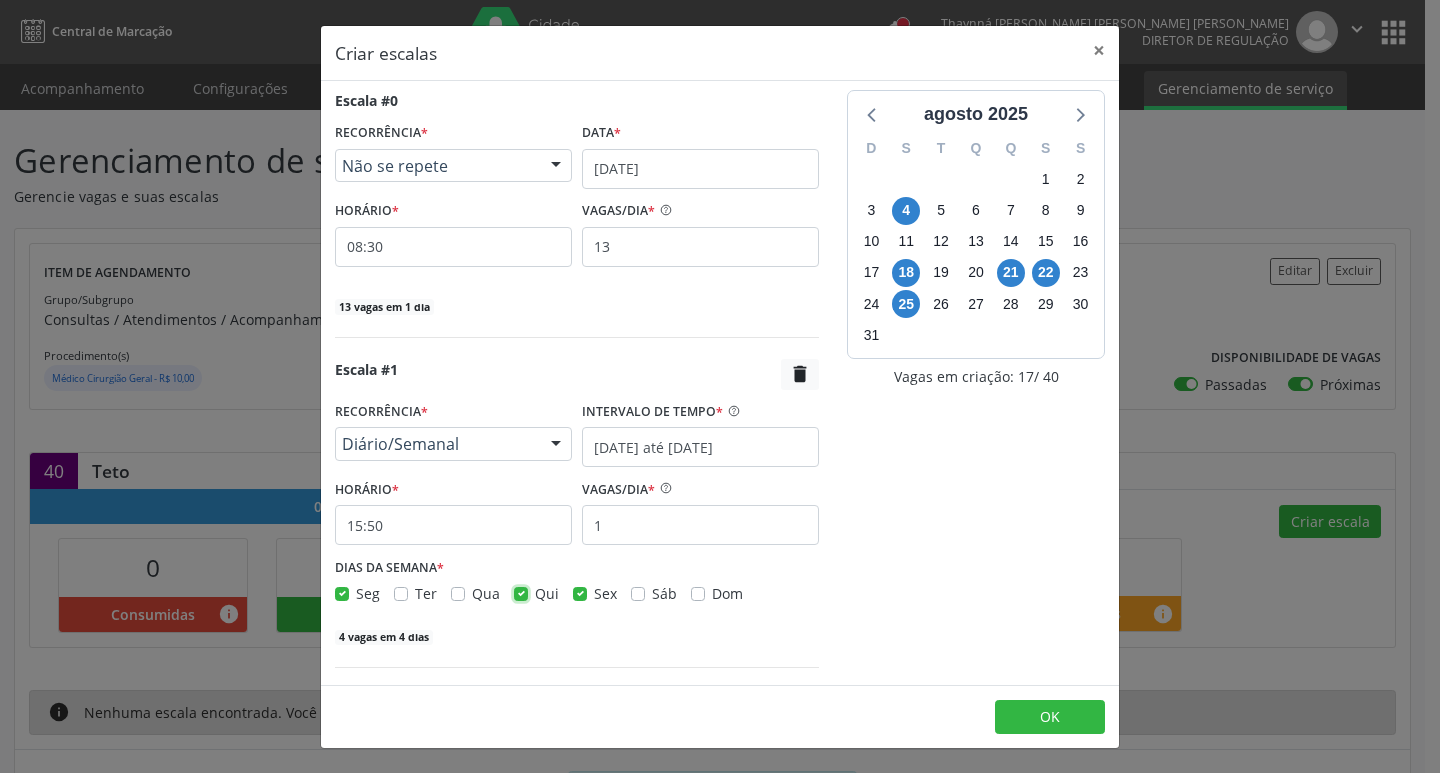 click on "Qui" at bounding box center (521, 592) 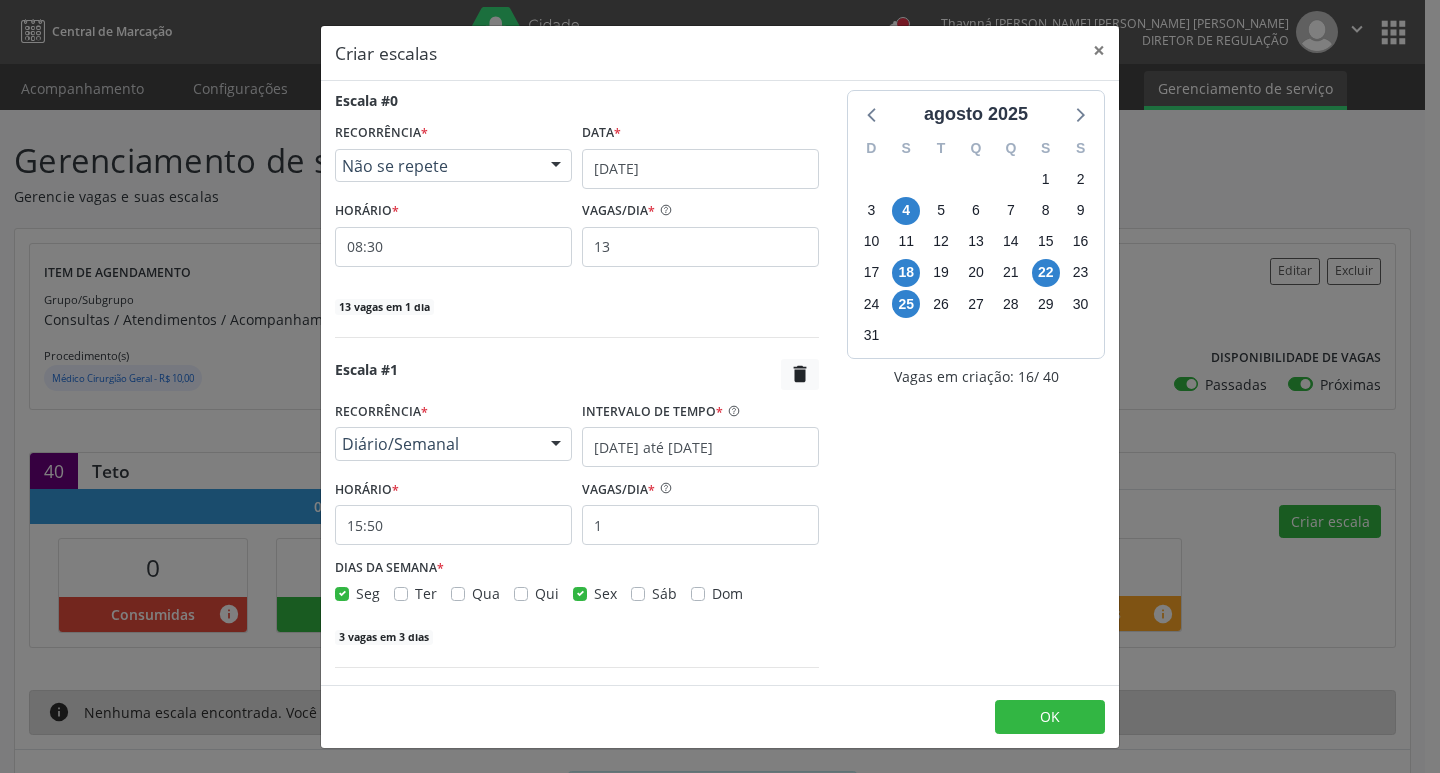 click on "Sex" at bounding box center (605, 593) 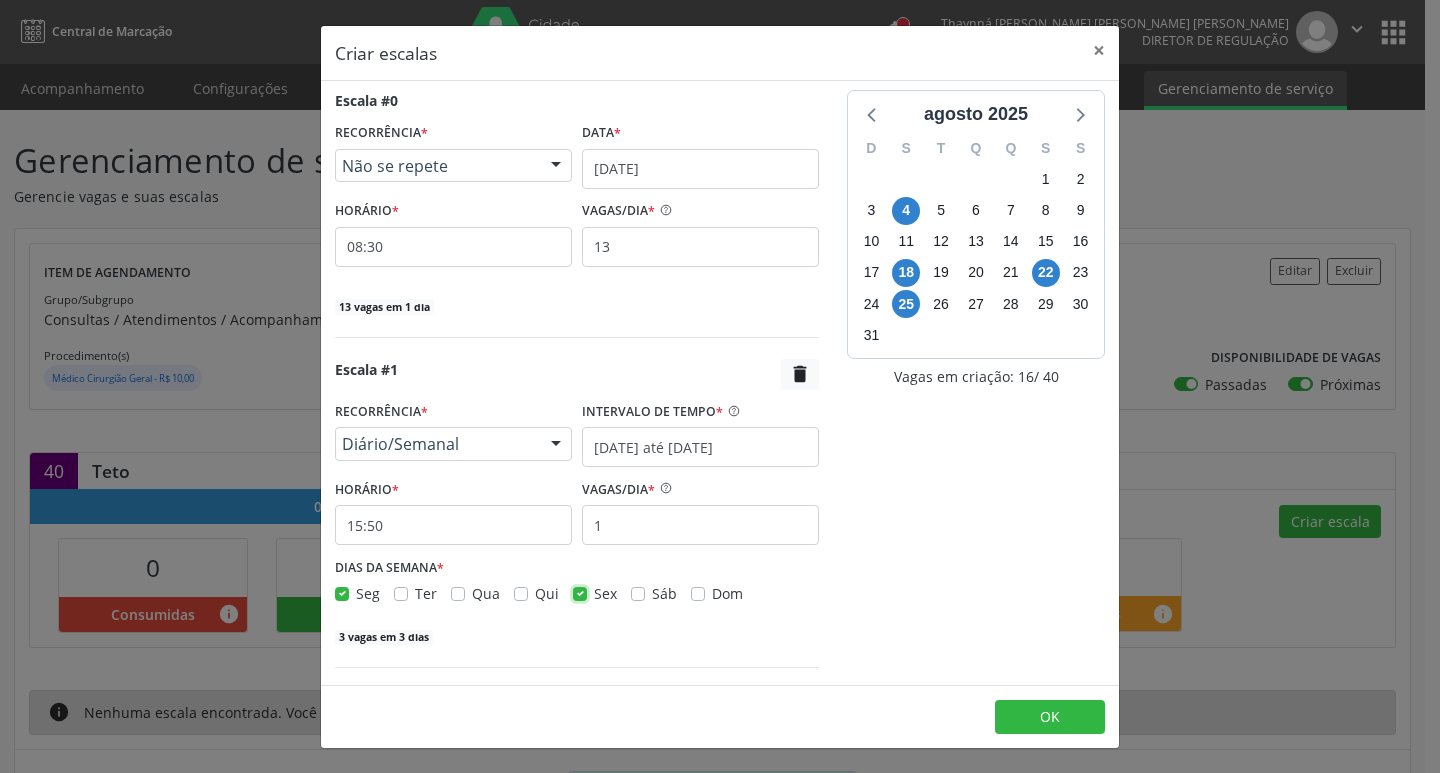 click on "Sex" at bounding box center [580, 592] 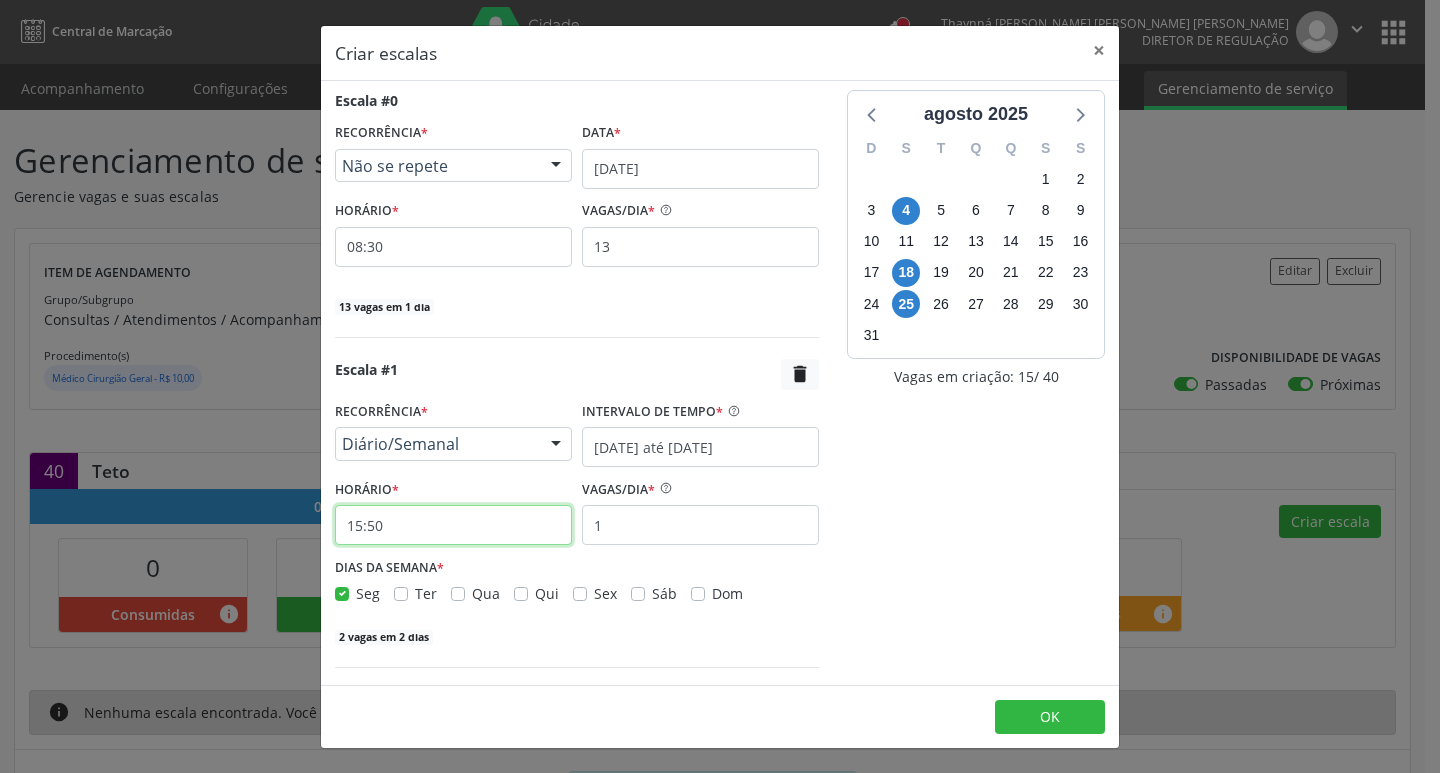 click on "15:50" at bounding box center [453, 525] 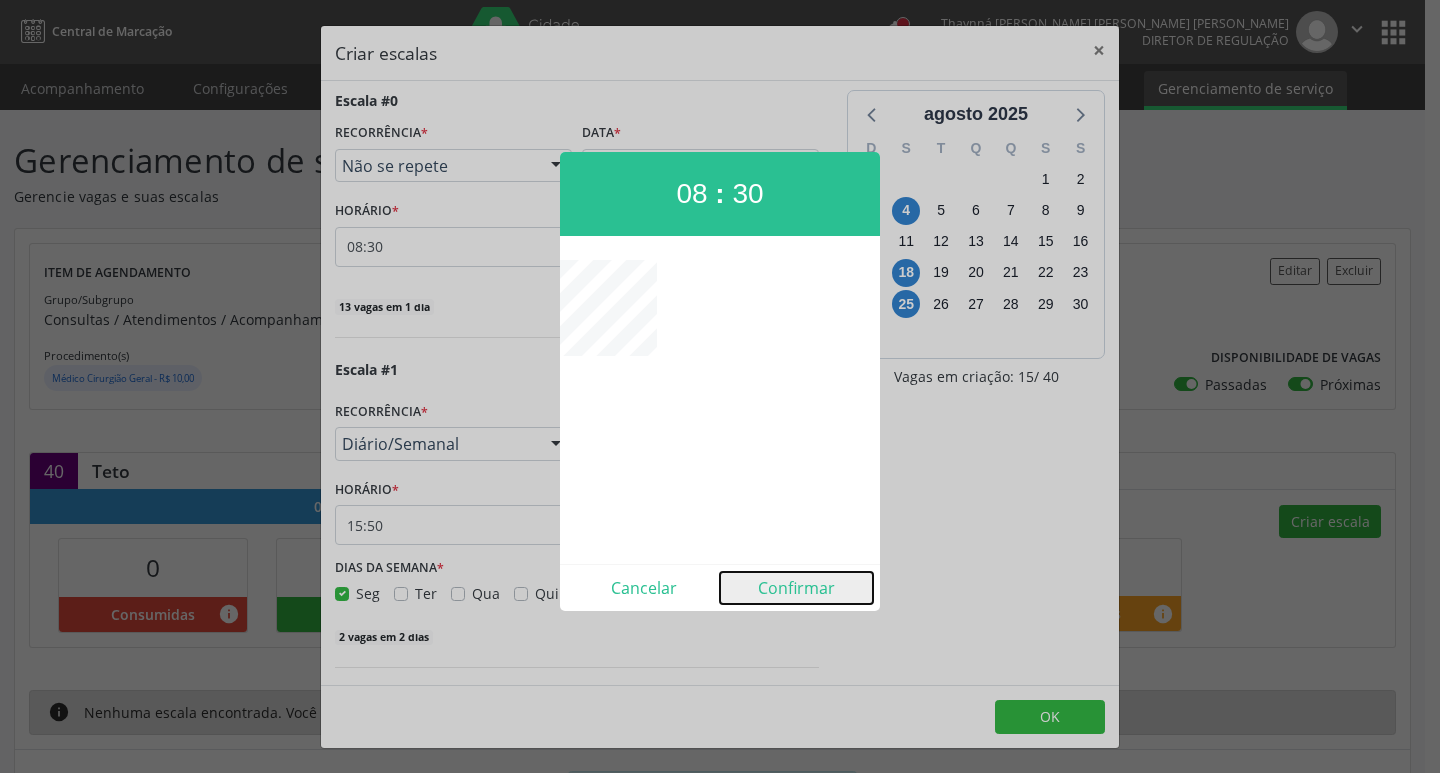 click on "Confirmar" at bounding box center [796, 588] 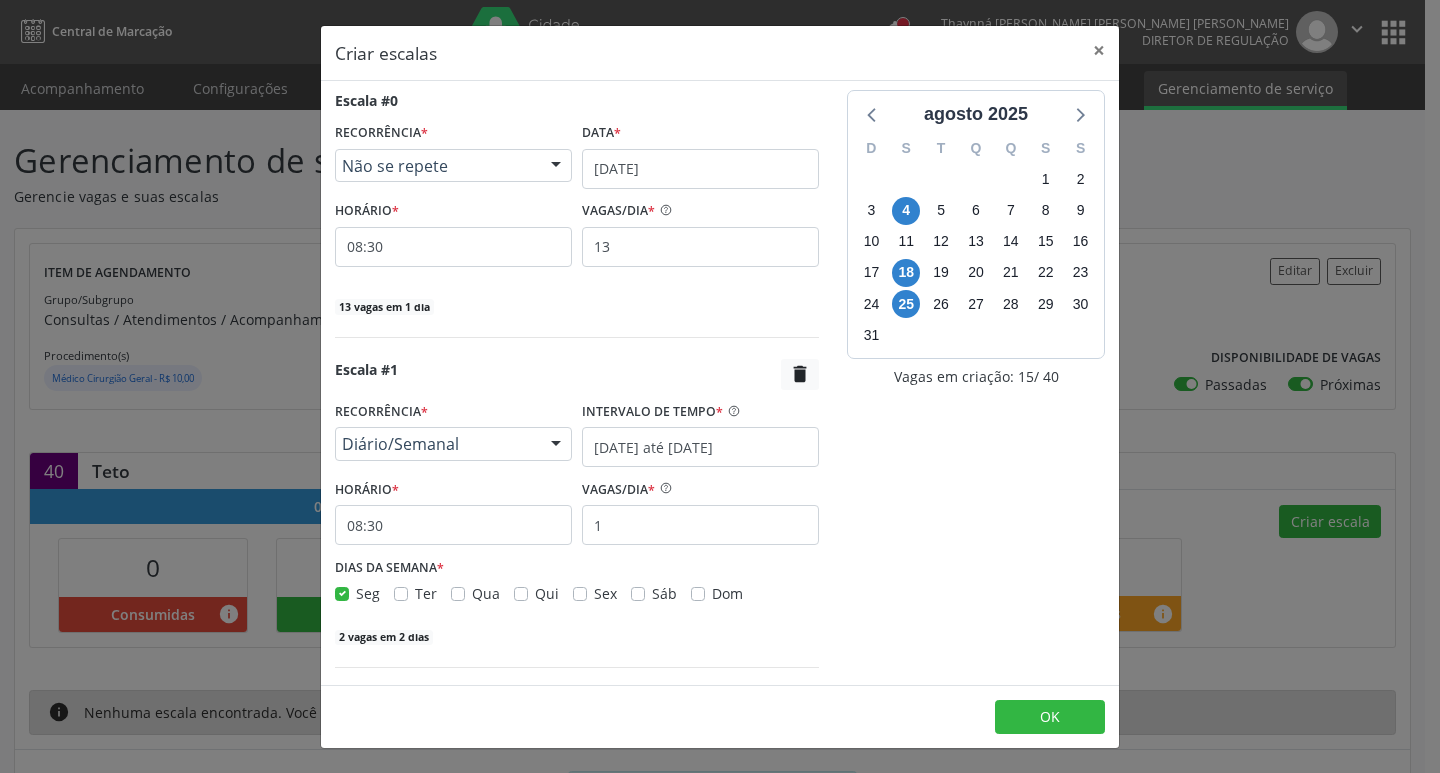 scroll, scrollTop: 57, scrollLeft: 0, axis: vertical 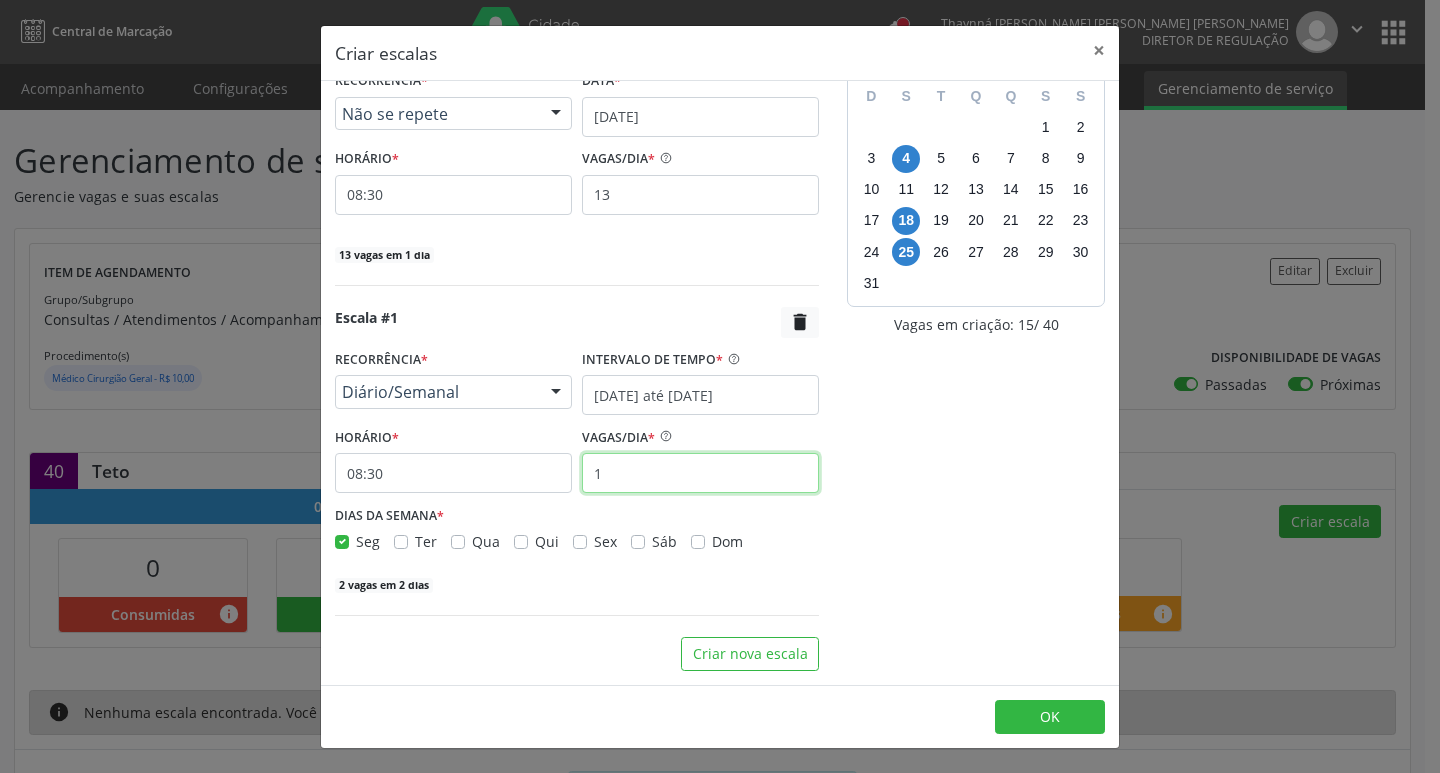click on "1" at bounding box center (700, 473) 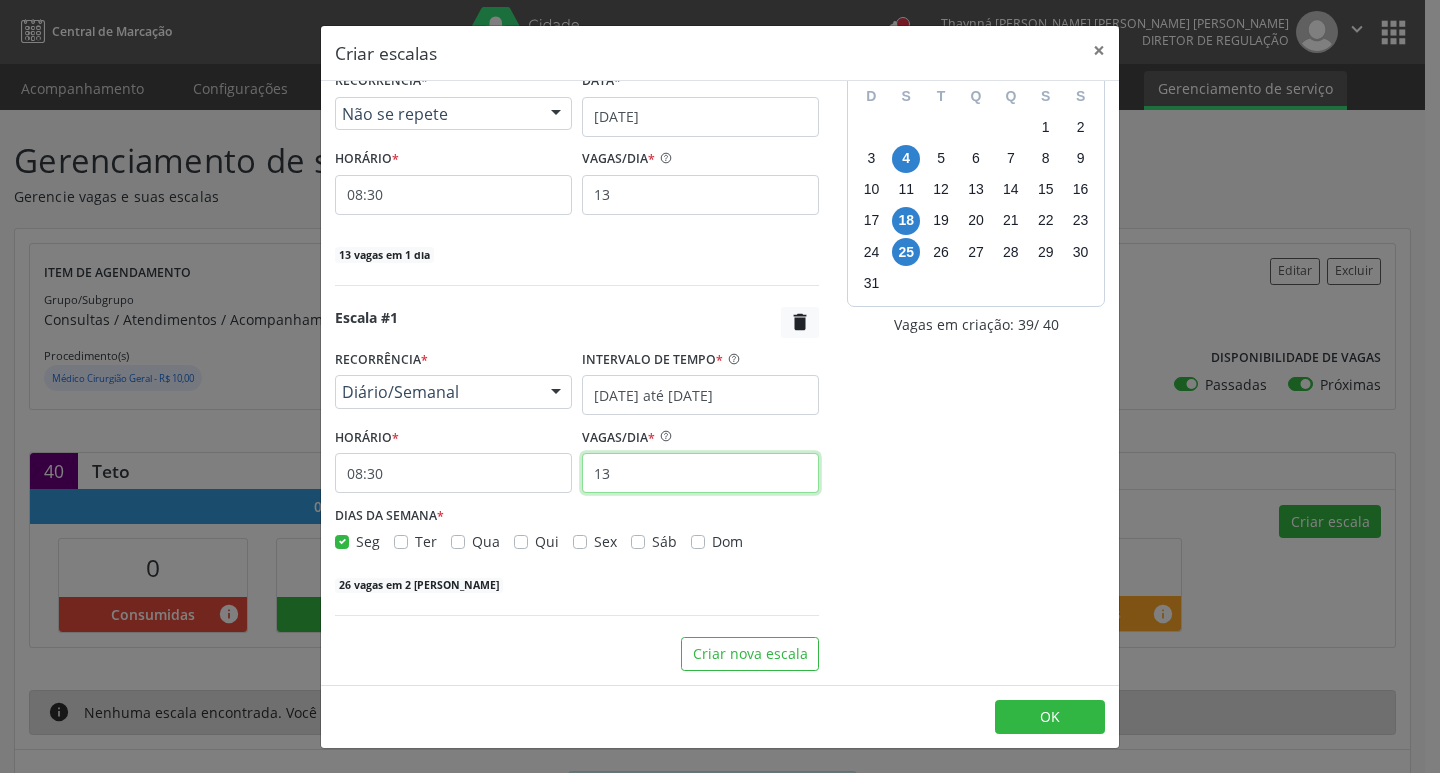 type on "13" 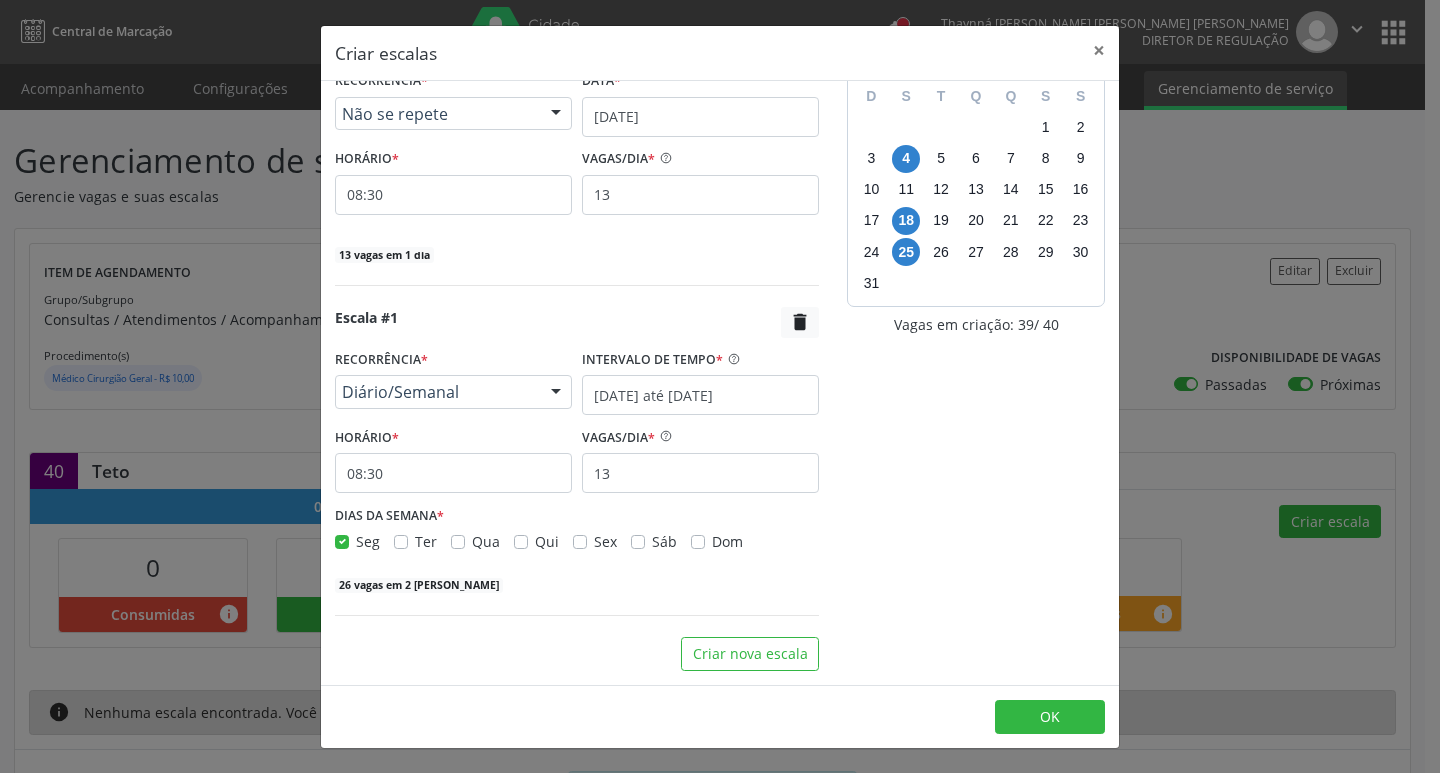 click on "agosto 2025 D S T Q Q S S 27 28 29 30 31 1 2 3 4 5 6 7 8 9 10 11 12 13 14 15 16 17 18 19 20 21 22 23 24 25 26 27 28 29 30 31 1 2 3 4 5 6
Vagas em criação: 39
/ 40" at bounding box center (976, 354) 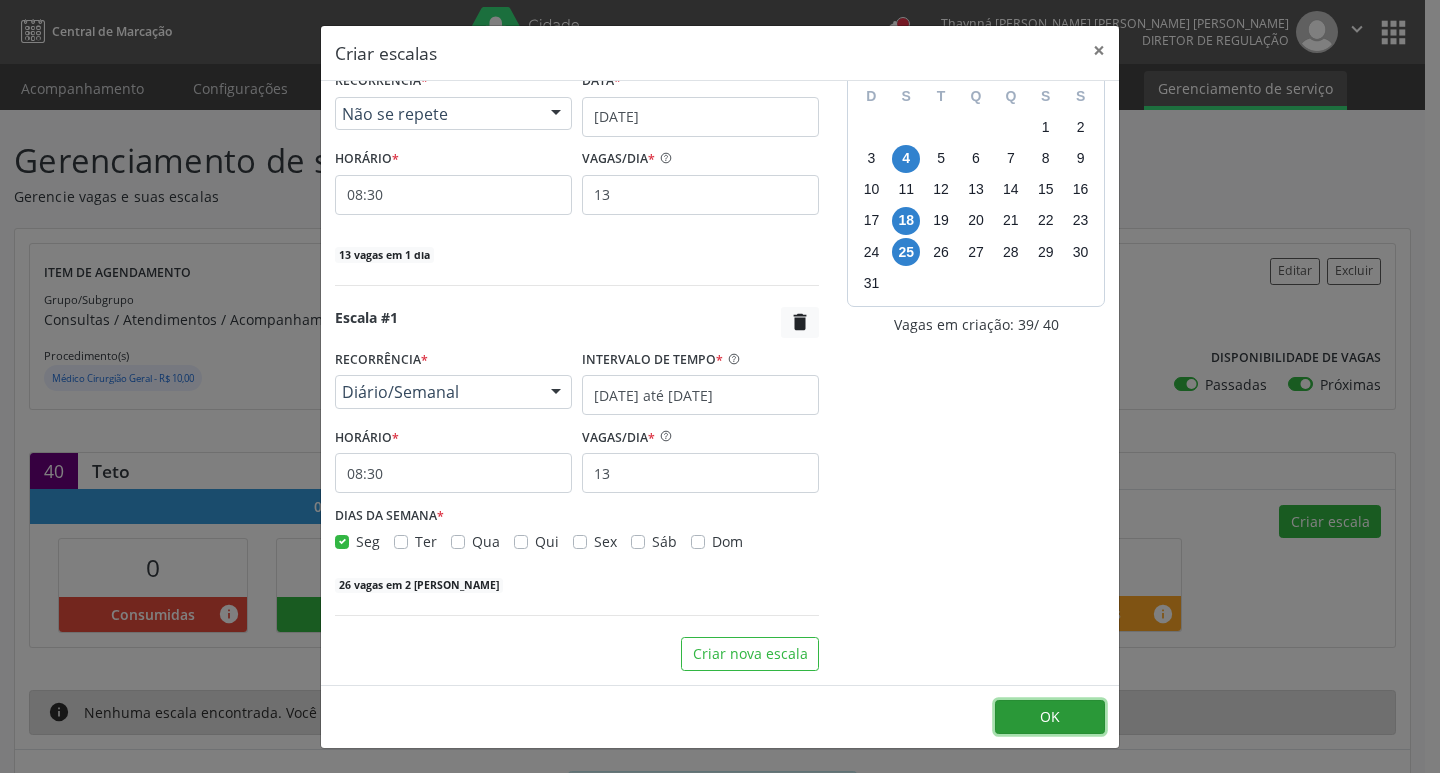 click on "OK" at bounding box center [1050, 717] 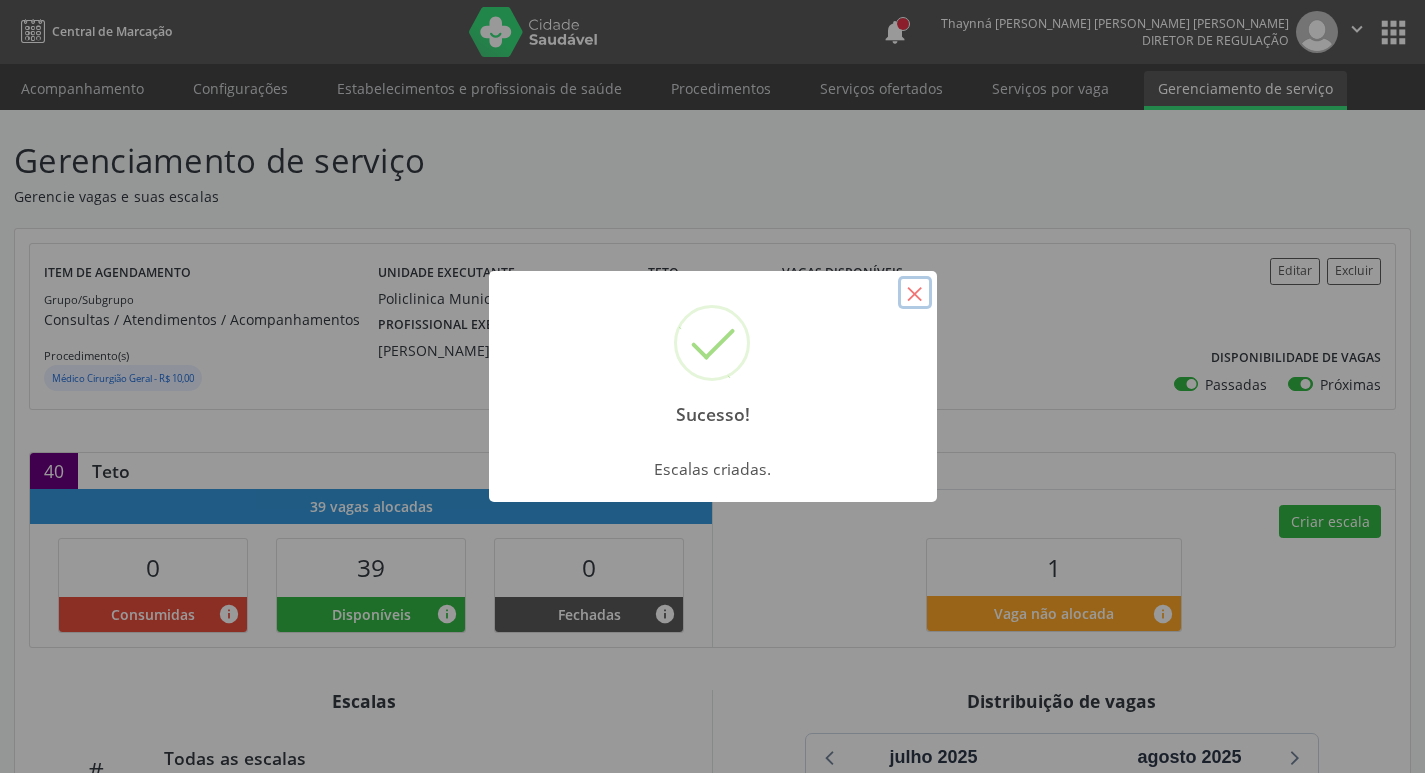 drag, startPoint x: 1038, startPoint y: 566, endPoint x: 910, endPoint y: 288, distance: 306.05228 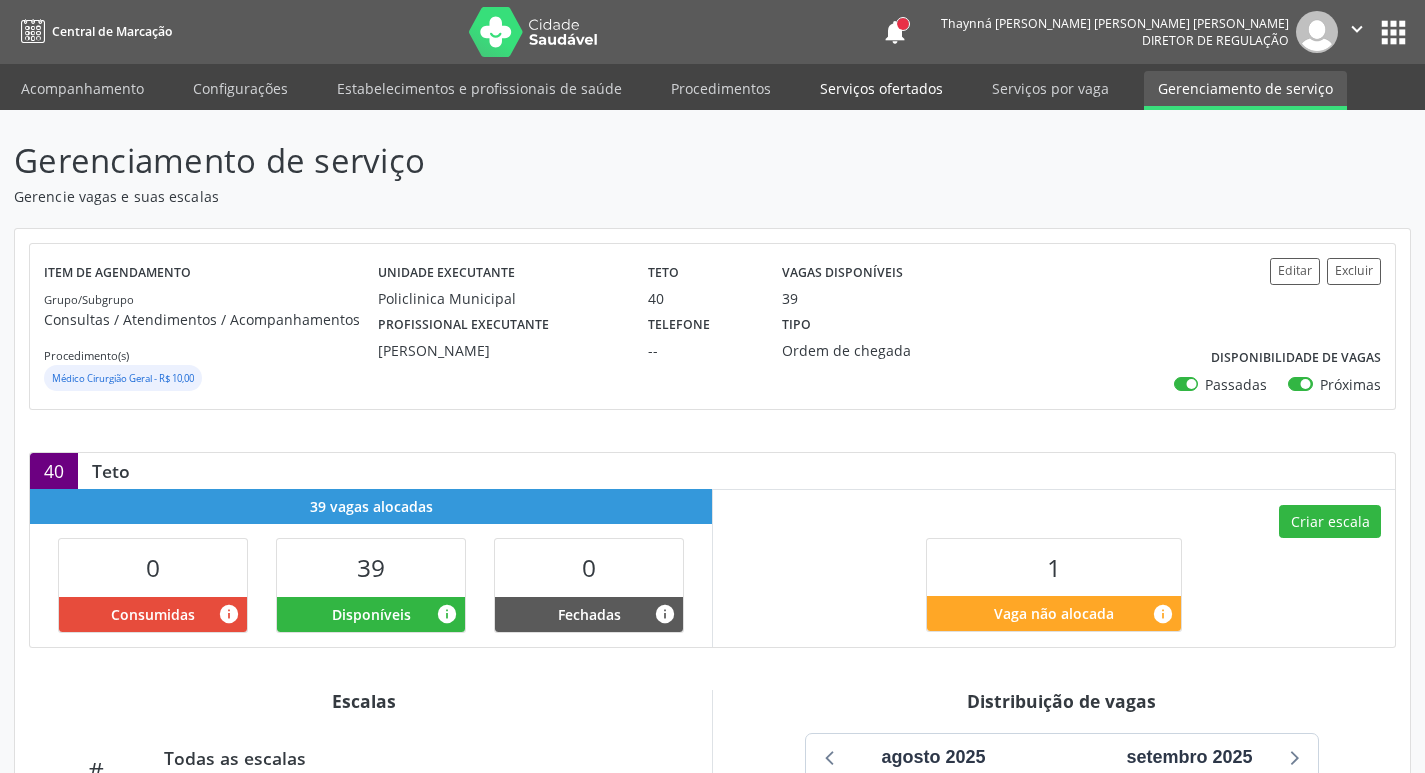 click on "Serviços ofertados" at bounding box center [881, 88] 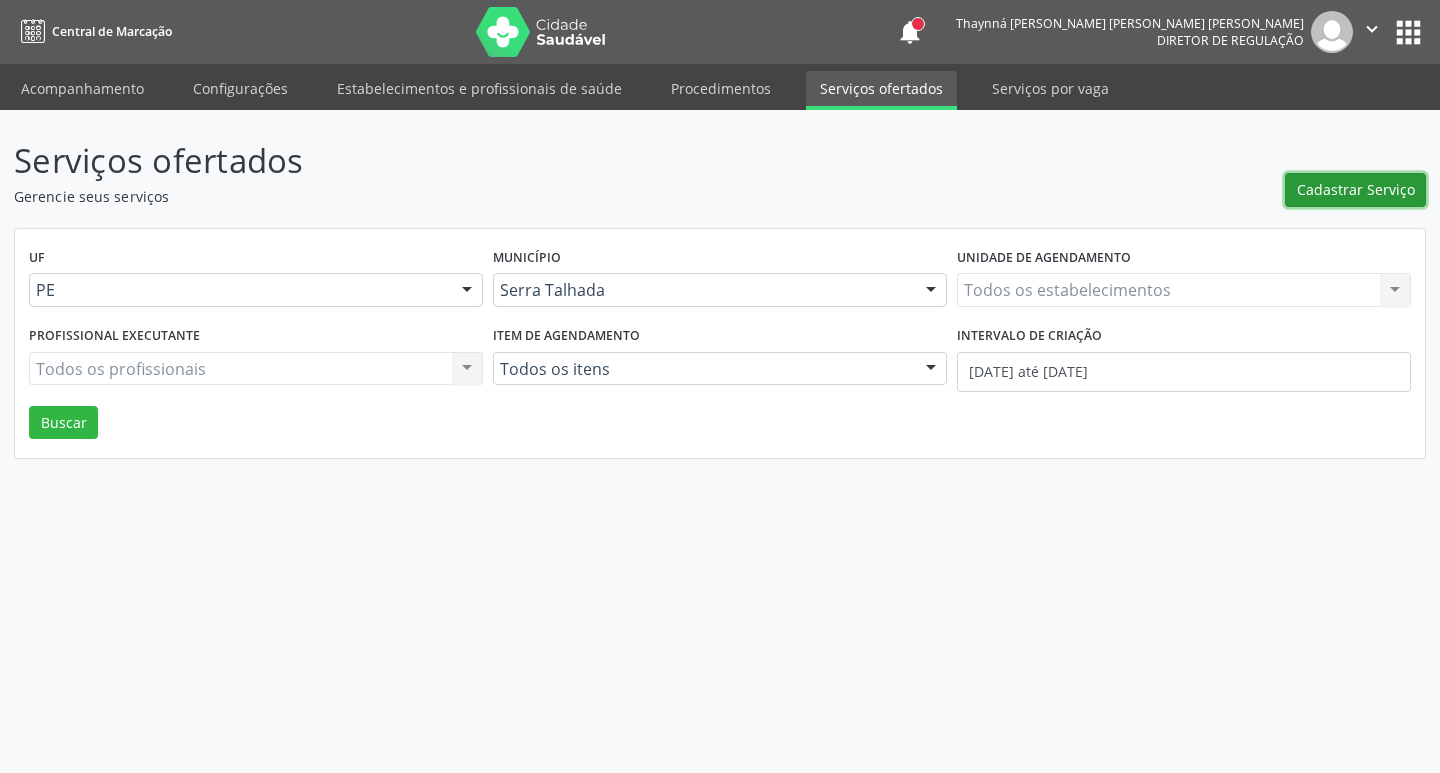 click on "Cadastrar Serviço" at bounding box center [1356, 189] 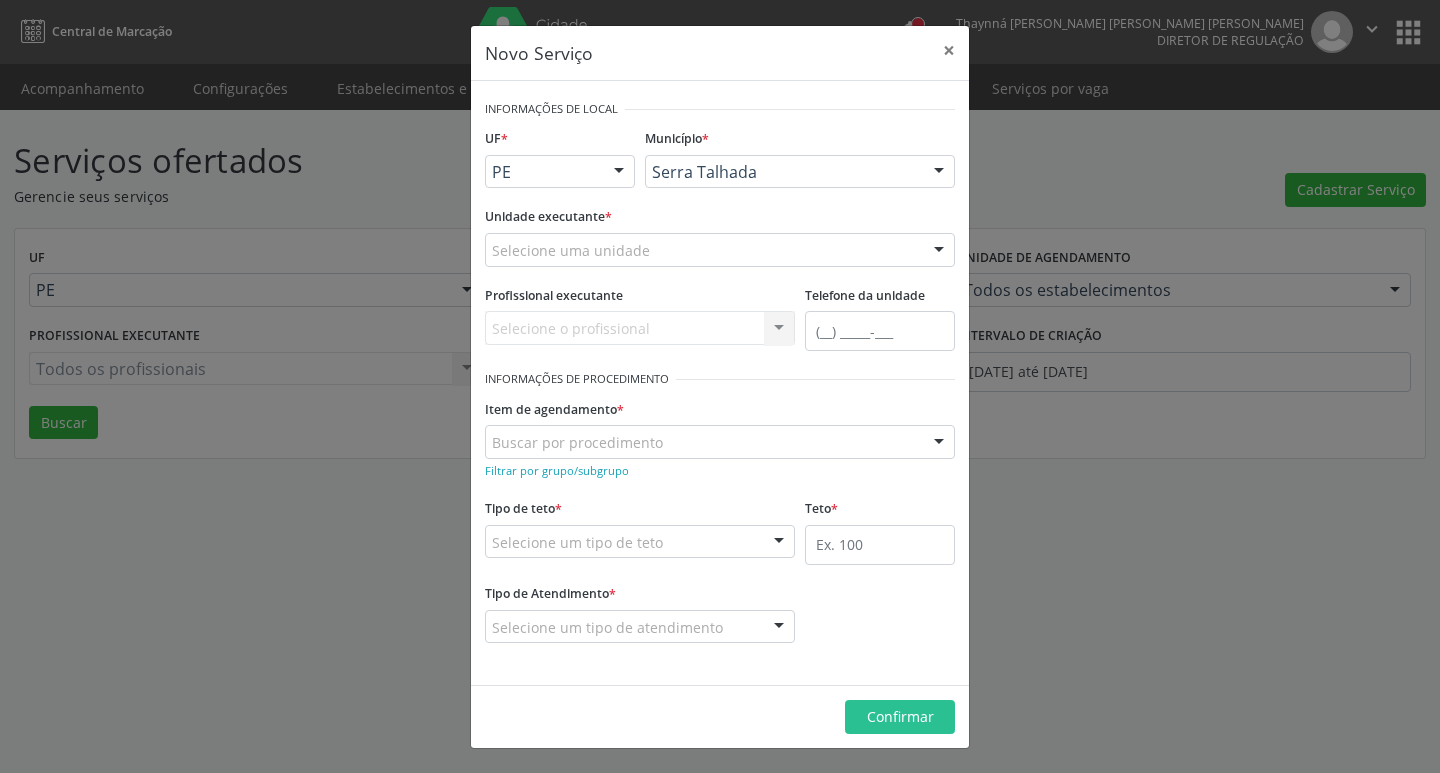 click on "Selecione uma unidade" at bounding box center (720, 250) 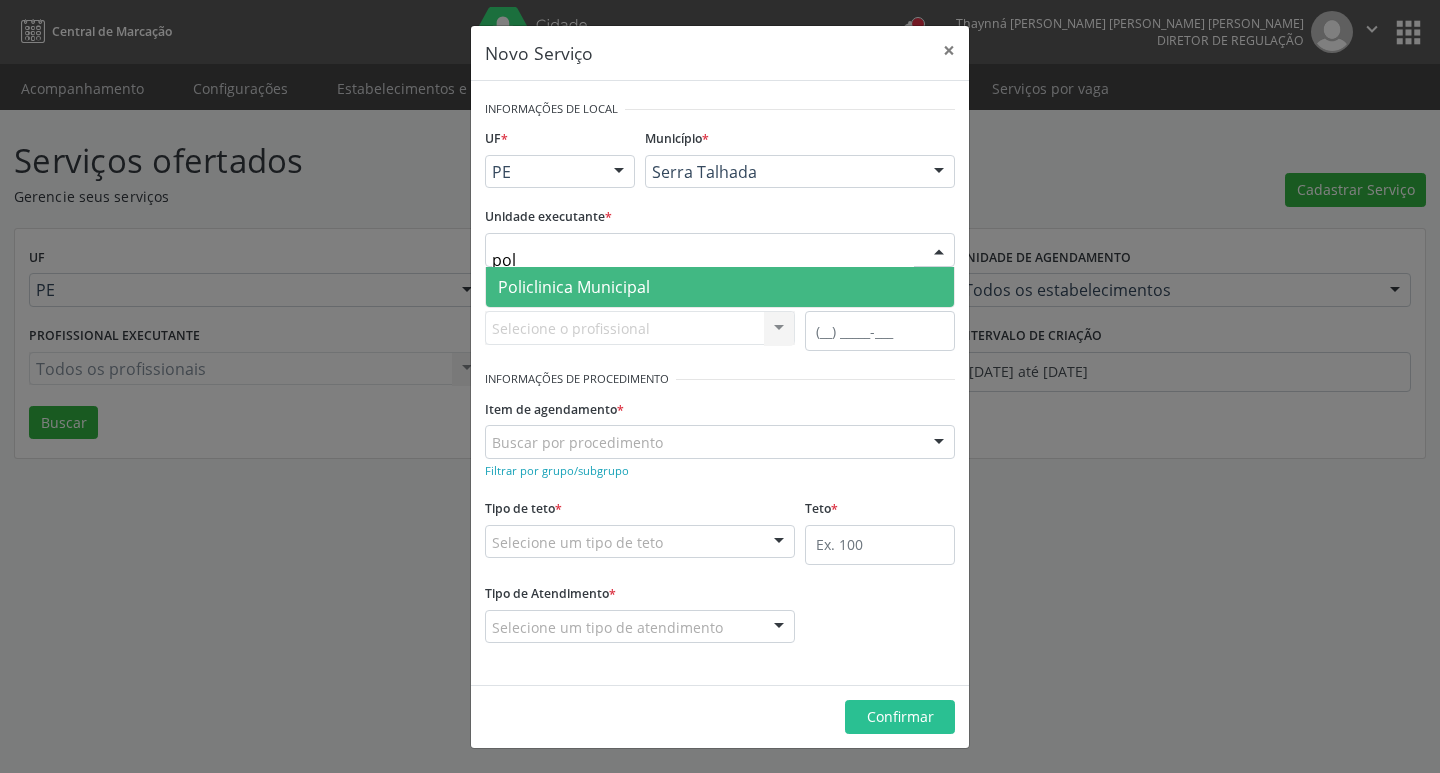 type on "poli" 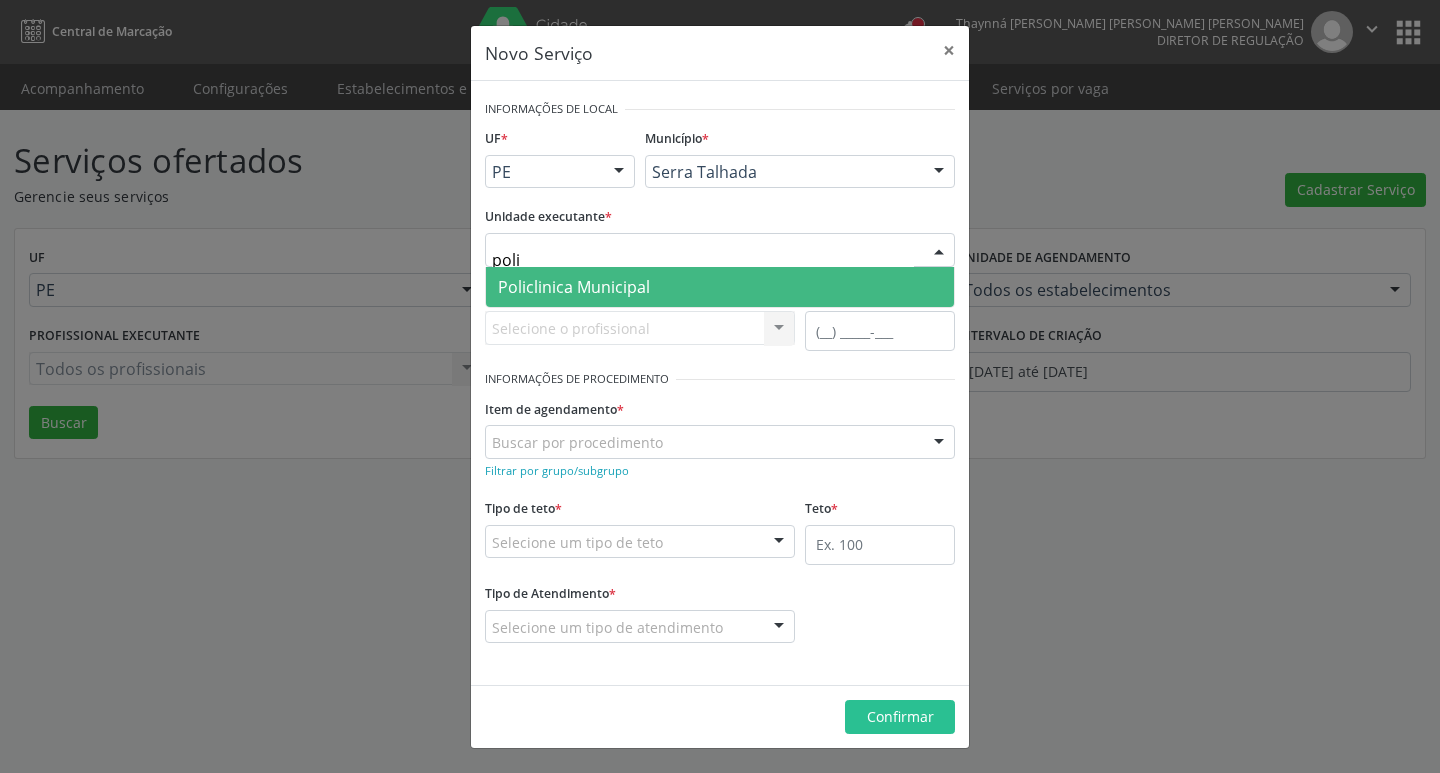 click on "Policlinica Municipal" at bounding box center (720, 287) 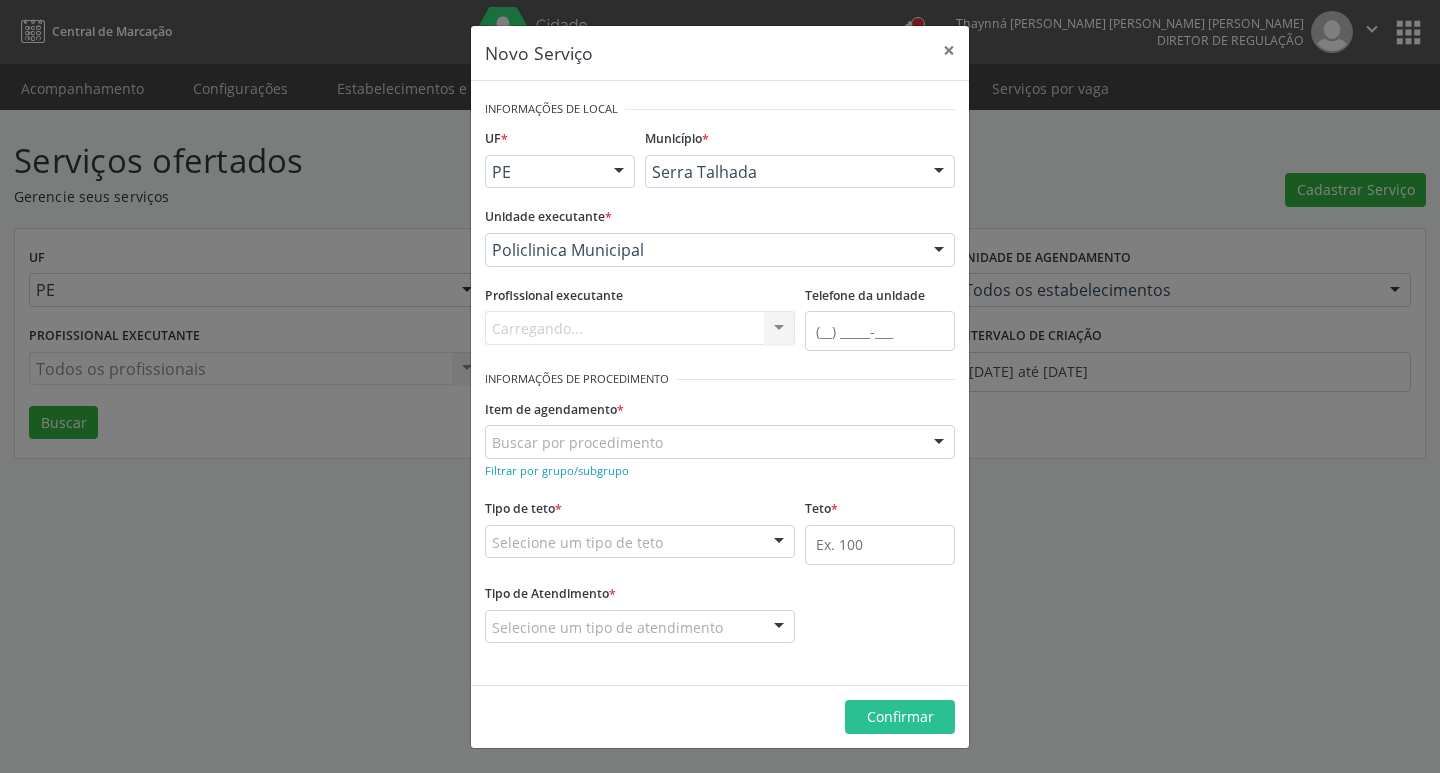 click on "Carregando...
Nenhum resultado encontrado para: "   "
Não há nenhuma opção para ser exibida." at bounding box center [640, 328] 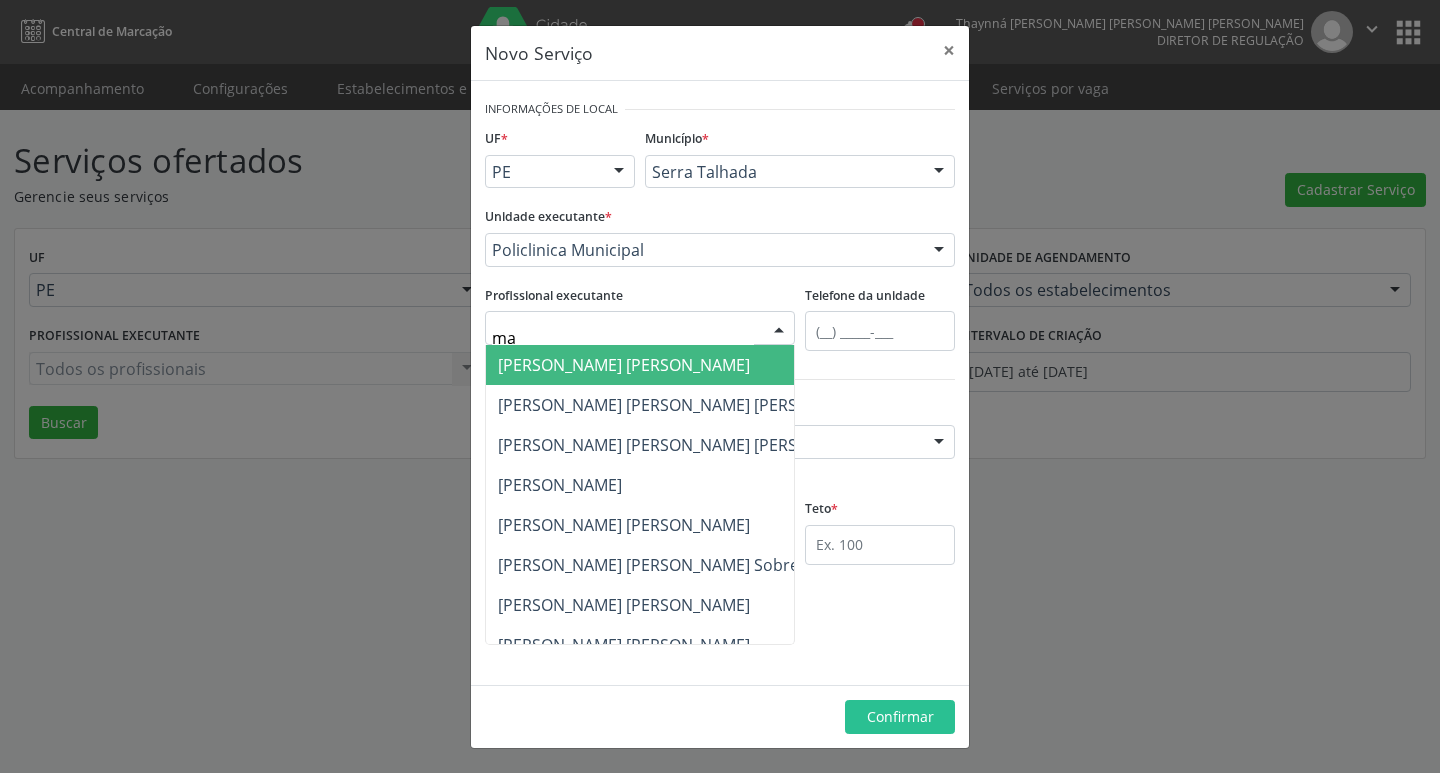 type on "mai" 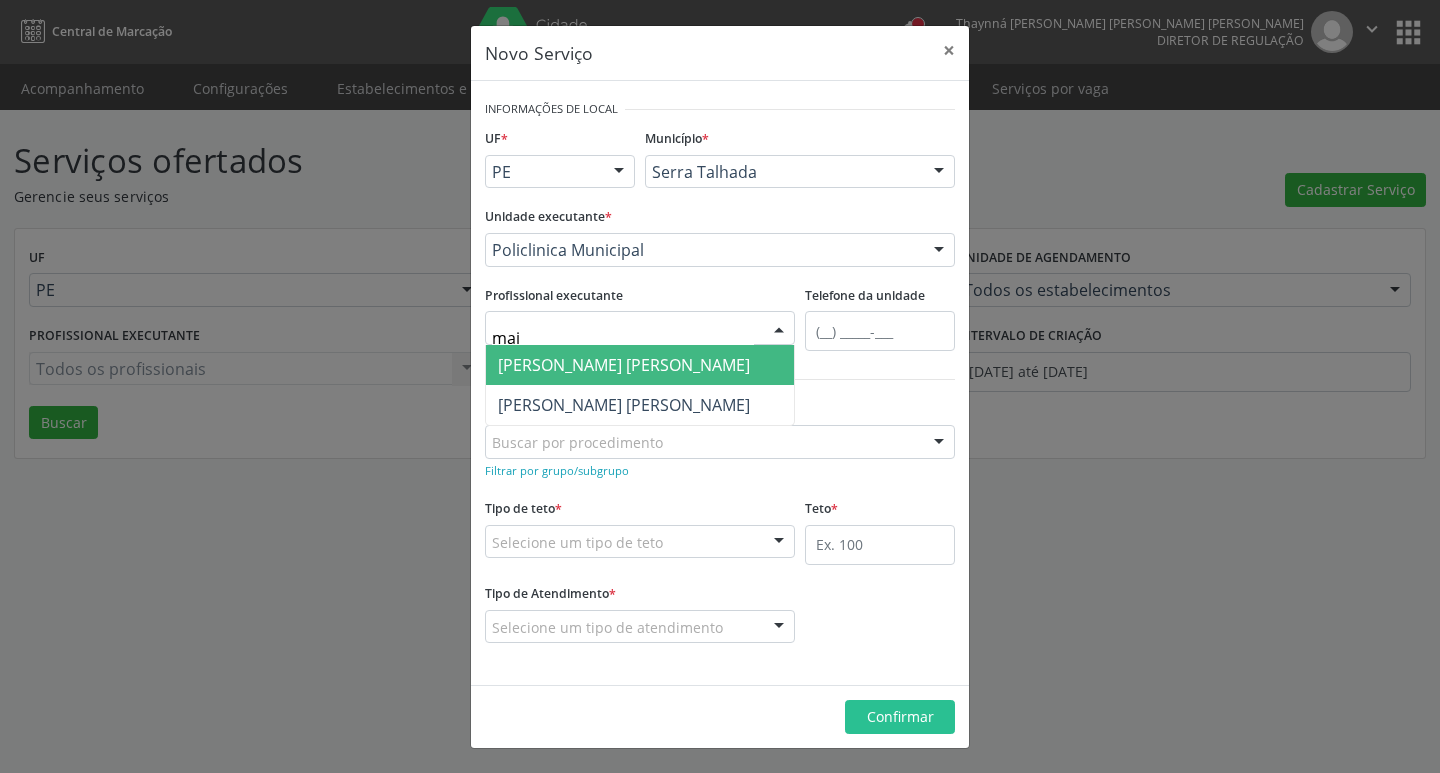 click on "[PERSON_NAME] [PERSON_NAME]" at bounding box center (640, 365) 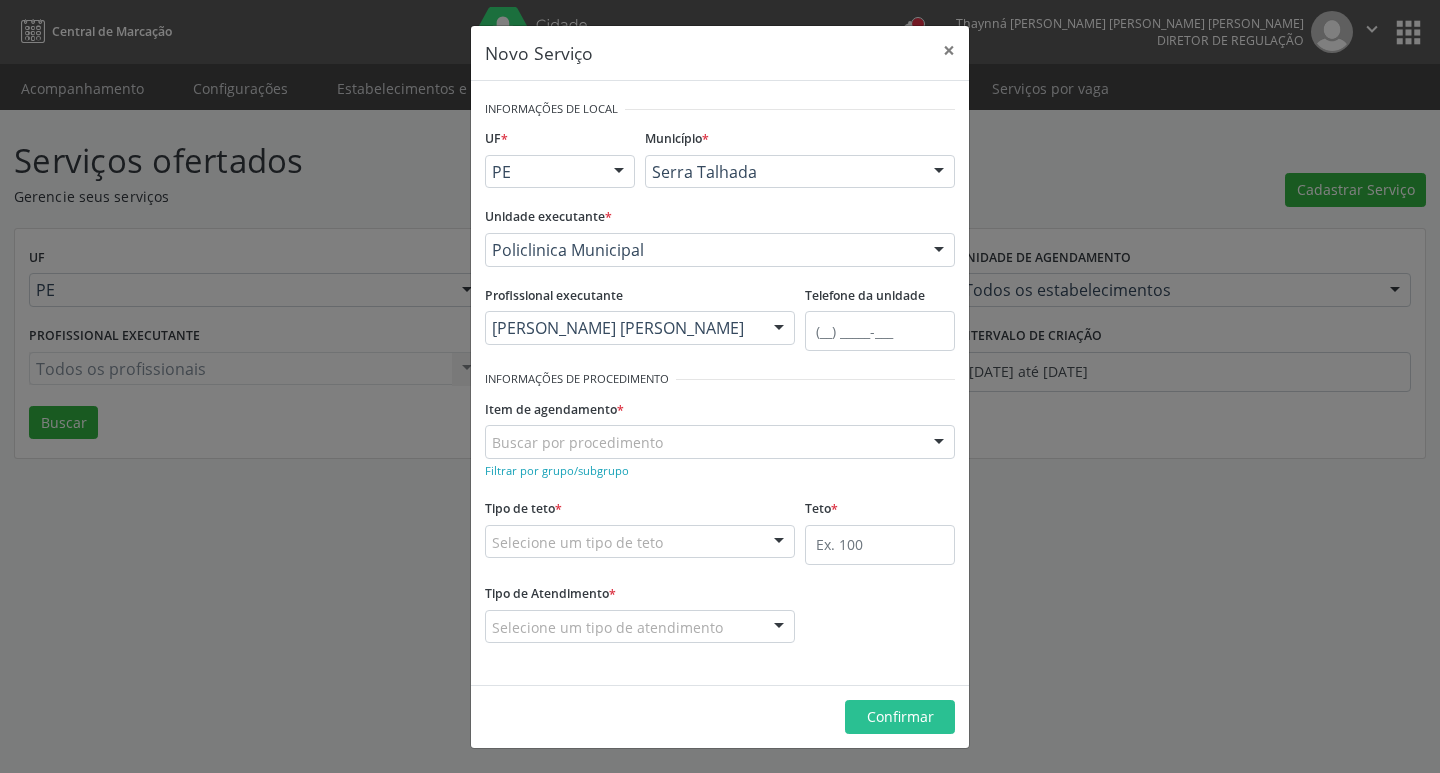 click on "Buscar por procedimento" at bounding box center (720, 442) 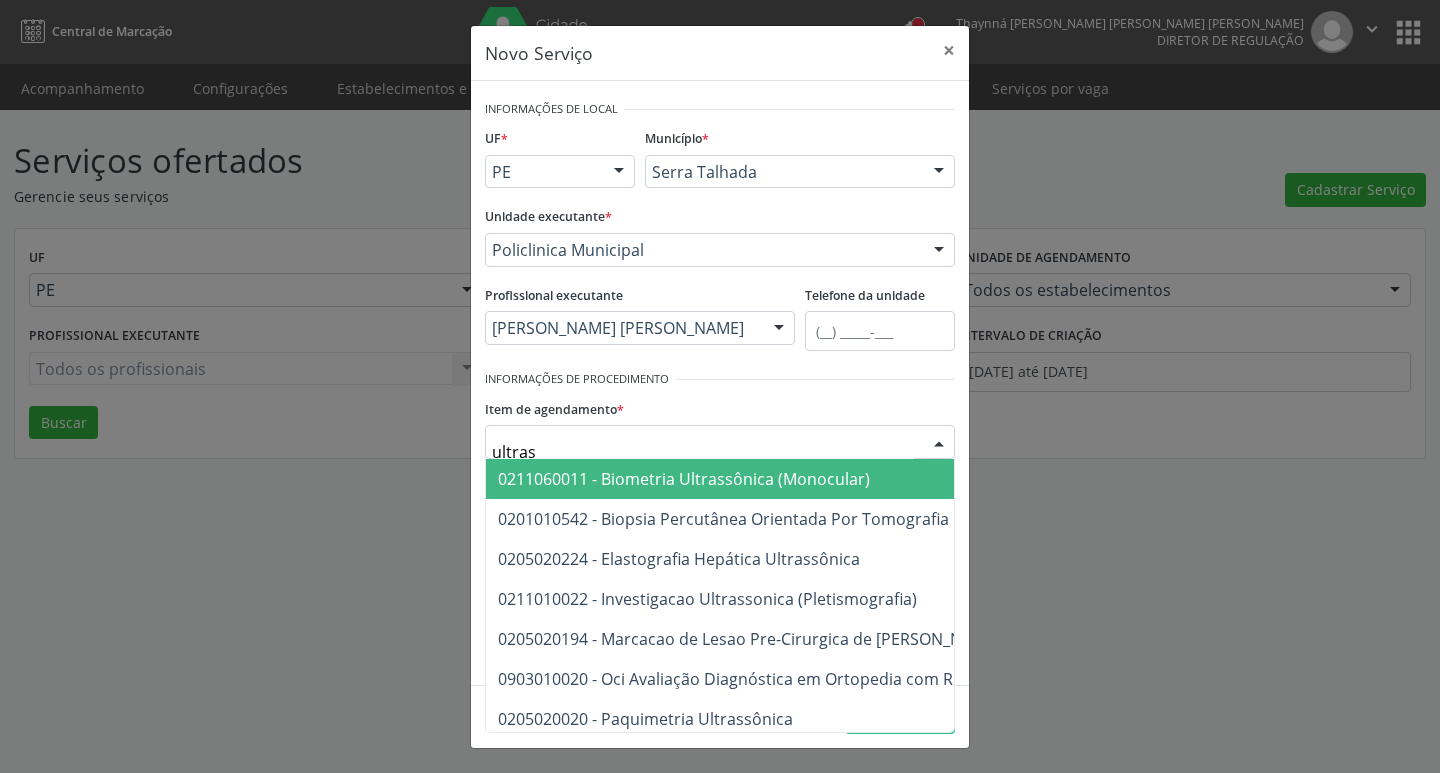 type on "ultrass" 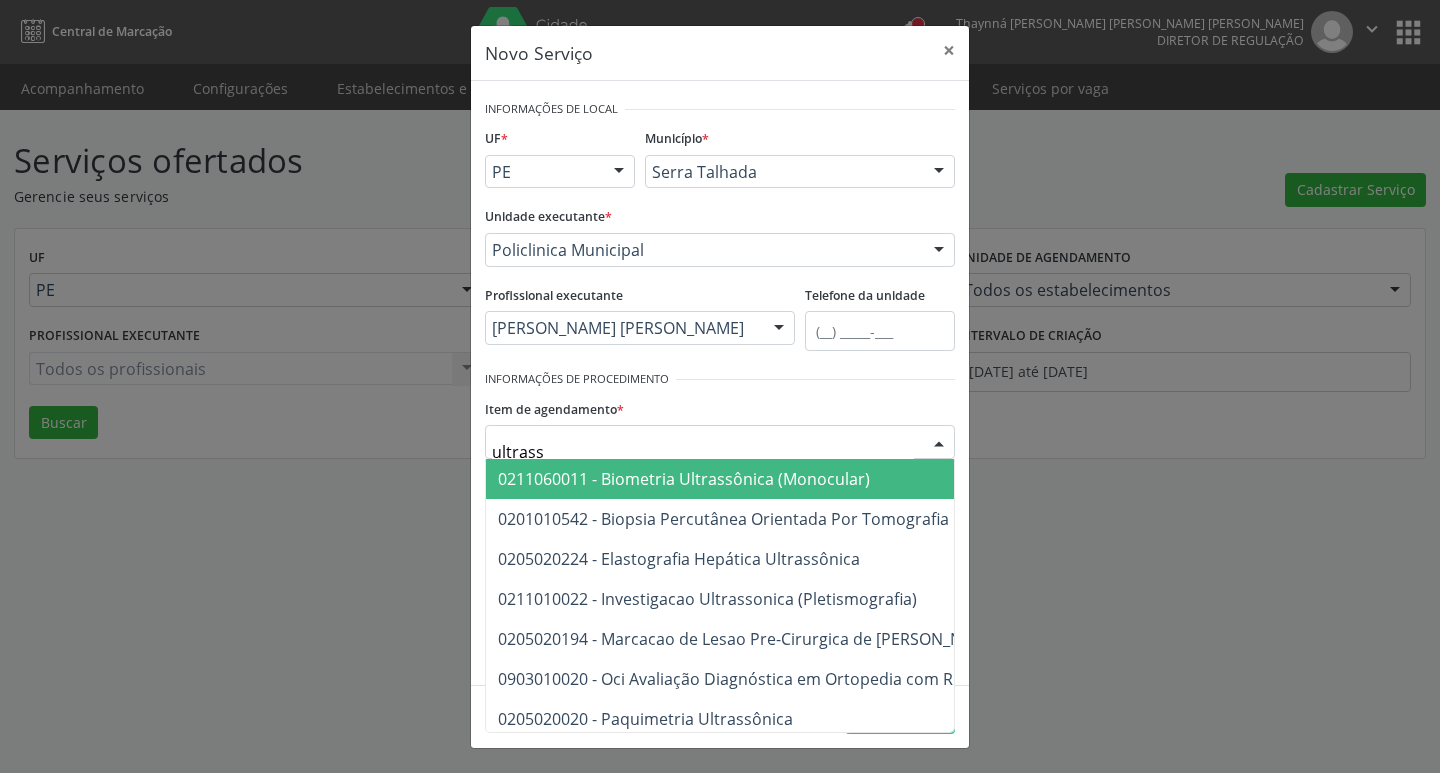 drag, startPoint x: 648, startPoint y: 447, endPoint x: 428, endPoint y: 449, distance: 220.0091 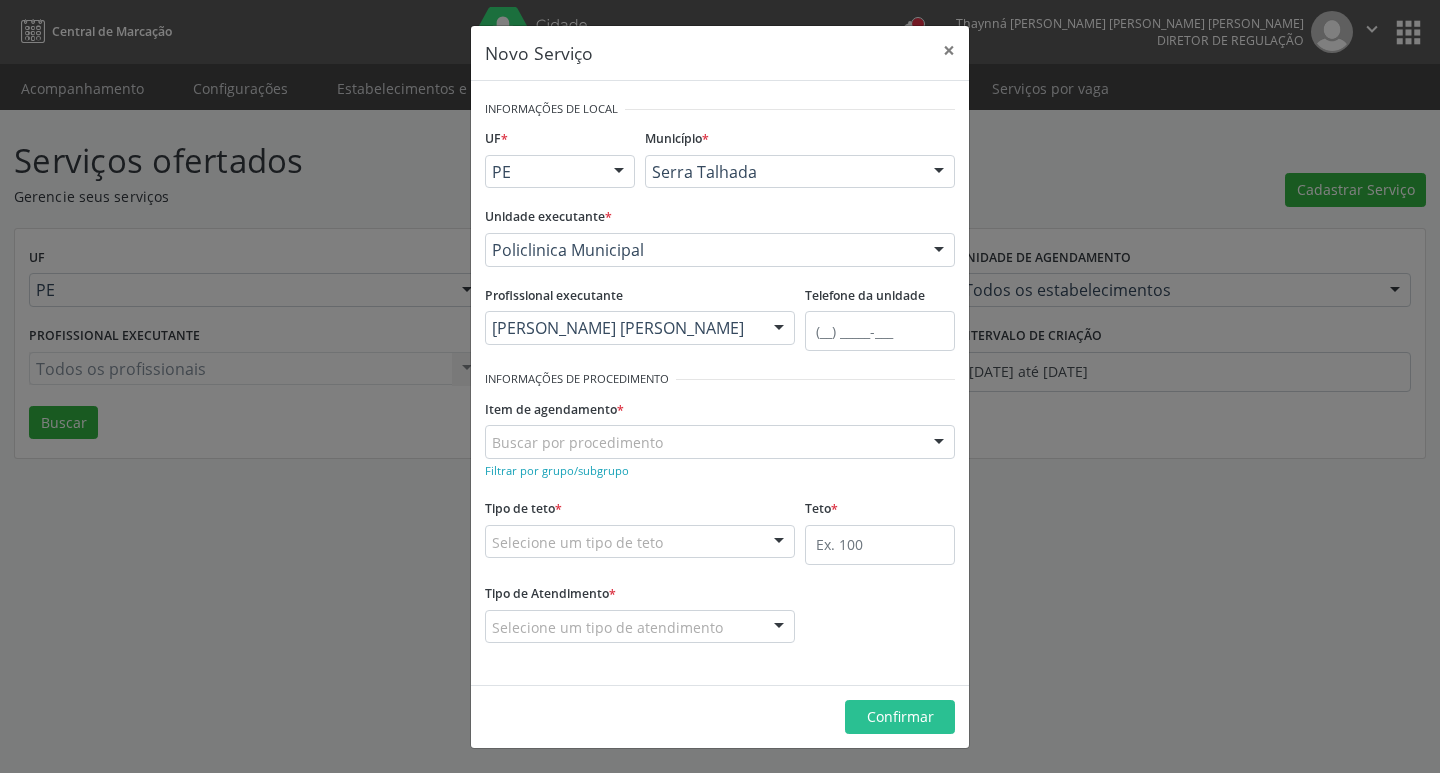 scroll, scrollTop: 0, scrollLeft: 0, axis: both 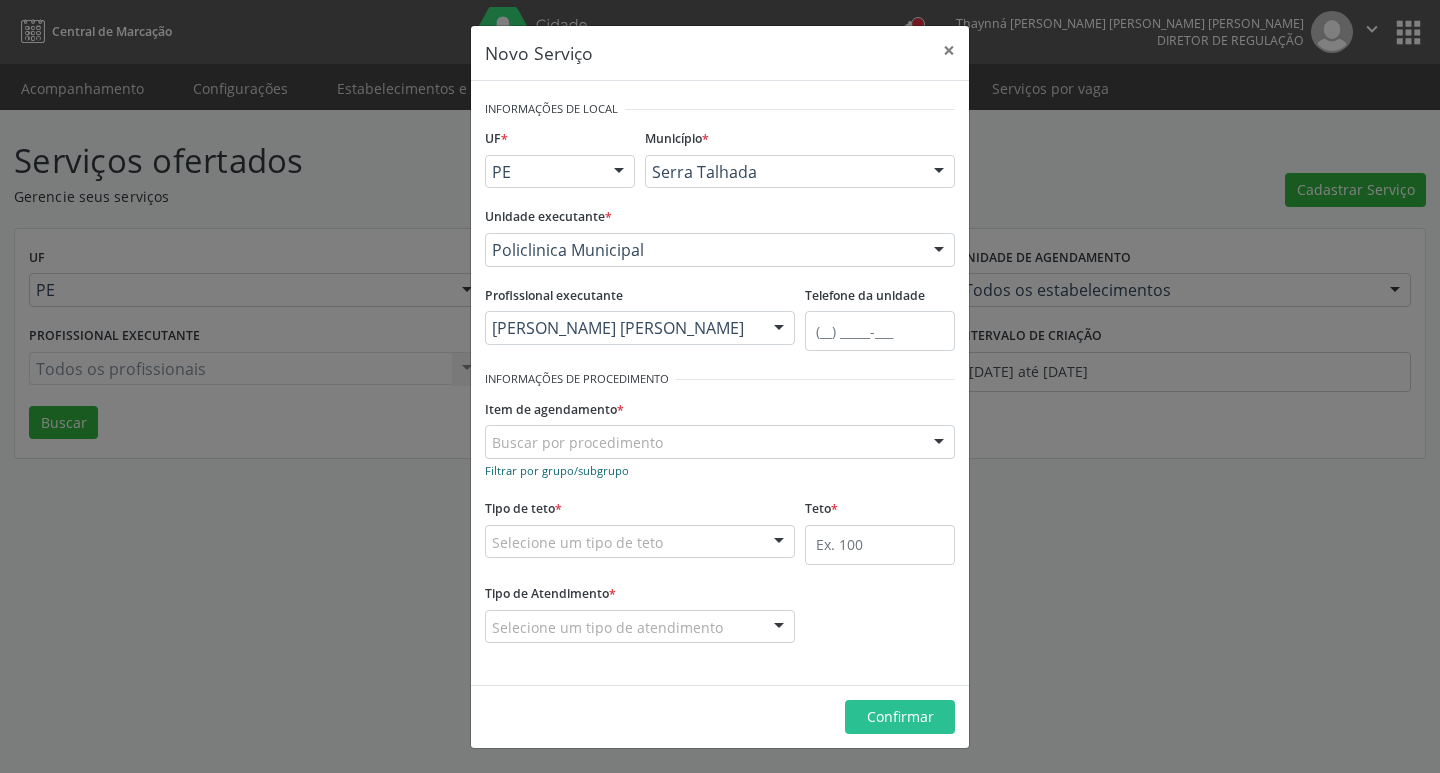 click on "Filtrar por grupo/subgrupo" at bounding box center [557, 470] 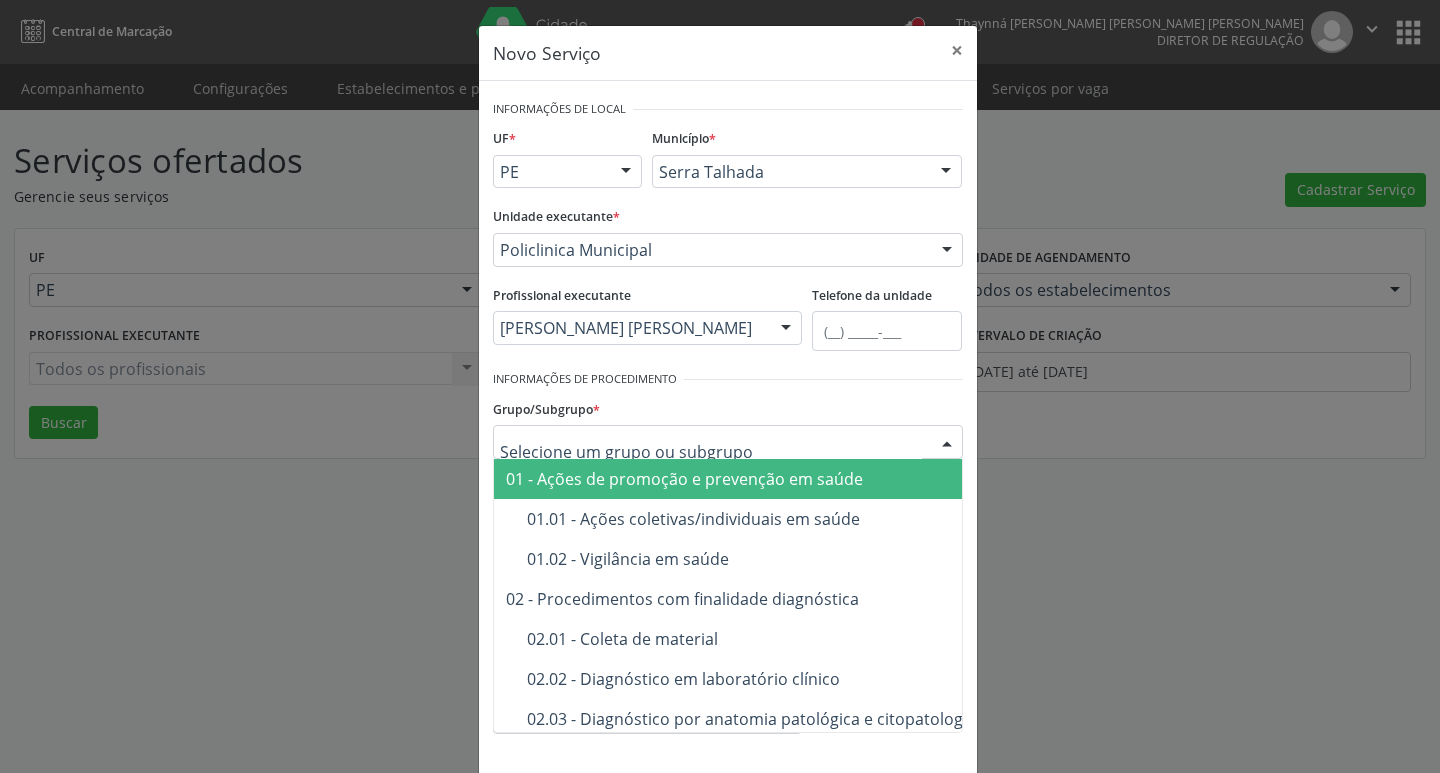 click at bounding box center (728, 442) 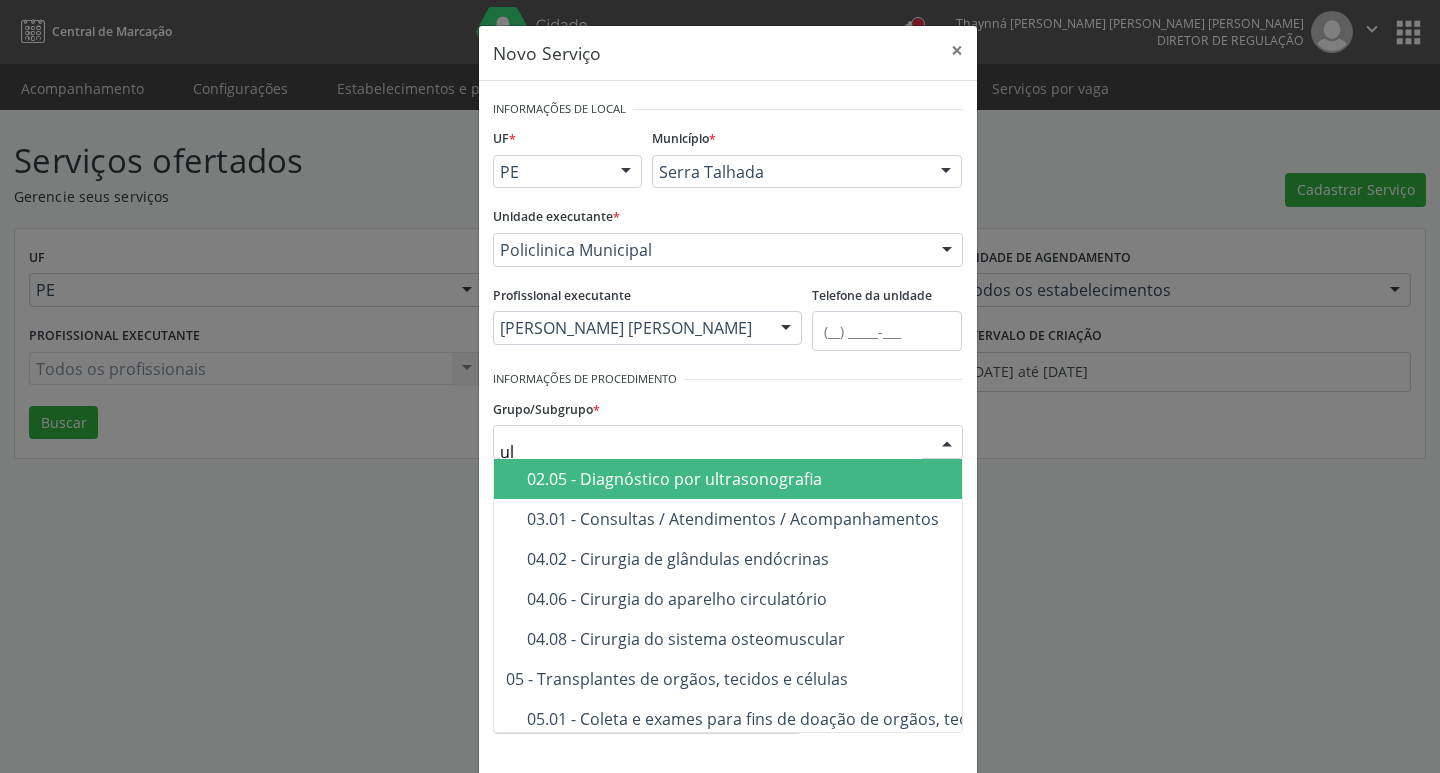 type on "ult" 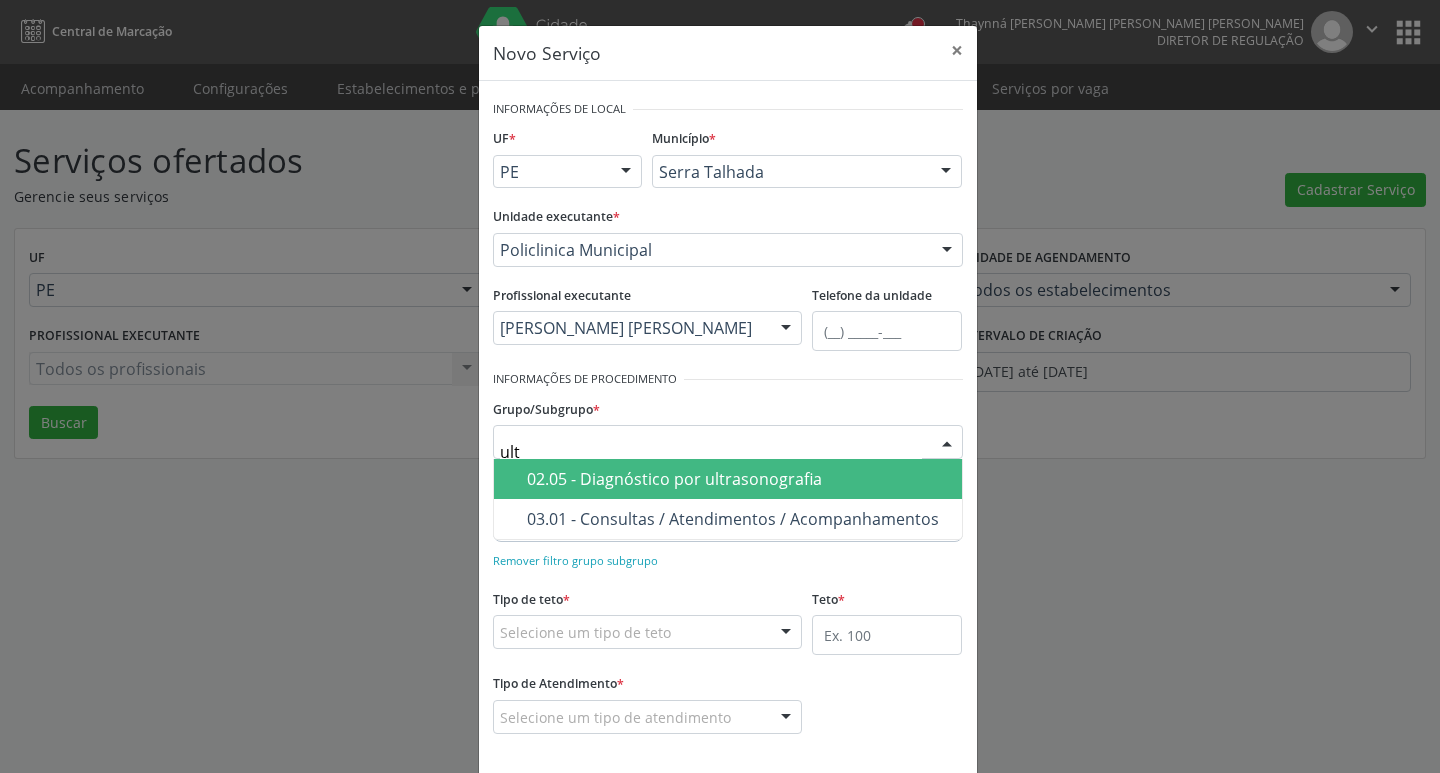 click on "02.05 - Diagnóstico por ultrasonografia" at bounding box center (728, 479) 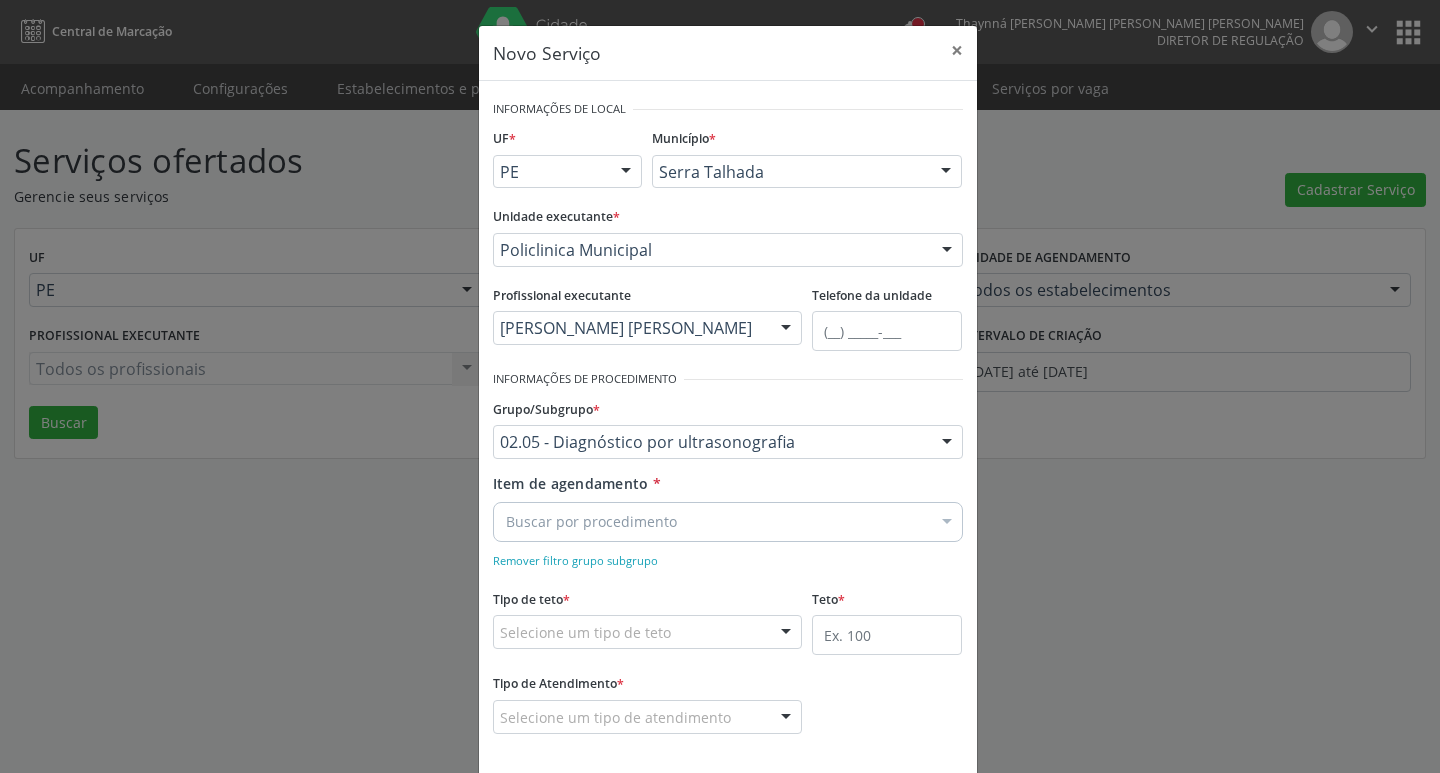 click at bounding box center [947, 524] 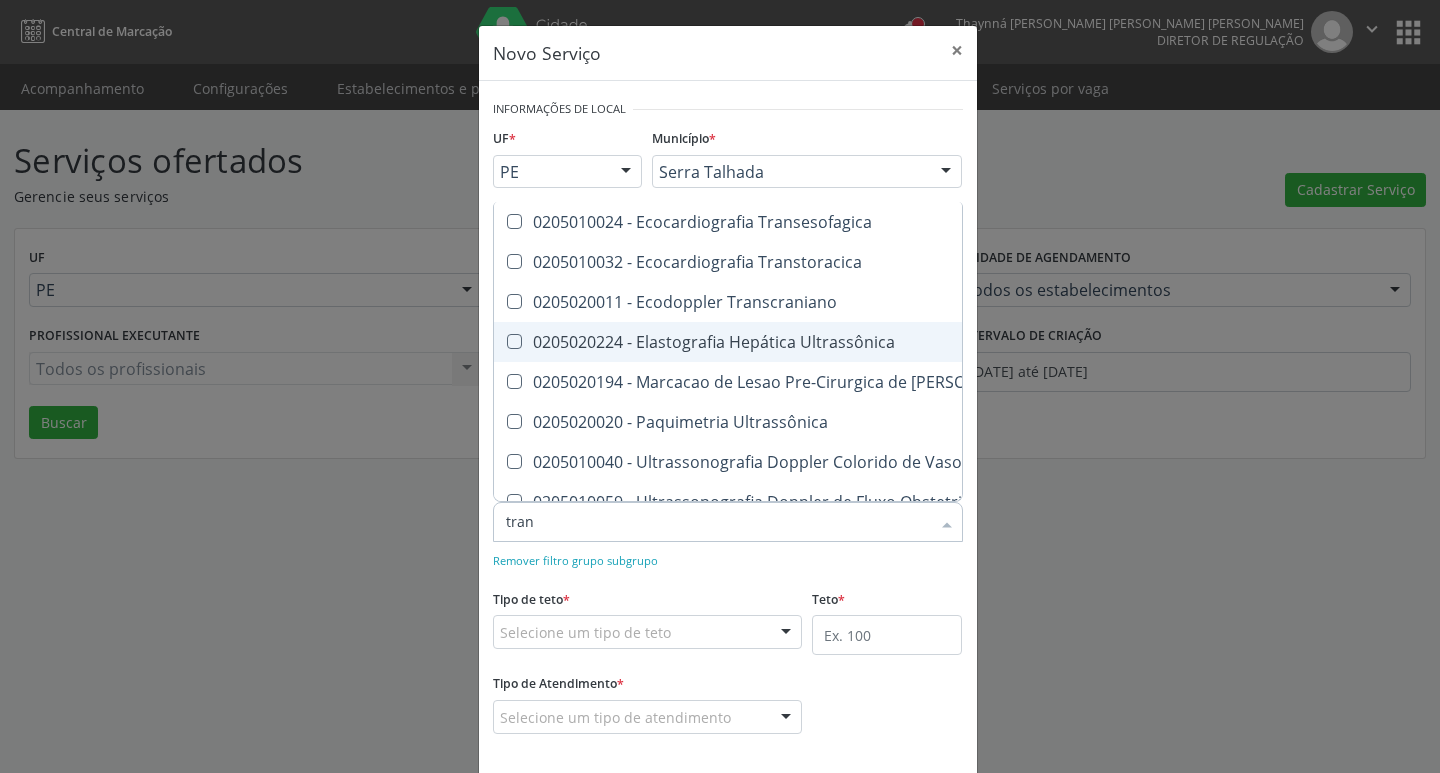 type on "trans" 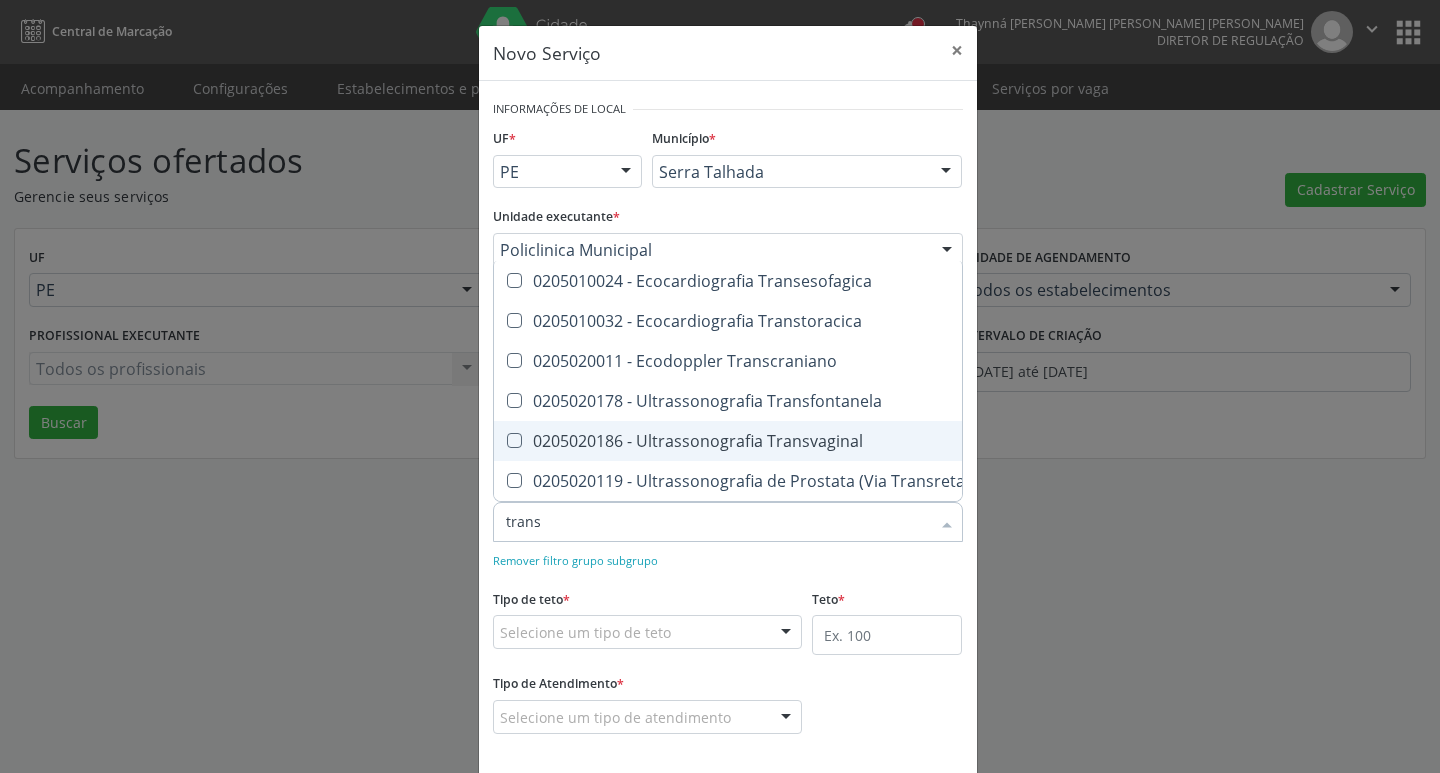 click on "0205020186 - Ultrassonografia Transvaginal" at bounding box center (740, 441) 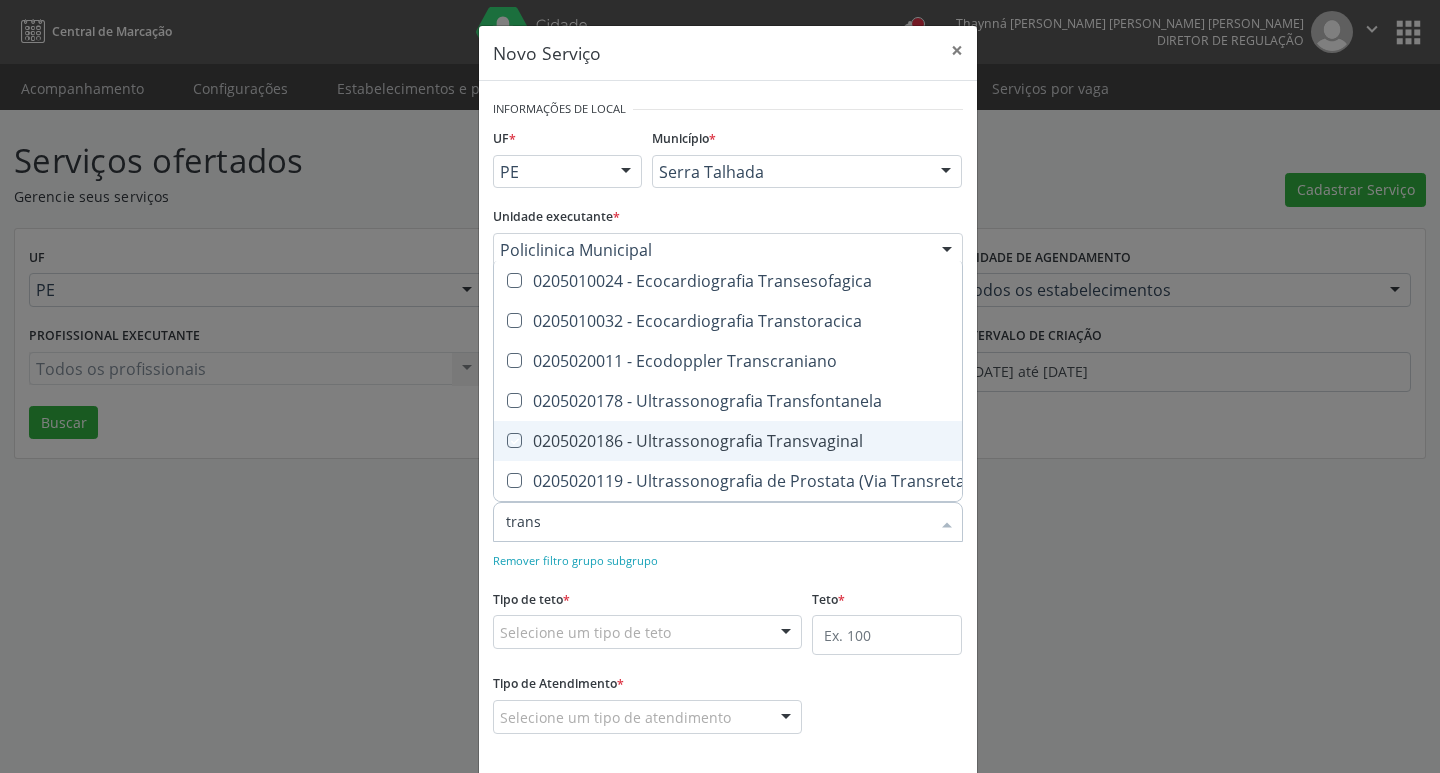 checkbox on "true" 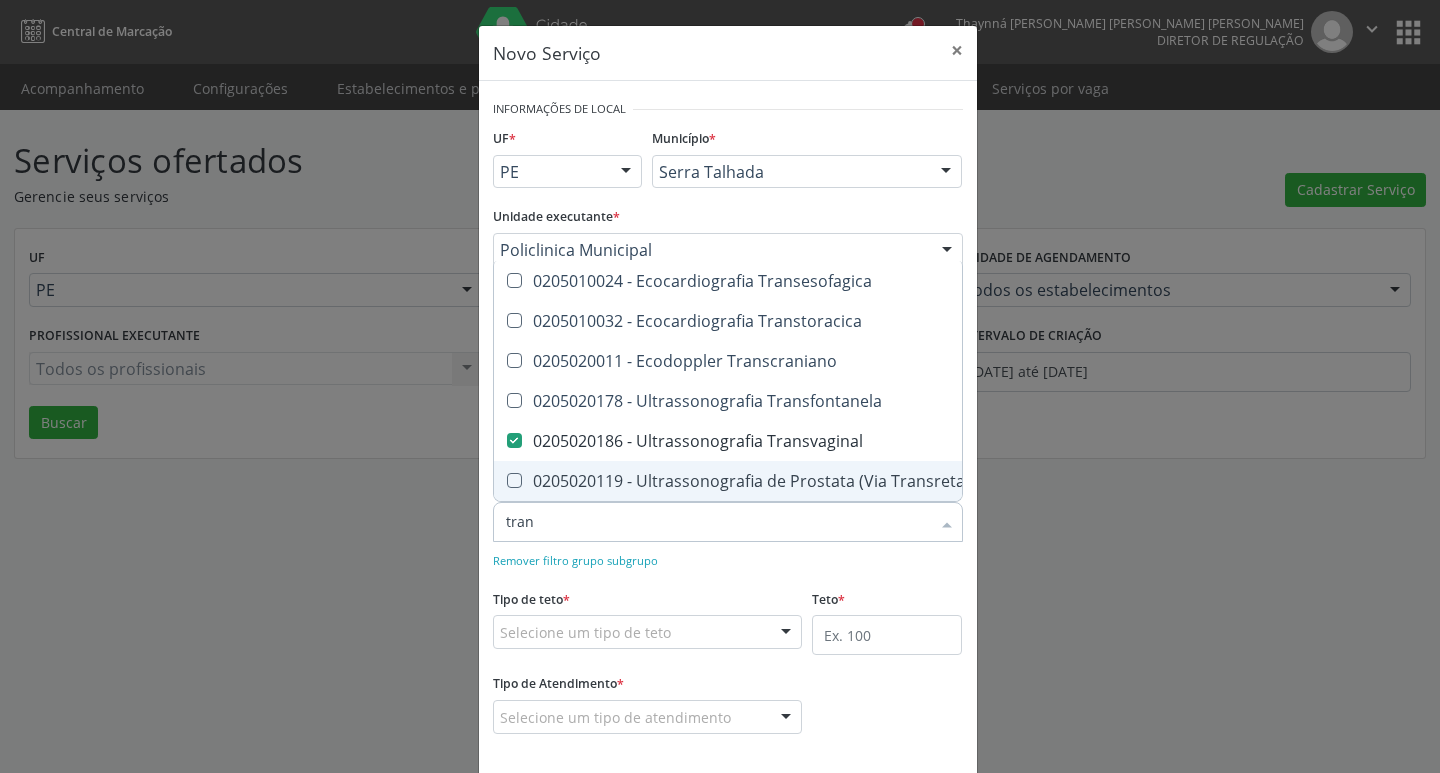 type on "tra" 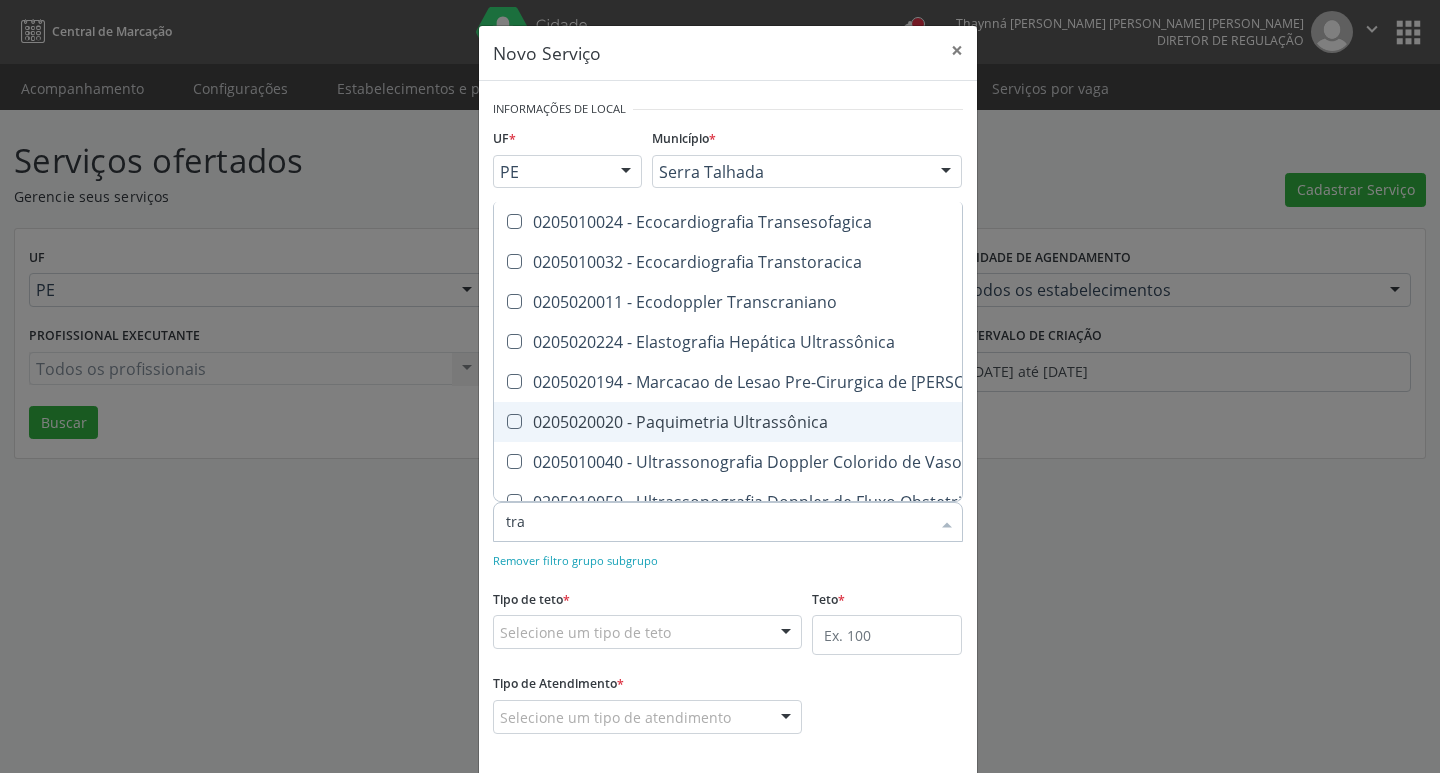 type on "tr" 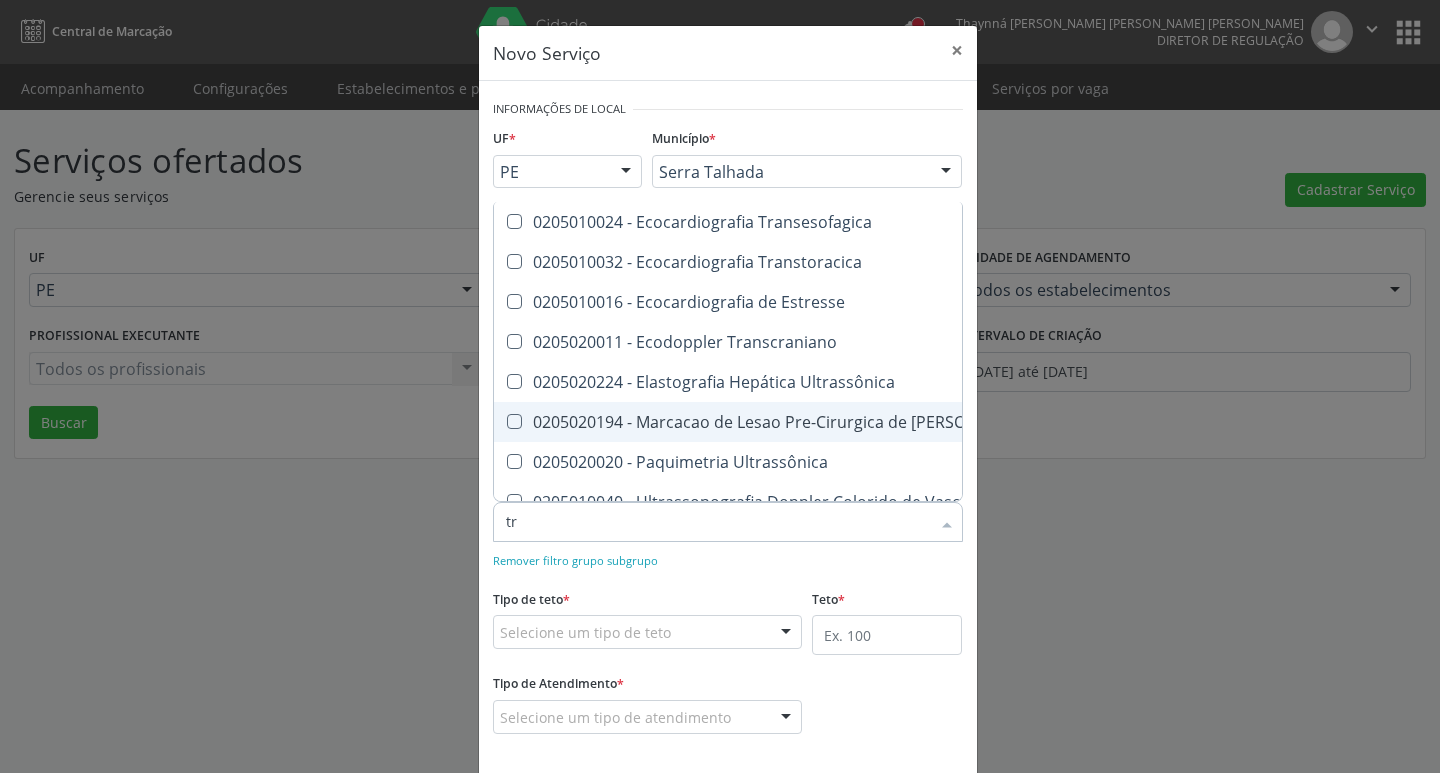 type on "t" 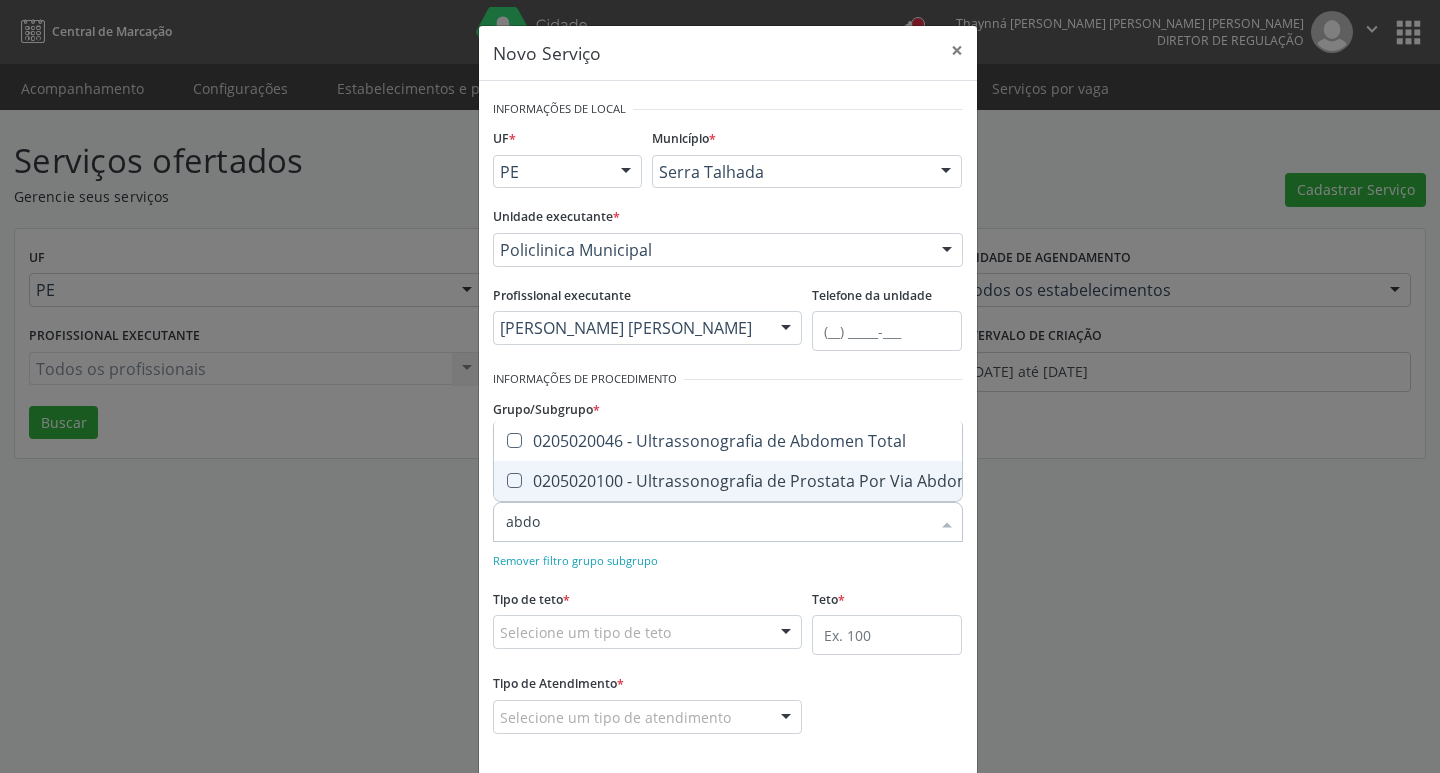 type on "abdom" 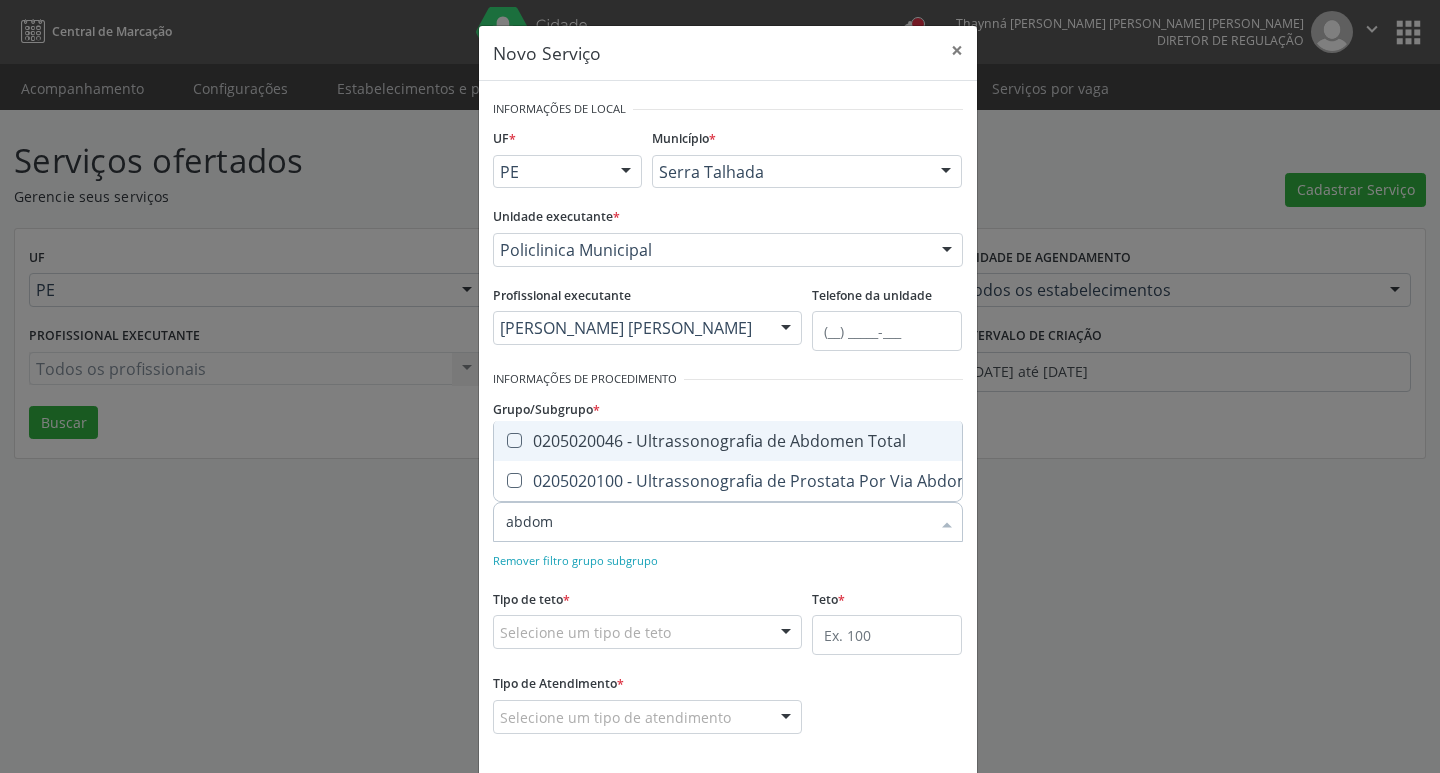 click on "0205020046 - Ultrassonografia de Abdomen Total" at bounding box center (752, 441) 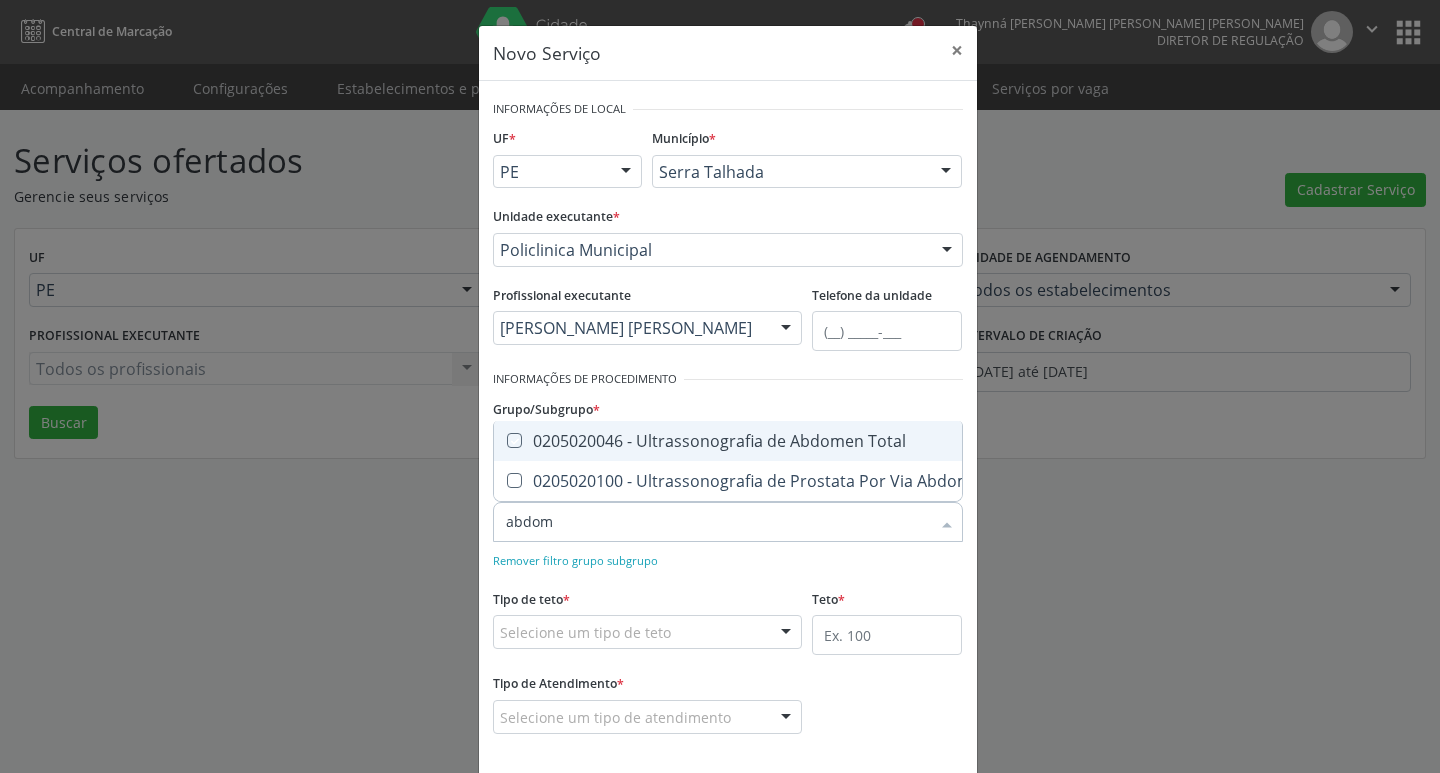 checkbox on "true" 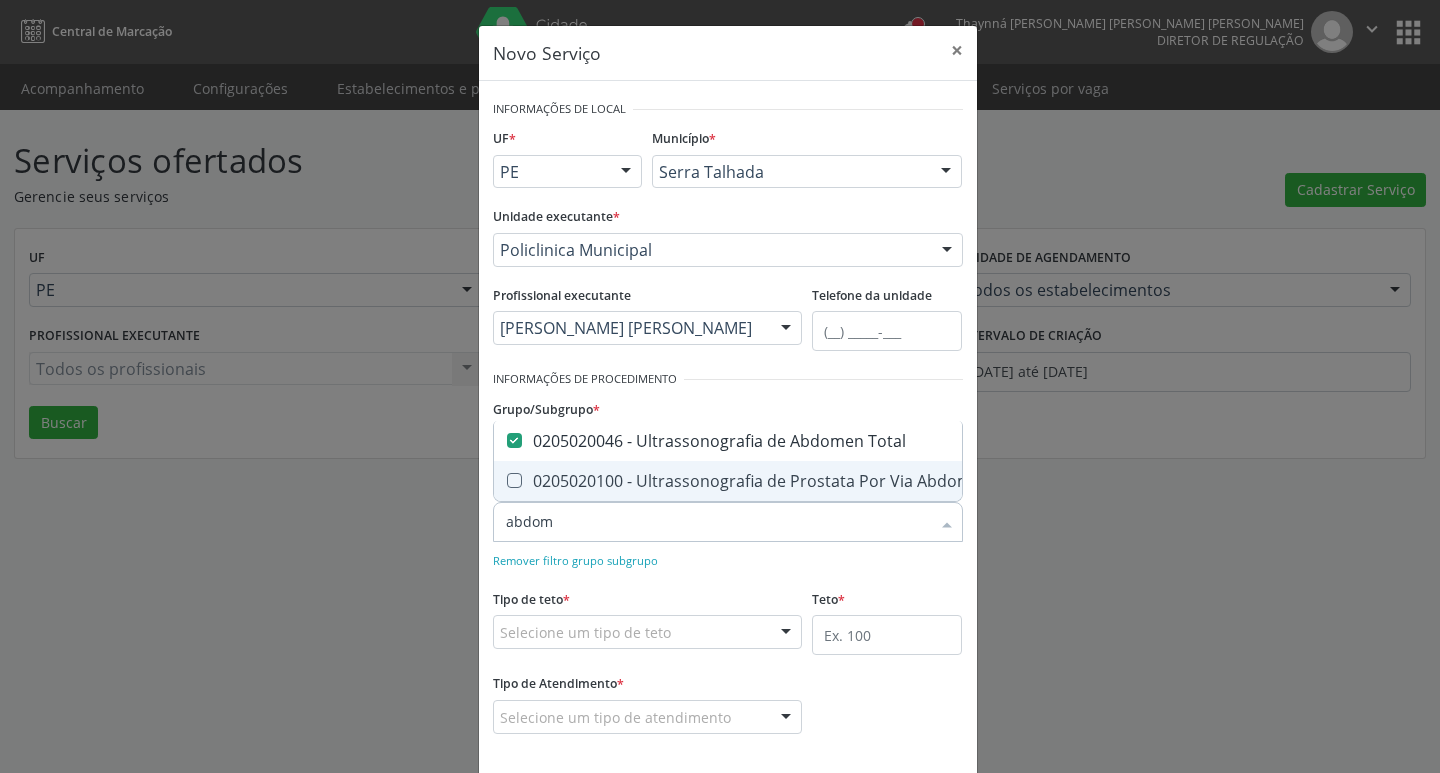 drag, startPoint x: 574, startPoint y: 524, endPoint x: 436, endPoint y: 539, distance: 138.81282 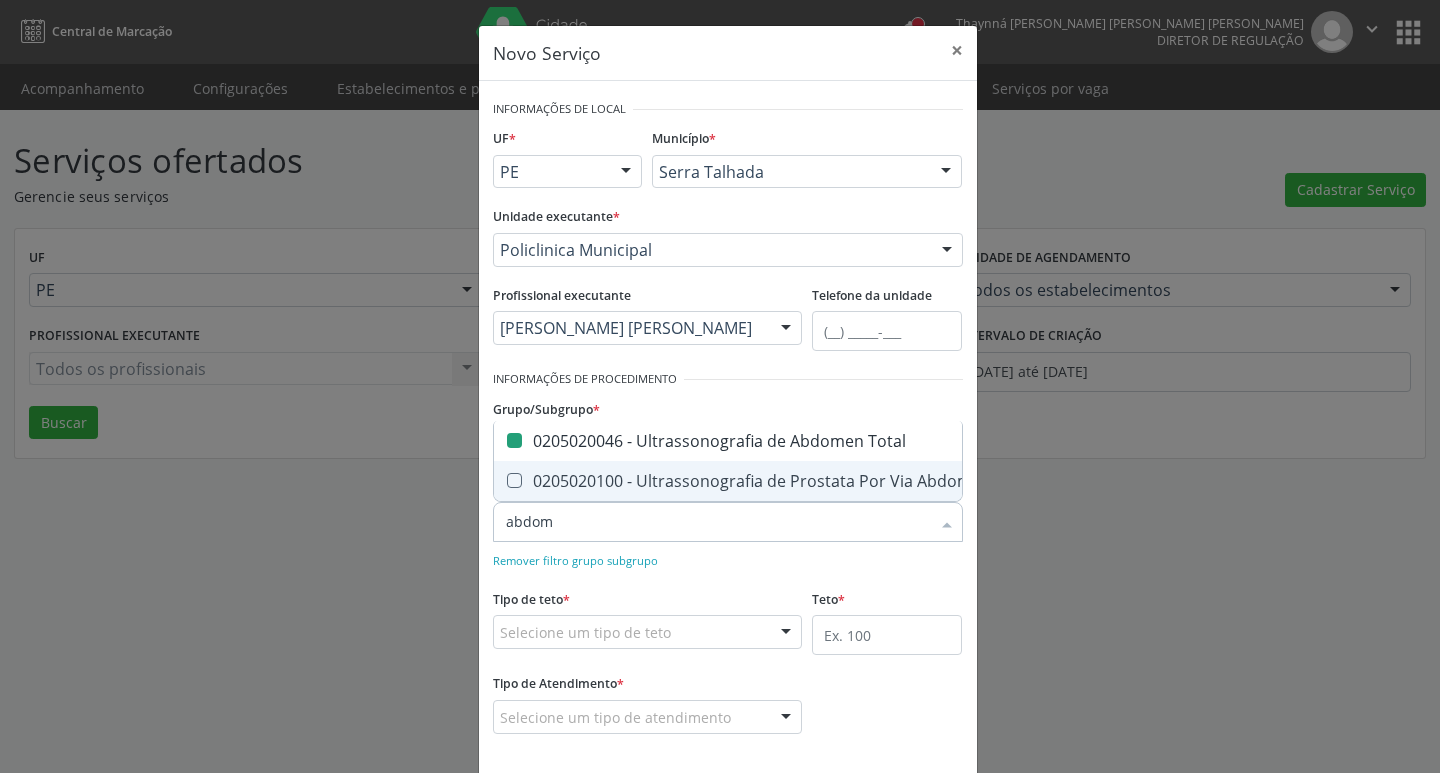type on "a" 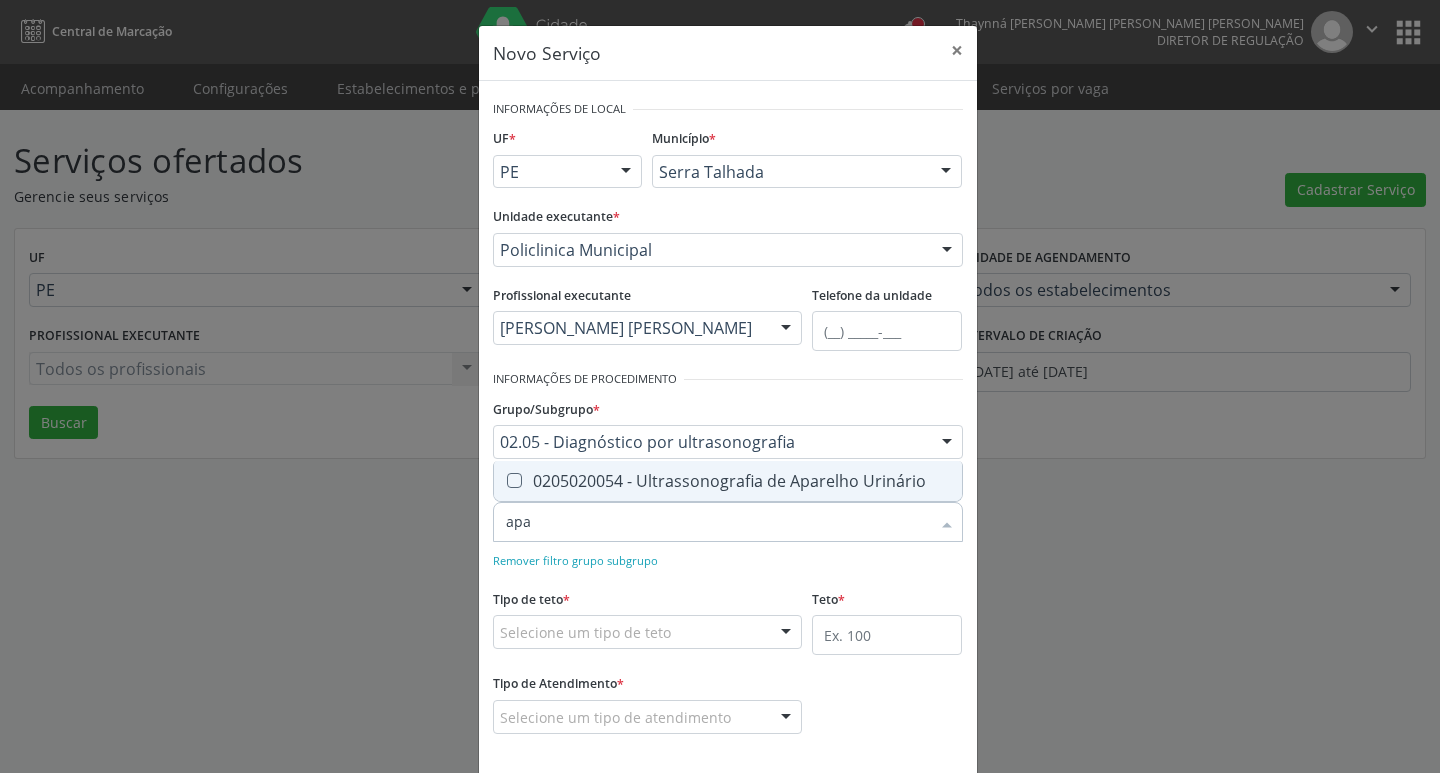 type on "apar" 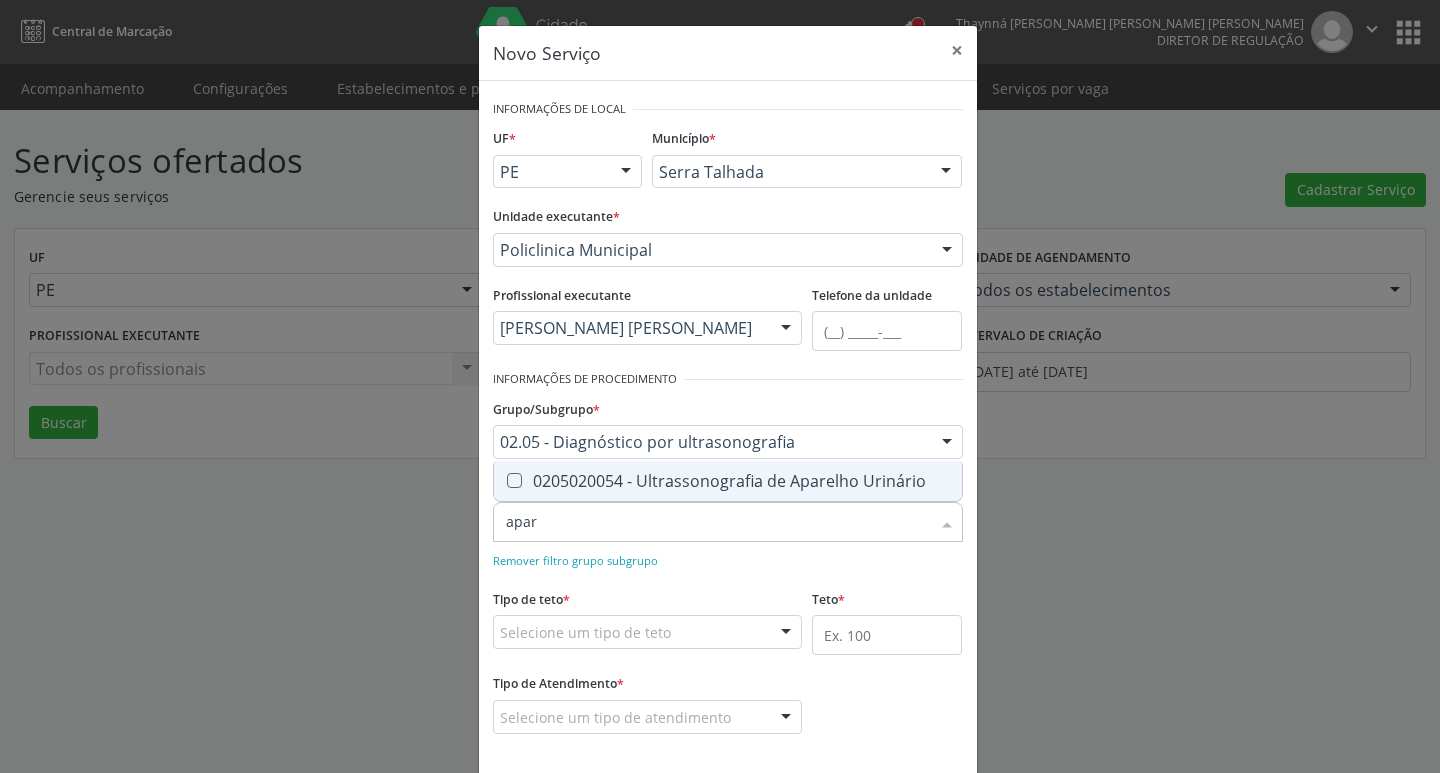 click on "0205020054 - Ultrassonografia de Aparelho Urinário" at bounding box center (728, 481) 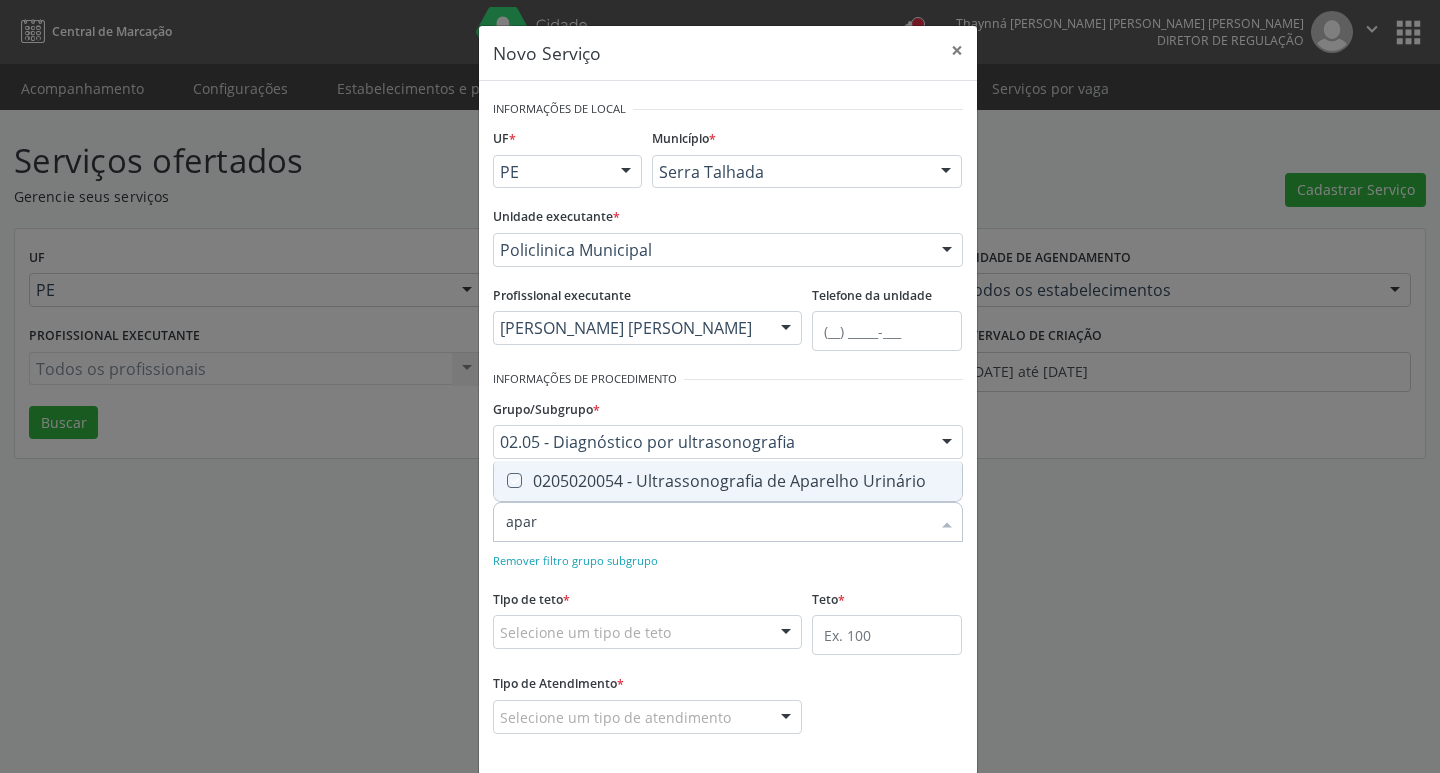 checkbox on "true" 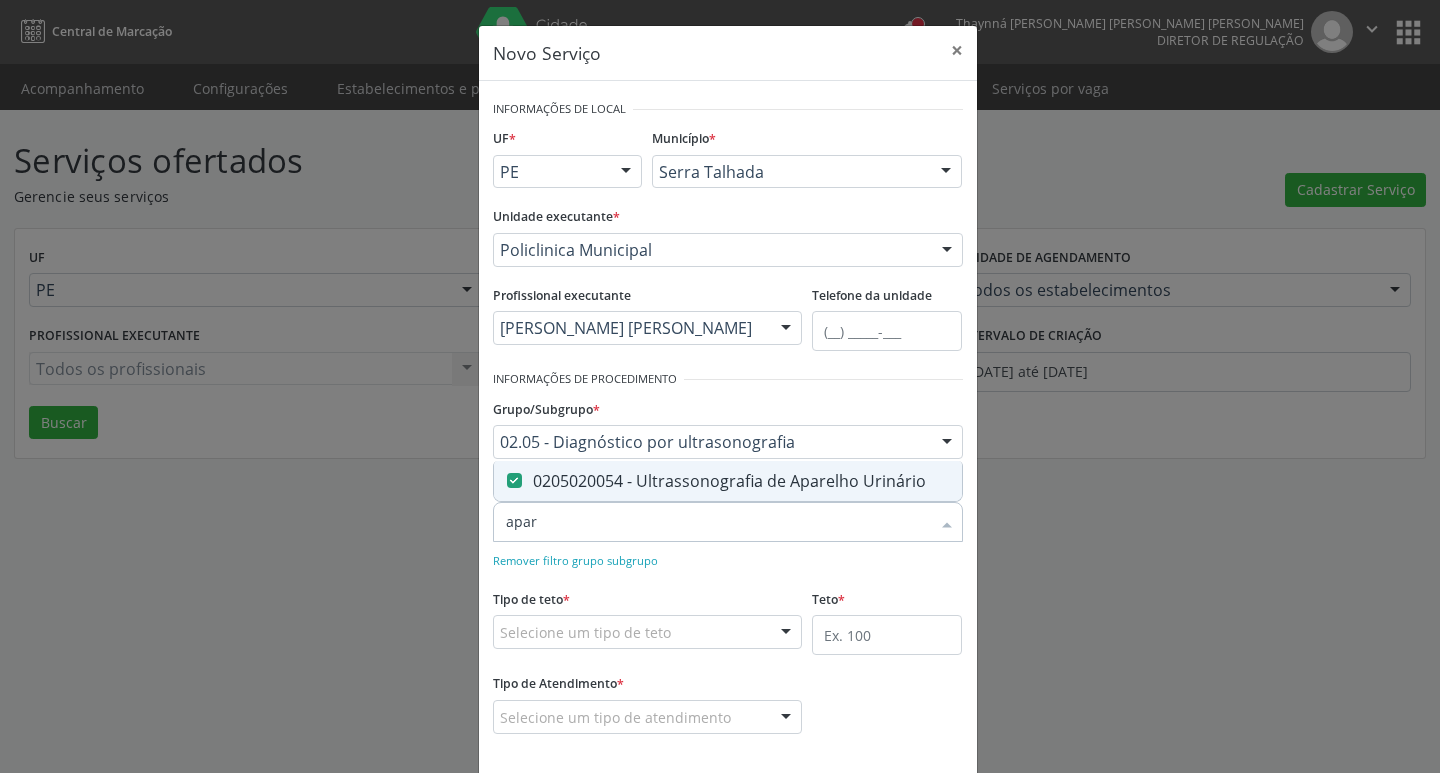 drag, startPoint x: 547, startPoint y: 517, endPoint x: 455, endPoint y: 529, distance: 92.779305 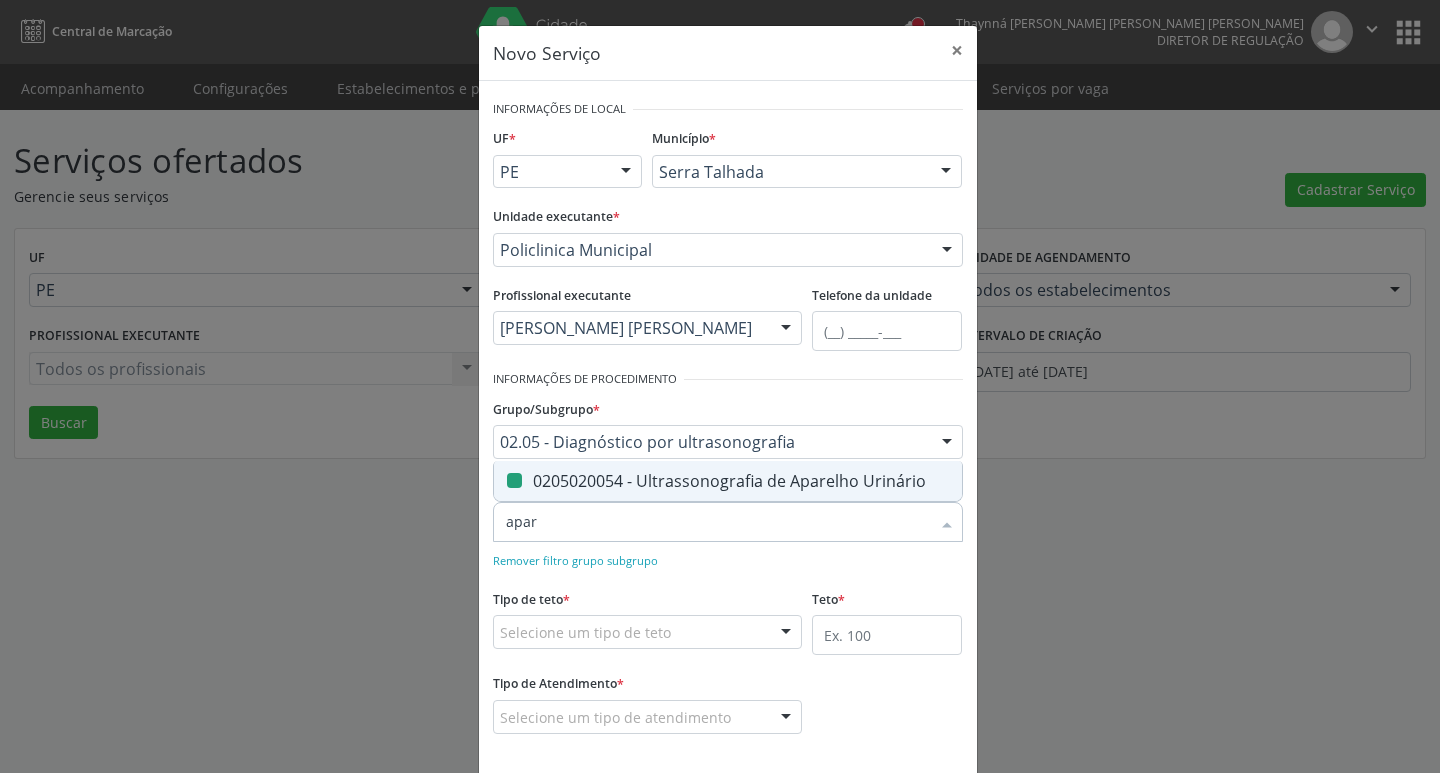 type 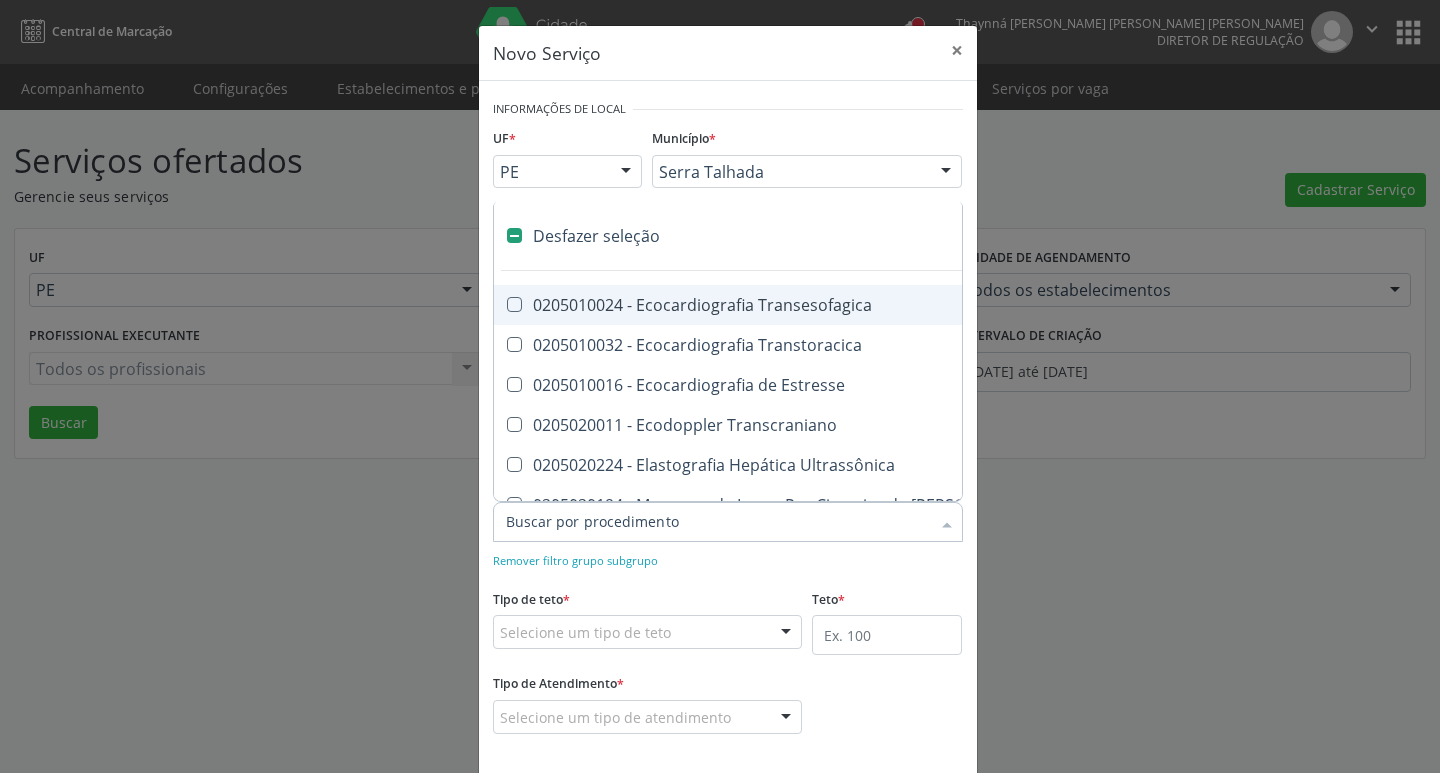 type on "p" 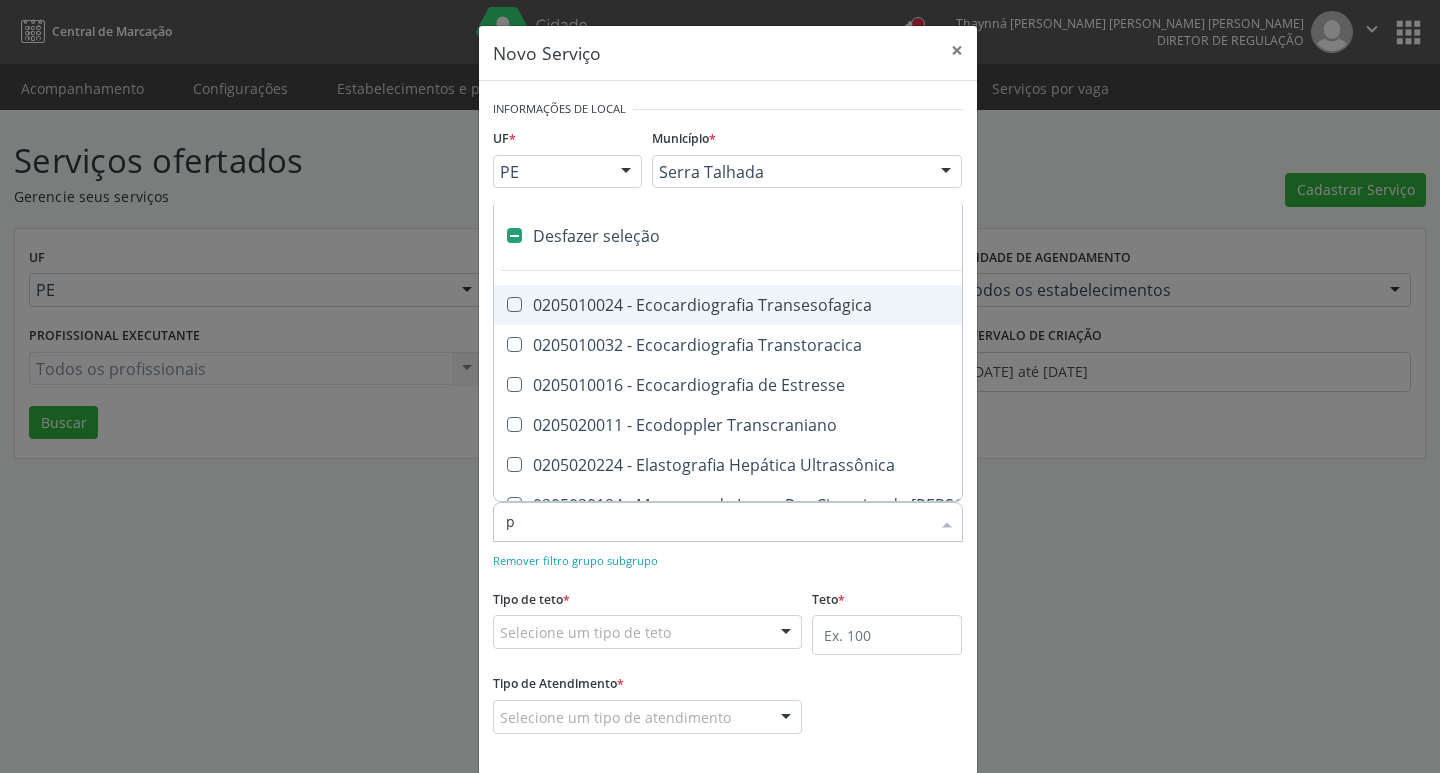 checkbox on "false" 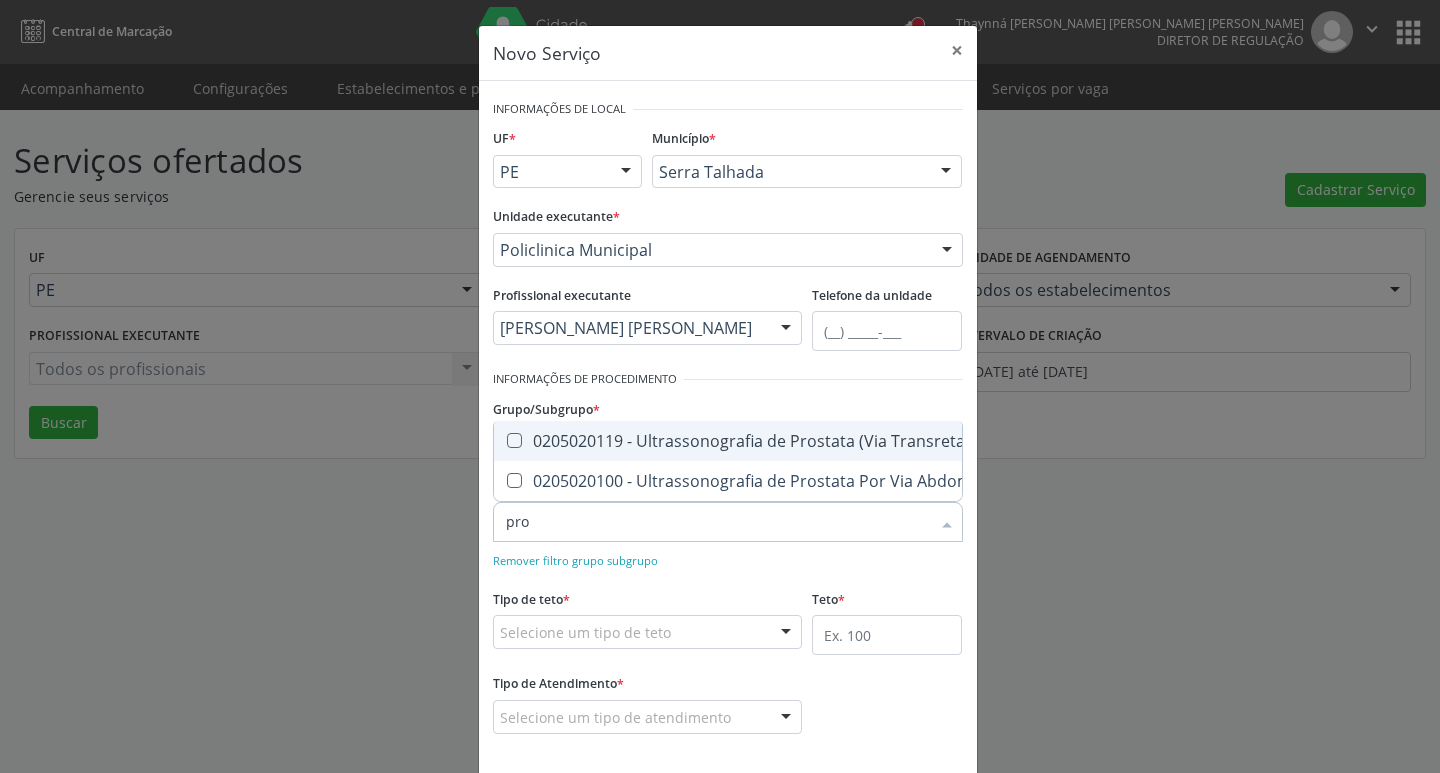 type on "pros" 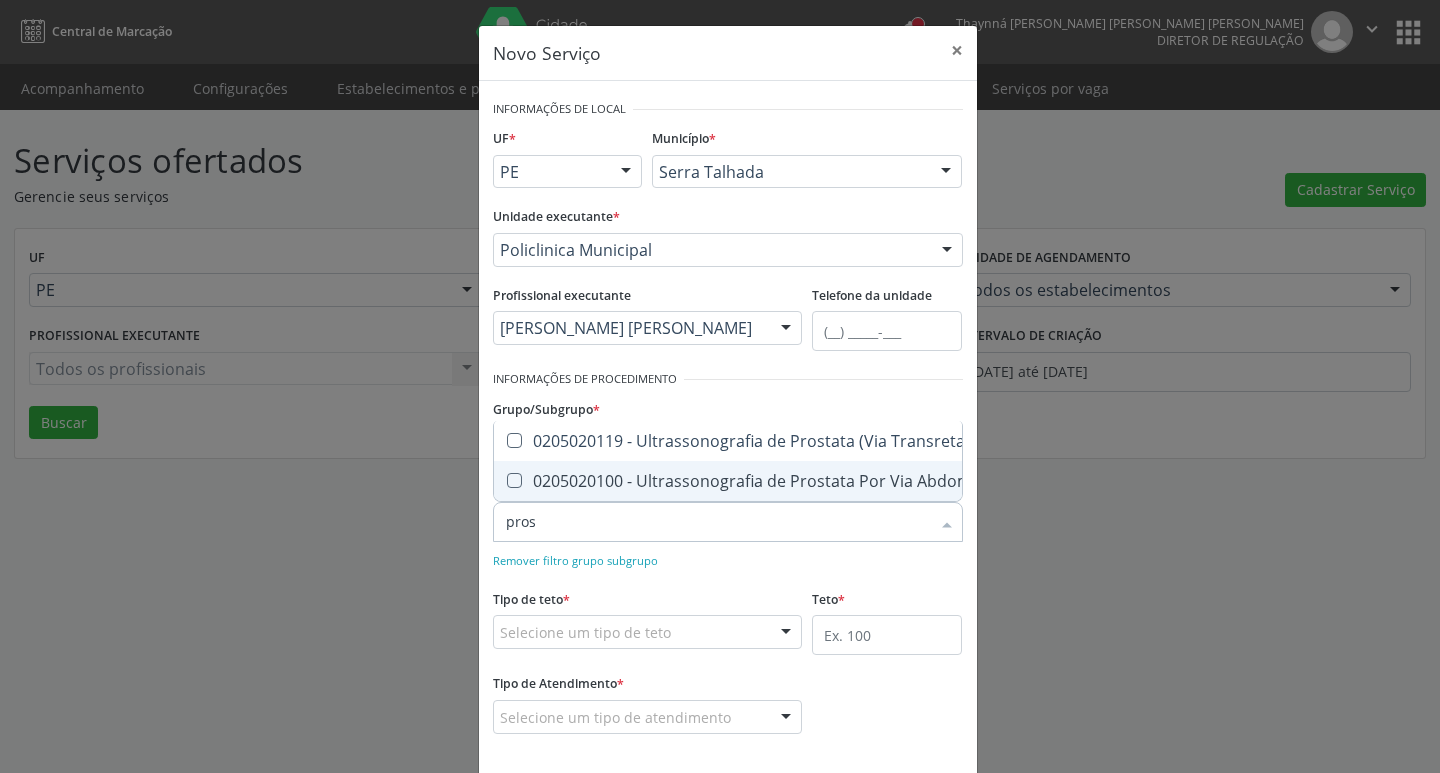 click on "0205020100 - Ultrassonografia de Prostata Por Via Abdominal" at bounding box center [752, 481] 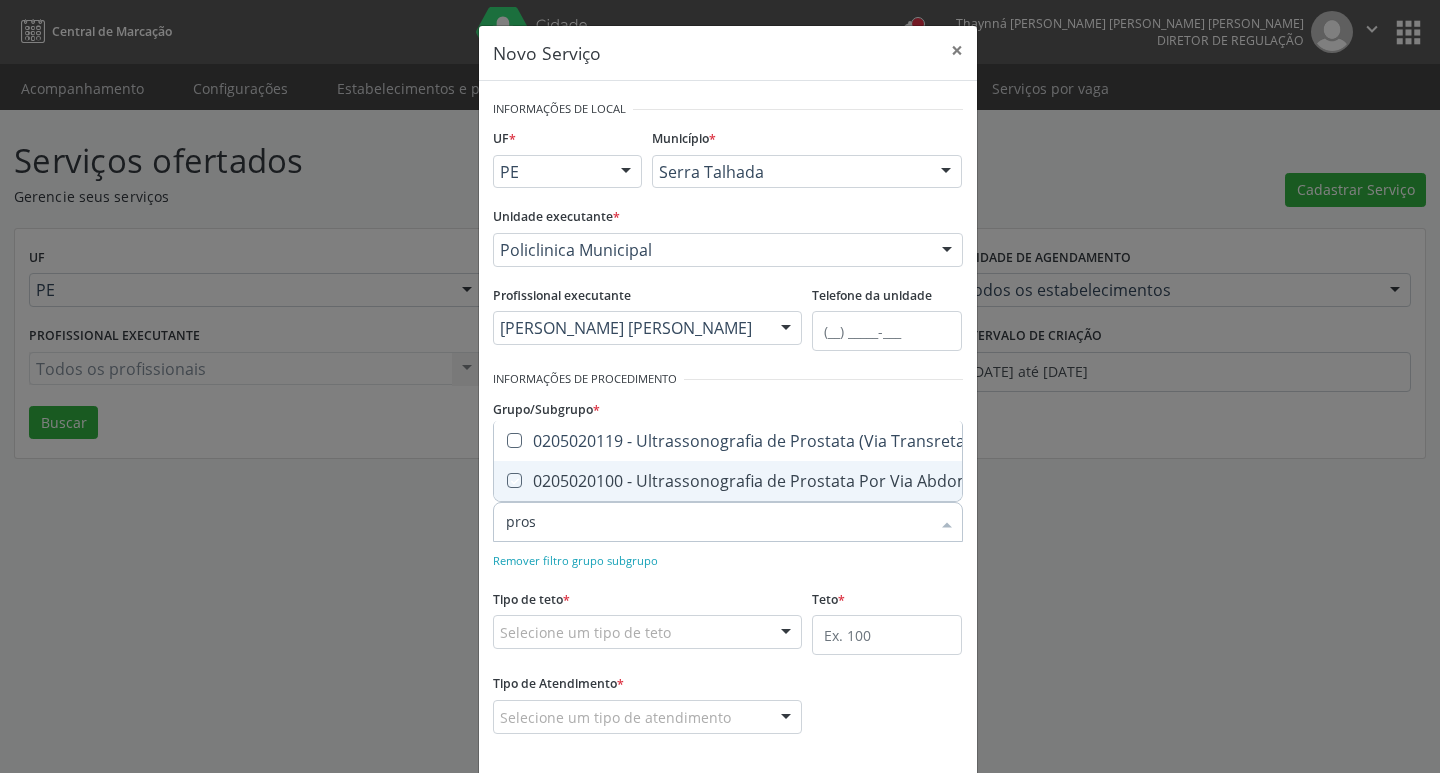 checkbox on "true" 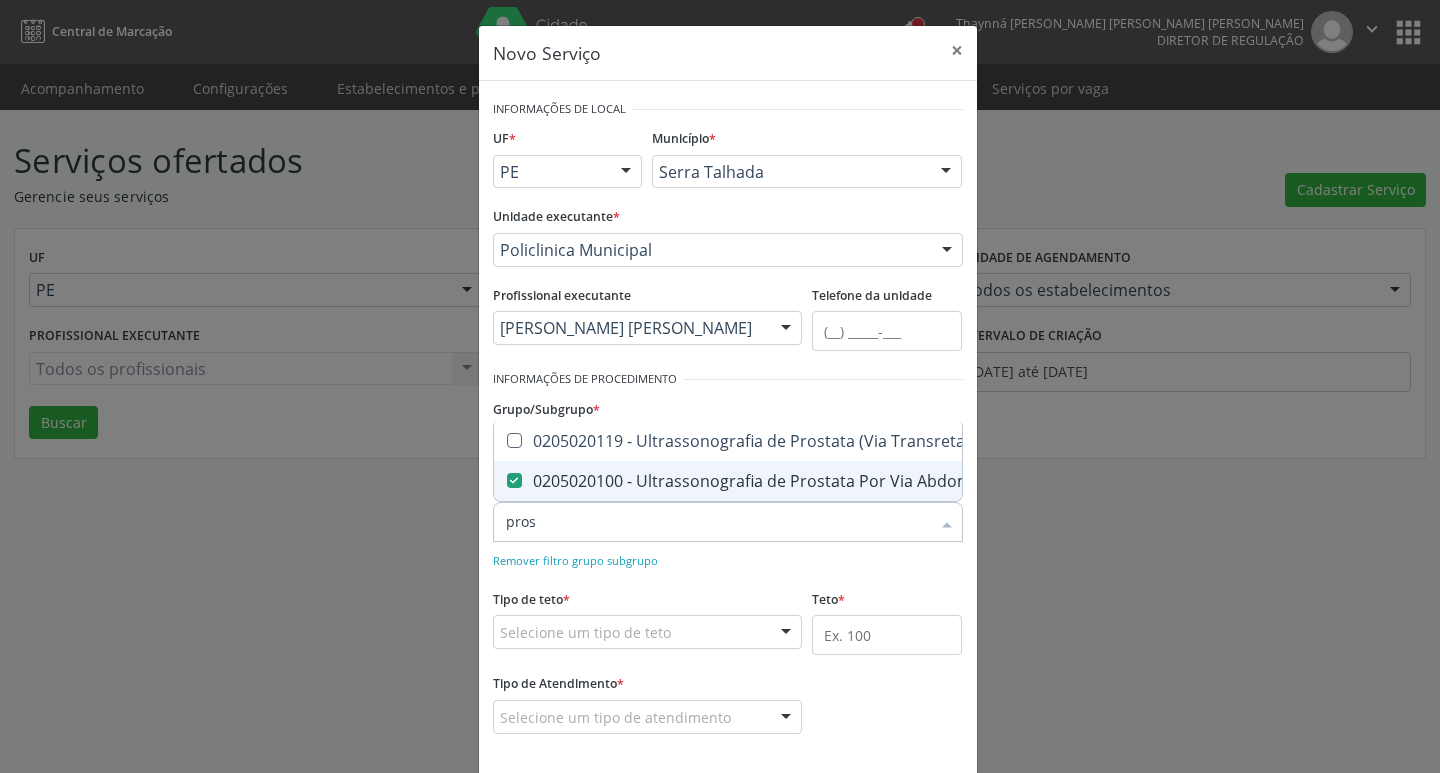 drag, startPoint x: 584, startPoint y: 521, endPoint x: 462, endPoint y: 530, distance: 122.33152 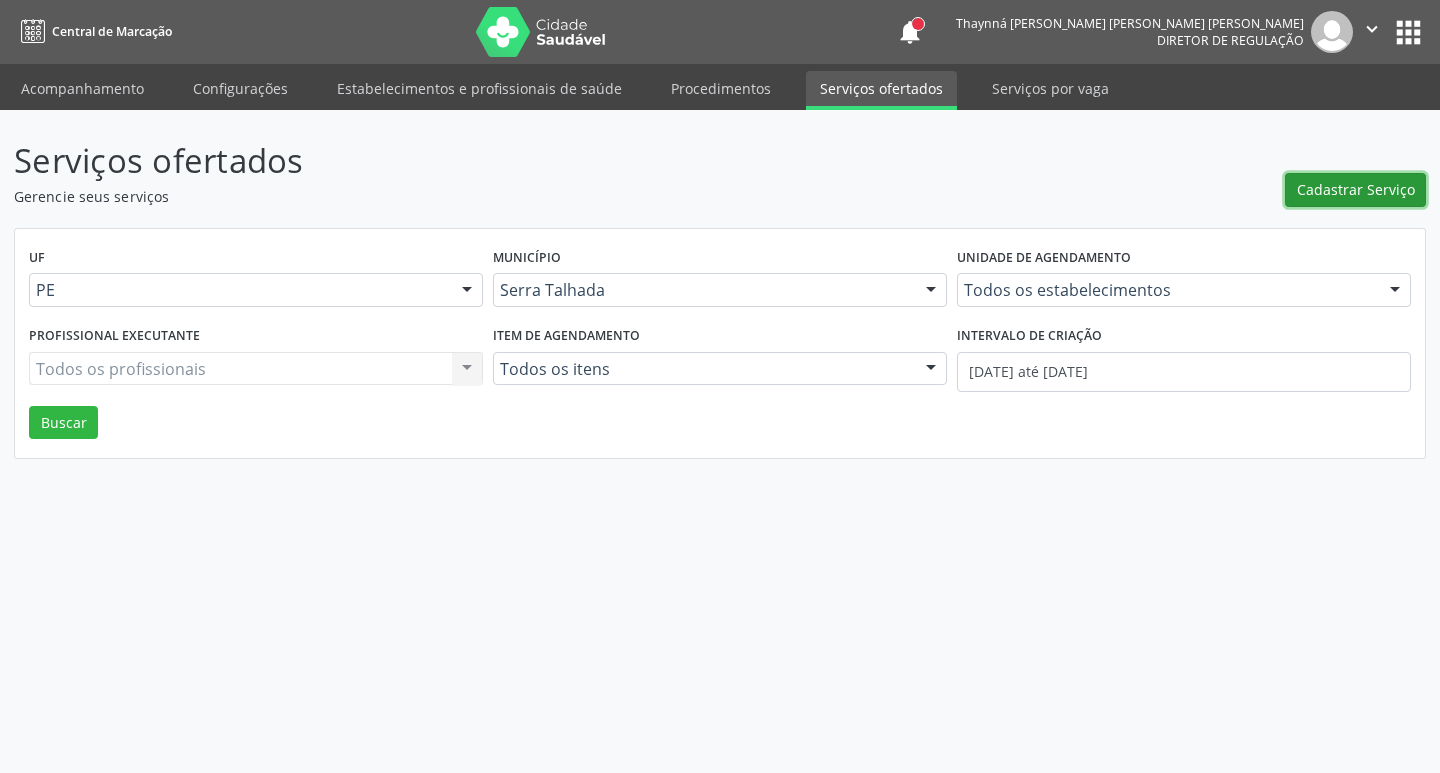 click on "Cadastrar Serviço" at bounding box center [1356, 189] 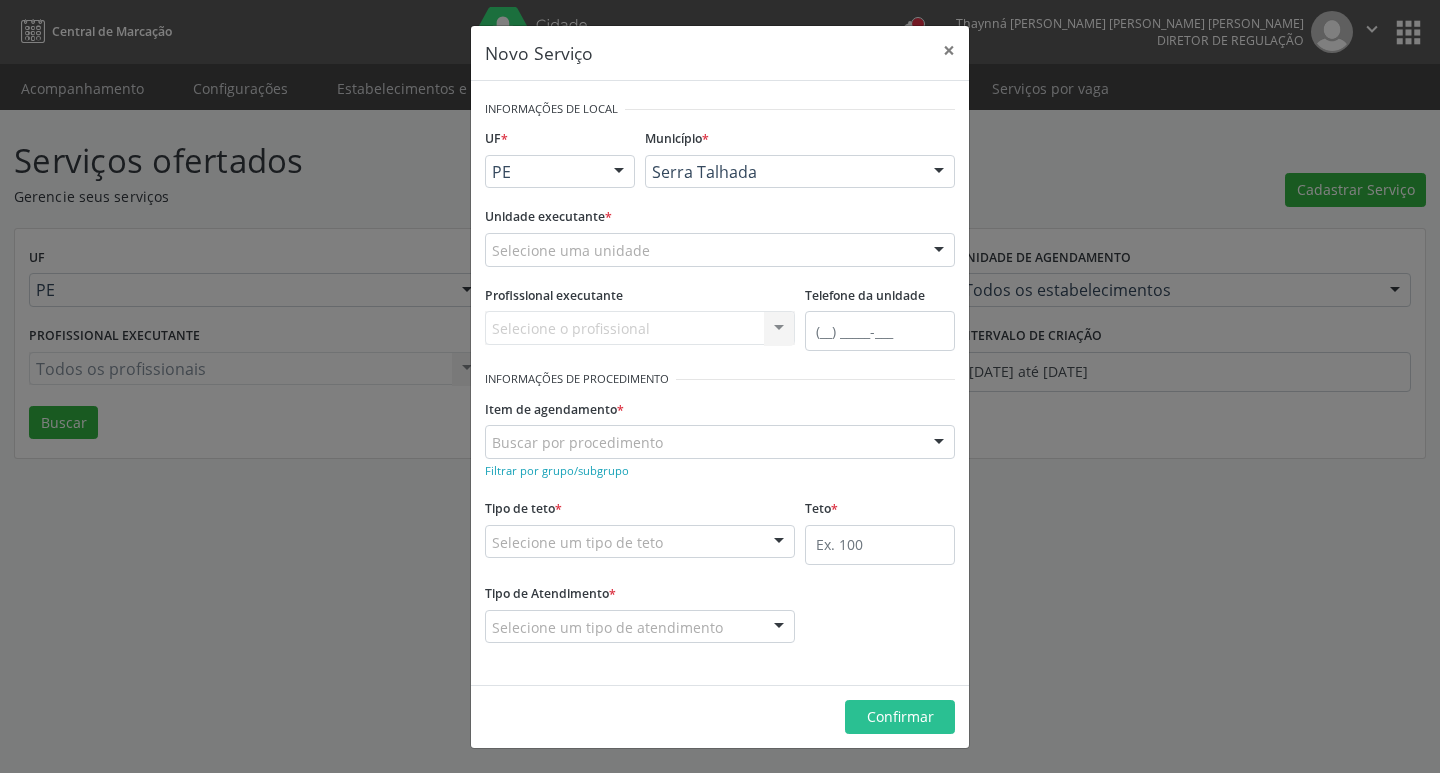 click on "Selecione uma unidade" at bounding box center [720, 250] 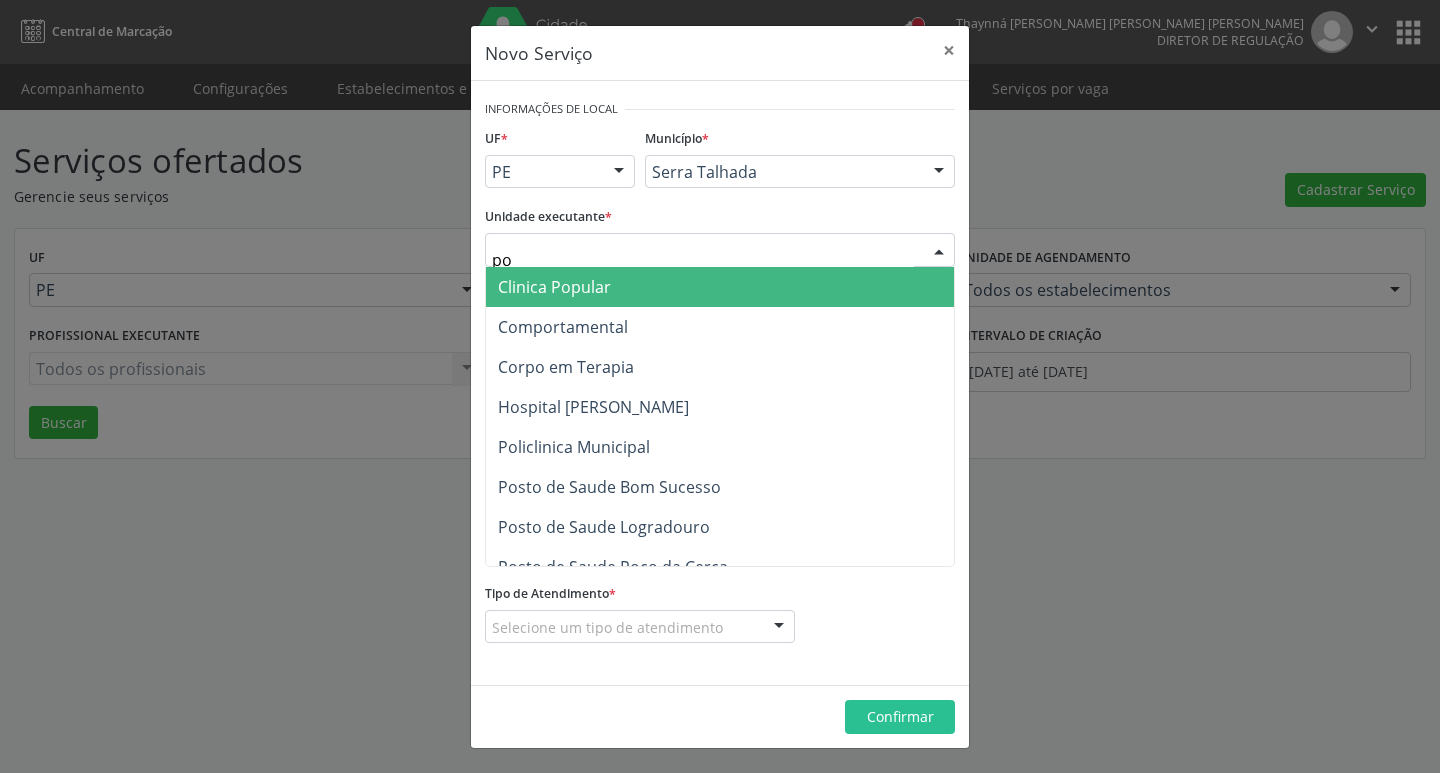 type on "pol" 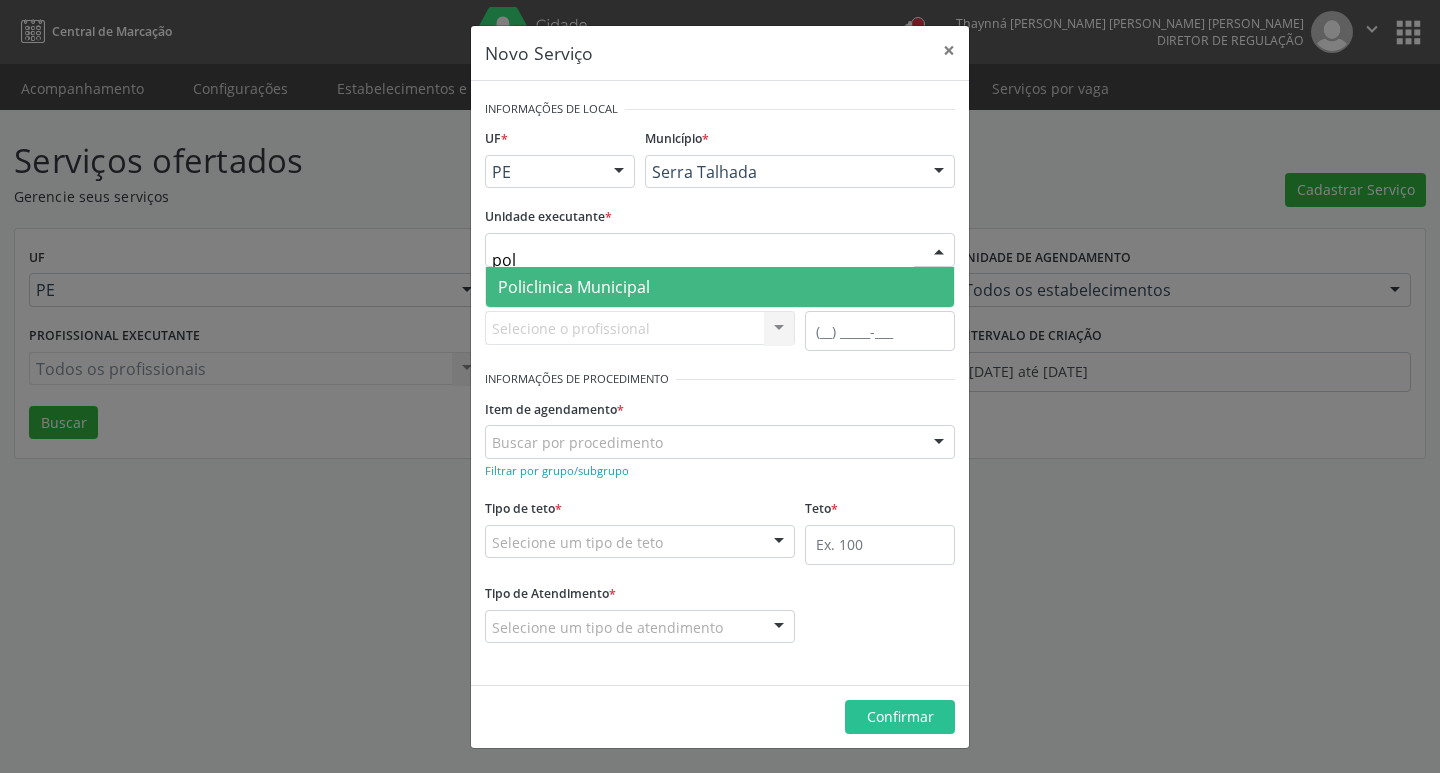 click on "Policlinica Municipal" at bounding box center (720, 287) 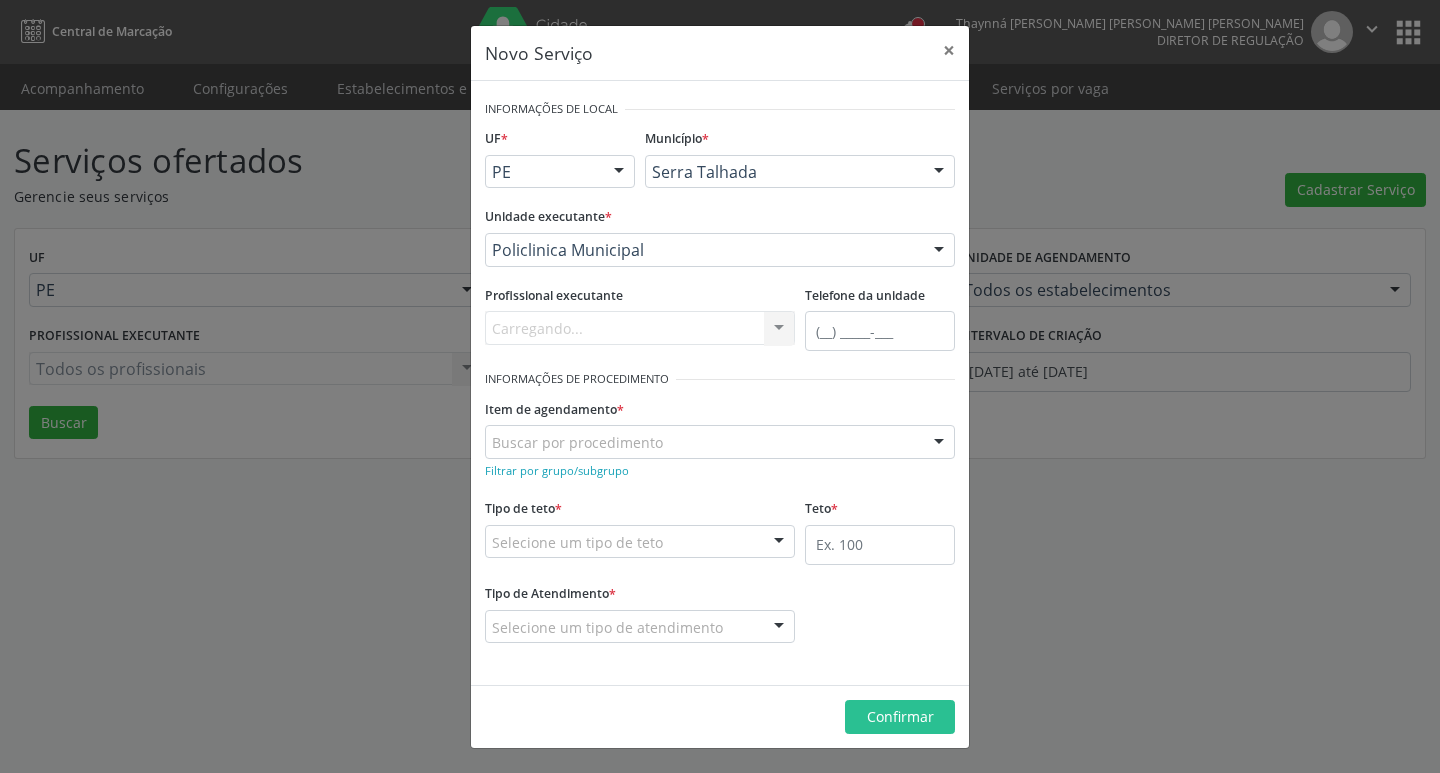 click on "Carregando...
Nenhum resultado encontrado para: "   "
Não há nenhuma opção para ser exibida." at bounding box center [640, 328] 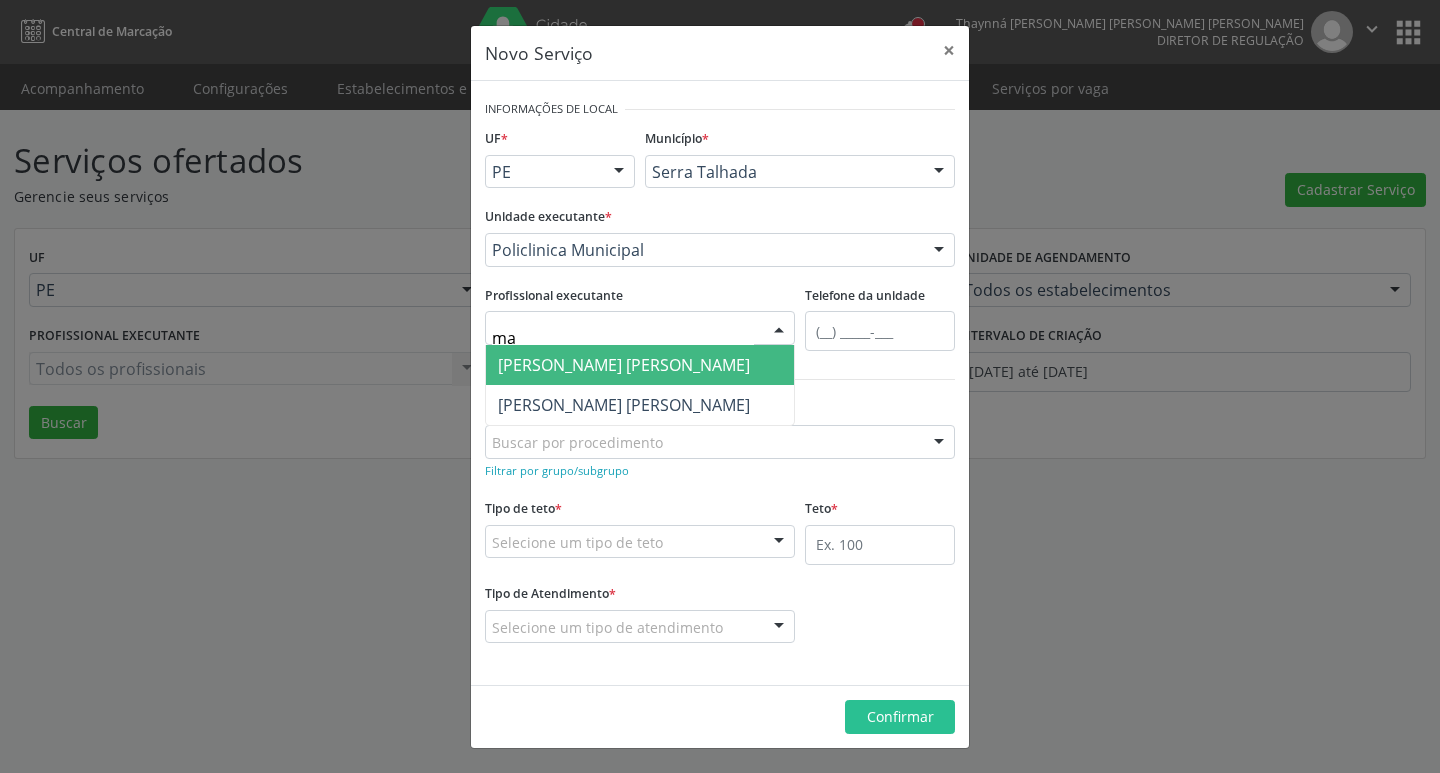 type on "mai" 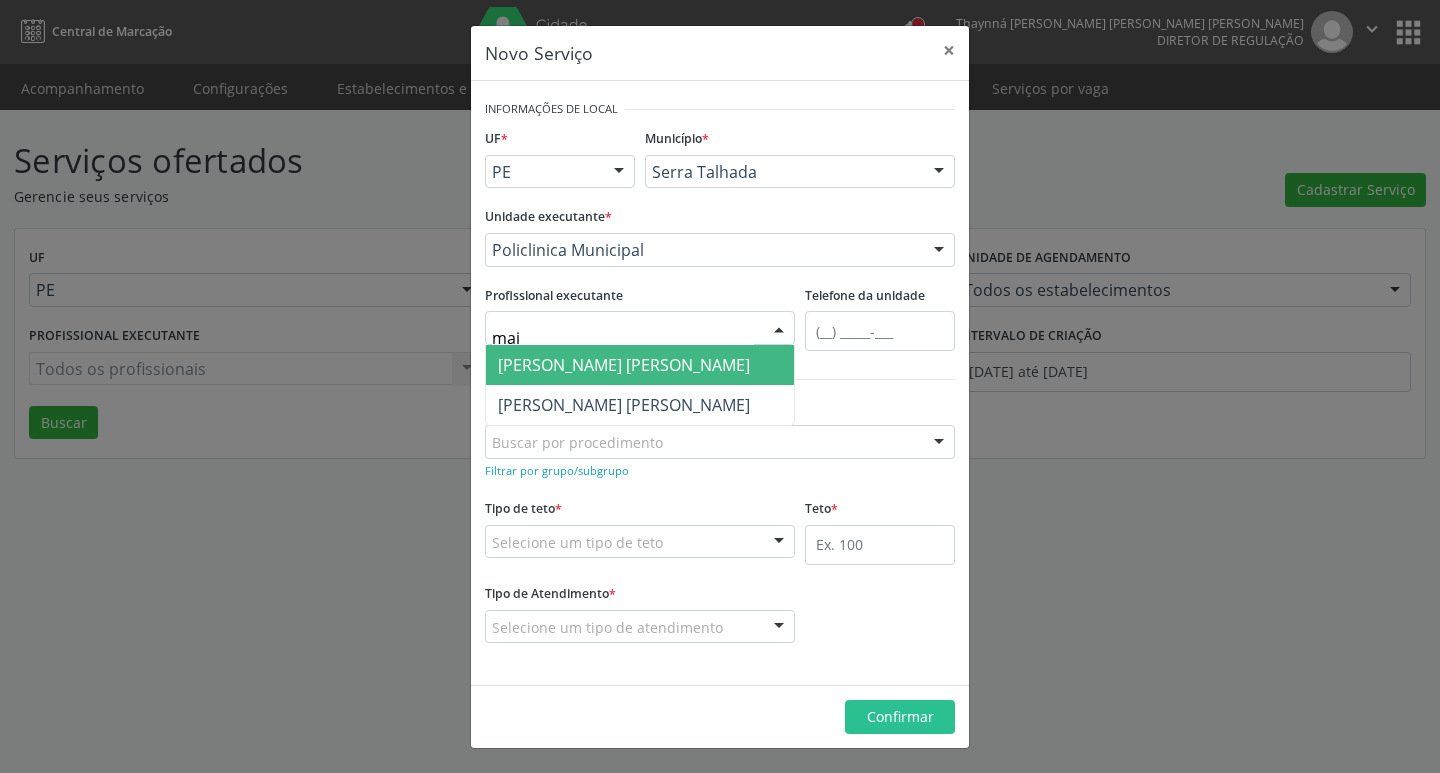 click on "[PERSON_NAME] [PERSON_NAME]" at bounding box center [624, 365] 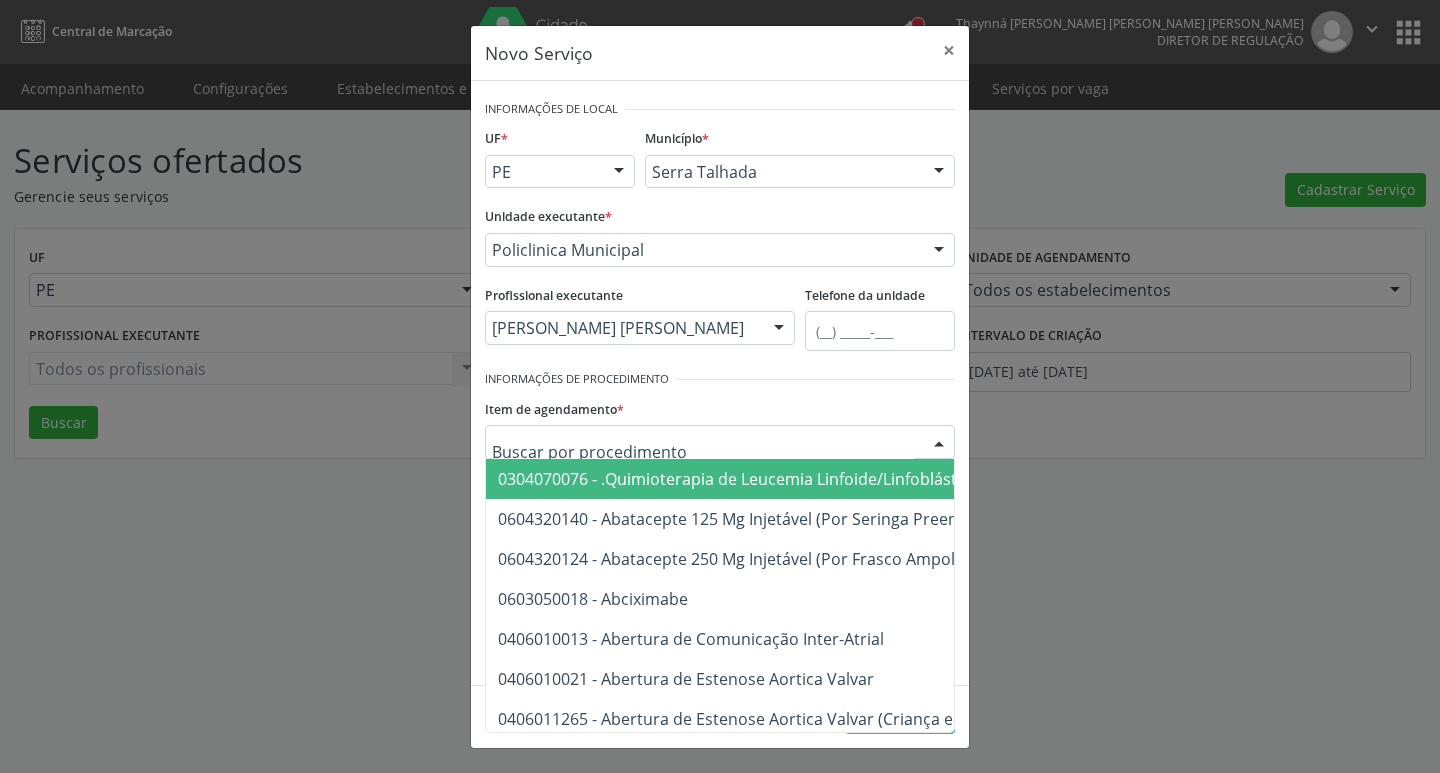 click on "Item de agendamento
*
0304070076 - .Quimioterapia de Leucemia Linfoide/Linfoblástica Aguda, Leucemia Mieloide Aguda e Leucemia Promielocítica Aguda Na Infância e Adolescência - 1ª Linha - Fase de Manutenção   0604320140 - Abatacepte 125 Mg Injetável (Por Seringa Preenchida)   0604320124 - Abatacepte 250 Mg Injetável (Por Frasco Ampola).   0603050018 - Abciximabe   0406010013 - Abertura de Comunicação Inter-Atrial   0406010021 - Abertura de Estenose Aortica Valvar   0406011265 - Abertura de Estenose Aortica Valvar (Criança e Adolescente)   0406010030 - Abertura de Estenose Pulmonar Valvar   0406011273 - Abertura de Estenose Pulmonar Valvar (Criança e Adolescente)   0301080011 - Abordagem Cognitiva Comportamental do Fumante (Por Atendimento / Paciente)   0307020010 - Acesso A Polpa Dentaria e Medicacao (Por Dente)   0604660030 - Acetazolamida 250 Mg (Por Comprimido)   0202010783 - Acidez Titulável no Leite Humano (Dornic)" at bounding box center [720, 426] 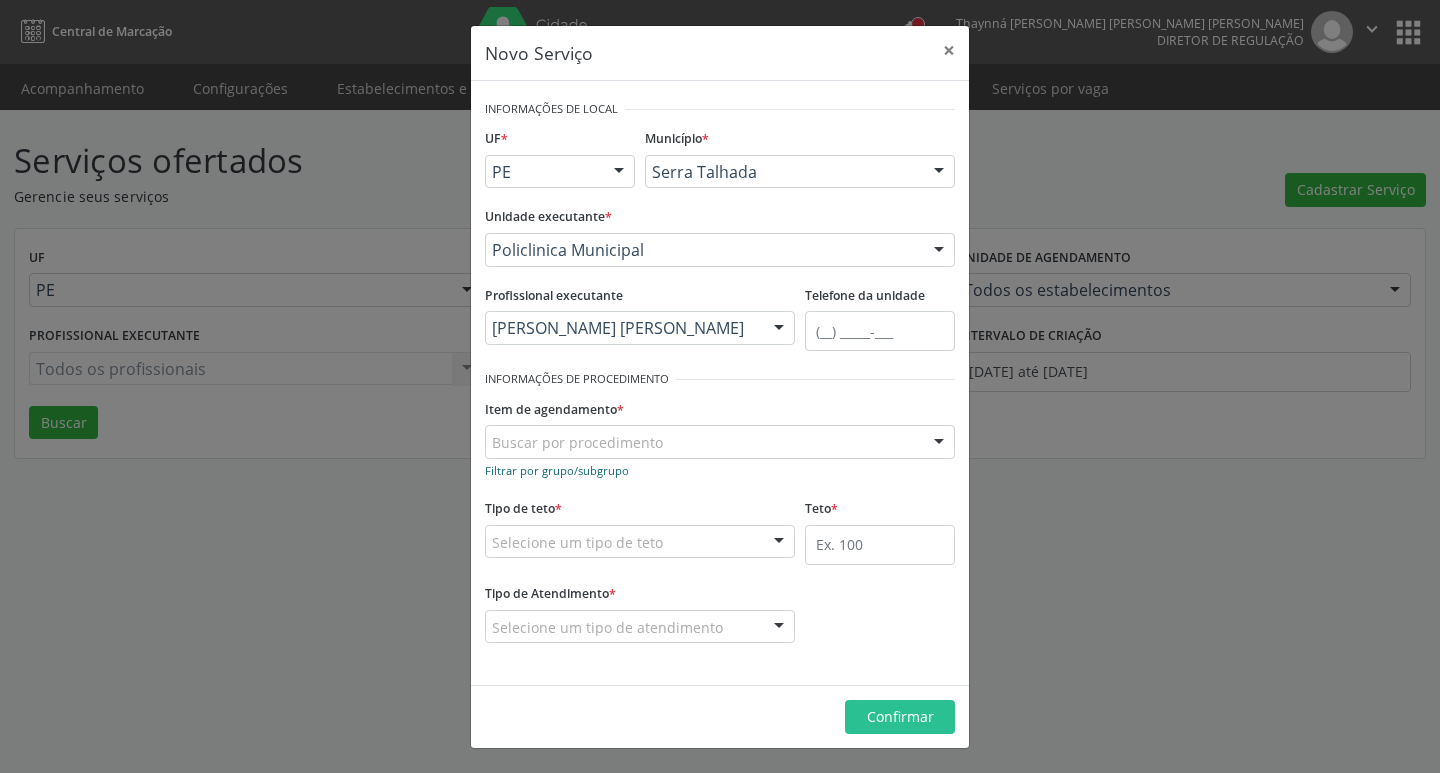 click on "Filtrar por grupo/subgrupo" at bounding box center [557, 470] 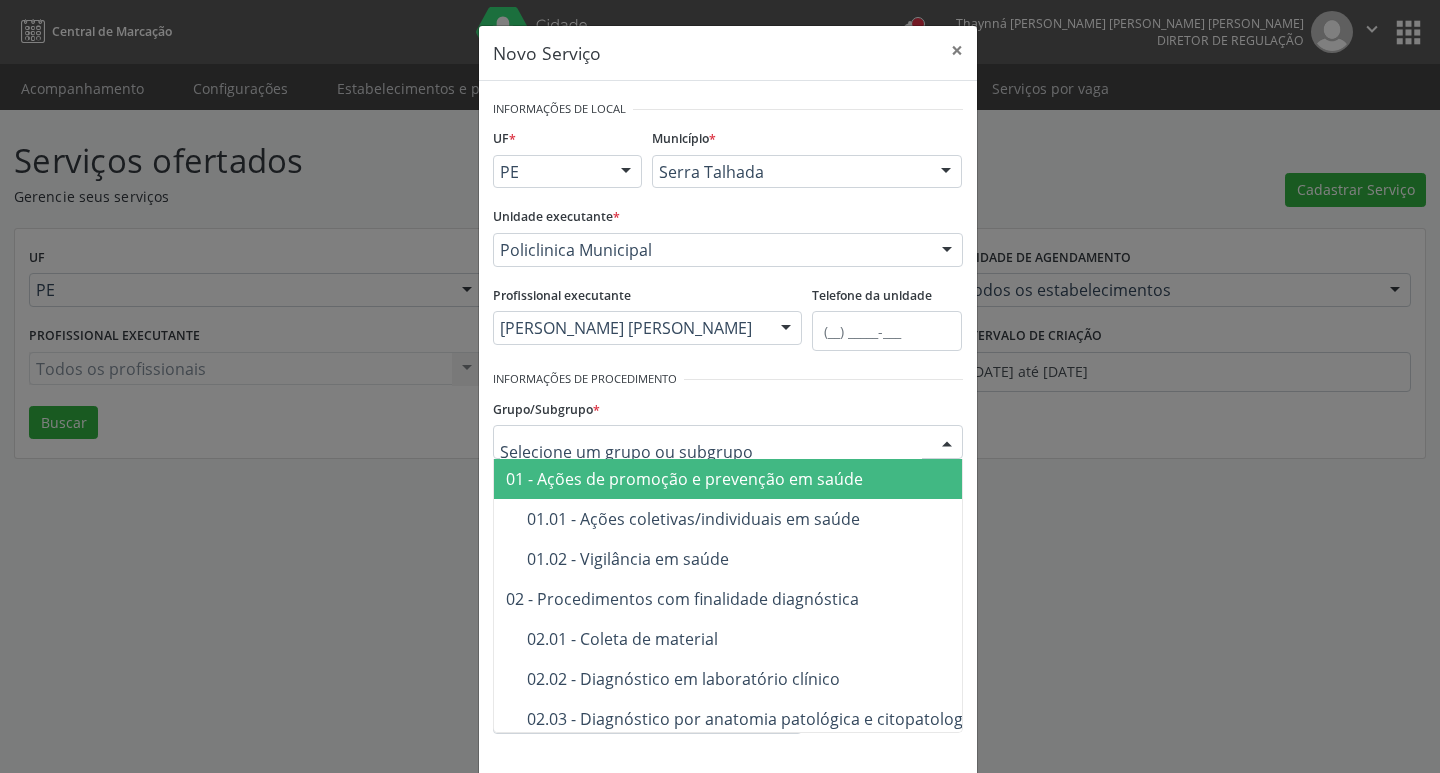 type on "d" 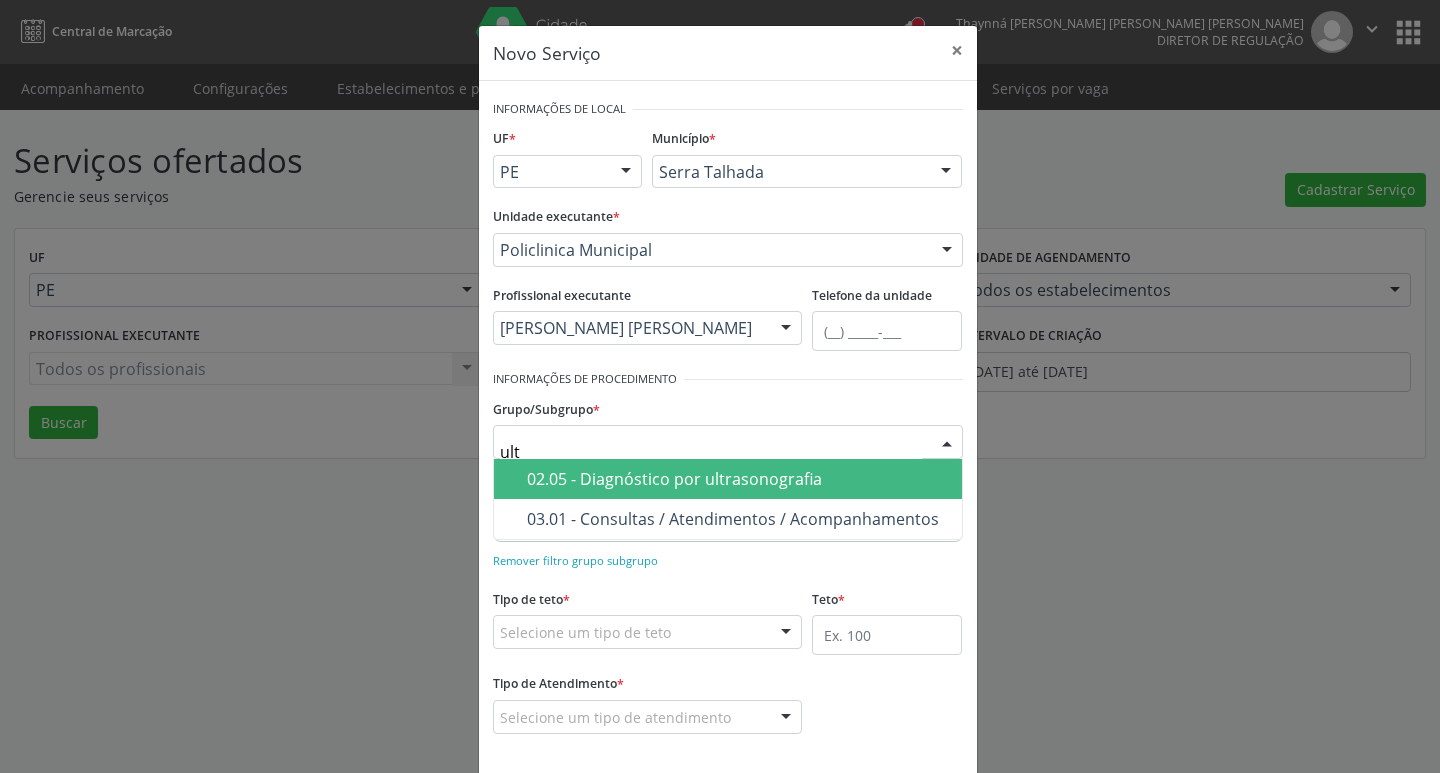 type on "ultr" 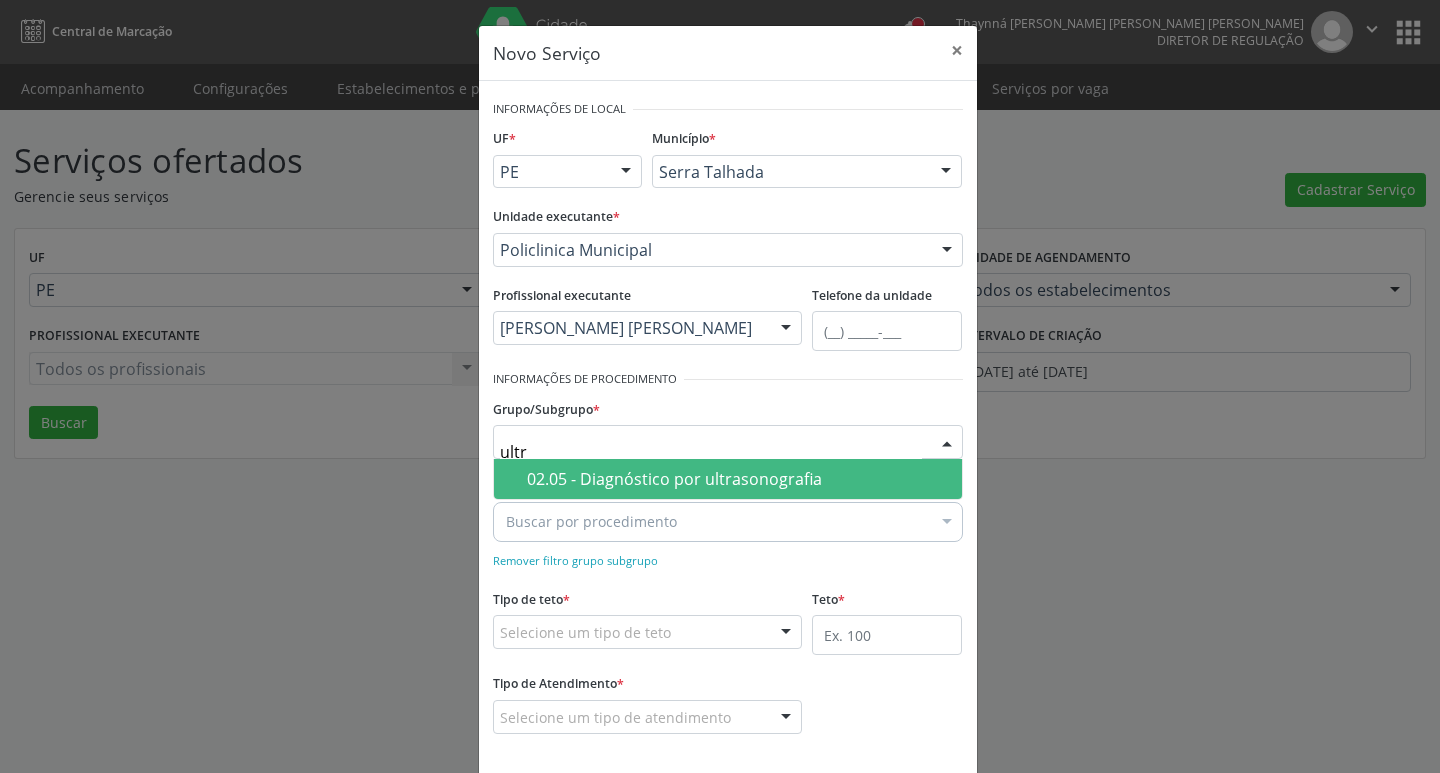 click on "02.05 - Diagnóstico por ultrasonografia" at bounding box center [738, 479] 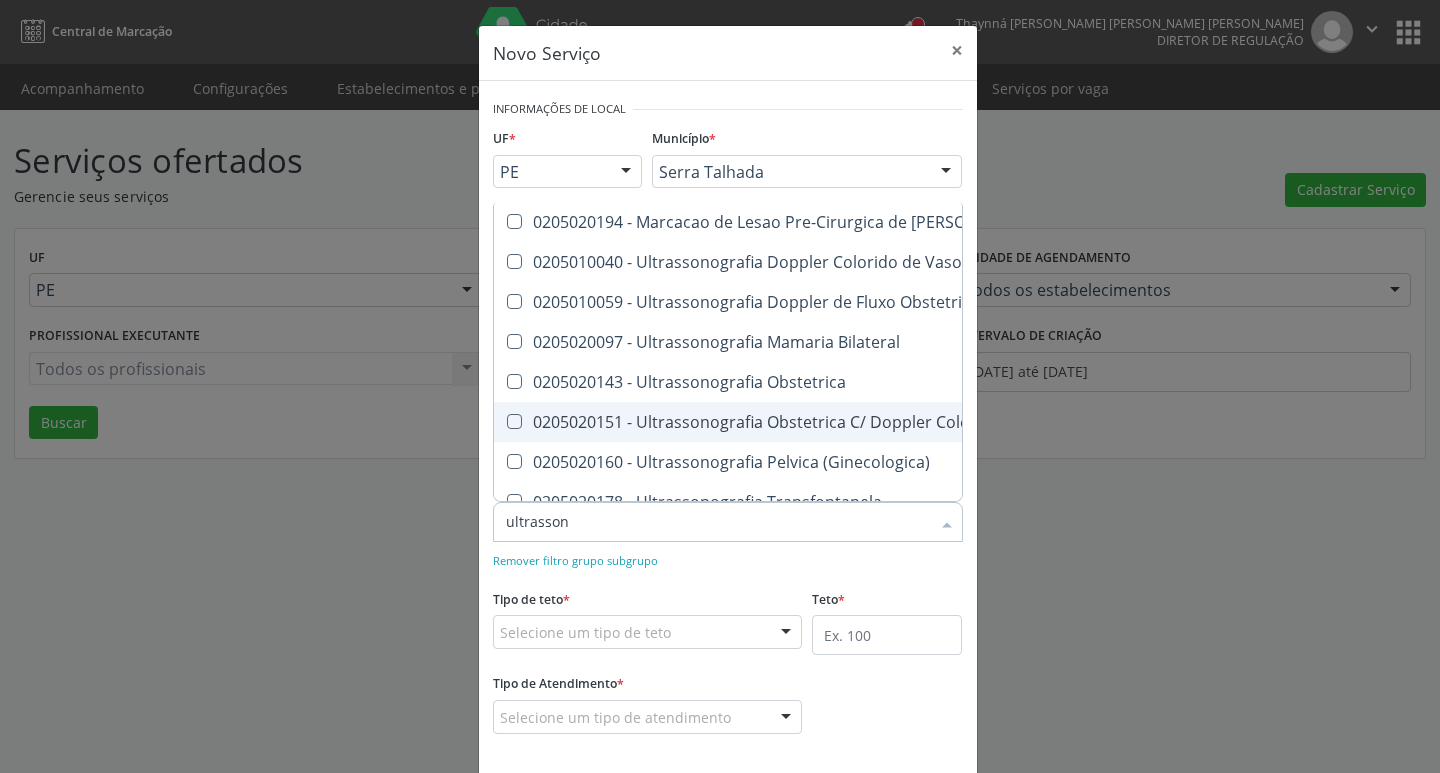 type on "ultrassono" 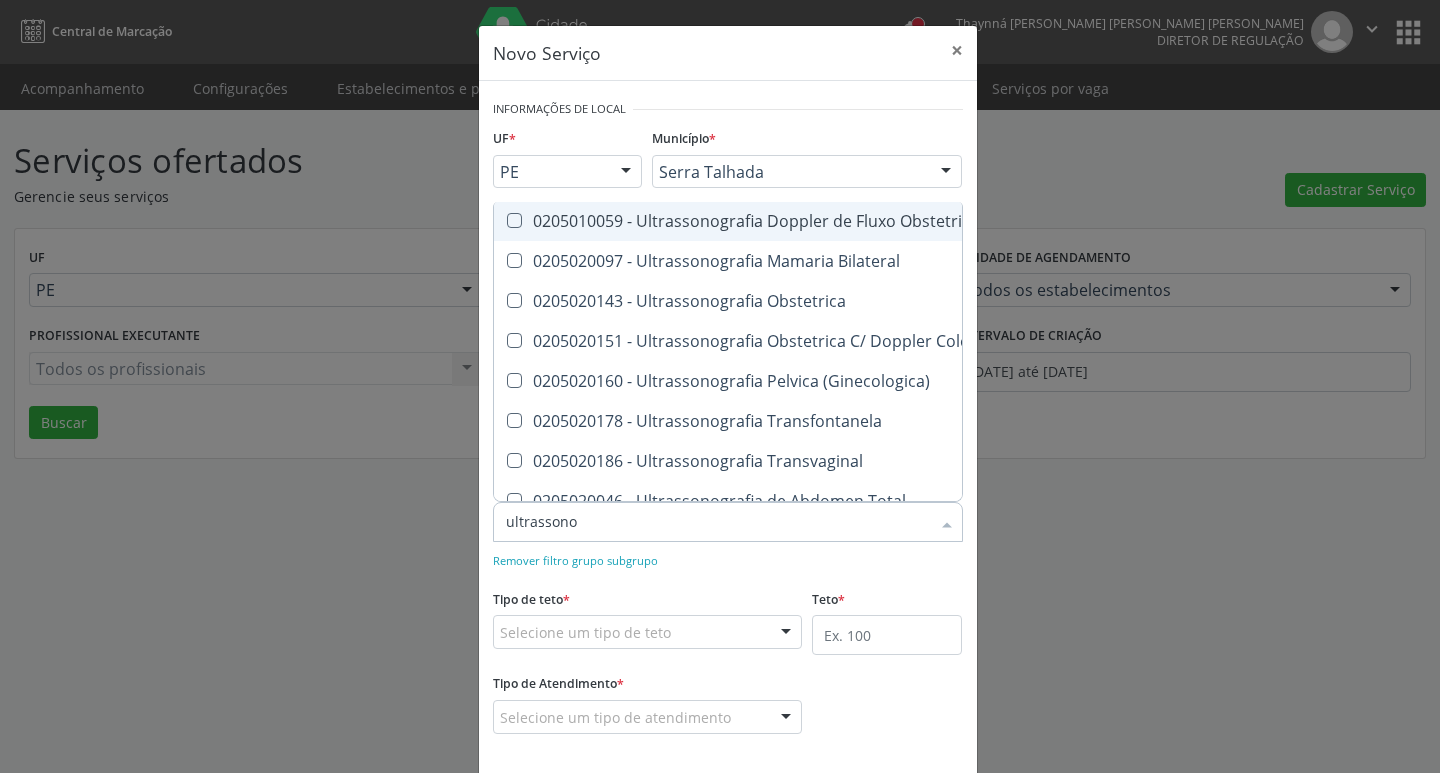 scroll, scrollTop: 88, scrollLeft: 0, axis: vertical 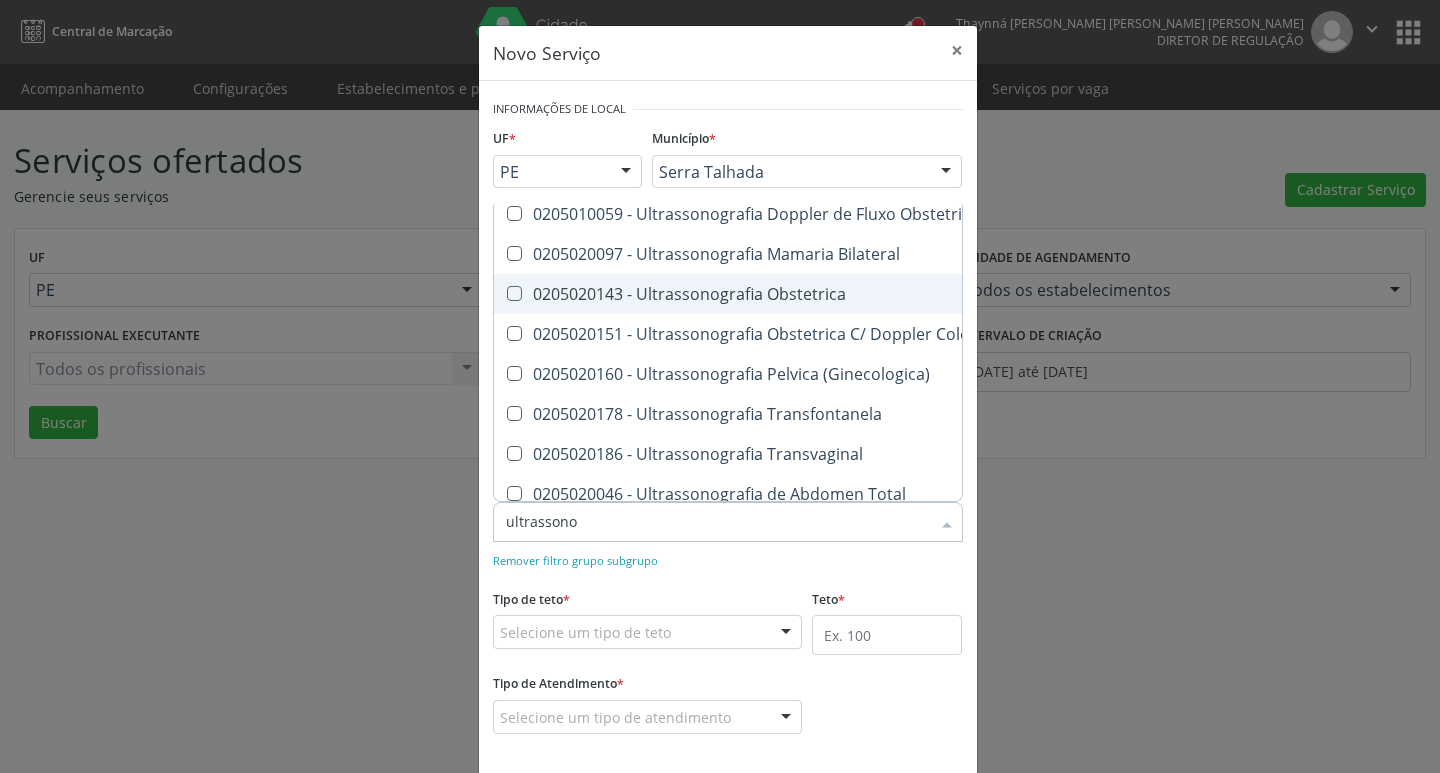 click on "0205020143 - Ultrassonografia Obstetrica" at bounding box center [920, 294] 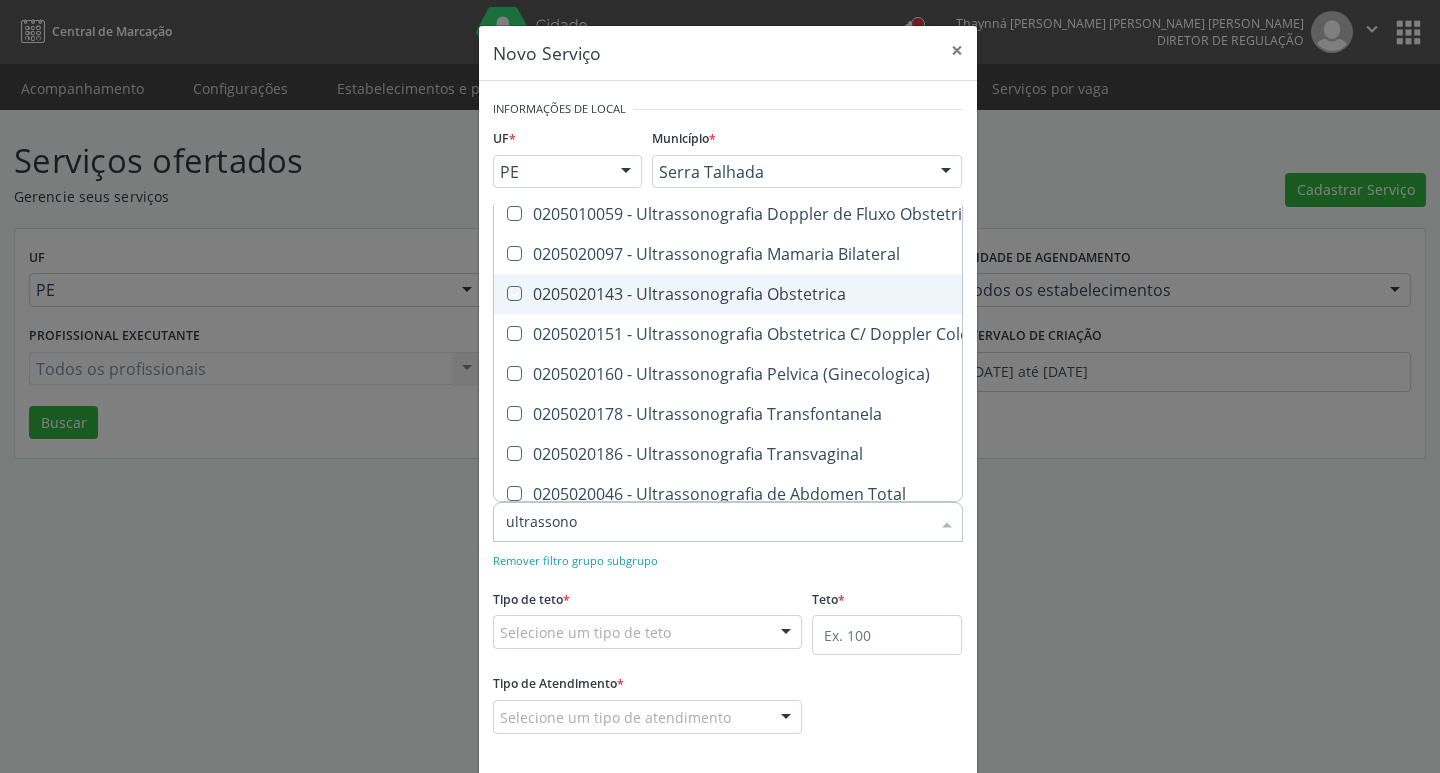 checkbox on "true" 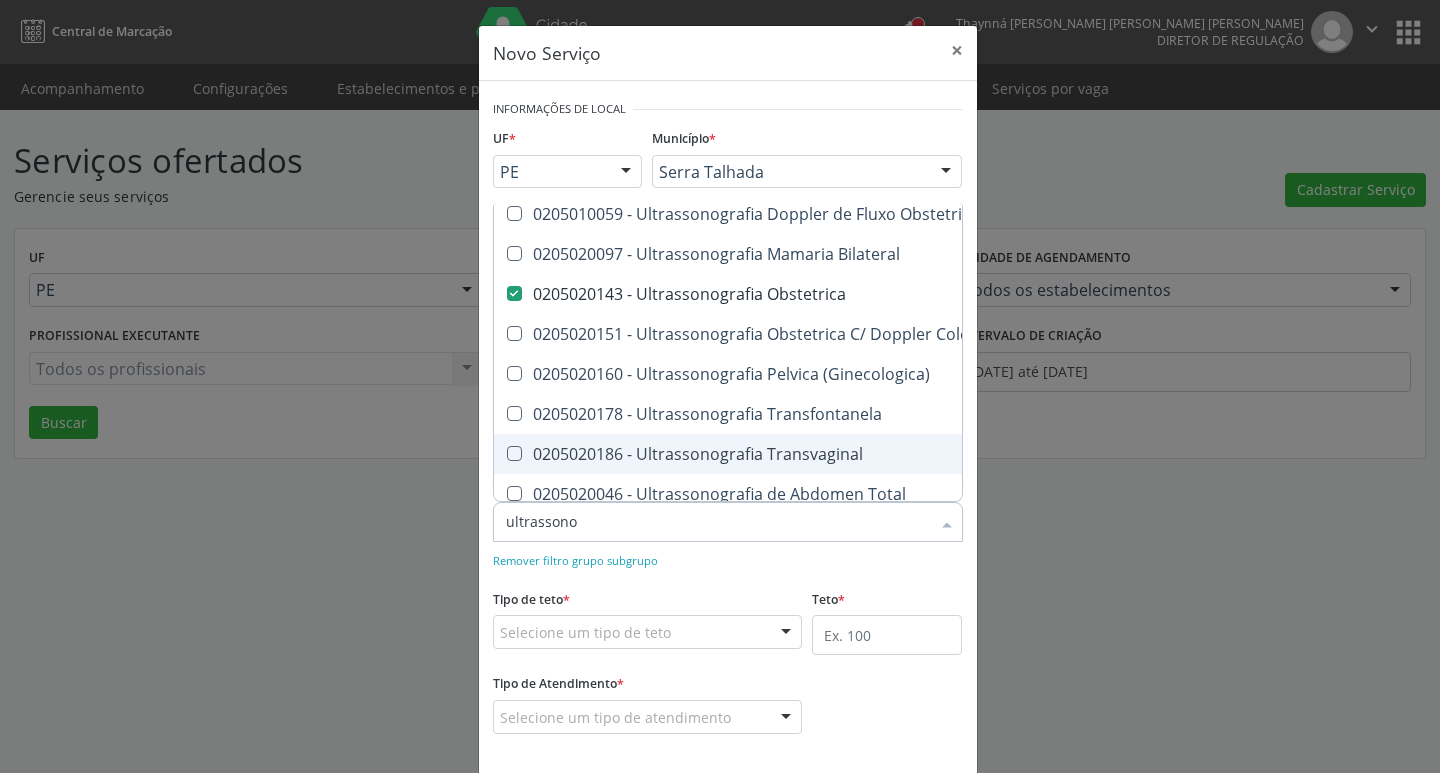 click on "0205020186 - Ultrassonografia Transvaginal" at bounding box center [920, 454] 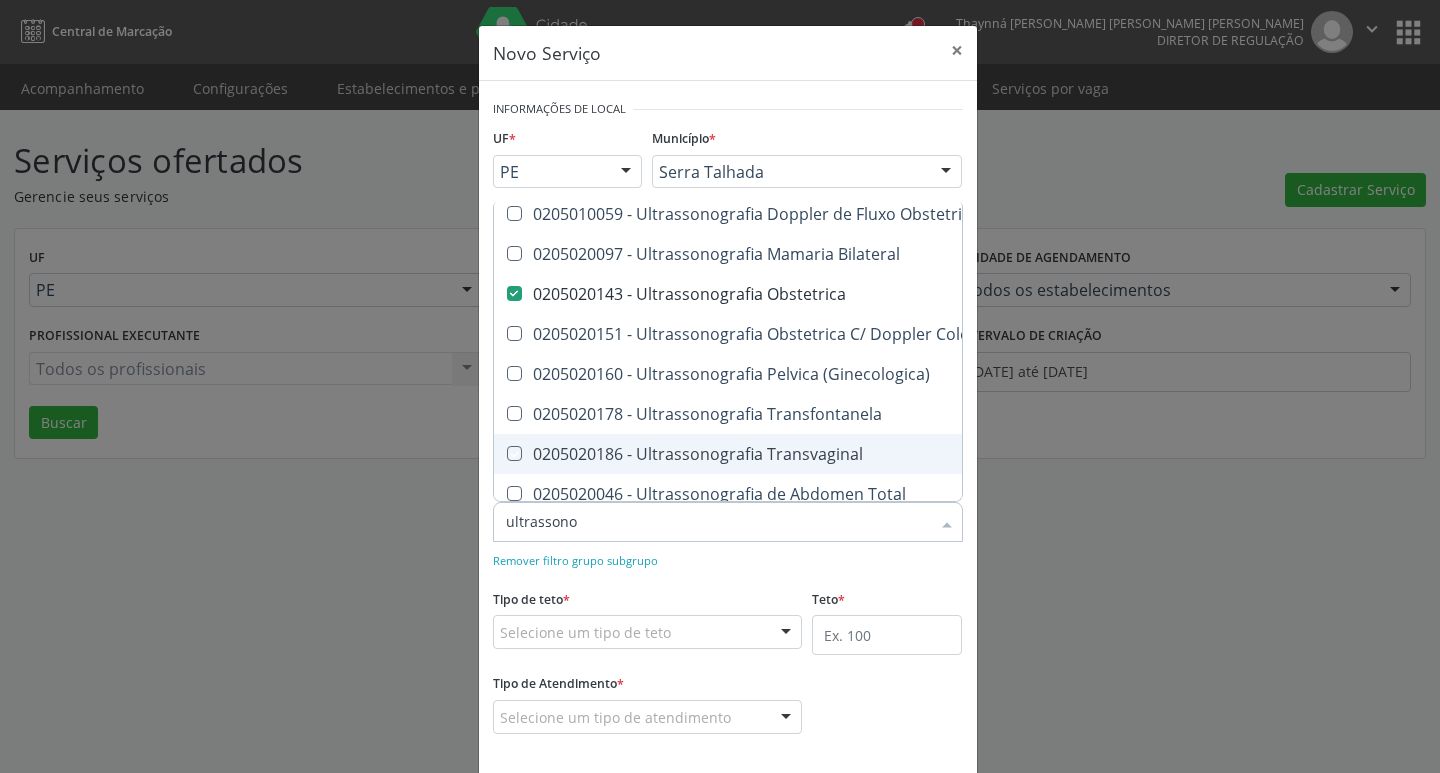 checkbox on "true" 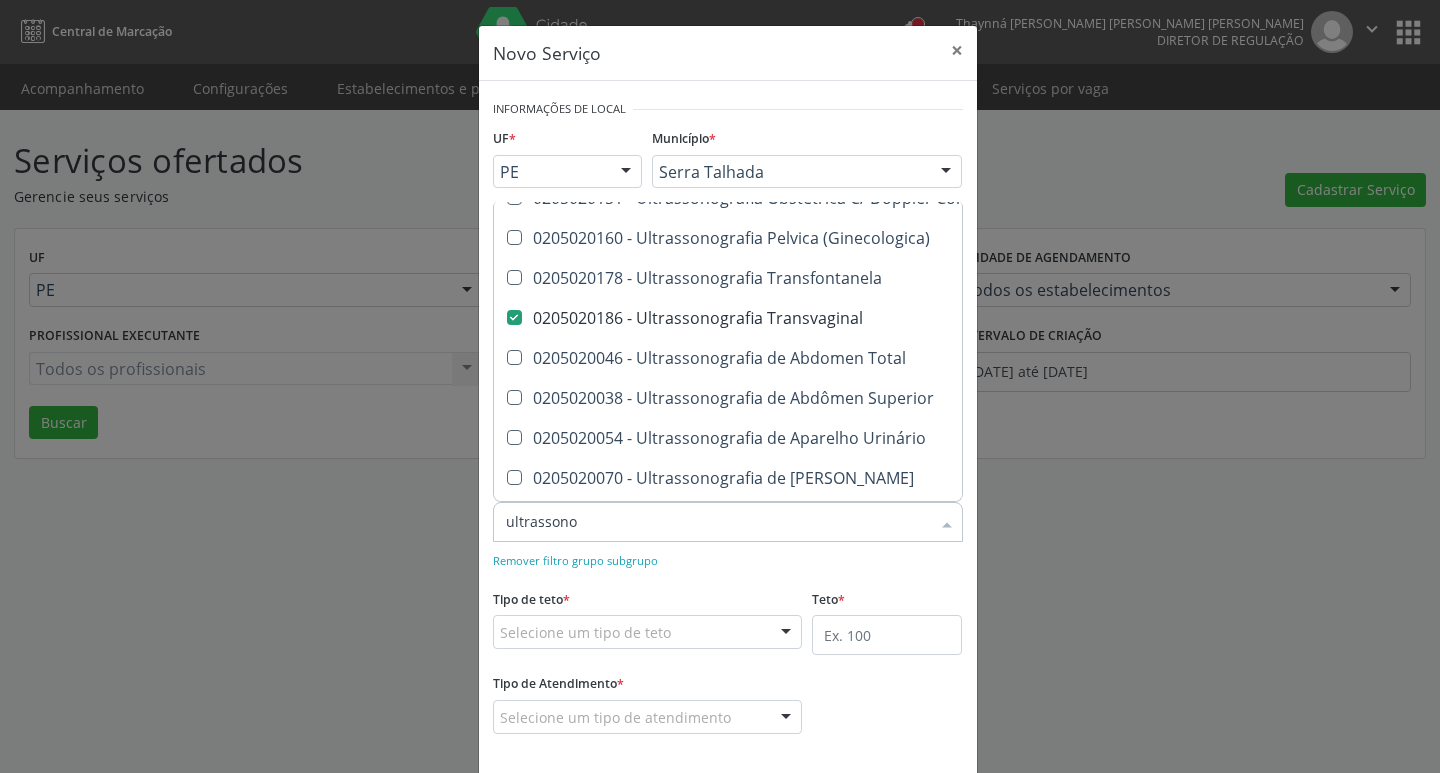 scroll, scrollTop: 236, scrollLeft: 0, axis: vertical 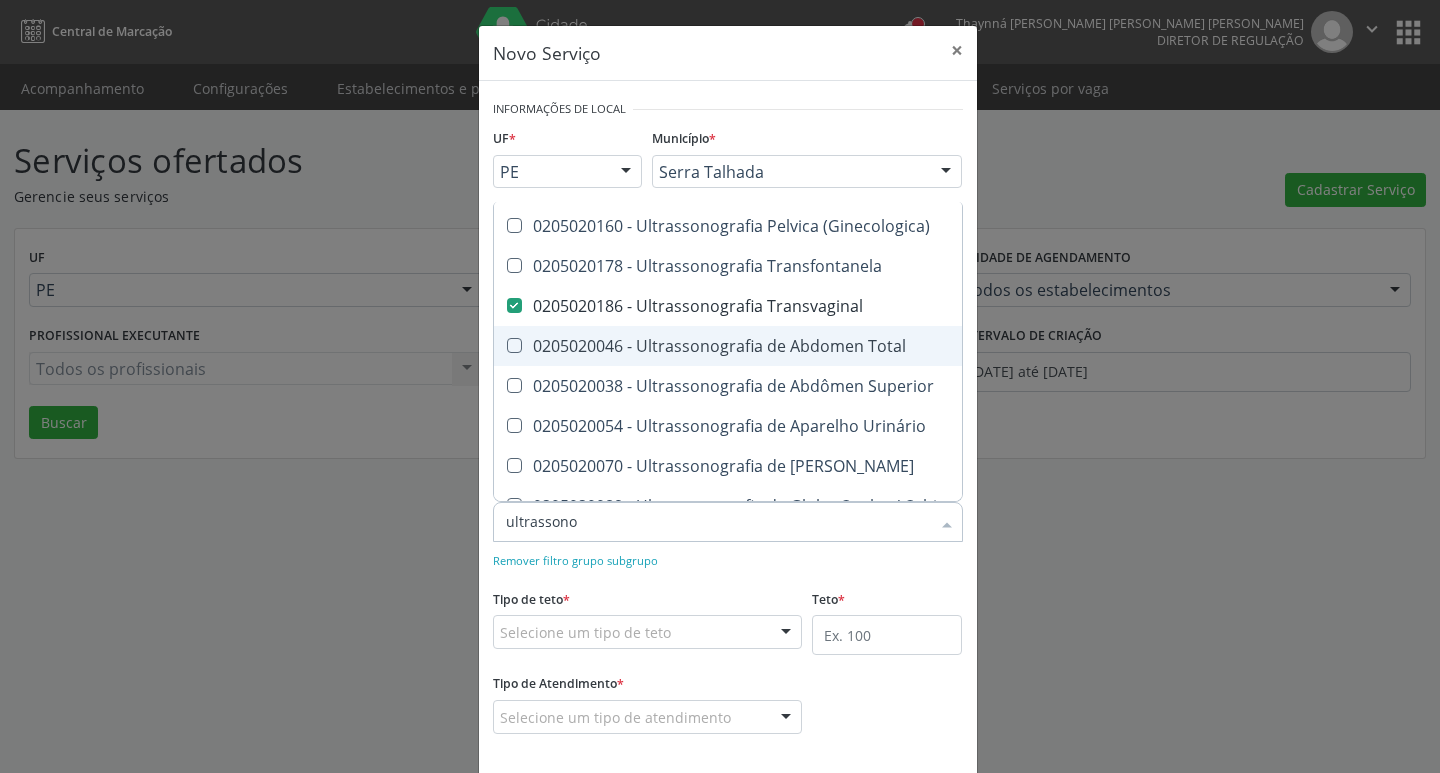 click on "0205020046 - Ultrassonografia de Abdomen Total" at bounding box center [920, 346] 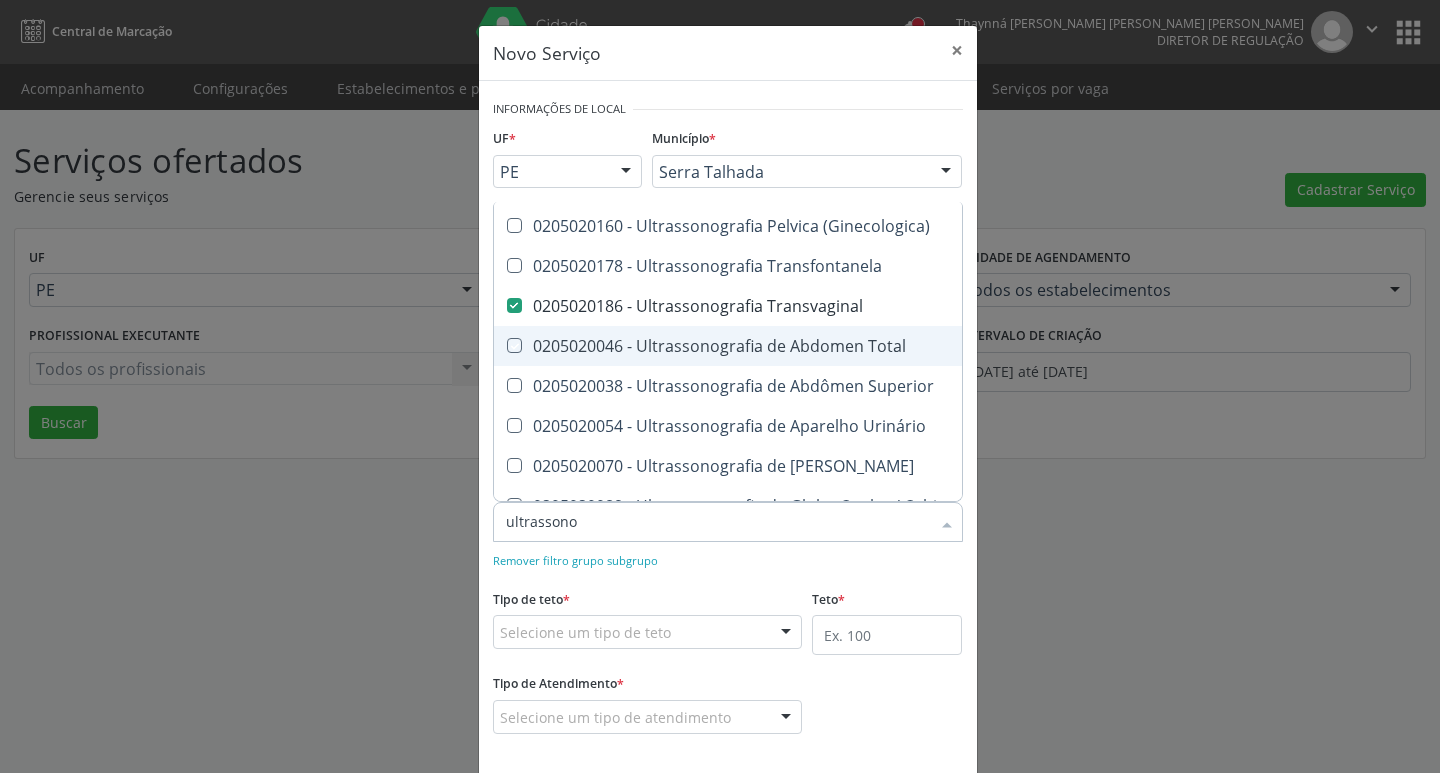 checkbox on "true" 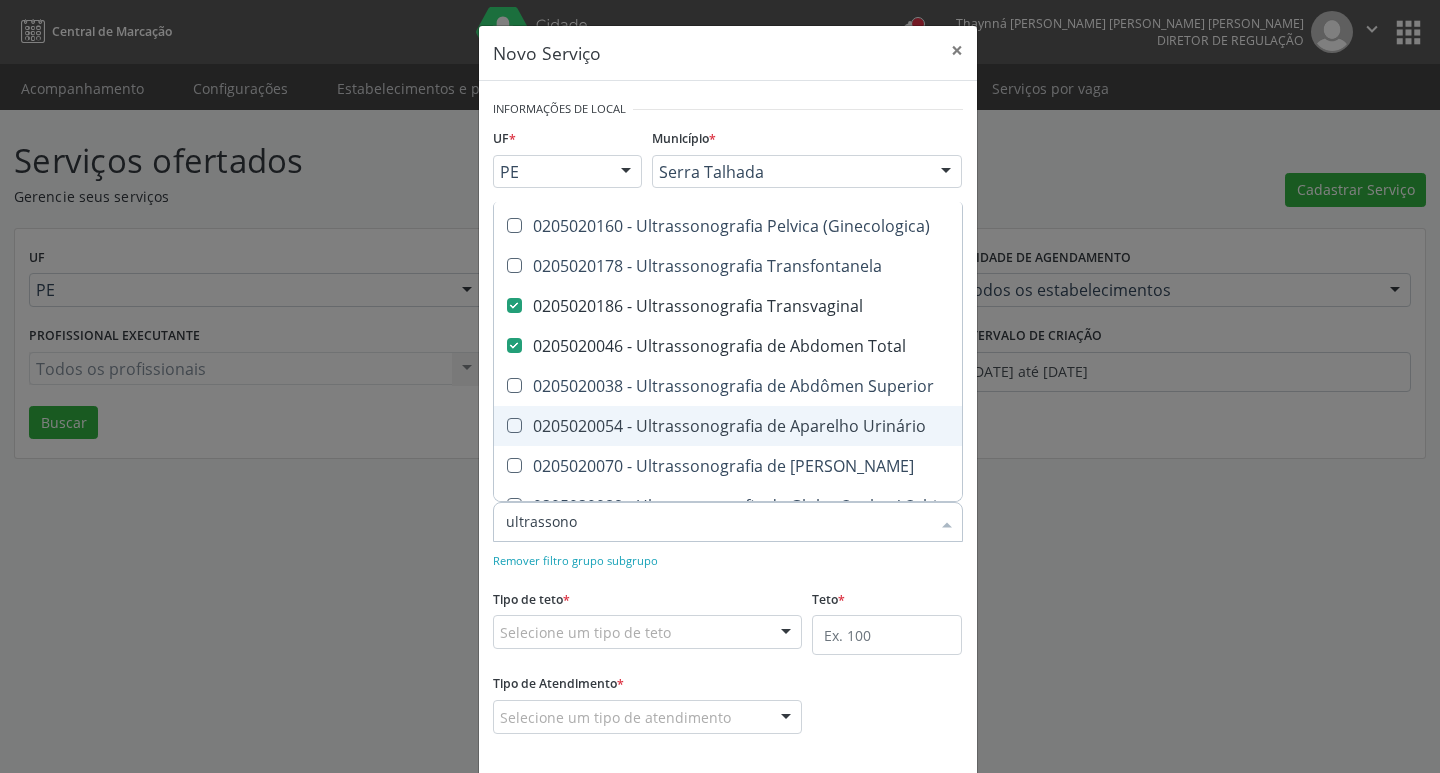 click on "0205020054 - Ultrassonografia de Aparelho Urinário" at bounding box center (920, 426) 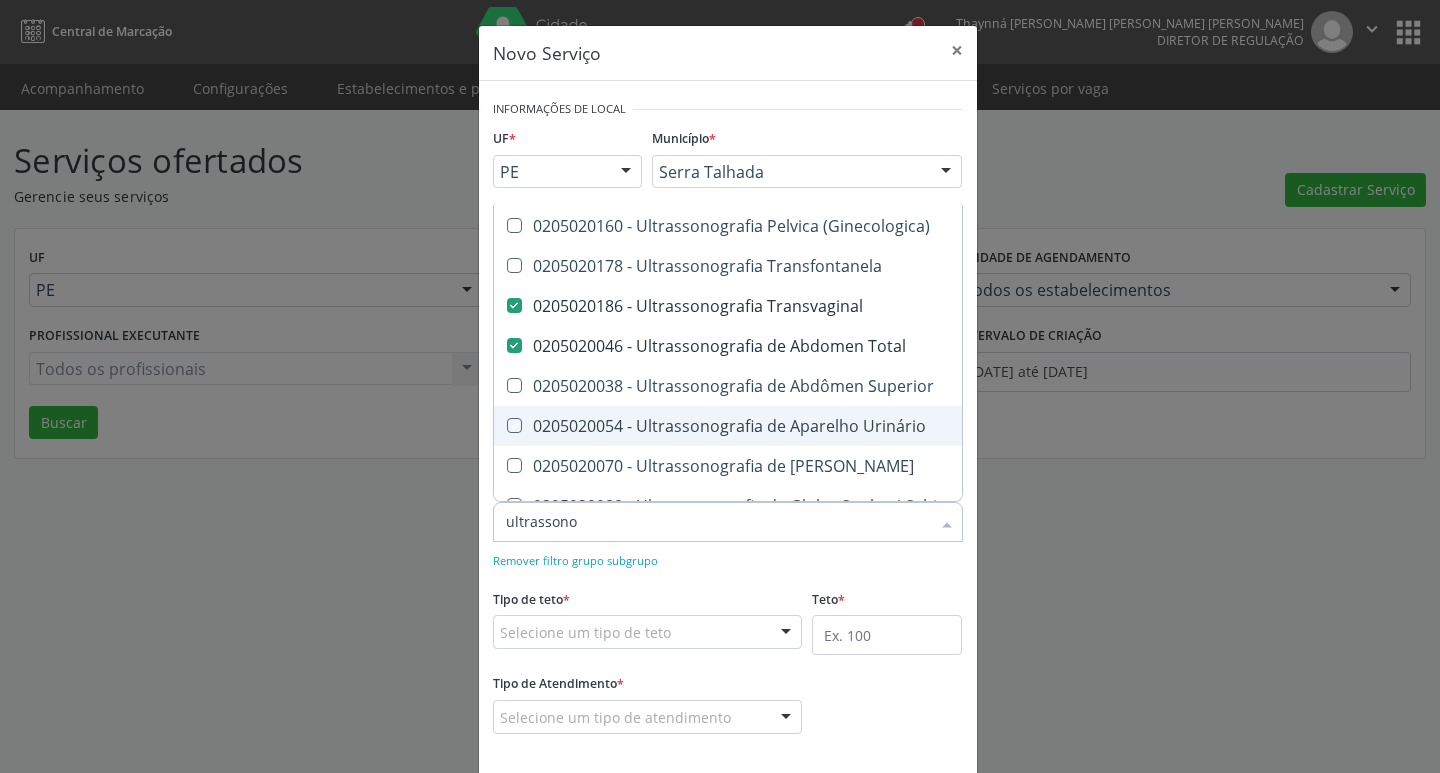 checkbox on "true" 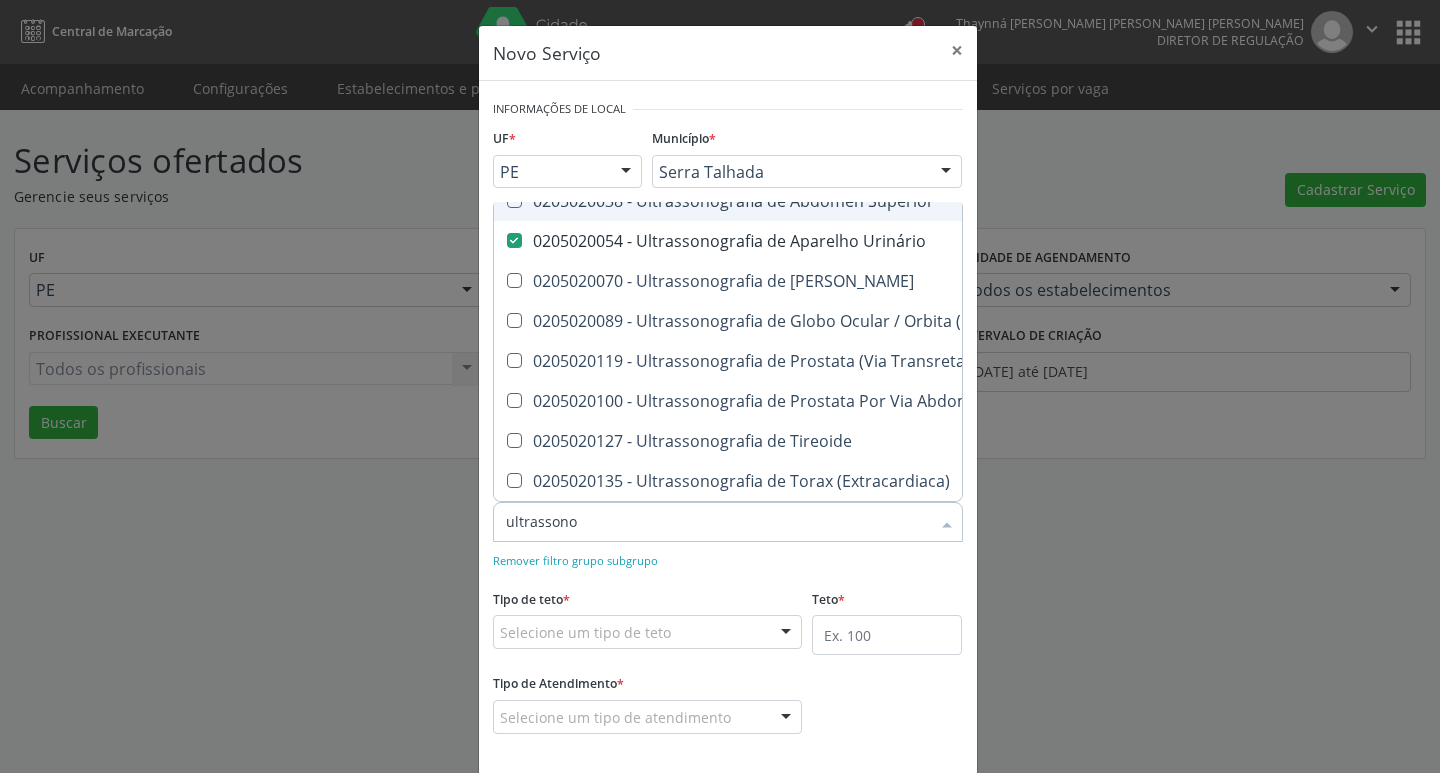 scroll, scrollTop: 436, scrollLeft: 0, axis: vertical 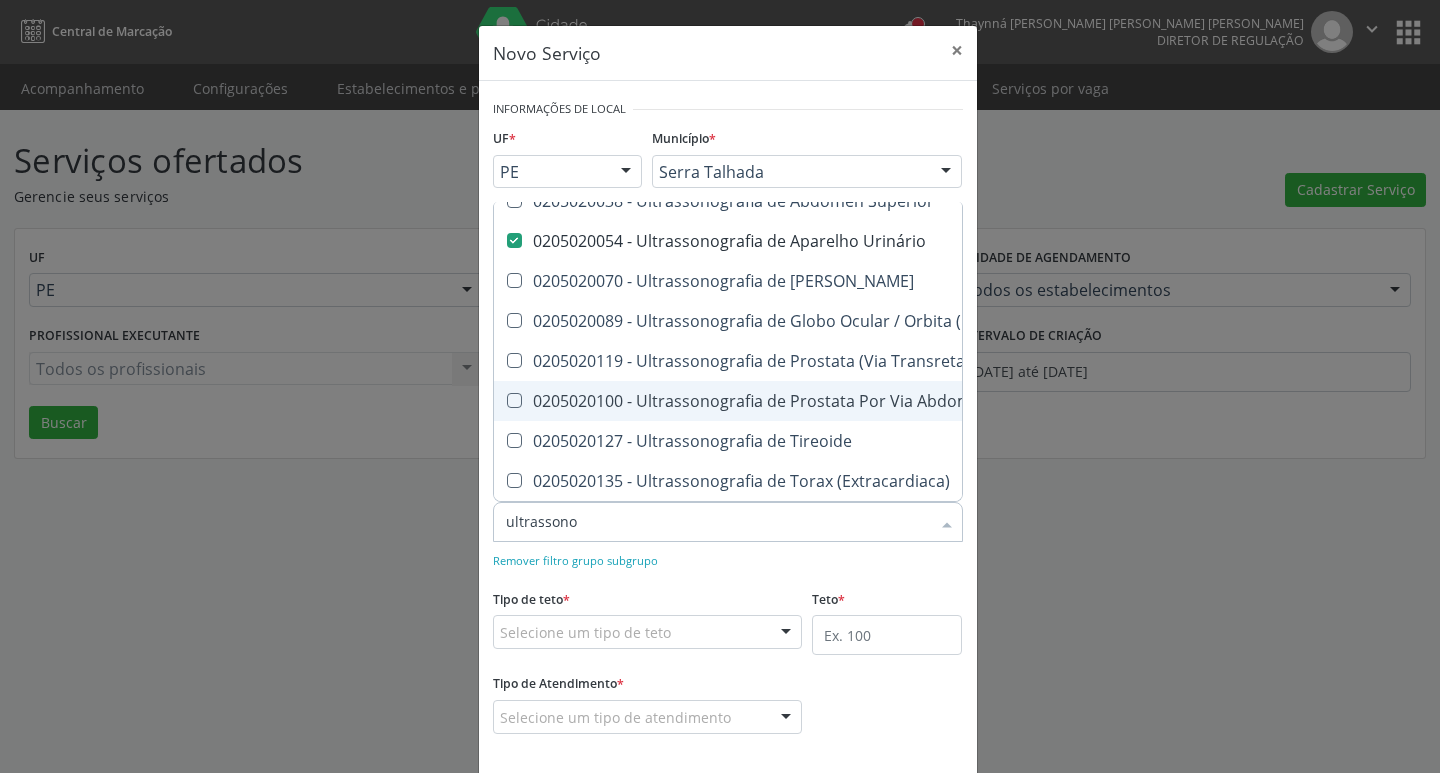 click on "0205020100 - Ultrassonografia de Prostata Por Via Abdominal" at bounding box center (920, 401) 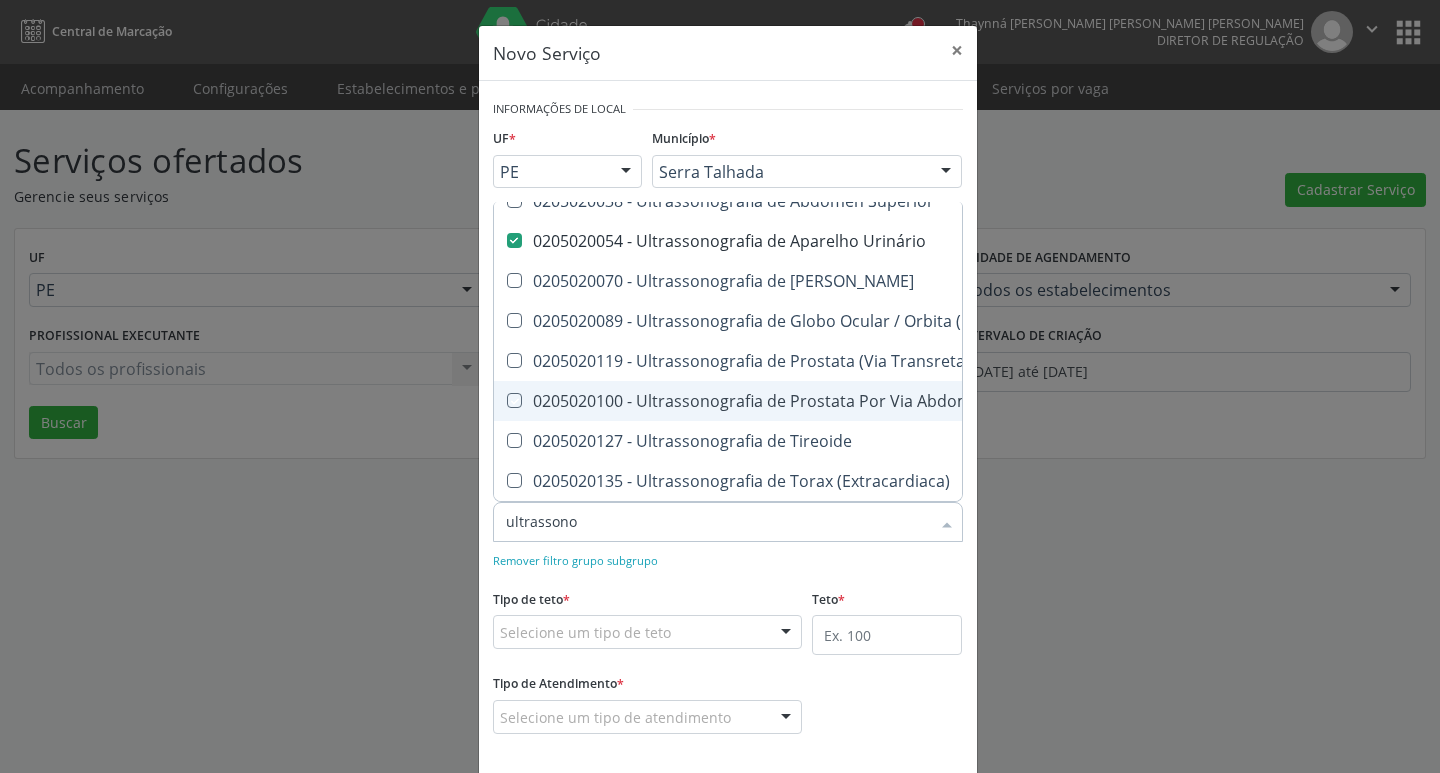 checkbox on "true" 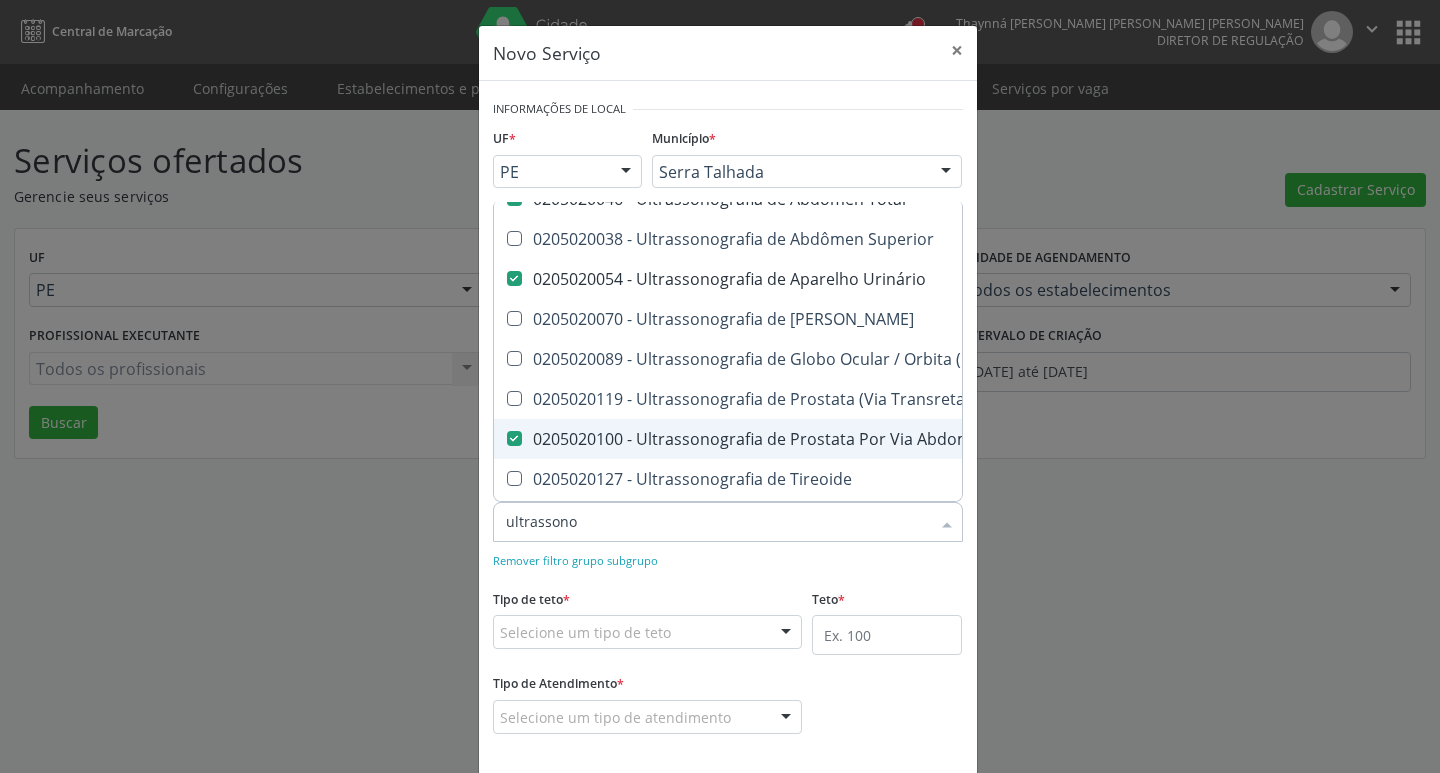 scroll, scrollTop: 363, scrollLeft: 0, axis: vertical 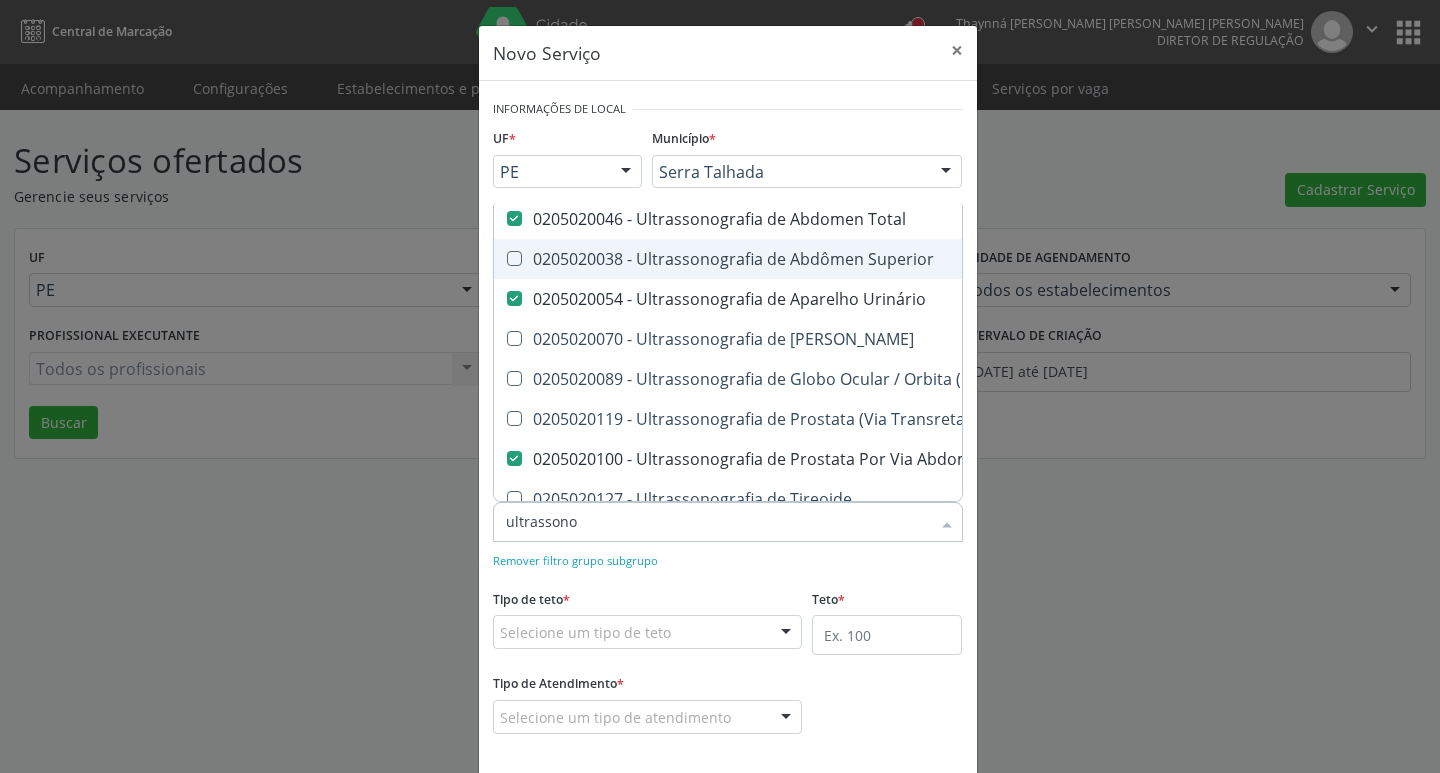 click on "0205020038 - Ultrassonografia de Abdômen Superior" at bounding box center [920, 259] 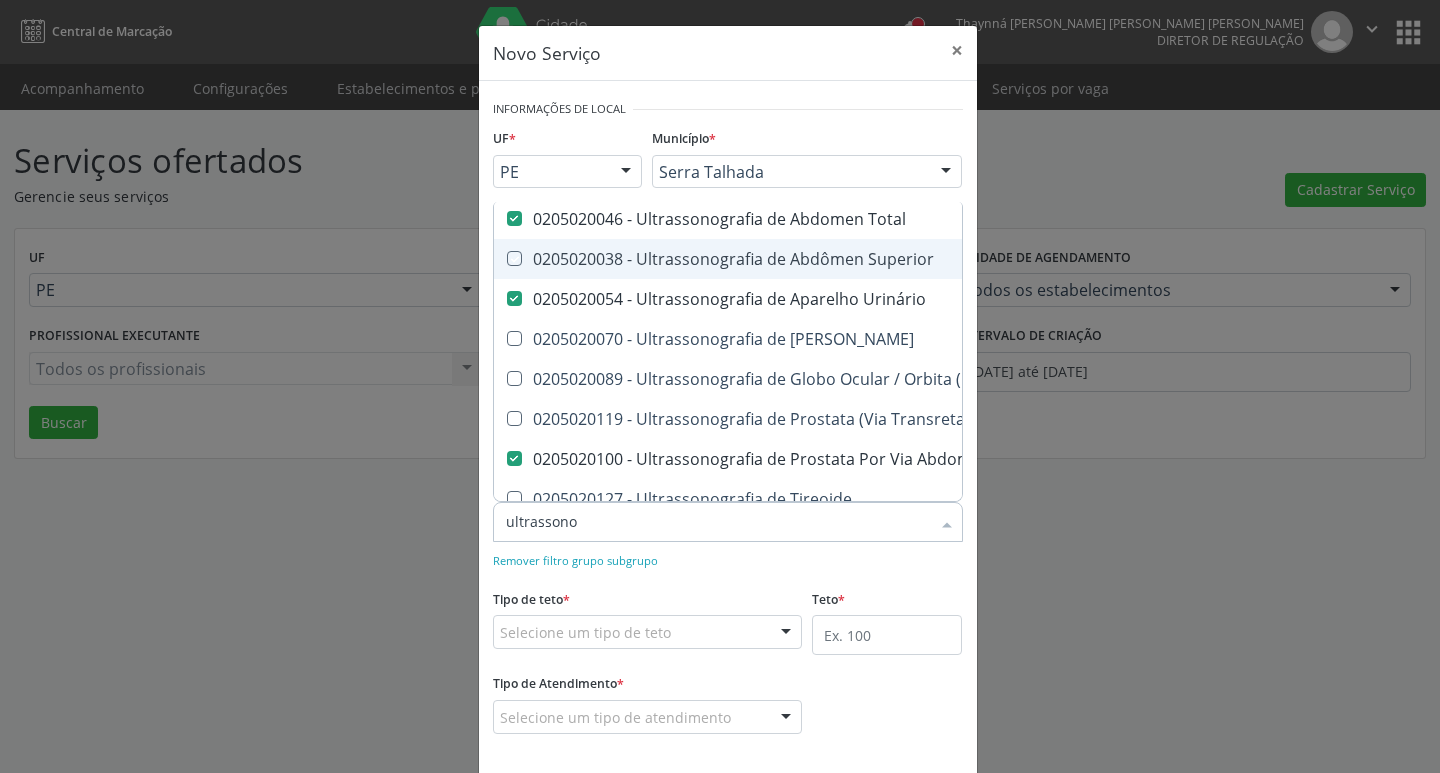 checkbox on "true" 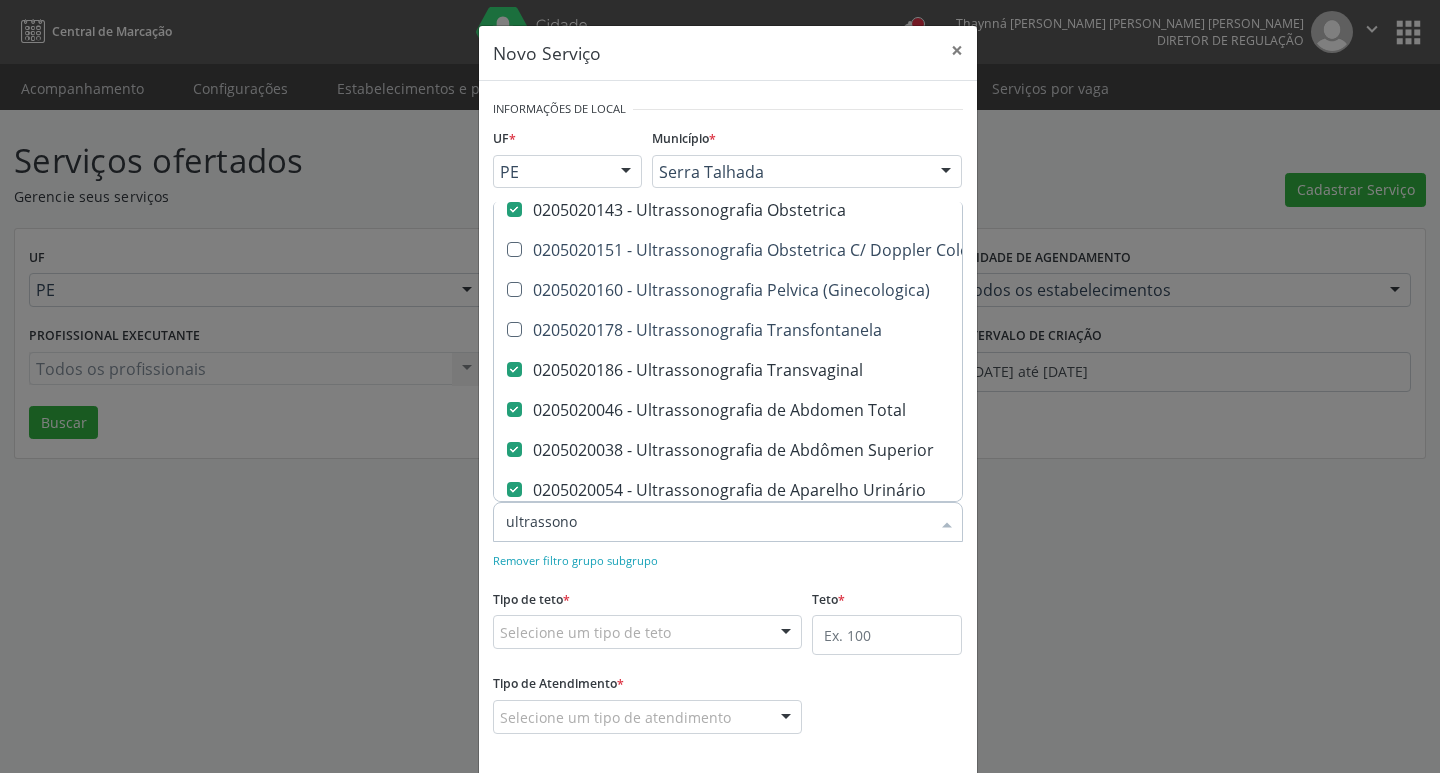 scroll, scrollTop: 148, scrollLeft: 0, axis: vertical 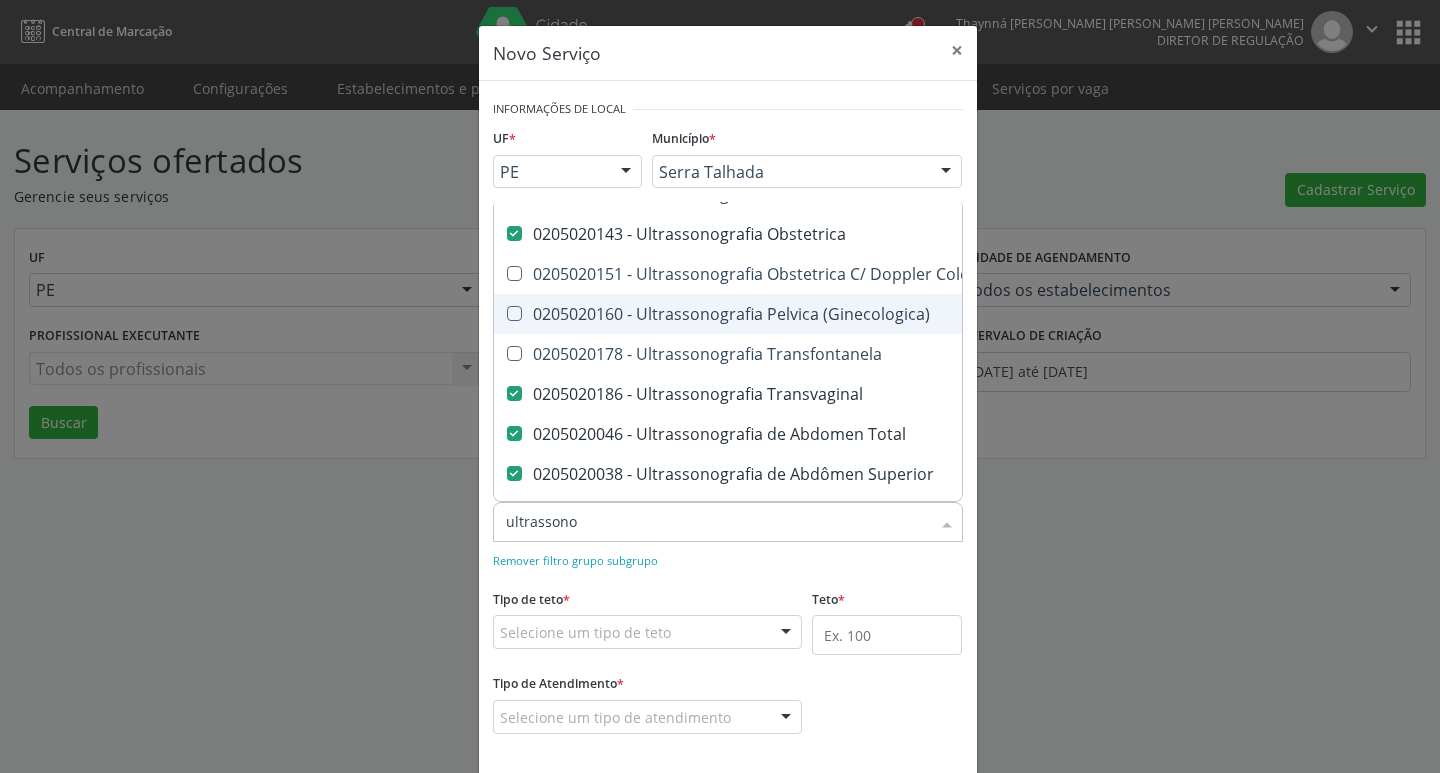 click on "0205020160 - Ultrassonografia Pelvica (Ginecologica)" at bounding box center [920, 314] 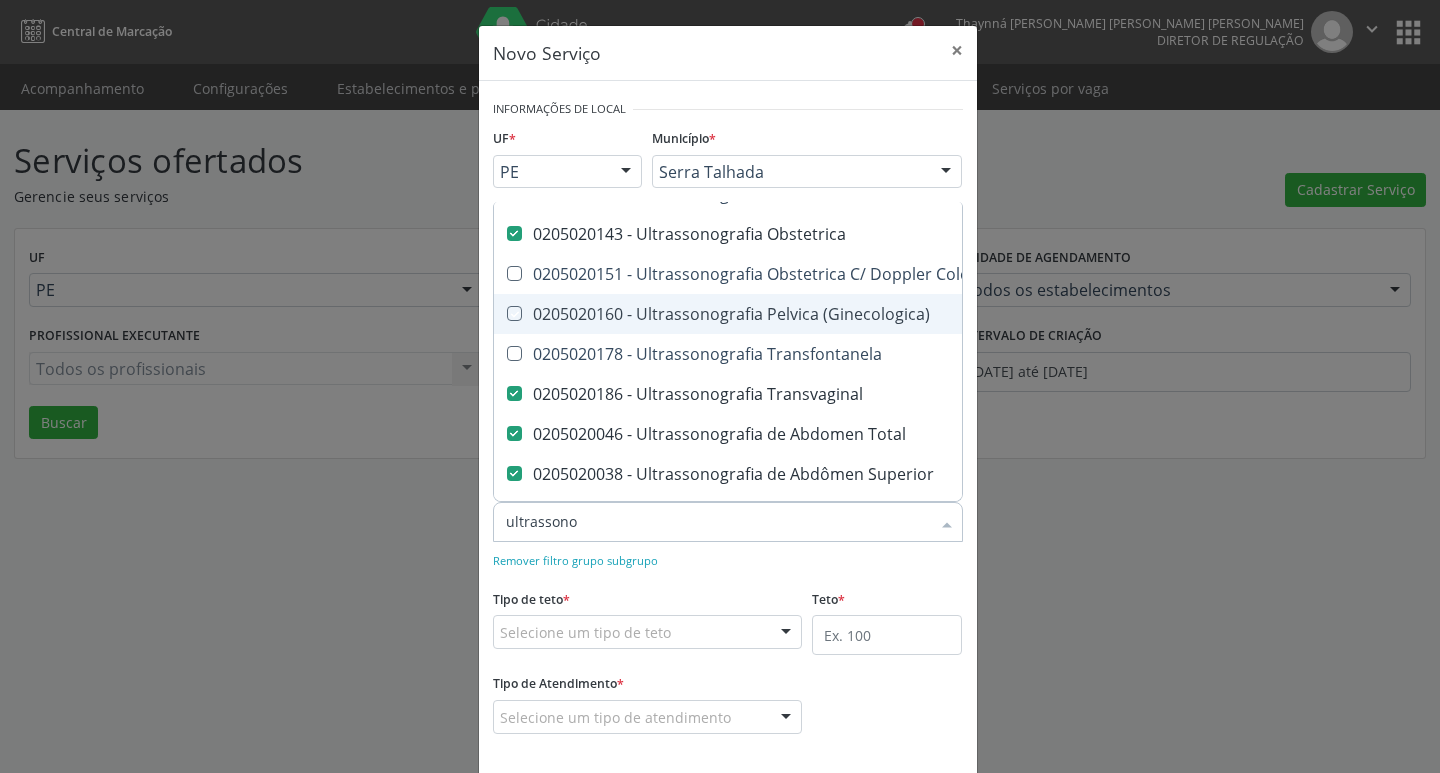 checkbox on "true" 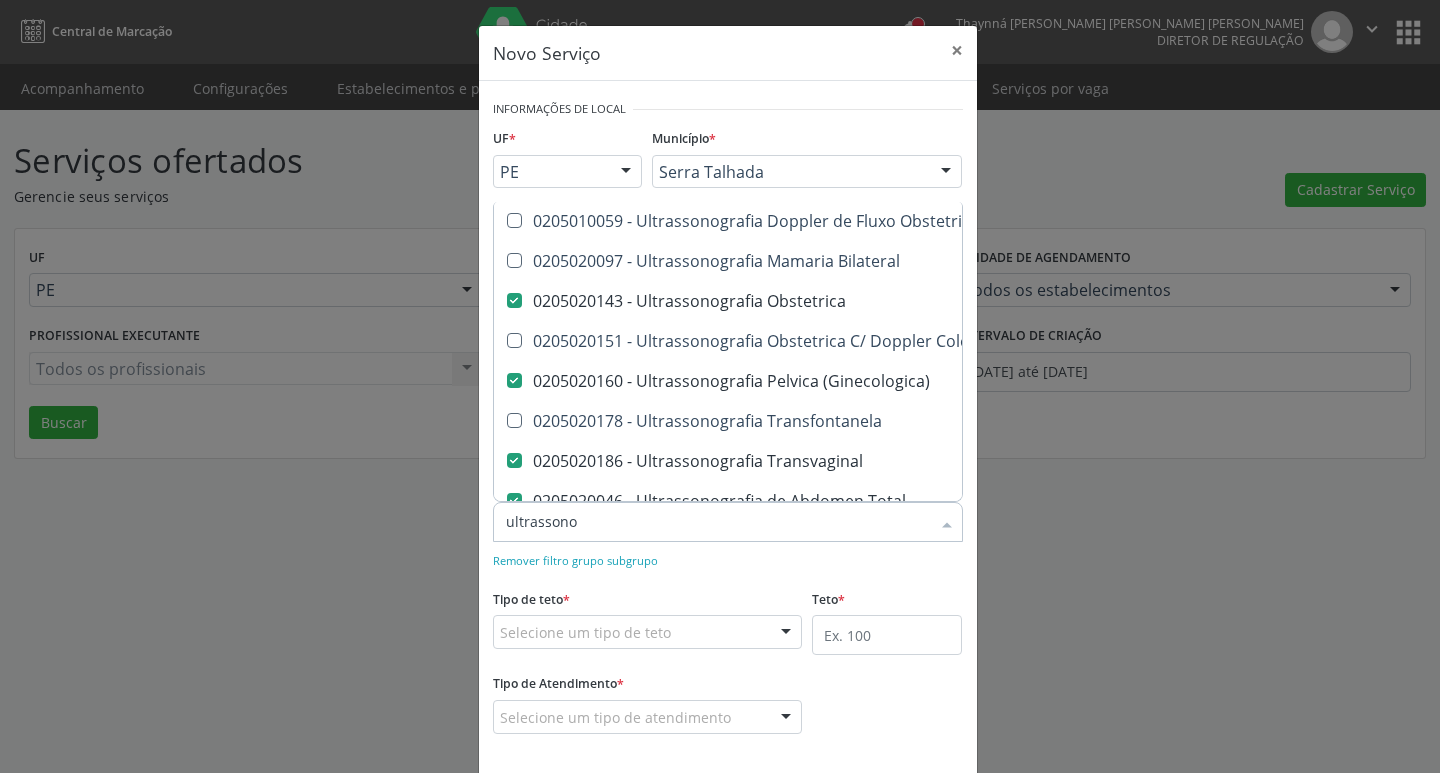 scroll, scrollTop: 87, scrollLeft: 0, axis: vertical 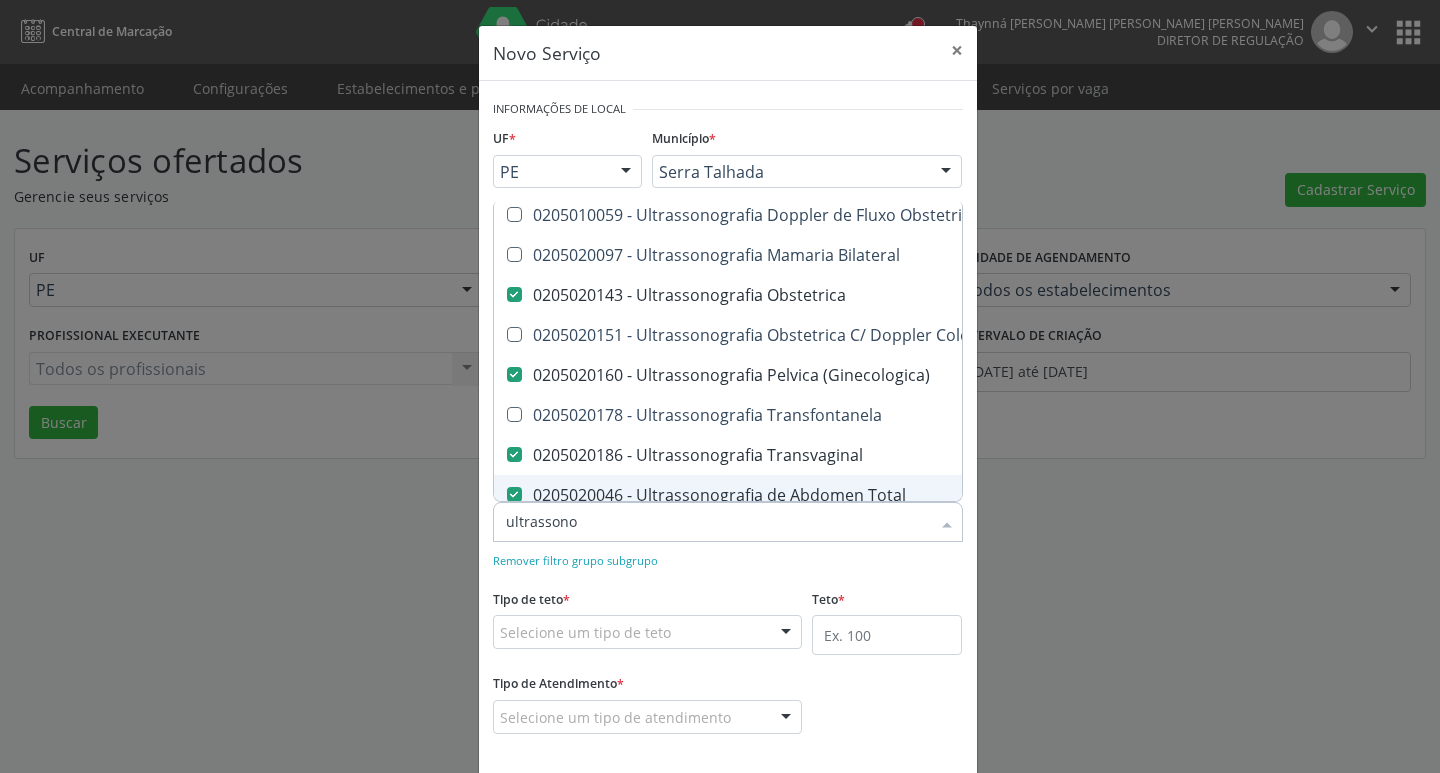 type on "ultrassono" 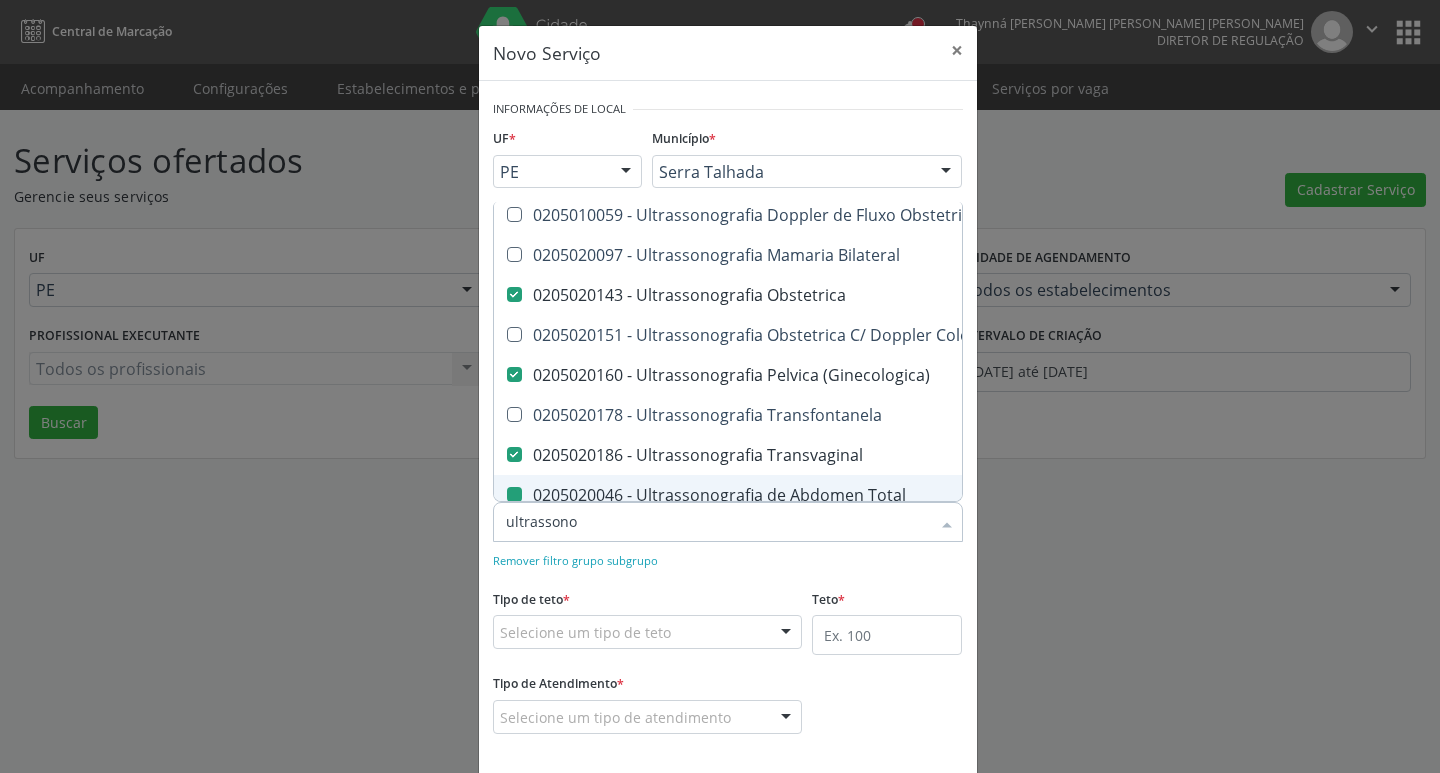 type 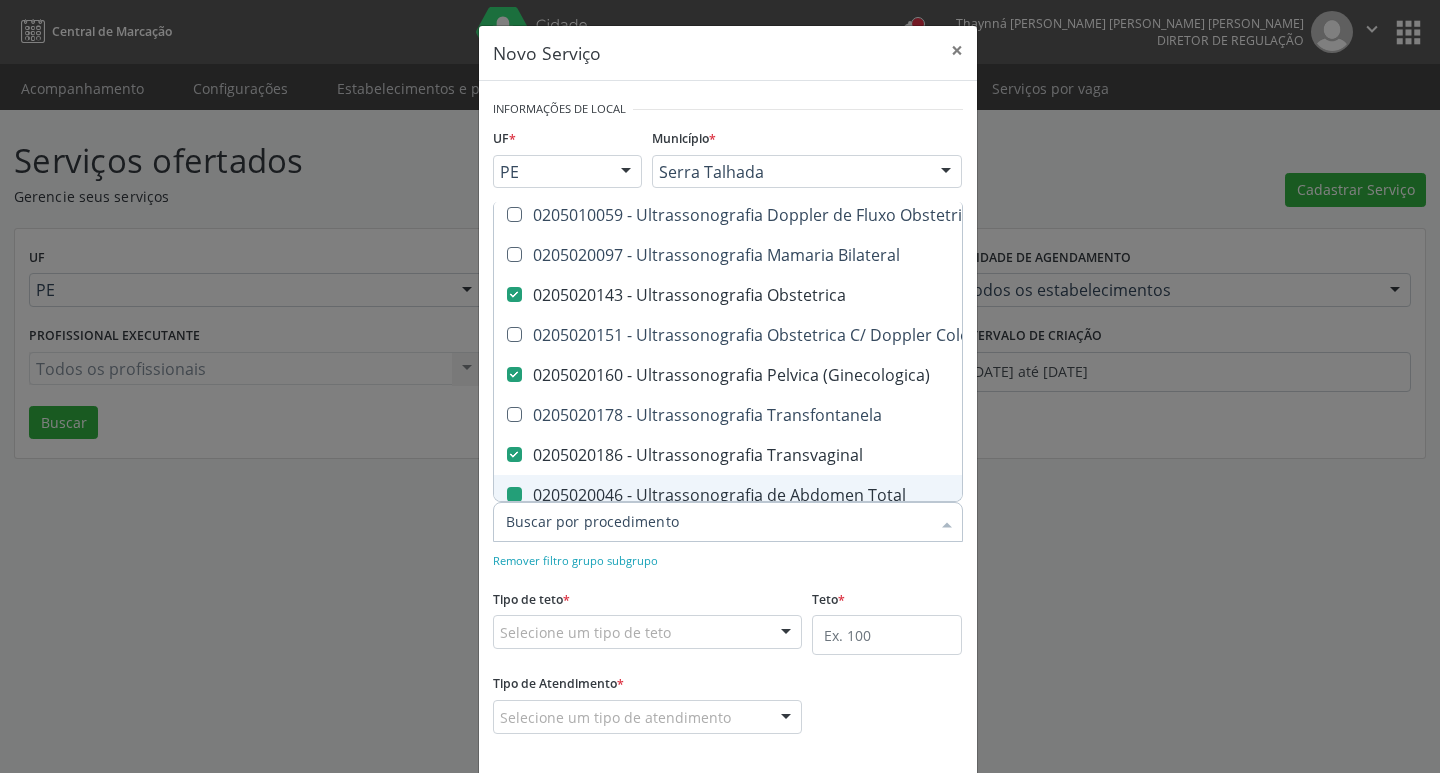 scroll, scrollTop: 0, scrollLeft: 0, axis: both 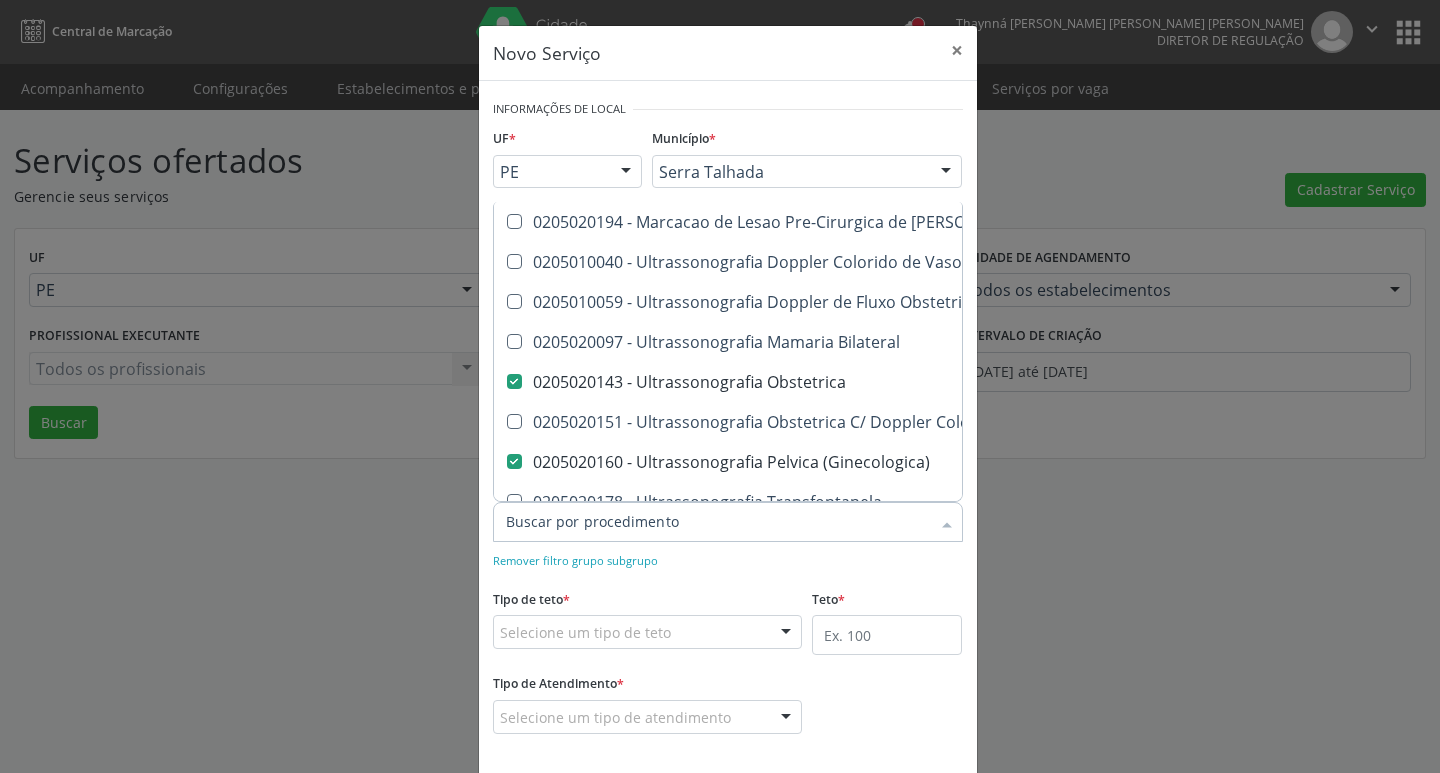 click on "Remover filtro grupo subgrupo" at bounding box center [728, 559] 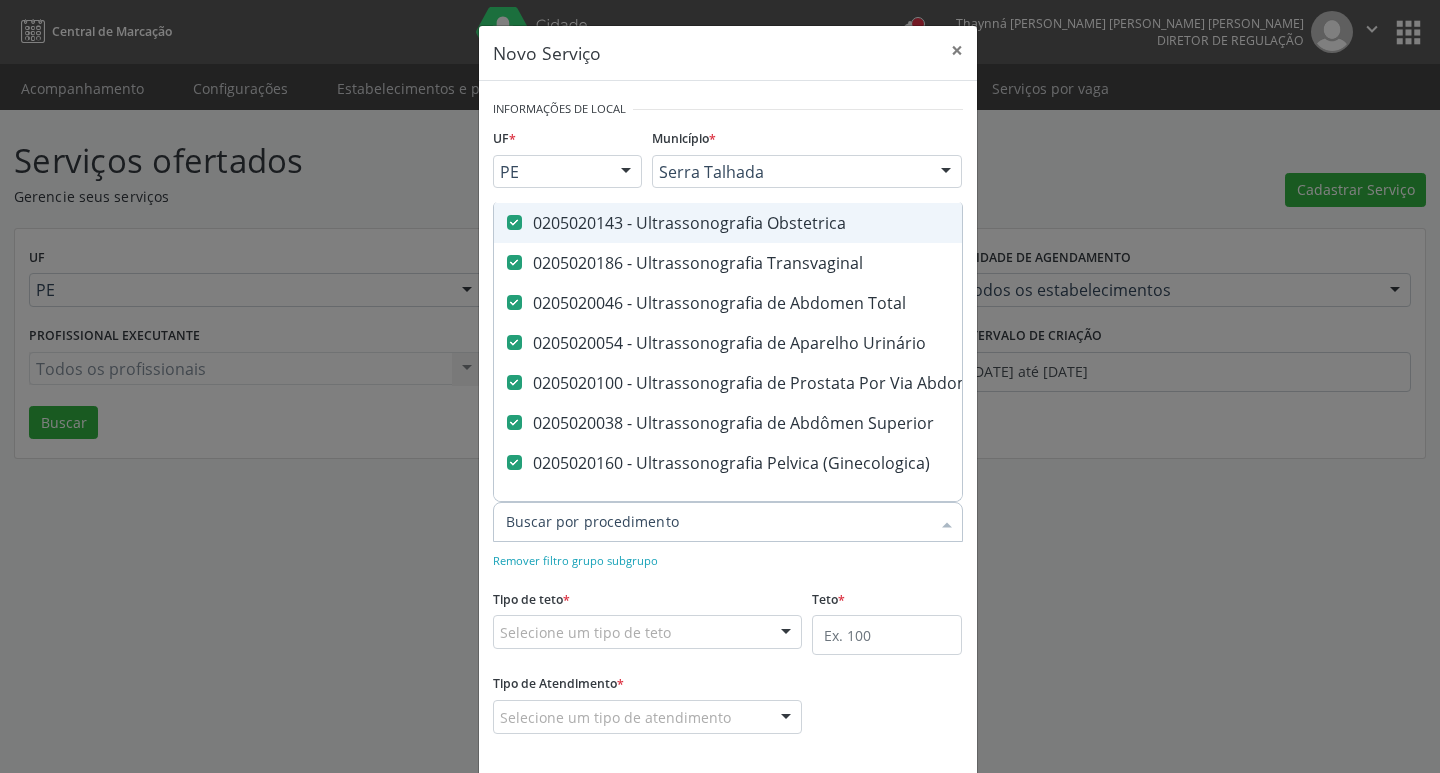 scroll, scrollTop: 121, scrollLeft: 0, axis: vertical 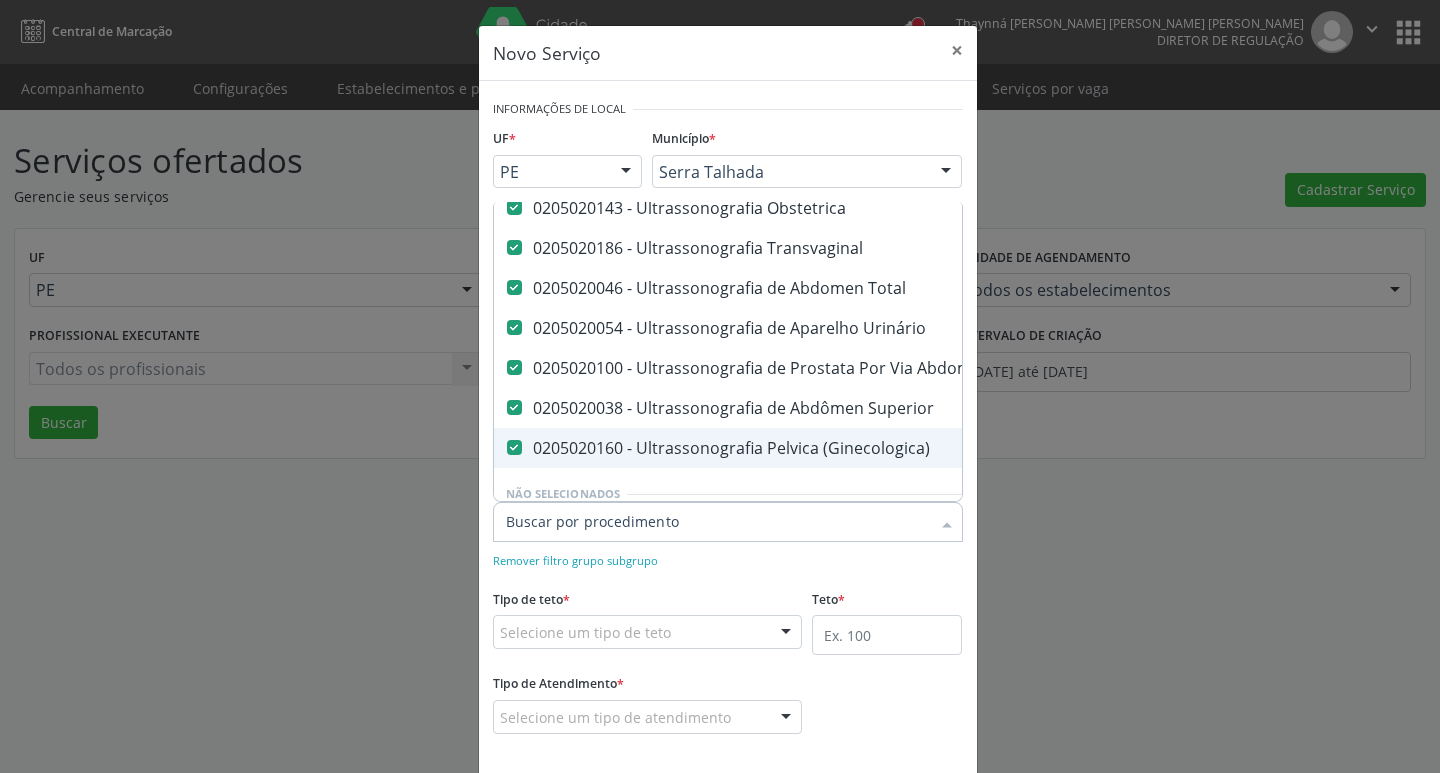 click on "Teto
*" at bounding box center [887, 619] 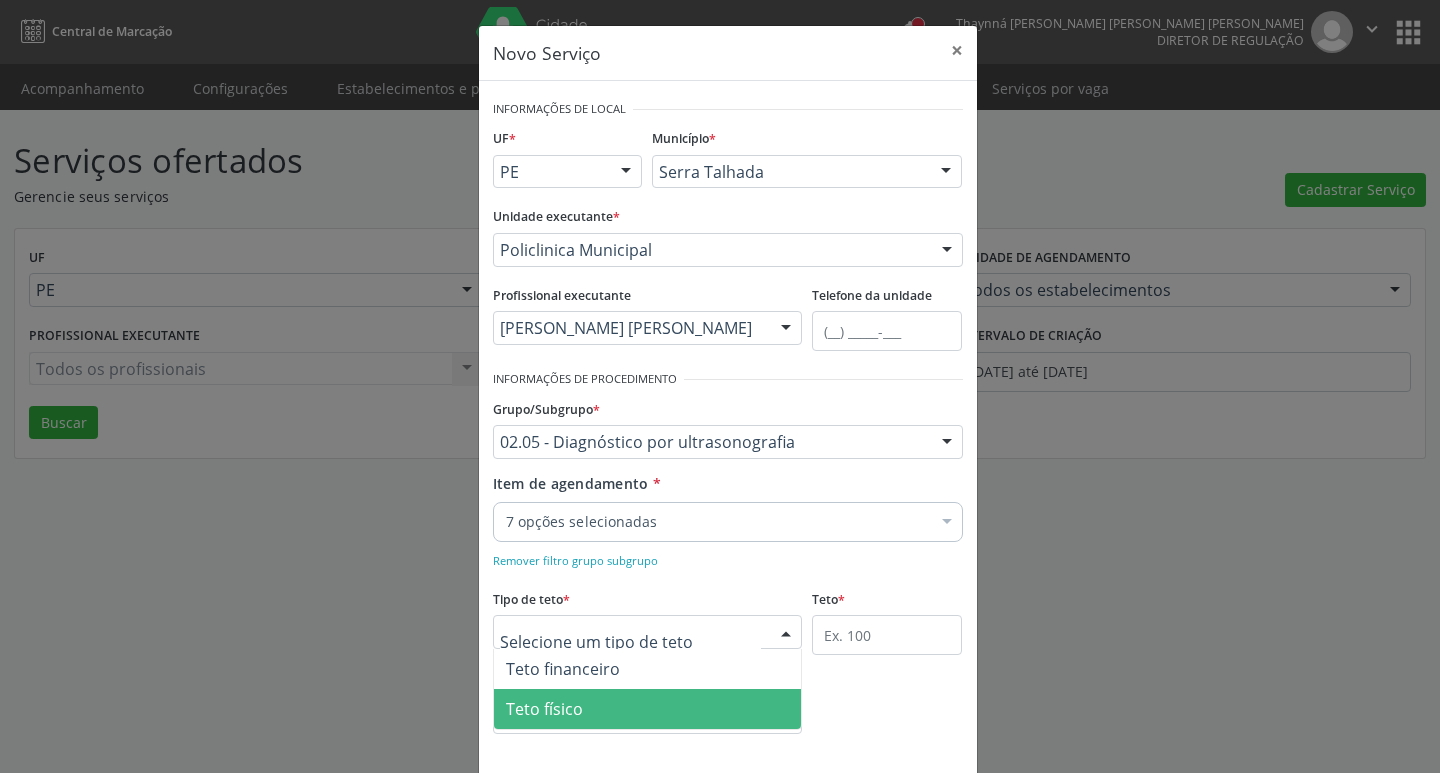 click on "Teto físico" at bounding box center (648, 709) 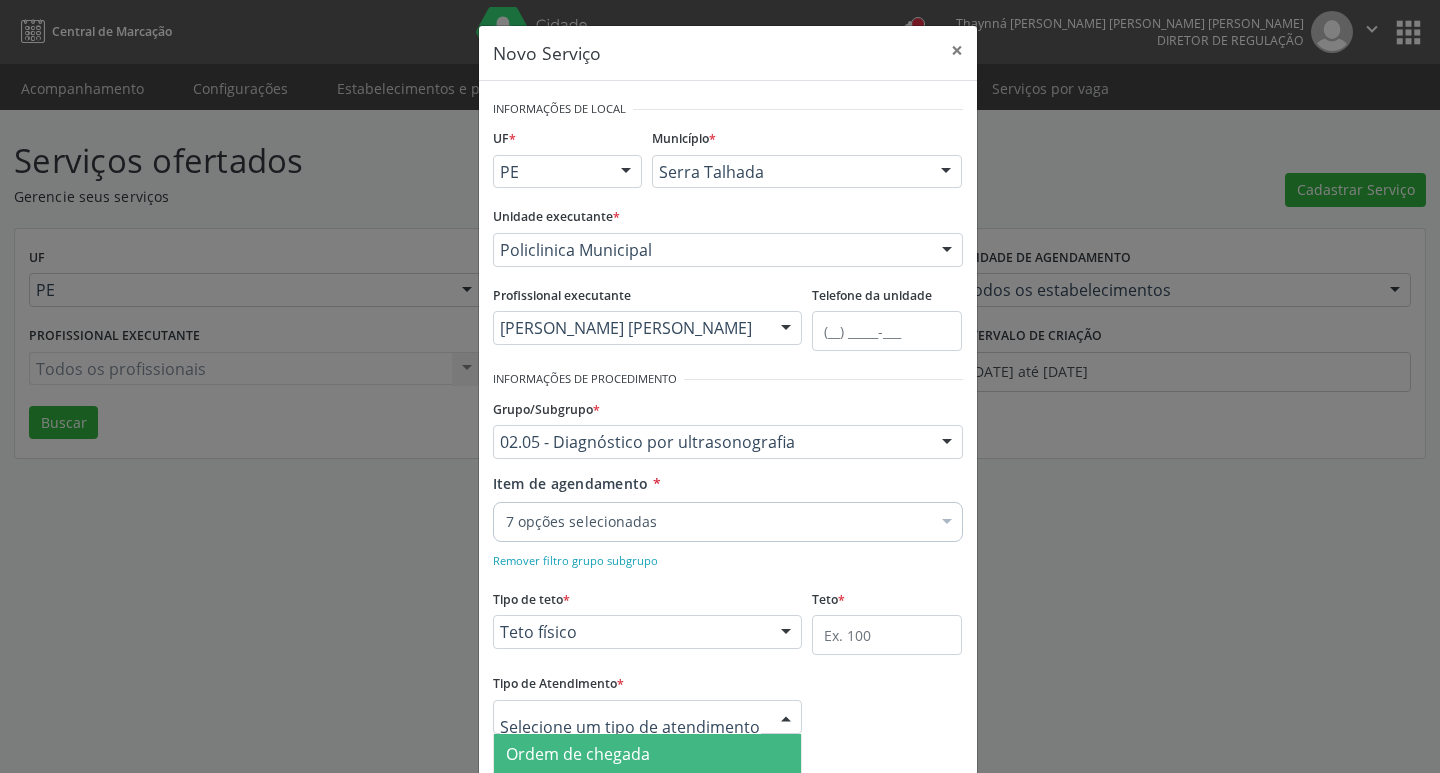 click on "Ordem de chegada" at bounding box center (578, 754) 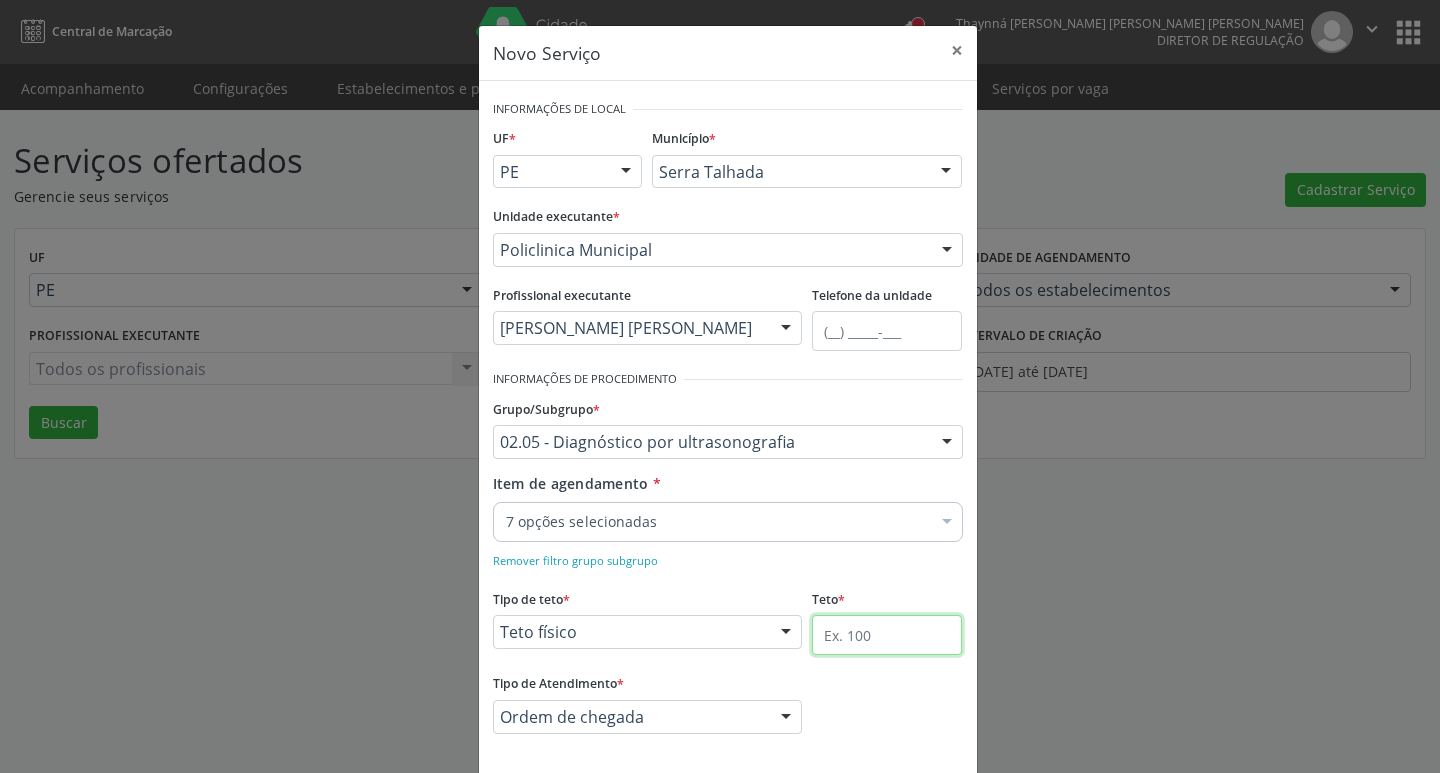 click at bounding box center [887, 635] 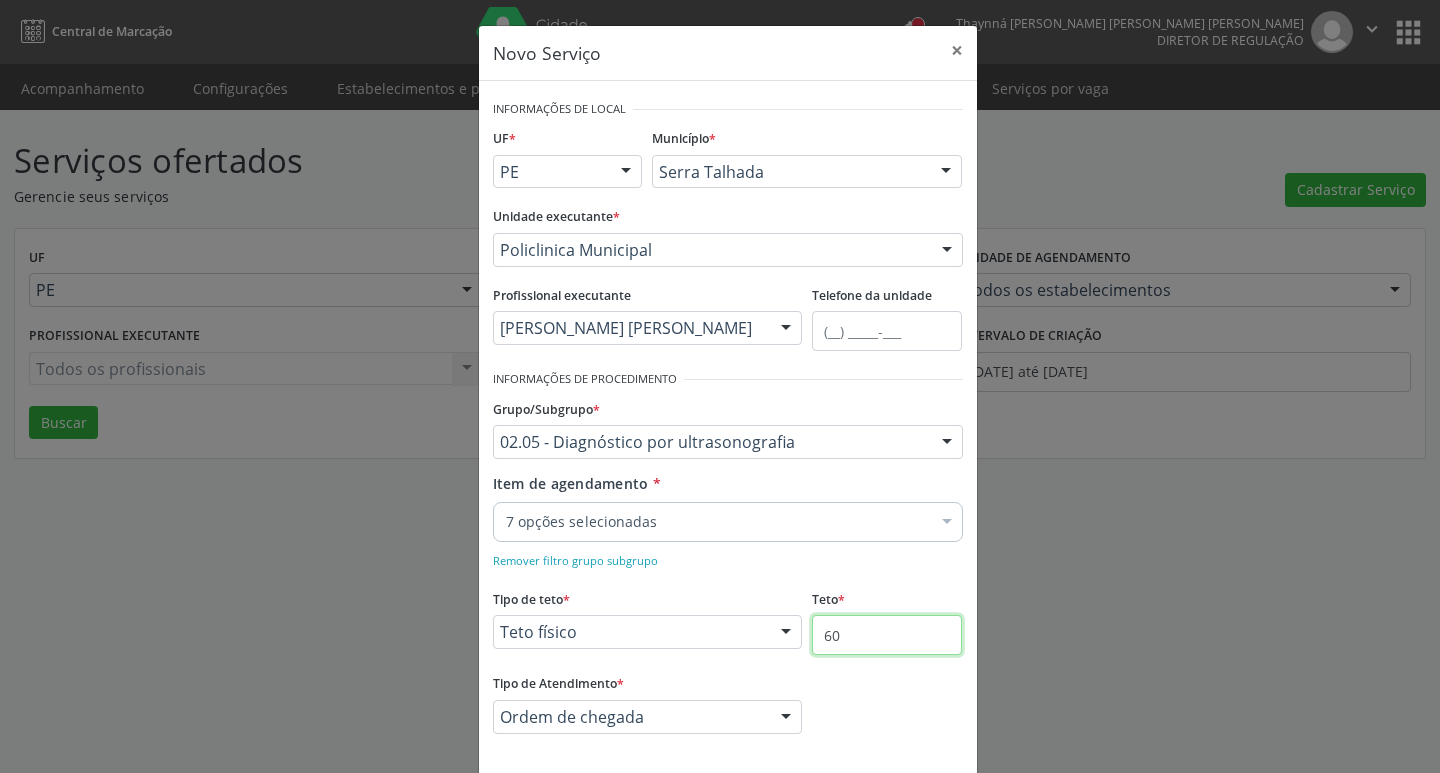 type on "60" 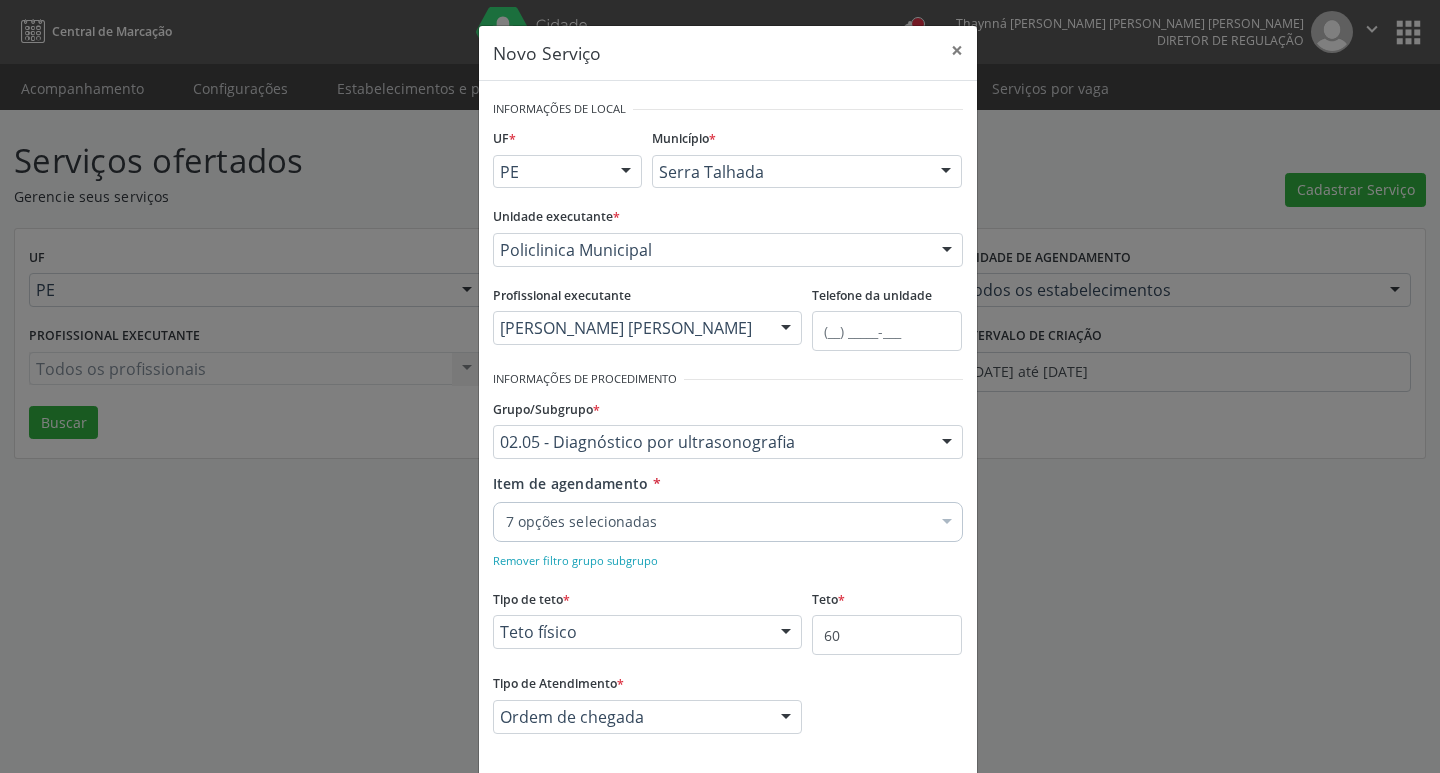 click on "Informações de Local
UF
*
PE         PE
Nenhum resultado encontrado para: "   "
Não há nenhuma opção para ser exibida.
Município
*
Serra Talhada         [GEOGRAPHIC_DATA] resultado encontrado para: "   "
Não há nenhuma opção para ser exibida.
Unidade executante
*
Policlinica Municipal         3 Grupamento de Bombeiros   [PERSON_NAME] Dental   [GEOGRAPHIC_DATA][PERSON_NAME]   [GEOGRAPHIC_DATA]   [GEOGRAPHIC_DATA] I   [GEOGRAPHIC_DATA] do Forro   [GEOGRAPHIC_DATA][PERSON_NAME] da Cidade de [GEOGRAPHIC_DATA]   Academia da Cidade do Mutirao   Academia da Saude Cohab II   Alanalaiz [PERSON_NAME] [PERSON_NAME]   [PERSON_NAME] [PERSON_NAME] Servicos de Medicina e Nutricao   Amor Saude   Anaclin   Analise Laboratorio Clinico   [PERSON_NAME] [PERSON_NAME] Cia Ltda   [PERSON_NAME] [PERSON_NAME] Ltda   [PERSON_NAME] [PERSON_NAME] Ltda   Apae" at bounding box center (728, 428) 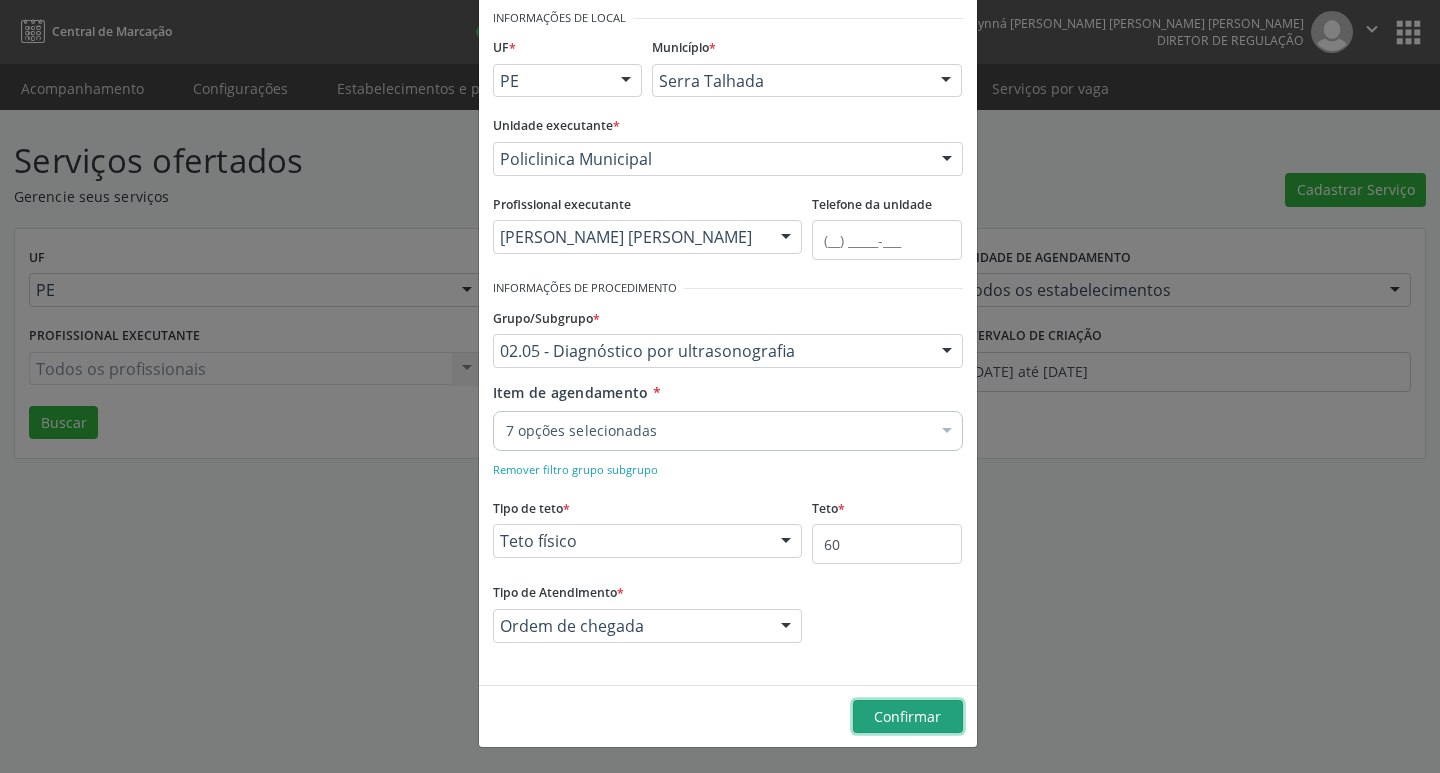 click on "Confirmar" at bounding box center [907, 716] 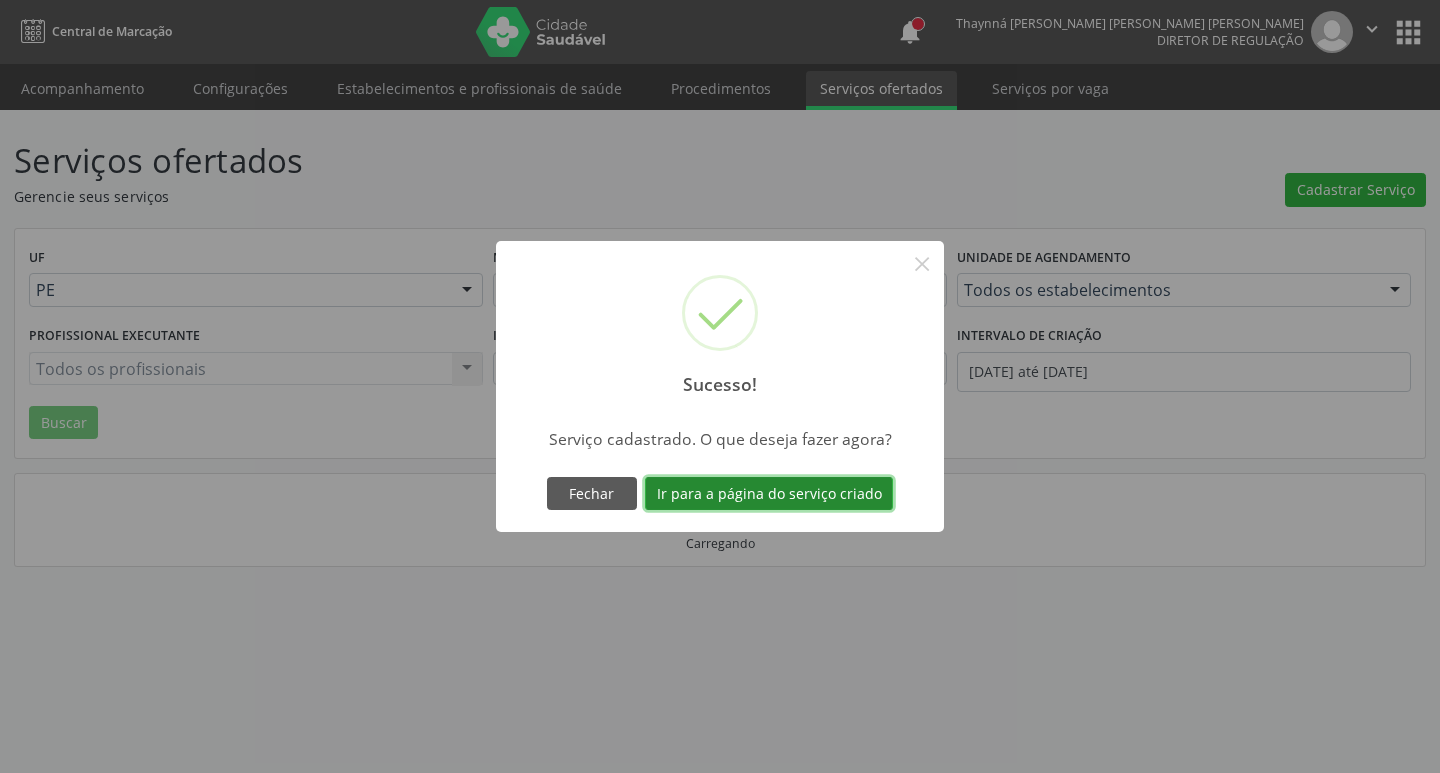 click on "Ir para a página do serviço criado" at bounding box center [769, 494] 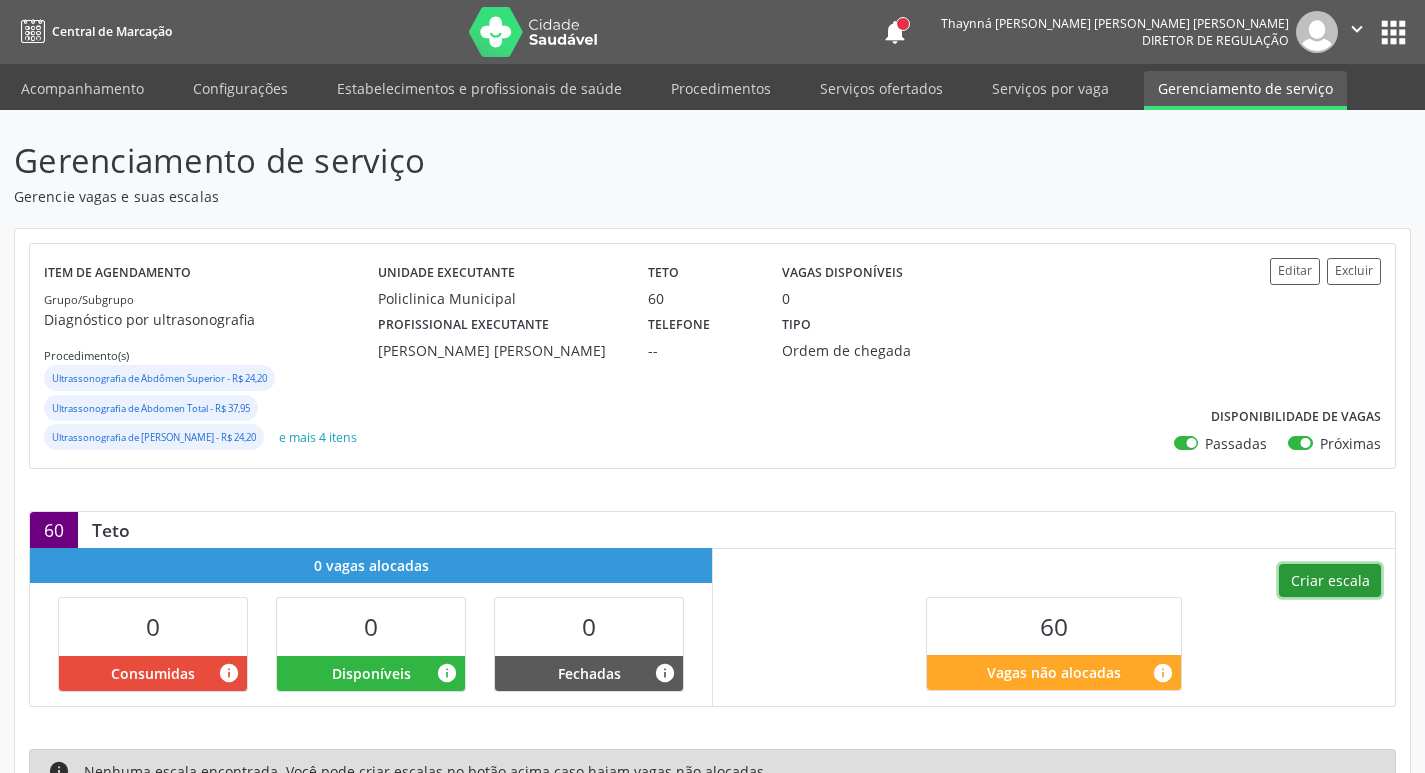 click on "Criar escala" at bounding box center [1330, 581] 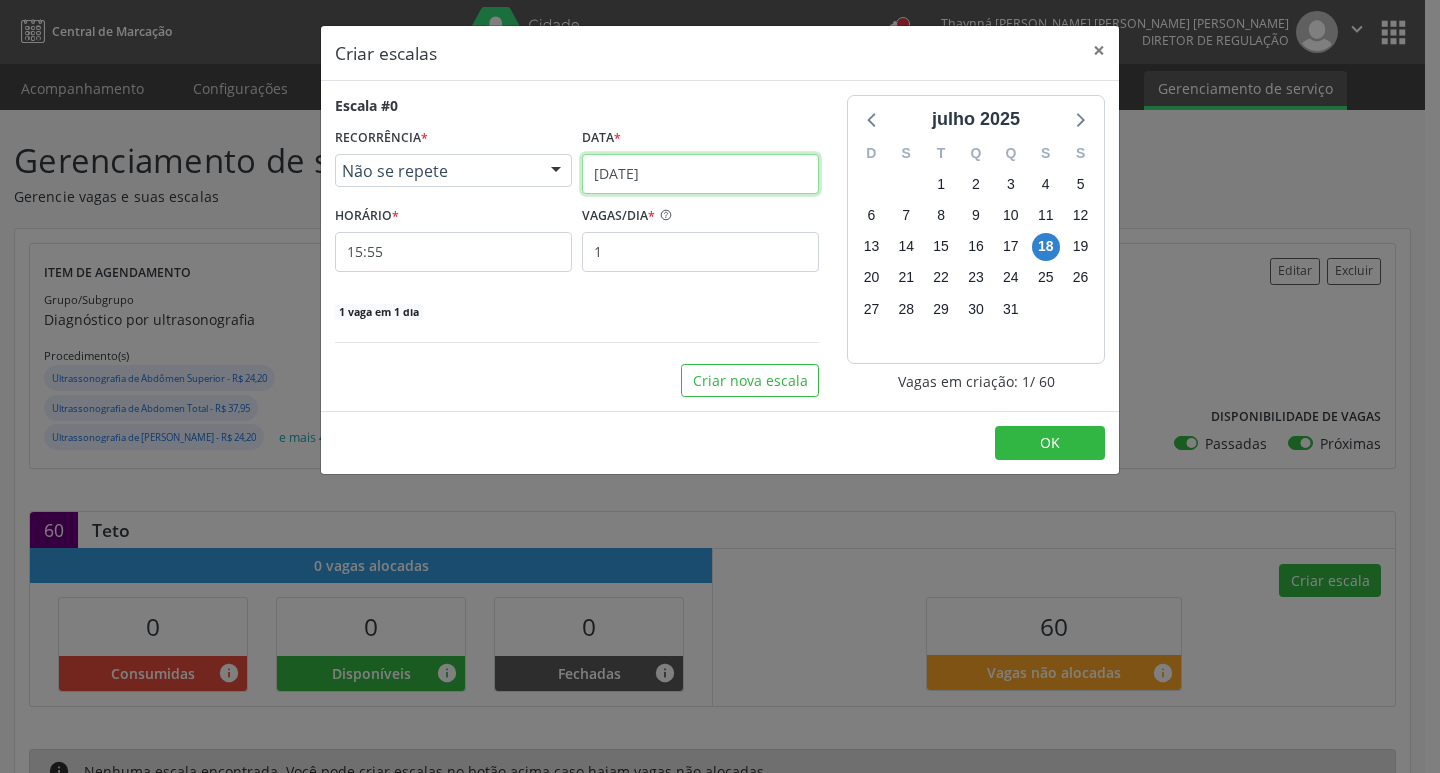 click on "Central de Marcação
notifications
Thaynná Vasconcelos Alves Ferreira
Diretor de regulação

Configurações
Sair
apps
Acompanhamento
Configurações
Estabelecimentos e profissionais de saúde
Procedimentos
Serviços ofertados
Serviços por vaga
Gerenciamento de serviço
Gerenciamento de serviço
Gerencie vagas e suas escalas
Item de agendamento
Grupo/Subgrupo   Diagnóstico por ultrasonografia   Procedimento(s)     Ultrassonografia de Abdômen Superior - R$ 24,20 Ultrassonografia de Abdomen Total - R$ 37,95 Ultrassonografia de Aparelho Urinário - R$ 24,20
e mais 4 itens
Unidade executante
Policlinica Municipal
Teto
60
Vagas disponíveis
0
Profissional executante" at bounding box center [720, 386] 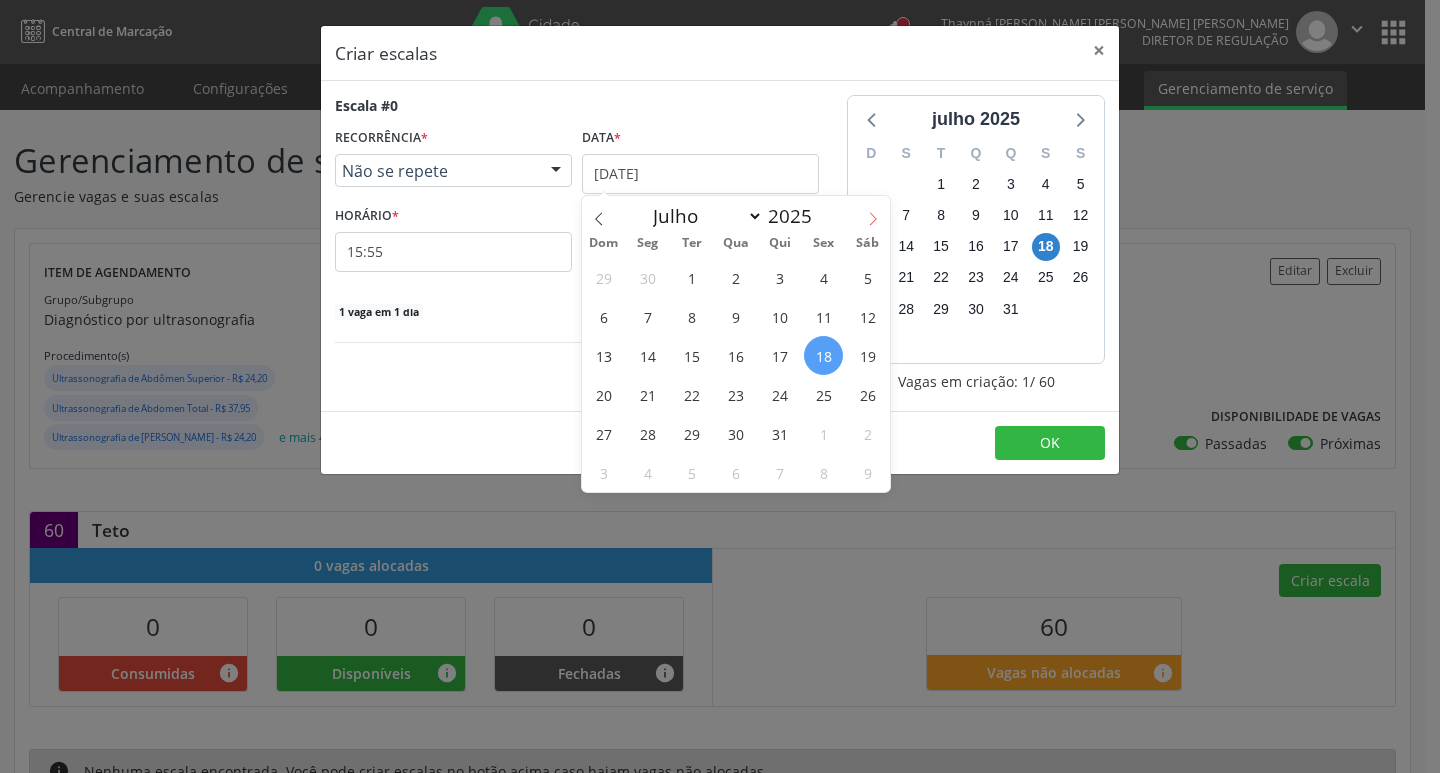 click 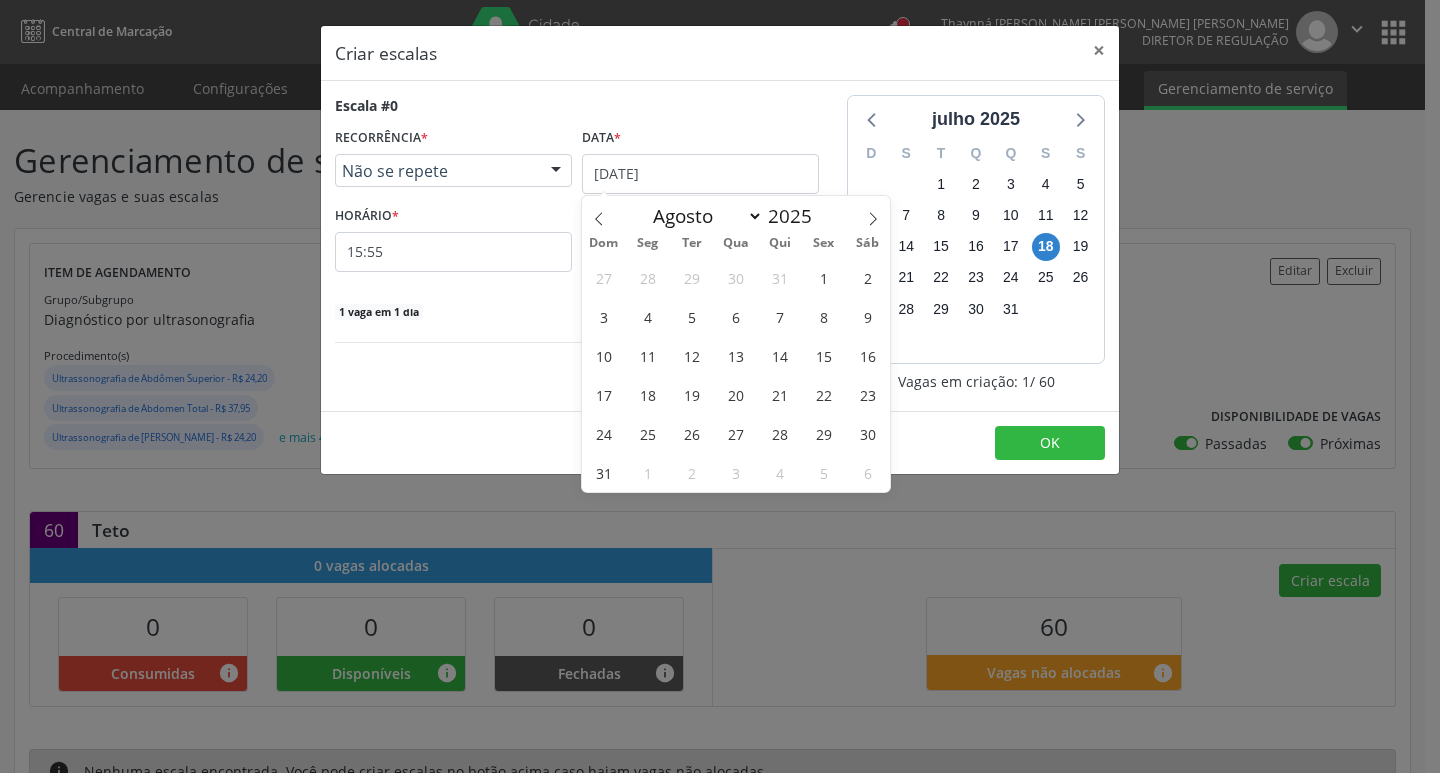 click on "Não se repete" at bounding box center [436, 171] 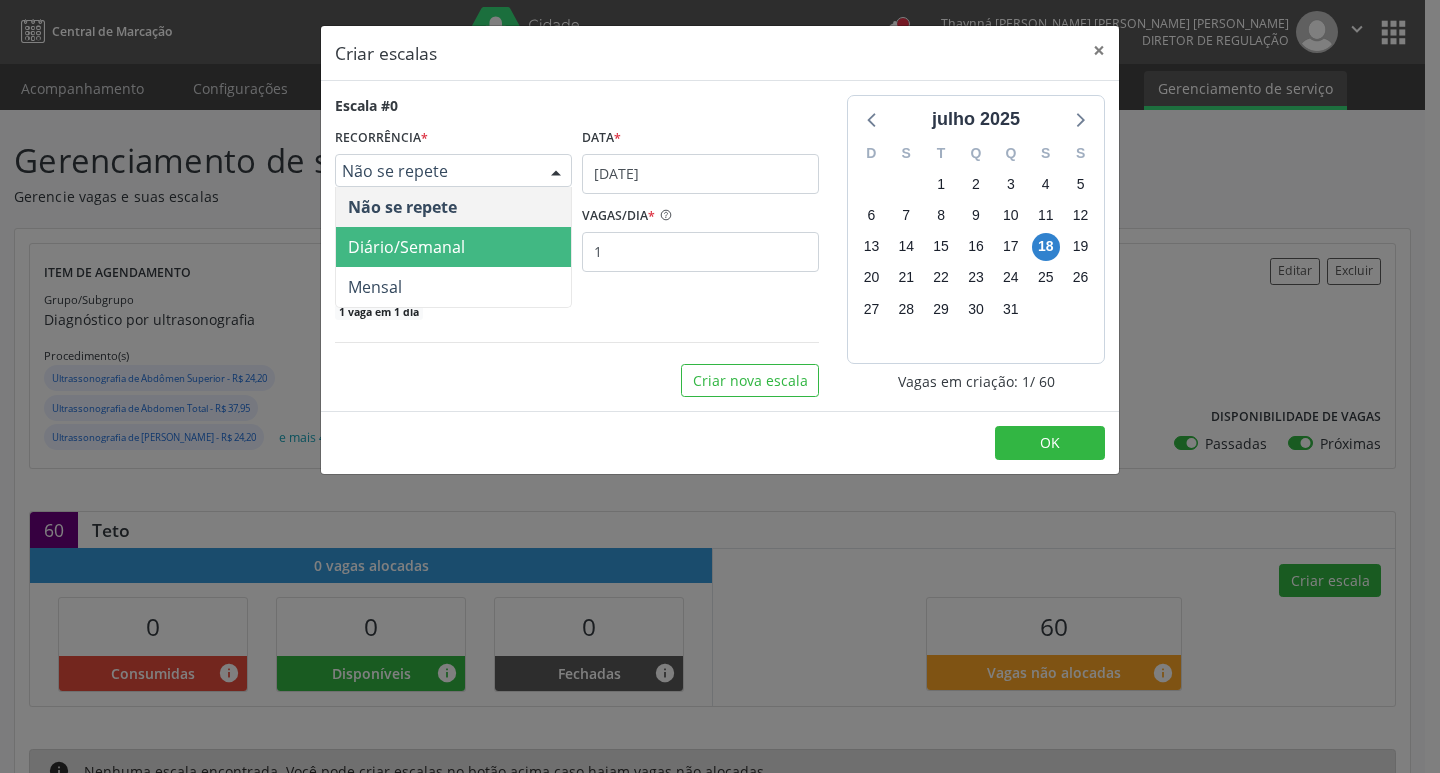 click on "Diário/Semanal" at bounding box center [406, 247] 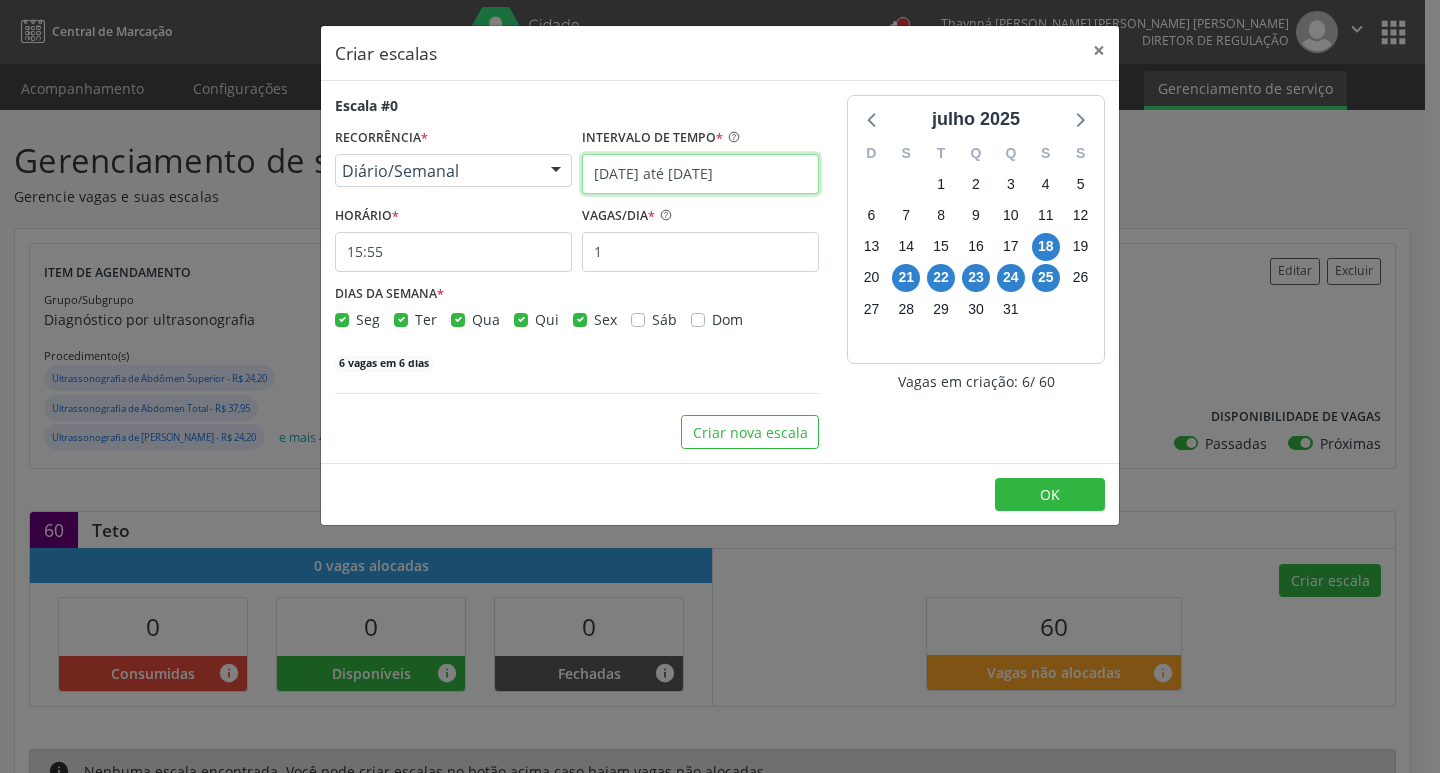 click on "[DATE] até [DATE]" at bounding box center [700, 174] 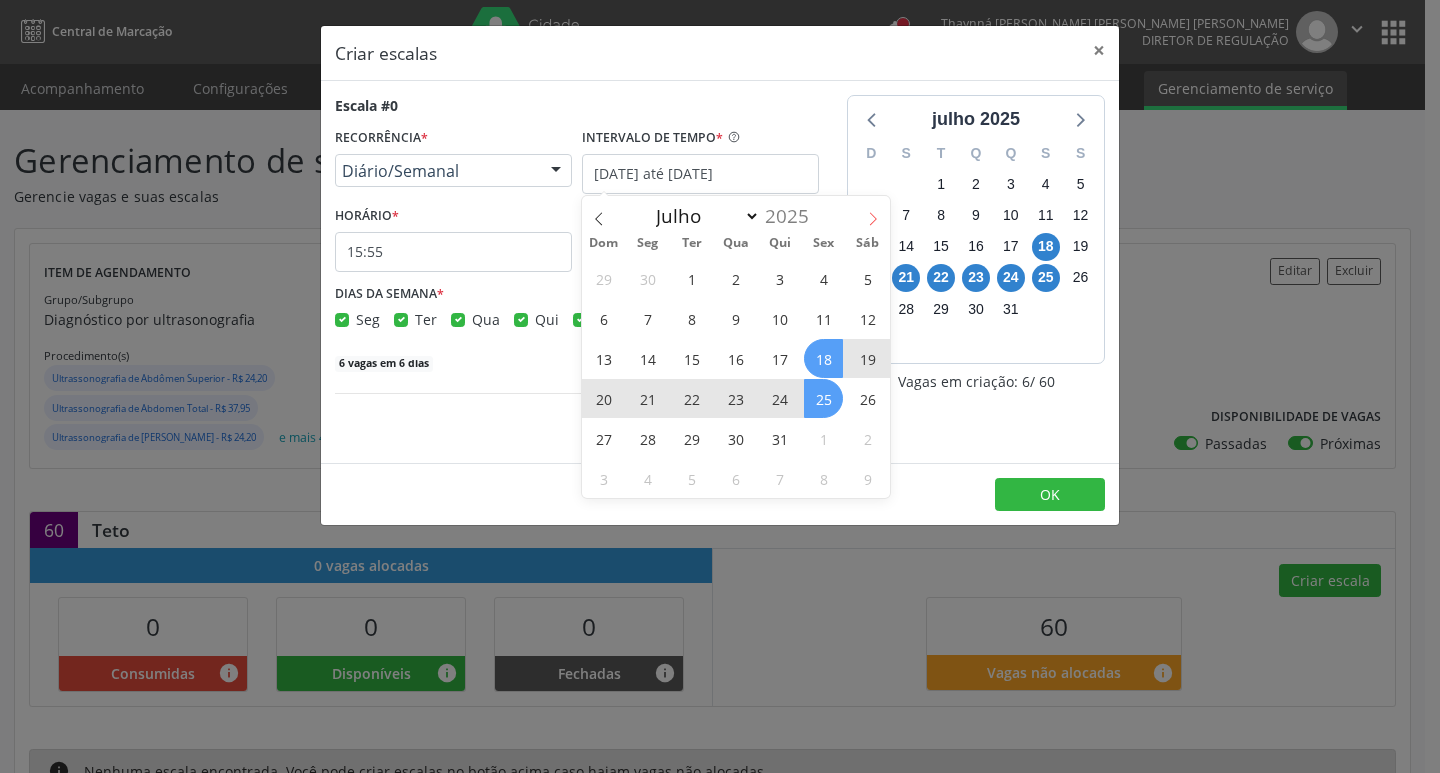 click 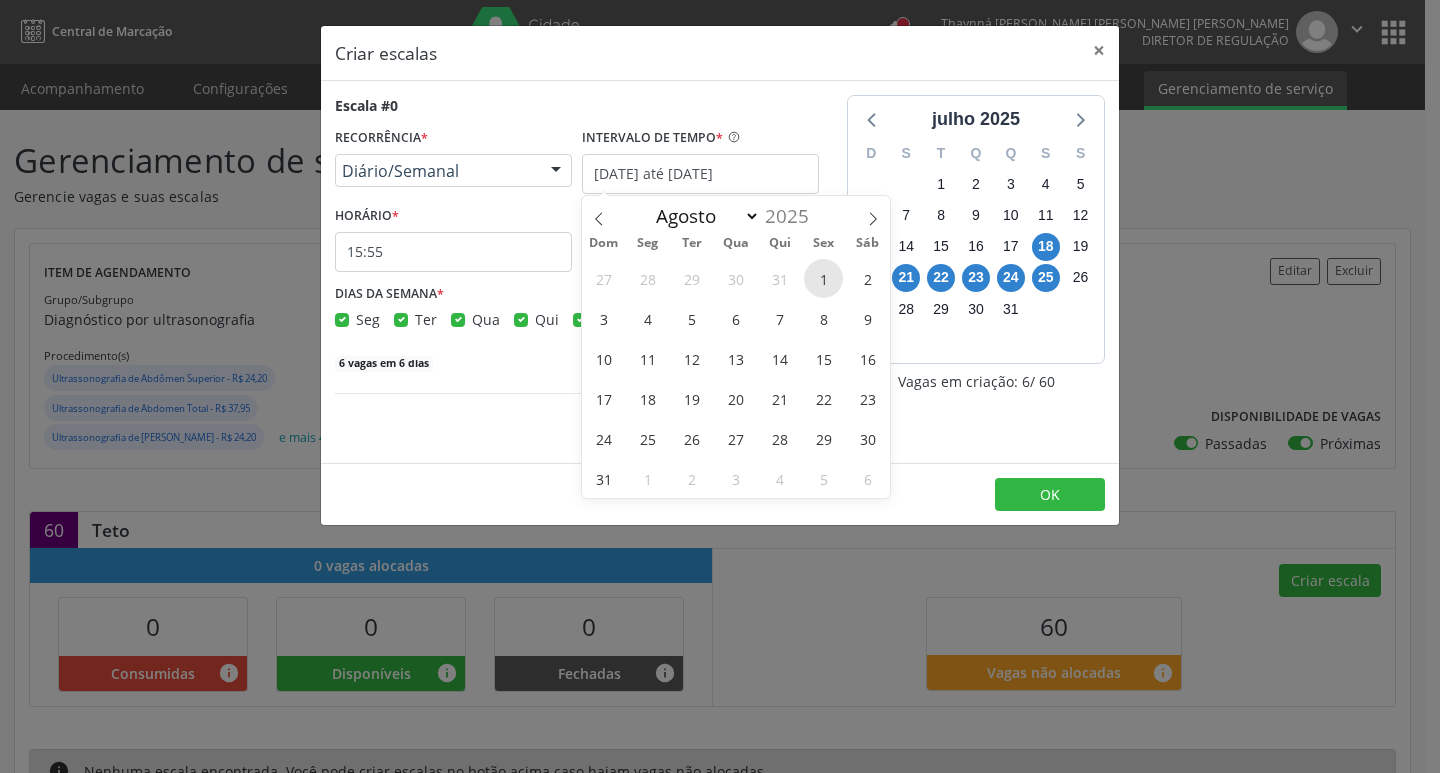 click on "1" at bounding box center [823, 278] 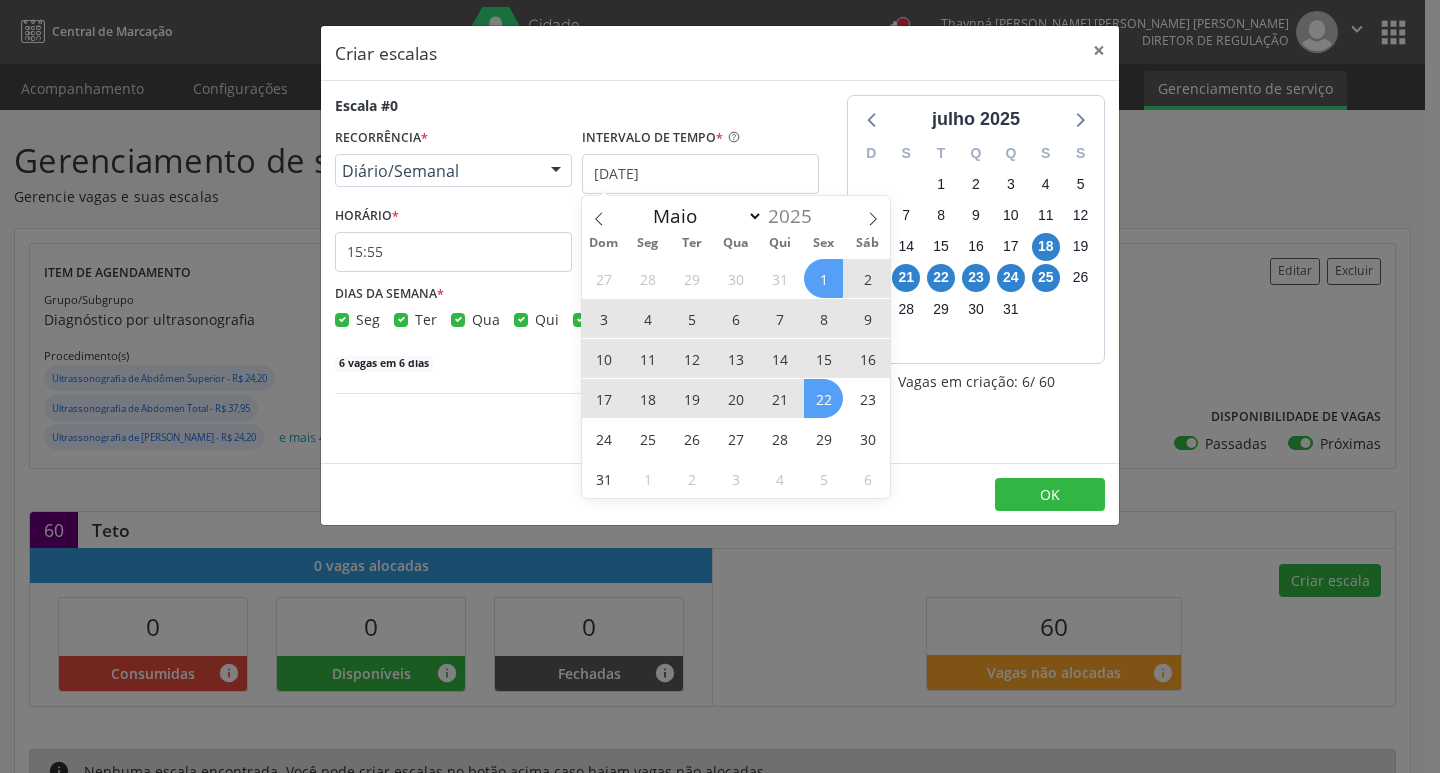 click on "22" at bounding box center (823, 398) 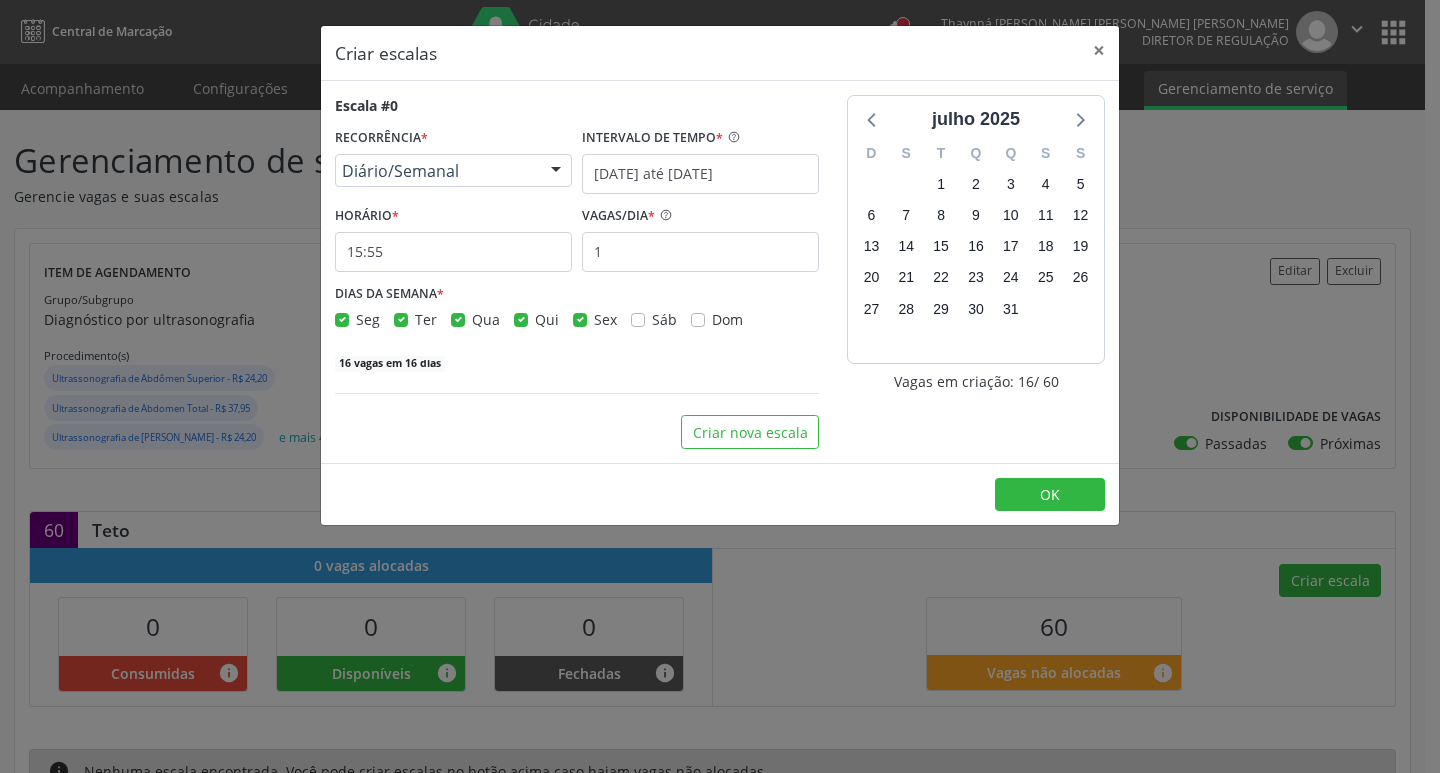 click on "DIAS DA SEMANA
*
Seg Ter Qua Qui Sex Sáb Dom" at bounding box center (577, 305) 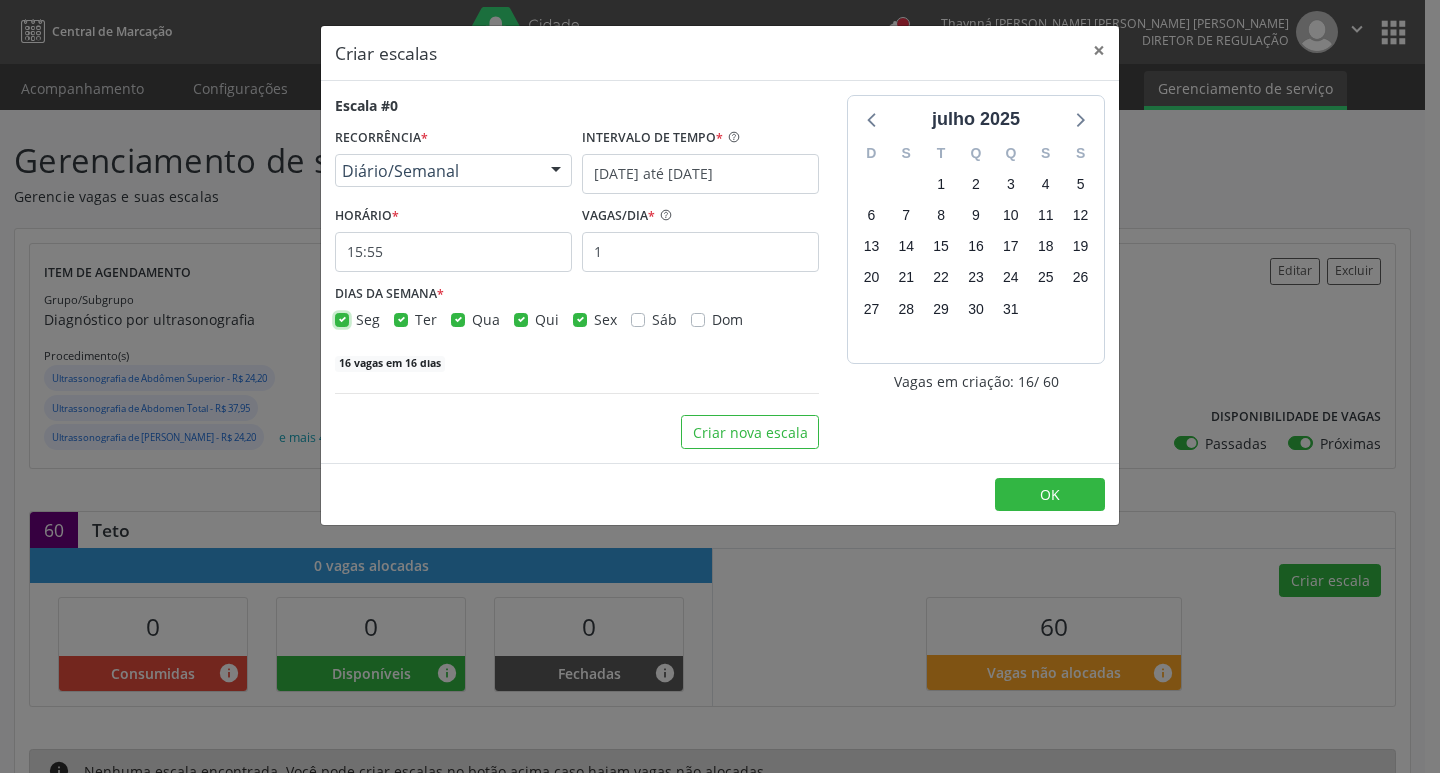 click on "Seg" at bounding box center [342, 318] 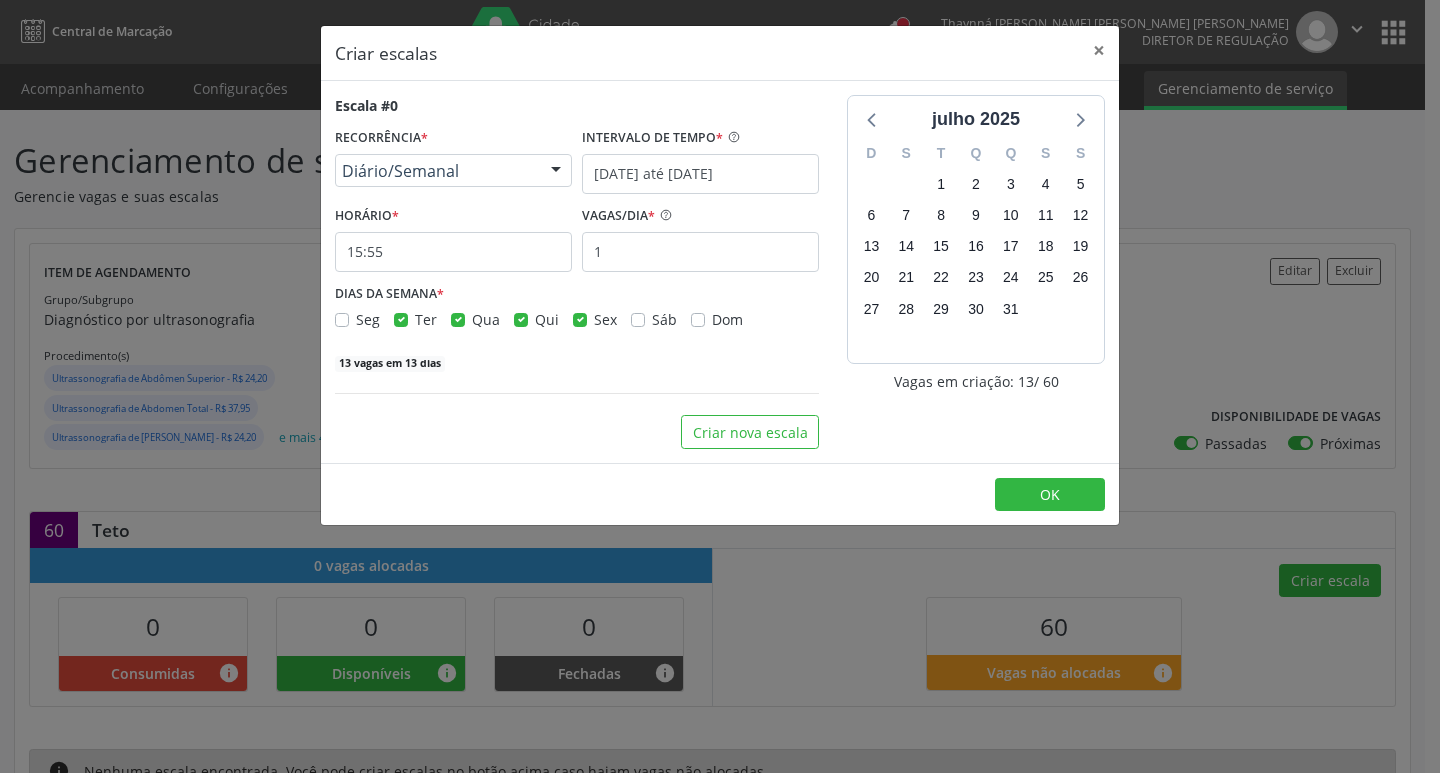 click on "Ter" at bounding box center [415, 319] 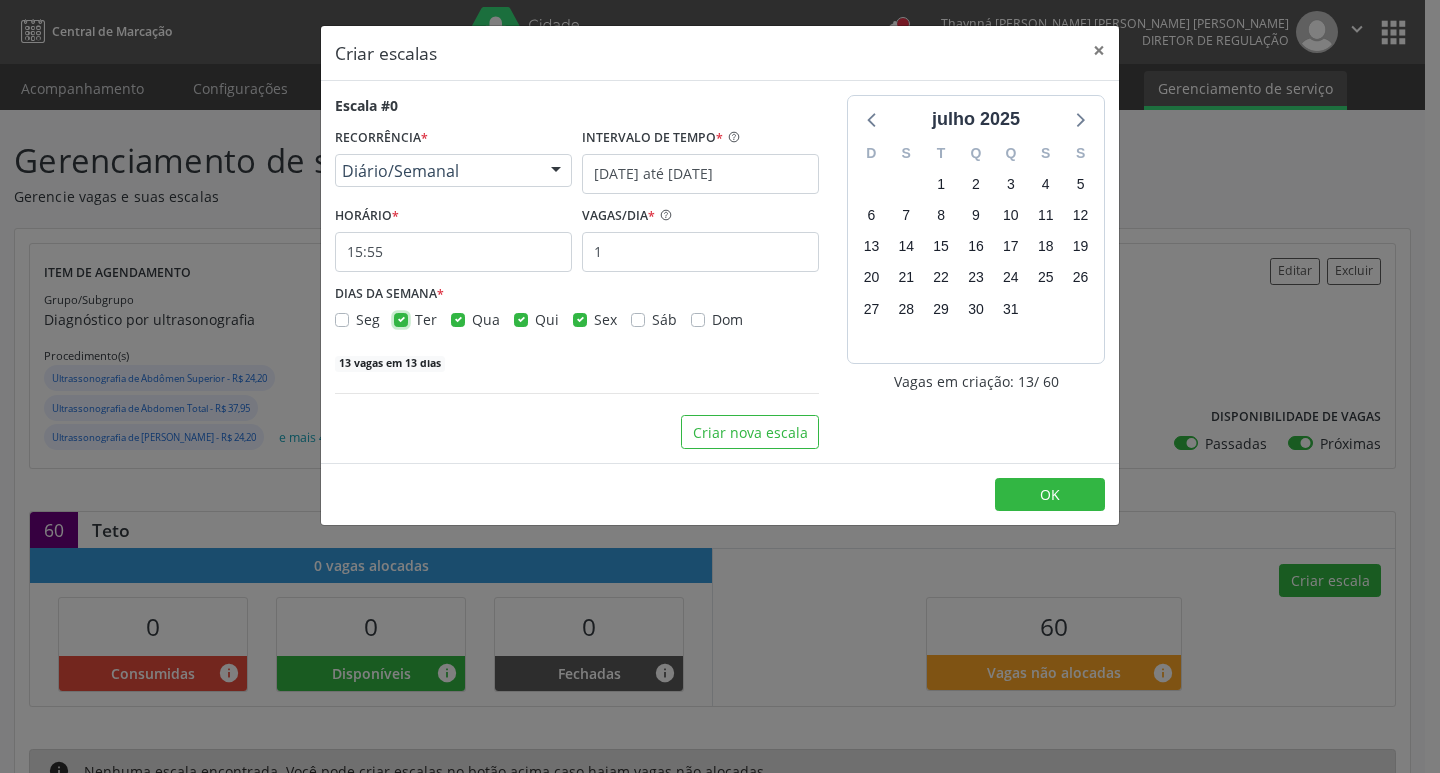 click on "Ter" at bounding box center (401, 318) 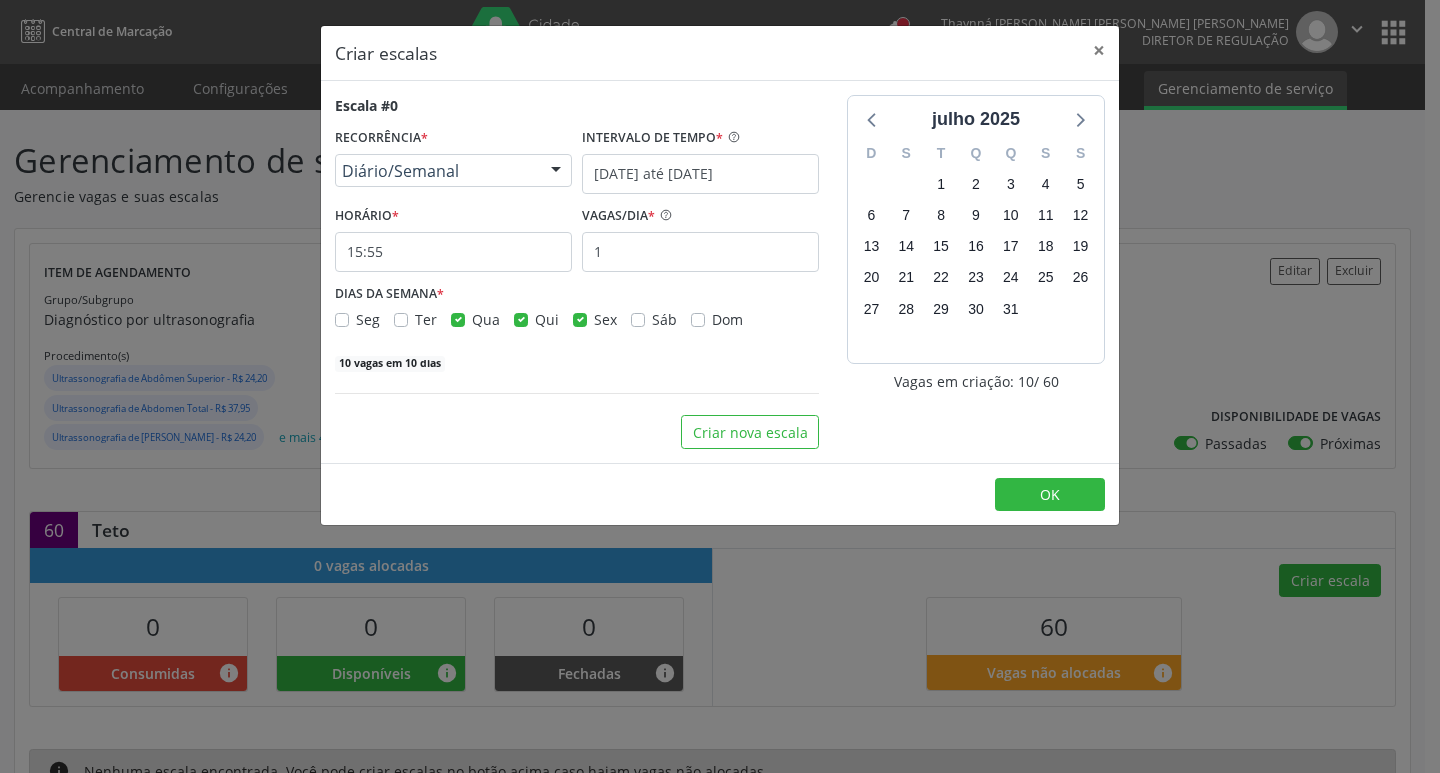 click on "Qua" at bounding box center (486, 319) 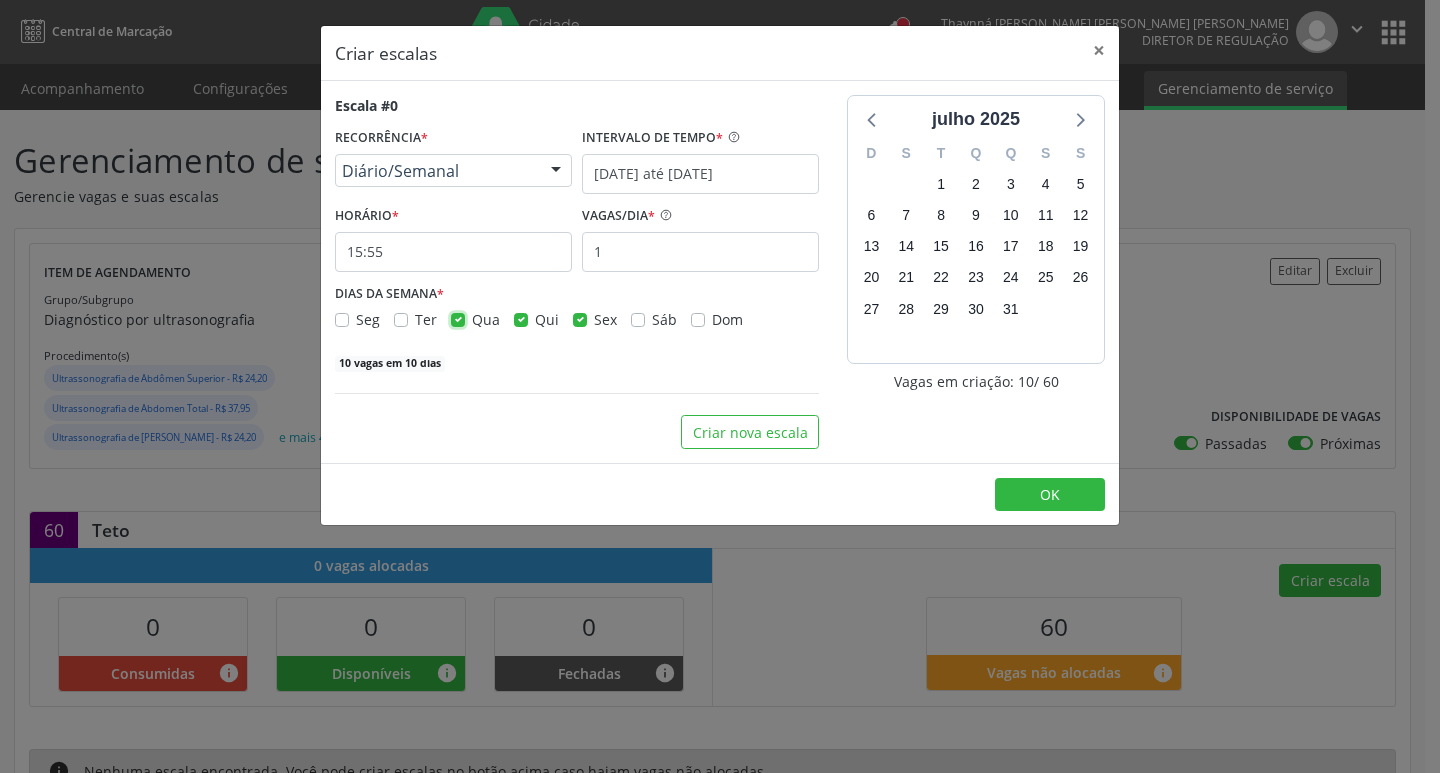 click on "Qua" at bounding box center (458, 318) 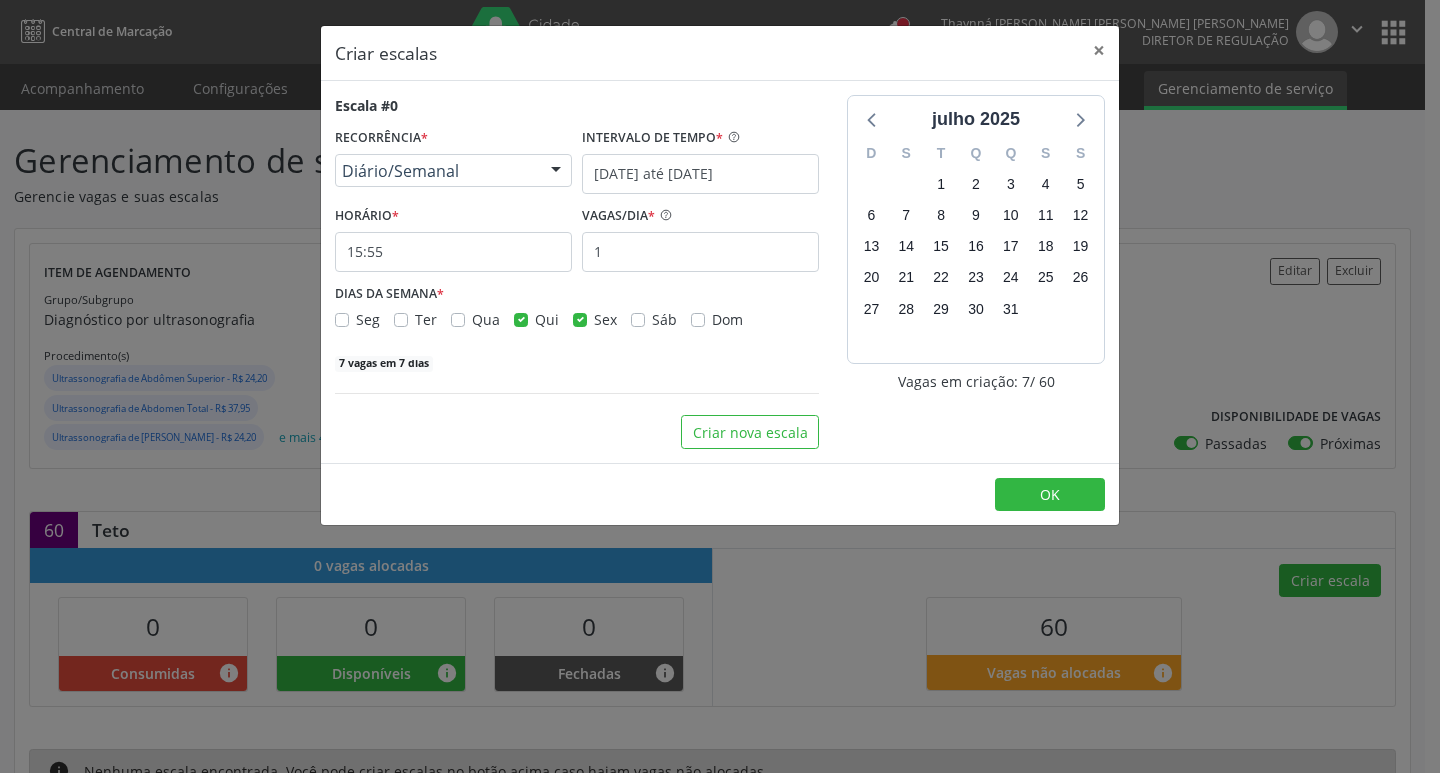 click on "Qui" at bounding box center [547, 319] 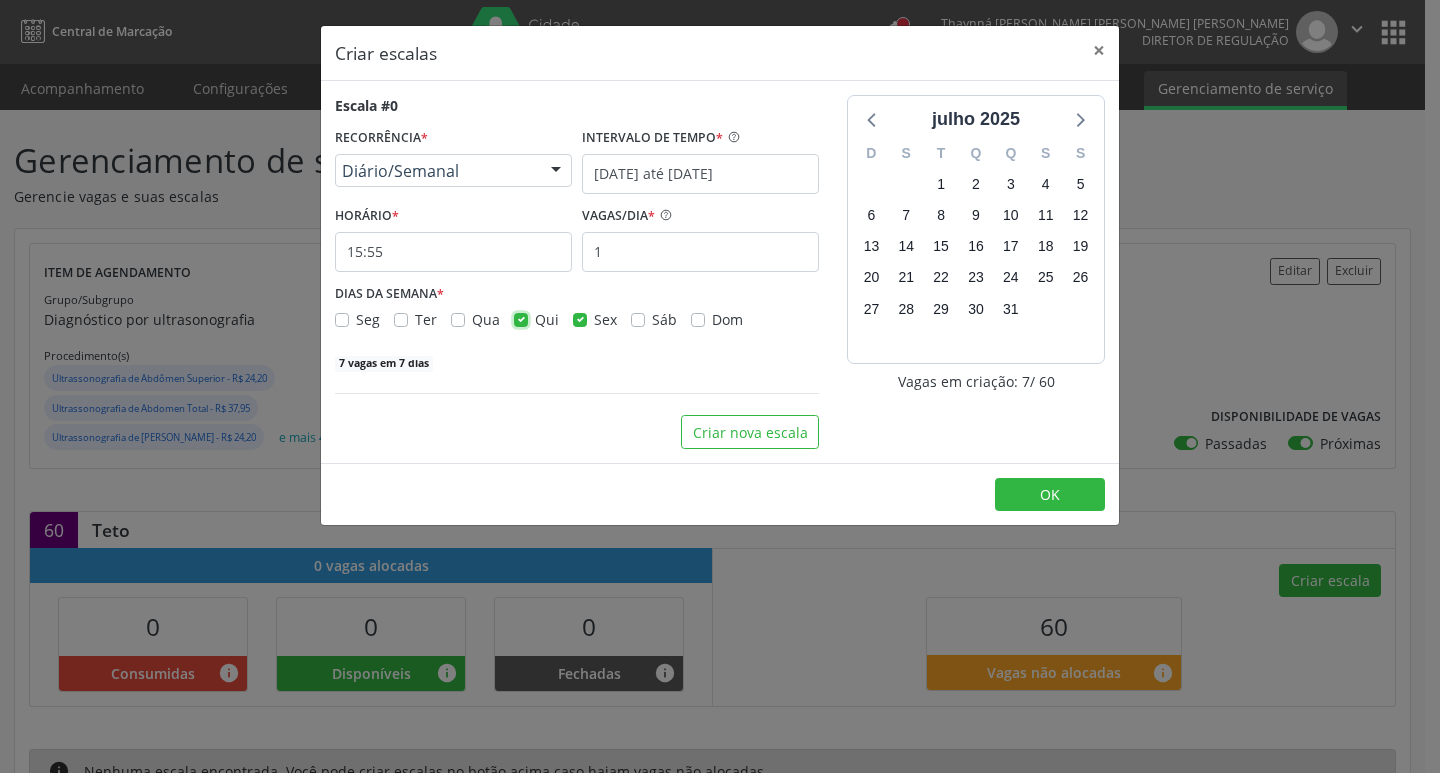 click on "Qui" at bounding box center [521, 318] 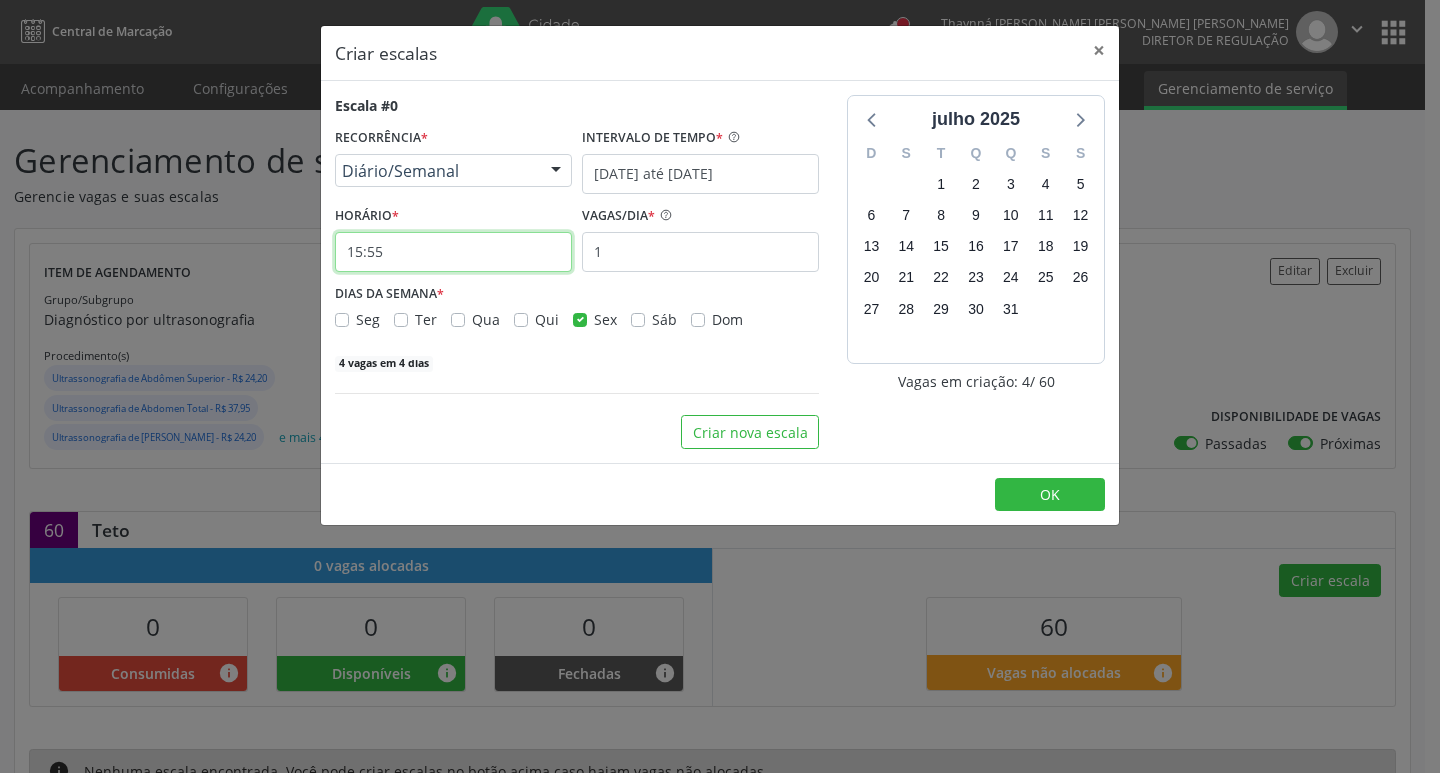 click on "15:55" at bounding box center (453, 252) 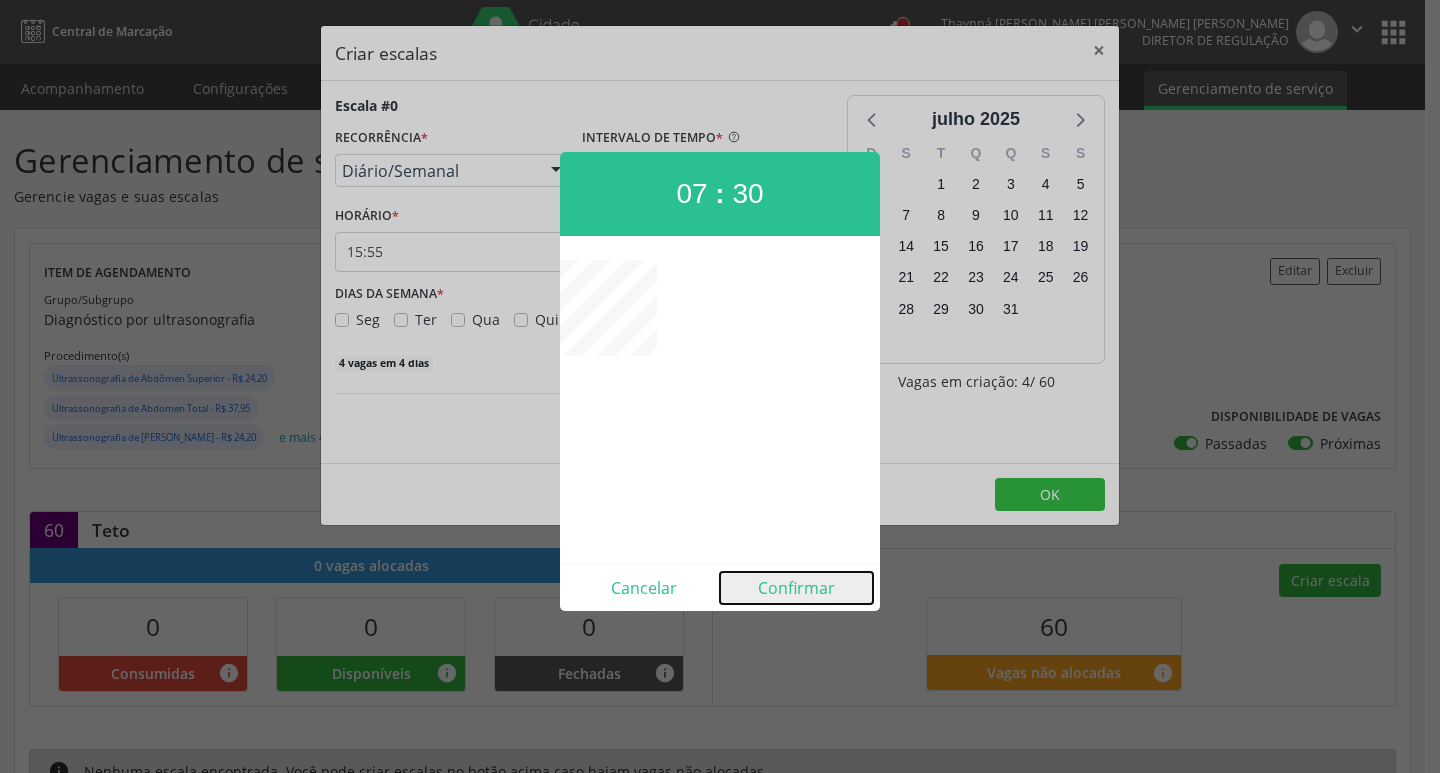 click on "Confirmar" at bounding box center (796, 588) 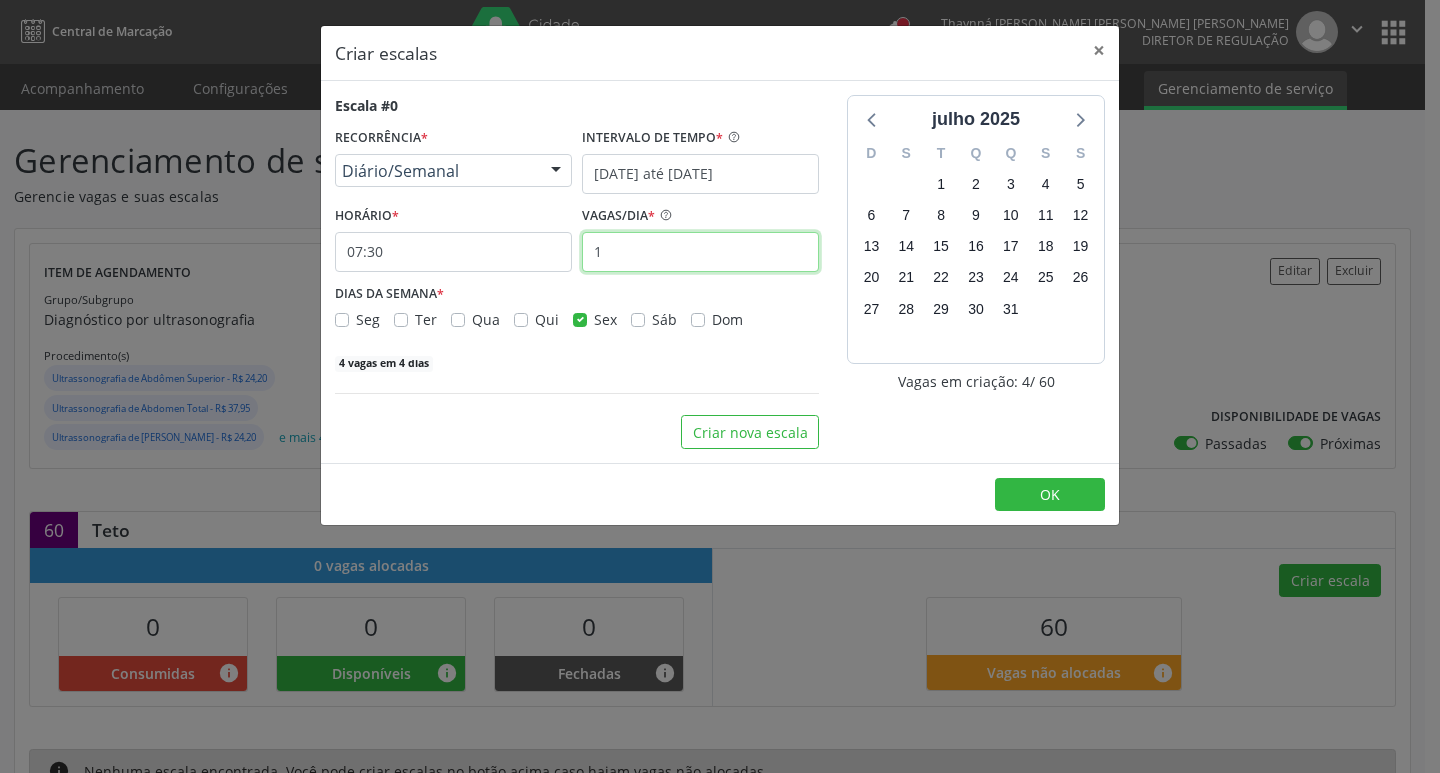 click on "1" at bounding box center [700, 252] 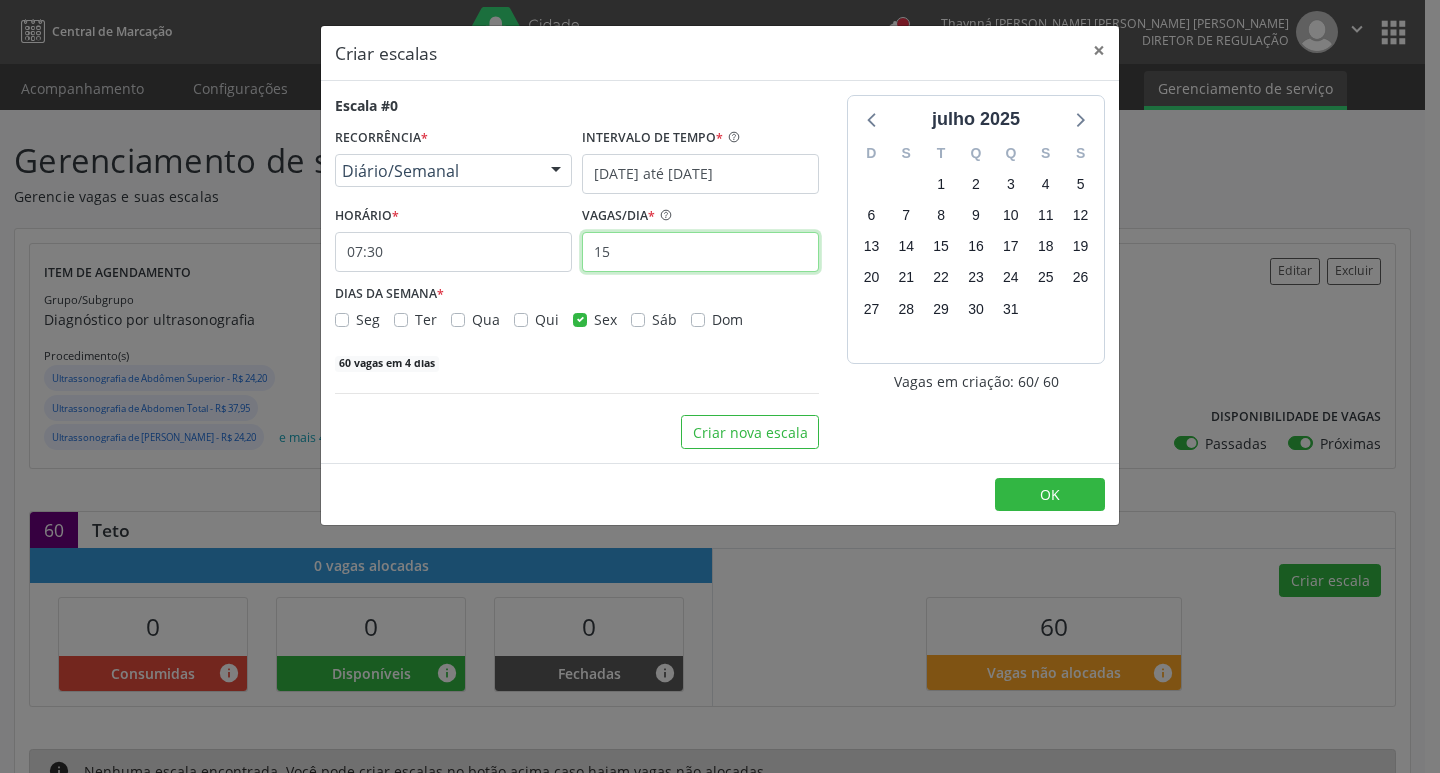 type on "15" 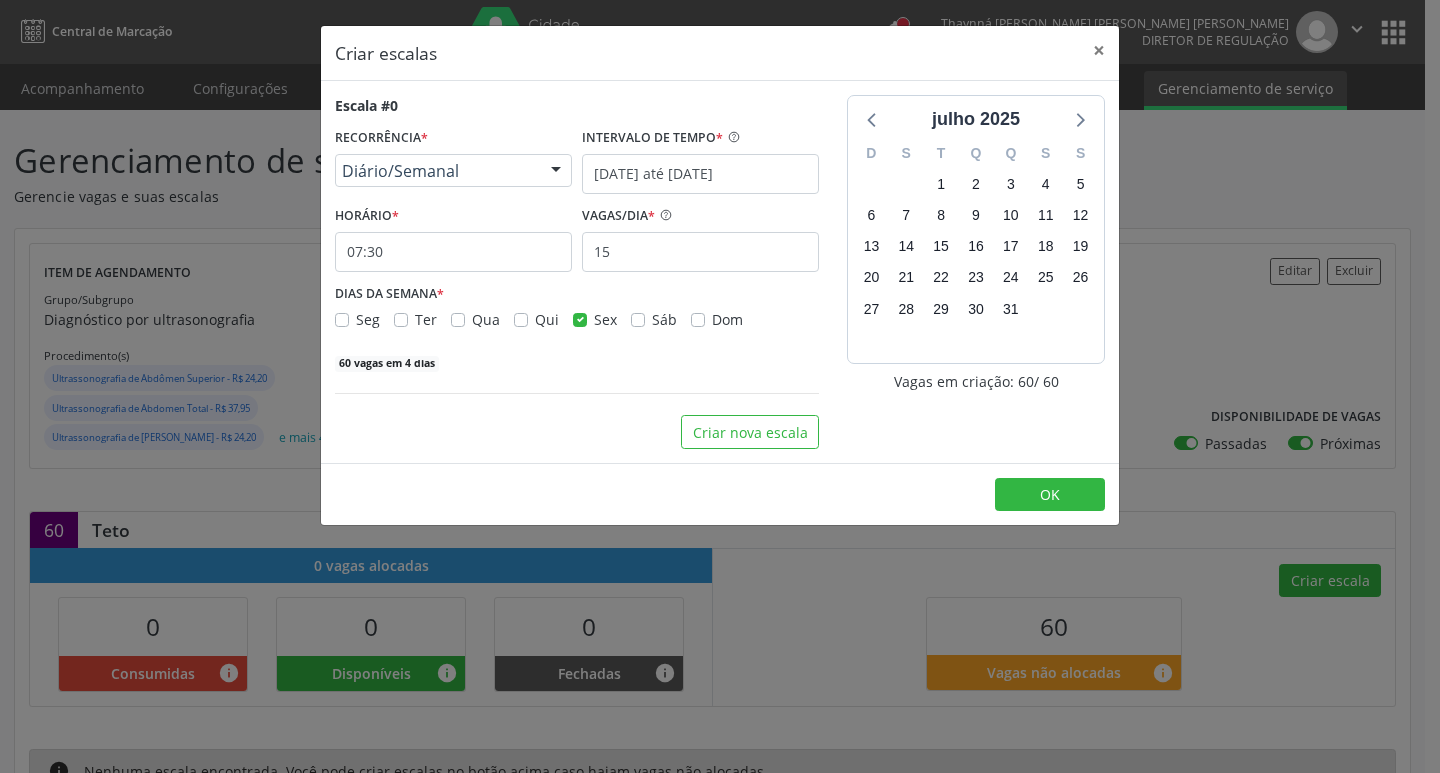 click on "julho 2025 D S T Q Q S S 29 30 1 2 3 4 5 6 7 8 9 10 11 12 13 14 15 16 17 18 19 20 21 22 23 24 25 26 27 28 29 30 31 1 2 3 4 5 6 7 8 9
Vagas em criação: 60
/ 60" at bounding box center (976, 272) 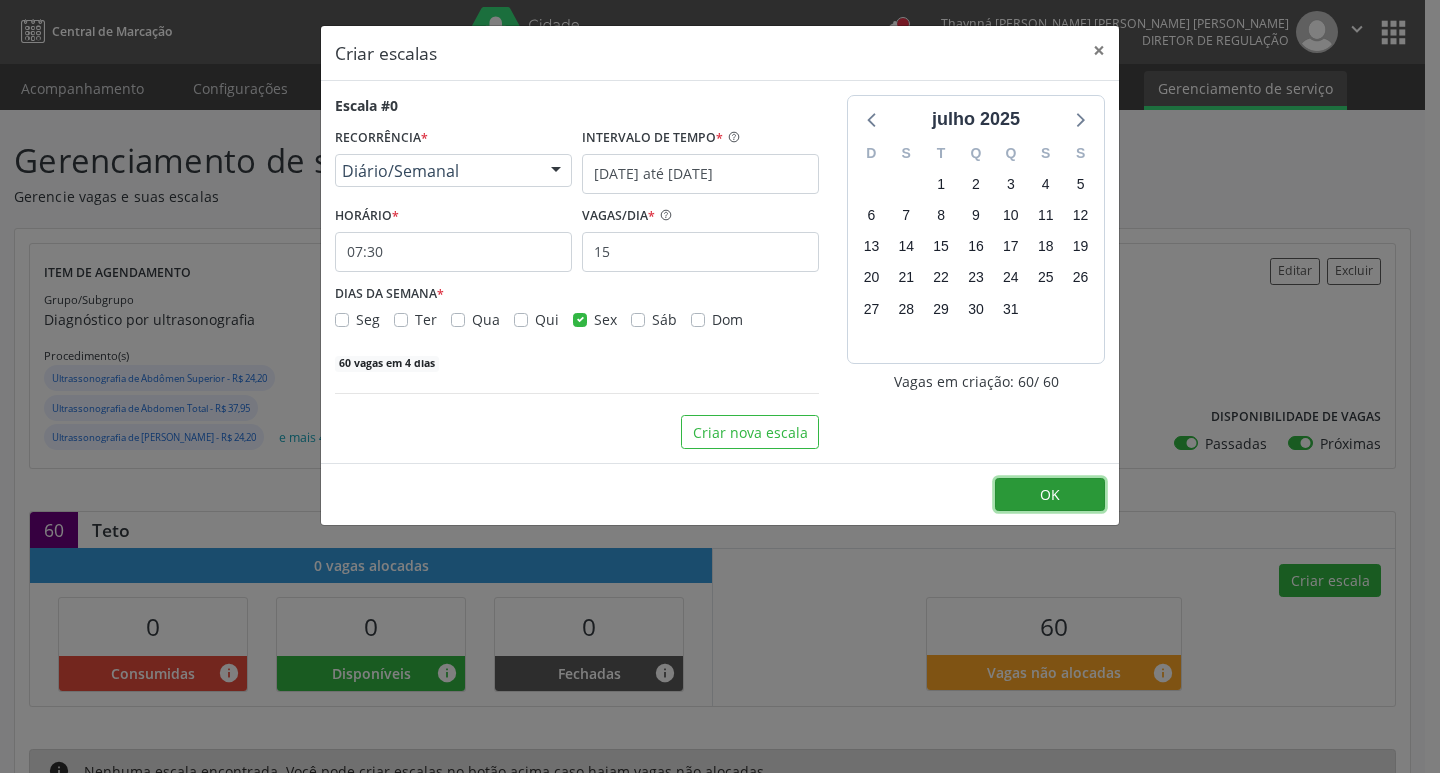 drag, startPoint x: 1037, startPoint y: 485, endPoint x: 1037, endPoint y: 430, distance: 55 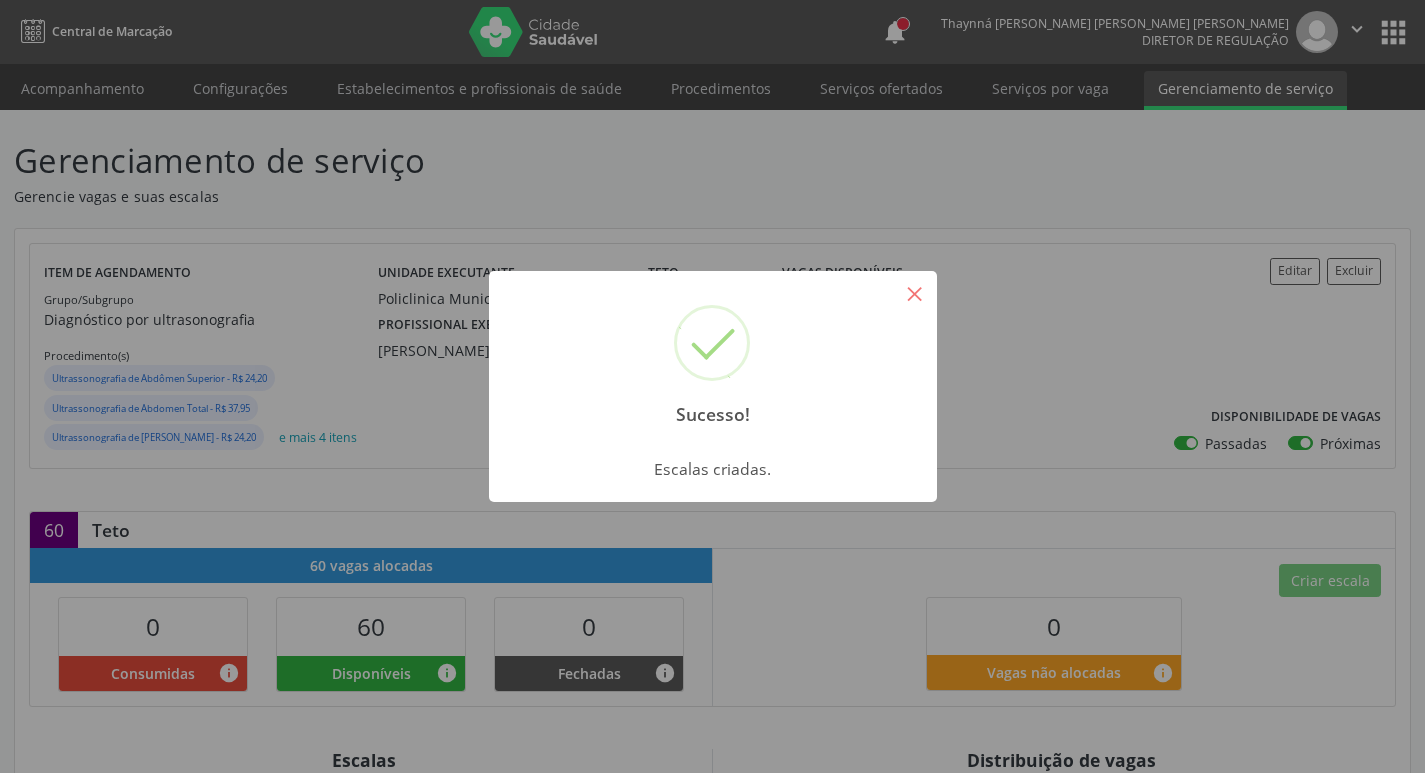 click on "×" at bounding box center (915, 293) 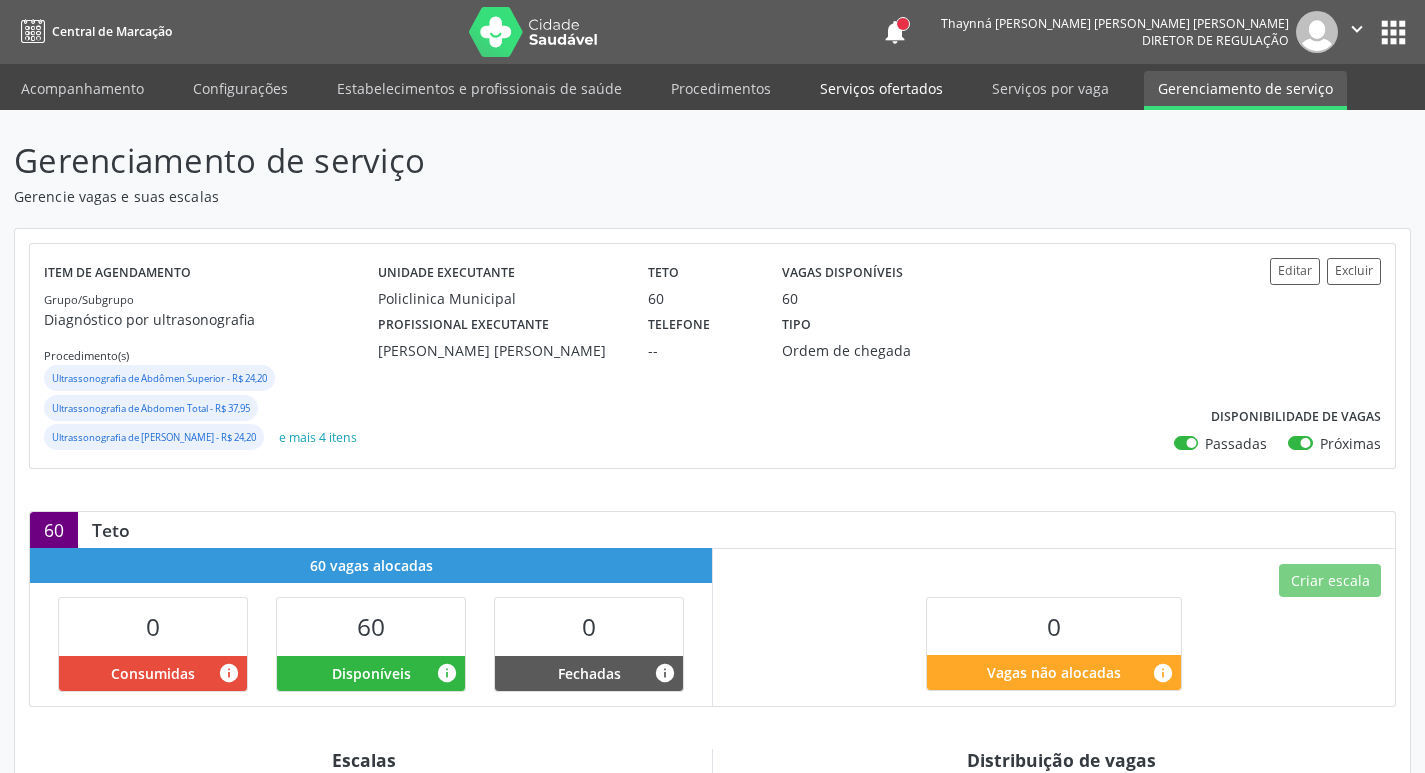 click on "Serviços ofertados" at bounding box center (881, 88) 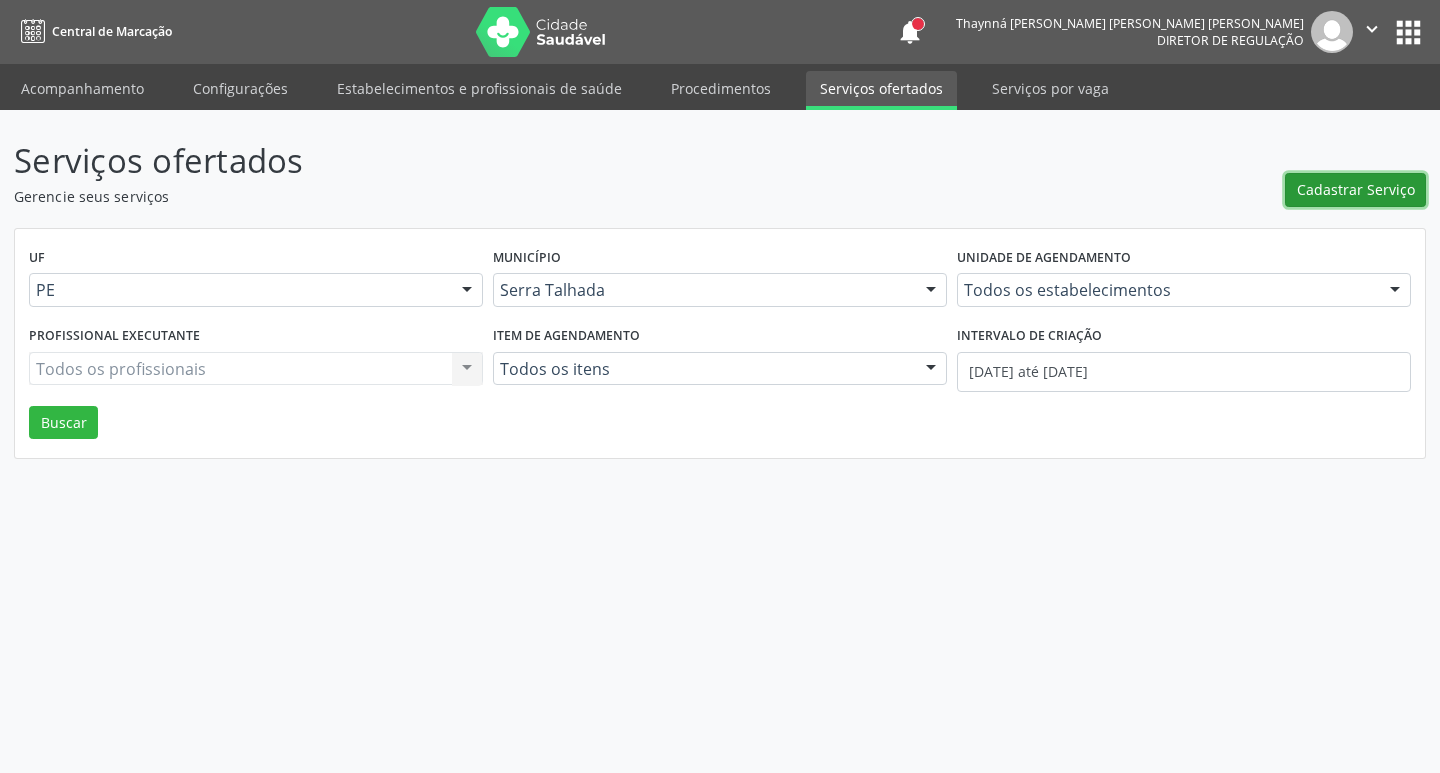 click on "Cadastrar Serviço" at bounding box center (1356, 189) 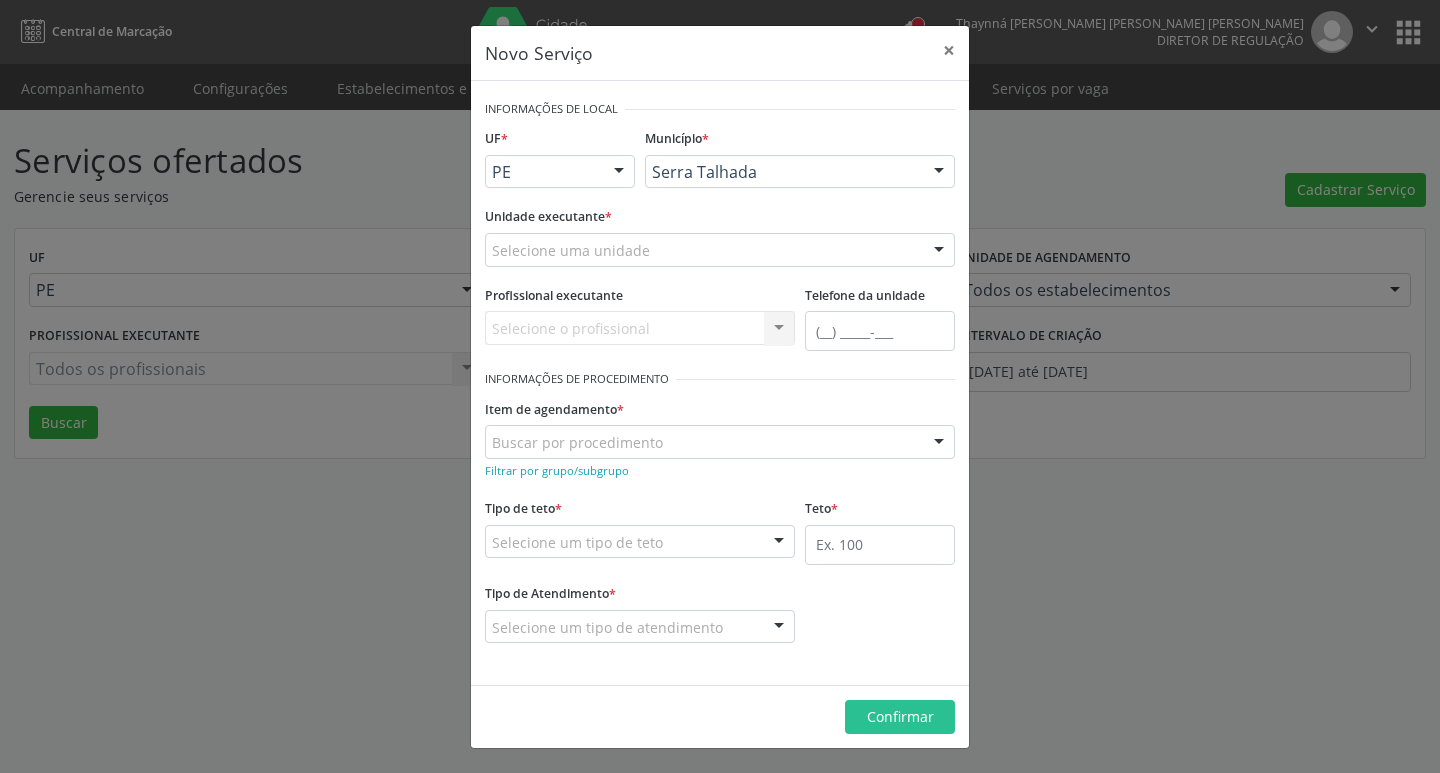 click on "Selecione uma unidade" at bounding box center (720, 250) 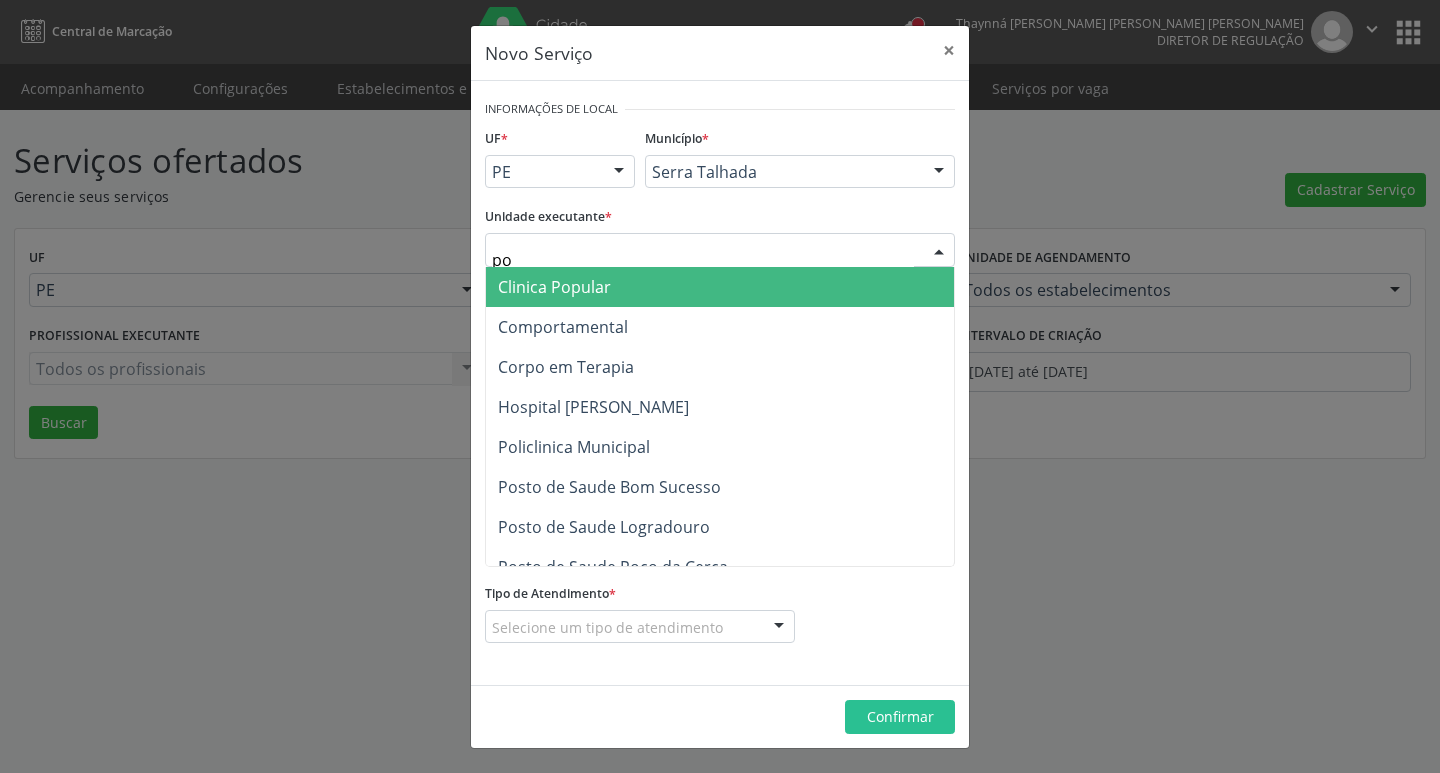 type on "pol" 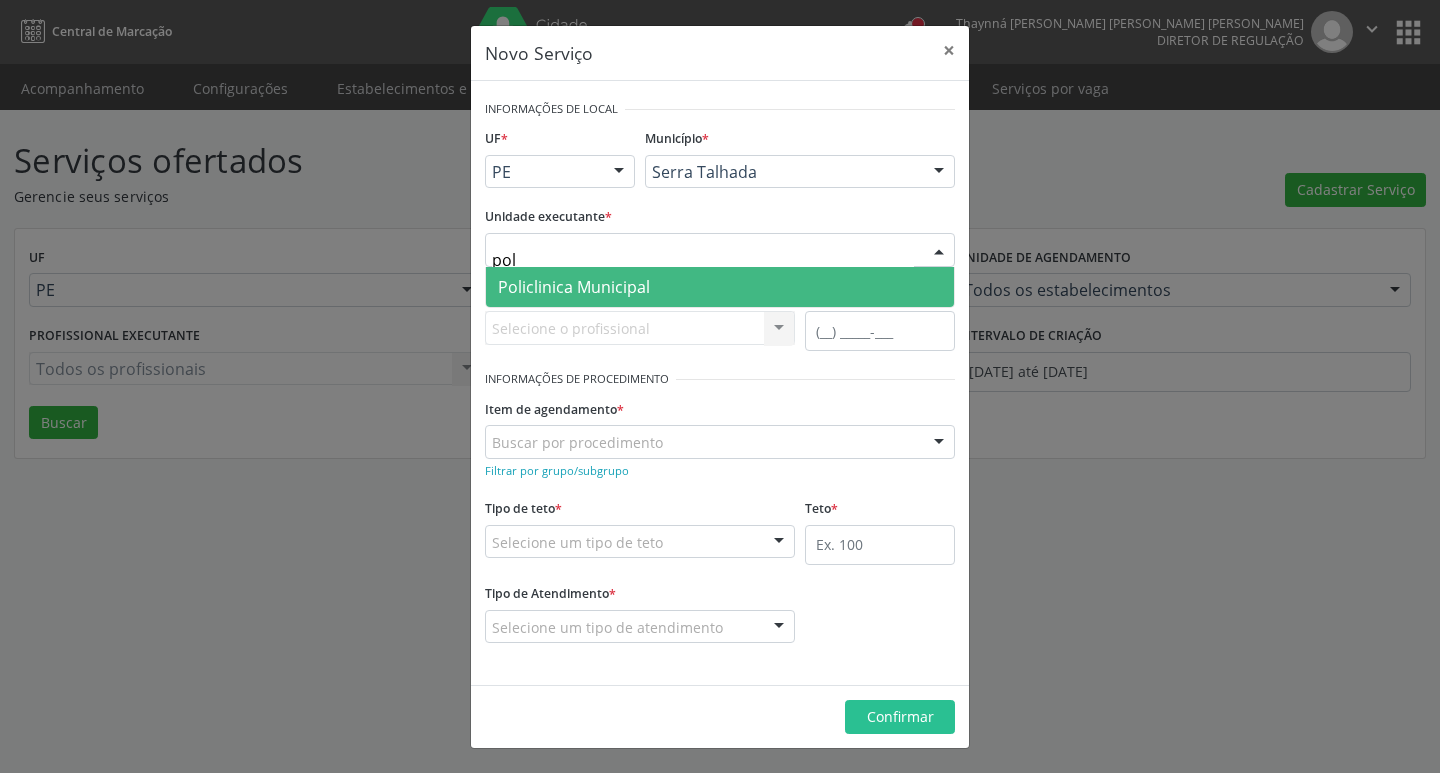 click on "Policlinica Municipal" at bounding box center [720, 287] 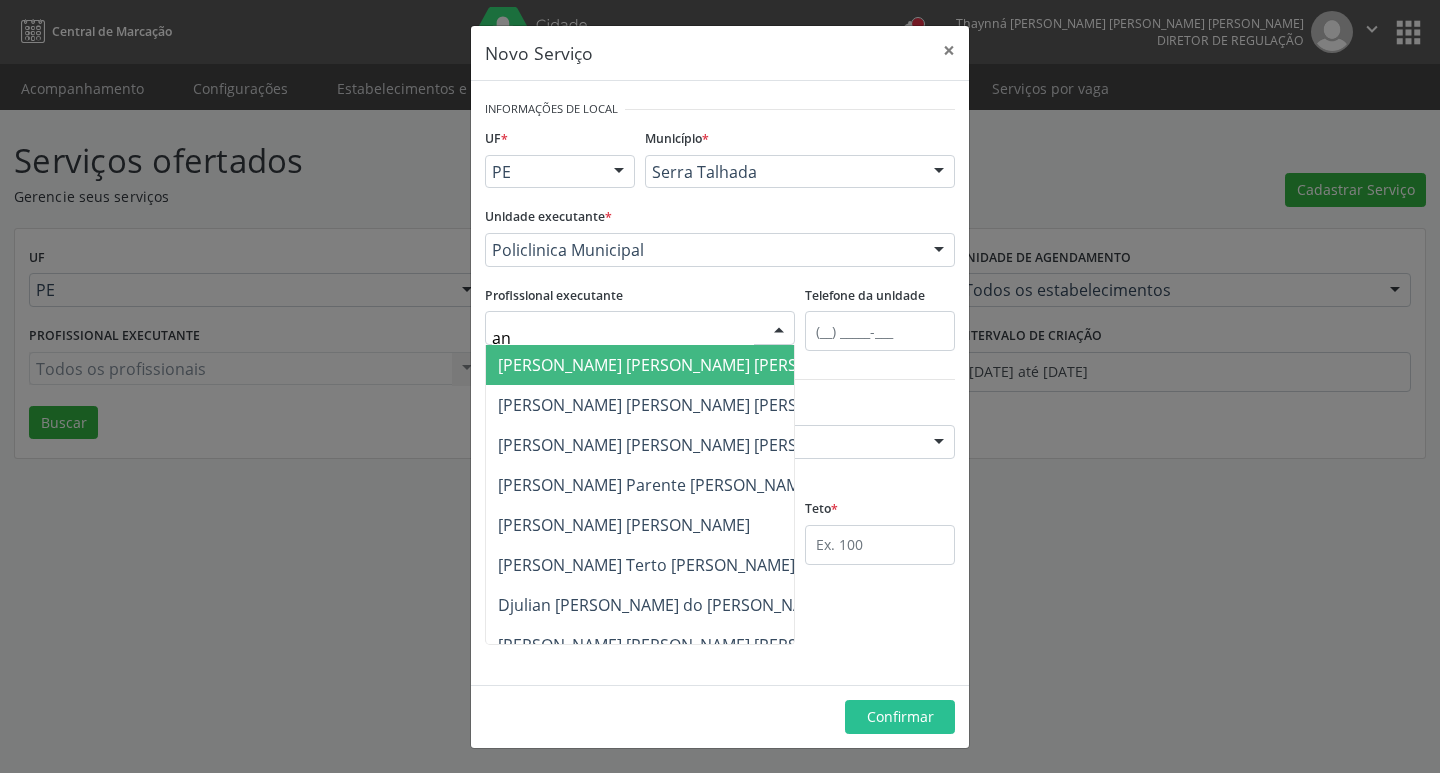type on "ana" 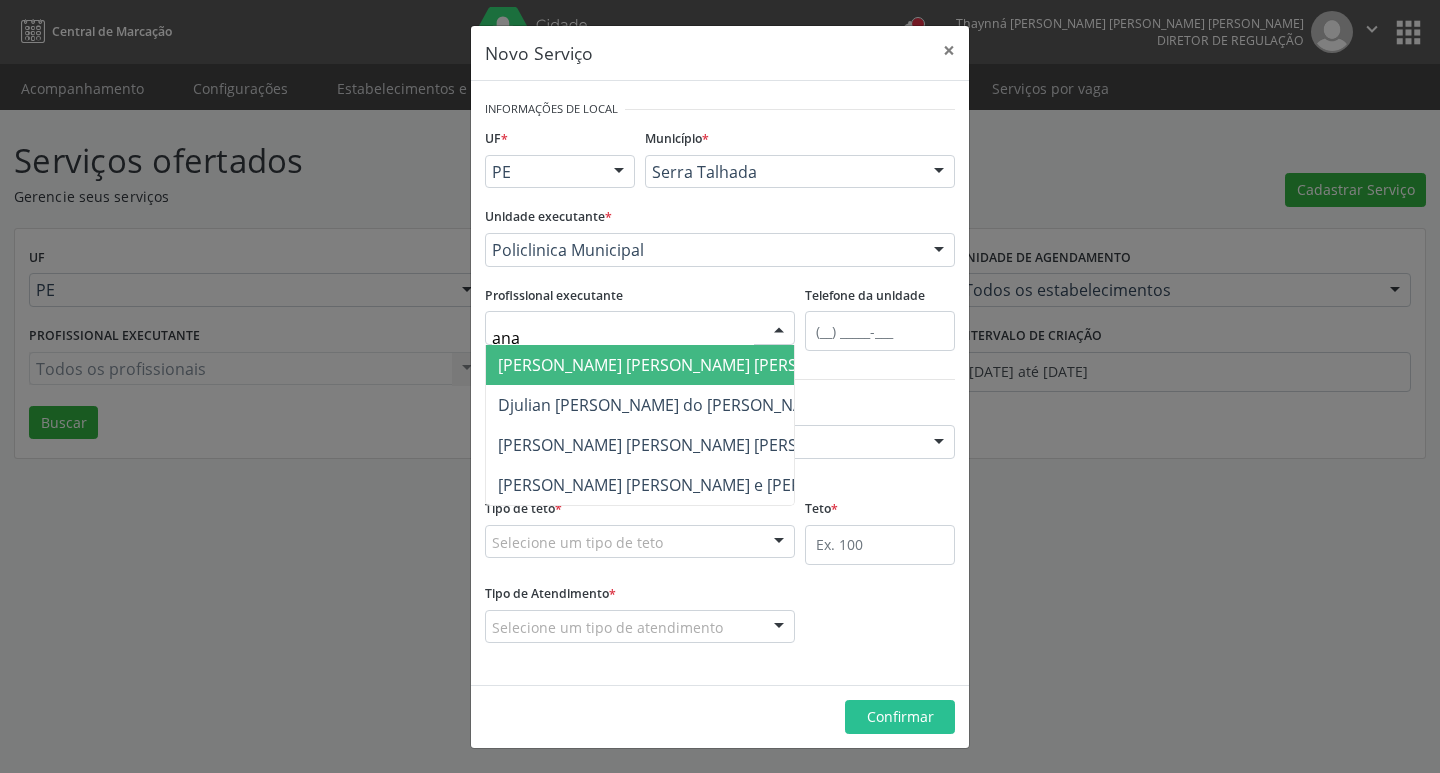 click on "[PERSON_NAME] [PERSON_NAME] [PERSON_NAME]" at bounding box center [688, 365] 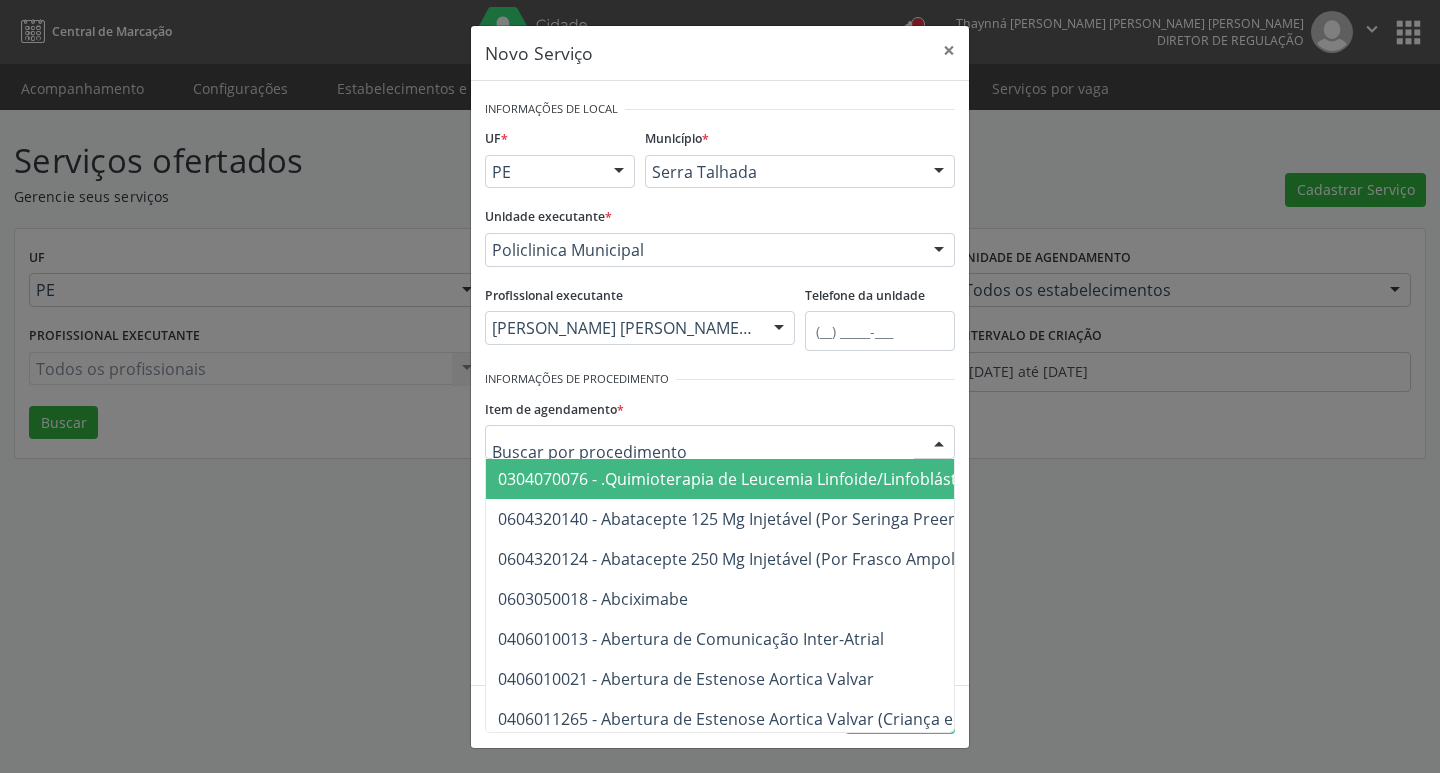 click on "Item de agendamento
*
0304070076 - .Quimioterapia de Leucemia Linfoide/Linfoblástica Aguda, Leucemia Mieloide Aguda e Leucemia Promielocítica Aguda Na Infância e Adolescência - 1ª Linha - Fase de Manutenção   0604320140 - Abatacepte 125 Mg Injetável (Por Seringa Preenchida)   0604320124 - Abatacepte 250 Mg Injetável (Por Frasco Ampola).   0603050018 - Abciximabe   0406010013 - Abertura de Comunicação Inter-Atrial   0406010021 - Abertura de Estenose Aortica Valvar   0406011265 - Abertura de Estenose Aortica Valvar (Criança e Adolescente)   0406010030 - Abertura de Estenose Pulmonar Valvar   0406011273 - Abertura de Estenose Pulmonar Valvar (Criança e Adolescente)   0301080011 - Abordagem Cognitiva Comportamental do Fumante (Por Atendimento / Paciente)   0307020010 - Acesso A Polpa Dentaria e Medicacao (Por Dente)   0604660030 - Acetazolamida 250 Mg (Por Comprimido)   0202010783 - Acidez Titulável no Leite Humano (Dornic)" at bounding box center [720, 426] 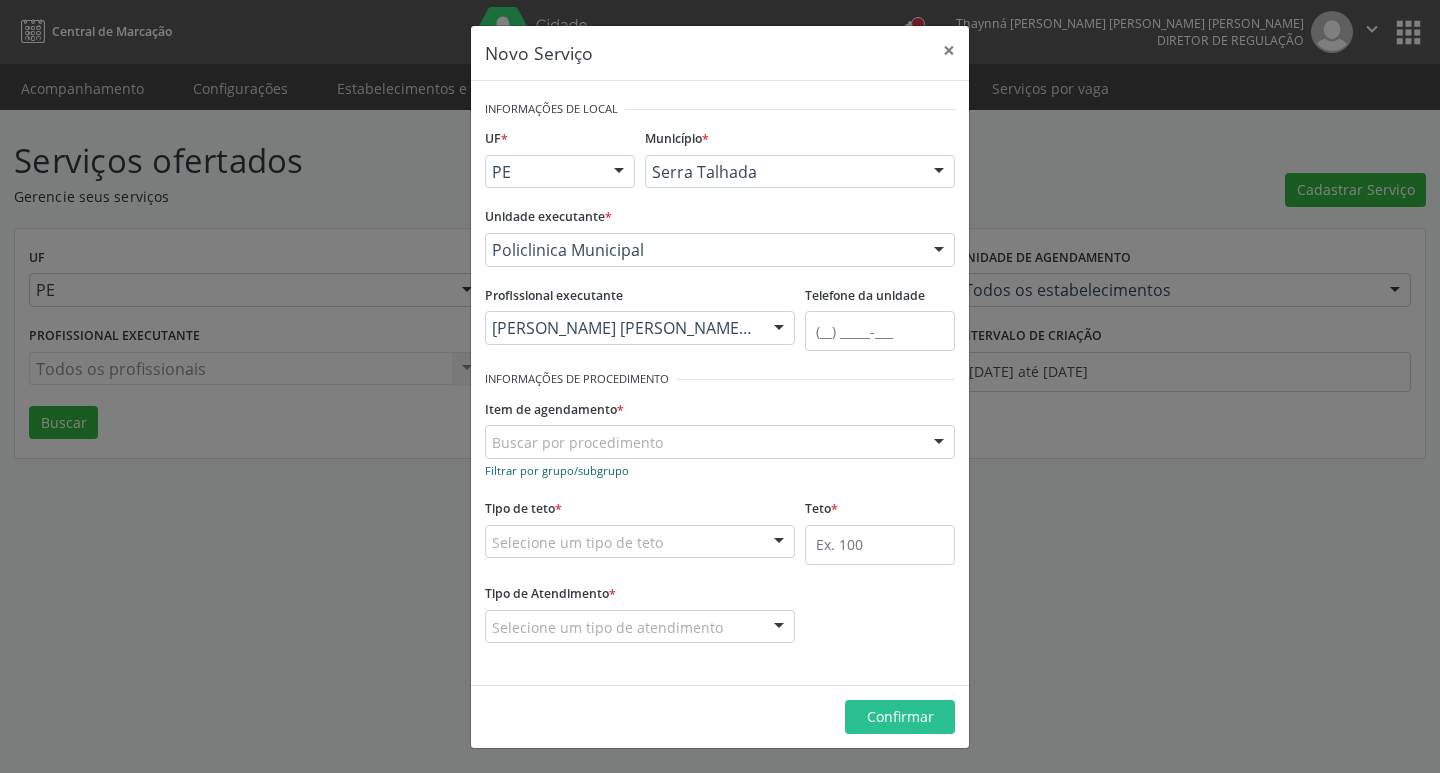 click on "Filtrar por grupo/subgrupo" at bounding box center [557, 470] 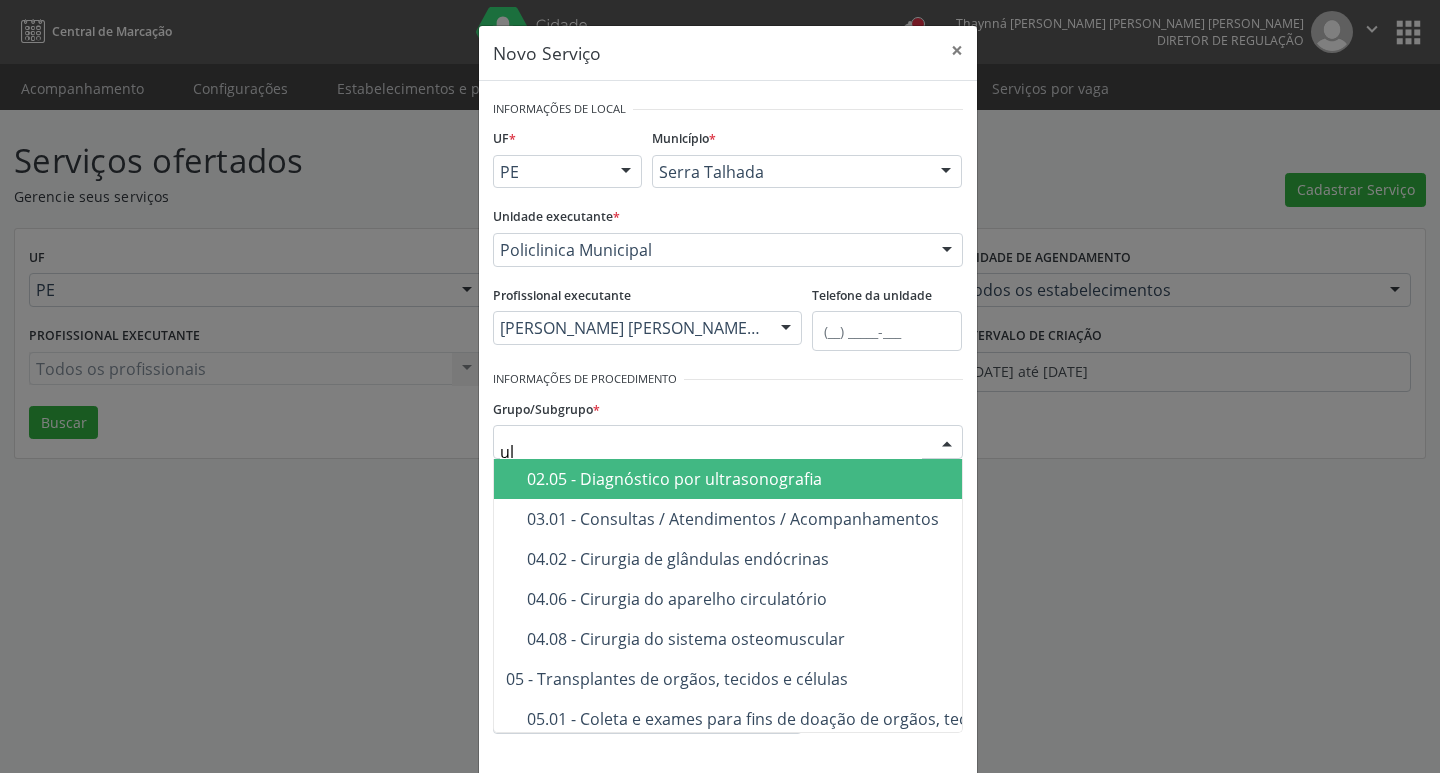 type on "ult" 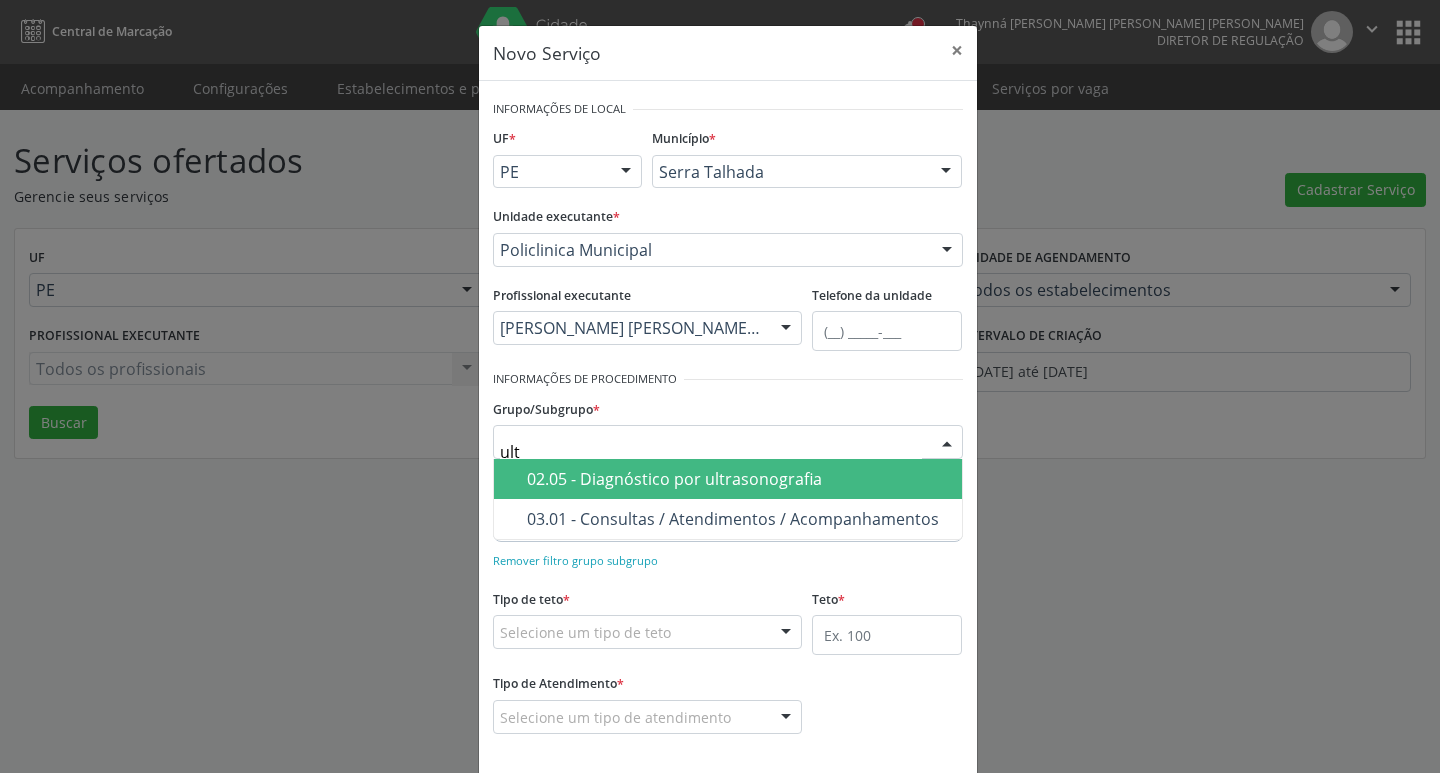 click on "02.05 - Diagnóstico por ultrasonografia" at bounding box center (738, 479) 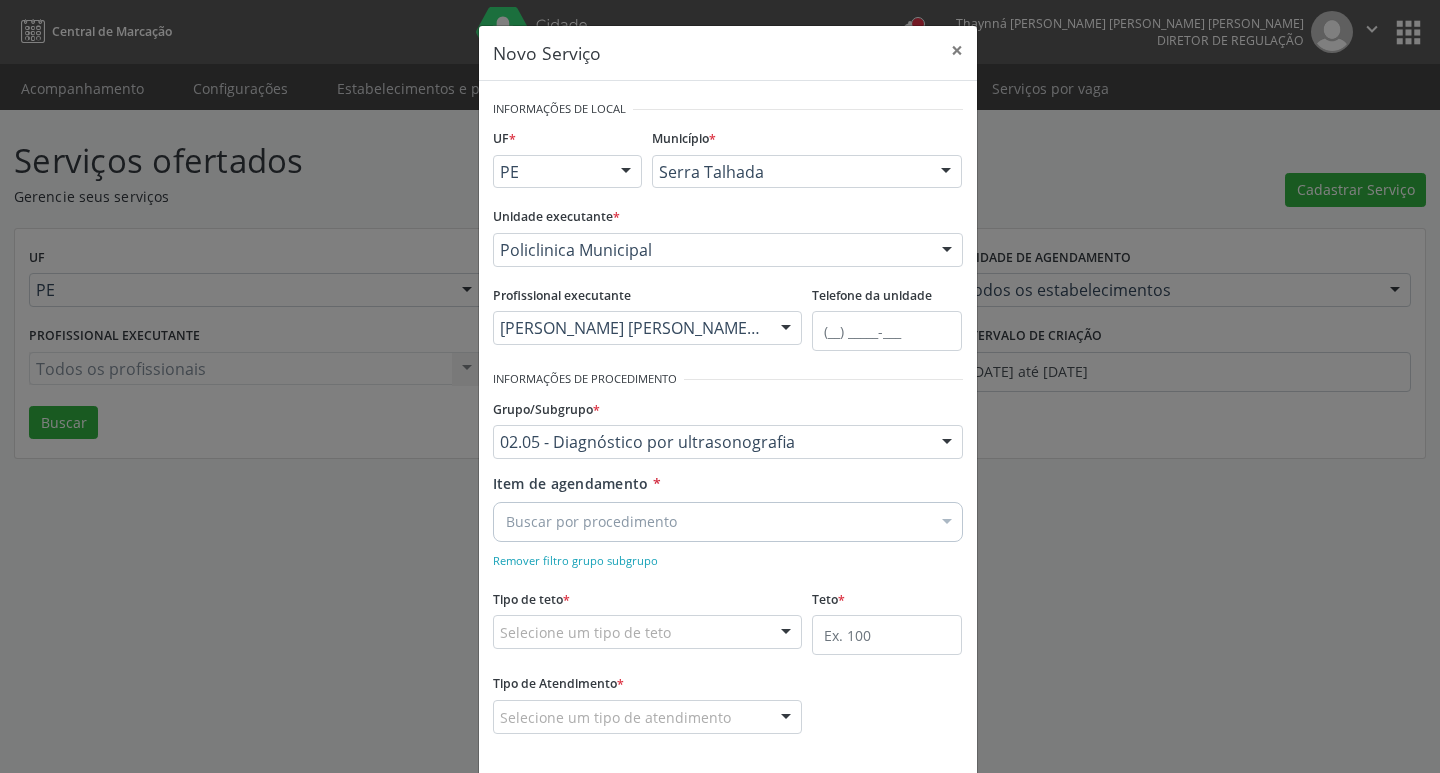 click on "Buscar por procedimento" at bounding box center [728, 522] 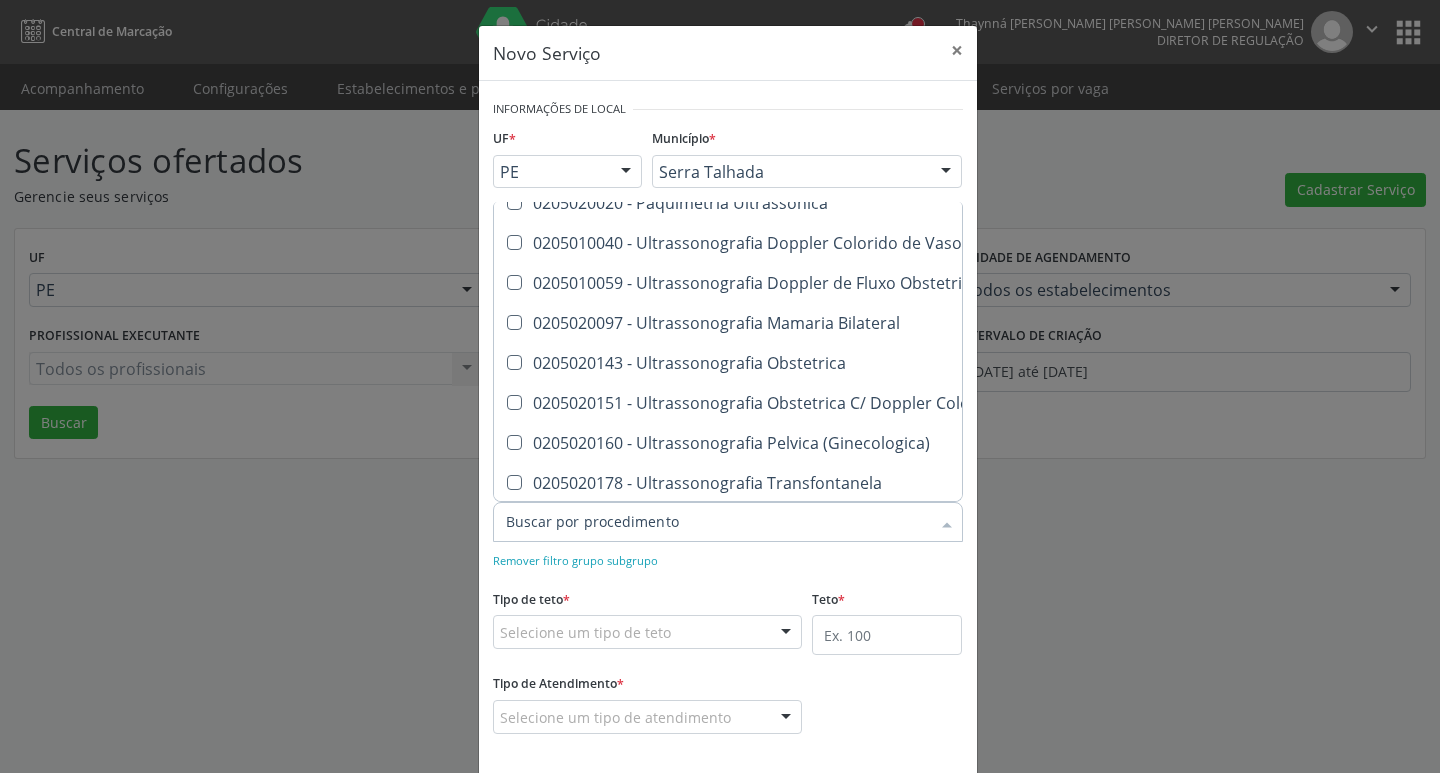 scroll, scrollTop: 370, scrollLeft: 0, axis: vertical 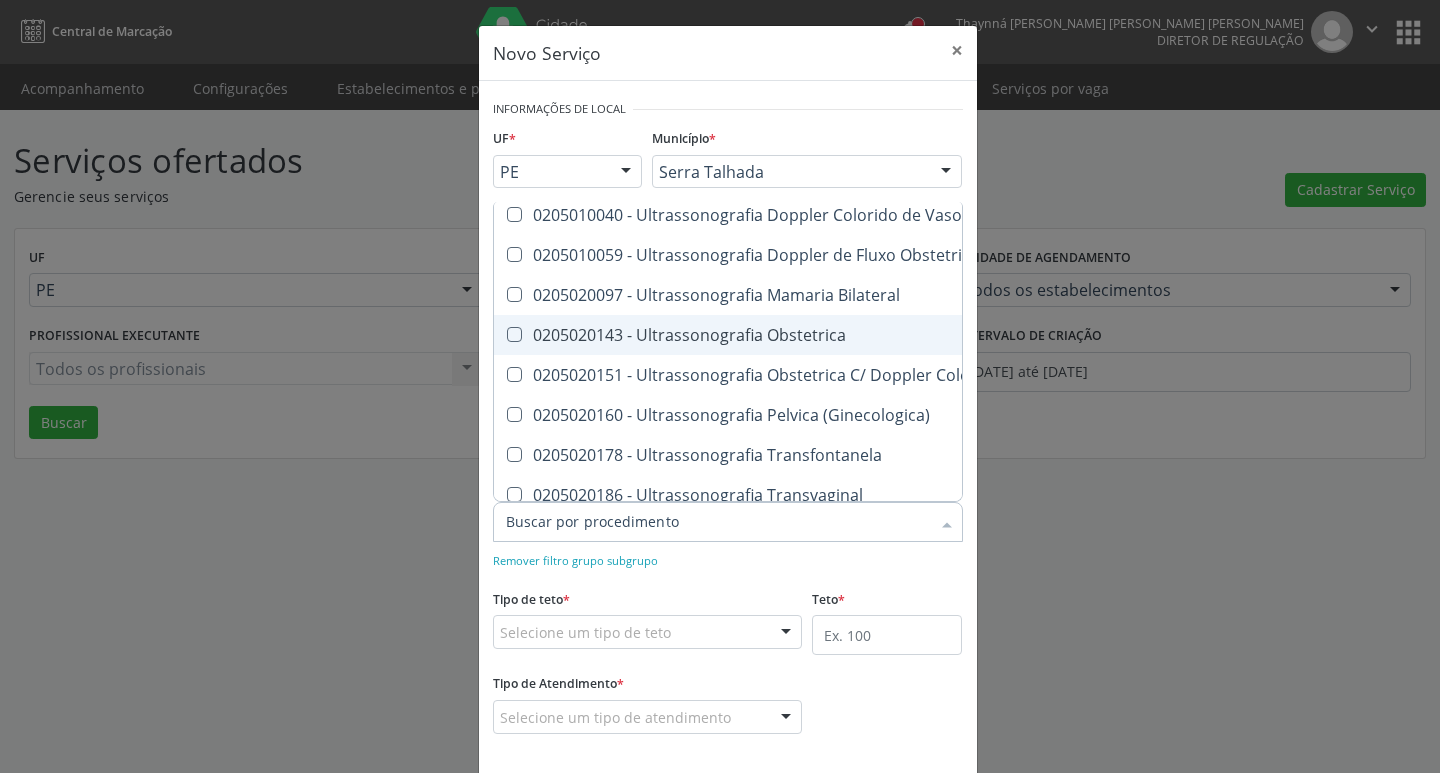 click on "0205020143 - Ultrassonografia Obstetrica" at bounding box center [920, 335] 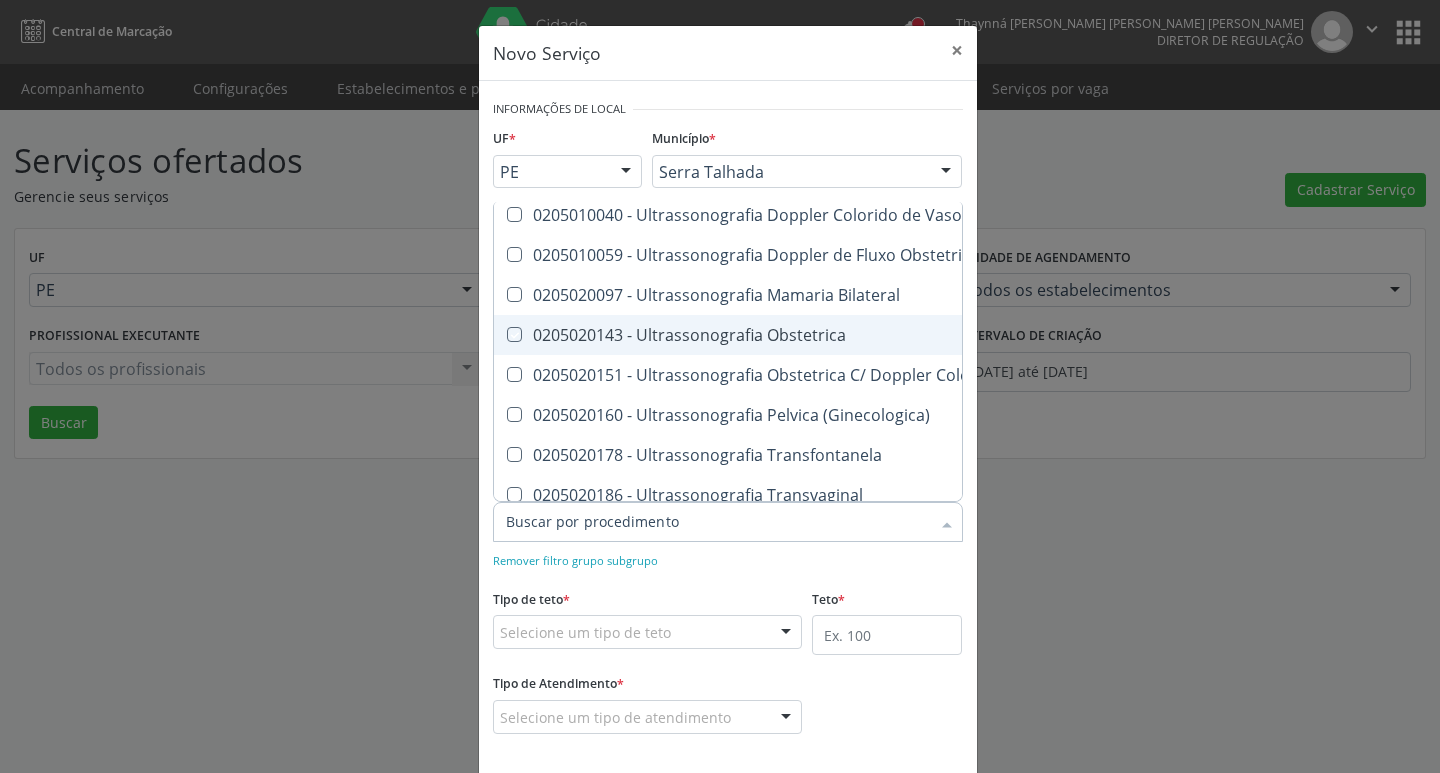 checkbox on "true" 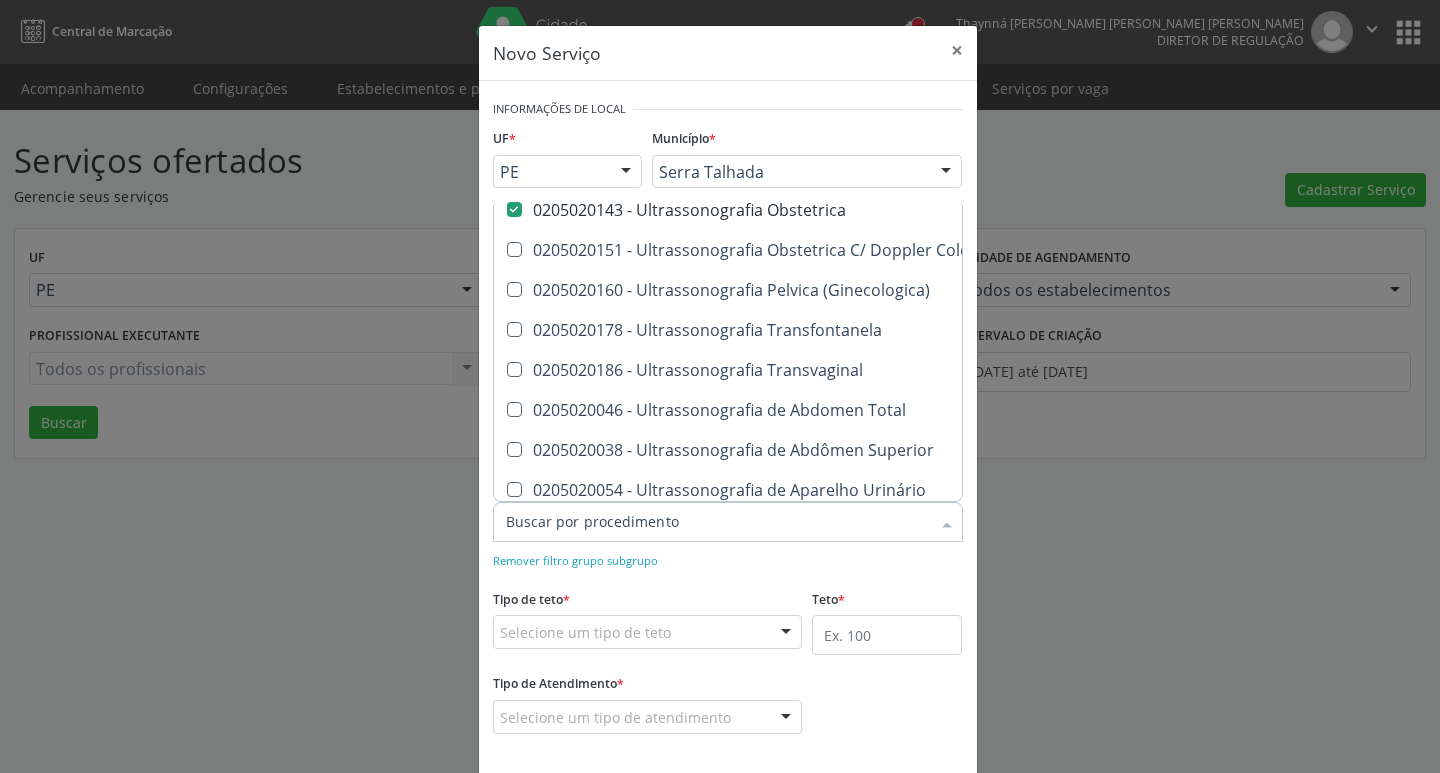 scroll, scrollTop: 531, scrollLeft: 0, axis: vertical 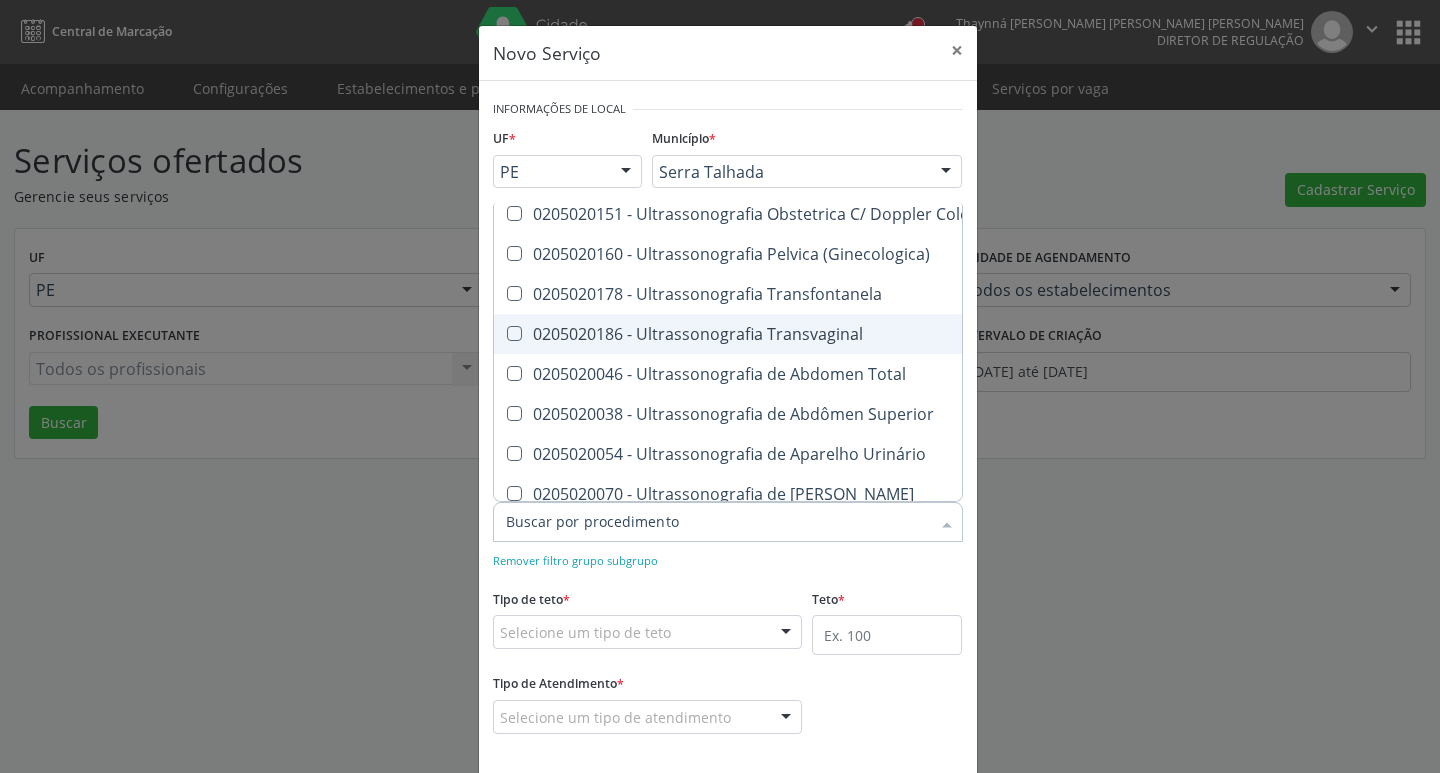 click on "0205020186 - Ultrassonografia Transvaginal" at bounding box center [920, 334] 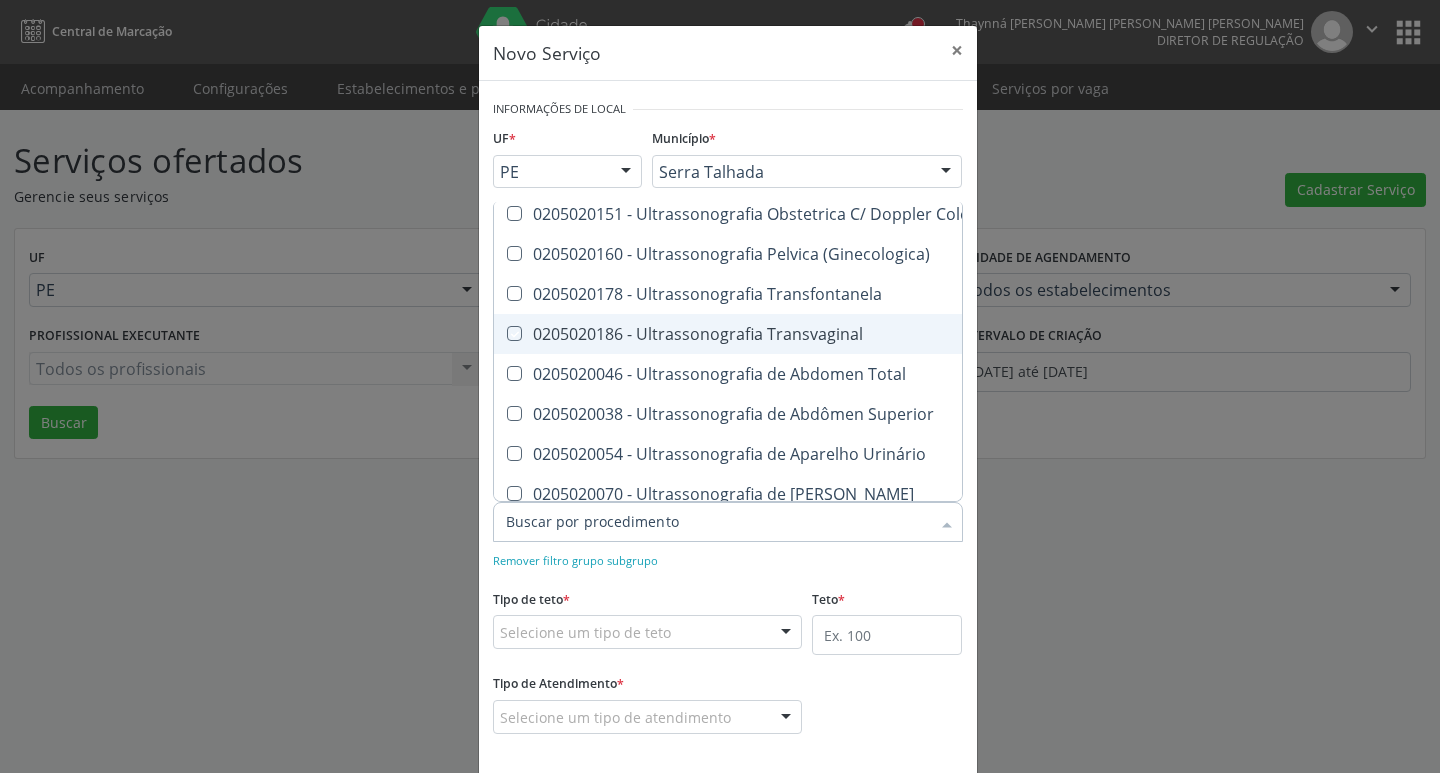 checkbox on "true" 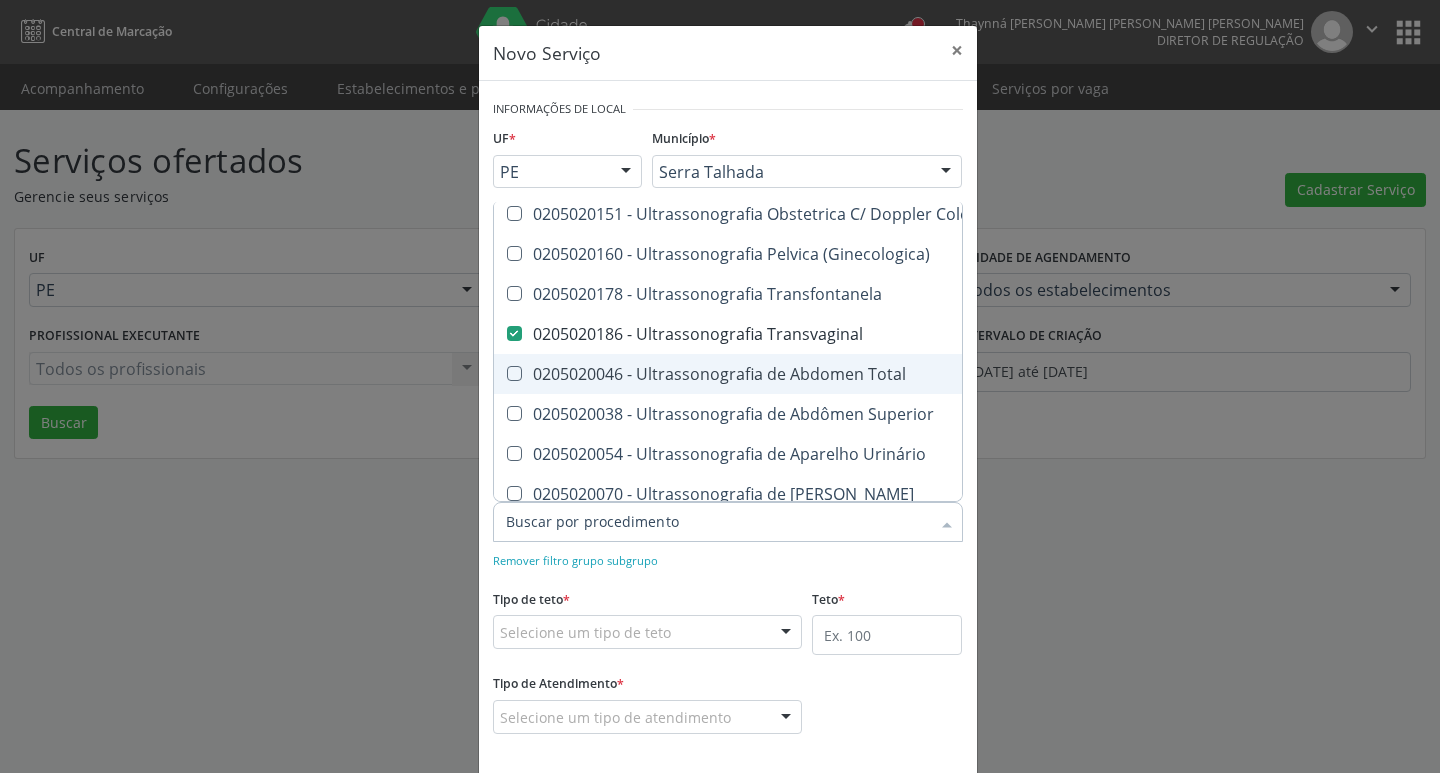 click on "0205020046 - Ultrassonografia de Abdomen Total" at bounding box center [920, 374] 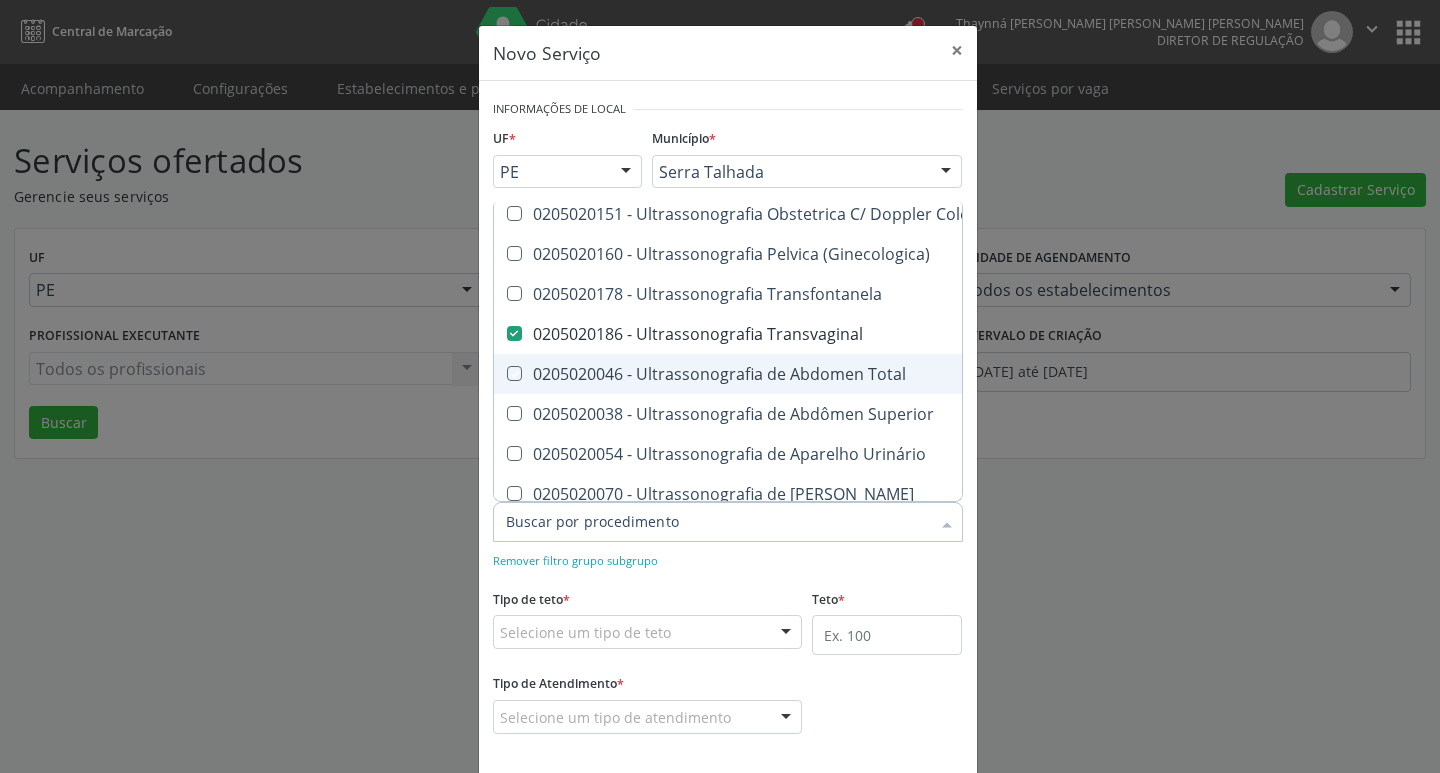 checkbox on "true" 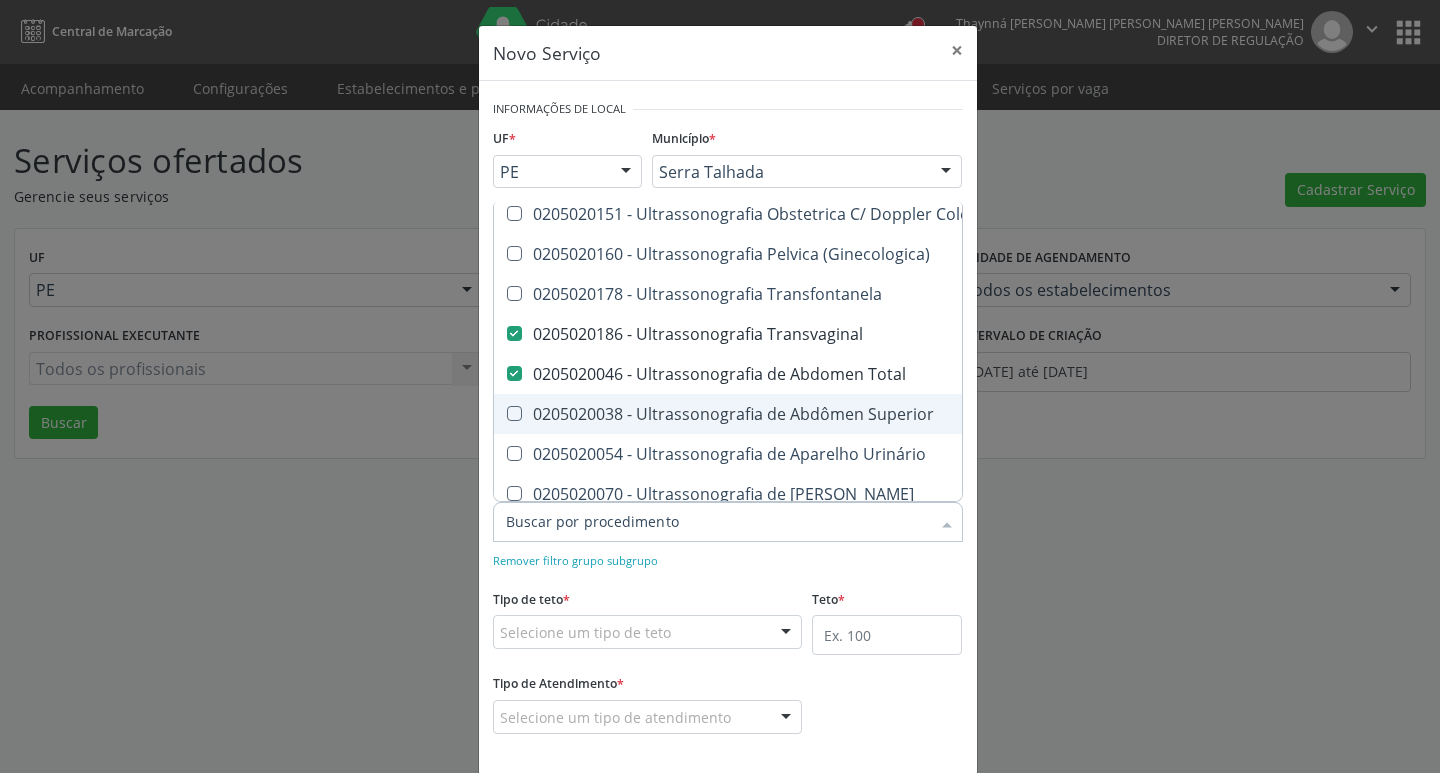 click on "0205020038 - Ultrassonografia de Abdômen Superior" at bounding box center [920, 414] 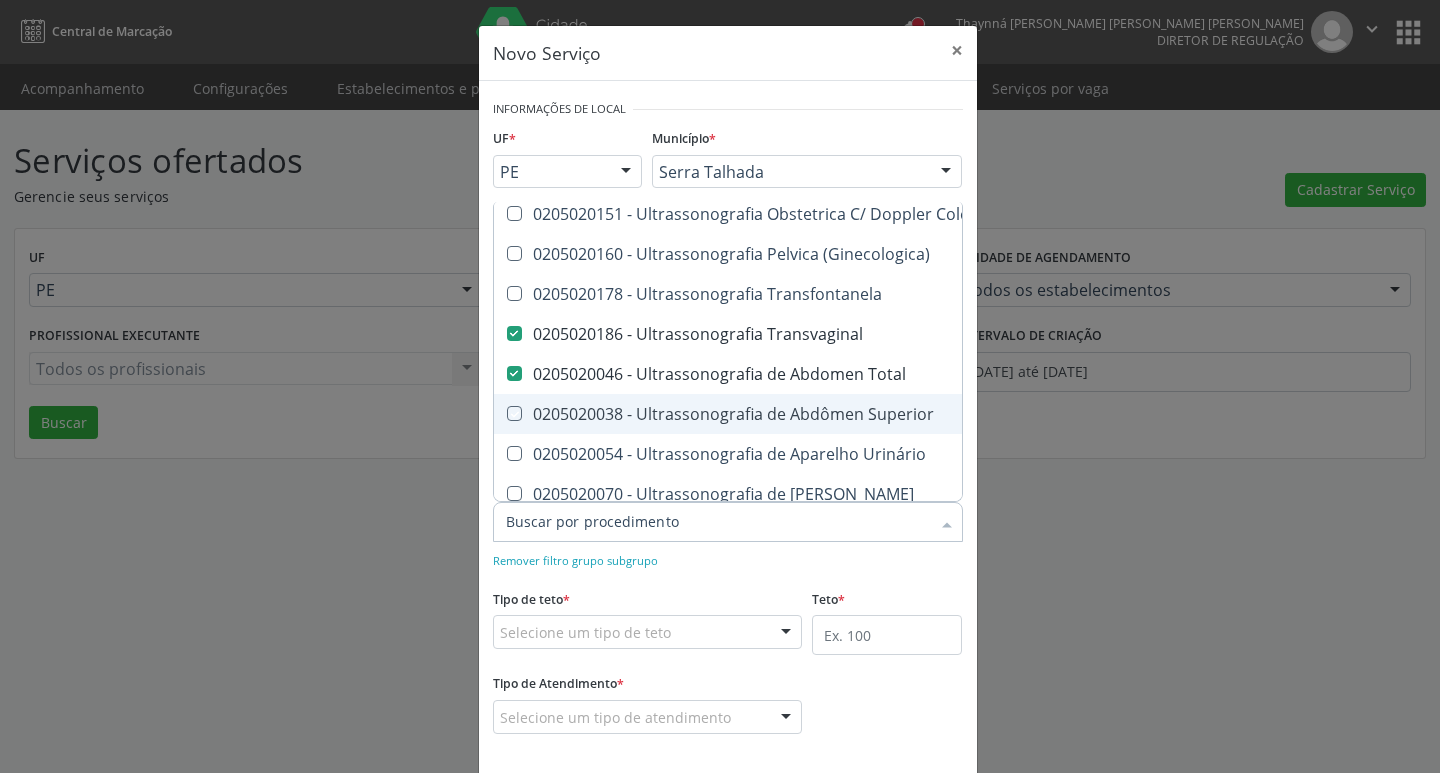 checkbox on "true" 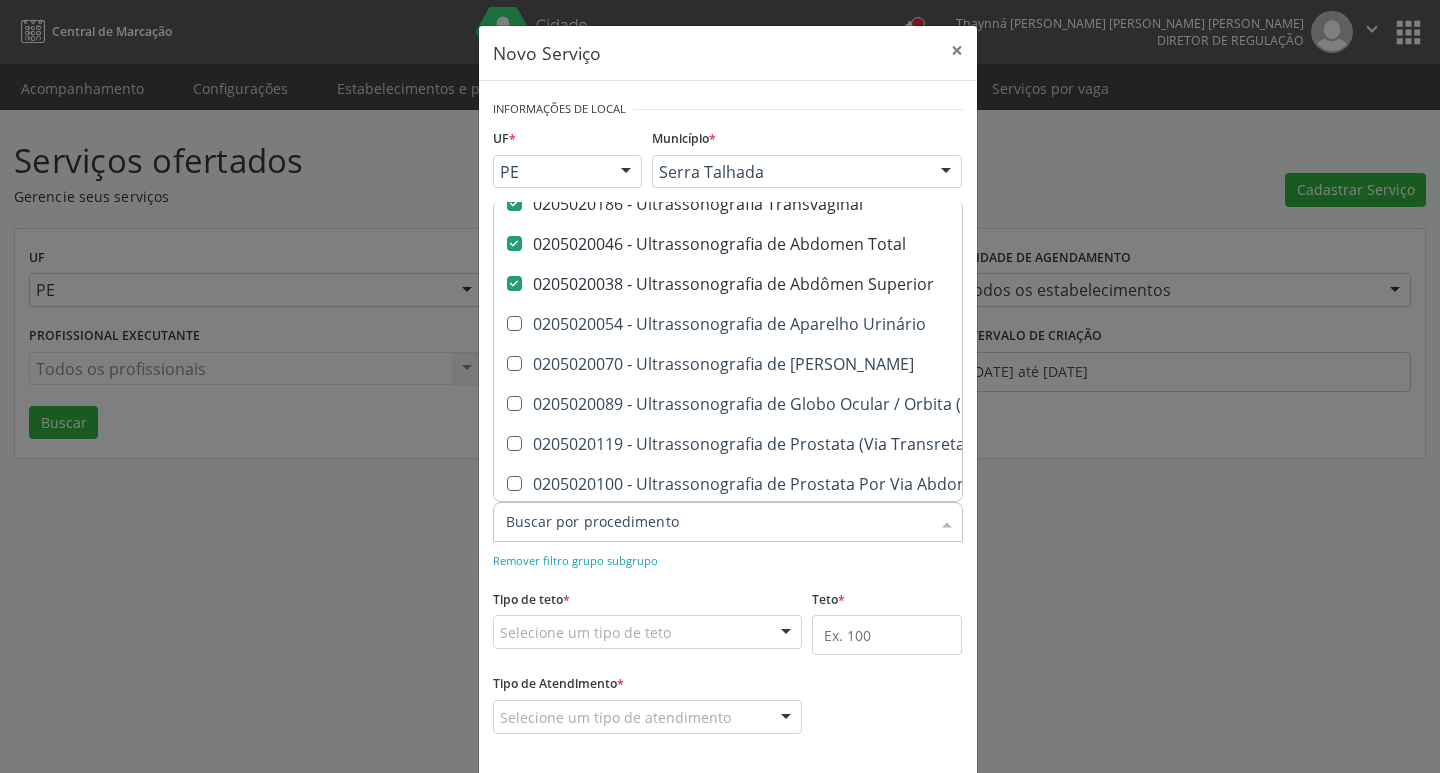 scroll, scrollTop: 698, scrollLeft: 0, axis: vertical 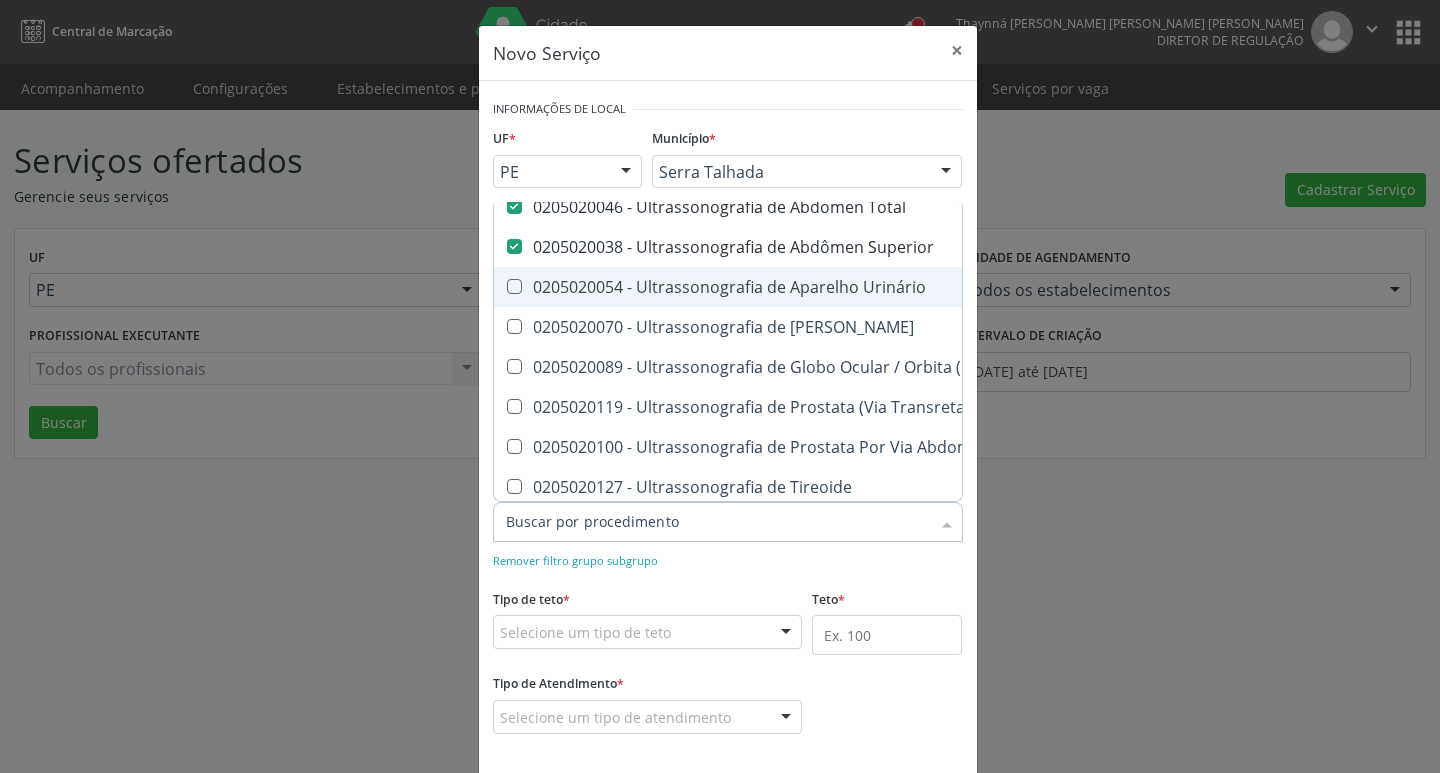 click on "0205020054 - Ultrassonografia de Aparelho Urinário" at bounding box center [920, 287] 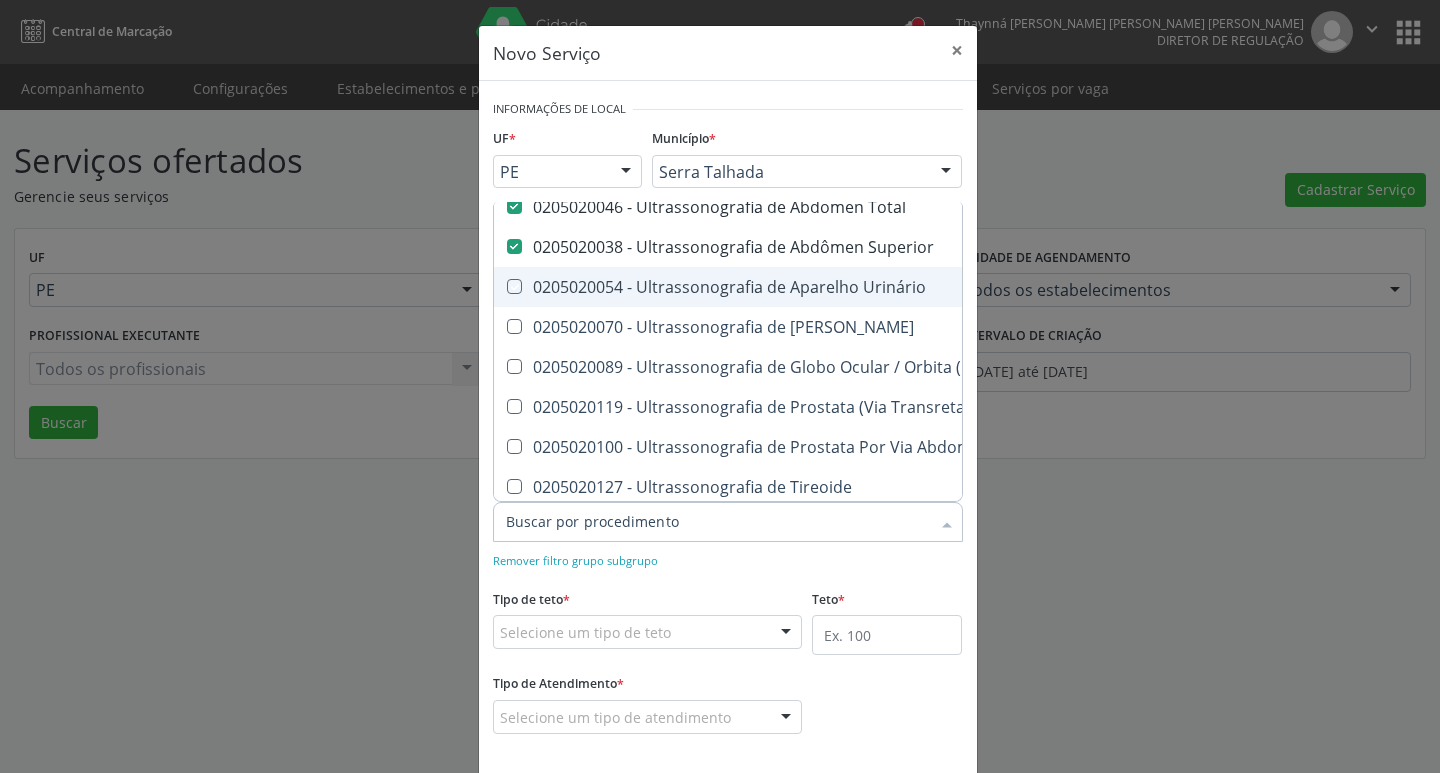 checkbox on "true" 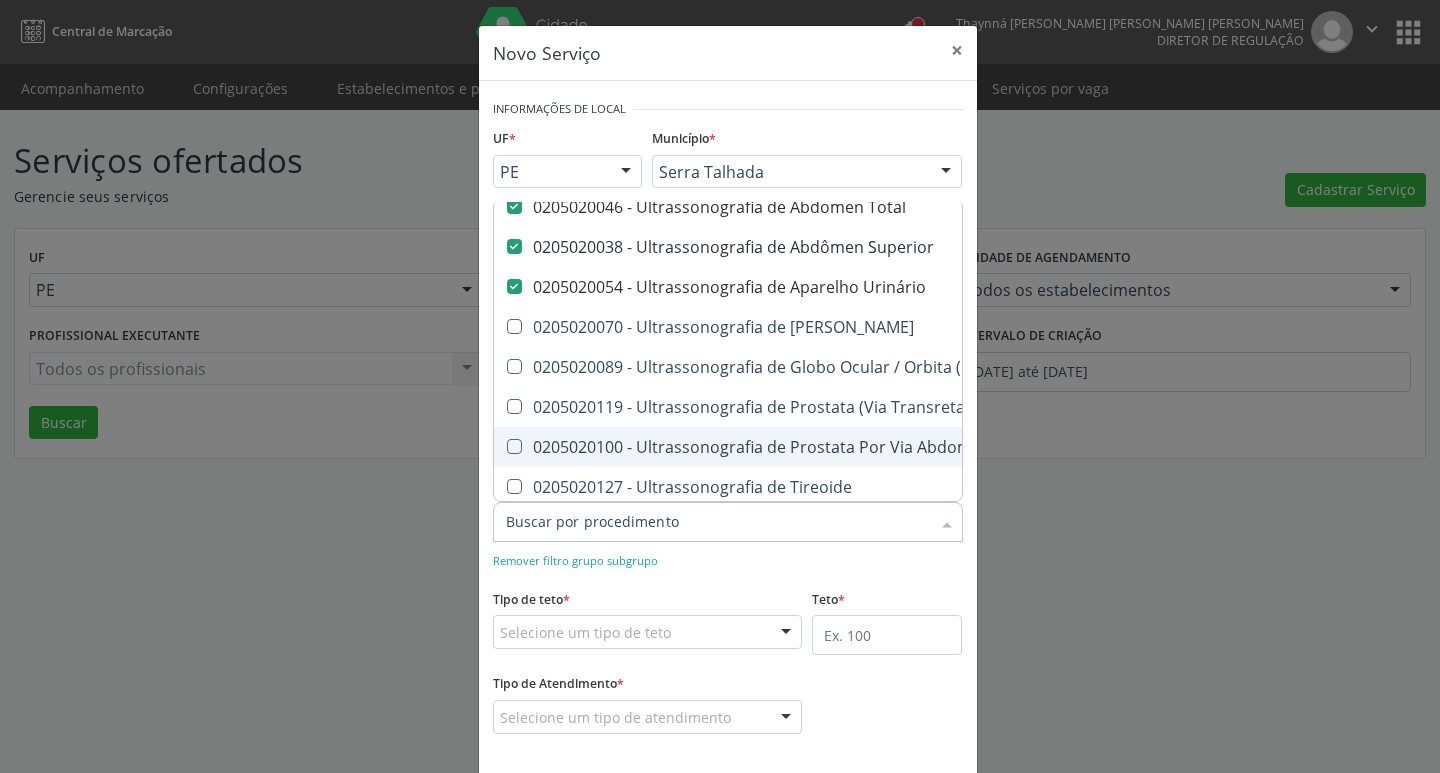 click on "0205020100 - Ultrassonografia de Prostata Por Via Abdominal" at bounding box center [920, 447] 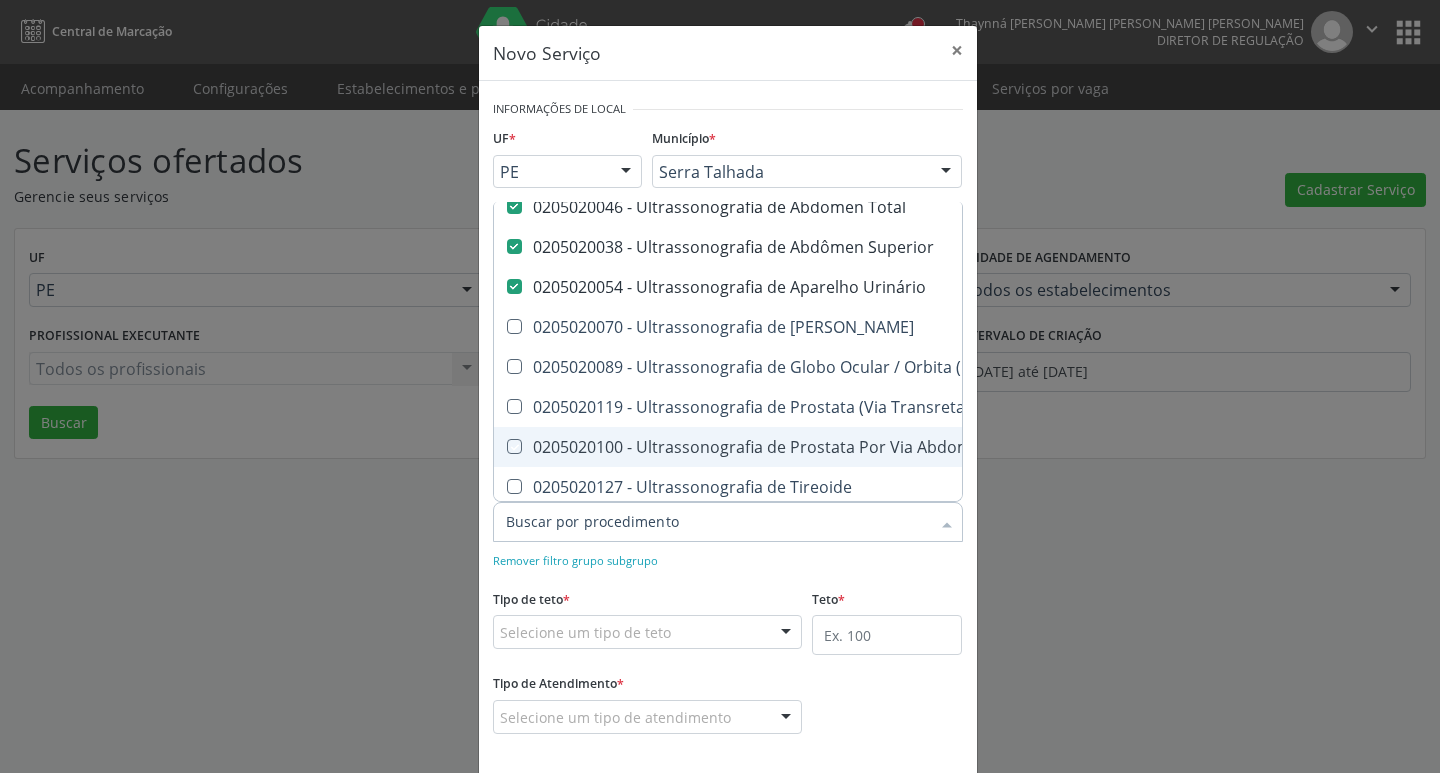 checkbox on "true" 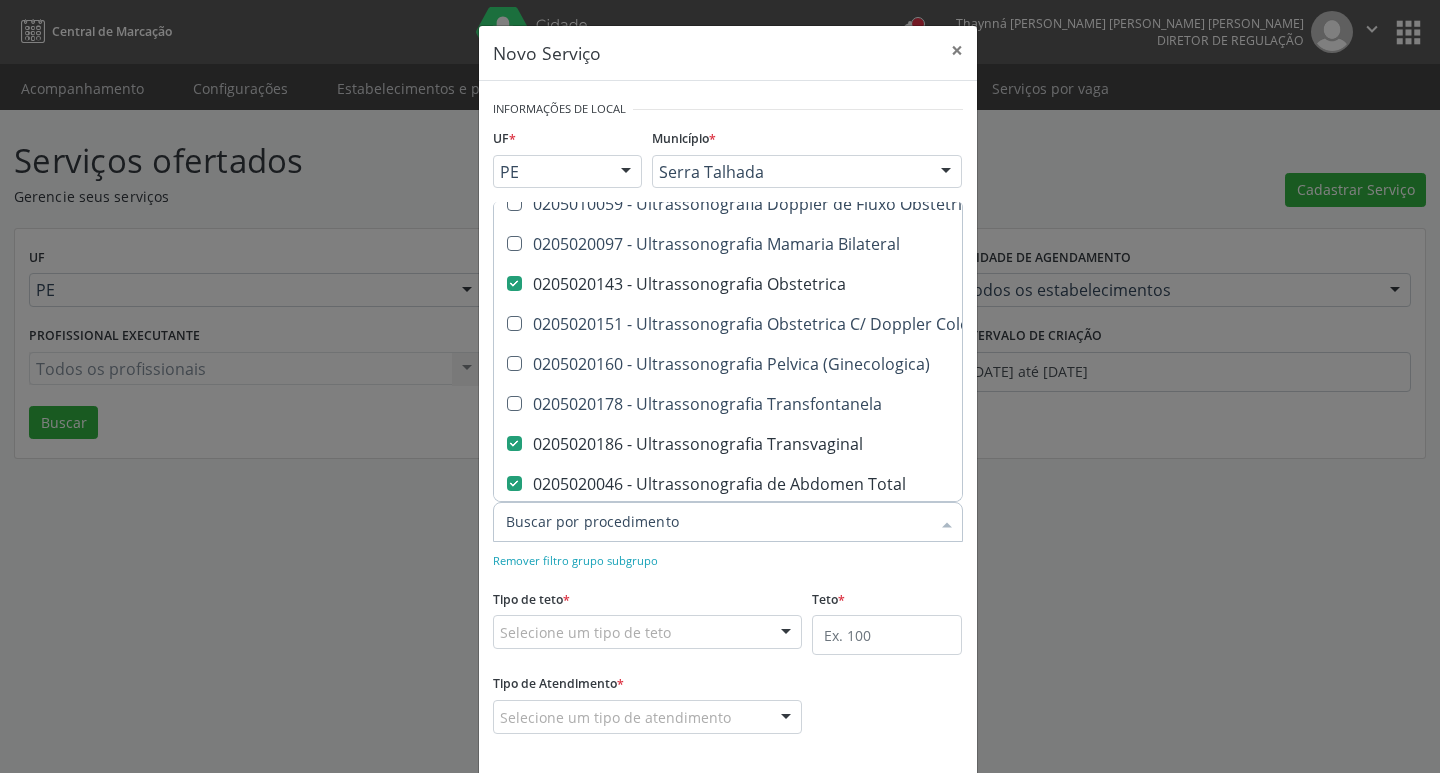 scroll, scrollTop: 393, scrollLeft: 0, axis: vertical 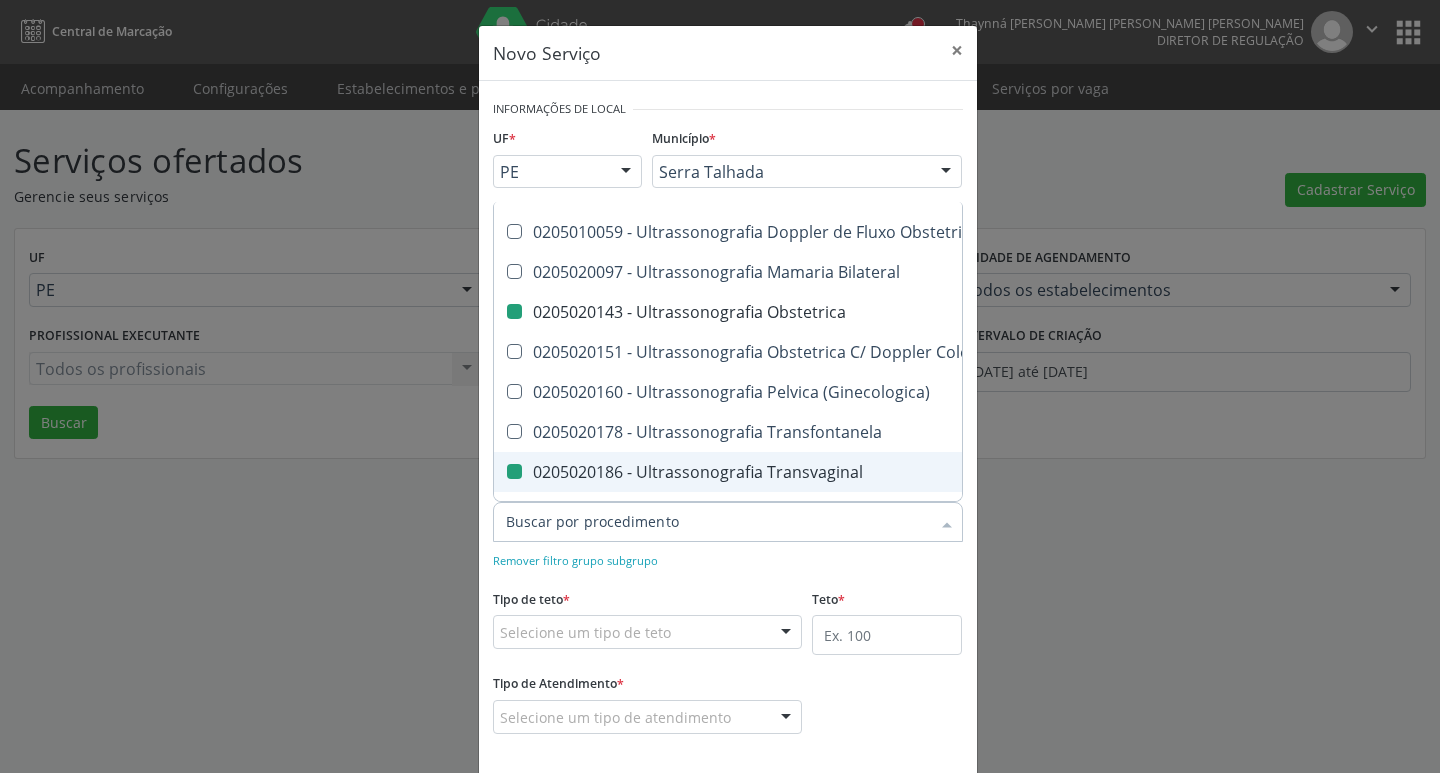 checkbox on "true" 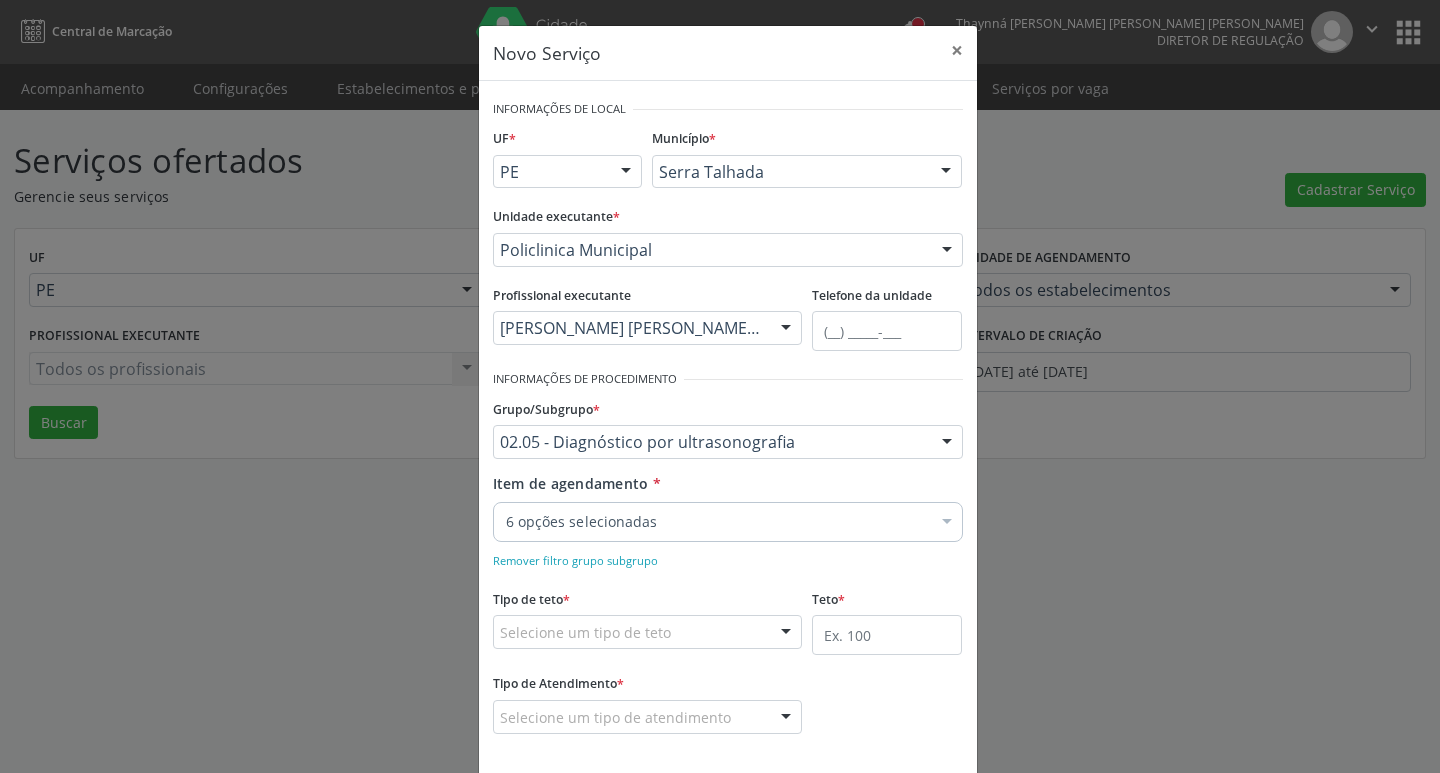scroll, scrollTop: 0, scrollLeft: 0, axis: both 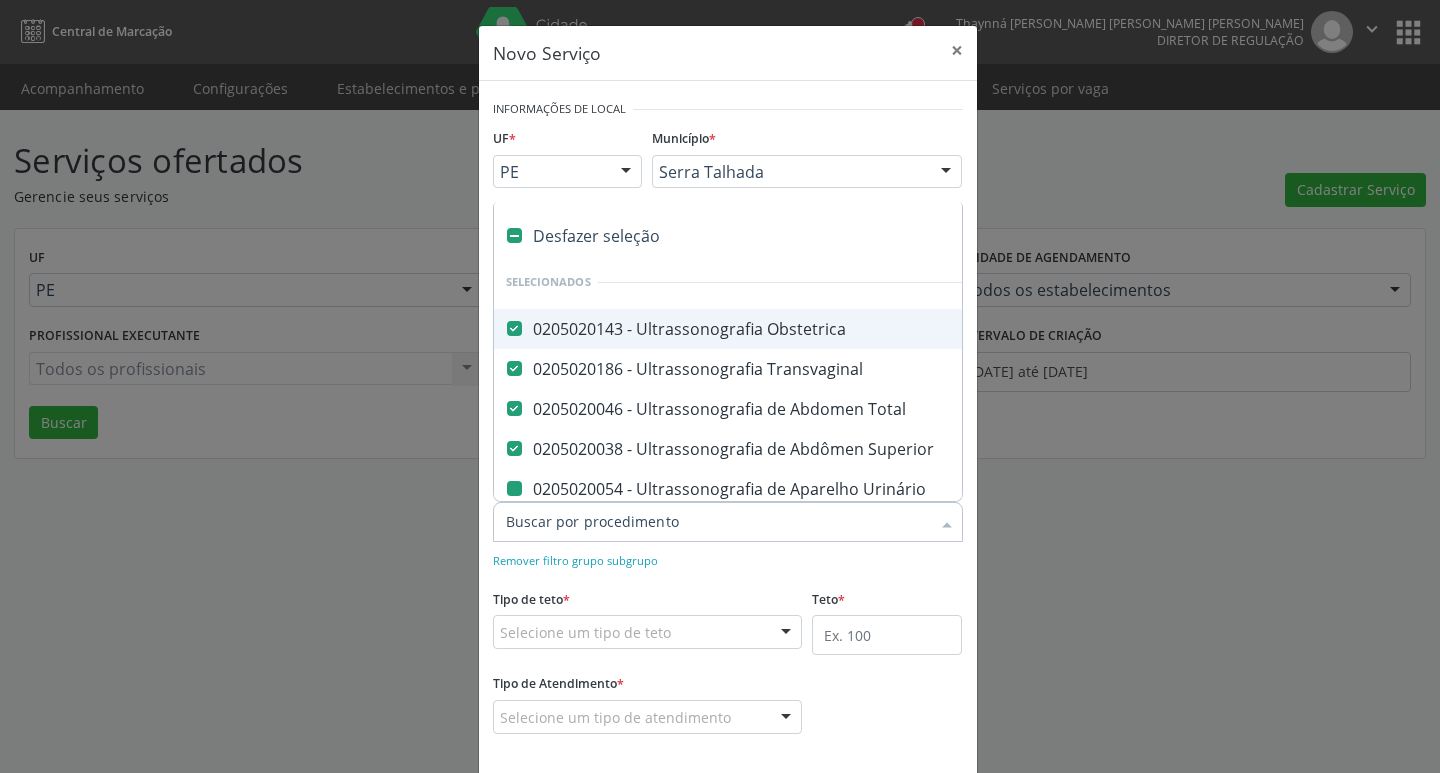 type on "p" 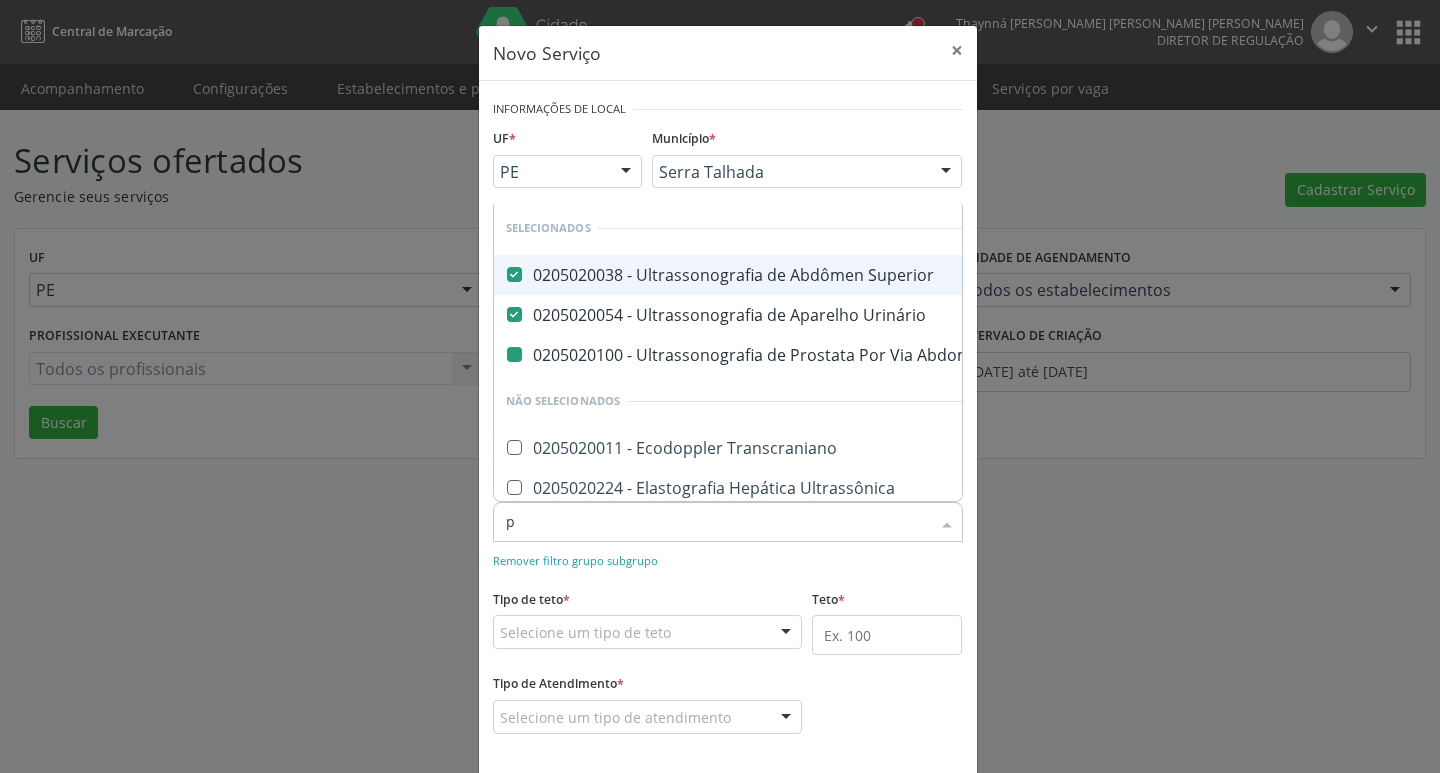 type on "pe" 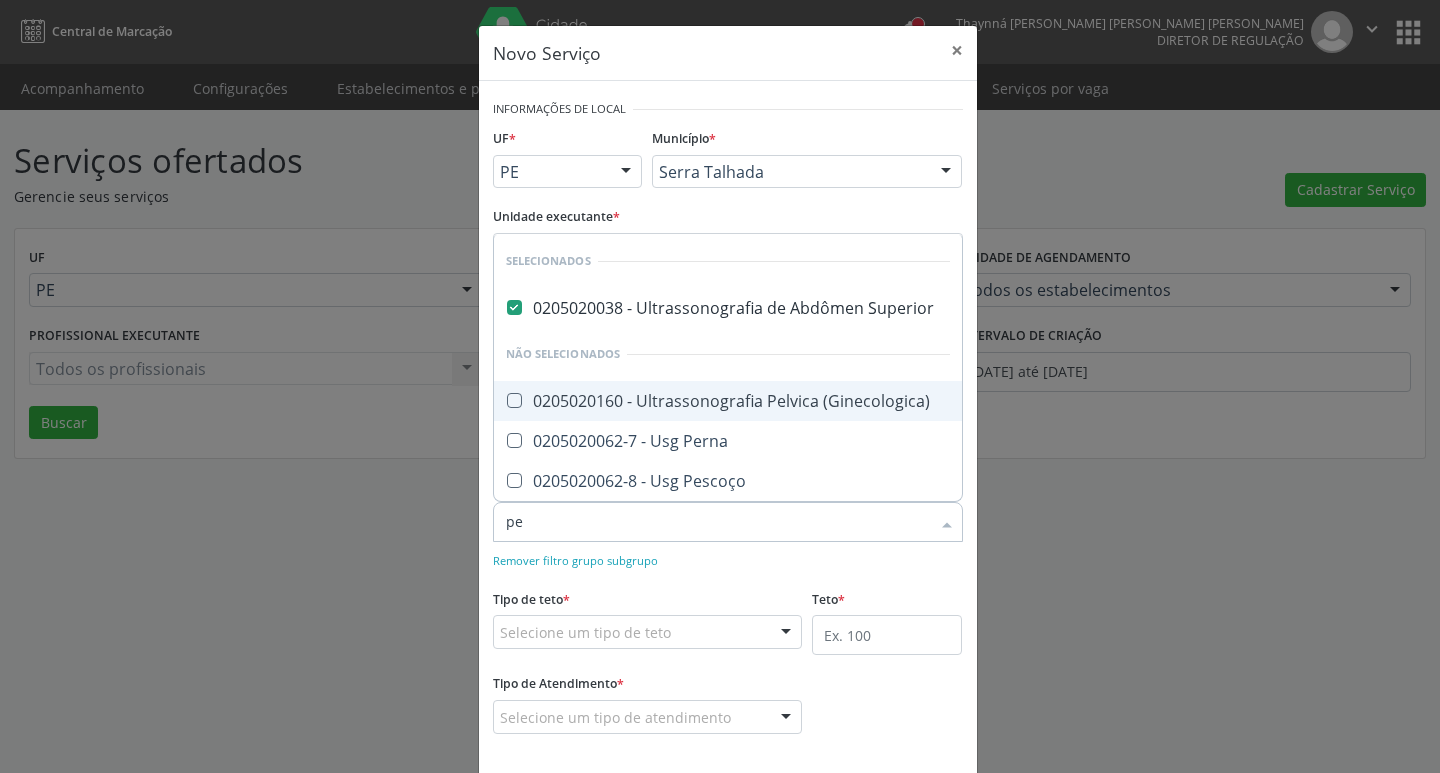 click on "0205020160 - Ultrassonografia Pelvica (Ginecologica)" at bounding box center (728, 401) 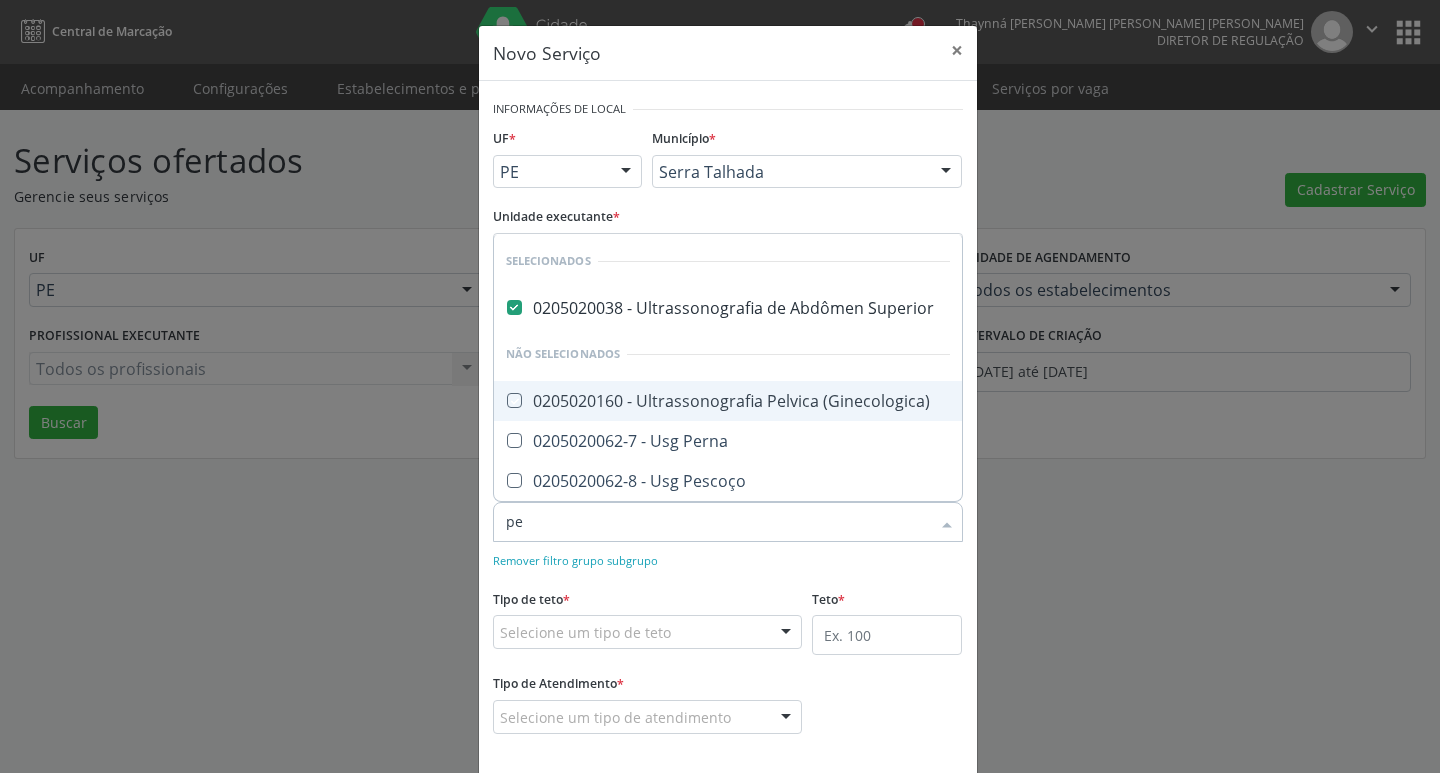 checkbox on "true" 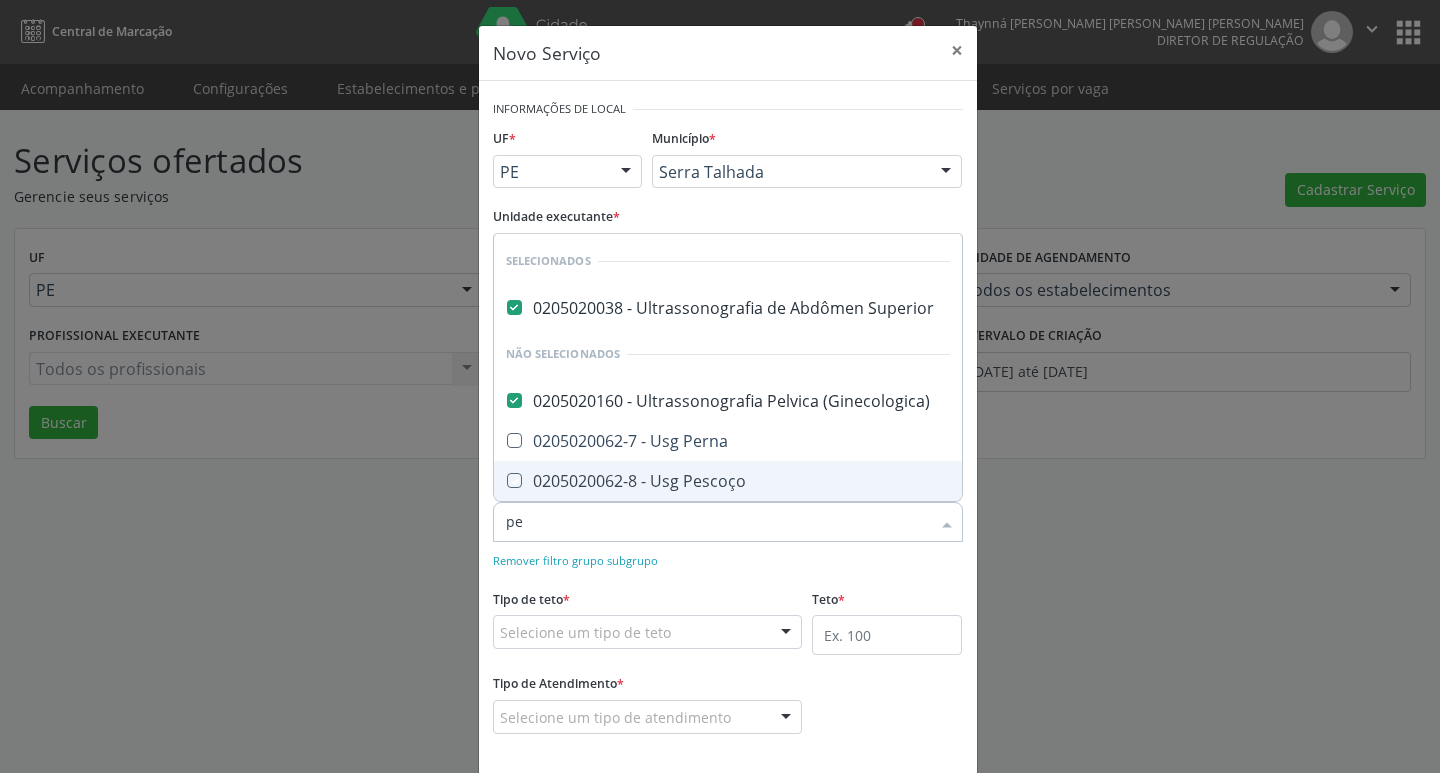 checkbox on "true" 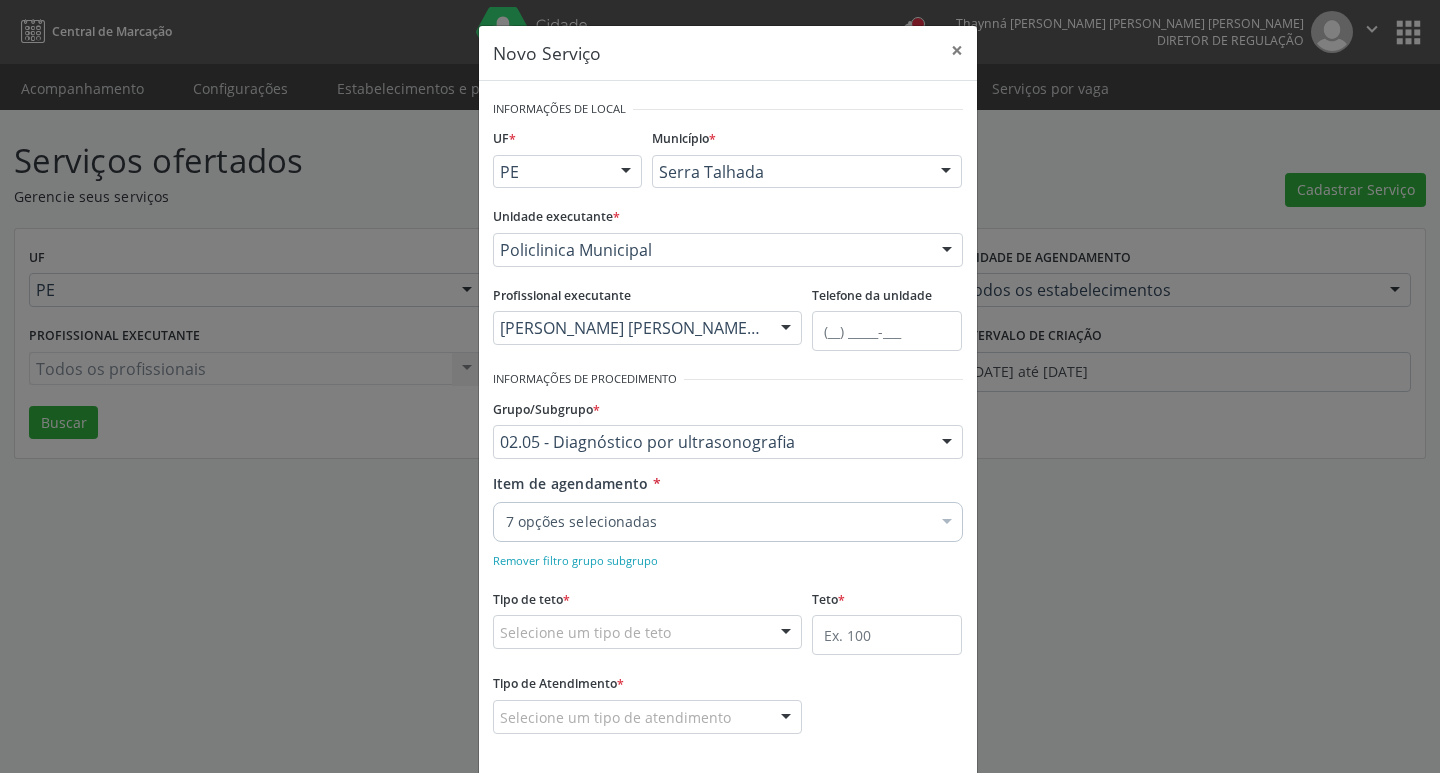click on "Remover filtro grupo subgrupo" at bounding box center [728, 559] 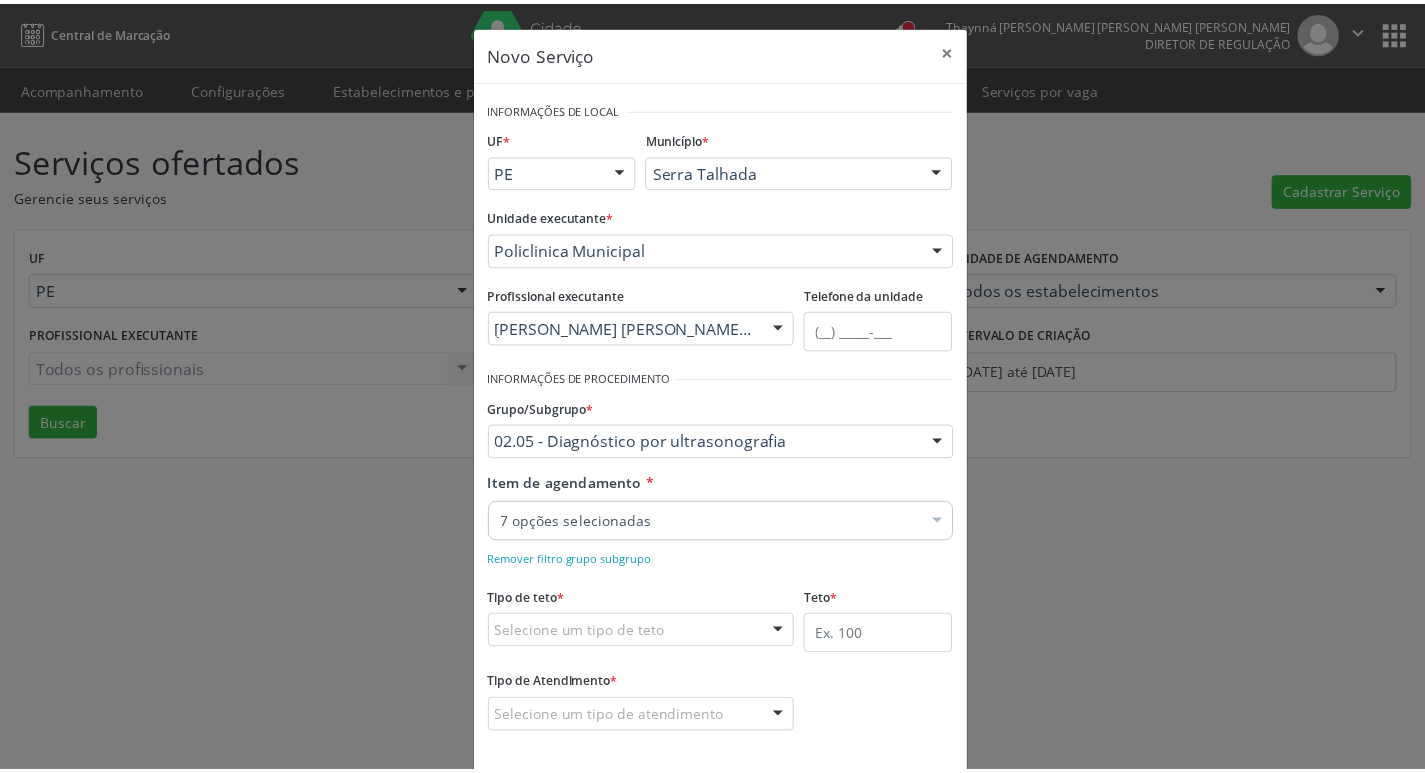 scroll, scrollTop: 91, scrollLeft: 0, axis: vertical 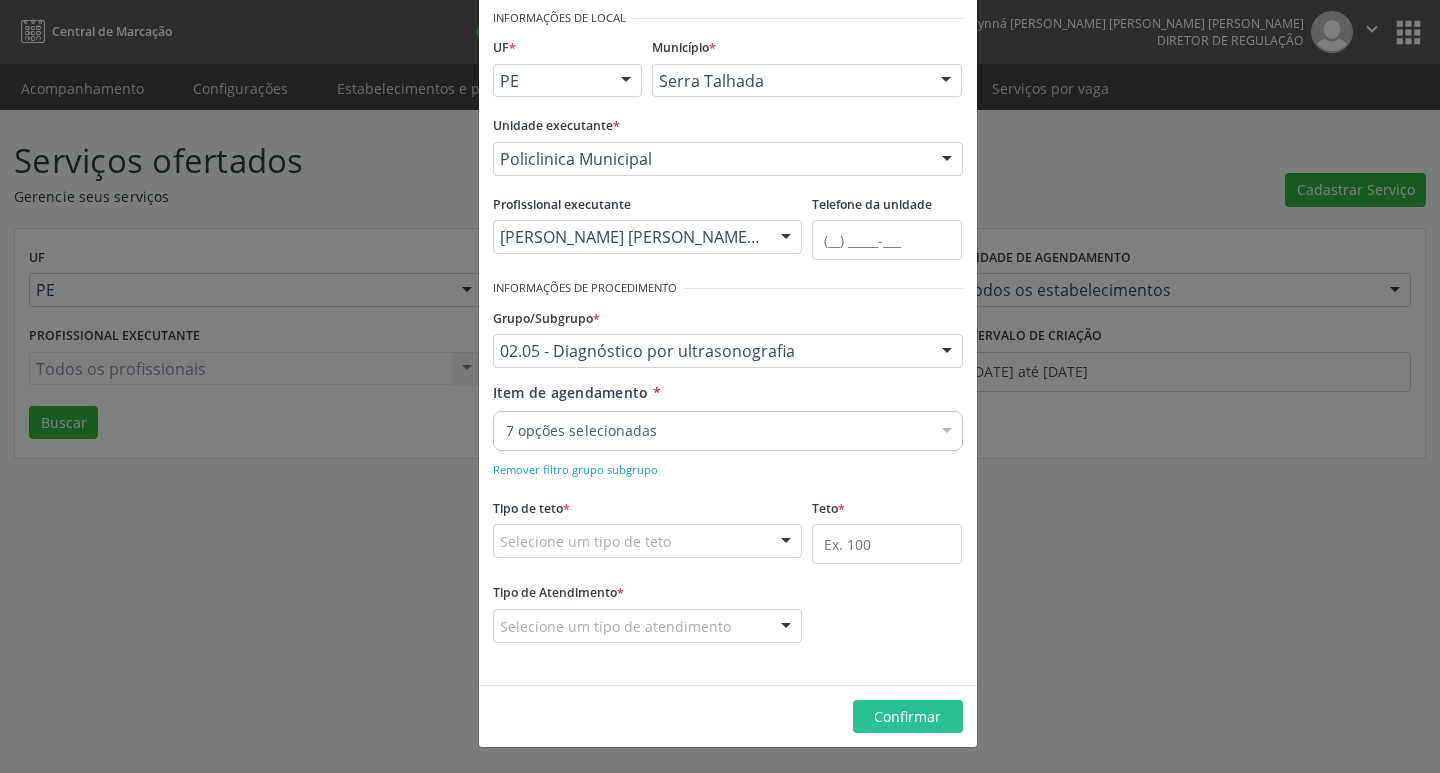 click on "Selecione um tipo de teto" at bounding box center [648, 541] 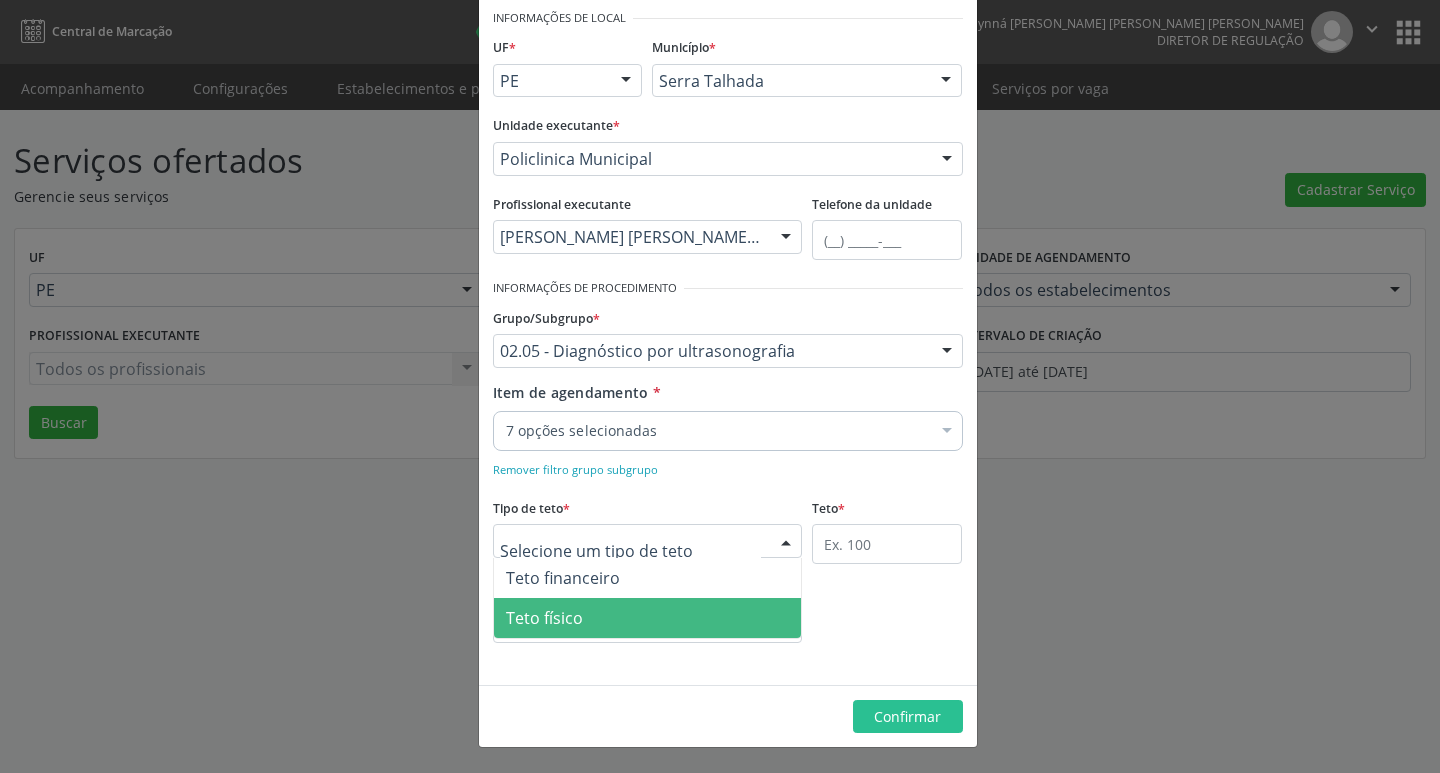 click on "Teto físico" at bounding box center [648, 618] 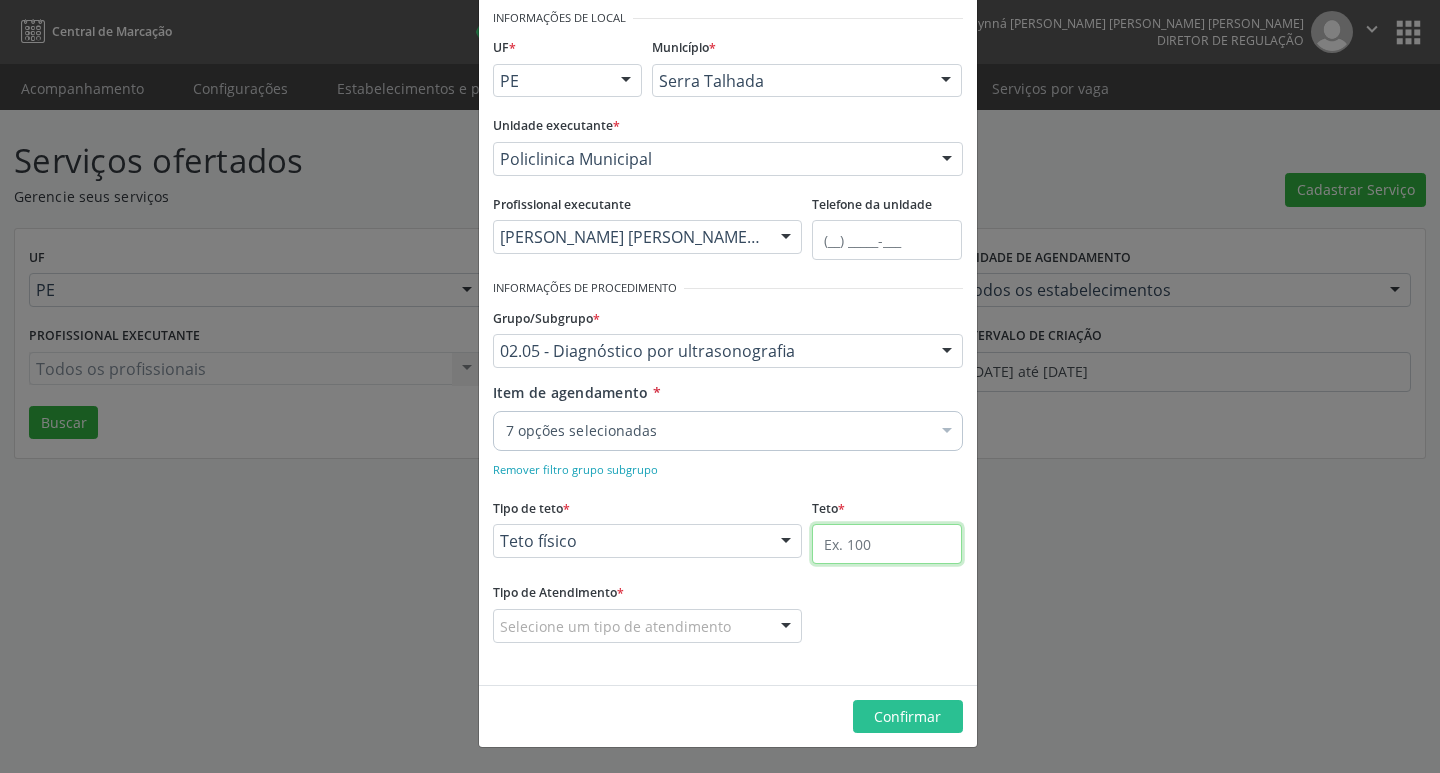 click at bounding box center [887, 544] 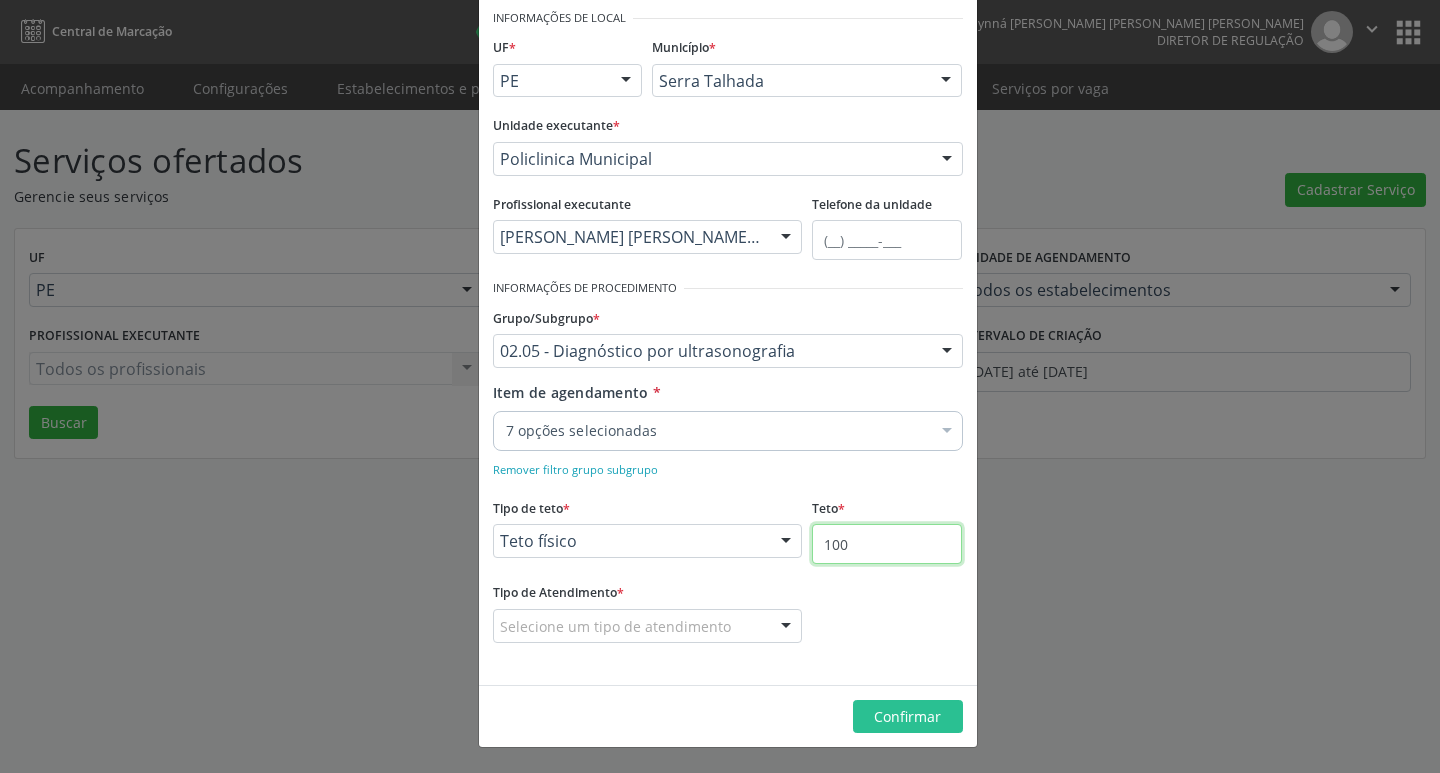 type on "100" 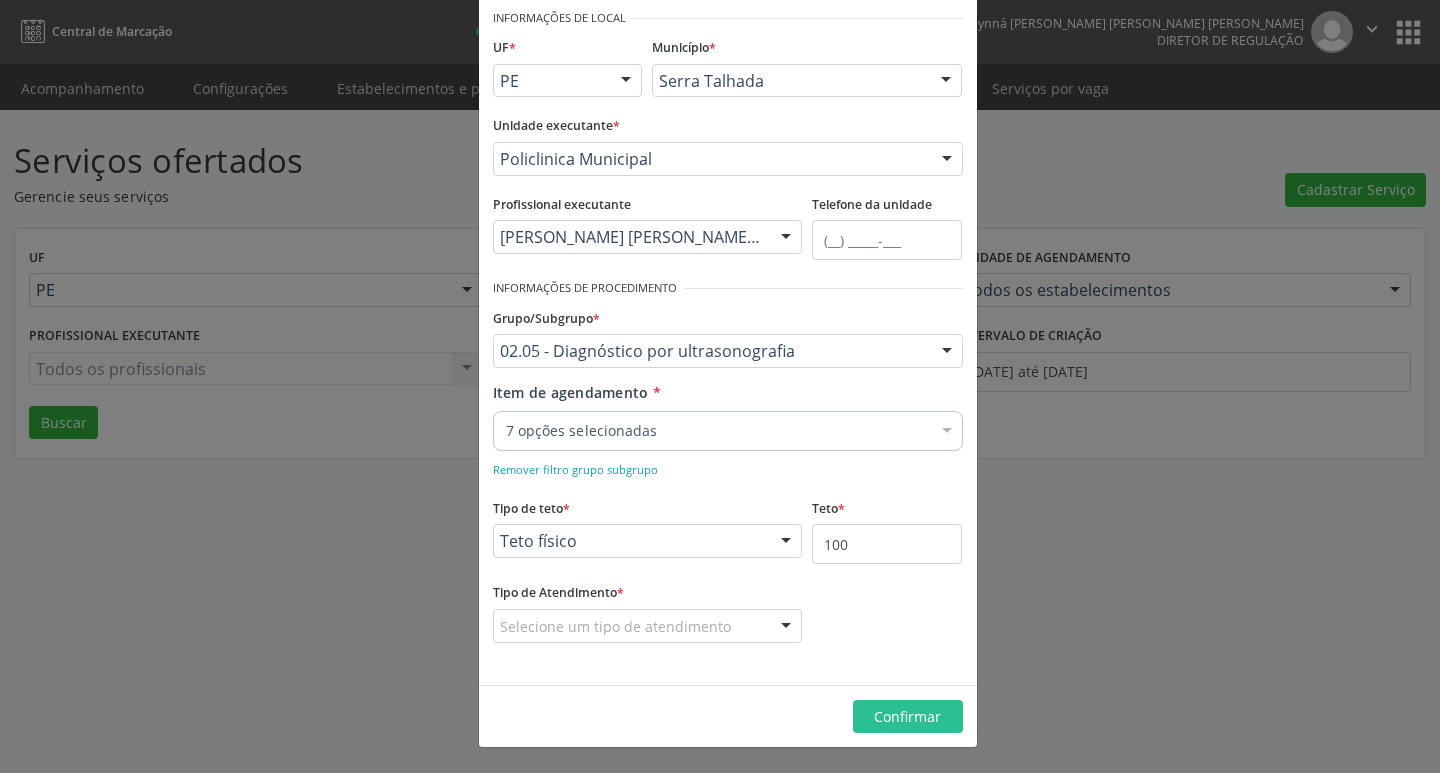 click on "Selecione um tipo de atendimento" at bounding box center [648, 626] 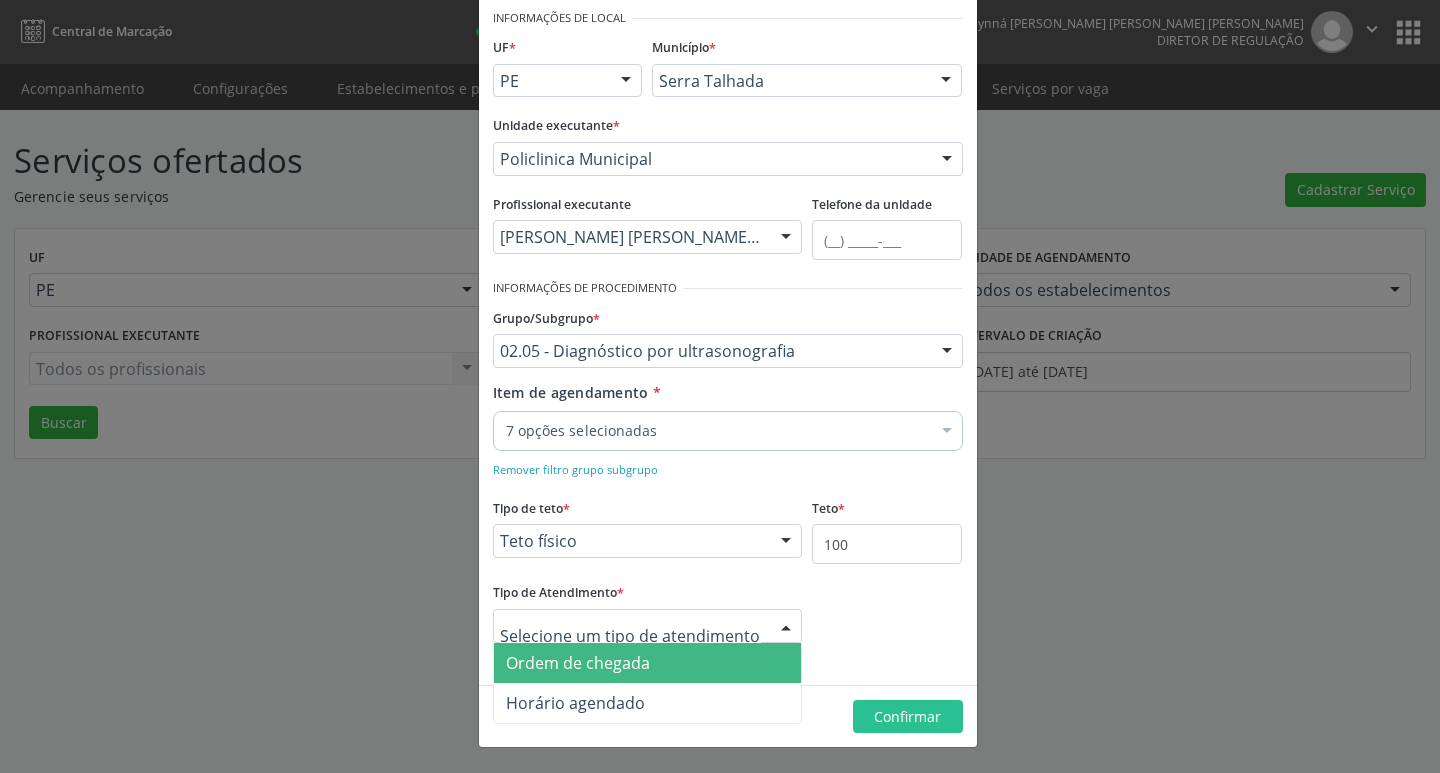 click on "Ordem de chegada" at bounding box center [648, 663] 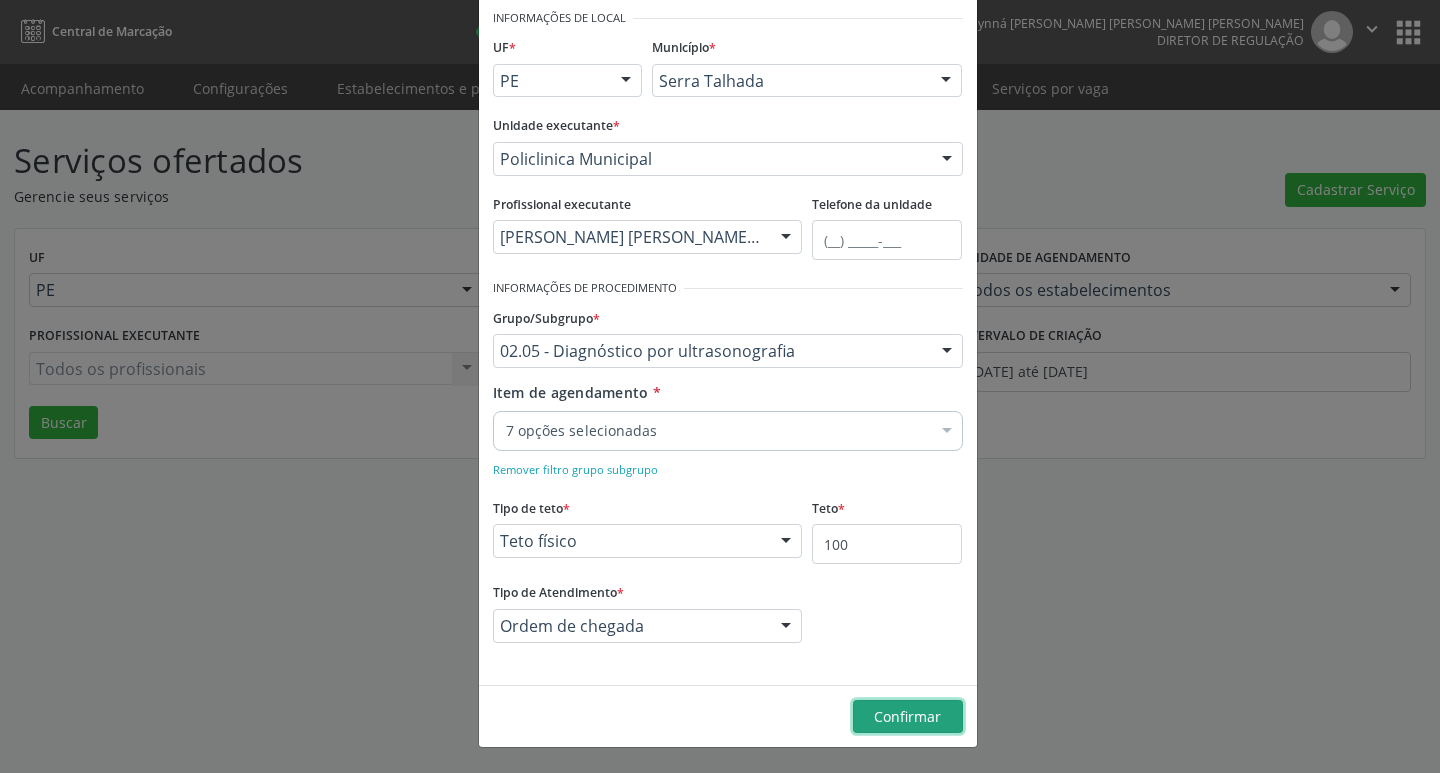 click on "Confirmar" at bounding box center [907, 716] 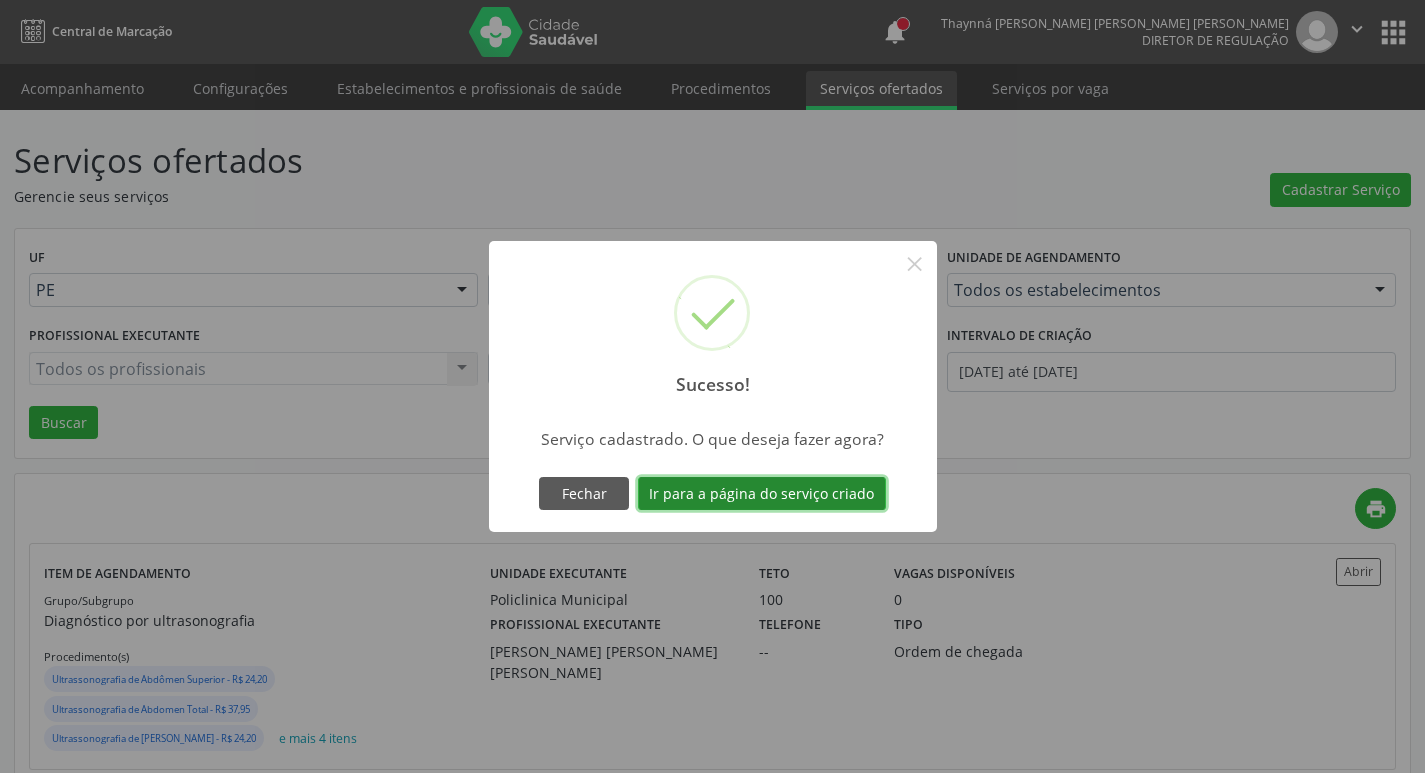 click on "Ir para a página do serviço criado" at bounding box center (762, 494) 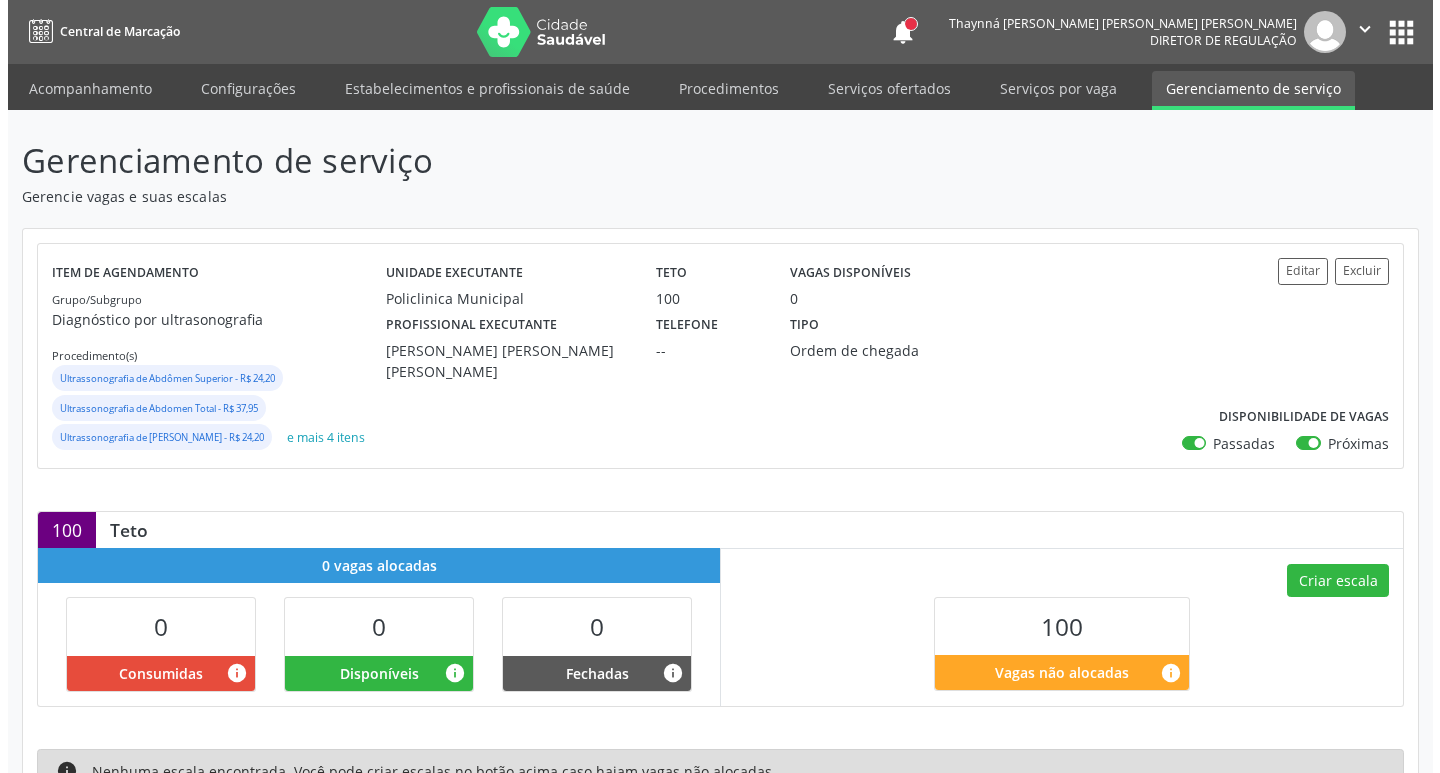 scroll, scrollTop: 158, scrollLeft: 0, axis: vertical 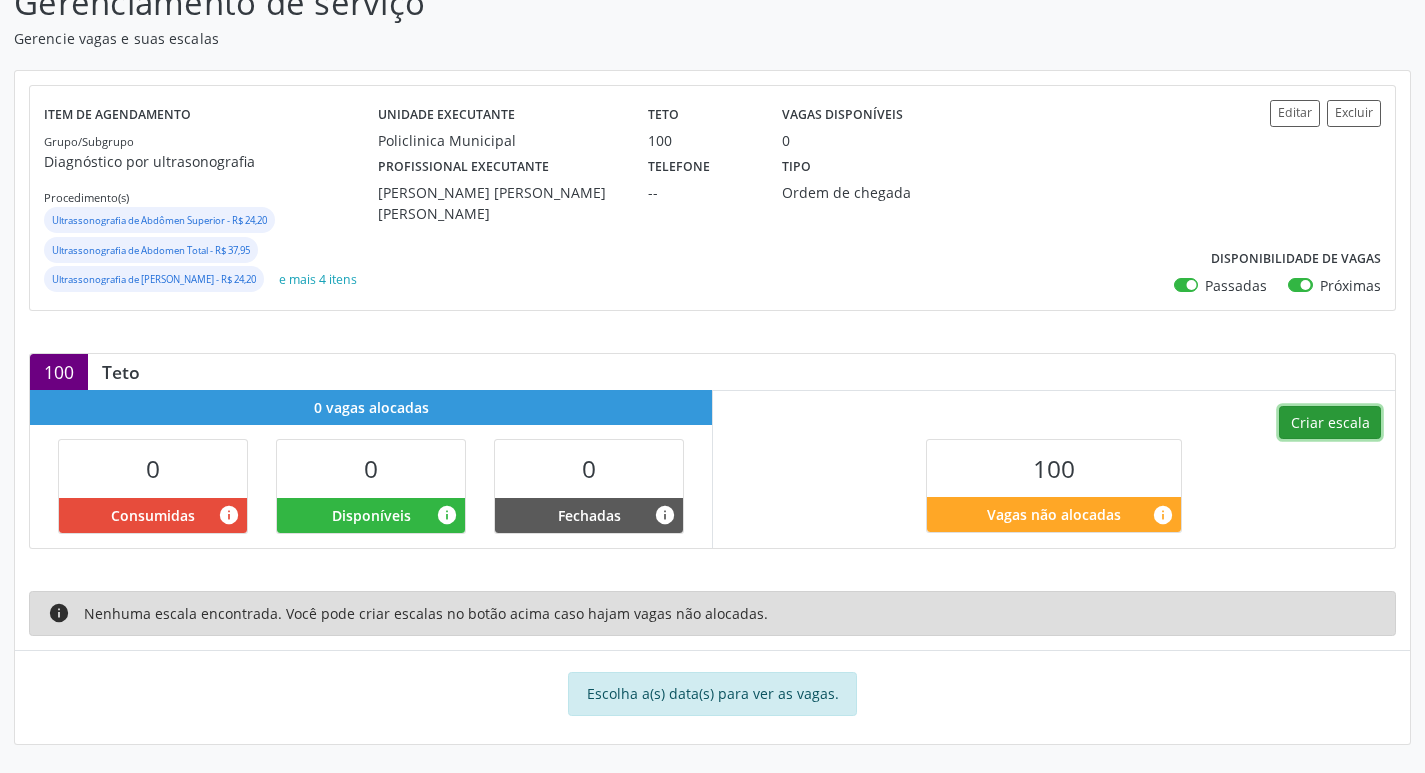 click on "Criar escala" at bounding box center (1330, 423) 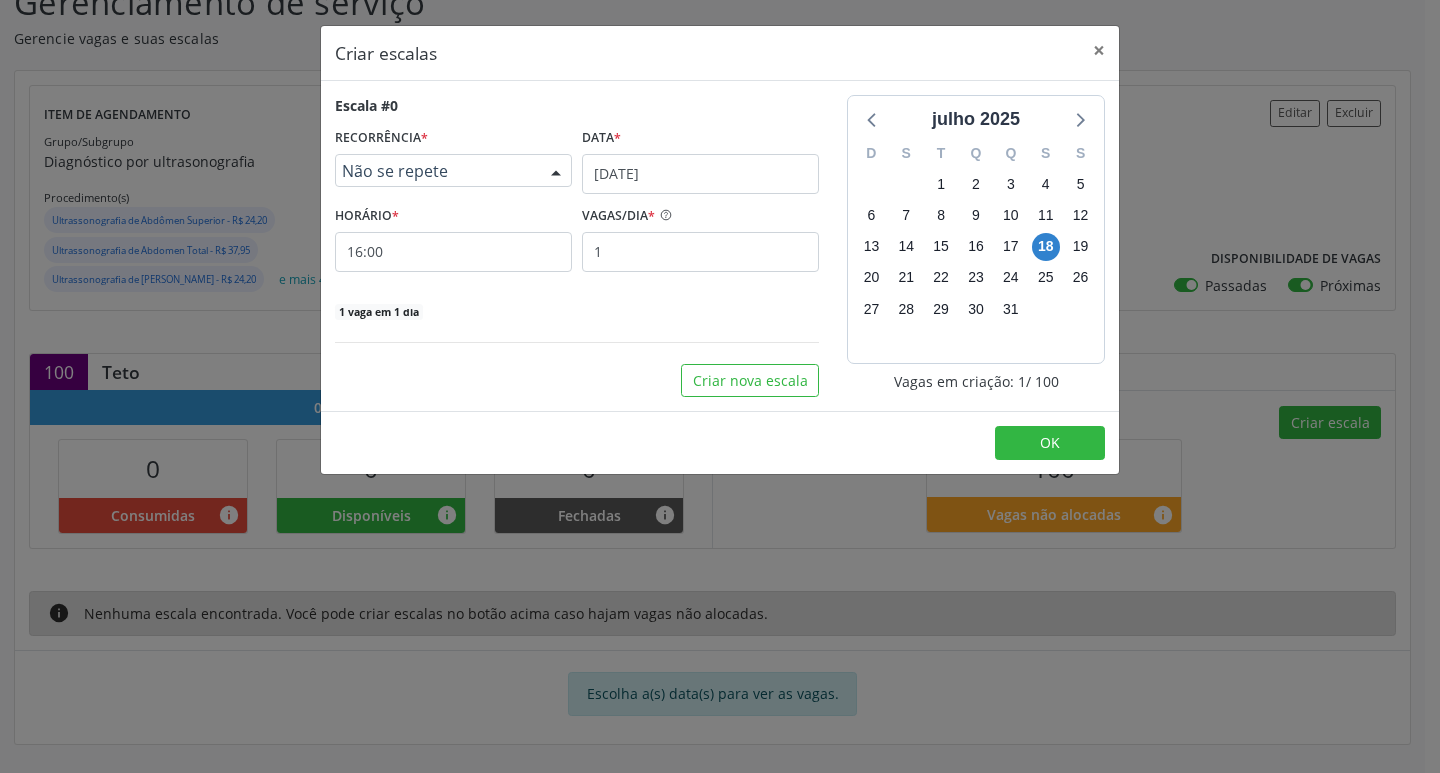 click at bounding box center (556, 172) 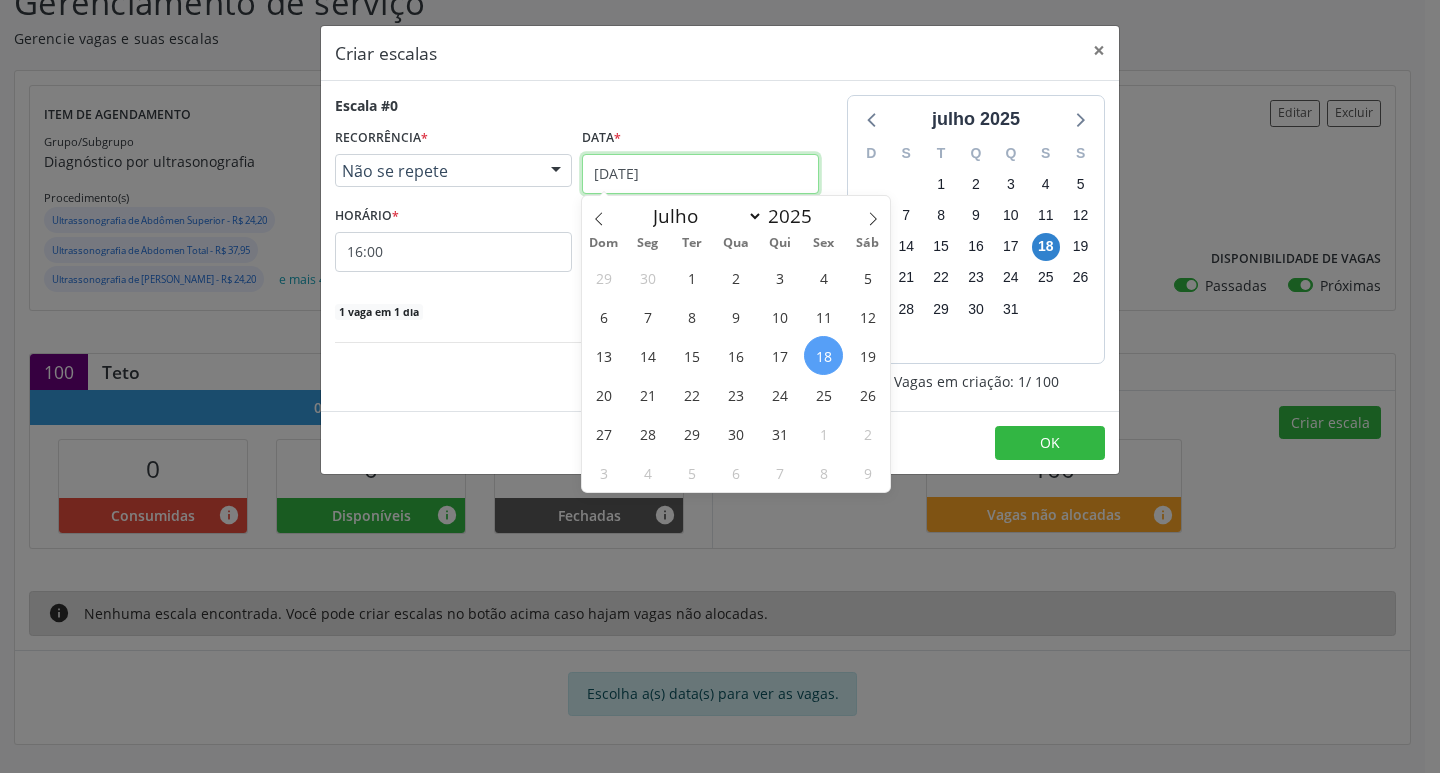 click on "[DATE]" at bounding box center [700, 174] 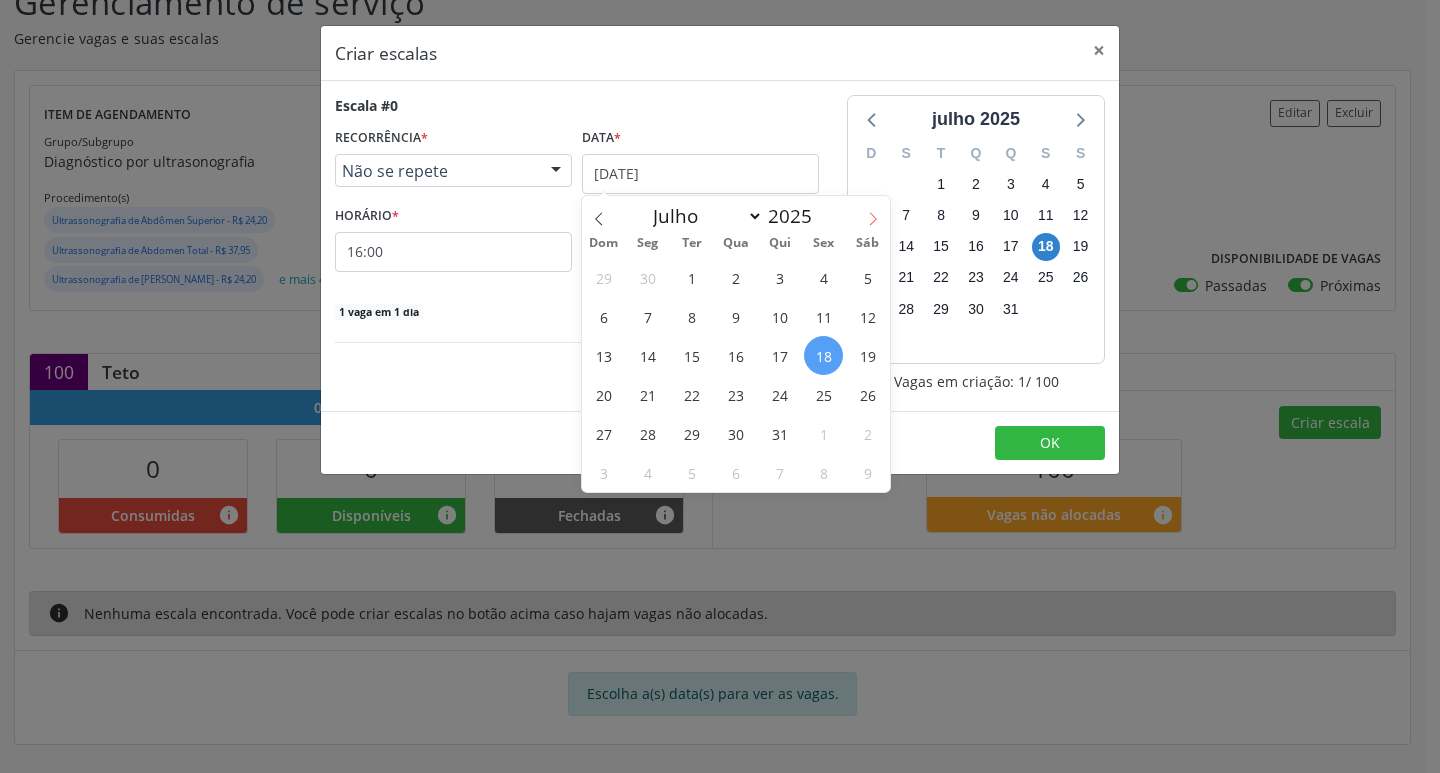 click 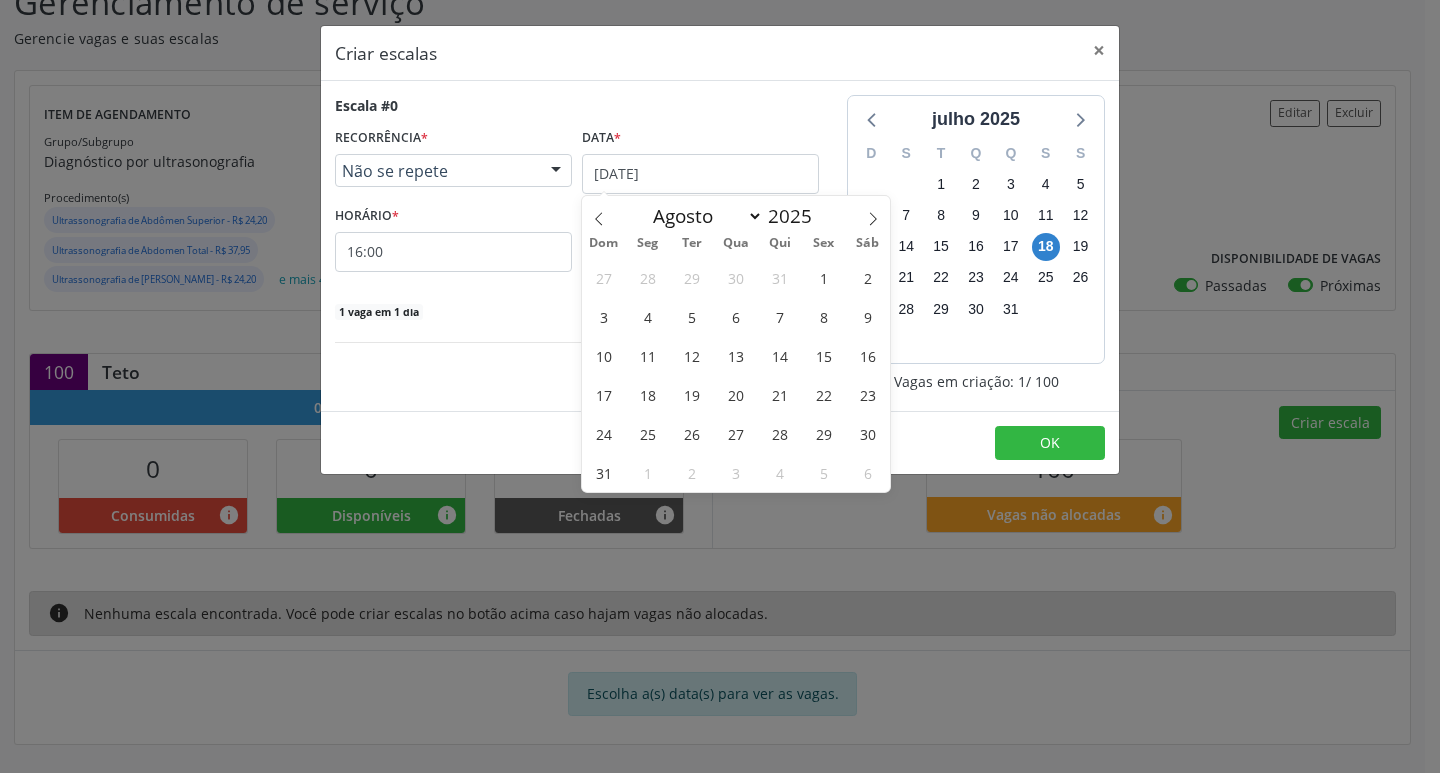 click at bounding box center [556, 172] 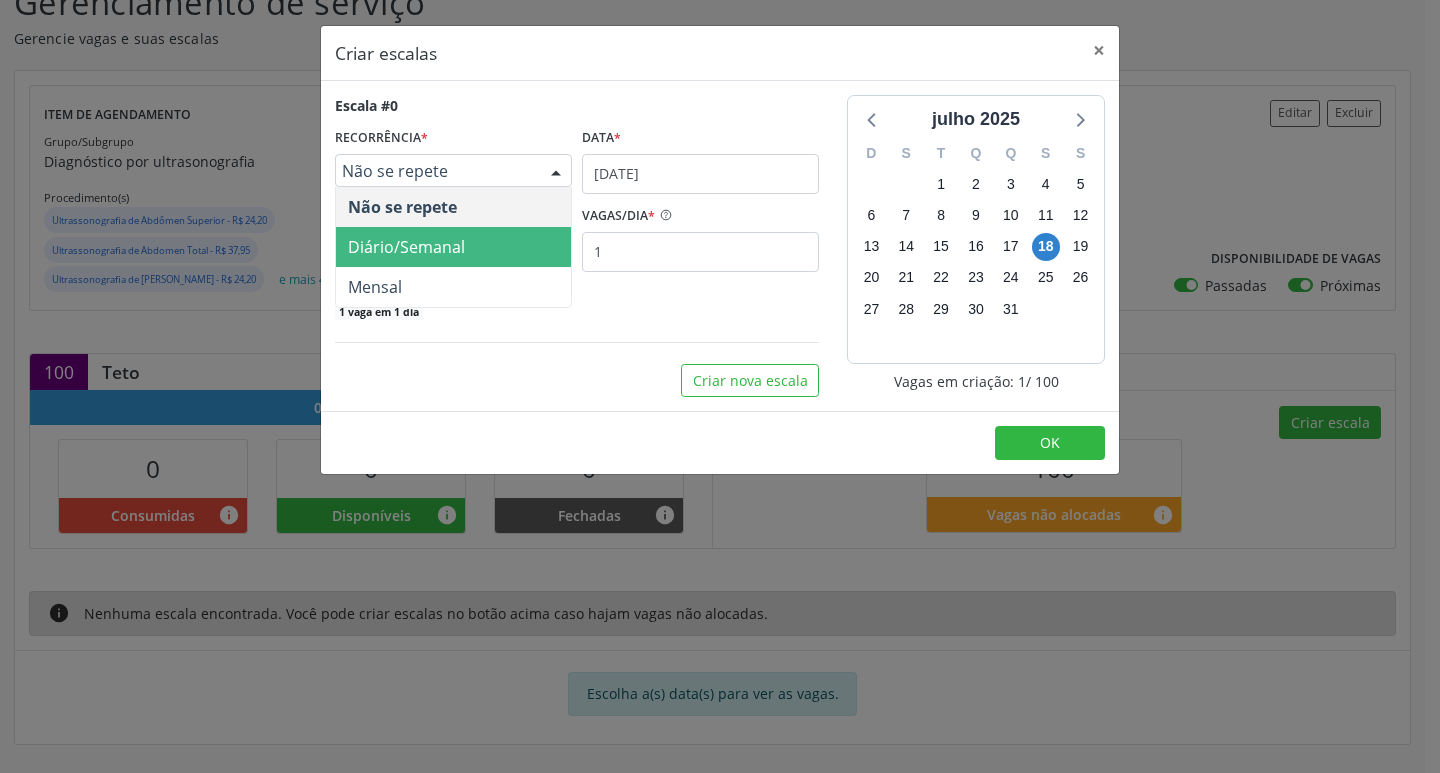 click on "Diário/Semanal" at bounding box center (453, 247) 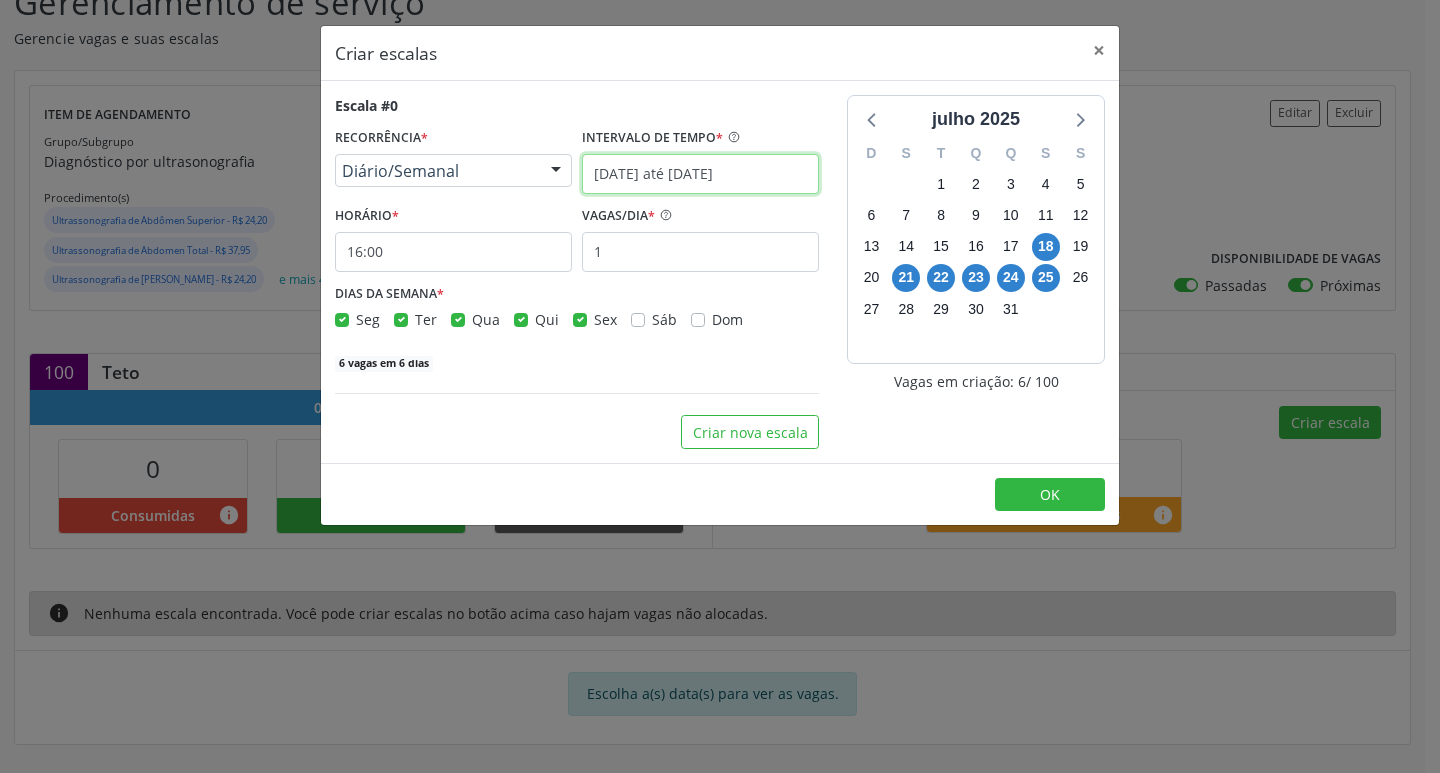 click on "[DATE] até [DATE]" at bounding box center (700, 174) 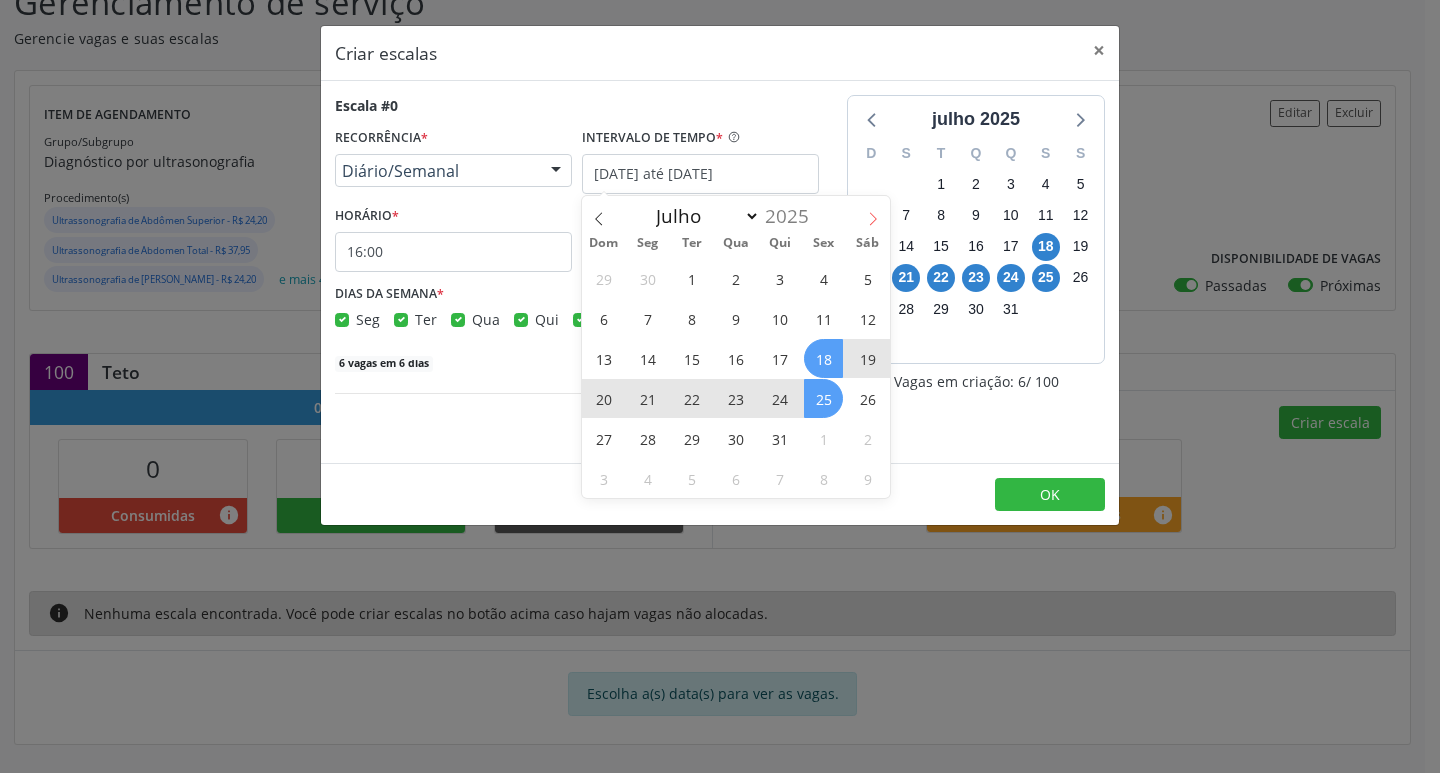 click at bounding box center (873, 213) 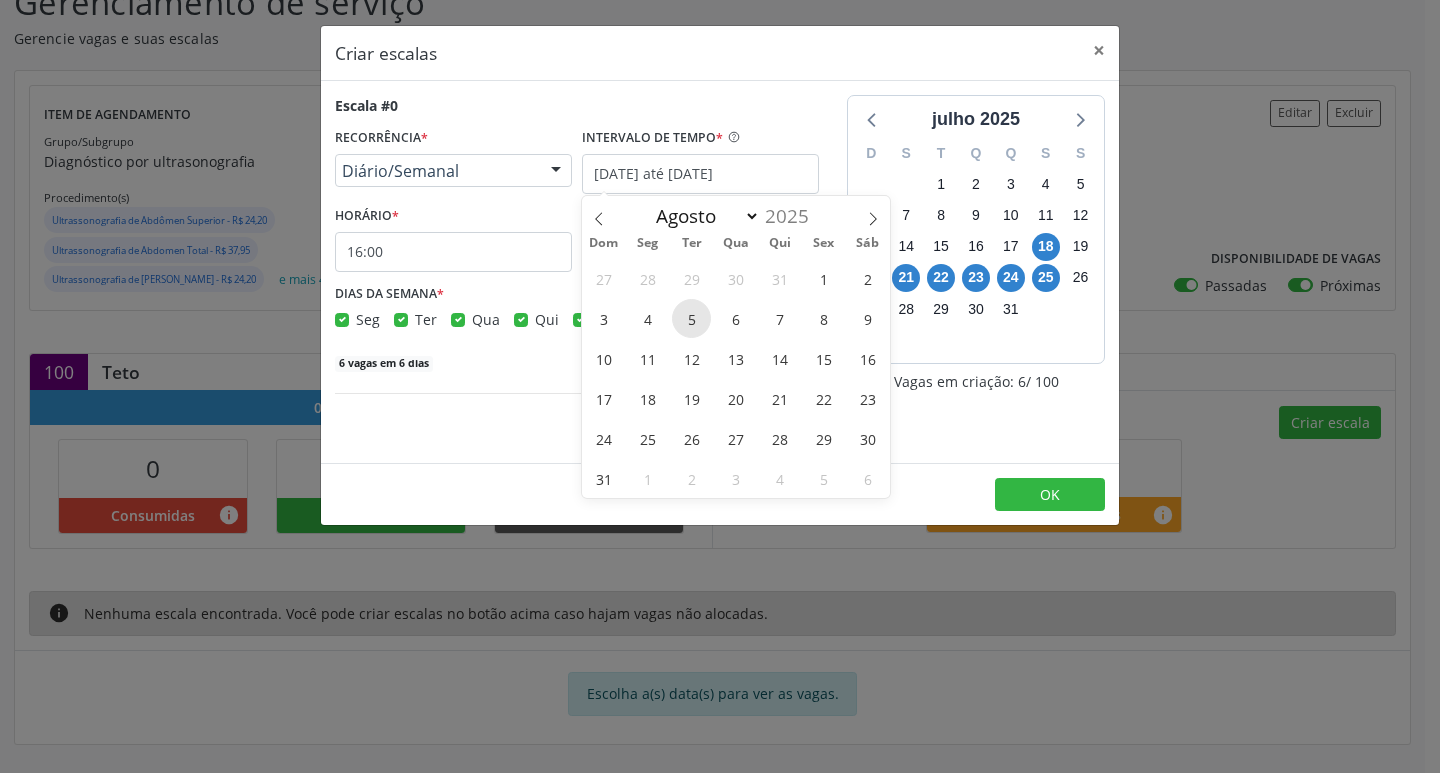 click on "5" at bounding box center [691, 318] 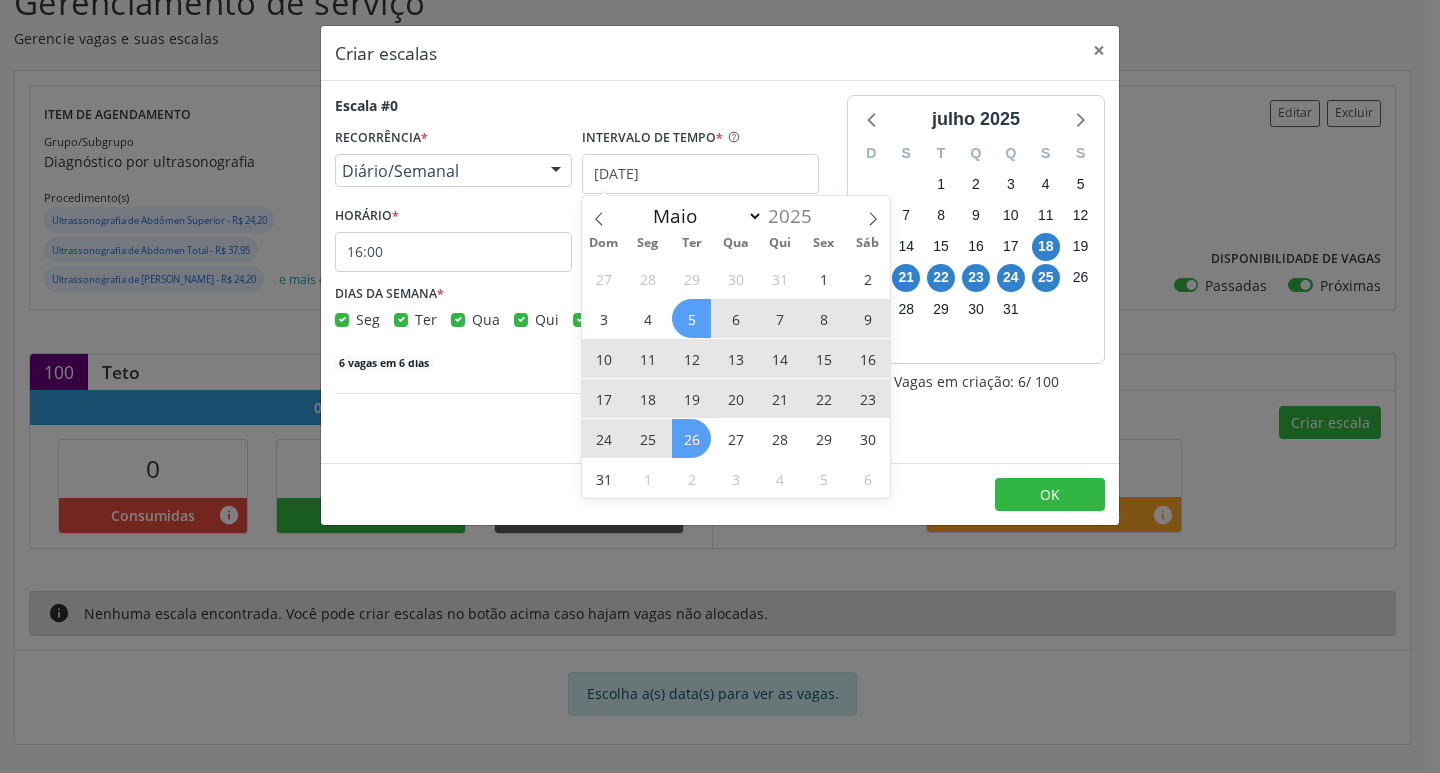 click on "26" at bounding box center [691, 438] 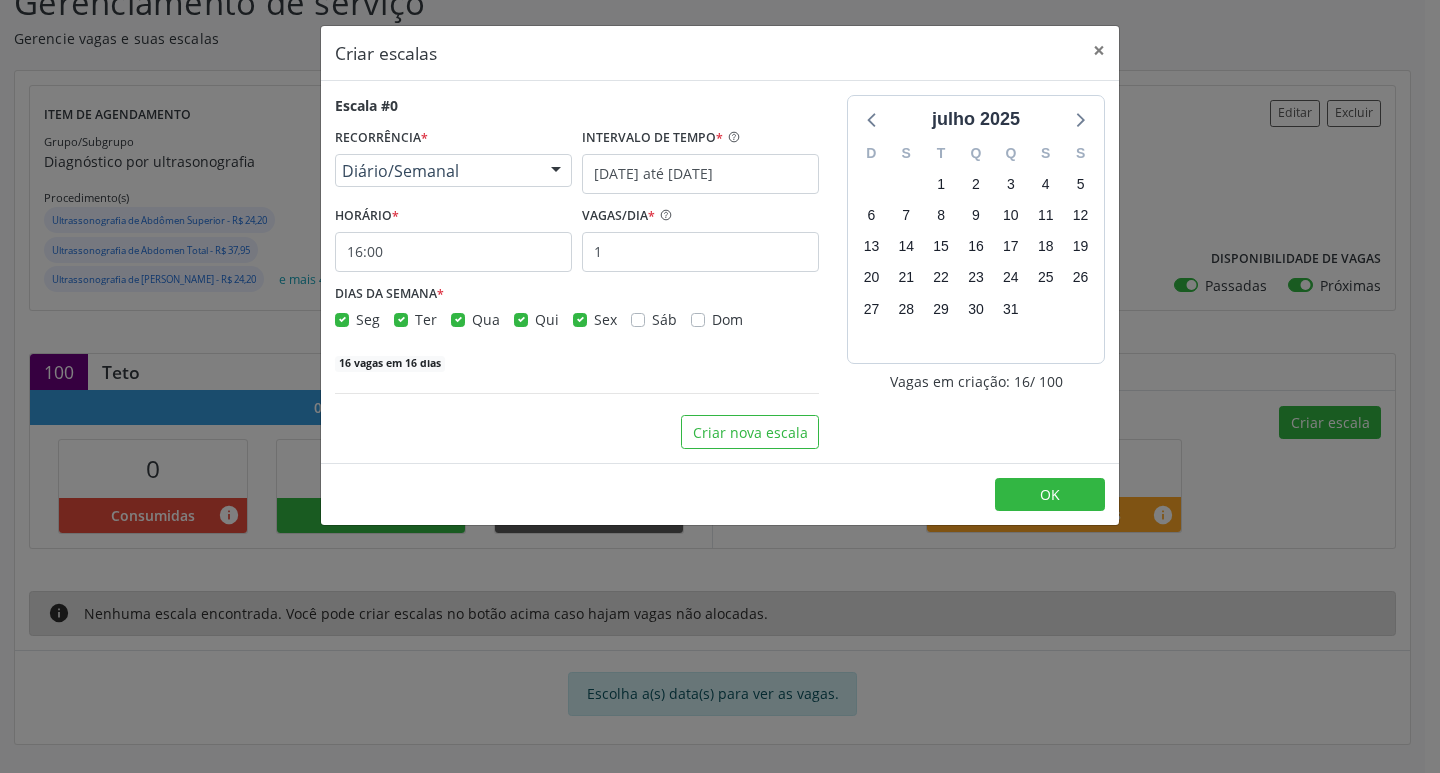 click on "Seg" at bounding box center [357, 319] 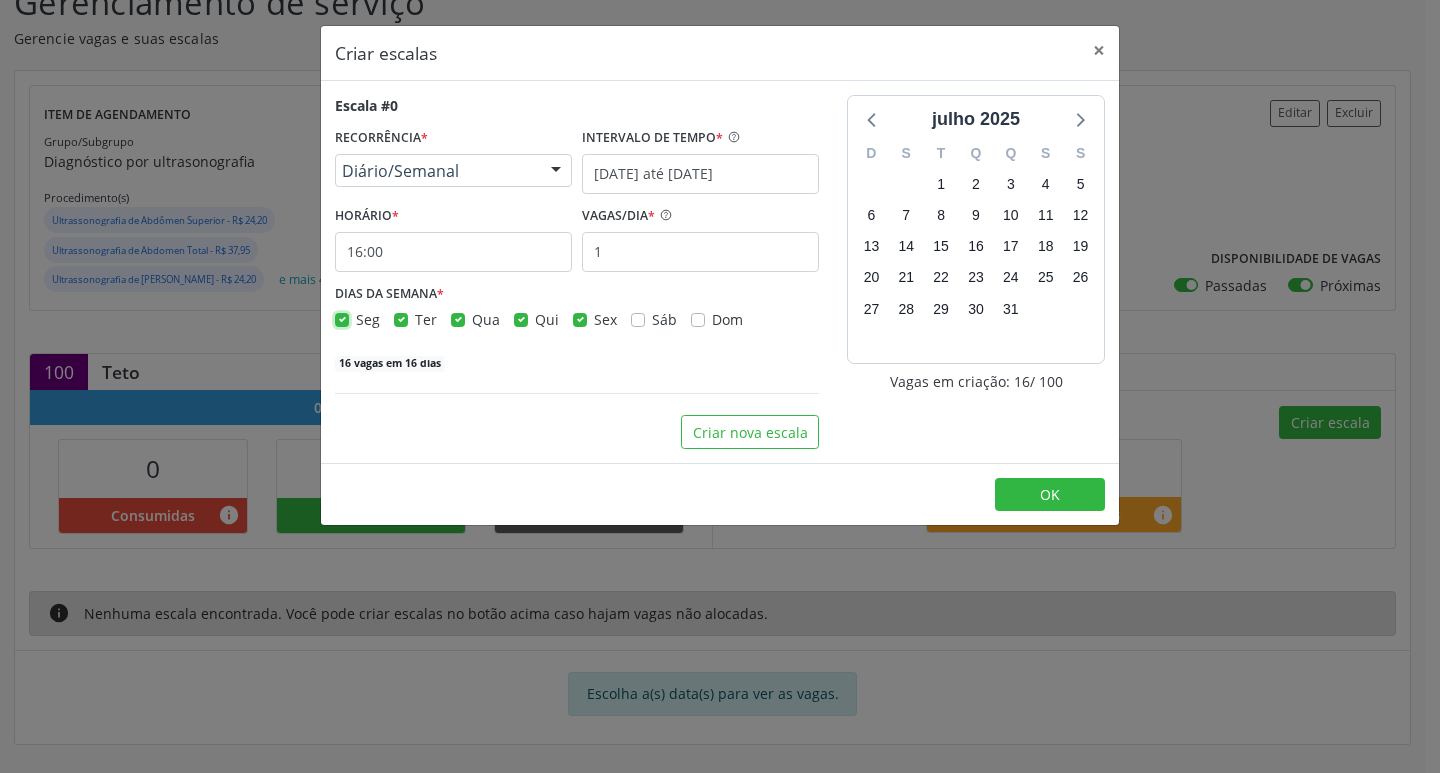 click on "Seg" at bounding box center (342, 318) 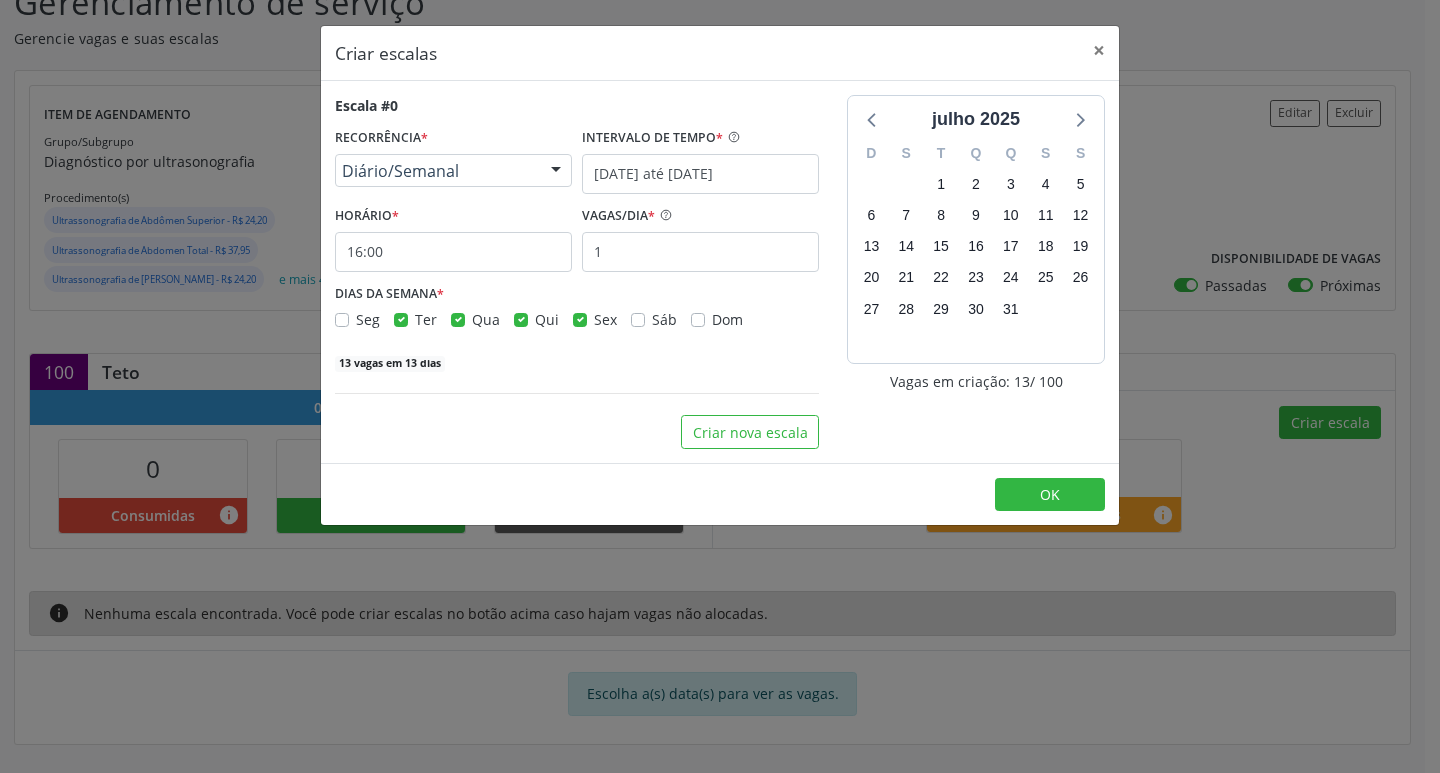 click on "Qua" at bounding box center (486, 319) 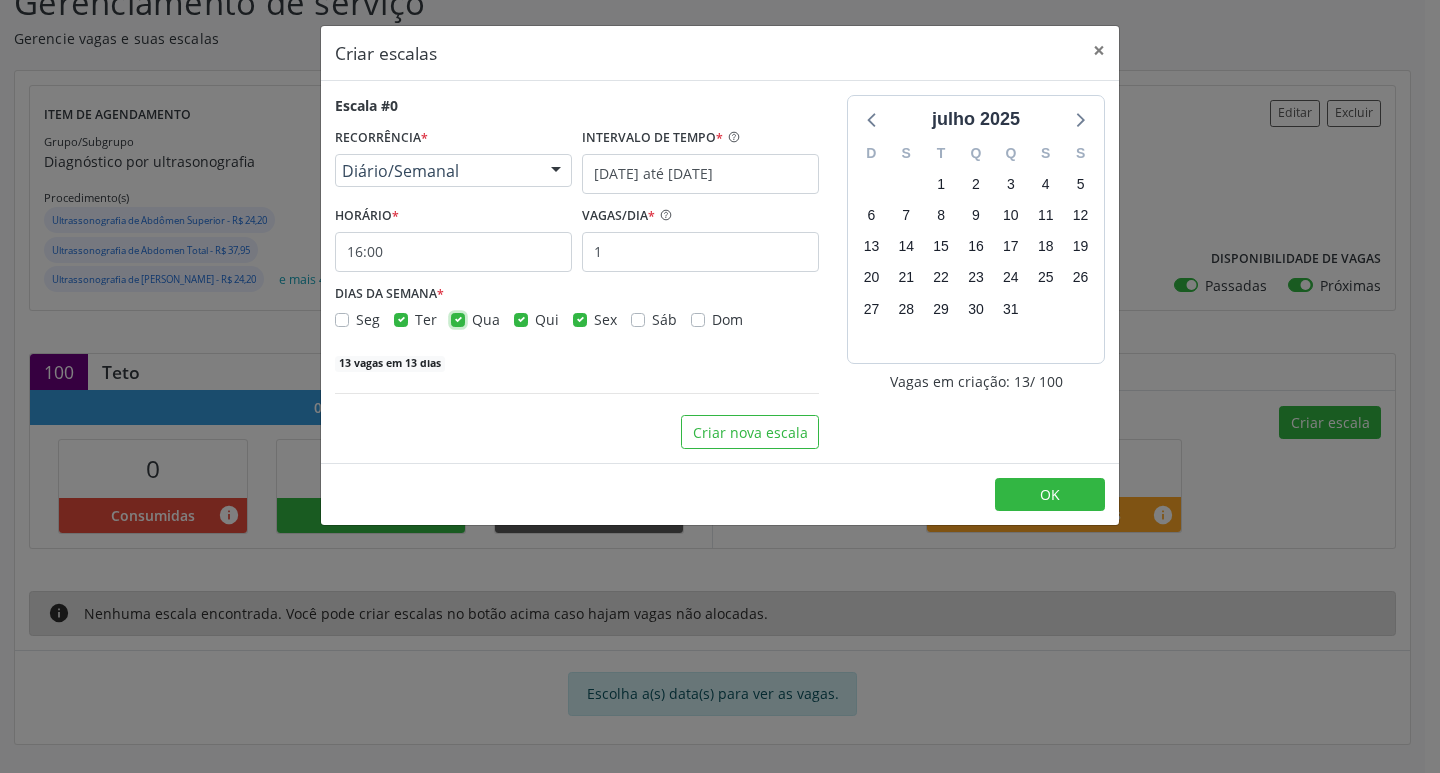 click on "Qua" at bounding box center [458, 318] 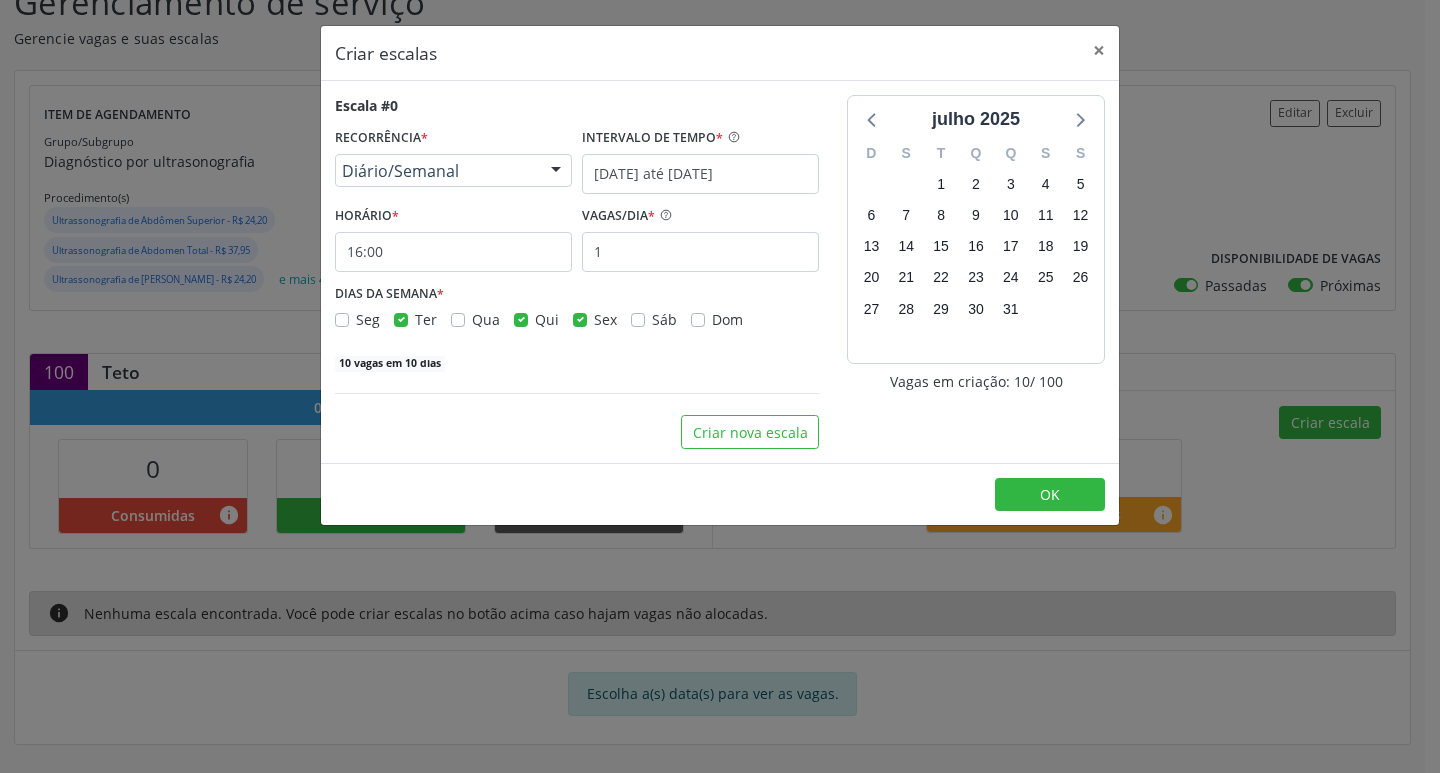 click on "Qui" at bounding box center (536, 319) 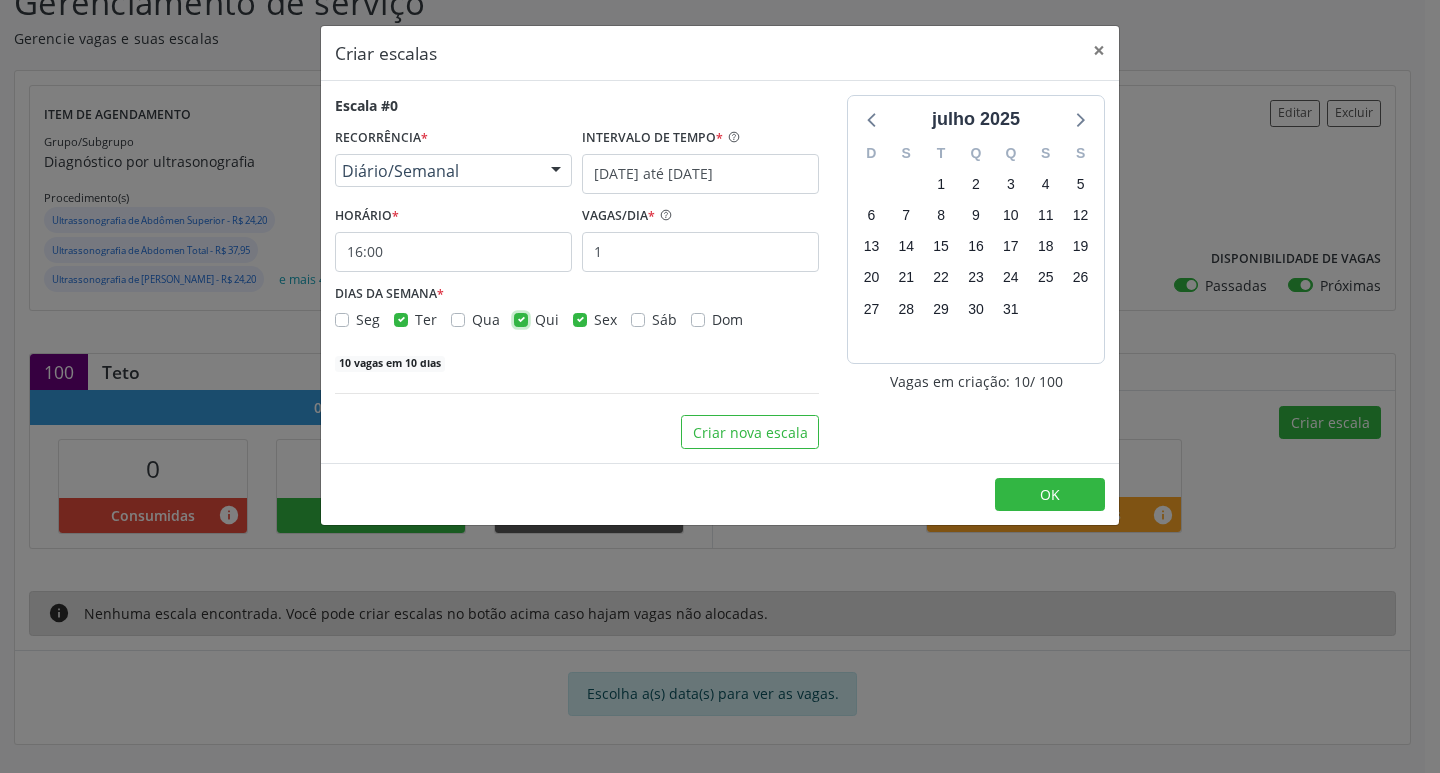 click on "Qui" at bounding box center (521, 318) 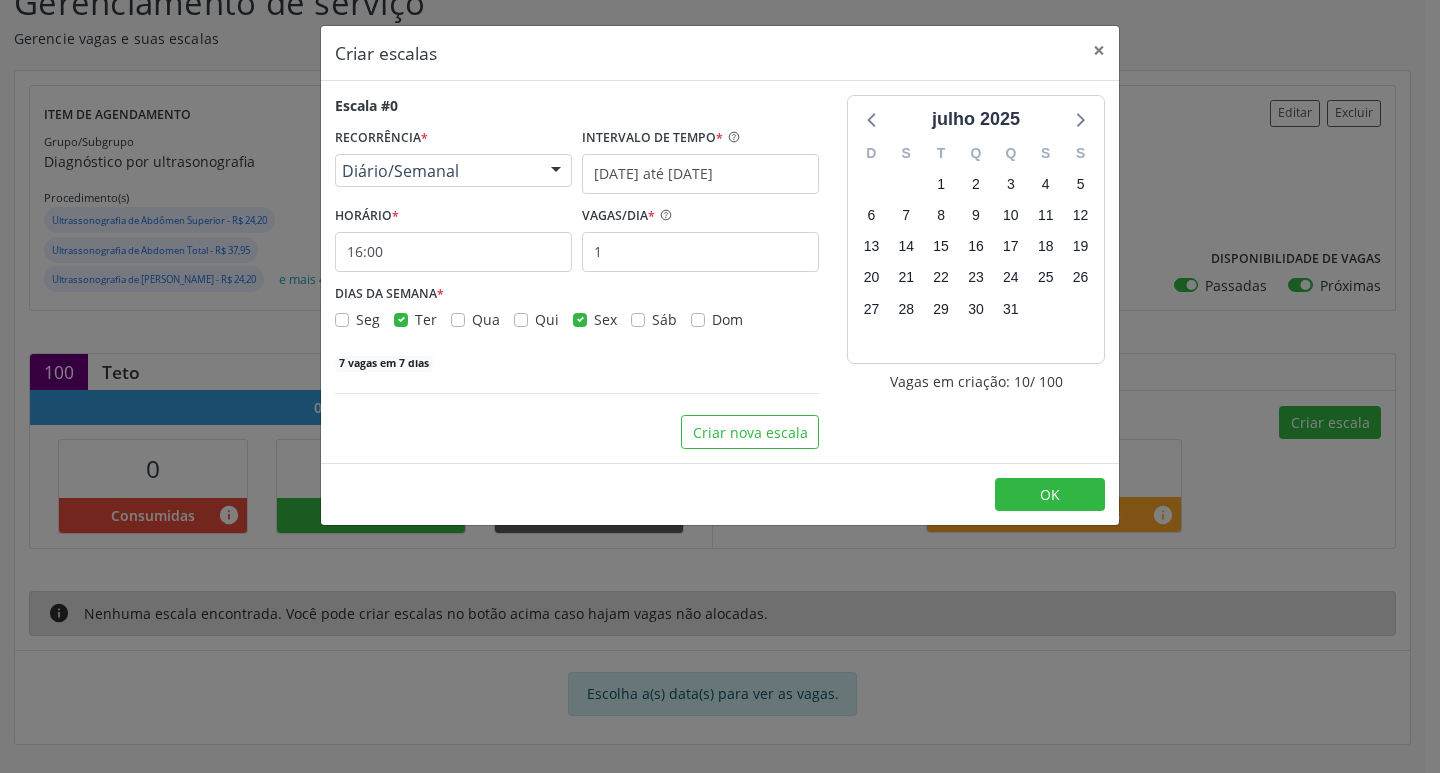 click on "Sex" at bounding box center (605, 319) 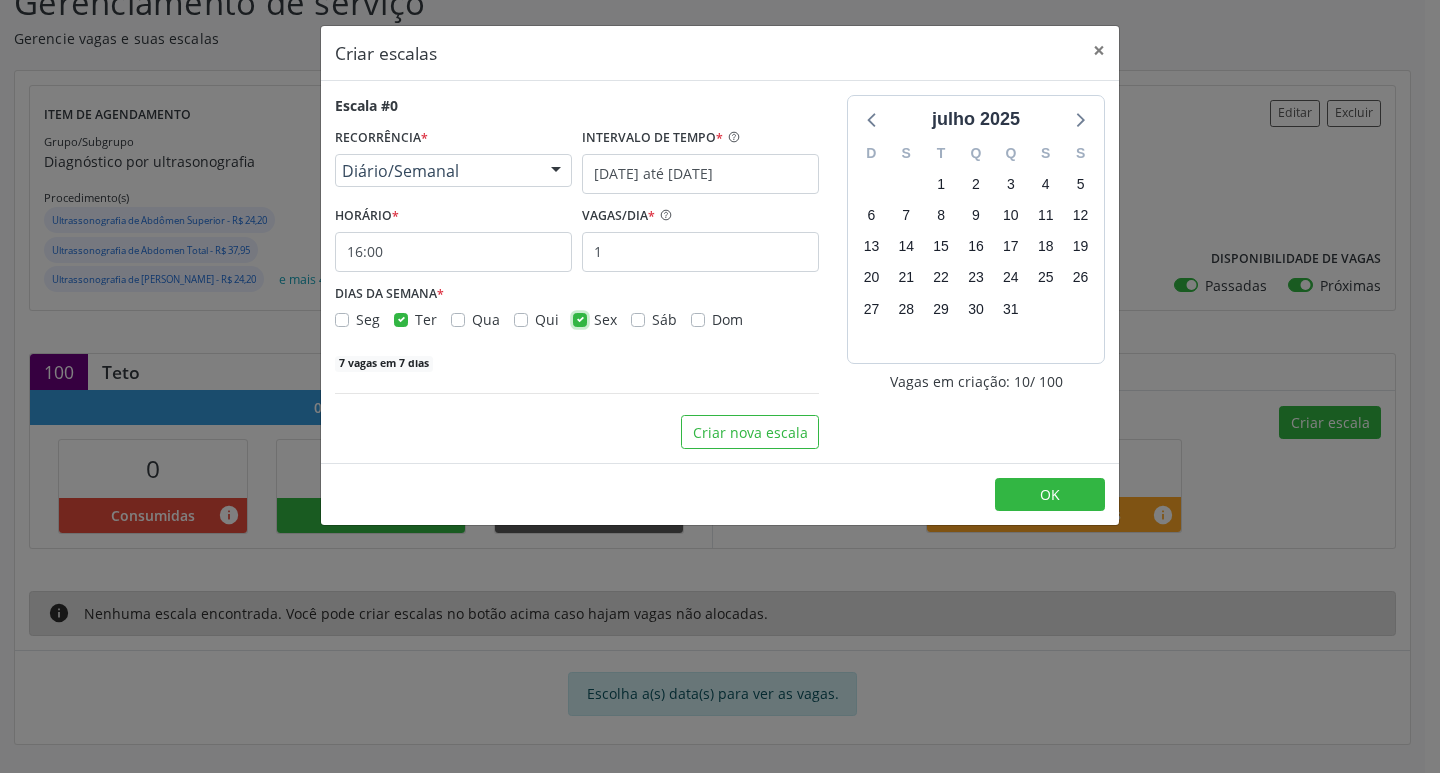 click on "Sex" at bounding box center (580, 318) 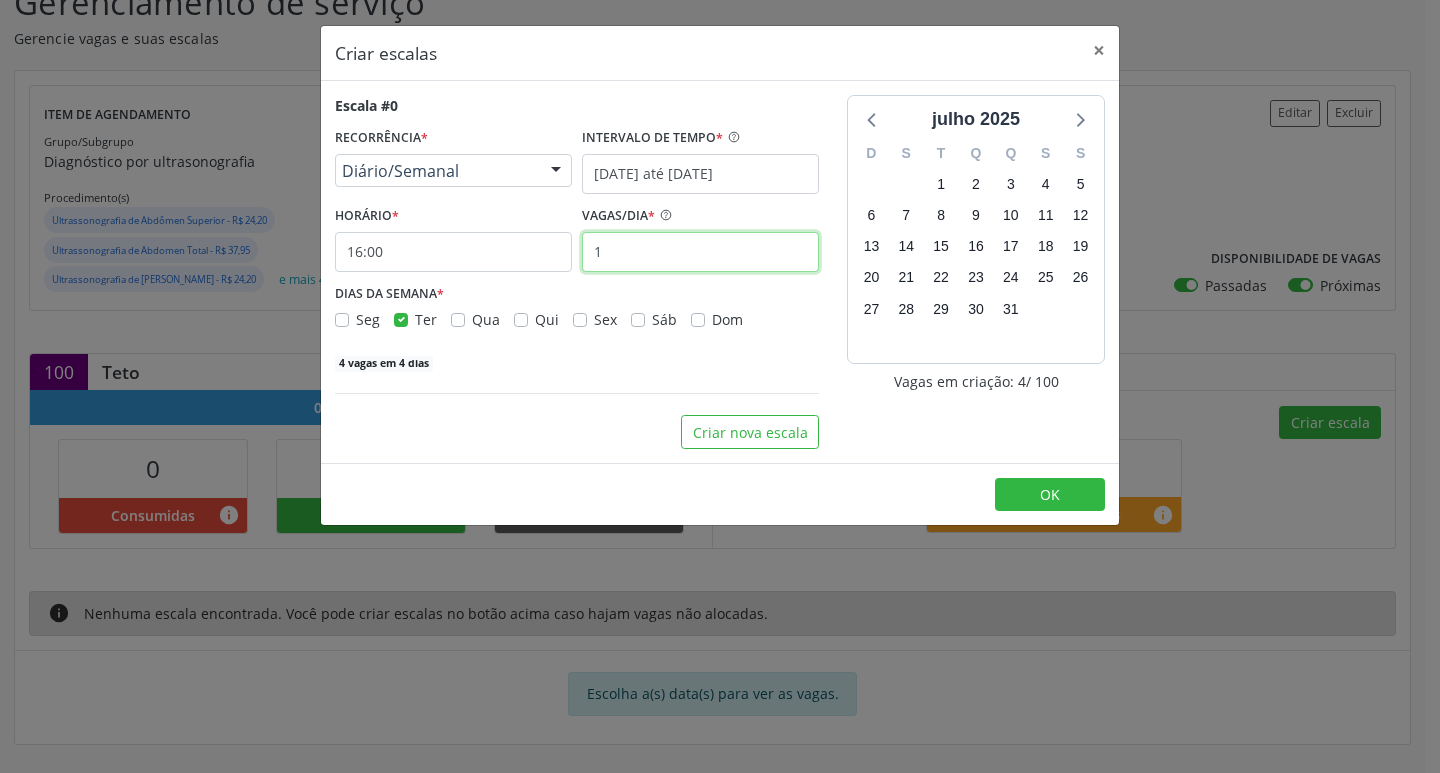 click on "1" at bounding box center (700, 252) 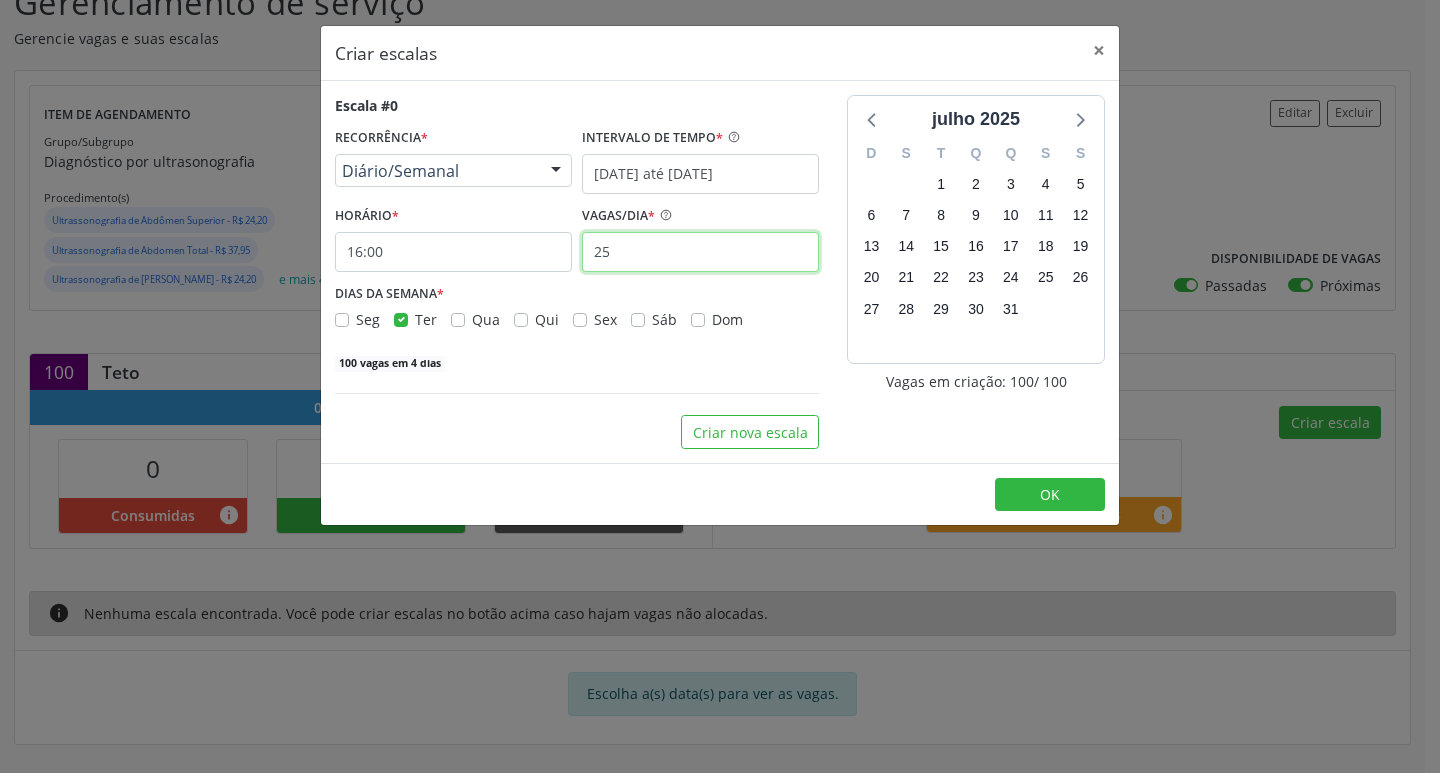 type on "25" 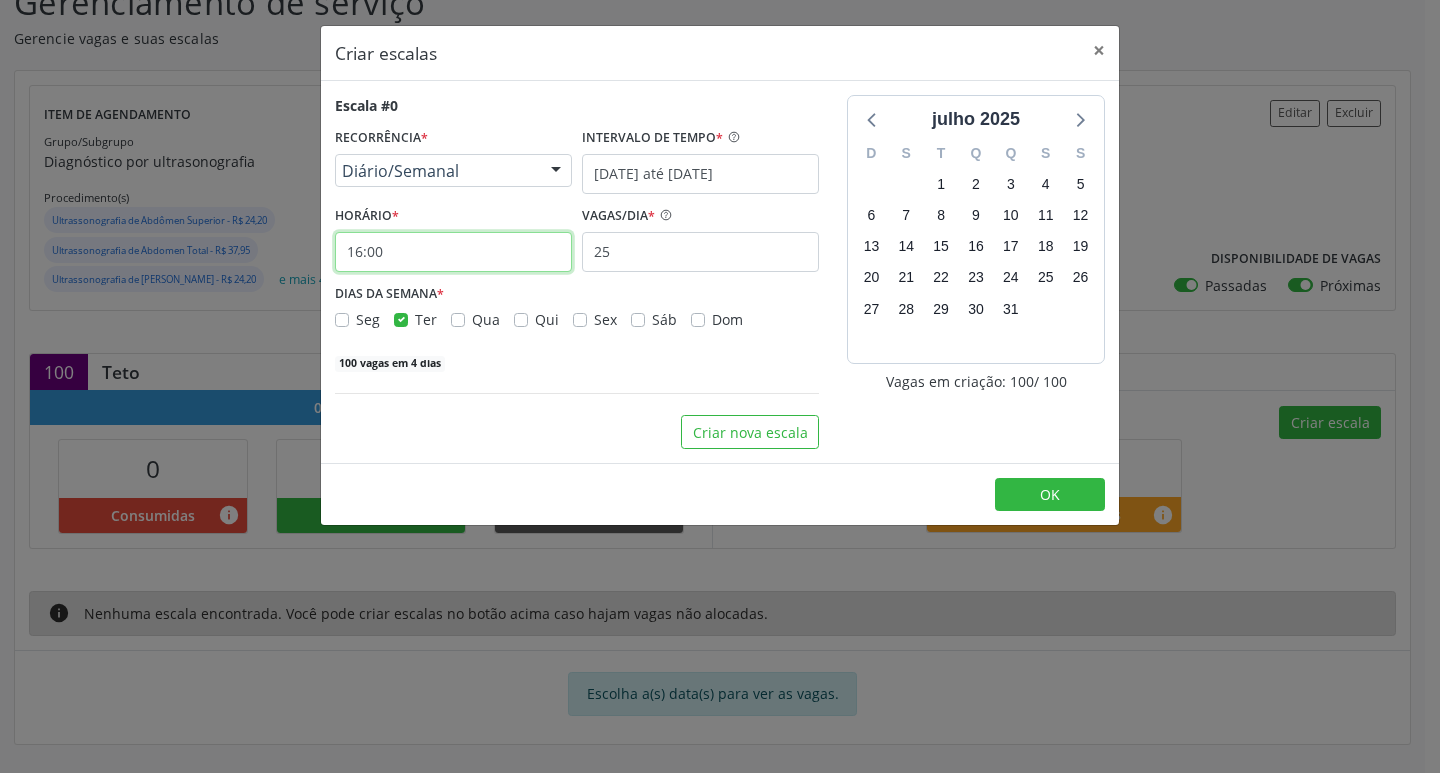 click on "16:00" at bounding box center [453, 252] 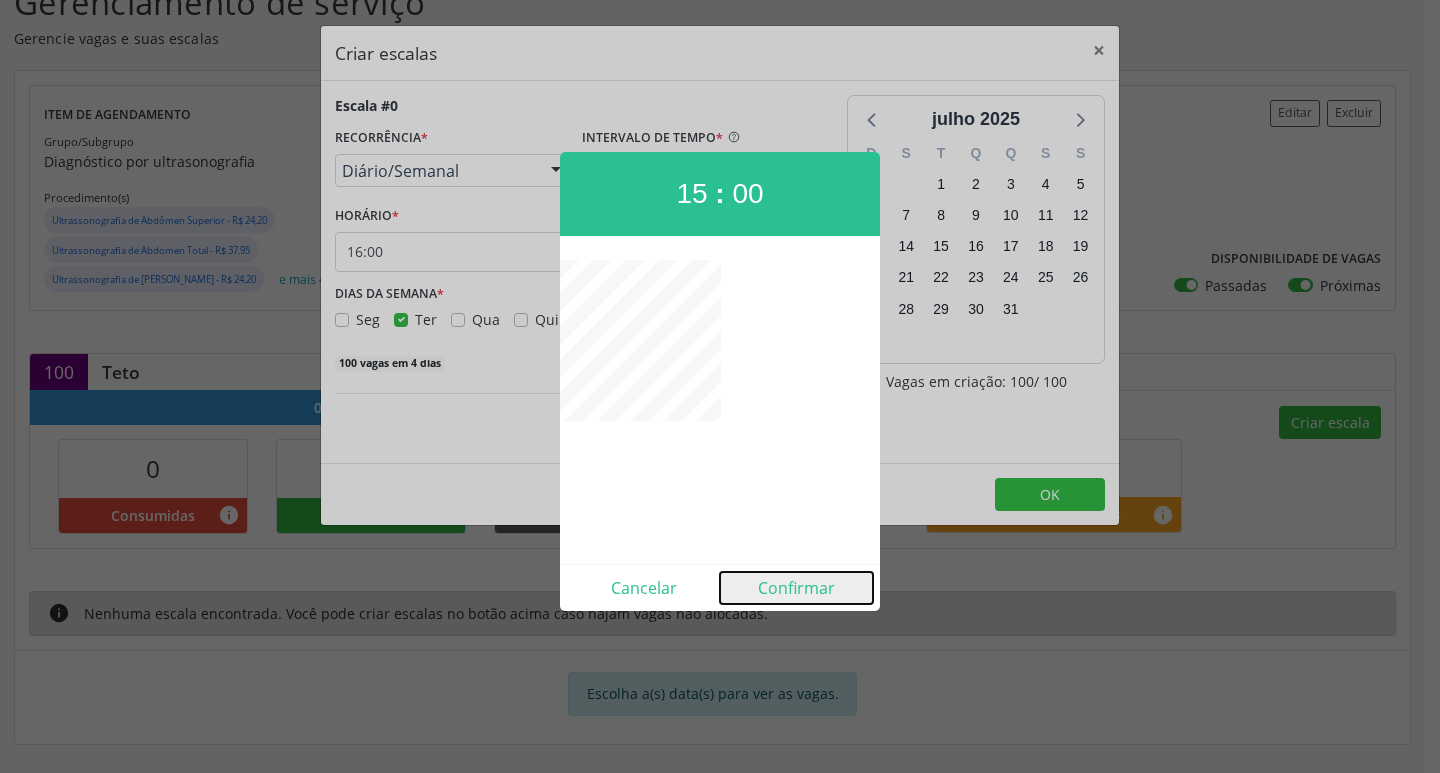 click on "Confirmar" at bounding box center [796, 588] 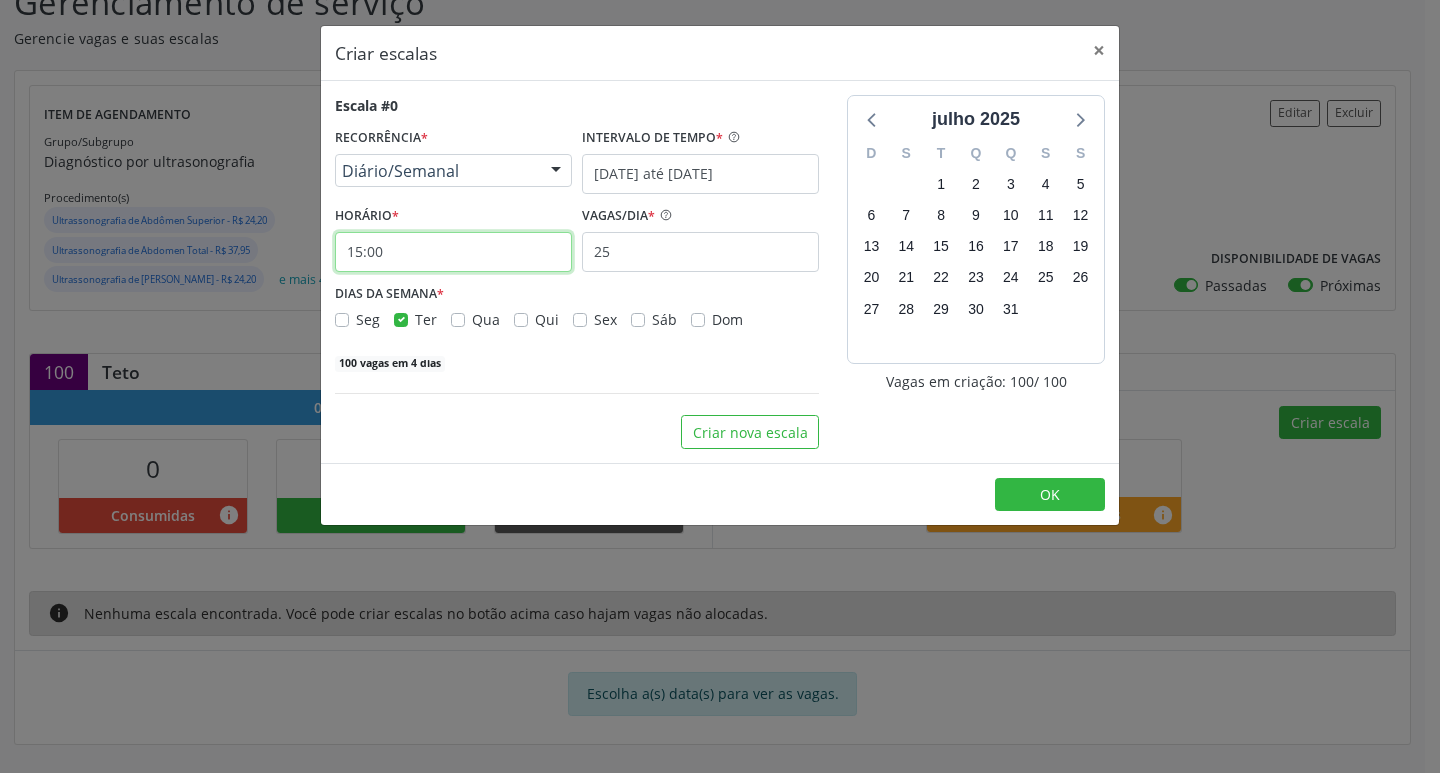 click on "15:00" at bounding box center (453, 252) 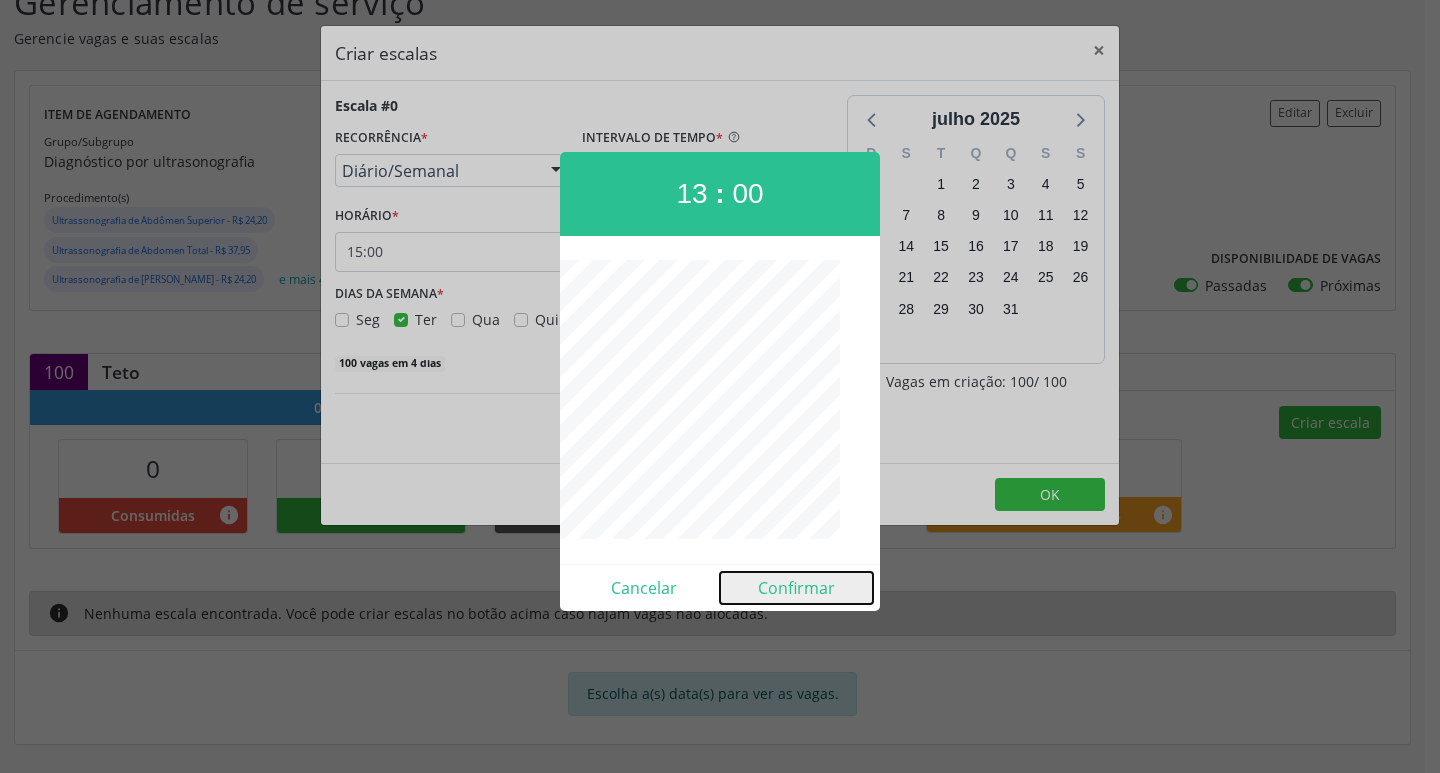 click on "Confirmar" at bounding box center [796, 588] 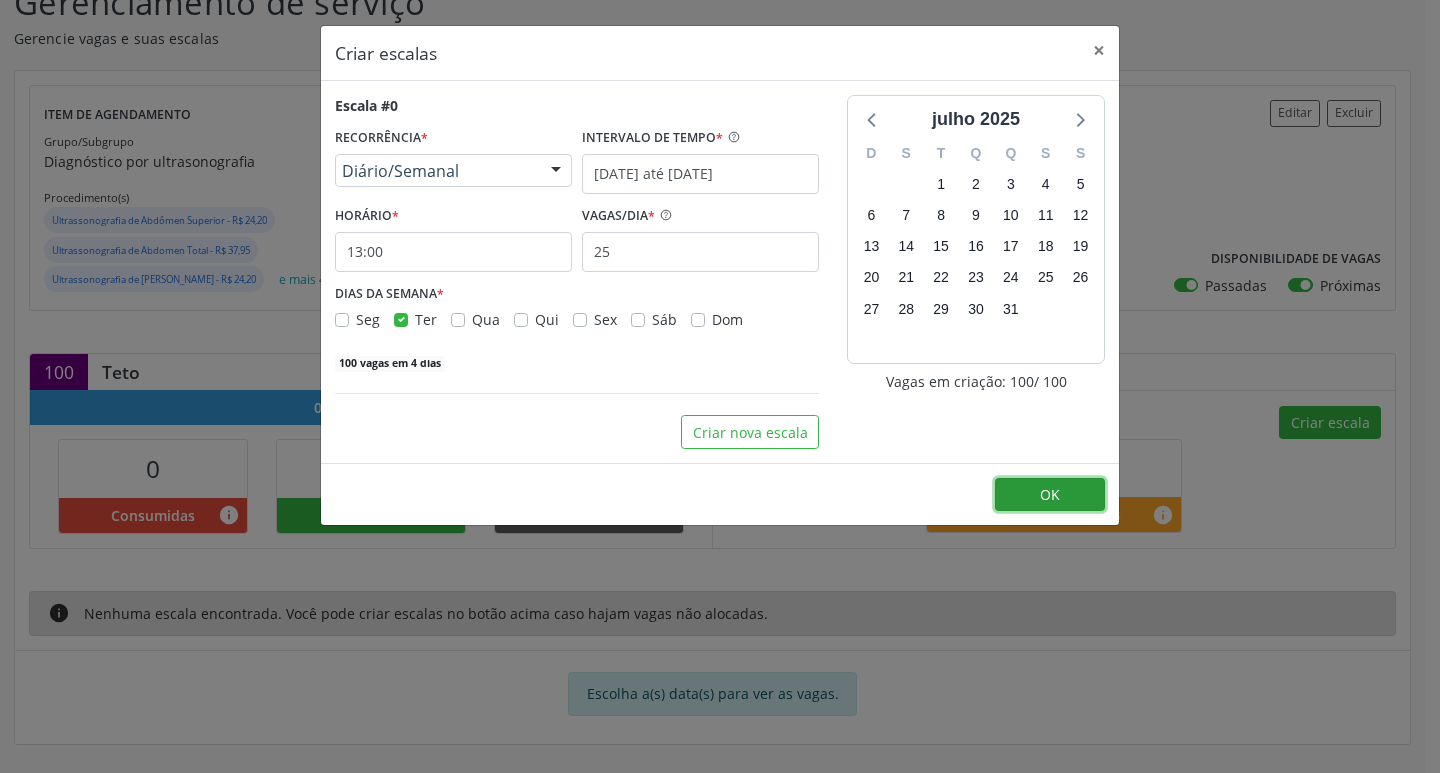 click on "OK" at bounding box center (1050, 494) 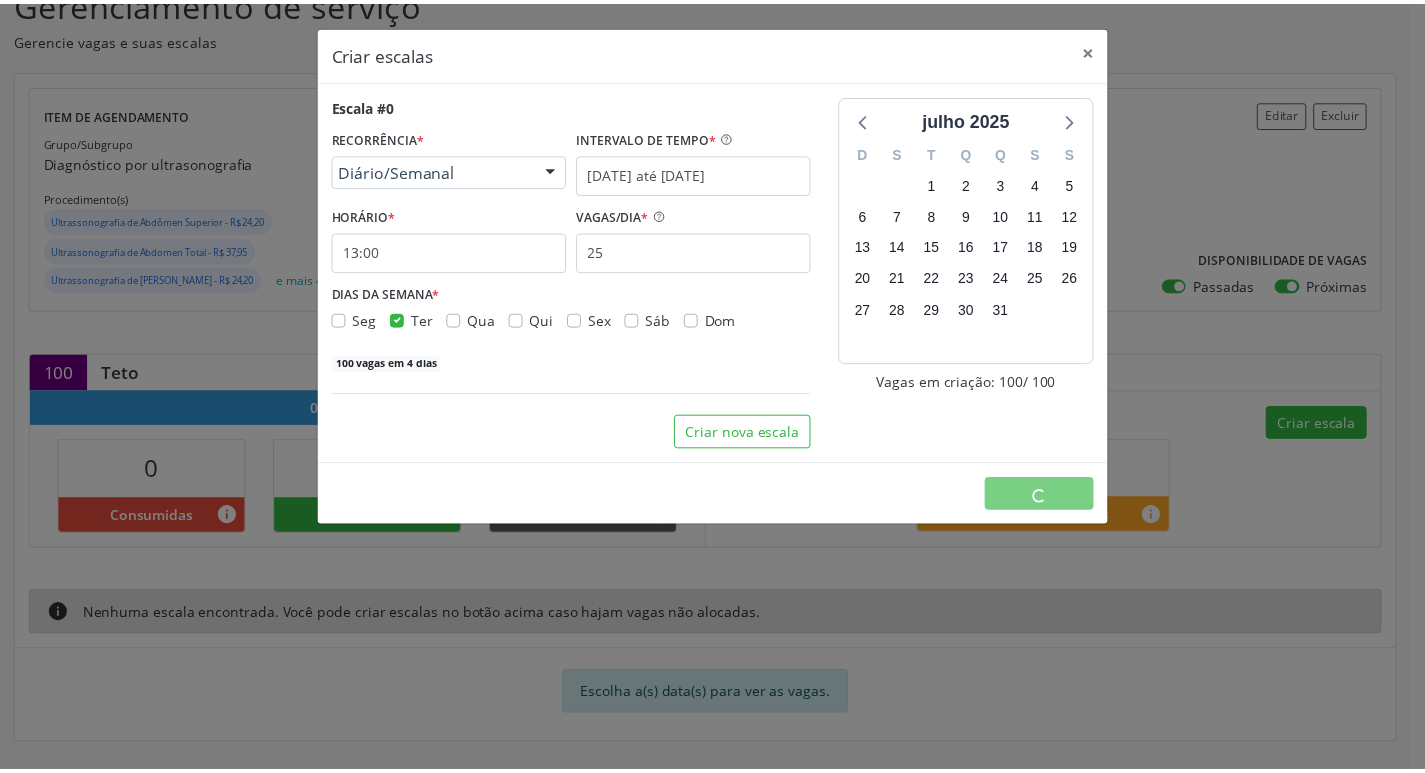 scroll, scrollTop: 0, scrollLeft: 0, axis: both 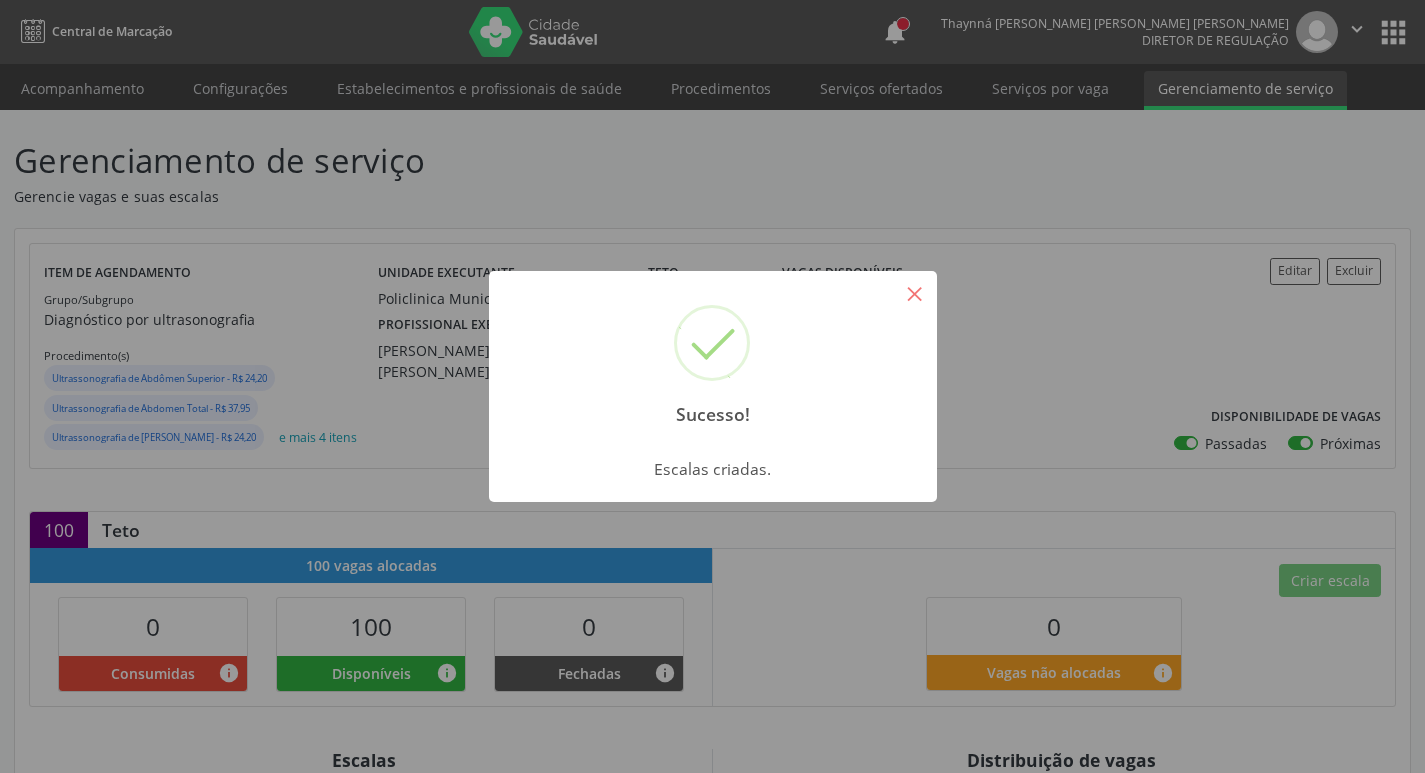 click on "×" at bounding box center [915, 293] 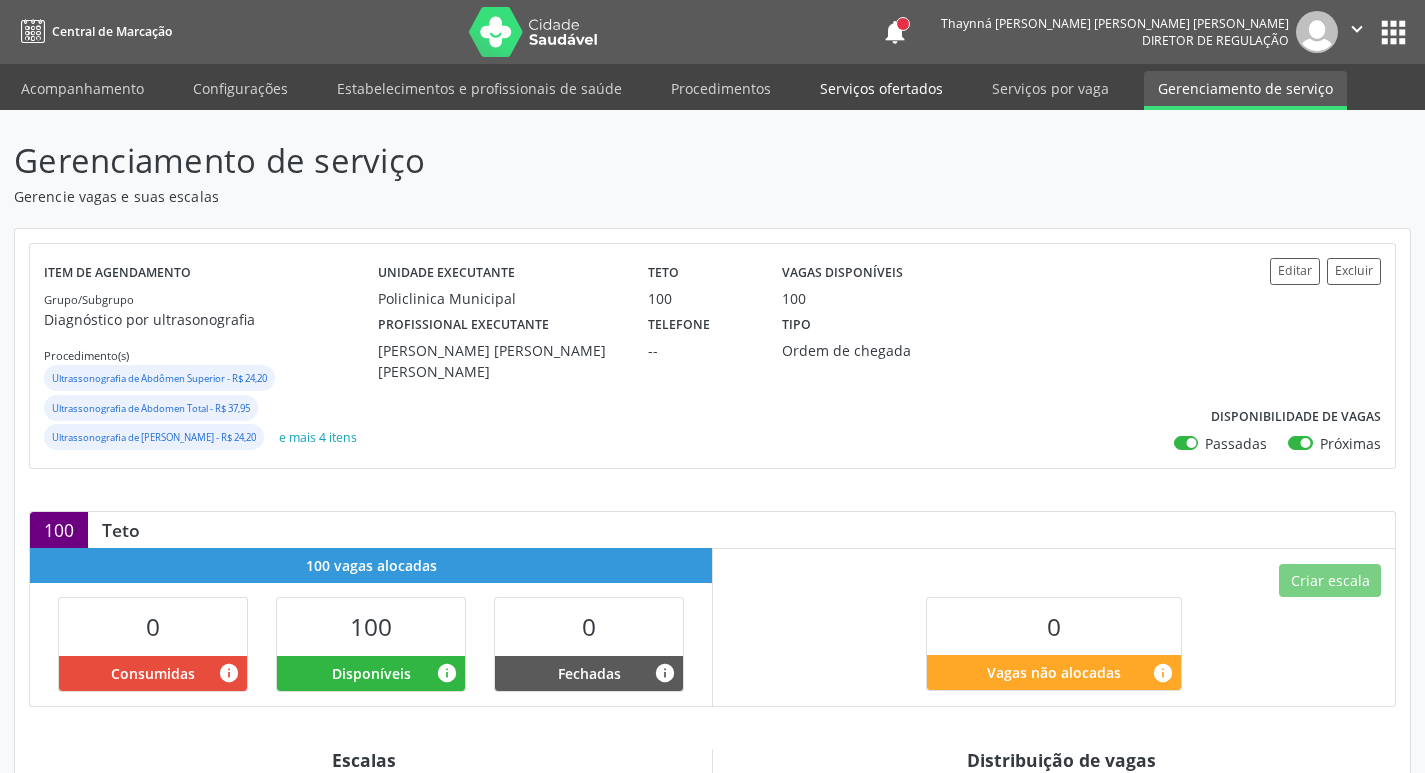 click on "Serviços ofertados" at bounding box center (881, 88) 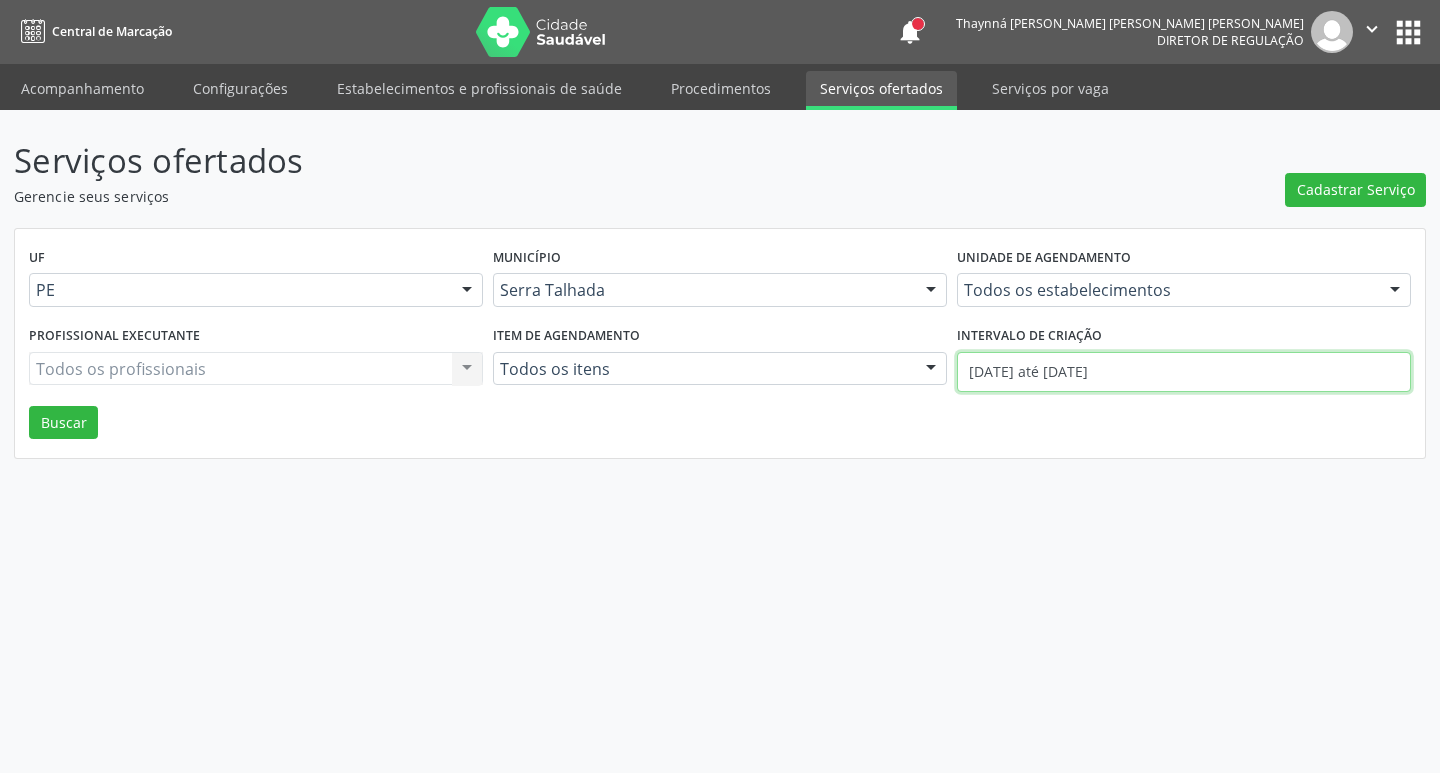 click on "[DATE] até [DATE]" at bounding box center (1184, 372) 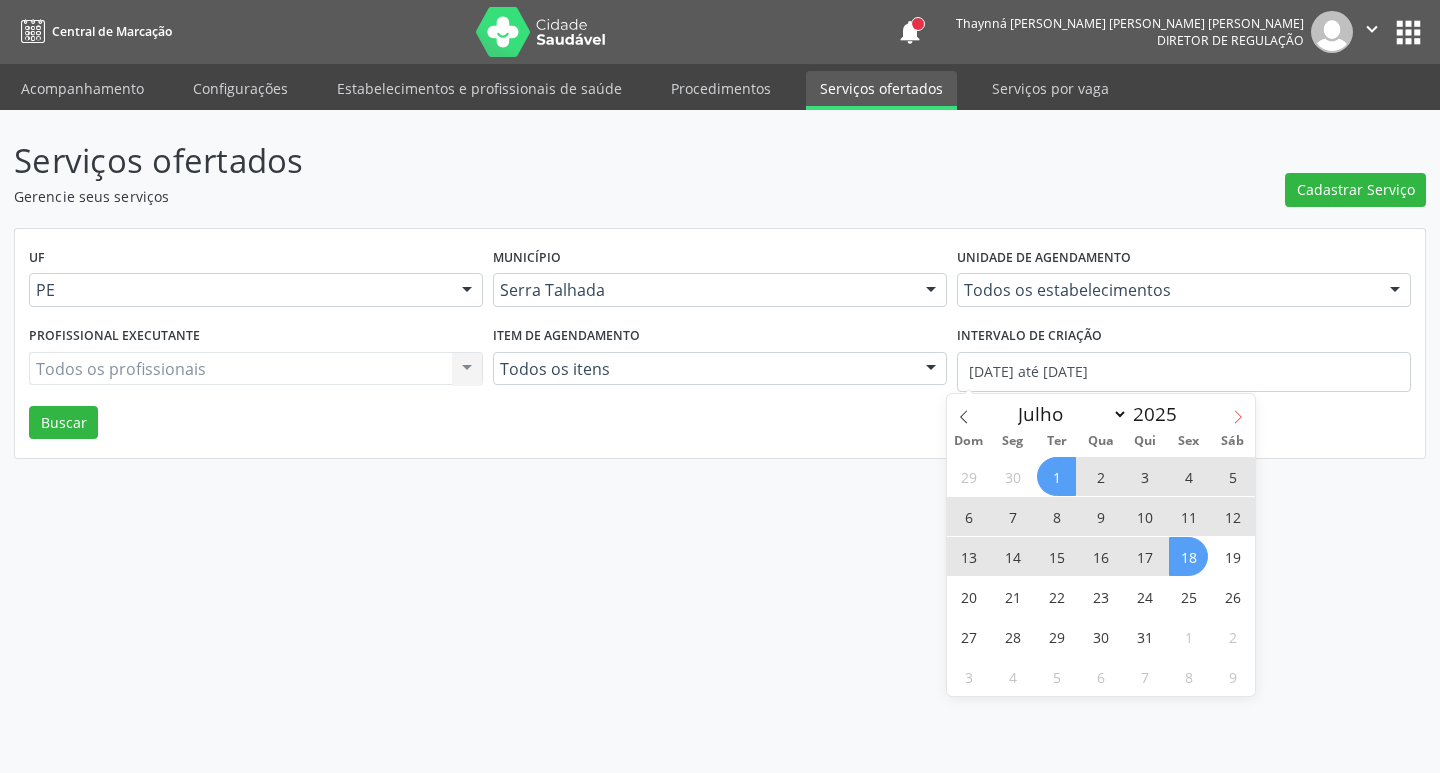 click 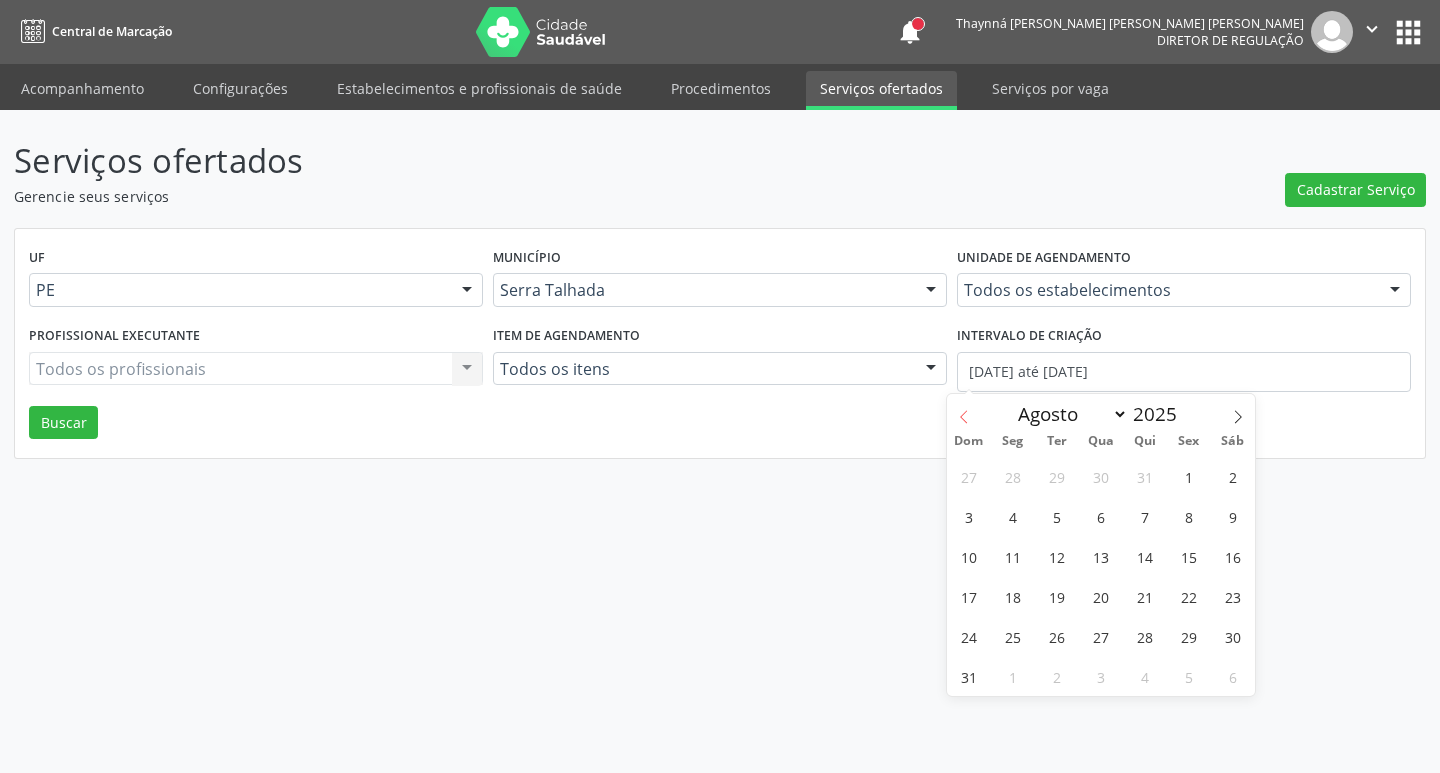 click at bounding box center [964, 411] 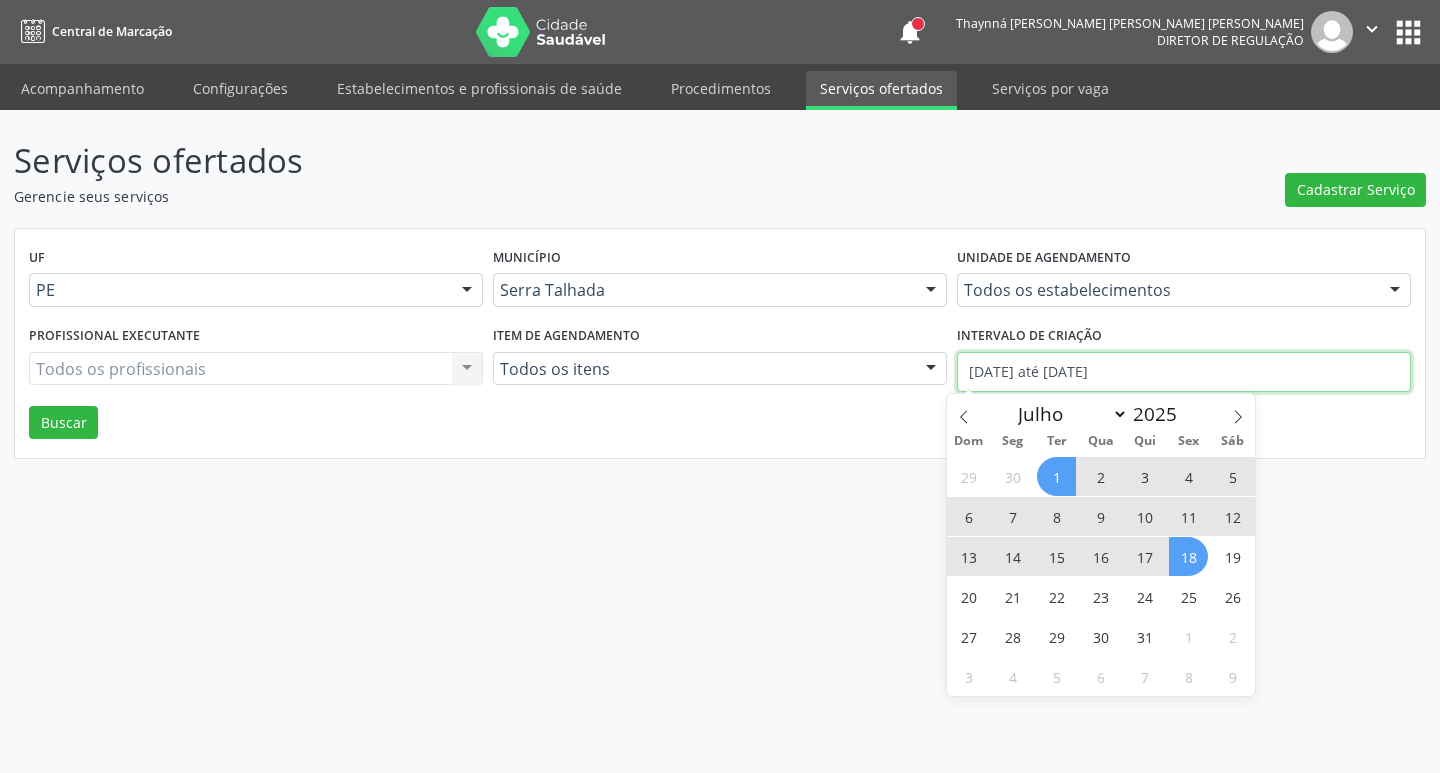click on "[DATE] até [DATE]" at bounding box center [1184, 372] 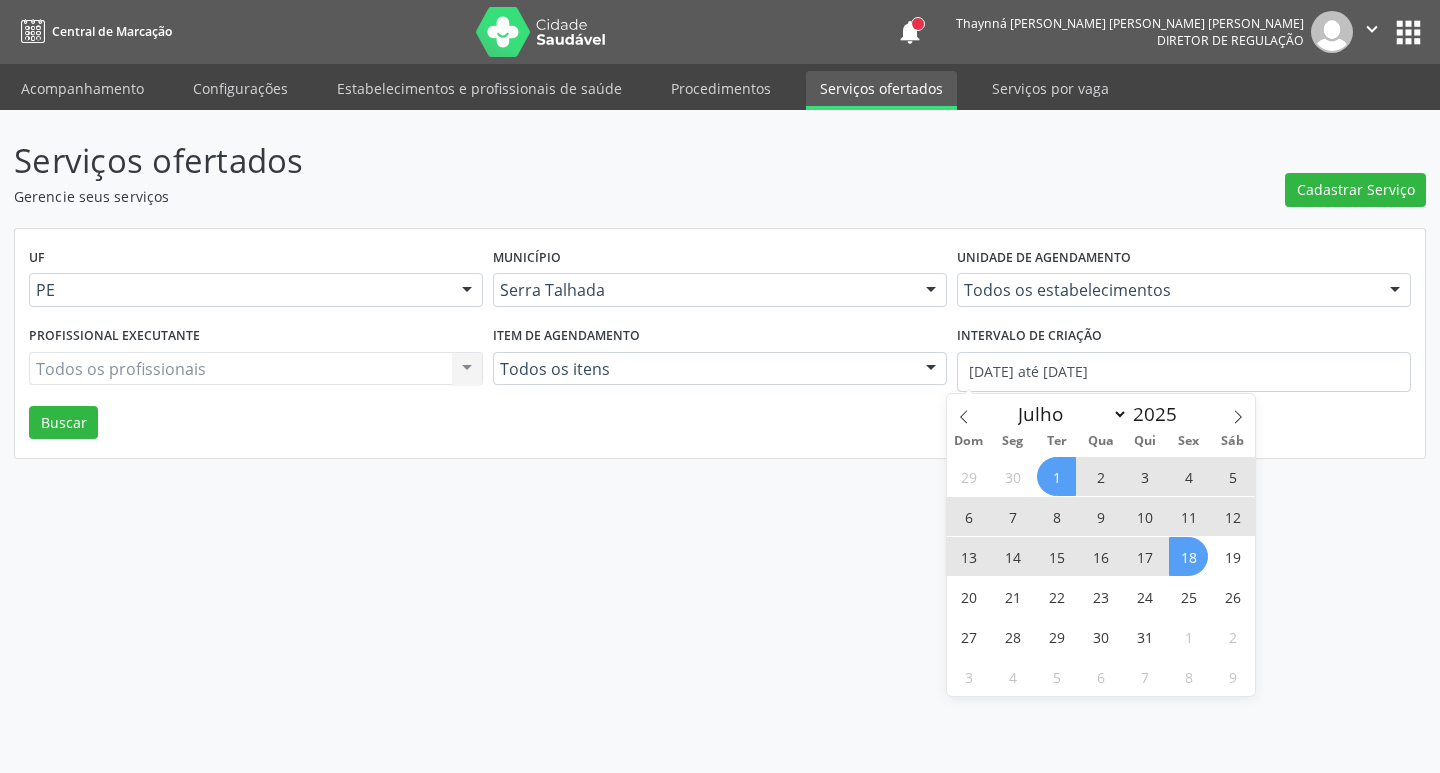 click on "18" at bounding box center (1188, 556) 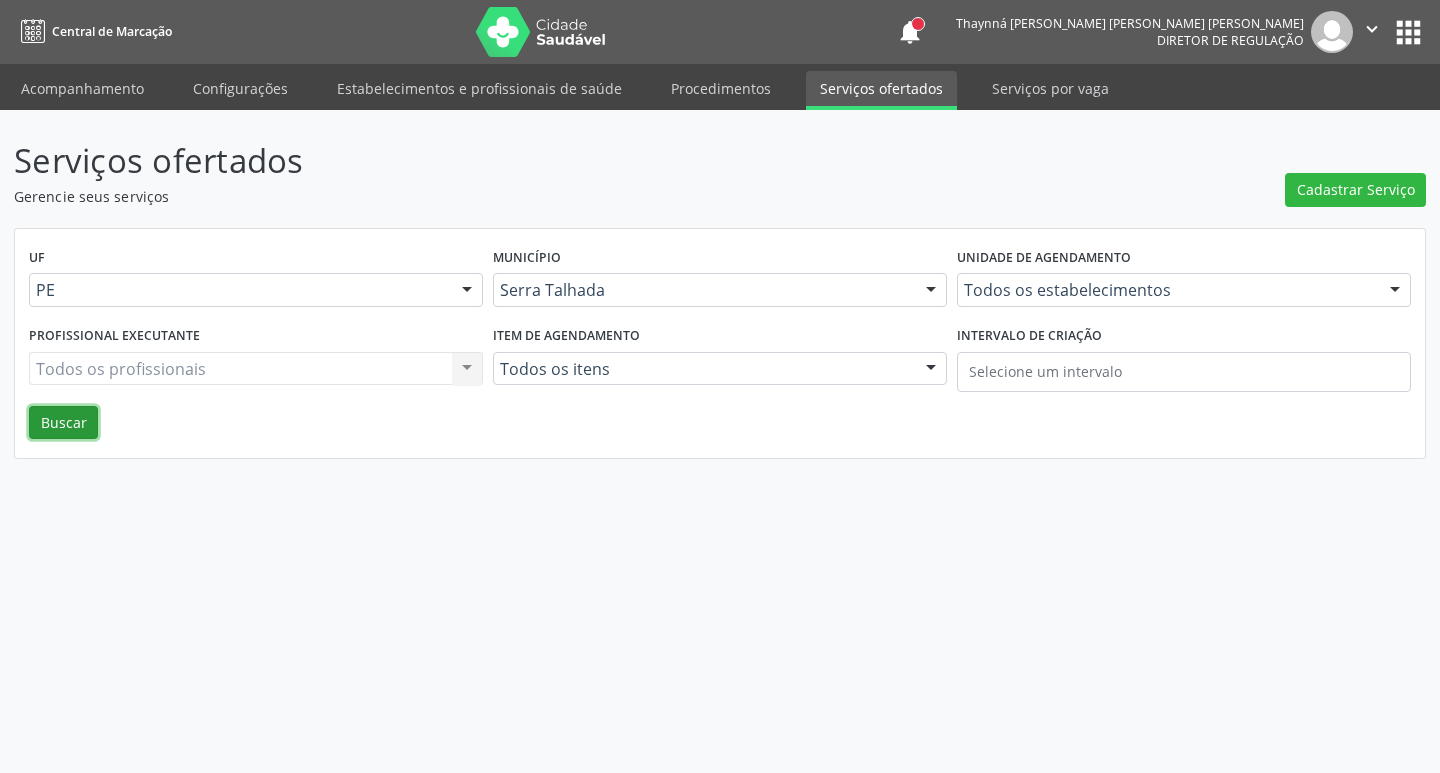 click on "Buscar" at bounding box center (63, 423) 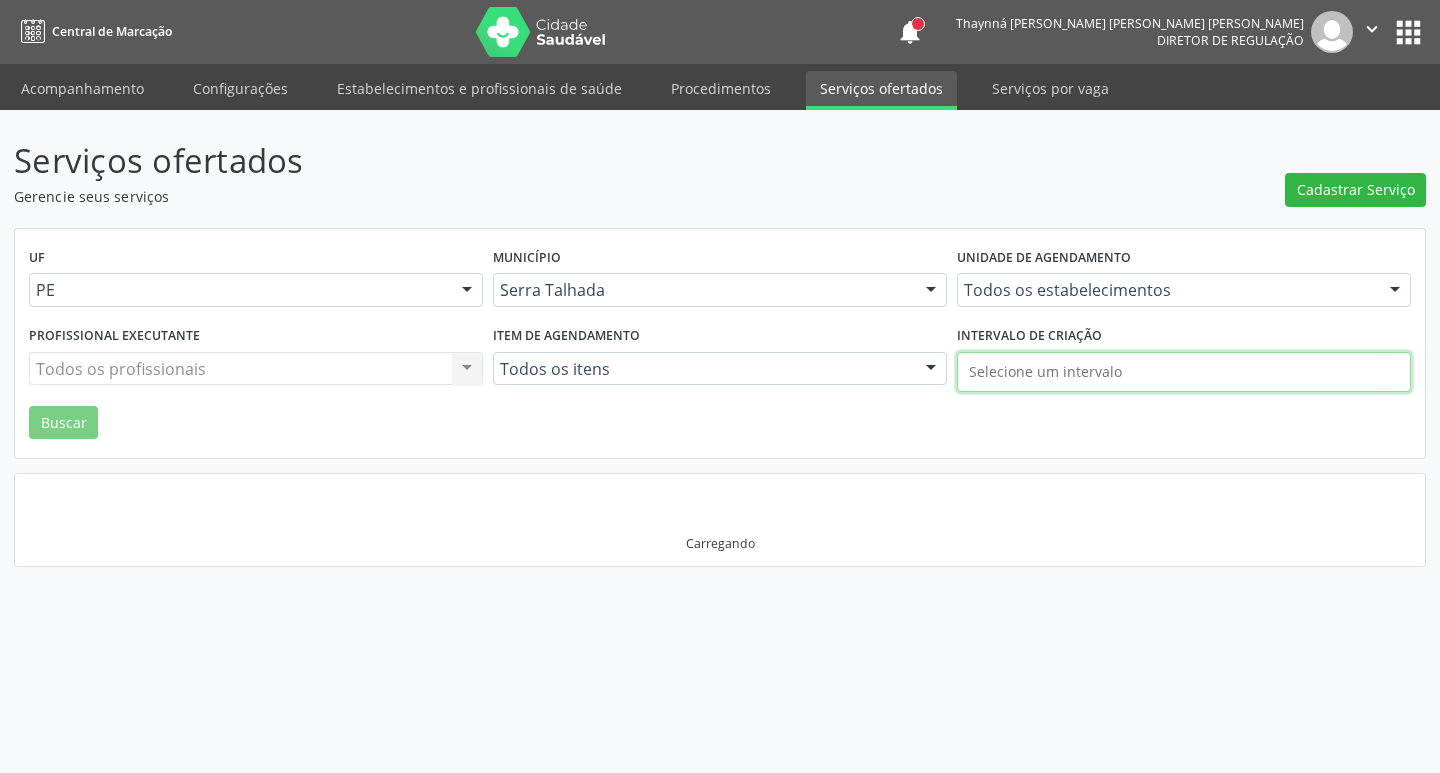 click at bounding box center [1184, 372] 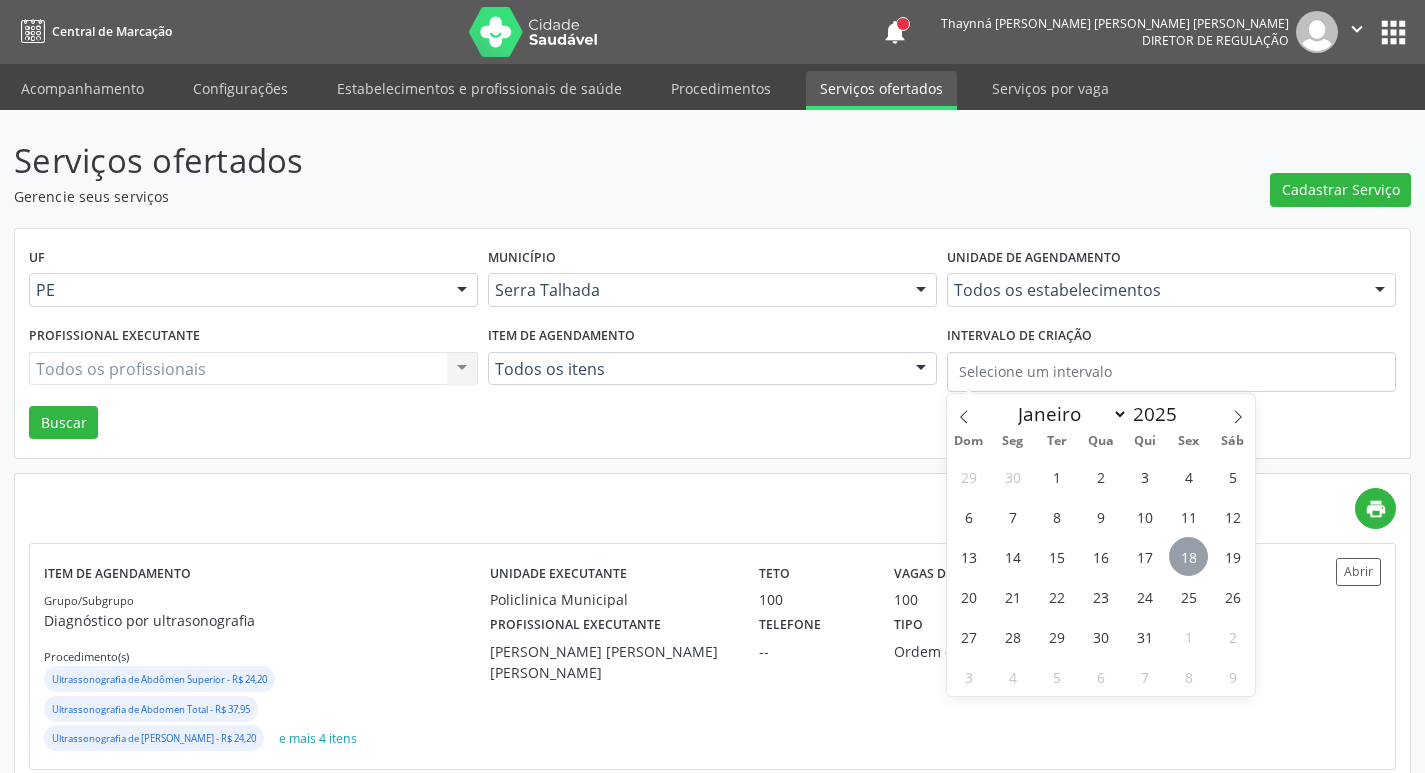 click on "18" at bounding box center [1188, 556] 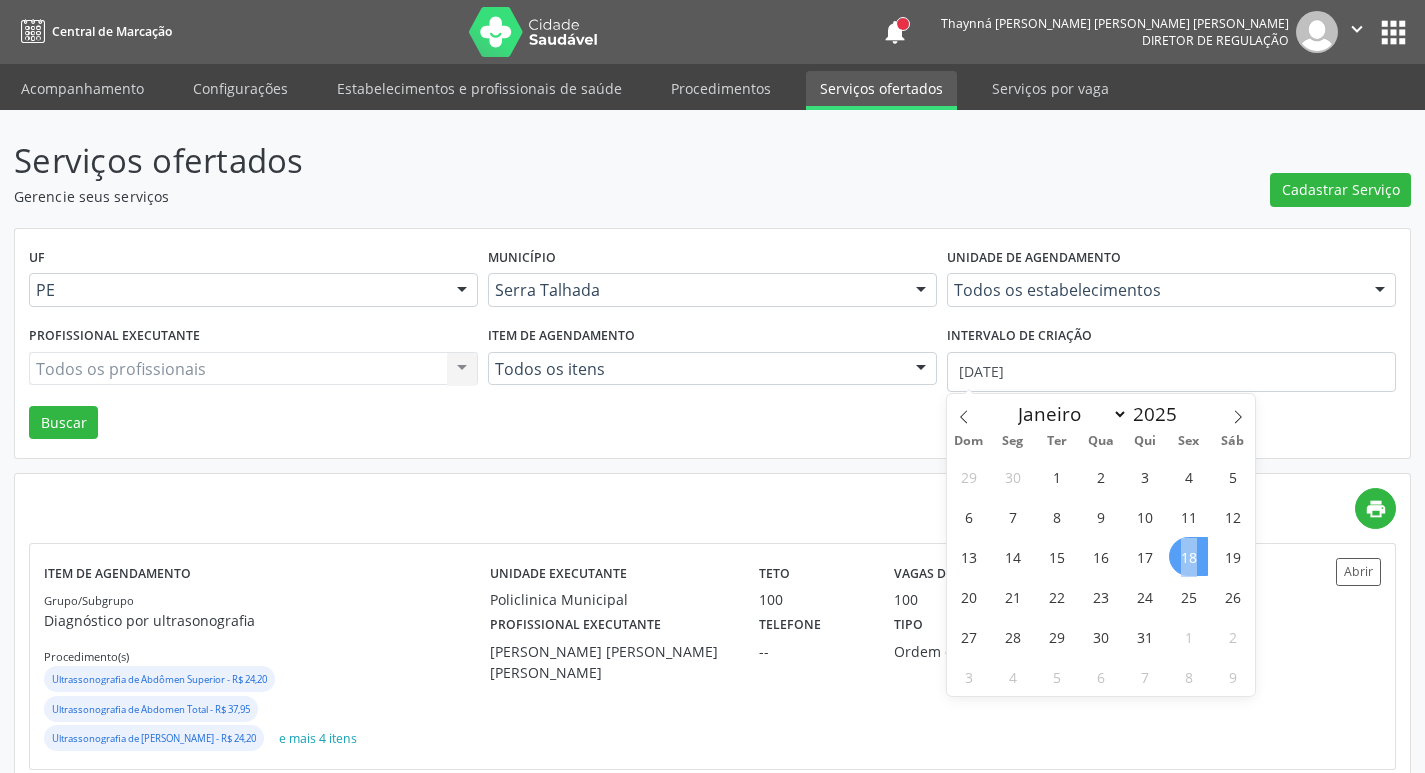 click on "18" at bounding box center (1188, 556) 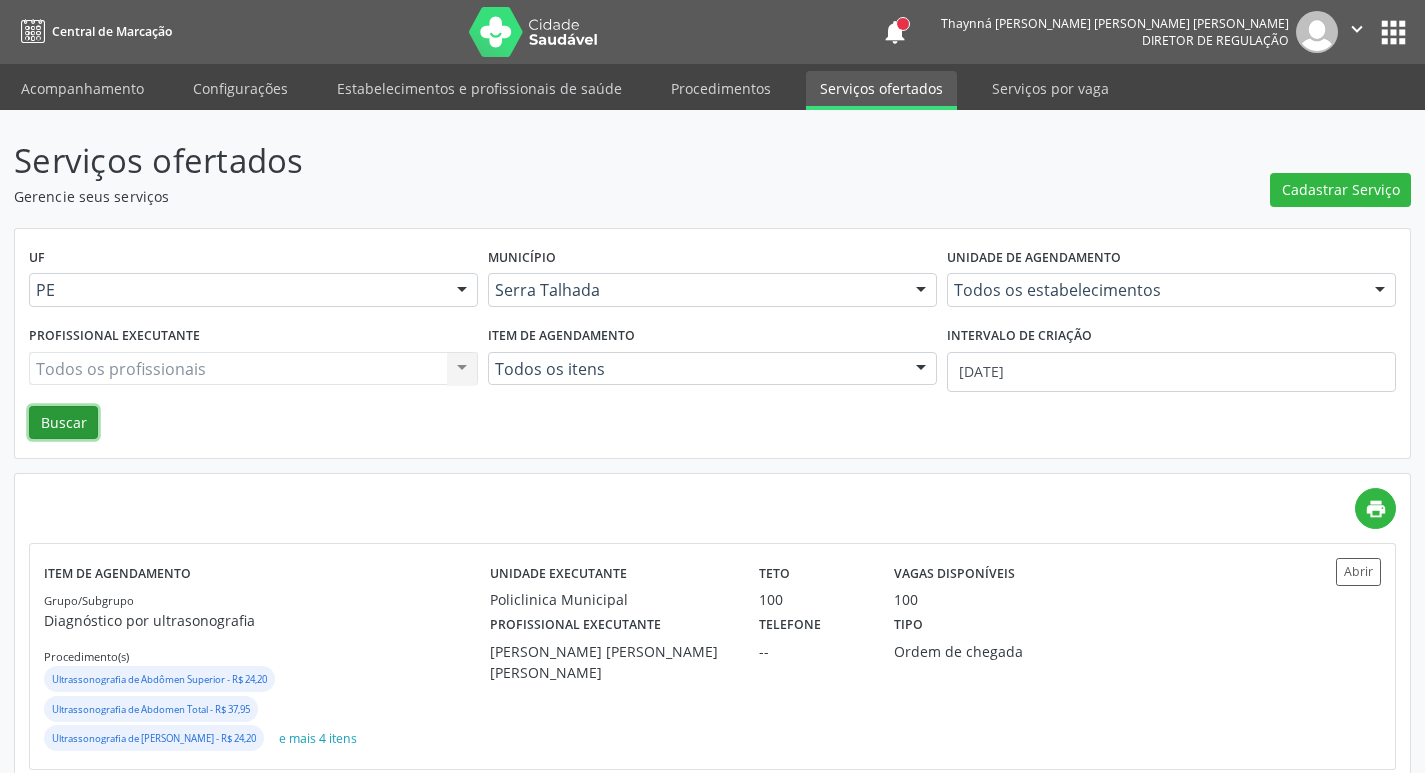 click on "Buscar" at bounding box center (63, 423) 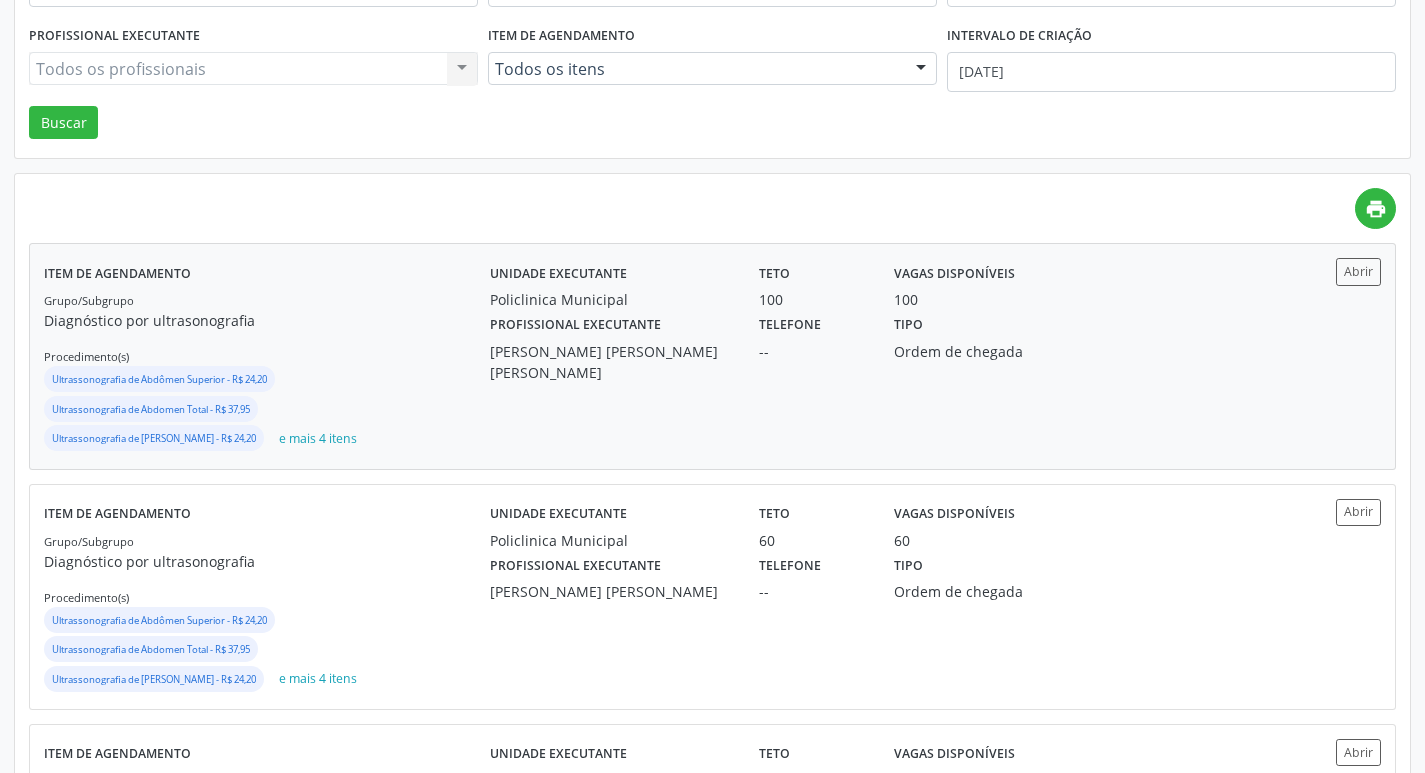 scroll, scrollTop: 400, scrollLeft: 0, axis: vertical 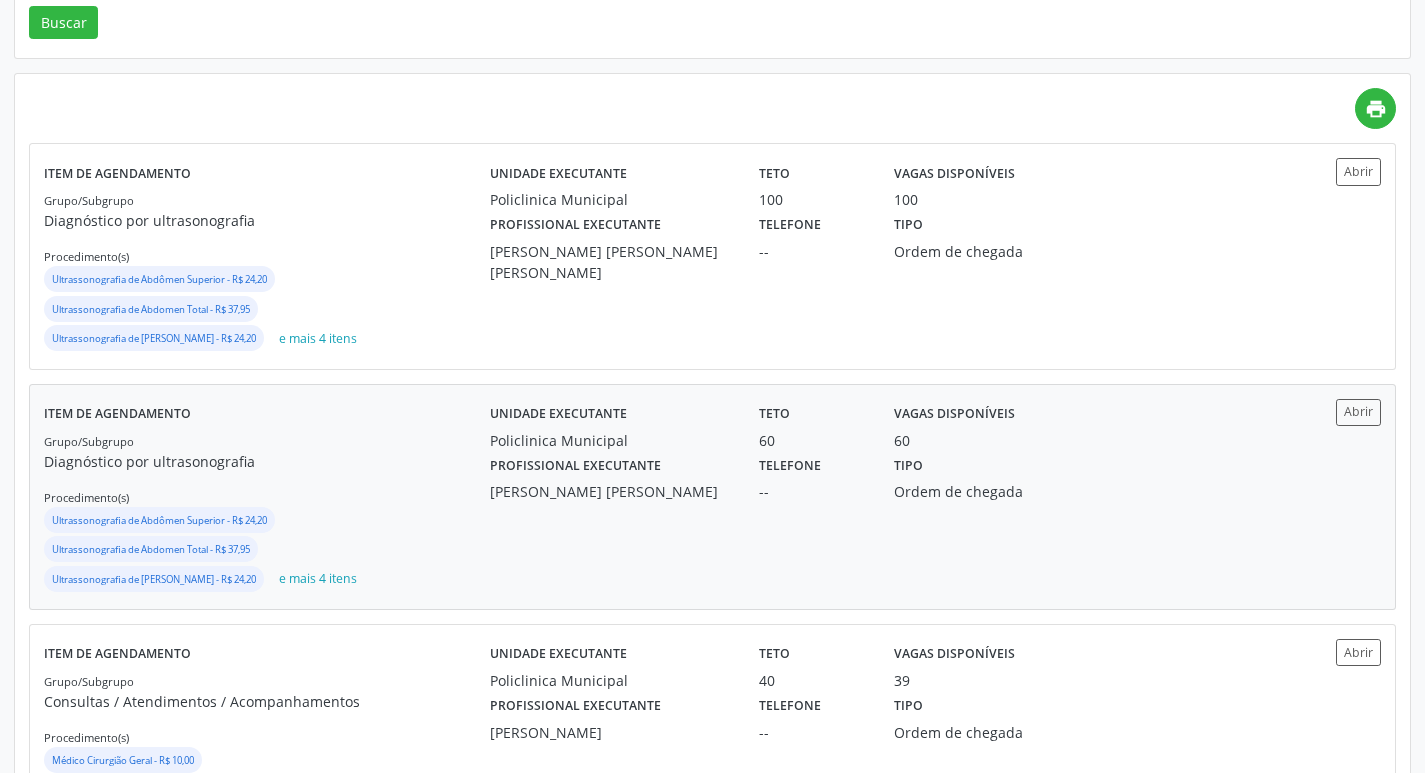 click on "Profissional executante" at bounding box center (575, 466) 